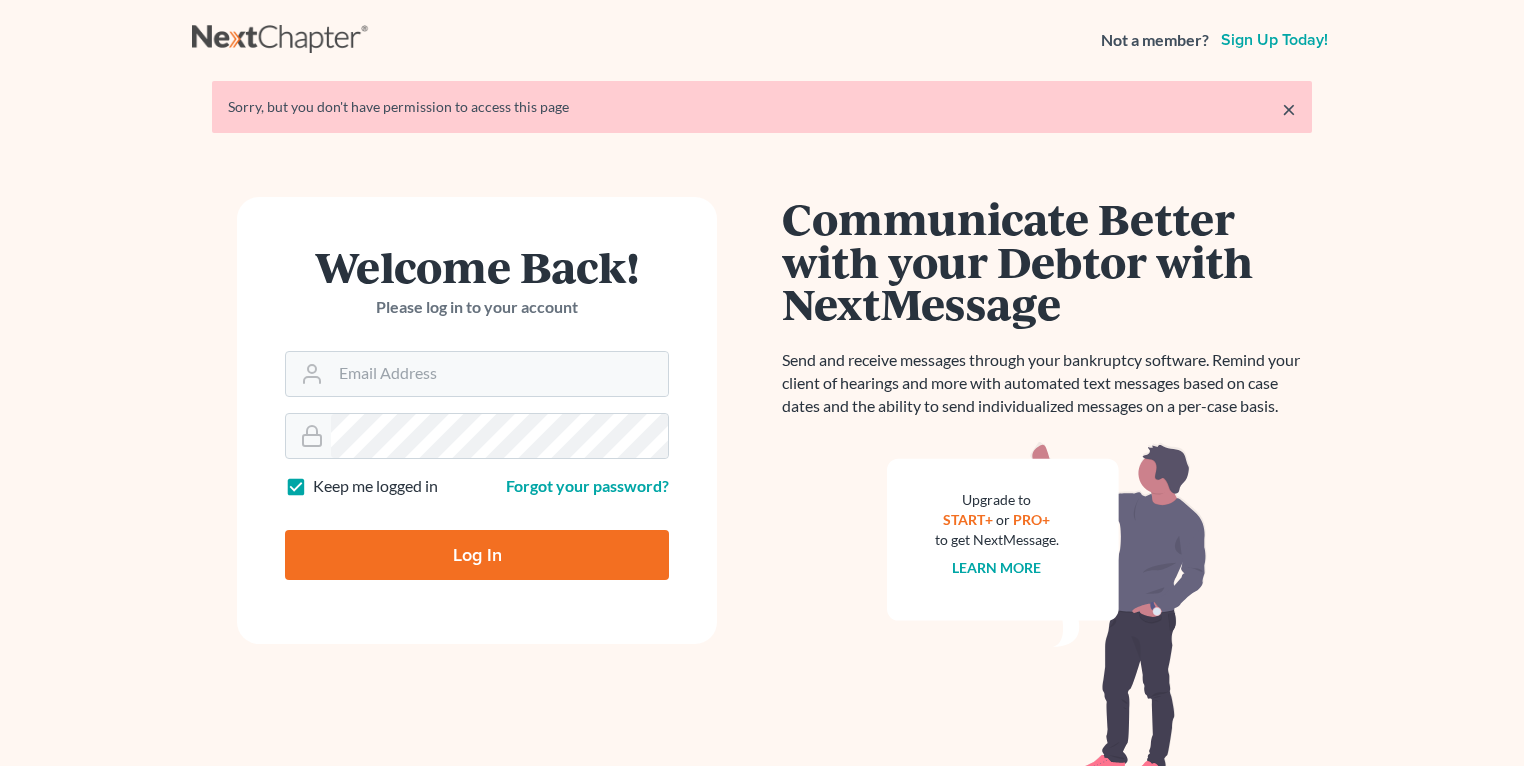 scroll, scrollTop: 0, scrollLeft: 0, axis: both 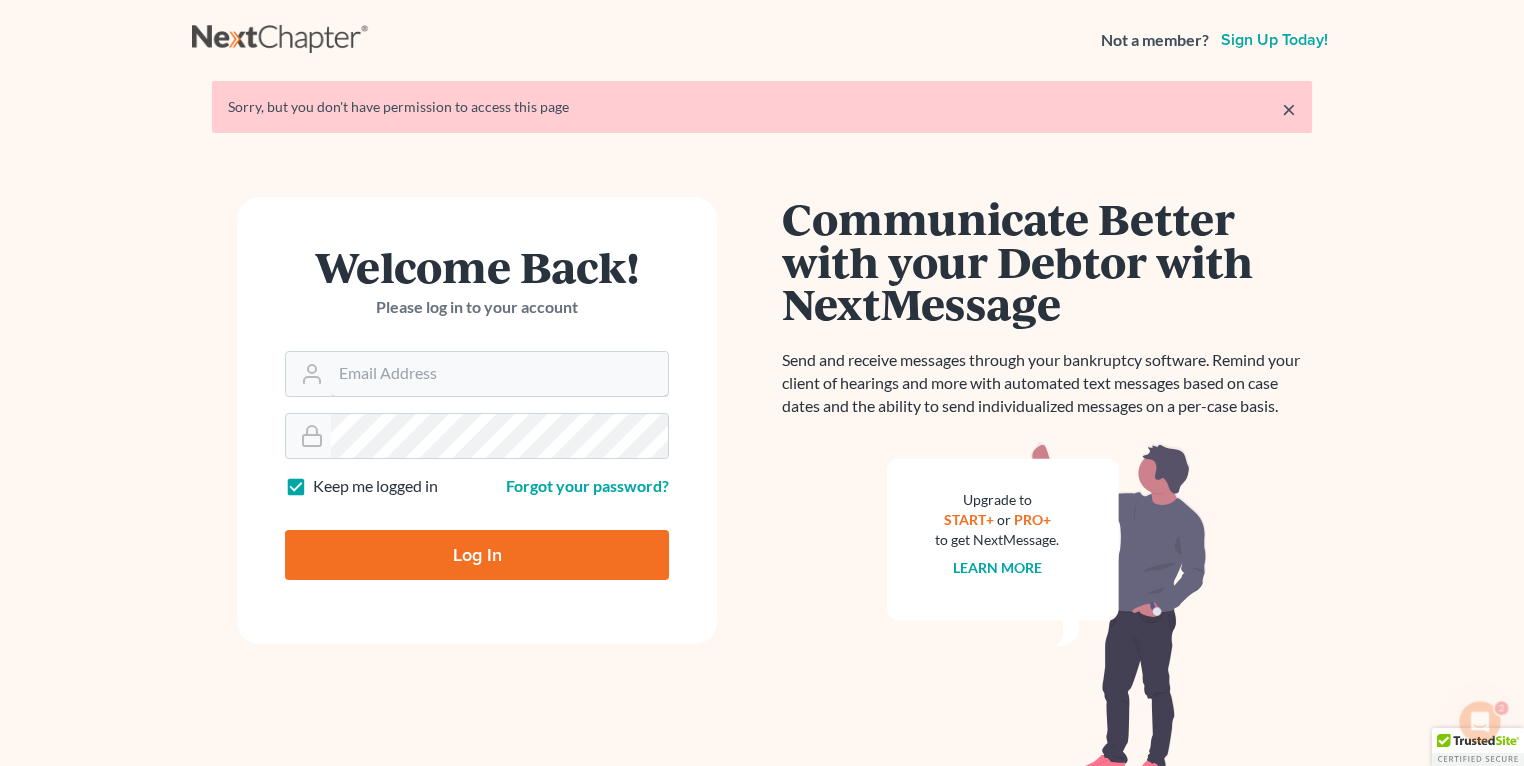 type on "[USERNAME]@example.com" 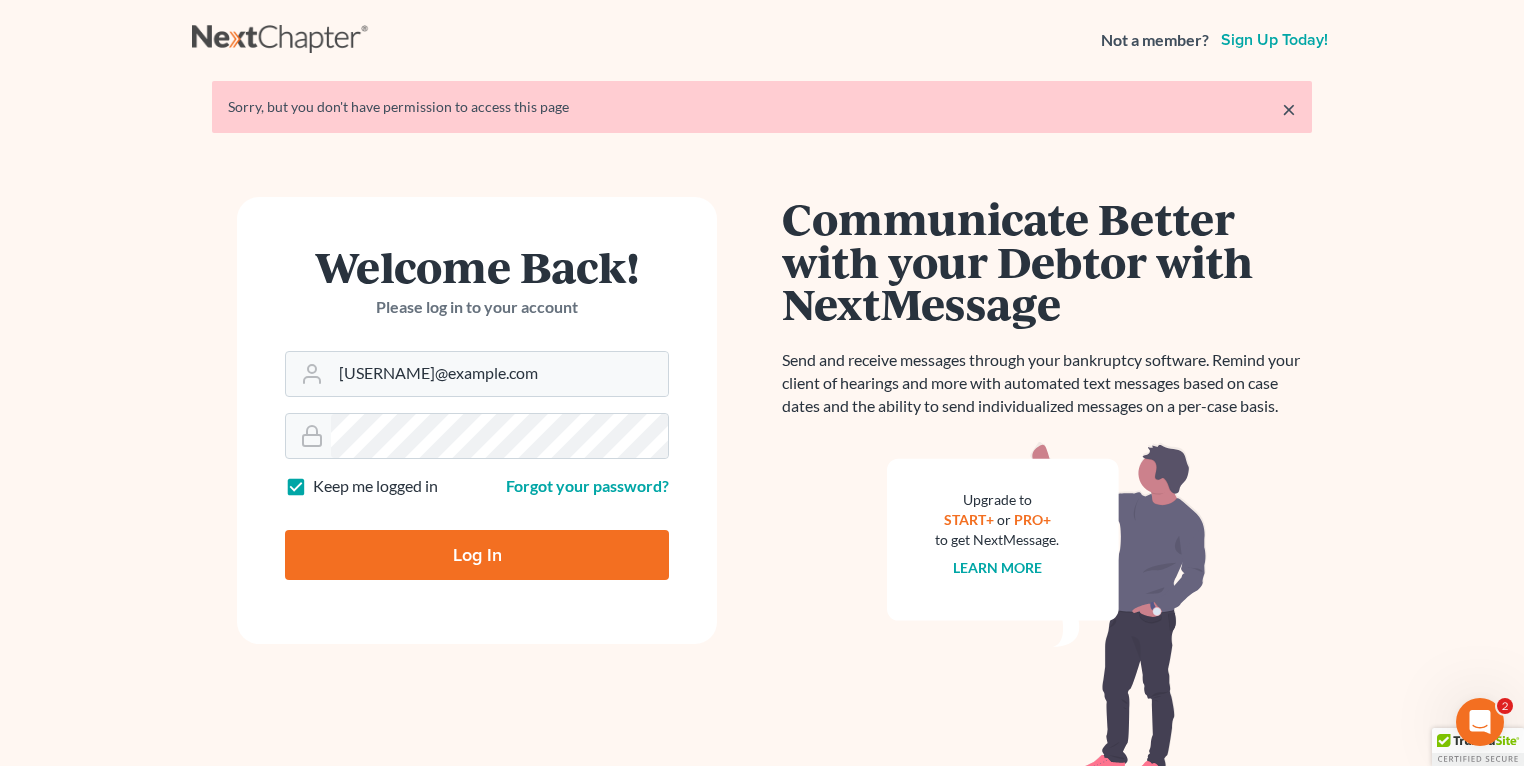 click on "Log In" at bounding box center [477, 555] 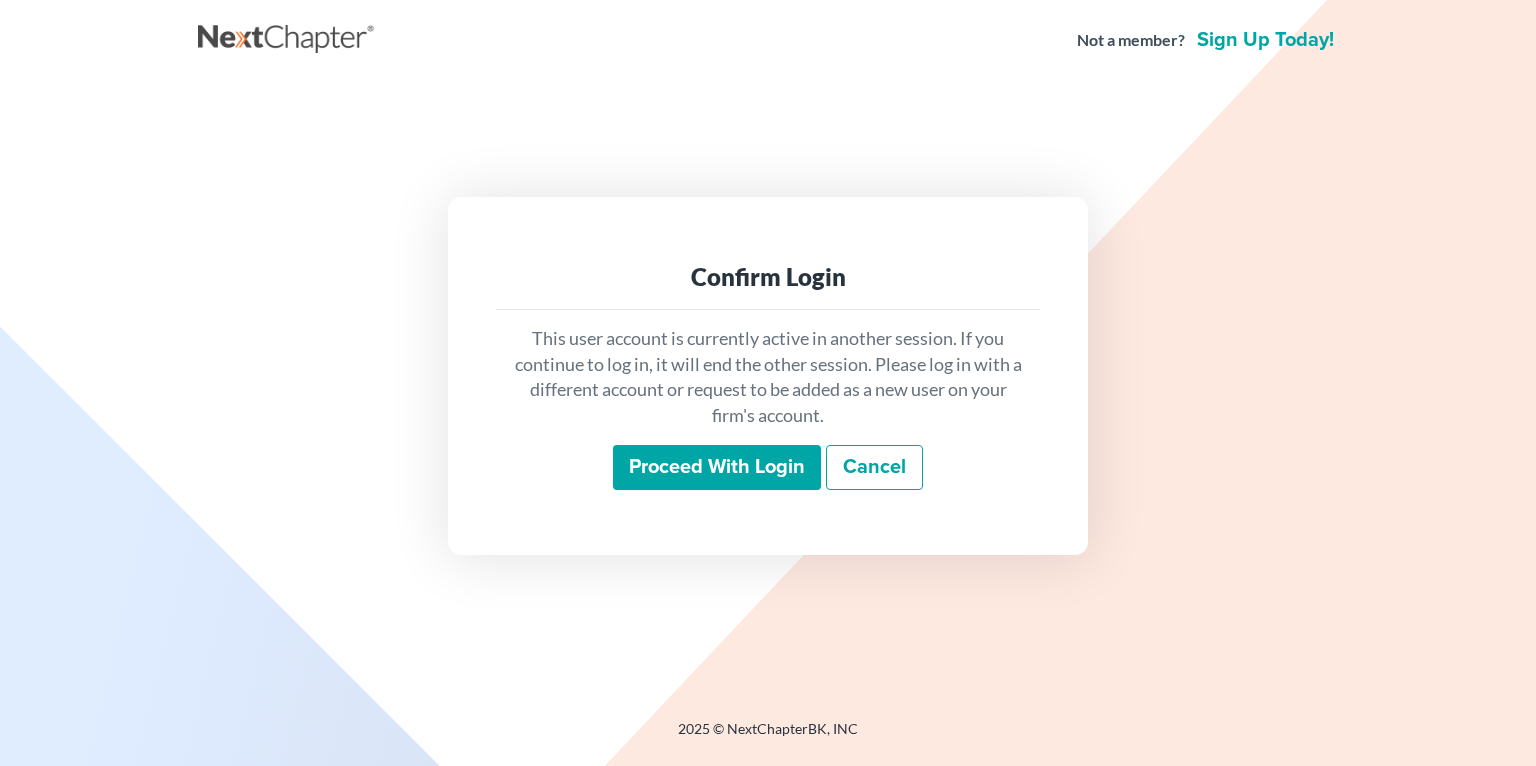 scroll, scrollTop: 0, scrollLeft: 0, axis: both 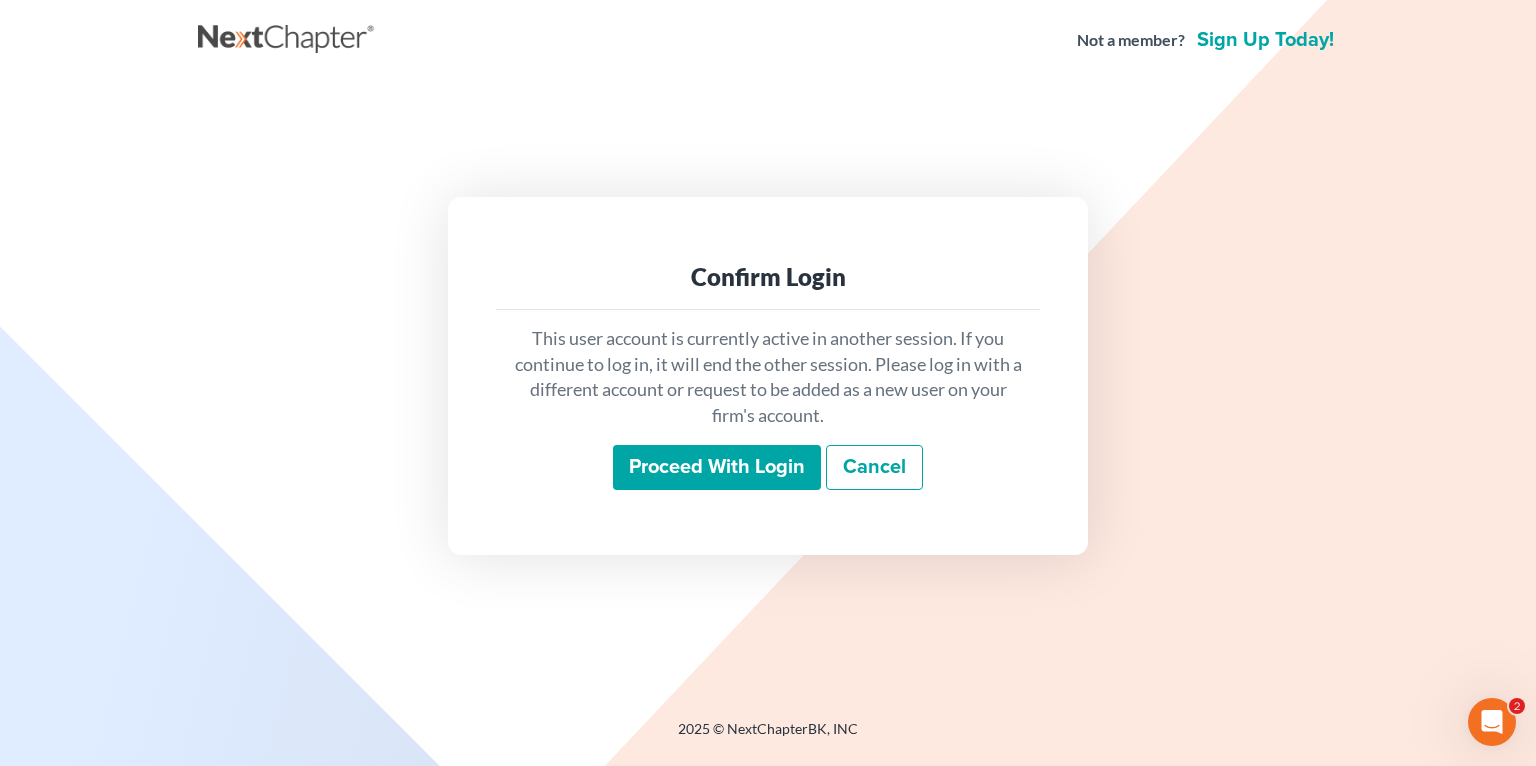 click on "Proceed with login" at bounding box center (717, 468) 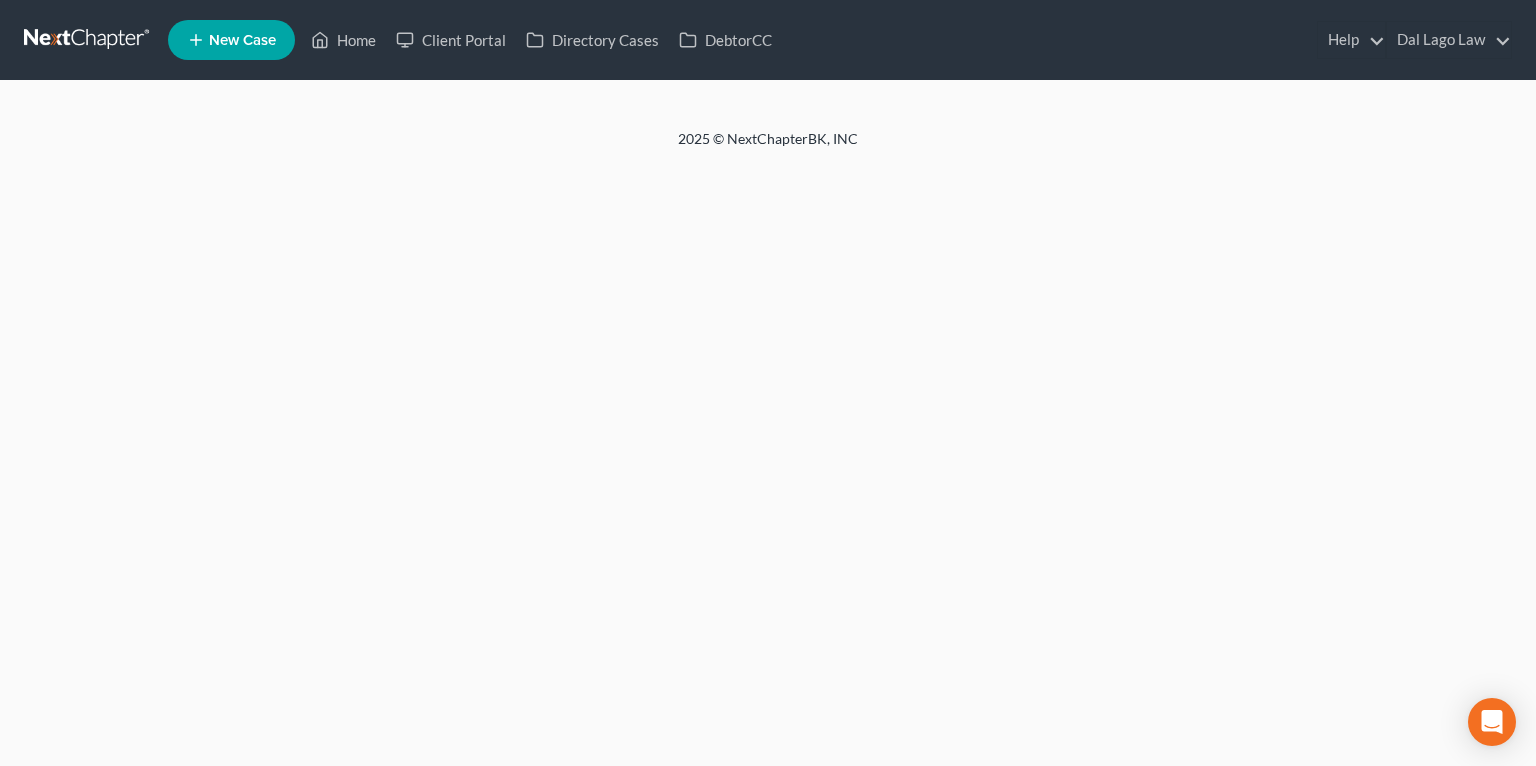 scroll, scrollTop: 0, scrollLeft: 0, axis: both 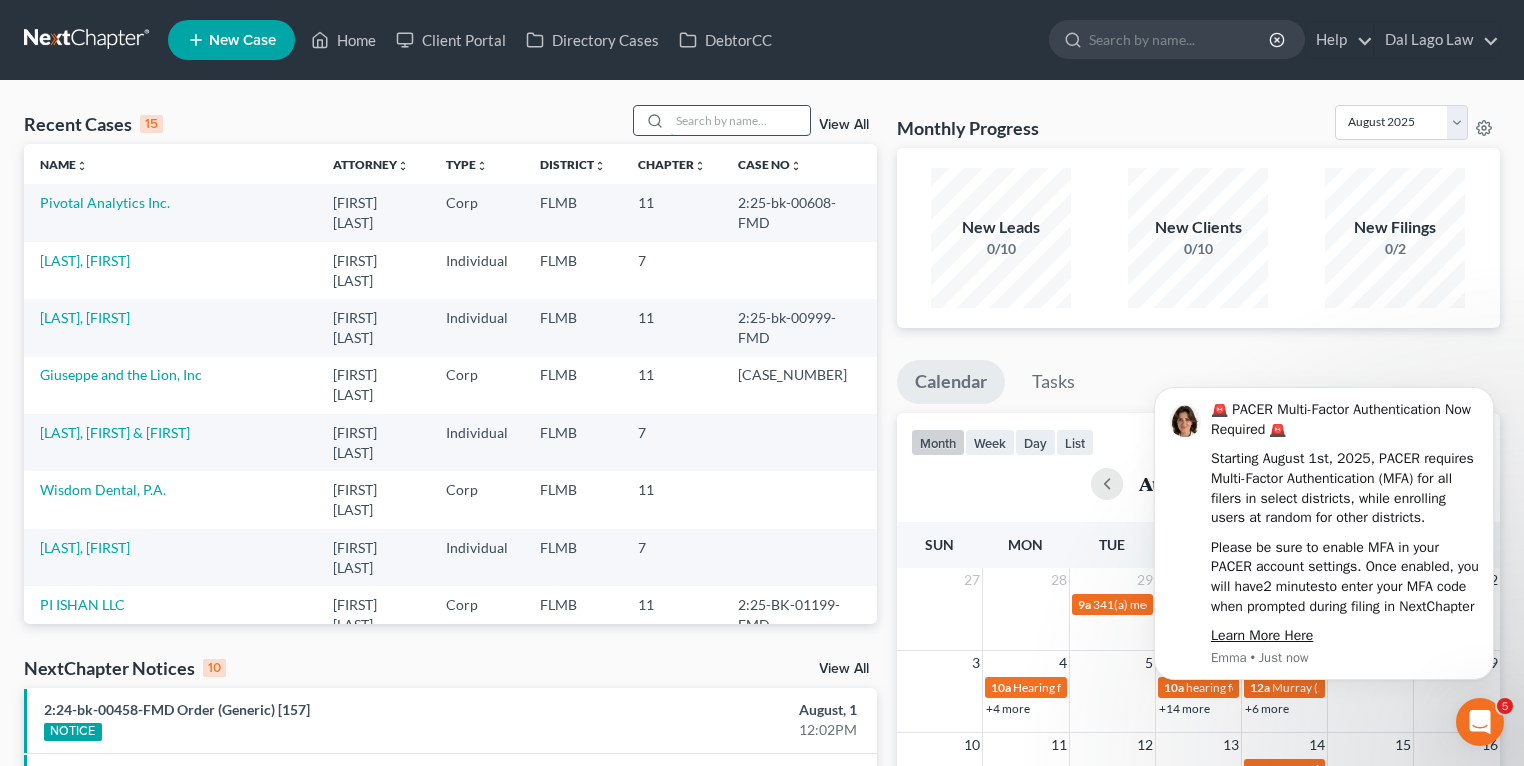 click at bounding box center (740, 120) 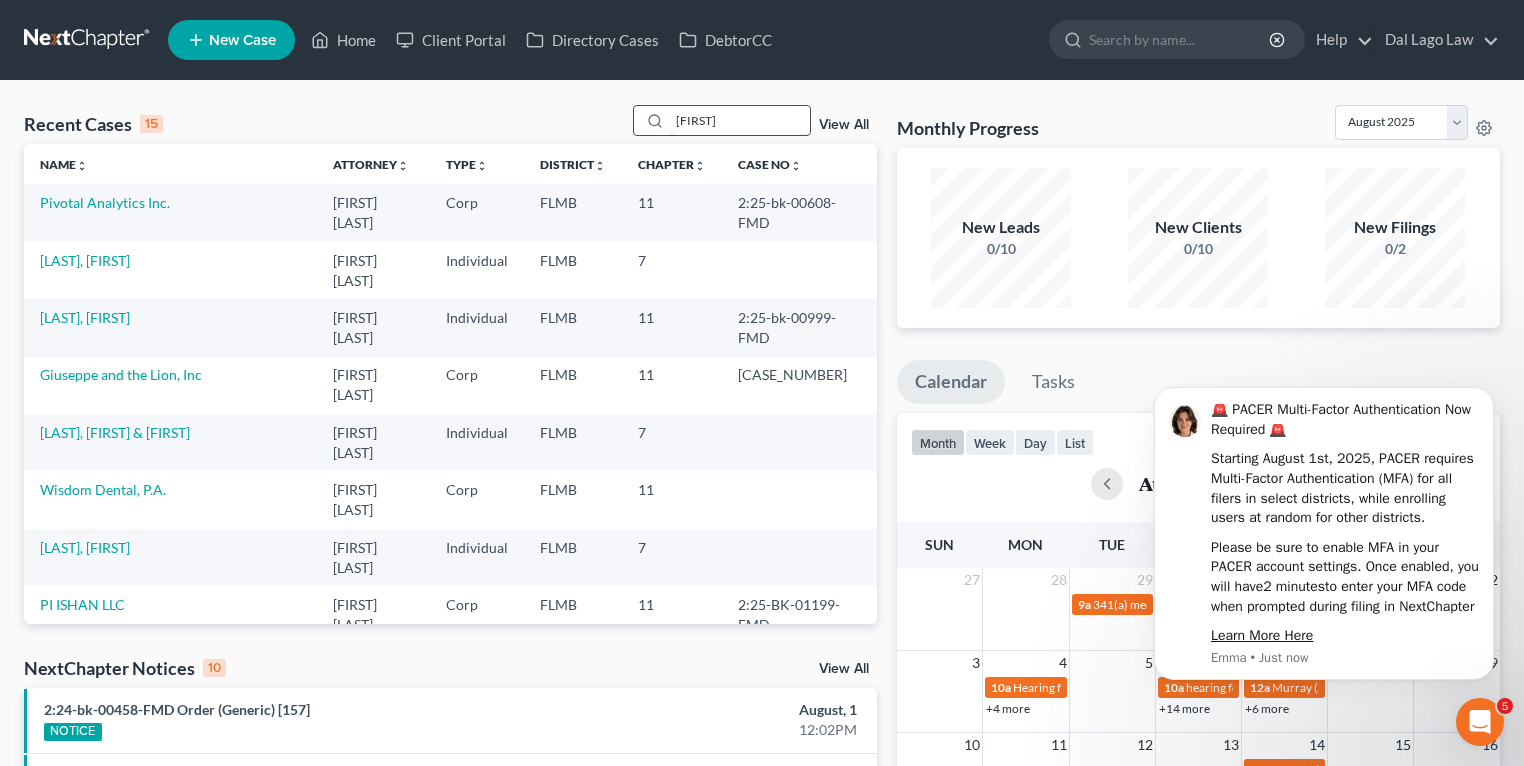 type on "[FIRST]" 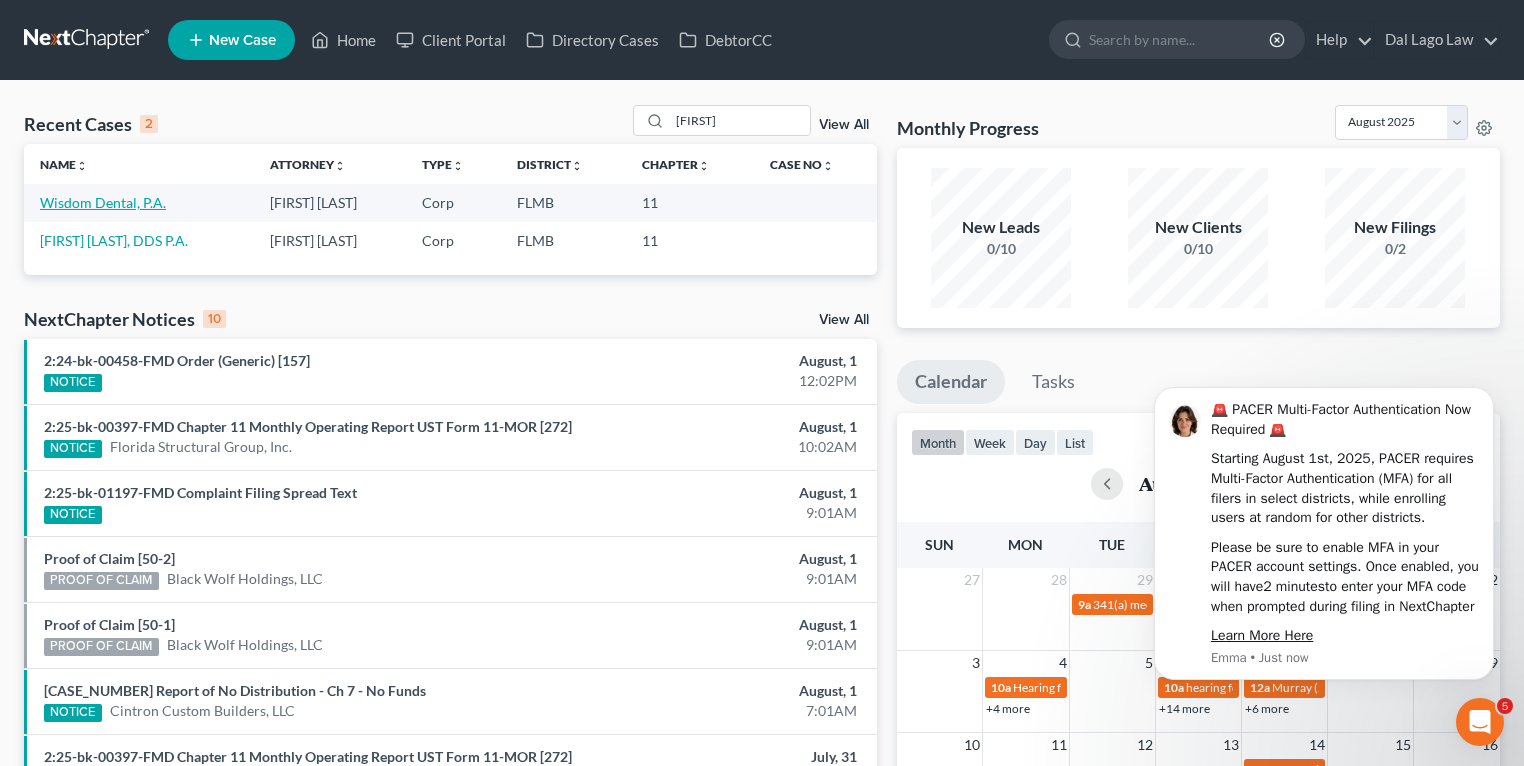 click on "Wisdom Dental, P.A." at bounding box center [103, 202] 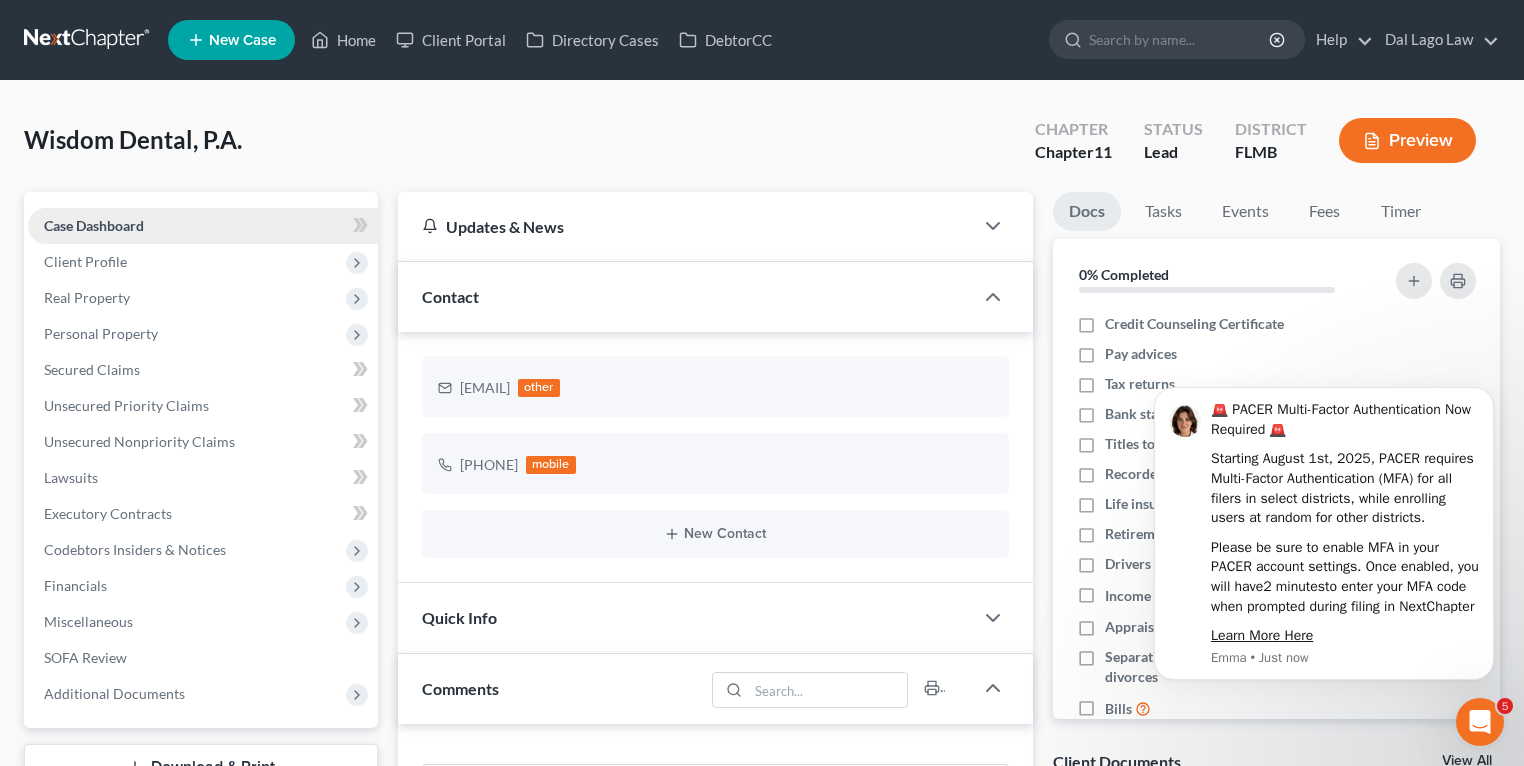 scroll, scrollTop: 788, scrollLeft: 0, axis: vertical 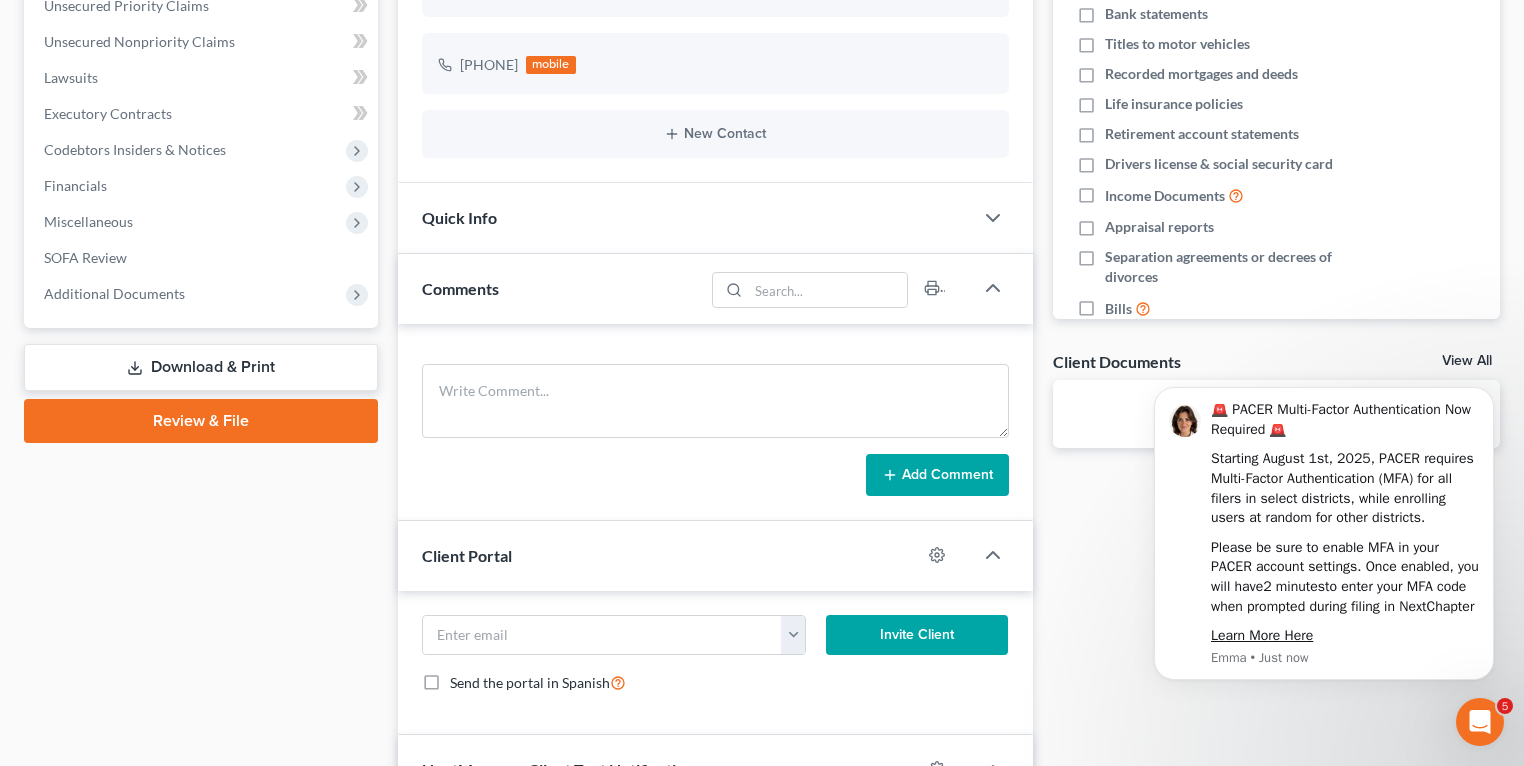 click on "Download & Print" at bounding box center [201, 367] 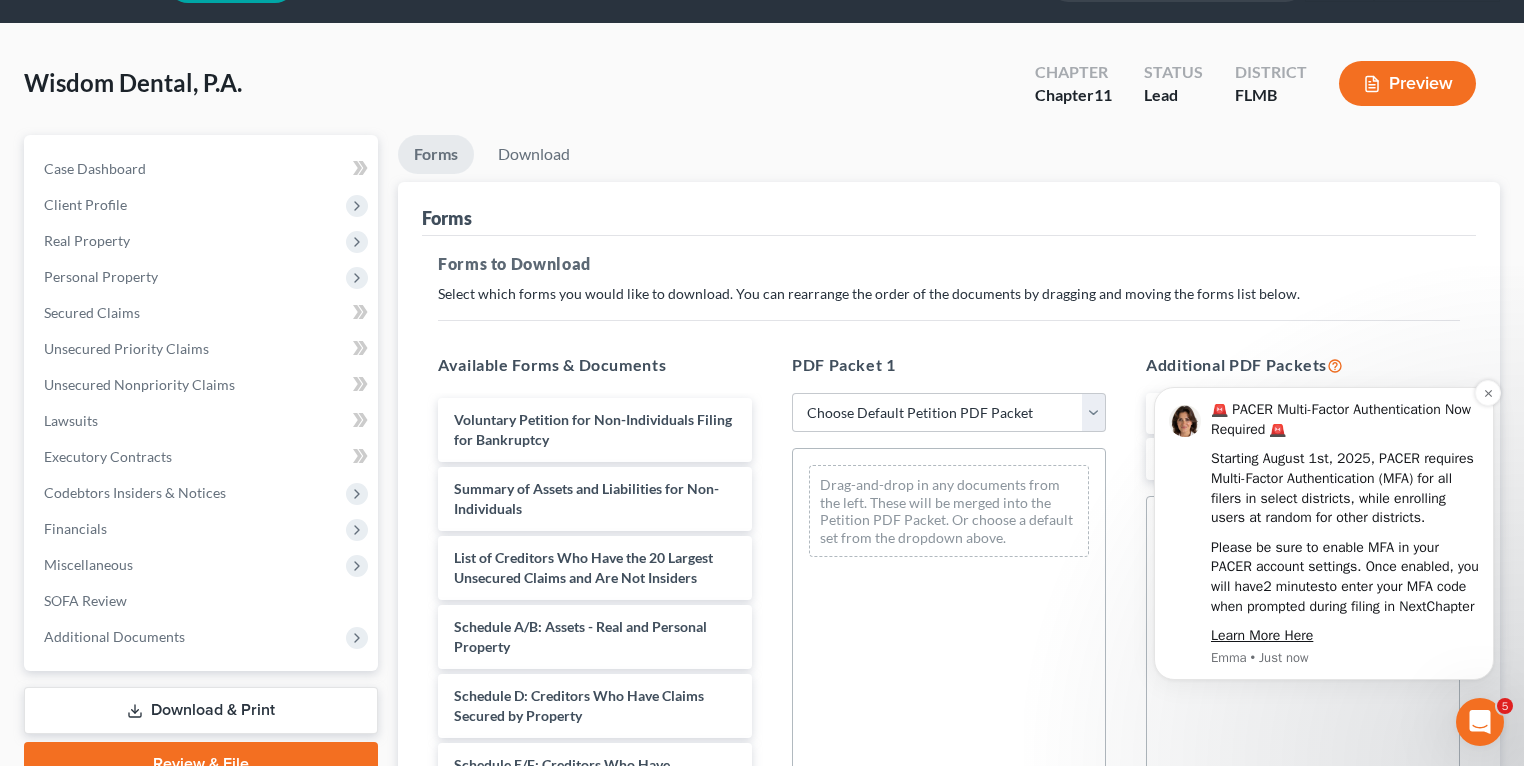 scroll, scrollTop: 53, scrollLeft: 0, axis: vertical 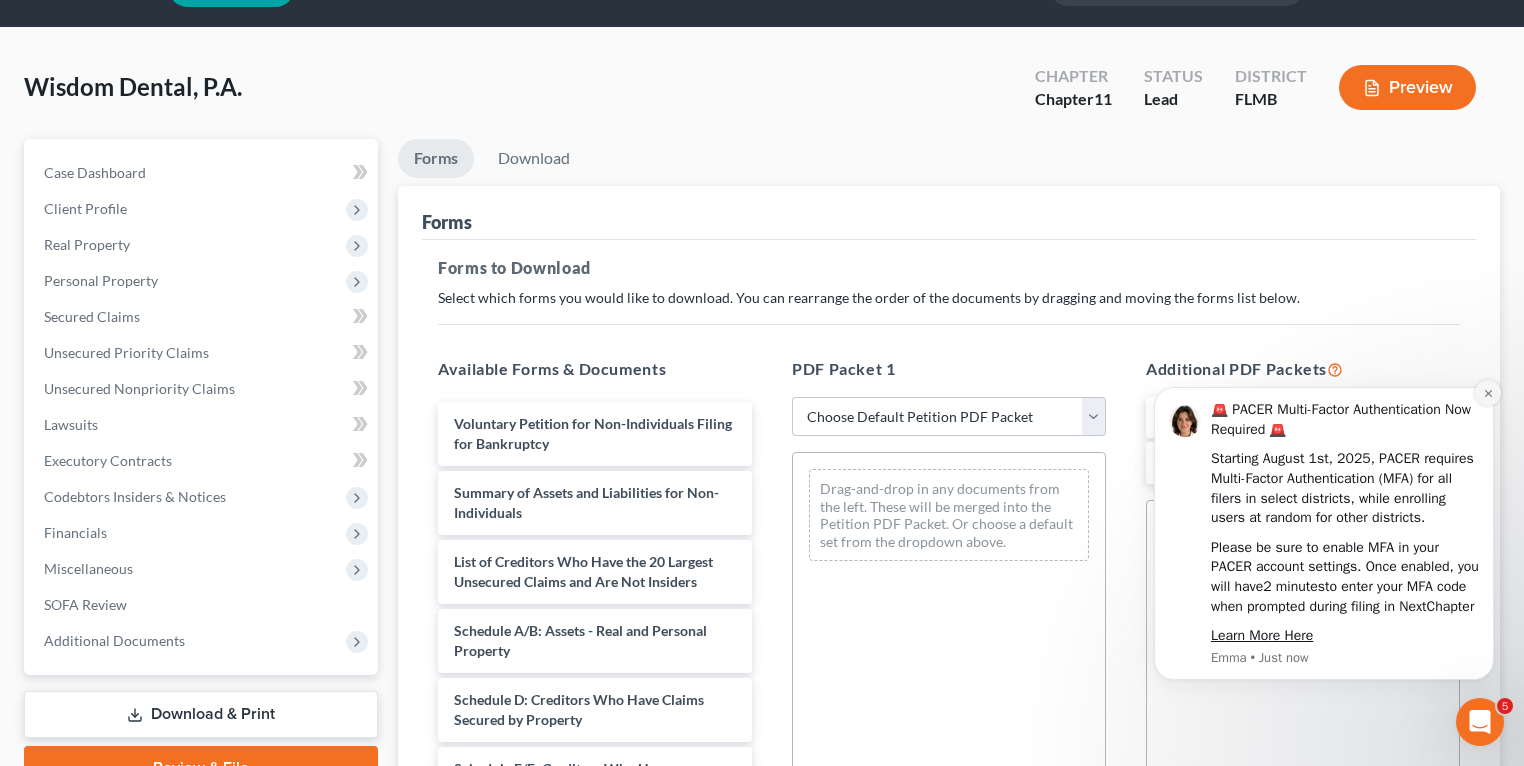 click at bounding box center [1488, 393] 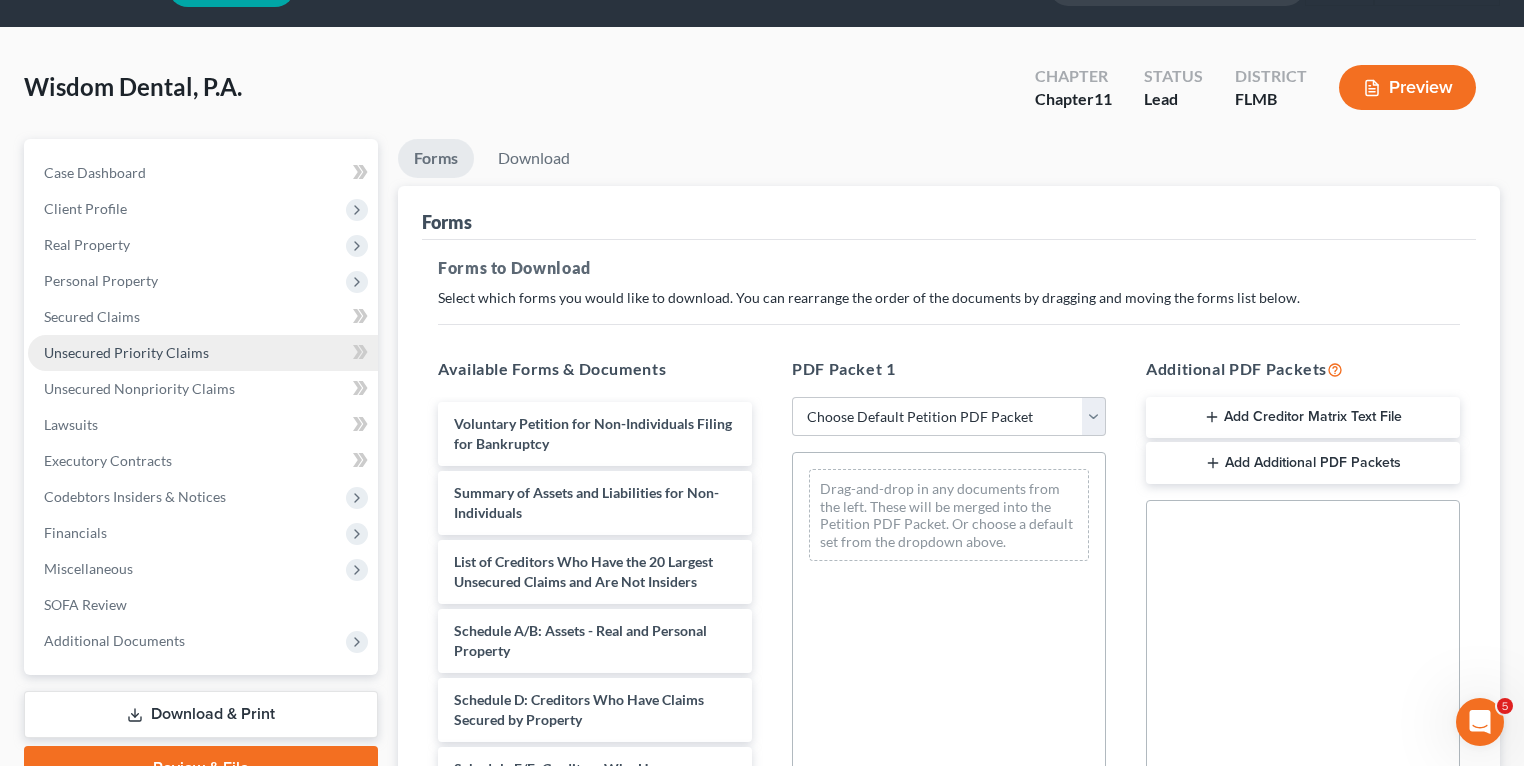click on "Unsecured Priority Claims" at bounding box center [126, 352] 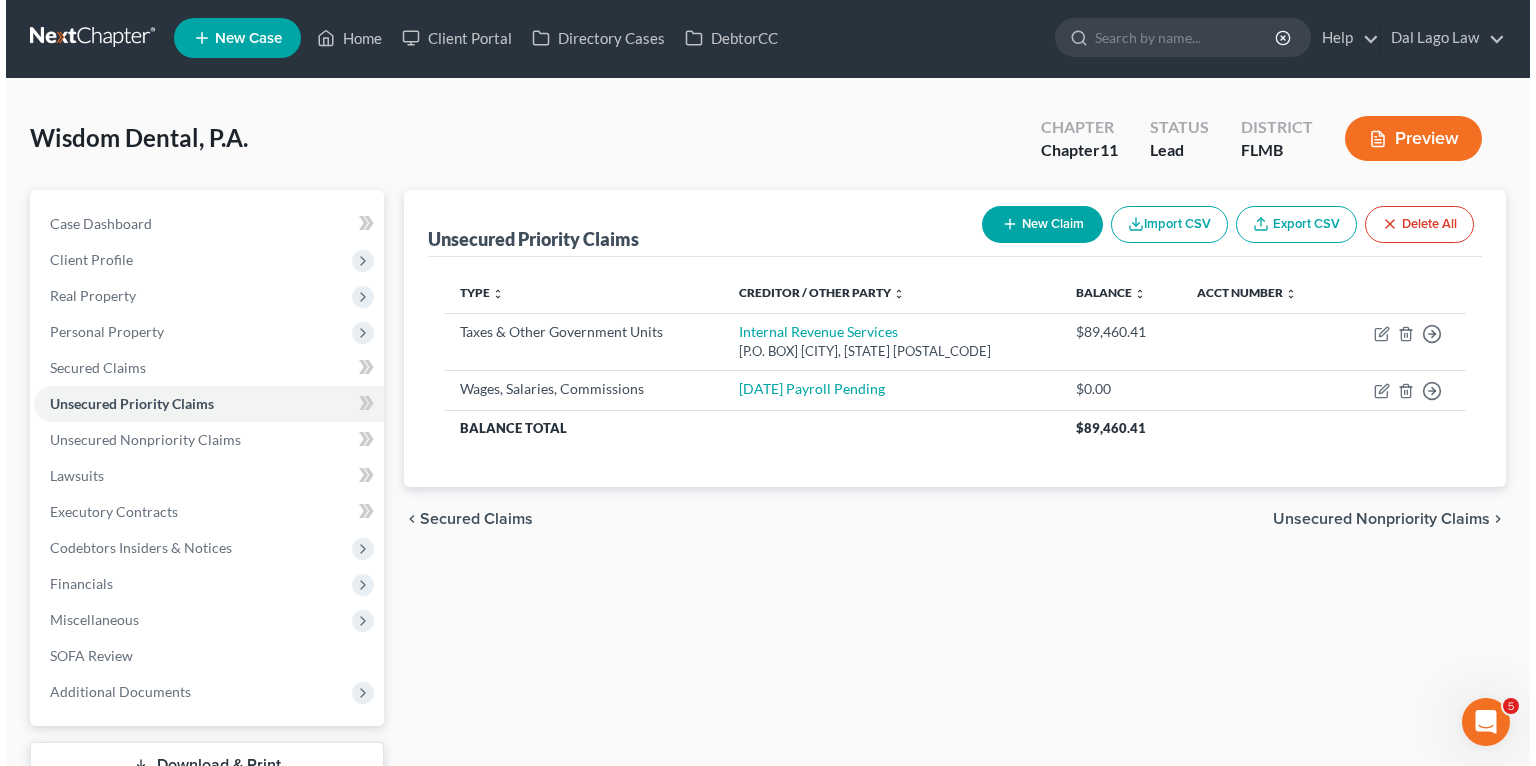 scroll, scrollTop: 0, scrollLeft: 0, axis: both 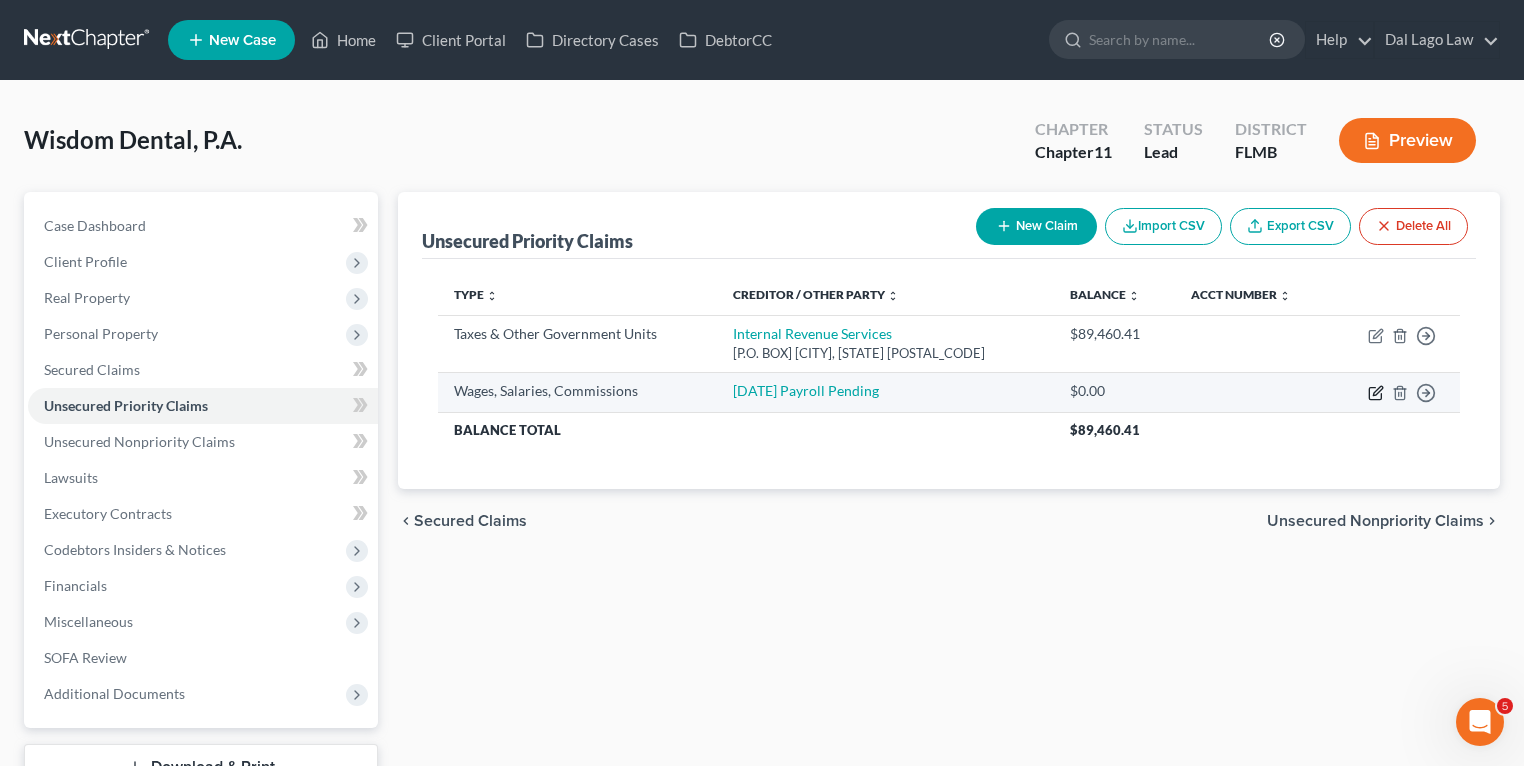 click 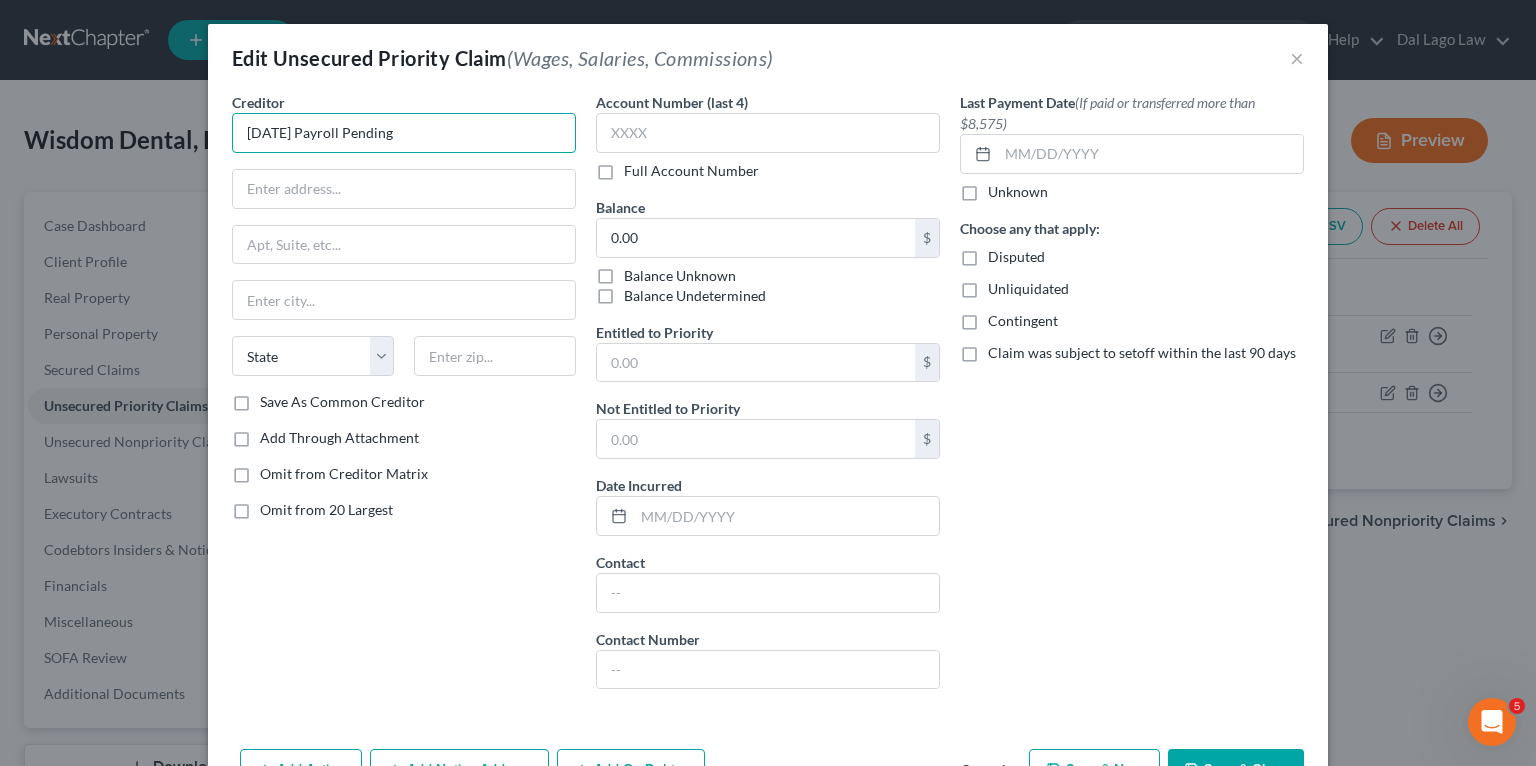 drag, startPoint x: 515, startPoint y: 143, endPoint x: 127, endPoint y: 135, distance: 388.08246 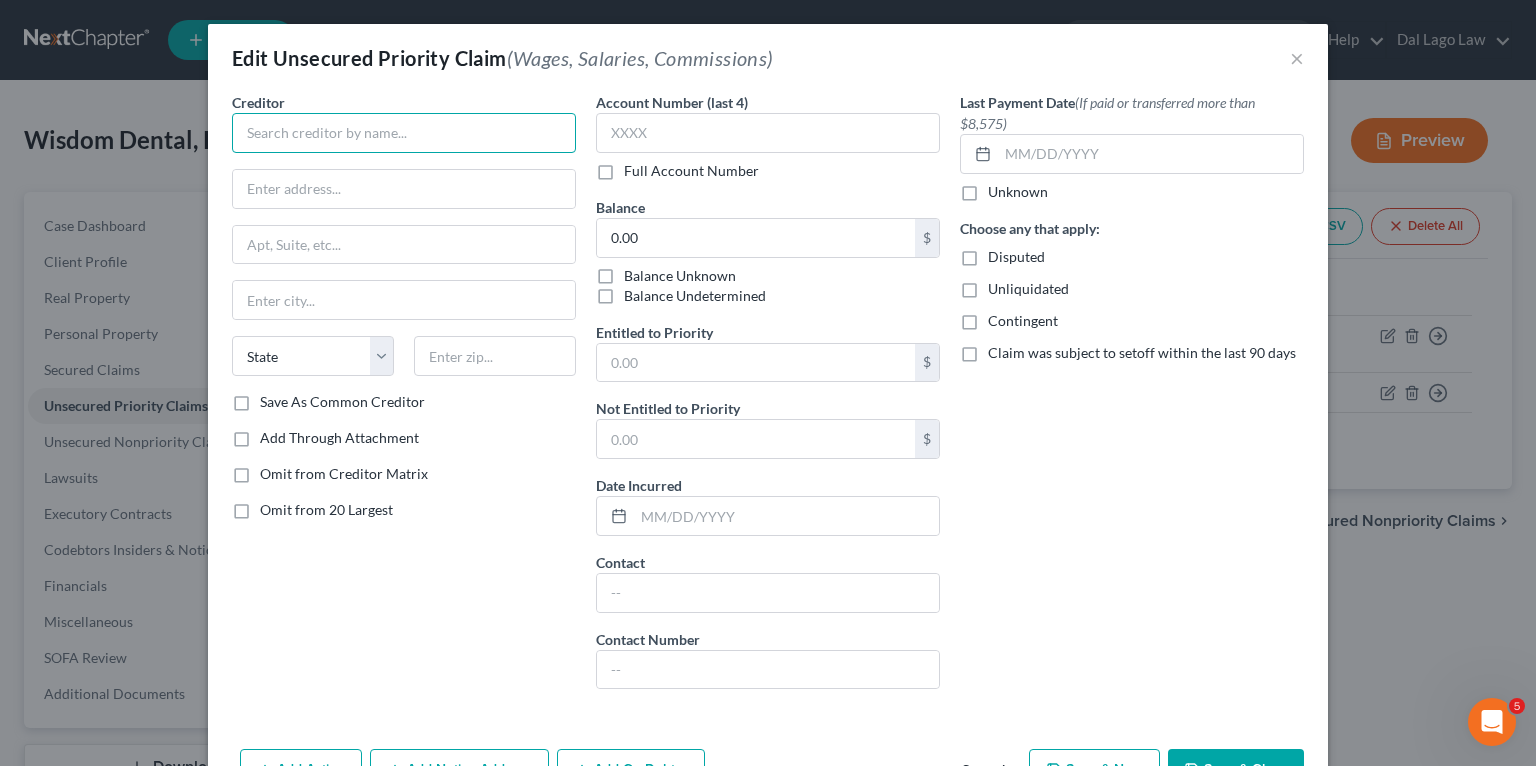 click at bounding box center [404, 133] 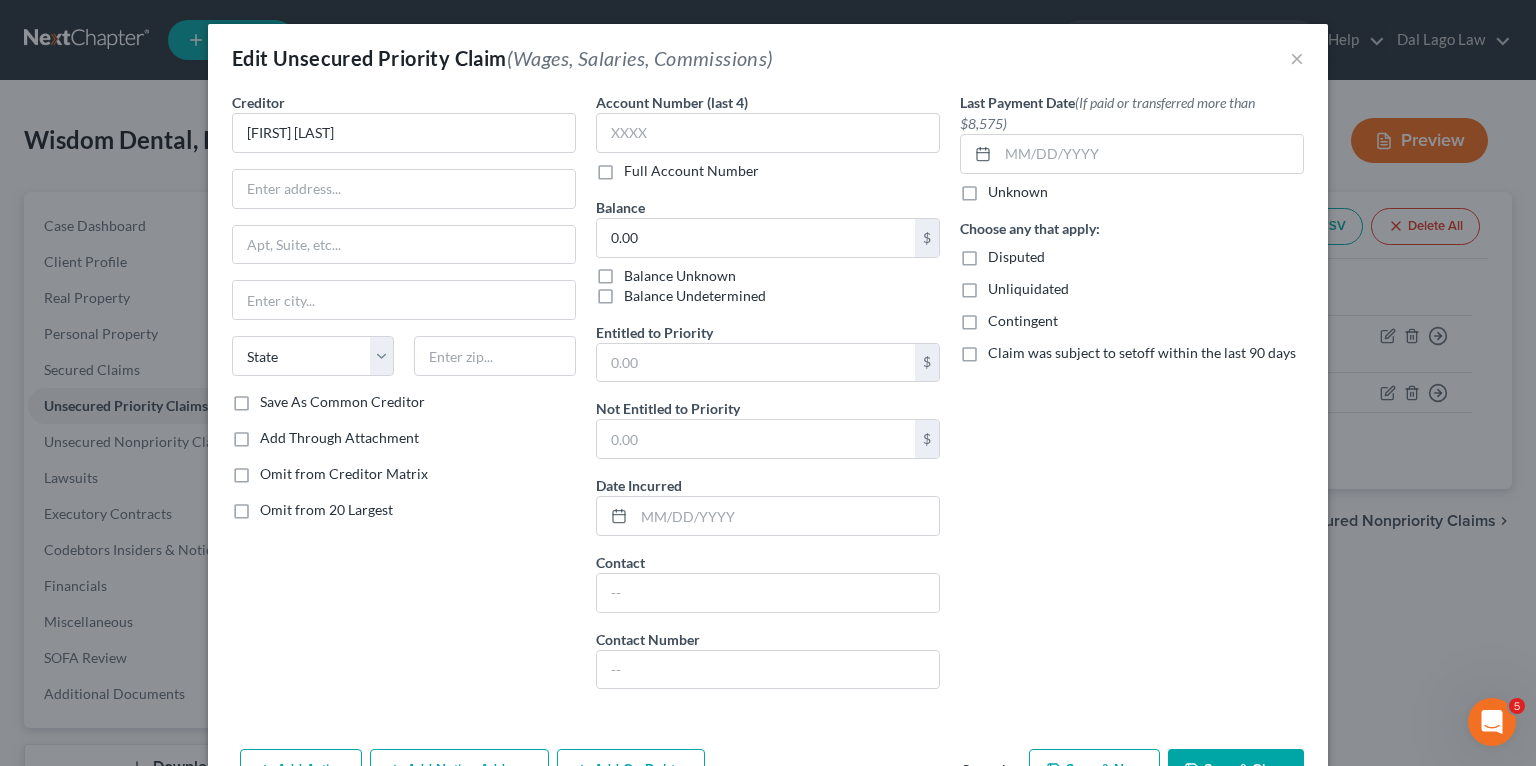 type on "[FIRST] [LAST]" 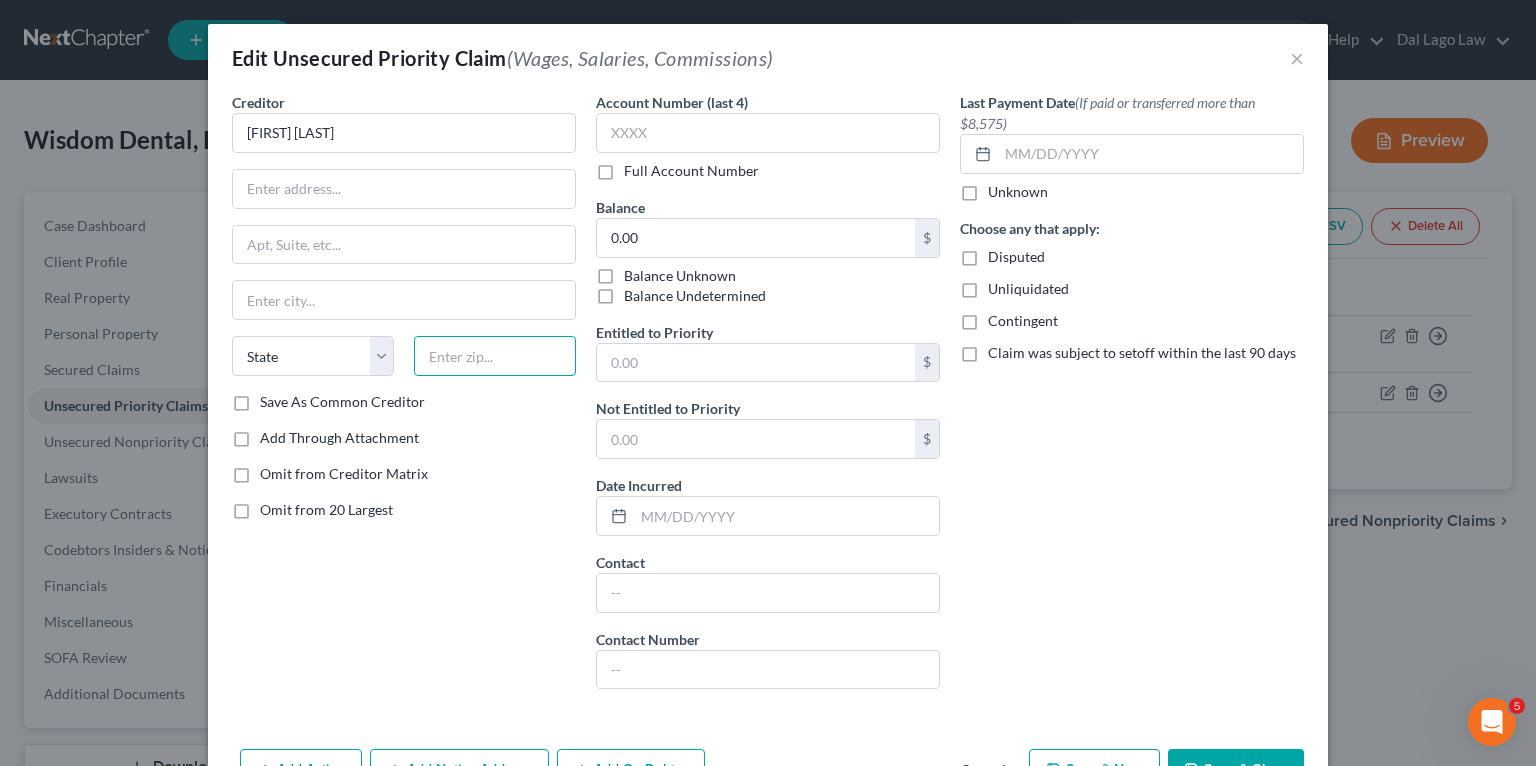 click at bounding box center (495, 356) 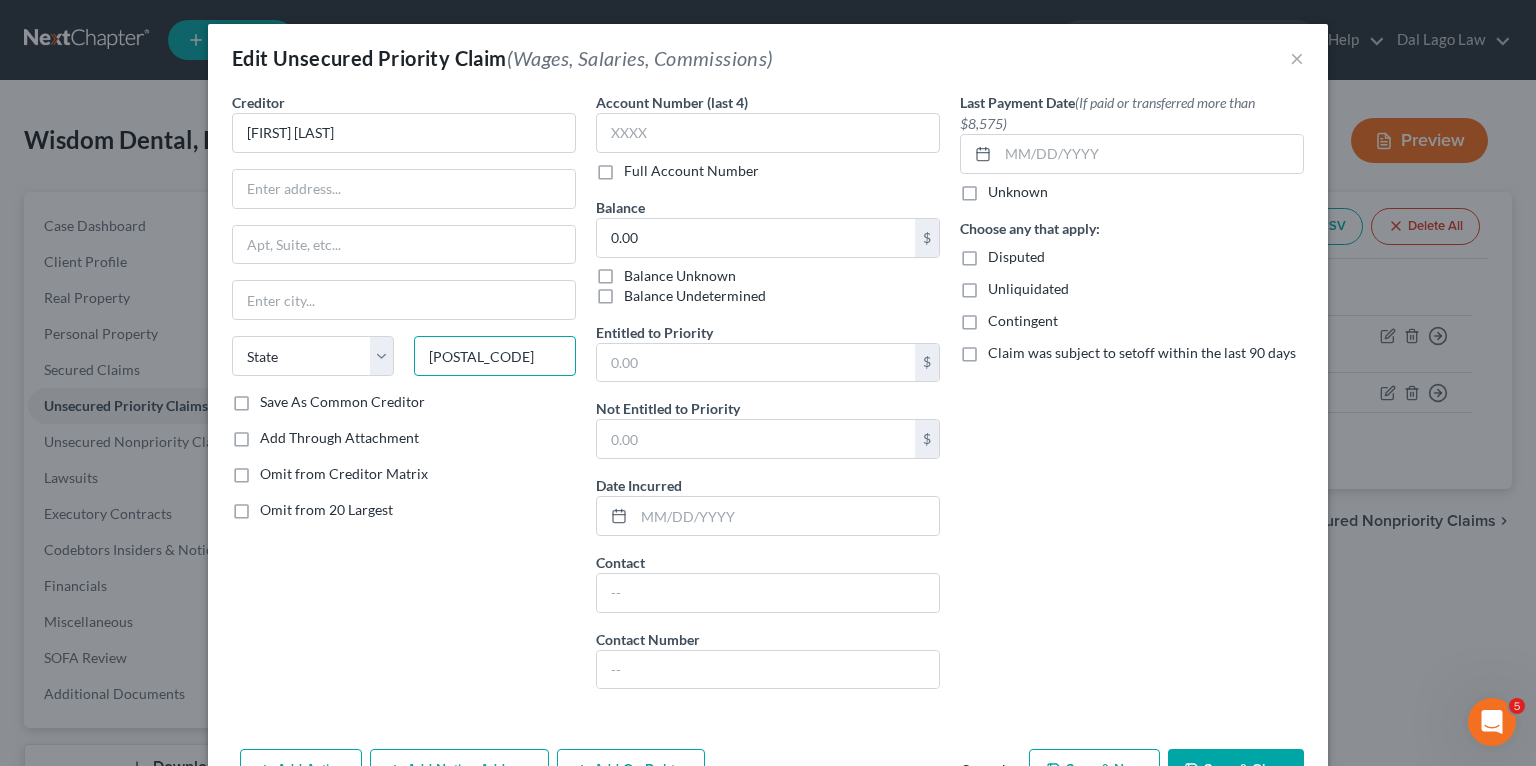 type on "[POSTAL_CODE]" 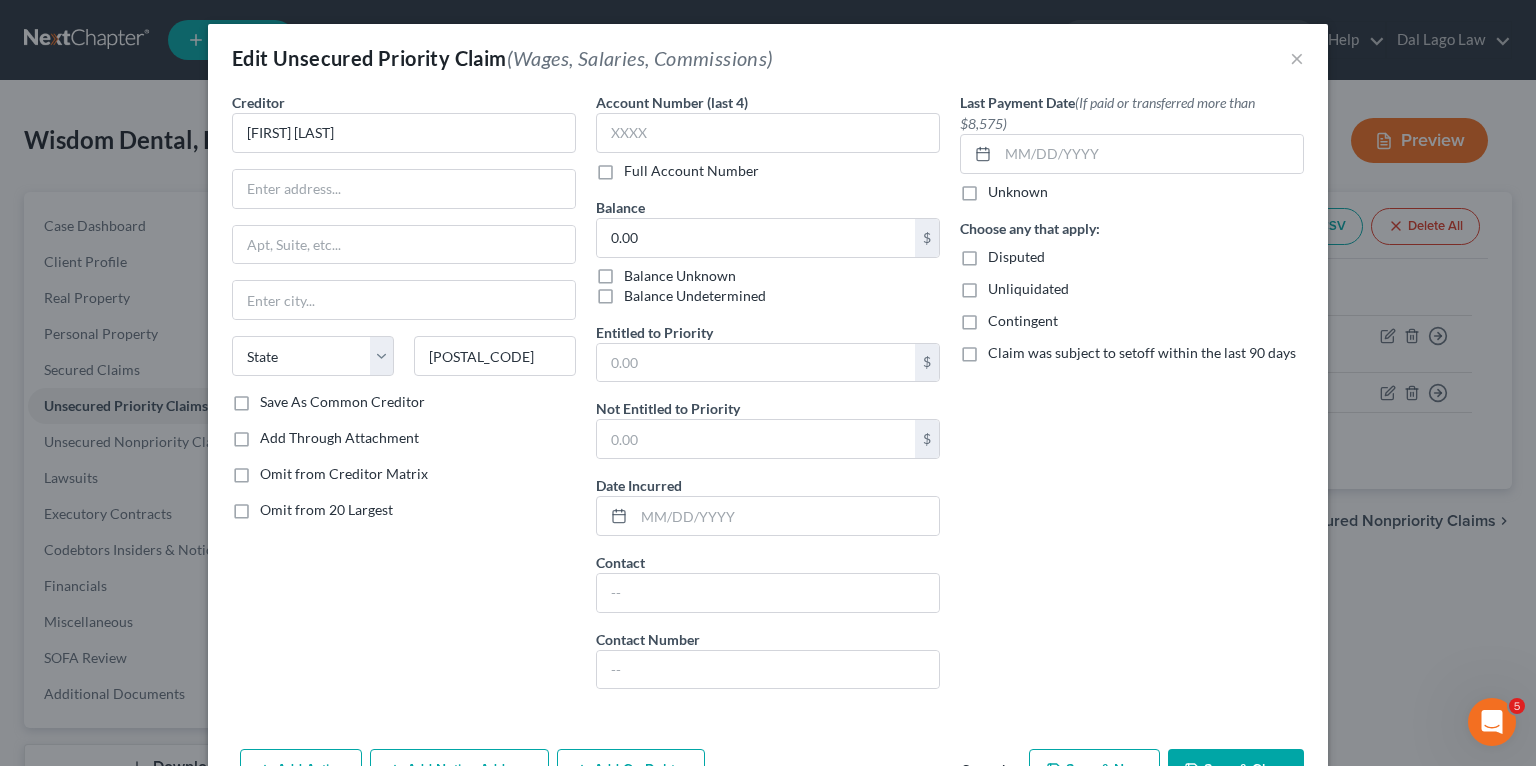 type on "Naples" 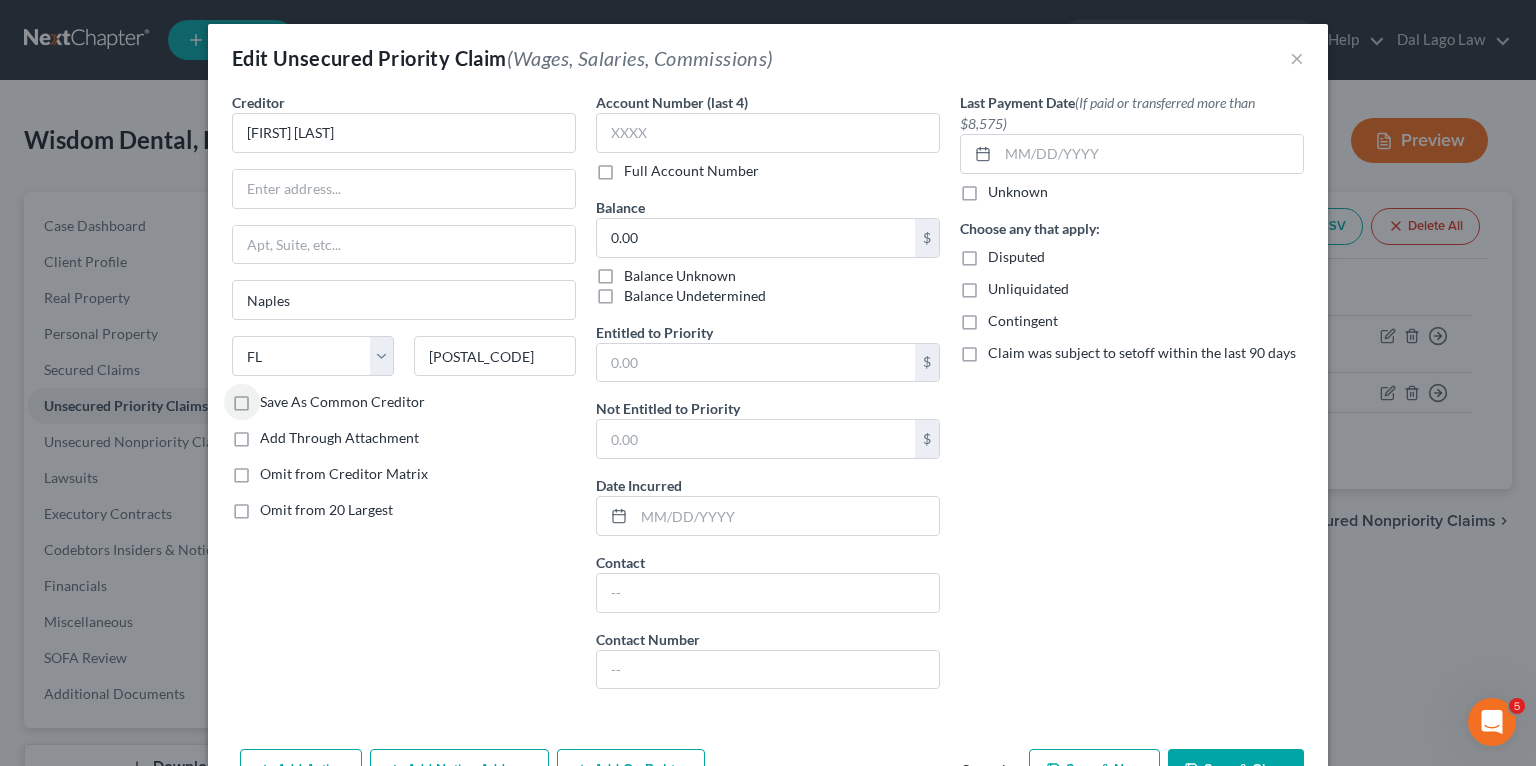 click on "Save As Common Creditor" at bounding box center (274, 398) 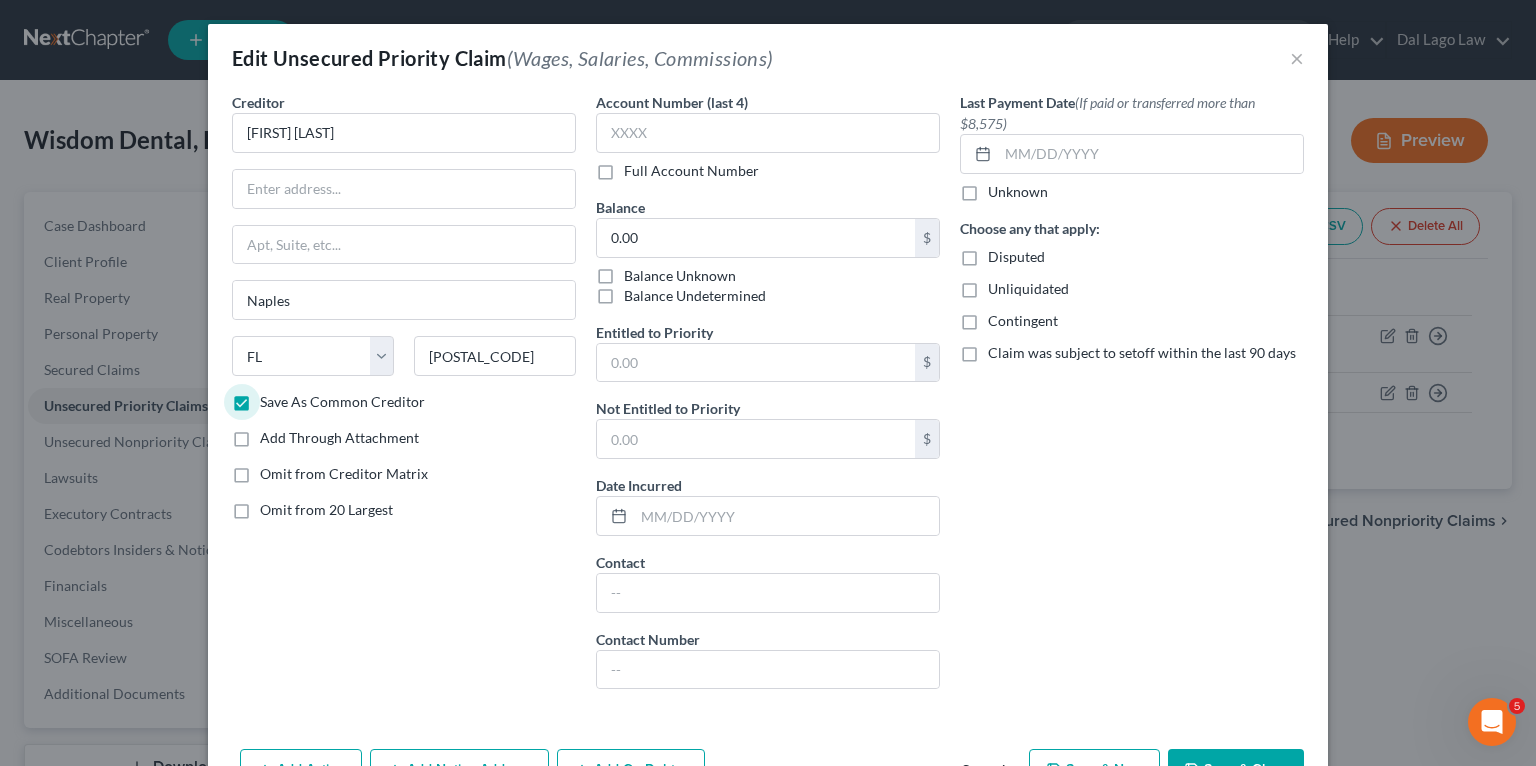 click on "Save As Common Creditor" at bounding box center [274, 398] 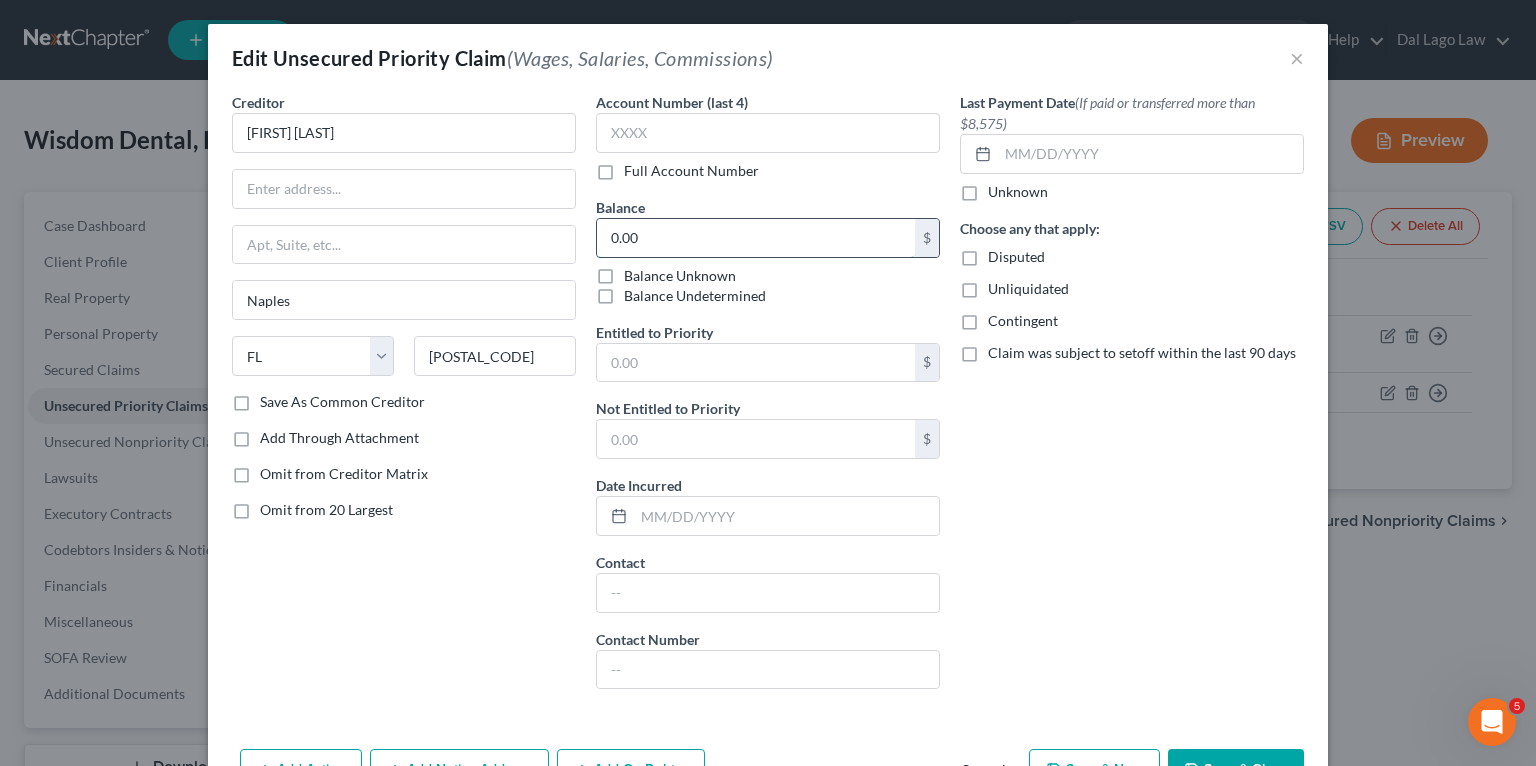 click on "0.00" at bounding box center (756, 238) 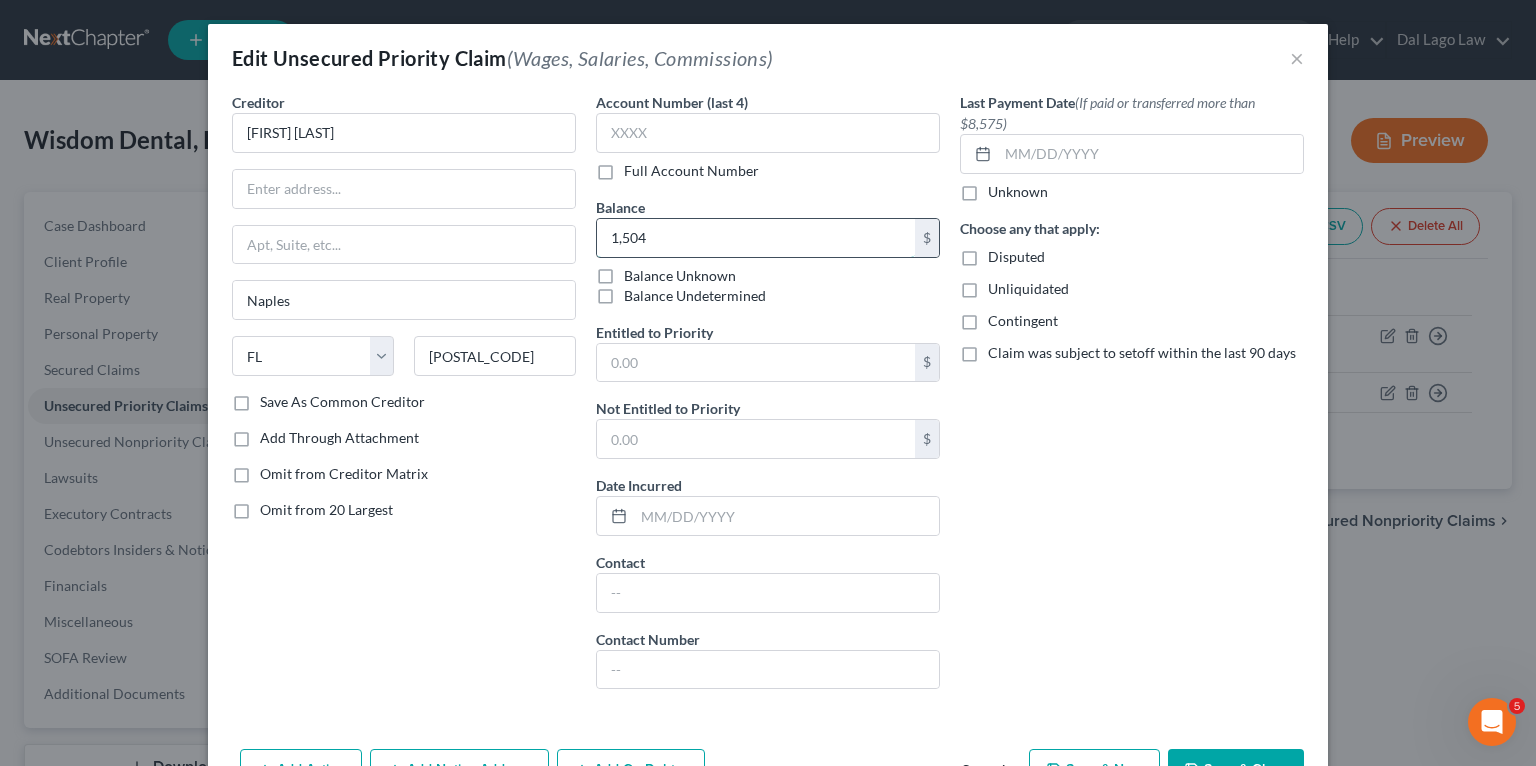 type on "1,504" 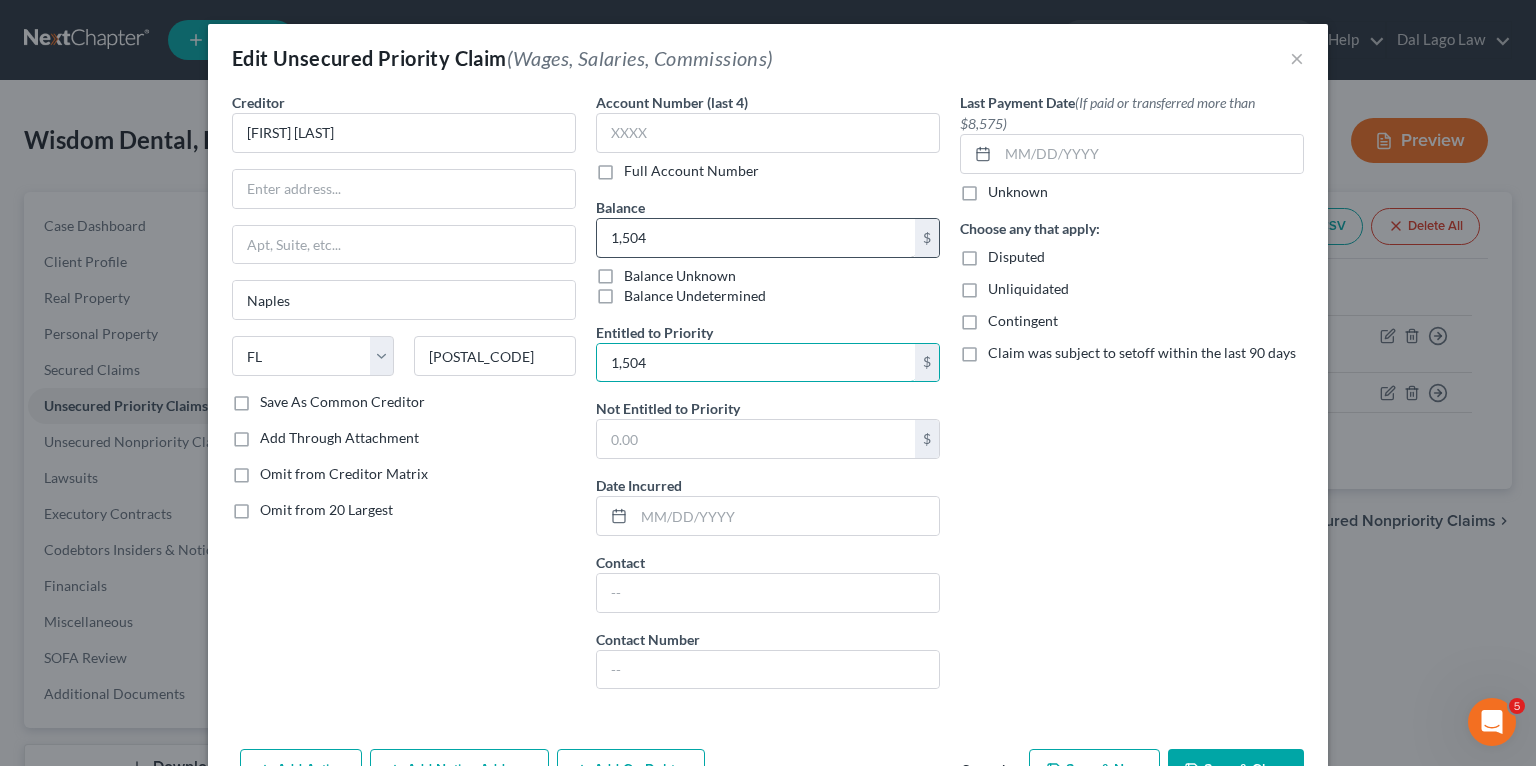 type on "1,504" 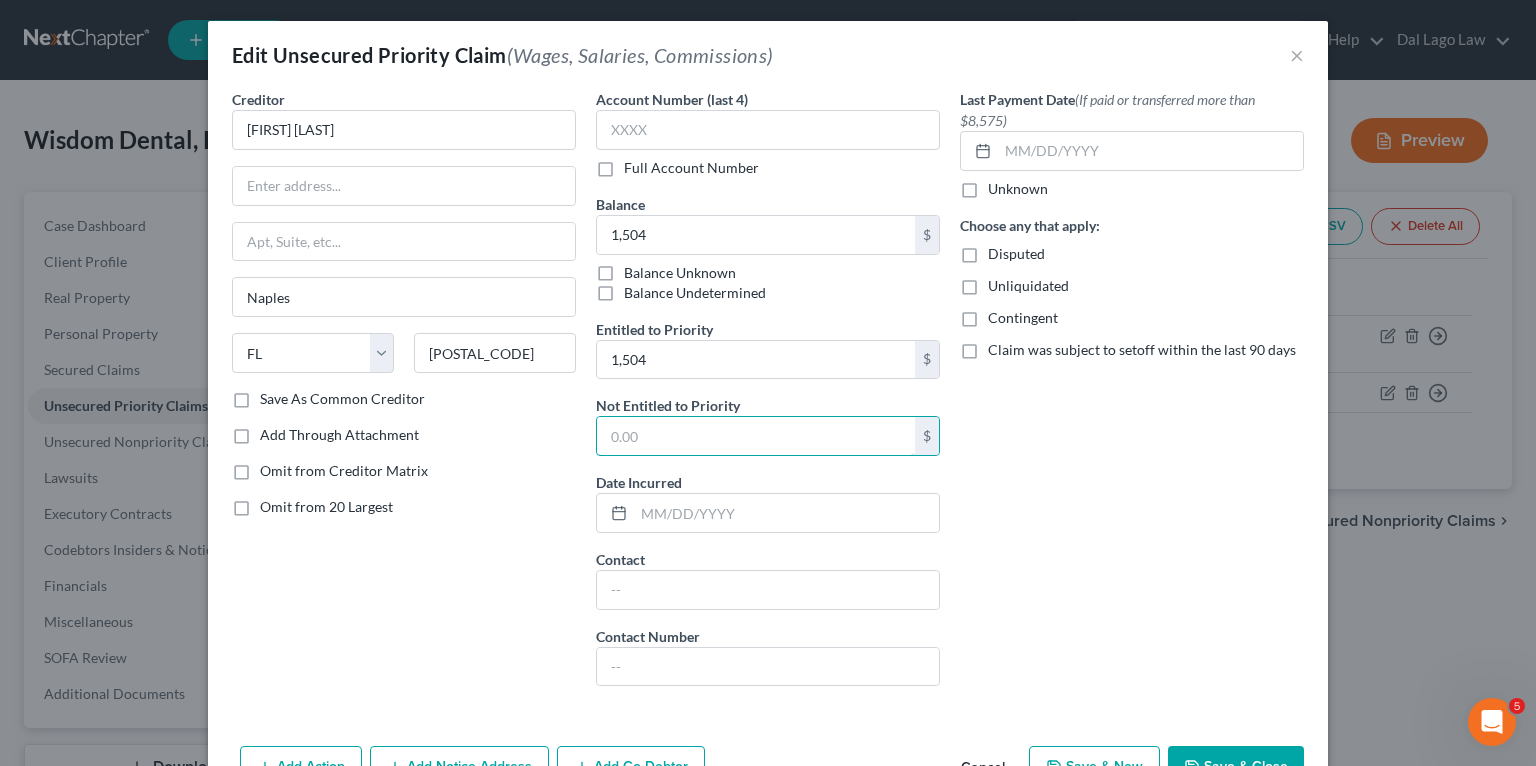 scroll, scrollTop: 0, scrollLeft: 0, axis: both 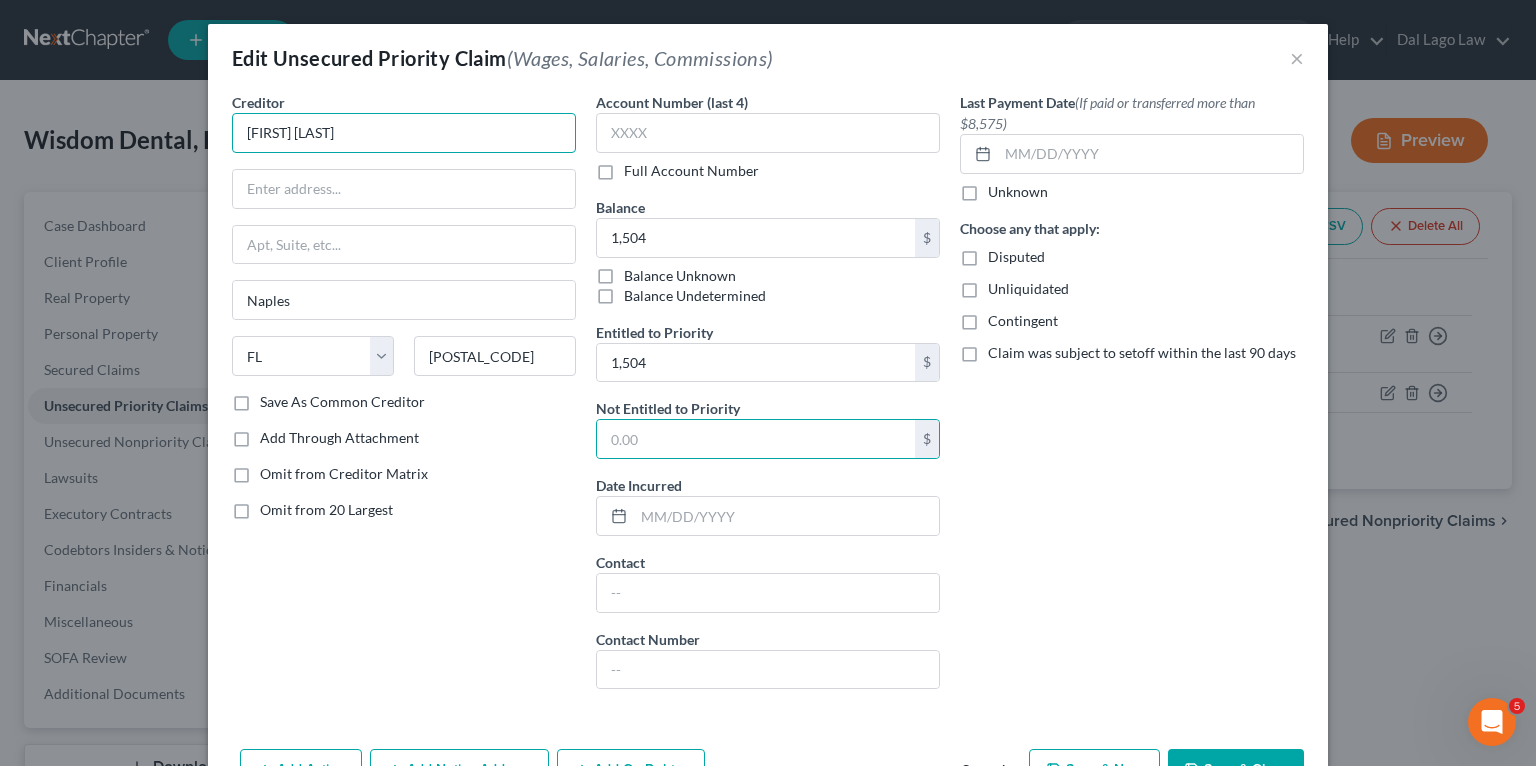 click on "[FIRST] [LAST]" at bounding box center (404, 133) 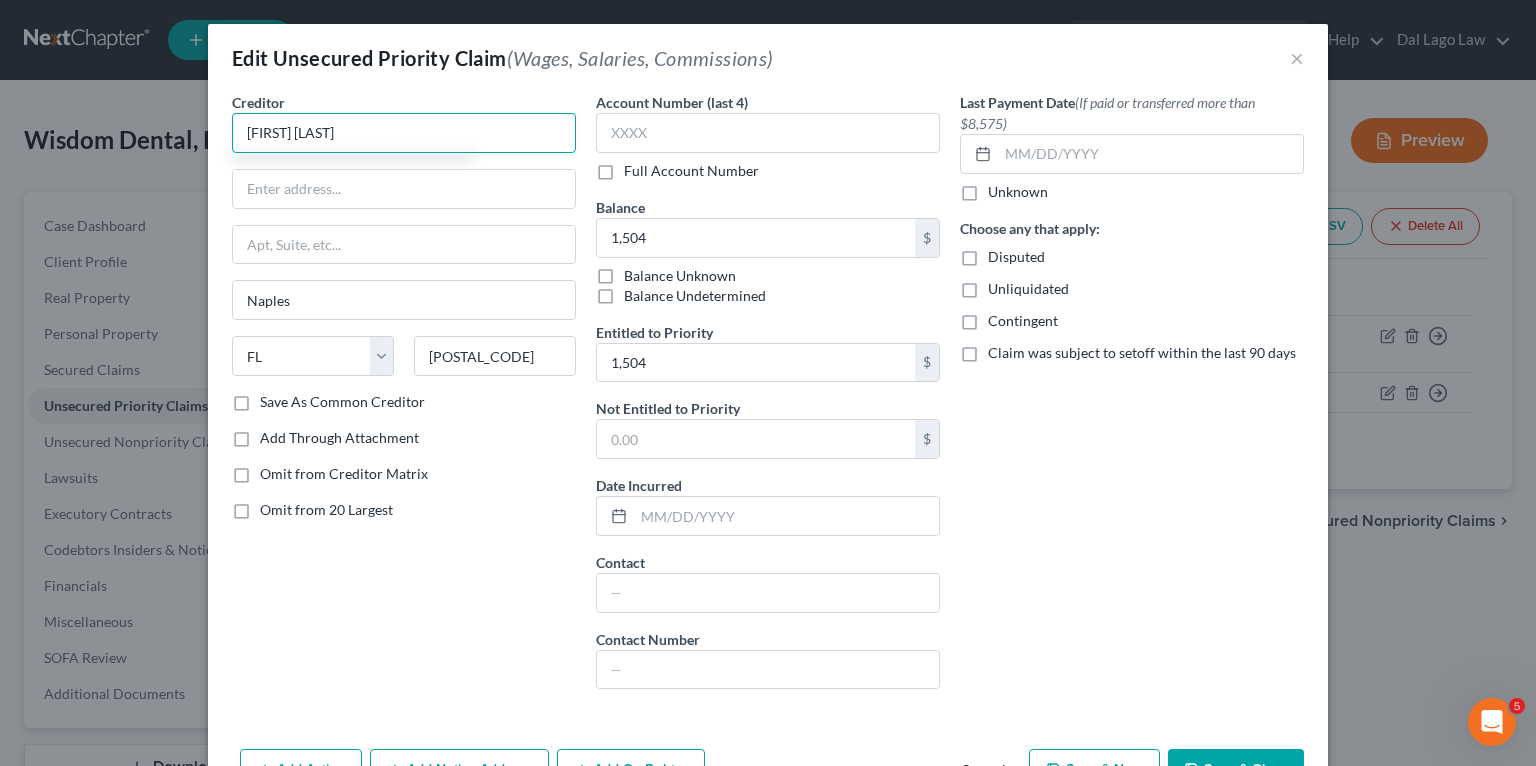 type on "[FIRST] [LAST]" 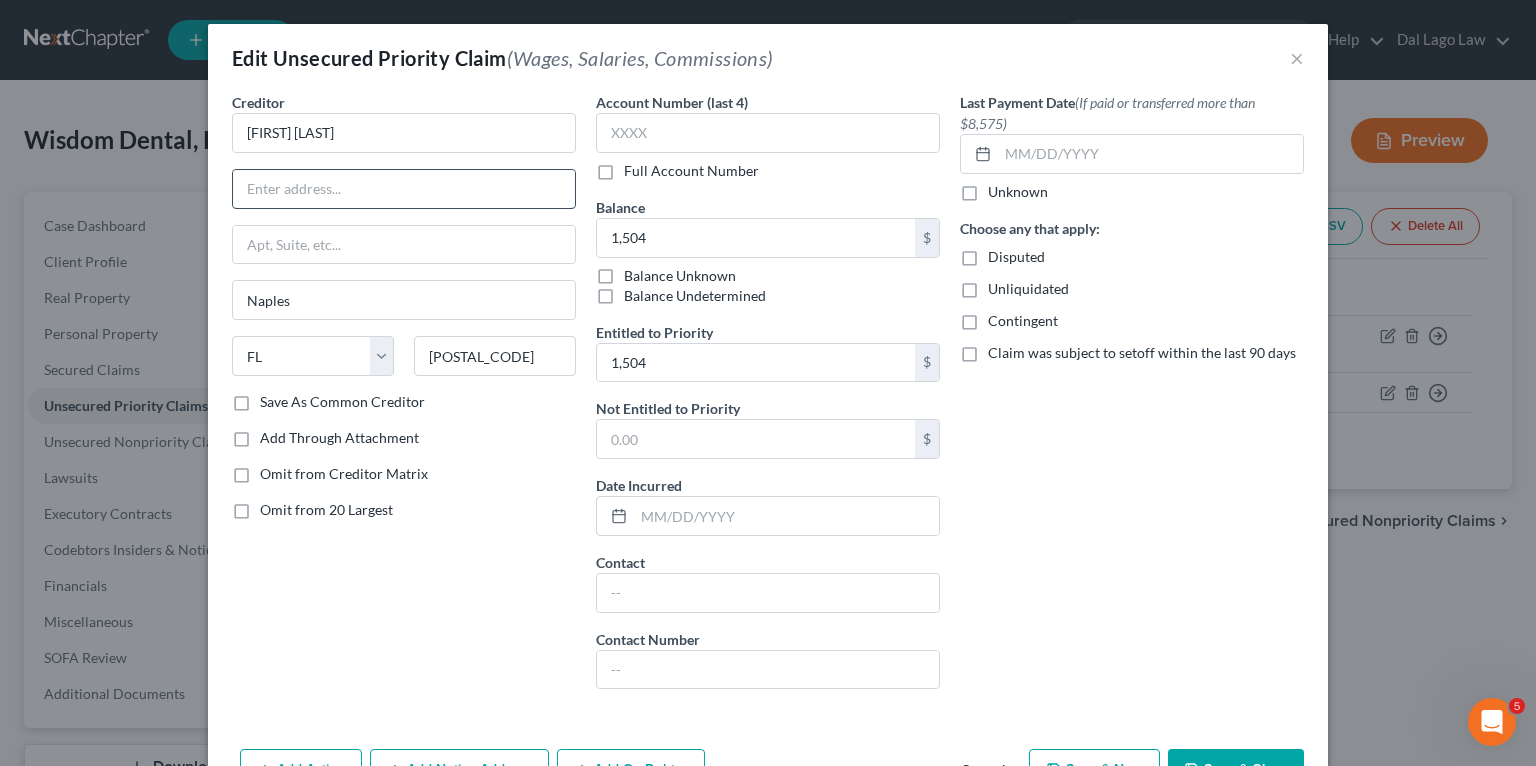 click at bounding box center [404, 189] 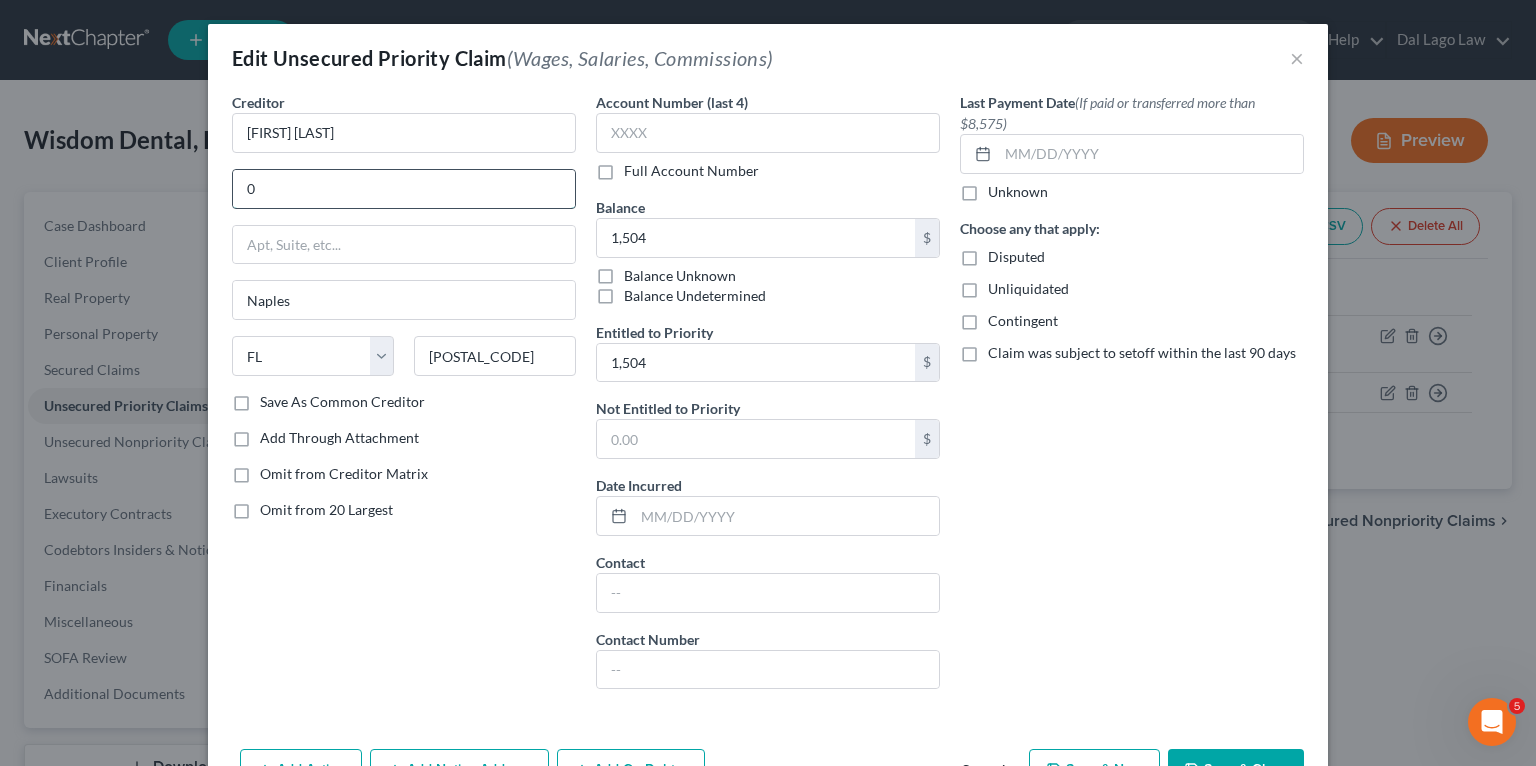 paste on "[NUMBER] [STREET]" 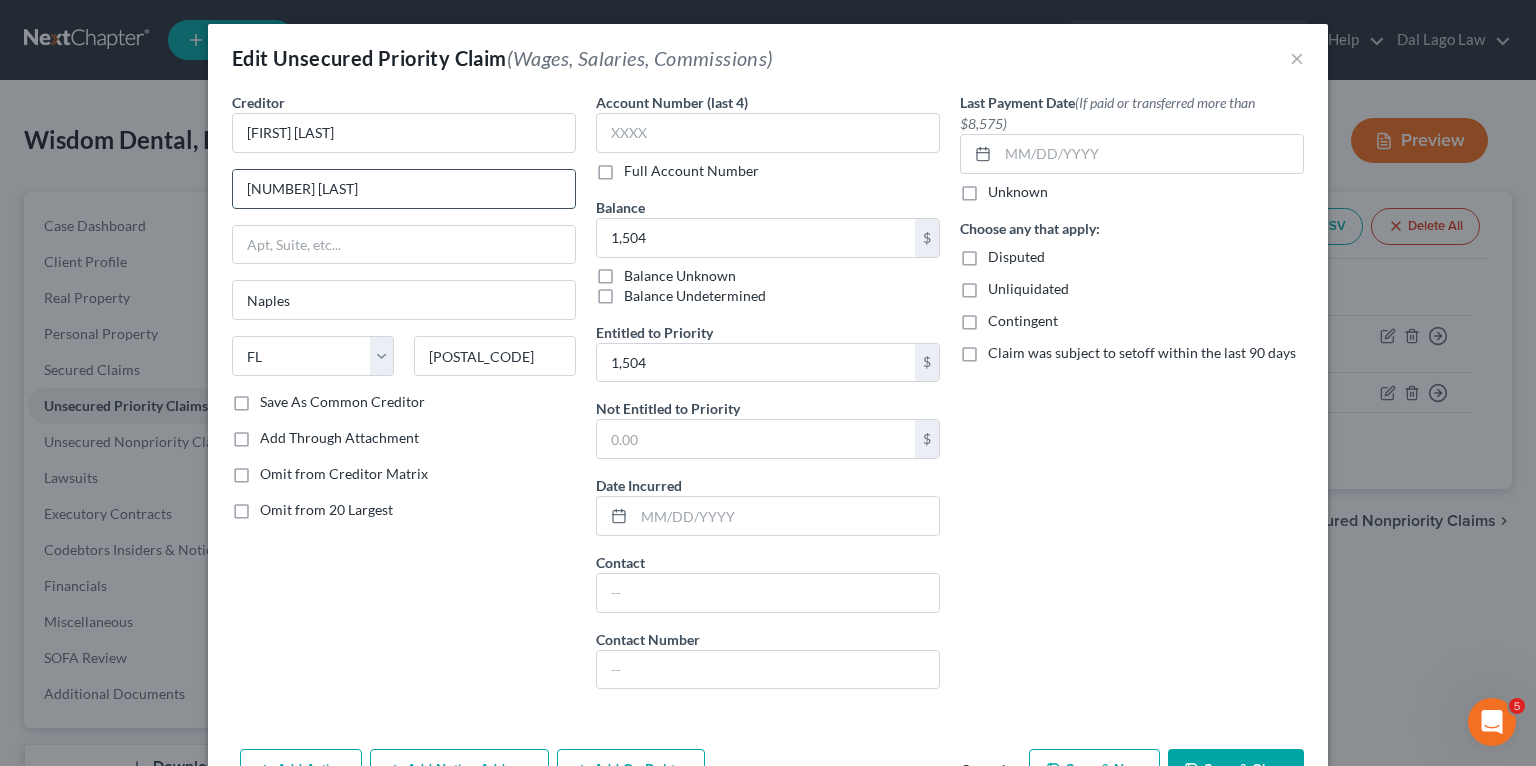 click on "[NUMBER] [LAST]" at bounding box center [404, 189] 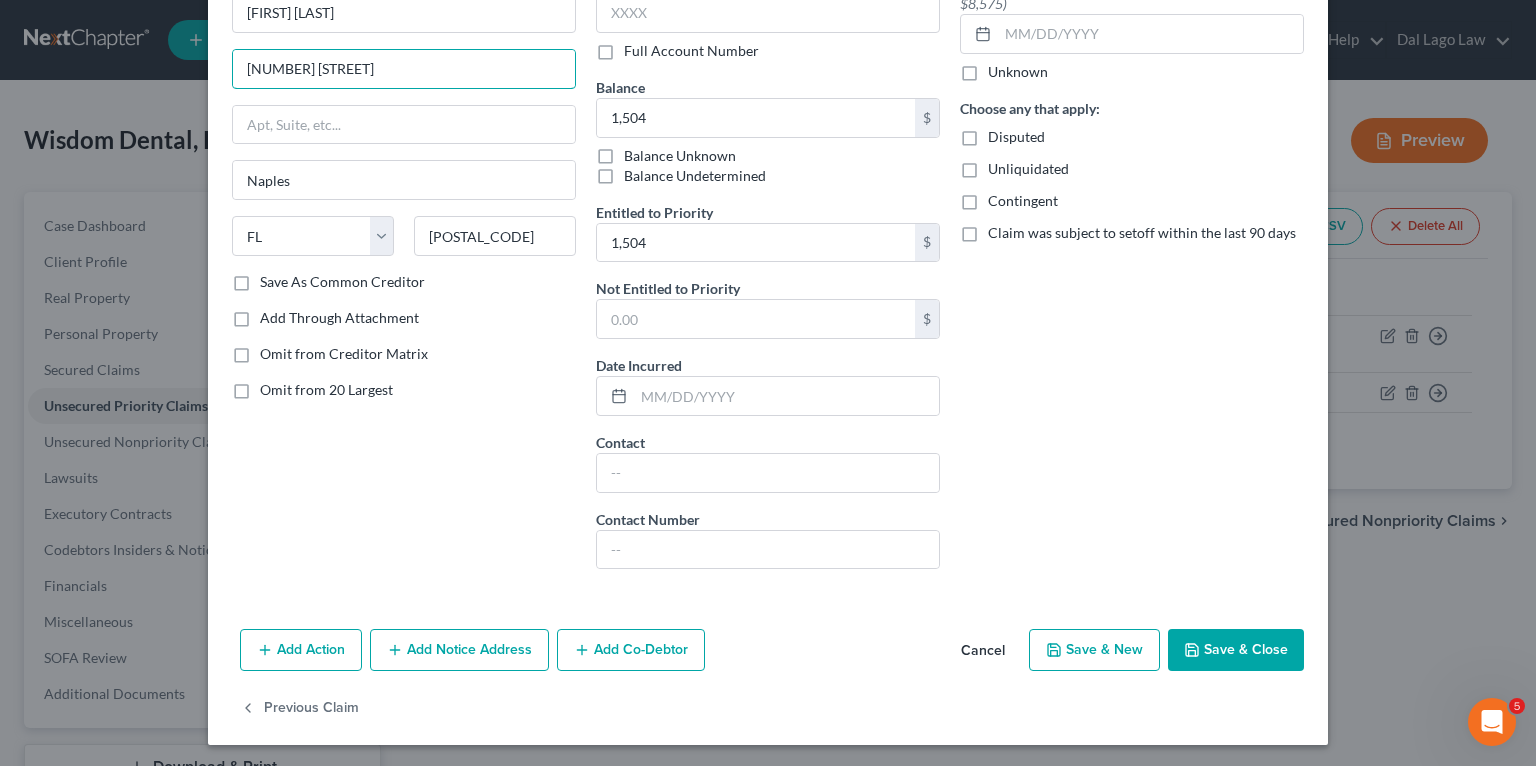 scroll, scrollTop: 120, scrollLeft: 0, axis: vertical 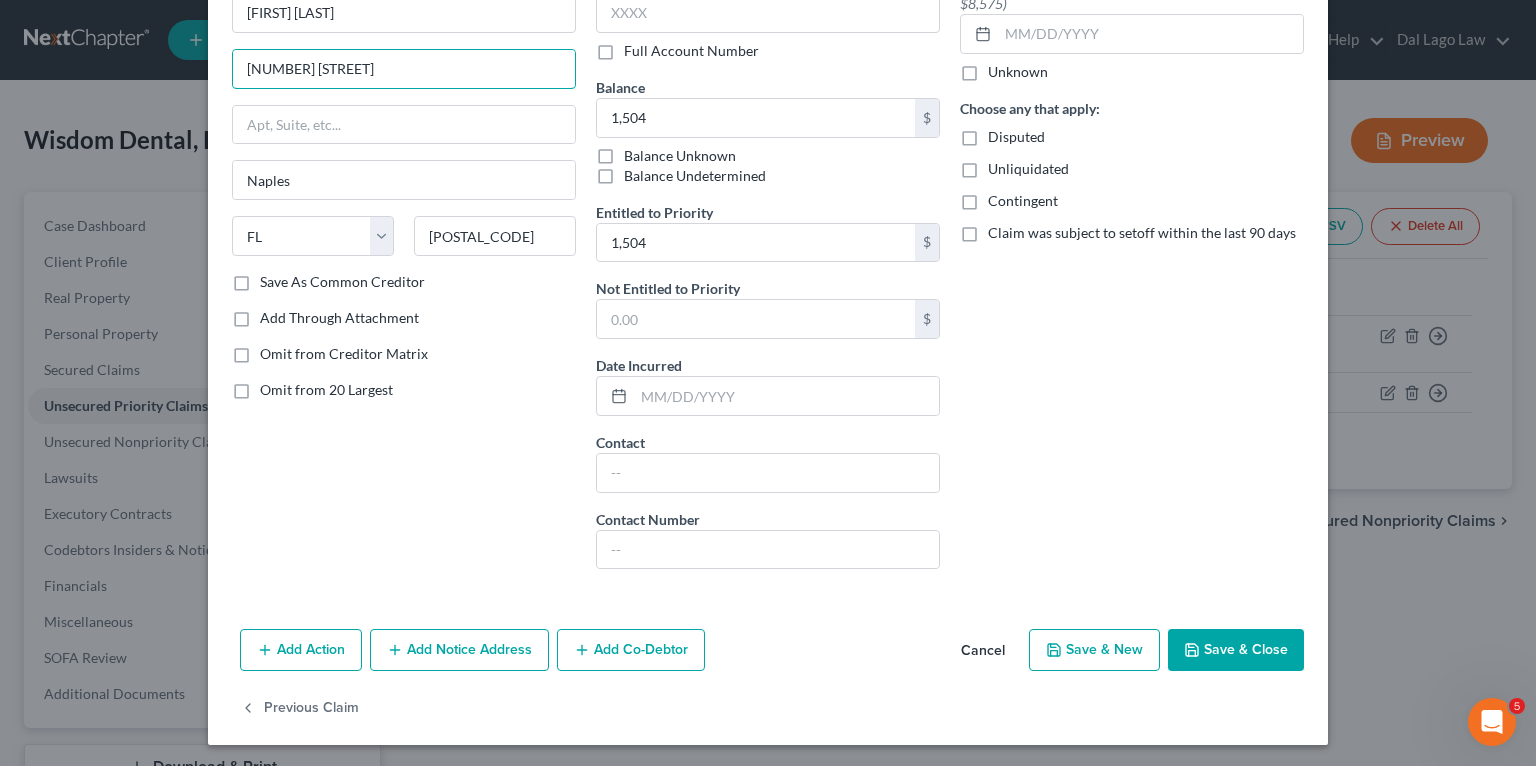 type on "[NUMBER] [STREET]" 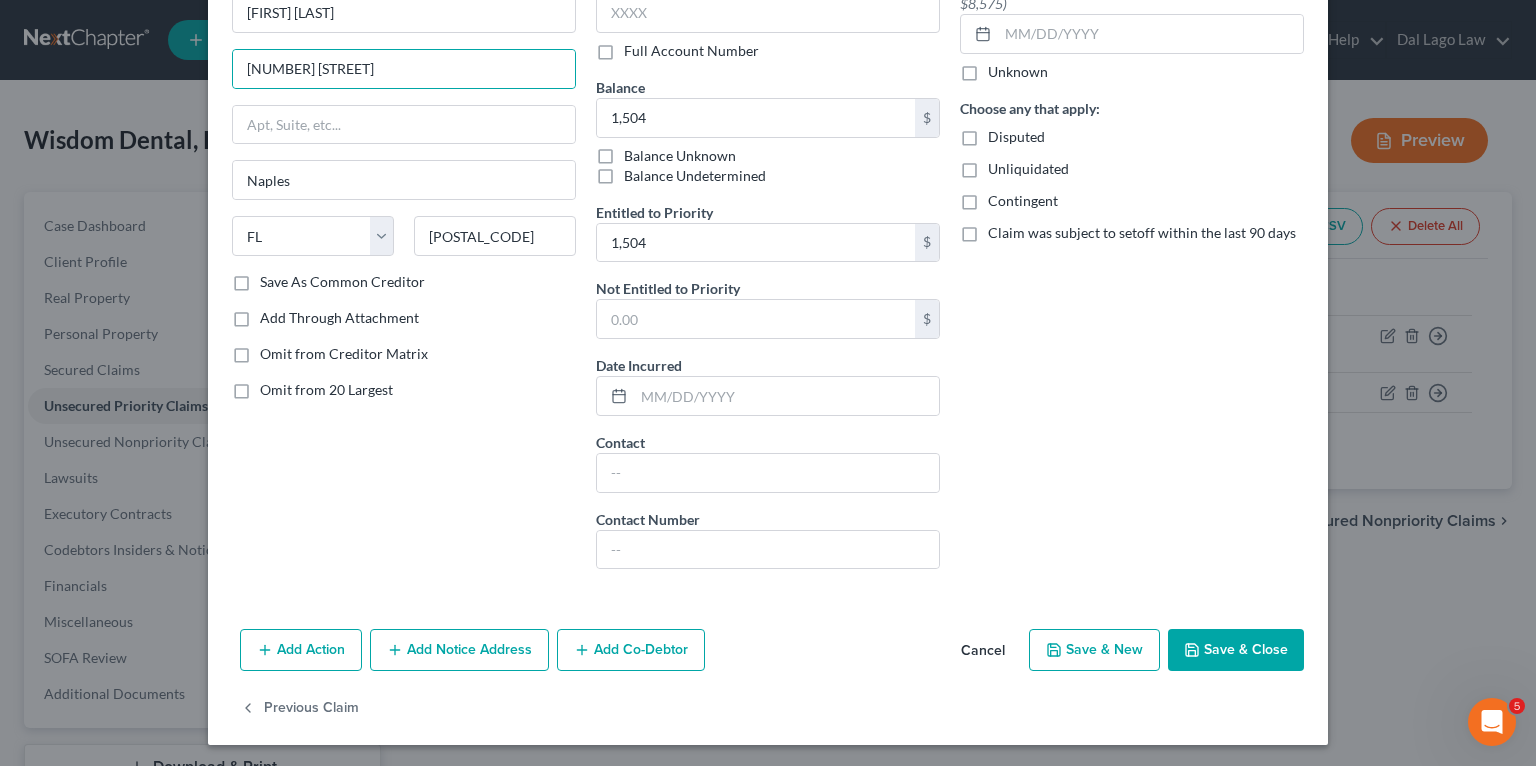 click on "Save & Close" at bounding box center (1236, 650) 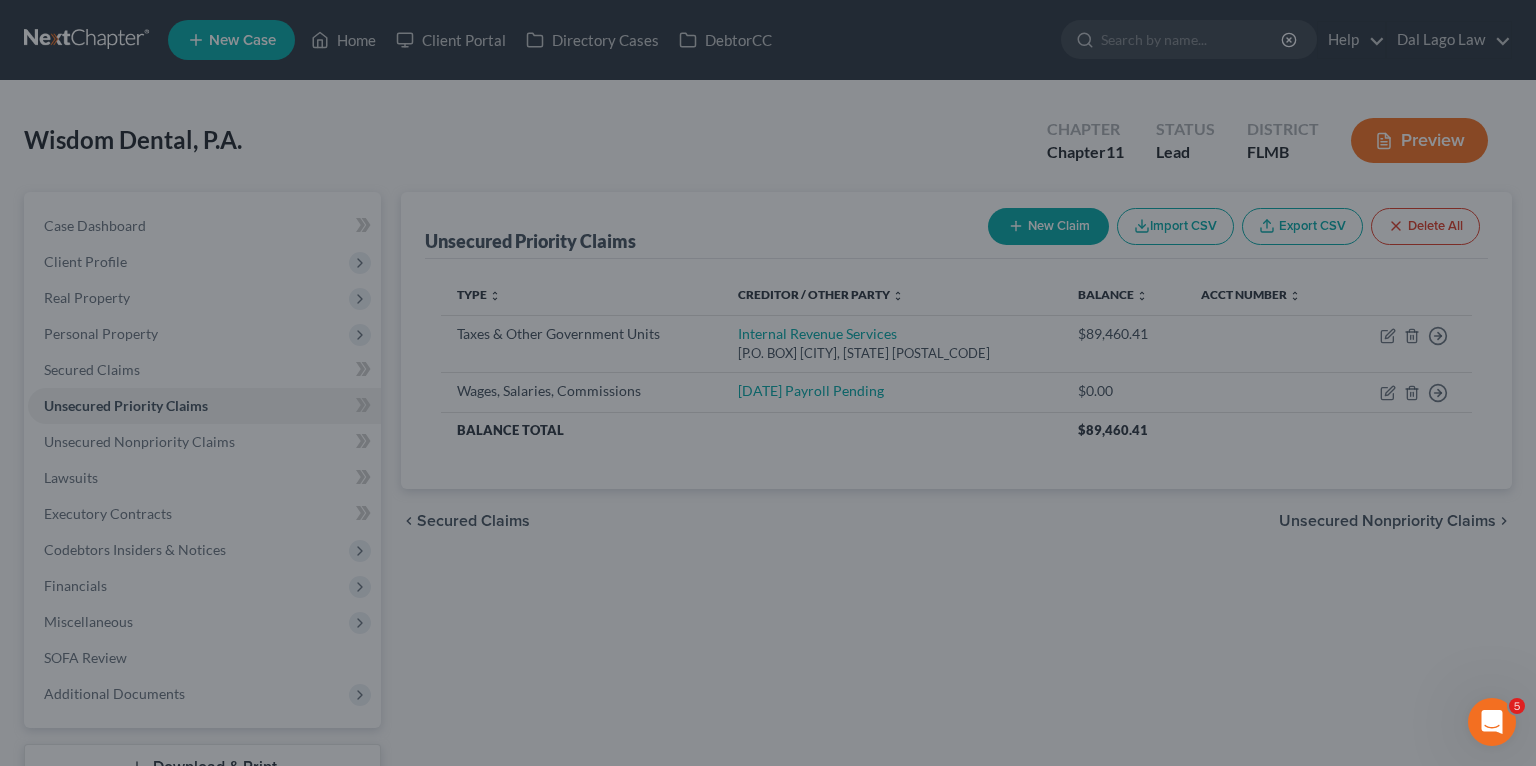 type on "[AMOUNT]" 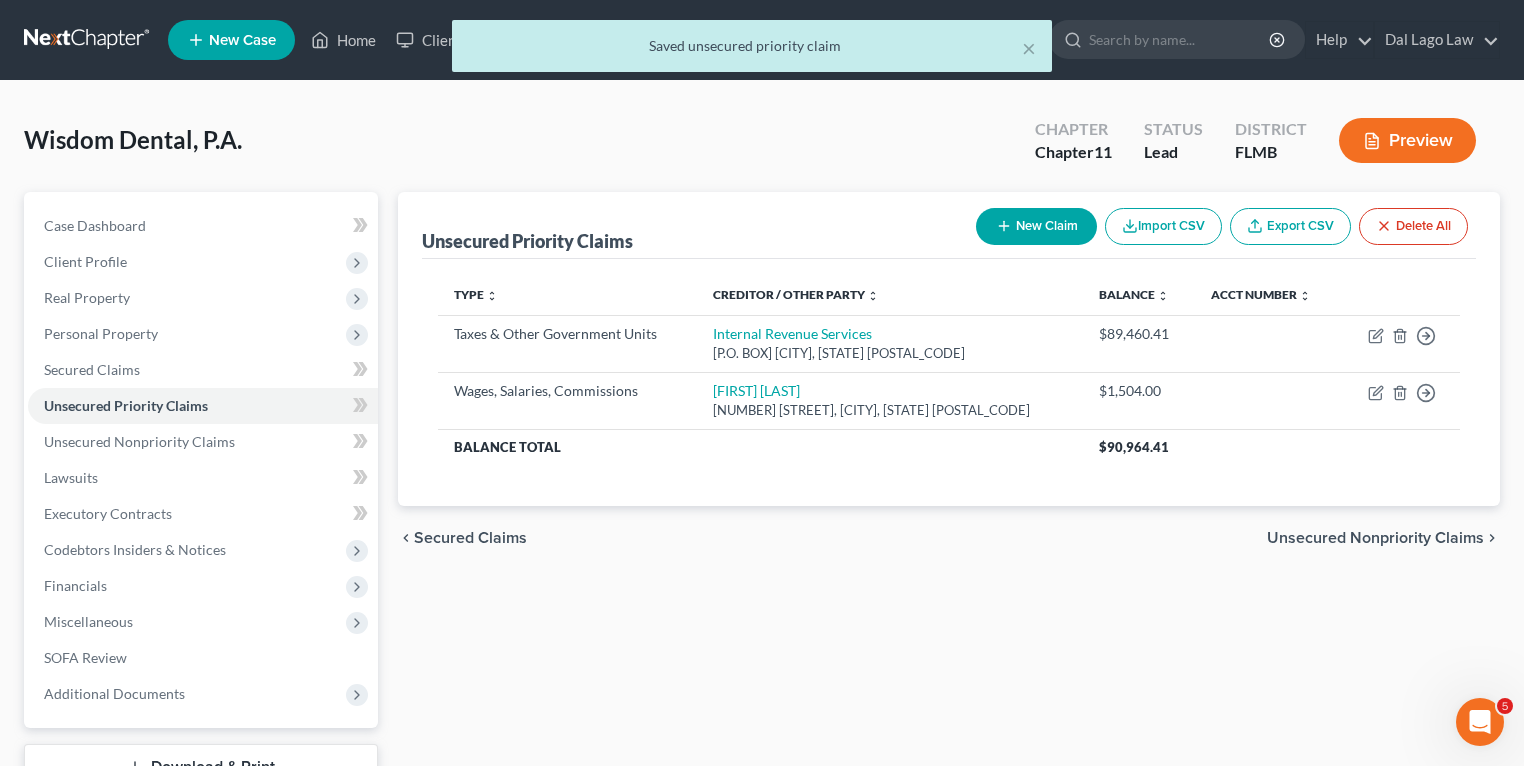 click on "New Claim" at bounding box center [1036, 226] 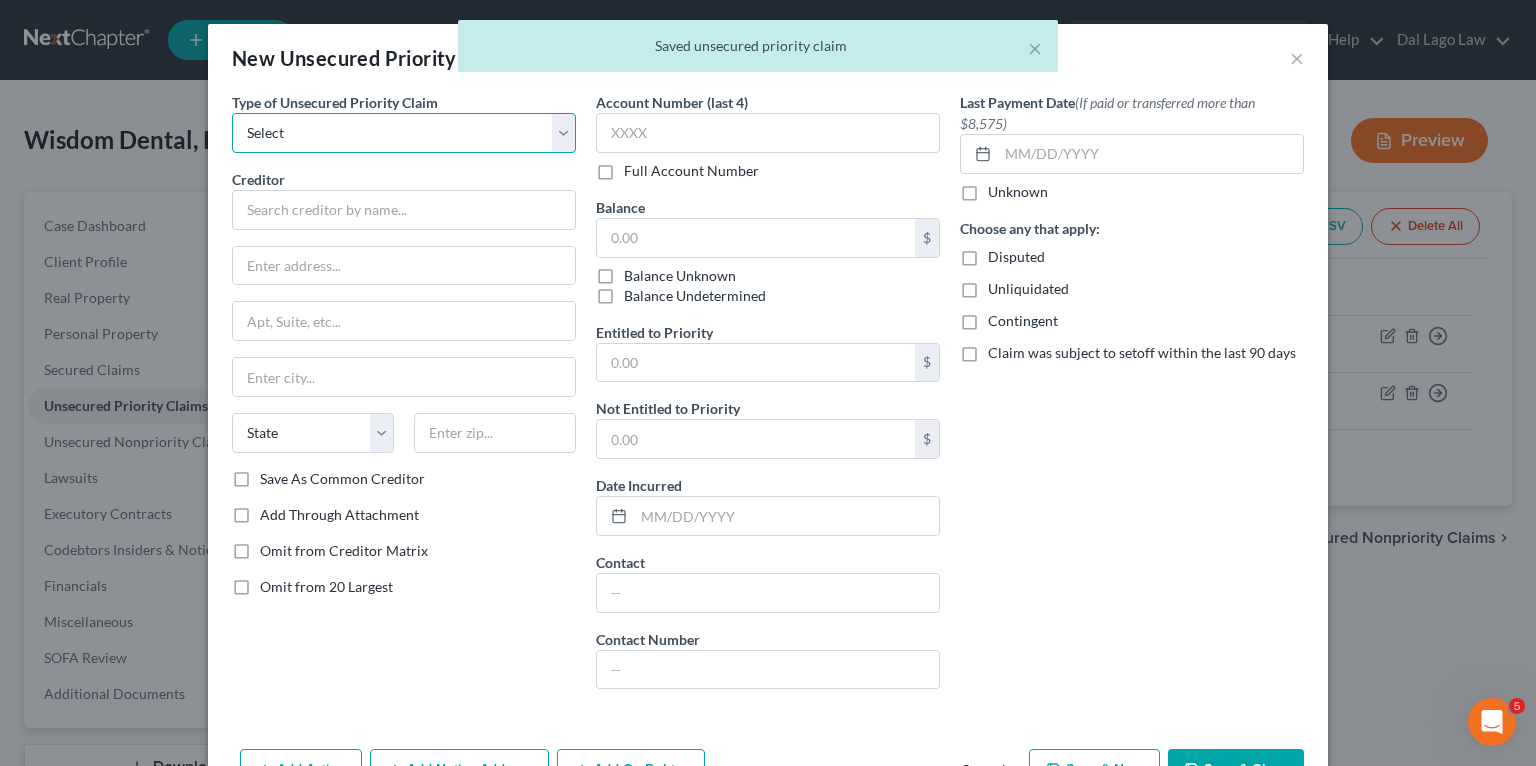 click on "Select Taxes & Other Government Units Domestic Support Obligations Extensions of credit in an involuntary case Wages, Salaries, Commissions Contributions to employee benefits Certain farmers and fisherman Deposits by individuals Commitments to maintain capitals Claims for death or injury while intoxicated Other" at bounding box center [404, 133] 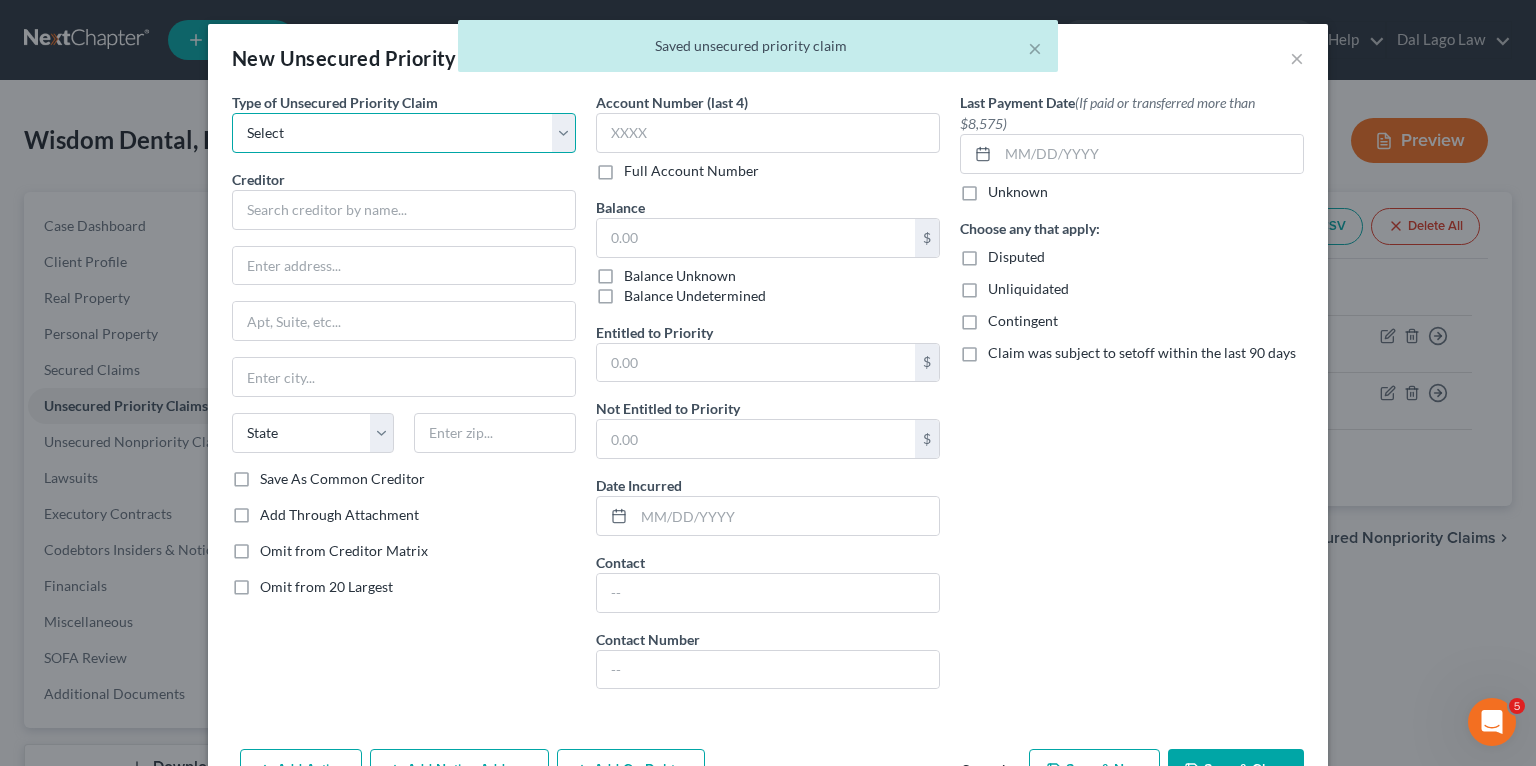 click on "Select Taxes & Other Government Units Domestic Support Obligations Extensions of credit in an involuntary case Wages, Salaries, Commissions Contributions to employee benefits Certain farmers and fisherman Deposits by individuals Commitments to maintain capitals Claims for death or injury while intoxicated Other" at bounding box center [404, 133] 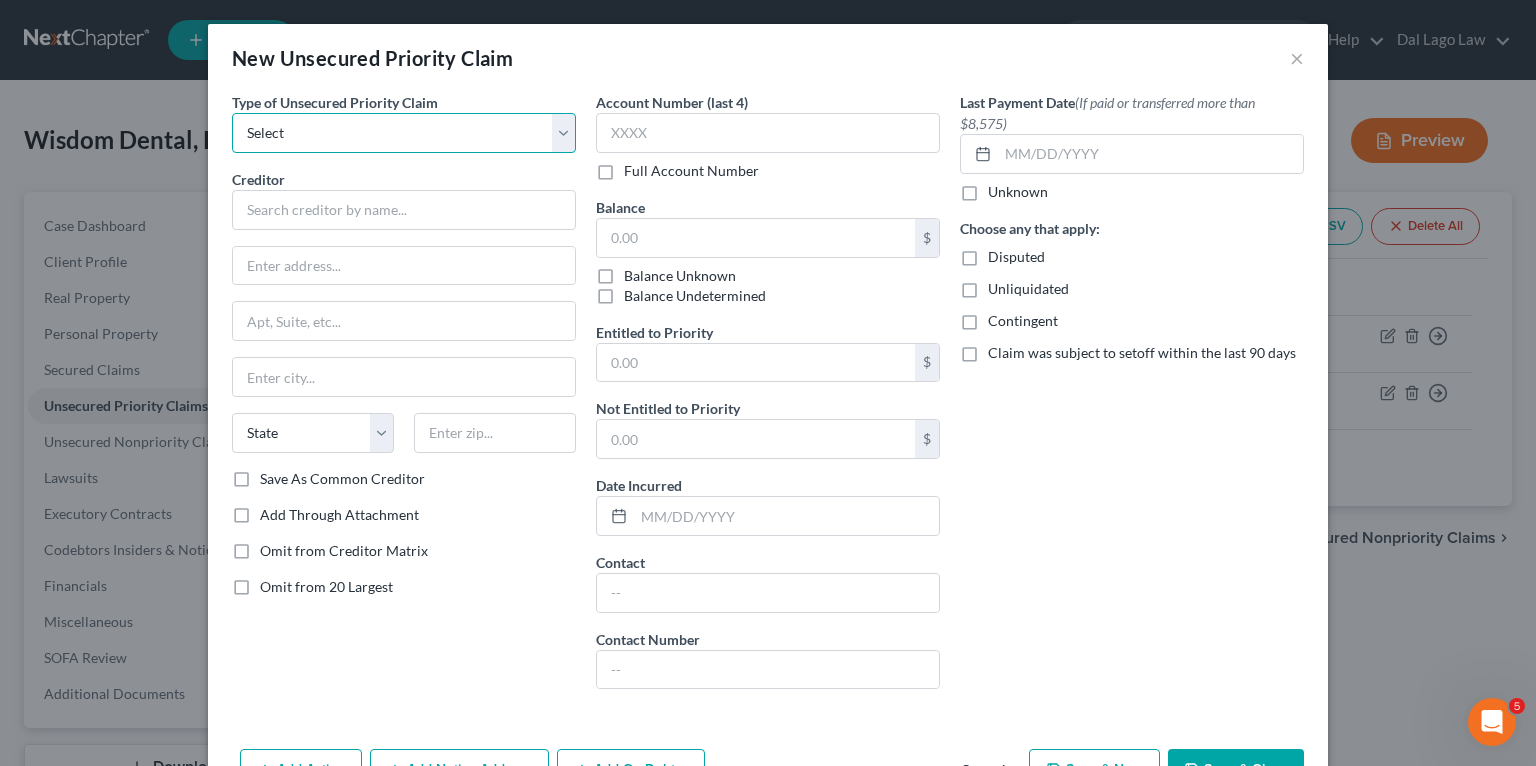 select on "3" 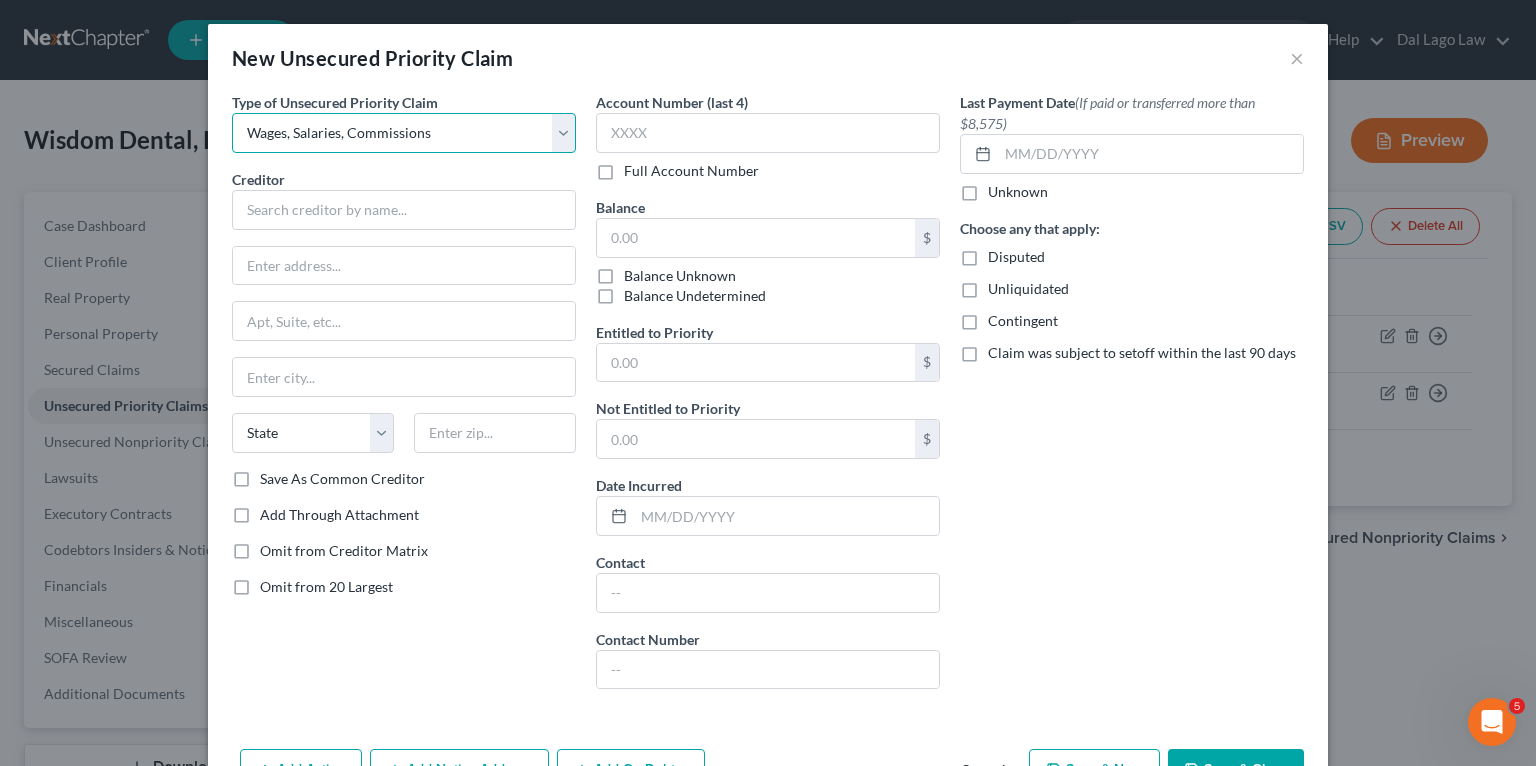 click on "Select Taxes & Other Government Units Domestic Support Obligations Extensions of credit in an involuntary case Wages, Salaries, Commissions Contributions to employee benefits Certain farmers and fisherman Deposits by individuals Commitments to maintain capitals Claims for death or injury while intoxicated Other" at bounding box center [404, 133] 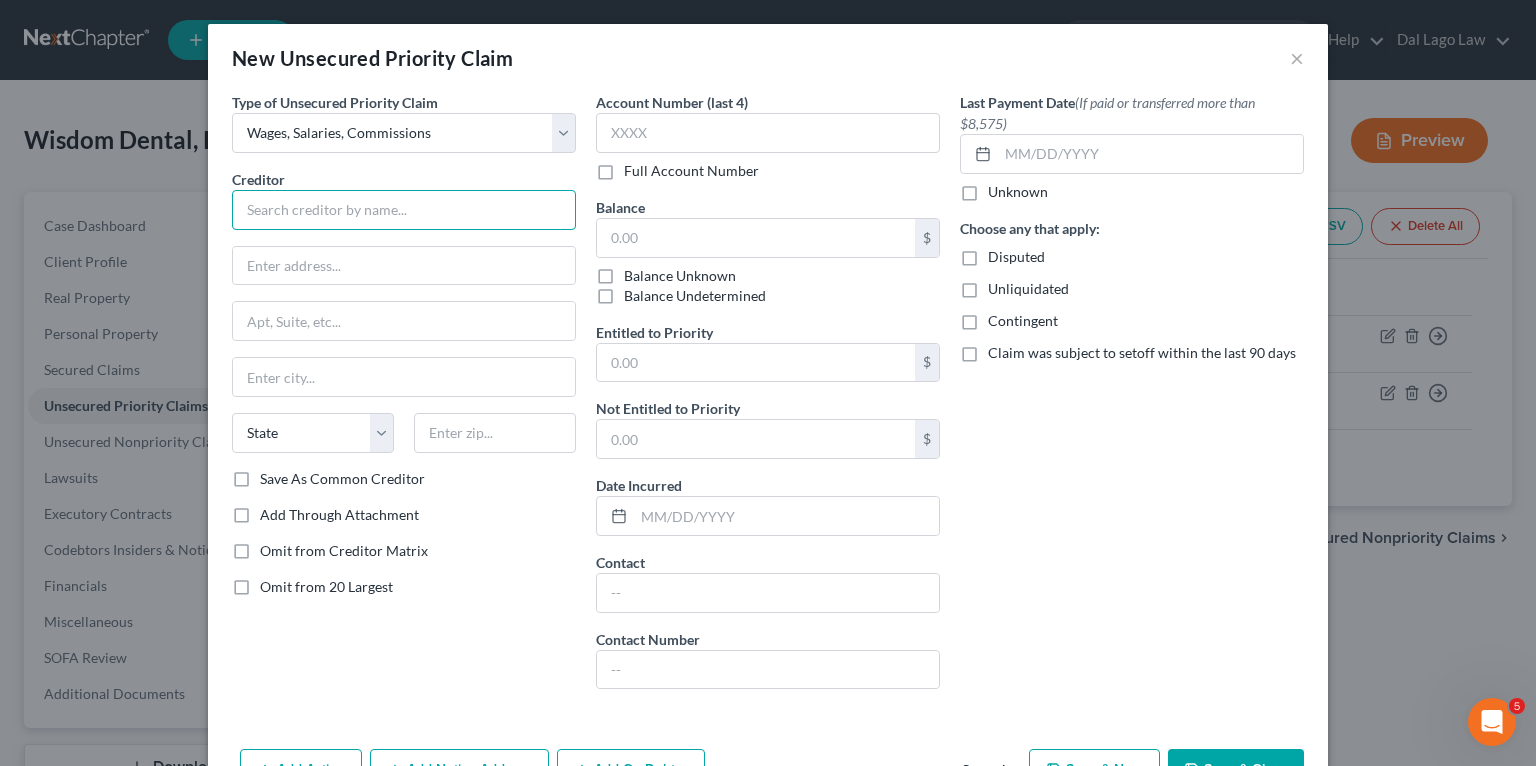 click at bounding box center [404, 210] 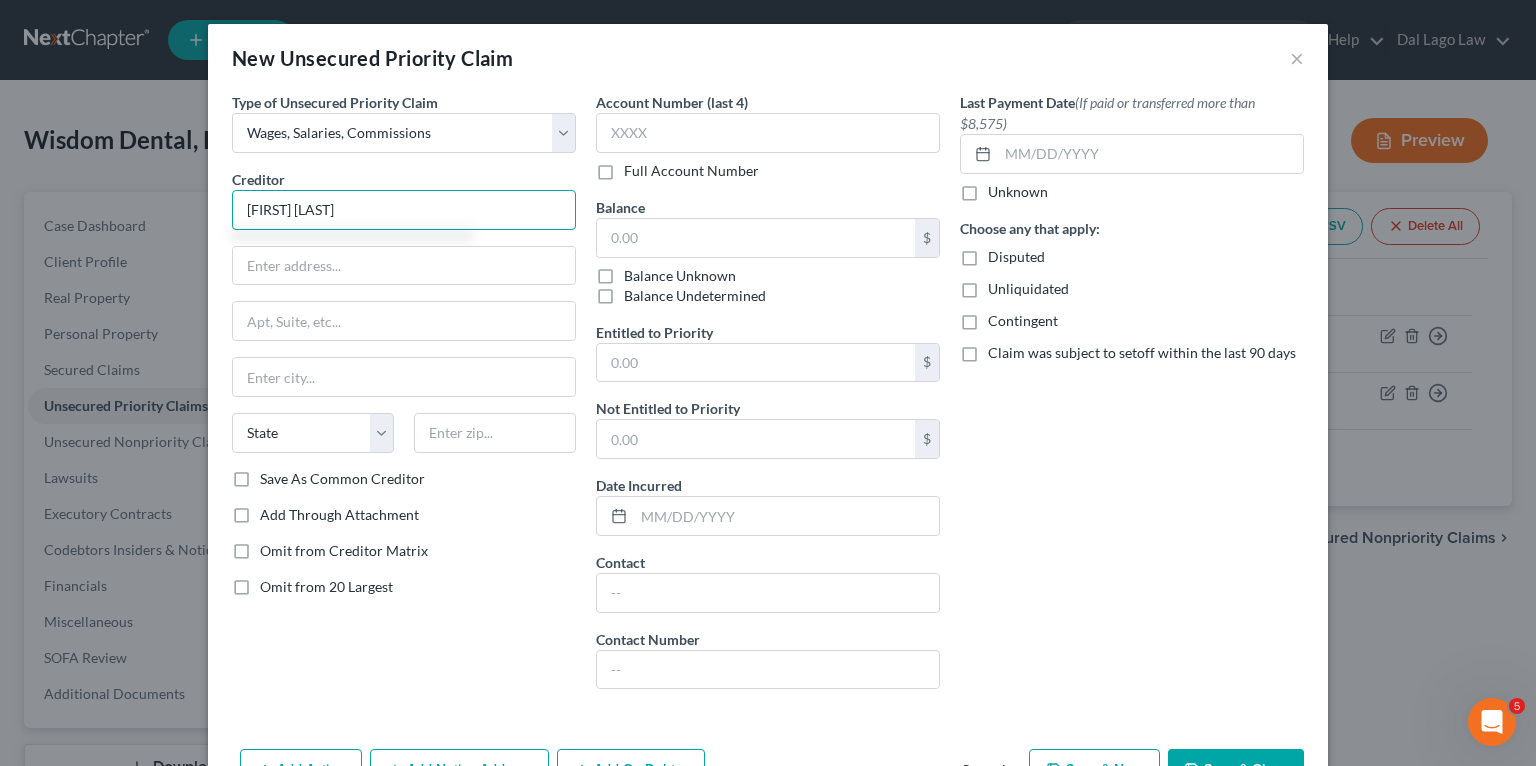 type on "[FIRST] [LAST]" 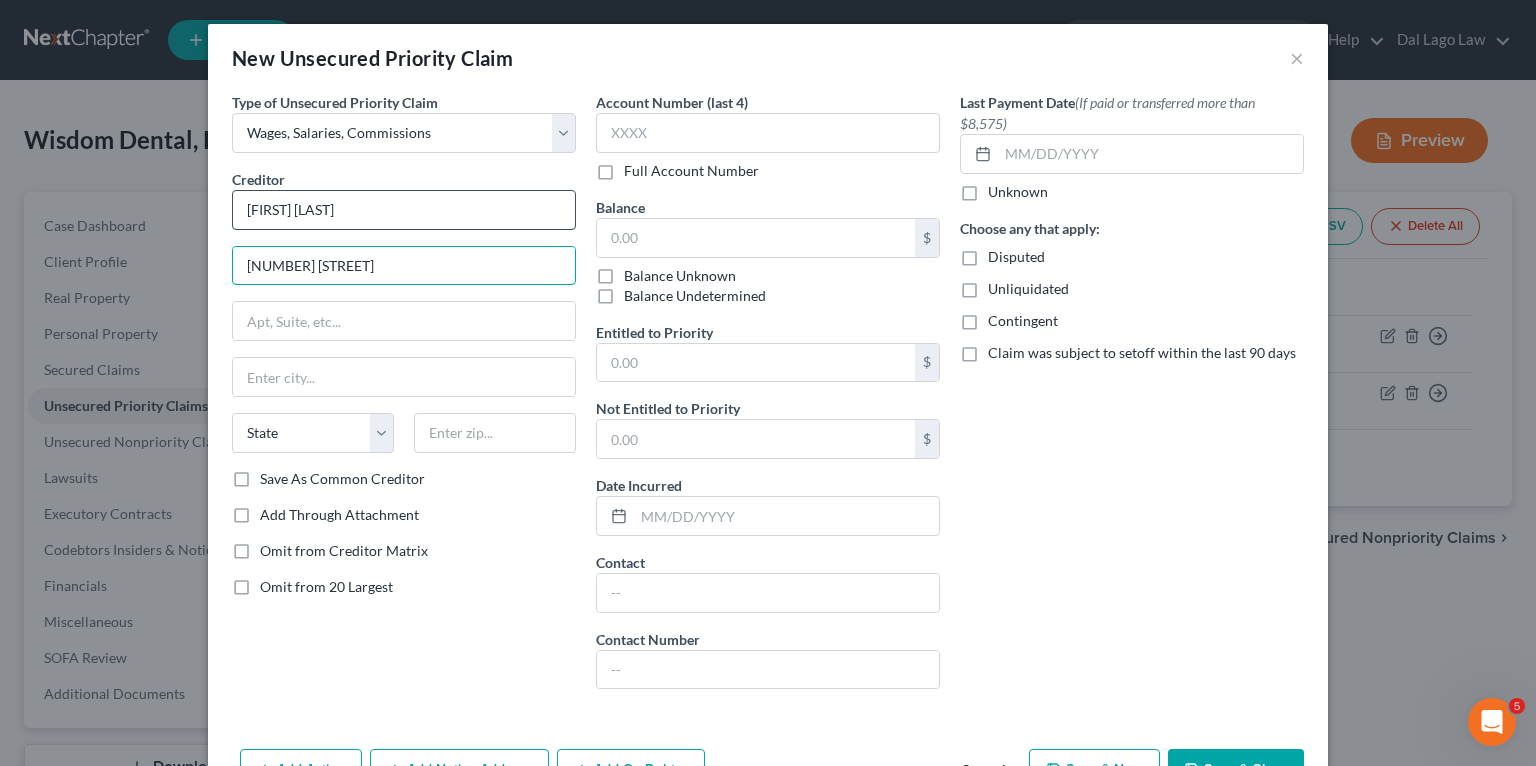 type on "[NUMBER] [STREET]" 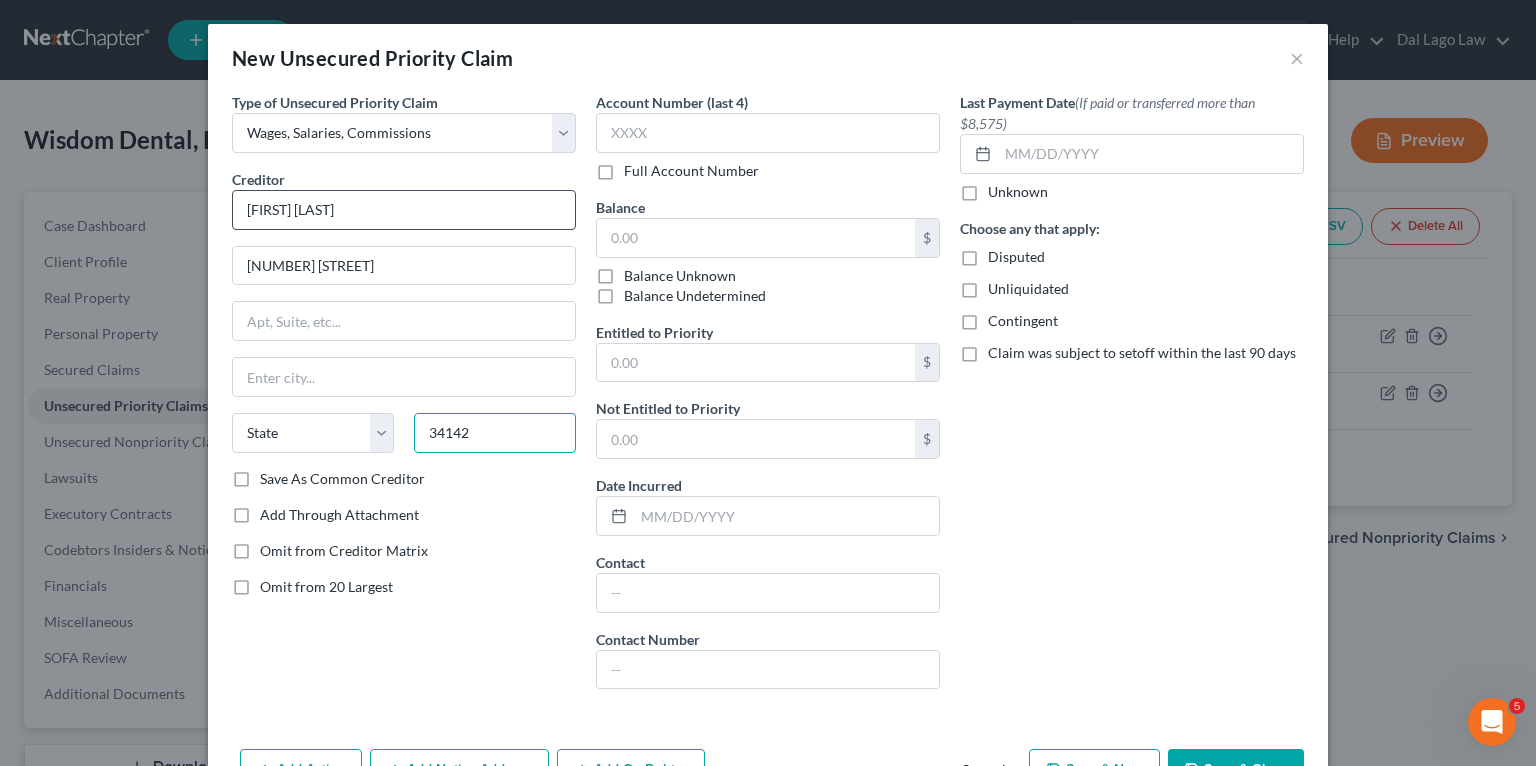 type on "34142" 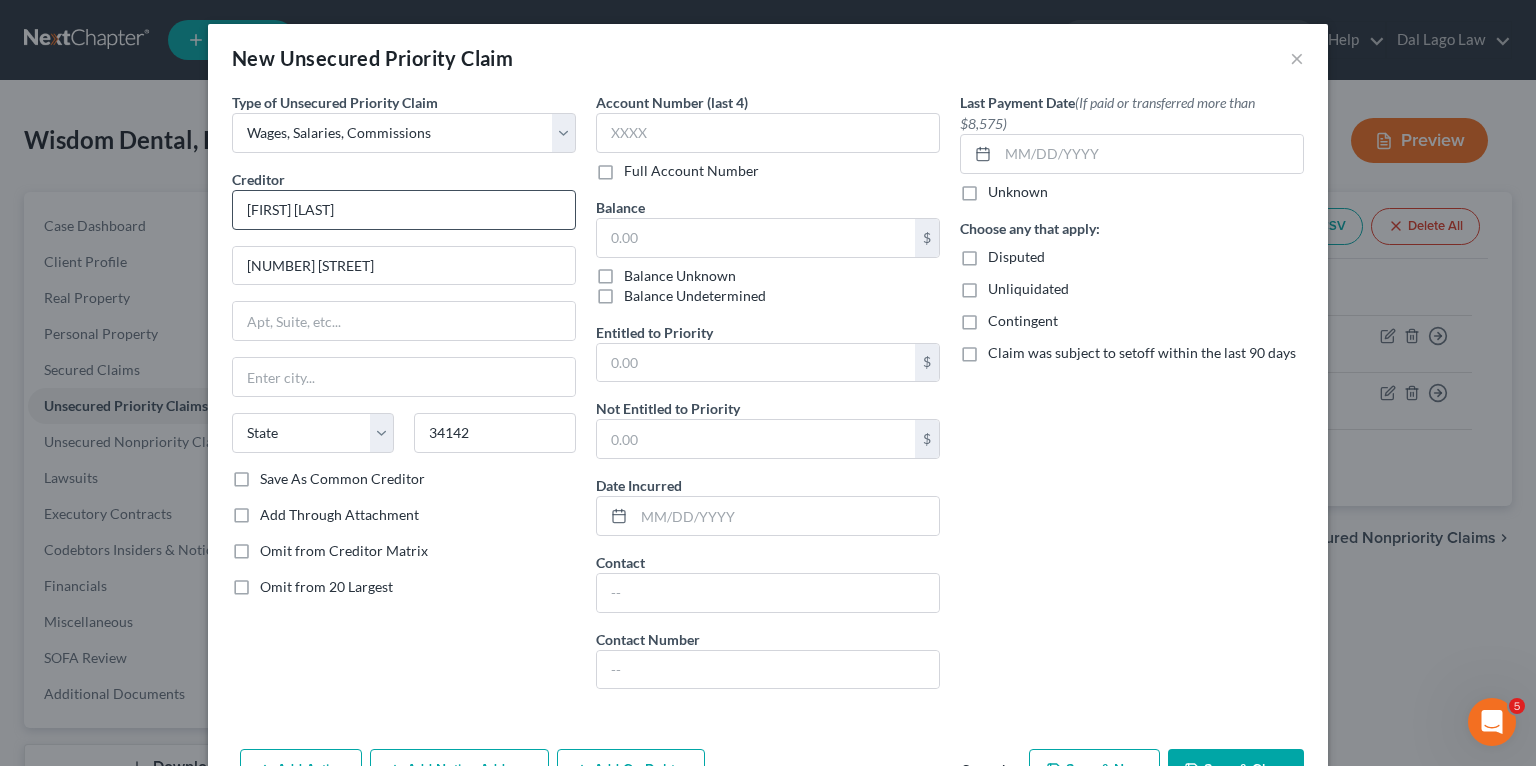 type on "Immokalee" 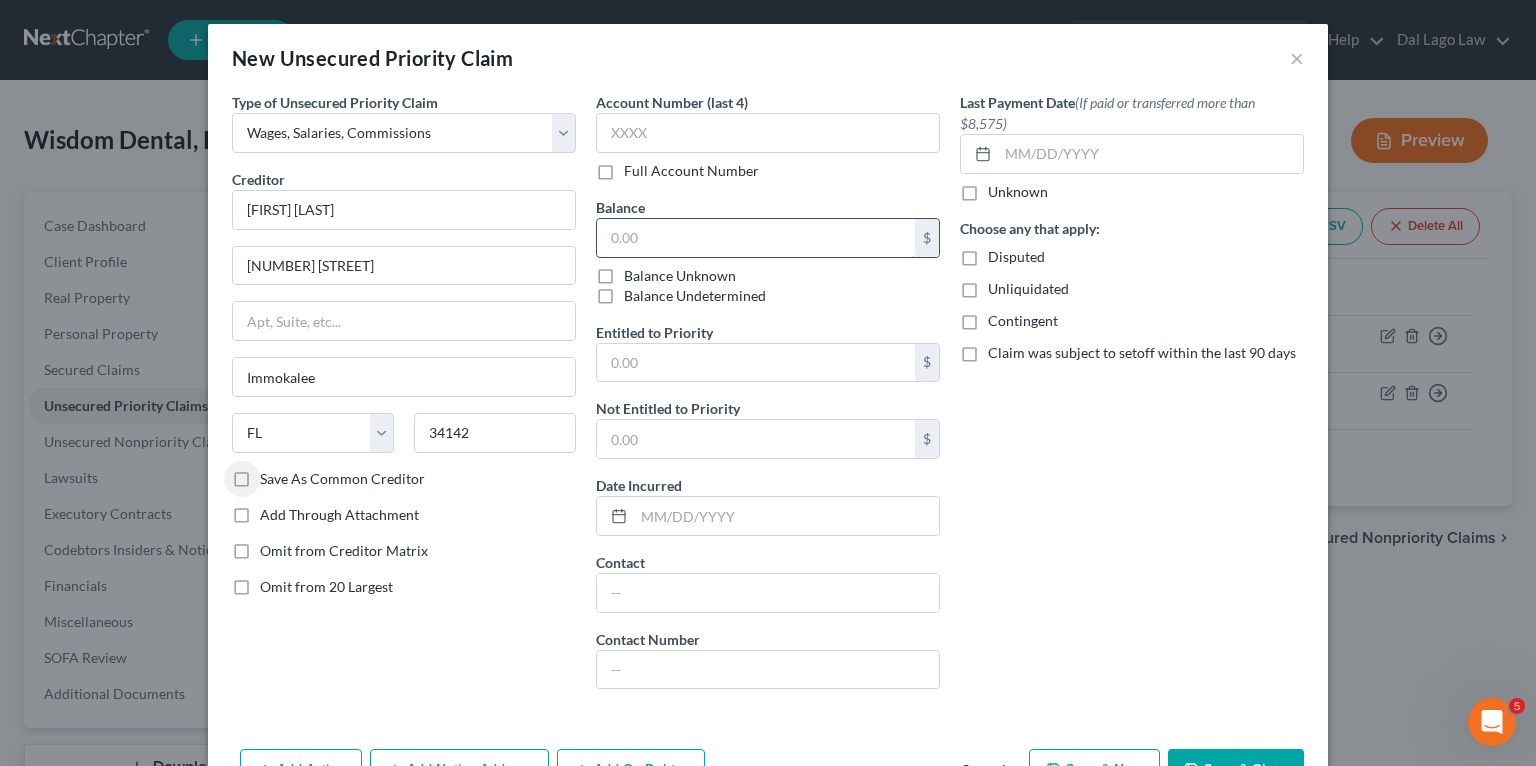 click at bounding box center (756, 238) 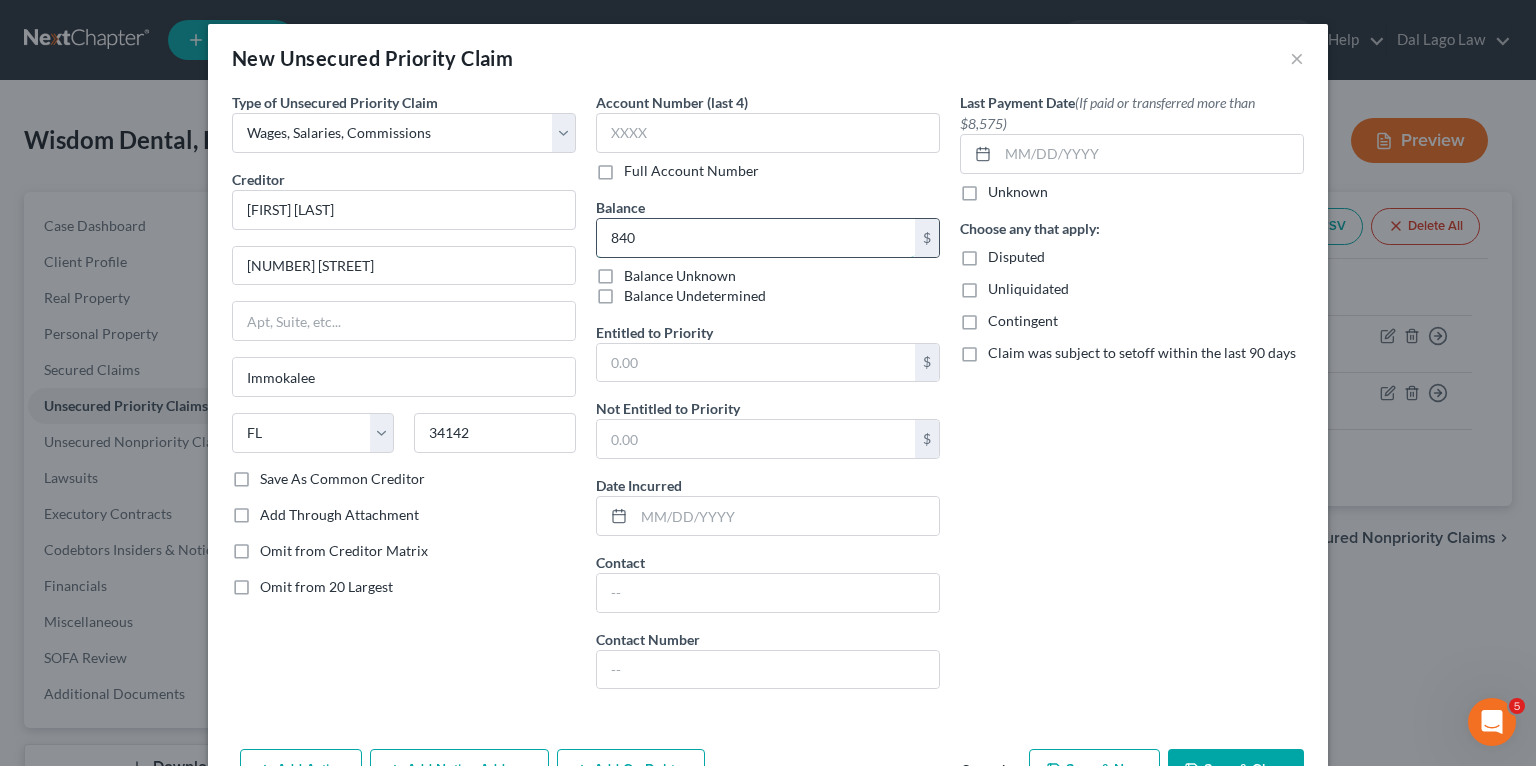 type on "840" 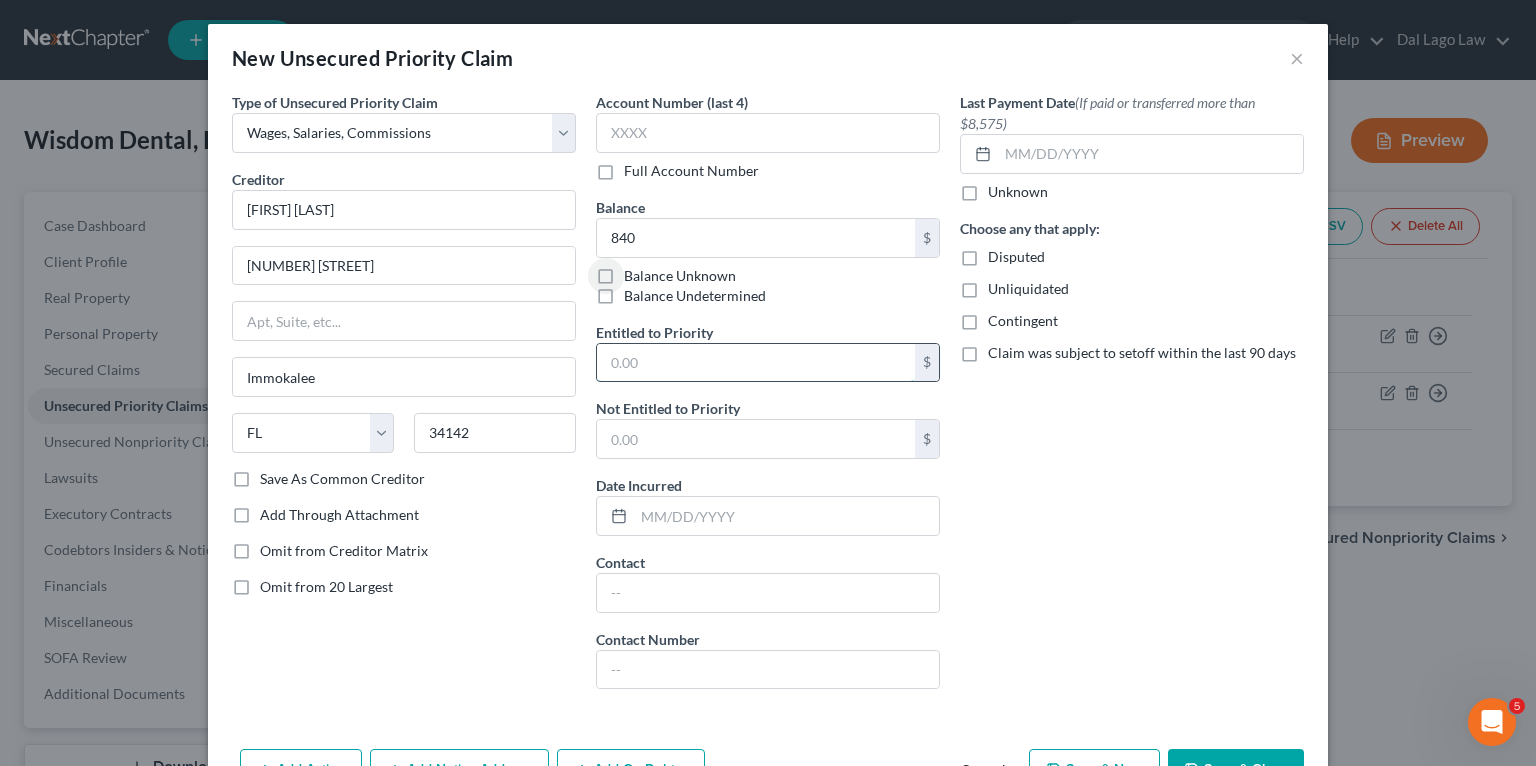 click at bounding box center [756, 363] 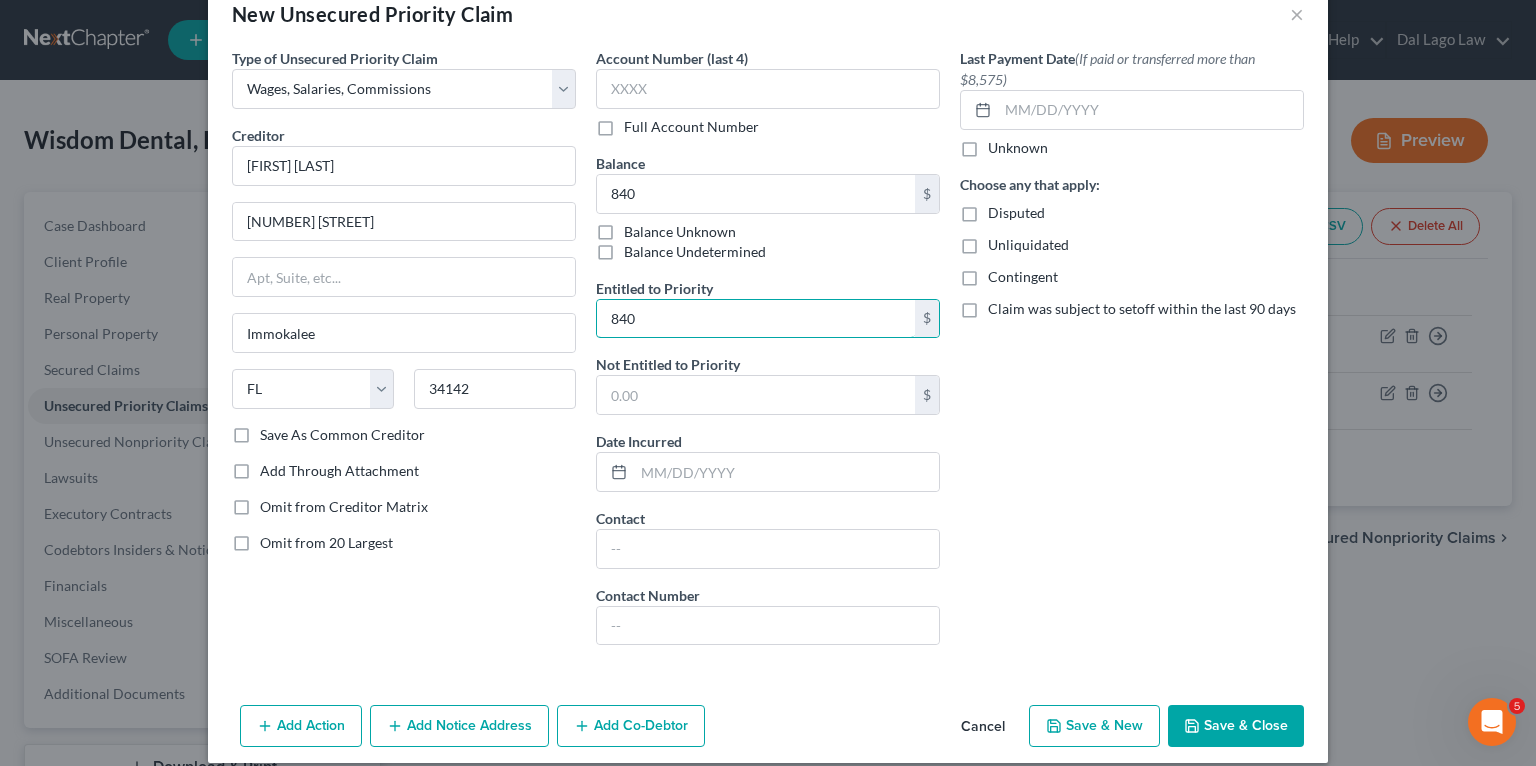 scroll, scrollTop: 63, scrollLeft: 0, axis: vertical 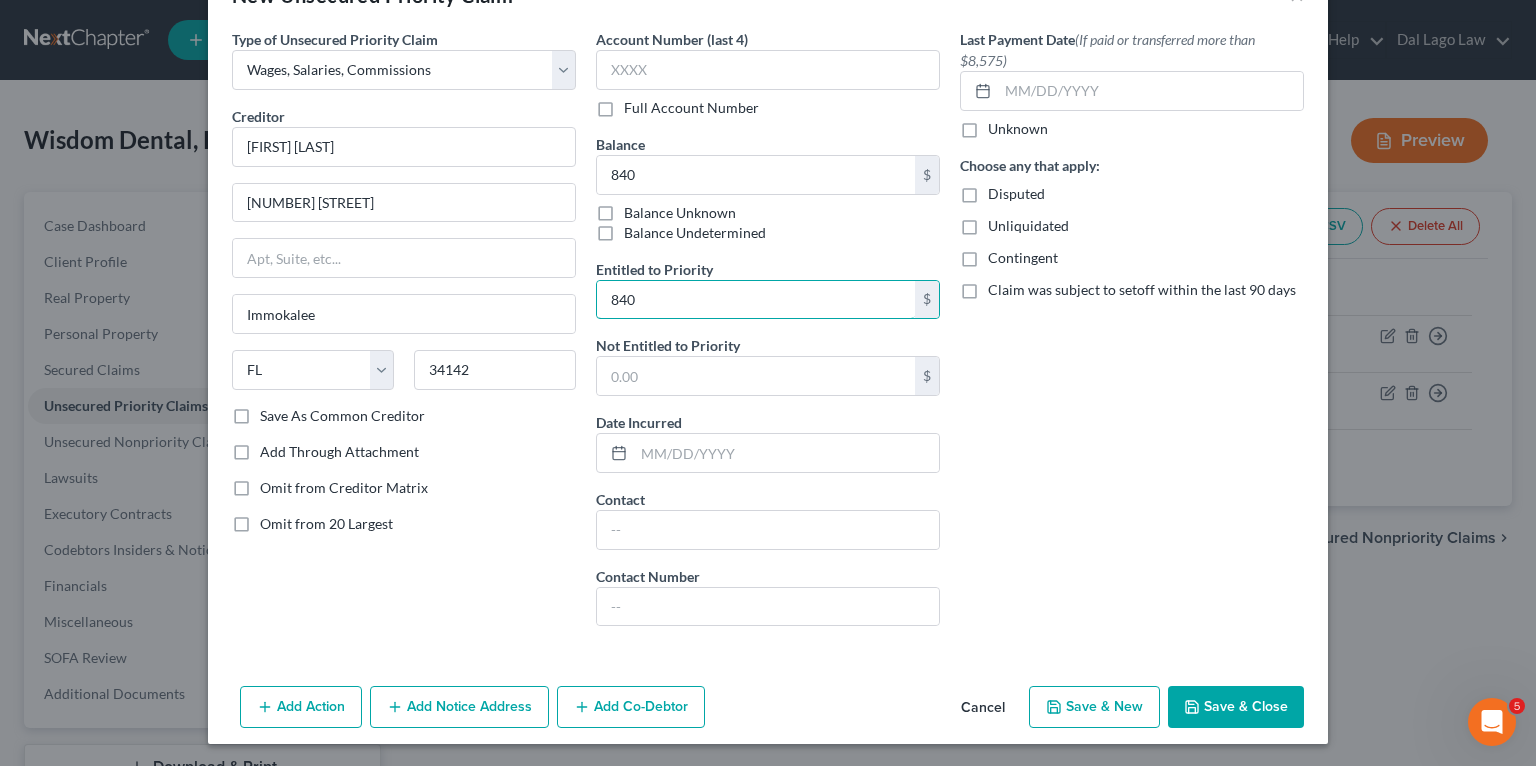 type on "840" 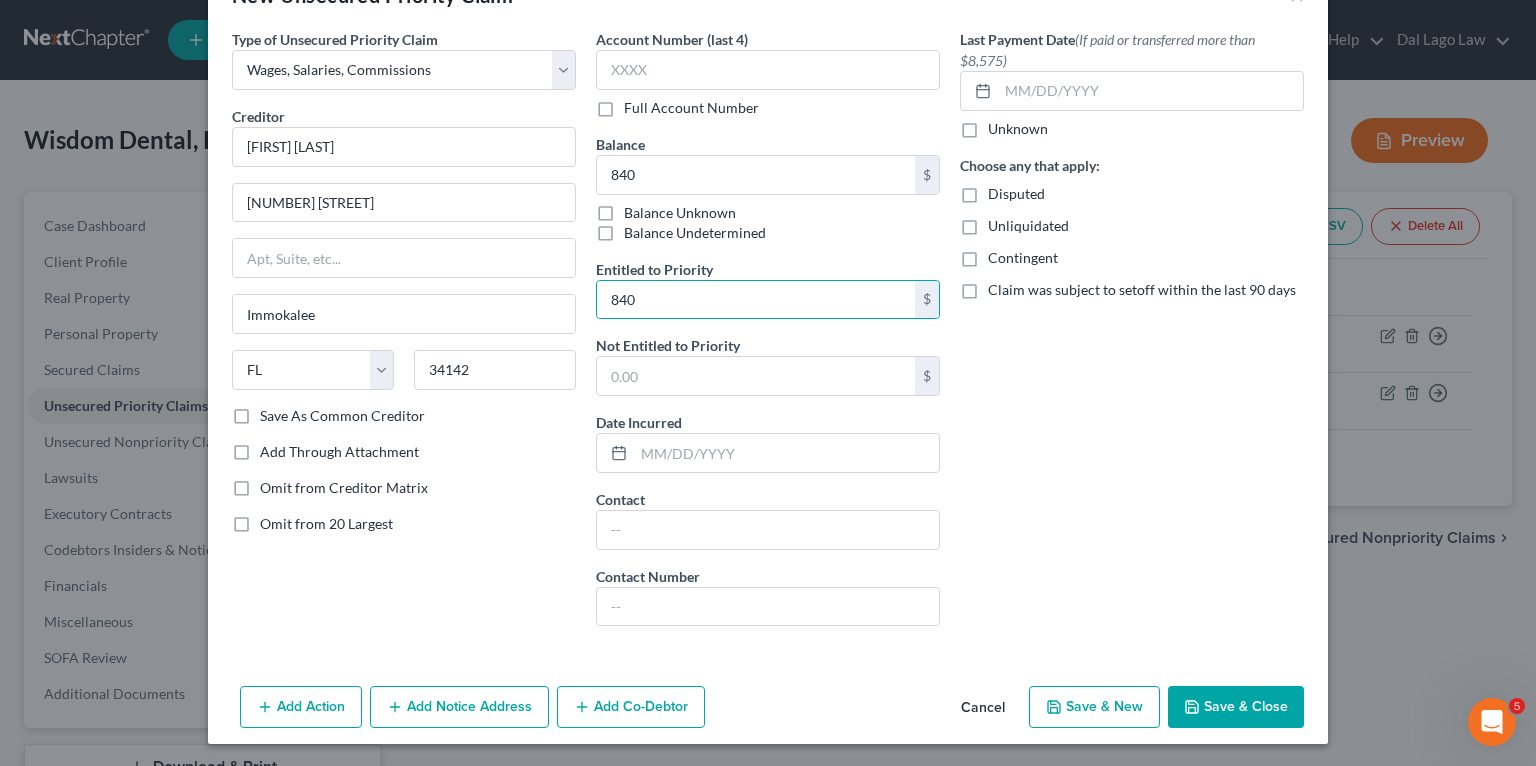 click on "Save & Close" at bounding box center [1236, 707] 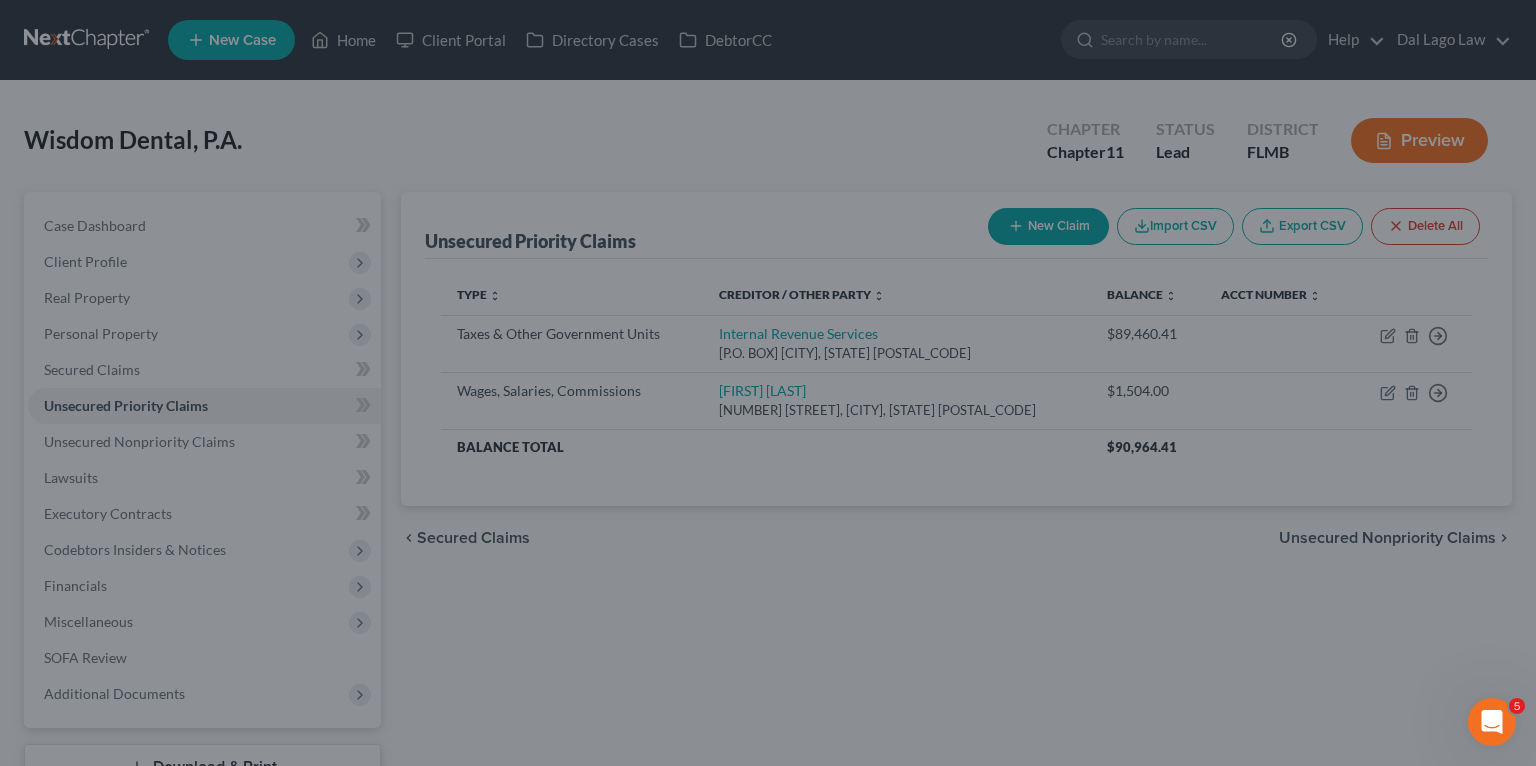 type on "840.00" 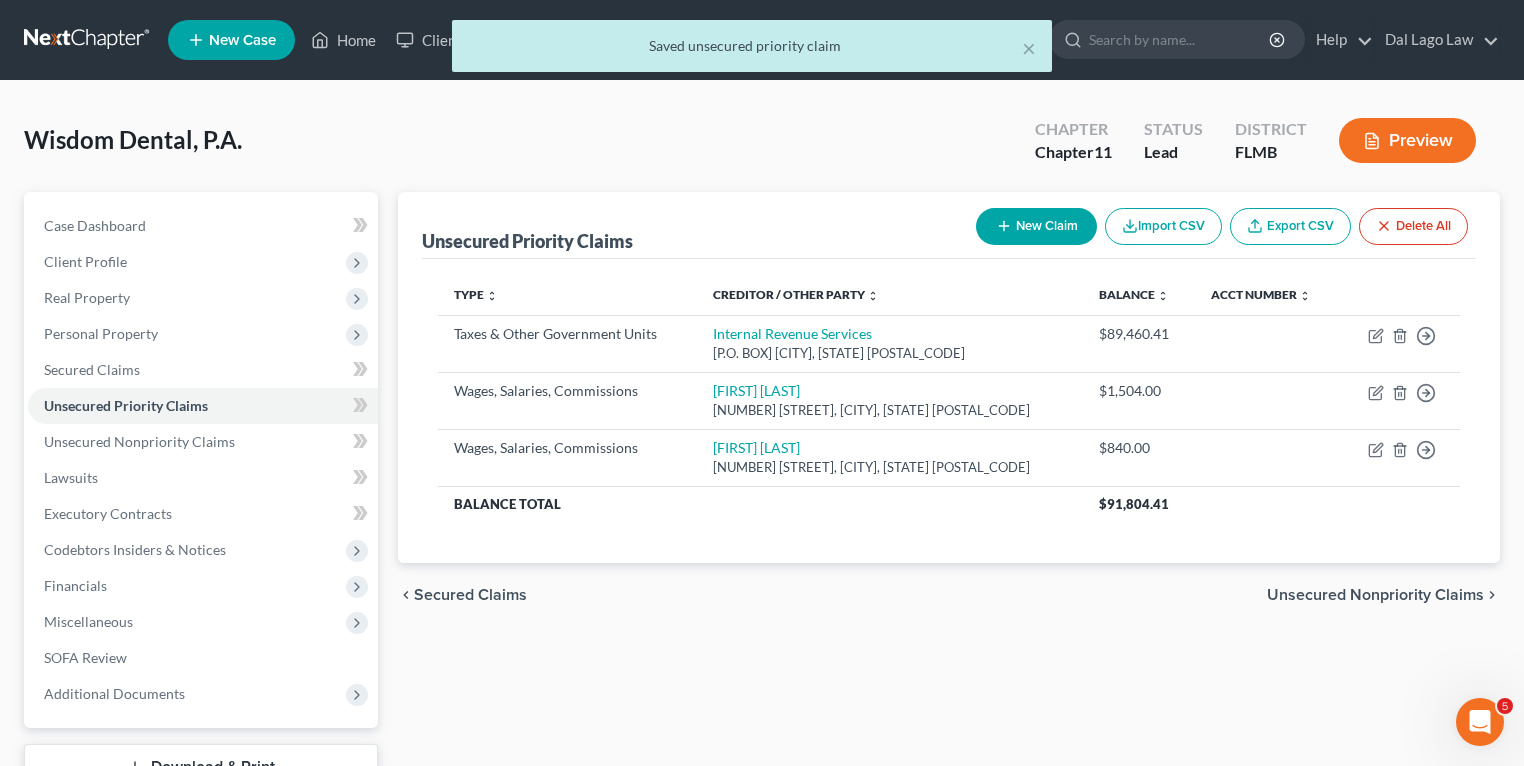 click on "New Claim" at bounding box center (1036, 226) 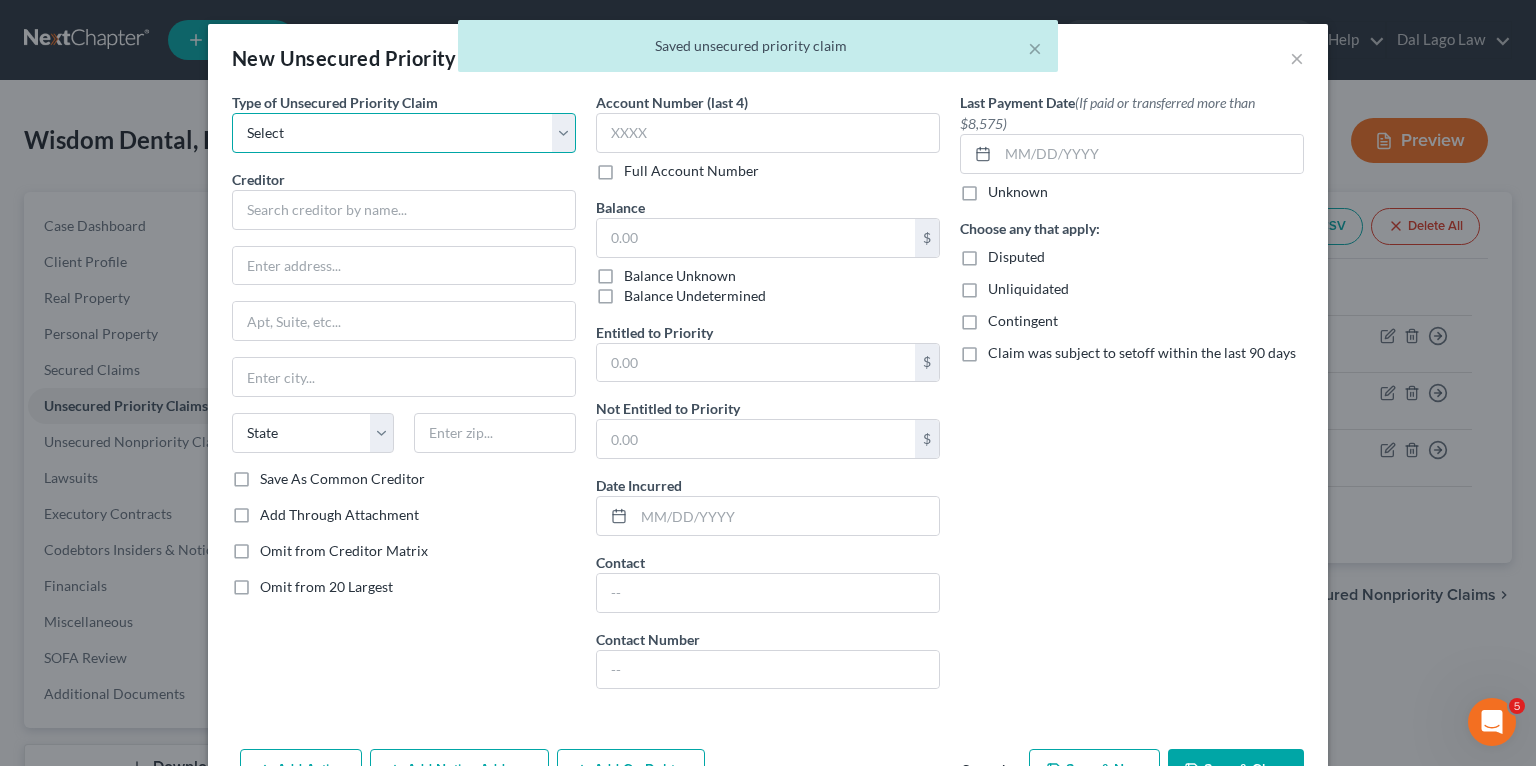 click on "Select Taxes & Other Government Units Domestic Support Obligations Extensions of credit in an involuntary case Wages, Salaries, Commissions Contributions to employee benefits Certain farmers and fisherman Deposits by individuals Commitments to maintain capitals Claims for death or injury while intoxicated Other" at bounding box center [404, 133] 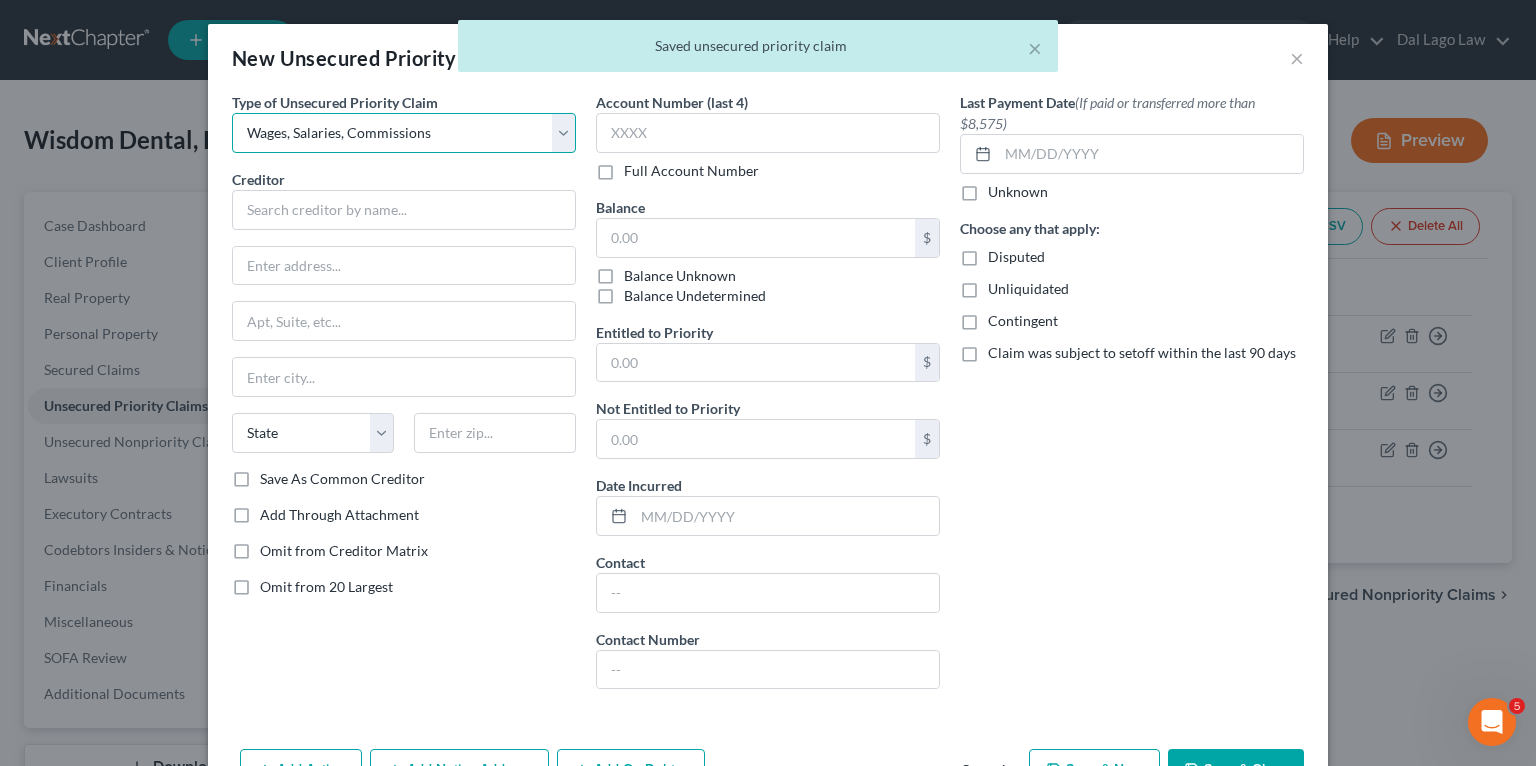 click on "Select Taxes & Other Government Units Domestic Support Obligations Extensions of credit in an involuntary case Wages, Salaries, Commissions Contributions to employee benefits Certain farmers and fisherman Deposits by individuals Commitments to maintain capitals Claims for death or injury while intoxicated Other" at bounding box center [404, 133] 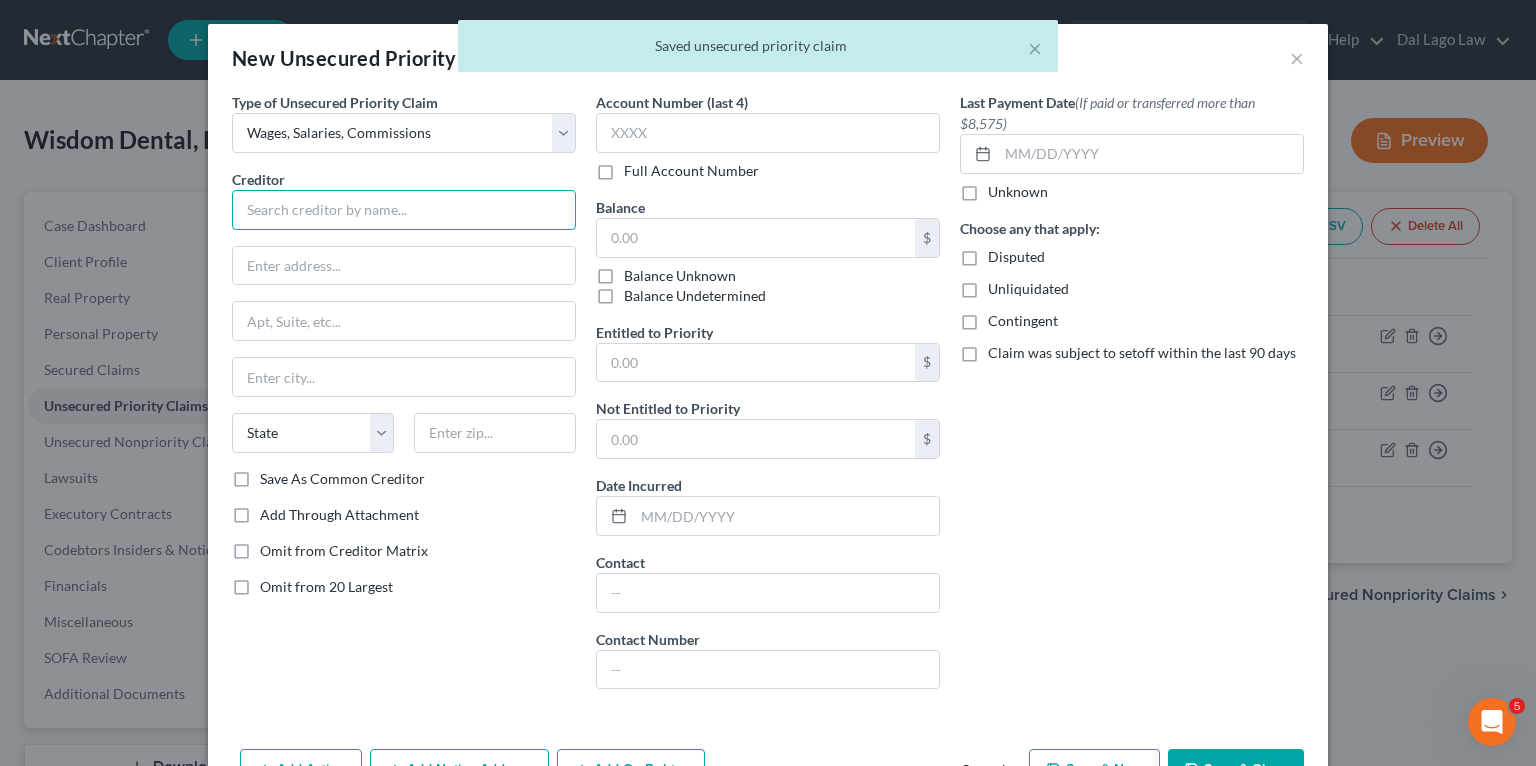 click at bounding box center (404, 210) 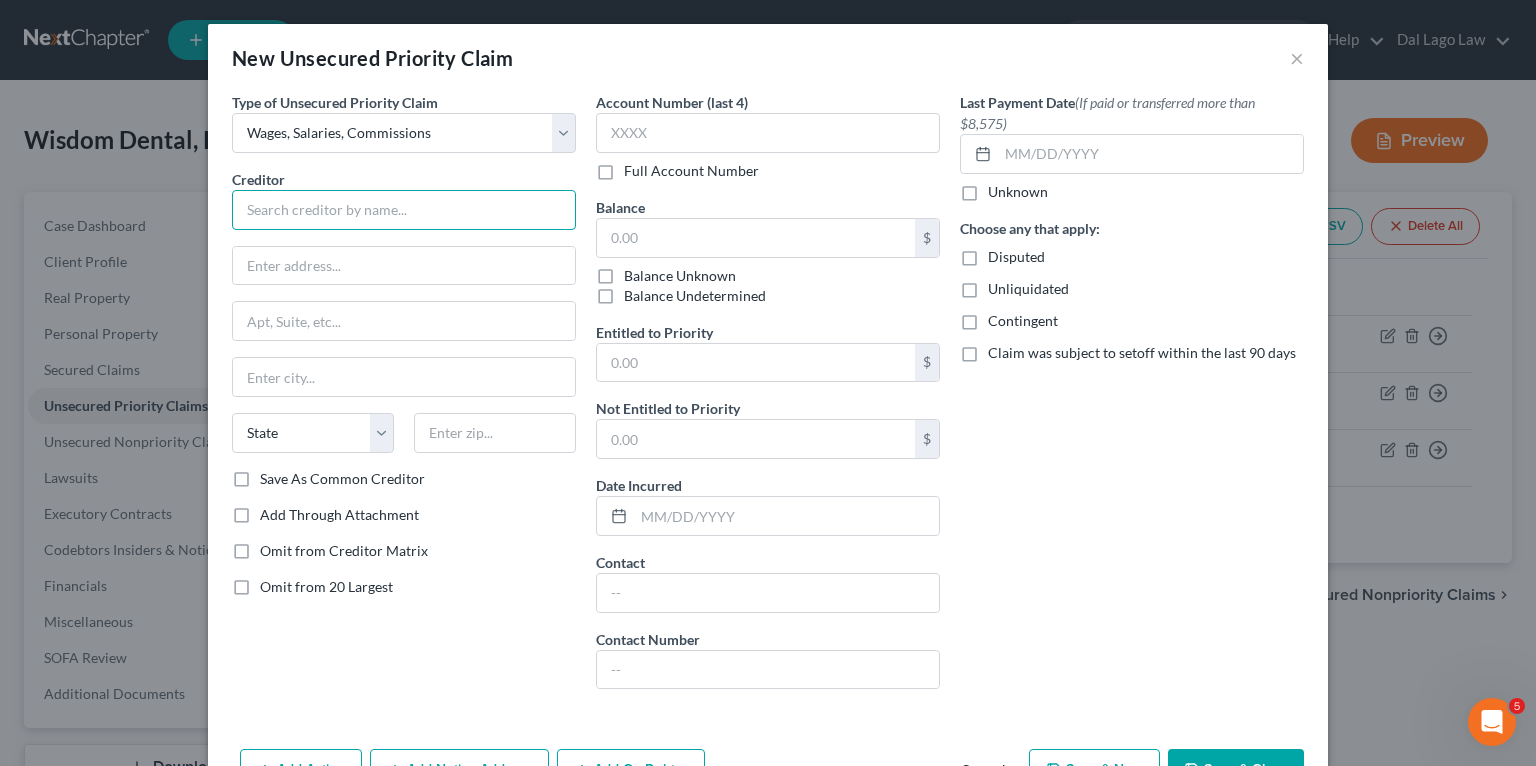 click at bounding box center [404, 210] 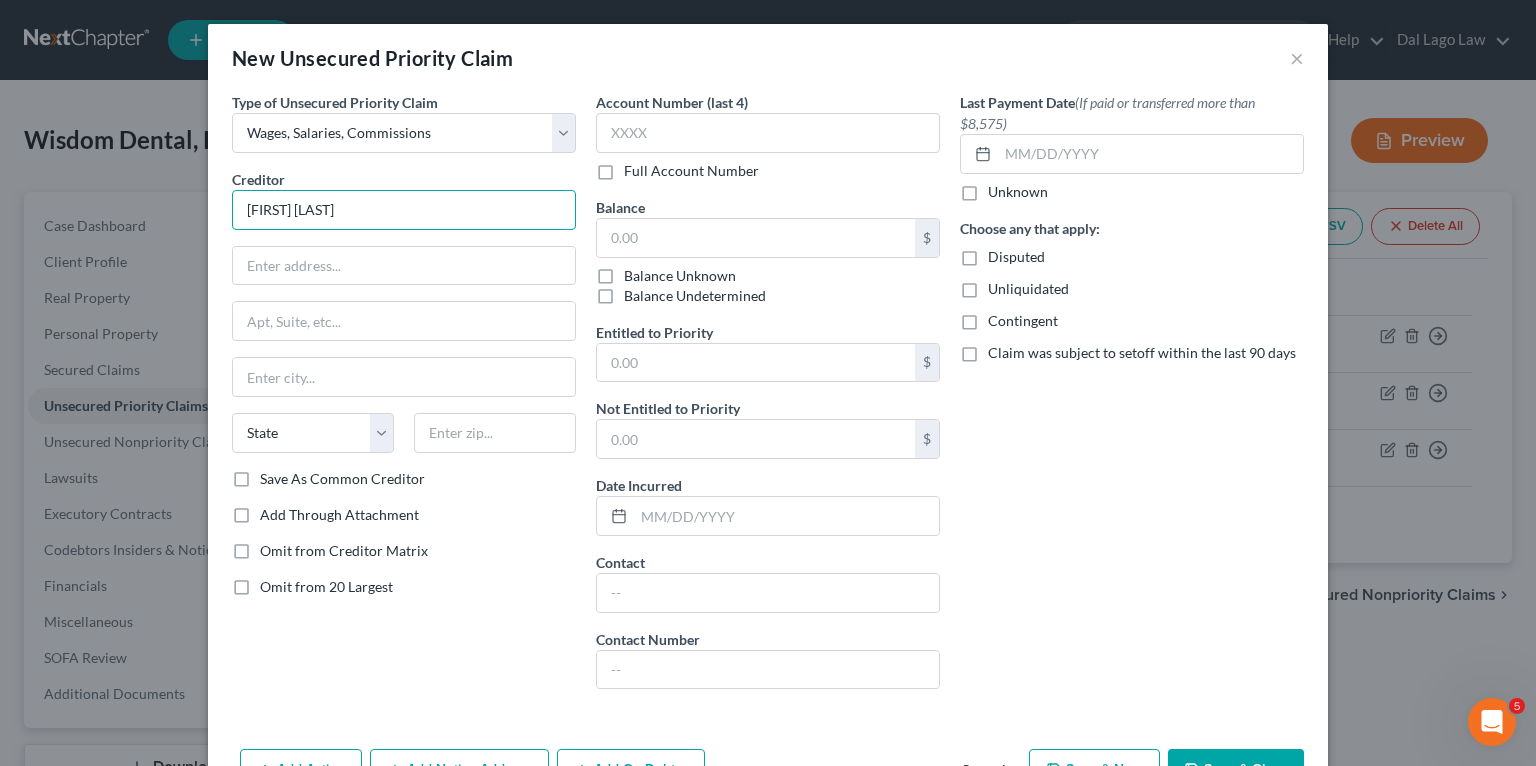 type on "[FIRST] [LAST]" 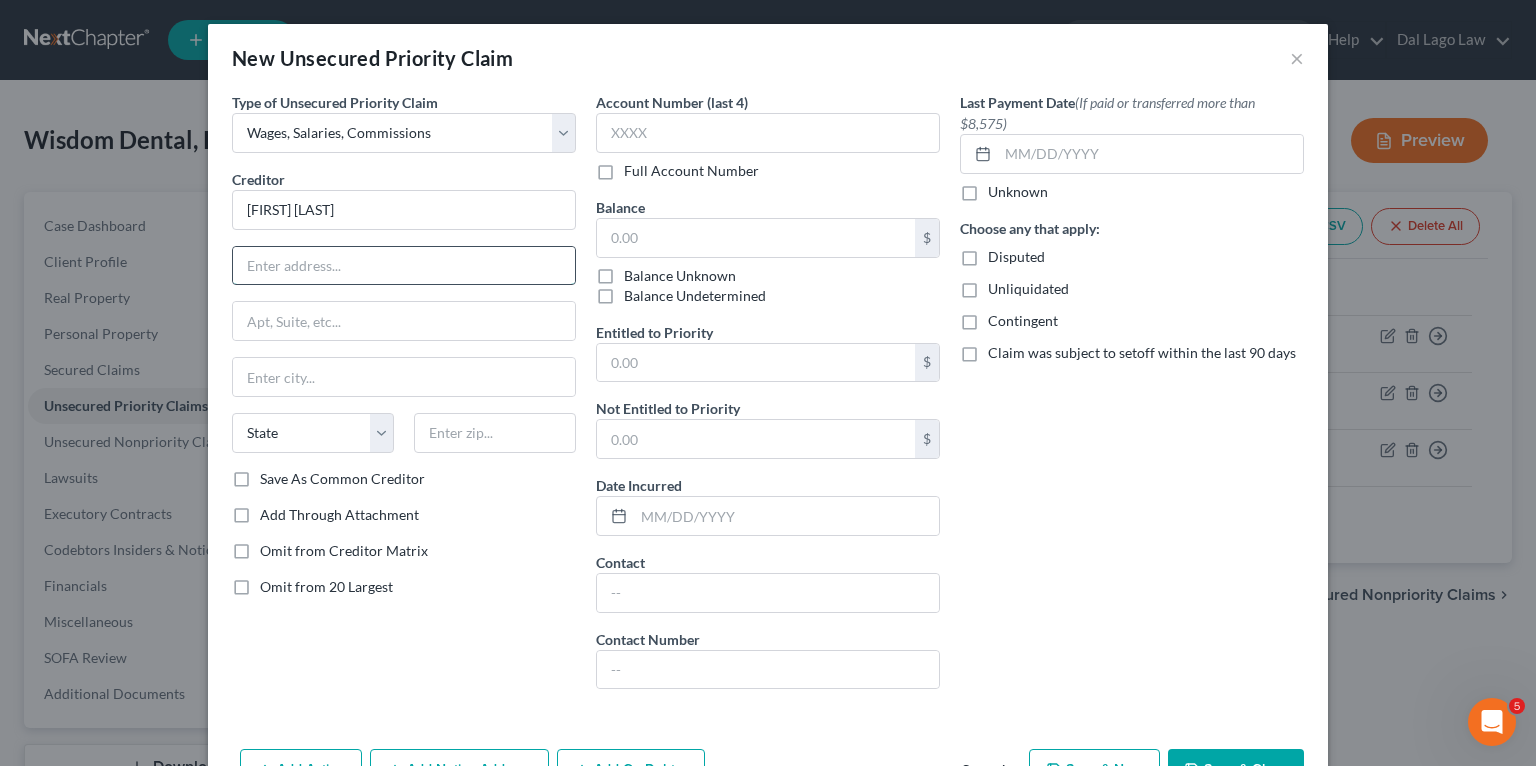click at bounding box center [404, 266] 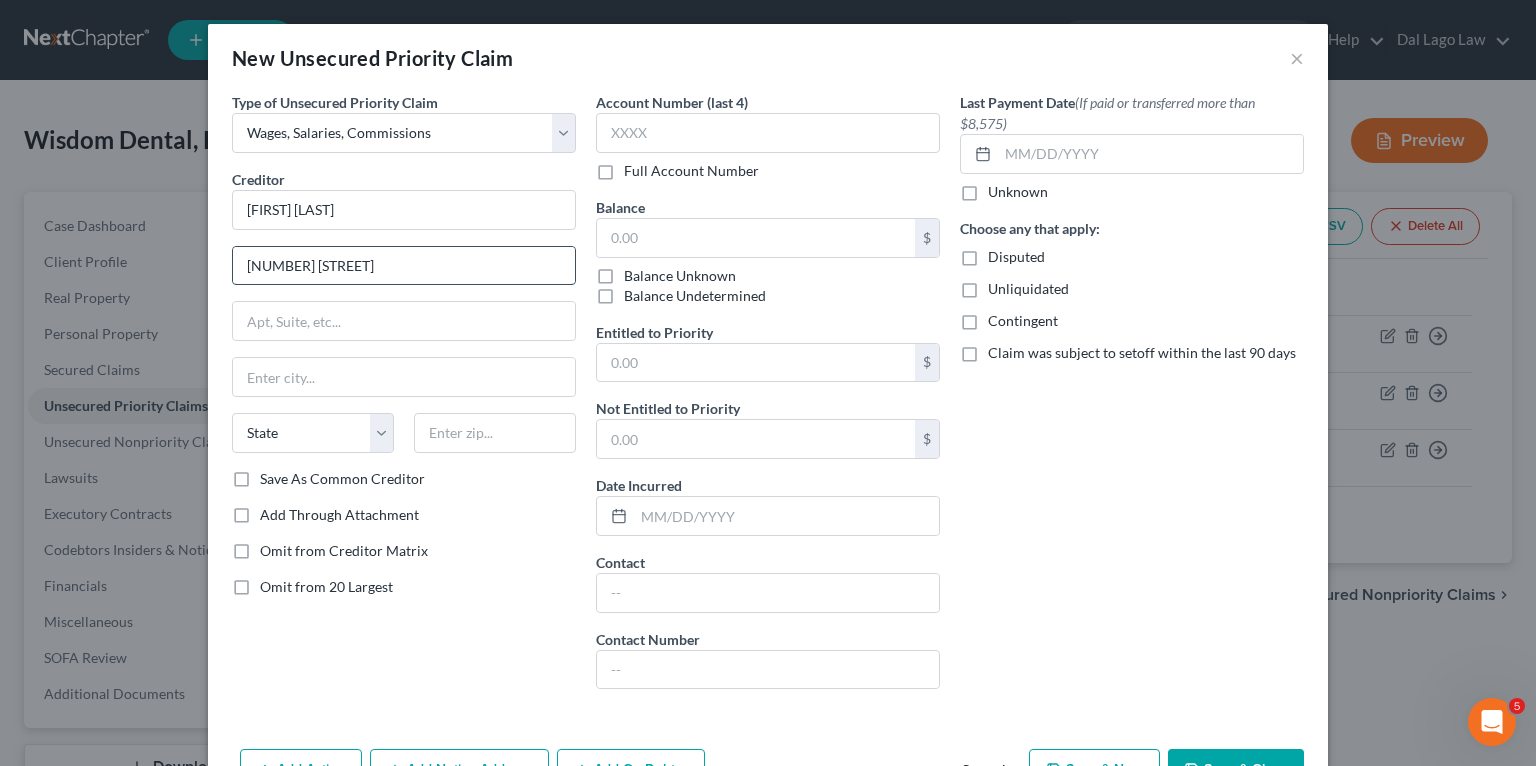 type on "[NUMBER] [STREET]" 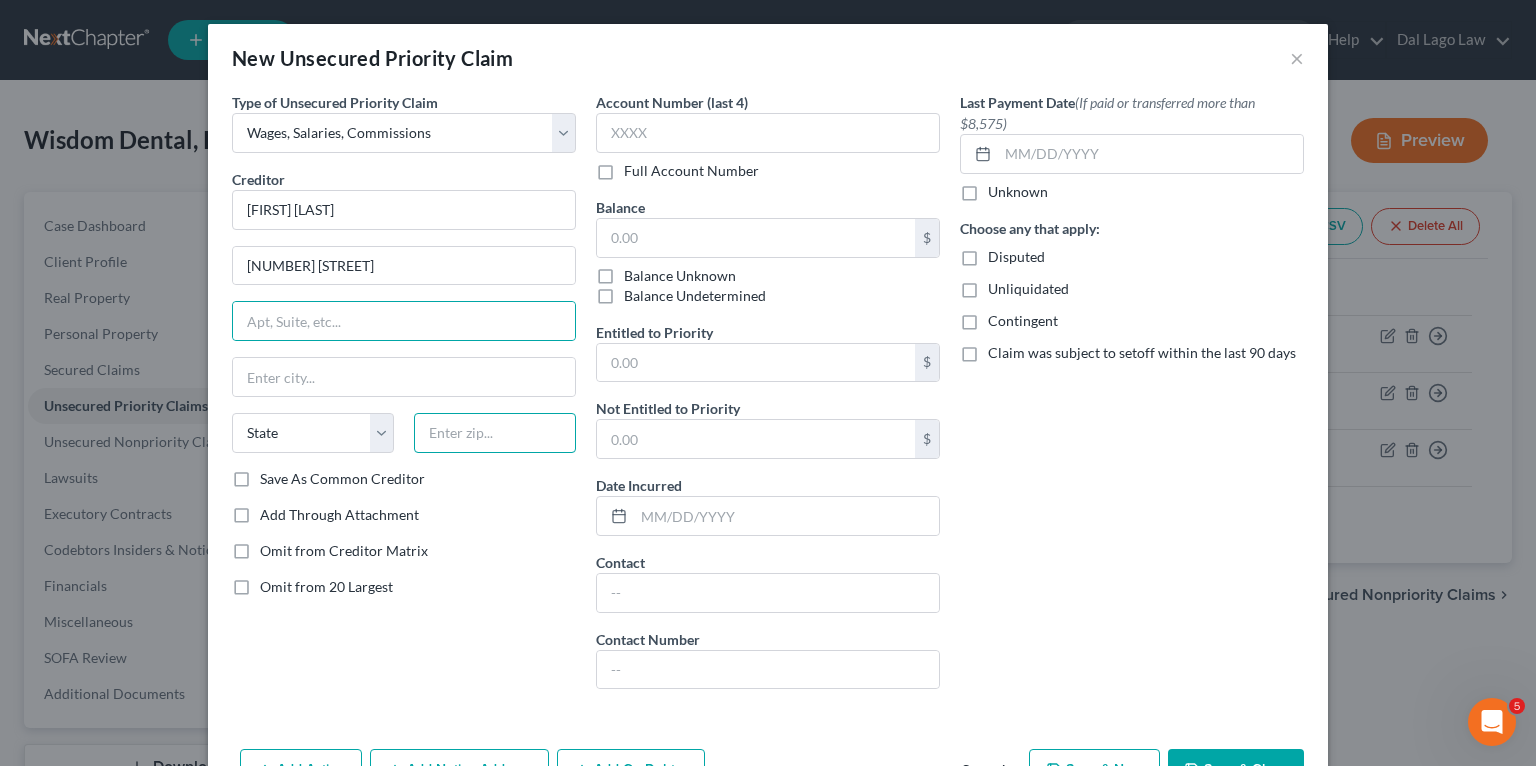 click at bounding box center (495, 433) 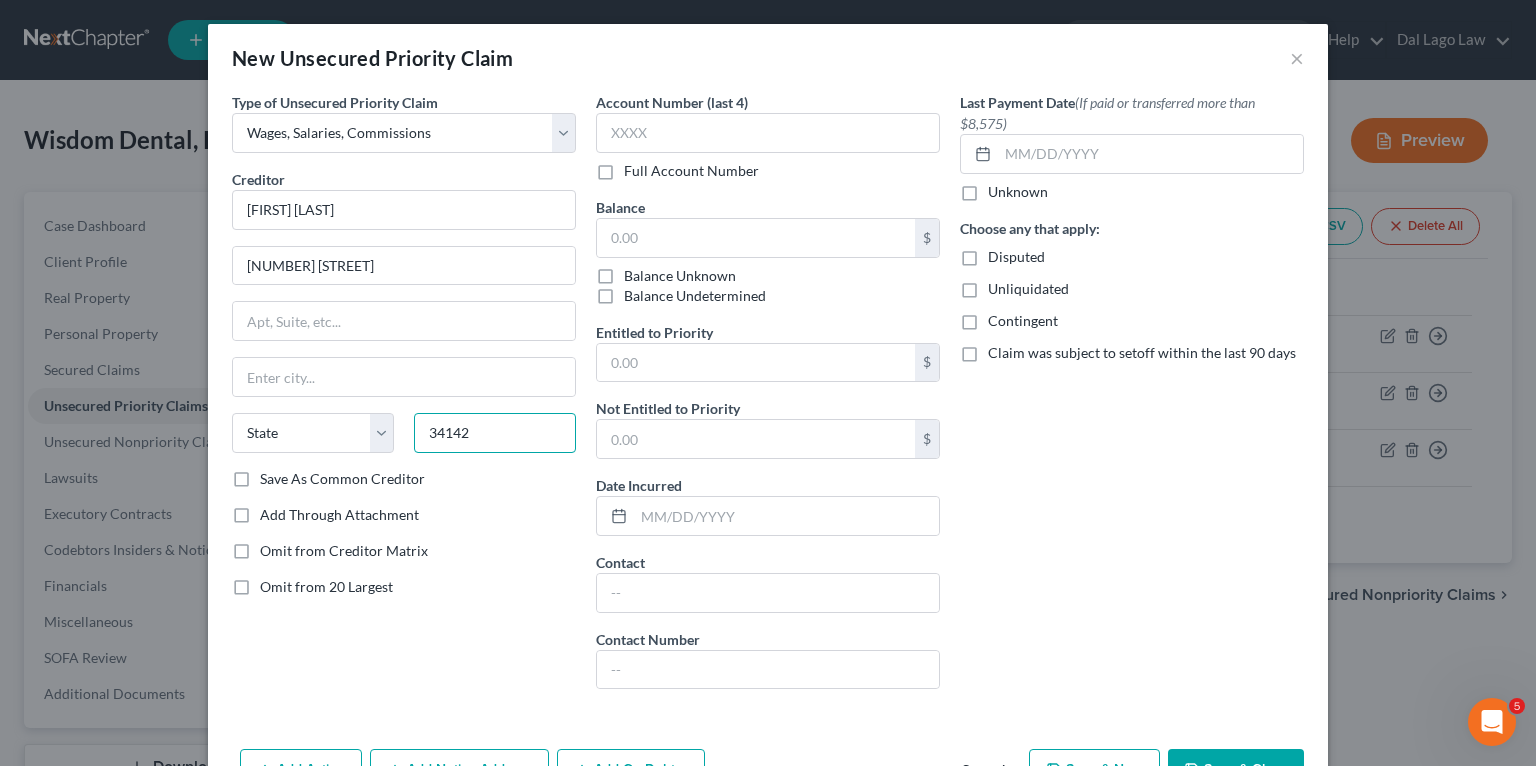 type on "34142" 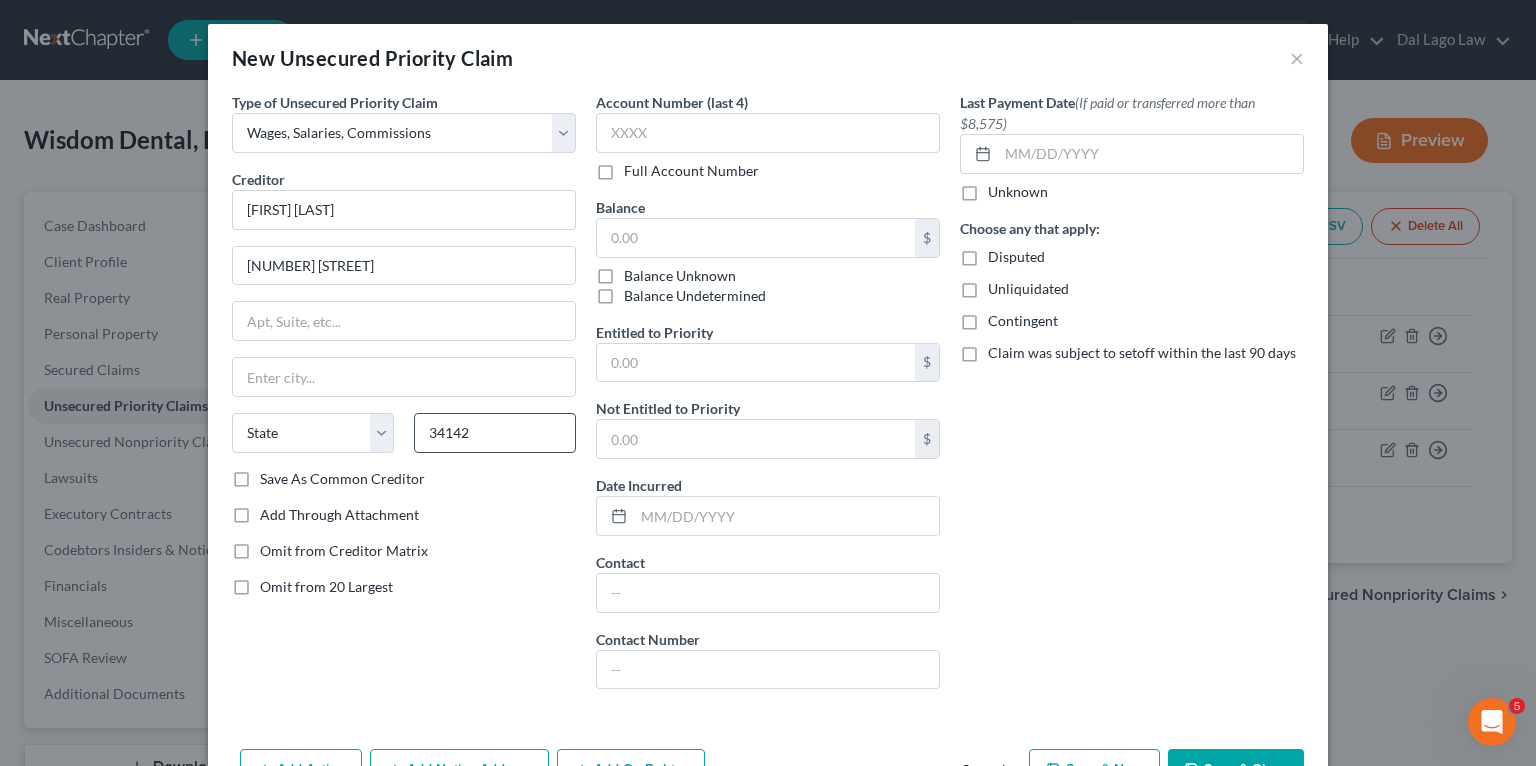 type on "Immokalee" 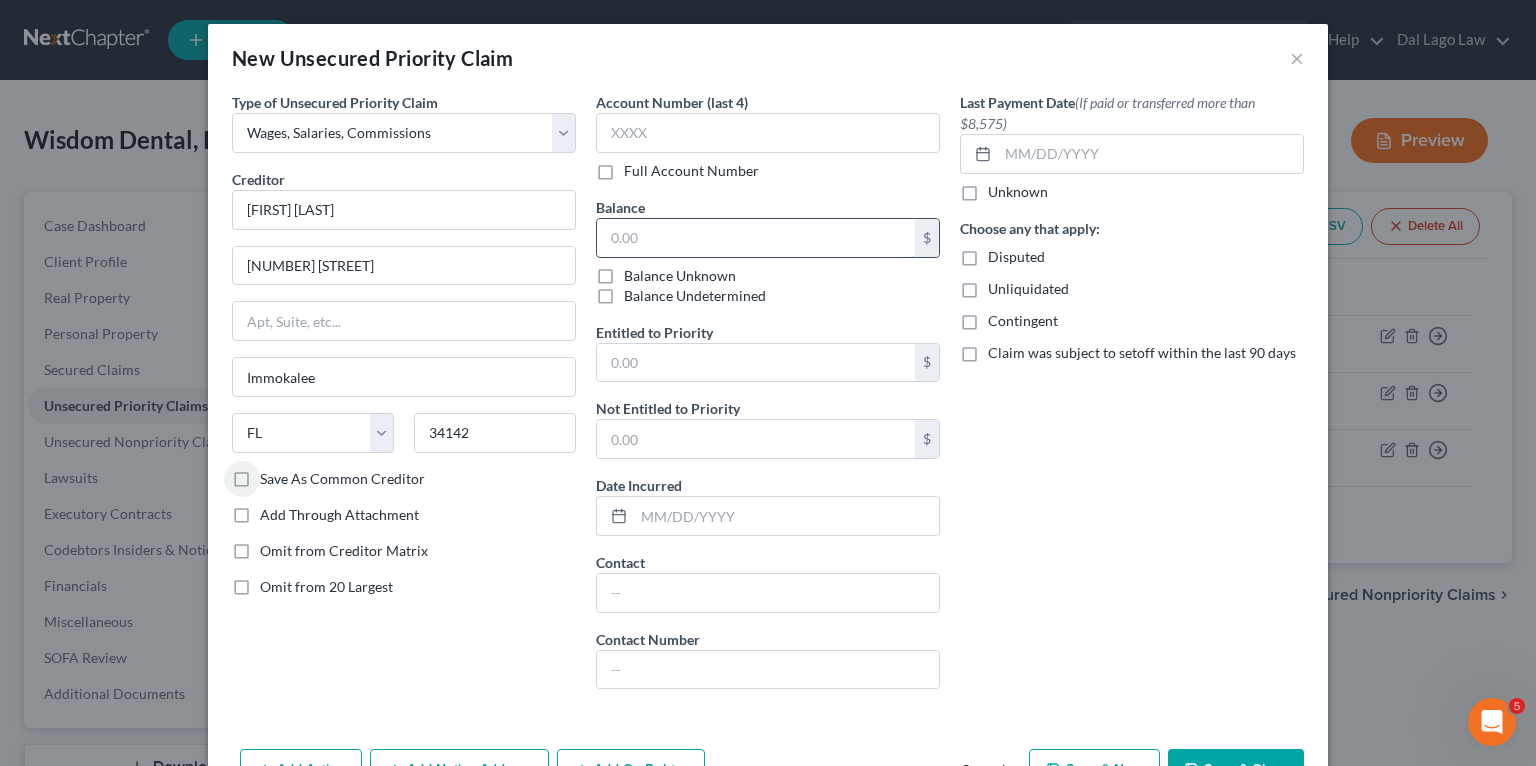 click at bounding box center [756, 238] 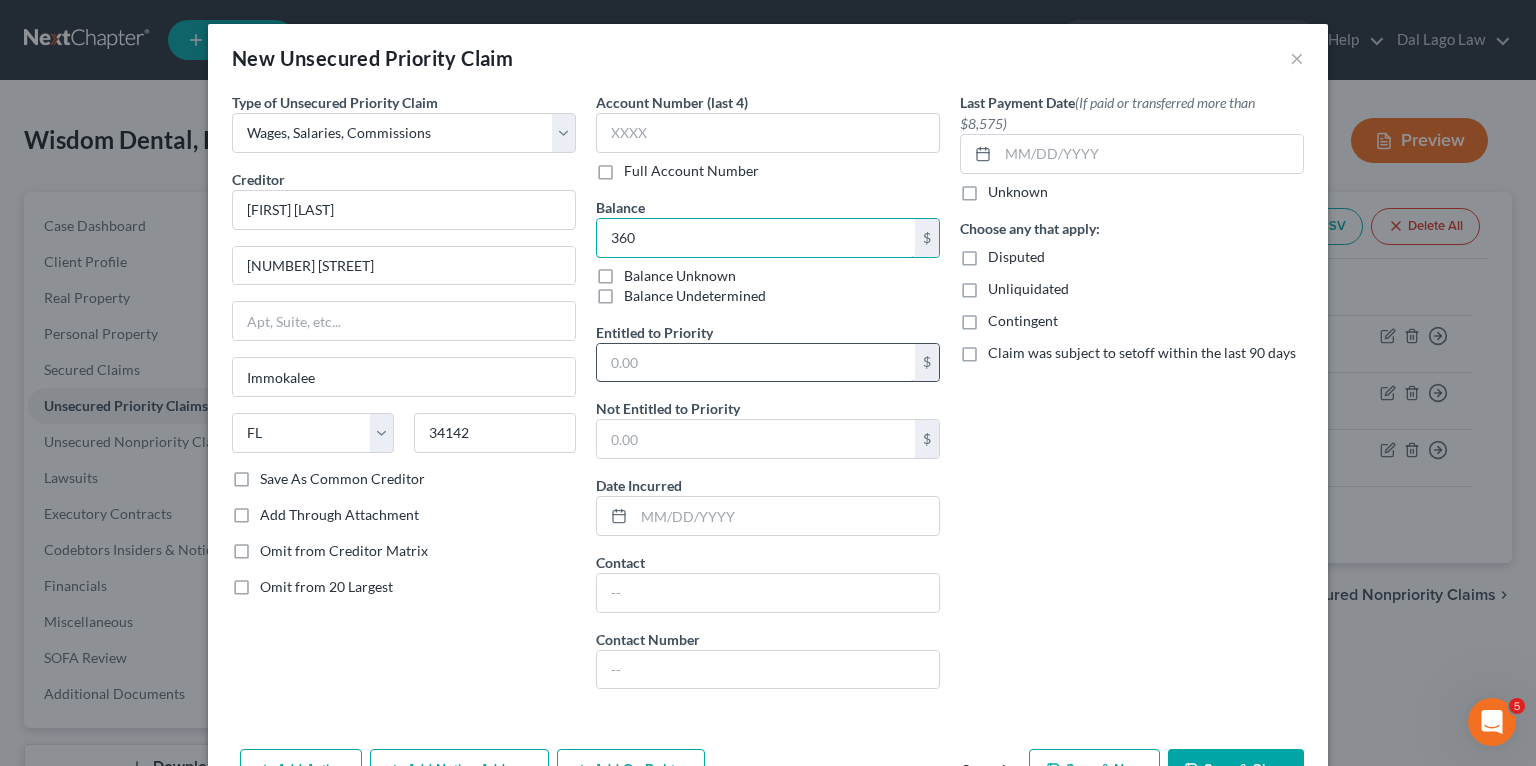 type on "360" 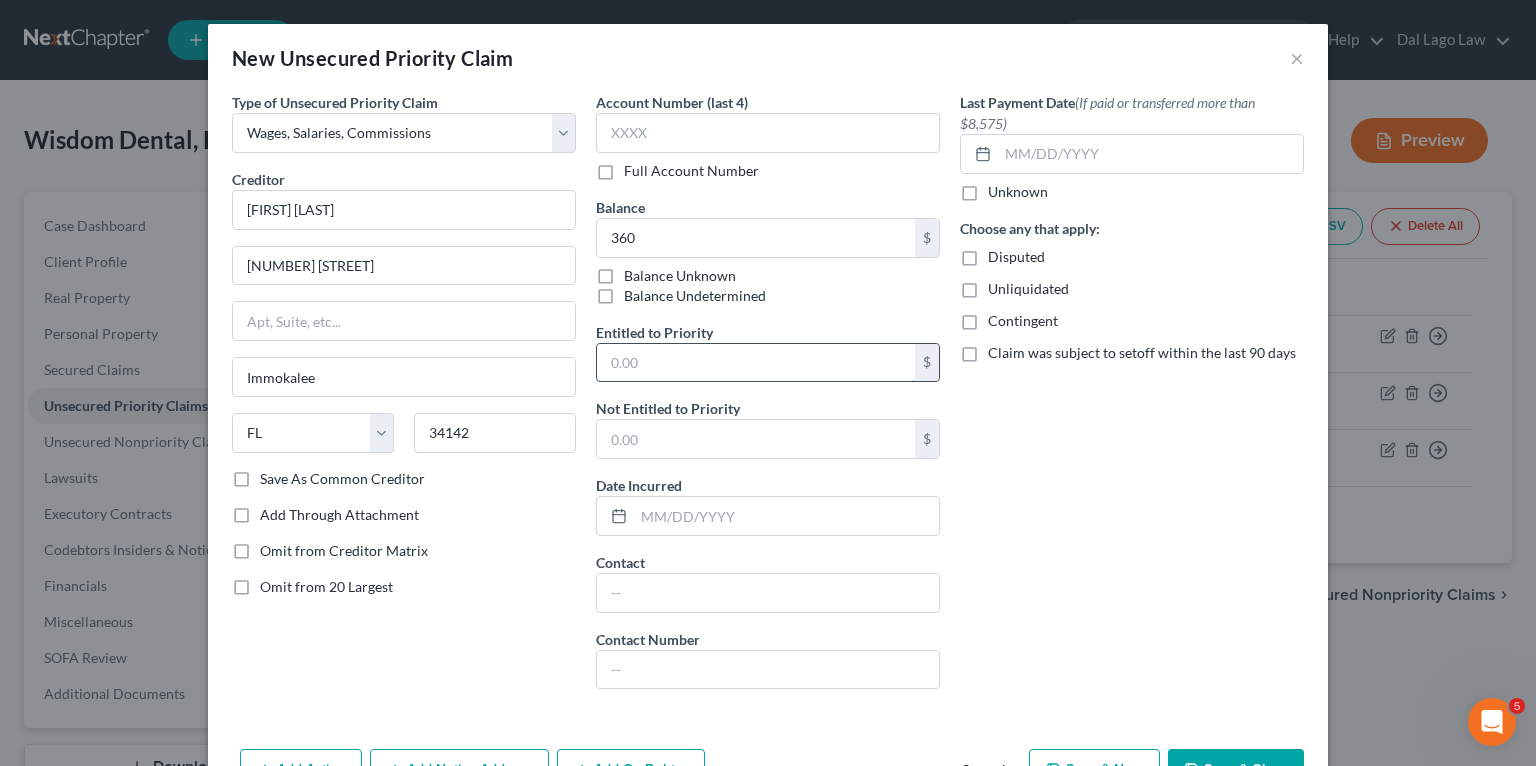 click at bounding box center (756, 363) 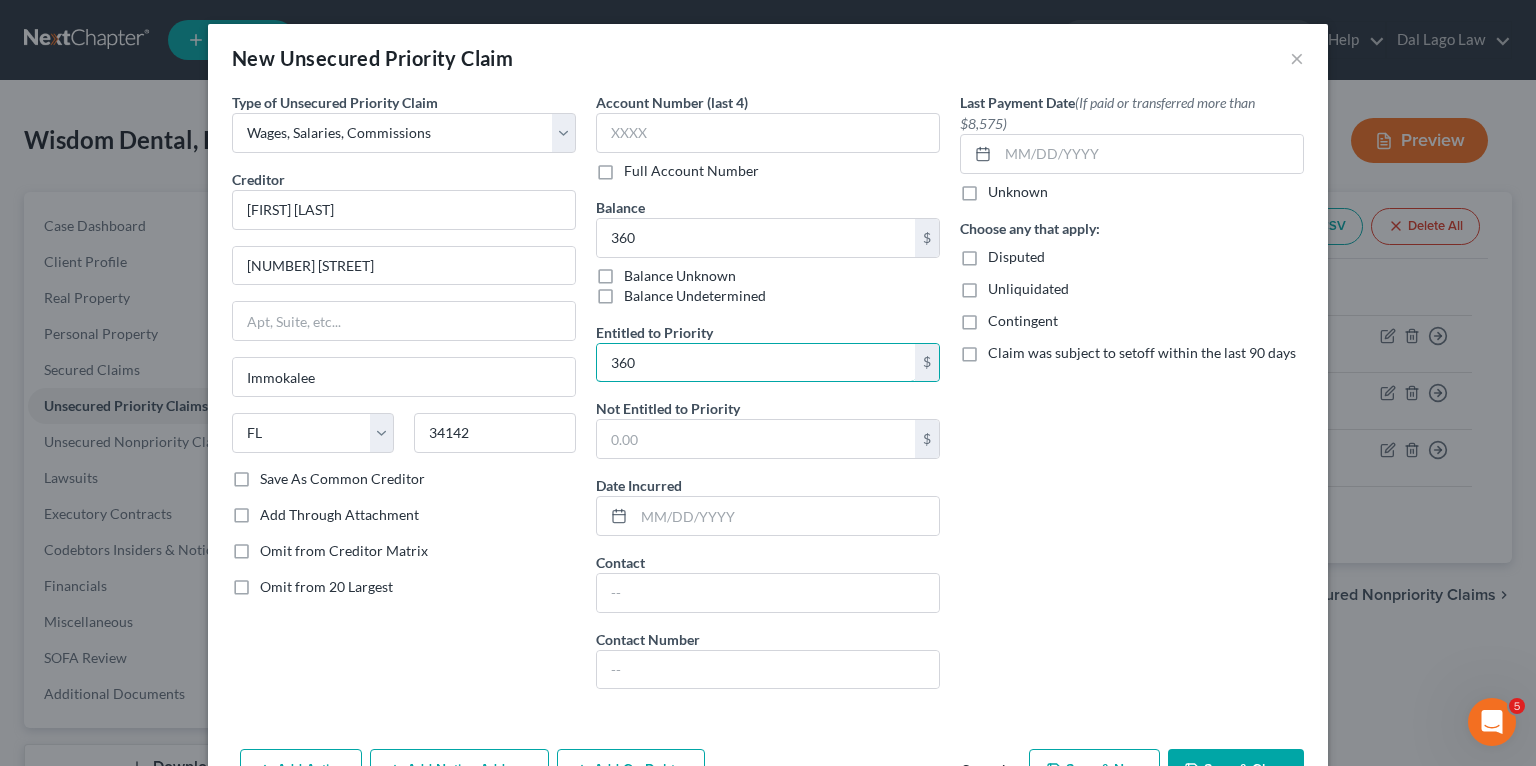 type on "360" 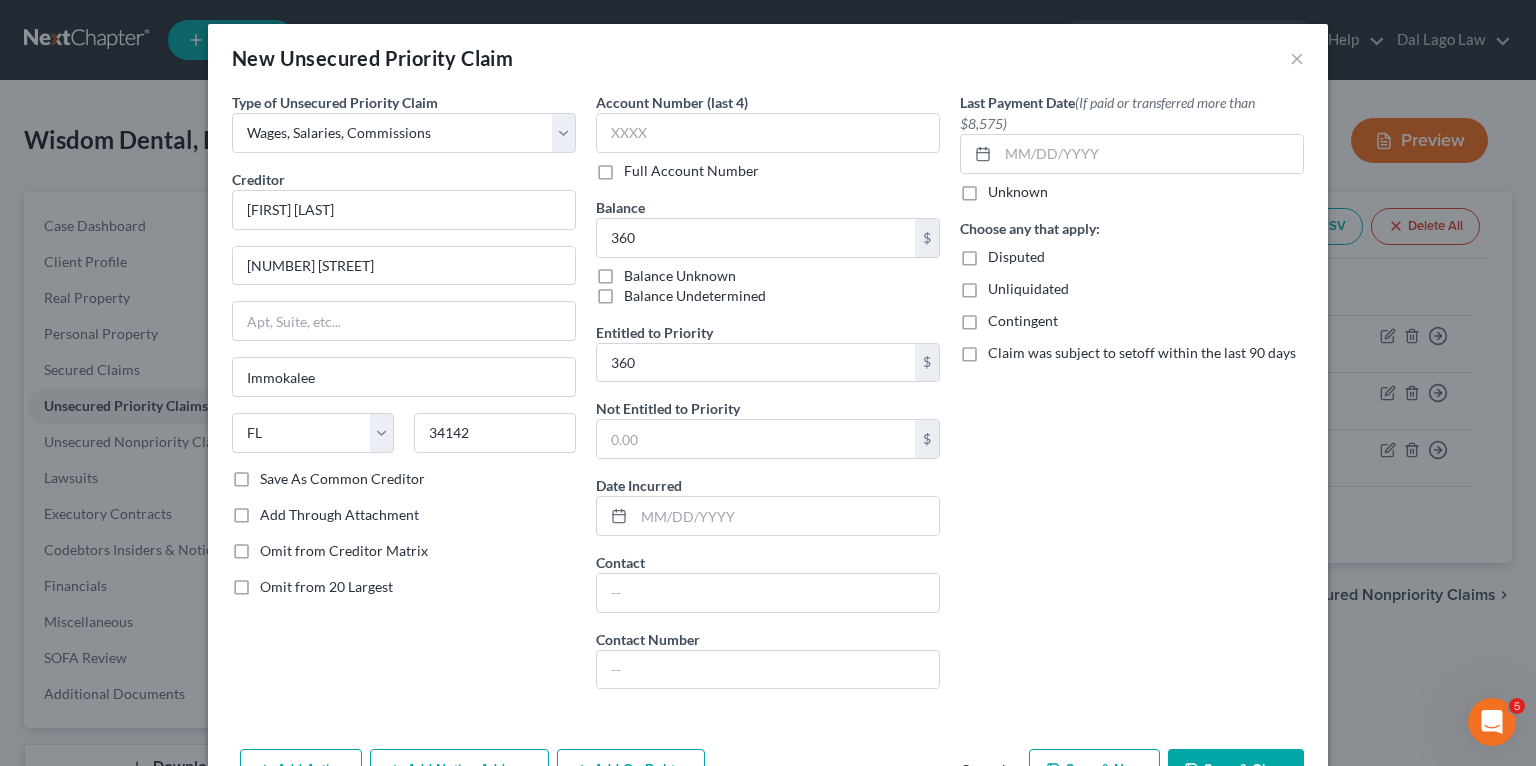 click on "Last Payment Date  (If paid or transferred more than $8,575)         Unknown Choose any that apply: Disputed Unliquidated Contingent Claim was subject to setoff within the last 90 days" at bounding box center [1132, 398] 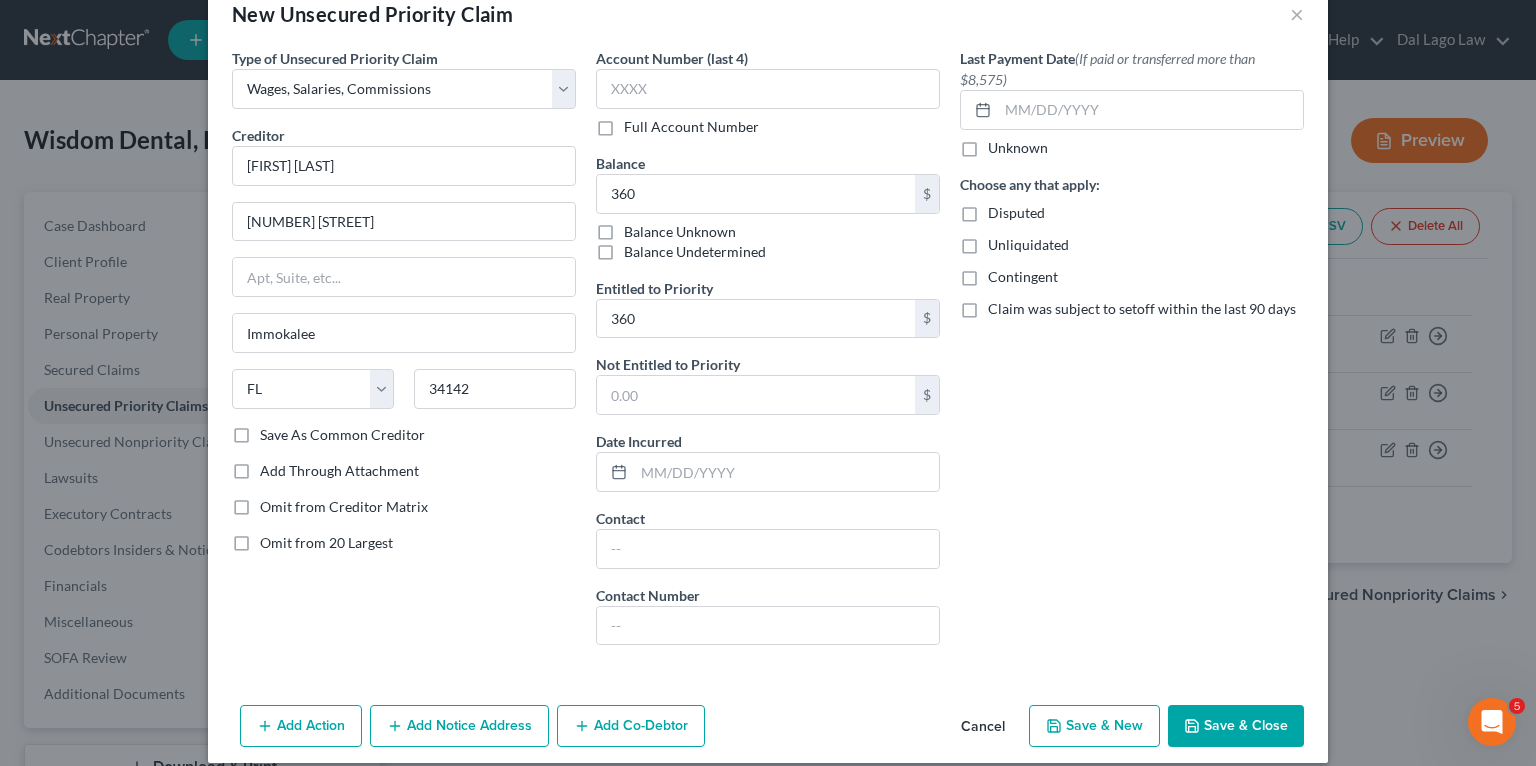 scroll, scrollTop: 63, scrollLeft: 0, axis: vertical 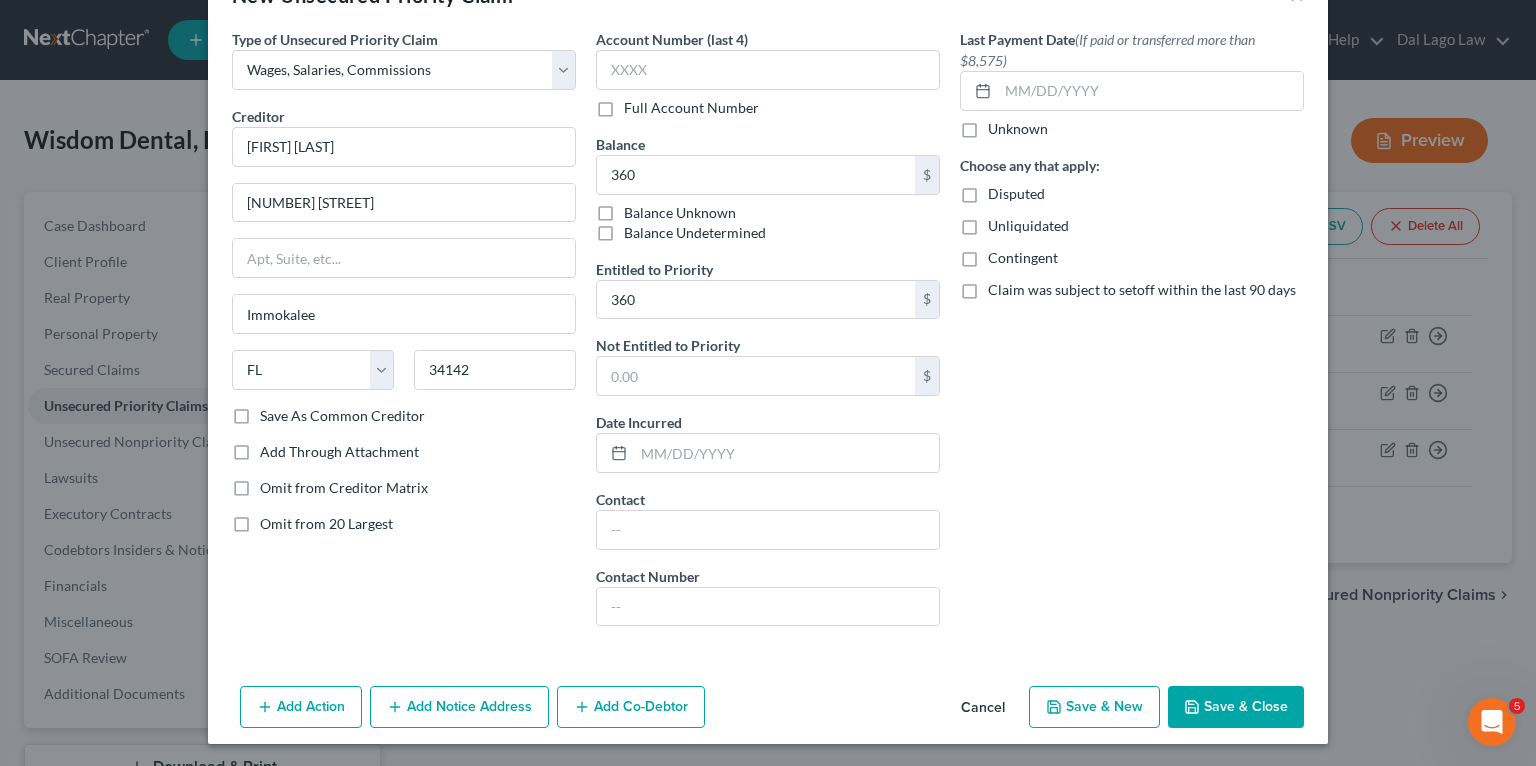click on "Save & Close" at bounding box center [1236, 707] 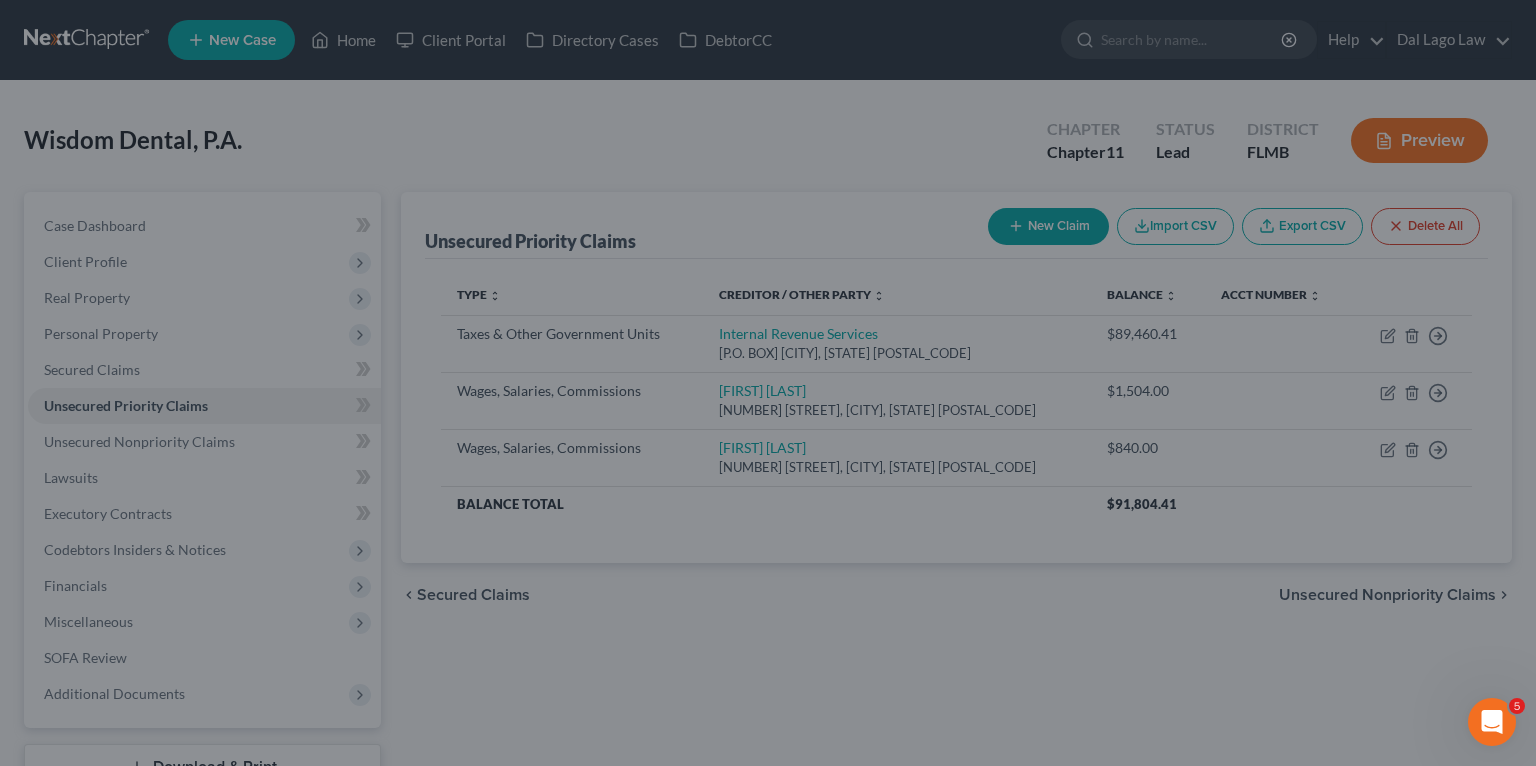 type on "360.00" 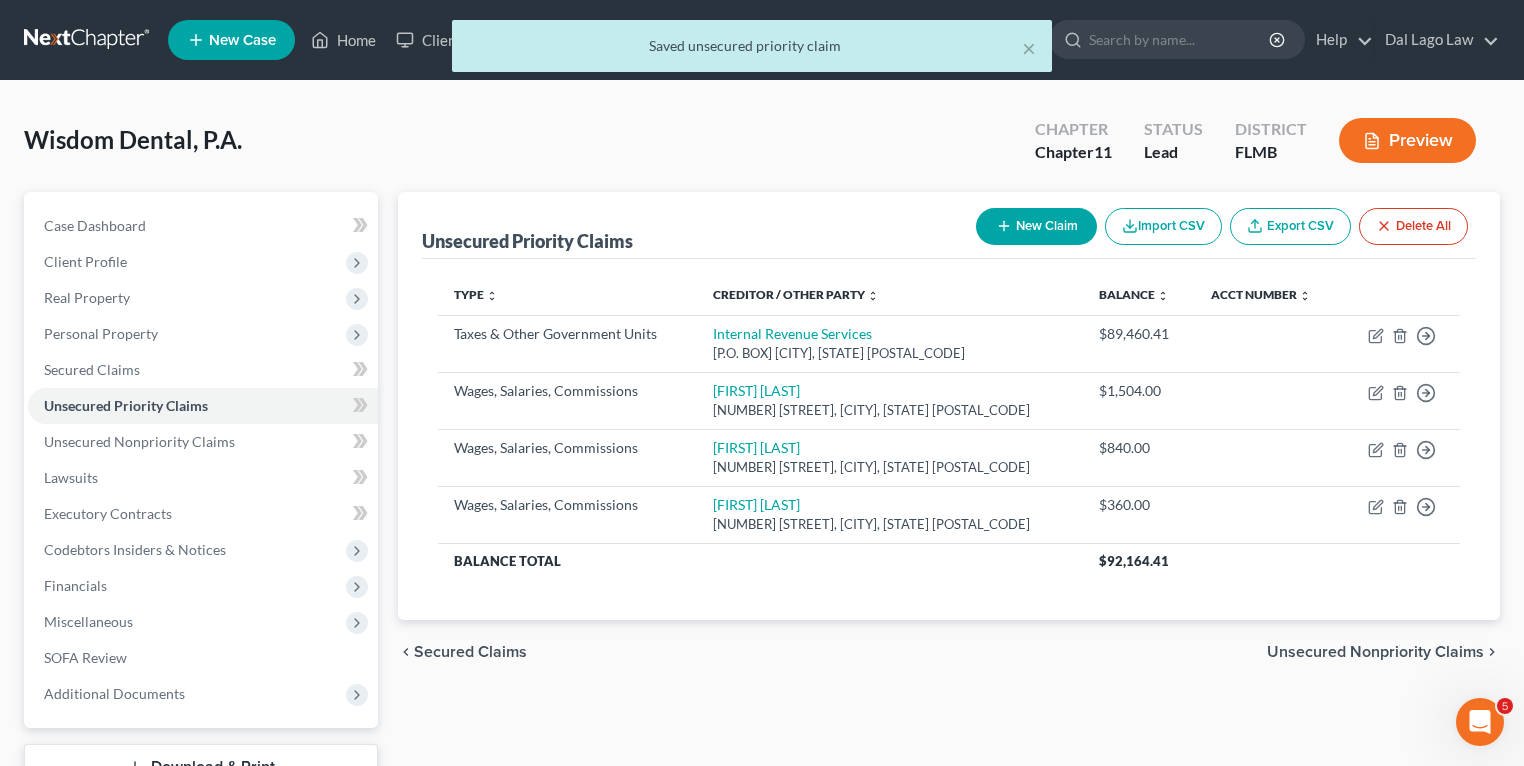 click on "New Claim" at bounding box center [1036, 226] 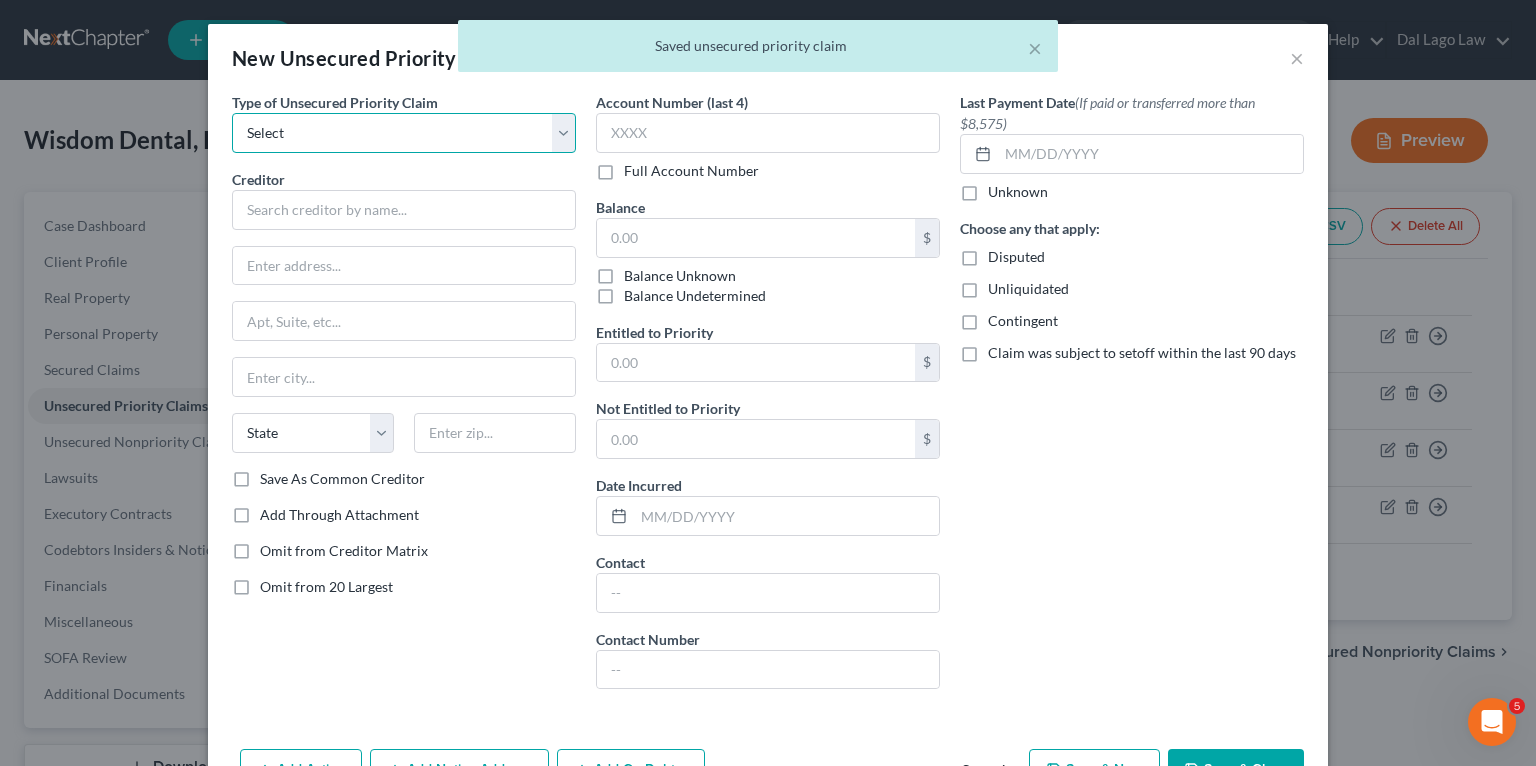 click on "Select Taxes & Other Government Units Domestic Support Obligations Extensions of credit in an involuntary case Wages, Salaries, Commissions Contributions to employee benefits Certain farmers and fisherman Deposits by individuals Commitments to maintain capitals Claims for death or injury while intoxicated Other" at bounding box center [404, 133] 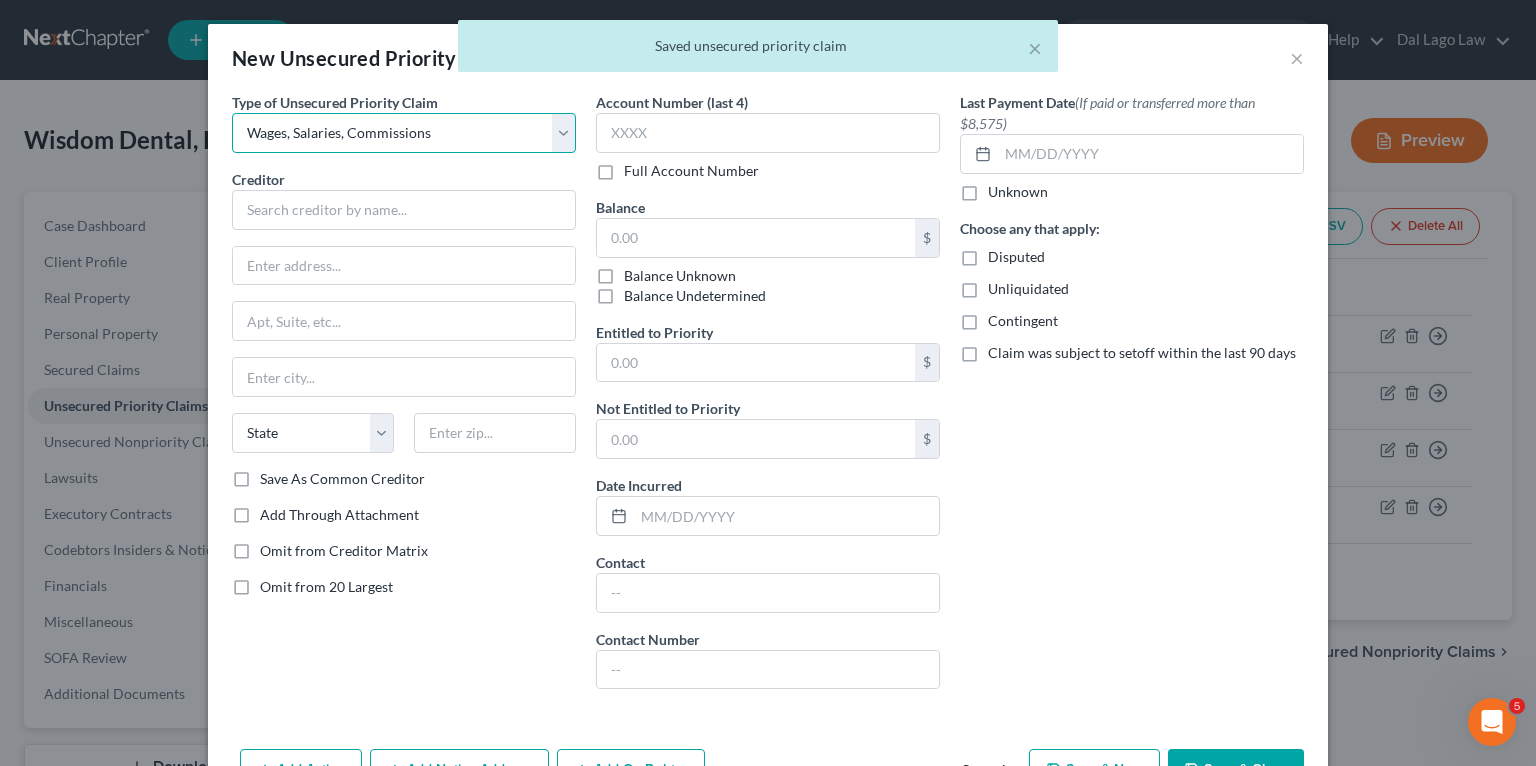 click on "Select Taxes & Other Government Units Domestic Support Obligations Extensions of credit in an involuntary case Wages, Salaries, Commissions Contributions to employee benefits Certain farmers and fisherman Deposits by individuals Commitments to maintain capitals Claims for death or injury while intoxicated Other" at bounding box center [404, 133] 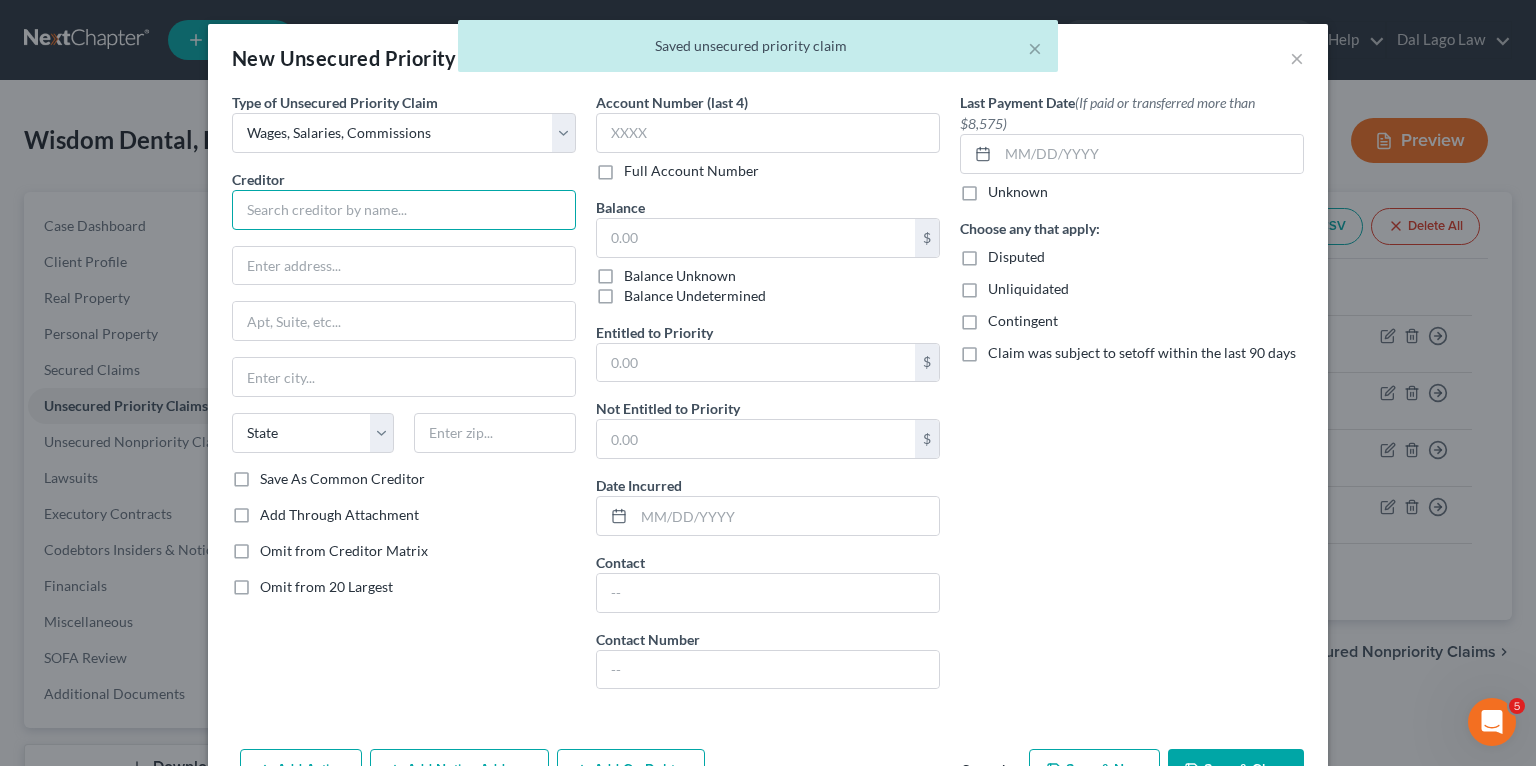 click at bounding box center [404, 210] 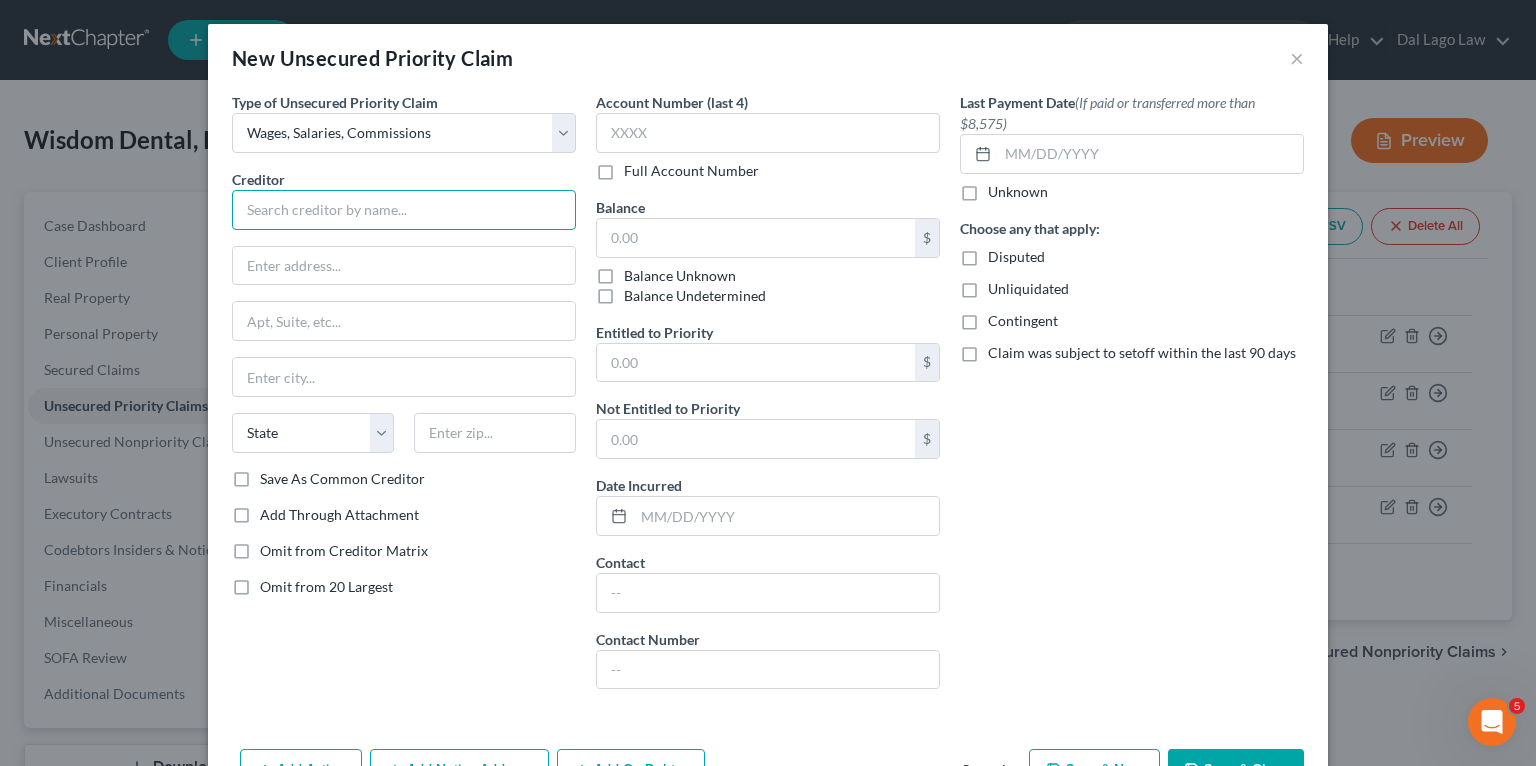click at bounding box center (404, 210) 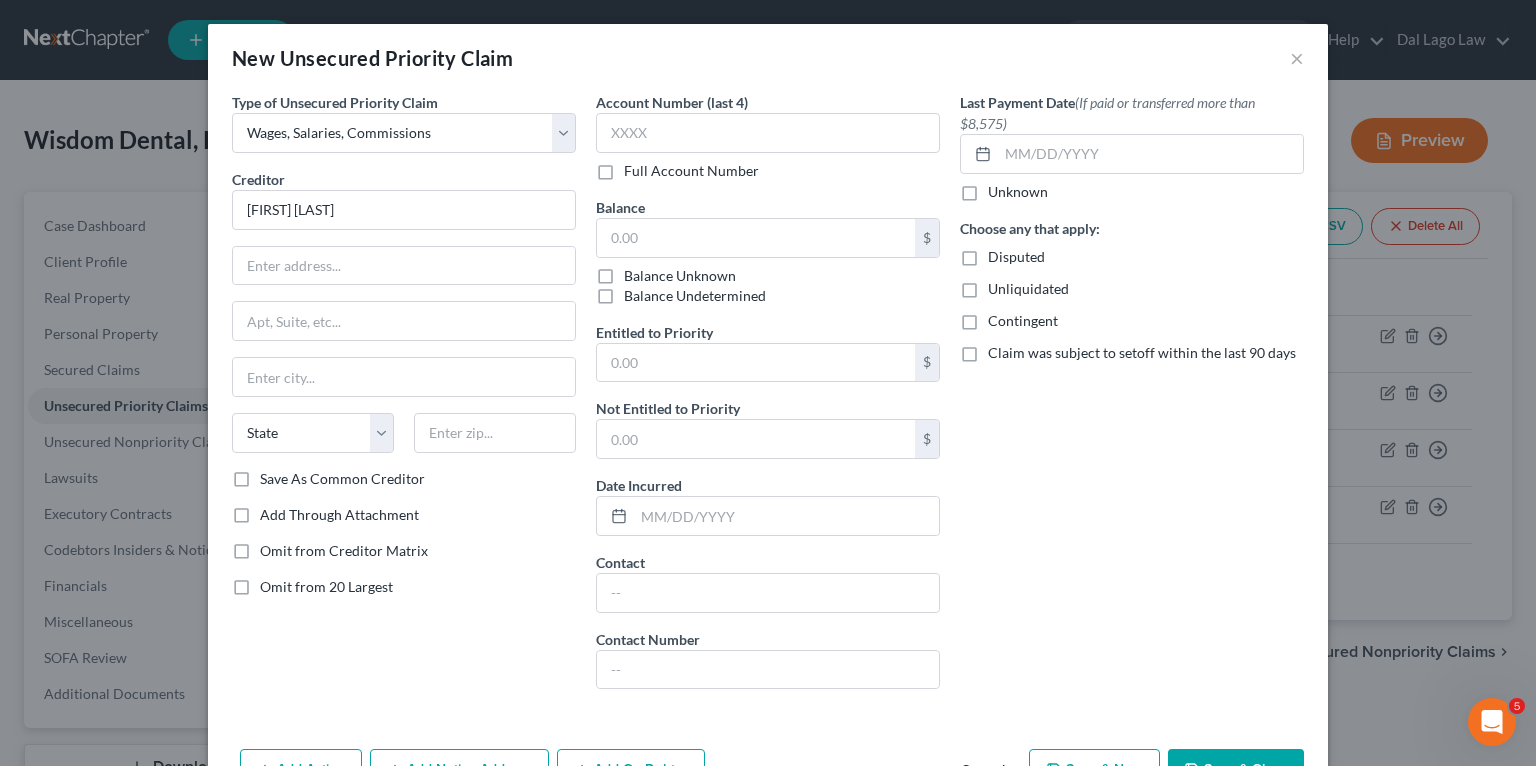 click on "Creditor *    [LAST]                      State AL AK AR AZ CA CO CT DE DC FL GA GU HI ID IL IN IA KS KY LA ME MD MA MI MN MS MO MT NC ND NE NV NH NJ NM NY OH OK OR PA PR RI SC SD TN TX UT VI VA VT WA WV WI WY" at bounding box center [404, 319] 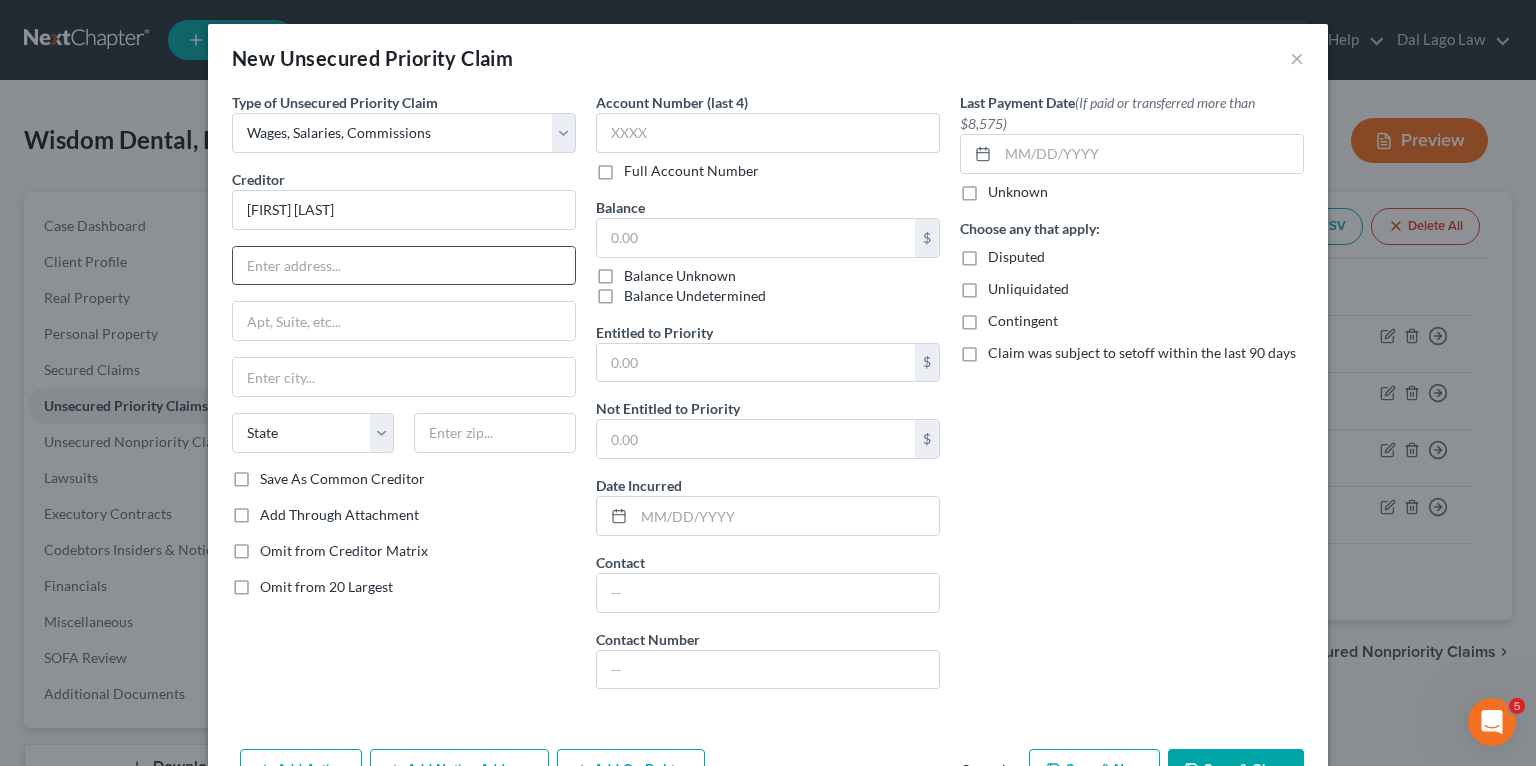 type on "[FIRST] [LAST]" 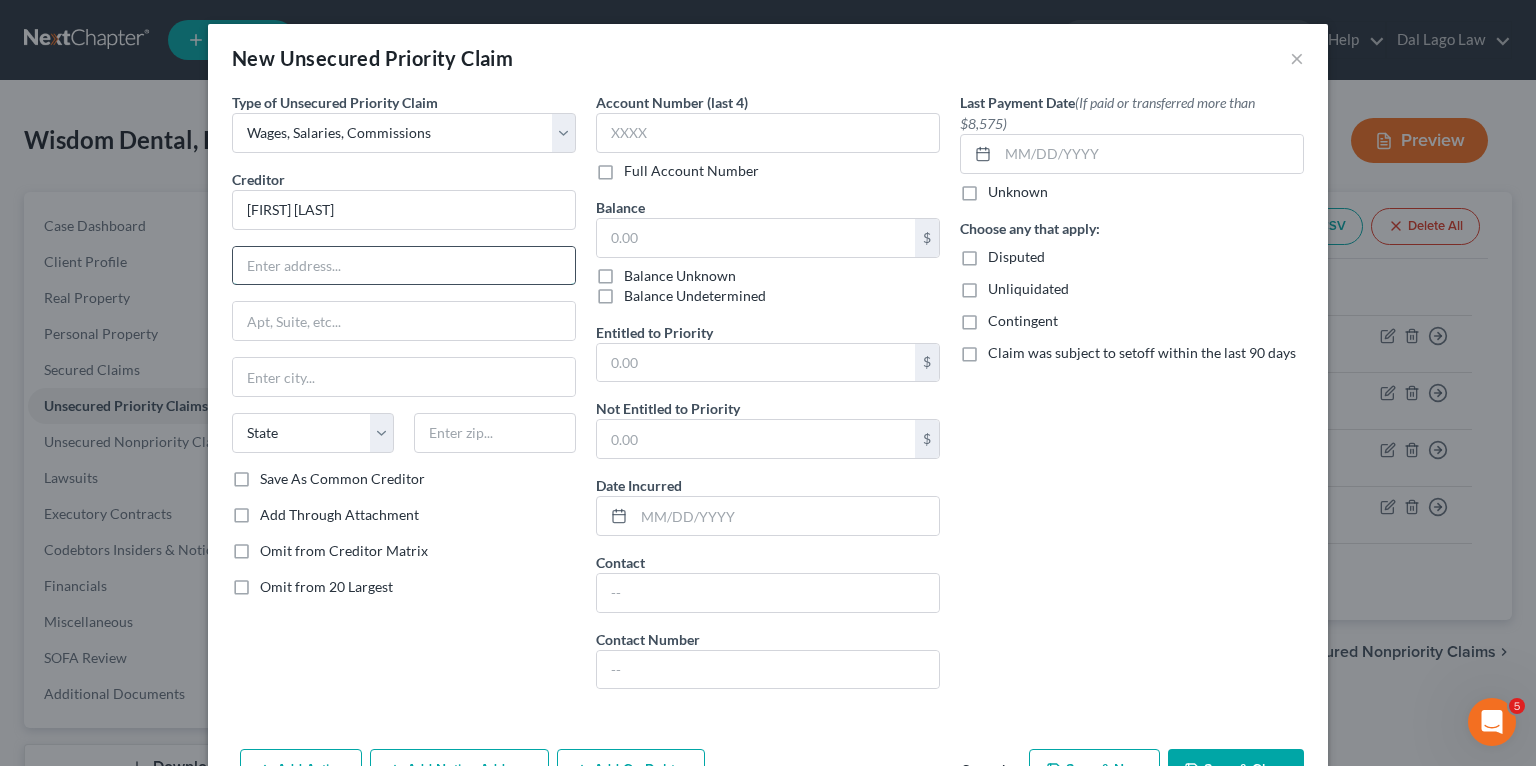 click at bounding box center [404, 266] 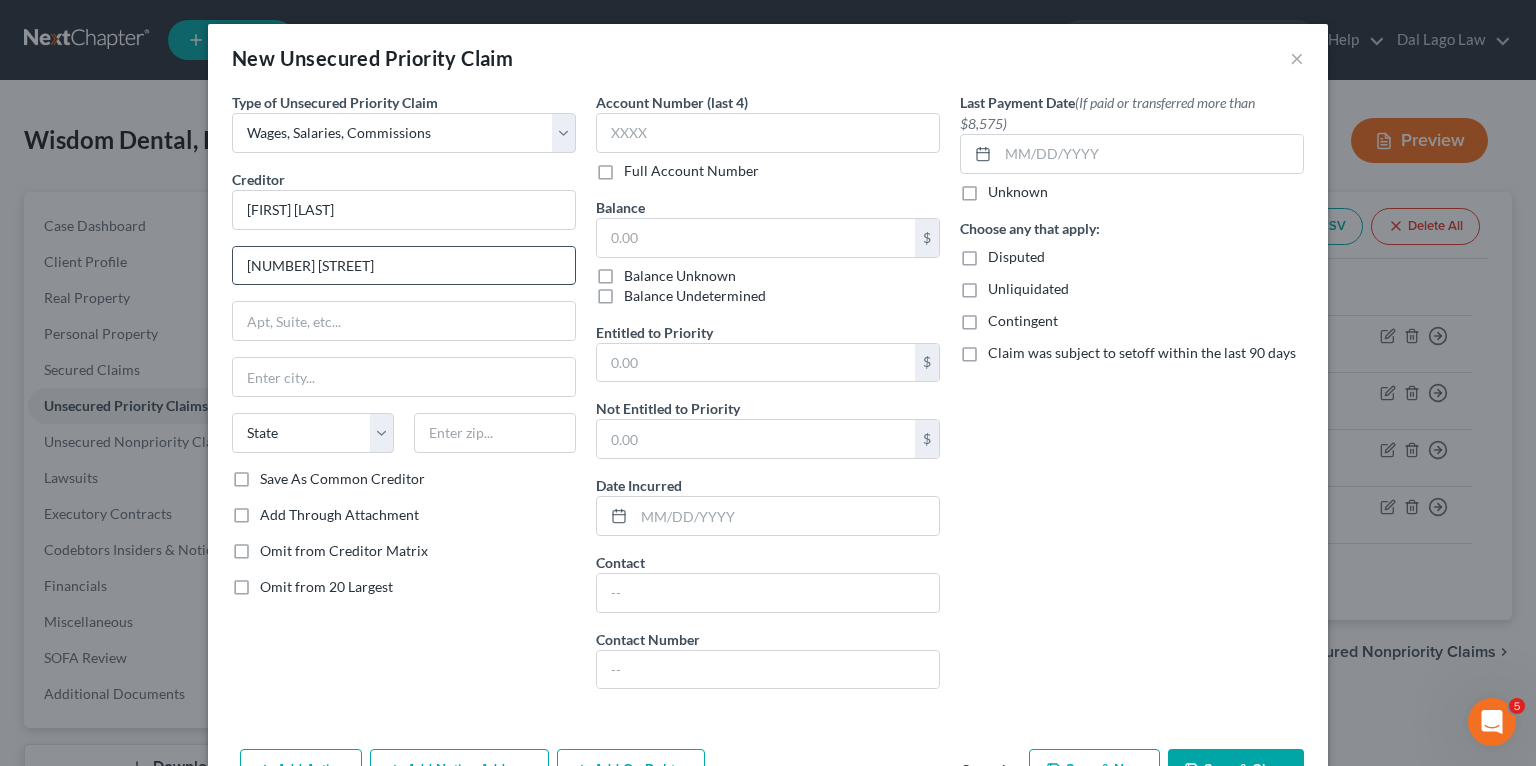 type on "[NUMBER] [STREET]" 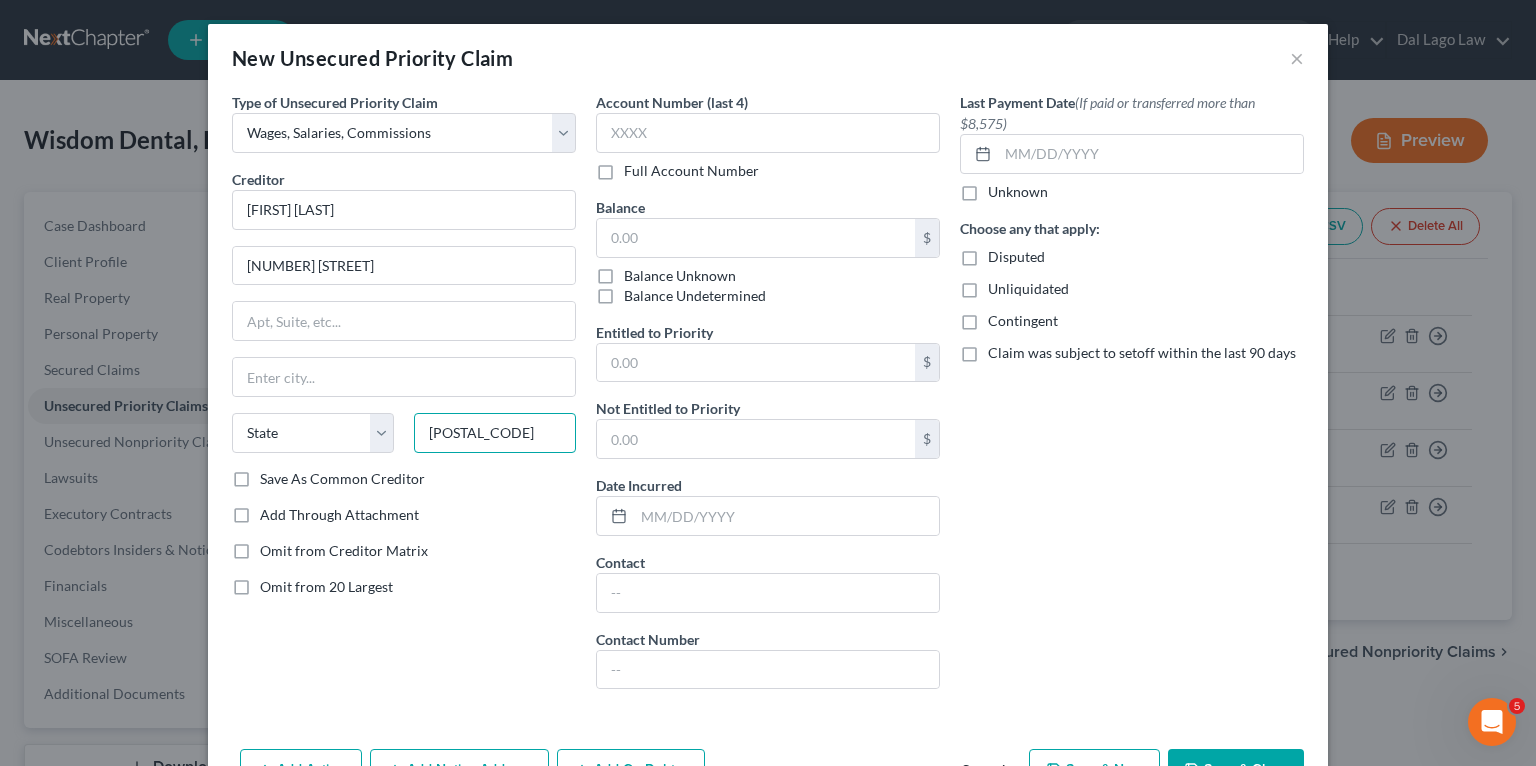 type on "[POSTAL_CODE]" 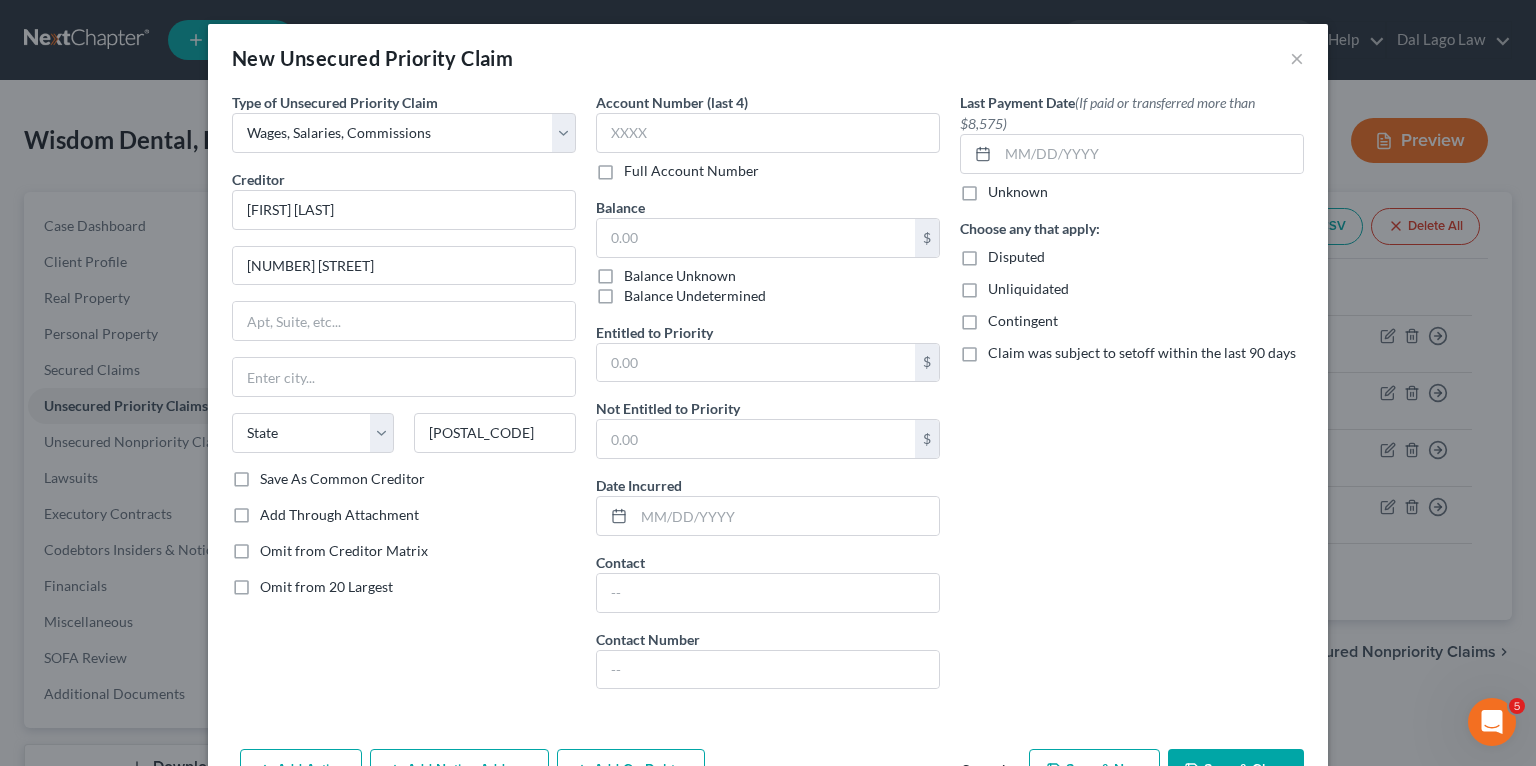 type on "Naples" 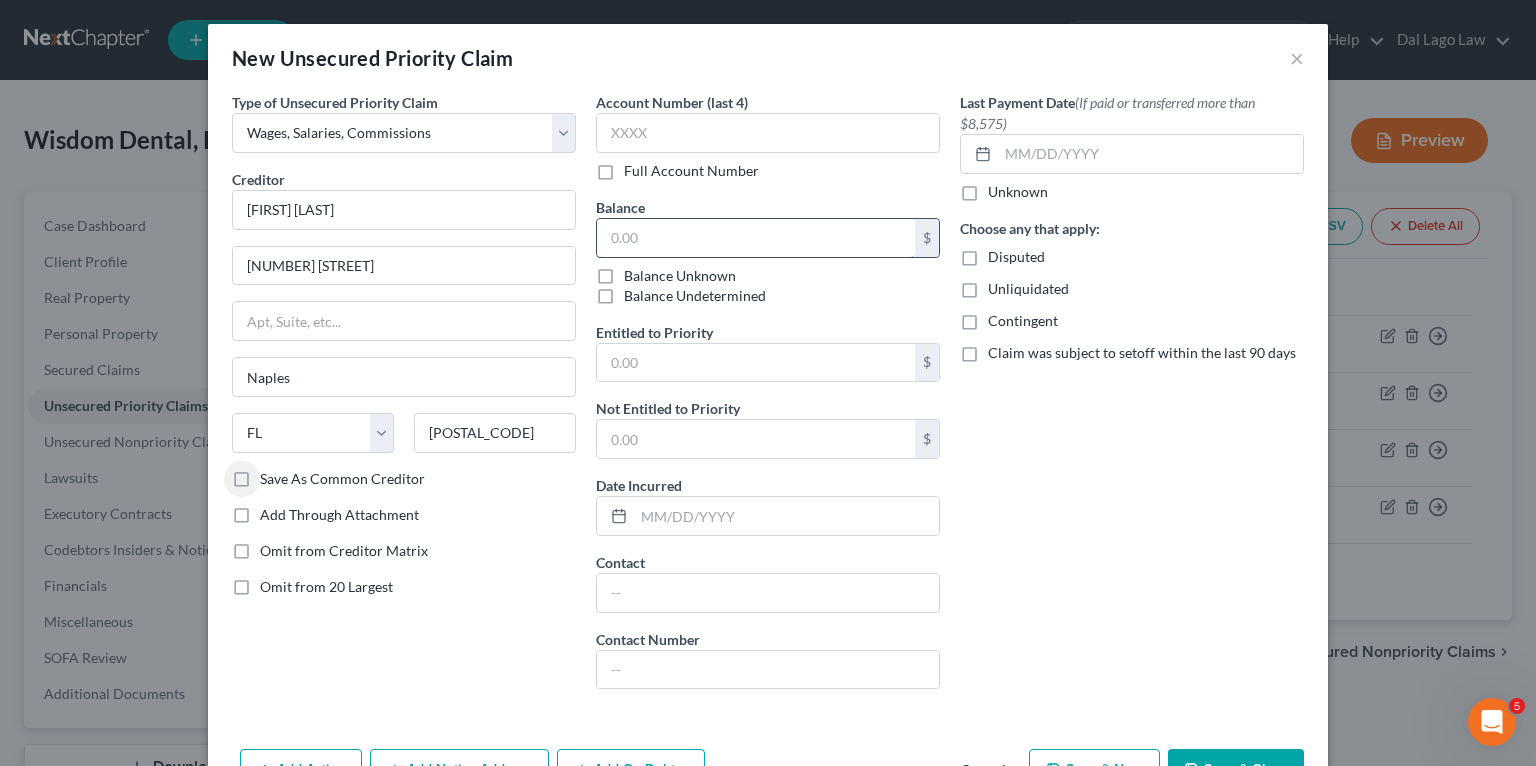 click at bounding box center (756, 238) 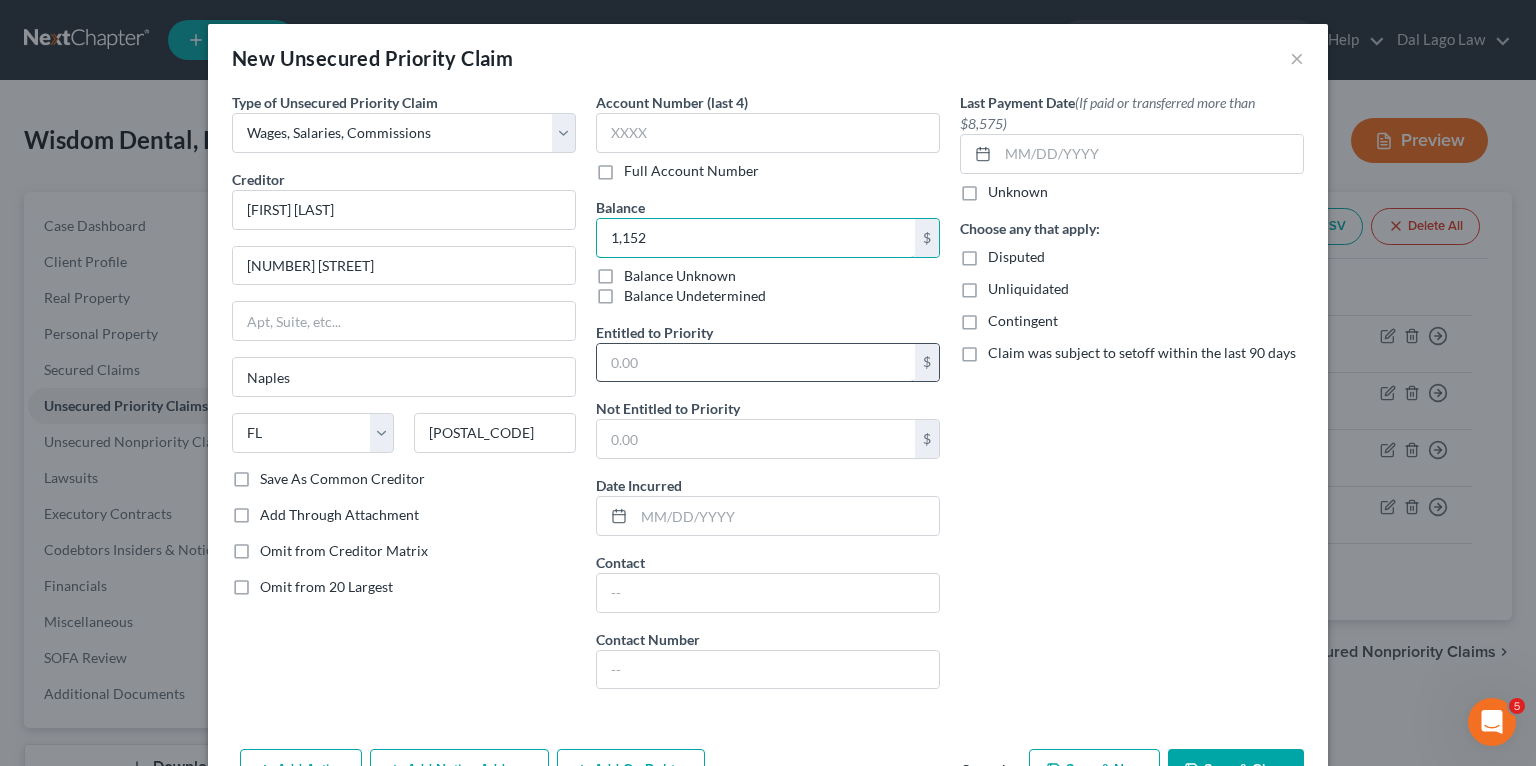 type on "1,152" 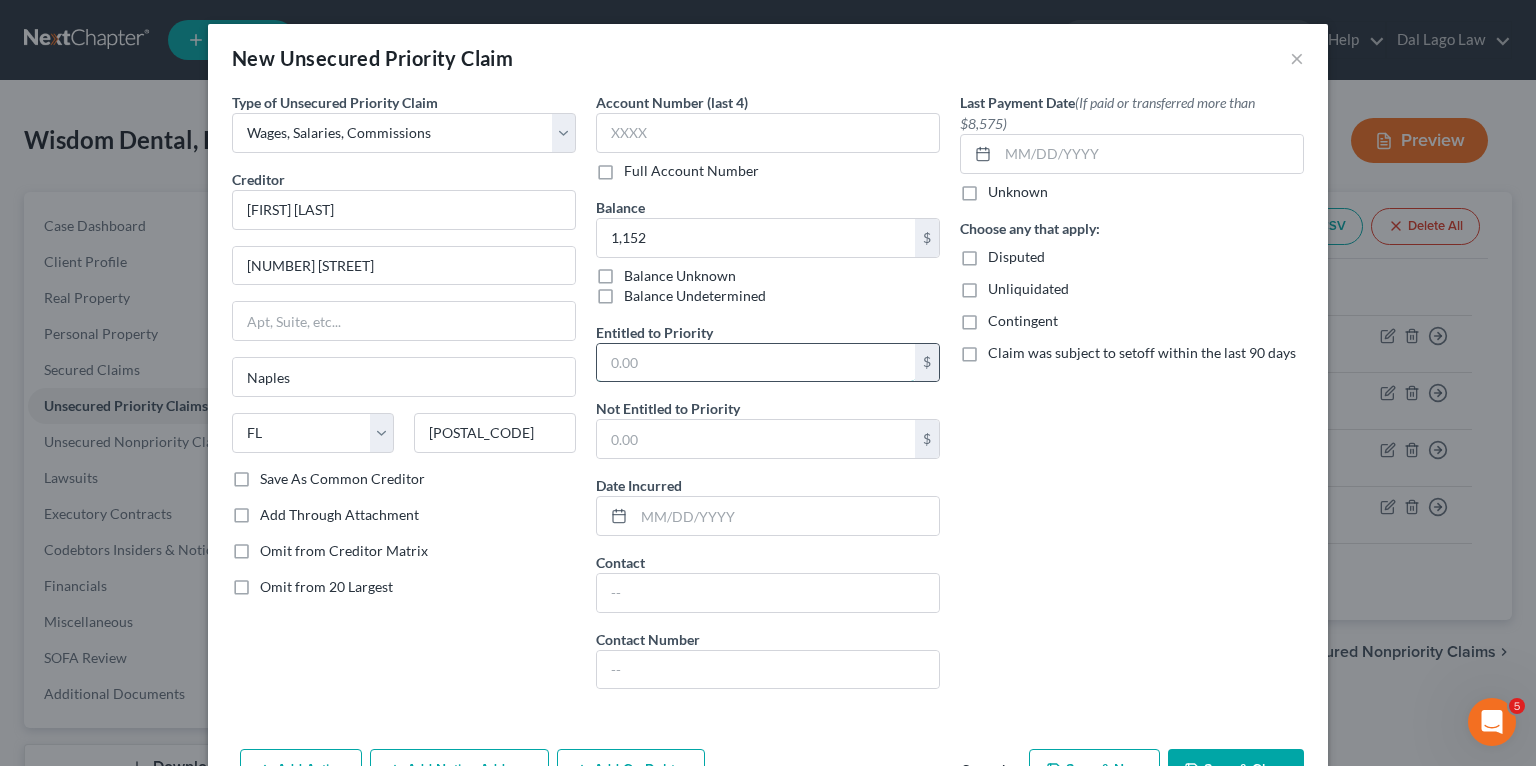 click at bounding box center (756, 363) 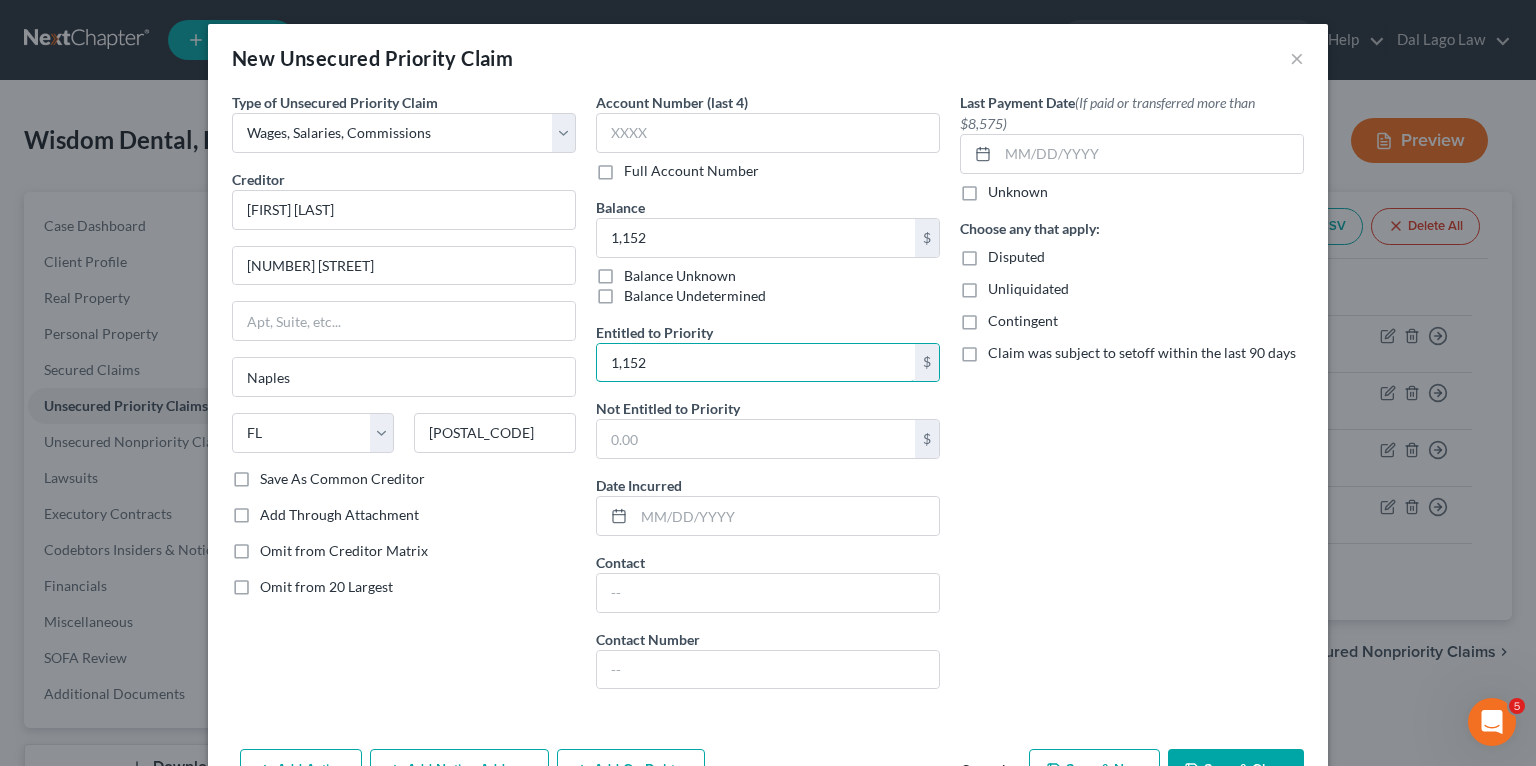 type on "1,152" 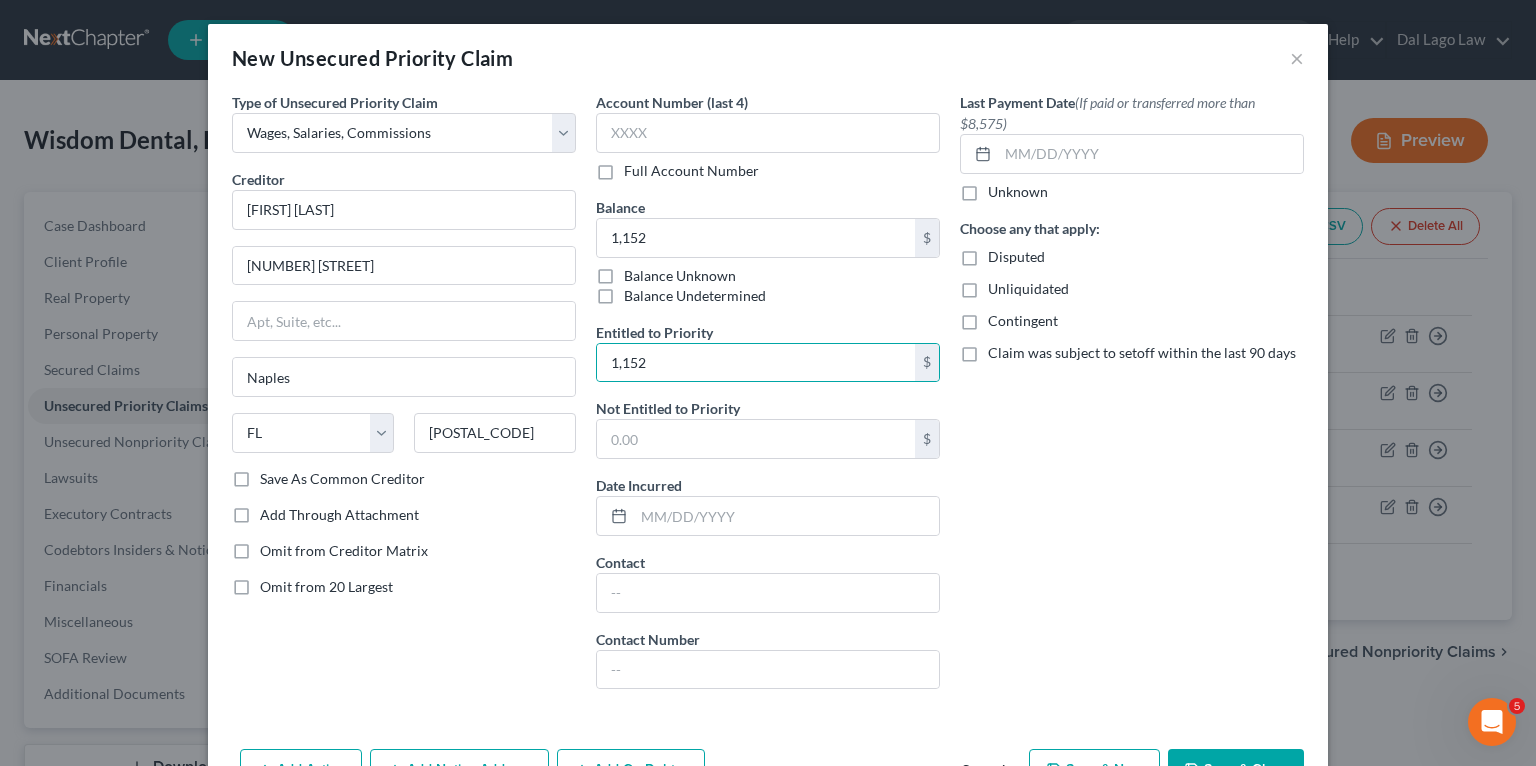 click on "Last Payment Date  (If paid or transferred more than $8,575)         Unknown Choose any that apply: Disputed Unliquidated Contingent Claim was subject to setoff within the last 90 days" at bounding box center [1132, 398] 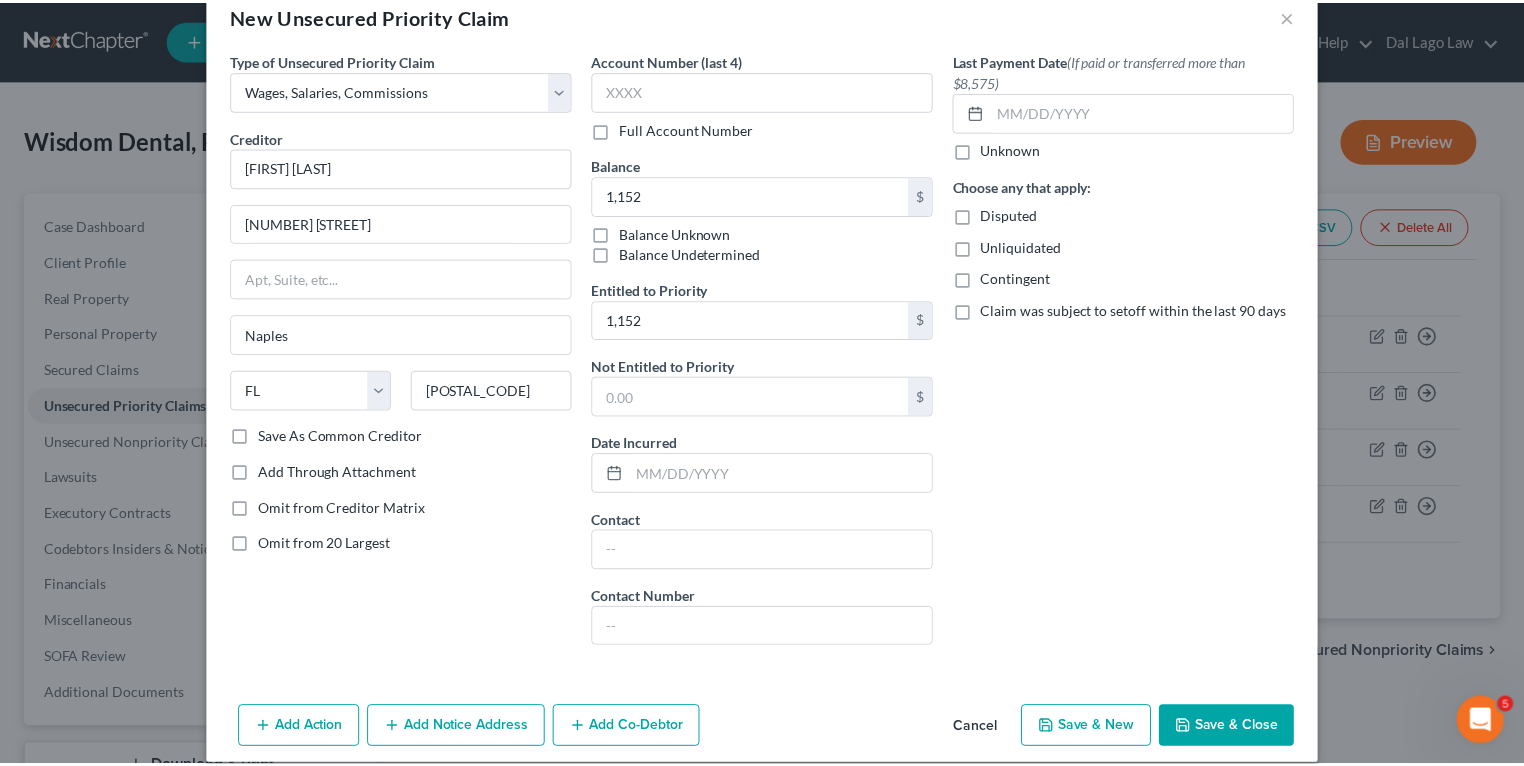scroll, scrollTop: 63, scrollLeft: 0, axis: vertical 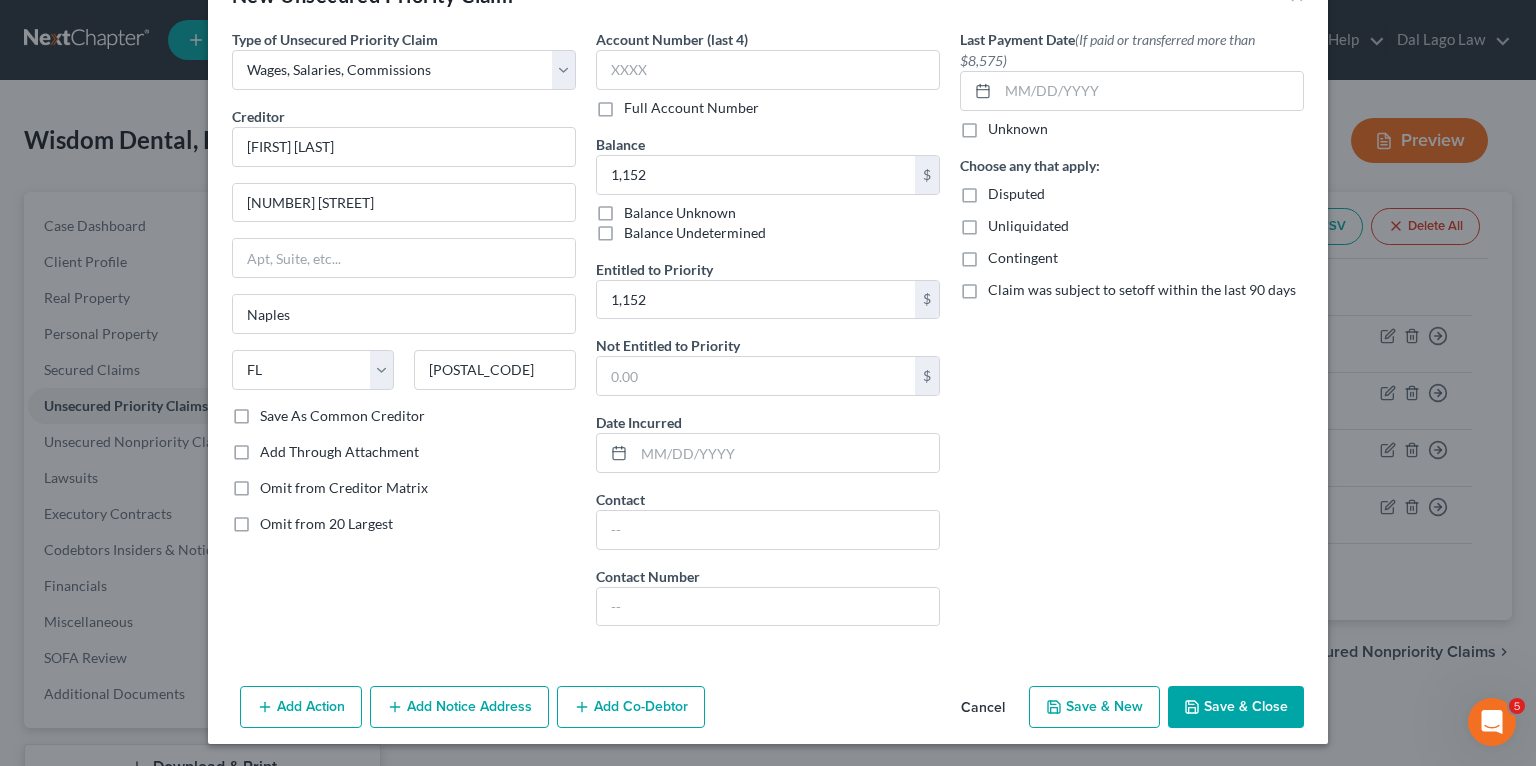 click on "Save & Close" at bounding box center [1236, 707] 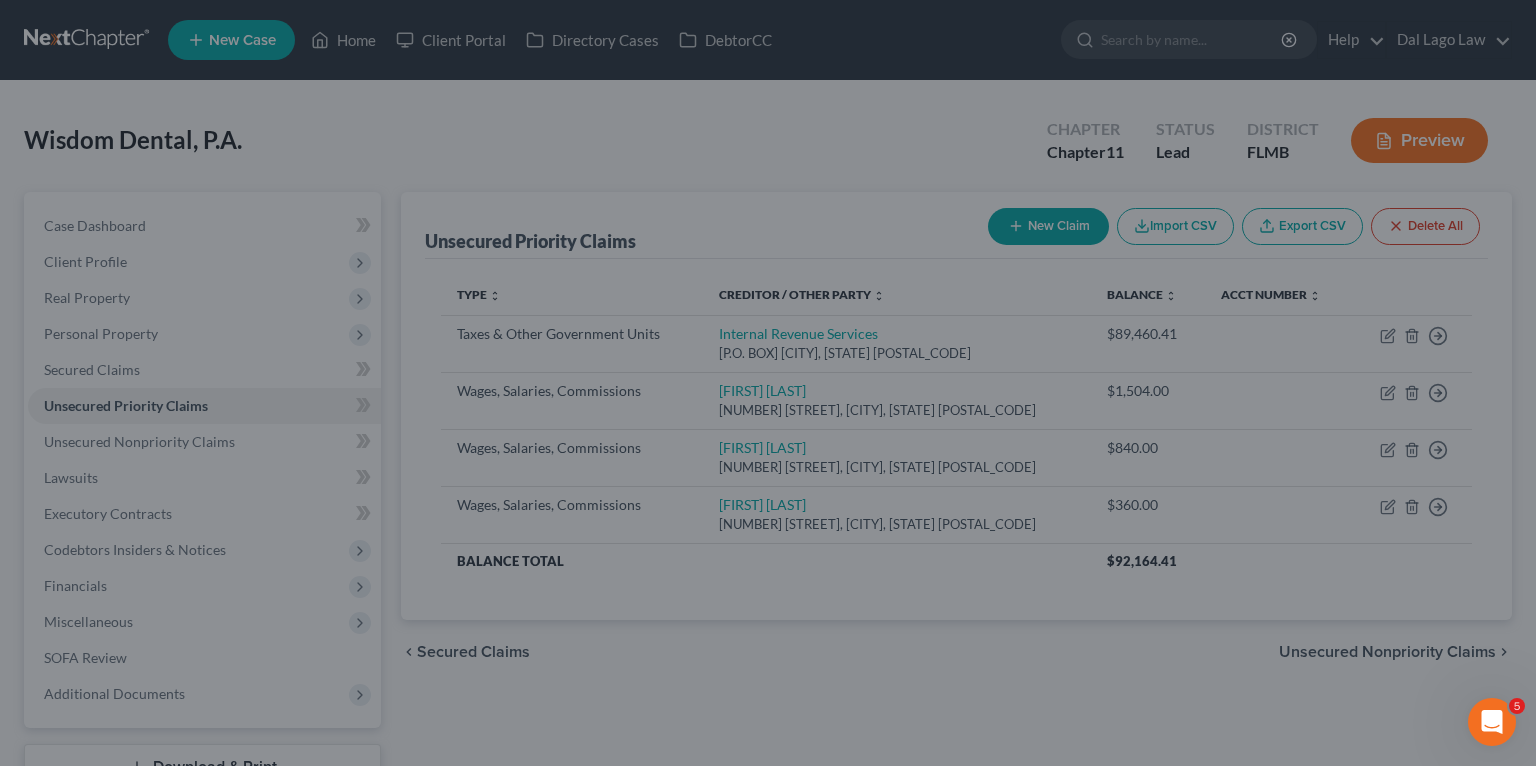 type on "1,152.00" 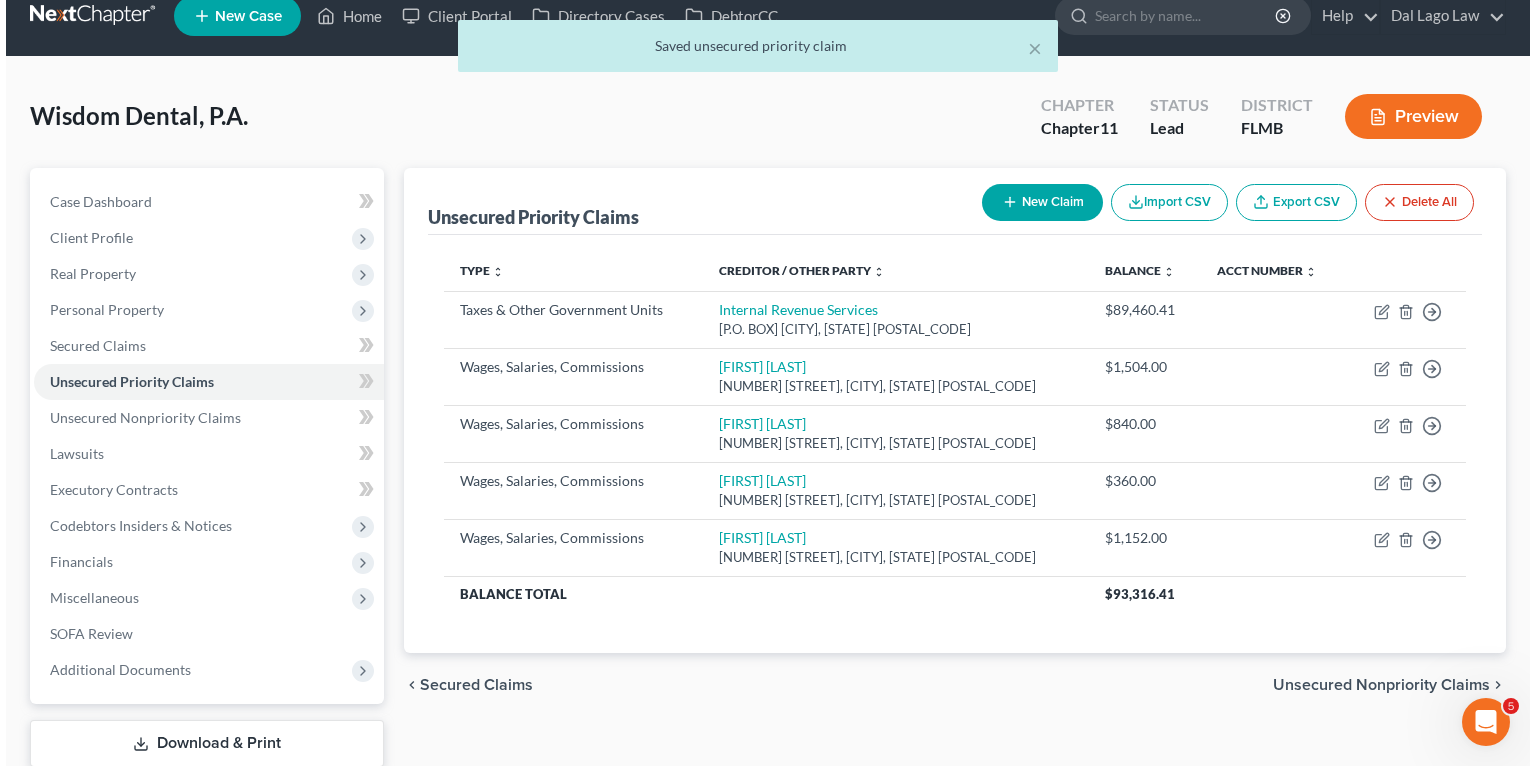 scroll, scrollTop: 0, scrollLeft: 0, axis: both 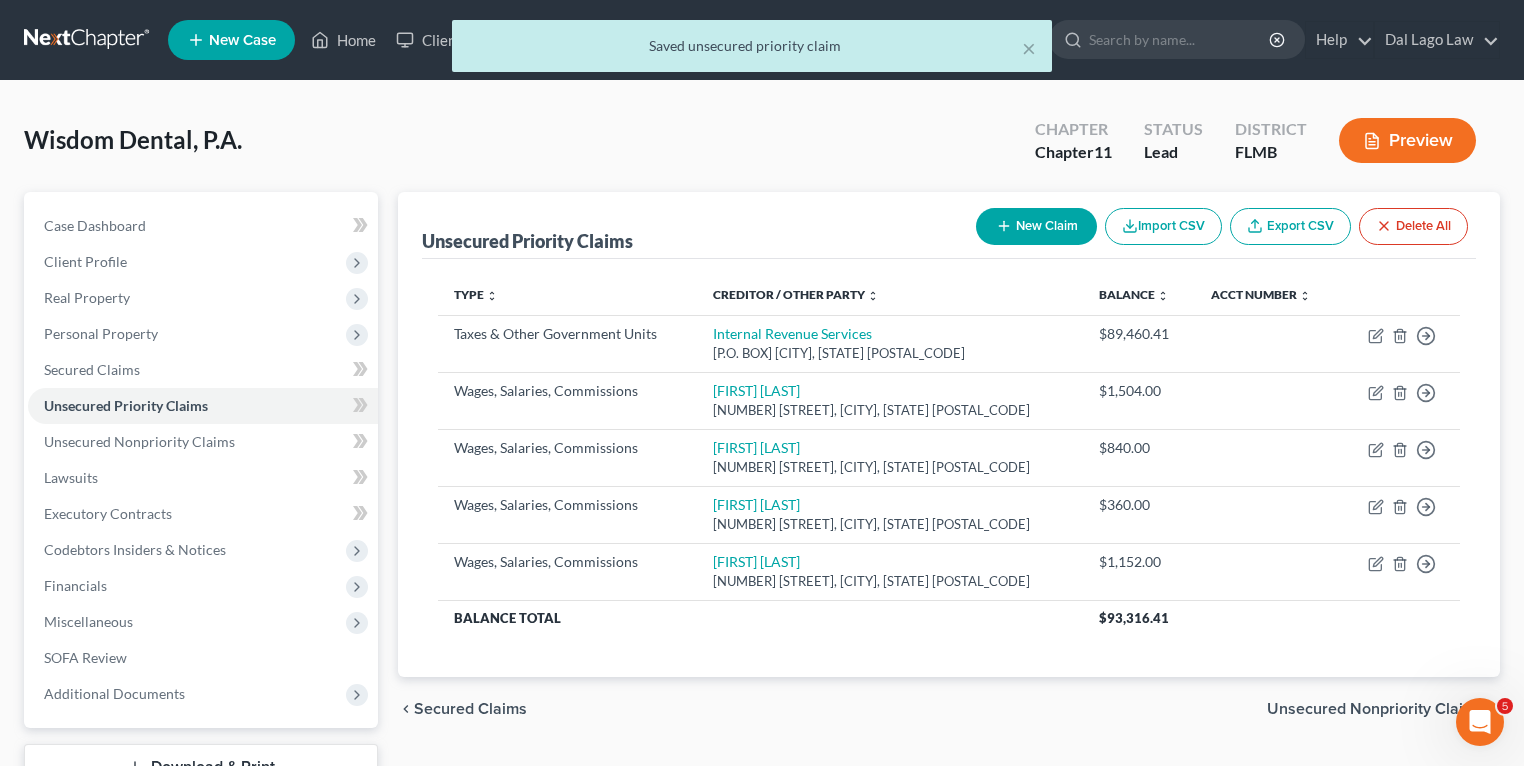 click on "New Claim" at bounding box center [1036, 226] 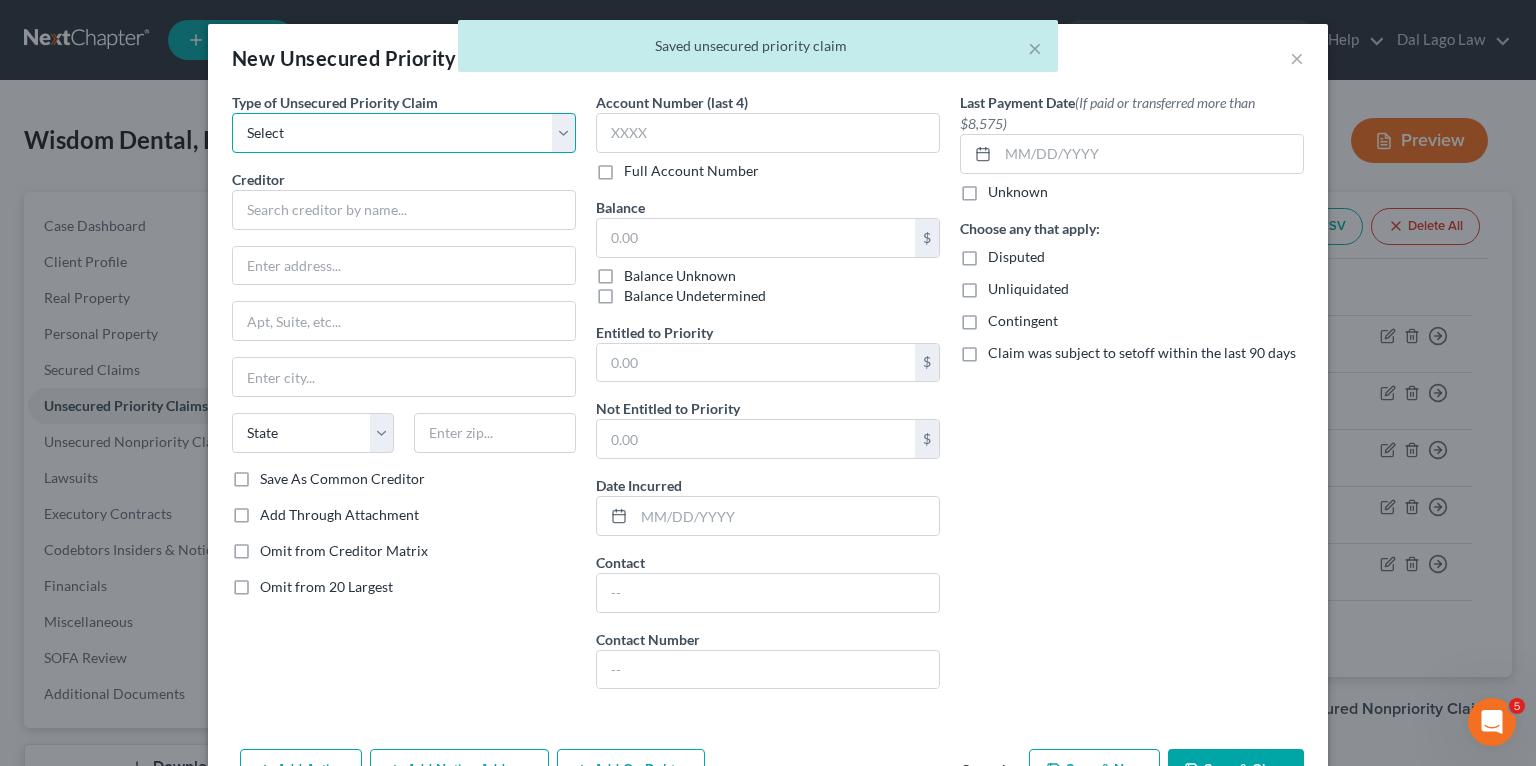 click on "Select Taxes & Other Government Units Domestic Support Obligations Extensions of credit in an involuntary case Wages, Salaries, Commissions Contributions to employee benefits Certain farmers and fisherman Deposits by individuals Commitments to maintain capitals Claims for death or injury while intoxicated Other" at bounding box center (404, 133) 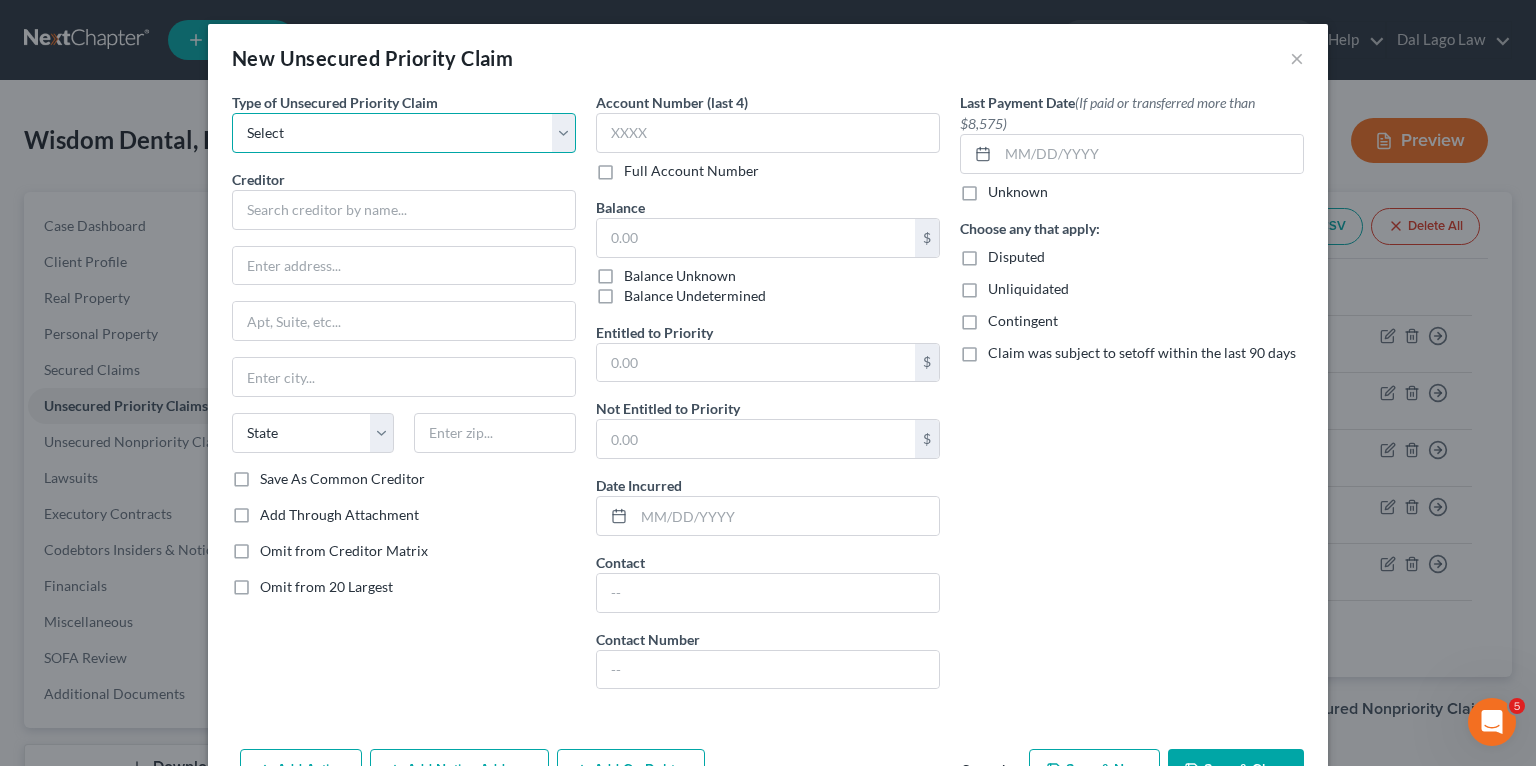 select on "3" 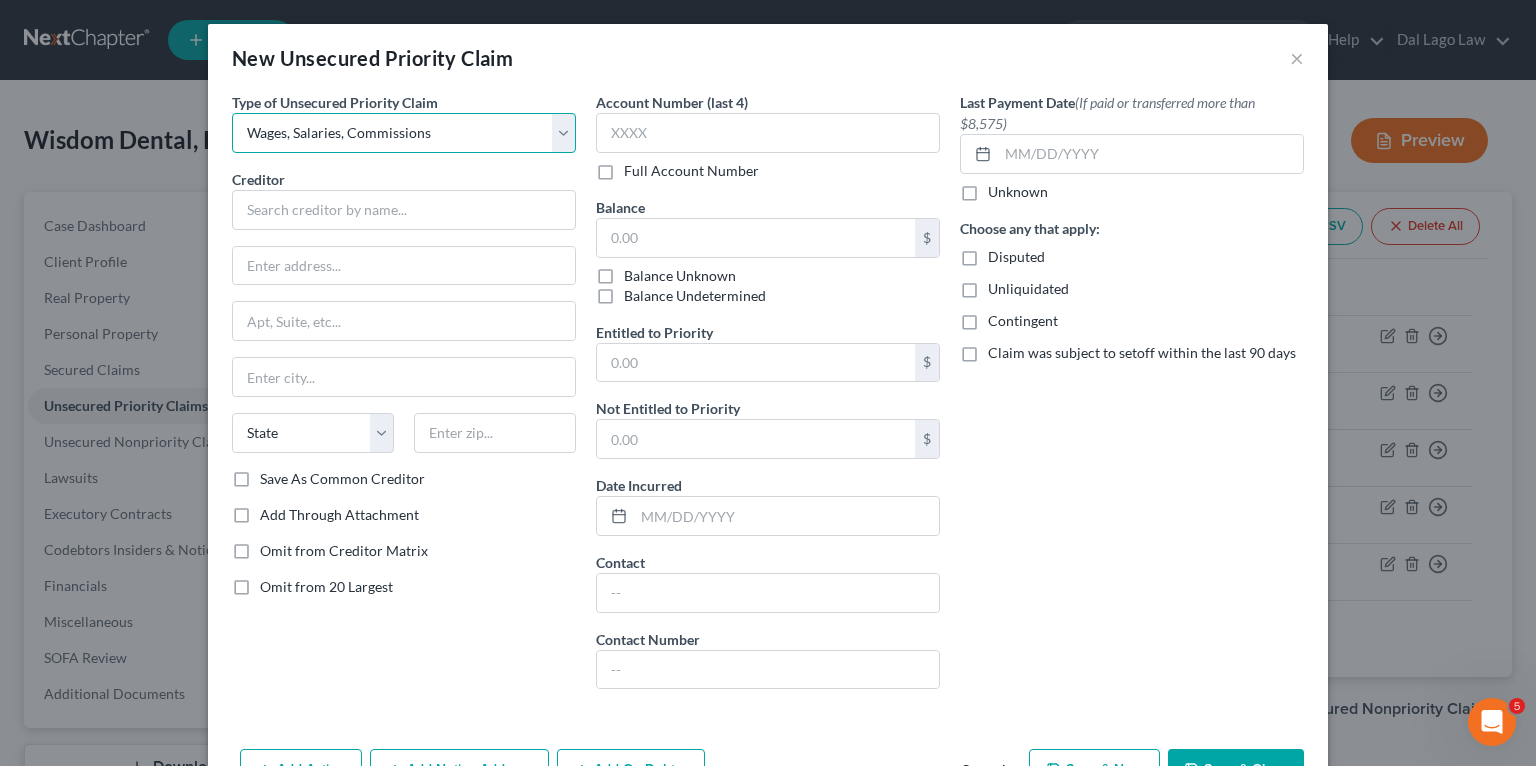 click on "Select Taxes & Other Government Units Domestic Support Obligations Extensions of credit in an involuntary case Wages, Salaries, Commissions Contributions to employee benefits Certain farmers and fisherman Deposits by individuals Commitments to maintain capitals Claims for death or injury while intoxicated Other" at bounding box center (404, 133) 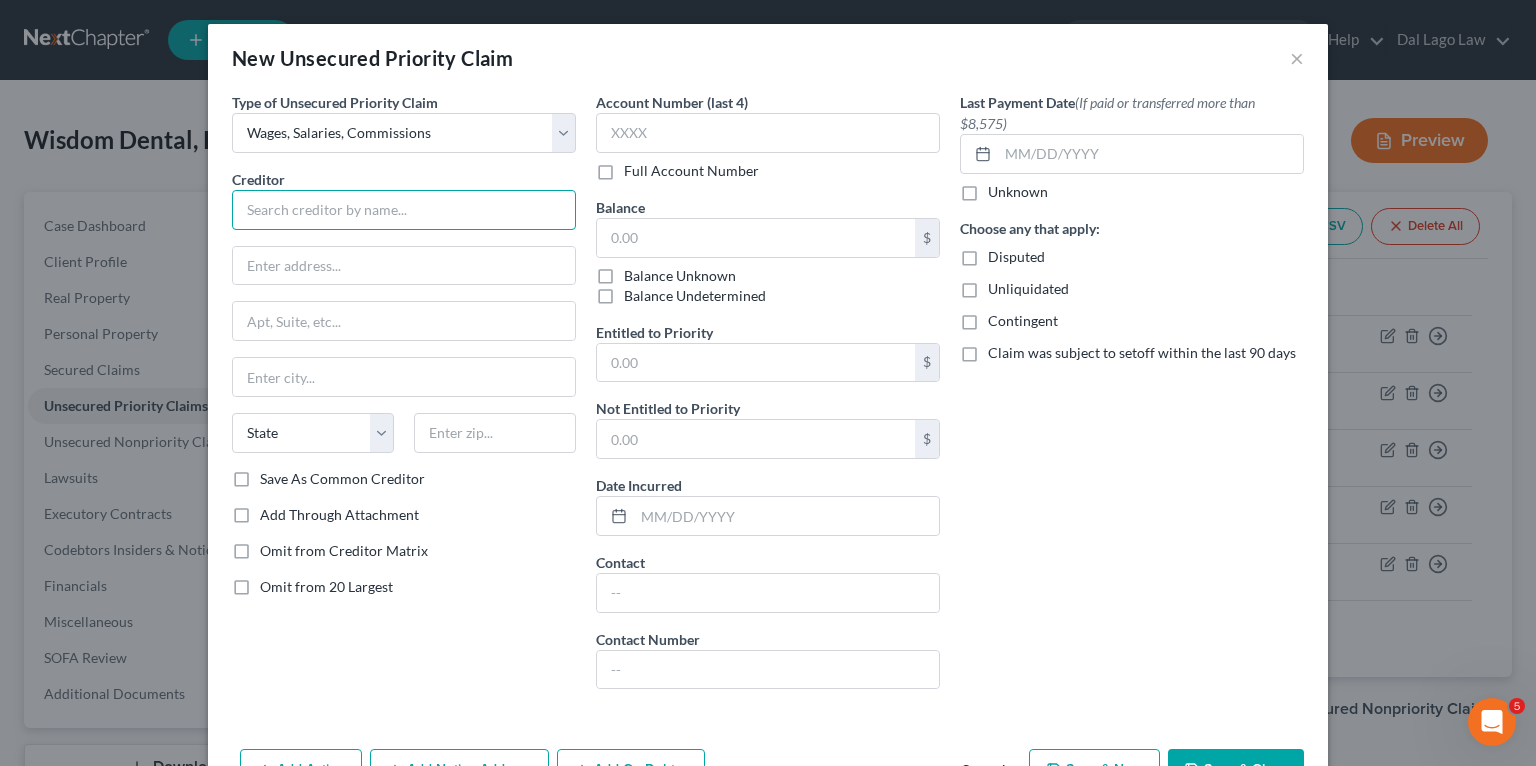 click at bounding box center [404, 210] 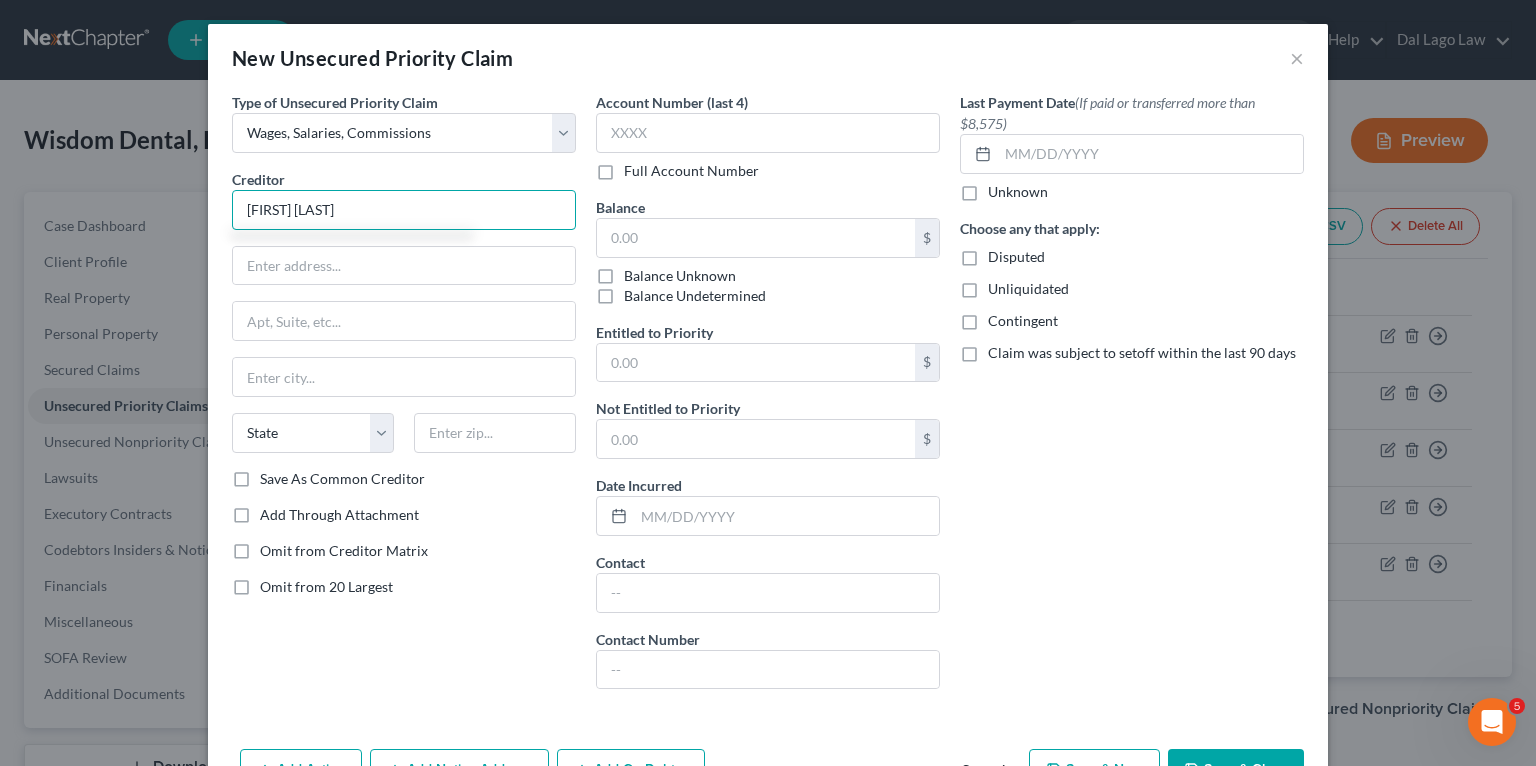 type on "[FIRST] [LAST]" 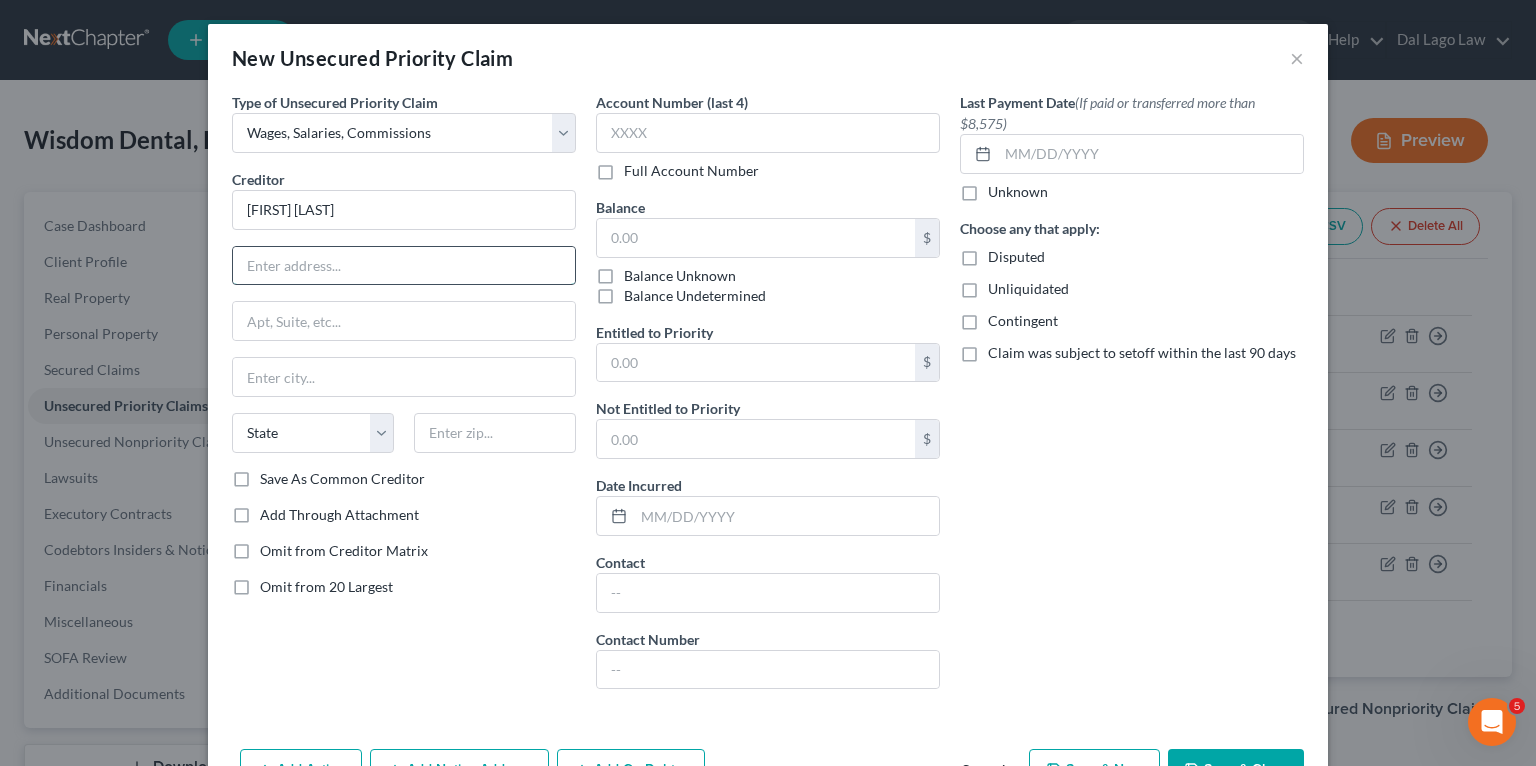 click at bounding box center [404, 266] 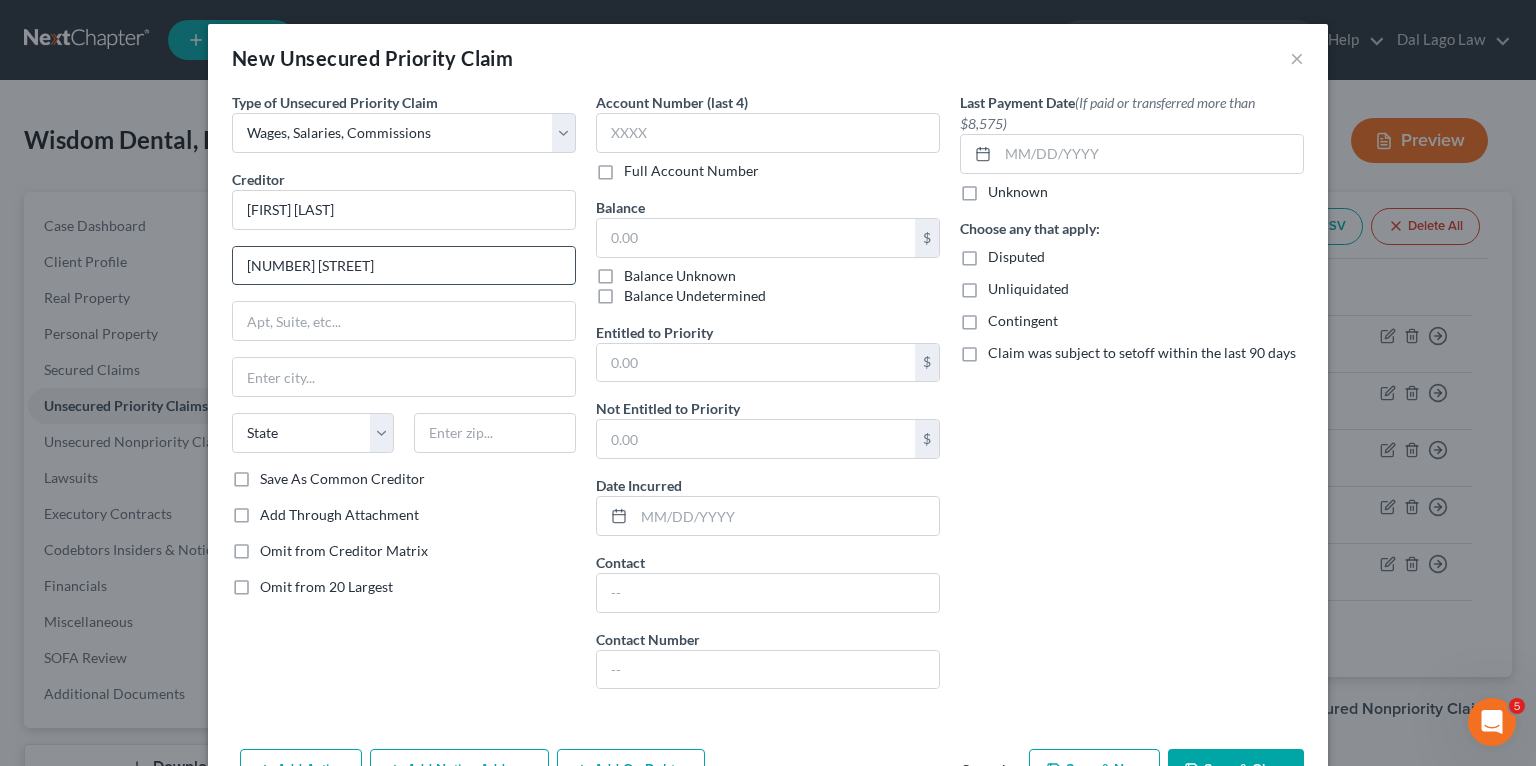 drag, startPoint x: 237, startPoint y: 262, endPoint x: 262, endPoint y: 261, distance: 25.019993 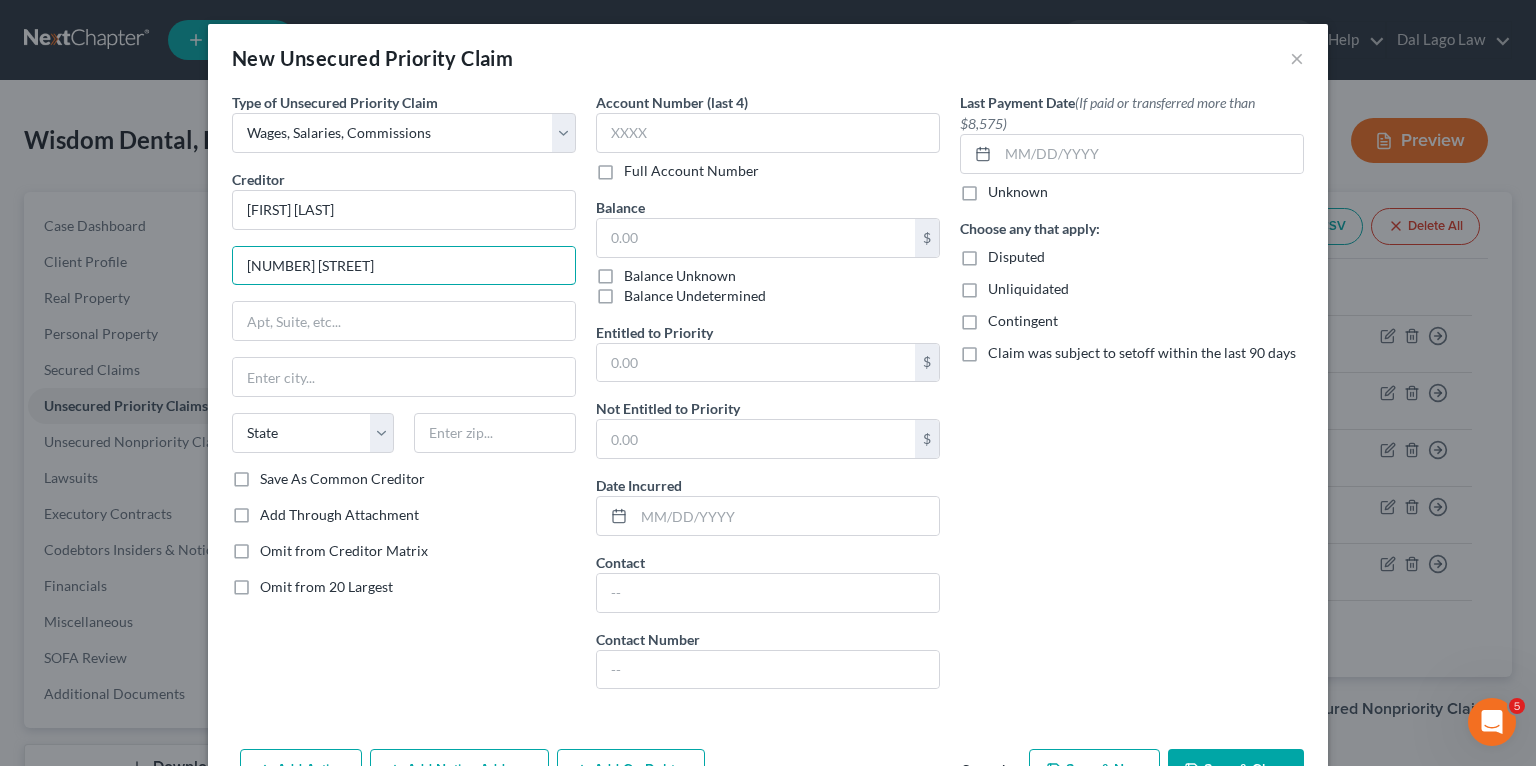 type on "[NUMBER] [STREET]" 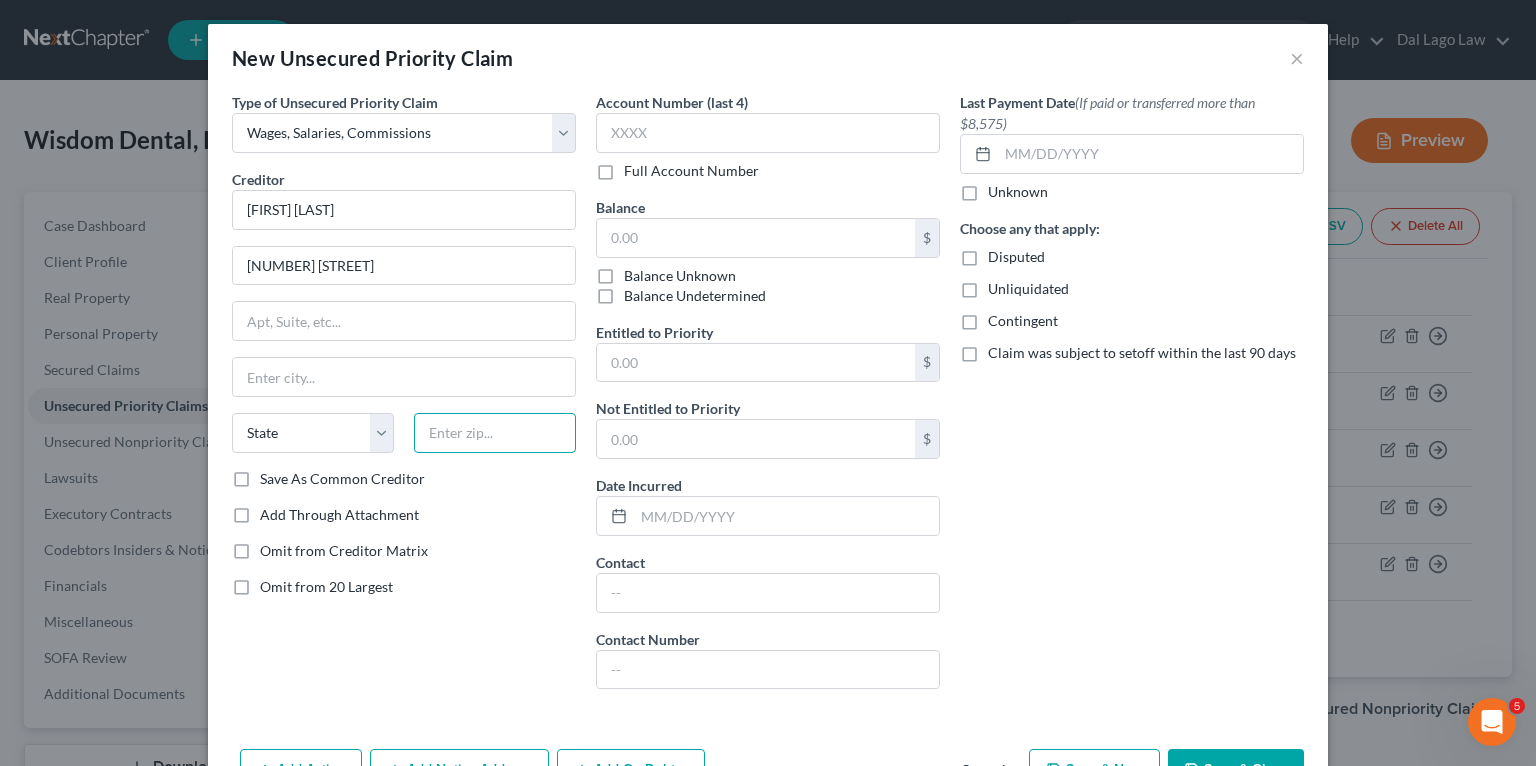 click at bounding box center (495, 433) 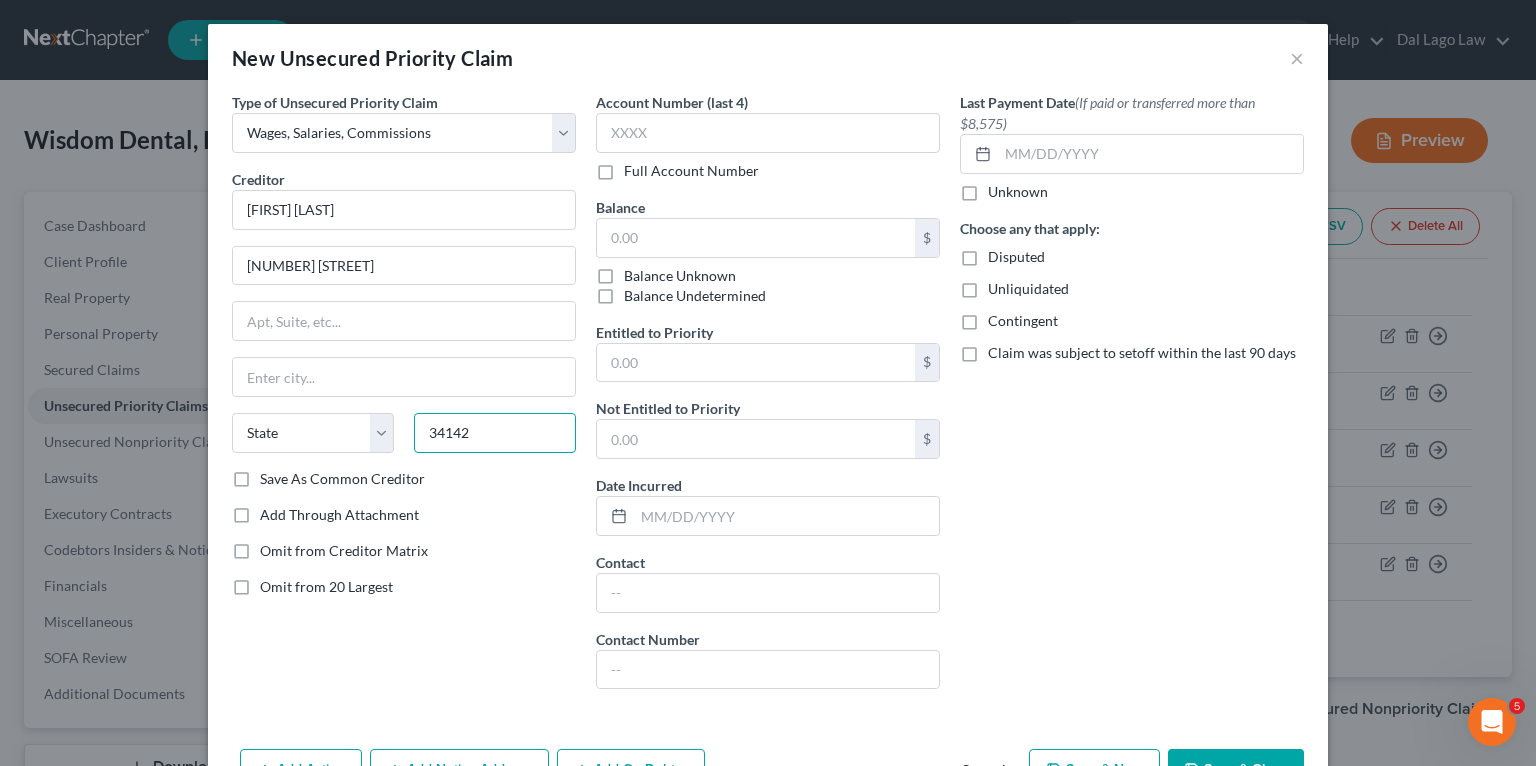 type on "34142" 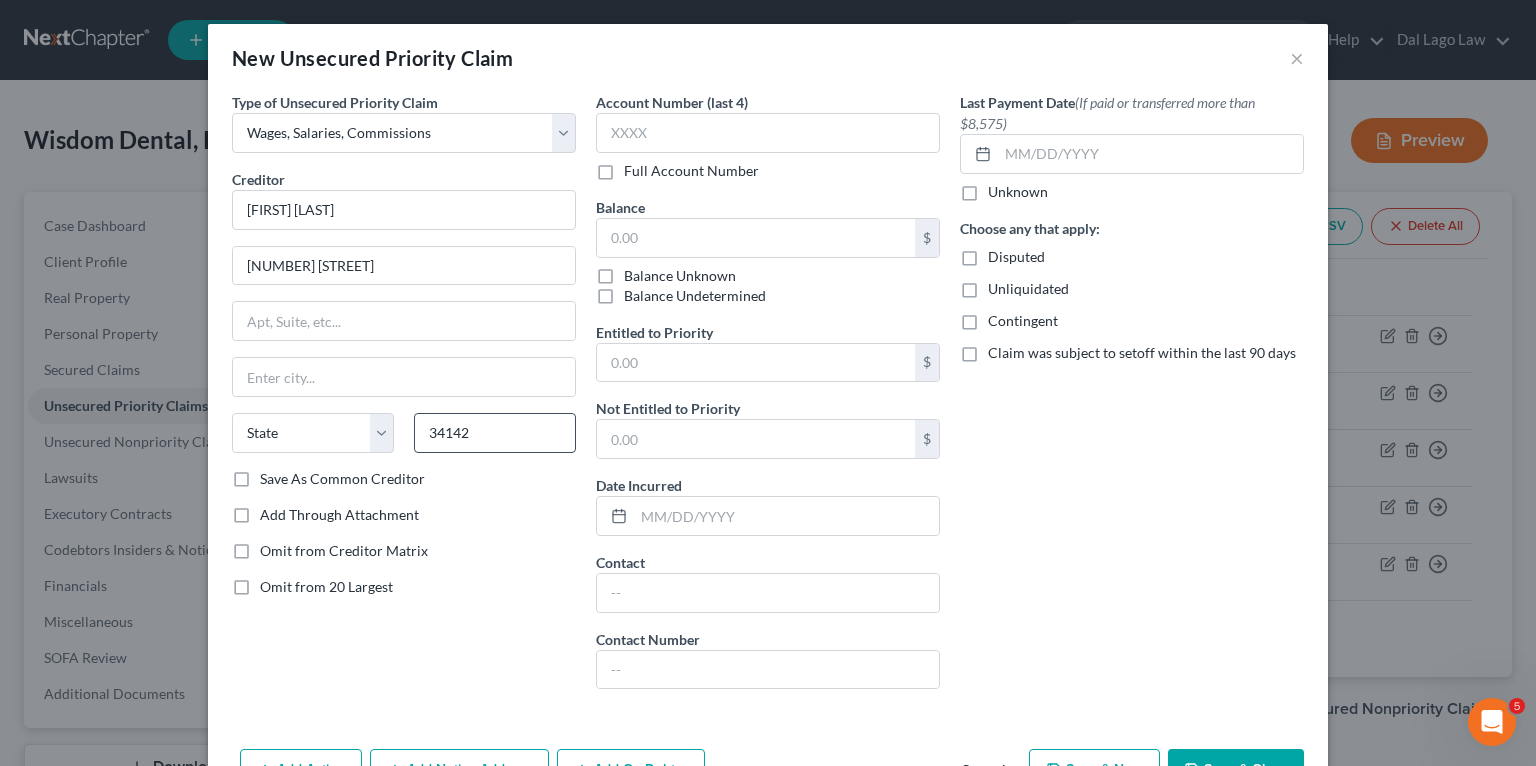 type on "Immokalee" 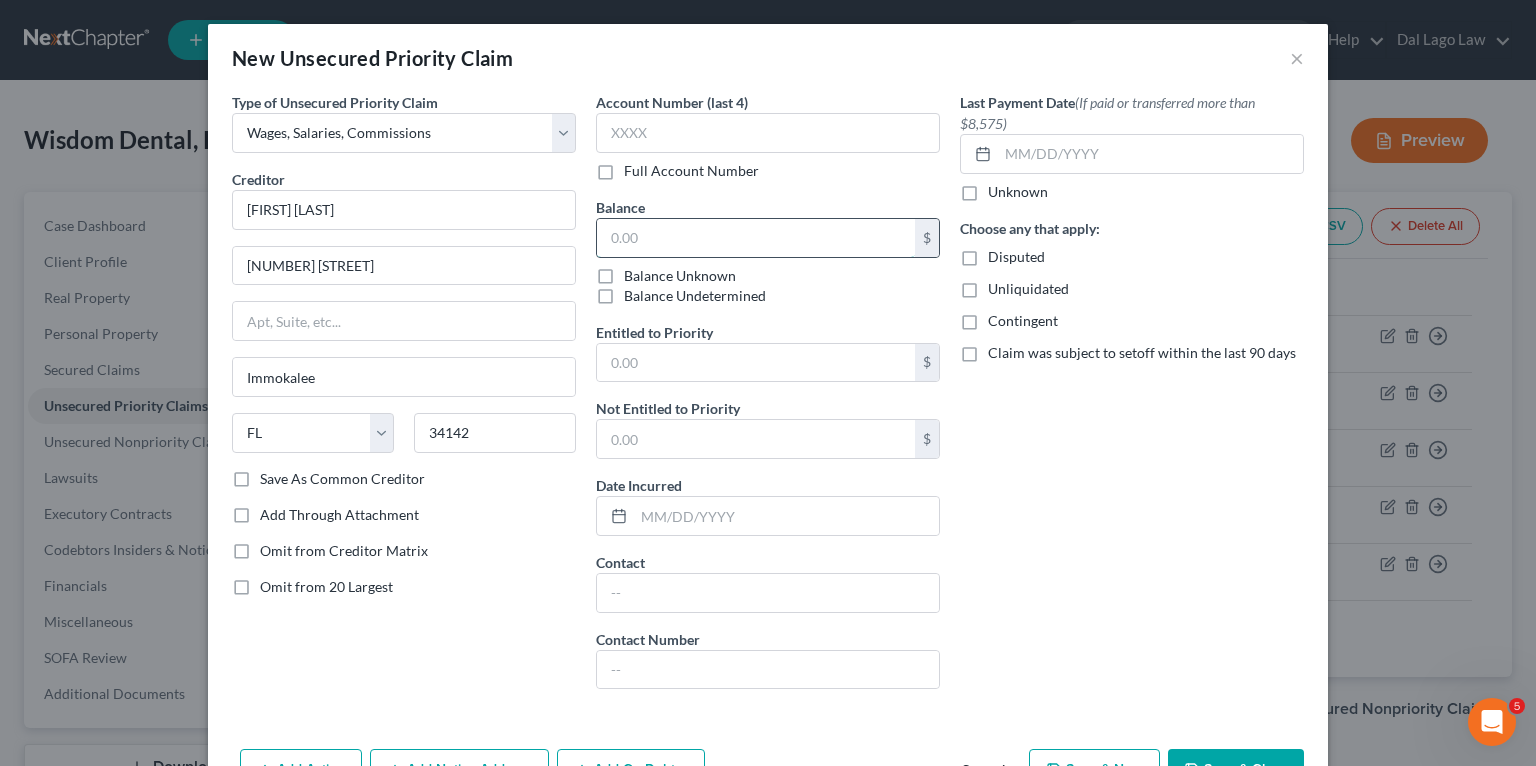 click at bounding box center (756, 238) 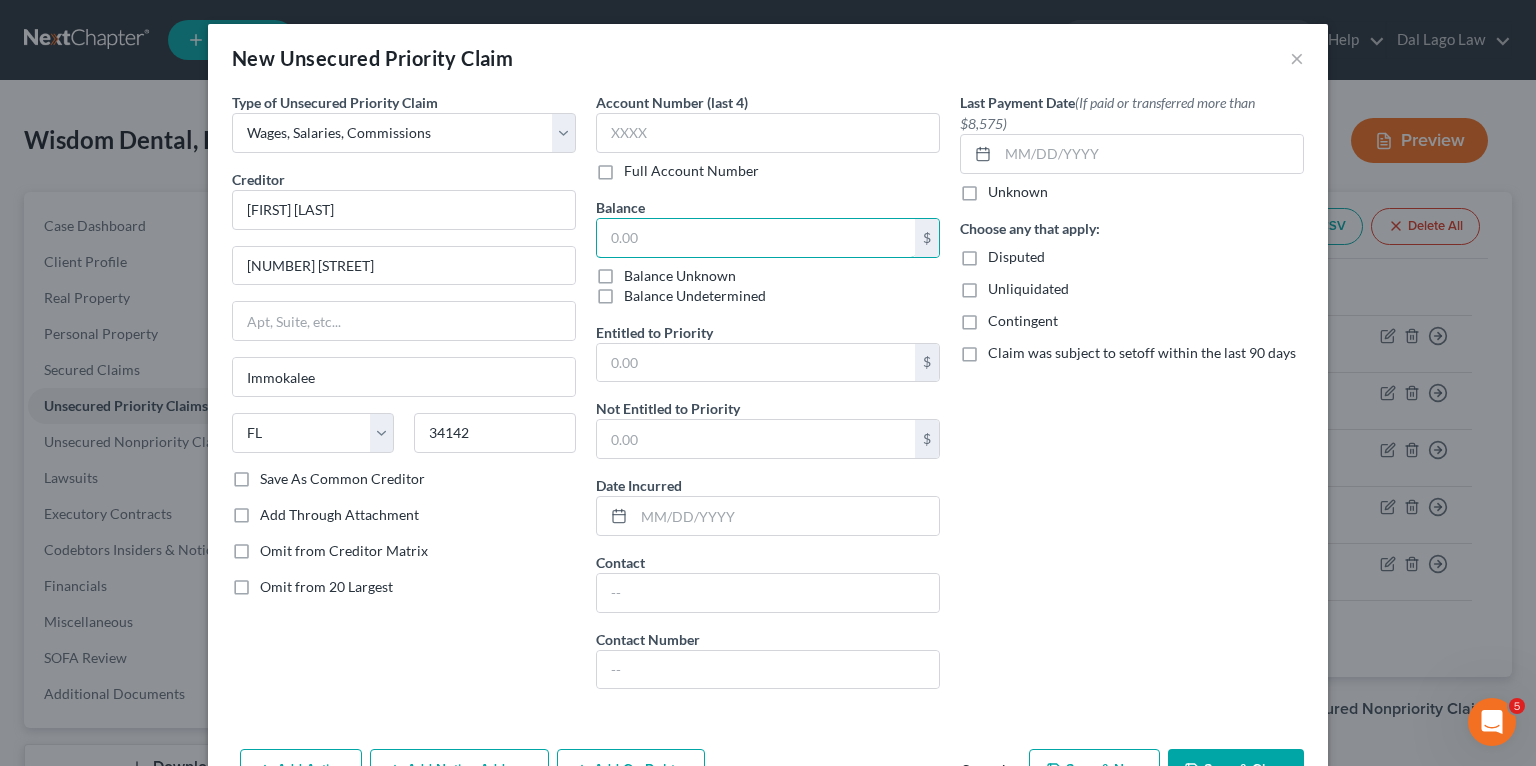 paste on "576" 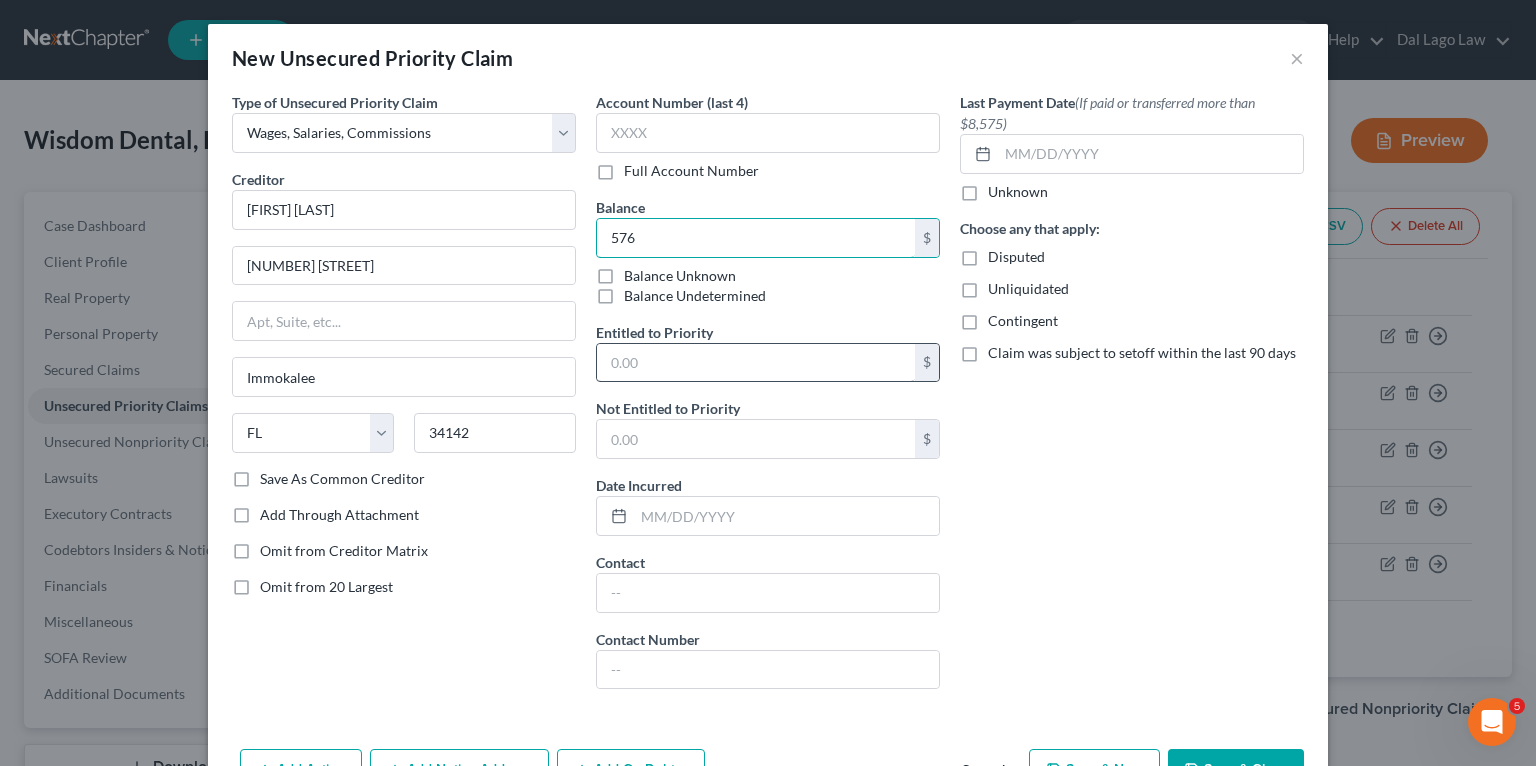 type on "576" 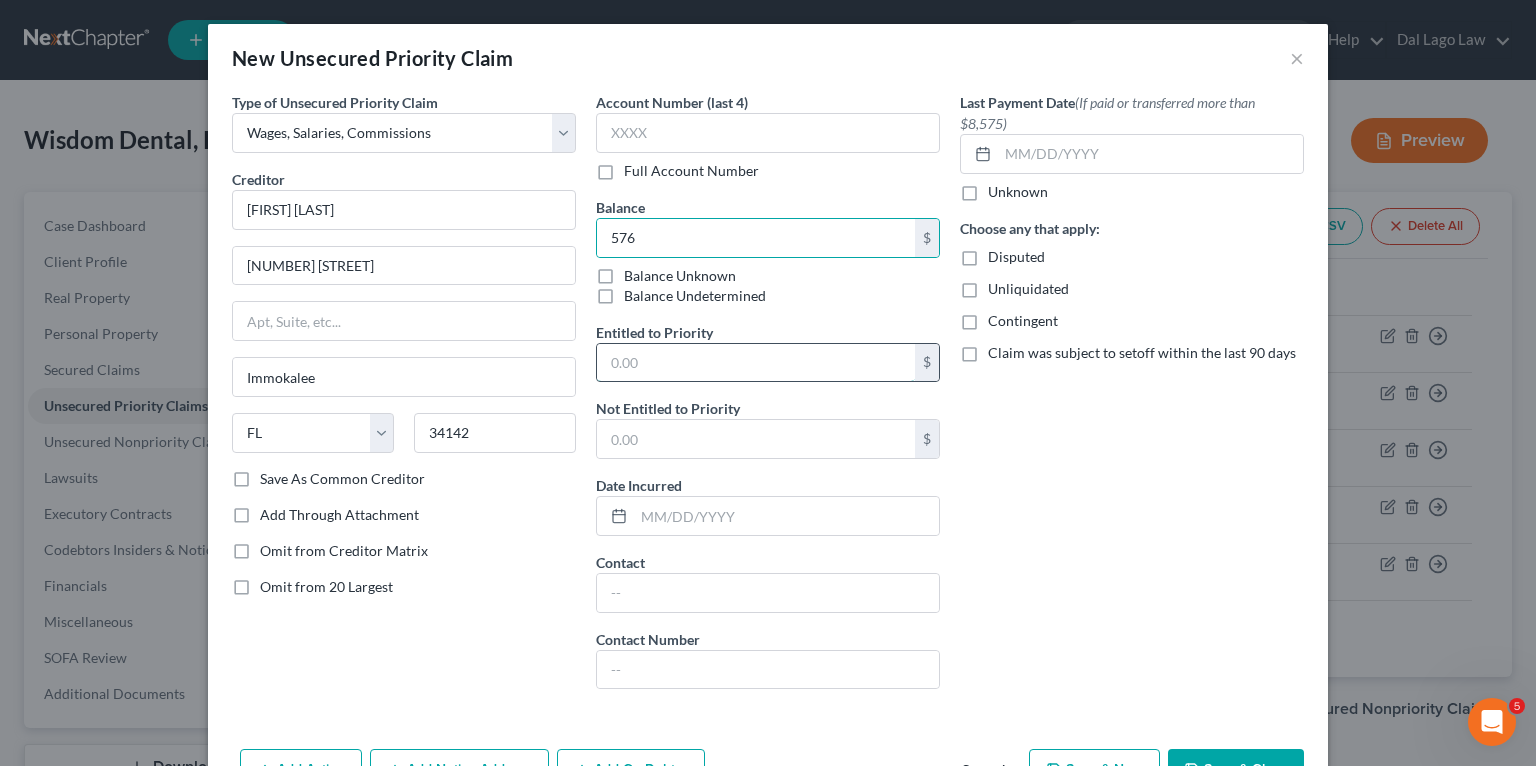 click at bounding box center (756, 363) 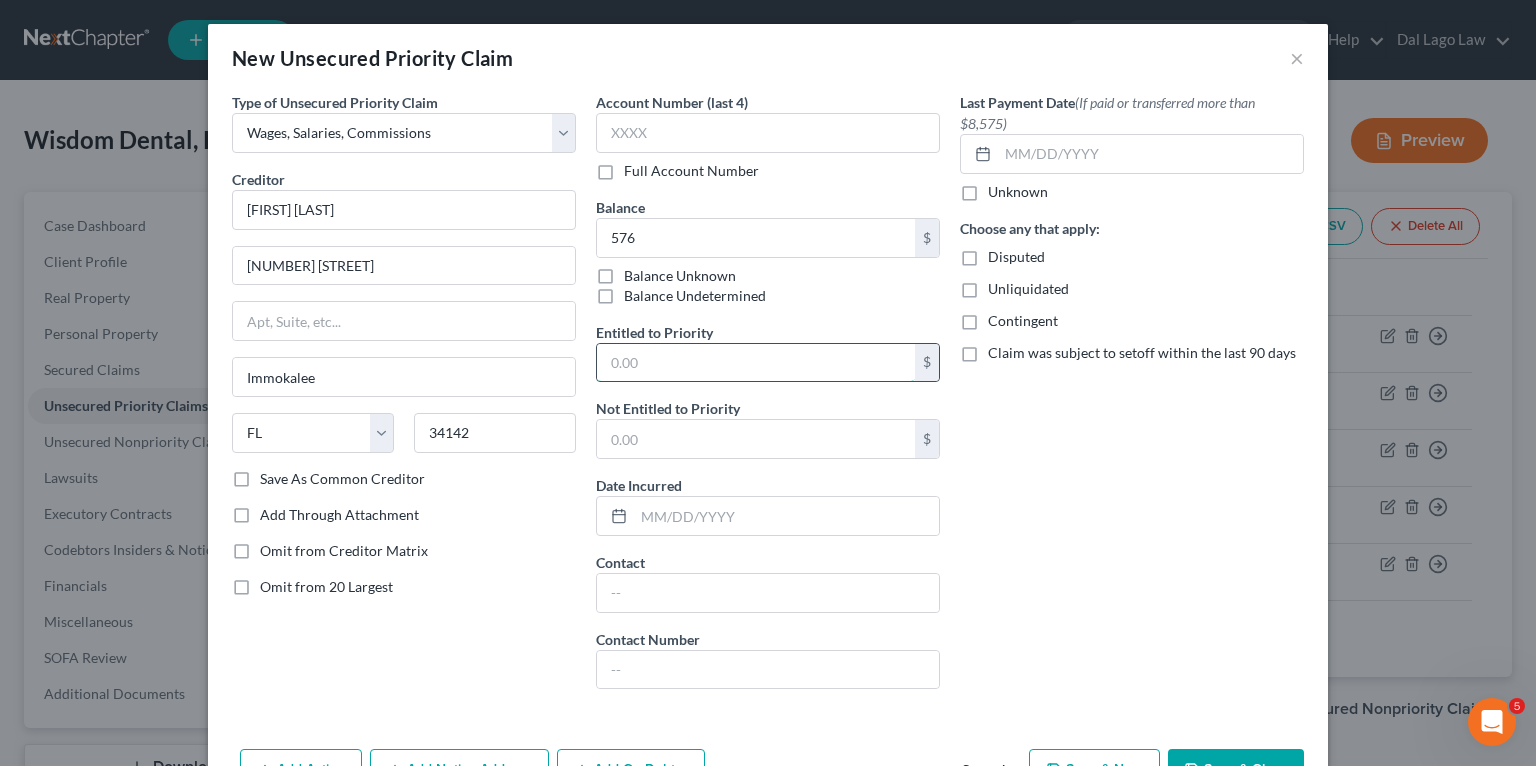 paste on "576" 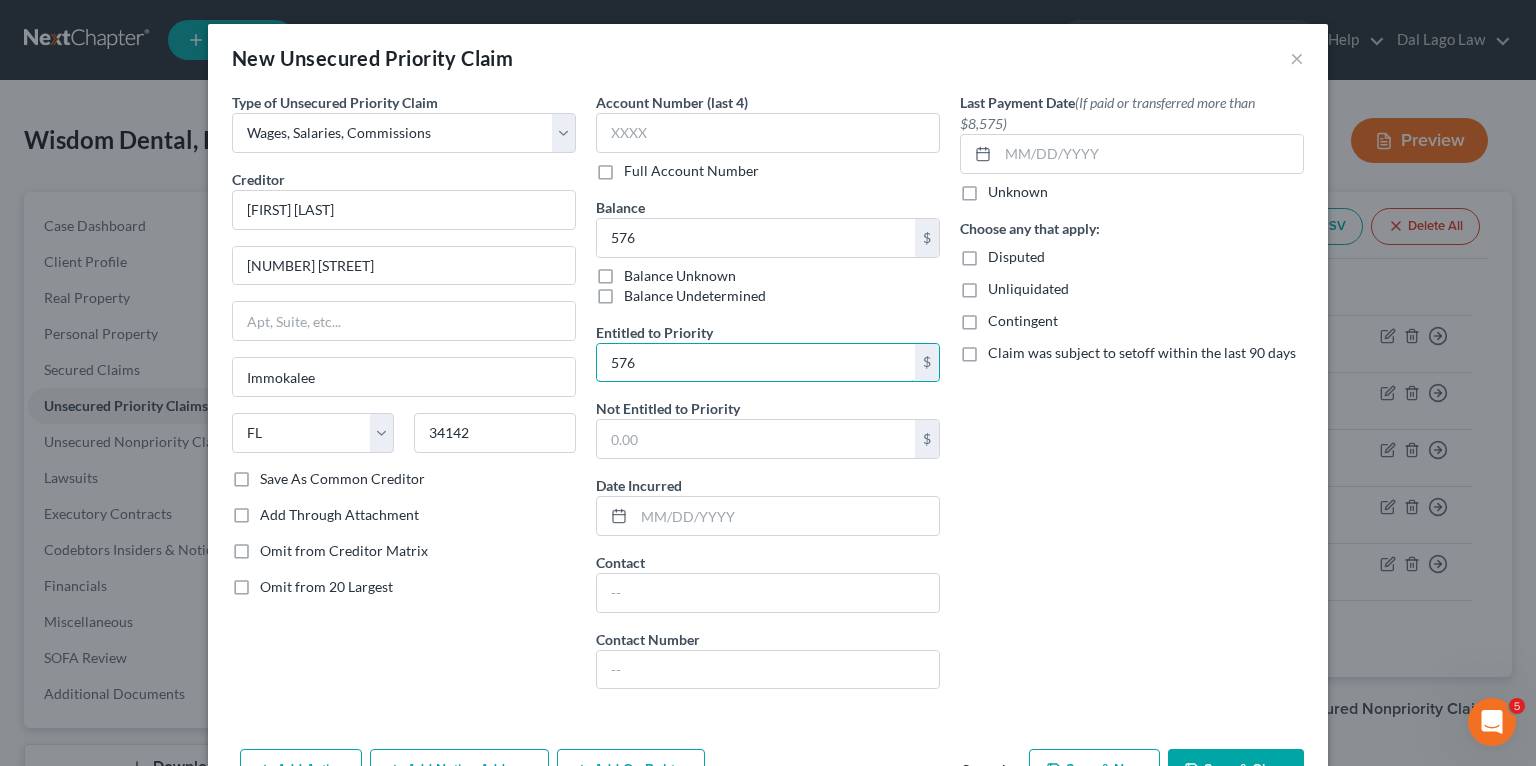 type on "576" 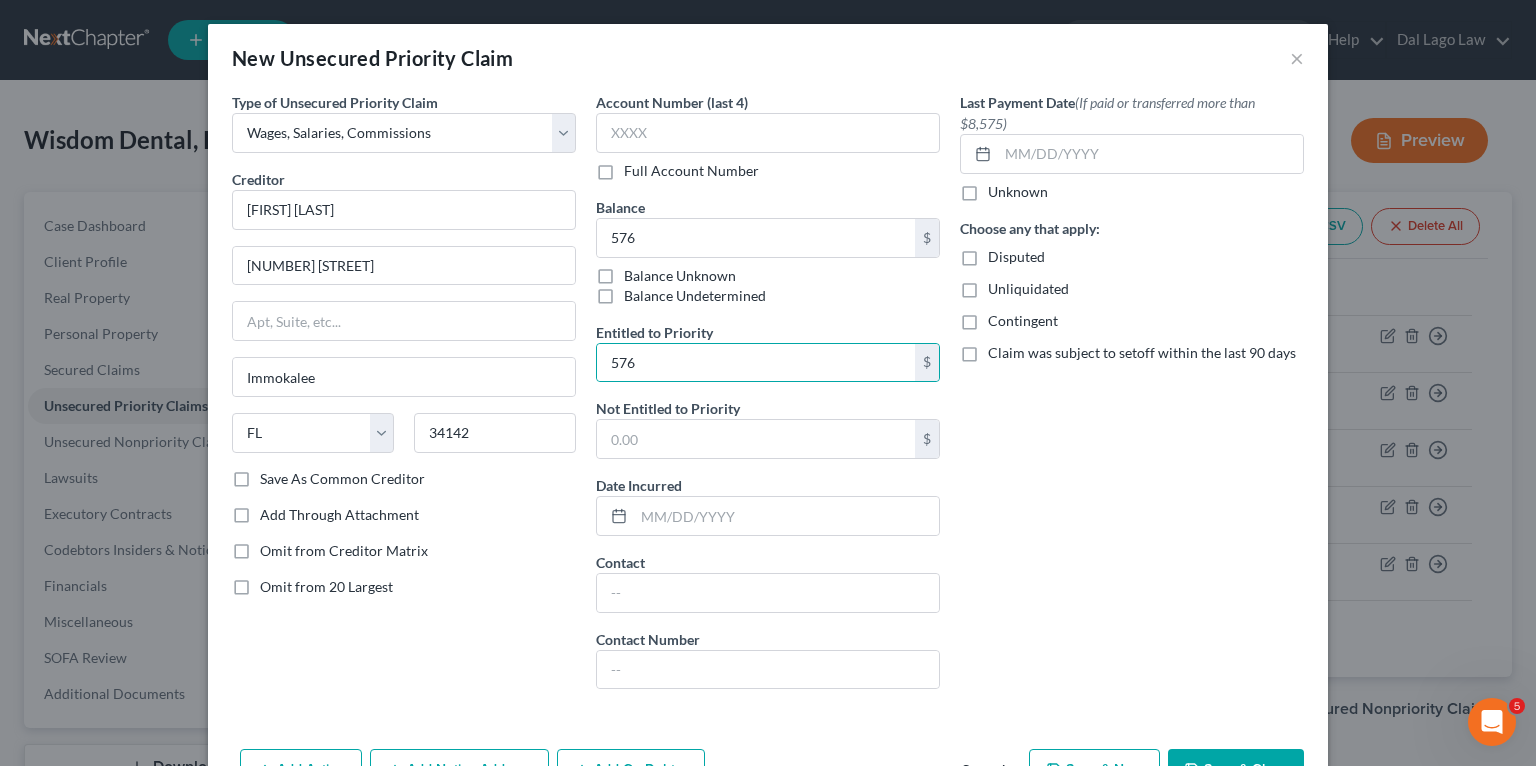 click on "Last Payment Date  (If paid or transferred more than $8,575)         Unknown Choose any that apply: Disputed Unliquidated Contingent Claim was subject to setoff within the last 90 days" at bounding box center (1132, 398) 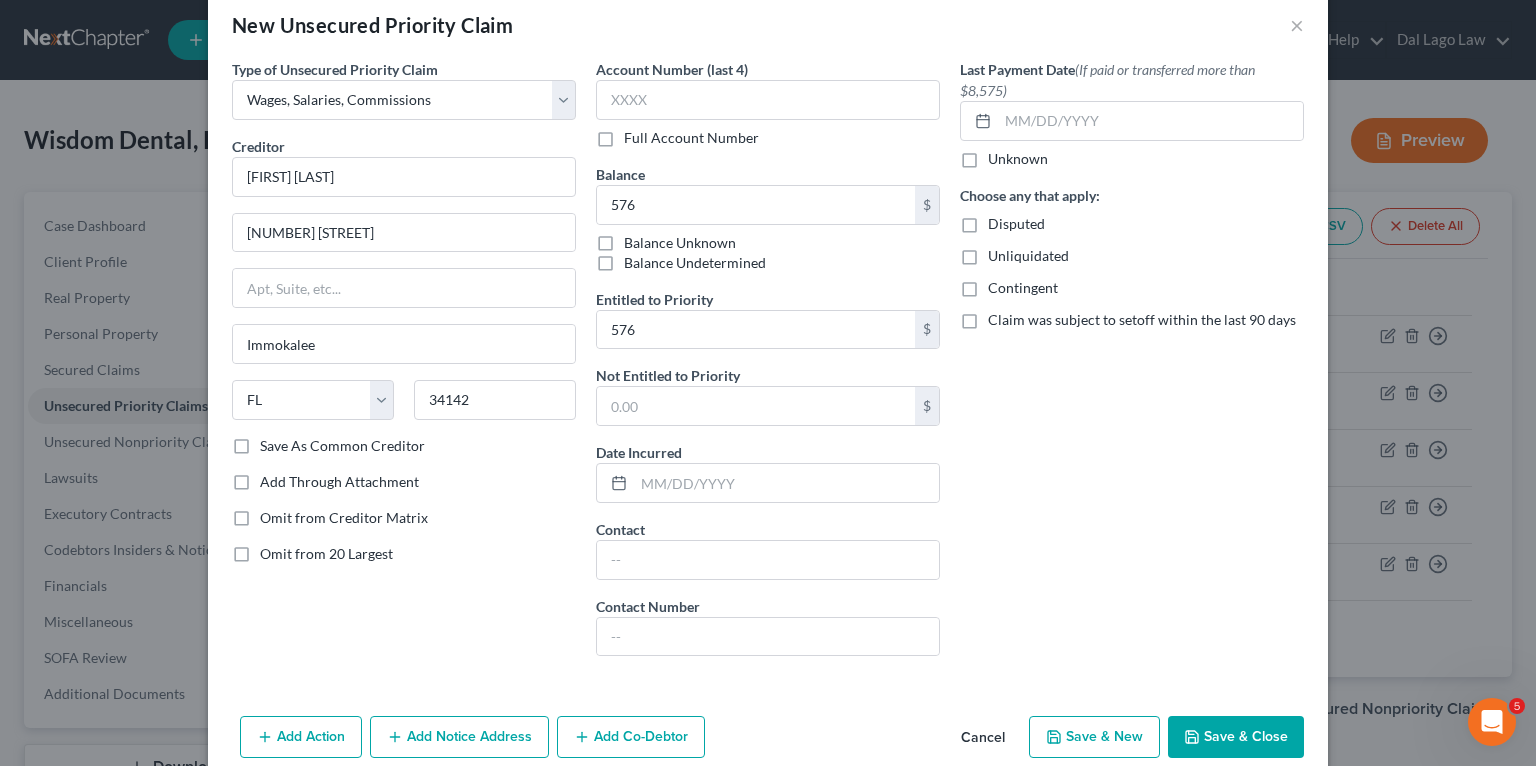 scroll, scrollTop: 63, scrollLeft: 0, axis: vertical 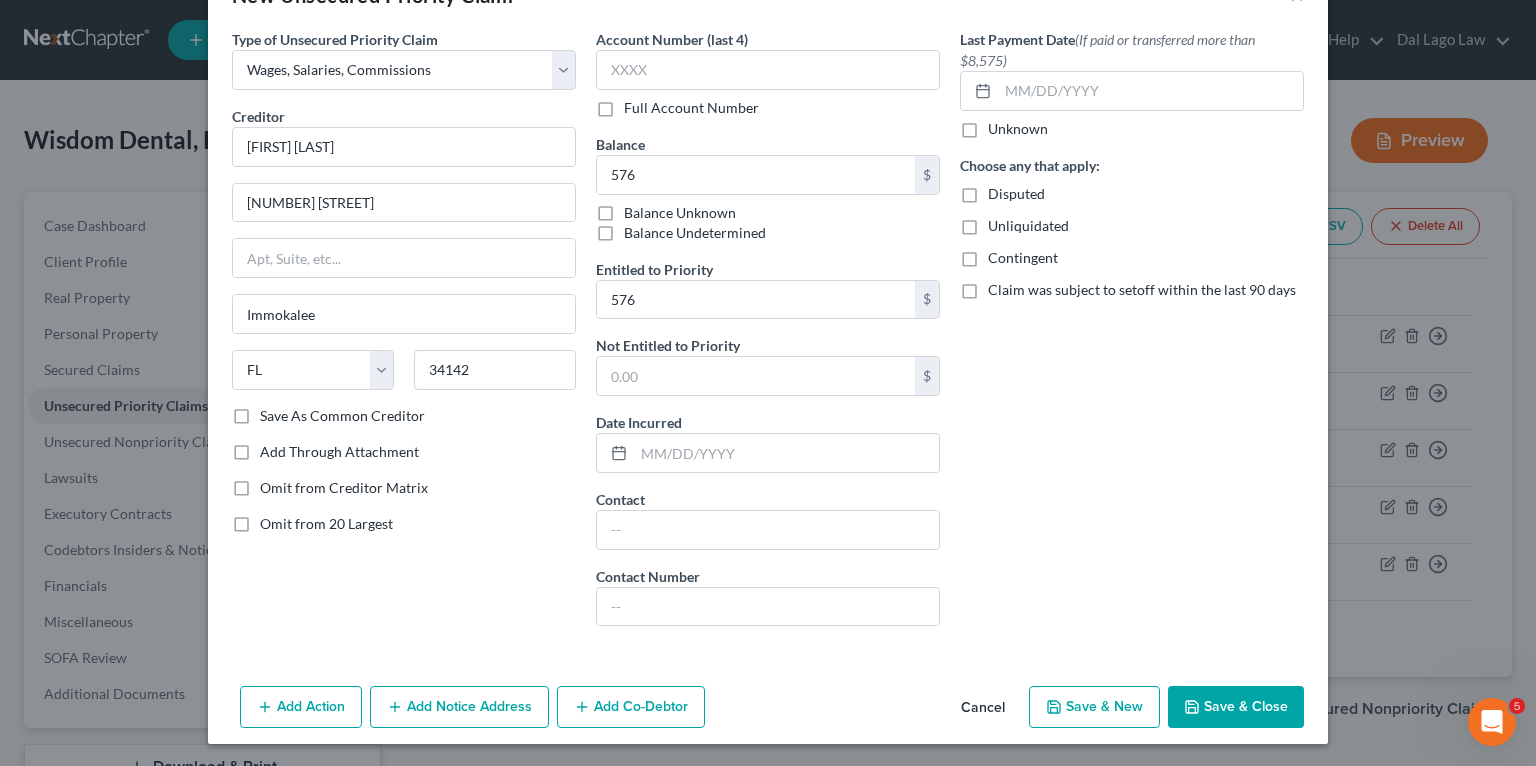 click on "Save & Close" at bounding box center [1236, 707] 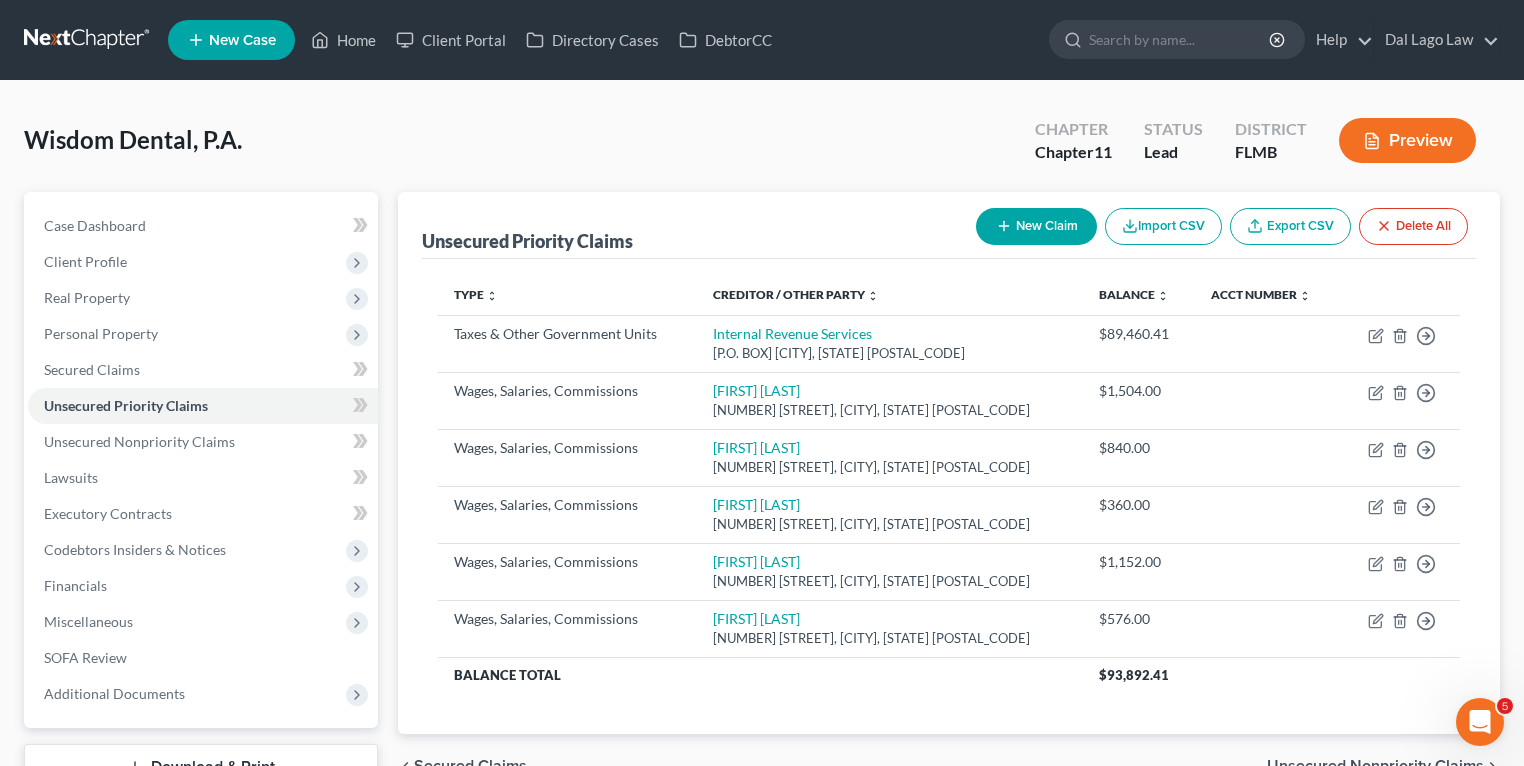 click on "New Claim" at bounding box center (1036, 226) 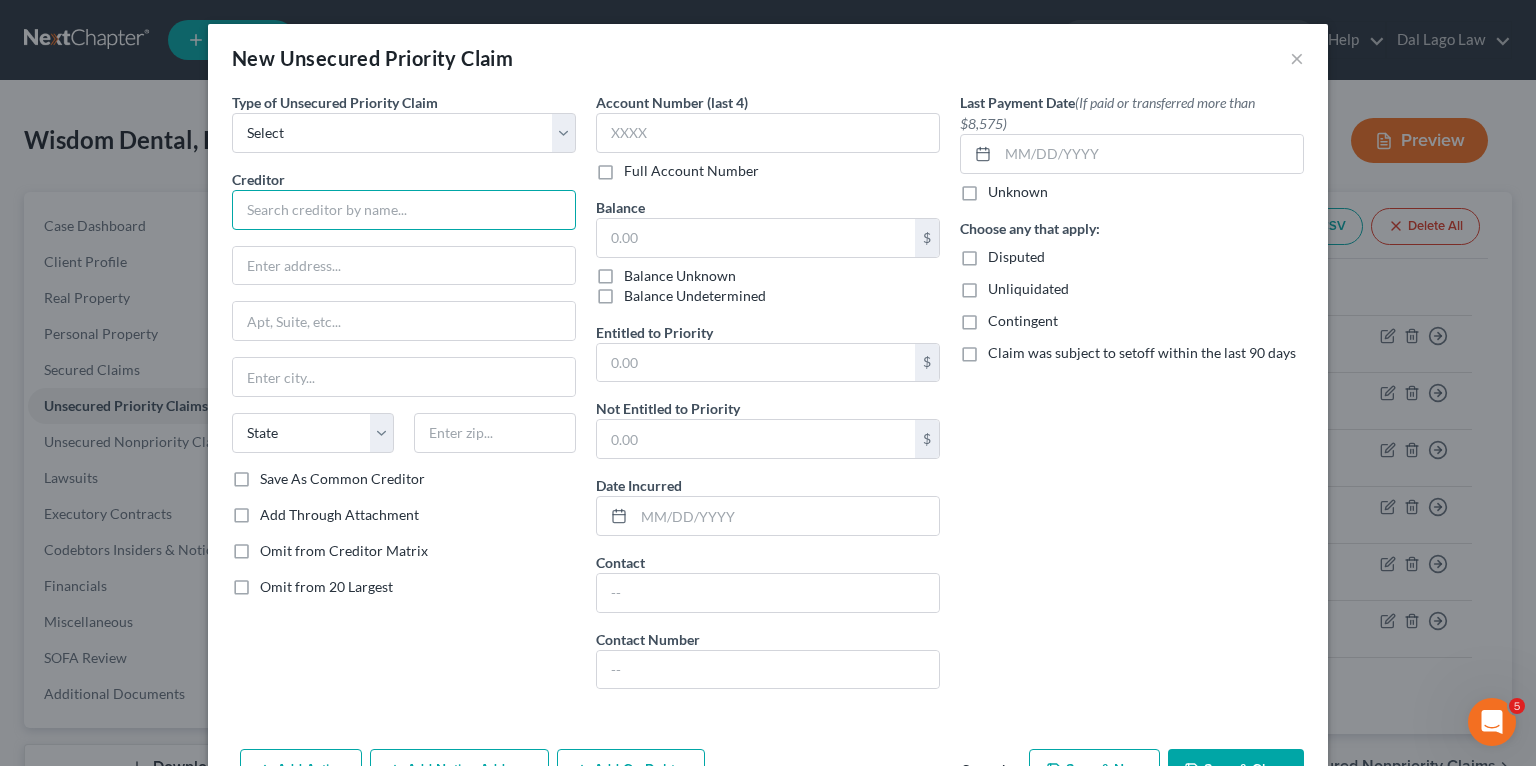 click at bounding box center [404, 210] 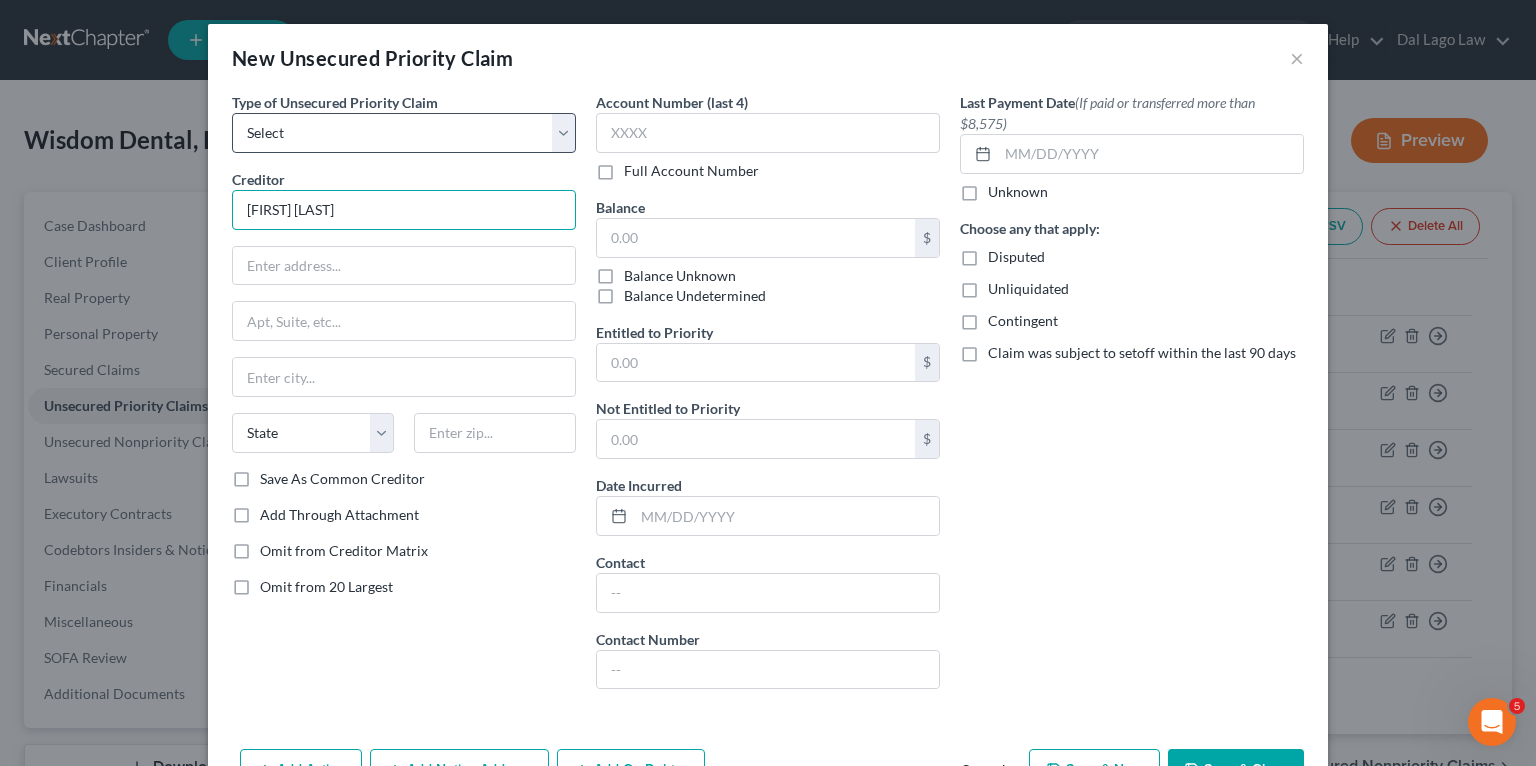 type on "[FIRST] [LAST]" 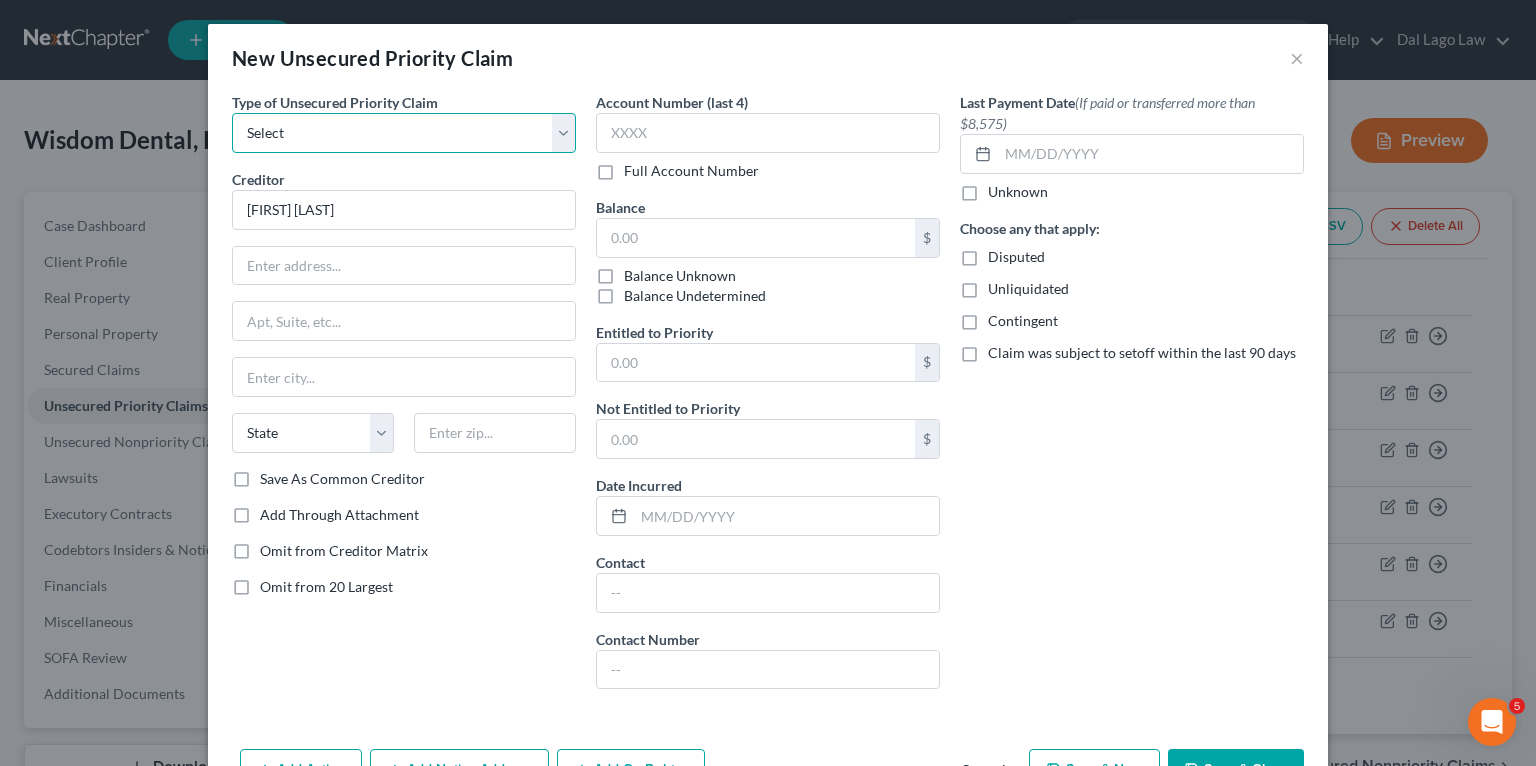 click on "Select Taxes & Other Government Units Domestic Support Obligations Extensions of credit in an involuntary case Wages, Salaries, Commissions Contributions to employee benefits Certain farmers and fisherman Deposits by individuals Commitments to maintain capitals Claims for death or injury while intoxicated Other" at bounding box center [404, 133] 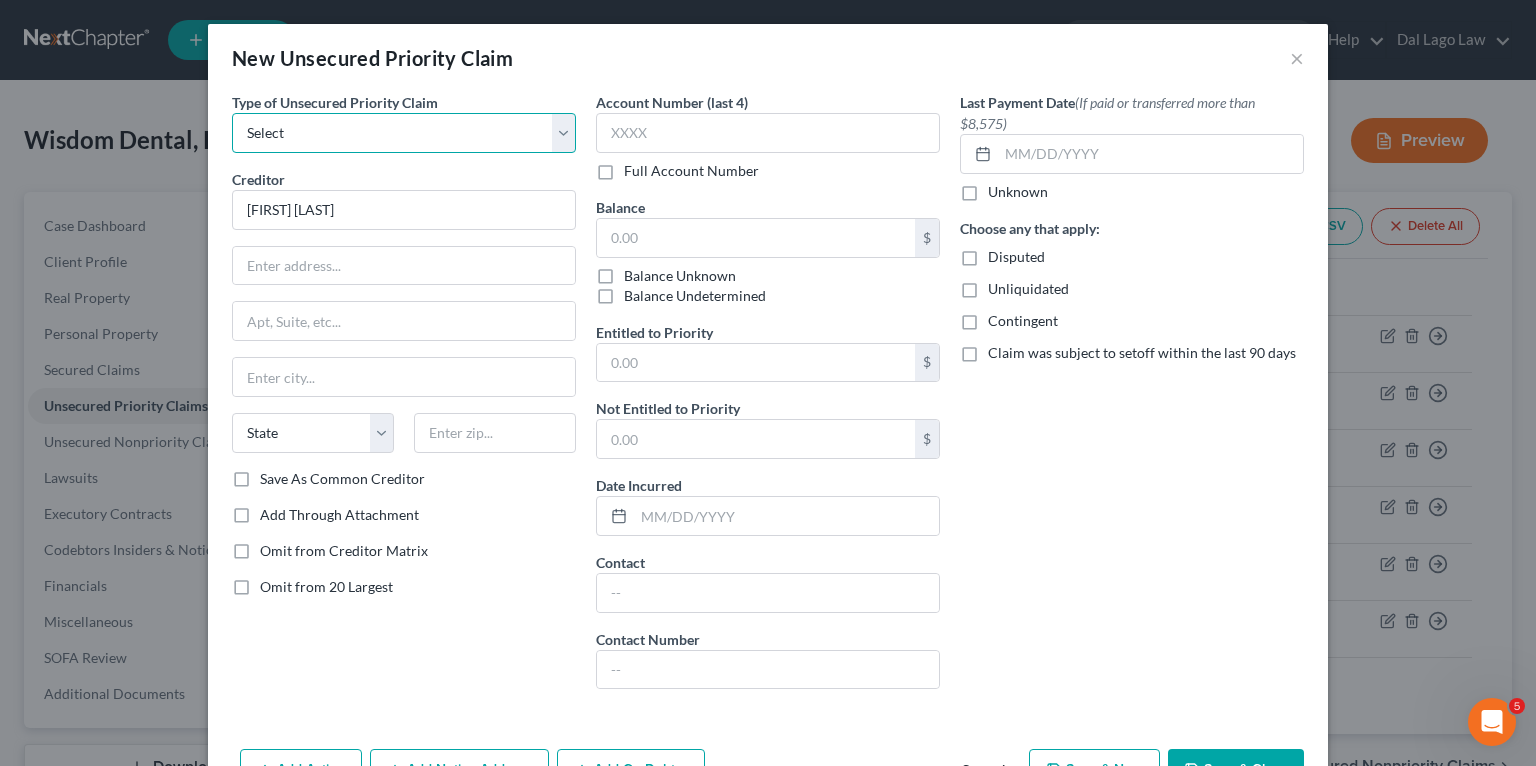 select on "3" 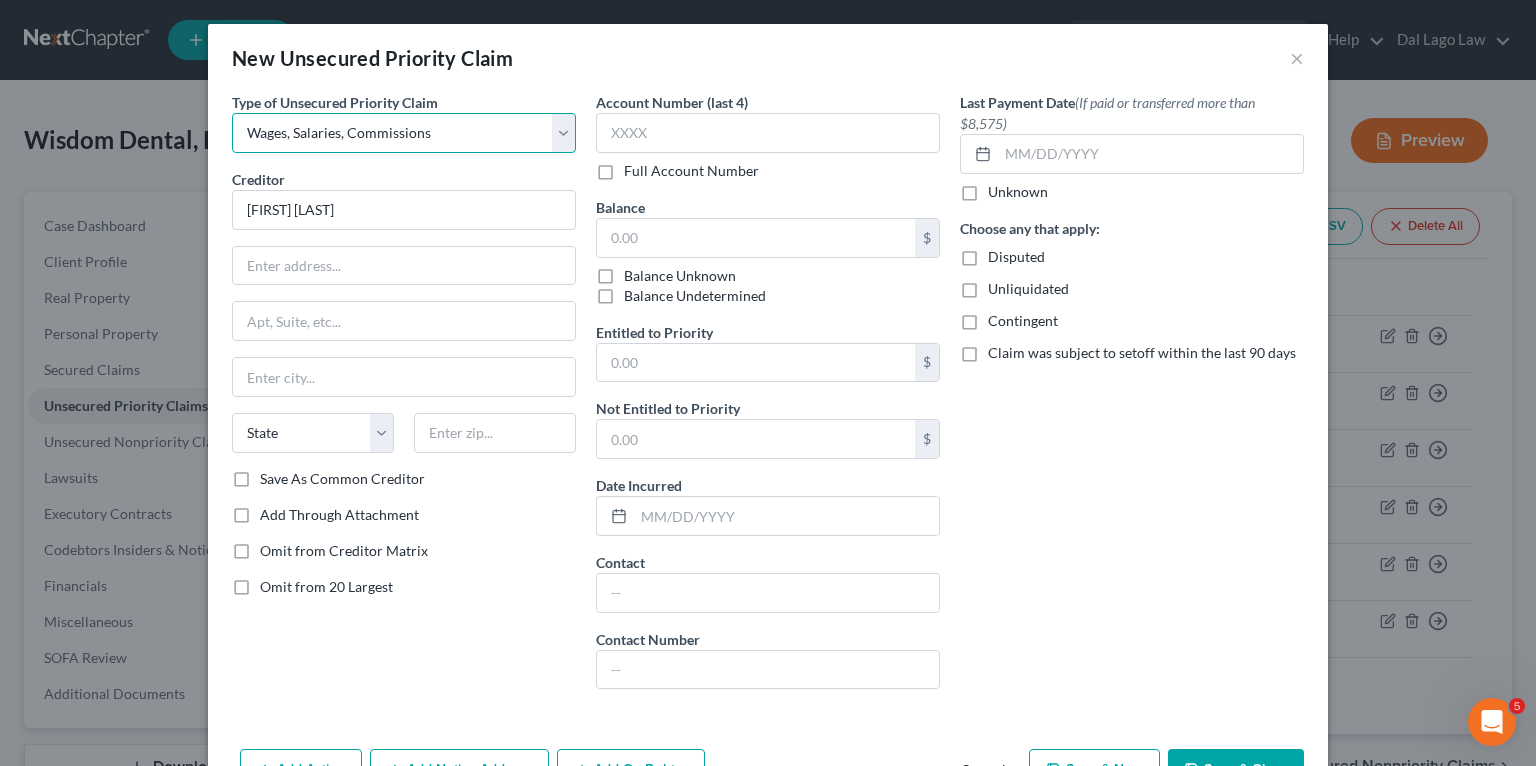 click on "Select Taxes & Other Government Units Domestic Support Obligations Extensions of credit in an involuntary case Wages, Salaries, Commissions Contributions to employee benefits Certain farmers and fisherman Deposits by individuals Commitments to maintain capitals Claims for death or injury while intoxicated Other" at bounding box center (404, 133) 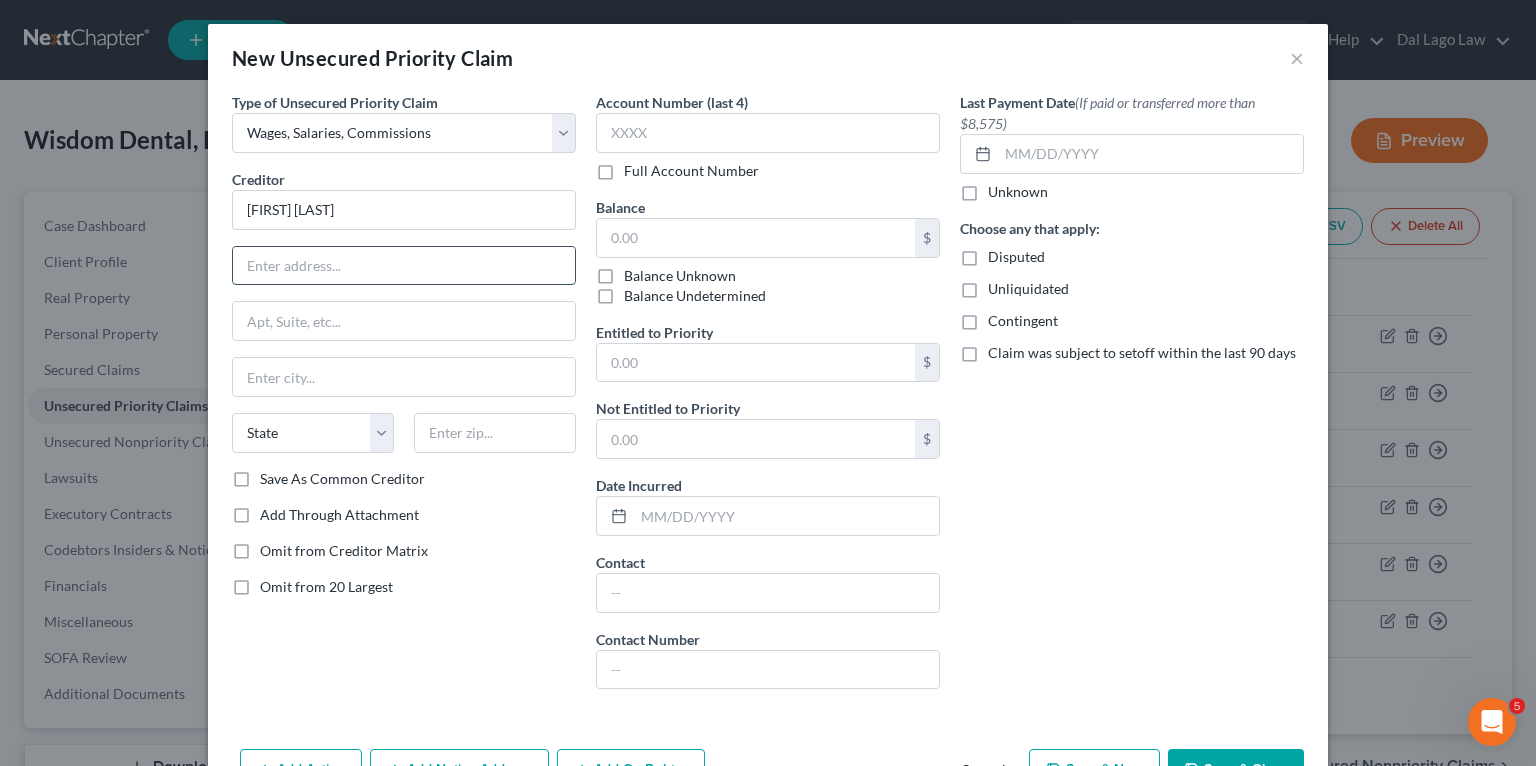 click at bounding box center (404, 266) 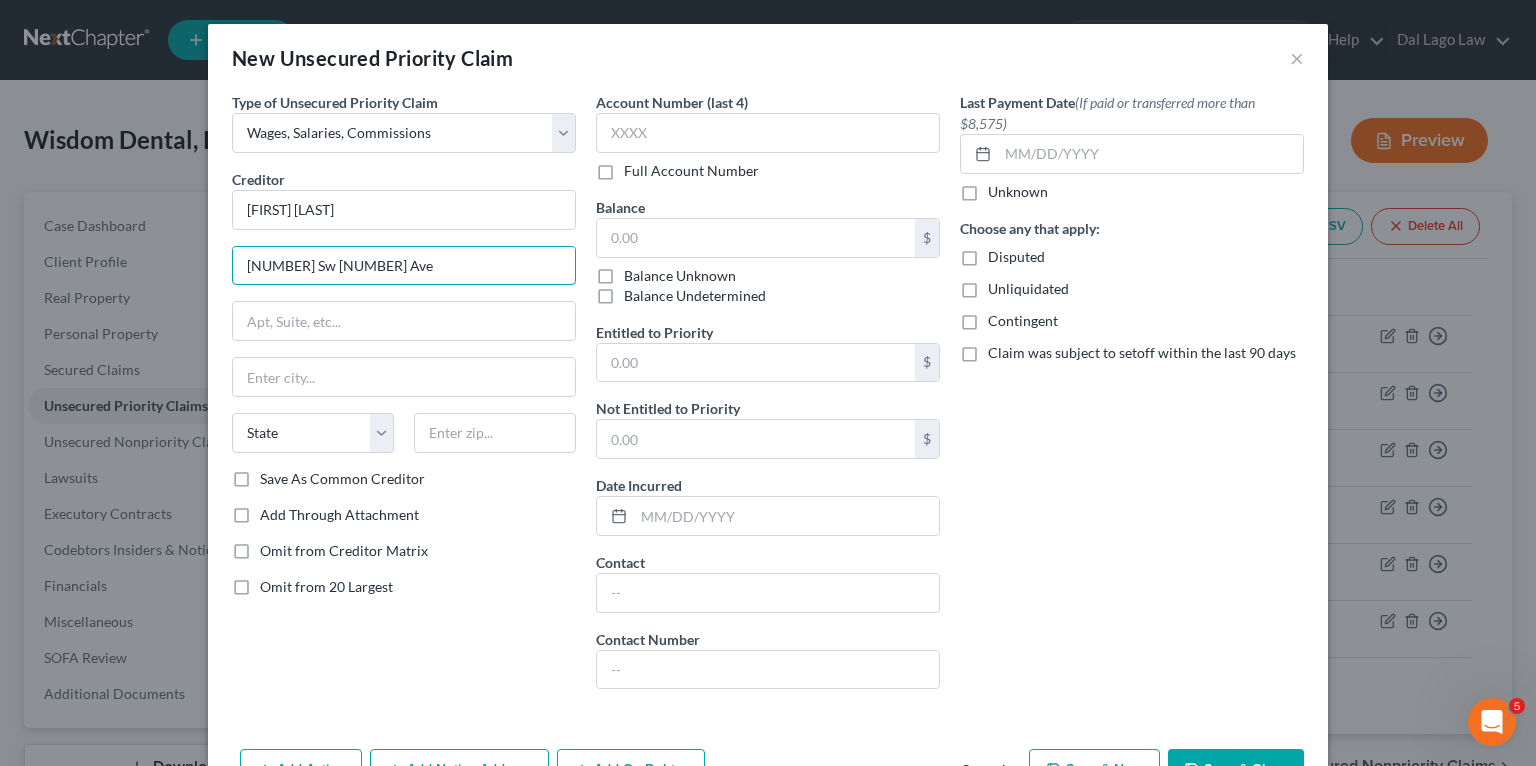 type on "[NUMBER] Sw [NUMBER] Ave" 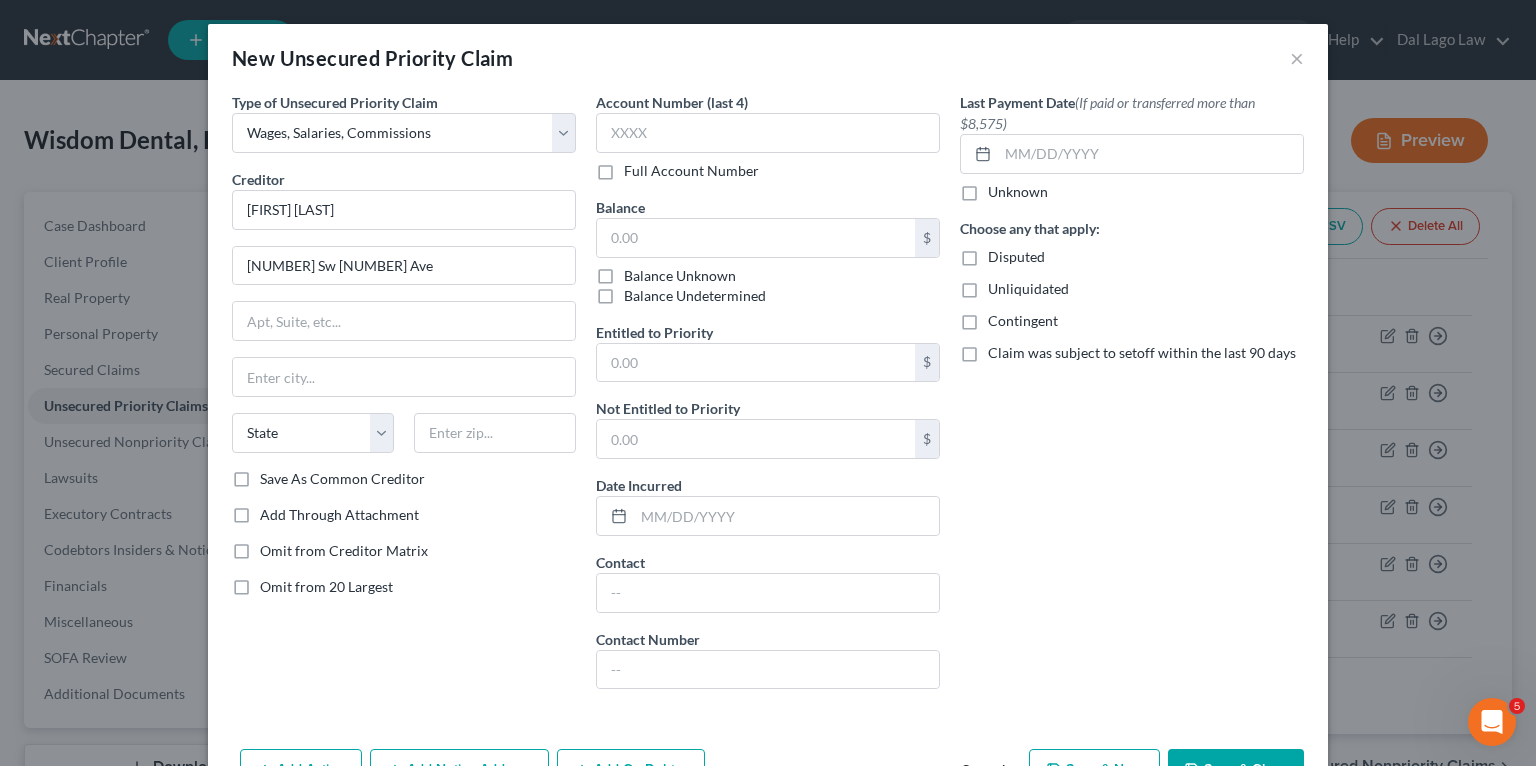 click on "State AL AK AR AZ CA CO CT DE DC FL GA GU HI ID IL IN IA KS KY LA ME MD MA MI MN MS MO MT NC ND NE NV NH NJ NM NY OH OK OR PA PR RI SC SD TN TX UT VI VA VT WA WV WI WY" at bounding box center (404, 441) 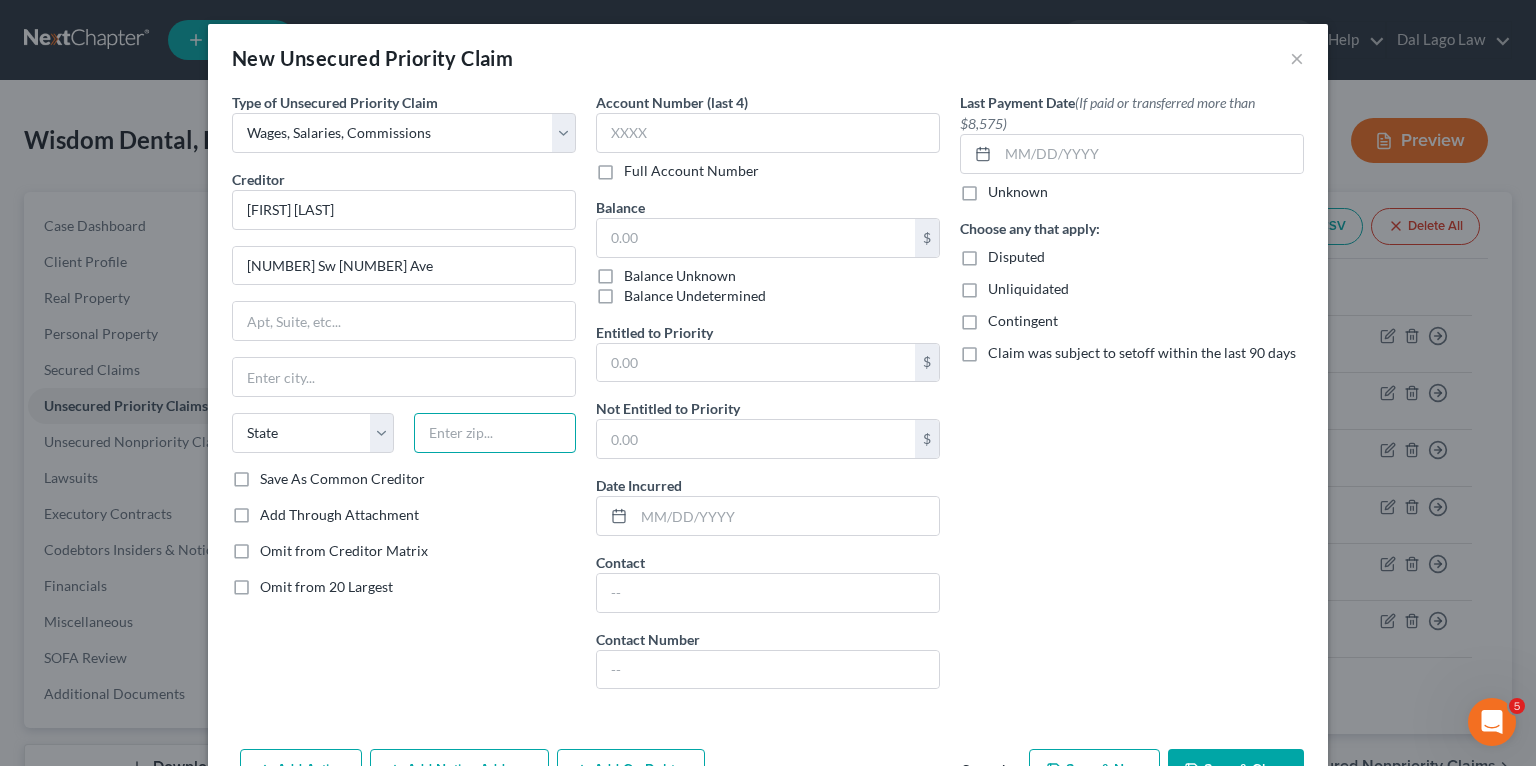 click at bounding box center [495, 433] 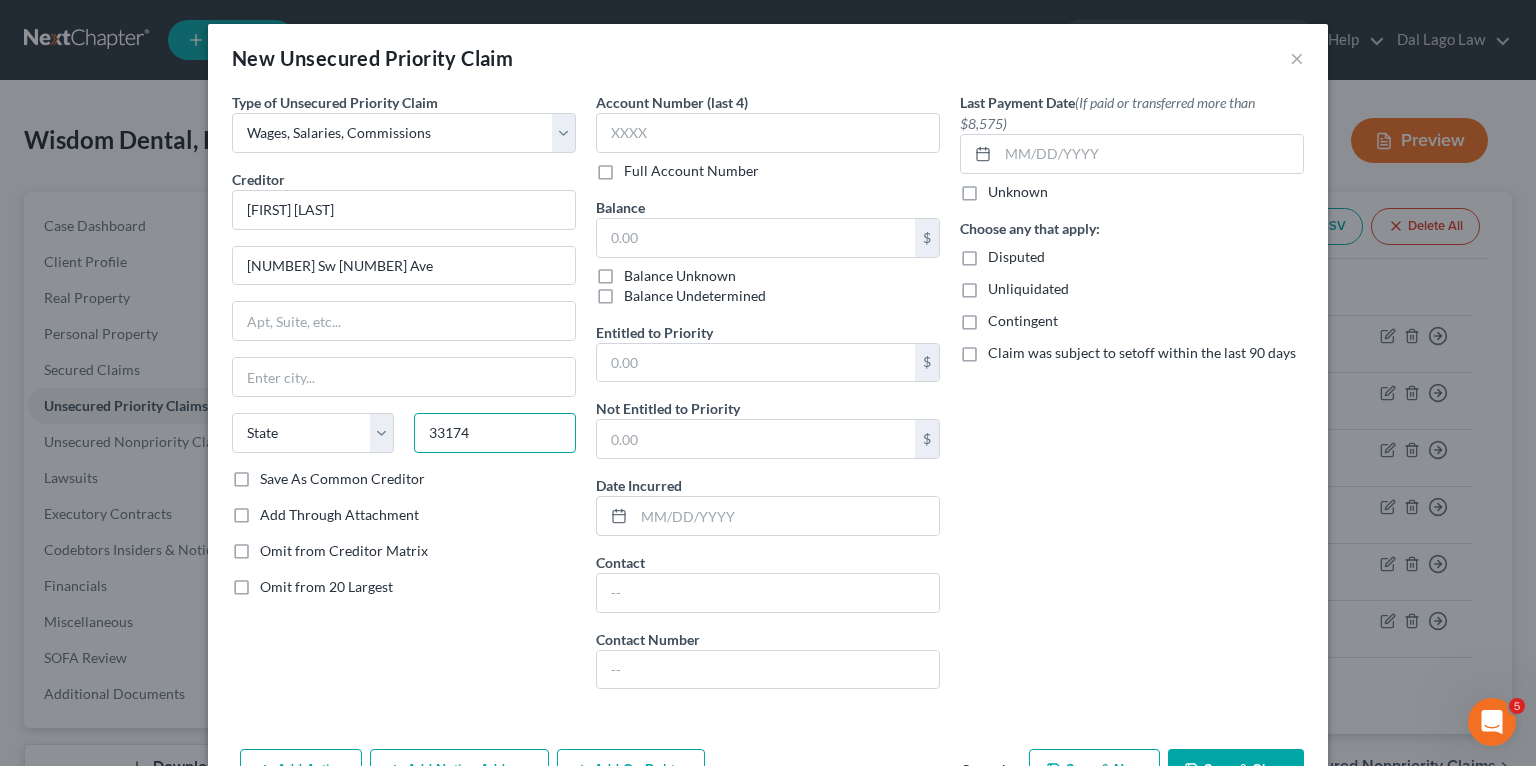type on "33174" 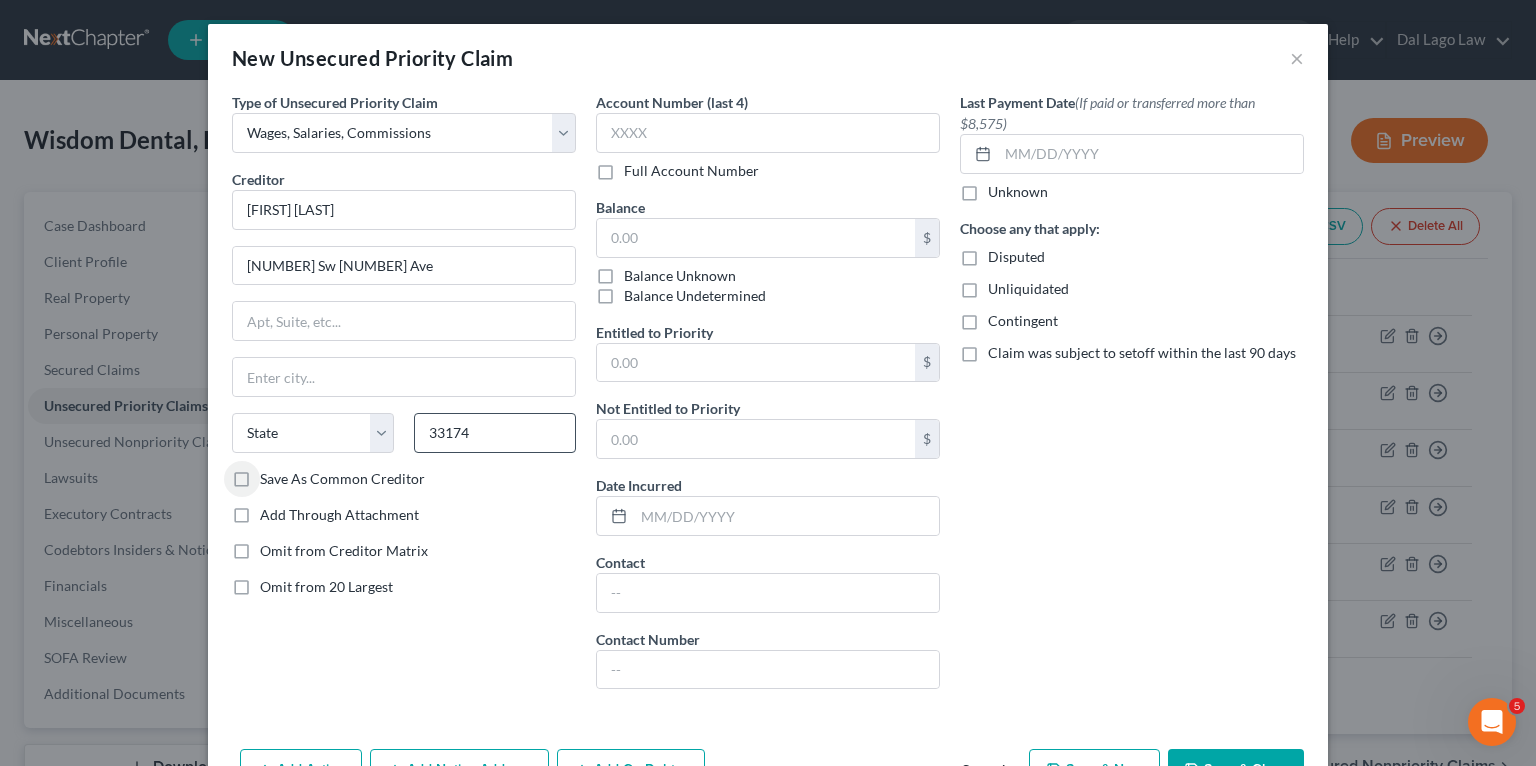 type on "[CITY]" 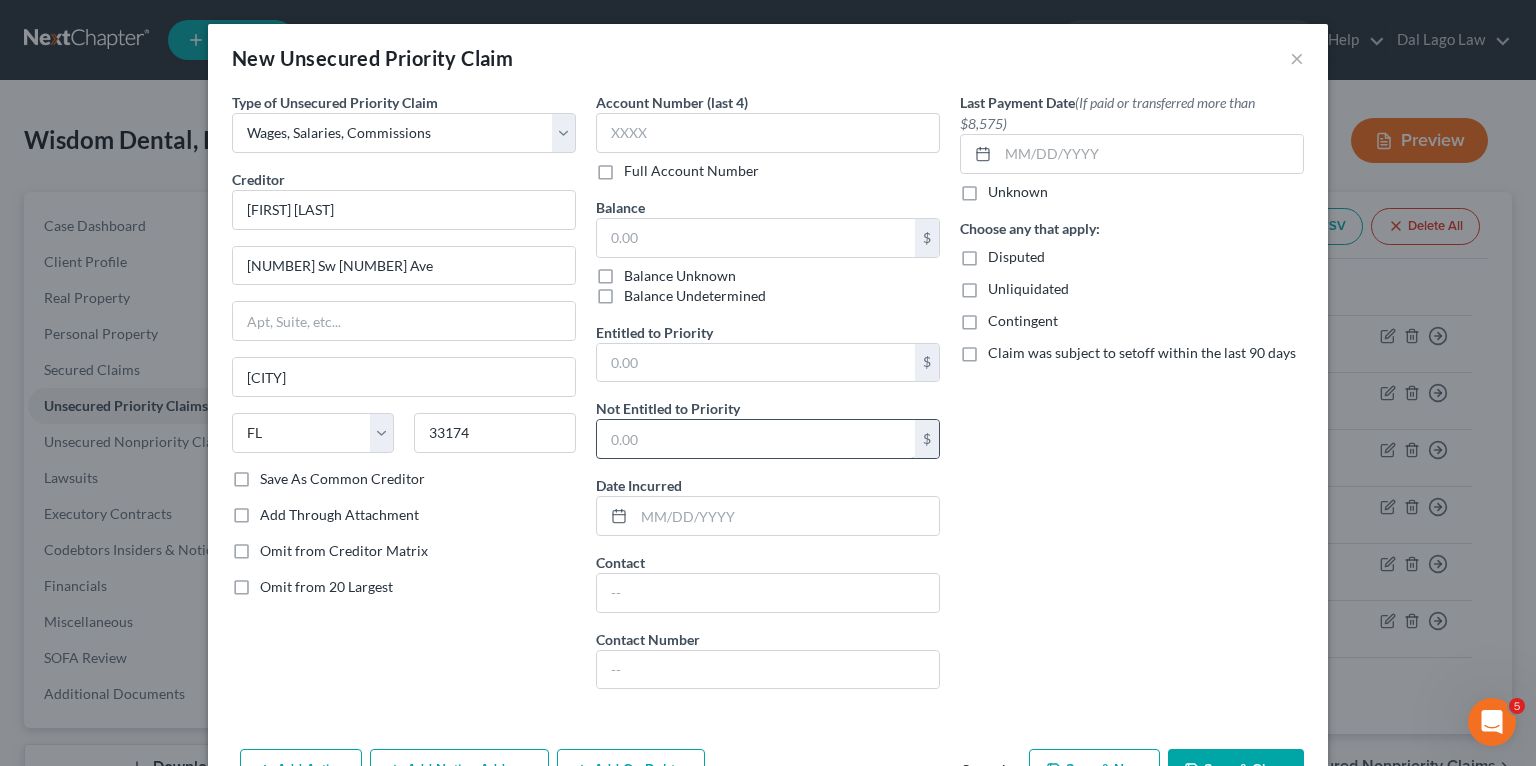 click at bounding box center [756, 439] 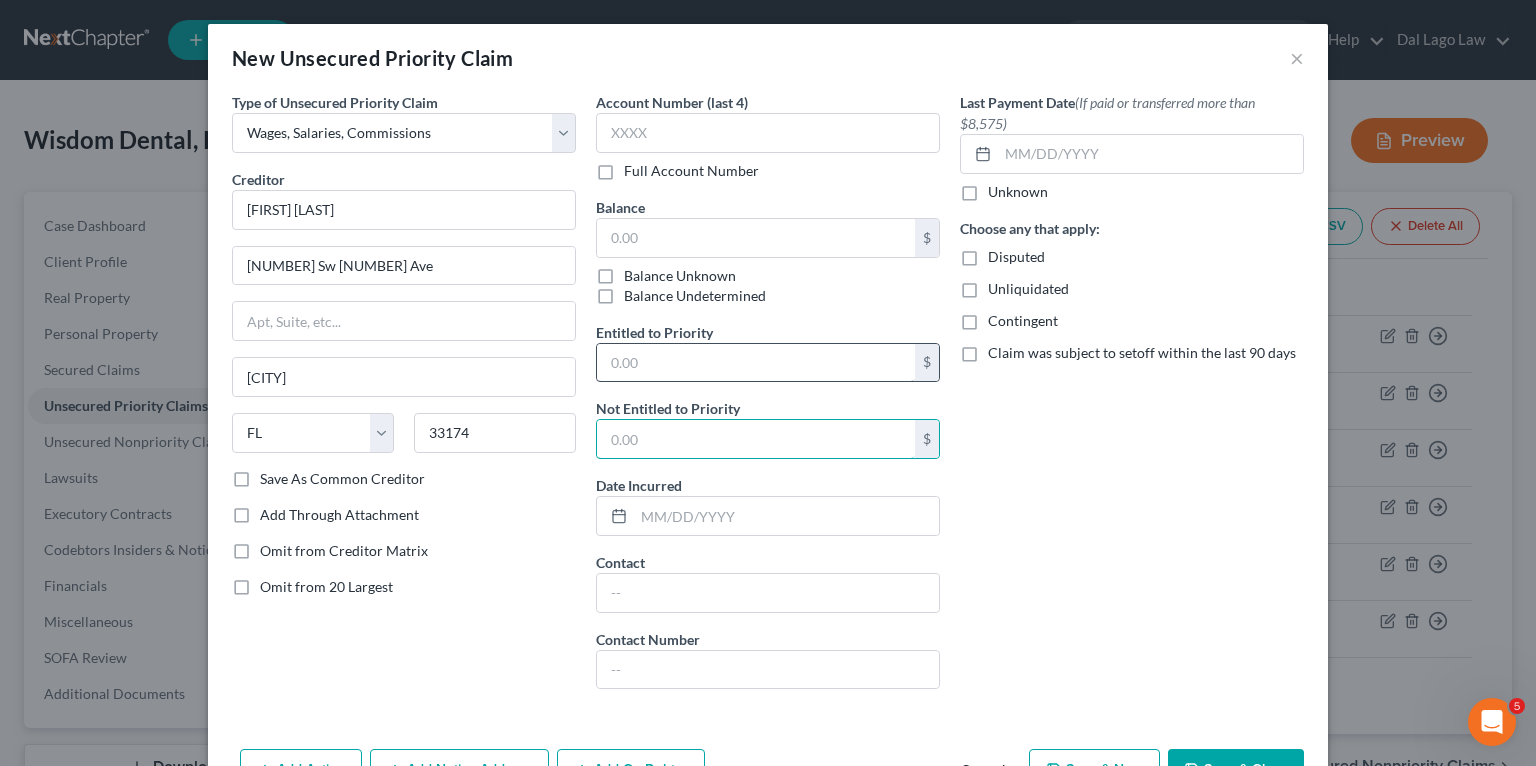paste on "1080" 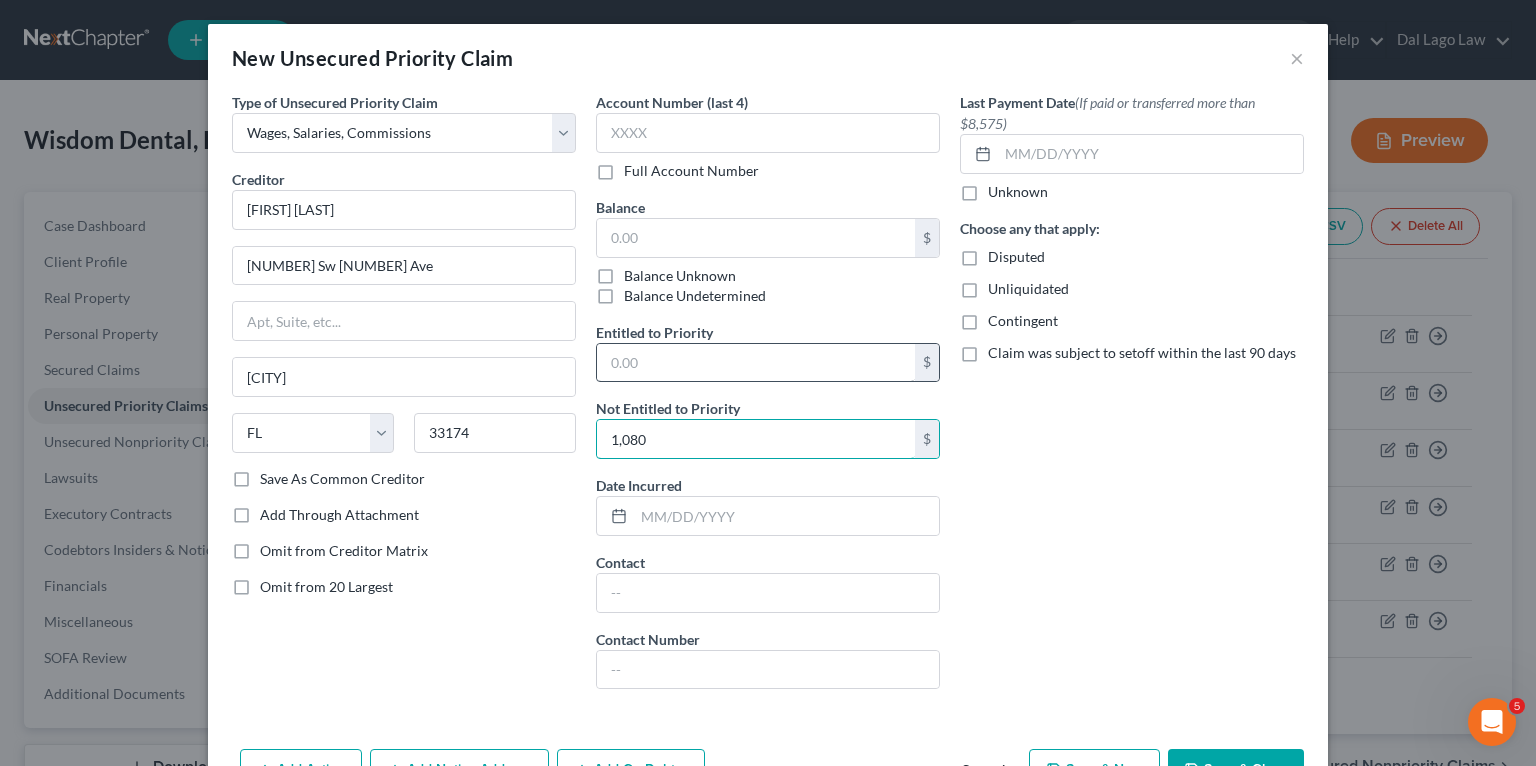 type on "1,080" 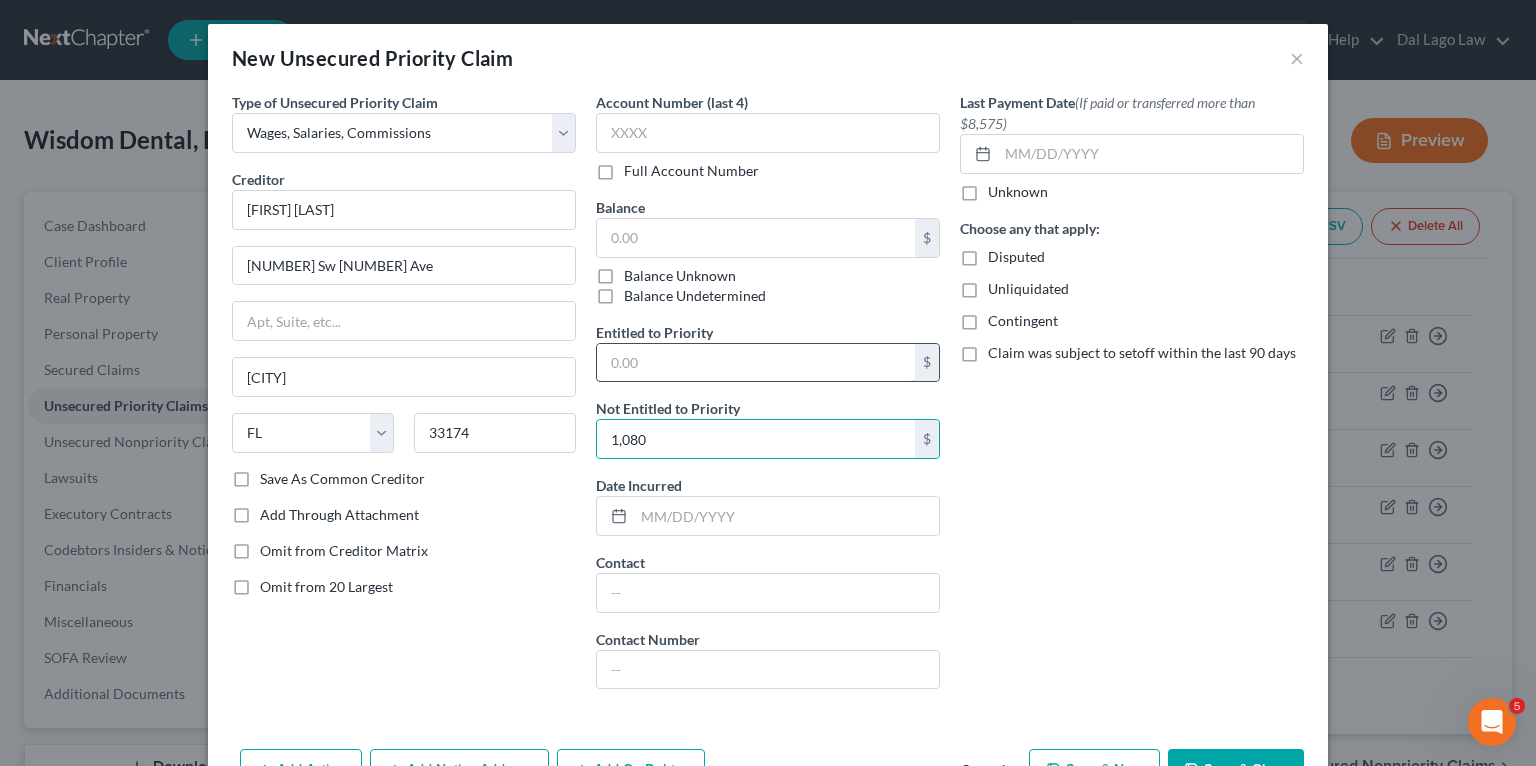 click at bounding box center (756, 363) 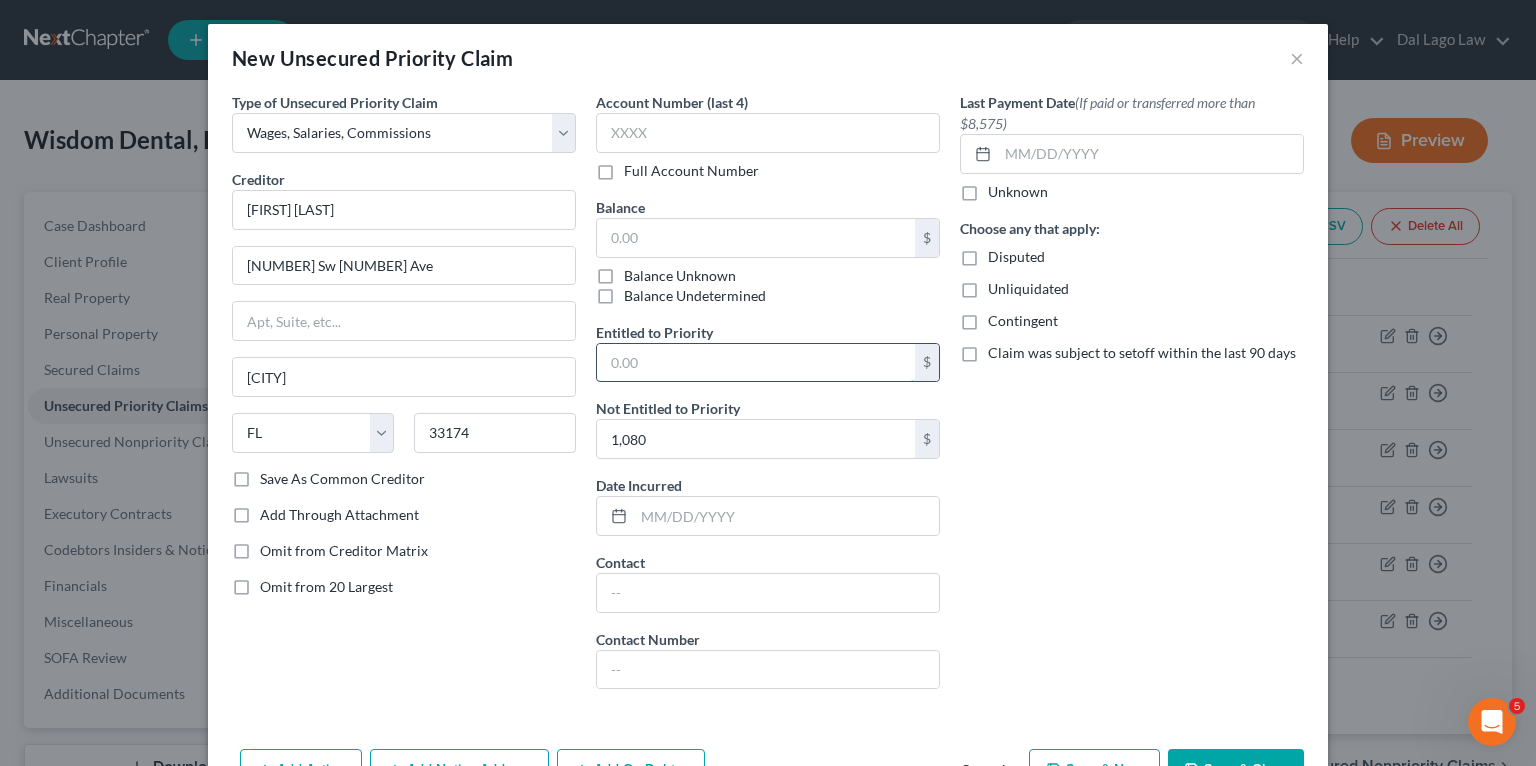 paste on "1080" 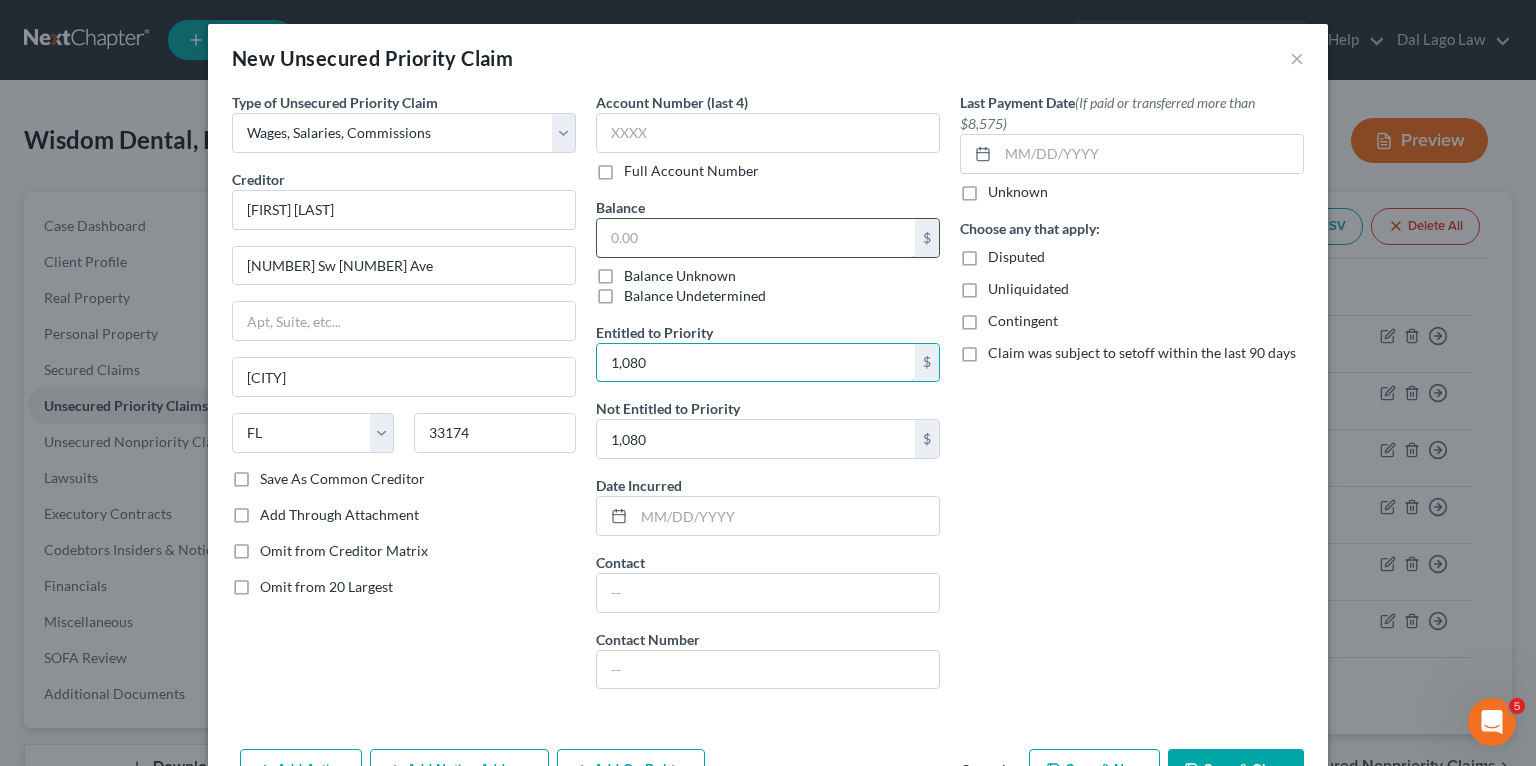 type on "1,080" 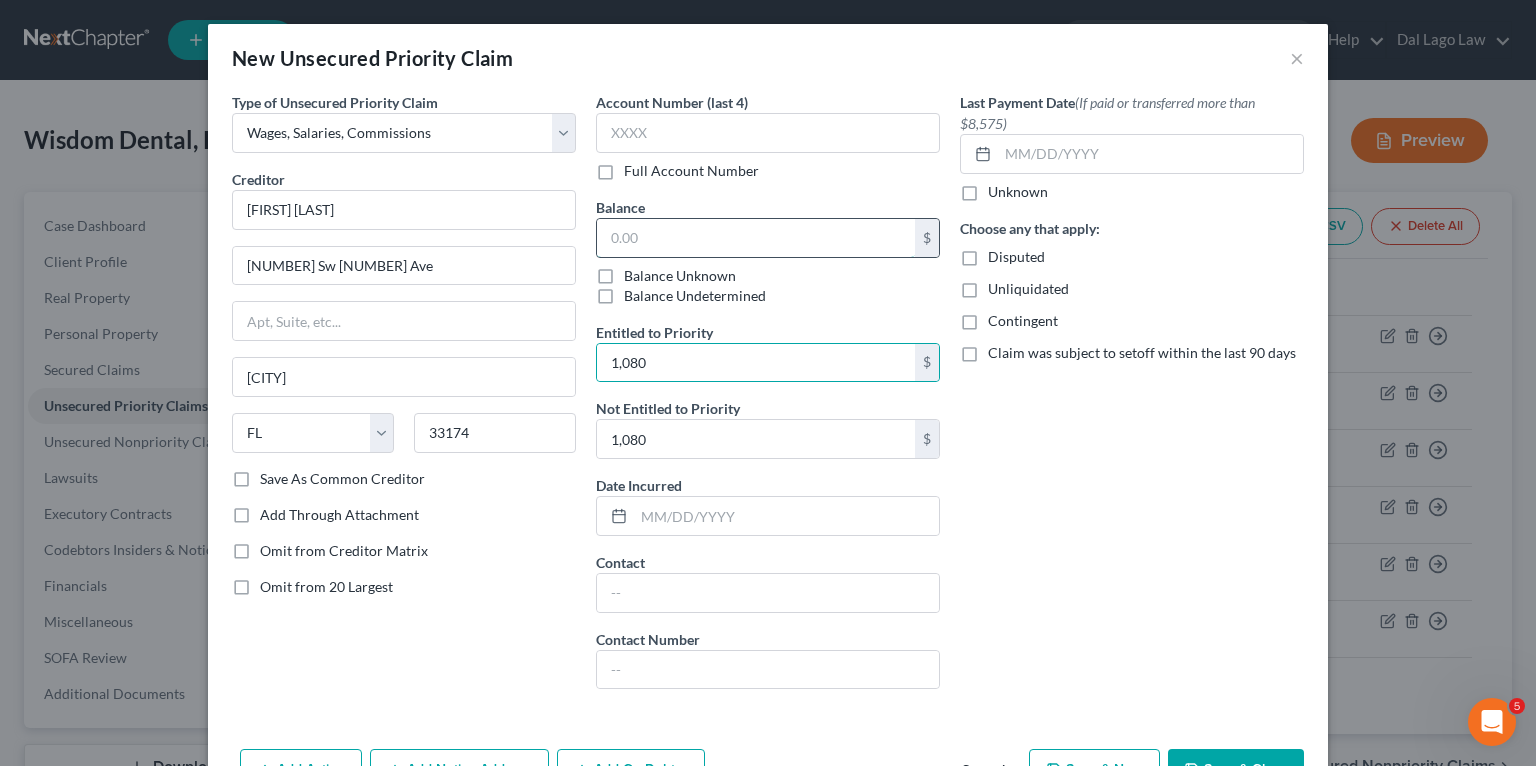 click at bounding box center [756, 238] 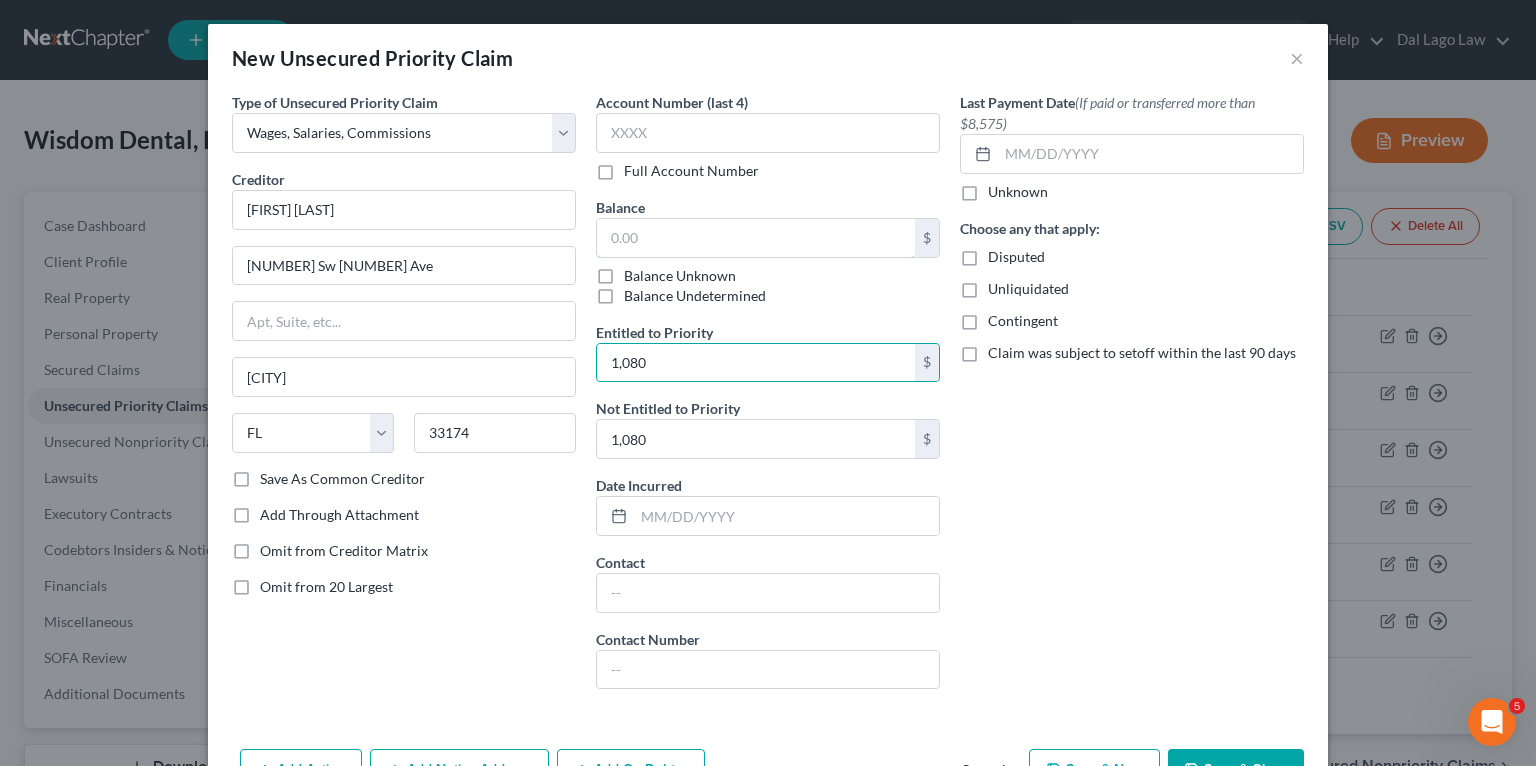 paste on "1080" 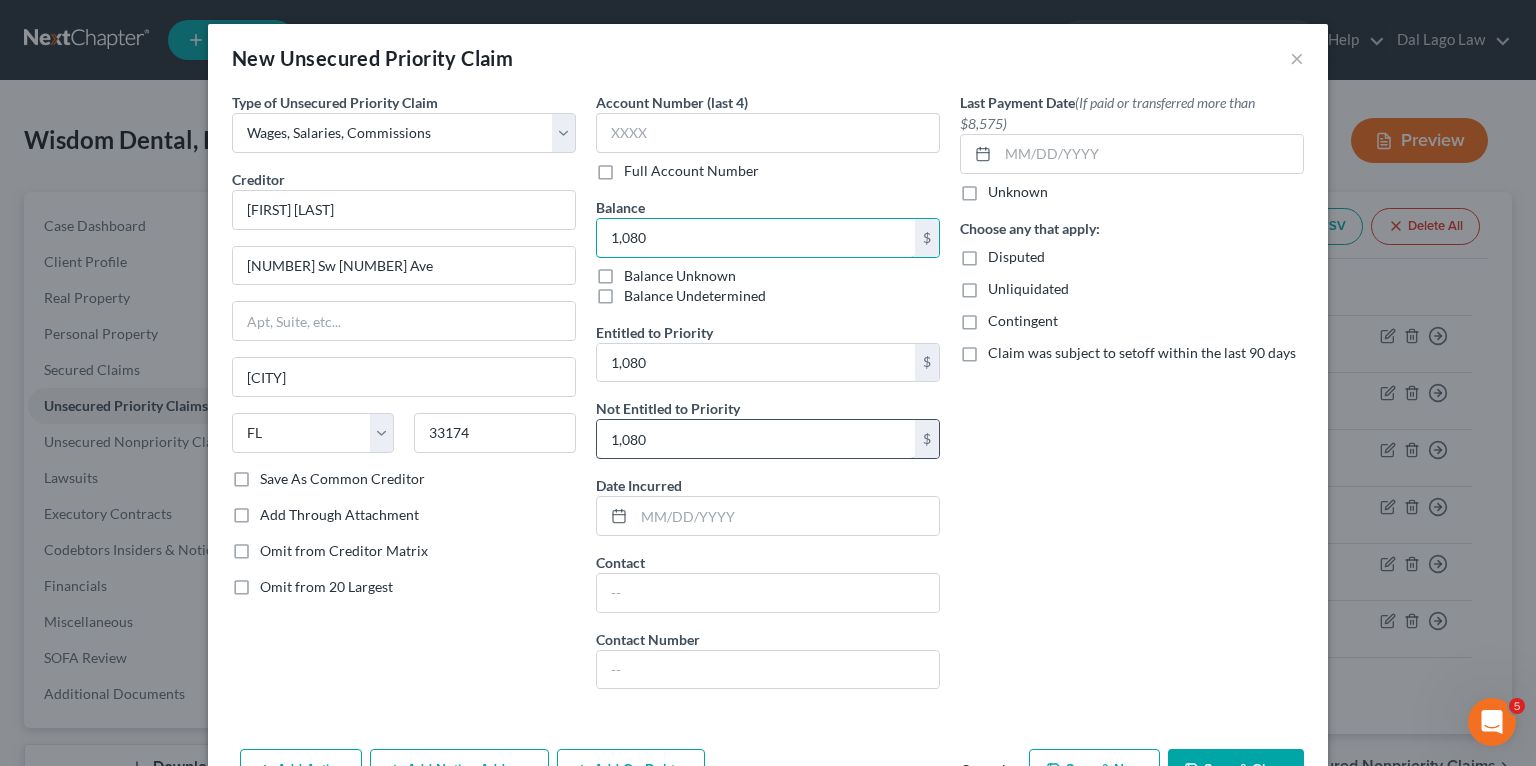 type on "1,080" 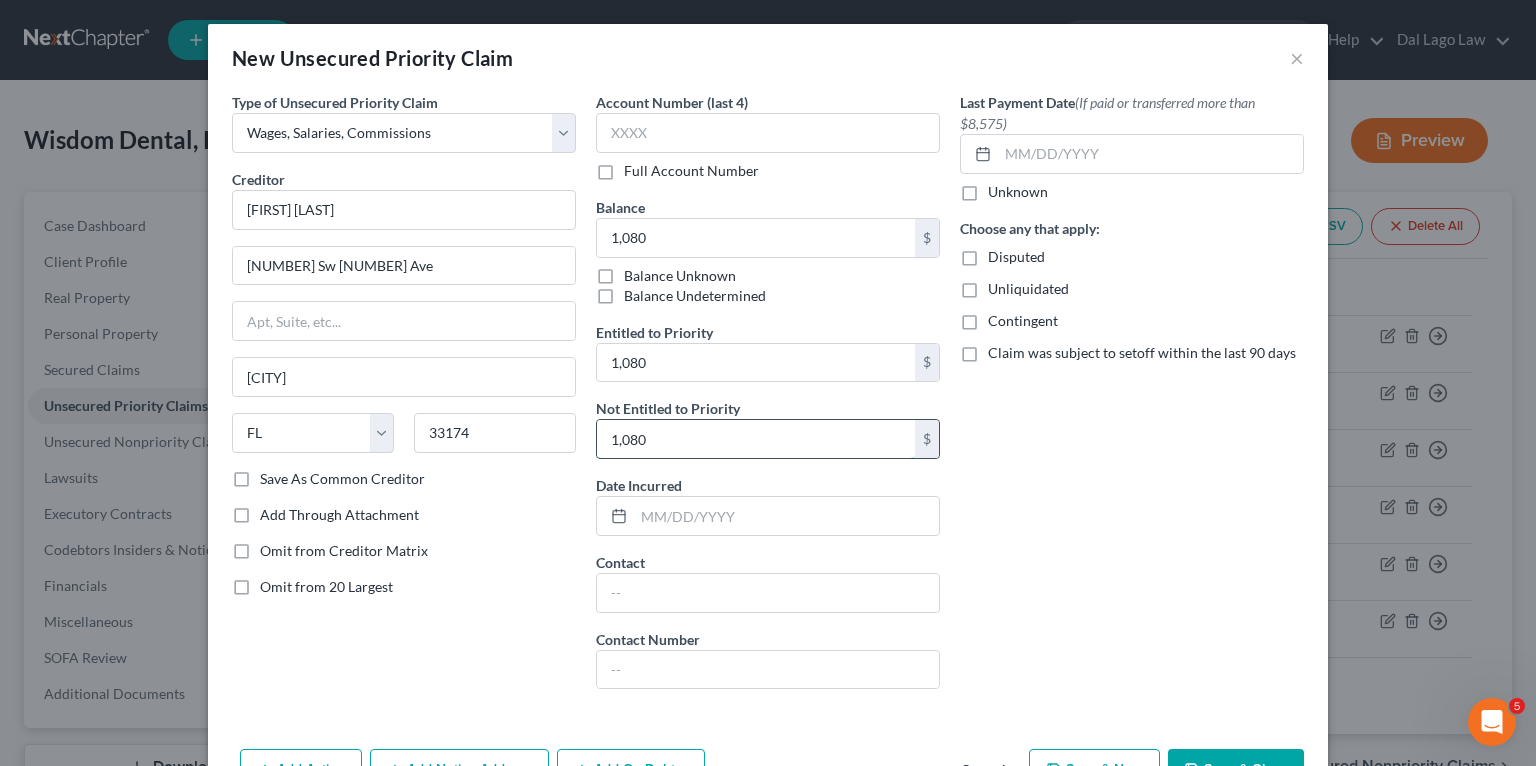 type 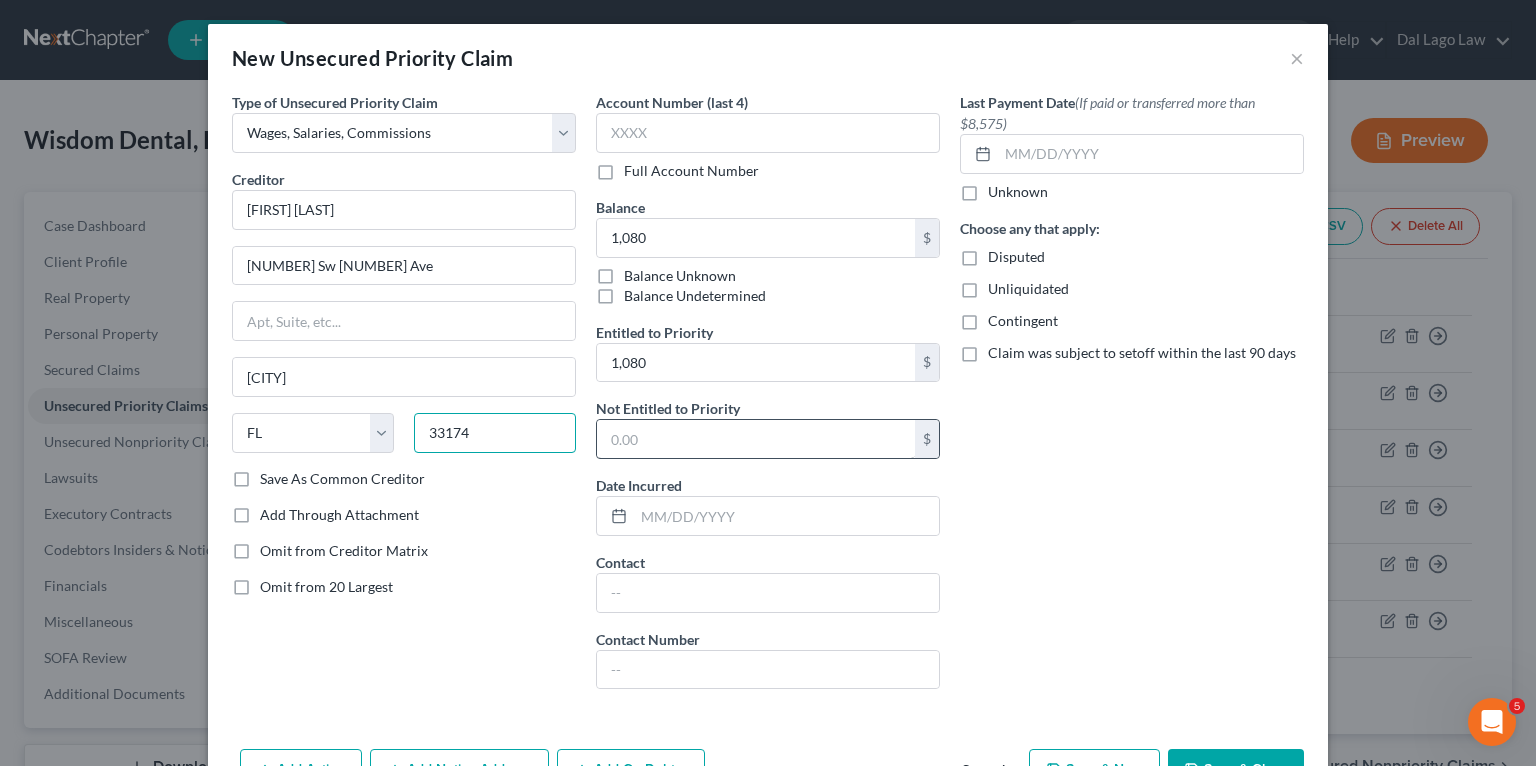 type on "[POSTAL_CODE]" 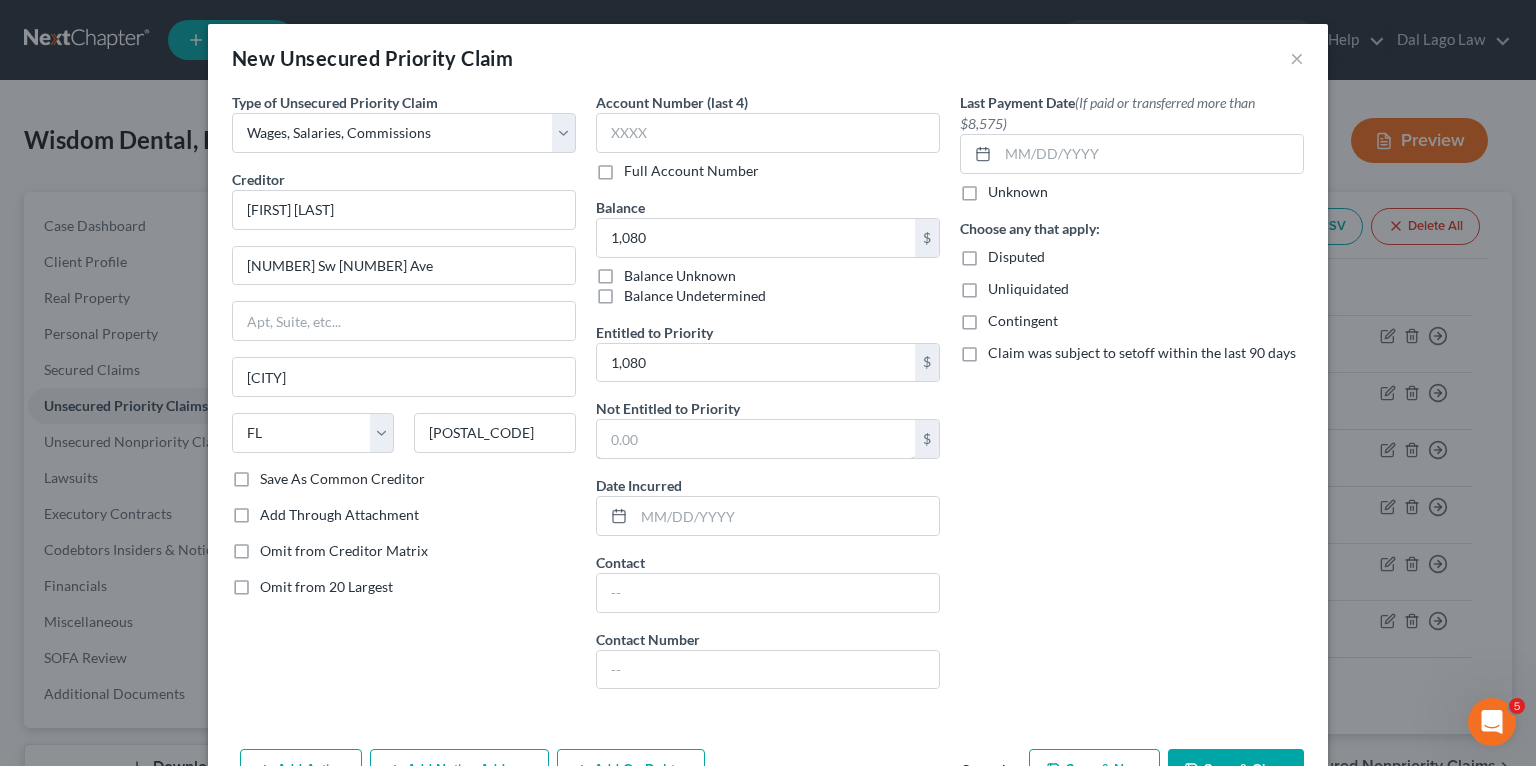 type on "1,080" 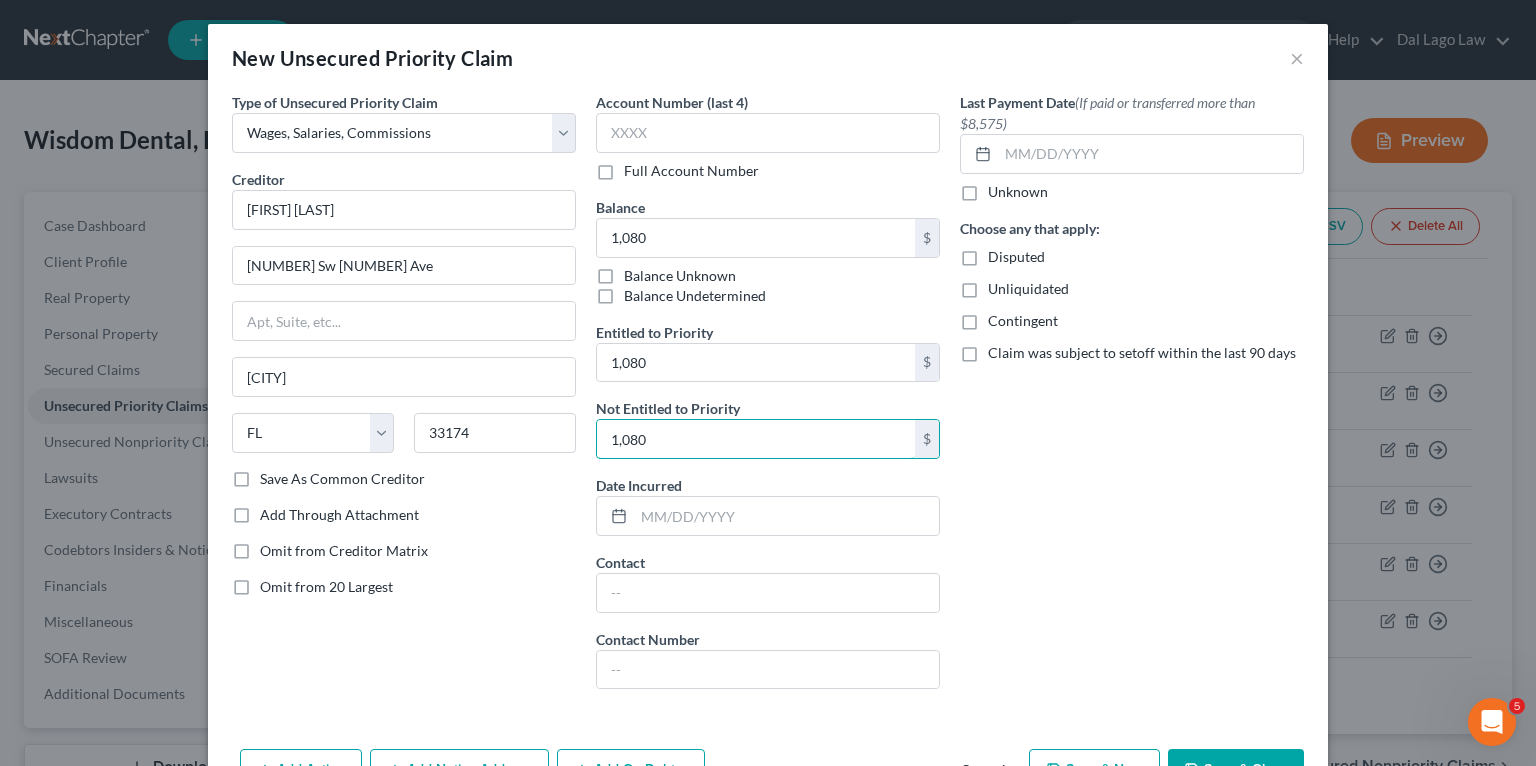 type 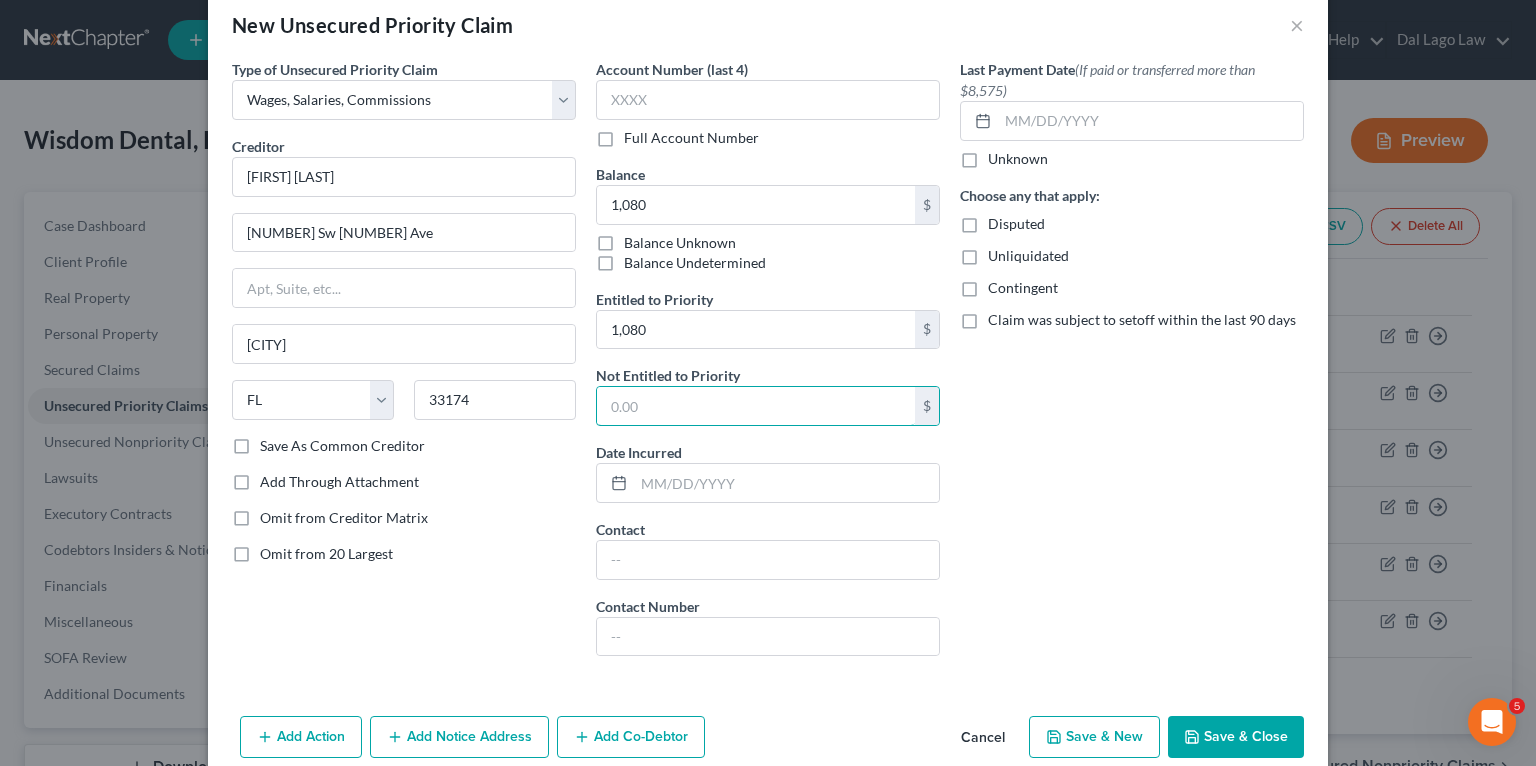 scroll, scrollTop: 63, scrollLeft: 0, axis: vertical 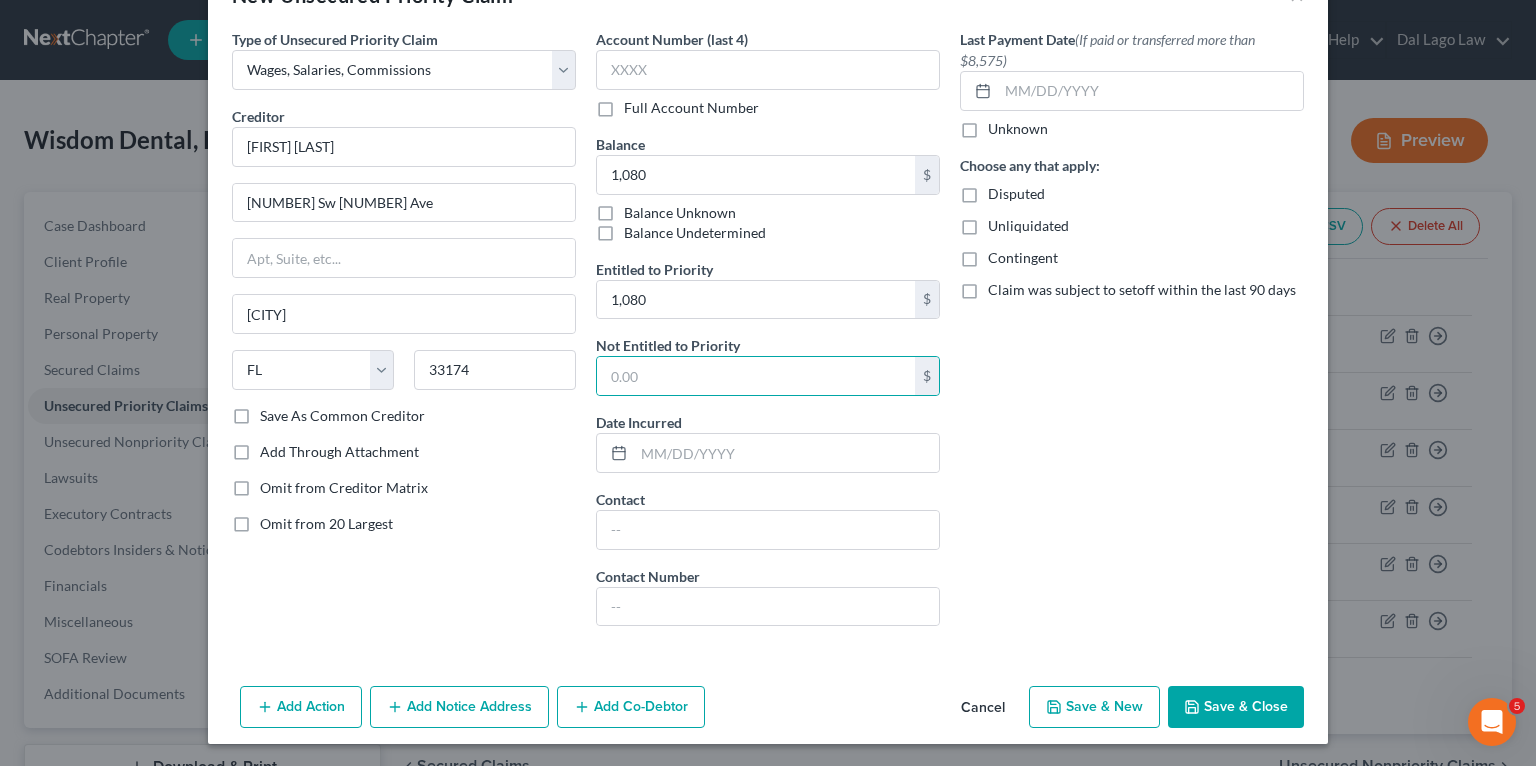click on "Save & Close" at bounding box center [1236, 707] 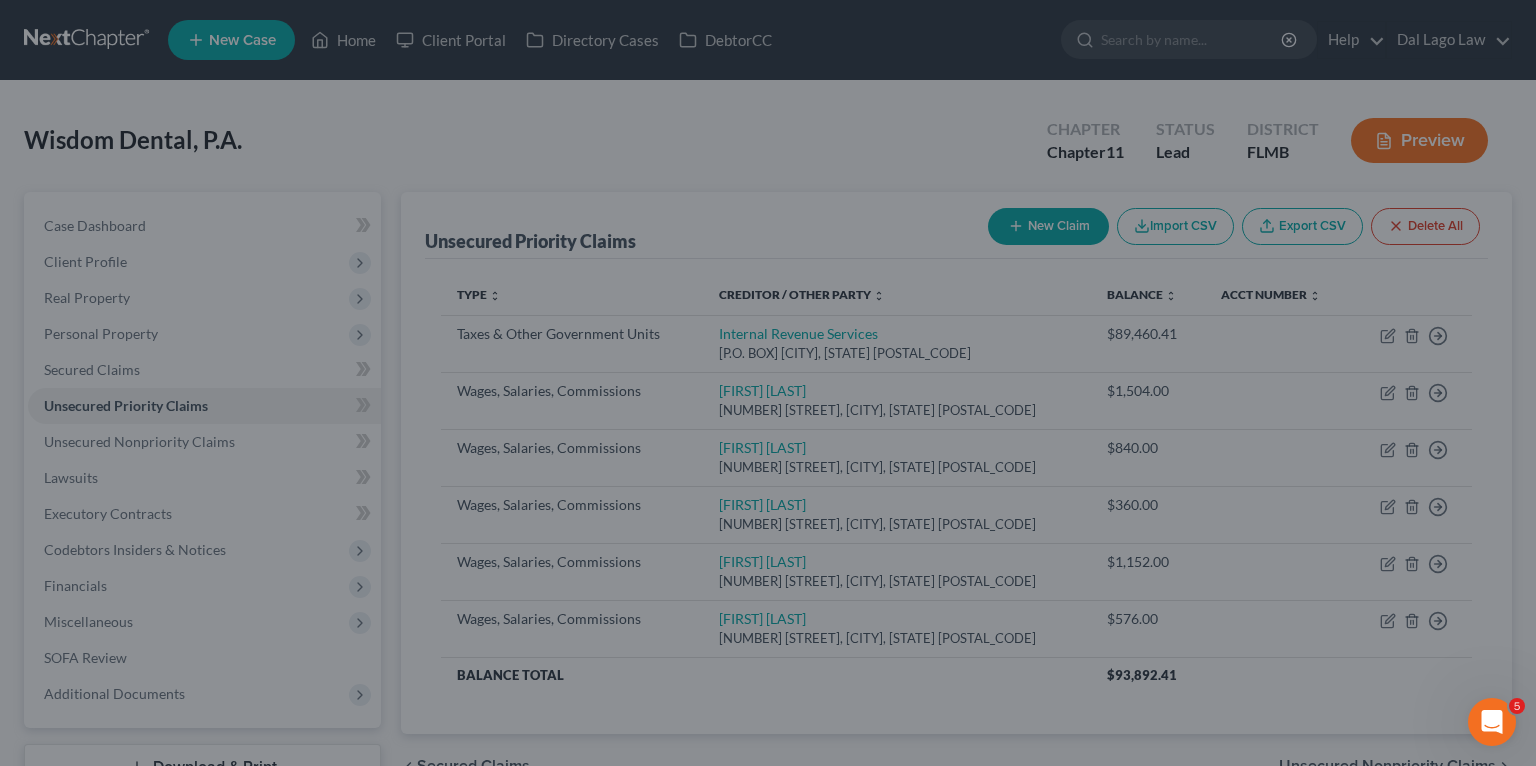 type on "1,080.00" 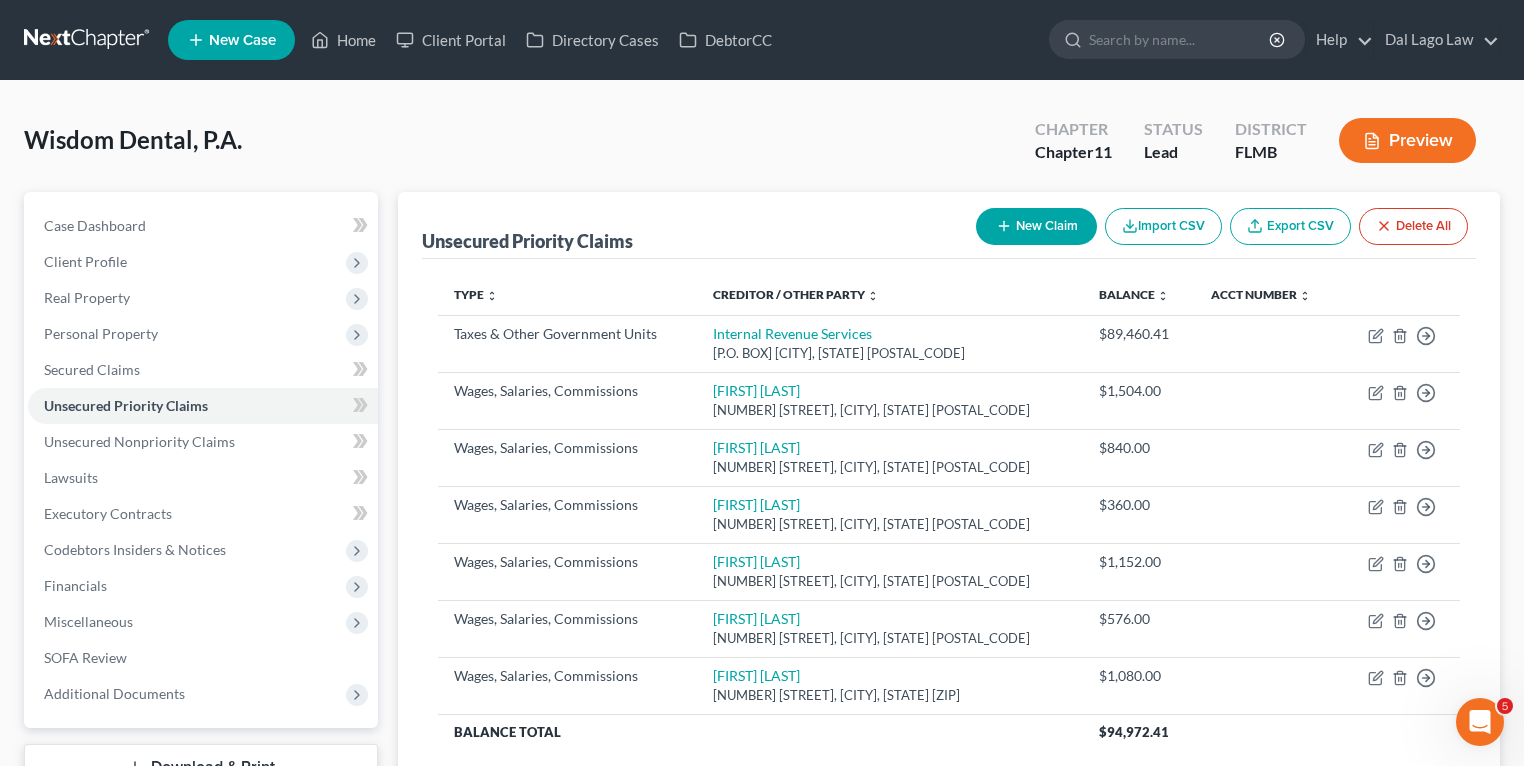 click 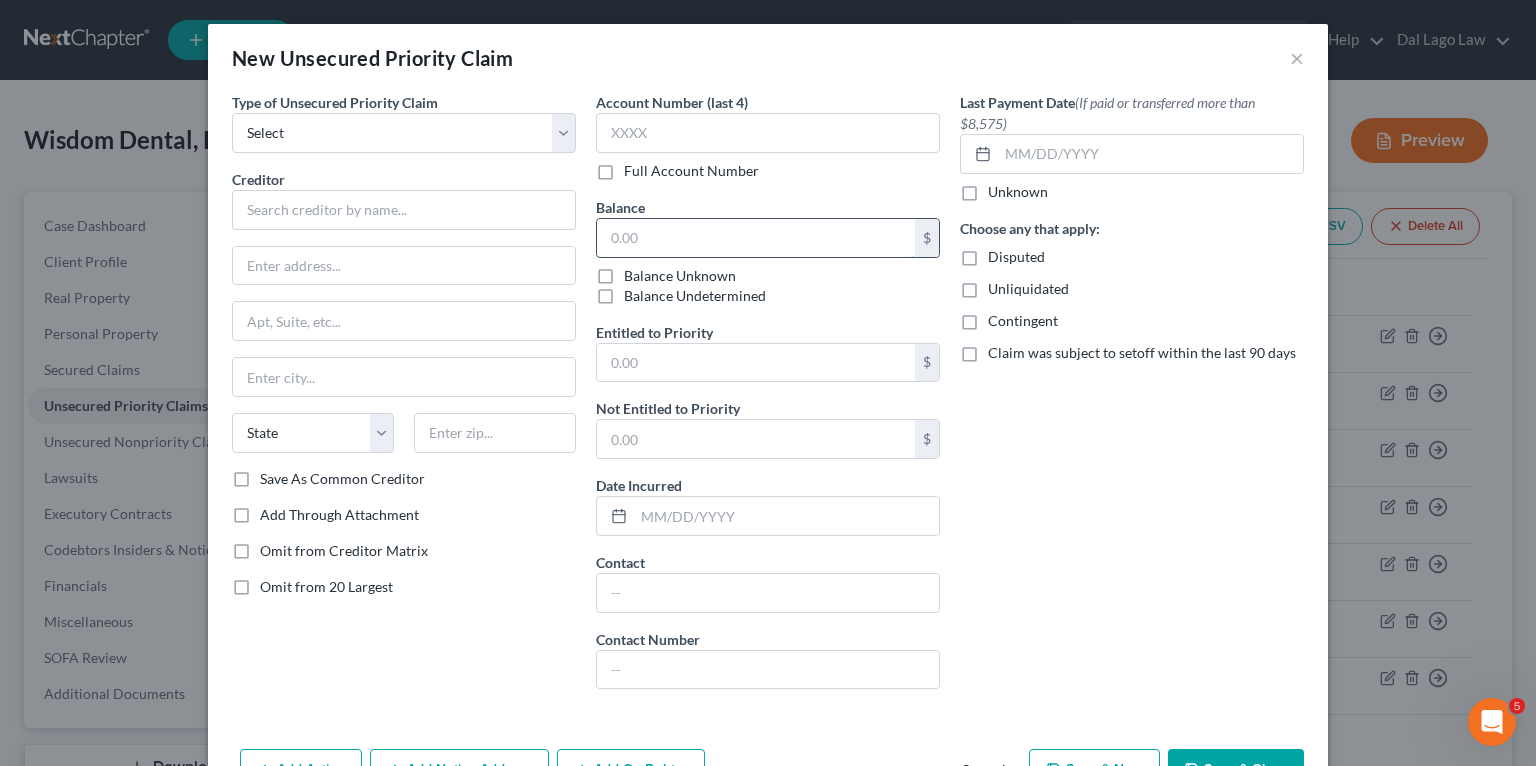 click at bounding box center [756, 238] 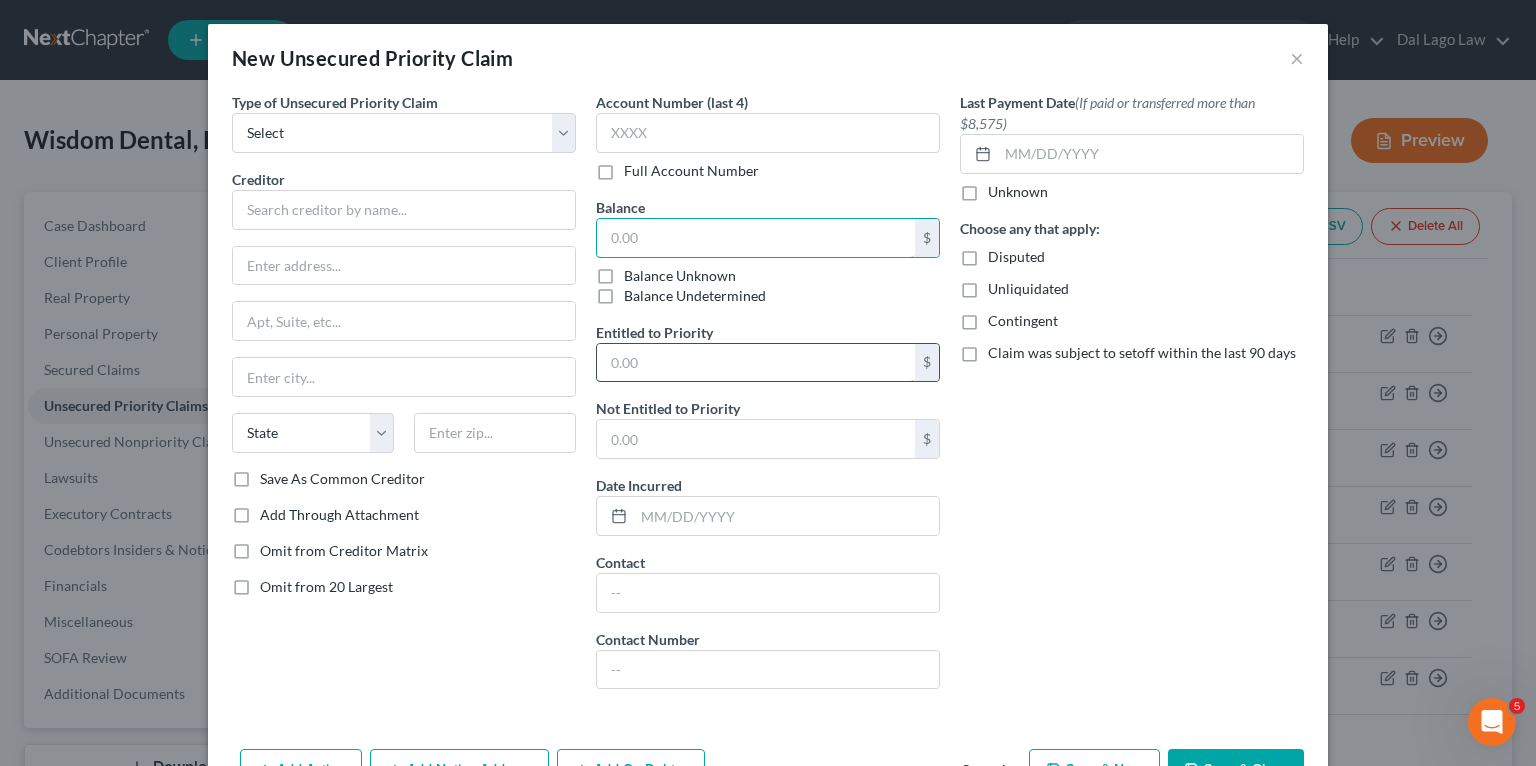 paste on "1900" 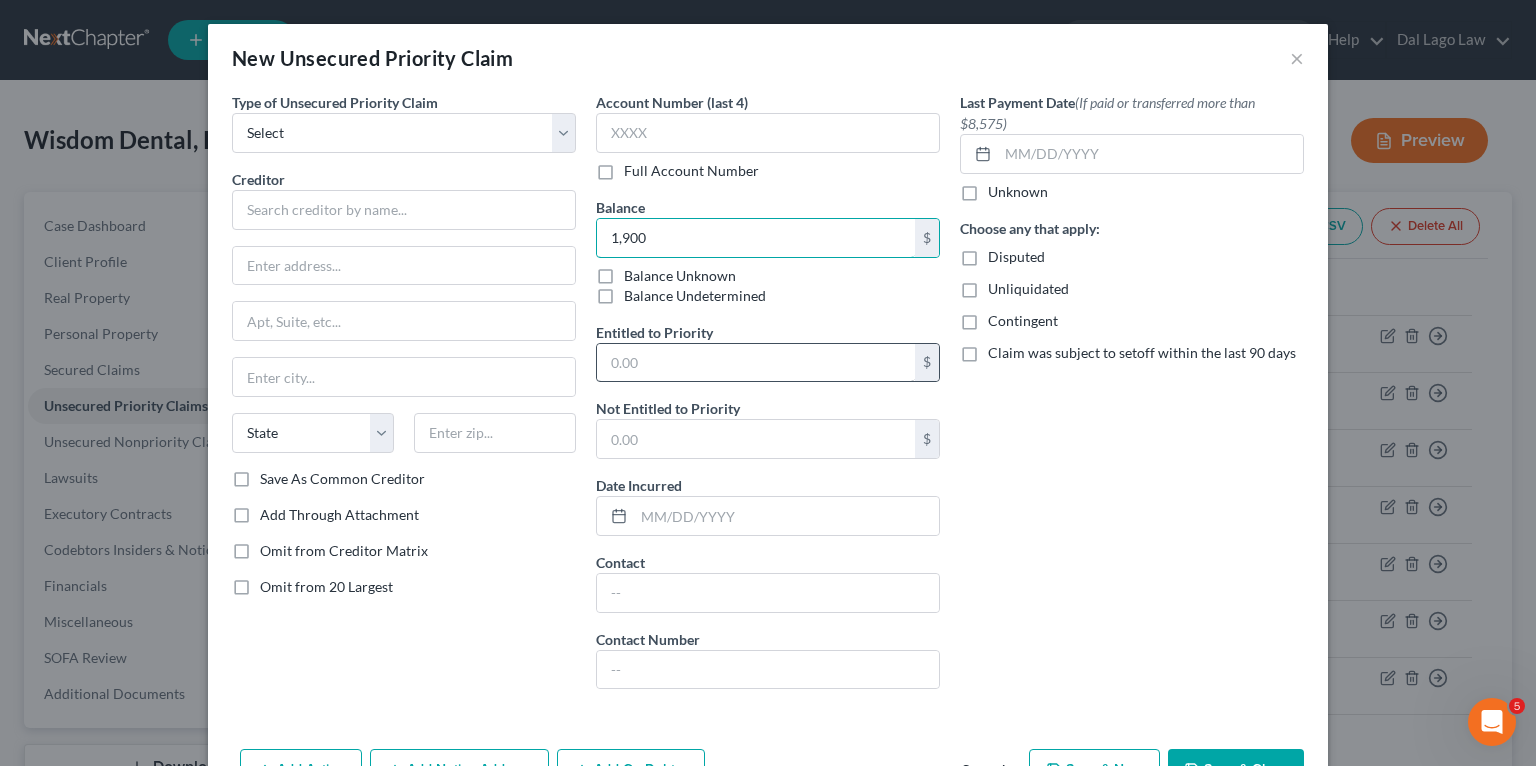type on "1,900" 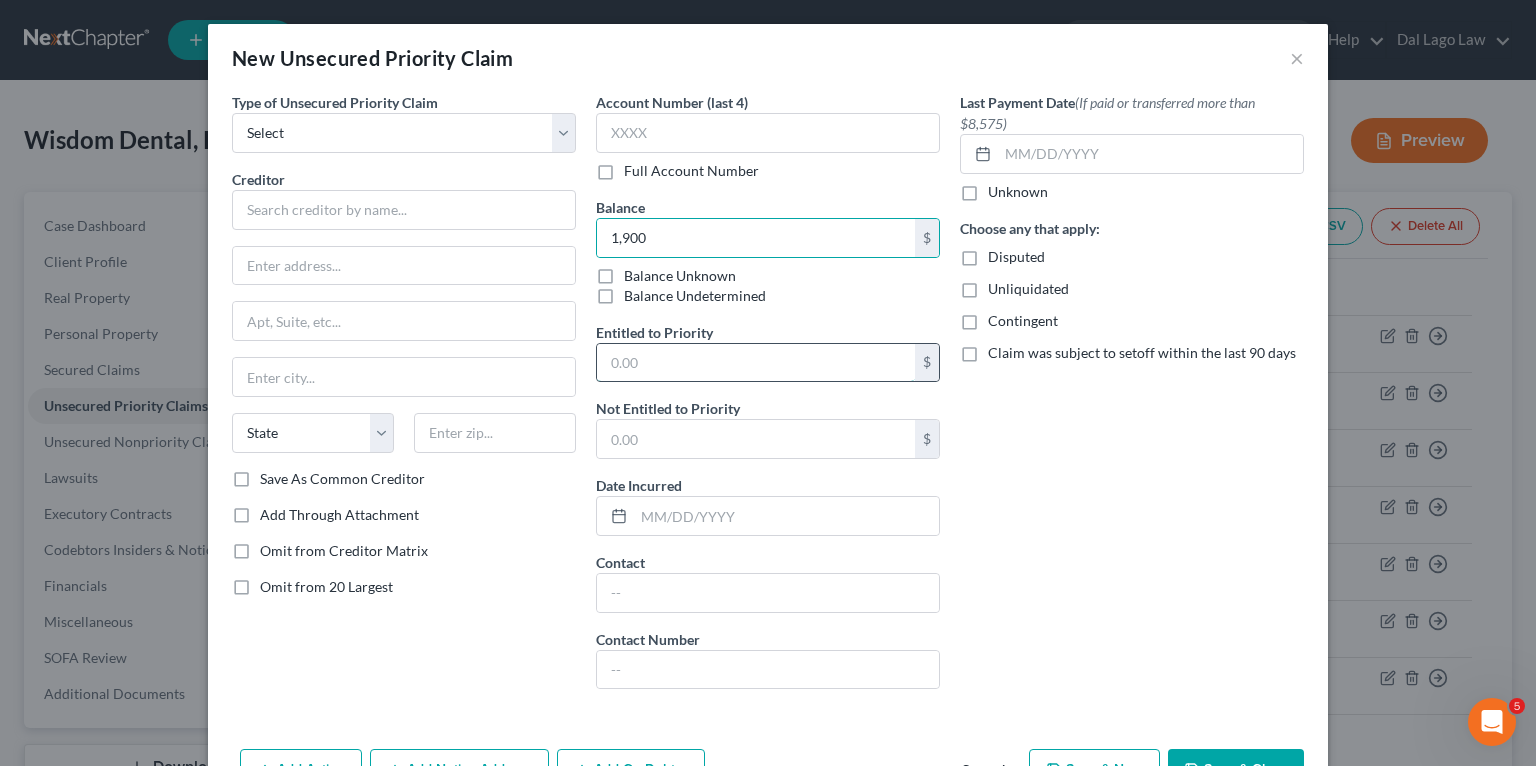 click at bounding box center [756, 363] 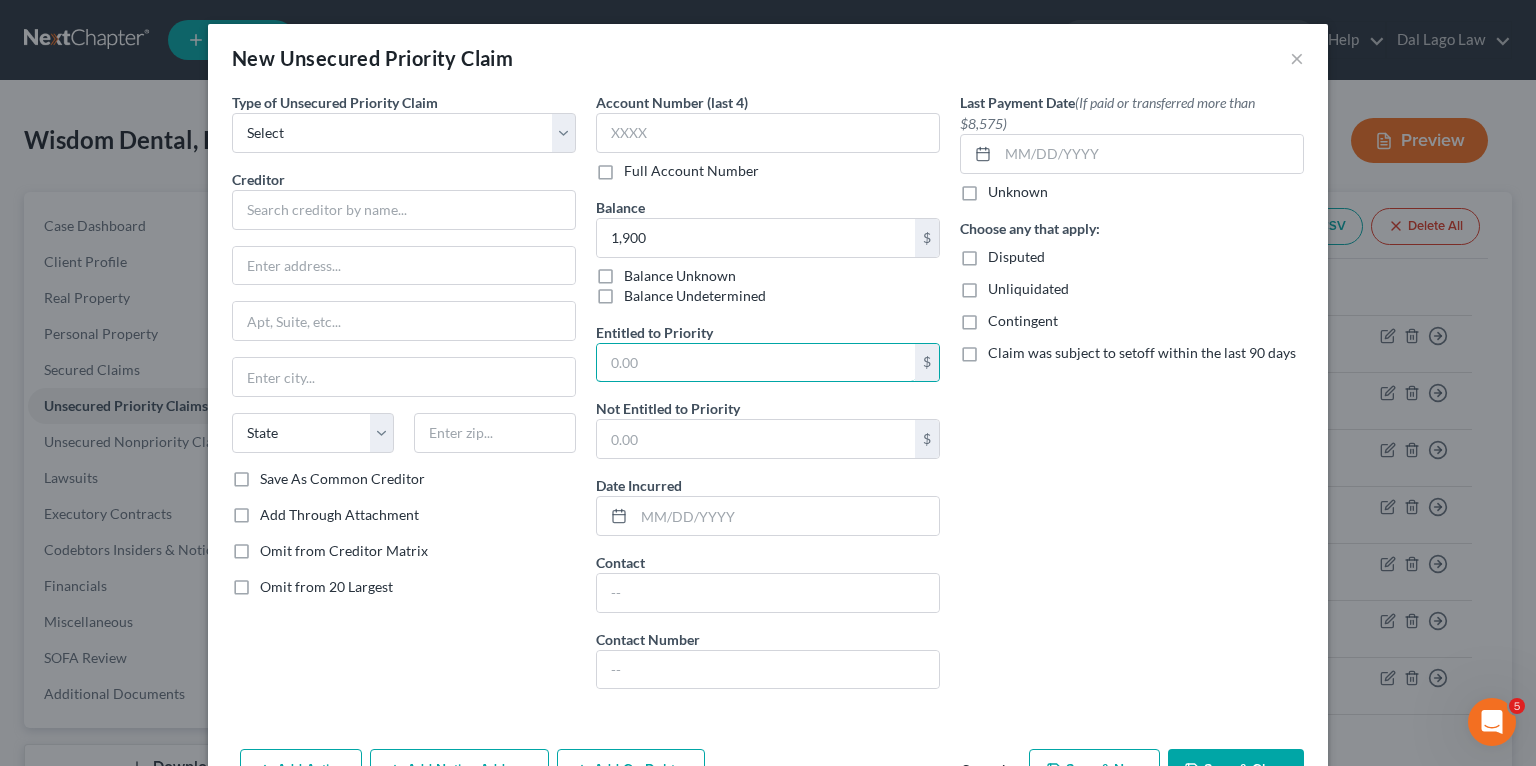 paste on "1900" 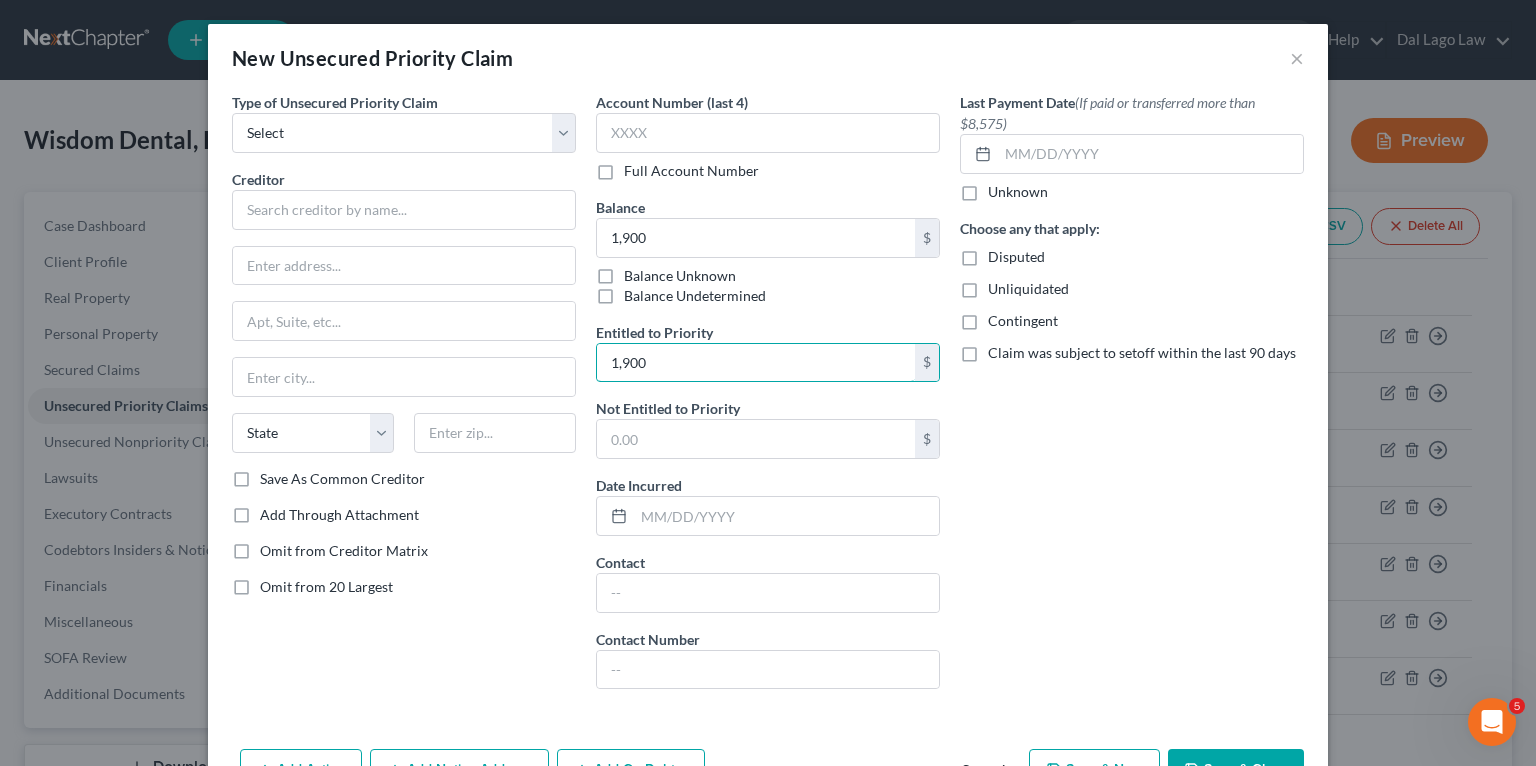 type on "1,900" 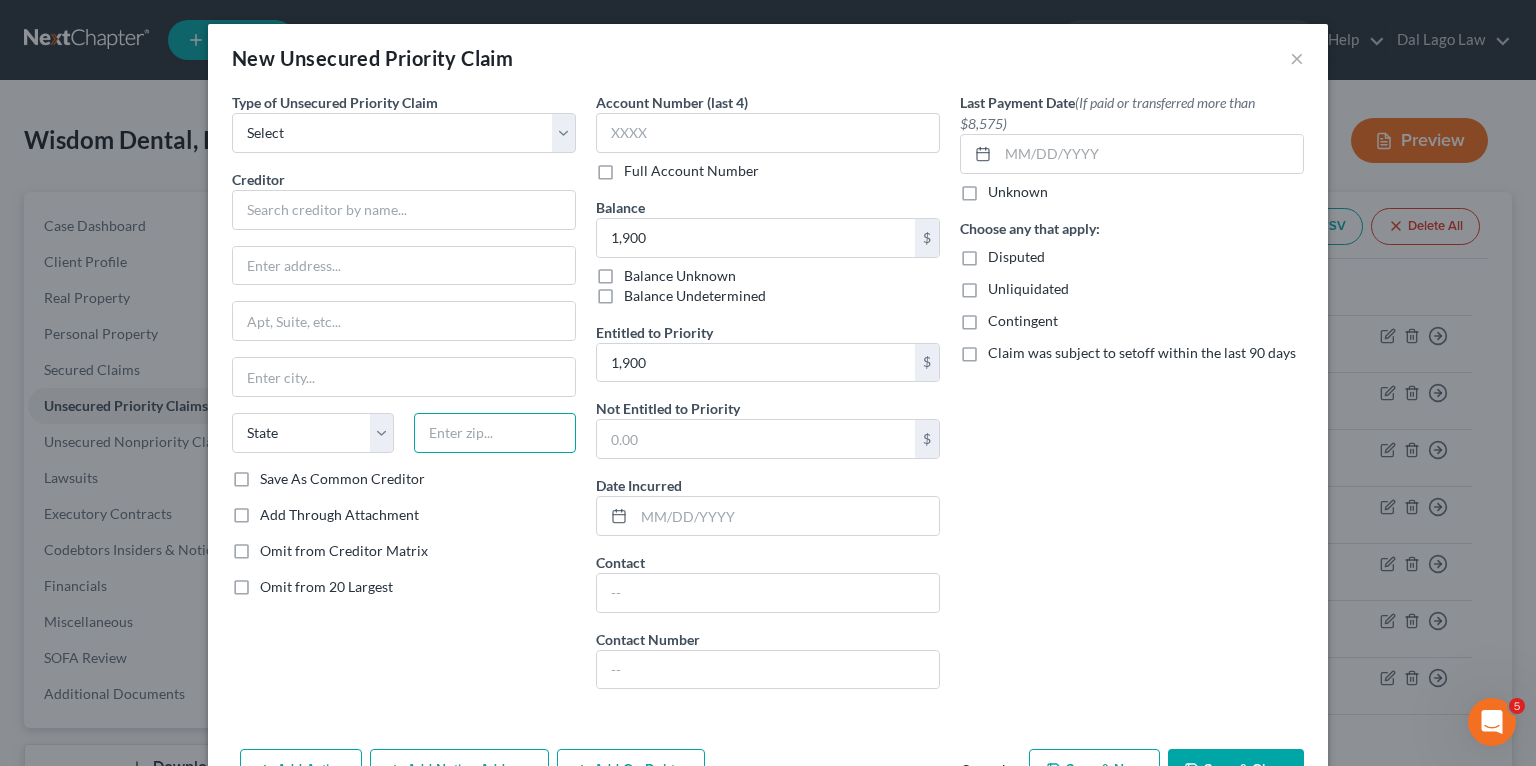 click at bounding box center (495, 433) 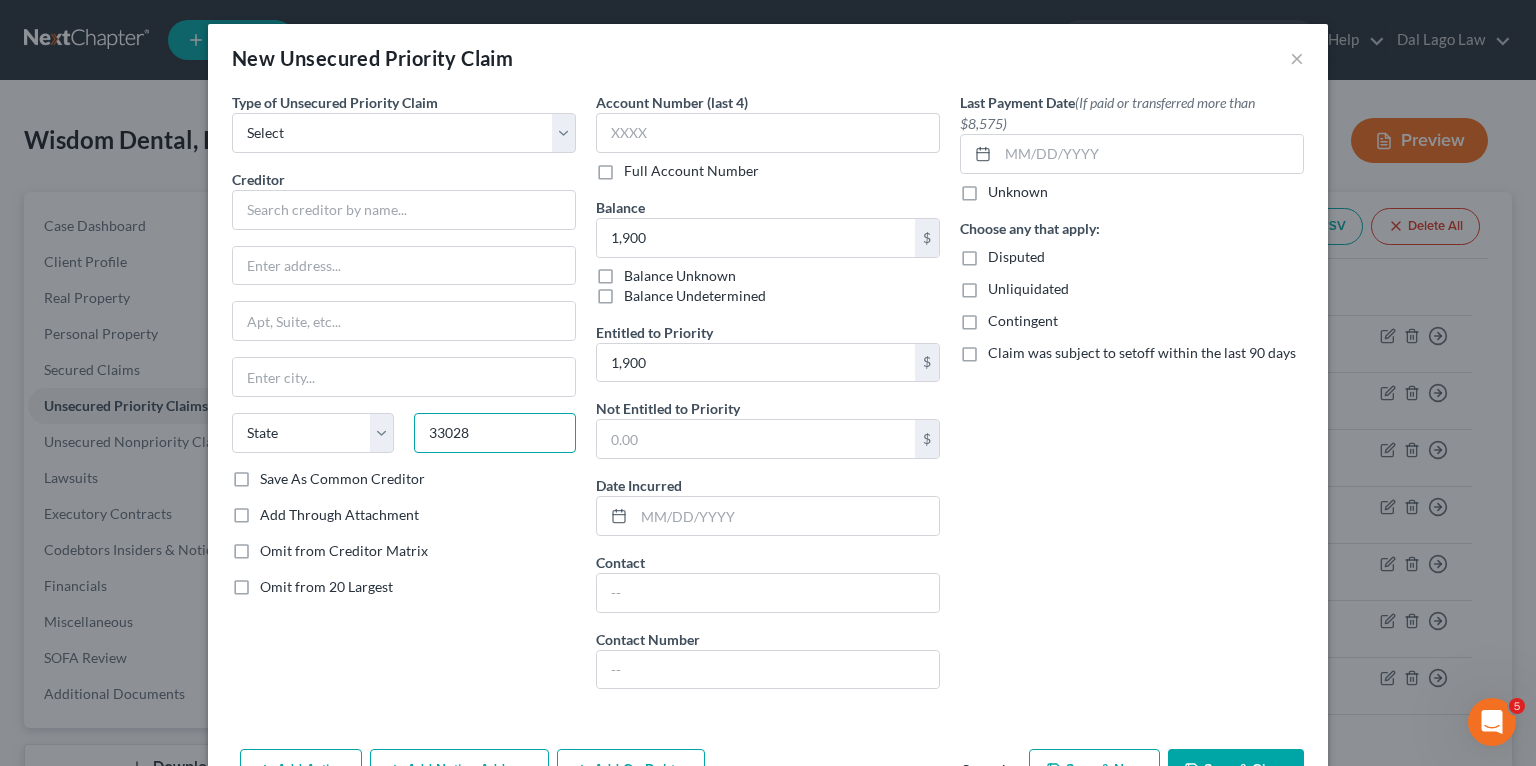 type on "33028" 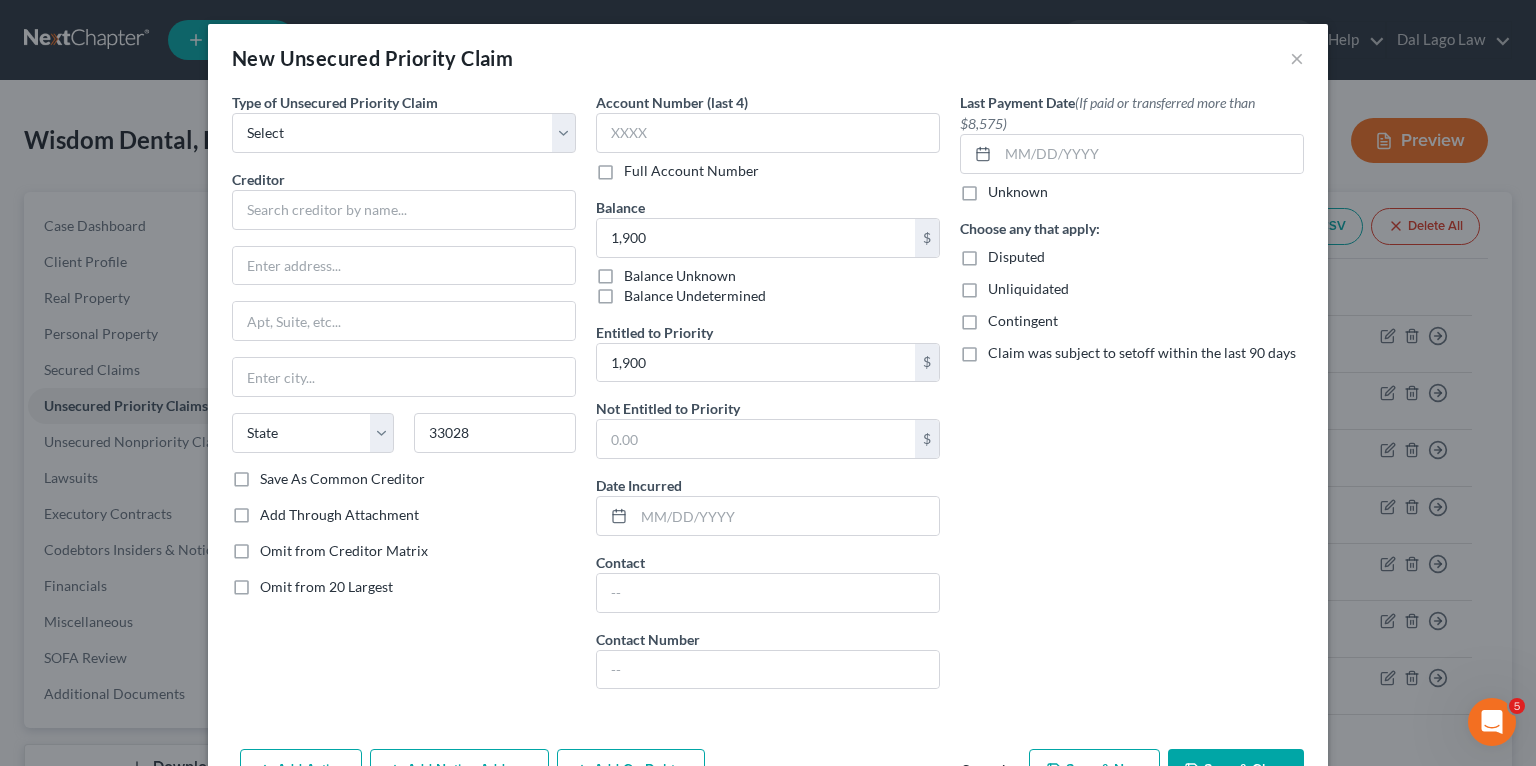 type on "Immokalee" 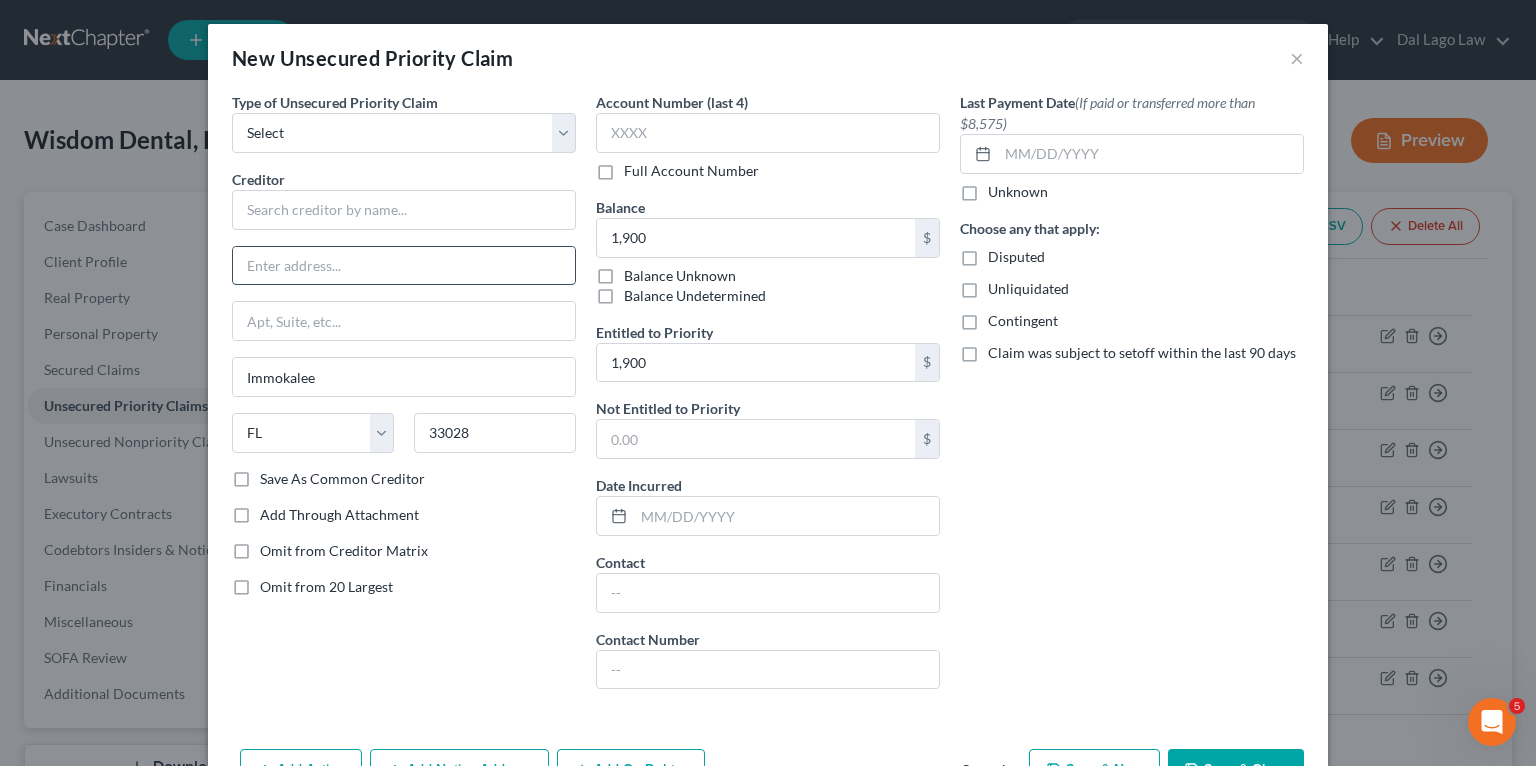 click at bounding box center (404, 266) 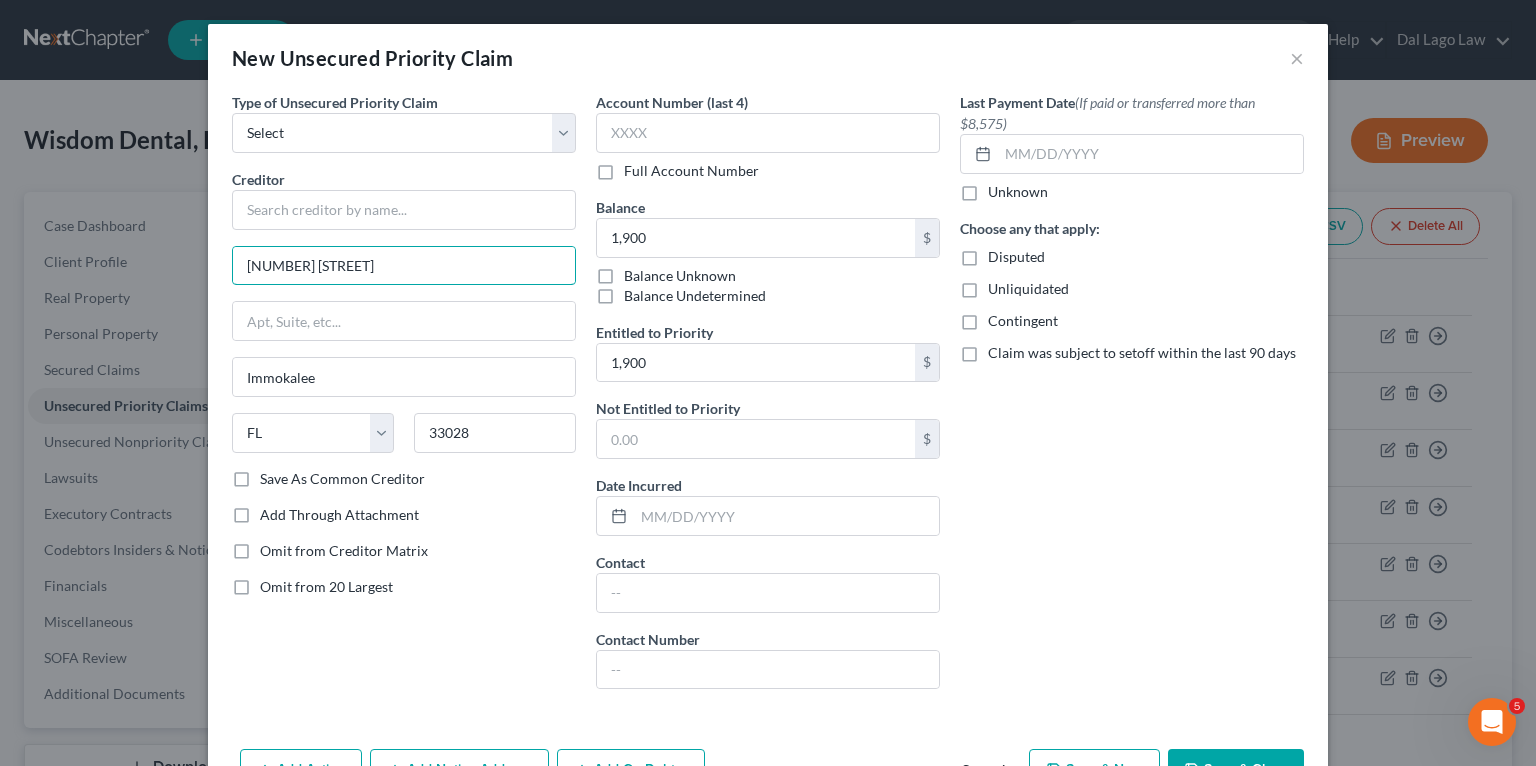 type on "[NUMBER] [STREET]" 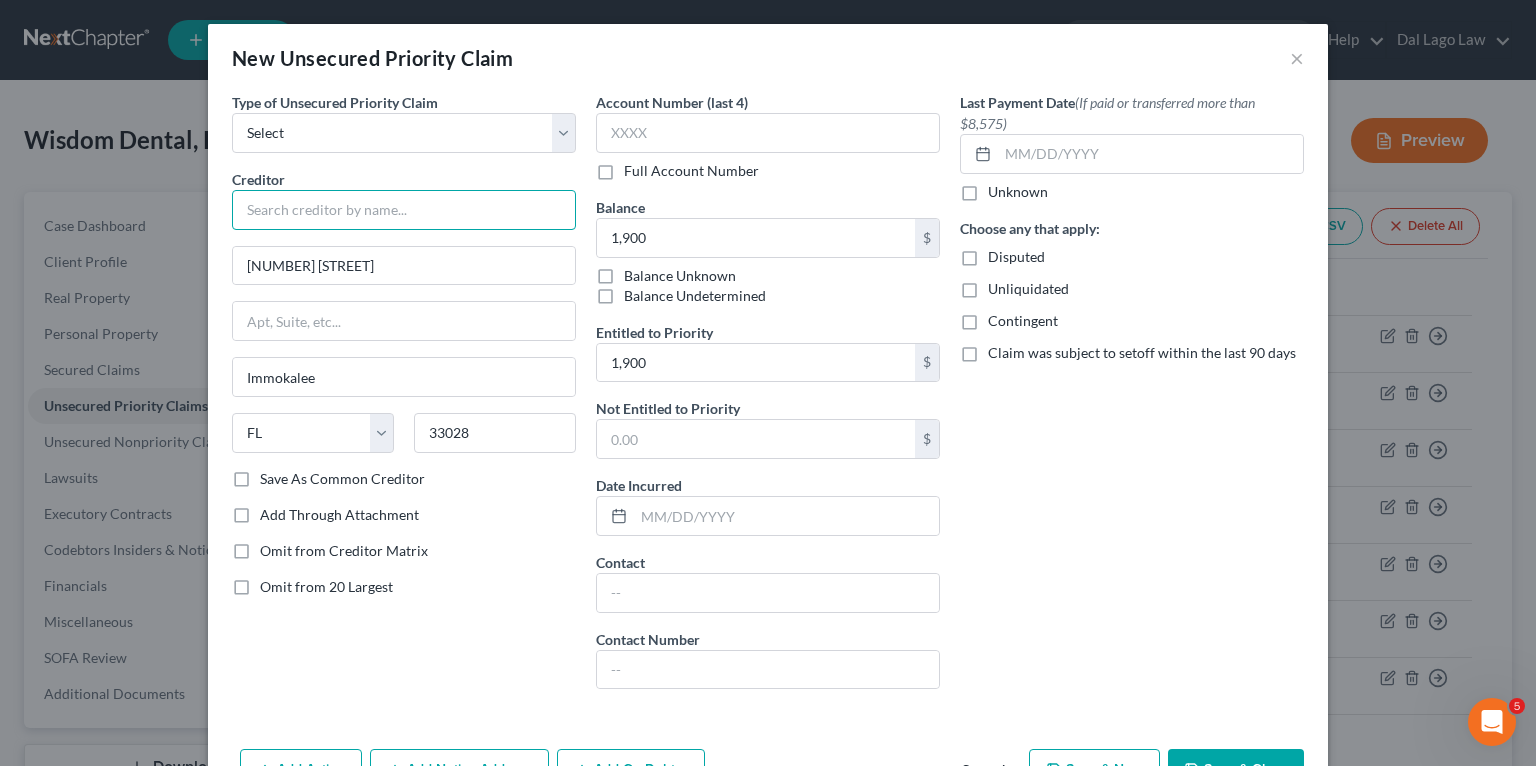 click at bounding box center (404, 210) 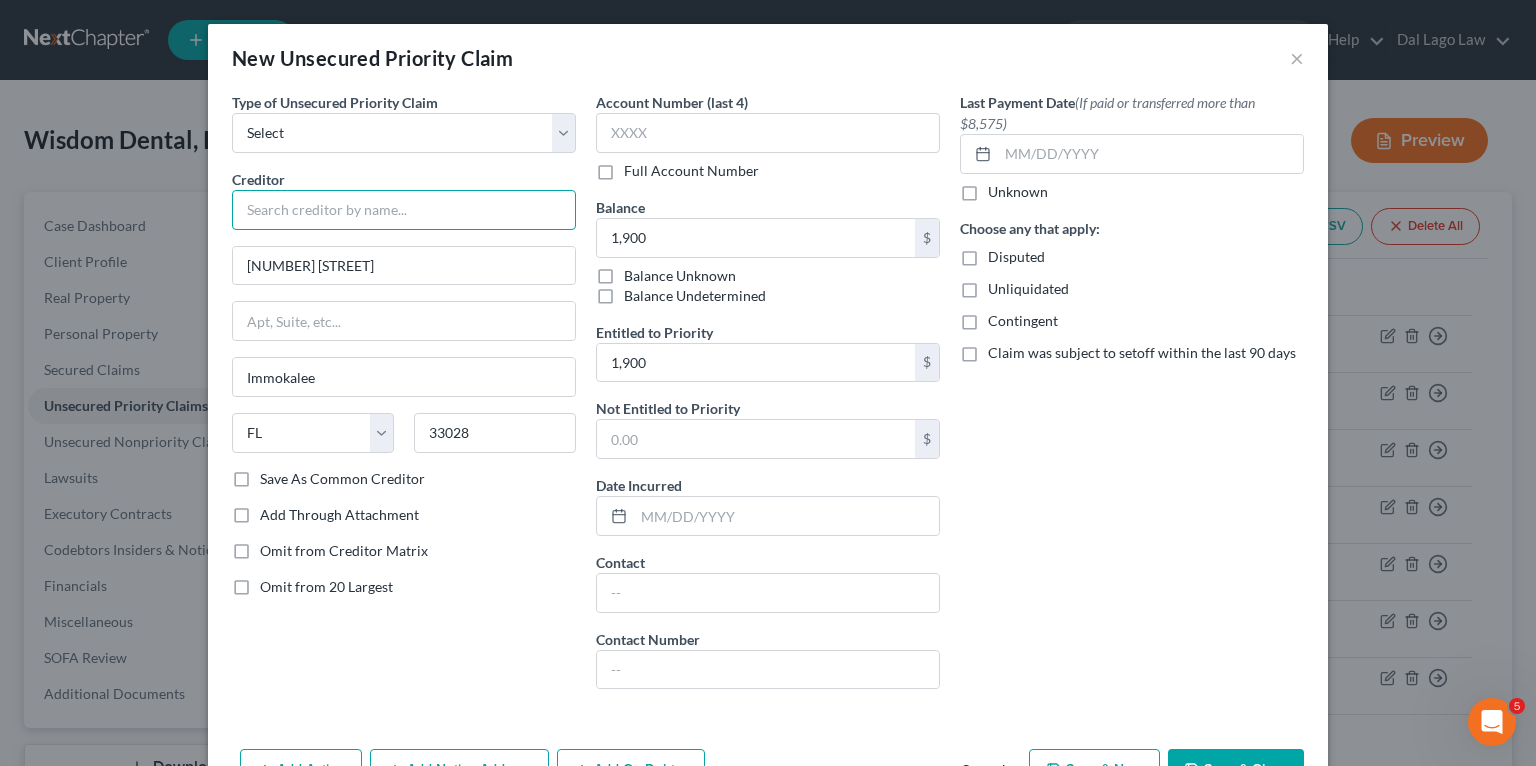 paste on "[FIRST] [LAST]" 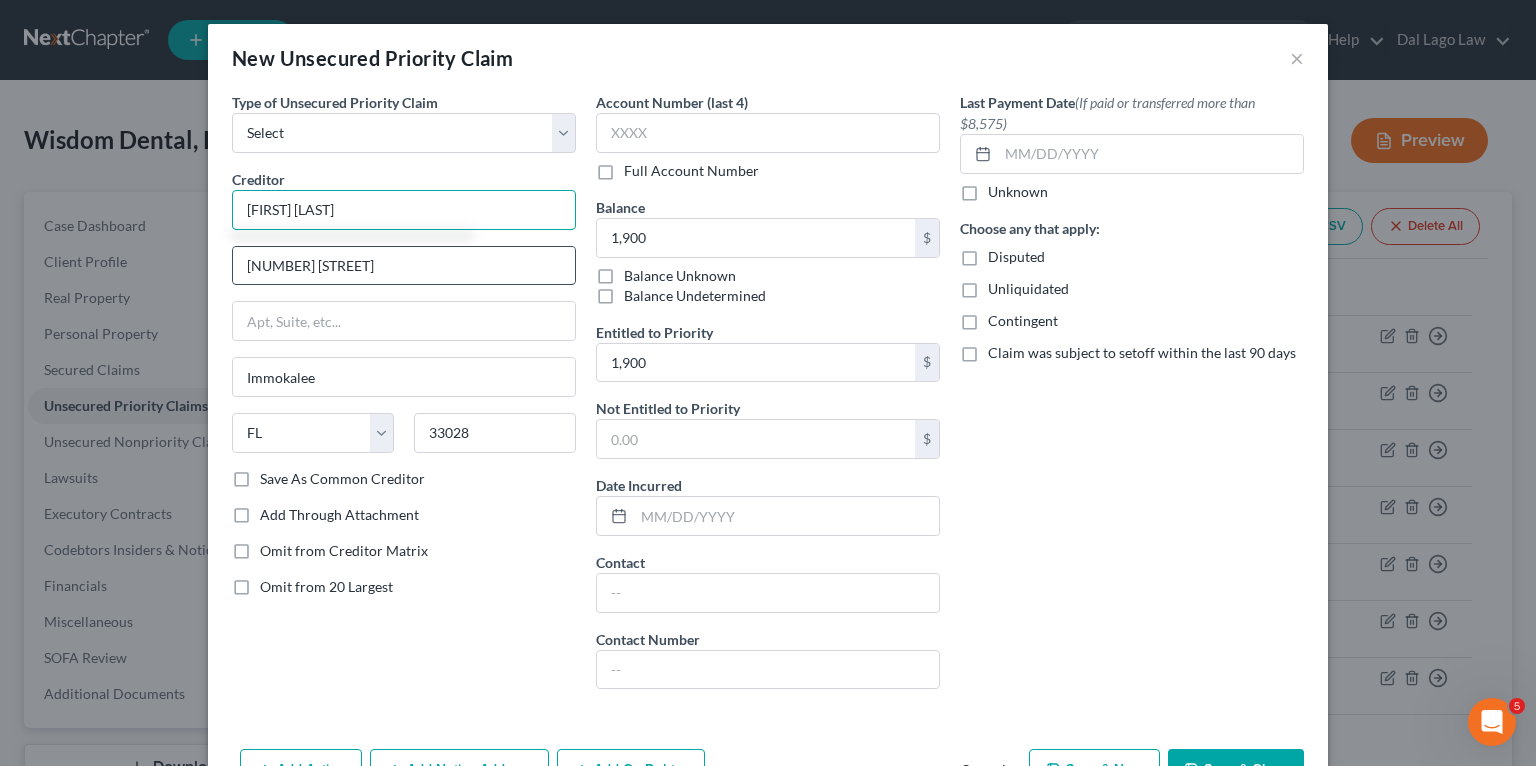 type on "[FIRST] [LAST]" 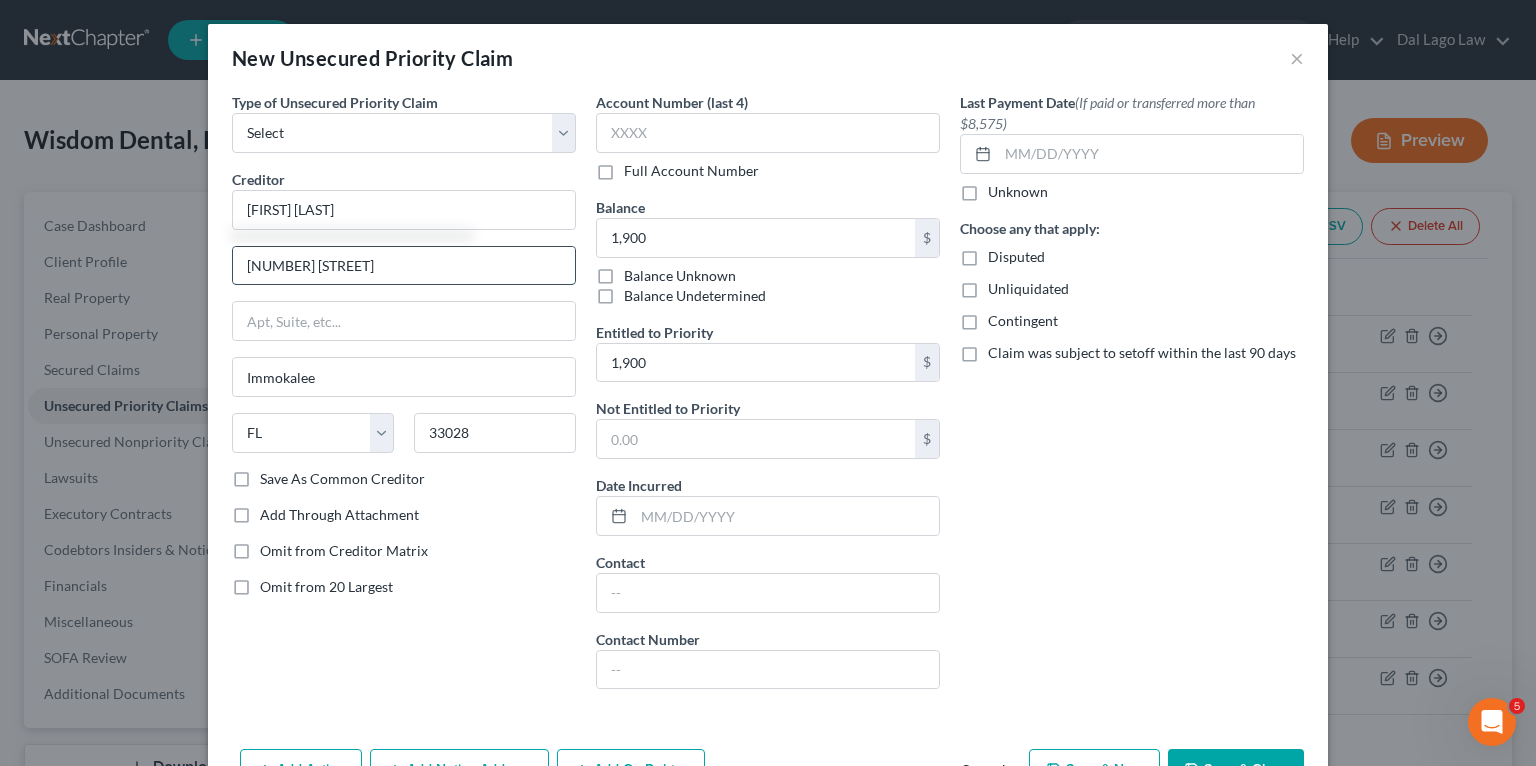 click on "[NUMBER] [STREET]" at bounding box center [404, 266] 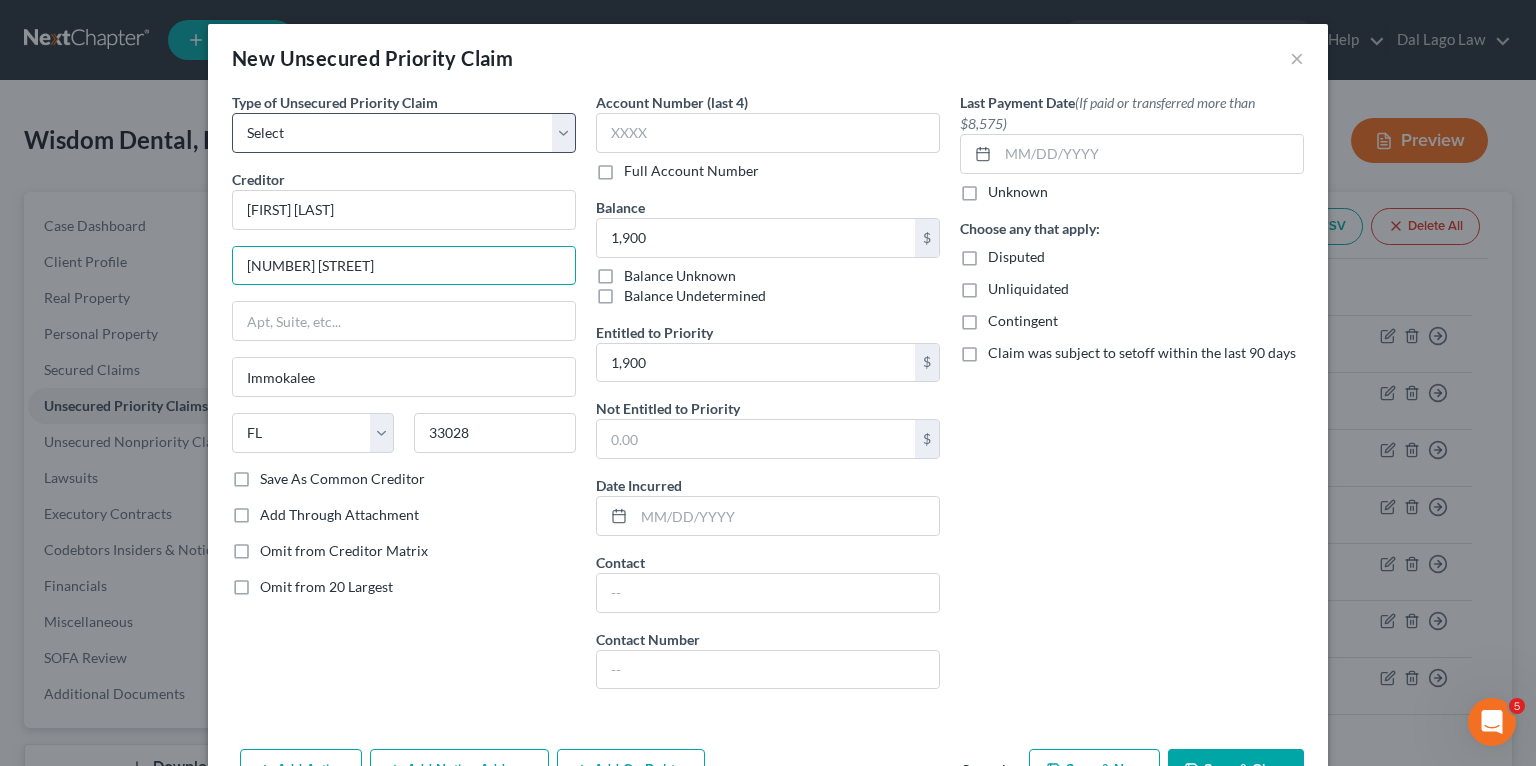 type on "[NUMBER] [STREET]" 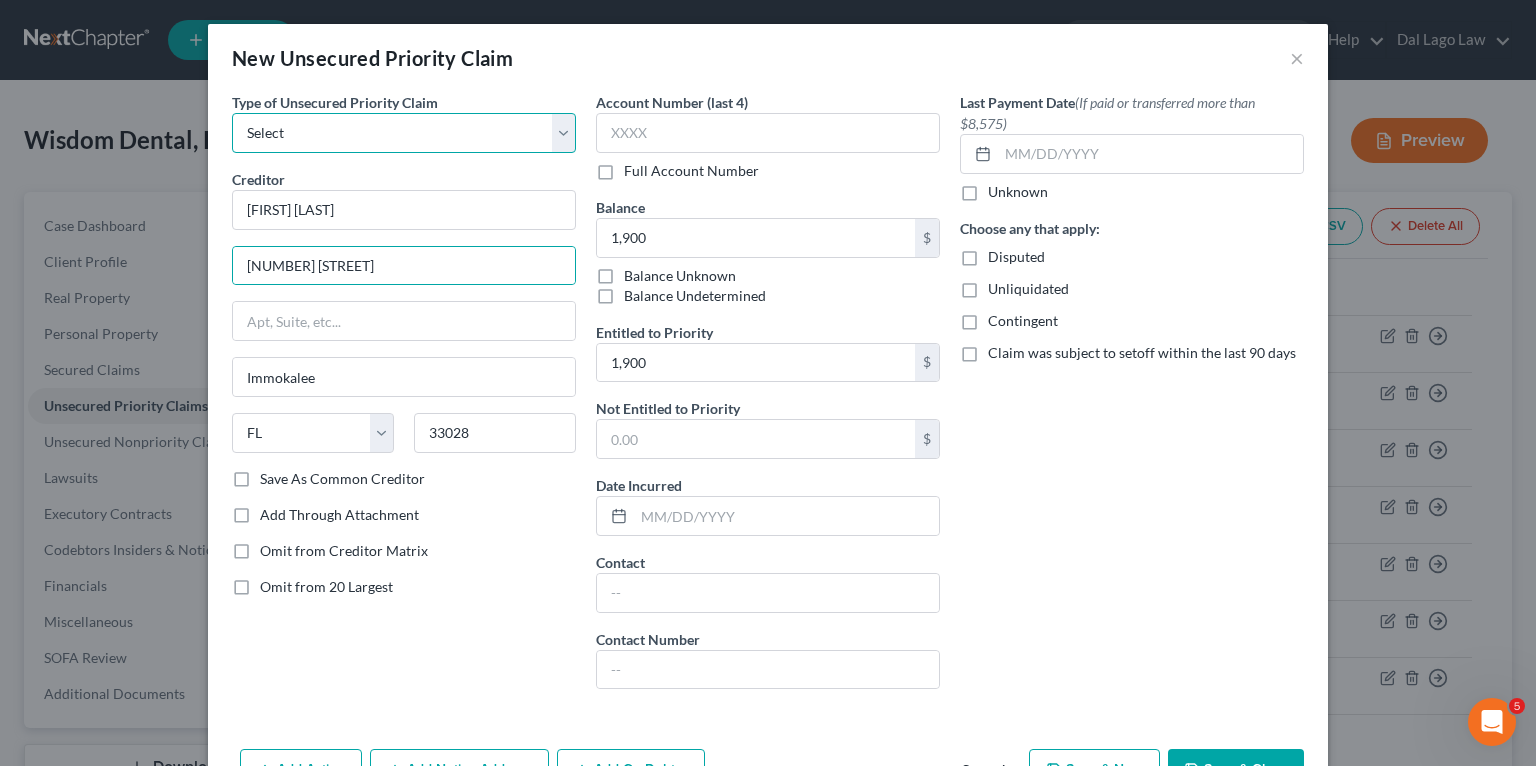 click on "Select Taxes & Other Government Units Domestic Support Obligations Extensions of credit in an involuntary case Wages, Salaries, Commissions Contributions to employee benefits Certain farmers and fisherman Deposits by individuals Commitments to maintain capitals Claims for death or injury while intoxicated Other" at bounding box center [404, 133] 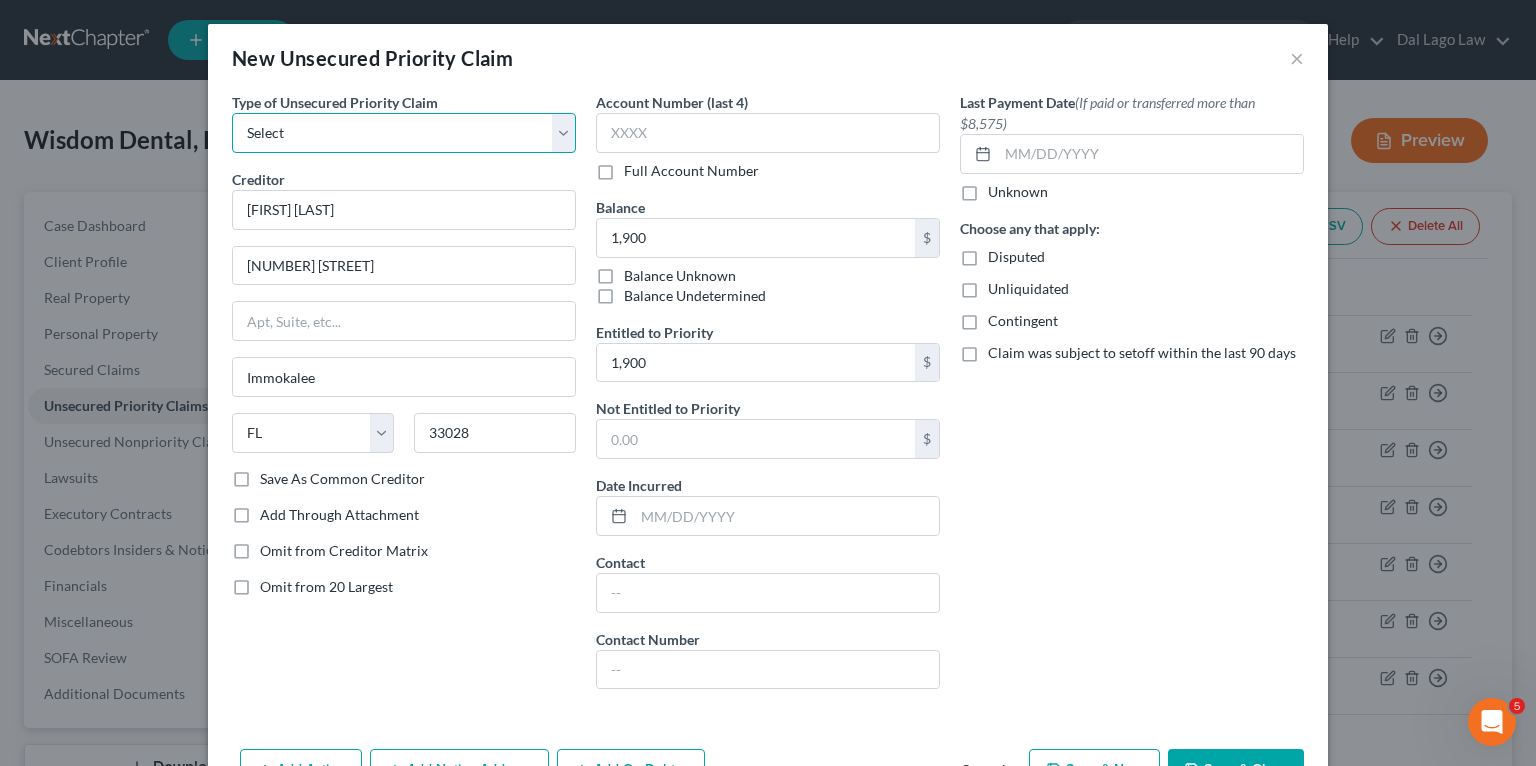 select on "3" 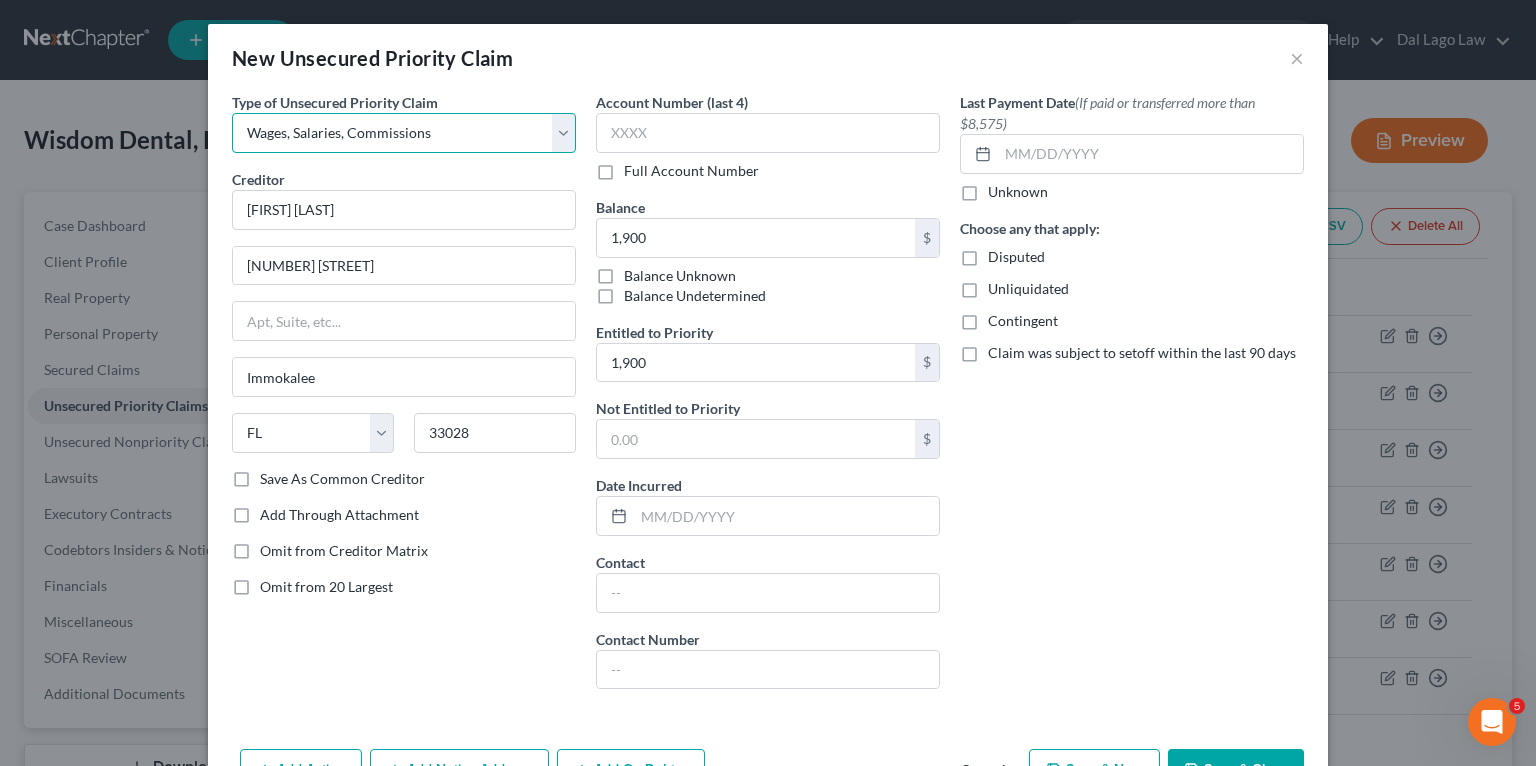 click on "Select Taxes & Other Government Units Domestic Support Obligations Extensions of credit in an involuntary case Wages, Salaries, Commissions Contributions to employee benefits Certain farmers and fisherman Deposits by individuals Commitments to maintain capitals Claims for death or injury while intoxicated Other" at bounding box center (404, 133) 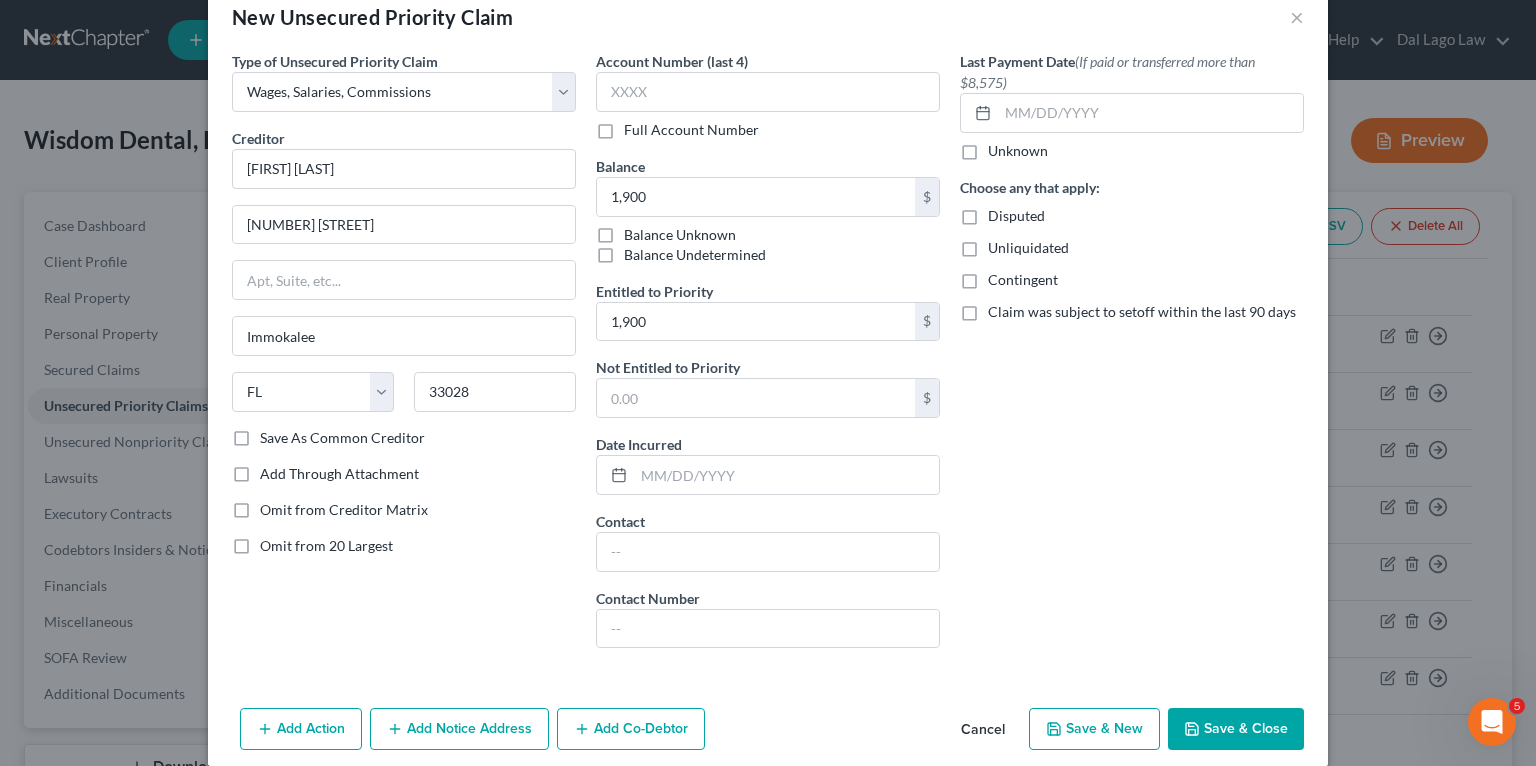 scroll, scrollTop: 63, scrollLeft: 0, axis: vertical 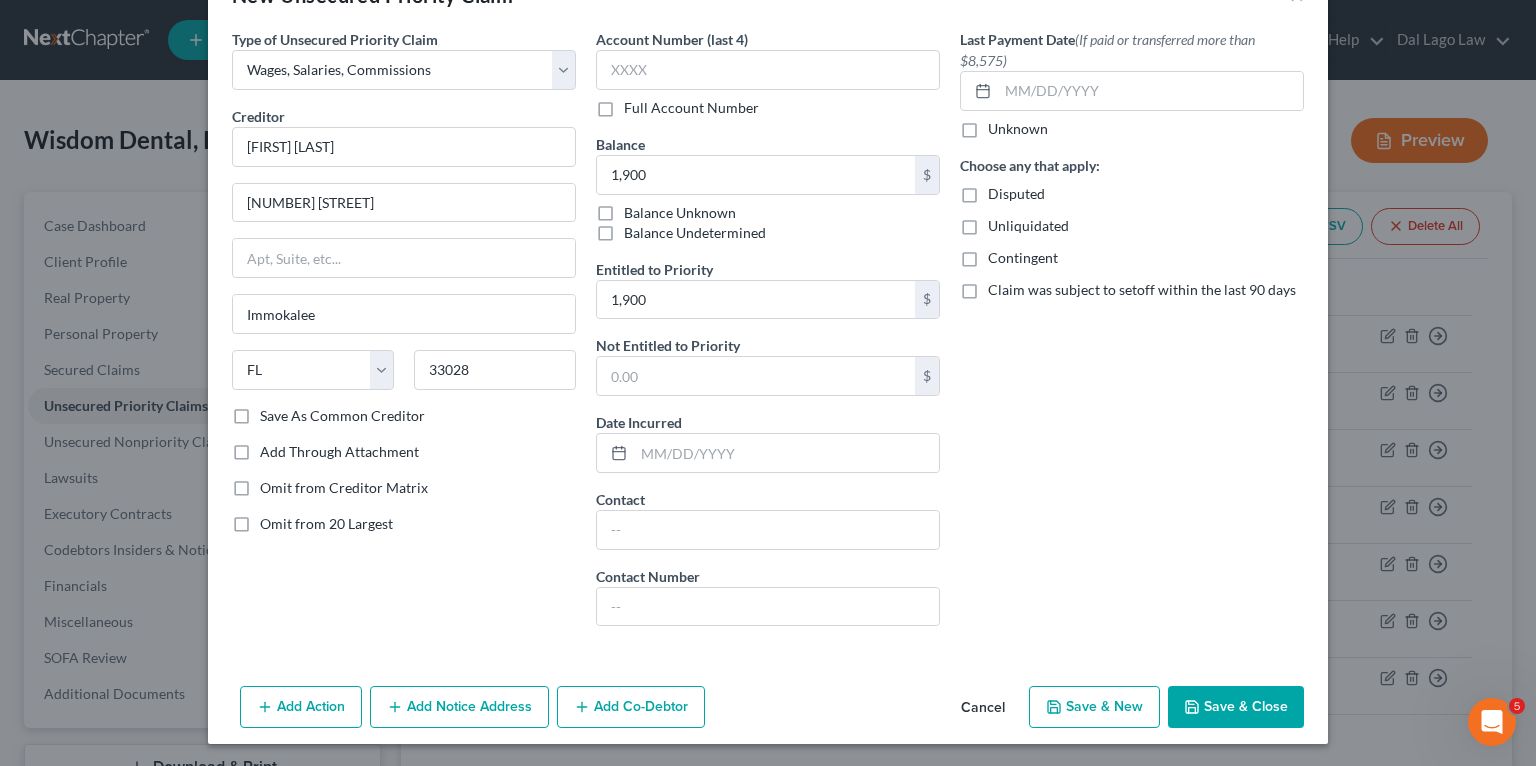 click 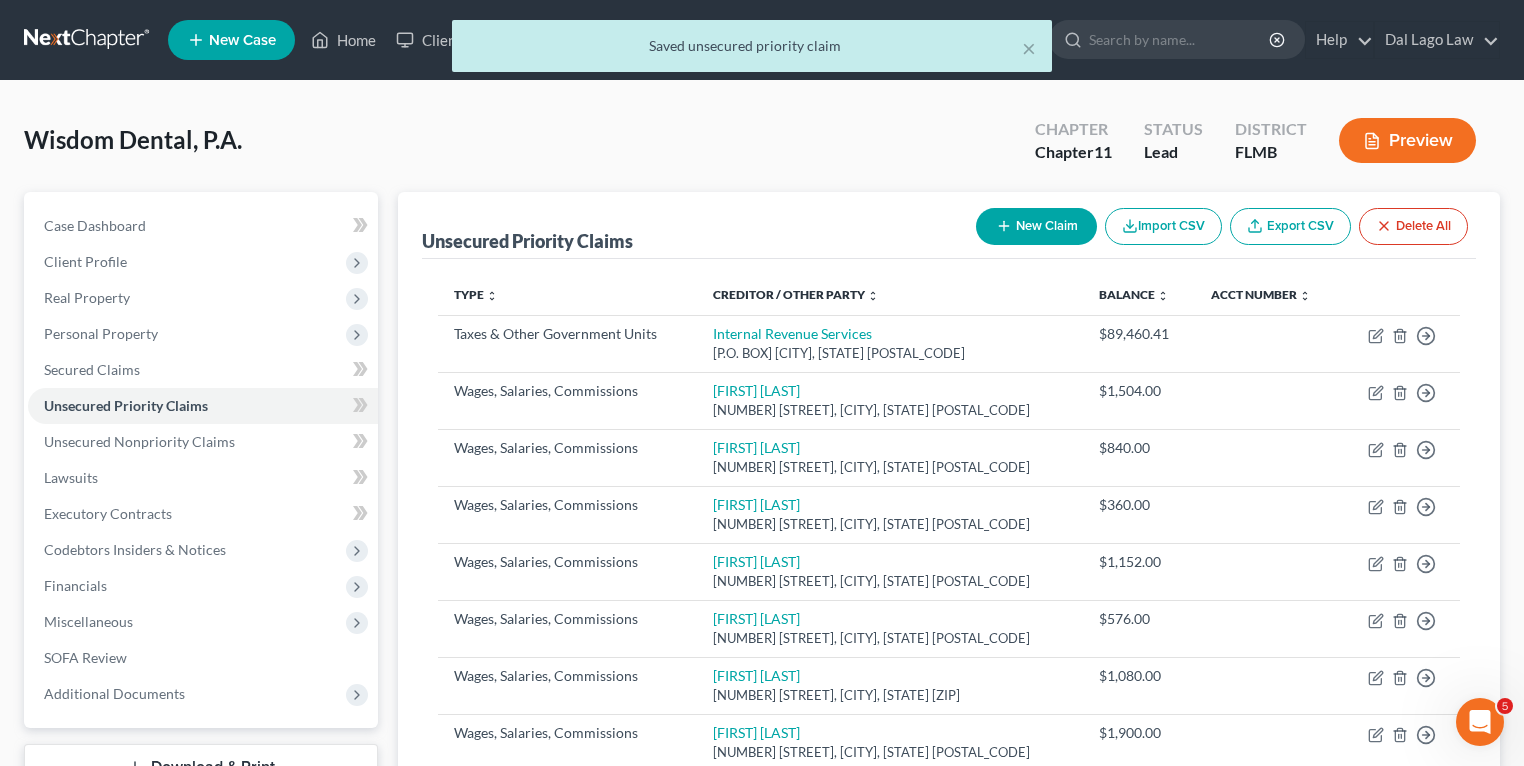 click on "New Claim
Import CSV
Export CSV Delete All" at bounding box center (1222, 226) 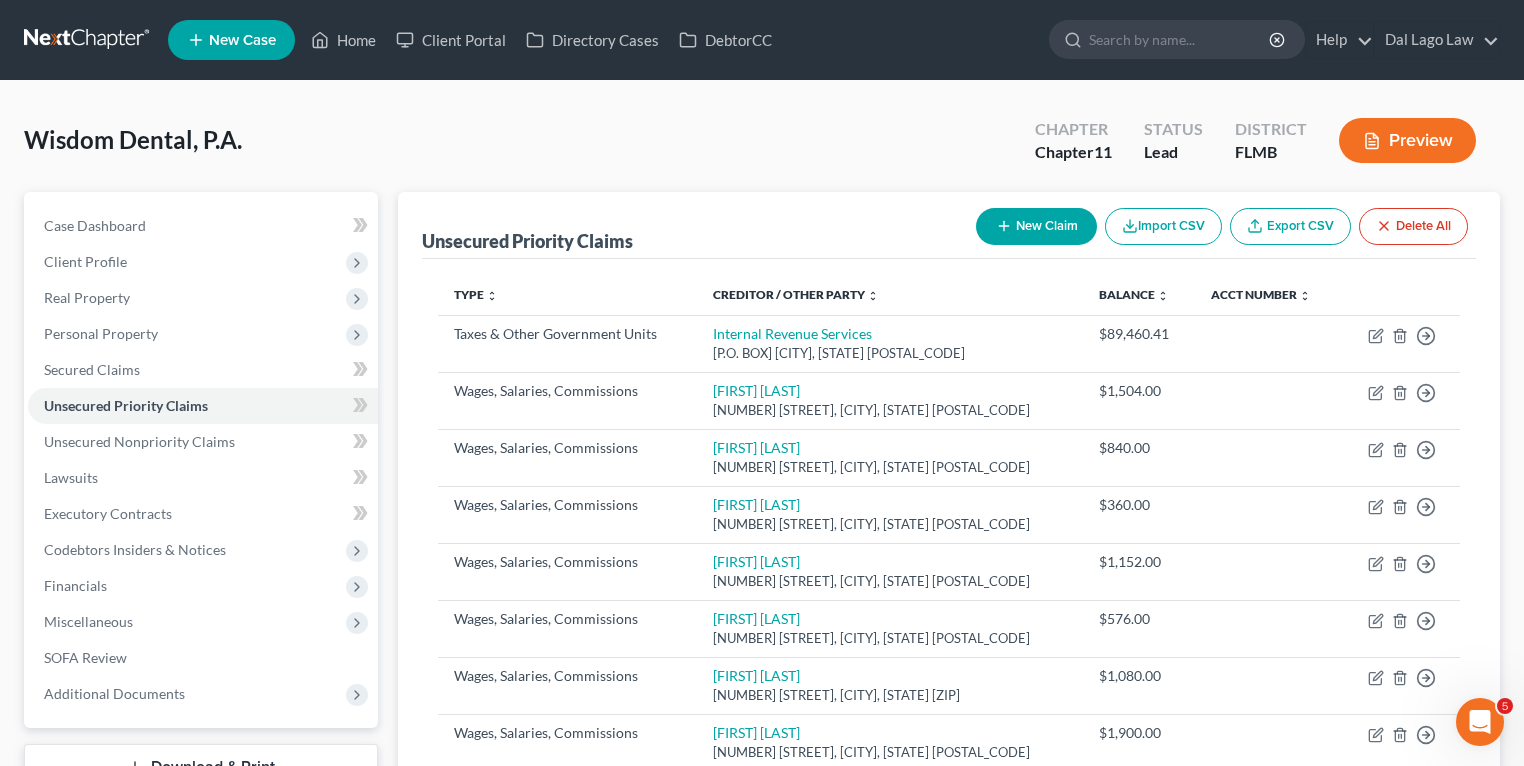 click on "New Claim" at bounding box center (1036, 226) 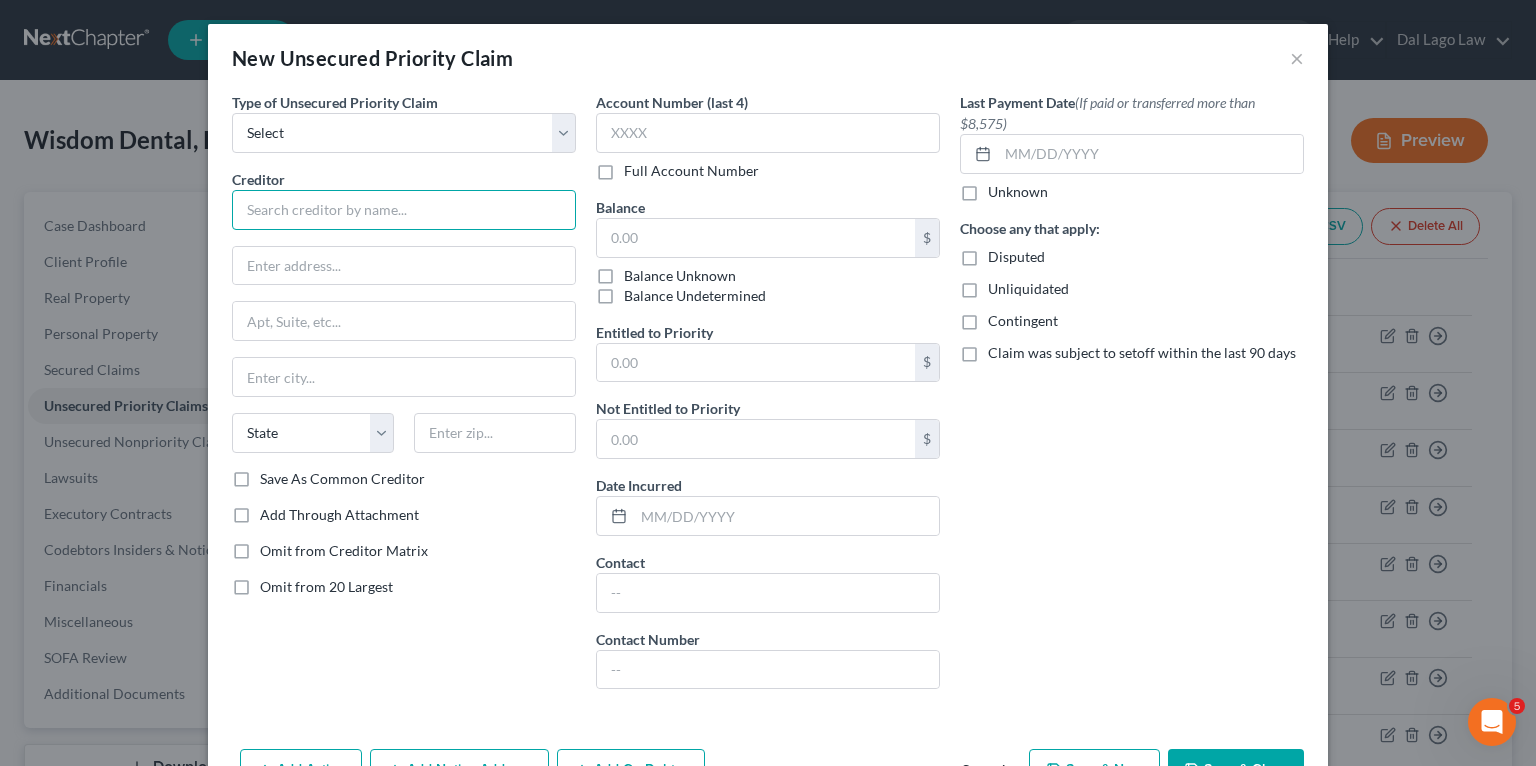 click at bounding box center [404, 210] 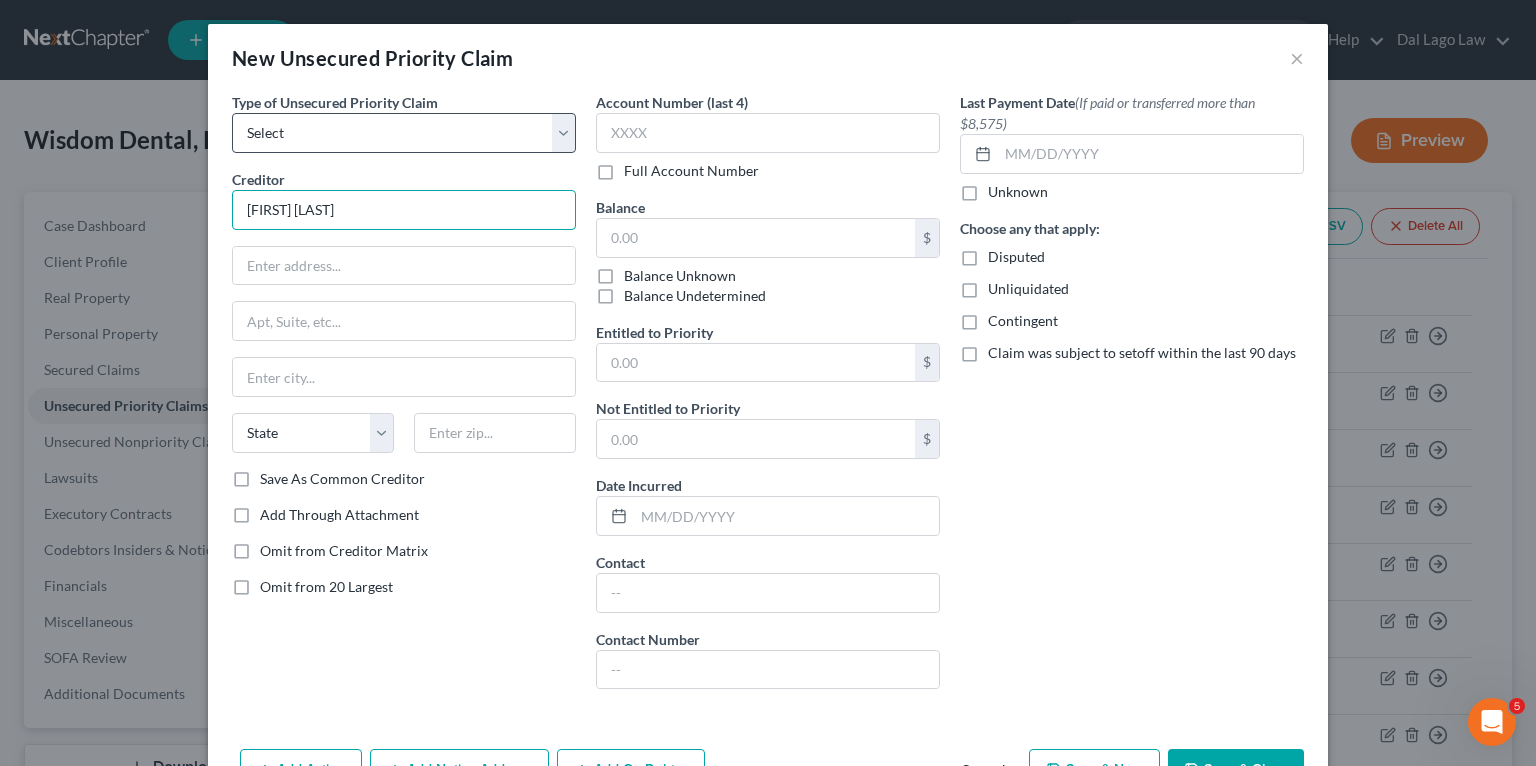 type on "[FIRST] [LAST]" 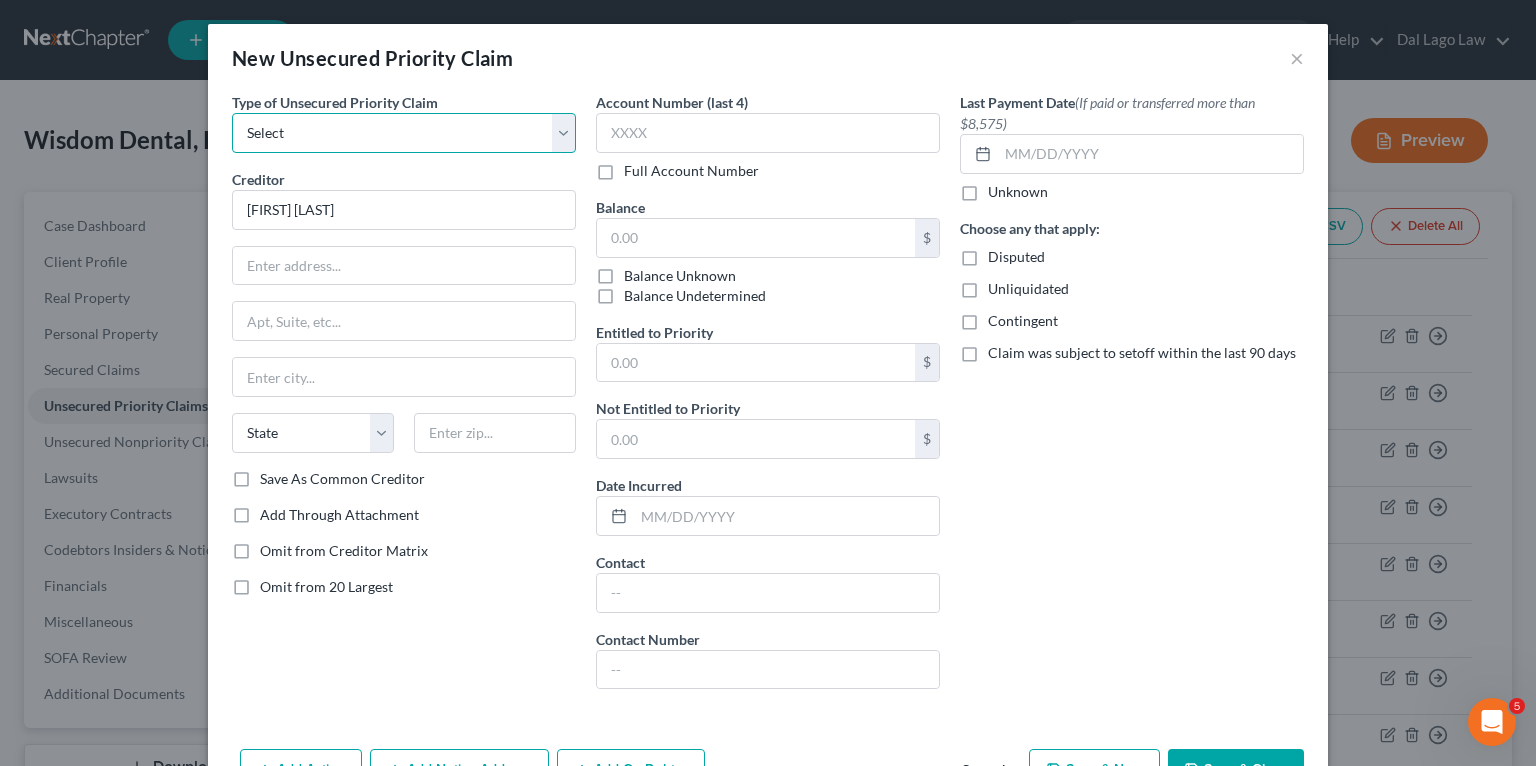 click on "Select Taxes & Other Government Units Domestic Support Obligations Extensions of credit in an involuntary case Wages, Salaries, Commissions Contributions to employee benefits Certain farmers and fisherman Deposits by individuals Commitments to maintain capitals Claims for death or injury while intoxicated Other" at bounding box center (404, 133) 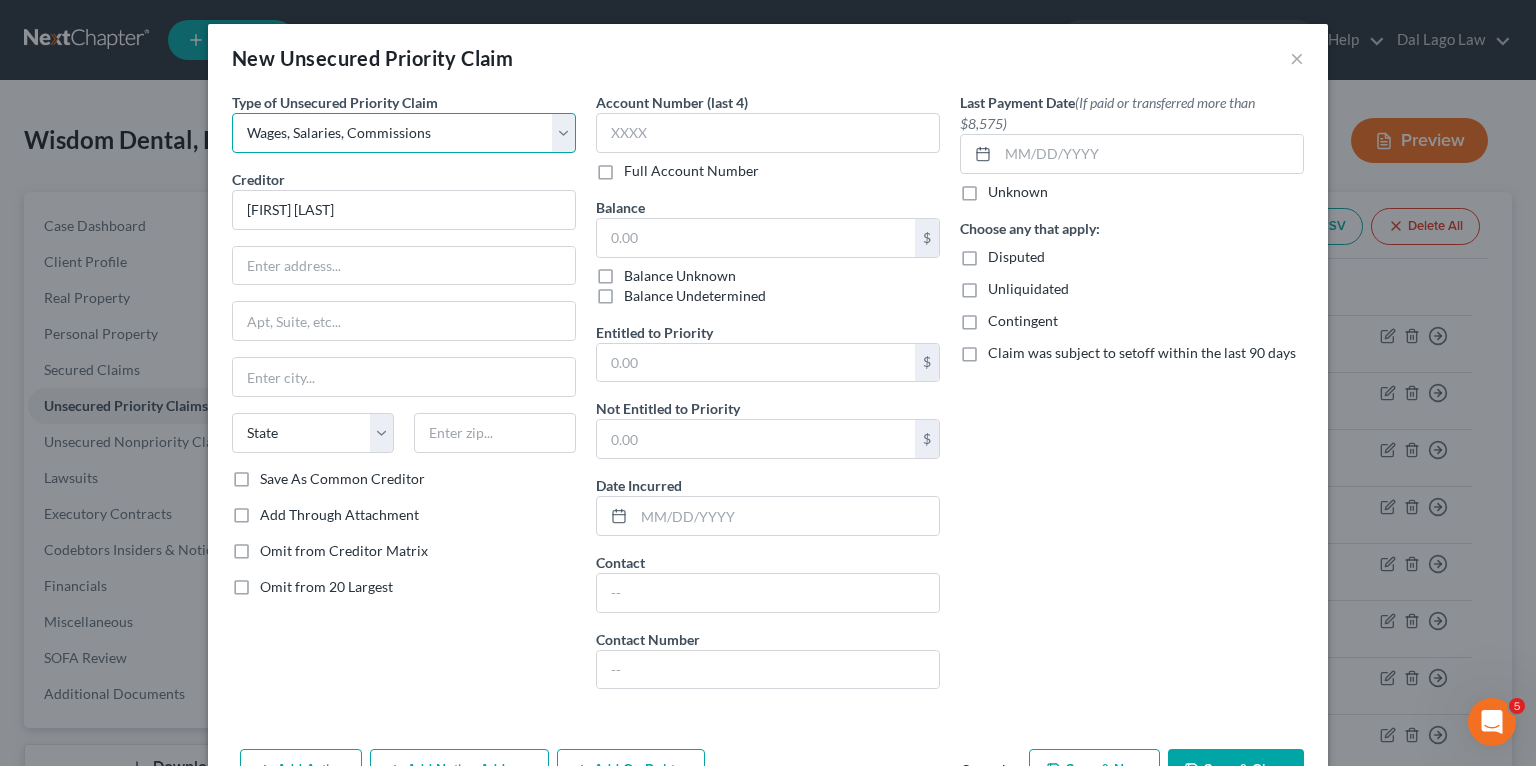 click on "Select Taxes & Other Government Units Domestic Support Obligations Extensions of credit in an involuntary case Wages, Salaries, Commissions Contributions to employee benefits Certain farmers and fisherman Deposits by individuals Commitments to maintain capitals Claims for death or injury while intoxicated Other" at bounding box center (404, 133) 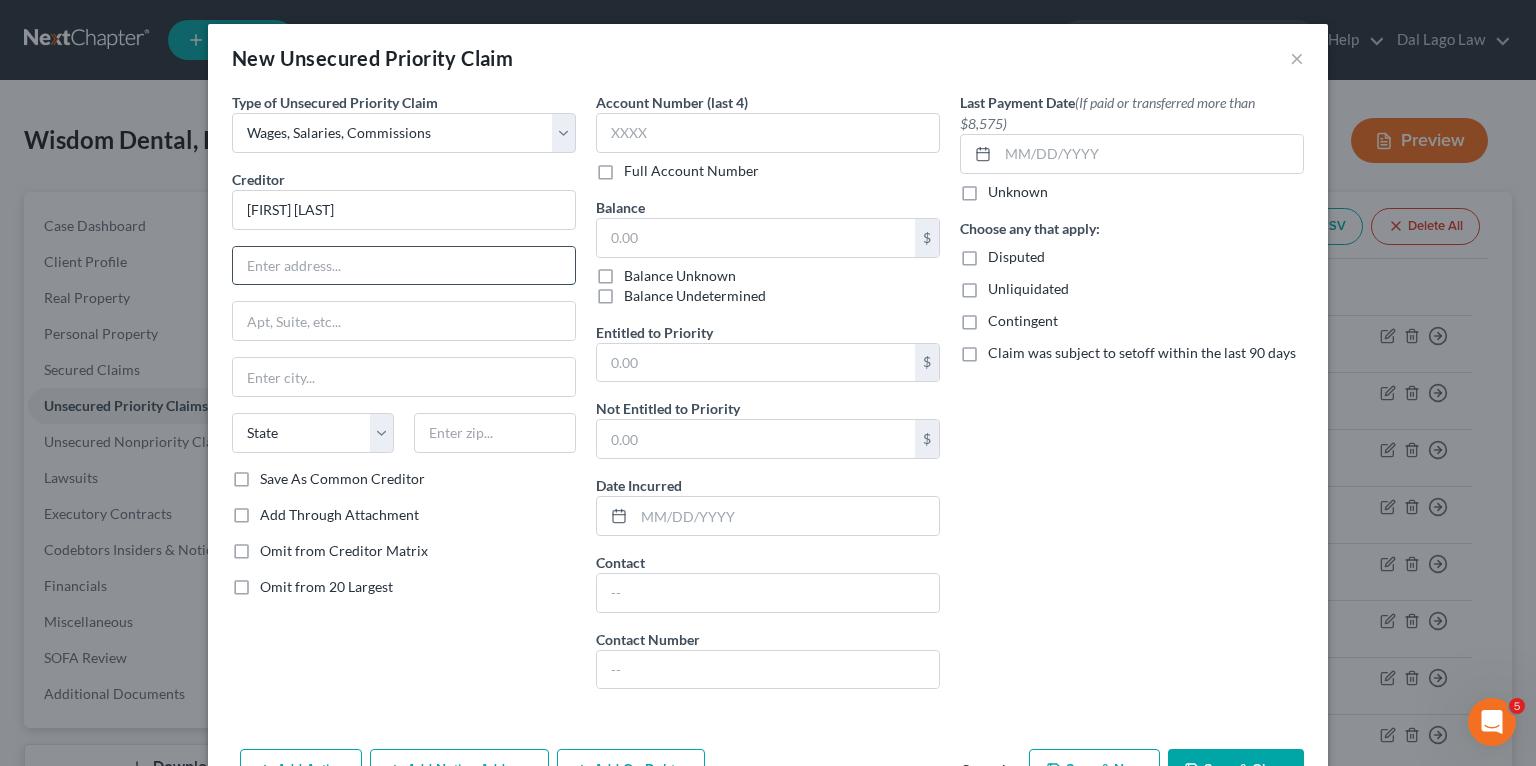 click at bounding box center [404, 266] 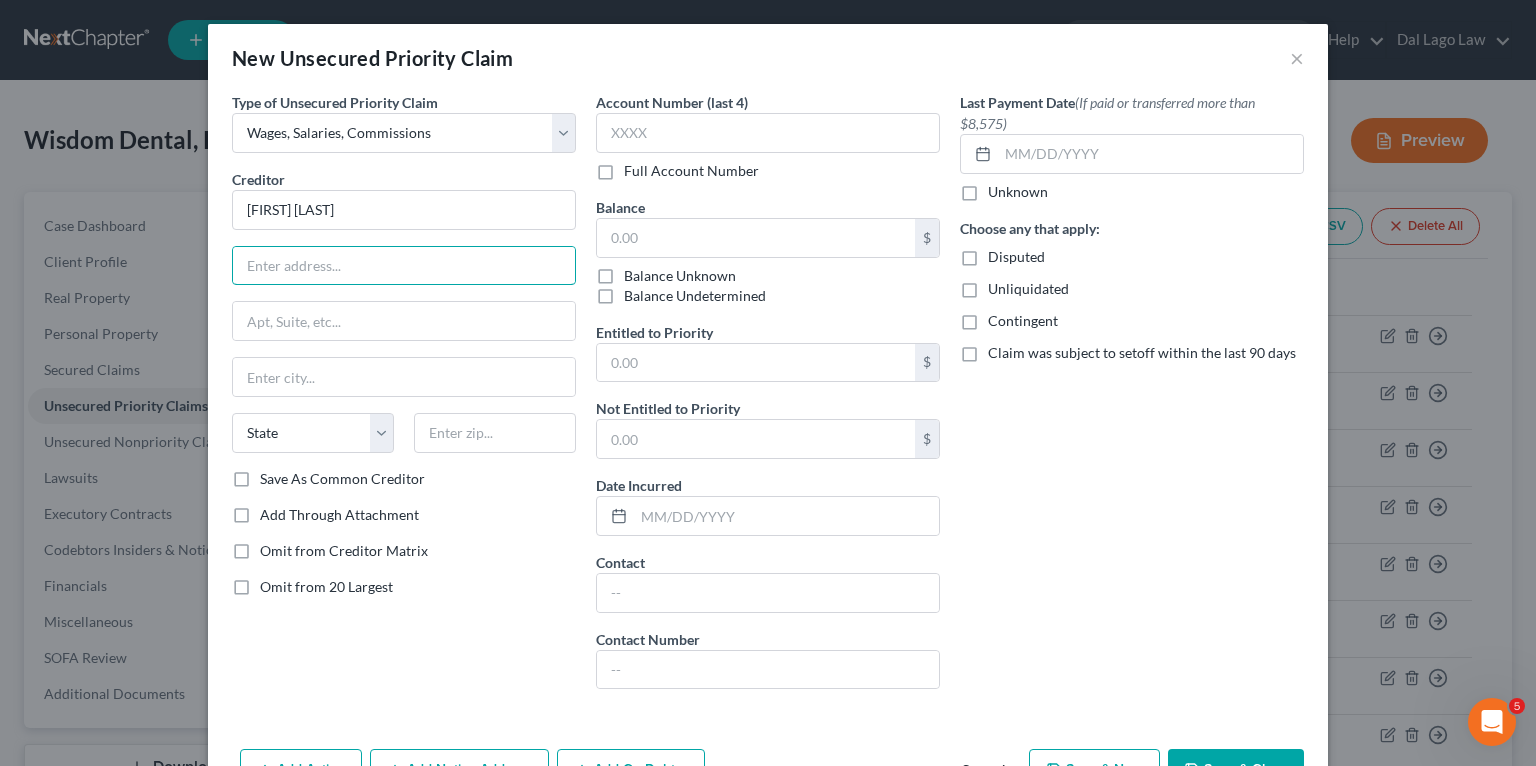 paste on "[NUMBER] [STREET]" 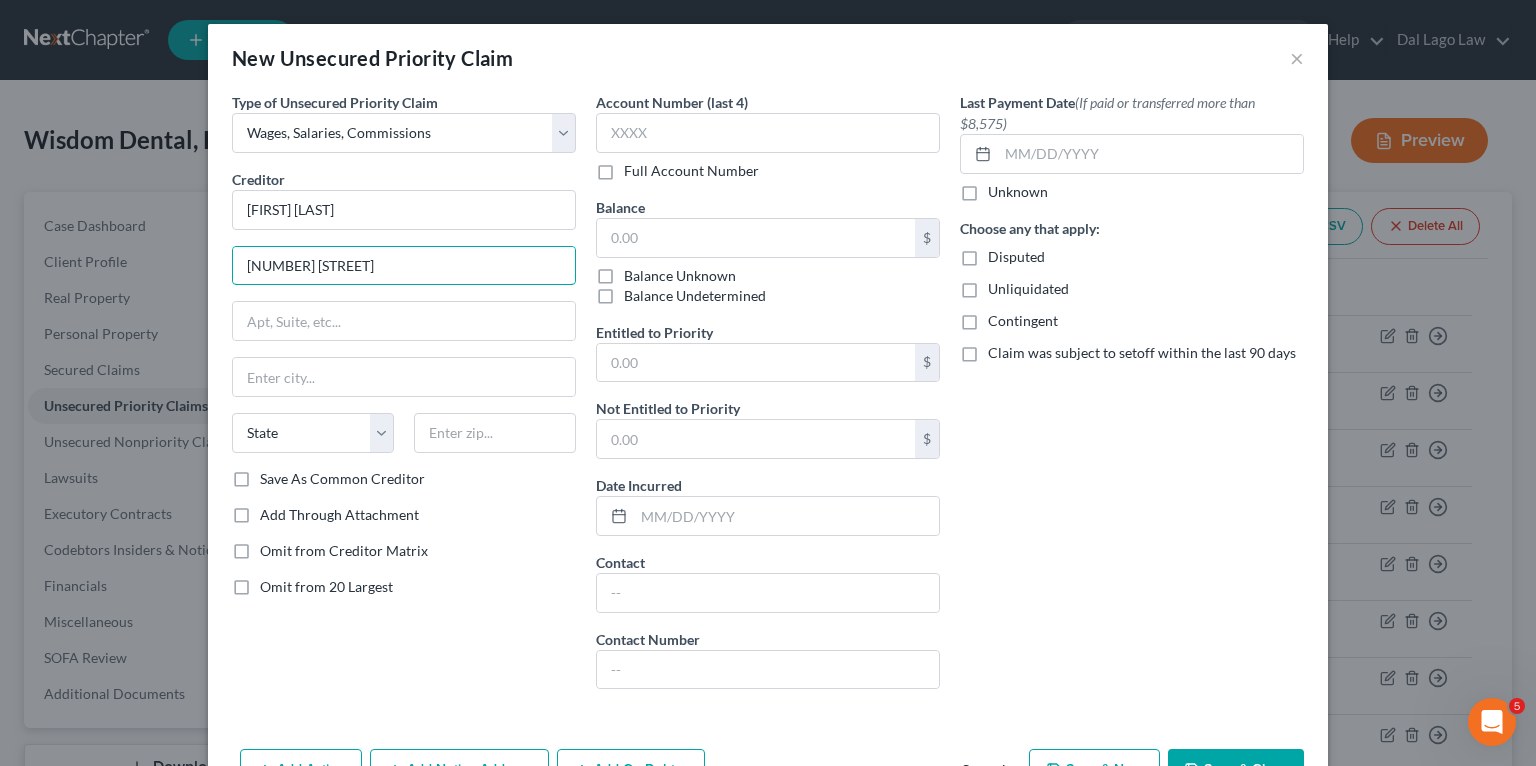 type on "[NUMBER] [STREET]" 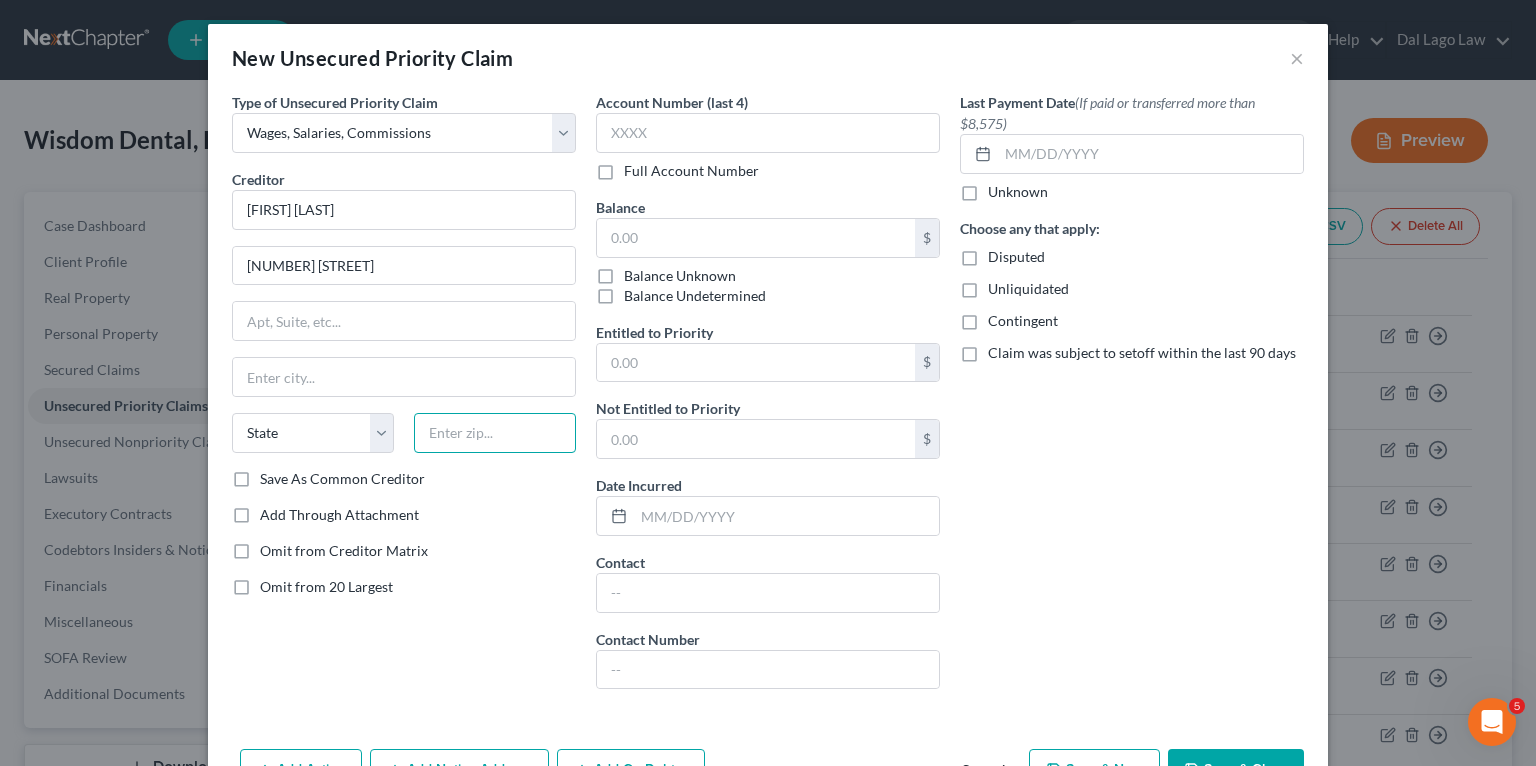 click at bounding box center [495, 433] 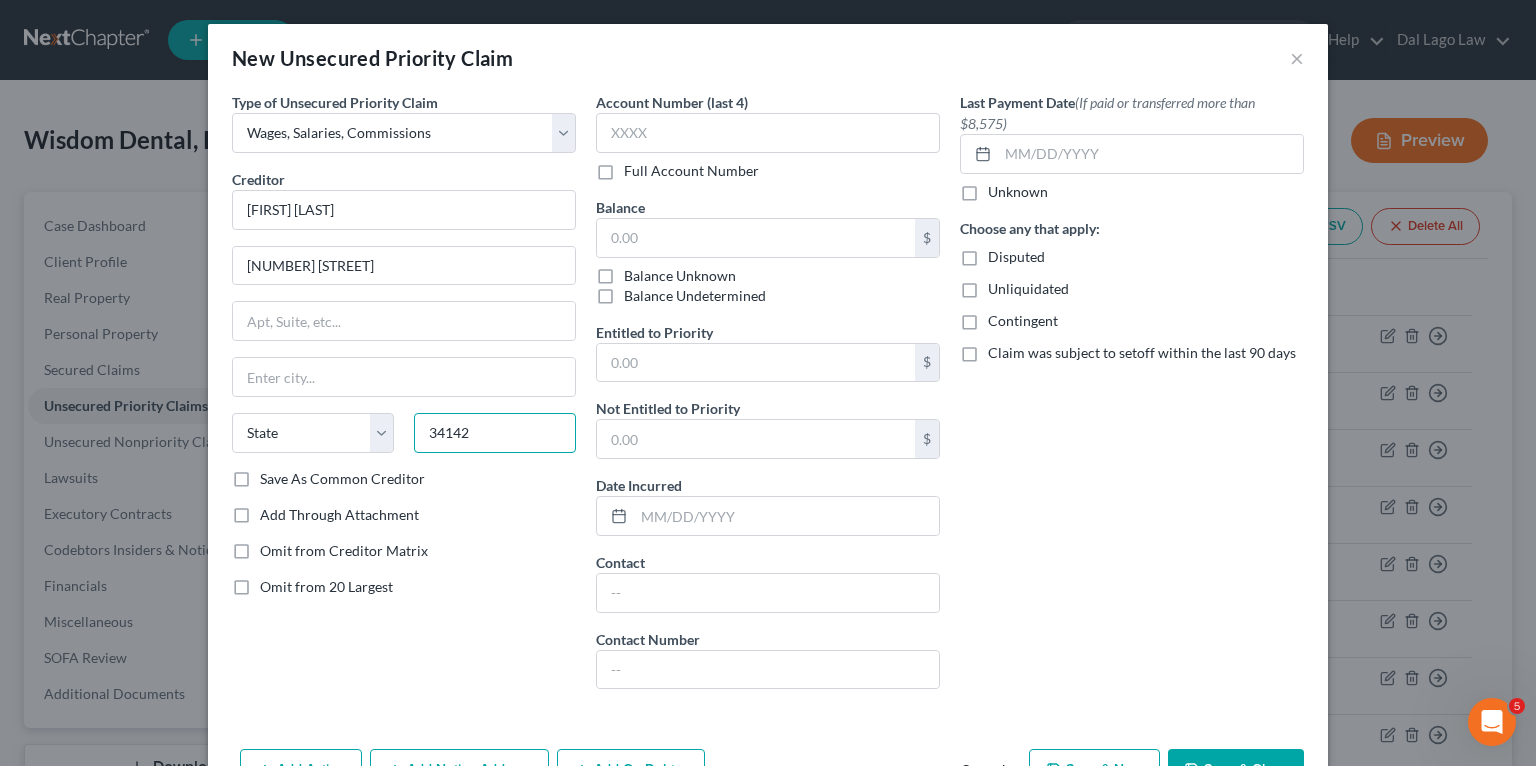 type on "34142" 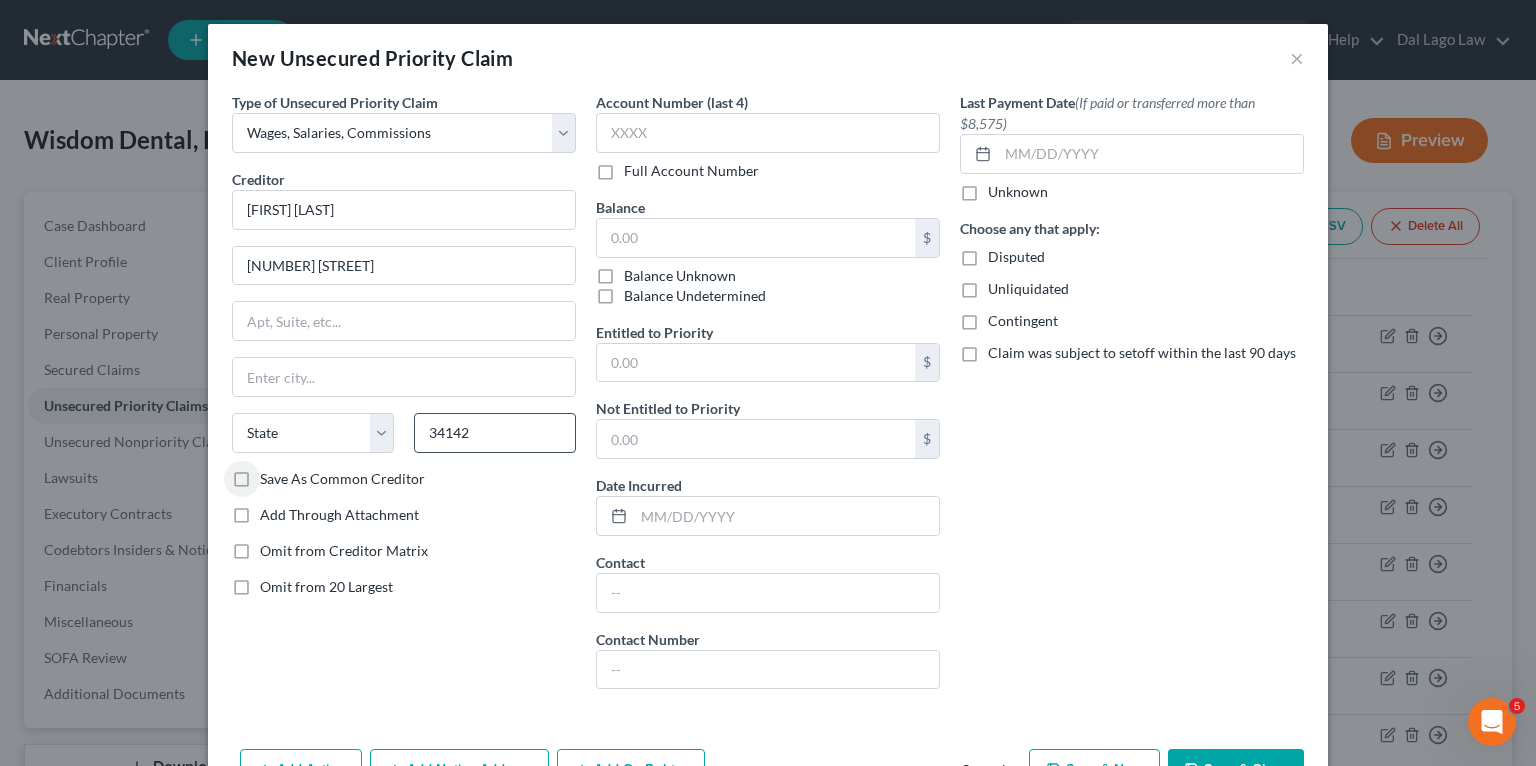 type on "Immokalee" 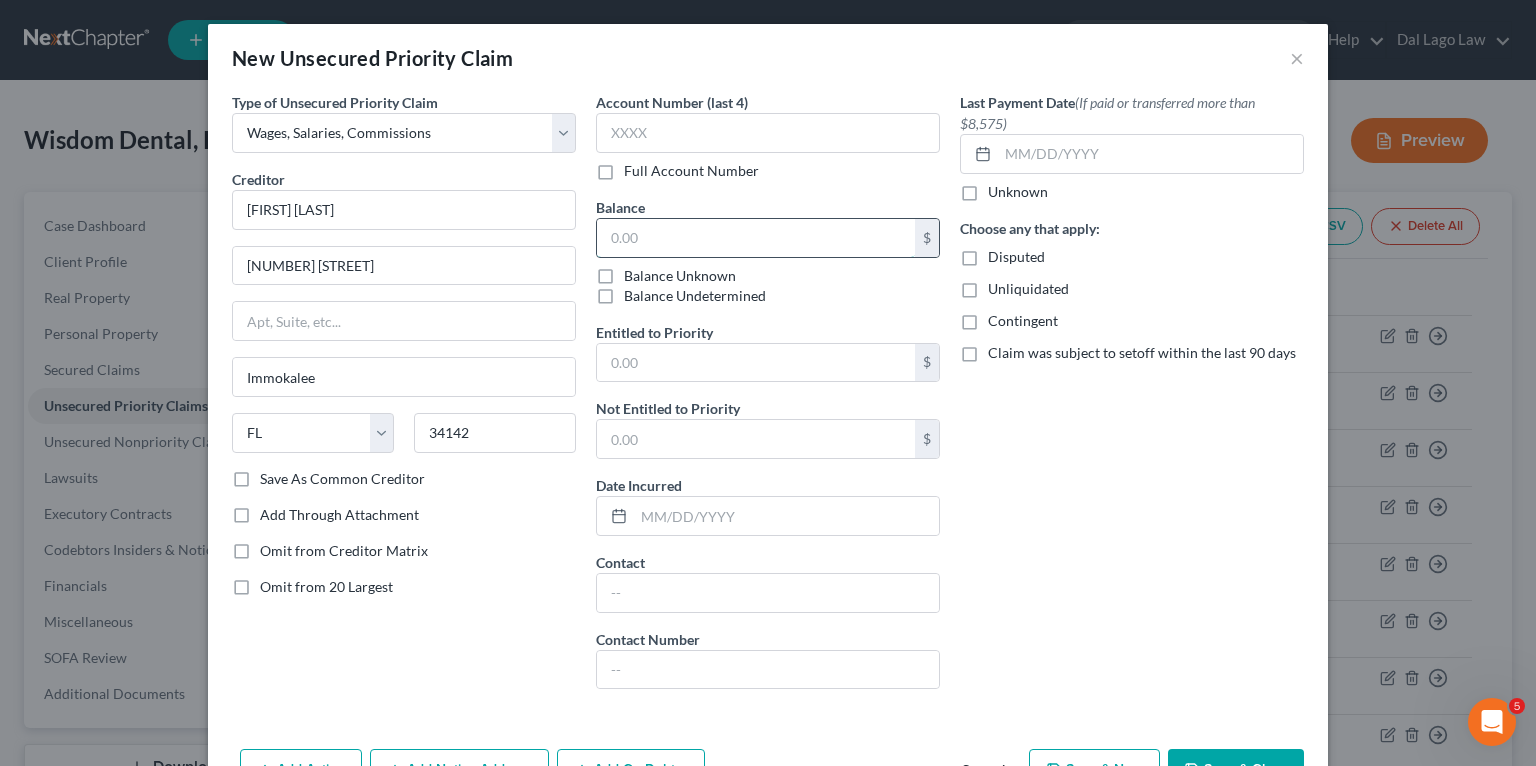 click at bounding box center [756, 238] 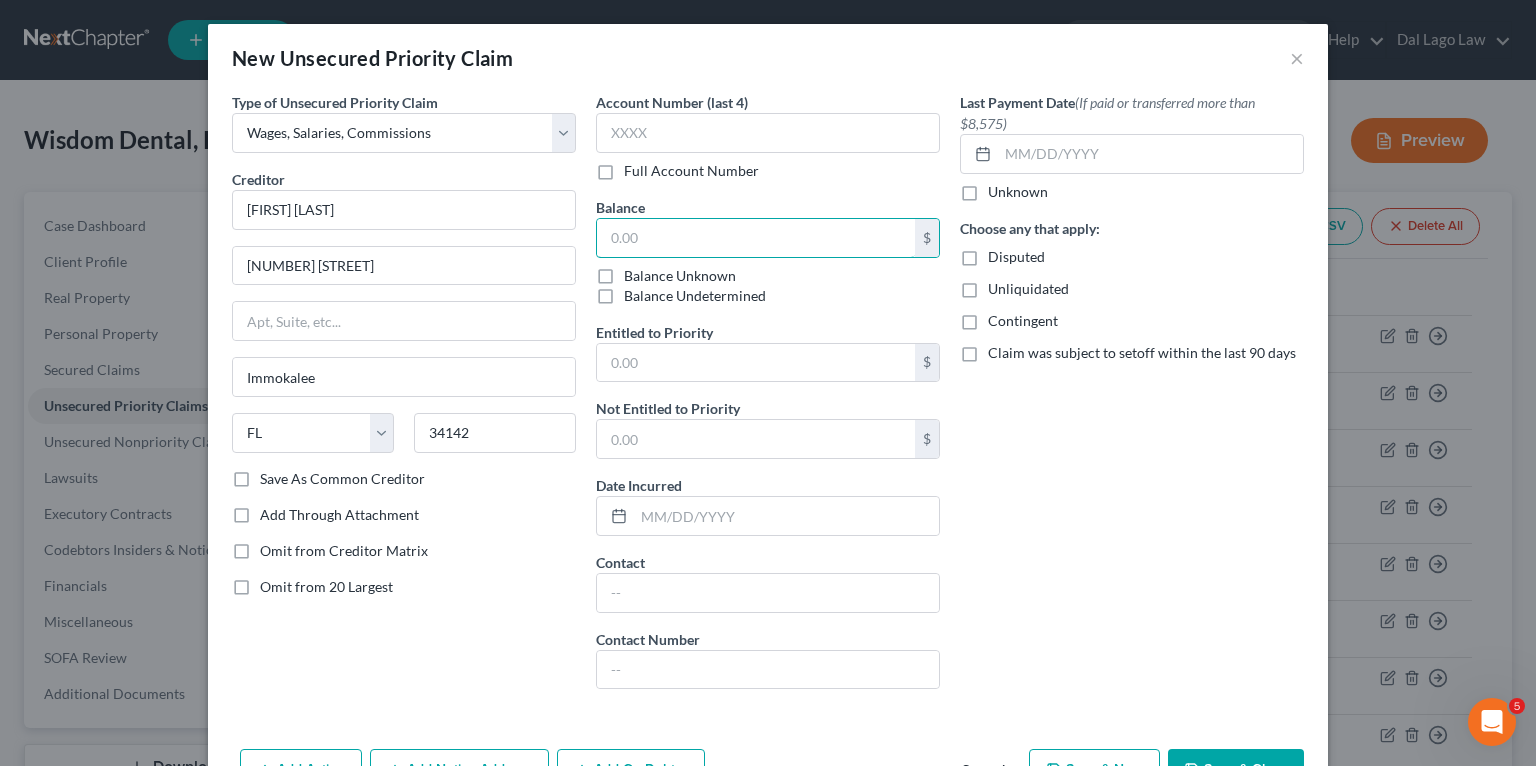 paste on "368" 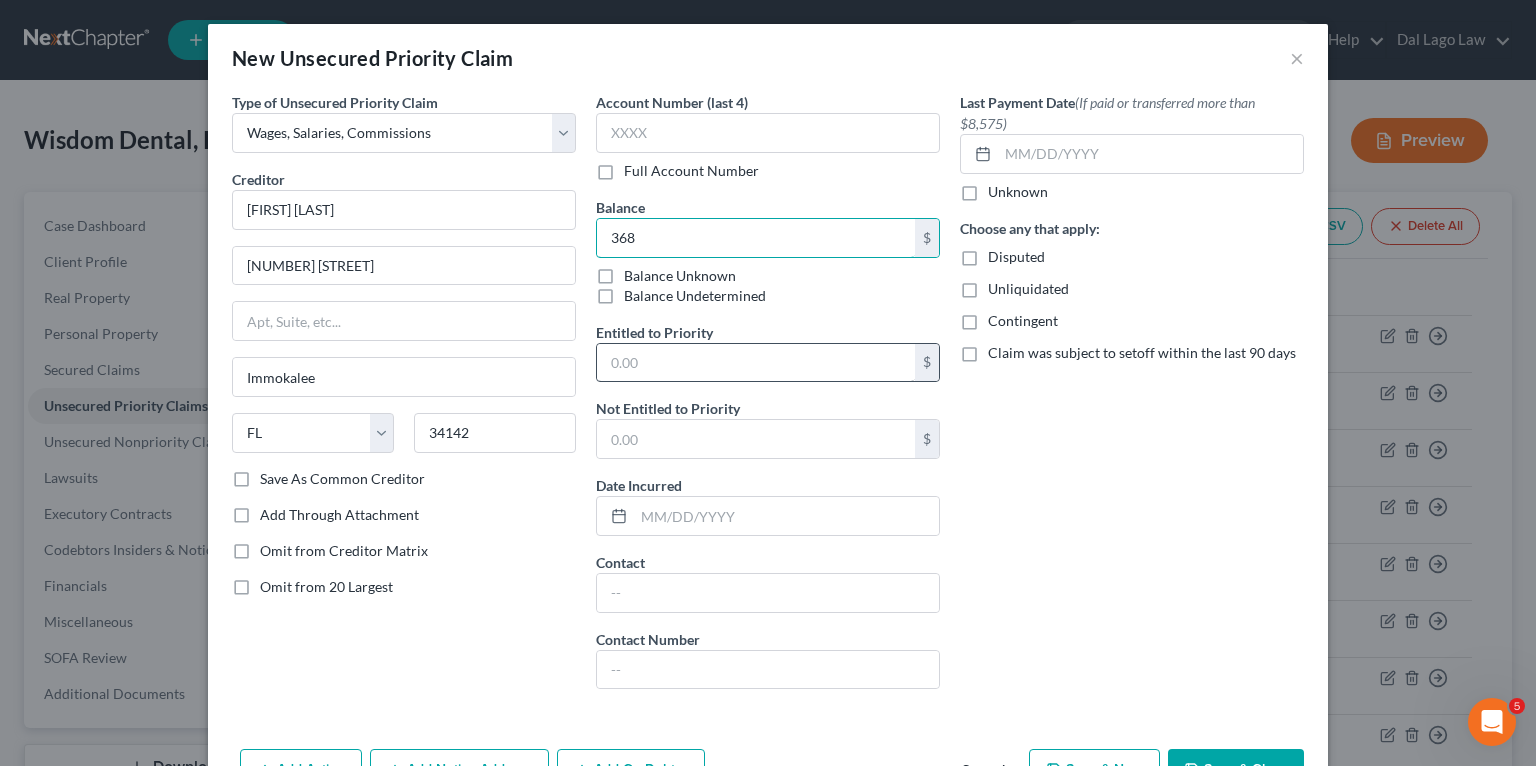 type on "368" 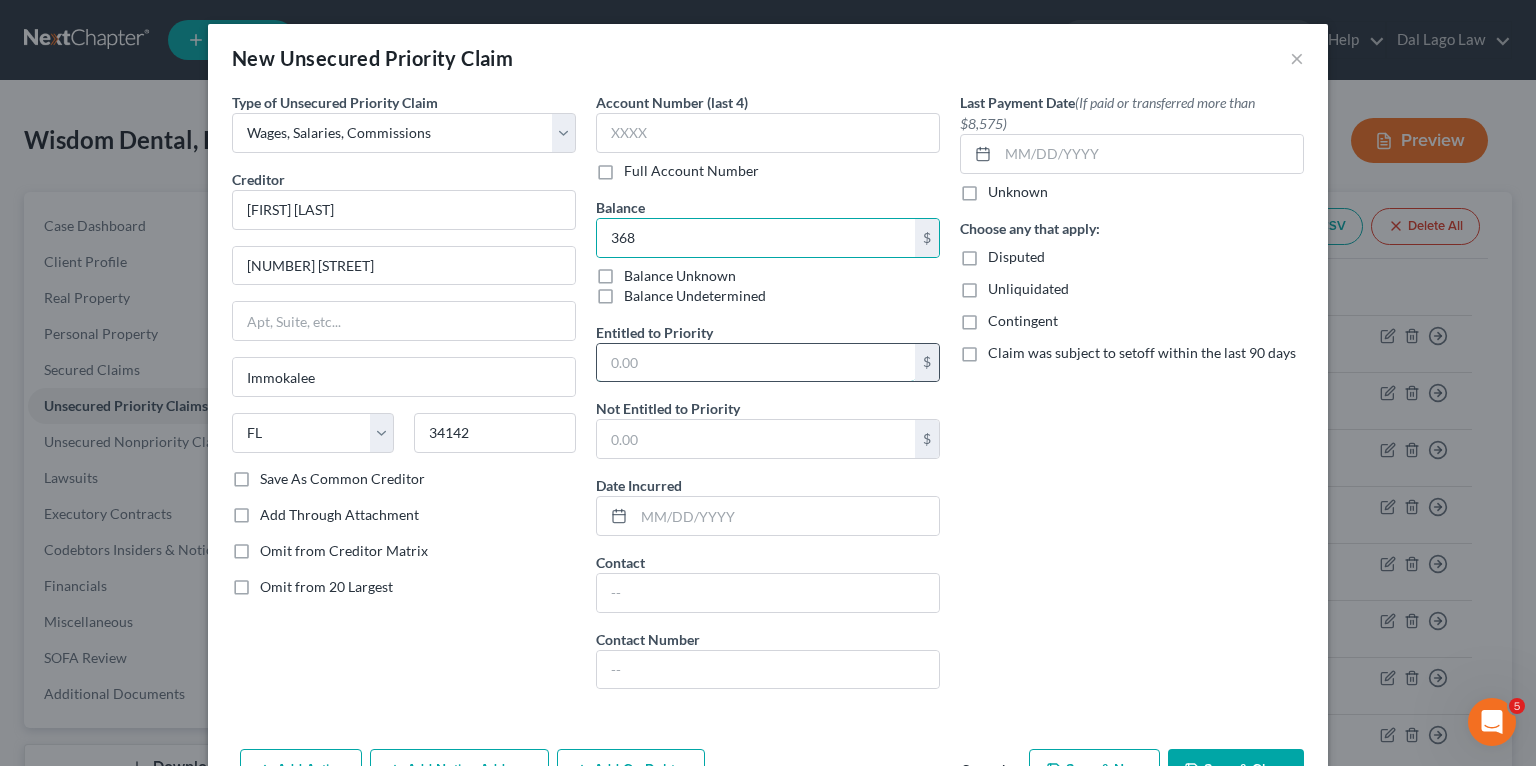 click at bounding box center (756, 363) 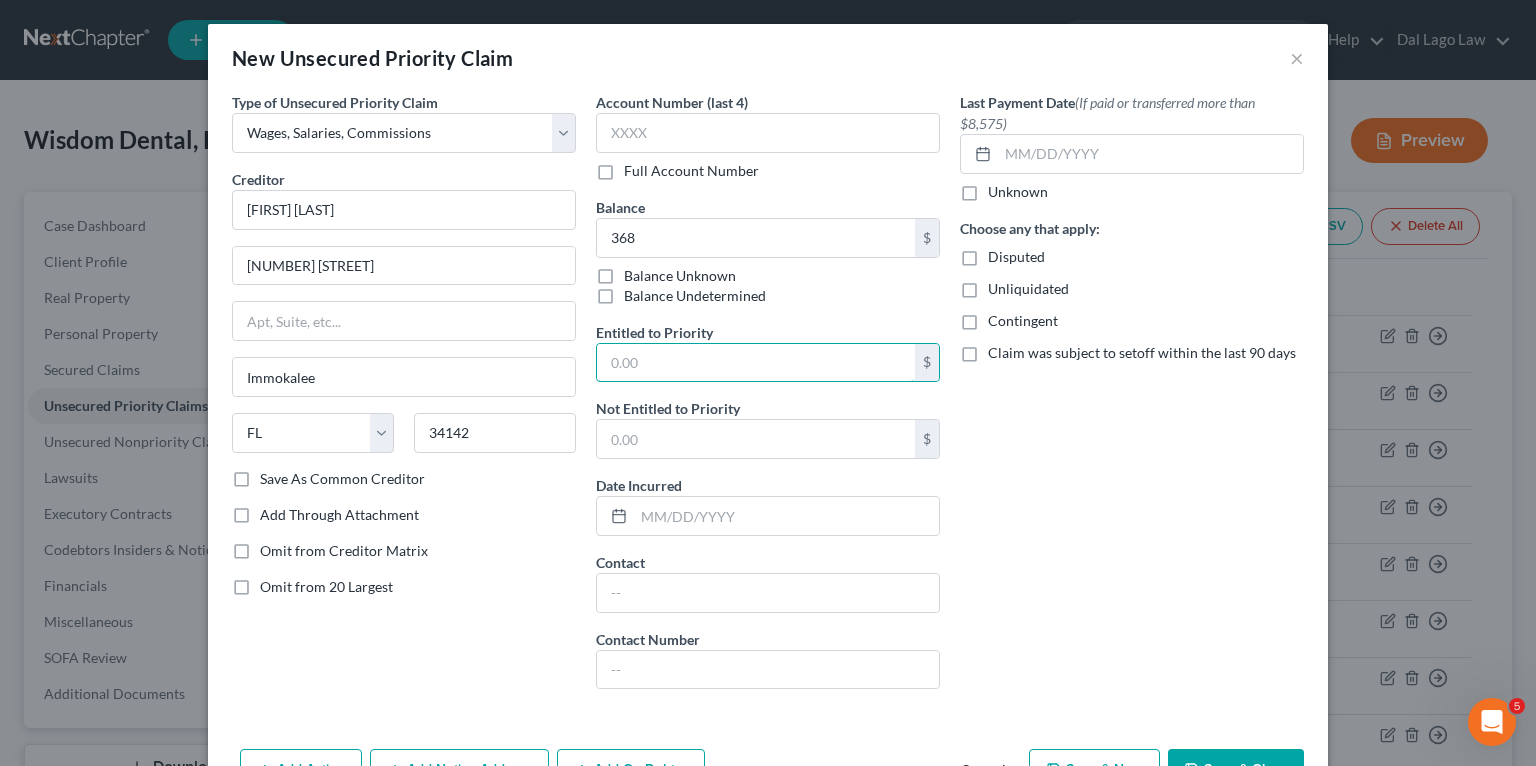paste on "368" 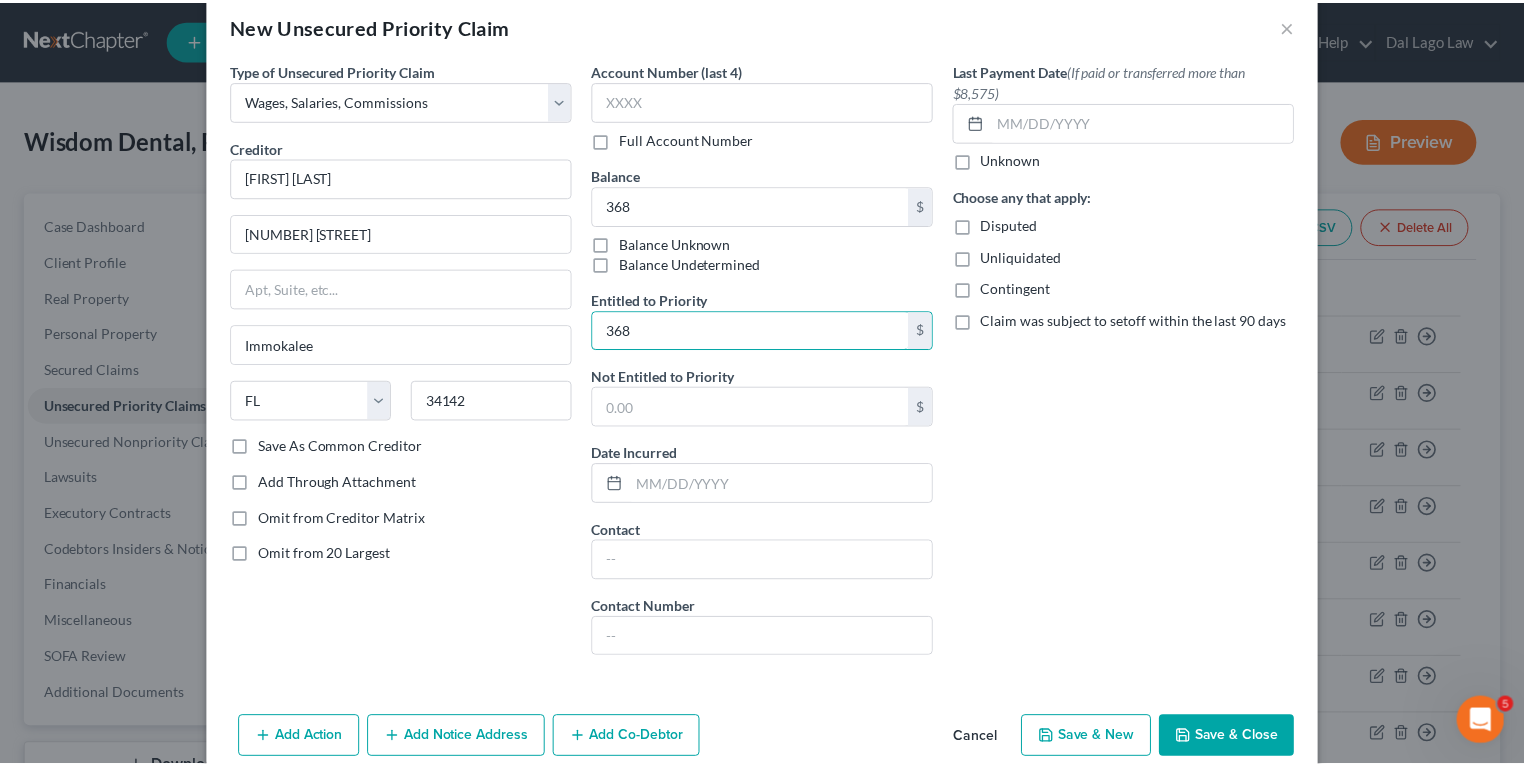 scroll, scrollTop: 63, scrollLeft: 0, axis: vertical 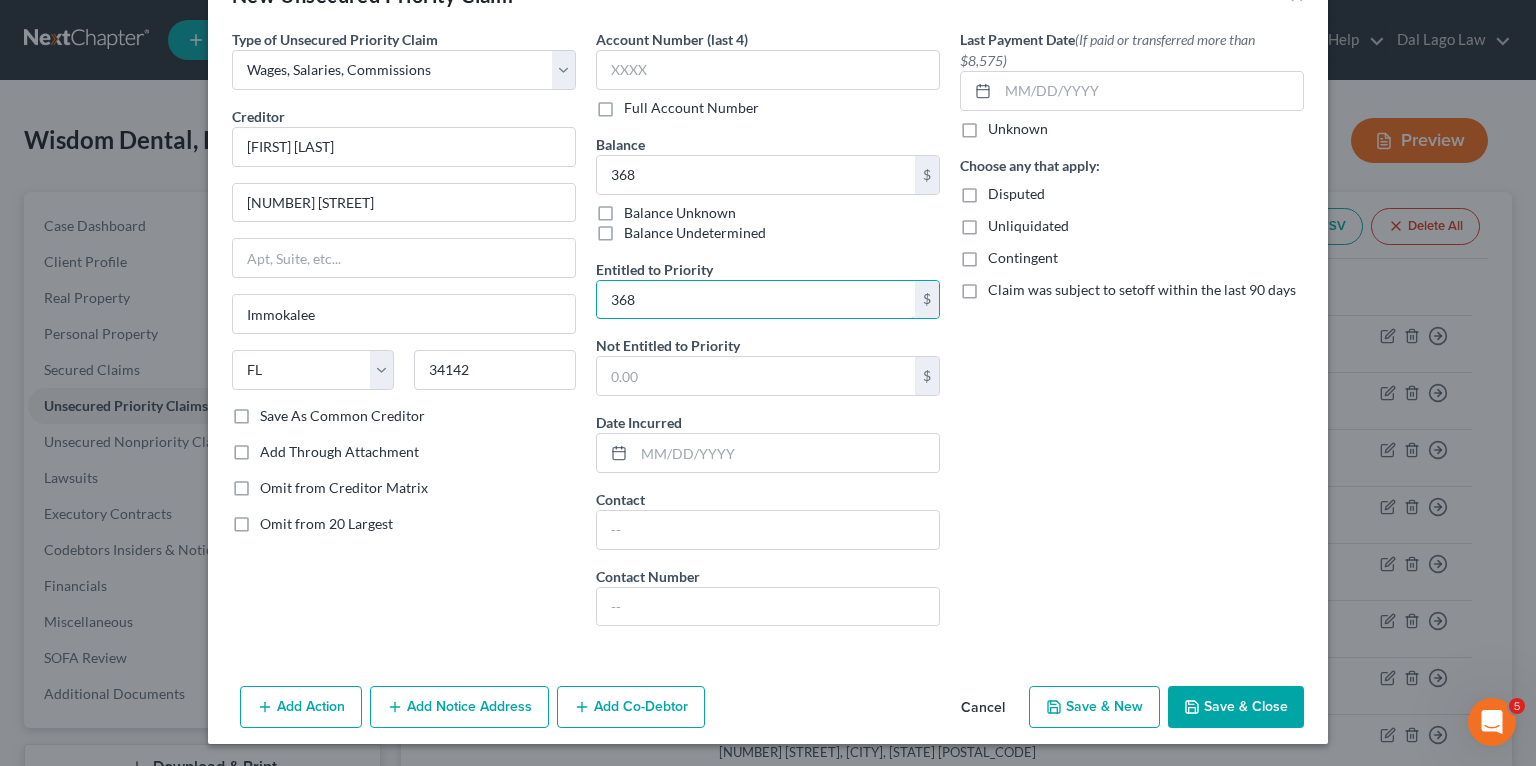type on "368" 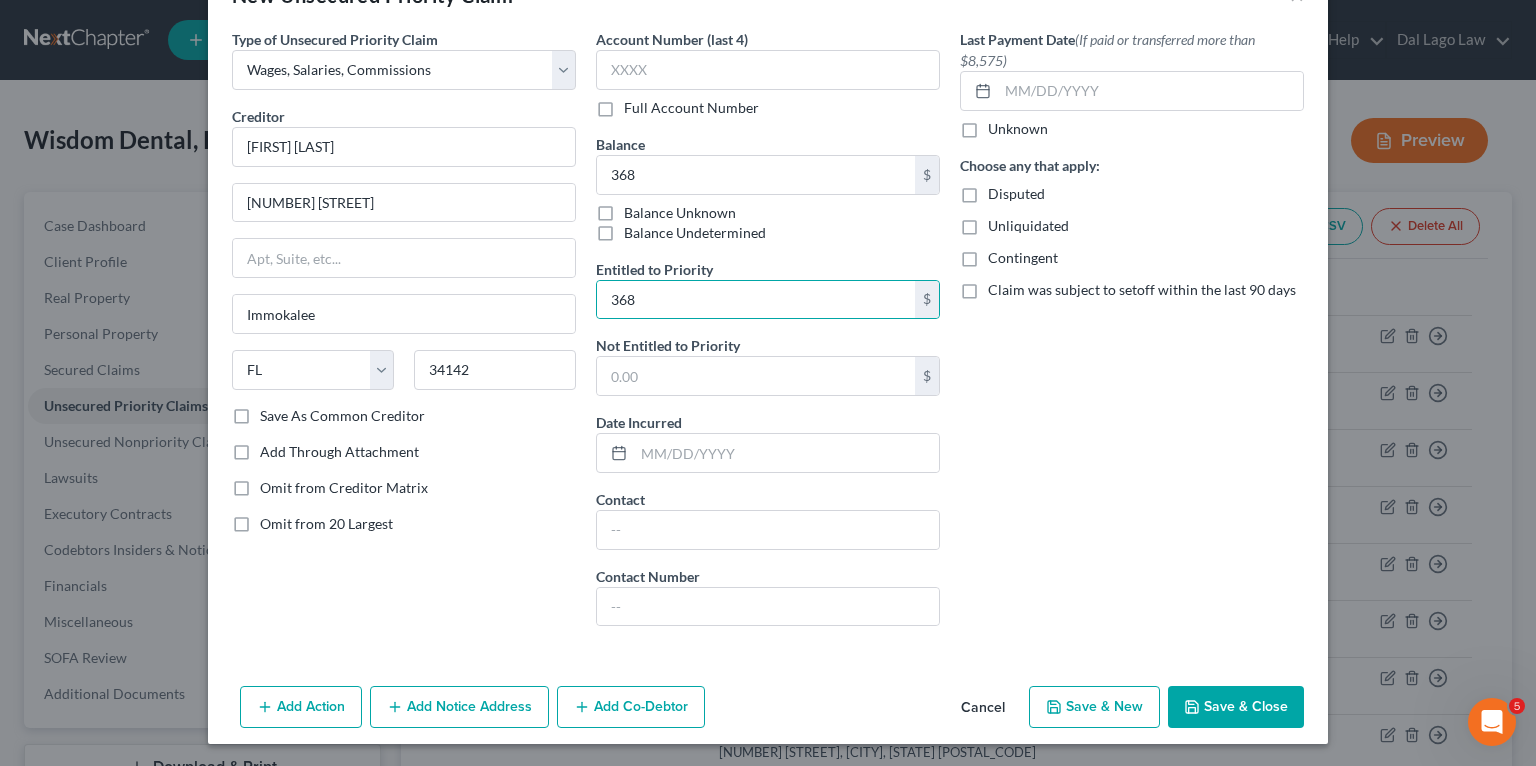 click on "Save & Close" at bounding box center [1236, 707] 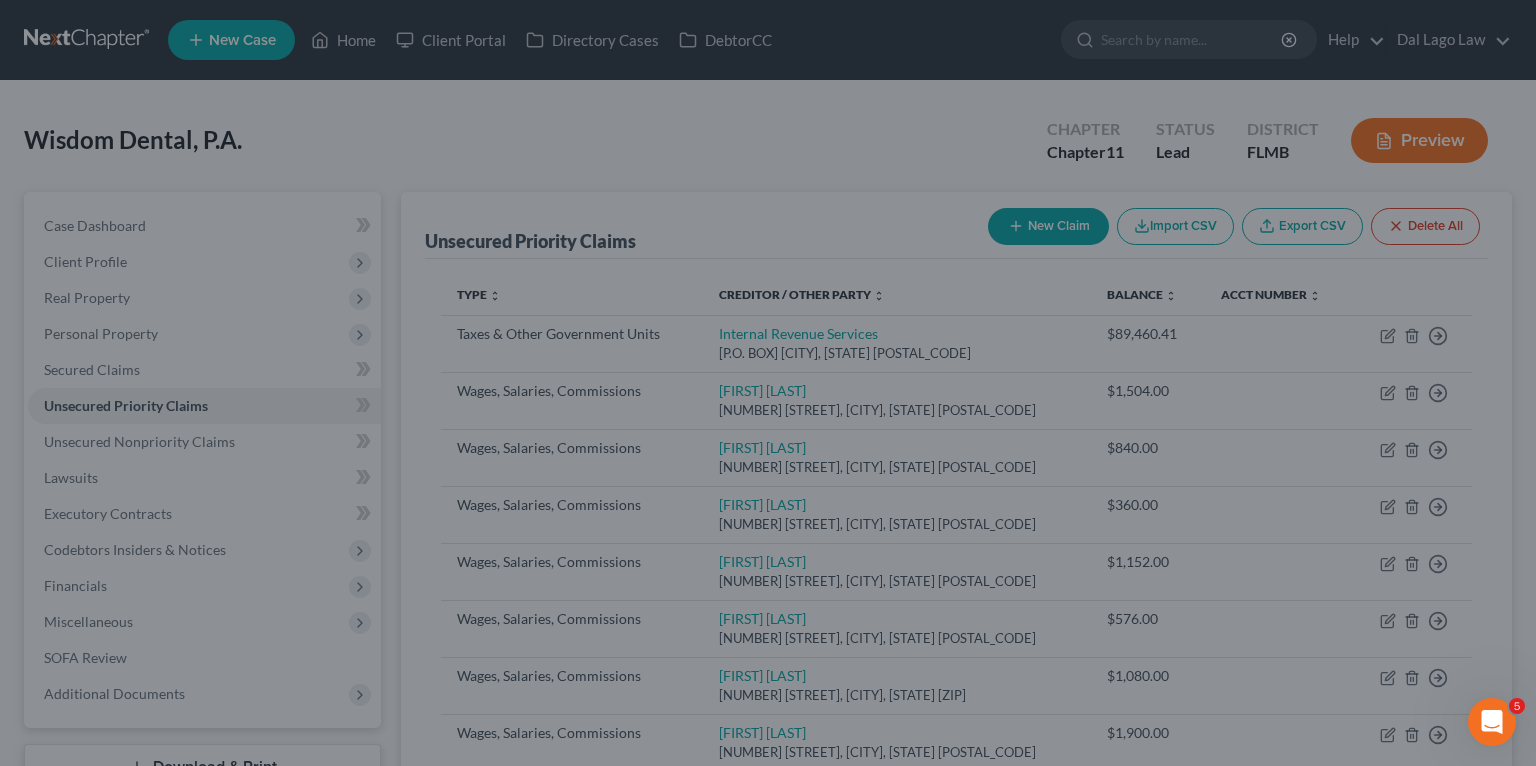 type on "368.00" 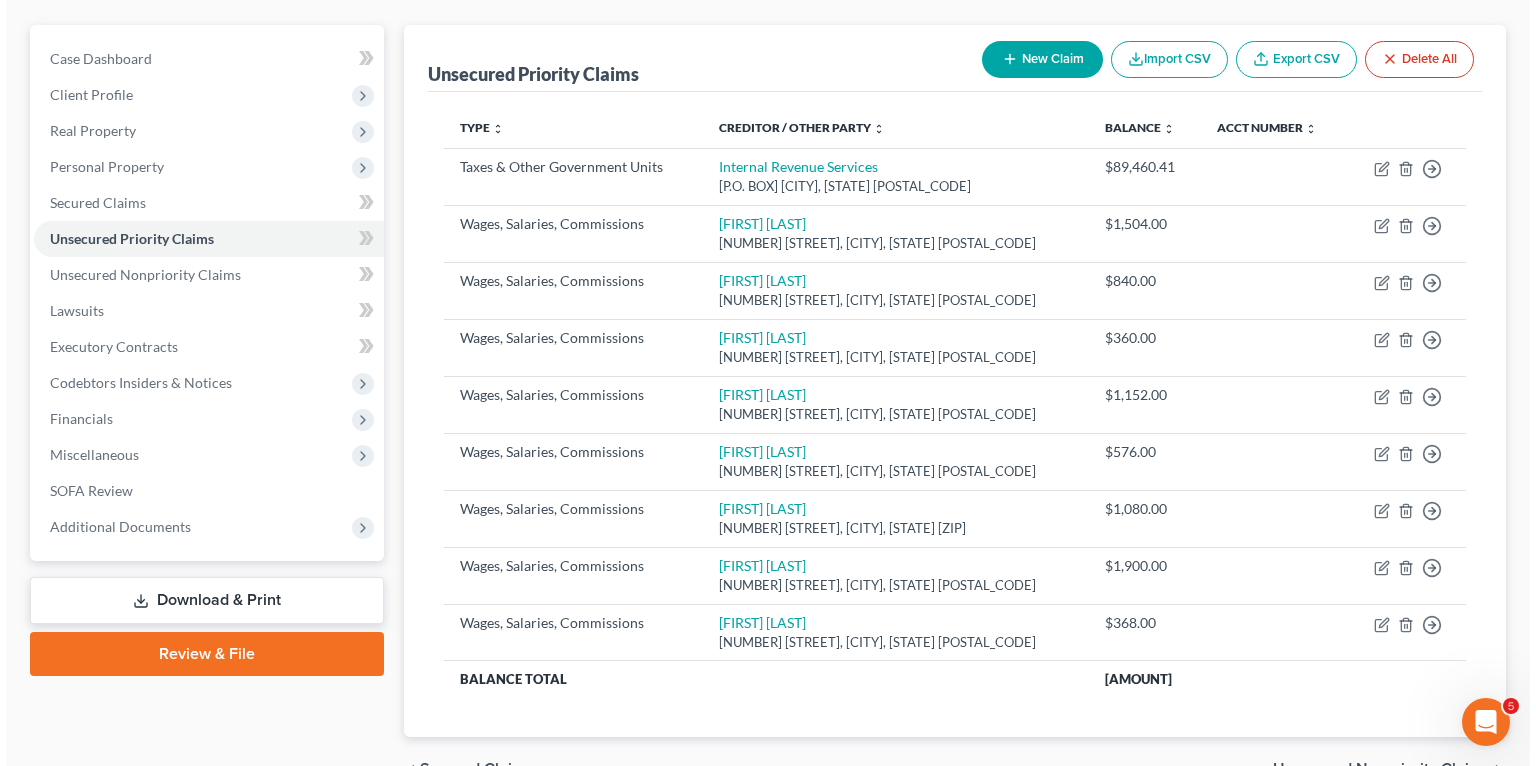 scroll, scrollTop: 0, scrollLeft: 0, axis: both 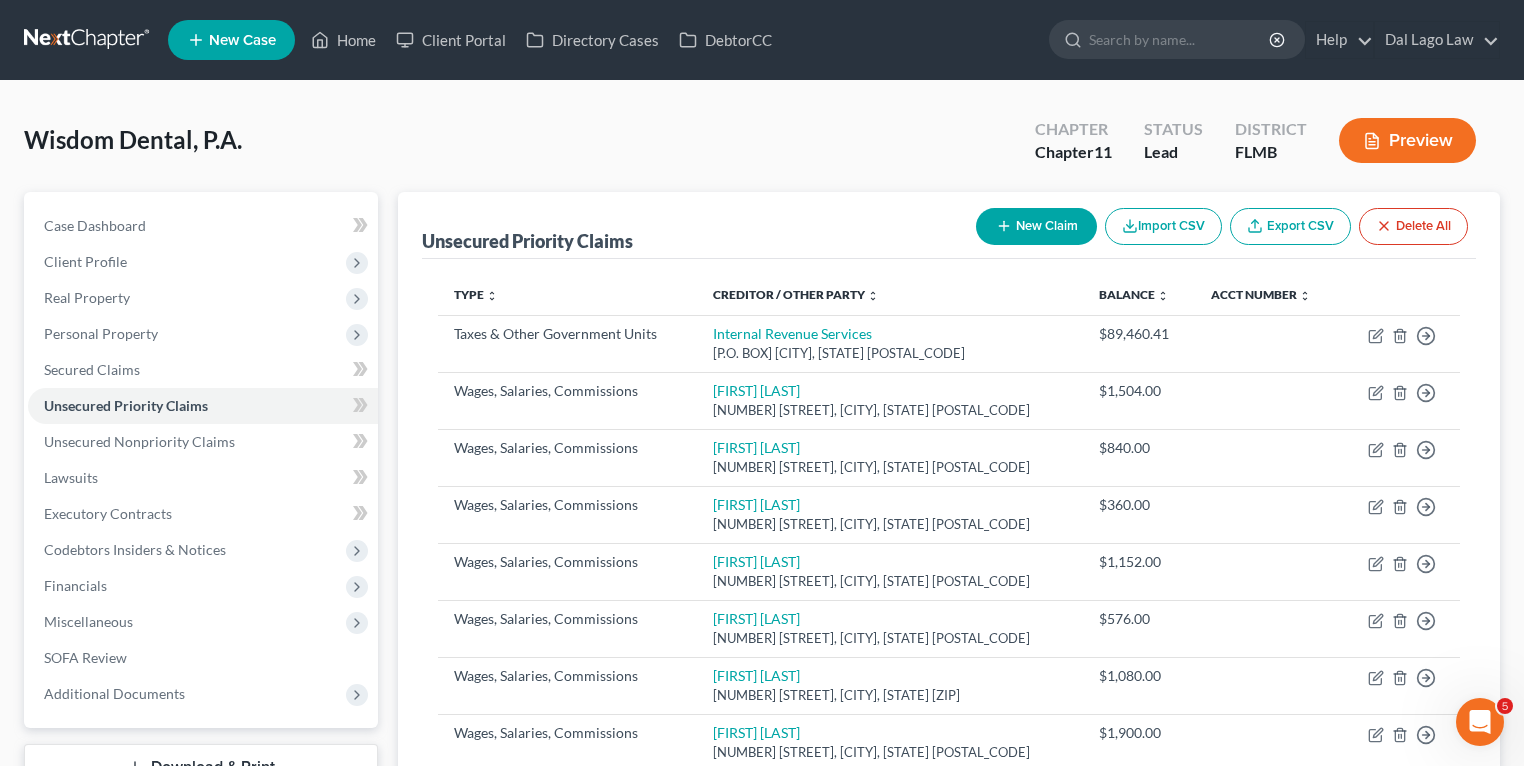 click on "New Claim" at bounding box center [1036, 226] 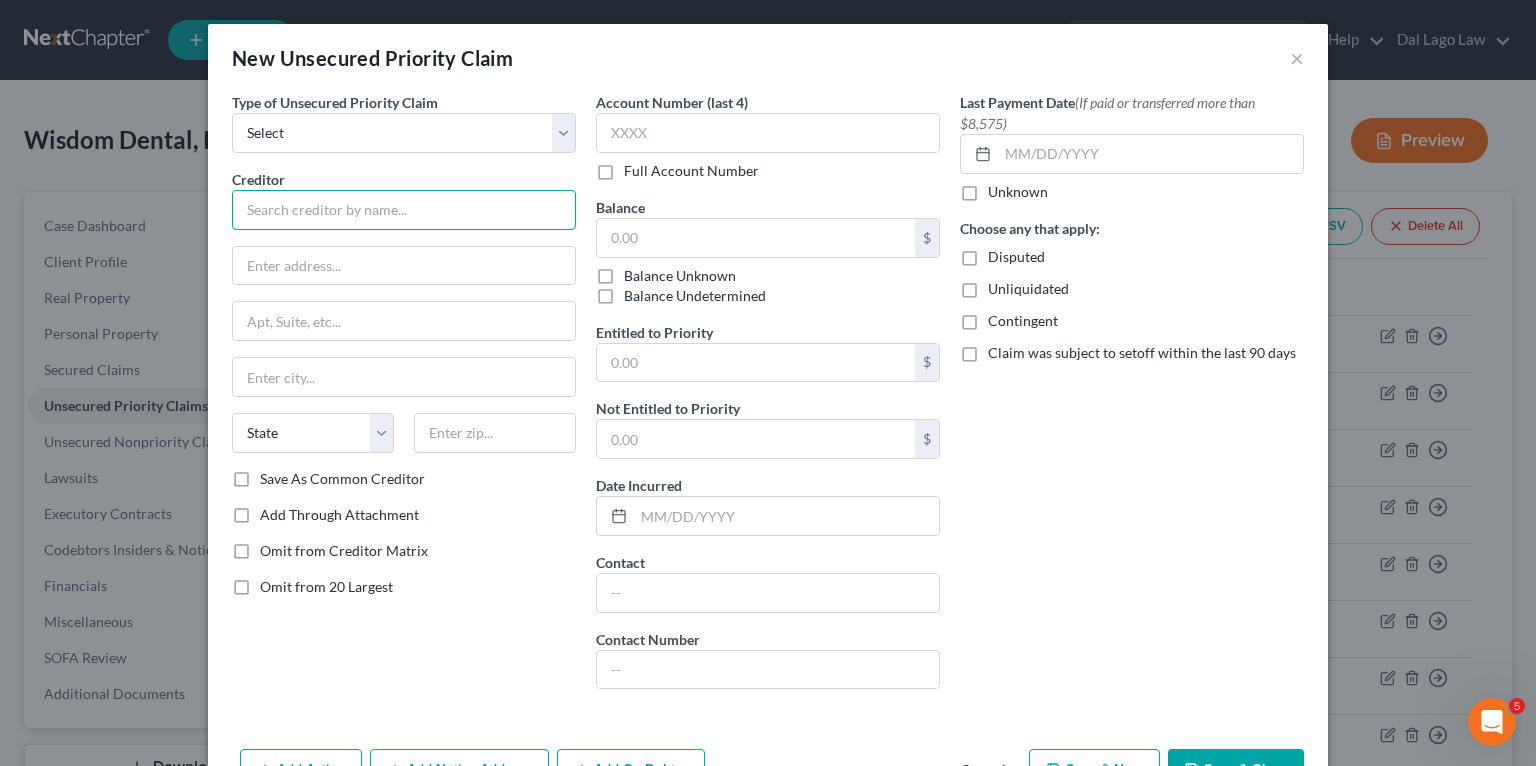 click at bounding box center (404, 210) 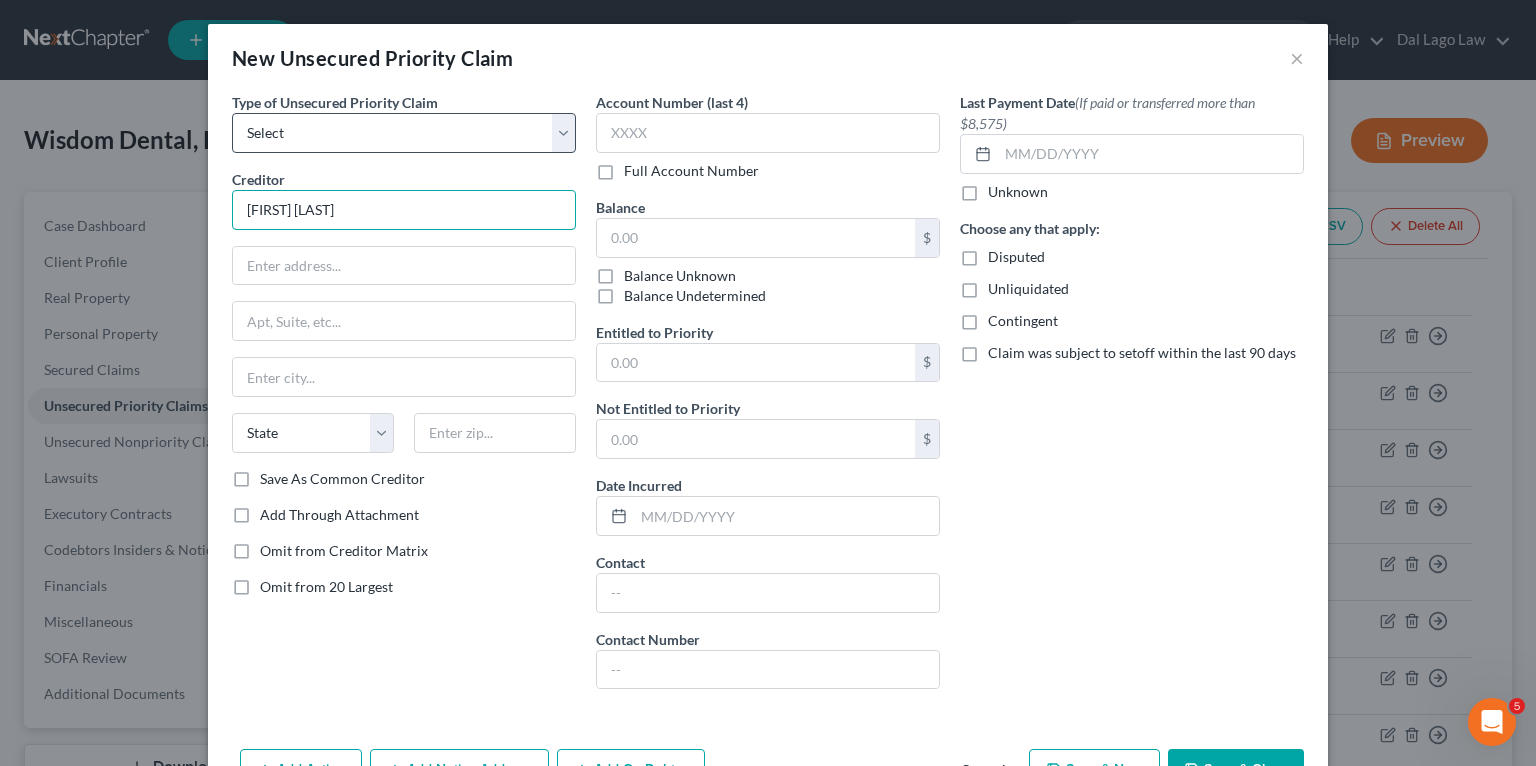 type on "[FIRST] [LAST]" 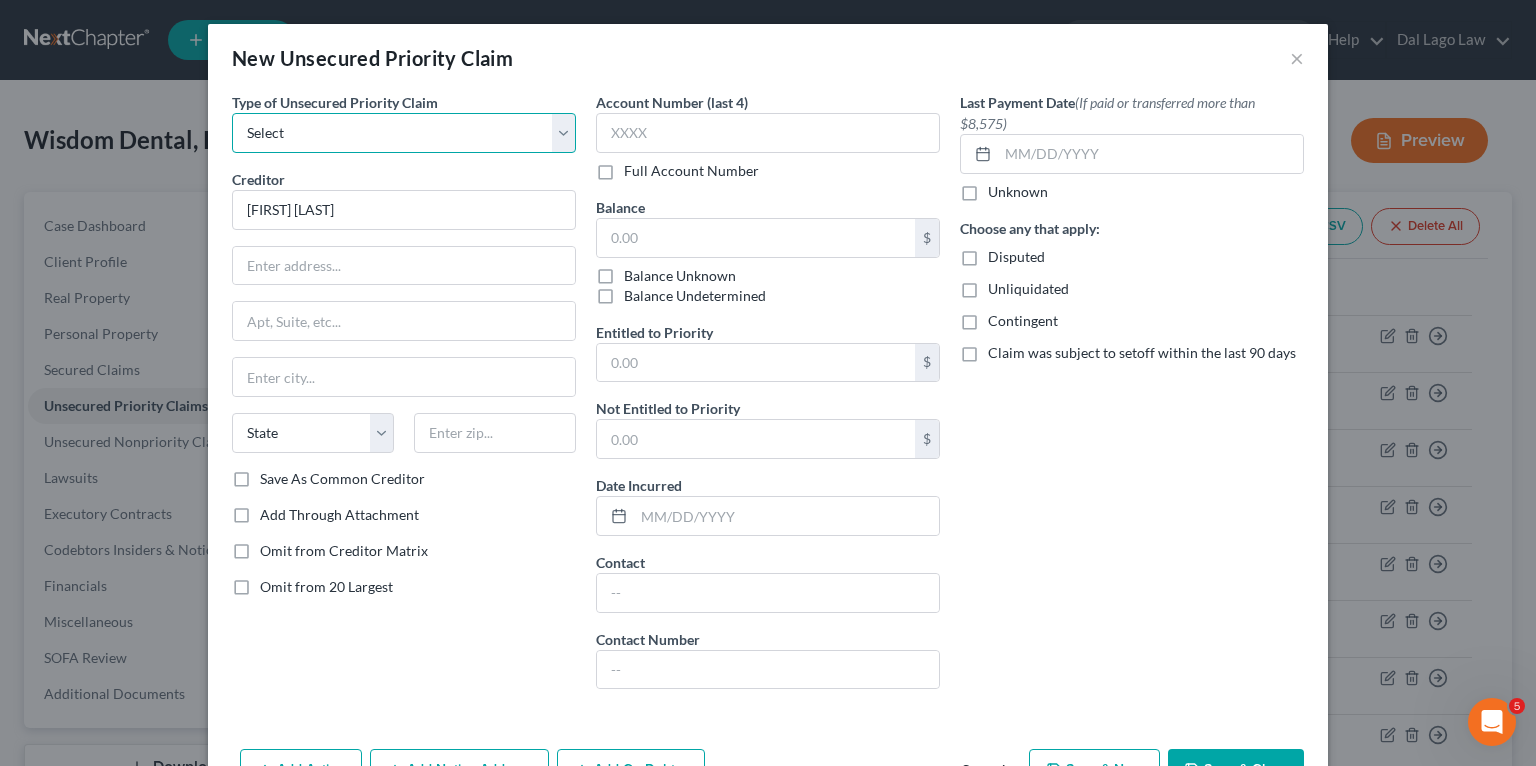 click on "Select Taxes & Other Government Units Domestic Support Obligations Extensions of credit in an involuntary case Wages, Salaries, Commissions Contributions to employee benefits Certain farmers and fisherman Deposits by individuals Commitments to maintain capitals Claims for death or injury while intoxicated Other" at bounding box center [404, 133] 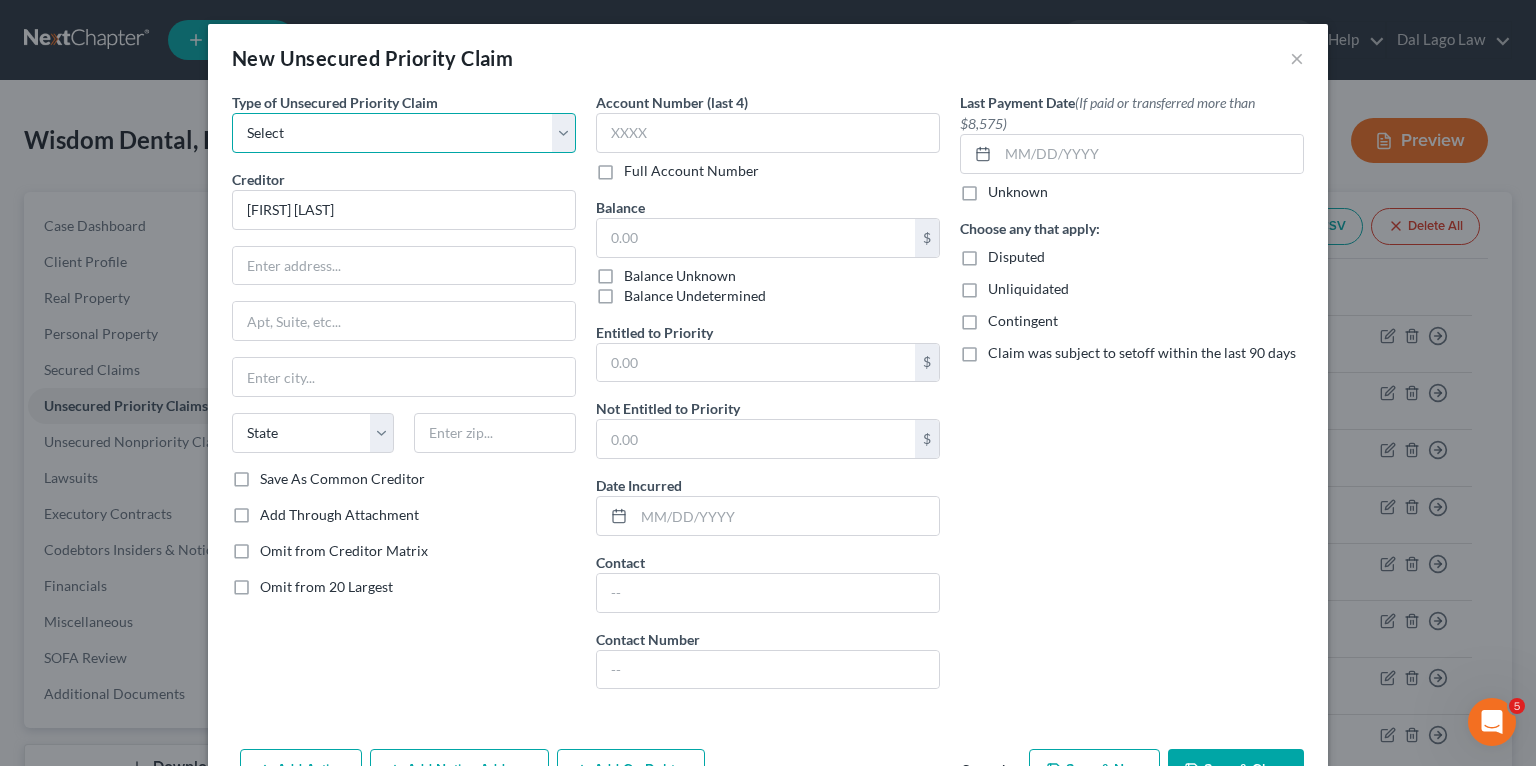 select on "3" 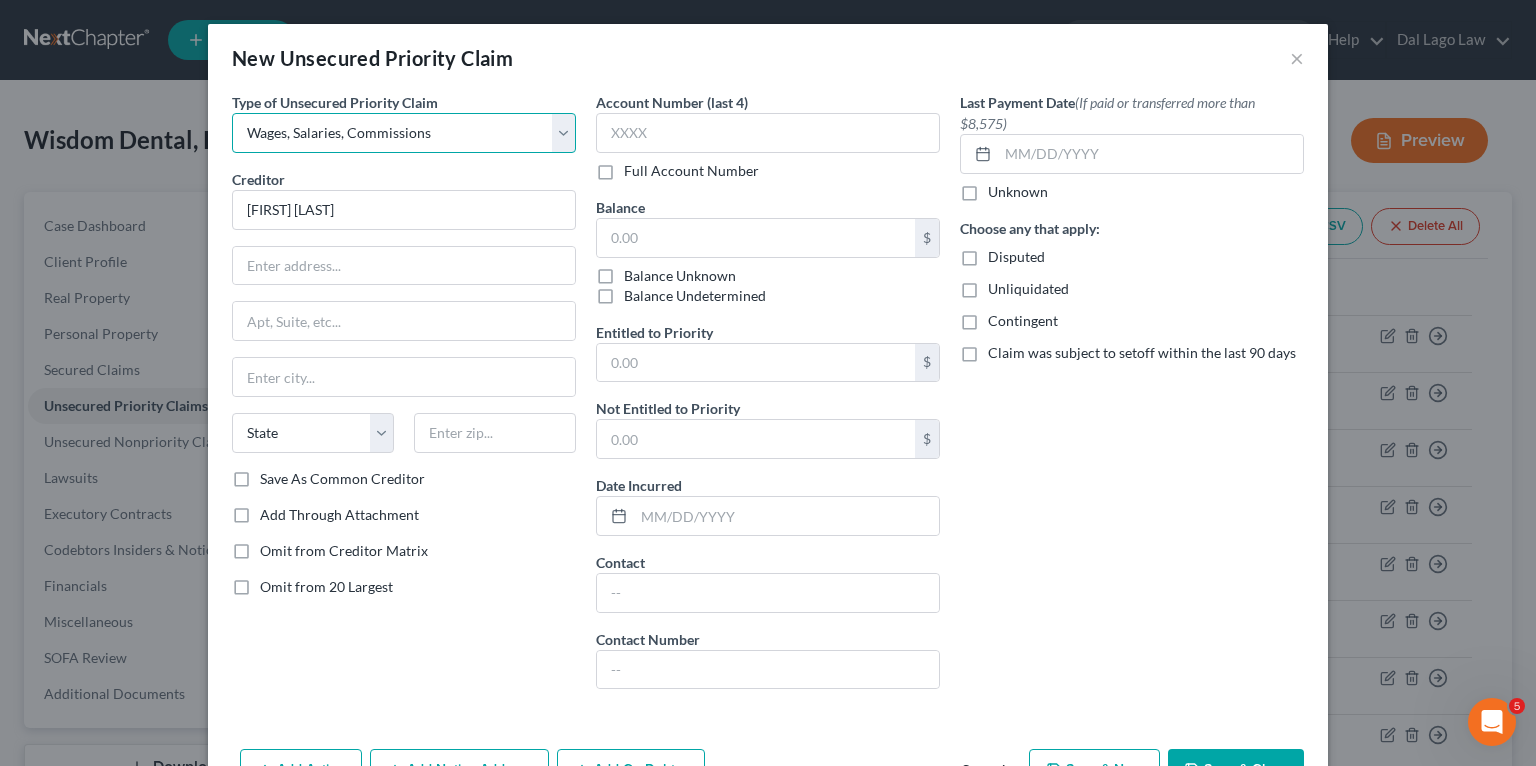 click on "Select Taxes & Other Government Units Domestic Support Obligations Extensions of credit in an involuntary case Wages, Salaries, Commissions Contributions to employee benefits Certain farmers and fisherman Deposits by individuals Commitments to maintain capitals Claims for death or injury while intoxicated Other" at bounding box center [404, 133] 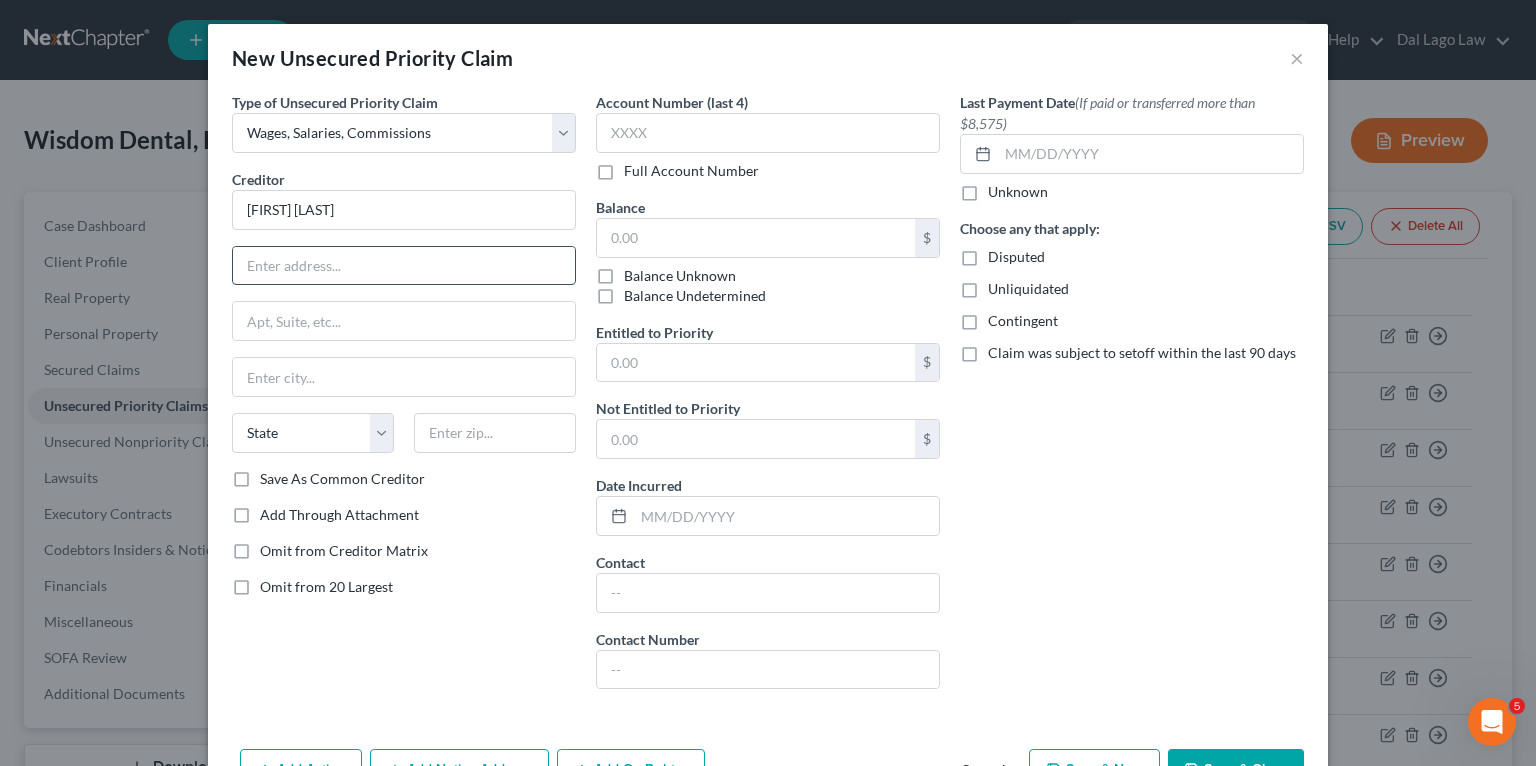 click at bounding box center [404, 266] 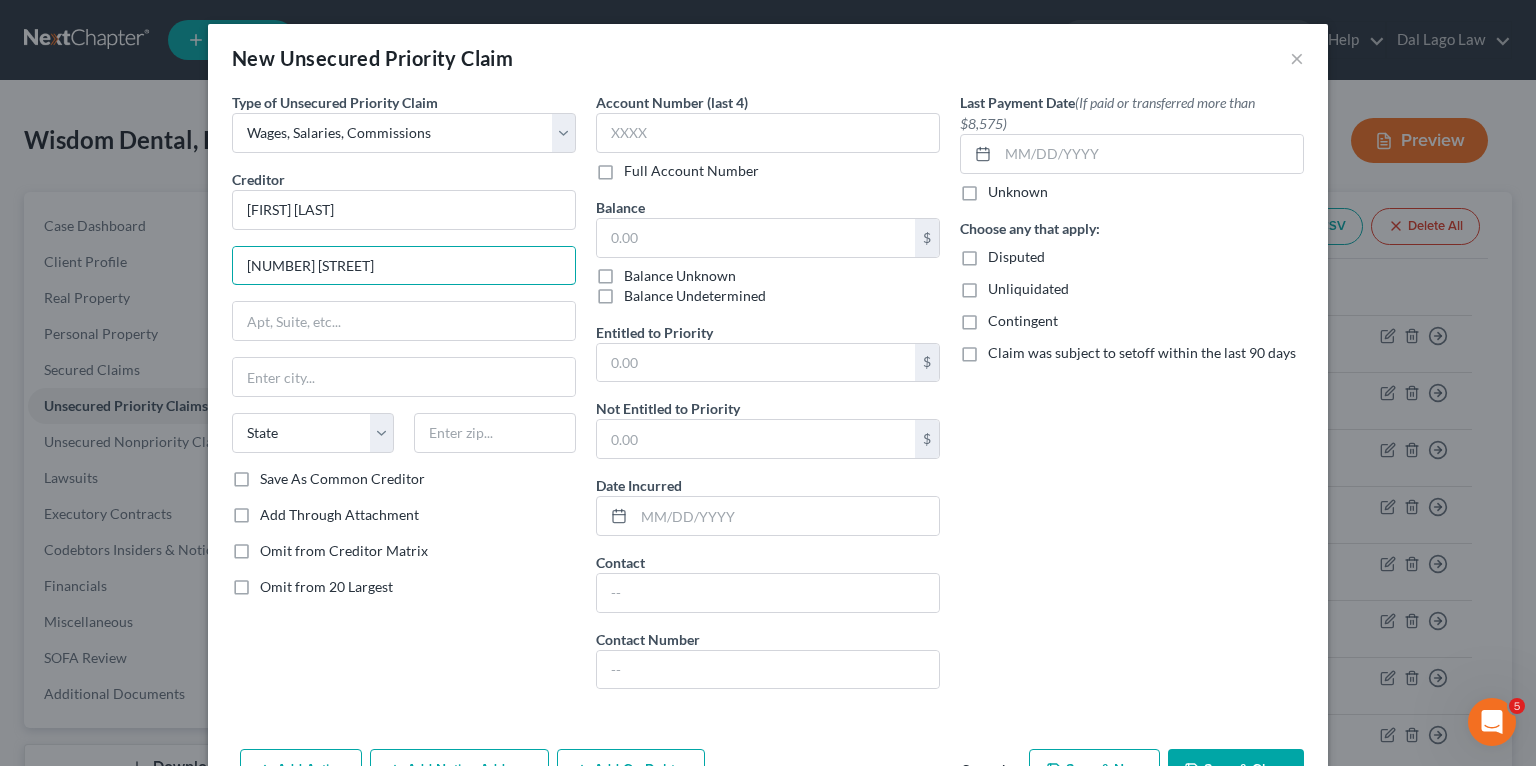 type on "[NUMBER] [STREET]" 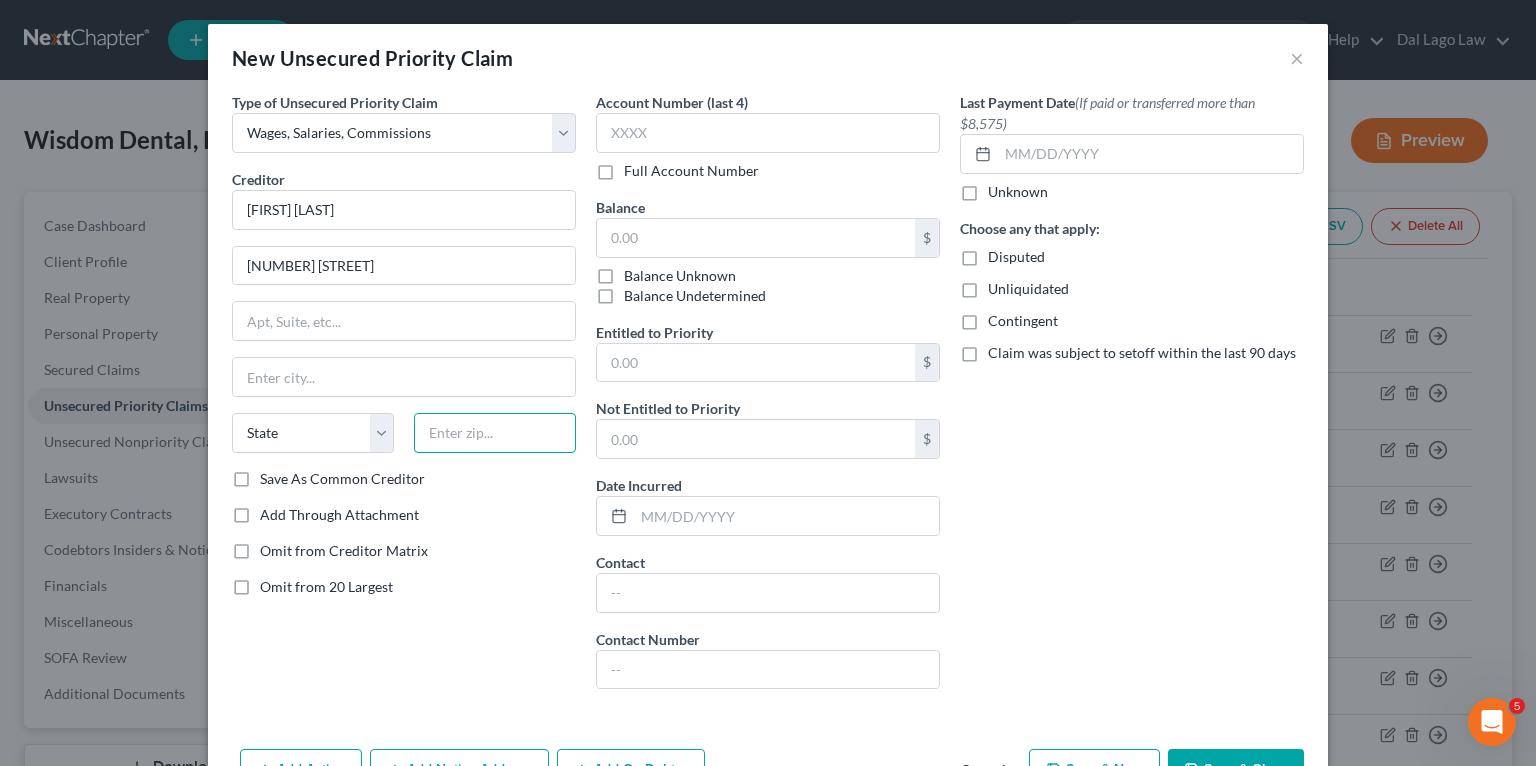 click at bounding box center (495, 433) 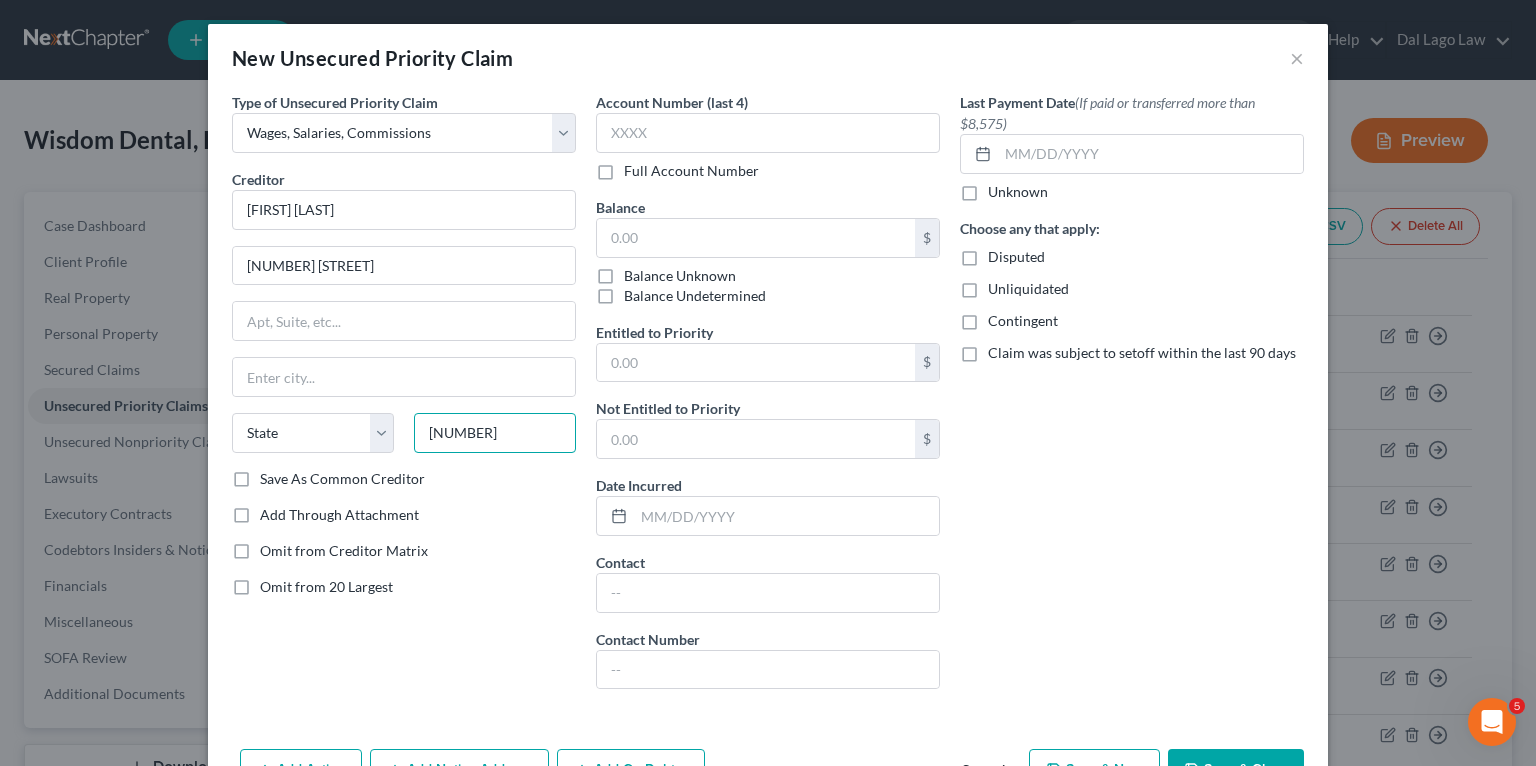 type on "[NUMBER]" 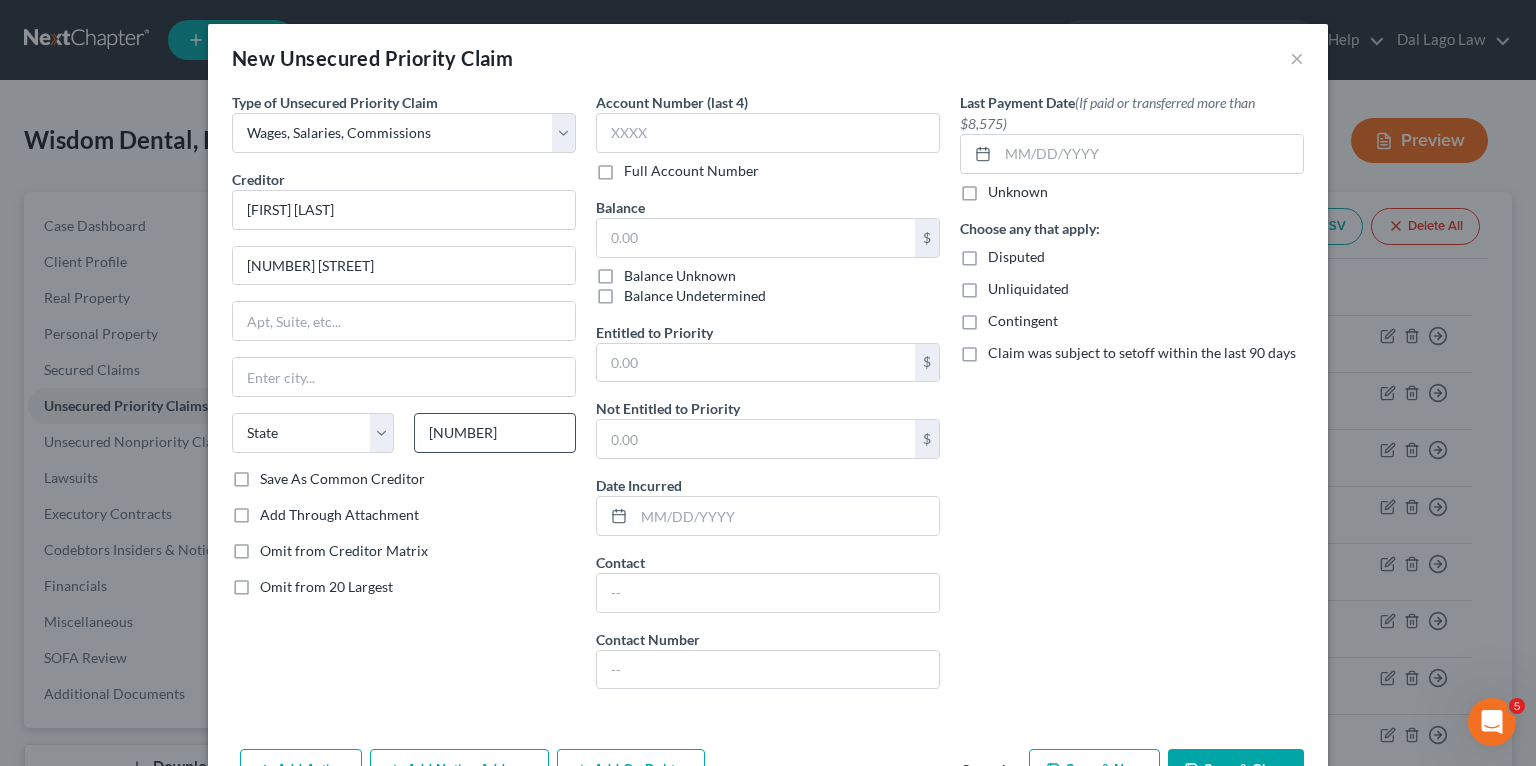 type on "[CITY]" 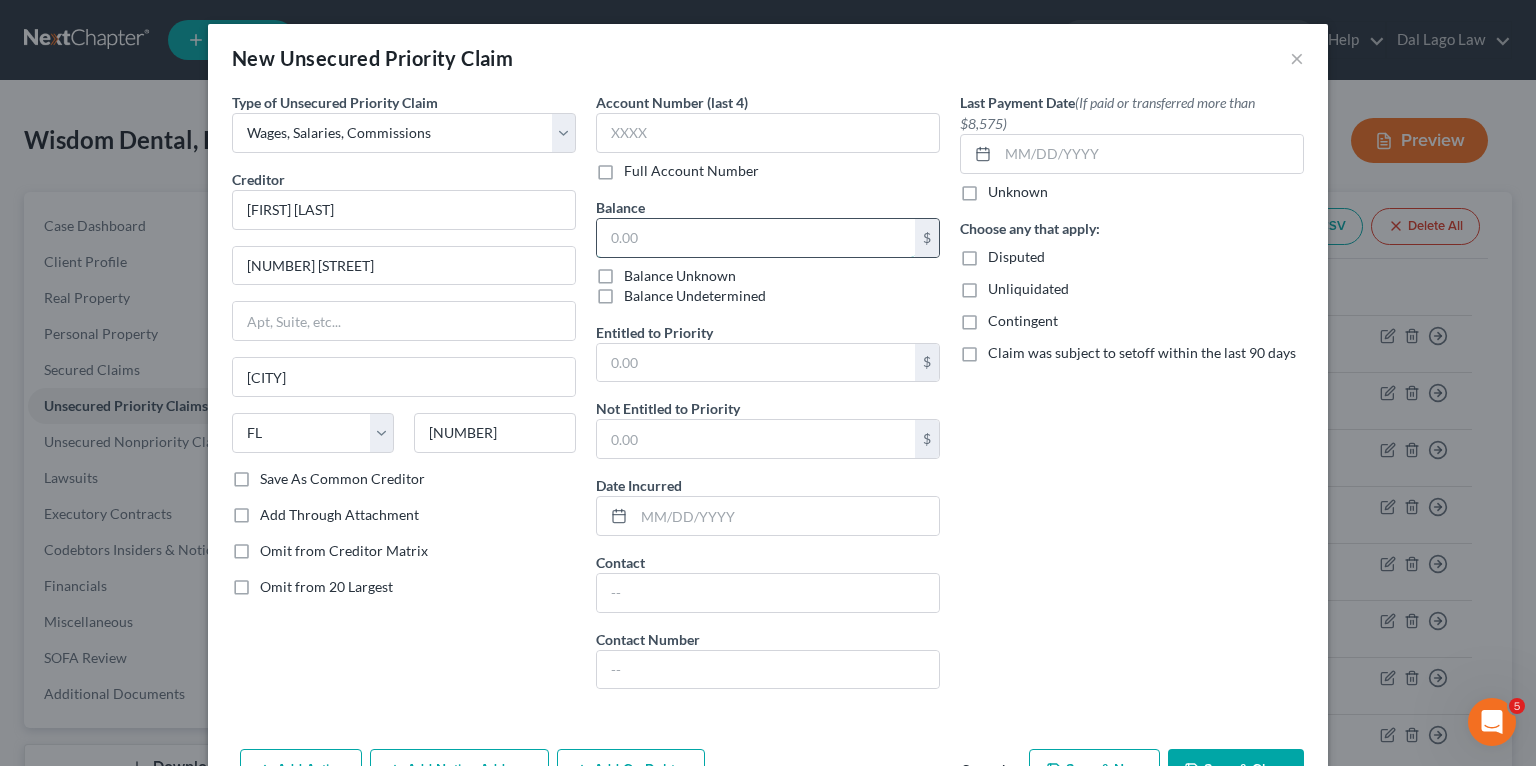 click at bounding box center [756, 238] 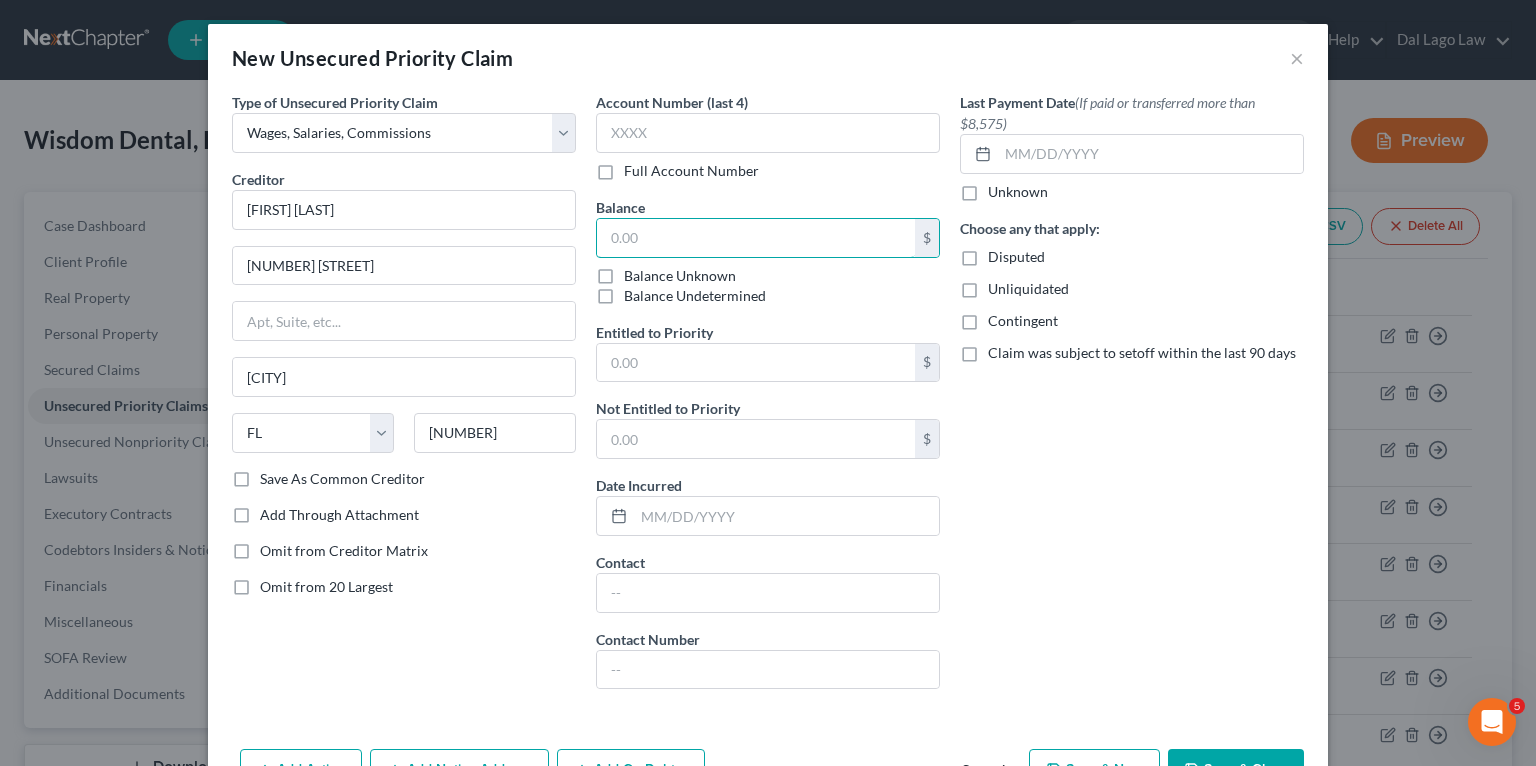 paste on "483" 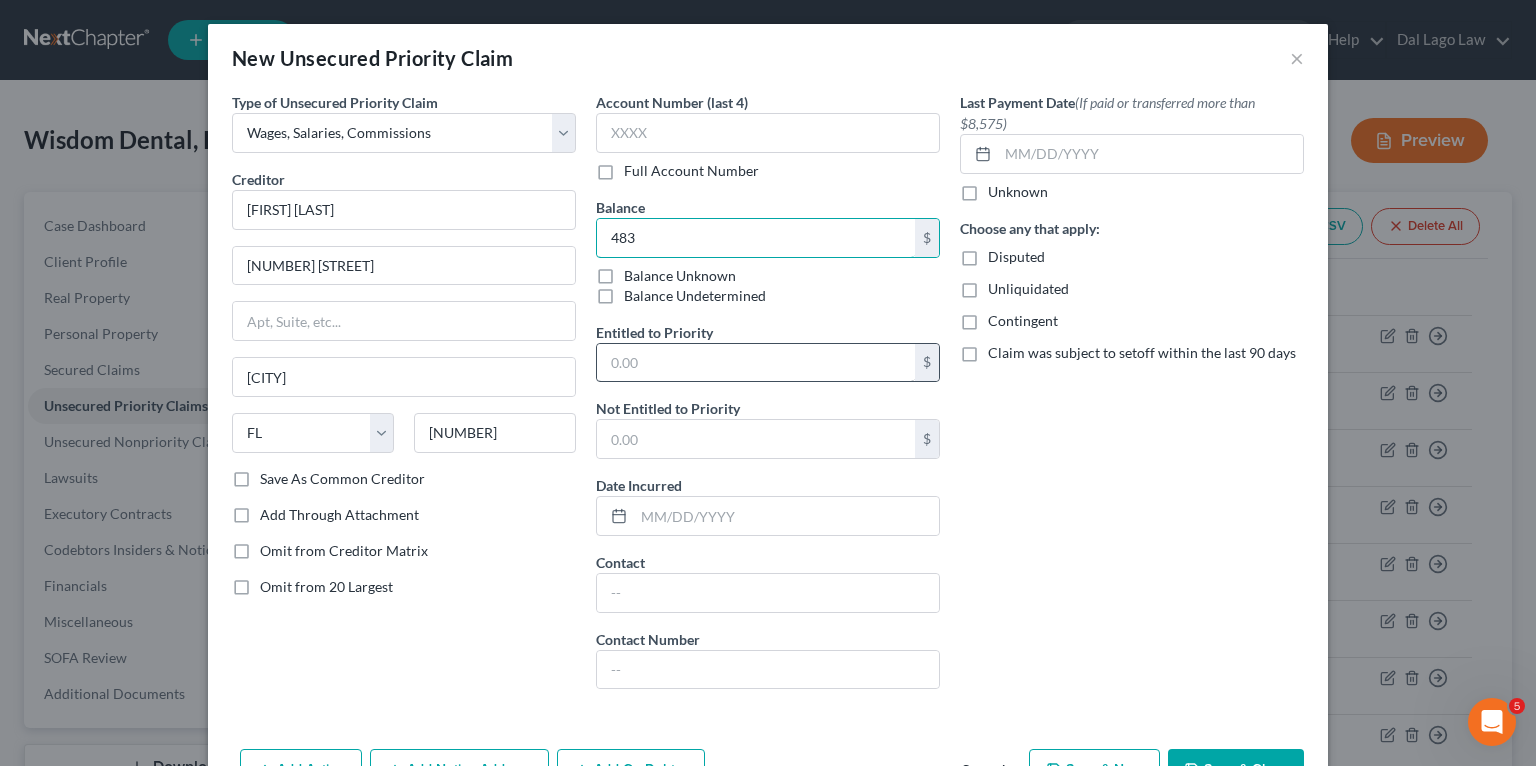 type on "483" 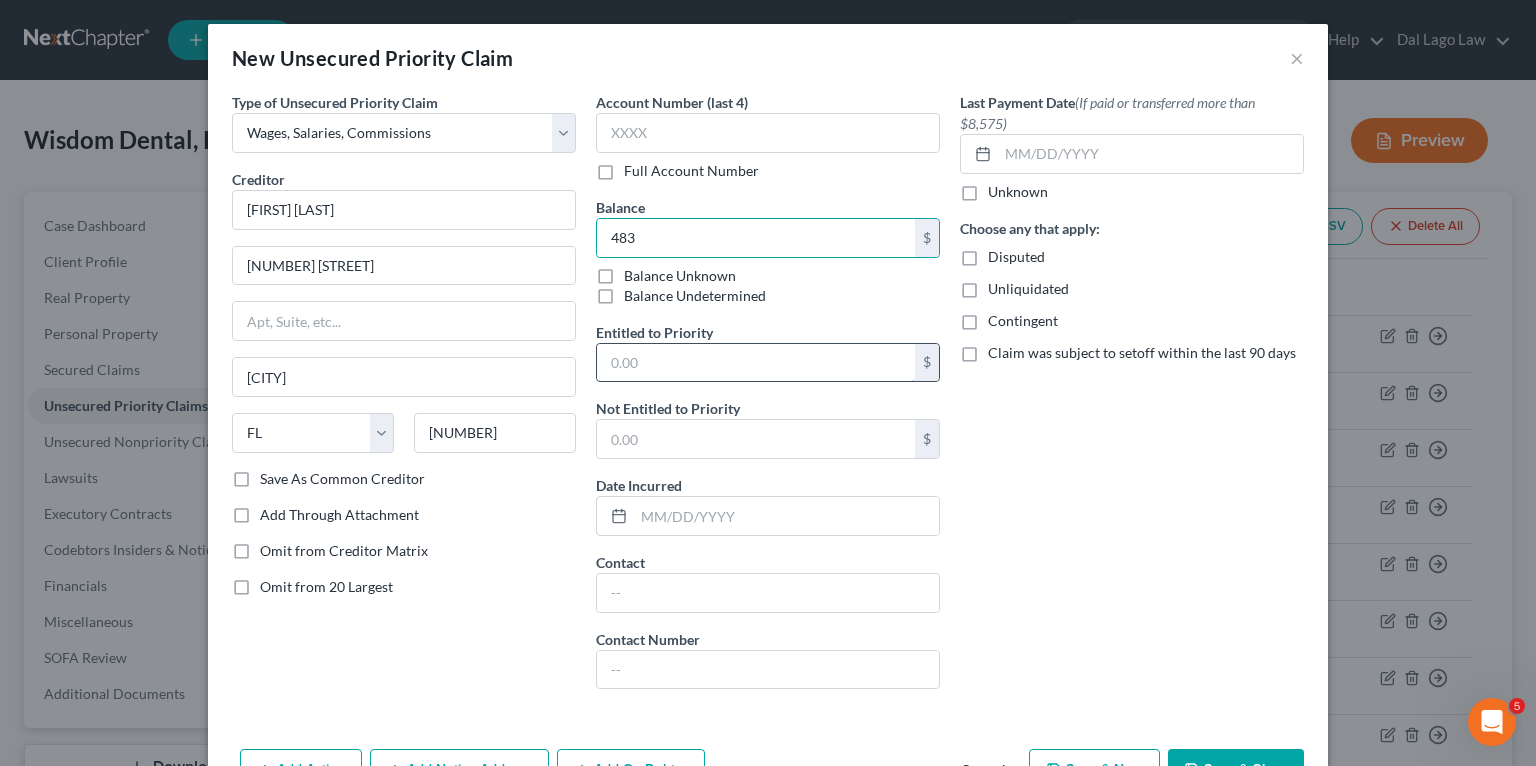 click at bounding box center (756, 363) 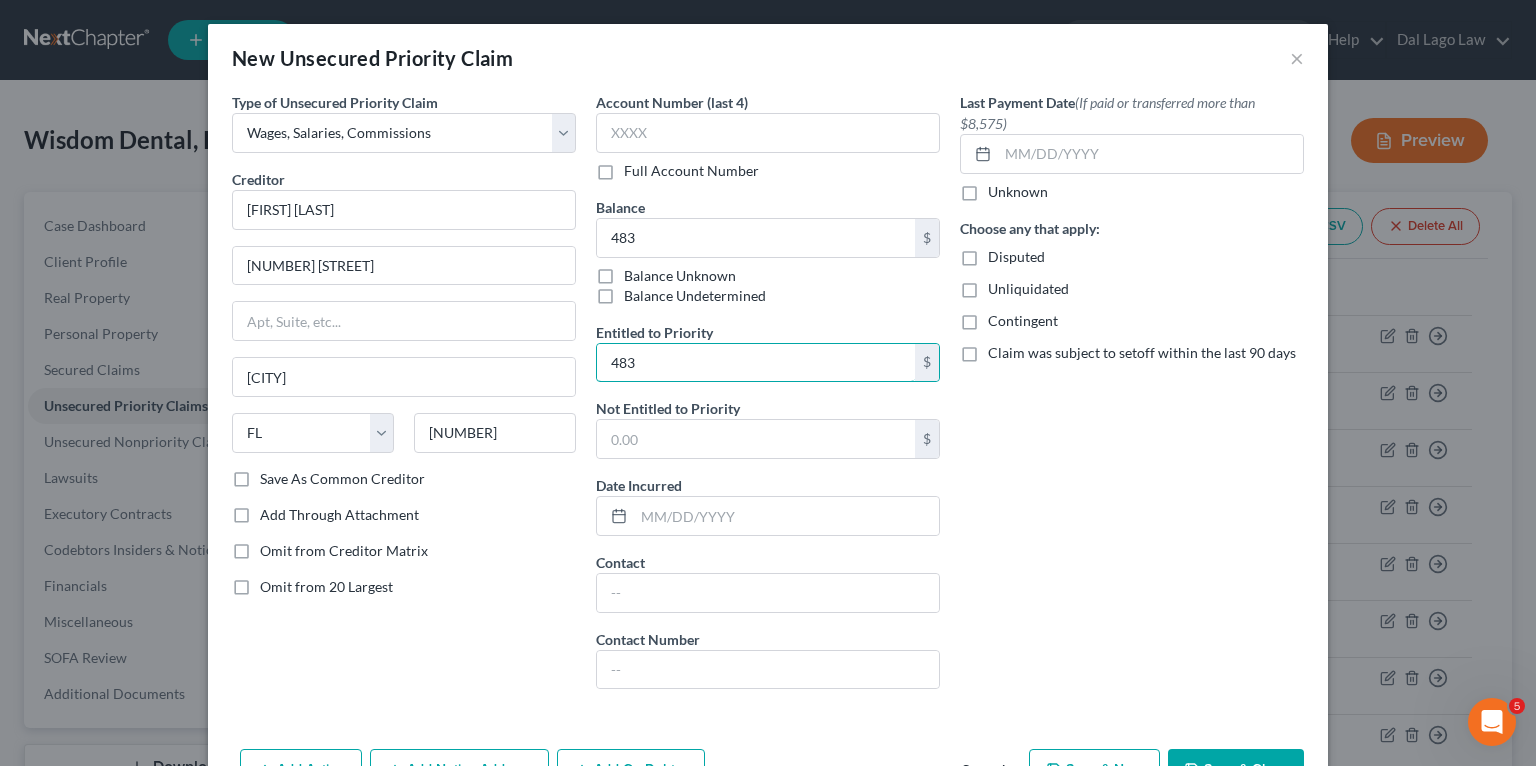 type on "483" 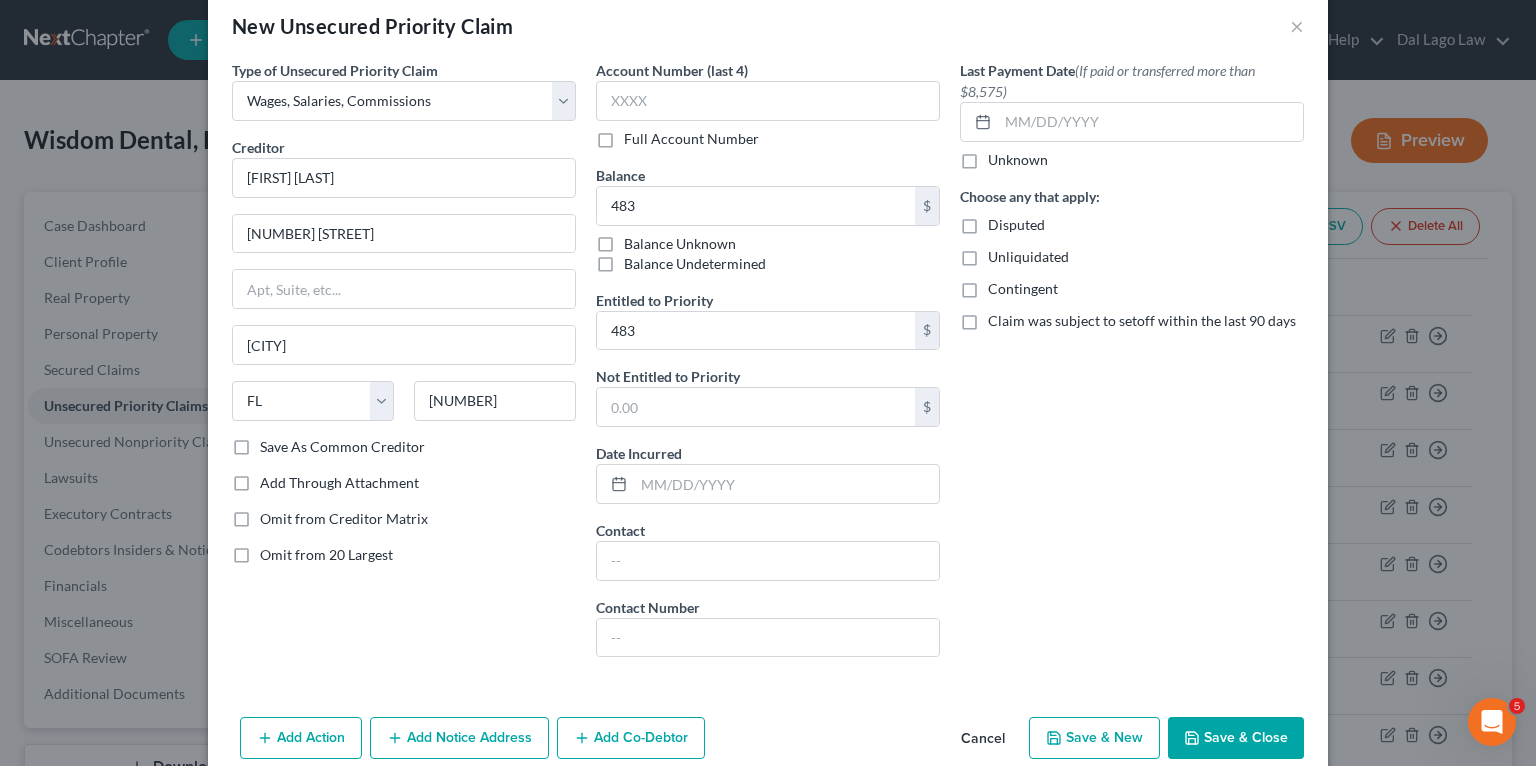 scroll, scrollTop: 63, scrollLeft: 0, axis: vertical 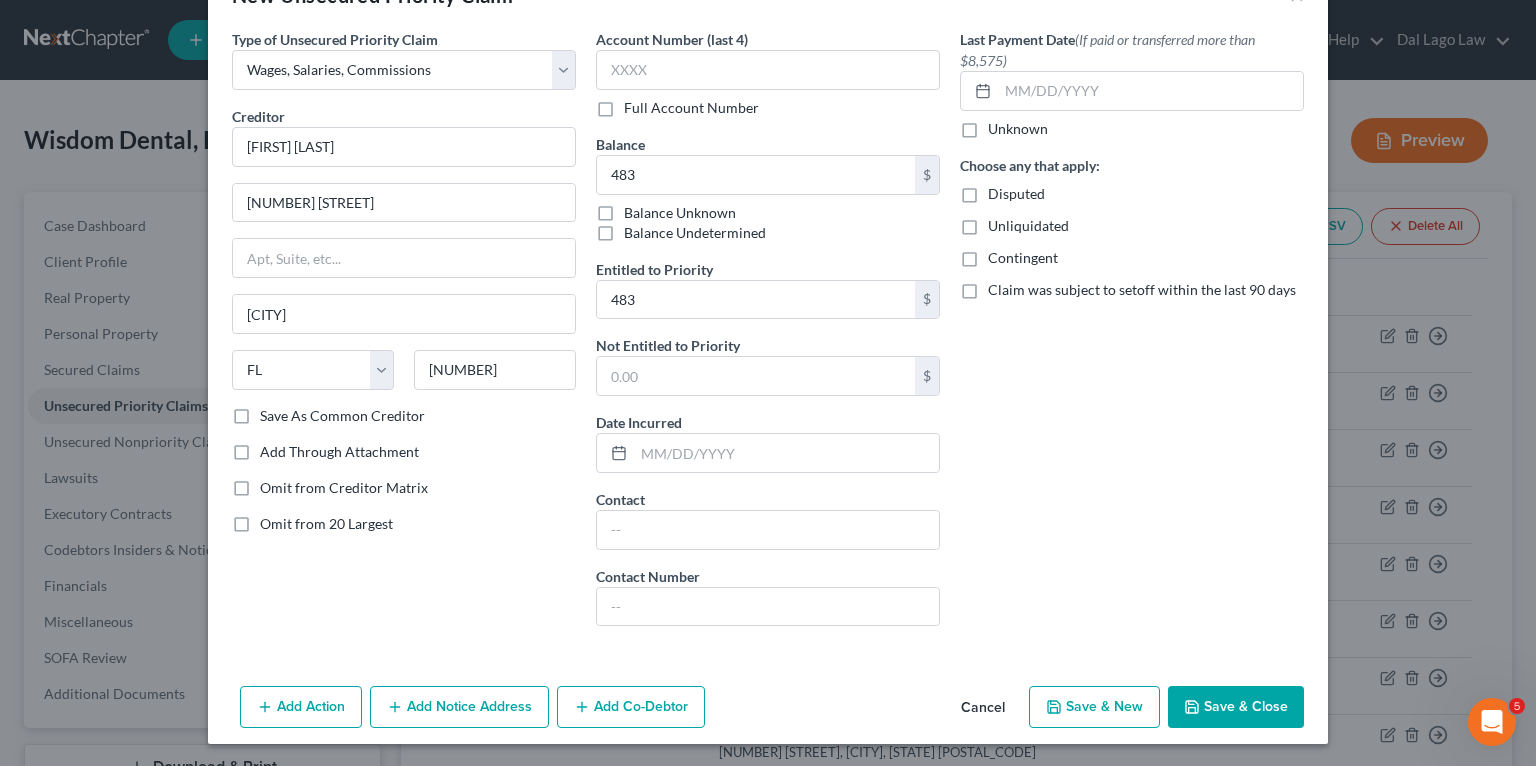 click on "Save & Close" at bounding box center (1236, 707) 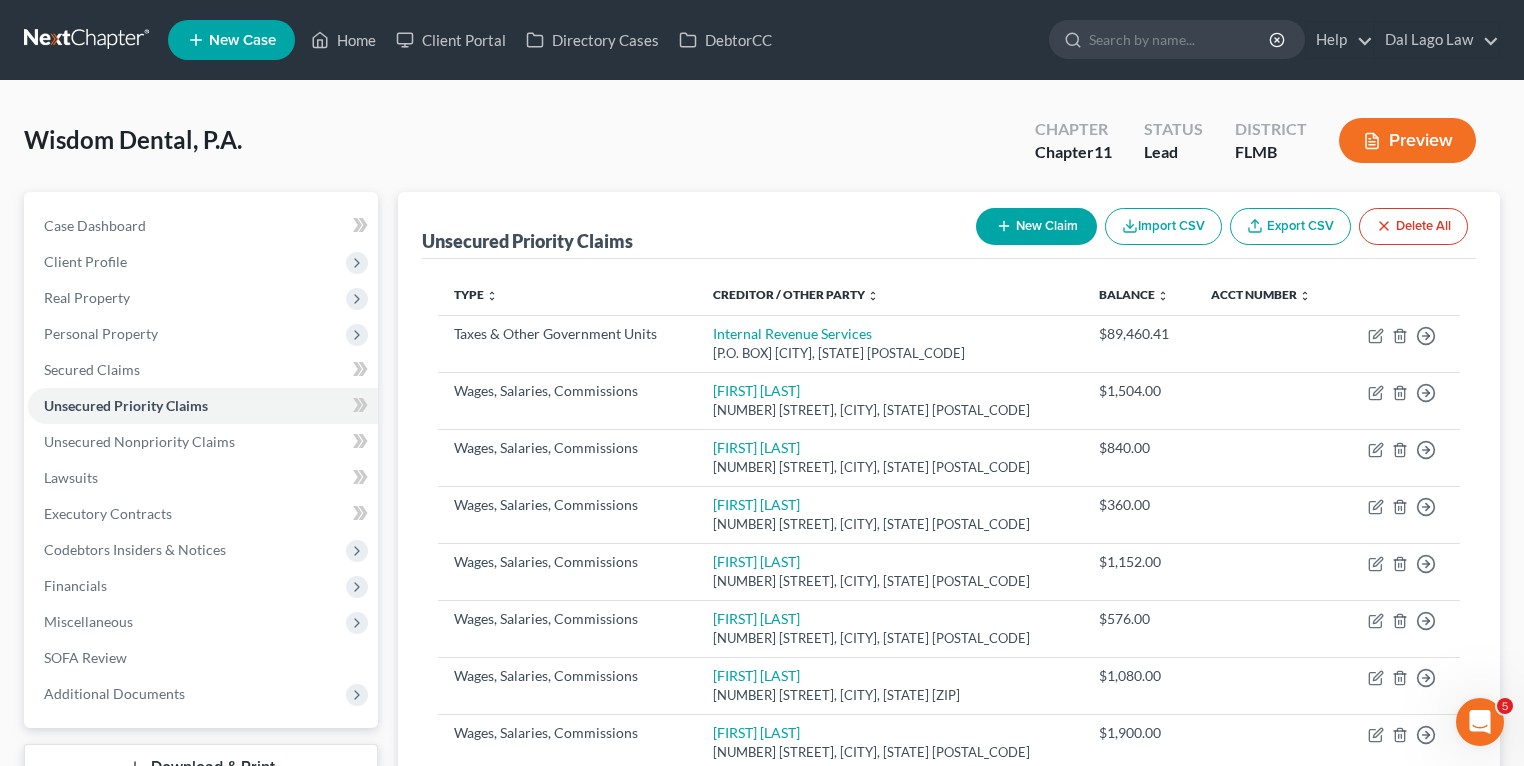 click on "New Claim
Import CSV
Export CSV Delete All" at bounding box center (1222, 226) 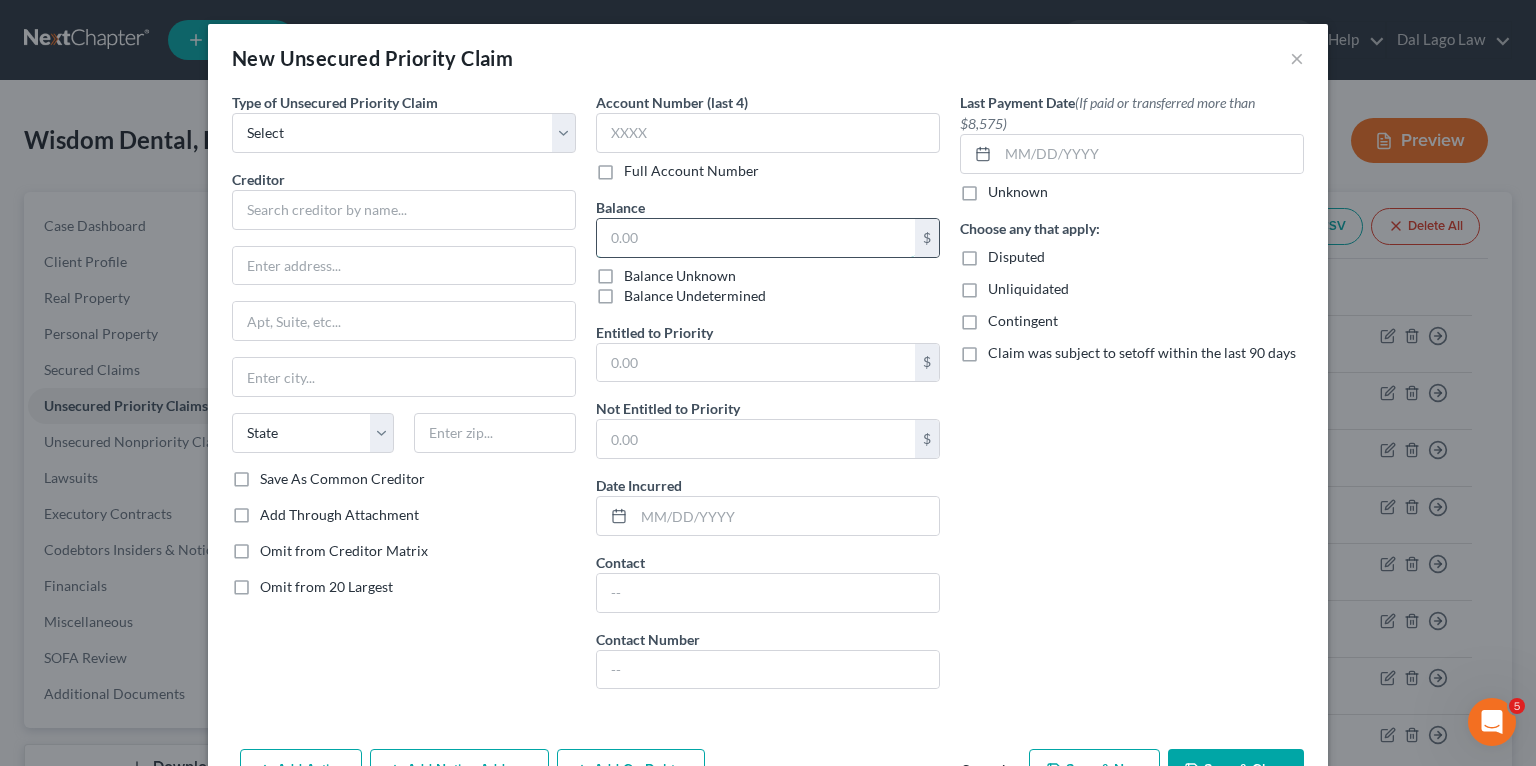 click at bounding box center (756, 238) 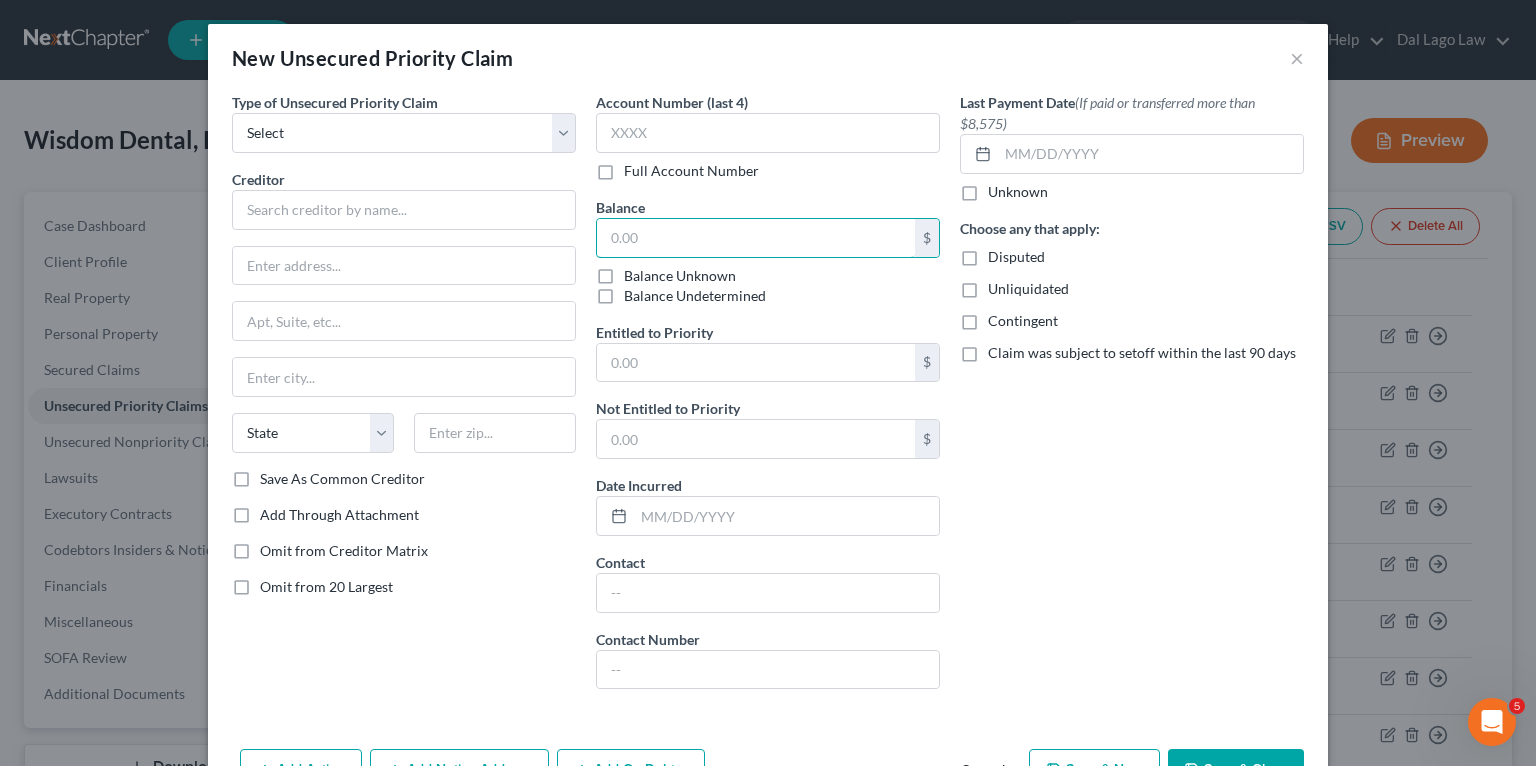 paste on "1128" 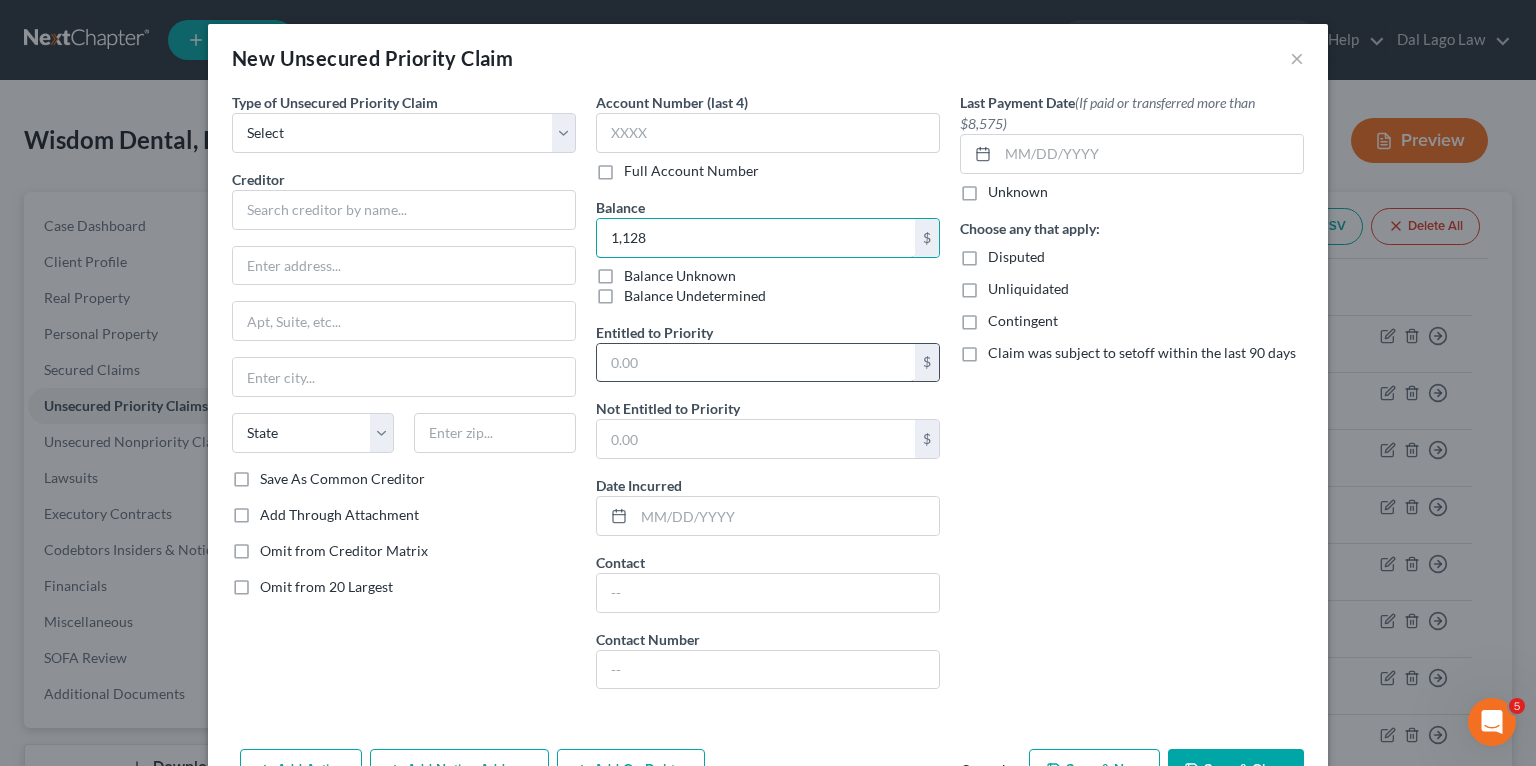 type on "1,128" 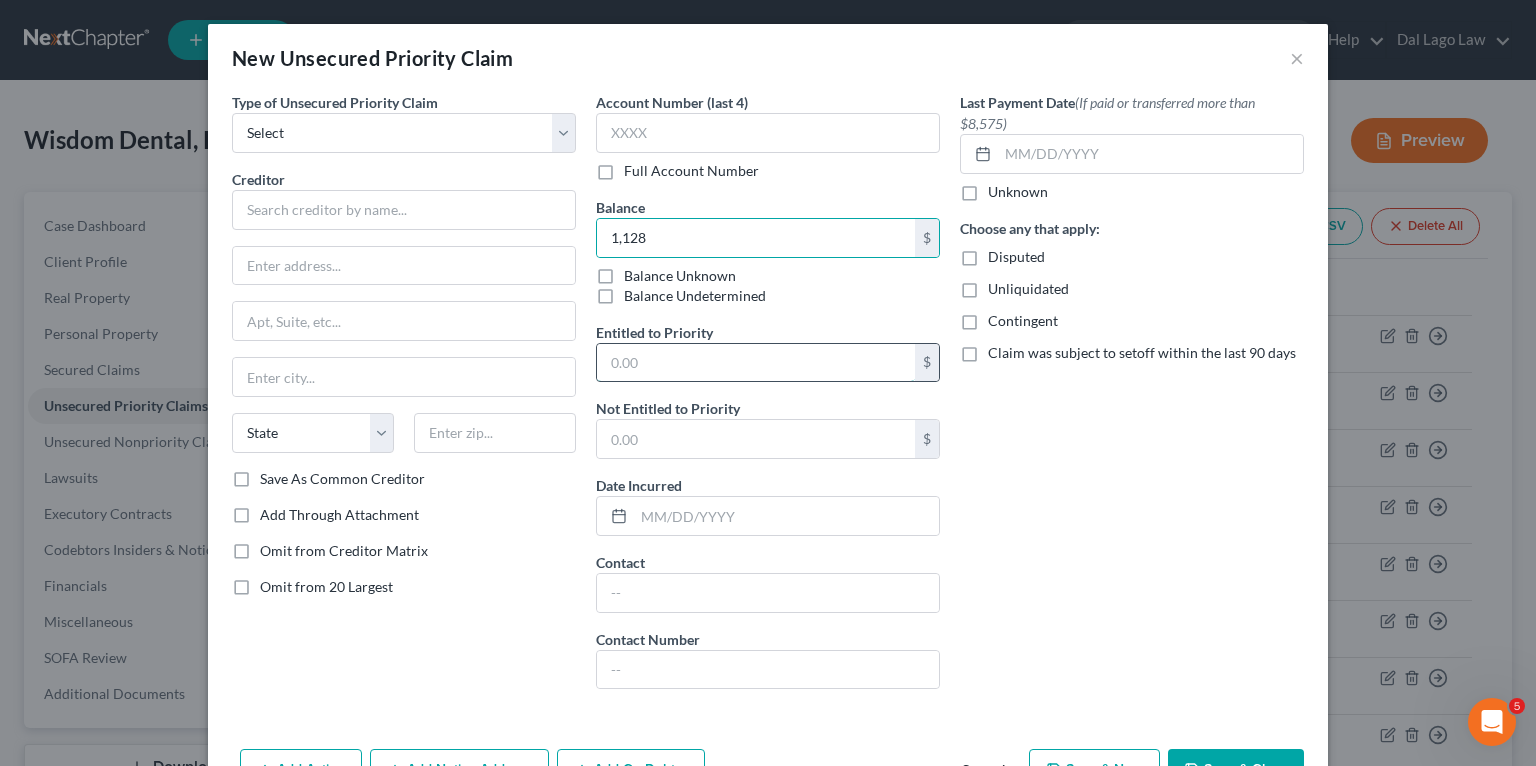 click at bounding box center [756, 363] 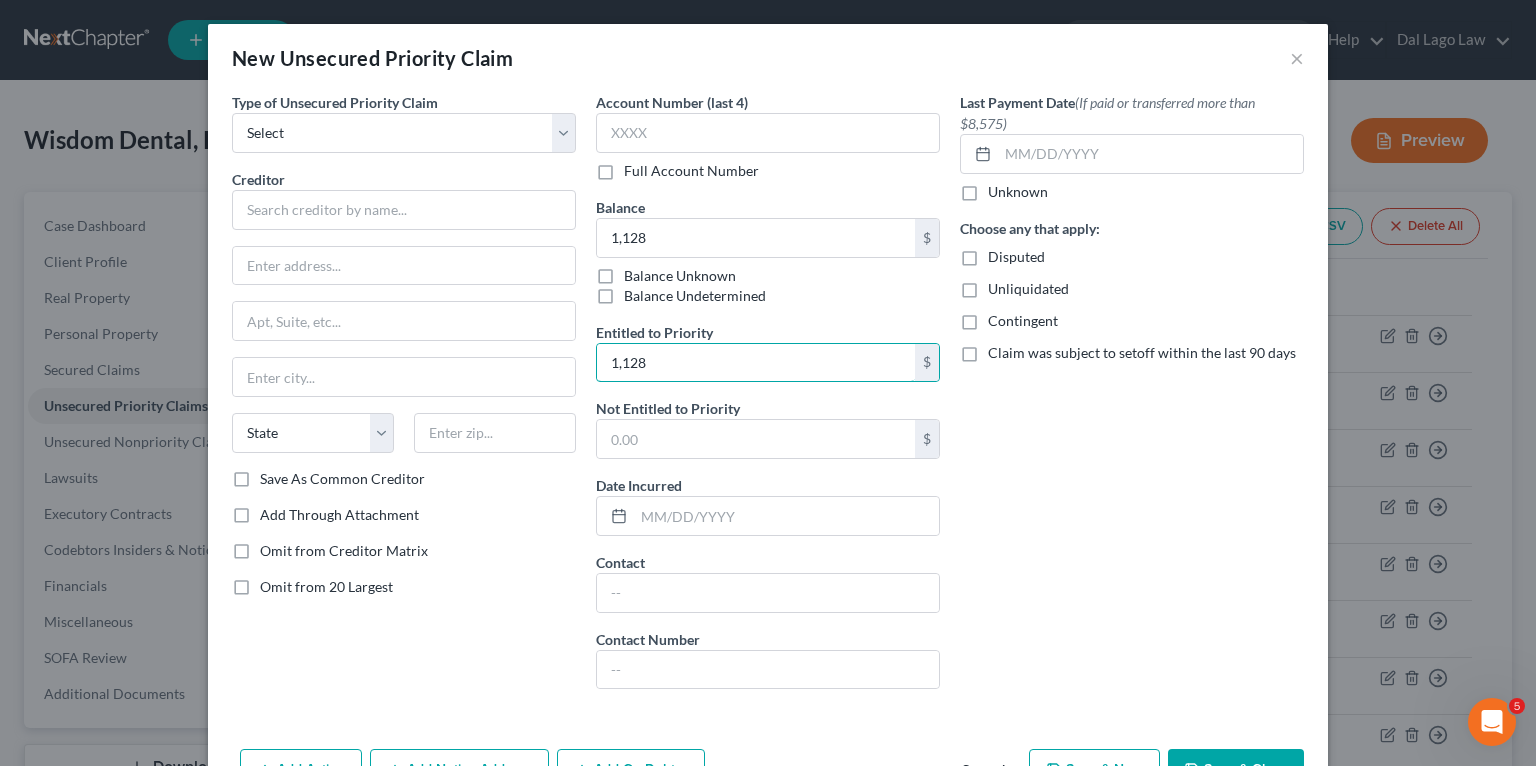 type on "1,128" 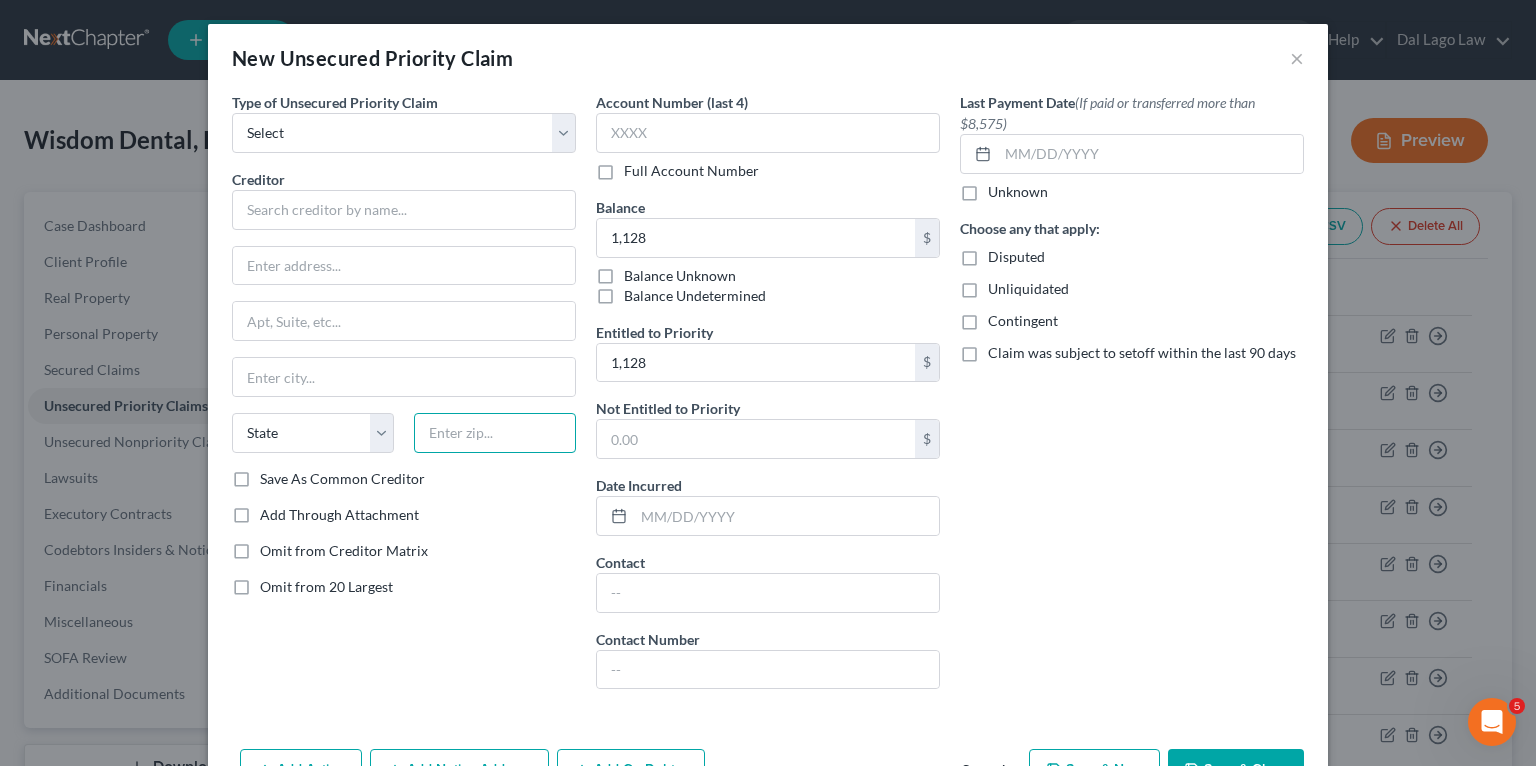 click at bounding box center (495, 433) 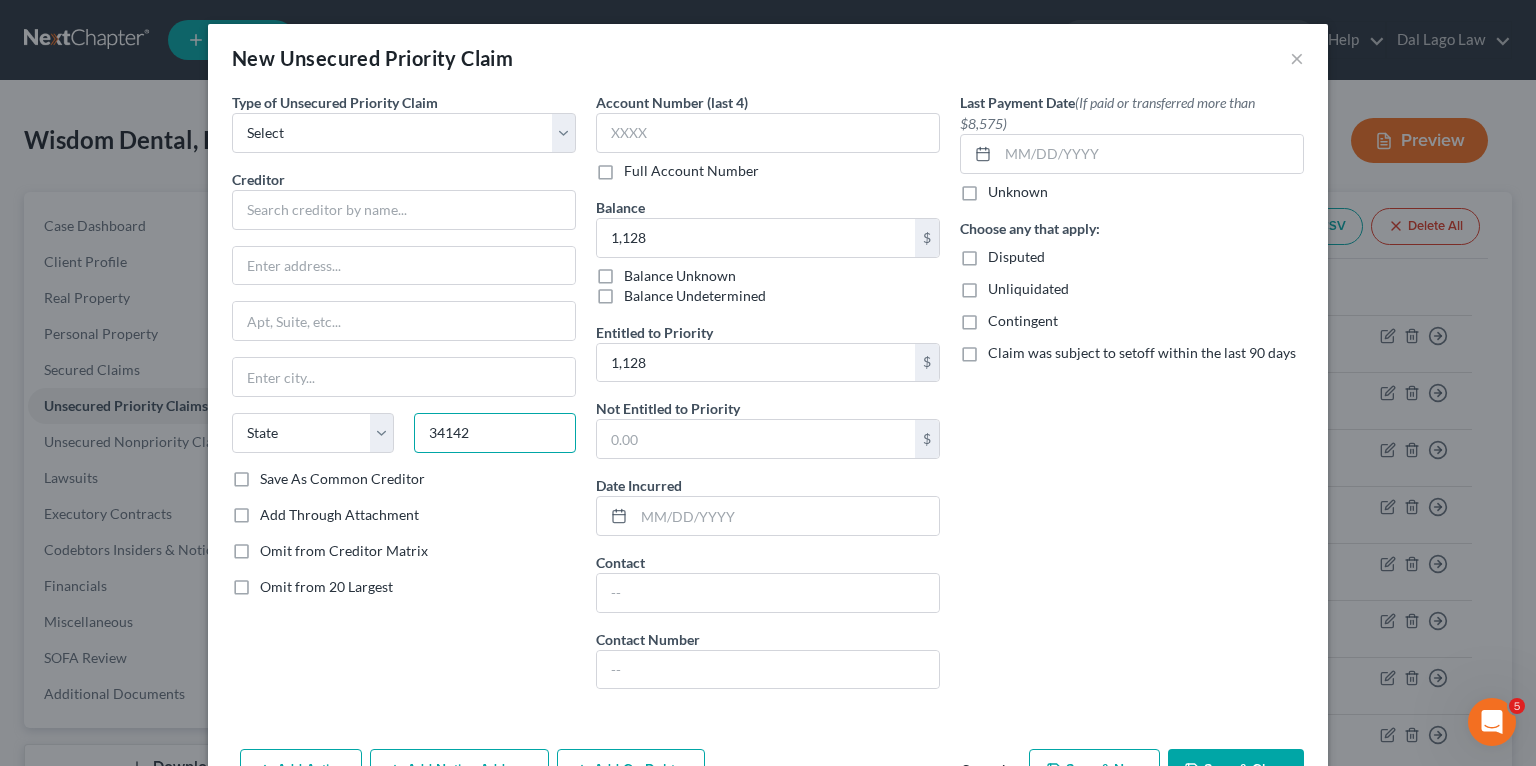 type on "34142" 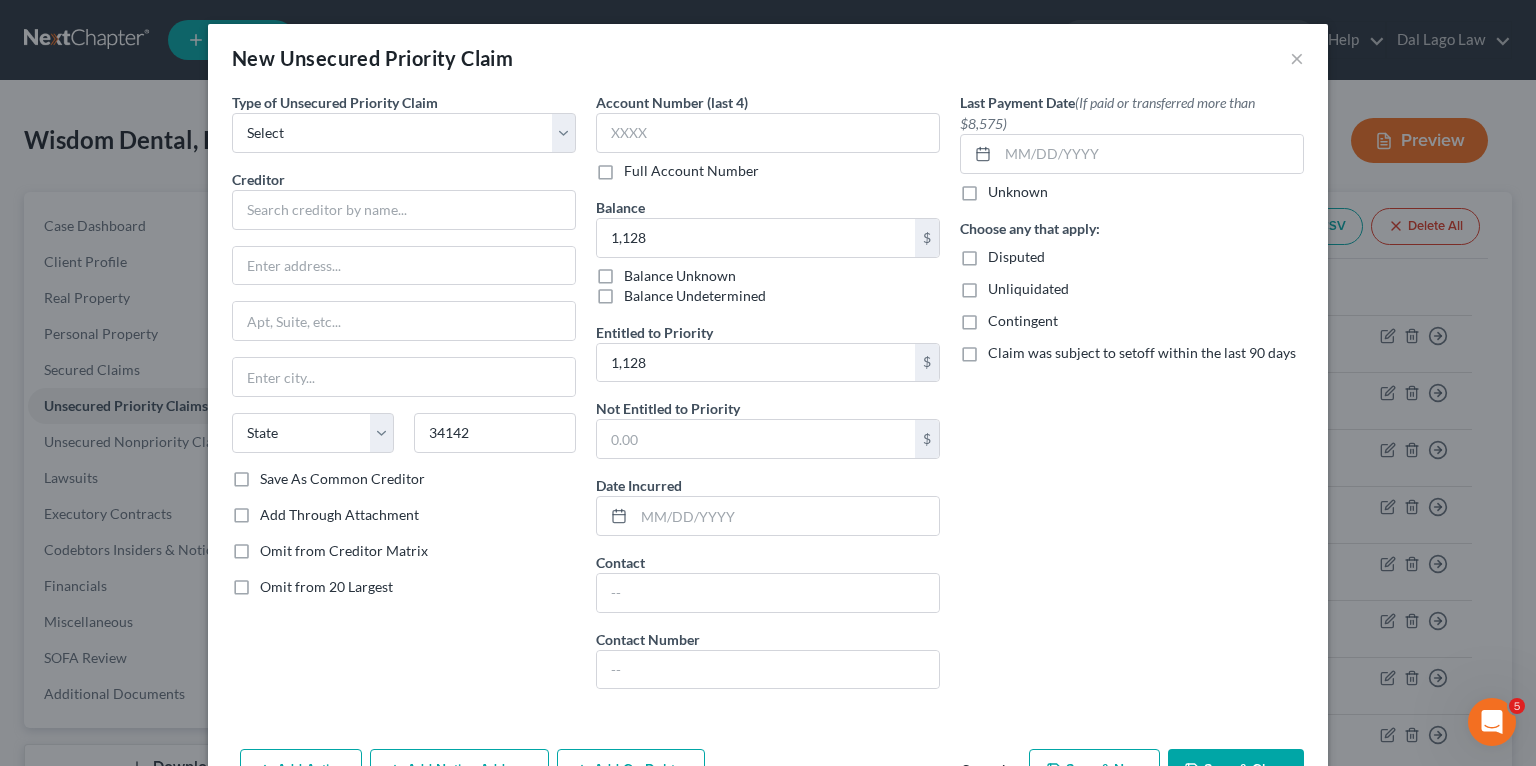 type on "Immokalee" 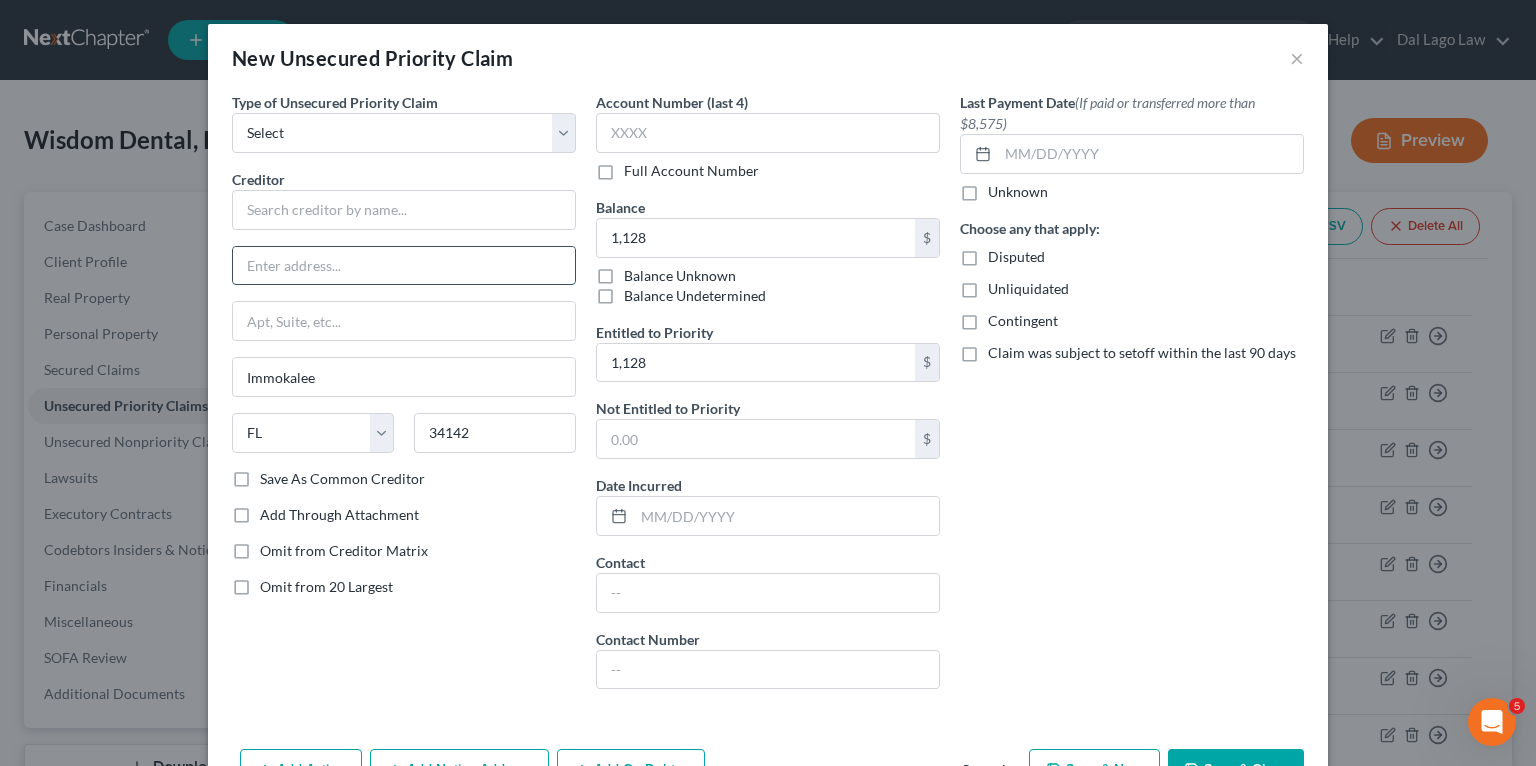 click at bounding box center [404, 266] 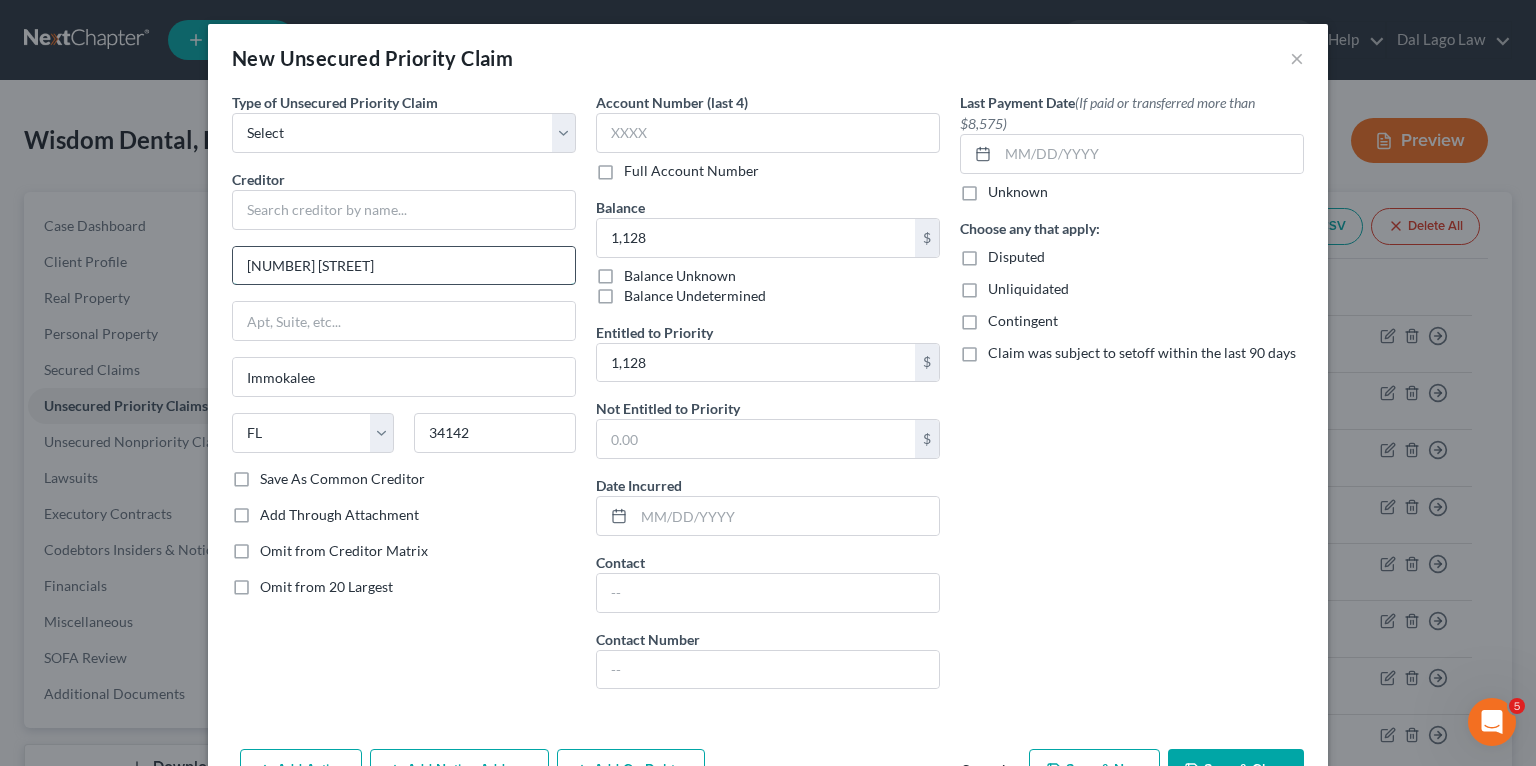 type on "[NUMBER] [STREET]" 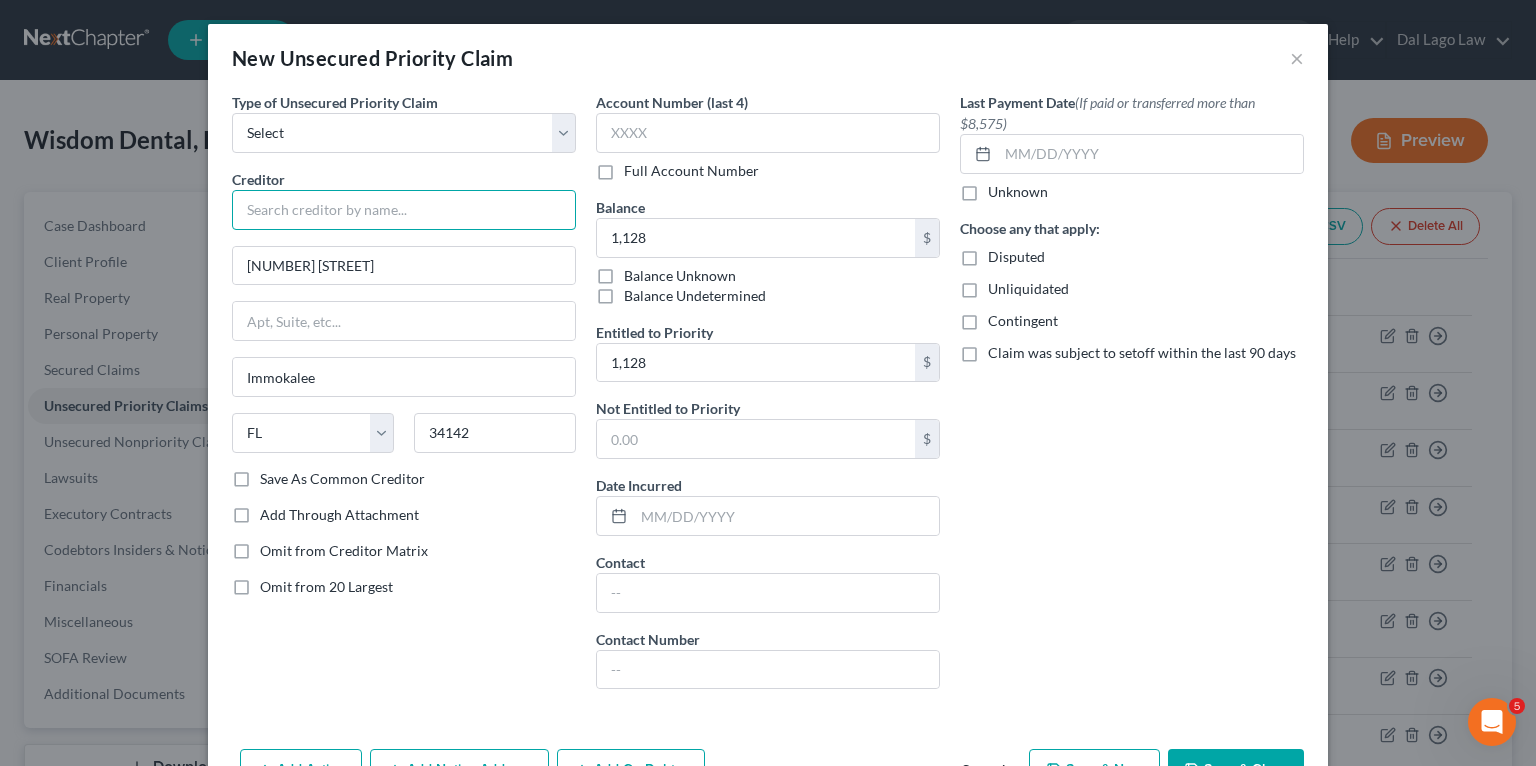 click at bounding box center [404, 210] 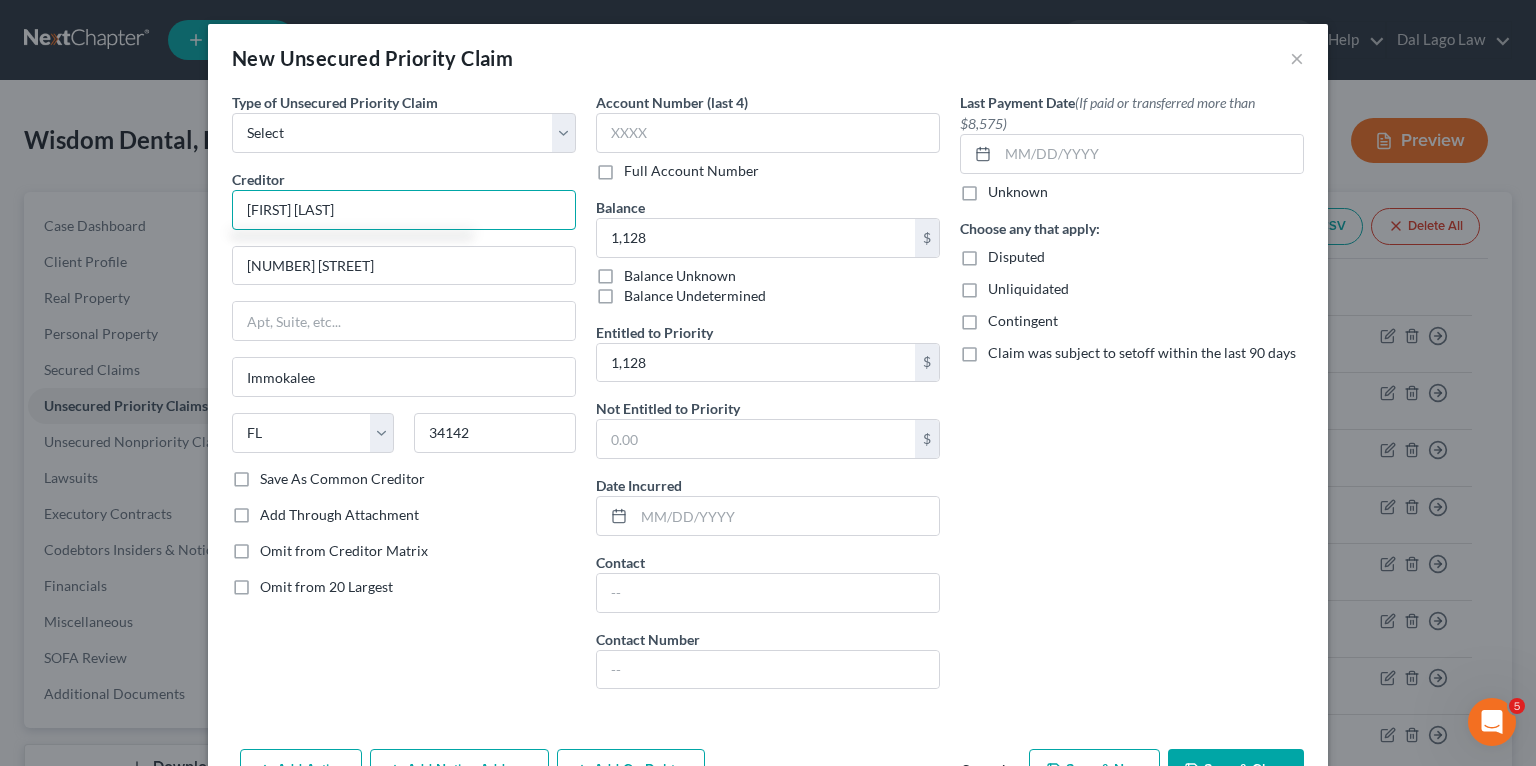 type on "[FIRST] [LAST]" 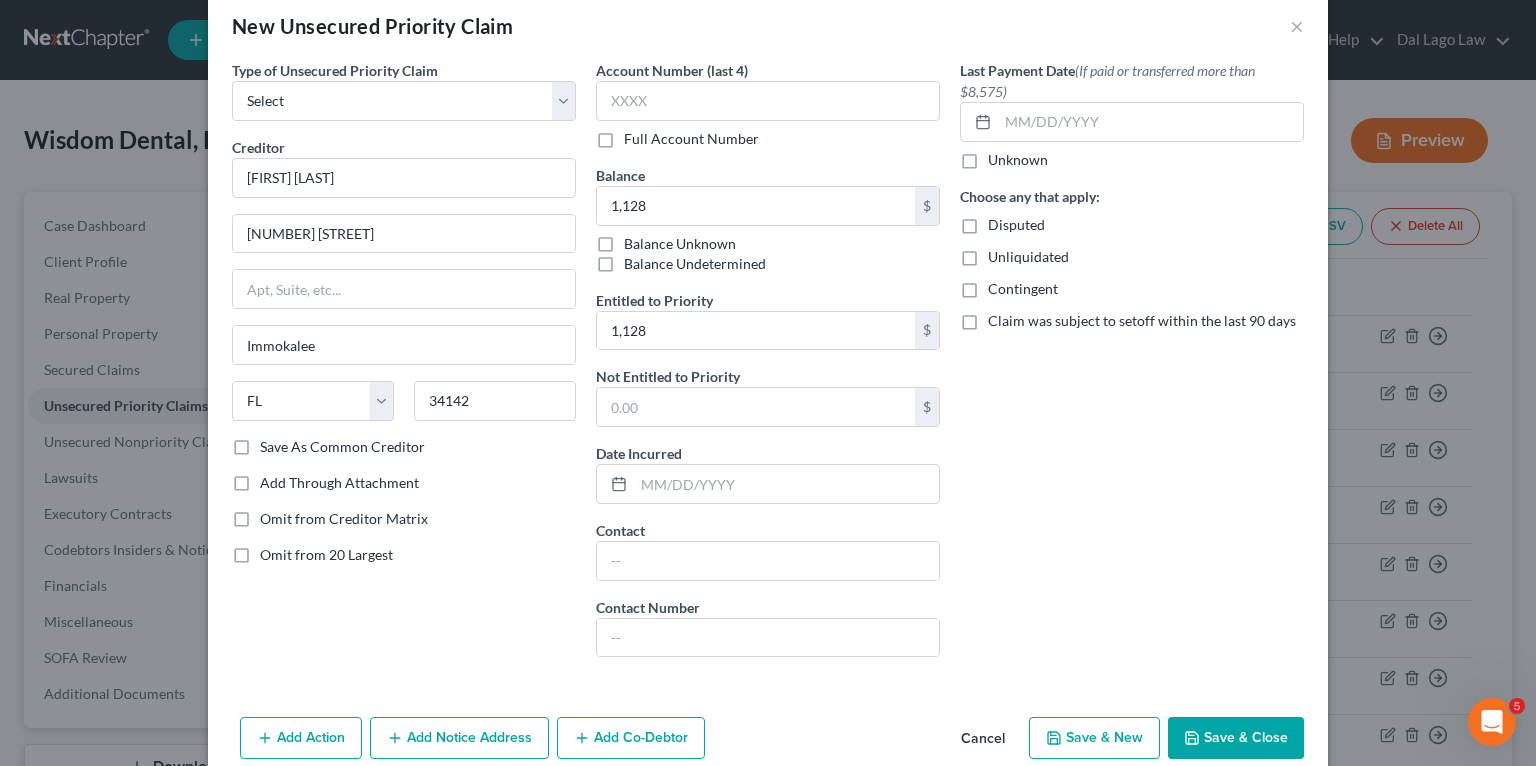 scroll, scrollTop: 63, scrollLeft: 0, axis: vertical 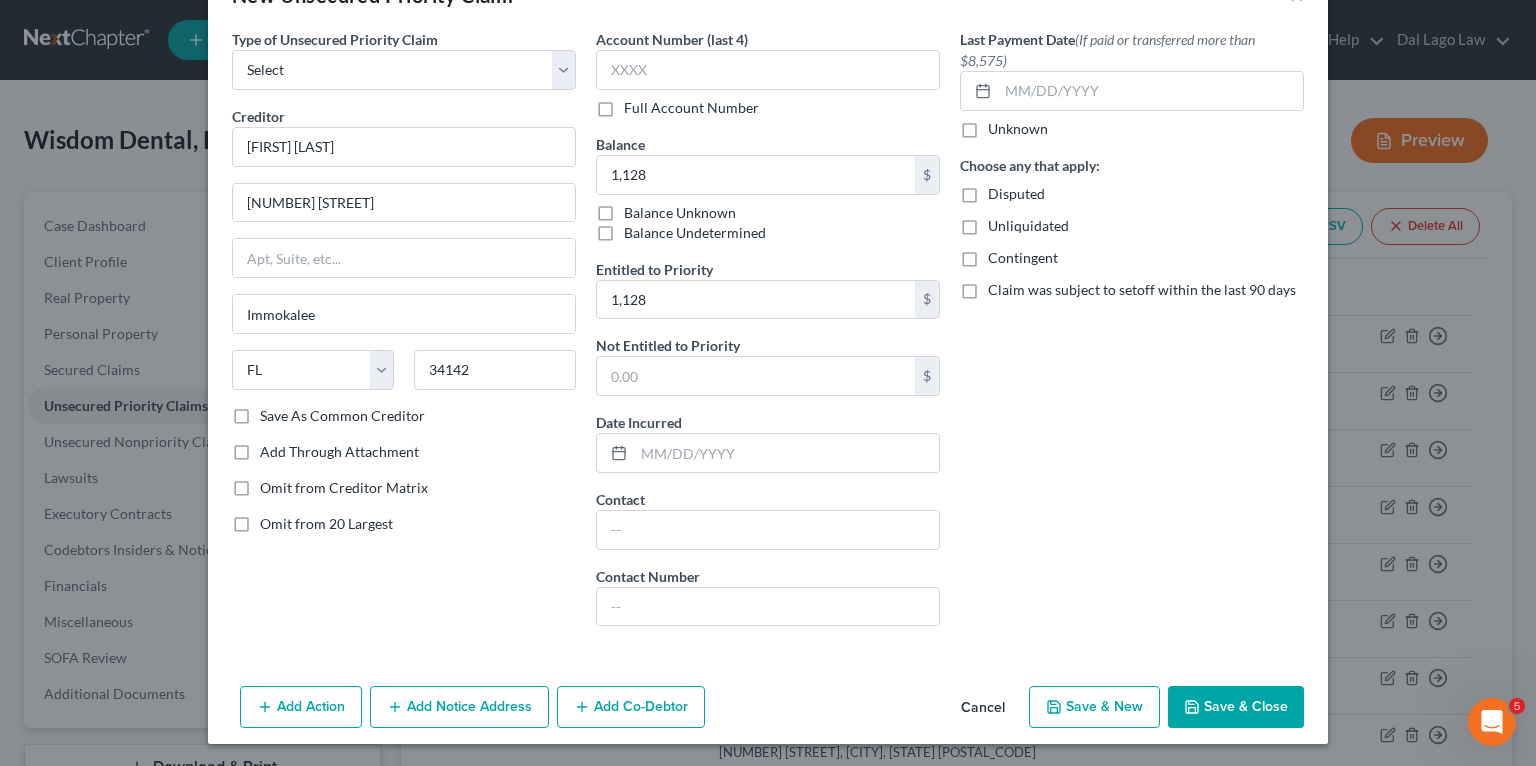 drag, startPoint x: 1231, startPoint y: 700, endPoint x: 1224, endPoint y: 692, distance: 10.630146 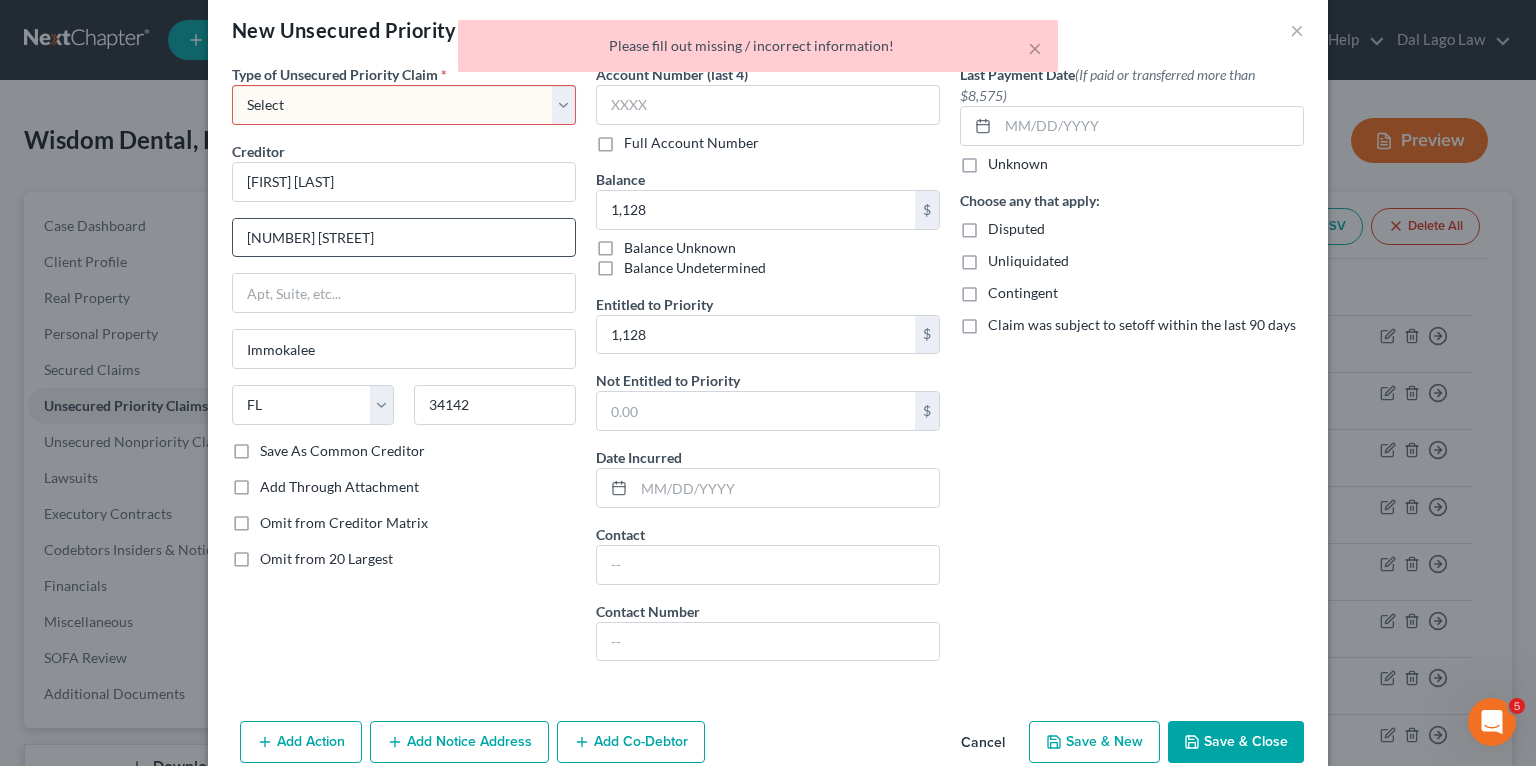 scroll, scrollTop: 0, scrollLeft: 0, axis: both 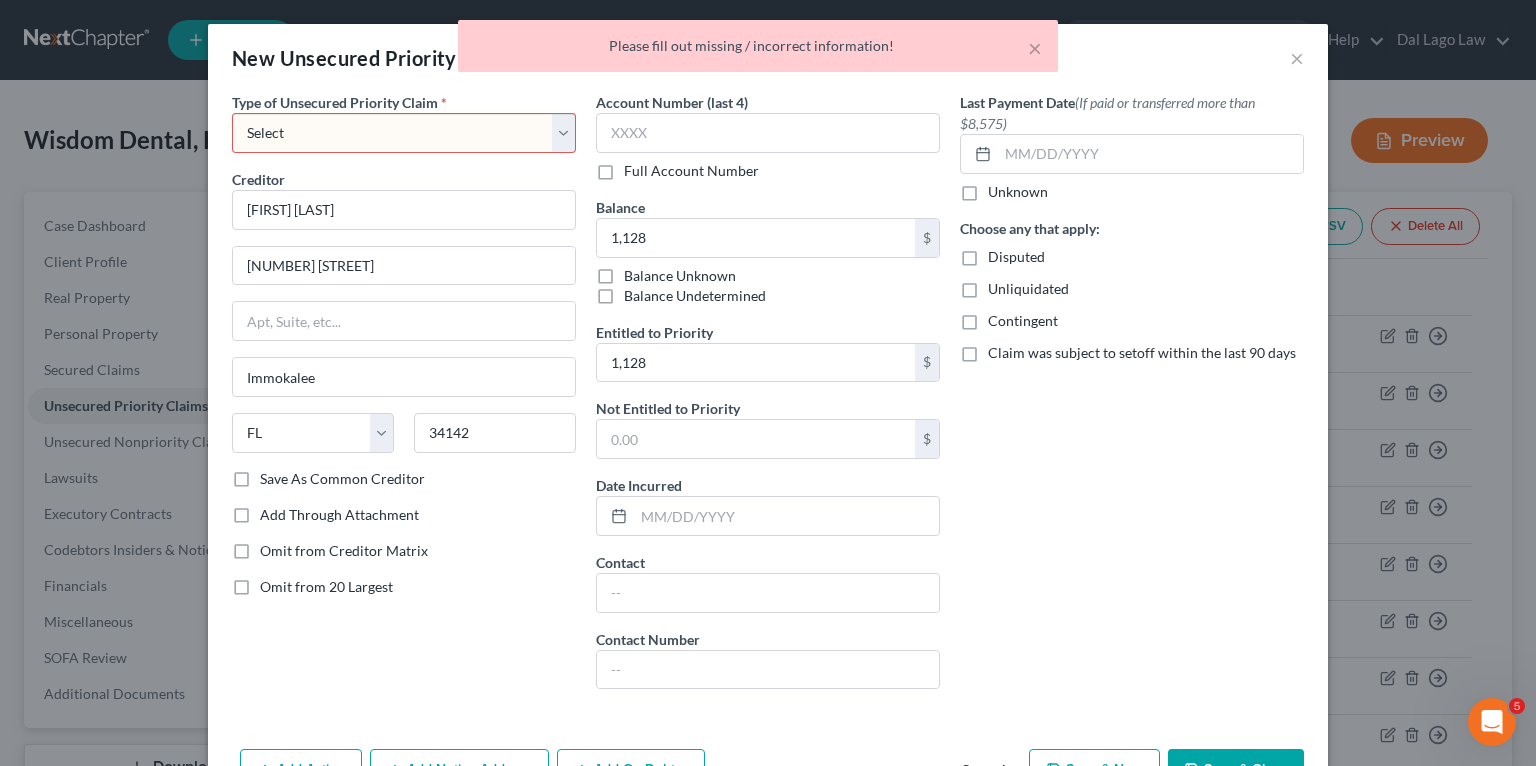 click on "Select Taxes & Other Government Units Domestic Support Obligations Extensions of credit in an involuntary case Wages, Salaries, Commissions Contributions to employee benefits Certain farmers and fisherman Deposits by individuals Commitments to maintain capitals Claims for death or injury while intoxicated Other" at bounding box center (404, 133) 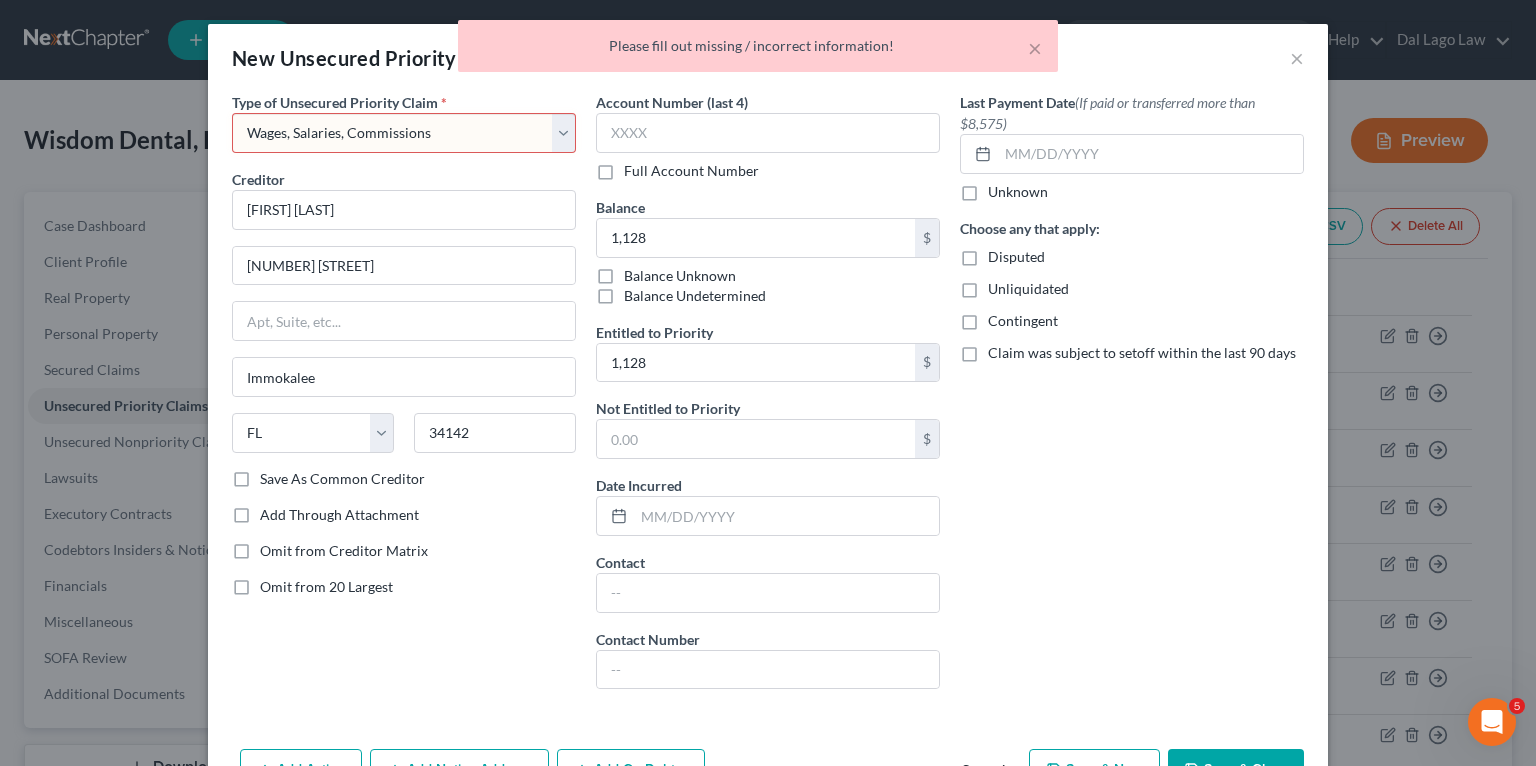 click on "Select Taxes & Other Government Units Domestic Support Obligations Extensions of credit in an involuntary case Wages, Salaries, Commissions Contributions to employee benefits Certain farmers and fisherman Deposits by individuals Commitments to maintain capitals Claims for death or injury while intoxicated Other" at bounding box center (404, 133) 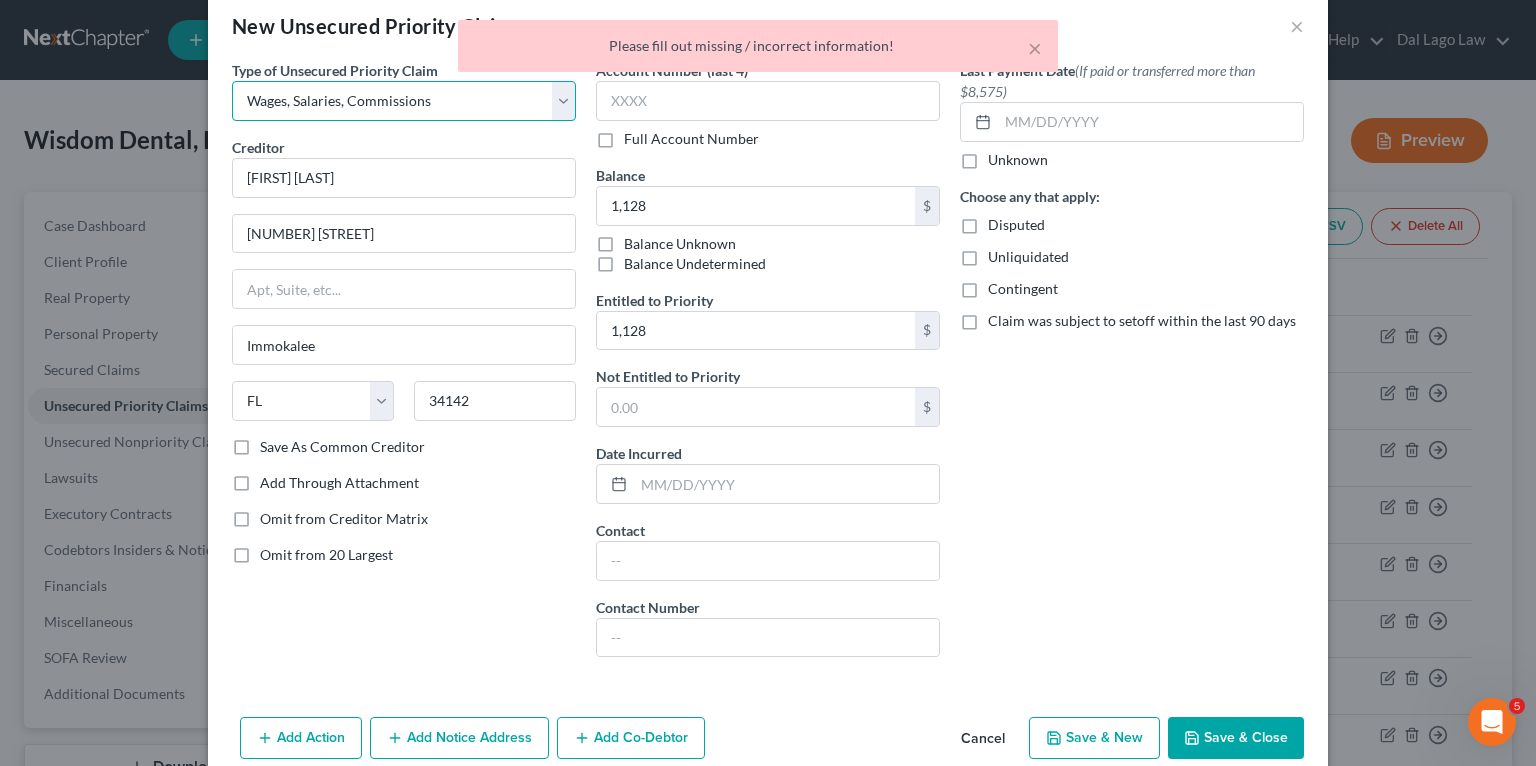 scroll, scrollTop: 63, scrollLeft: 0, axis: vertical 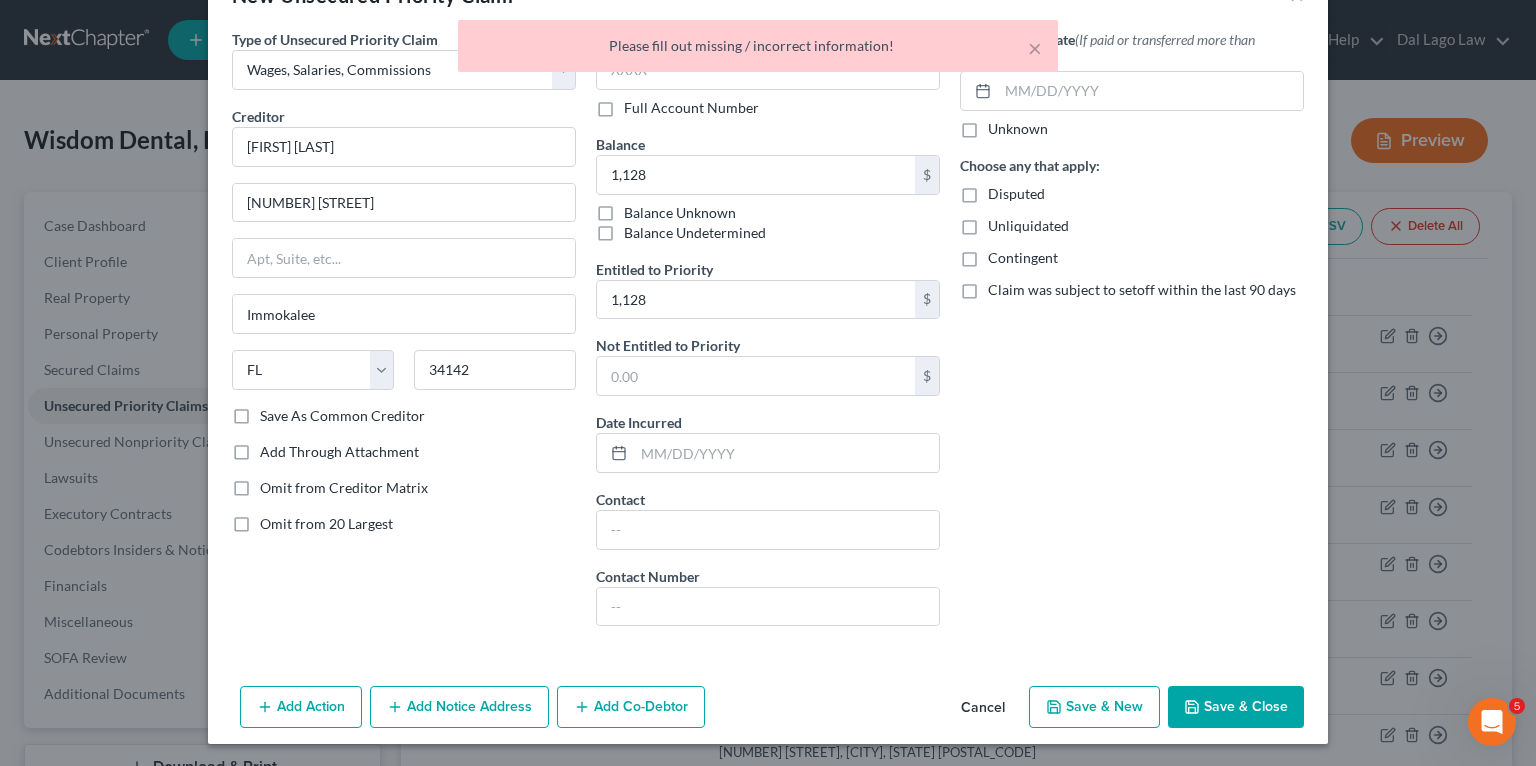 click 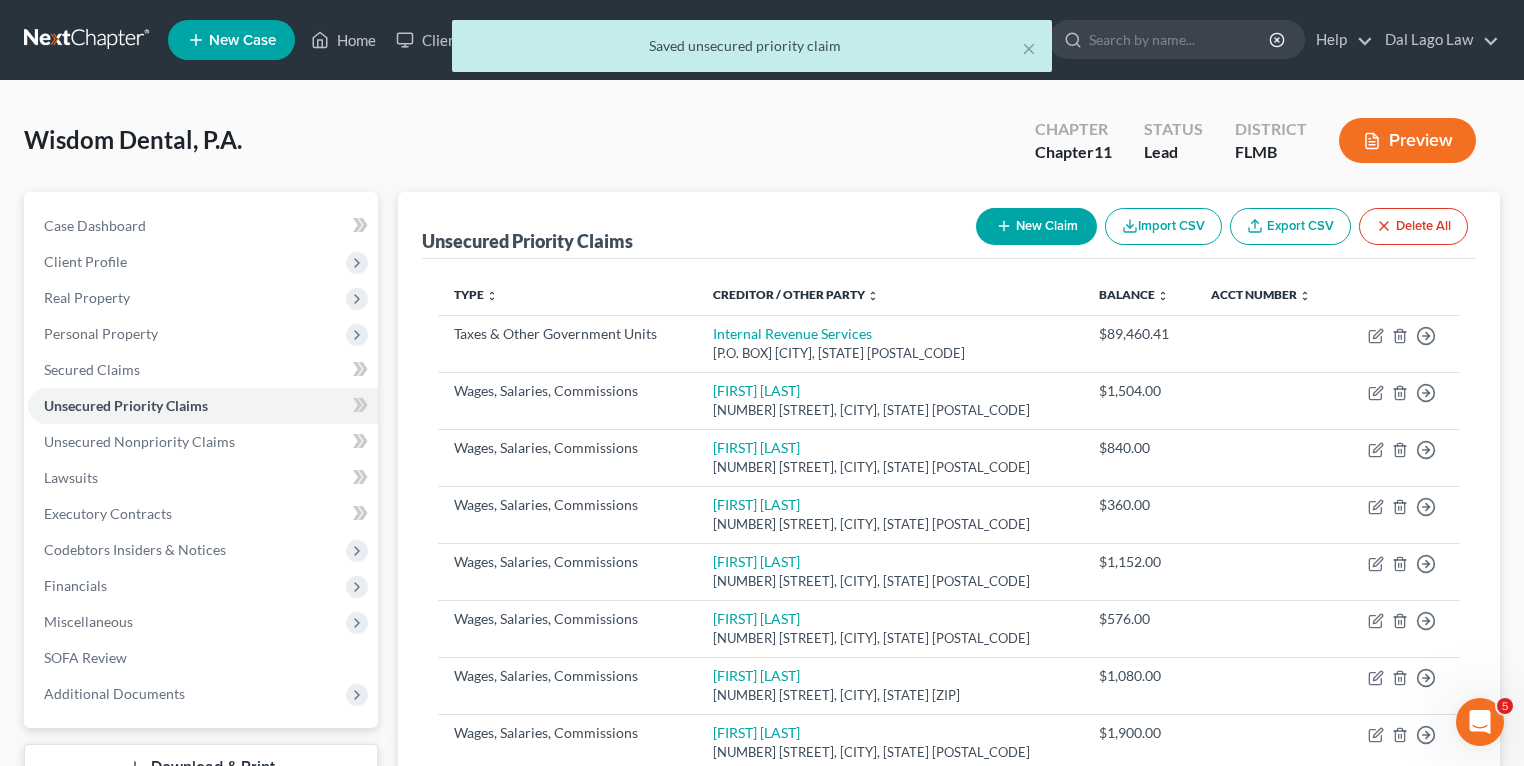 click on "New Claim" at bounding box center [1036, 226] 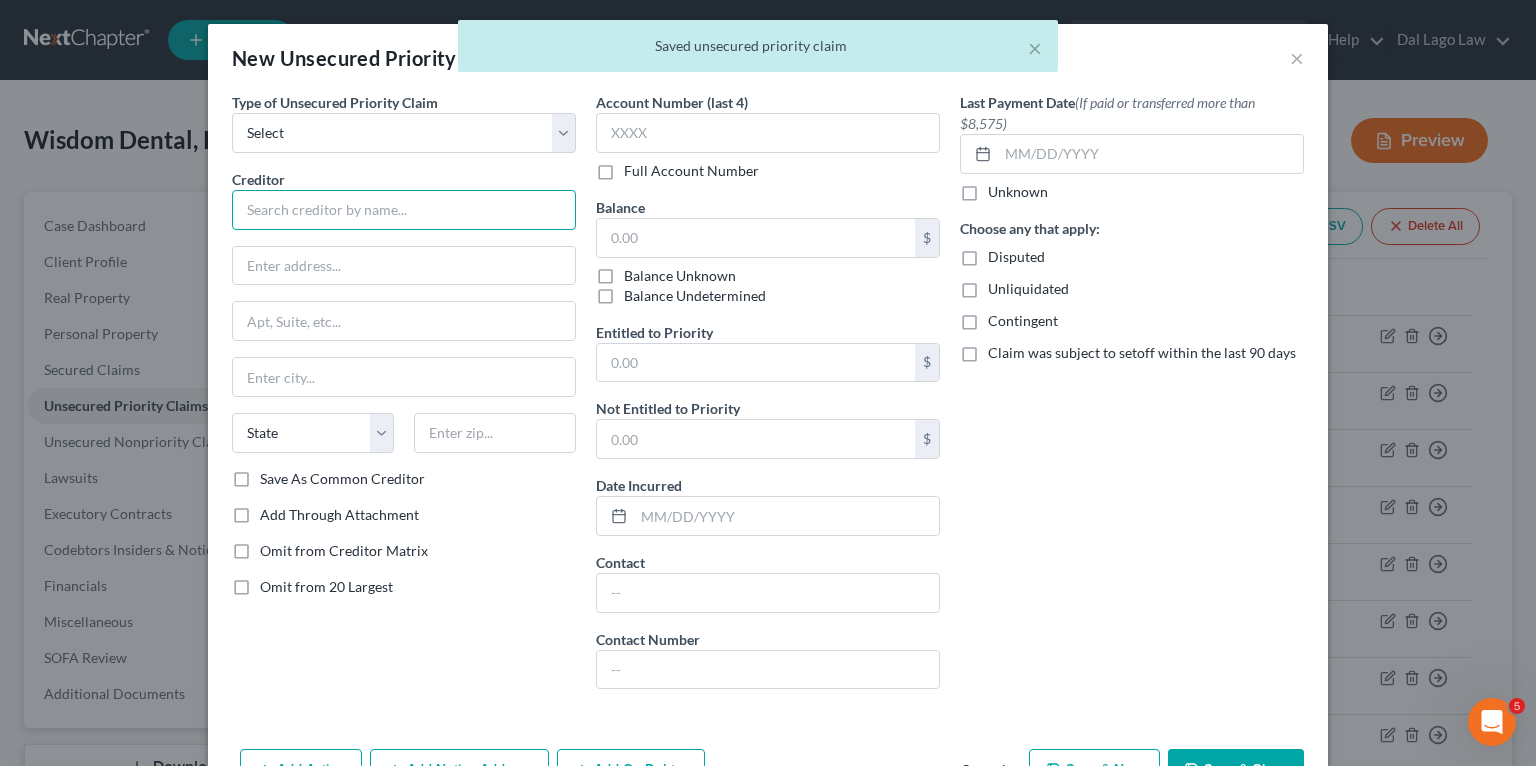 click at bounding box center [404, 210] 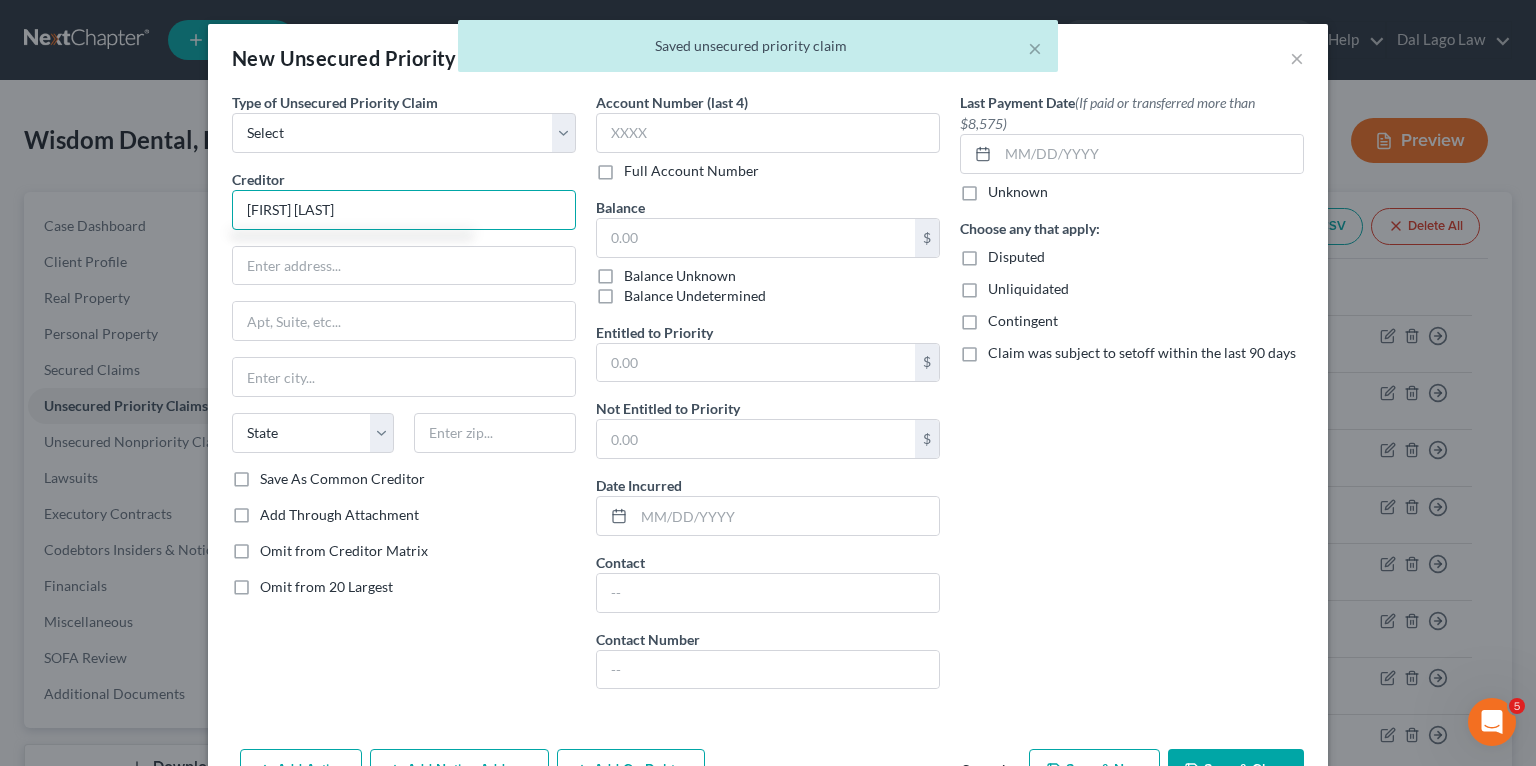 type on "[FIRST] [LAST]" 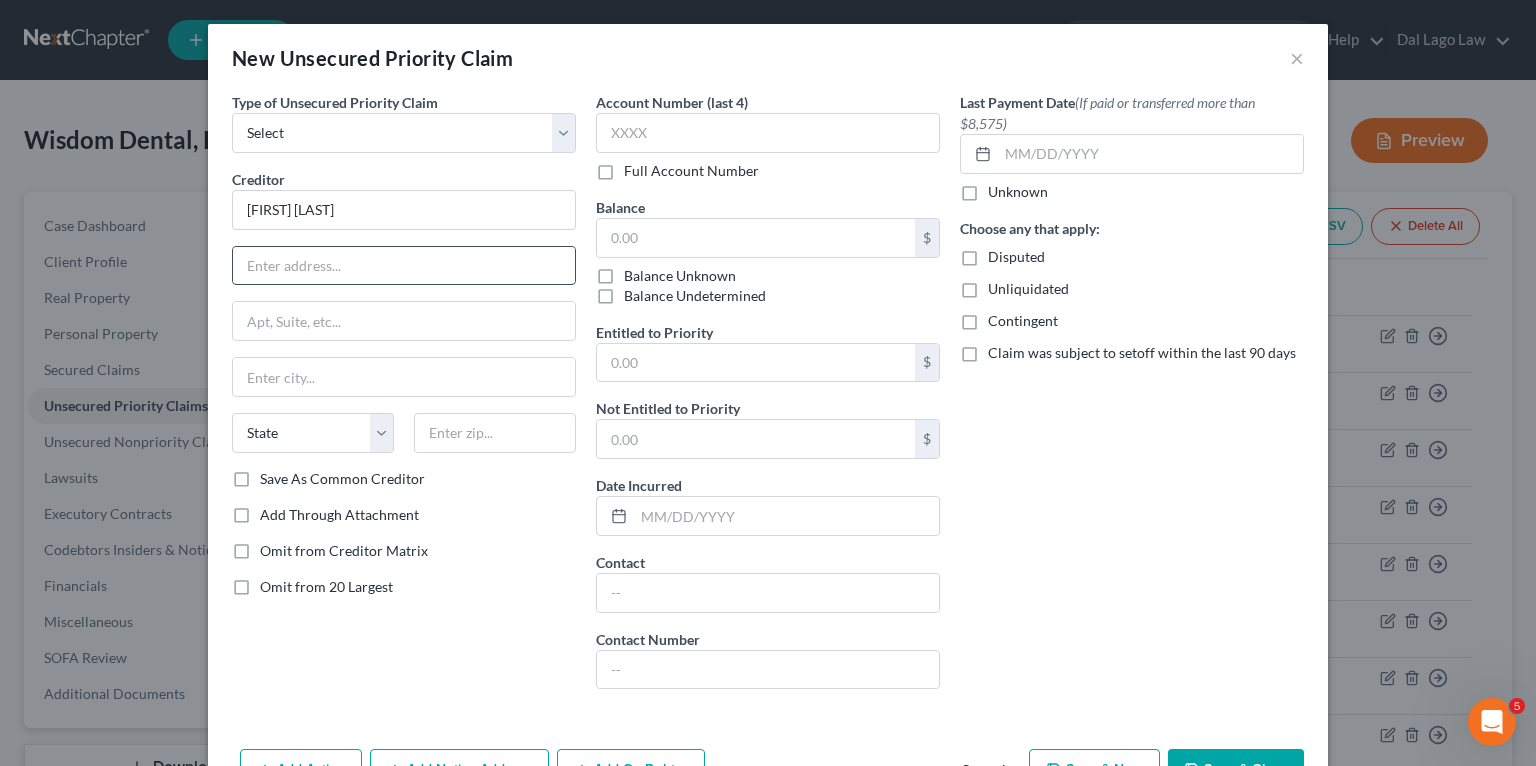 click at bounding box center (404, 266) 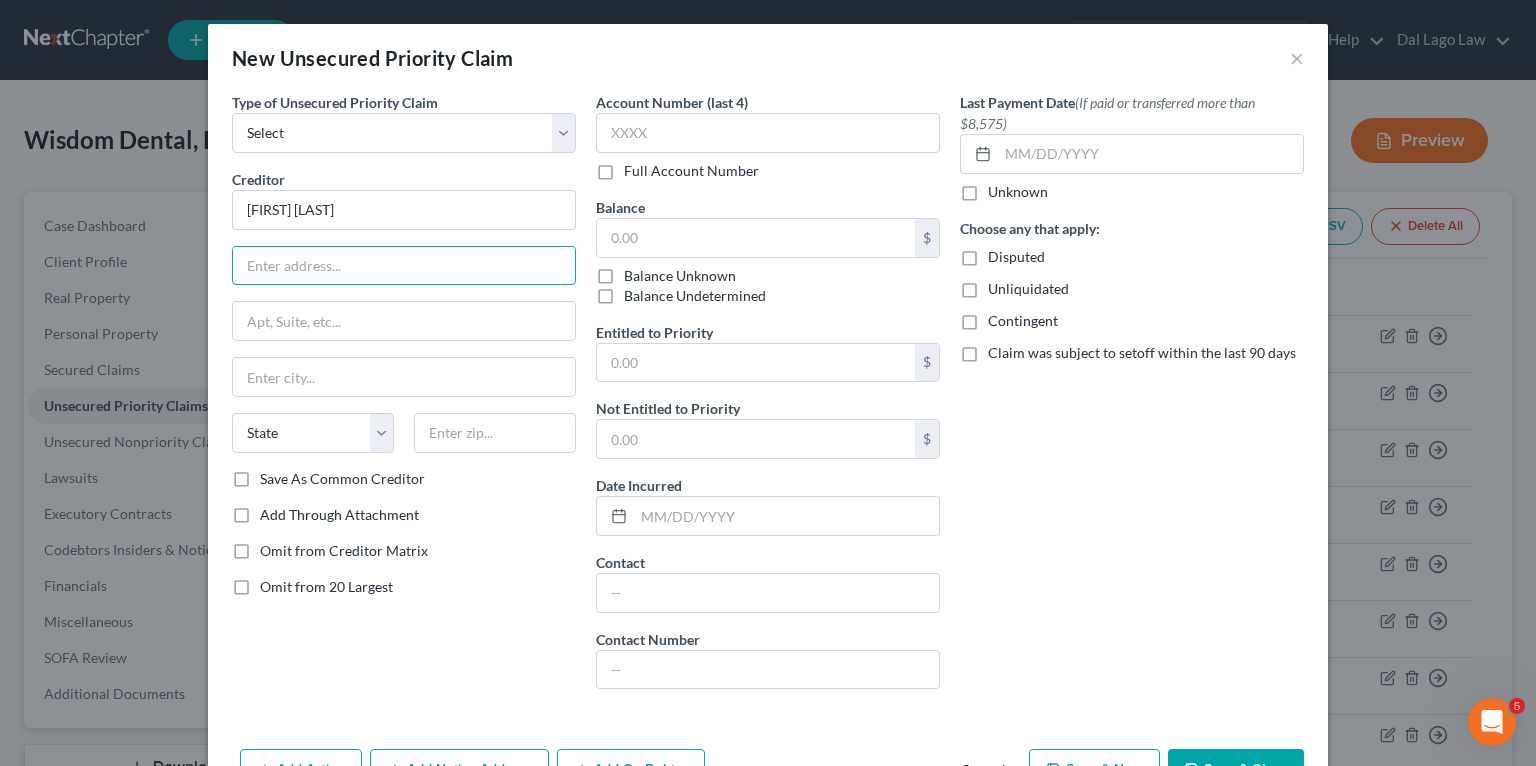 paste on "[NUMBER] [STREET]" 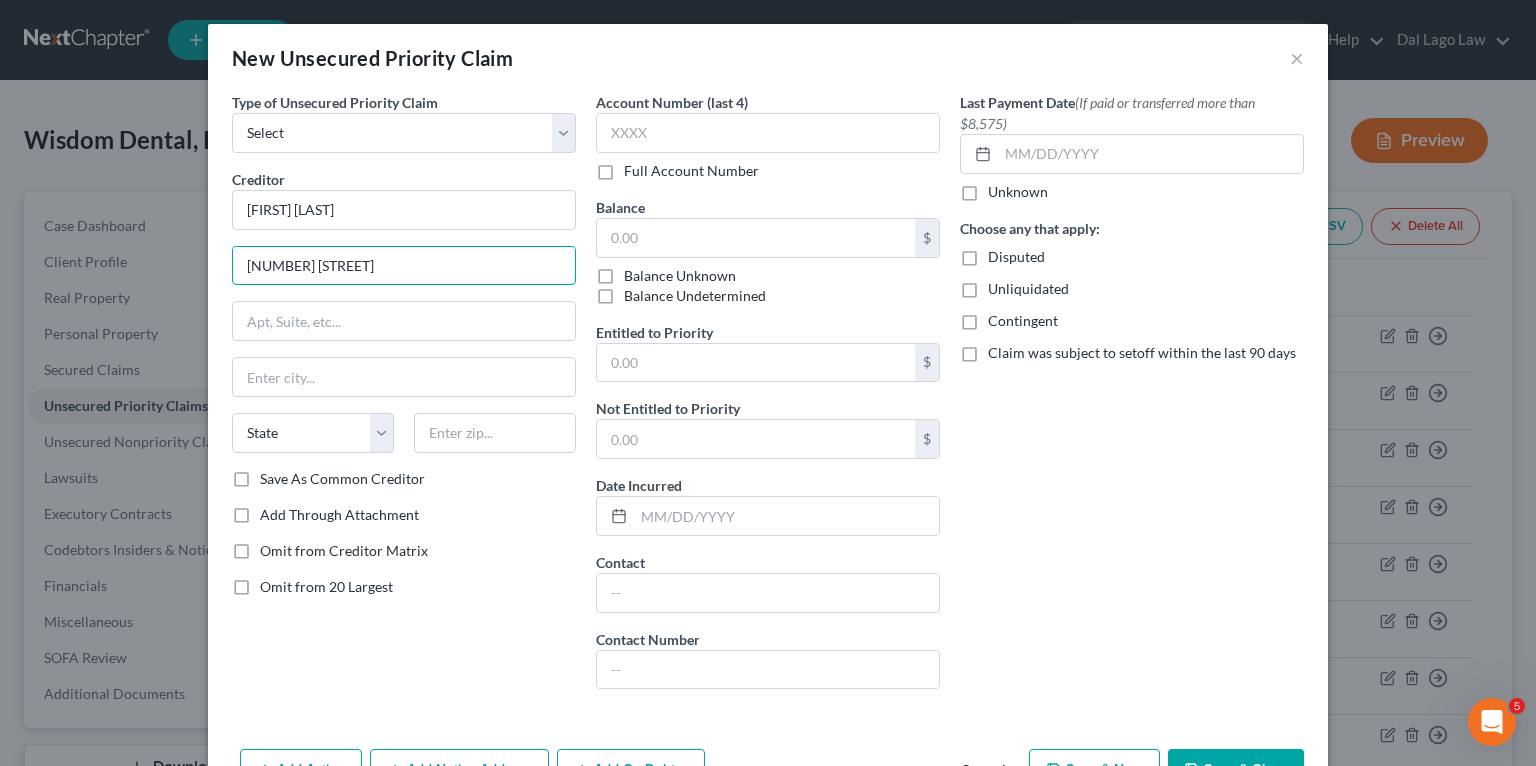 type on "[NUMBER] [STREET]" 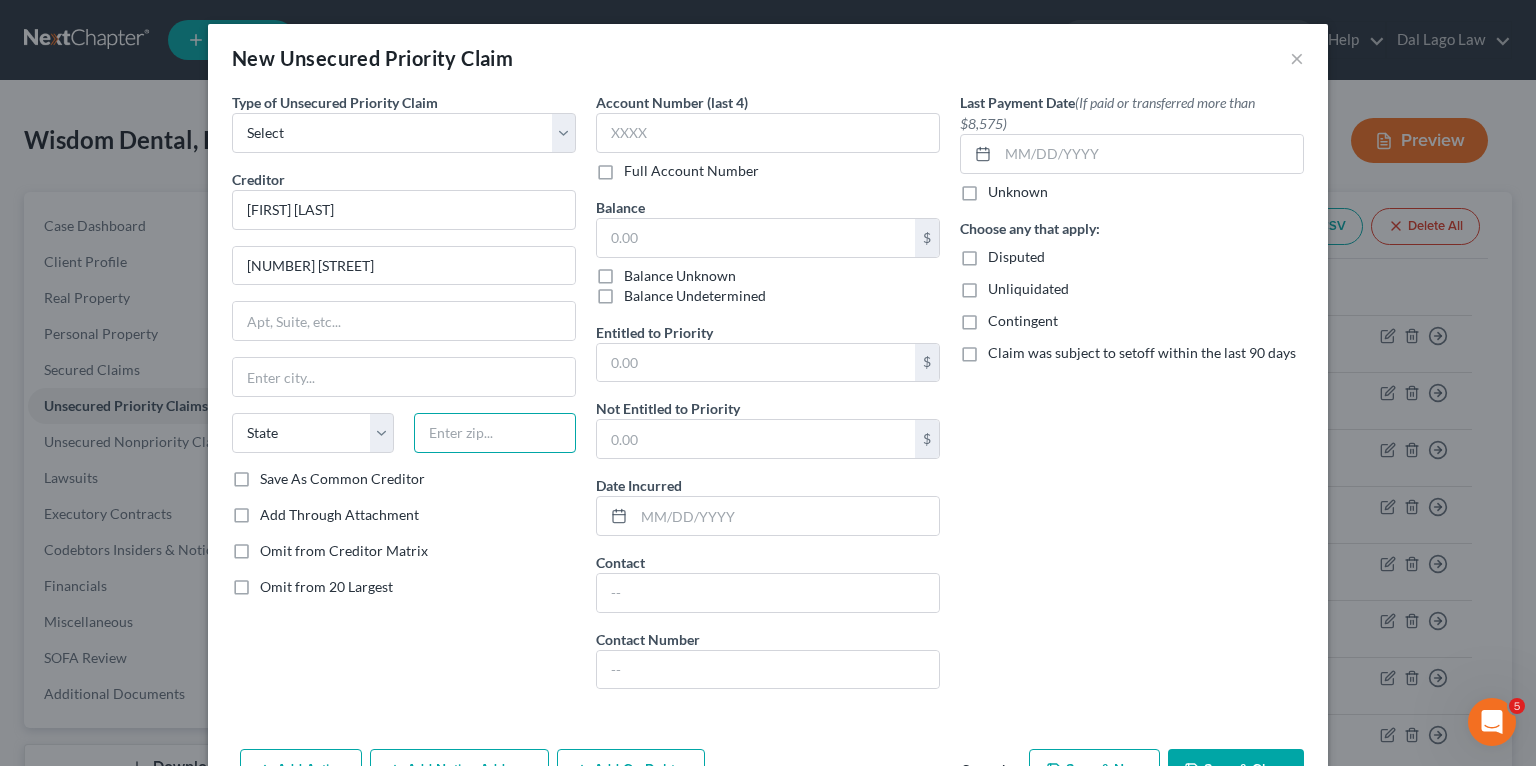 click at bounding box center (495, 433) 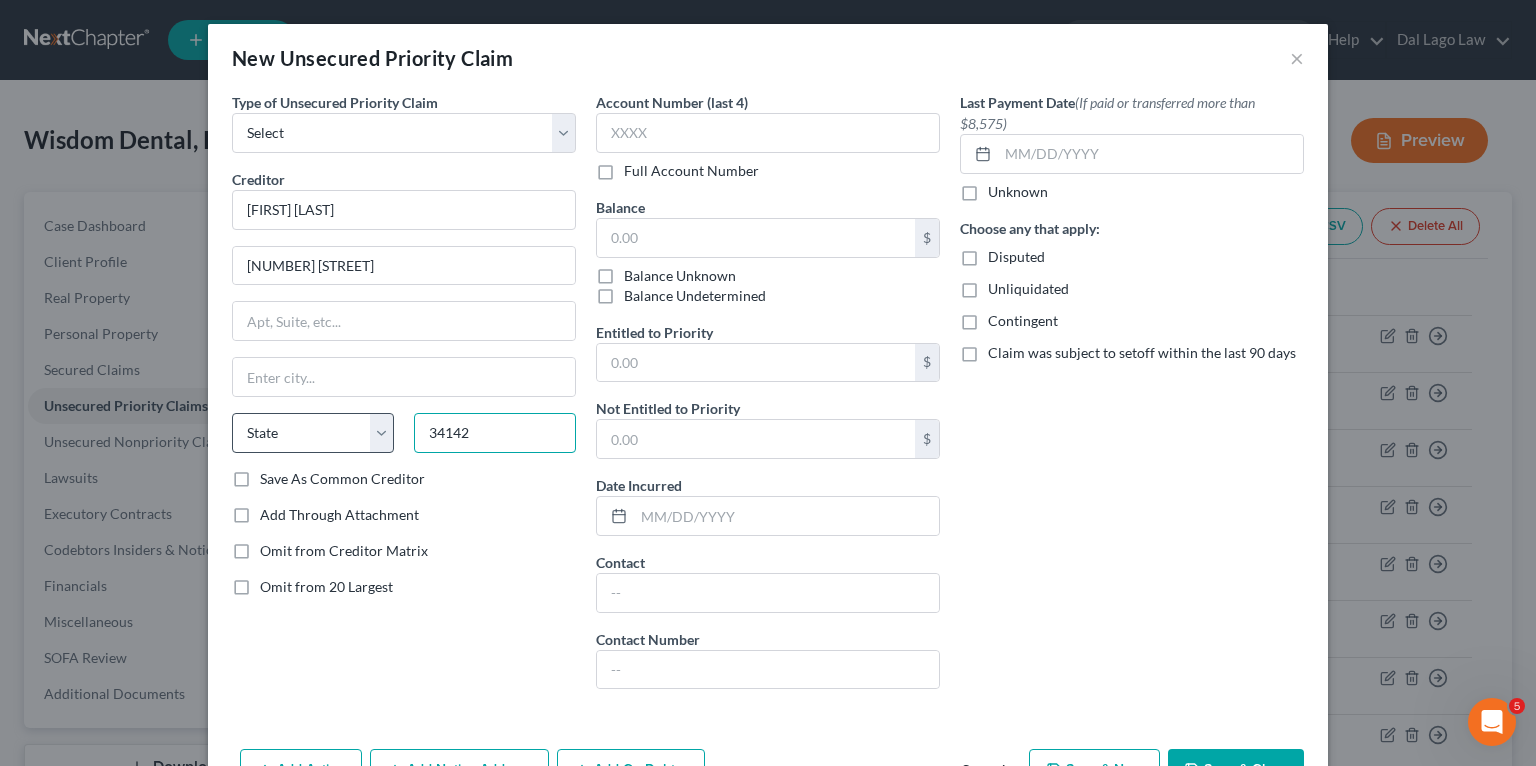 type on "34142" 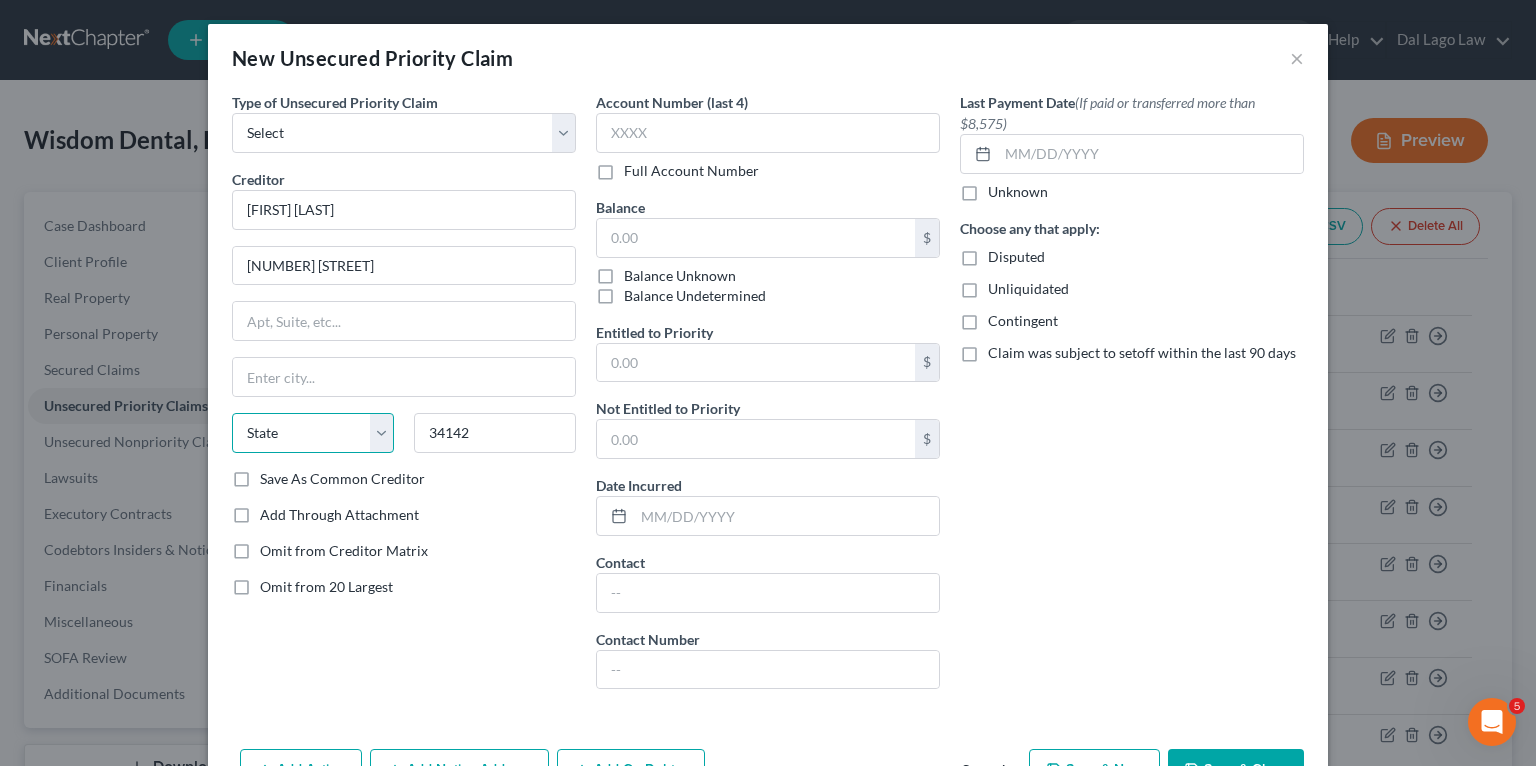click on "State AL AK AR AZ CA CO CT DE DC FL GA GU HI ID IL IN IA KS KY LA ME MD MA MI MN MS MO MT NC ND NE NV NH NJ NM NY OH OK OR PA PR RI SC SD TN TX UT VI VA VT WA WV WI WY" at bounding box center [313, 433] 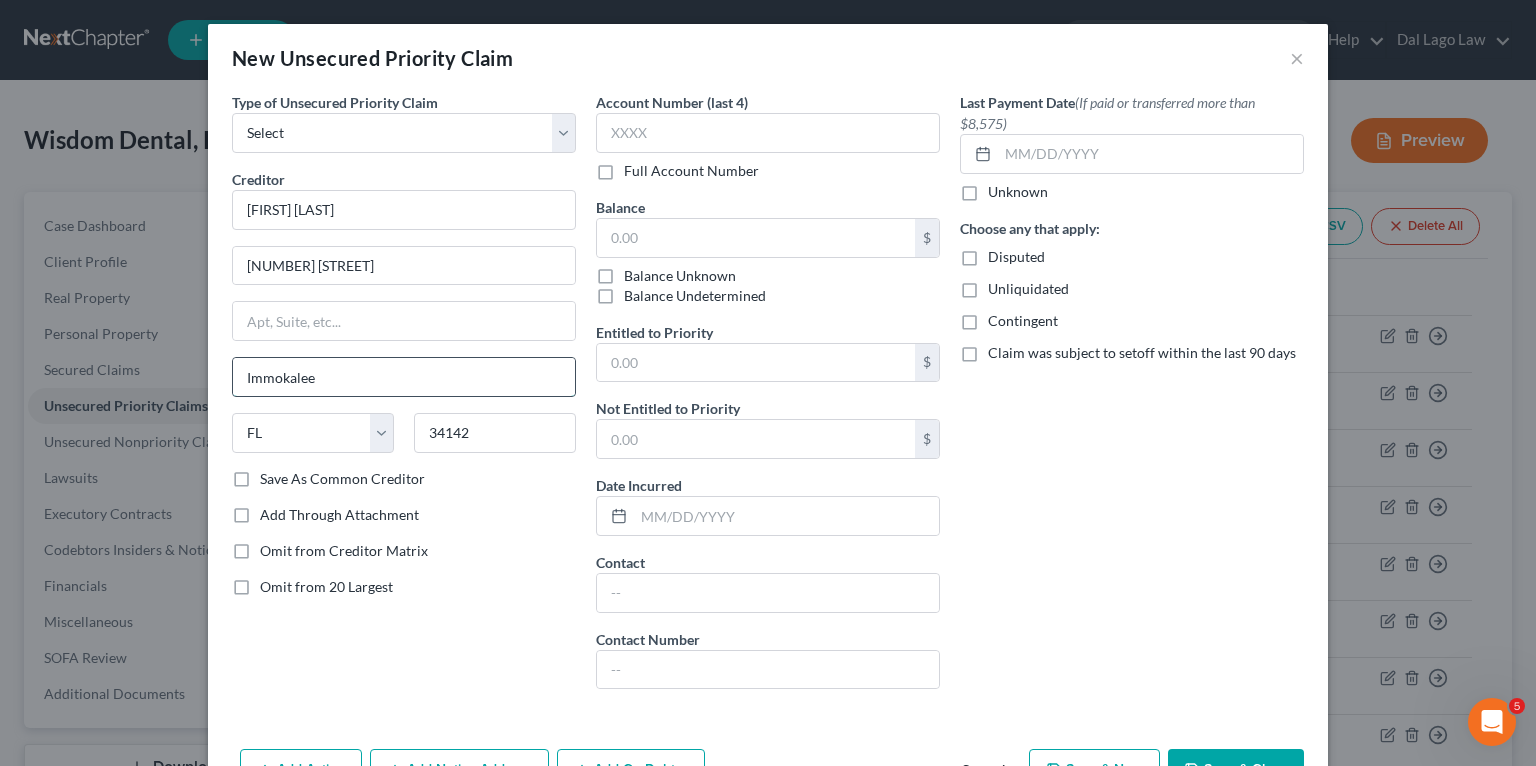click on "Immokalee" at bounding box center [404, 377] 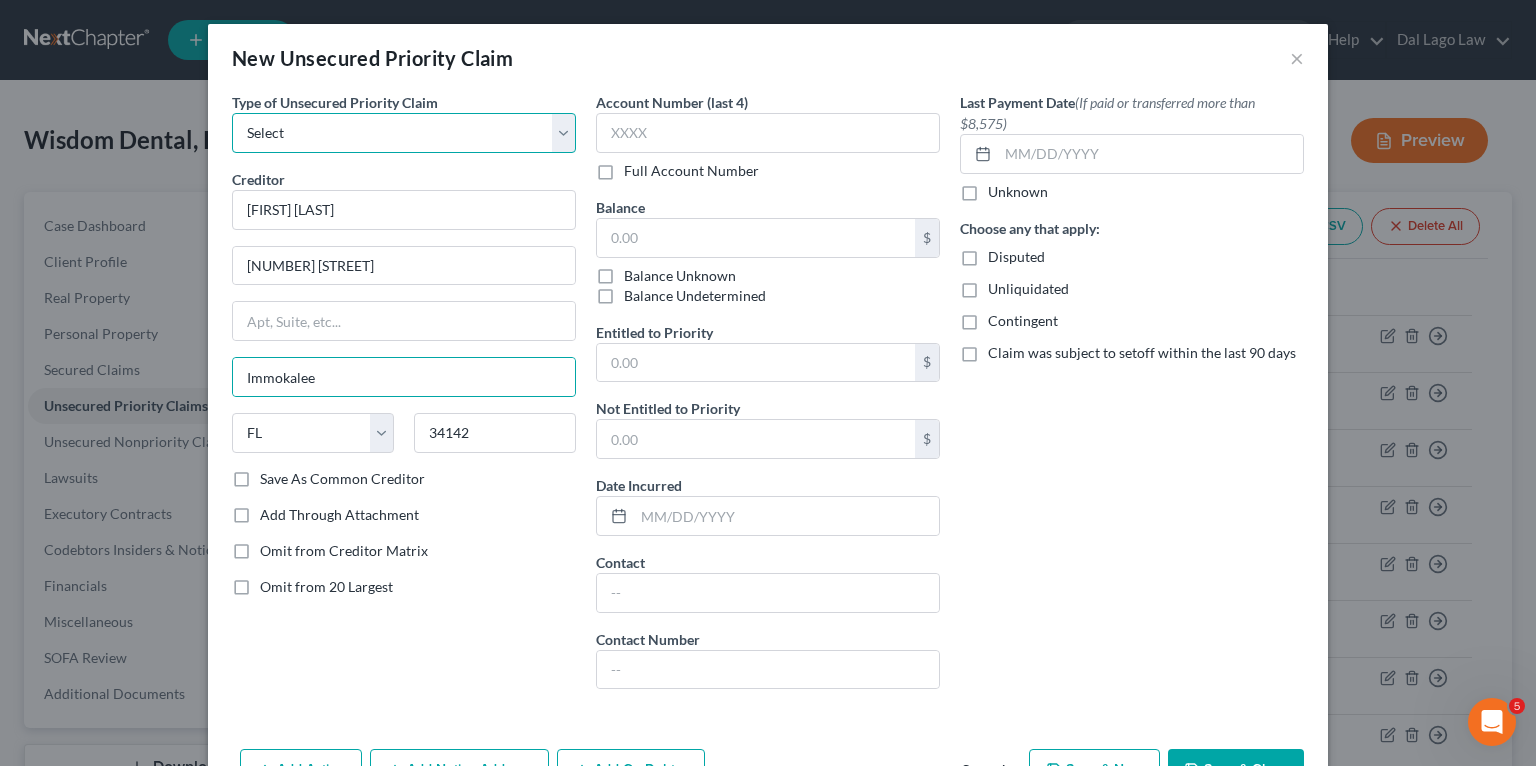 click on "Select Taxes & Other Government Units Domestic Support Obligations Extensions of credit in an involuntary case Wages, Salaries, Commissions Contributions to employee benefits Certain farmers and fisherman Deposits by individuals Commitments to maintain capitals Claims for death or injury while intoxicated Other" at bounding box center [404, 133] 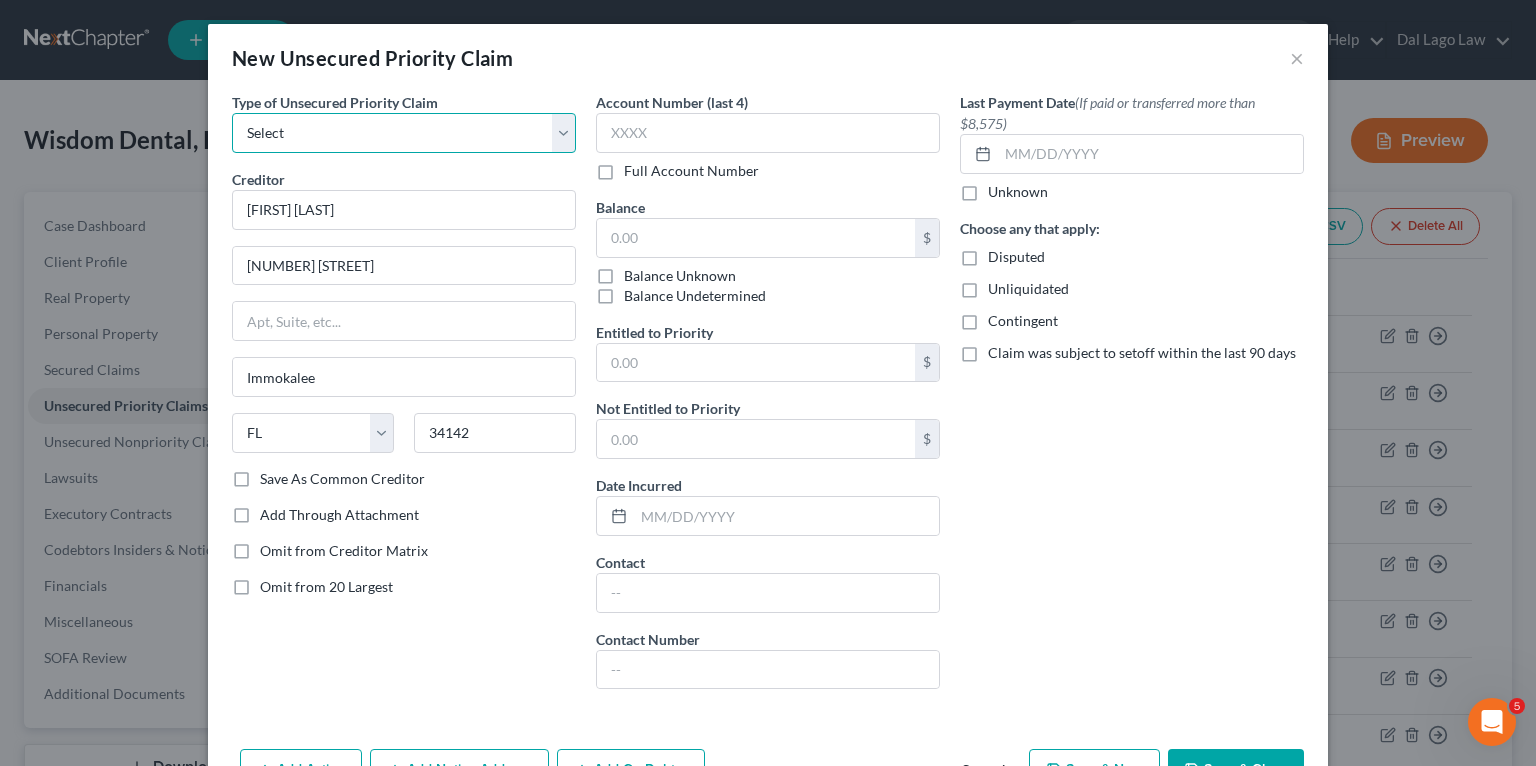 select on "3" 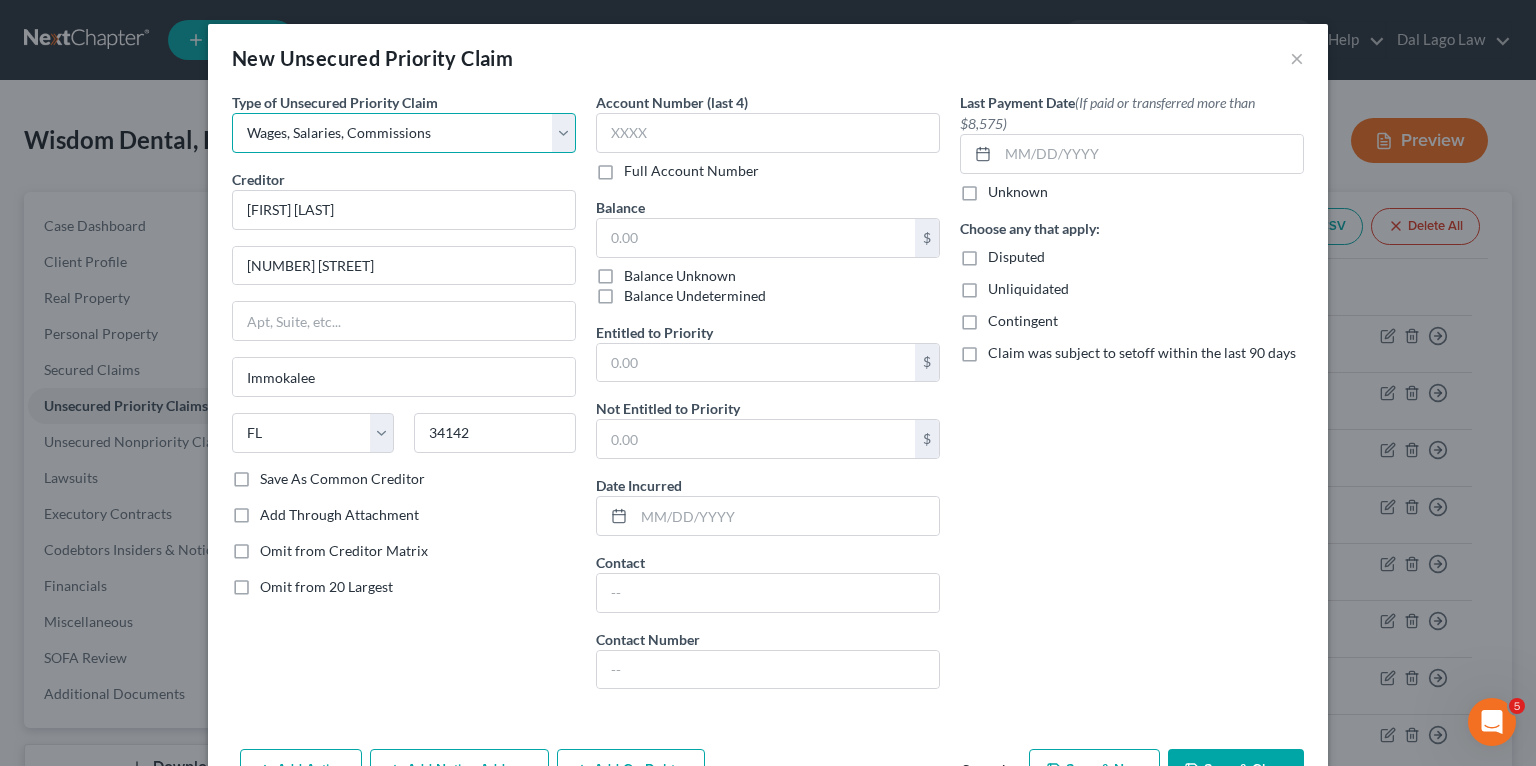 click on "Select Taxes & Other Government Units Domestic Support Obligations Extensions of credit in an involuntary case Wages, Salaries, Commissions Contributions to employee benefits Certain farmers and fisherman Deposits by individuals Commitments to maintain capitals Claims for death or injury while intoxicated Other" at bounding box center (404, 133) 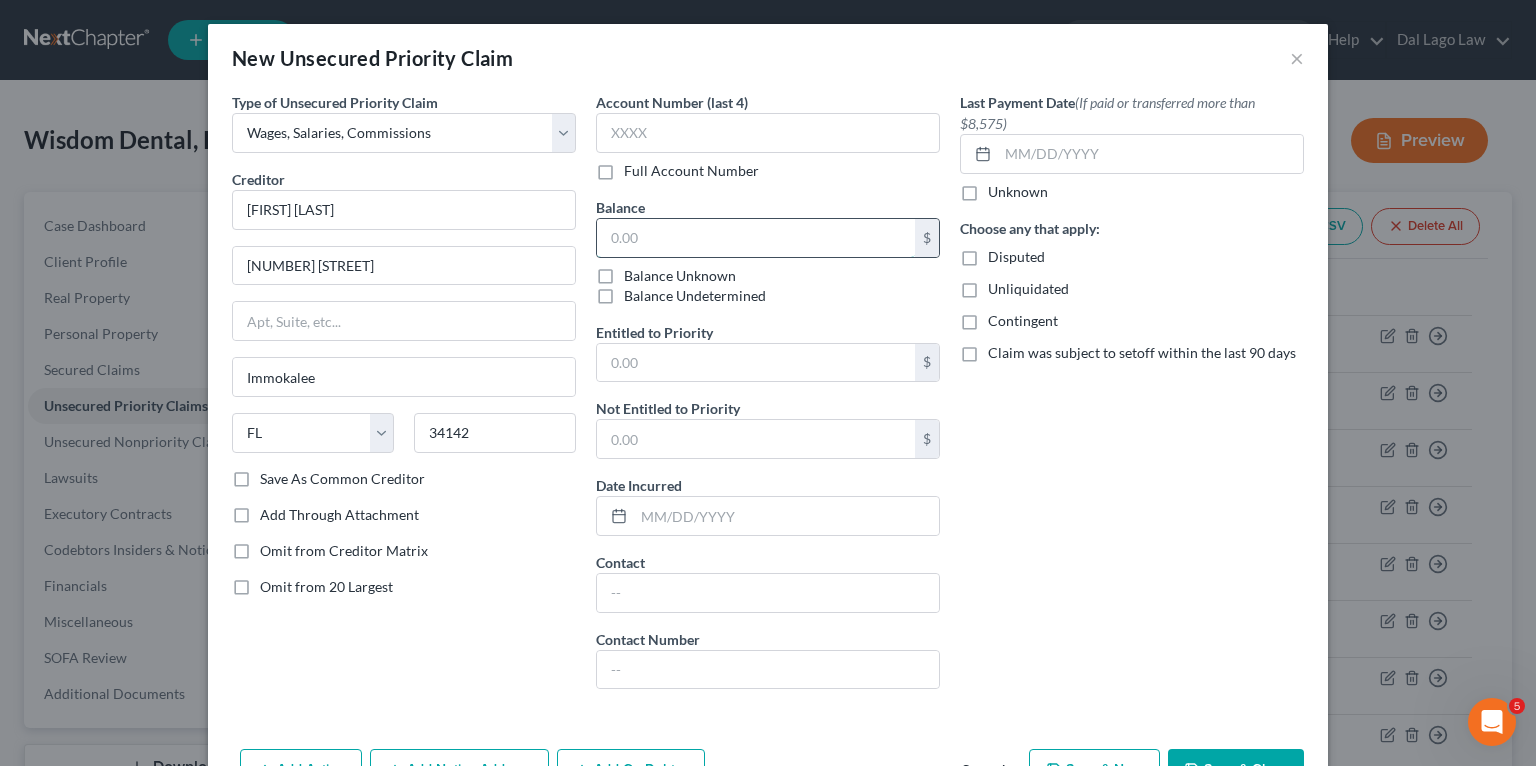 click at bounding box center (756, 238) 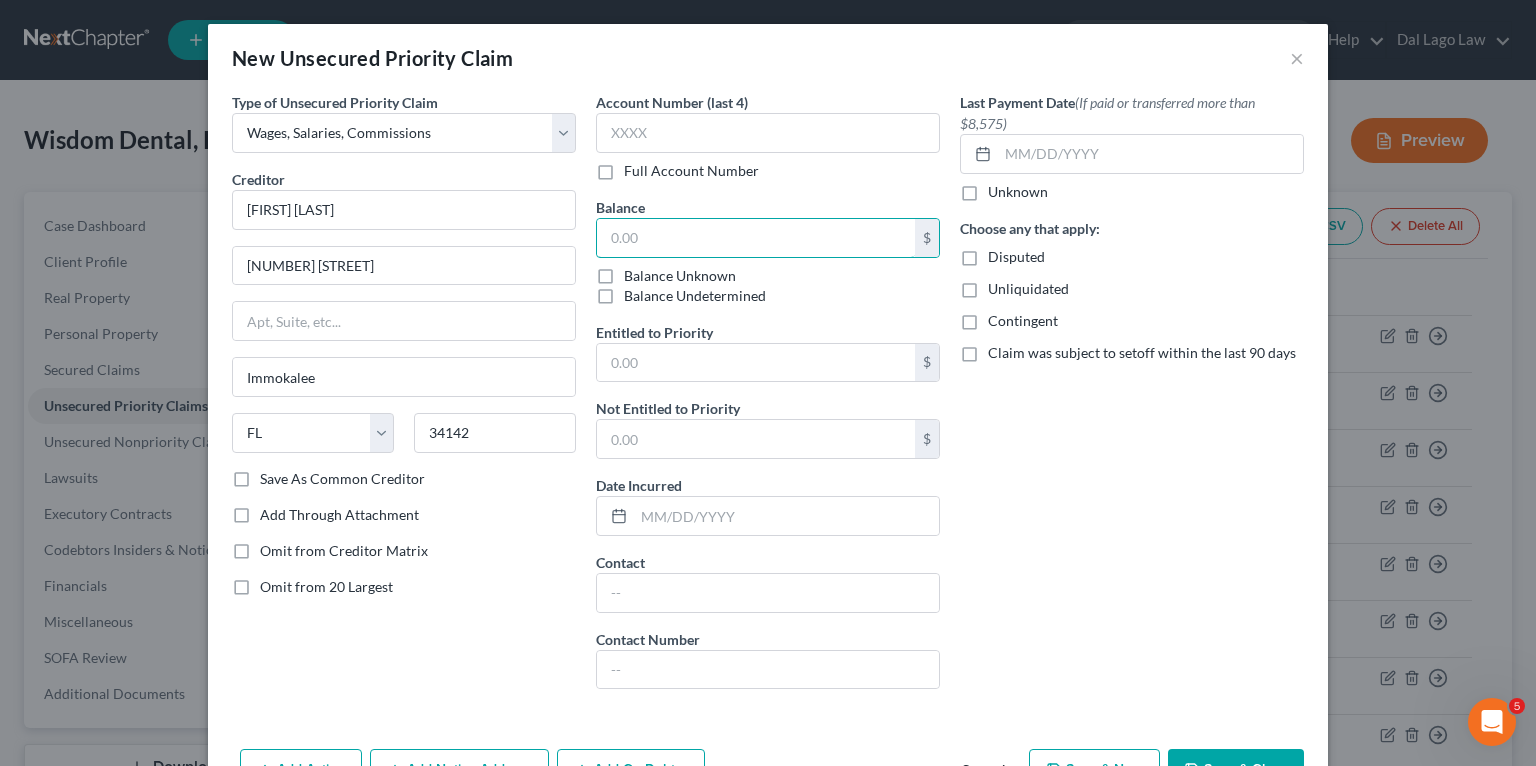paste on "912" 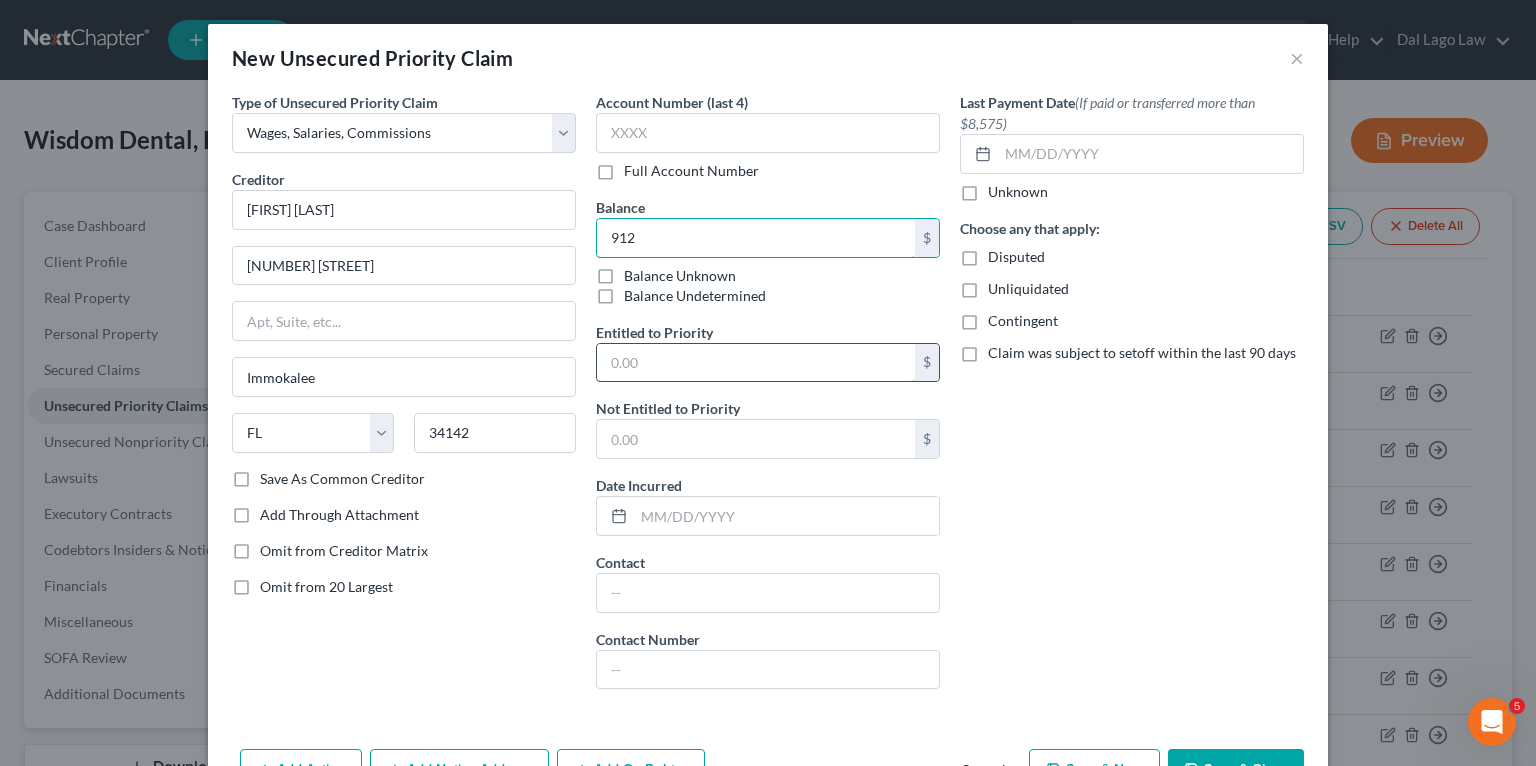 type on "912" 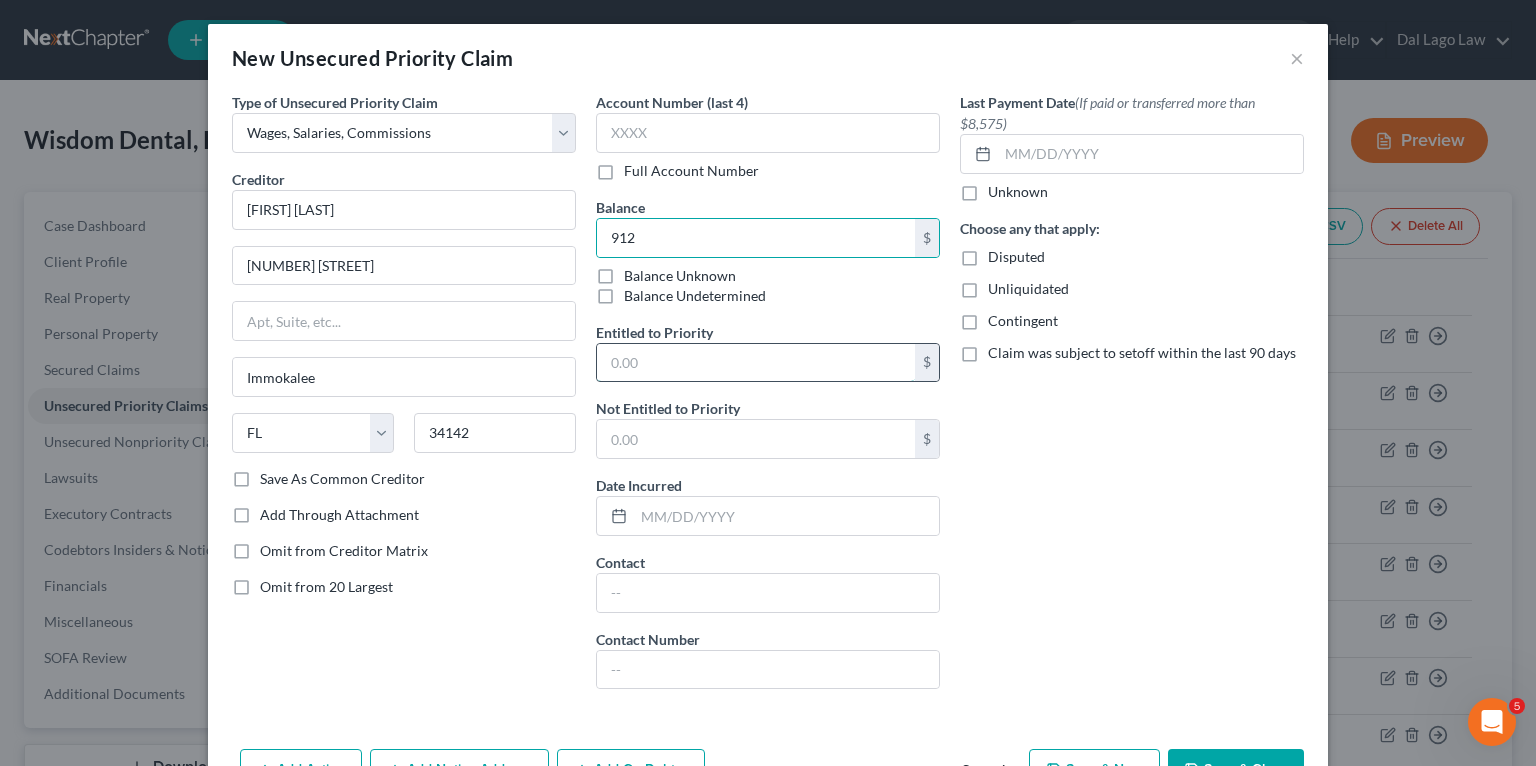 click at bounding box center (756, 363) 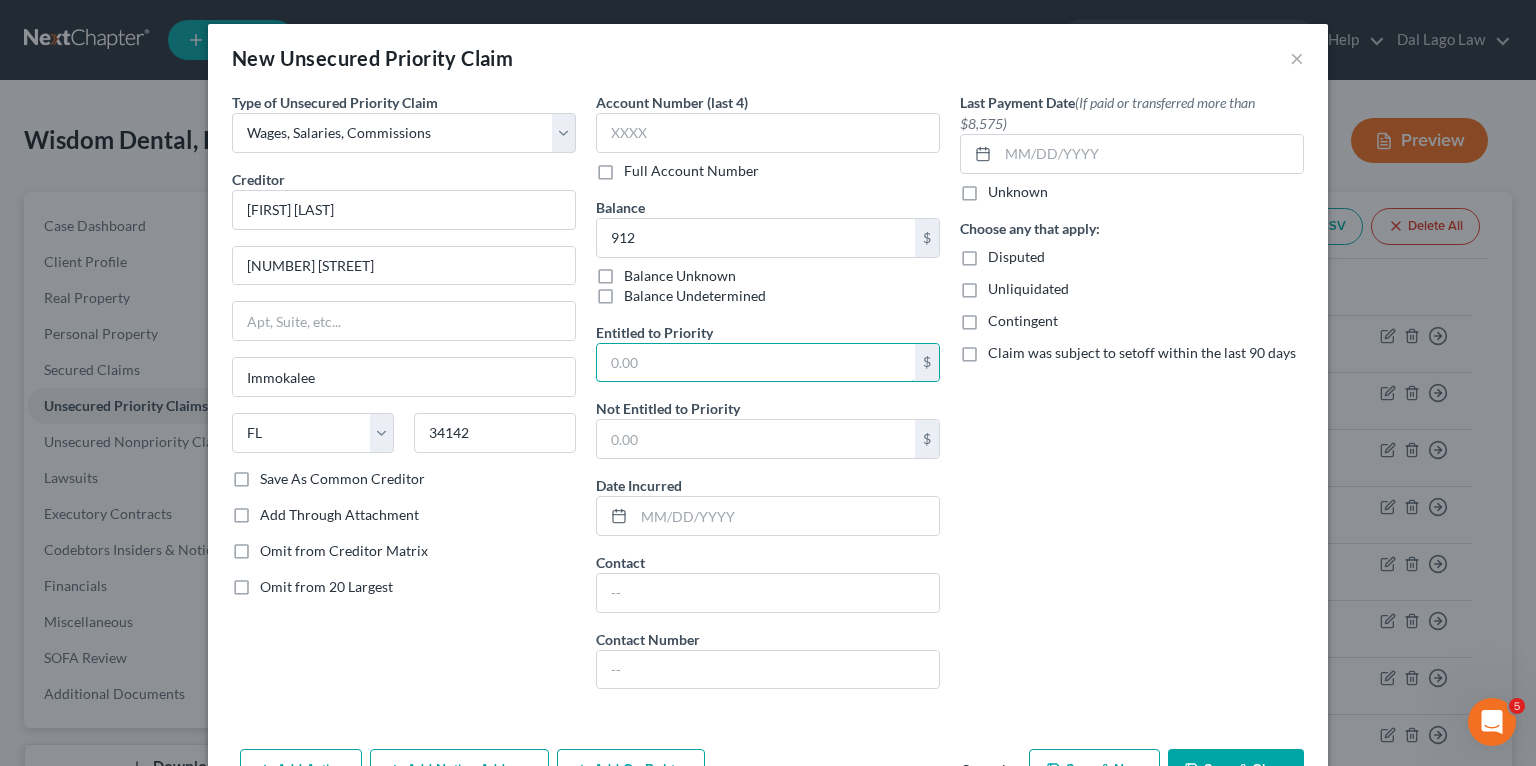 paste on "912" 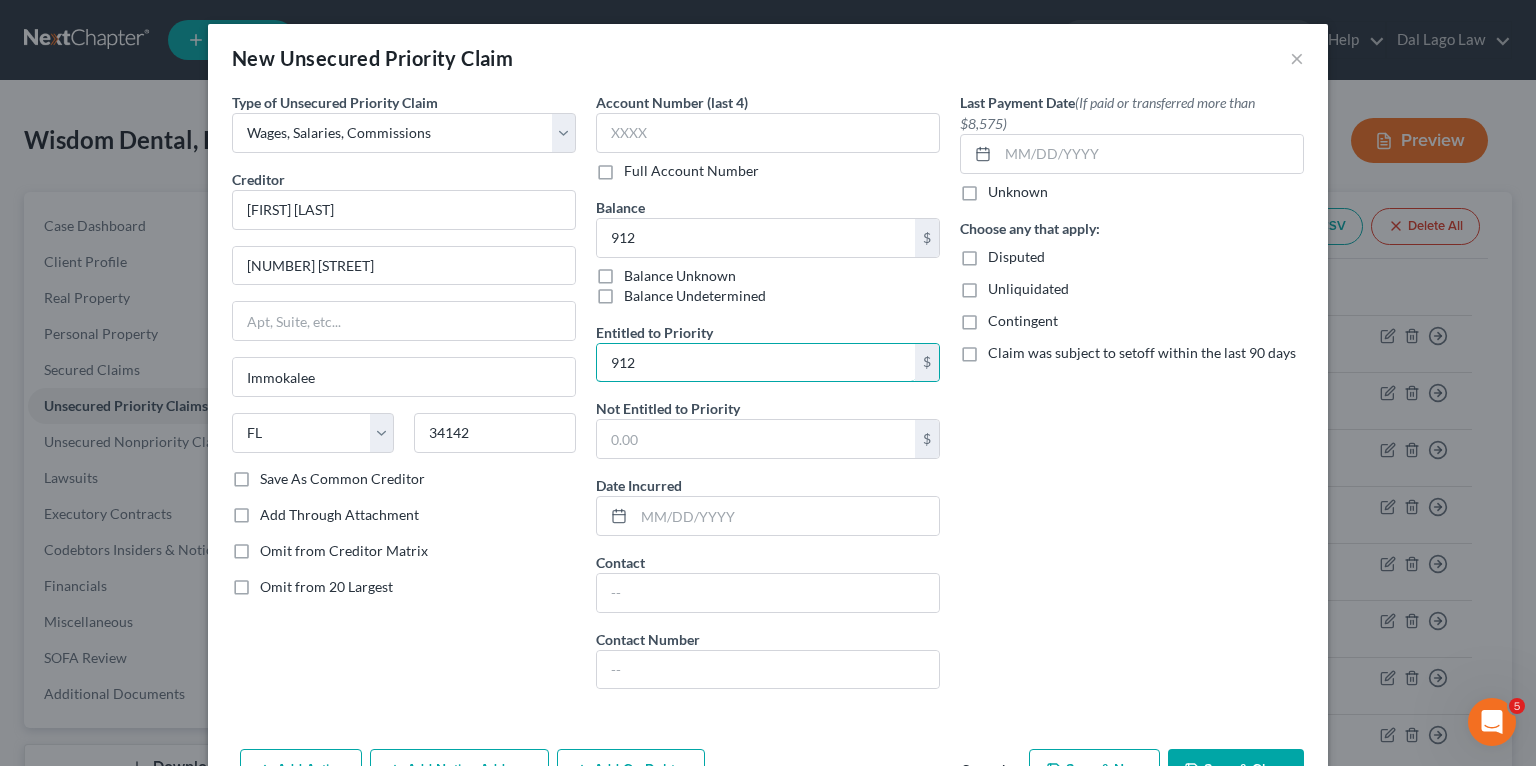 type on "912" 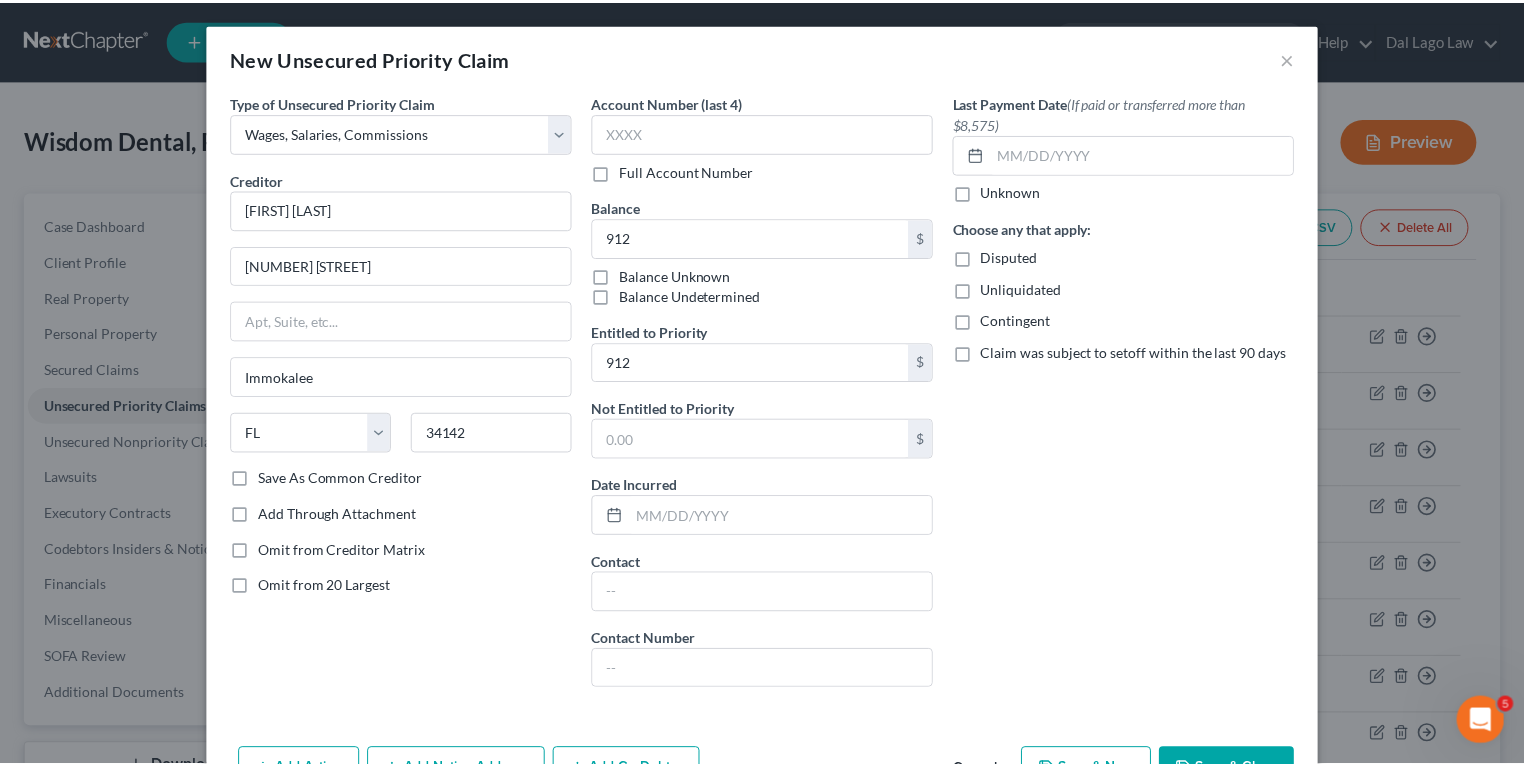 scroll, scrollTop: 63, scrollLeft: 0, axis: vertical 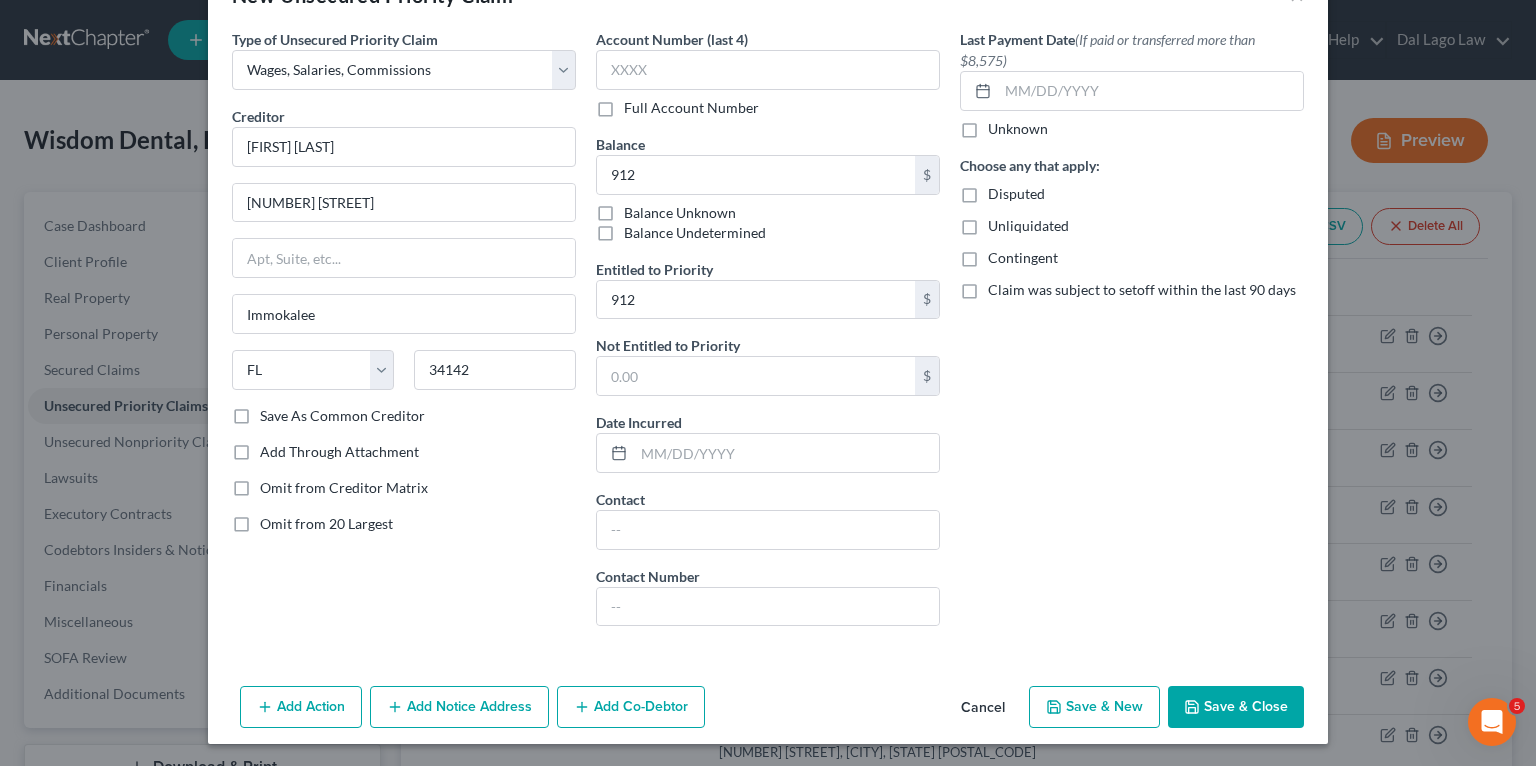 click on "Save & Close" at bounding box center (1236, 707) 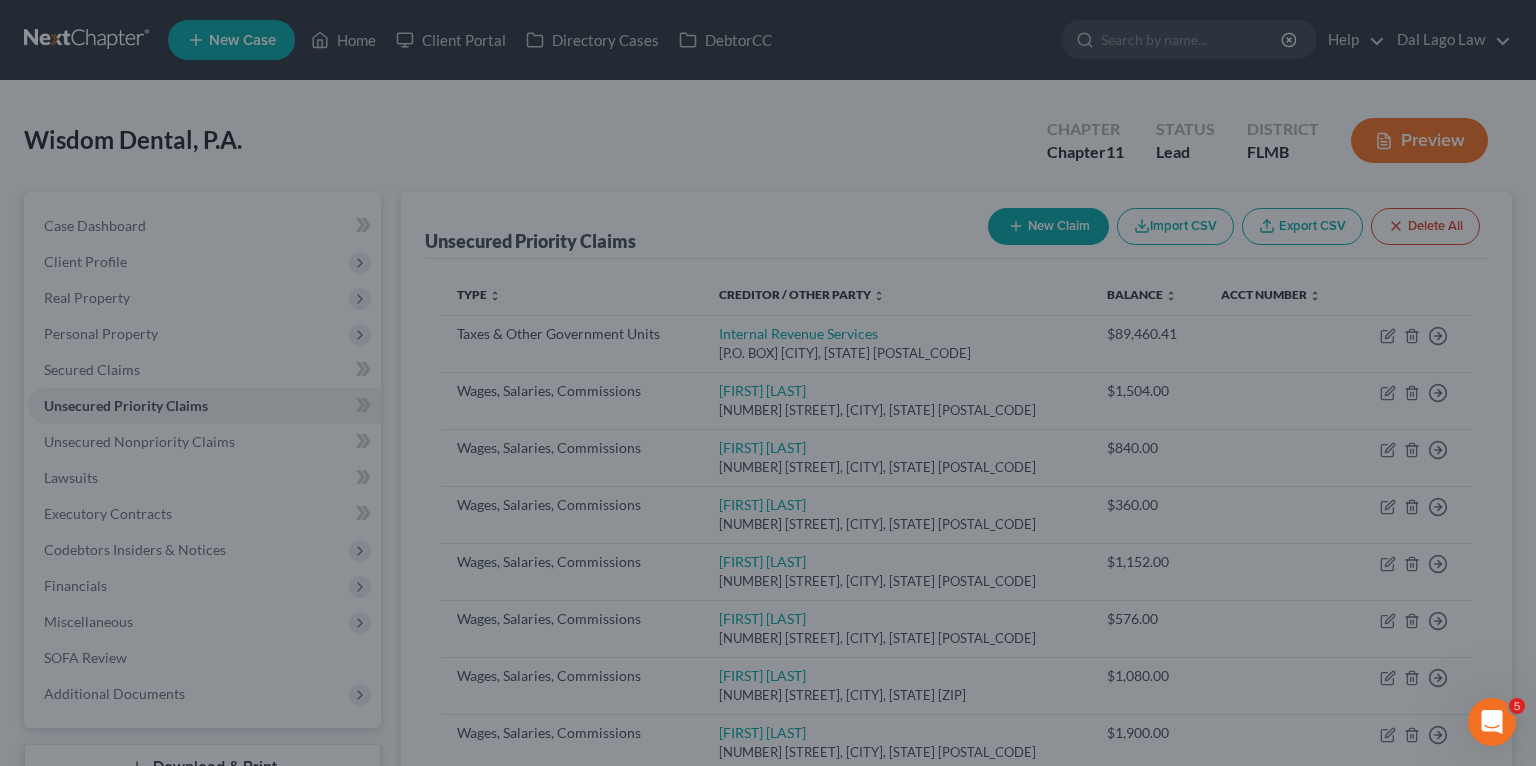 type on "912.00" 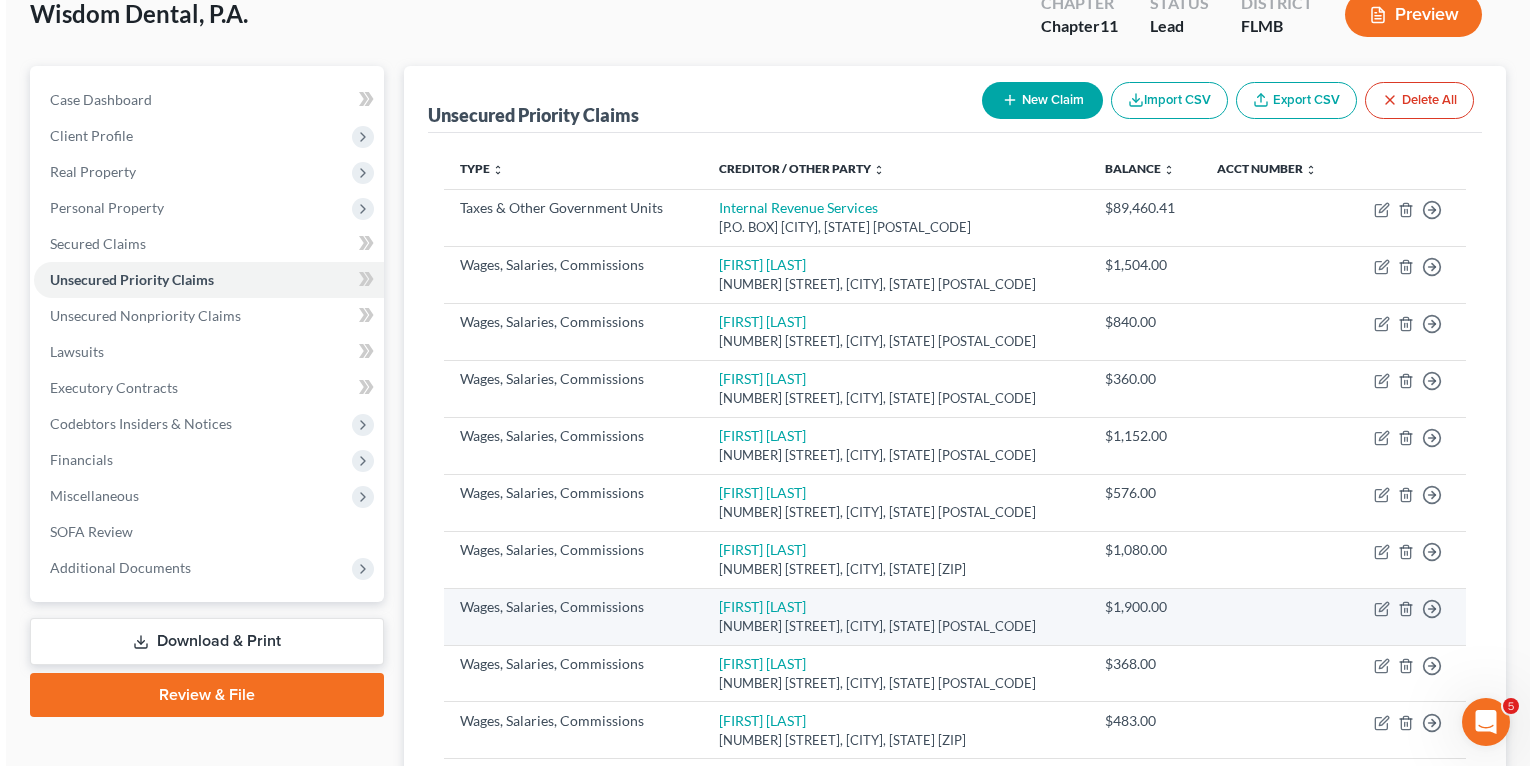 scroll, scrollTop: 0, scrollLeft: 0, axis: both 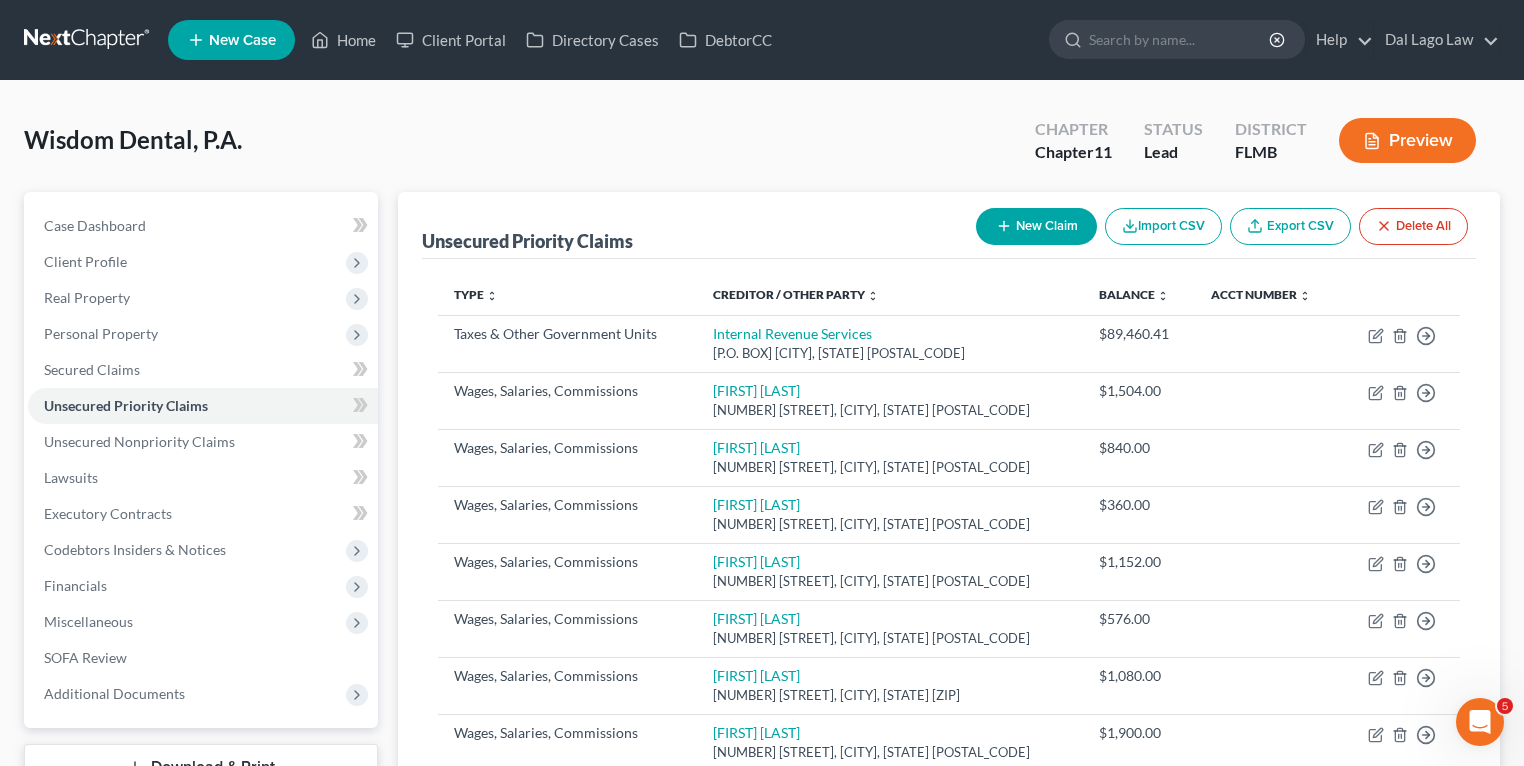 click on "New Claim" at bounding box center [1036, 226] 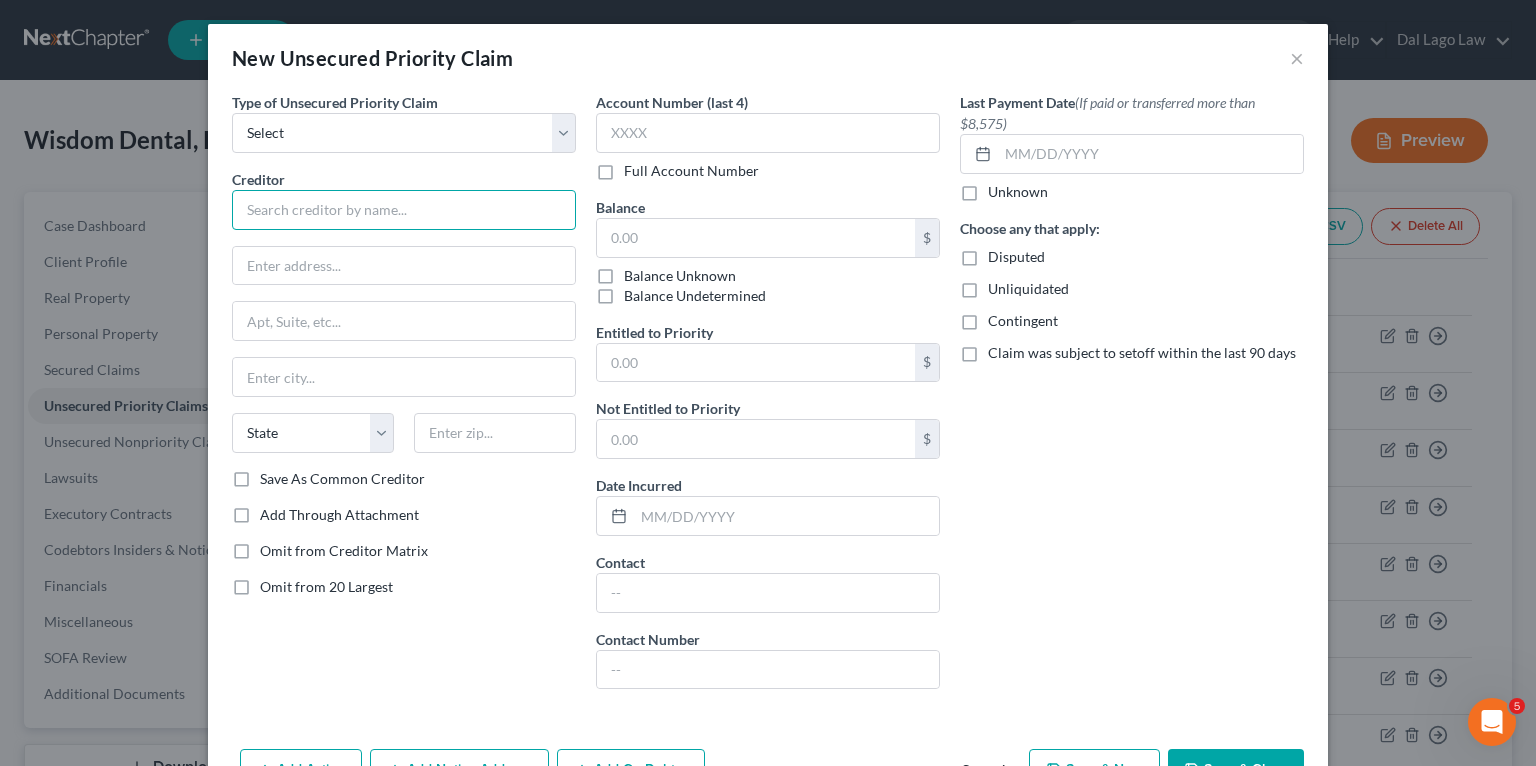 click at bounding box center (404, 210) 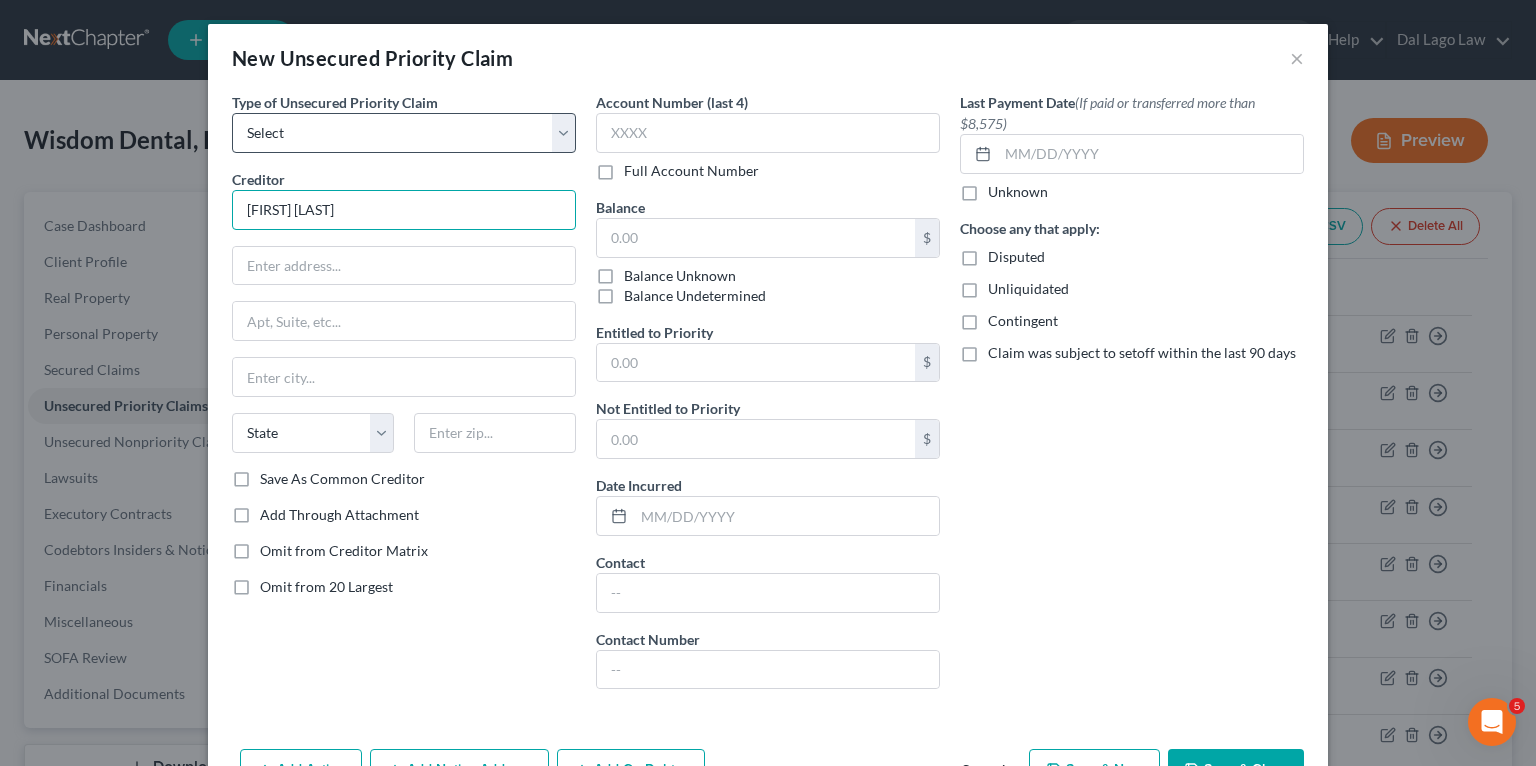 type on "[FIRST] [LAST]" 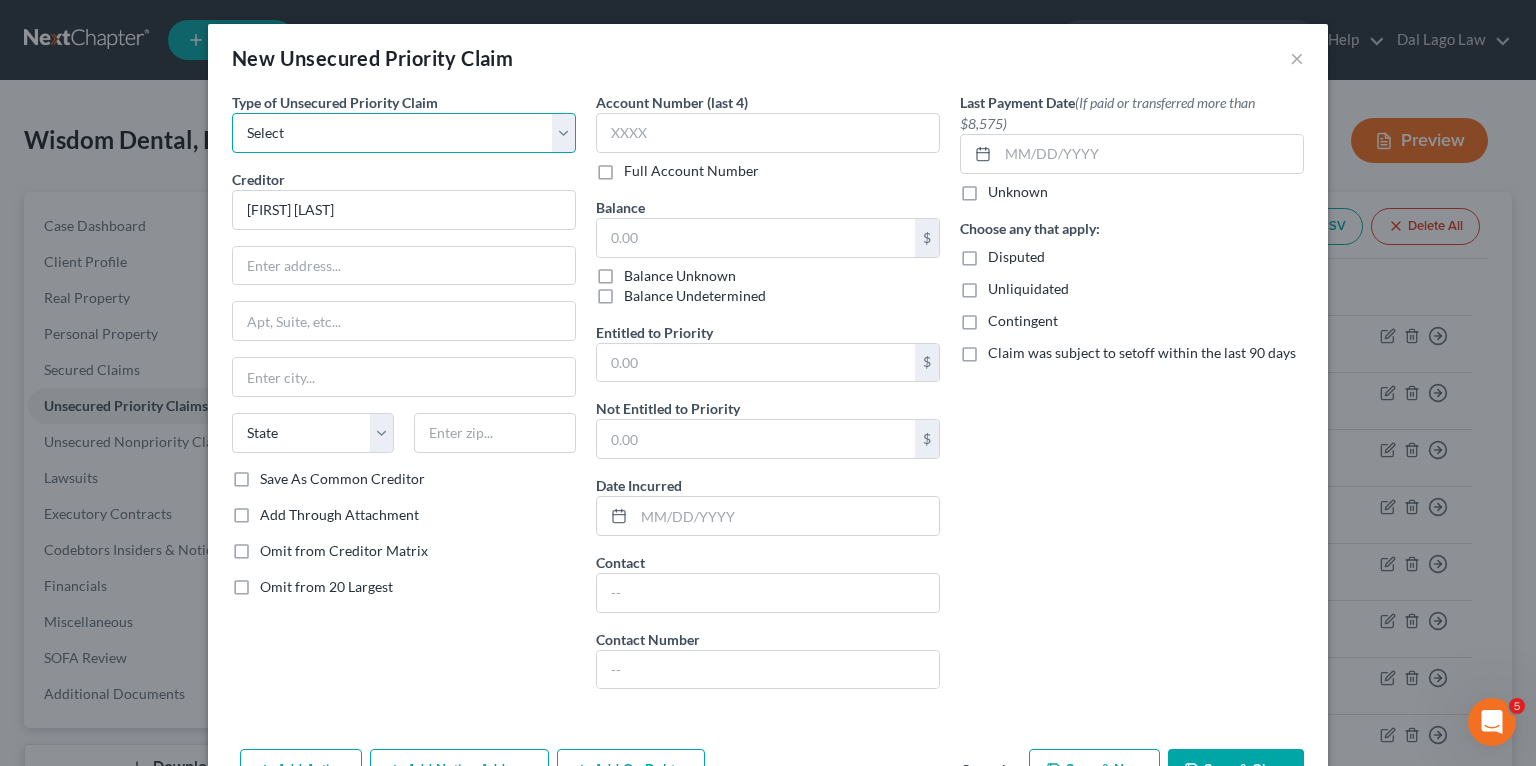 click on "Select Taxes & Other Government Units Domestic Support Obligations Extensions of credit in an involuntary case Wages, Salaries, Commissions Contributions to employee benefits Certain farmers and fisherman Deposits by individuals Commitments to maintain capitals Claims for death or injury while intoxicated Other" at bounding box center [404, 133] 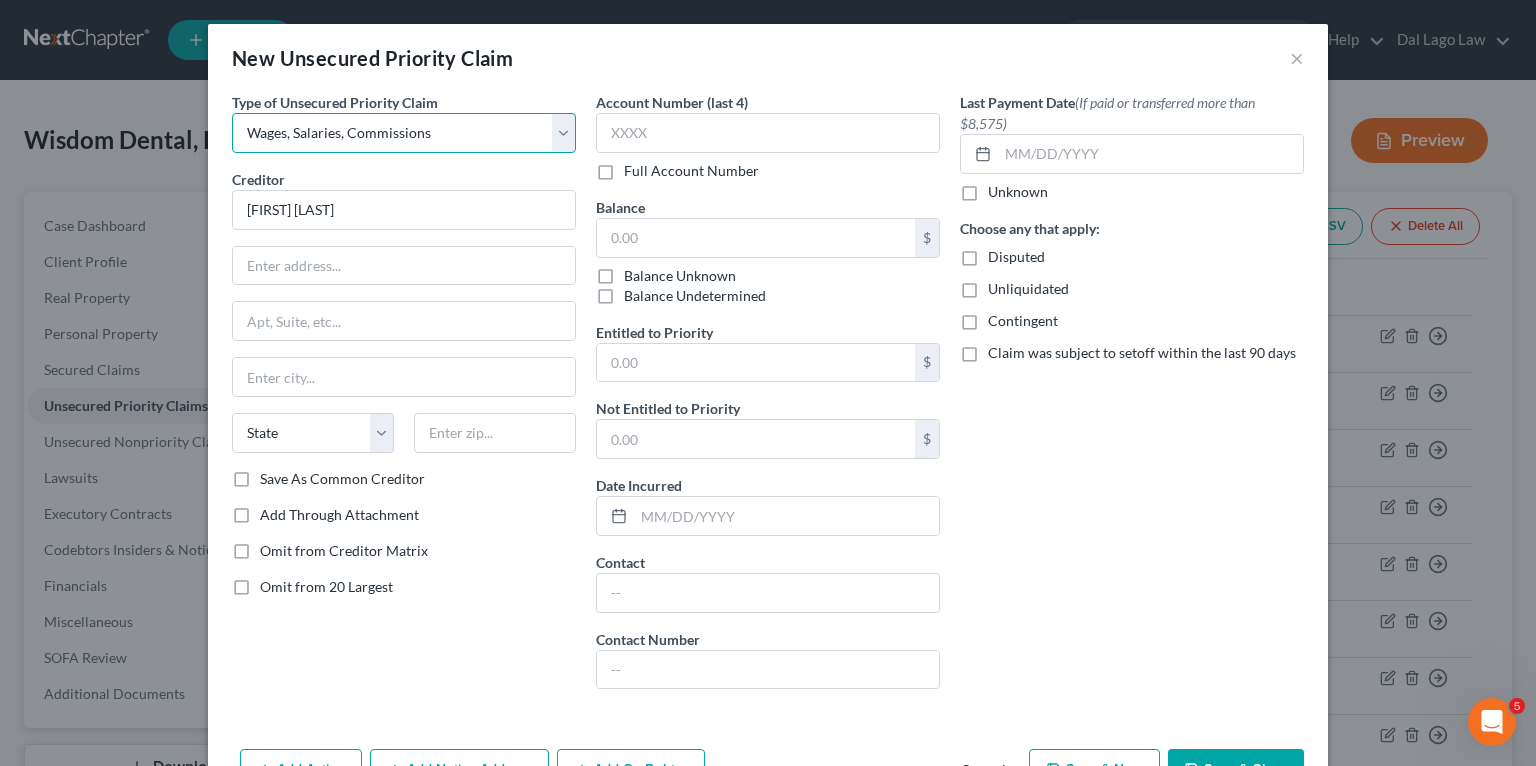click on "Select Taxes & Other Government Units Domestic Support Obligations Extensions of credit in an involuntary case Wages, Salaries, Commissions Contributions to employee benefits Certain farmers and fisherman Deposits by individuals Commitments to maintain capitals Claims for death or injury while intoxicated Other" at bounding box center [404, 133] 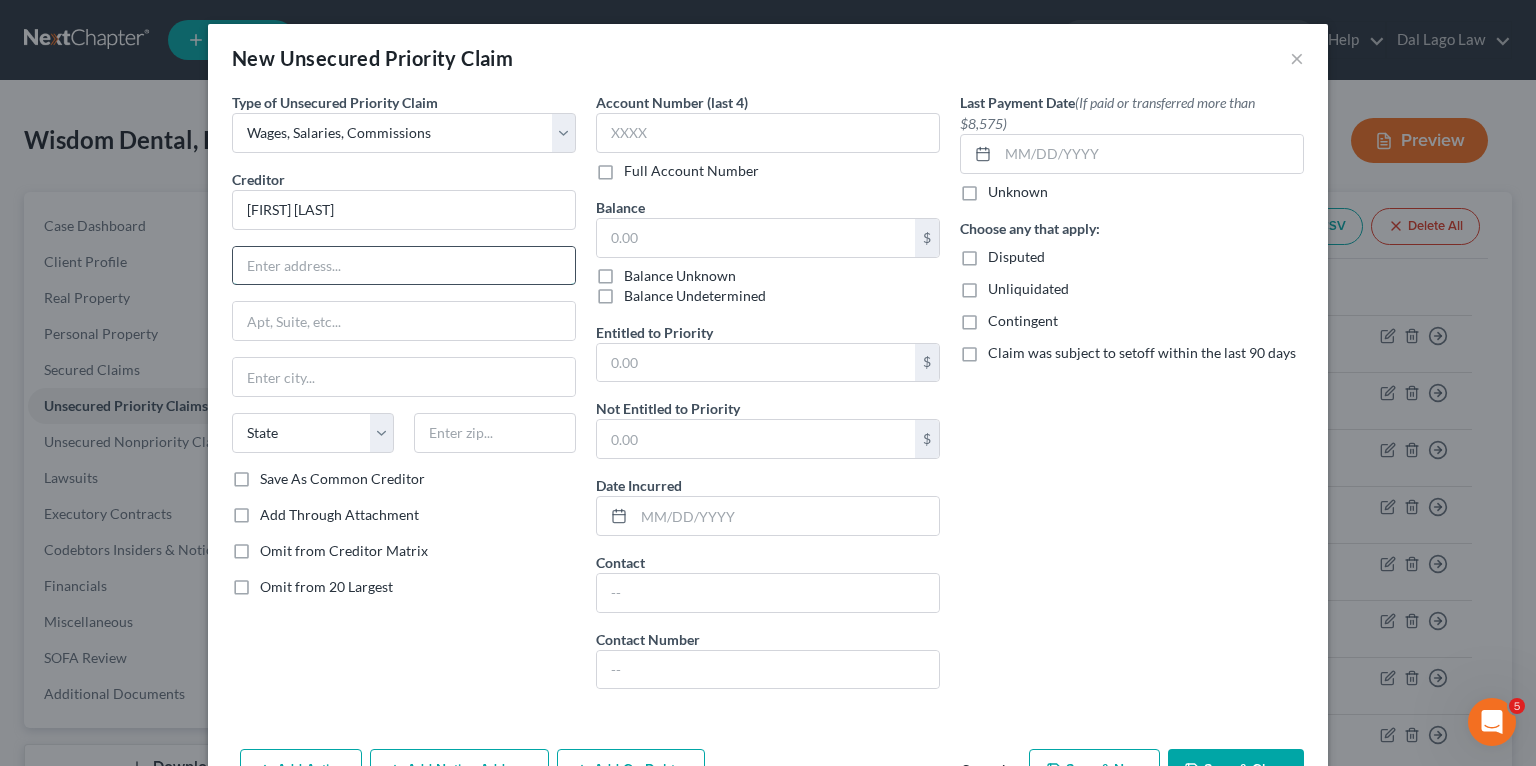 click at bounding box center [404, 266] 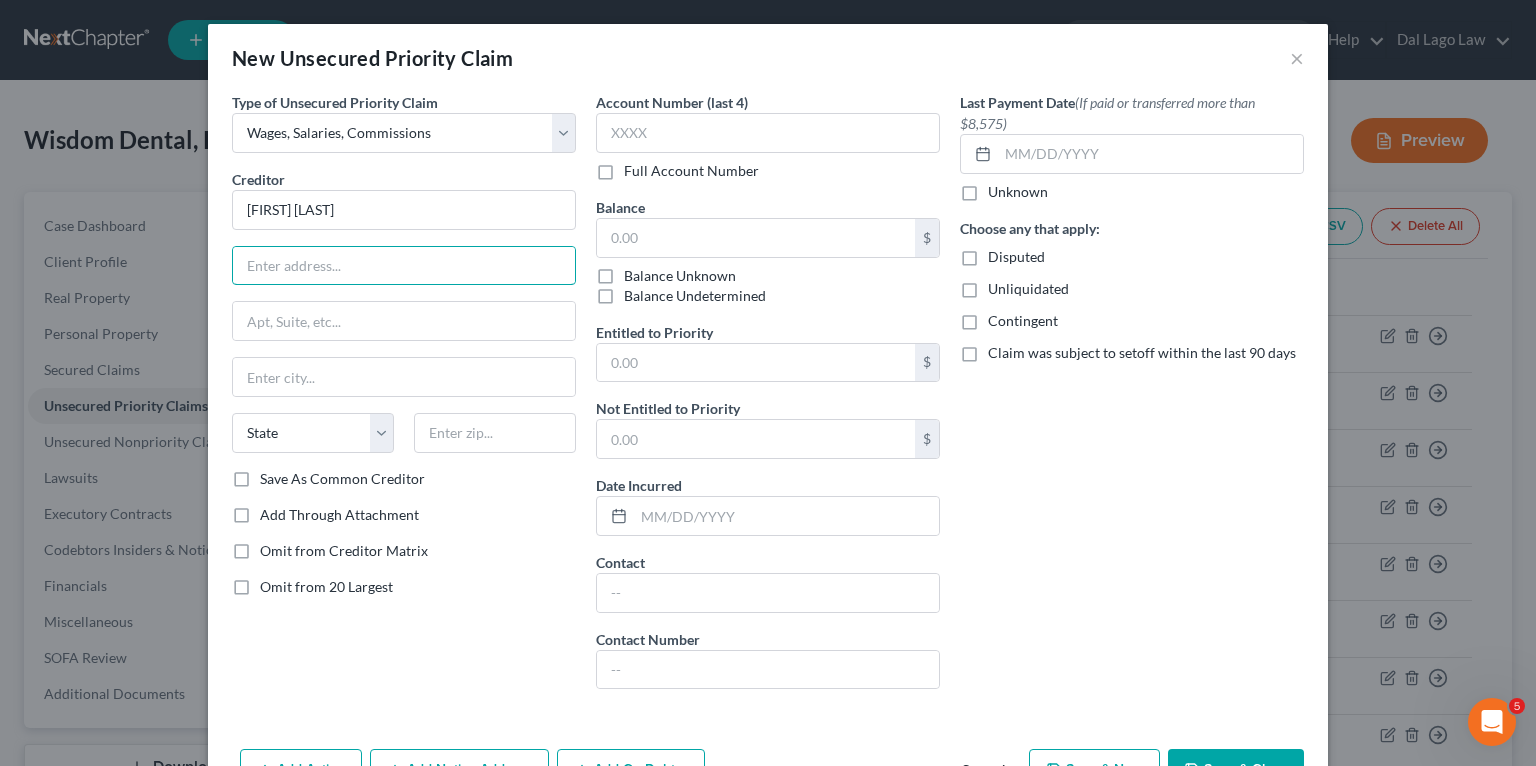 paste on "[NUMBER] [STREET]" 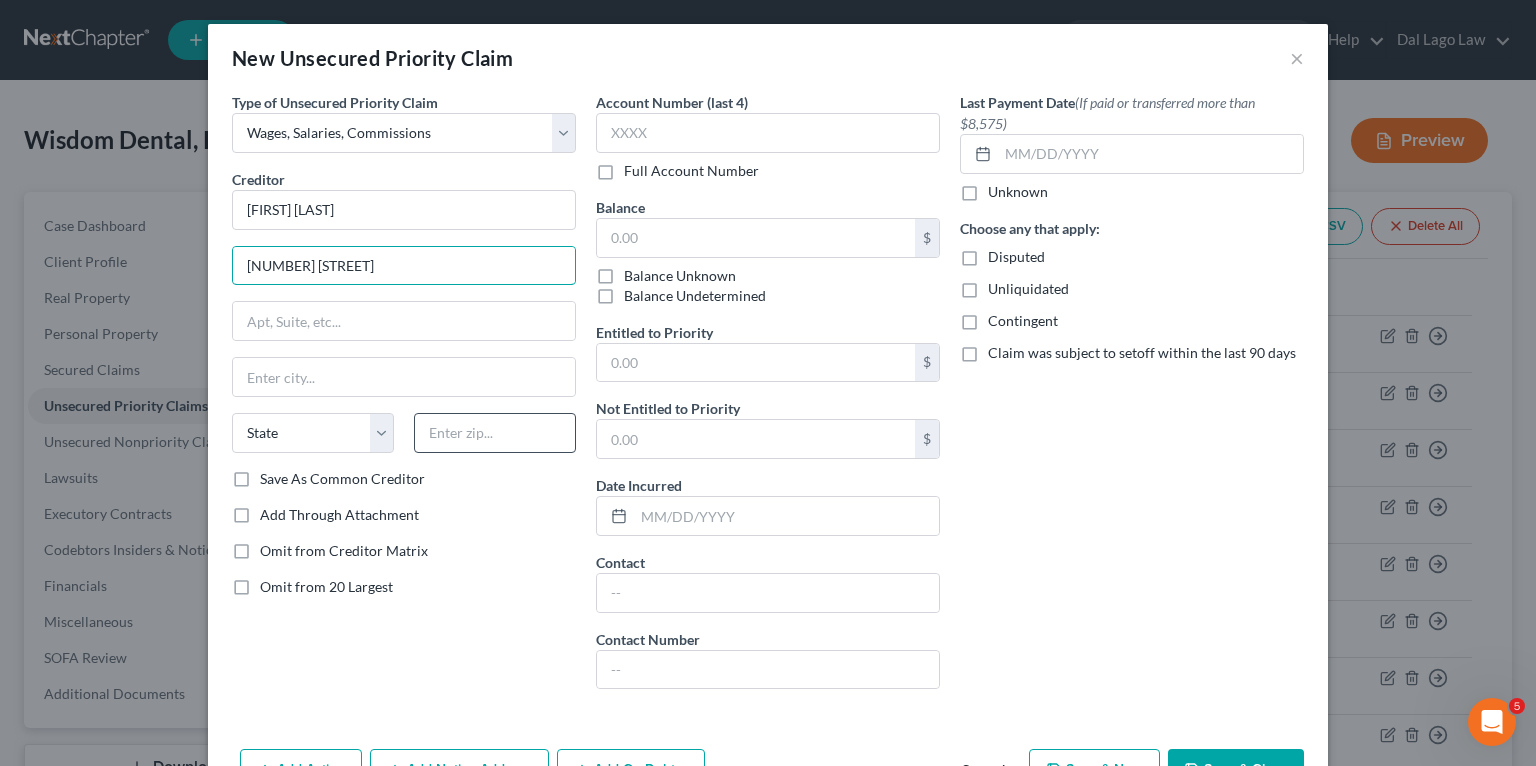 type on "[NUMBER] [STREET]" 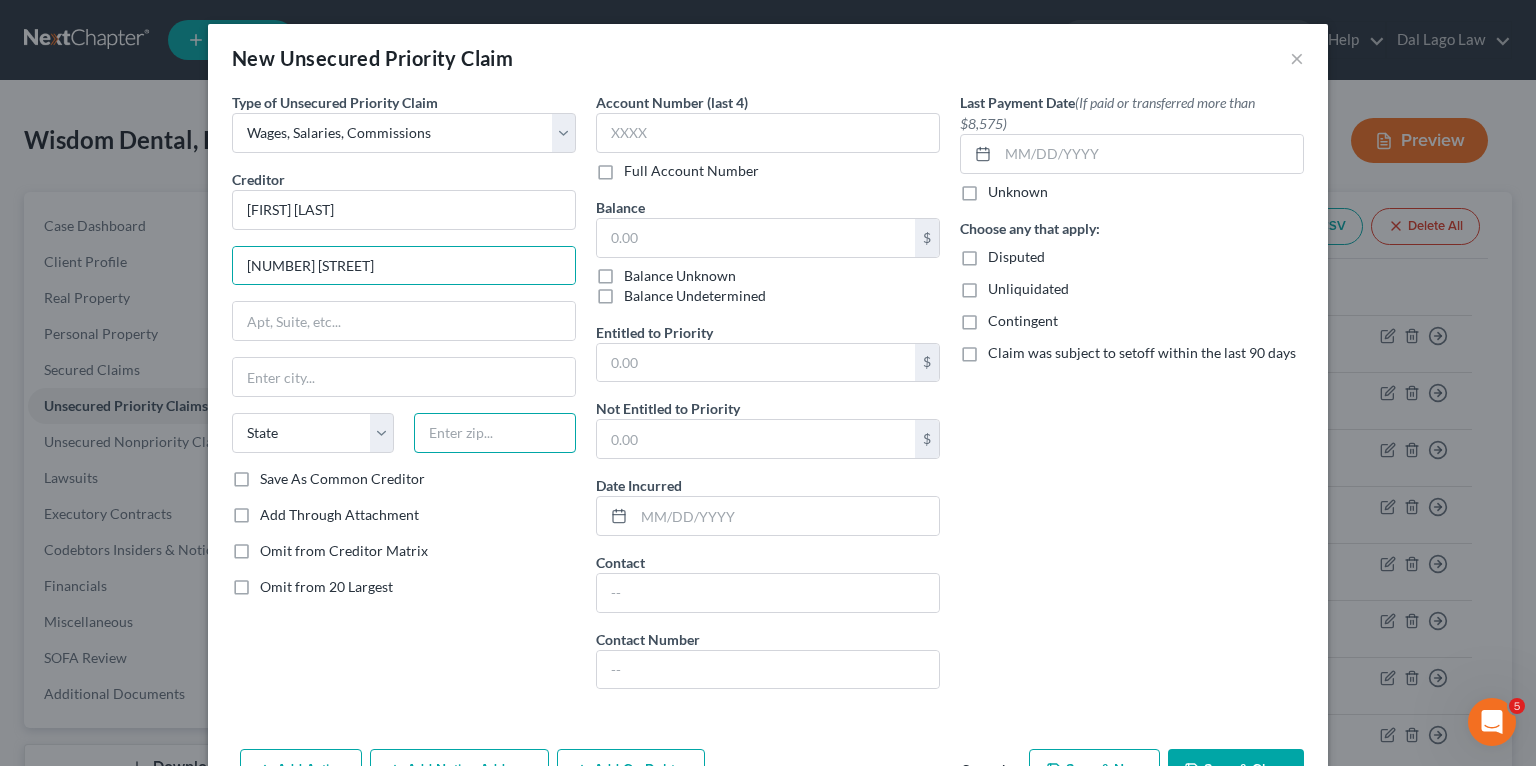 click at bounding box center [495, 433] 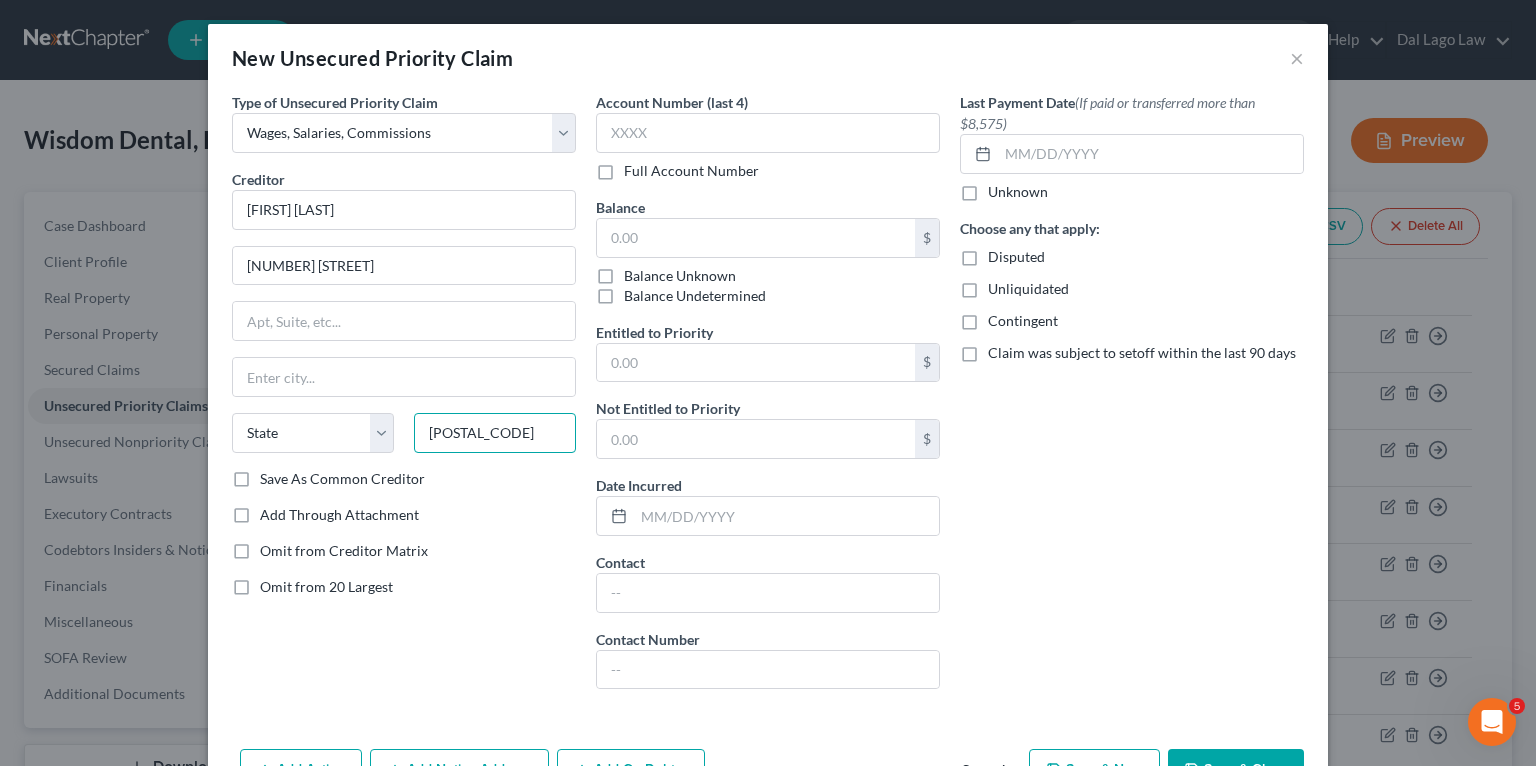 type on "[POSTAL_CODE]" 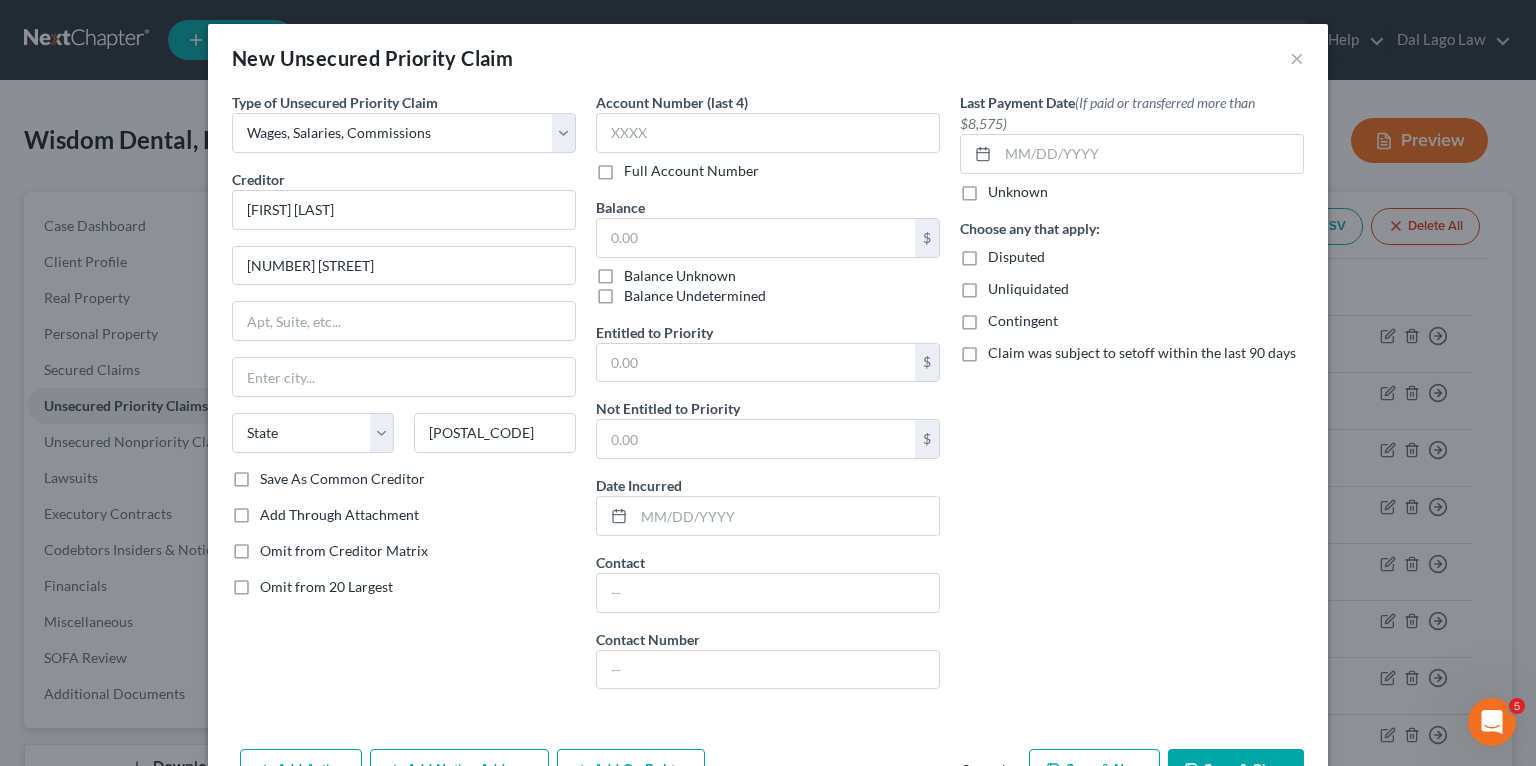 type on "Naples" 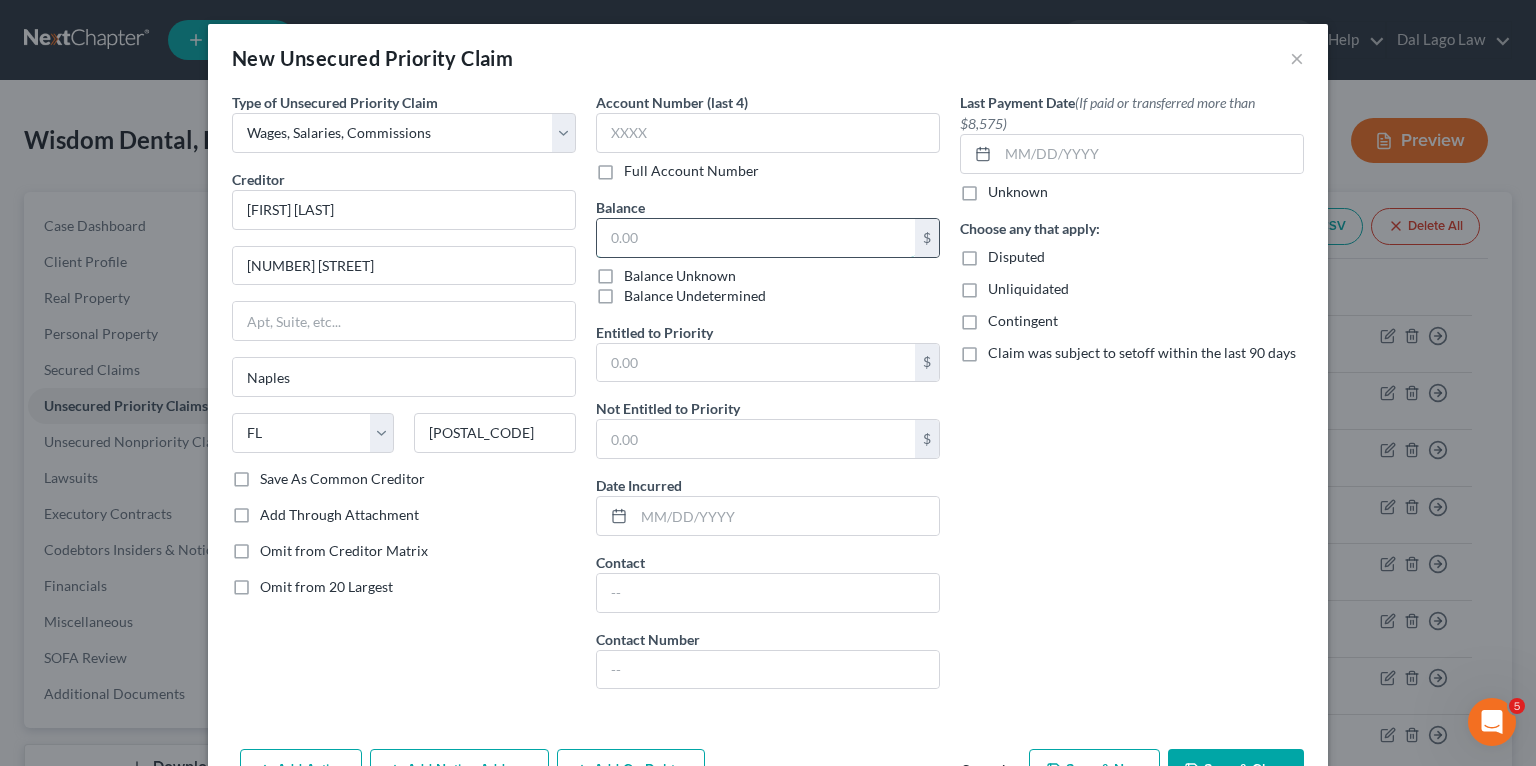 click at bounding box center [756, 238] 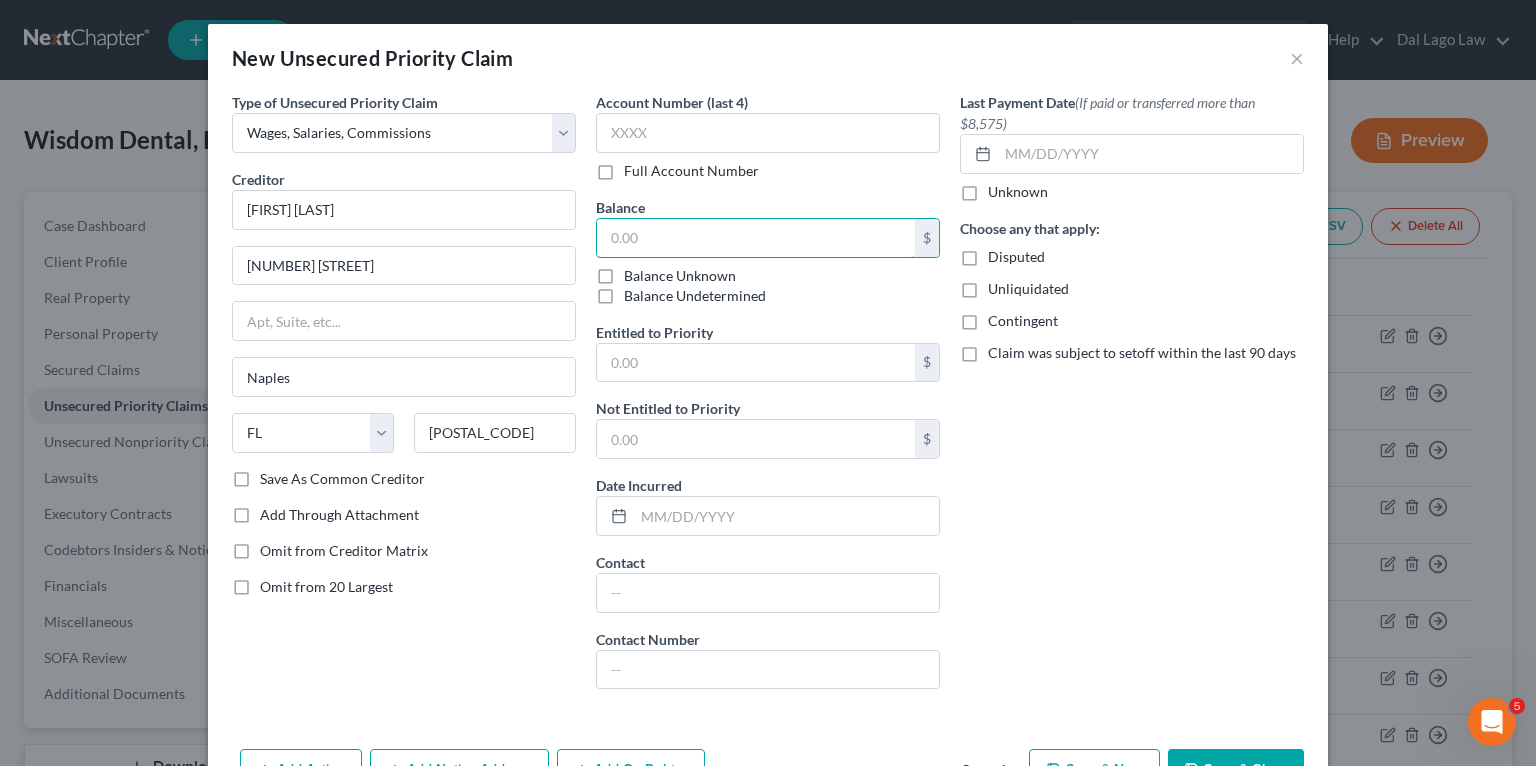 paste on "1764" 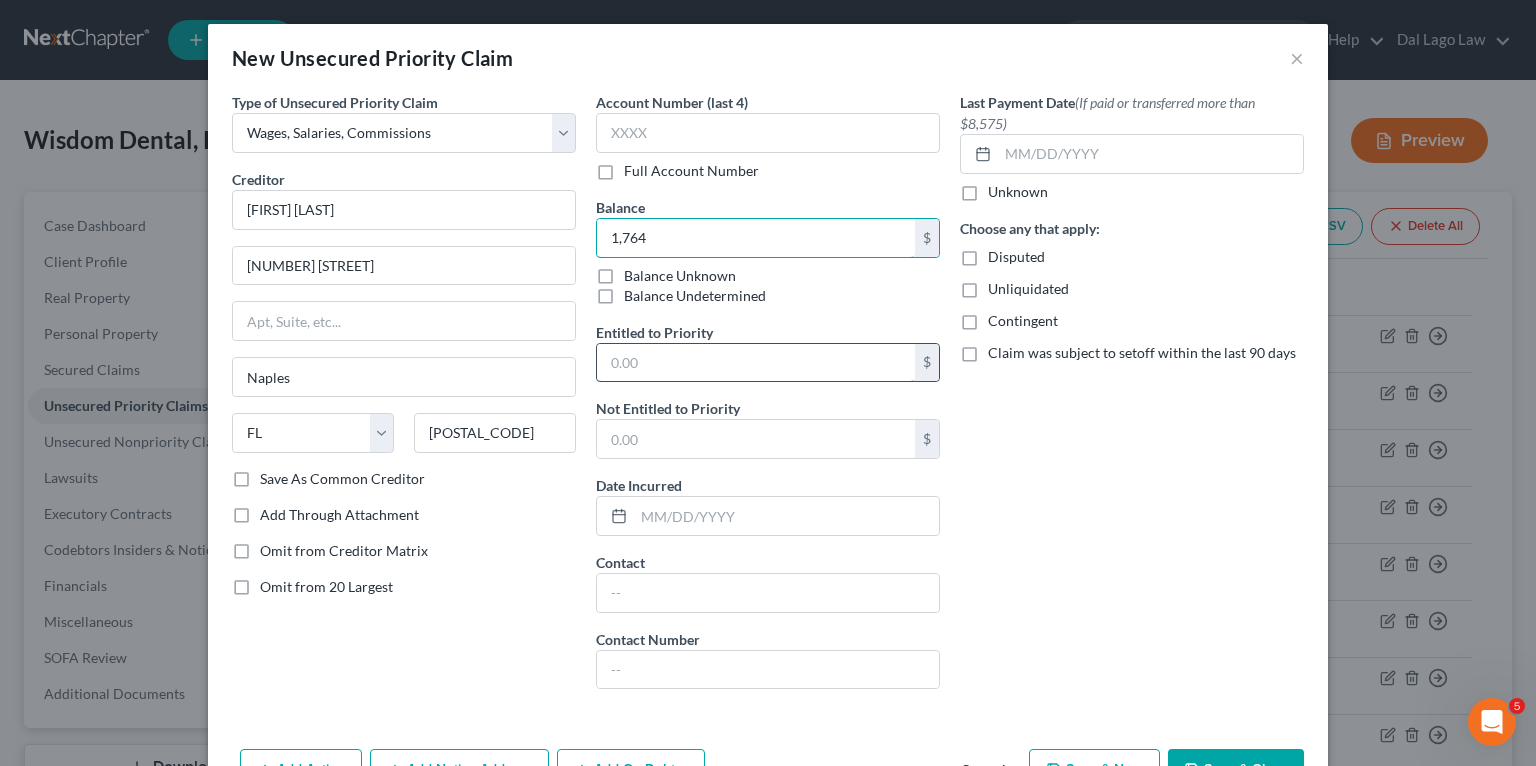 type on "1,764" 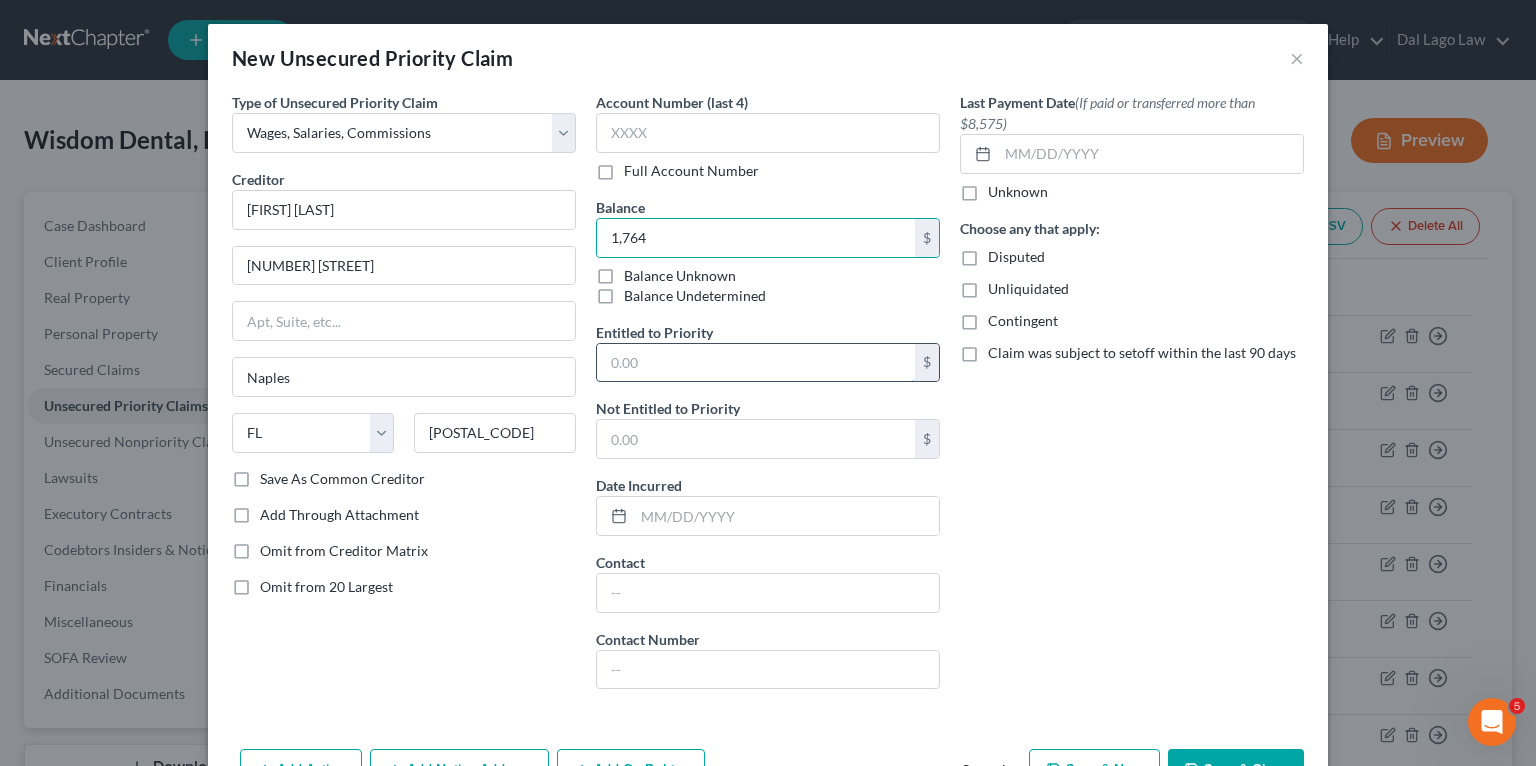click at bounding box center [756, 363] 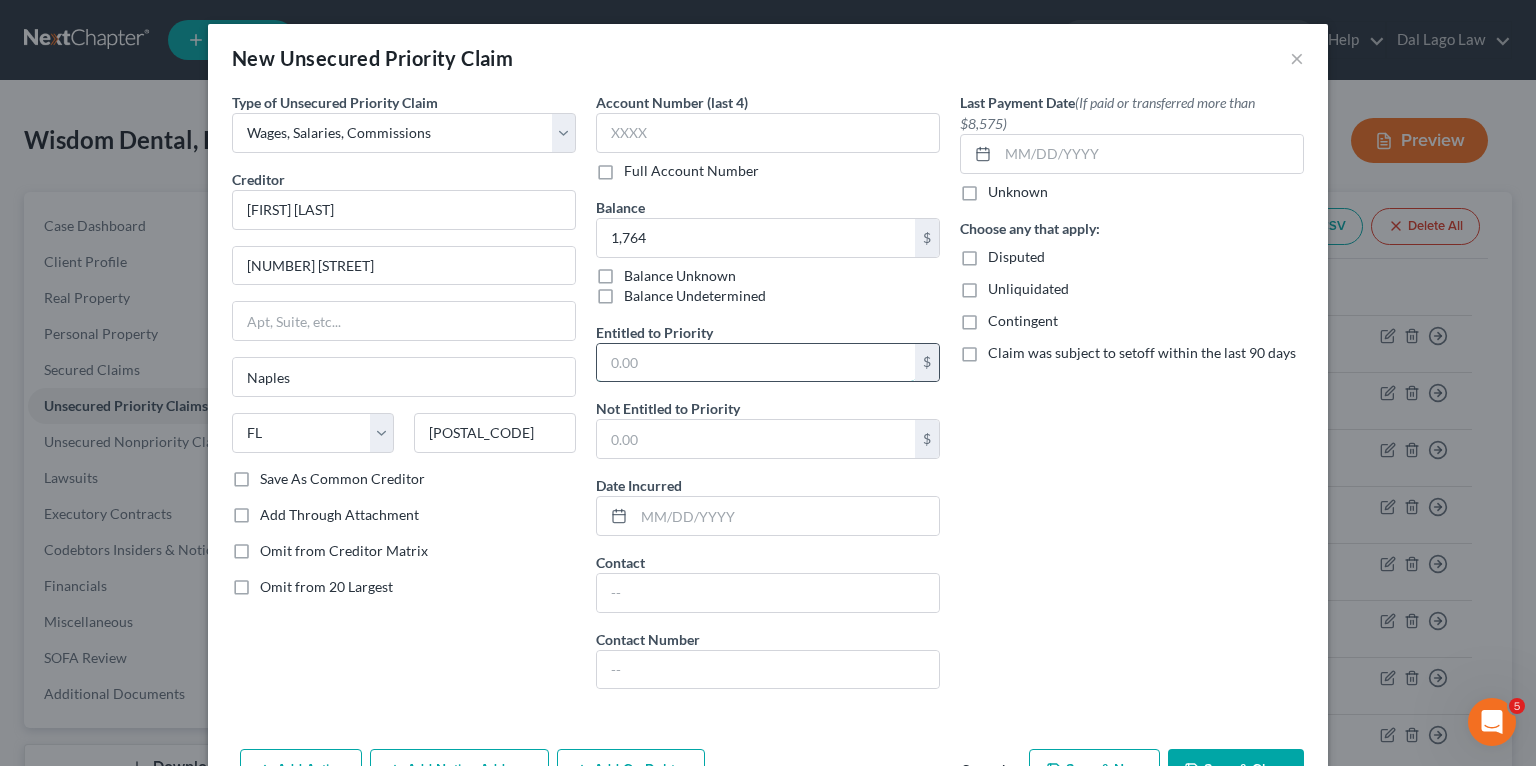 paste on "1764" 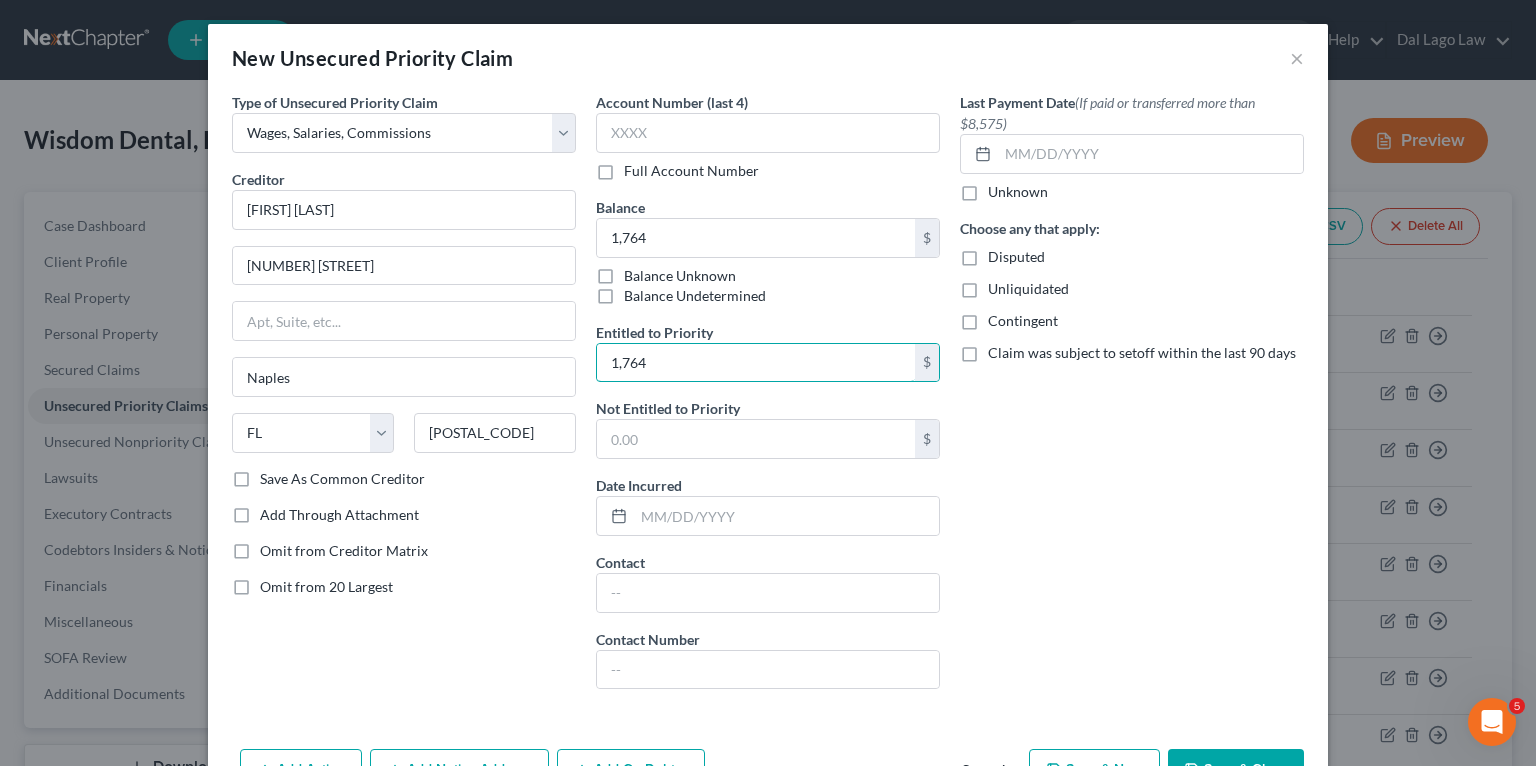 type on "1,764" 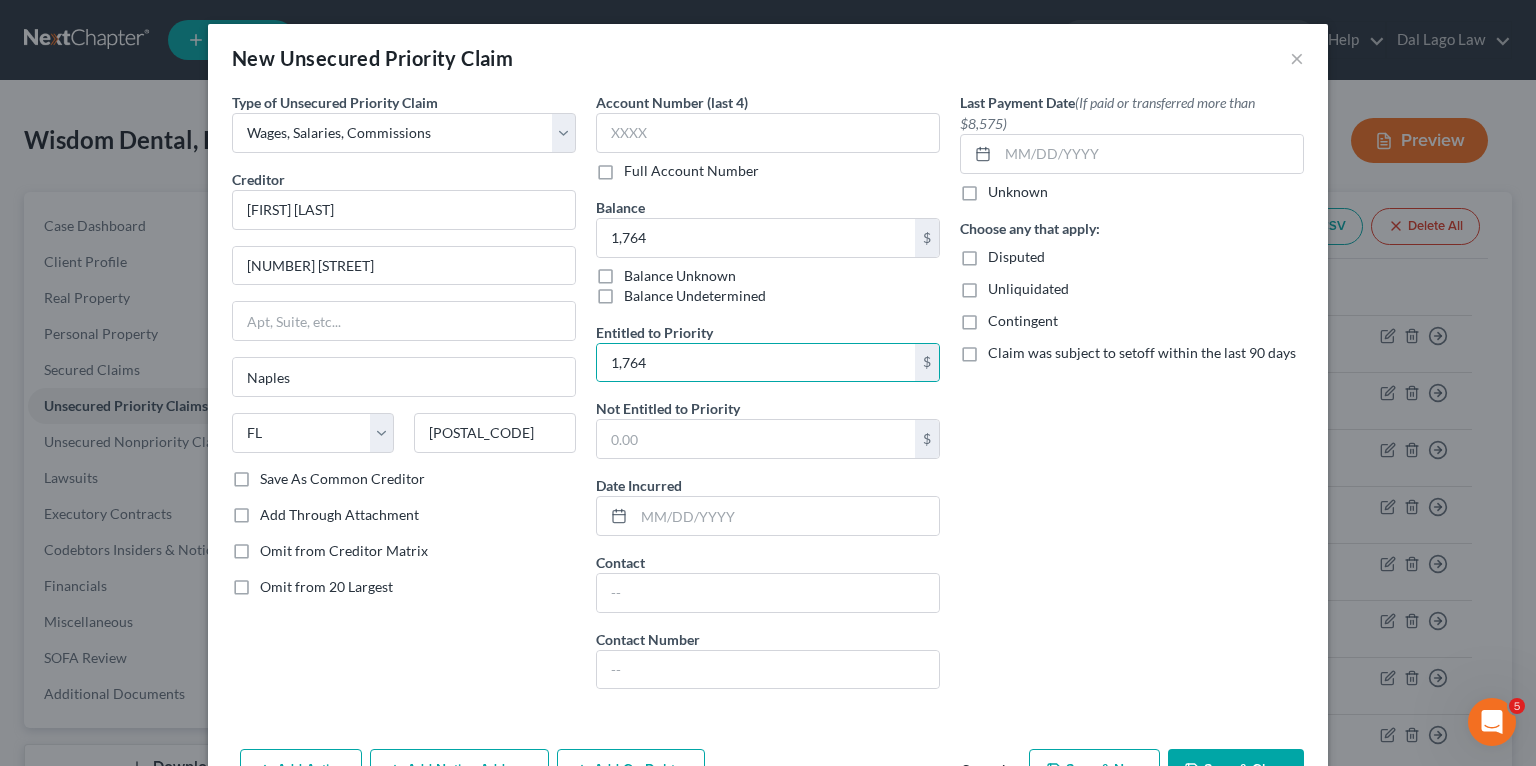 click on "Last Payment Date  (If paid or transferred more than $8,575)         Unknown Choose any that apply: Disputed Unliquidated Contingent Claim was subject to setoff within the last 90 days" at bounding box center (1132, 398) 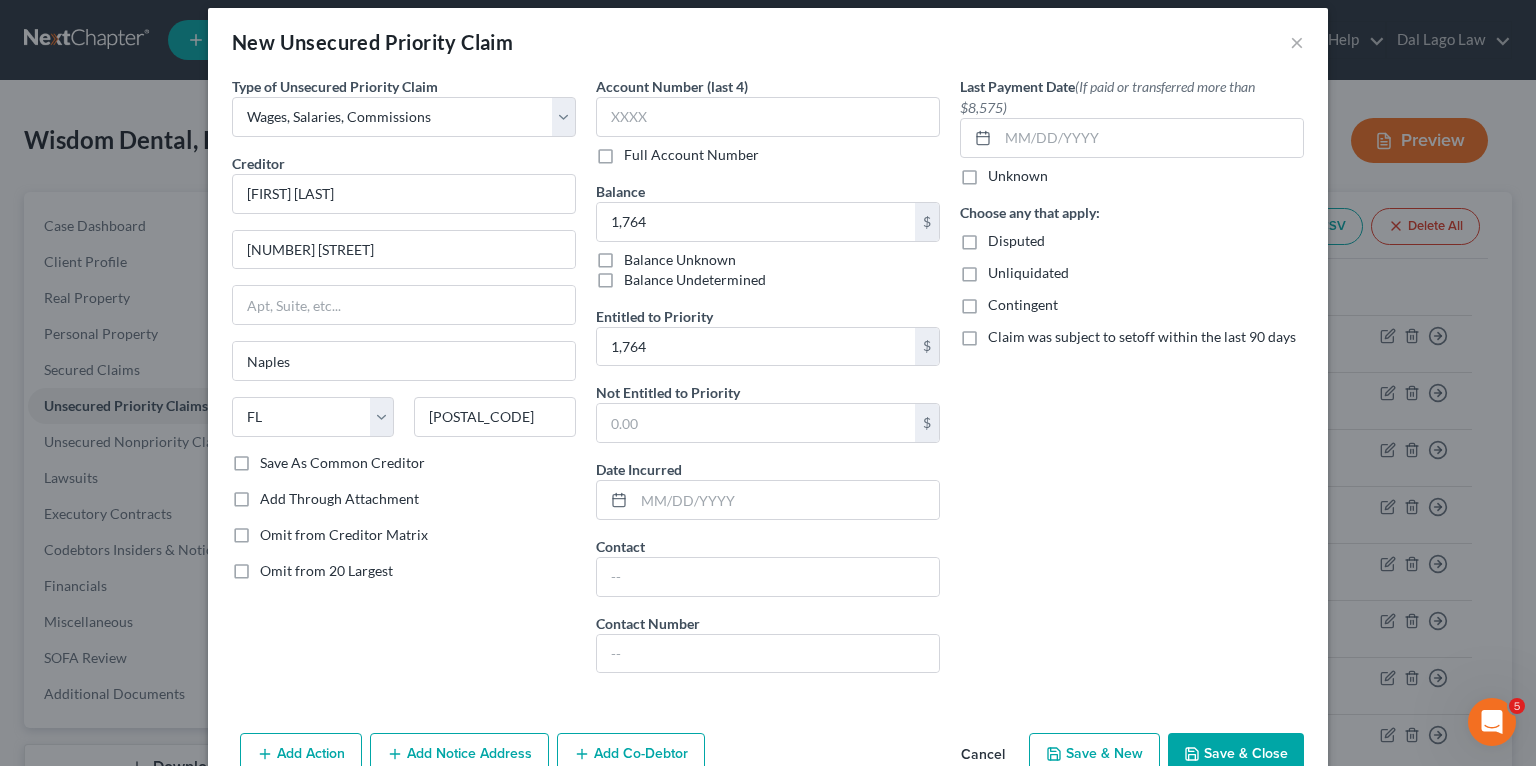 scroll, scrollTop: 63, scrollLeft: 0, axis: vertical 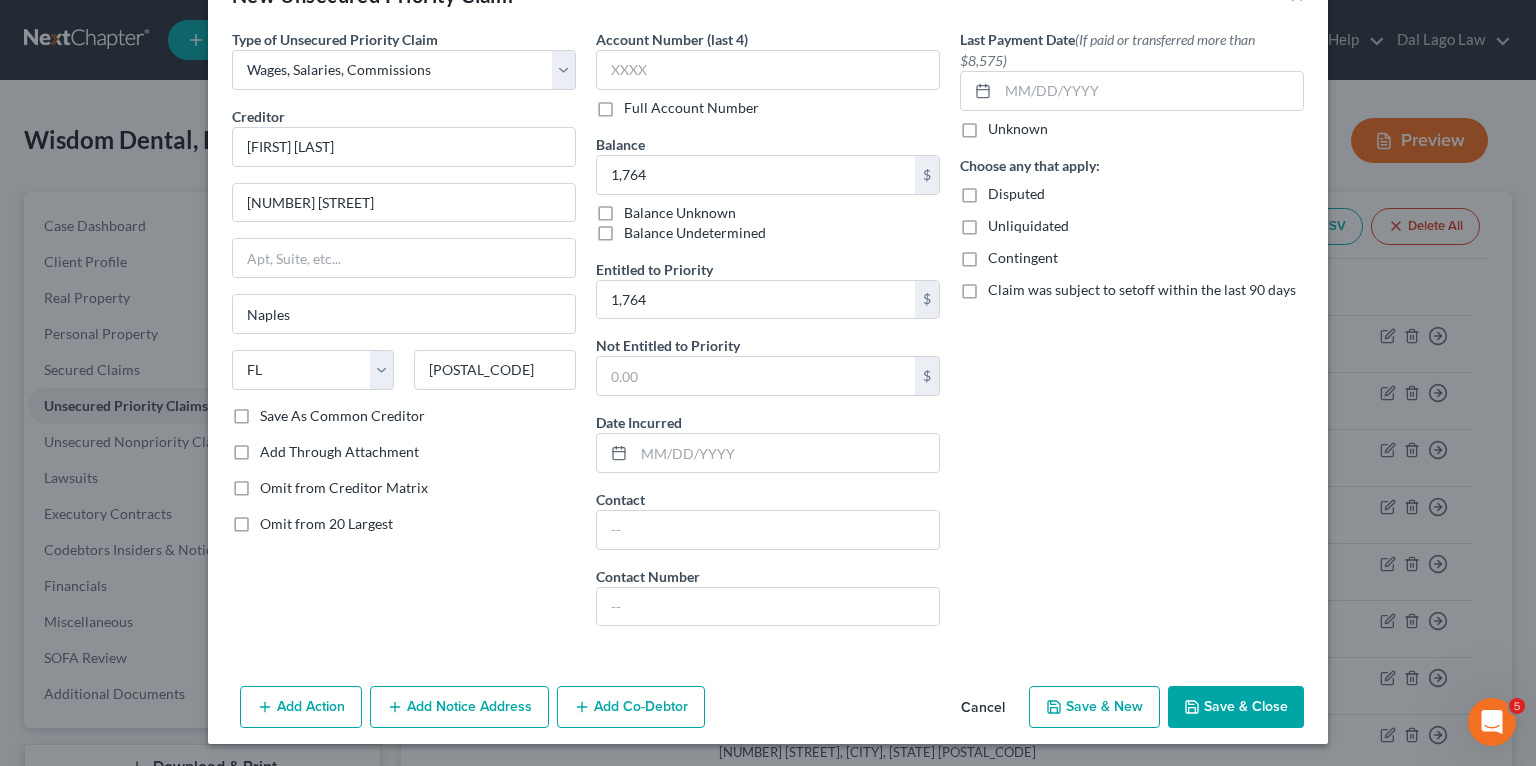 click on "Save & Close" at bounding box center (1236, 707) 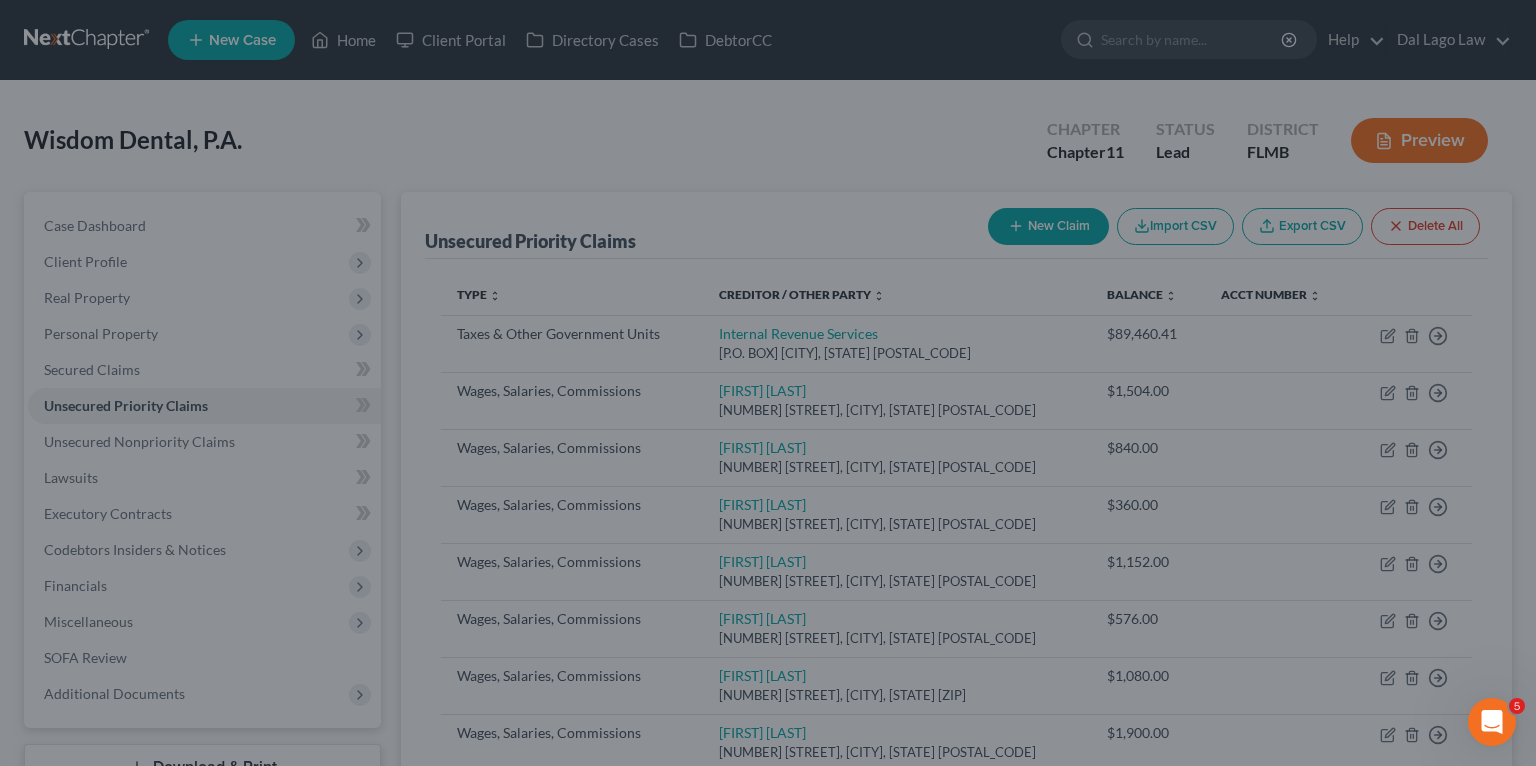 type on "1,764.00" 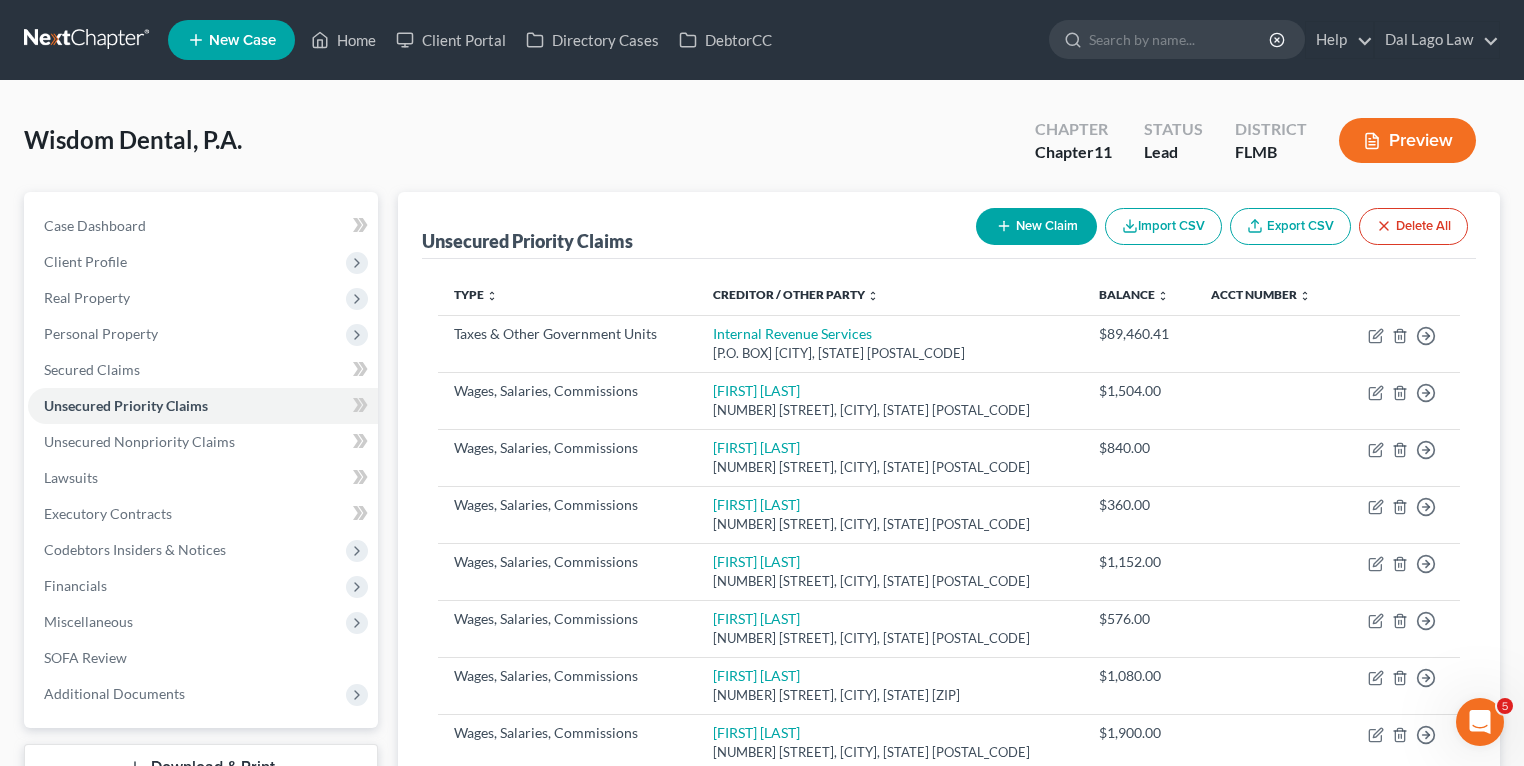click on "New Claim" at bounding box center [1036, 226] 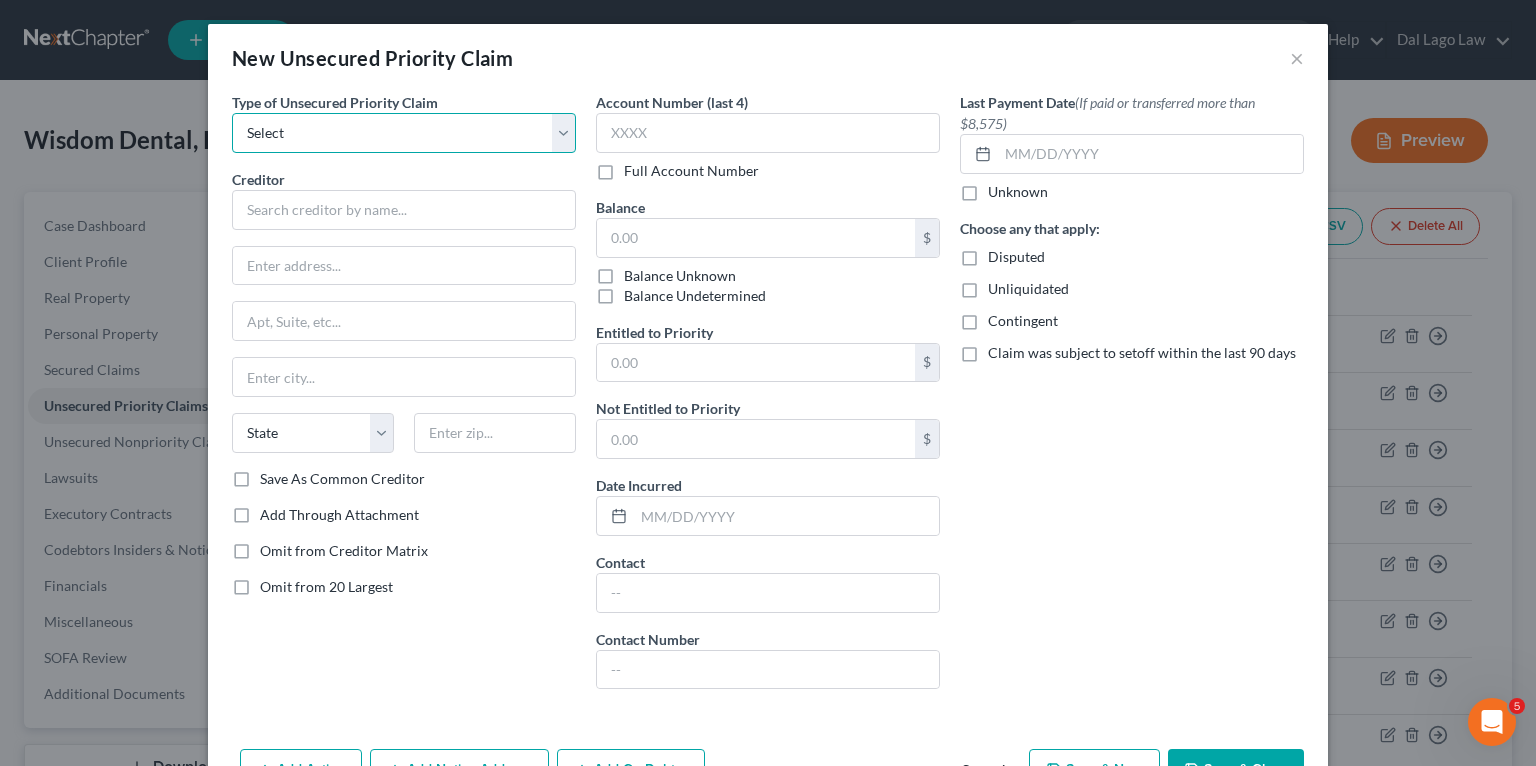 click on "Select Taxes & Other Government Units Domestic Support Obligations Extensions of credit in an involuntary case Wages, Salaries, Commissions Contributions to employee benefits Certain farmers and fisherman Deposits by individuals Commitments to maintain capitals Claims for death or injury while intoxicated Other" at bounding box center (404, 133) 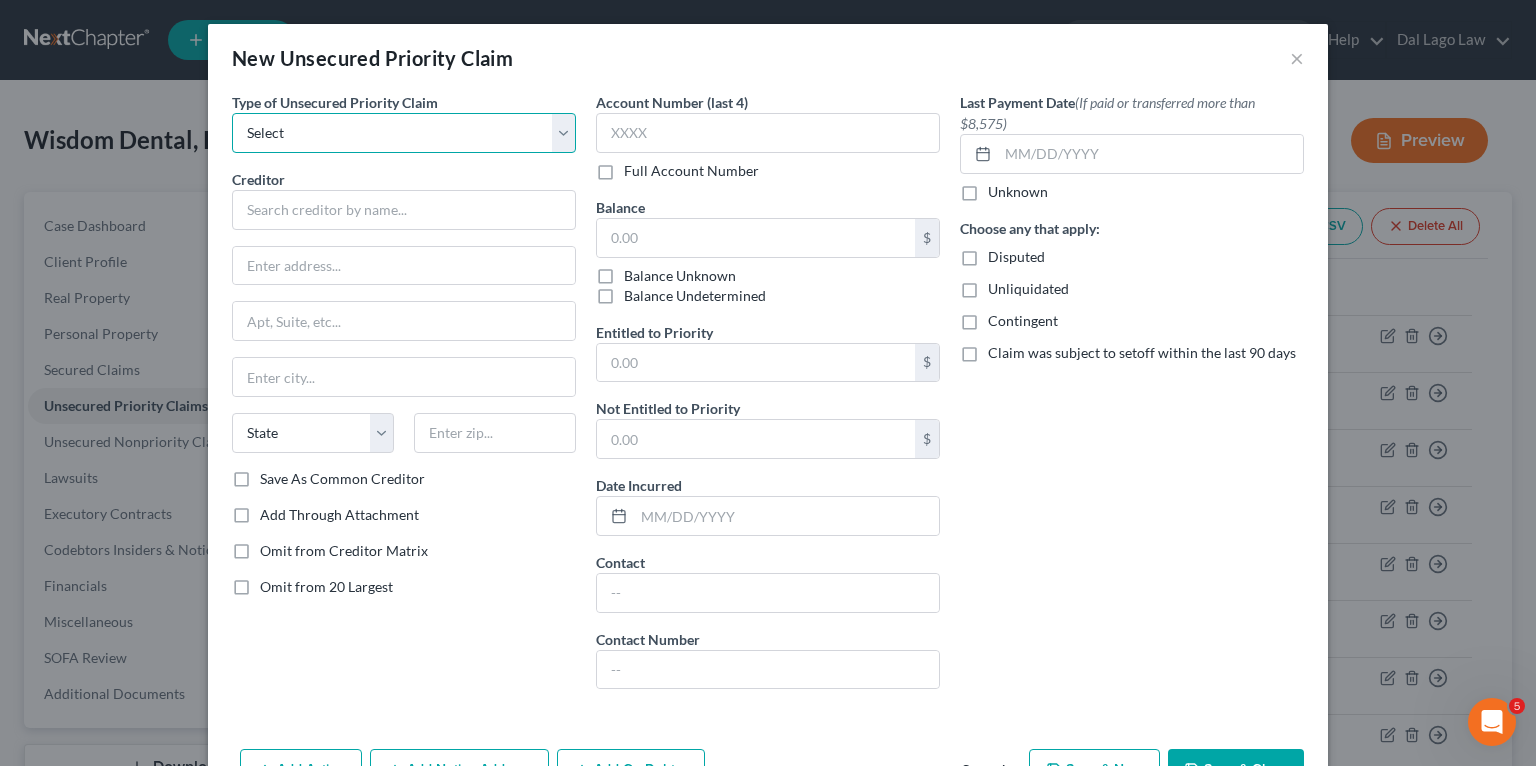 select on "3" 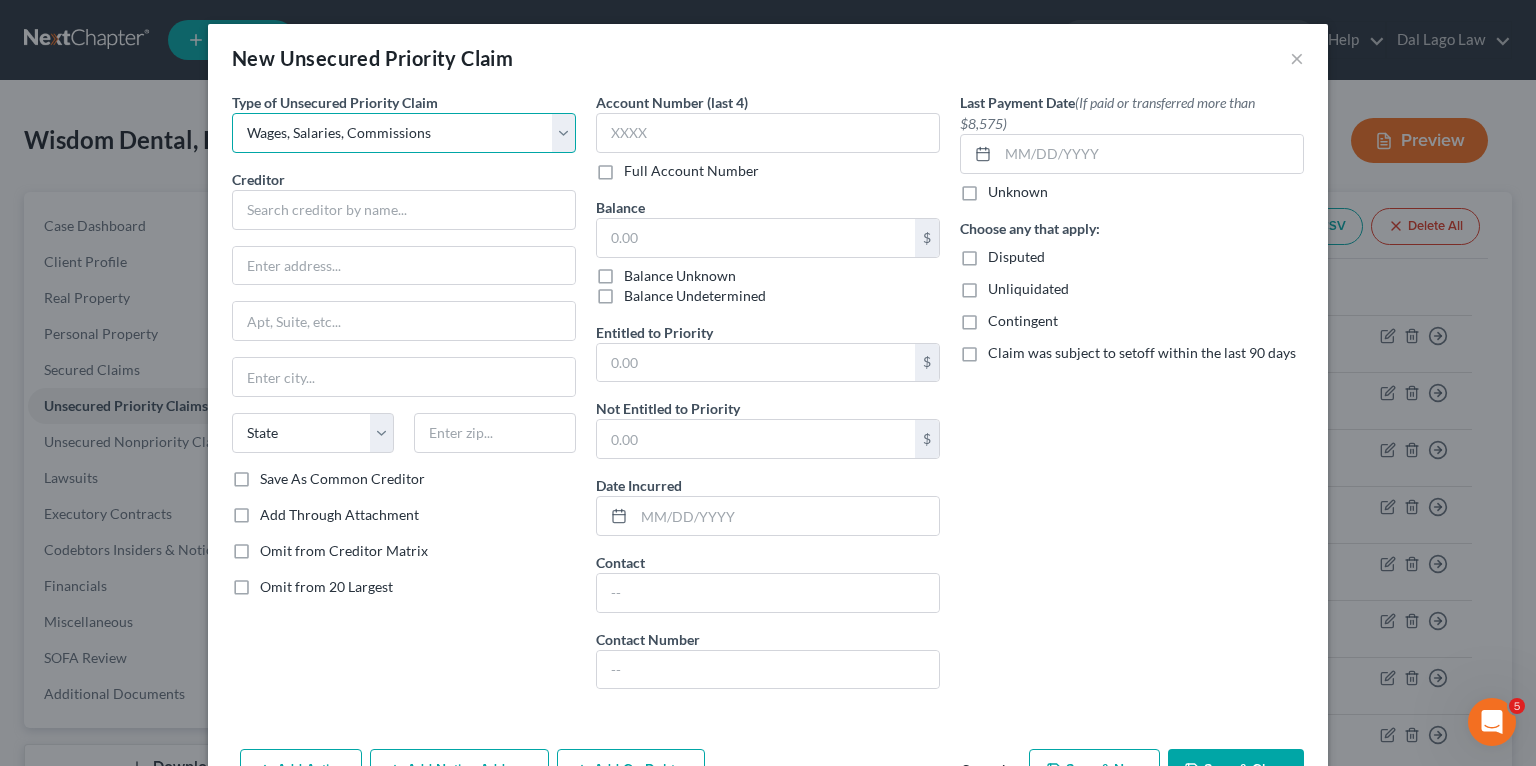 click on "Select Taxes & Other Government Units Domestic Support Obligations Extensions of credit in an involuntary case Wages, Salaries, Commissions Contributions to employee benefits Certain farmers and fisherman Deposits by individuals Commitments to maintain capitals Claims for death or injury while intoxicated Other" at bounding box center [404, 133] 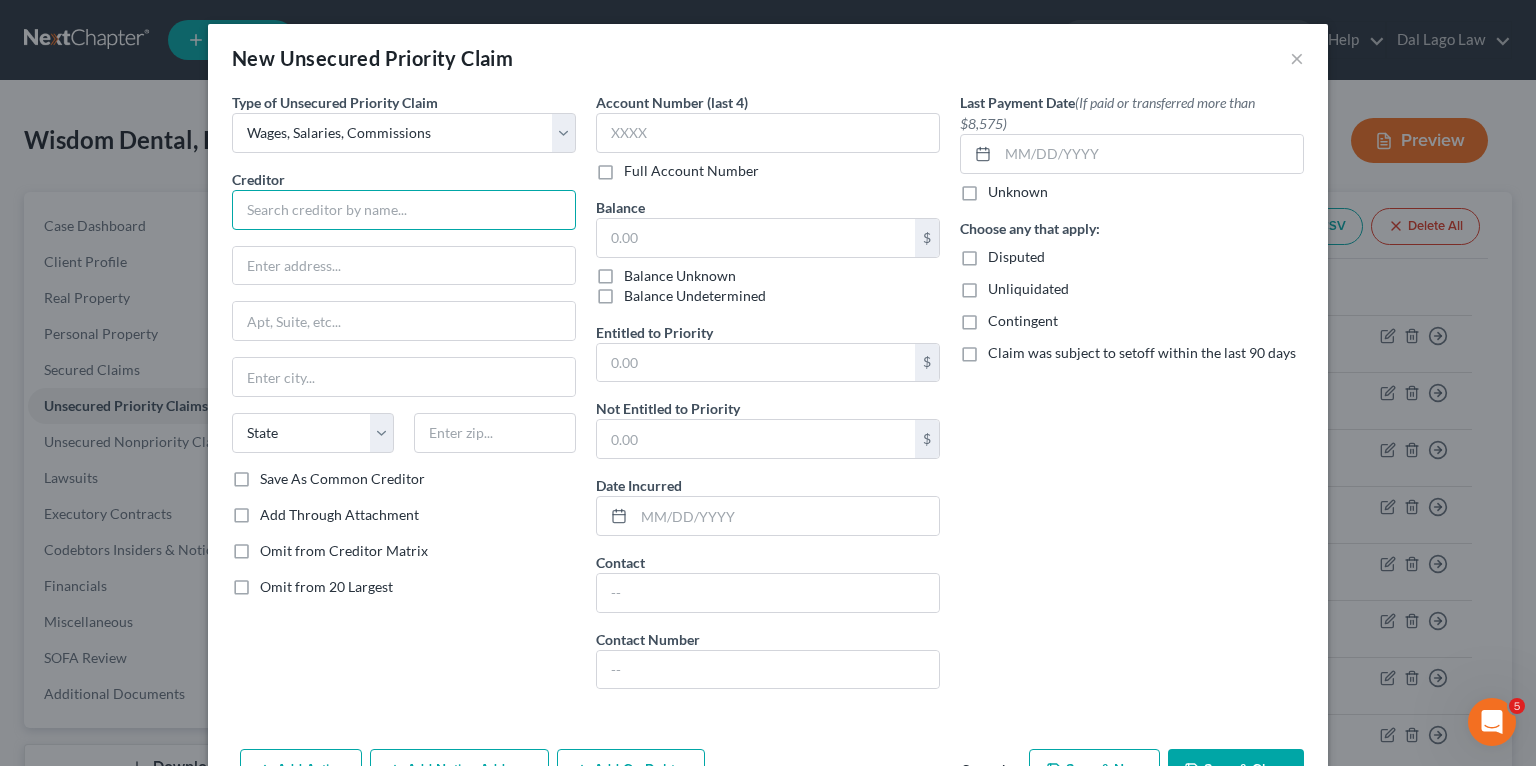 click at bounding box center [404, 210] 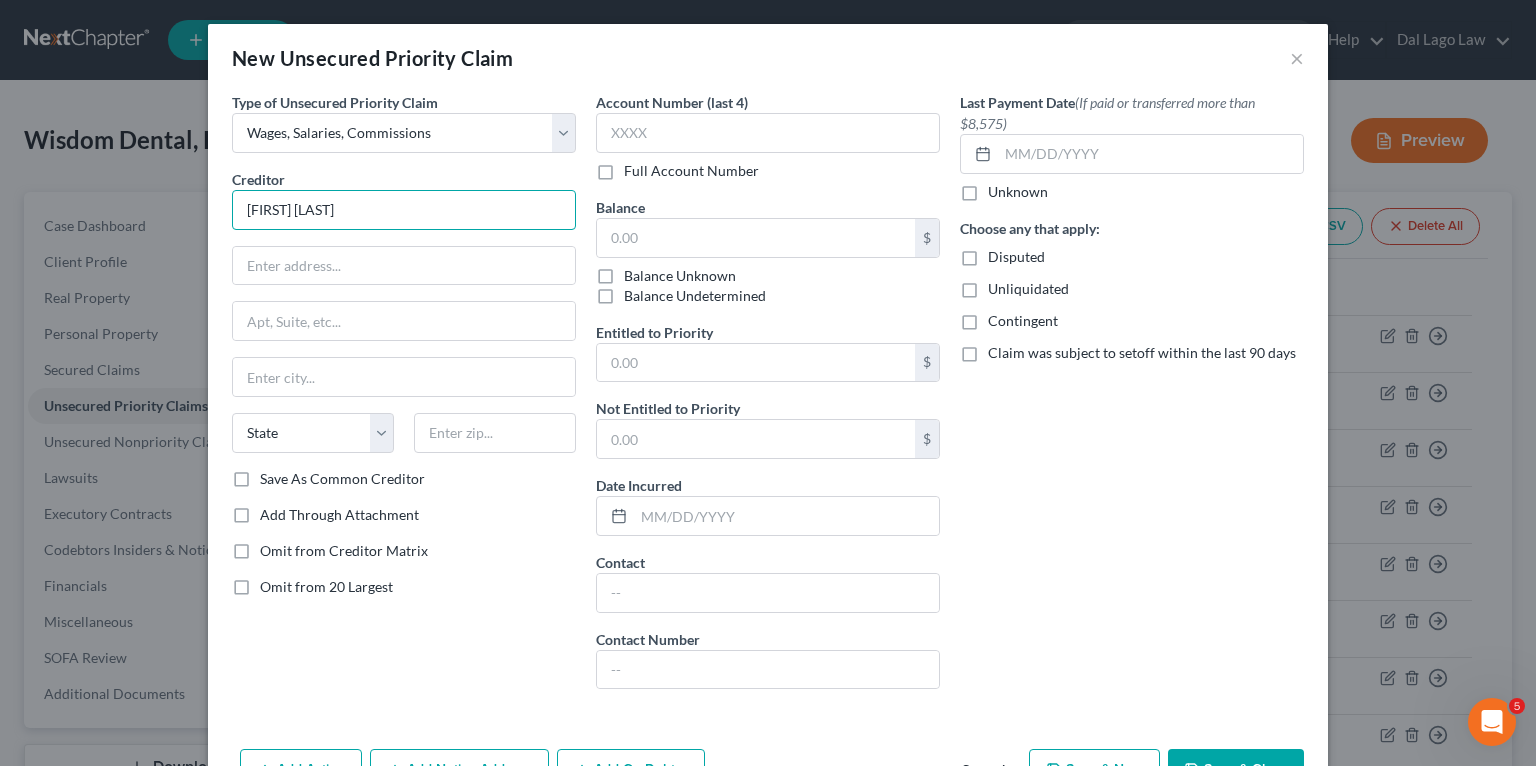 type on "[FIRST] [LAST]" 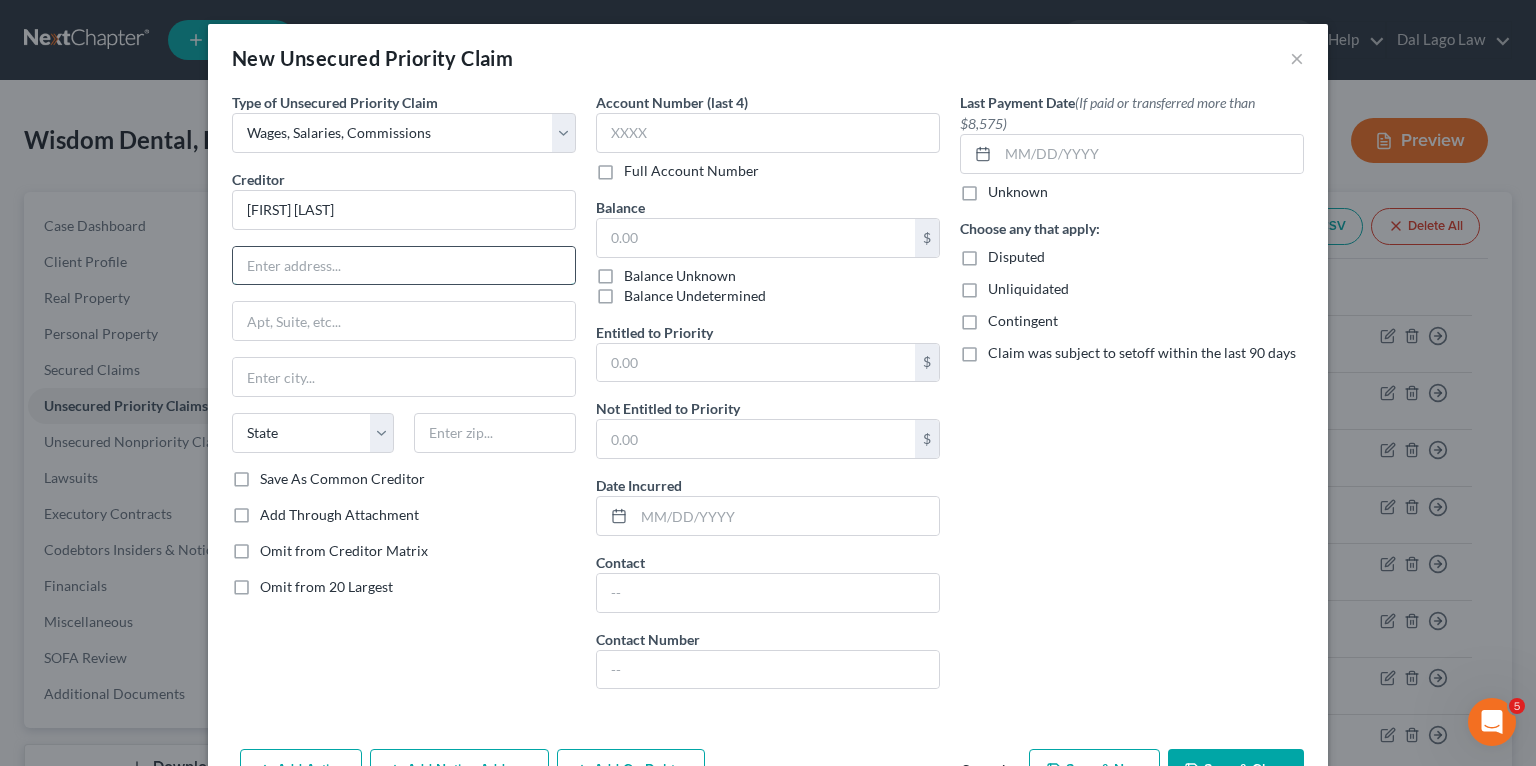 click at bounding box center (404, 266) 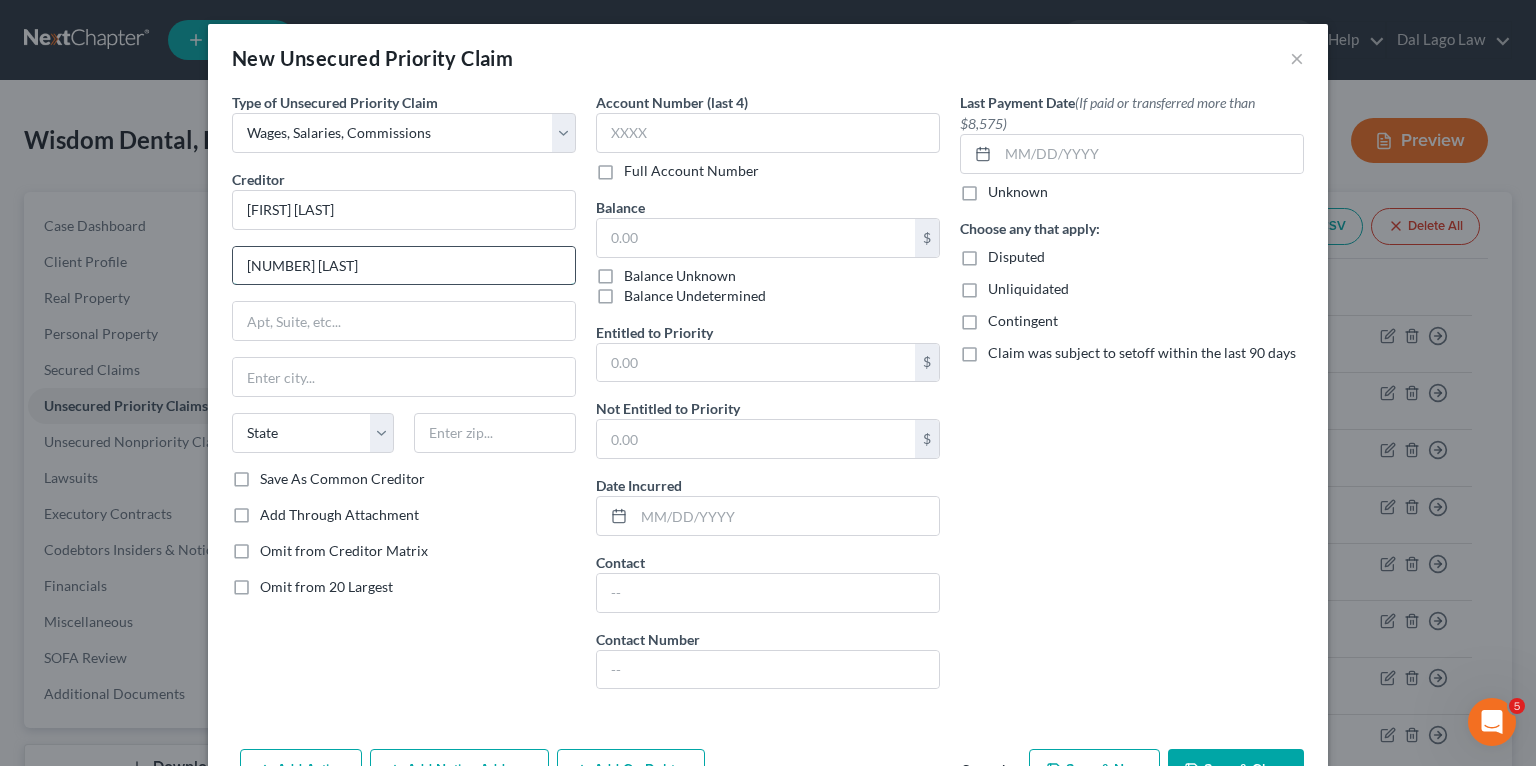 type on "[NUMBER] [LAST]" 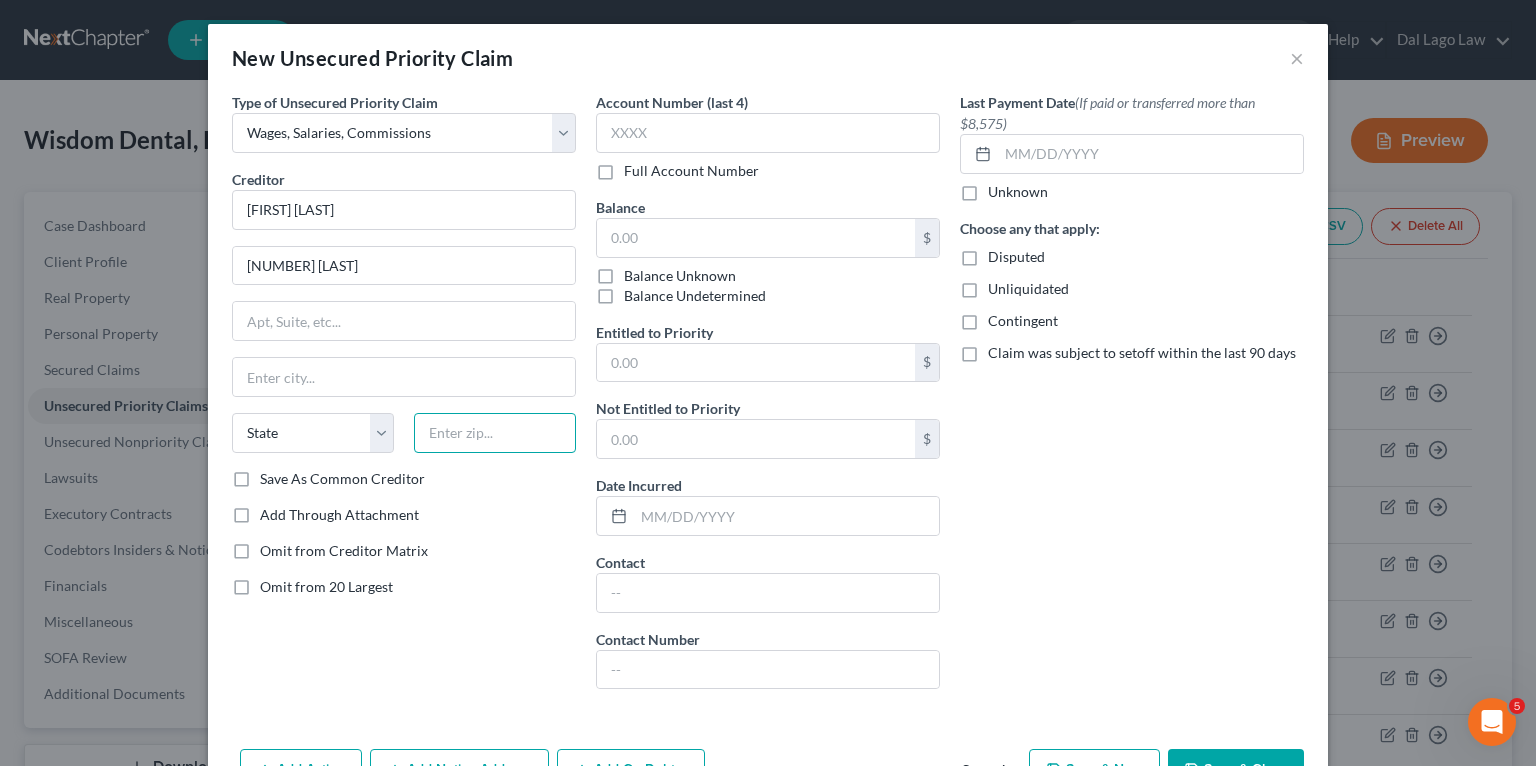 click at bounding box center [495, 433] 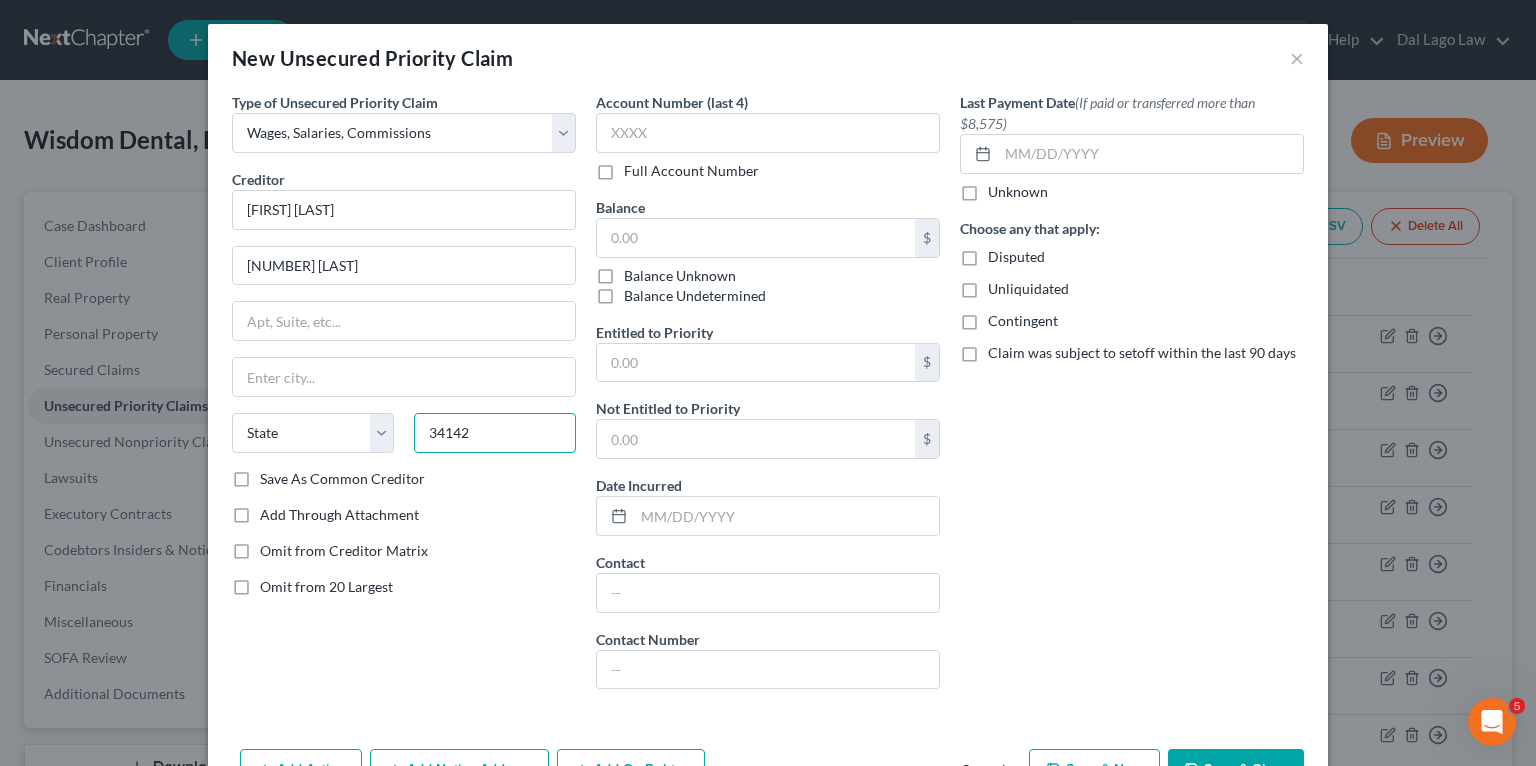 type on "34142" 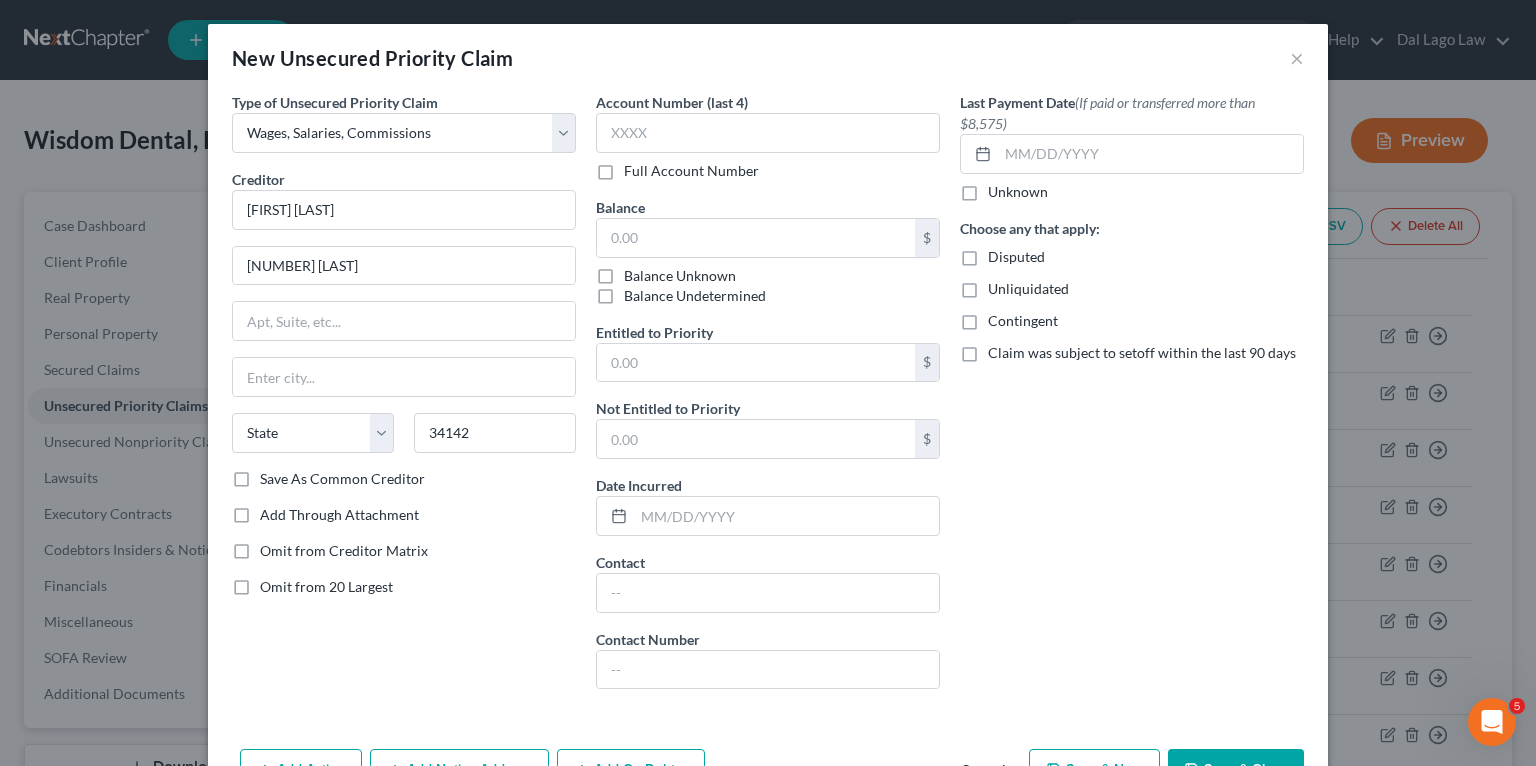 type on "Immokalee" 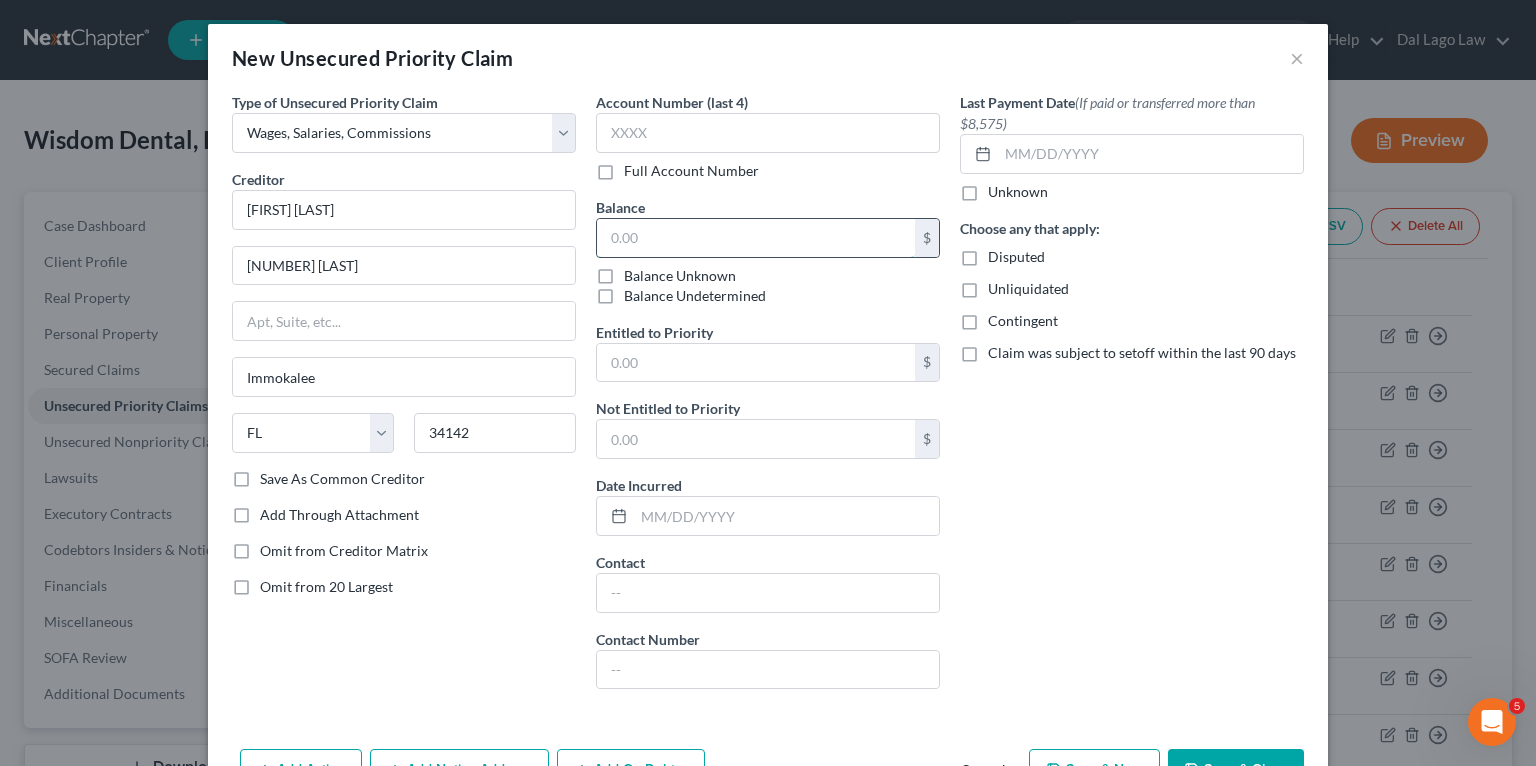 click at bounding box center (756, 238) 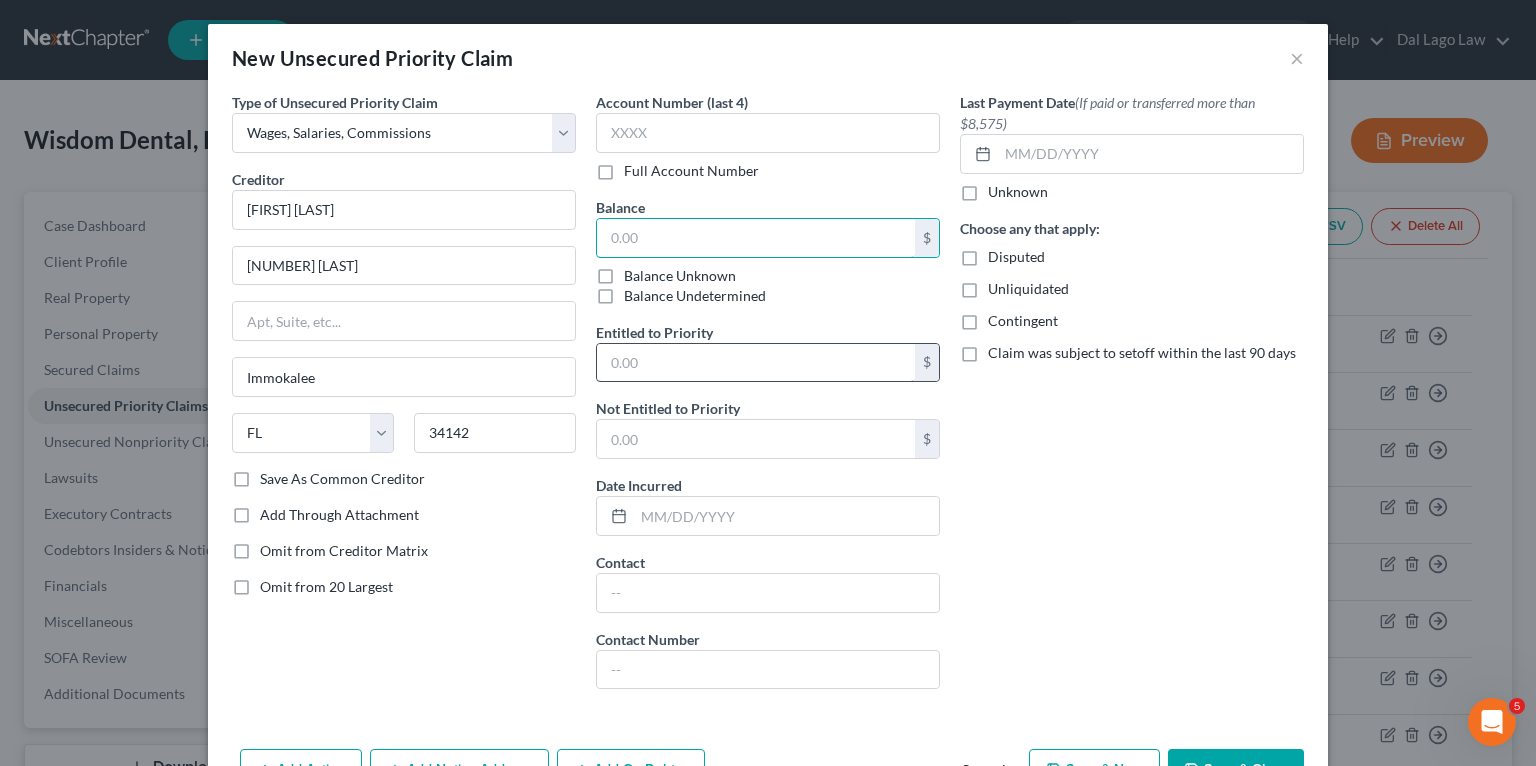 paste on "160" 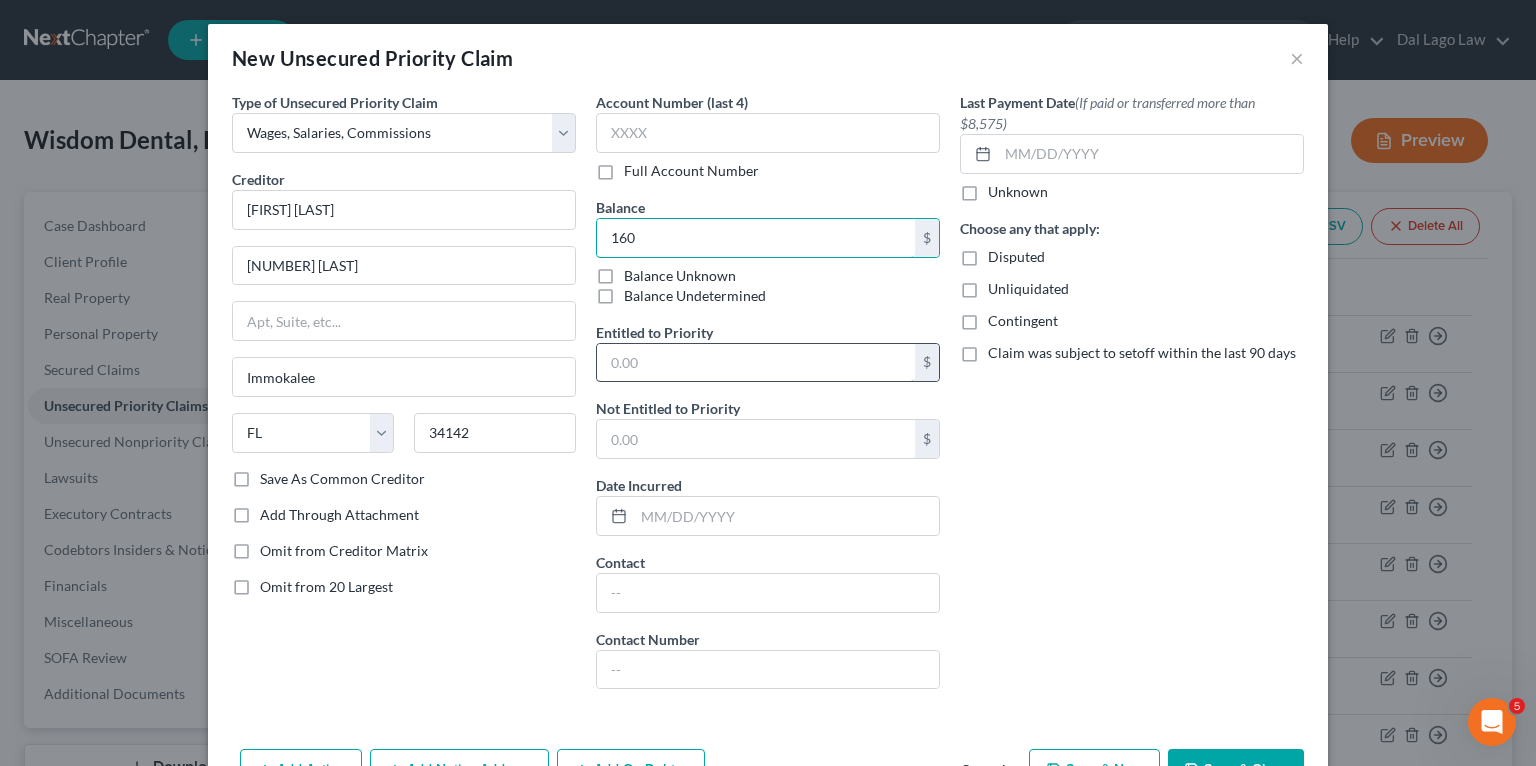 type on "160" 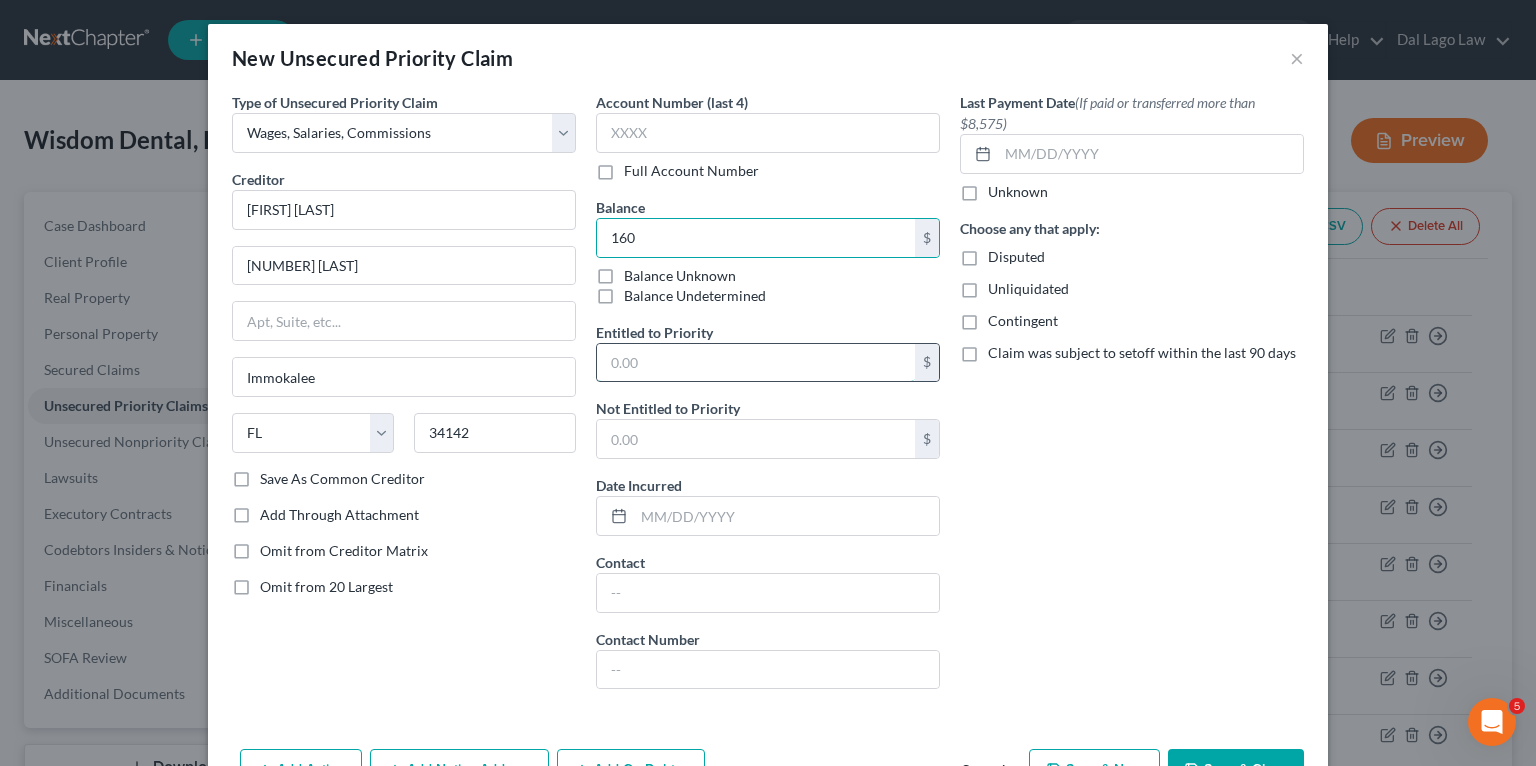 click at bounding box center (756, 363) 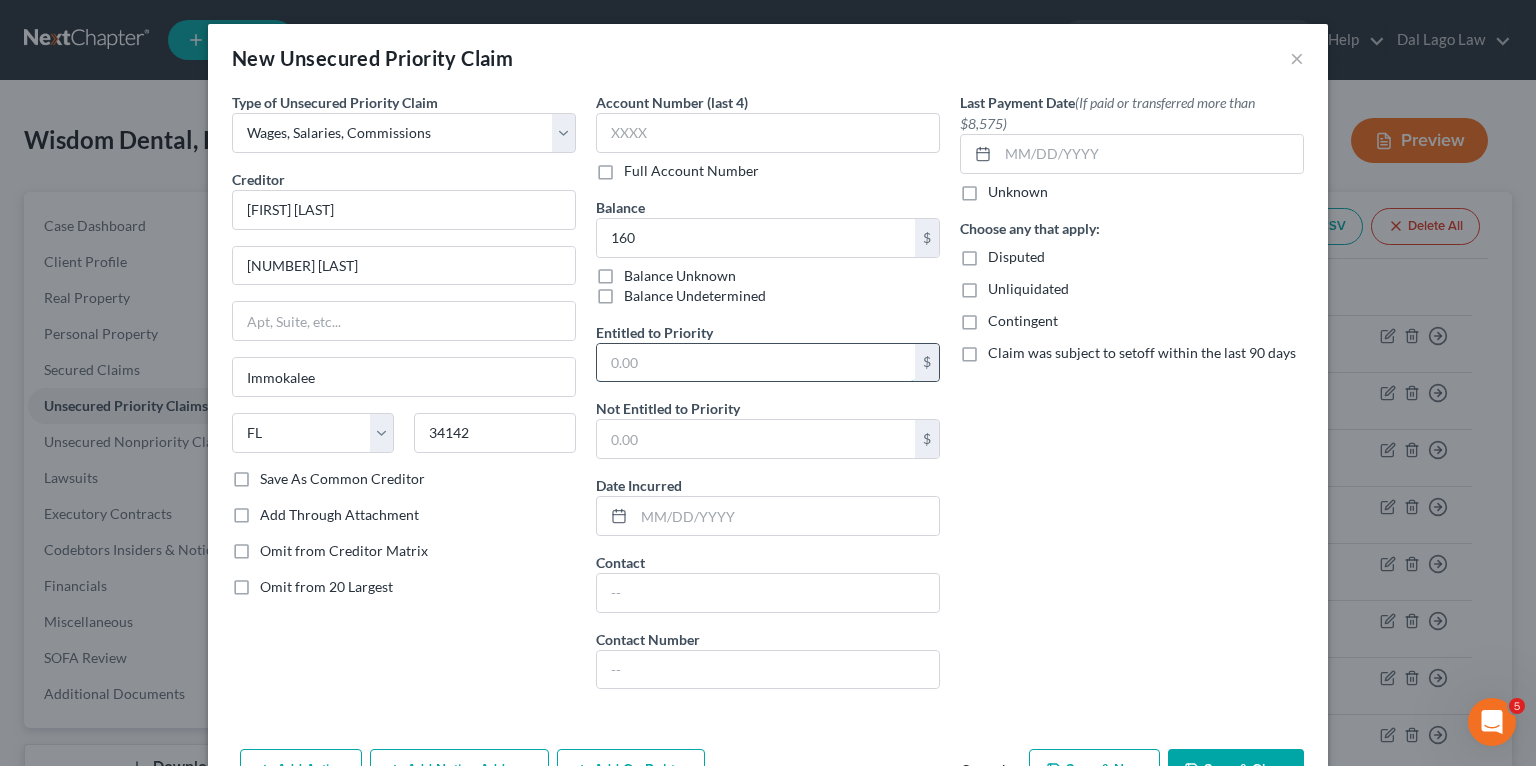 paste on "160" 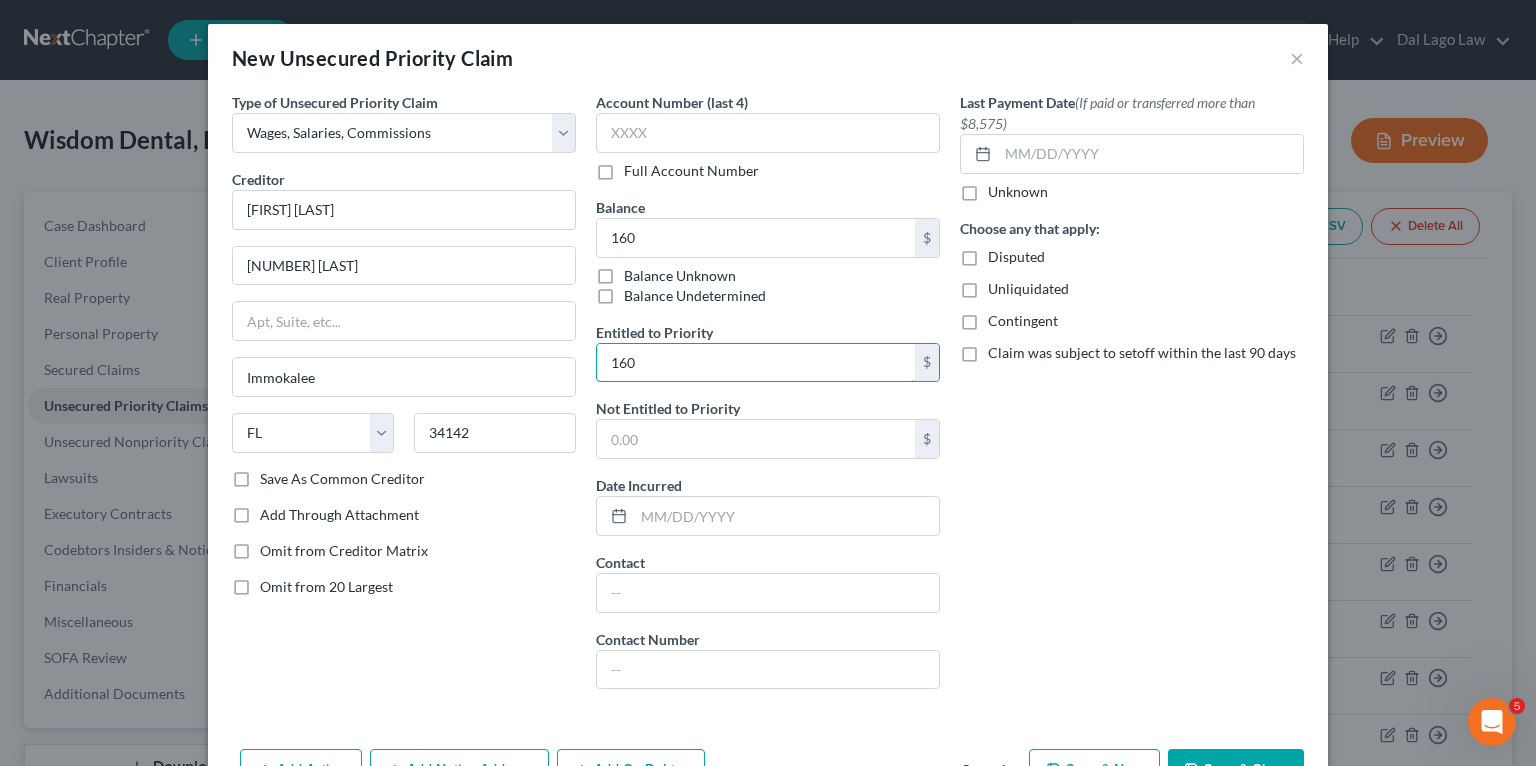type on "160" 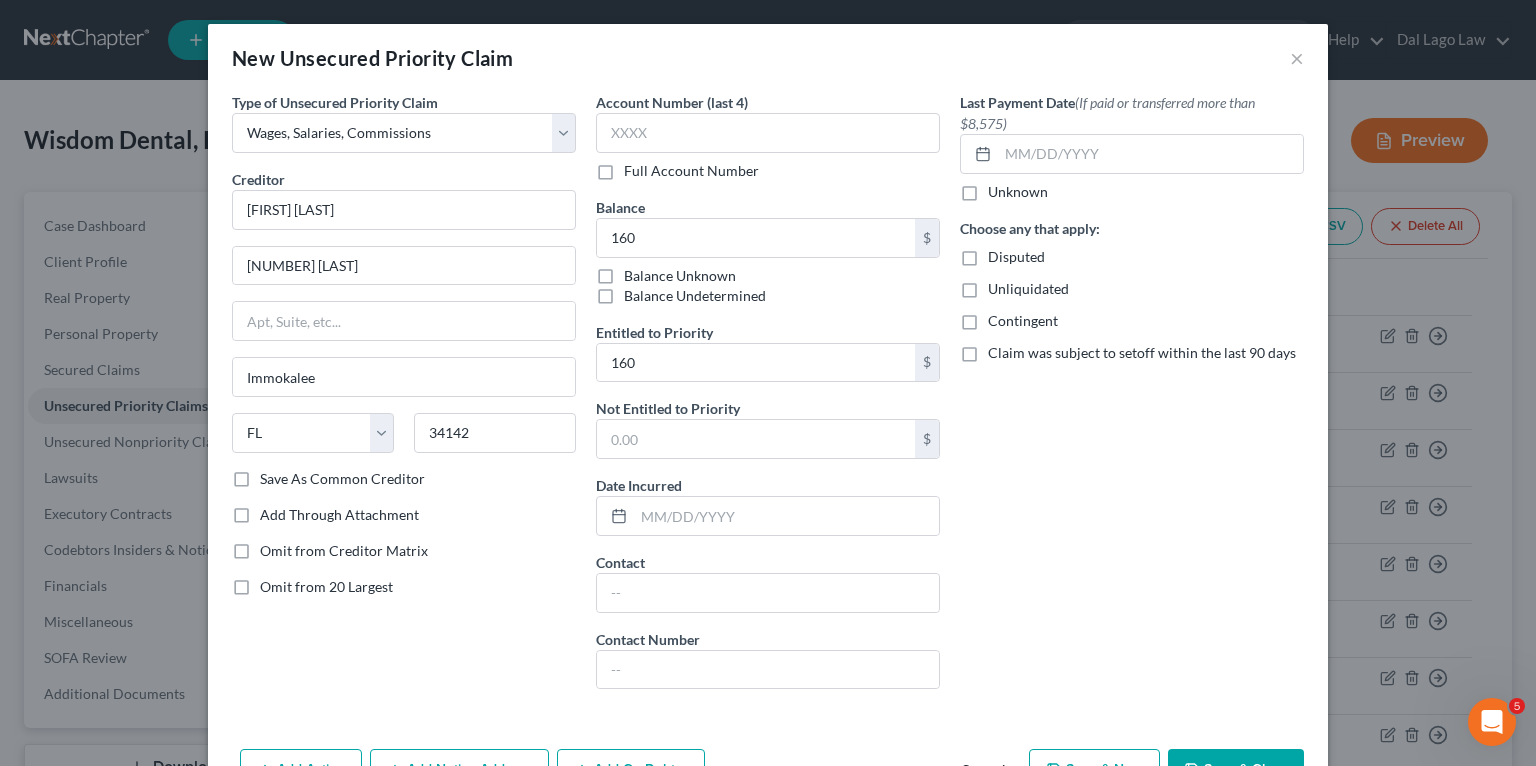 click on "Last Payment Date  (If paid or transferred more than $8,575)         Unknown Choose any that apply: Disputed Unliquidated Contingent Claim was subject to setoff within the last 90 days" at bounding box center (1132, 398) 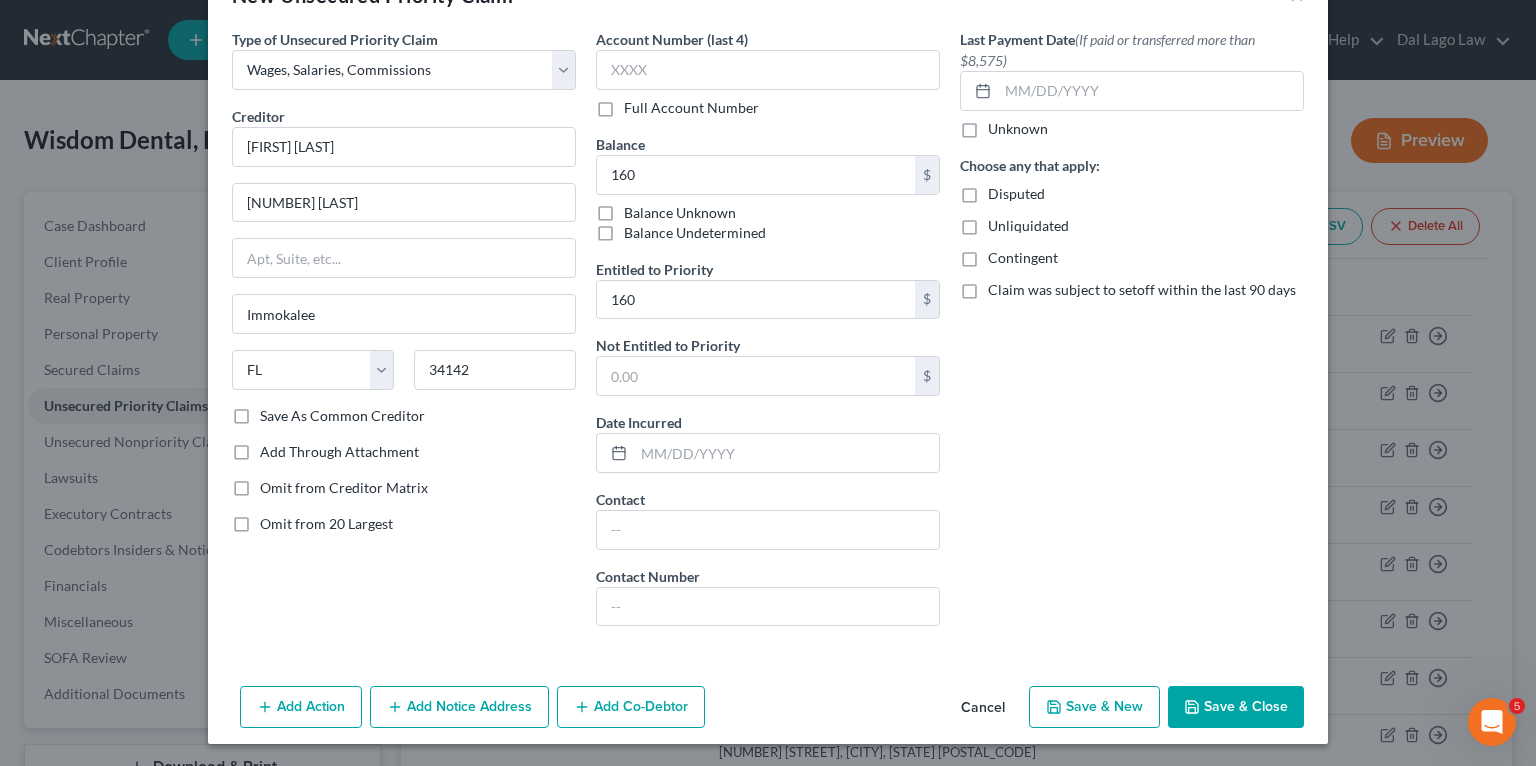 click on "Save & Close" at bounding box center (1236, 707) 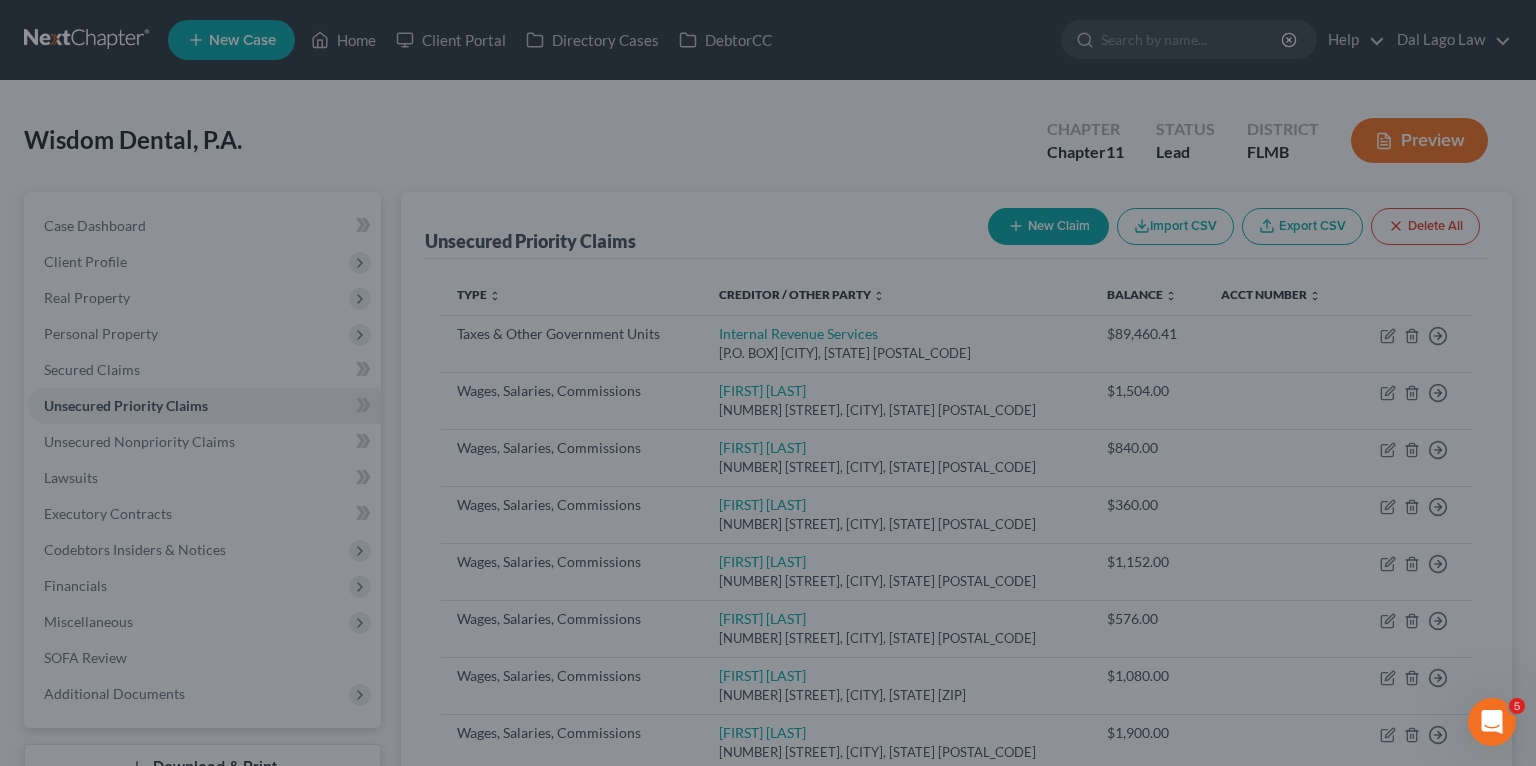 type on "160.00" 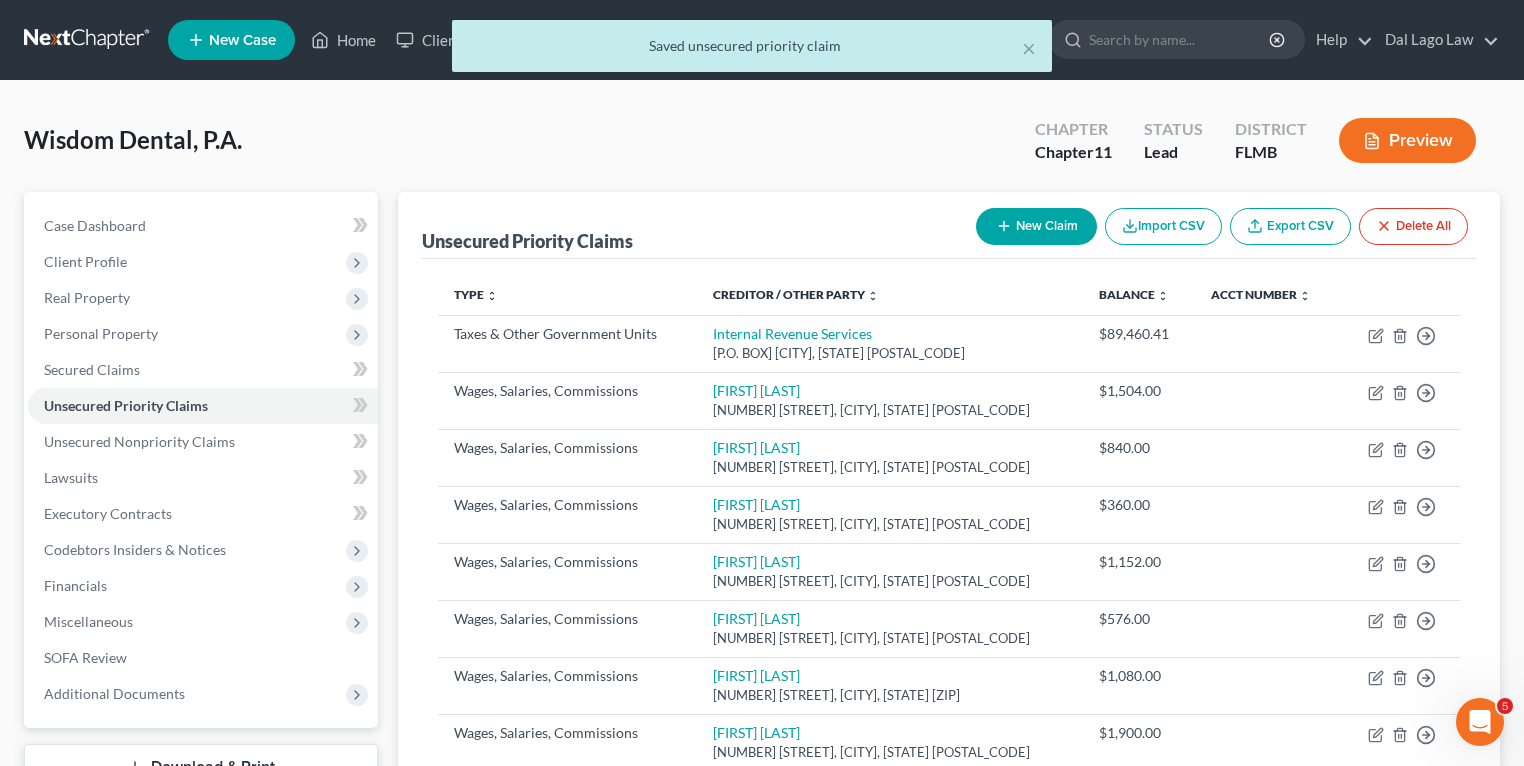 click on "New Claim" at bounding box center (1036, 226) 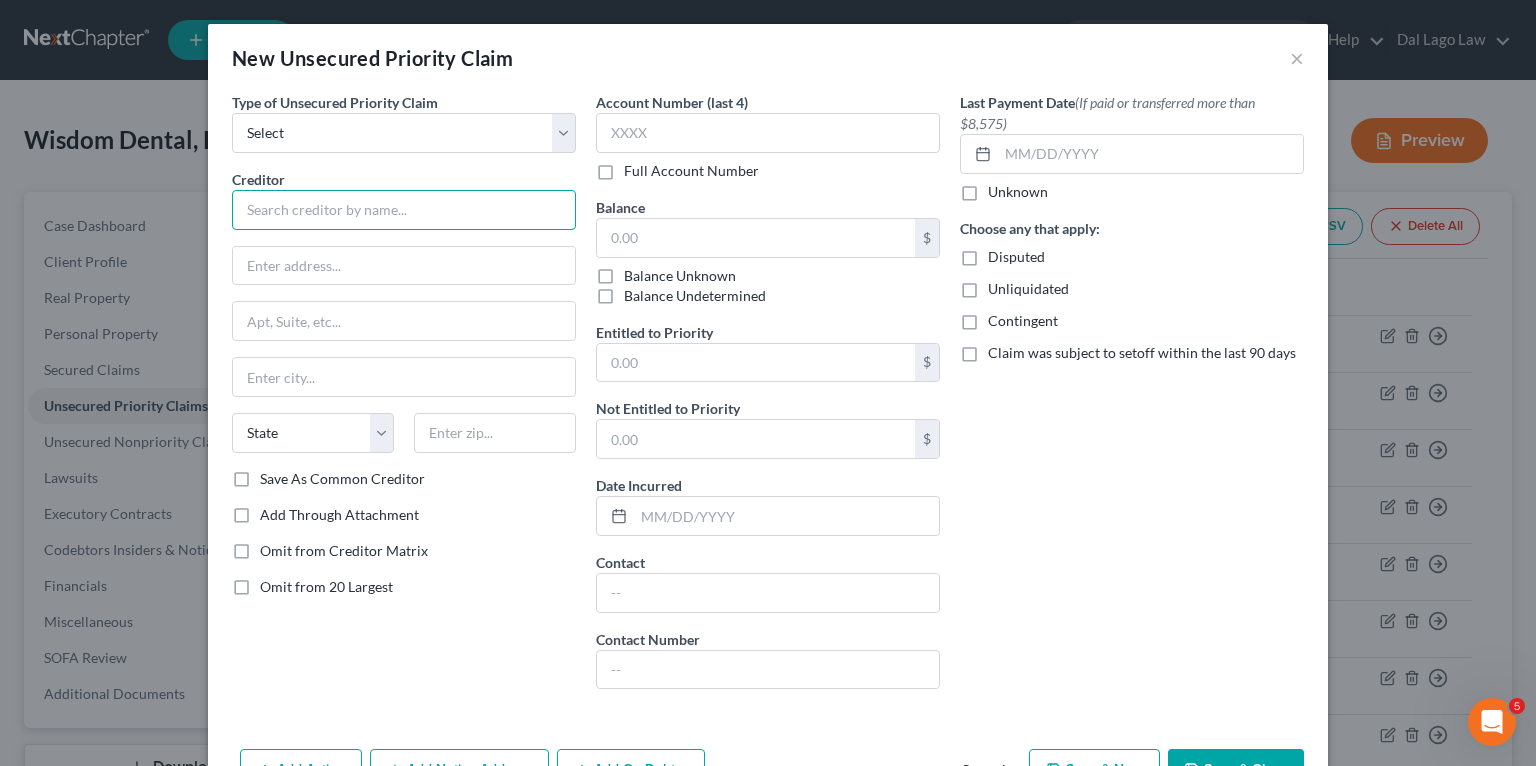 click at bounding box center (404, 210) 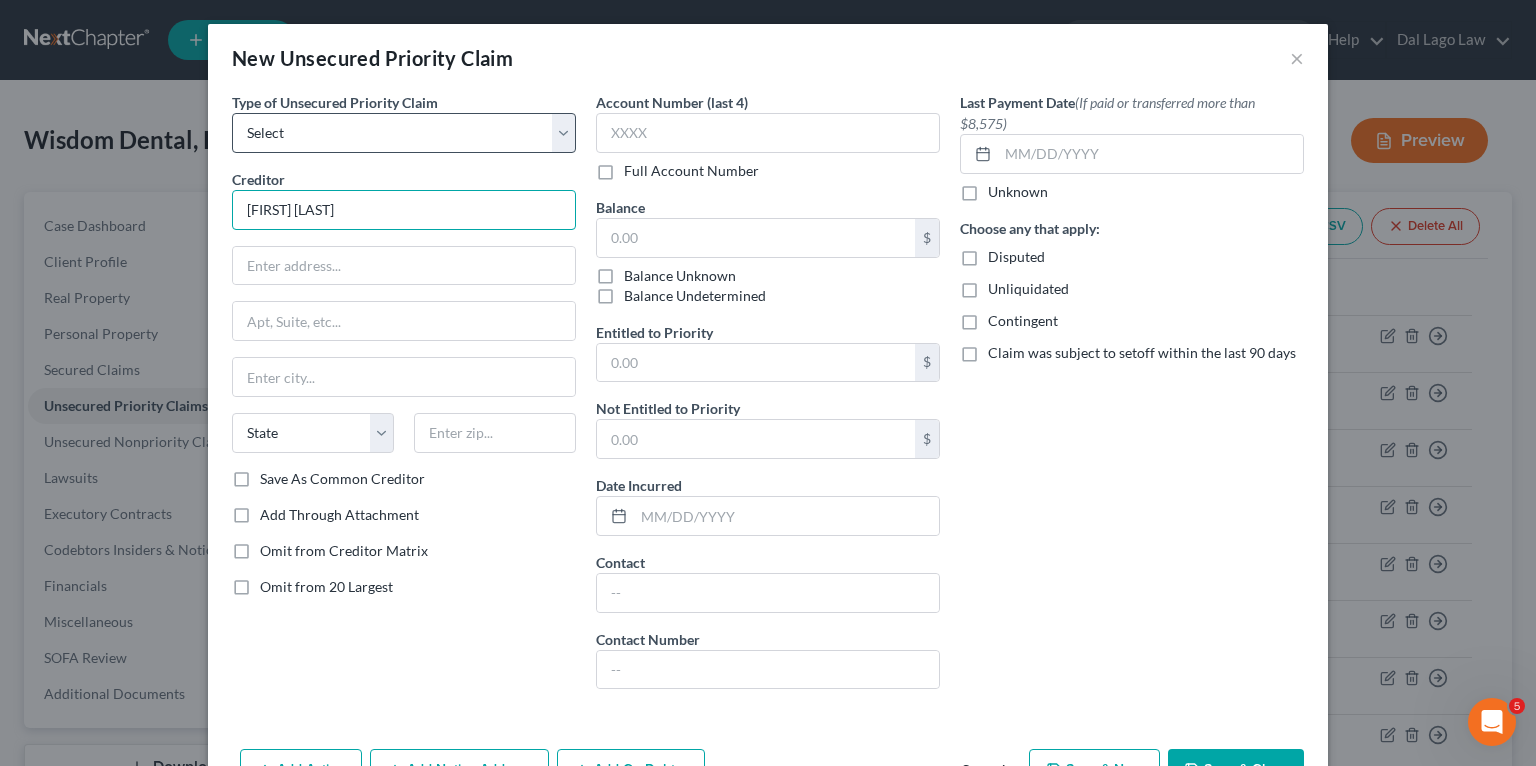 type on "[FIRST] [LAST]" 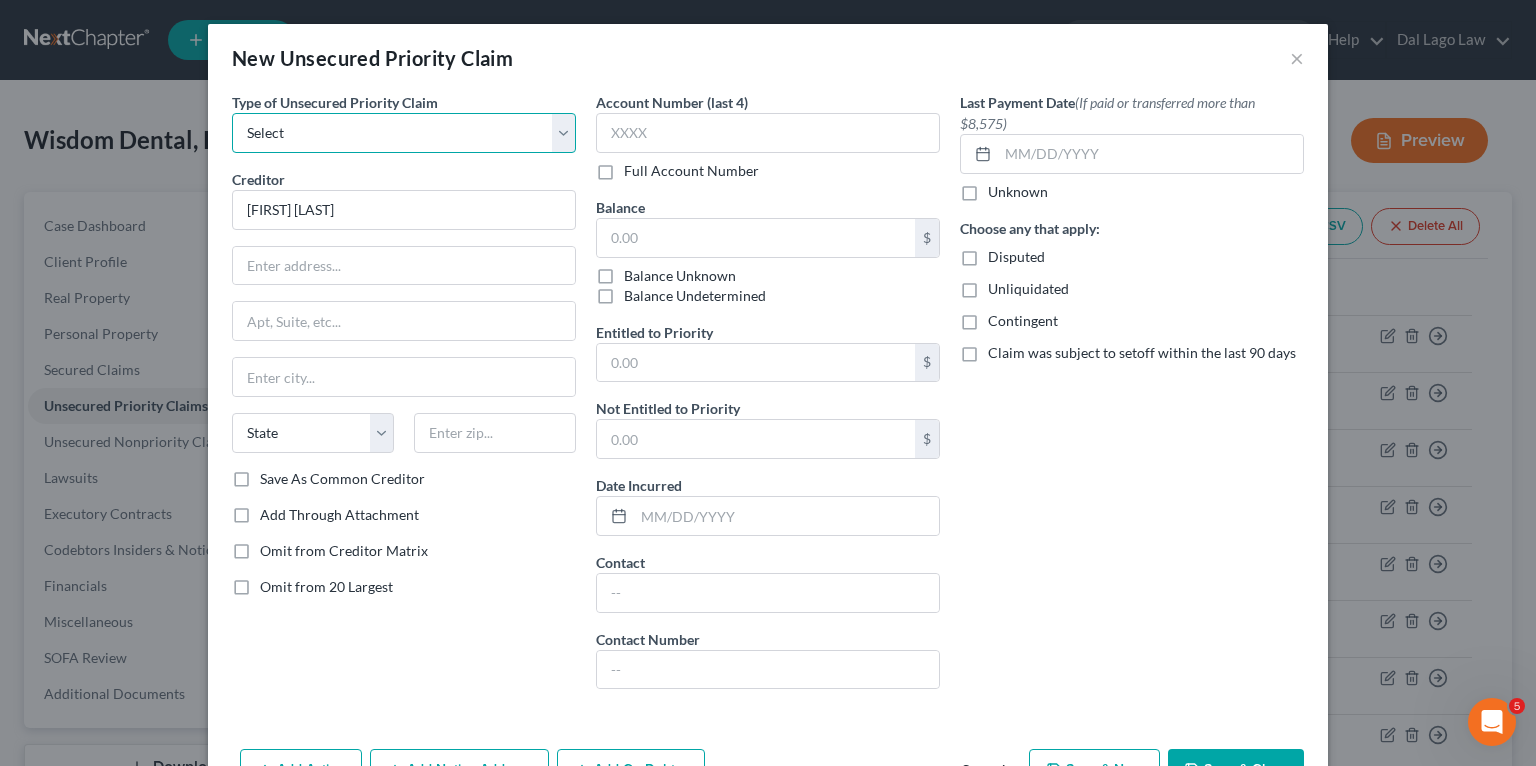 click on "Select Taxes & Other Government Units Domestic Support Obligations Extensions of credit in an involuntary case Wages, Salaries, Commissions Contributions to employee benefits Certain farmers and fisherman Deposits by individuals Commitments to maintain capitals Claims for death or injury while intoxicated Other" at bounding box center (404, 133) 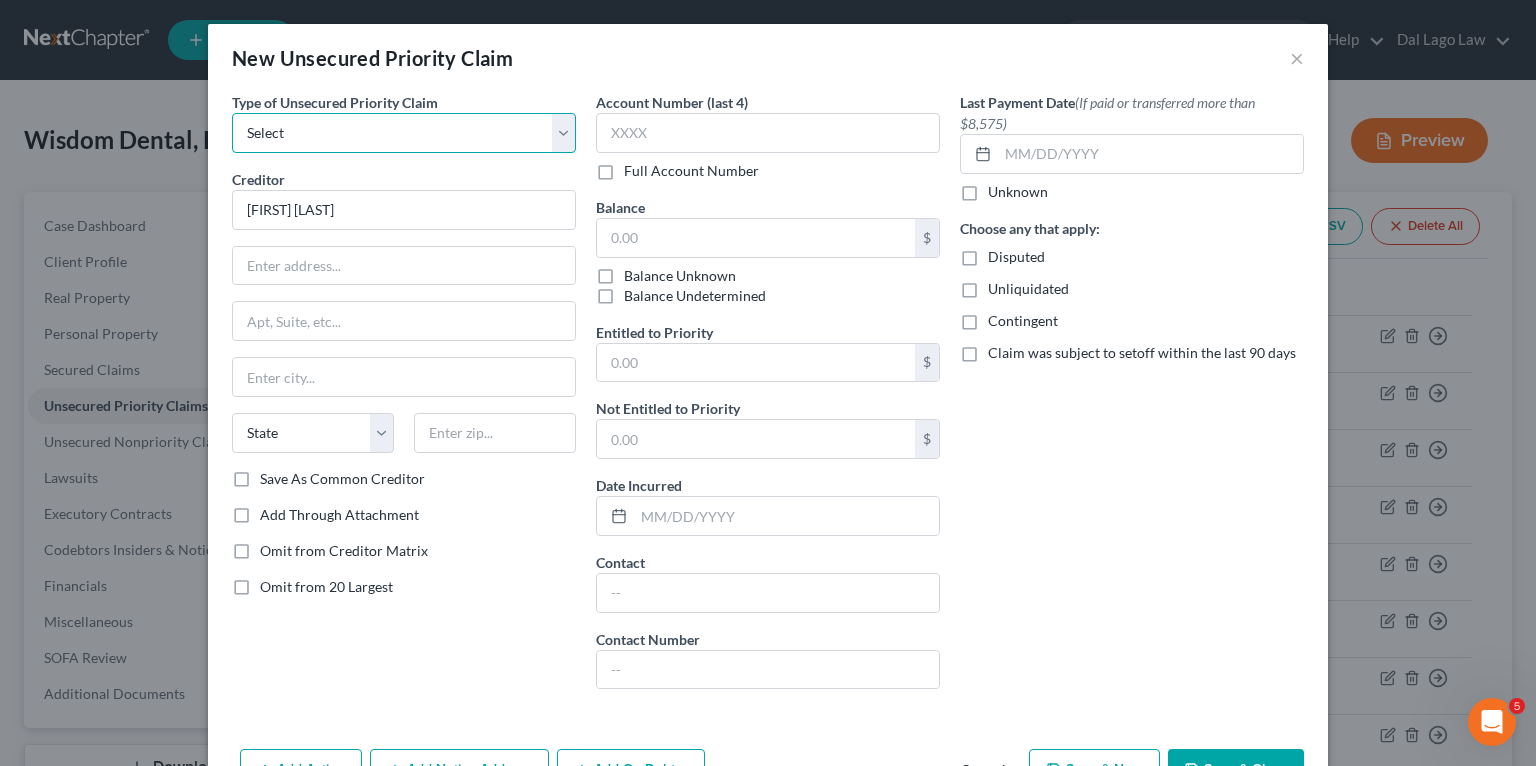 select on "3" 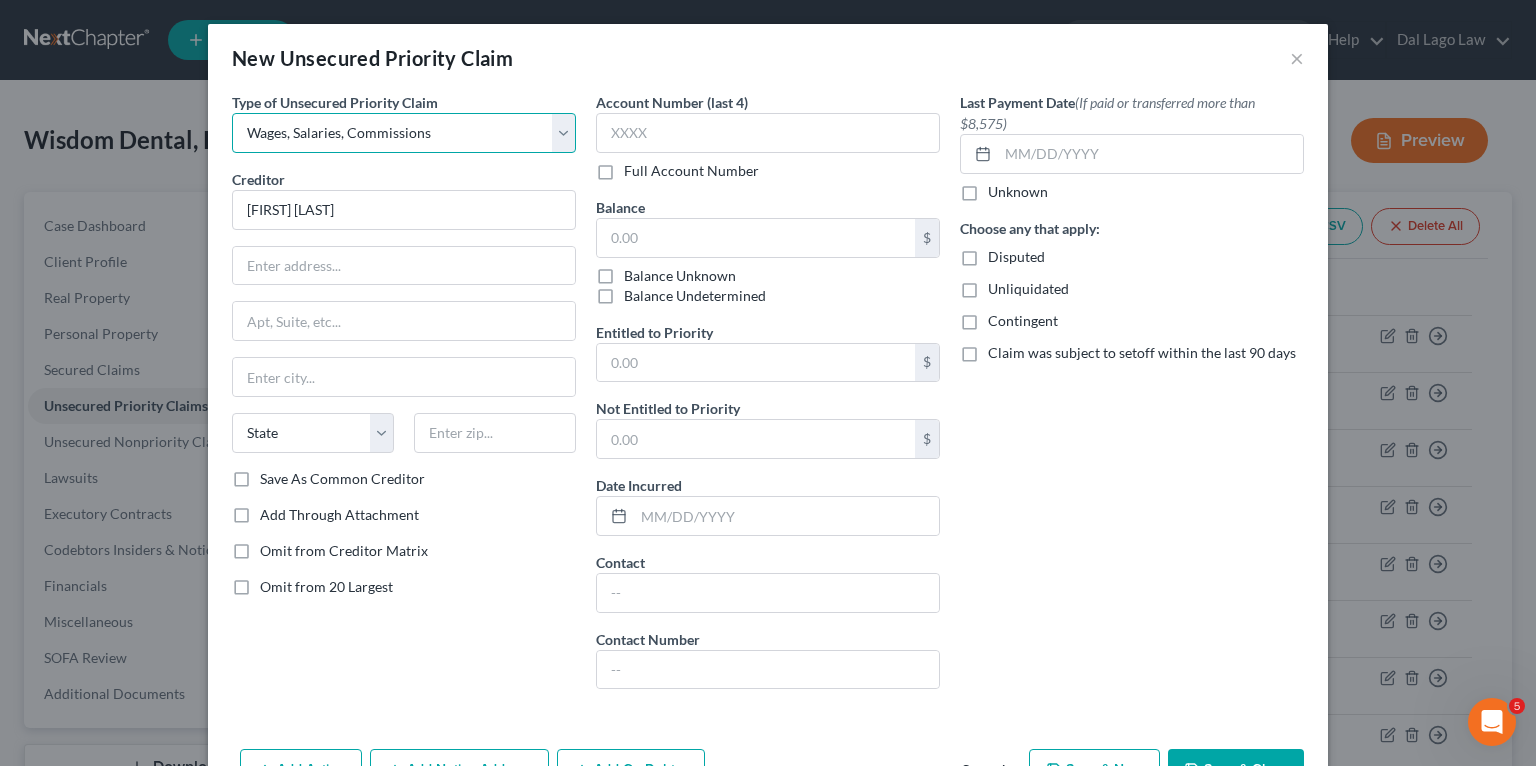 click on "Select Taxes & Other Government Units Domestic Support Obligations Extensions of credit in an involuntary case Wages, Salaries, Commissions Contributions to employee benefits Certain farmers and fisherman Deposits by individuals Commitments to maintain capitals Claims for death or injury while intoxicated Other" at bounding box center (404, 133) 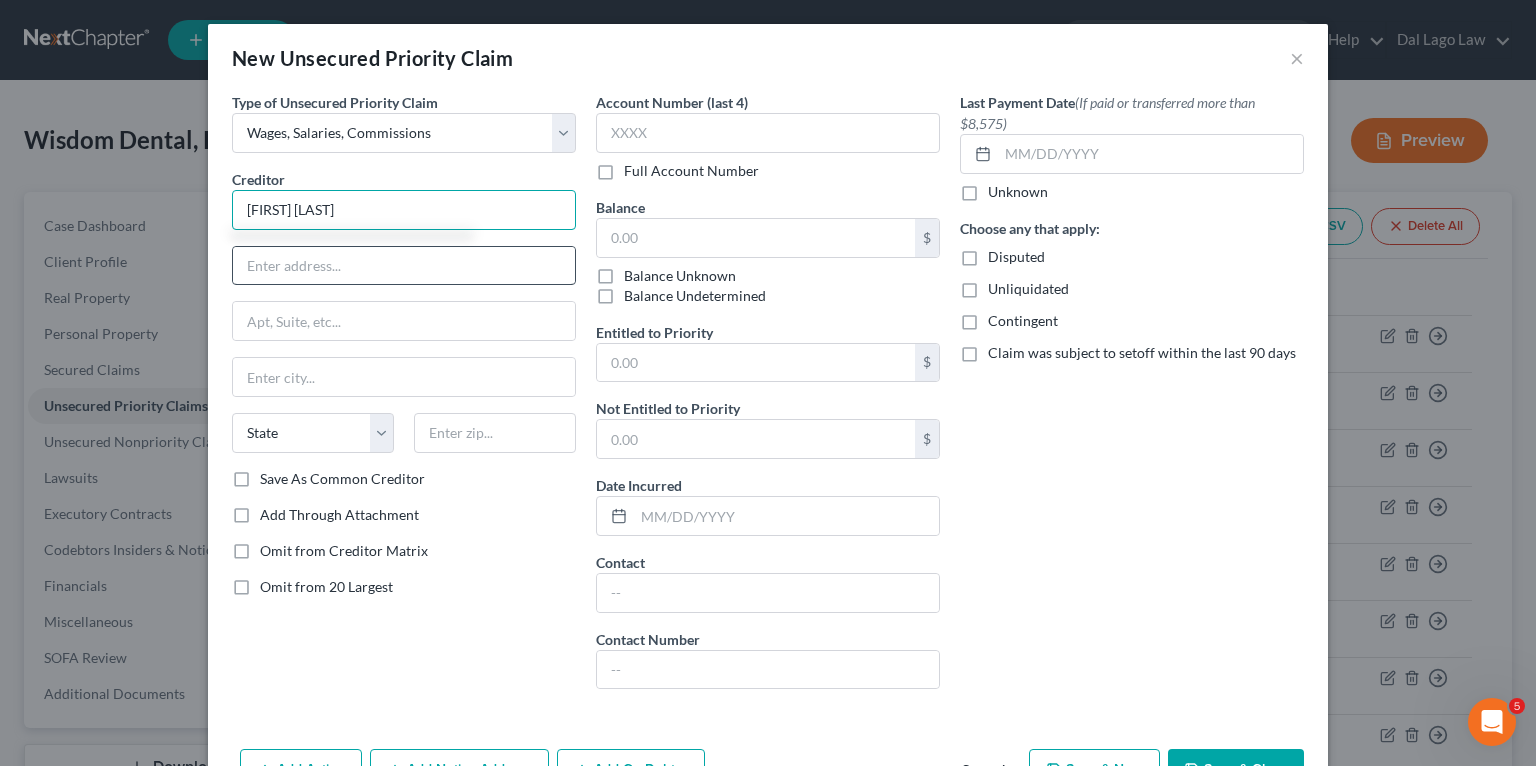type on "[FIRST] [LAST]" 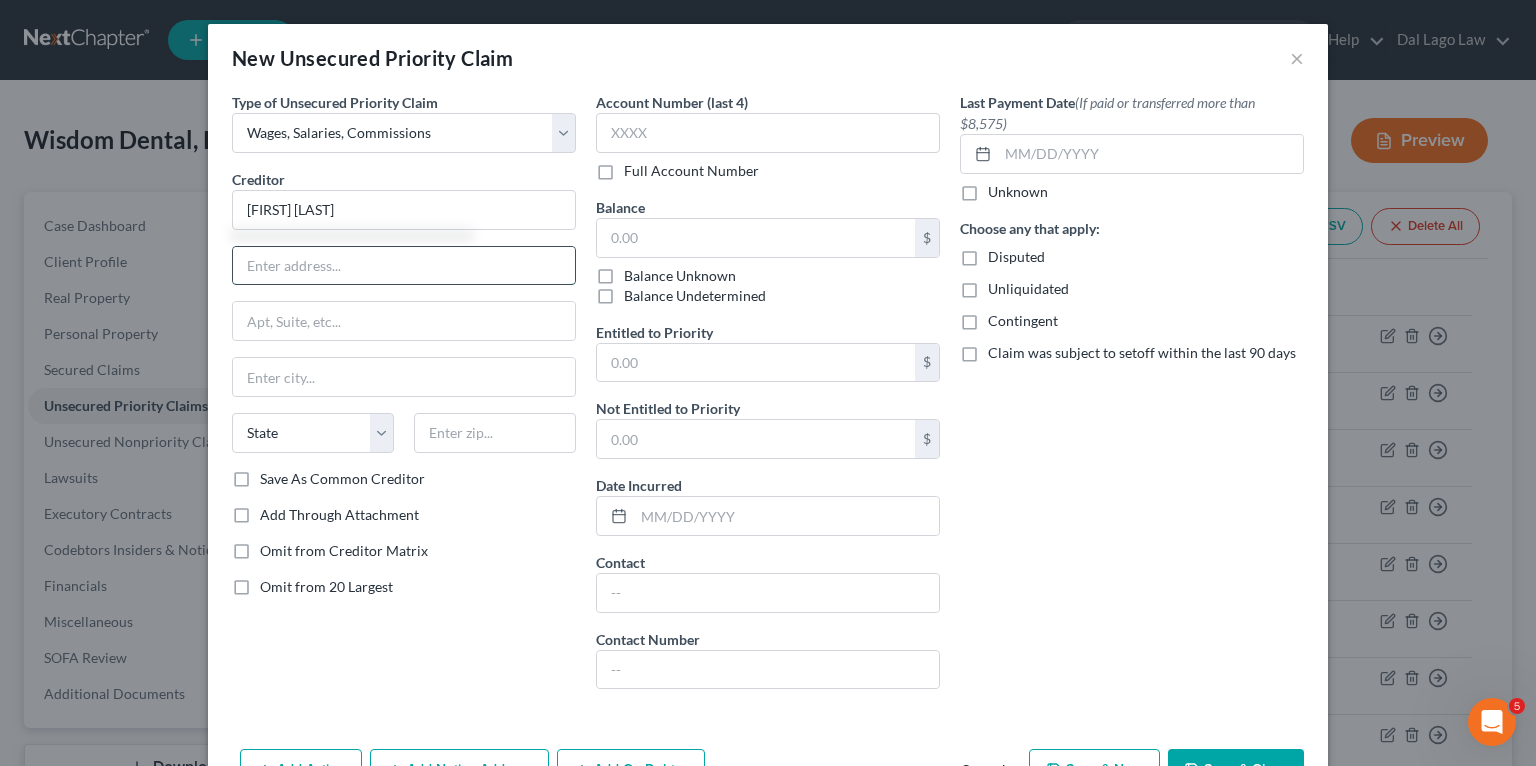 click at bounding box center (404, 266) 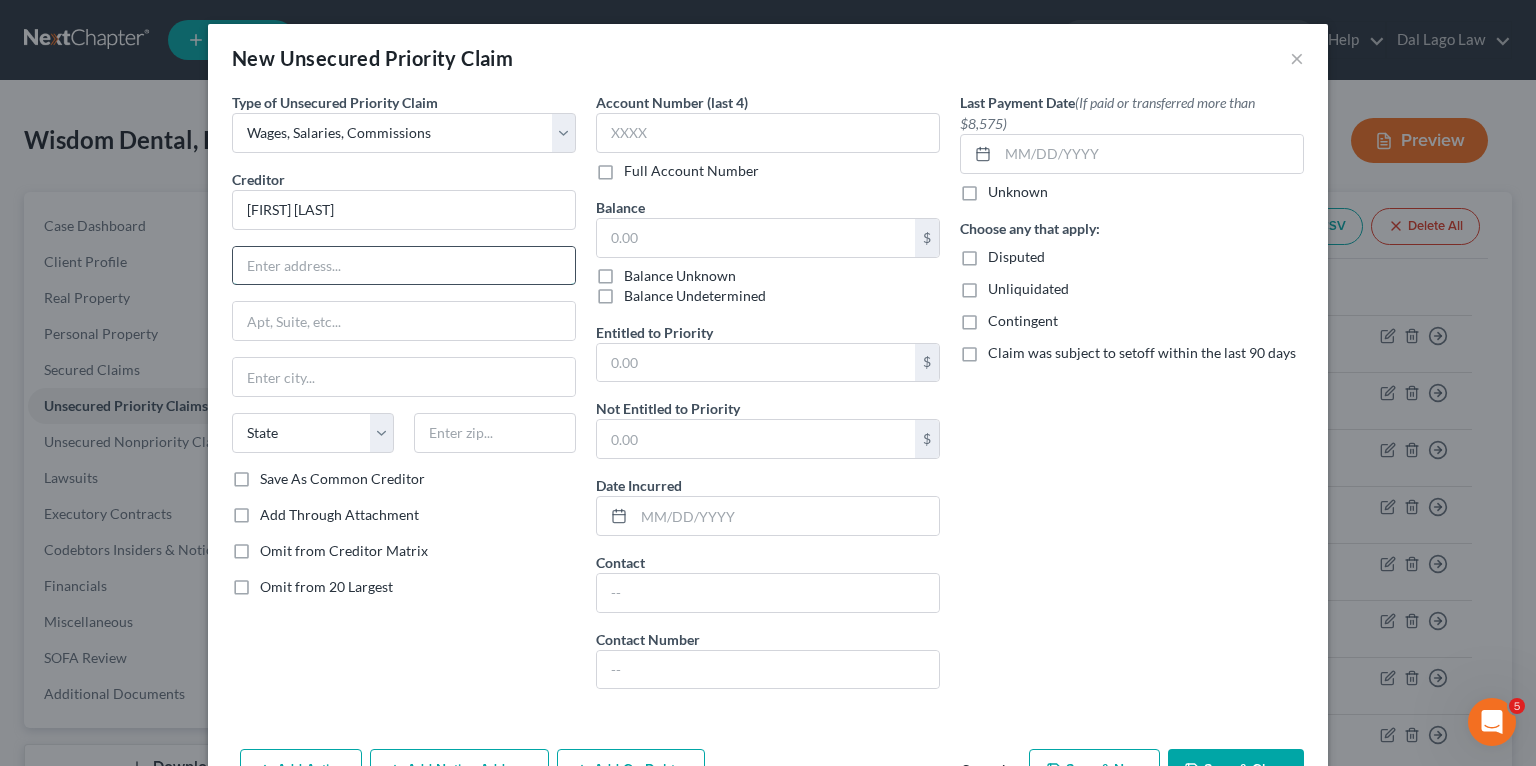 paste on "[FIRST] [LAST]" 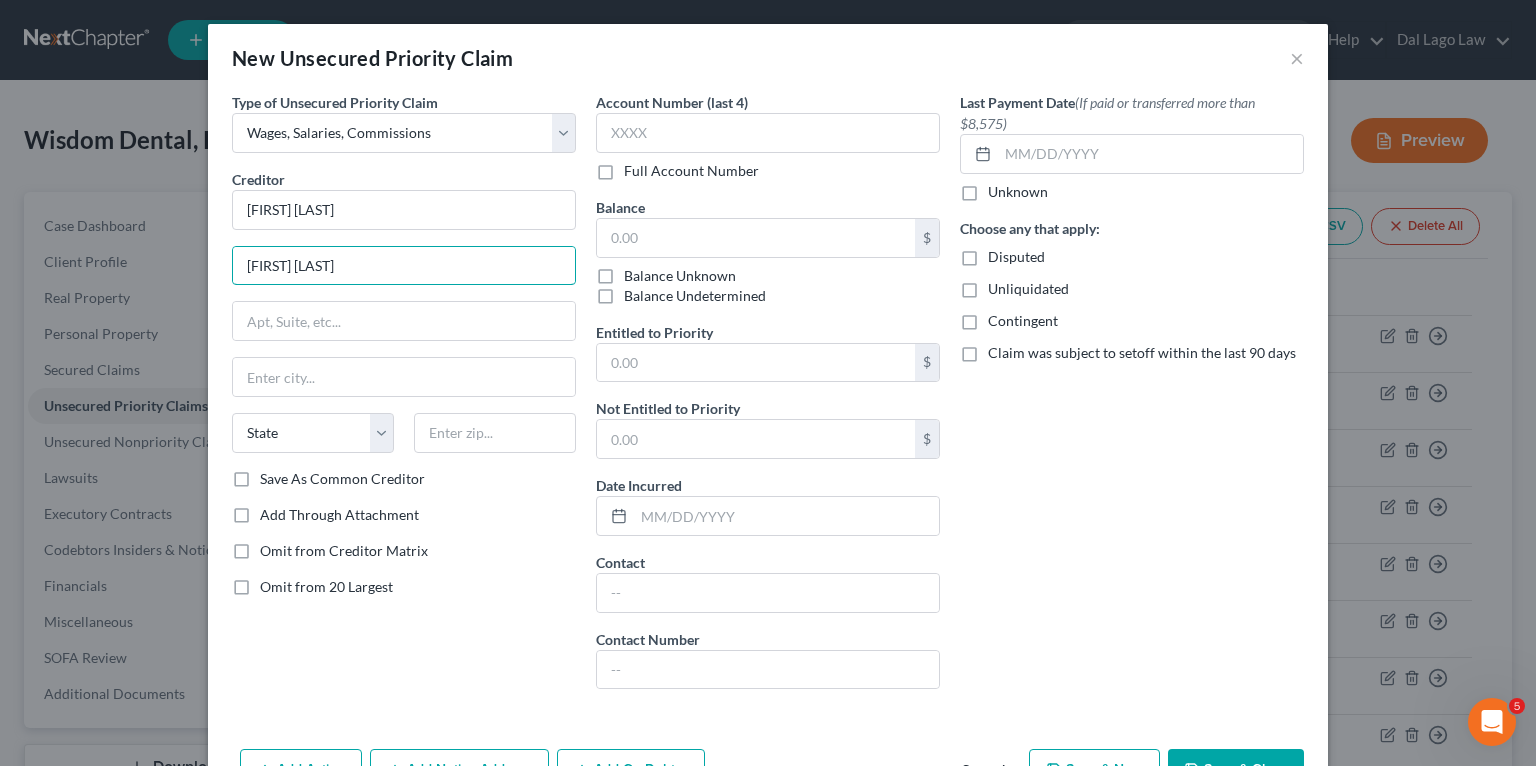 drag, startPoint x: 356, startPoint y: 268, endPoint x: 12, endPoint y: 238, distance: 345.30566 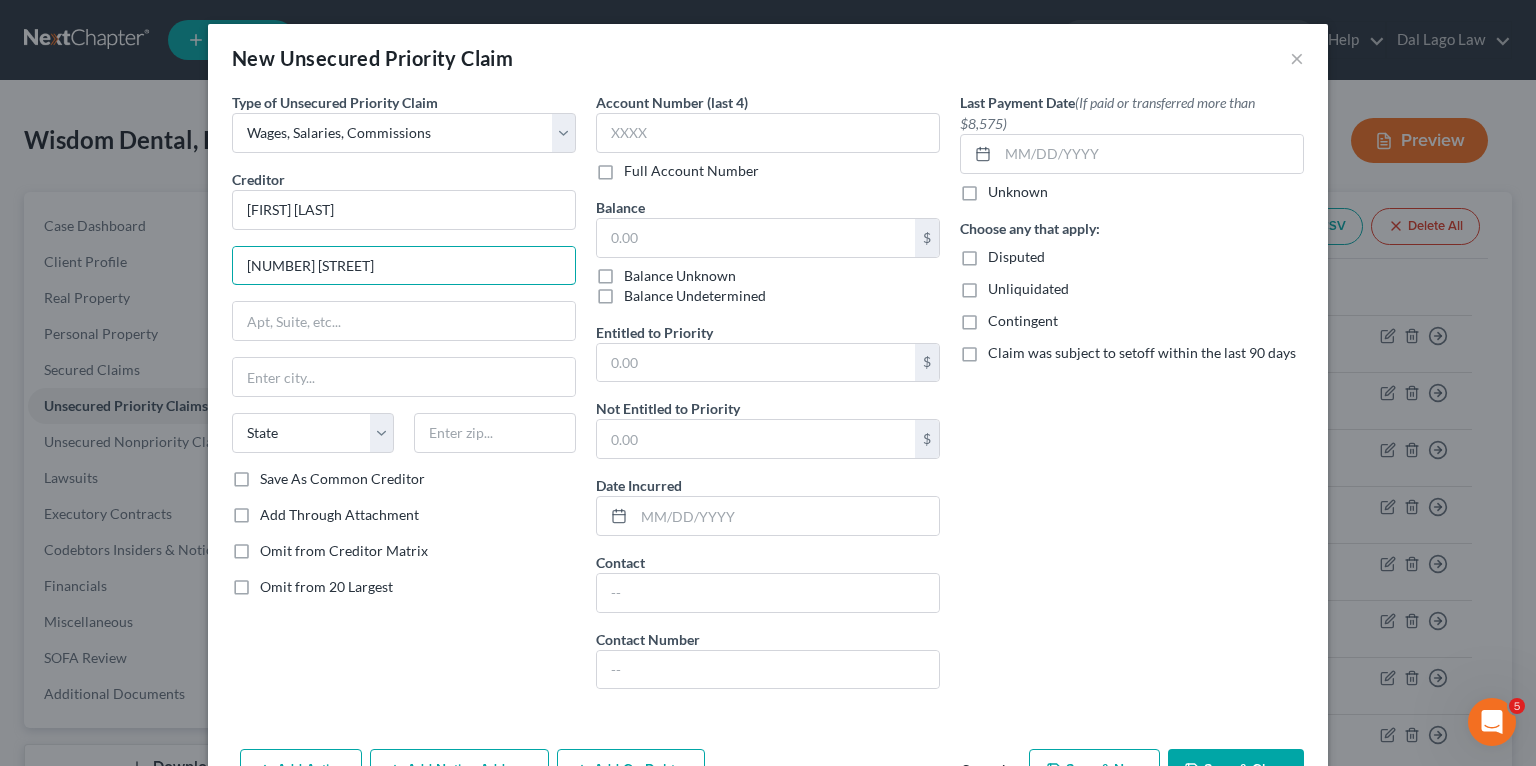 type on "[NUMBER] [STREET]" 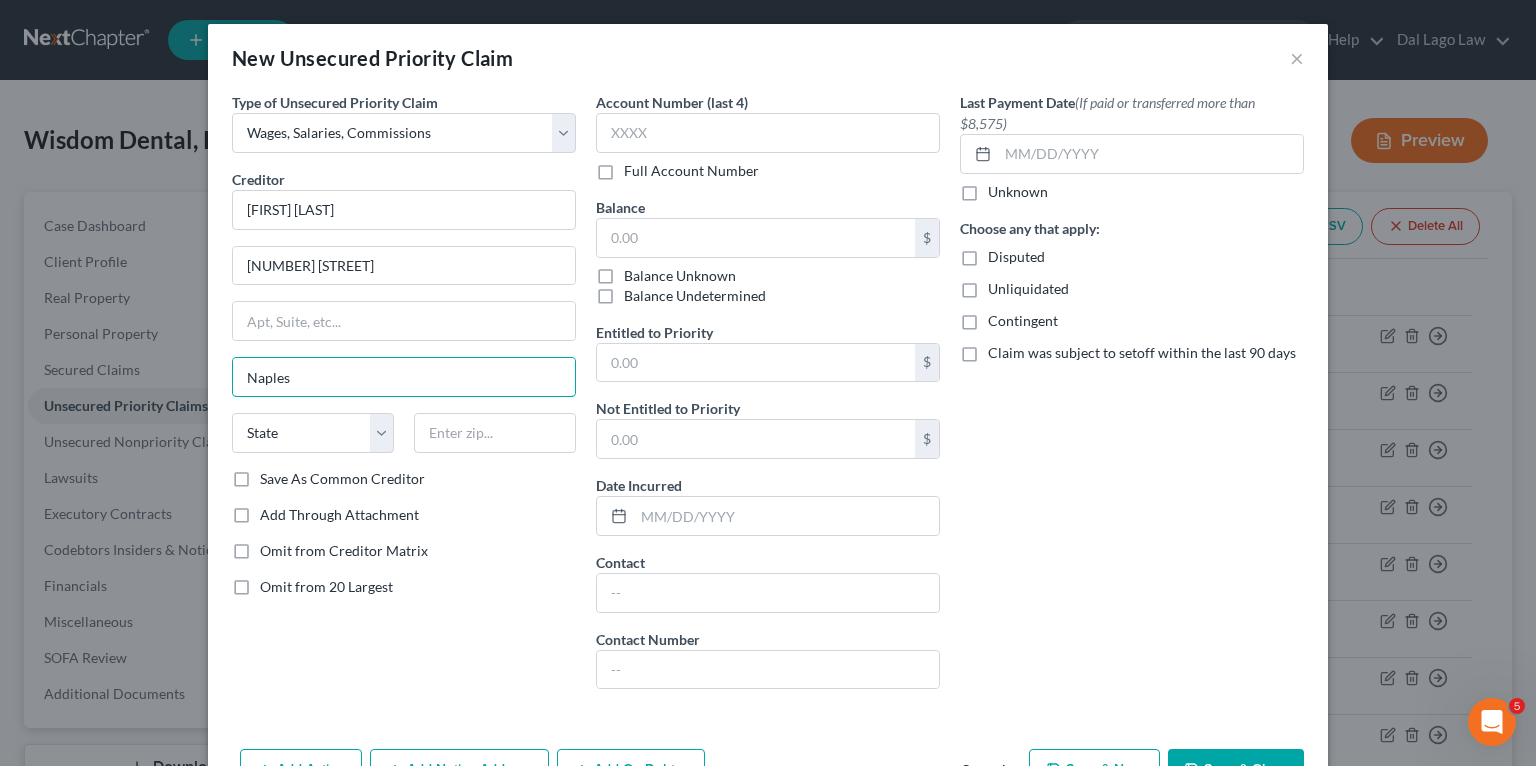type on "Naples" 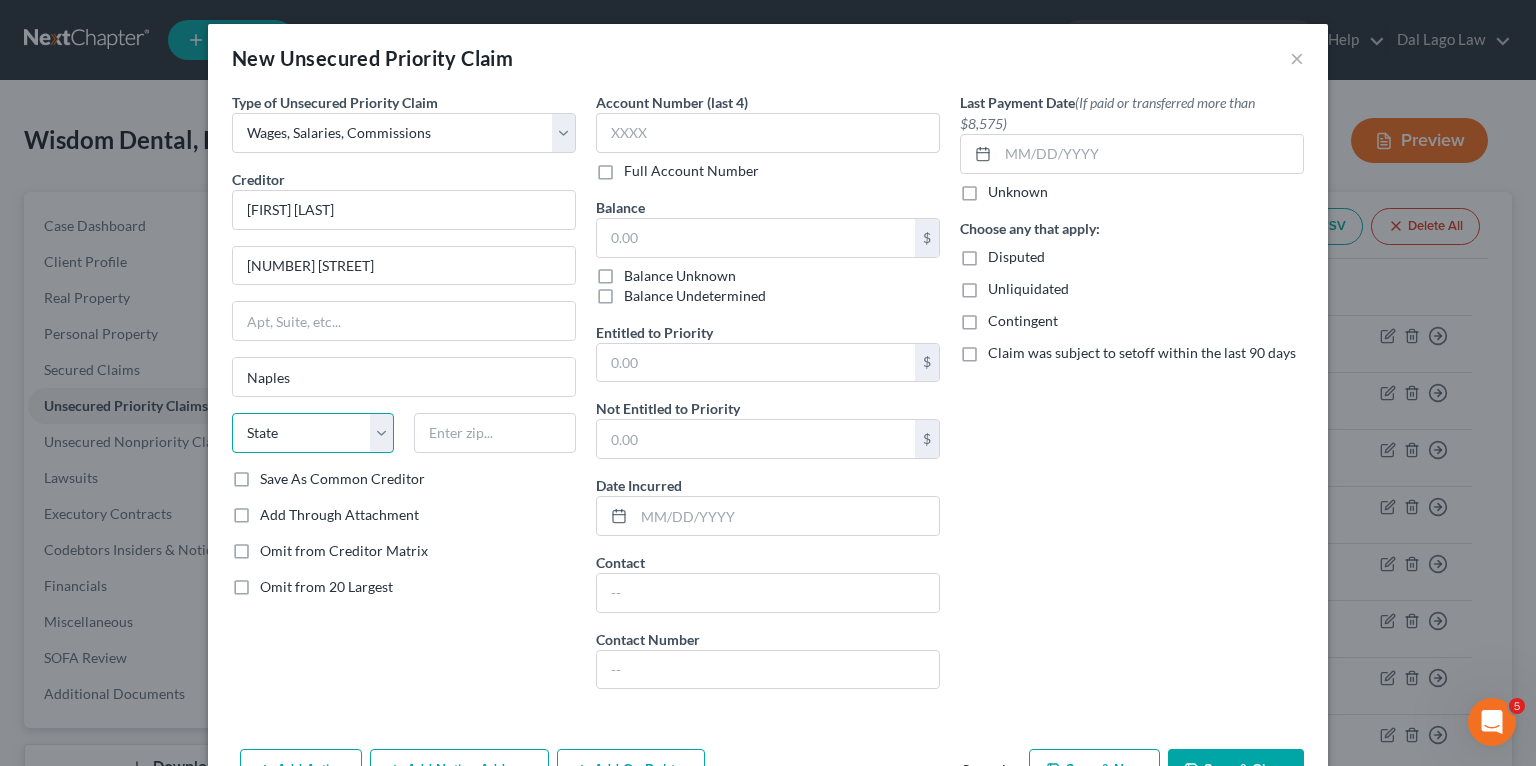 select on "9" 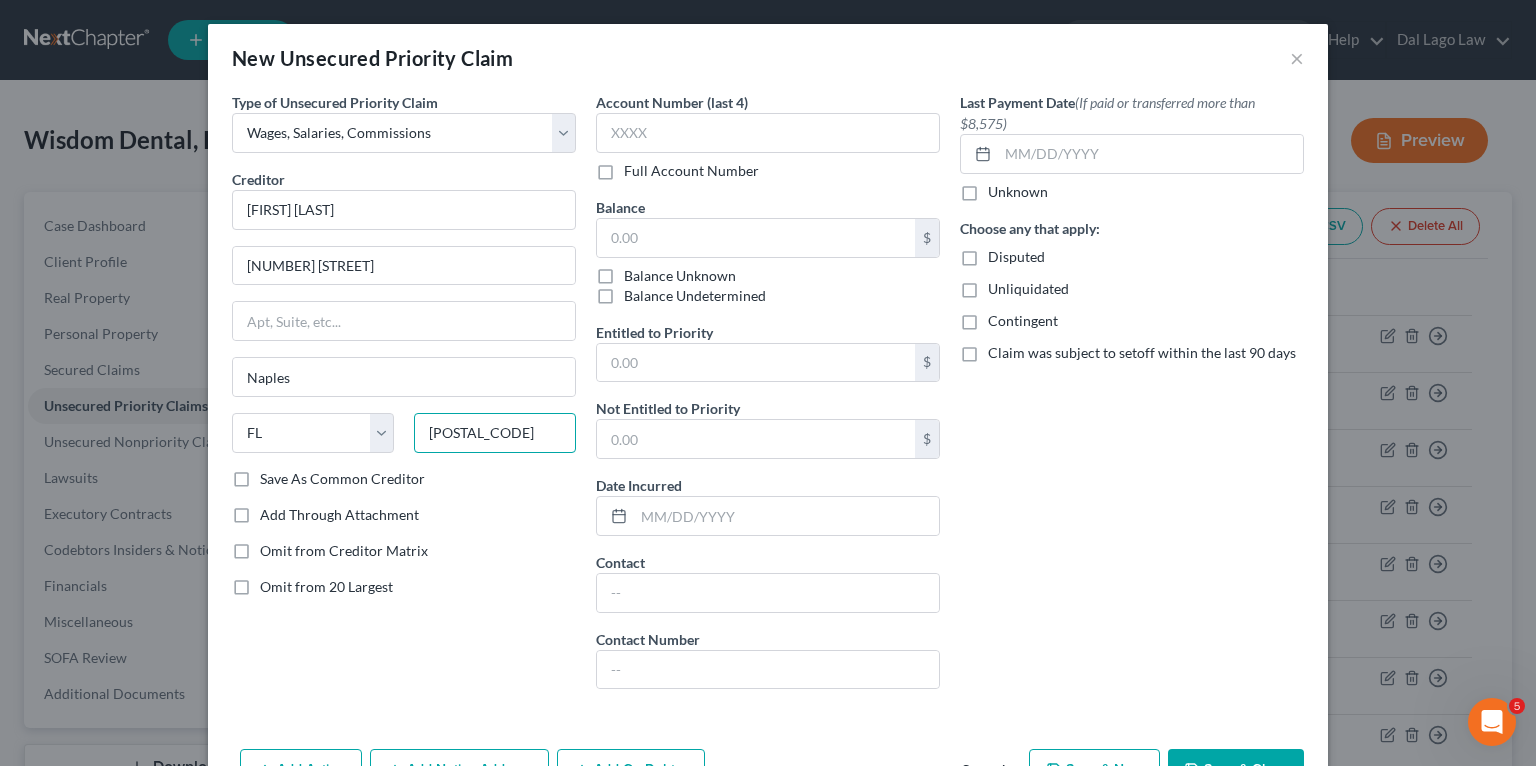 type on "[POSTAL_CODE]" 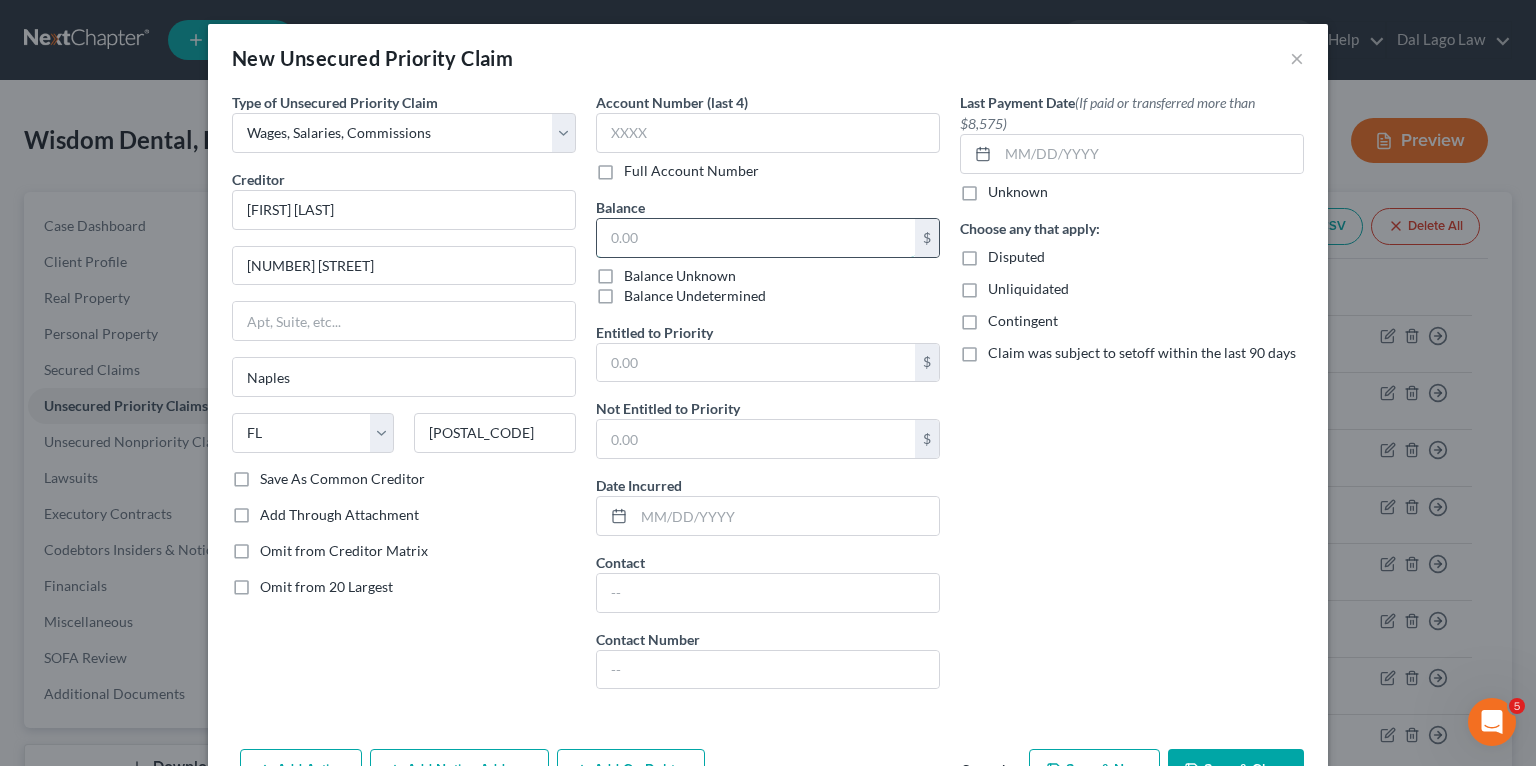 click at bounding box center (756, 238) 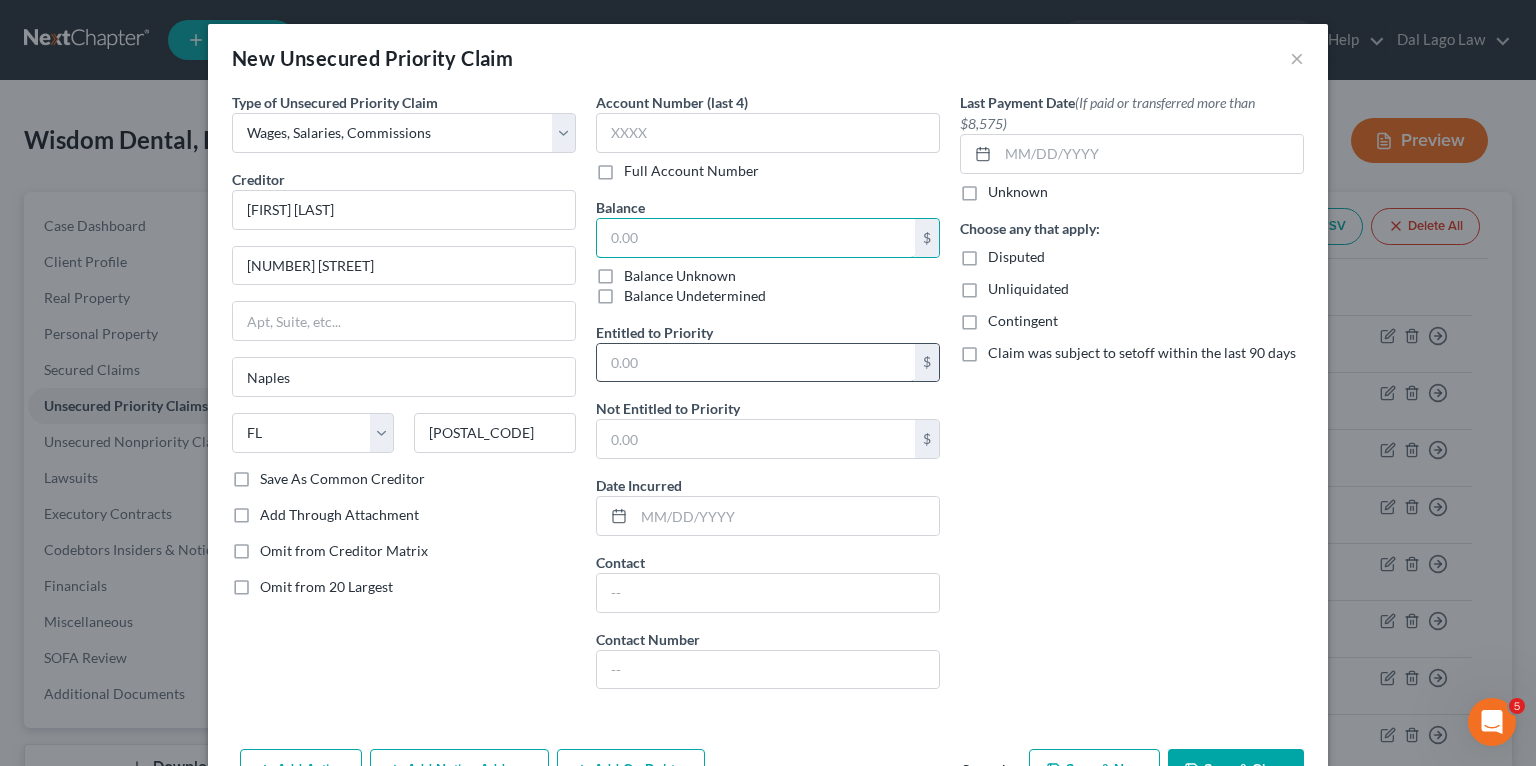 paste on "1920" 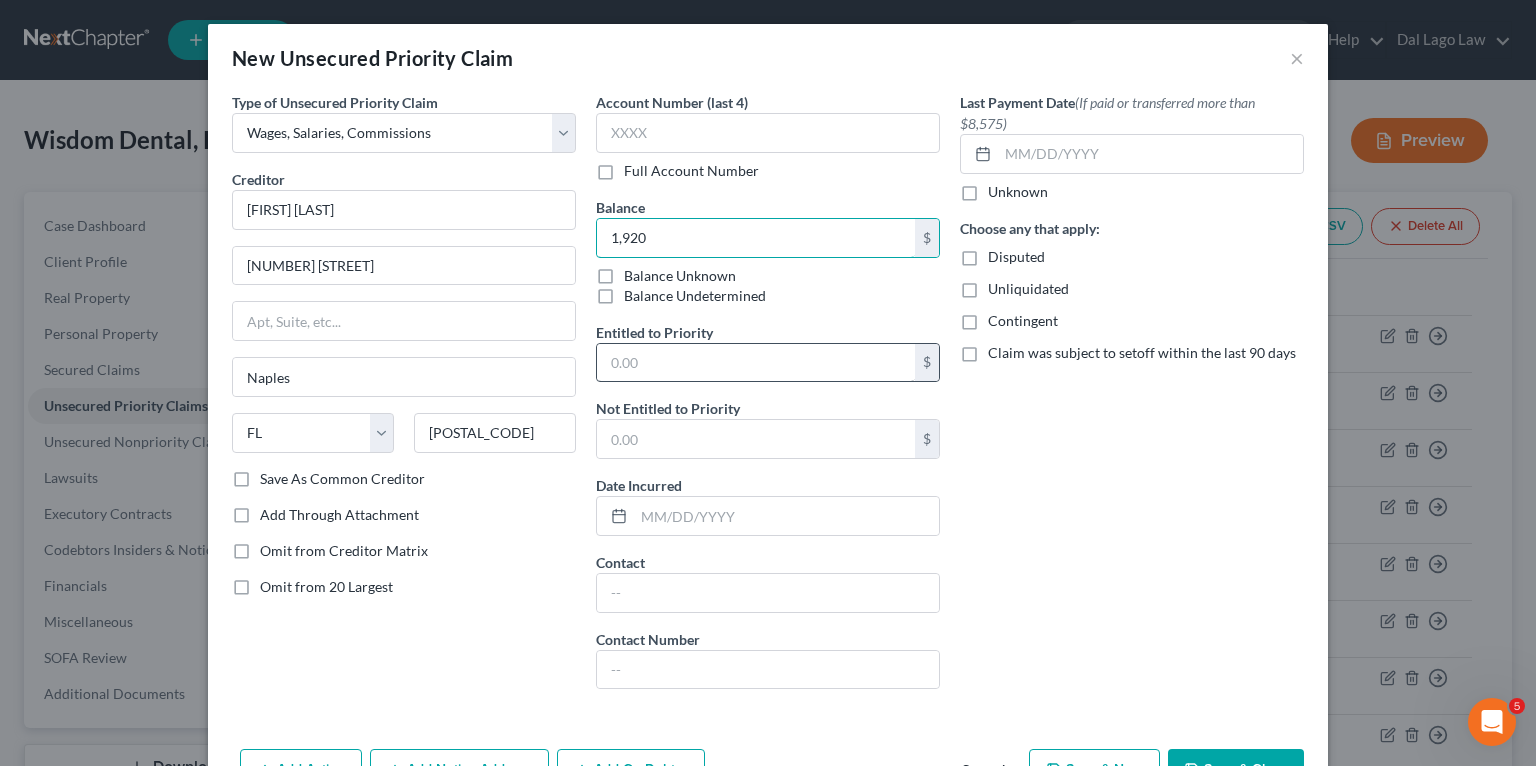 type on "1,920" 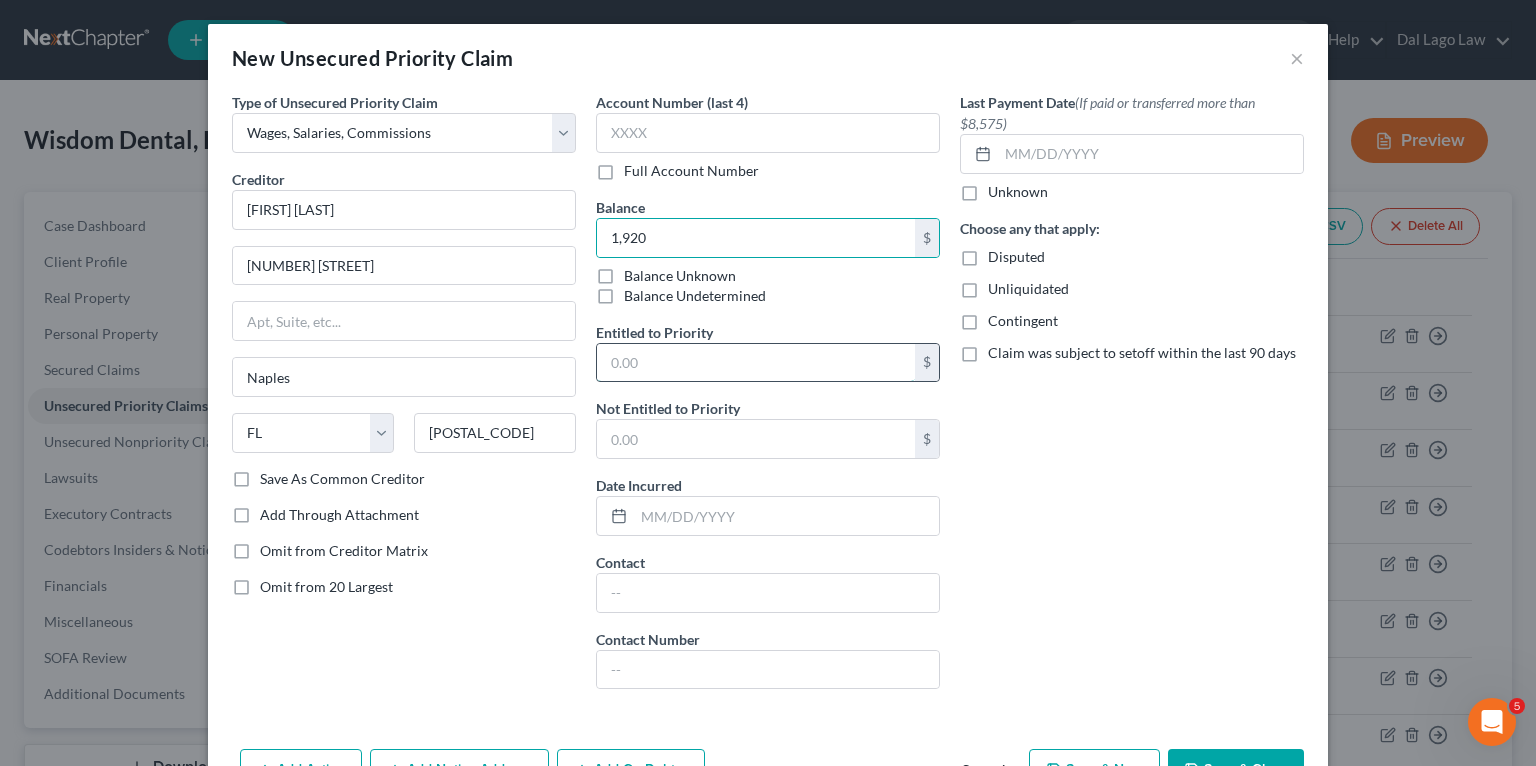 click at bounding box center [756, 363] 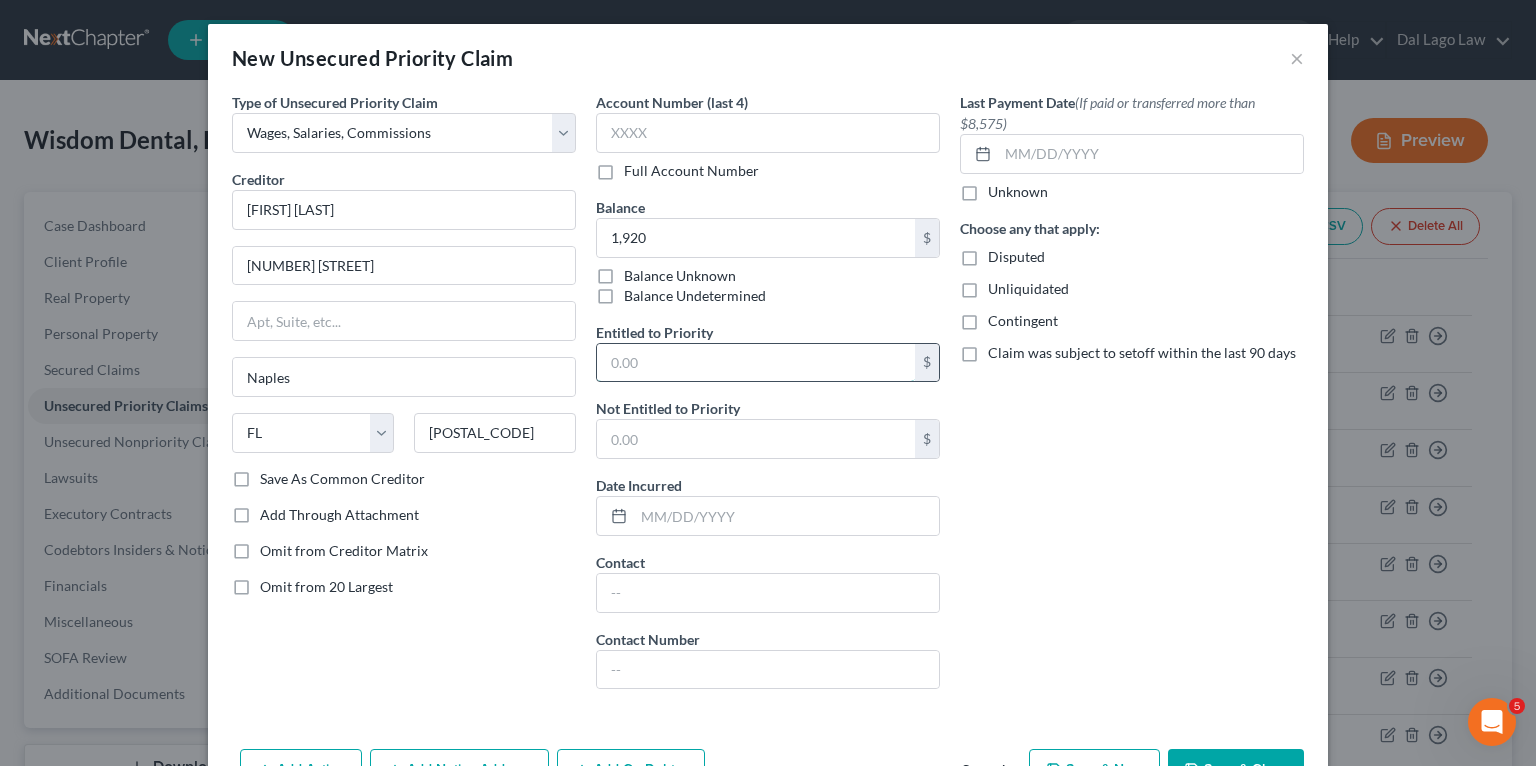 paste on "1920" 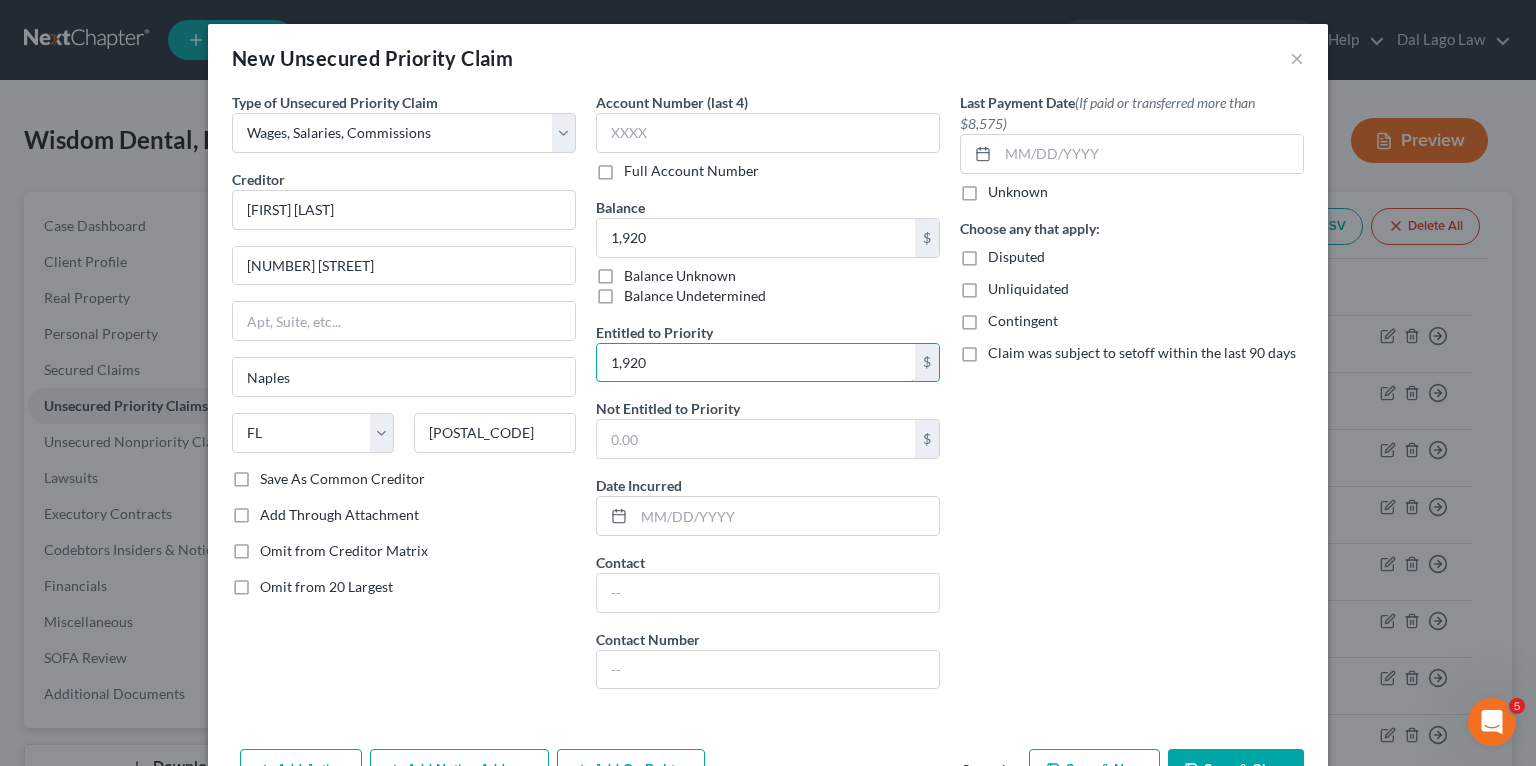 type on "1,920" 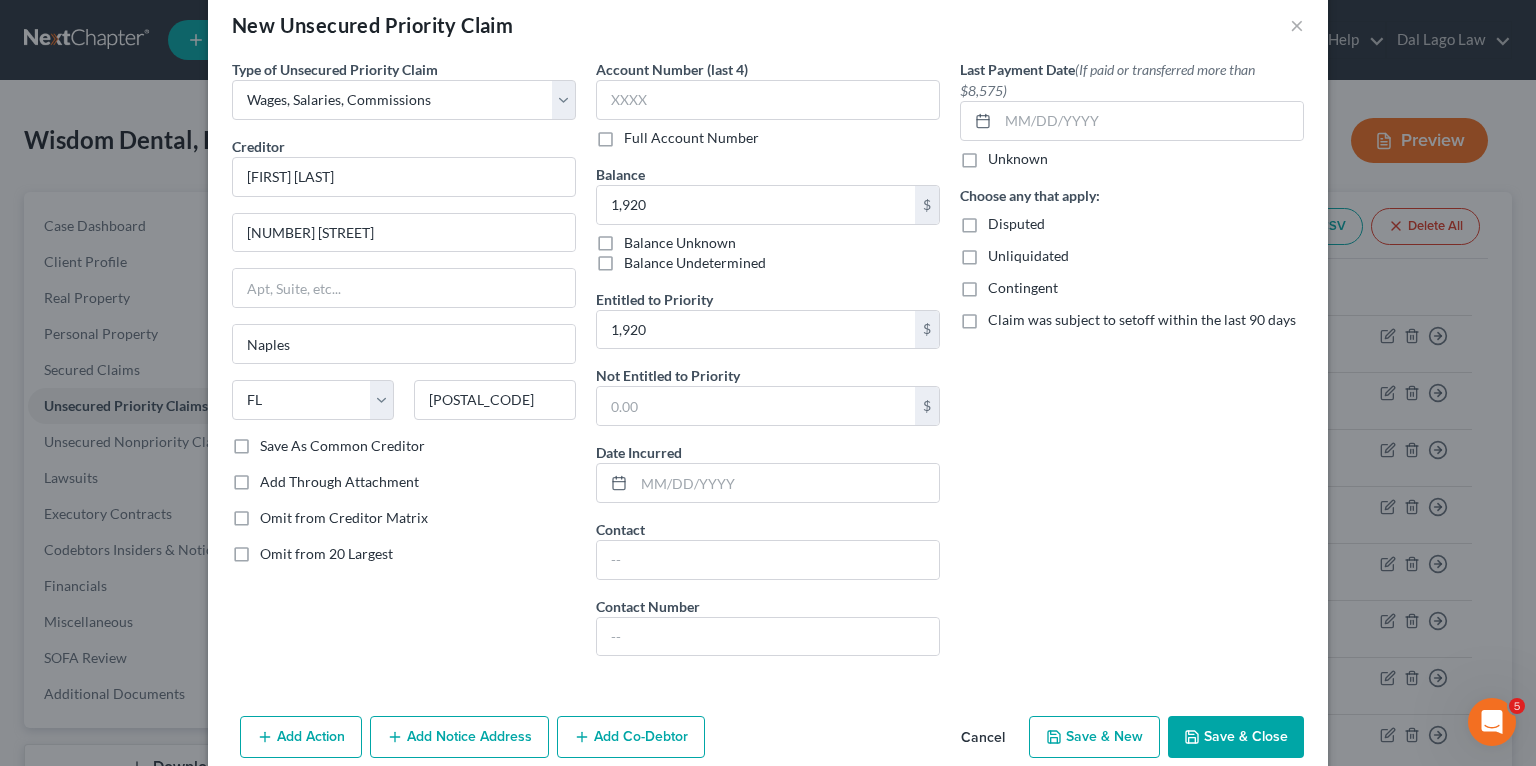 scroll, scrollTop: 63, scrollLeft: 0, axis: vertical 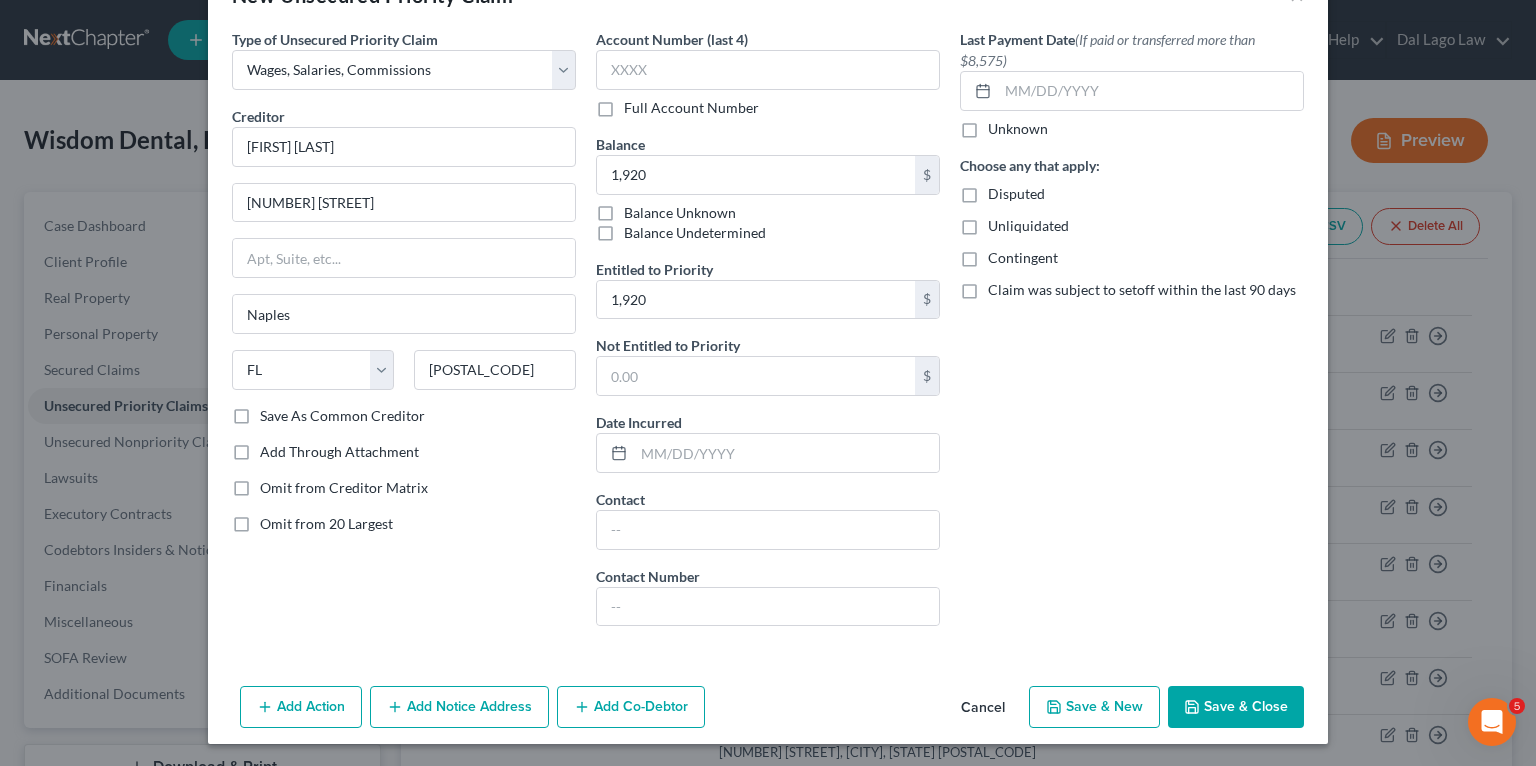 click on "Save & Close" at bounding box center [1236, 707] 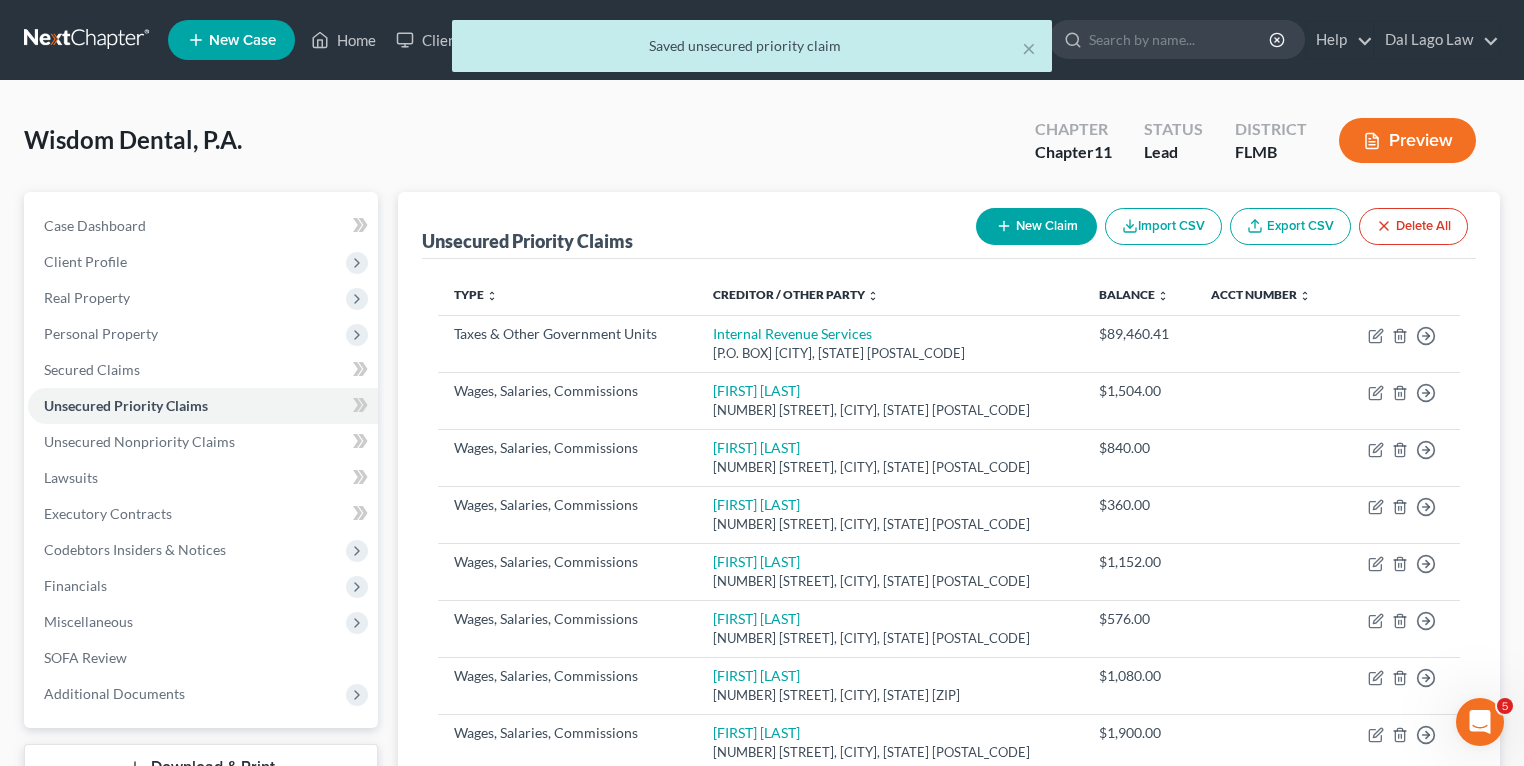 click on "New Claim" at bounding box center (1036, 226) 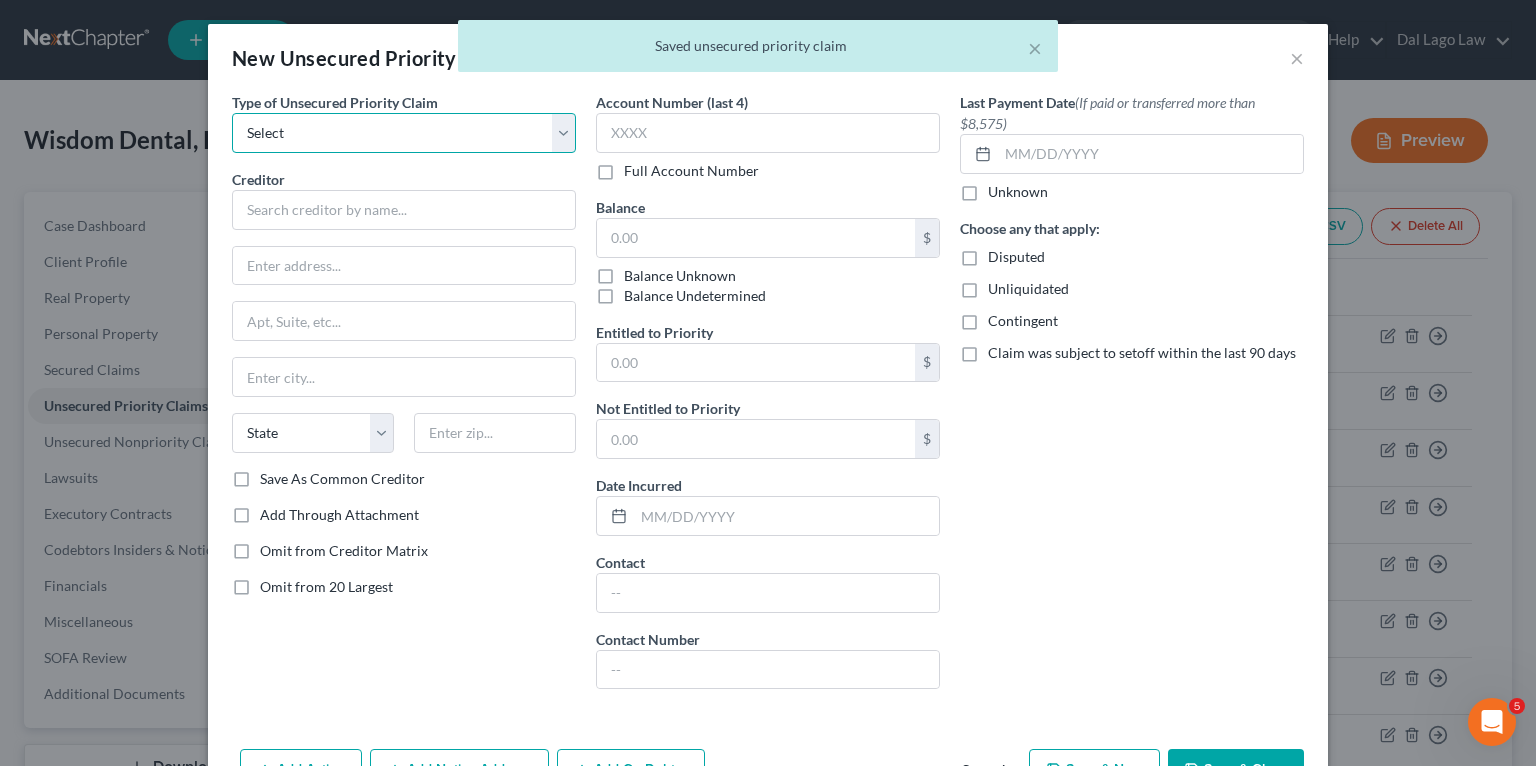 click on "Select Taxes & Other Government Units Domestic Support Obligations Extensions of credit in an involuntary case Wages, Salaries, Commissions Contributions to employee benefits Certain farmers and fisherman Deposits by individuals Commitments to maintain capitals Claims for death or injury while intoxicated Other" at bounding box center (404, 133) 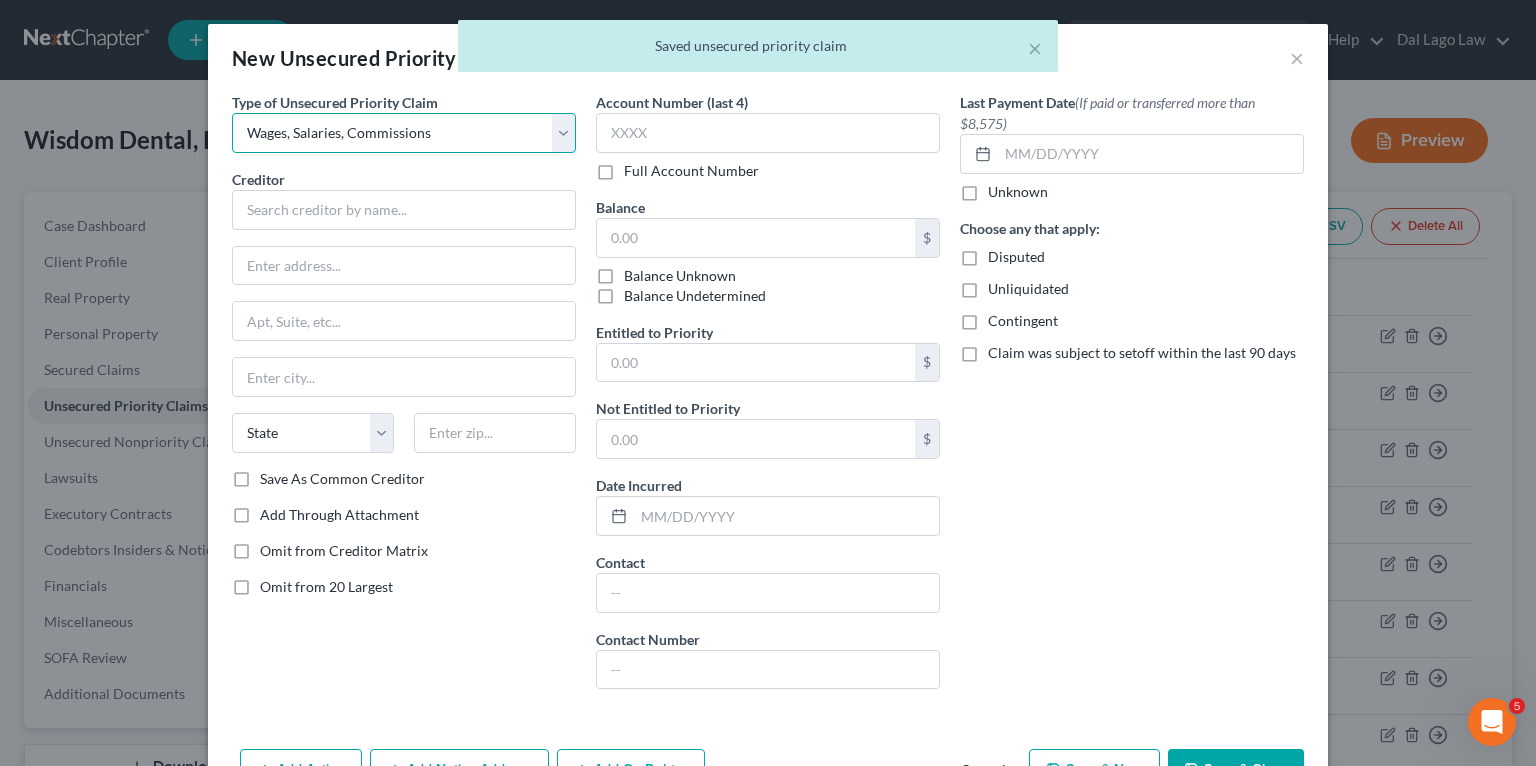 click on "Select Taxes & Other Government Units Domestic Support Obligations Extensions of credit in an involuntary case Wages, Salaries, Commissions Contributions to employee benefits Certain farmers and fisherman Deposits by individuals Commitments to maintain capitals Claims for death or injury while intoxicated Other" at bounding box center (404, 133) 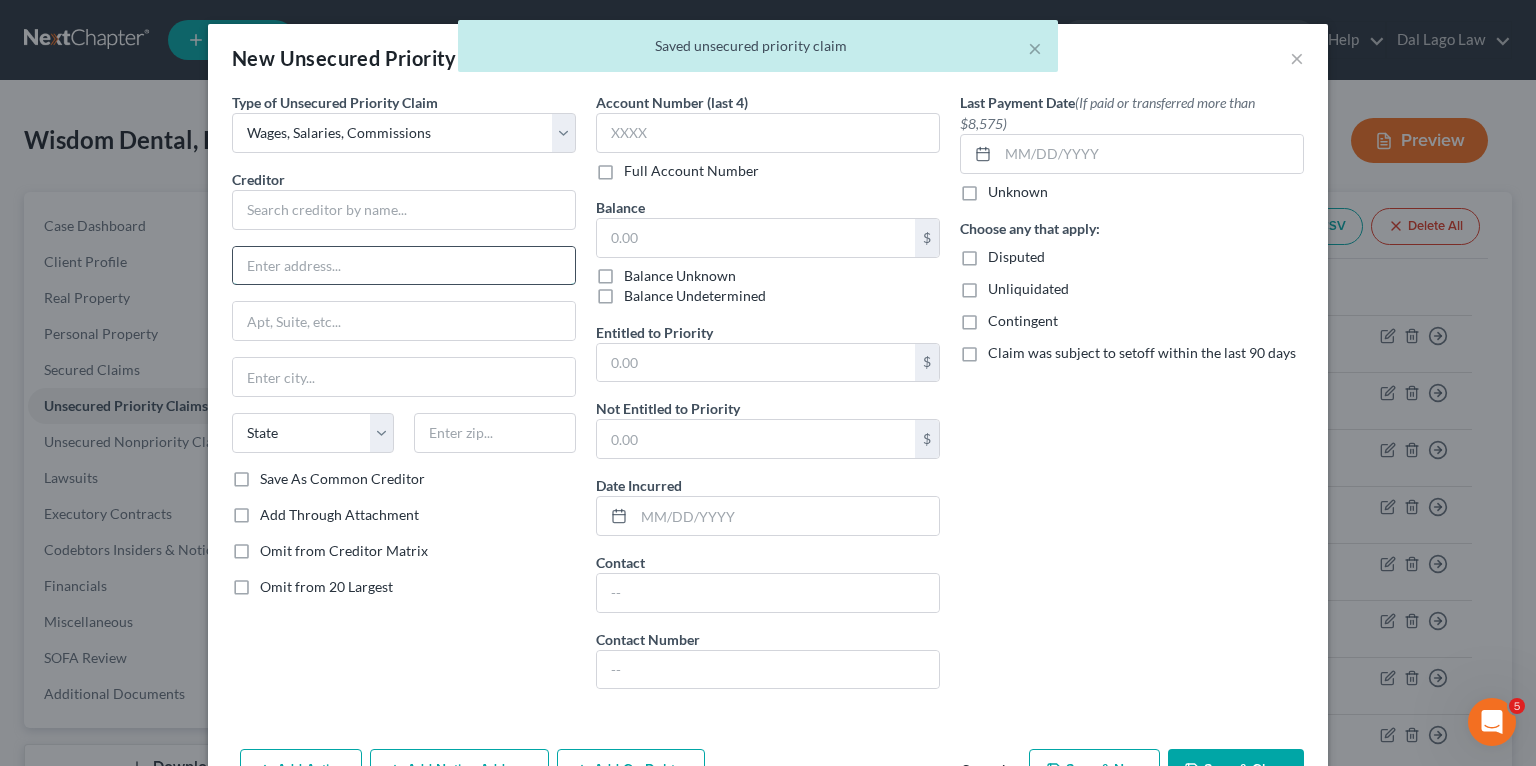 click at bounding box center (404, 266) 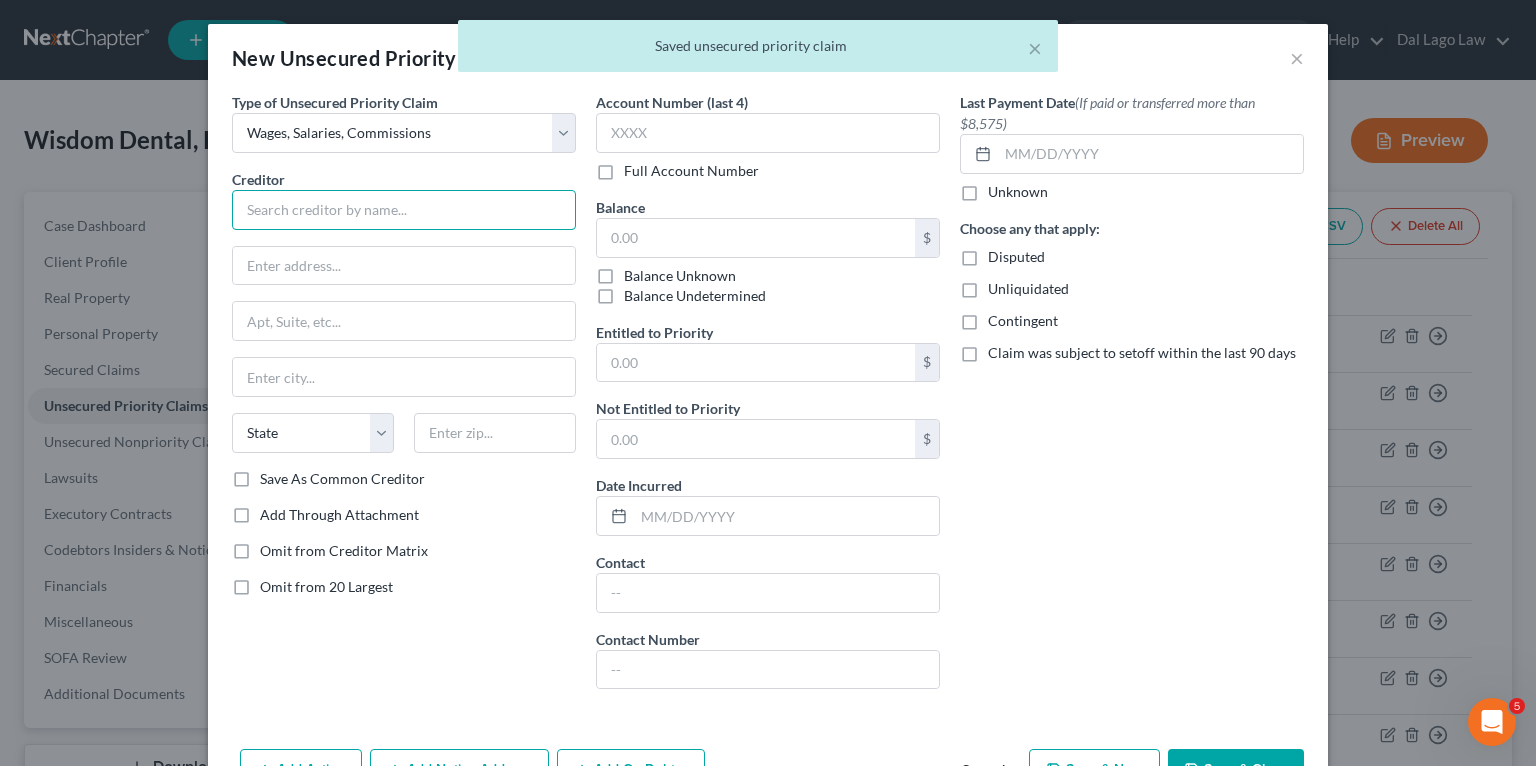 click at bounding box center (404, 210) 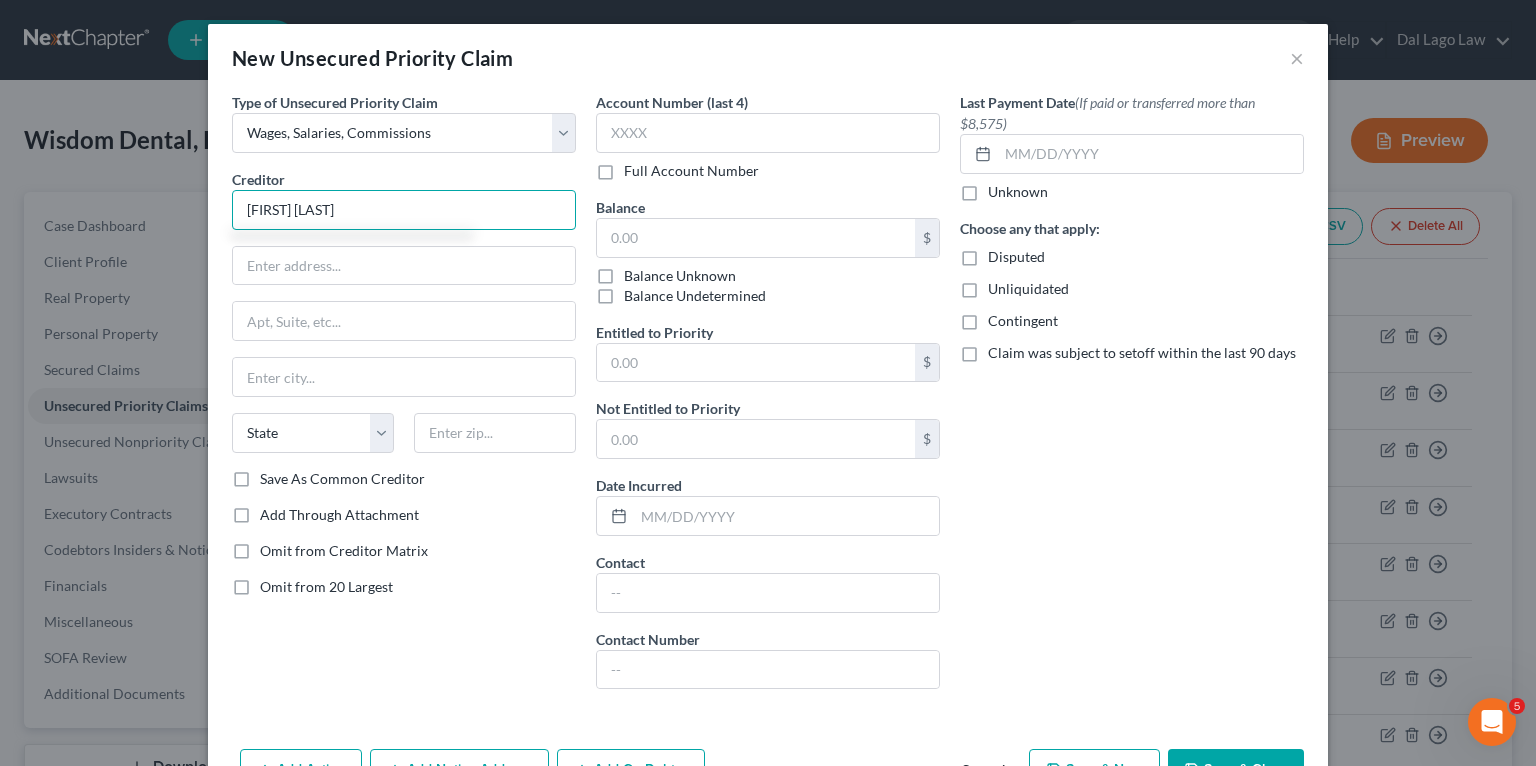 type on "[FIRST] [LAST]" 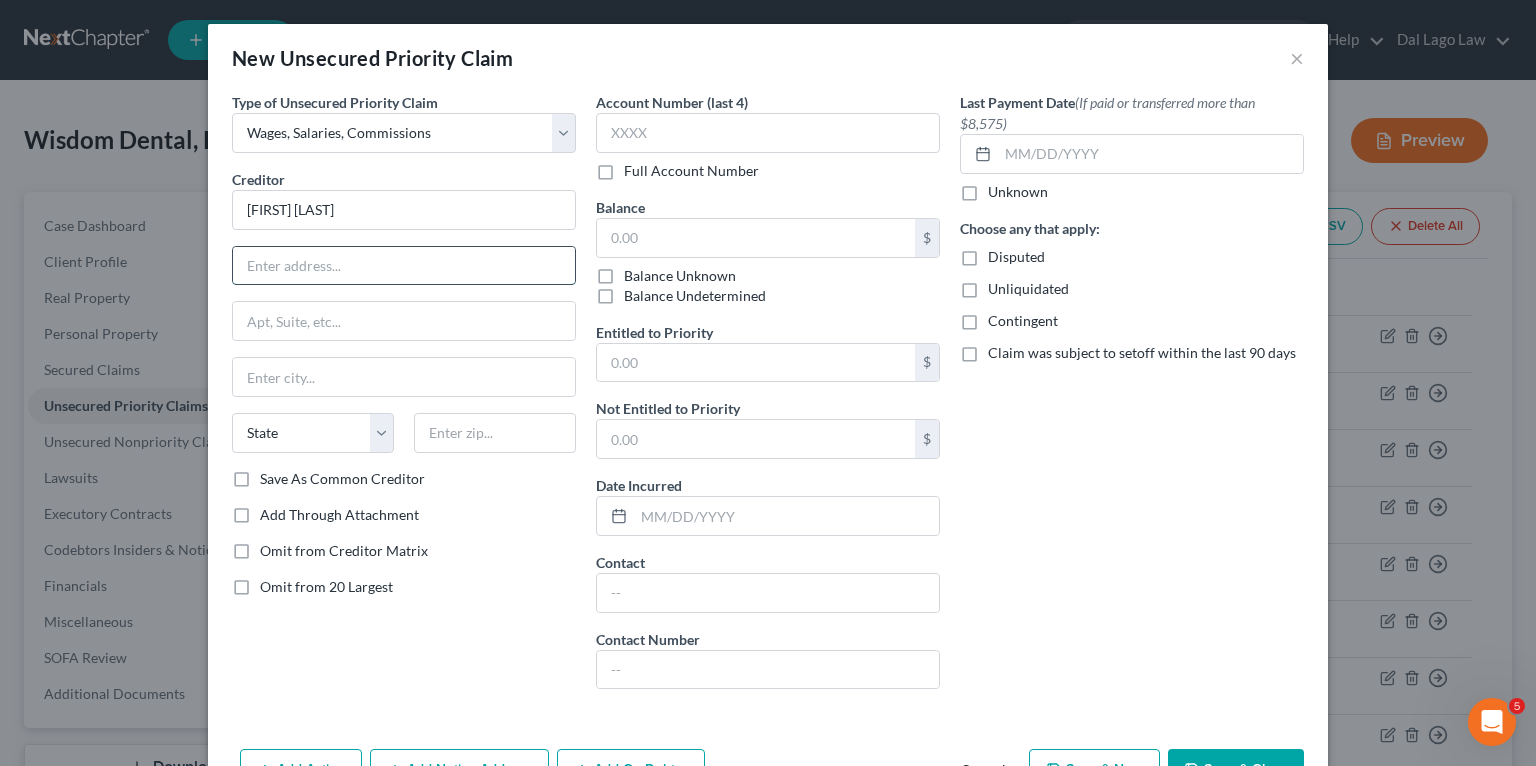 click at bounding box center (404, 266) 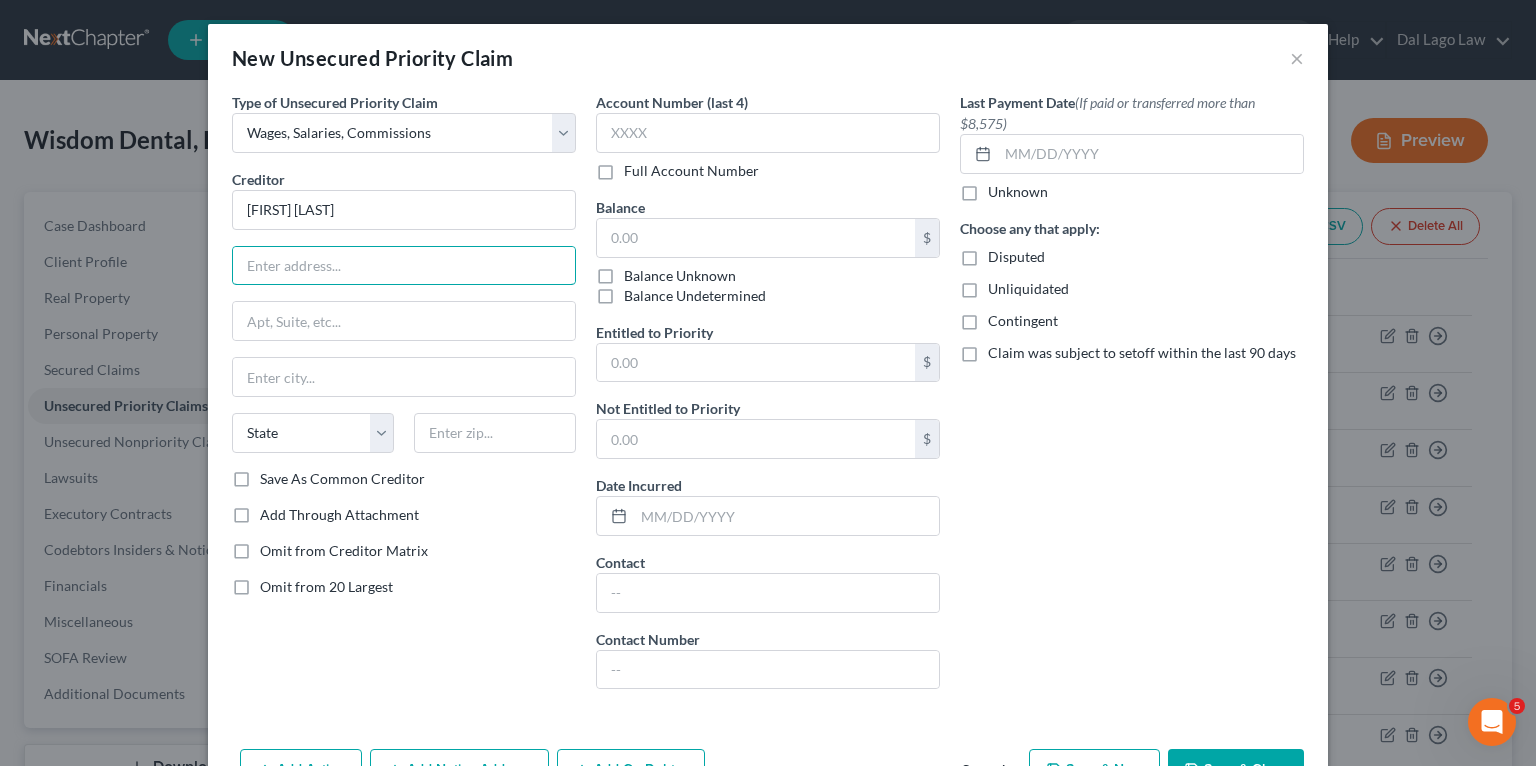 paste on "[NUMBER] [STREET] NW" 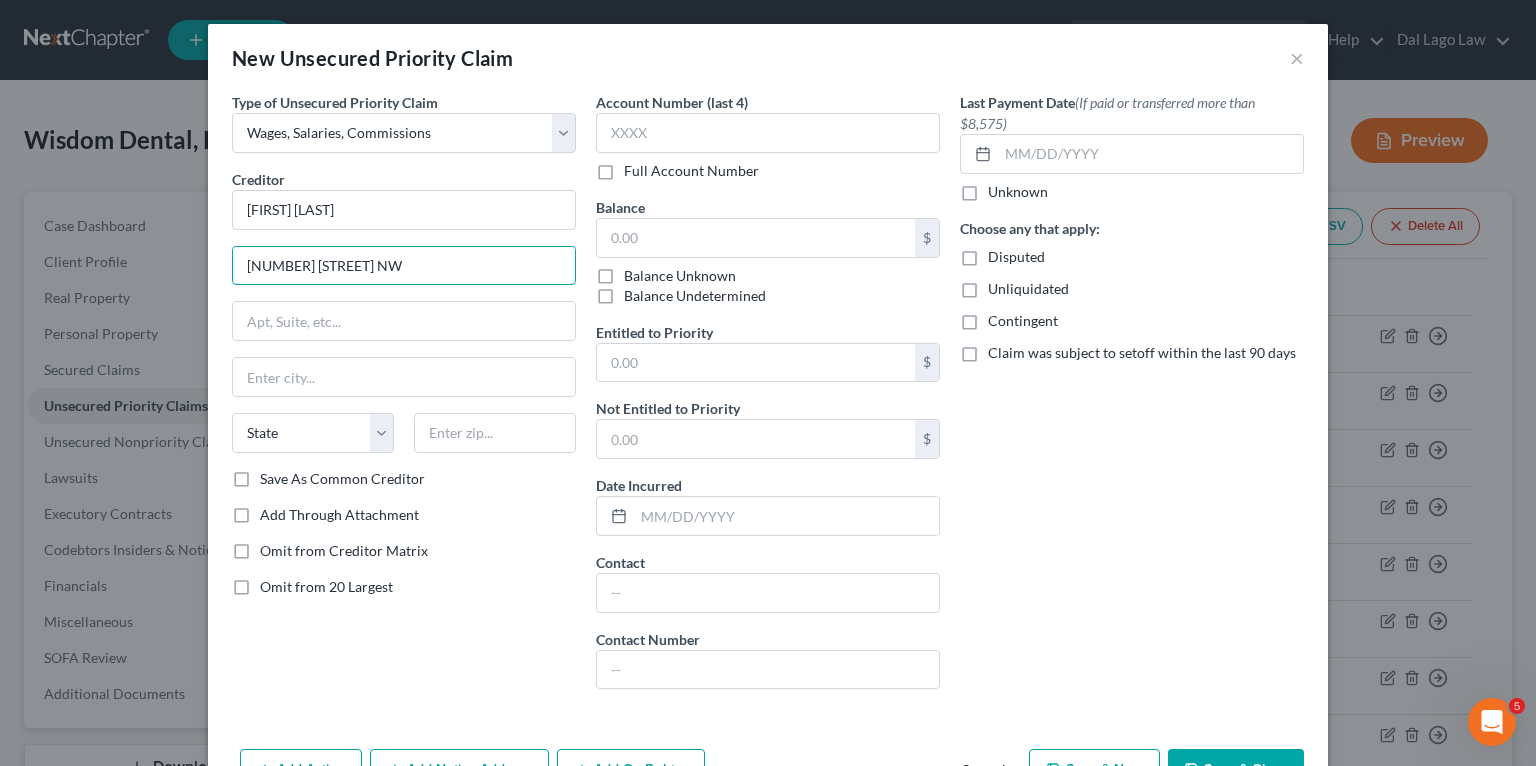 type on "[NUMBER] [STREET] NW" 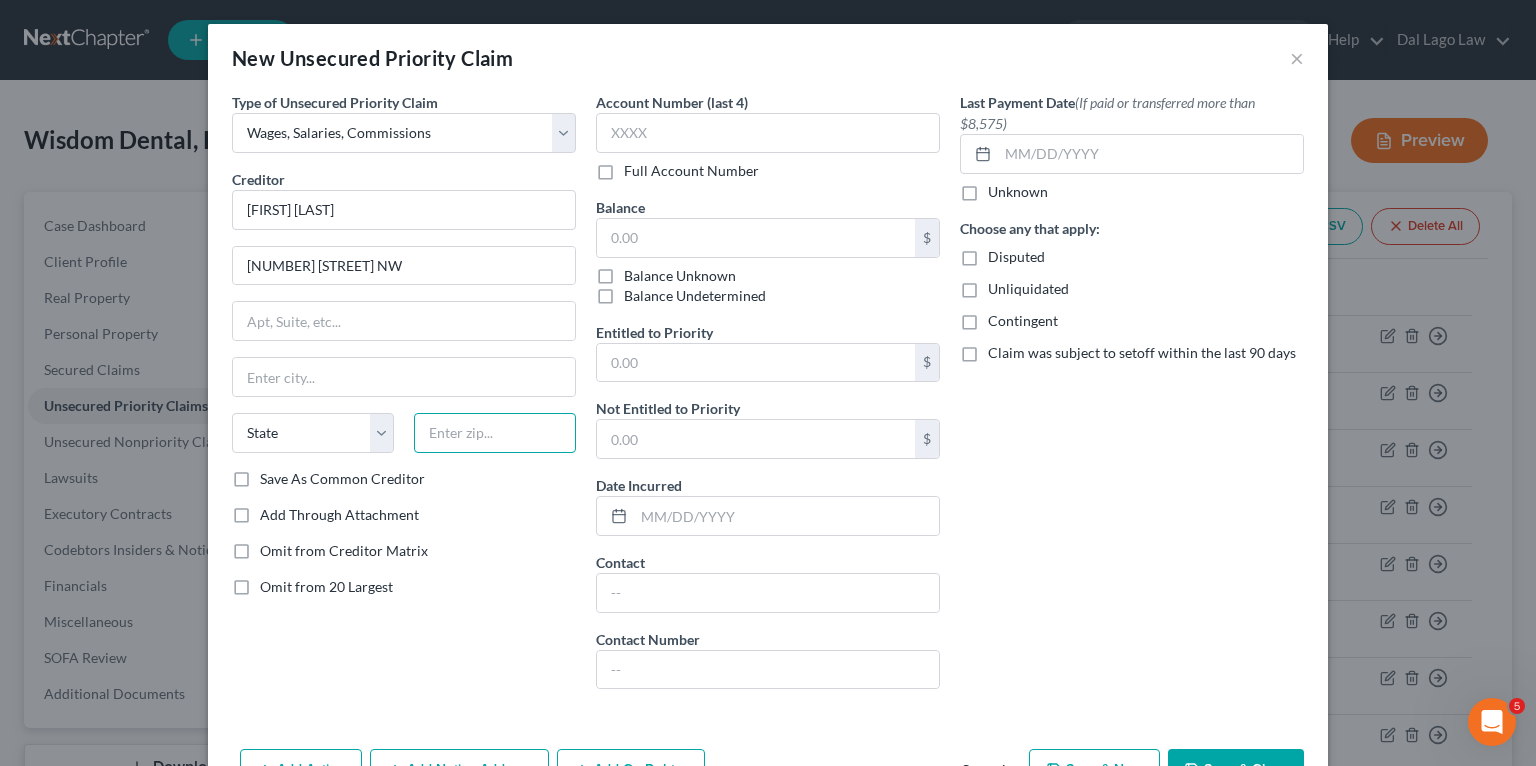 click at bounding box center [495, 433] 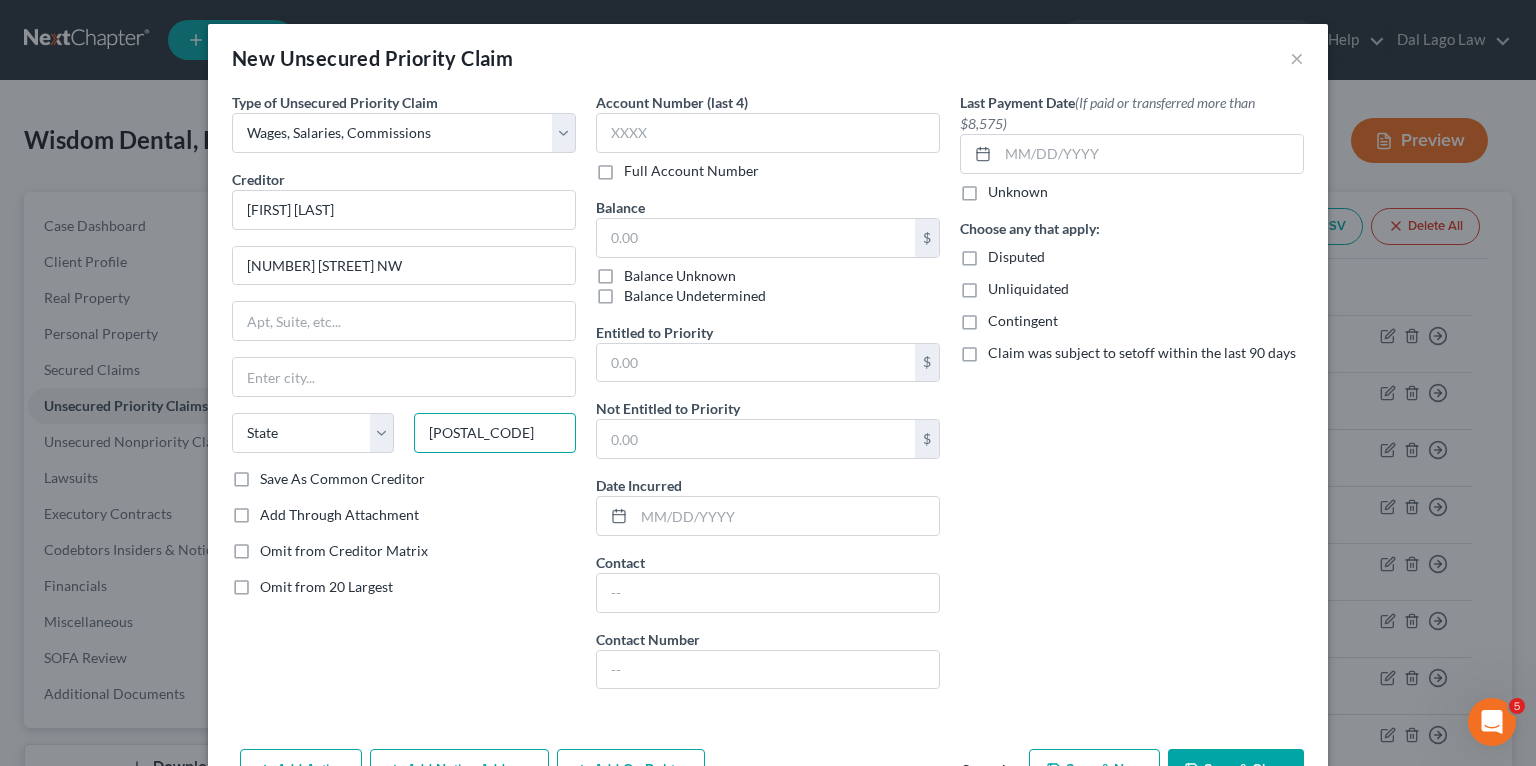 type on "[POSTAL_CODE]" 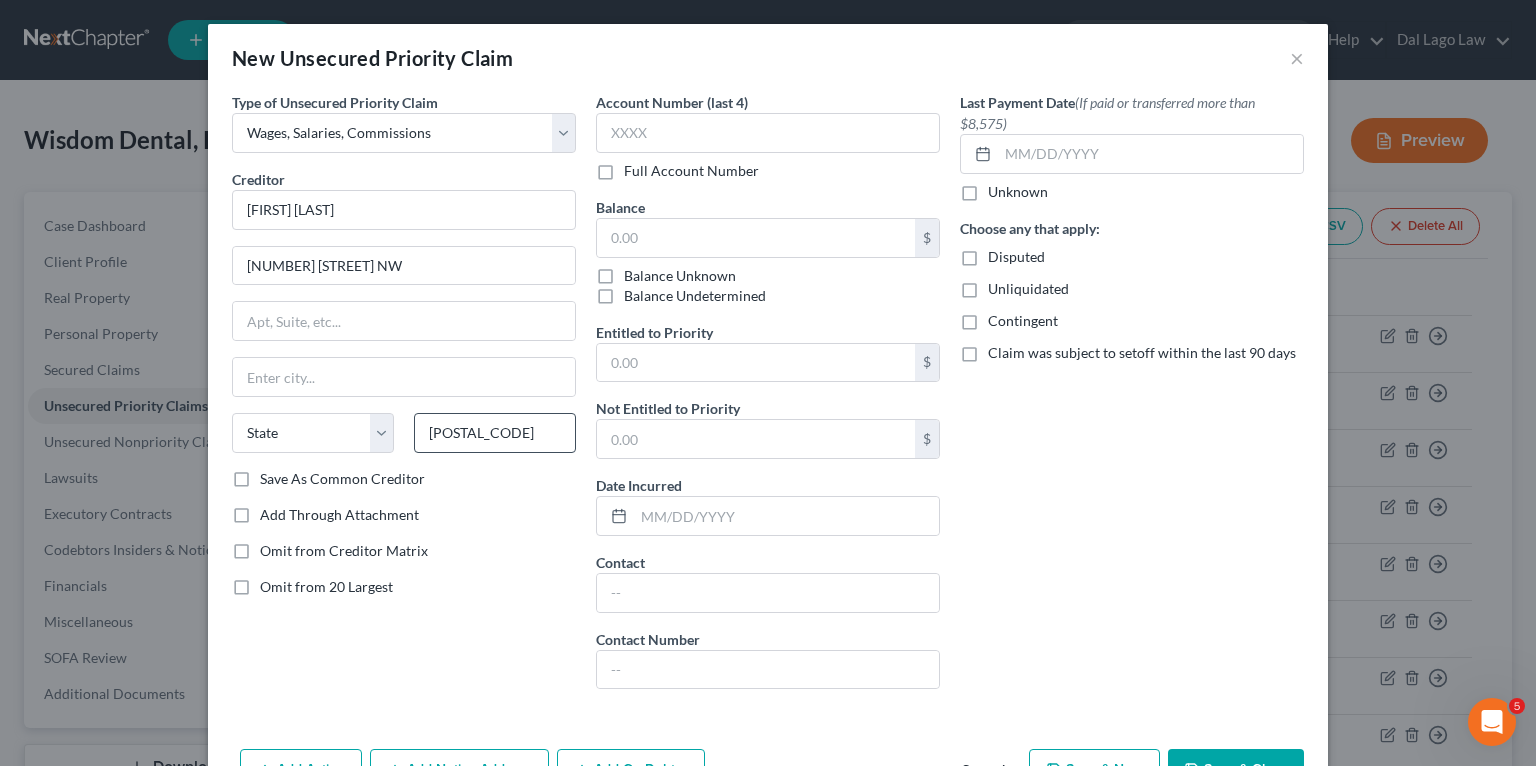 type on "Naples" 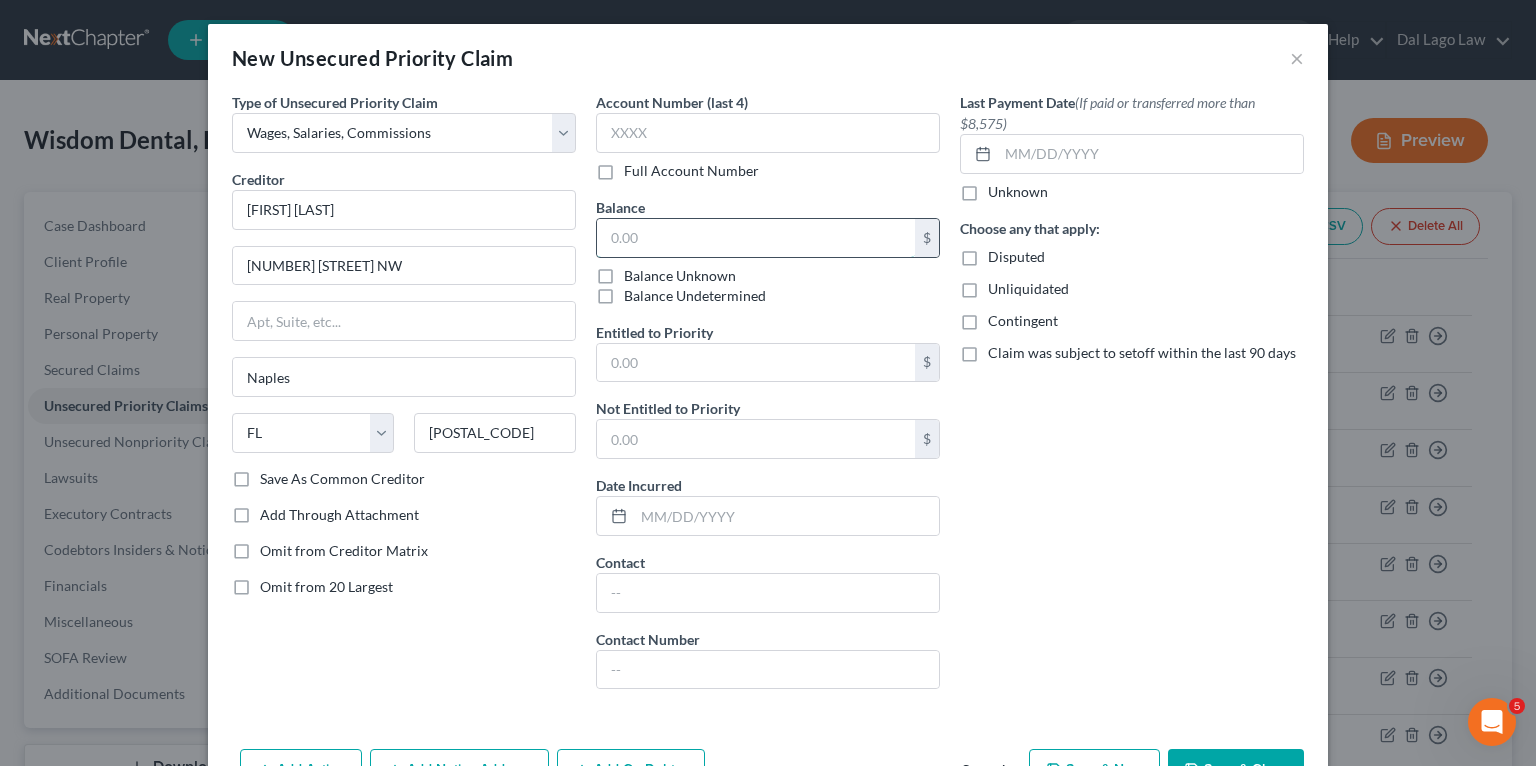 click at bounding box center [756, 238] 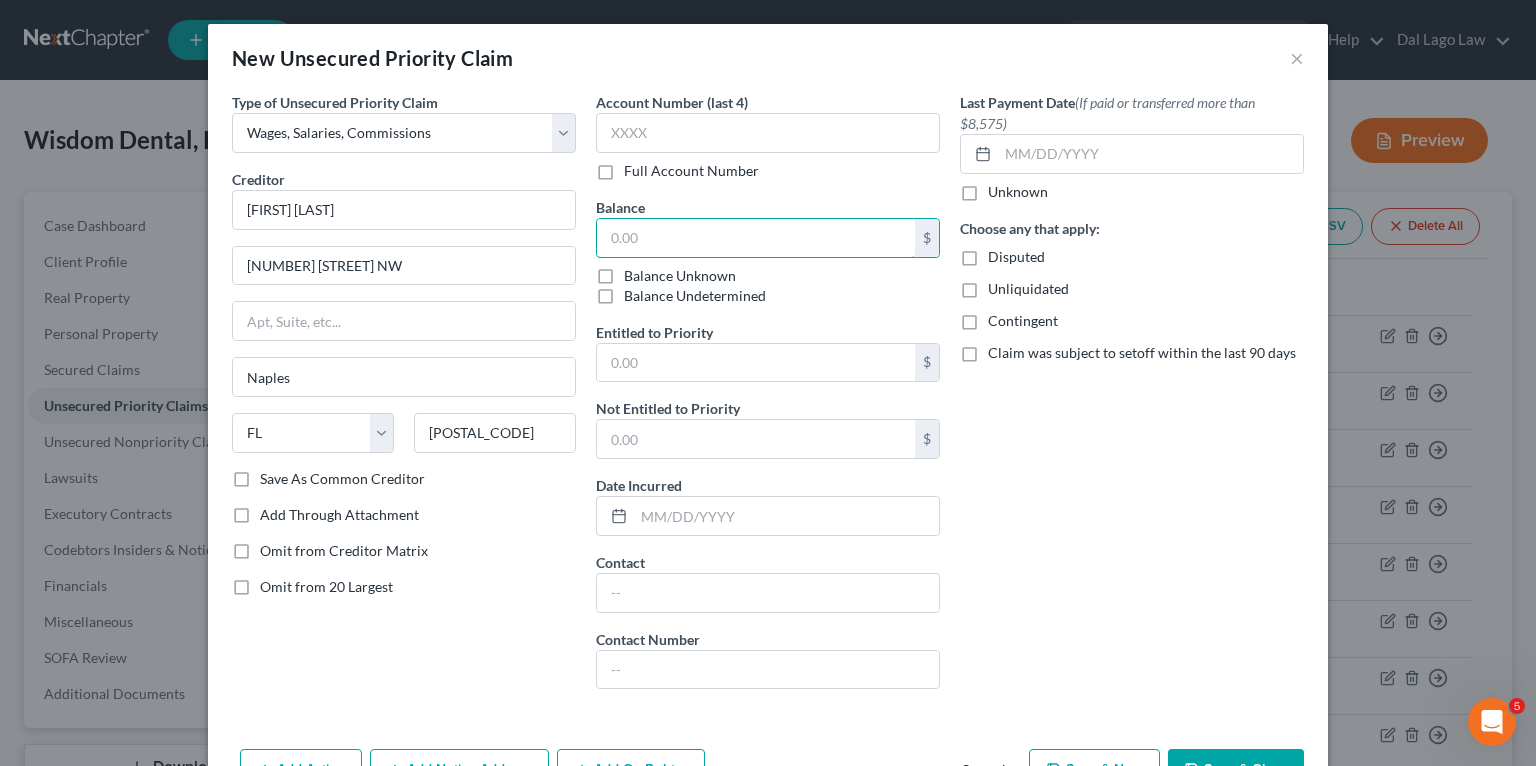 paste on "368" 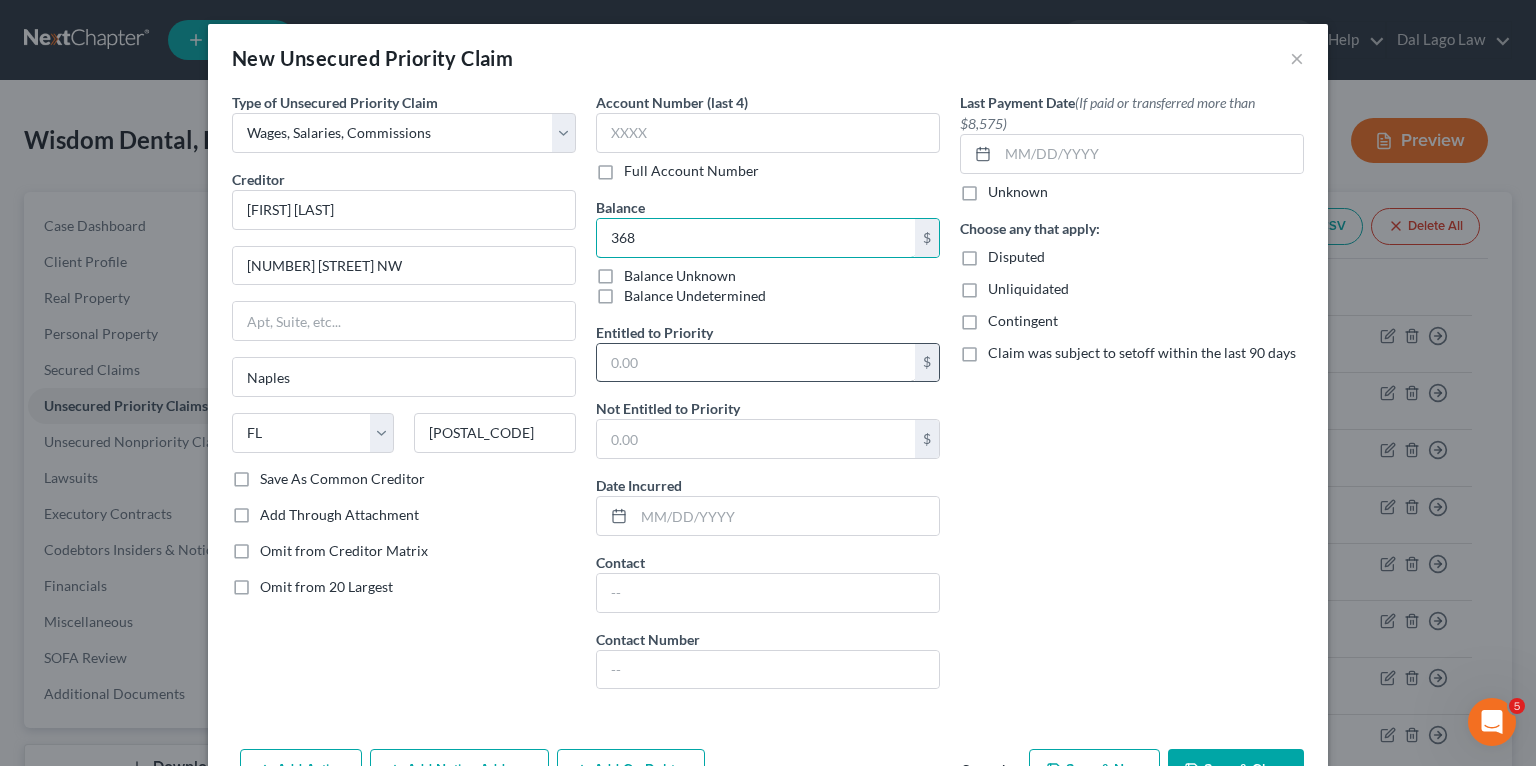 type on "368" 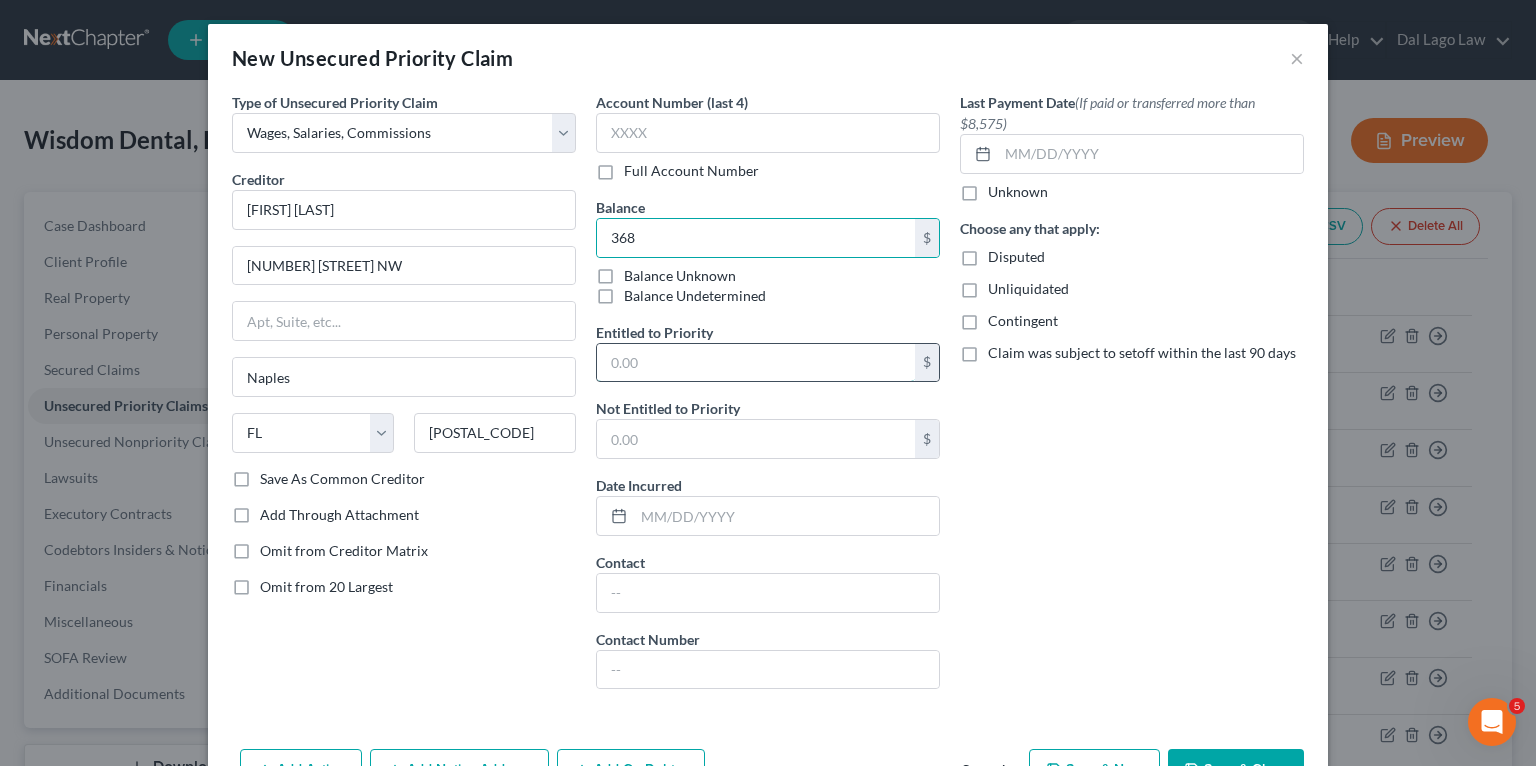click at bounding box center [756, 363] 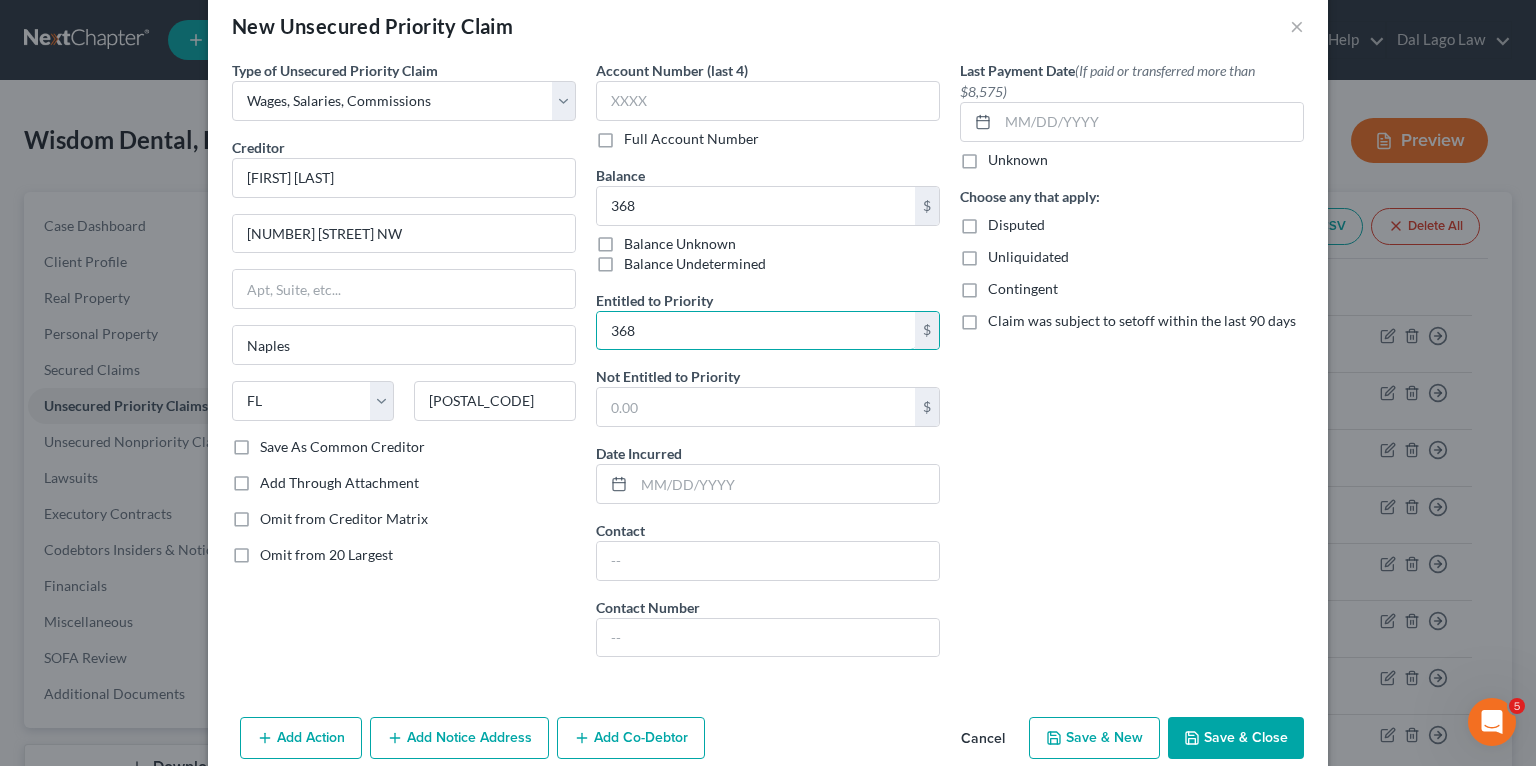 scroll, scrollTop: 63, scrollLeft: 0, axis: vertical 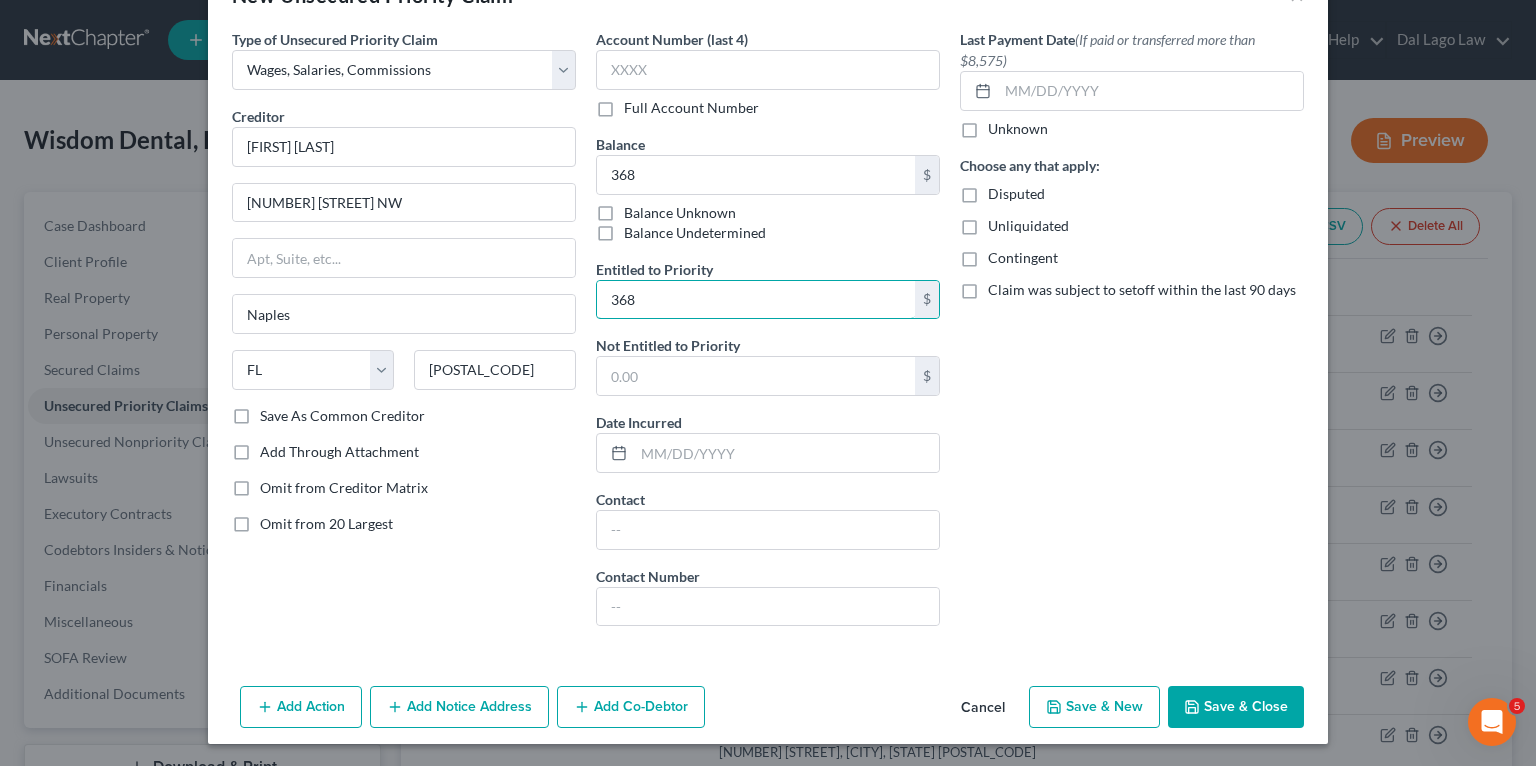 type on "368" 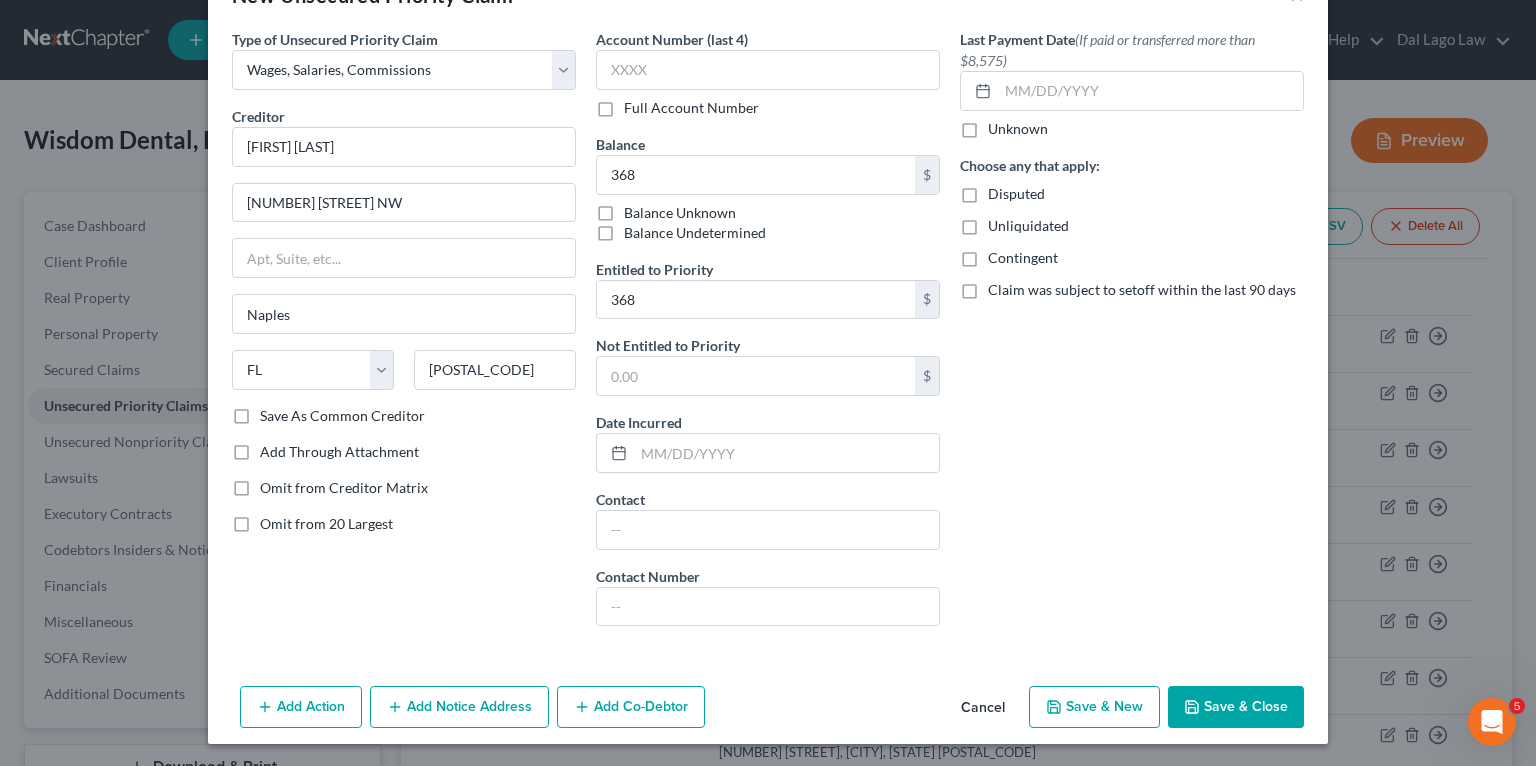 click on "Save & Close" at bounding box center [1236, 707] 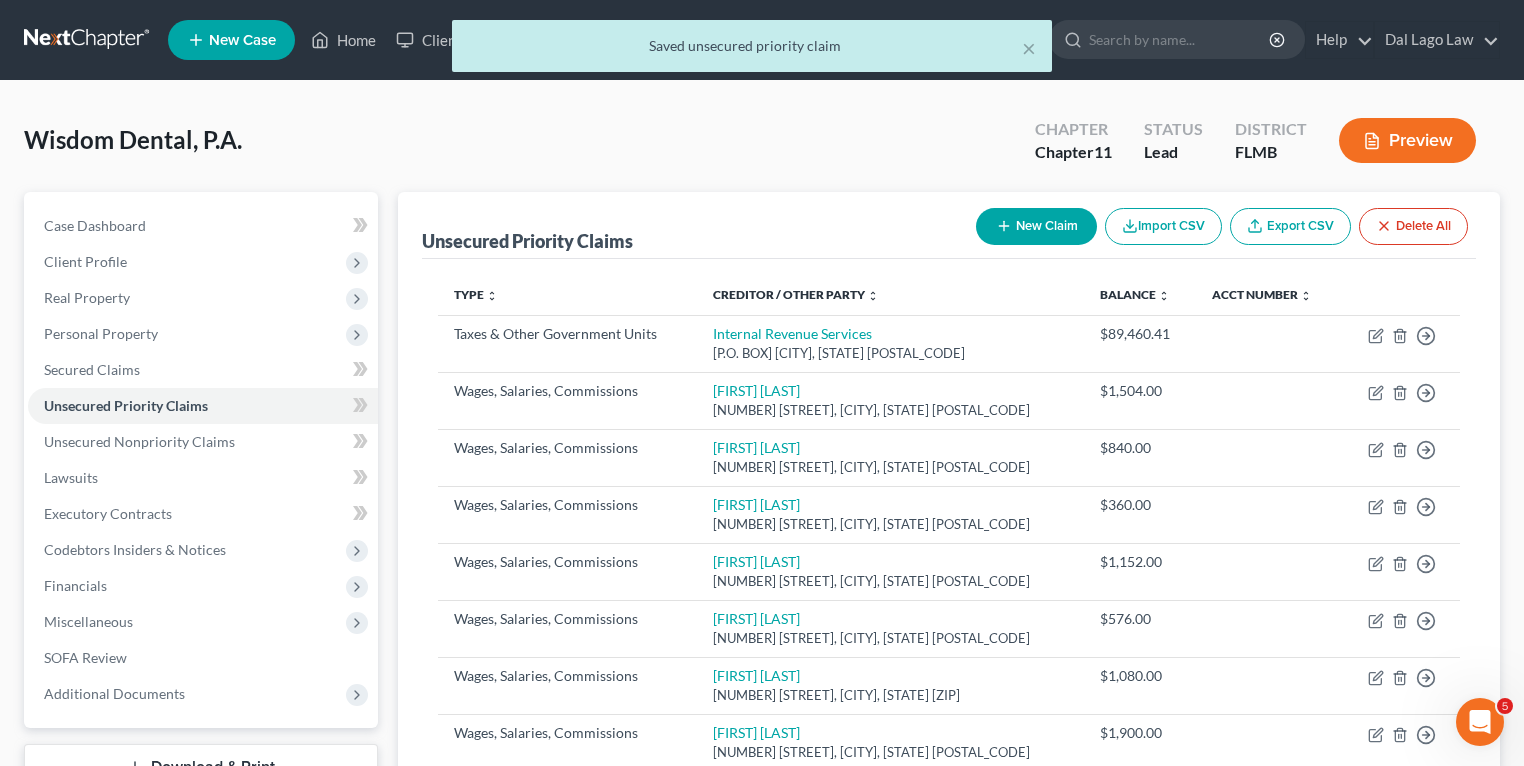 click on "New Claim" at bounding box center (1036, 226) 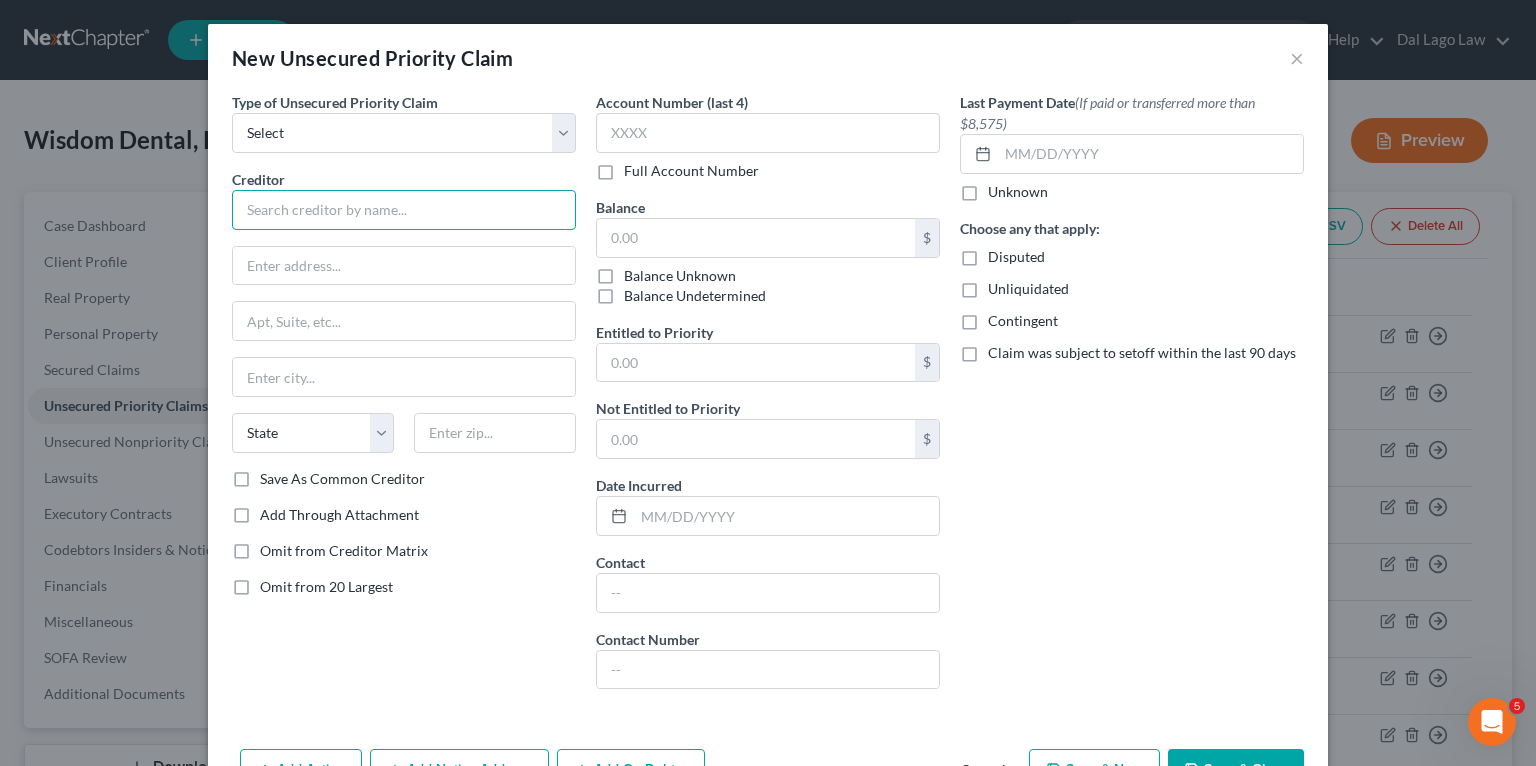 click at bounding box center (404, 210) 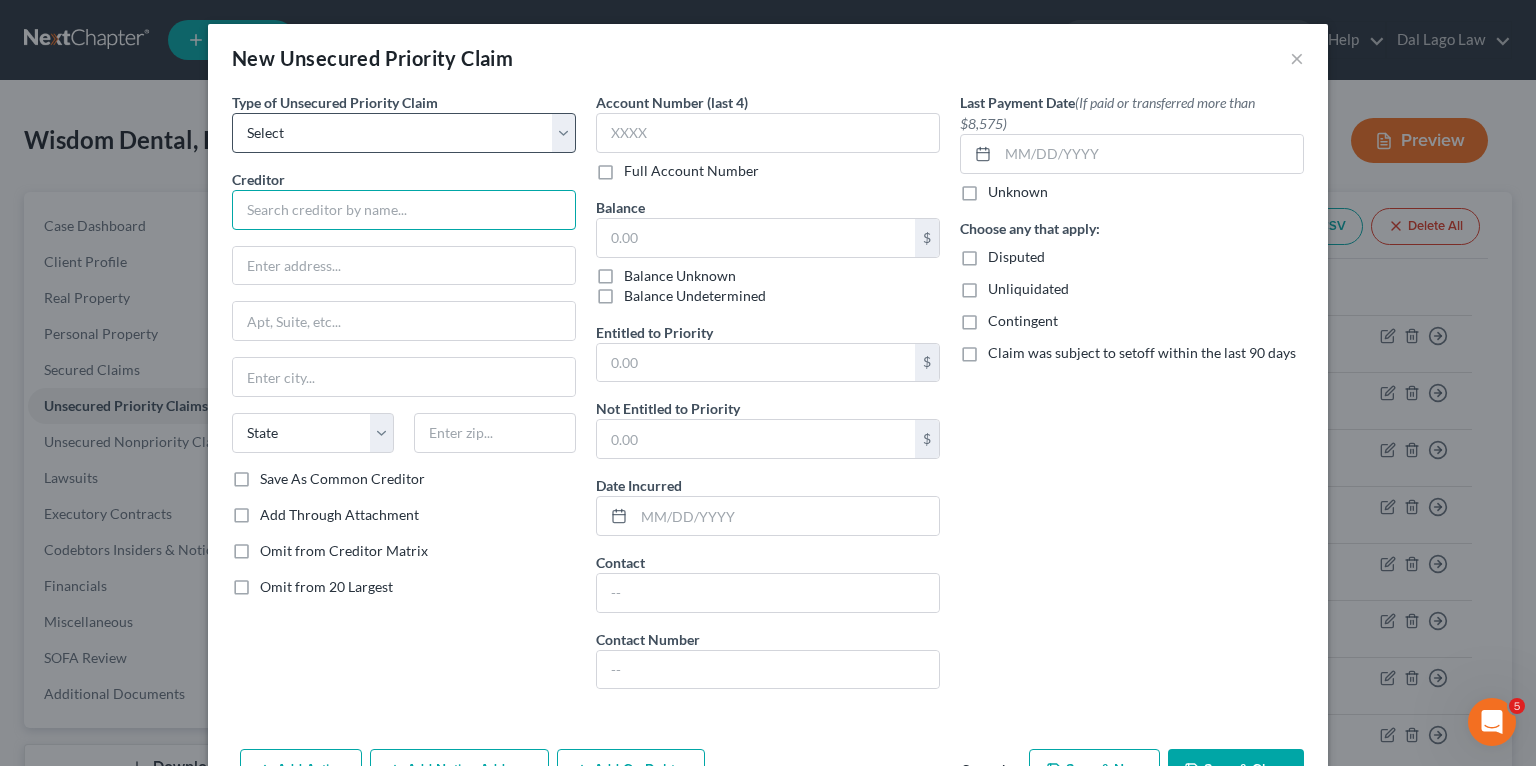 paste on "Dr [LAST]" 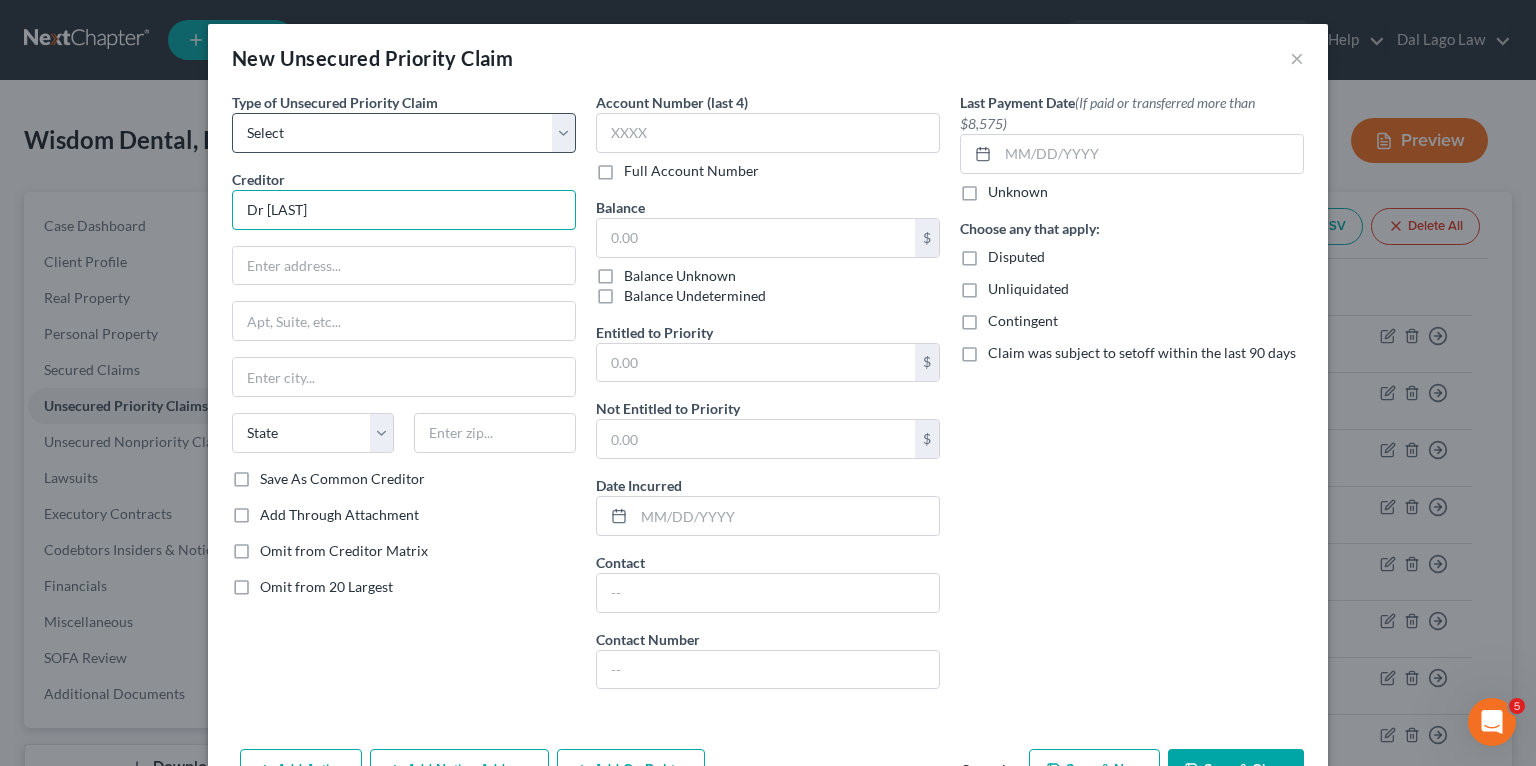 type on "Dr [LAST]" 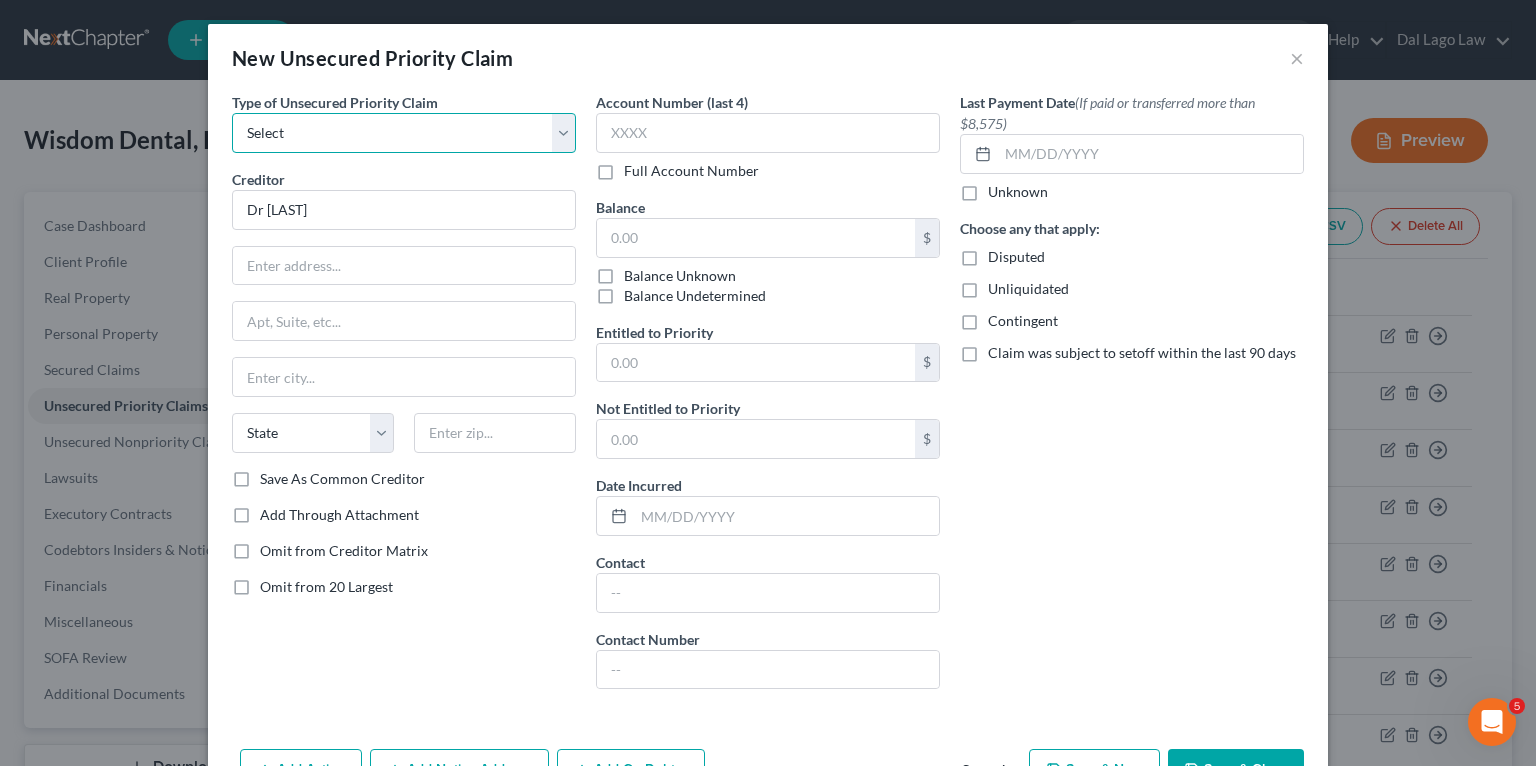 click on "Select Taxes & Other Government Units Domestic Support Obligations Extensions of credit in an involuntary case Wages, Salaries, Commissions Contributions to employee benefits Certain farmers and fisherman Deposits by individuals Commitments to maintain capitals Claims for death or injury while intoxicated Other" at bounding box center [404, 133] 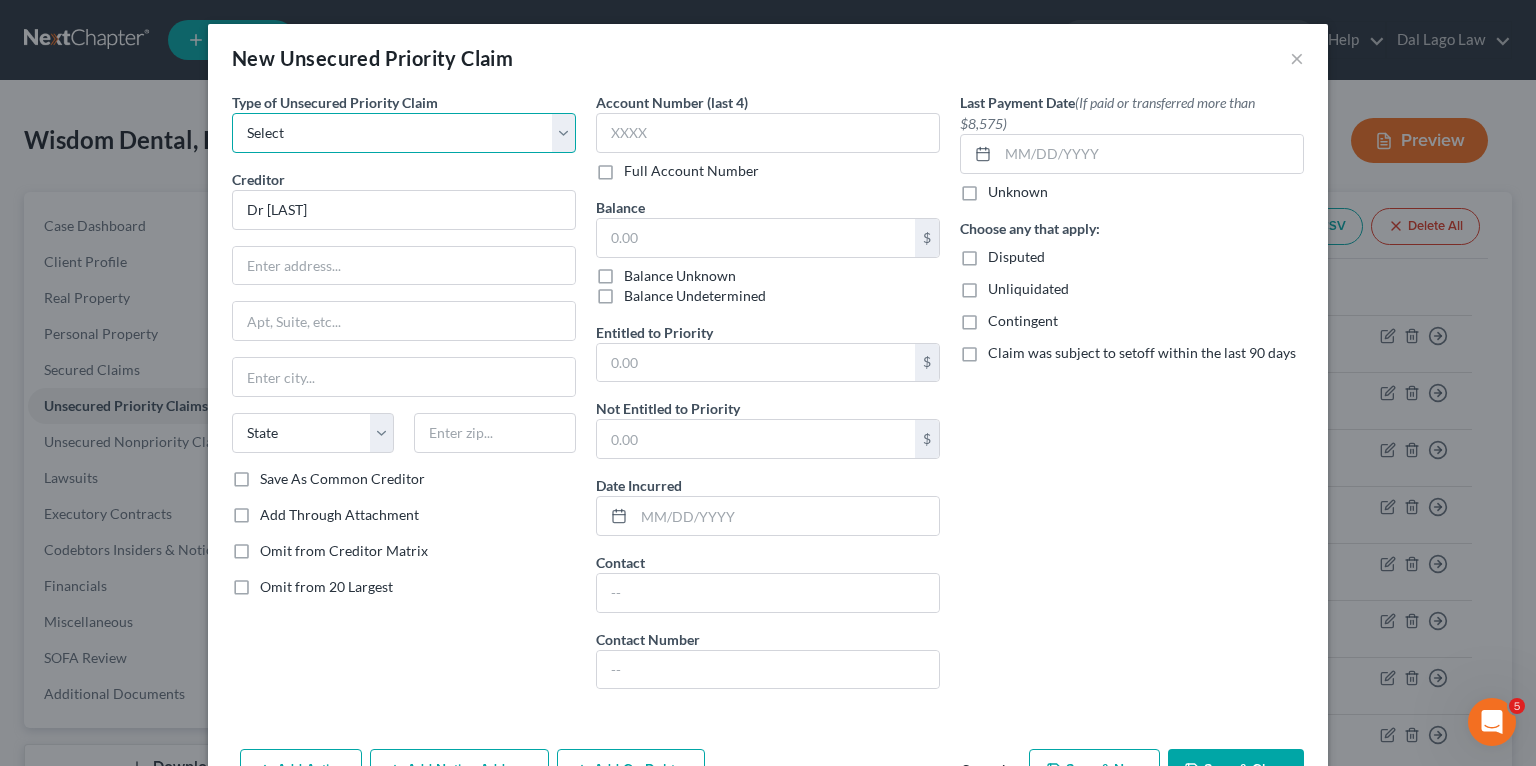 select on "3" 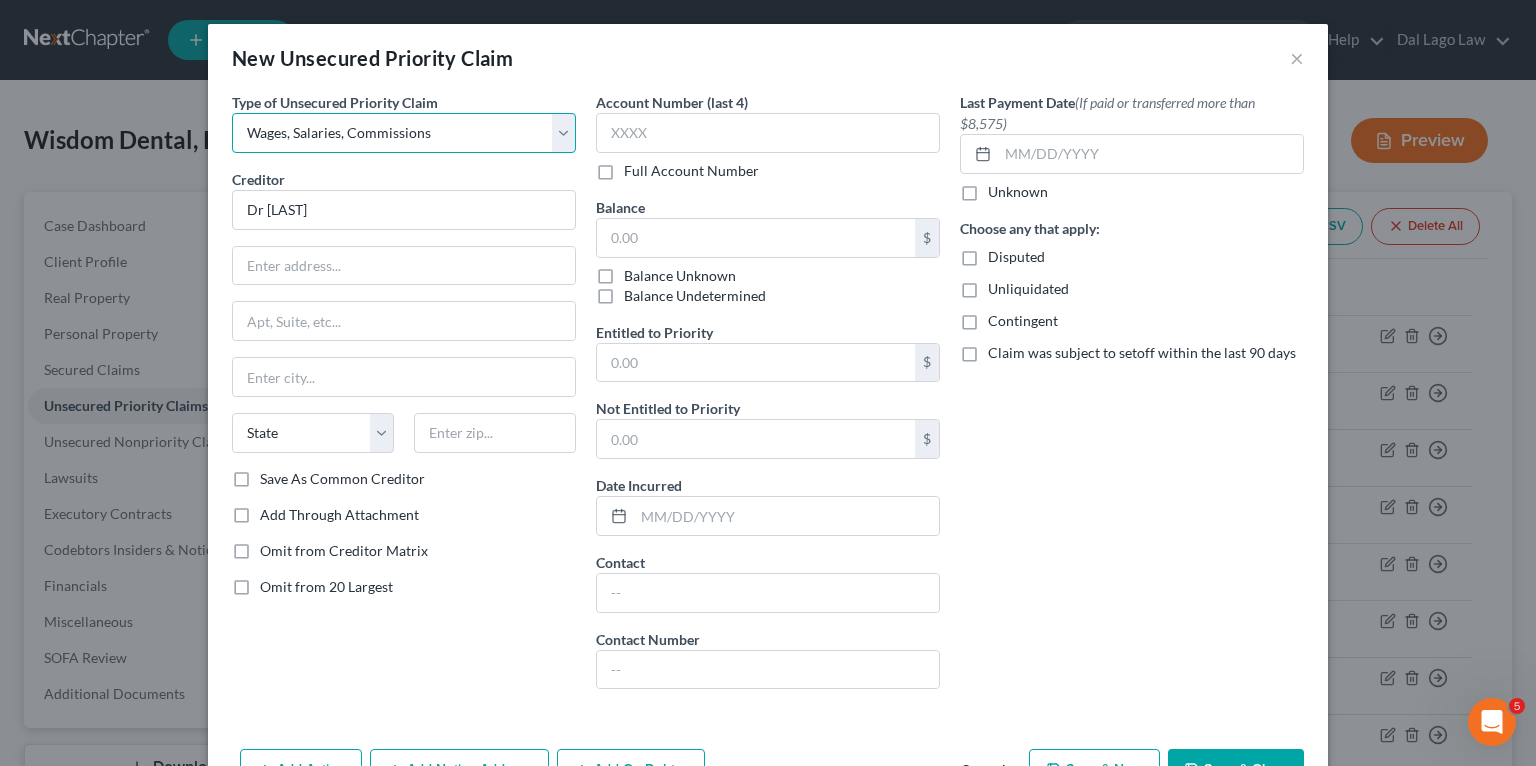 click on "Select Taxes & Other Government Units Domestic Support Obligations Extensions of credit in an involuntary case Wages, Salaries, Commissions Contributions to employee benefits Certain farmers and fisherman Deposits by individuals Commitments to maintain capitals Claims for death or injury while intoxicated Other" at bounding box center (404, 133) 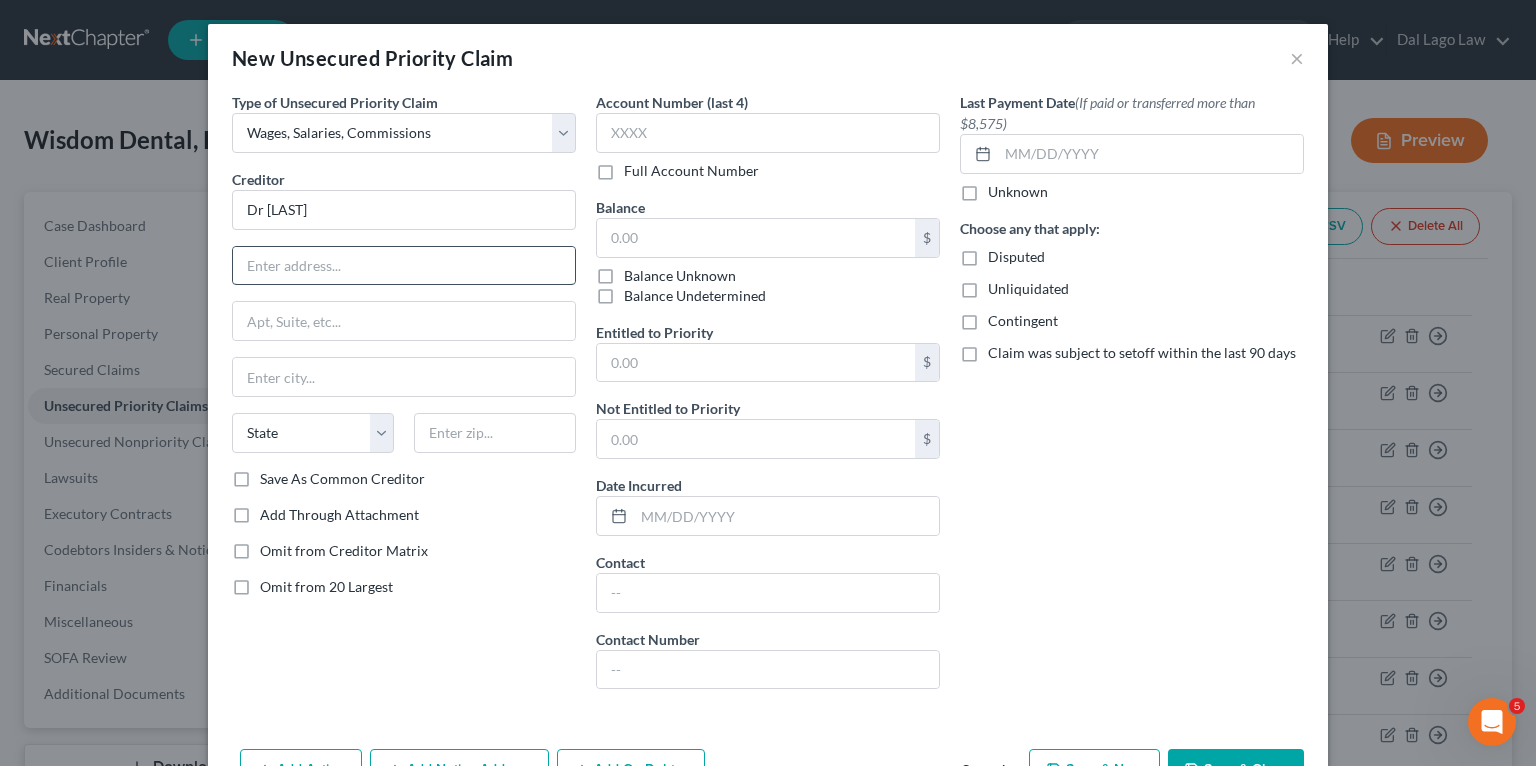 click at bounding box center (404, 266) 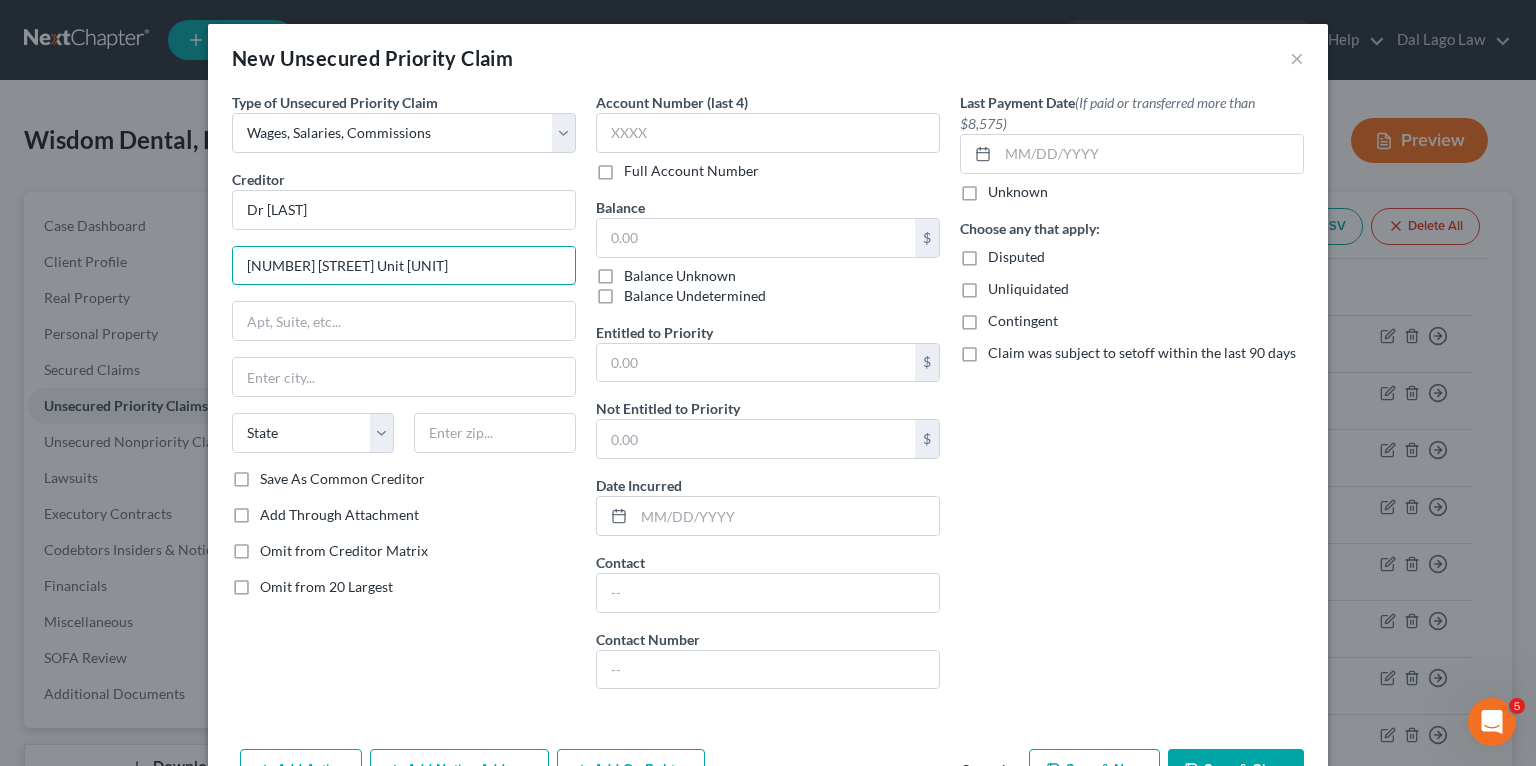 type on "[NUMBER] [STREET] Unit [UNIT]" 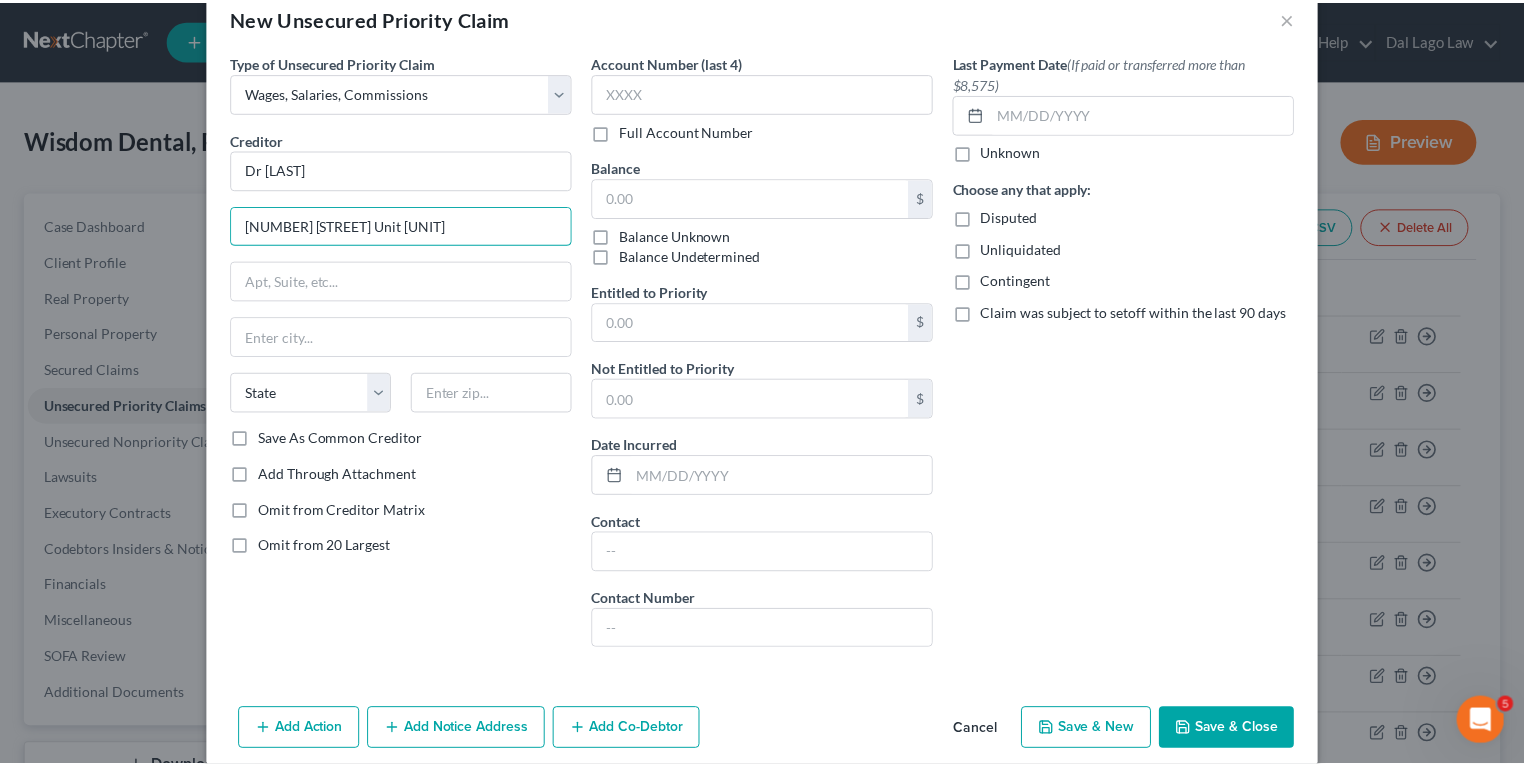 scroll, scrollTop: 63, scrollLeft: 0, axis: vertical 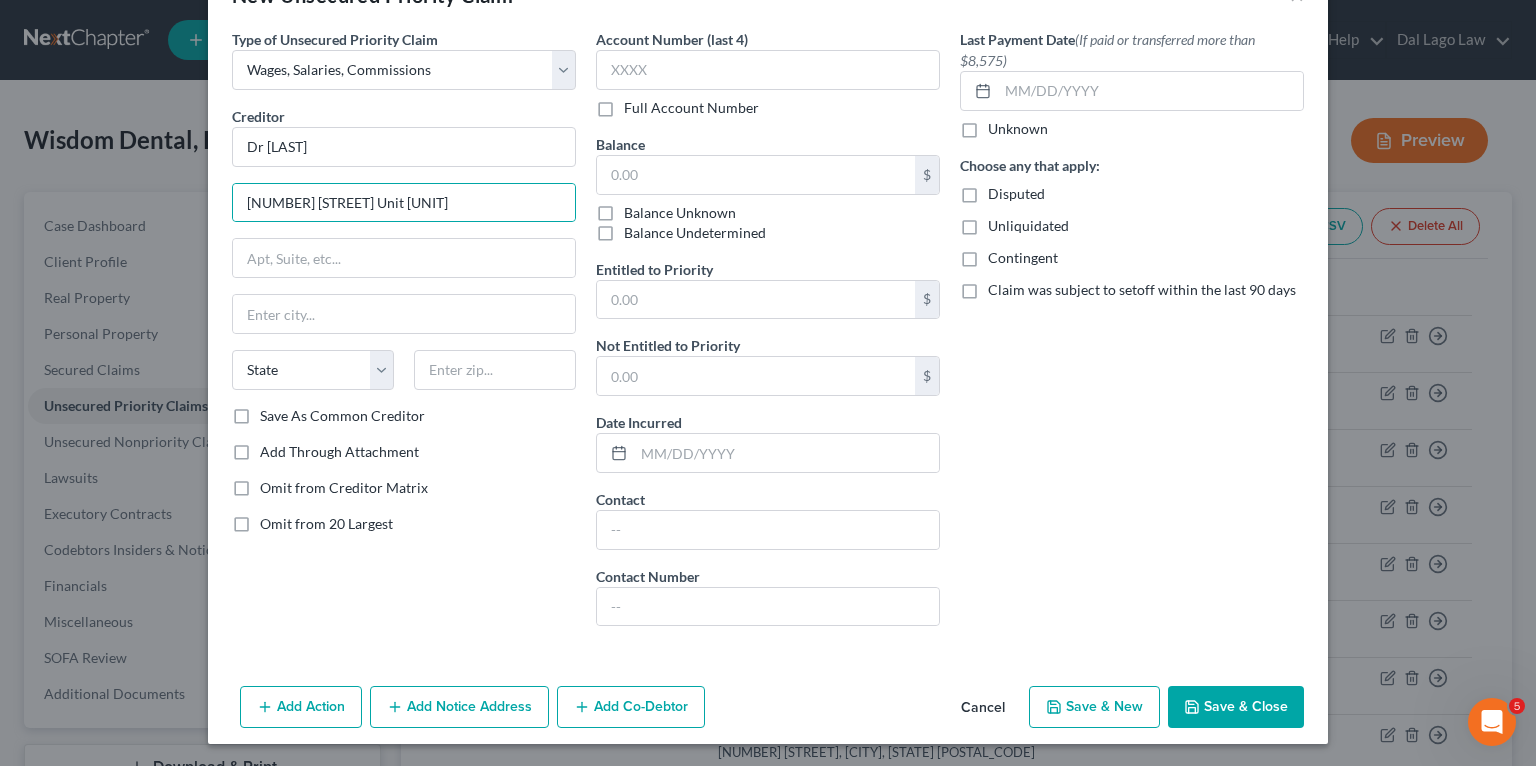 click on "Save & Close" at bounding box center [1236, 707] 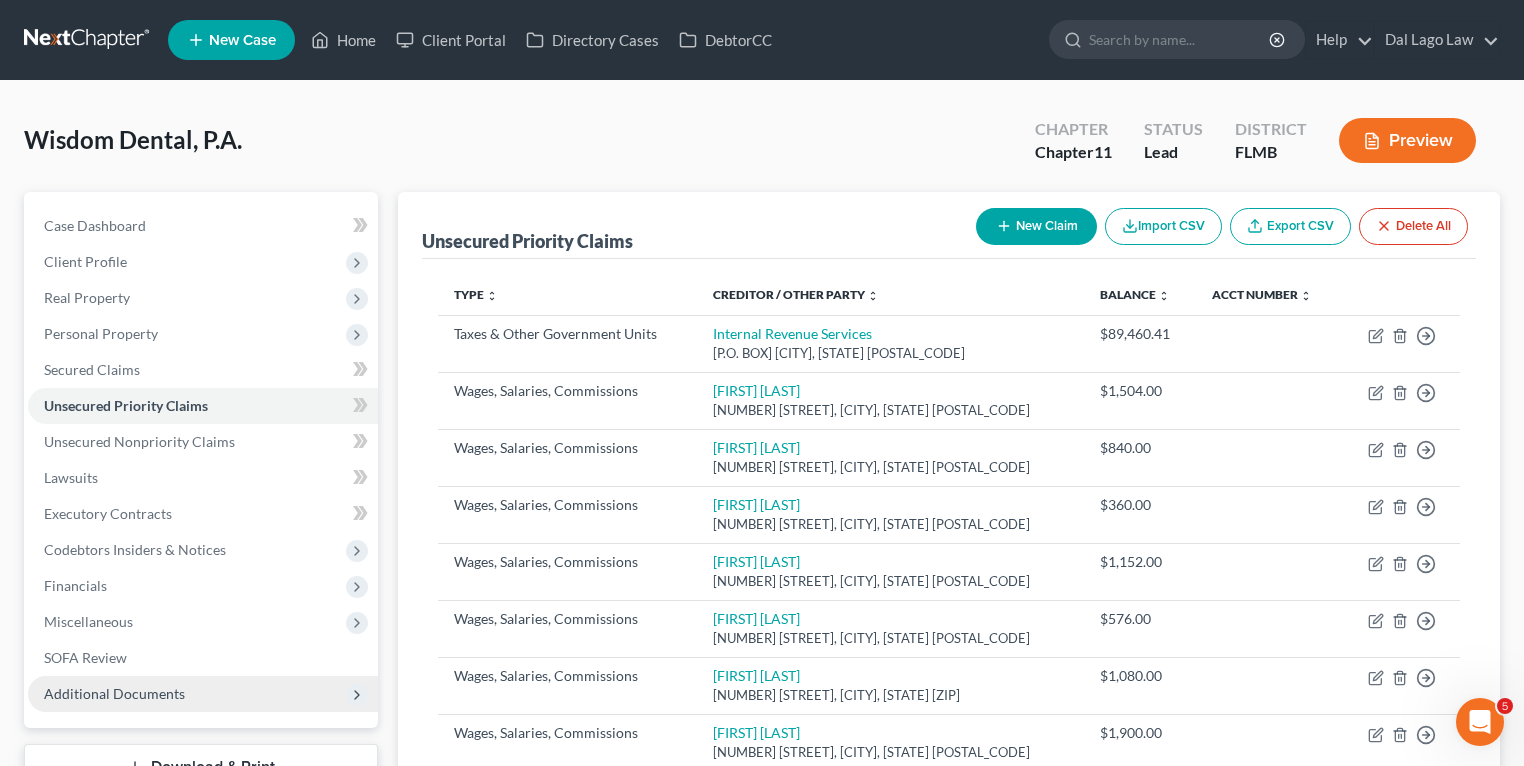 click on "Additional Documents" at bounding box center (114, 693) 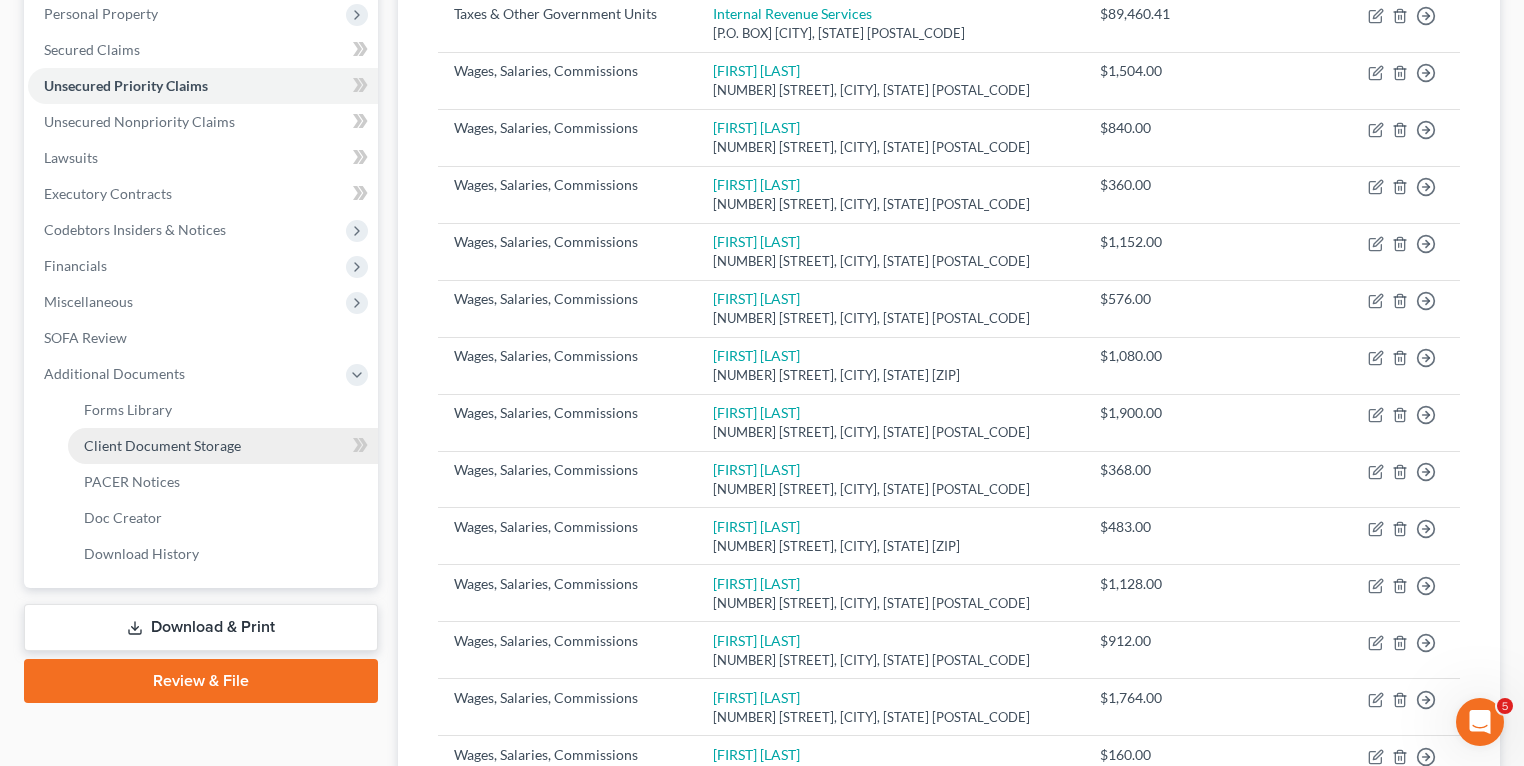 scroll, scrollTop: 240, scrollLeft: 0, axis: vertical 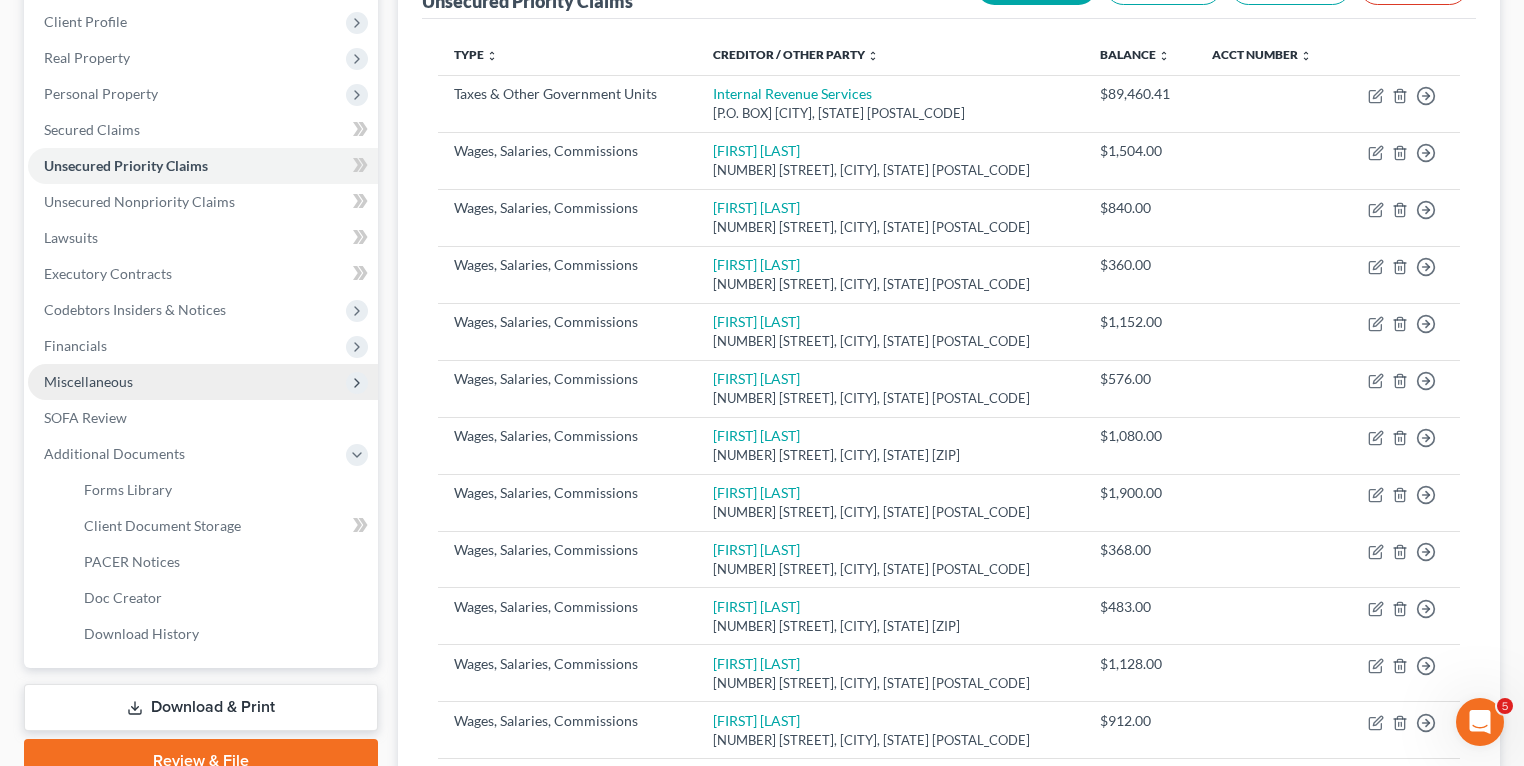 click on "Miscellaneous" at bounding box center [203, 382] 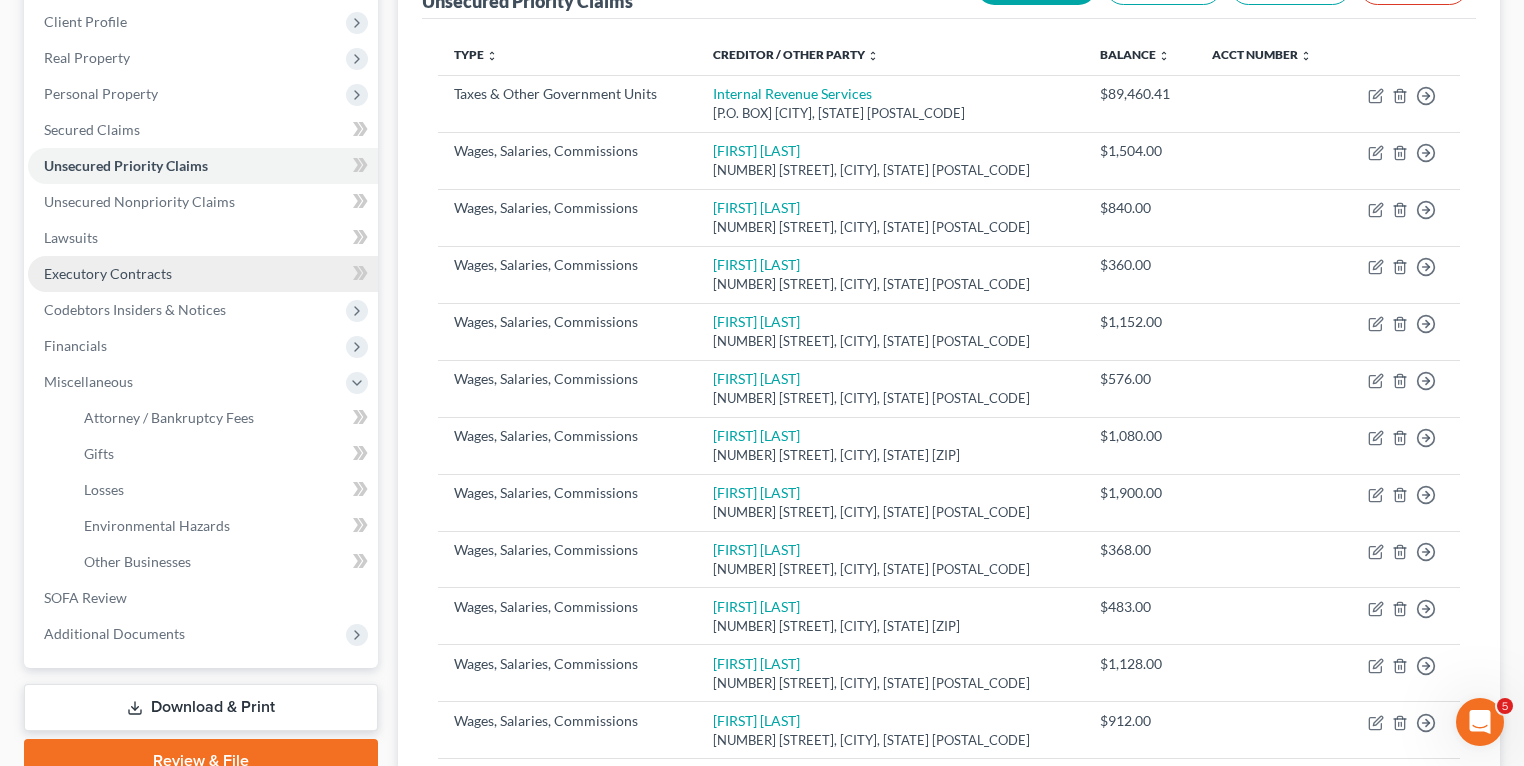 click on "Executory Contracts" at bounding box center (108, 273) 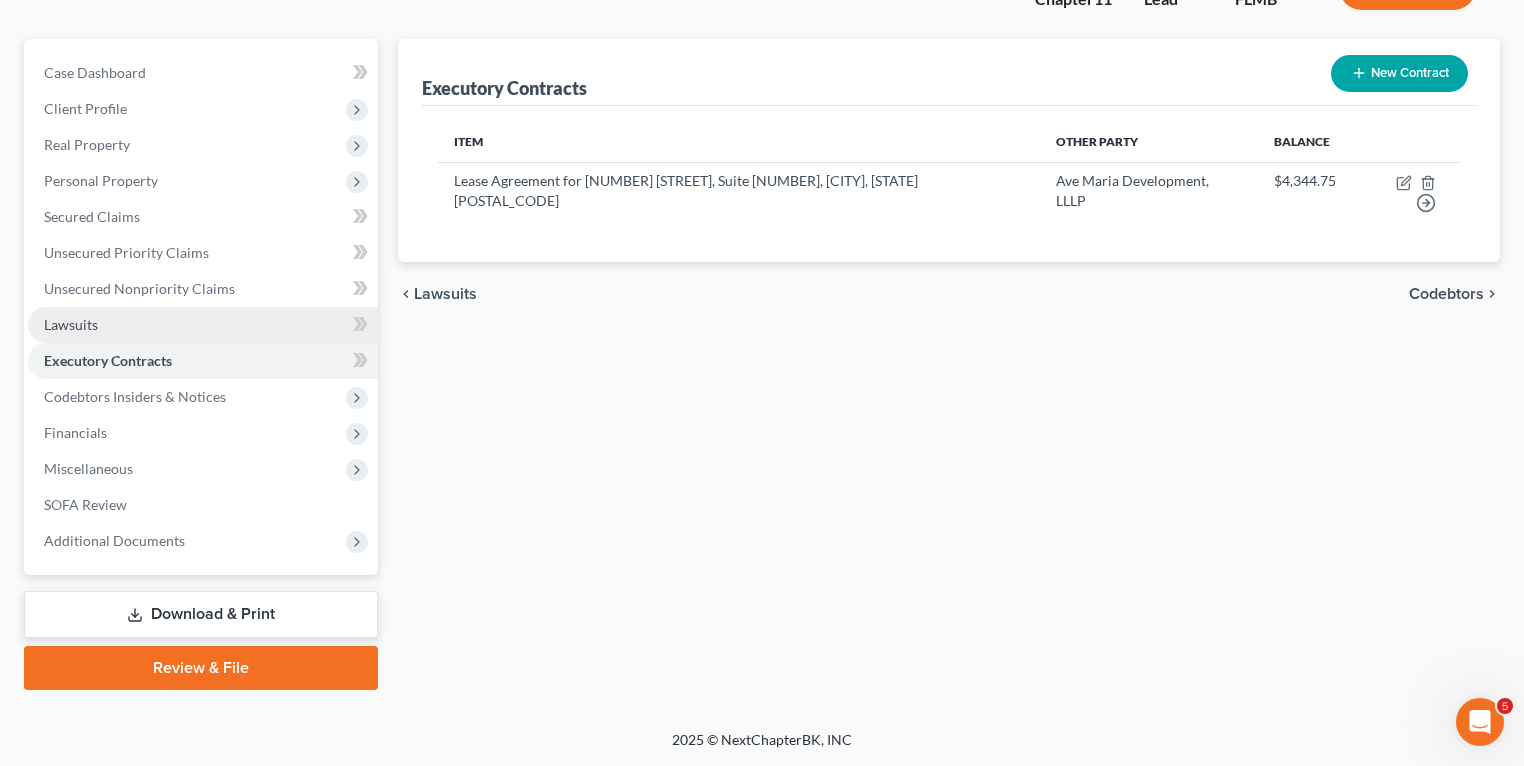 scroll, scrollTop: 0, scrollLeft: 0, axis: both 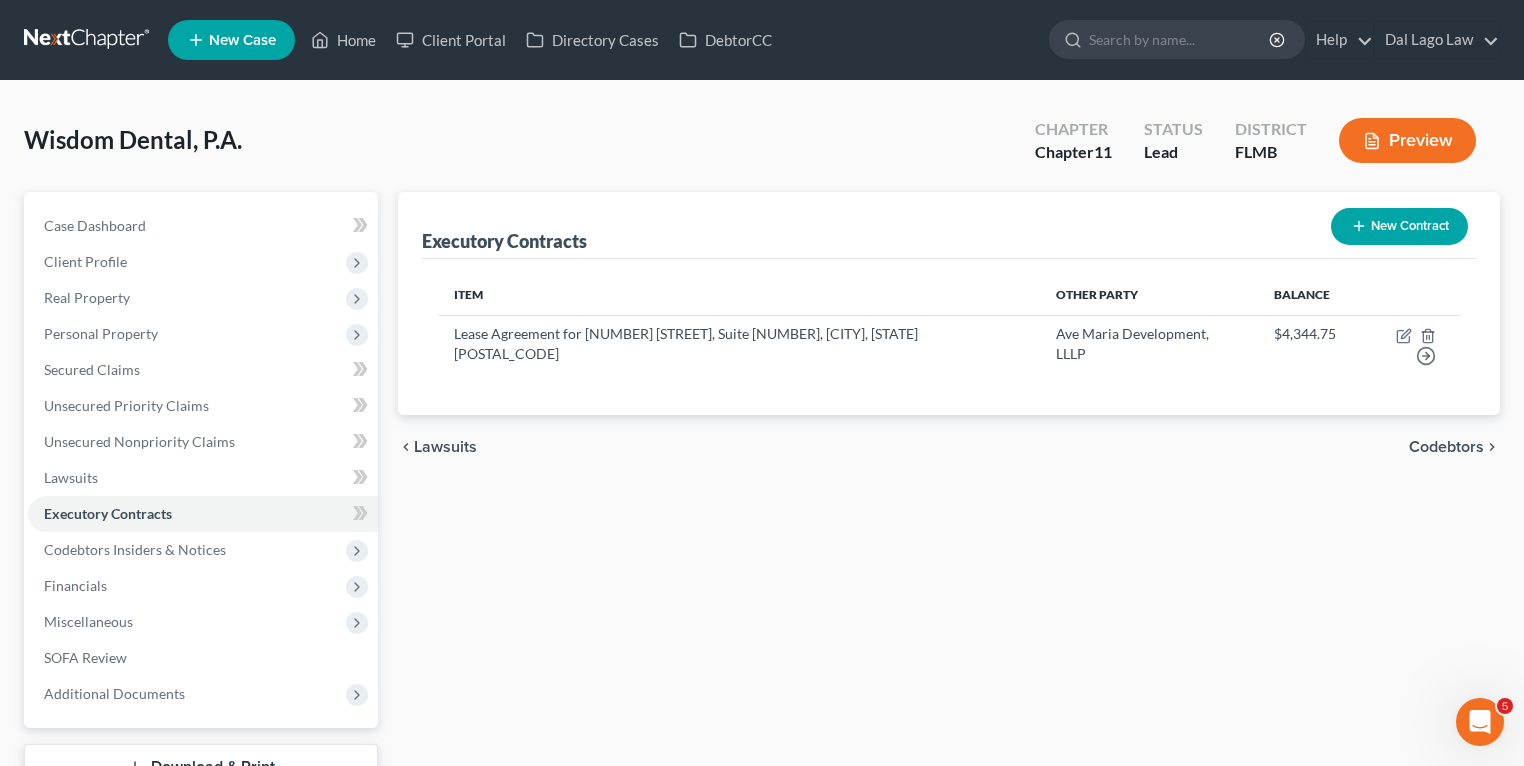 click on "New Contract" at bounding box center [1399, 226] 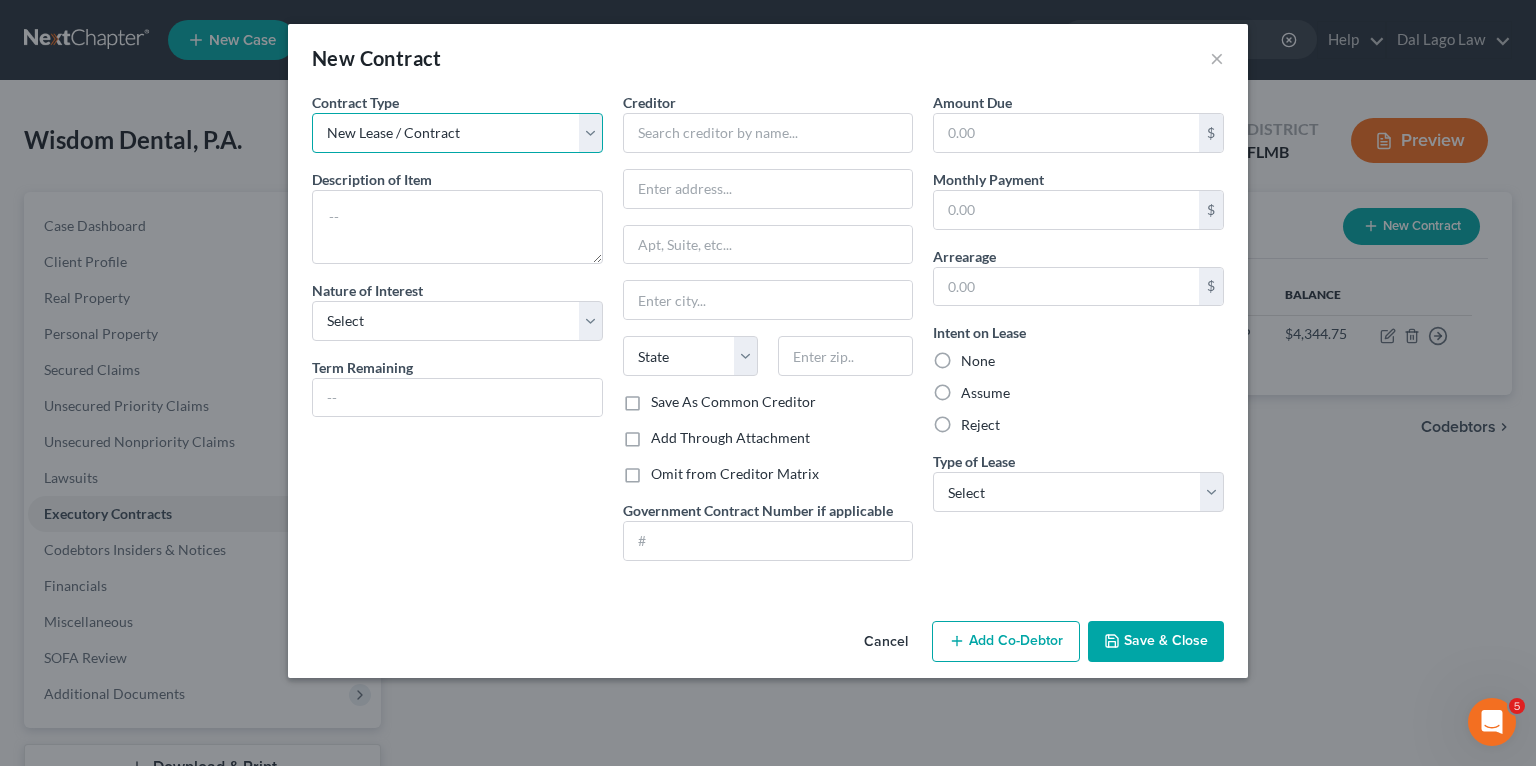 click on "New Lease / Contract New Timeshare" at bounding box center (457, 133) 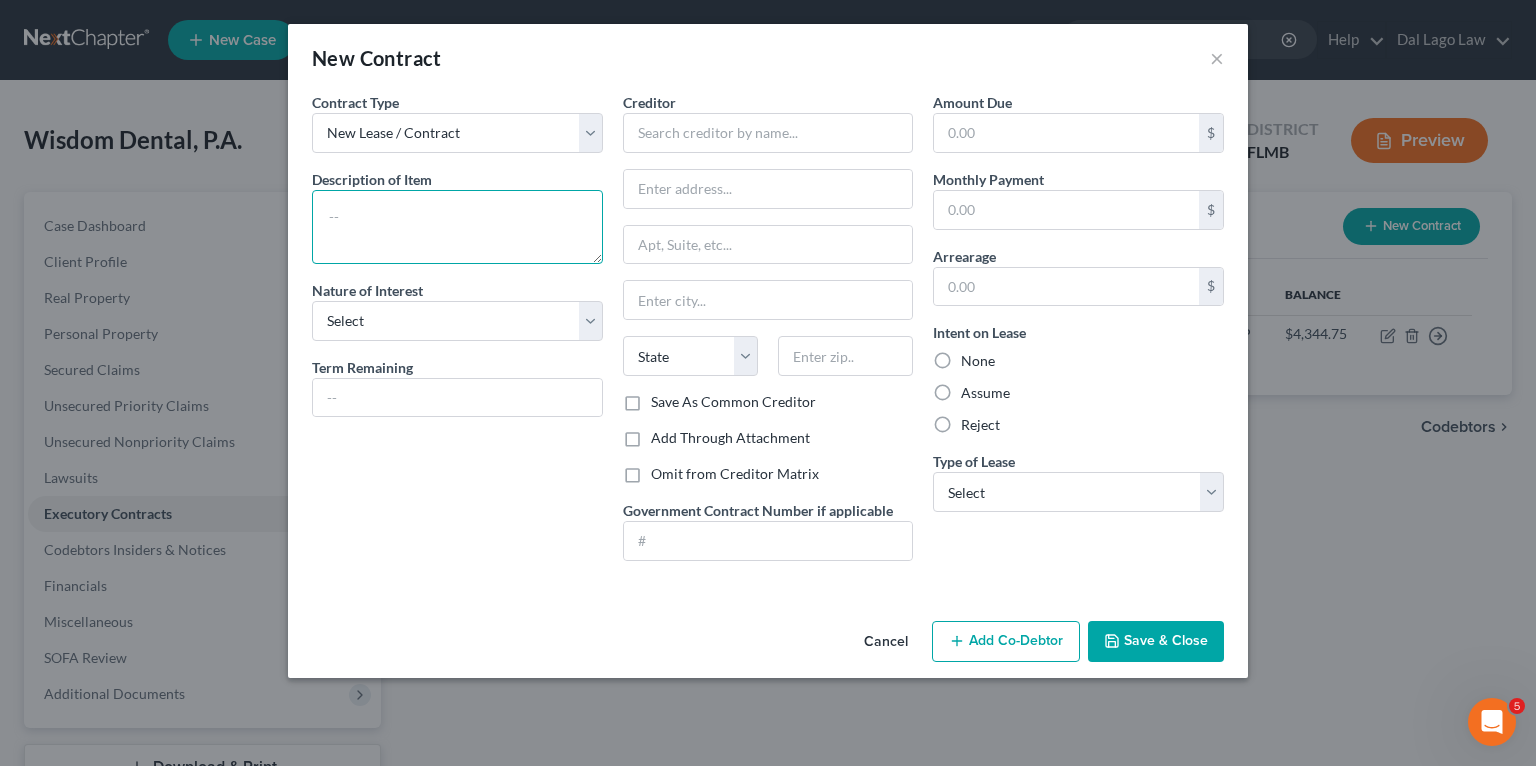 click at bounding box center [457, 227] 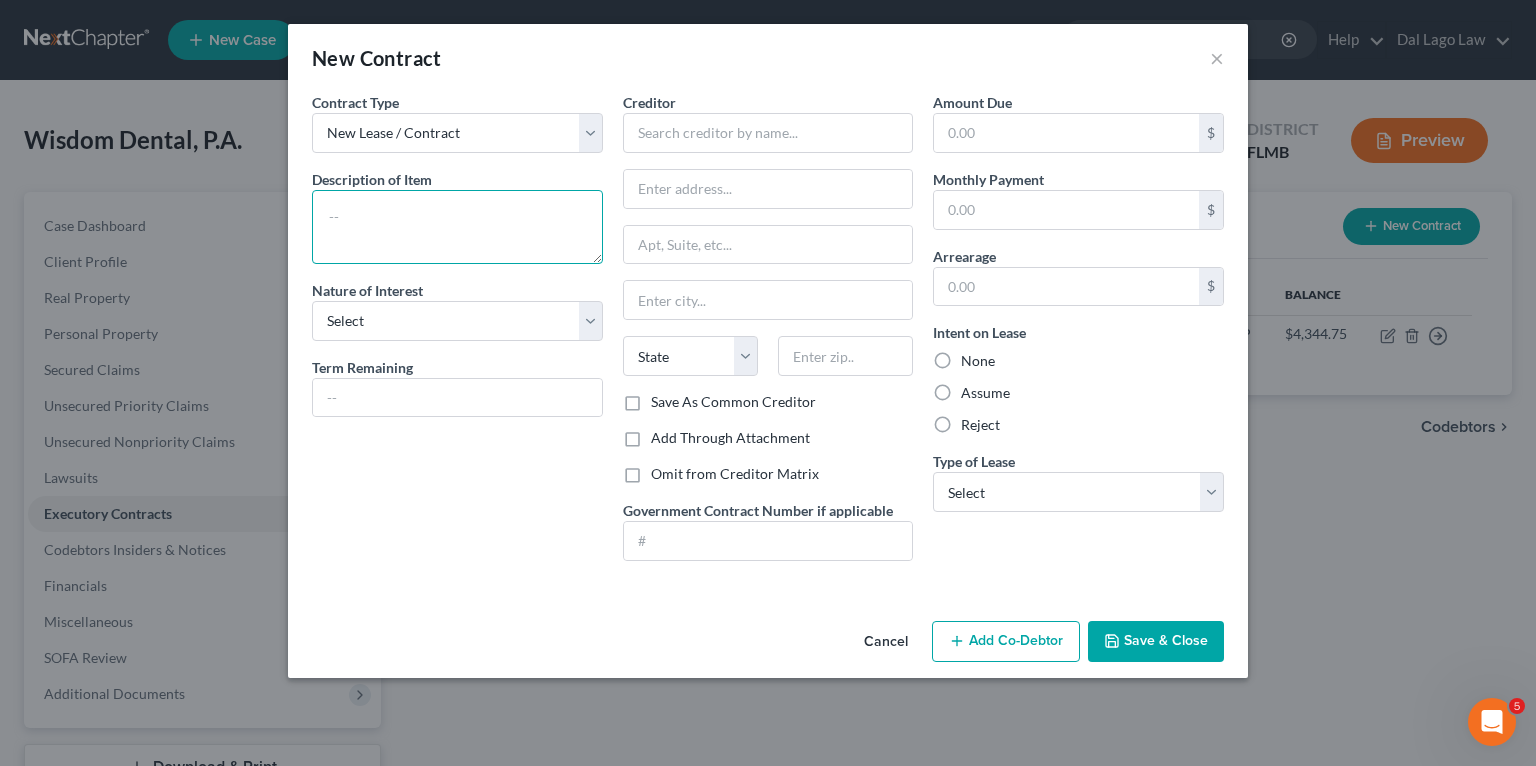 click at bounding box center [457, 227] 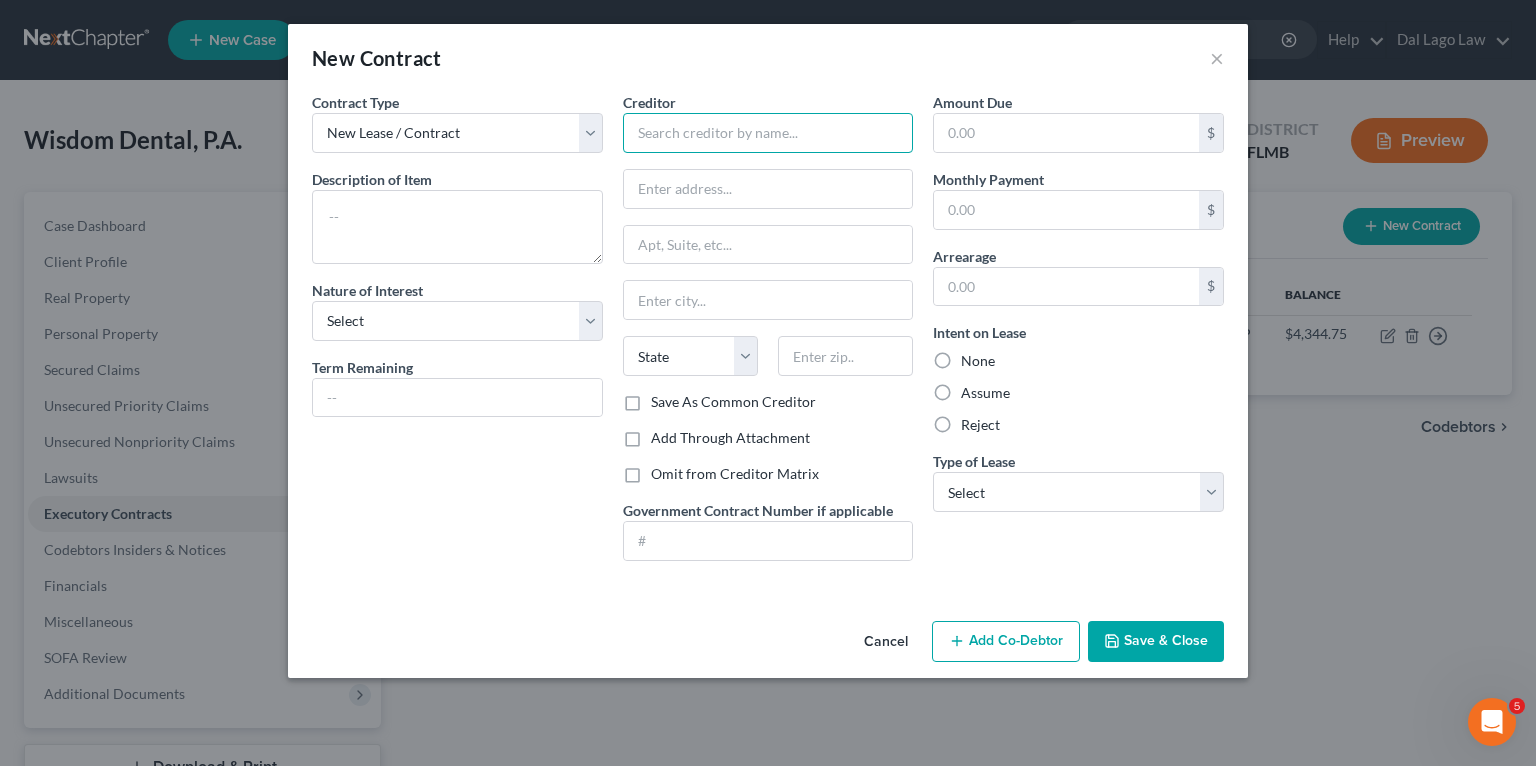 click at bounding box center [768, 133] 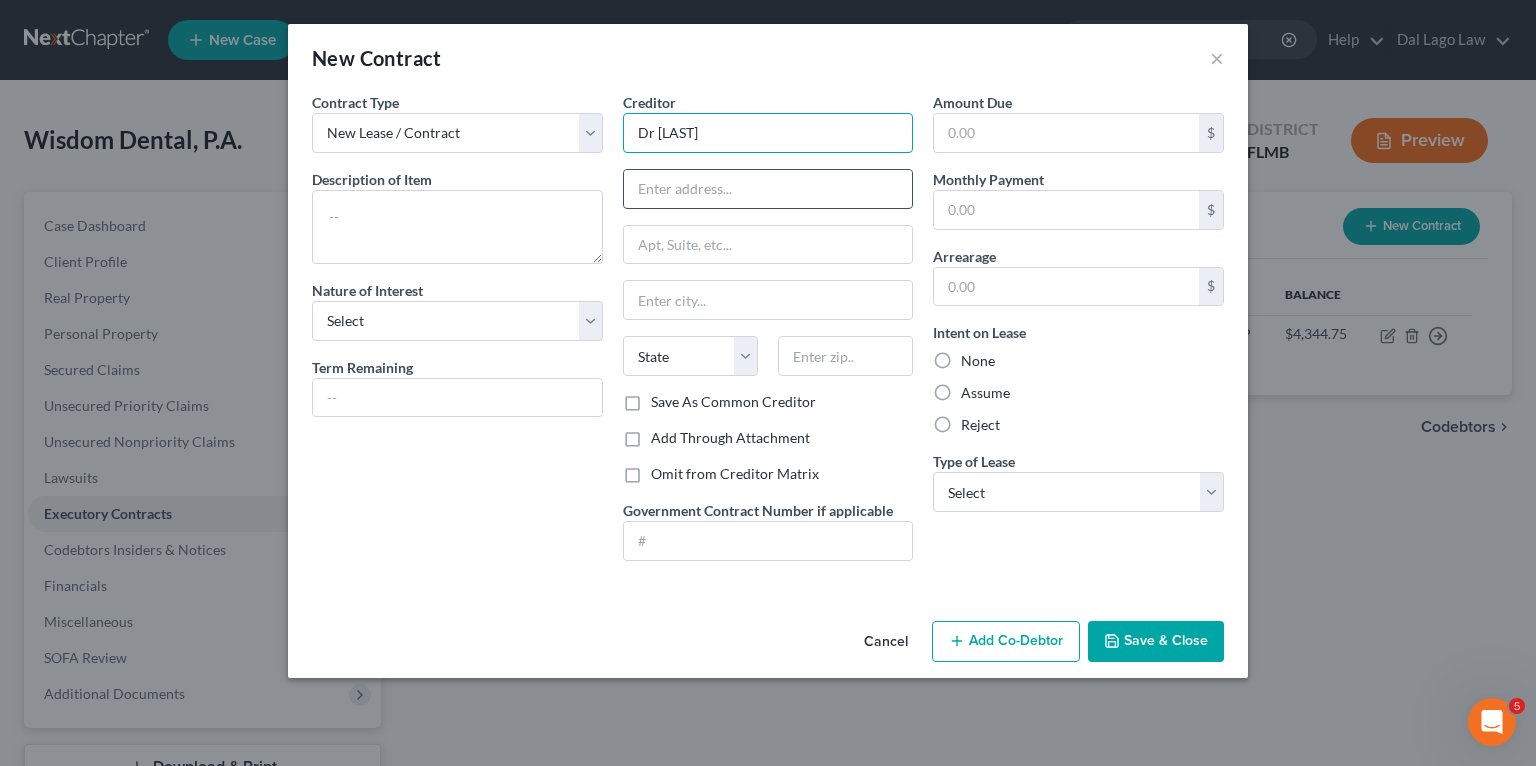 type on "Dr [LAST]" 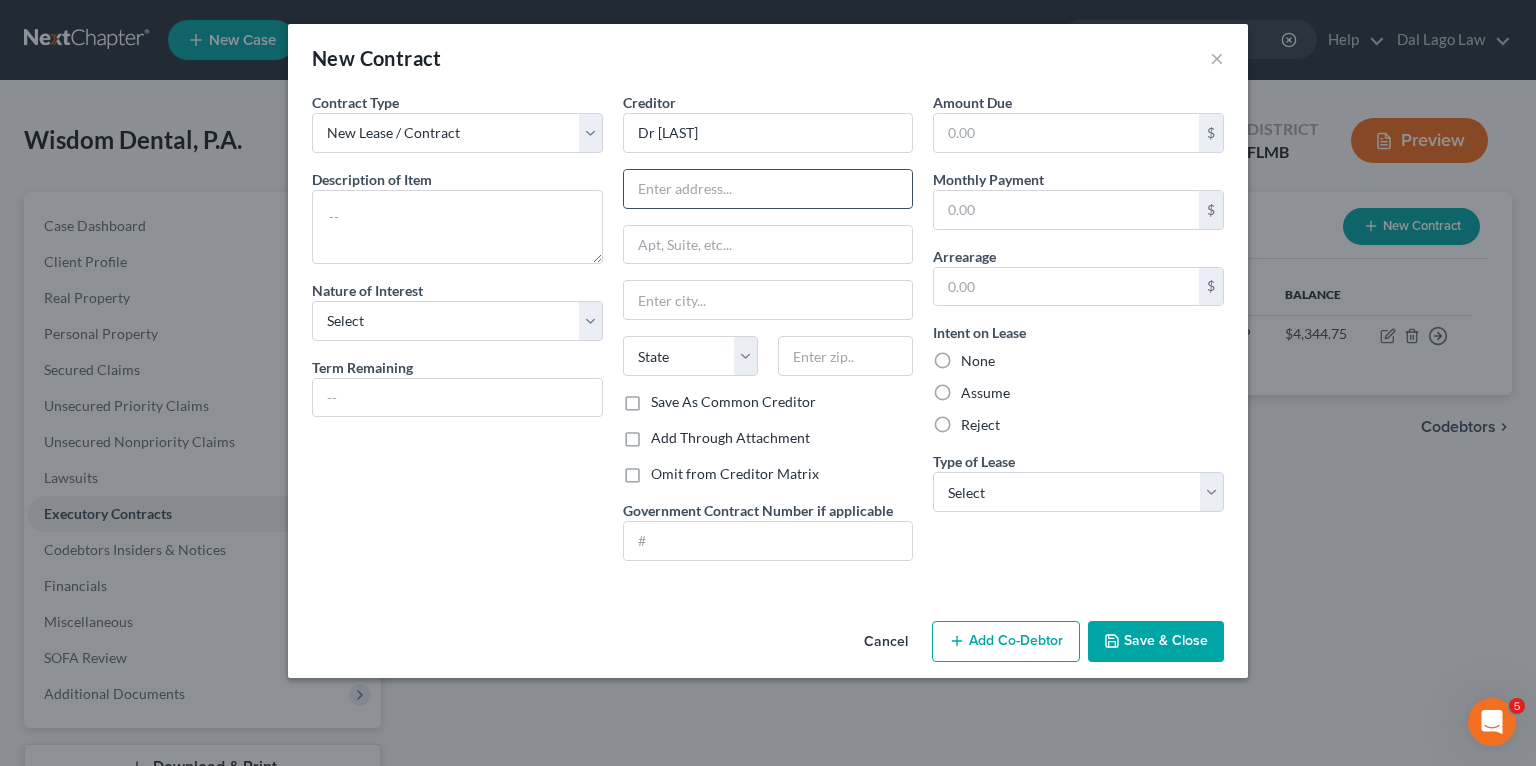 click at bounding box center (768, 189) 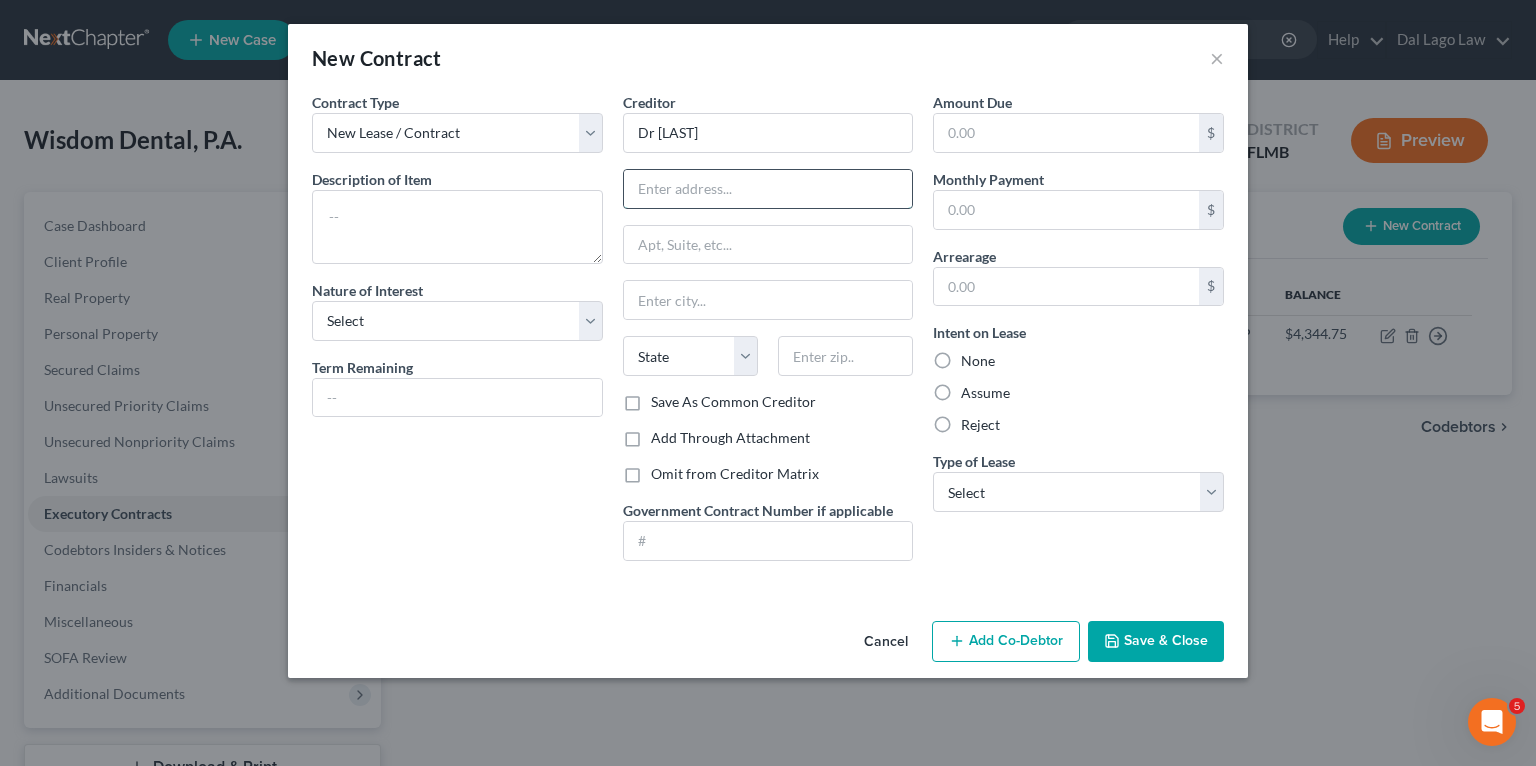 click at bounding box center (768, 189) 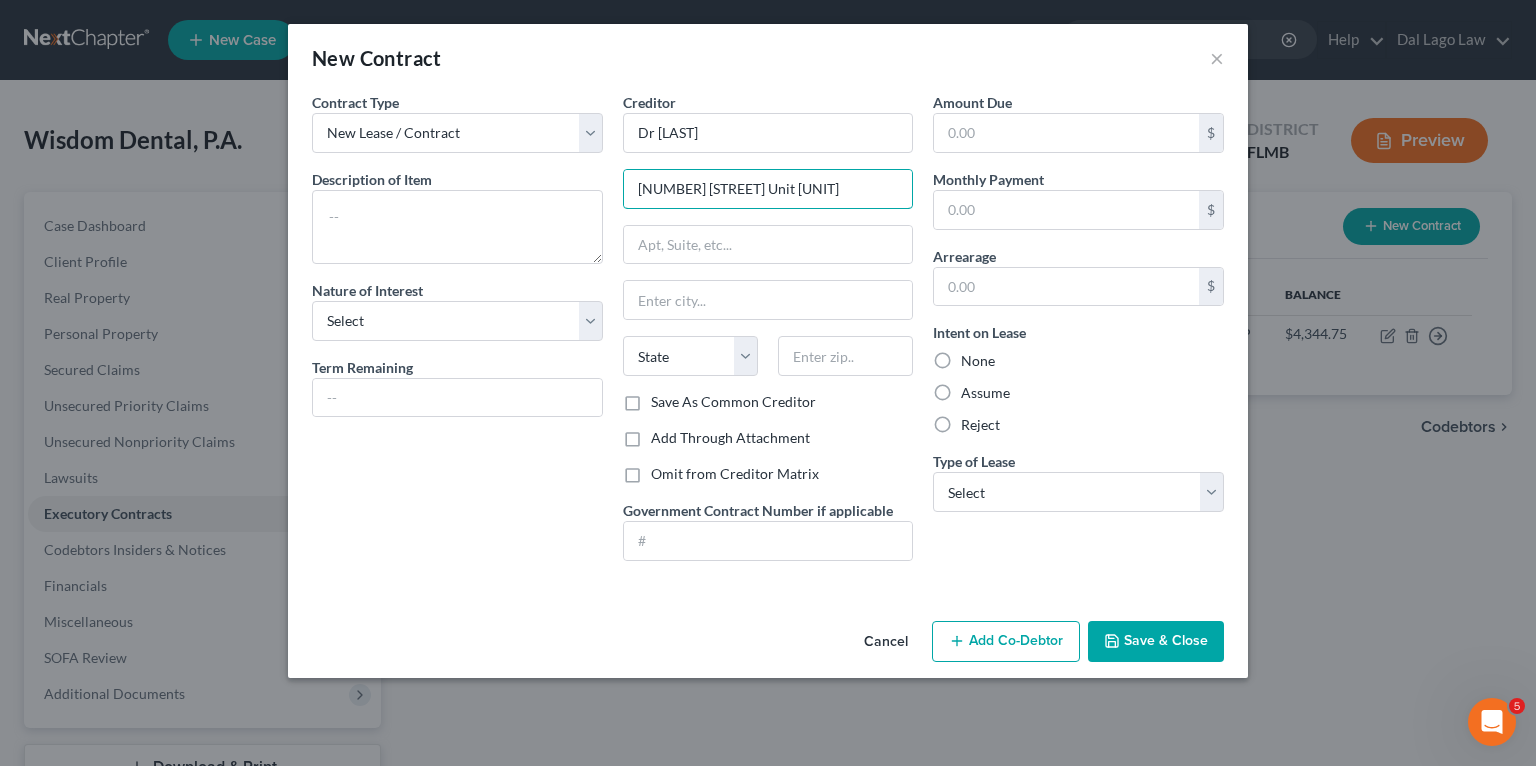 type on "[NUMBER] [STREET] Unit [UNIT]" 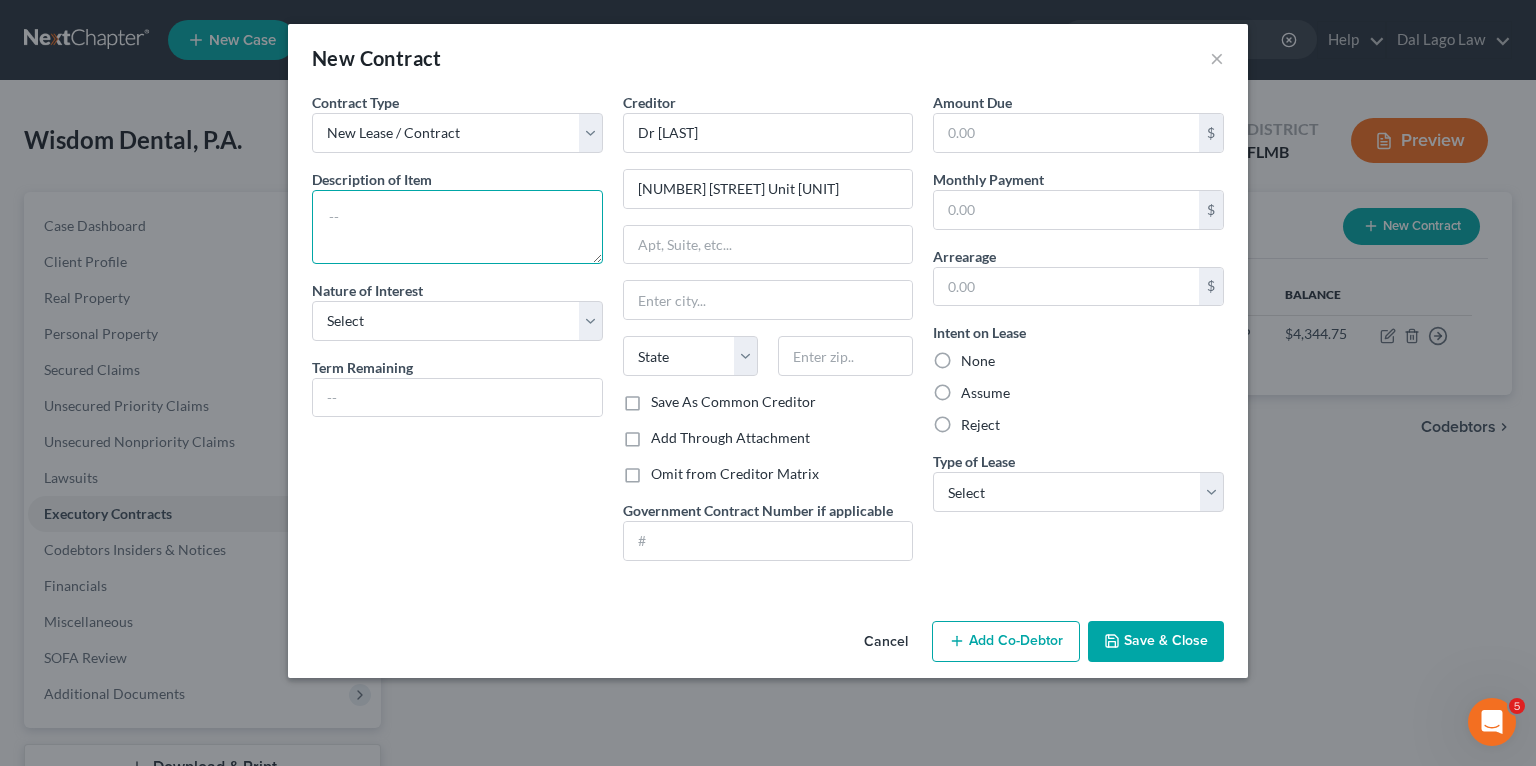 click at bounding box center [457, 227] 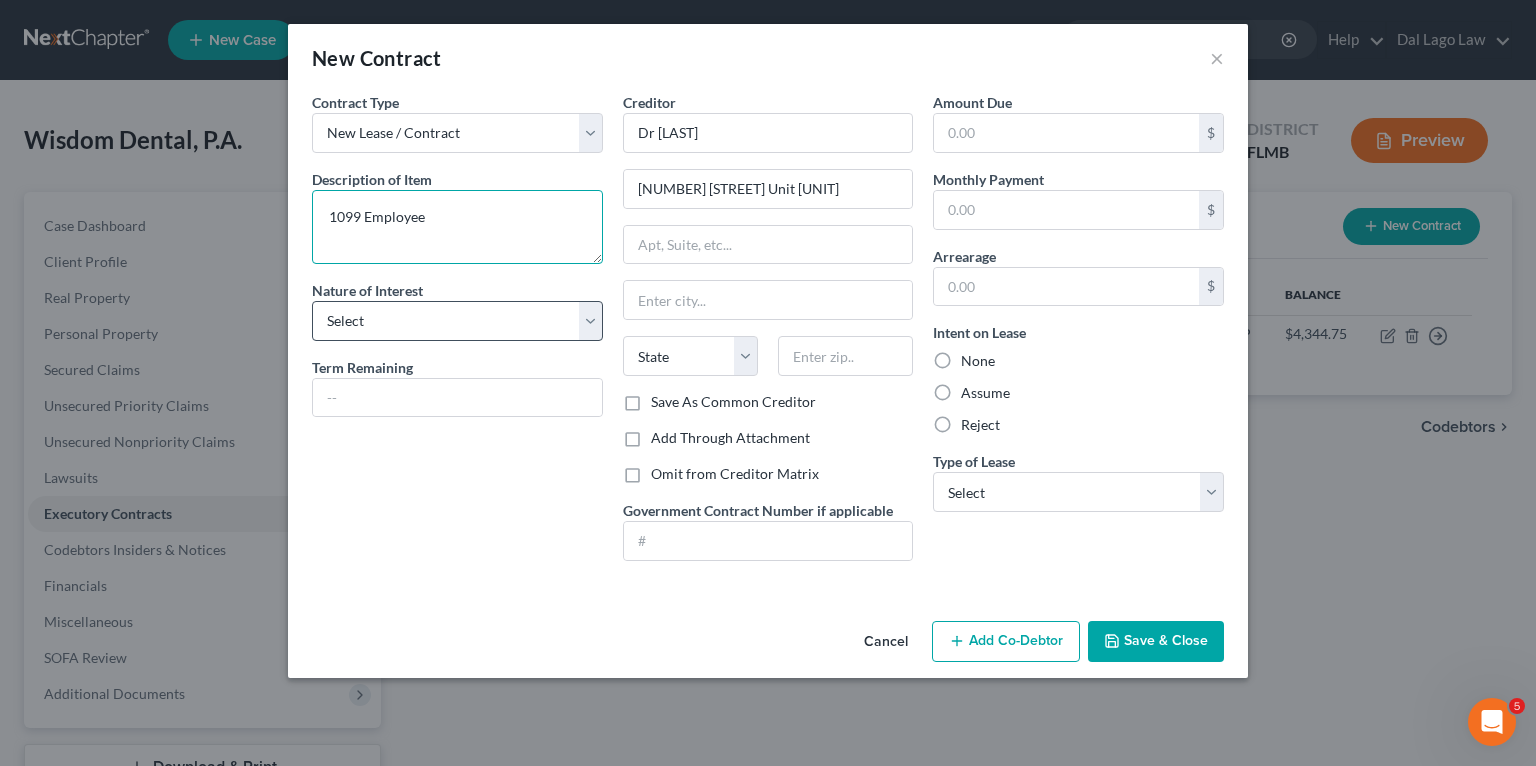 type on "1099 Employee" 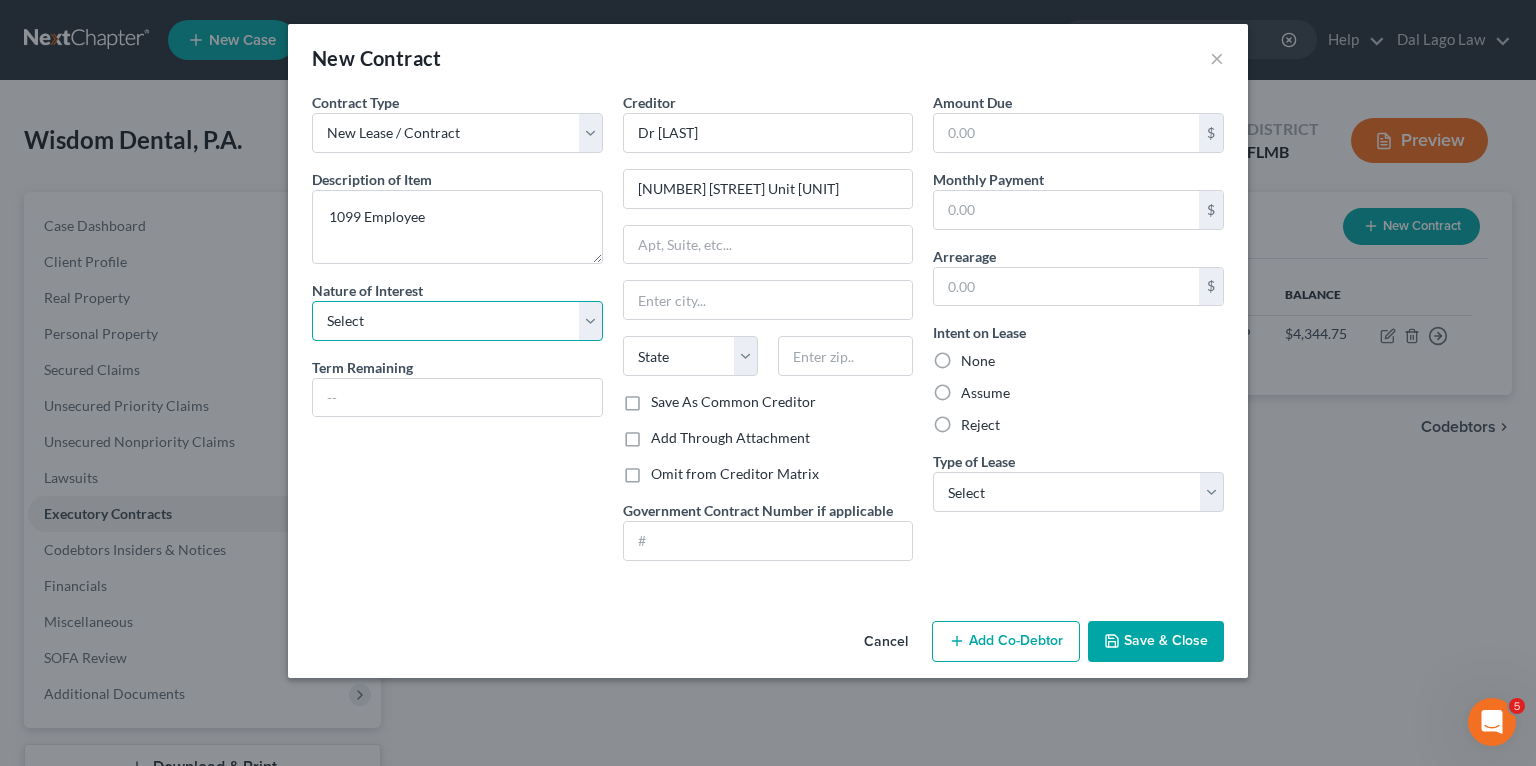 click on "Select Purchaser Agent Lessor Lessee" at bounding box center (457, 321) 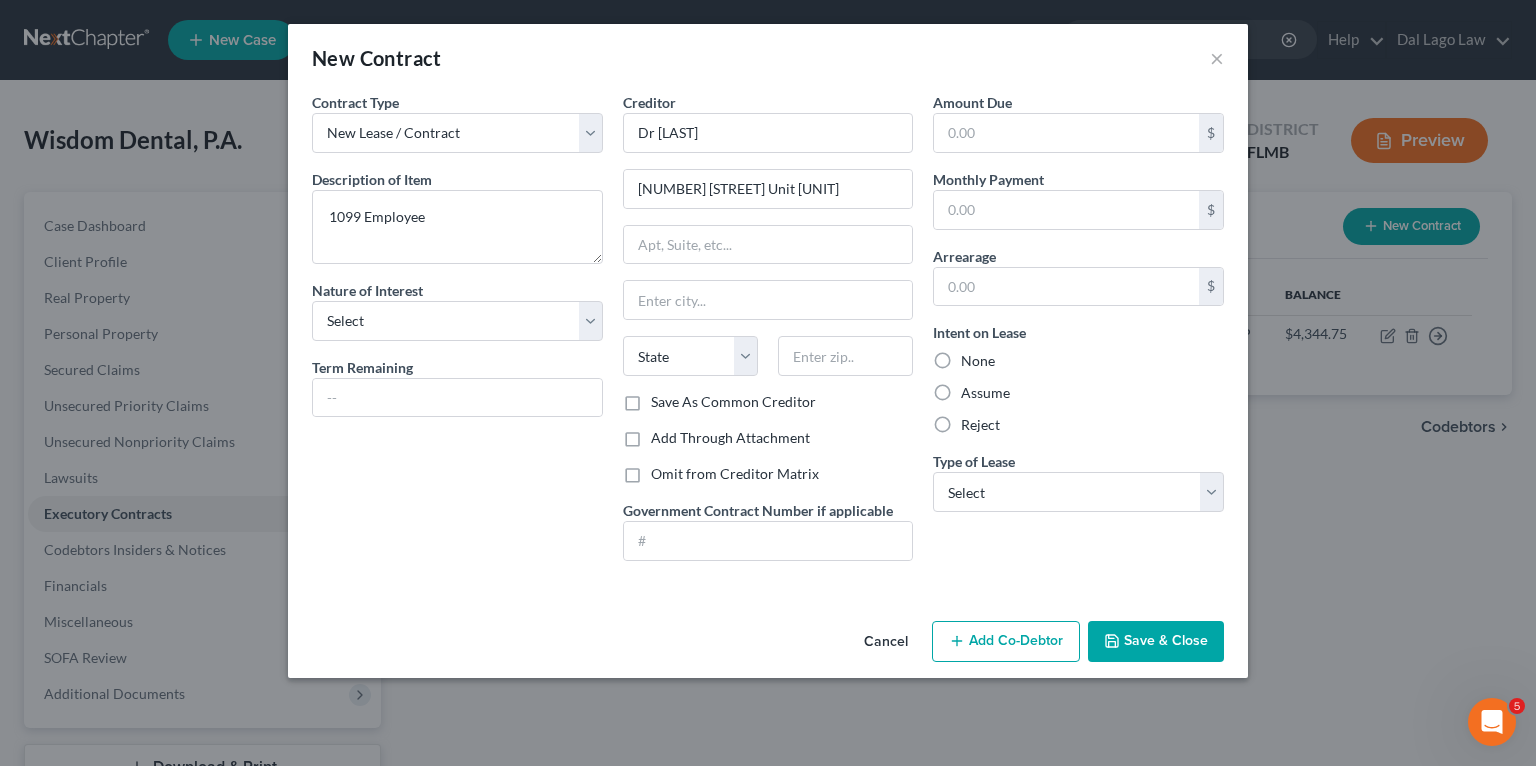 click on "Contract Type New Lease / Contract New Timeshare
Description of non-residential real property
*
Description of Item
*
1099 Employee Nature of Interest Select Purchaser Agent Lessor Lessee Term Remaining" at bounding box center [457, 334] 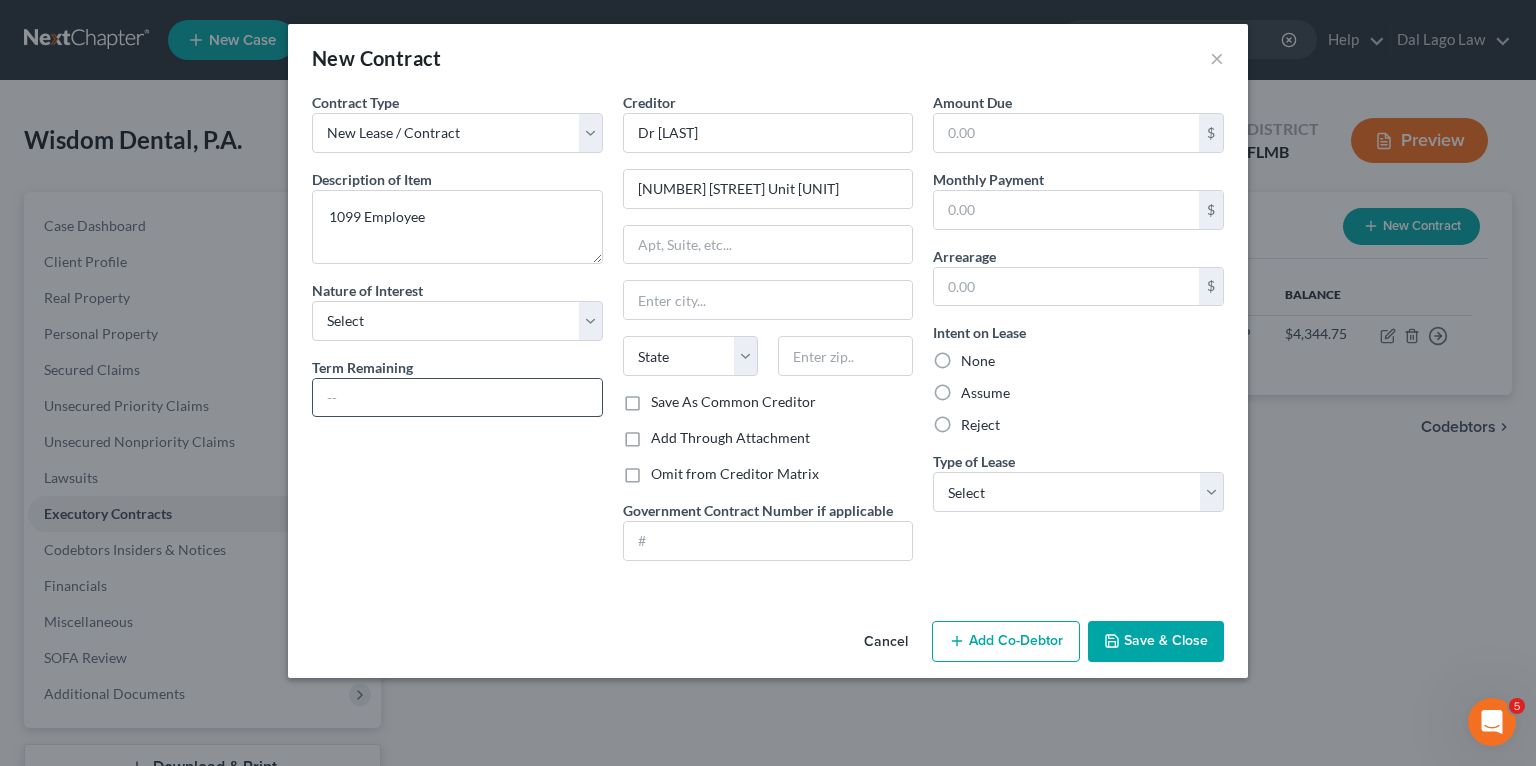 click at bounding box center [457, 398] 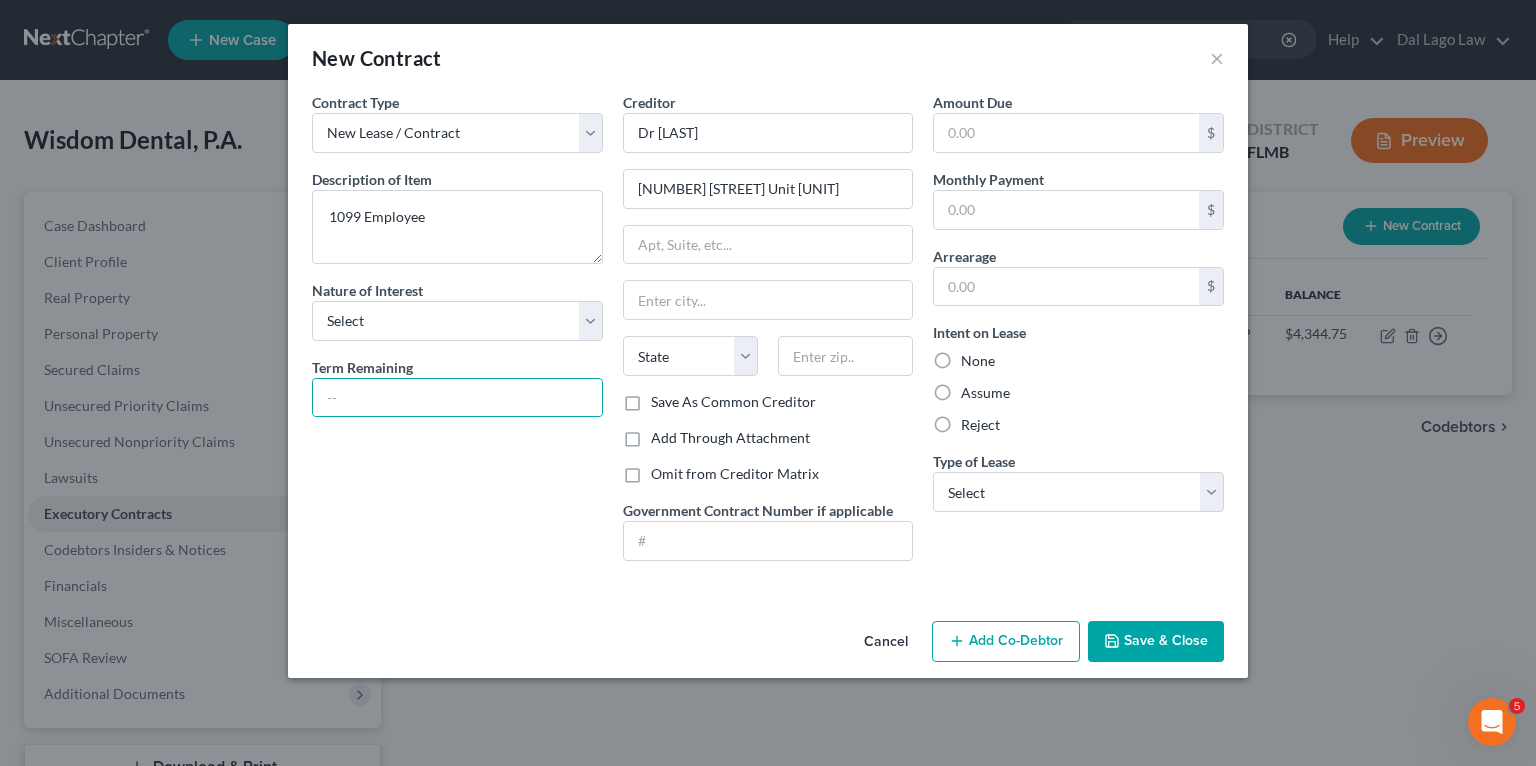 click on "Contract Type New Lease / Contract New Timeshare
Description of non-residential real property
*
Description of Item
*
1099 Employee Nature of Interest Select Purchaser Agent Lessor Lessee Term Remaining Creditor *    Dr [LAST]                      [NUMBER] [STREET] Unit [NUMBER] State AL AK AR AZ CA CO CT DE DC FL GA GU HI ID IL IN IA KS KY LA ME MD MA MI MN MS MO MT NC ND NE NV NH NJ NM NY OH OK OR PA PR RI SC SD TN TX UT VI VA VT WA WV WI WY Save As Common Creditor Add Through Attachment Omit from Creditor Matrix Government Contract Number if applicable Amount Due $ Monthly Payment $ Arrearage $ Intent on Lease None Assume Reject
Type of Lease
*
Select Real Estate Car Other Asset Select" at bounding box center (768, 352) 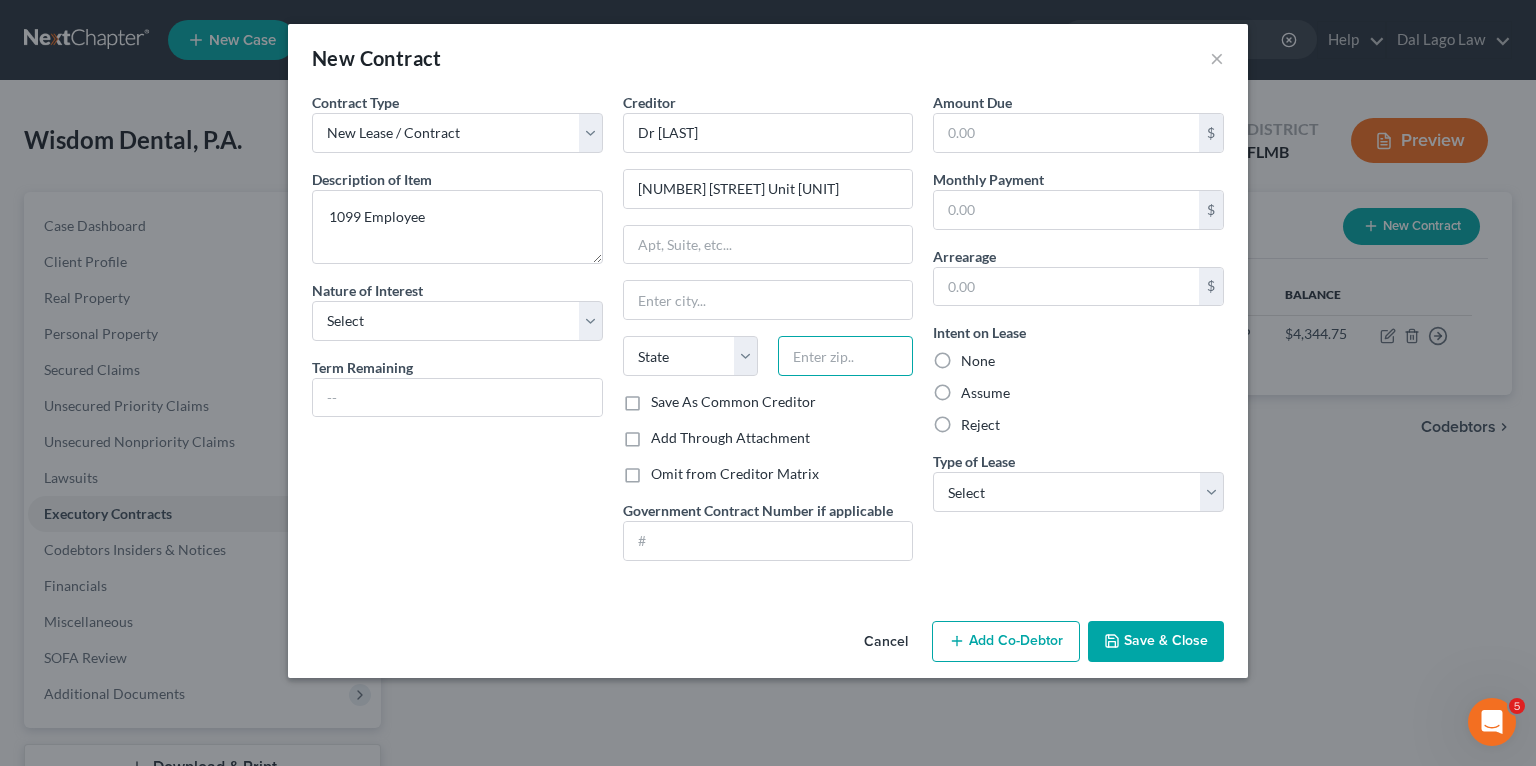 click at bounding box center (845, 356) 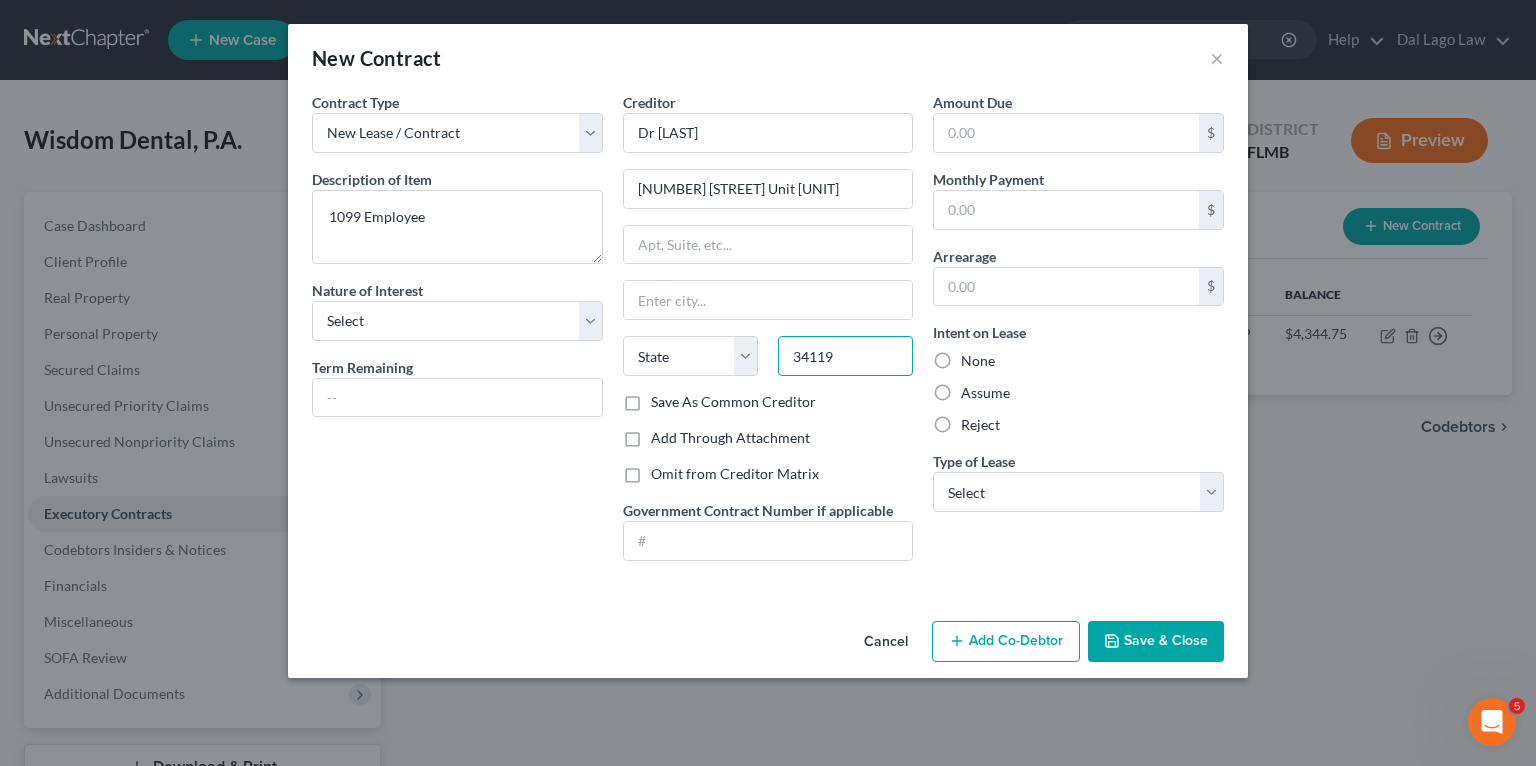 type on "34119" 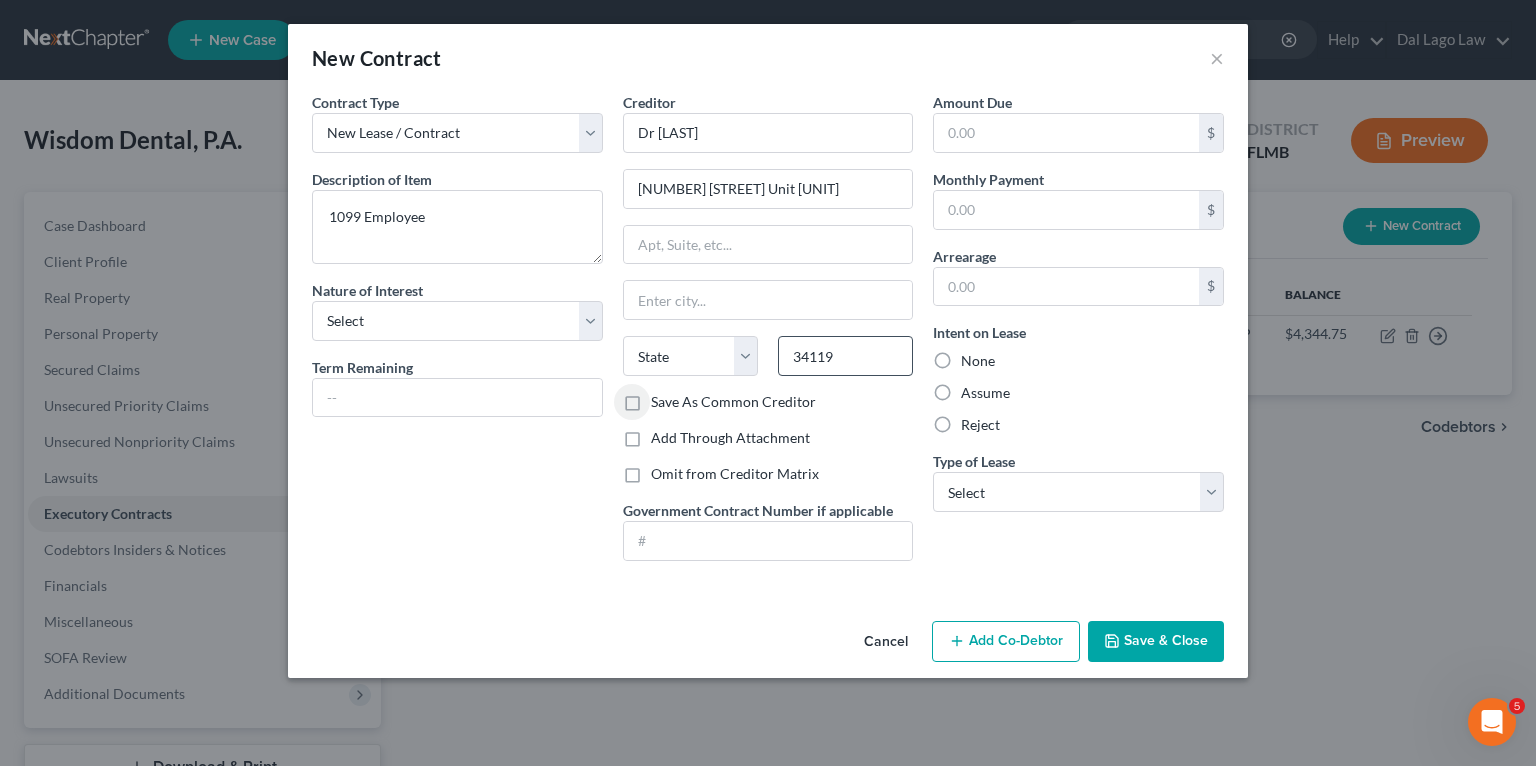 type on "Naples" 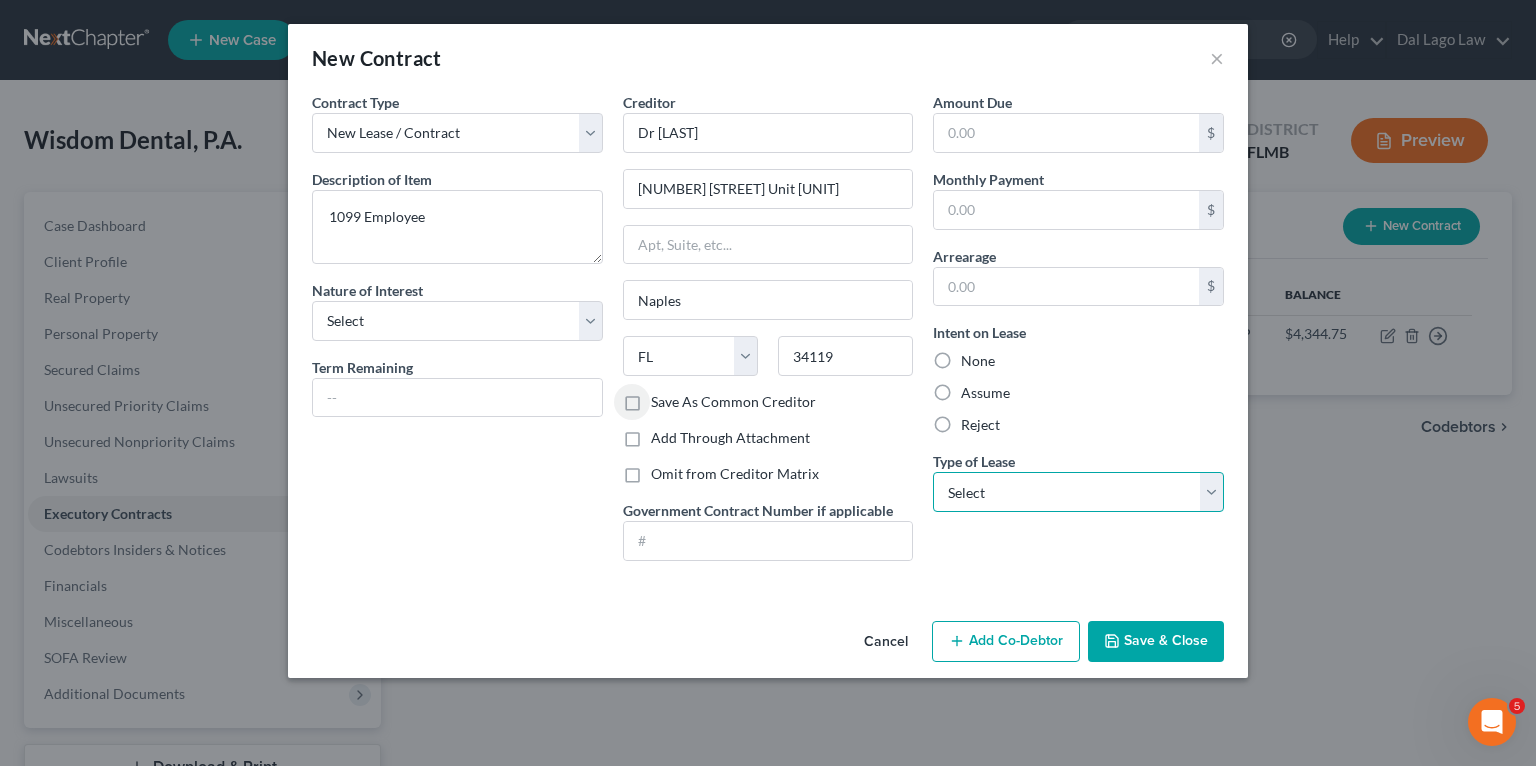 click on "Select Real Estate Car Other" at bounding box center (1078, 492) 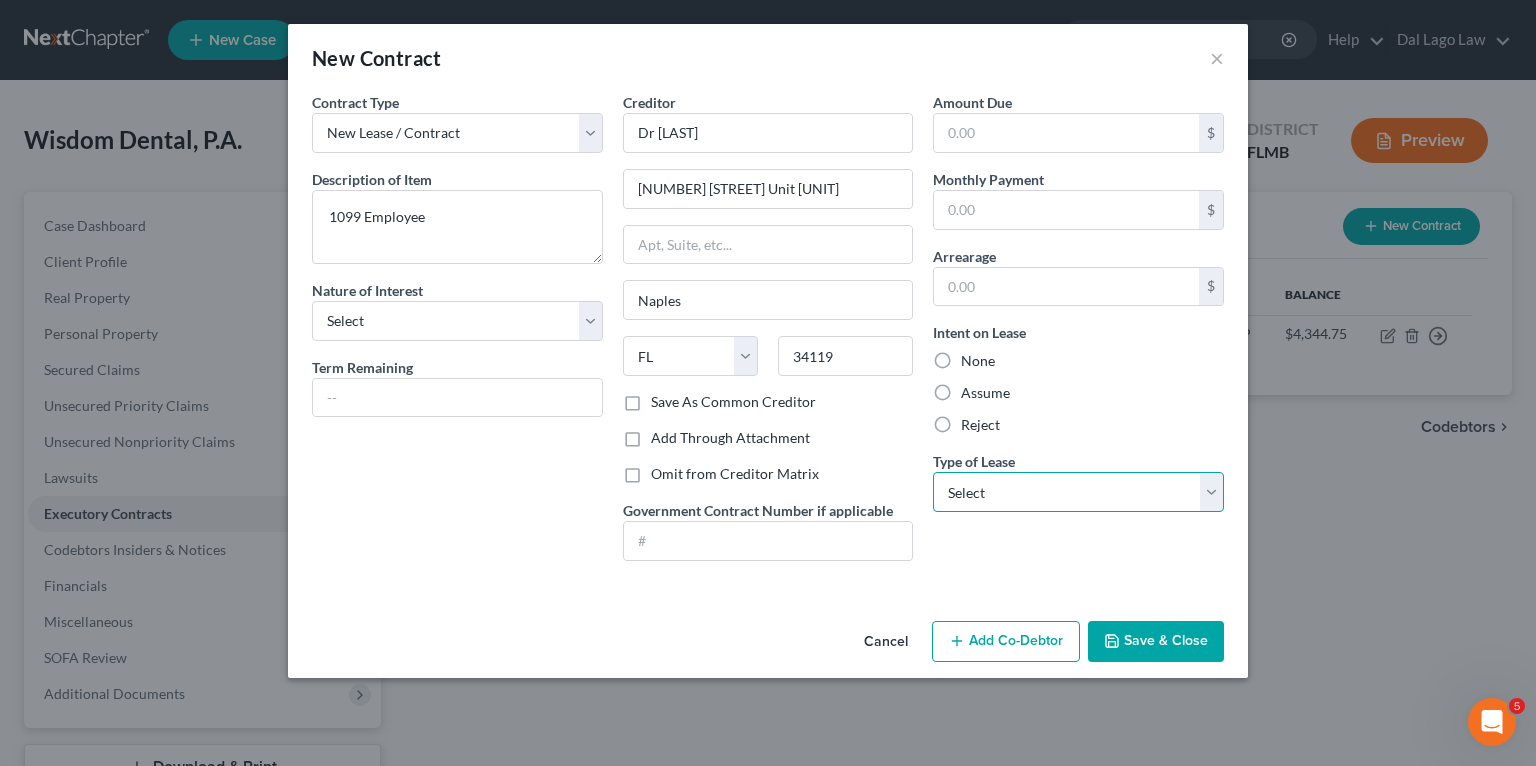 select on "2" 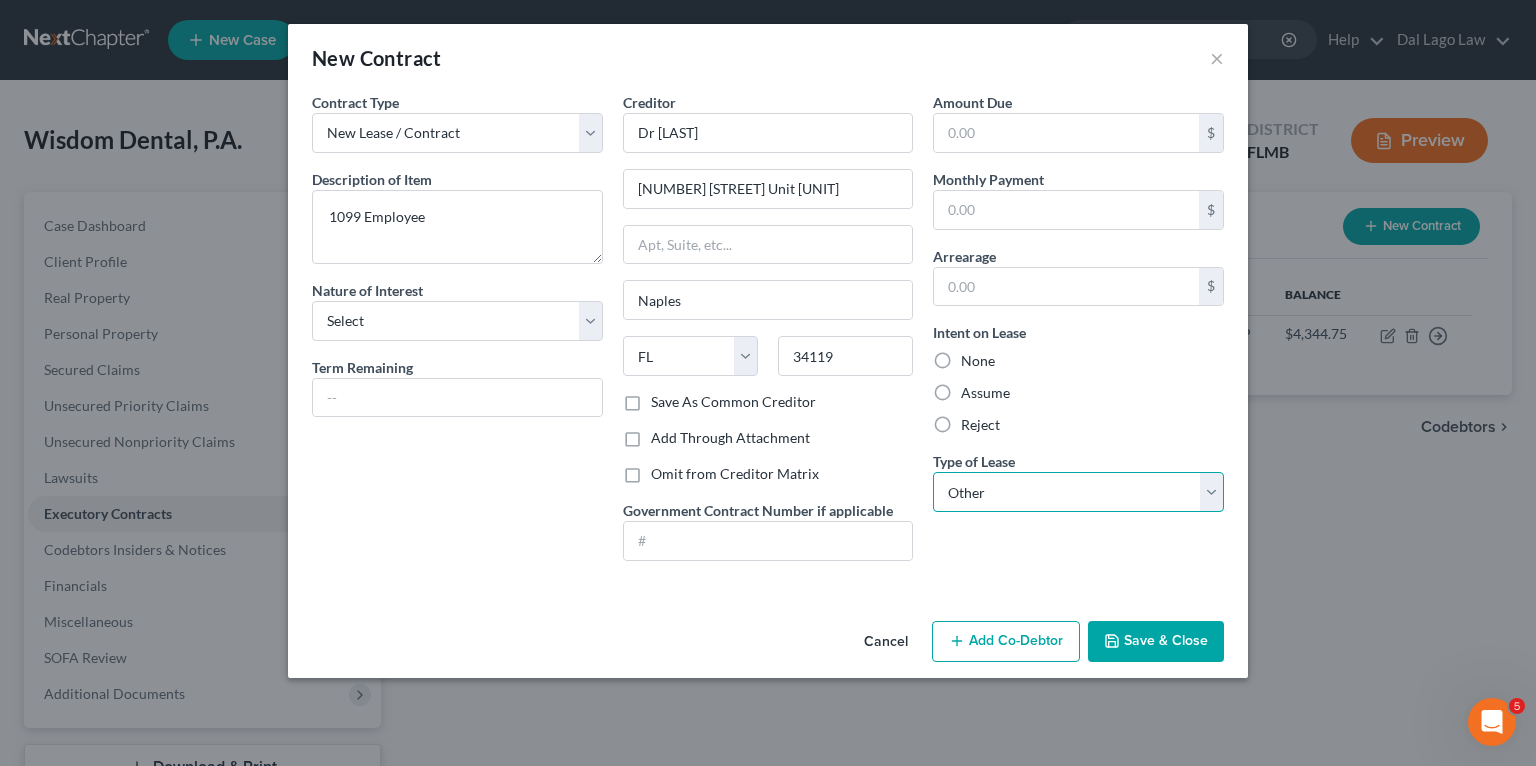 click on "Select Real Estate Car Other" at bounding box center (1078, 492) 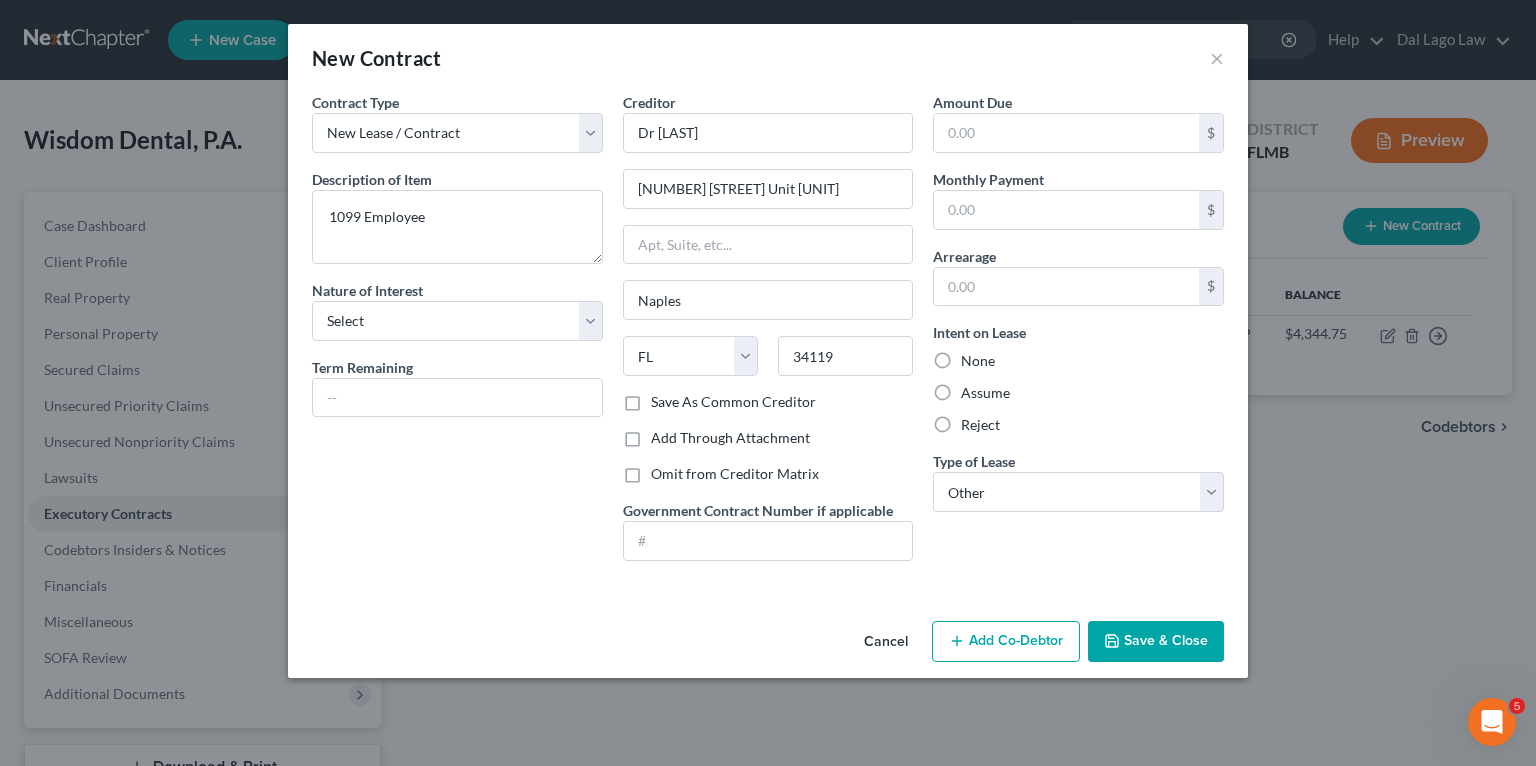 click on "Amount Due $ Monthly Payment $ Arrearage $ Intent on Lease None Assume Reject
Type of Lease
*
Select Real Estate Car Other Asset Select" at bounding box center [1078, 334] 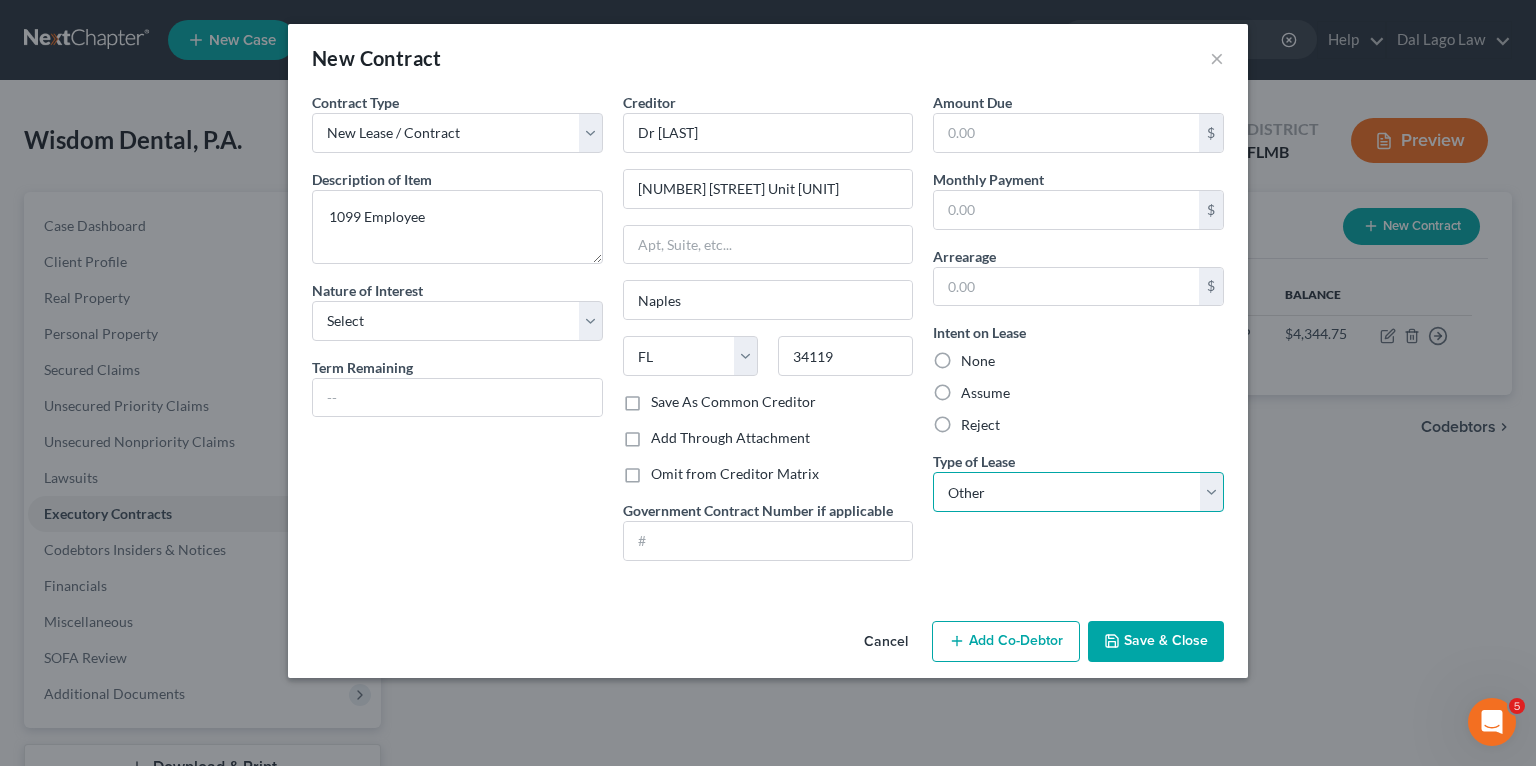 click on "Select Real Estate Car Other" at bounding box center [1078, 492] 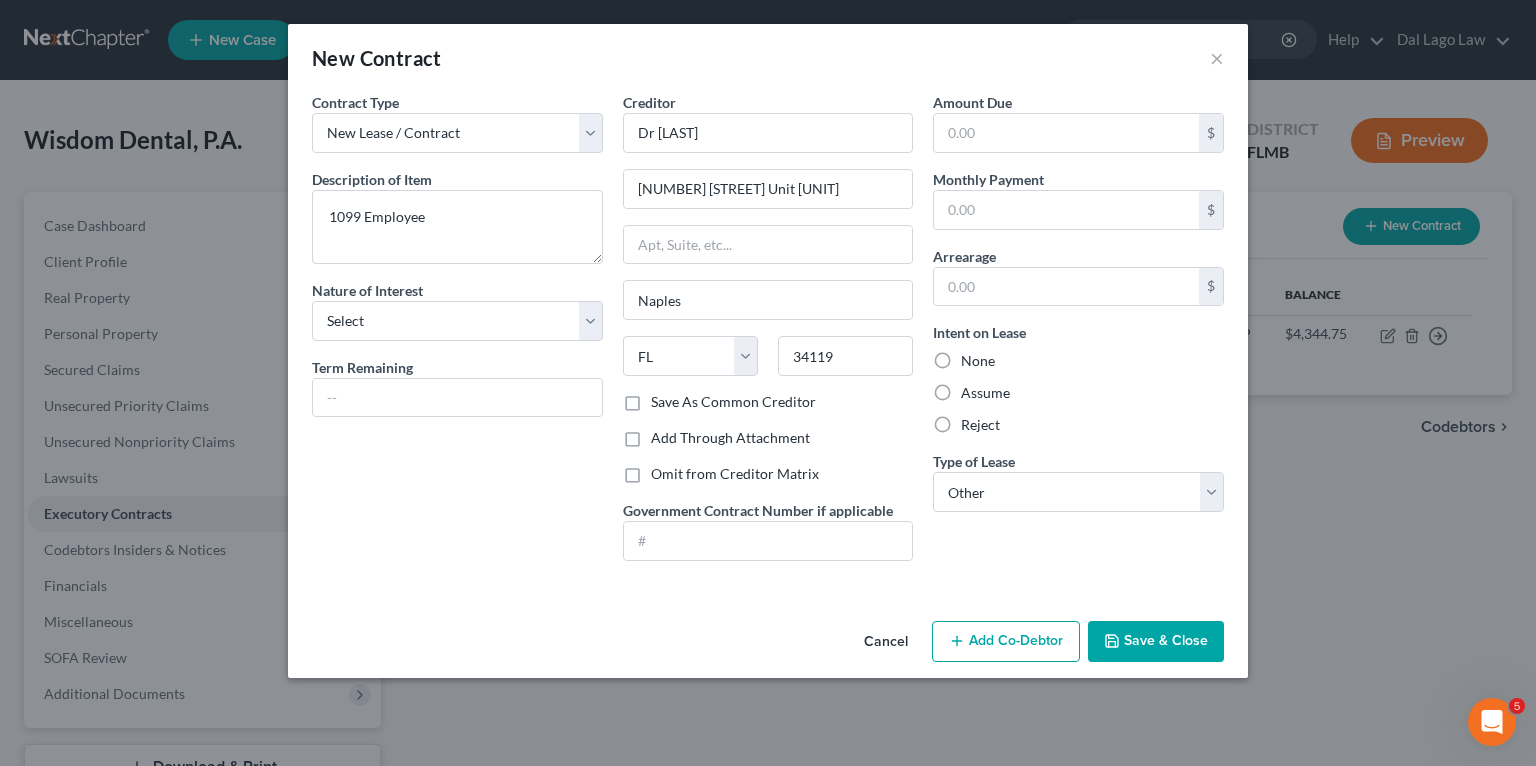 click on "Amount Due $ Monthly Payment $ Arrearage $ Intent on Lease None Assume Reject
Type of Lease
*
Select Real Estate Car Other Asset Select" at bounding box center (1078, 334) 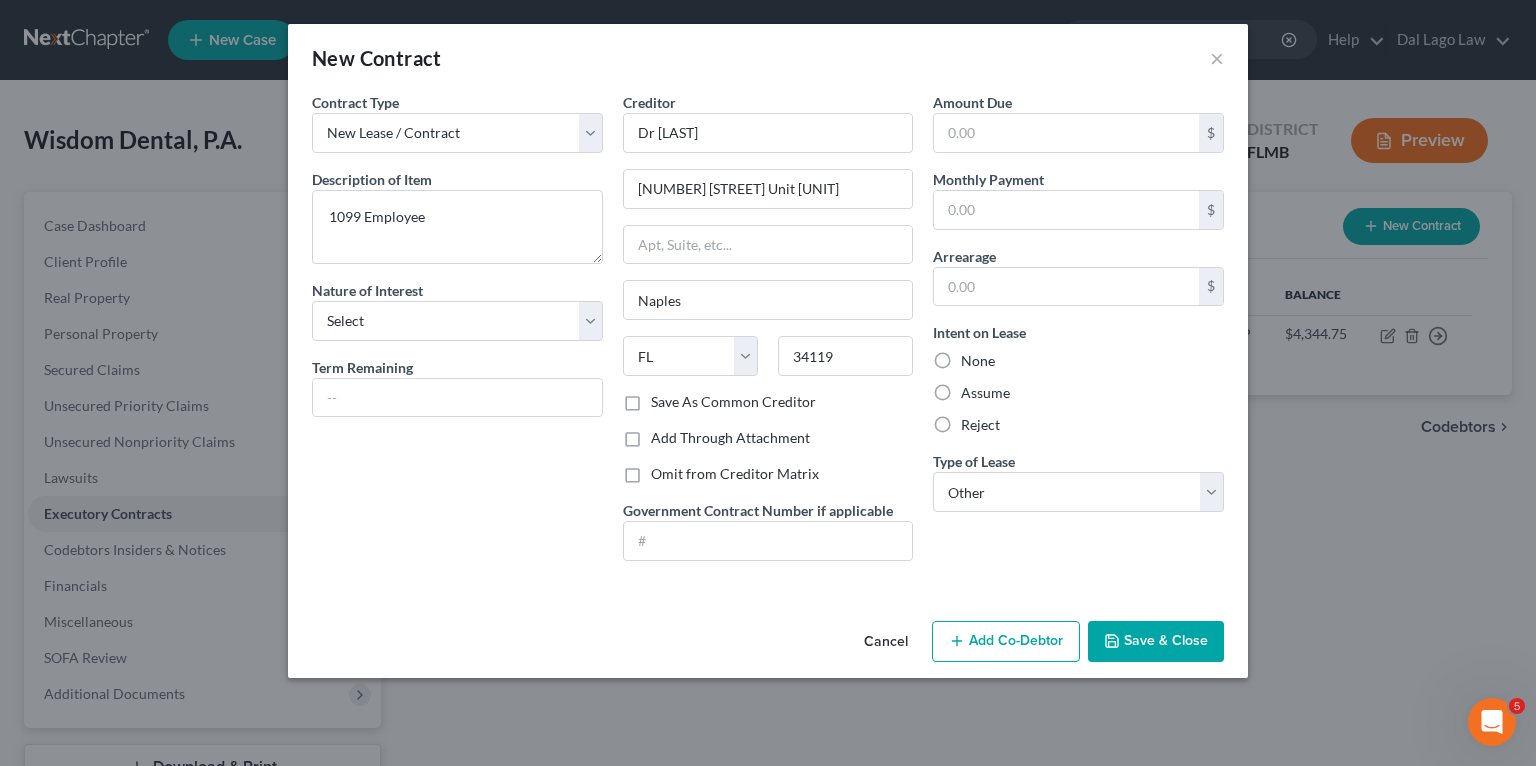 click on "Save & Close" at bounding box center [1156, 642] 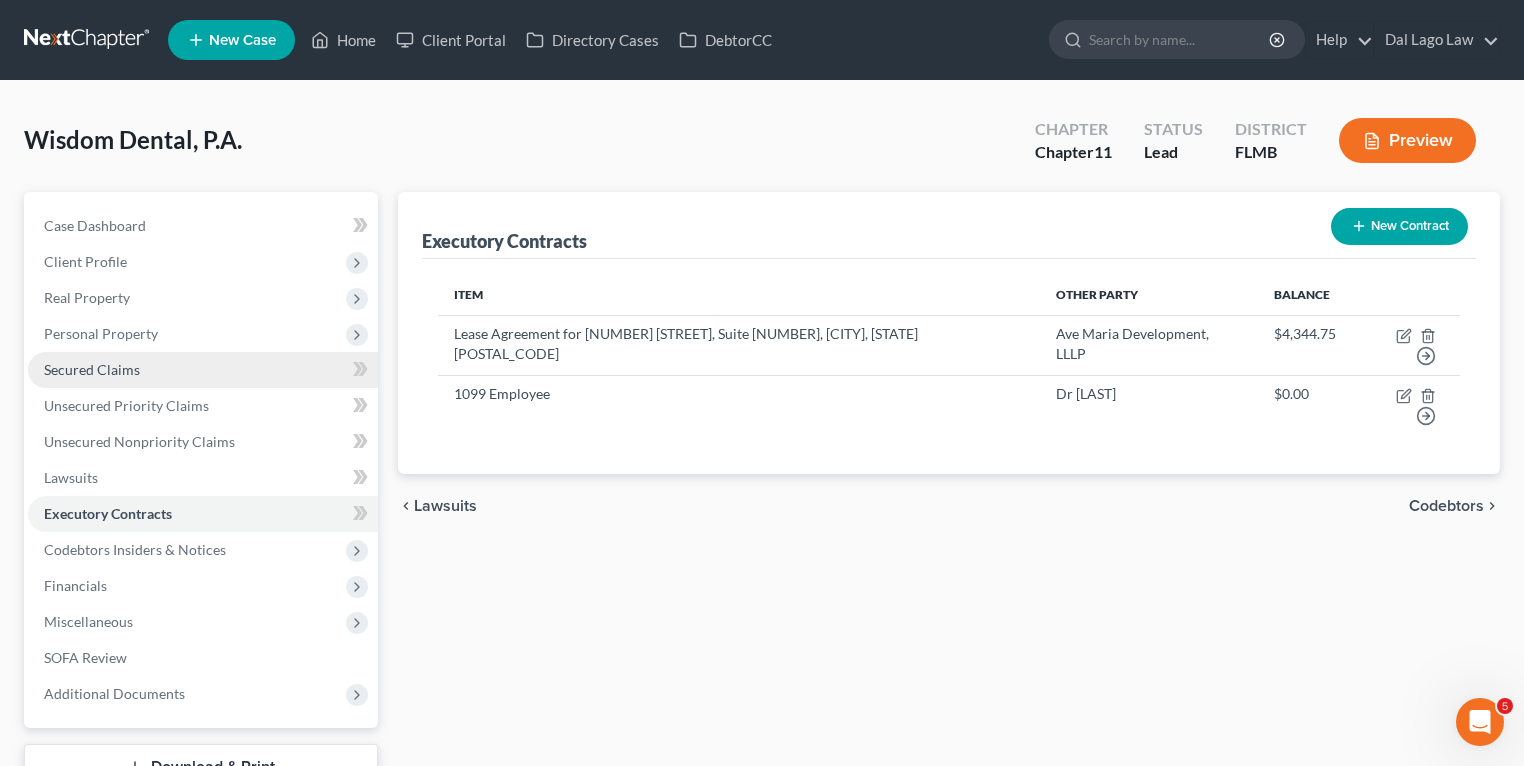 click on "Secured Claims" at bounding box center (203, 370) 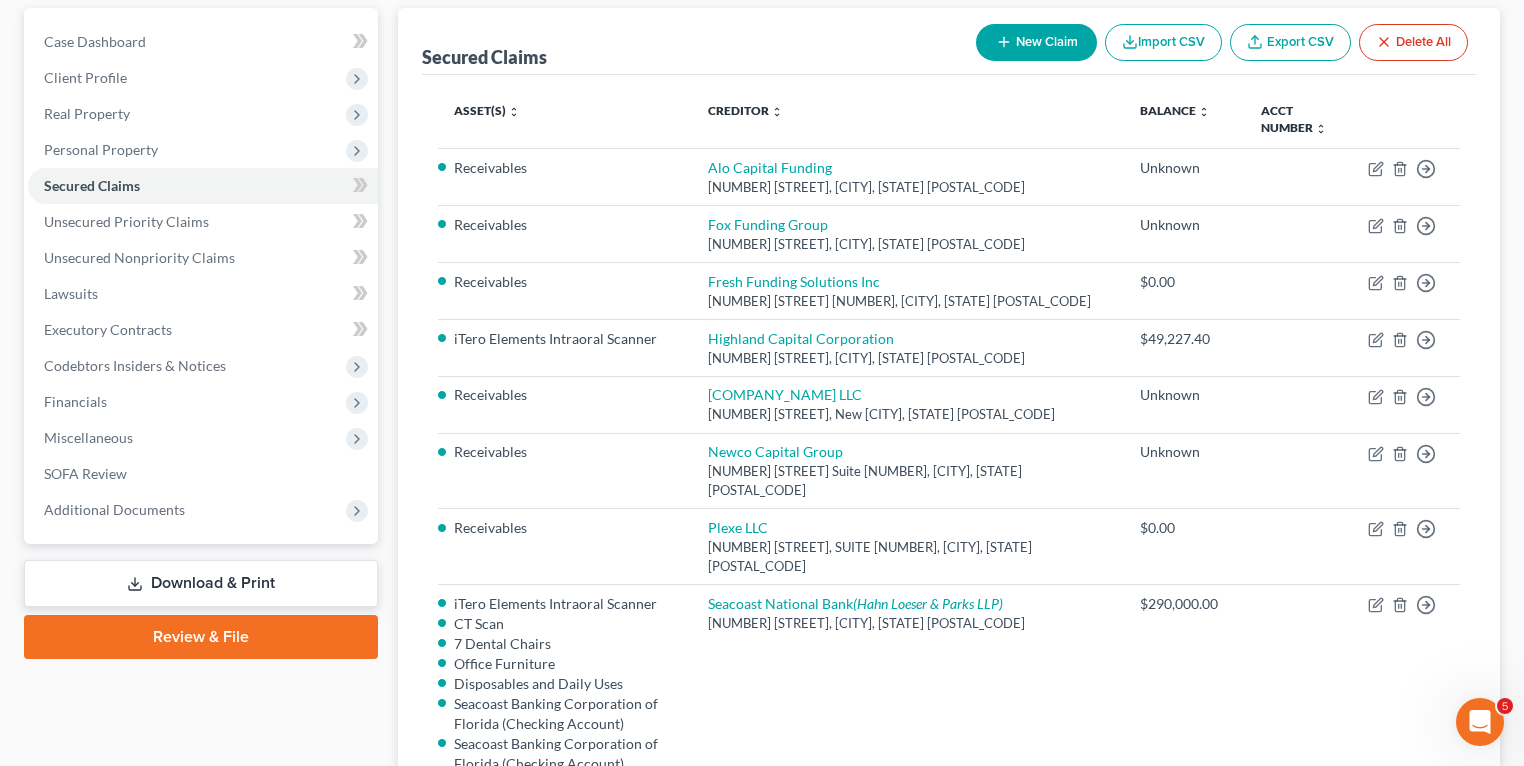 scroll, scrollTop: 0, scrollLeft: 0, axis: both 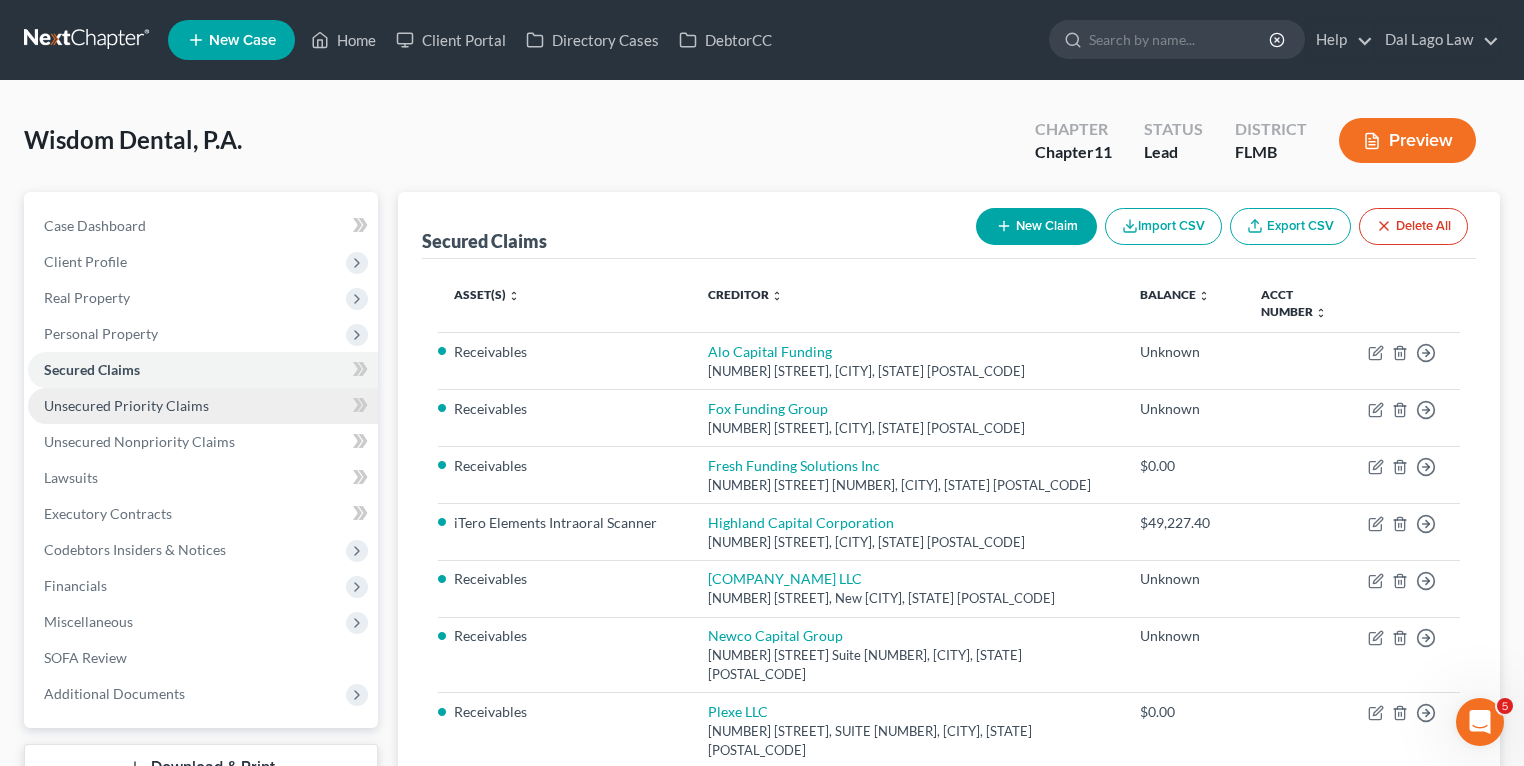click on "Unsecured Priority Claims" at bounding box center (126, 405) 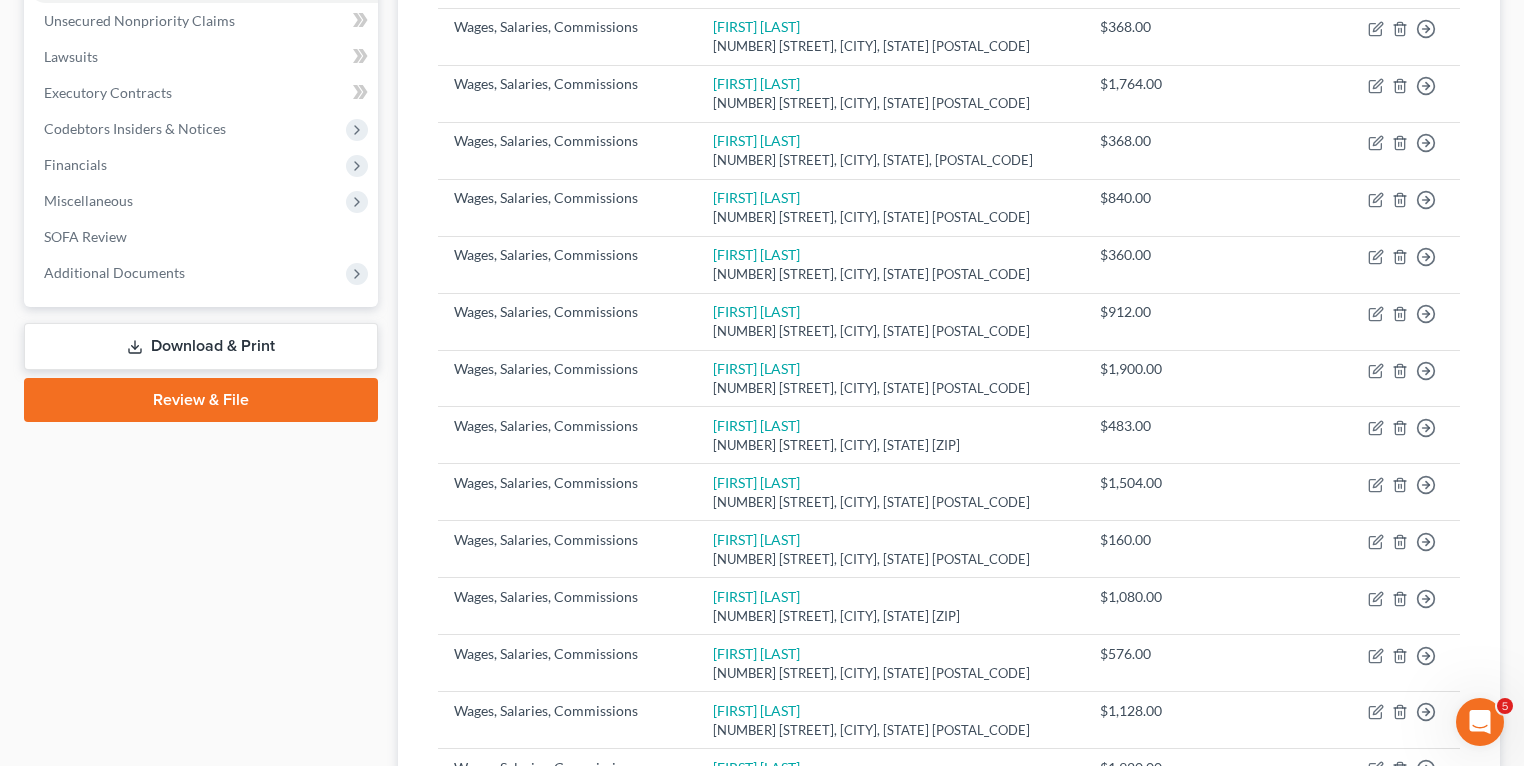 scroll, scrollTop: 410, scrollLeft: 0, axis: vertical 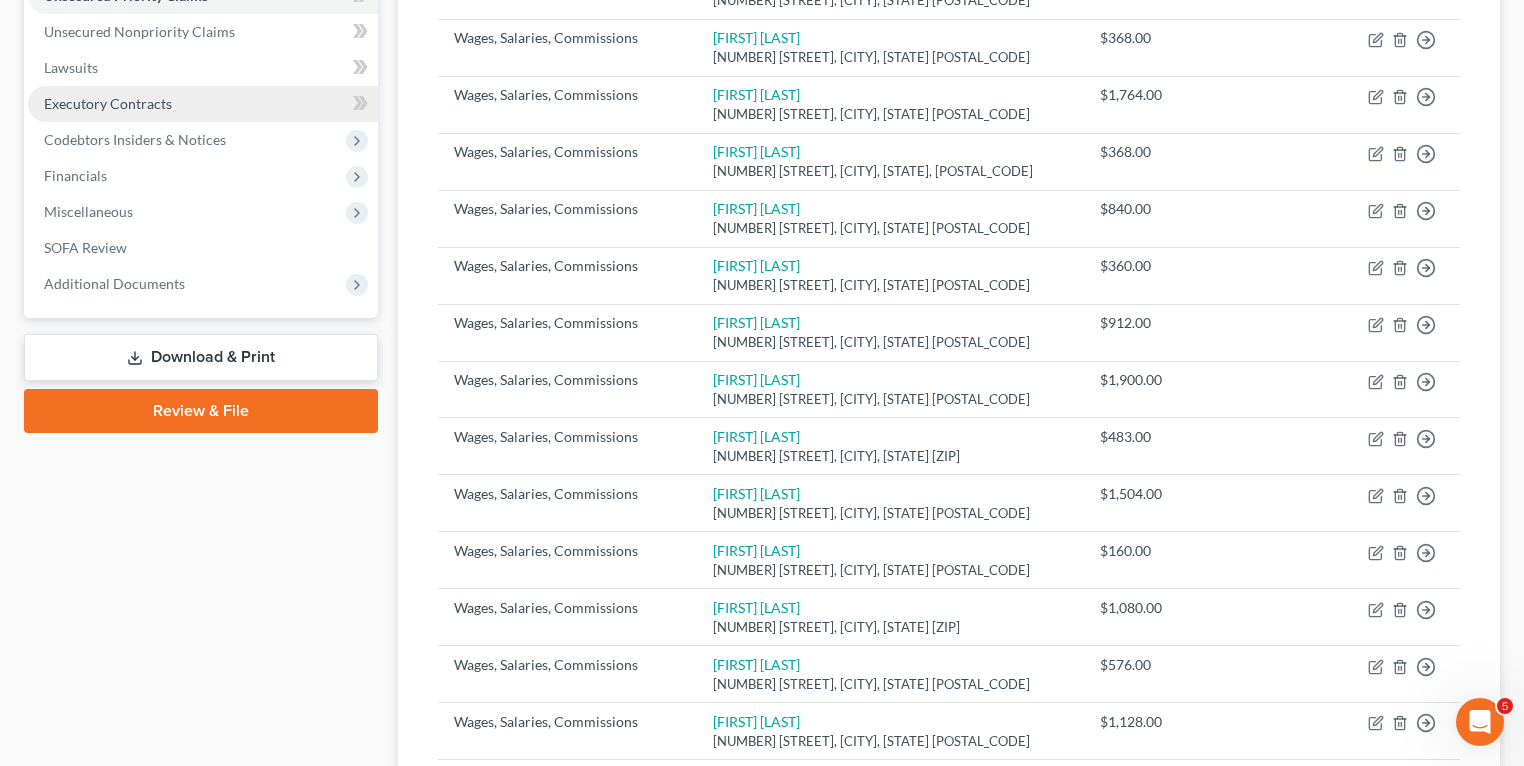 click on "Executory Contracts" at bounding box center [108, 103] 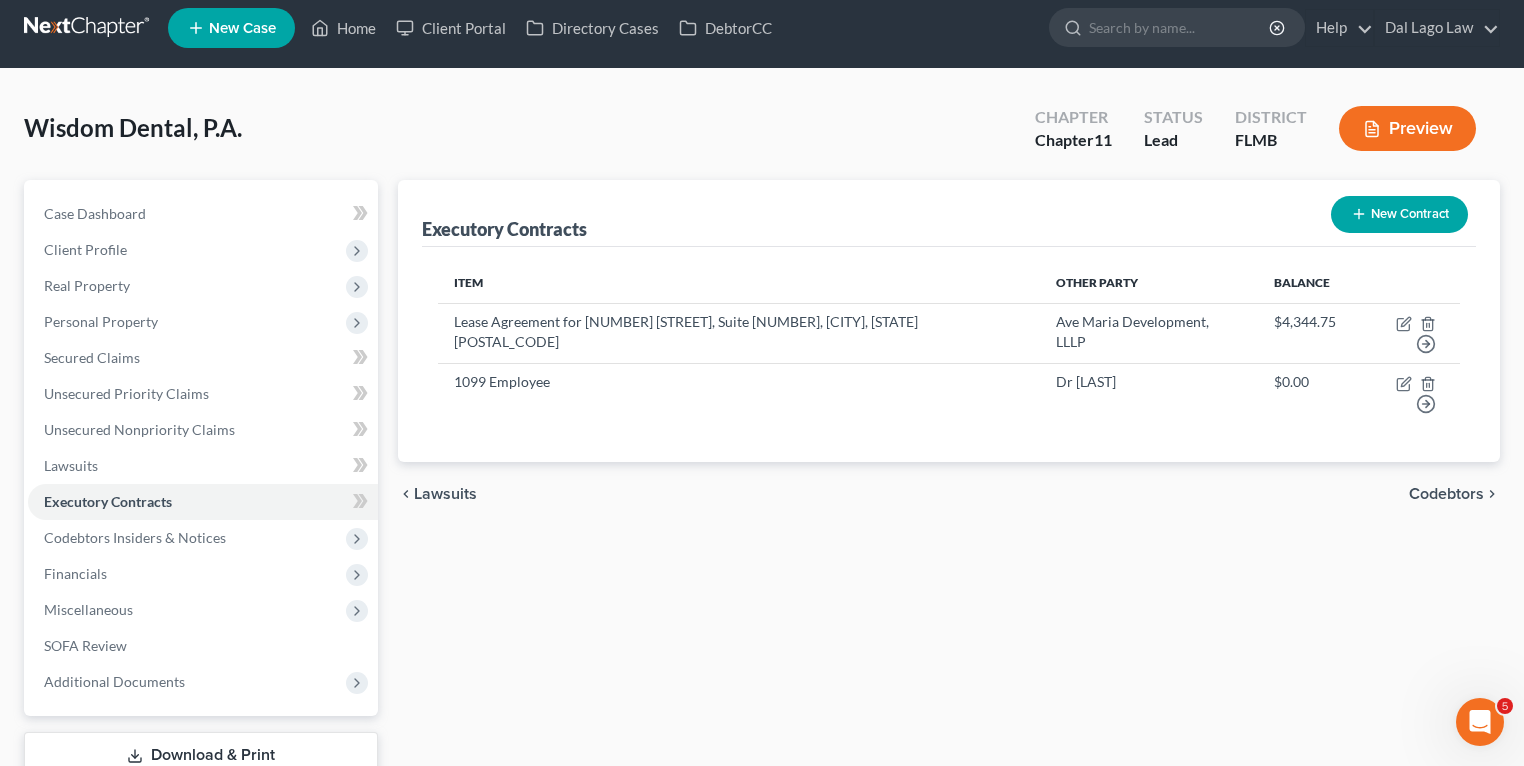 scroll, scrollTop: 0, scrollLeft: 0, axis: both 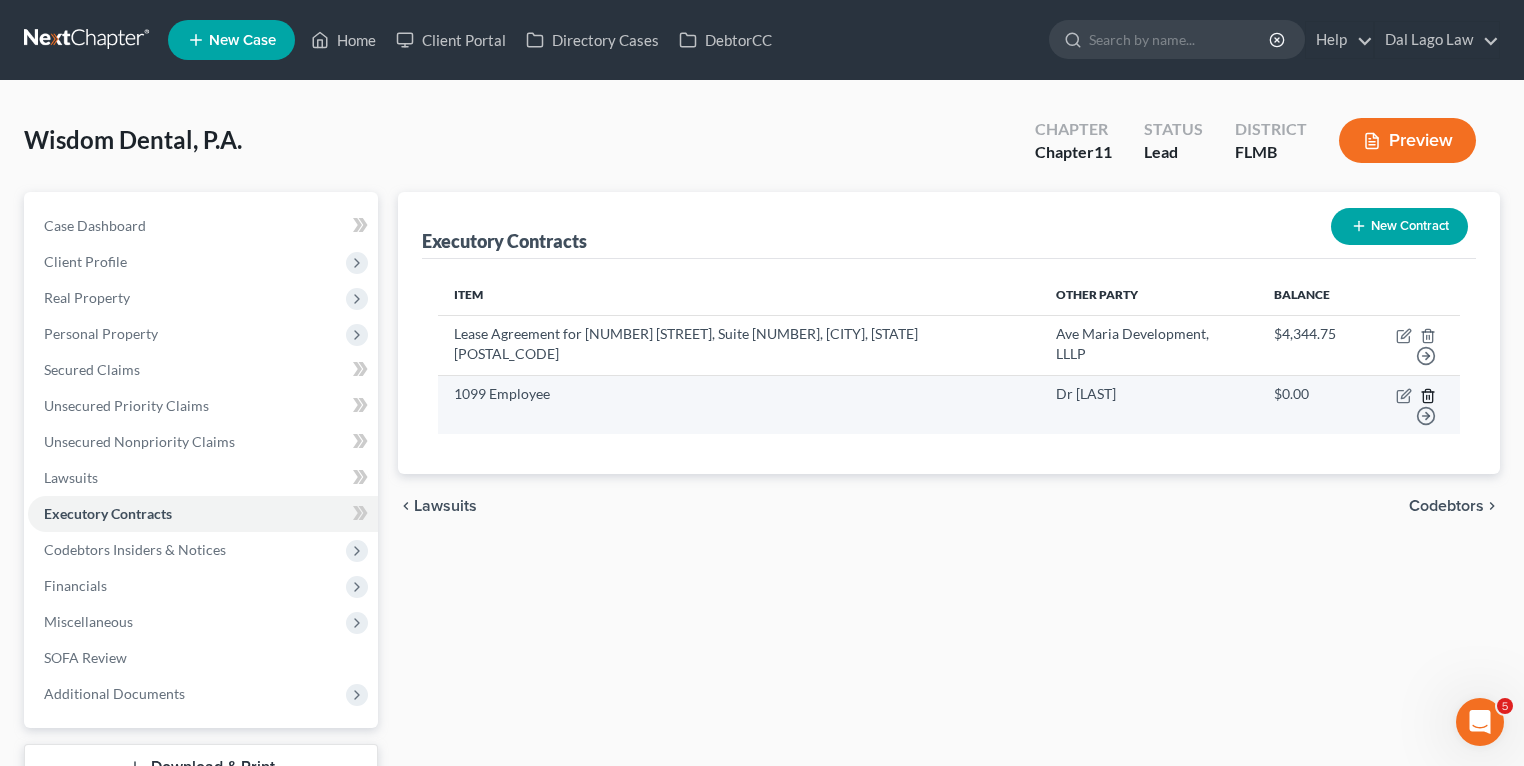 click 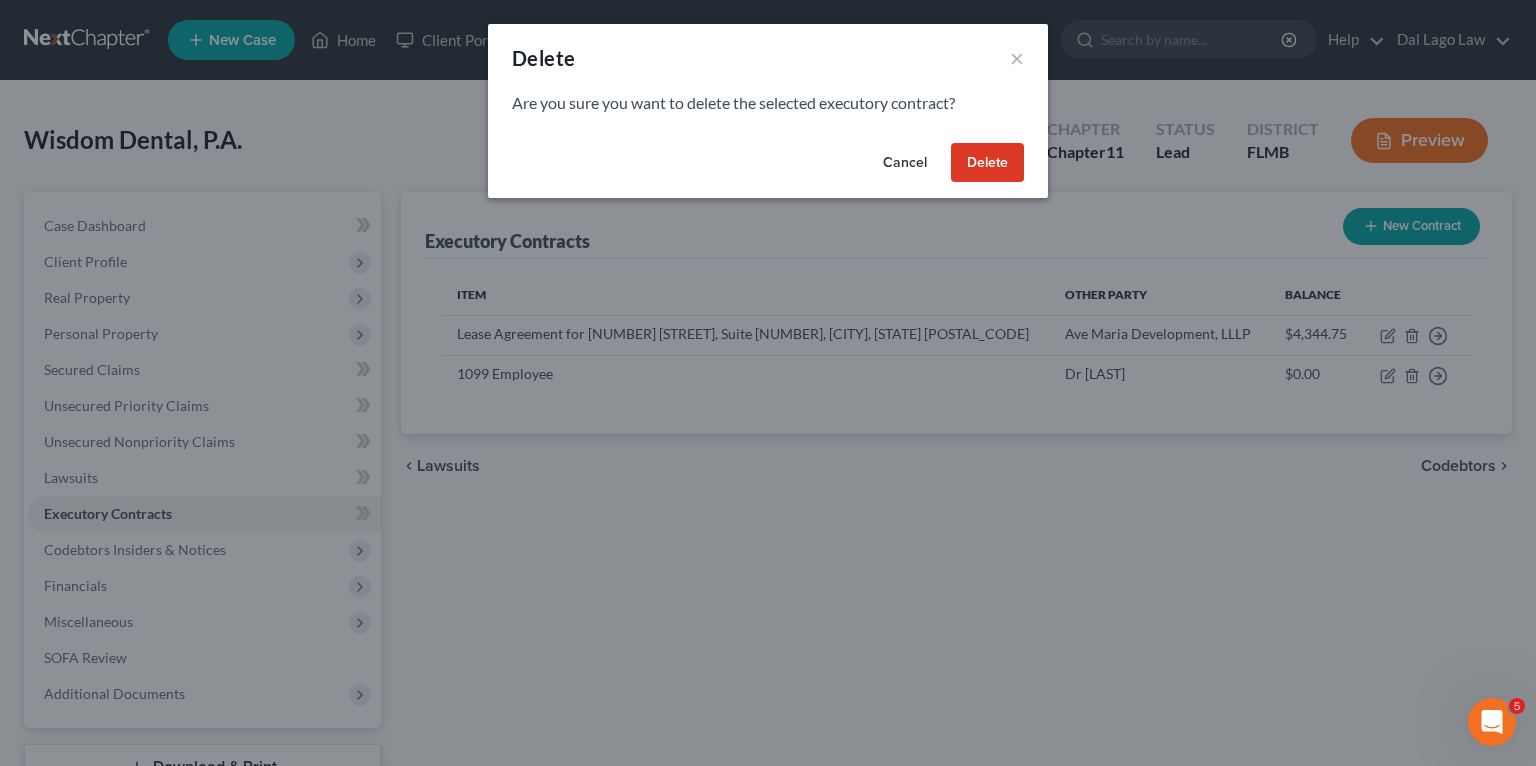 click on "Delete" at bounding box center [987, 163] 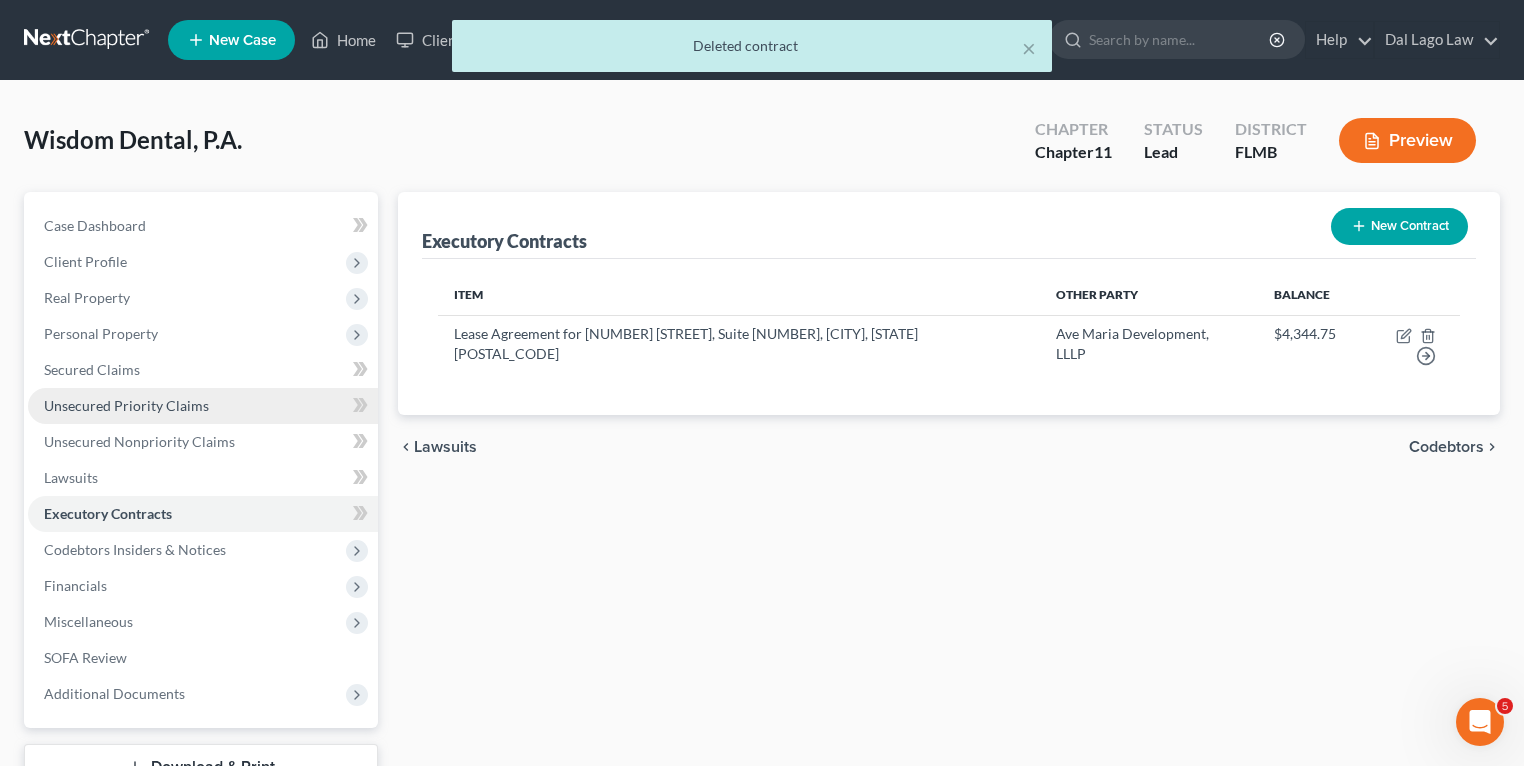 click on "Unsecured Priority Claims" at bounding box center (126, 405) 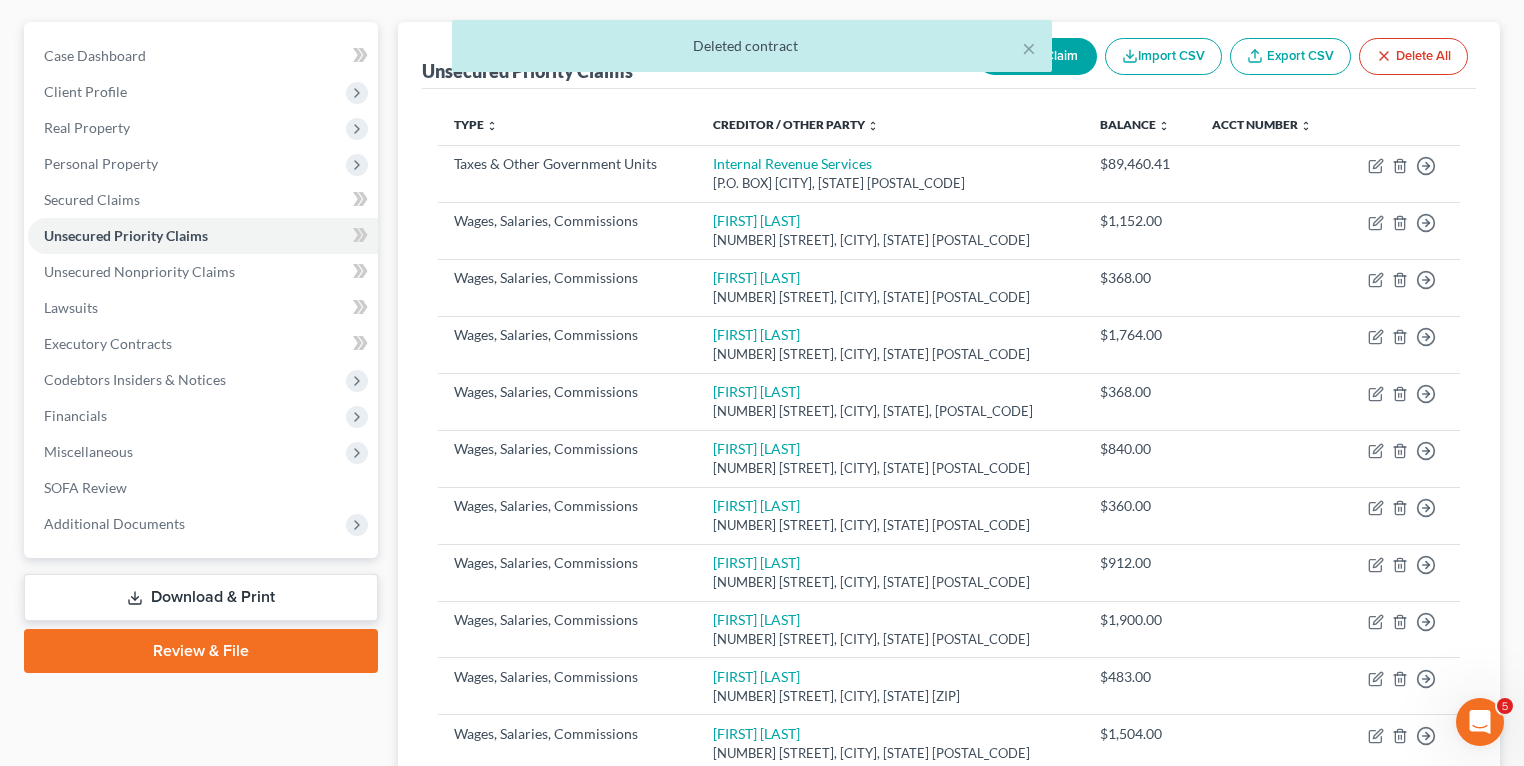 scroll, scrollTop: 10, scrollLeft: 0, axis: vertical 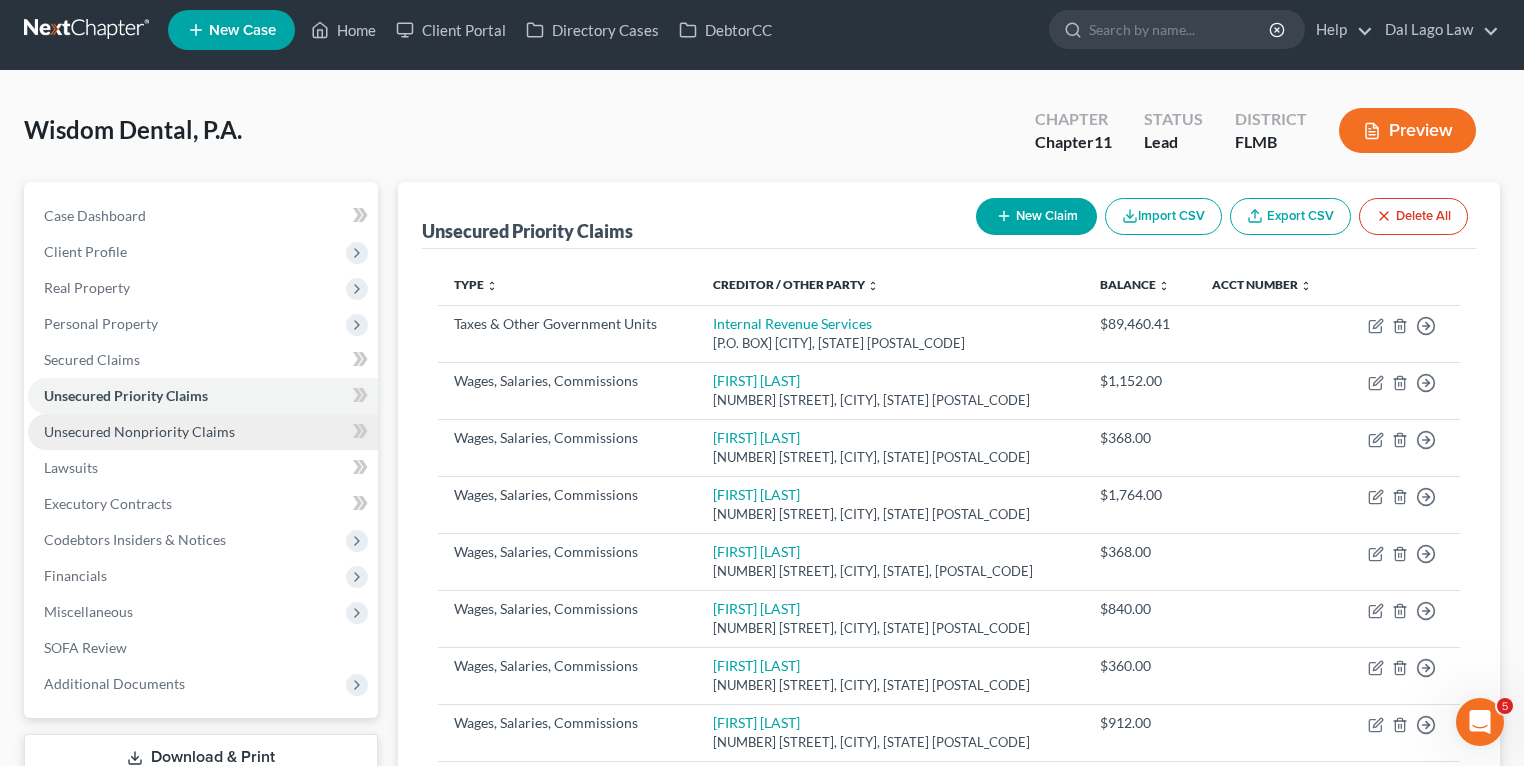 click on "Unsecured Nonpriority Claims" at bounding box center (139, 431) 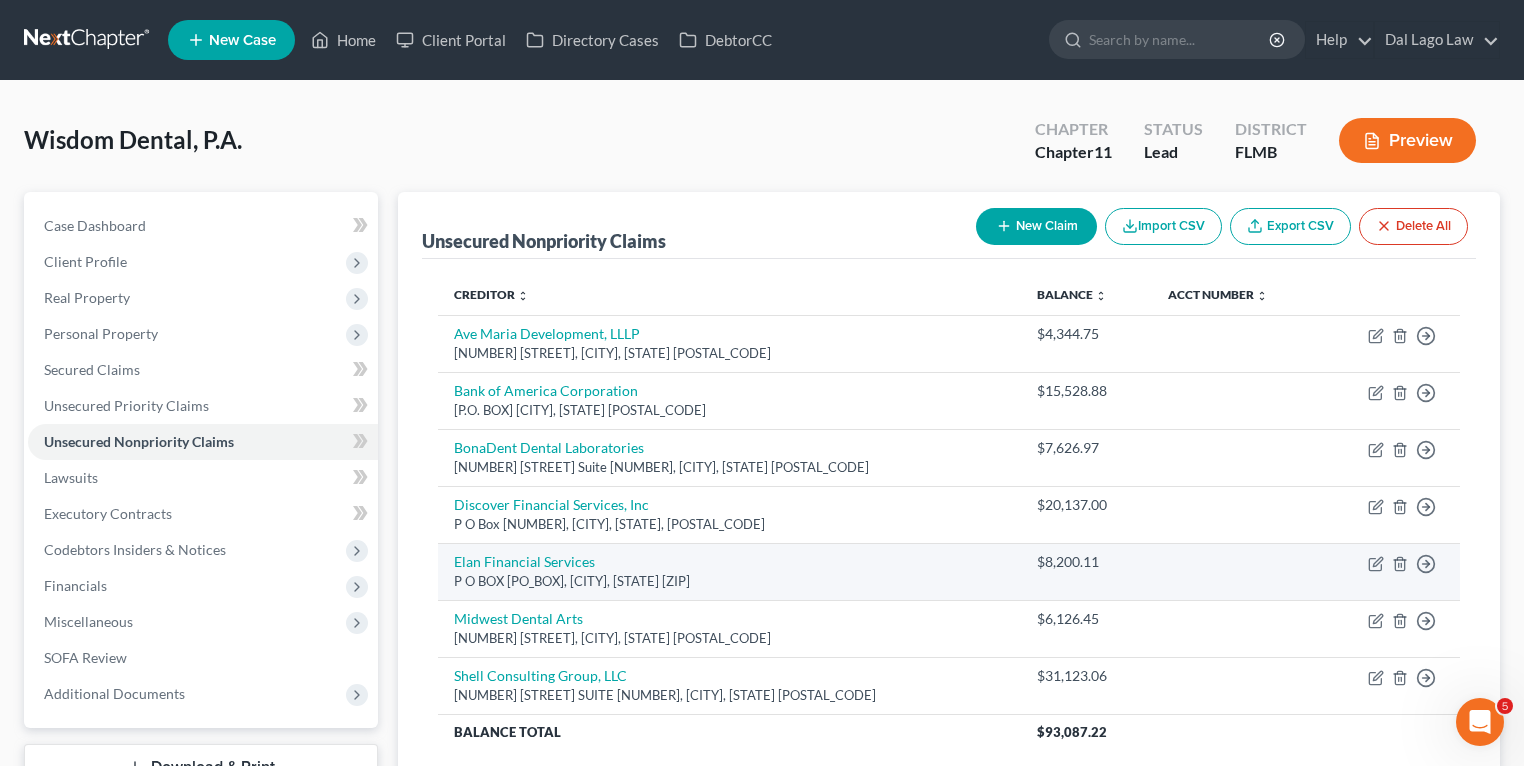 scroll, scrollTop: 162, scrollLeft: 0, axis: vertical 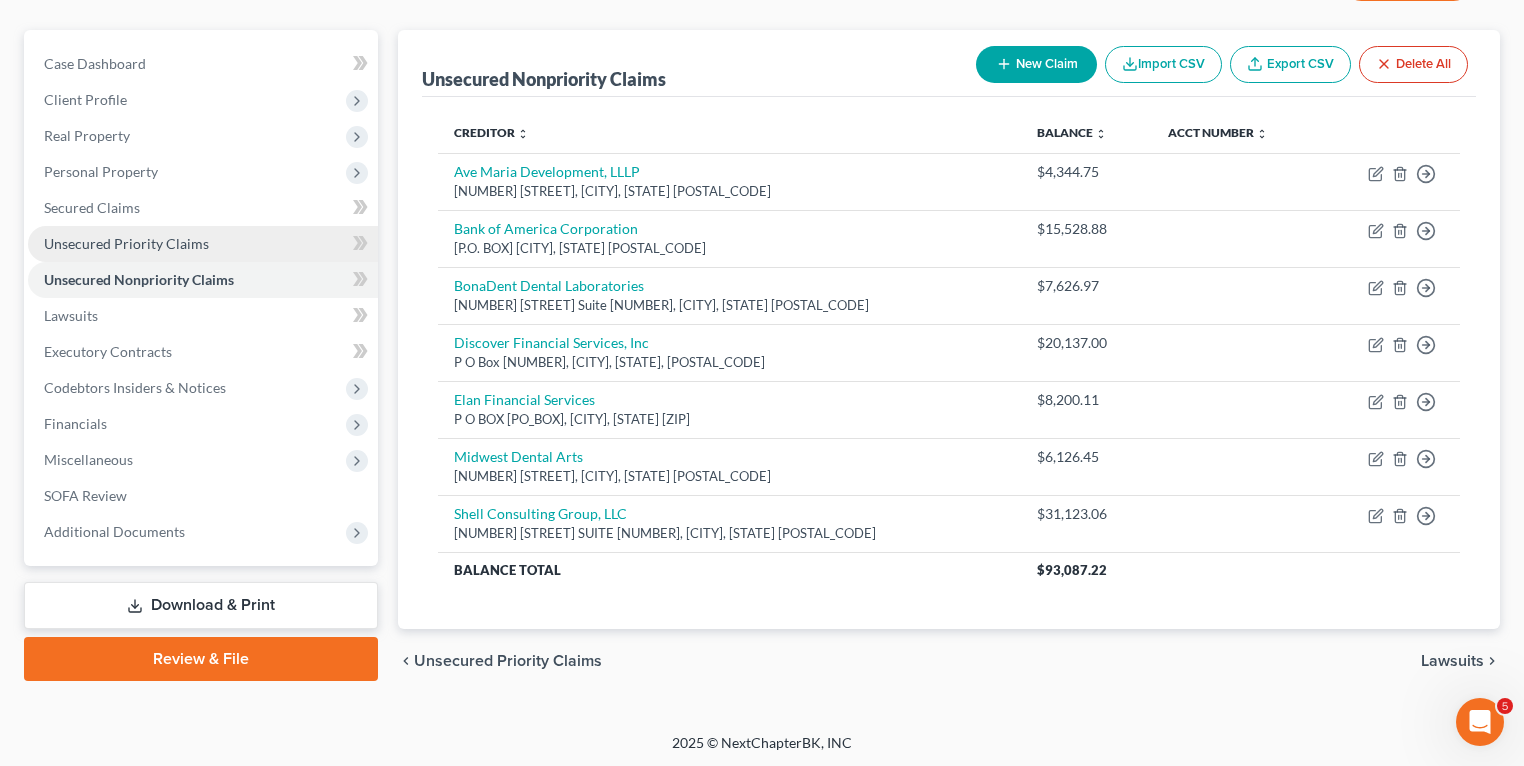 click on "Unsecured Priority Claims" at bounding box center [126, 243] 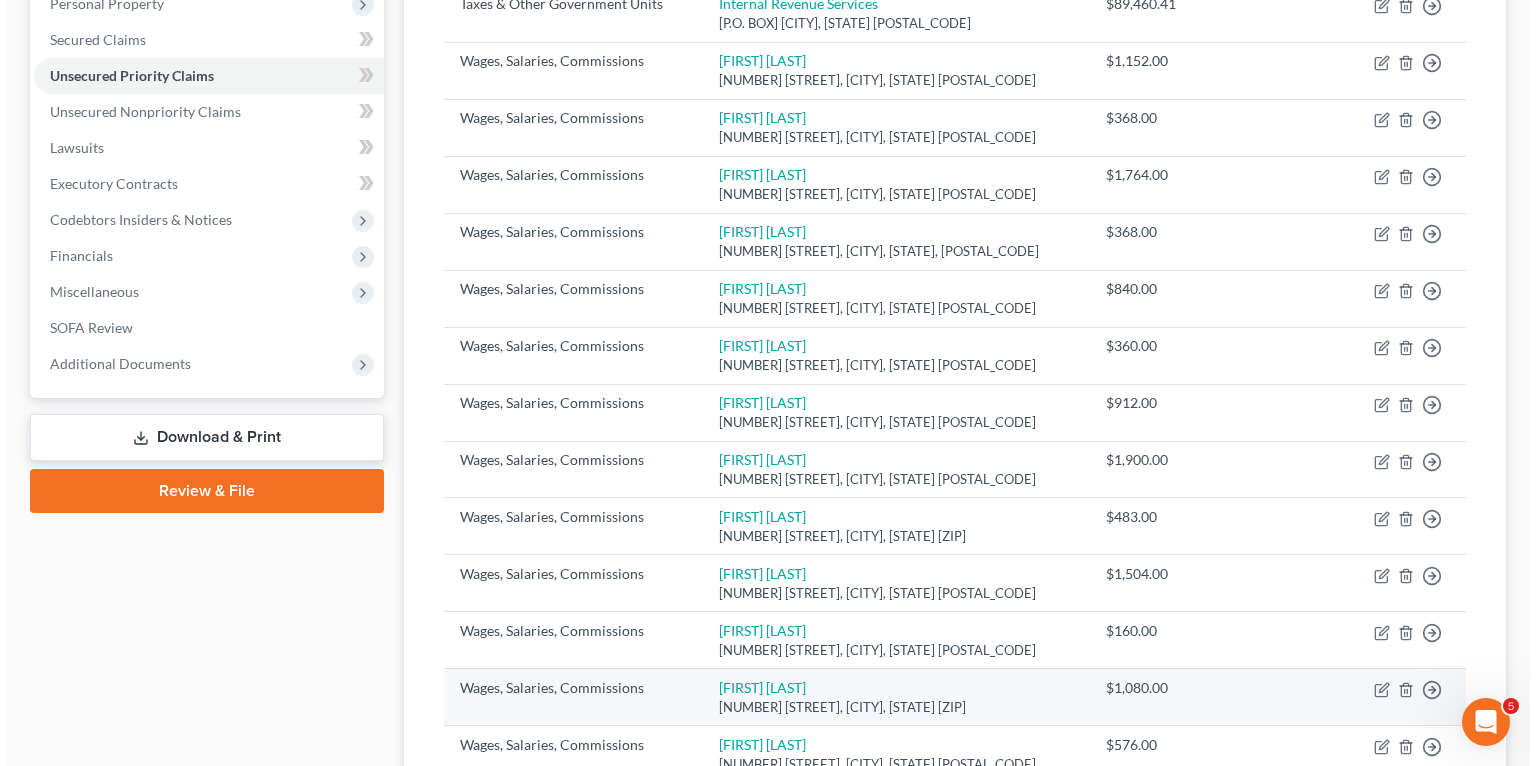 scroll, scrollTop: 730, scrollLeft: 0, axis: vertical 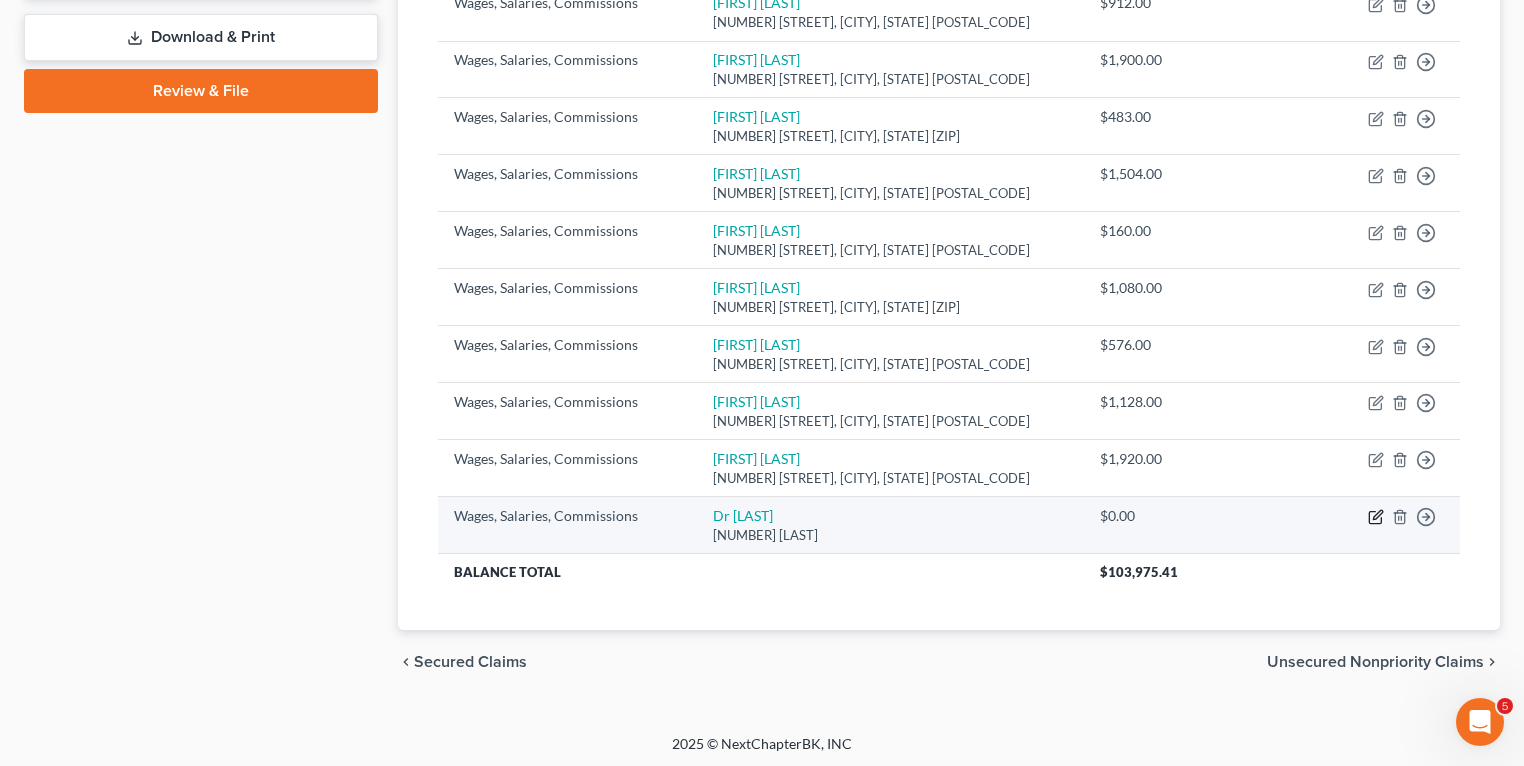 click 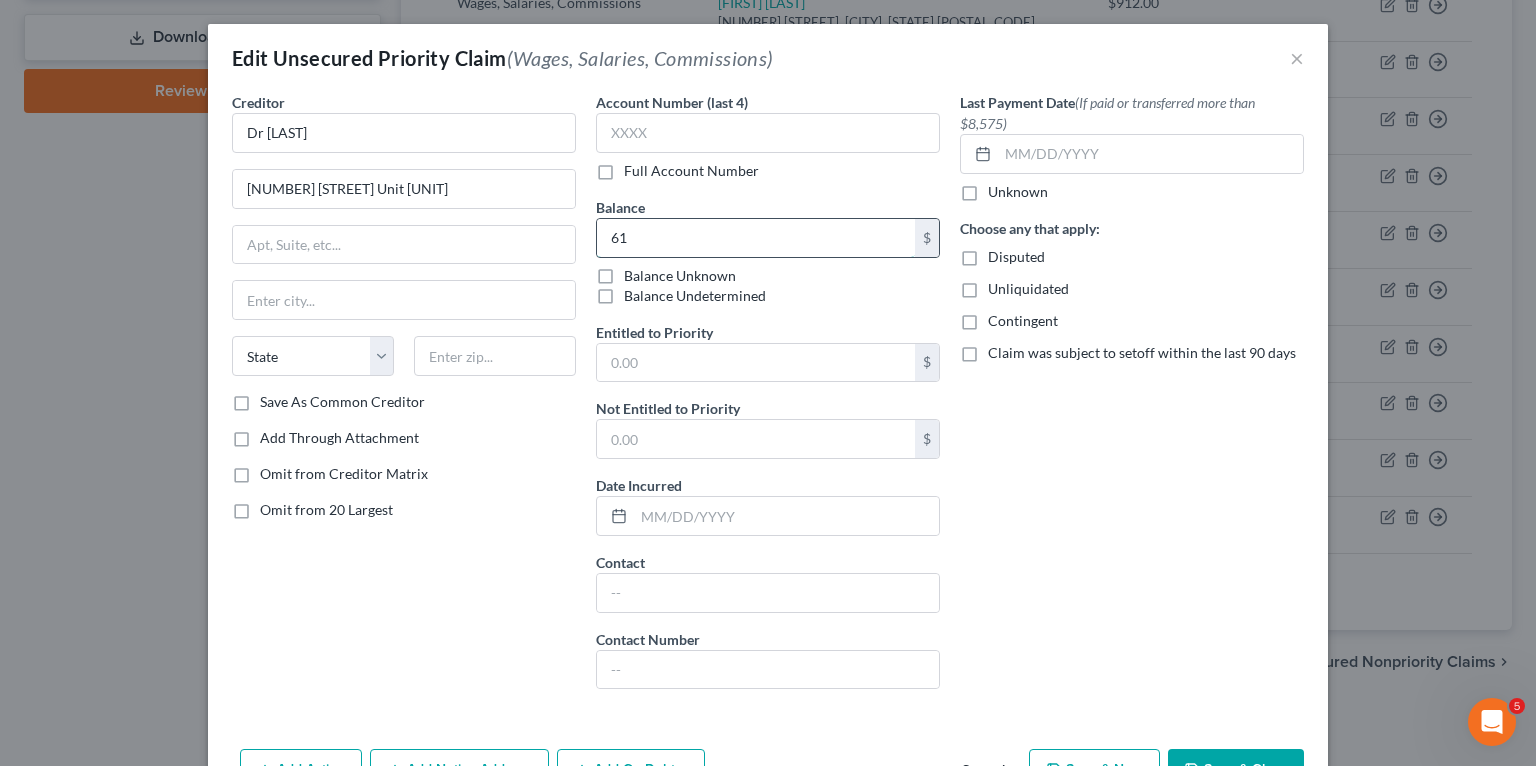 type on "6" 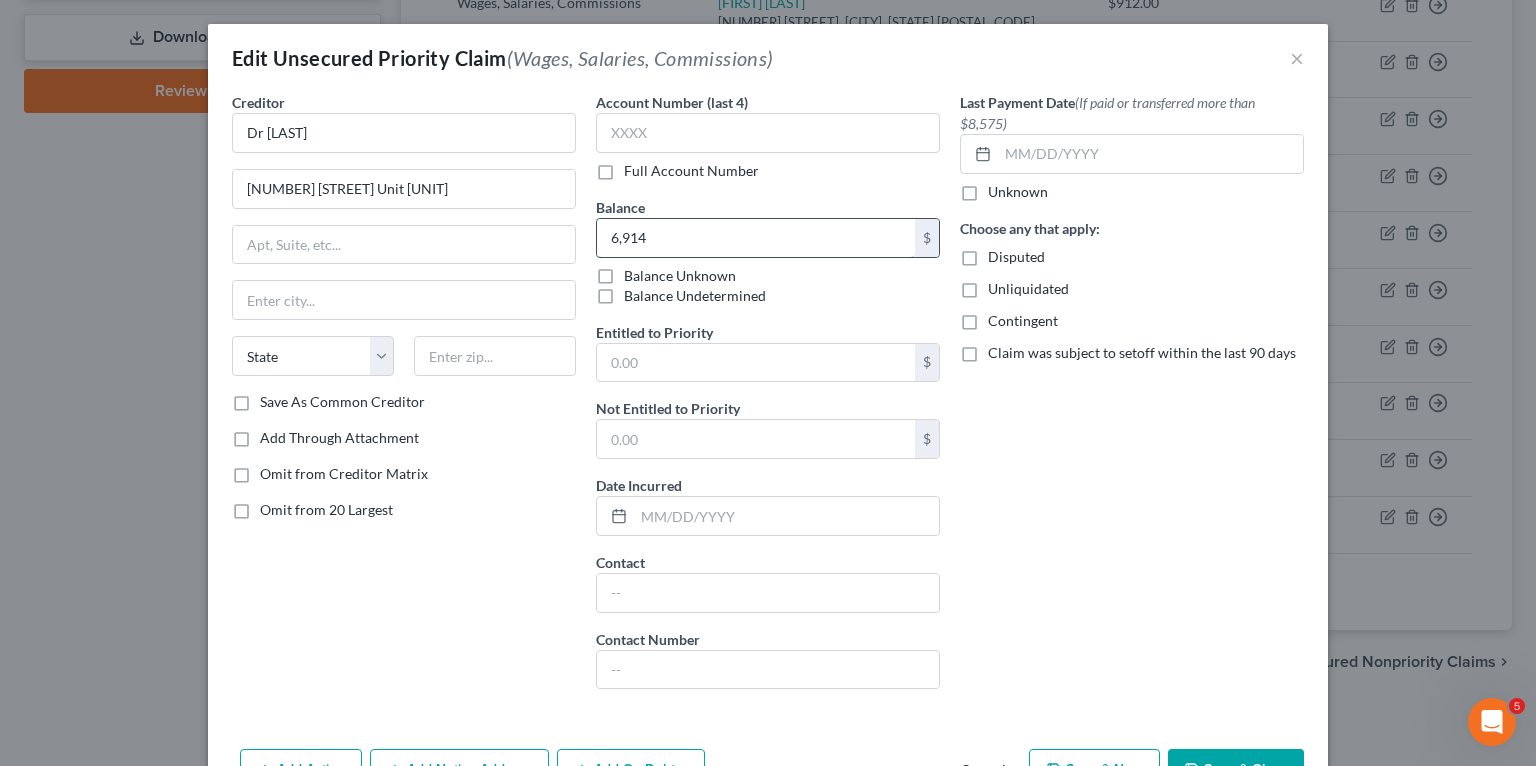 type on "6,914" 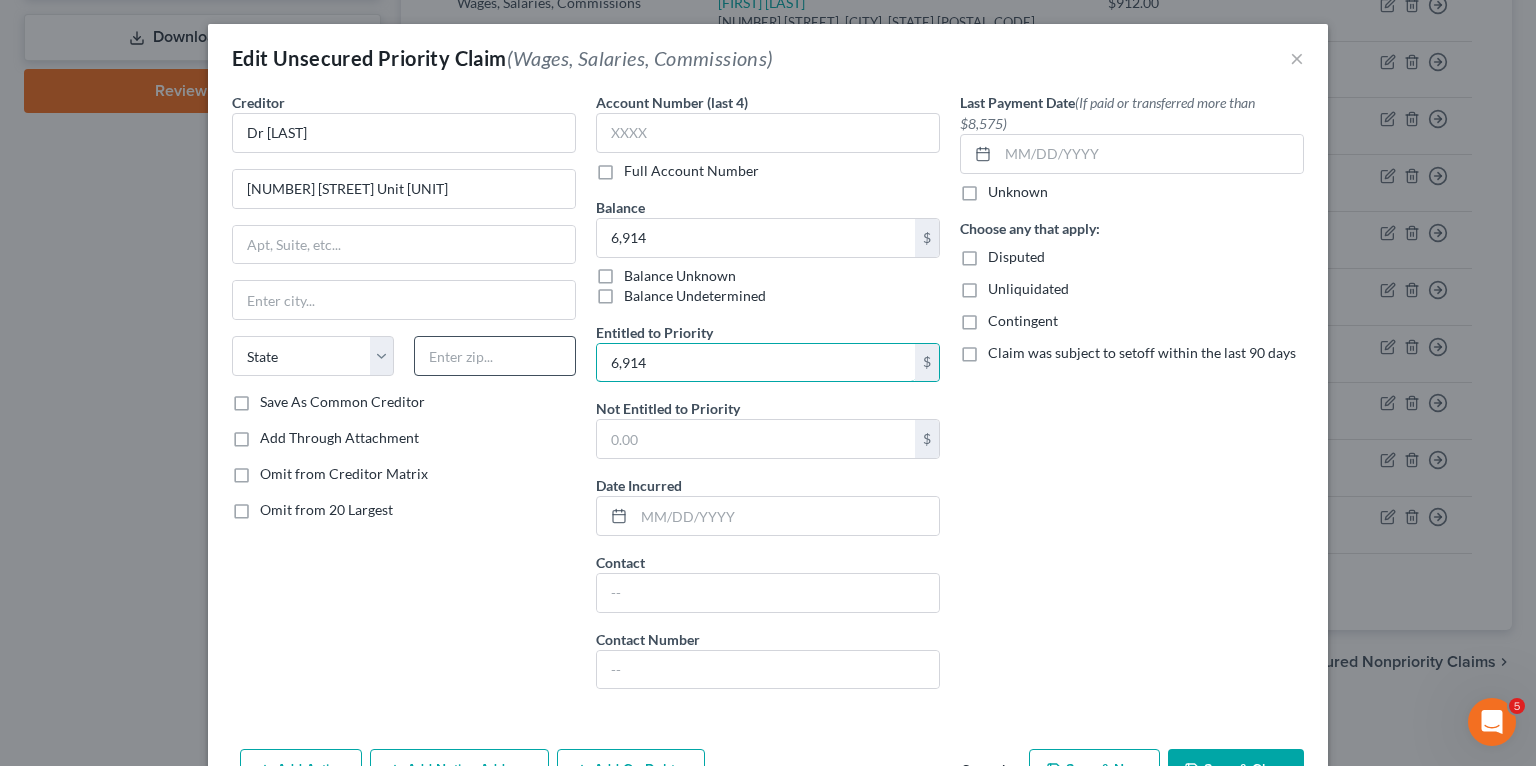 type on "6,914" 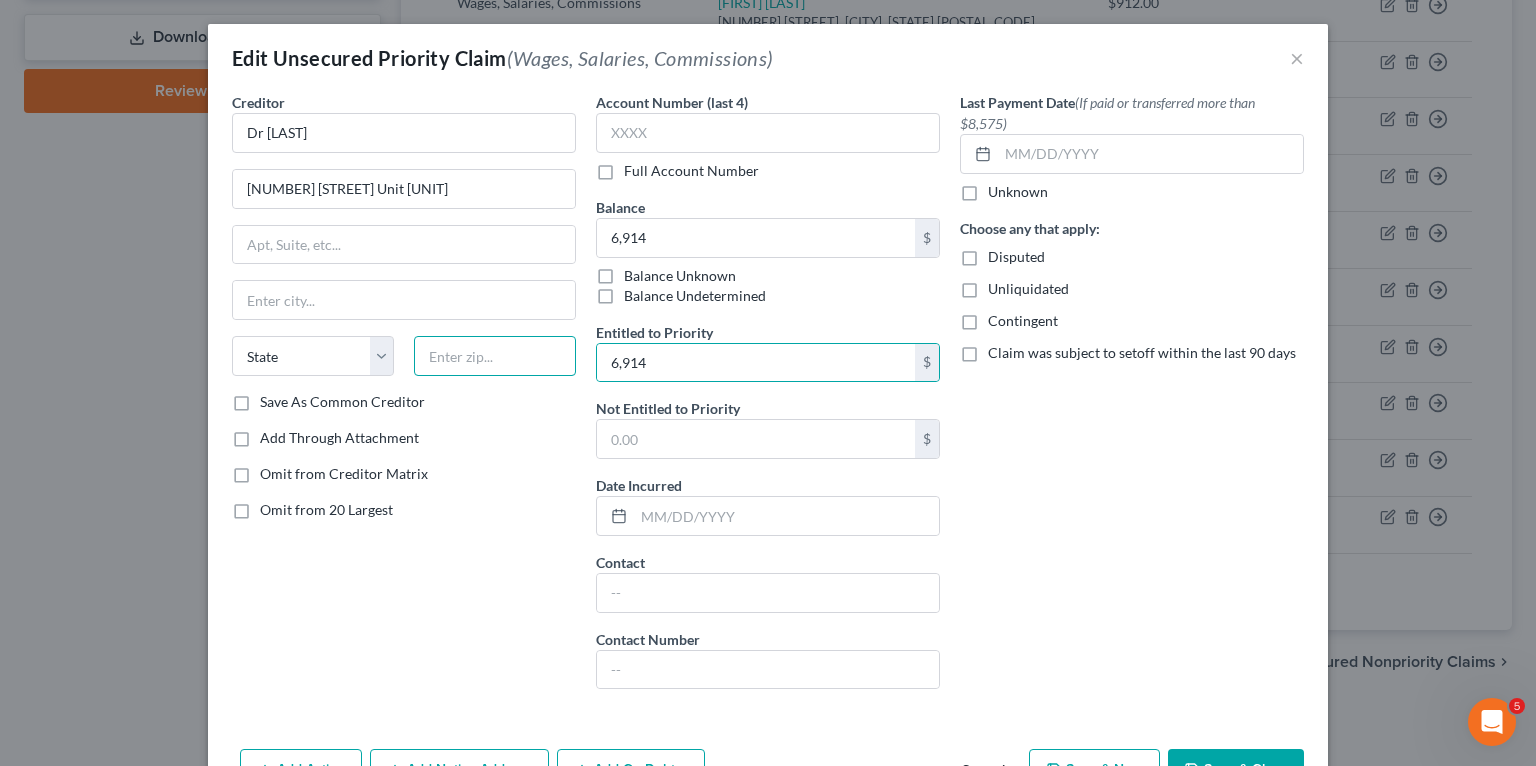 click at bounding box center (495, 356) 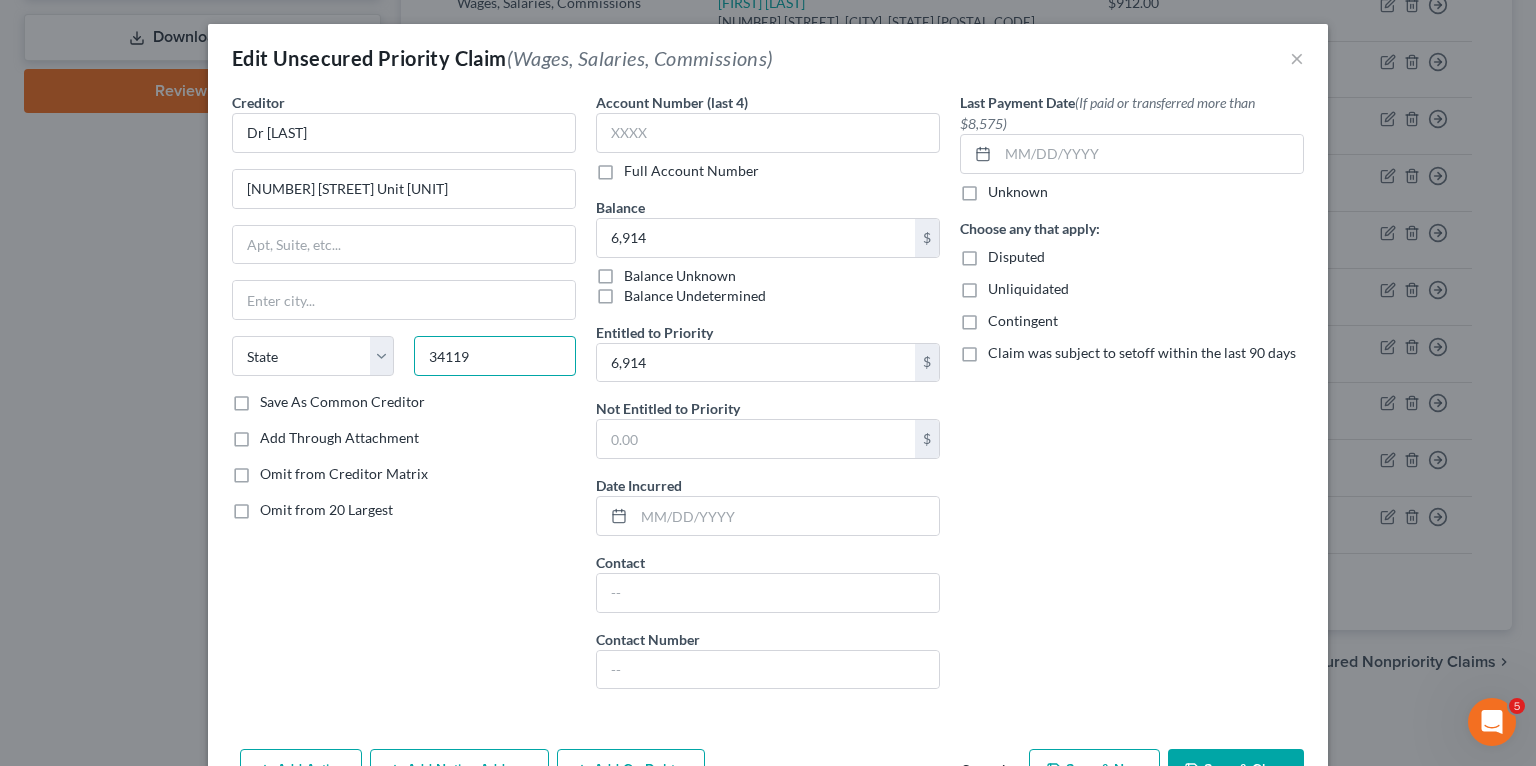 type on "34119" 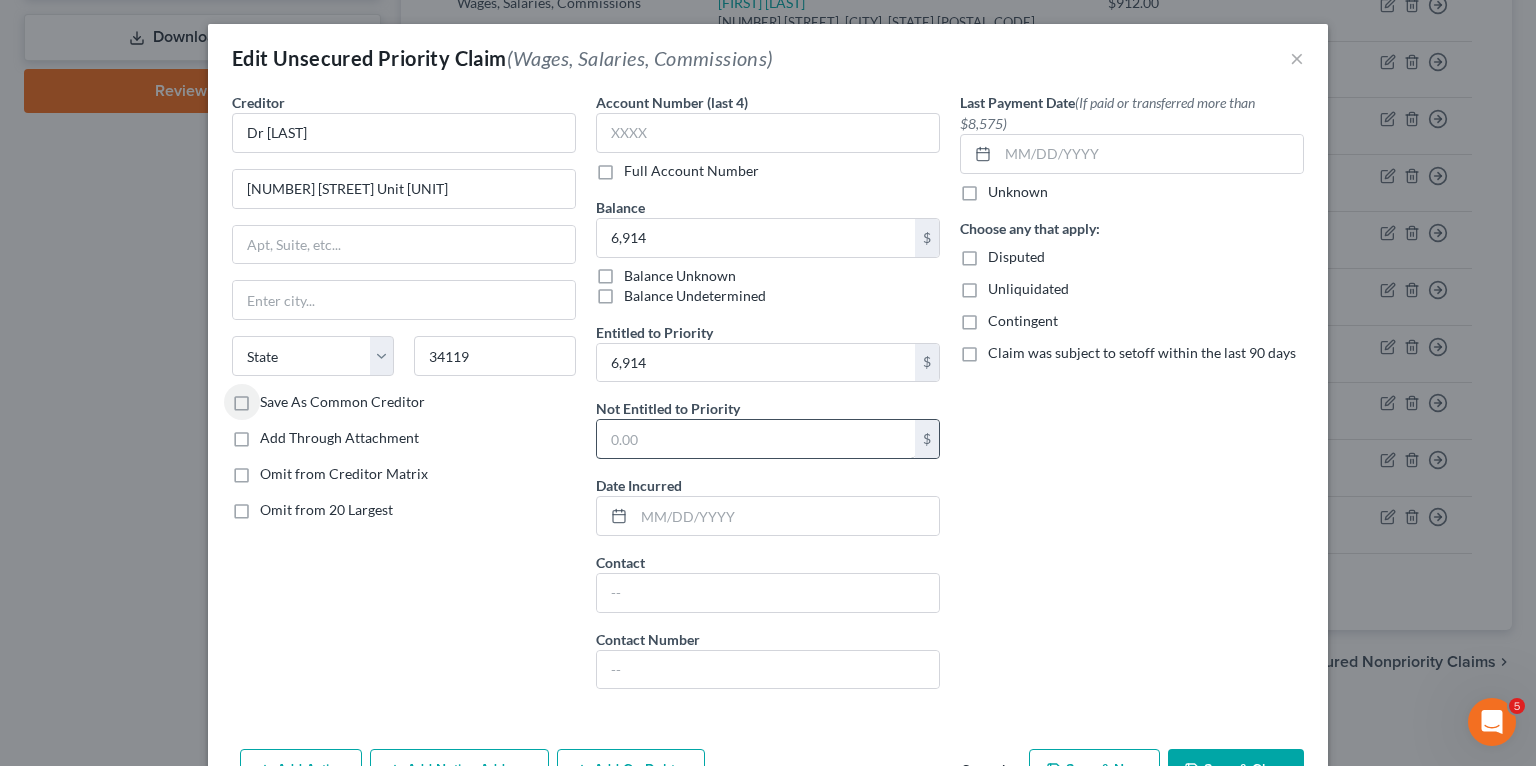 type on "Naples" 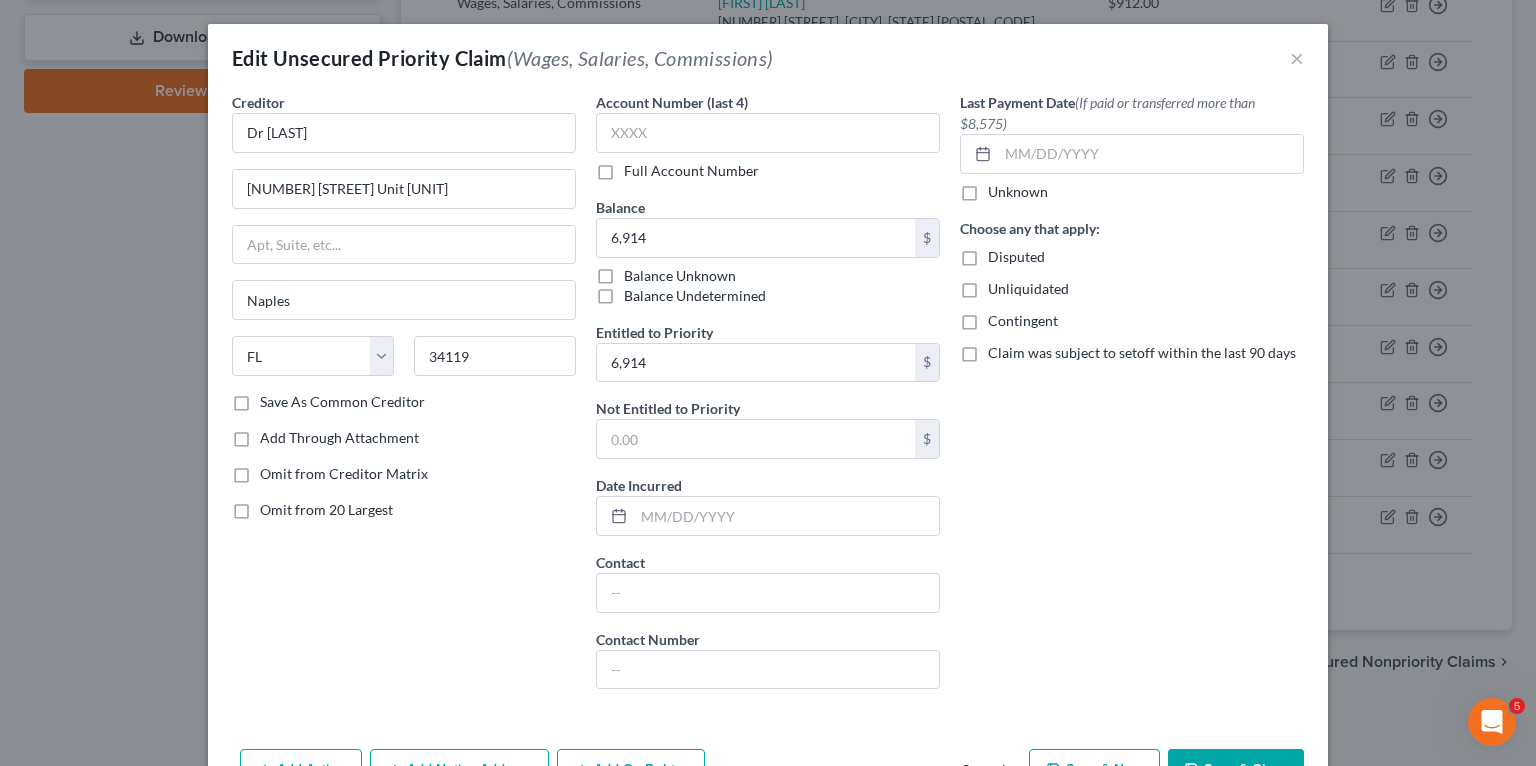click on "Last Payment Date  (If paid or transferred more than $8,575)         Unknown Choose any that apply: Disputed Unliquidated Contingent Claim was subject to setoff within the last 90 days" at bounding box center [1132, 398] 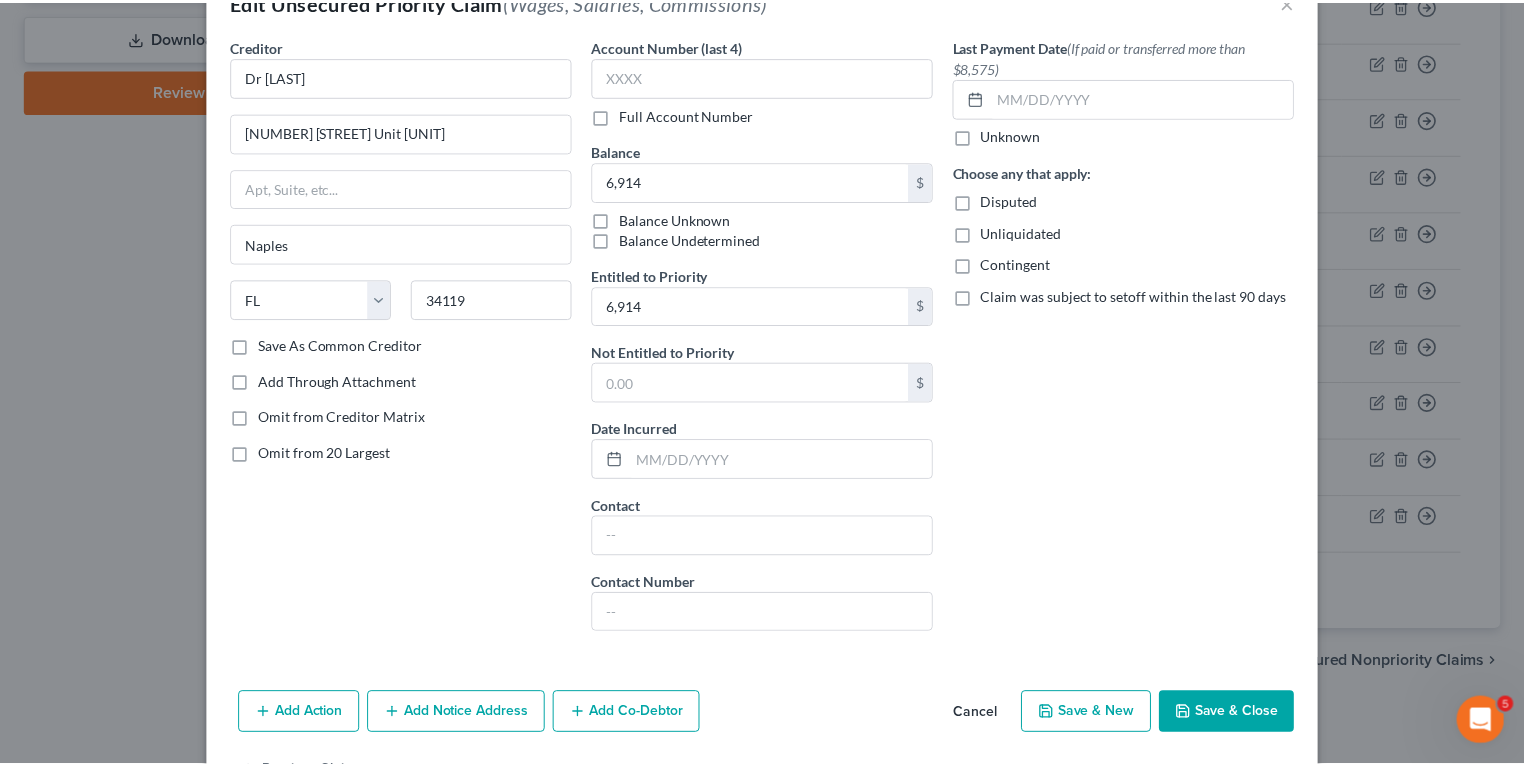 scroll, scrollTop: 120, scrollLeft: 0, axis: vertical 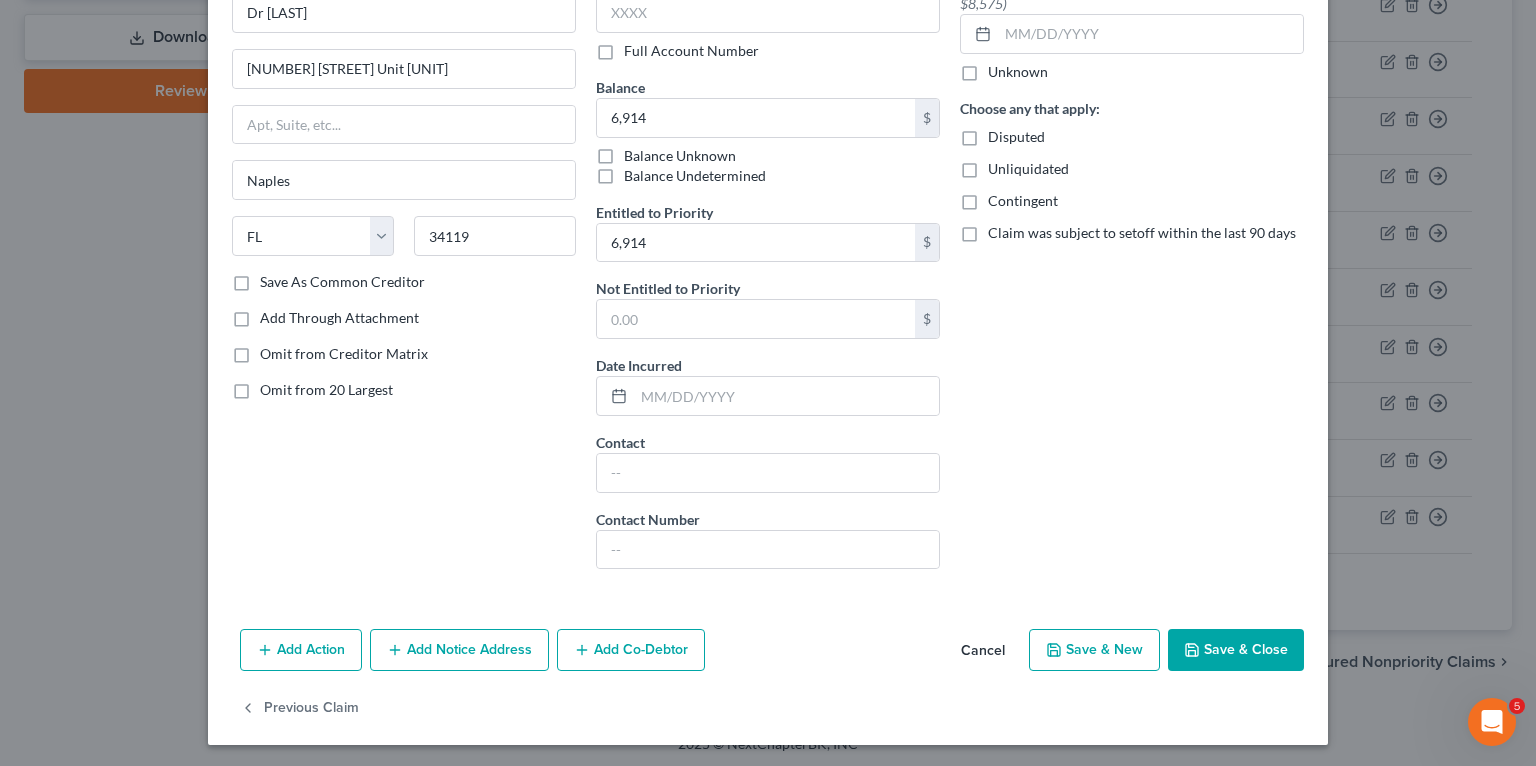 click on "Save & Close" at bounding box center [1236, 650] 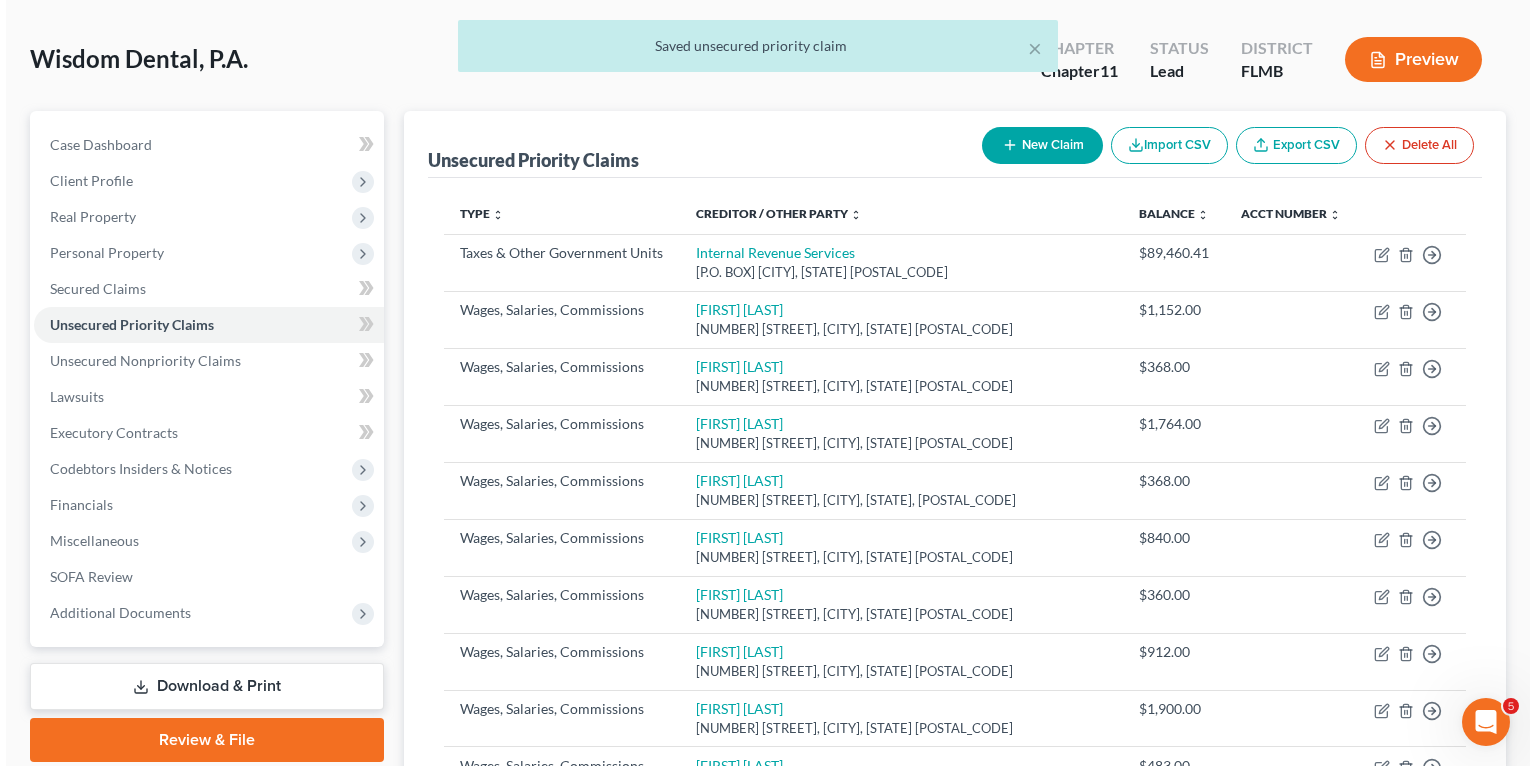 scroll, scrollTop: 0, scrollLeft: 0, axis: both 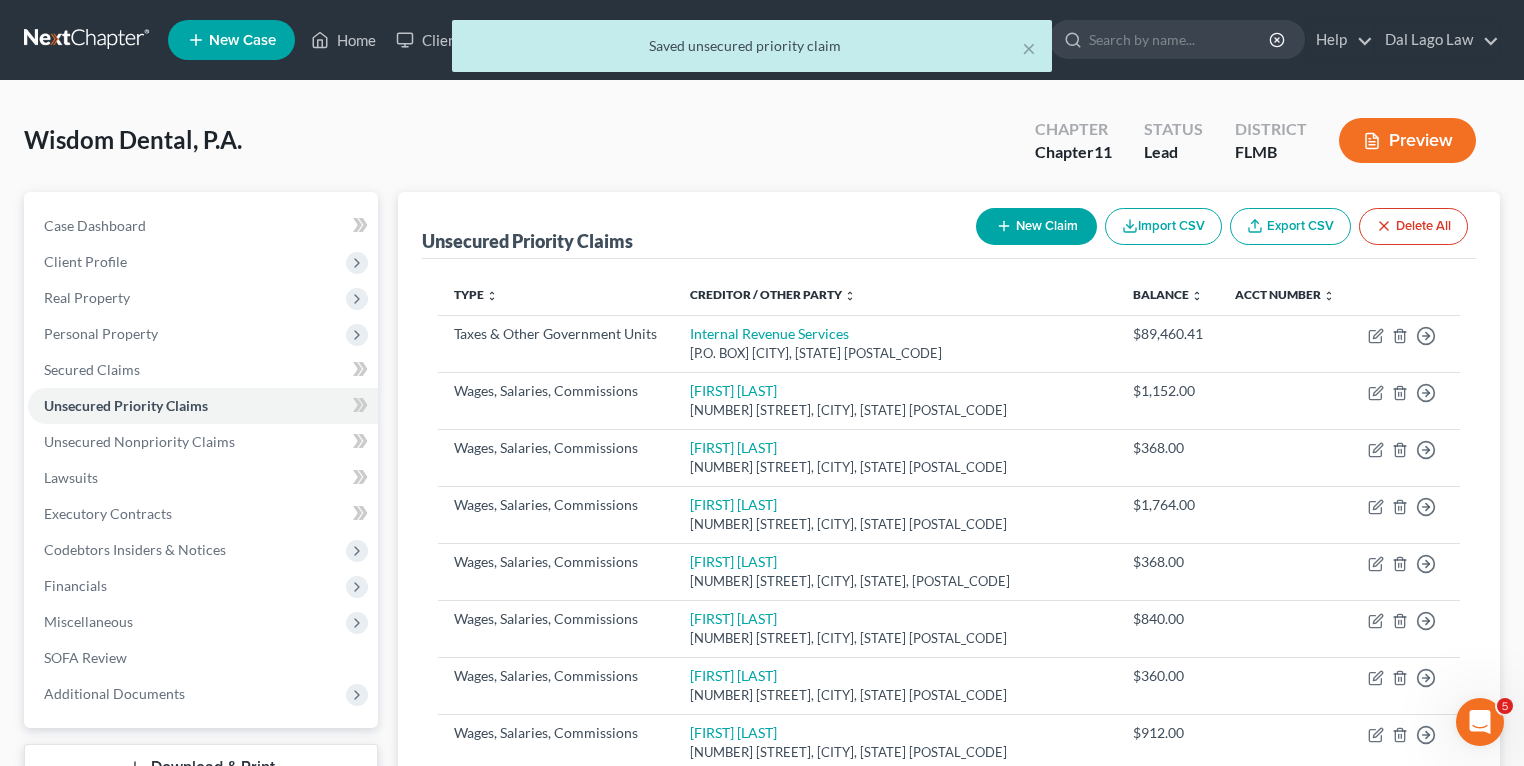click on "New Claim" at bounding box center [1036, 226] 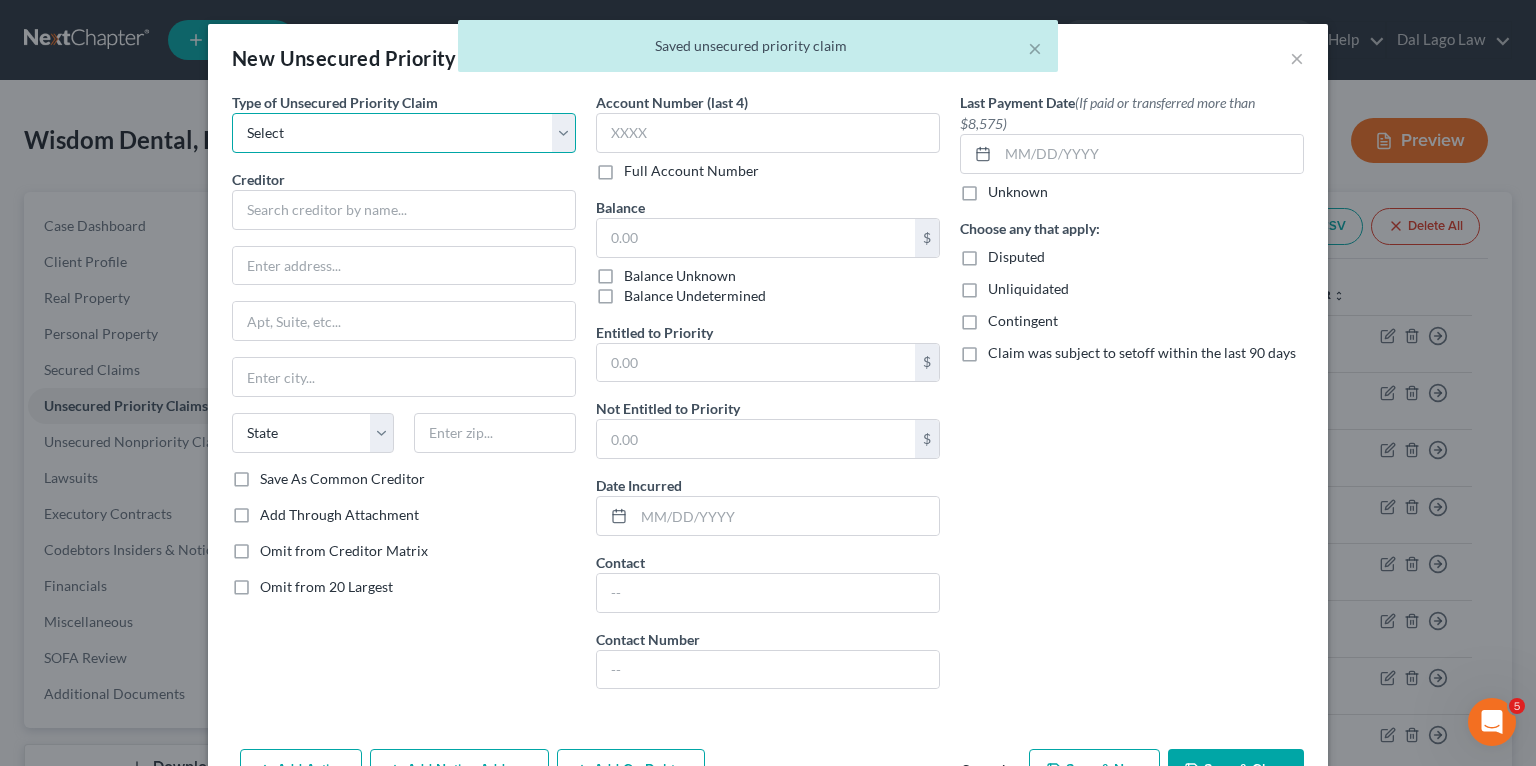 click on "Select Taxes & Other Government Units Domestic Support Obligations Extensions of credit in an involuntary case Wages, Salaries, Commissions Contributions to employee benefits Certain farmers and fisherman Deposits by individuals Commitments to maintain capitals Claims for death or injury while intoxicated Other" at bounding box center [404, 133] 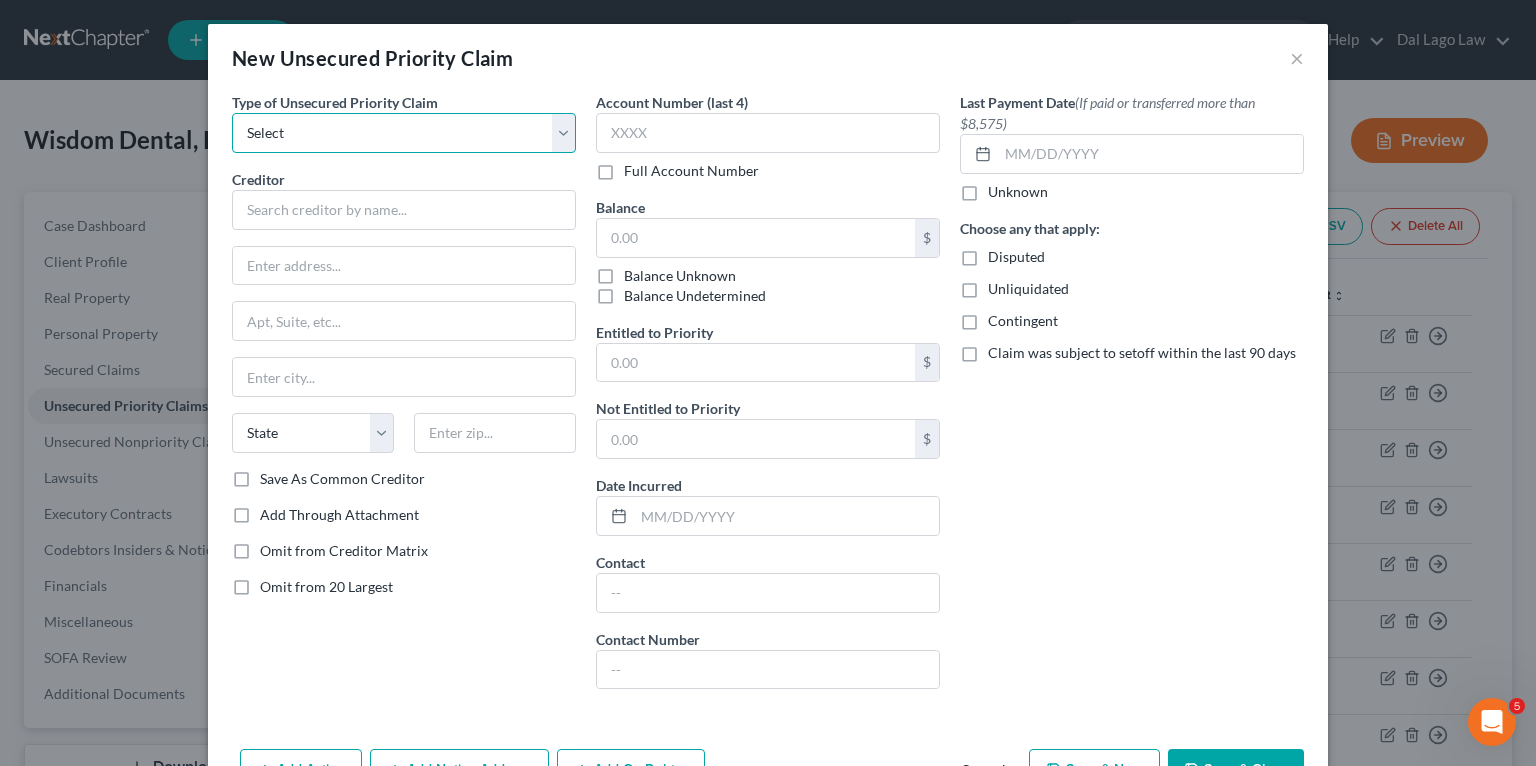 select on "3" 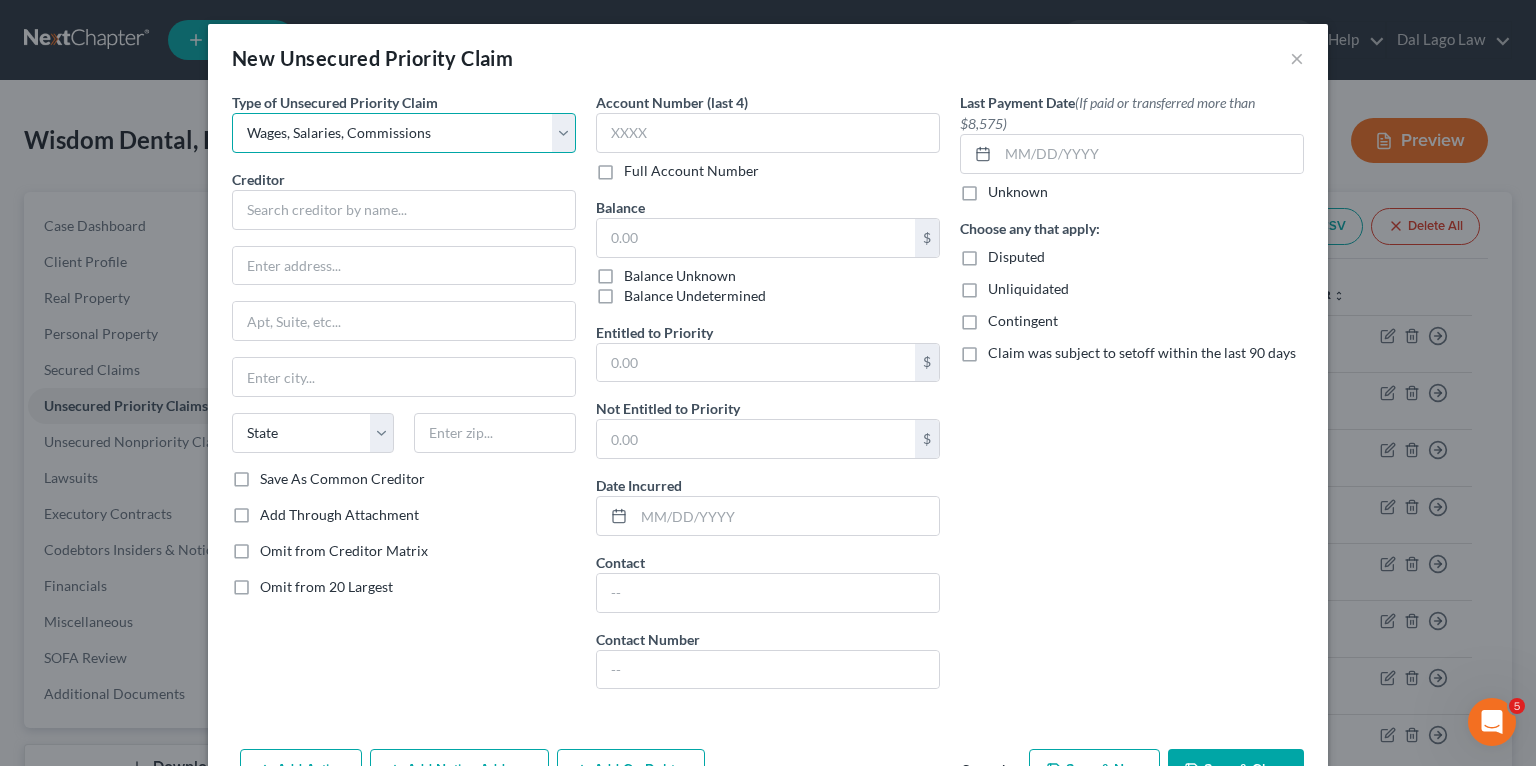 click on "Select Taxes & Other Government Units Domestic Support Obligations Extensions of credit in an involuntary case Wages, Salaries, Commissions Contributions to employee benefits Certain farmers and fisherman Deposits by individuals Commitments to maintain capitals Claims for death or injury while intoxicated Other" at bounding box center (404, 133) 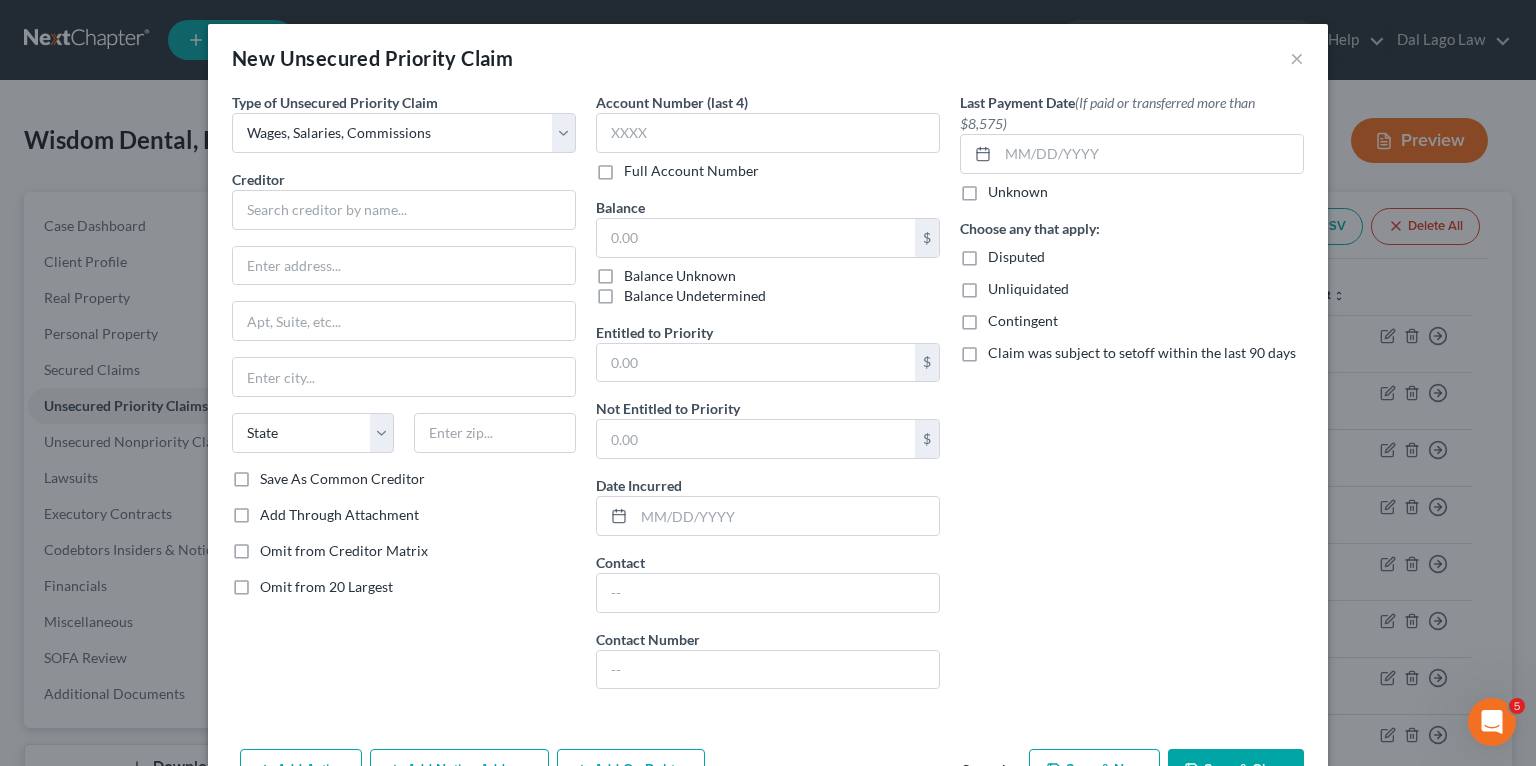 click on "Creditor *                         State AL AK AR AZ CA CO CT DE DC FL GA GU HI ID IL IN IA KS KY LA ME MD MA MI MN MS MO MT NC ND NE NV NH NJ NM NY OH OK OR PA PR RI SC SD TN TX UT VI VA VT WA WV WI WY" at bounding box center (404, 319) 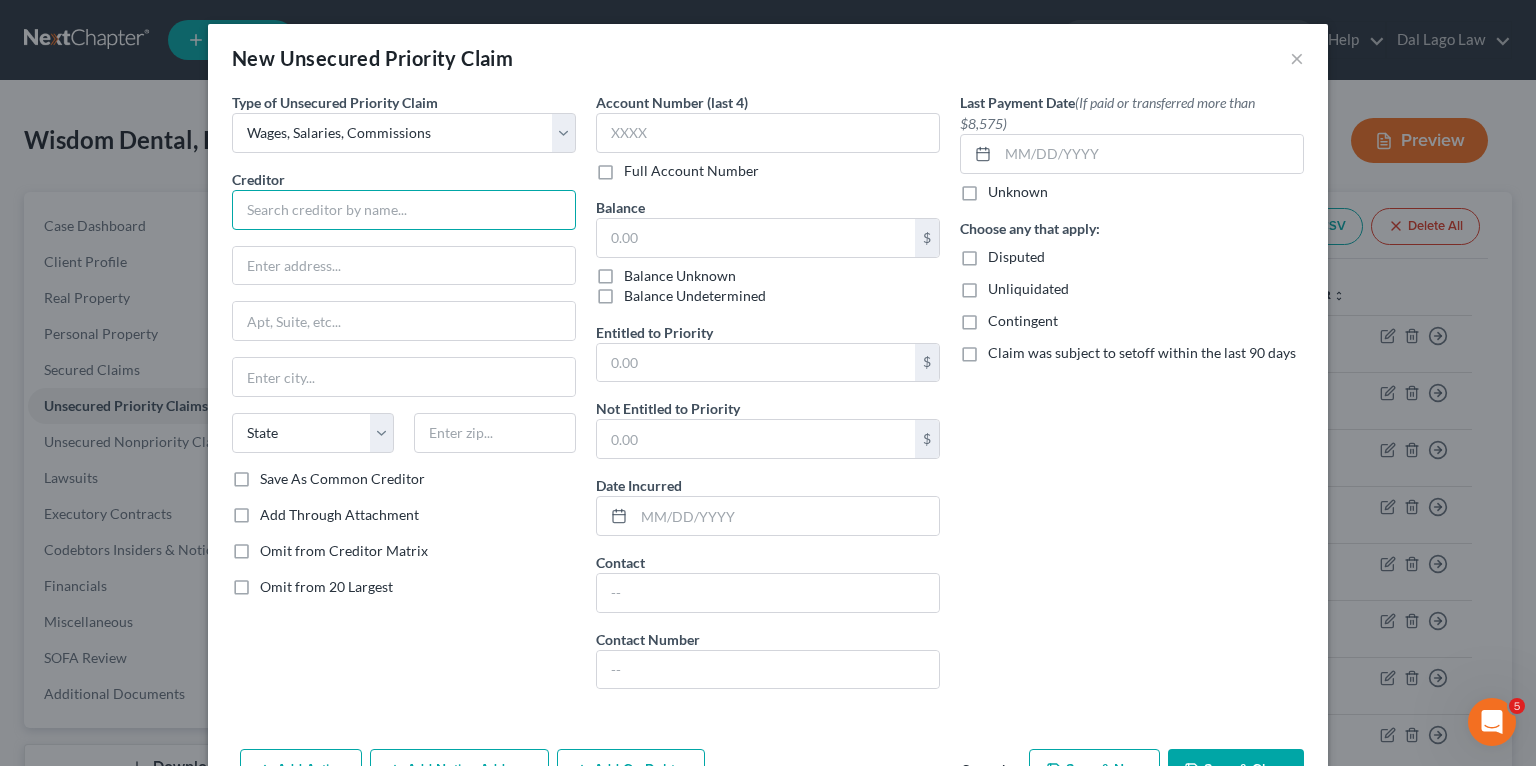 click at bounding box center (404, 210) 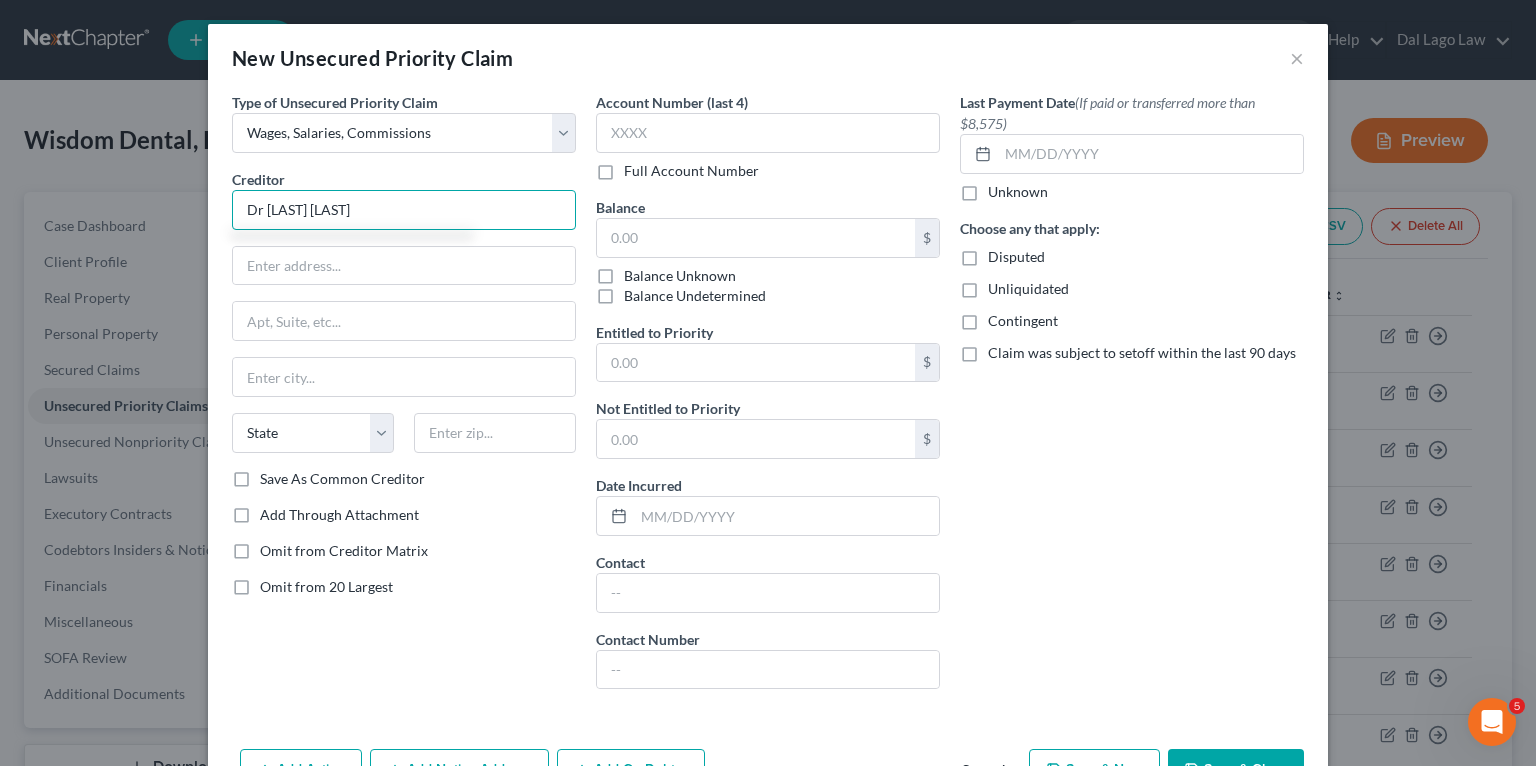 type on "Dr [LAST] [LAST]" 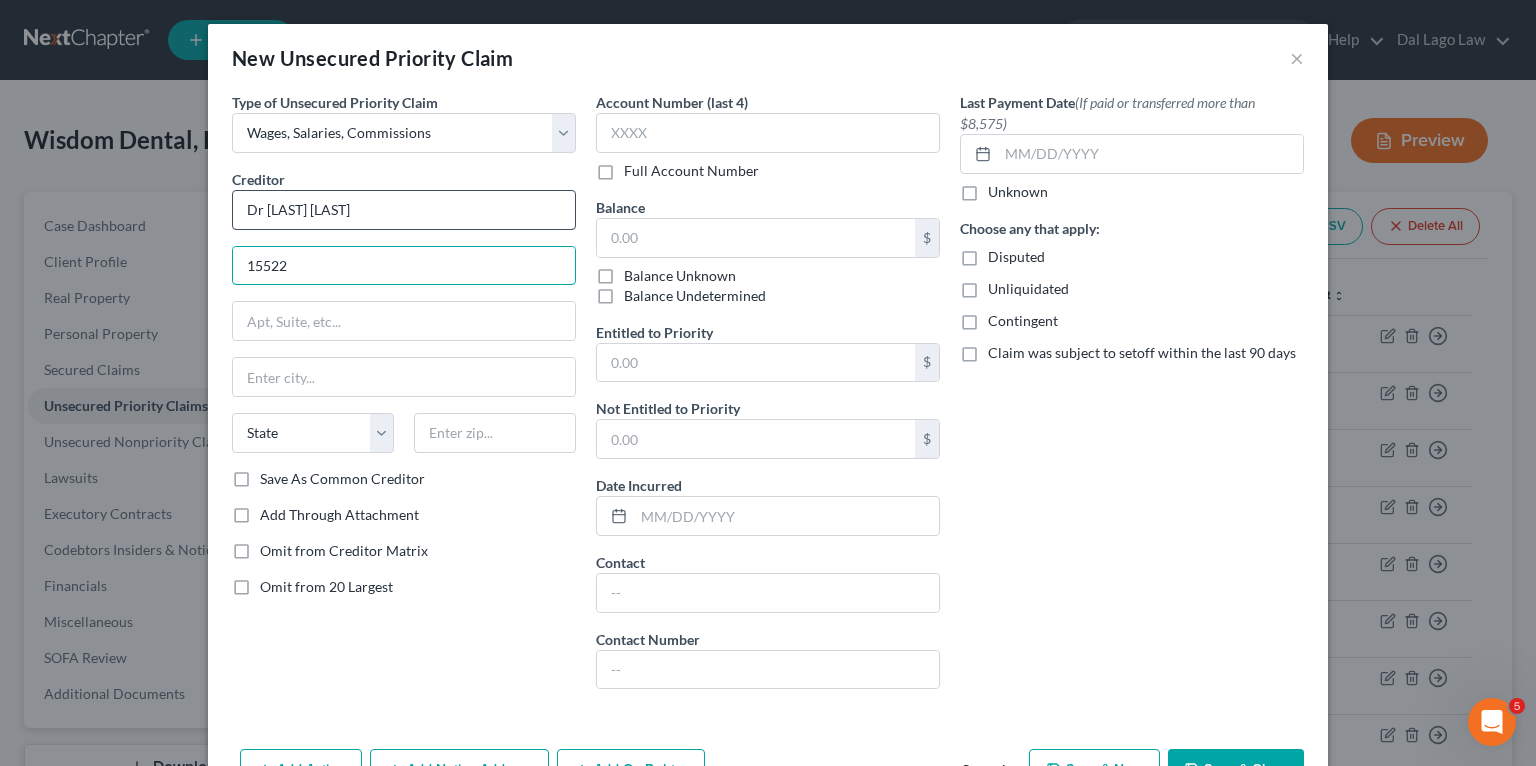 type on "[NUMBER] [STREET] Unit [UNIT]" 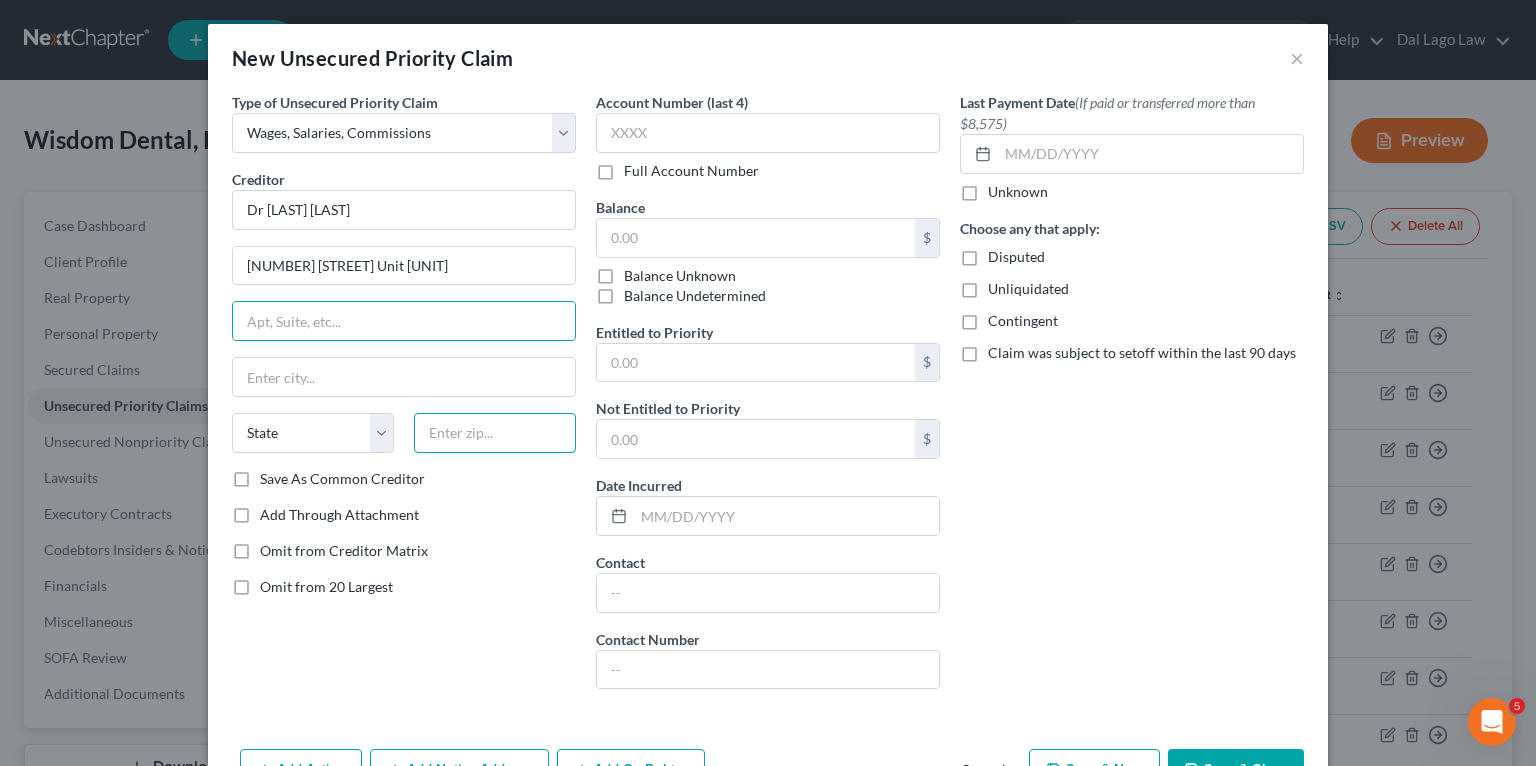 click at bounding box center [495, 433] 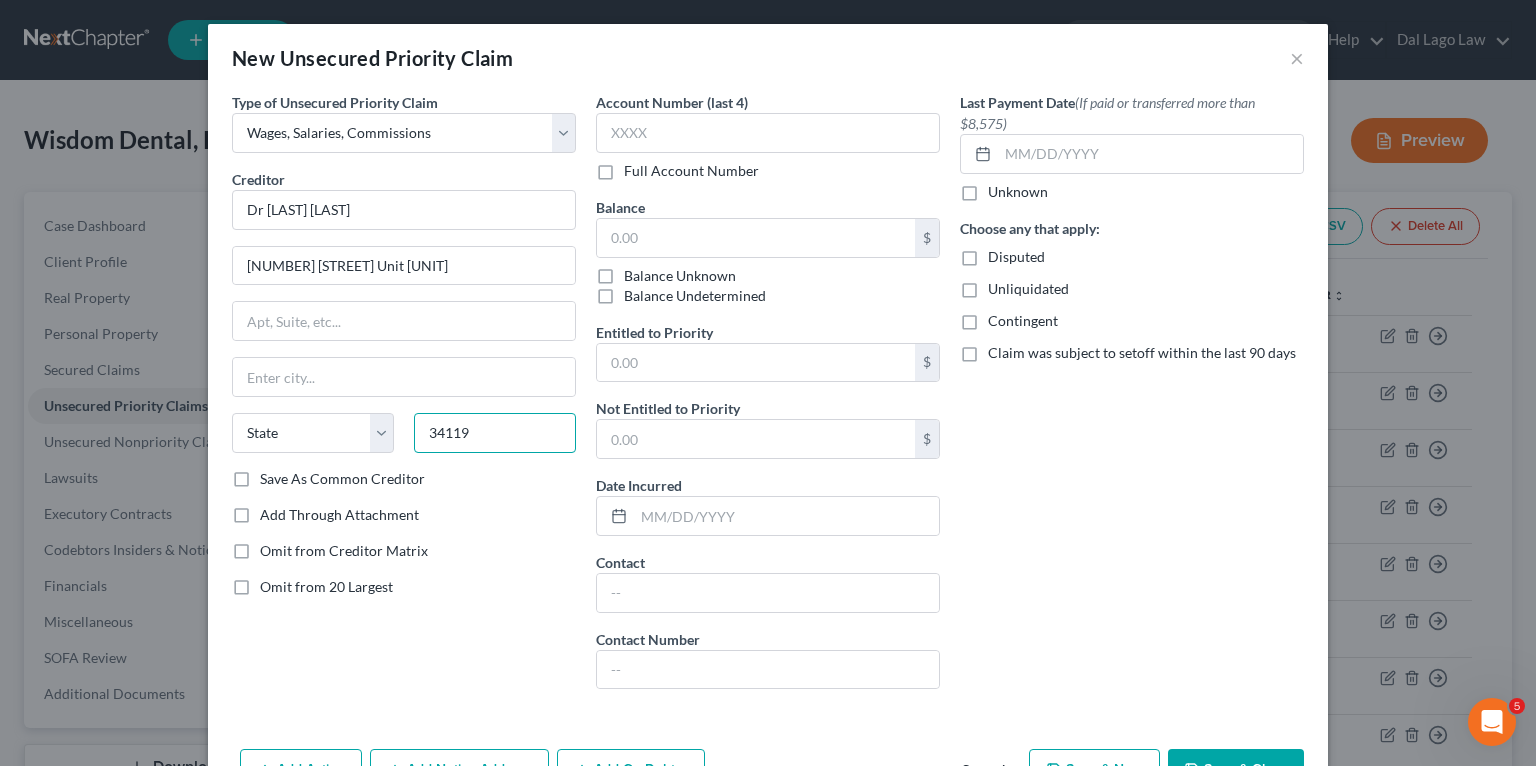 type on "34119" 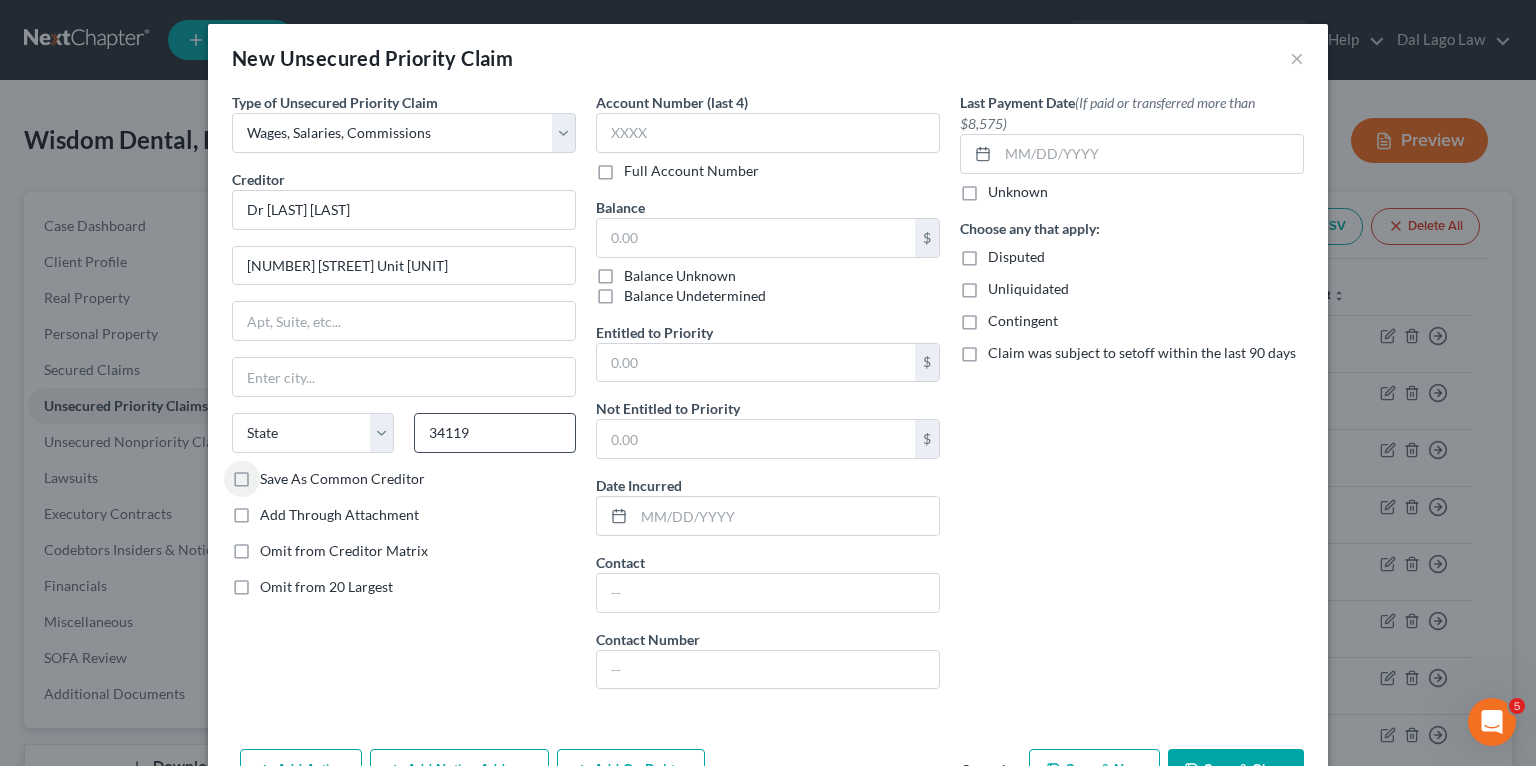 type on "Naples" 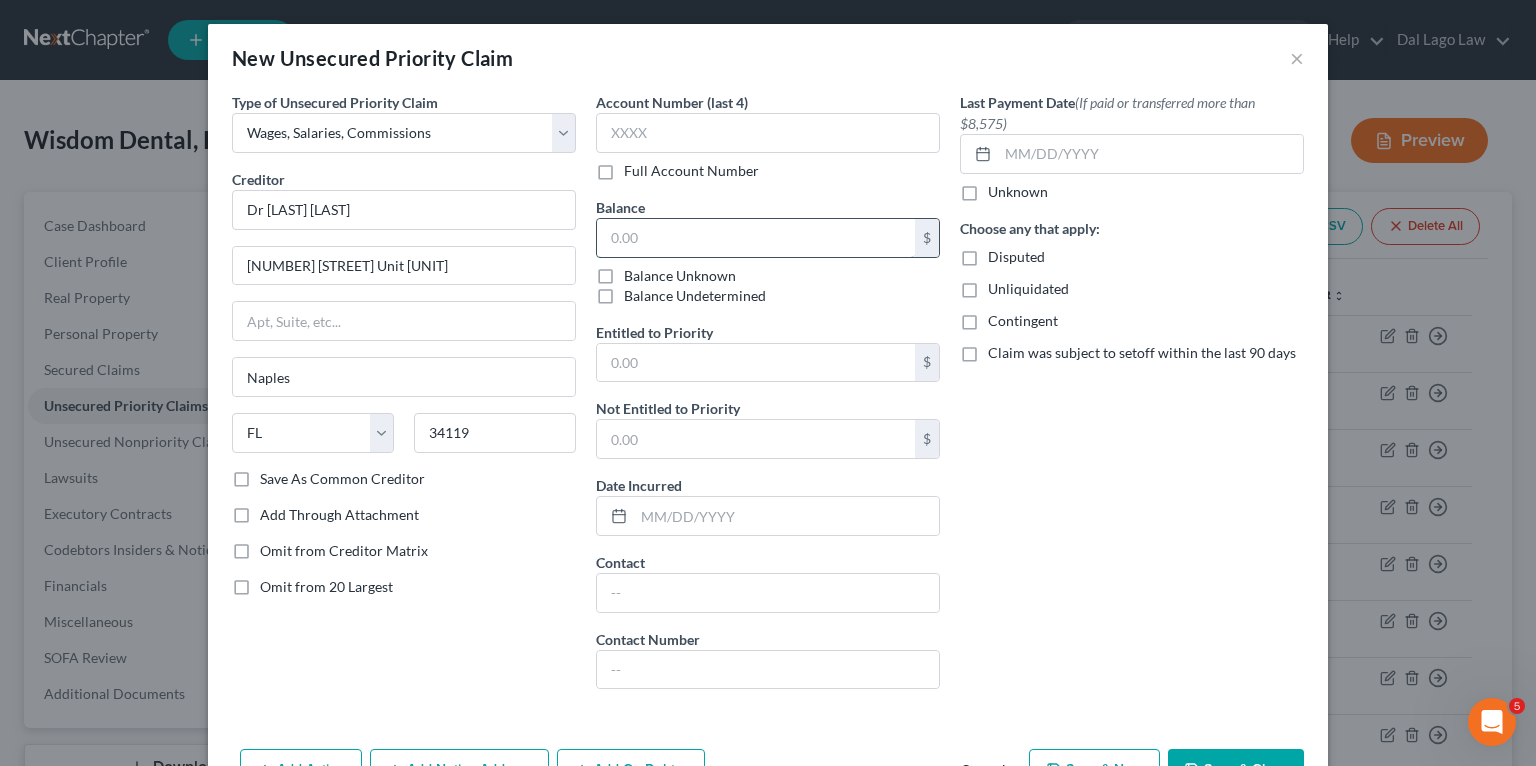click at bounding box center [756, 238] 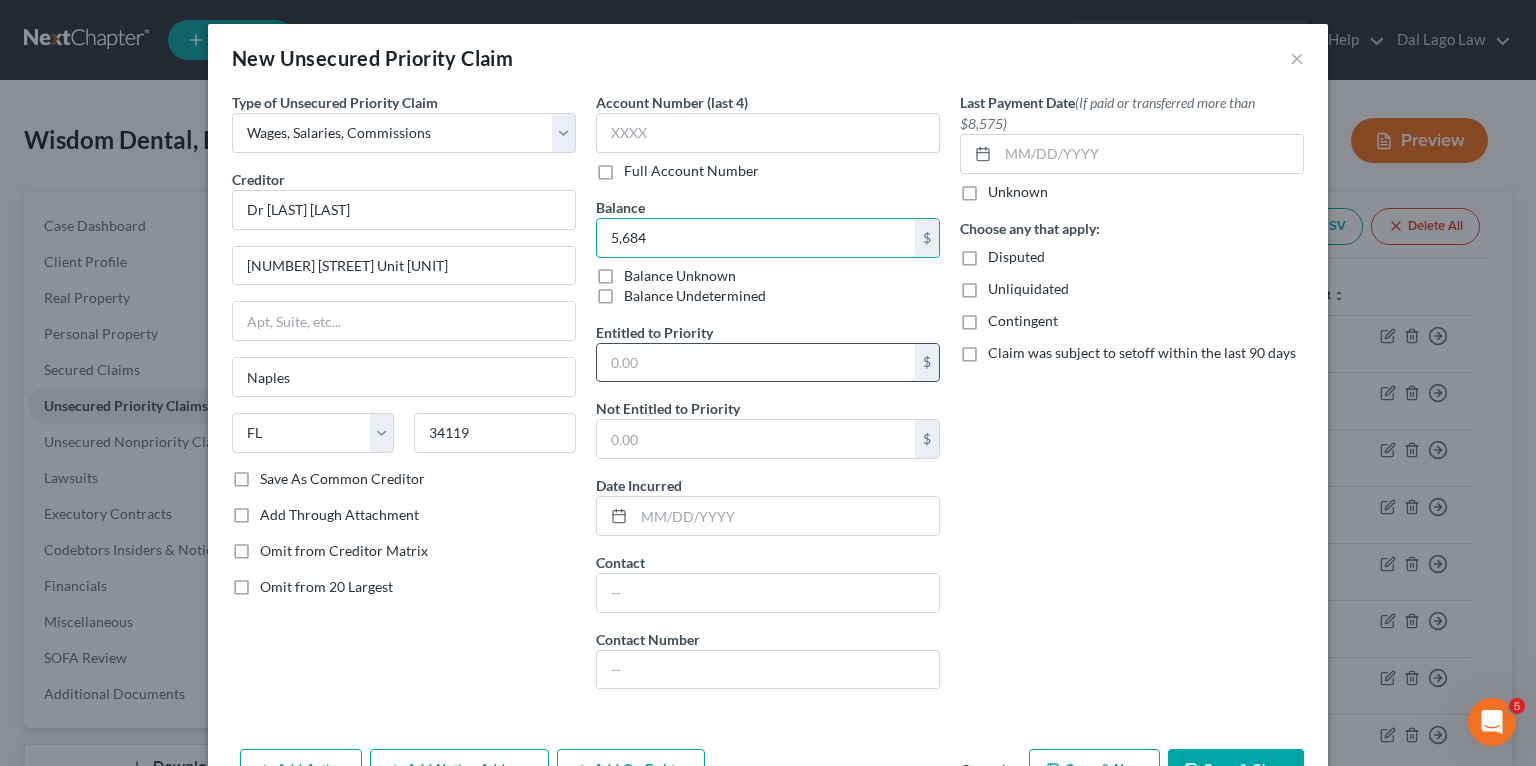 type on "5,684" 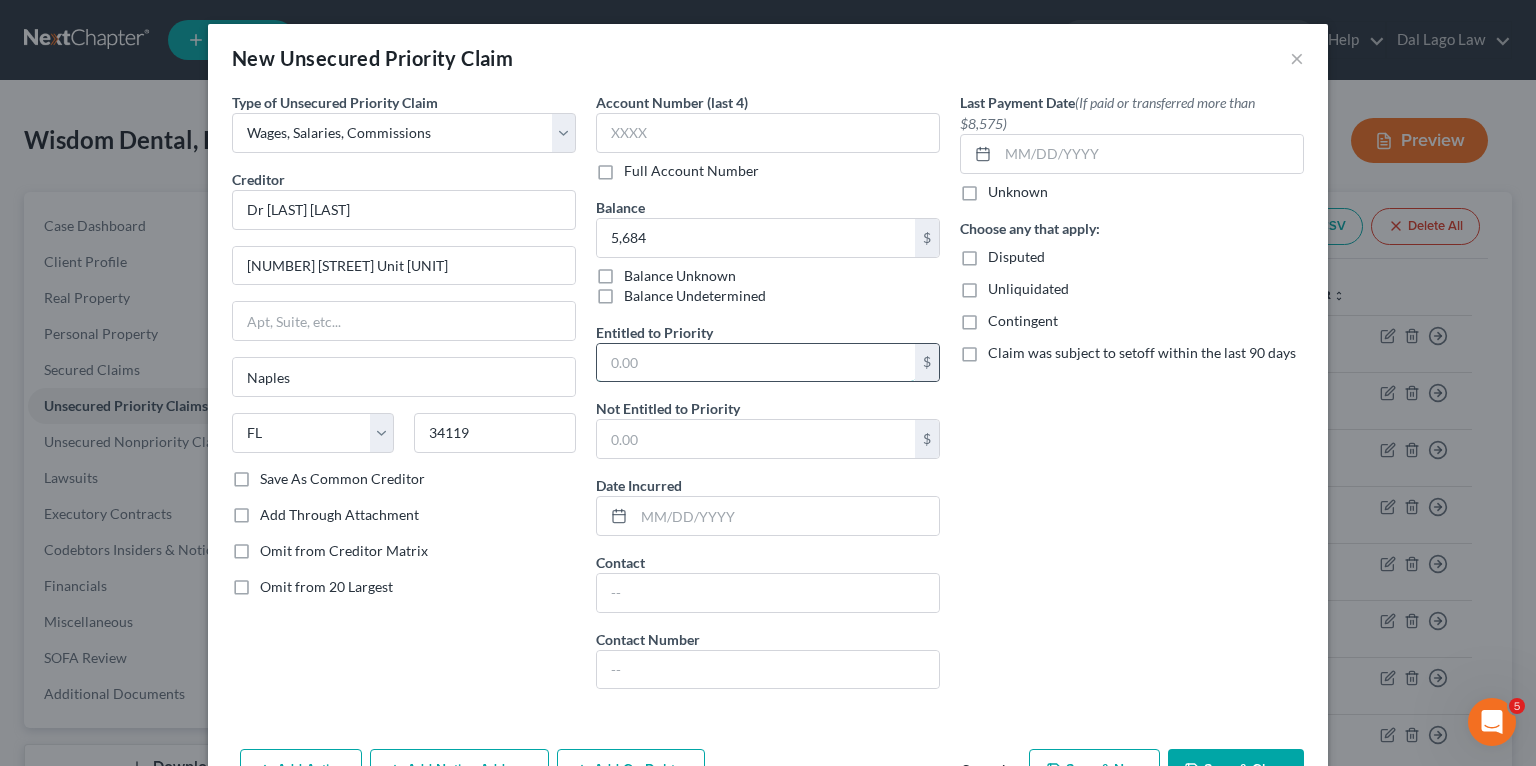 click at bounding box center (756, 363) 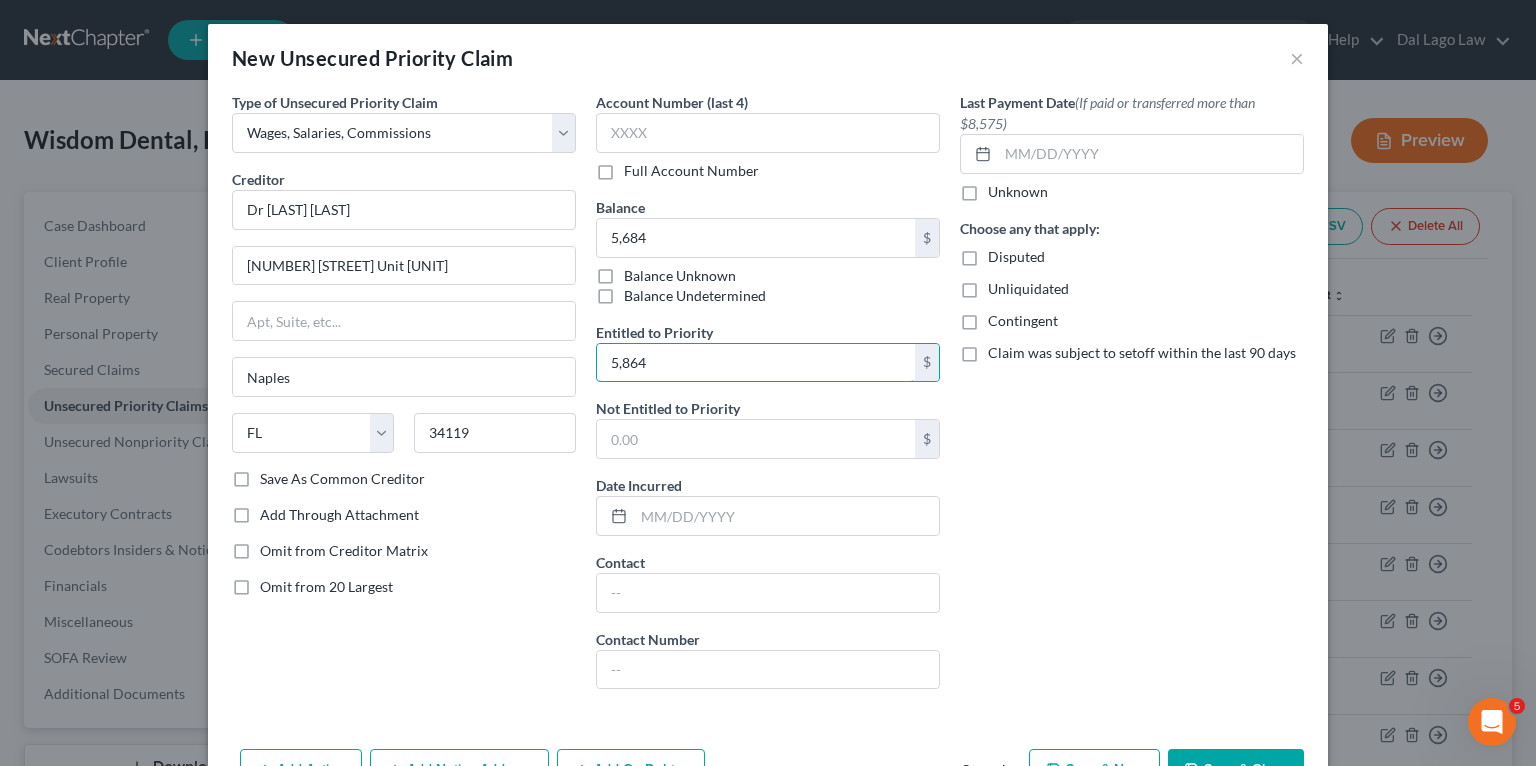 type on "5,864" 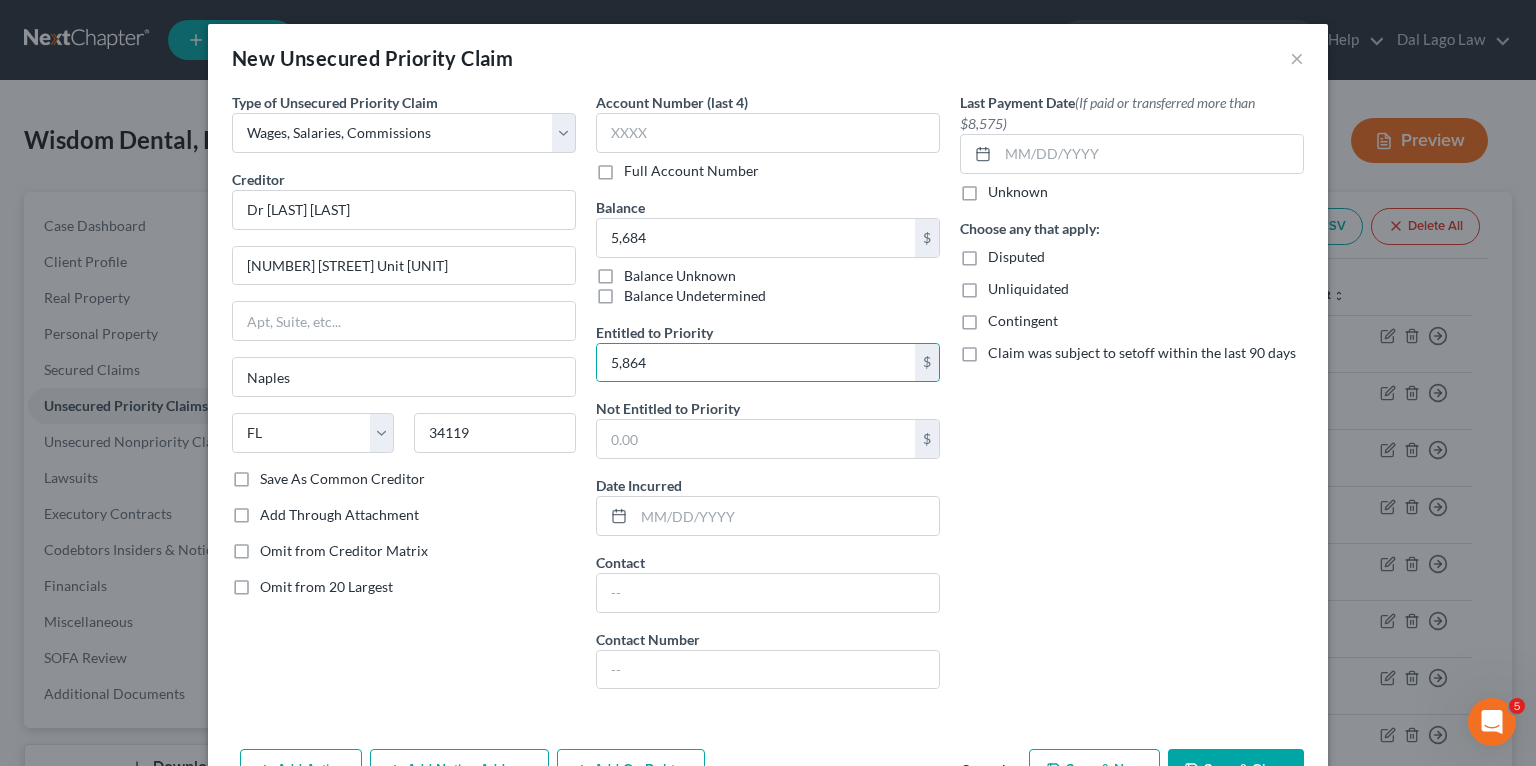 click on "Last Payment Date  (If paid or transferred more than $8,575)         Unknown Choose any that apply: Disputed Unliquidated Contingent Claim was subject to setoff within the last 90 days" at bounding box center (1132, 398) 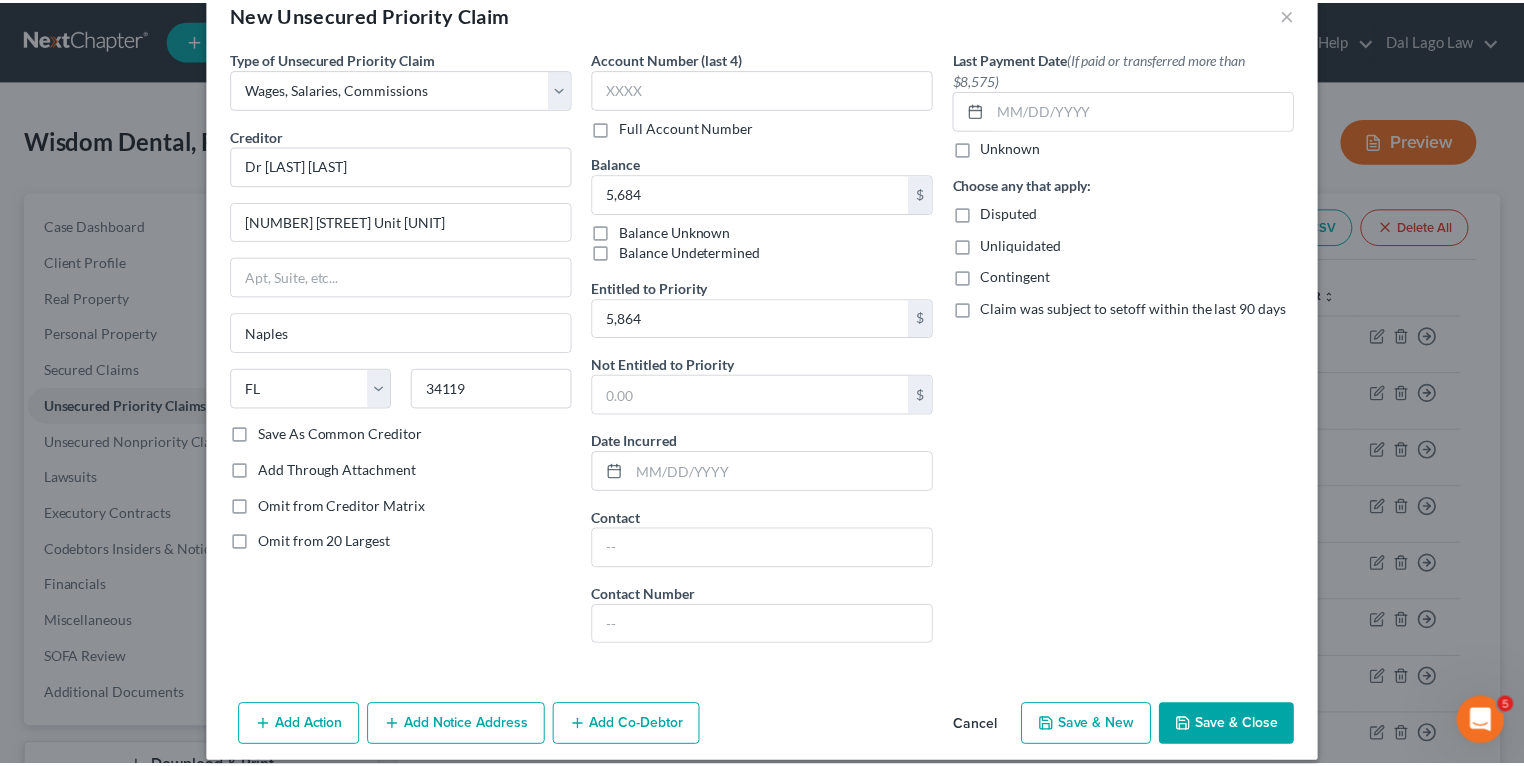 scroll, scrollTop: 63, scrollLeft: 0, axis: vertical 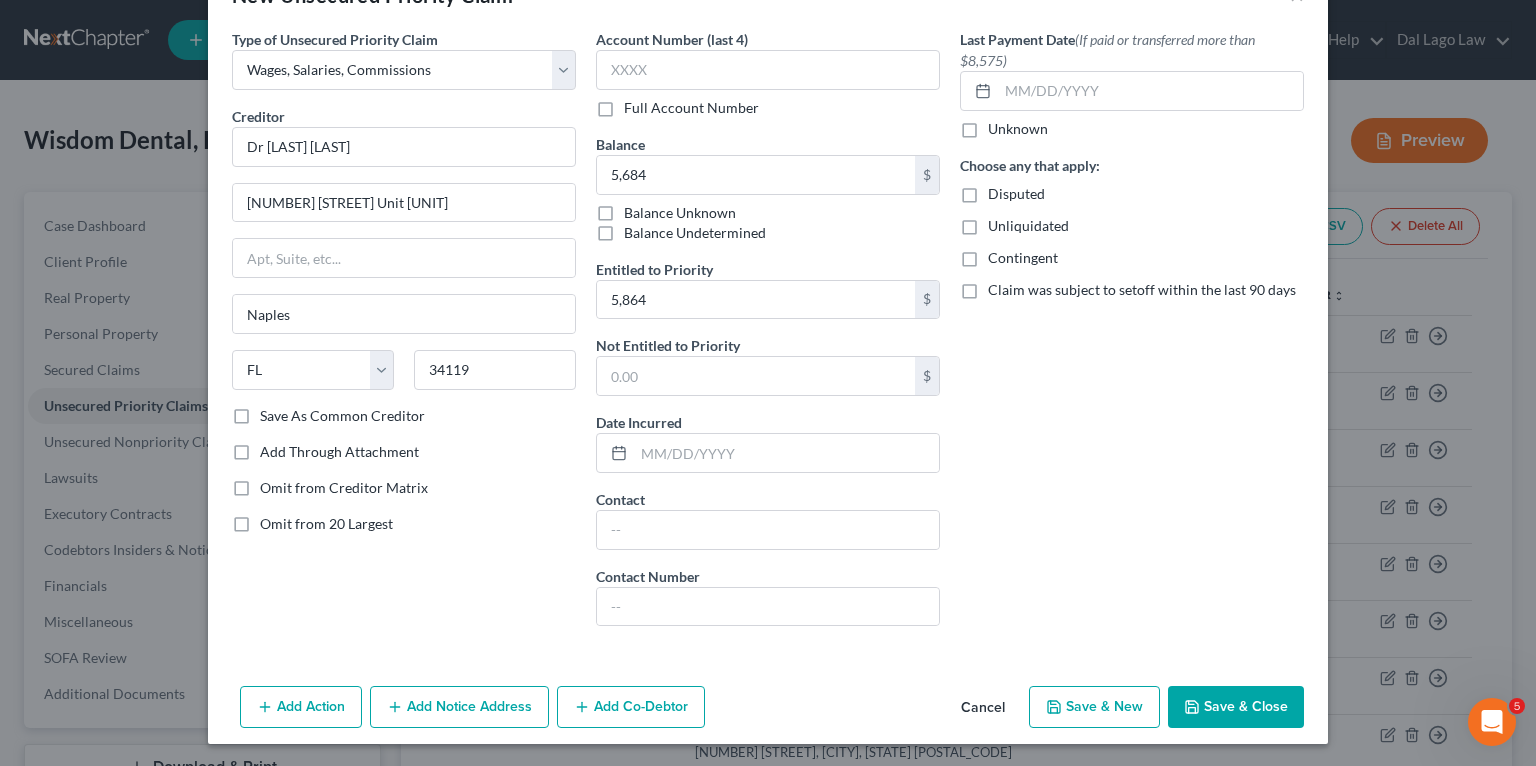 drag, startPoint x: 1202, startPoint y: 700, endPoint x: 1213, endPoint y: 683, distance: 20.248457 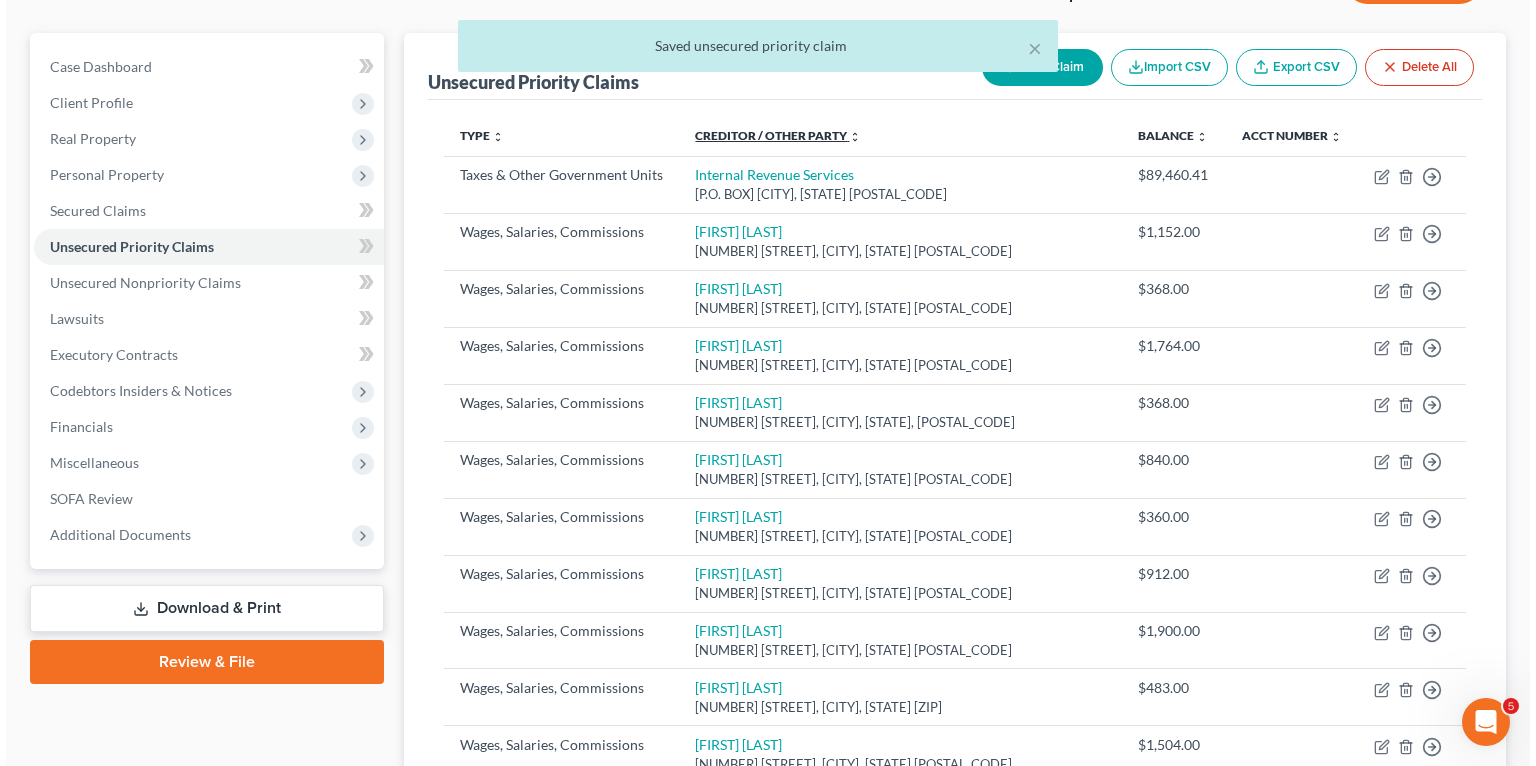scroll, scrollTop: 0, scrollLeft: 0, axis: both 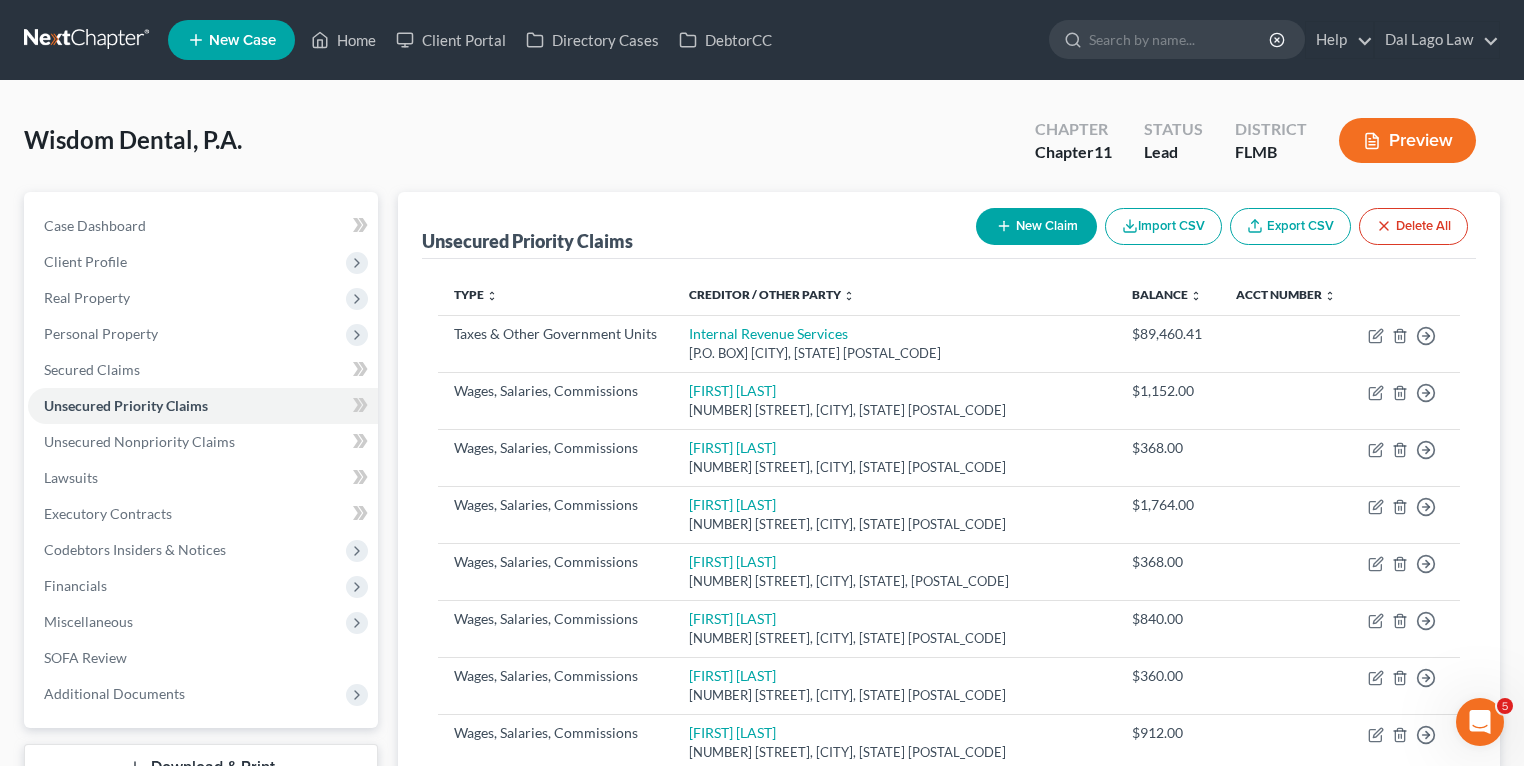 click on "New Claim" at bounding box center [1036, 226] 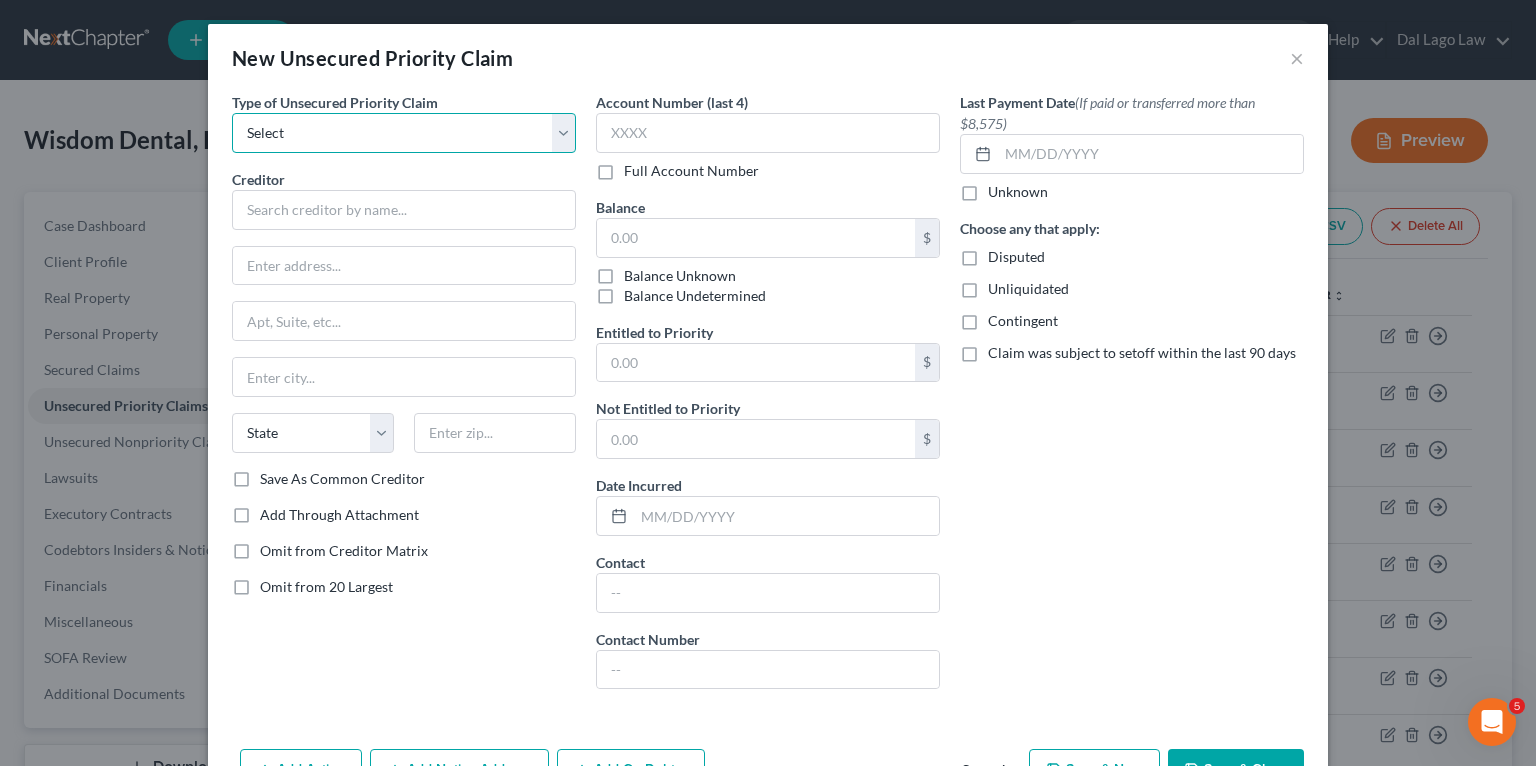 click on "Select Taxes & Other Government Units Domestic Support Obligations Extensions of credit in an involuntary case Wages, Salaries, Commissions Contributions to employee benefits Certain farmers and fisherman Deposits by individuals Commitments to maintain capitals Claims for death or injury while intoxicated Other" at bounding box center [404, 133] 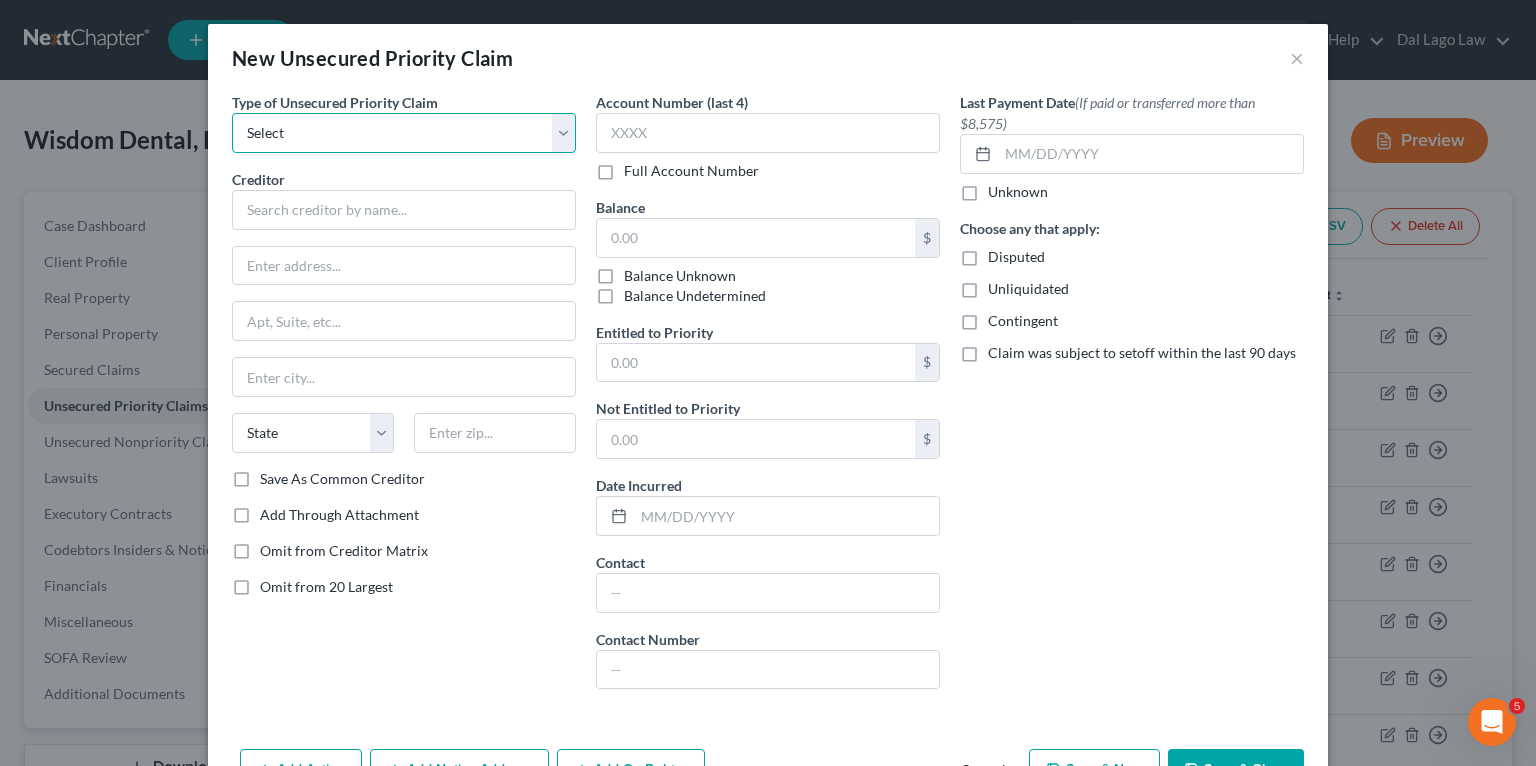 select on "3" 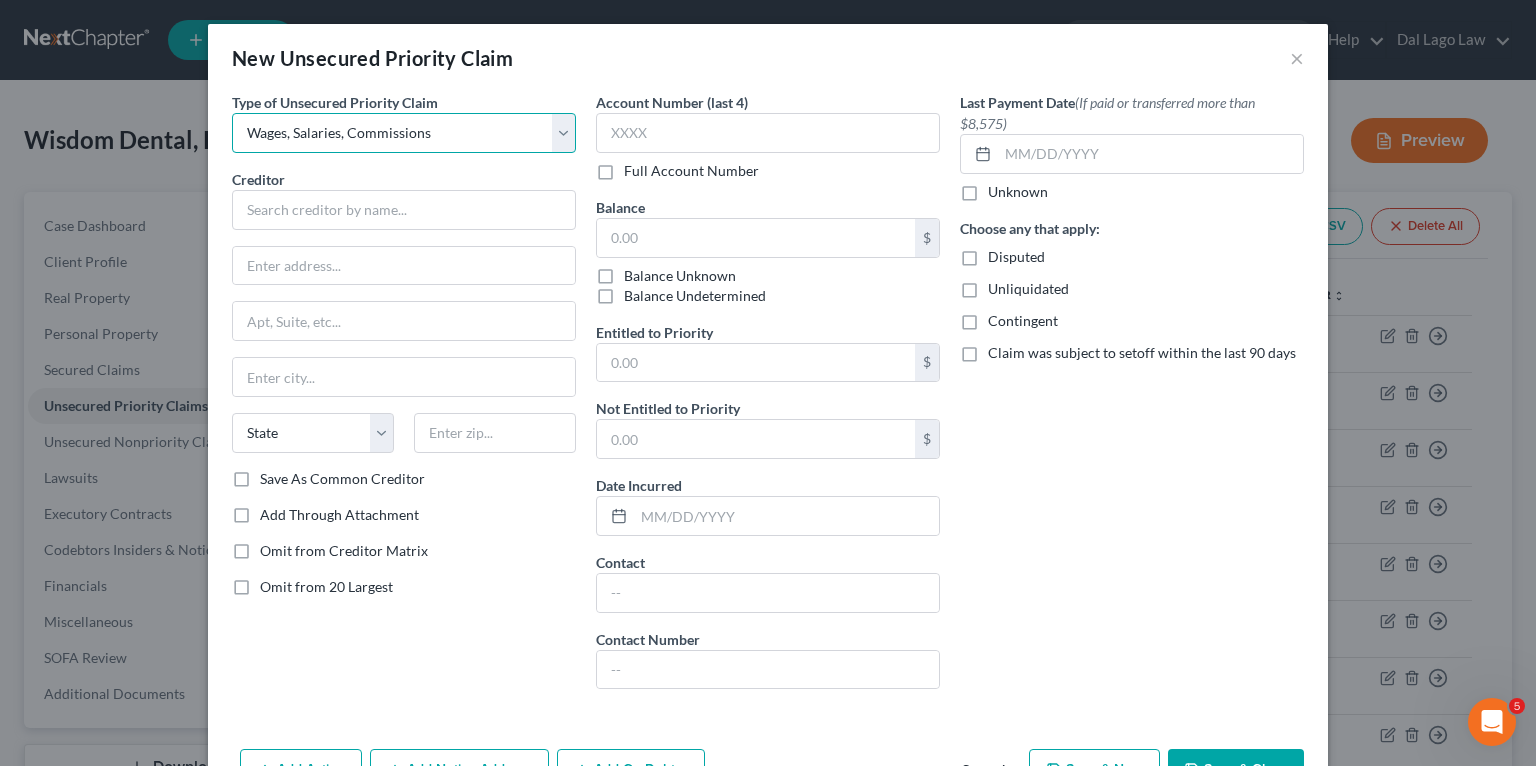 click on "Select Taxes & Other Government Units Domestic Support Obligations Extensions of credit in an involuntary case Wages, Salaries, Commissions Contributions to employee benefits Certain farmers and fisherman Deposits by individuals Commitments to maintain capitals Claims for death or injury while intoxicated Other" at bounding box center [404, 133] 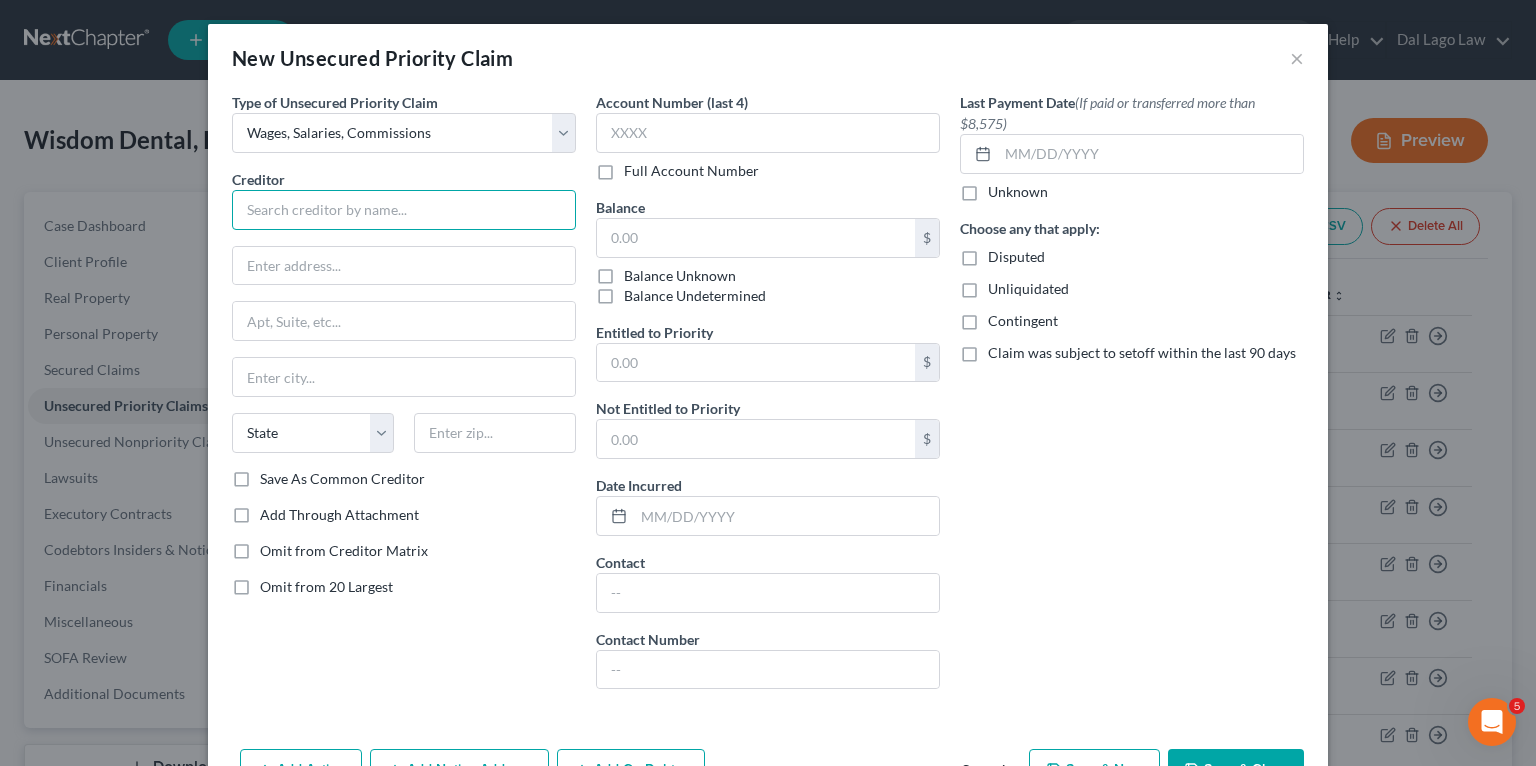 click at bounding box center (404, 210) 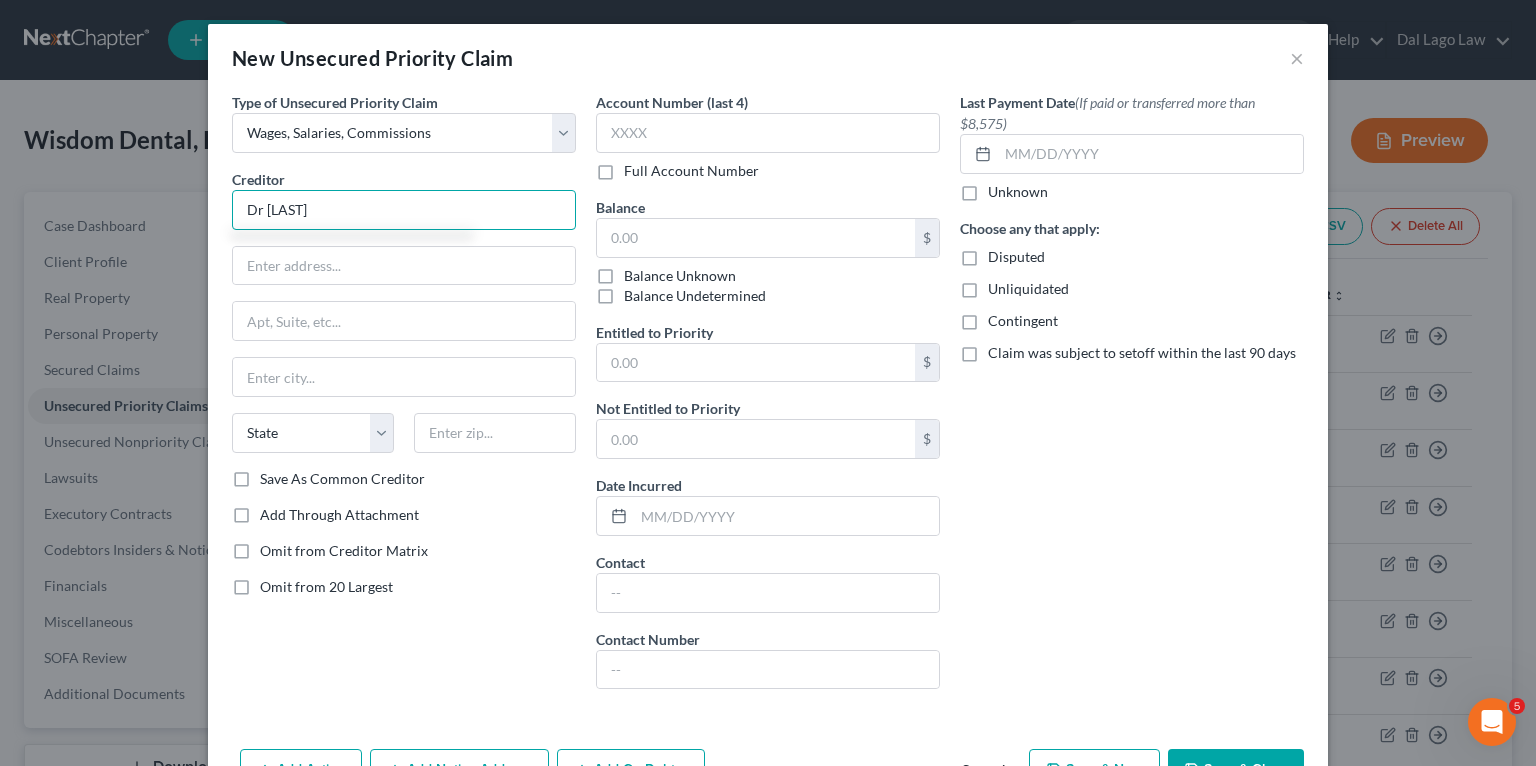 type on "Dr [LAST]" 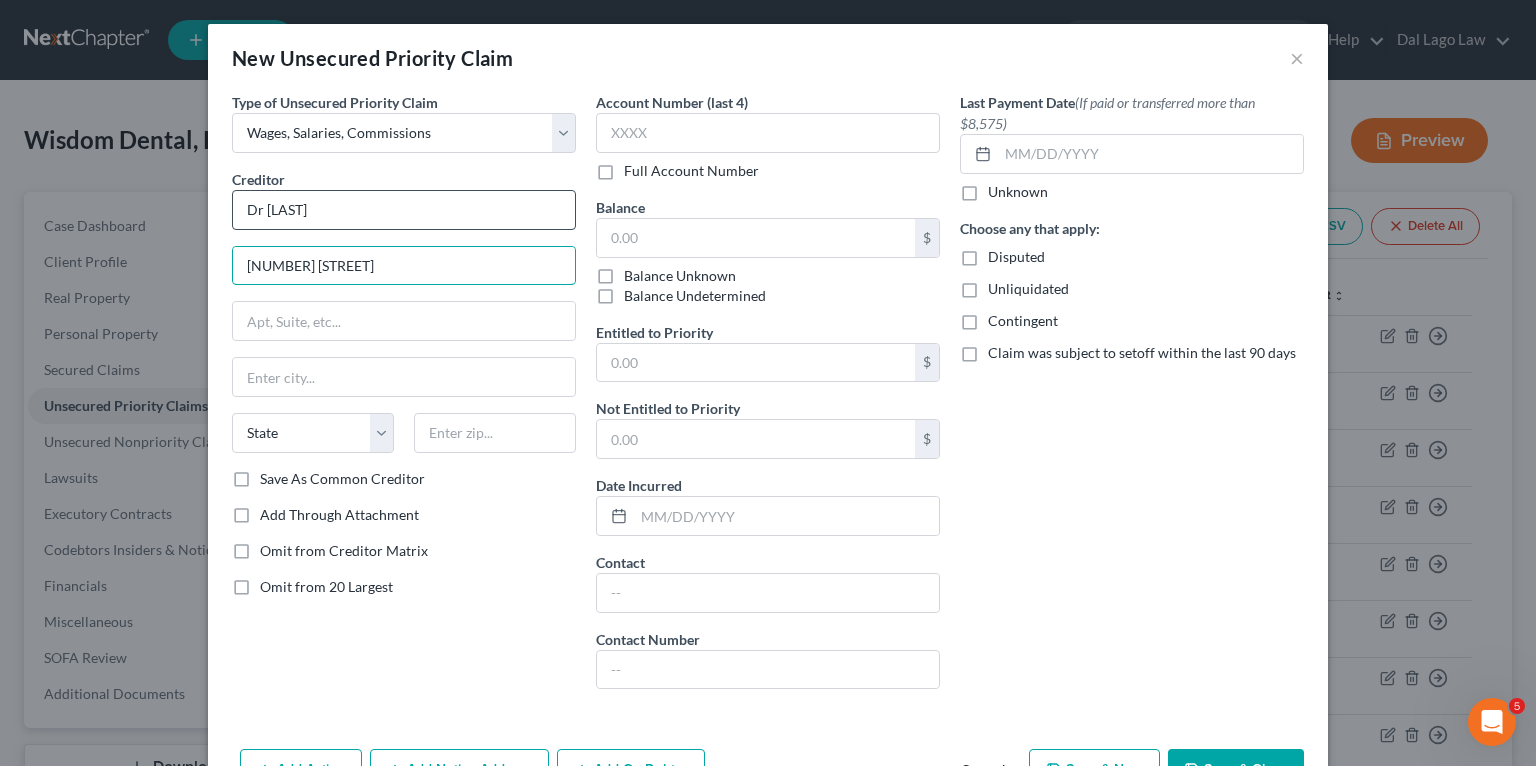 type on "[NUMBER] [STREET]" 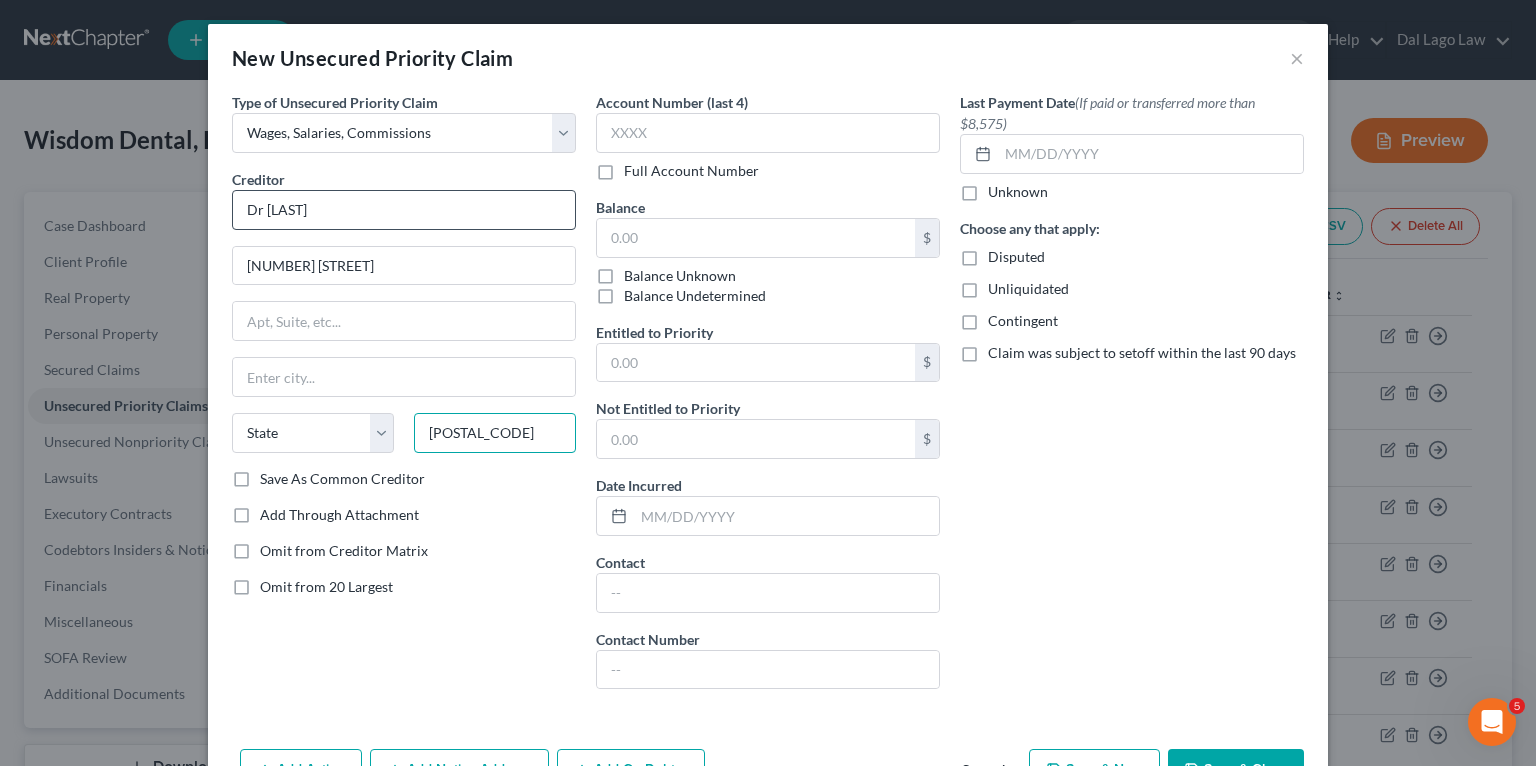 type on "[POSTAL_CODE]" 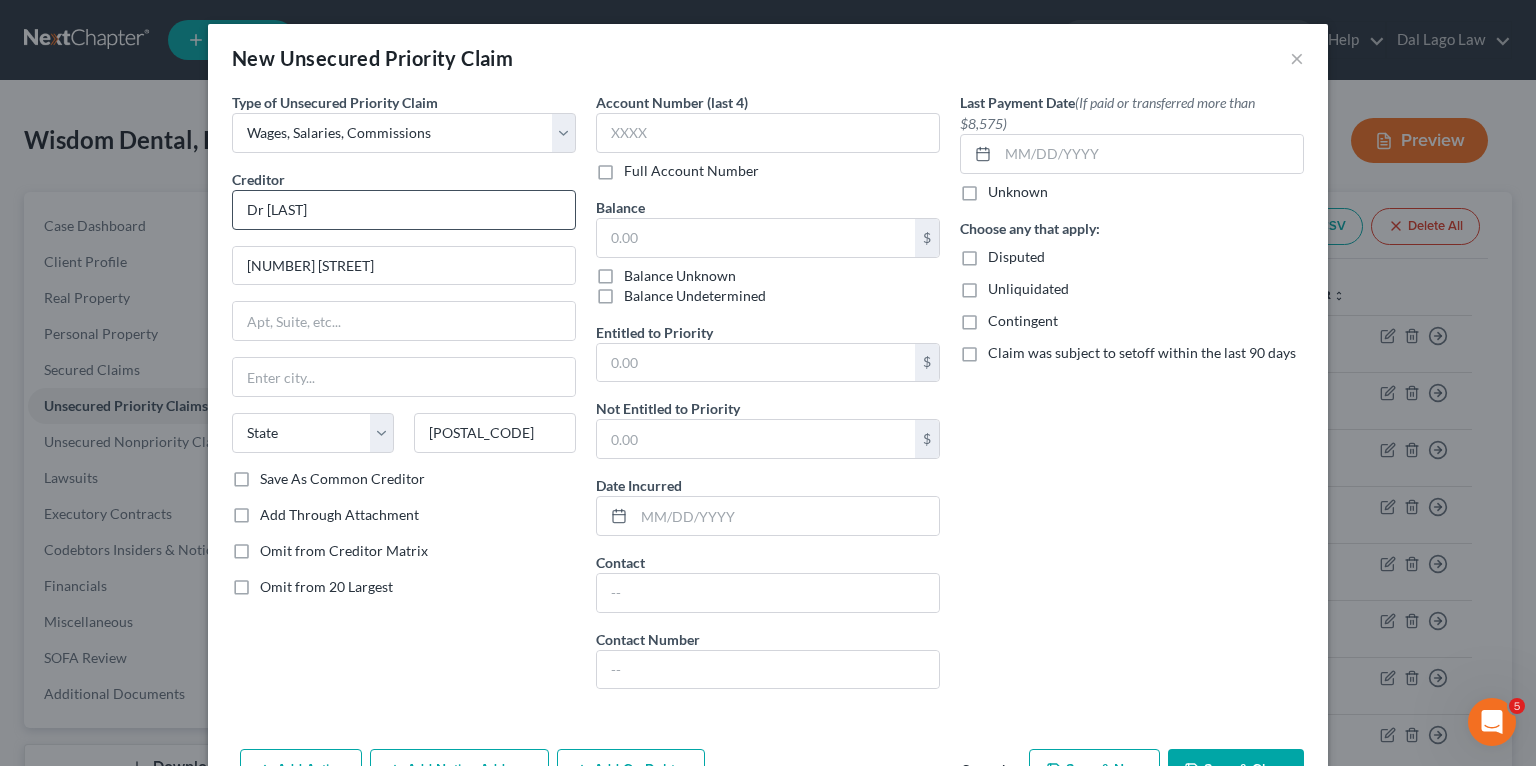 type on "Naples" 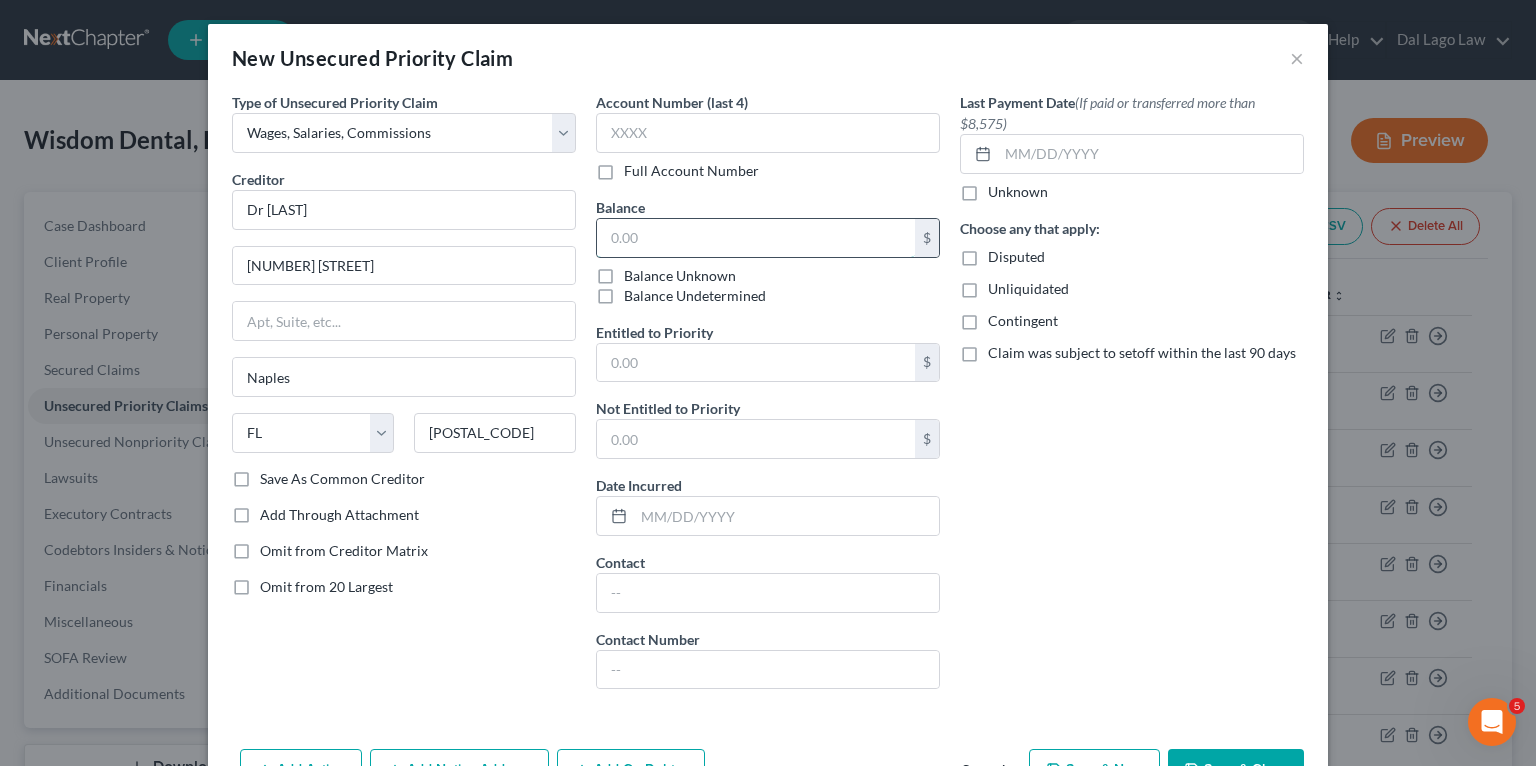 click at bounding box center [756, 238] 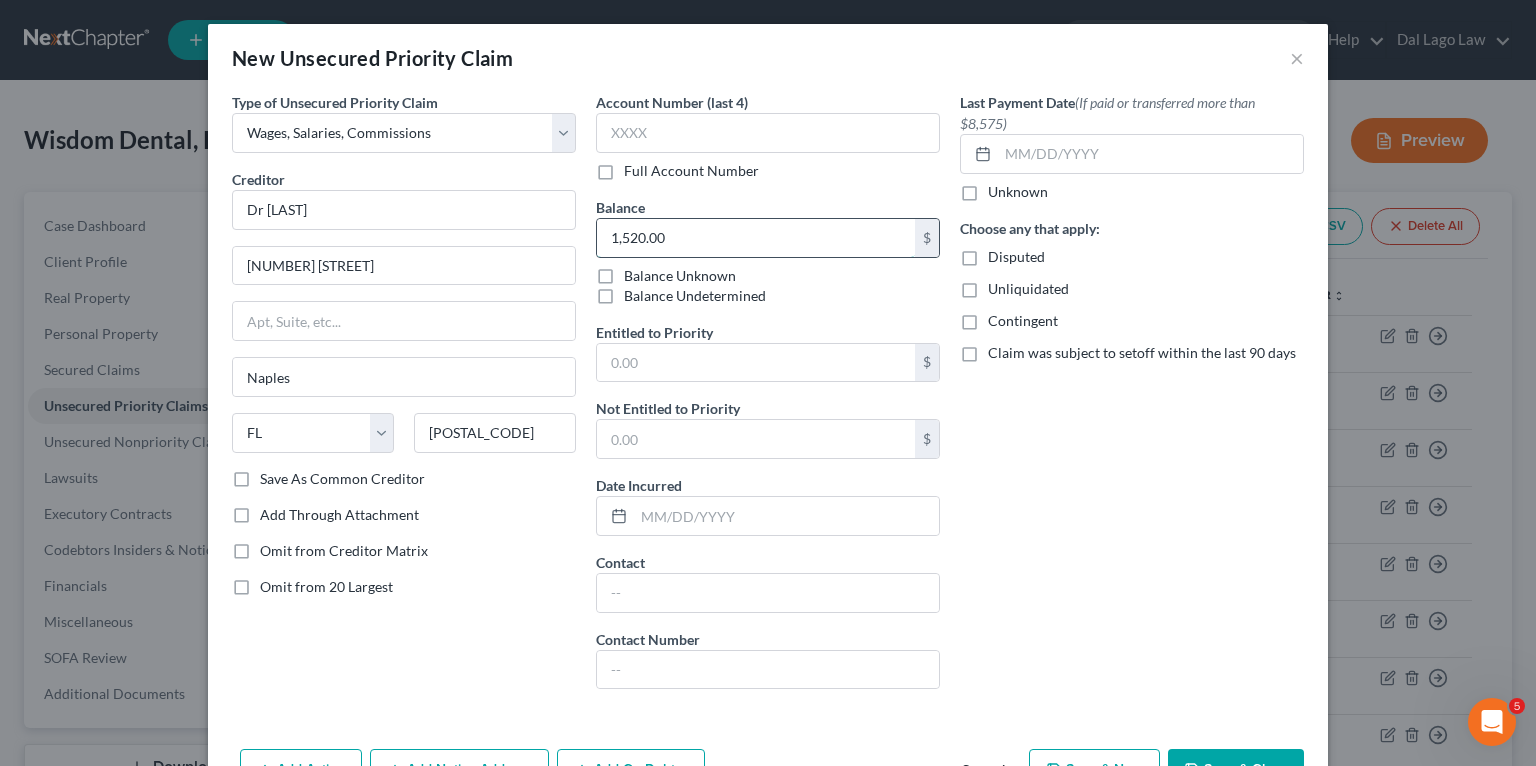 type on "1,520.00" 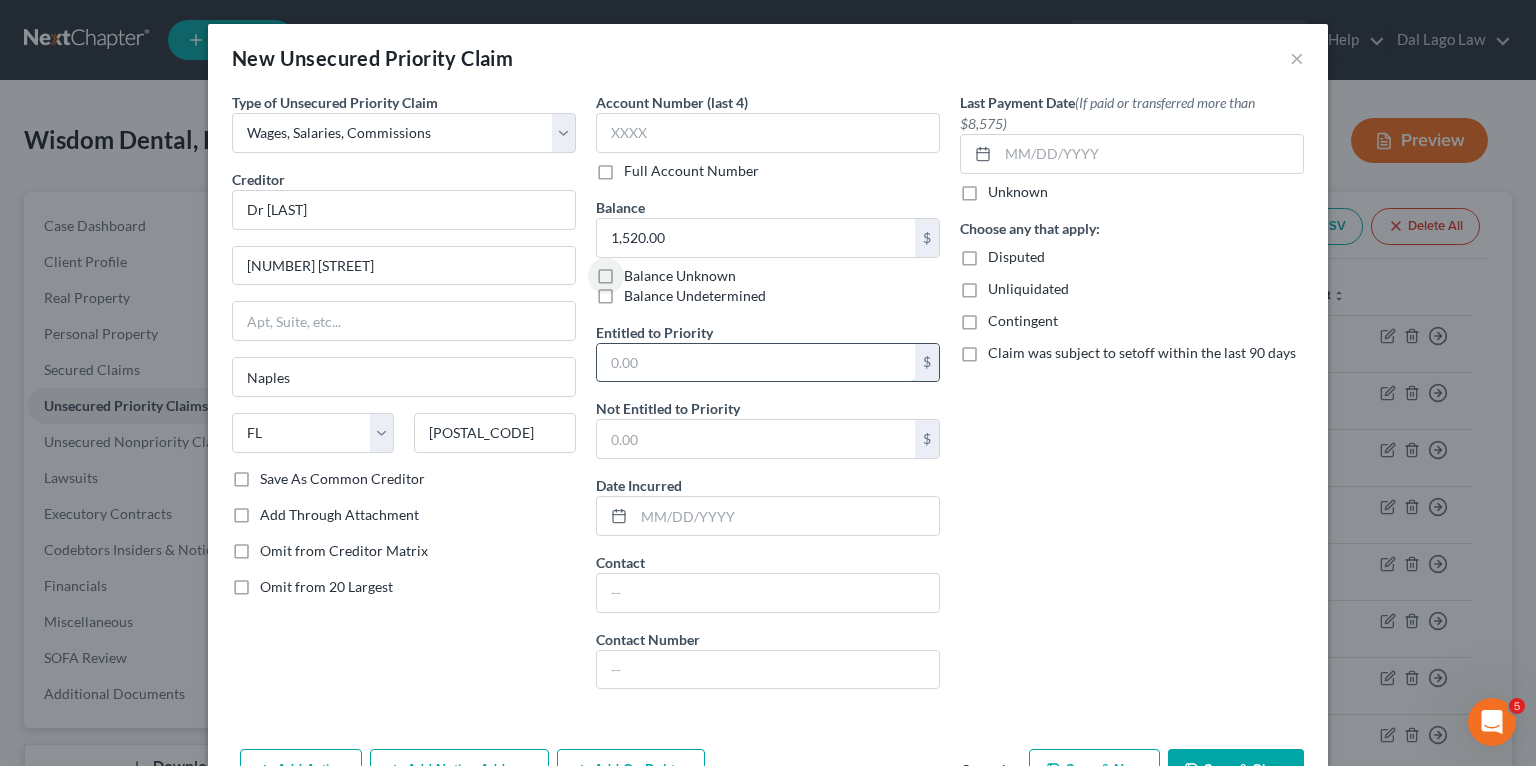 click at bounding box center [756, 363] 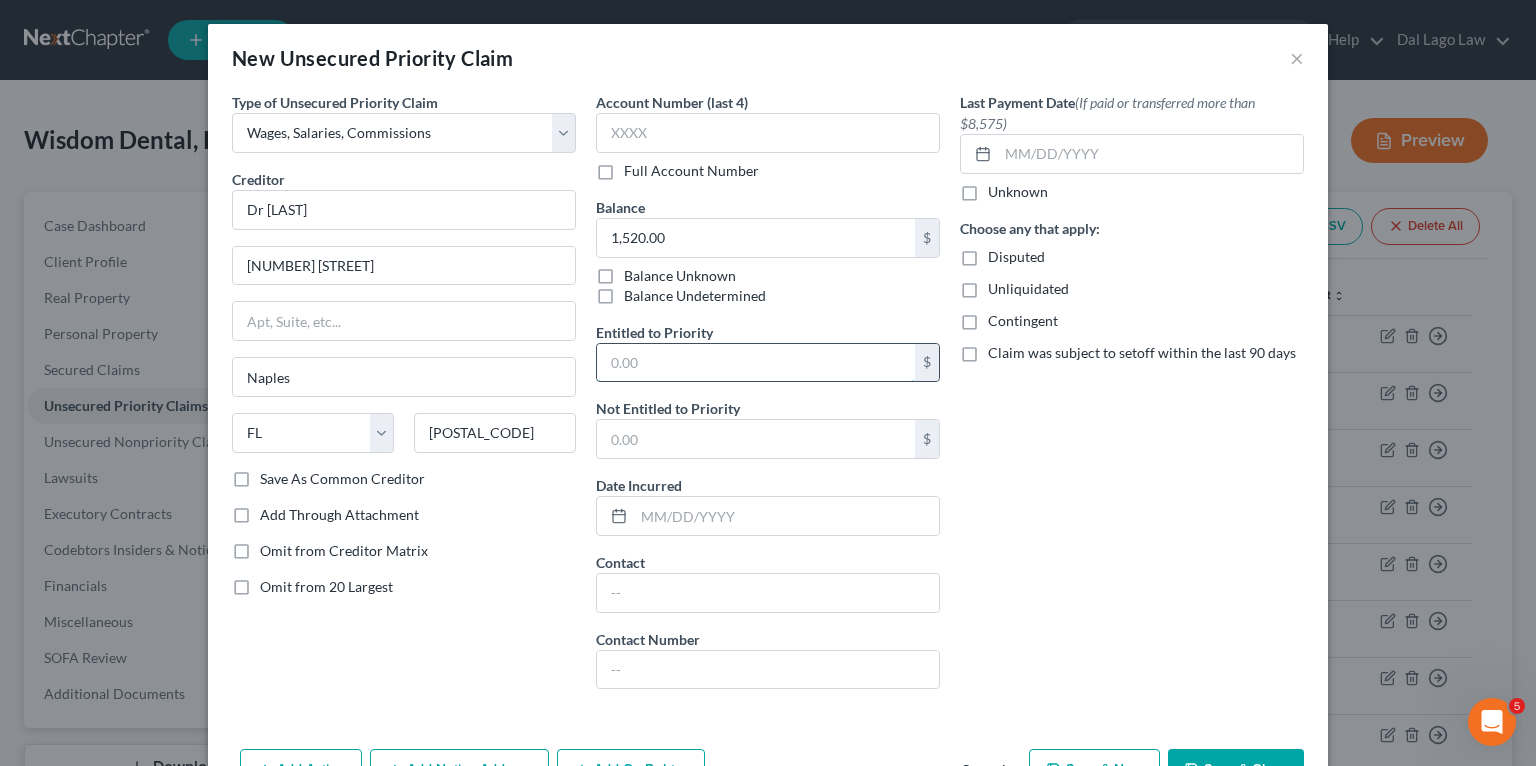 paste on "$1,520.00" 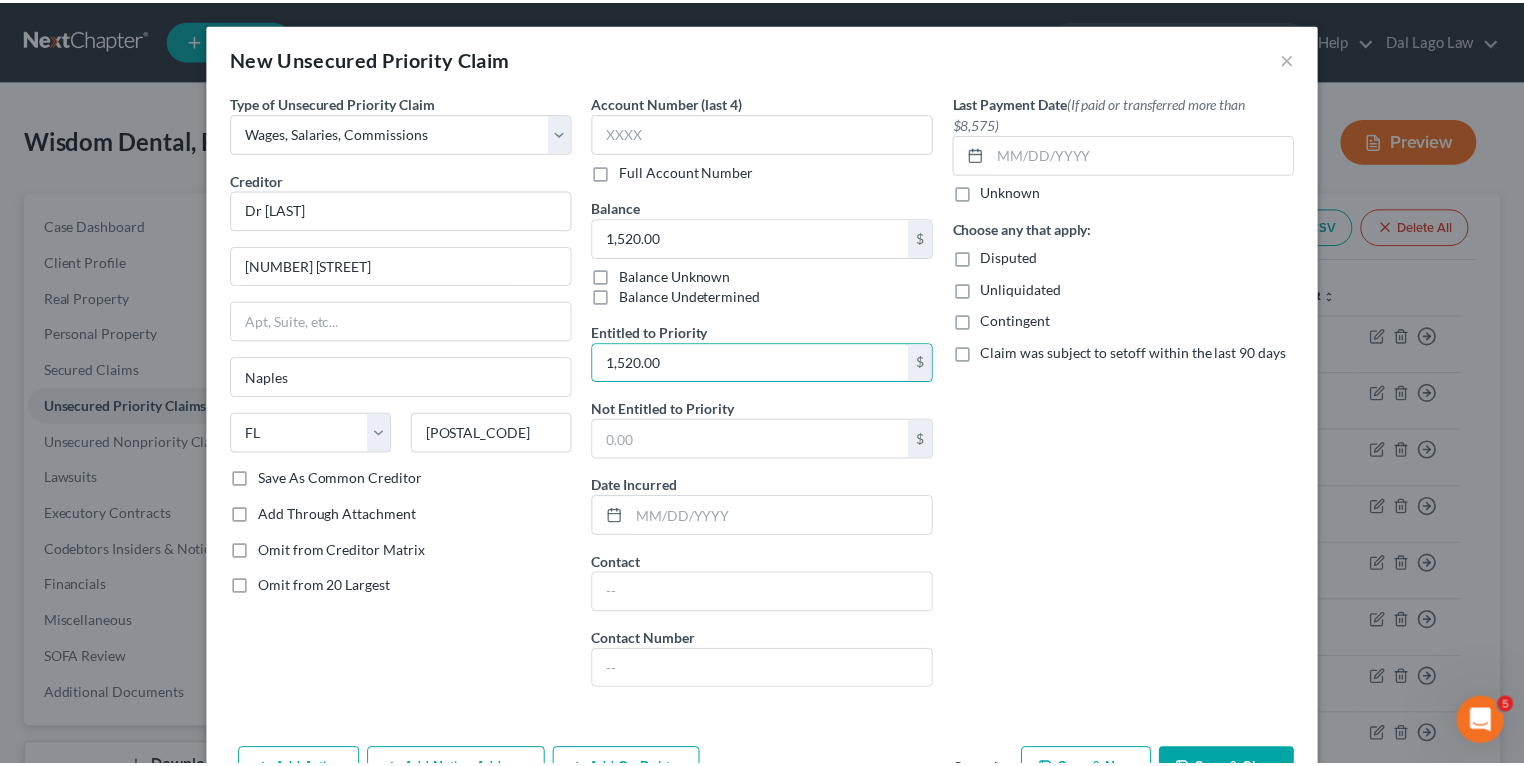 scroll, scrollTop: 63, scrollLeft: 0, axis: vertical 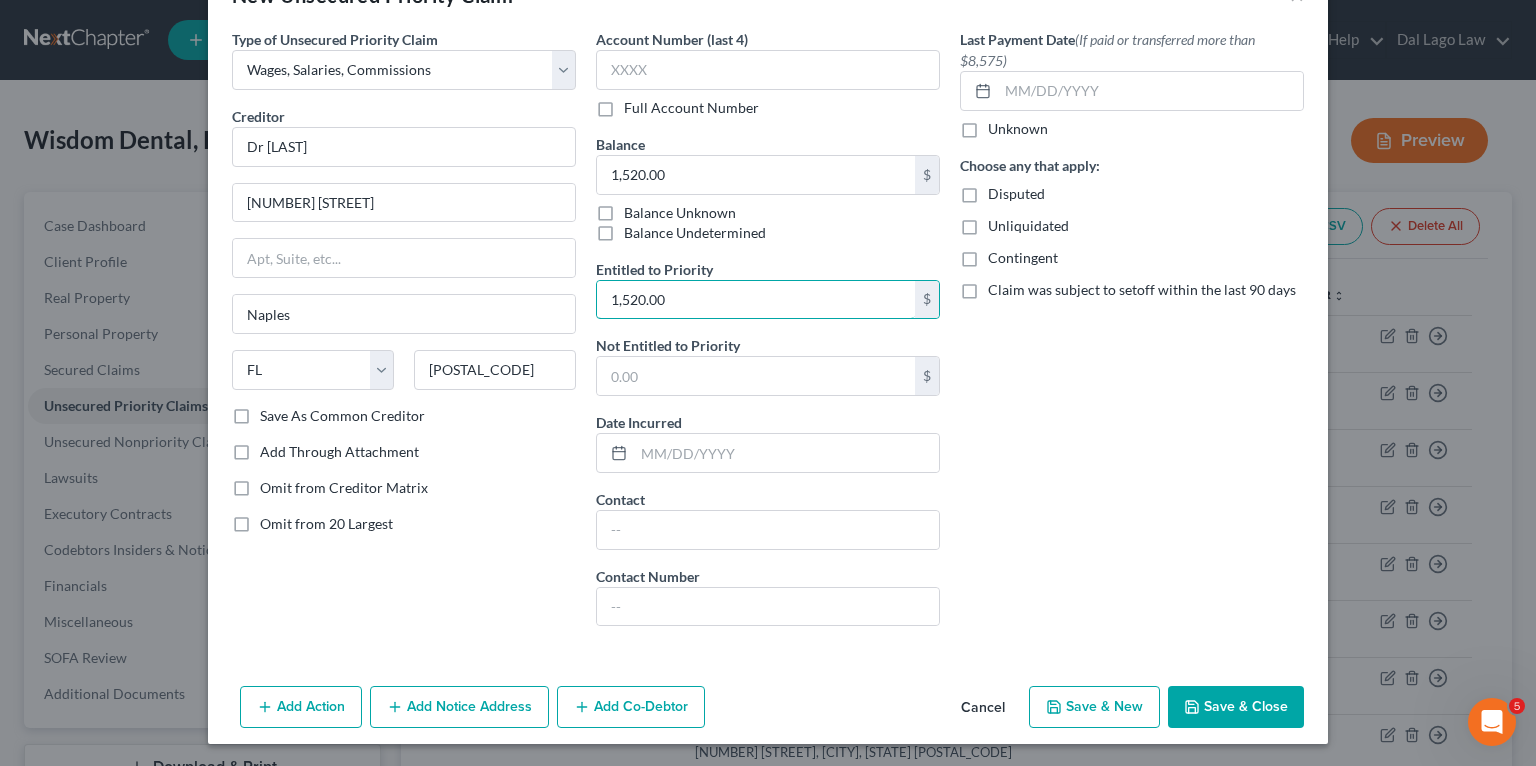 type on "1,520.00" 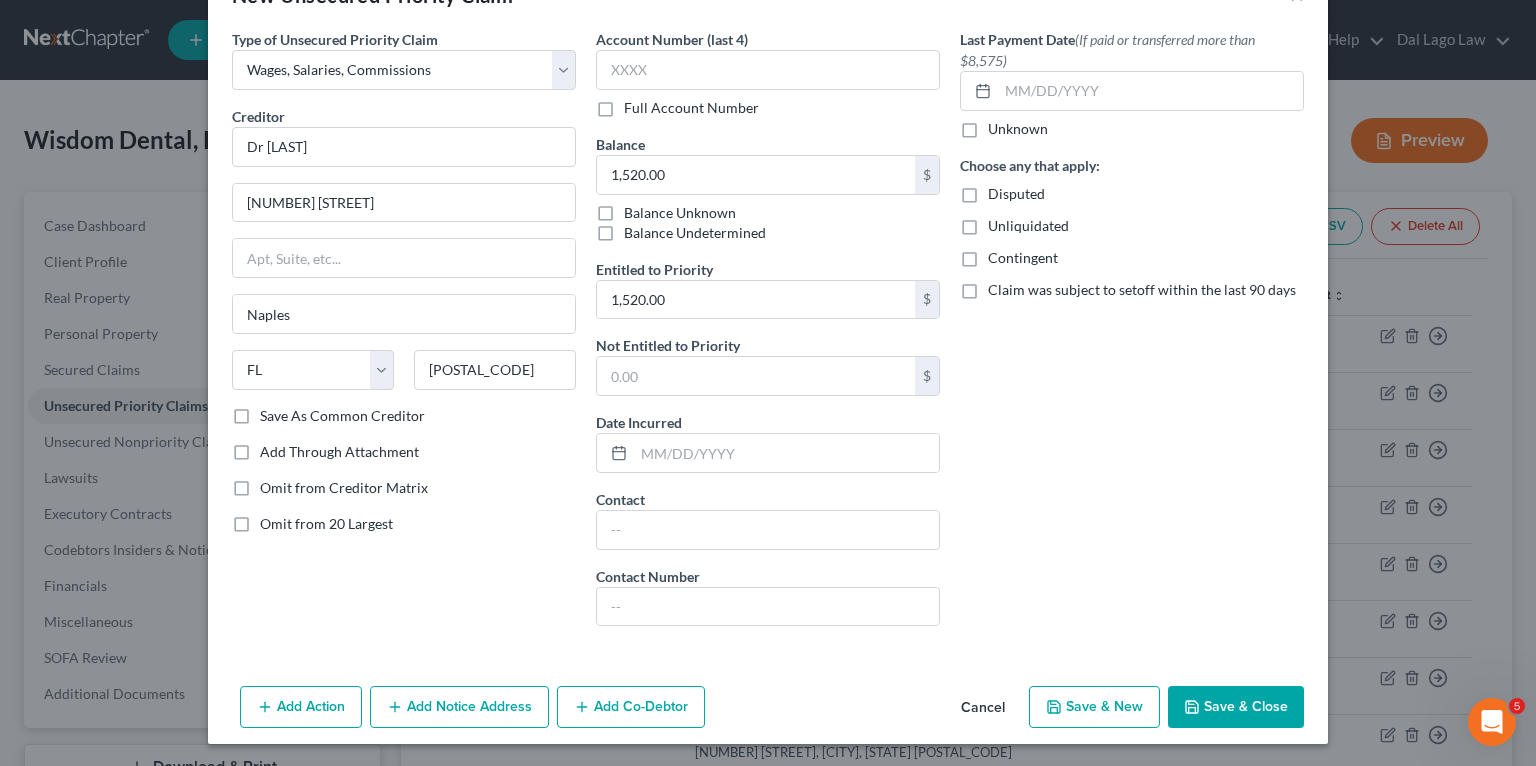 click on "Save & Close" at bounding box center [1236, 707] 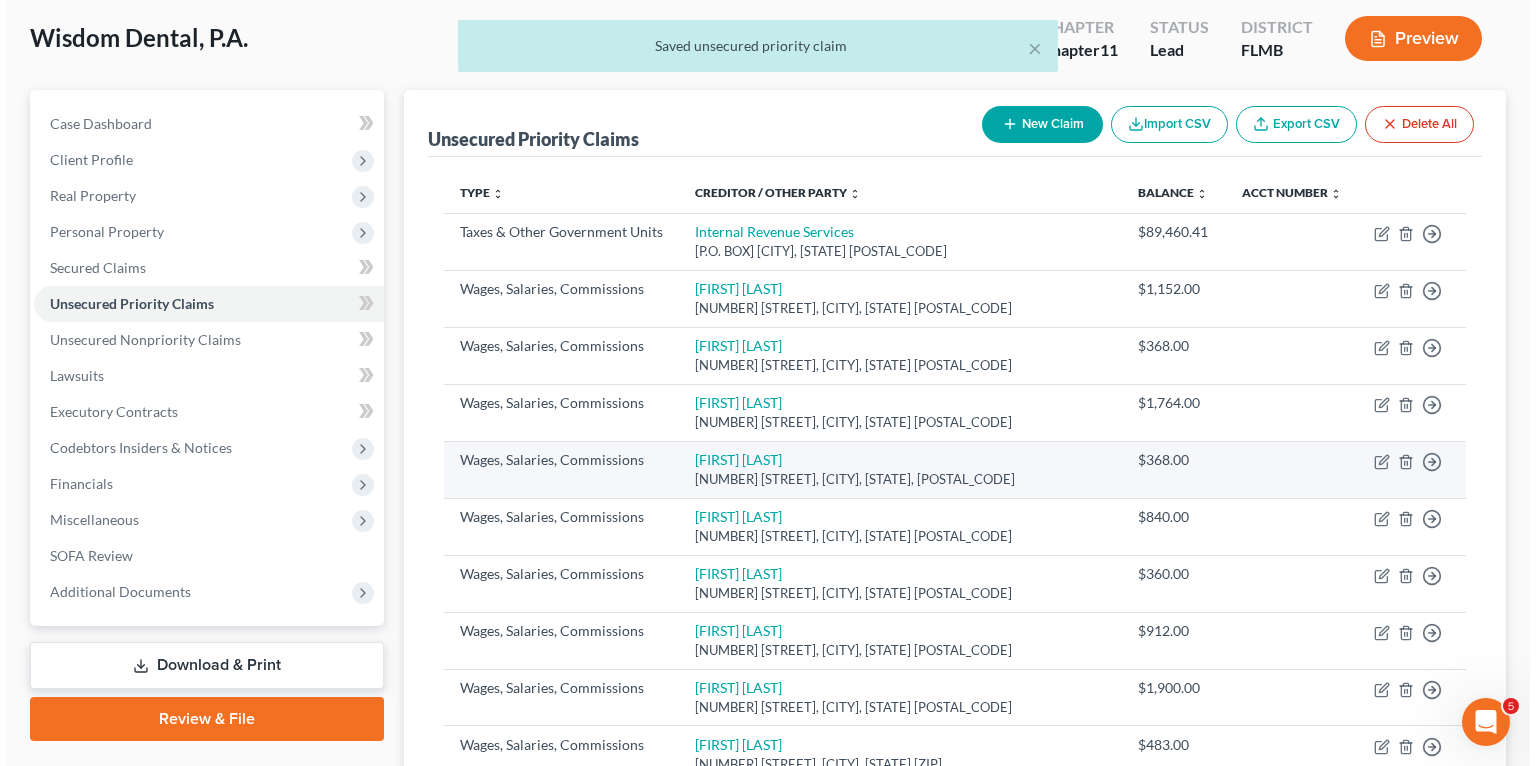 scroll, scrollTop: 0, scrollLeft: 0, axis: both 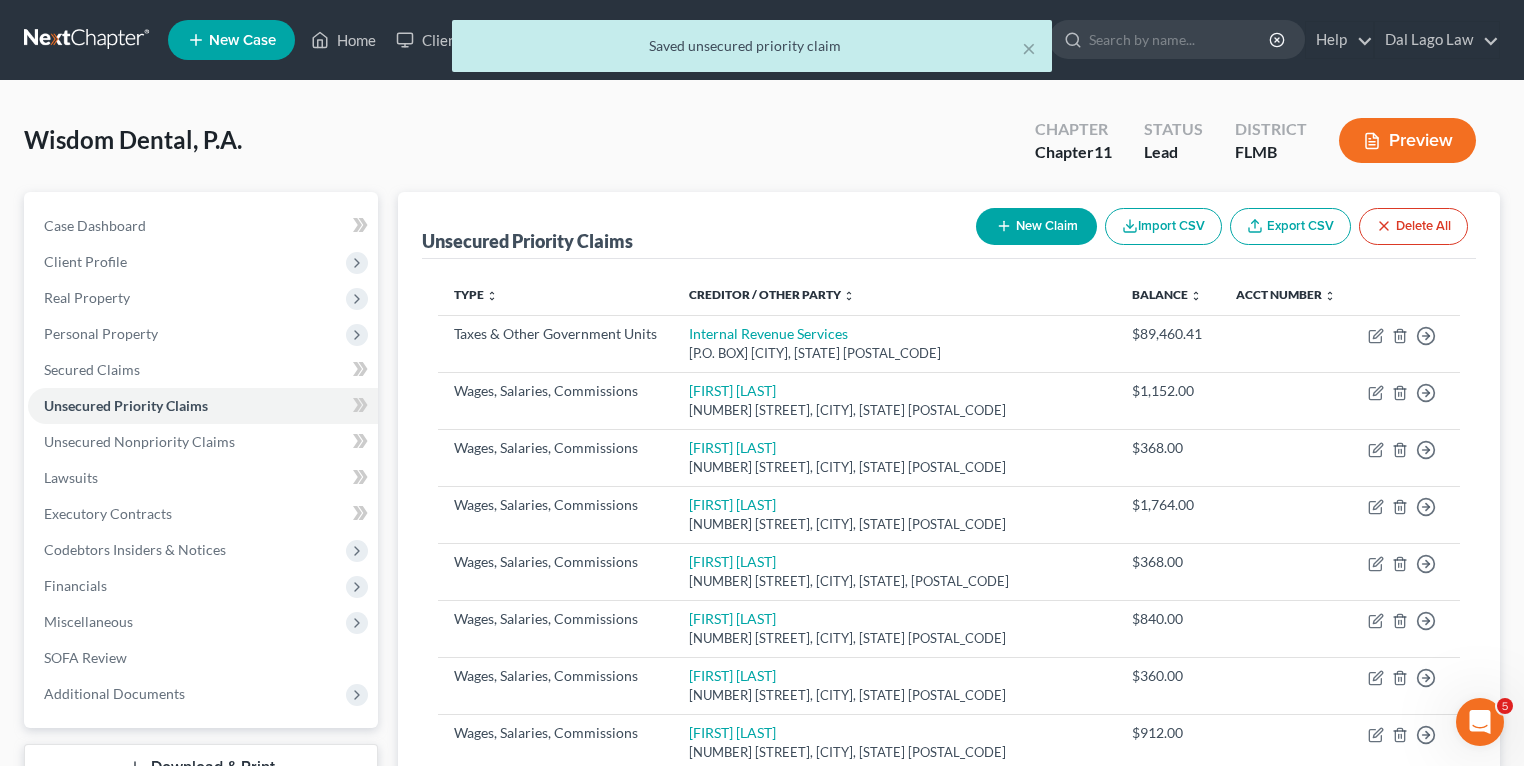 click on "New Claim" at bounding box center [1036, 226] 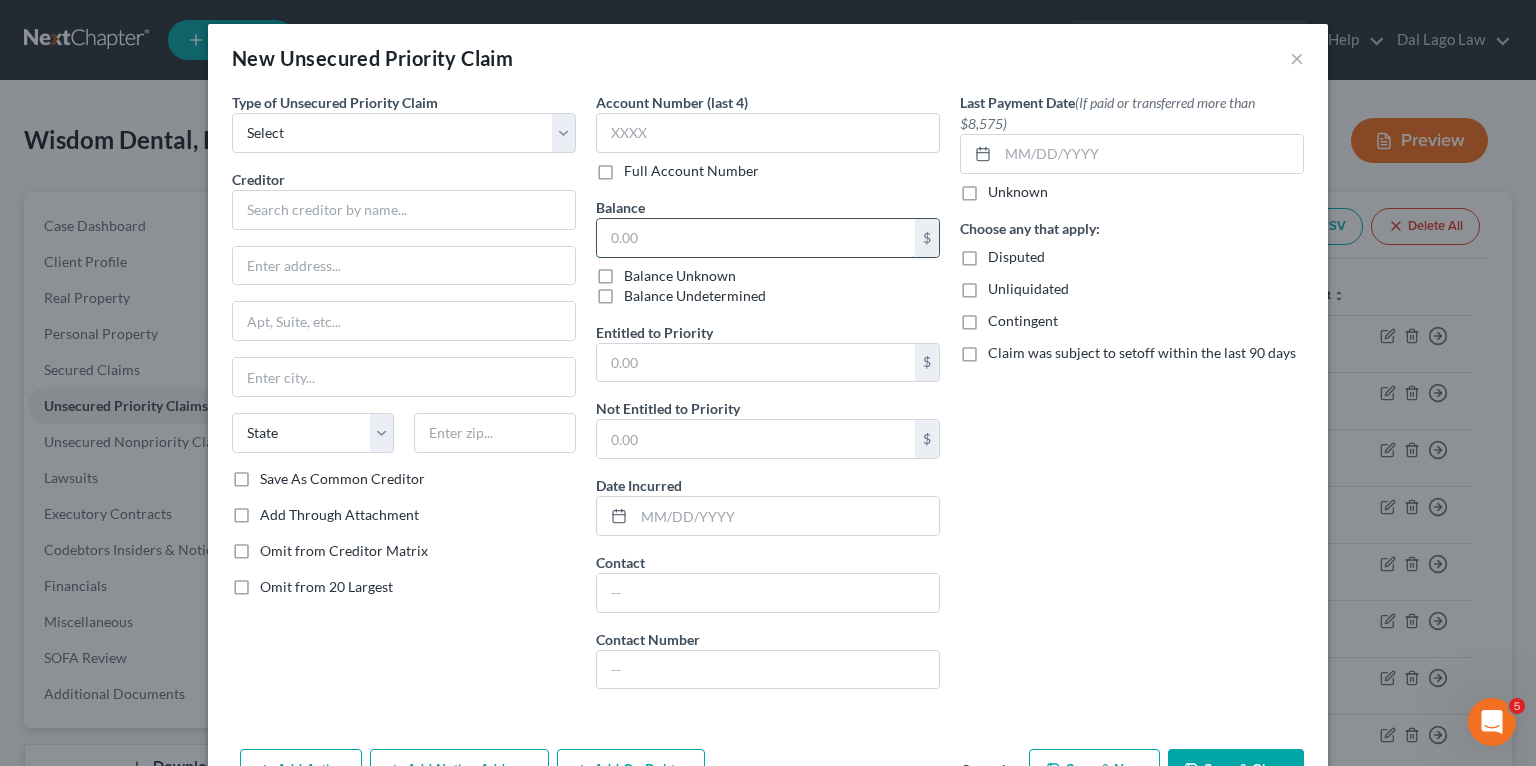 click at bounding box center (756, 238) 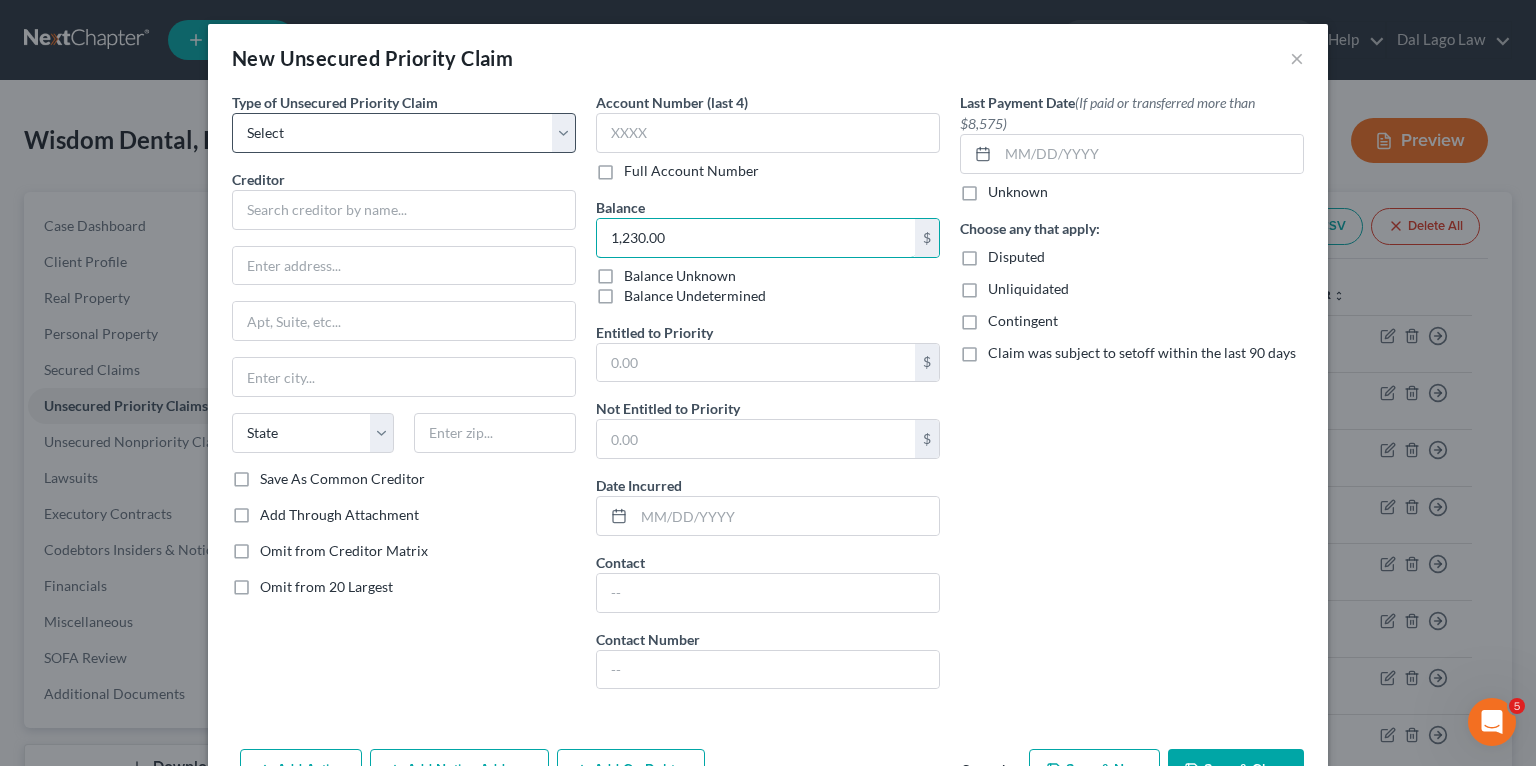 type on "1,230.00" 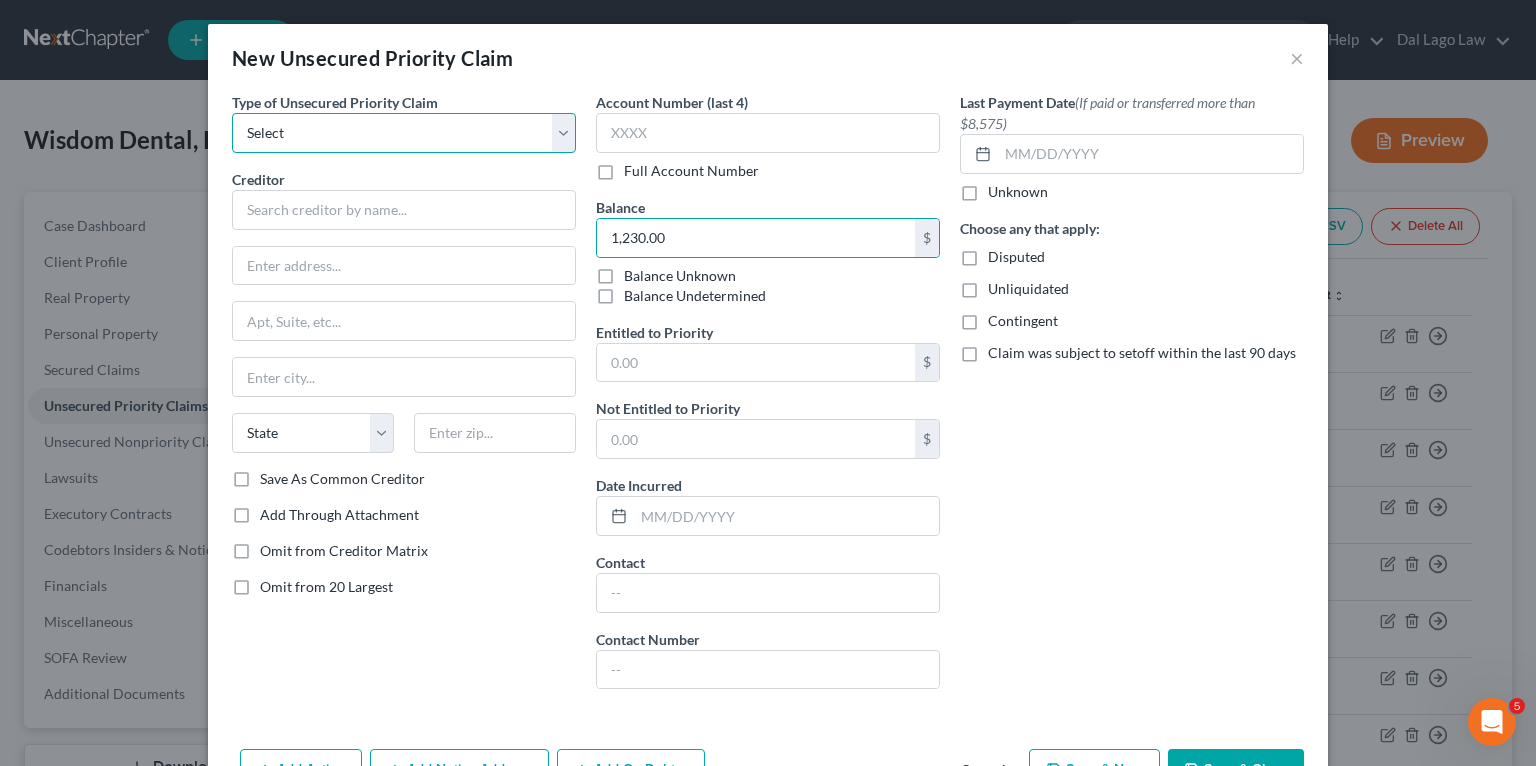 click on "Select Taxes & Other Government Units Domestic Support Obligations Extensions of credit in an involuntary case Wages, Salaries, Commissions Contributions to employee benefits Certain farmers and fisherman Deposits by individuals Commitments to maintain capitals Claims for death or injury while intoxicated Other" at bounding box center [404, 133] 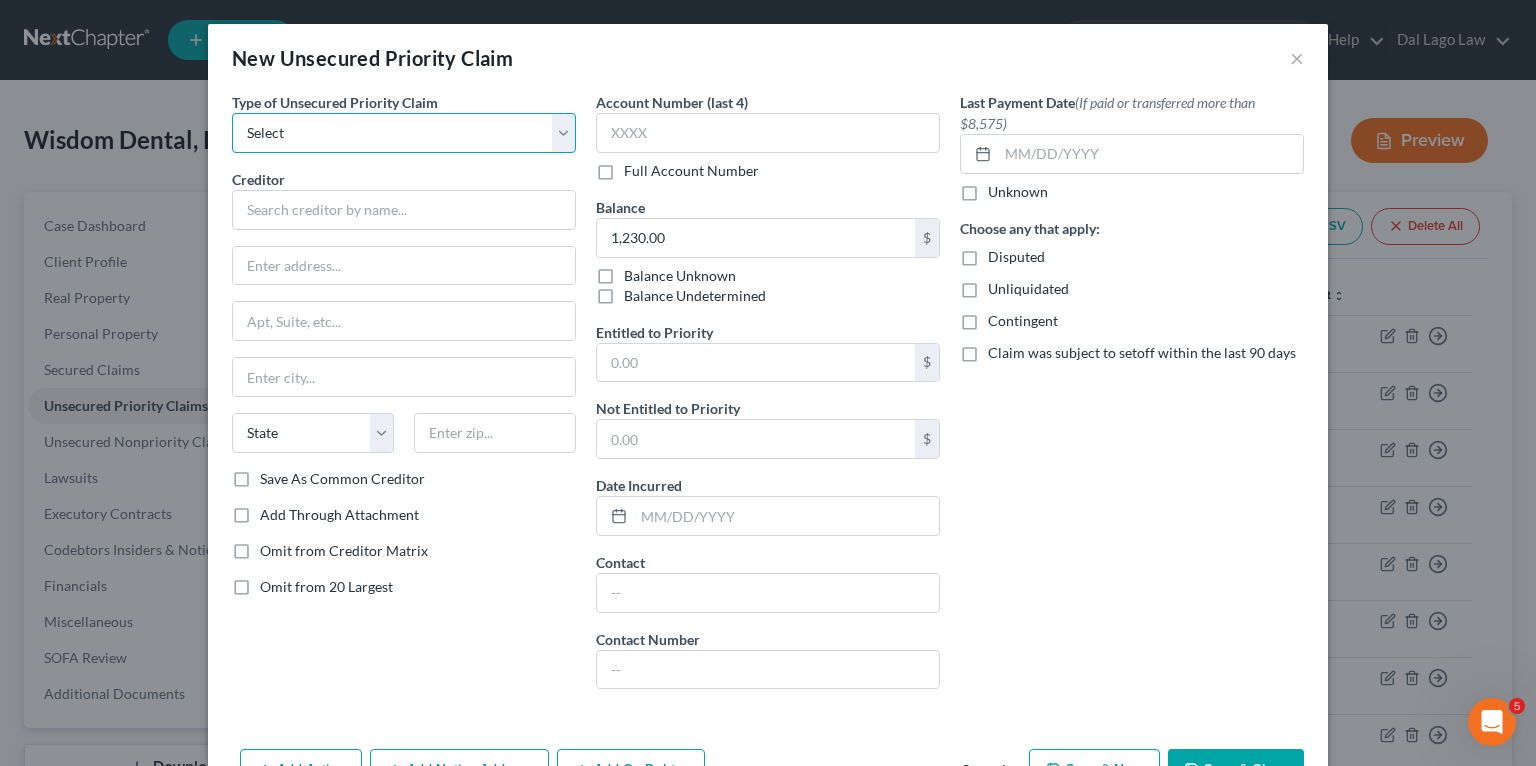 select on "3" 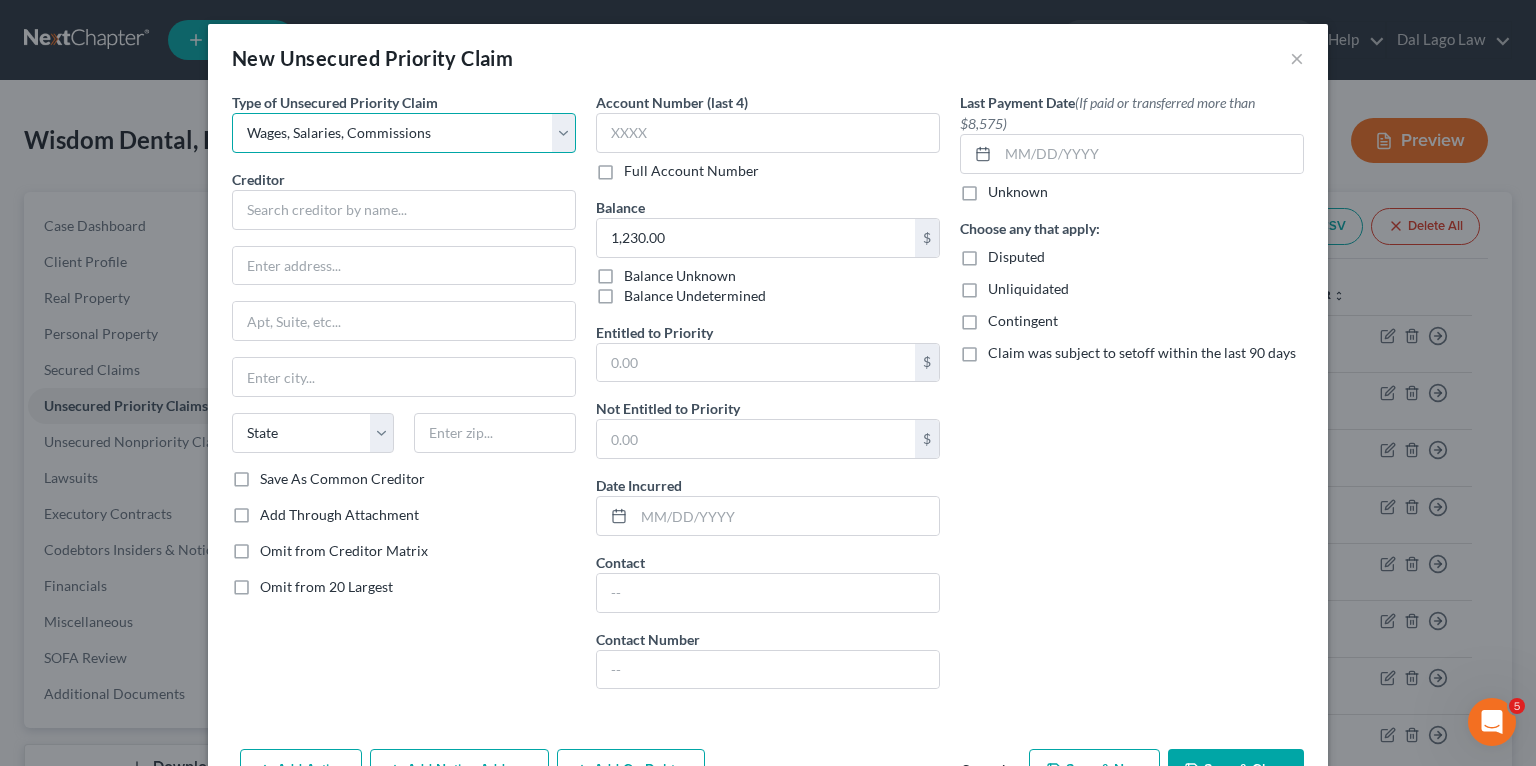 click on "Select Taxes & Other Government Units Domestic Support Obligations Extensions of credit in an involuntary case Wages, Salaries, Commissions Contributions to employee benefits Certain farmers and fisherman Deposits by individuals Commitments to maintain capitals Claims for death or injury while intoxicated Other" at bounding box center (404, 133) 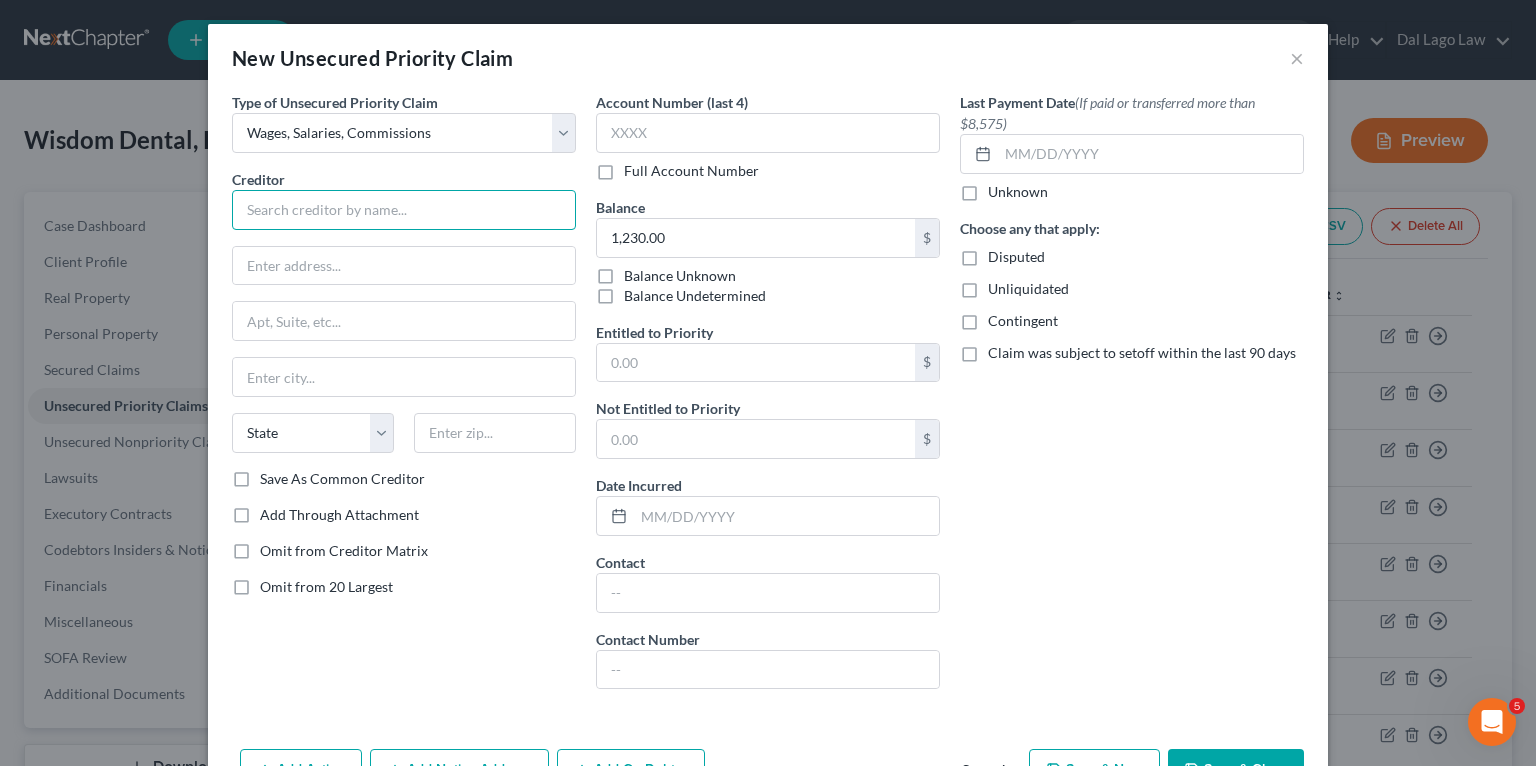 click at bounding box center (404, 210) 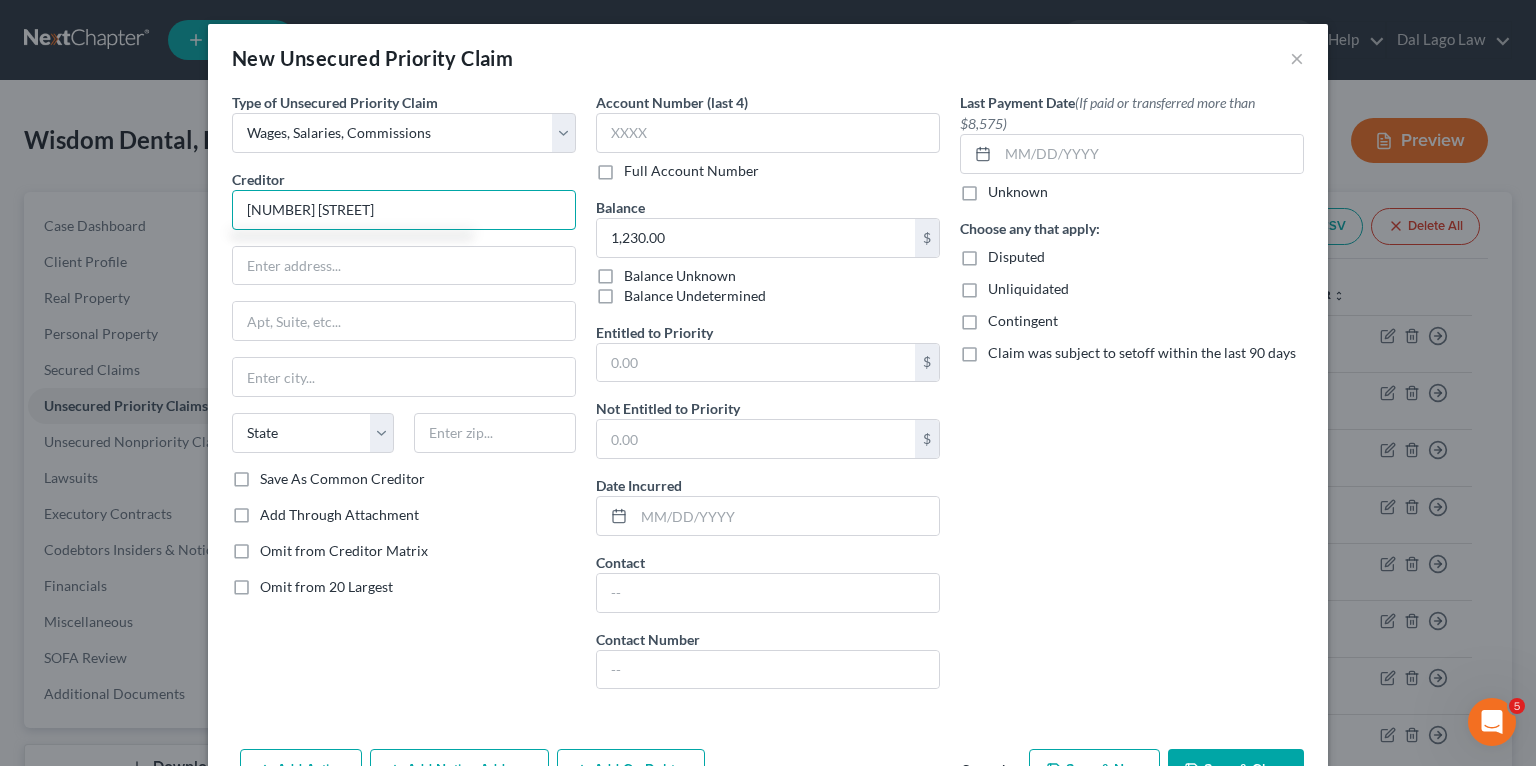 type on "[NUMBER] [STREET]" 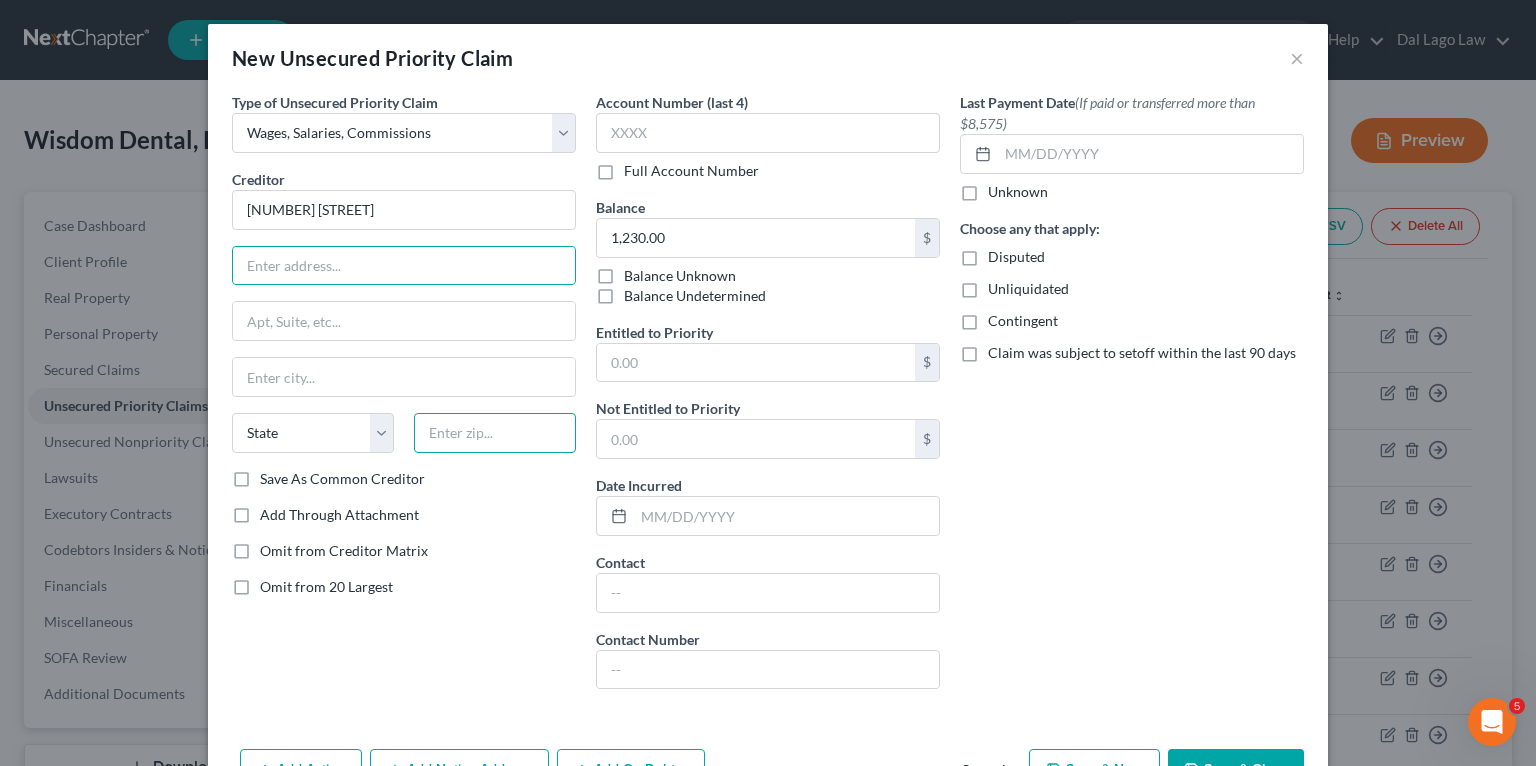 click at bounding box center (495, 433) 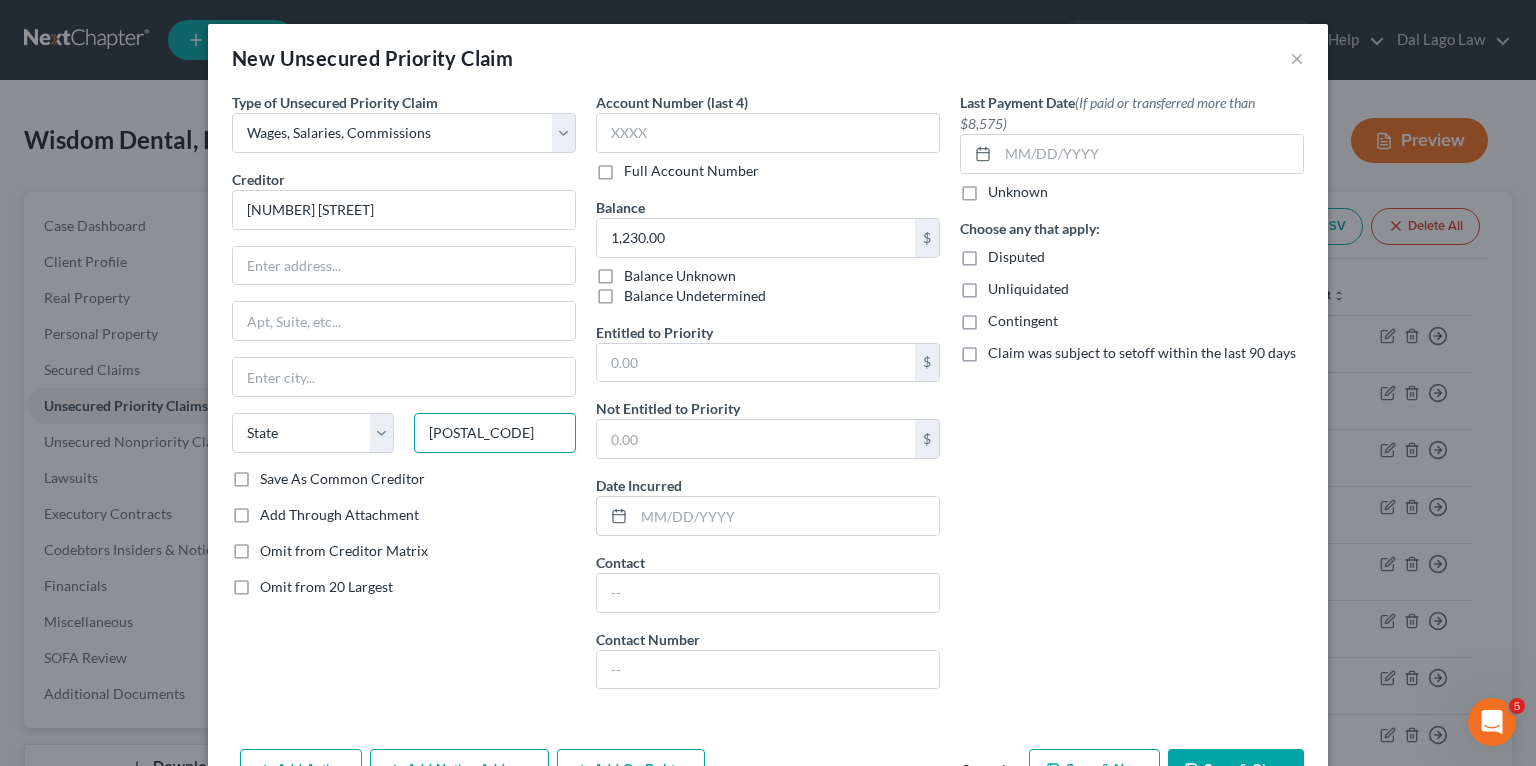 type 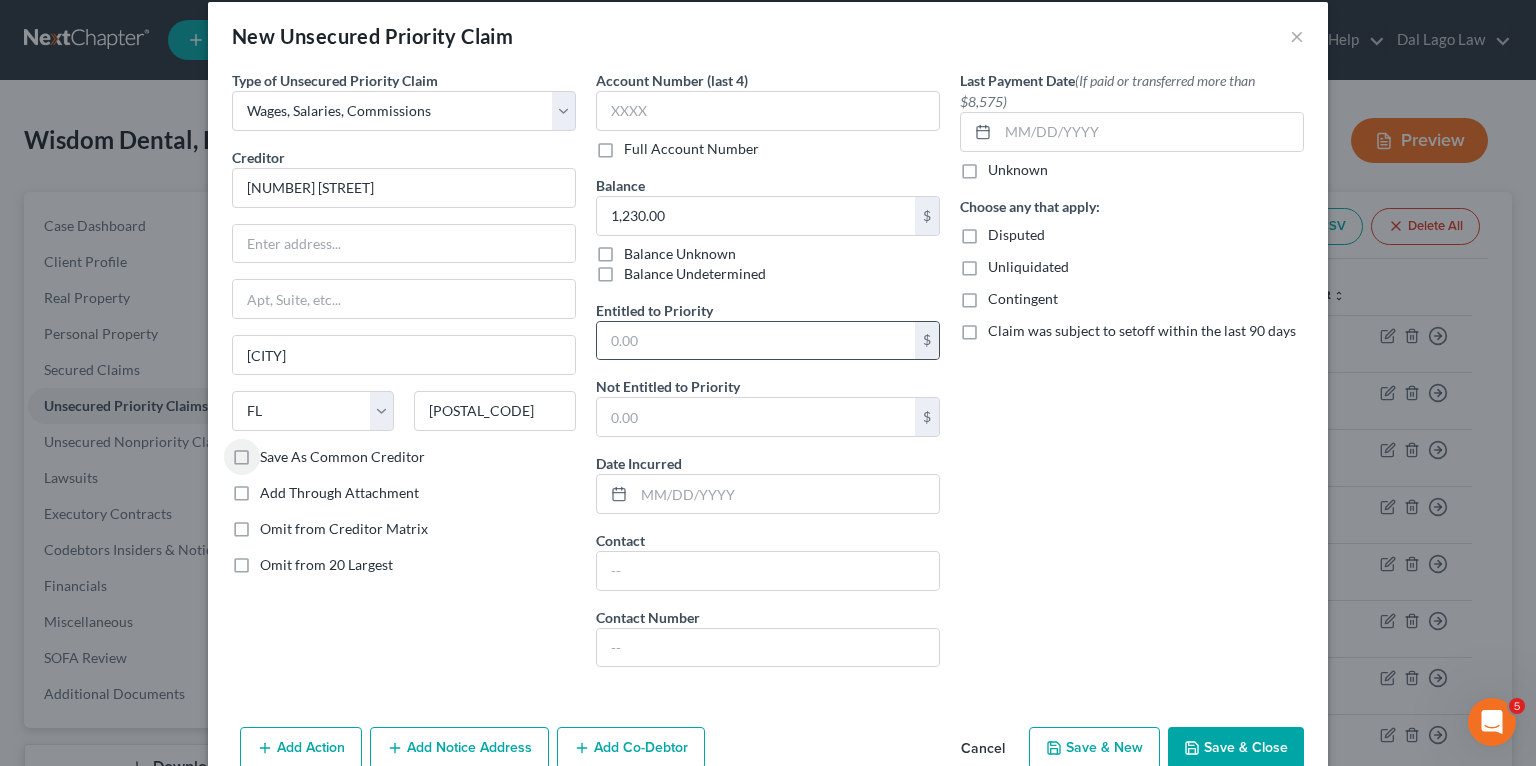 scroll, scrollTop: 0, scrollLeft: 0, axis: both 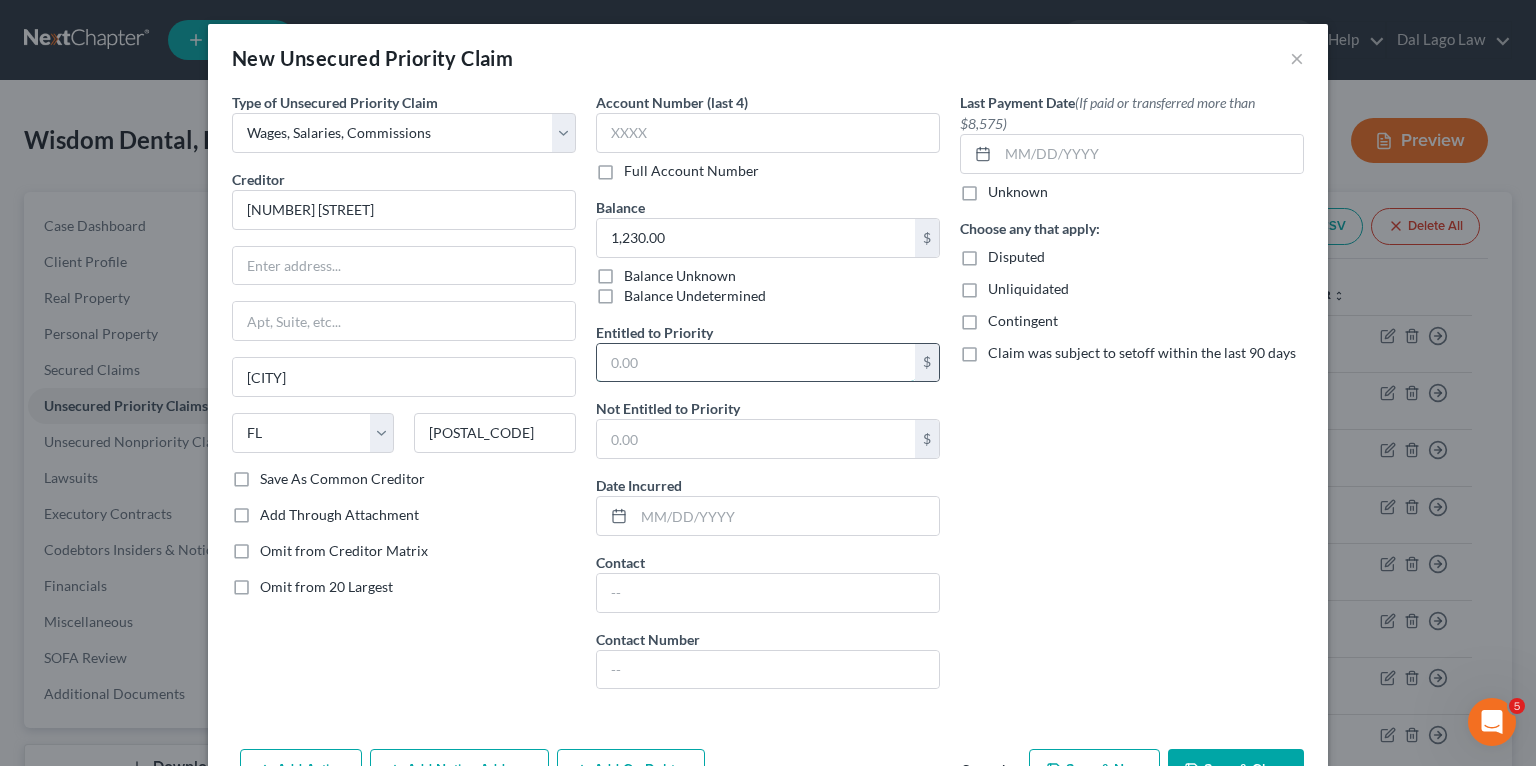 click at bounding box center (756, 363) 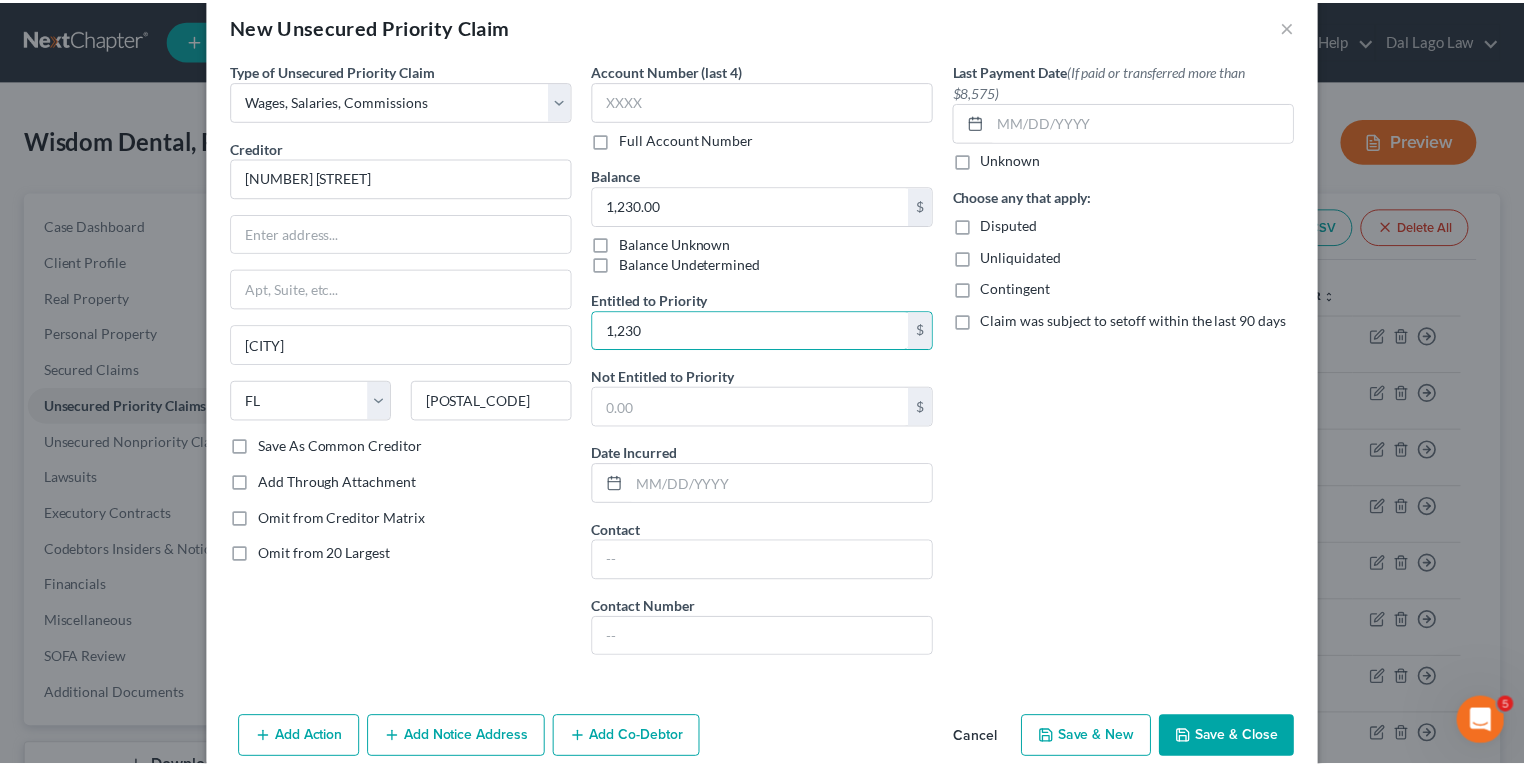 scroll, scrollTop: 63, scrollLeft: 0, axis: vertical 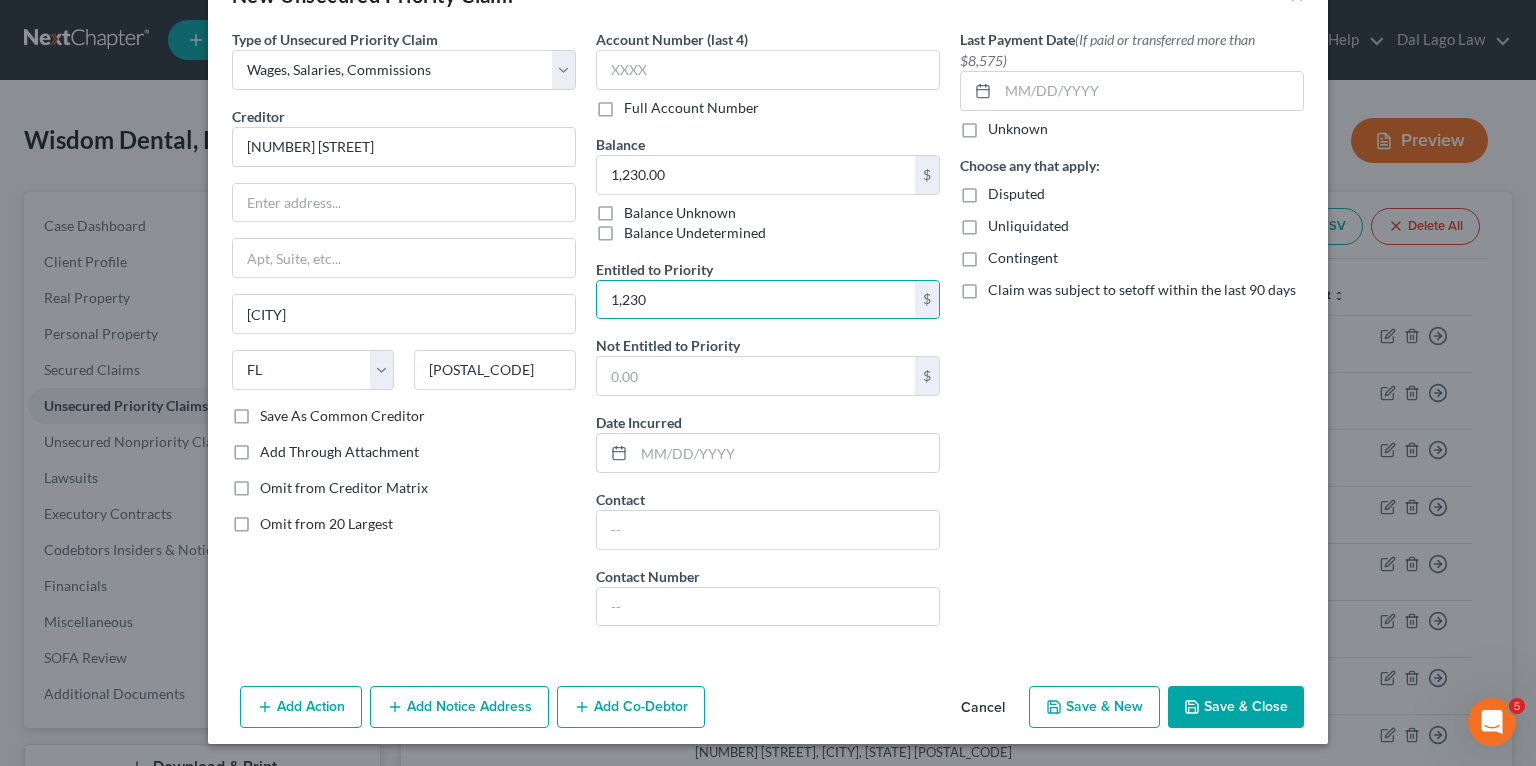 click on "Save & Close" at bounding box center (1236, 707) 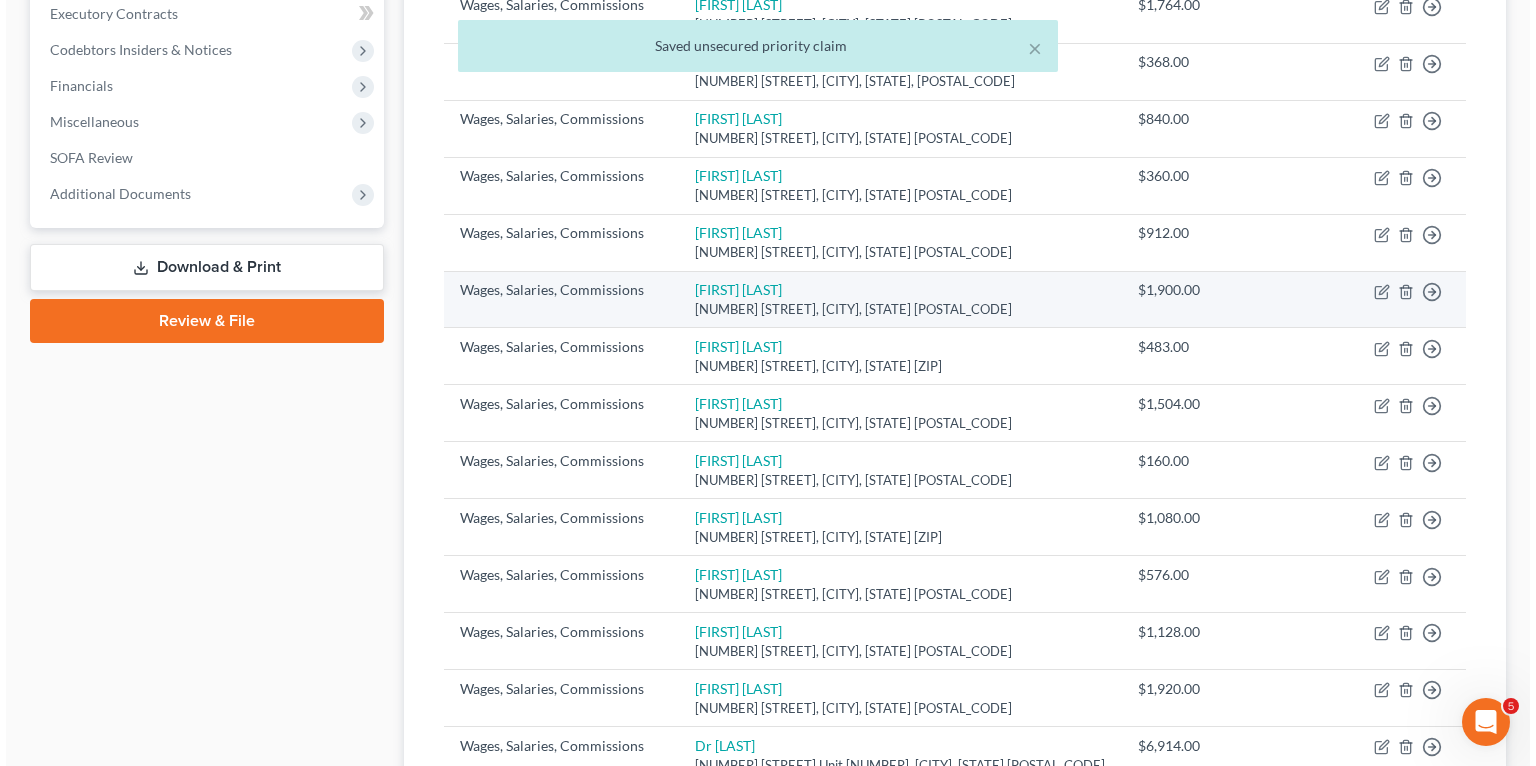 scroll, scrollTop: 0, scrollLeft: 0, axis: both 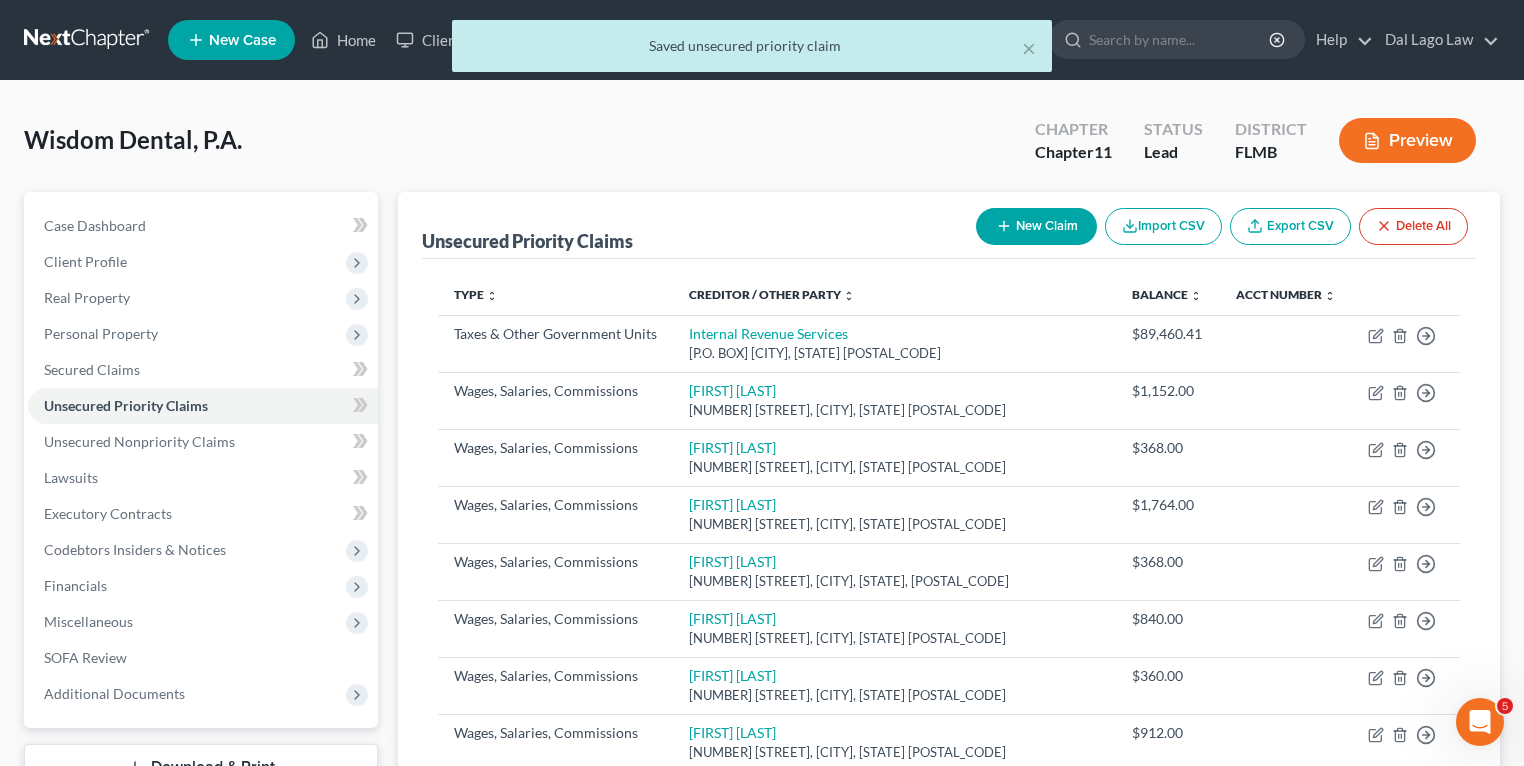 click on "New Claim" at bounding box center (1036, 226) 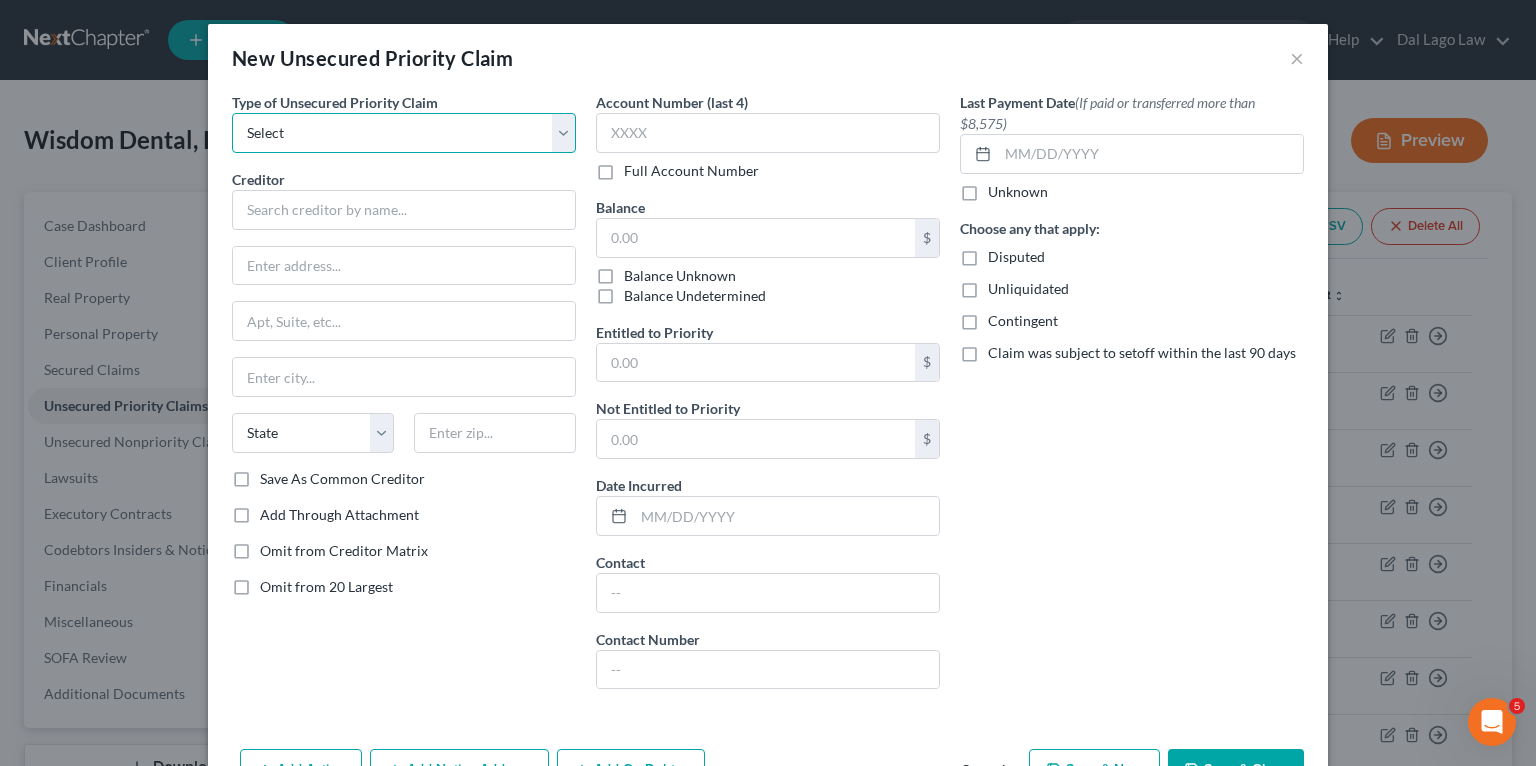 click on "Select Taxes & Other Government Units Domestic Support Obligations Extensions of credit in an involuntary case Wages, Salaries, Commissions Contributions to employee benefits Certain farmers and fisherman Deposits by individuals Commitments to maintain capitals Claims for death or injury while intoxicated Other" at bounding box center [404, 133] 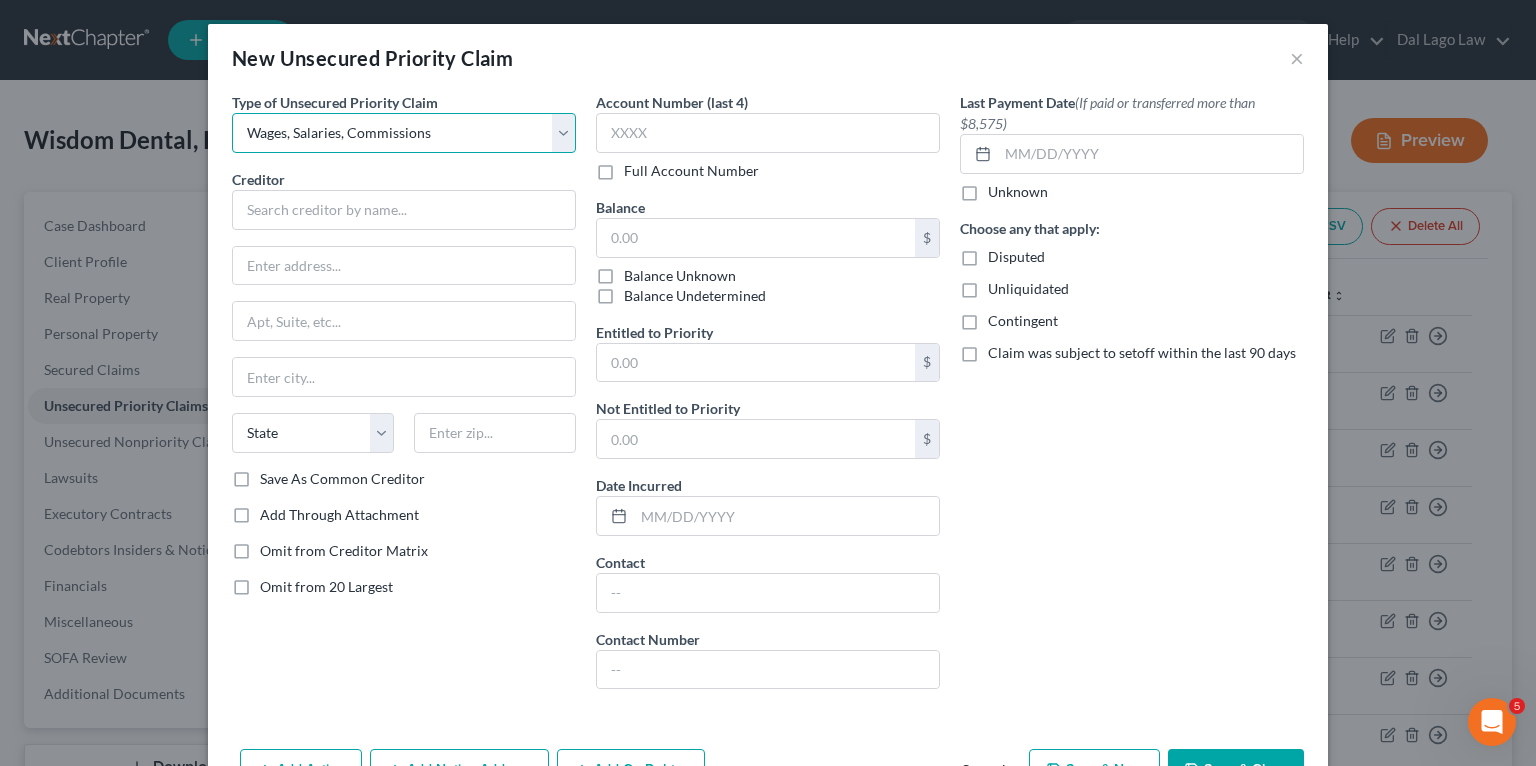 click on "Select Taxes & Other Government Units Domestic Support Obligations Extensions of credit in an involuntary case Wages, Salaries, Commissions Contributions to employee benefits Certain farmers and fisherman Deposits by individuals Commitments to maintain capitals Claims for death or injury while intoxicated Other" at bounding box center [404, 133] 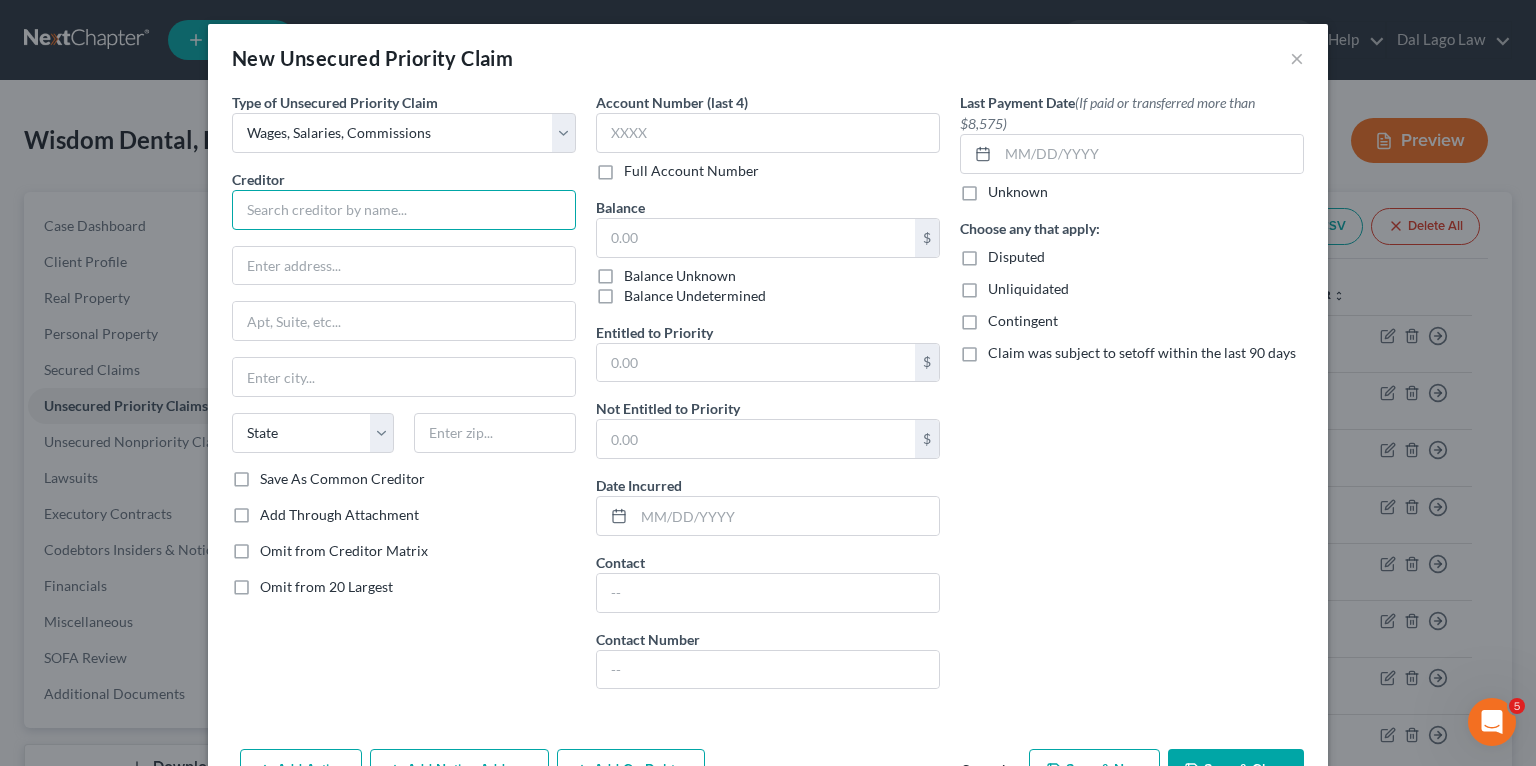 click at bounding box center [404, 210] 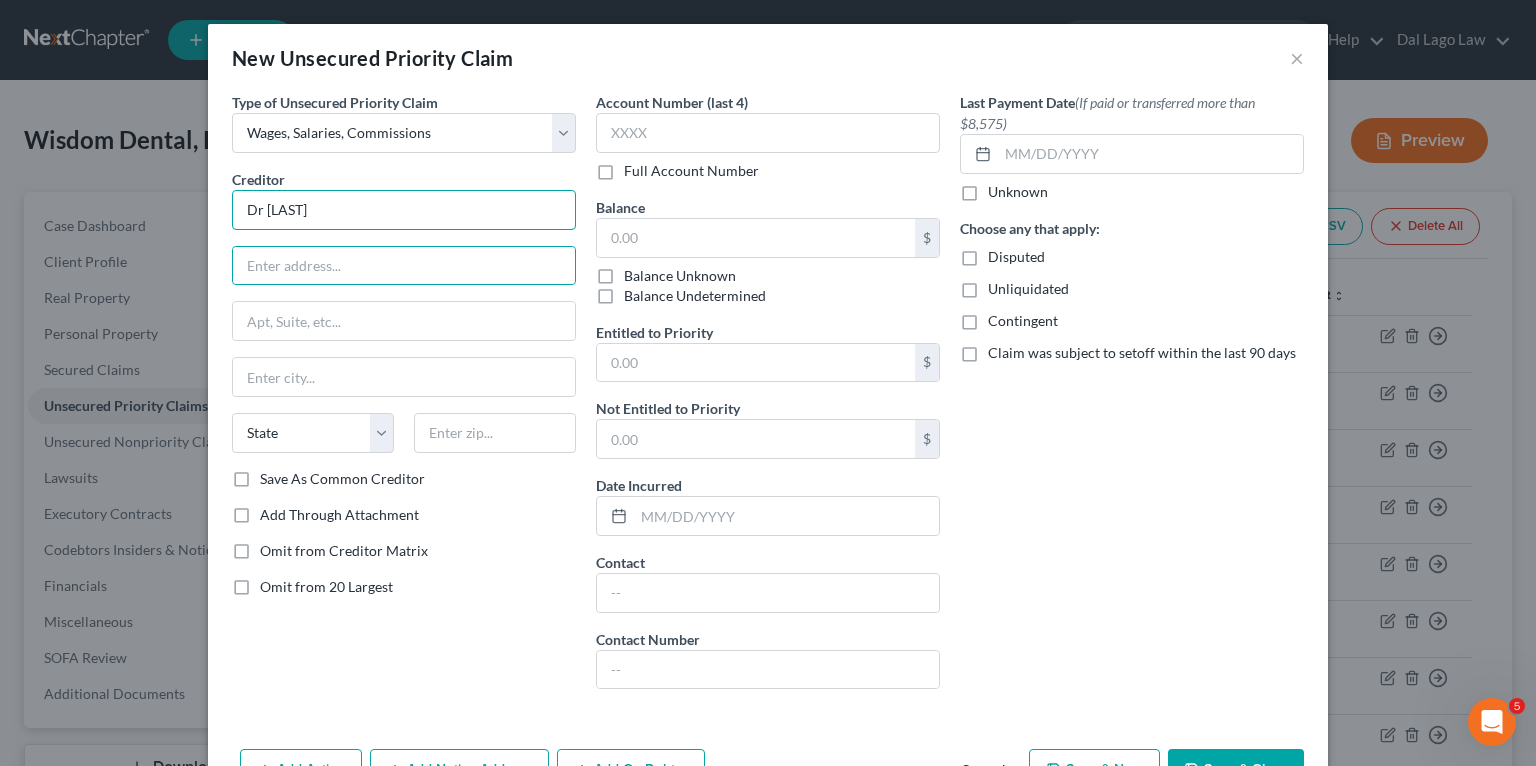 click on "Dr [LAST]" at bounding box center (404, 210) 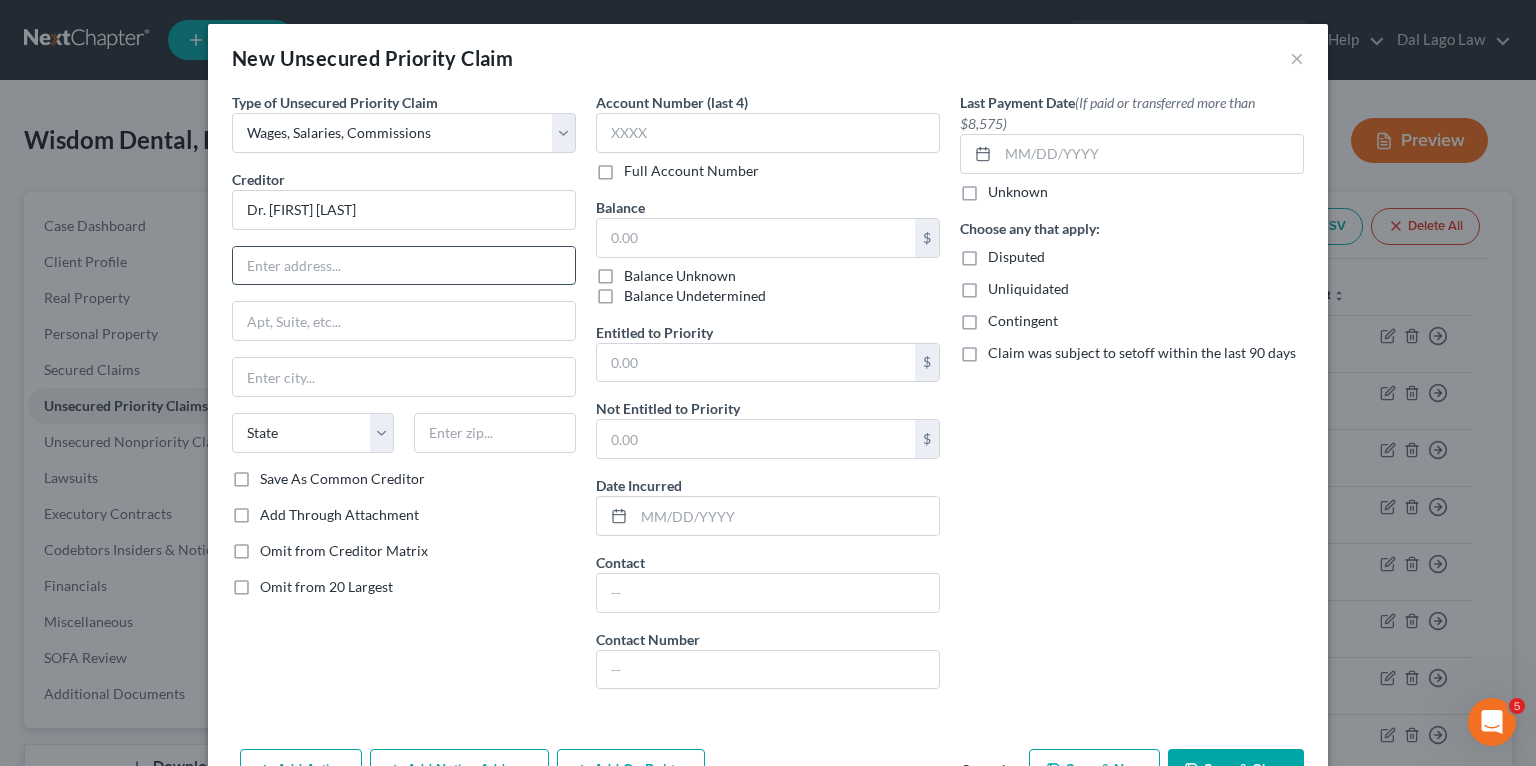 click at bounding box center (404, 266) 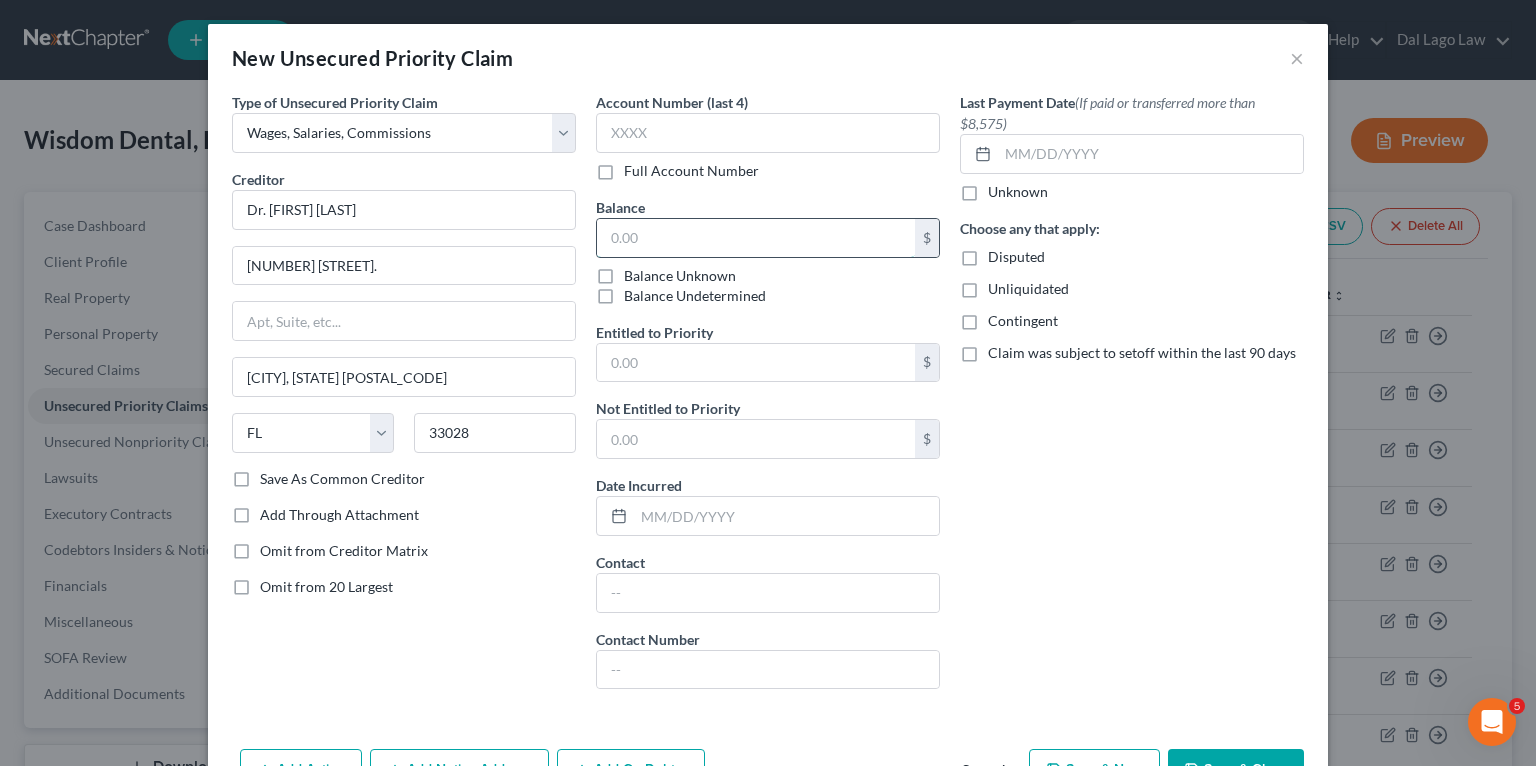 click at bounding box center [756, 238] 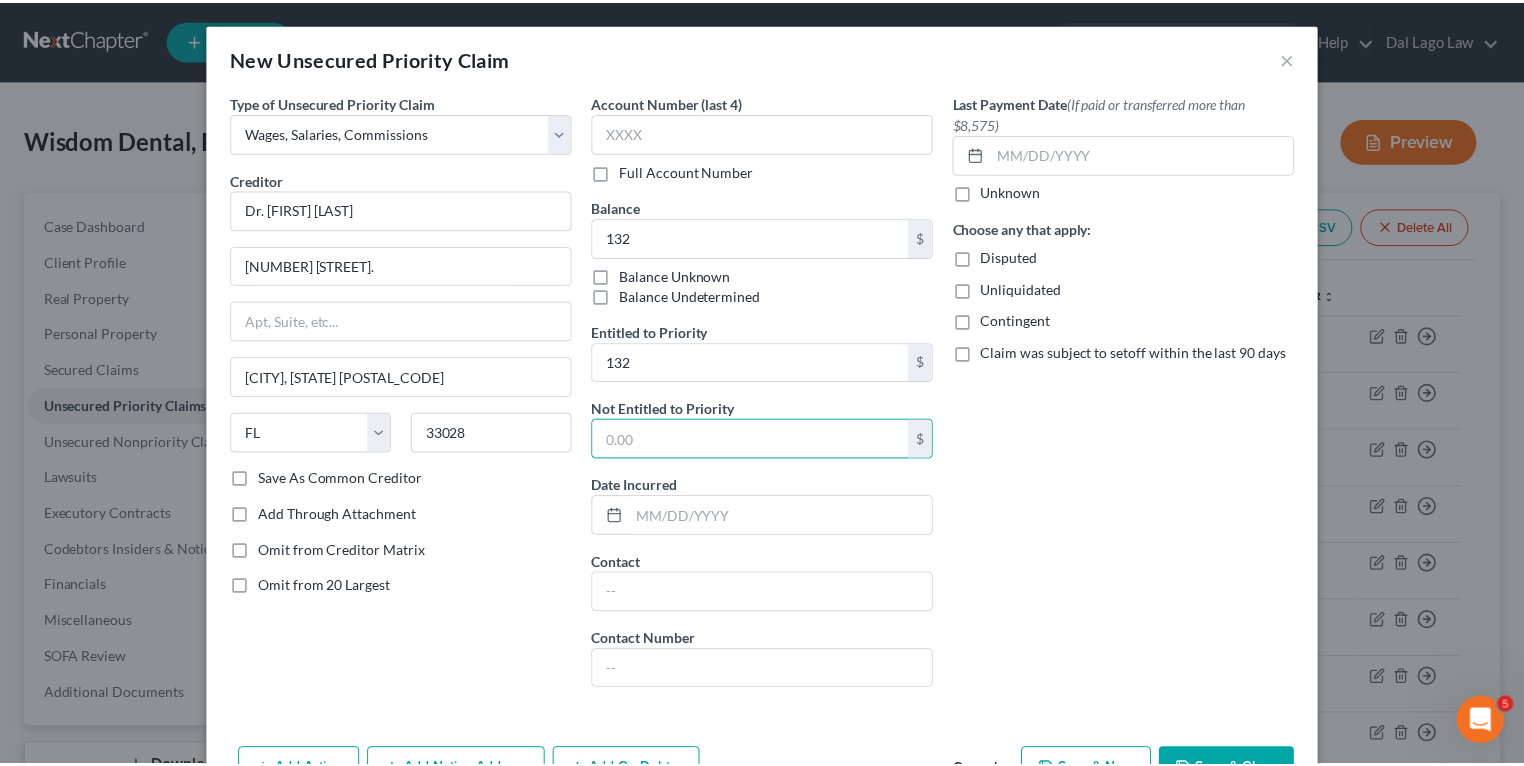 scroll, scrollTop: 63, scrollLeft: 0, axis: vertical 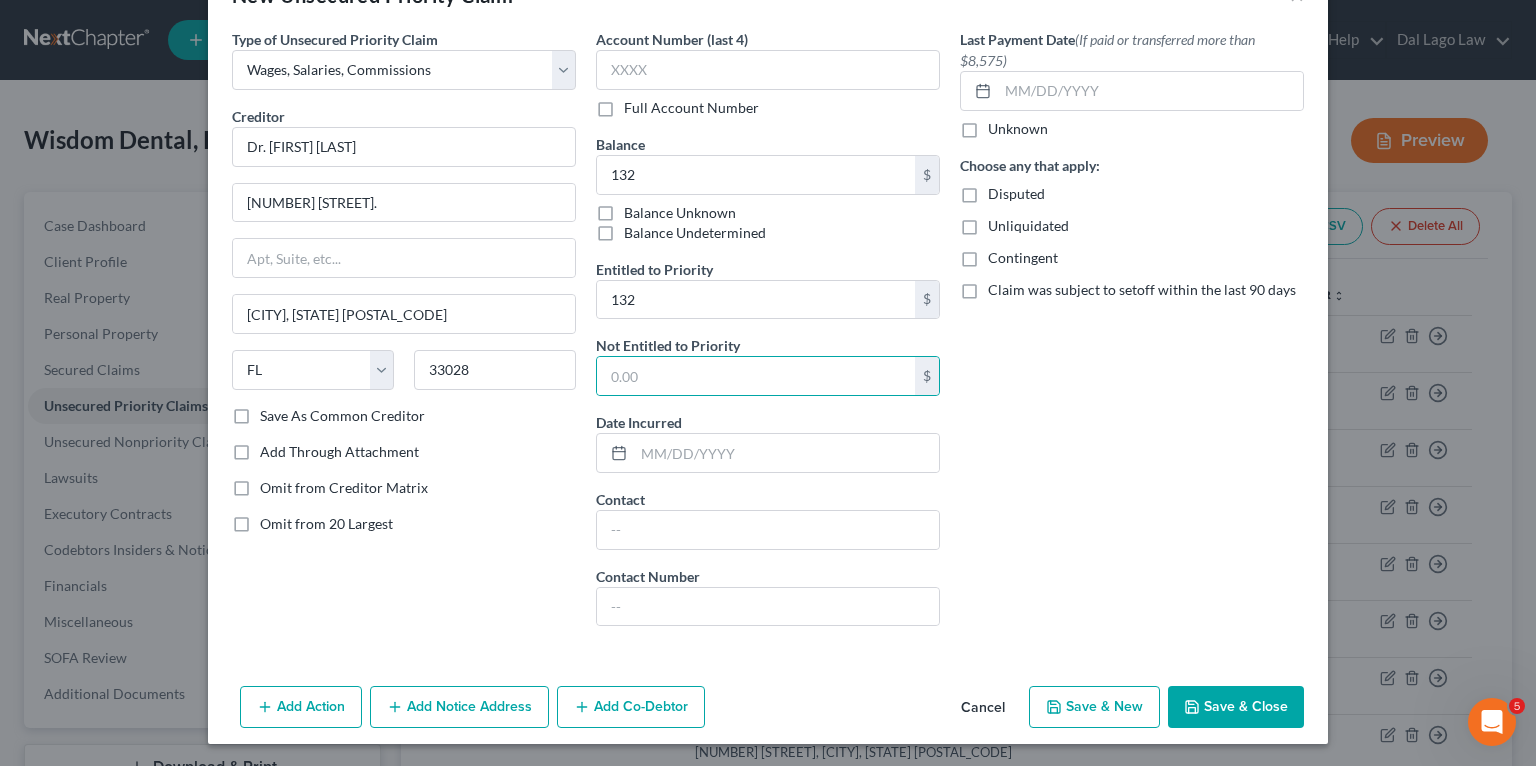 click on "Save & Close" at bounding box center (1236, 707) 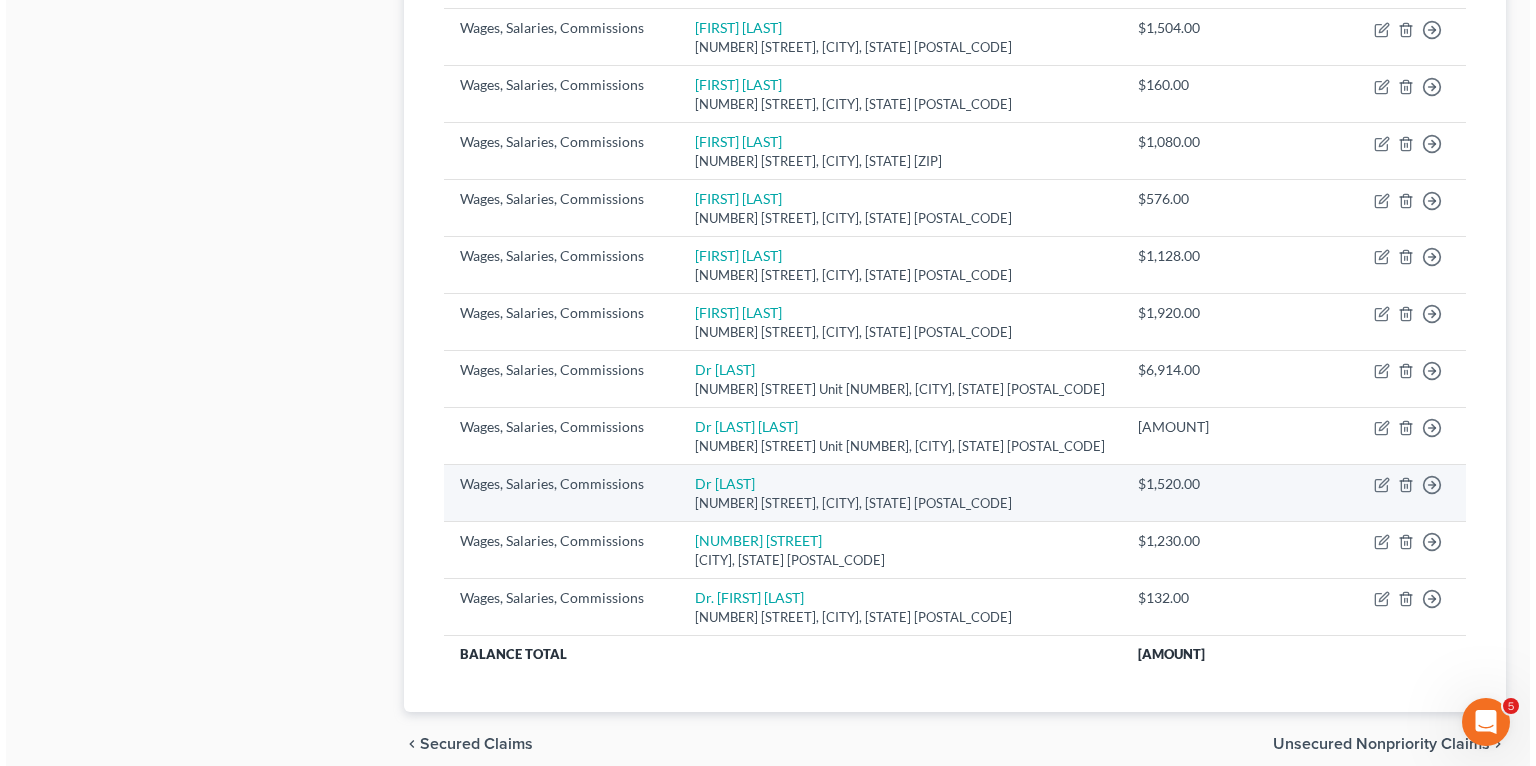 scroll, scrollTop: 957, scrollLeft: 0, axis: vertical 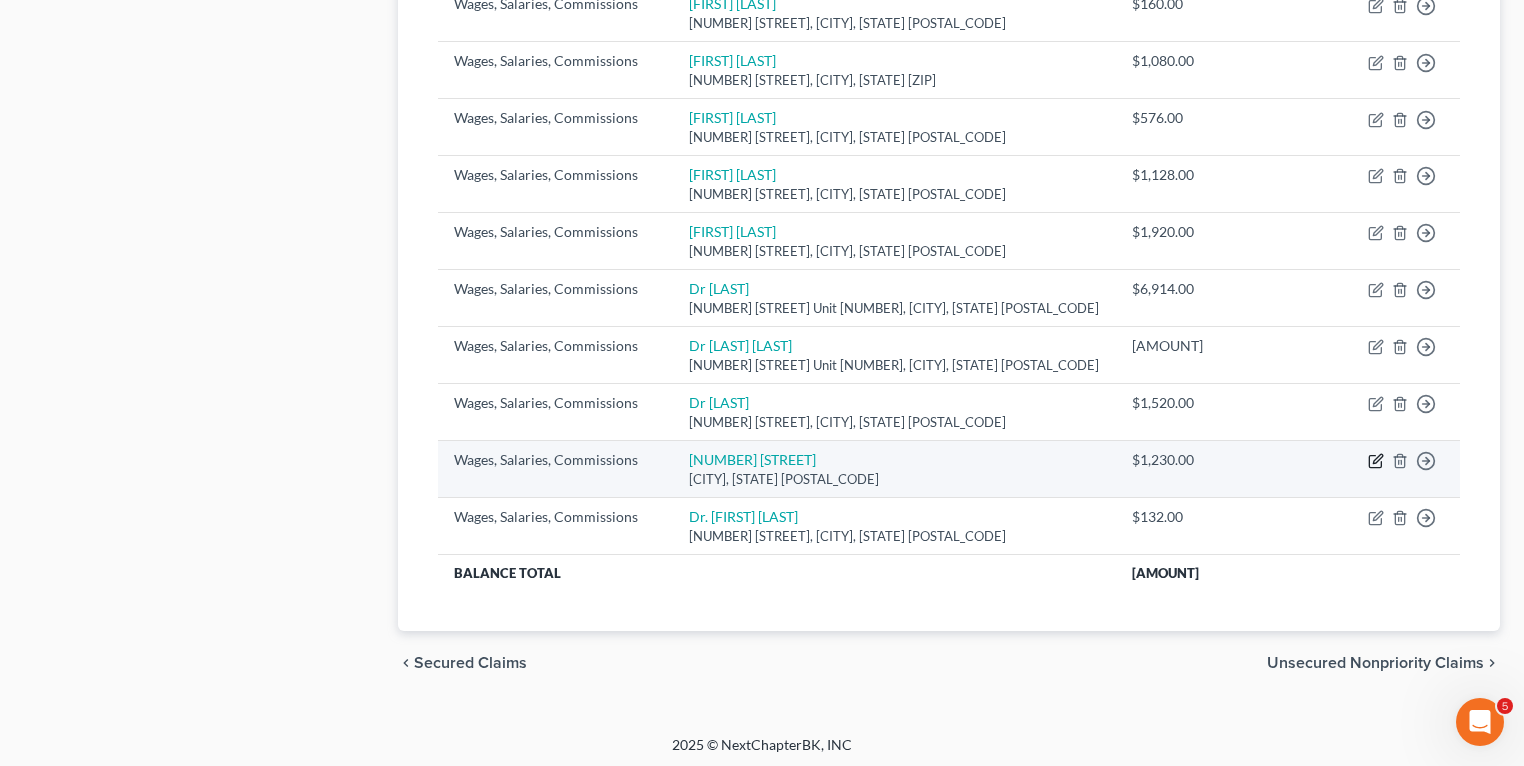 click 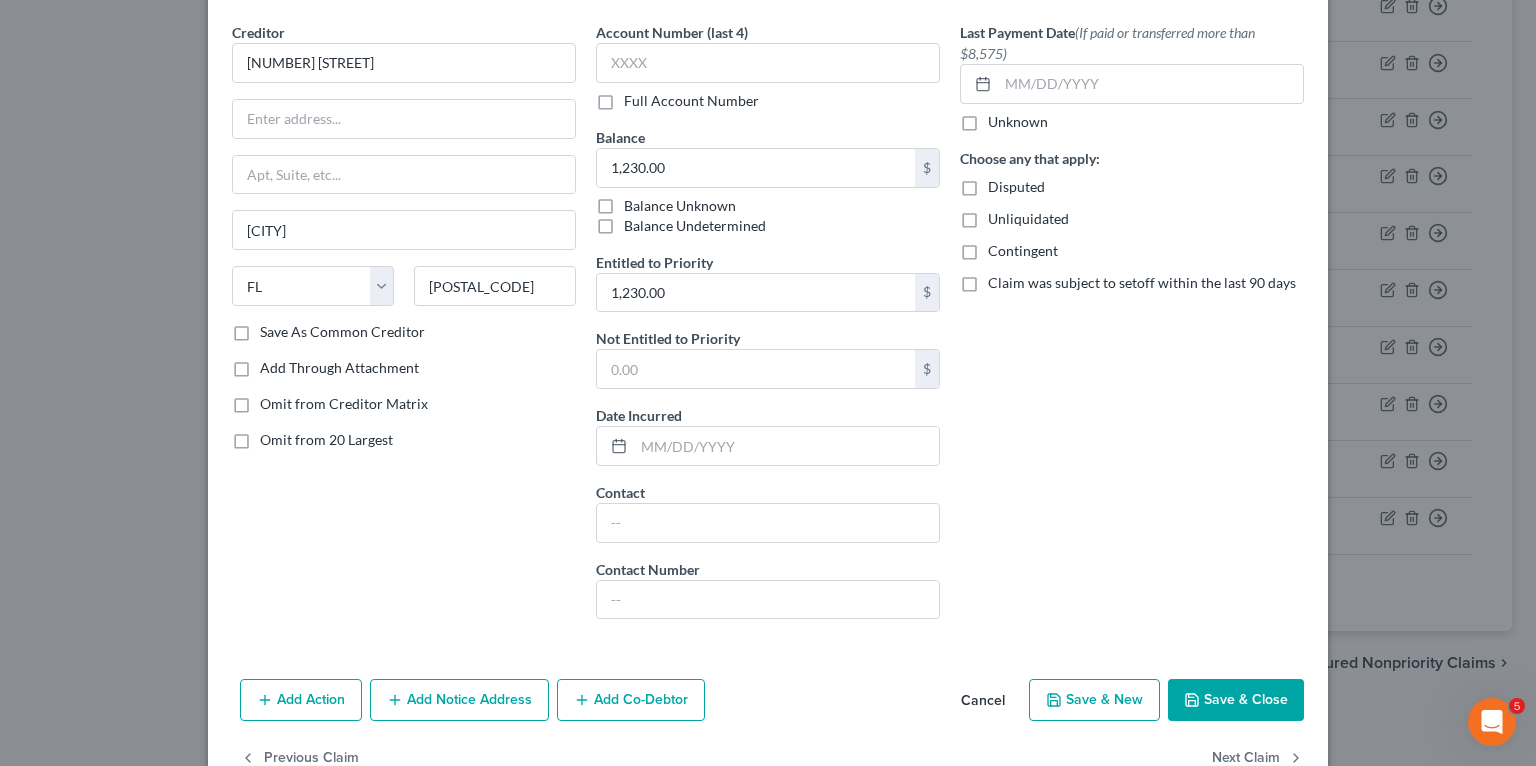 scroll, scrollTop: 120, scrollLeft: 0, axis: vertical 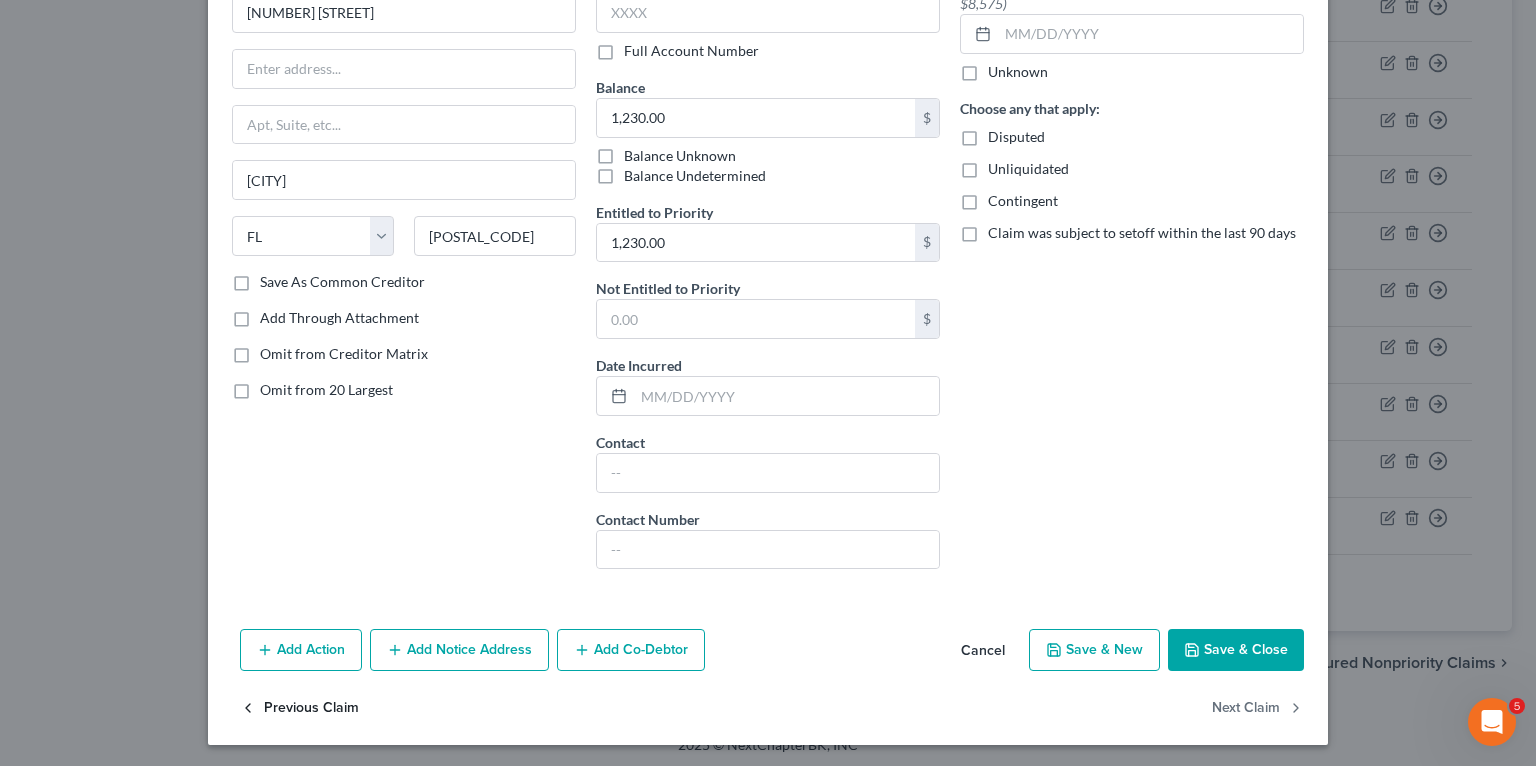 click on "Previous Claim" at bounding box center [299, 708] 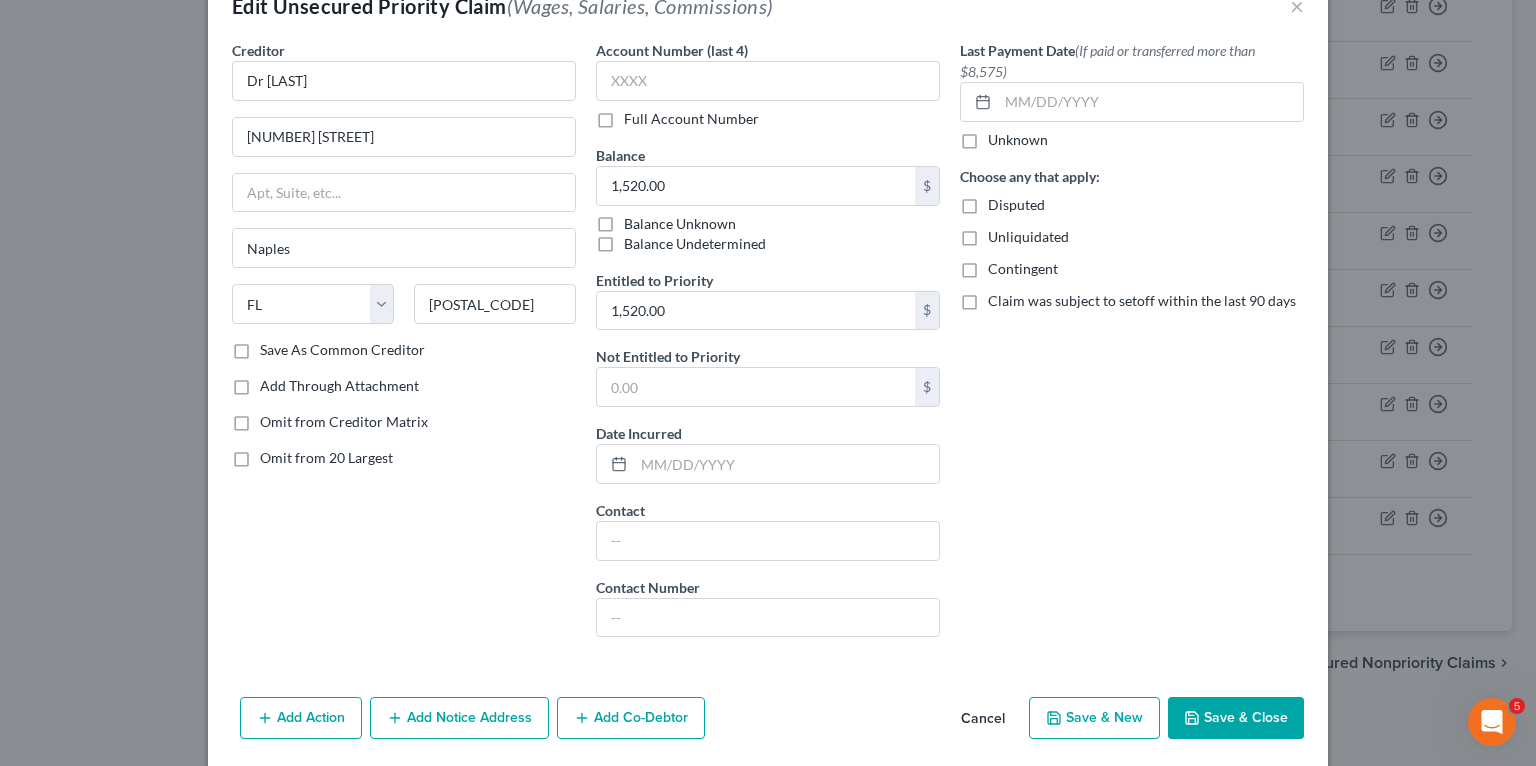 scroll, scrollTop: 120, scrollLeft: 0, axis: vertical 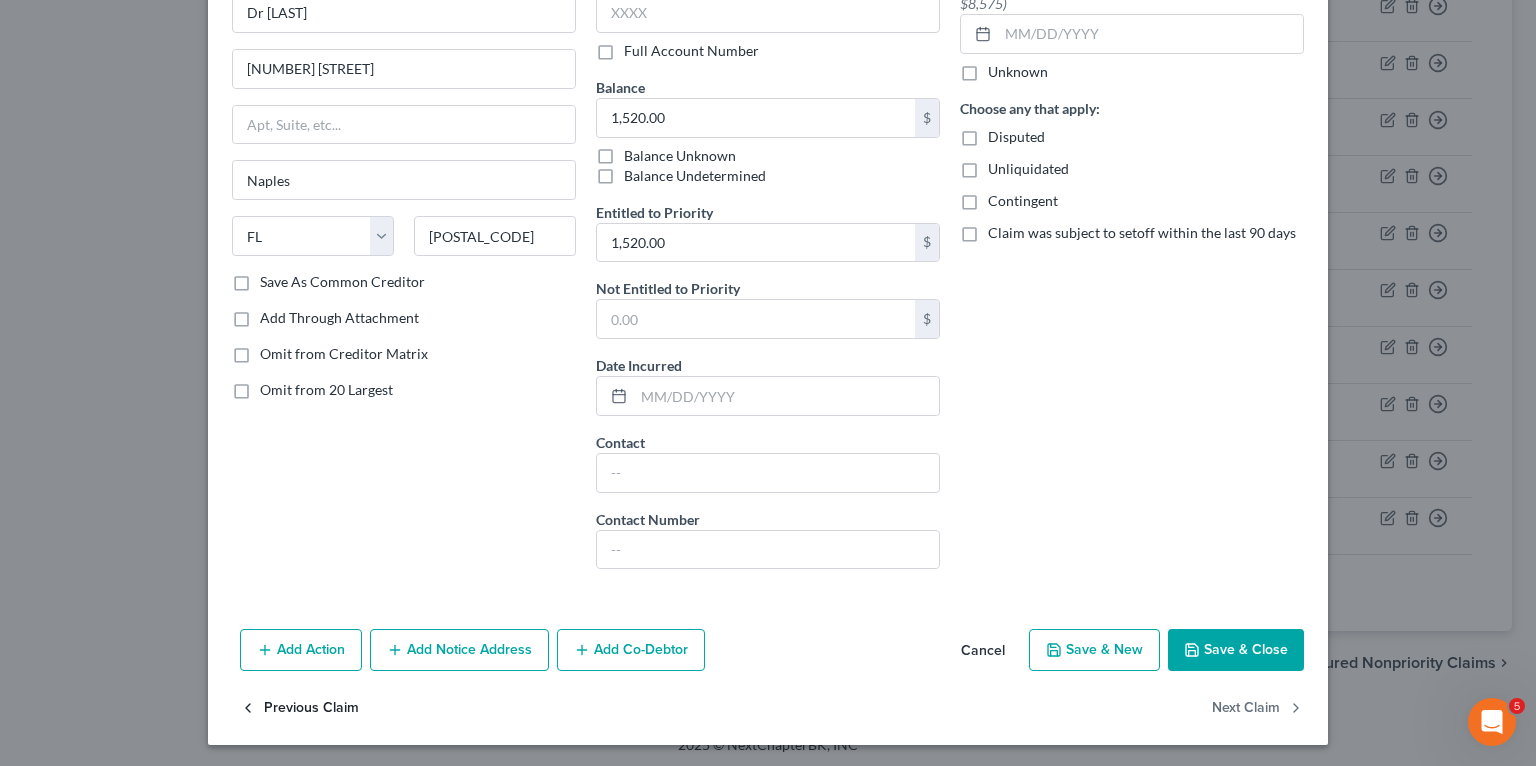click on "Previous Claim" at bounding box center (299, 708) 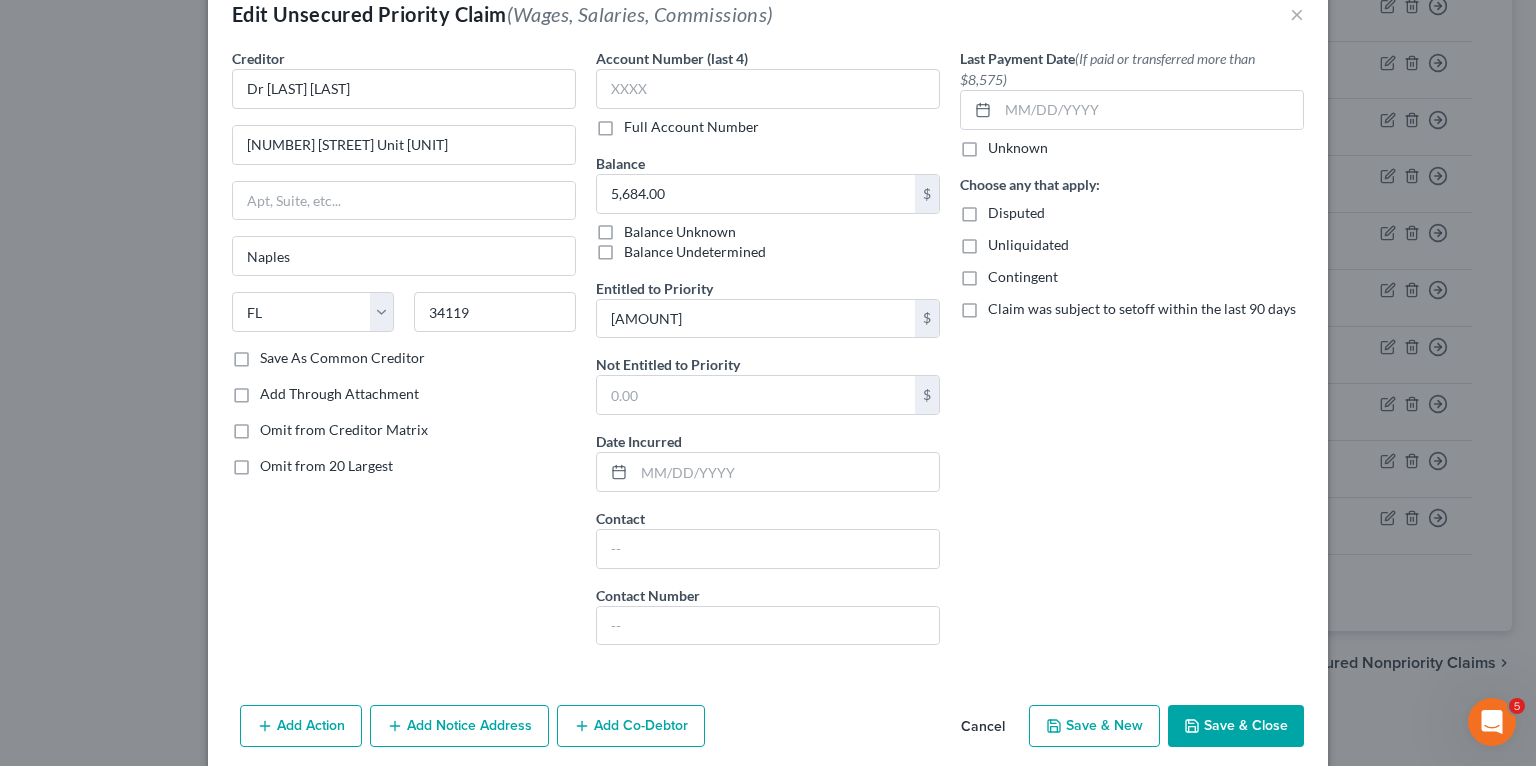 scroll, scrollTop: 120, scrollLeft: 0, axis: vertical 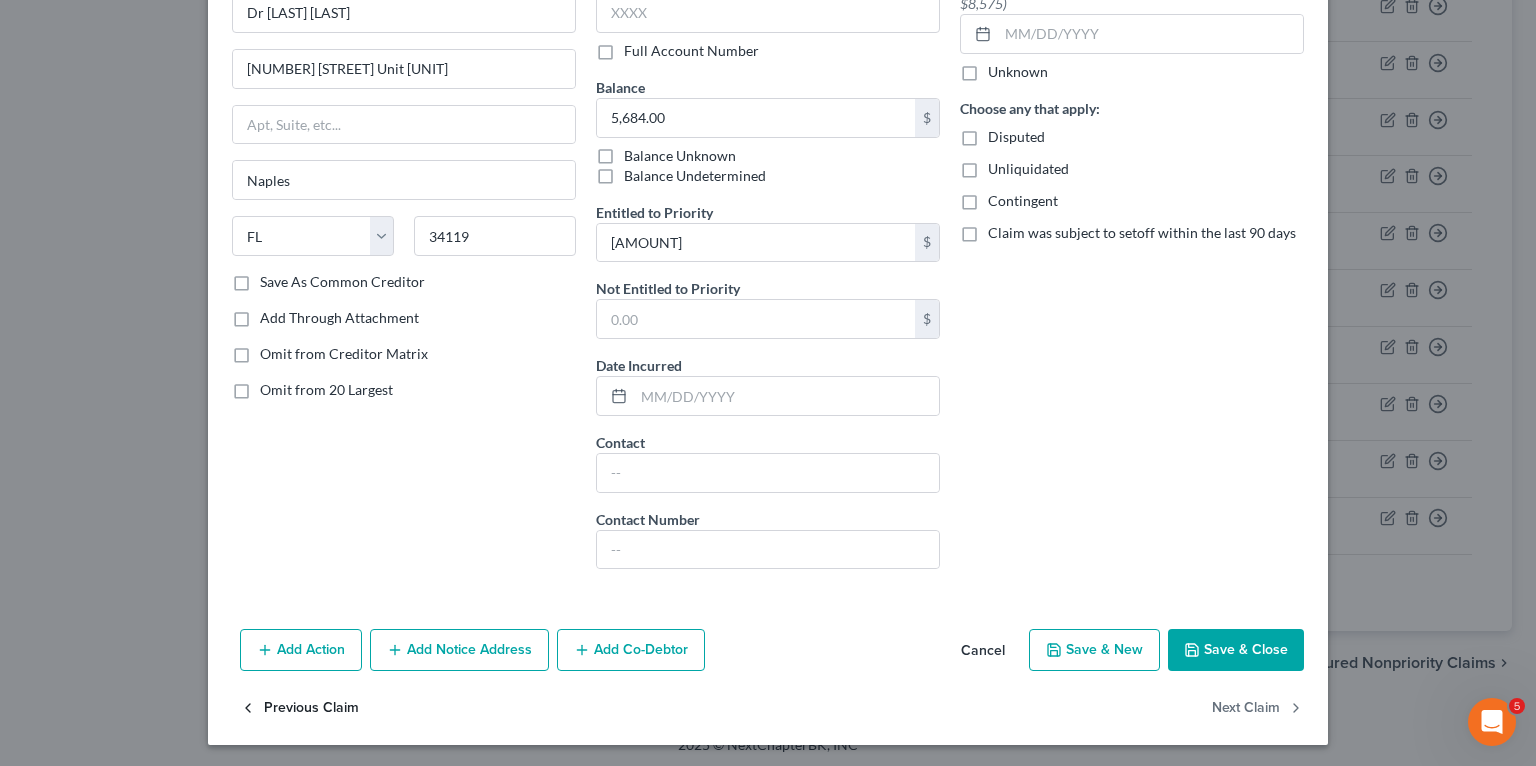 click on "Previous Claim" at bounding box center (299, 708) 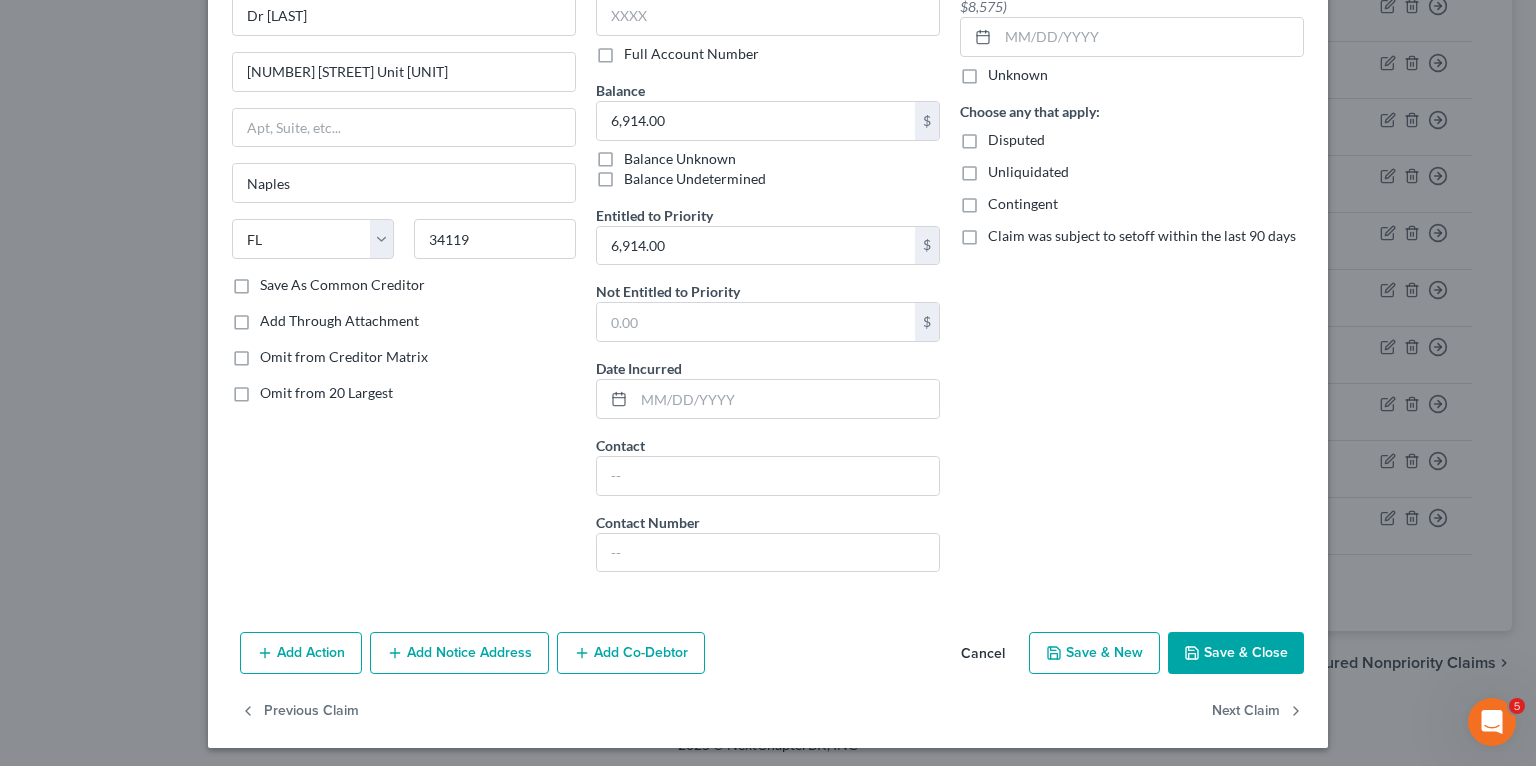 scroll, scrollTop: 120, scrollLeft: 0, axis: vertical 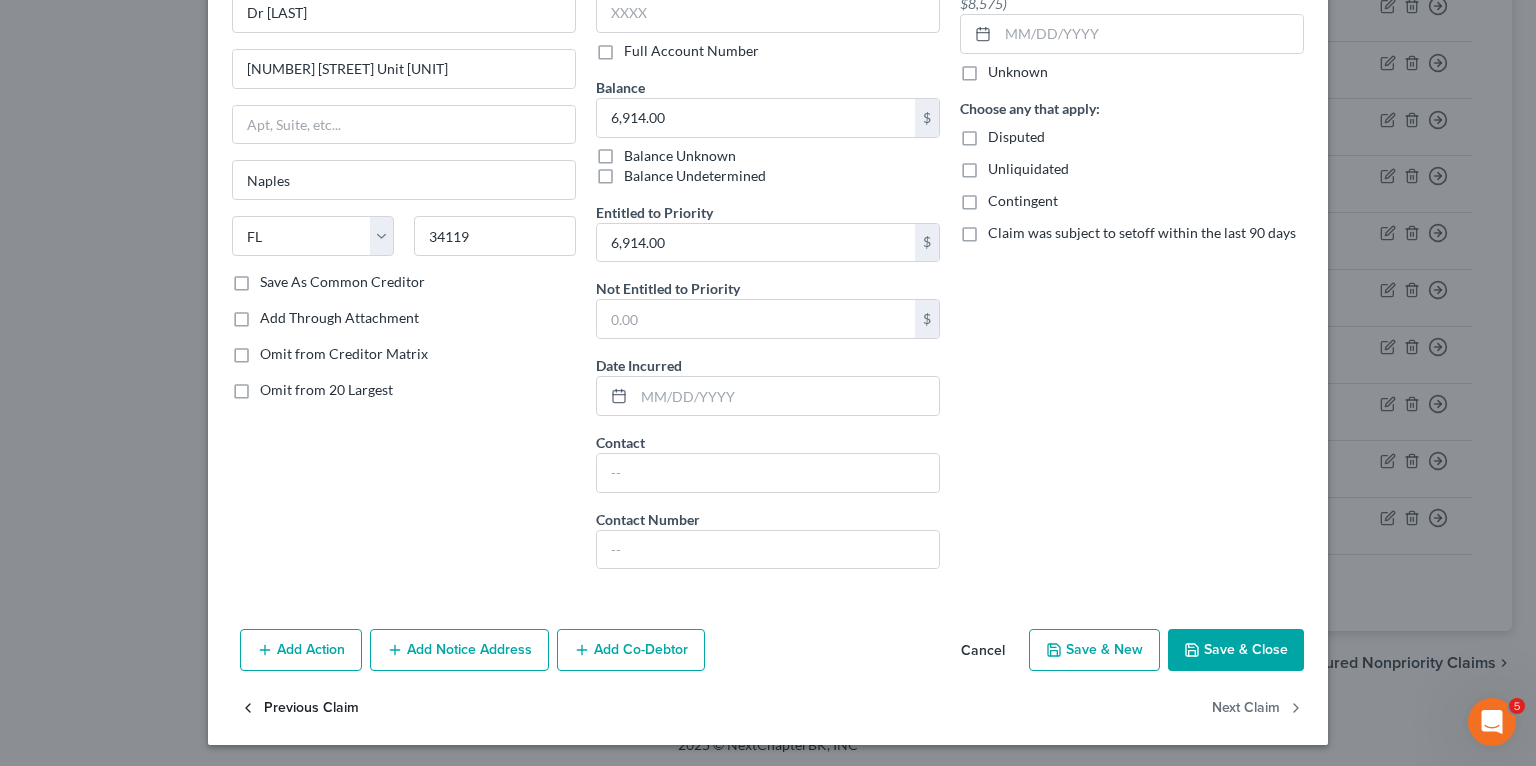 click on "Previous Claim" at bounding box center [299, 708] 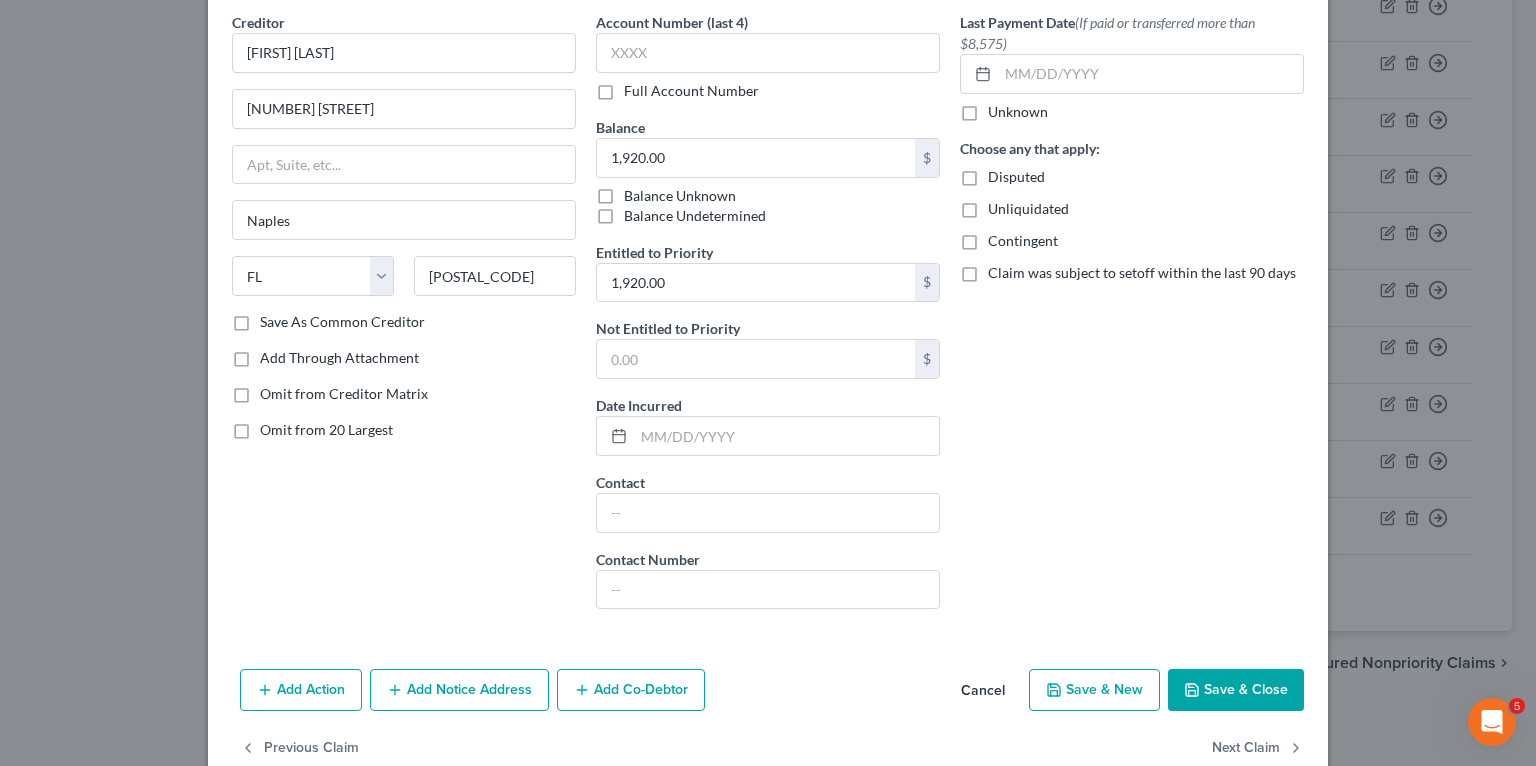 scroll, scrollTop: 120, scrollLeft: 0, axis: vertical 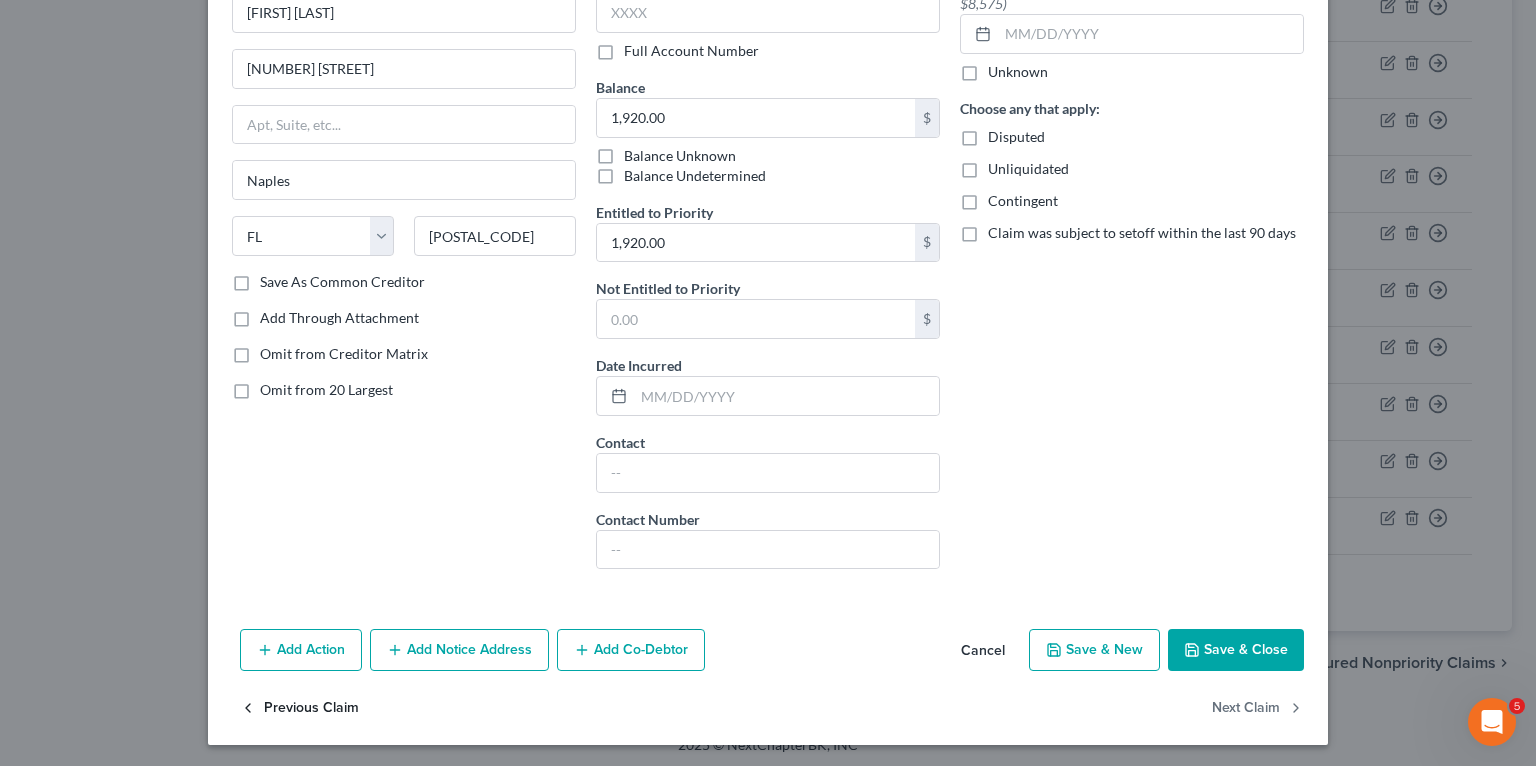 click on "Previous Claim" at bounding box center (299, 708) 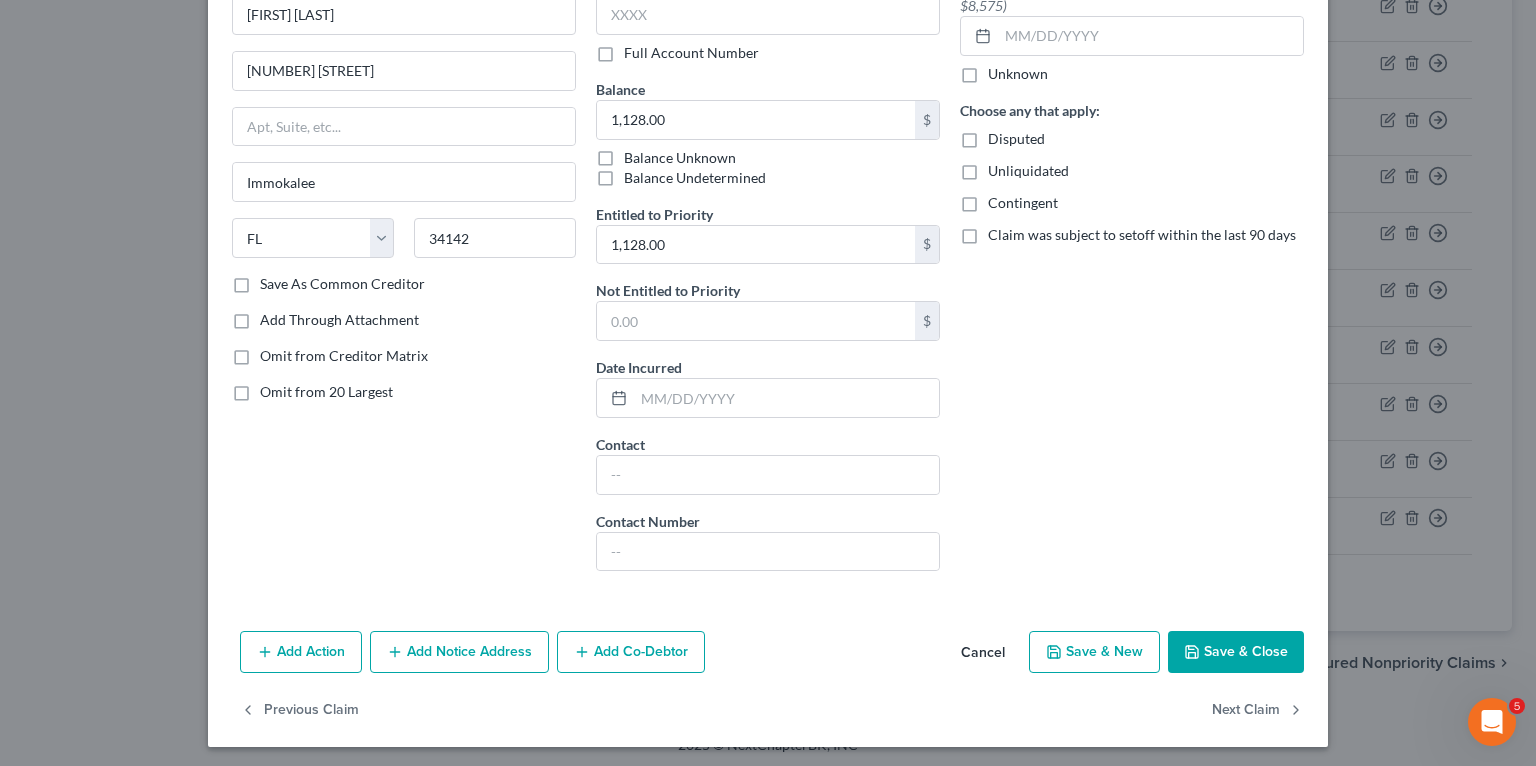 scroll, scrollTop: 120, scrollLeft: 0, axis: vertical 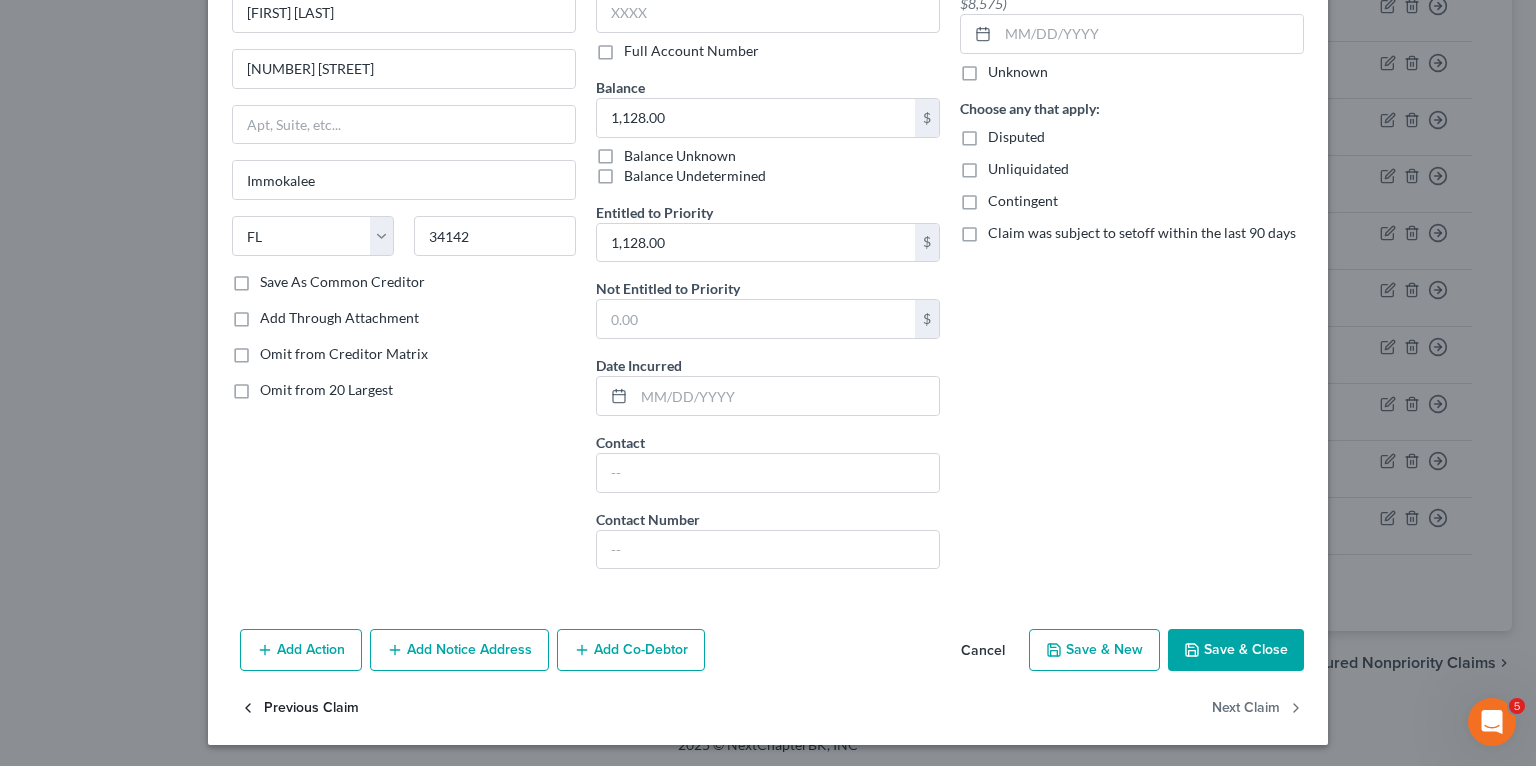 click on "Previous Claim" at bounding box center [299, 708] 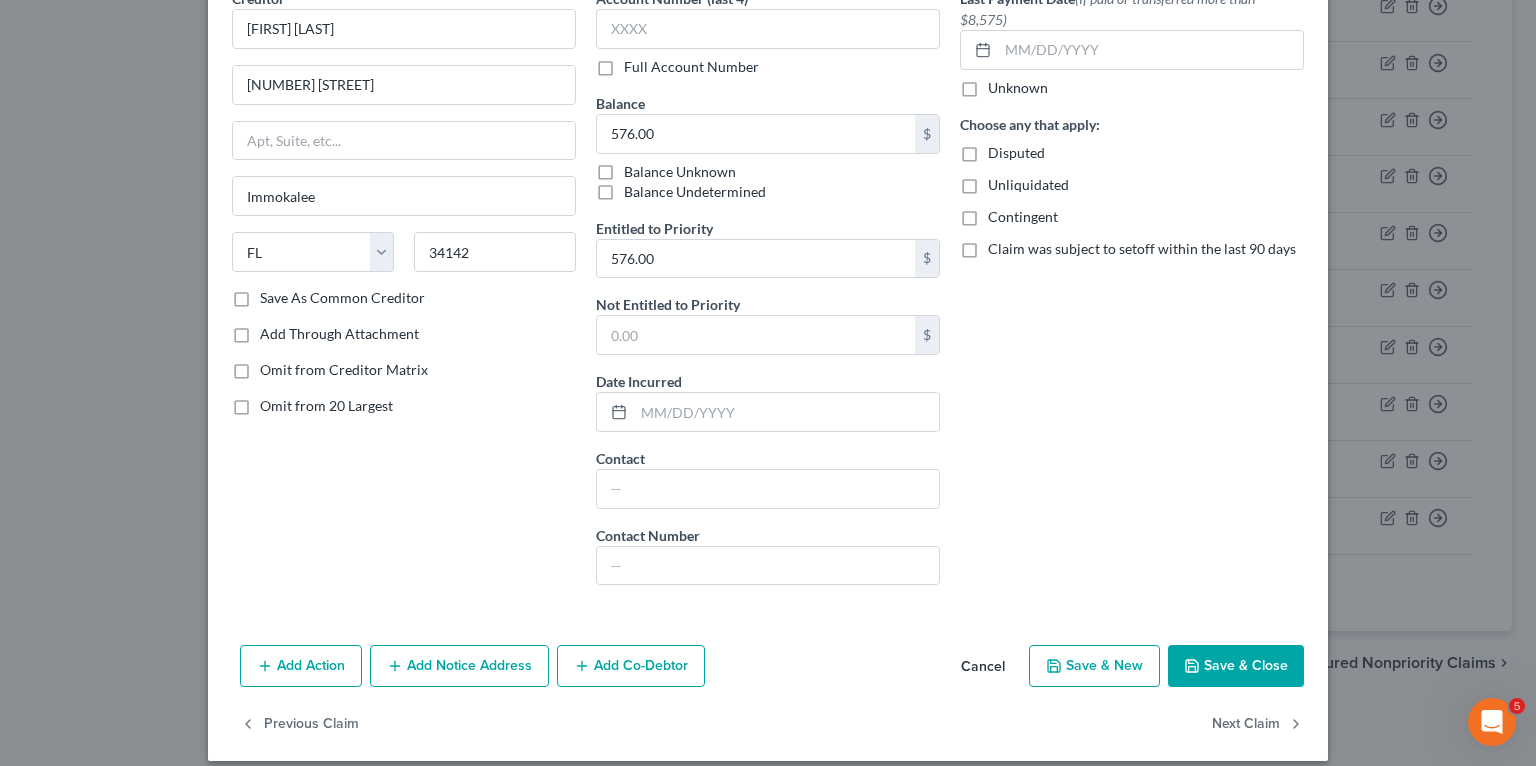 scroll, scrollTop: 120, scrollLeft: 0, axis: vertical 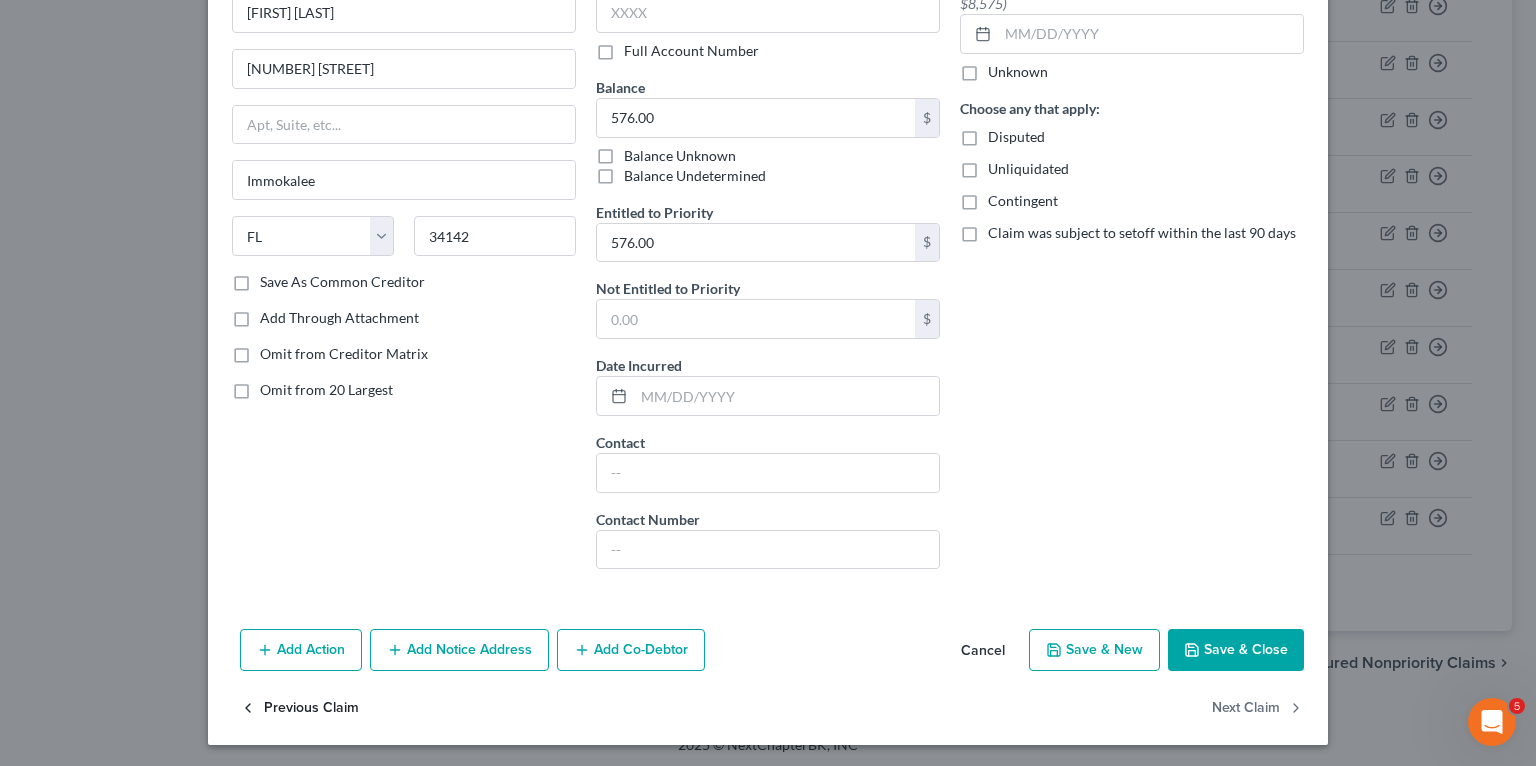 click on "Previous Claim" at bounding box center (299, 708) 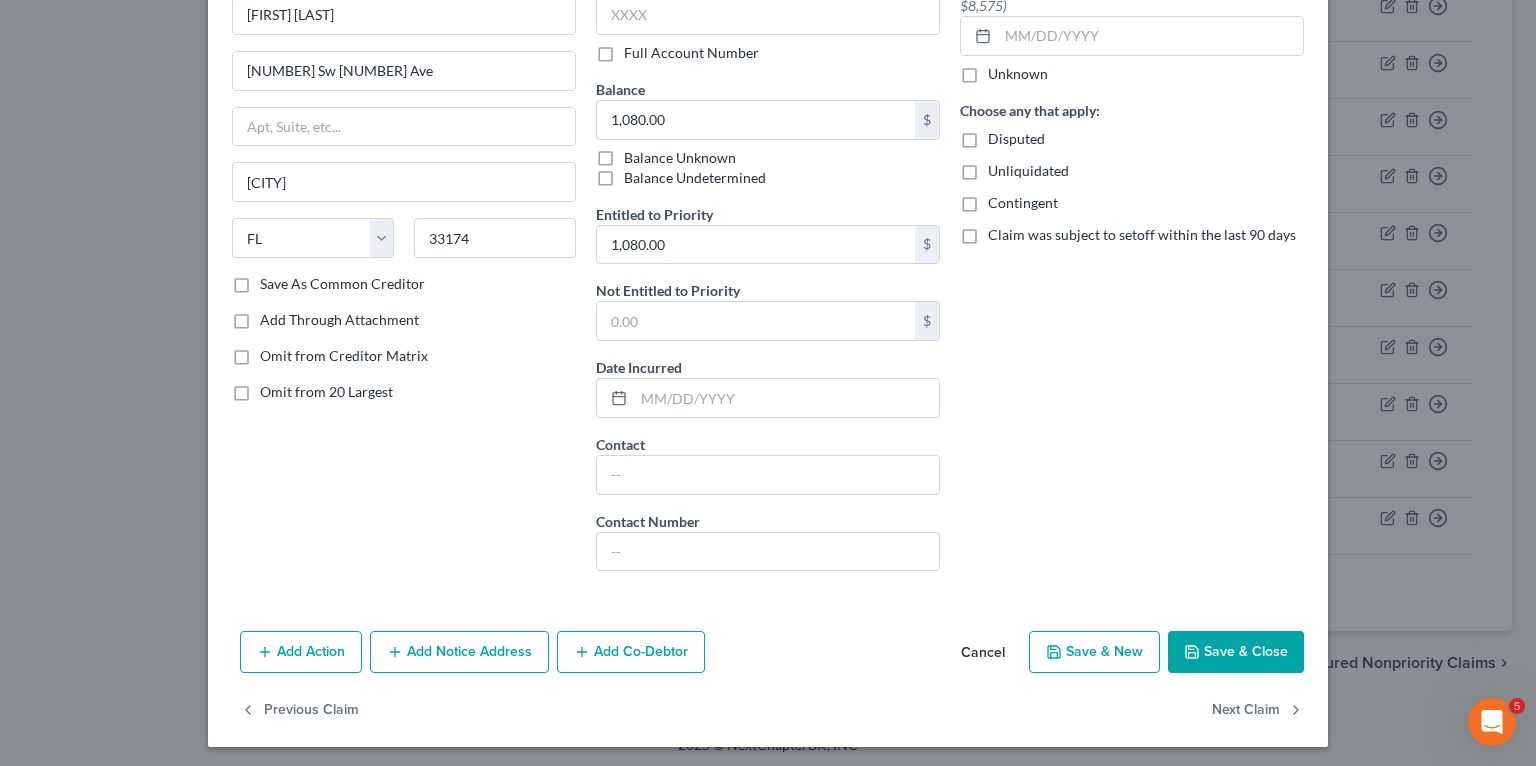scroll, scrollTop: 120, scrollLeft: 0, axis: vertical 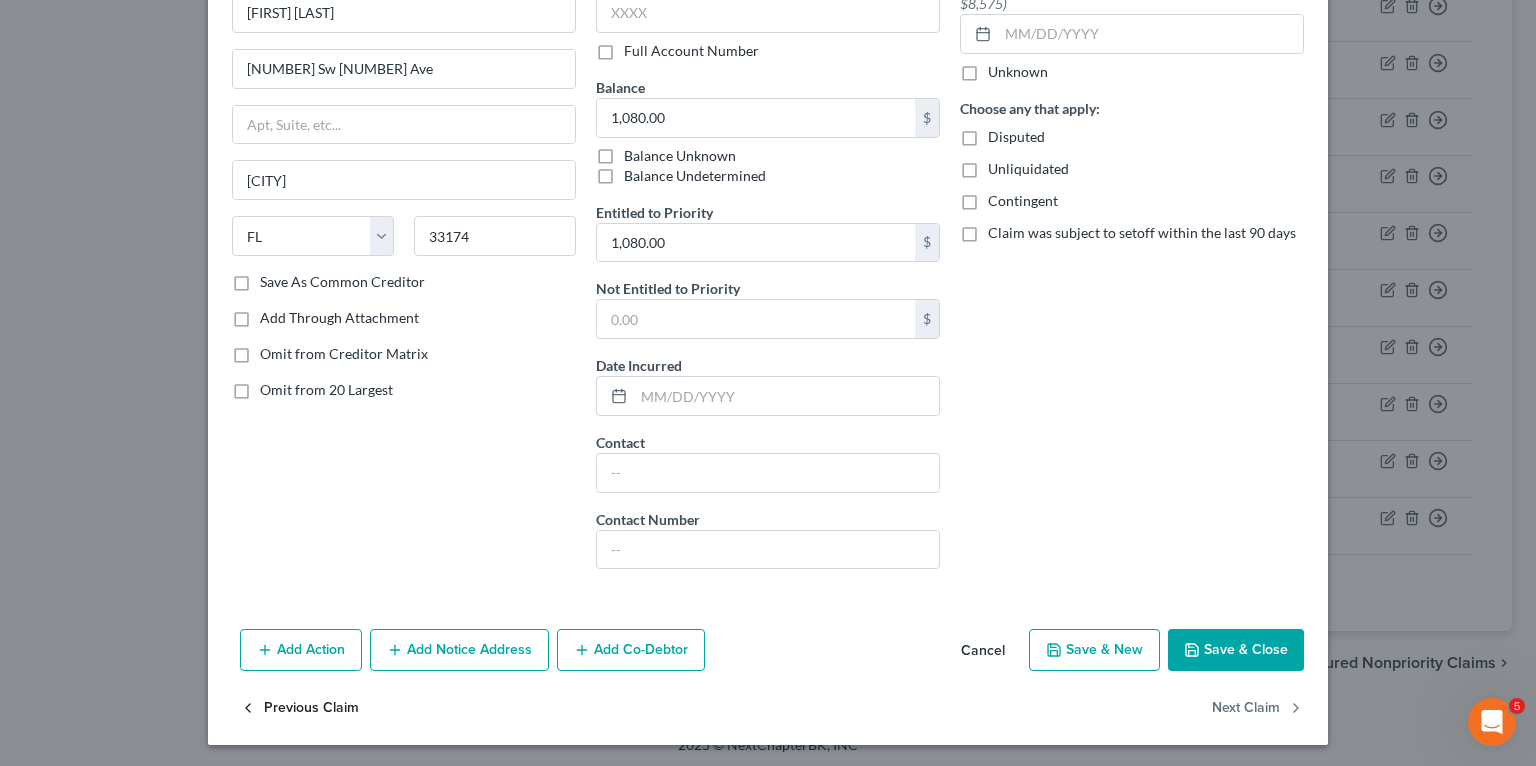 click on "Previous Claim" at bounding box center (299, 708) 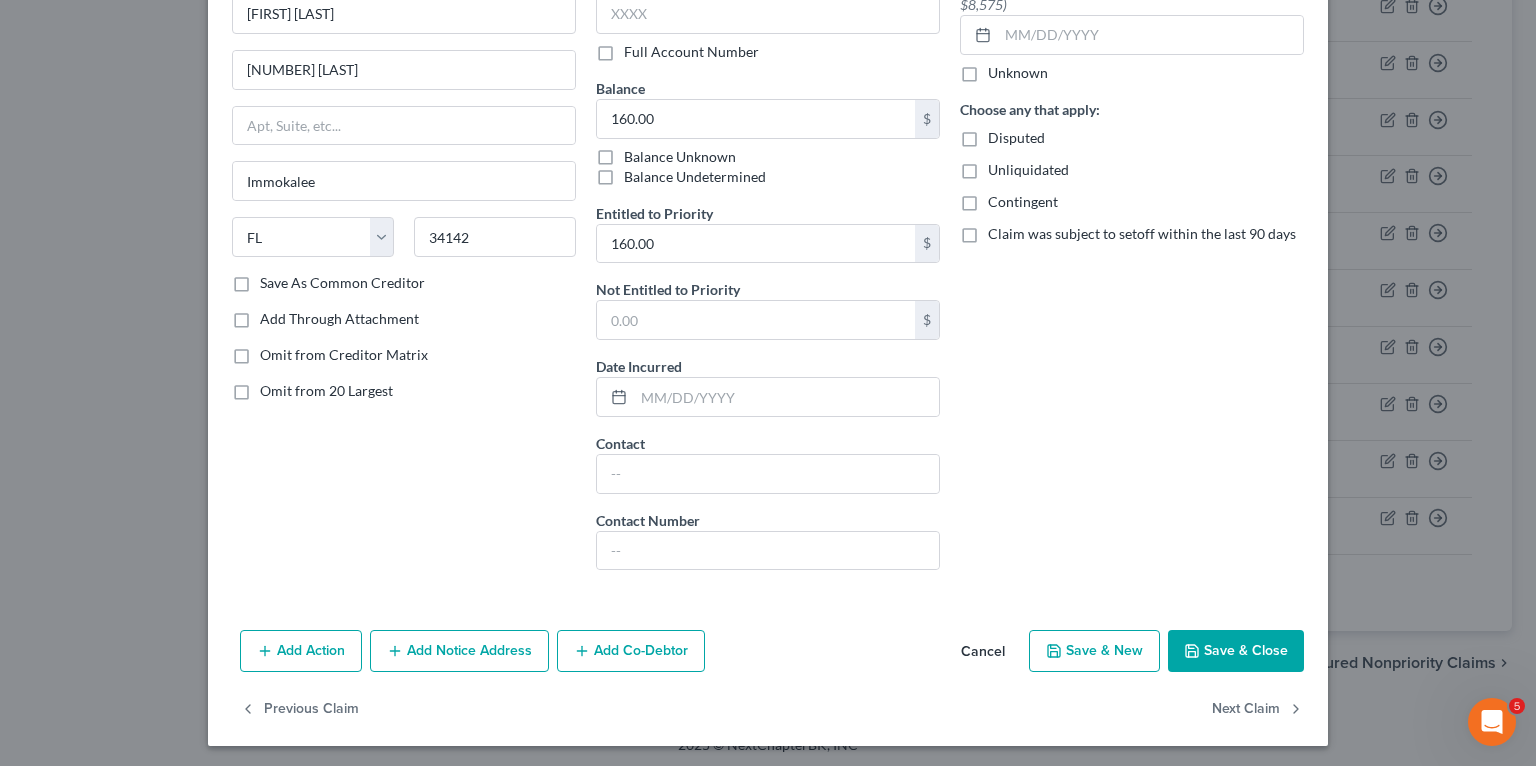 scroll, scrollTop: 120, scrollLeft: 0, axis: vertical 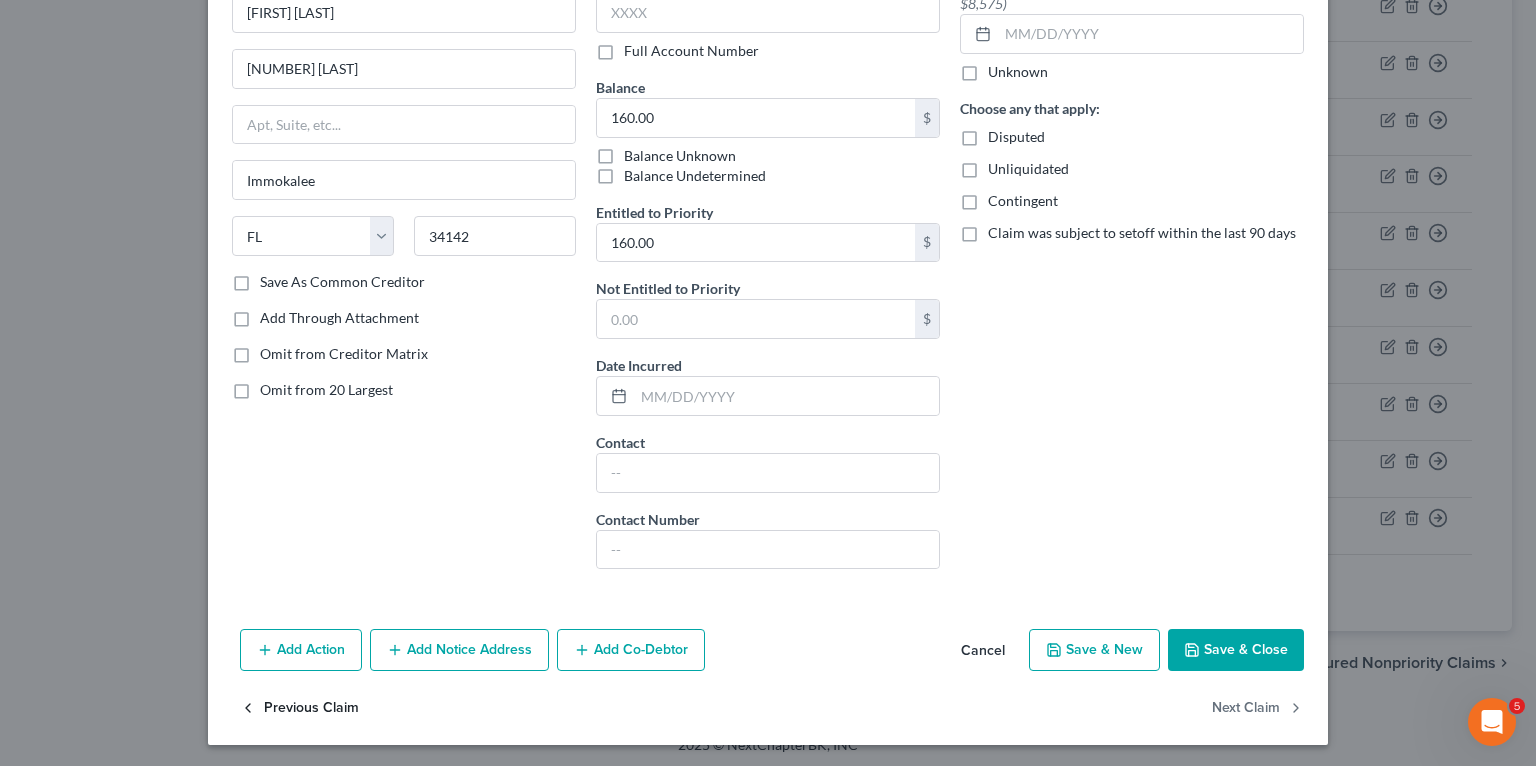 click on "Previous Claim" at bounding box center (299, 708) 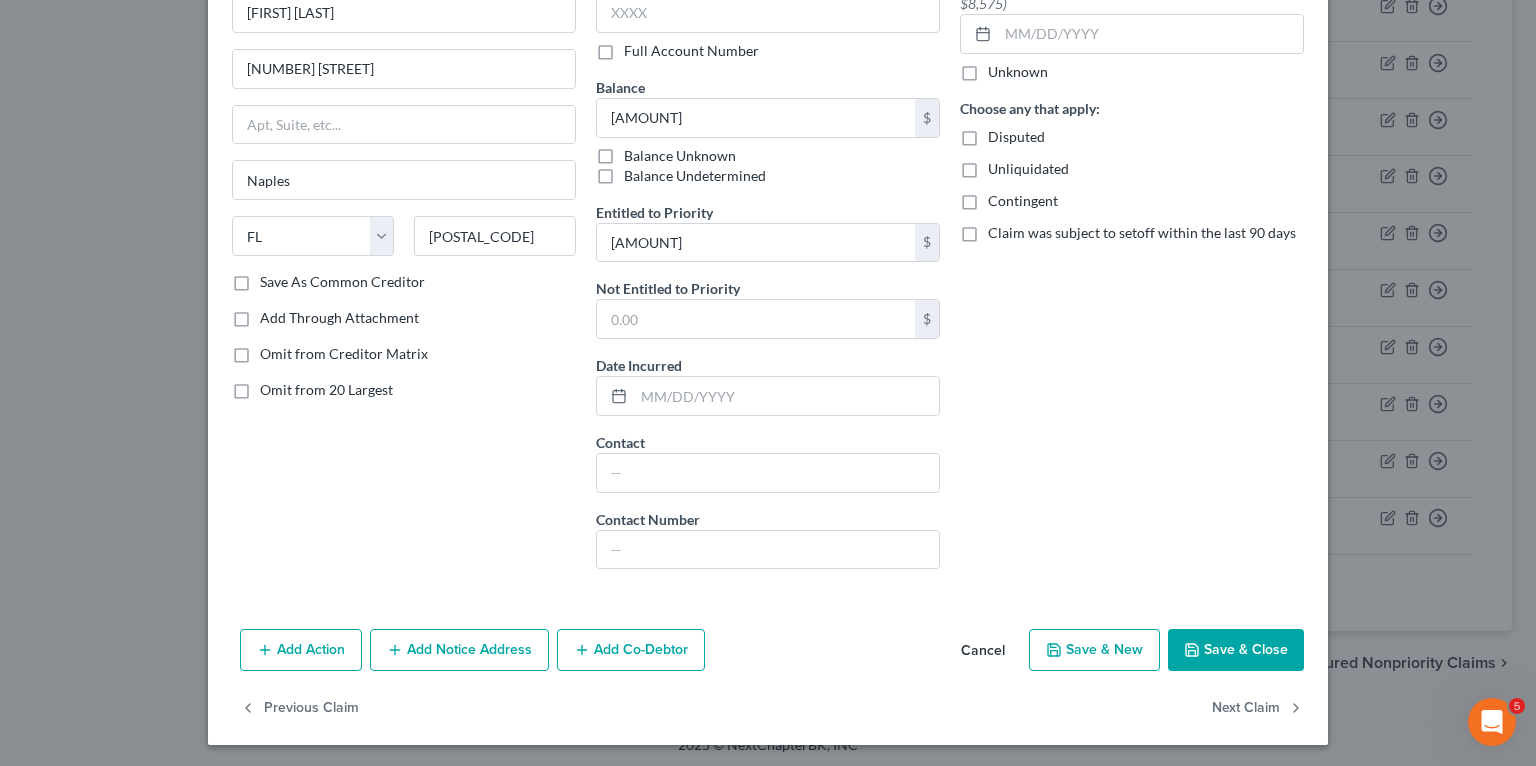 scroll, scrollTop: 120, scrollLeft: 0, axis: vertical 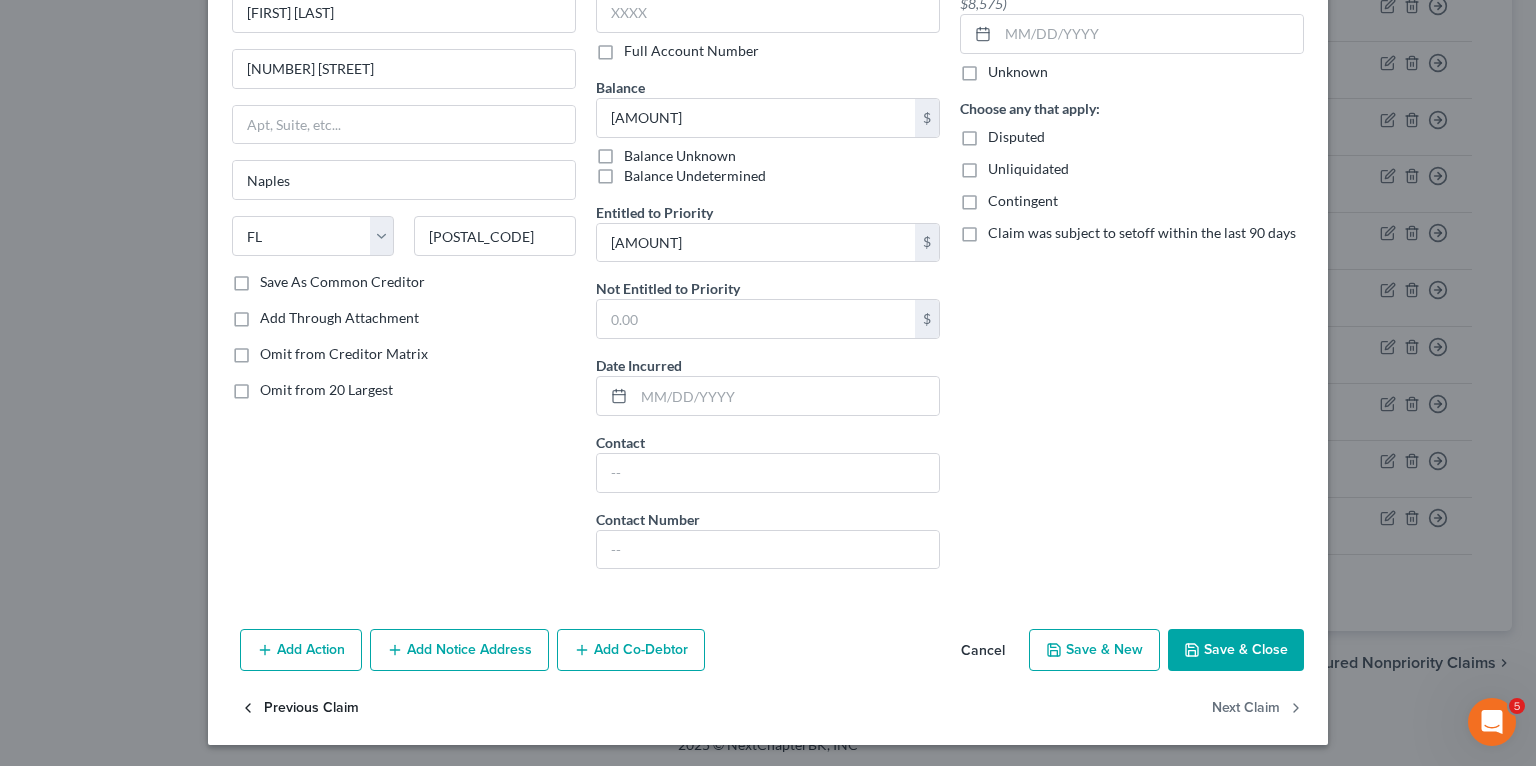 click on "Previous Claim" at bounding box center (299, 708) 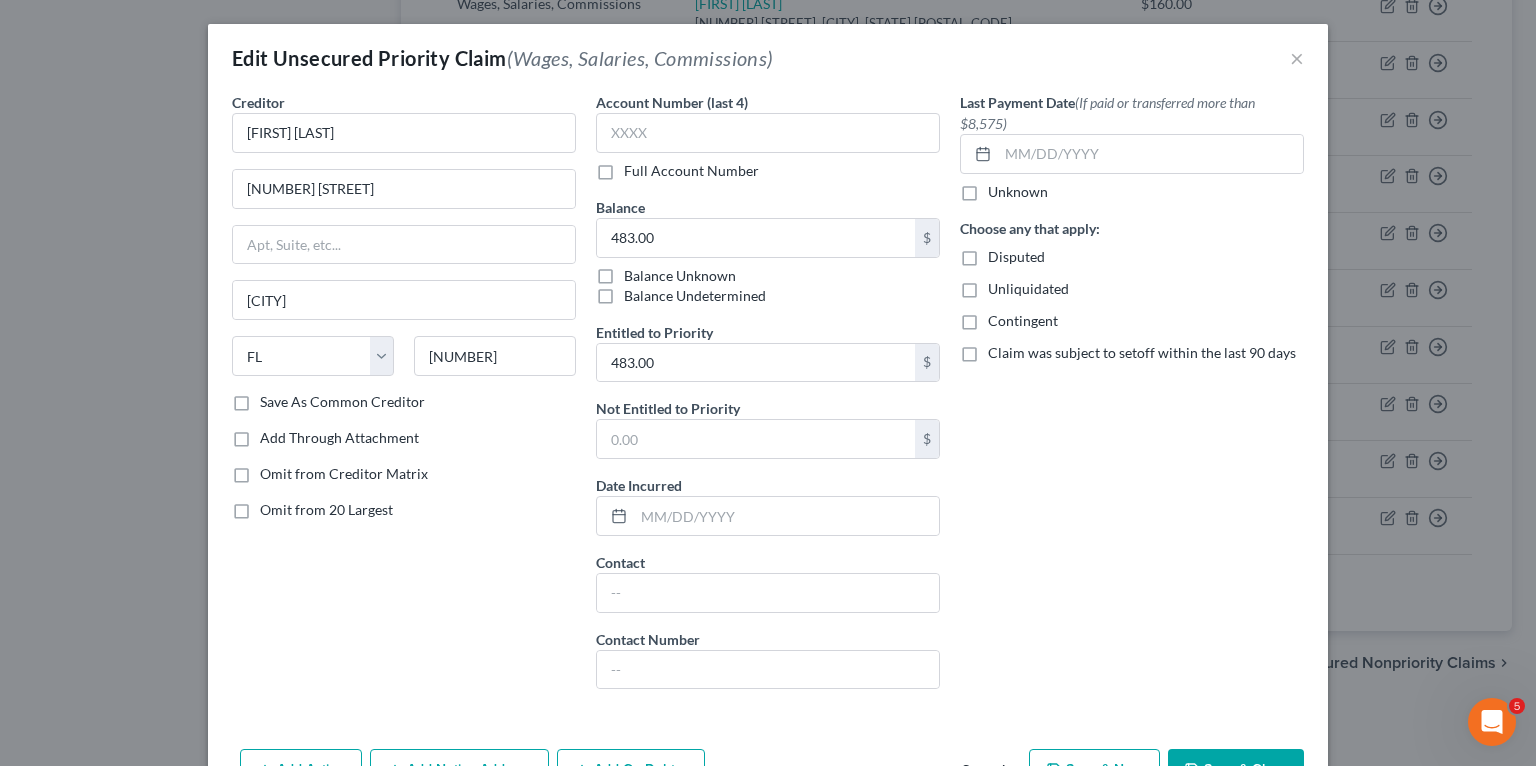 scroll, scrollTop: 120, scrollLeft: 0, axis: vertical 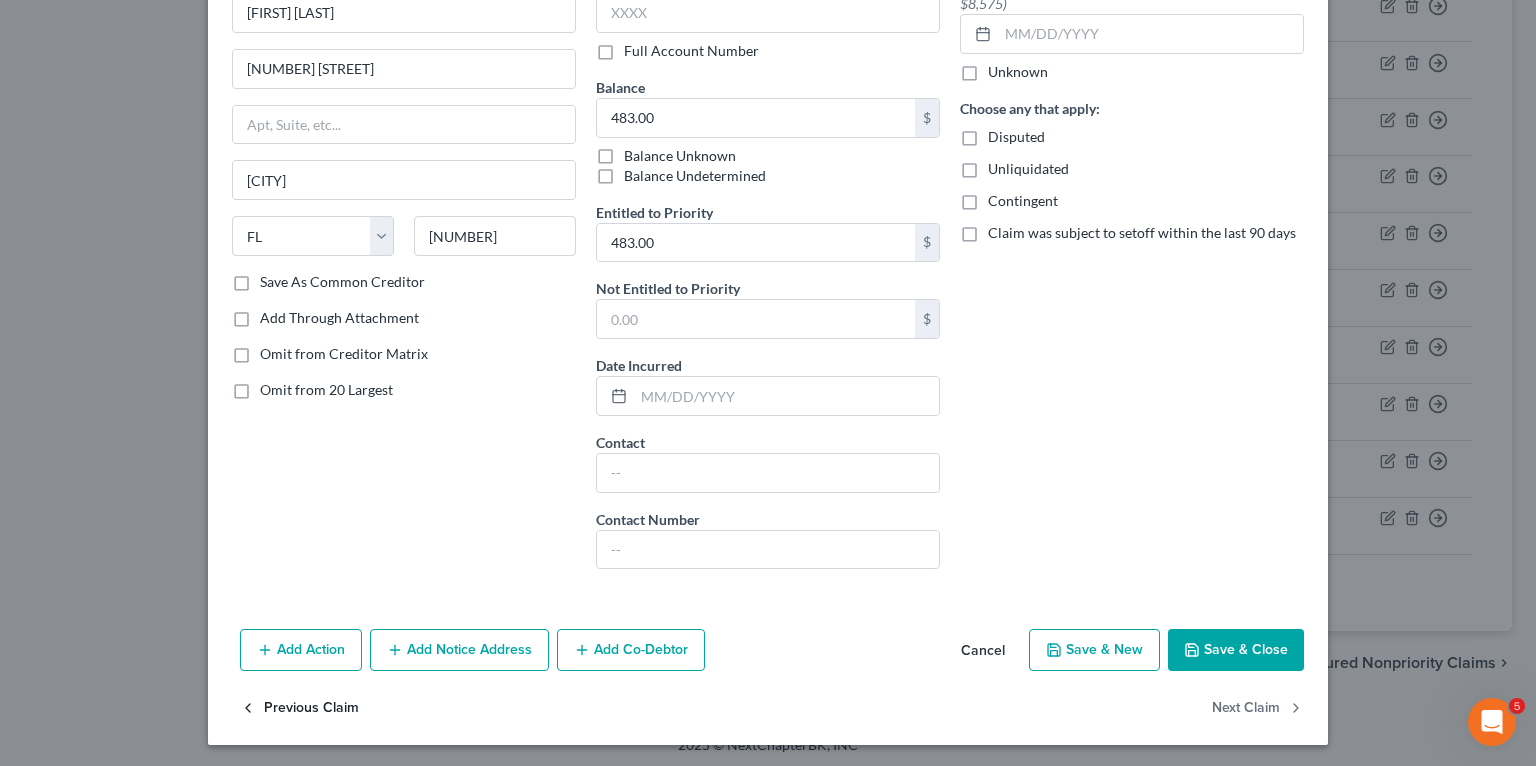 click on "Previous Claim" at bounding box center (299, 708) 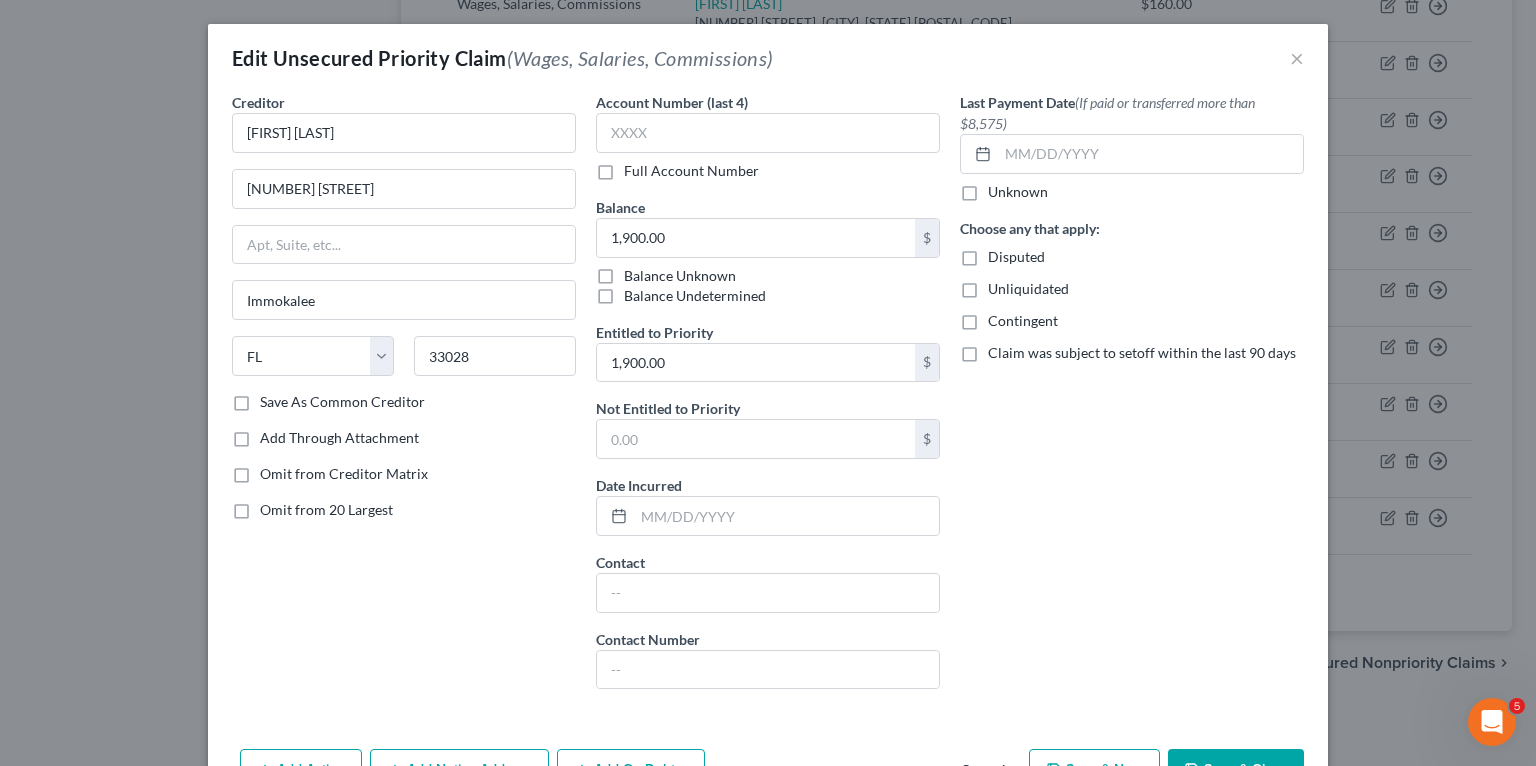 scroll, scrollTop: 120, scrollLeft: 0, axis: vertical 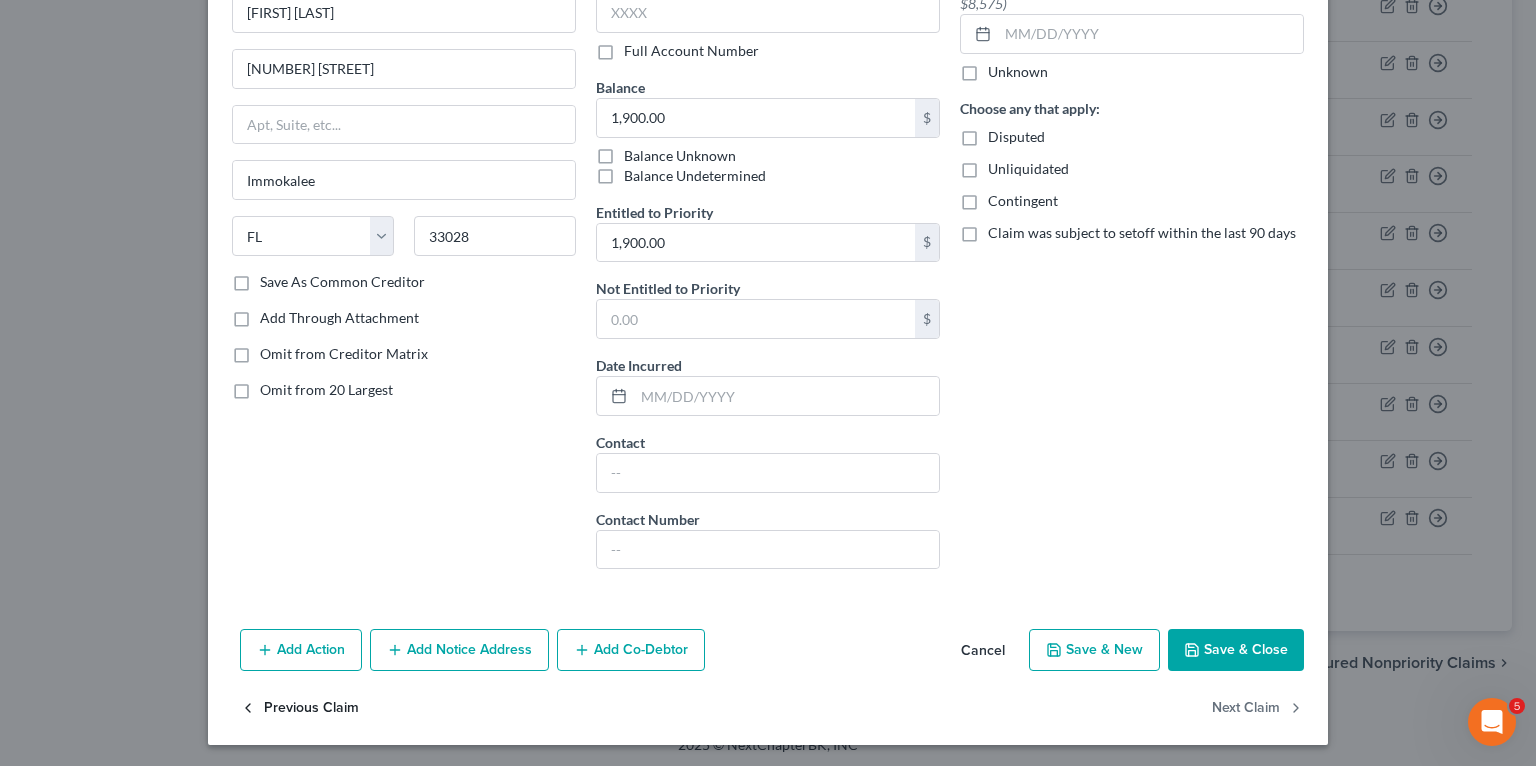 click on "Previous Claim" at bounding box center [299, 708] 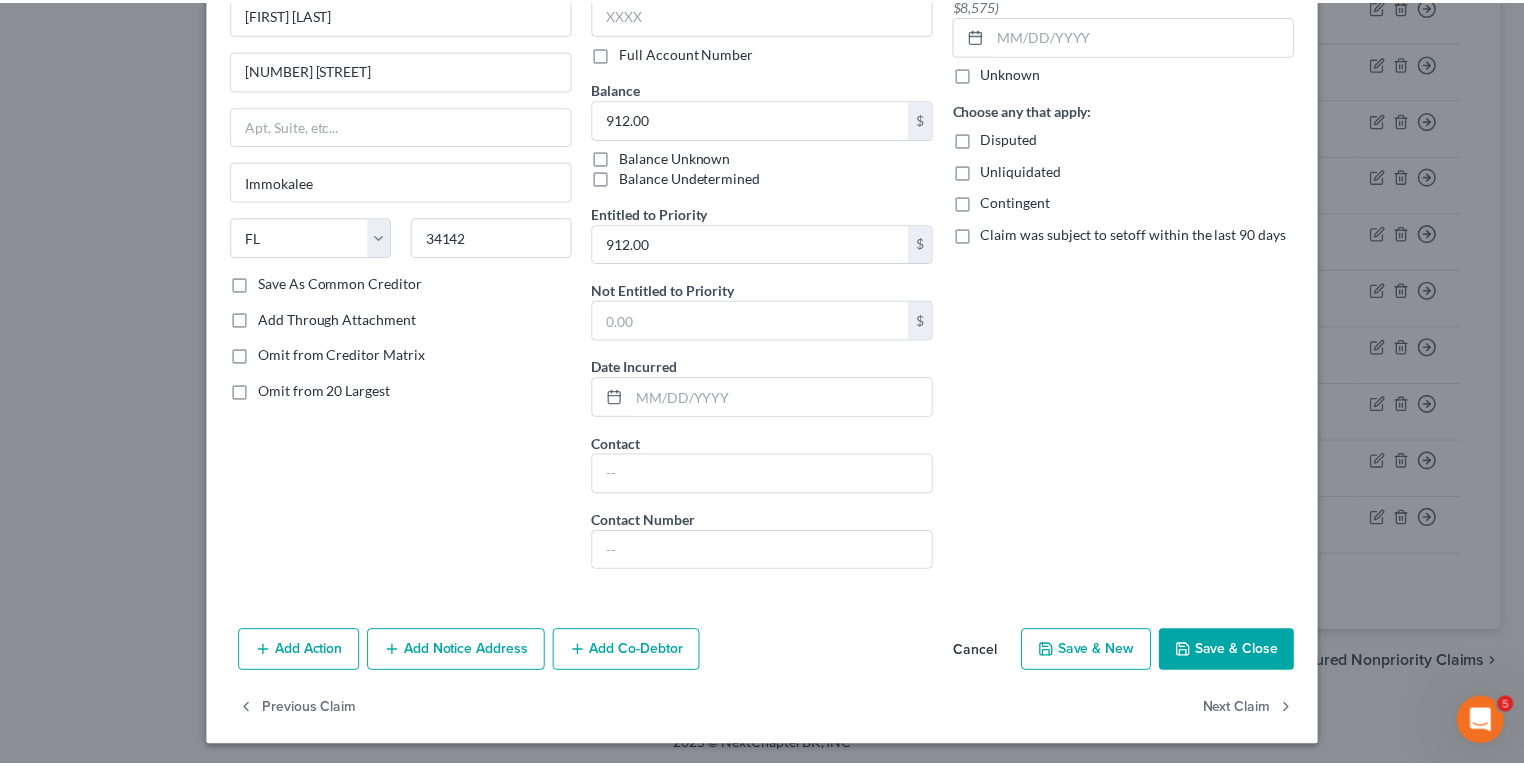 scroll, scrollTop: 120, scrollLeft: 0, axis: vertical 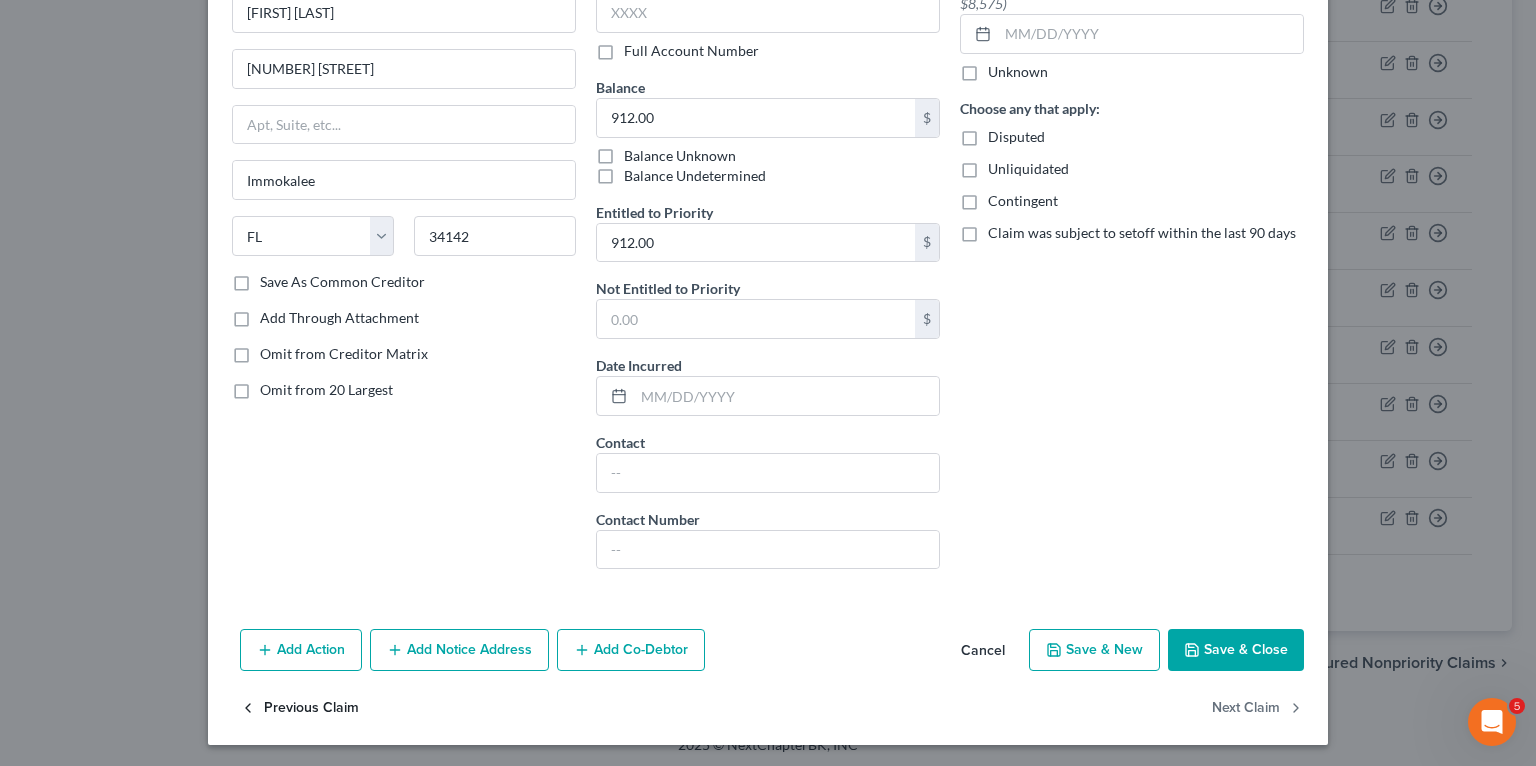 click on "Previous Claim" at bounding box center (299, 708) 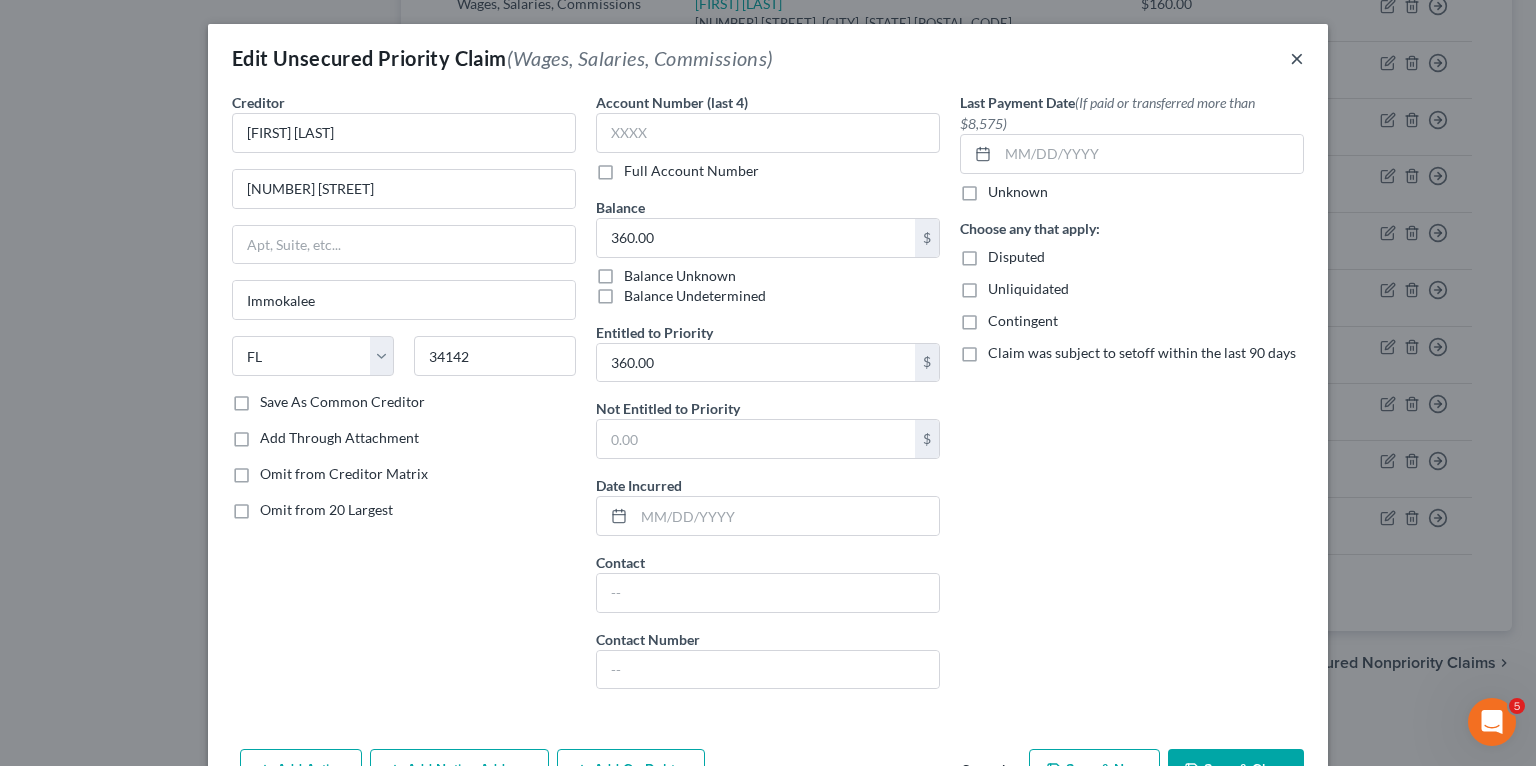 click on "×" at bounding box center (1297, 58) 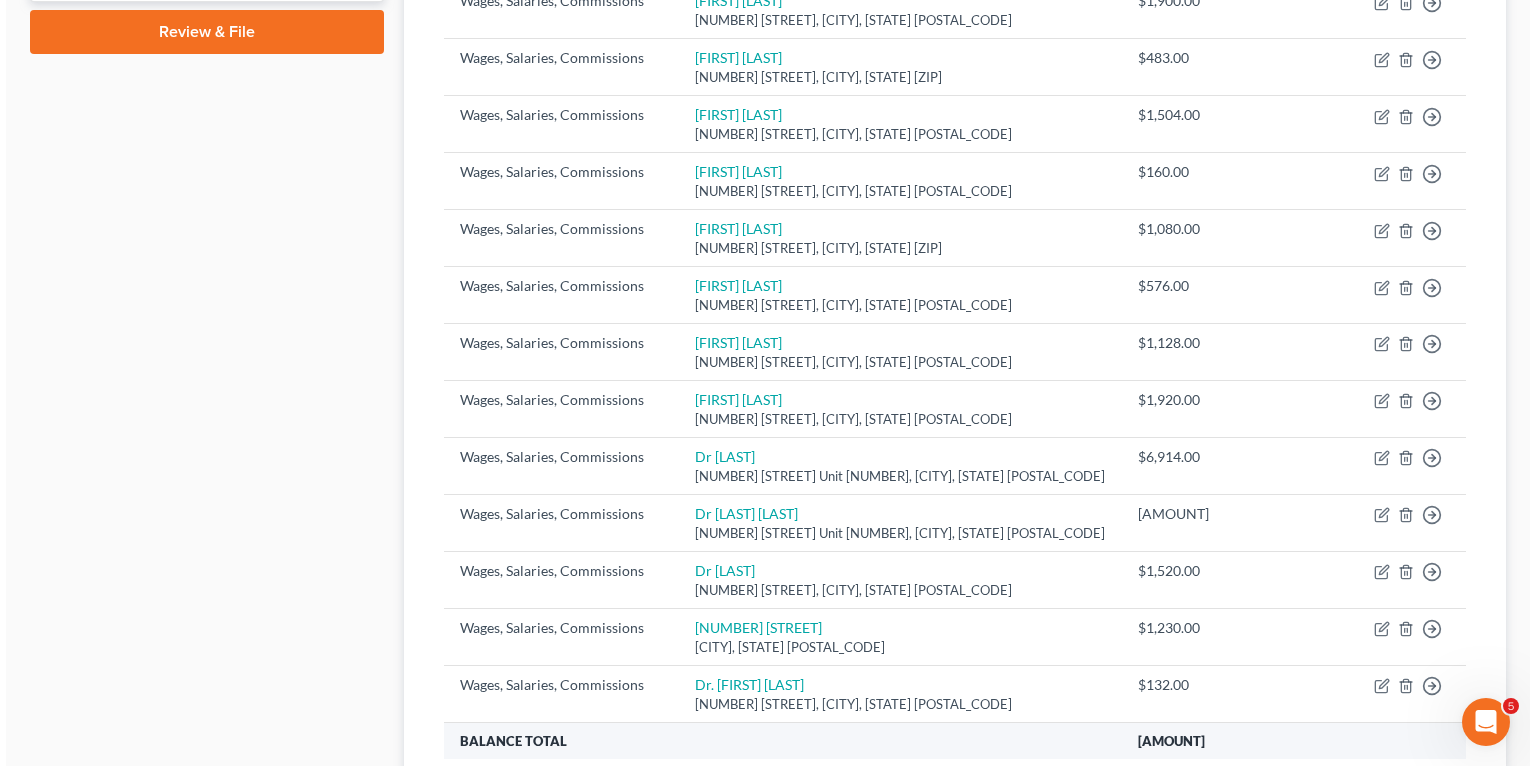 scroll, scrollTop: 957, scrollLeft: 0, axis: vertical 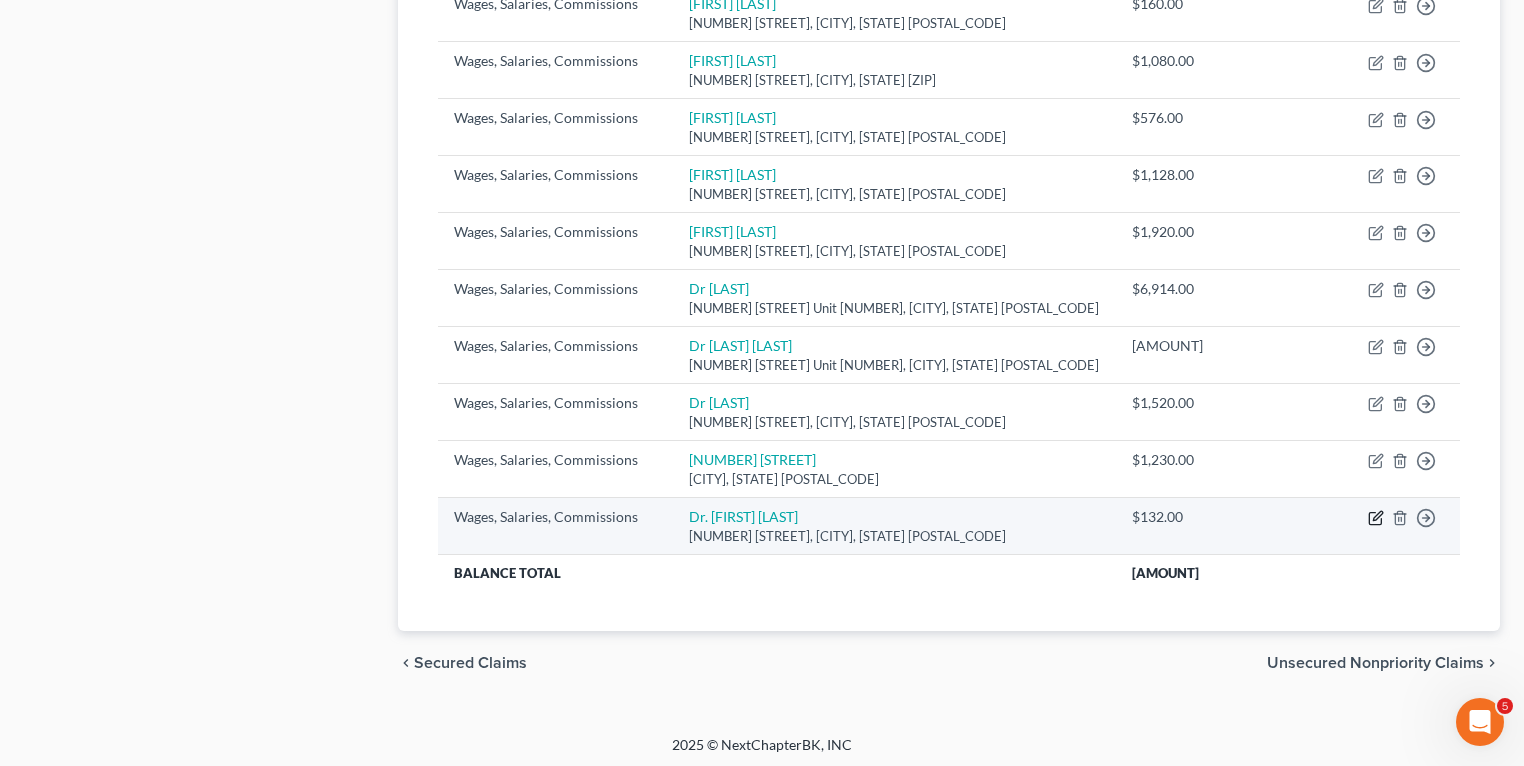 click 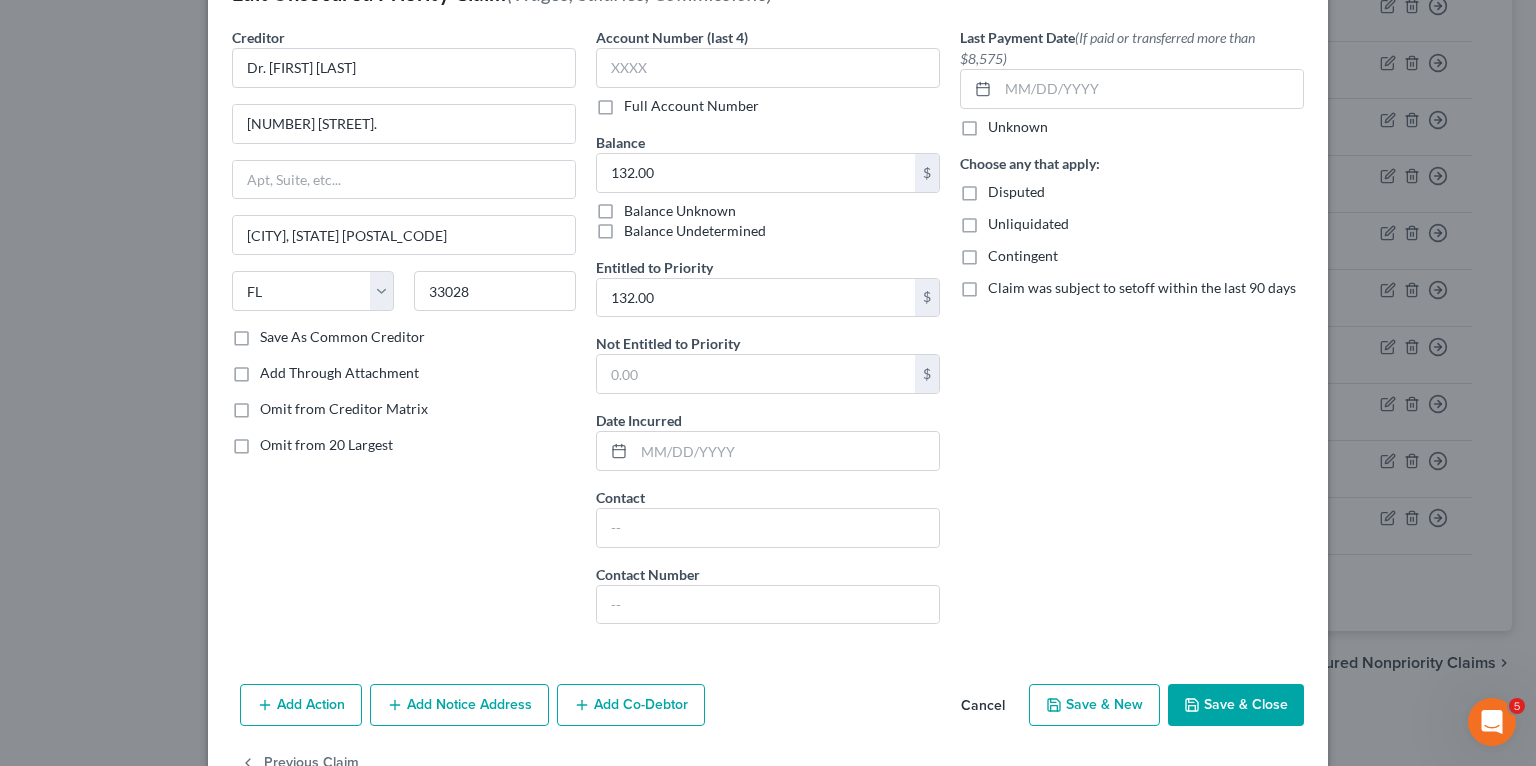 scroll, scrollTop: 120, scrollLeft: 0, axis: vertical 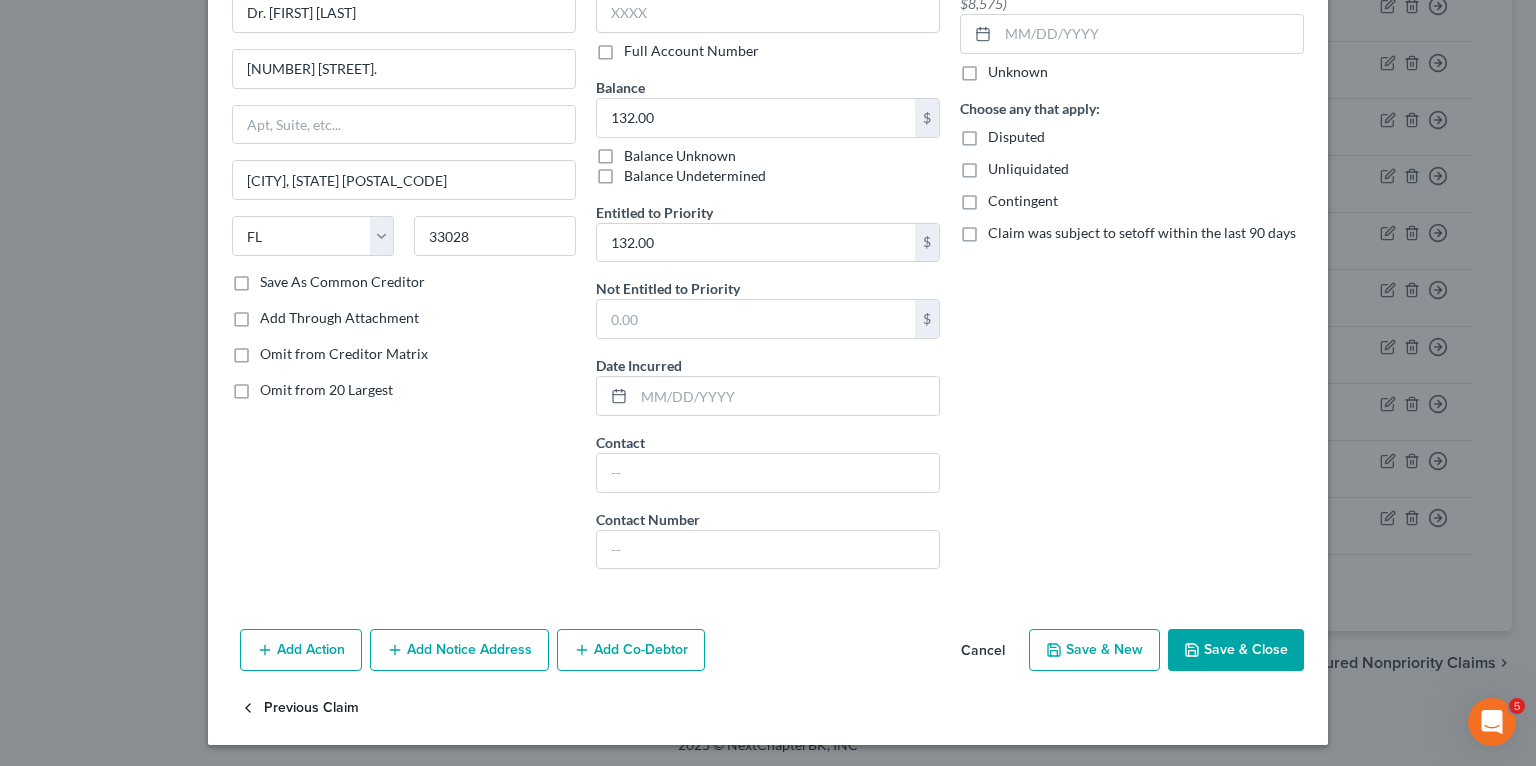 click on "Previous Claim" at bounding box center [299, 708] 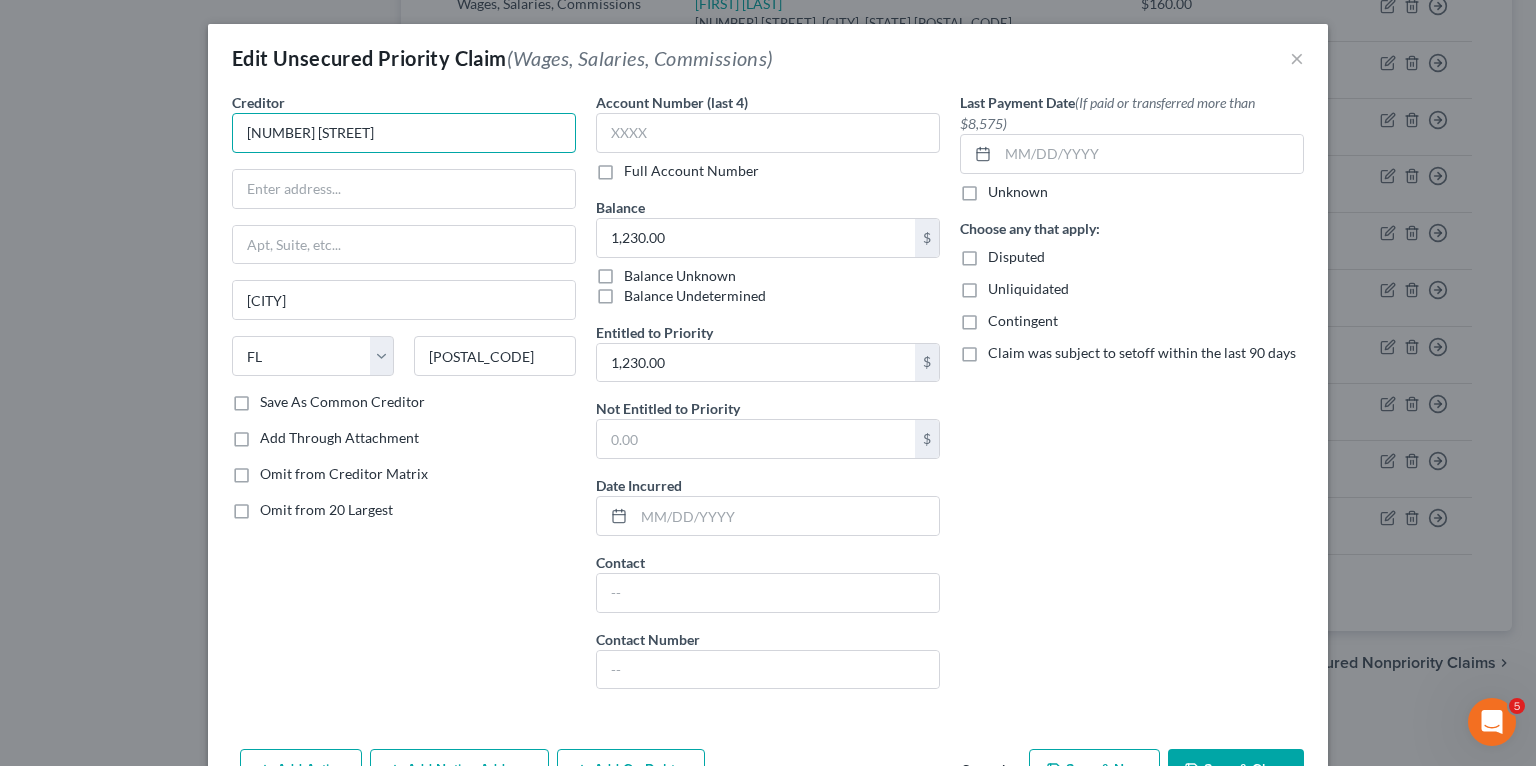 drag, startPoint x: 213, startPoint y: 110, endPoint x: 63, endPoint y: 86, distance: 151.90787 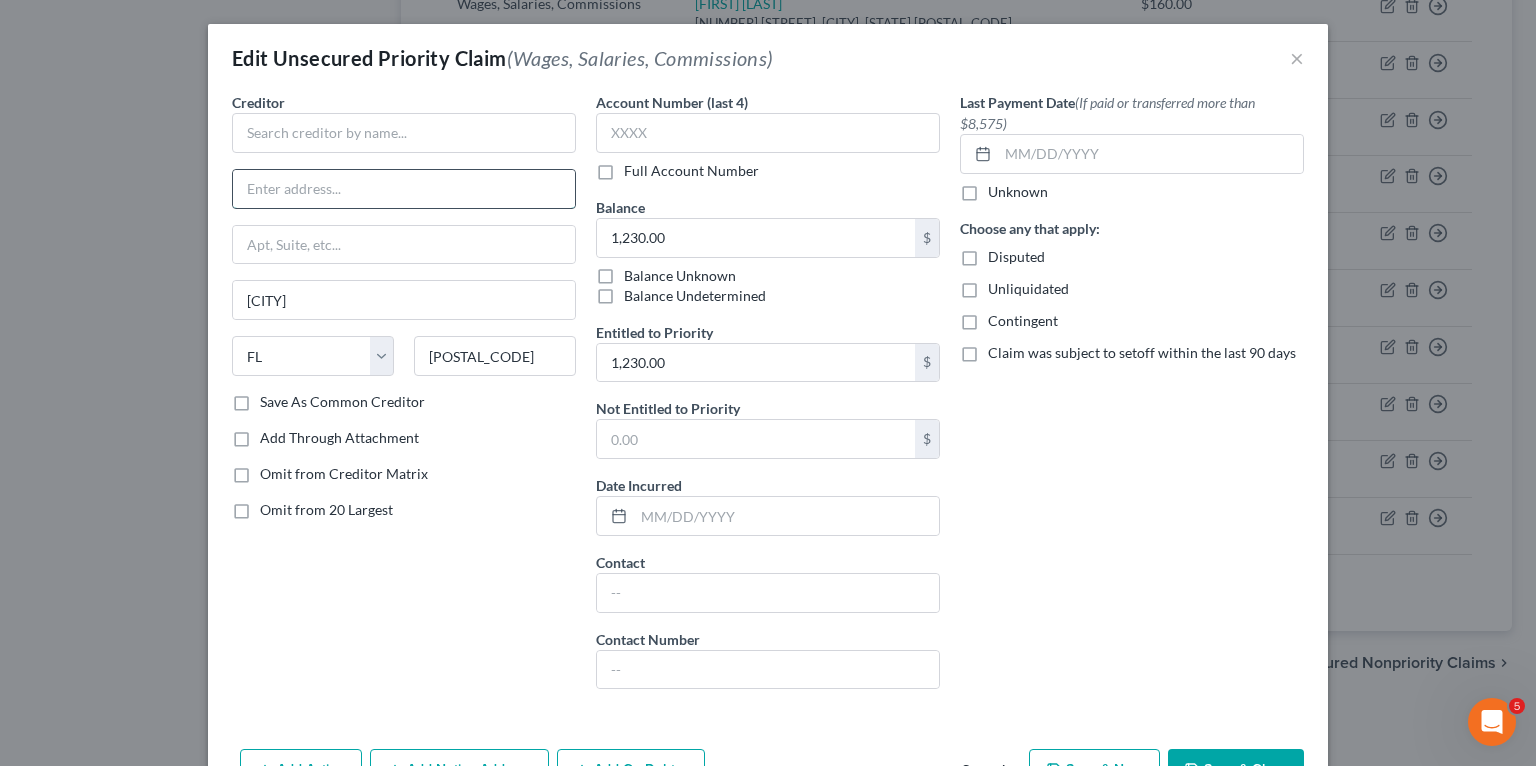 click at bounding box center [404, 189] 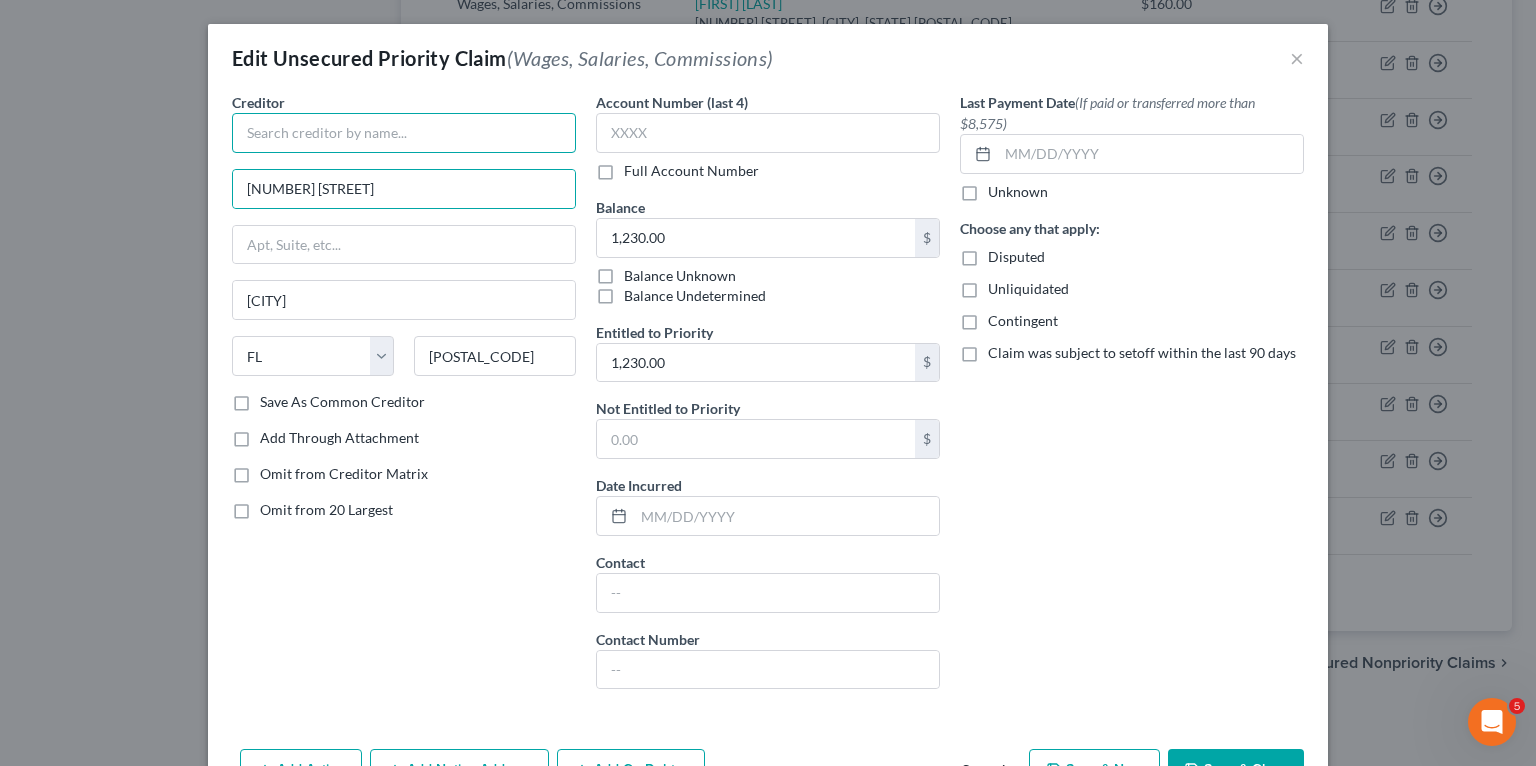 click at bounding box center [404, 133] 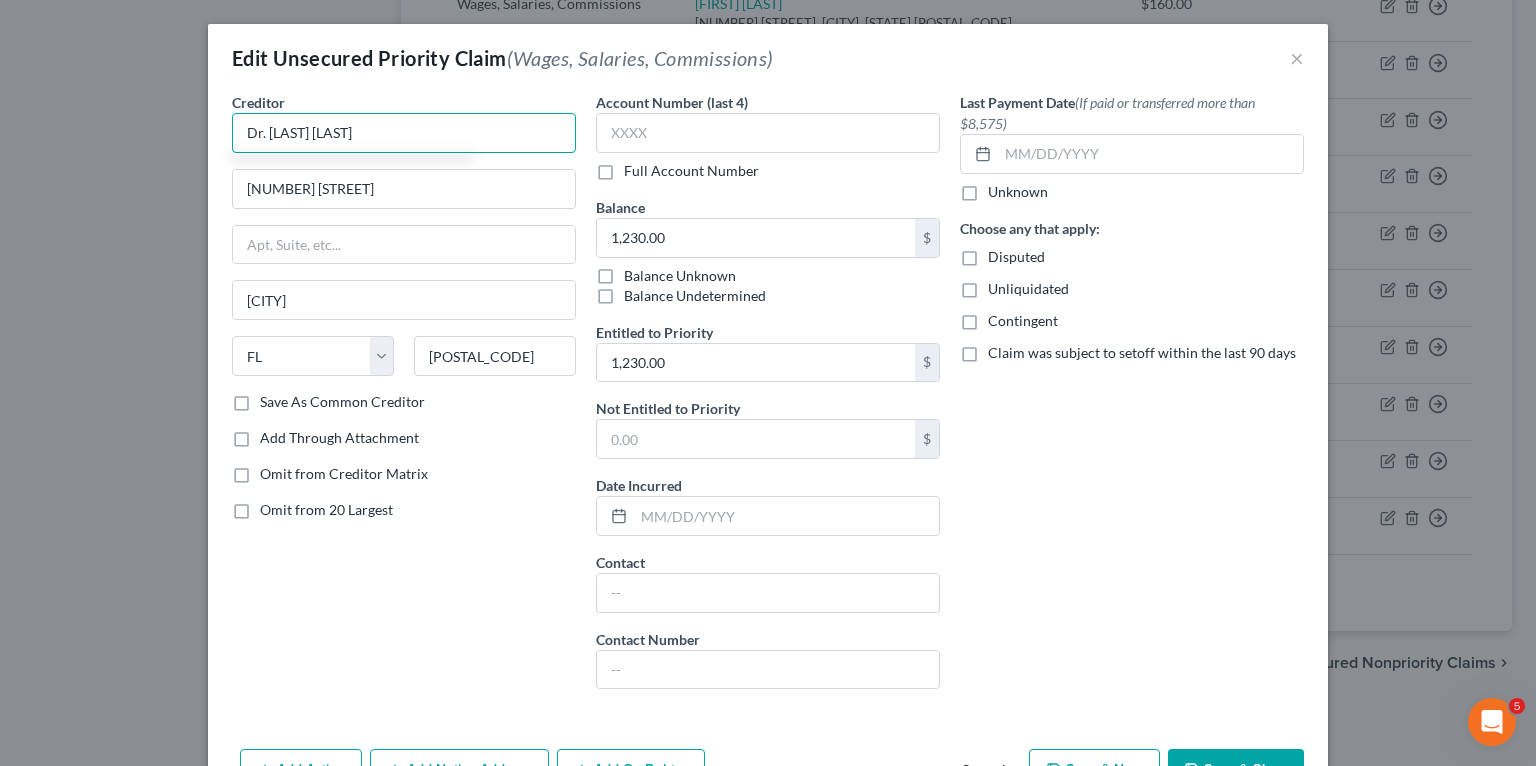 click on "Creditor * Dr. [LAST_NAME] [LAST_NAME] [NUMBER] [STREET], [CITY], State [STATE], [POSTAL_CODE]" at bounding box center [404, 242] 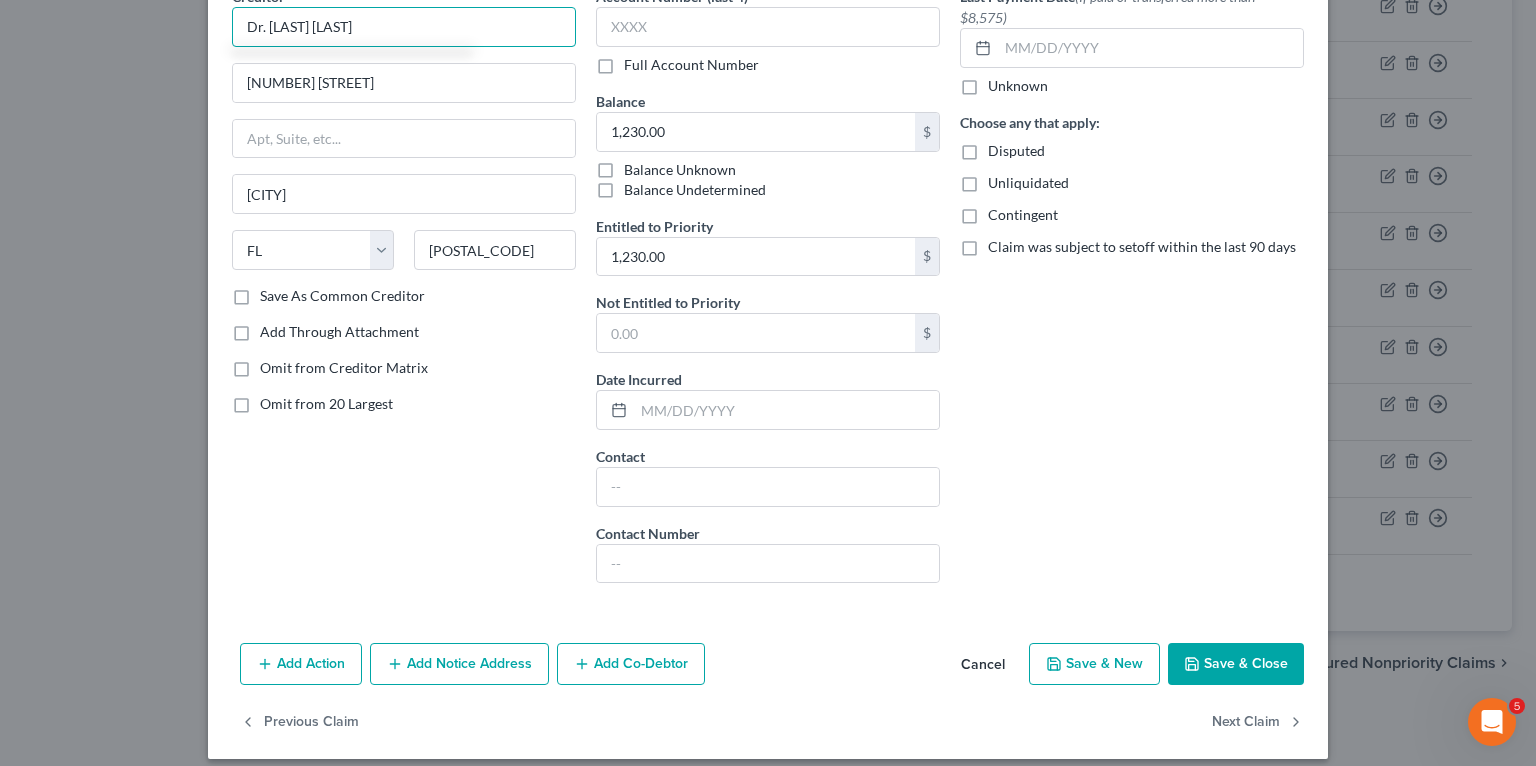 scroll, scrollTop: 120, scrollLeft: 0, axis: vertical 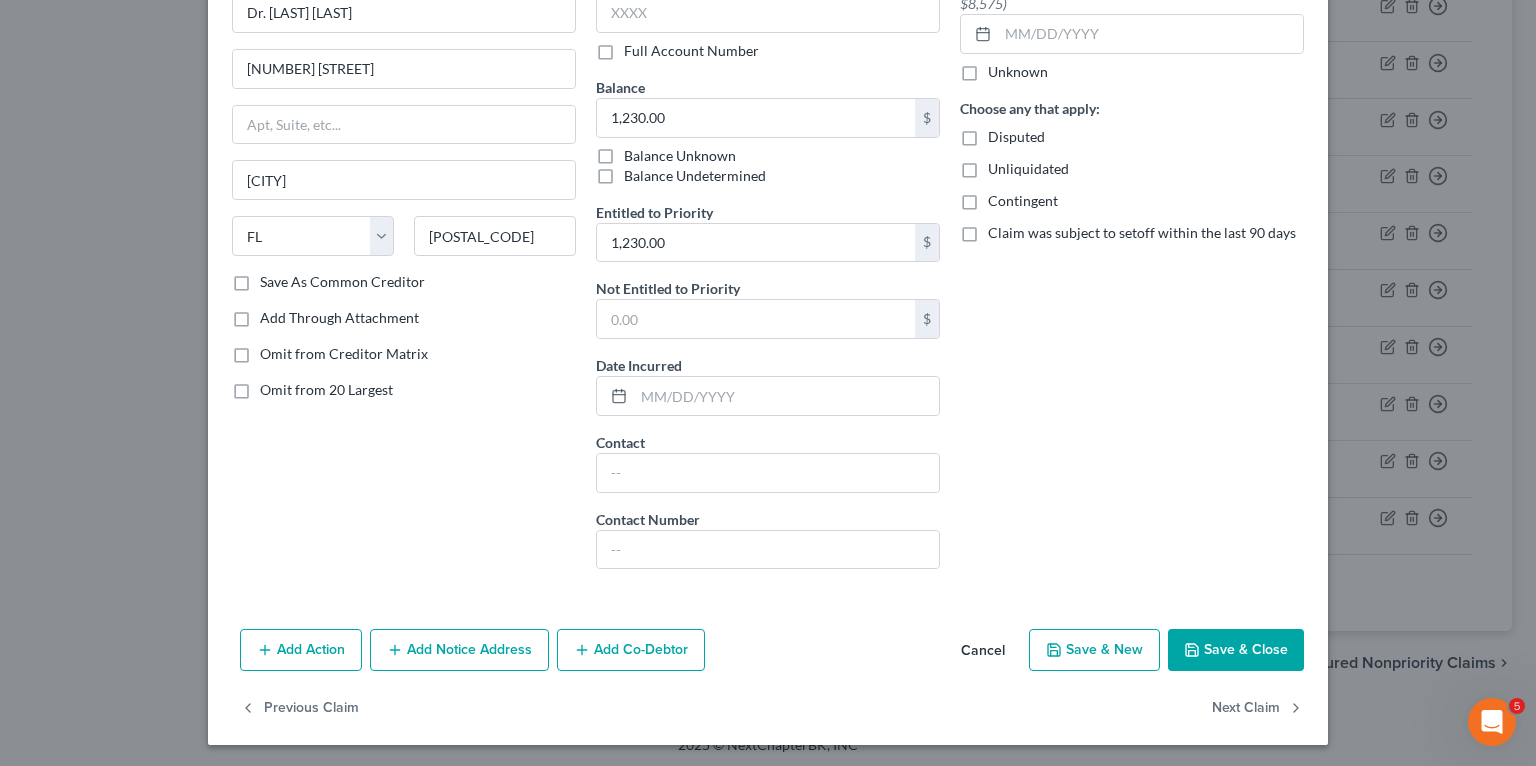 click on "Save & Close" at bounding box center [1236, 650] 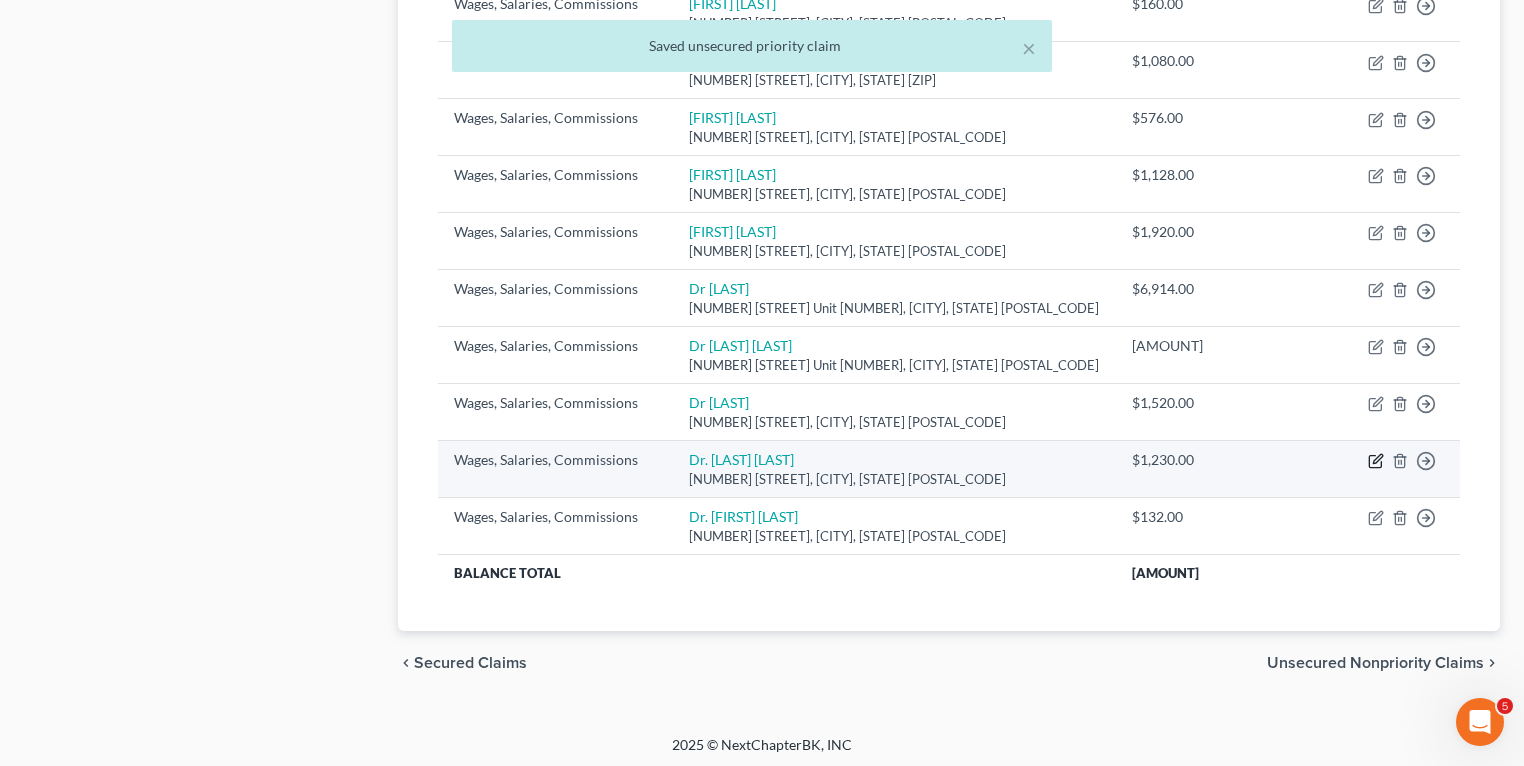 click 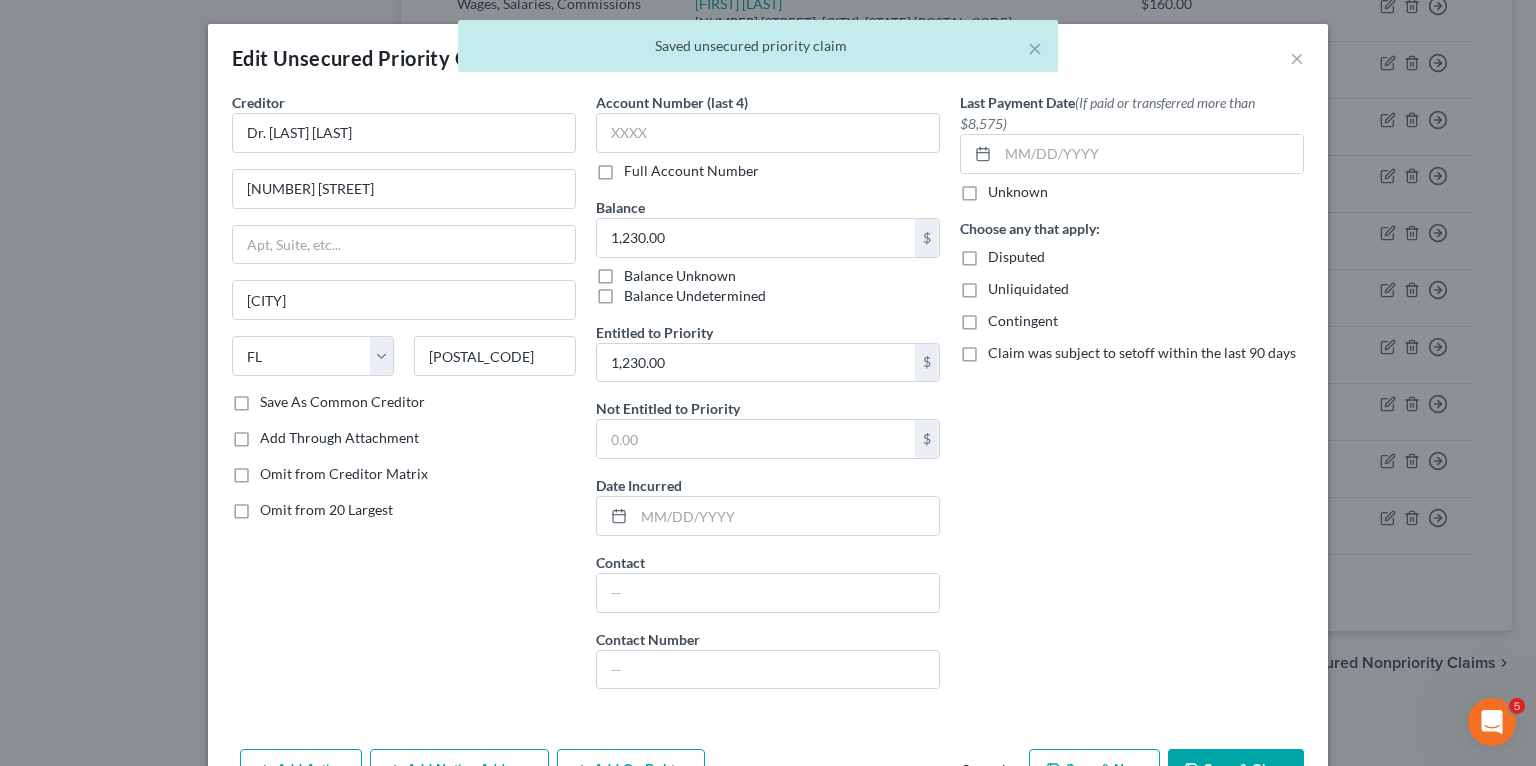 click on "×                     Saved unsecured priority claim" at bounding box center [758, 51] 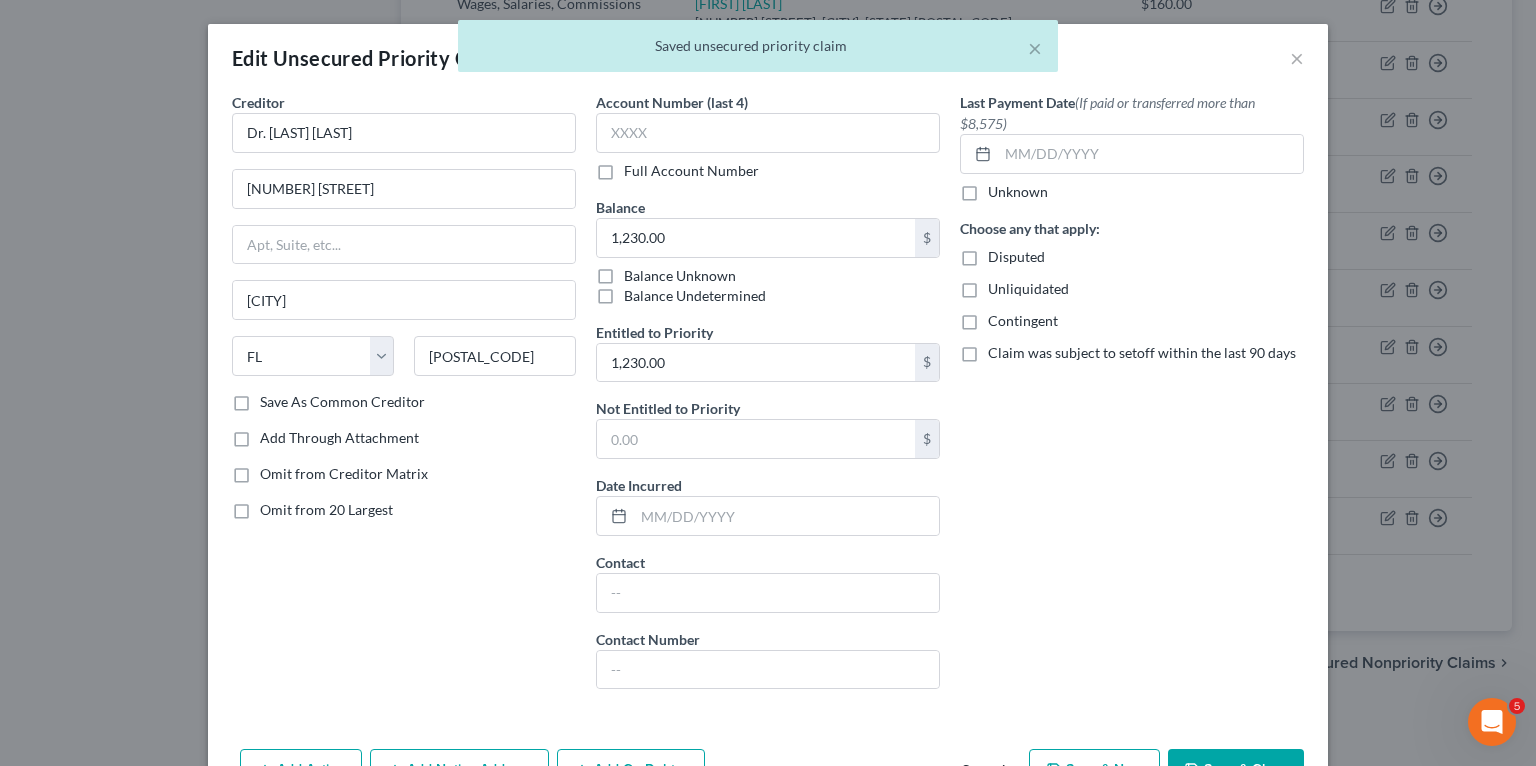 click on "×                     Saved unsecured priority claim" at bounding box center (758, 51) 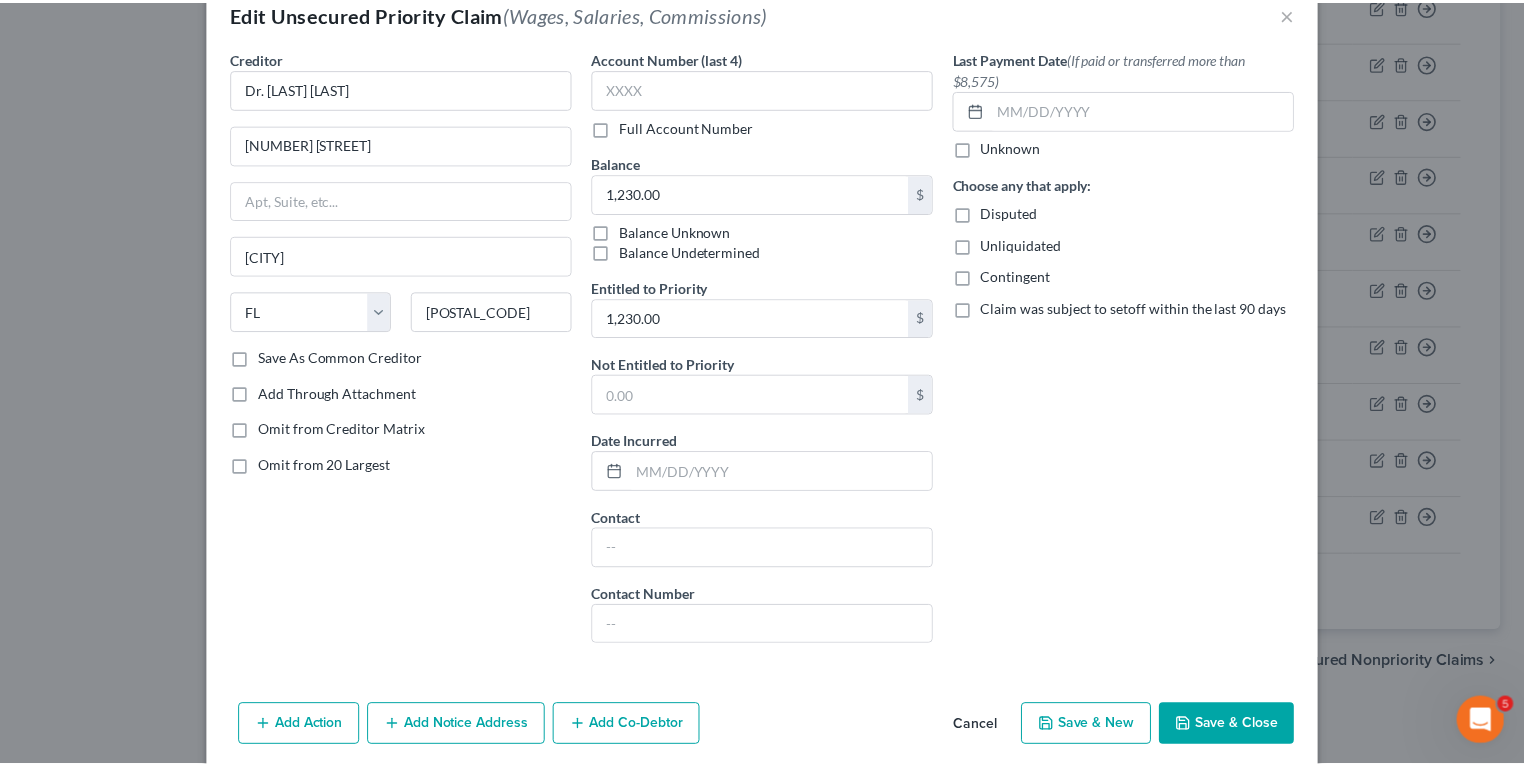 scroll, scrollTop: 120, scrollLeft: 0, axis: vertical 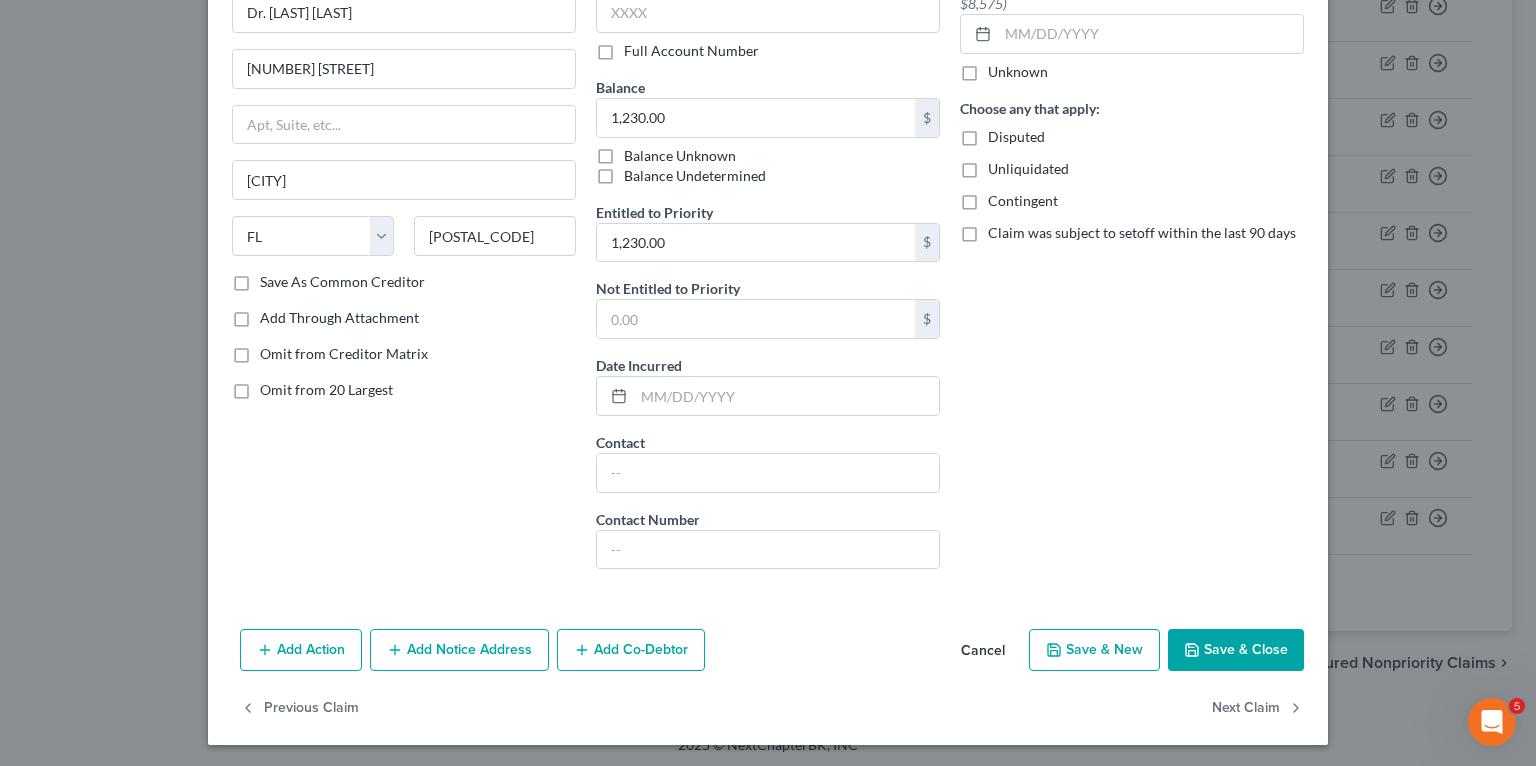 click on "Save & Close" at bounding box center (1236, 650) 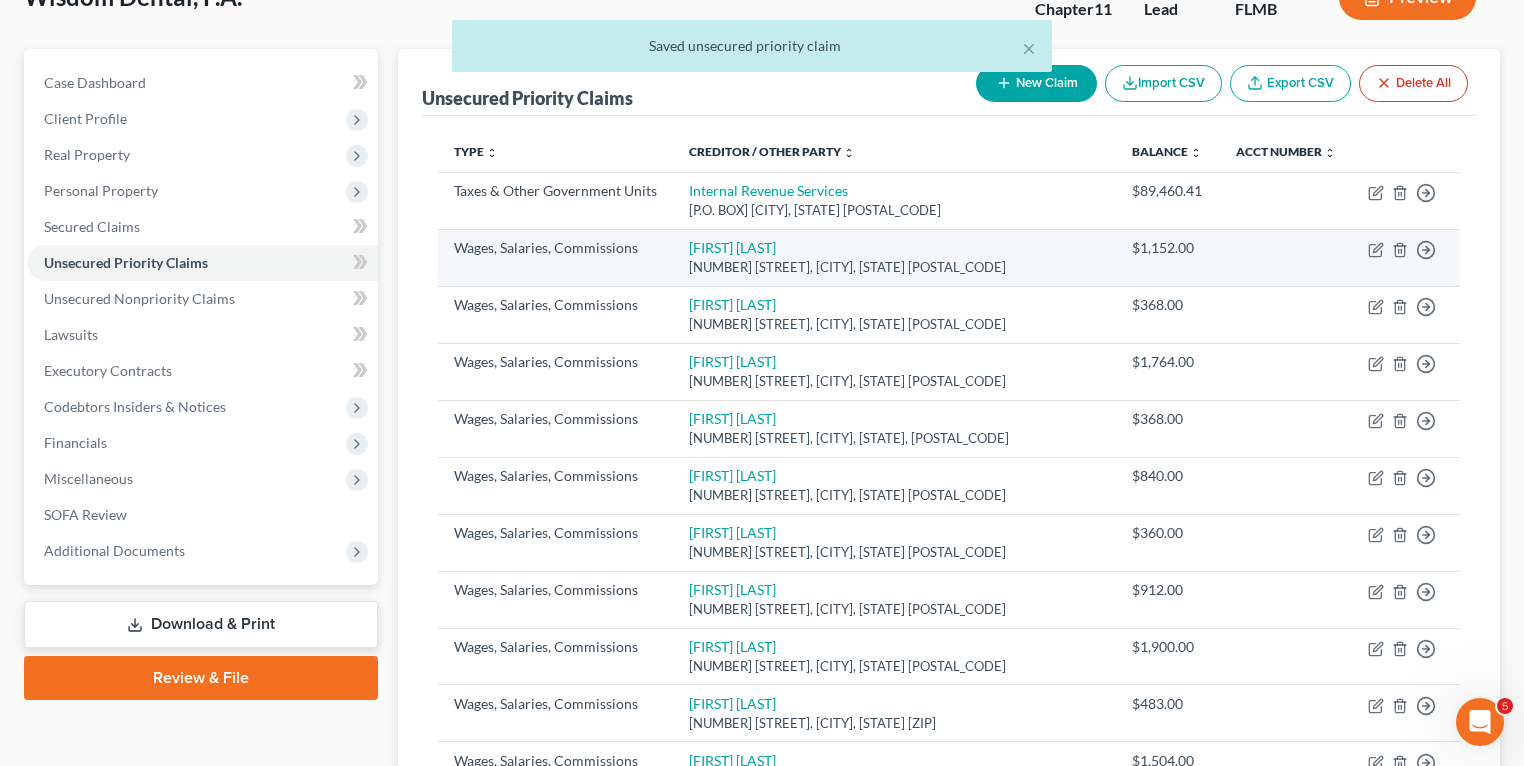 scroll, scrollTop: 0, scrollLeft: 0, axis: both 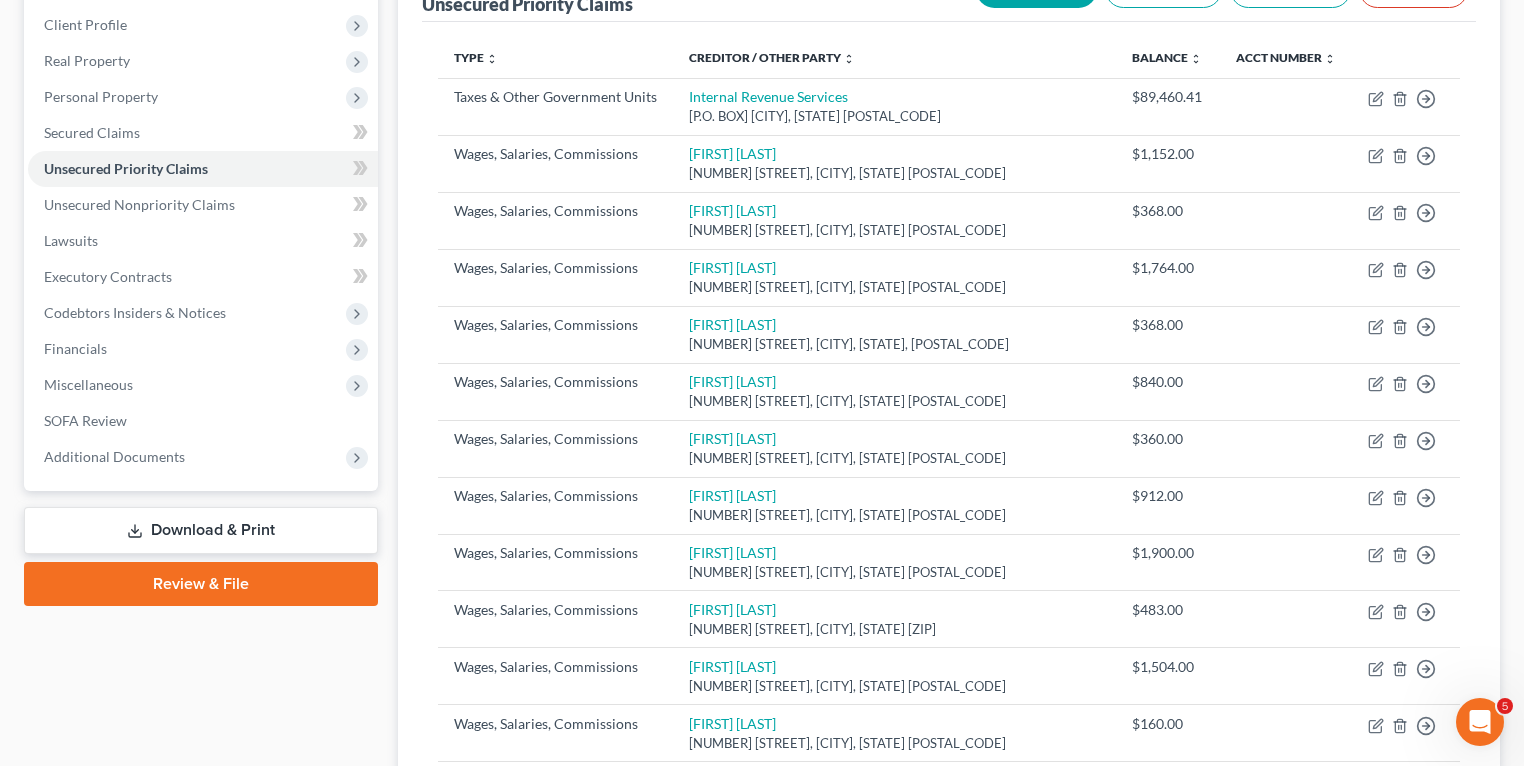 click on "Review & File" at bounding box center [201, 584] 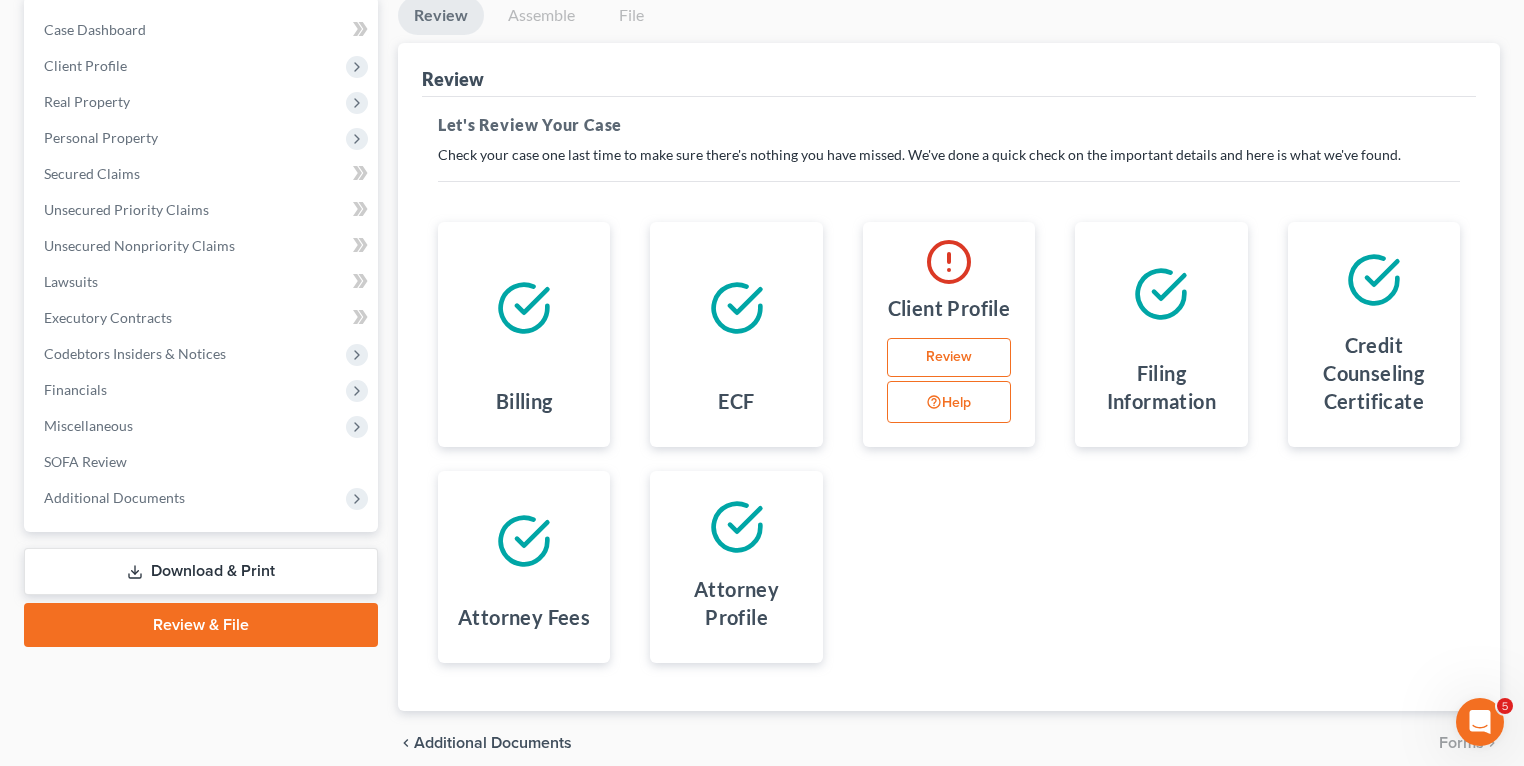 scroll, scrollTop: 240, scrollLeft: 0, axis: vertical 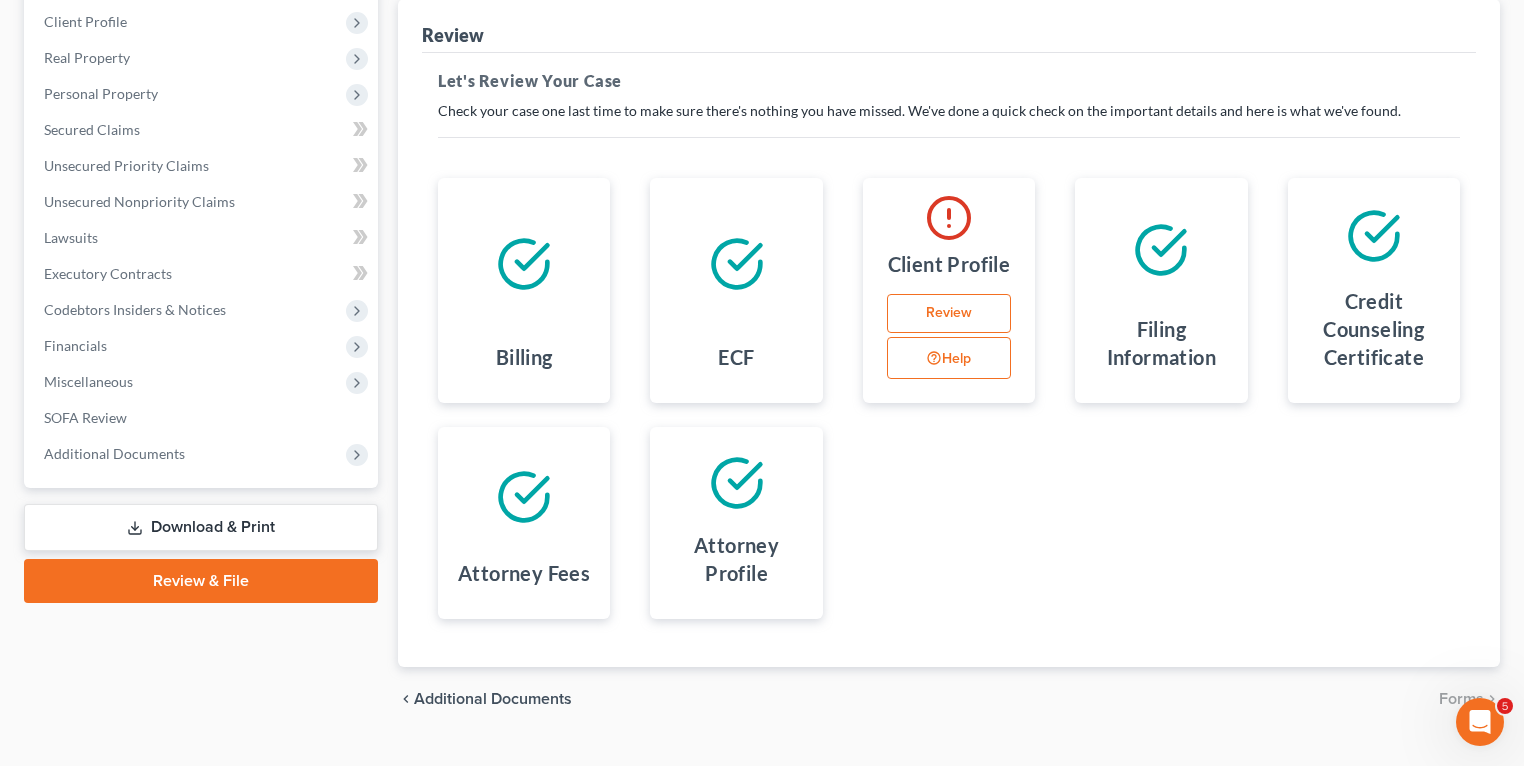 click on "Download & Print" at bounding box center [201, 527] 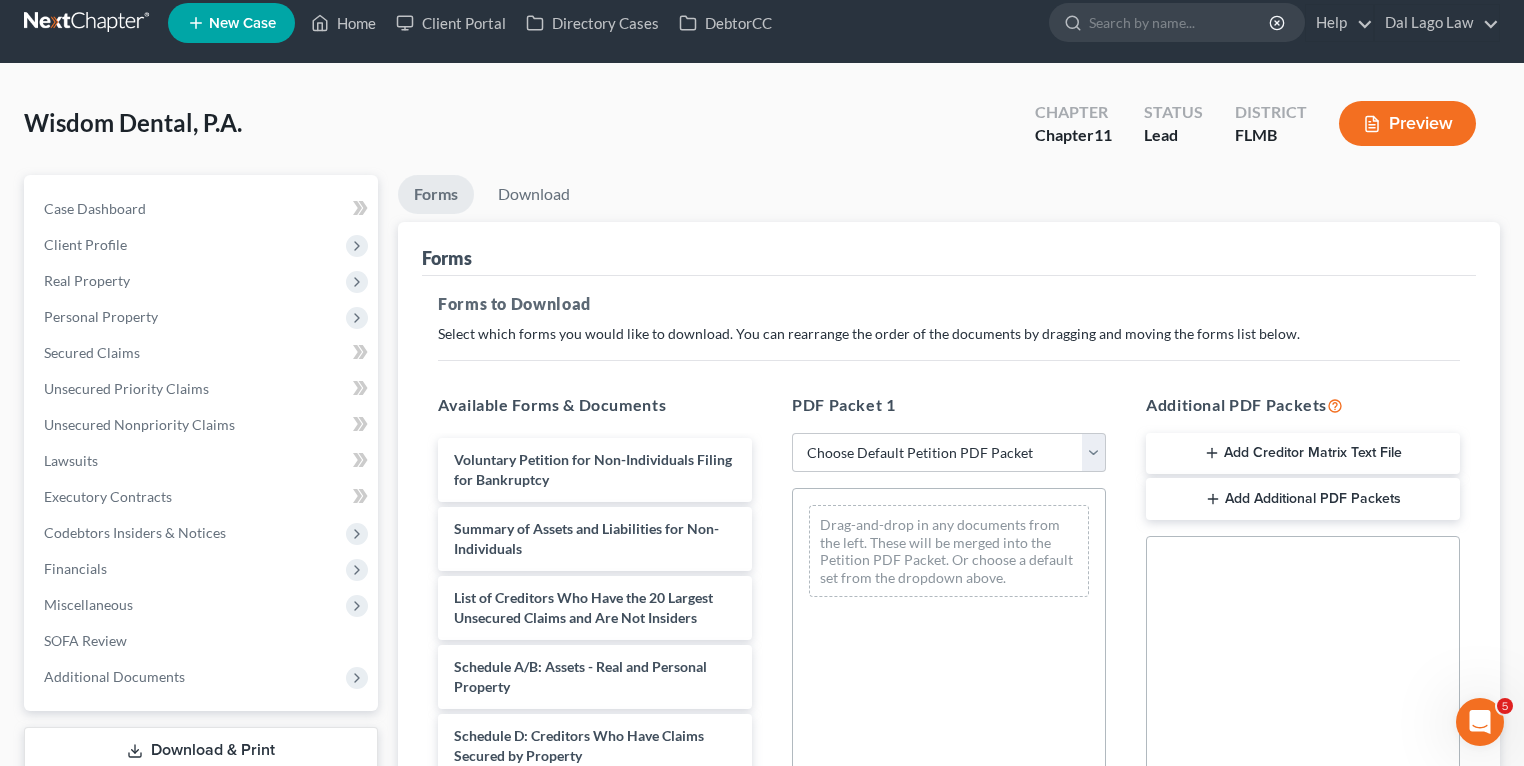 scroll, scrollTop: 0, scrollLeft: 0, axis: both 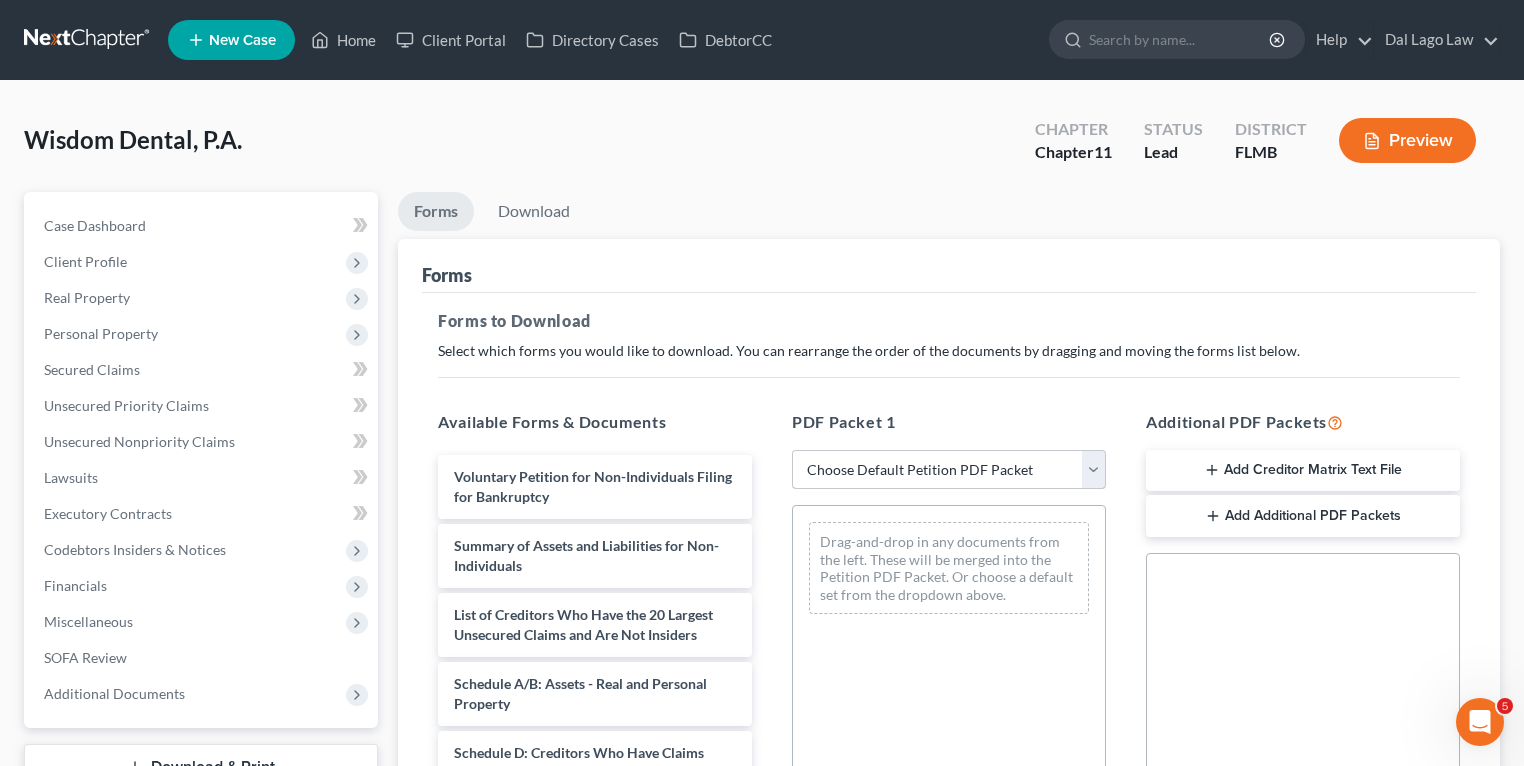 click on "Choose Default Petition PDF Packet Complete Bankruptcy Petition (all forms and schedules) Emergency Filing Forms (Petition and Creditor List Only) Amended Forms Signature Pages Only SOFA Only" at bounding box center (949, 470) 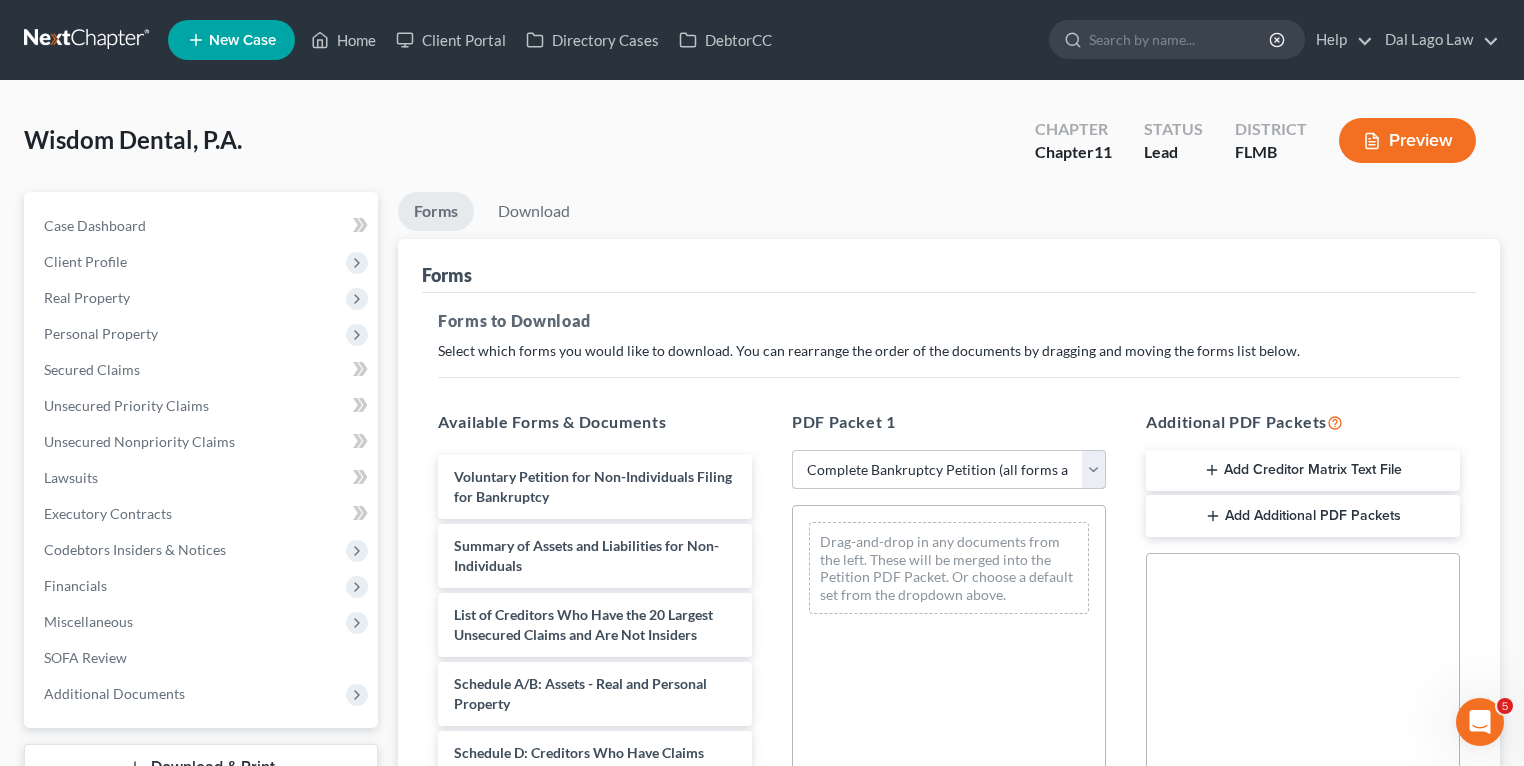 click on "Choose Default Petition PDF Packet Complete Bankruptcy Petition (all forms and schedules) Emergency Filing Forms (Petition and Creditor List Only) Amended Forms Signature Pages Only SOFA Only" at bounding box center (949, 470) 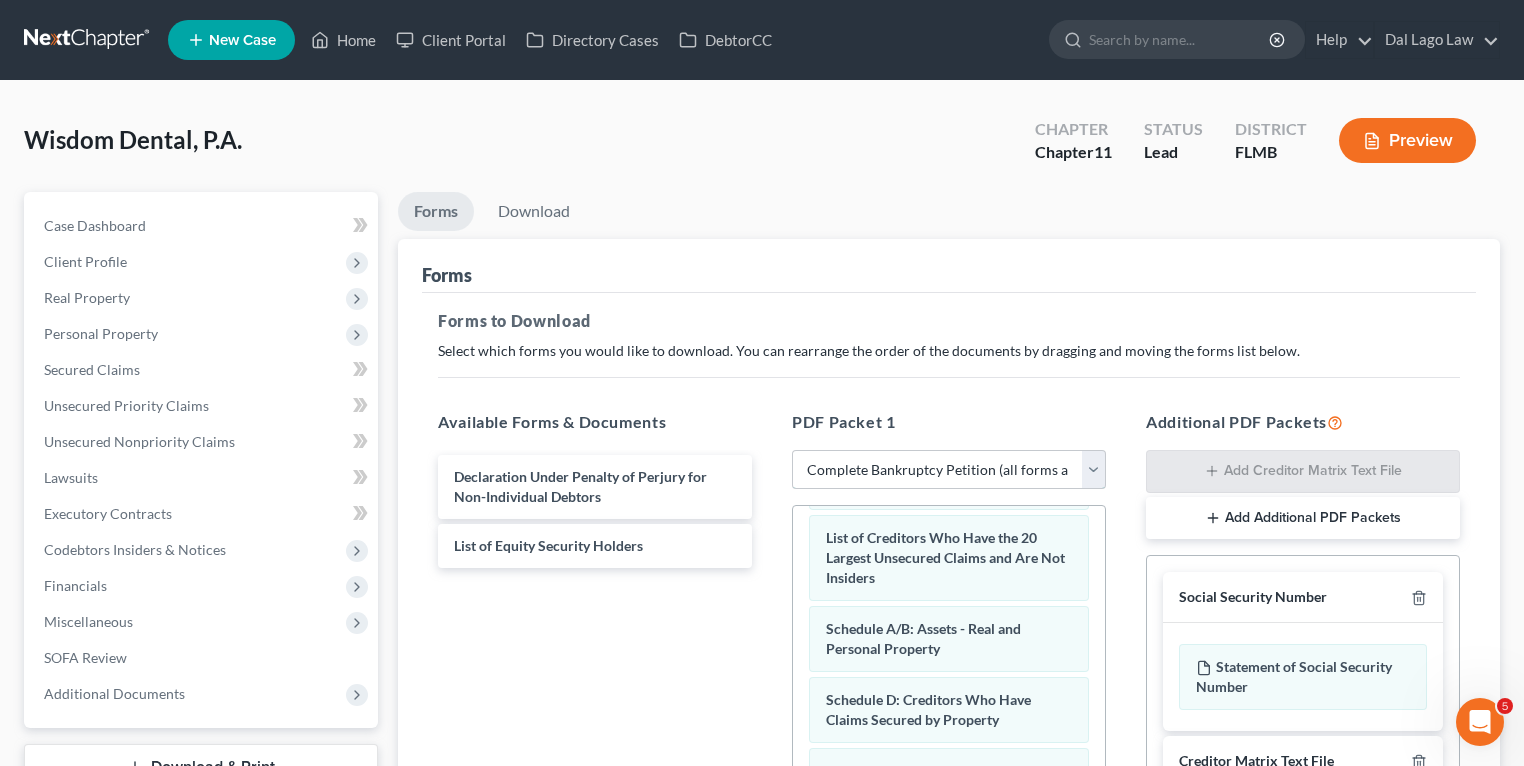 scroll, scrollTop: 382, scrollLeft: 0, axis: vertical 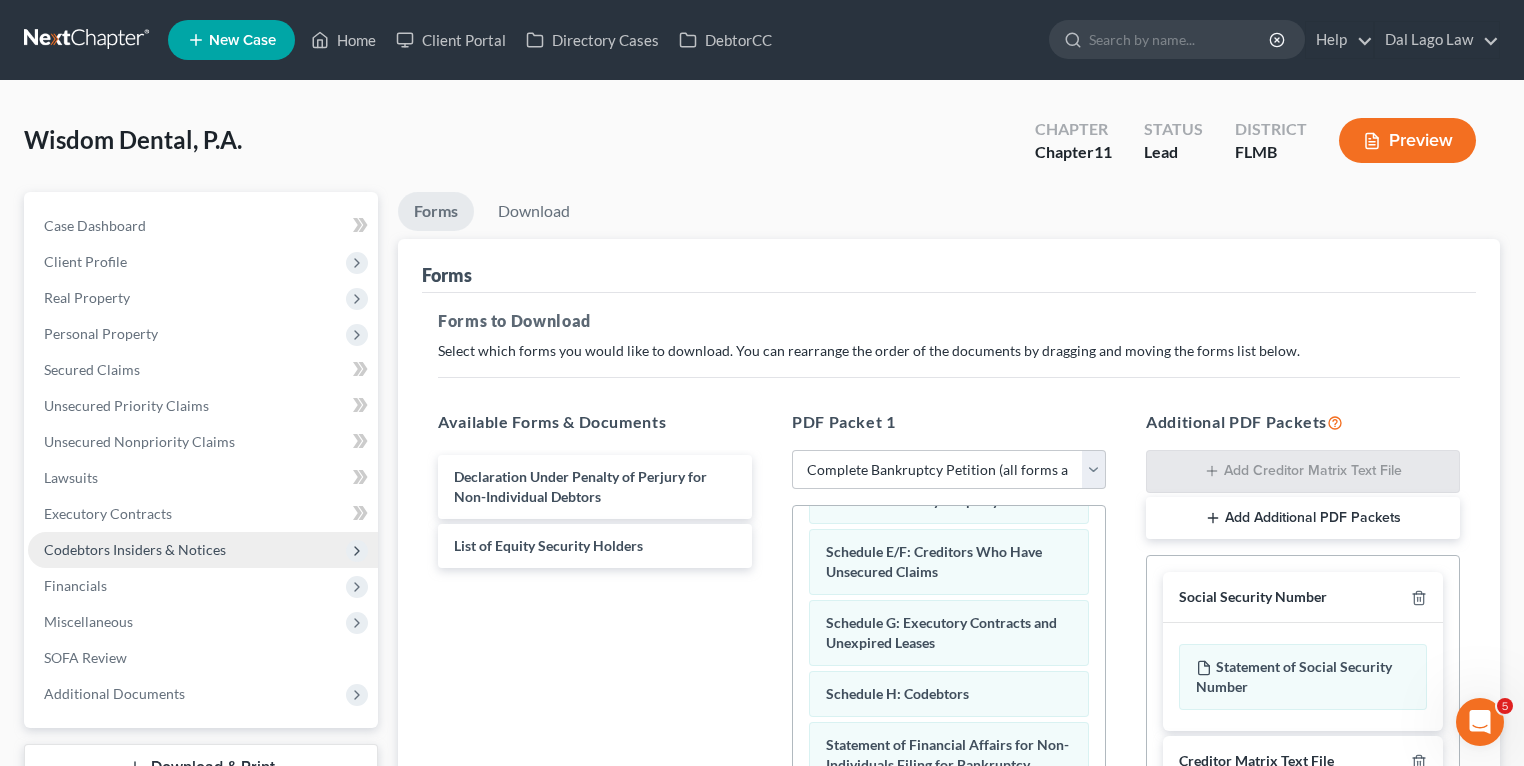 click on "Codebtors Insiders & Notices" at bounding box center [135, 549] 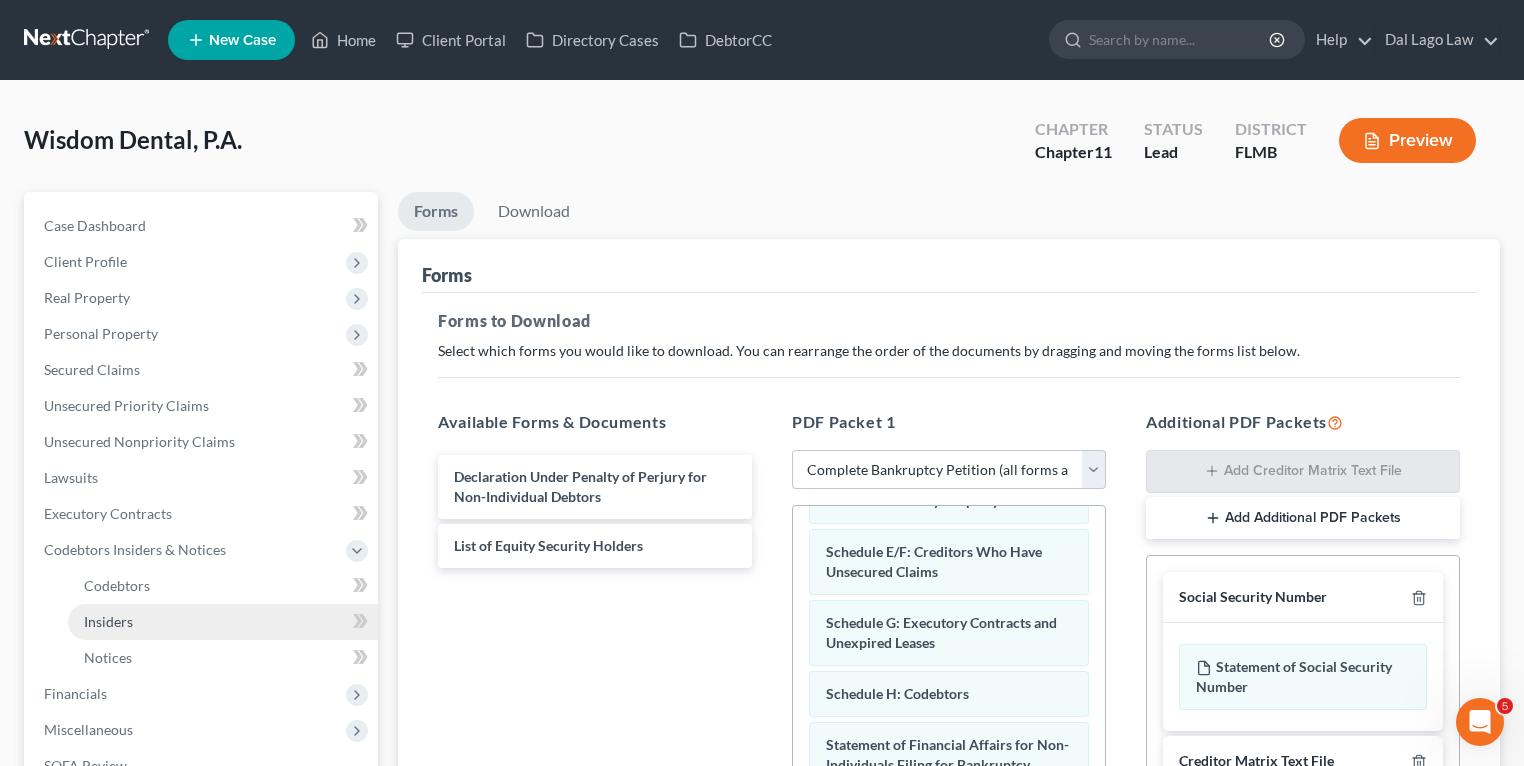 click on "Insiders" at bounding box center [108, 621] 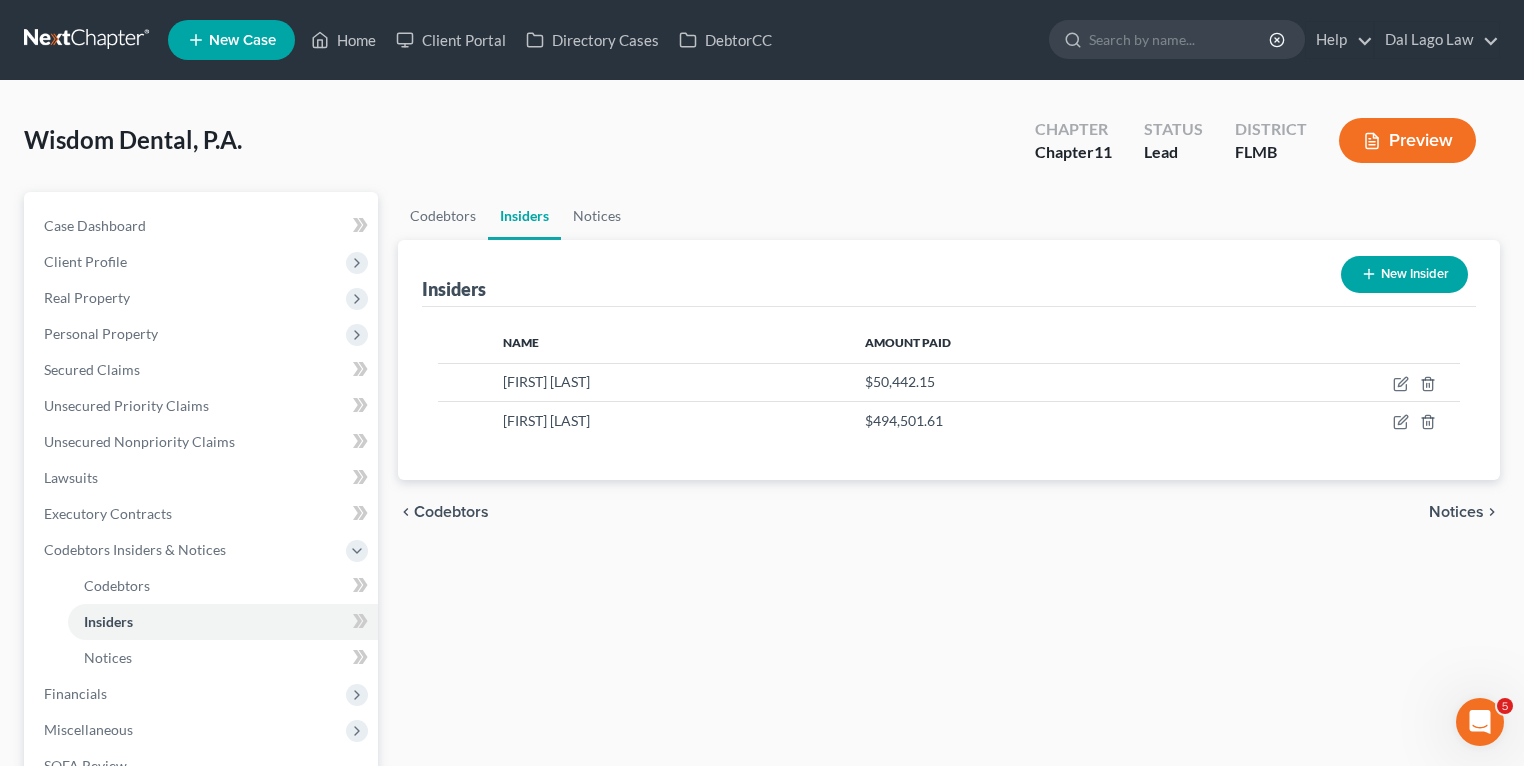 click on "New Insider" at bounding box center [1404, 274] 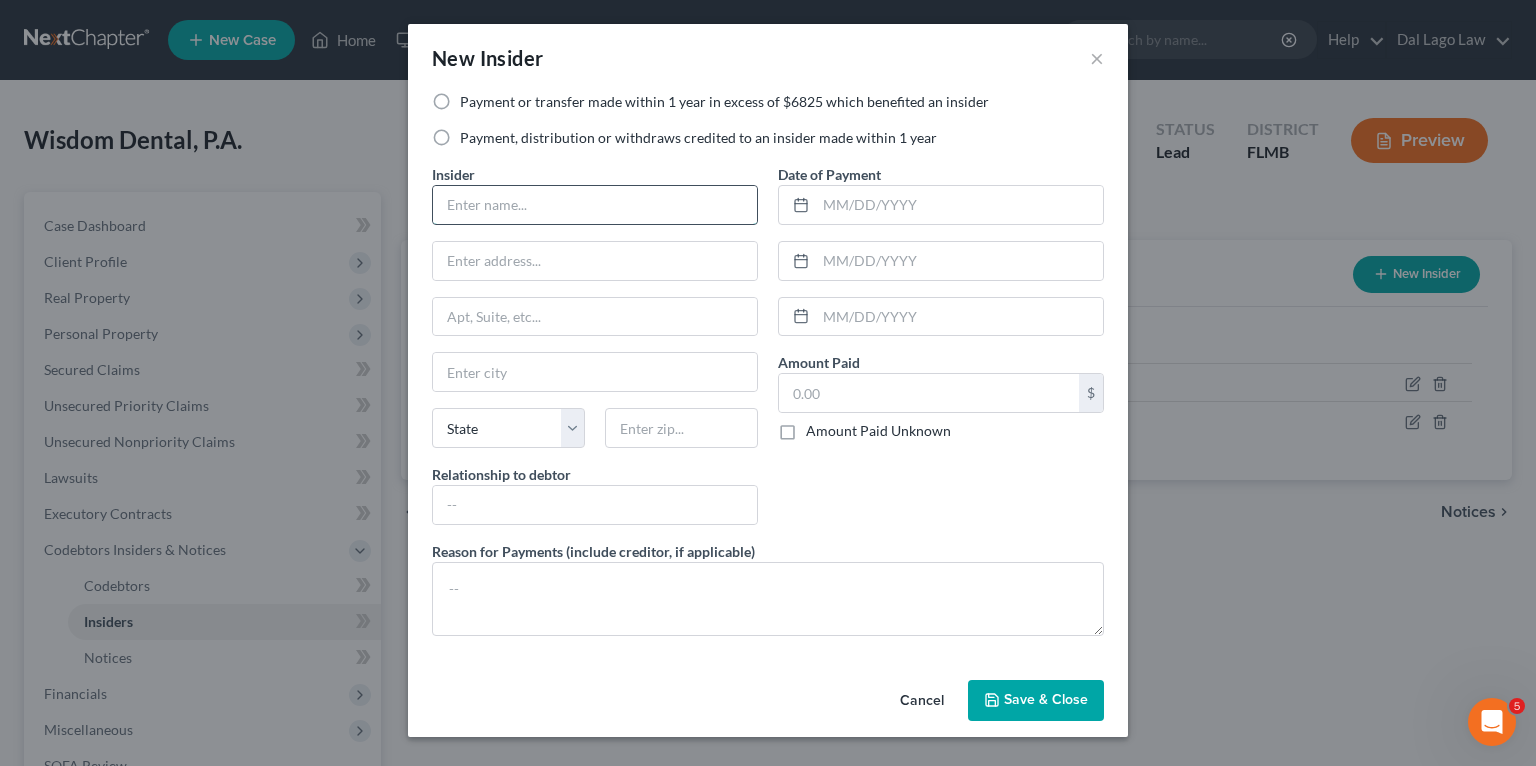 click at bounding box center (595, 205) 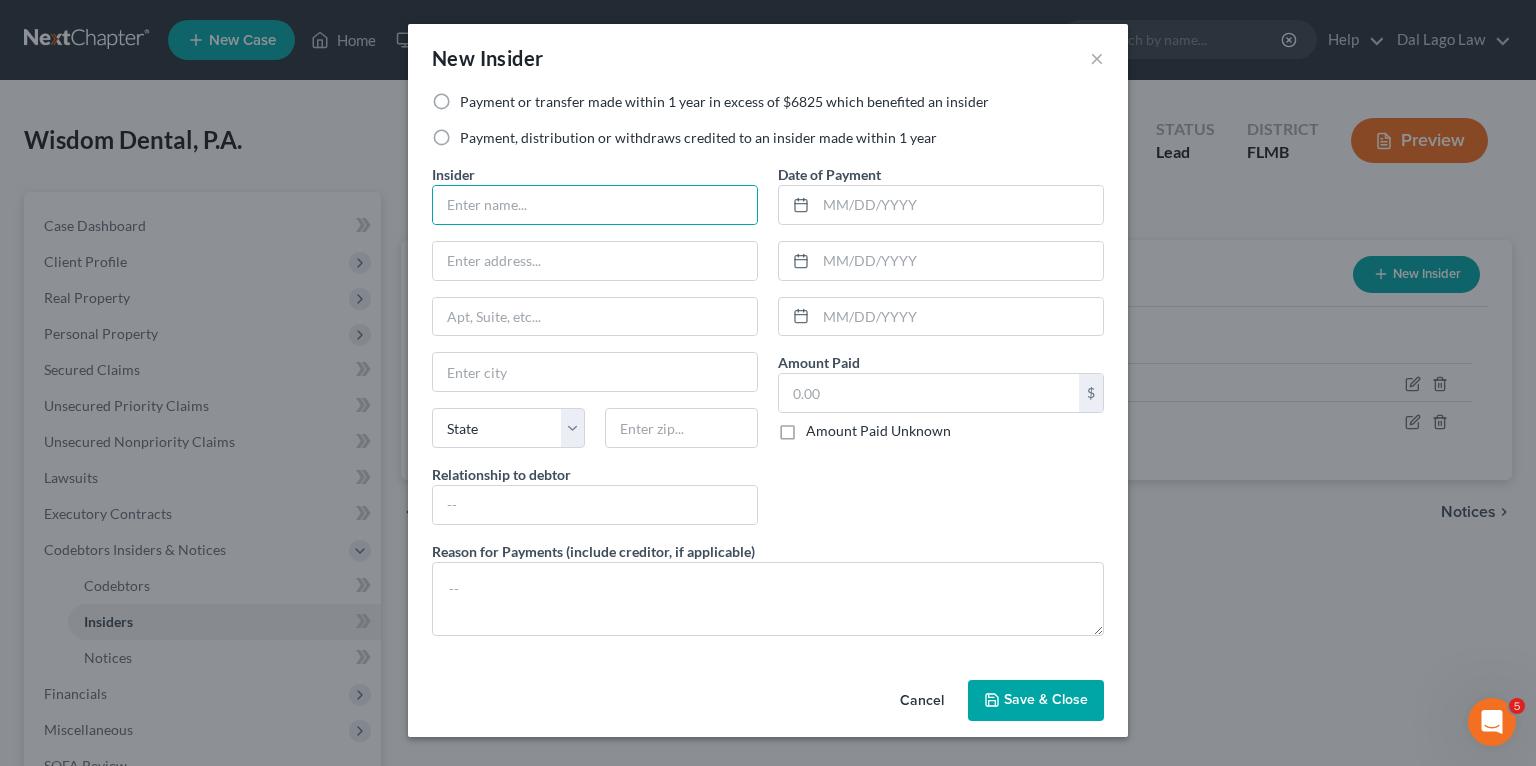 click on "Payment or transfer made within 1 year in excess of $6825 which benefited an insider" at bounding box center (724, 102) 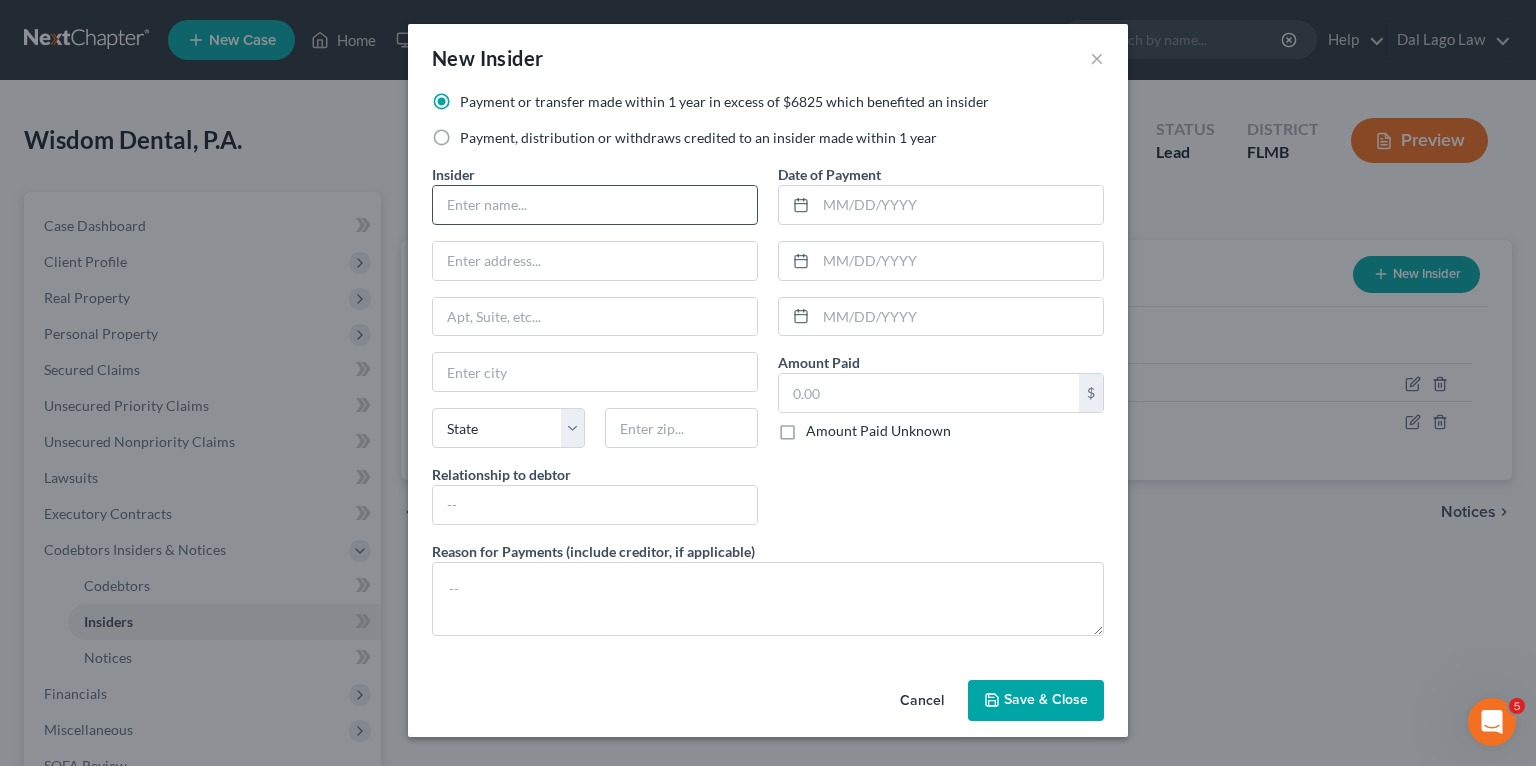 click at bounding box center (595, 205) 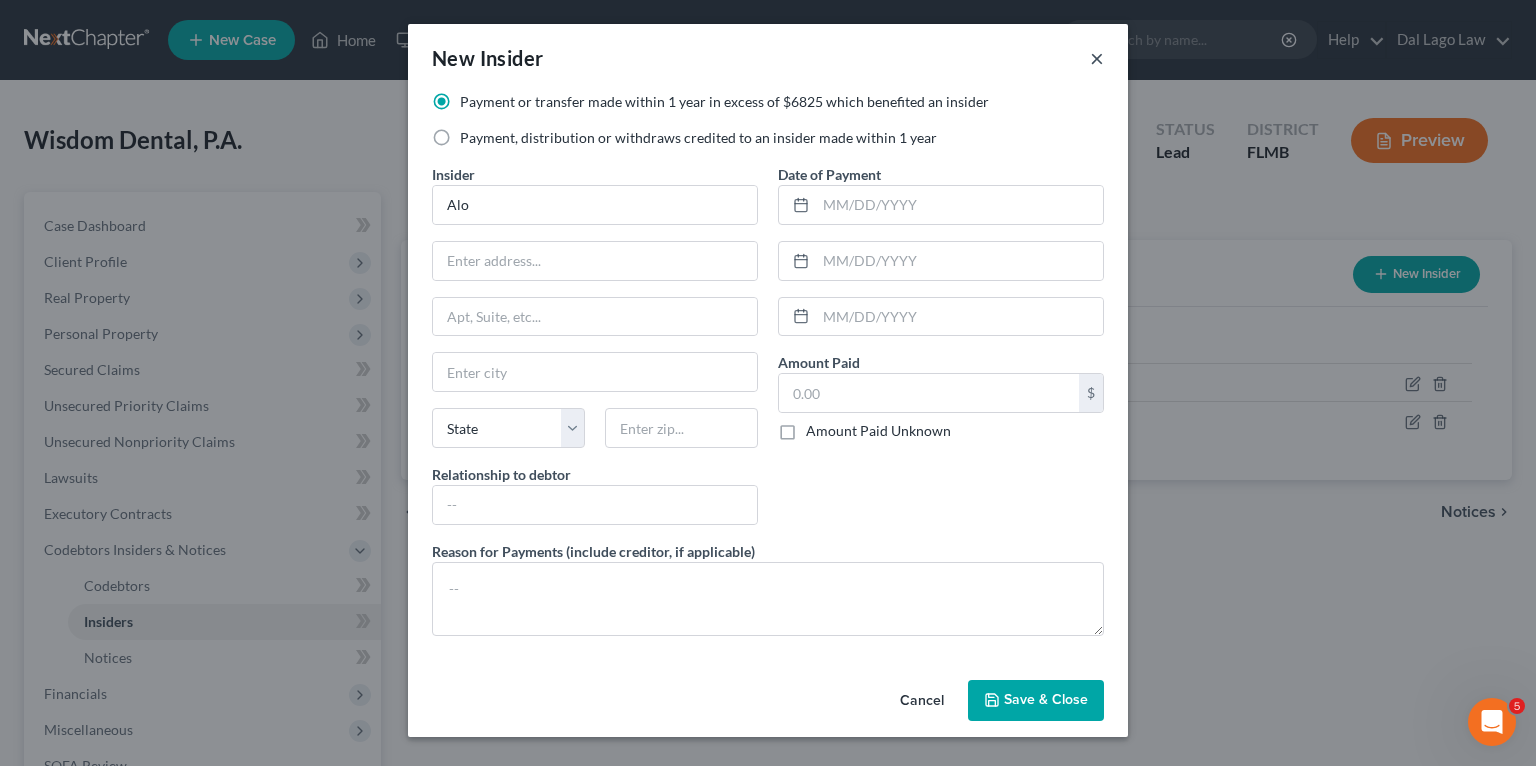 click on "×" at bounding box center (1097, 58) 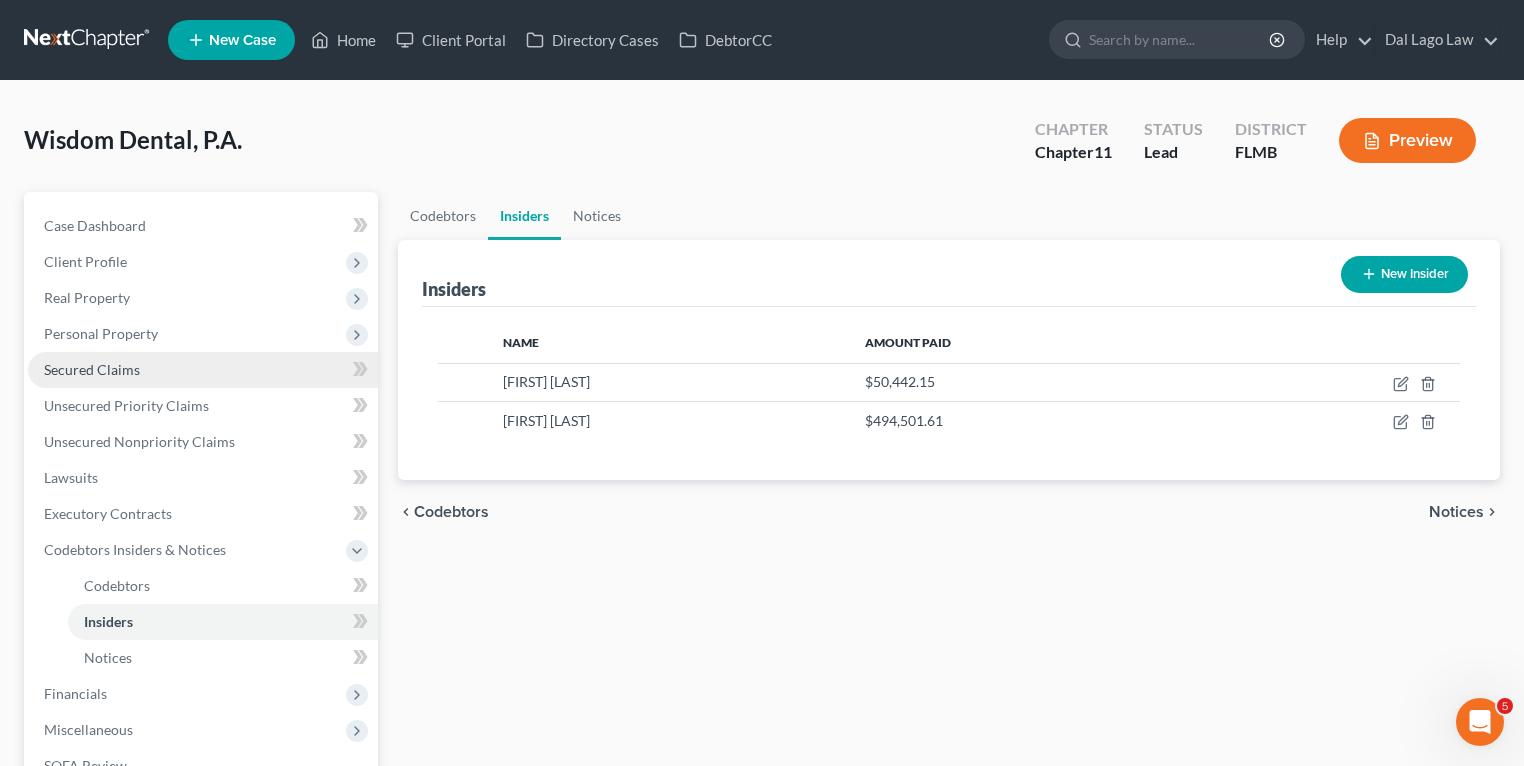 click on "Secured Claims" at bounding box center [92, 369] 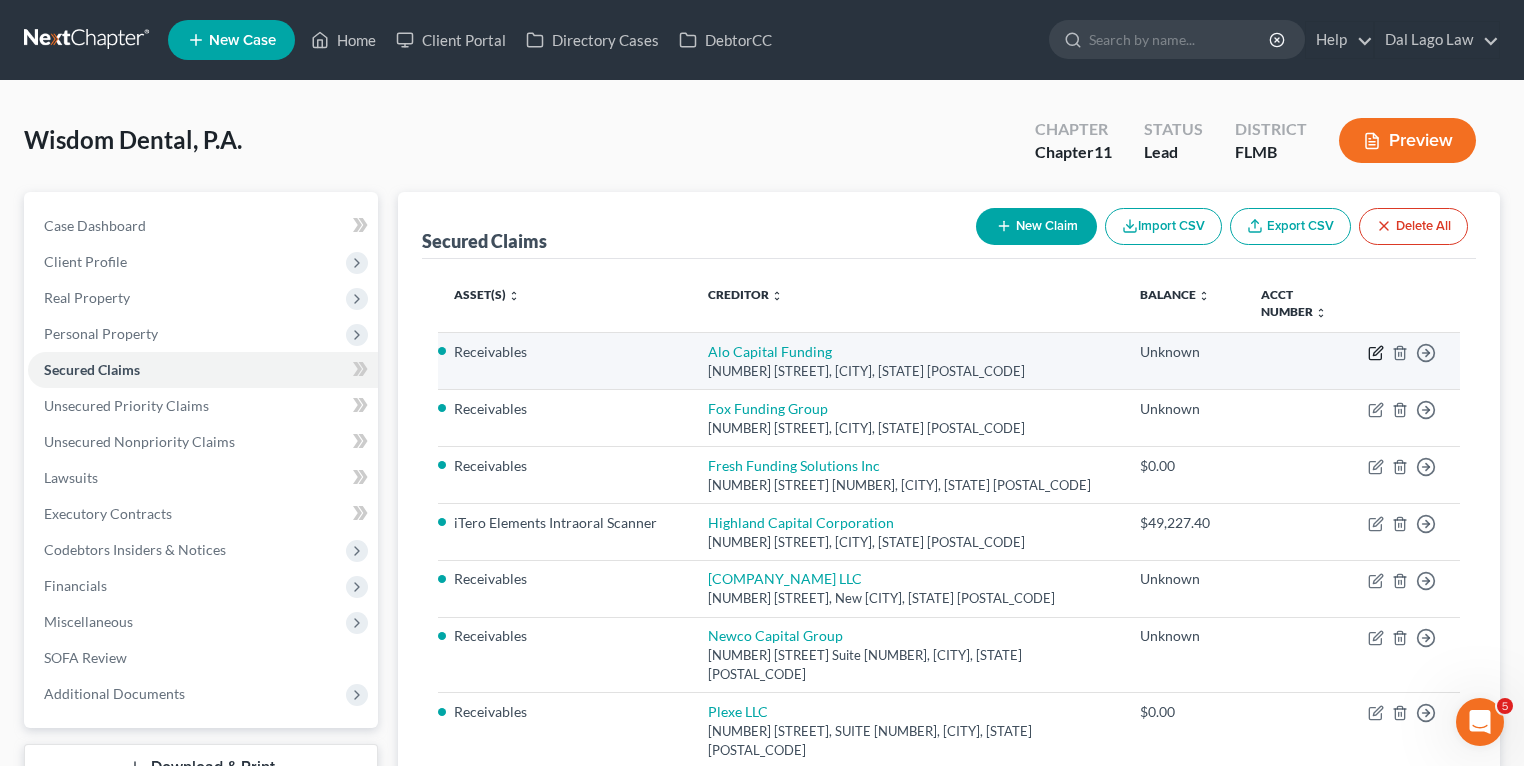 click 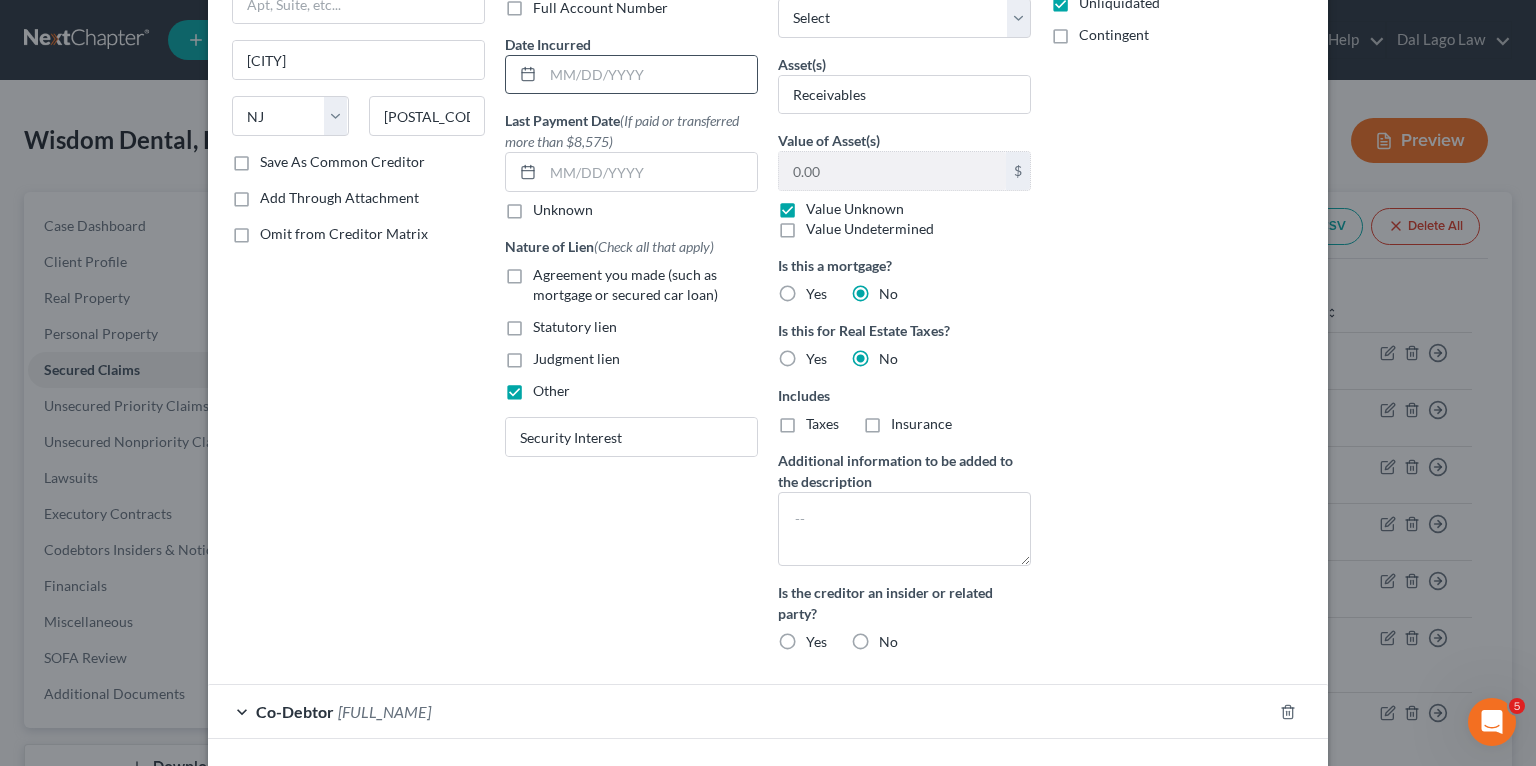 scroll, scrollTop: 378, scrollLeft: 0, axis: vertical 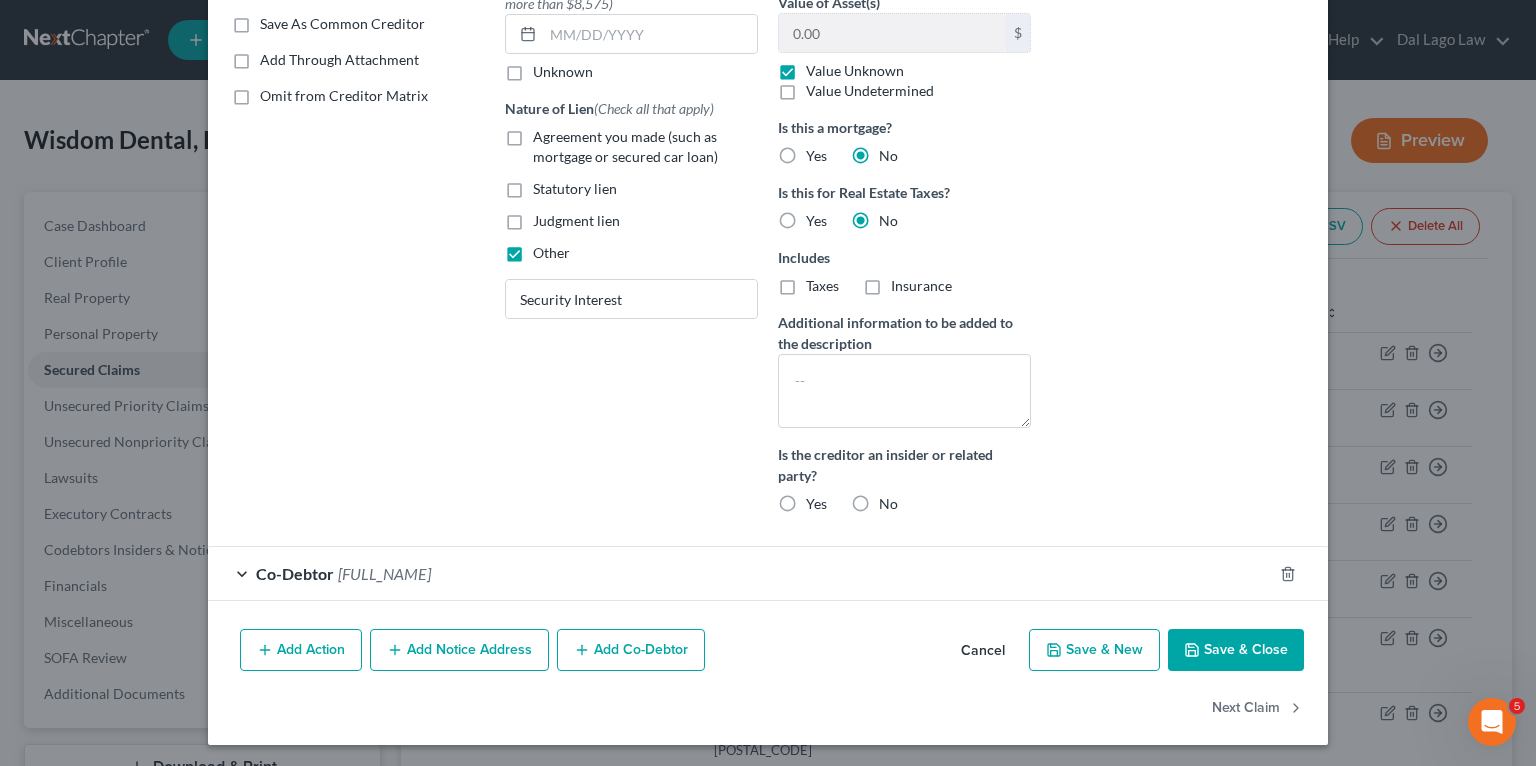click on "Co-Debtor [FIRST] [LAST]" at bounding box center [740, 573] 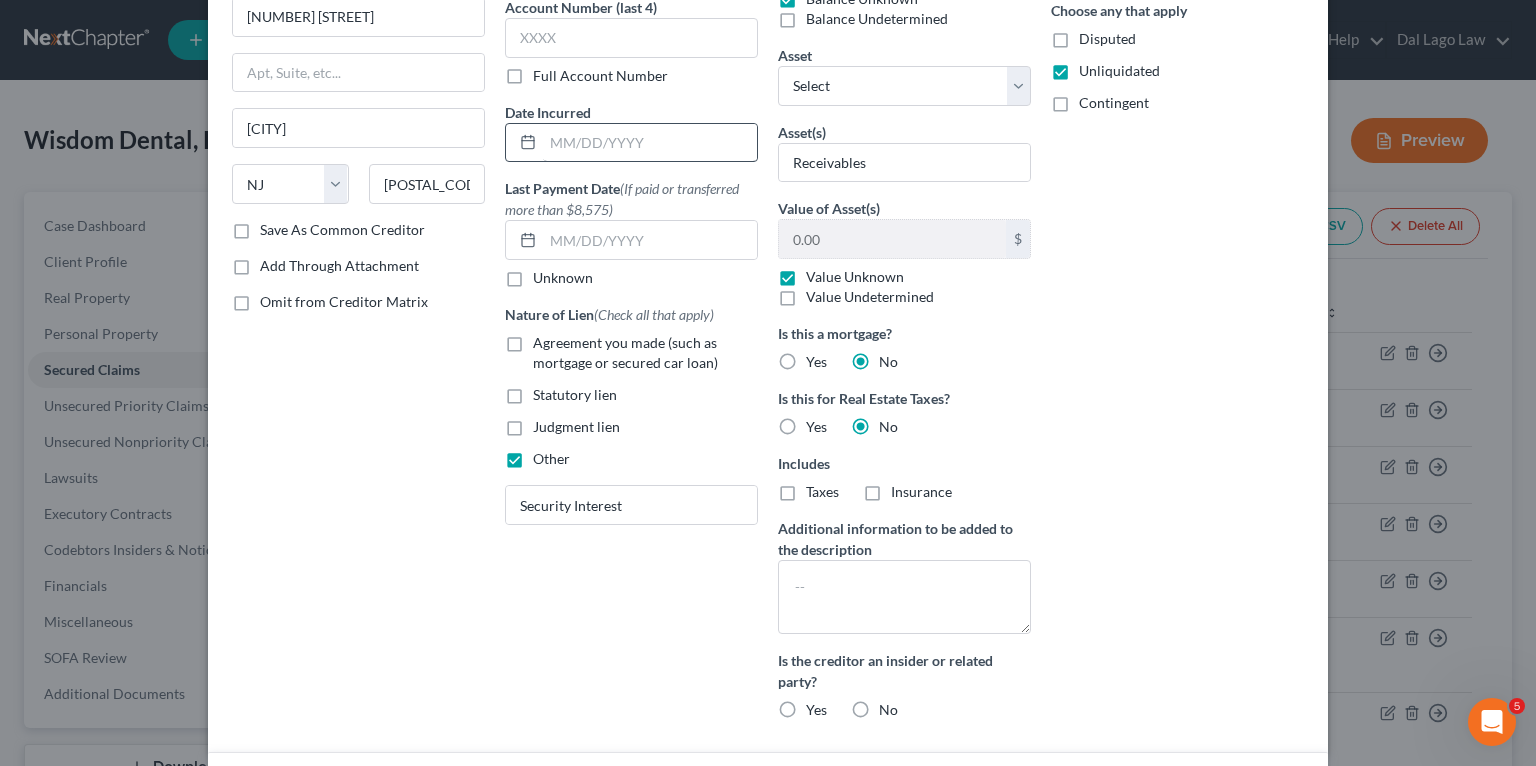 scroll, scrollTop: 0, scrollLeft: 0, axis: both 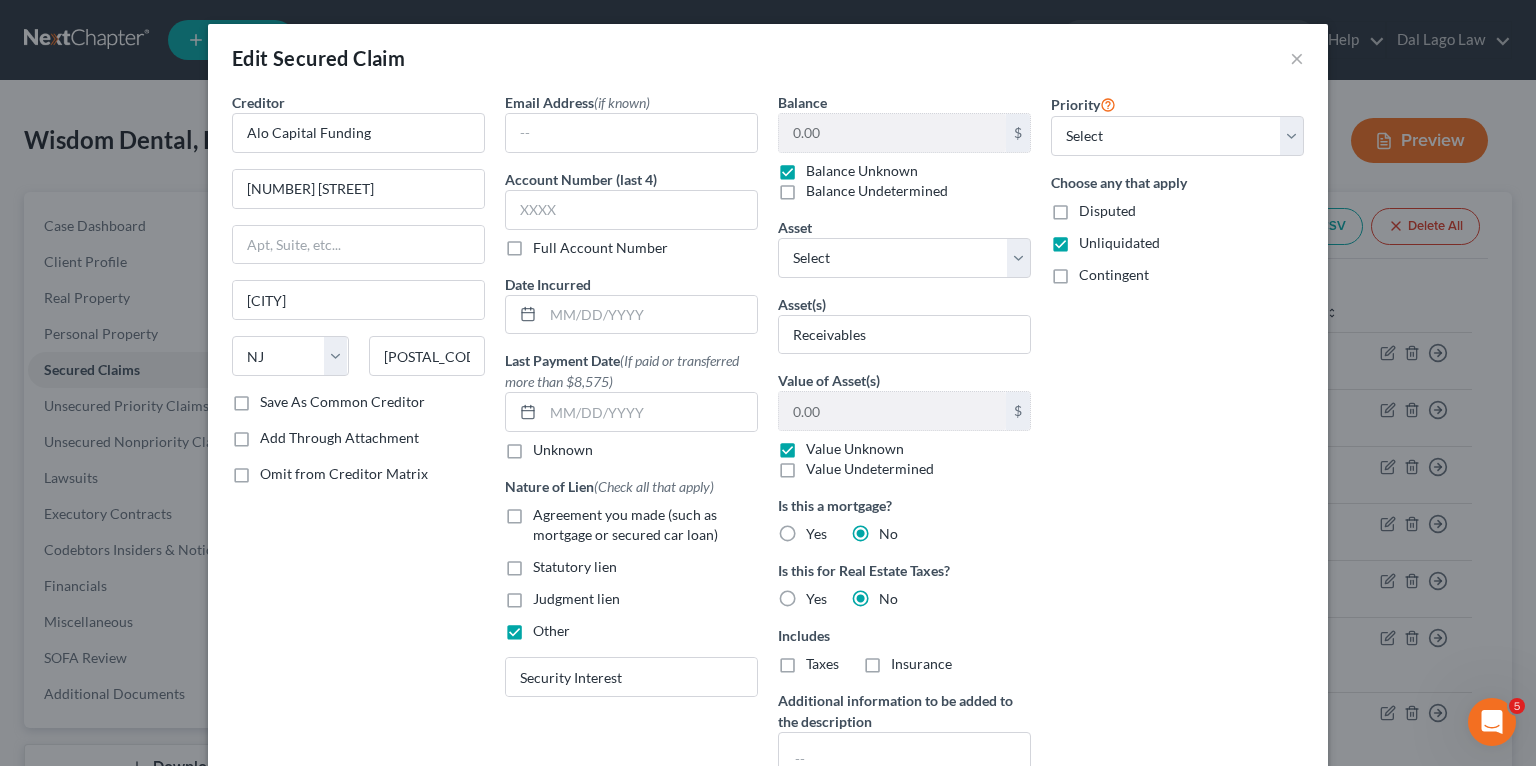 click on "Save As Common Creditor" at bounding box center [342, 402] 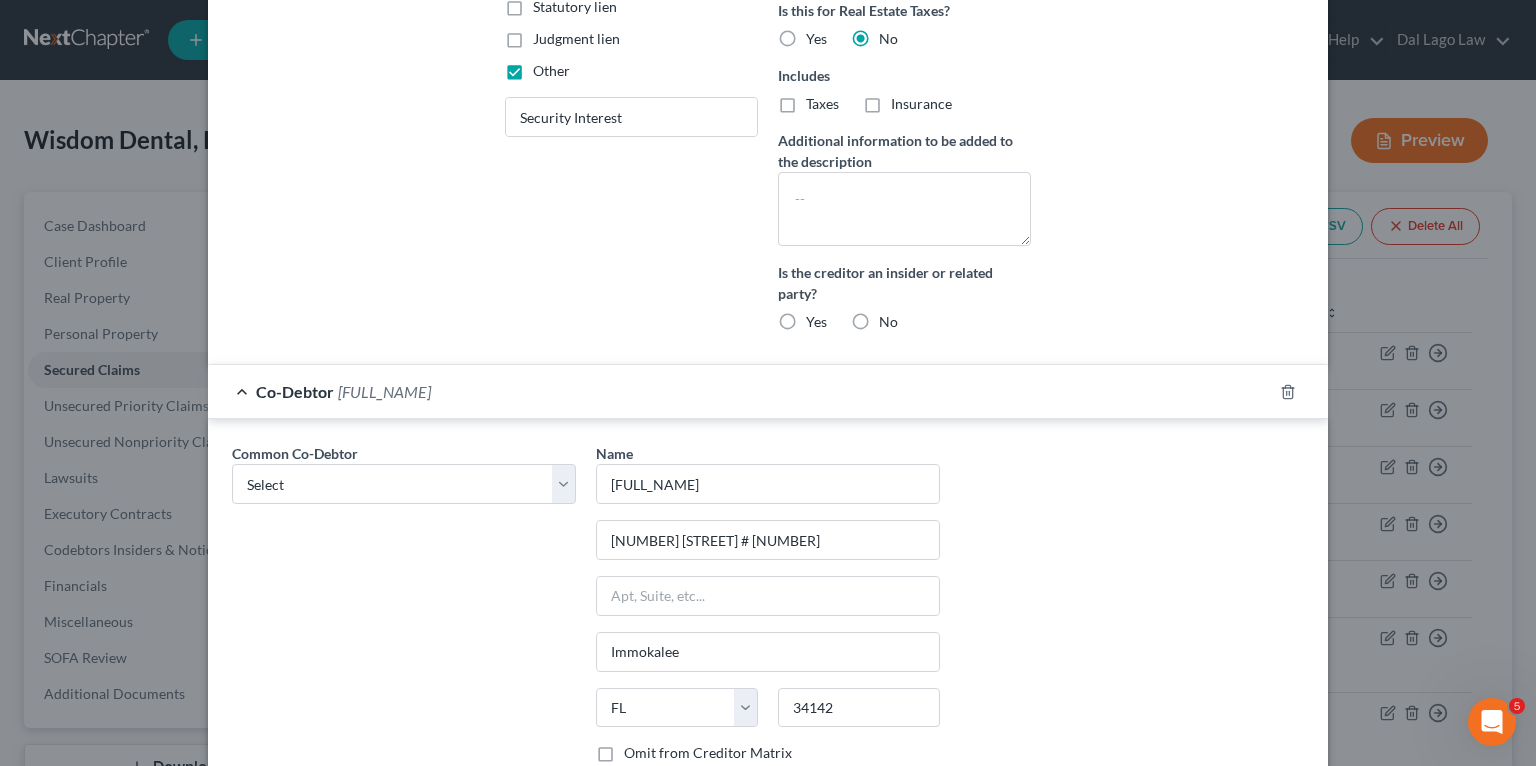 scroll, scrollTop: 788, scrollLeft: 0, axis: vertical 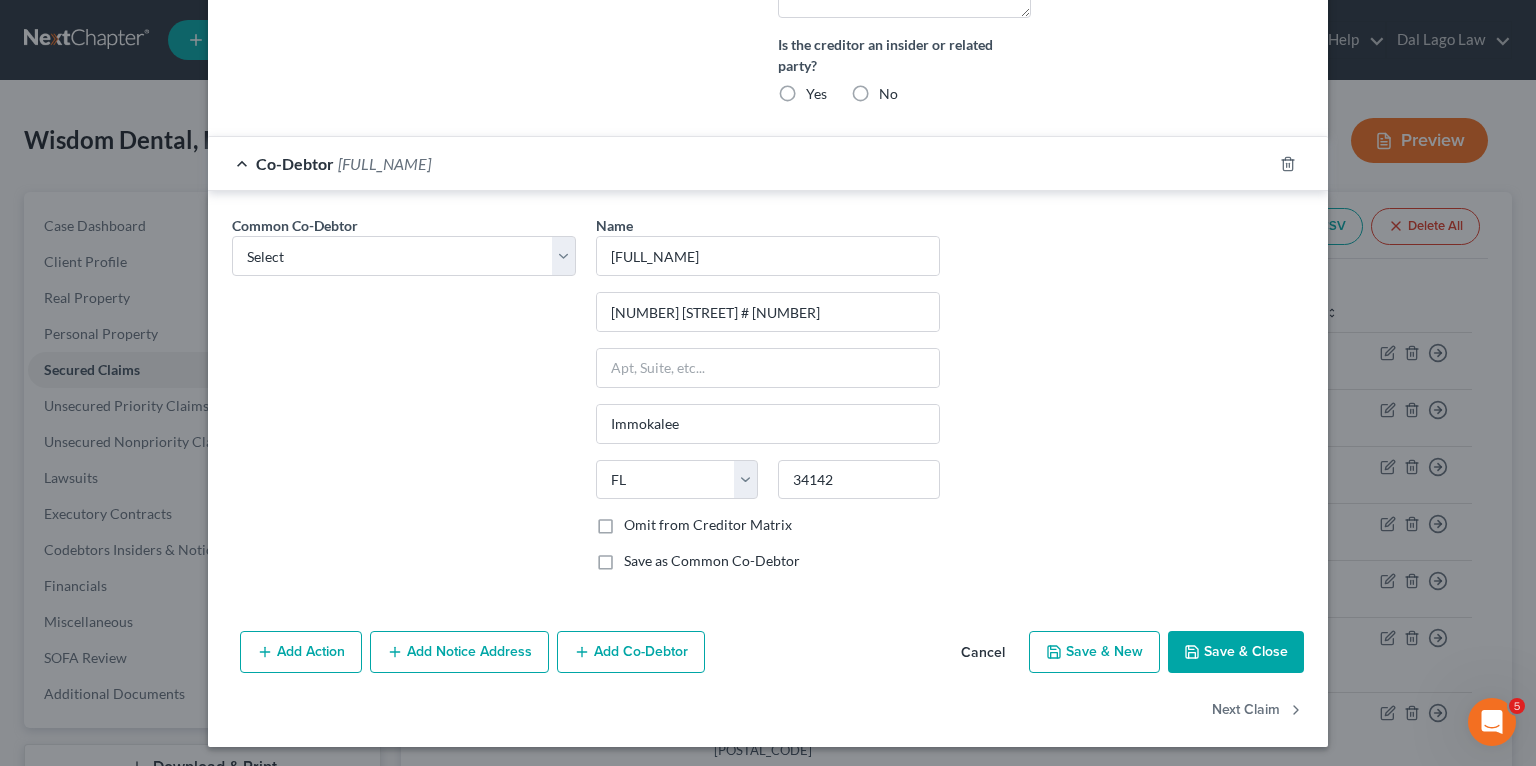 click on "Save & Close" at bounding box center [1236, 652] 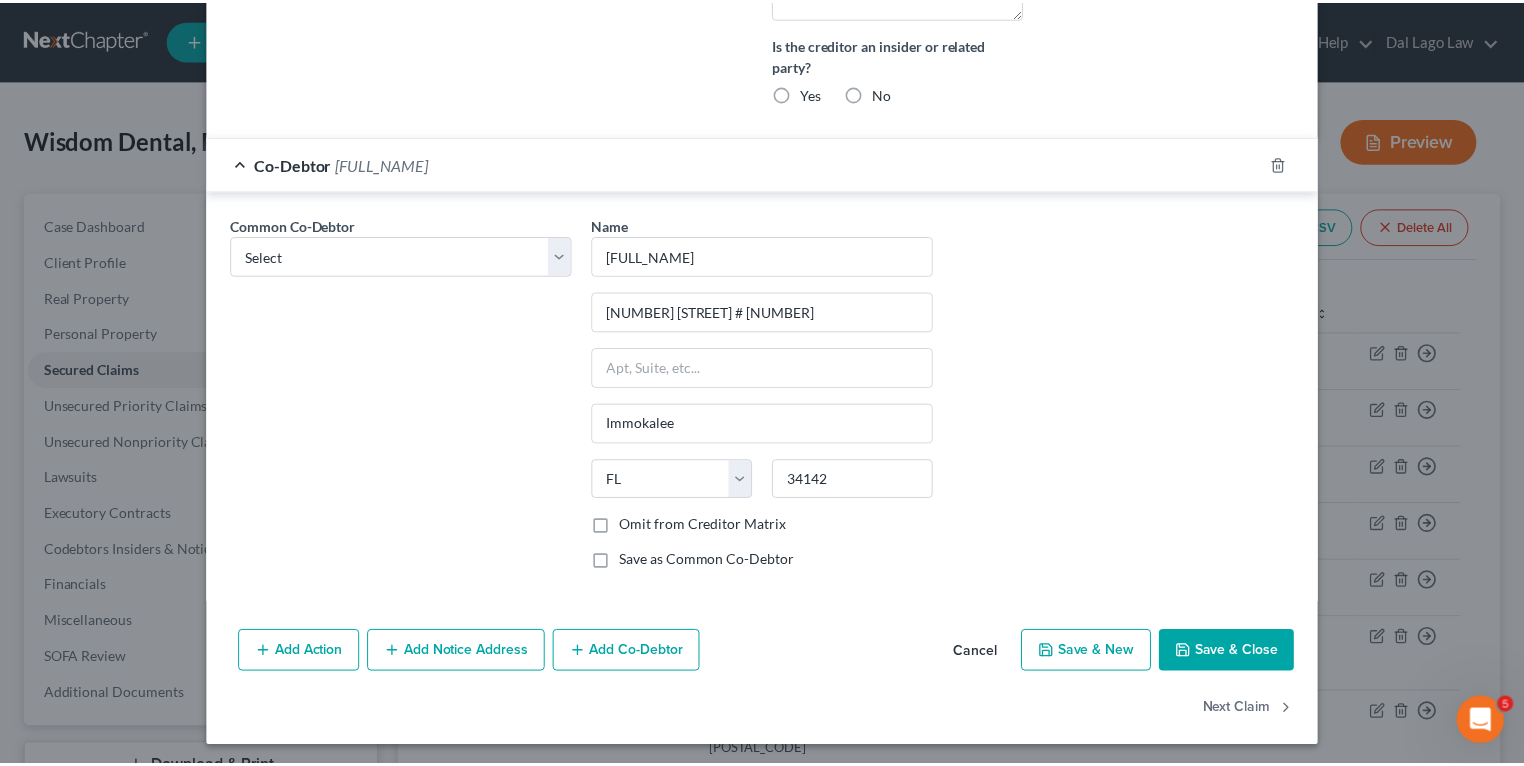 scroll, scrollTop: 0, scrollLeft: 0, axis: both 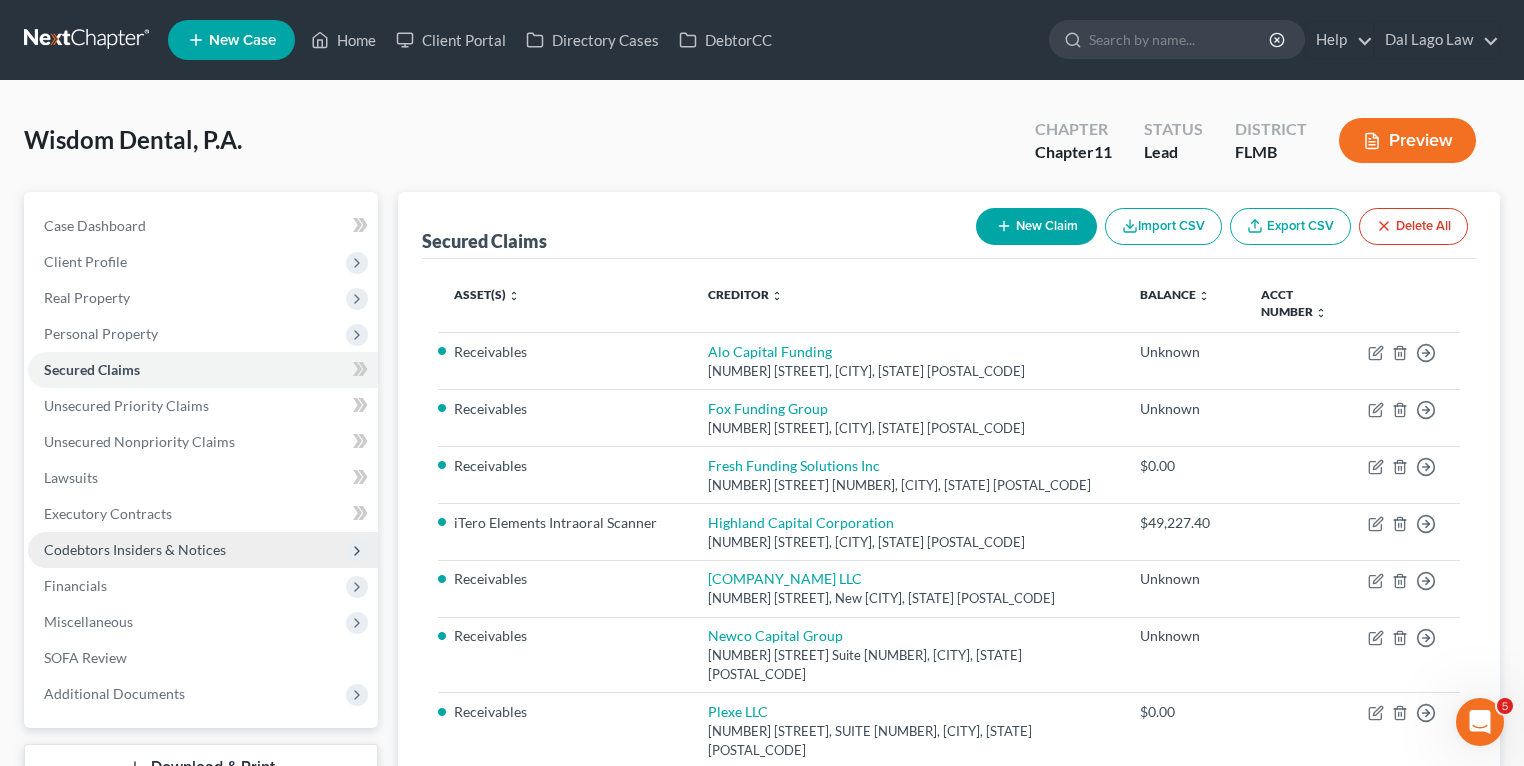 click on "Codebtors Insiders & Notices" at bounding box center [135, 549] 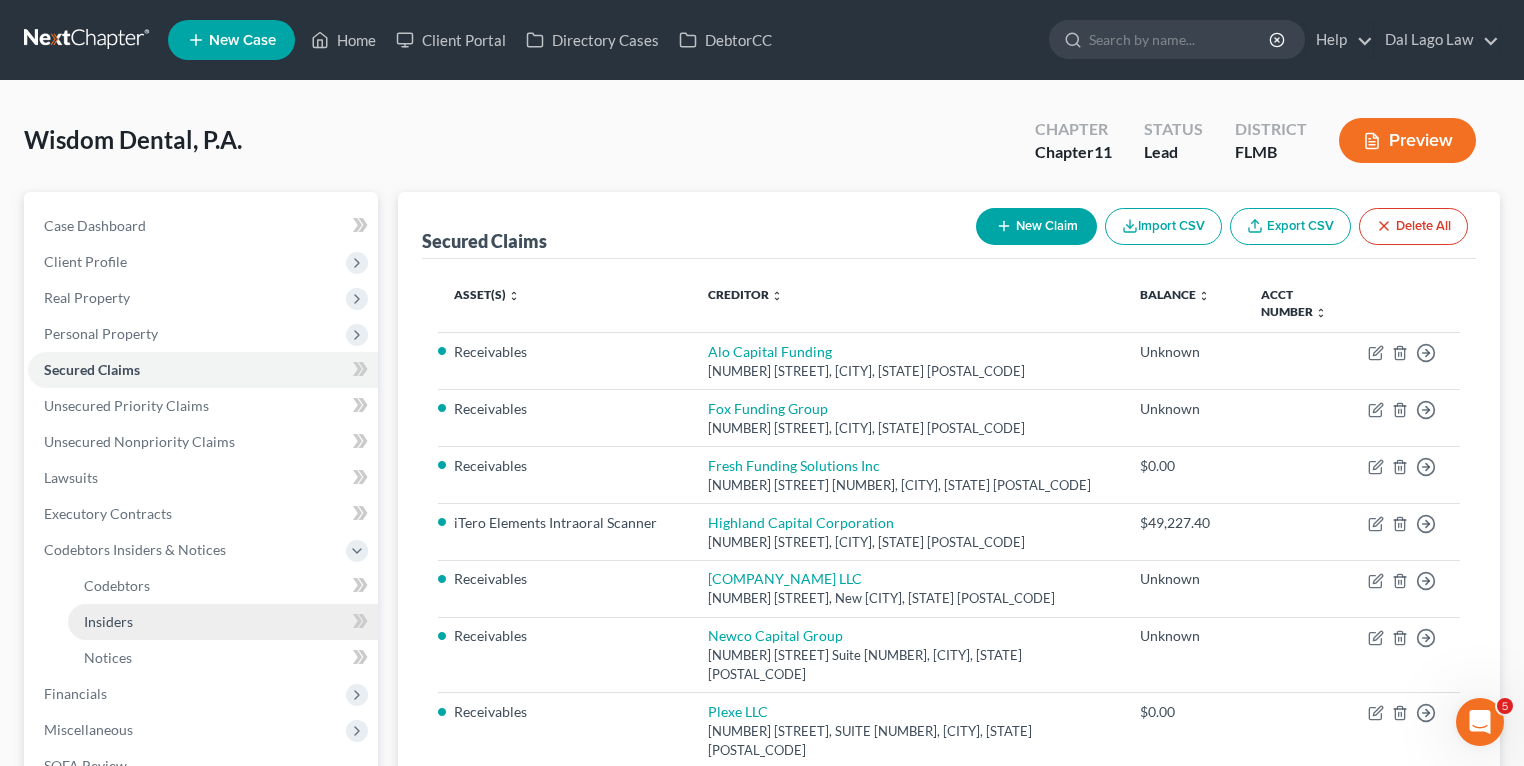 click on "Insiders" at bounding box center (223, 622) 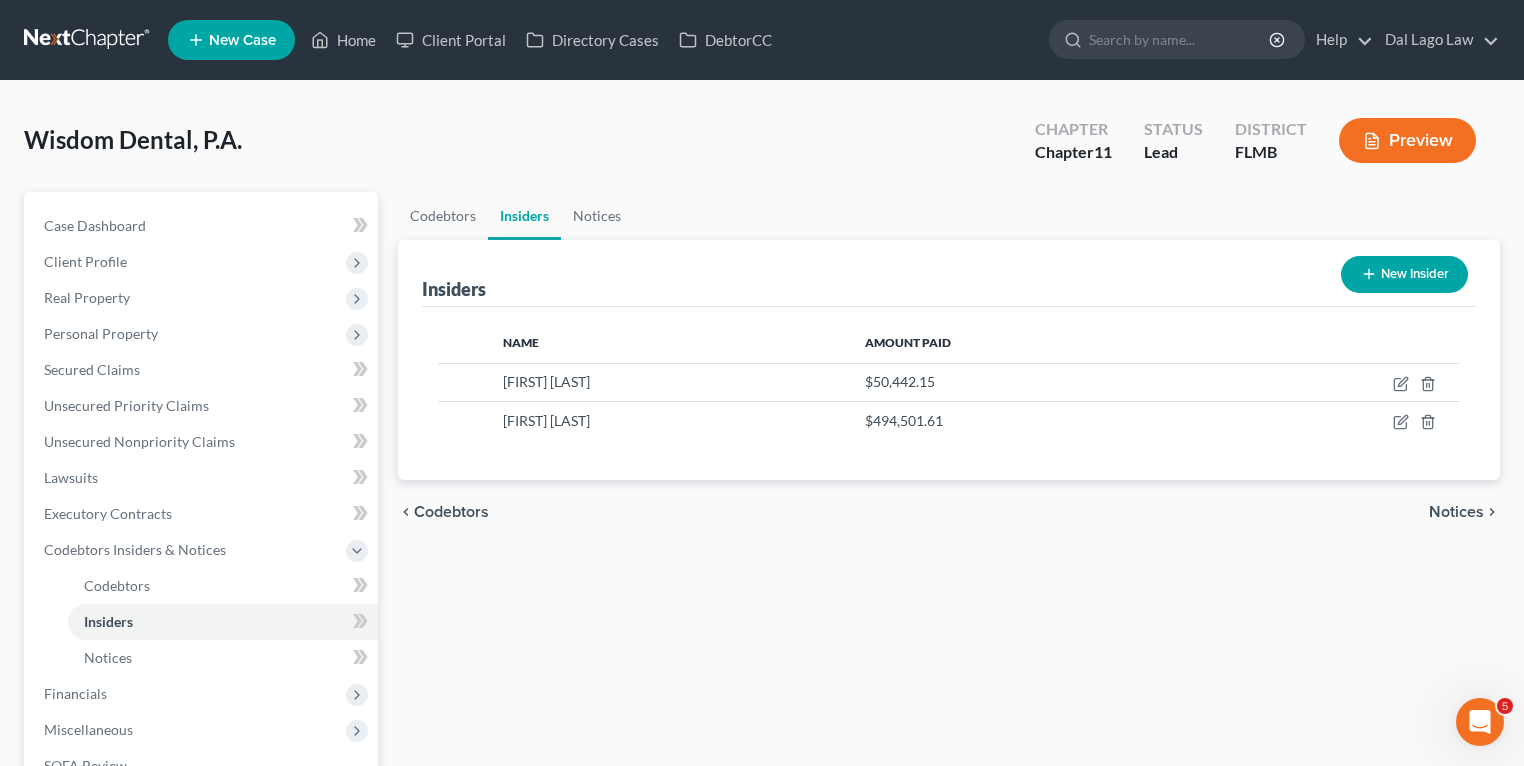 click 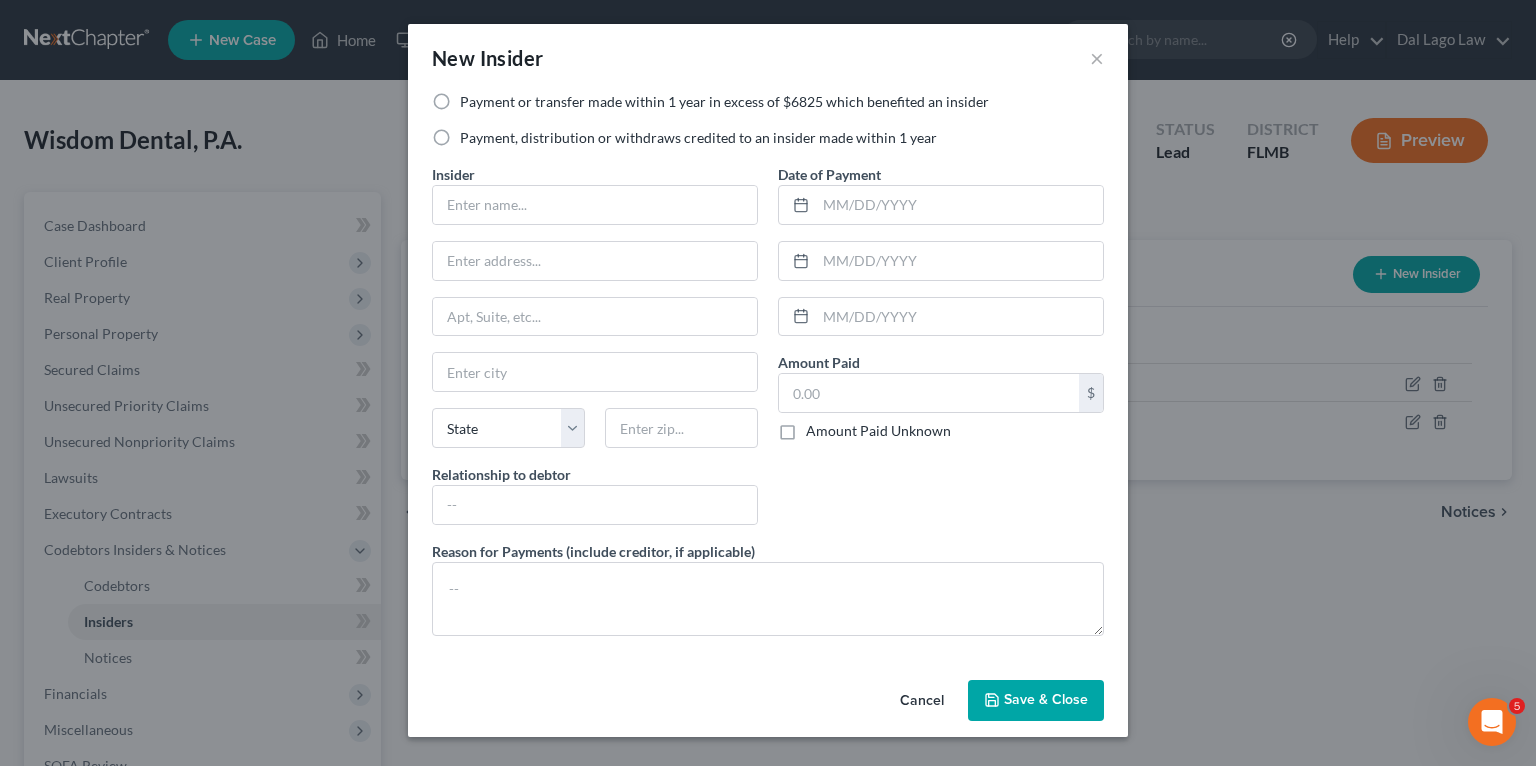 click on "Insider *" at bounding box center [595, 194] 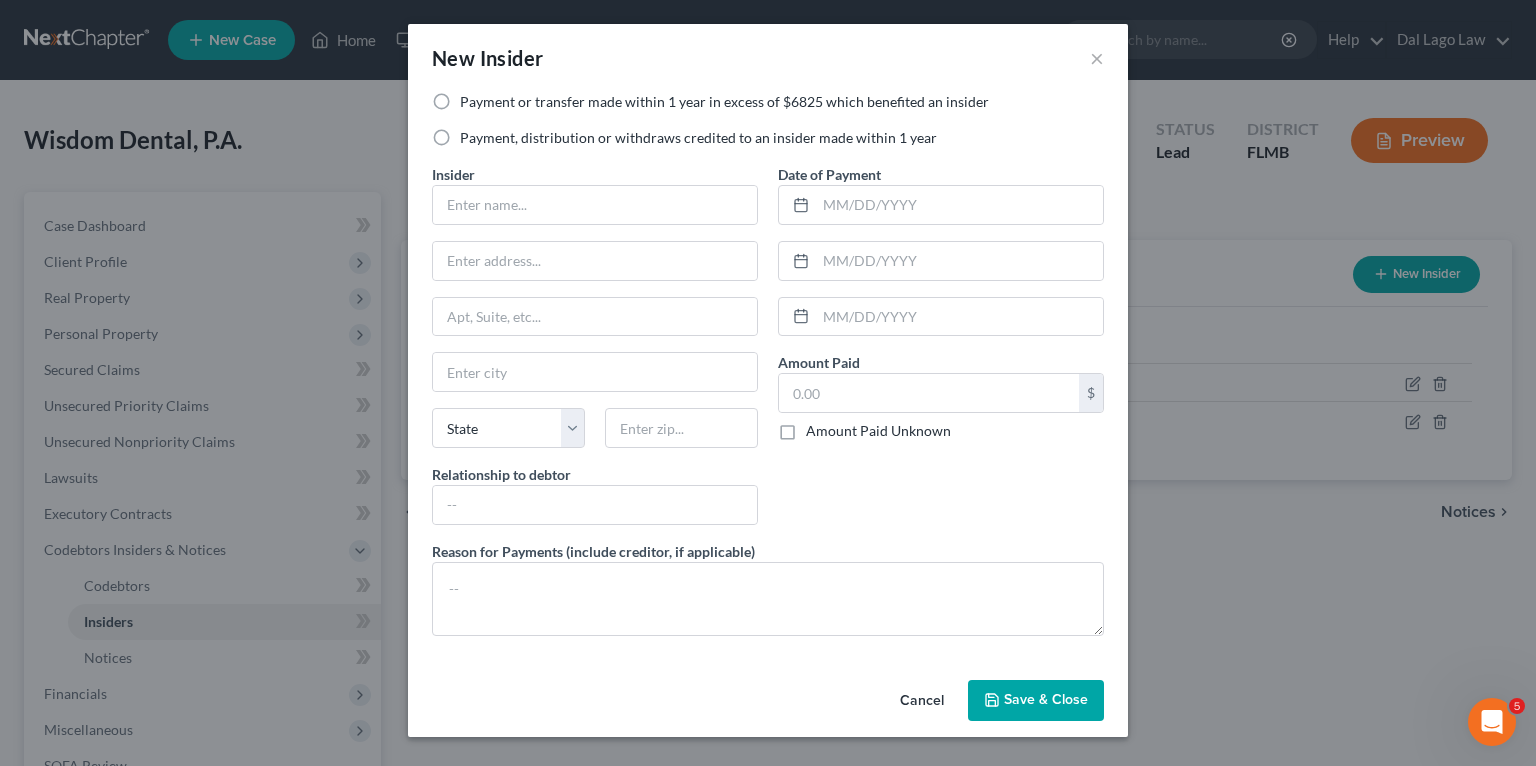 drag, startPoint x: 520, startPoint y: 98, endPoint x: 520, endPoint y: 126, distance: 28 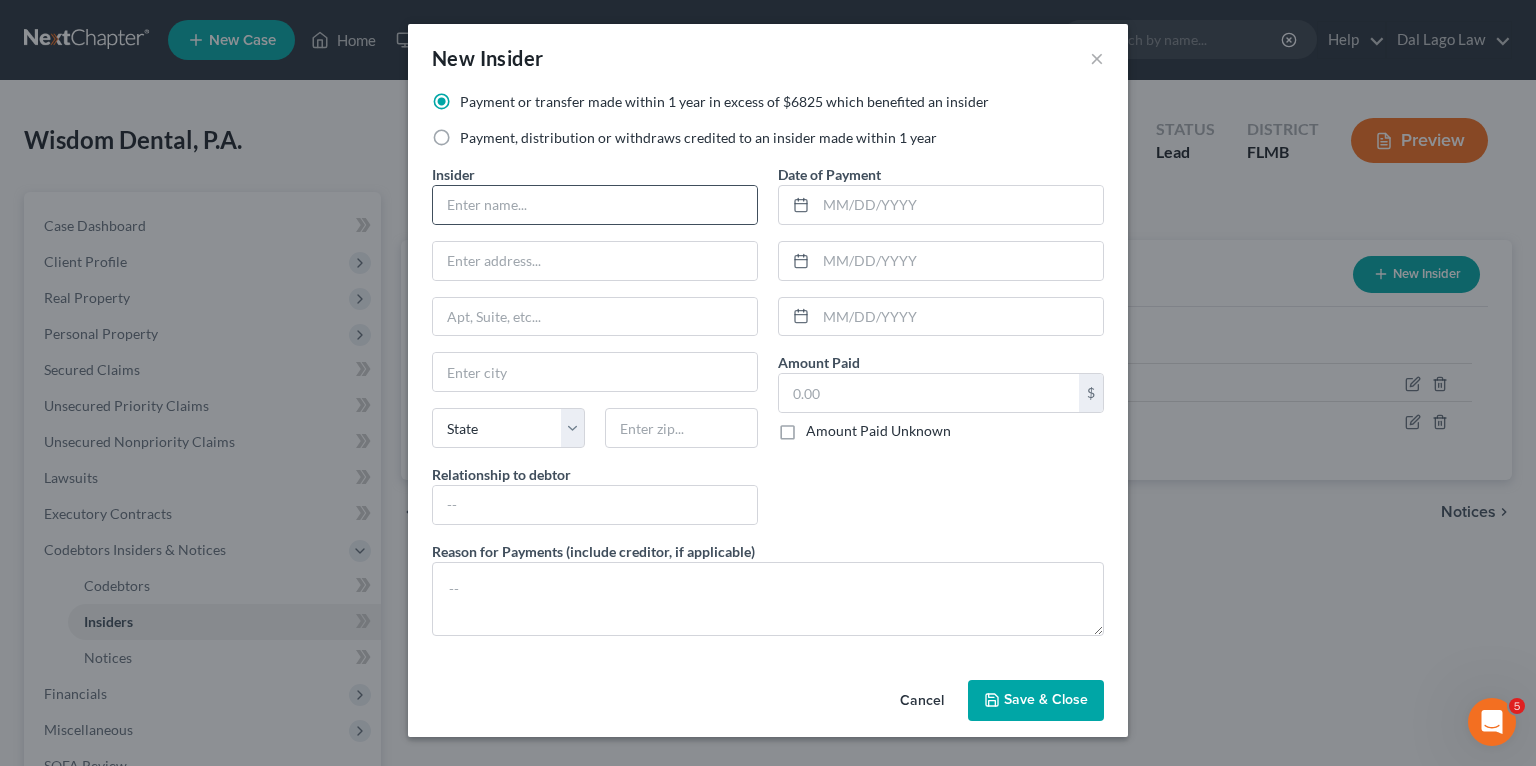 click at bounding box center [595, 205] 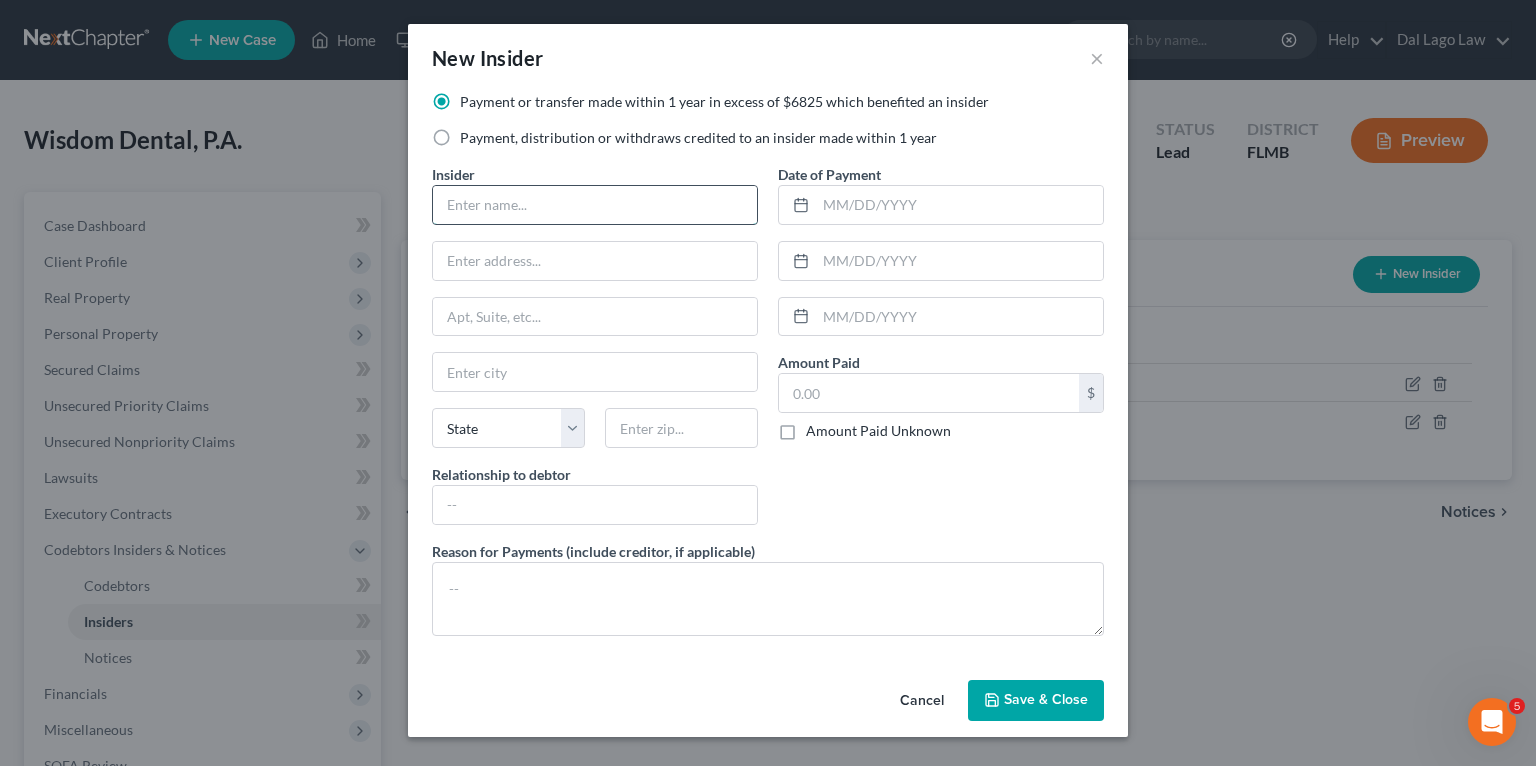 click at bounding box center [595, 205] 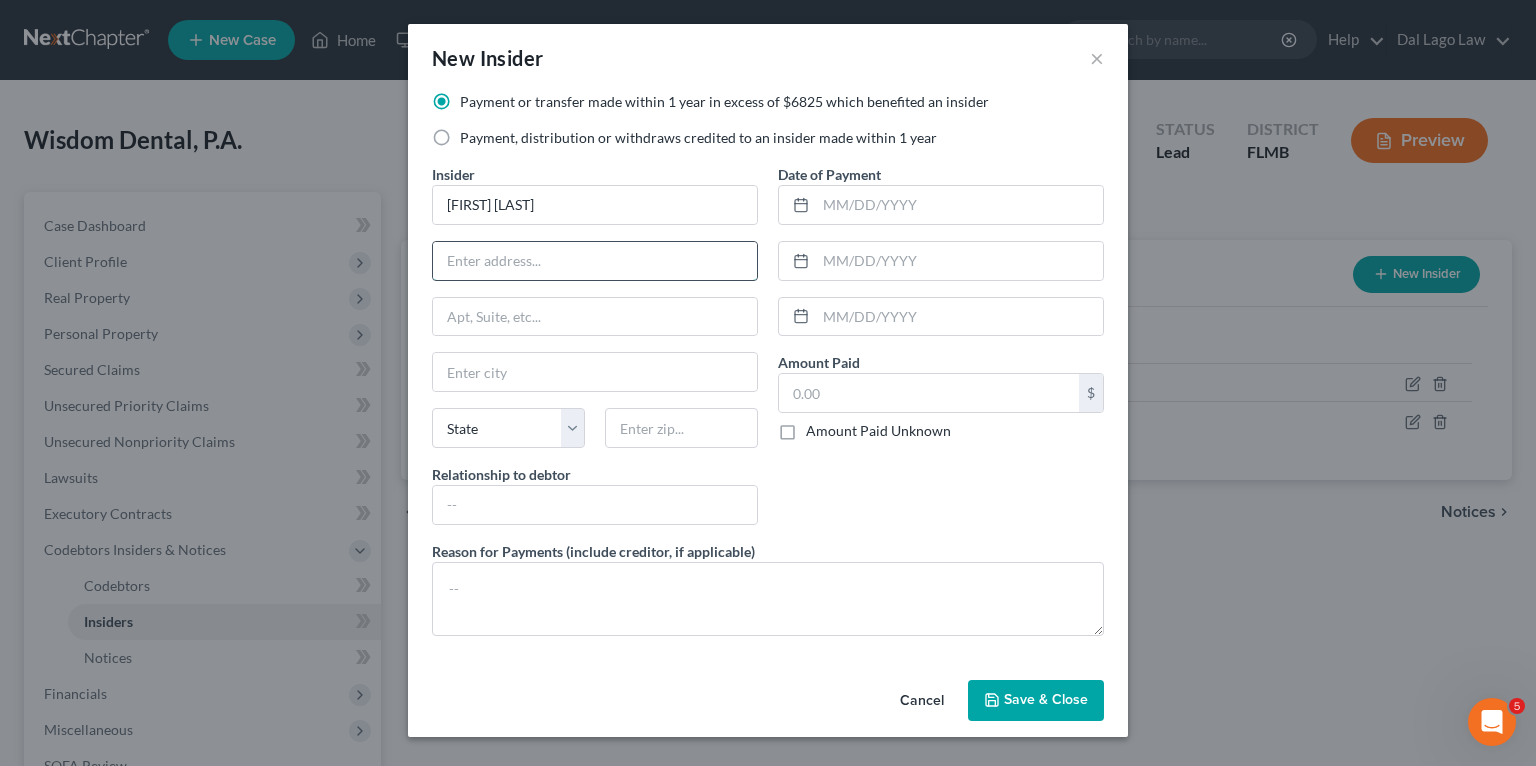 paste on "[NUMBER] [STREET]," 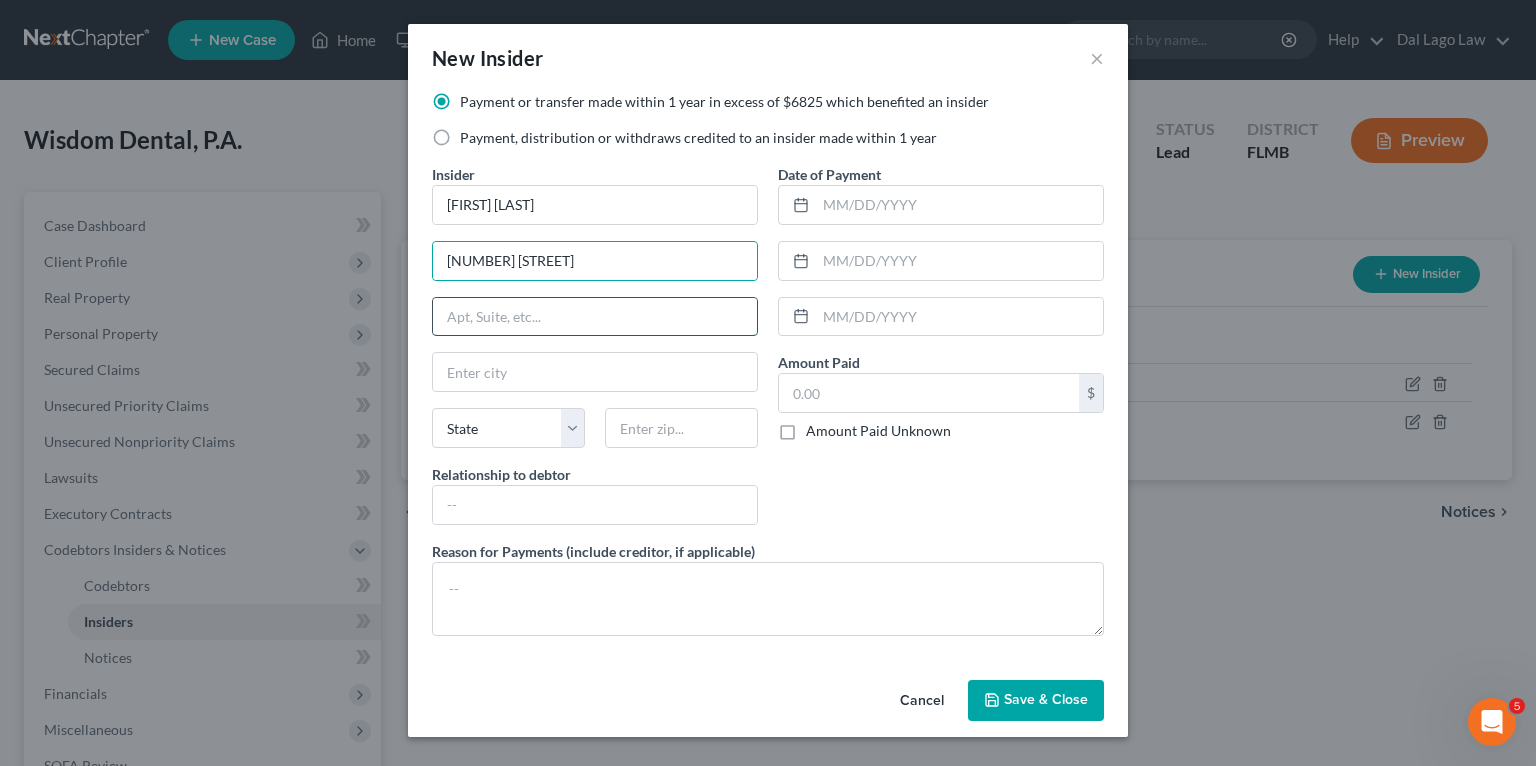 click at bounding box center (595, 317) 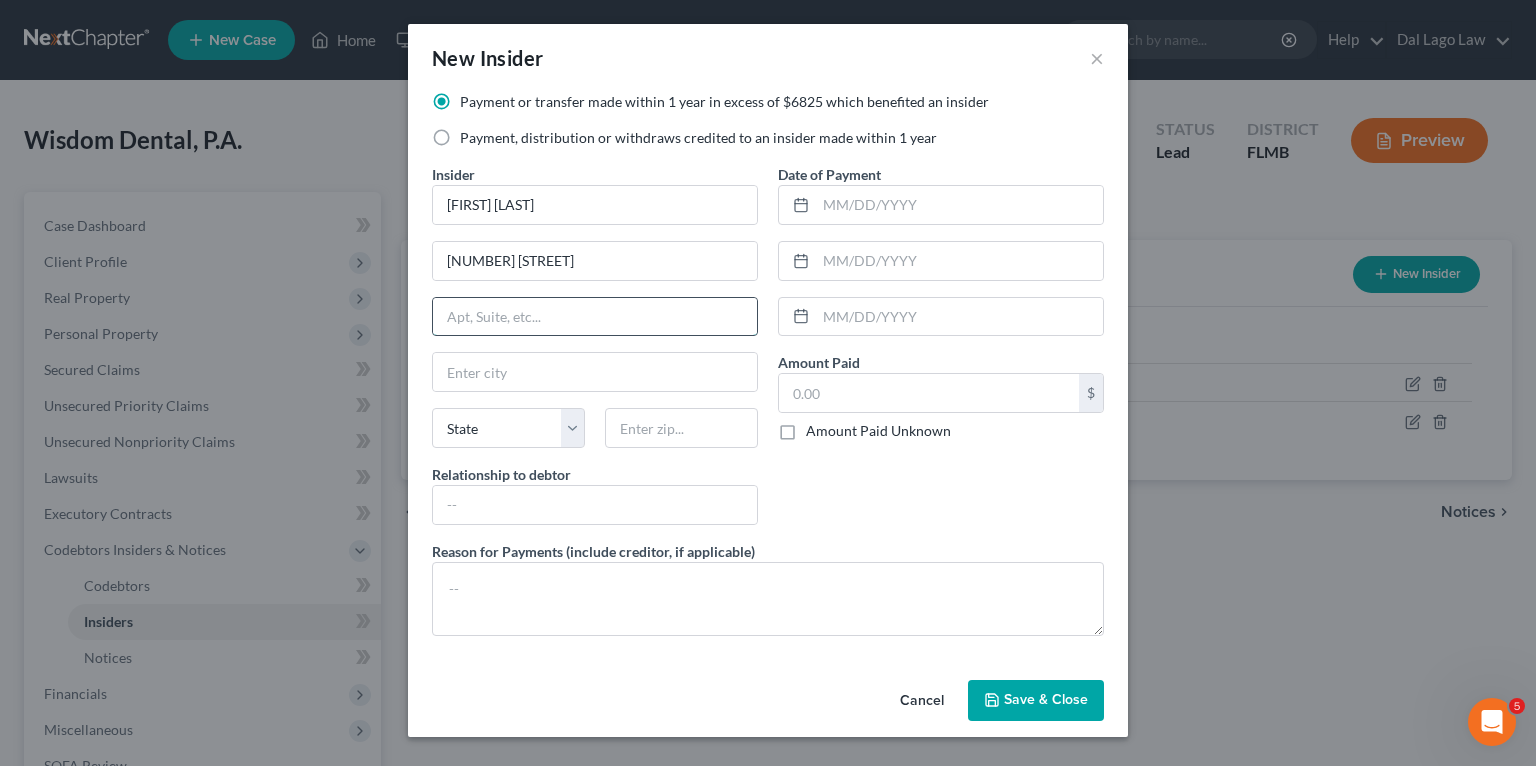 paste on "SUITE 101" 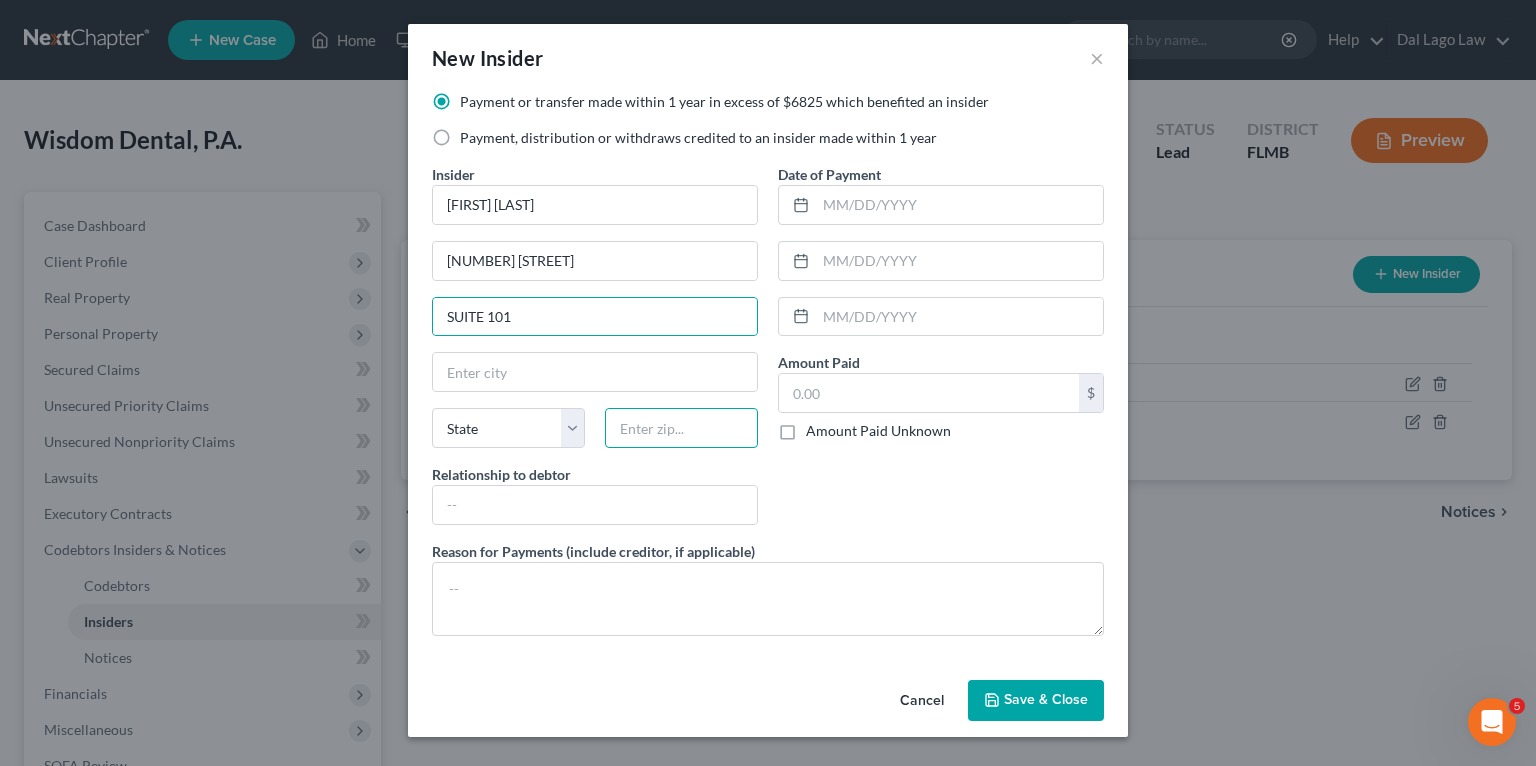 click at bounding box center [681, 428] 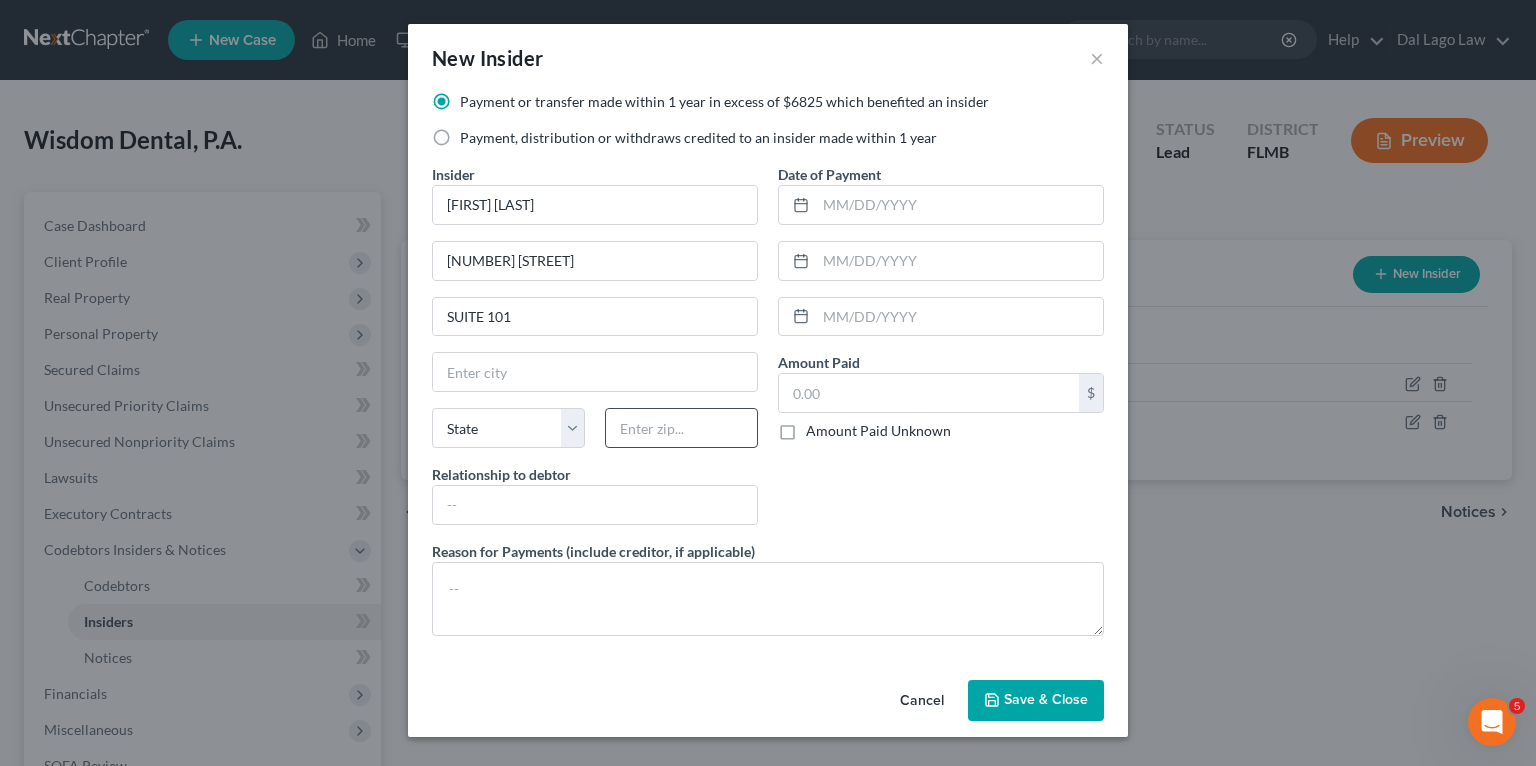 click on "State AL AK AR AZ CA CO CT DE DC FL GA GU HI ID IL IN IA KS KY LA ME MD MA MI MN MS MO MT NC ND NE NV NH NJ NM NY OH OK OR PA PR RI SC SD TN TX UT VI VA VT WA WV WI WY" at bounding box center [595, 436] 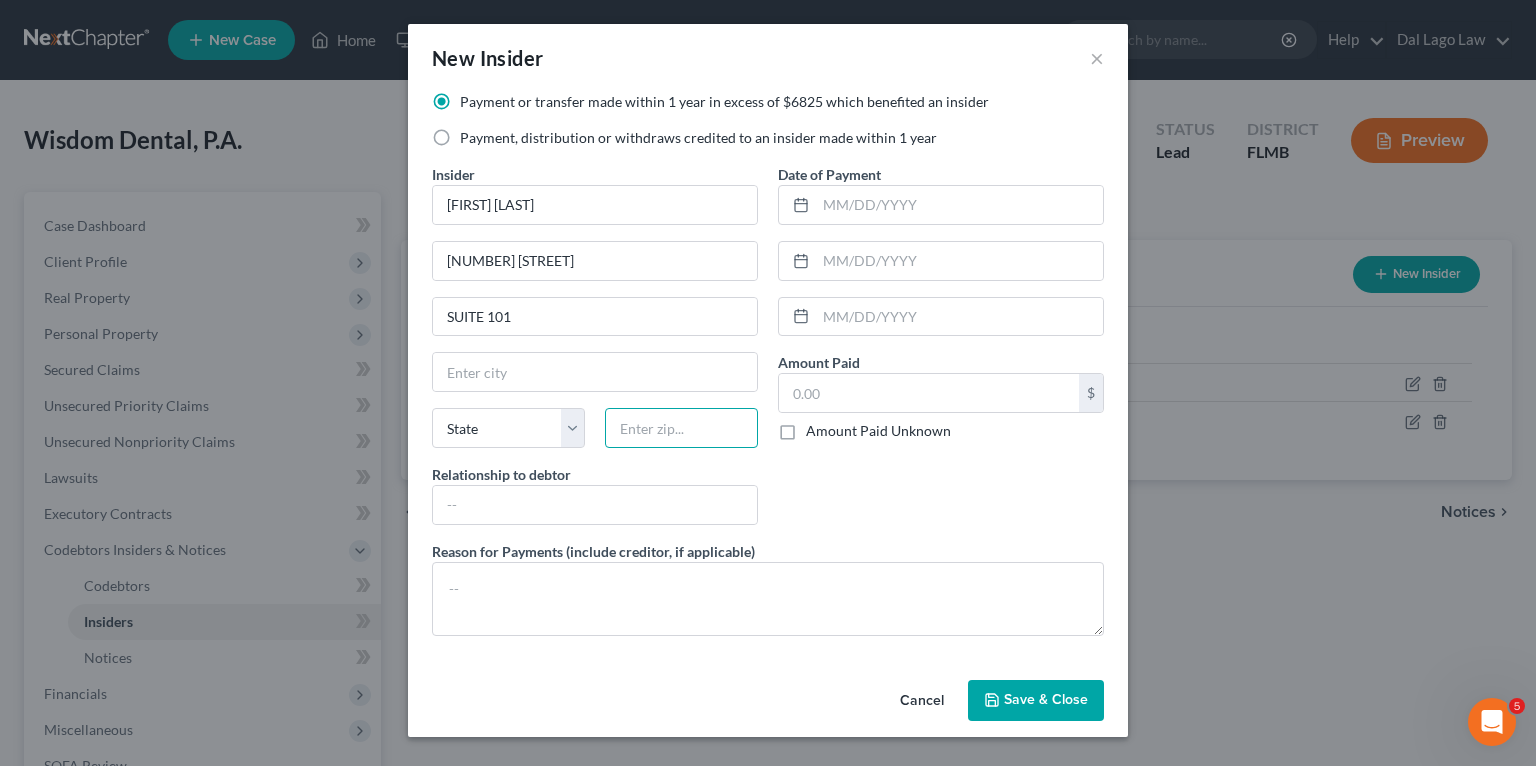 click at bounding box center (681, 428) 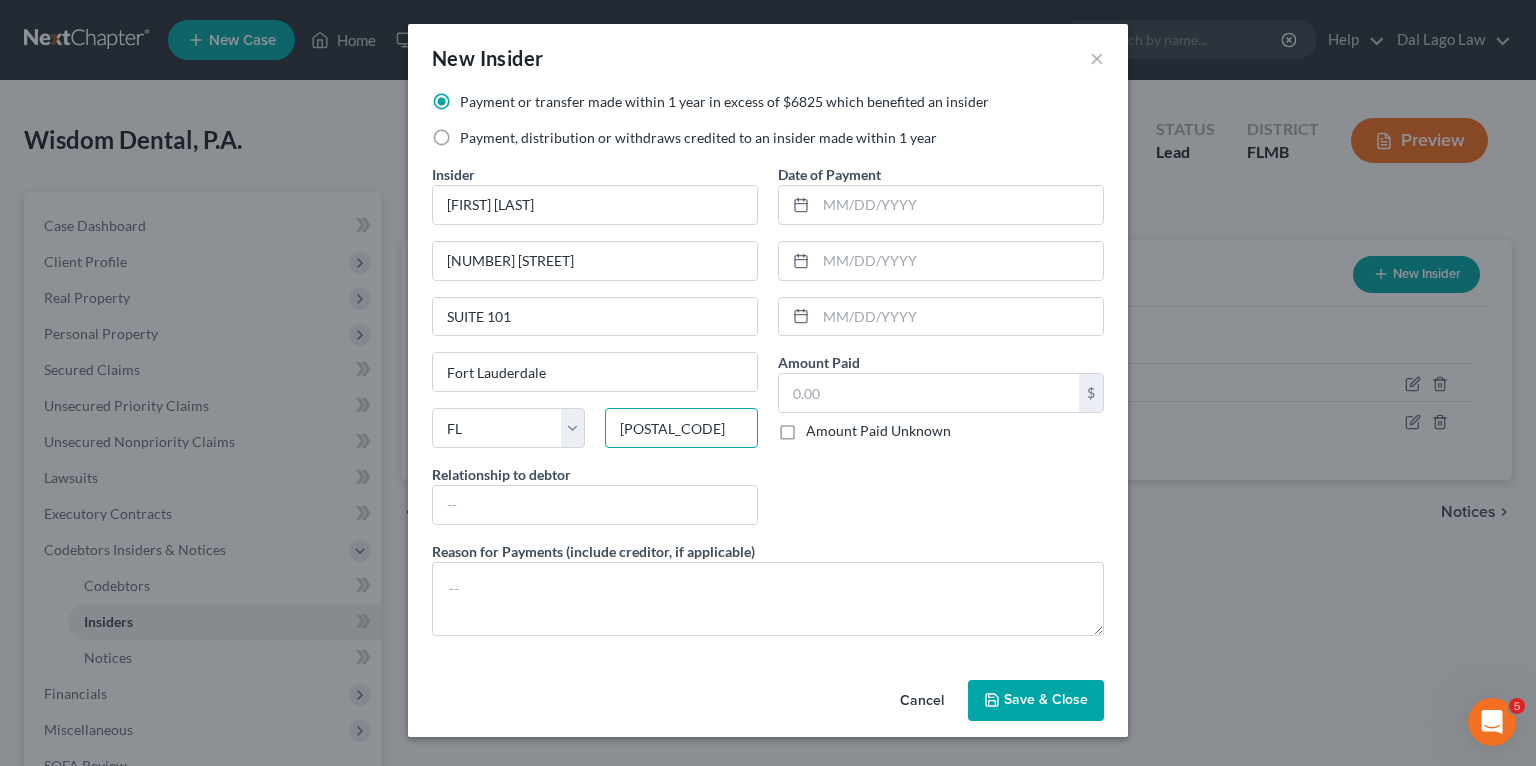 click on "[POSTAL_CODE]" at bounding box center (681, 428) 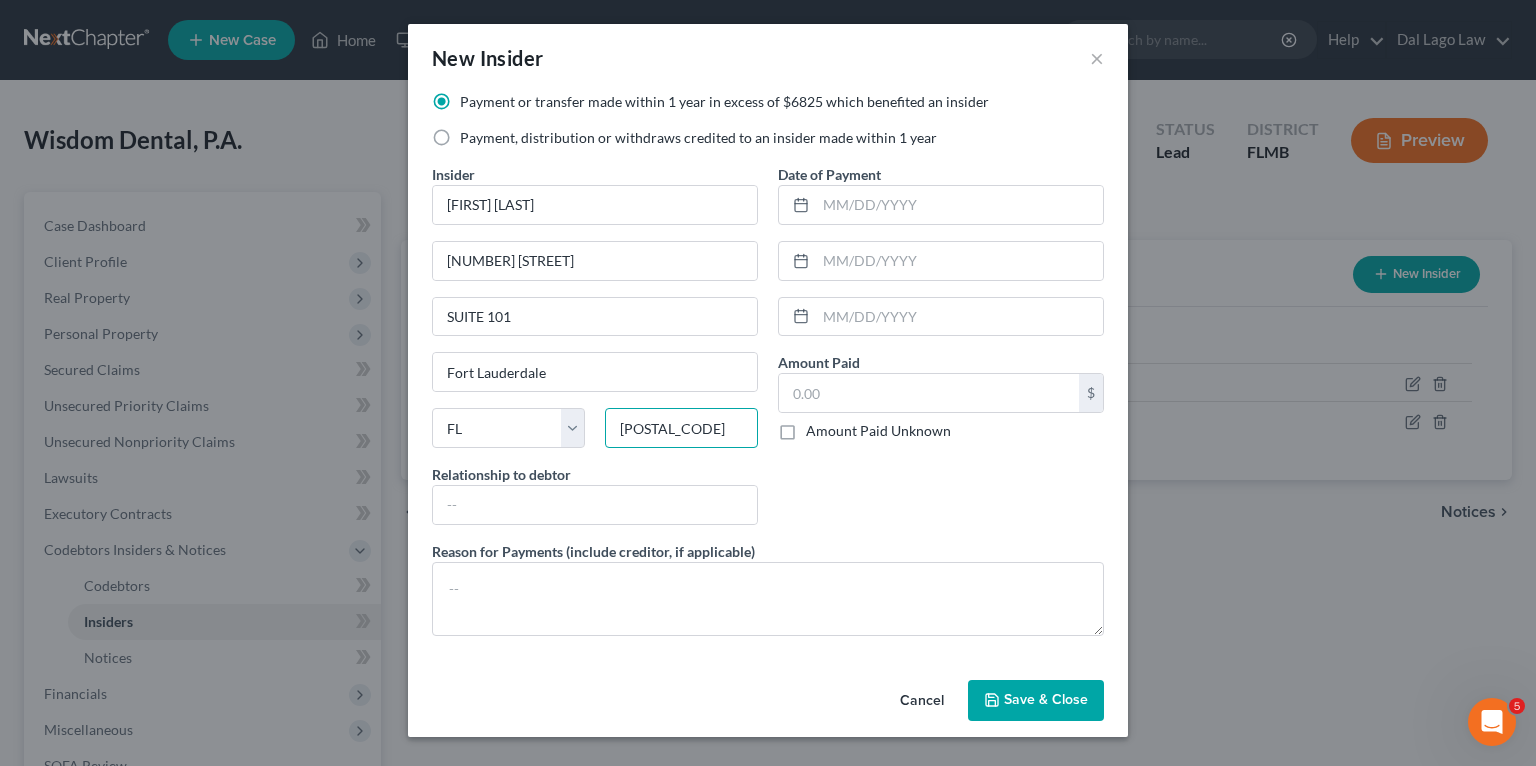 drag, startPoint x: 693, startPoint y: 422, endPoint x: 558, endPoint y: 395, distance: 137.67352 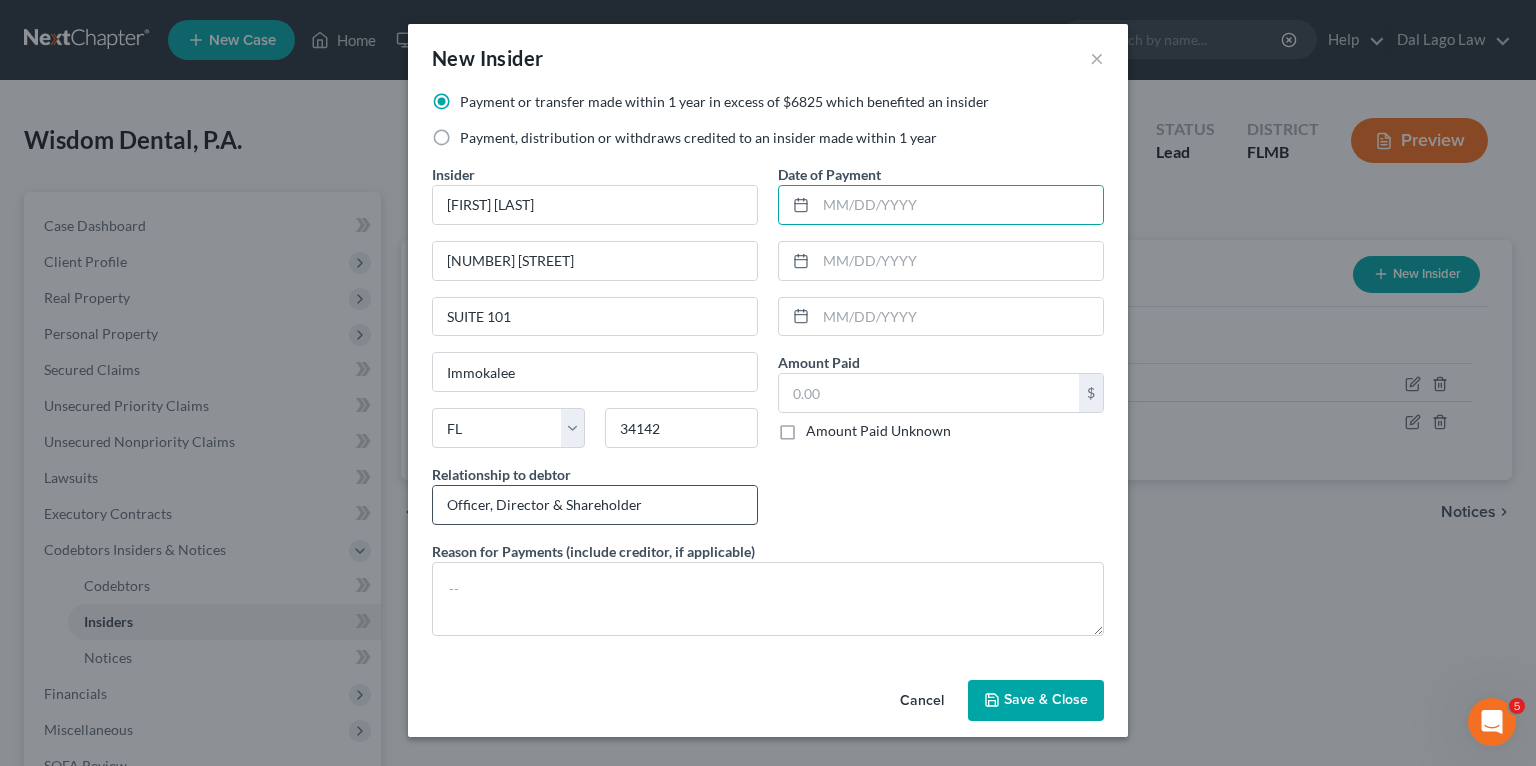 click on "Officer, Director & Shareholder" at bounding box center [595, 505] 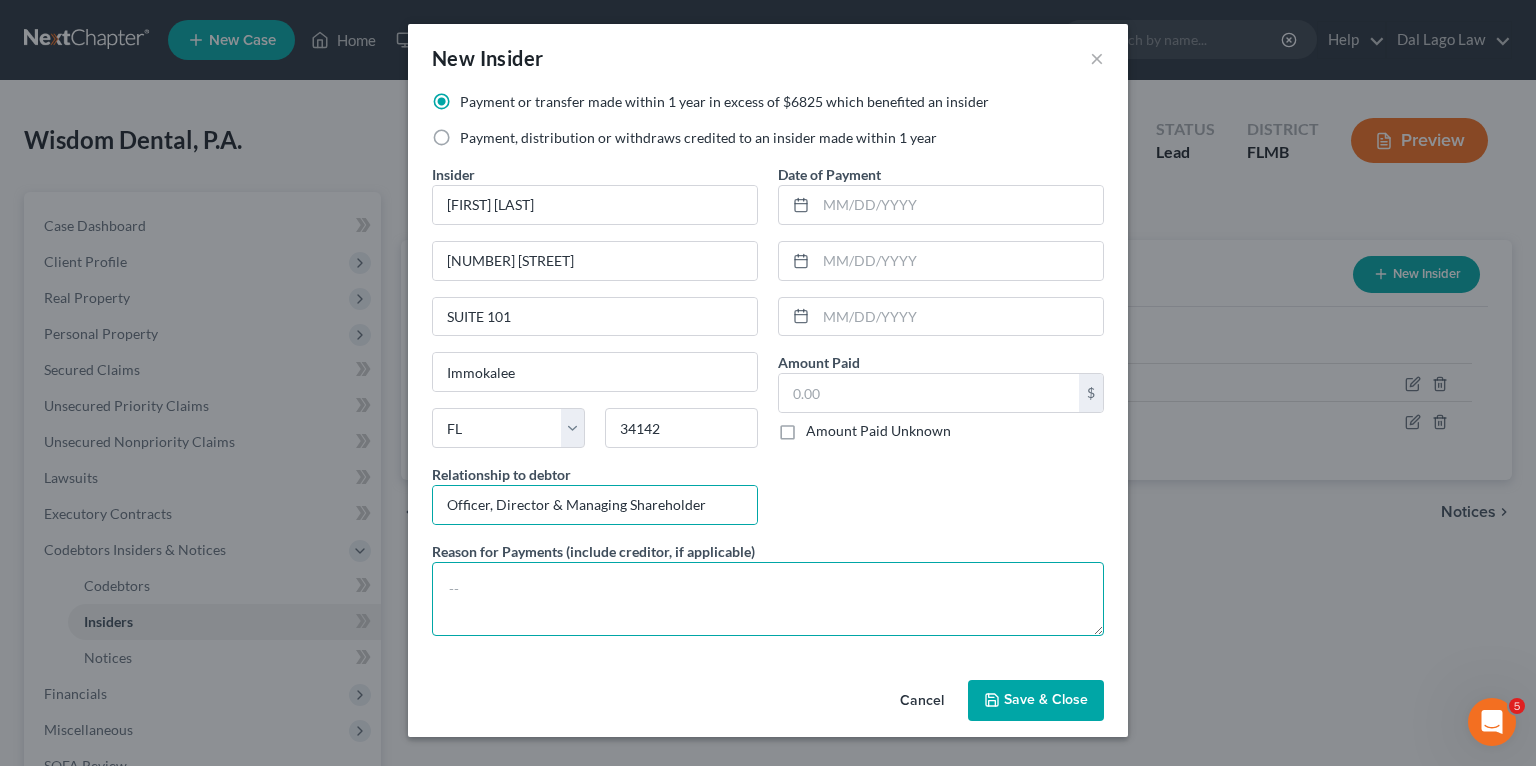 click at bounding box center [768, 599] 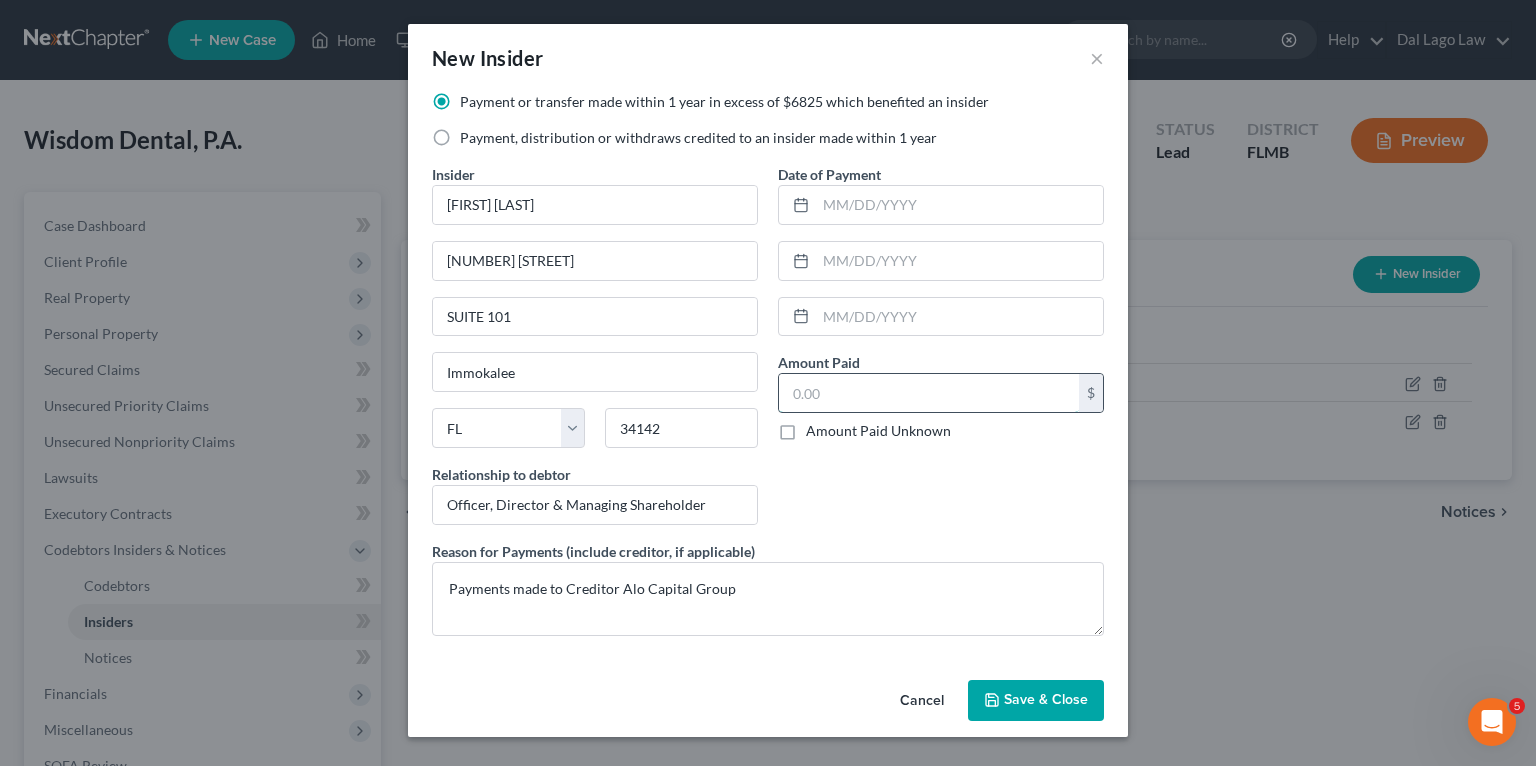 click at bounding box center [929, 393] 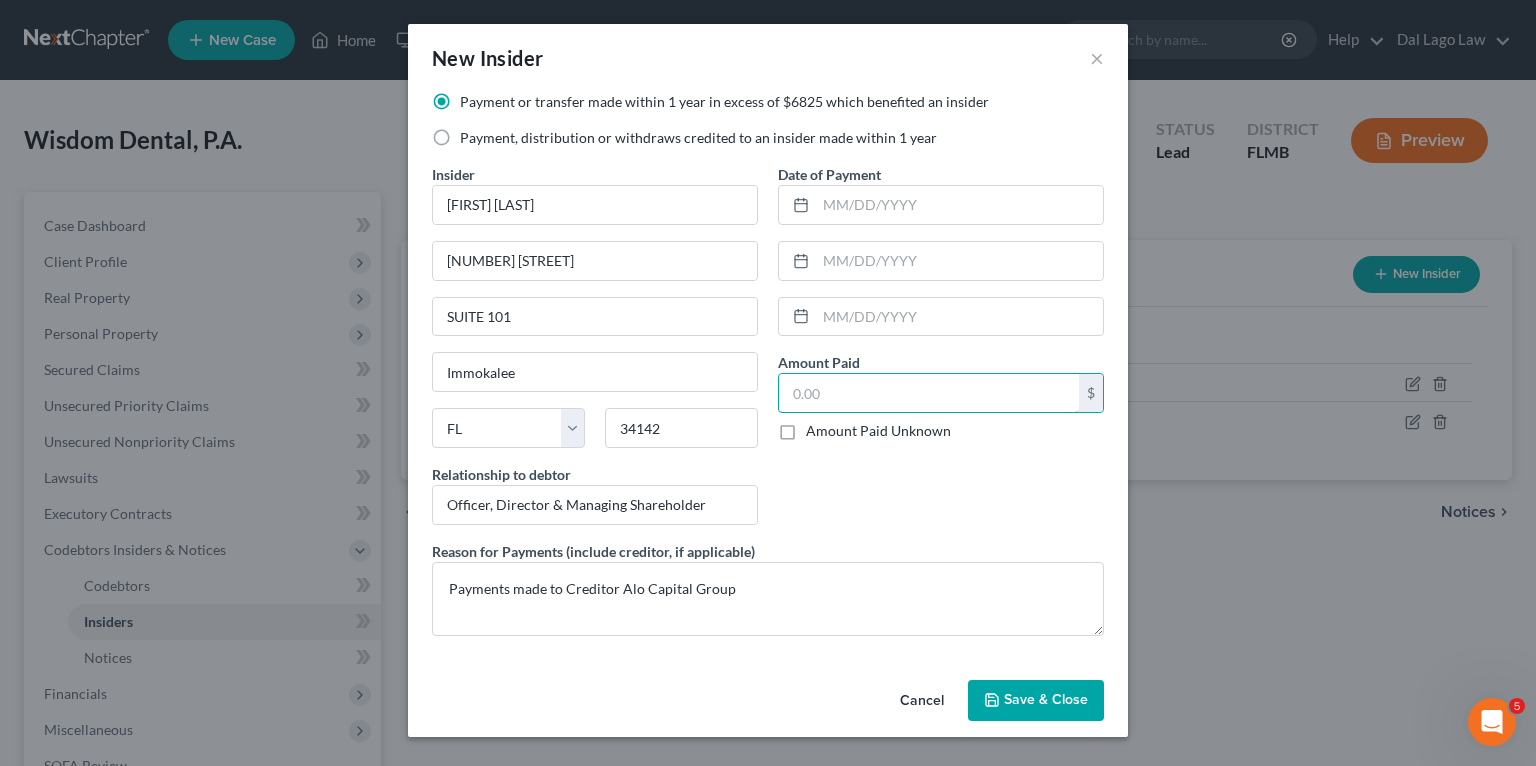 paste on "Officer, Director & Managing Shareholder" 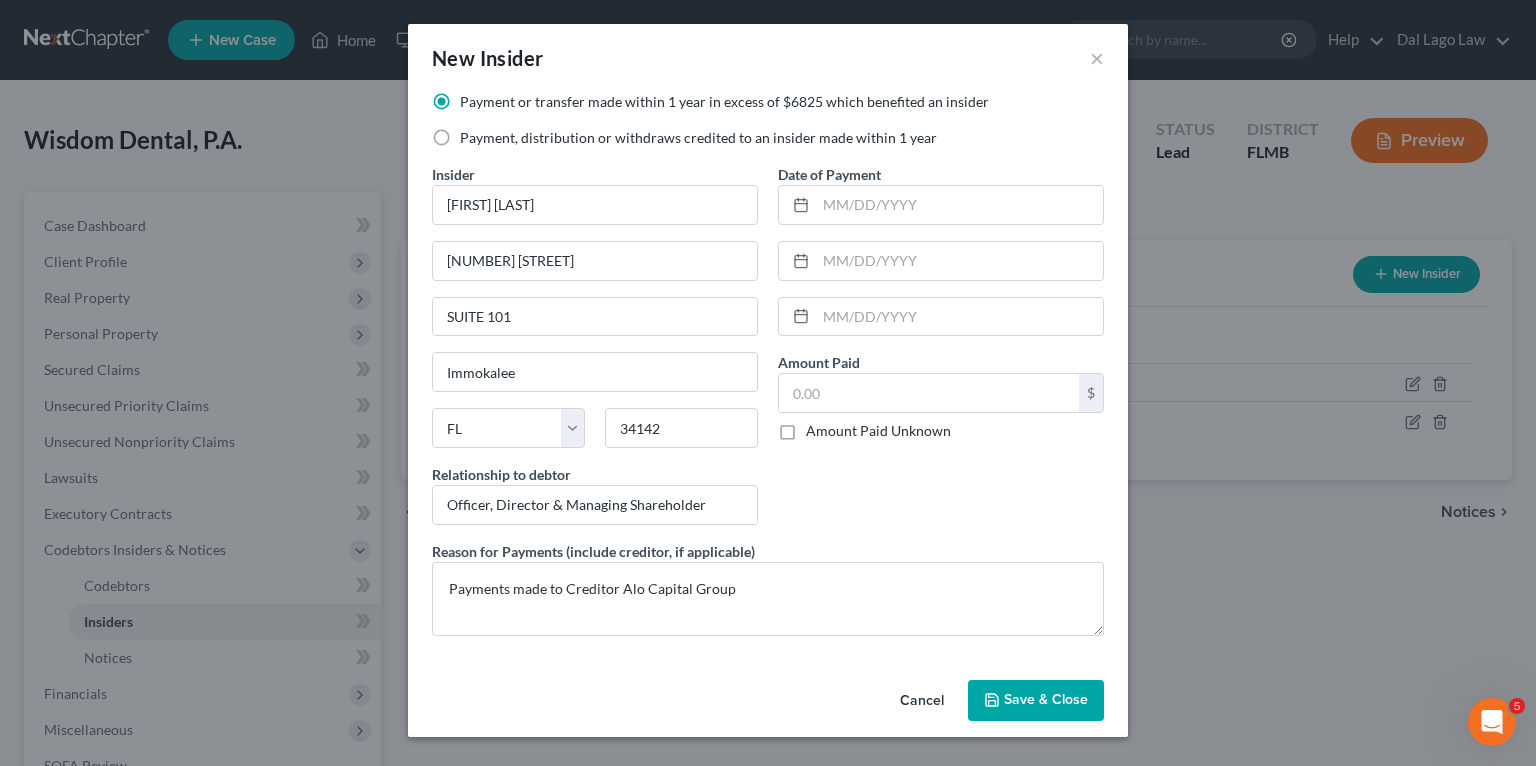 click on "Amount Paid" at bounding box center (819, 362) 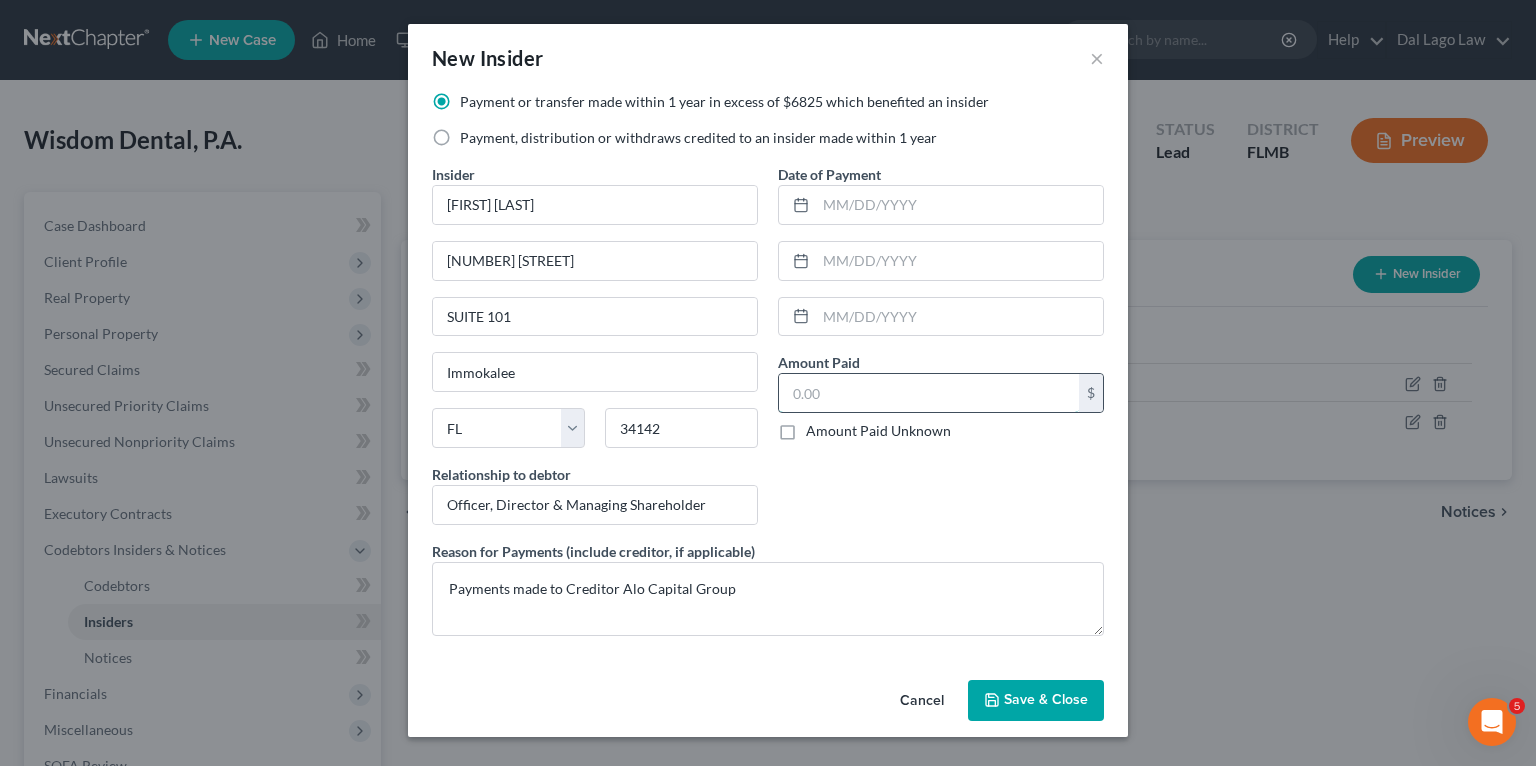 click at bounding box center [929, 393] 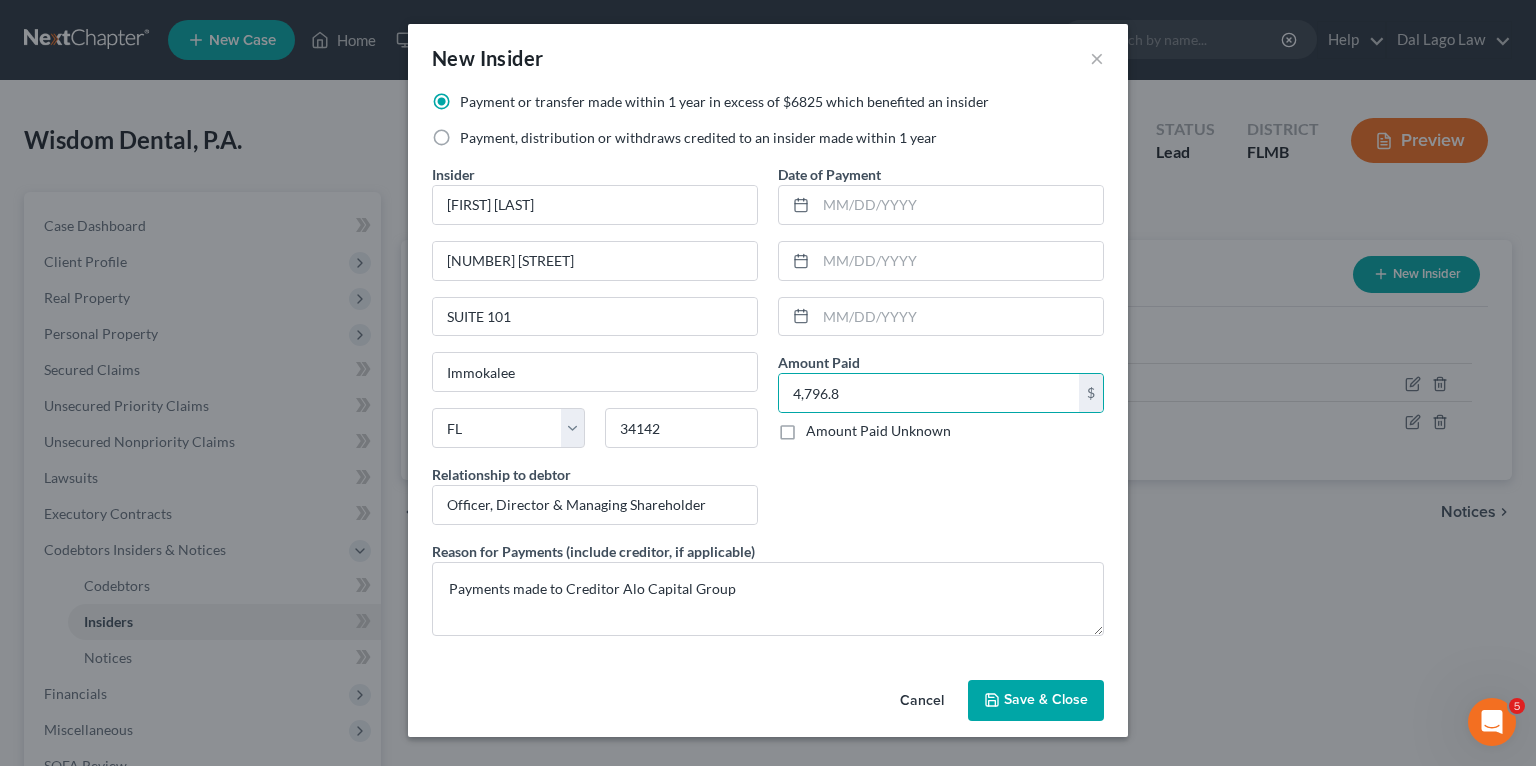 click on "Date of Payment                         Amount Paid
[AMOUNT] $
Amount Paid Unknown
Amount Paid Unknown
[AMOUNT] $
Amount Paid Unknown" at bounding box center (941, 352) 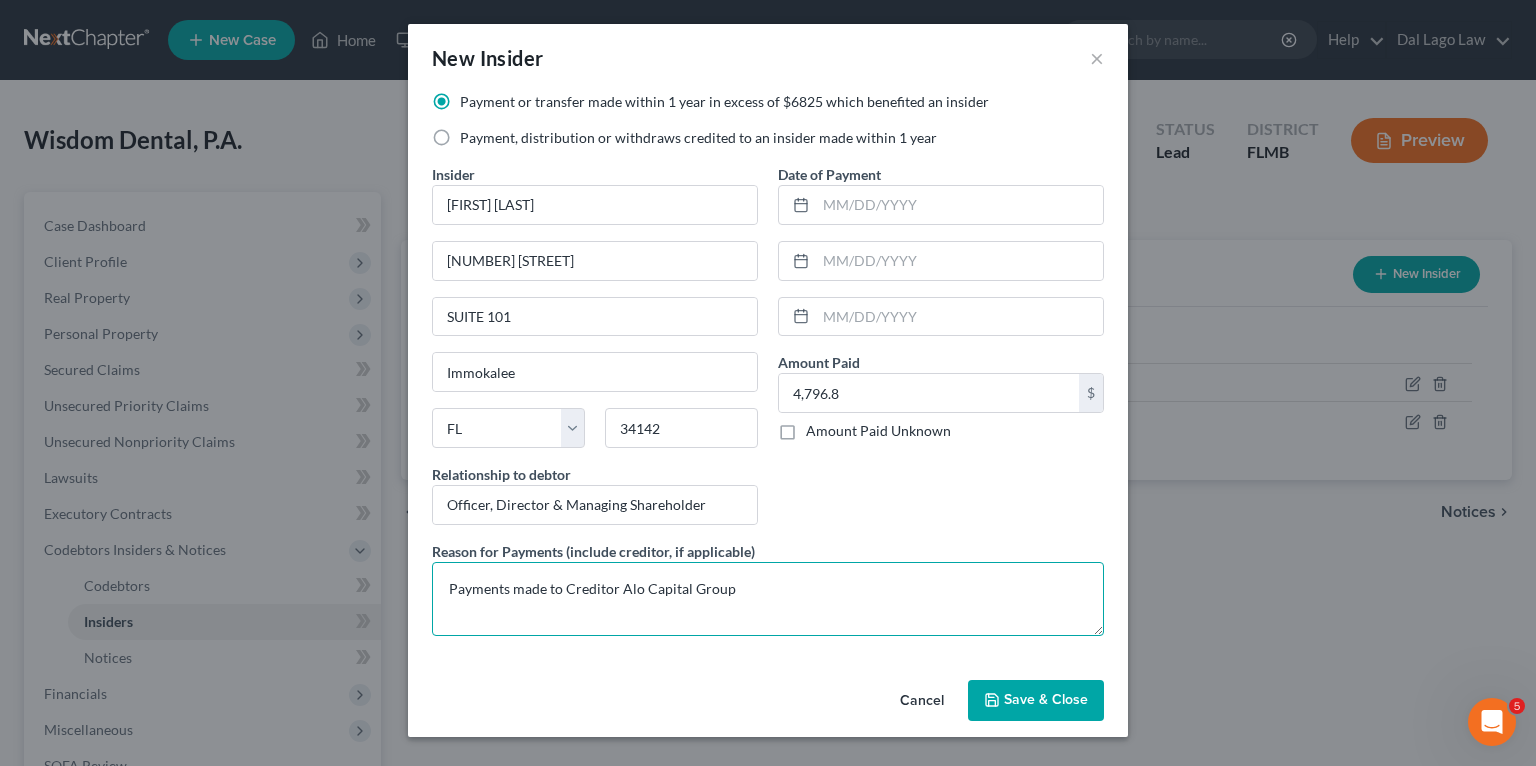 click on "Payments made to Creditor Alo Capital Group" at bounding box center (768, 599) 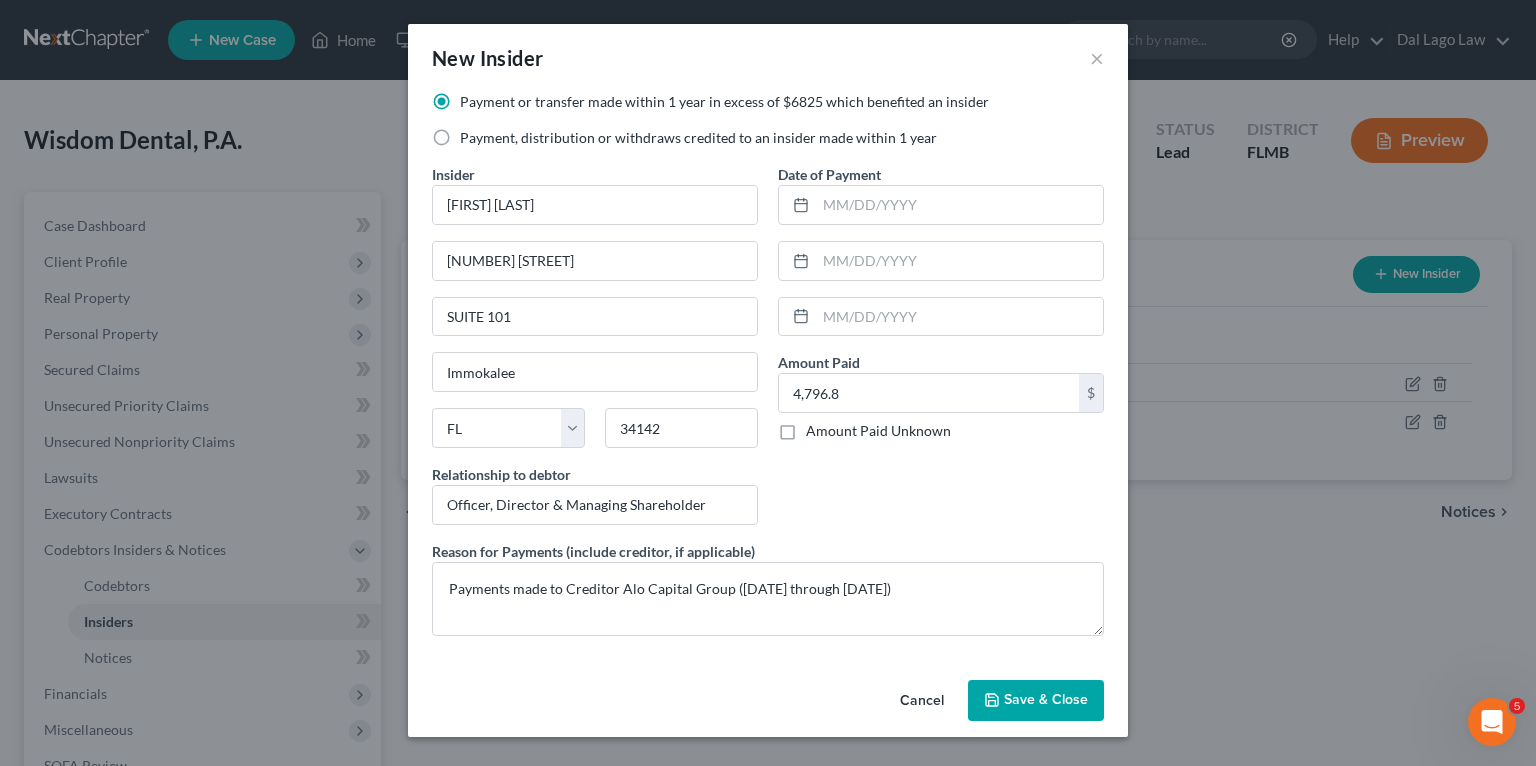 click on "Save & Close" at bounding box center (1046, 700) 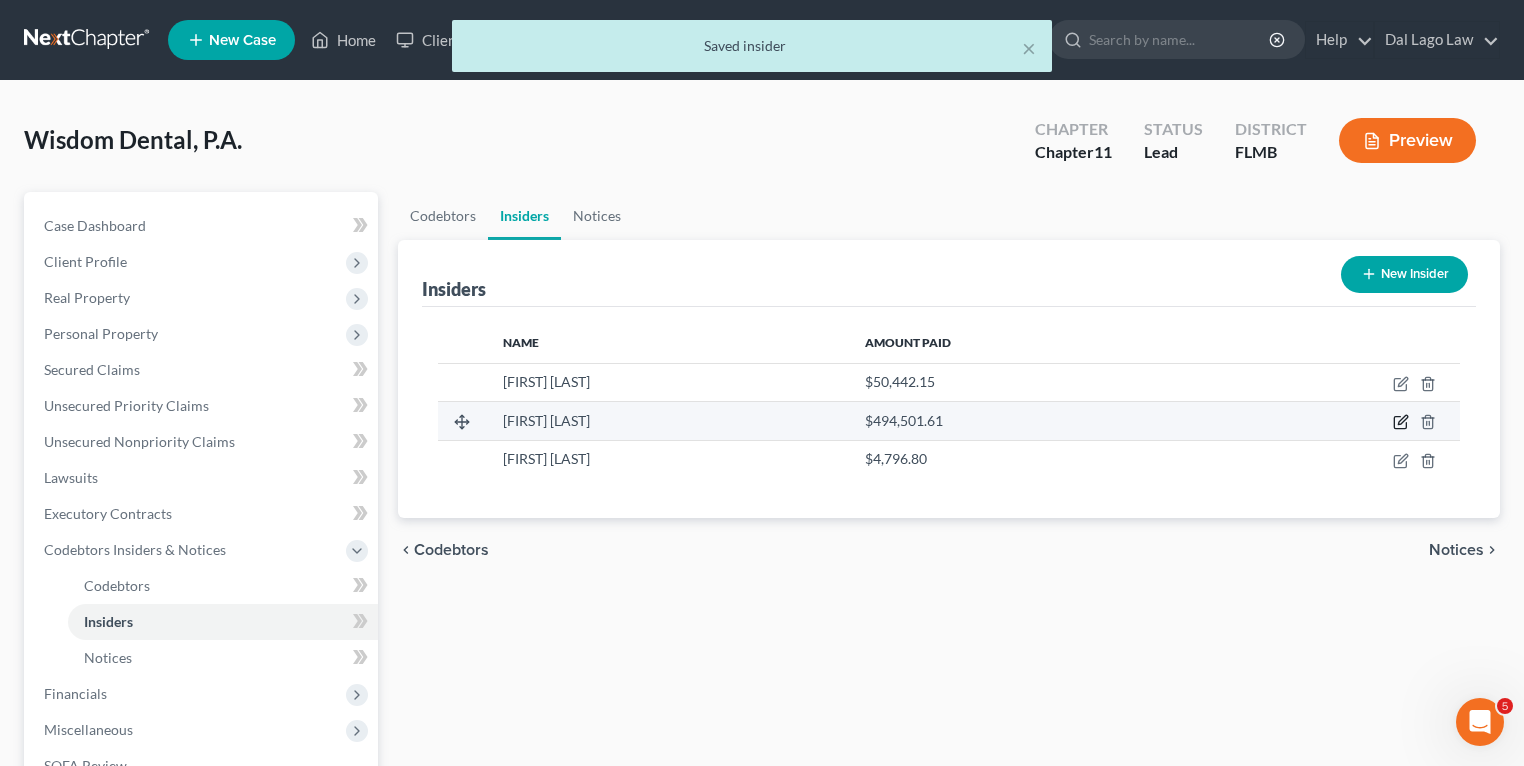 click 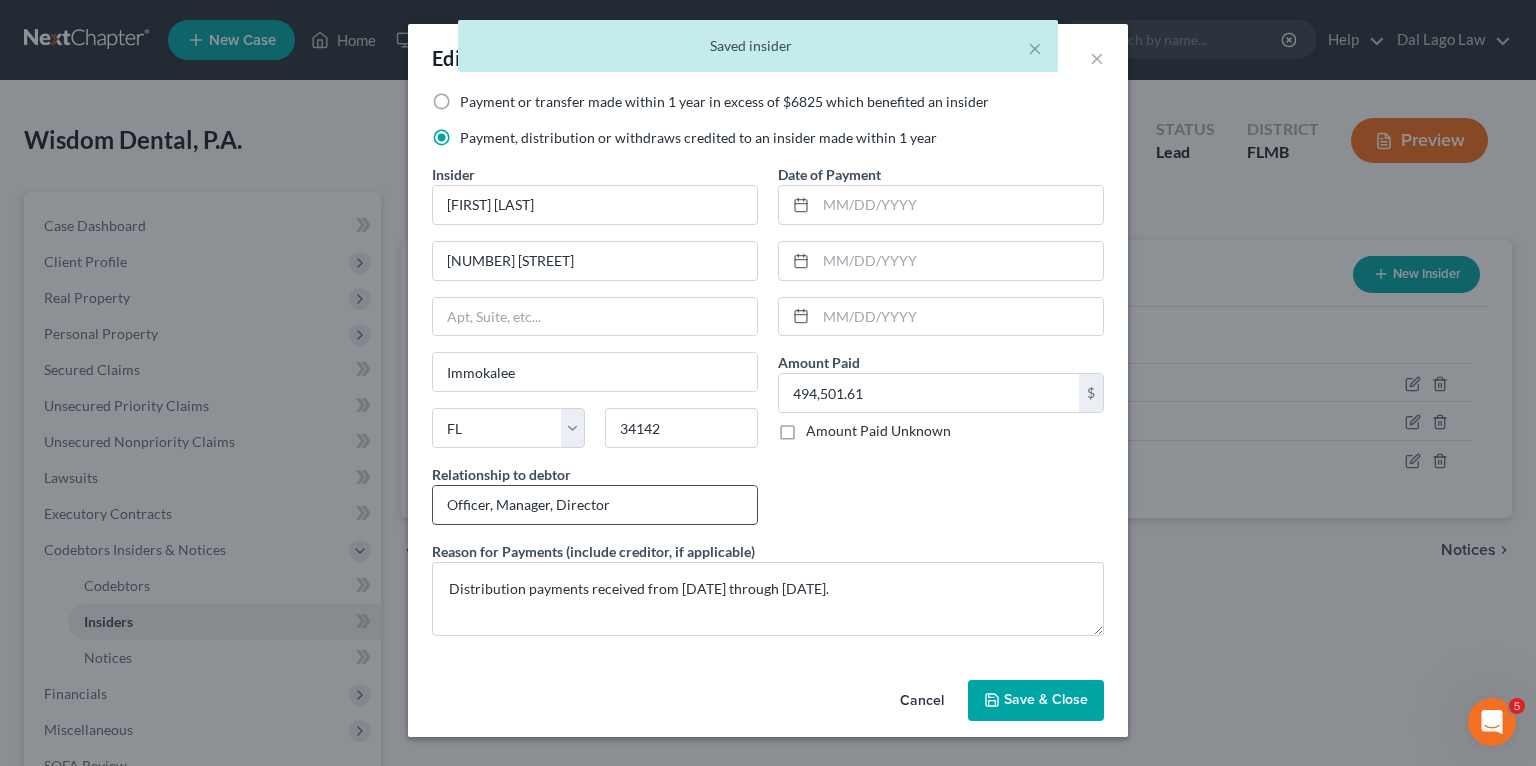 click on "Officer, Manager, Director" at bounding box center (595, 505) 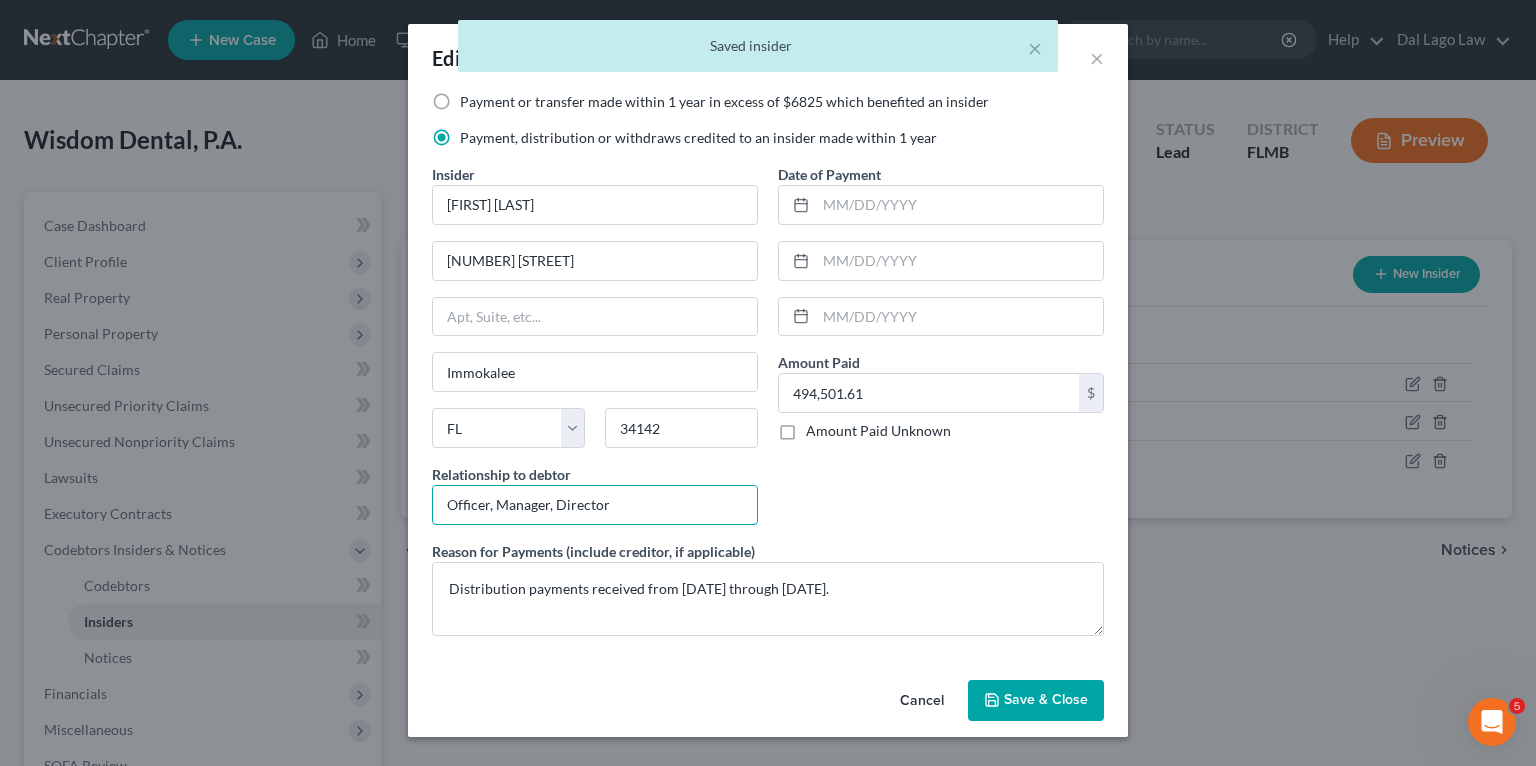 drag, startPoint x: 660, startPoint y: 509, endPoint x: 176, endPoint y: 468, distance: 485.73346 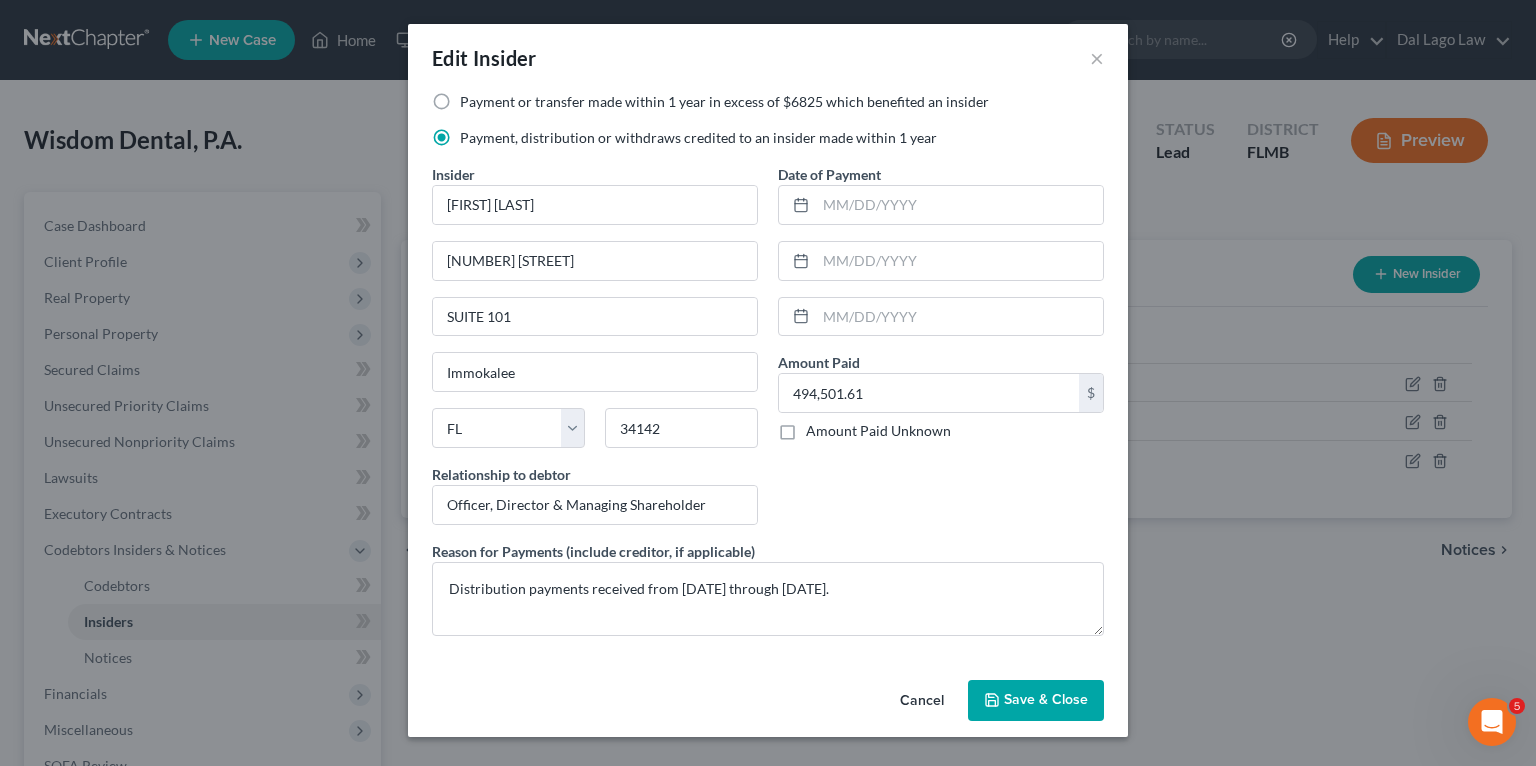 click on "Save & Close" at bounding box center [1046, 700] 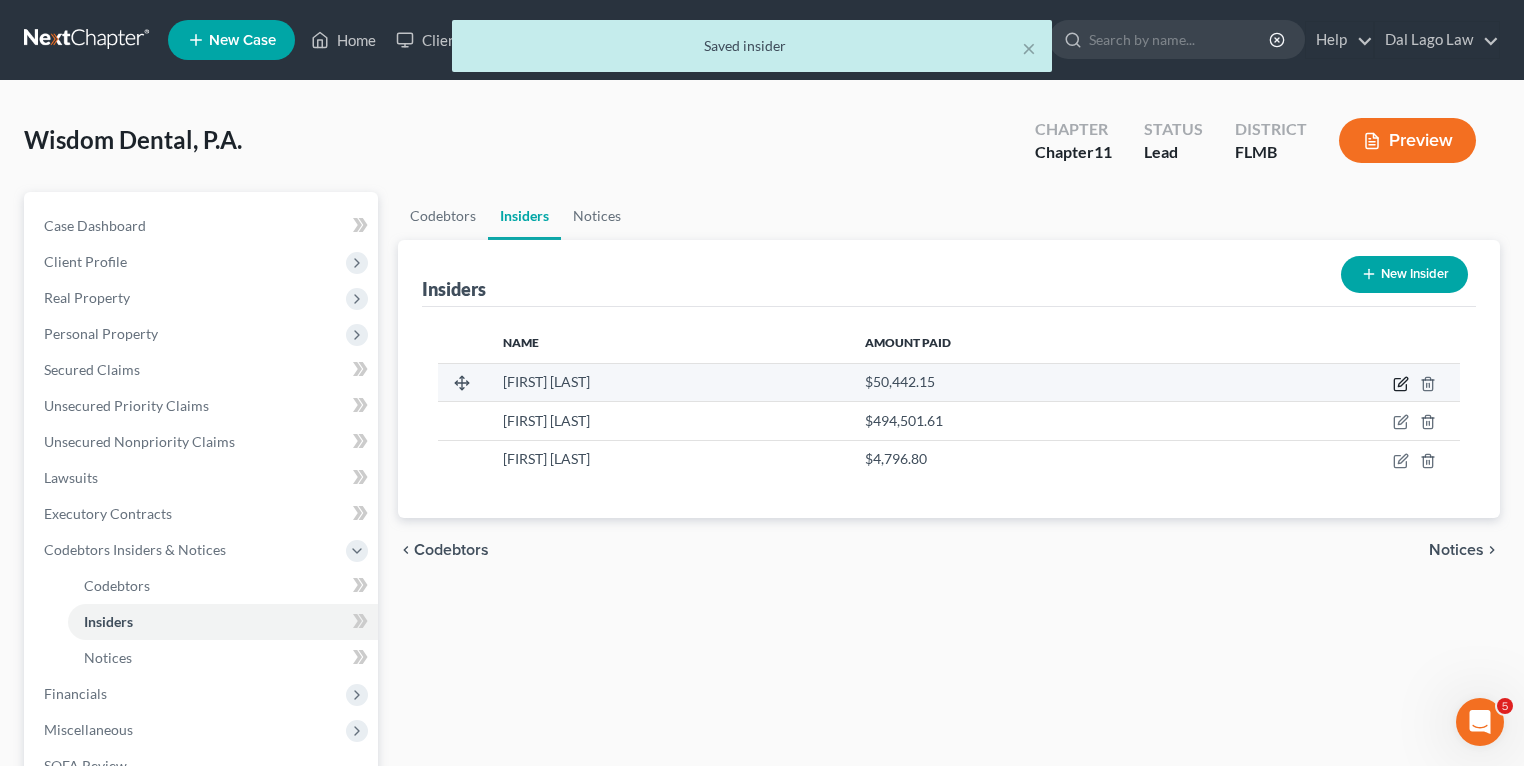 click 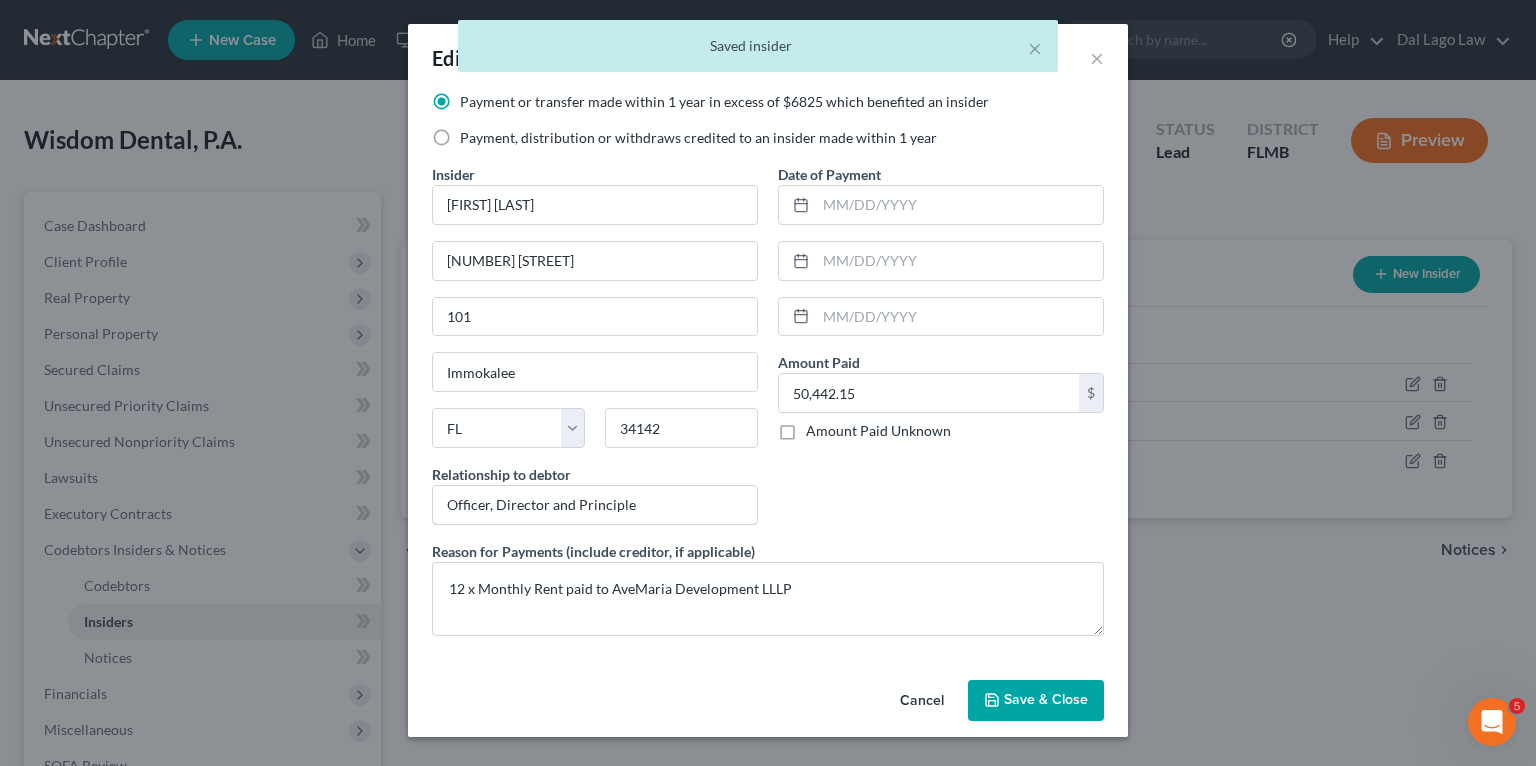 drag, startPoint x: 669, startPoint y: 494, endPoint x: 103, endPoint y: 441, distance: 568.476 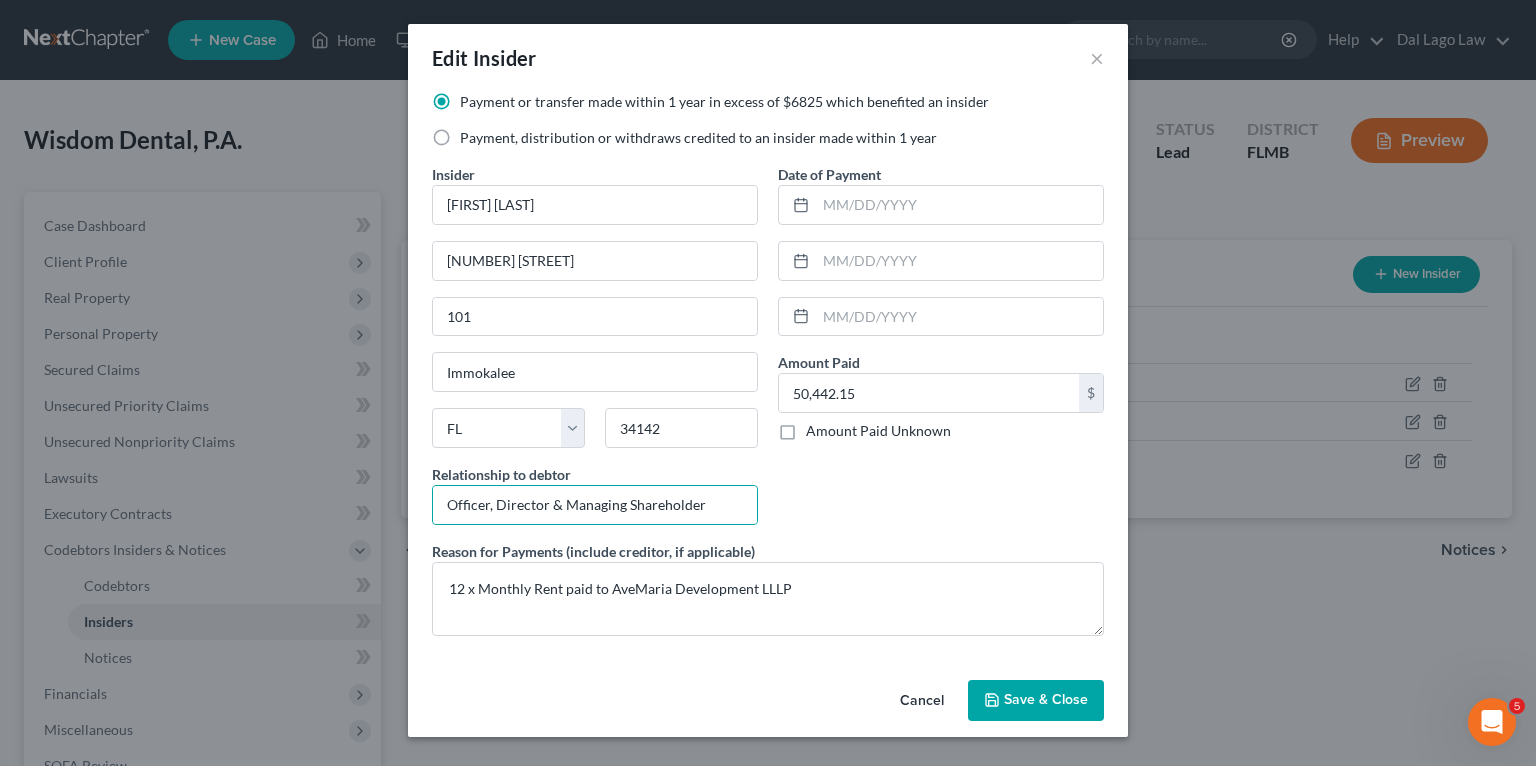 click on "Save & Close" at bounding box center (1036, 701) 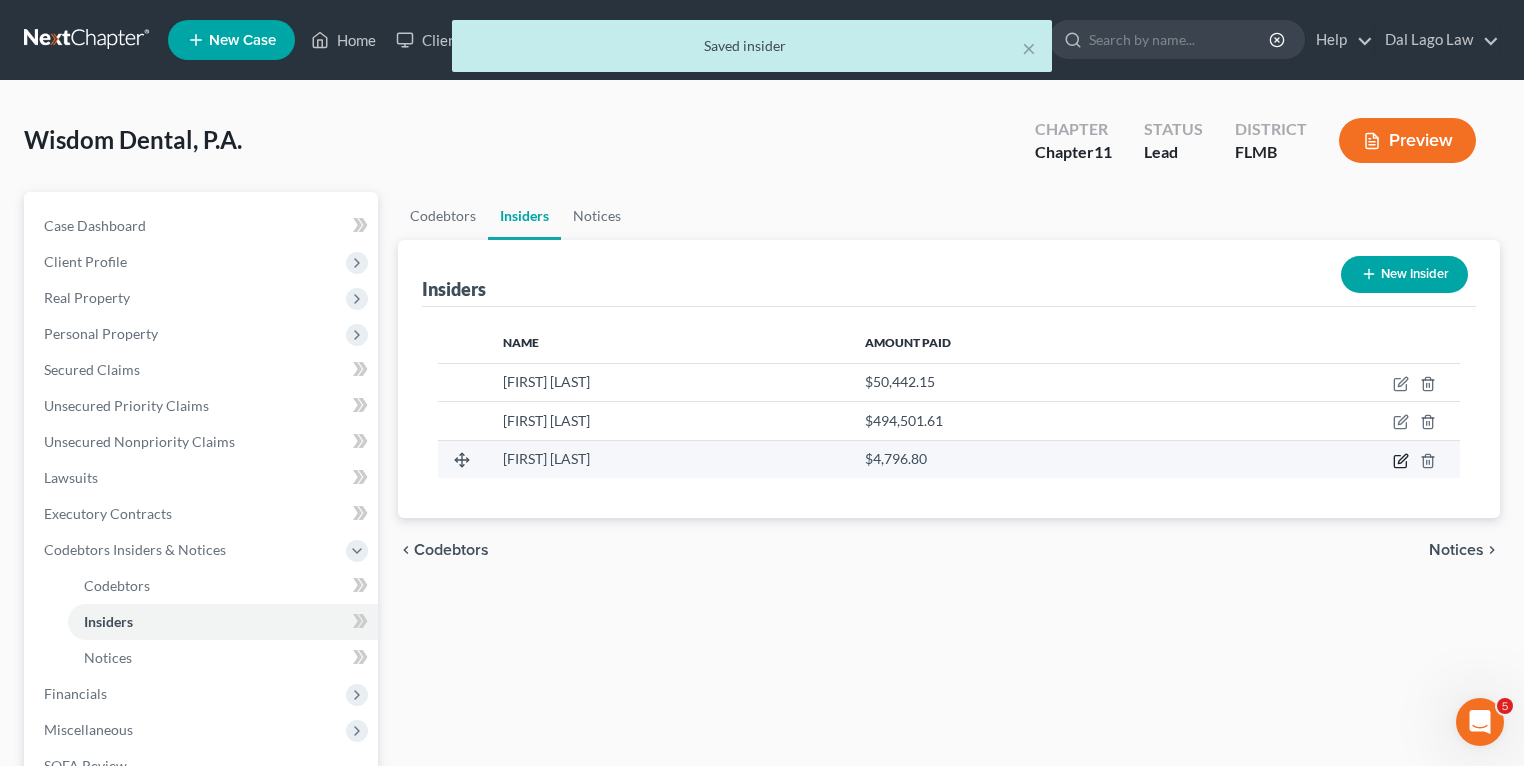 click 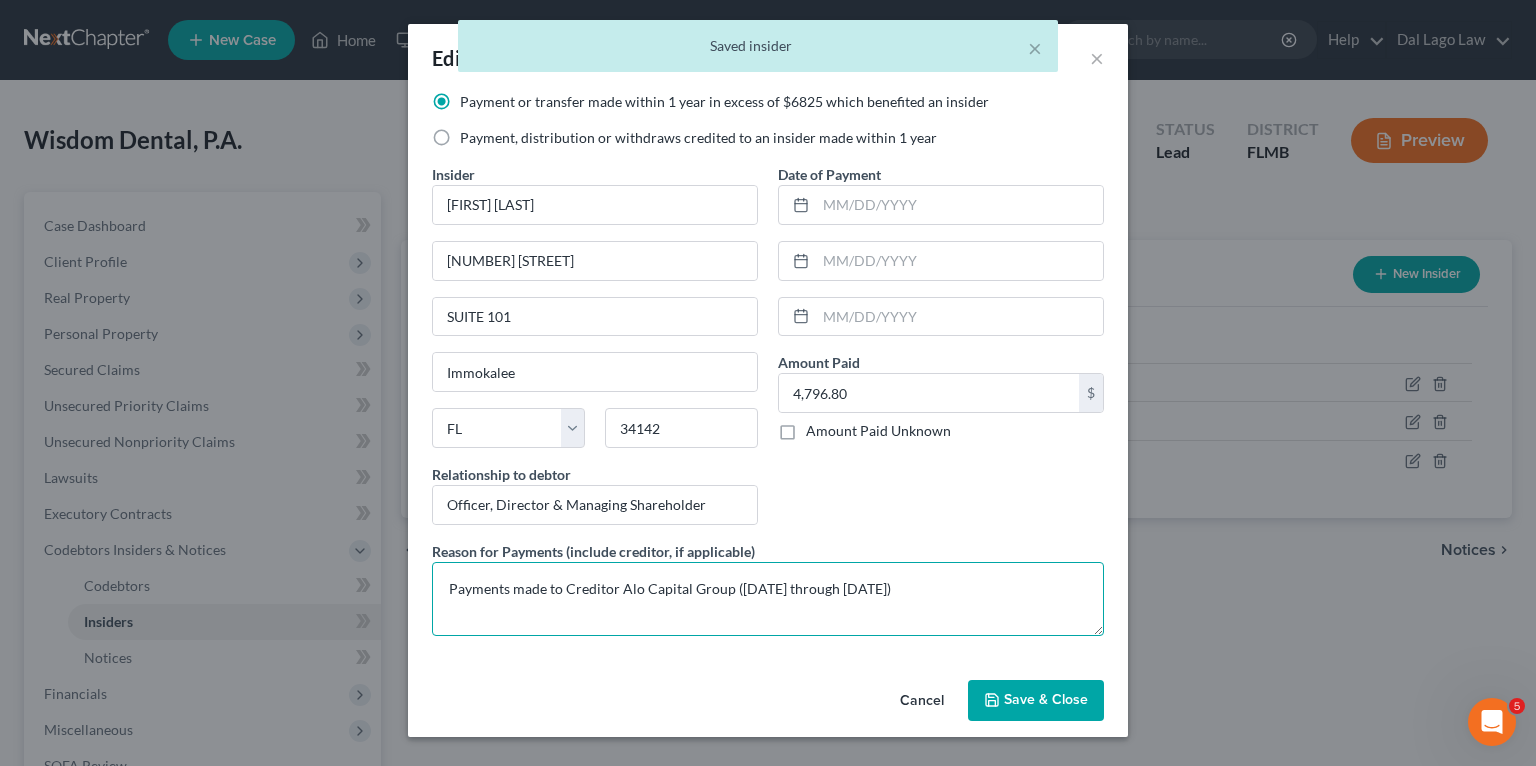click on "Payments made to Creditor Alo Capital Group ([DATE] through [DATE])" at bounding box center [768, 599] 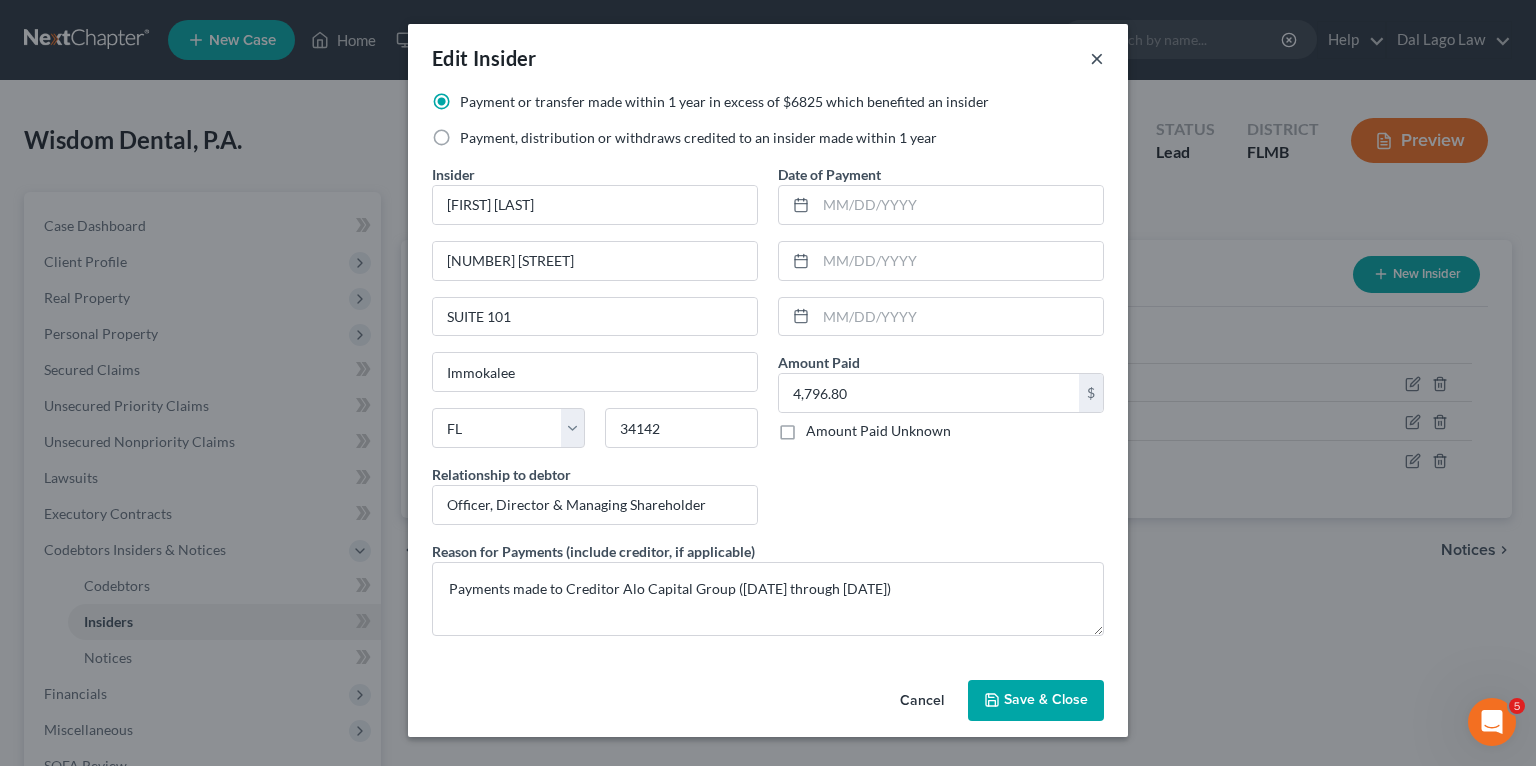 click on "×" at bounding box center [1097, 58] 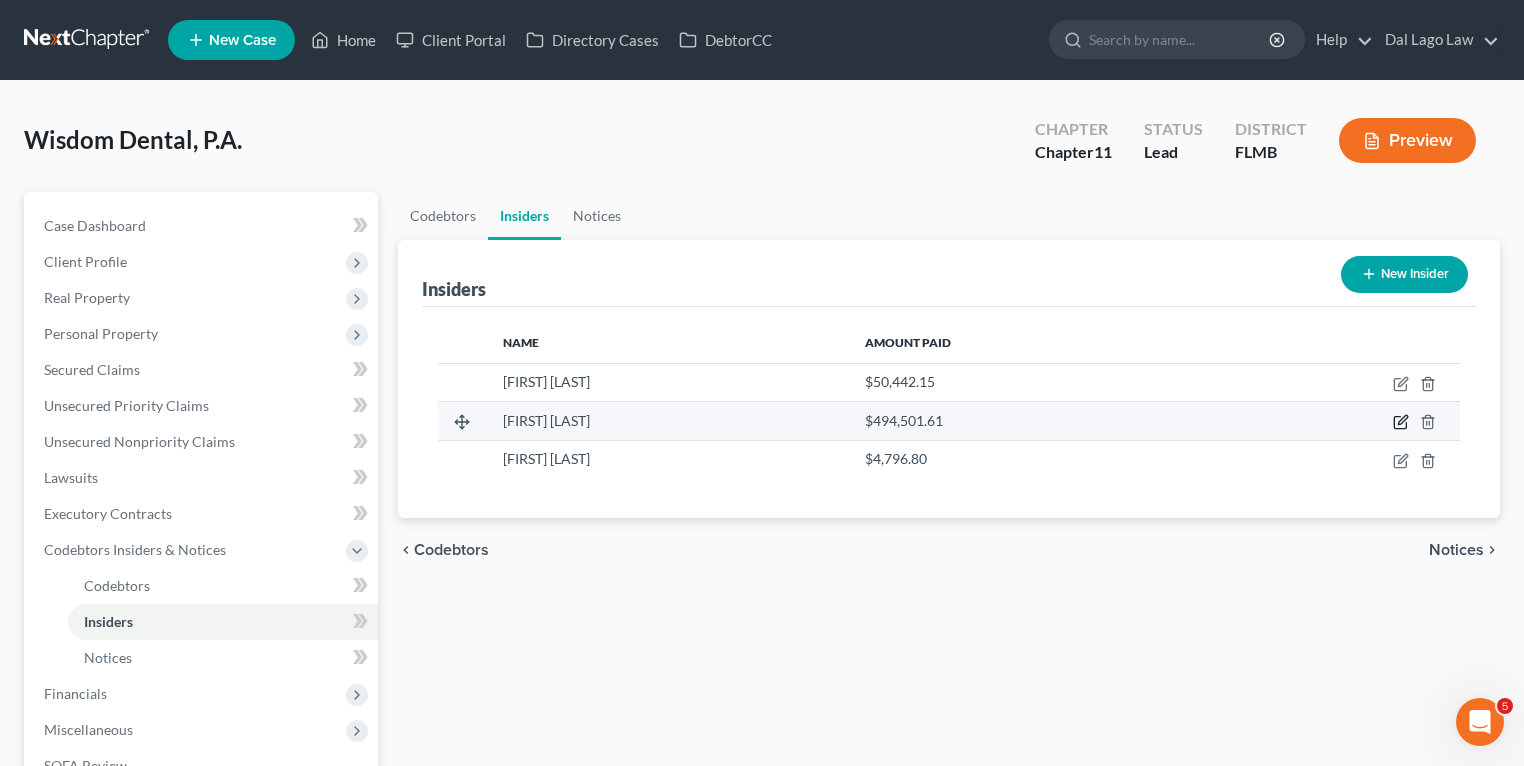 click 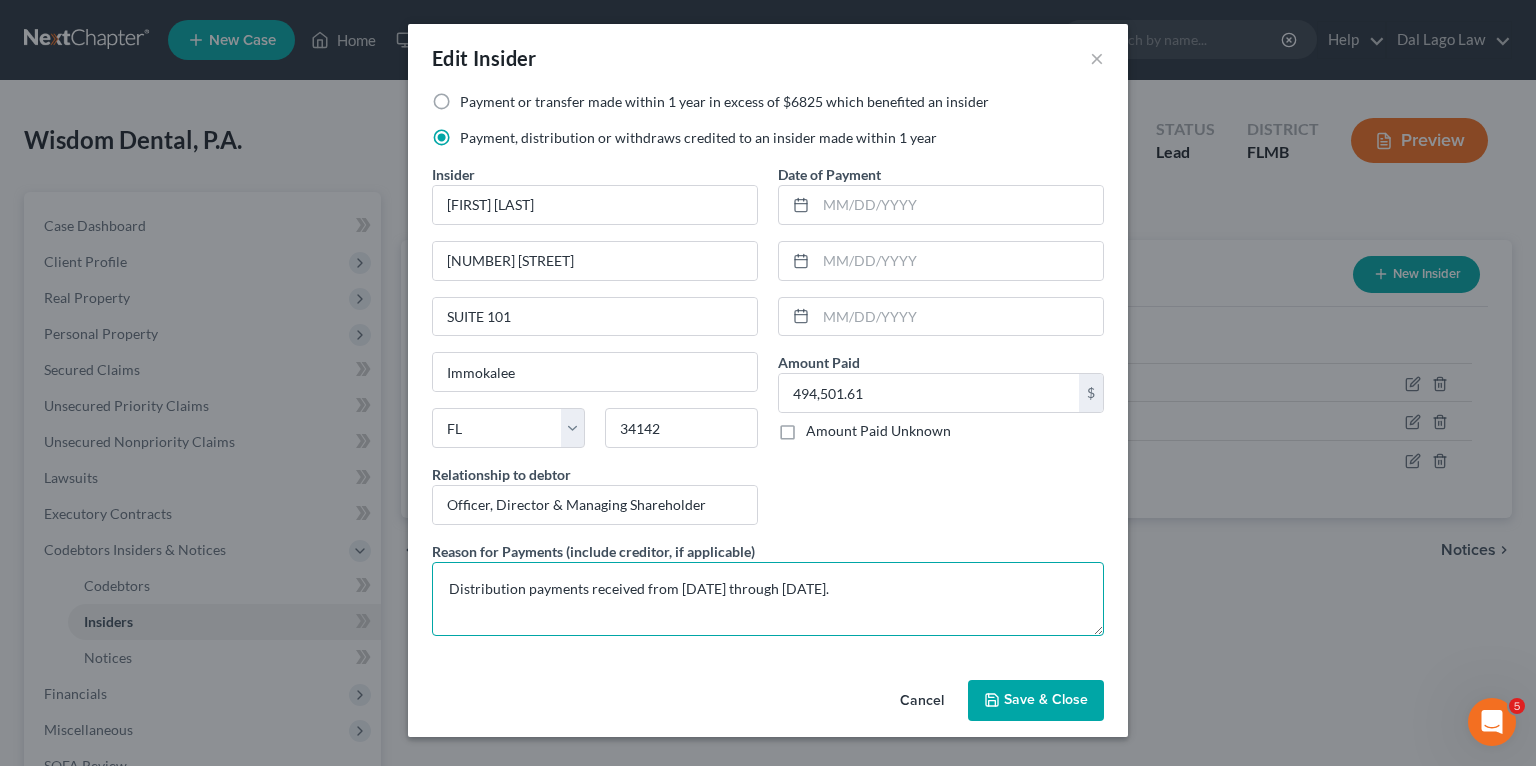 click on "Distribution payments received from [DATE] through [DATE]." at bounding box center [768, 599] 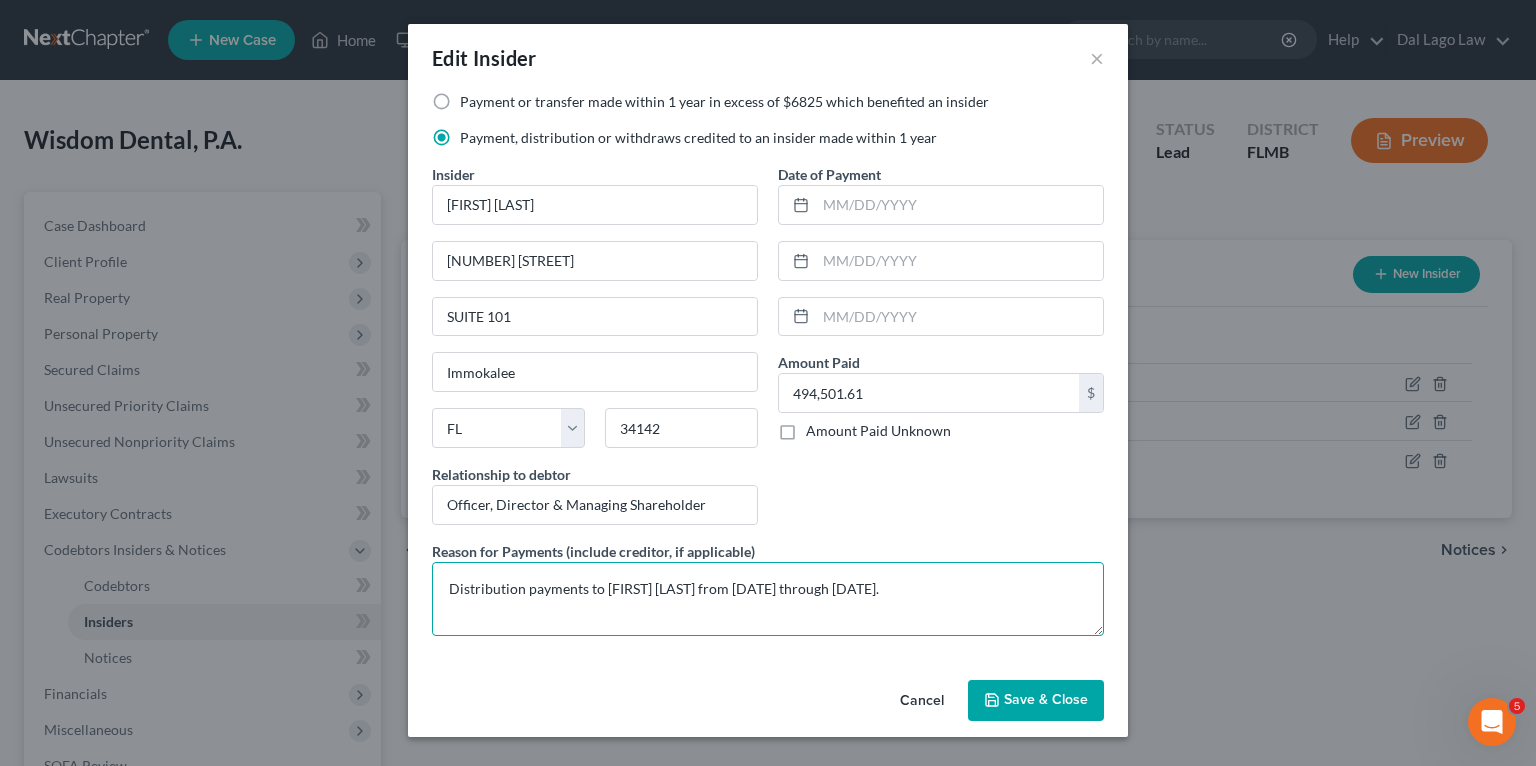 click on "Distribution payments to [FIRST] [LAST] from [DATE] through [DATE]." at bounding box center (768, 599) 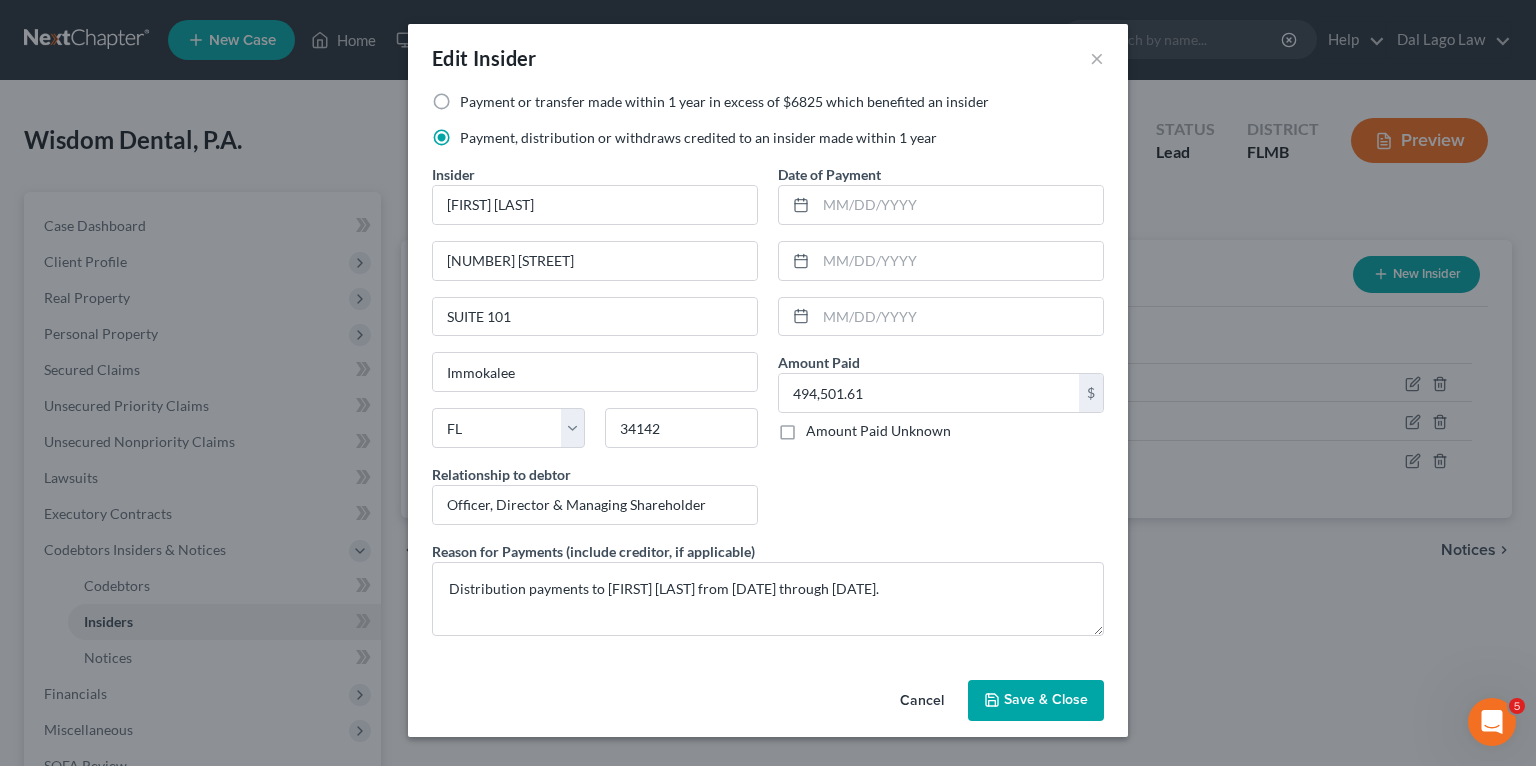 click on "Save & Close" at bounding box center [1046, 700] 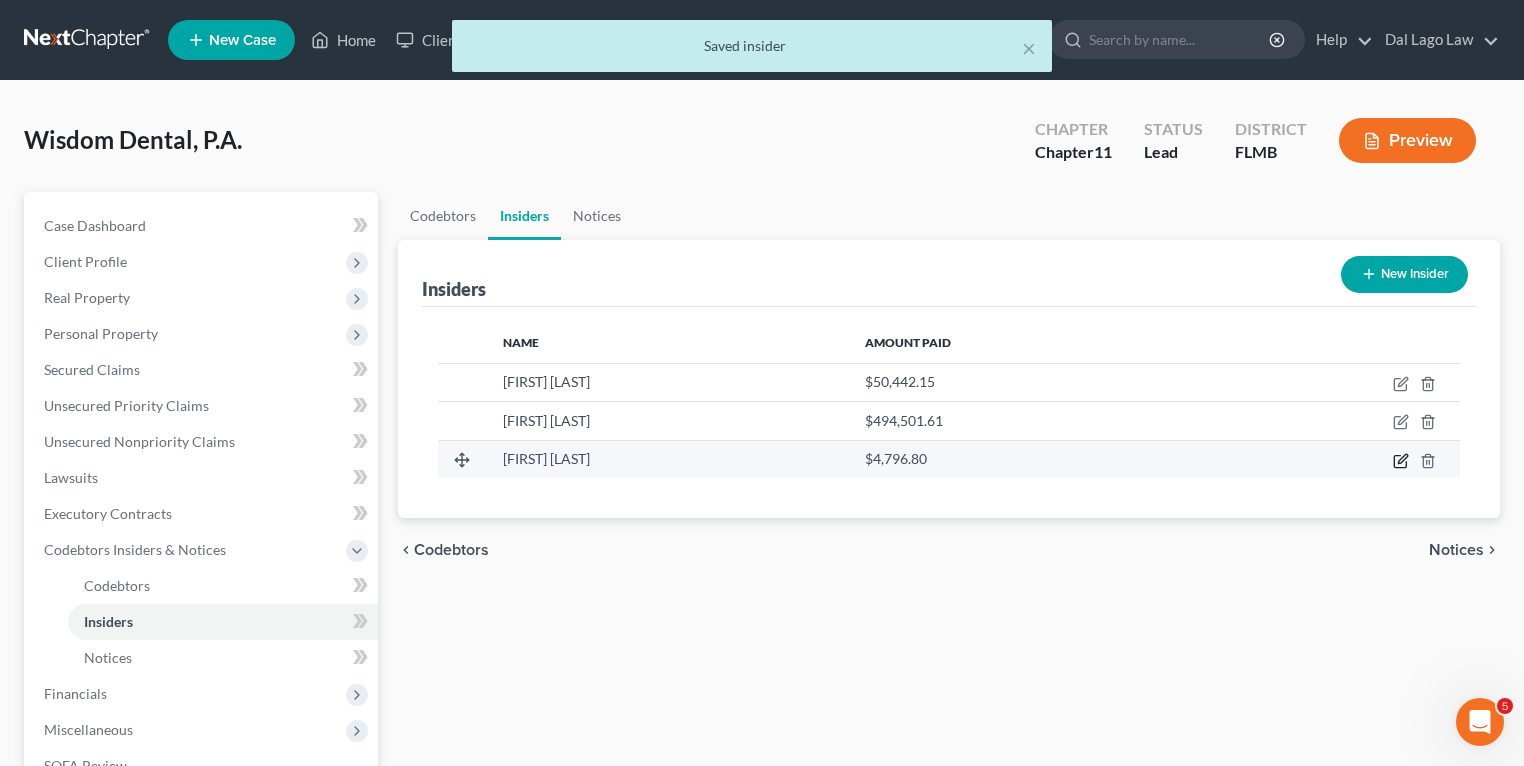 click 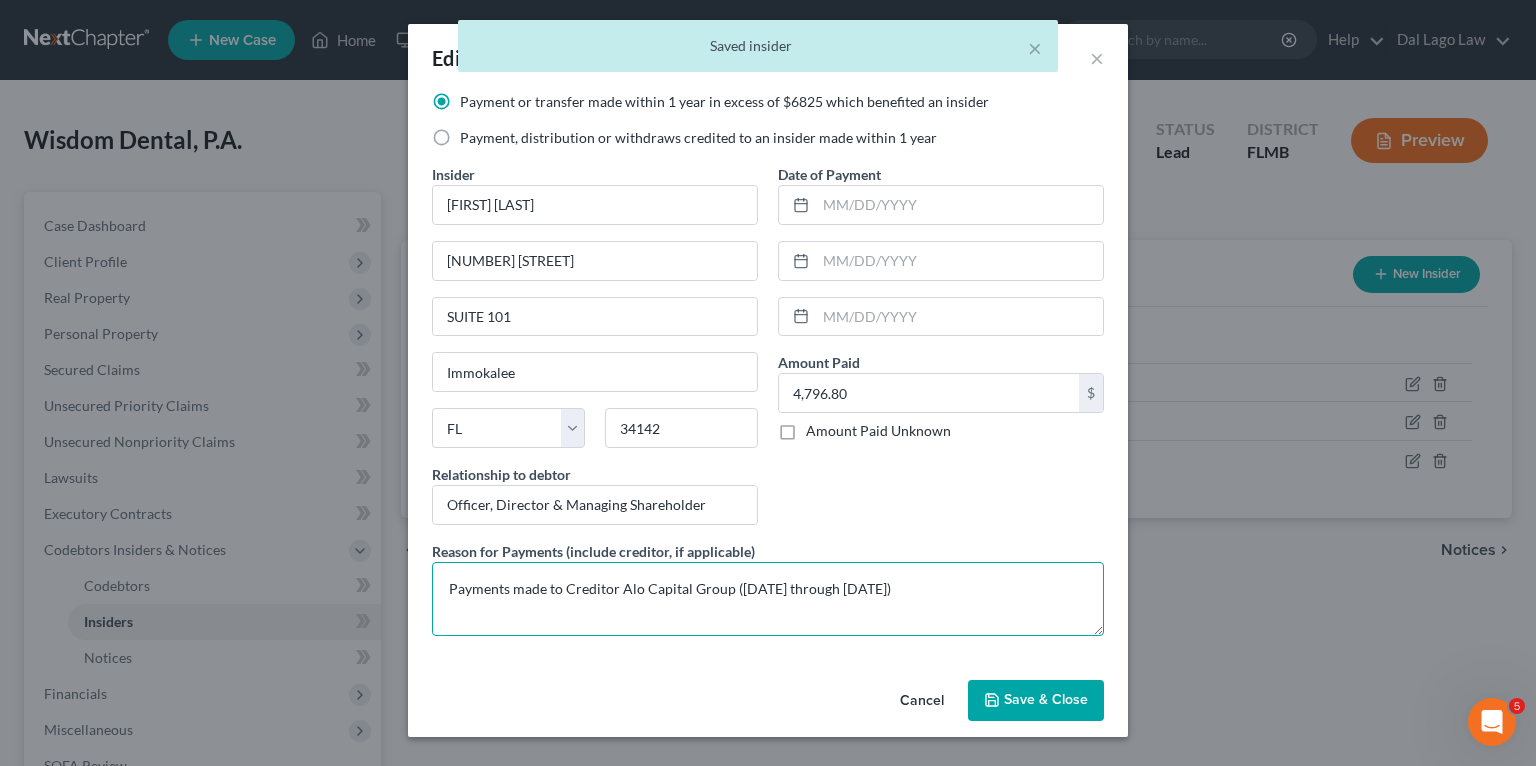 drag, startPoint x: 1000, startPoint y: 583, endPoint x: 728, endPoint y: 580, distance: 272.01654 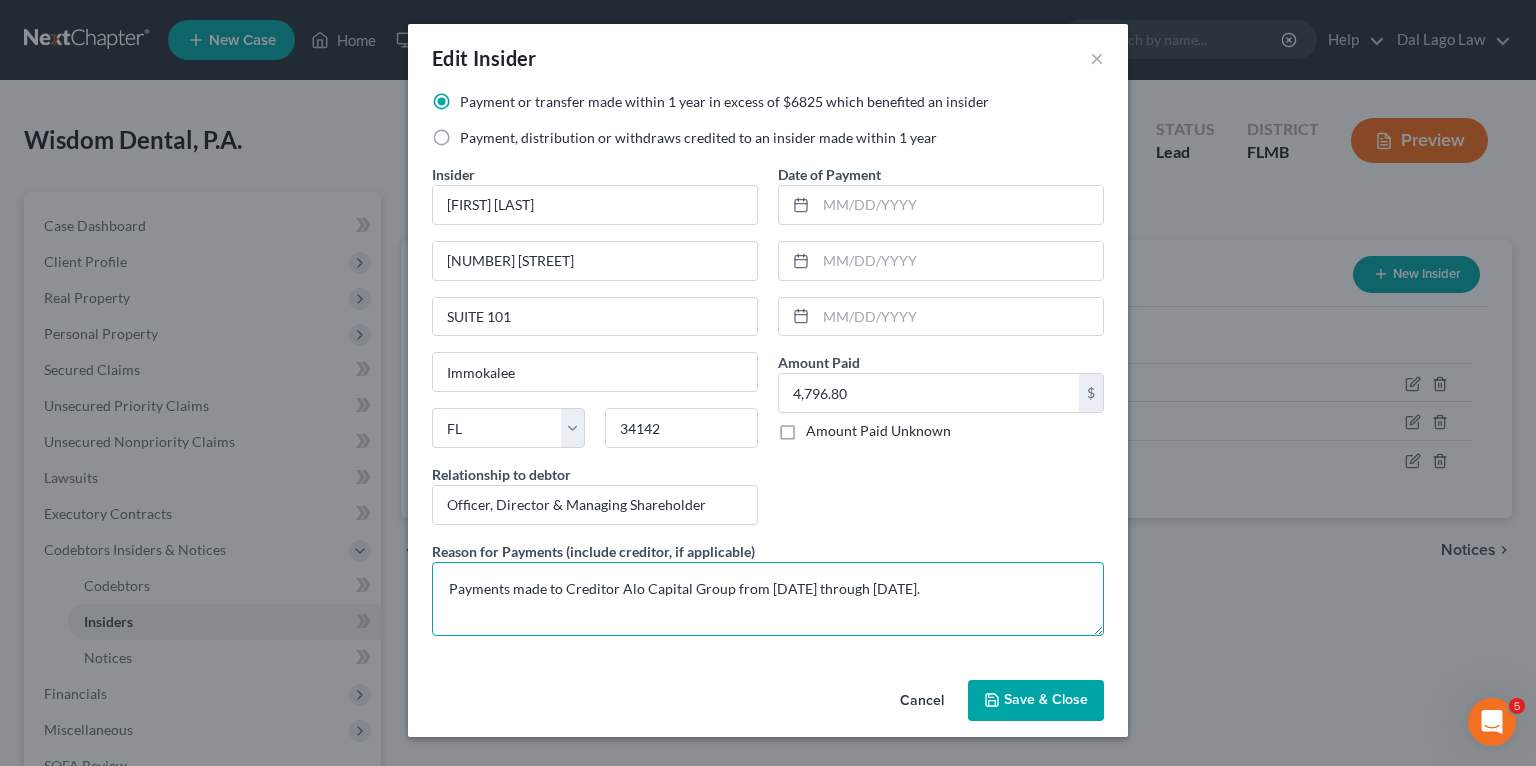 click on "Payments made to Creditor Alo Capital Group from [DATE] through [DATE]." at bounding box center [768, 599] 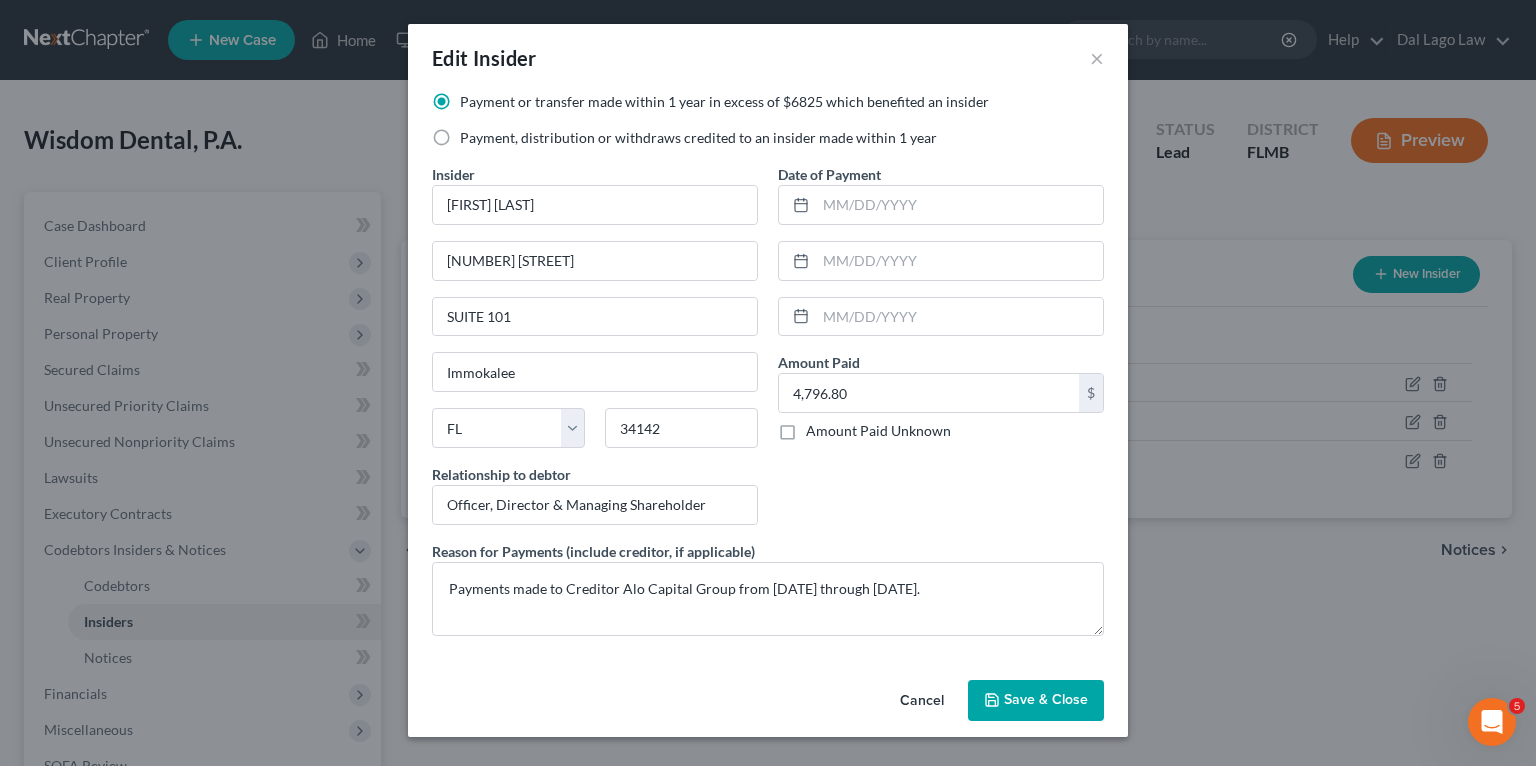click on "Save & Close" at bounding box center (1046, 700) 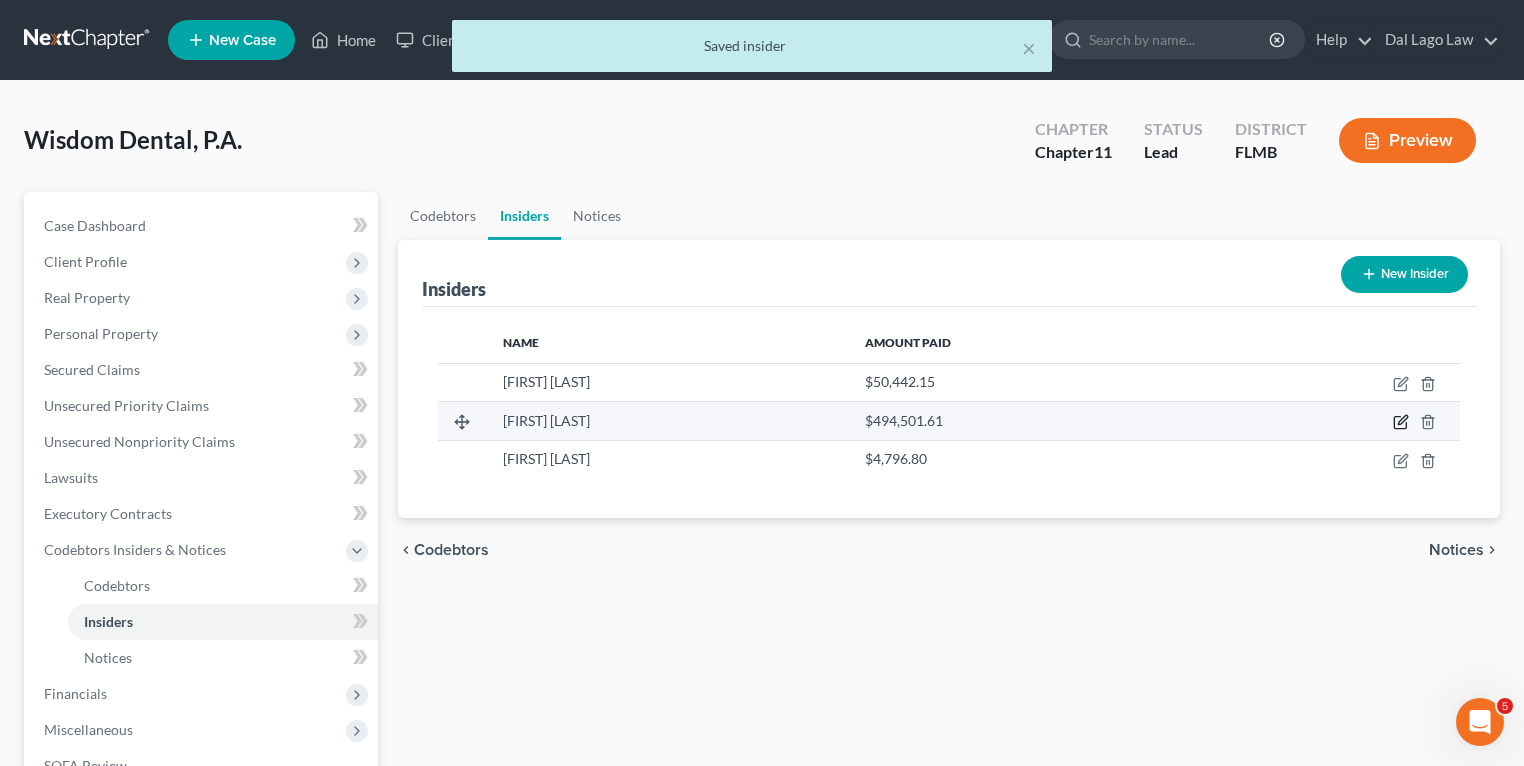 click 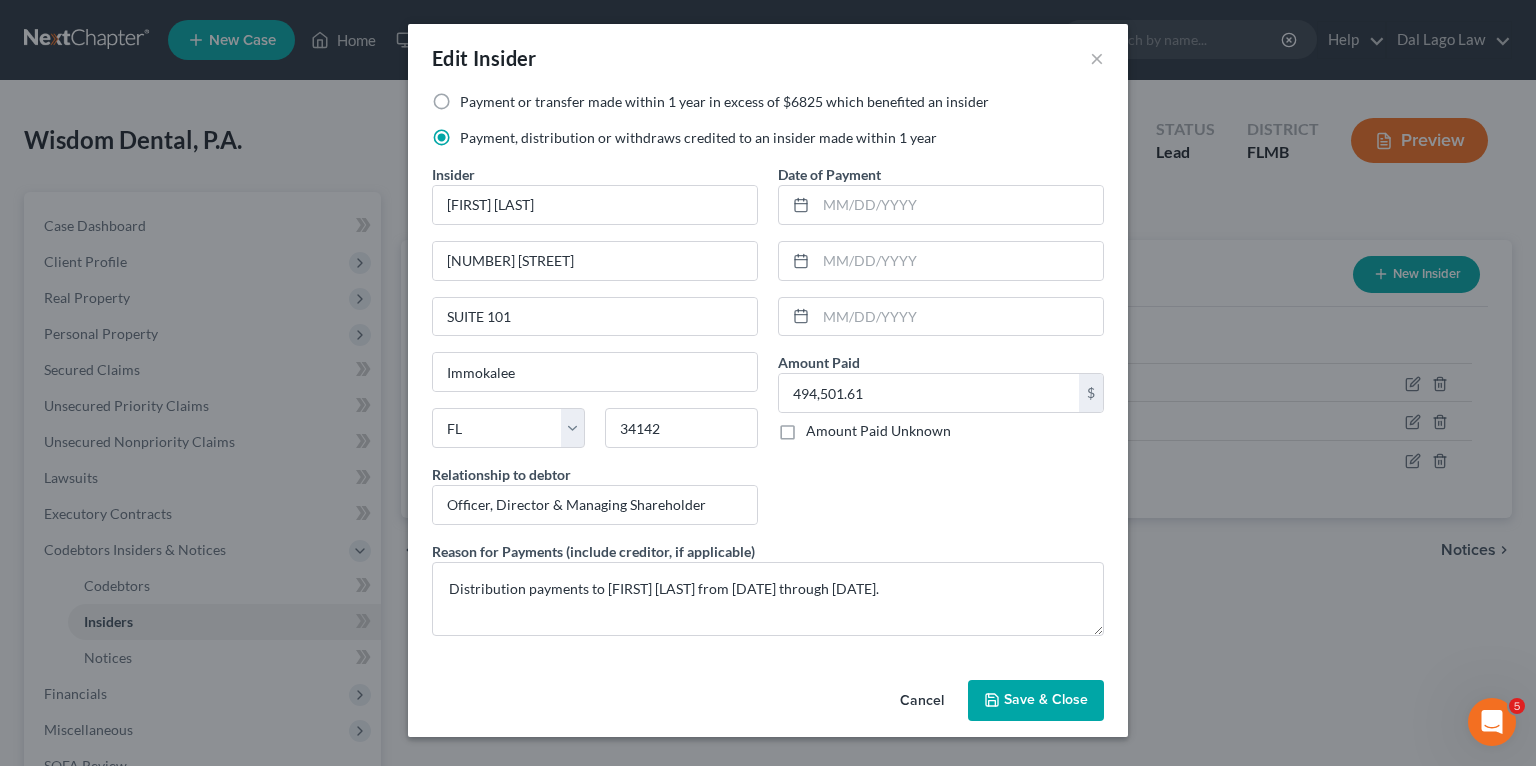 click on "Save & Close" at bounding box center (1046, 700) 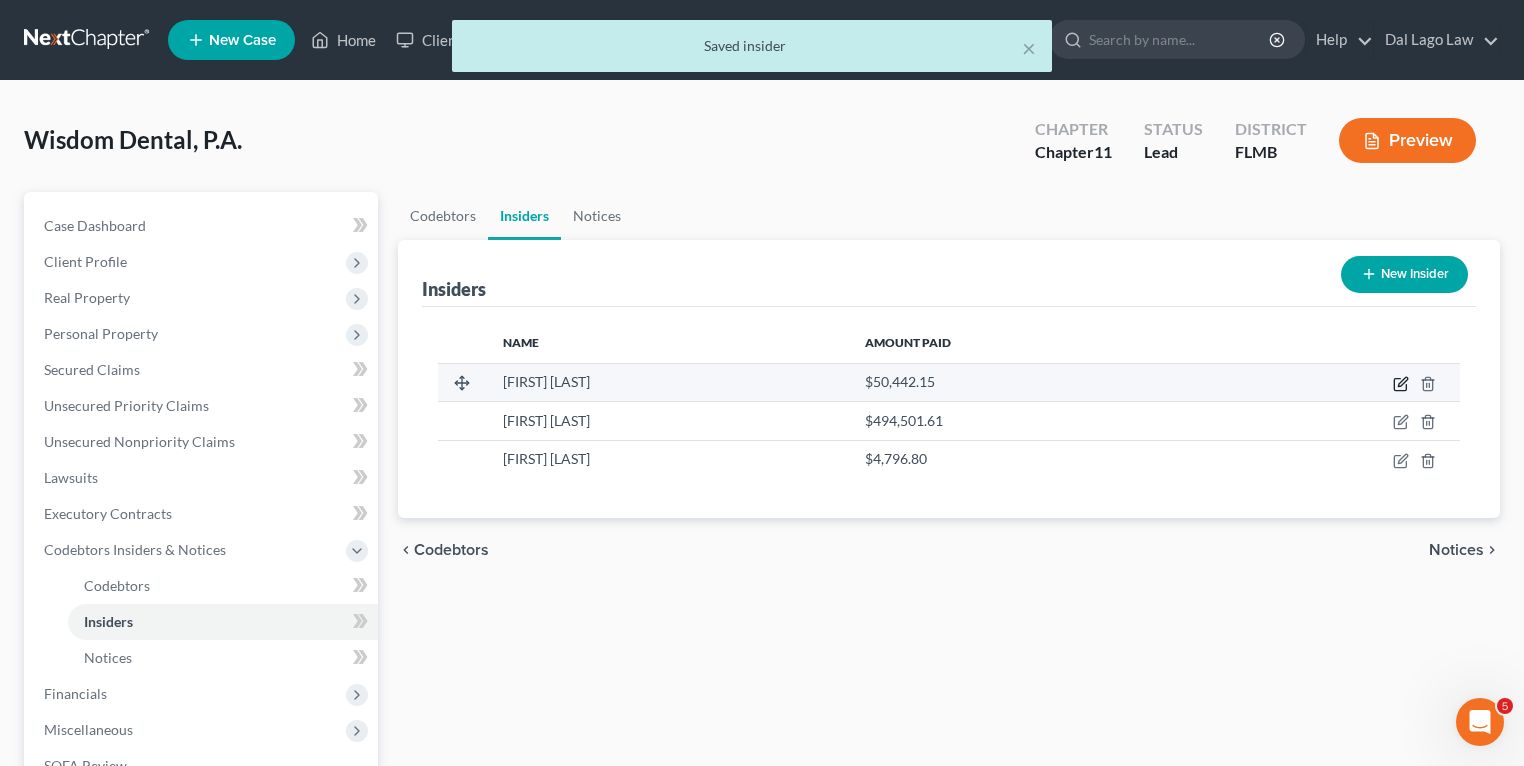click 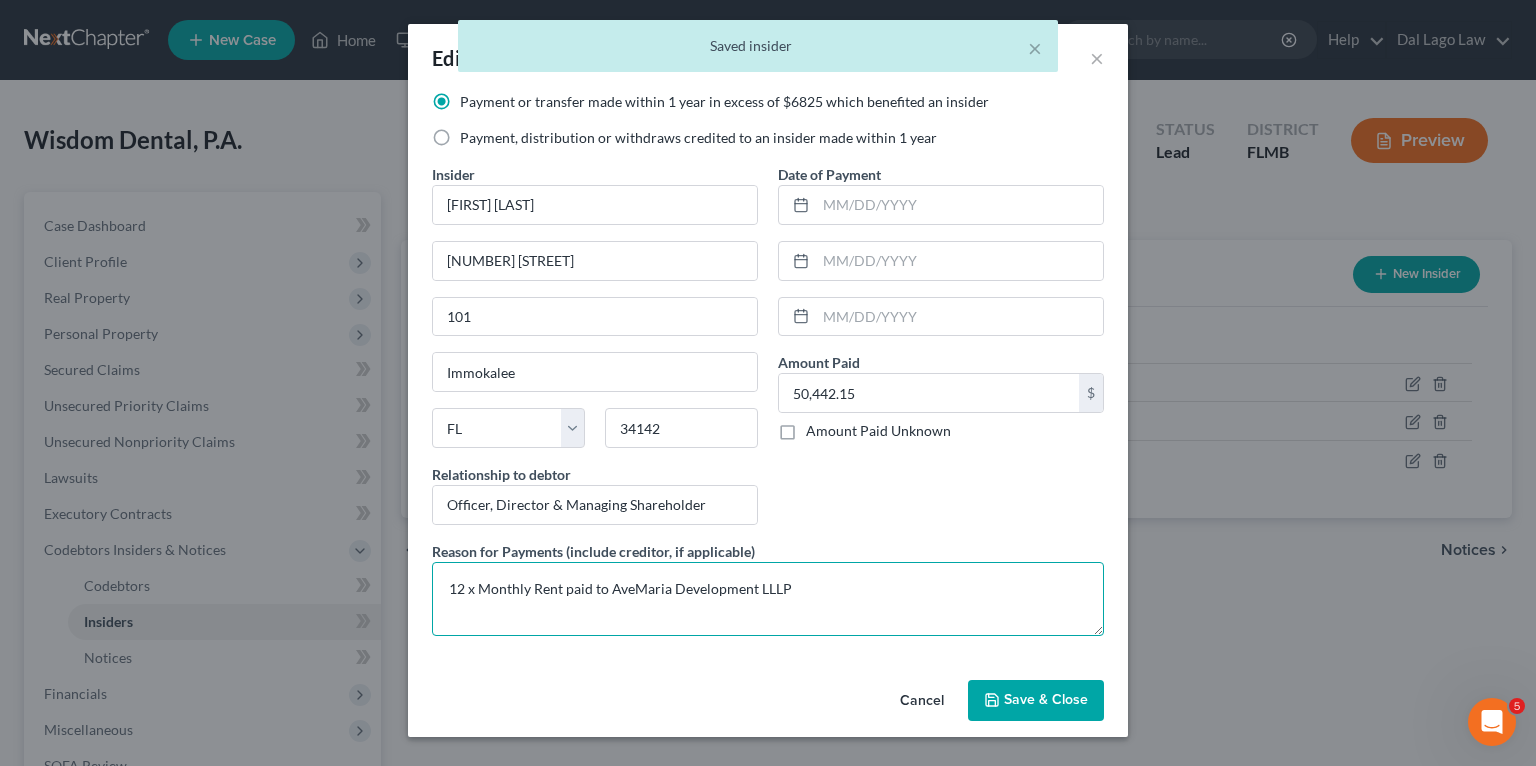 drag, startPoint x: 477, startPoint y: 589, endPoint x: 266, endPoint y: 564, distance: 212.47588 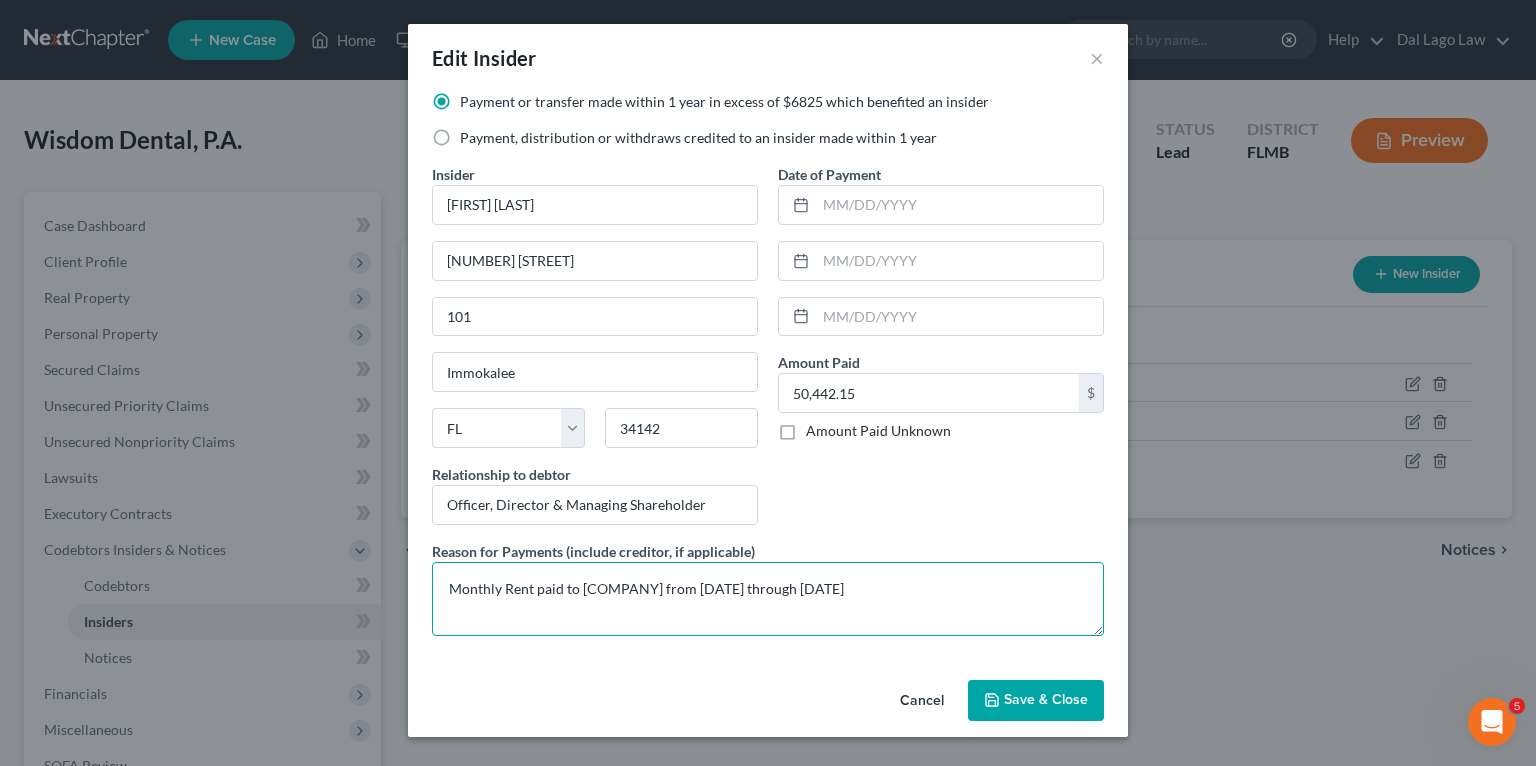 click on "Monthly Rent paid to [COMPANY] from [DATE] through [DATE]" at bounding box center (768, 599) 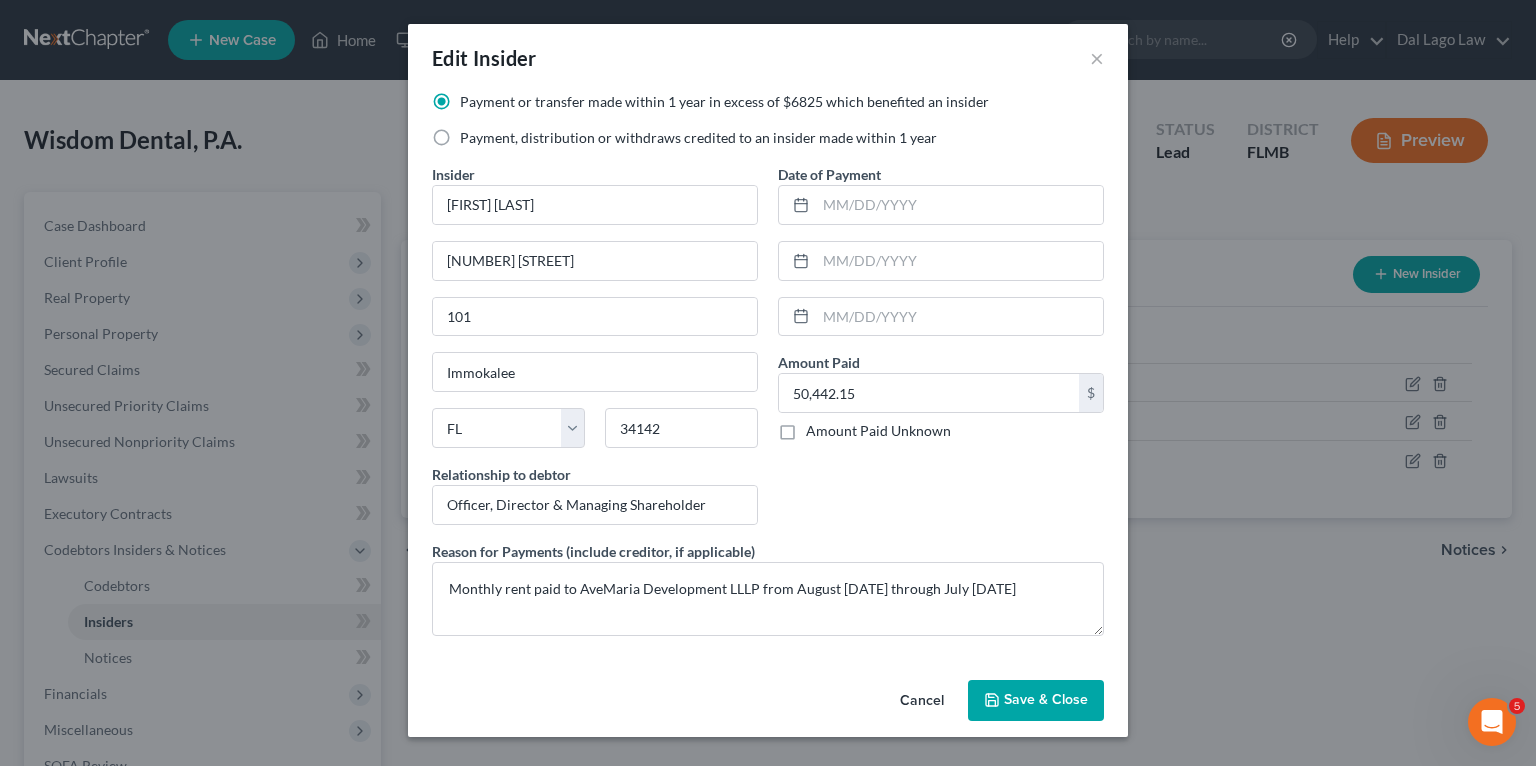 click on "Payment or transfer made within 1 year in excess of $6825 which benefited an insider Payment, distribution or withdraws credited to an insider made within 1 year
Insider
*
[FIRST] [LAST] [NUMBER] ANNUNCIATION CIRCLE [CITY] State AL AK AR AZ CA CO CT DE DC FL GA GU HI ID IL IN IA KS KY LA ME MD MA MI MN MS MO MT NC ND NE NV NH WI WY [POSTAL_CODE] Relationship to debtor Date of Payment                         Amount Paid
[AMOUNT] $
Amount Paid Unknown
Balance Undetermined
[AMOUNT] $
Amount Paid Unknown
Reason for Payments (include creditor, if applicable) Monthly rent paid to AveMaria Development LLLP from August [DATE] through July [DATE]" at bounding box center (768, 372) 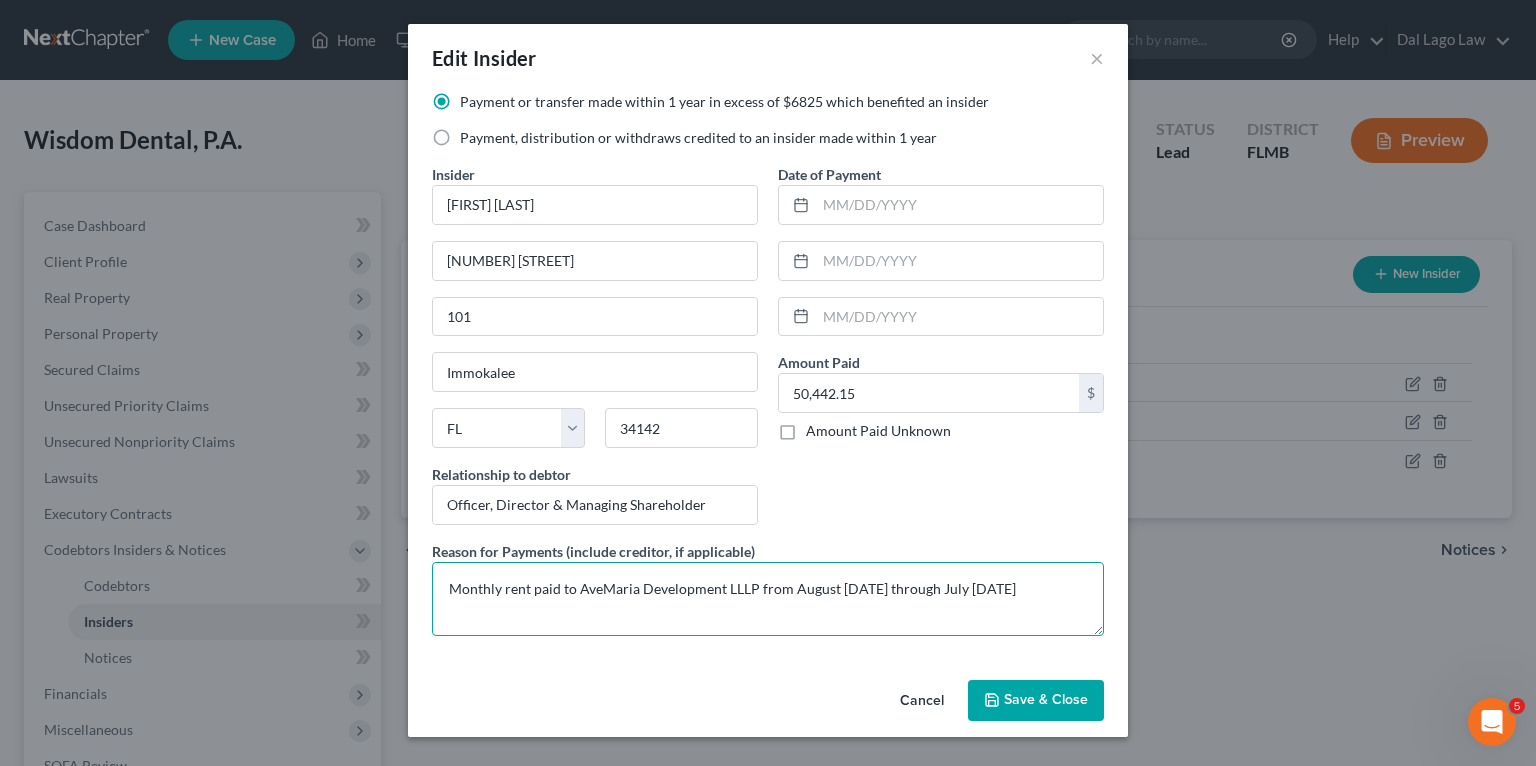click on "Monthly rent paid to AveMaria Development LLLP from August [DATE] through July [DATE]" at bounding box center (768, 599) 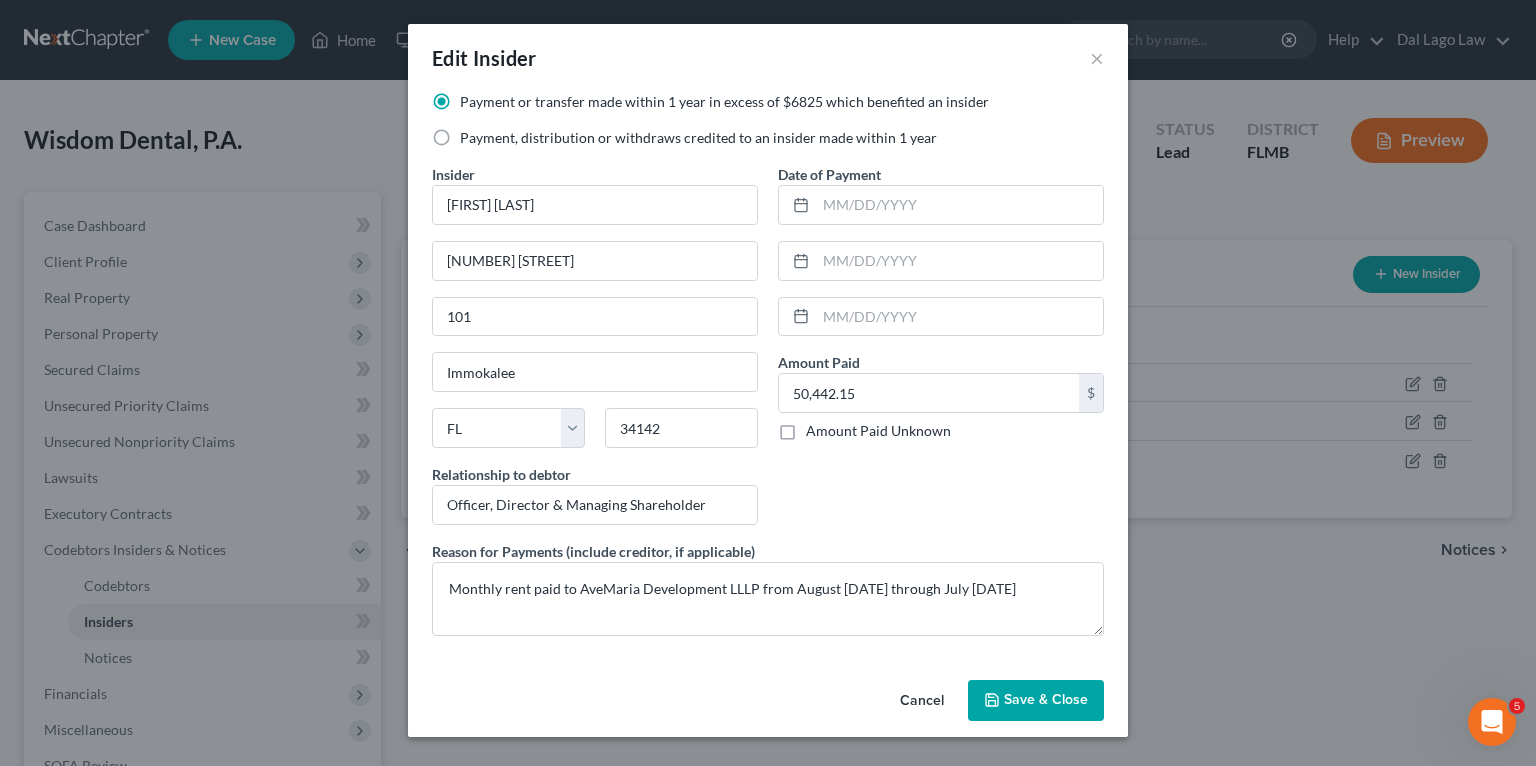 click on "Save & Close" at bounding box center [1046, 700] 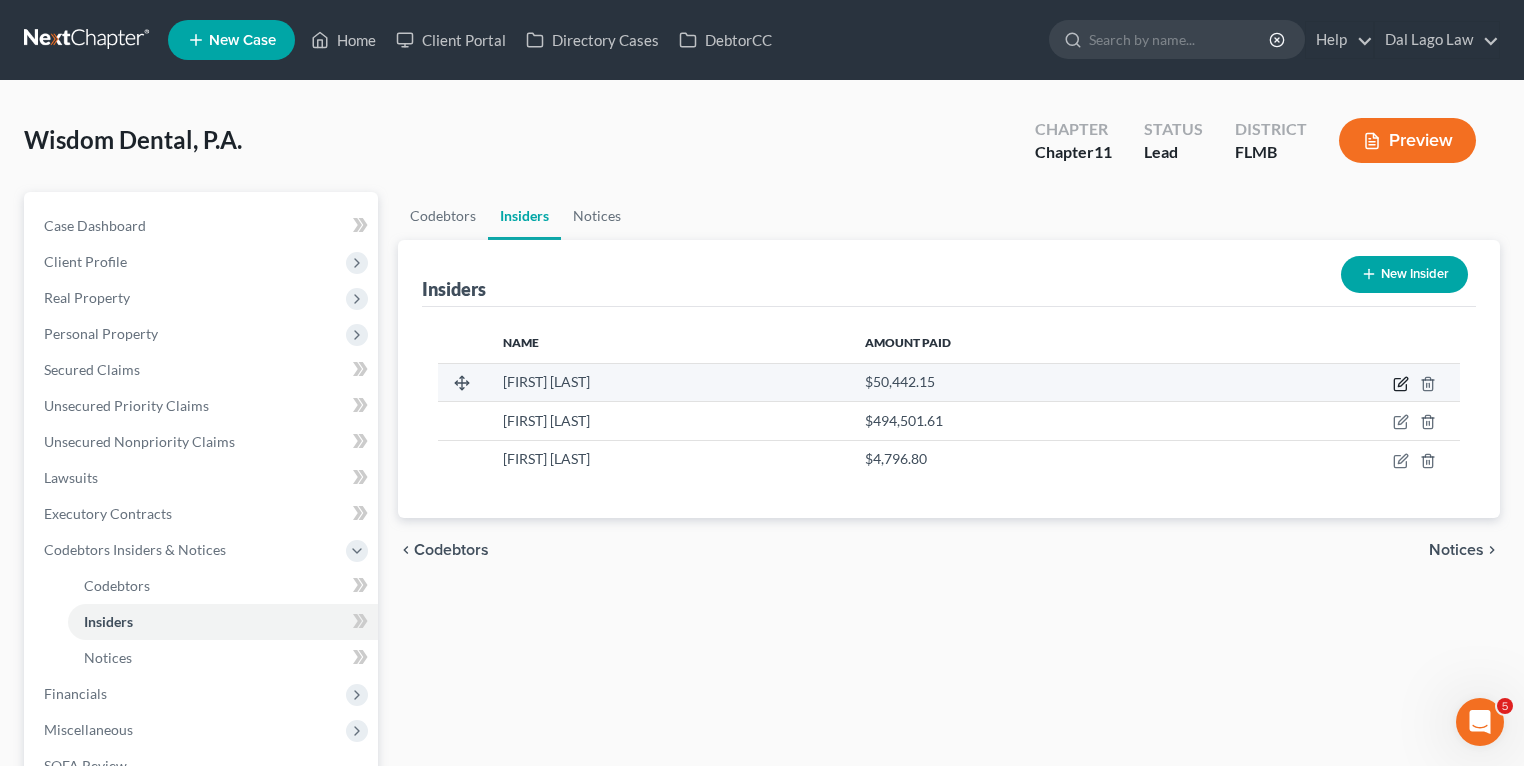 click 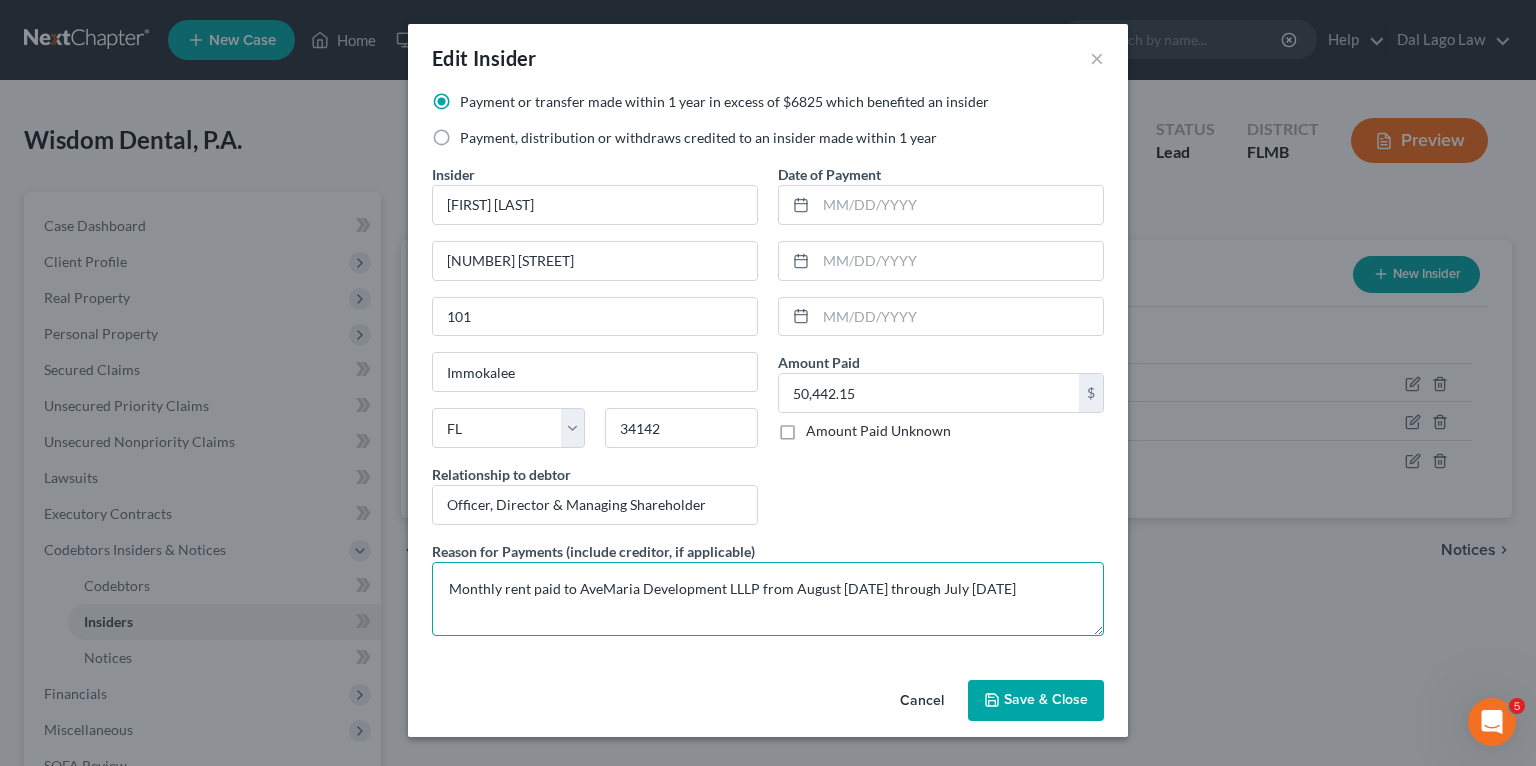 click on "Monthly rent paid to AveMaria Development LLLP from August [DATE] through July [DATE]" at bounding box center (768, 599) 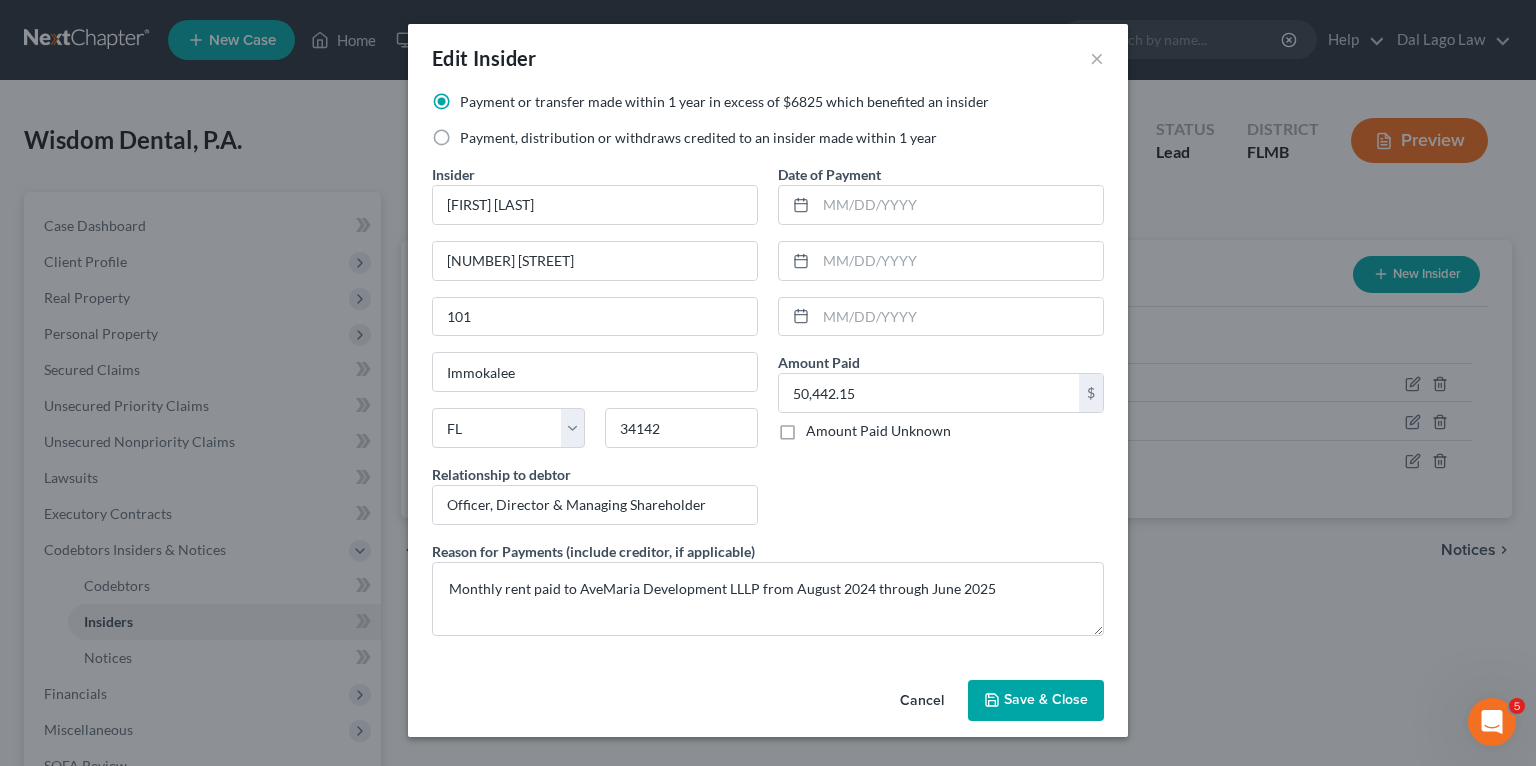click on "Save & Close" at bounding box center [1046, 700] 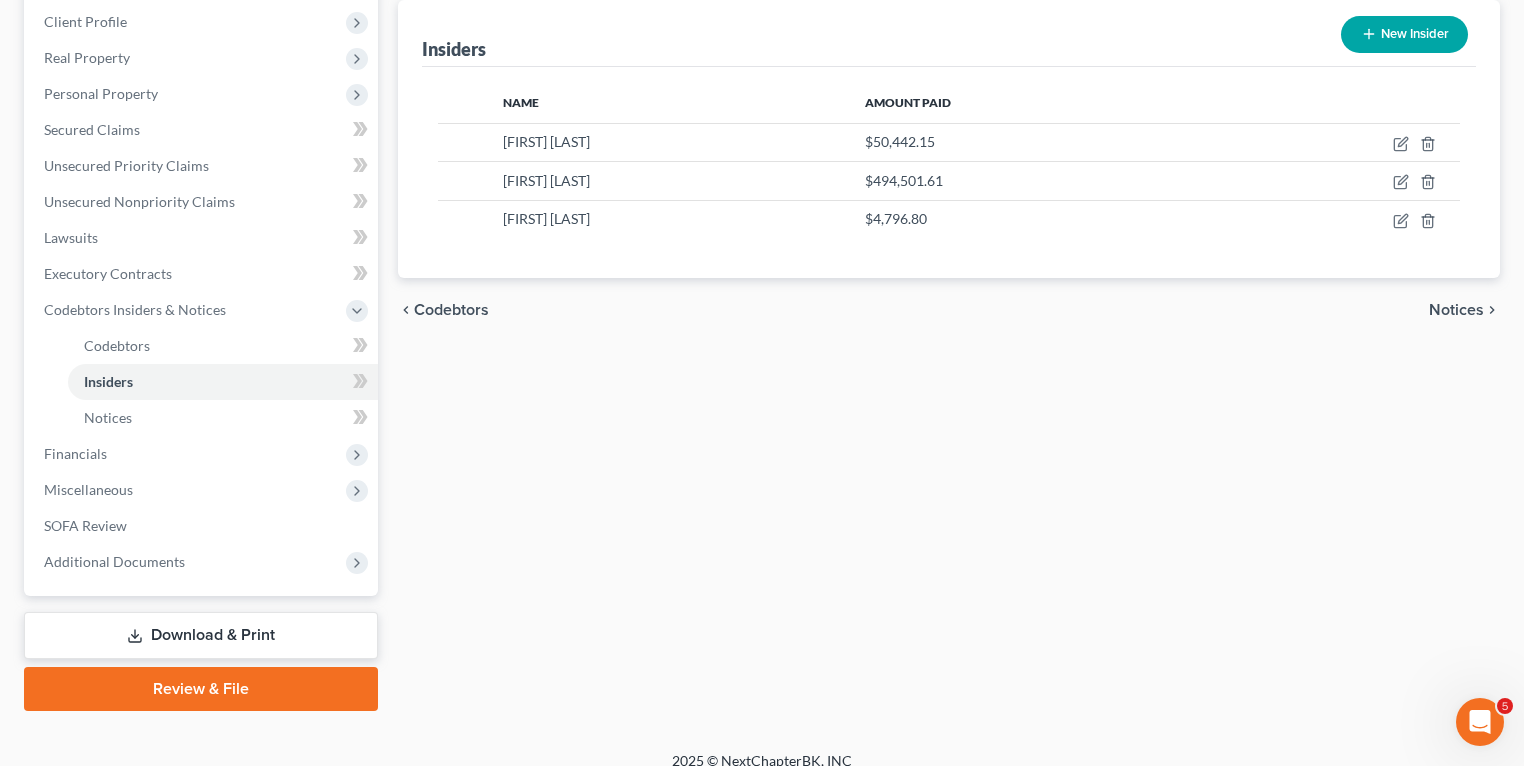 scroll, scrollTop: 0, scrollLeft: 0, axis: both 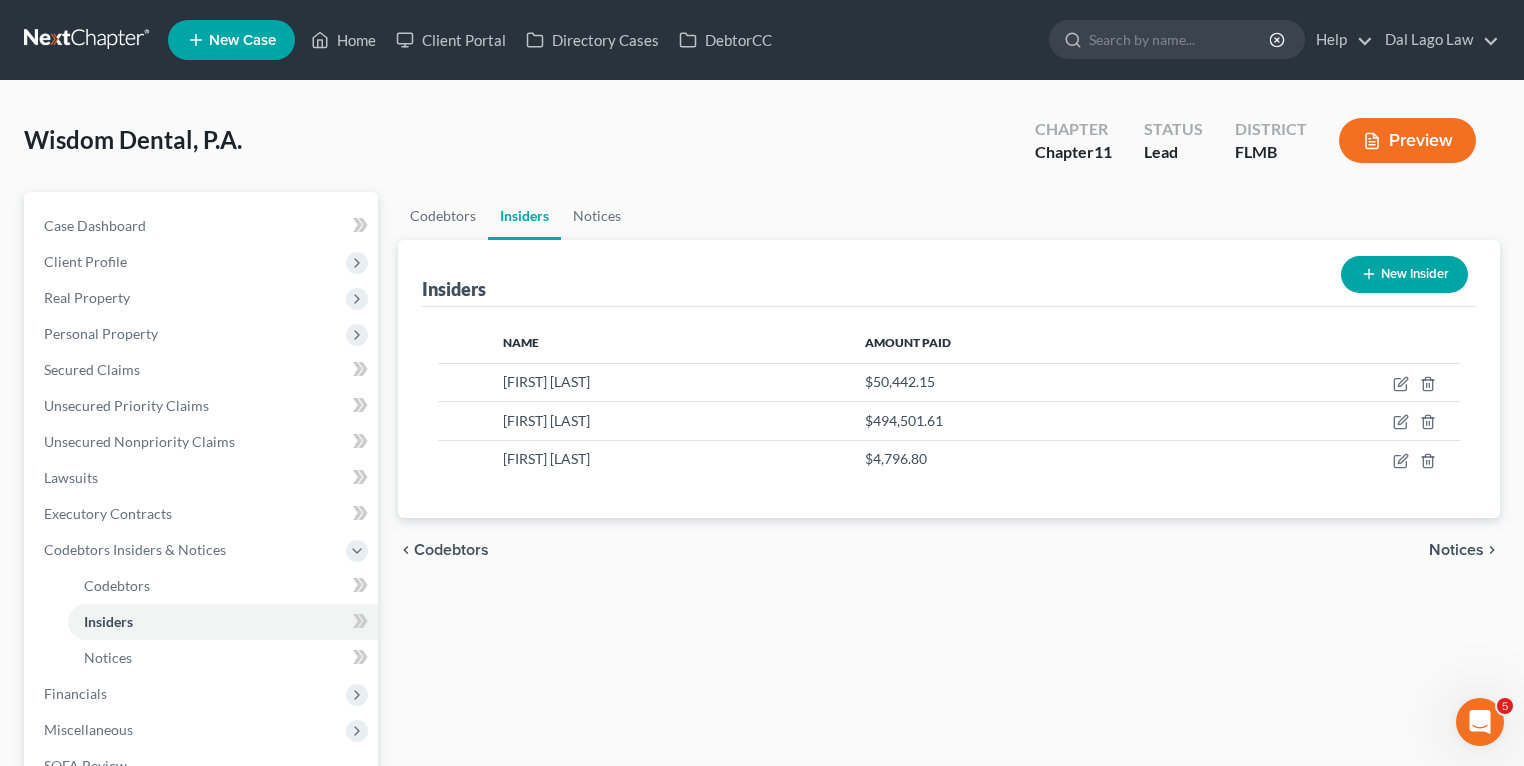 click on "New Insider" at bounding box center (1404, 274) 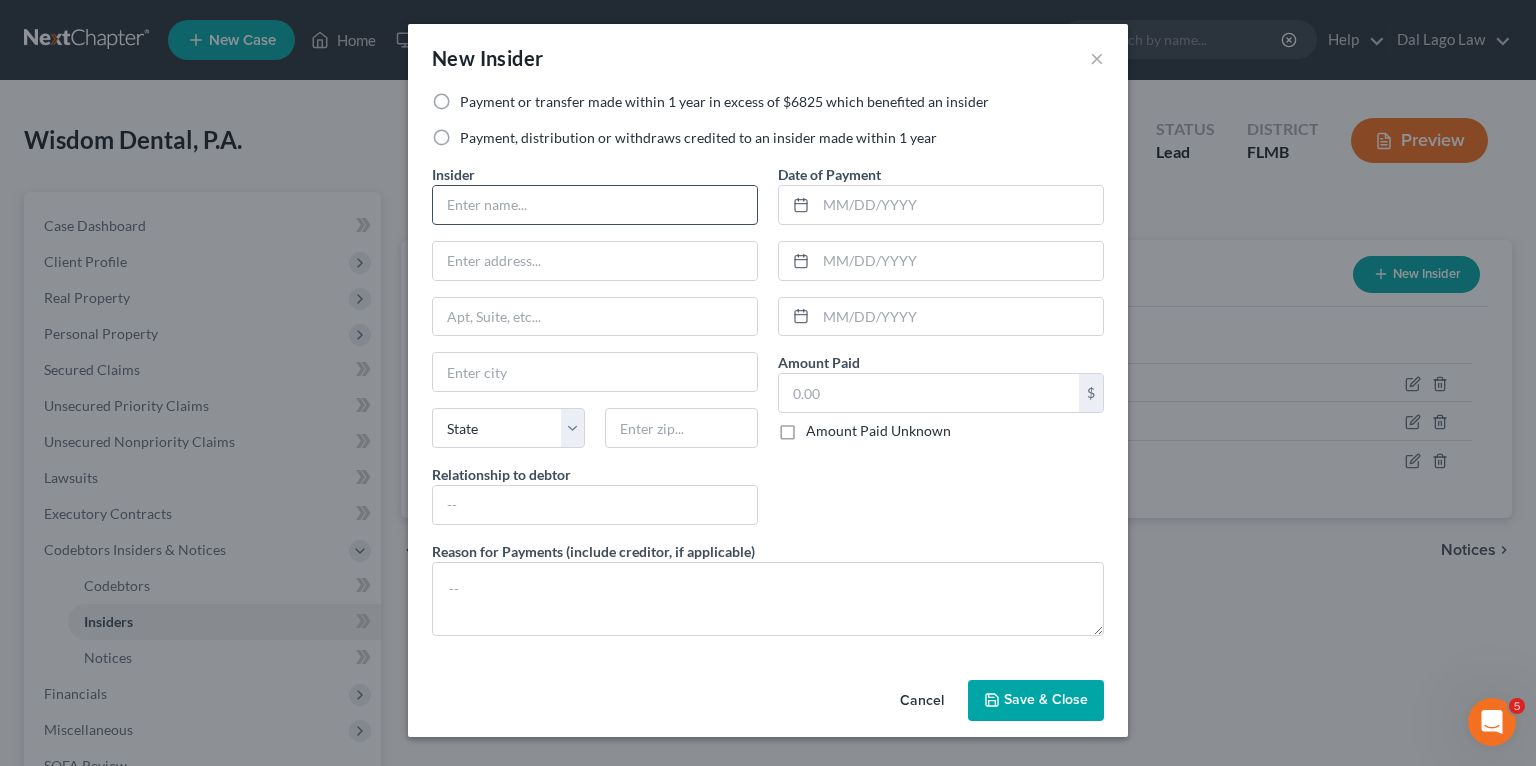 click at bounding box center (595, 205) 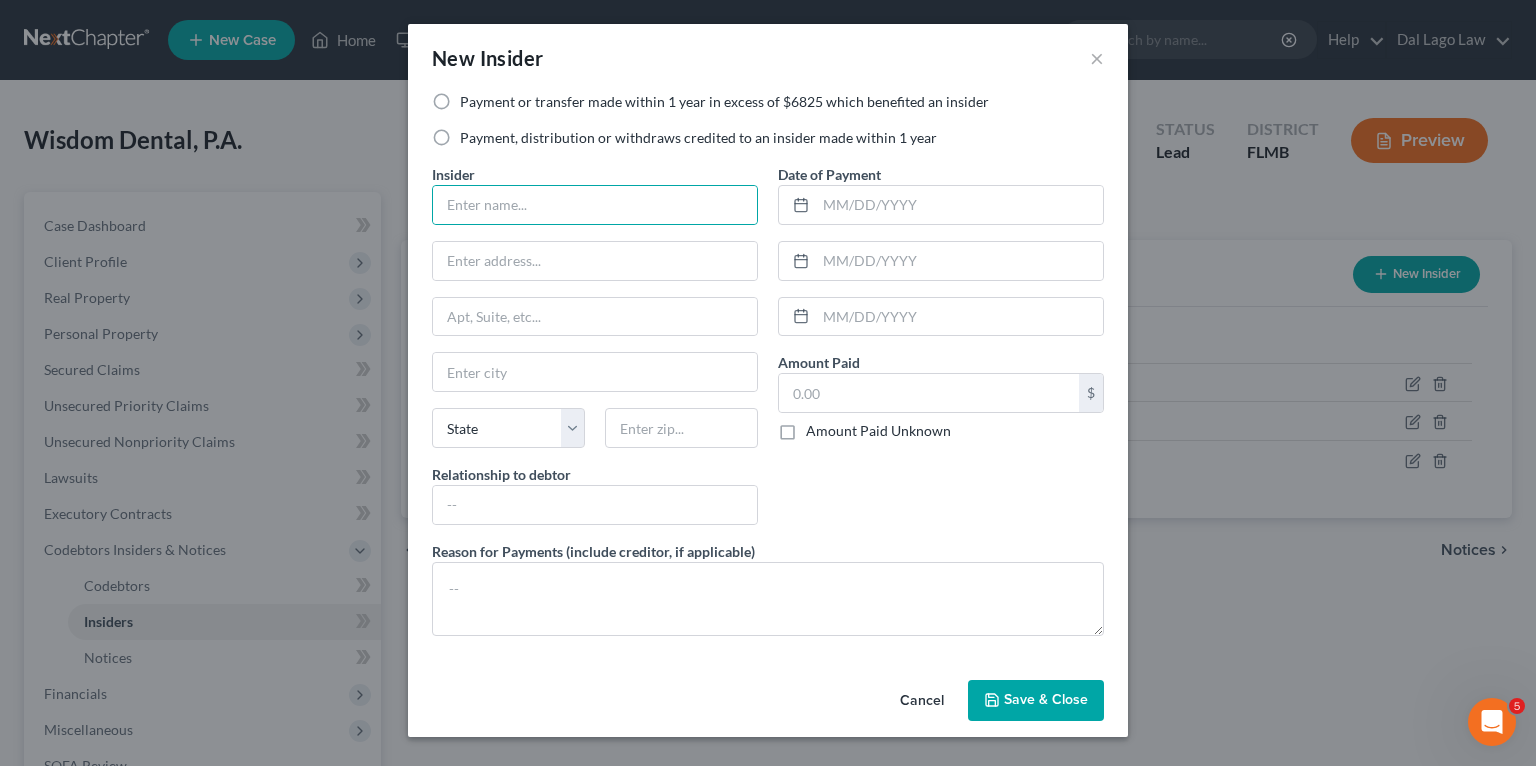 click on "Payment or transfer made within 1 year in excess of $6825 which benefited an insider" at bounding box center [724, 102] 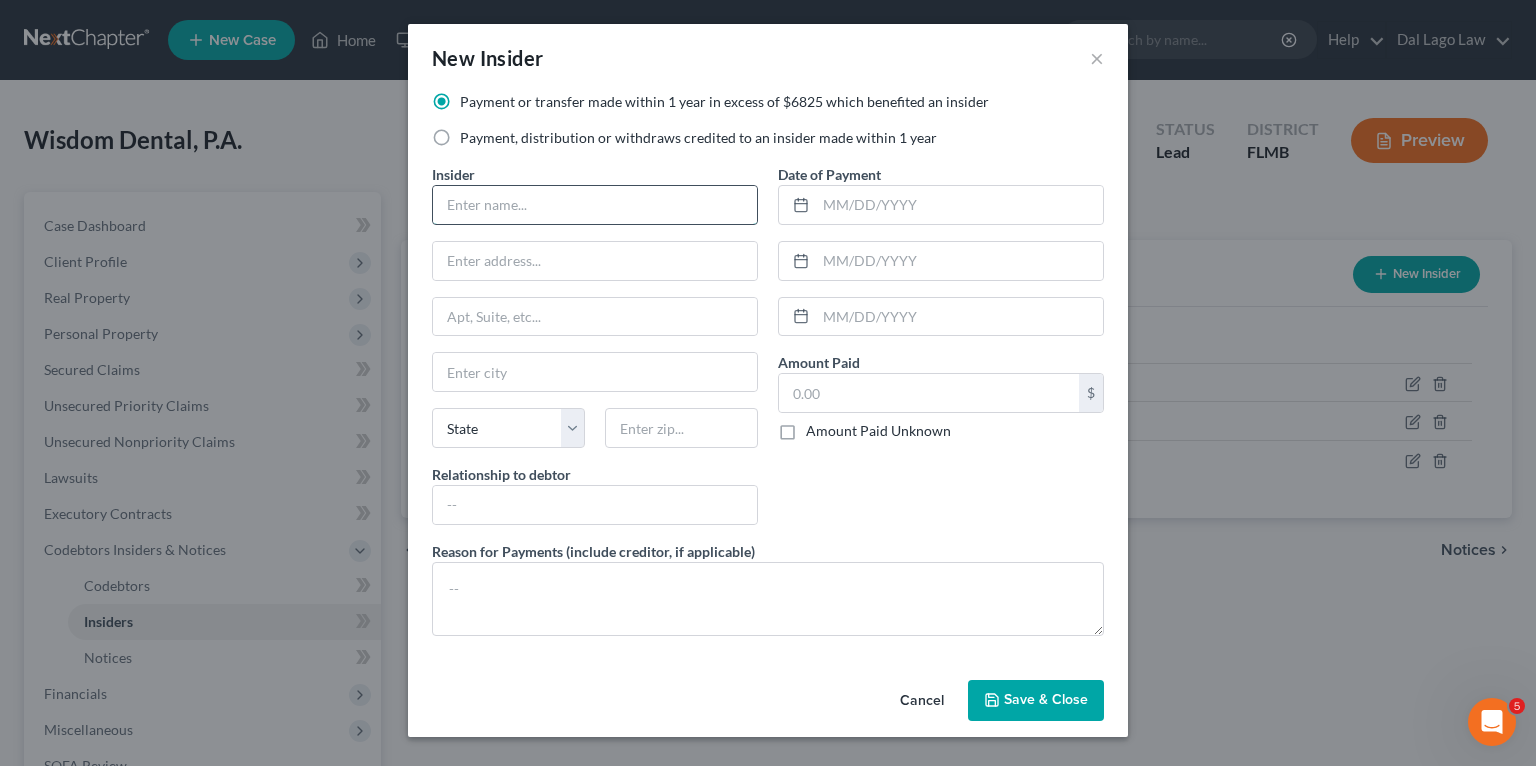 click at bounding box center [595, 205] 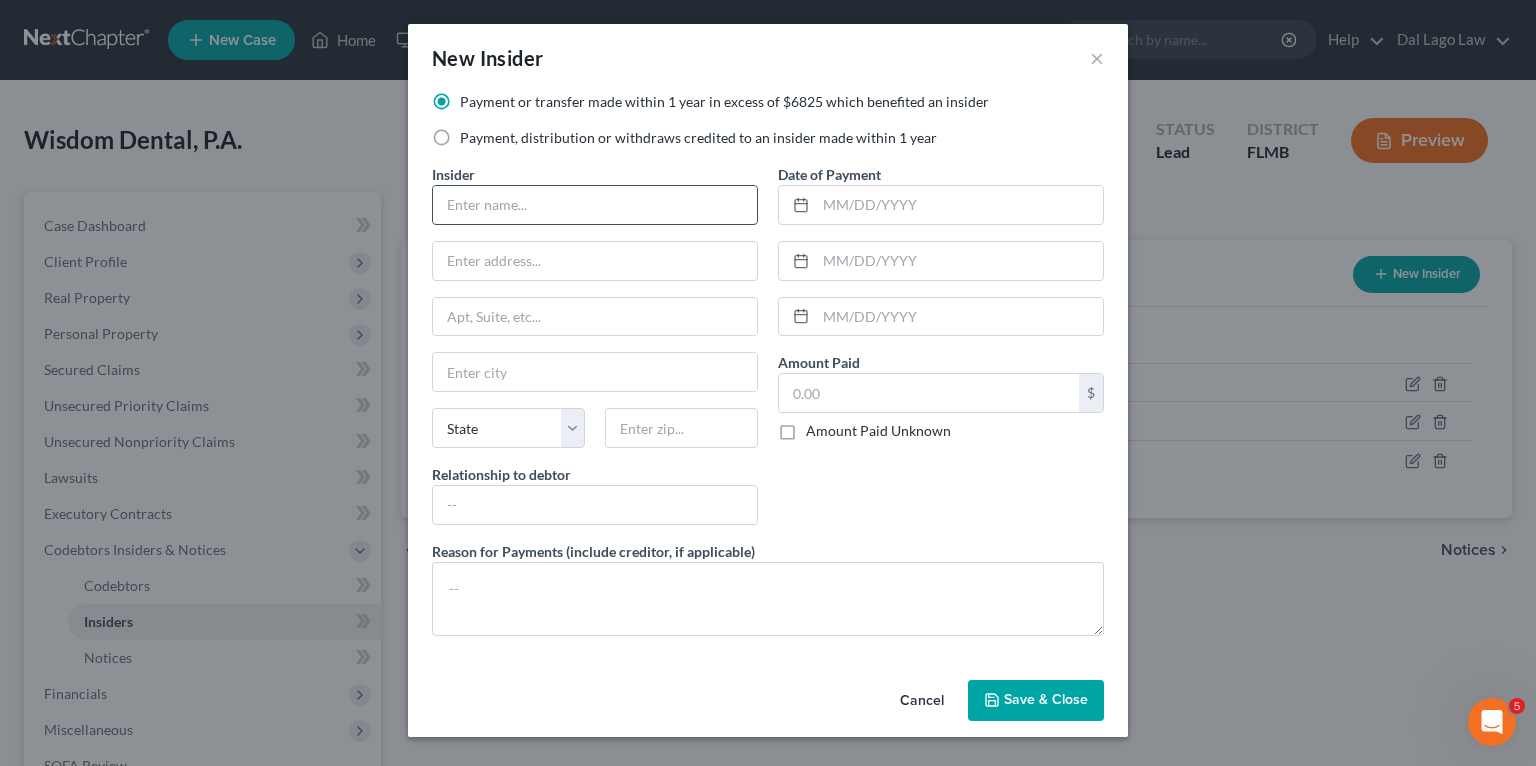 click at bounding box center (595, 205) 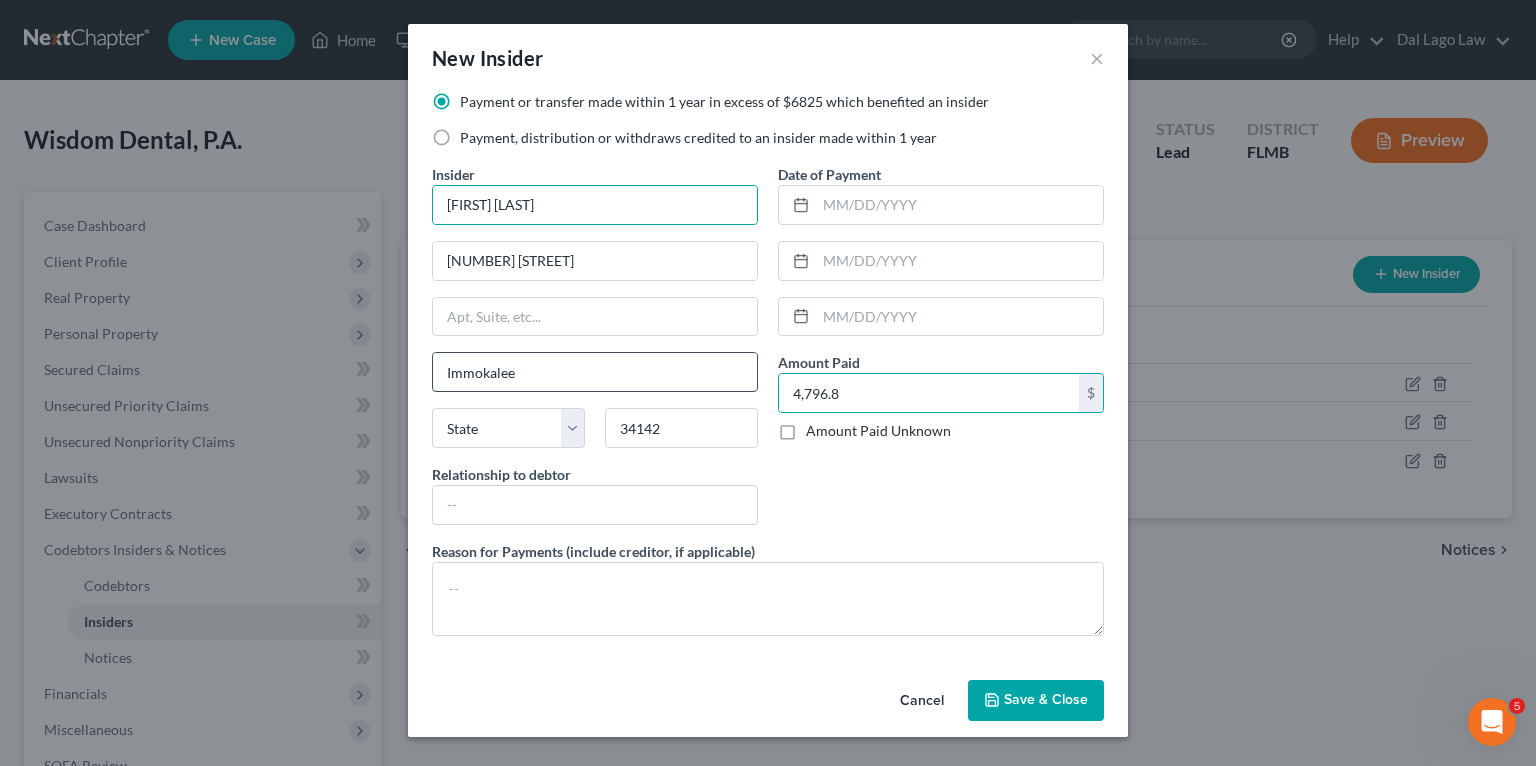 drag, startPoint x: 892, startPoint y: 382, endPoint x: 684, endPoint y: 382, distance: 208 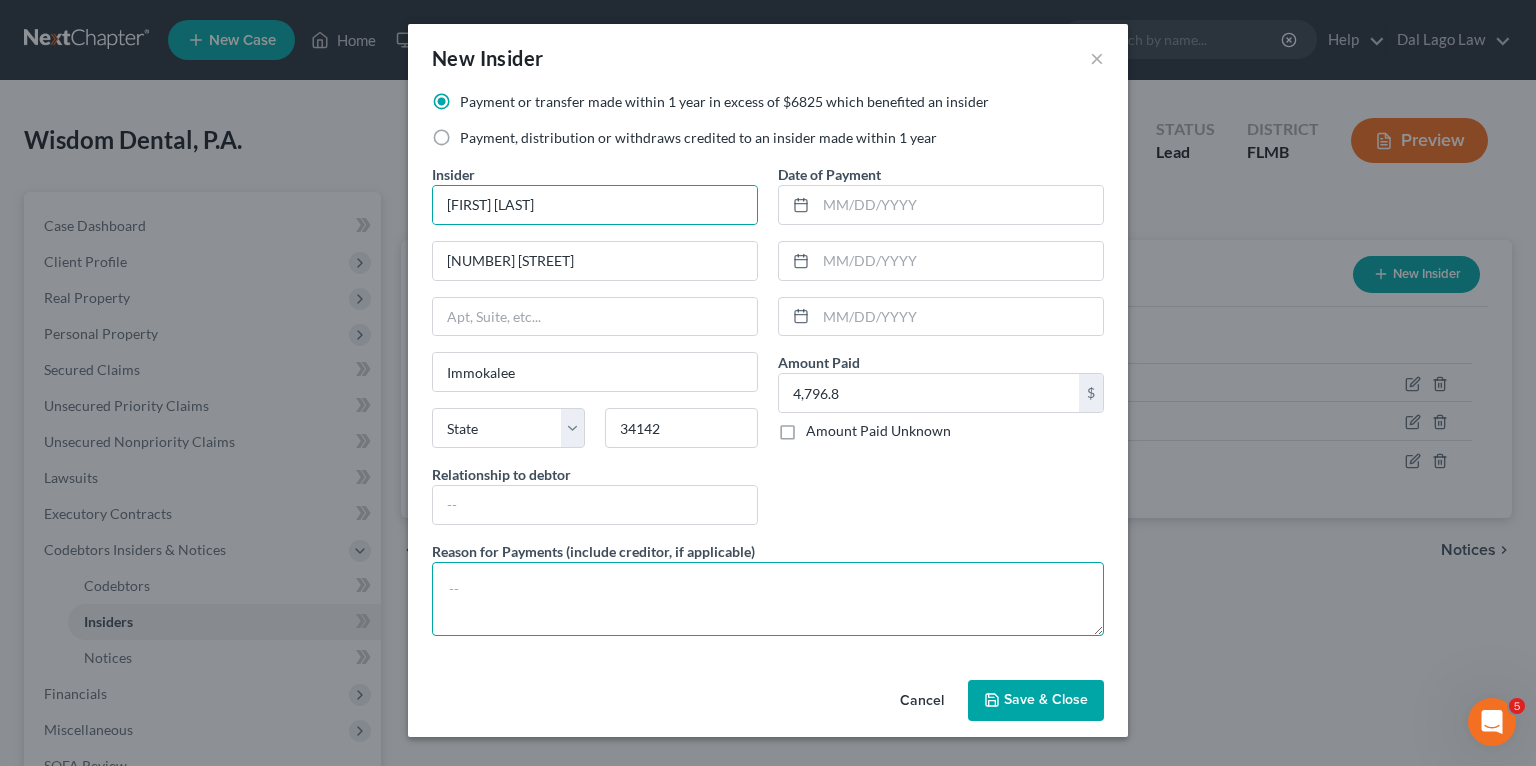 click at bounding box center (768, 599) 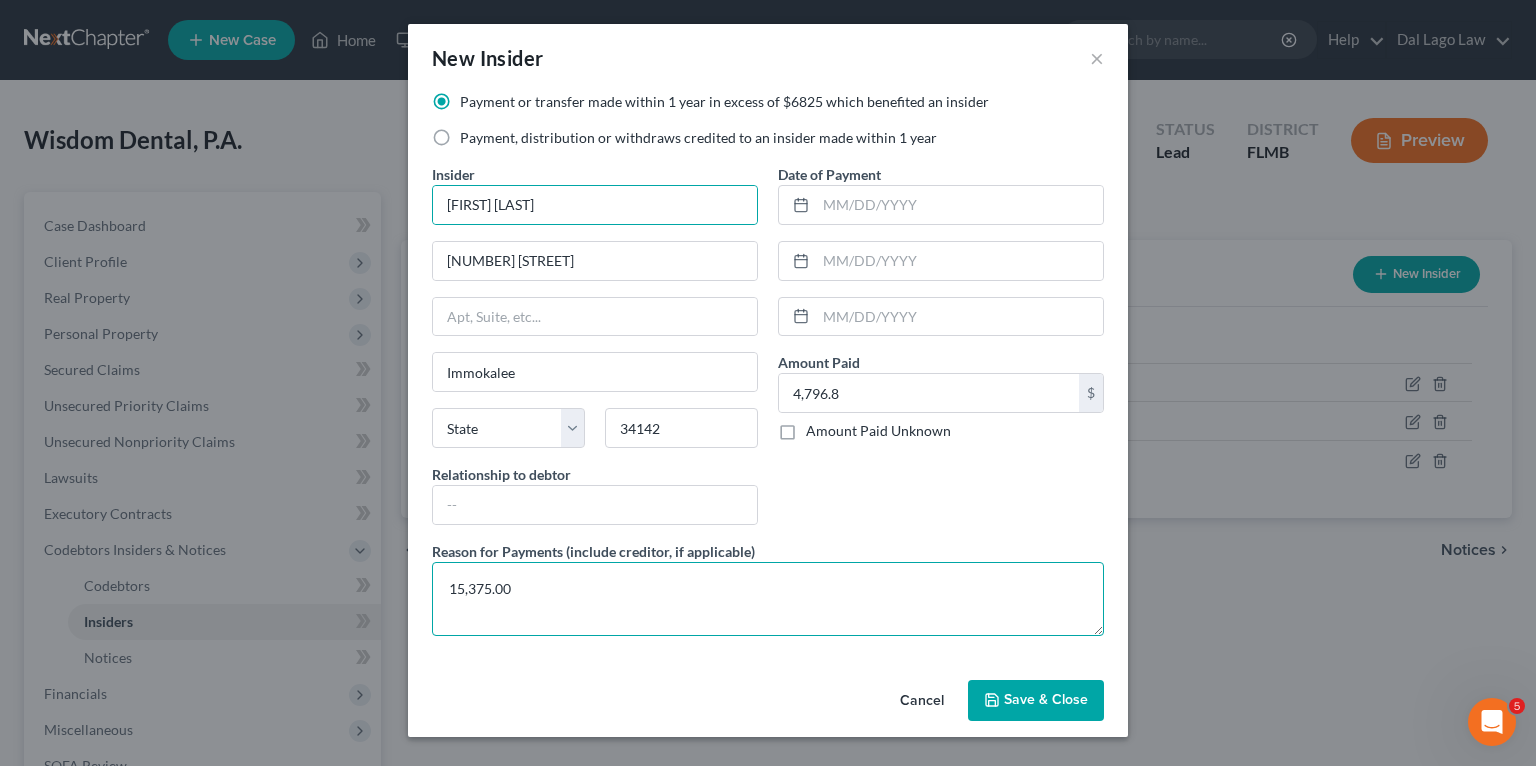 drag, startPoint x: 175, startPoint y: 546, endPoint x: 110, endPoint y: 524, distance: 68.622154 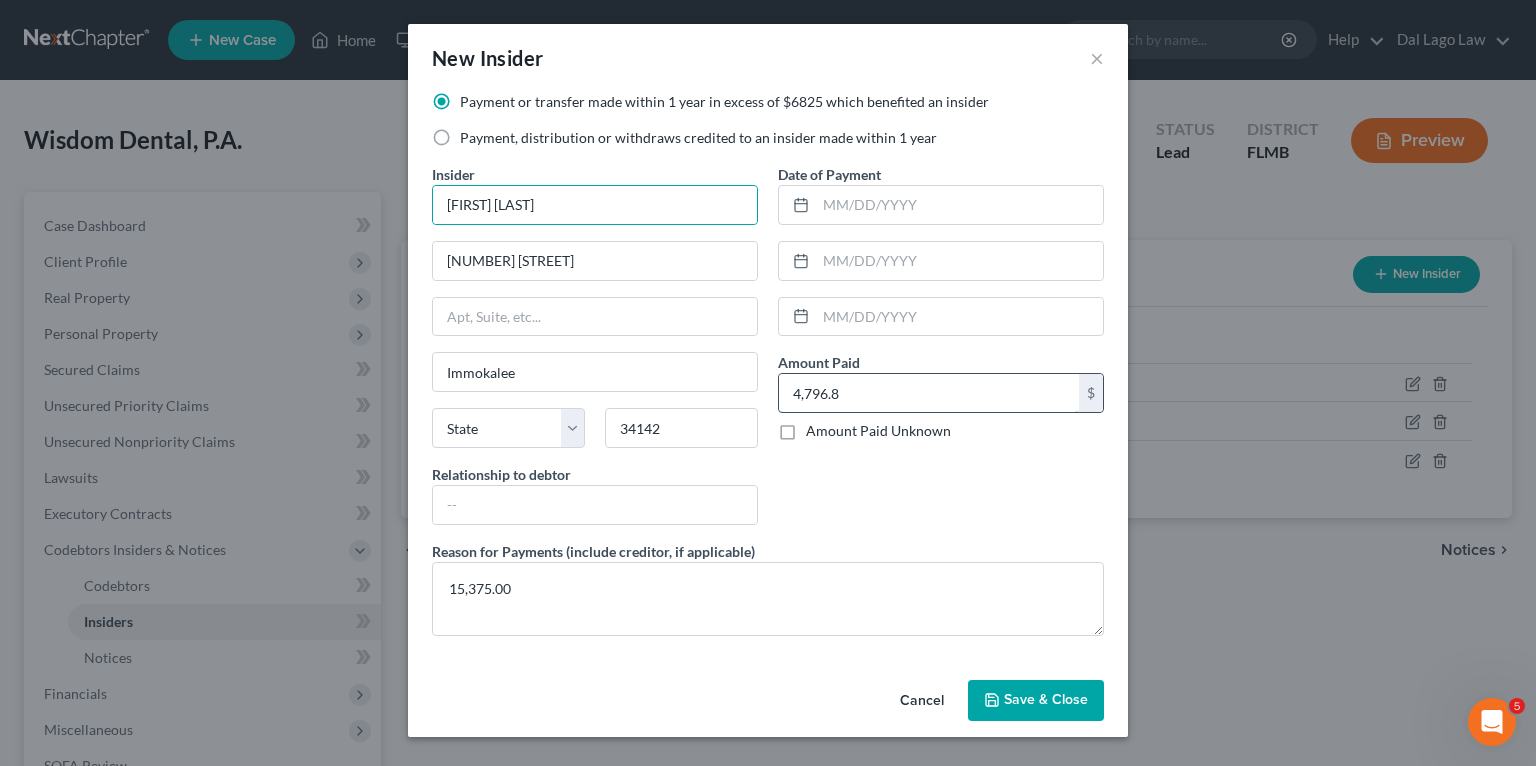 click on "4,796.8" at bounding box center [929, 393] 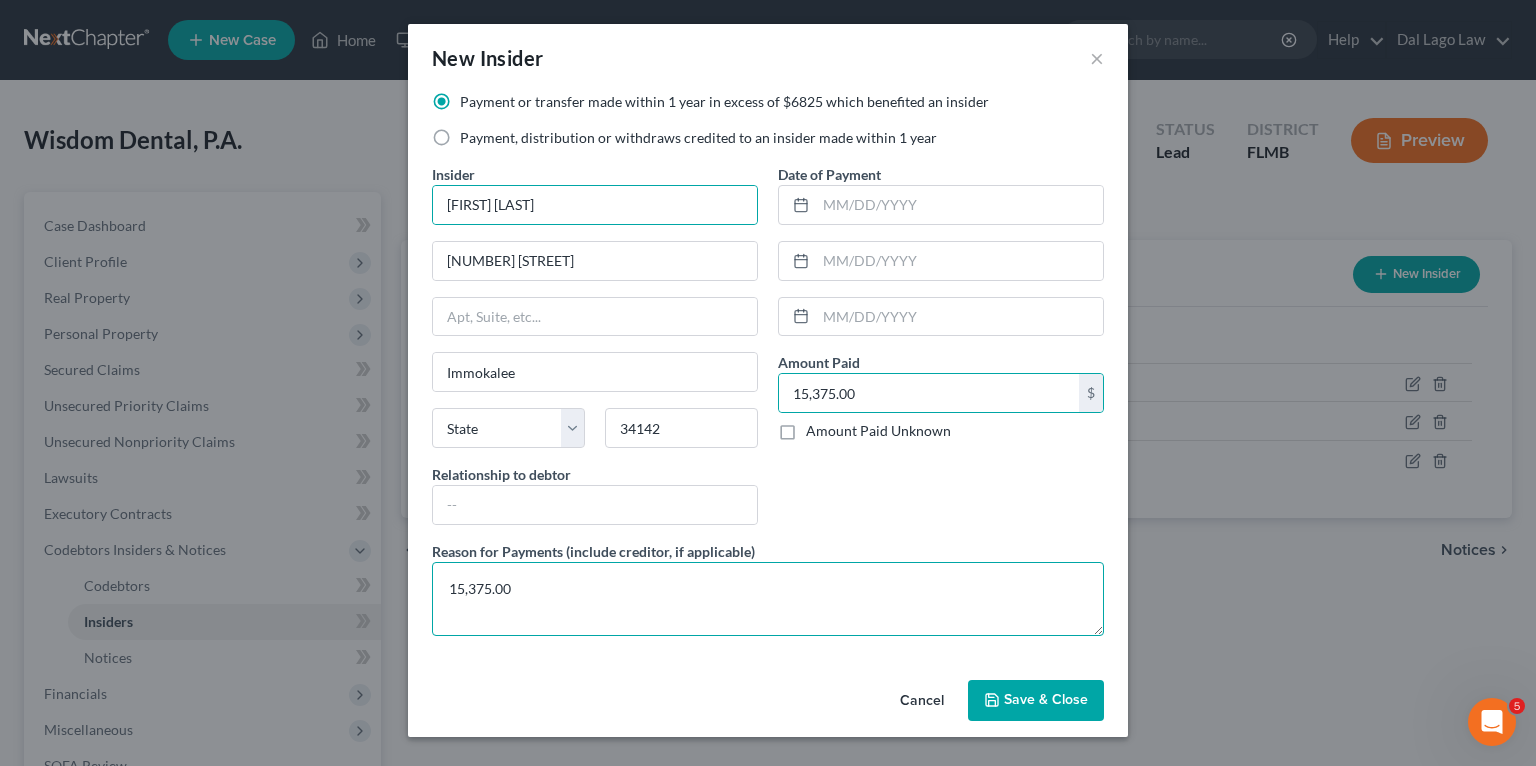 drag, startPoint x: 552, startPoint y: 600, endPoint x: 162, endPoint y: 570, distance: 391.15213 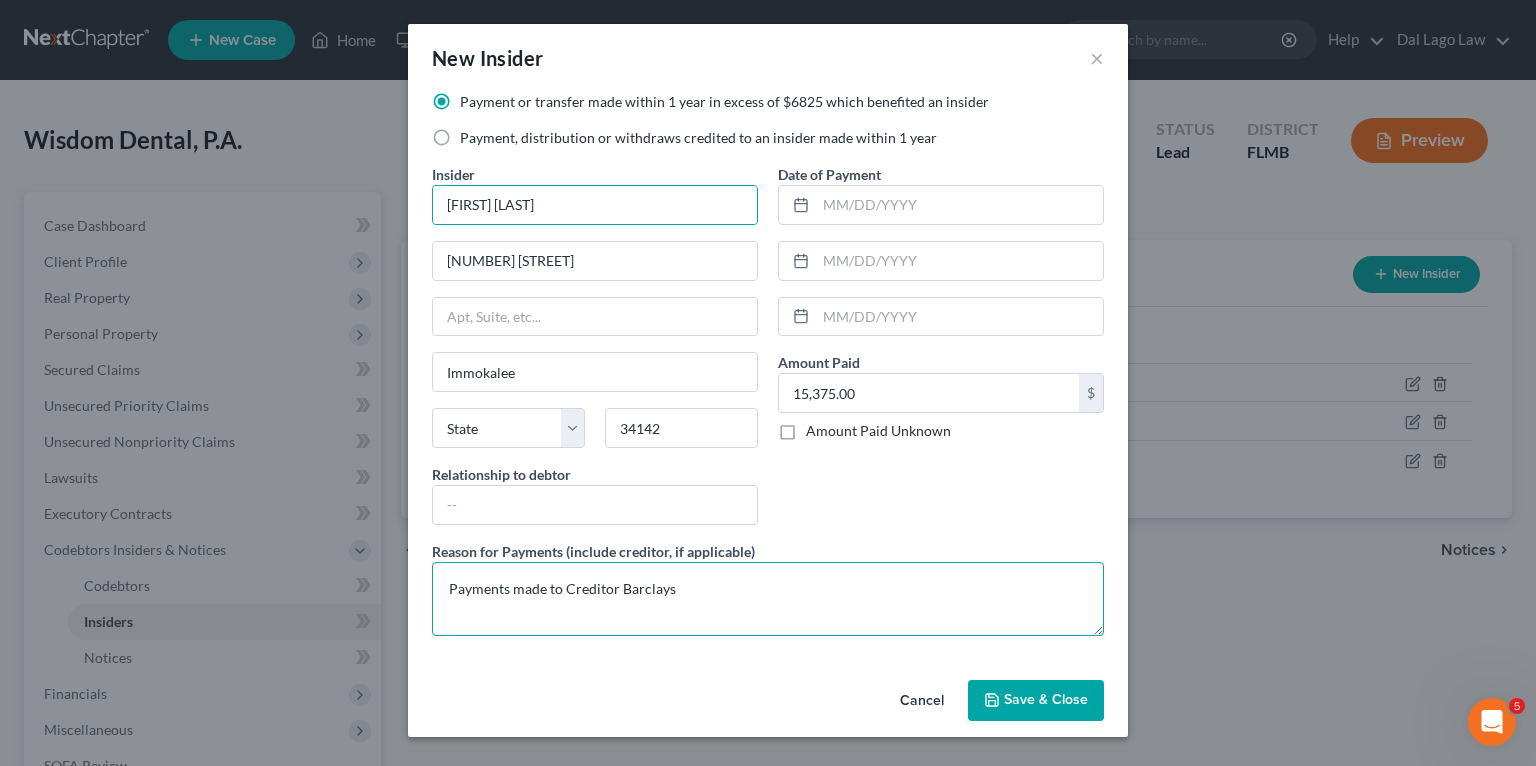 click on "Payments made to Creditor Barclays" at bounding box center (768, 599) 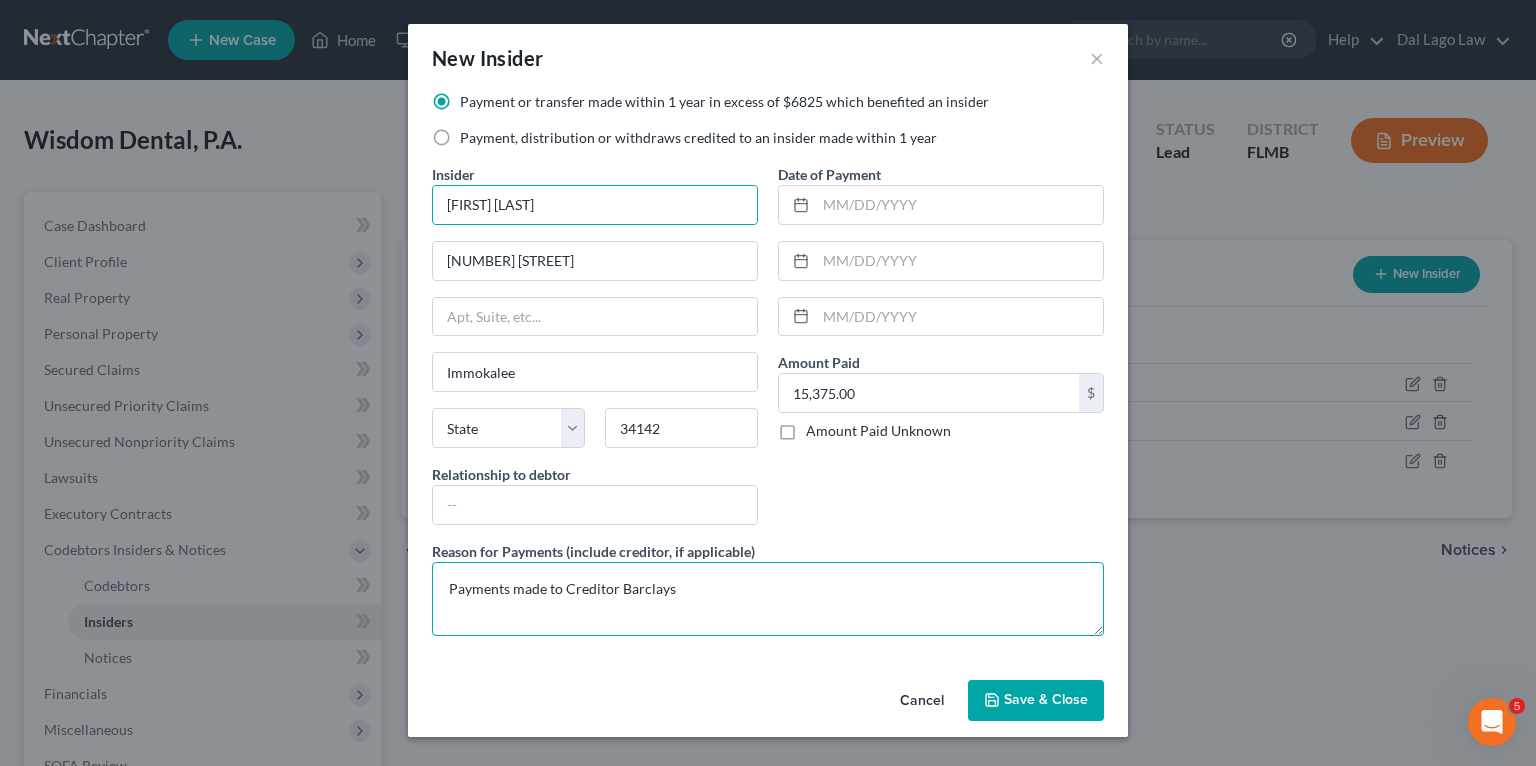 drag, startPoint x: 679, startPoint y: 586, endPoint x: 623, endPoint y: 579, distance: 56.435802 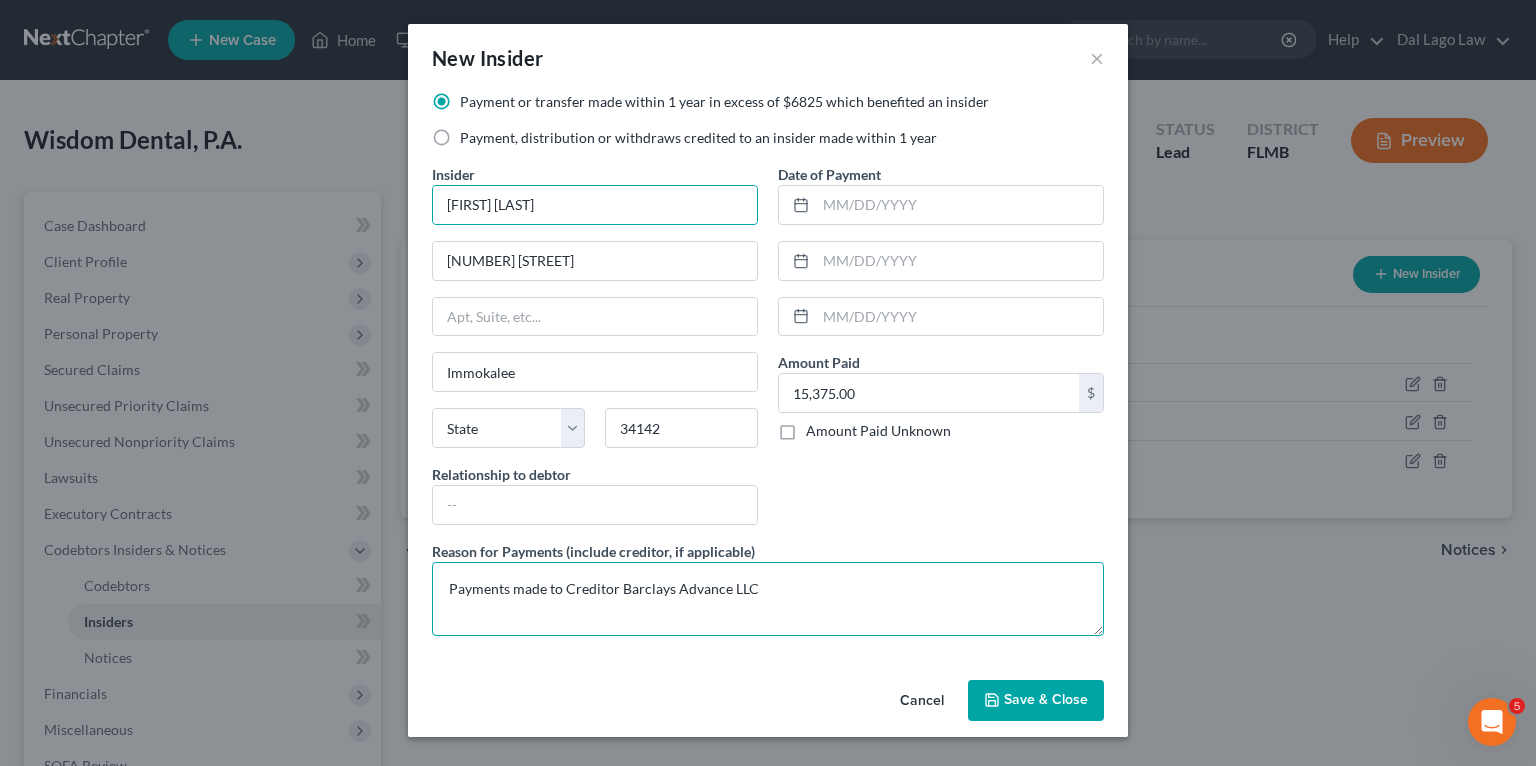 click on "Payments made to Creditor Barclays Advance LLC" at bounding box center [768, 599] 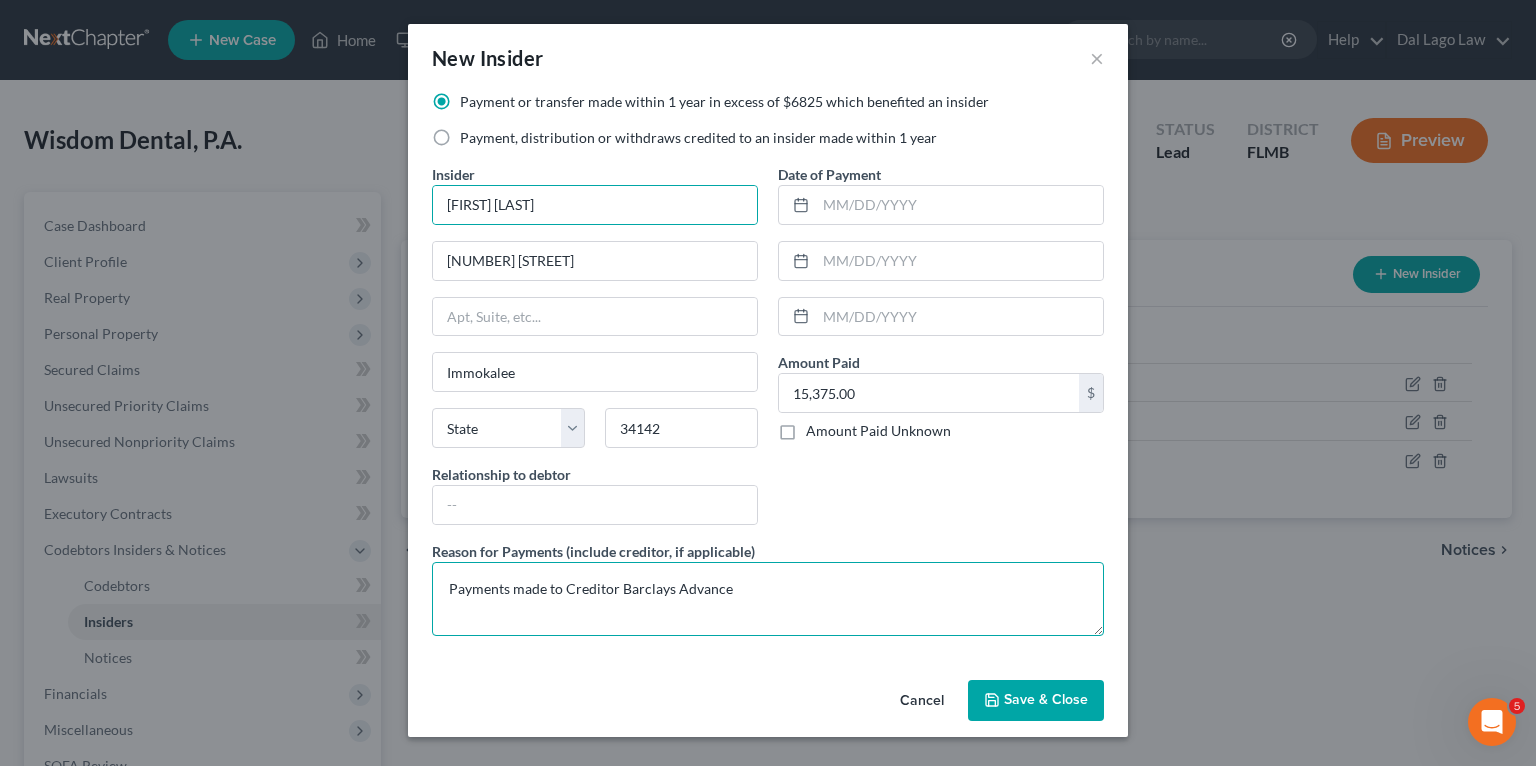 click on "Payments made to Creditor Barclays Advance" at bounding box center (768, 599) 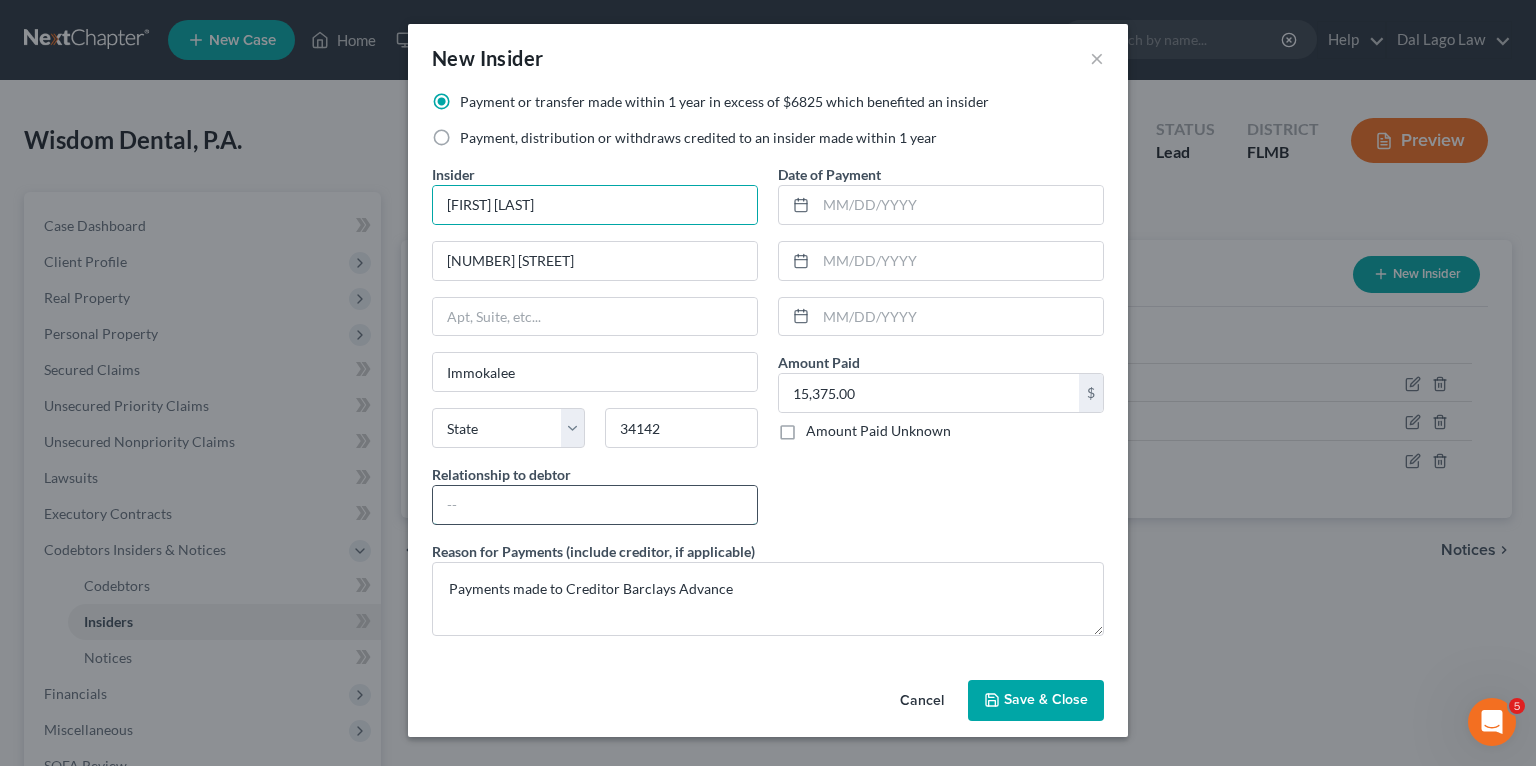 click at bounding box center [595, 505] 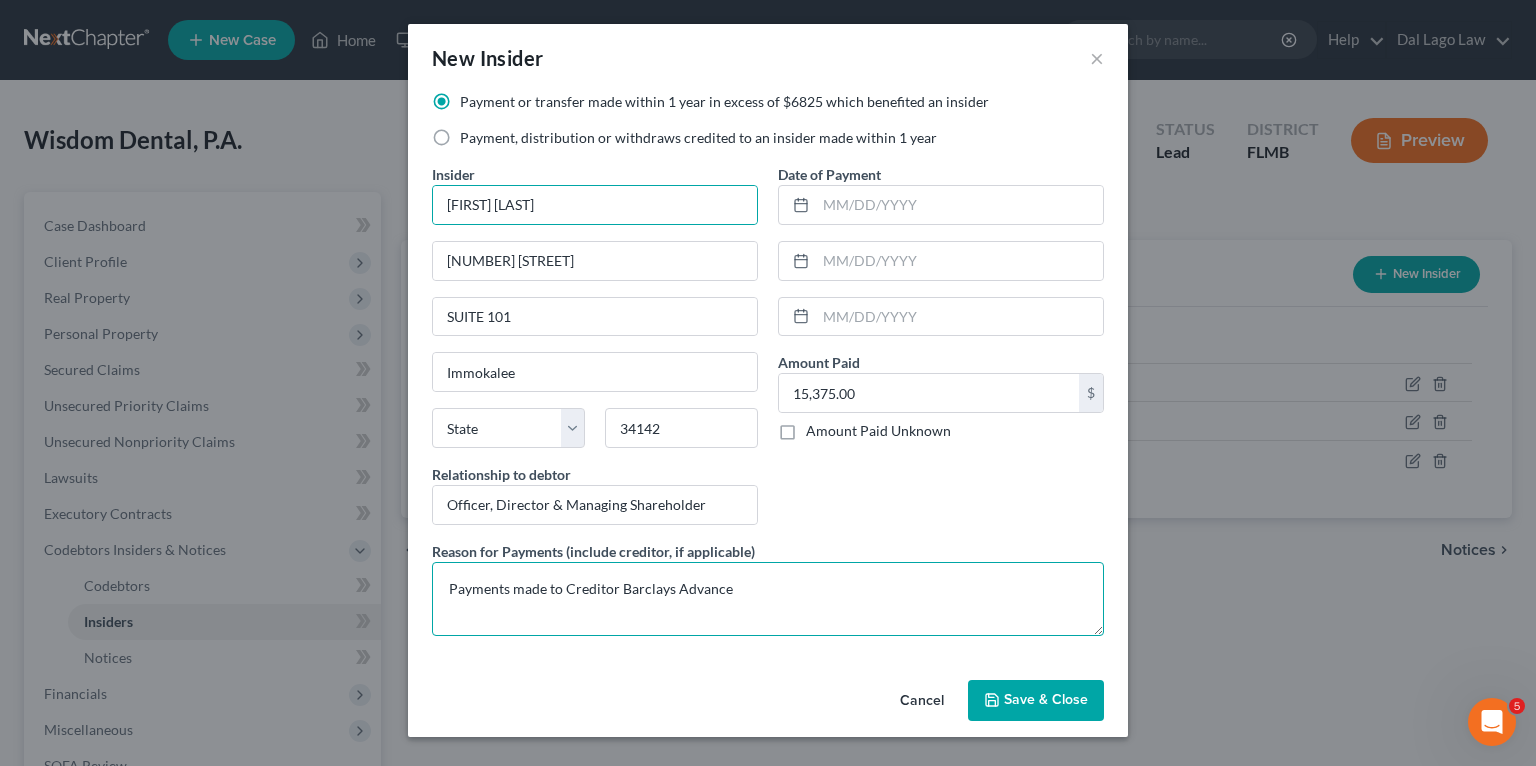 click on "Payments made to Creditor Barclays Advance" at bounding box center (768, 599) 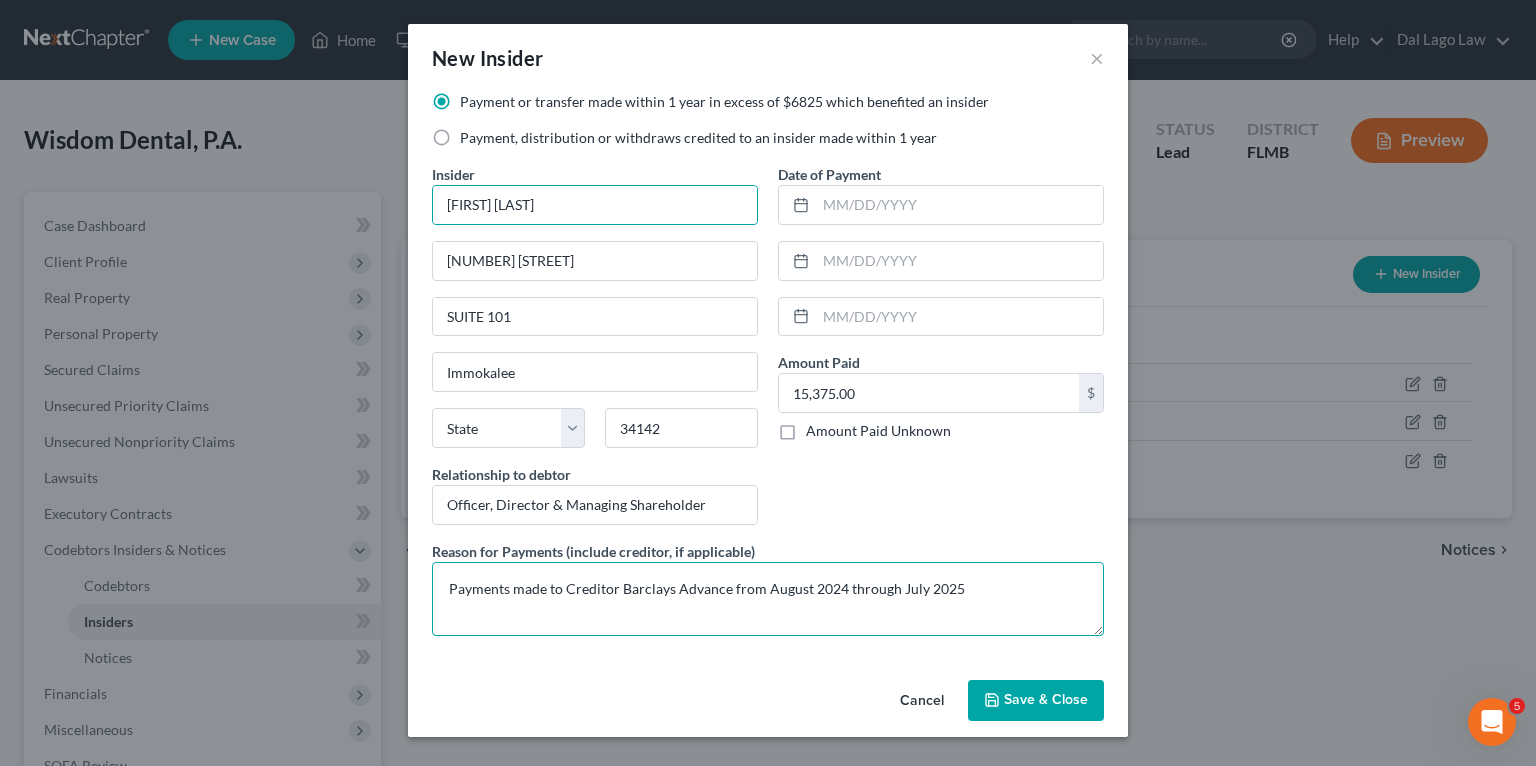 drag, startPoint x: 878, startPoint y: 581, endPoint x: 765, endPoint y: 576, distance: 113.110565 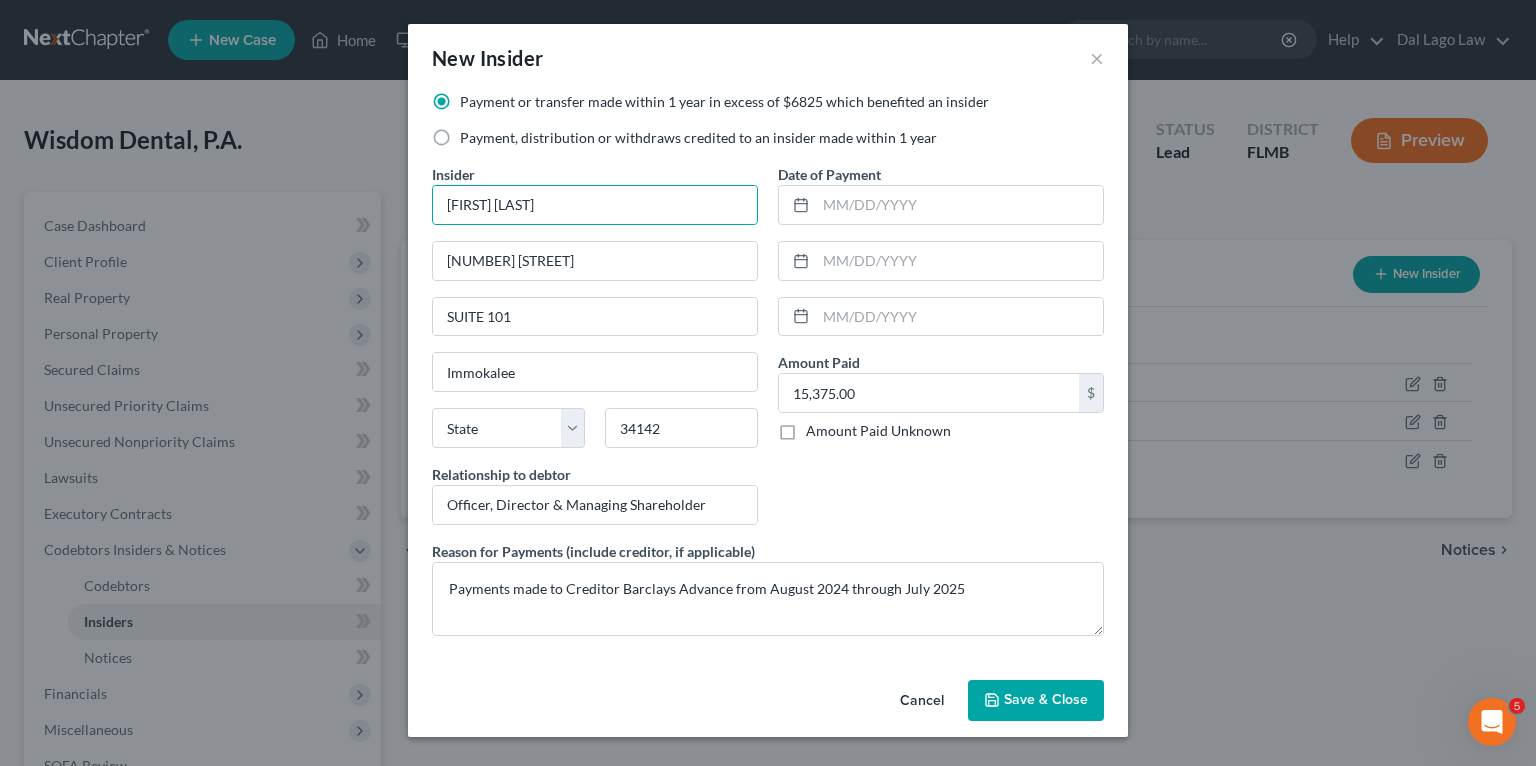 click on "Save & Close" at bounding box center (1036, 701) 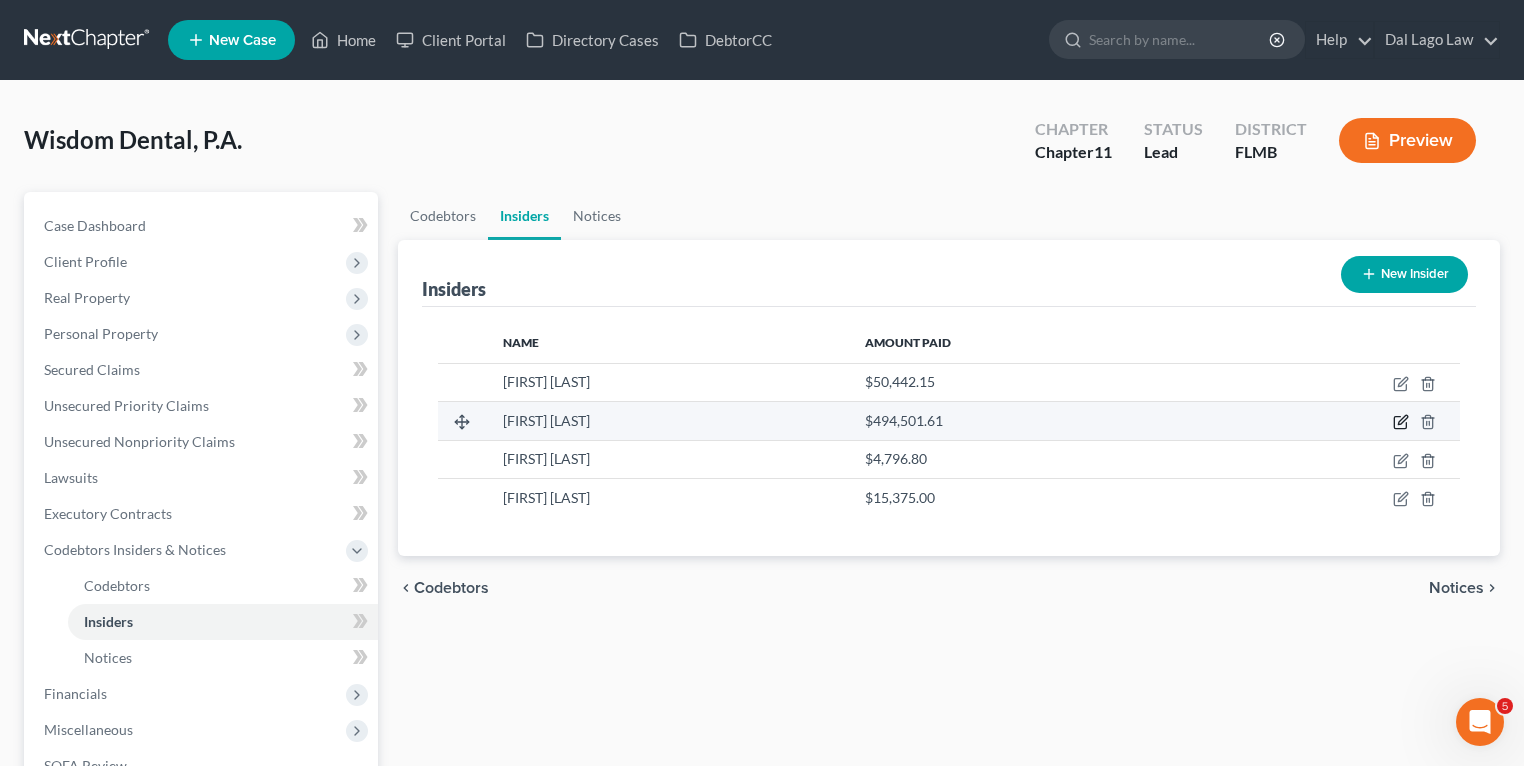click 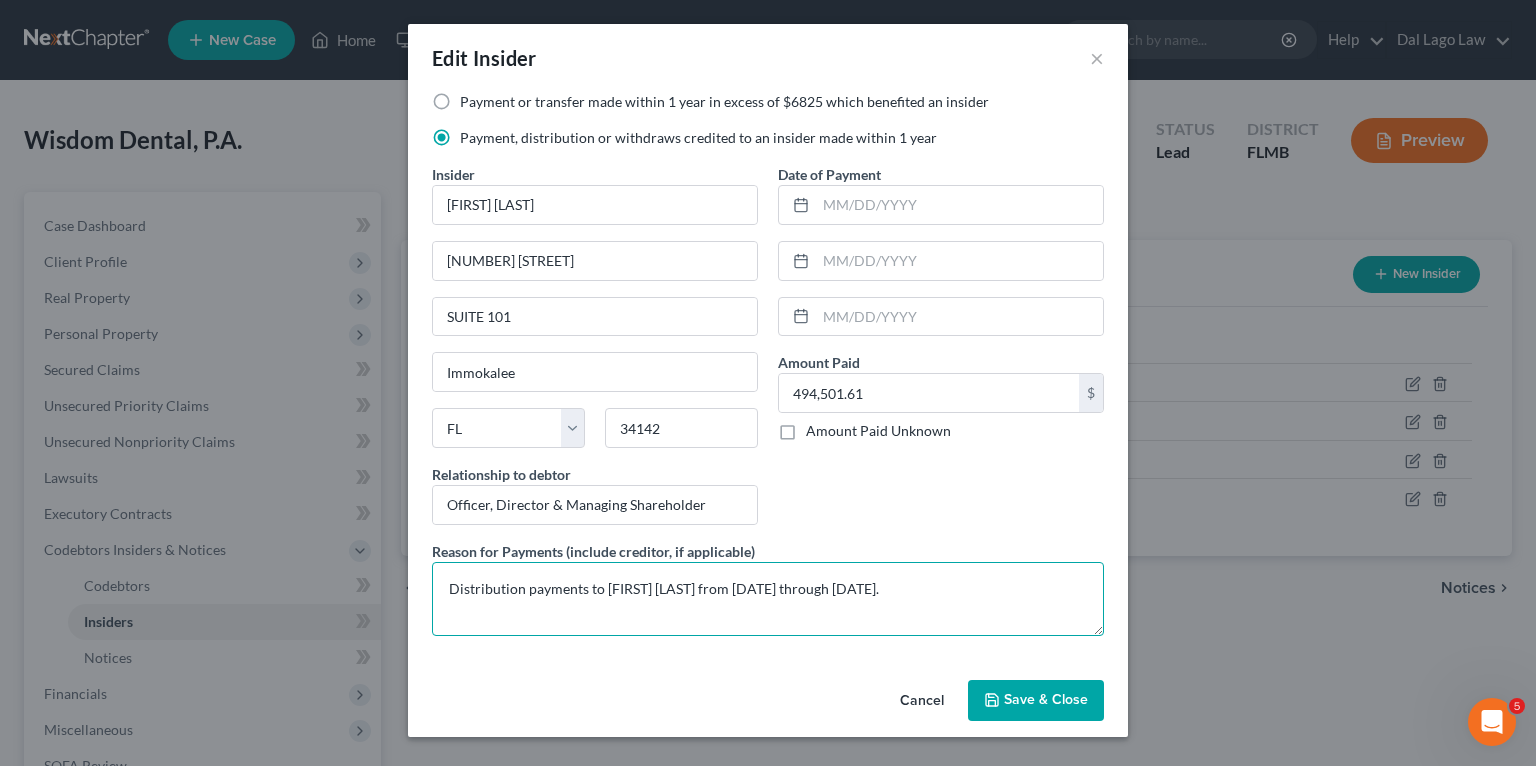 click on "Distribution payments to [FIRST] [LAST] from [DATE] through [DATE]." at bounding box center (768, 599) 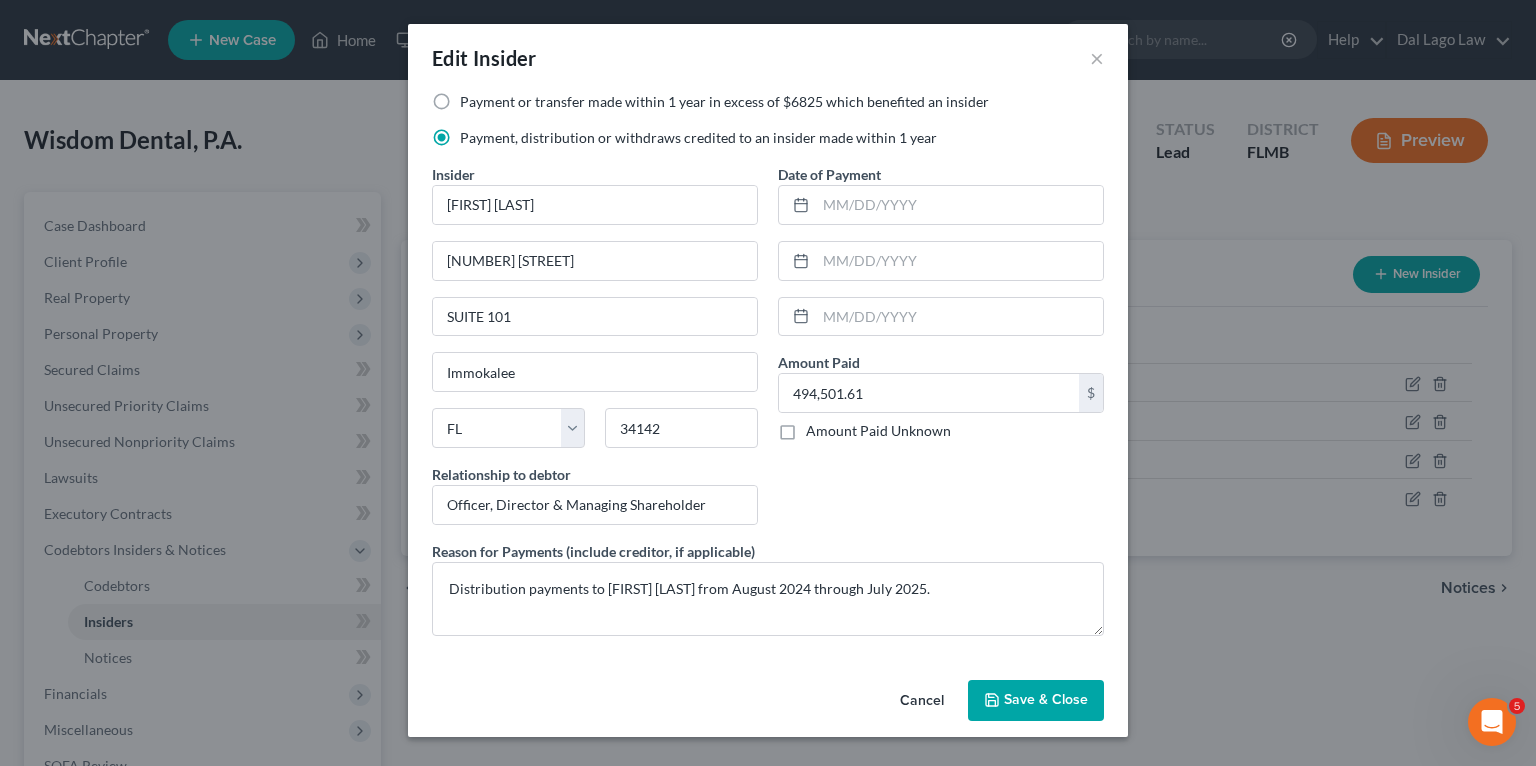 click on "Save & Close" at bounding box center [1036, 701] 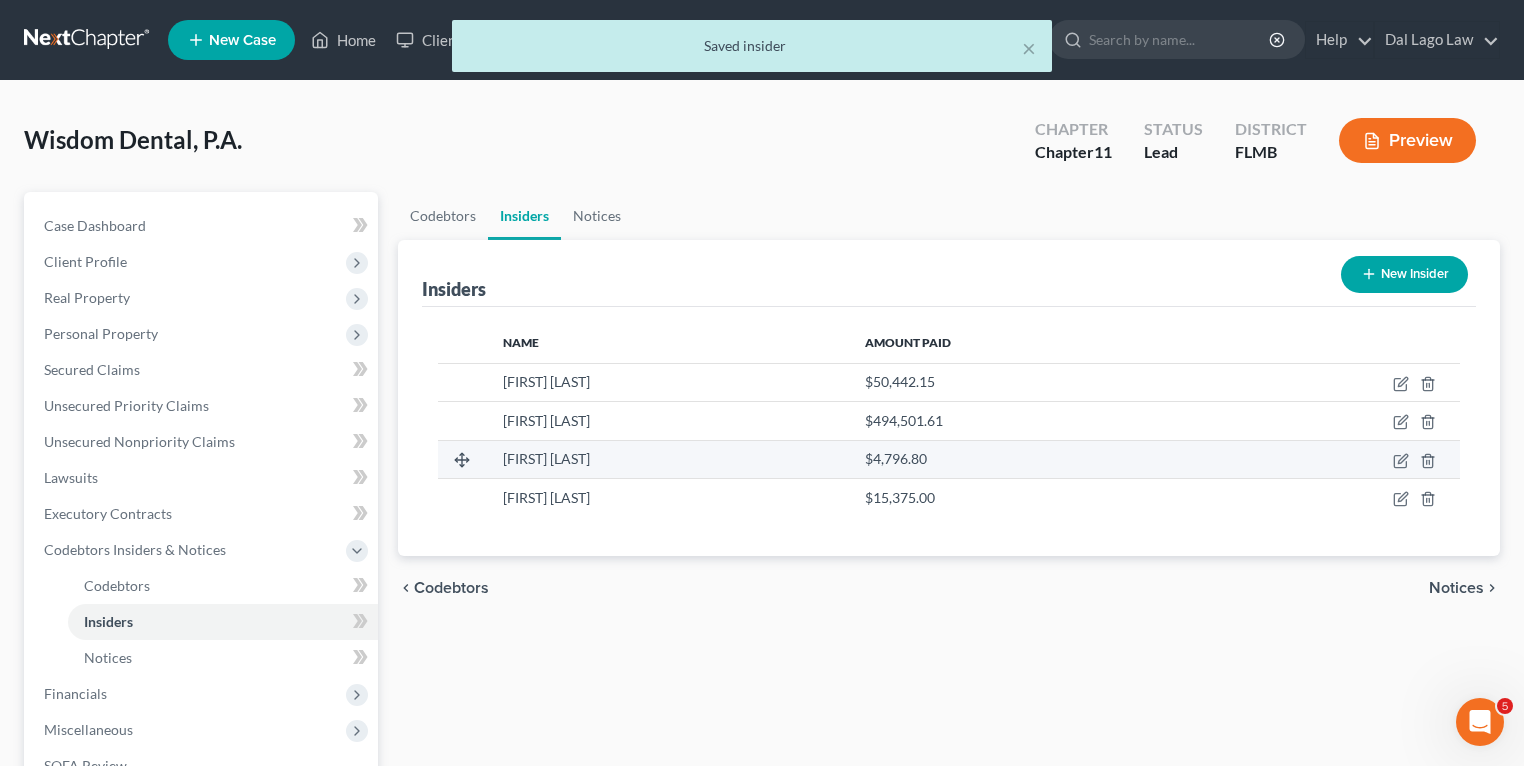 click at bounding box center [1334, 459] 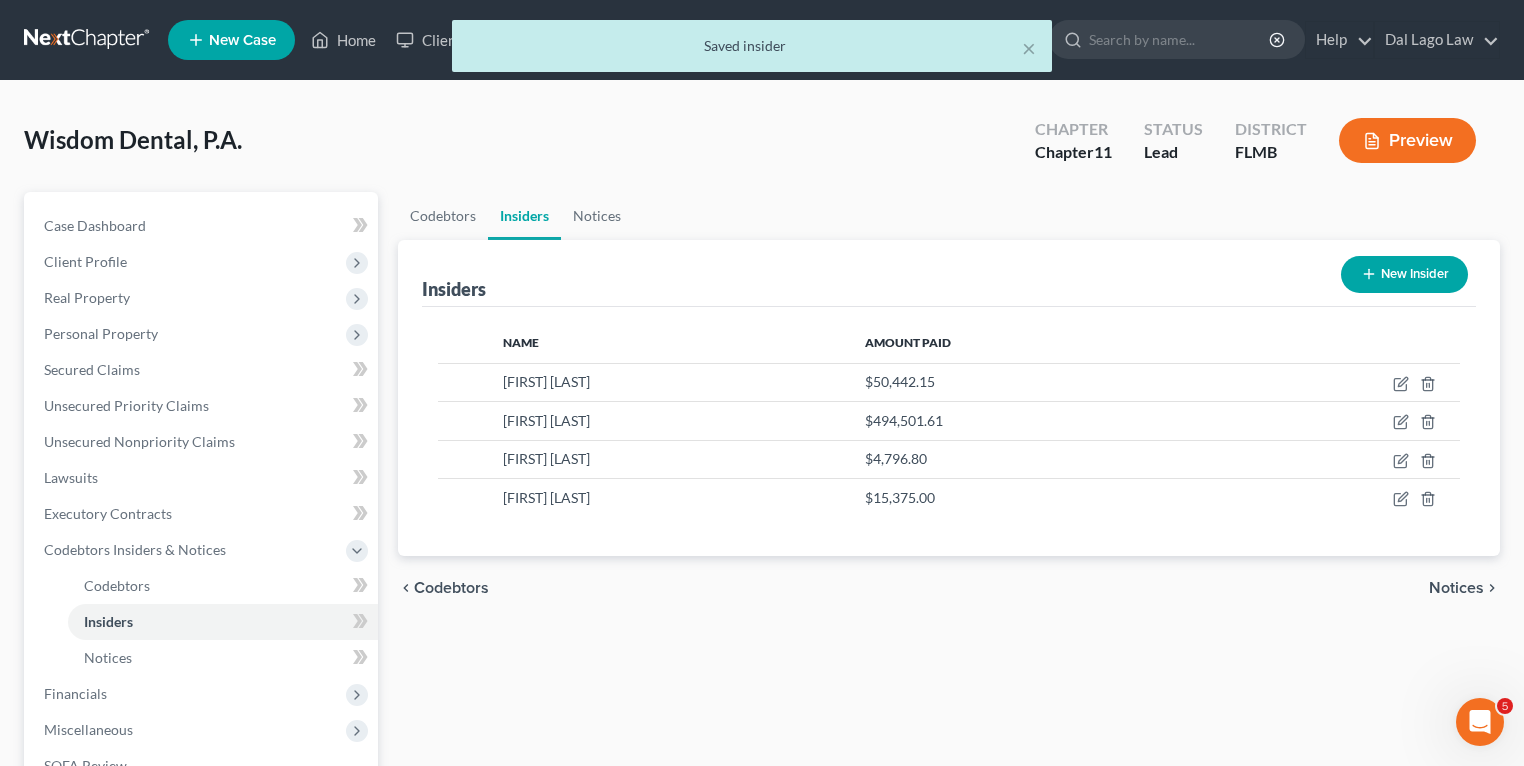 click on "New Insider" at bounding box center [1404, 274] 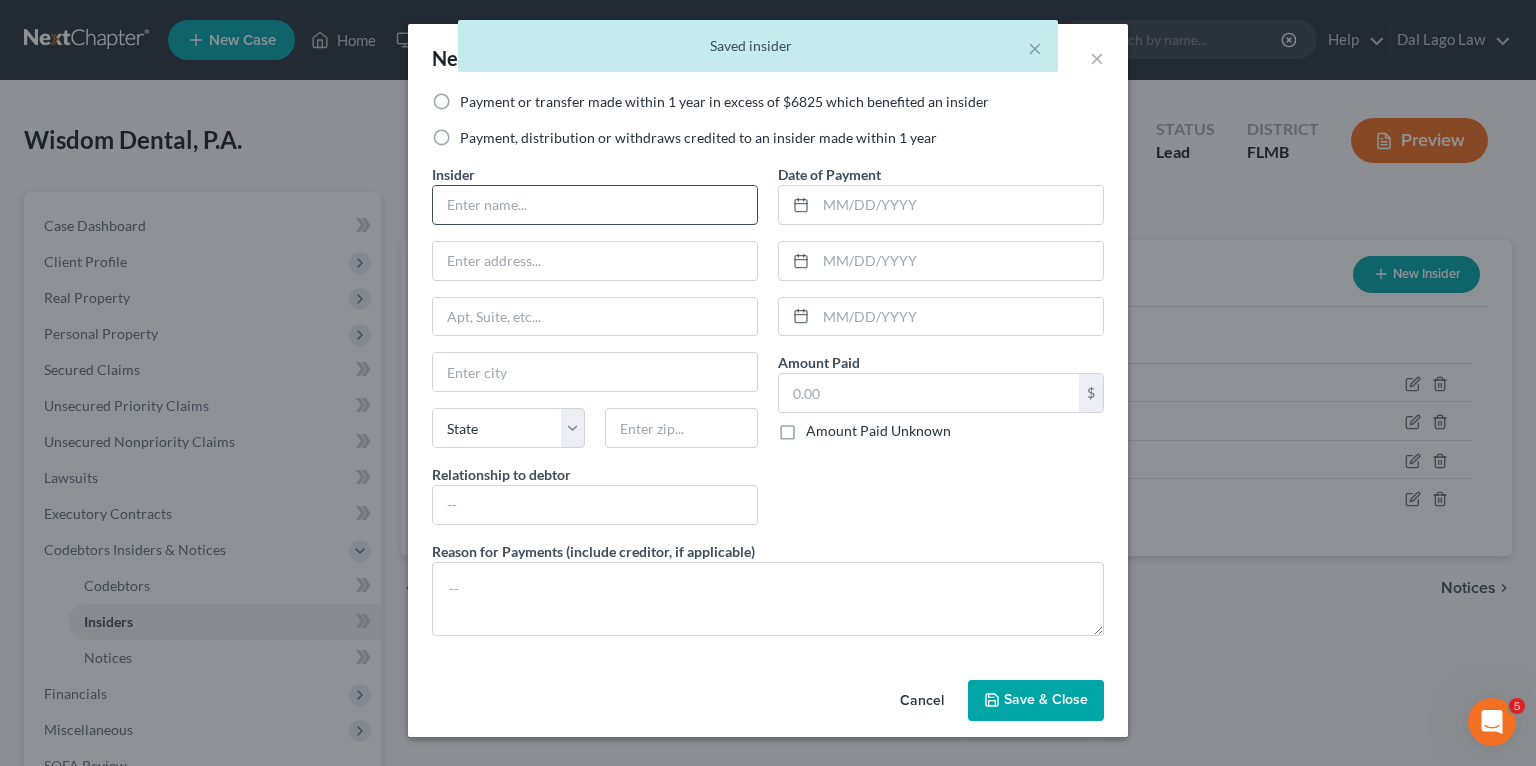 click at bounding box center (595, 205) 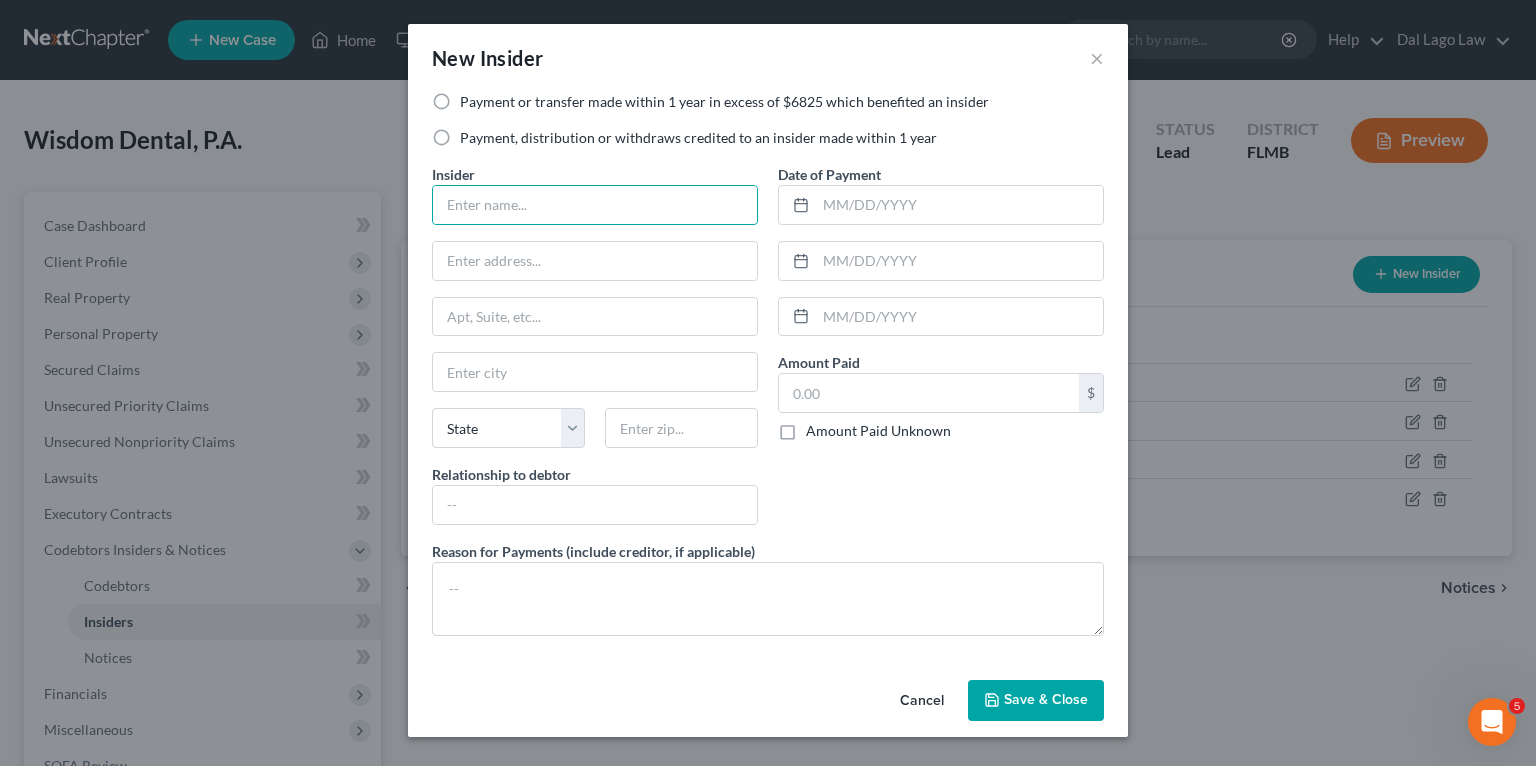 click on "Payment or transfer made within 1 year in excess of $6825 which benefited an insider" at bounding box center [724, 102] 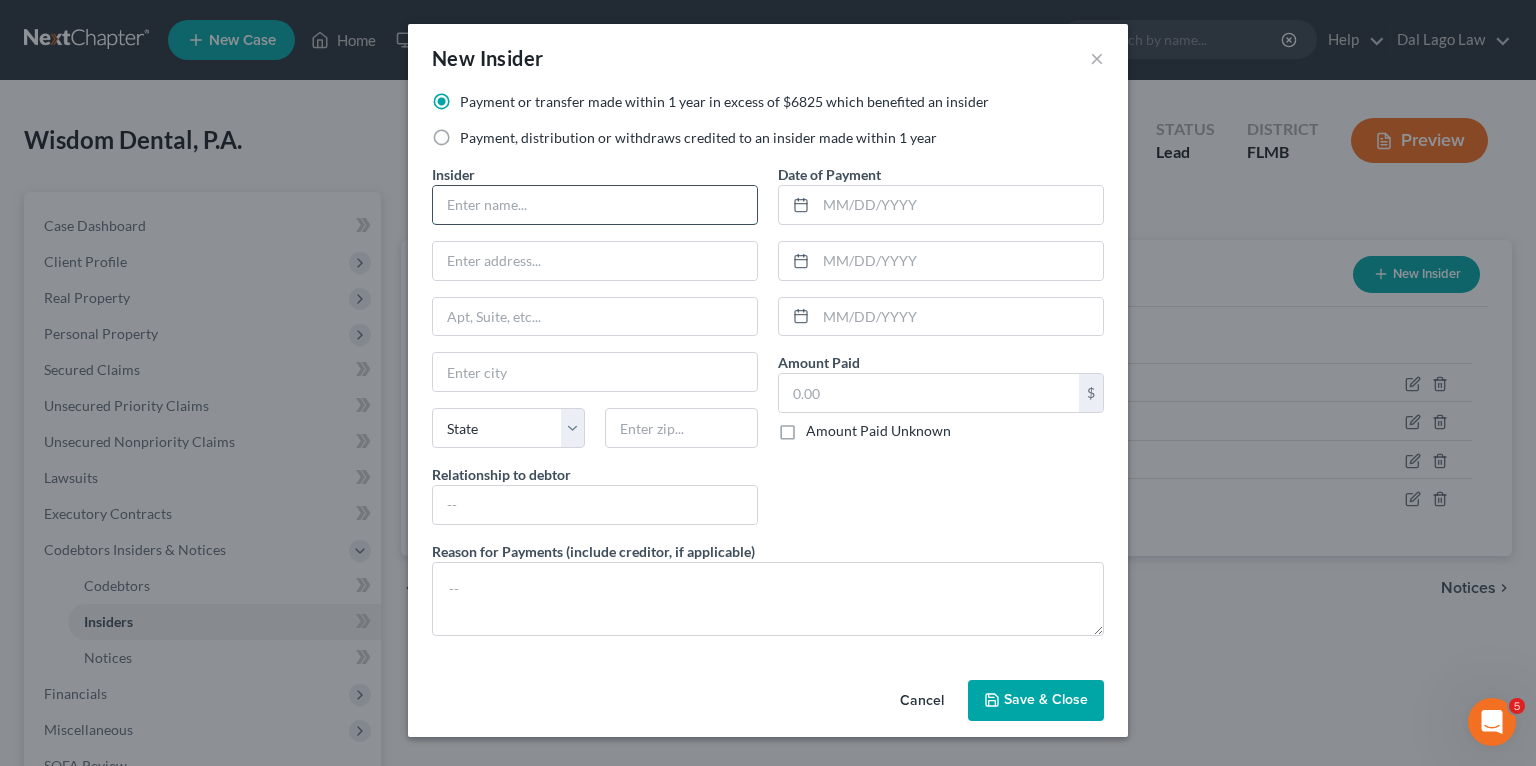click at bounding box center [595, 205] 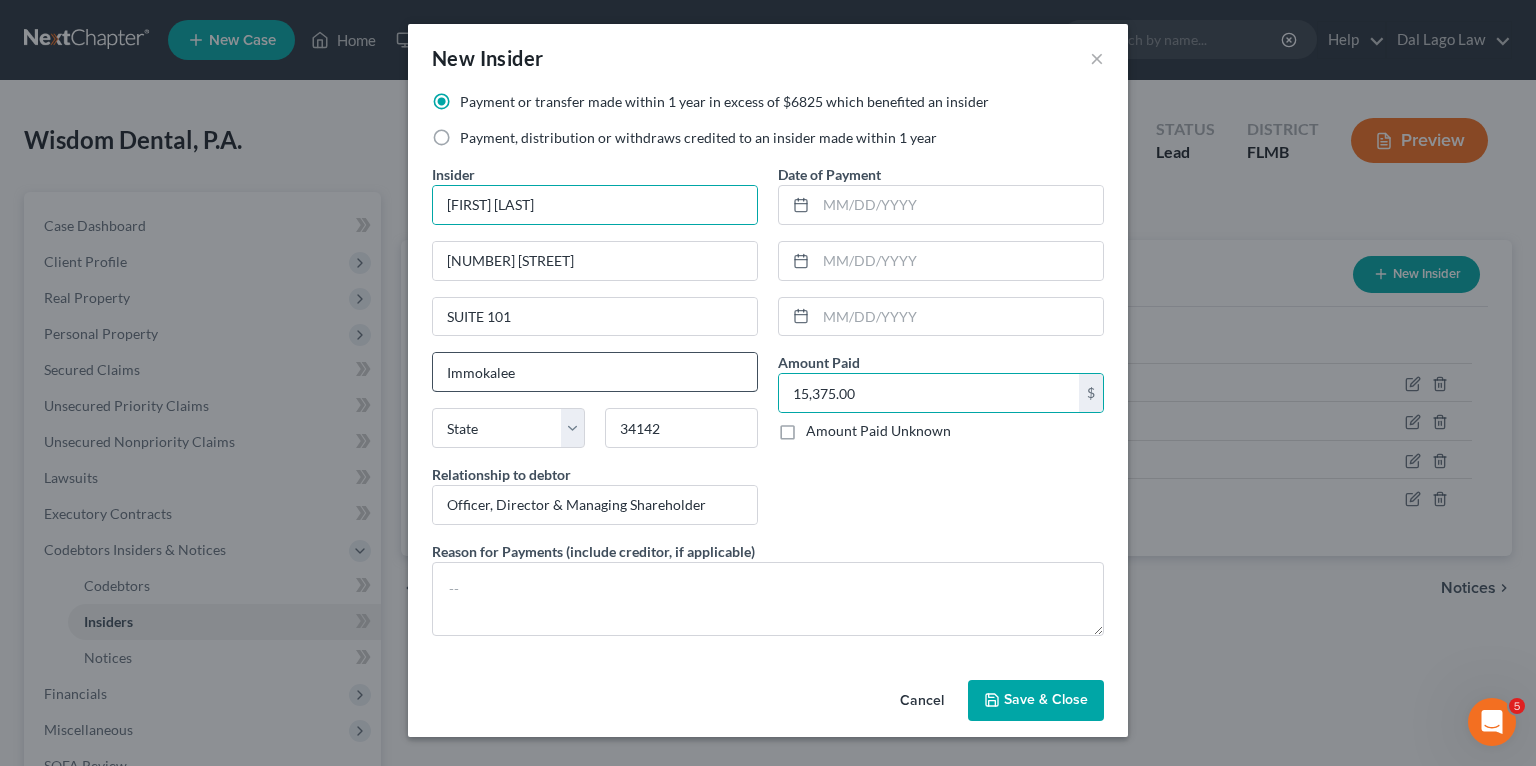 click on "Payment or transfer made within 1 year in excess of $6825 which benefited an insider Payment, distribution or withdraws credited to an insider made within 1 year
Insider
*
[FIRST] [LAST] [NUMBER] [STREET] [CITY] State AL AK AR AZ CA CO CT DE DC FL GA GU HI ID IL IN IA KS KY LA ME MD MA MI MN MS MO MT NC ND NE NV NH NJ NM NY OH OK OR PA PR RI SC SD TN TX UT VI VA VT WI WY [POSTAL_CODE] Relationship to debtor Officer, Director & Managing Shareholder Date of Payment                         Amount Paid
15,375.00 $
Amount Paid Unknown
Balance Undetermined
15,375.00 $
Amount Paid Unknown
Reason for Payments (include creditor, if applicable)" at bounding box center [768, 372] 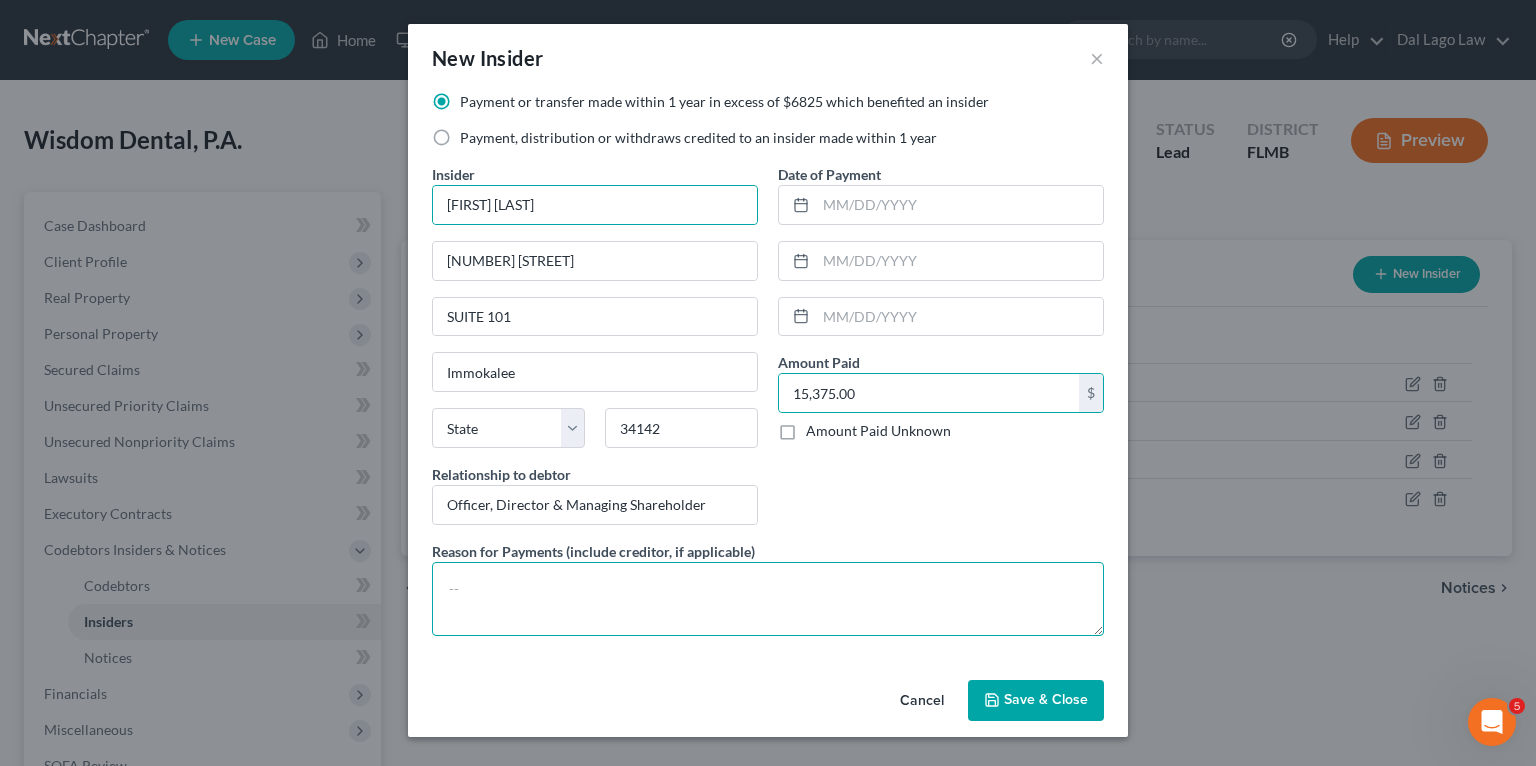 click at bounding box center [768, 599] 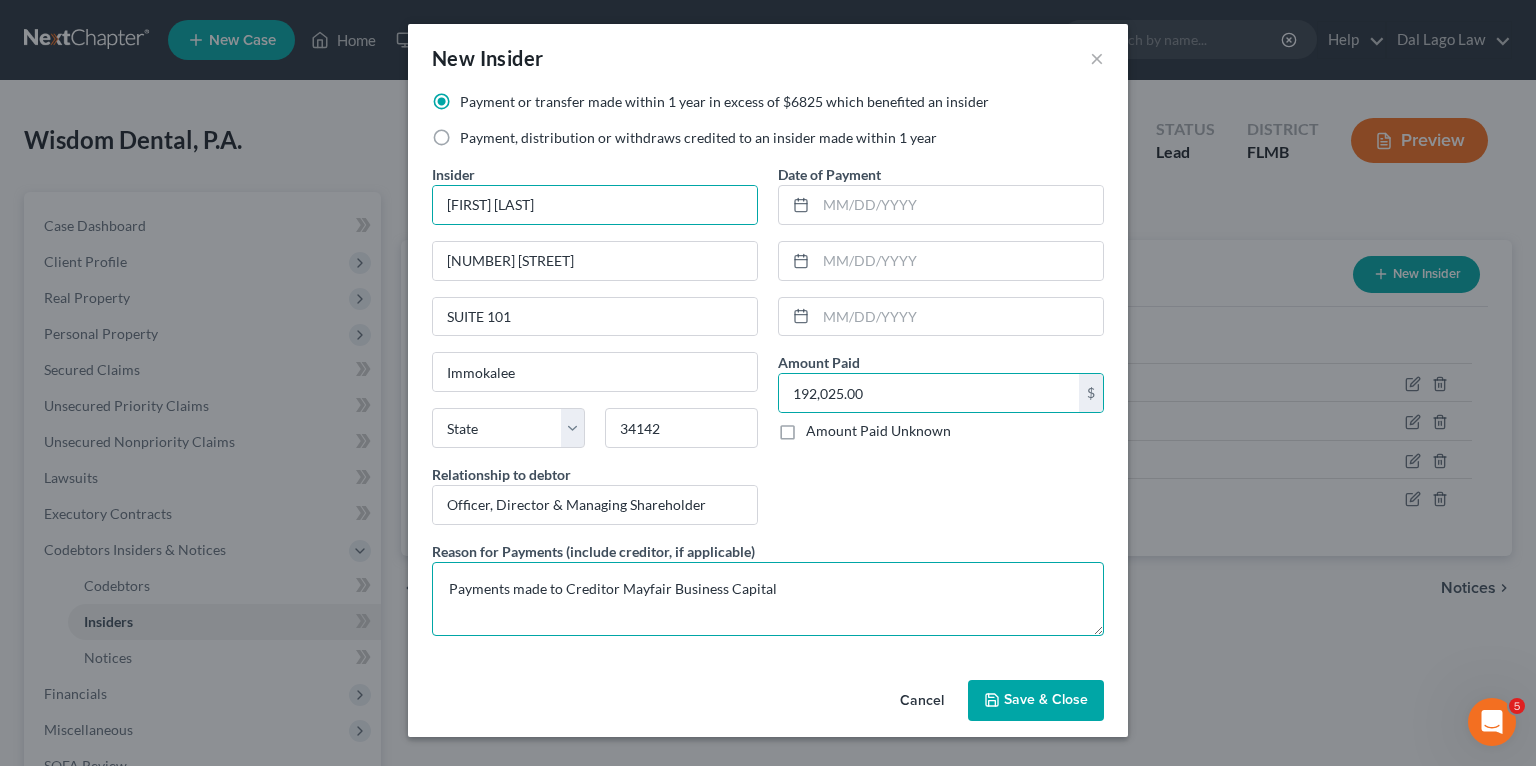 click on "Payments made to Creditor Mayfair Business Capital" at bounding box center [768, 599] 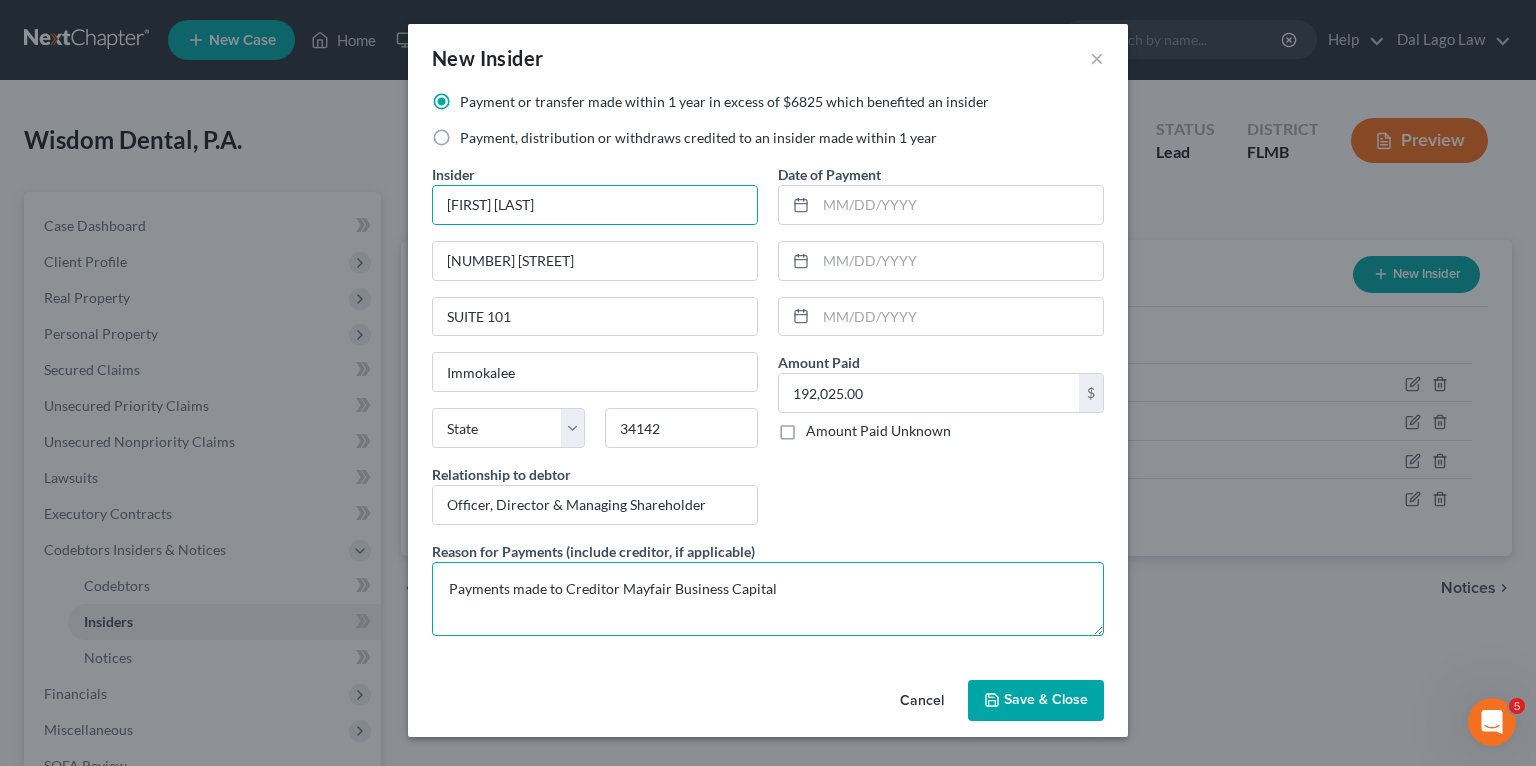 click on "Payments made to Creditor Mayfair Business Capital" at bounding box center [768, 599] 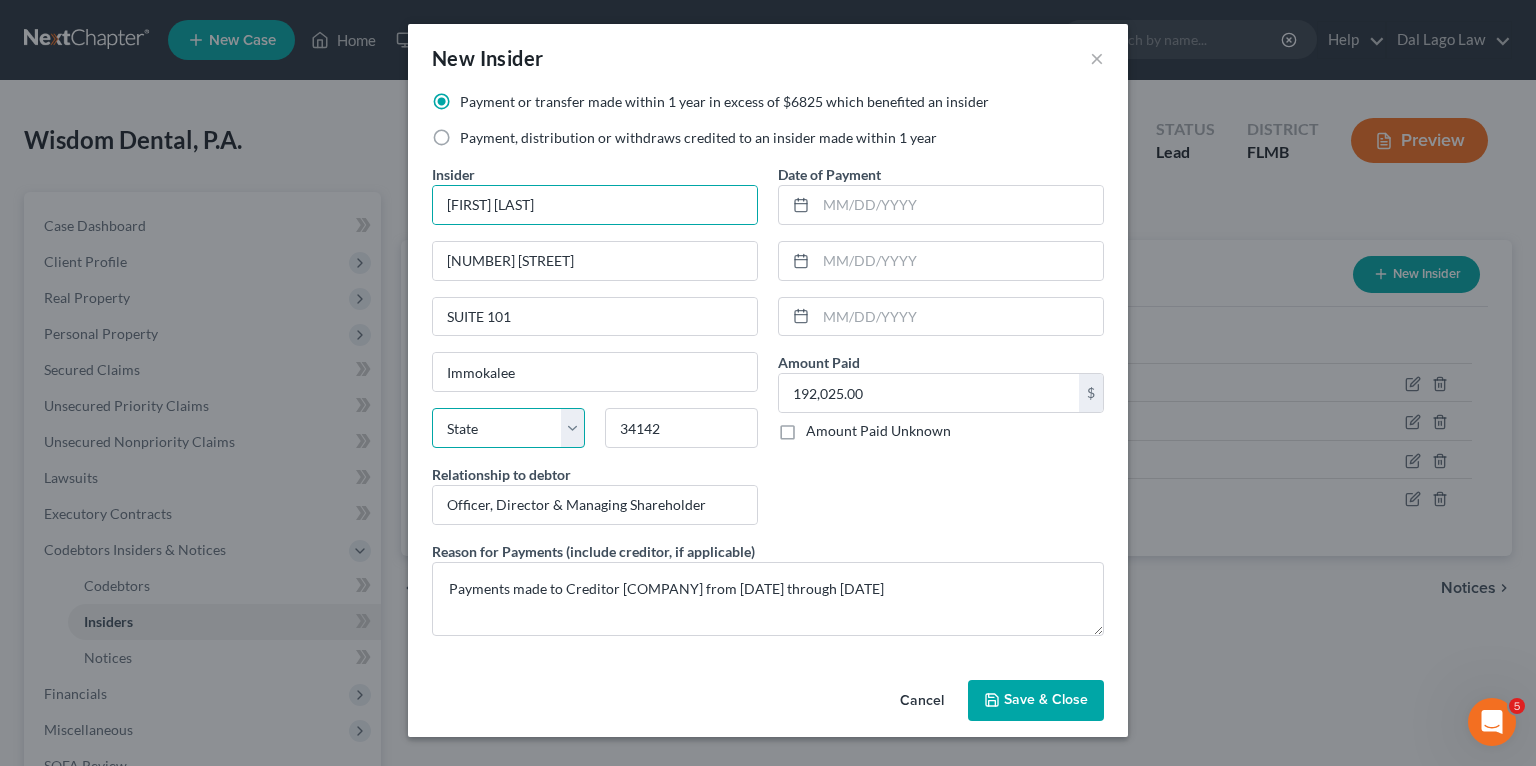 click on "State AL AK AR AZ CA CO CT DE DC FL GA GU HI ID IL IN IA KS KY LA ME MD MA MI MN MS MO MT NC ND NE NV NH NJ NM NY OH OK OR PA PR RI SC SD TN TX UT VI VA VT WA WV WI WY" at bounding box center (508, 428) 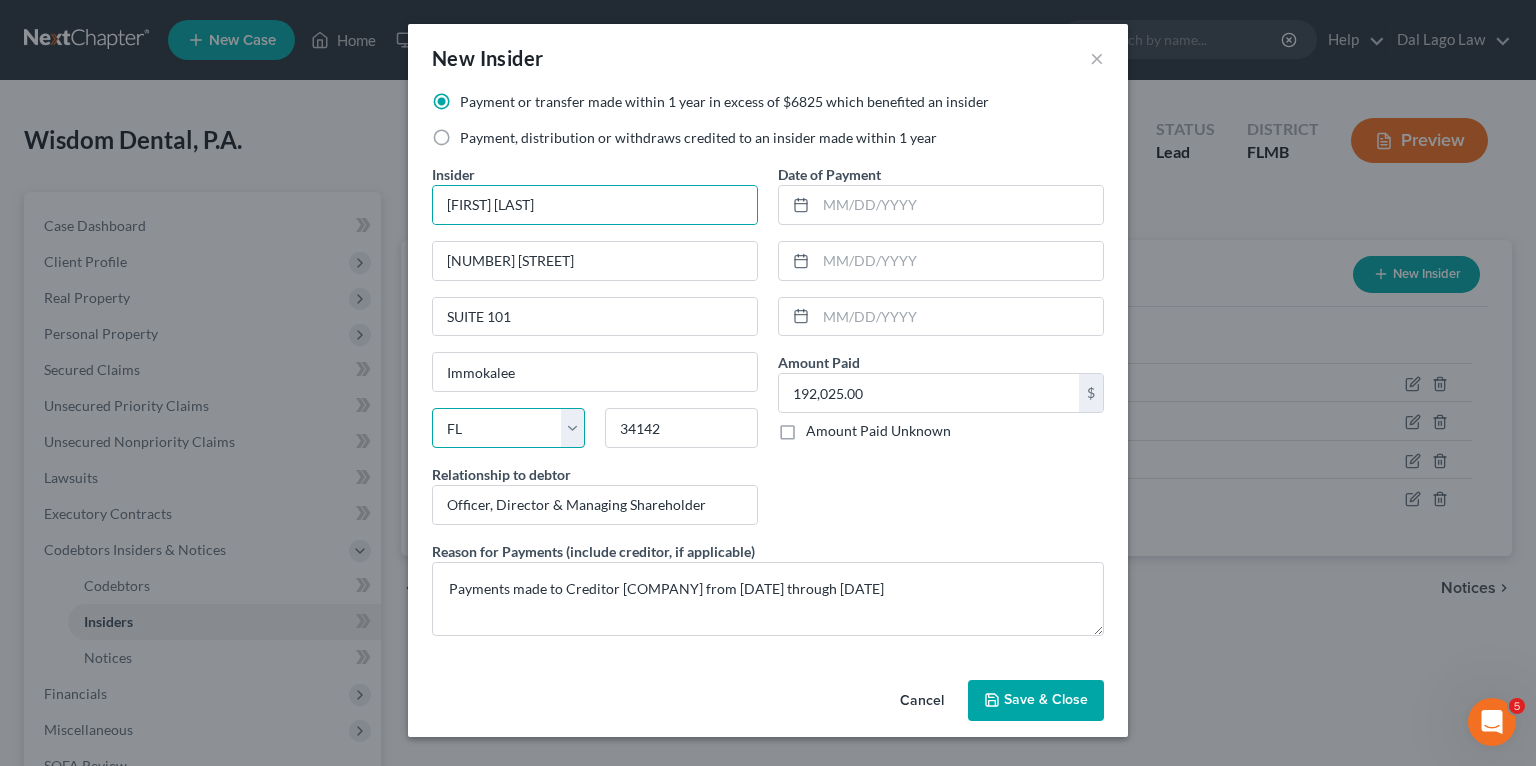 click on "State AL AK AR AZ CA CO CT DE DC FL GA GU HI ID IL IN IA KS KY LA ME MD MA MI MN MS MO MT NC ND NE NV NH NJ NM NY OH OK OR PA PR RI SC SD TN TX UT VI VA VT WA WV WI WY" at bounding box center (508, 428) 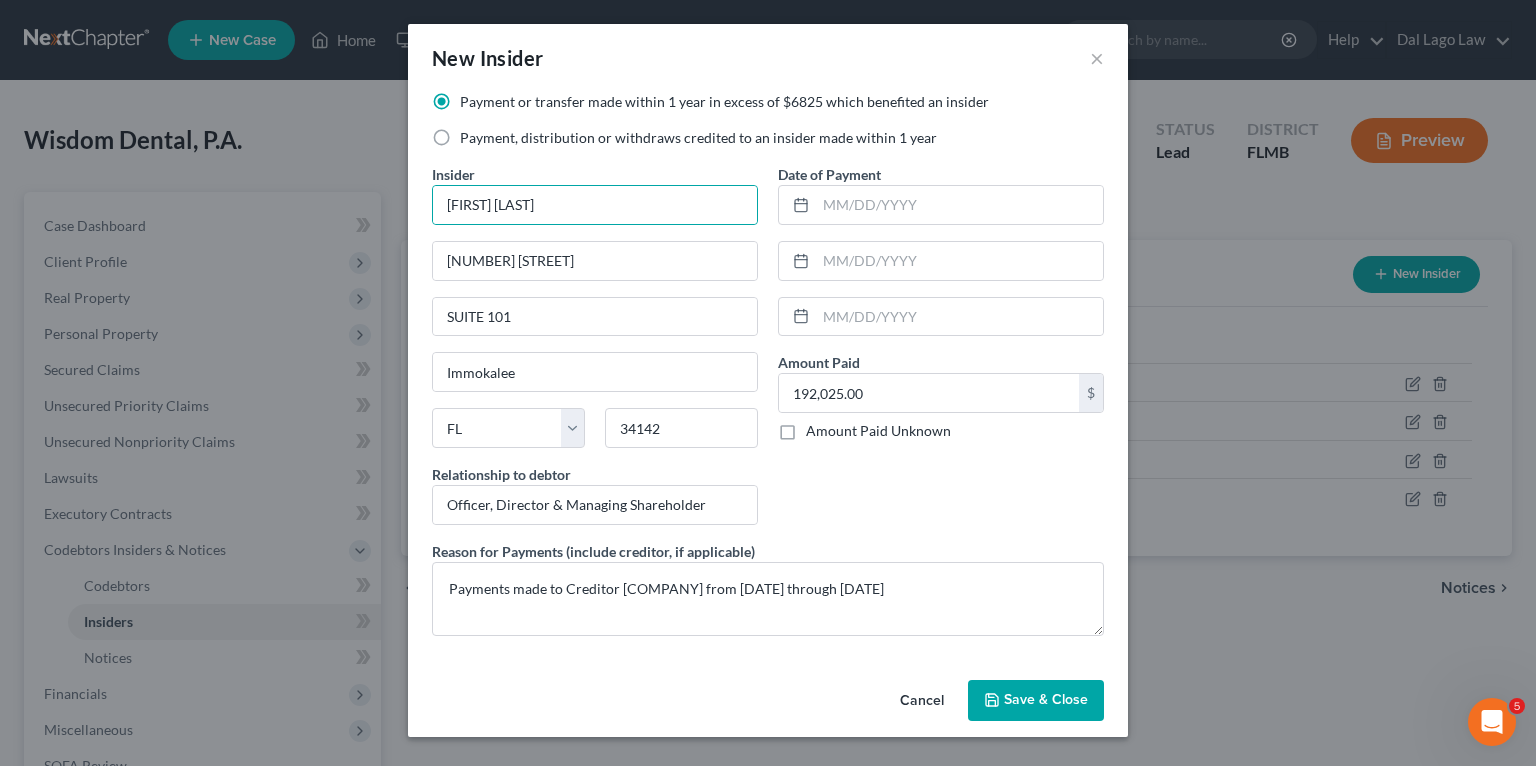click on "Cancel Save & Close" at bounding box center [768, 705] 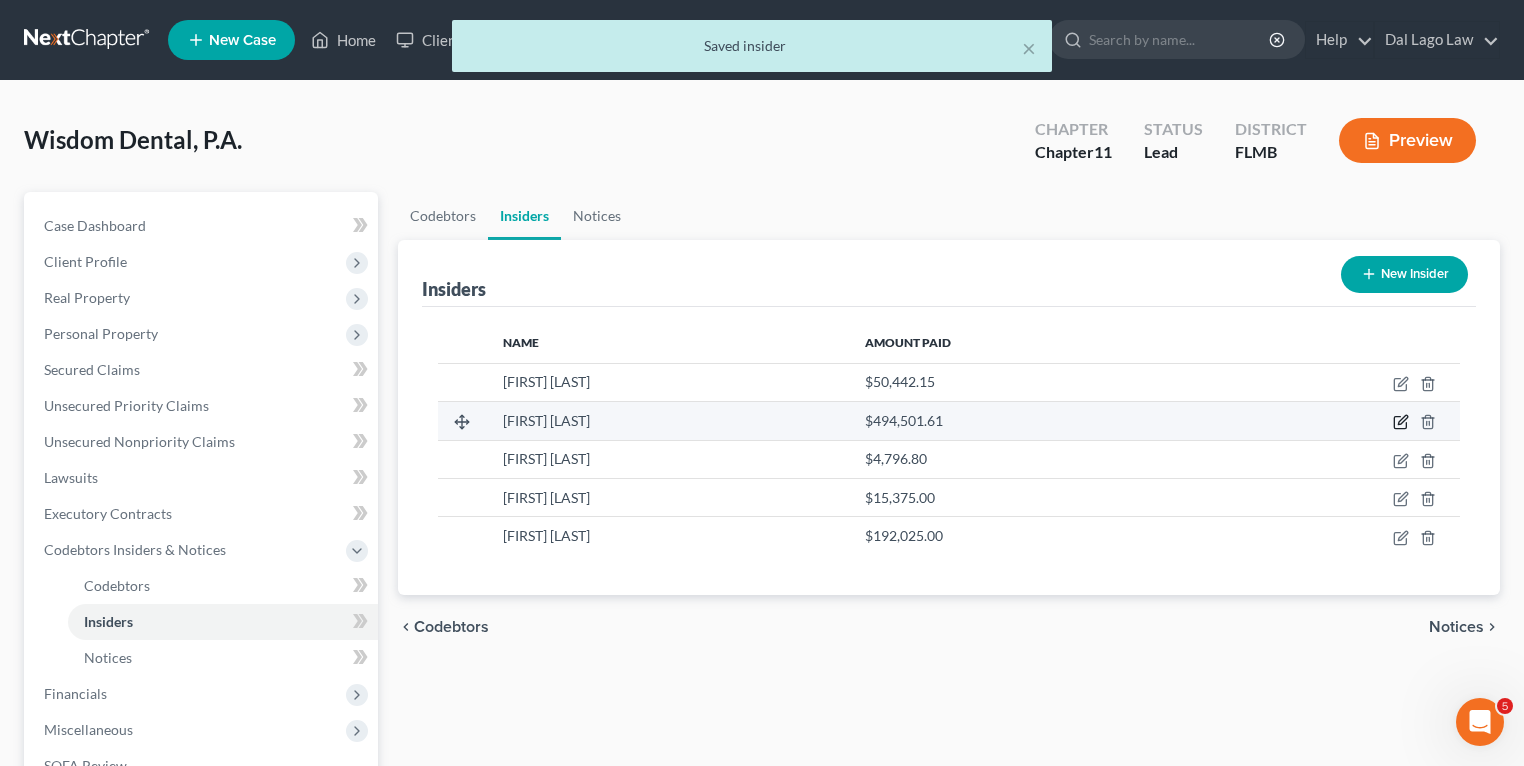 click 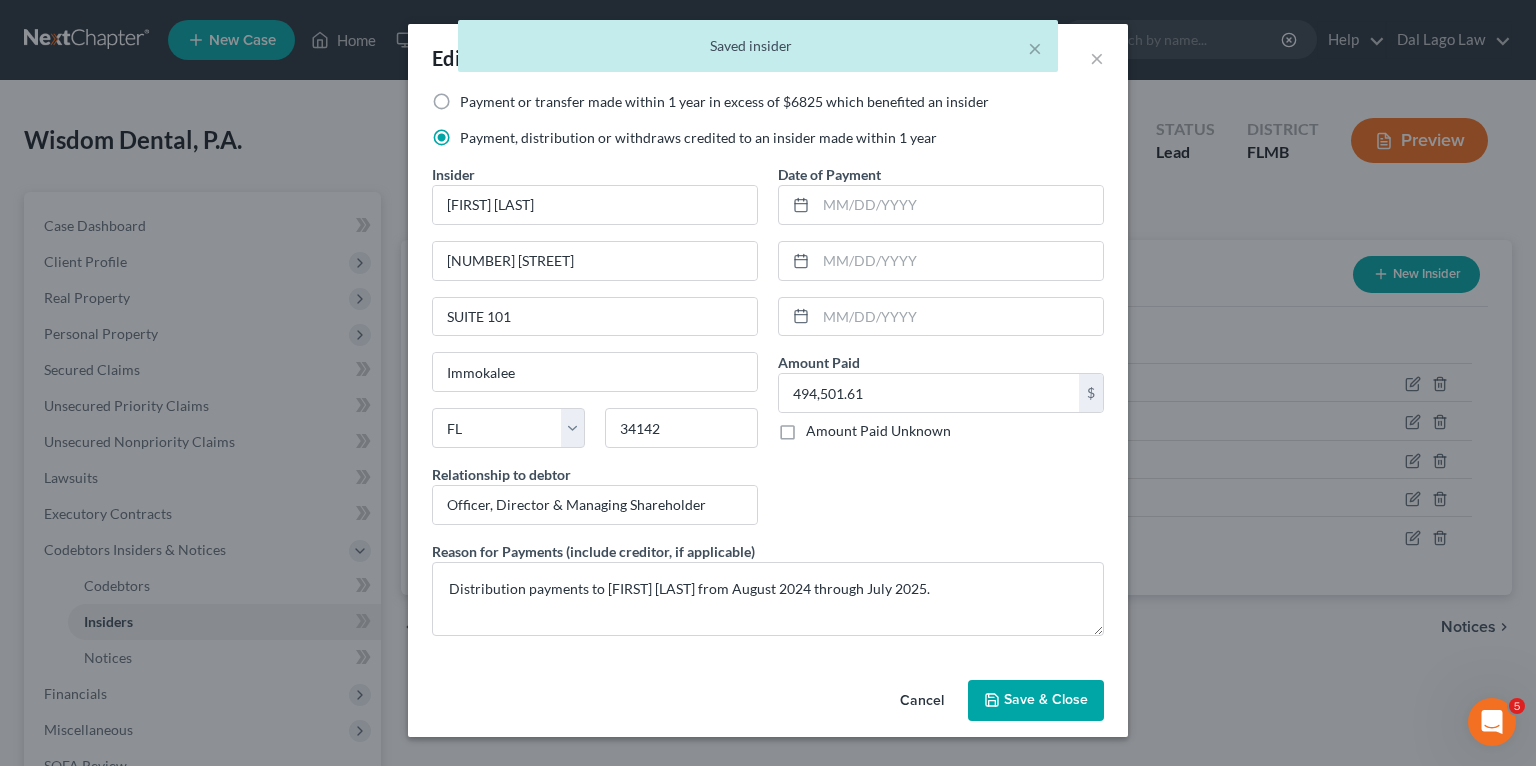 click on "Save & Close" at bounding box center (1046, 700) 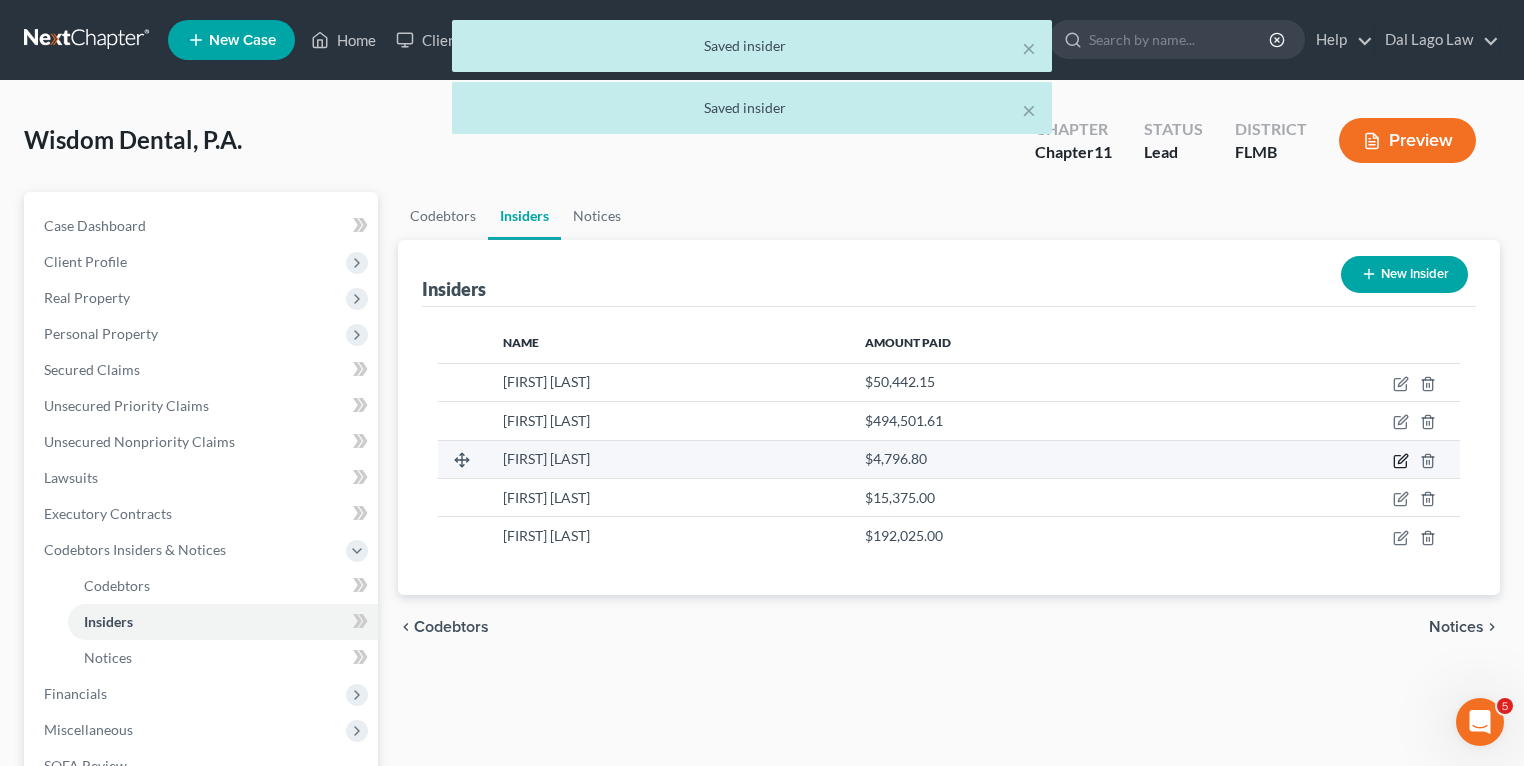 click 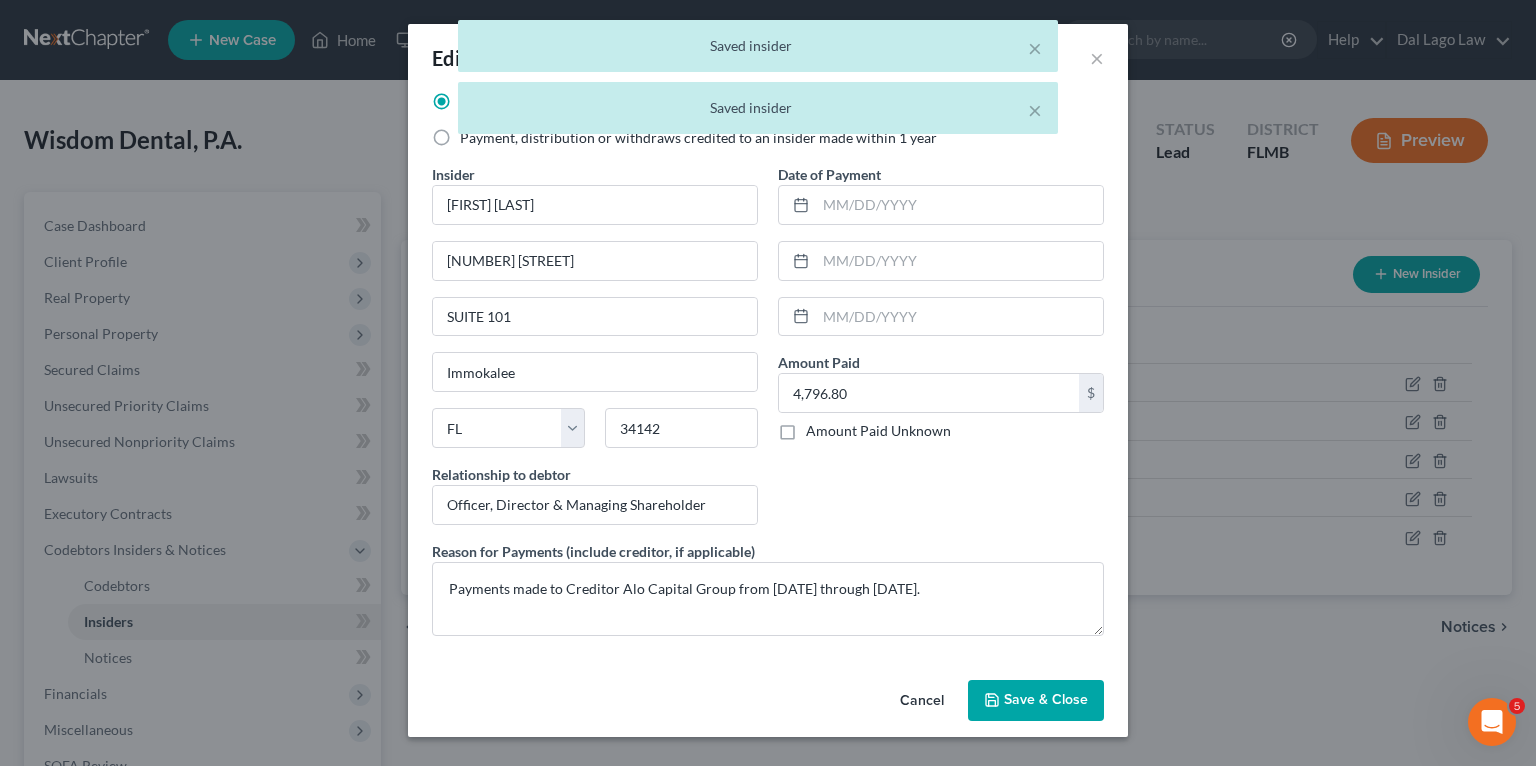 click on "Save & Close" at bounding box center (1046, 700) 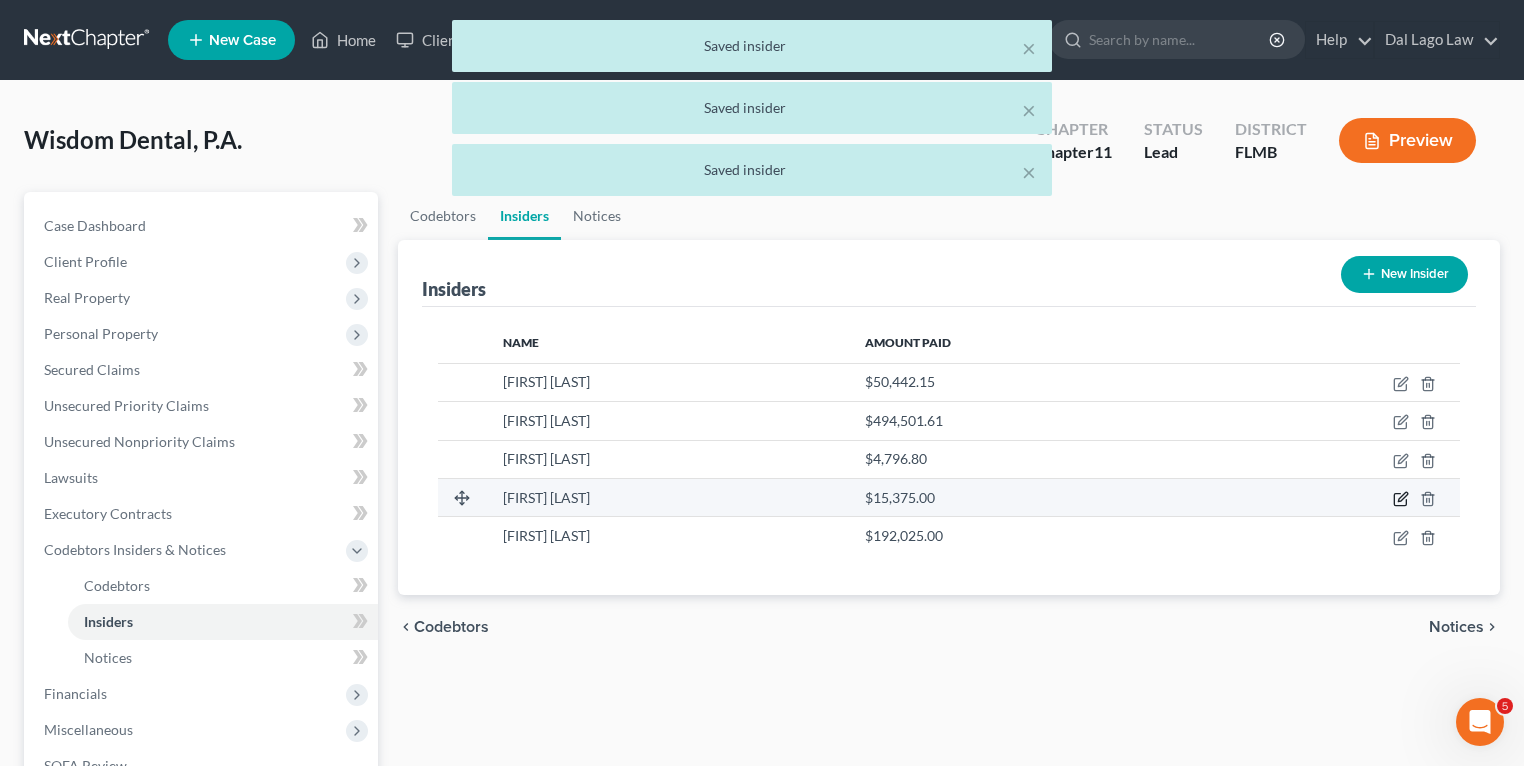 click 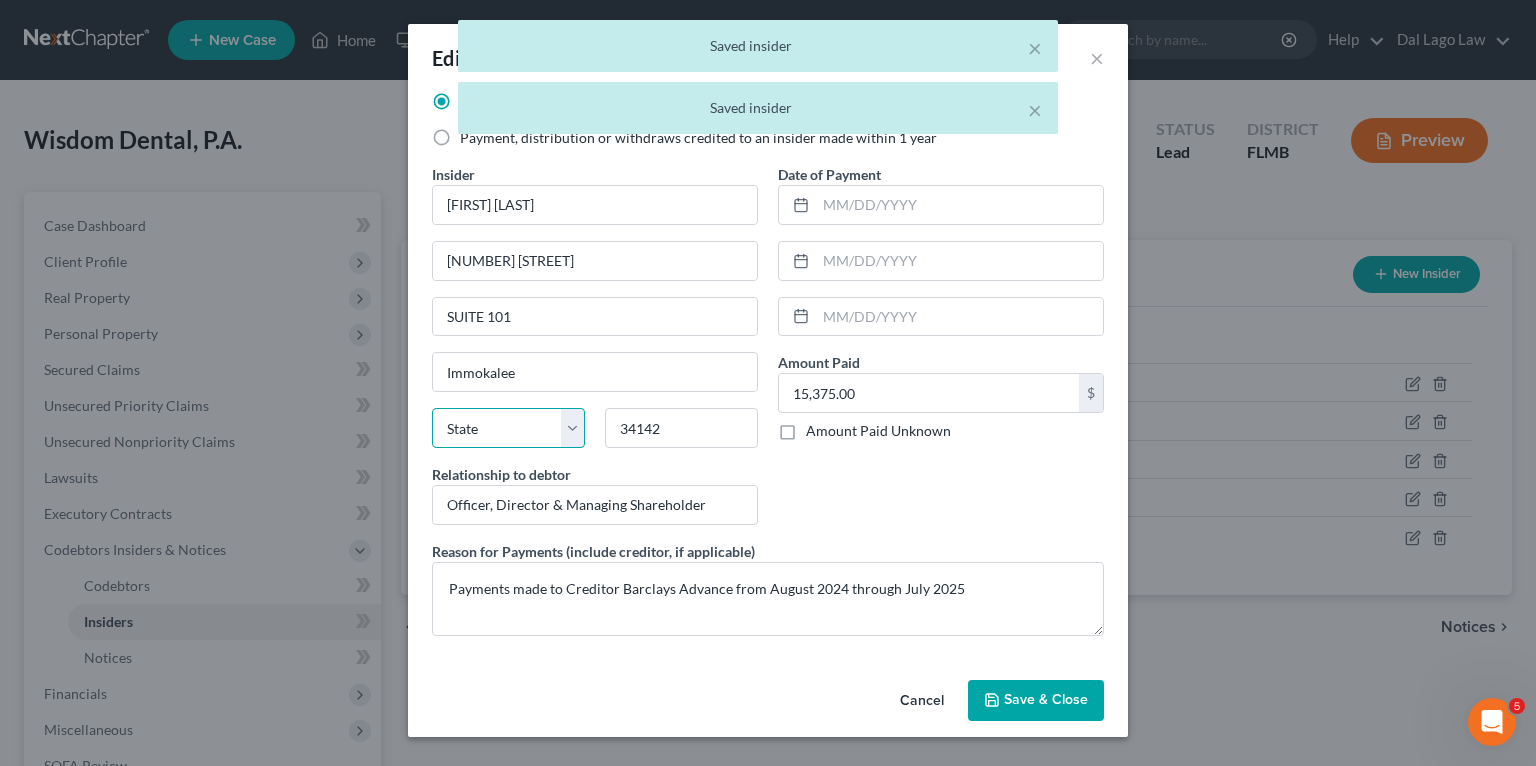 click on "State AL AK AR AZ CA CO CT DE DC FL GA GU HI ID IL IN IA KS KY LA ME MD MA MI MN MS MO MT NC ND NE NV NH NJ NM NY OH OK OR PA PR RI SC SD TN TX UT VI VA VT WA WV WI WY" at bounding box center (508, 428) 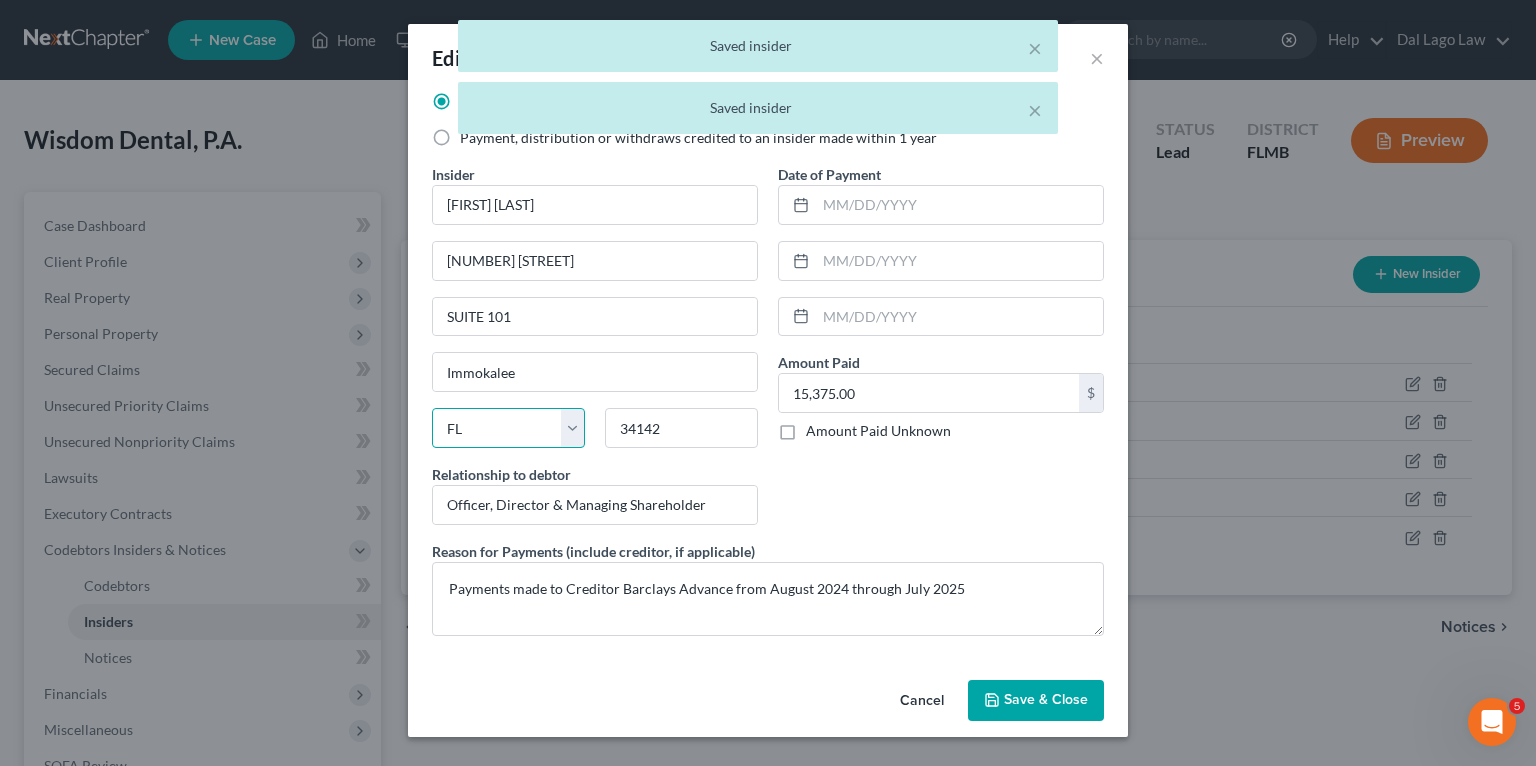 click on "State AL AK AR AZ CA CO CT DE DC FL GA GU HI ID IL IN IA KS KY LA ME MD MA MI MN MS MO MT NC ND NE NV NH NJ NM NY OH OK OR PA PR RI SC SD TN TX UT VI VA VT WA WV WI WY" at bounding box center [508, 428] 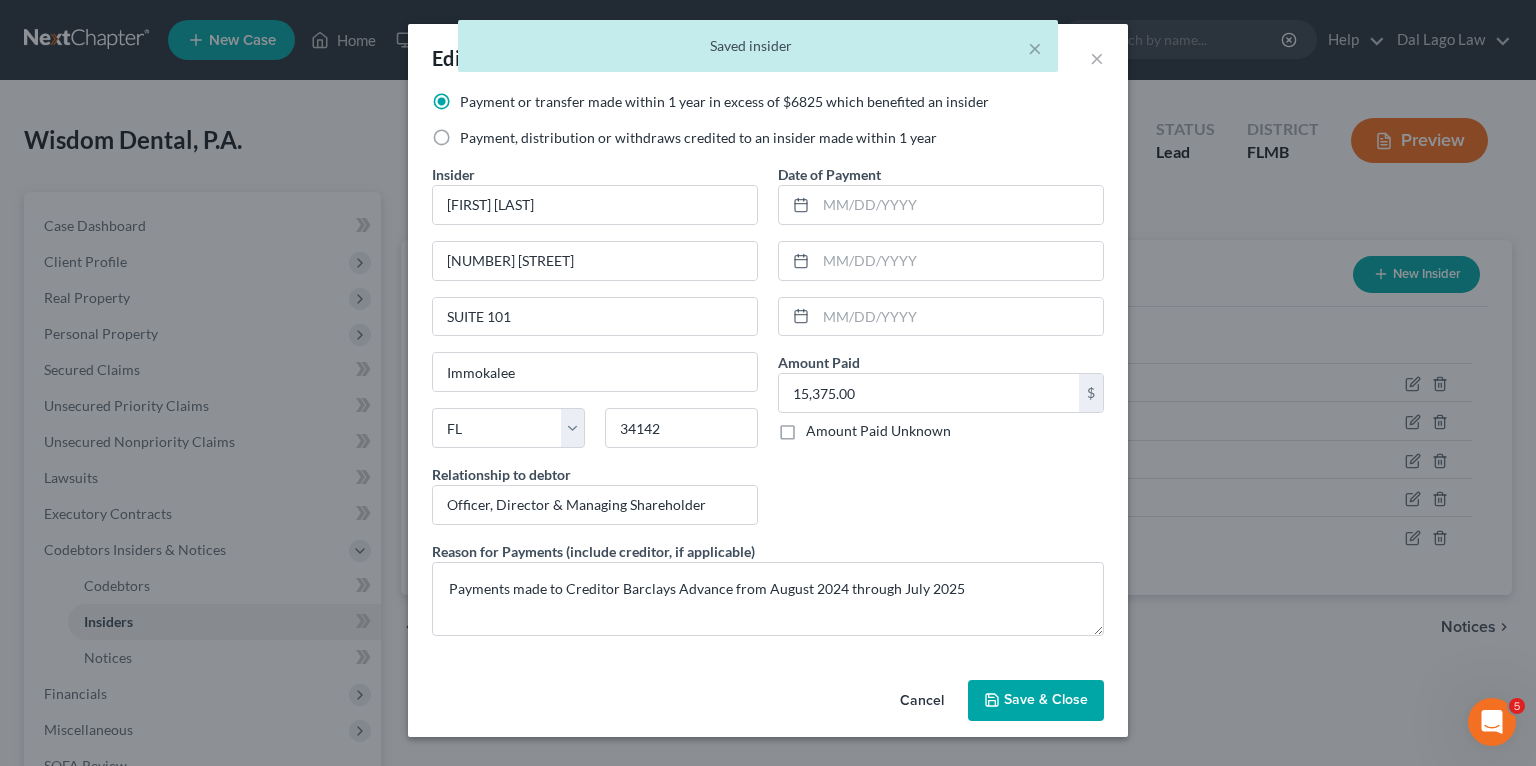 click on "Save & Close" at bounding box center [1036, 701] 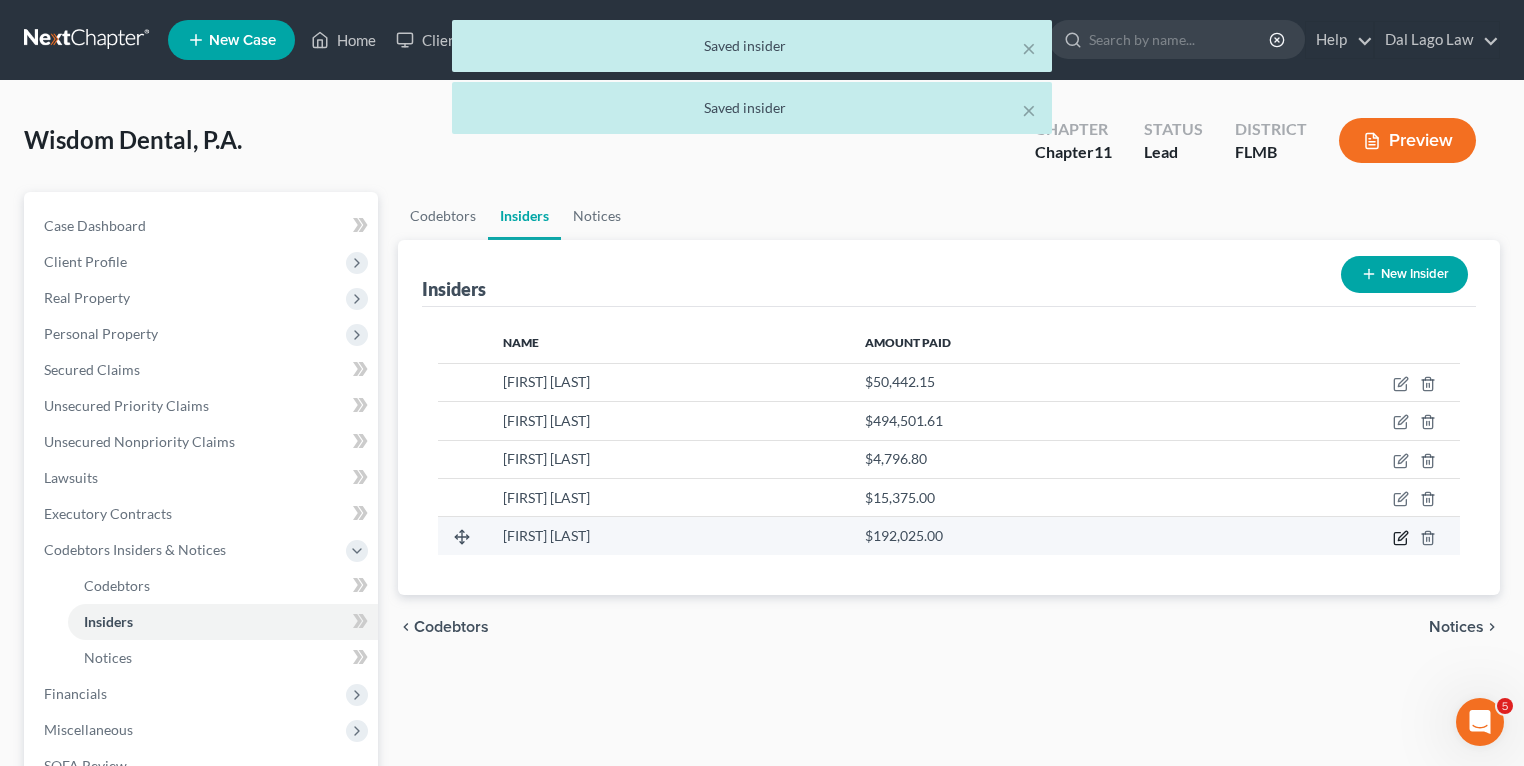 click 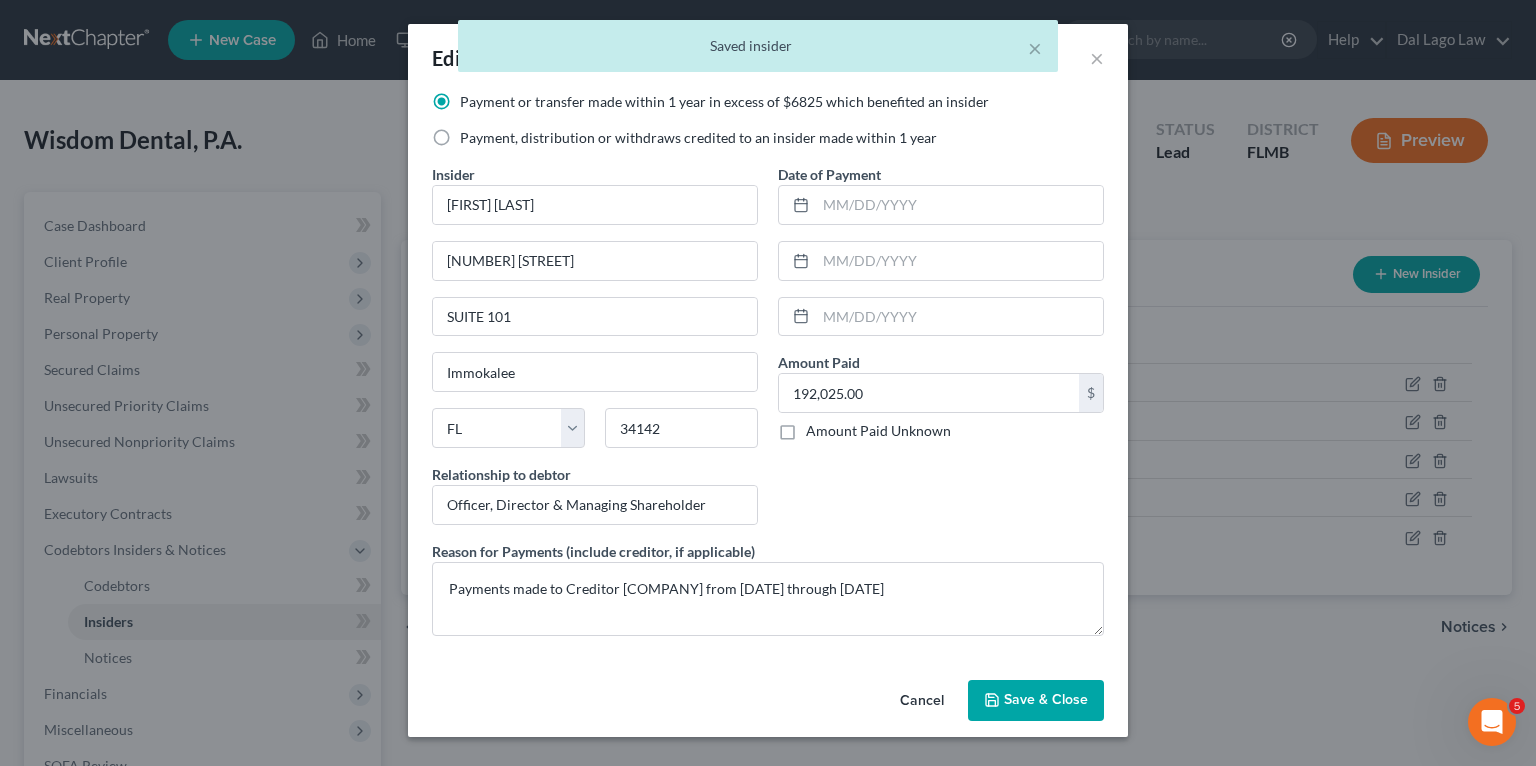 click on "Save & Close" at bounding box center (1036, 701) 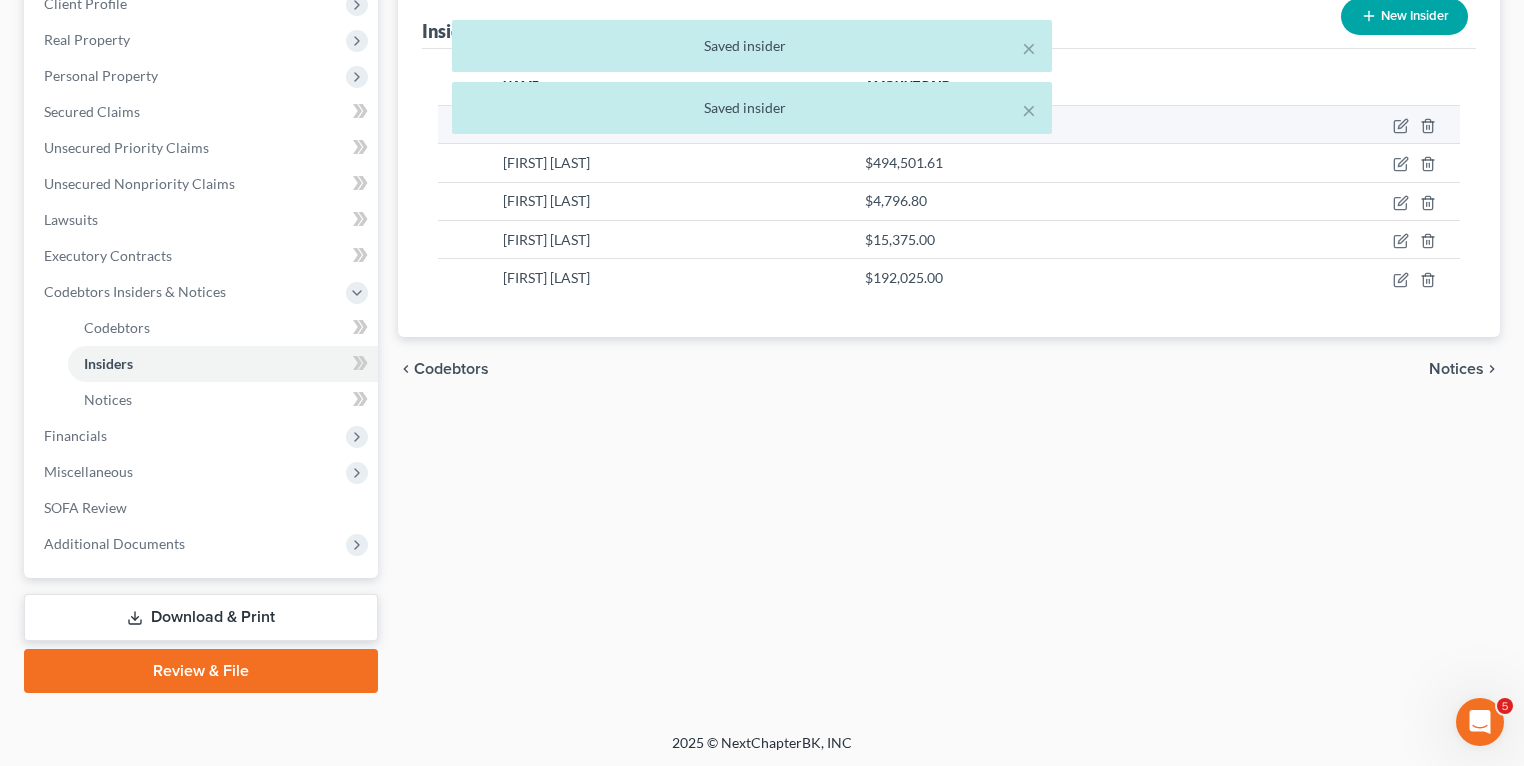 scroll, scrollTop: 0, scrollLeft: 0, axis: both 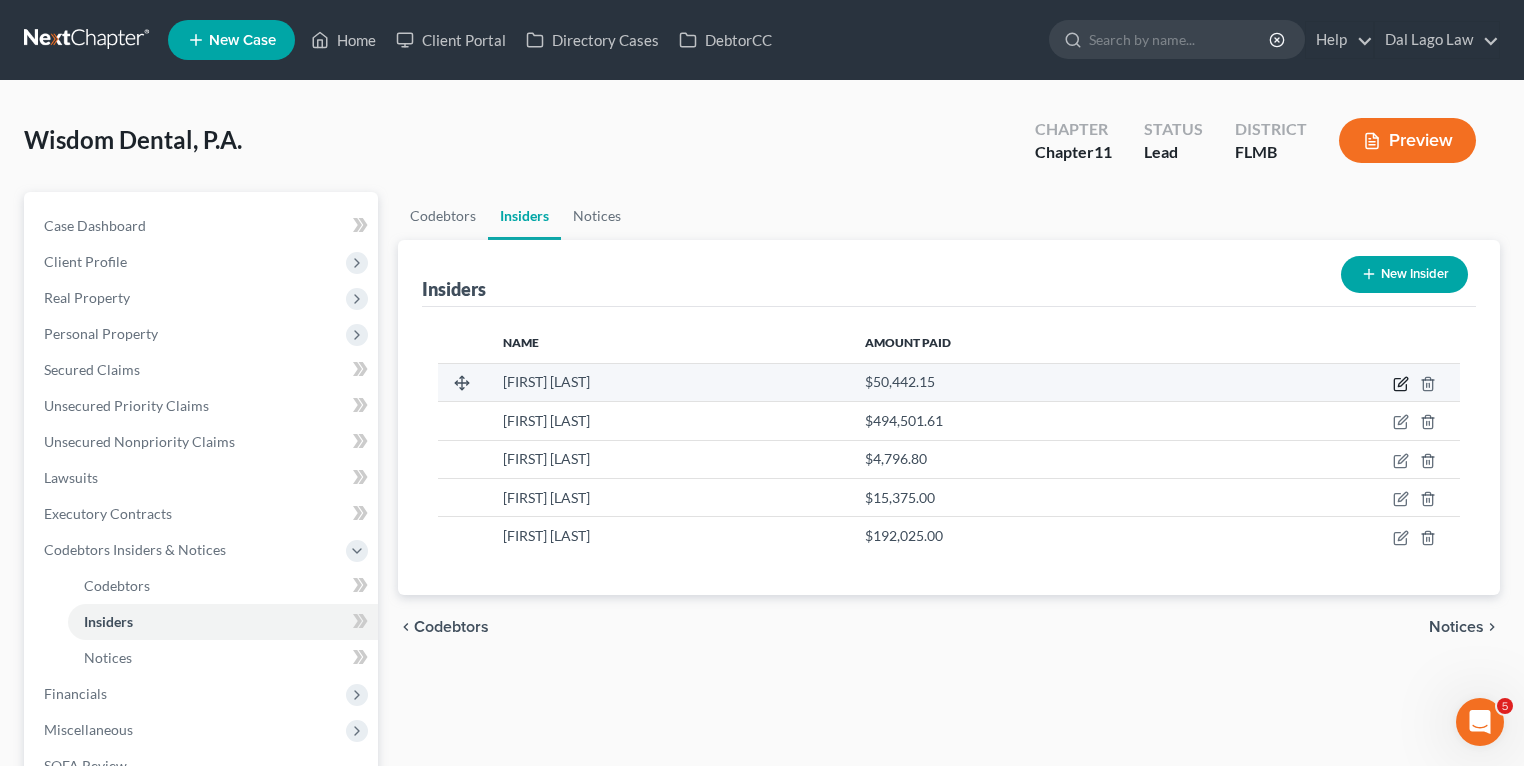 click 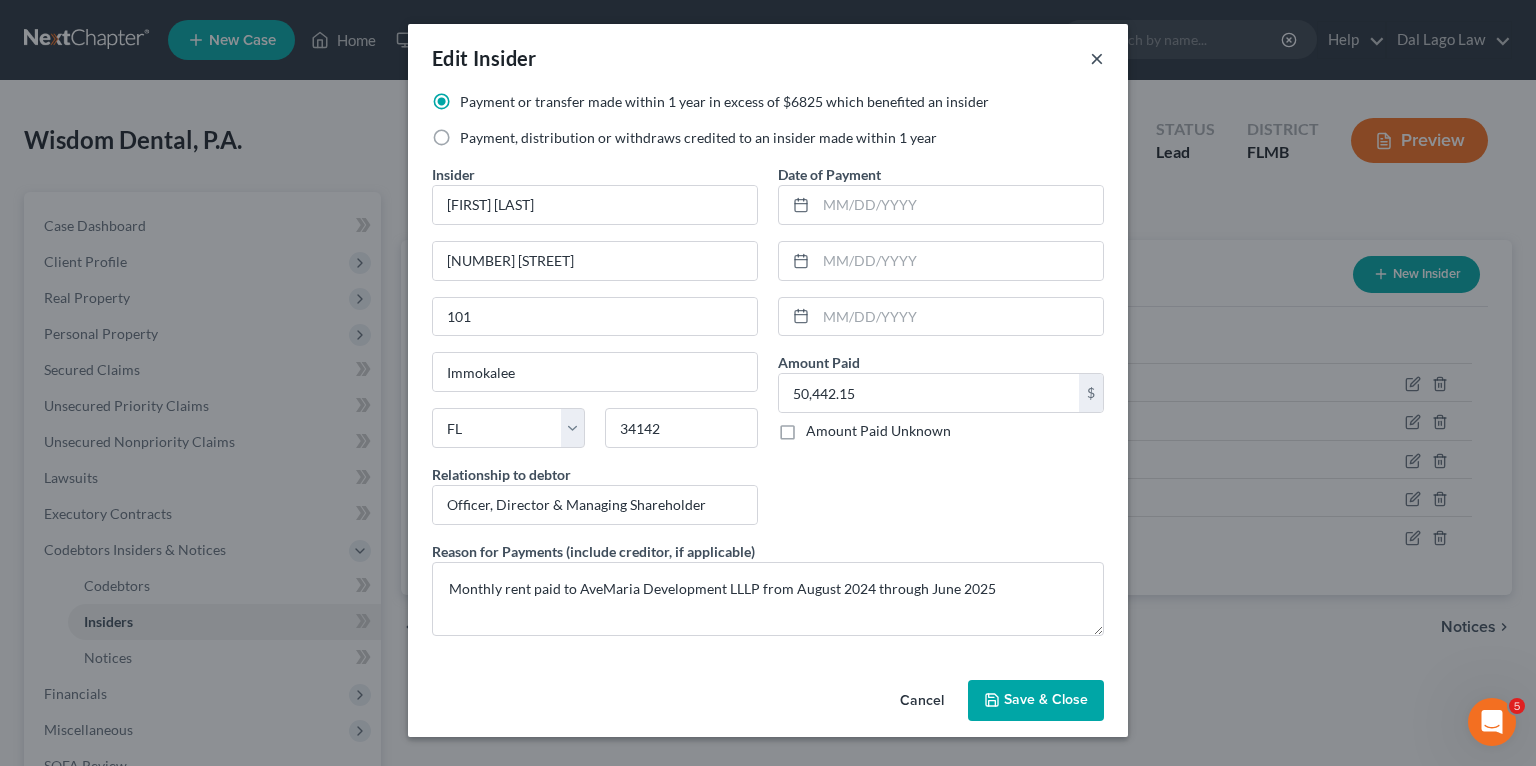click on "×" at bounding box center (1097, 58) 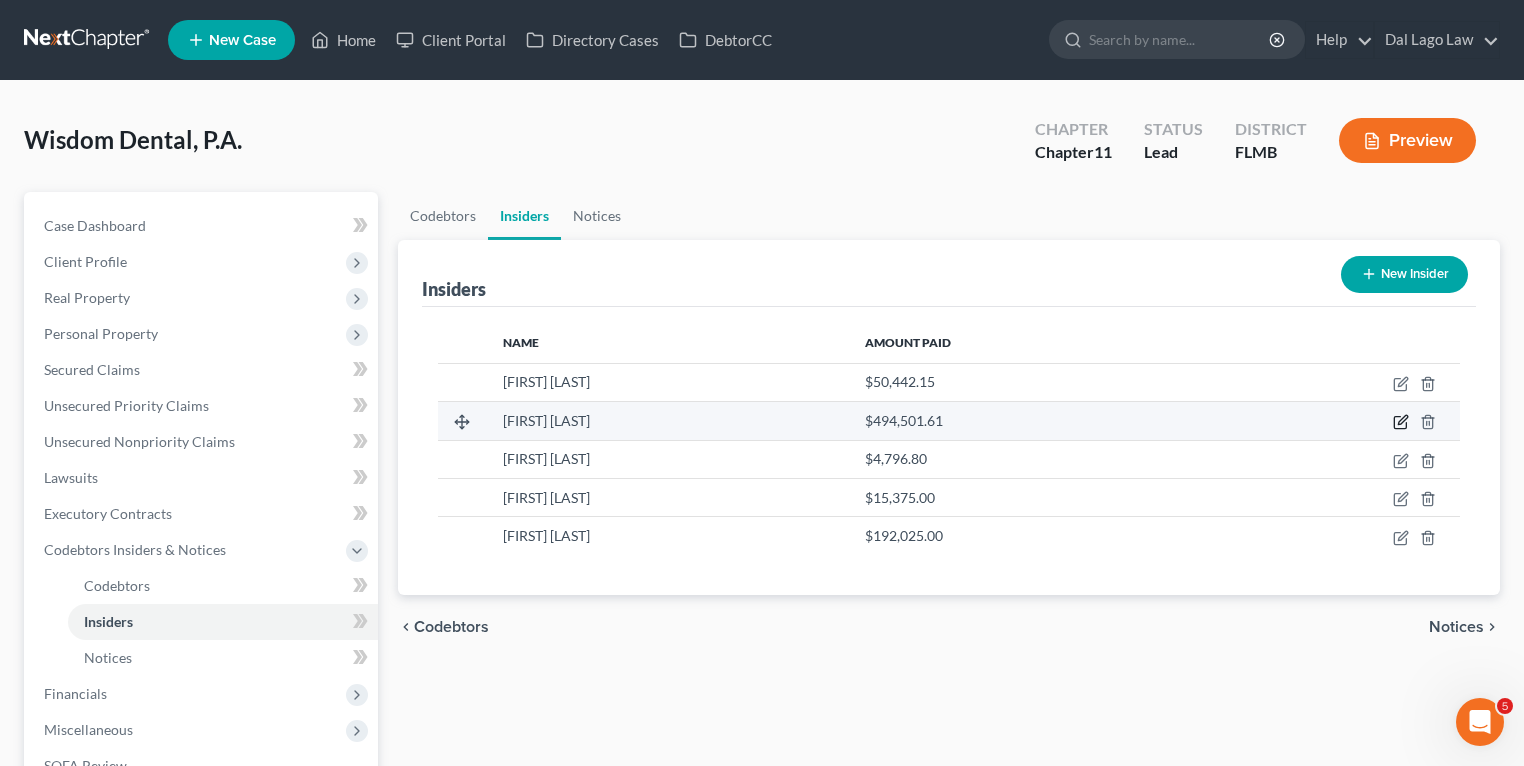 click 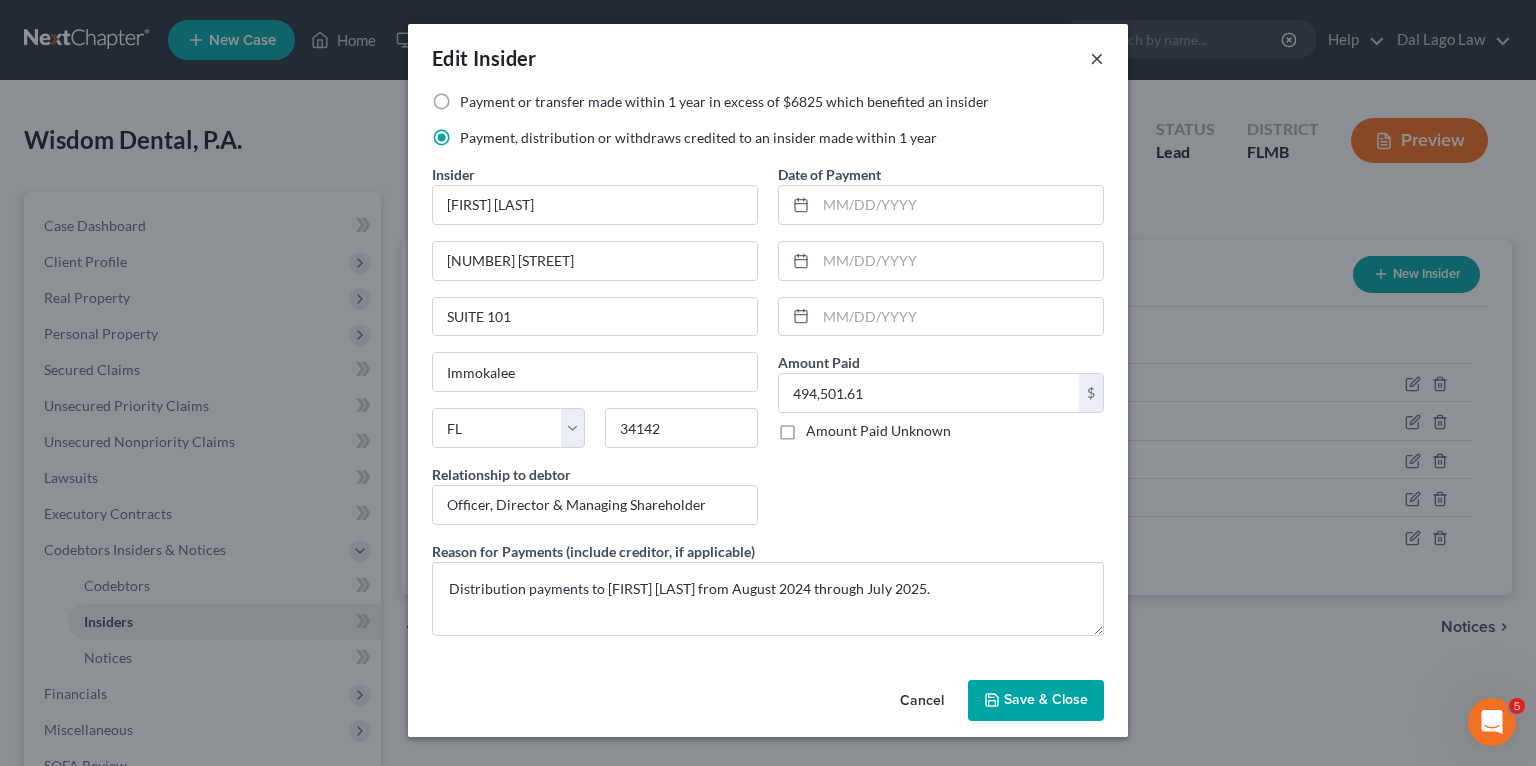 click on "×" at bounding box center (1097, 58) 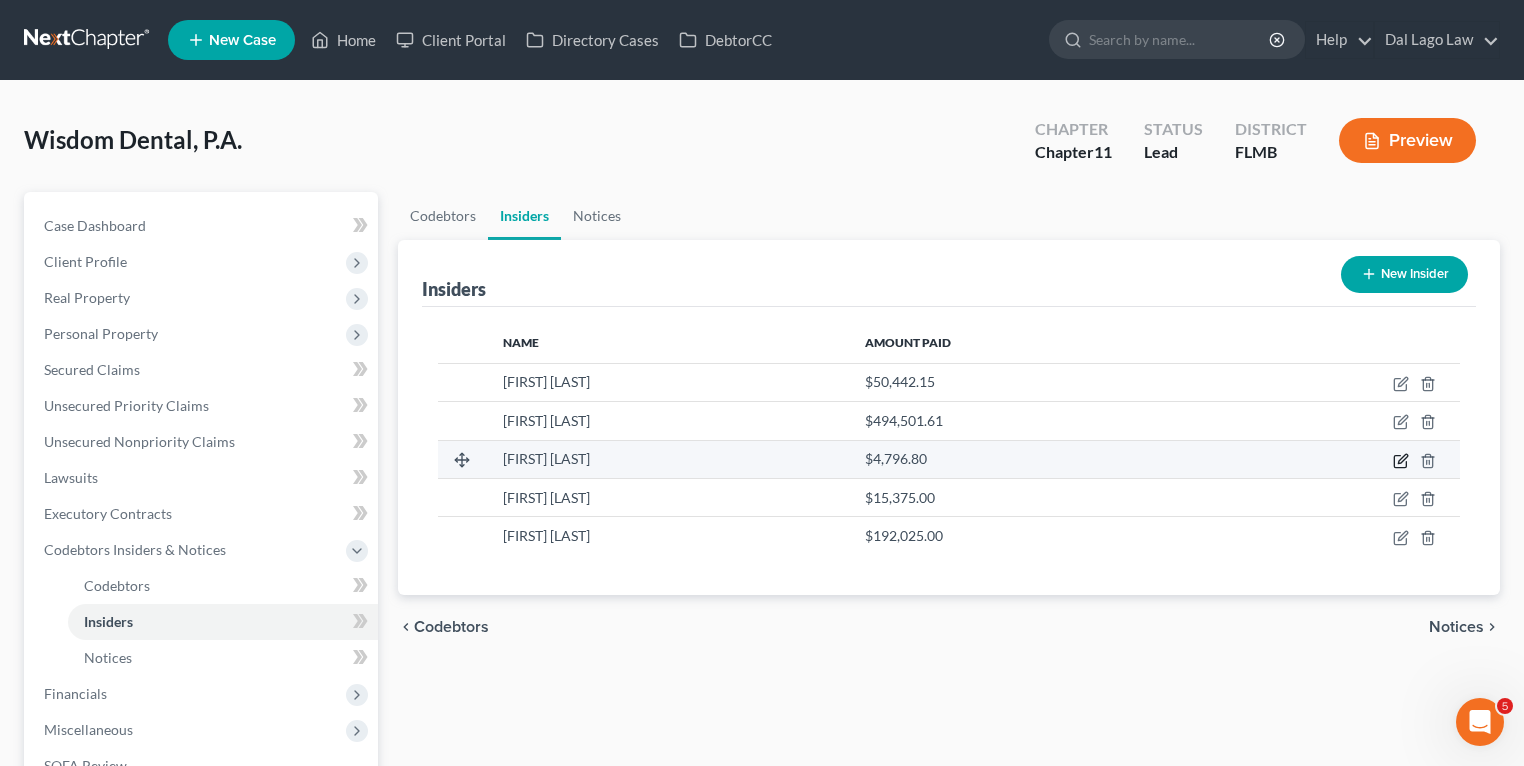 click 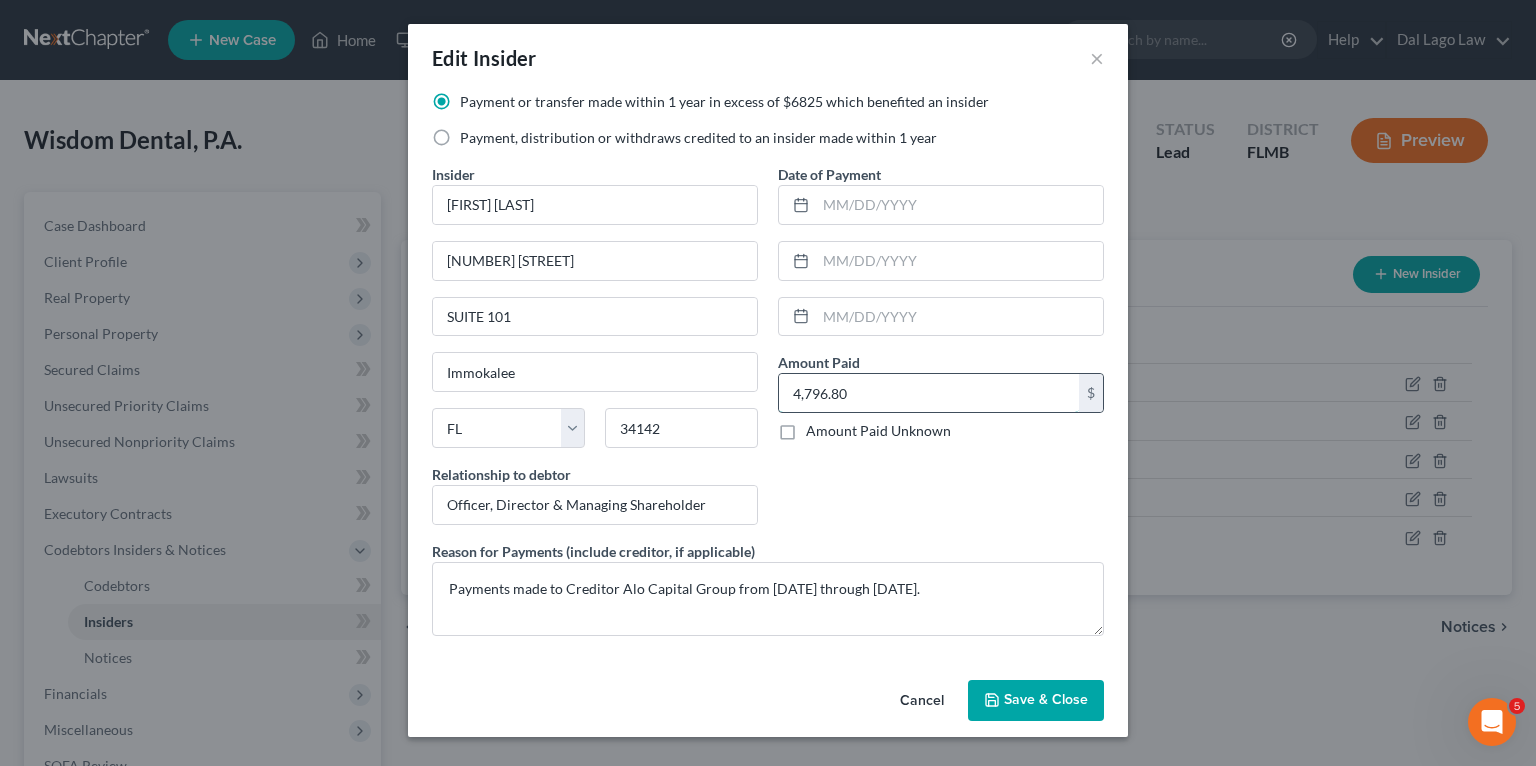 click on "4,796.80" at bounding box center (929, 393) 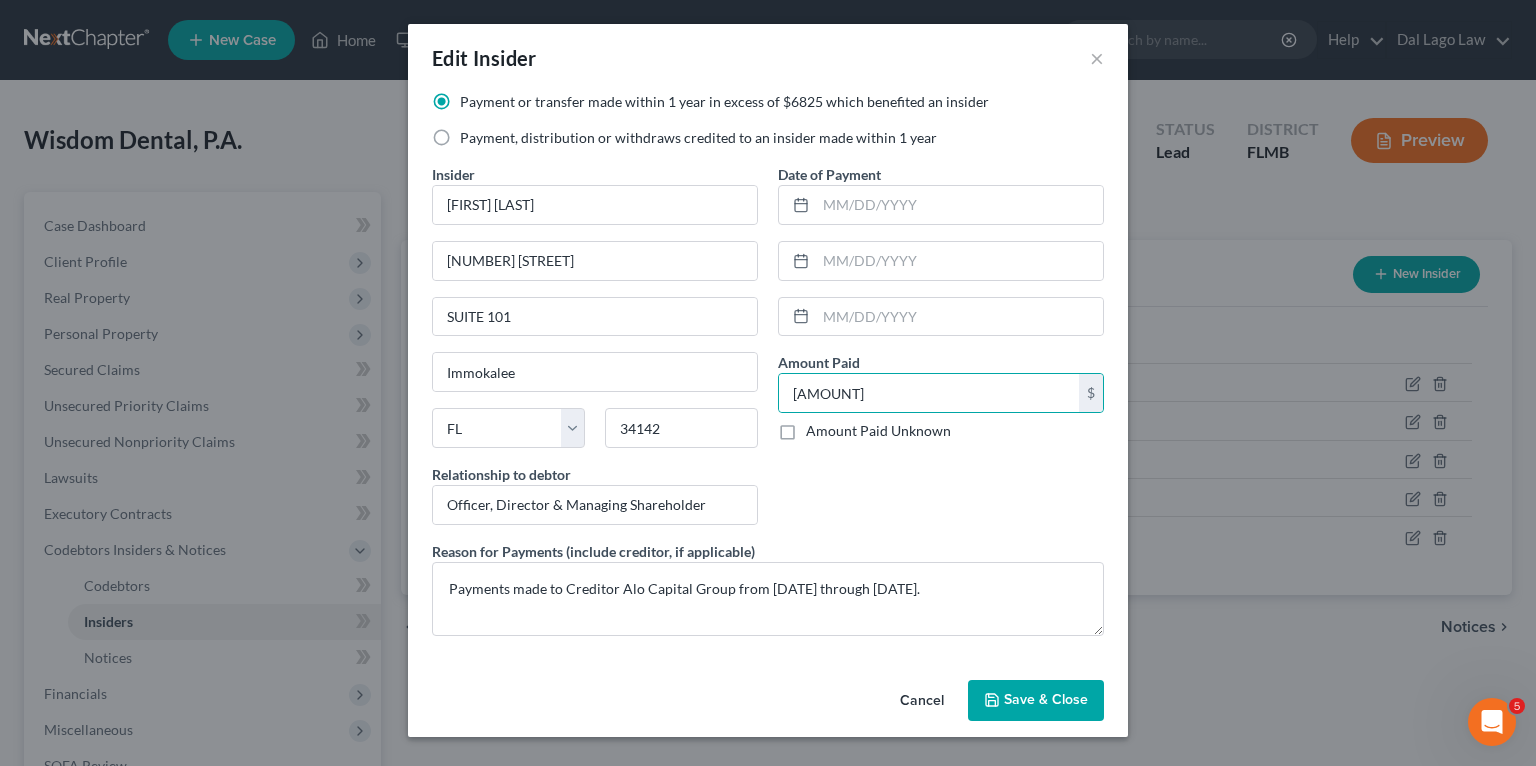 click on "Save & Close" at bounding box center [1036, 701] 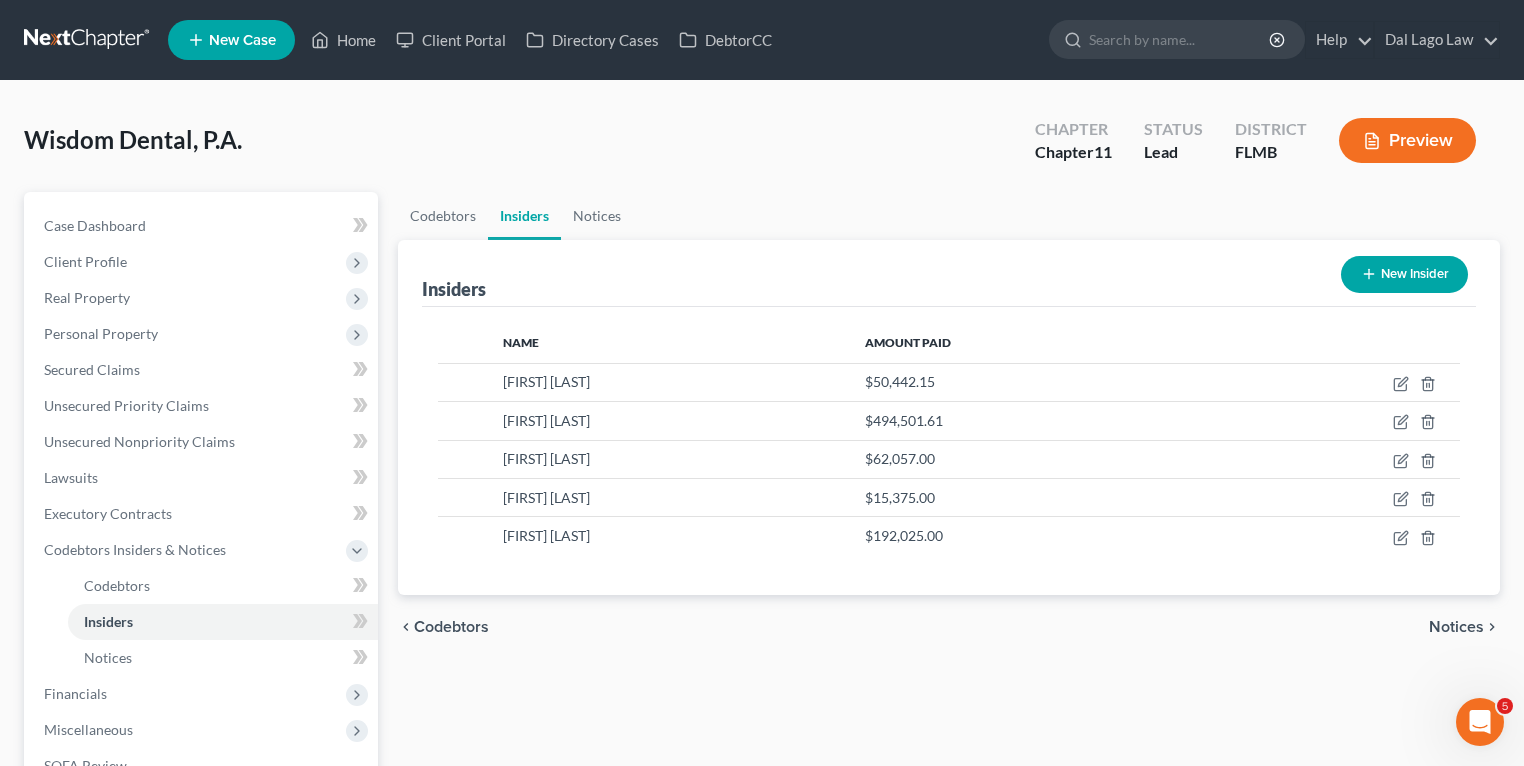 click on "New Insider" at bounding box center (1404, 274) 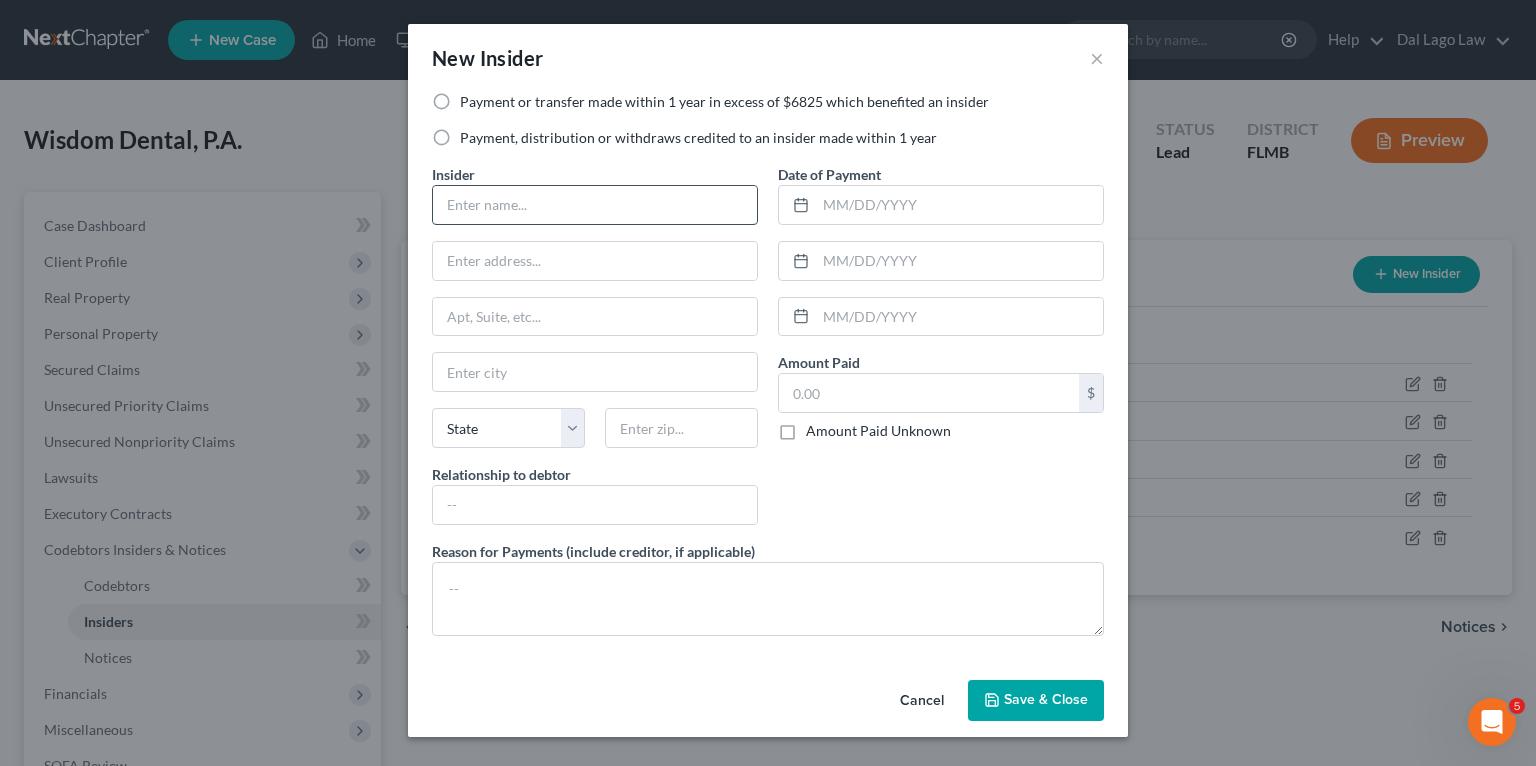 click at bounding box center [595, 205] 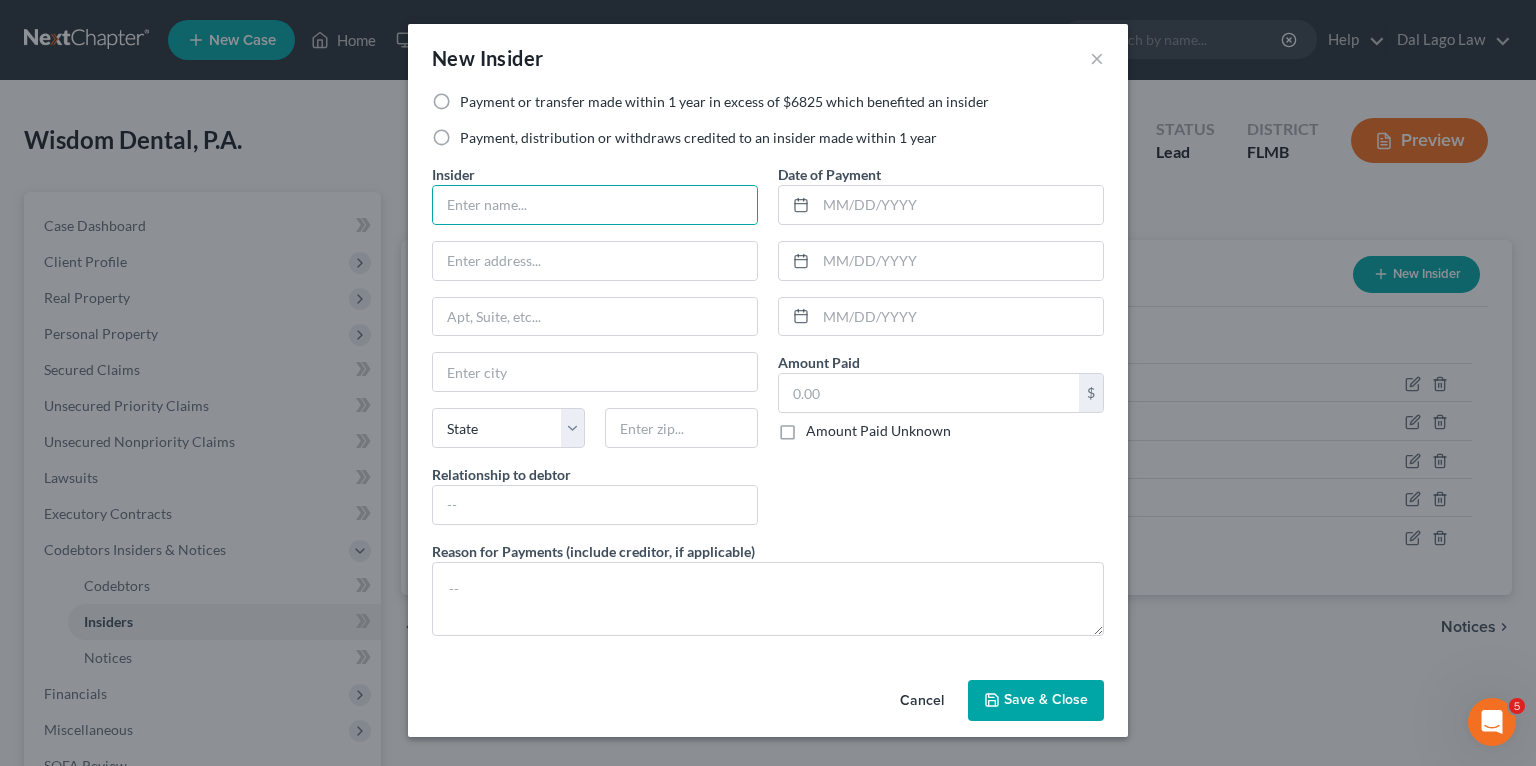 click on "Payment or transfer made within 1 year in excess of $6825 which benefited an insider" at bounding box center [724, 102] 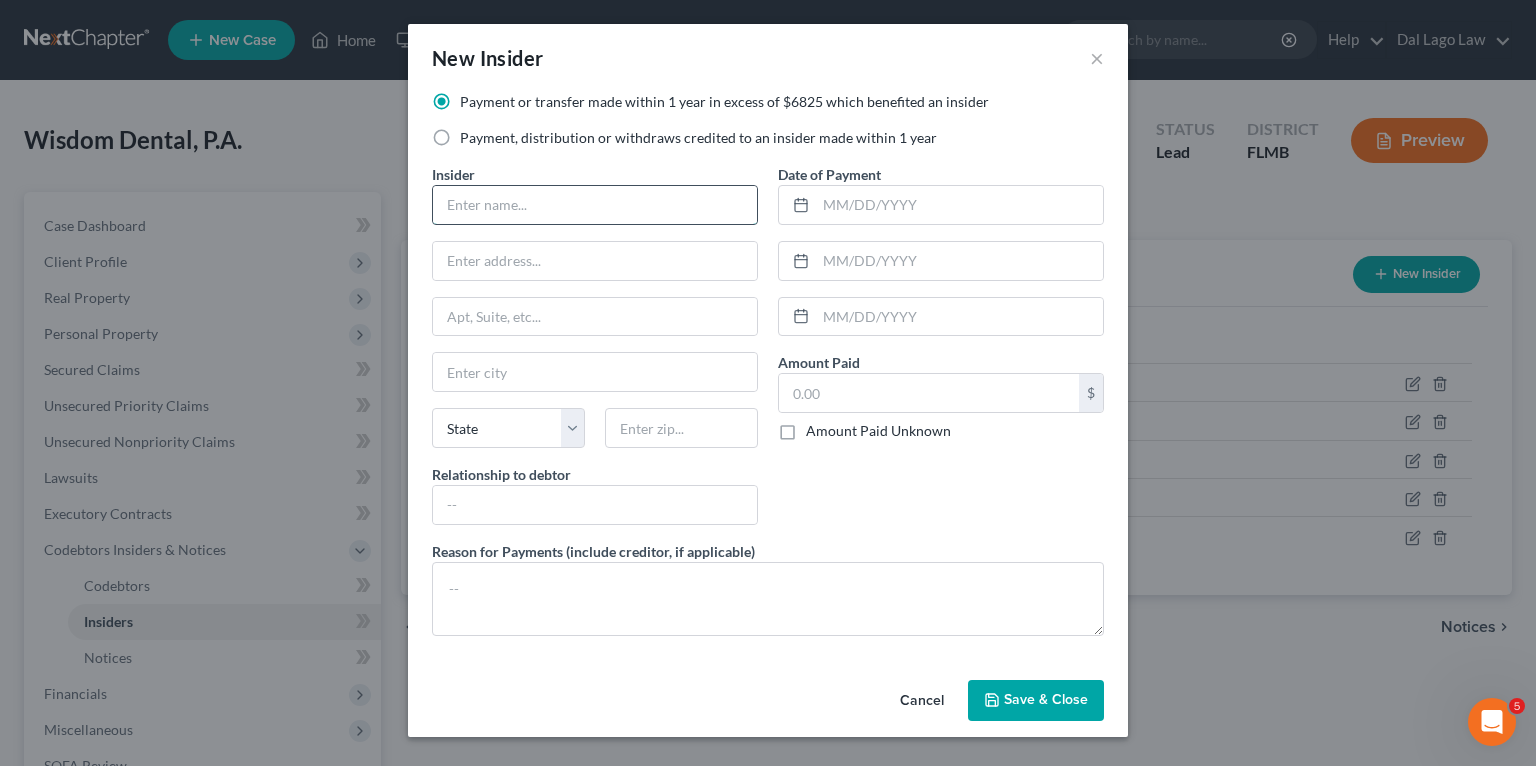 click at bounding box center [595, 205] 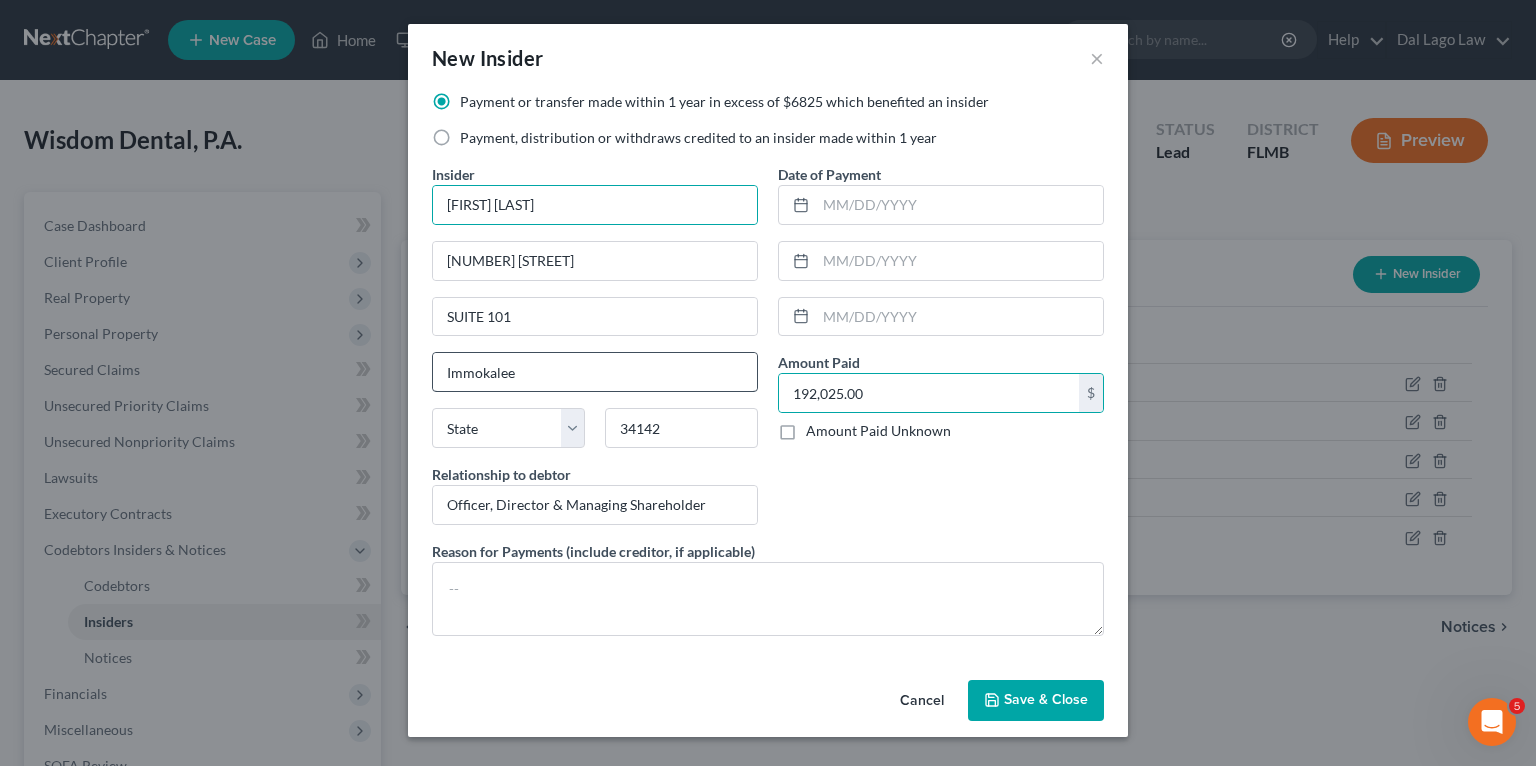drag, startPoint x: 904, startPoint y: 394, endPoint x: 728, endPoint y: 376, distance: 176.91806 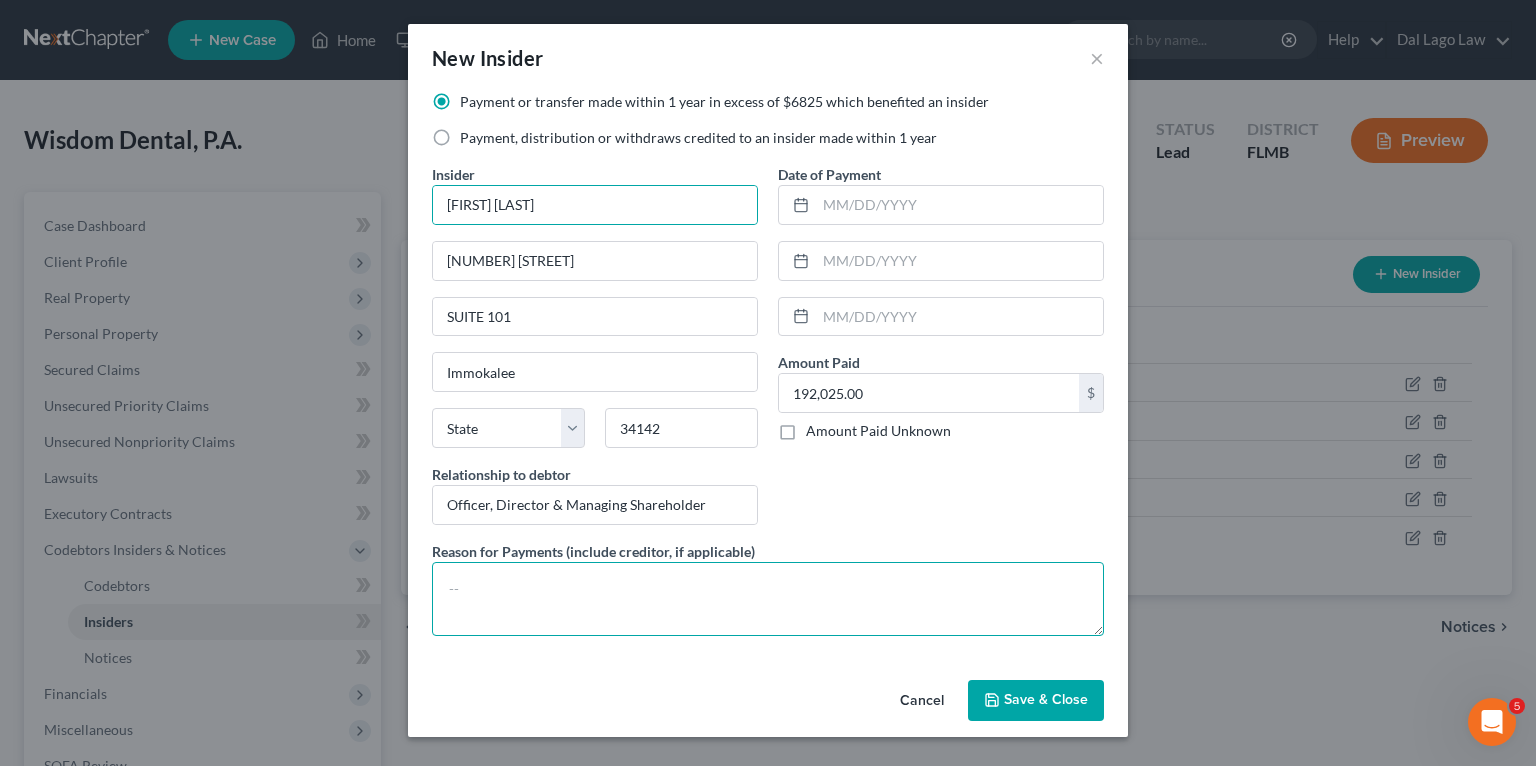 click at bounding box center (768, 599) 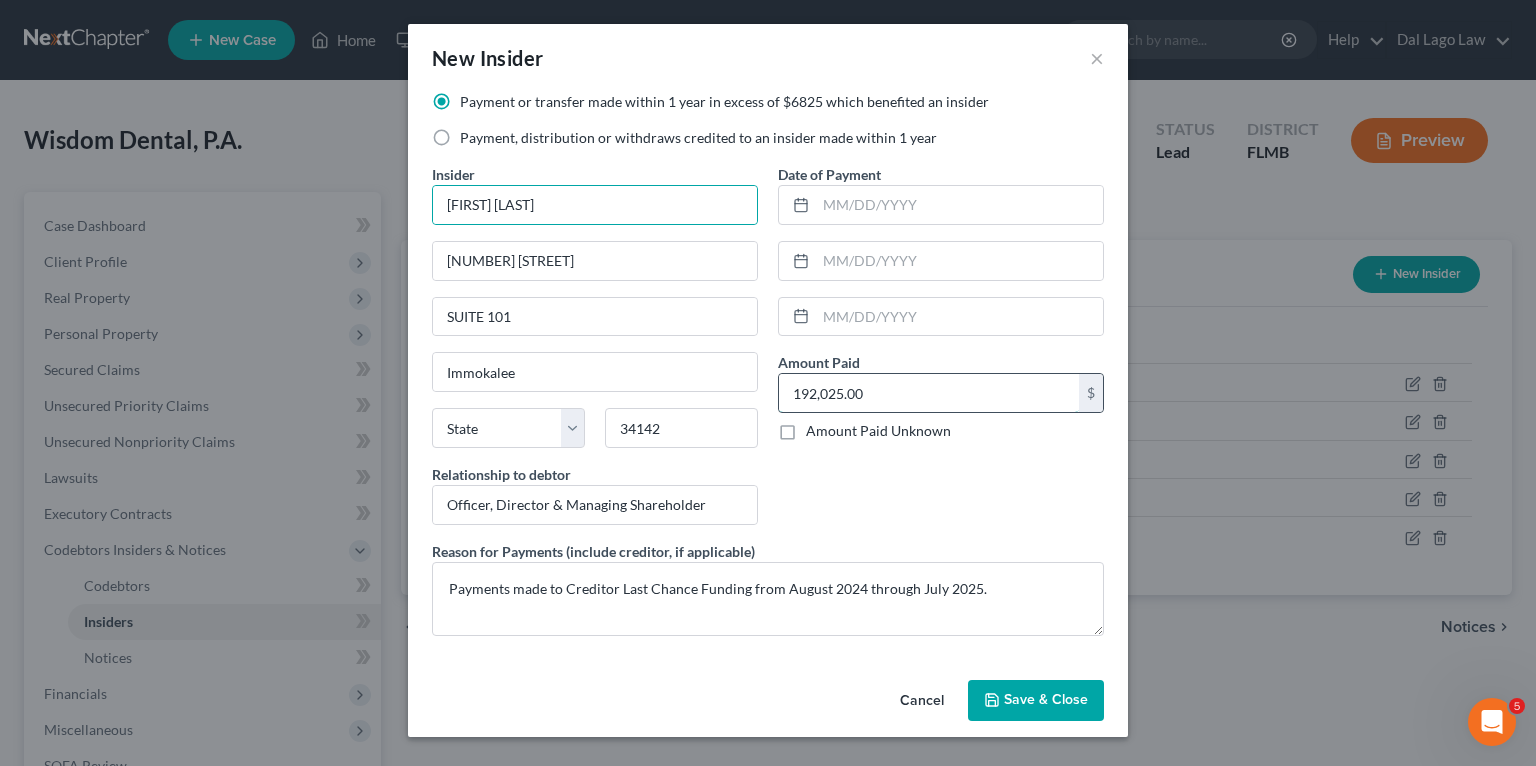 click on "192,025.00" at bounding box center (929, 393) 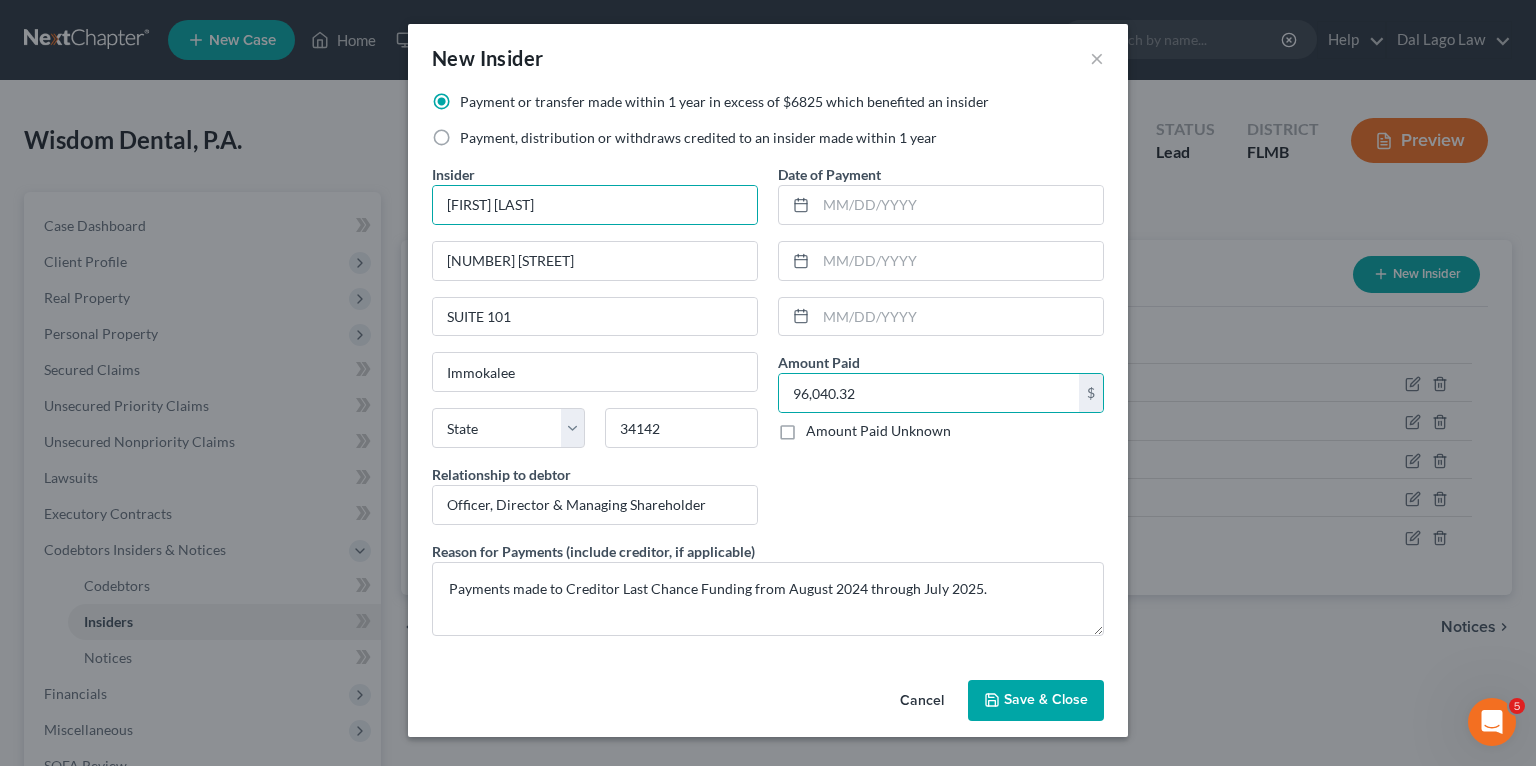 click on "Save & Close" at bounding box center (1046, 700) 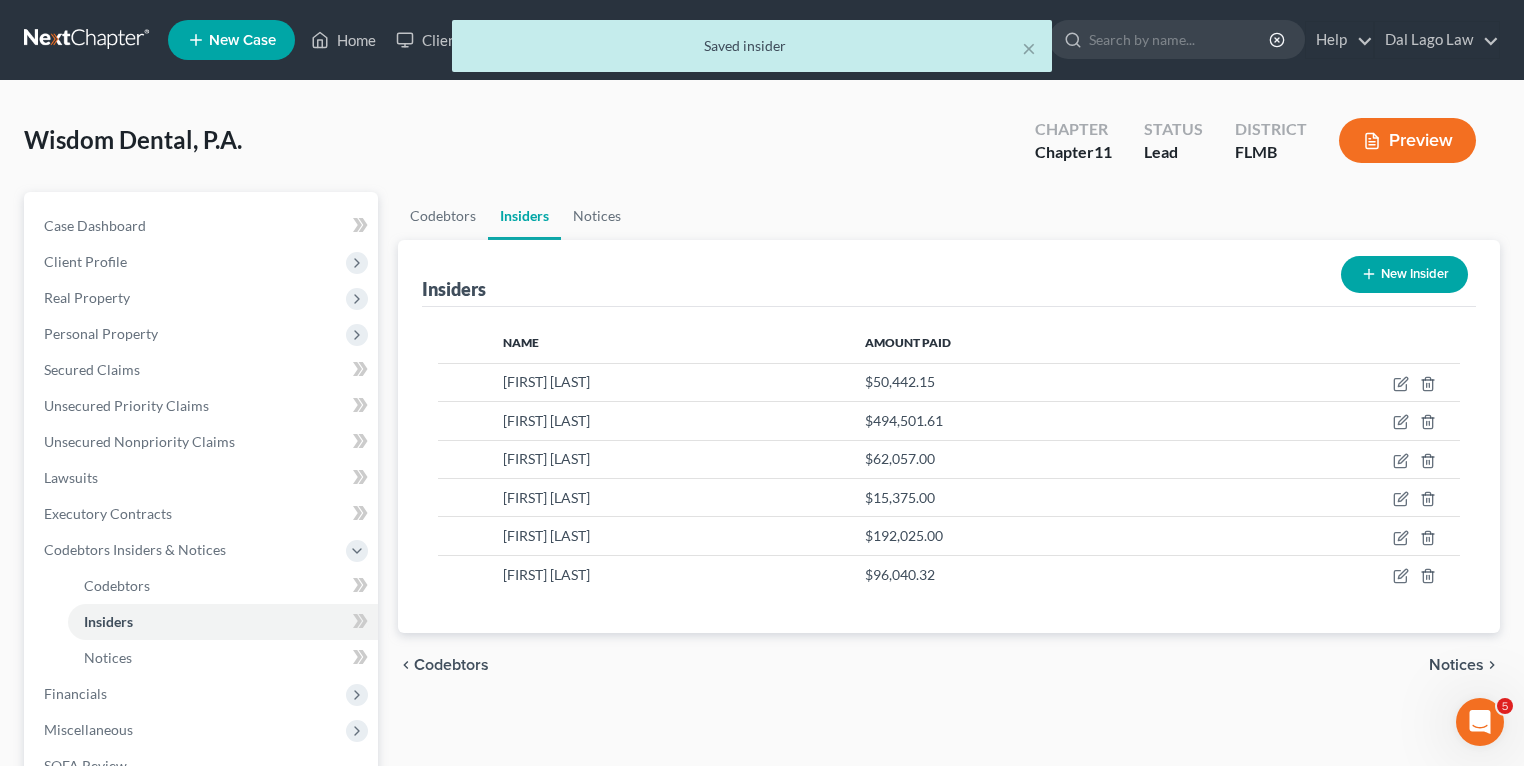 click on "New Insider" at bounding box center (1404, 274) 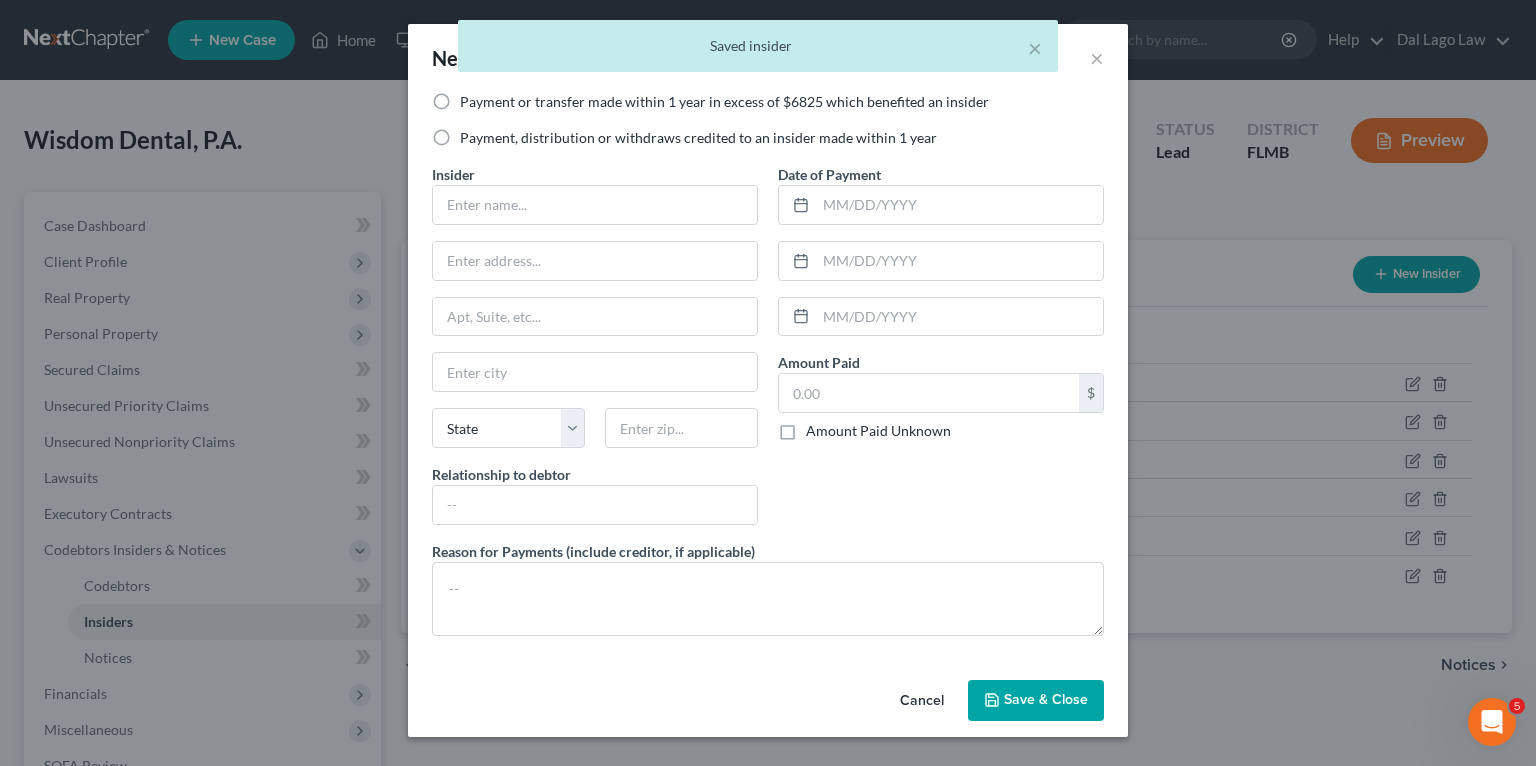 click on "Payment or transfer made within 1 year in excess of $6825 which benefited an insider" at bounding box center [724, 102] 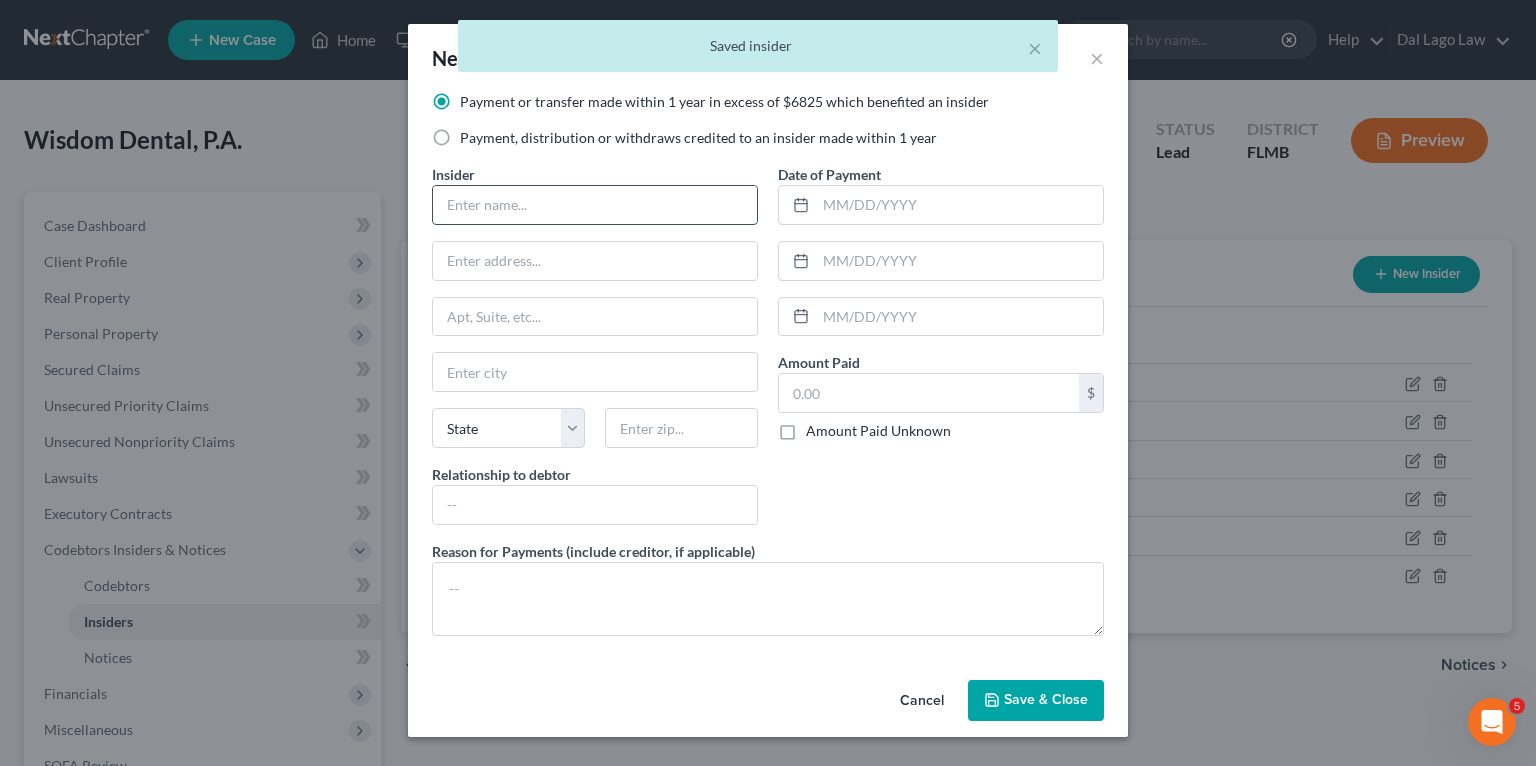 drag, startPoint x: 518, startPoint y: 196, endPoint x: 525, endPoint y: 214, distance: 19.313208 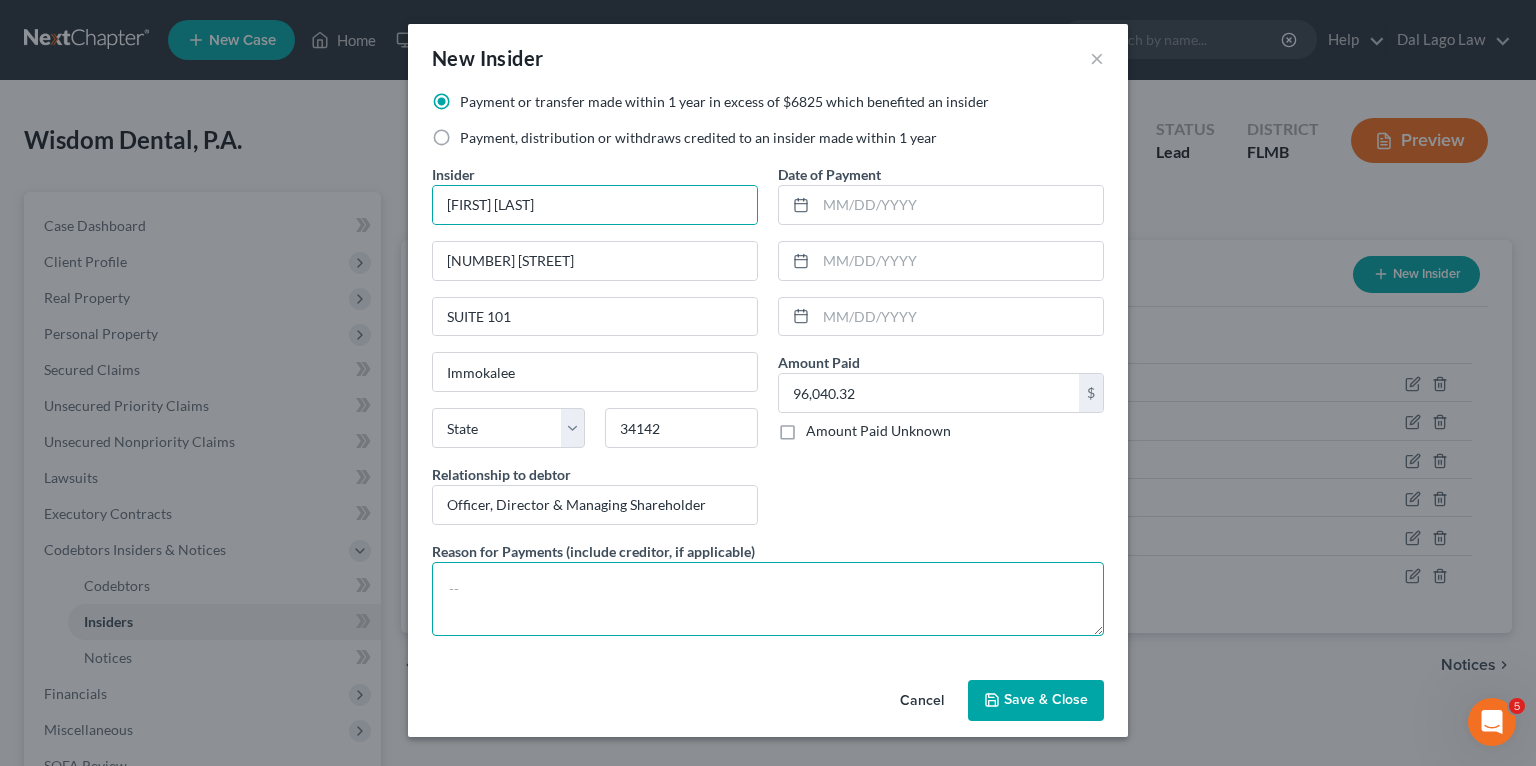 click at bounding box center [768, 599] 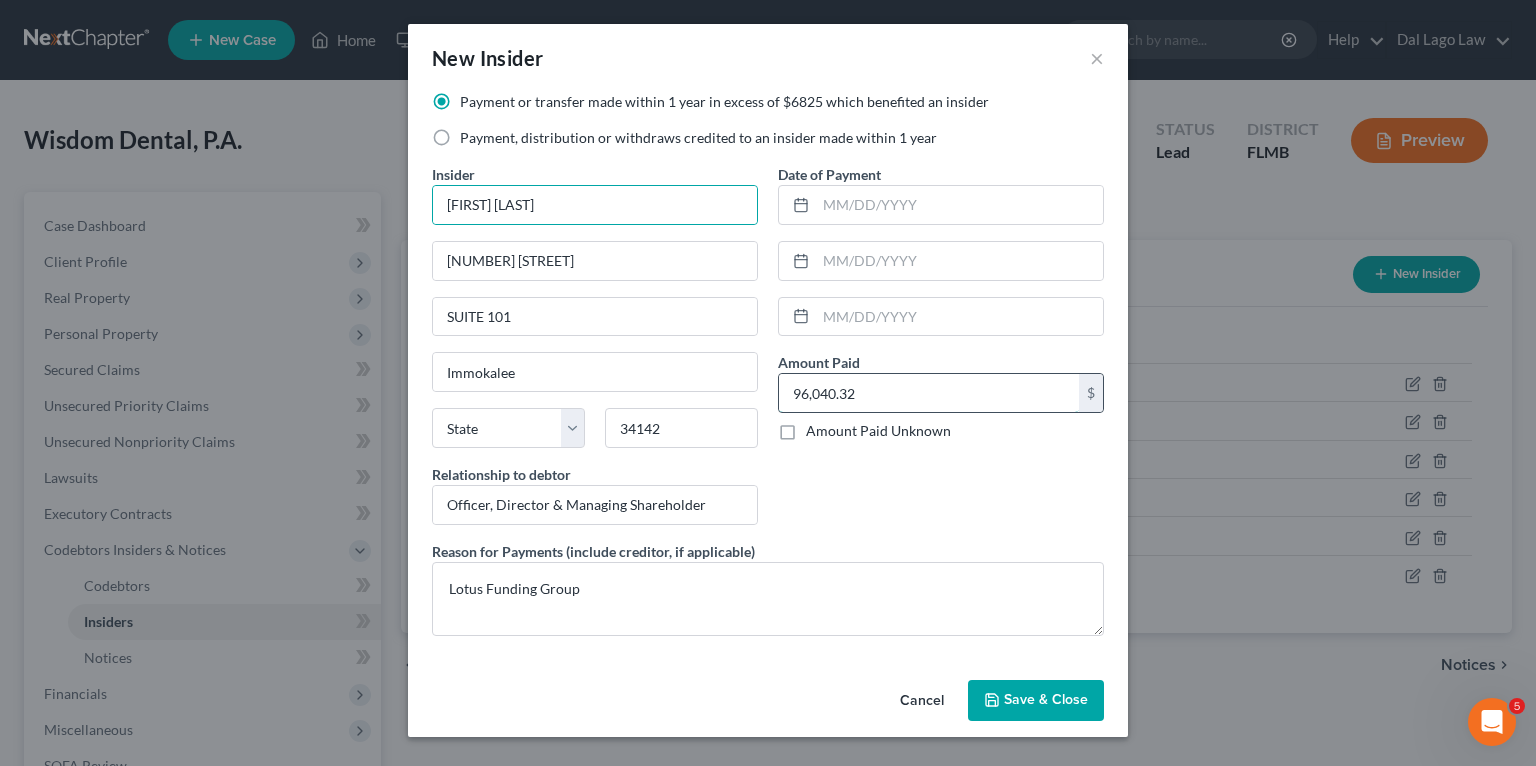 click on "96,040.32" at bounding box center [929, 393] 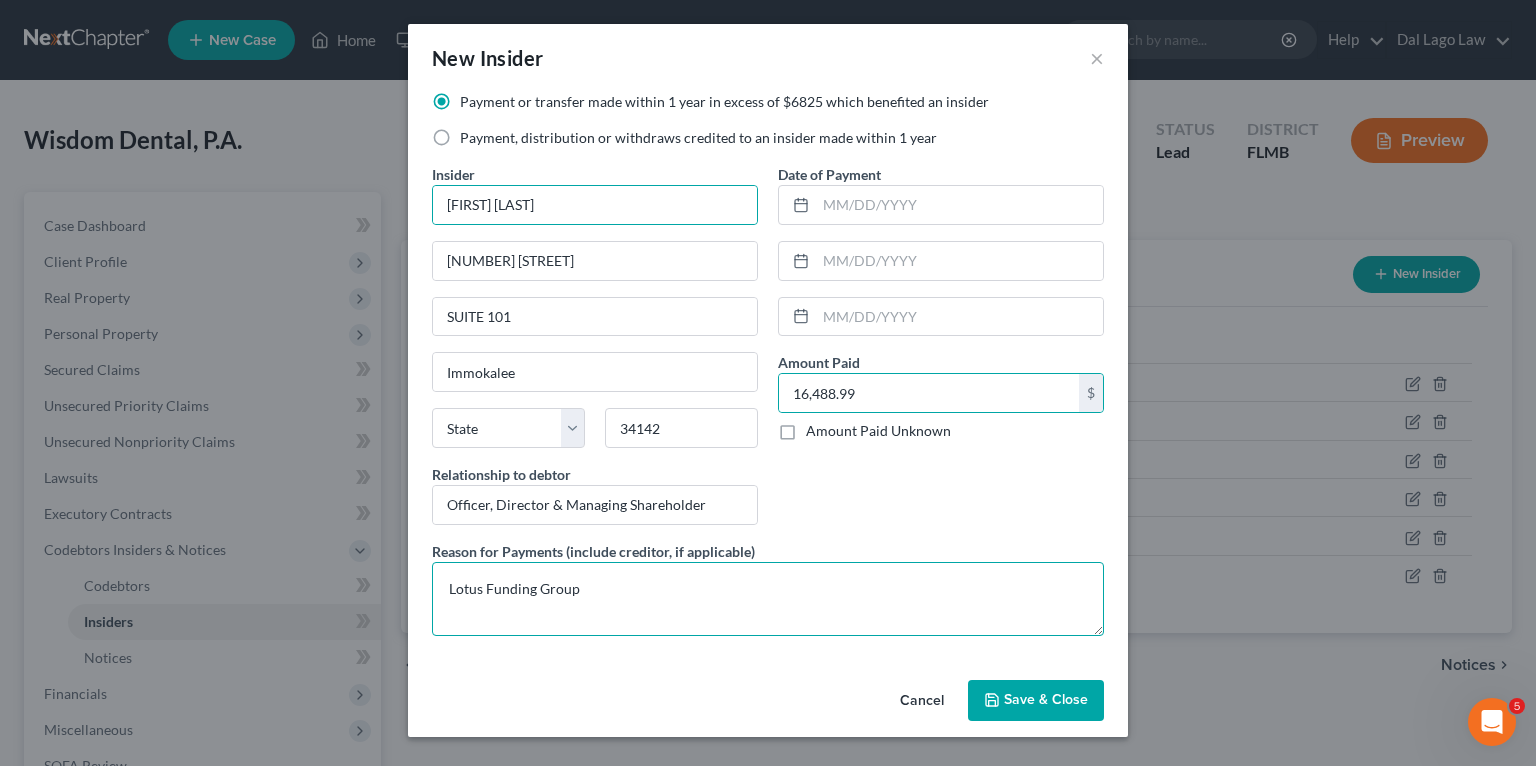 click on "Lotus Funding Group" at bounding box center [768, 599] 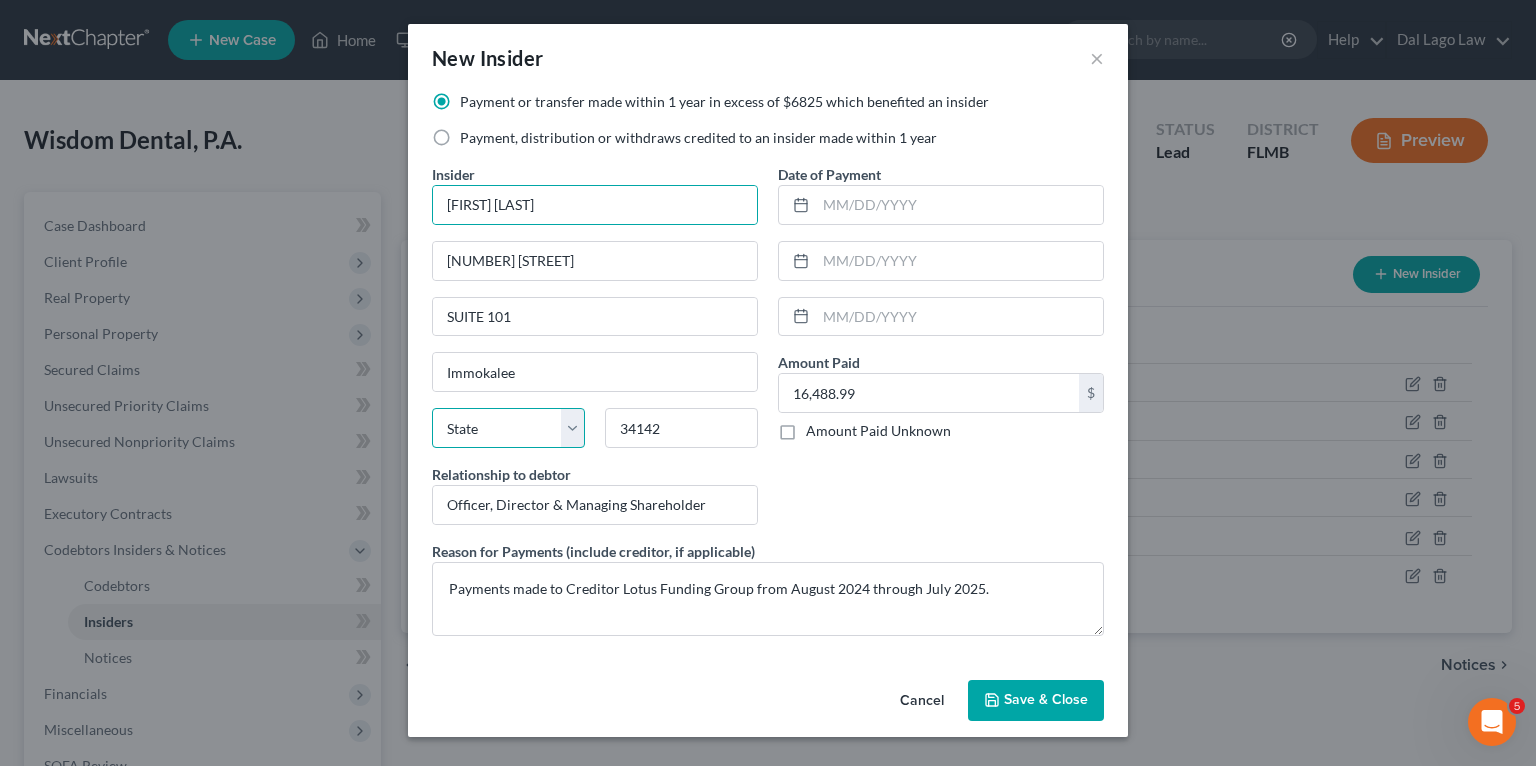 click on "State AL AK AR AZ CA CO CT DE DC FL GA GU HI ID IL IN IA KS KY LA ME MD MA MI MN MS MO MT NC ND NE NV NH NJ NM NY OH OK OR PA PR RI SC SD TN TX UT VI VA VT WA WV WI WY" at bounding box center (508, 428) 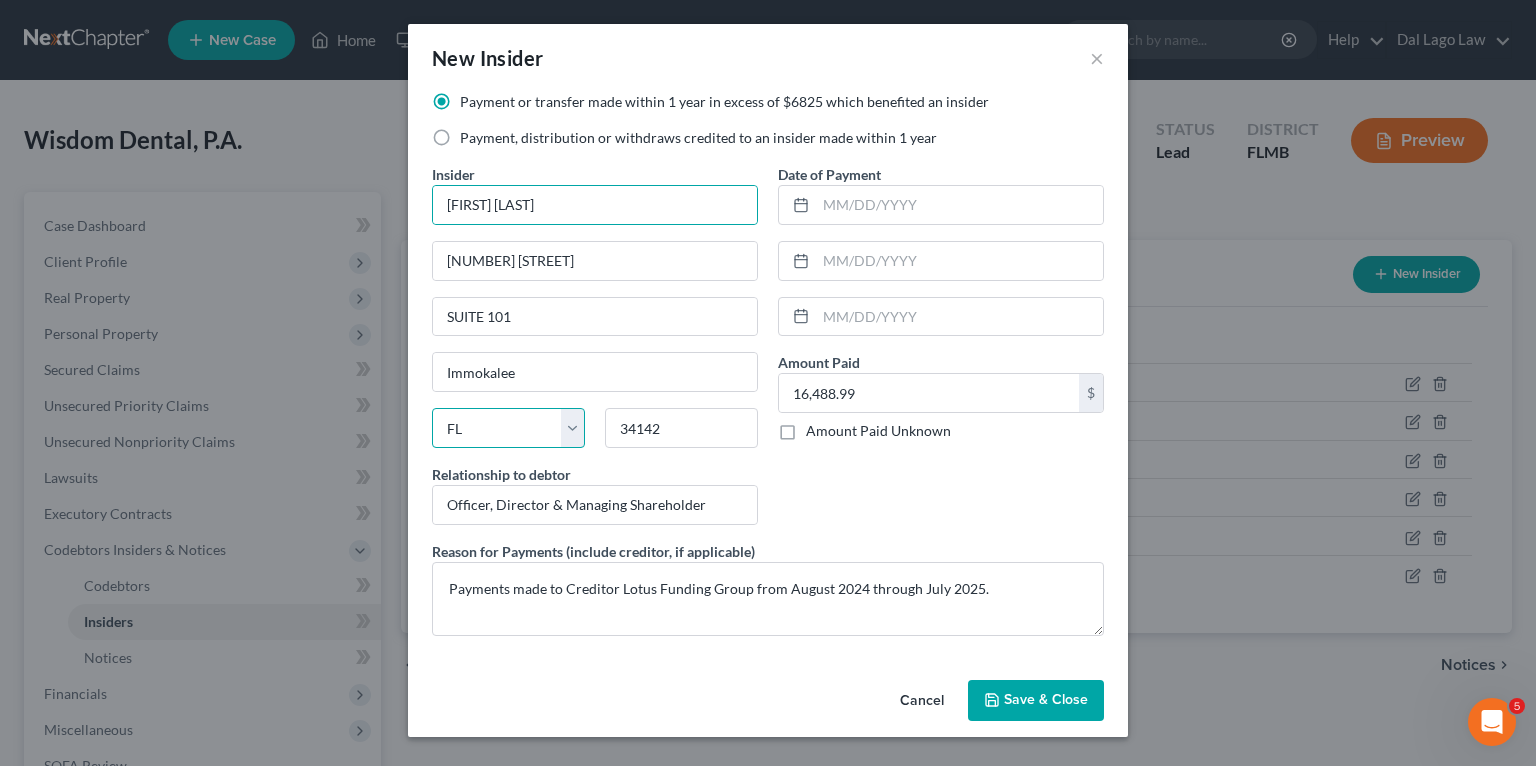 click on "State AL AK AR AZ CA CO CT DE DC FL GA GU HI ID IL IN IA KS KY LA ME MD MA MI MN MS MO MT NC ND NE NV NH NJ NM NY OH OK OR PA PR RI SC SD TN TX UT VI VA VT WA WV WI WY" at bounding box center (508, 428) 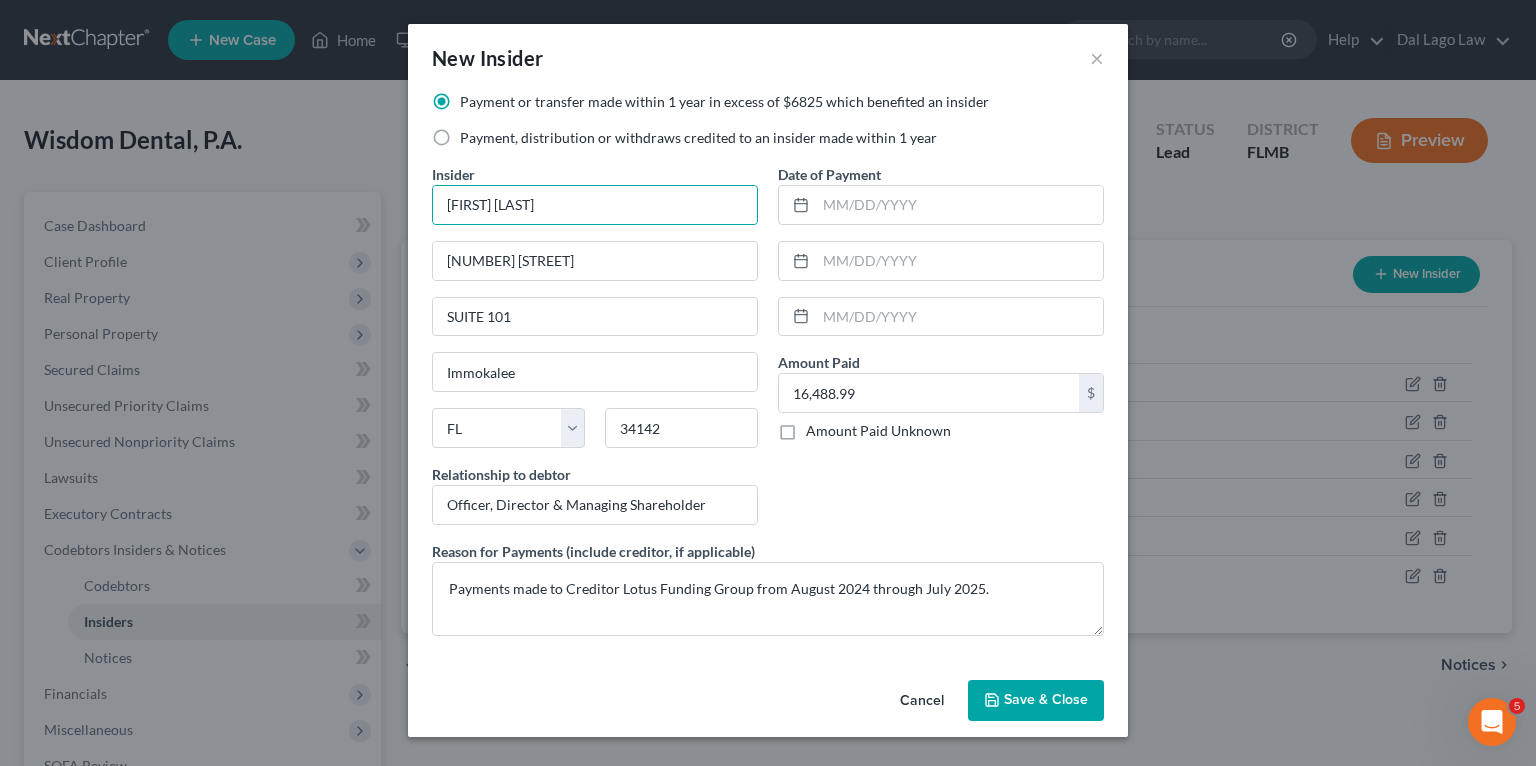 click on "Save & Close" at bounding box center [1036, 701] 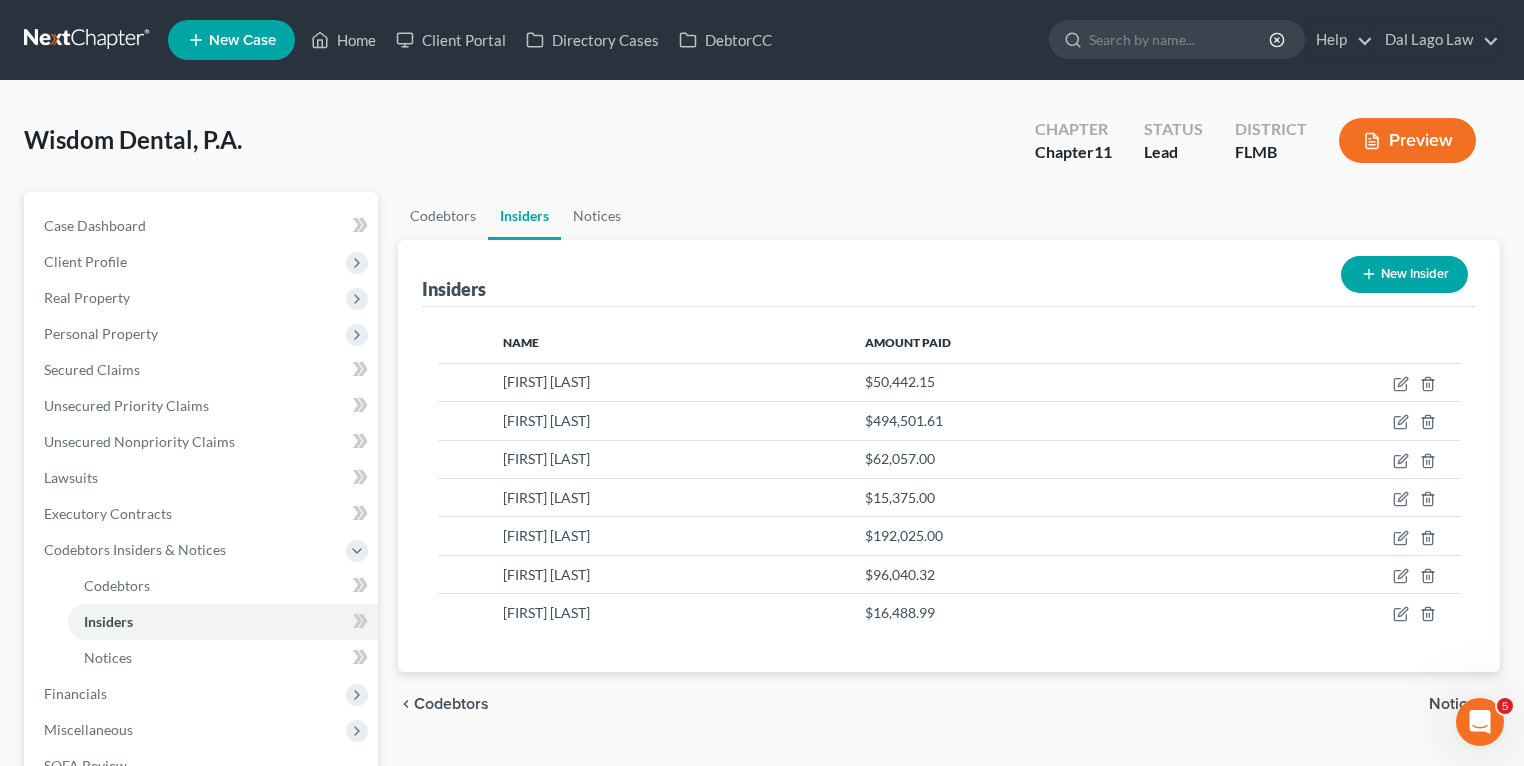 click on "New Insider" at bounding box center (1404, 274) 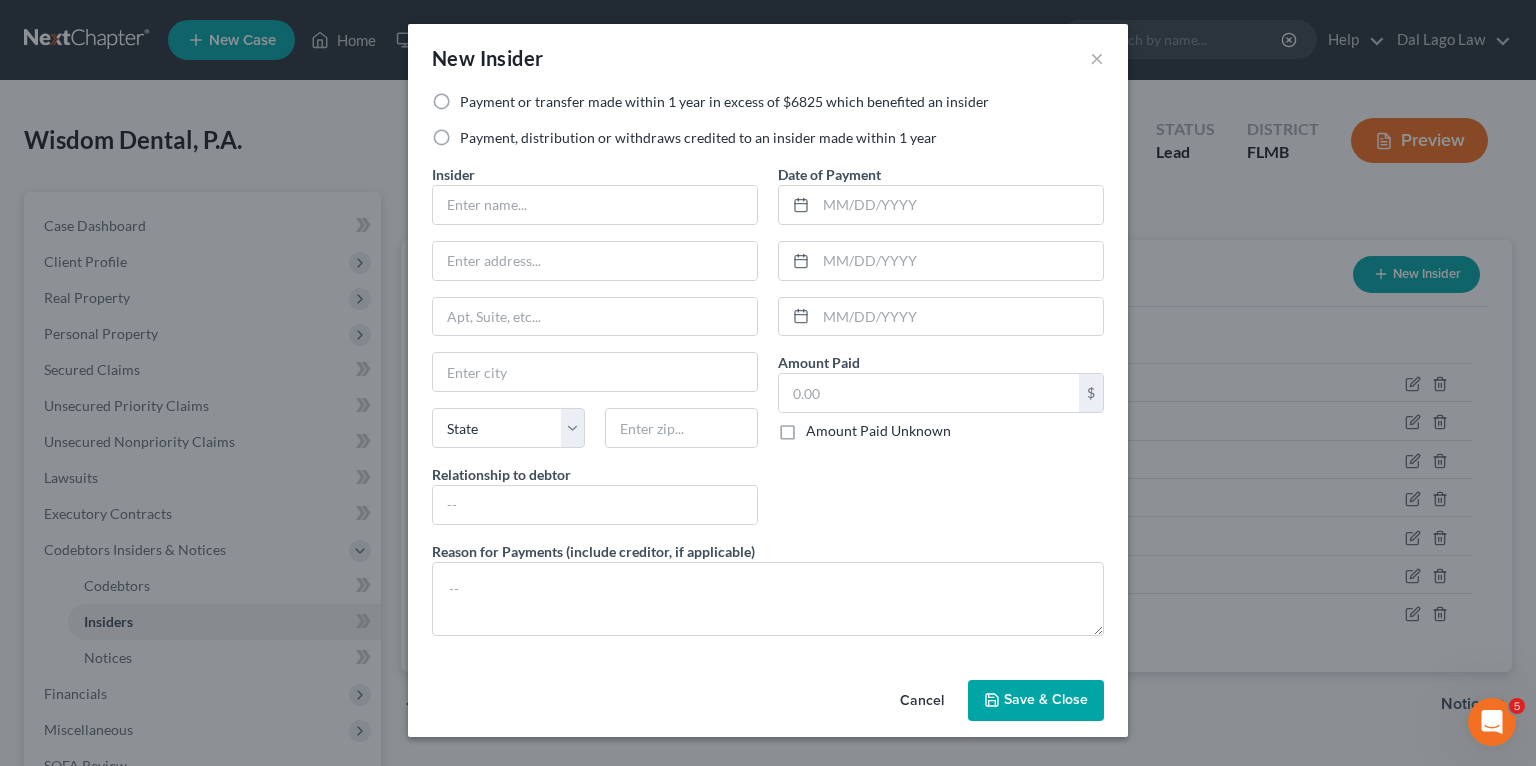 click on "Payment or transfer made within 1 year in excess of $6825 which benefited an insider" at bounding box center [724, 102] 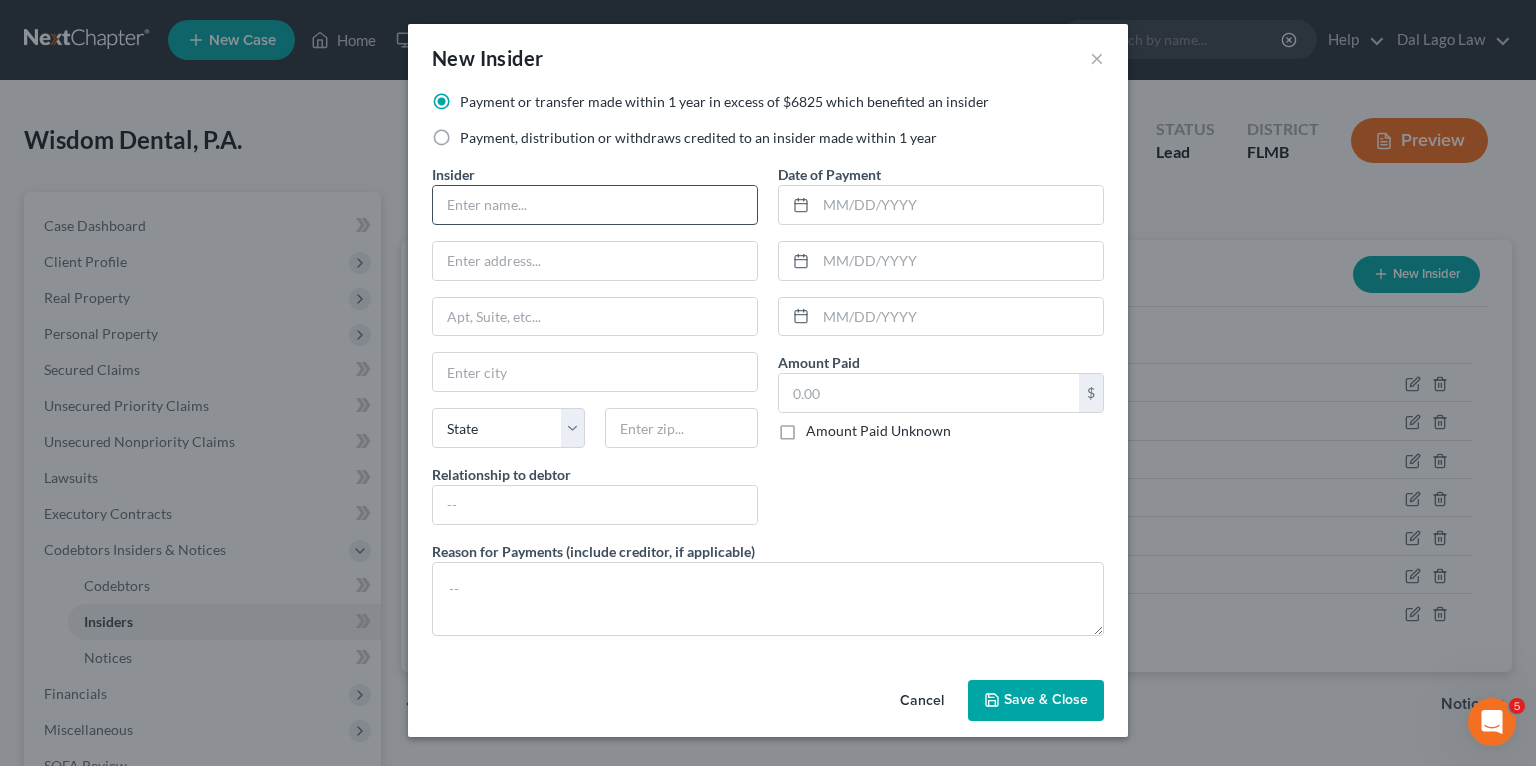 click at bounding box center (595, 205) 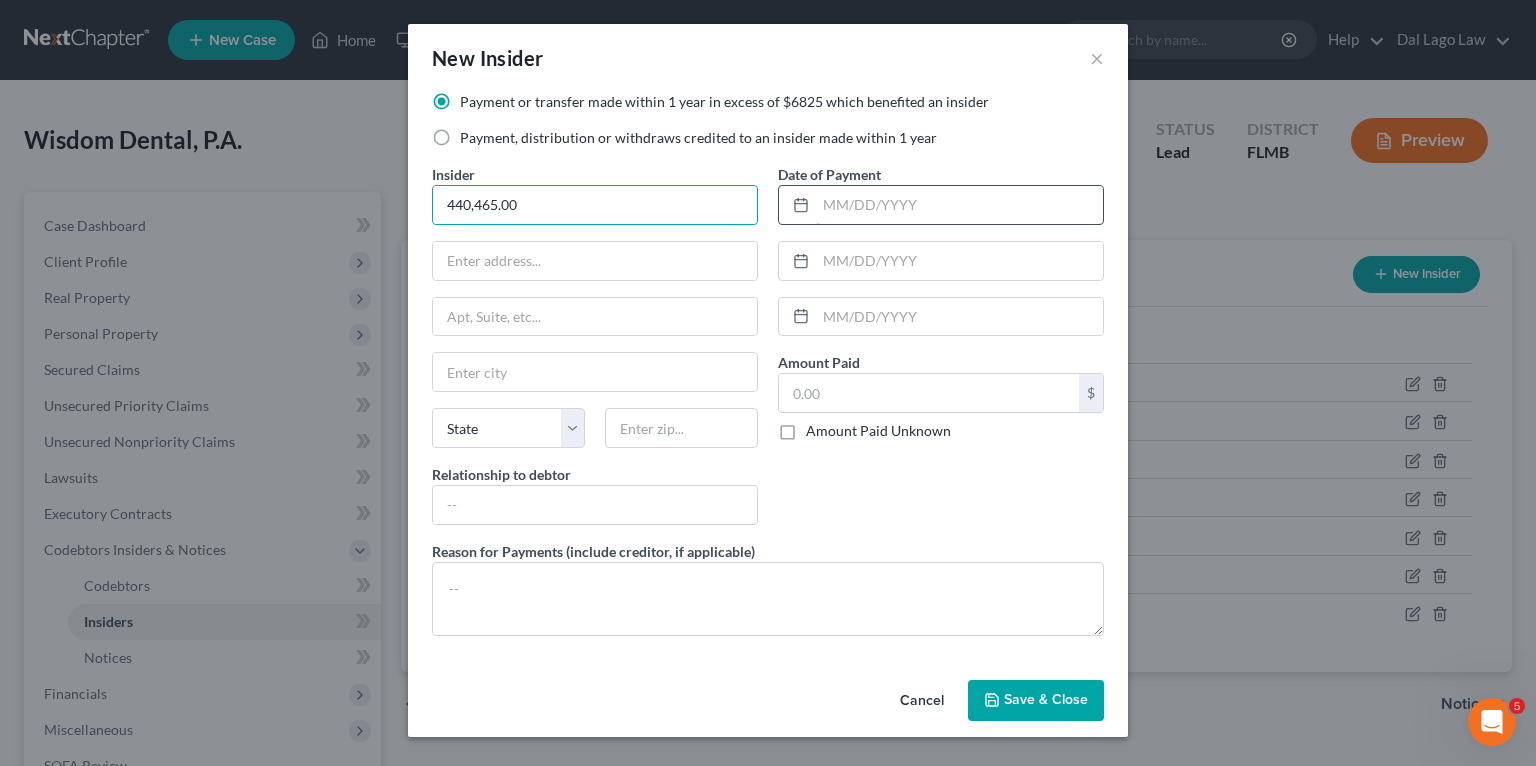 click at bounding box center (959, 205) 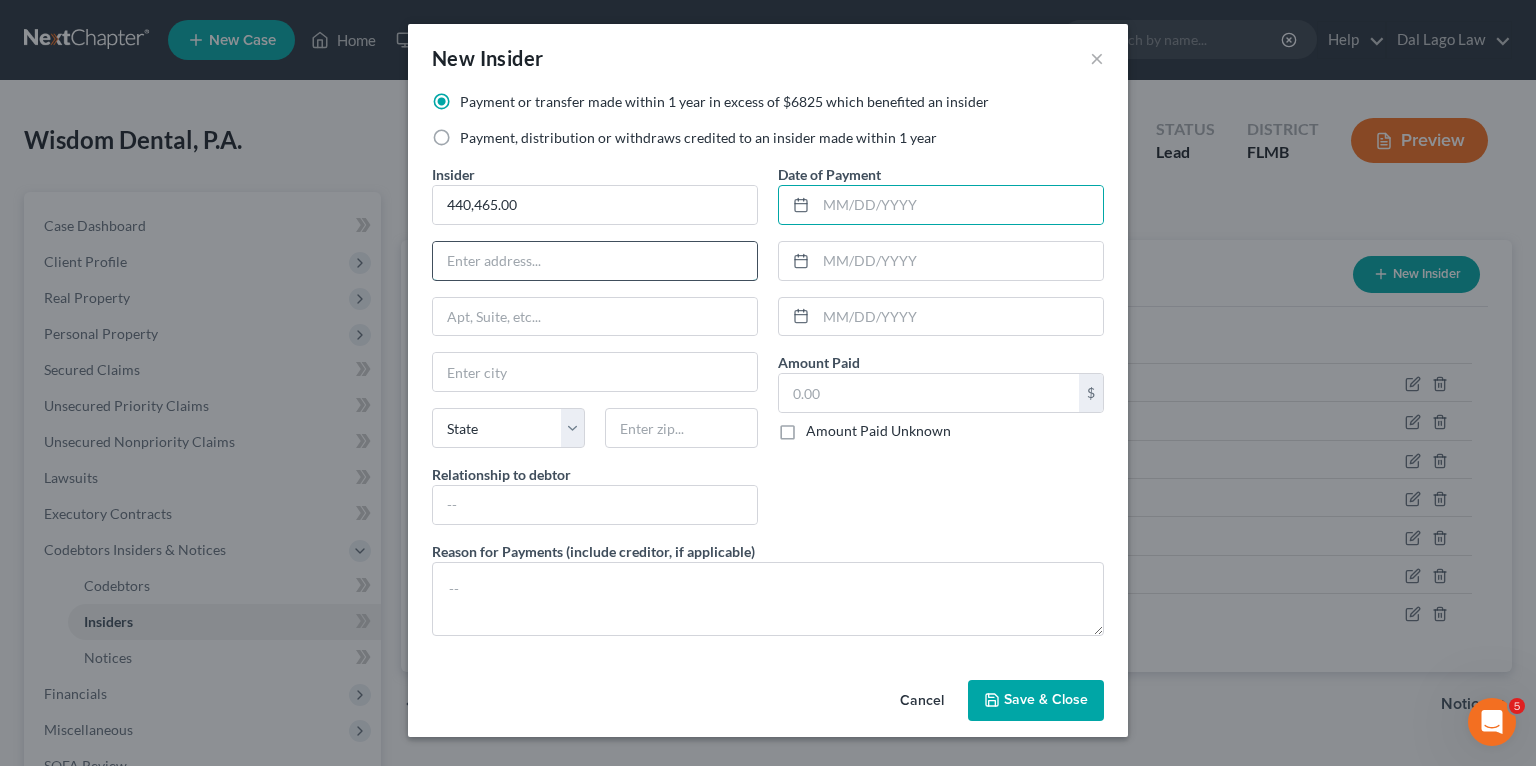 click at bounding box center (595, 261) 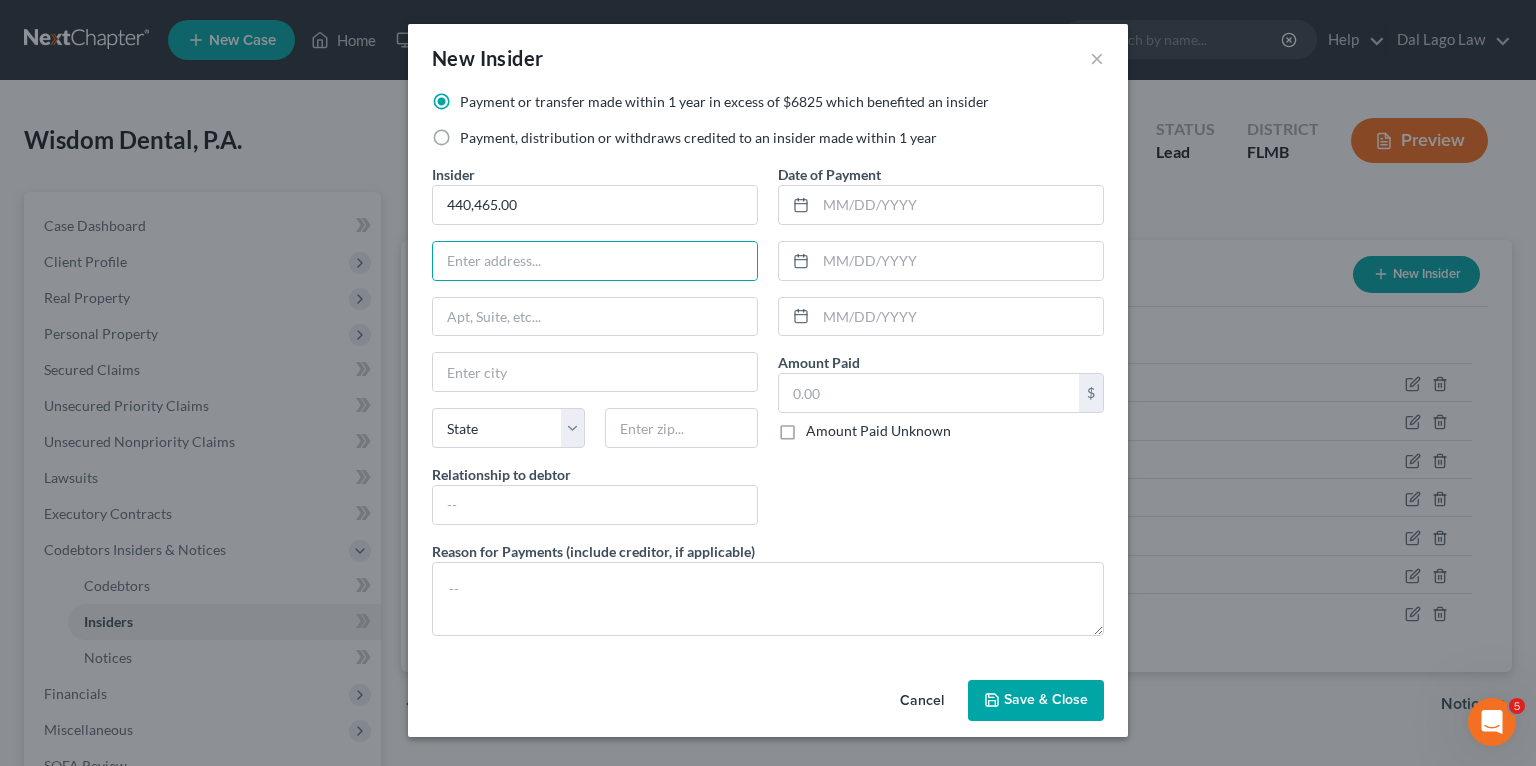 click on "440,465.00 State [STATE] Relationship to debtor" at bounding box center (595, 352) 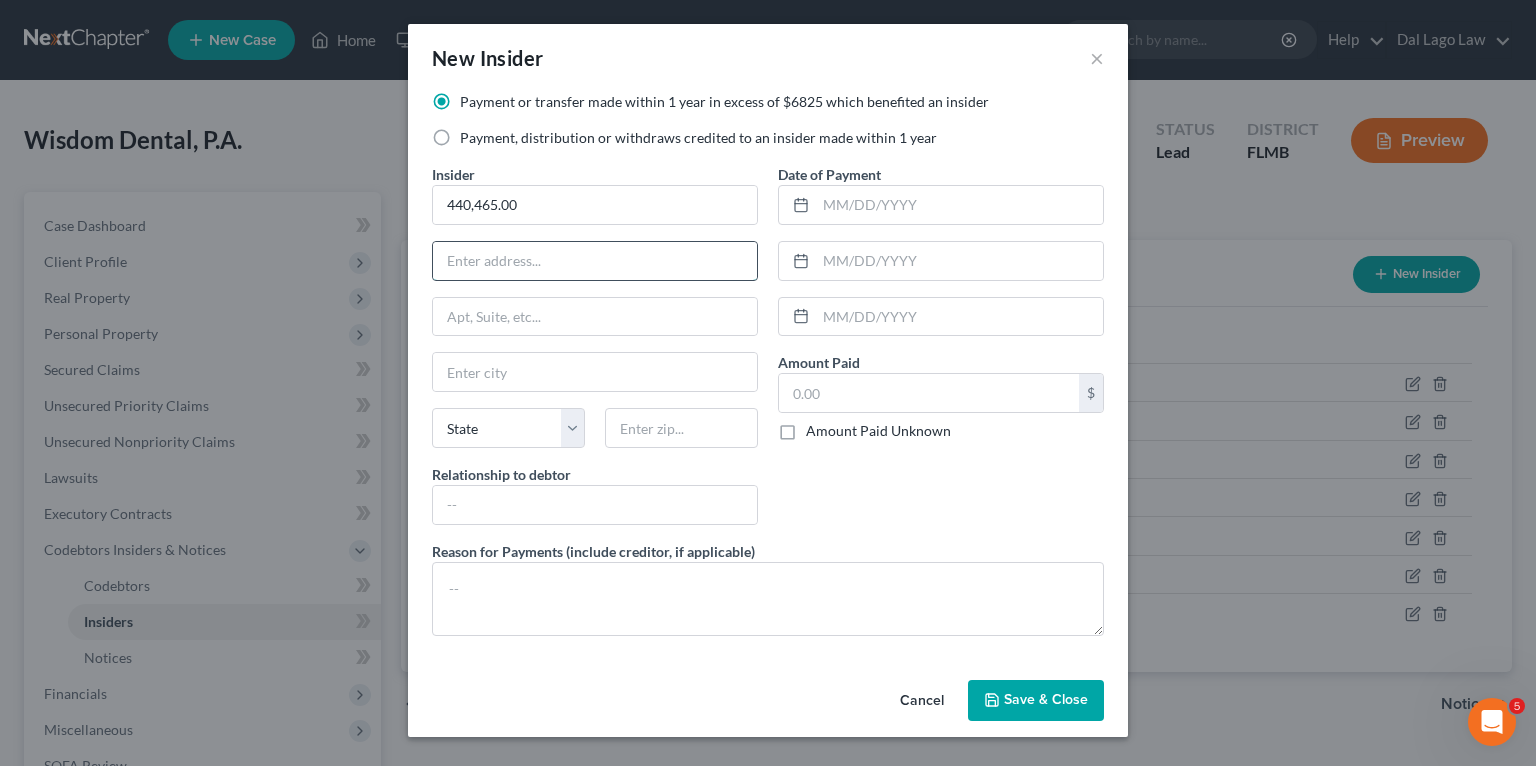 click at bounding box center (595, 261) 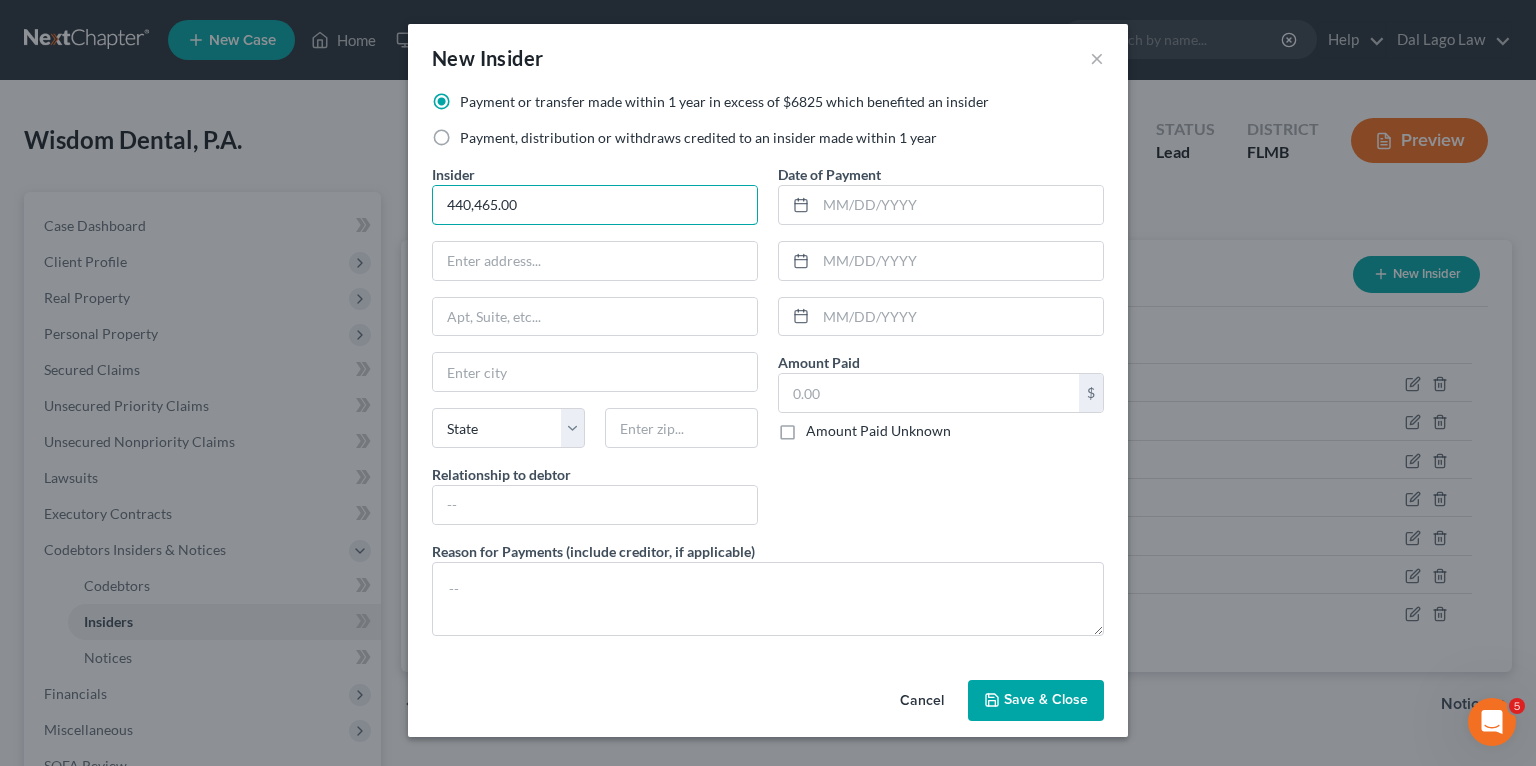 drag, startPoint x: 553, startPoint y: 199, endPoint x: 328, endPoint y: 214, distance: 225.49945 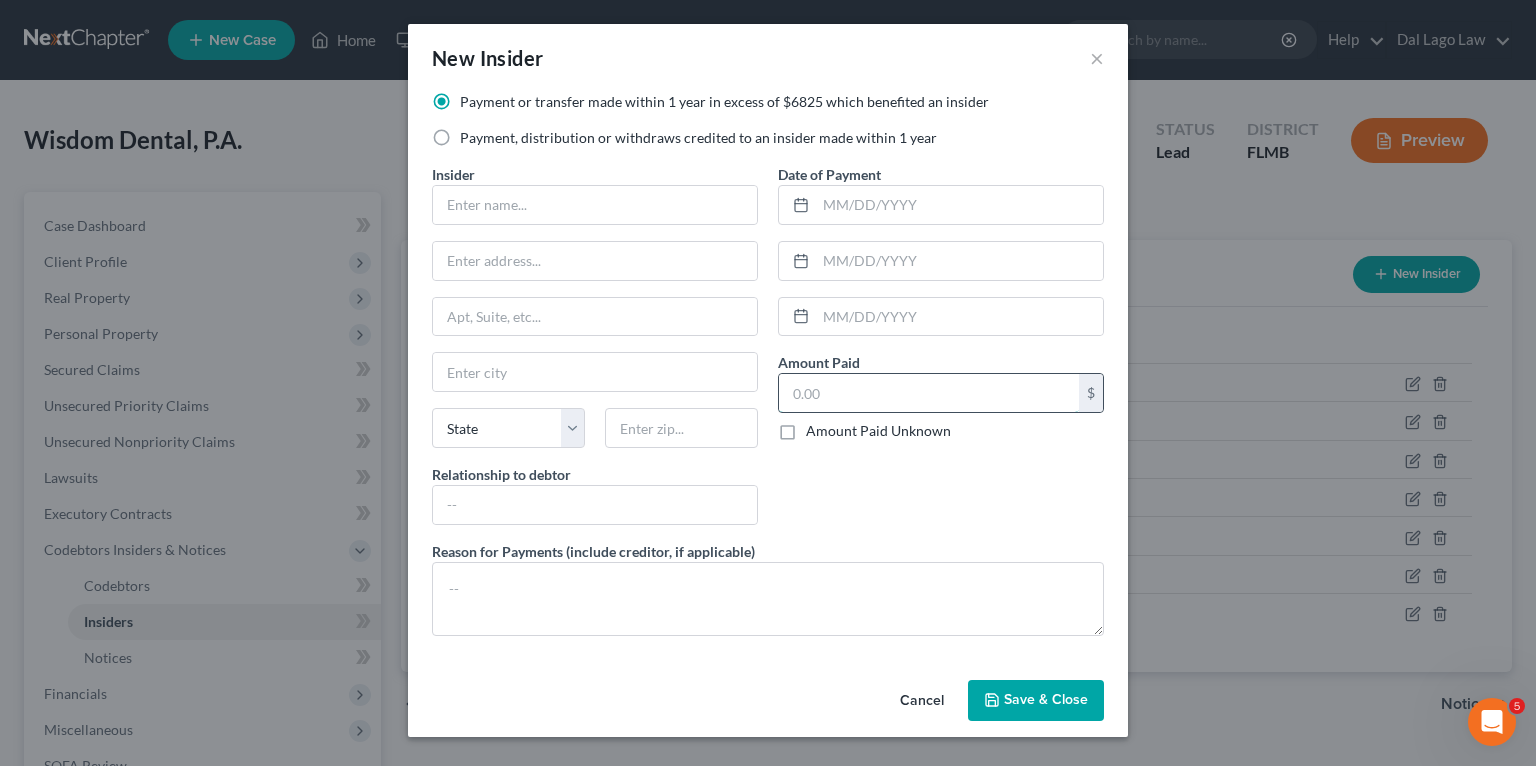 click at bounding box center [929, 393] 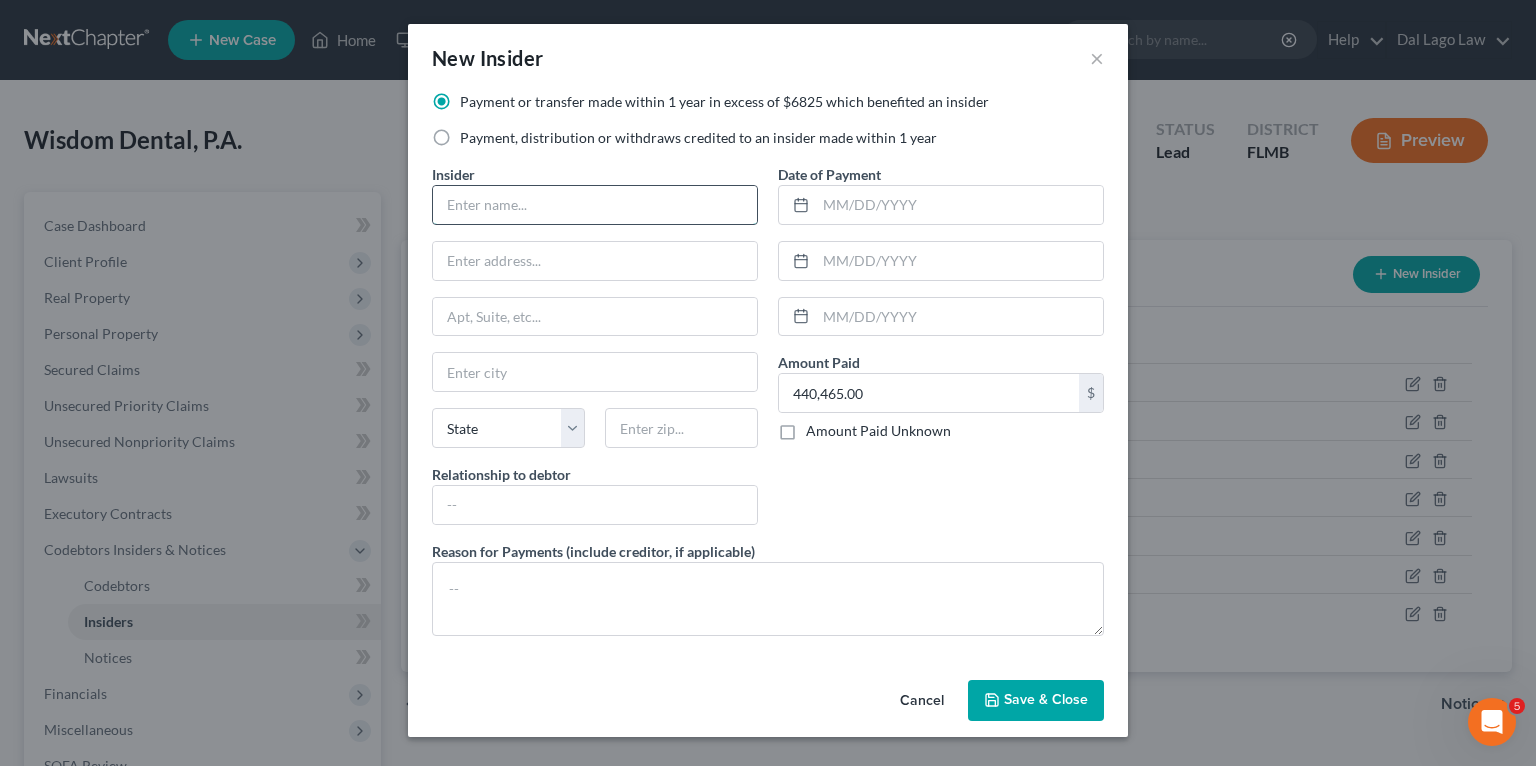click at bounding box center [595, 205] 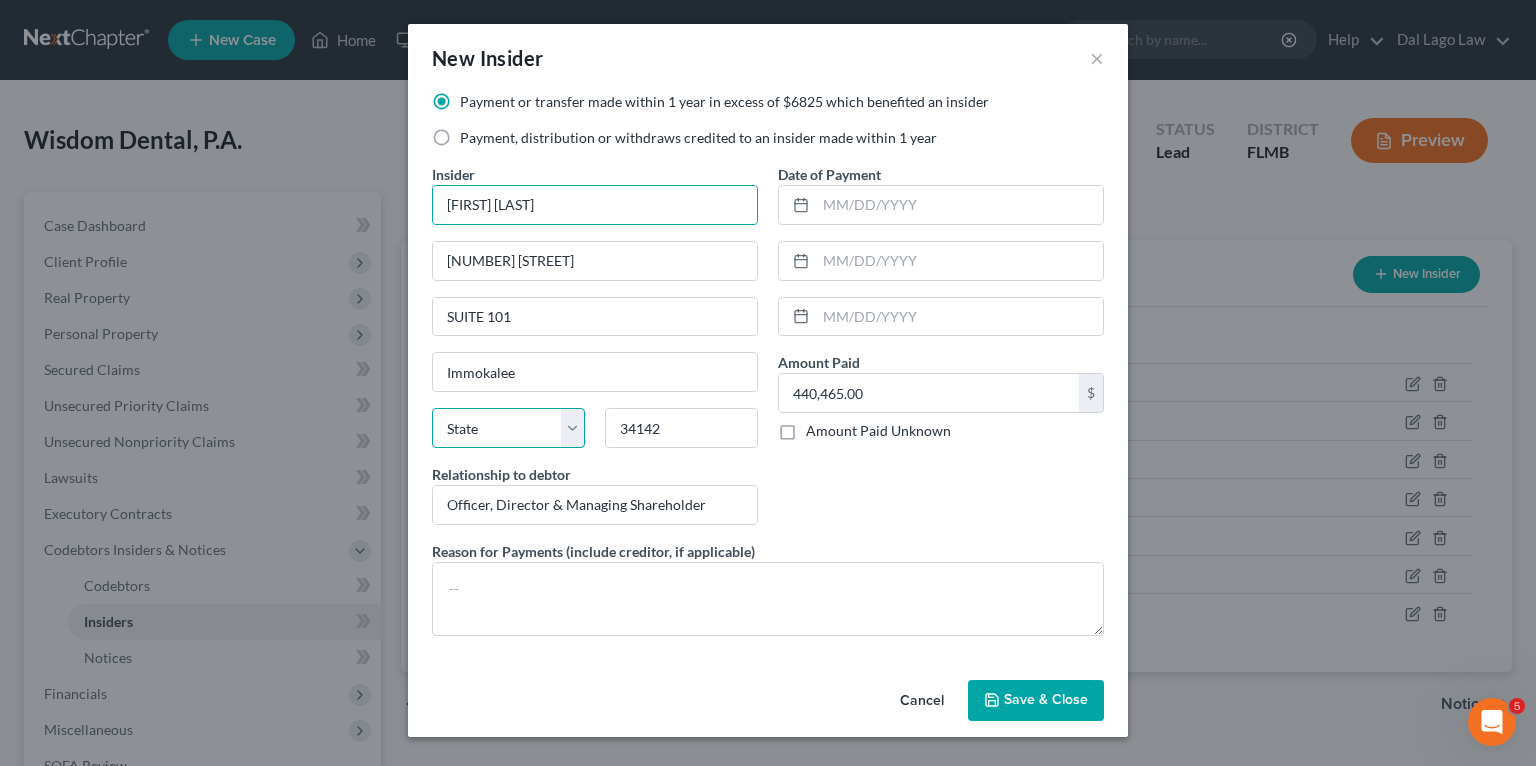 click on "State AL AK AR AZ CA CO CT DE DC FL GA GU HI ID IL IN IA KS KY LA ME MD MA MI MN MS MO MT NC ND NE NV NH NJ NM NY OH OK OR PA PR RI SC SD TN TX UT VI VA VT WA WV WI WY" at bounding box center (508, 428) 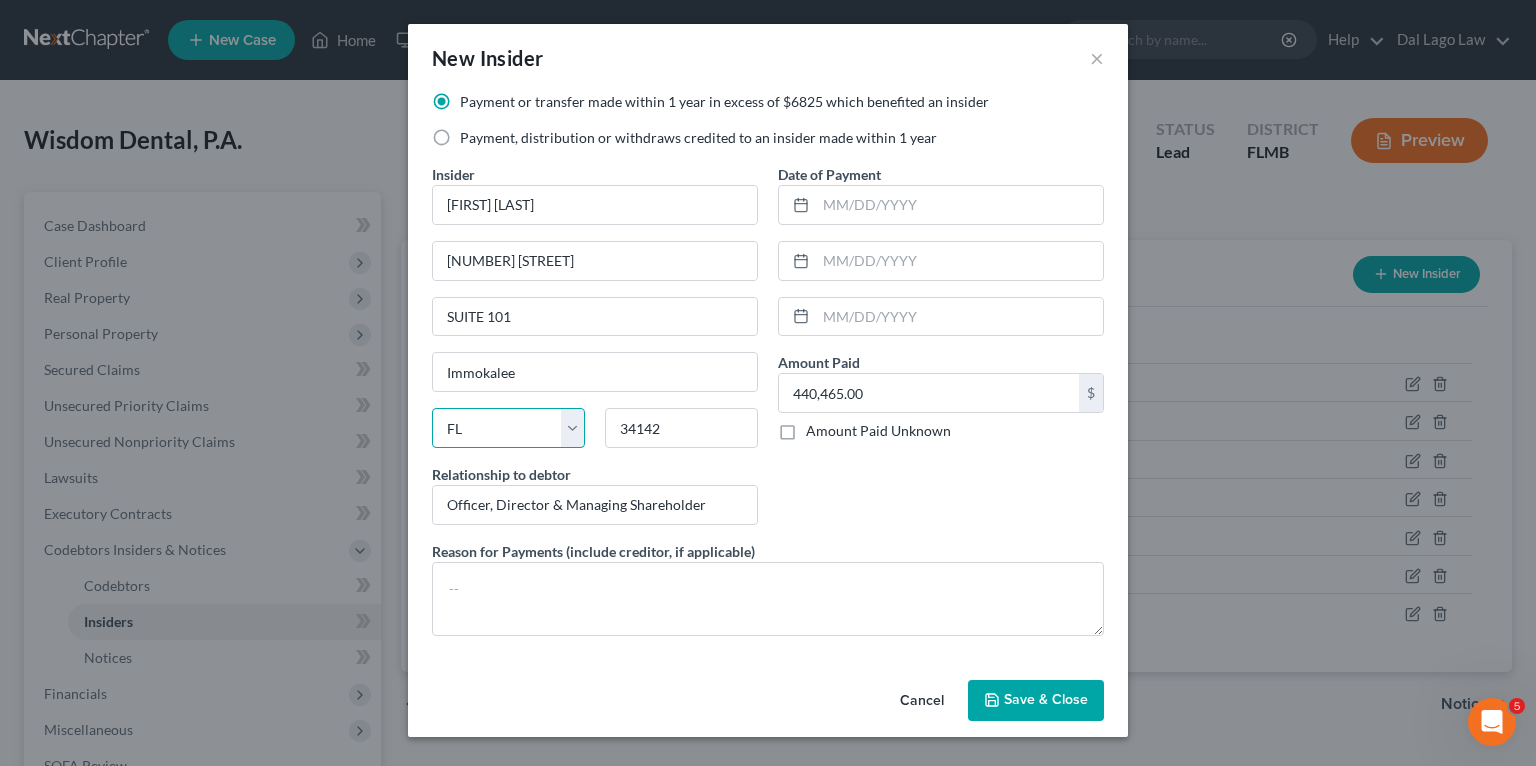 click on "State AL AK AR AZ CA CO CT DE DC FL GA GU HI ID IL IN IA KS KY LA ME MD MA MI MN MS MO MT NC ND NE NV NH NJ NM NY OH OK OR PA PR RI SC SD TN TX UT VI VA VT WA WV WI WY" at bounding box center [508, 428] 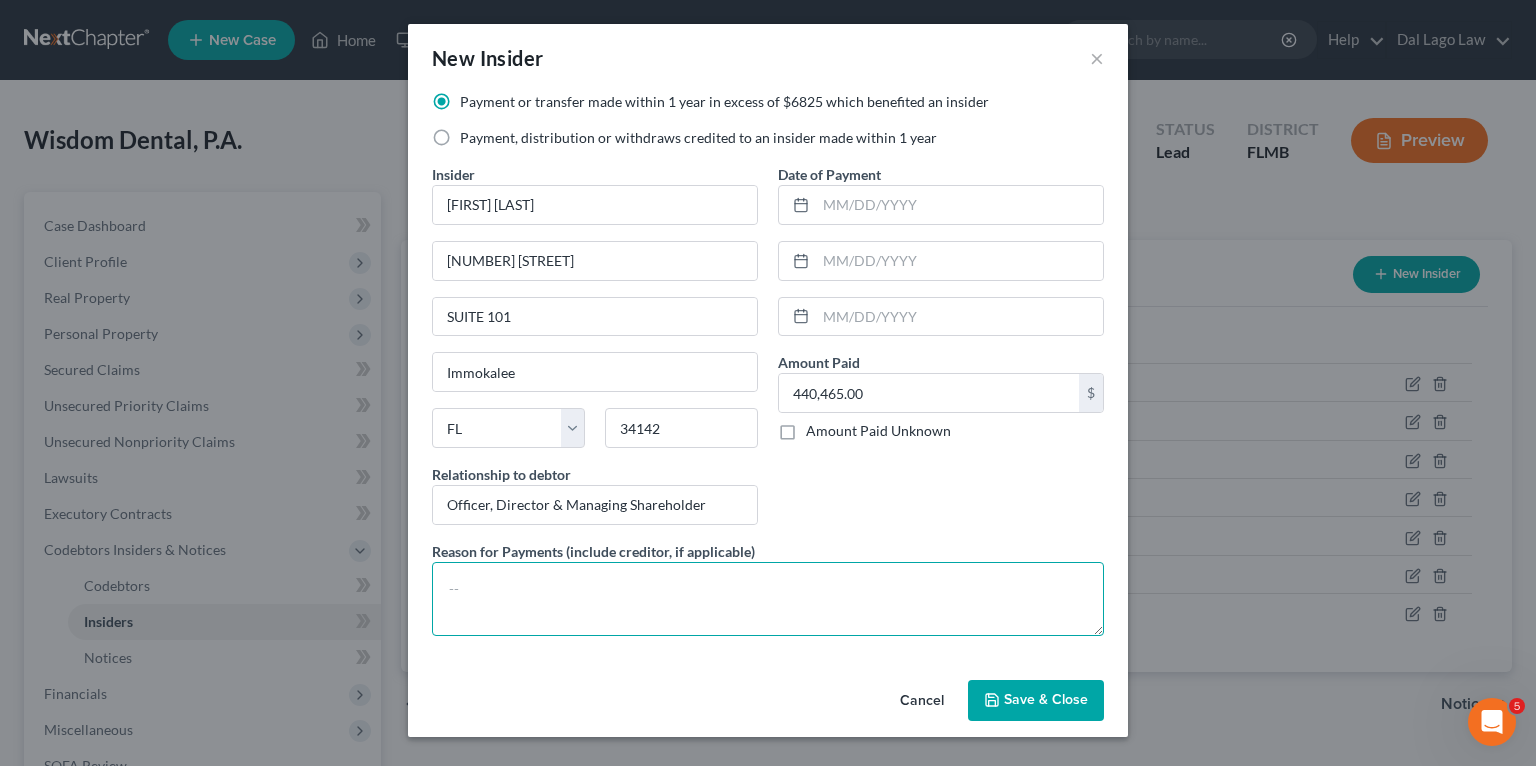 click at bounding box center [768, 599] 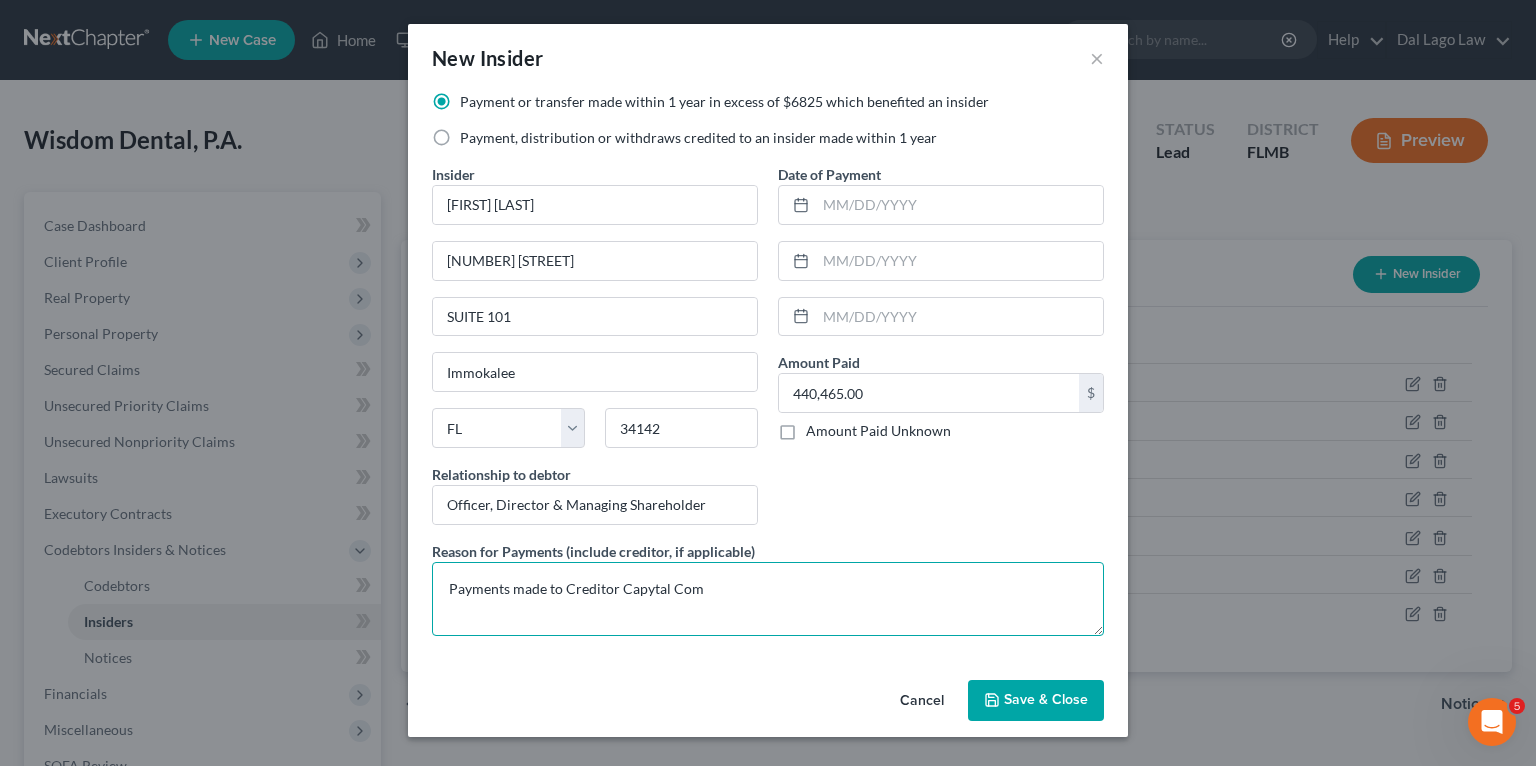 click on "Payments made to Creditor Capytal Com" at bounding box center [768, 599] 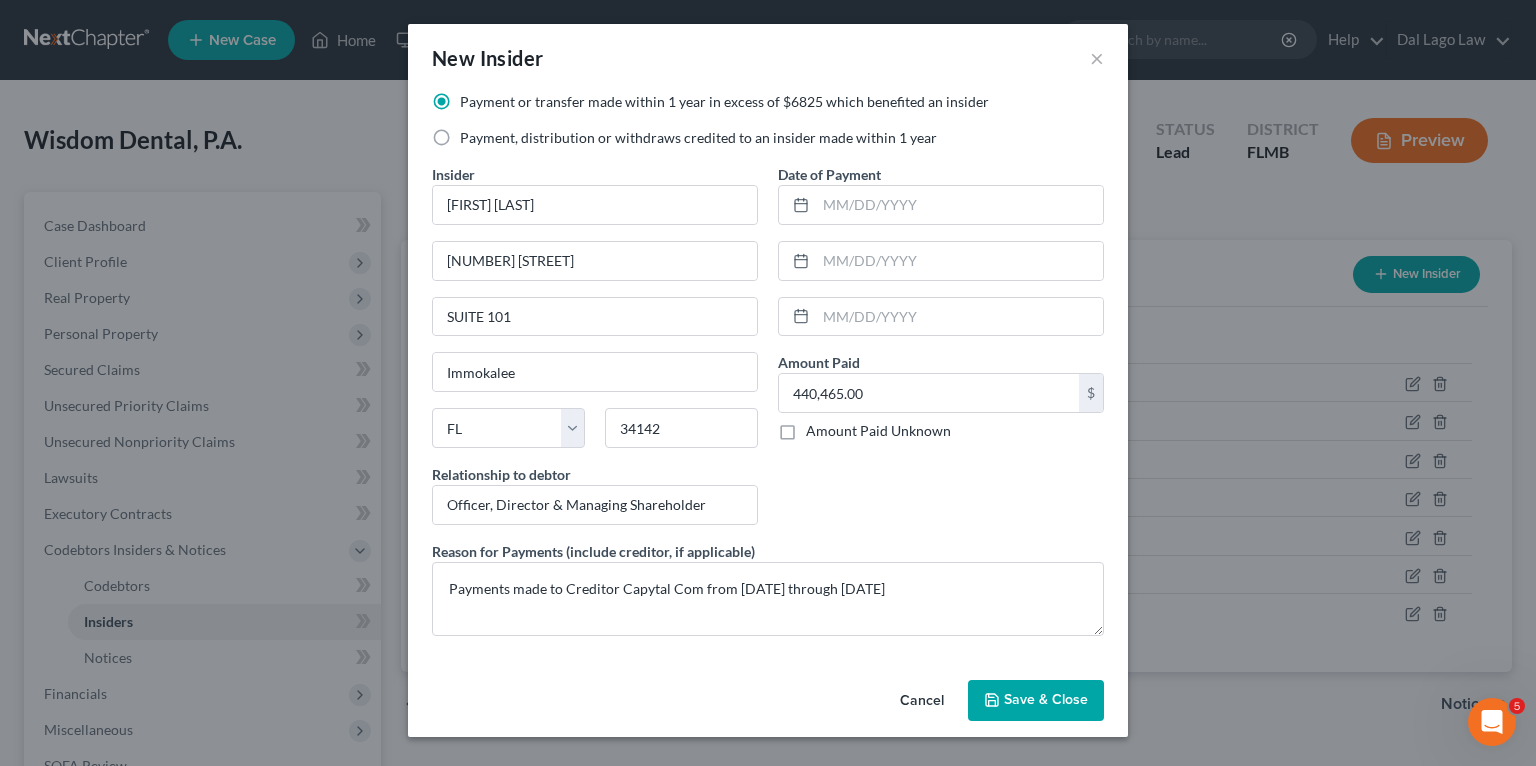 click on "Save & Close" at bounding box center (1036, 701) 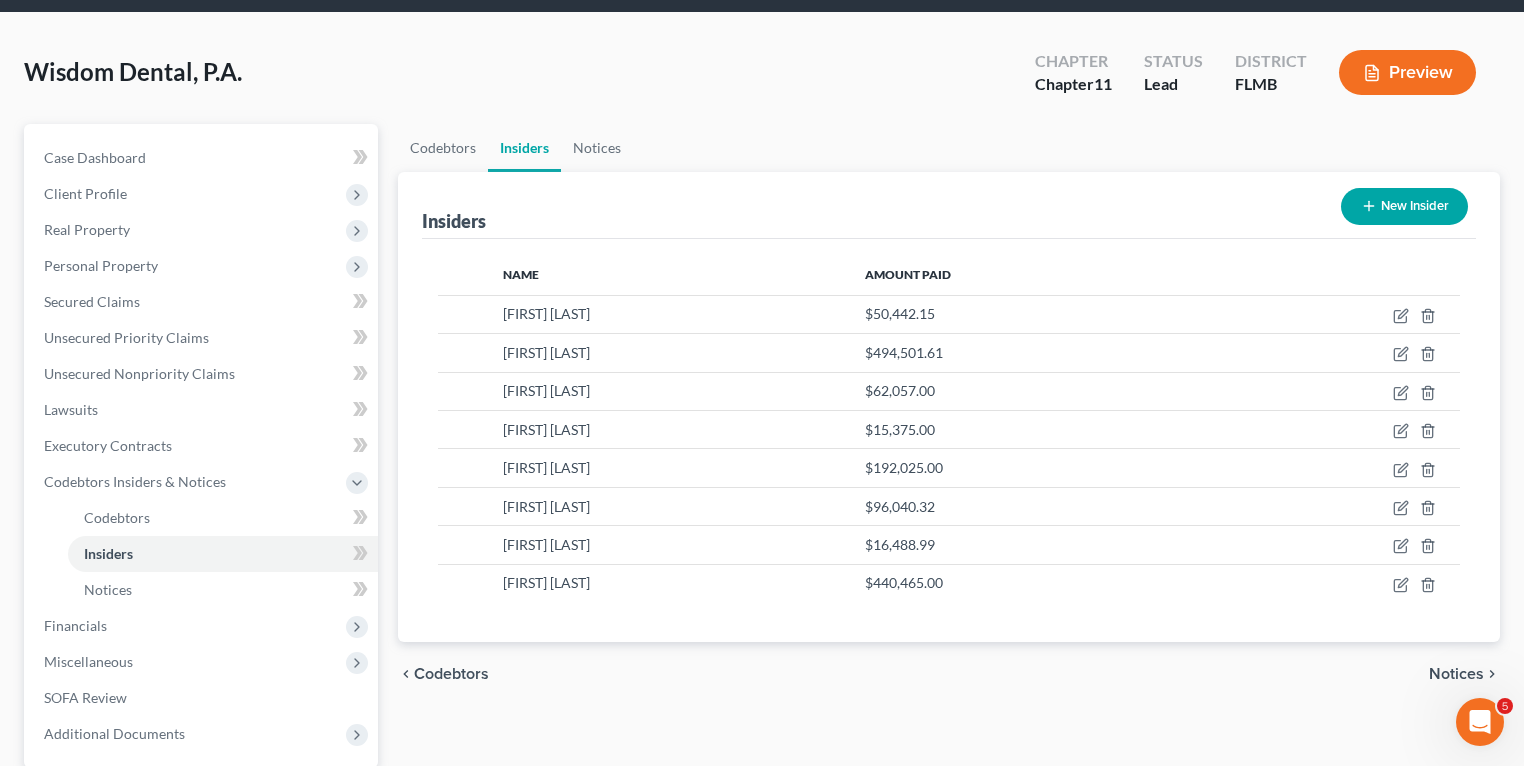 scroll, scrollTop: 160, scrollLeft: 0, axis: vertical 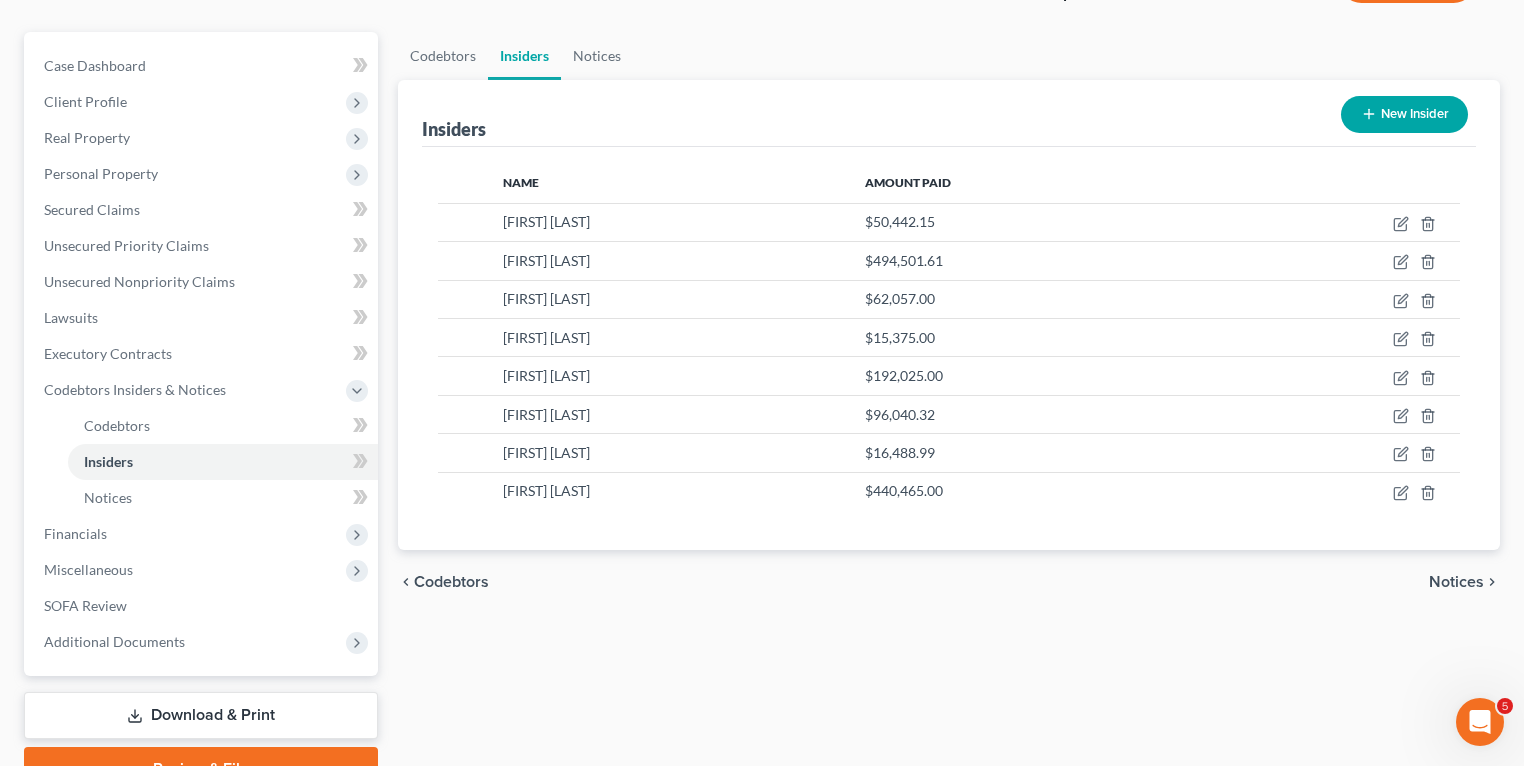 click on "New Insider" at bounding box center [1404, 114] 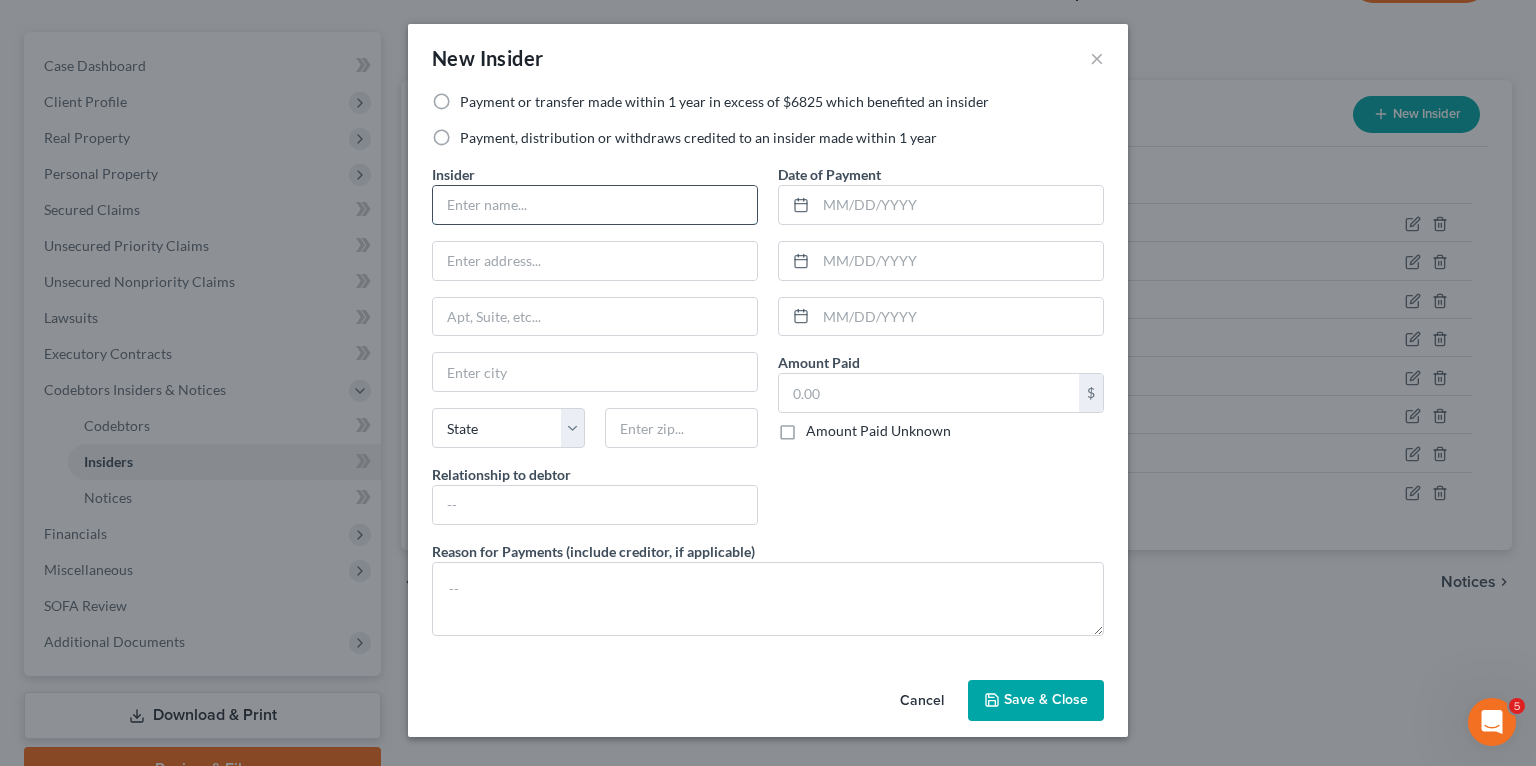 click at bounding box center (595, 205) 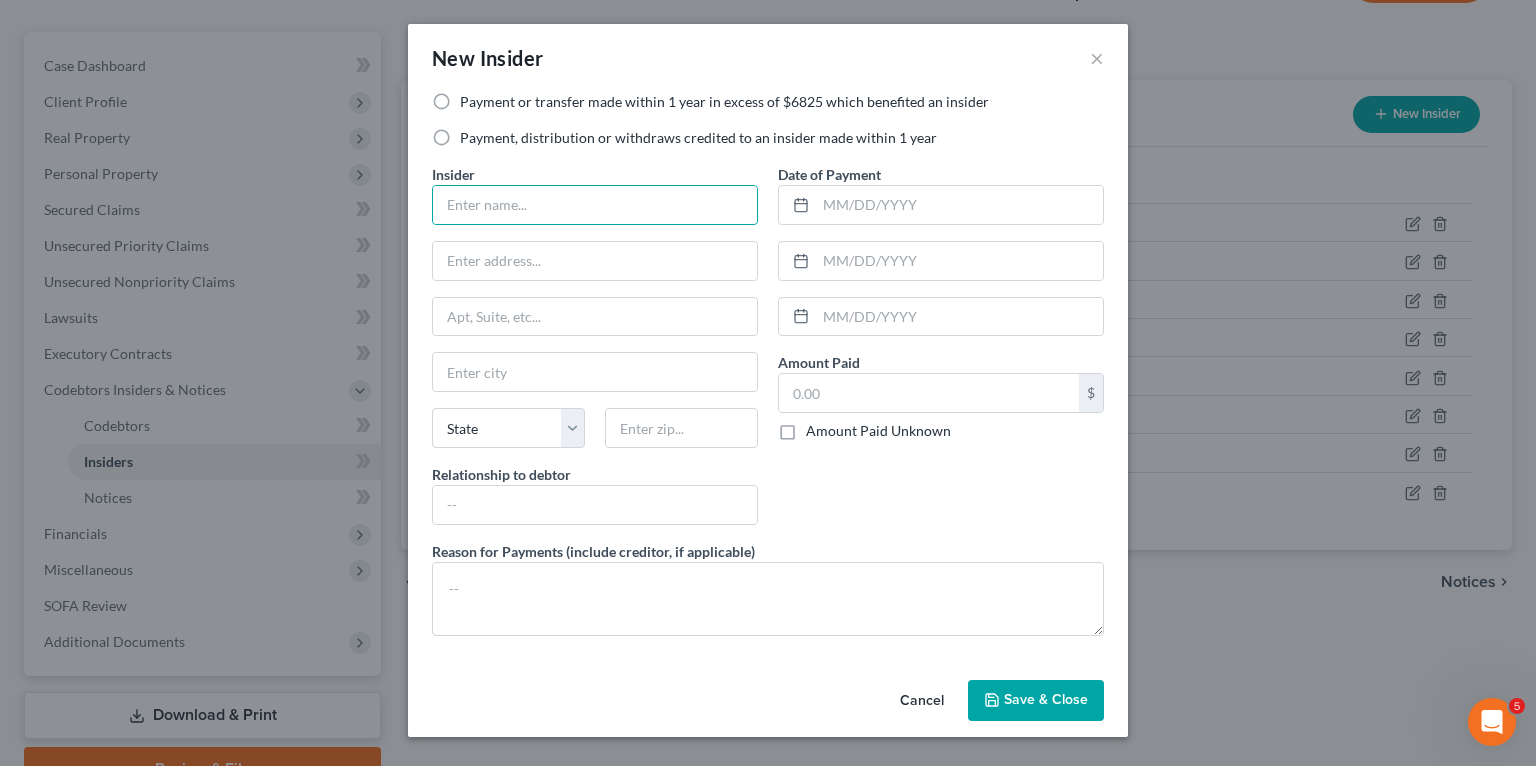 click on "Payment or transfer made within 1 year in excess of $6825 which benefited an insider" at bounding box center [724, 102] 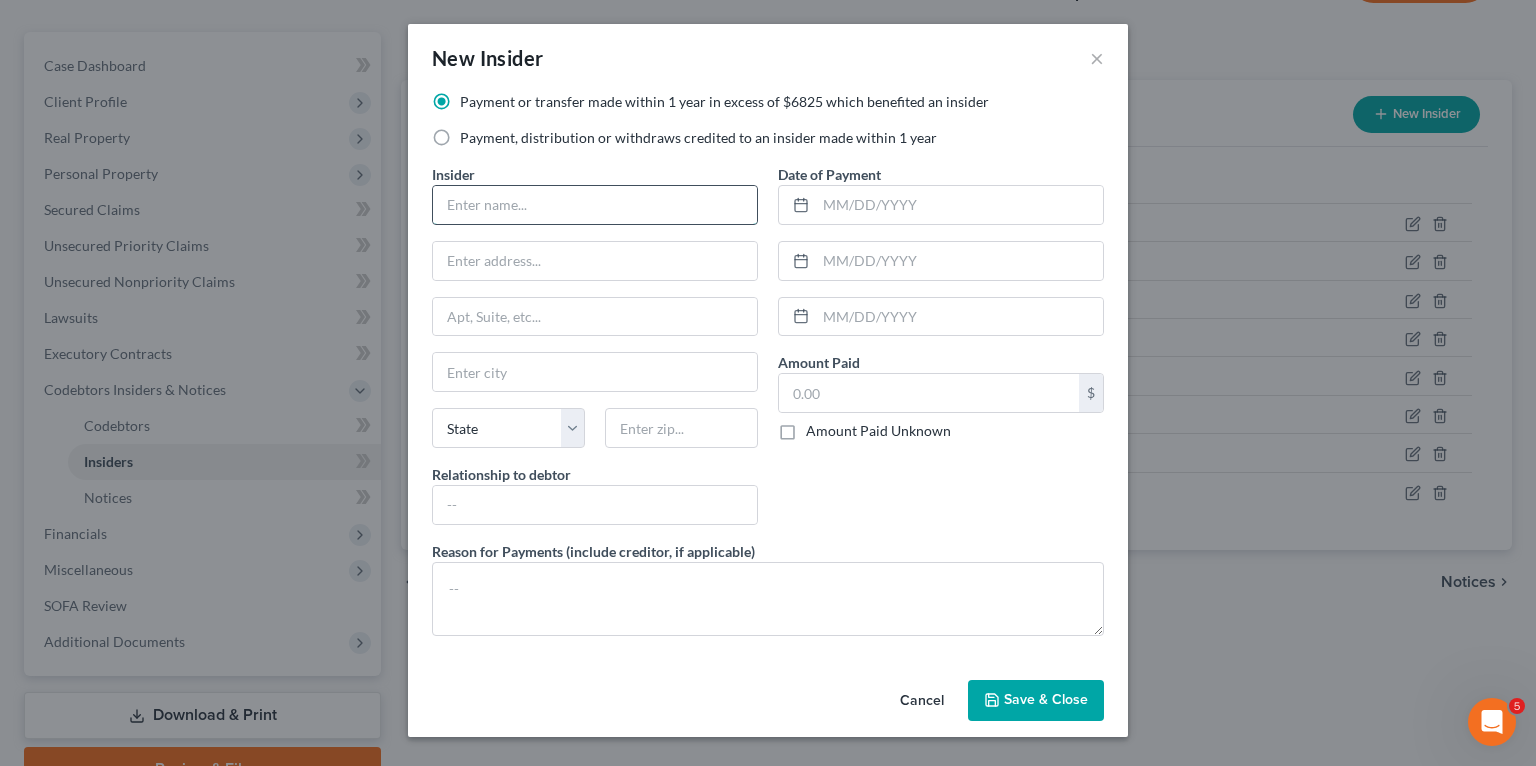 click at bounding box center (595, 205) 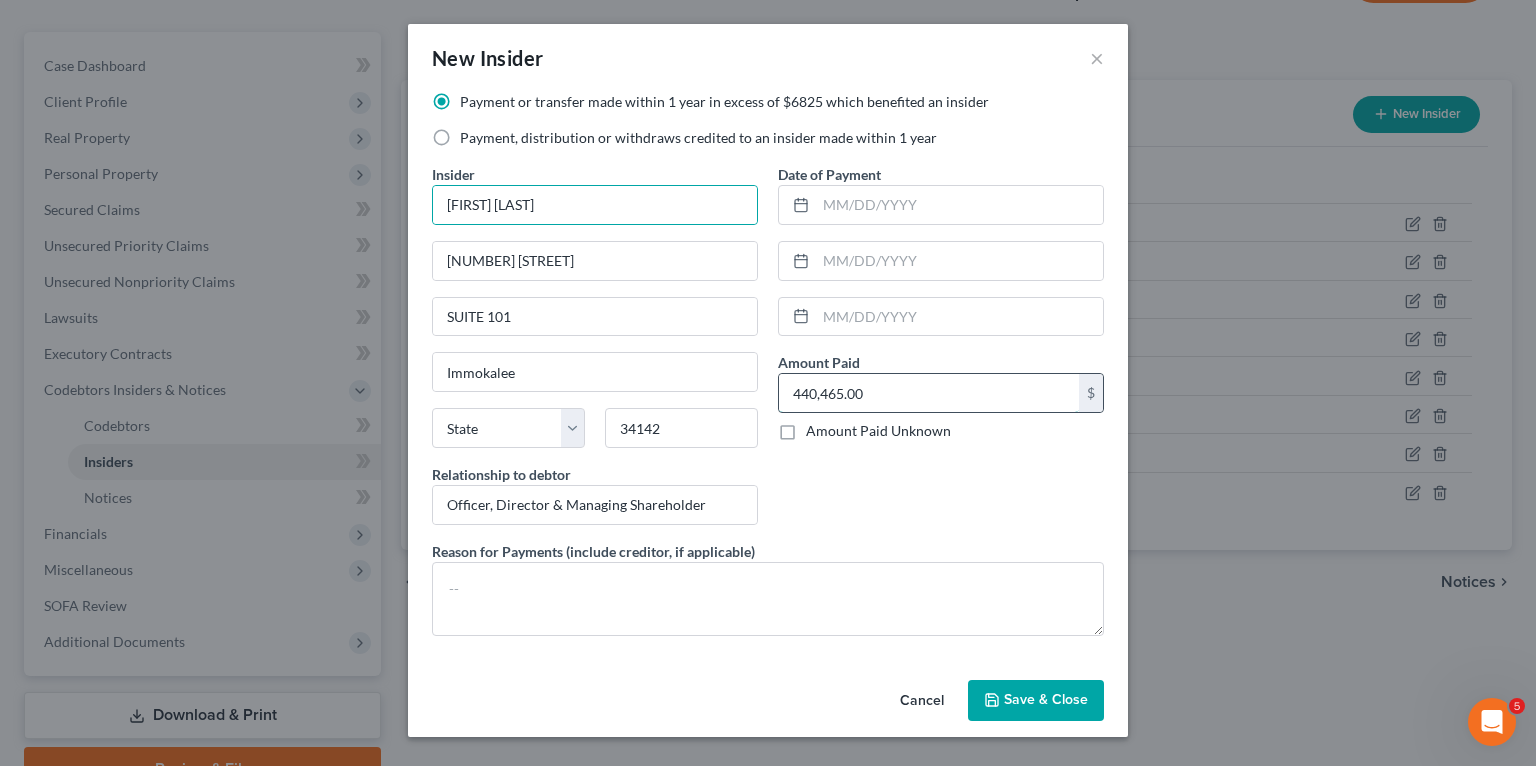 click on "440,465.00" at bounding box center (929, 393) 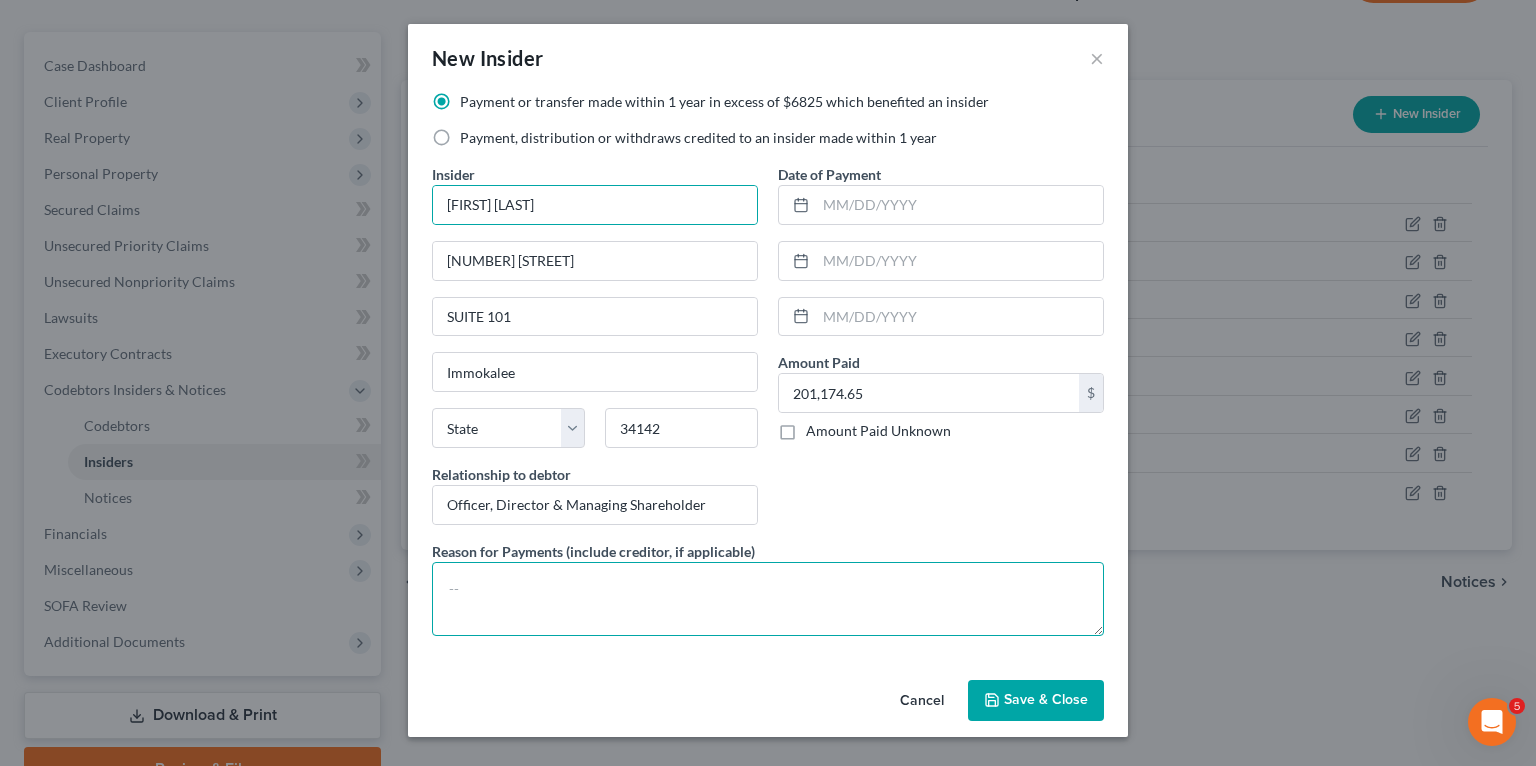 click at bounding box center [768, 599] 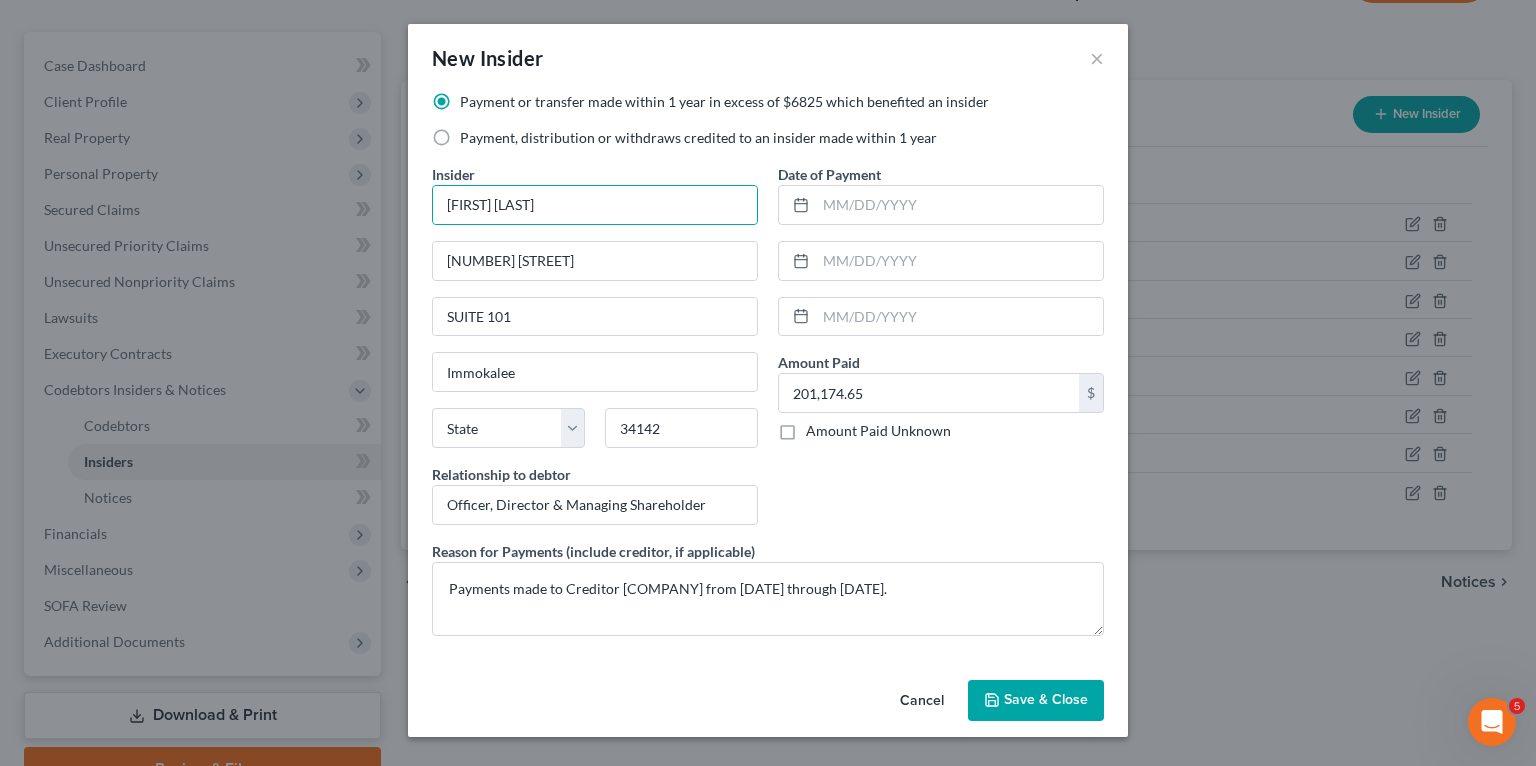 click on "Save & Close" at bounding box center [1046, 700] 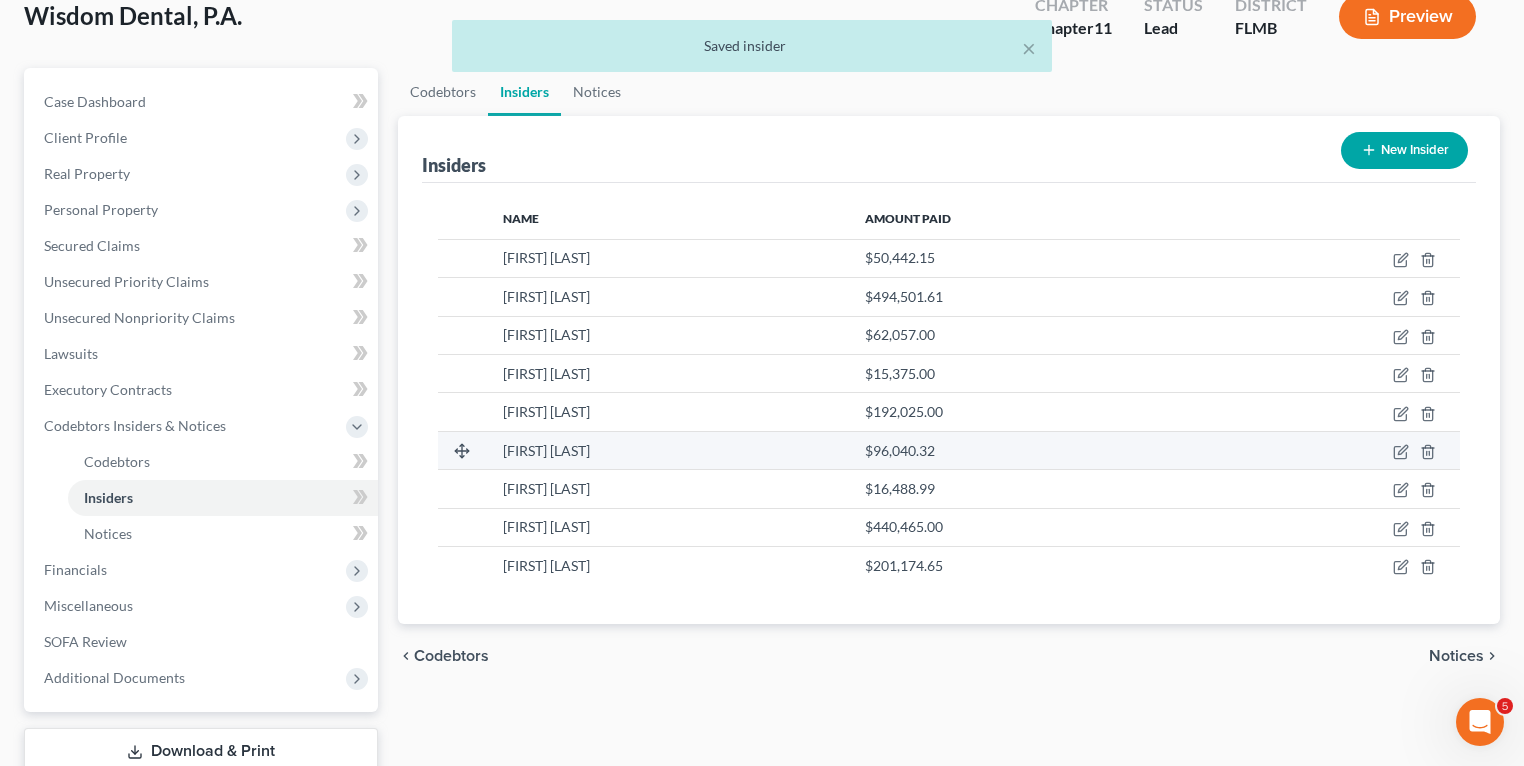 scroll, scrollTop: 0, scrollLeft: 0, axis: both 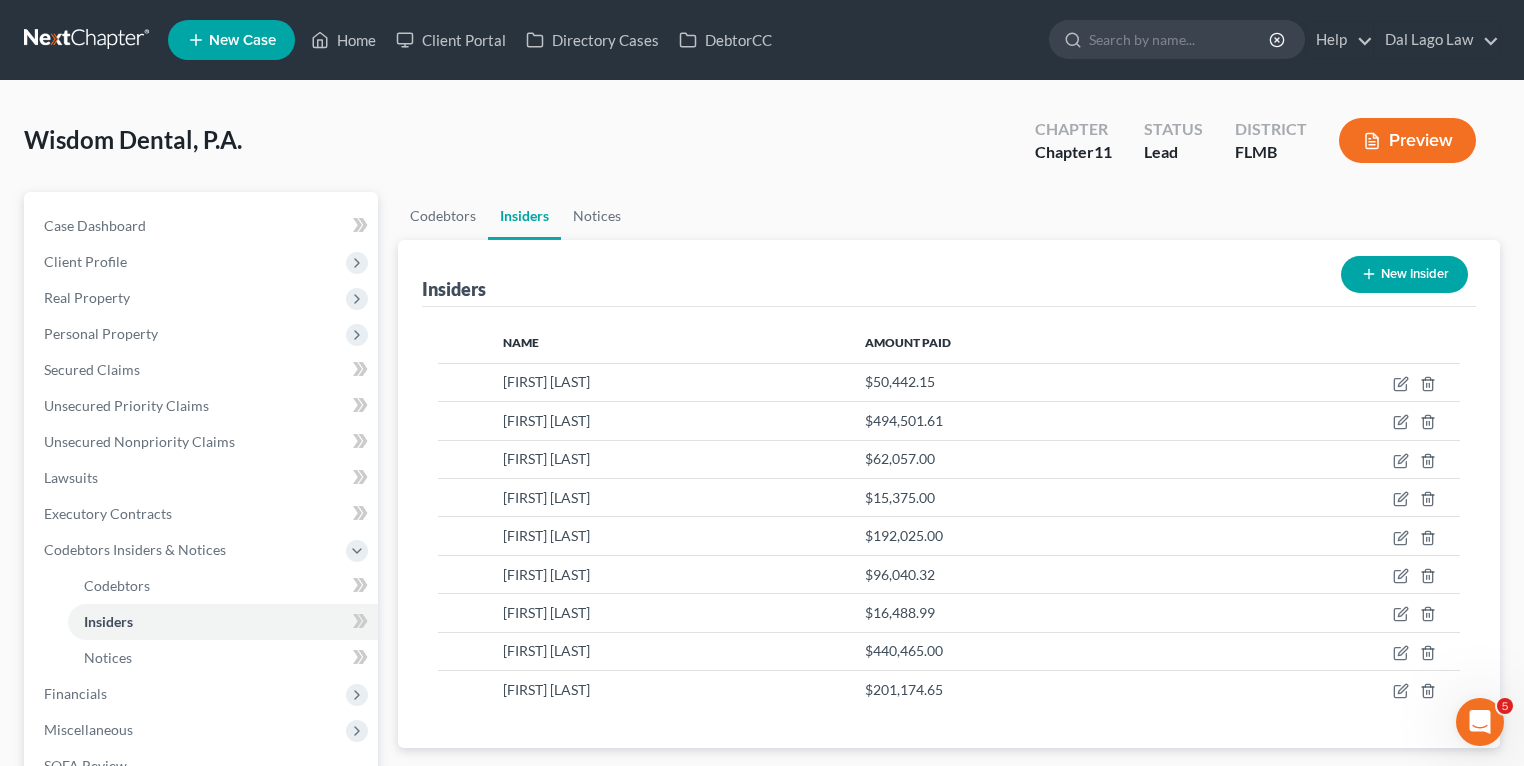 click on "Insiders New Insider" at bounding box center [949, 273] 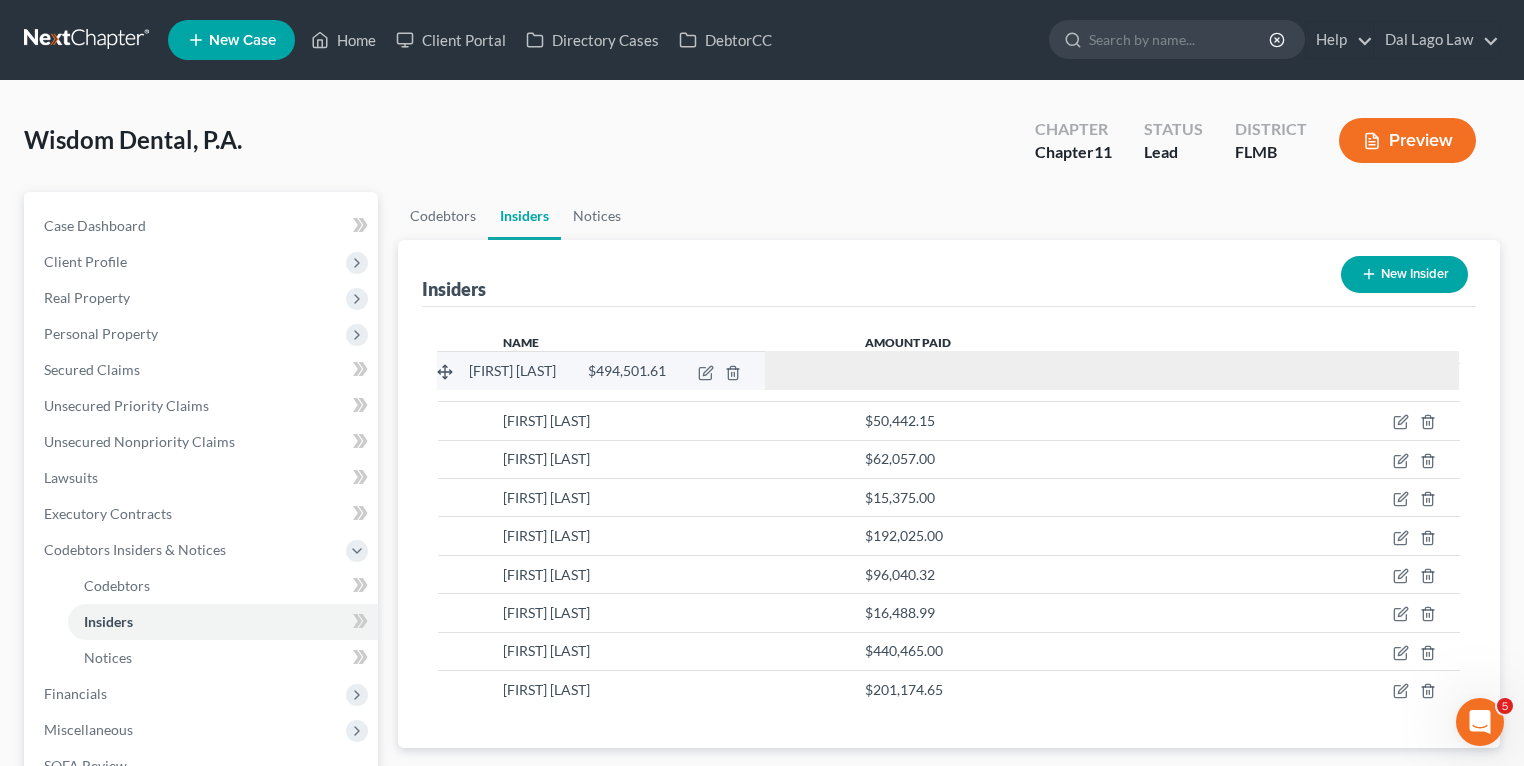 drag, startPoint x: 456, startPoint y: 422, endPoint x: 455, endPoint y: 373, distance: 49.010204 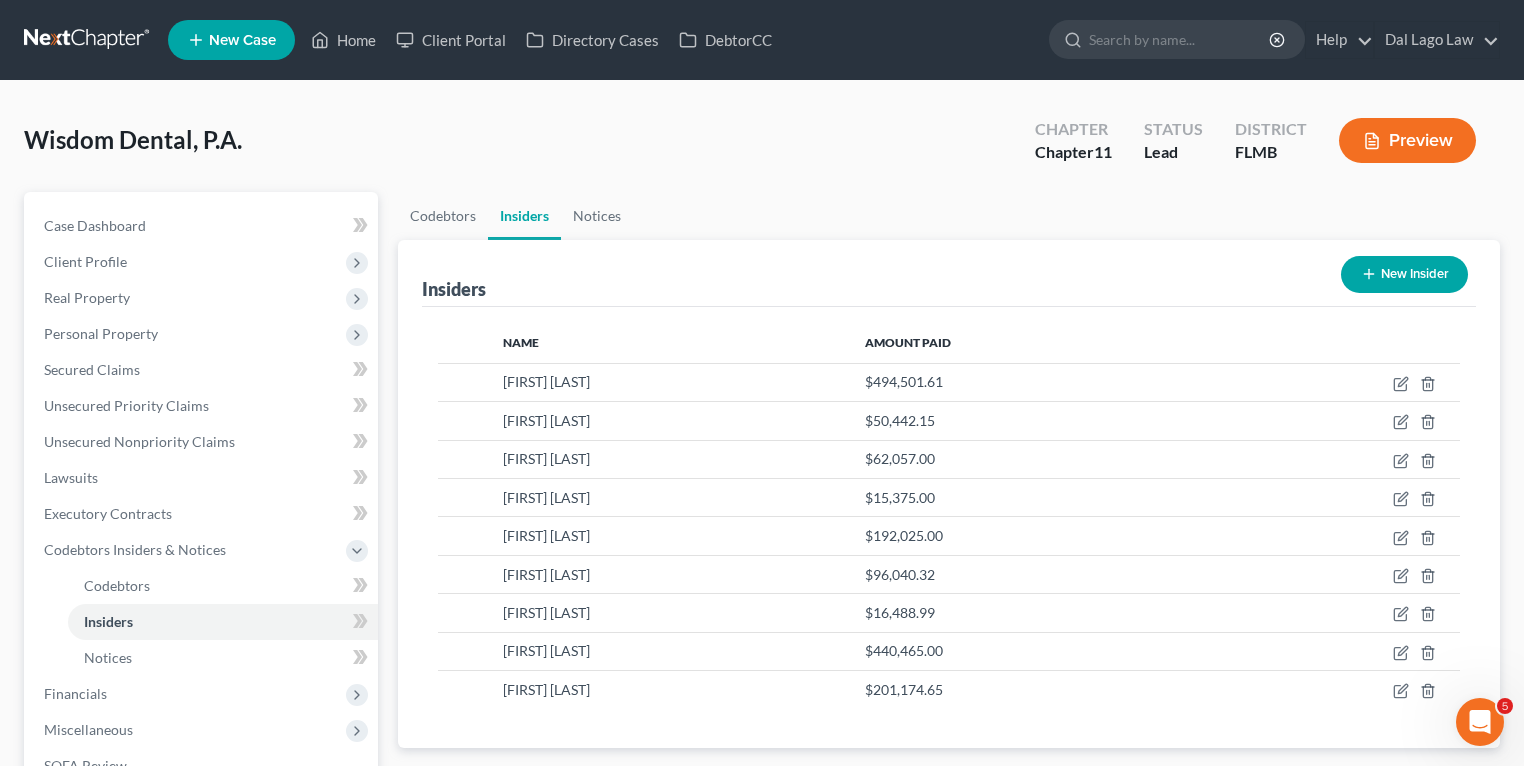 click on "Insiders New Insider" at bounding box center (949, 273) 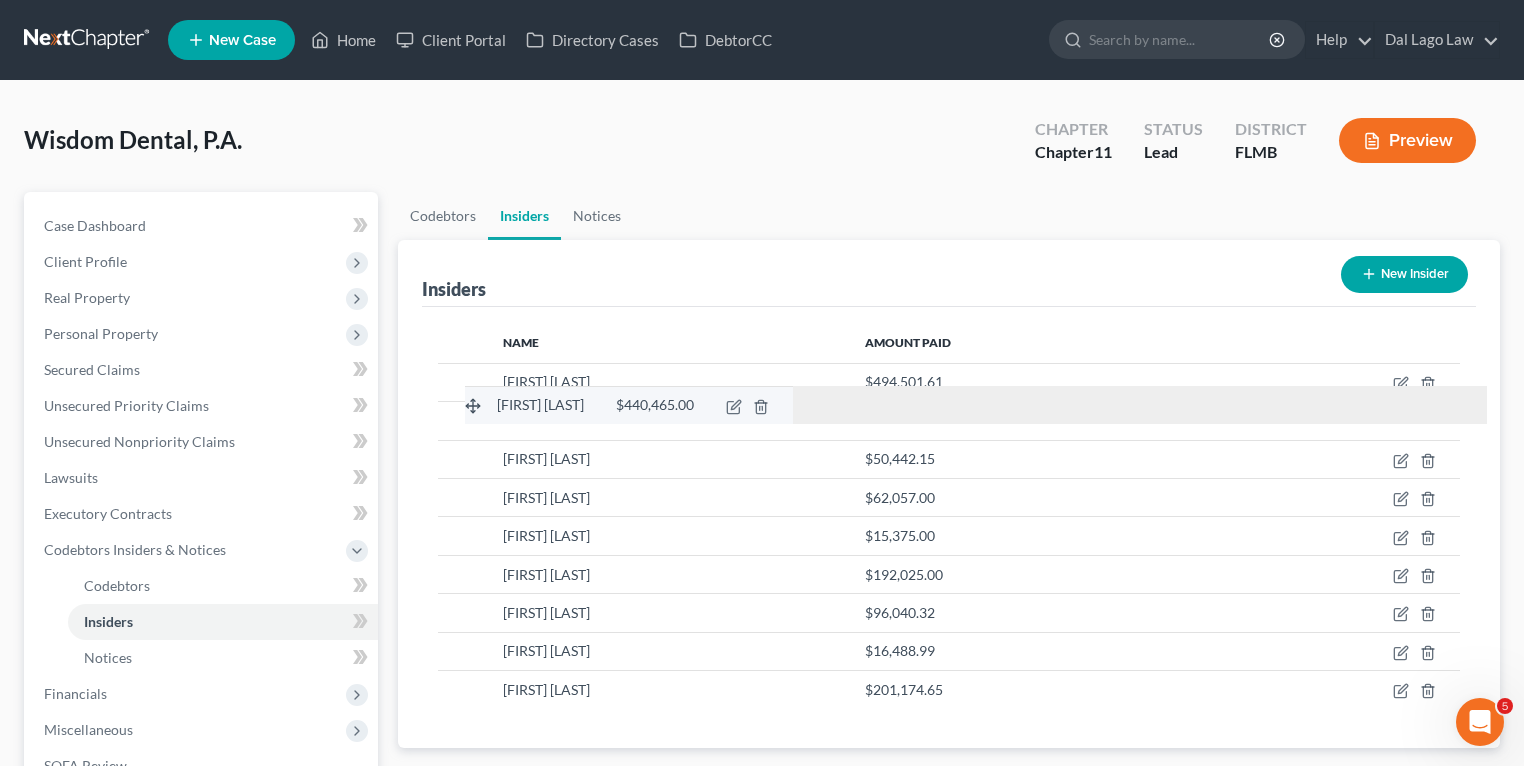 drag, startPoint x: 453, startPoint y: 650, endPoint x: 480, endPoint y: 406, distance: 245.4893 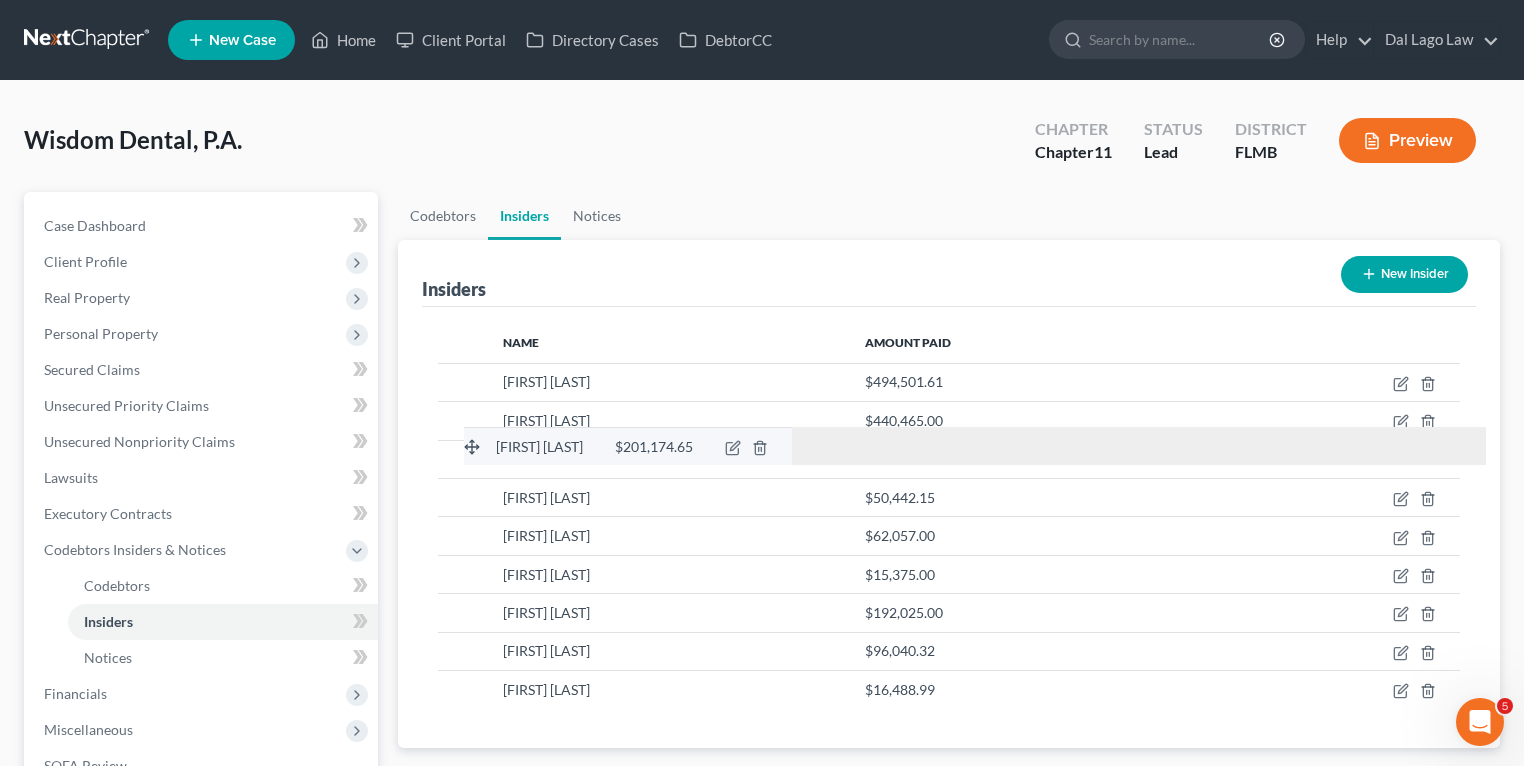 drag, startPoint x: 457, startPoint y: 681, endPoint x: 478, endPoint y: 447, distance: 234.94041 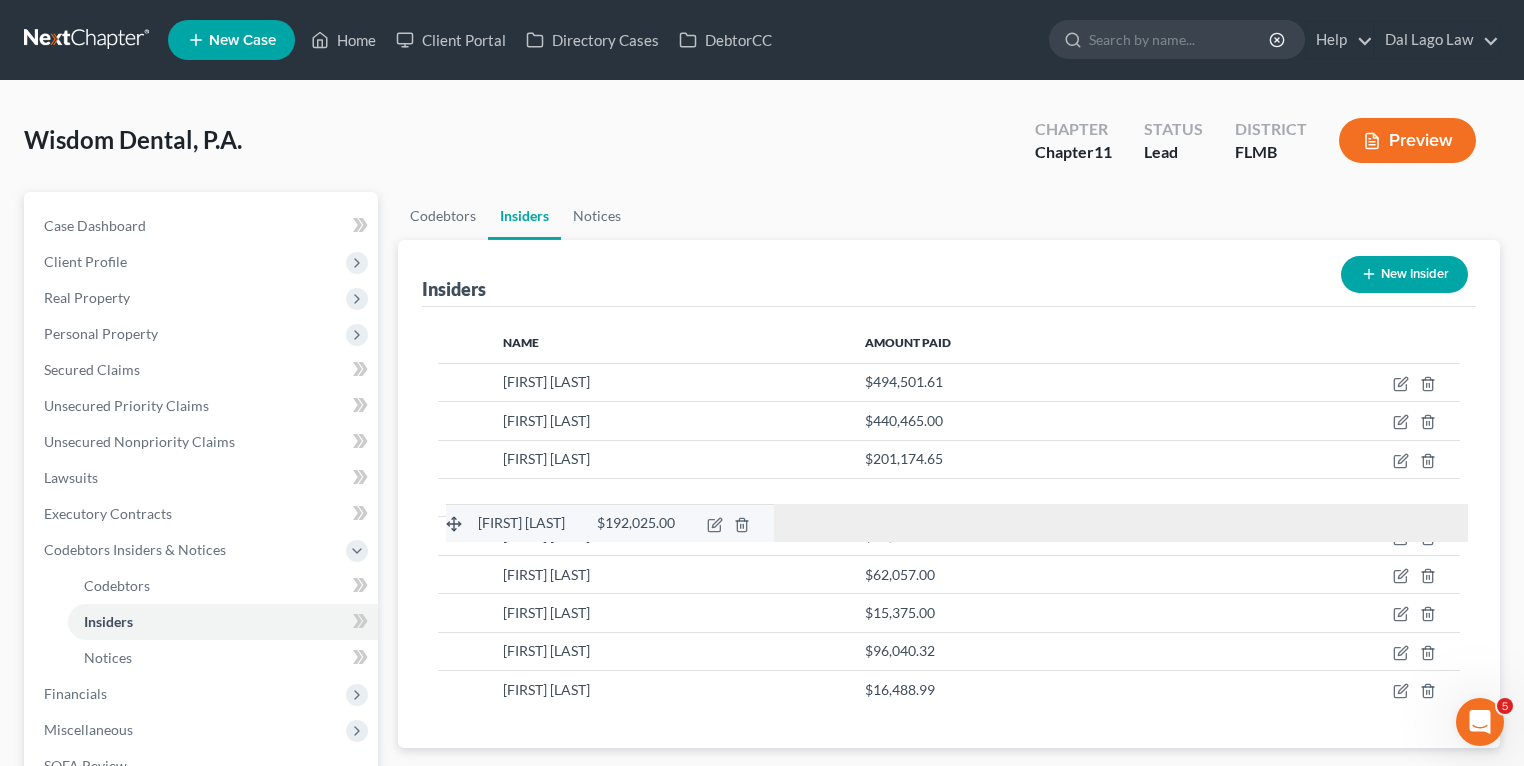 drag, startPoint x: 458, startPoint y: 608, endPoint x: 464, endPoint y: 504, distance: 104.172935 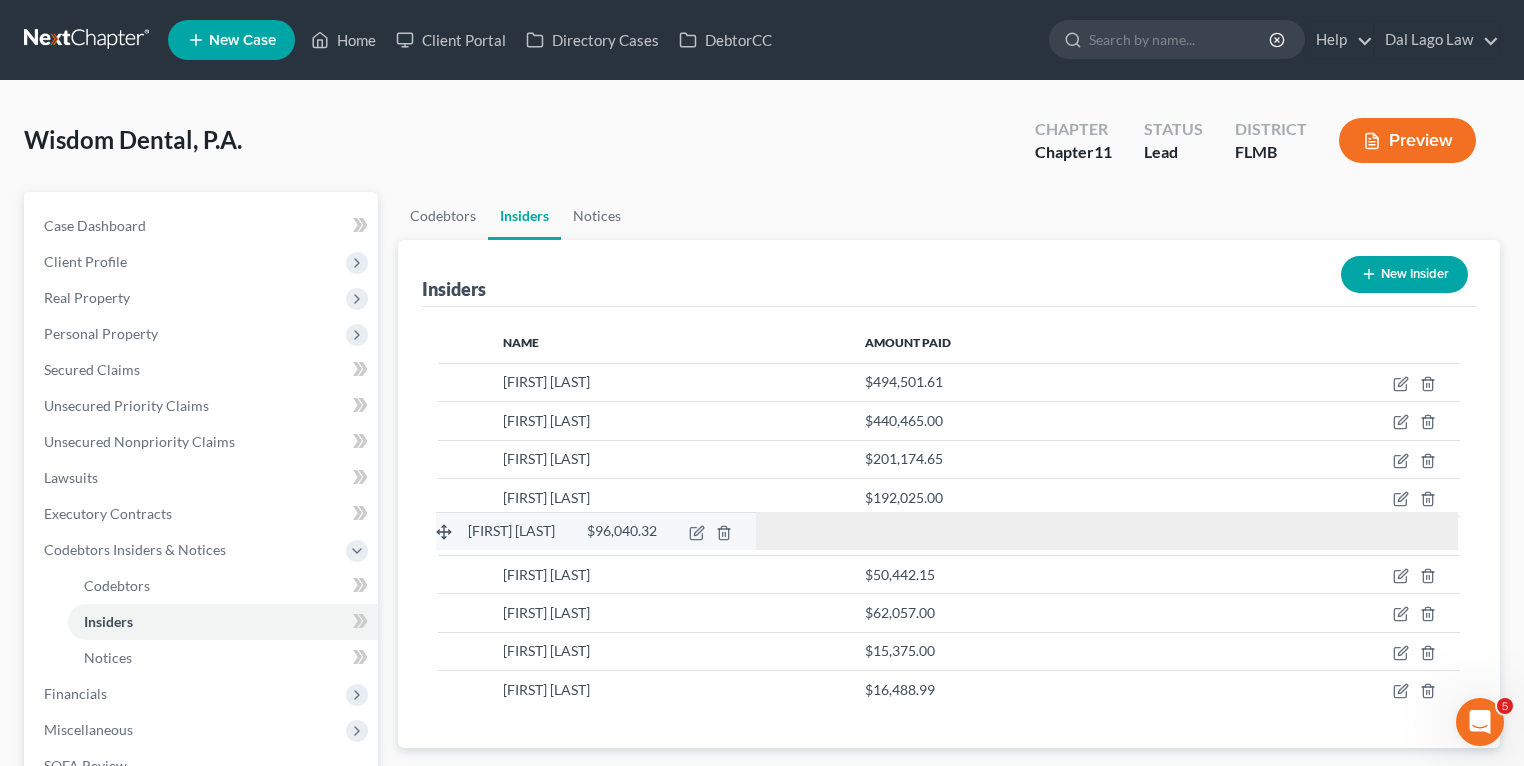 drag, startPoint x: 462, startPoint y: 642, endPoint x: 460, endPoint y: 524, distance: 118.016945 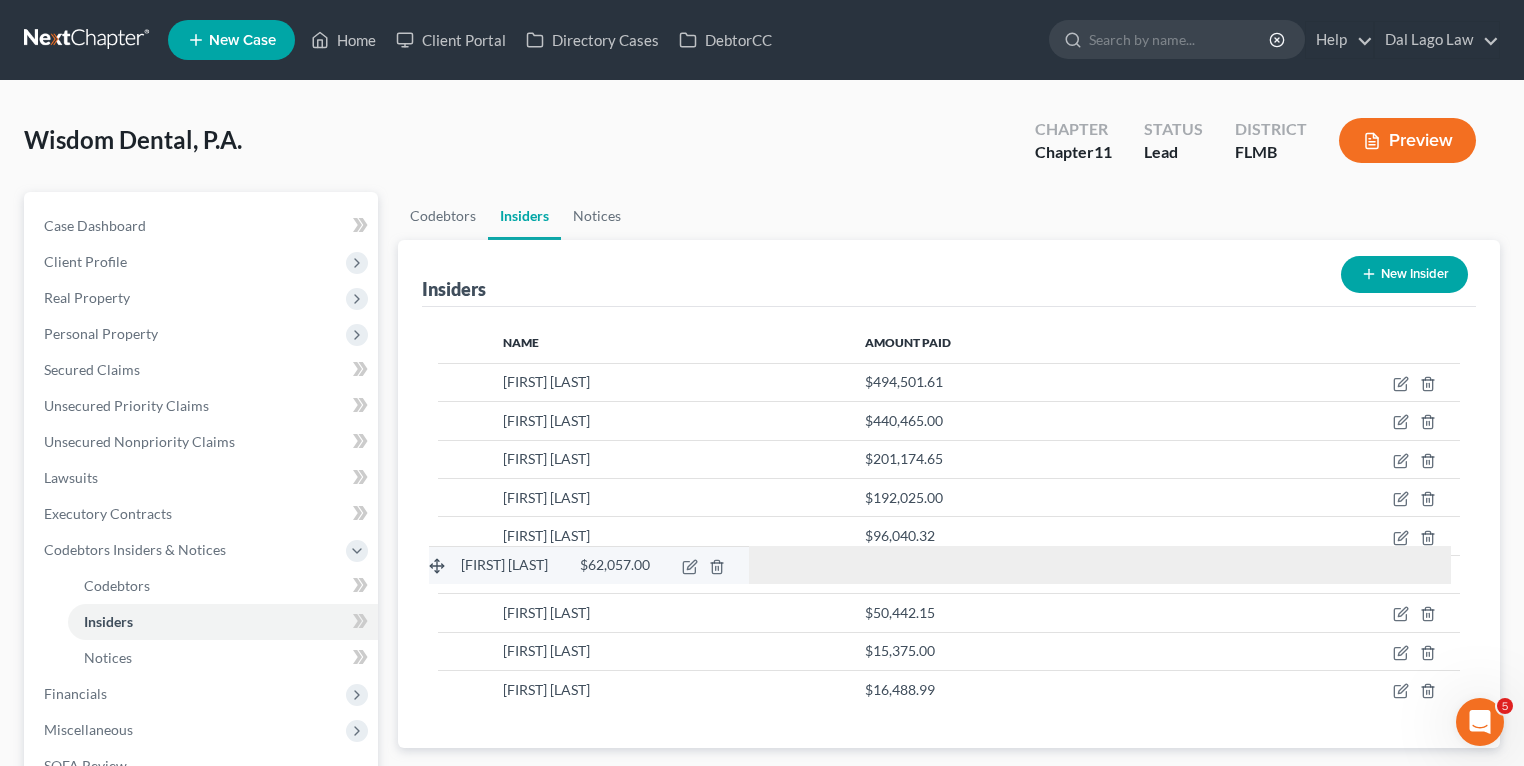 drag, startPoint x: 465, startPoint y: 609, endPoint x: 456, endPoint y: 563, distance: 46.872166 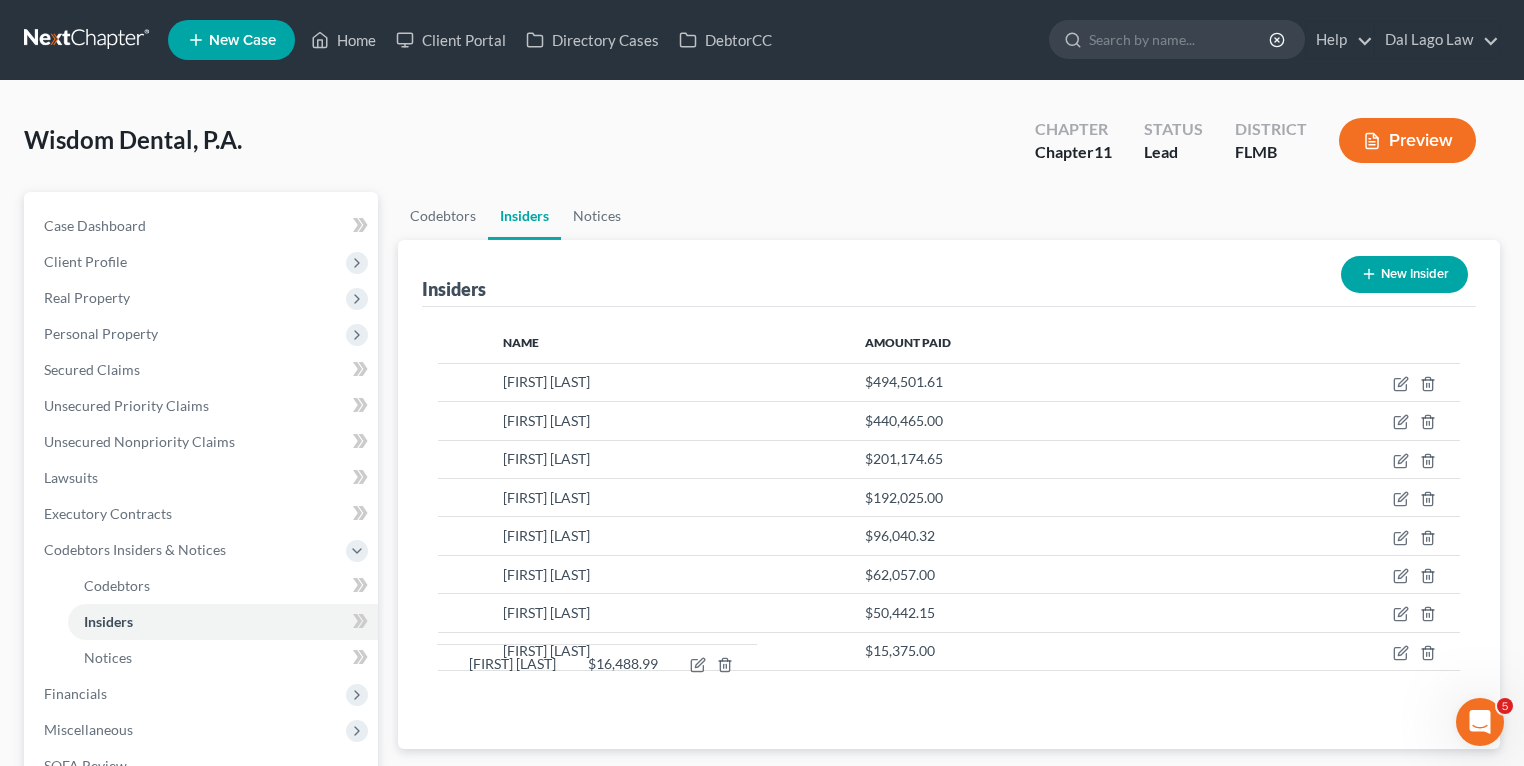 click on "[FIRST] [LAST]
$16,488.99
[FIRST] [LAST]
$494,501.61
[FIRST] [LAST]
$440,465.00
[FIRST] [LAST]" at bounding box center [949, 536] 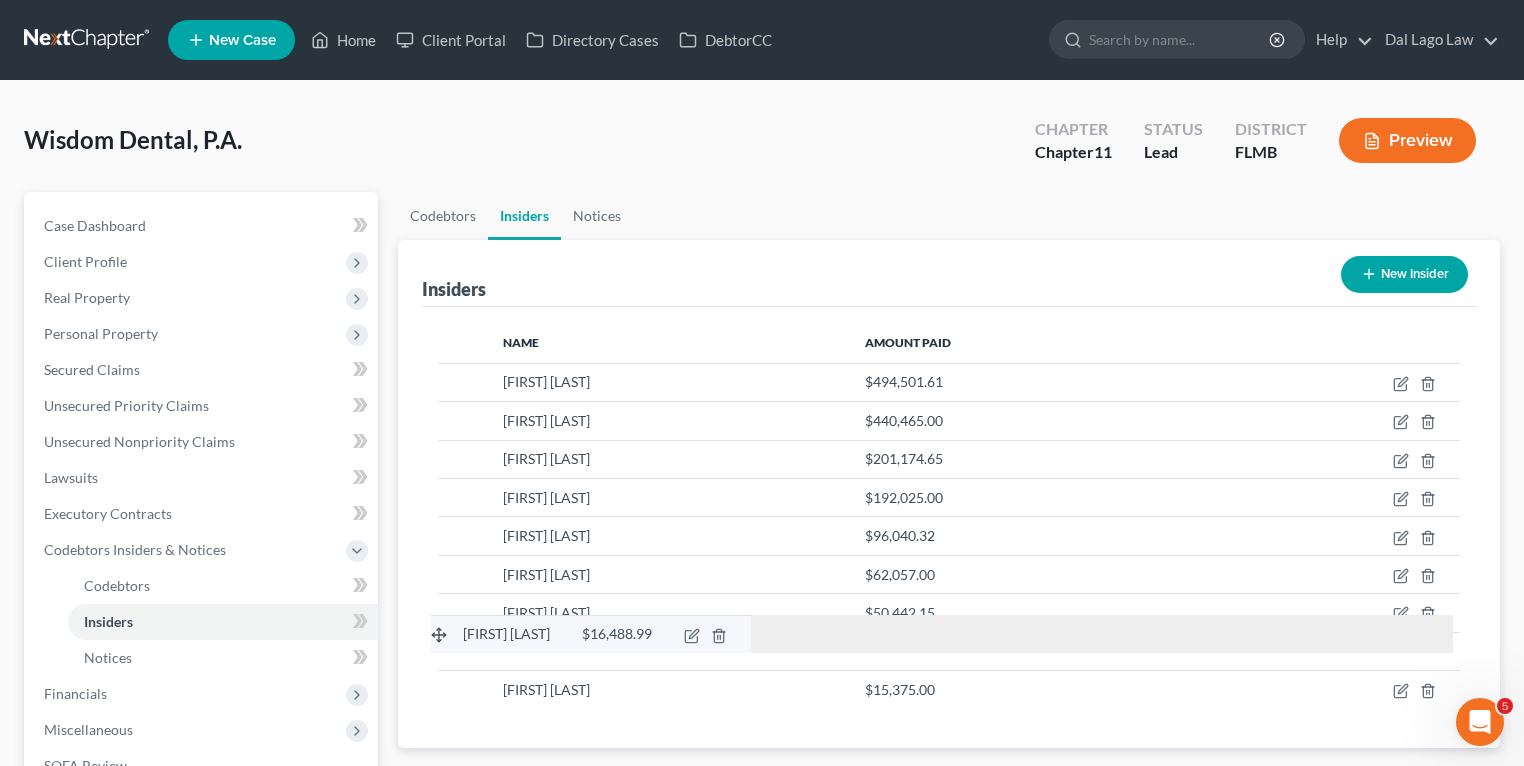 drag, startPoint x: 474, startPoint y: 688, endPoint x: 467, endPoint y: 636, distance: 52.46904 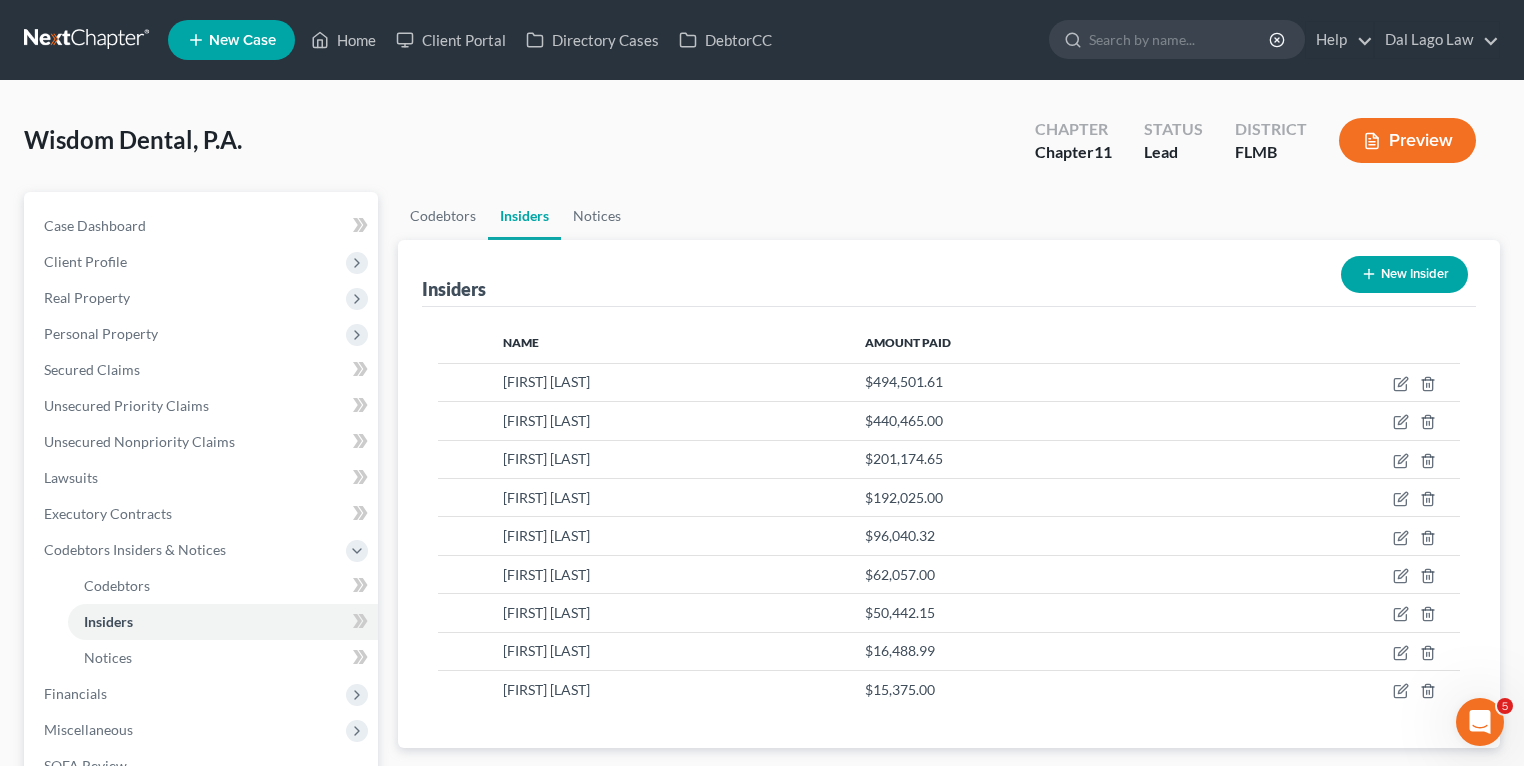 click on "Preview" at bounding box center [1407, 140] 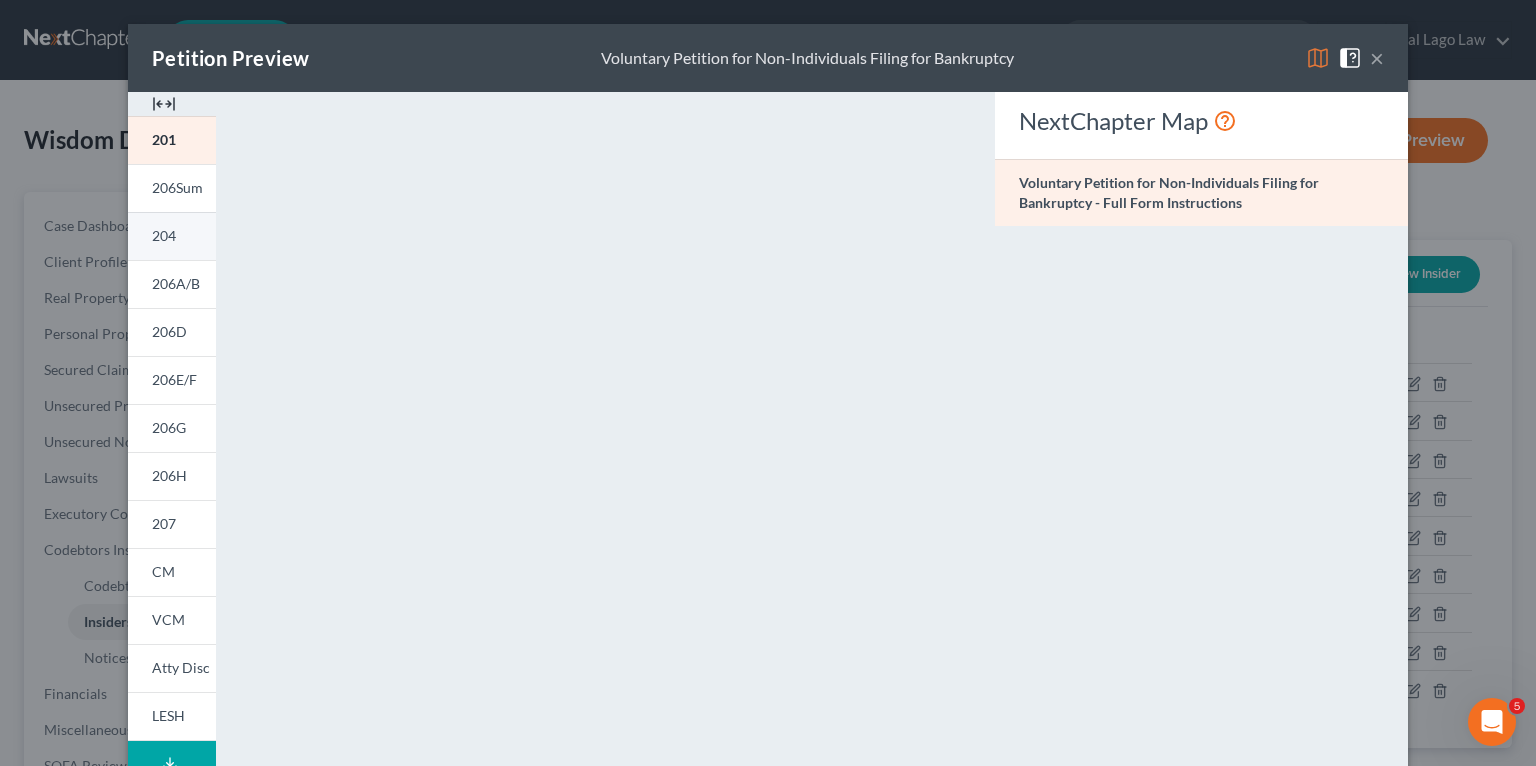click on "204" at bounding box center [172, 236] 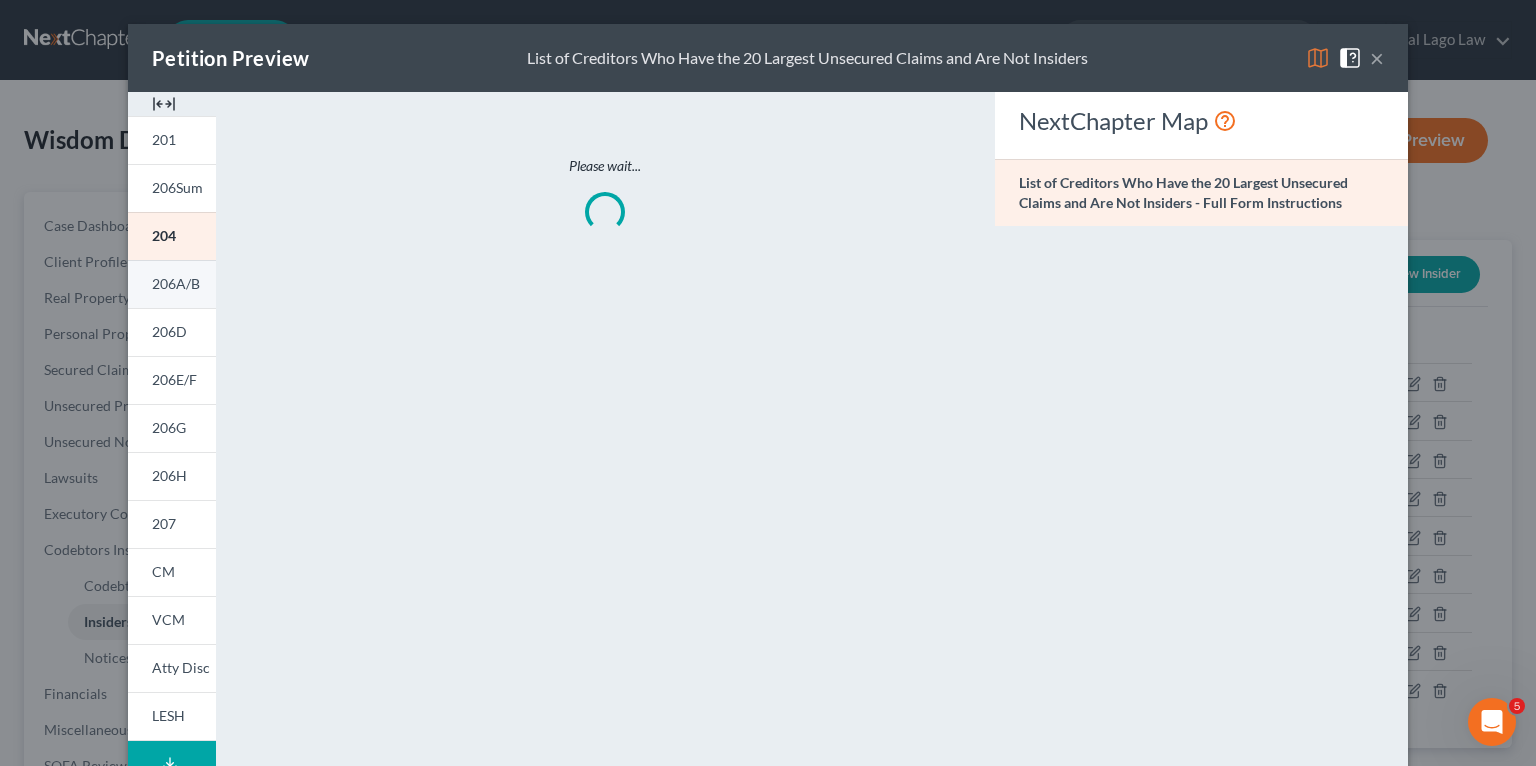 click on "206A/B" at bounding box center (176, 283) 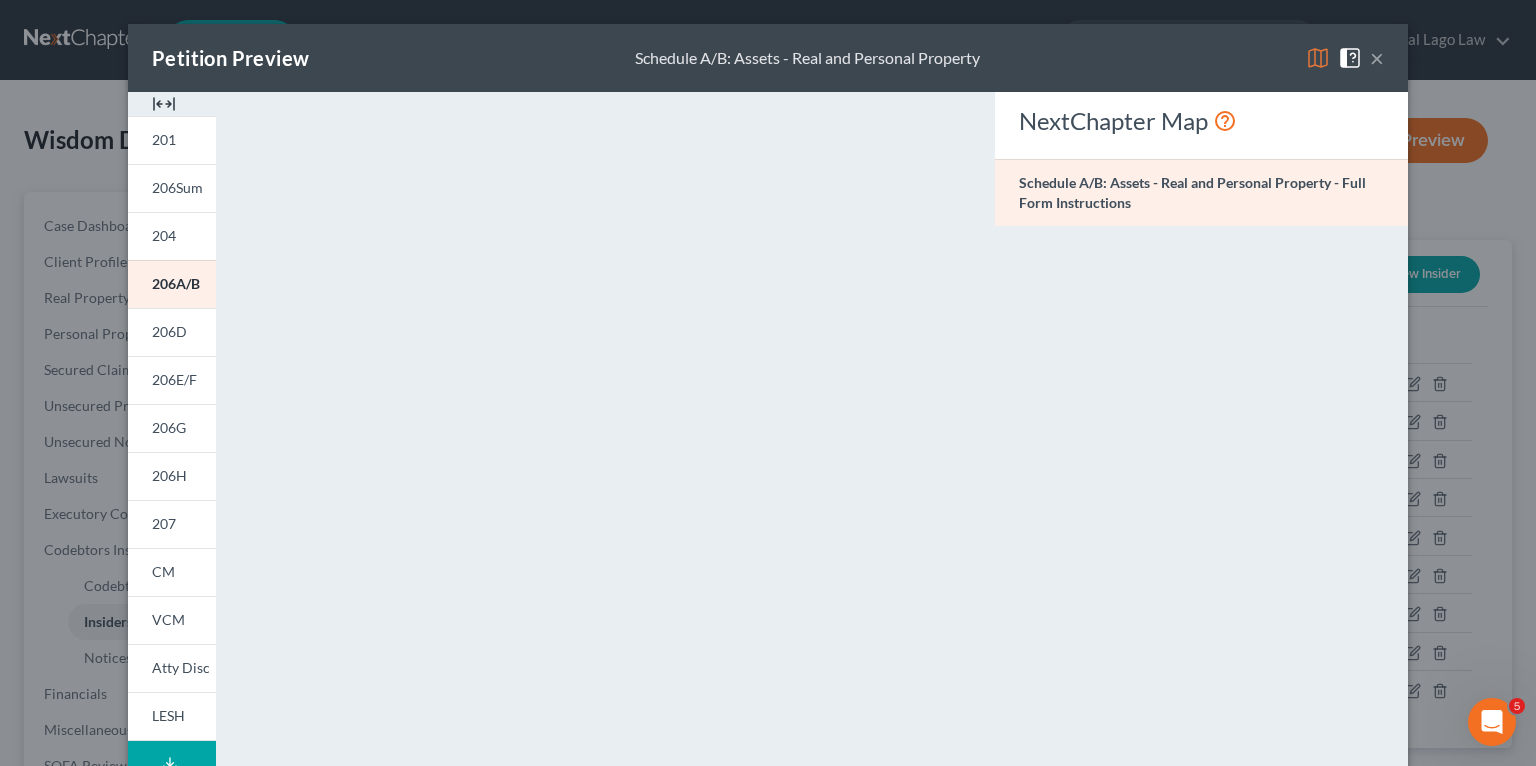 click on "×" at bounding box center (1377, 58) 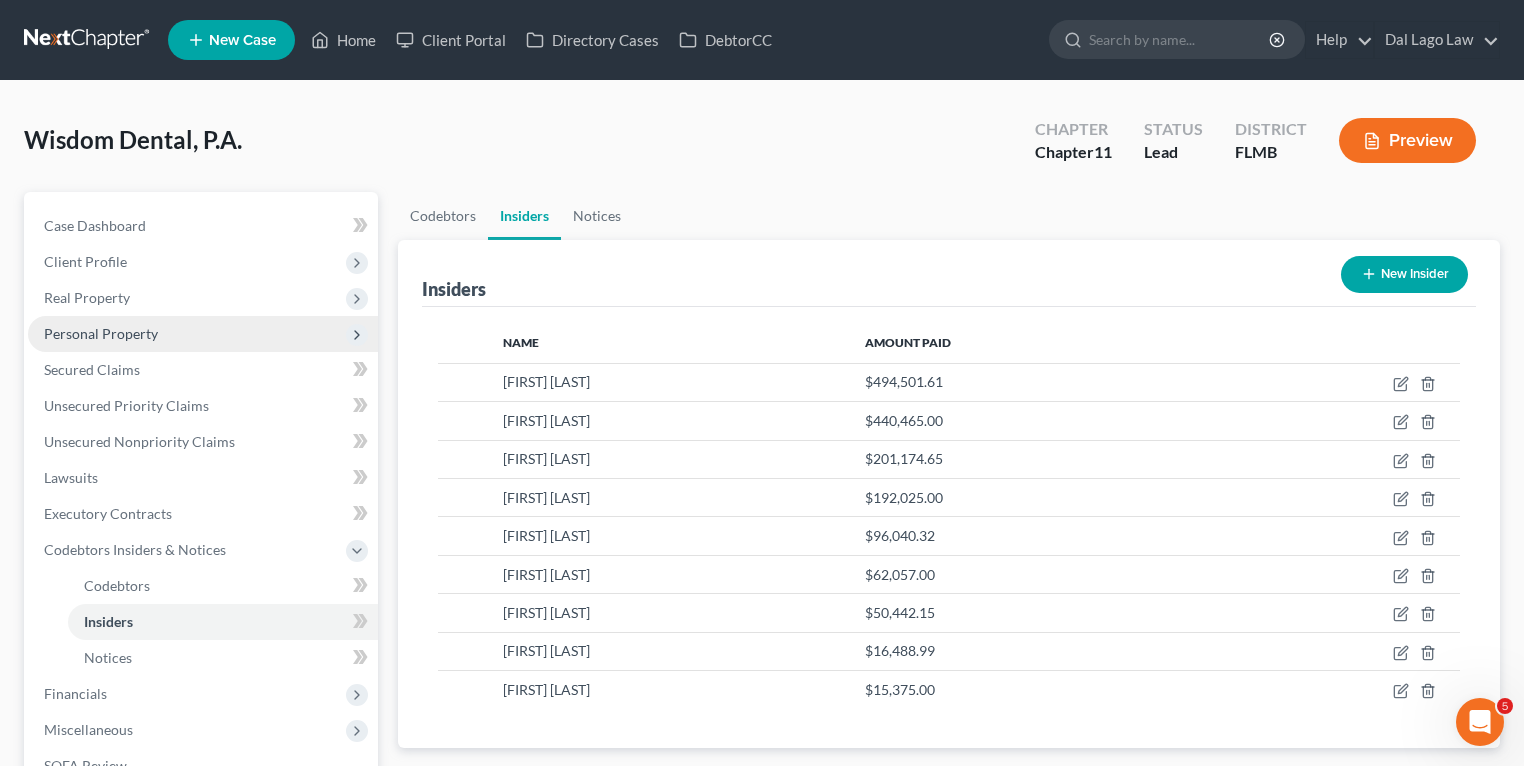 click on "Personal Property" at bounding box center [203, 334] 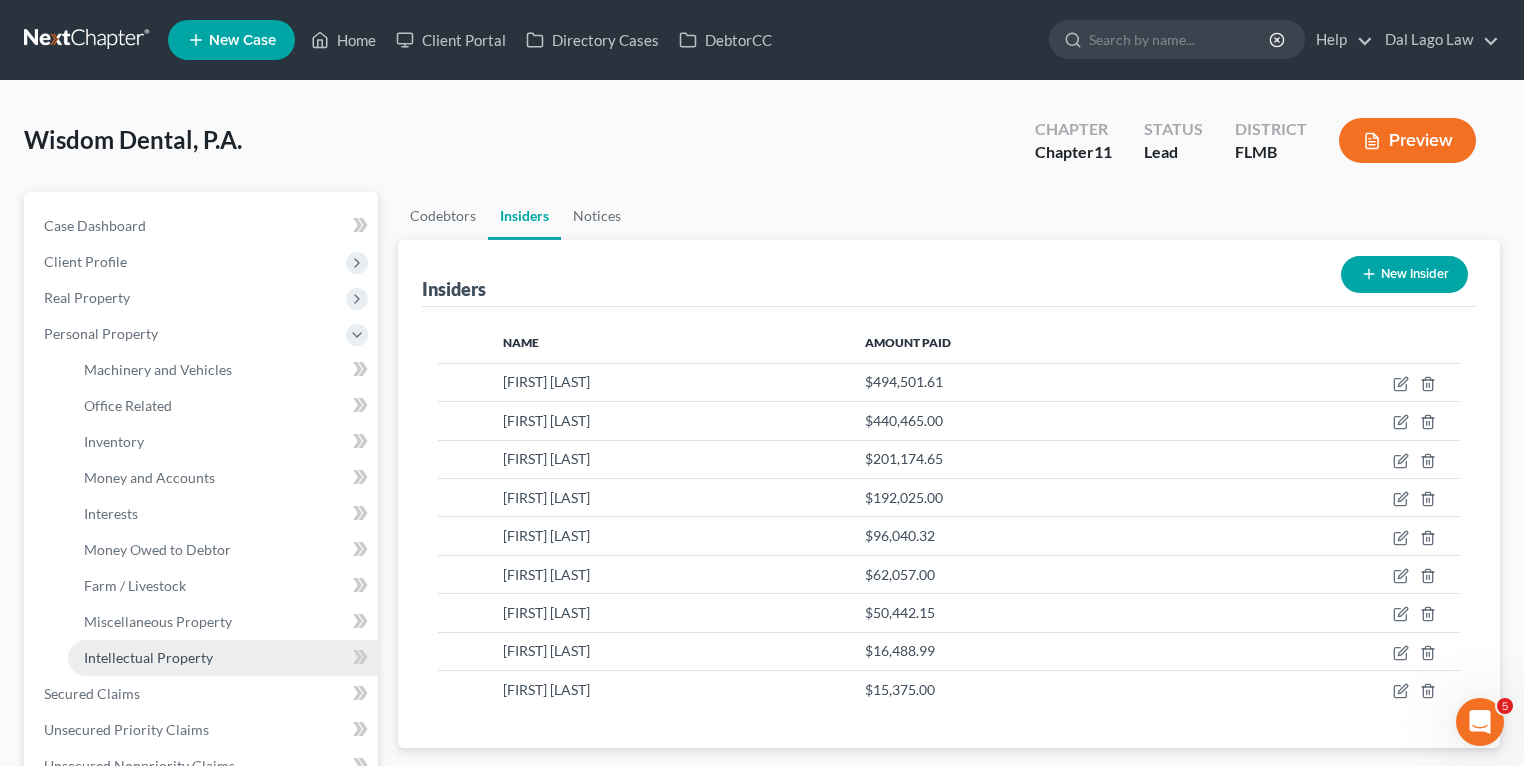 click on "Intellectual Property" at bounding box center (148, 657) 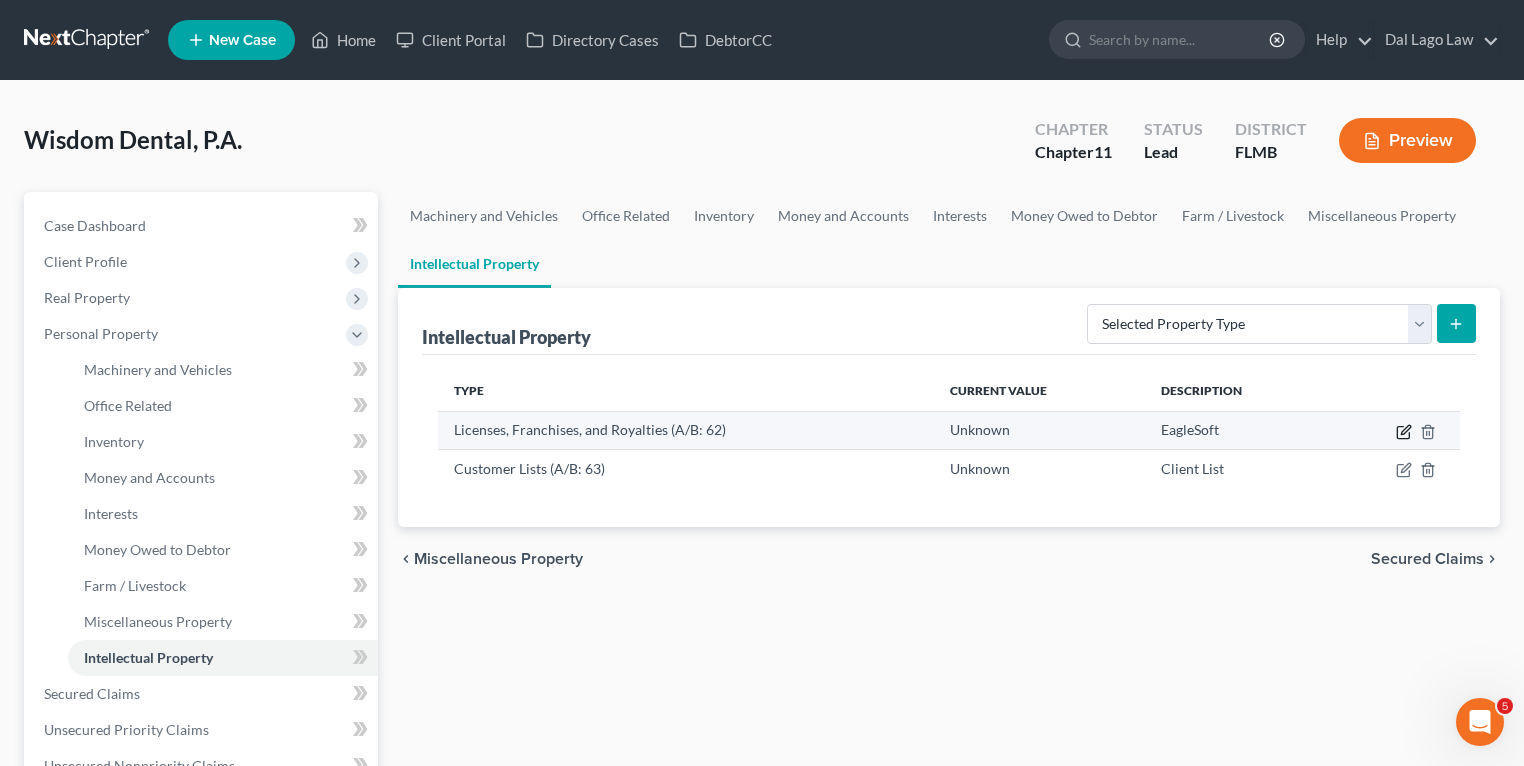 click 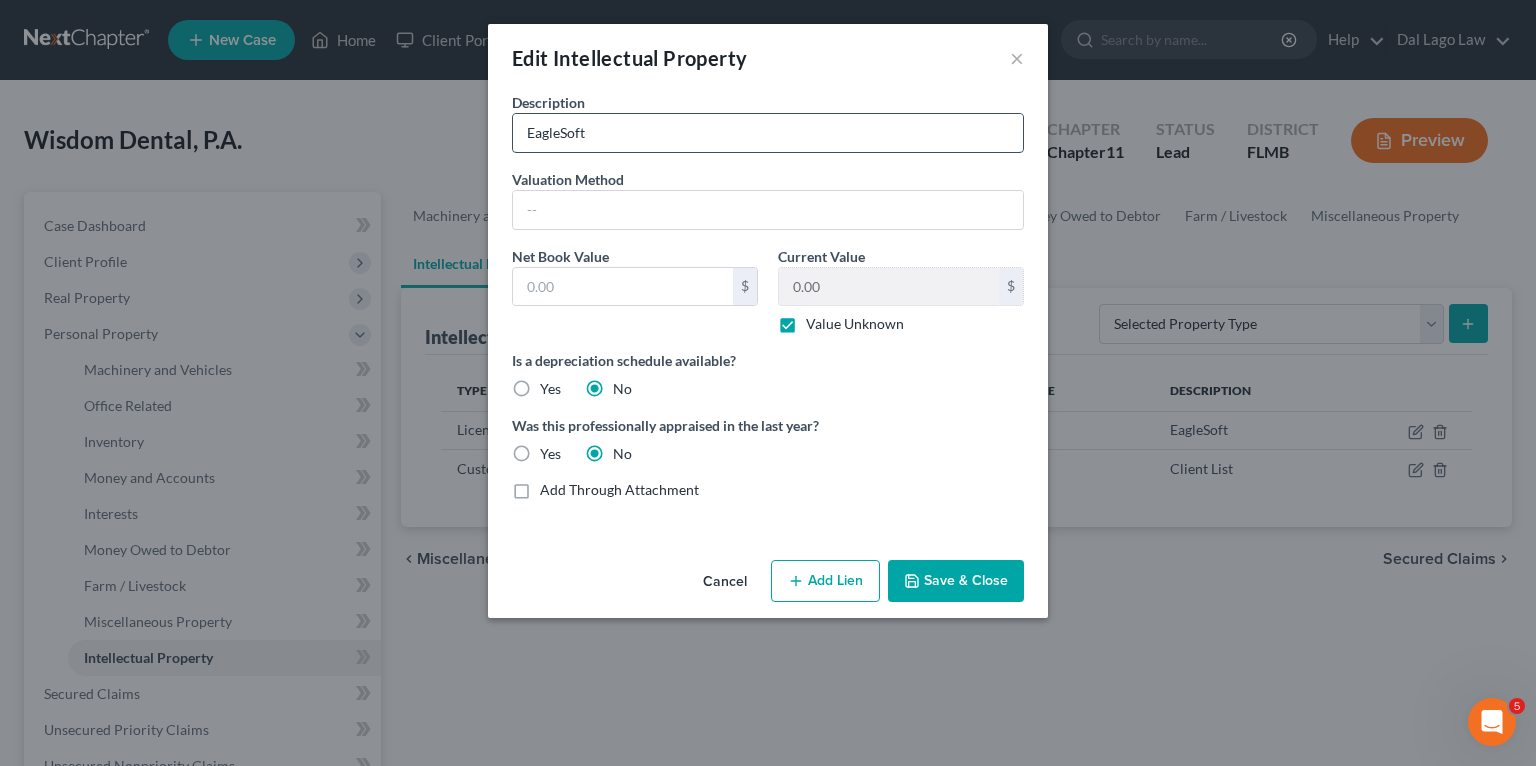 click on "EagleSoft" at bounding box center [768, 133] 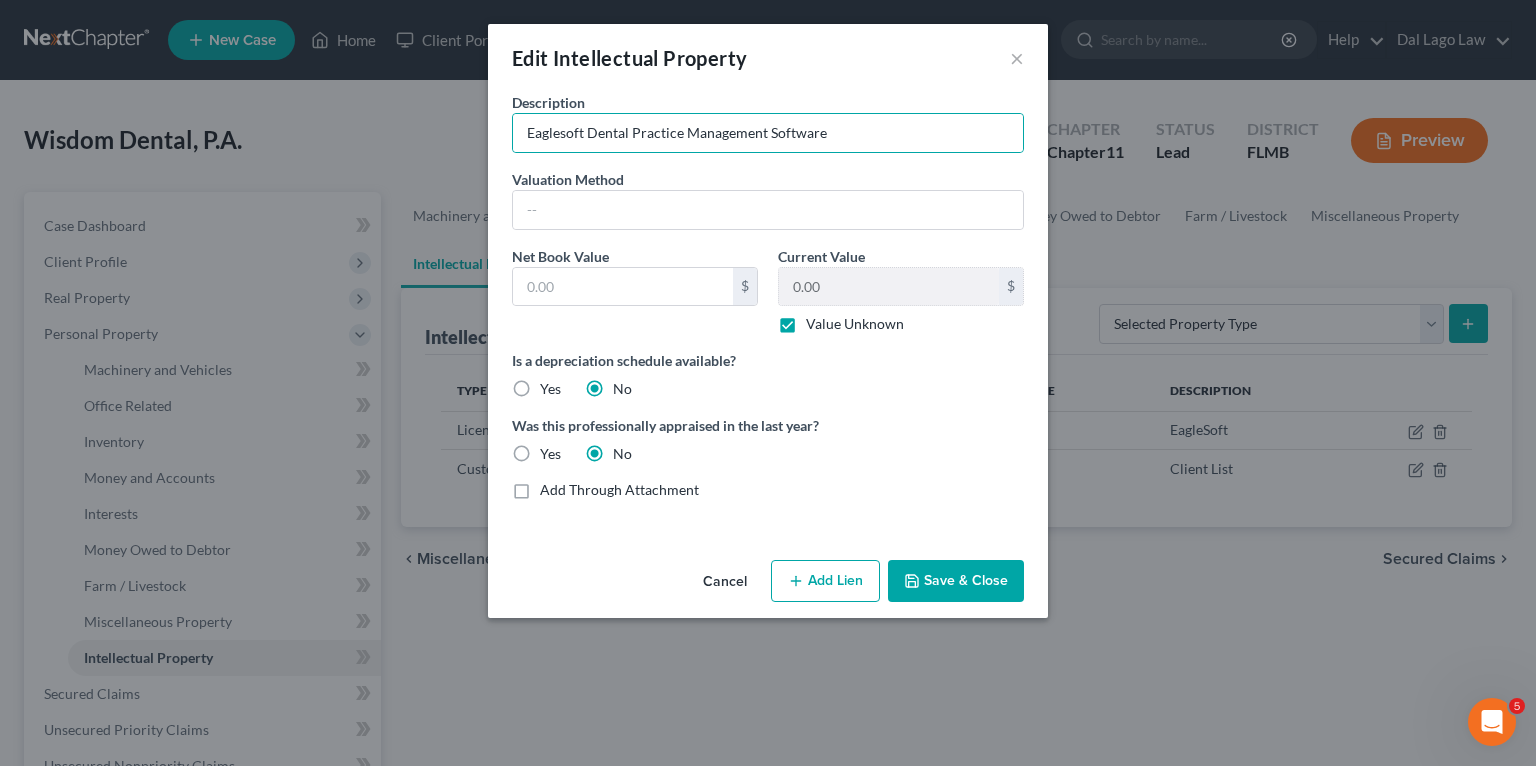 click on "Save & Close" at bounding box center [956, 581] 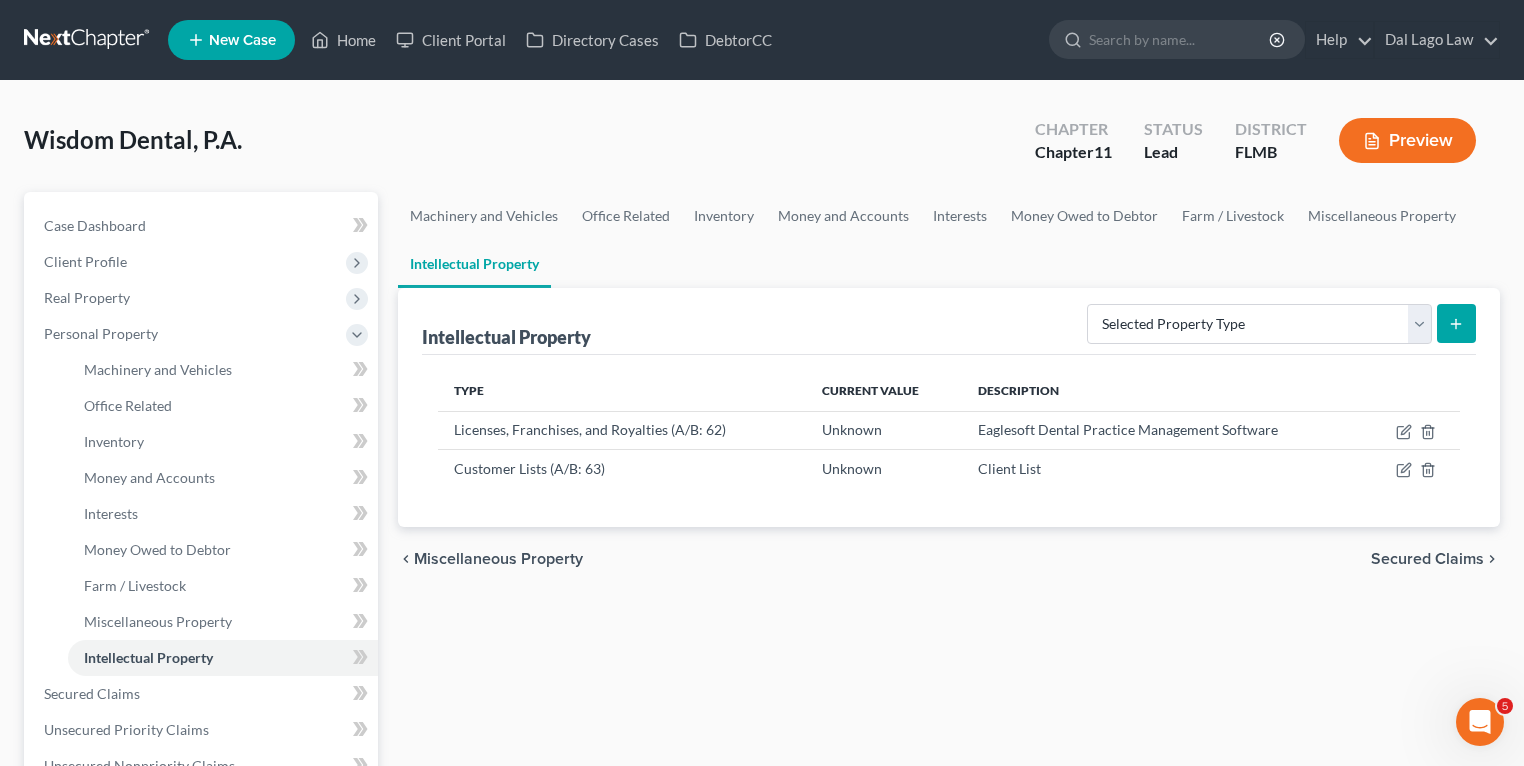 click on "Preview" at bounding box center [1407, 140] 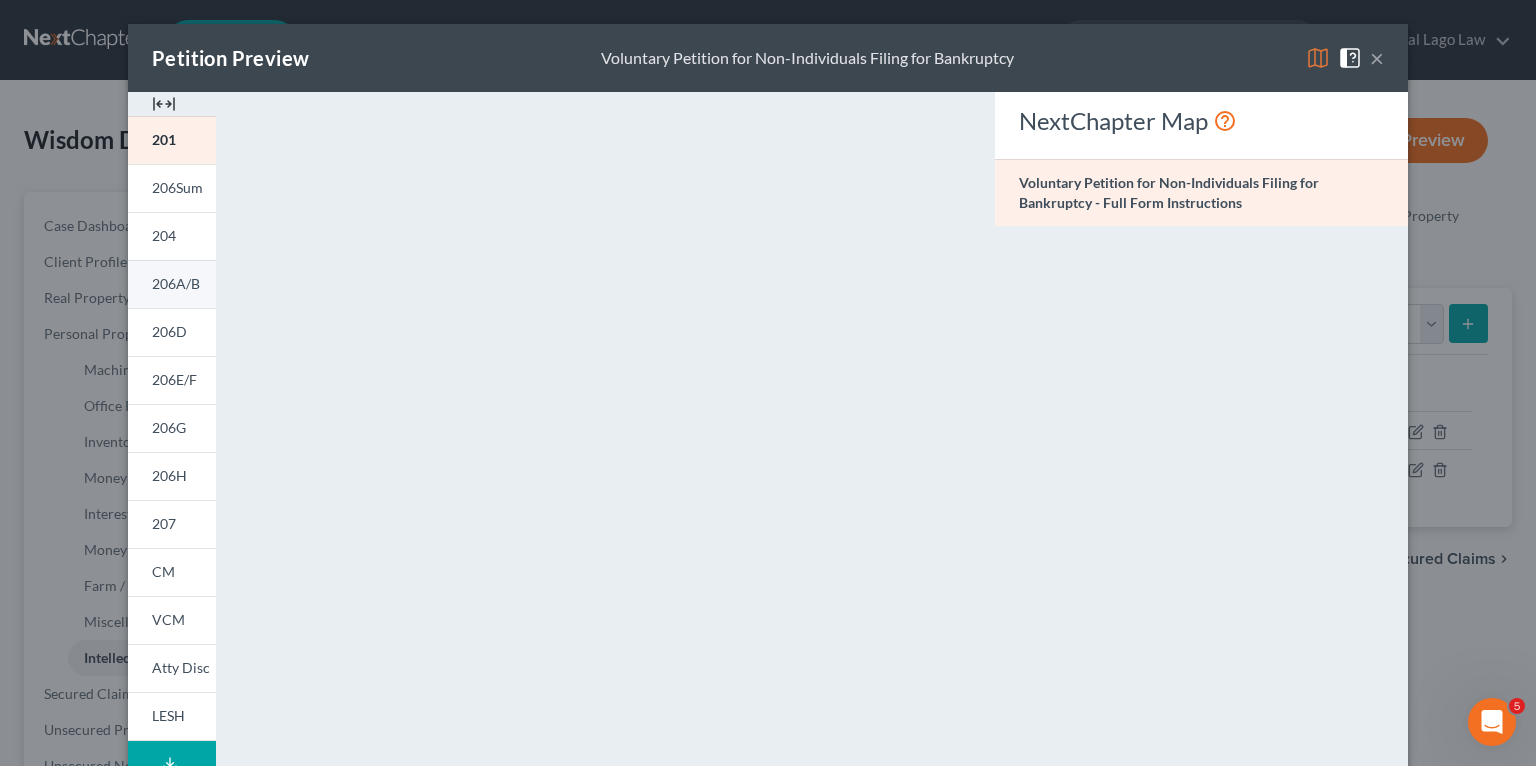 click on "206A/B" at bounding box center (176, 283) 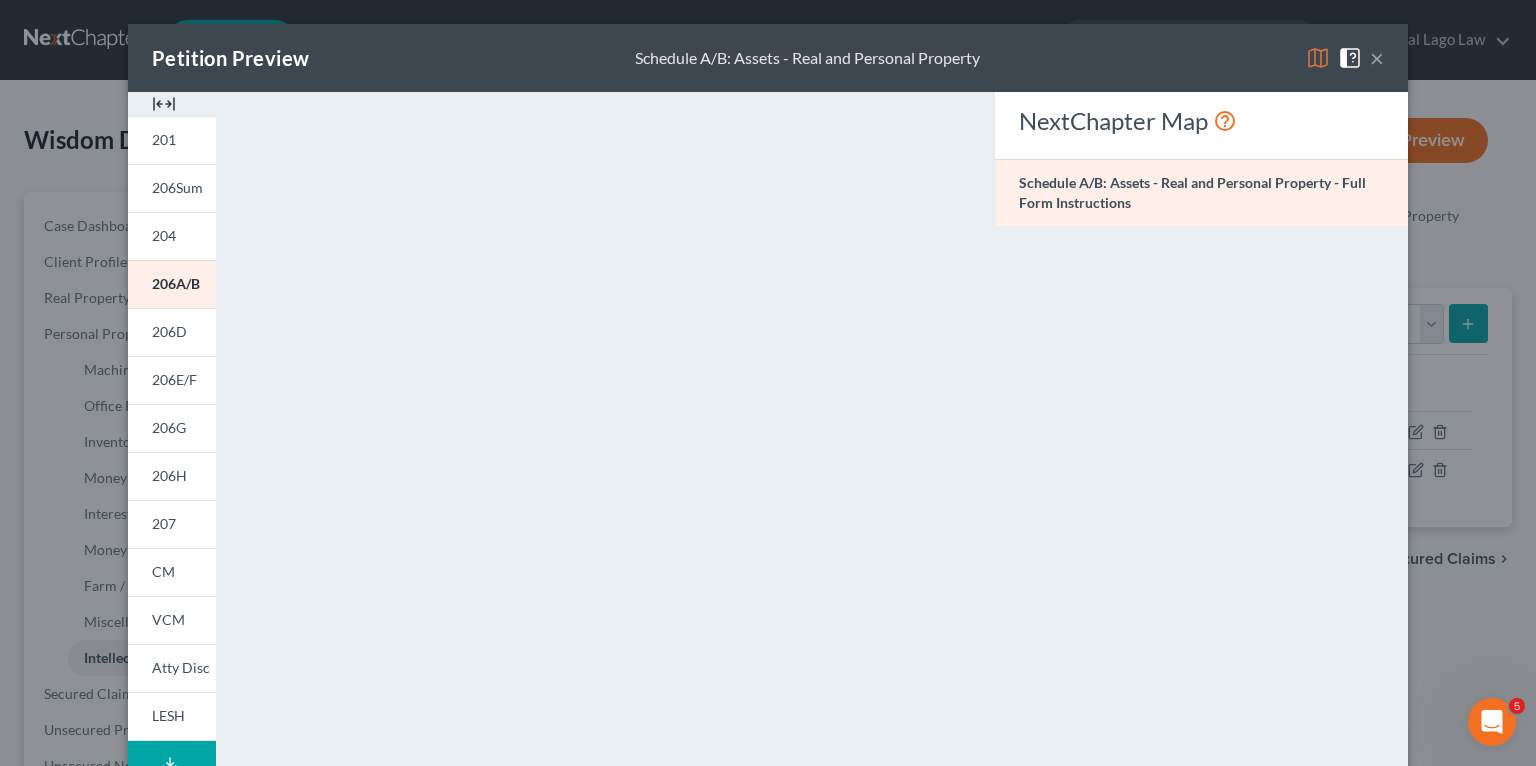 click on "×" at bounding box center (1377, 58) 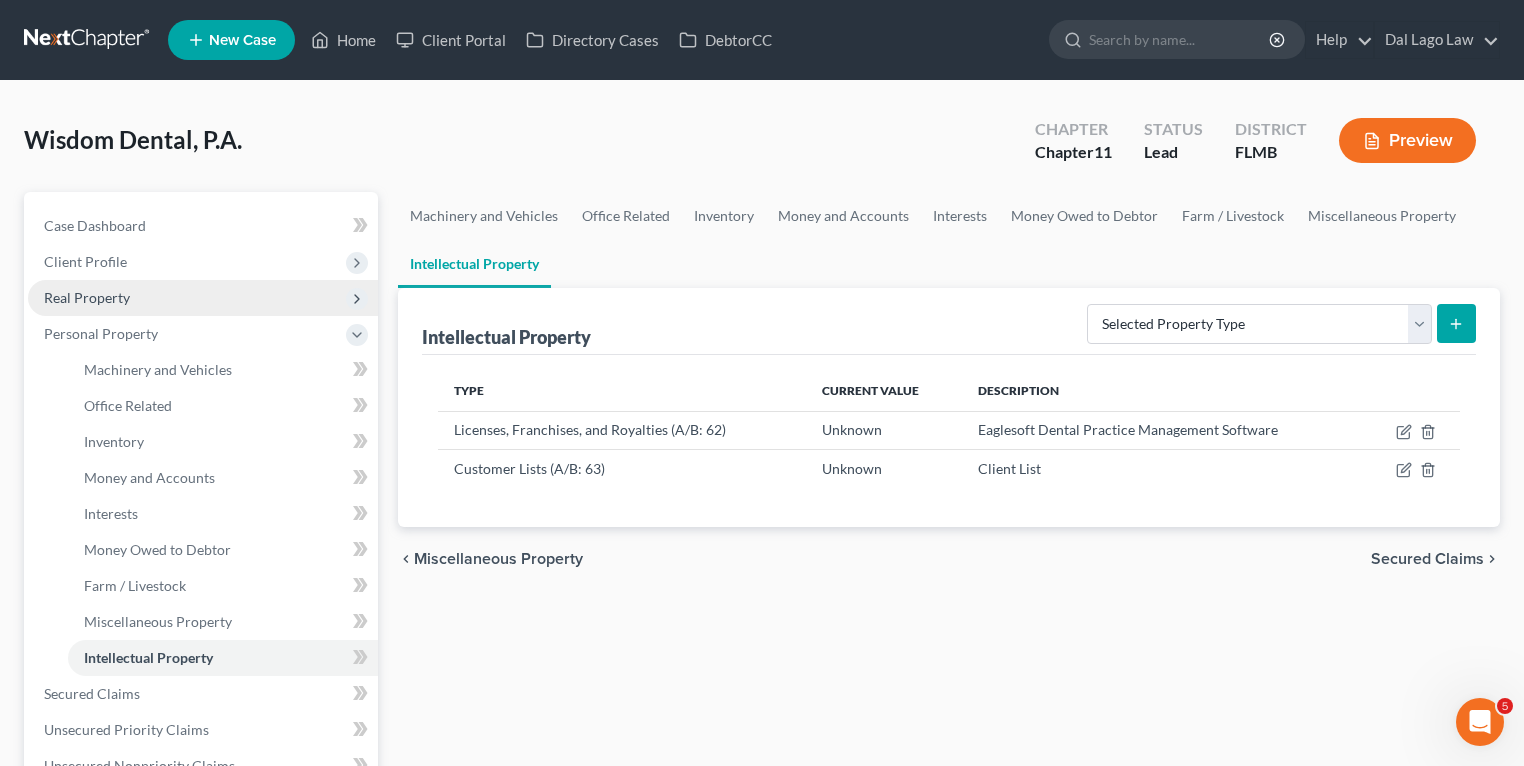 click on "Real Property" at bounding box center (87, 297) 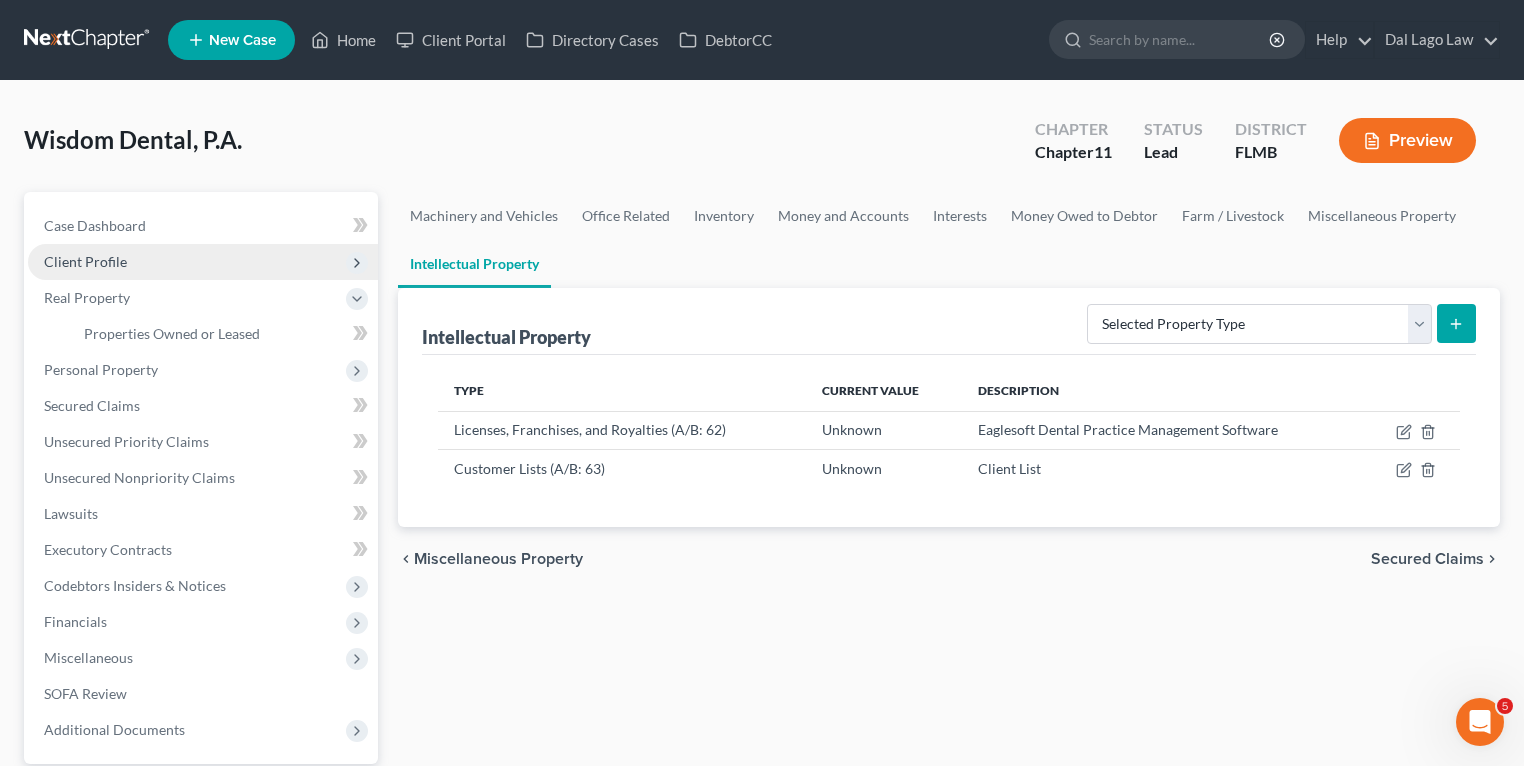 click on "Client Profile" at bounding box center (85, 261) 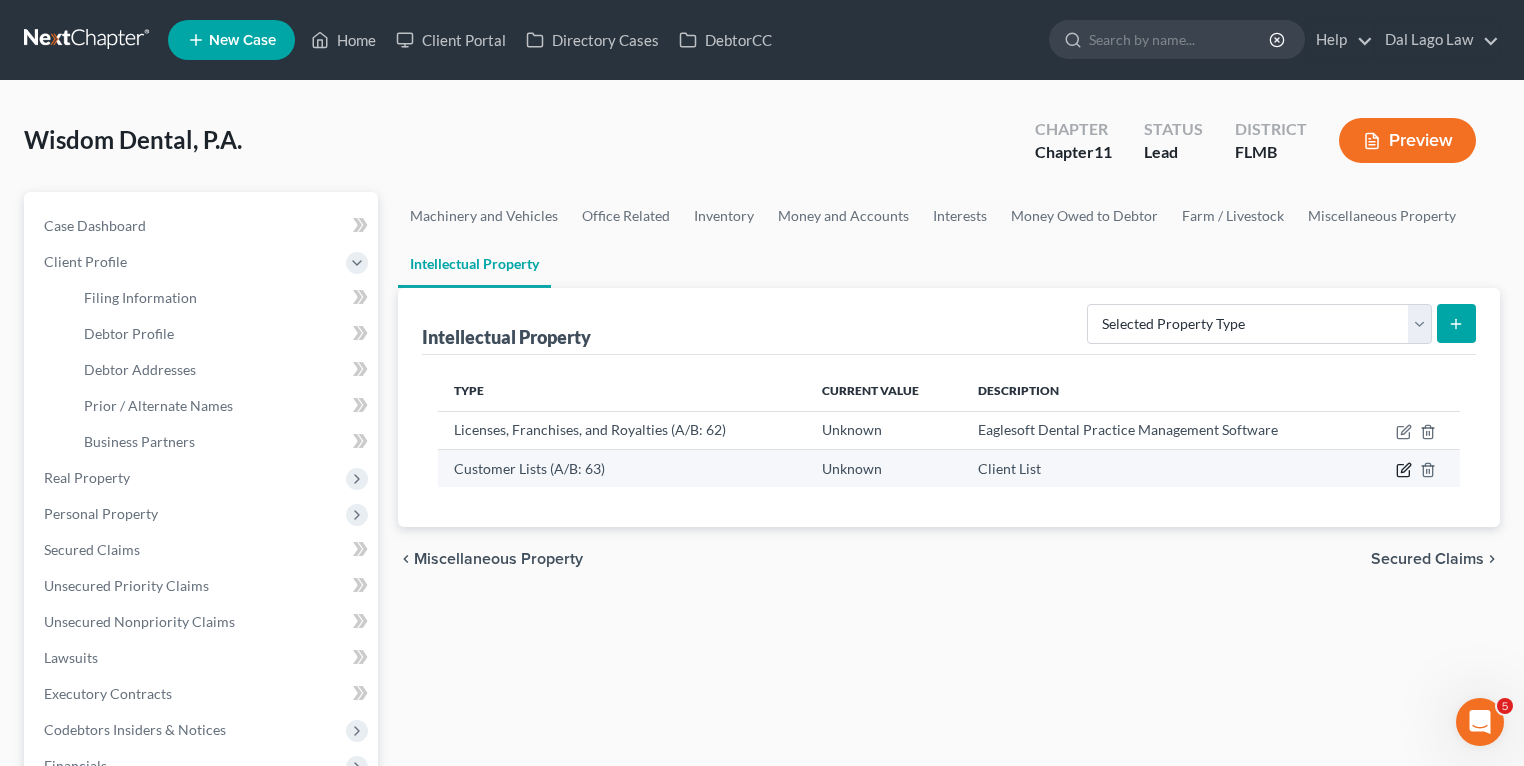 click 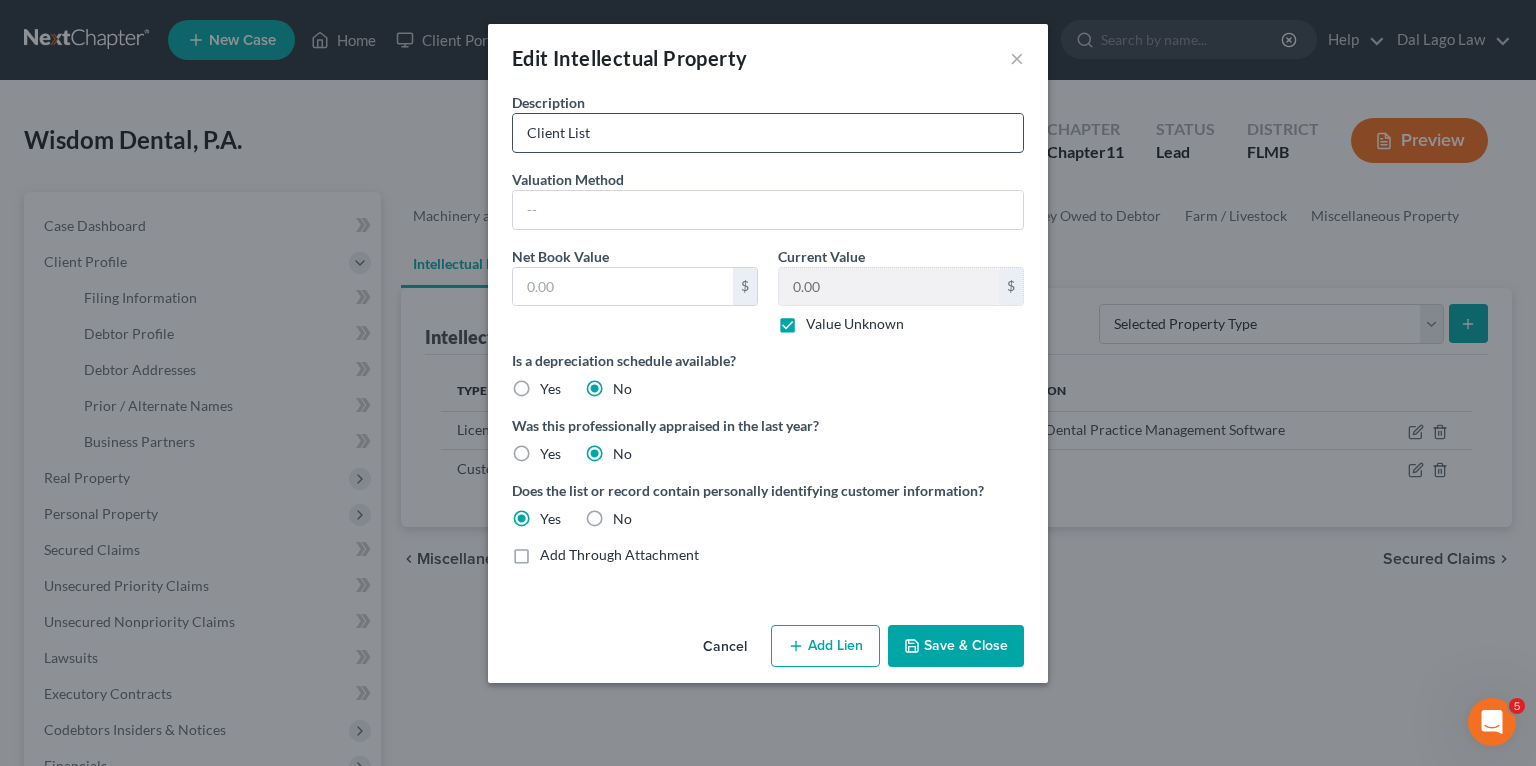click on "Client List" at bounding box center (768, 133) 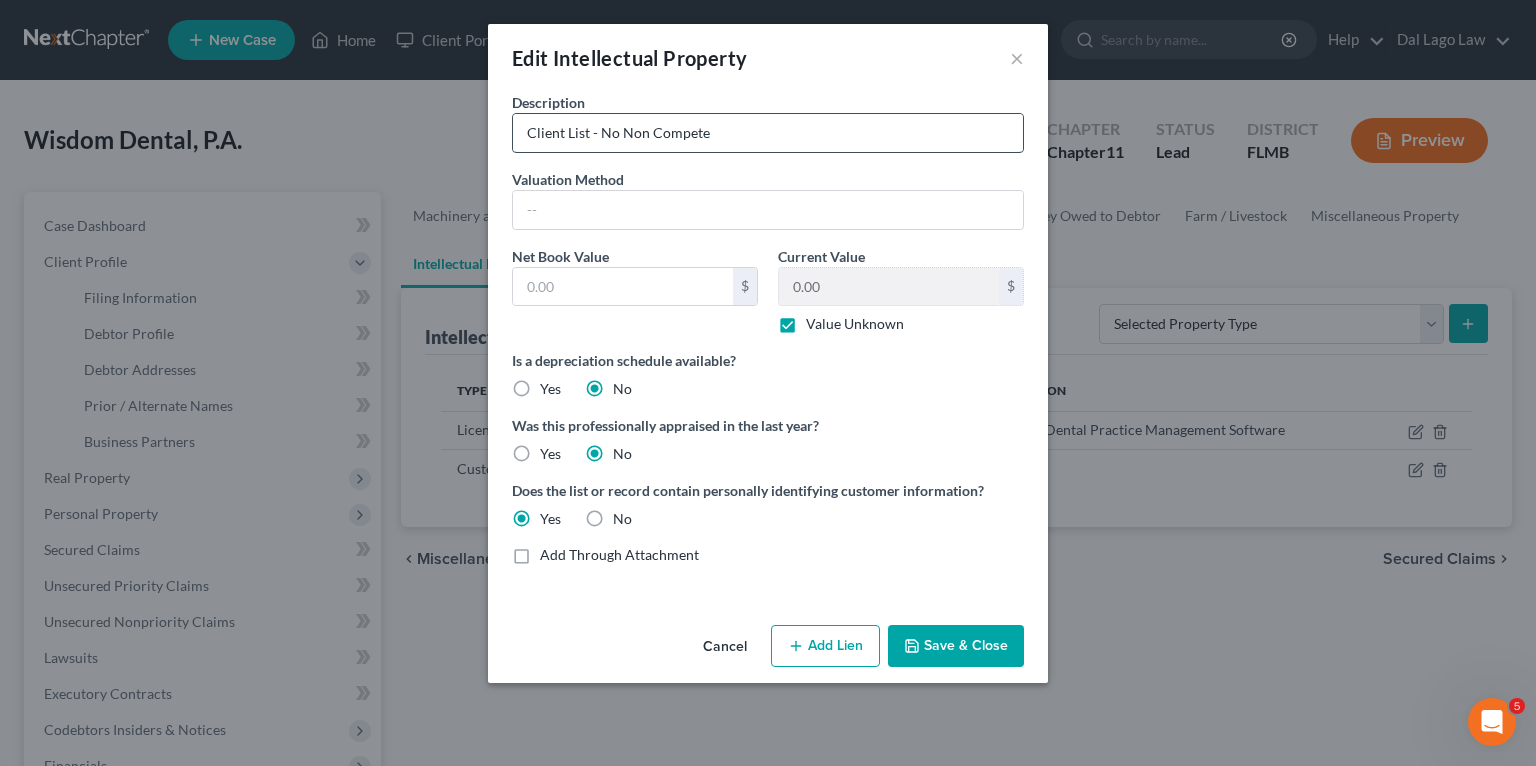 paste on "client list with no noncompete" 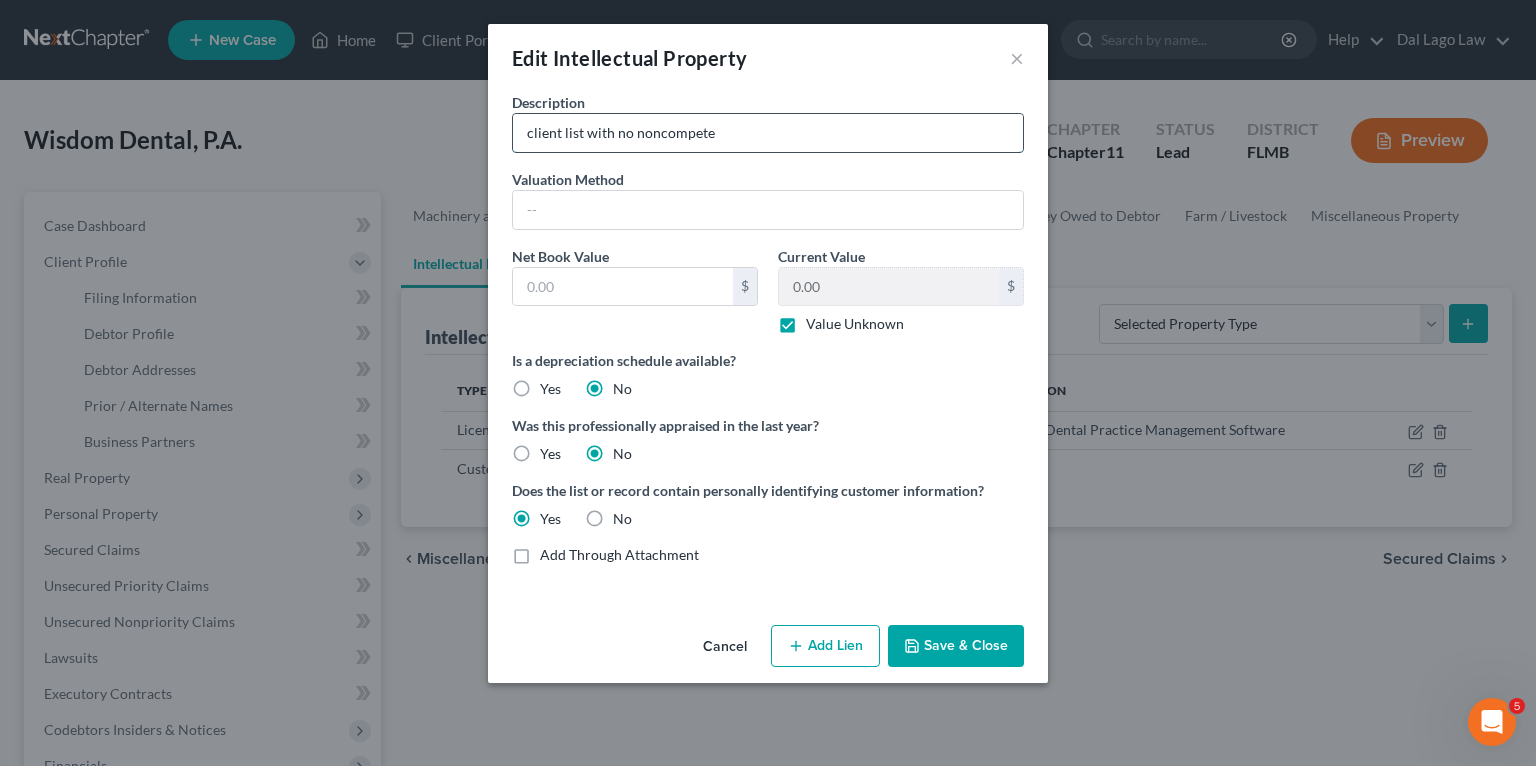 click on "client list with no noncompete" at bounding box center (768, 133) 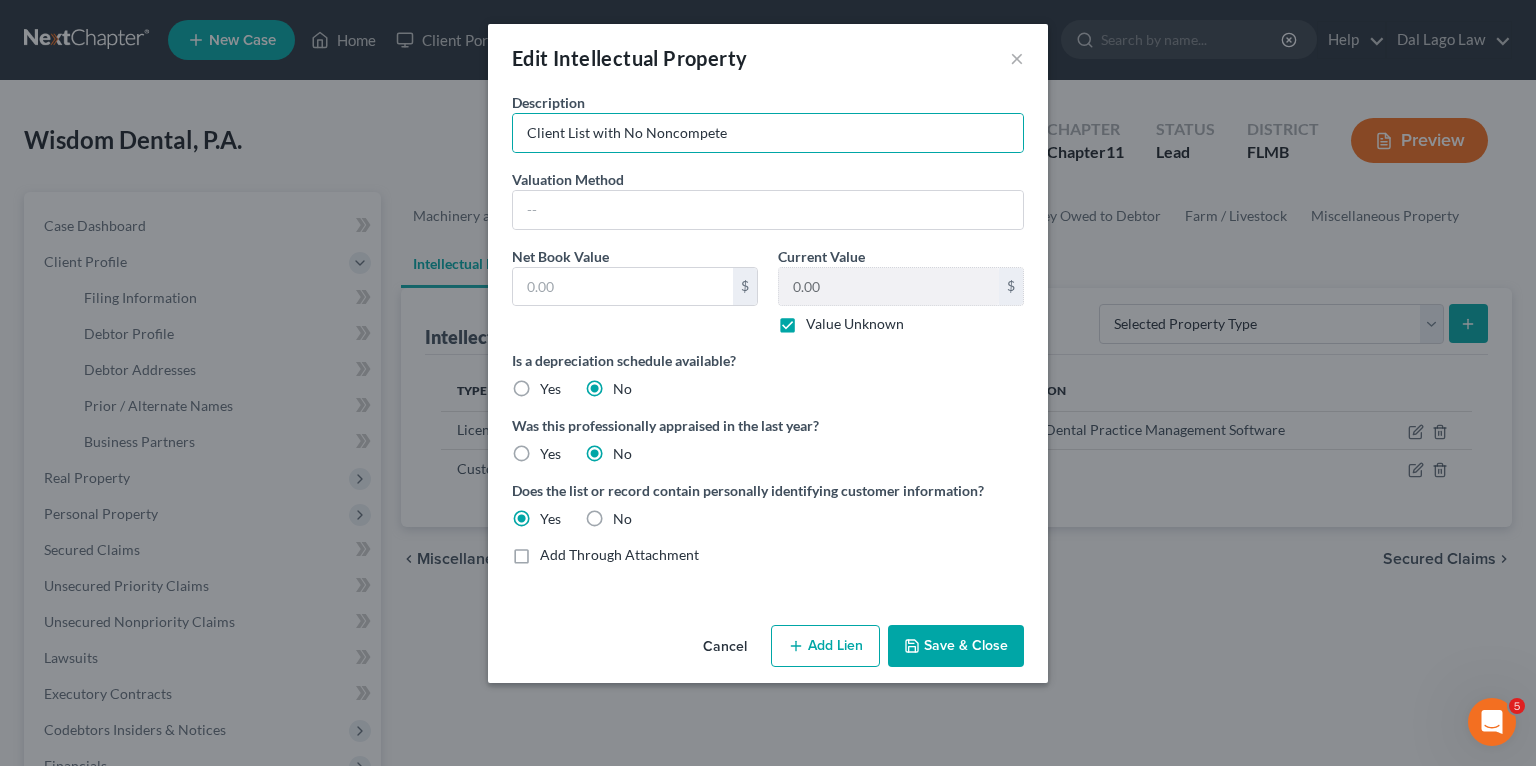 click on "Save & Close" at bounding box center [956, 646] 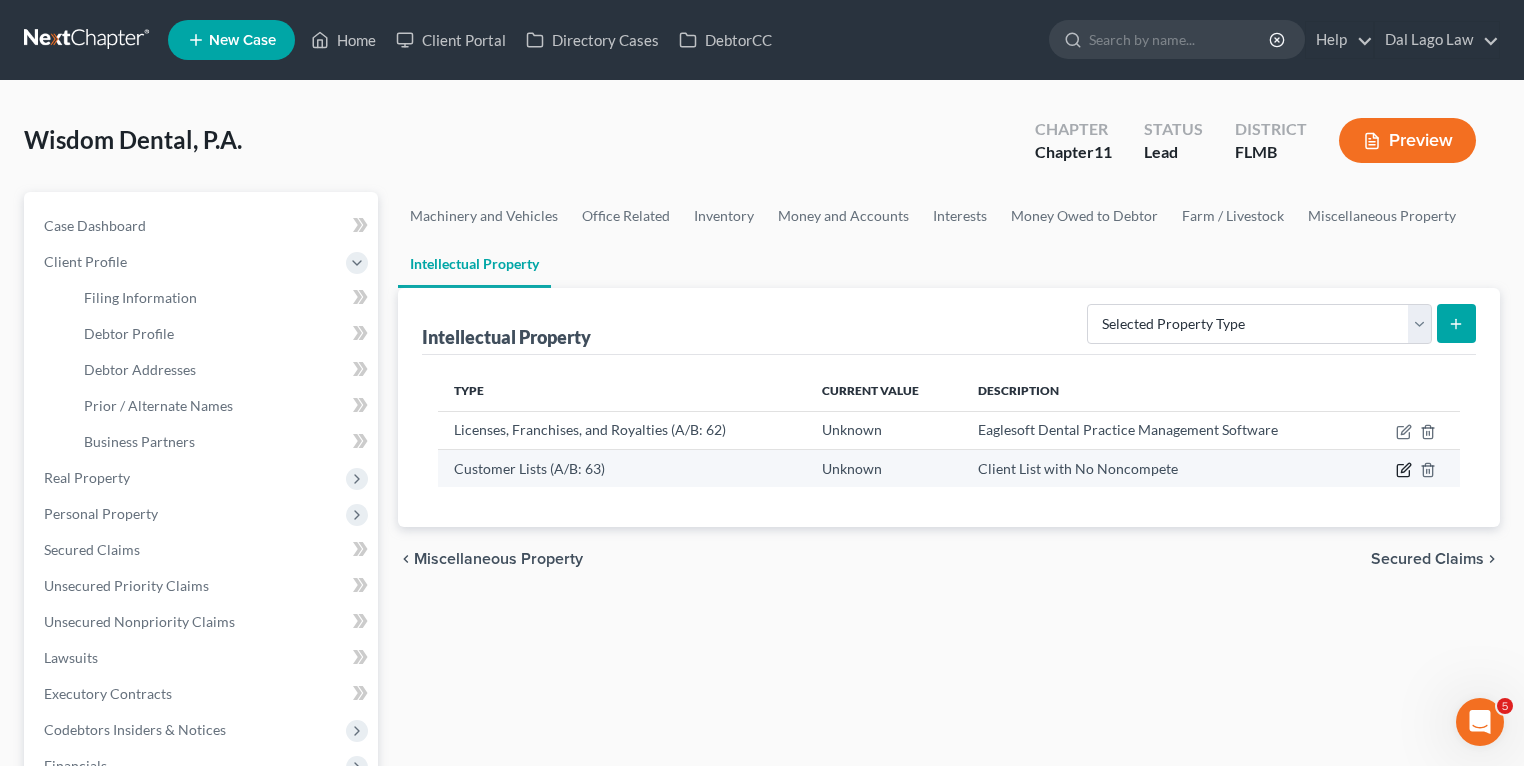 click 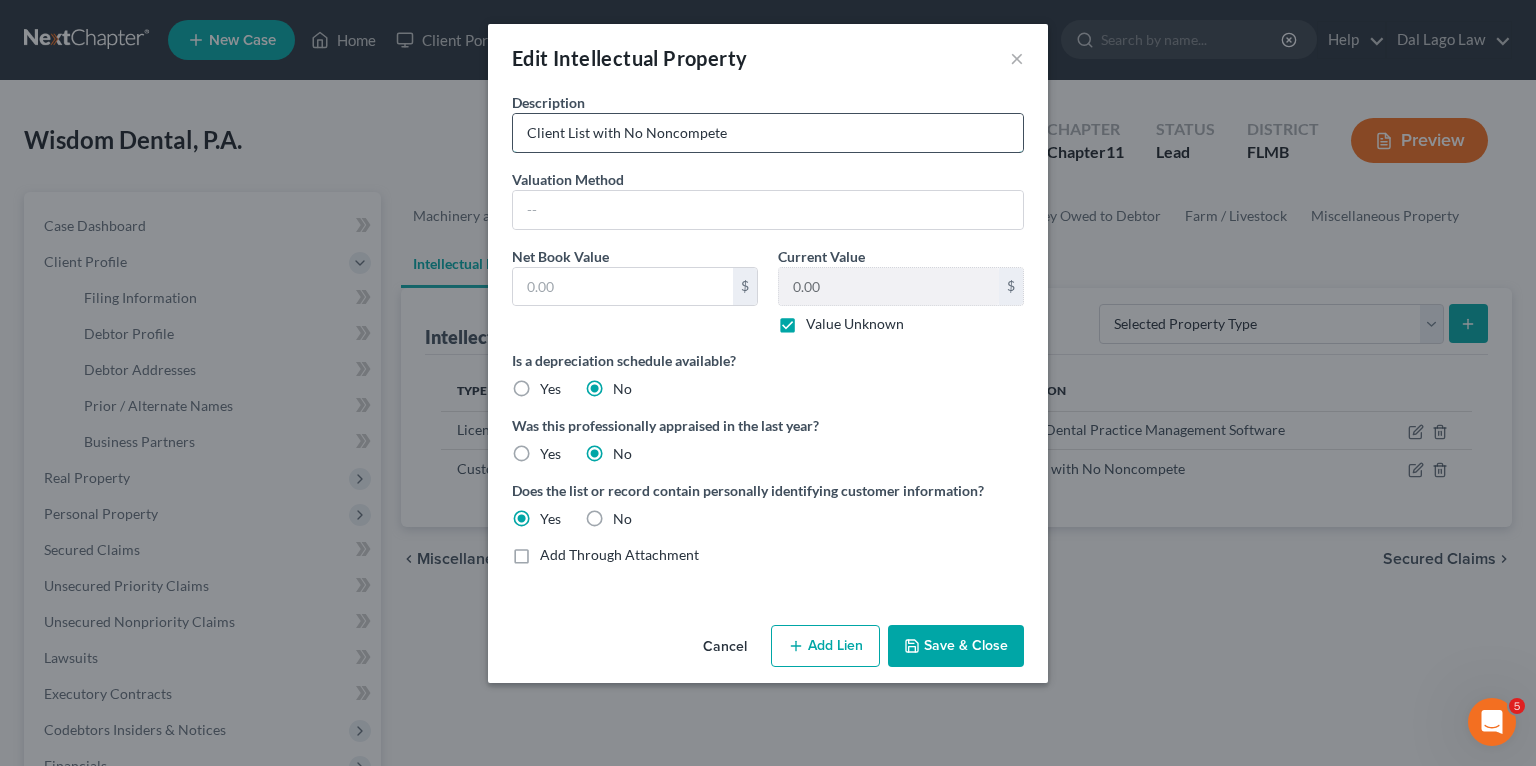 click on "Client List with No Noncompete" at bounding box center (768, 133) 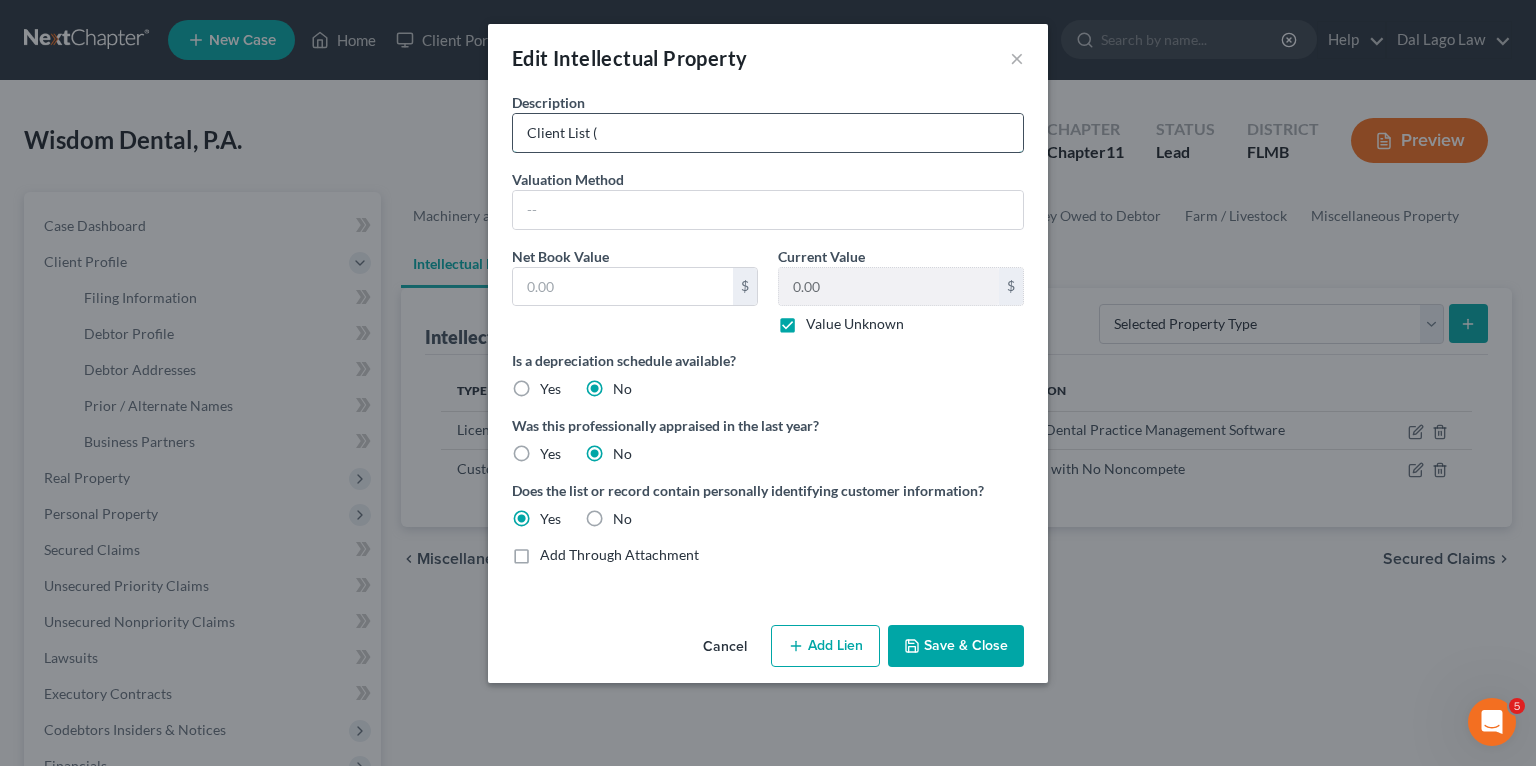 paste on "no contractual noncompete" 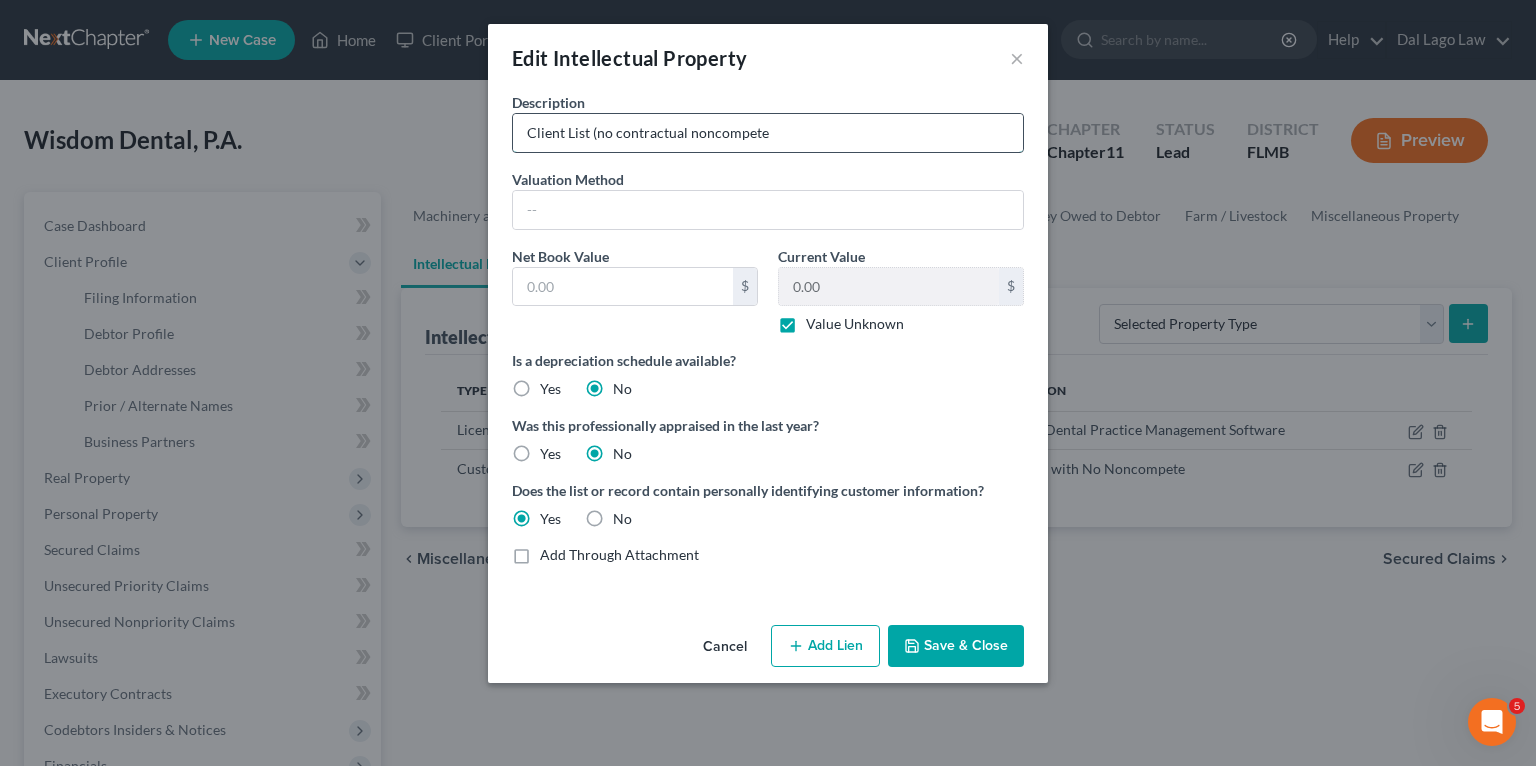 click on "Client List (no contractual noncompete" at bounding box center [768, 133] 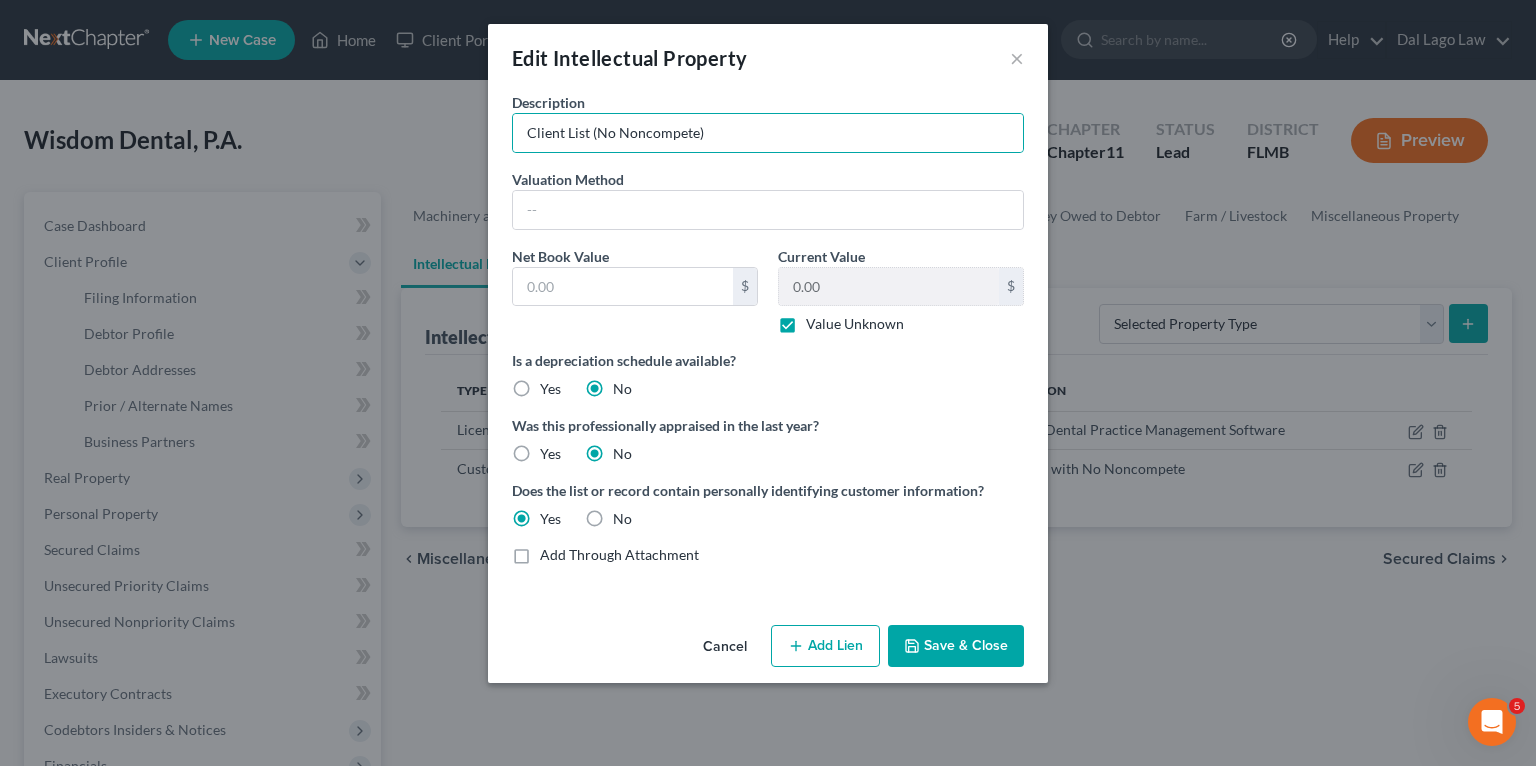 click on "Save & Close" at bounding box center (956, 646) 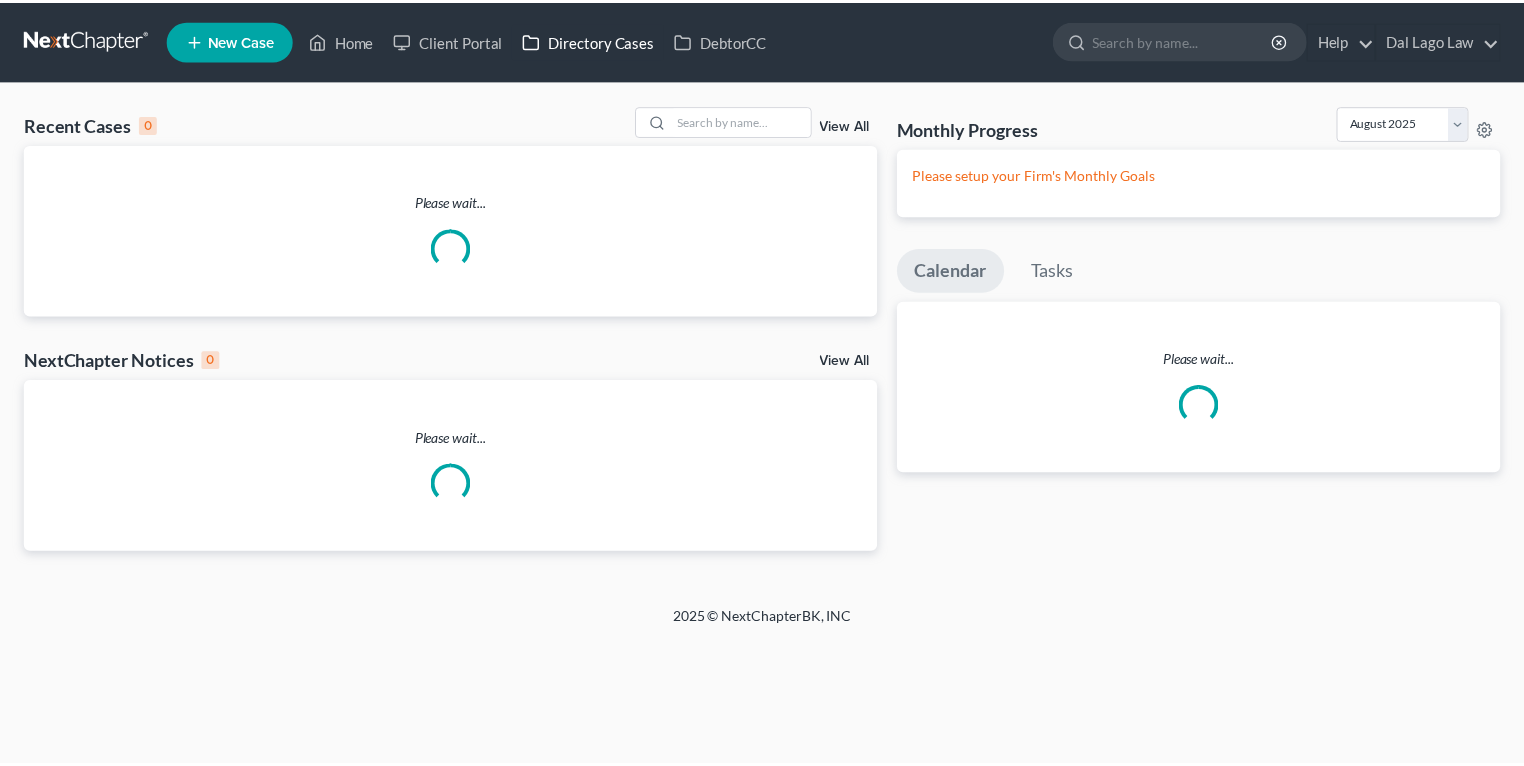 scroll, scrollTop: 0, scrollLeft: 0, axis: both 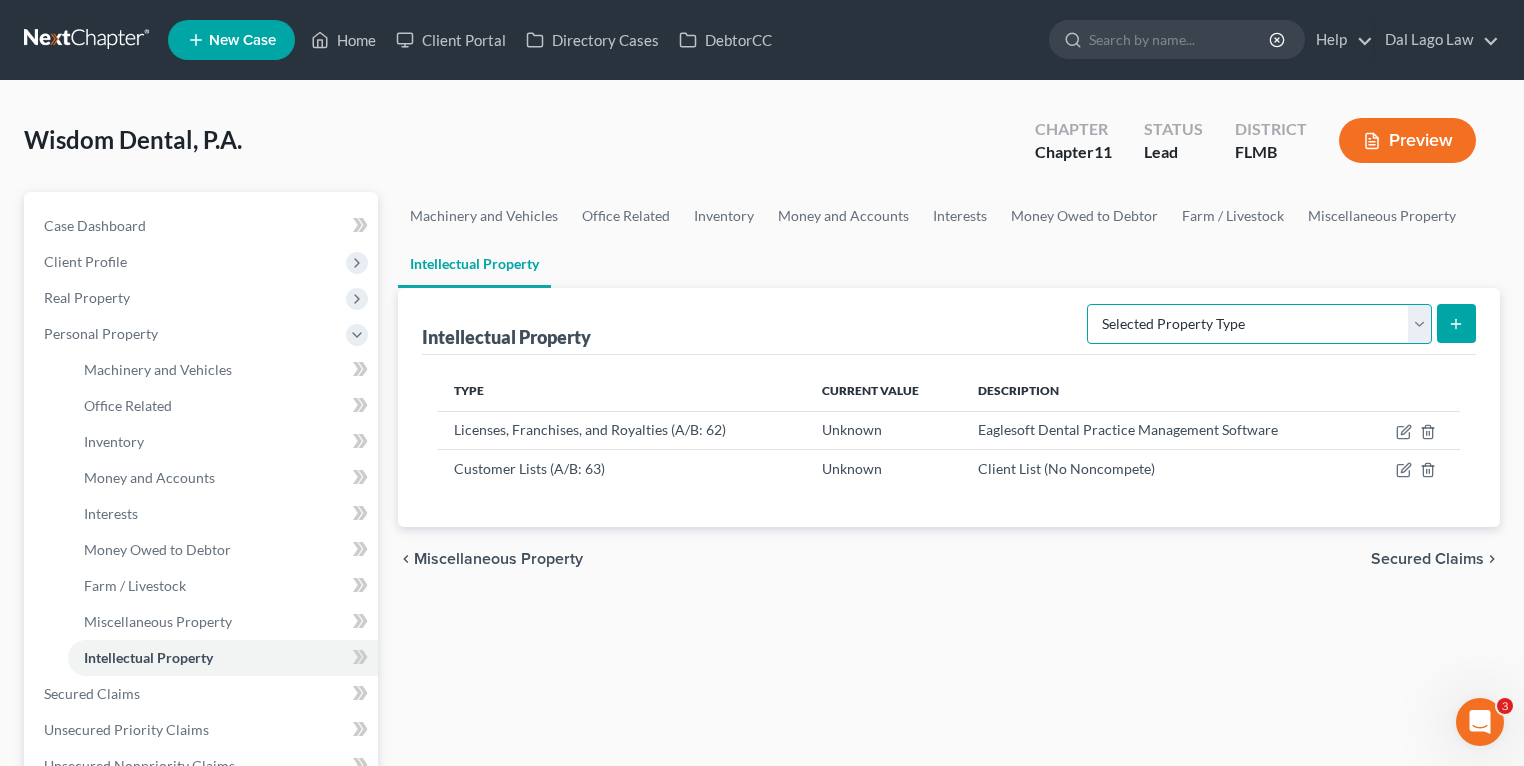 click on "Selected Property Type Customer Lists (A/B: 63) Goodwill (A/B: 65) Internet Domains and Websites (A/B: 61) Licenses, Franchises, and Royalties (A/B: 62) Other Intellectual Property (A/B: 64) Patents, Copyrights and Trade Secrets (A/B: 60)" at bounding box center (1259, 324) 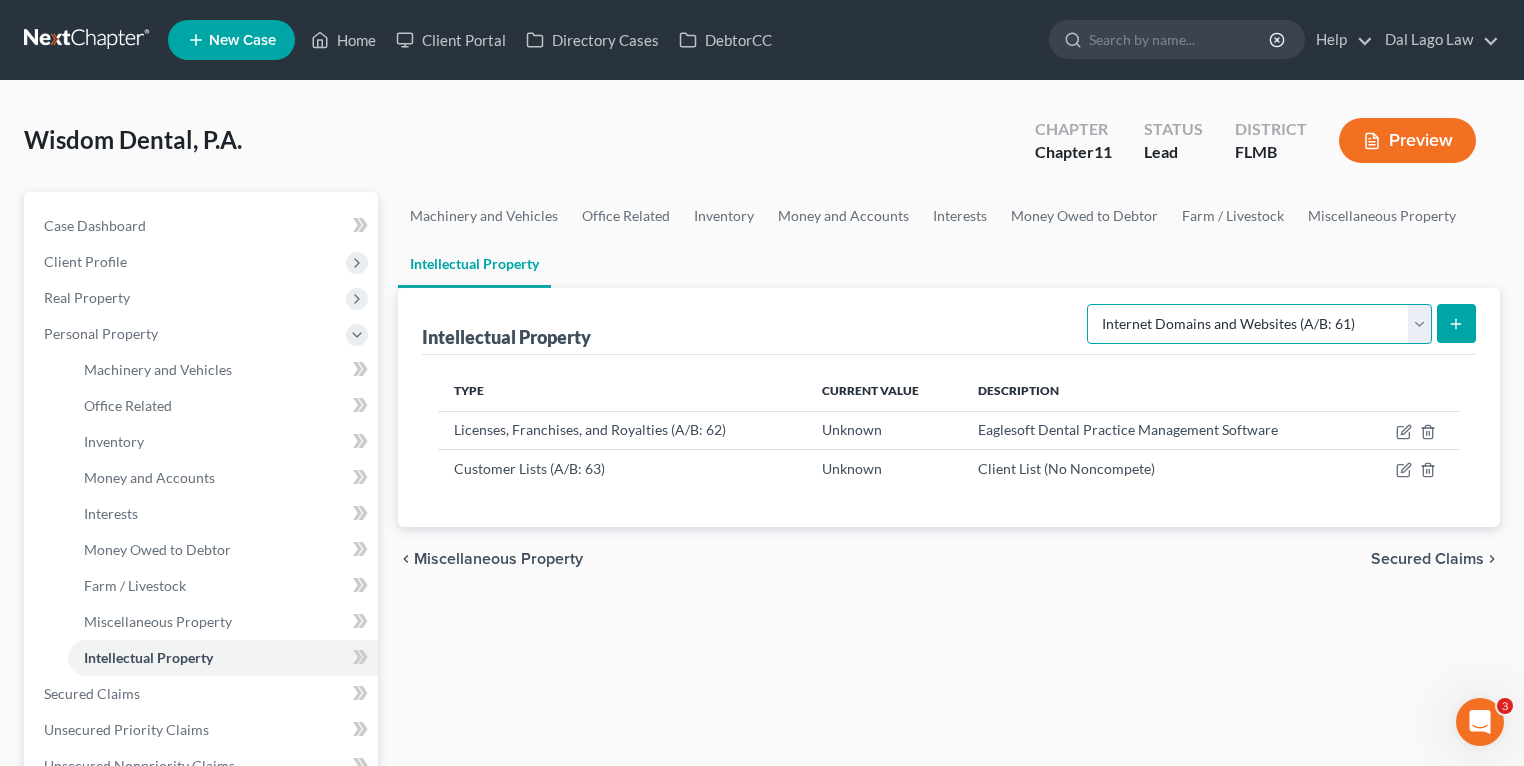 click on "Selected Property Type Customer Lists (A/B: 63) Goodwill (A/B: 65) Internet Domains and Websites (A/B: 61) Licenses, Franchises, and Royalties (A/B: 62) Other Intellectual Property (A/B: 64) Patents, Copyrights and Trade Secrets (A/B: 60)" at bounding box center (1259, 324) 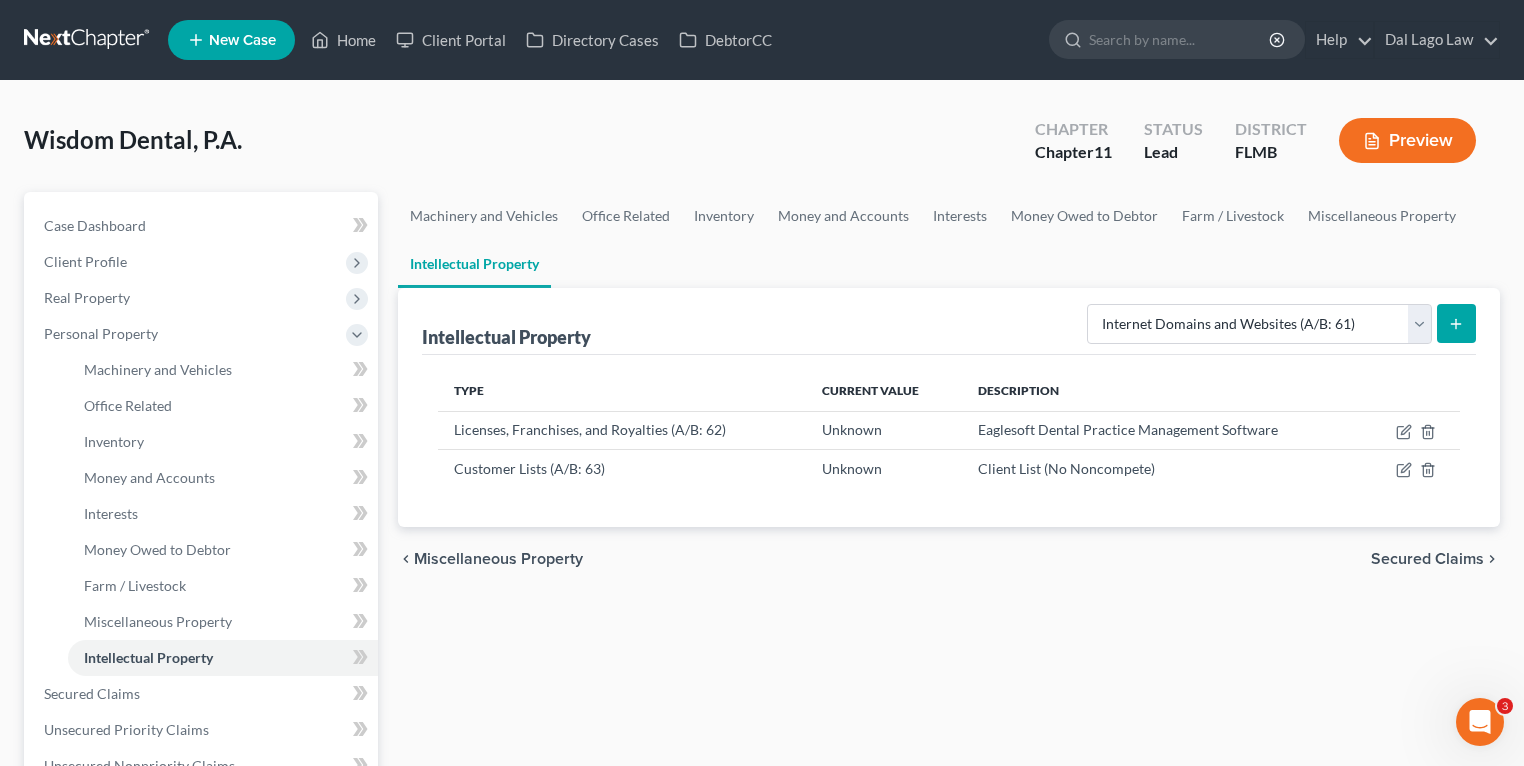 click at bounding box center (1456, 323) 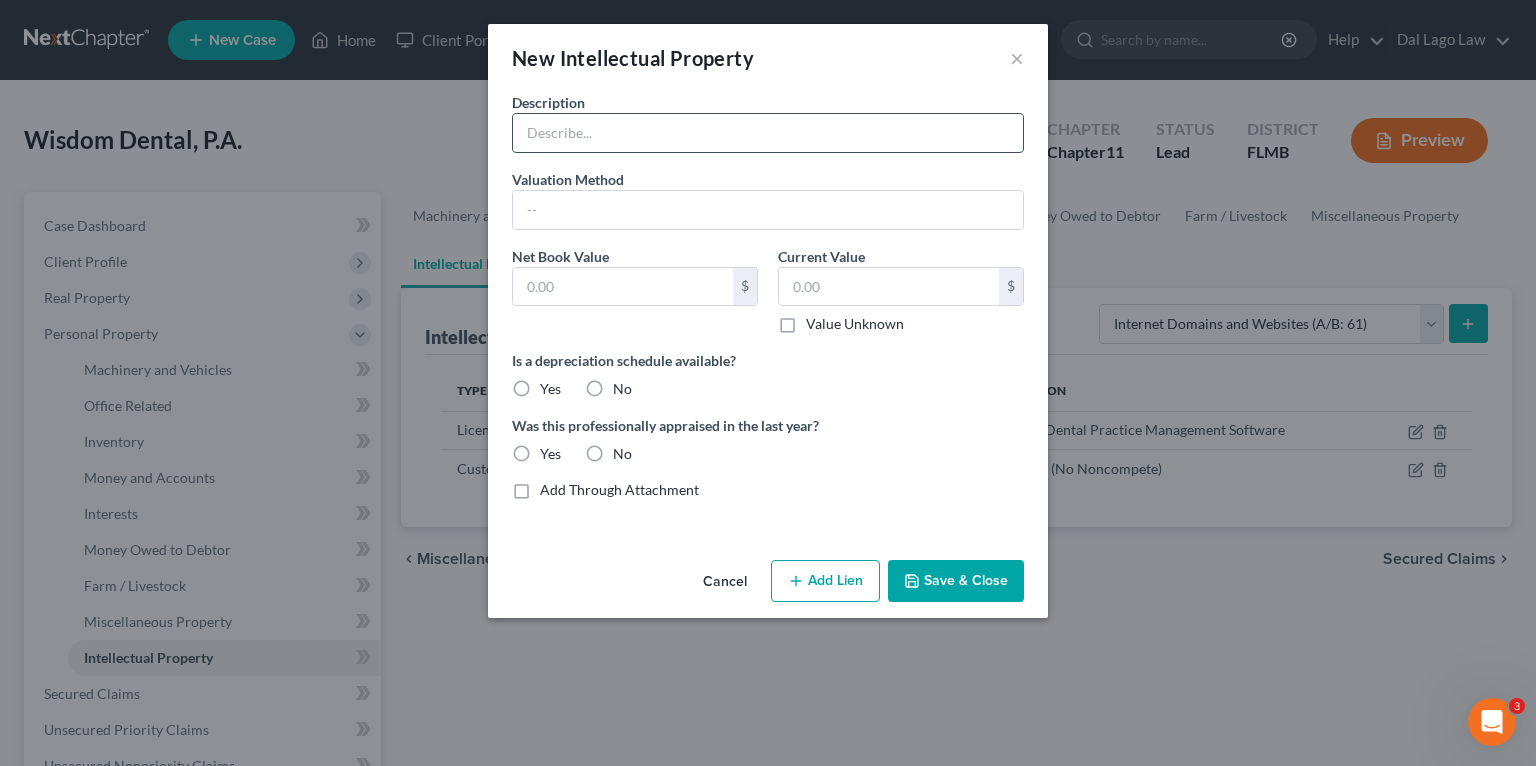 click at bounding box center [768, 133] 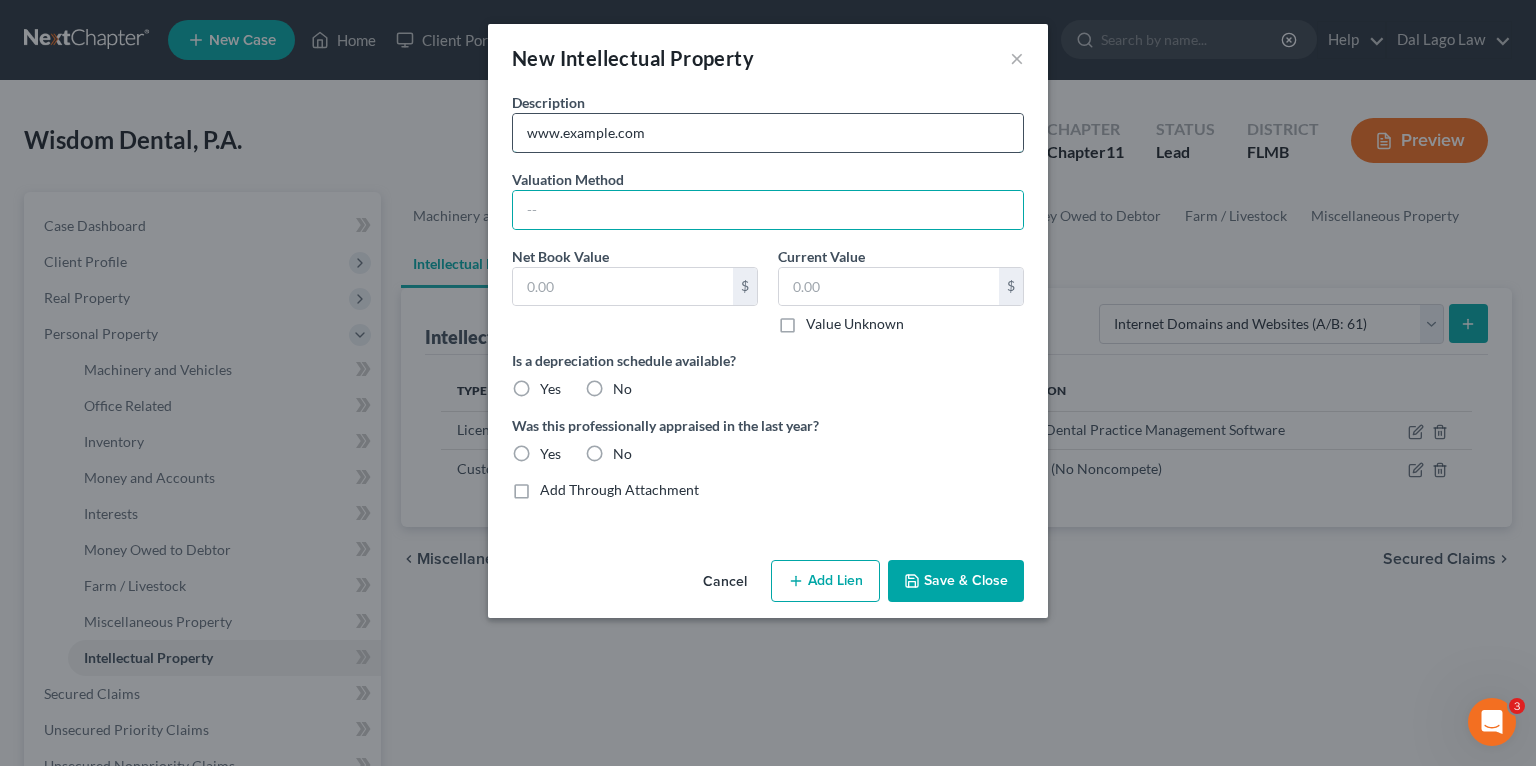 click on "www.avemariadentistry.com" at bounding box center [768, 133] 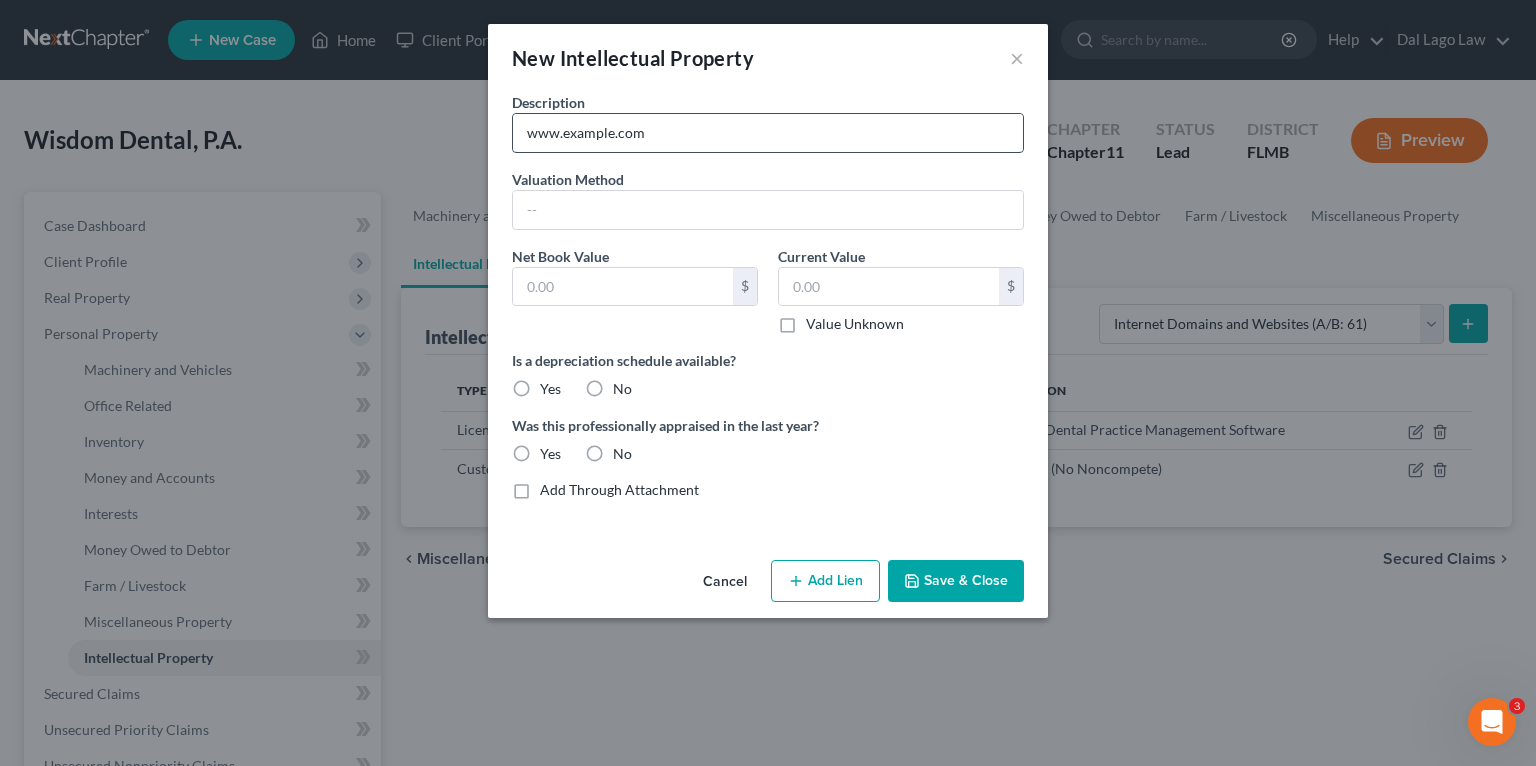 paste on "https://avemariadentistry.com/" 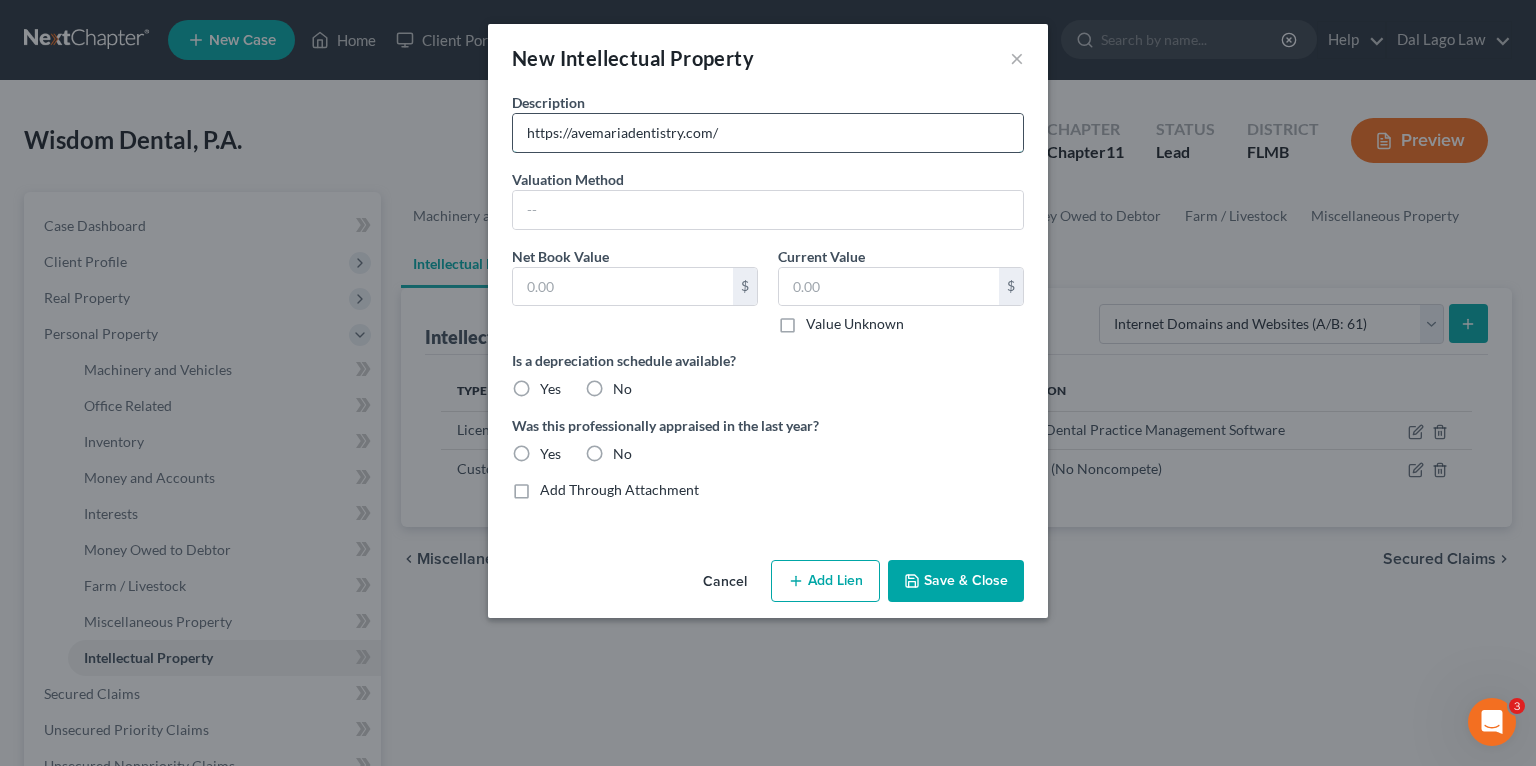 type on "https://avemariadentistry.com/" 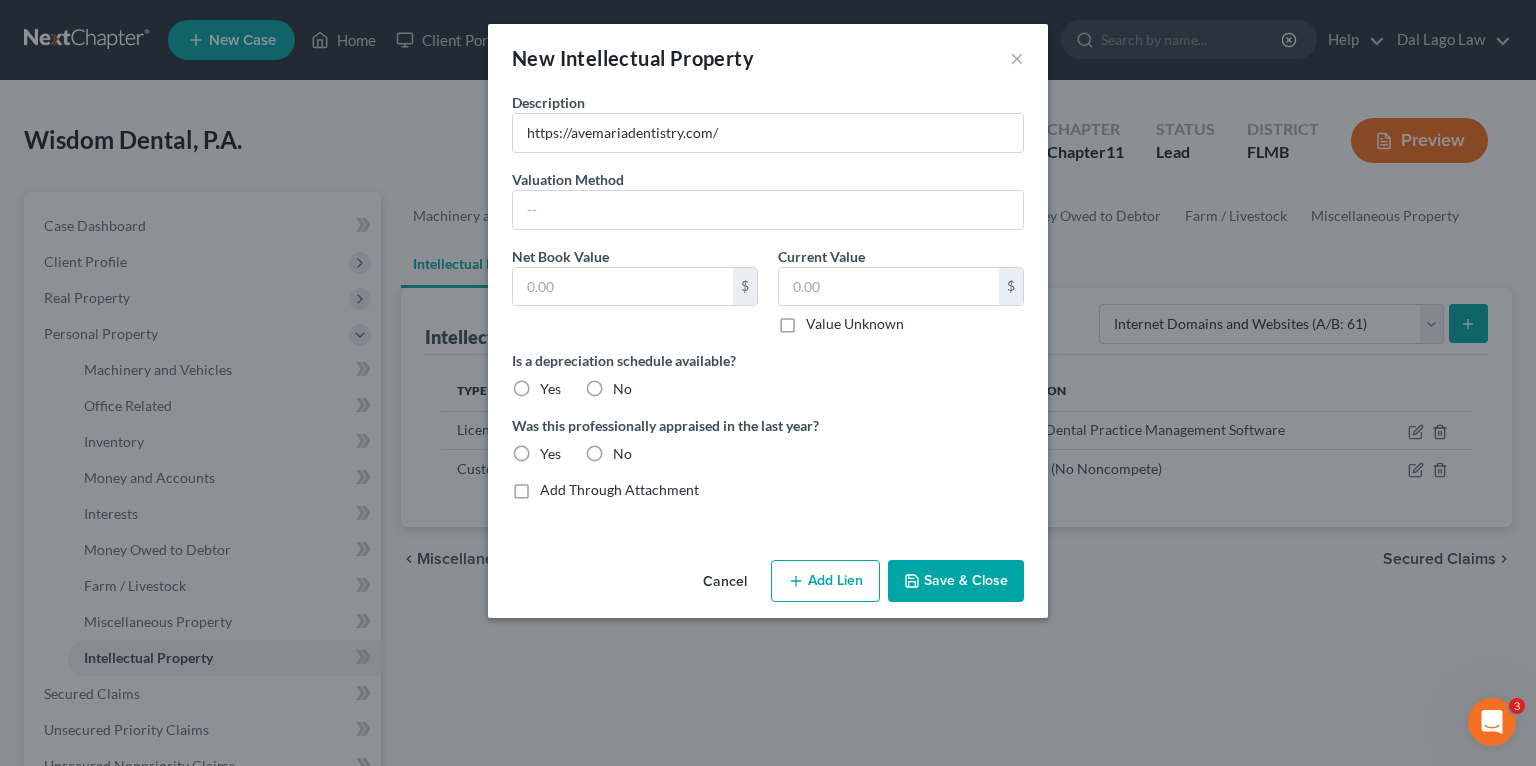 click on "Value Unknown" at bounding box center (855, 324) 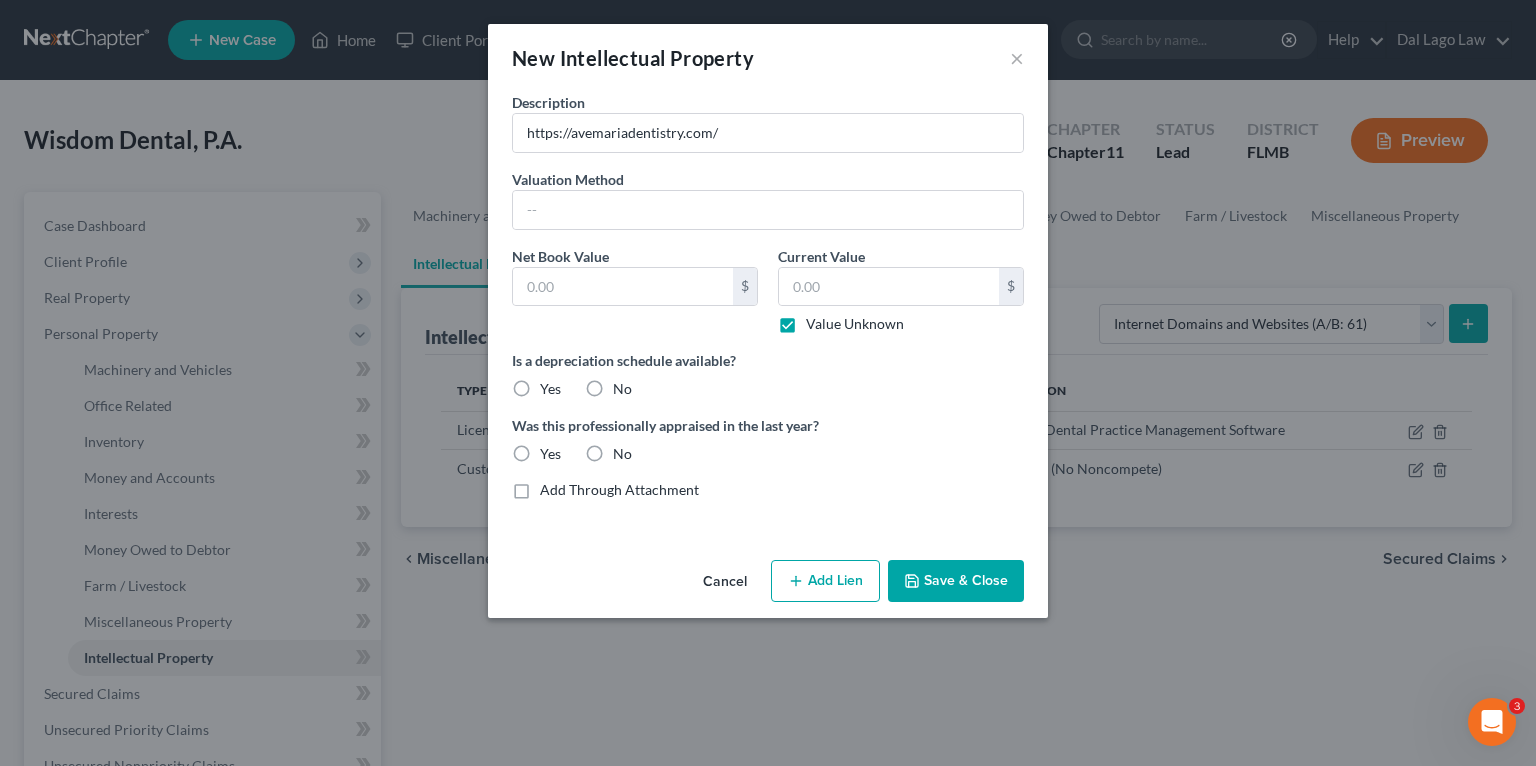 type on "0.00" 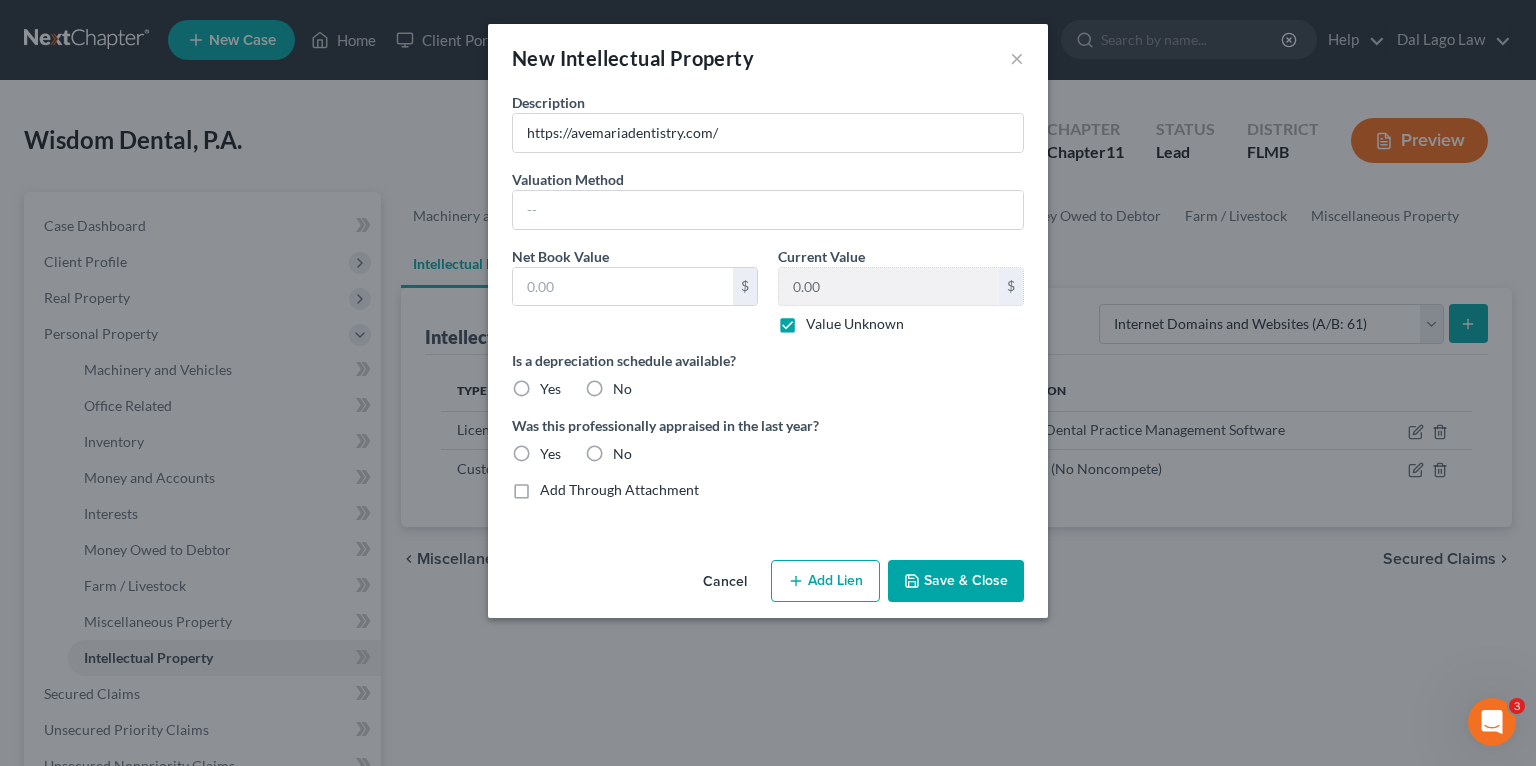 click on "No" at bounding box center [622, 389] 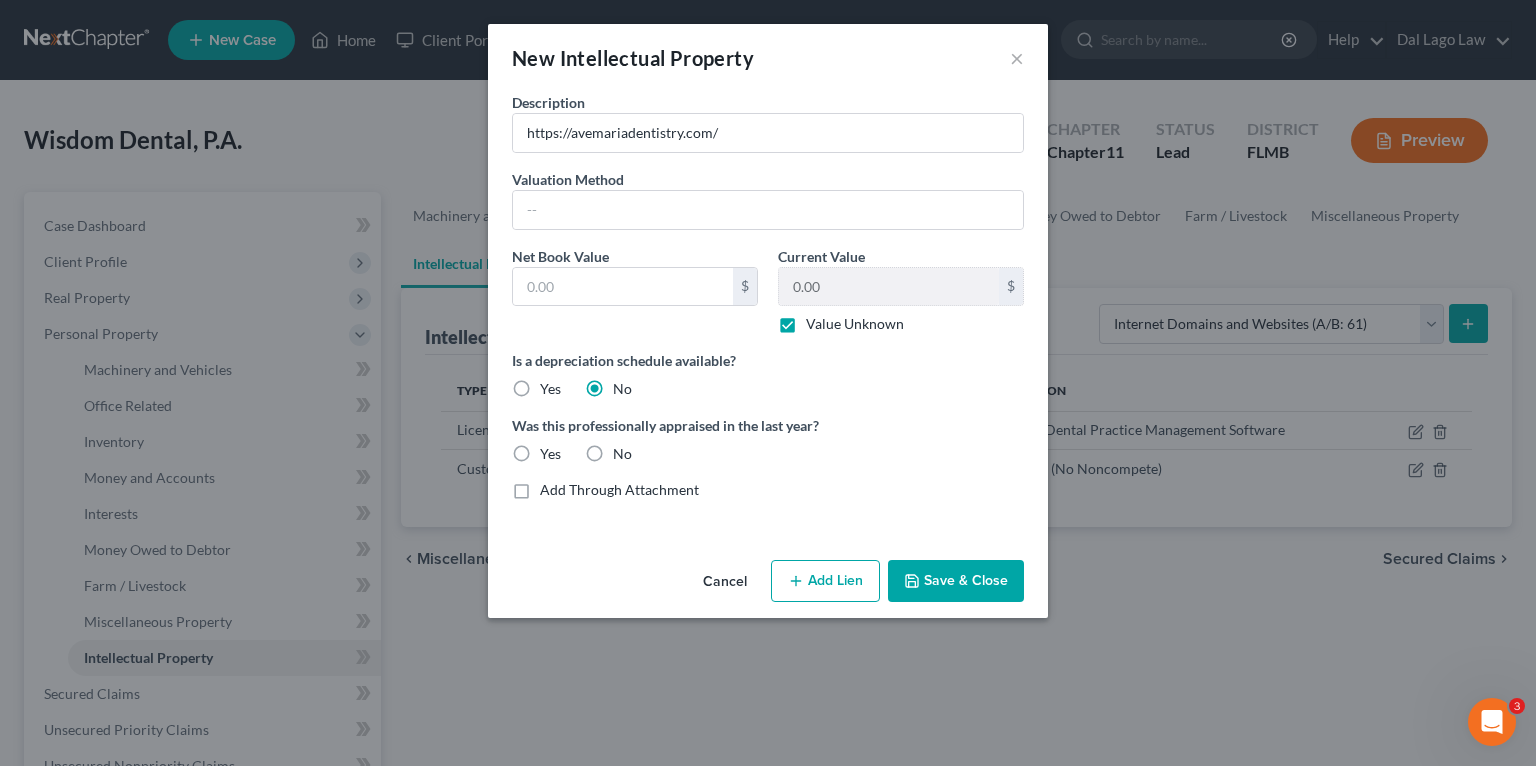 click on "No" at bounding box center (622, 454) 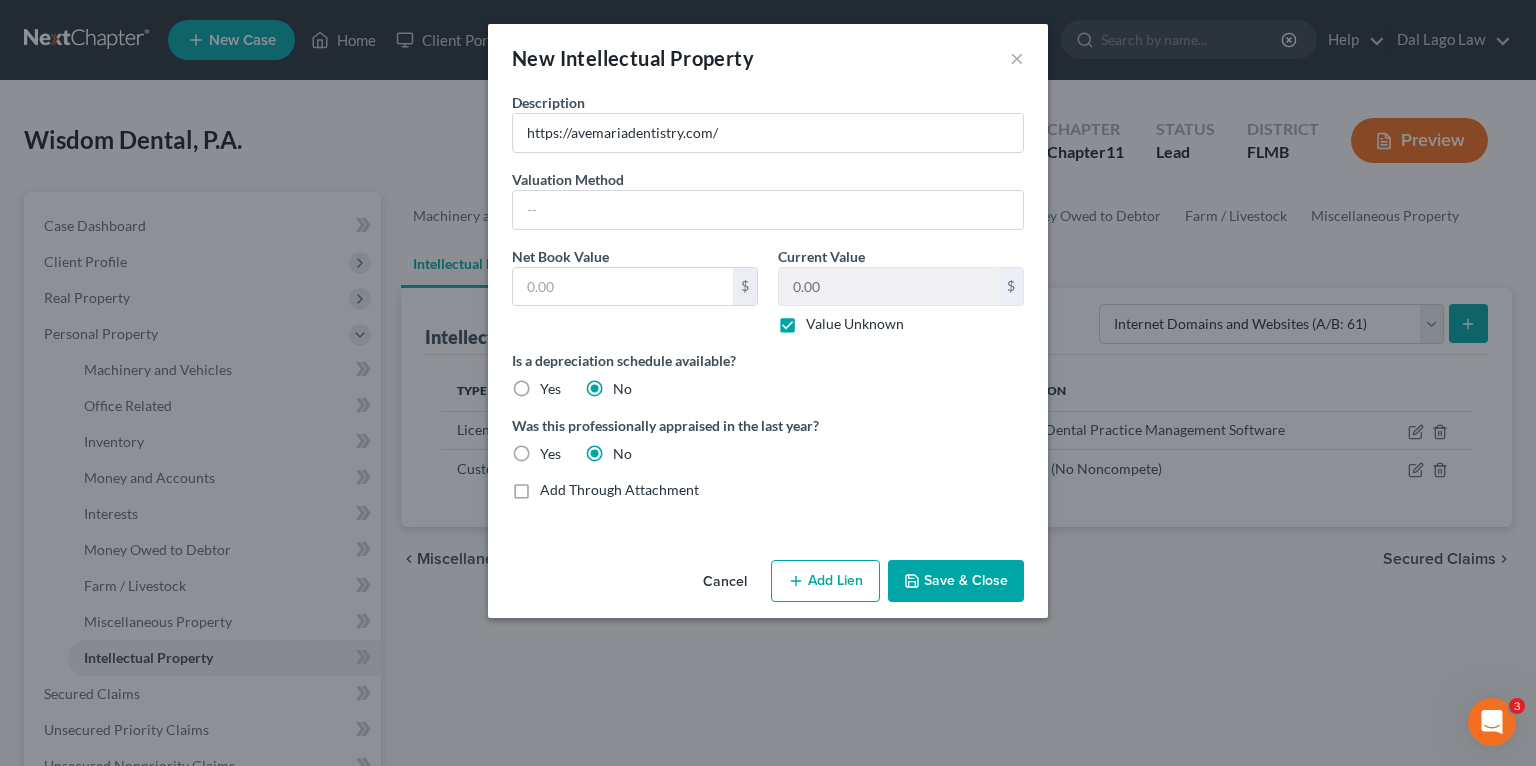 click on "Save & Close" at bounding box center (956, 581) 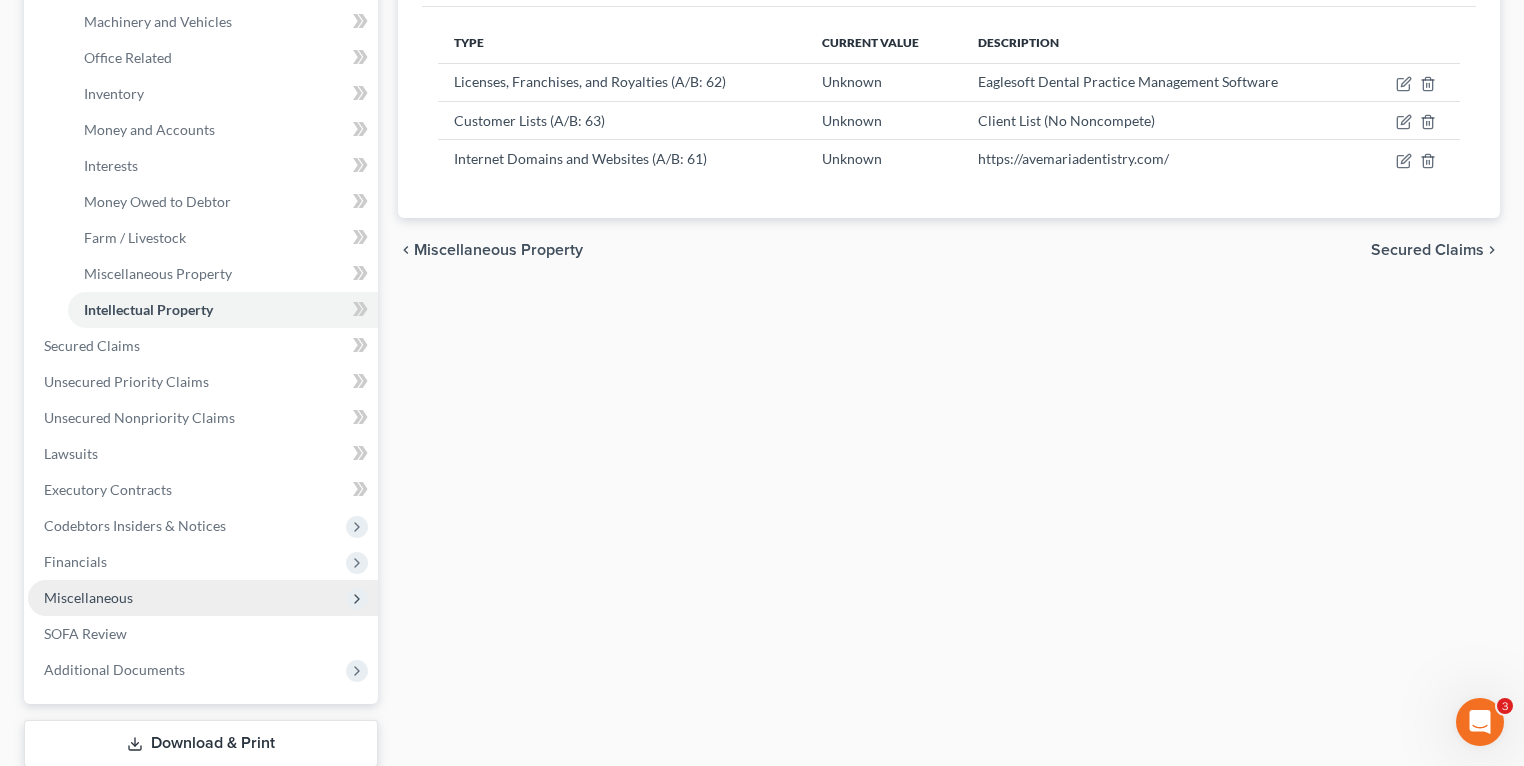 scroll, scrollTop: 320, scrollLeft: 0, axis: vertical 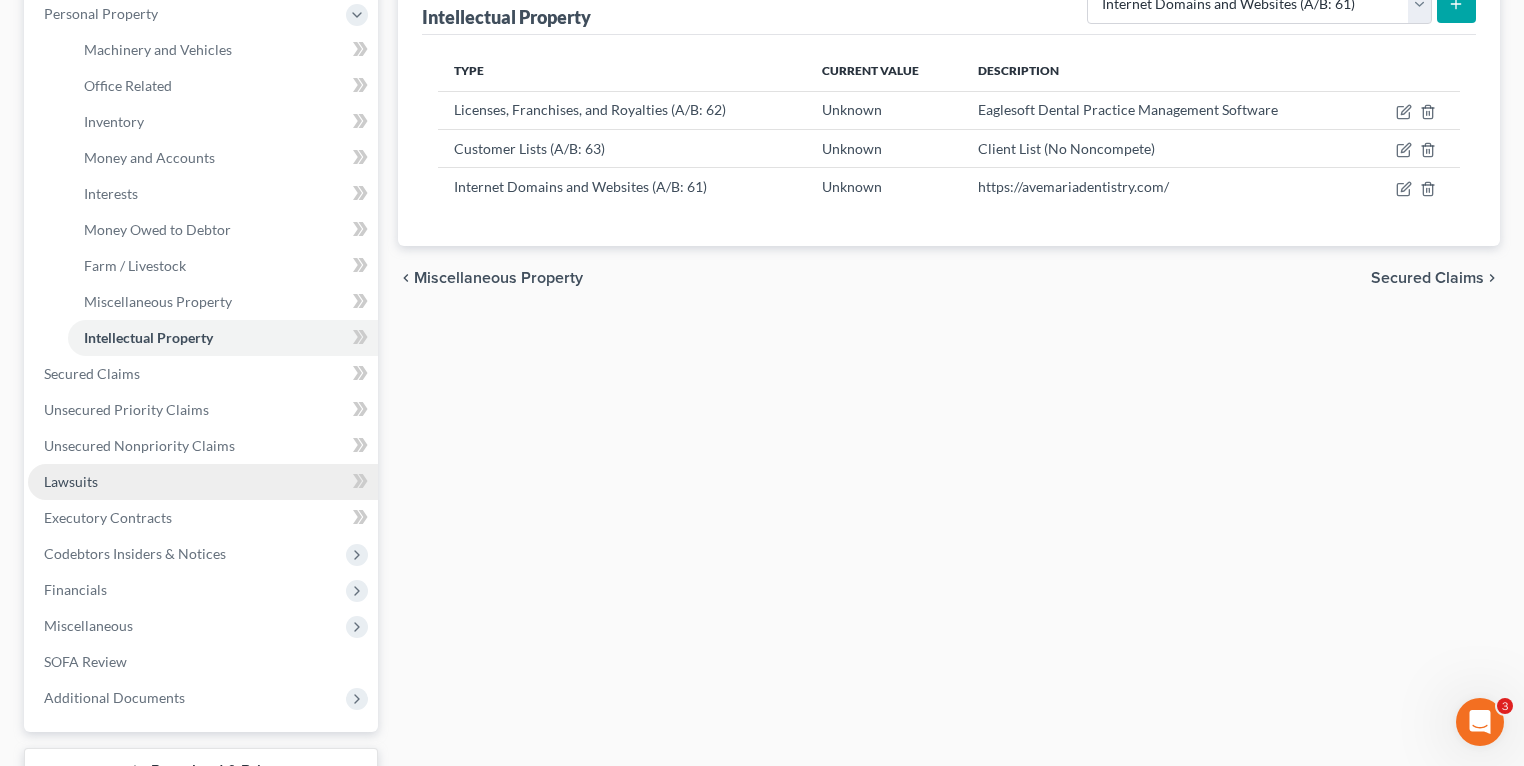 click on "Lawsuits" at bounding box center (203, 482) 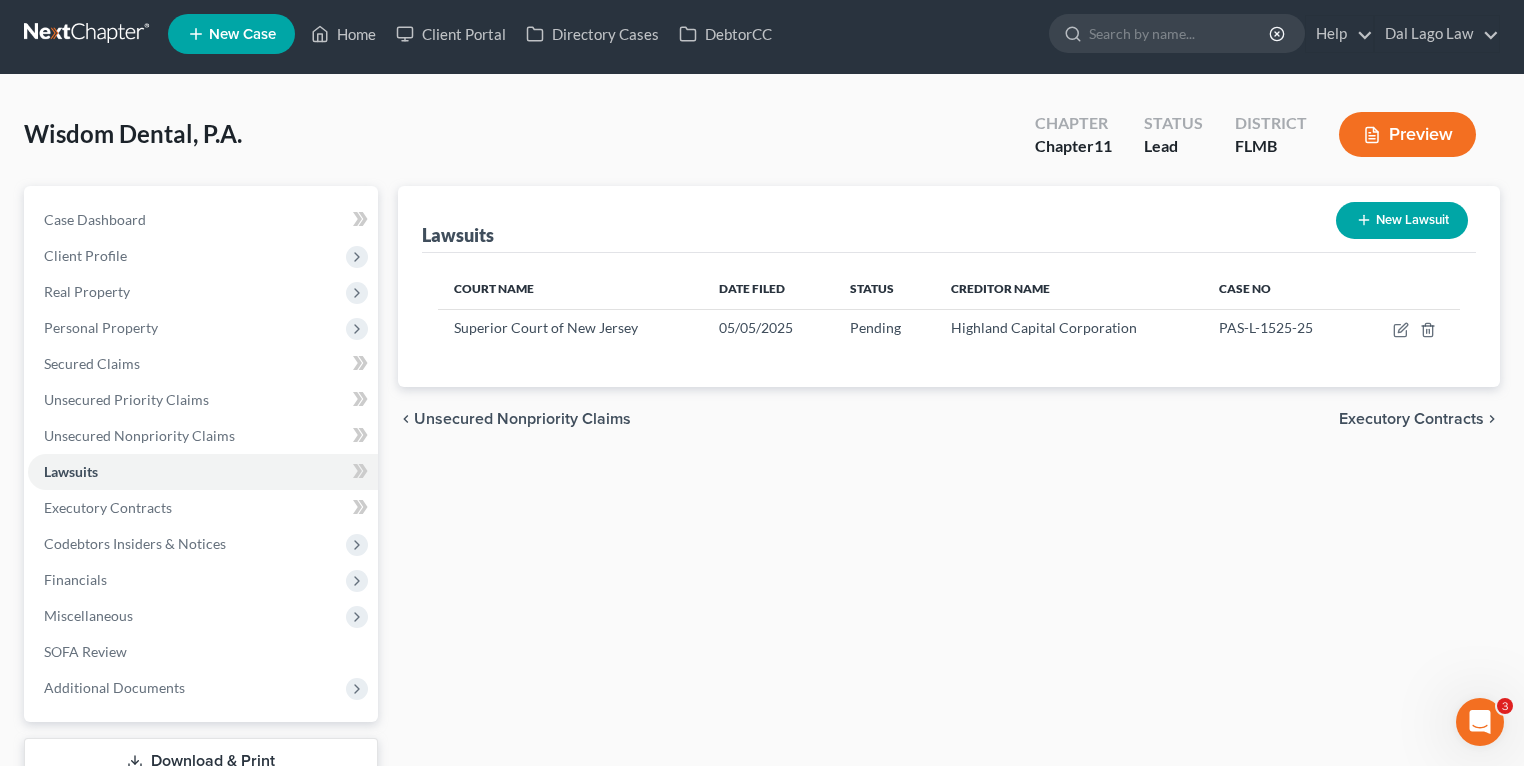 scroll, scrollTop: 0, scrollLeft: 0, axis: both 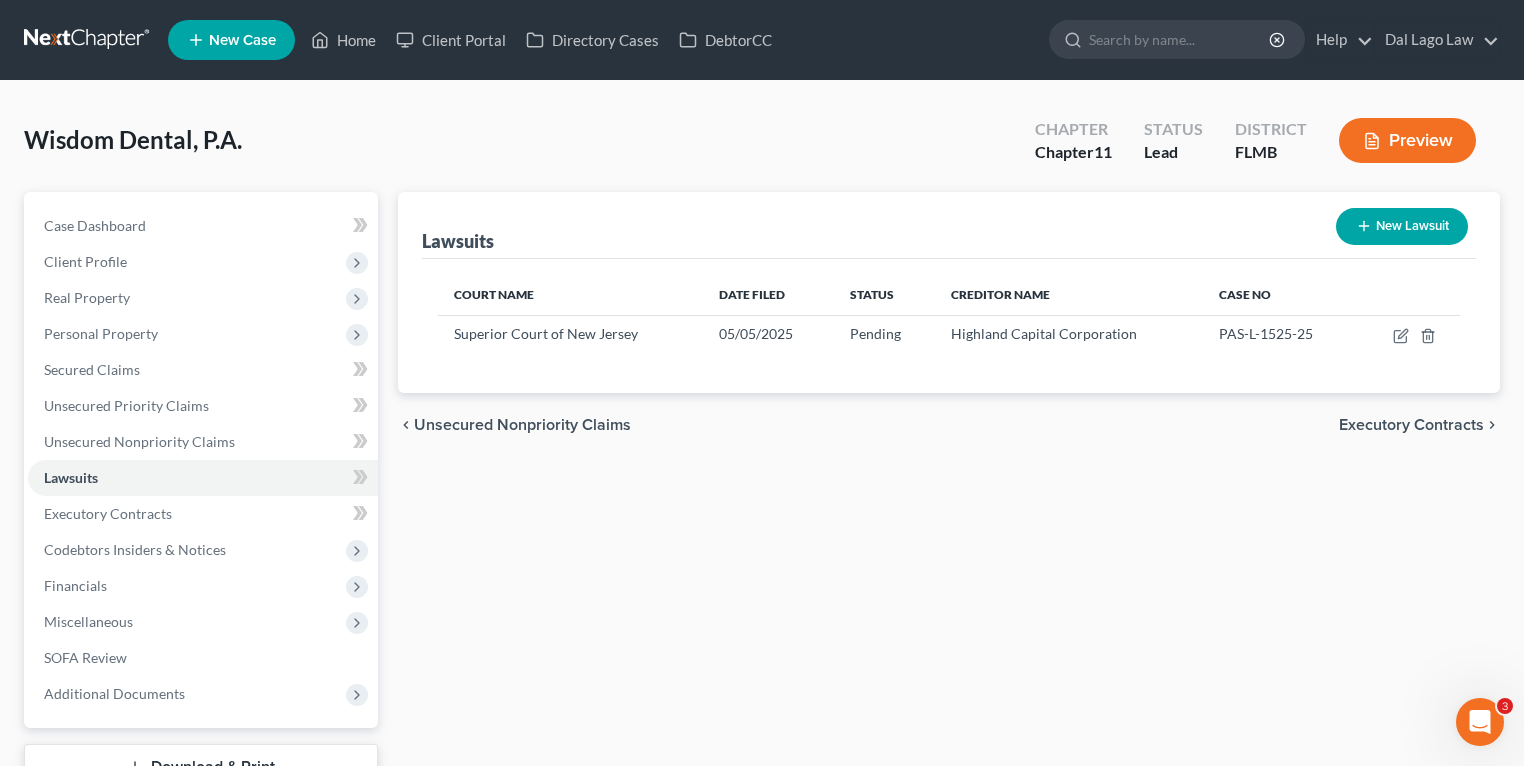 click on "New Lawsuit" at bounding box center (1402, 226) 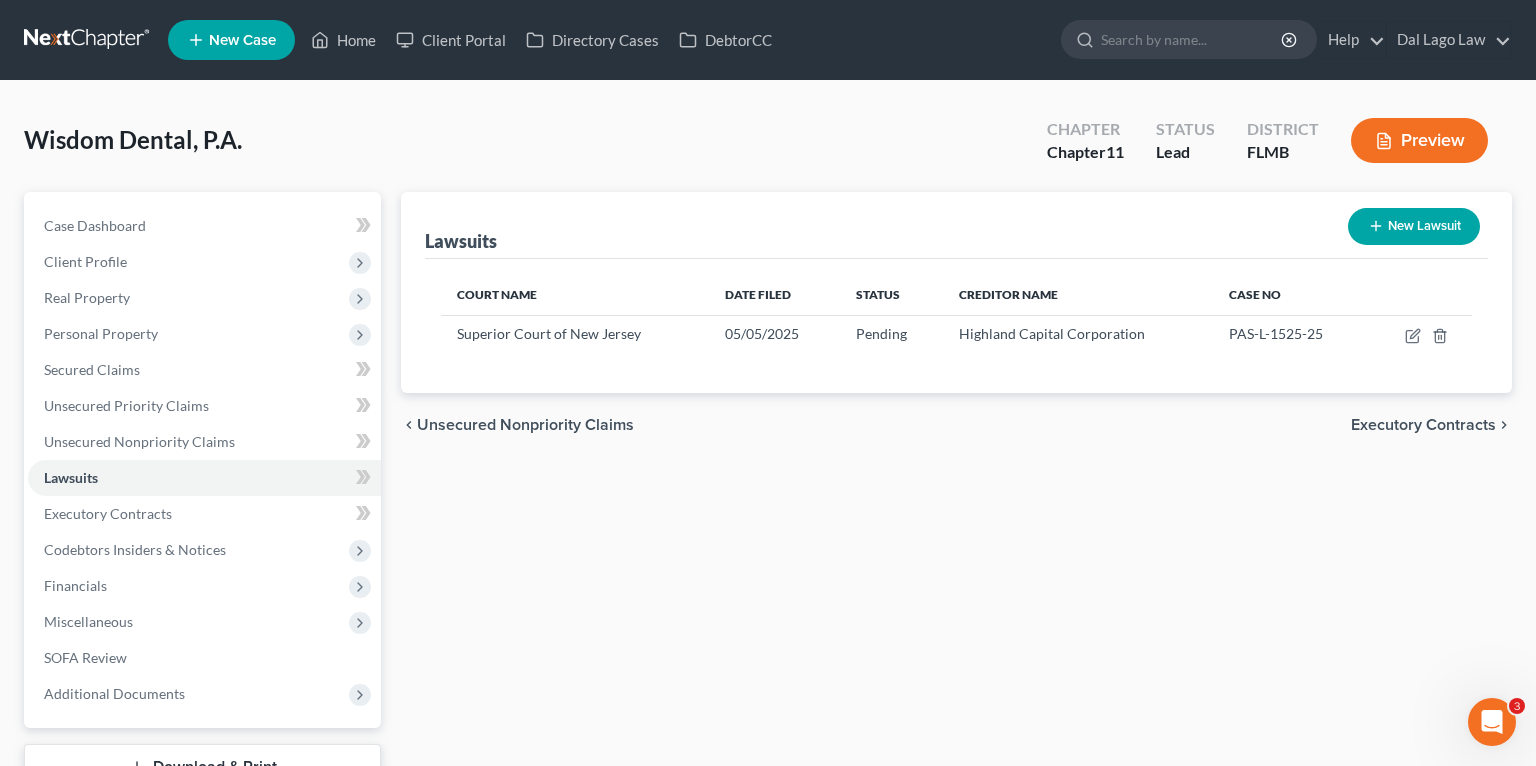 select on "0" 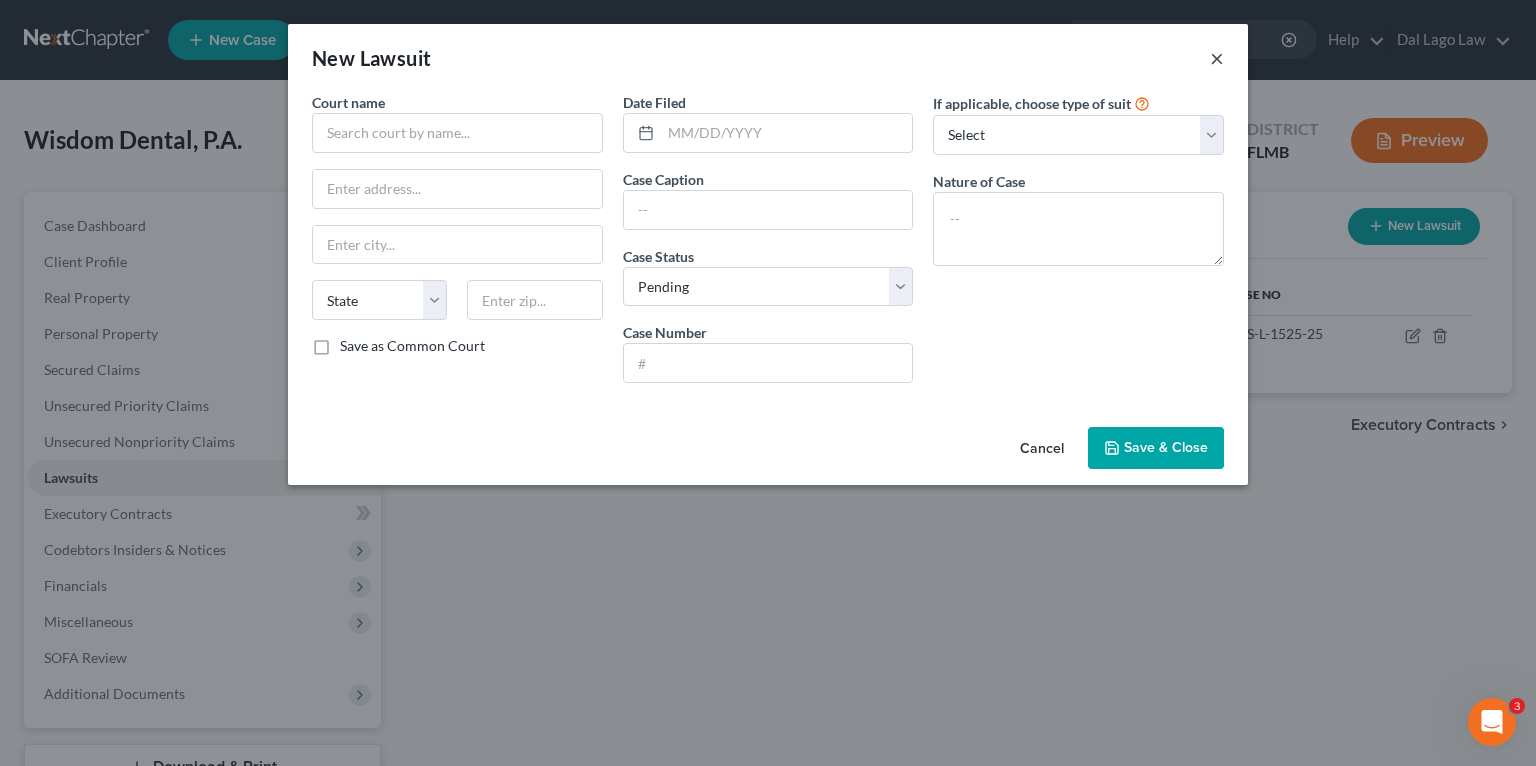 click on "×" at bounding box center [1217, 58] 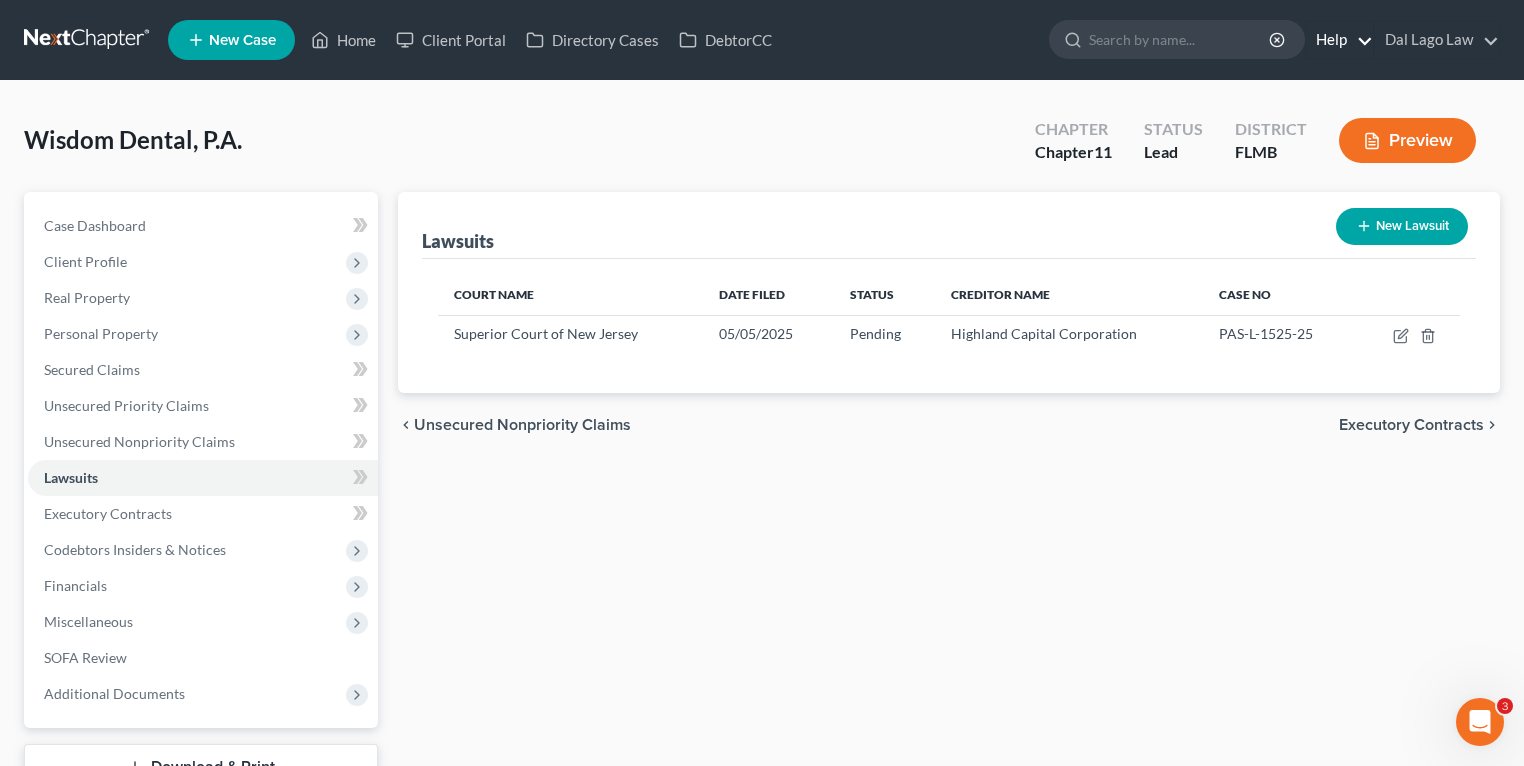 click on "Help" at bounding box center [1339, 40] 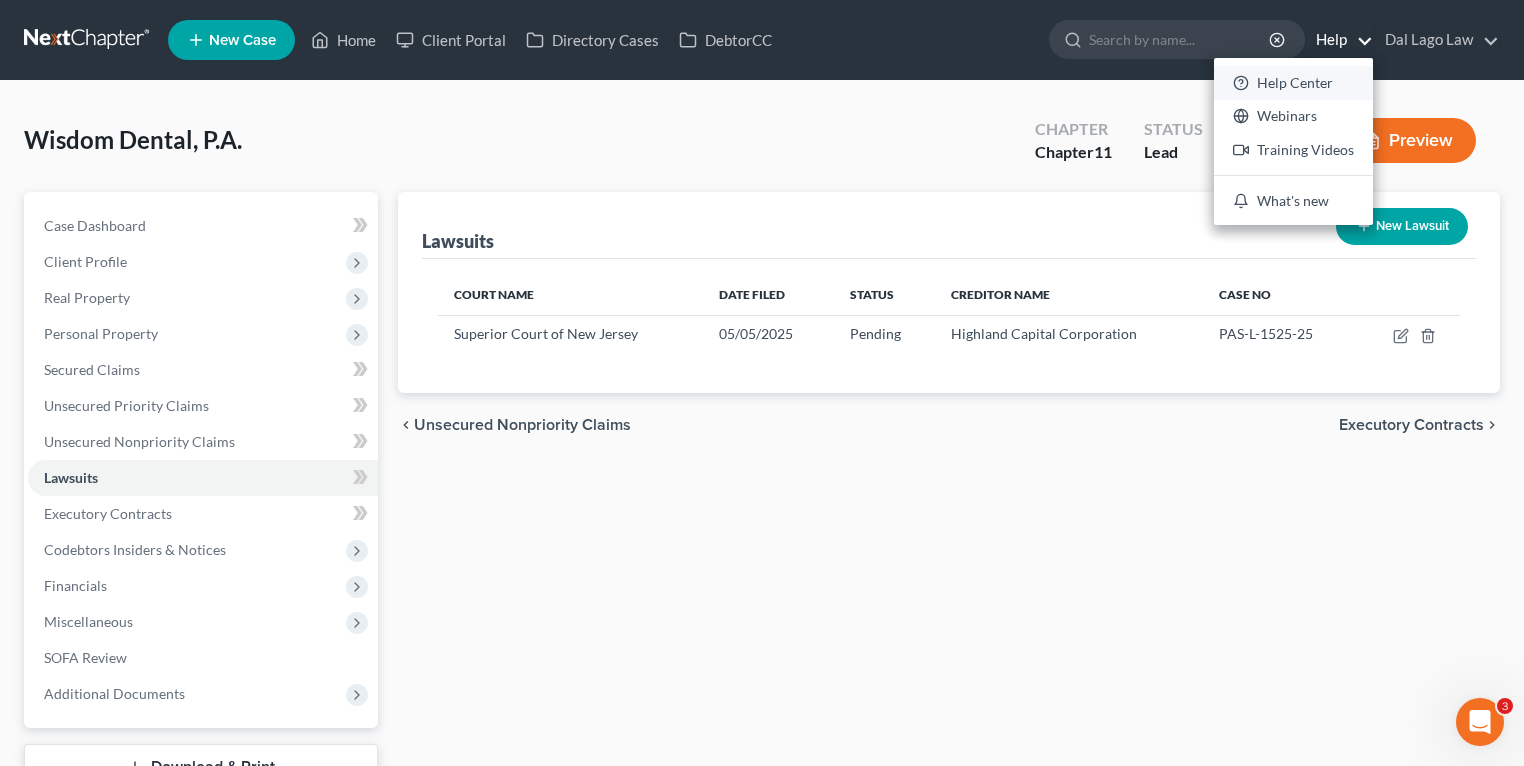 click on "Help Center" at bounding box center (1293, 83) 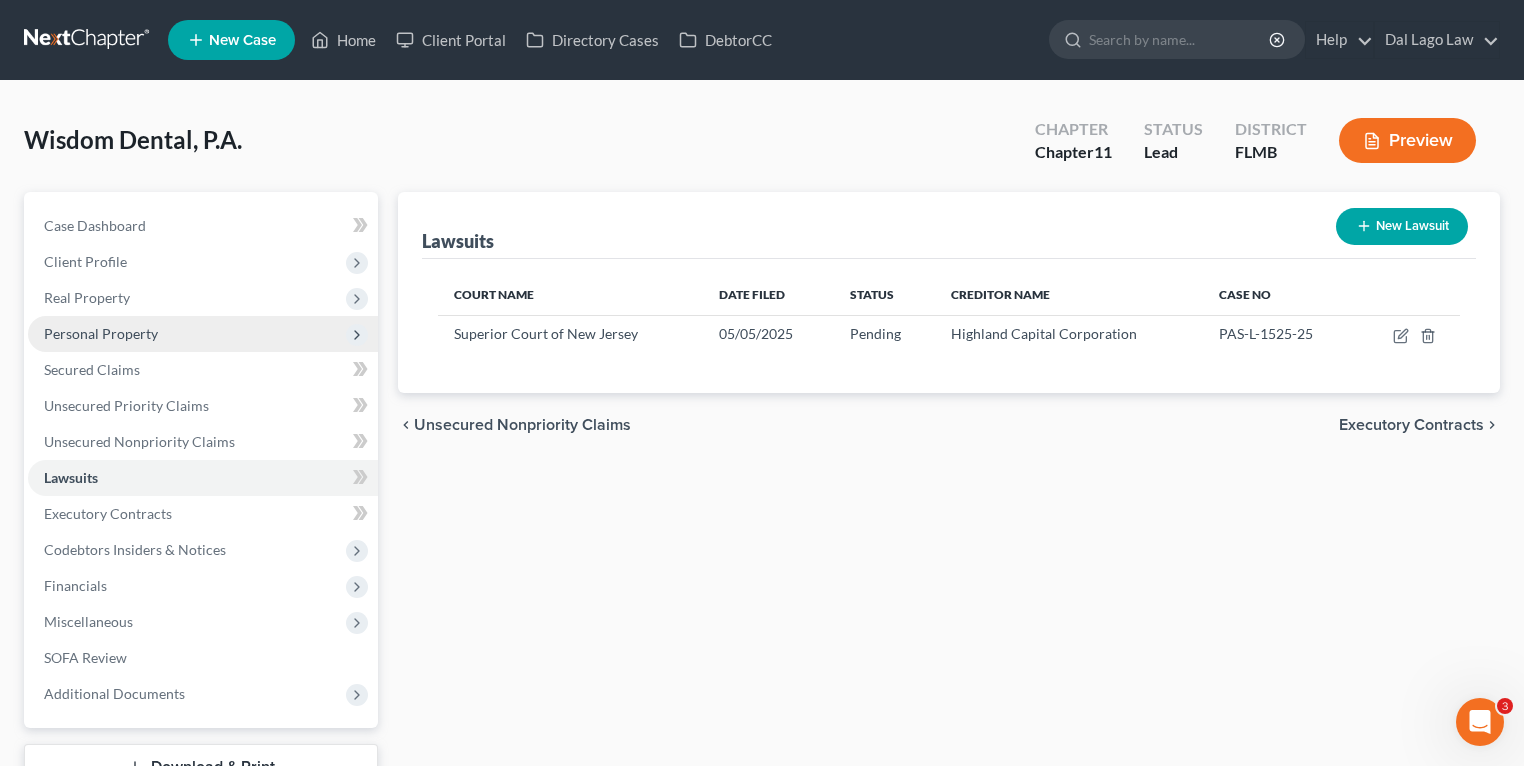 click on "Personal Property" at bounding box center [203, 334] 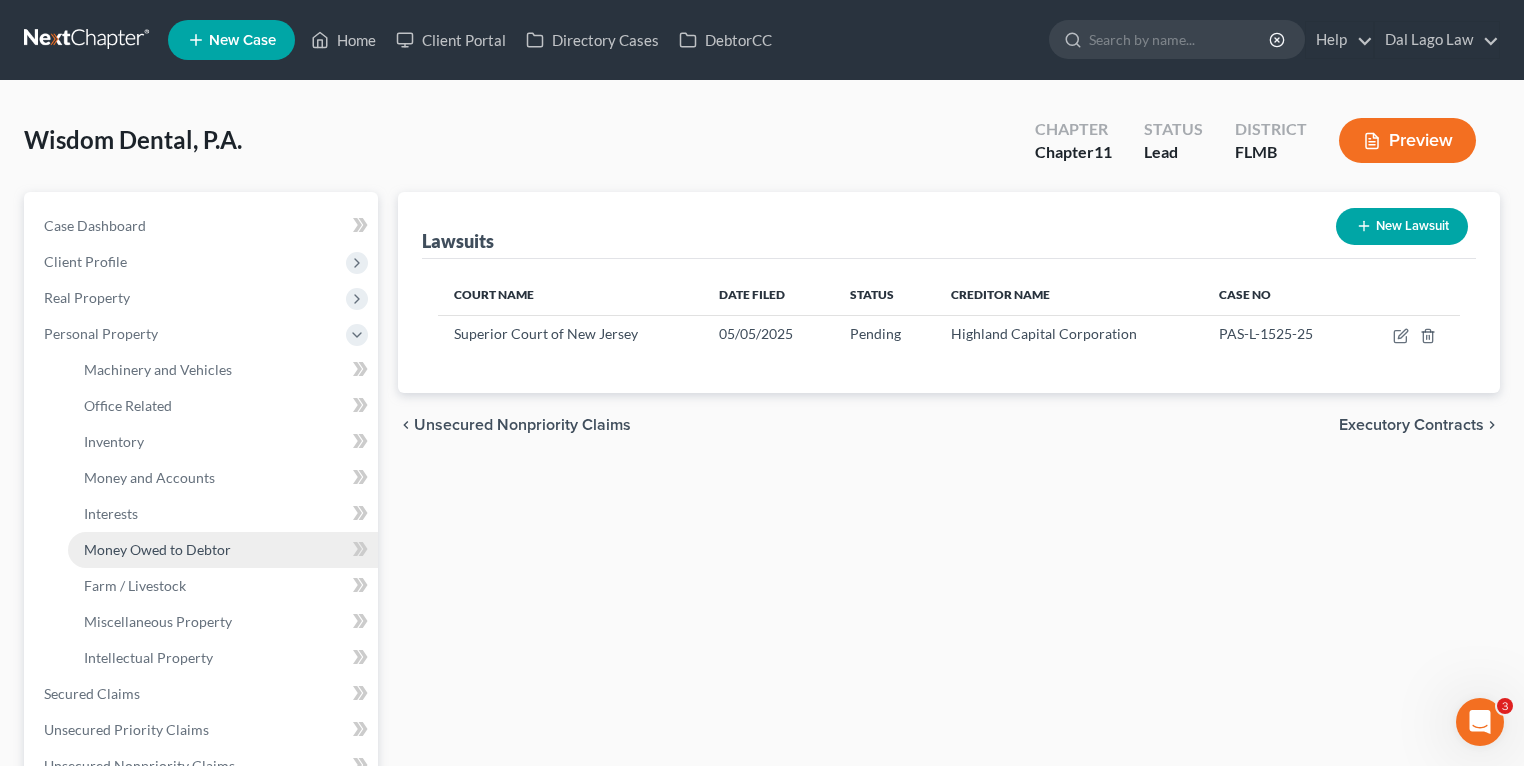 click on "Money Owed to Debtor" at bounding box center [157, 549] 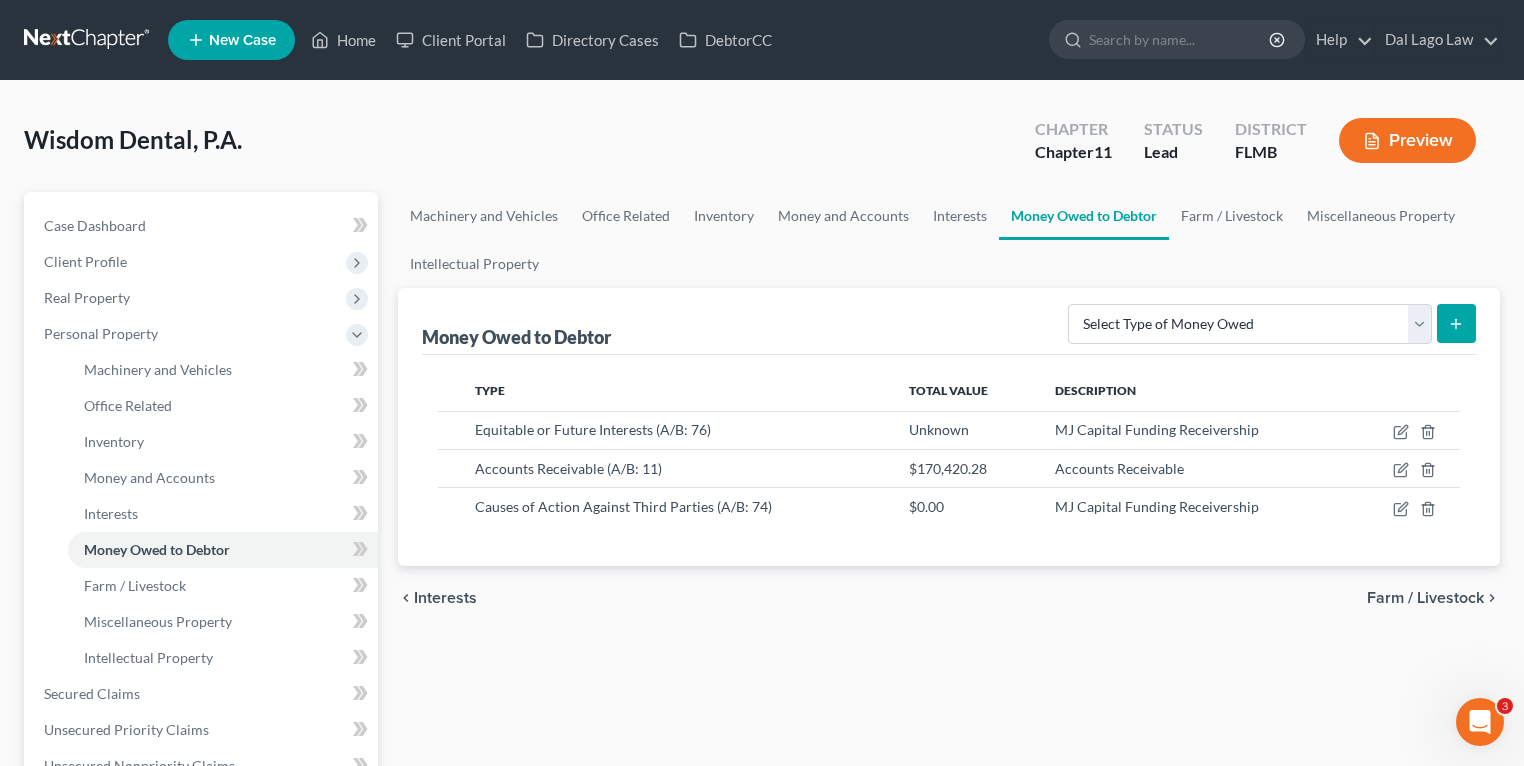 click on "Type
Total Value
Description
Equitable or Future Interests (A/B: 76)
Unknown
MJ Capital Funding Receivership
Accounts Receivable (A/B: 11)
$170,420.28
Accounts Receivable" at bounding box center [949, 460] 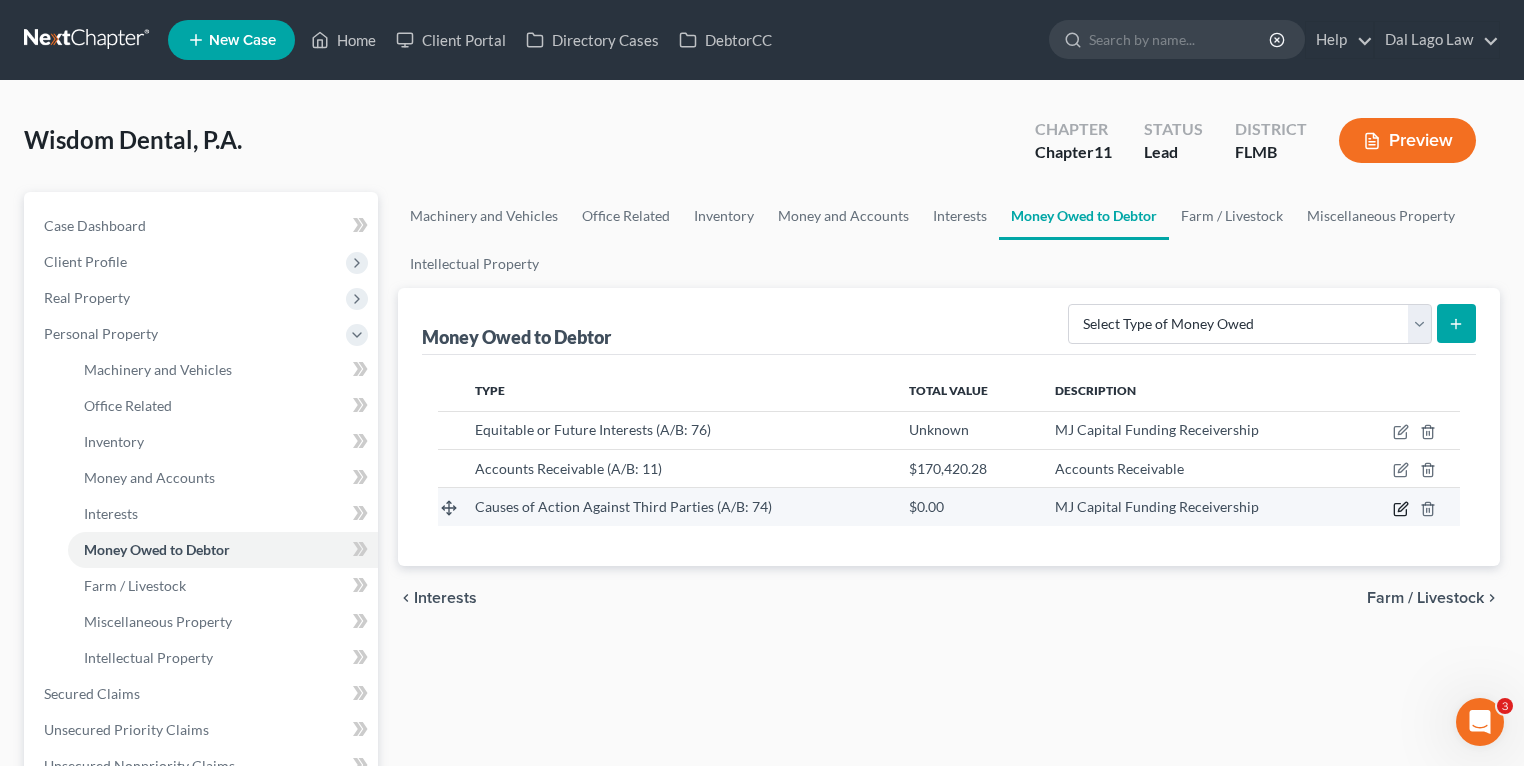 click 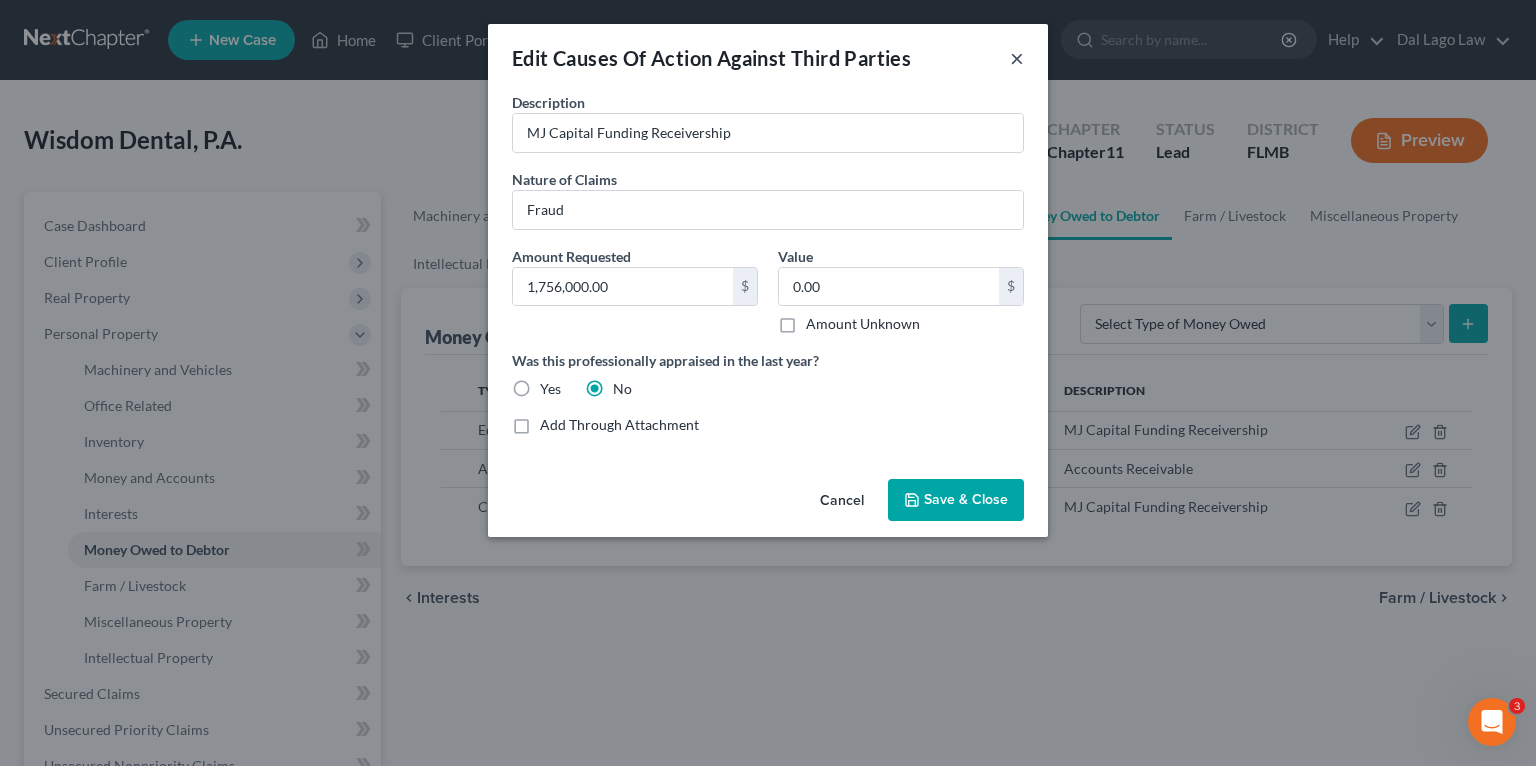 click on "×" at bounding box center [1017, 58] 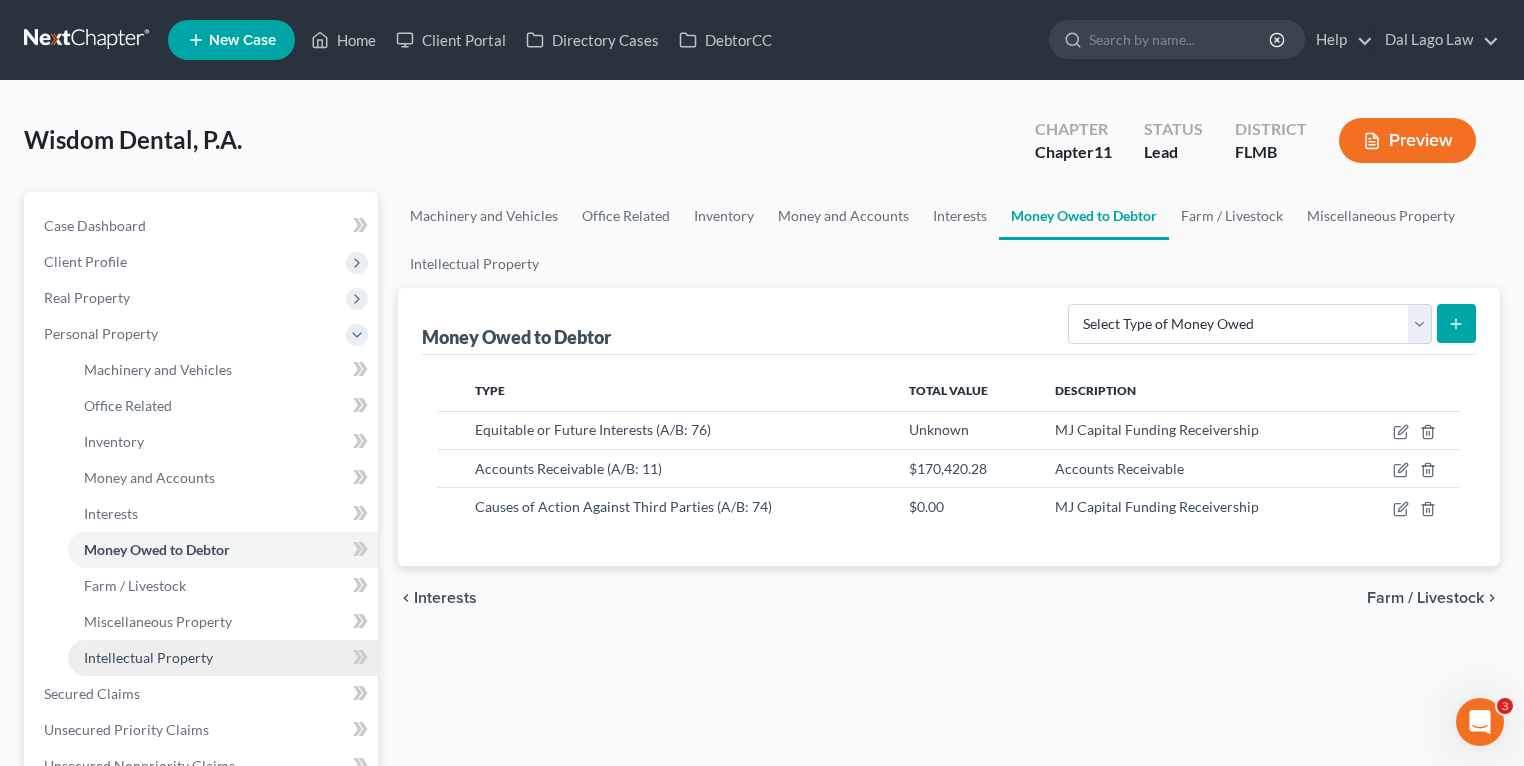 click on "Intellectual Property" at bounding box center (148, 657) 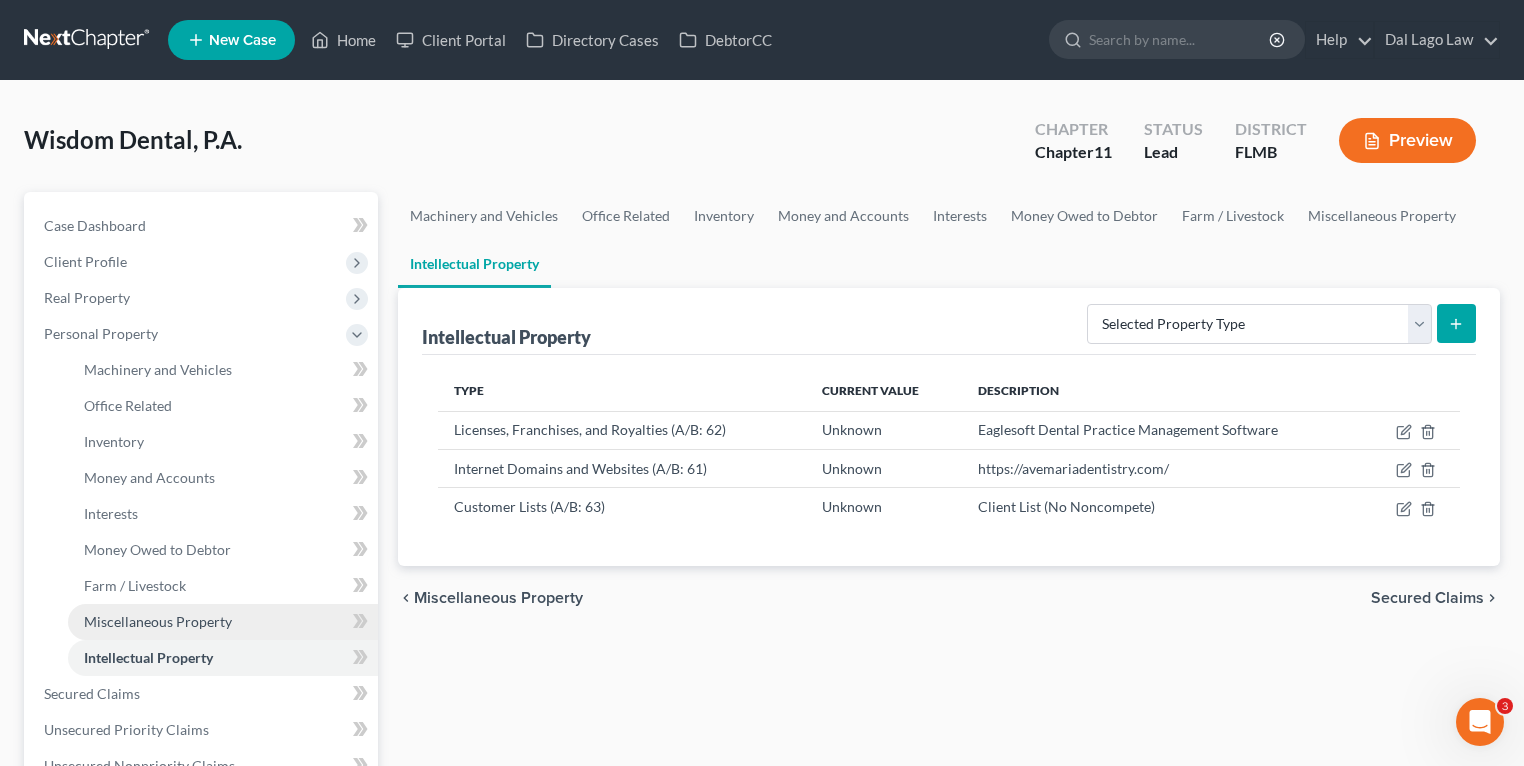 click on "Miscellaneous Property" at bounding box center [223, 622] 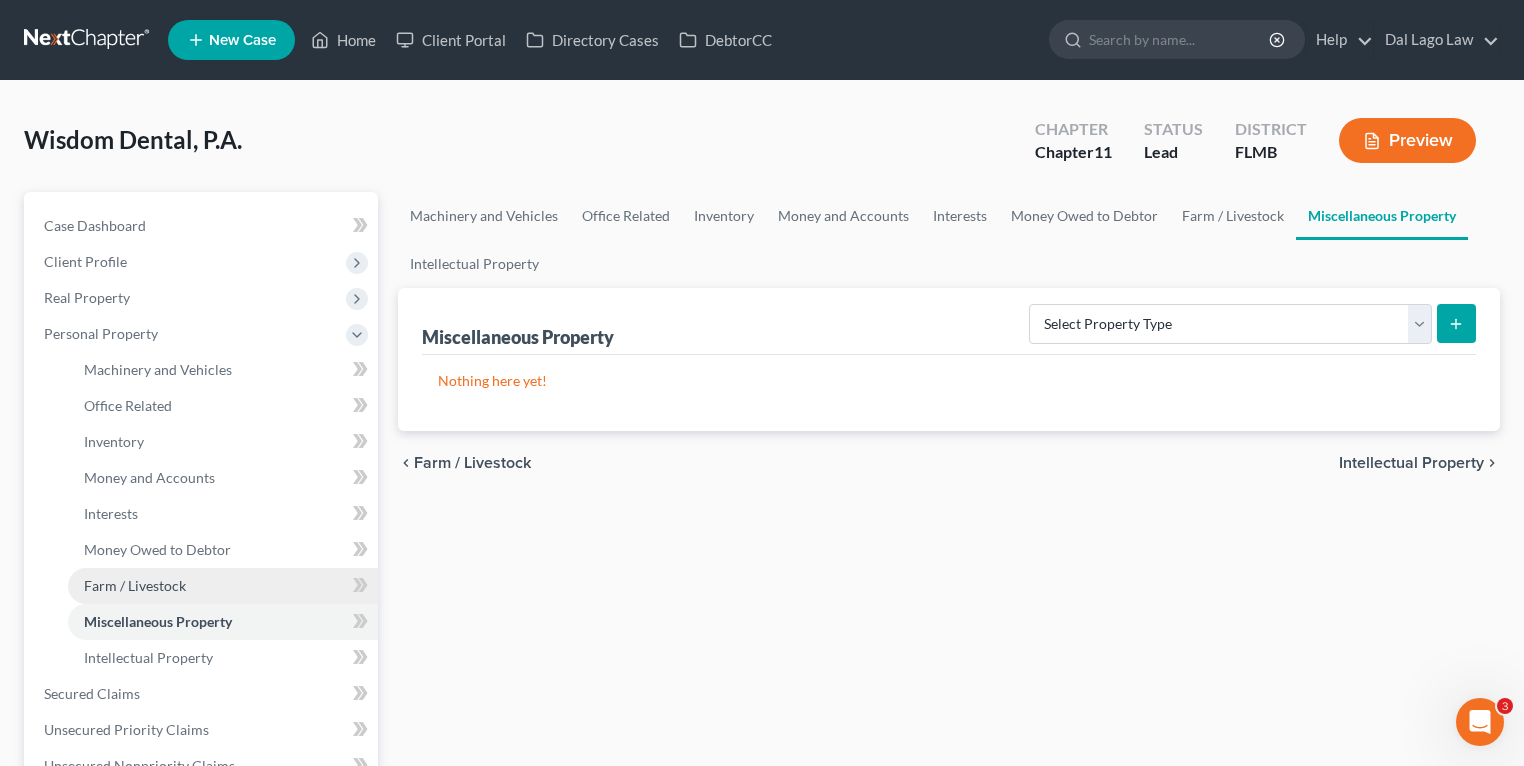 click on "Farm / Livestock" at bounding box center (223, 586) 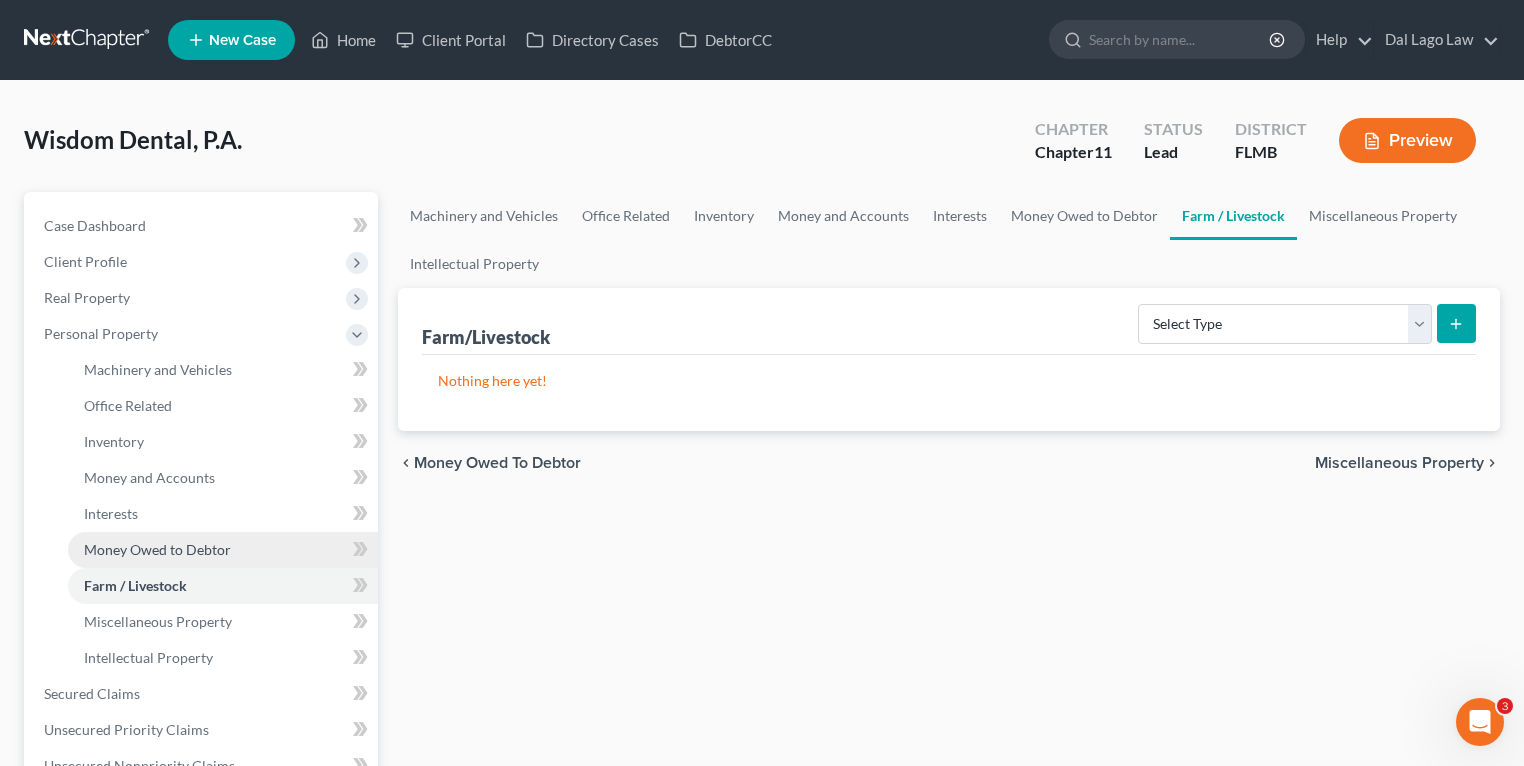 click on "Money Owed to Debtor" at bounding box center [157, 549] 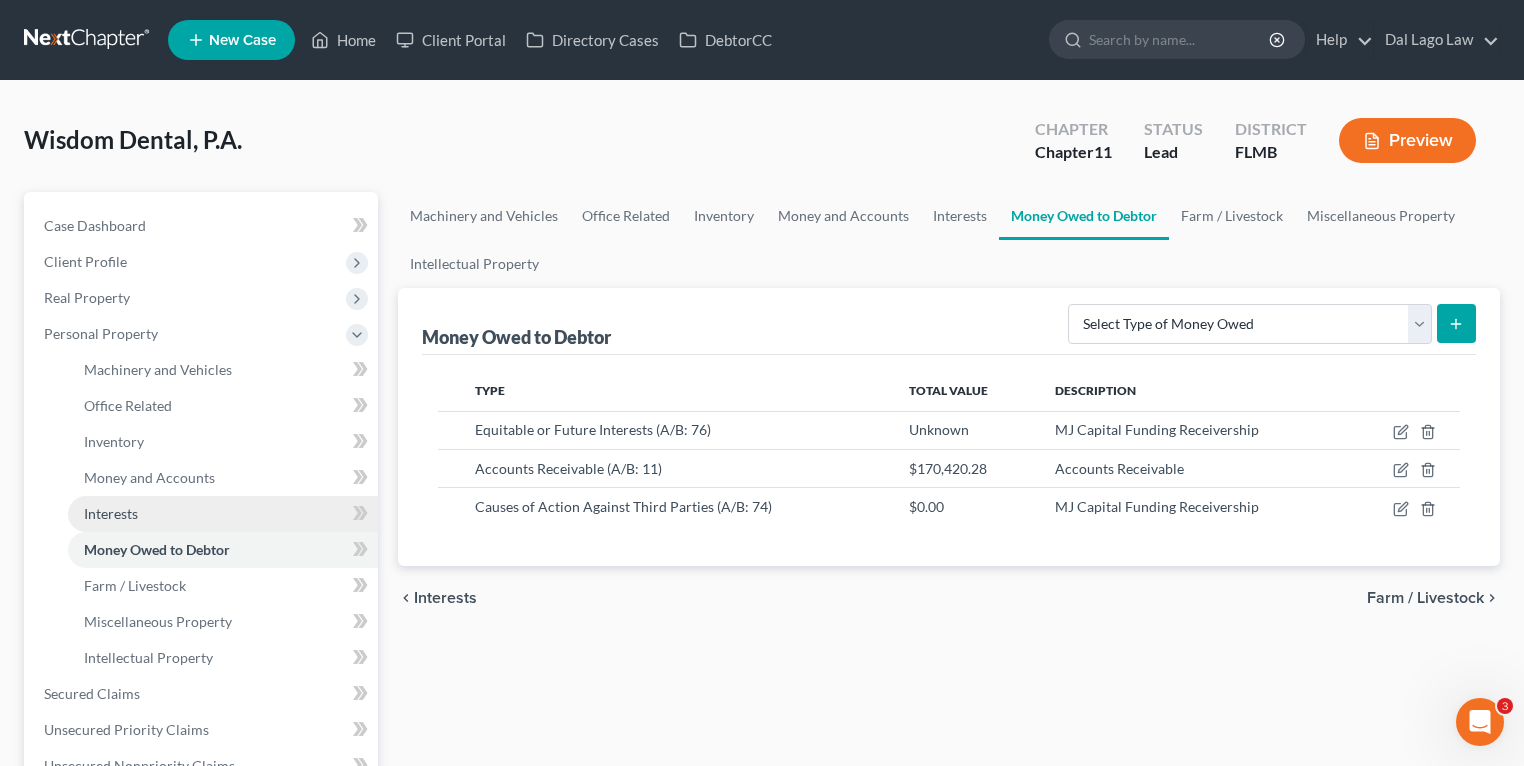 click on "Interests" at bounding box center (223, 514) 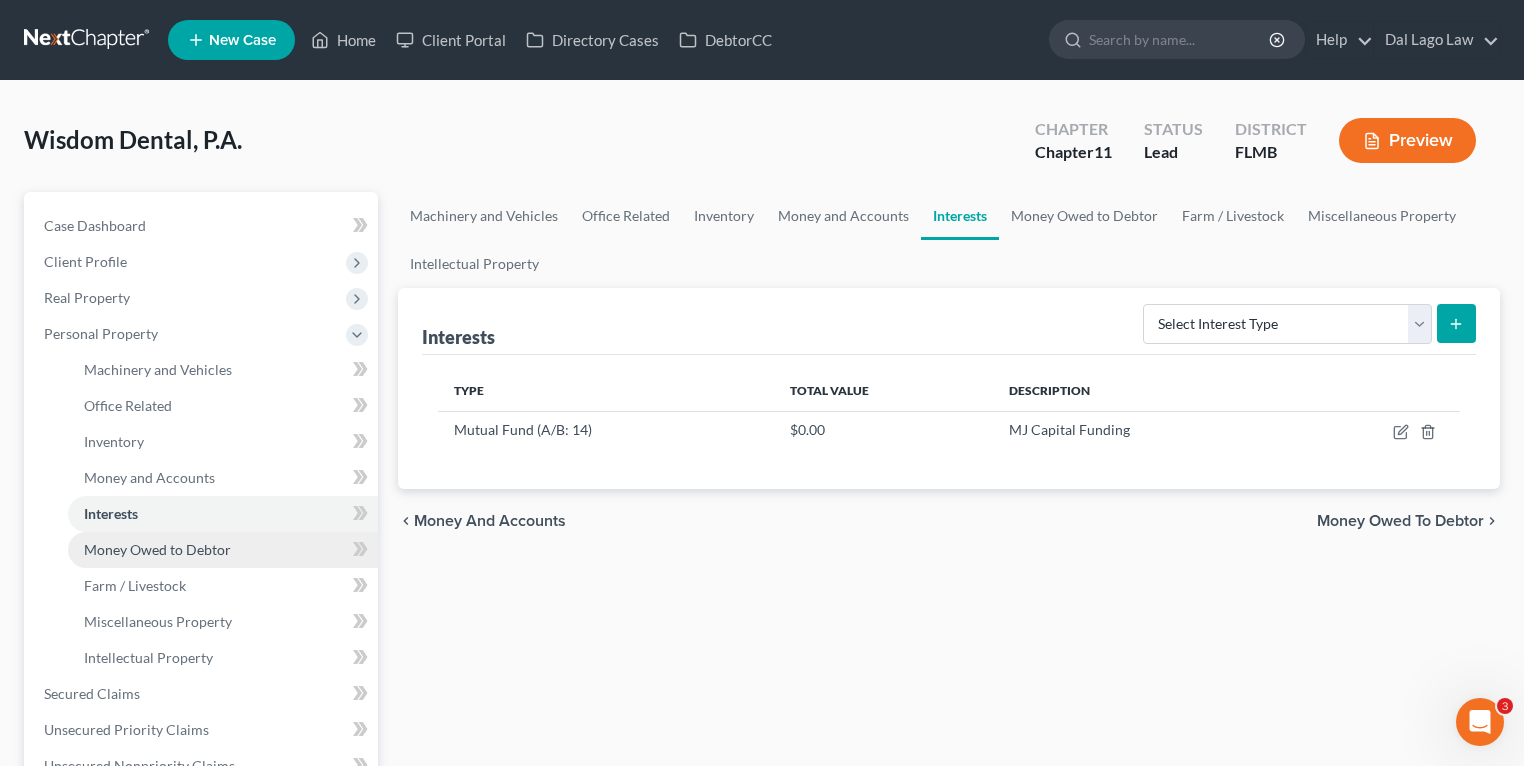 click on "Money Owed to Debtor" at bounding box center [157, 549] 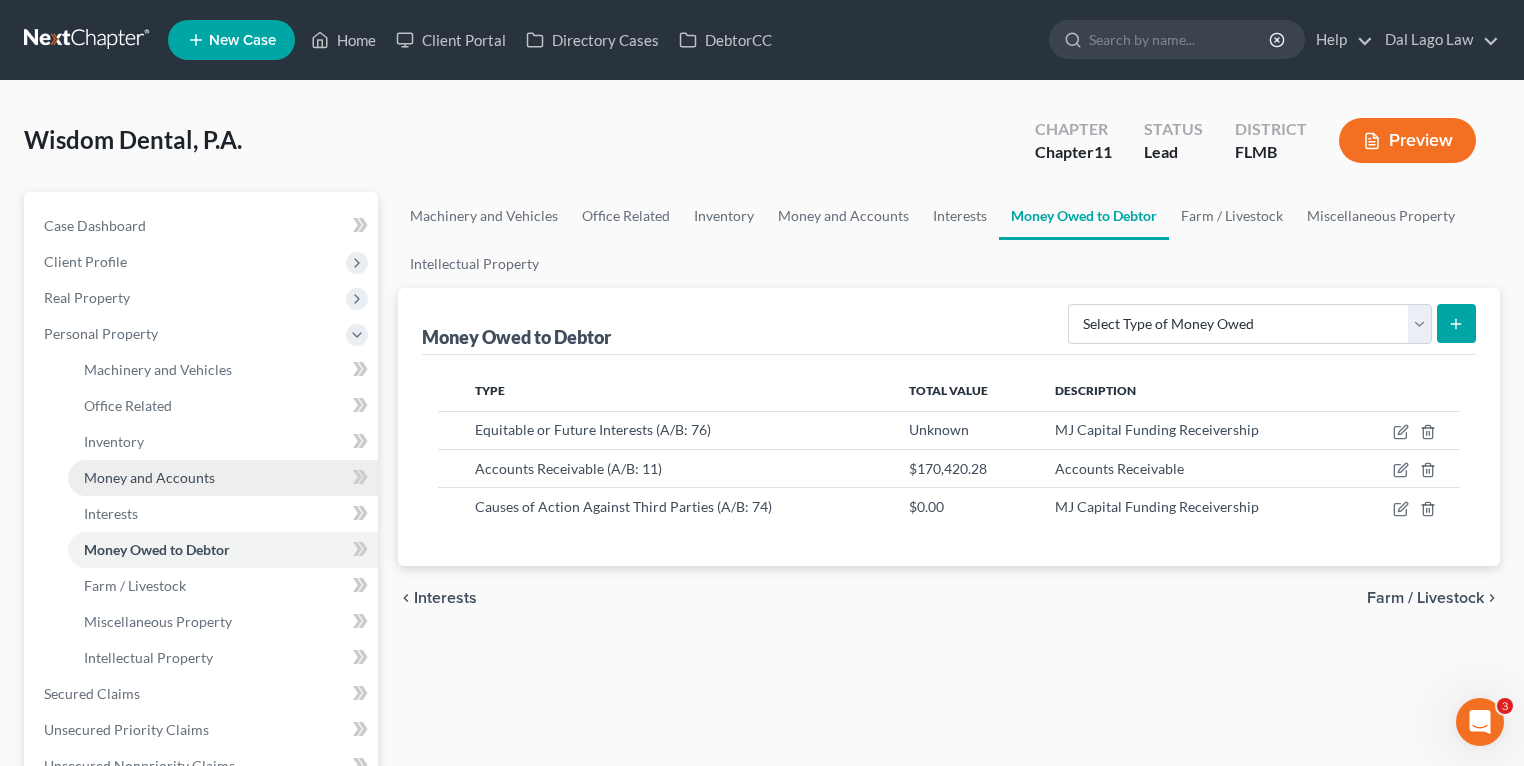 click on "Money and Accounts" at bounding box center (223, 478) 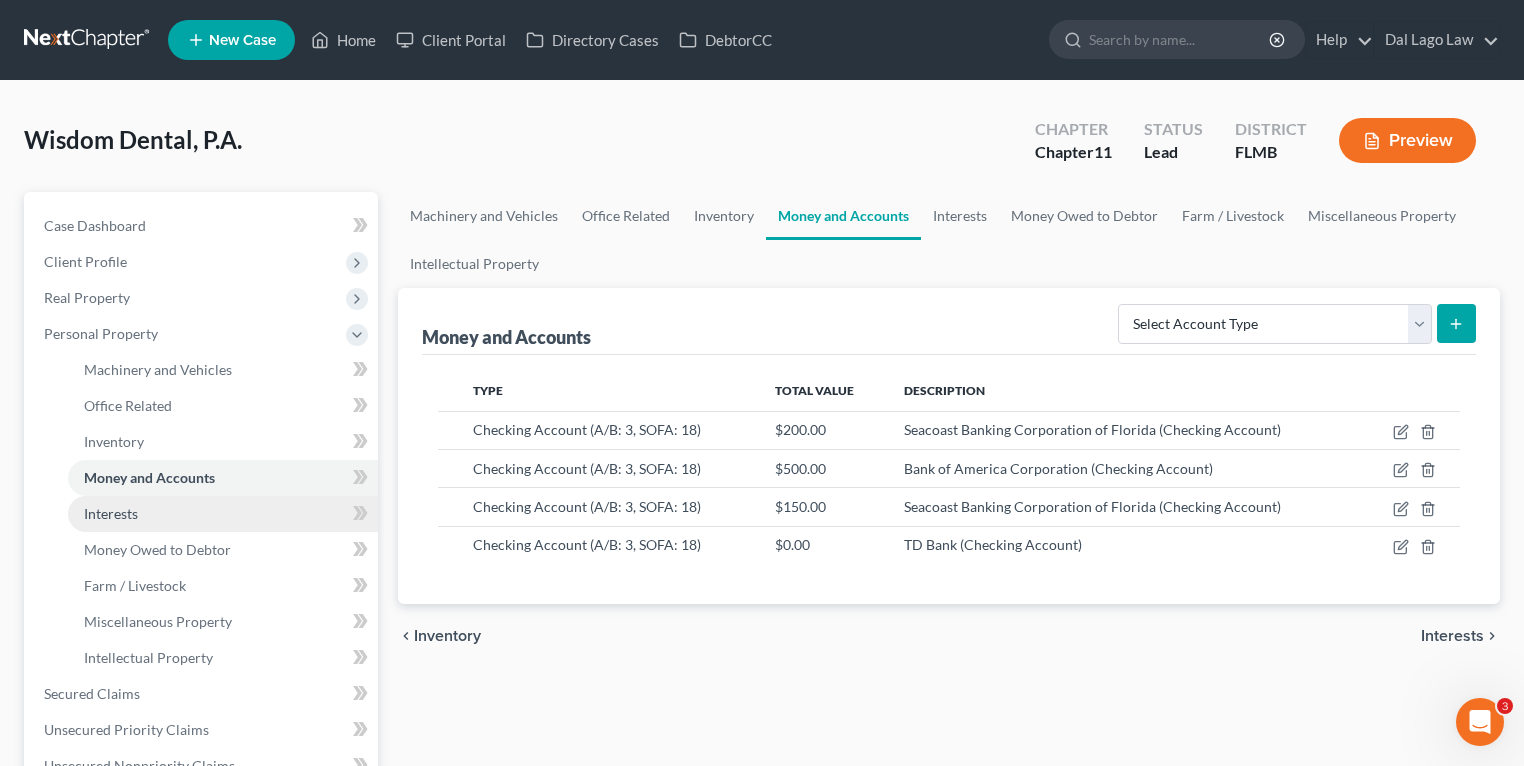 click on "Interests" at bounding box center (223, 514) 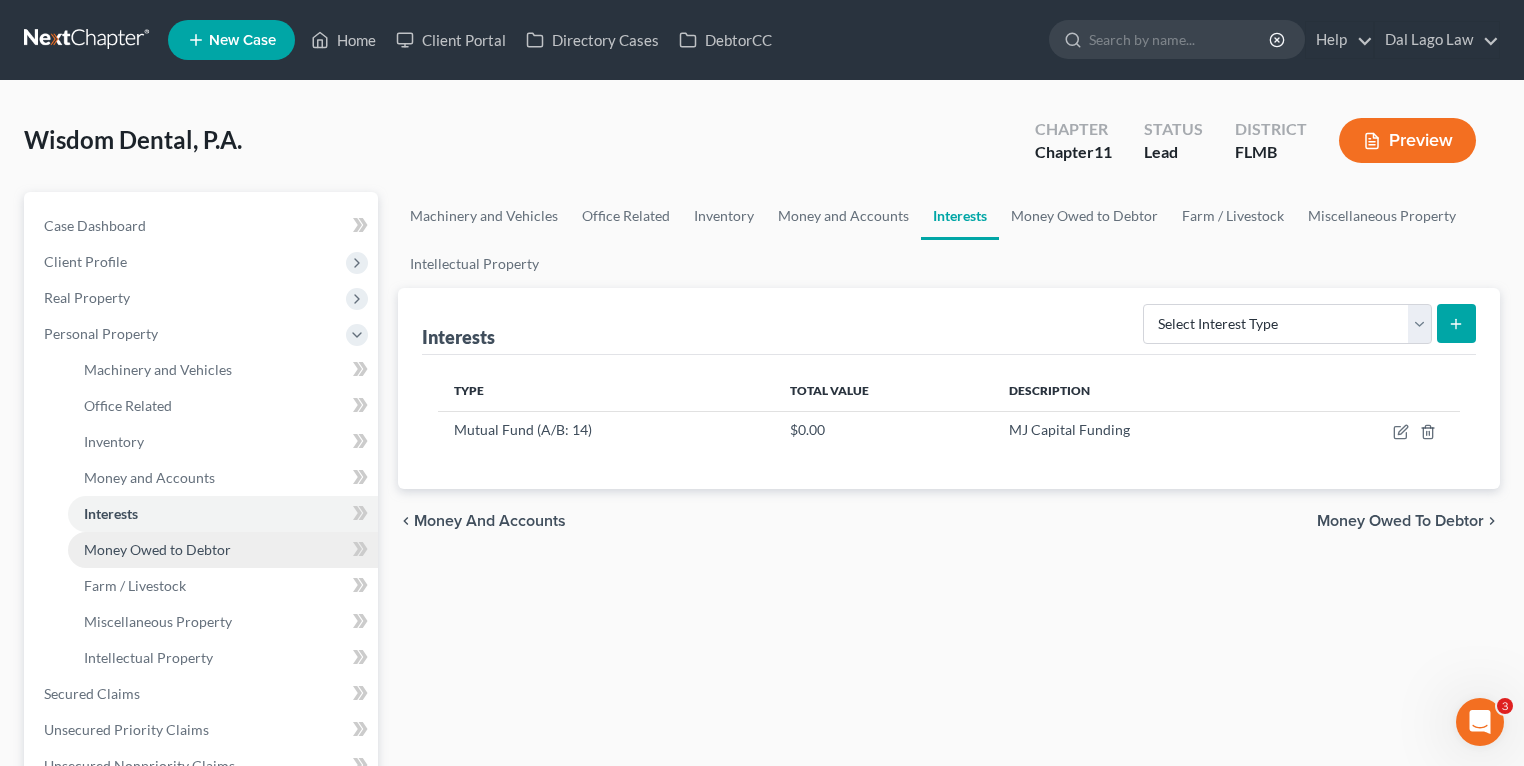 click on "Money Owed to Debtor" at bounding box center [157, 549] 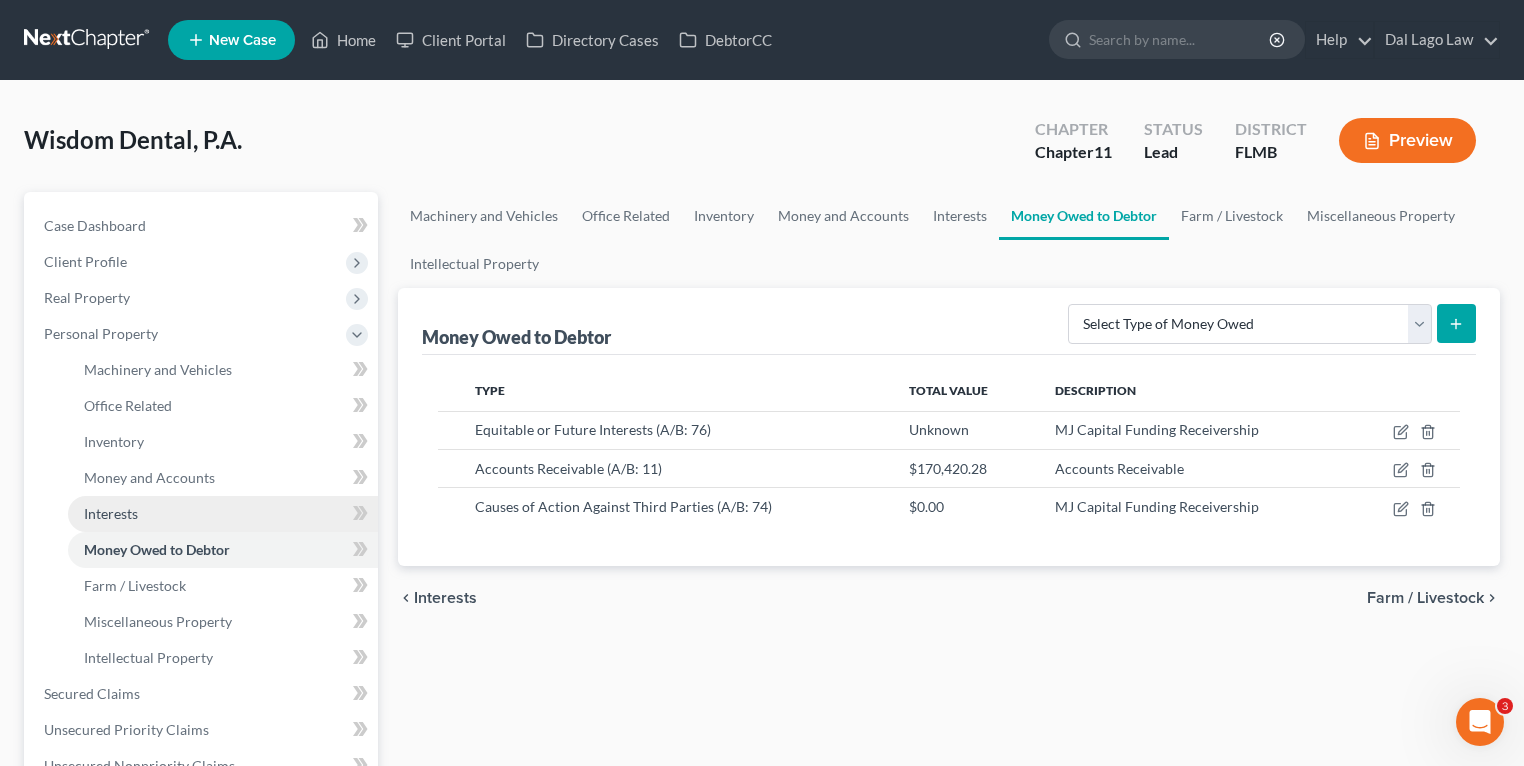 click on "Interests" at bounding box center (223, 514) 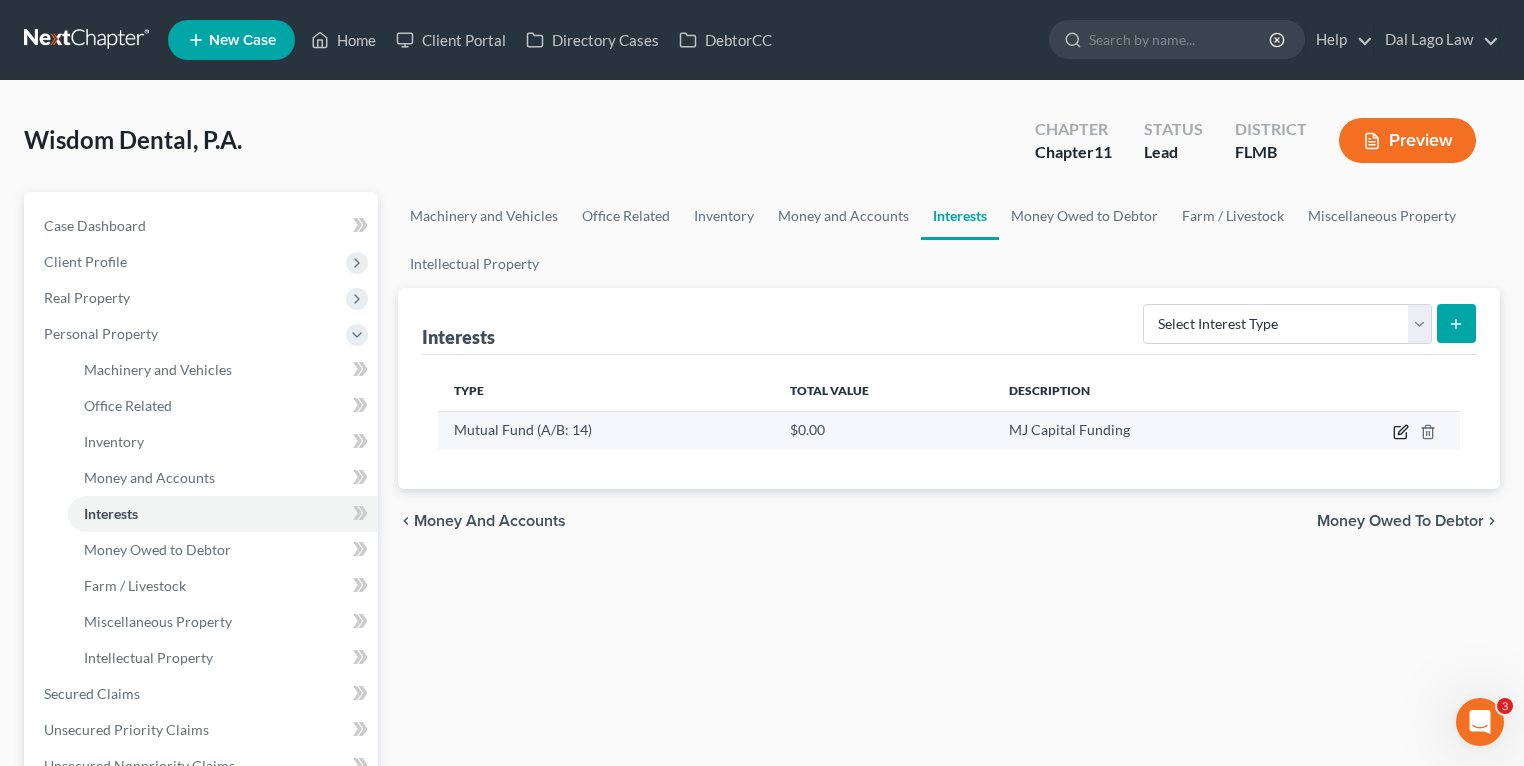 click 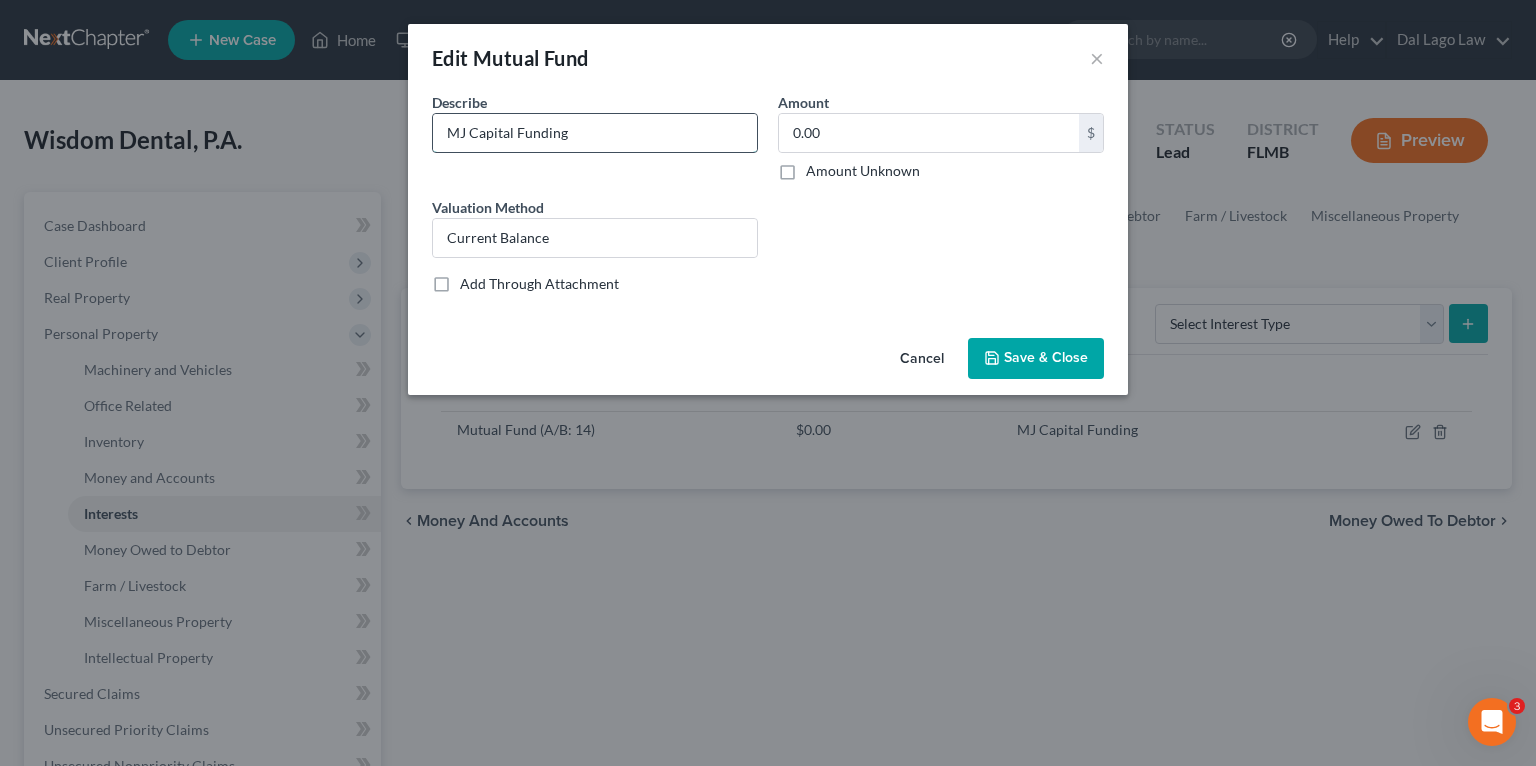click on "MJ Capital Funding" at bounding box center (595, 133) 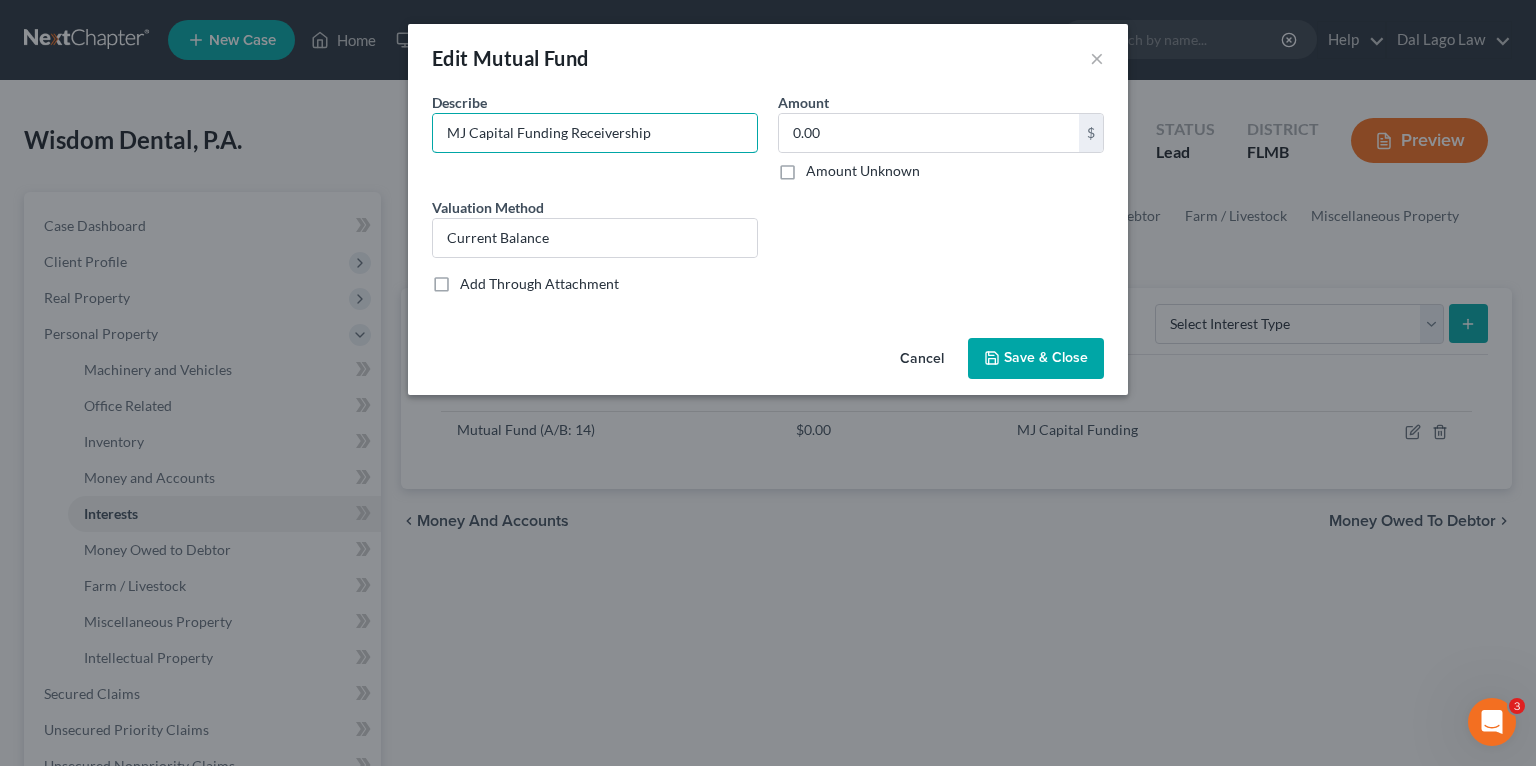 type on "MJ Capital Funding Receivership" 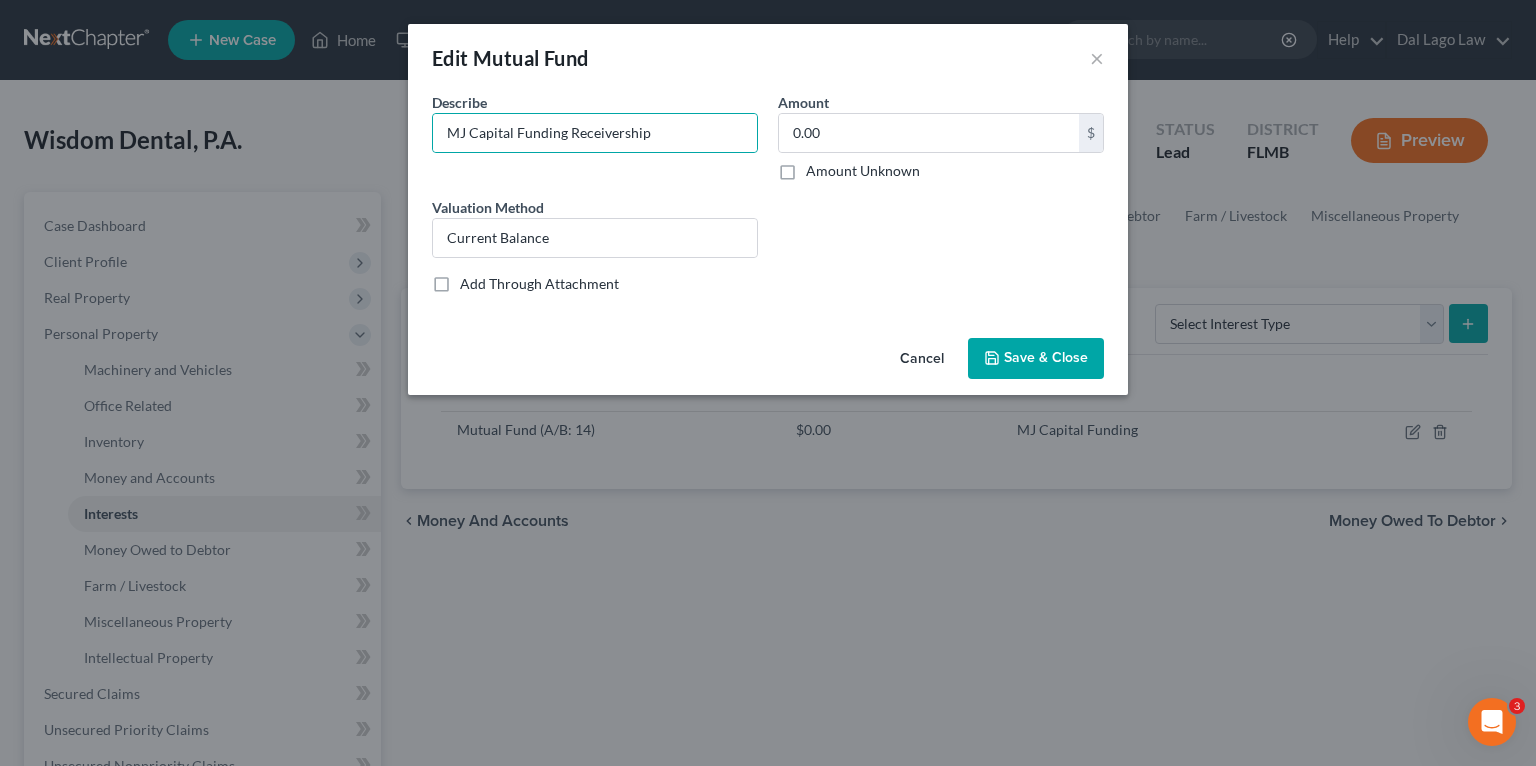click on "Save & Close" at bounding box center [1036, 359] 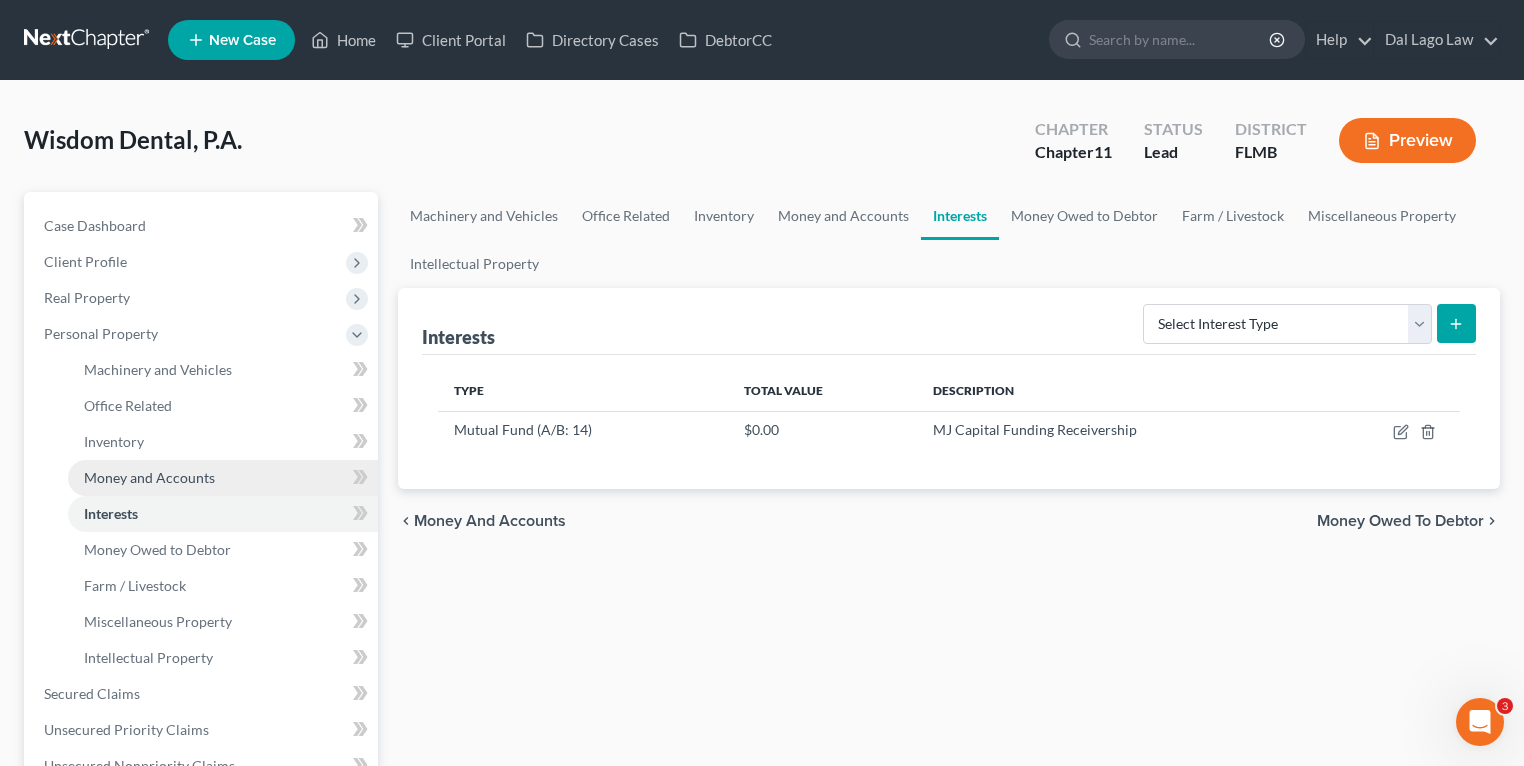 click on "Money and Accounts" at bounding box center (149, 477) 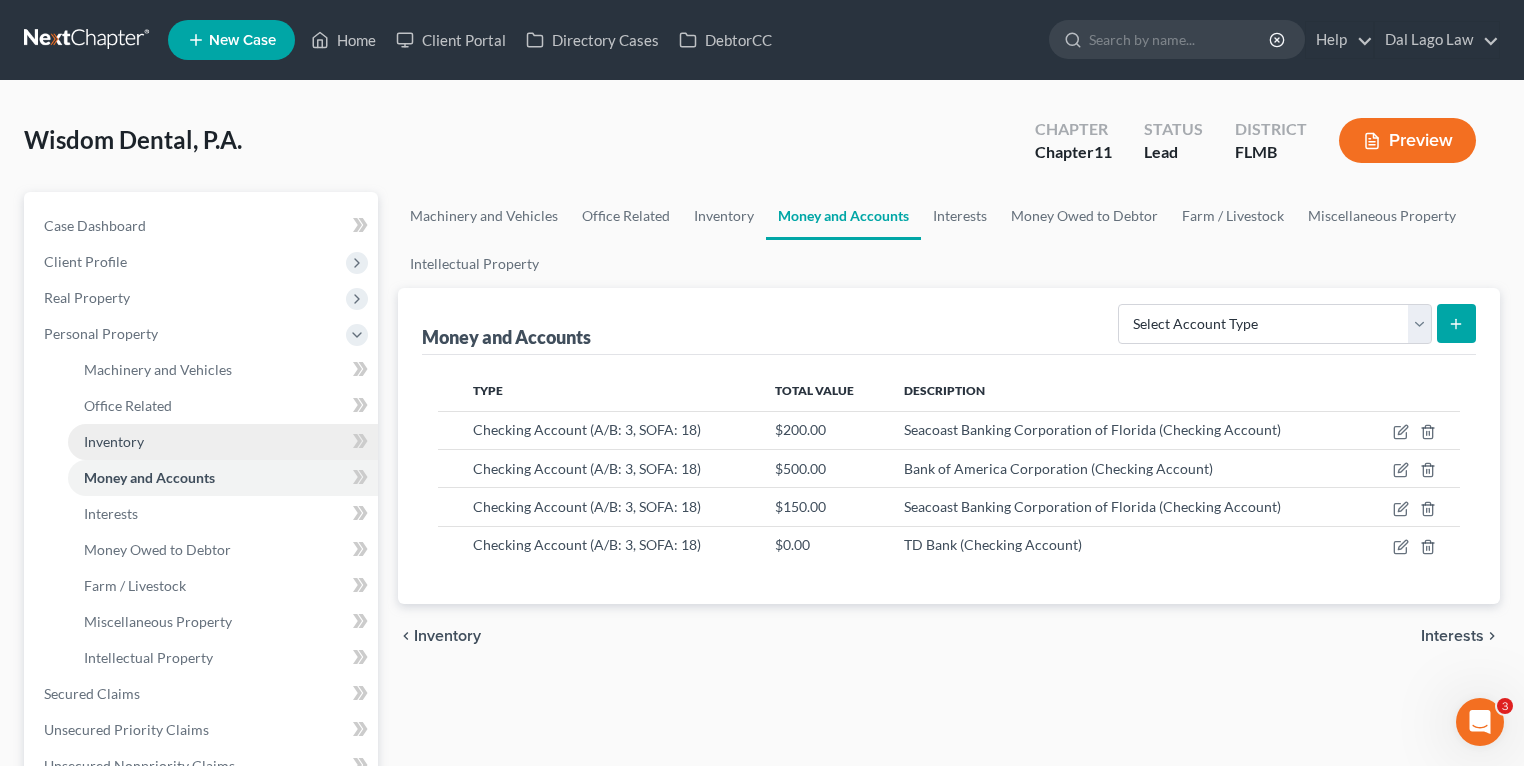 click on "Inventory" at bounding box center (223, 442) 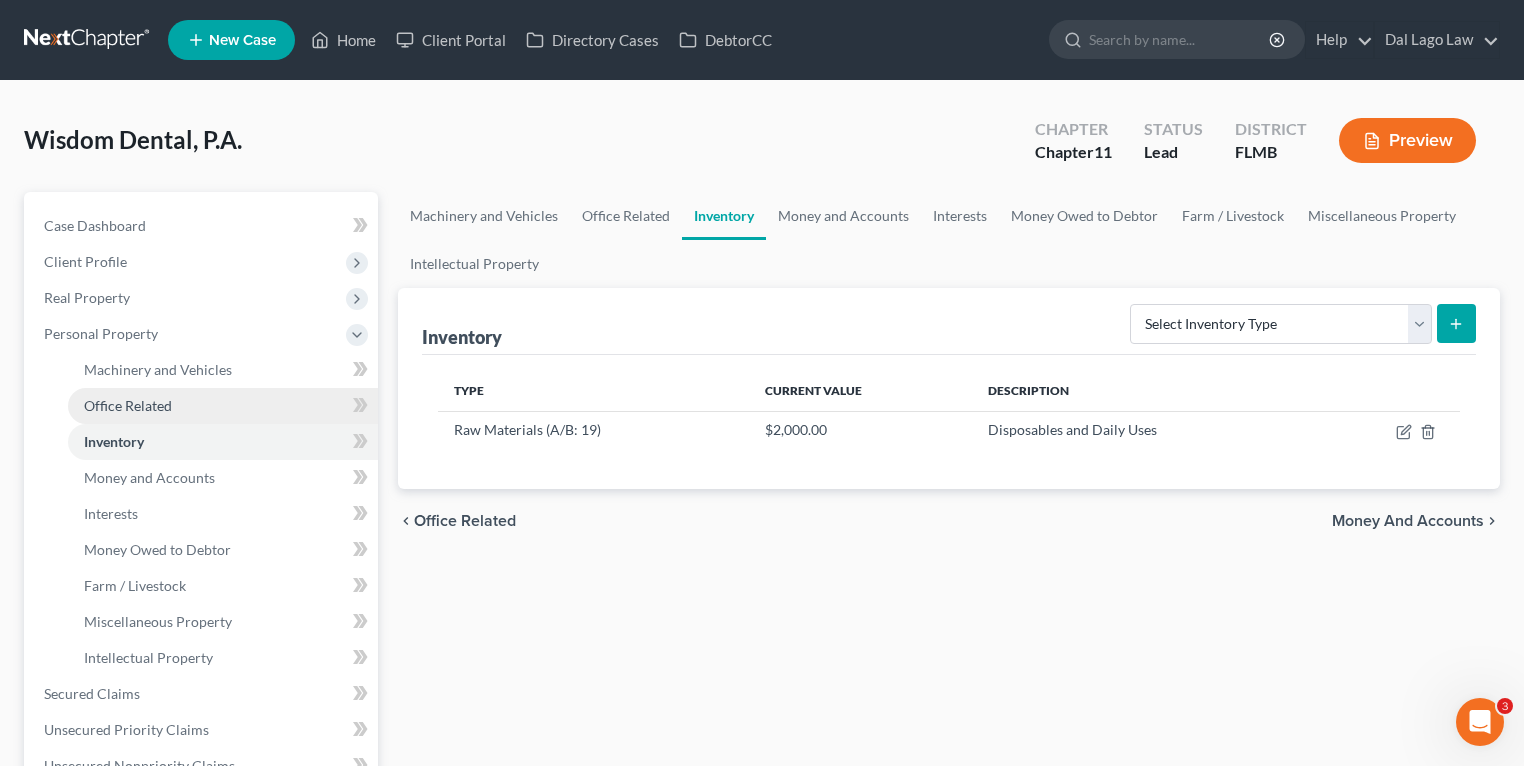 click on "Office Related" at bounding box center [128, 405] 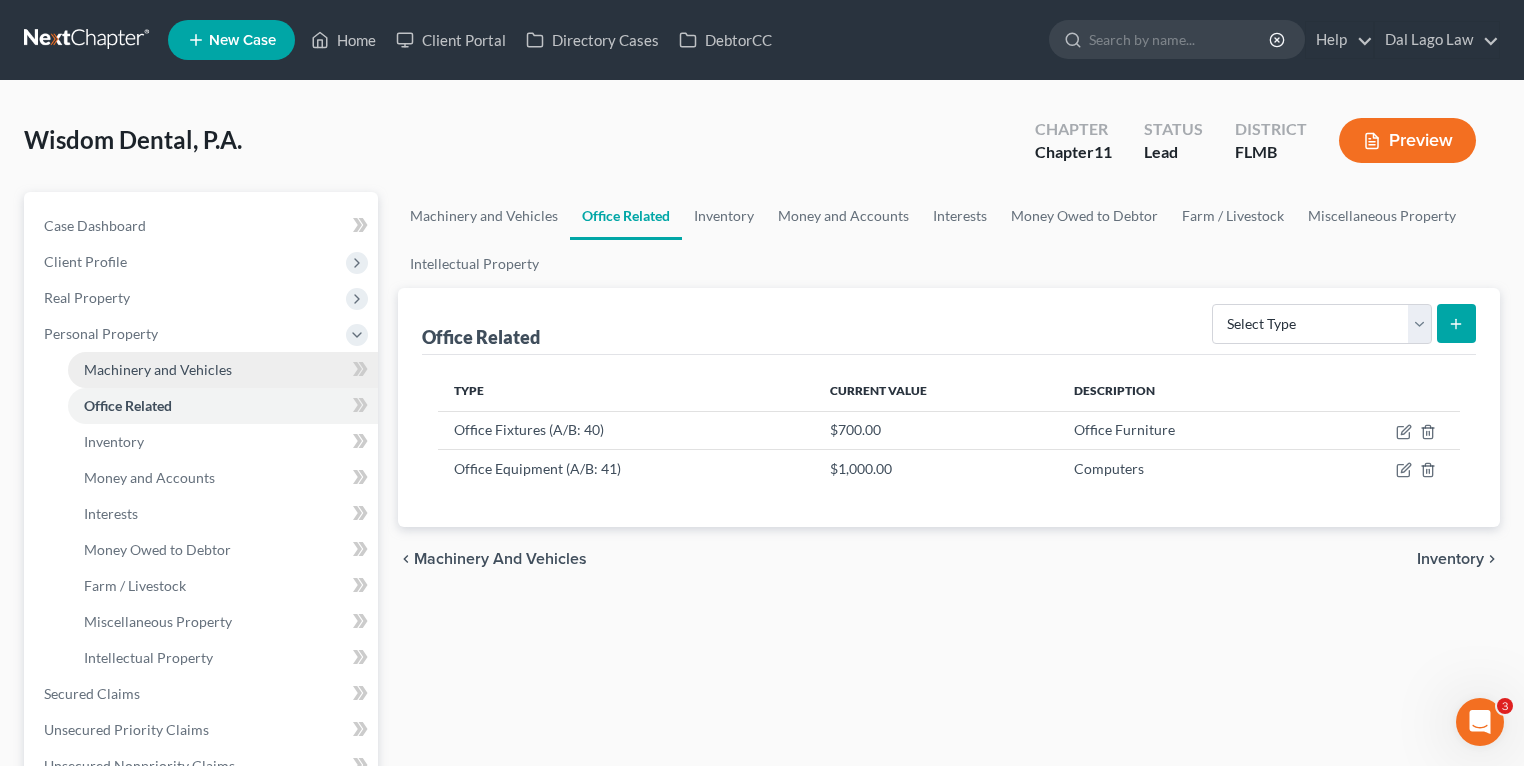 click on "Machinery and Vehicles" at bounding box center (158, 369) 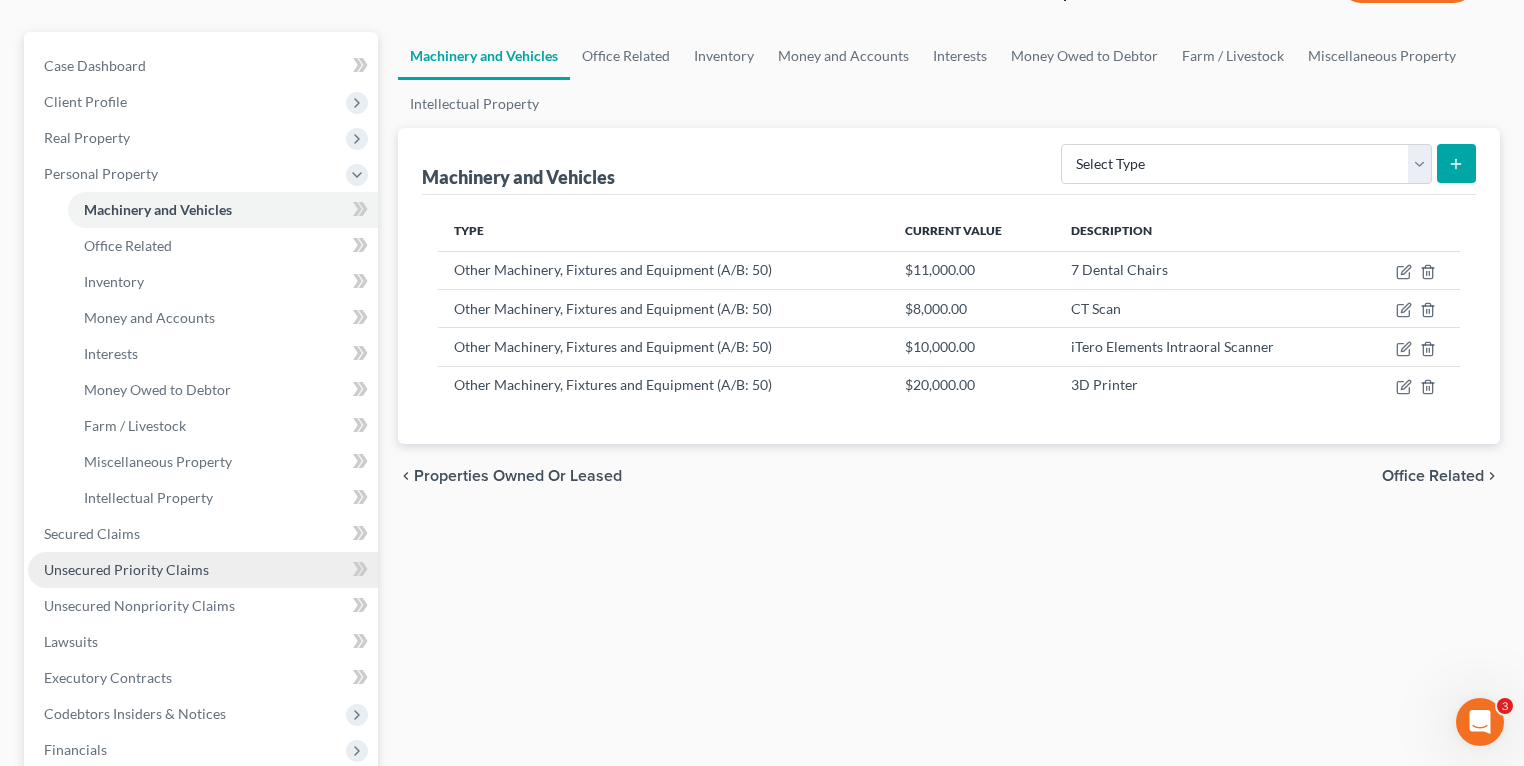 click on "Unsecured Priority Claims" at bounding box center [126, 569] 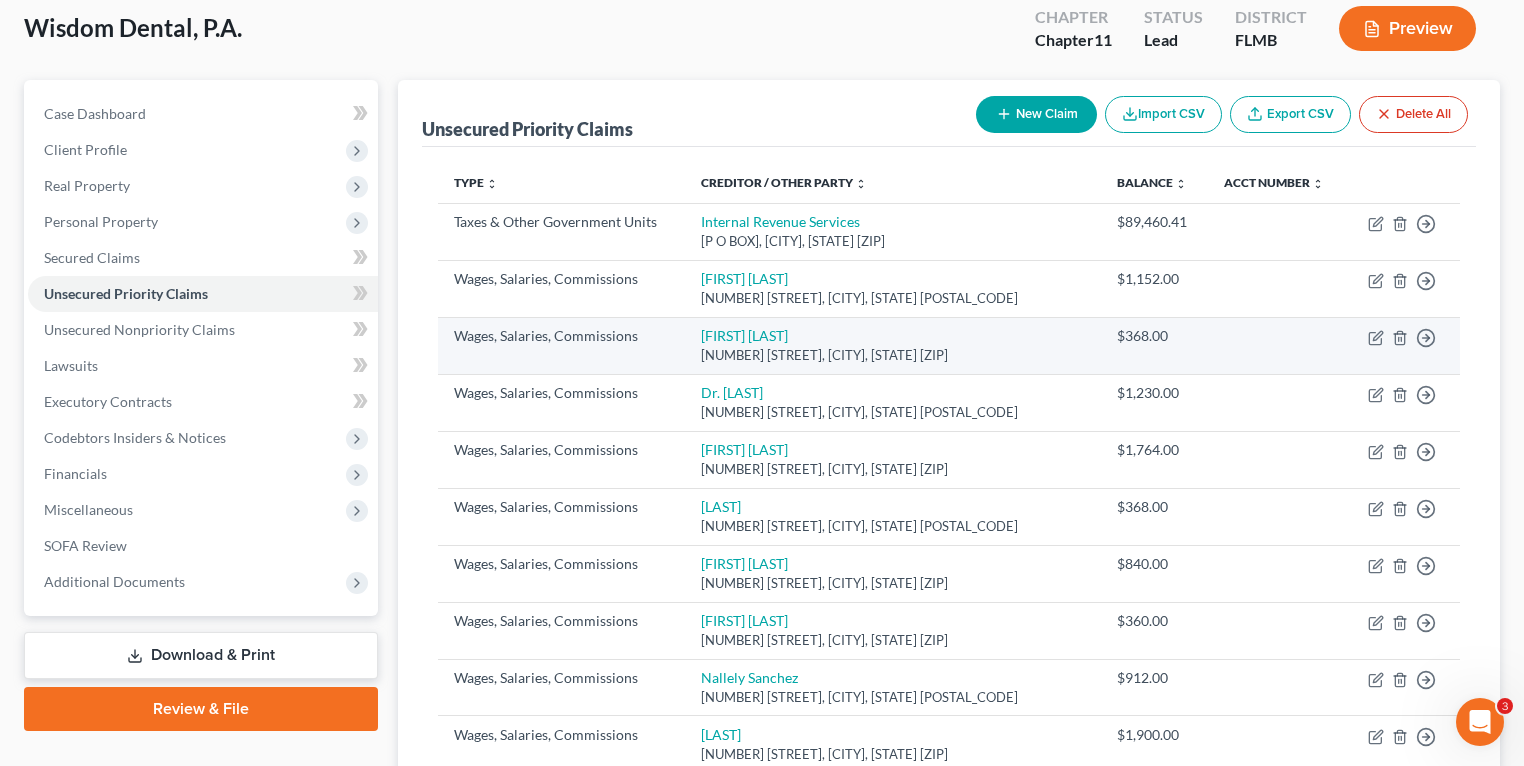 scroll, scrollTop: 320, scrollLeft: 0, axis: vertical 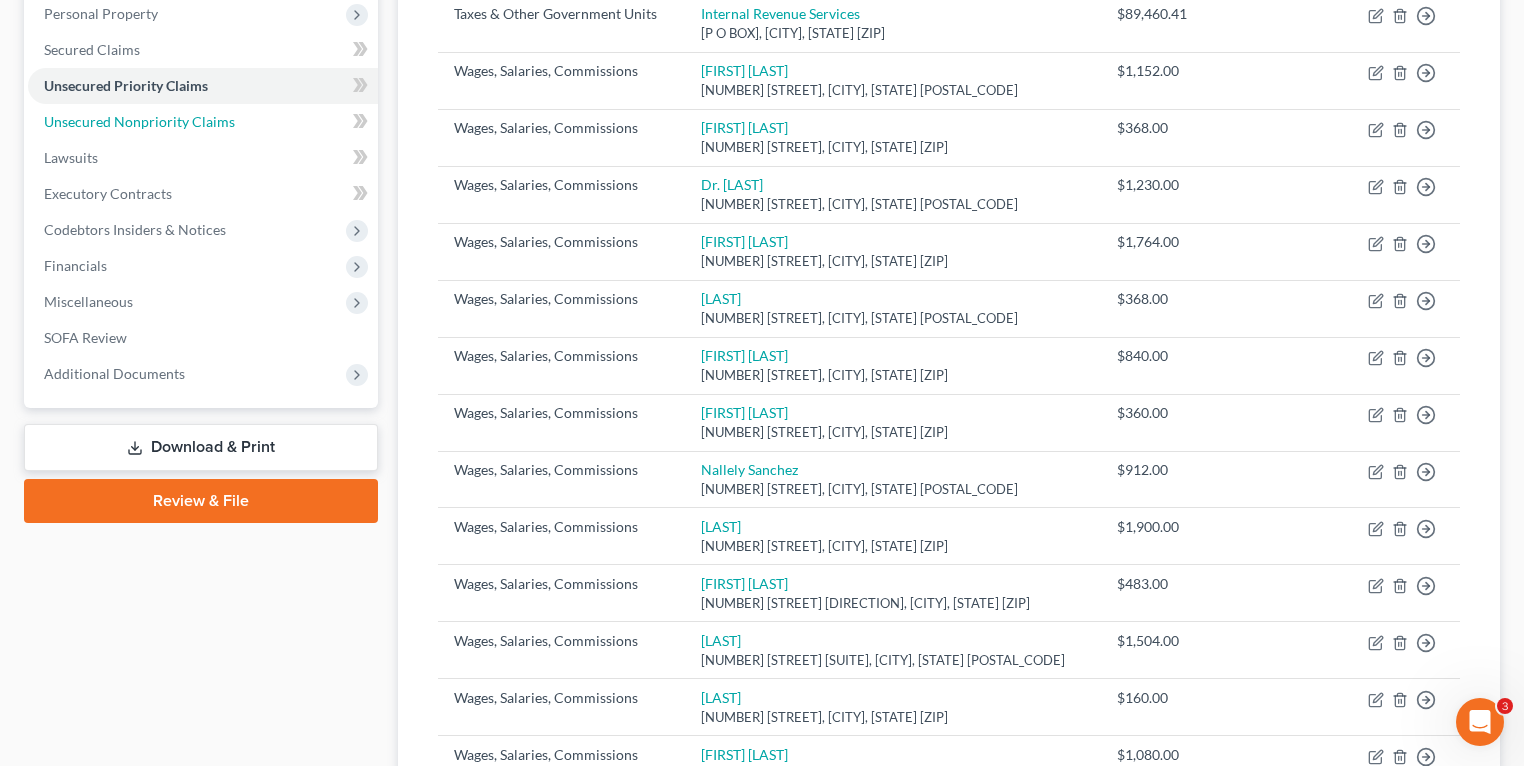 click on "Unsecured Nonpriority Claims" at bounding box center [139, 121] 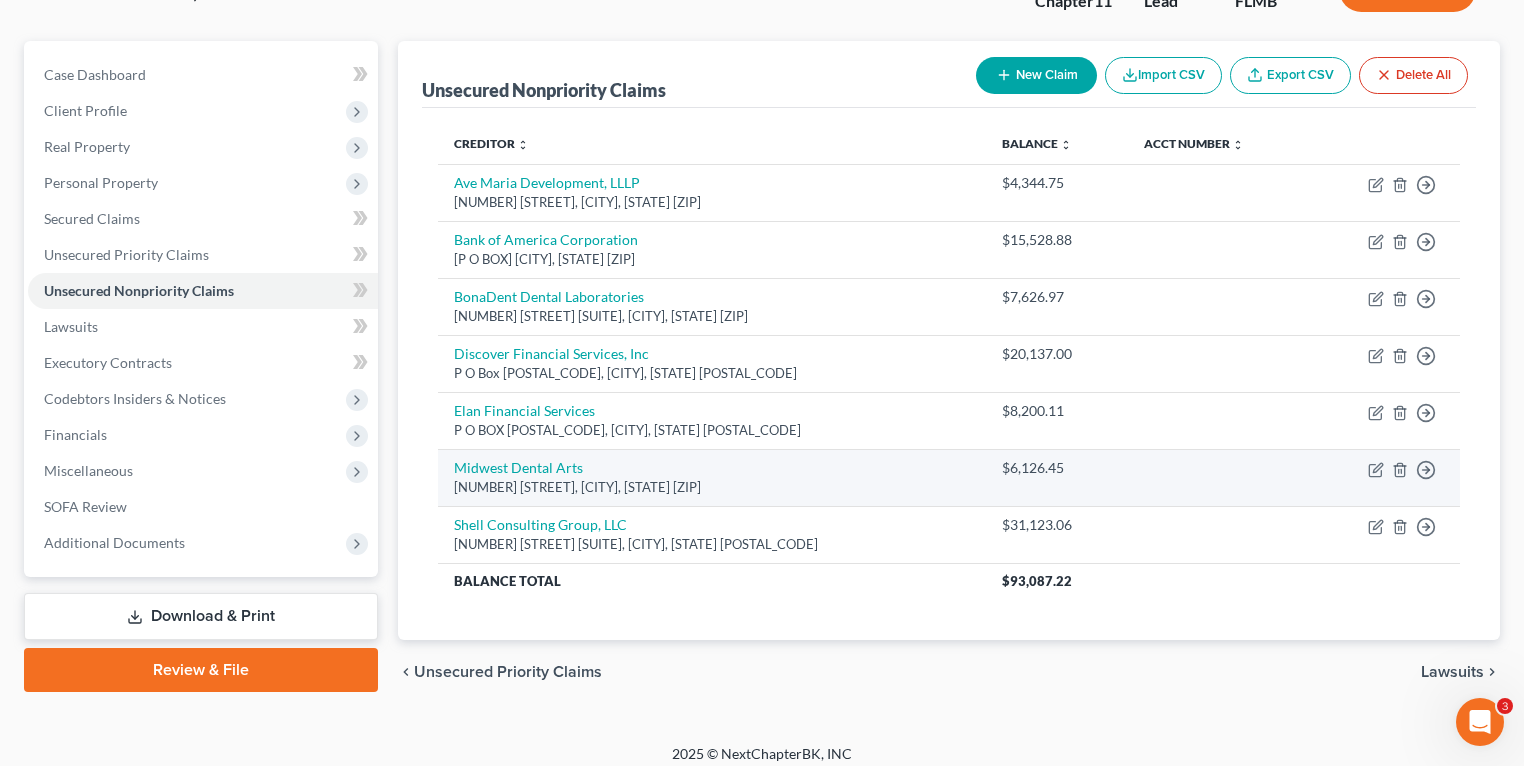 scroll, scrollTop: 162, scrollLeft: 0, axis: vertical 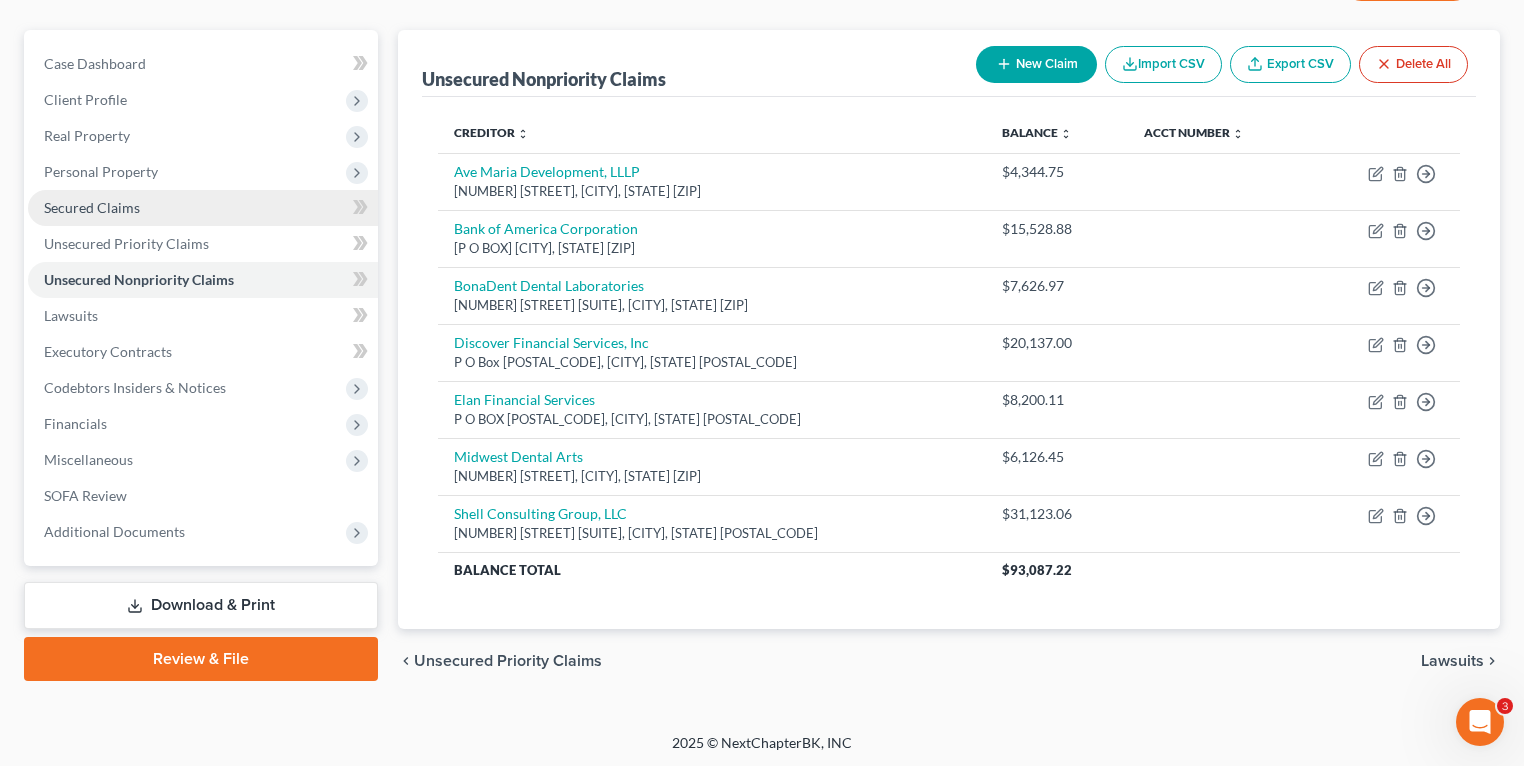 click on "Secured Claims" at bounding box center (203, 208) 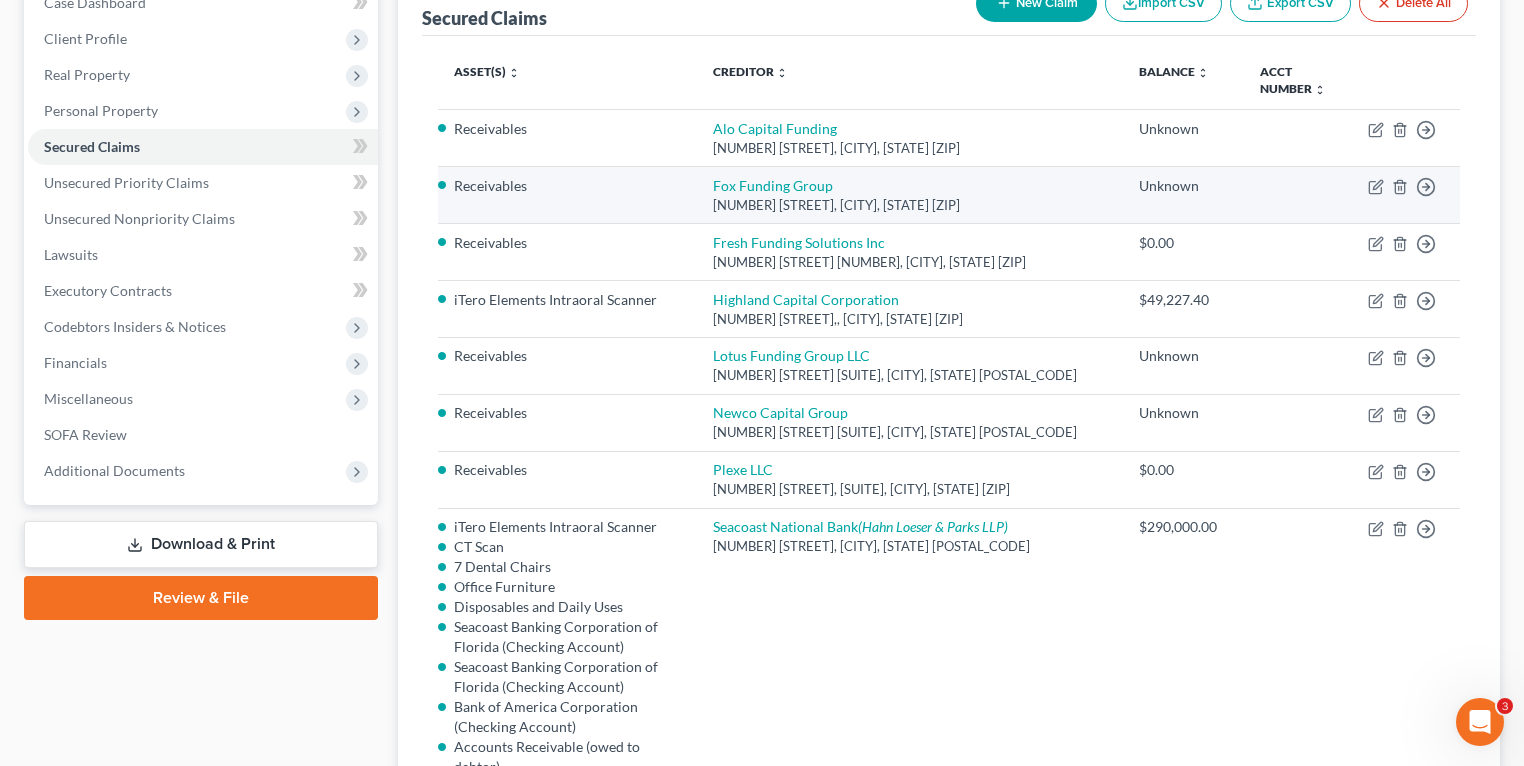 scroll, scrollTop: 240, scrollLeft: 0, axis: vertical 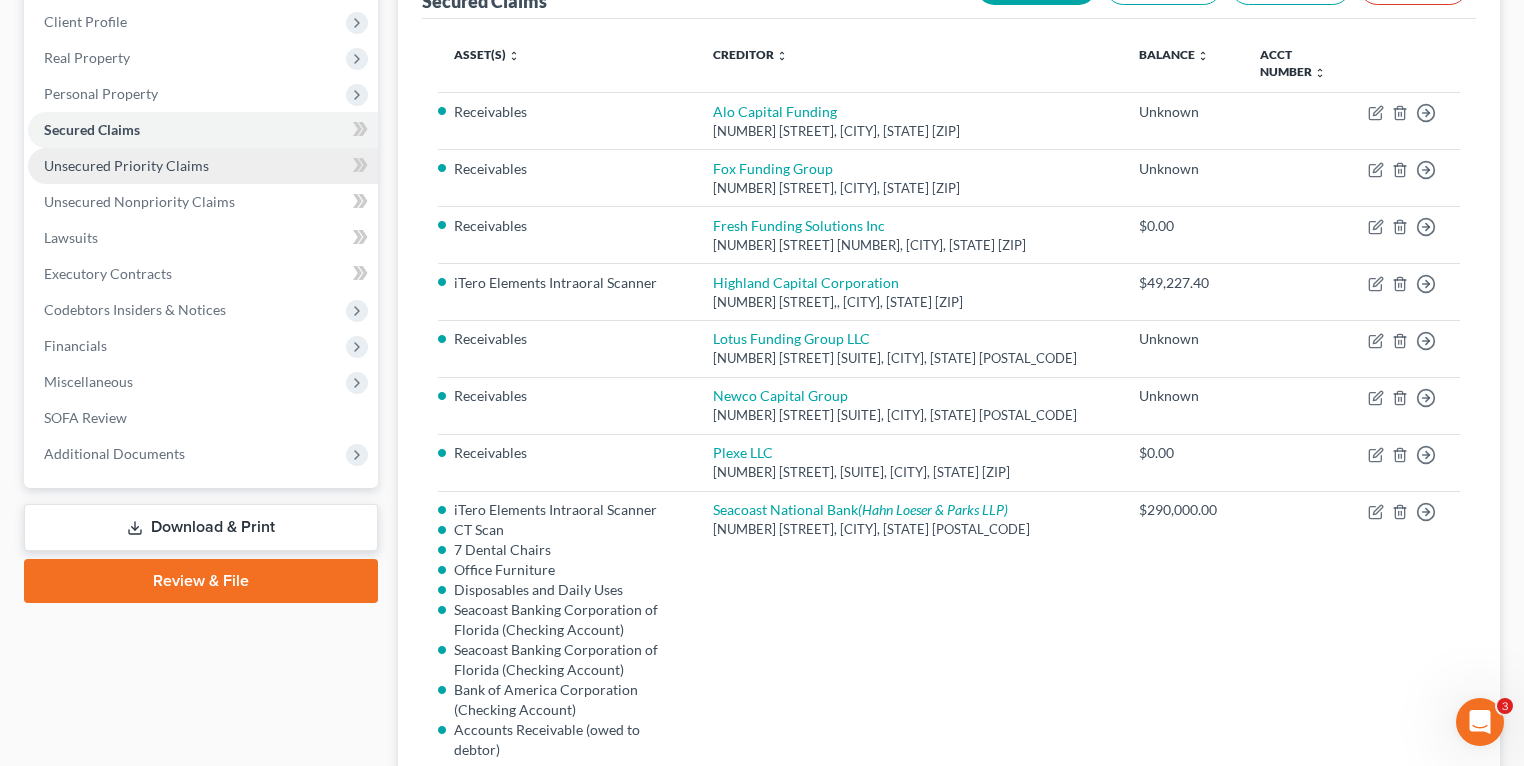 click on "Unsecured Priority Claims" at bounding box center (126, 165) 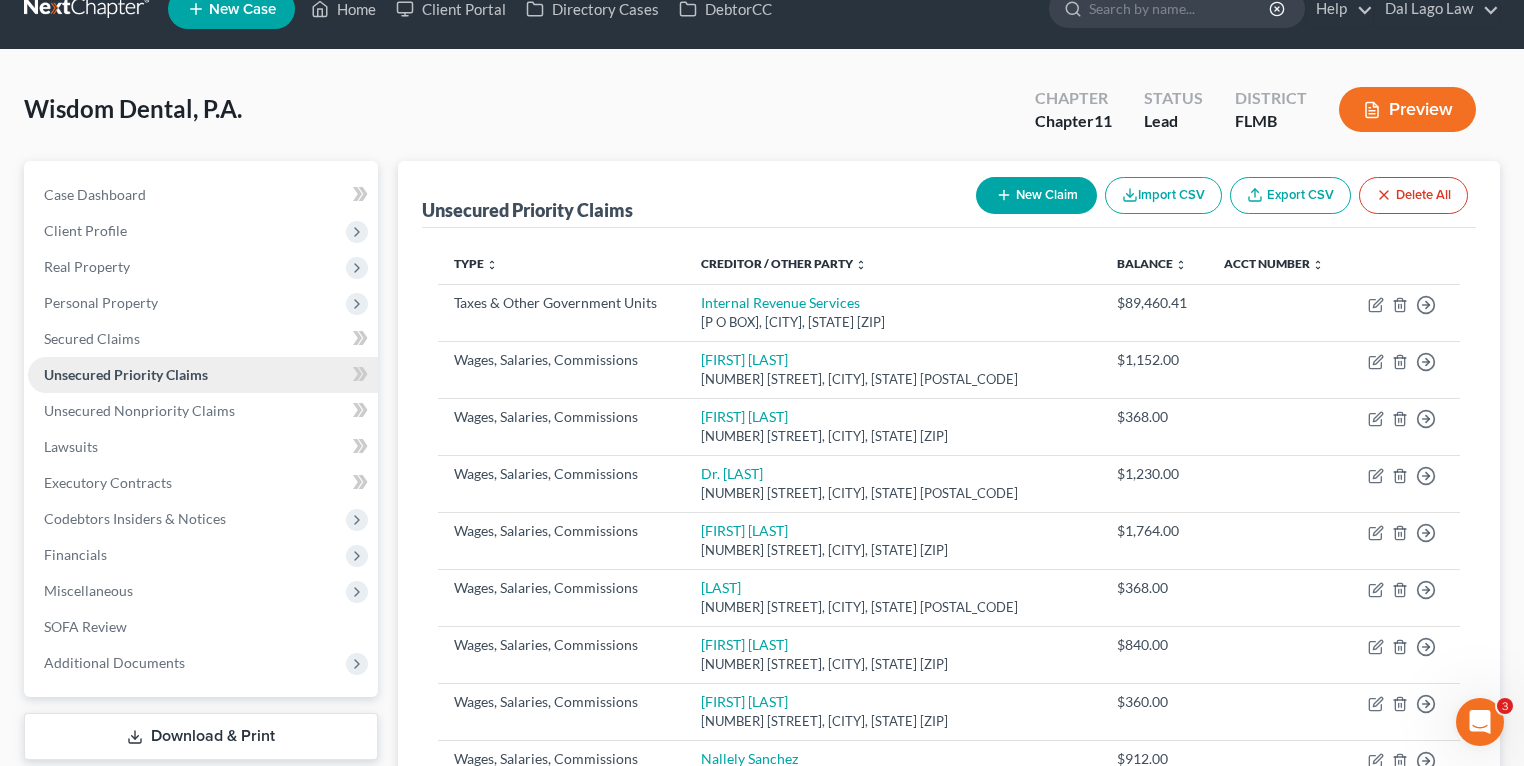 scroll, scrollTop: 0, scrollLeft: 0, axis: both 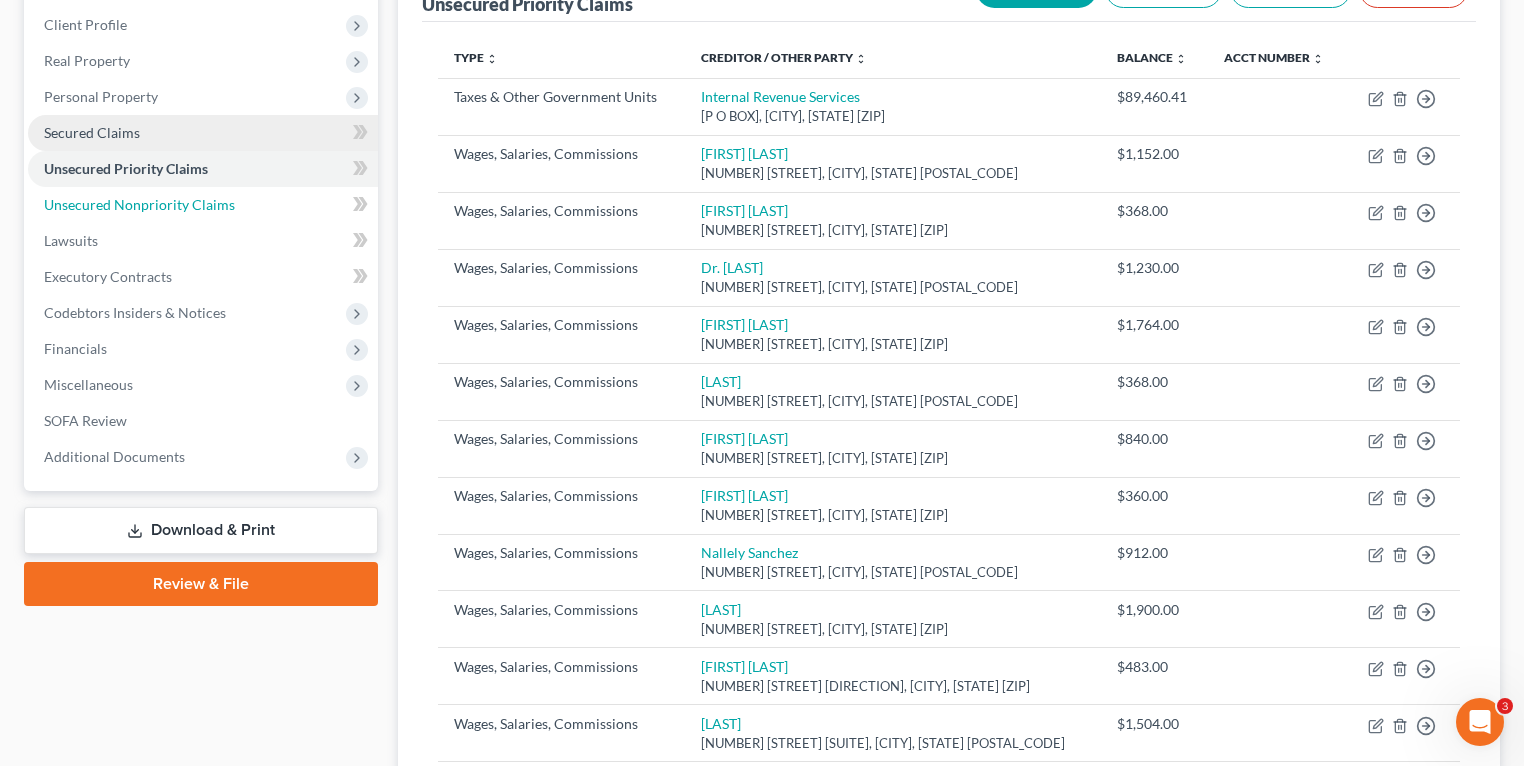 drag, startPoint x: 160, startPoint y: 188, endPoint x: 208, endPoint y: 200, distance: 49.47727 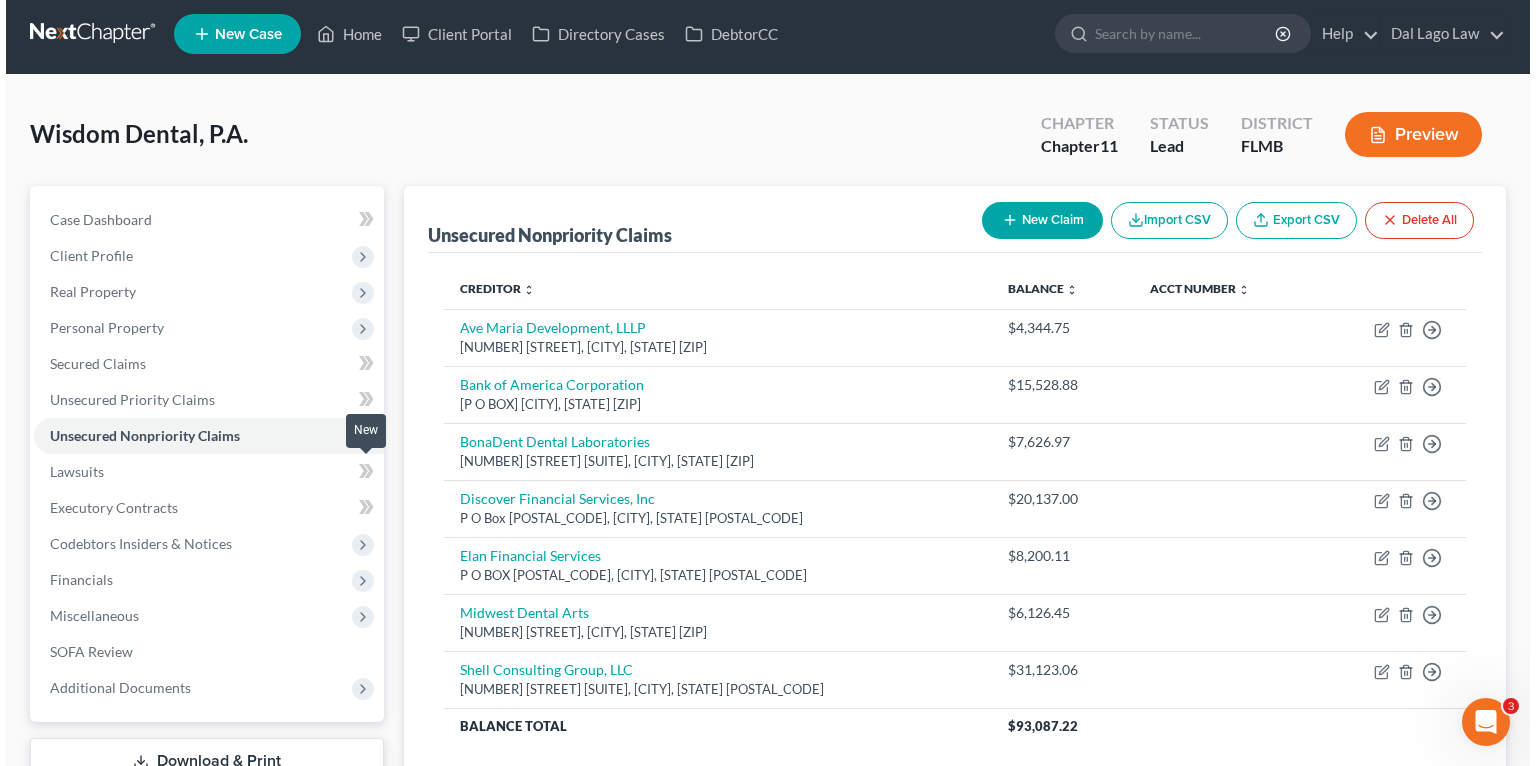 scroll, scrollTop: 0, scrollLeft: 0, axis: both 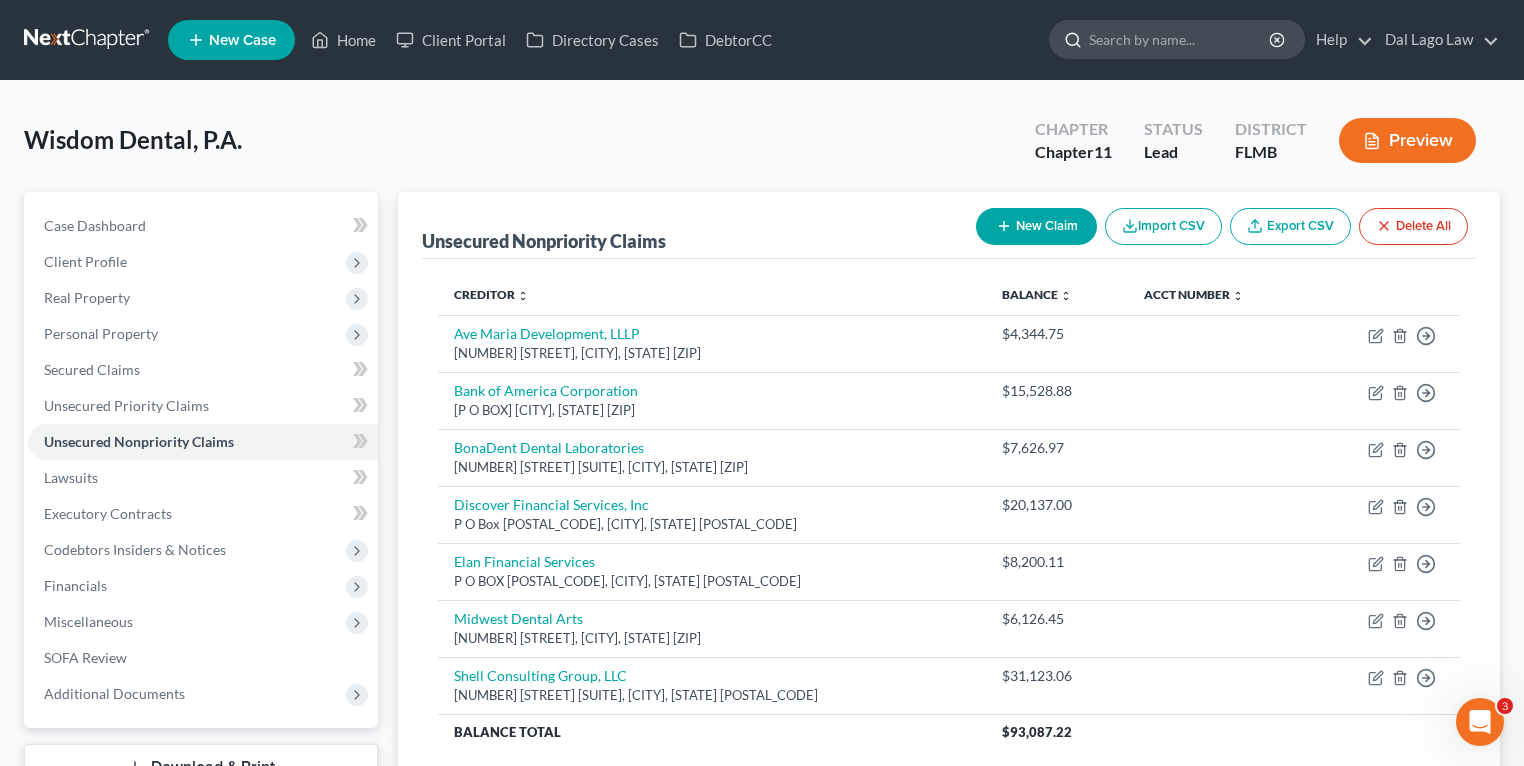 click at bounding box center [1180, 39] 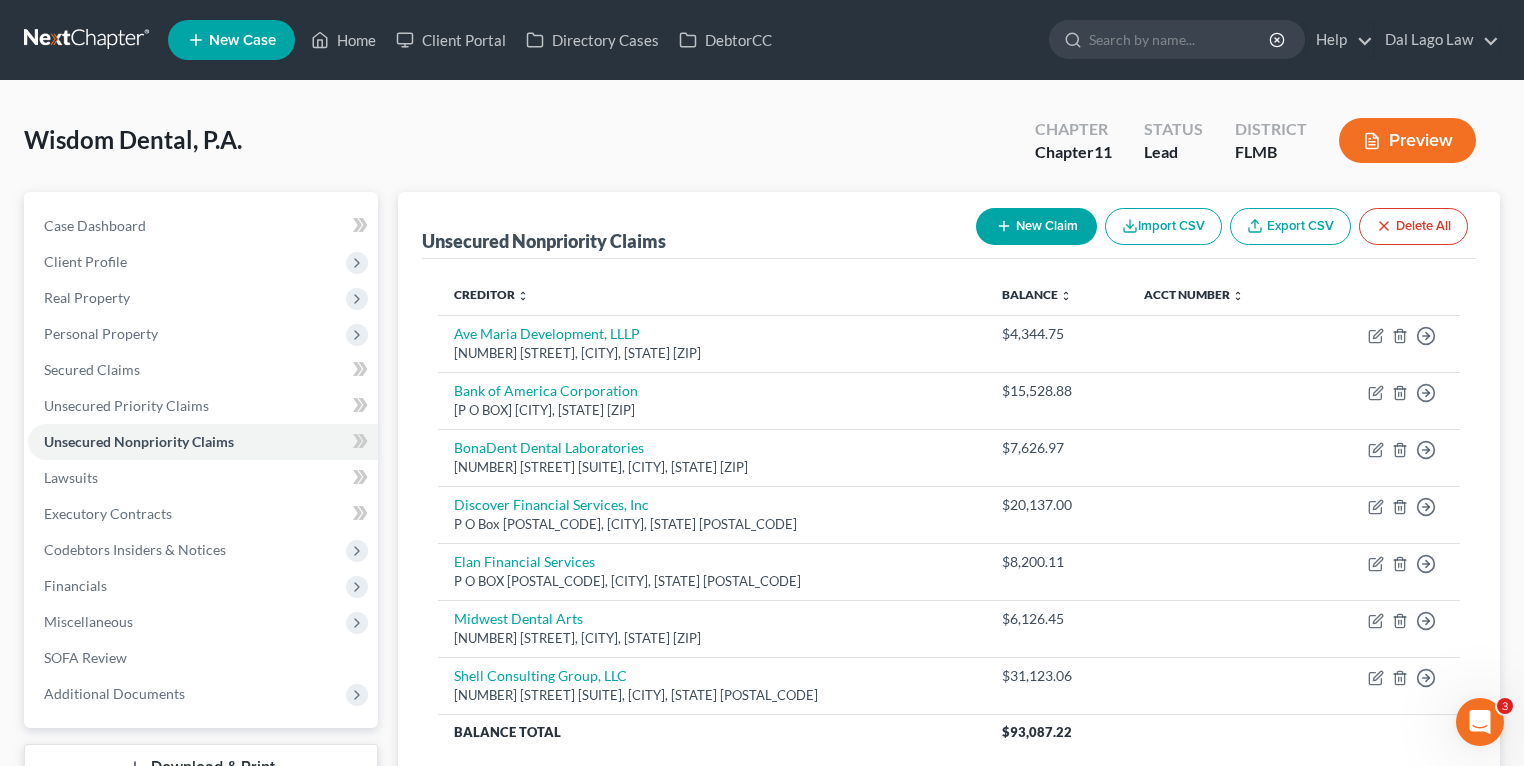 click on "Preview" at bounding box center [1407, 140] 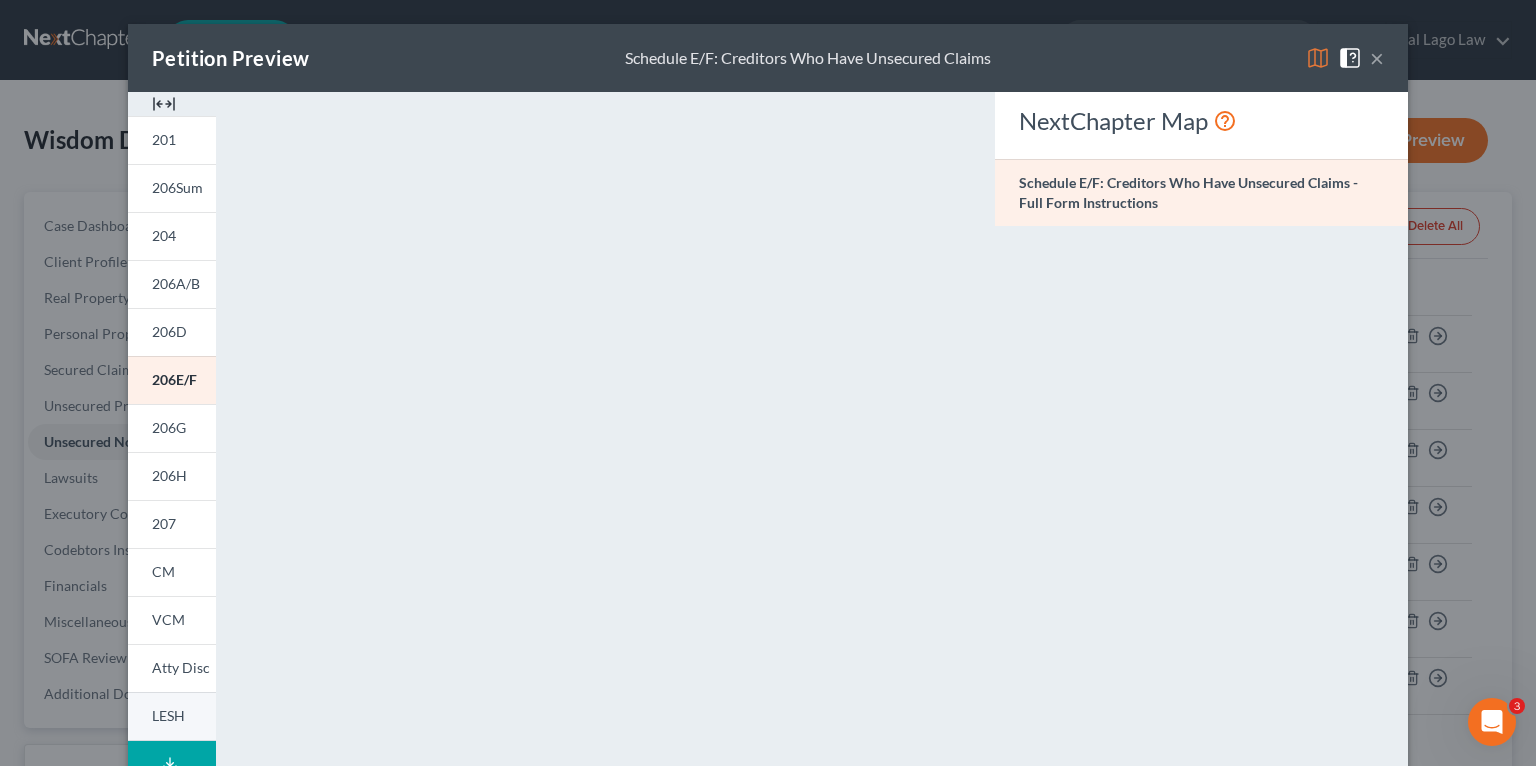 click on "LESH" at bounding box center (172, 716) 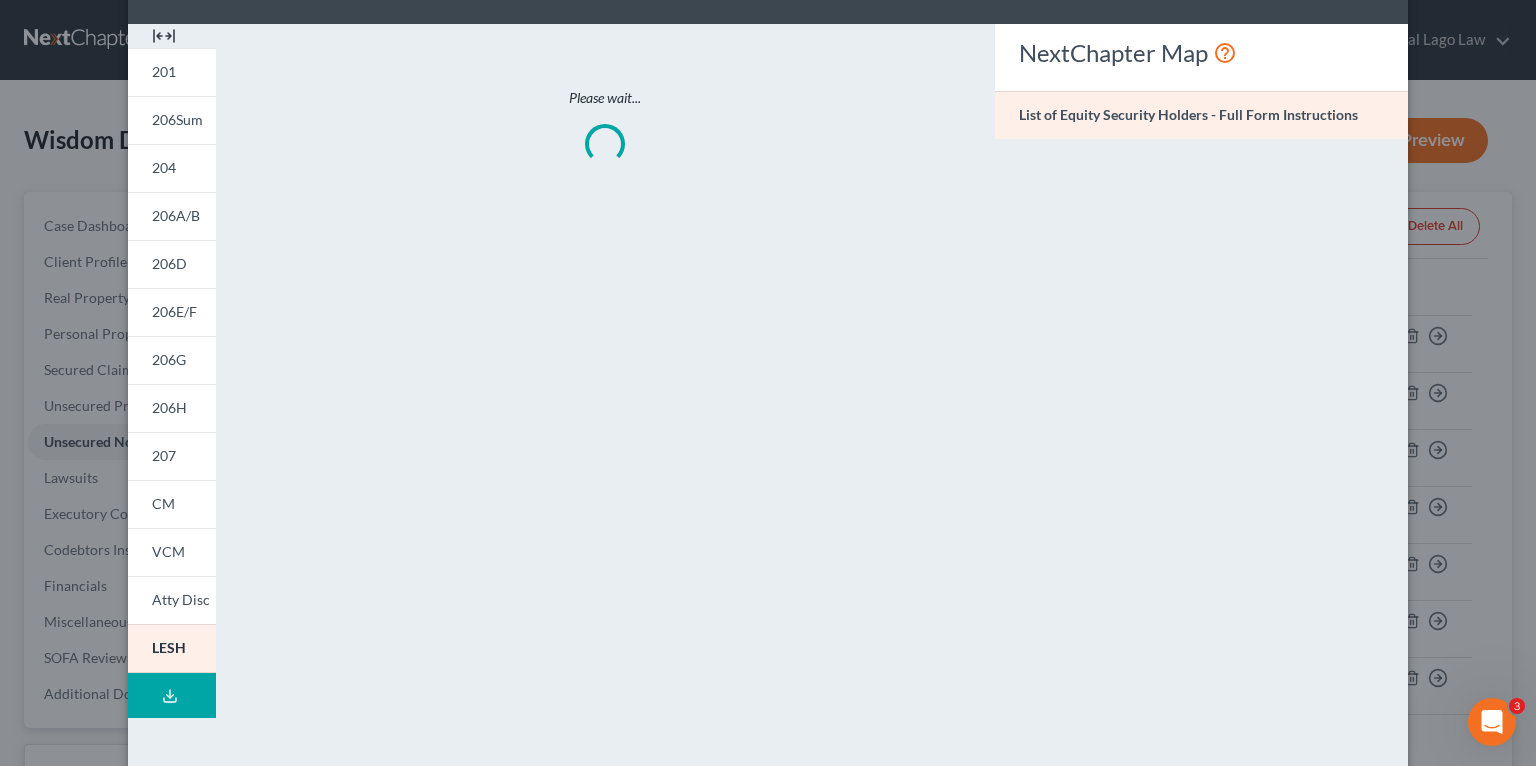scroll, scrollTop: 0, scrollLeft: 0, axis: both 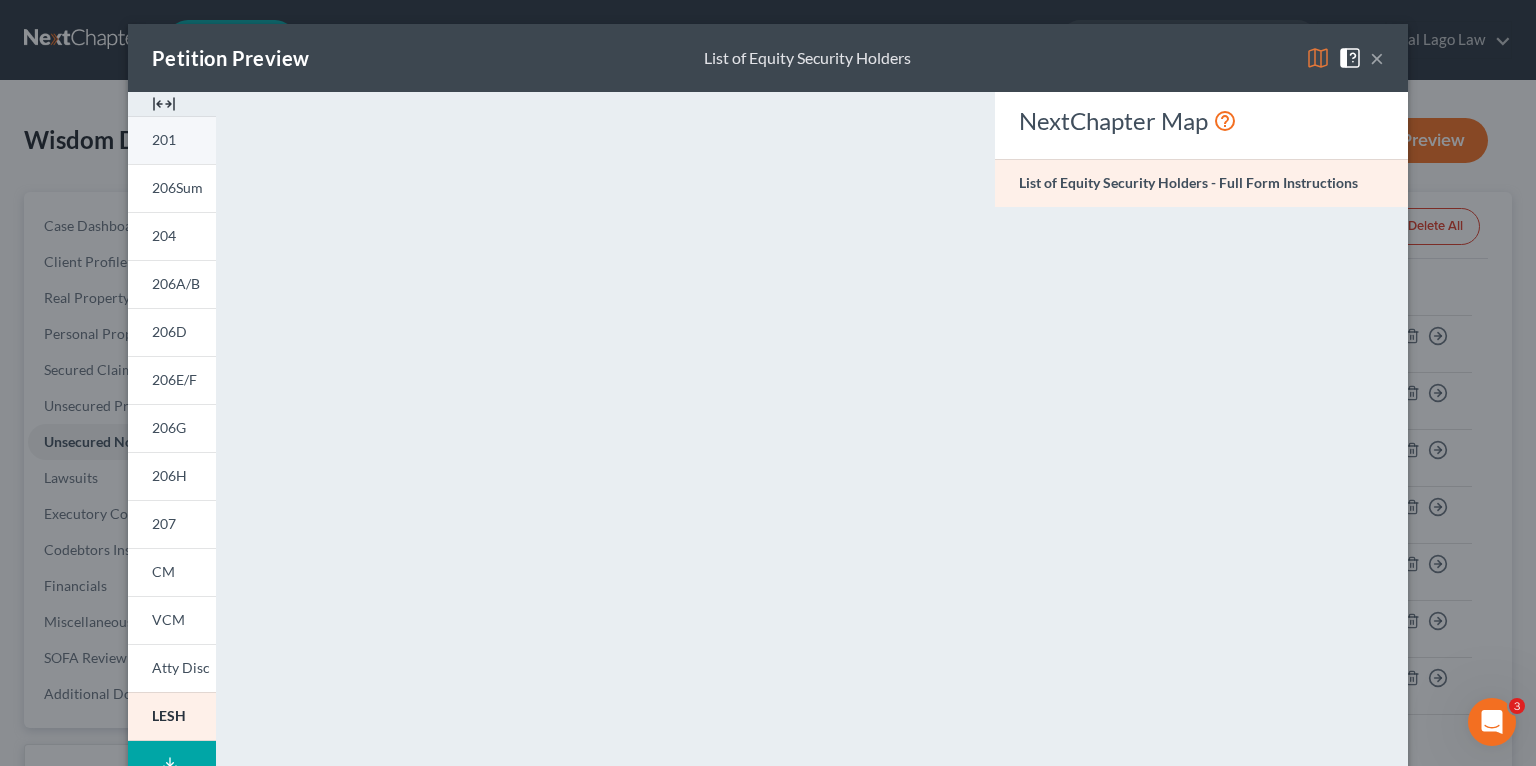 click on "201" at bounding box center [172, 140] 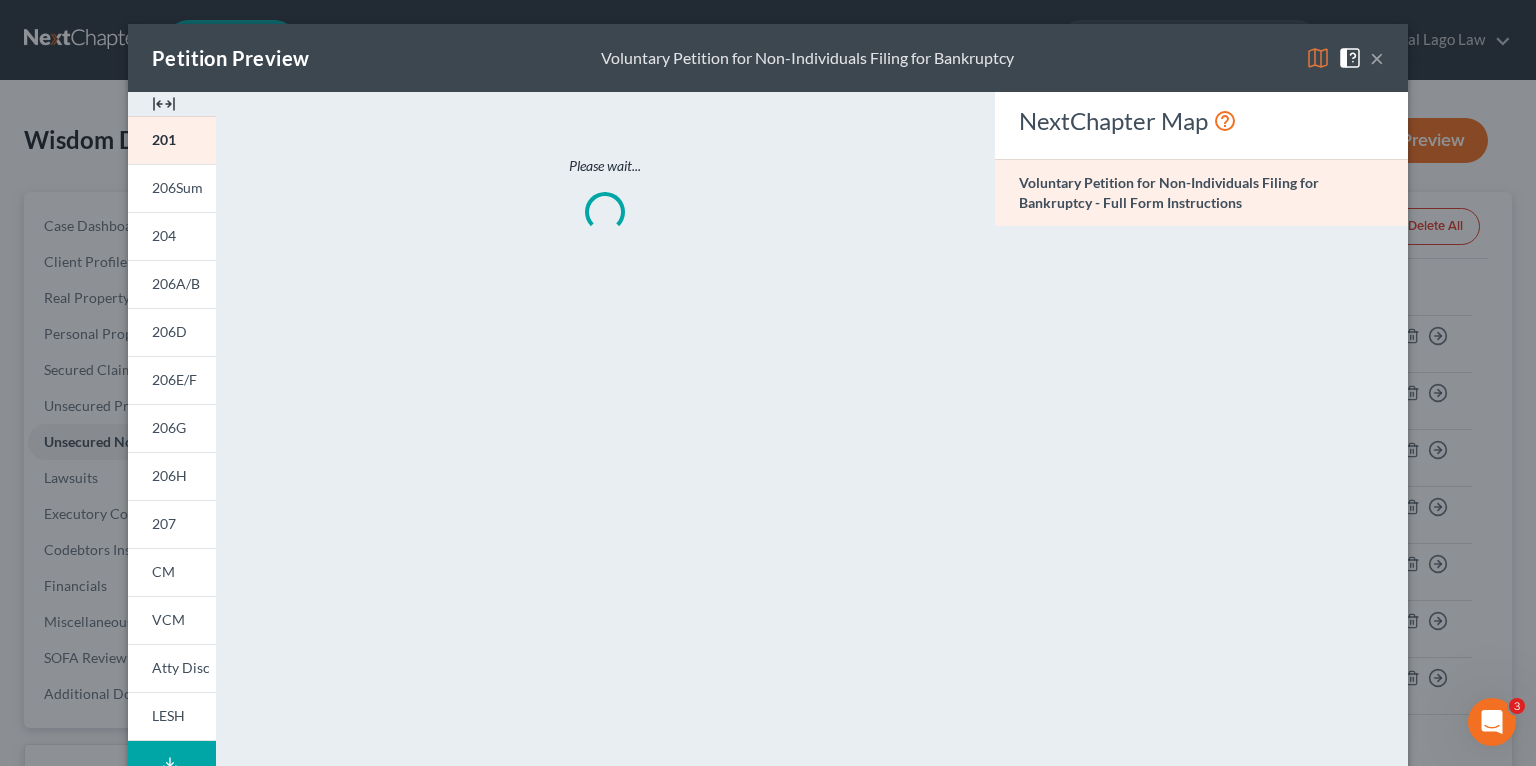 click at bounding box center (164, 104) 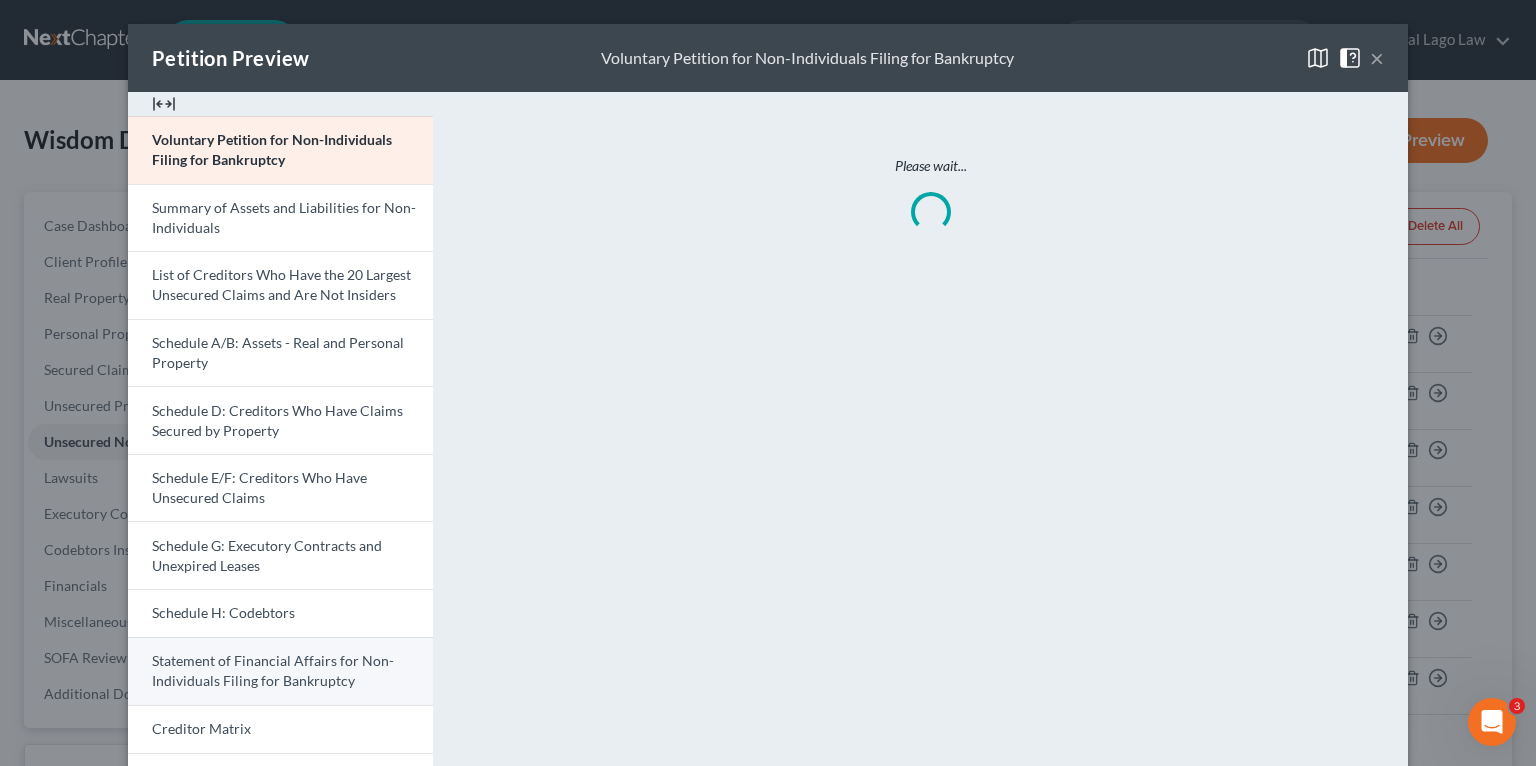 scroll, scrollTop: 214, scrollLeft: 0, axis: vertical 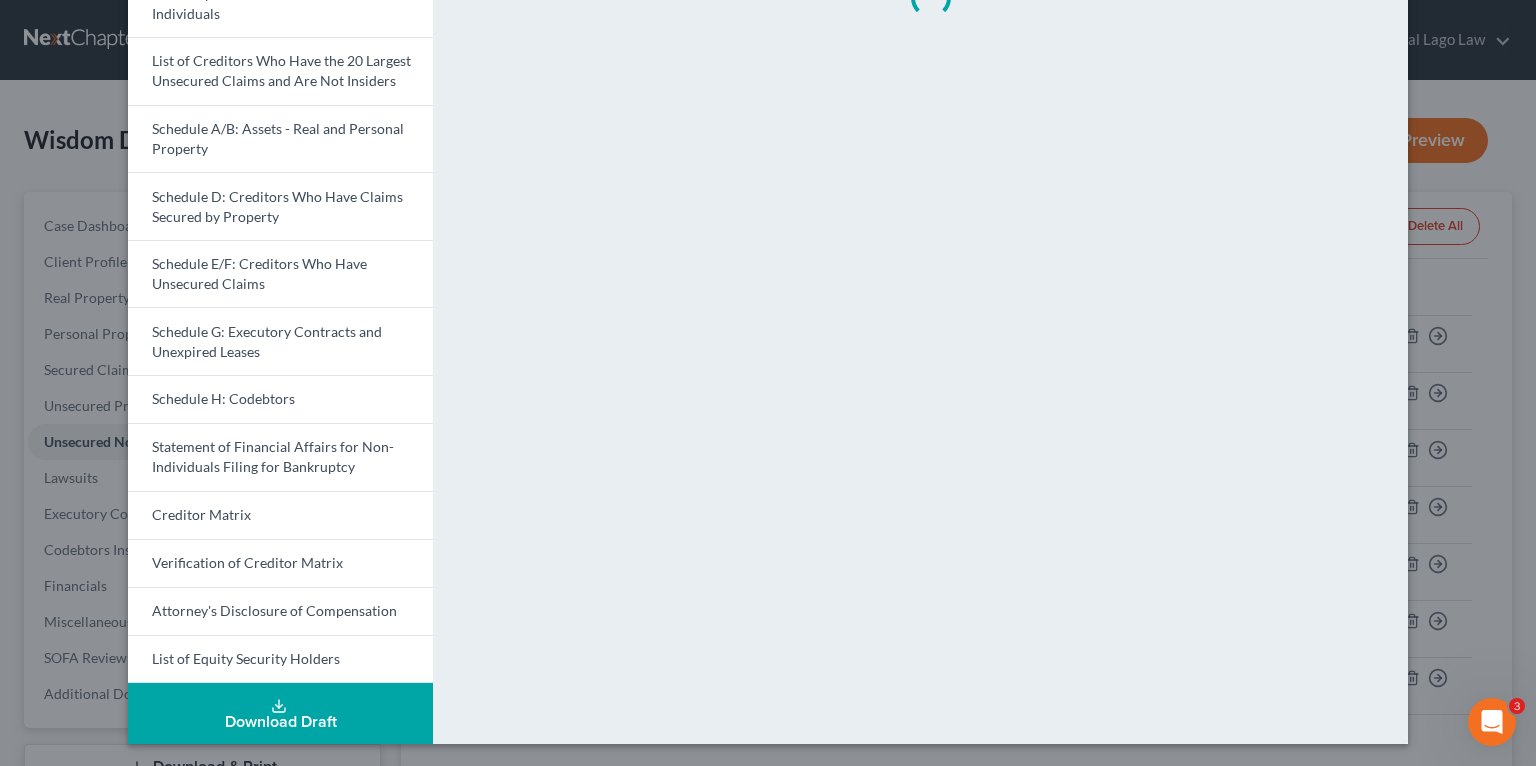 click on "Download Draft" at bounding box center [280, 713] 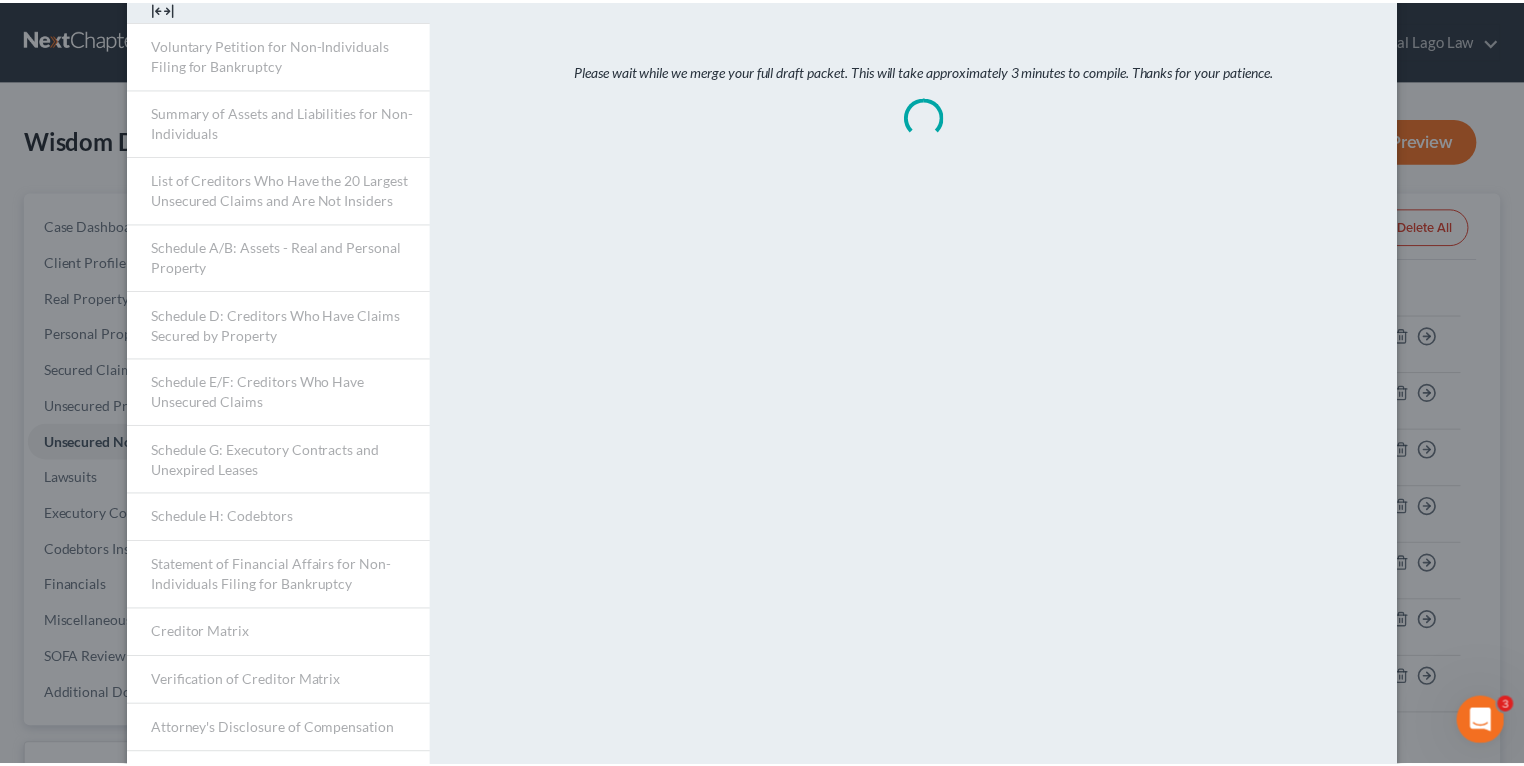 scroll, scrollTop: 0, scrollLeft: 0, axis: both 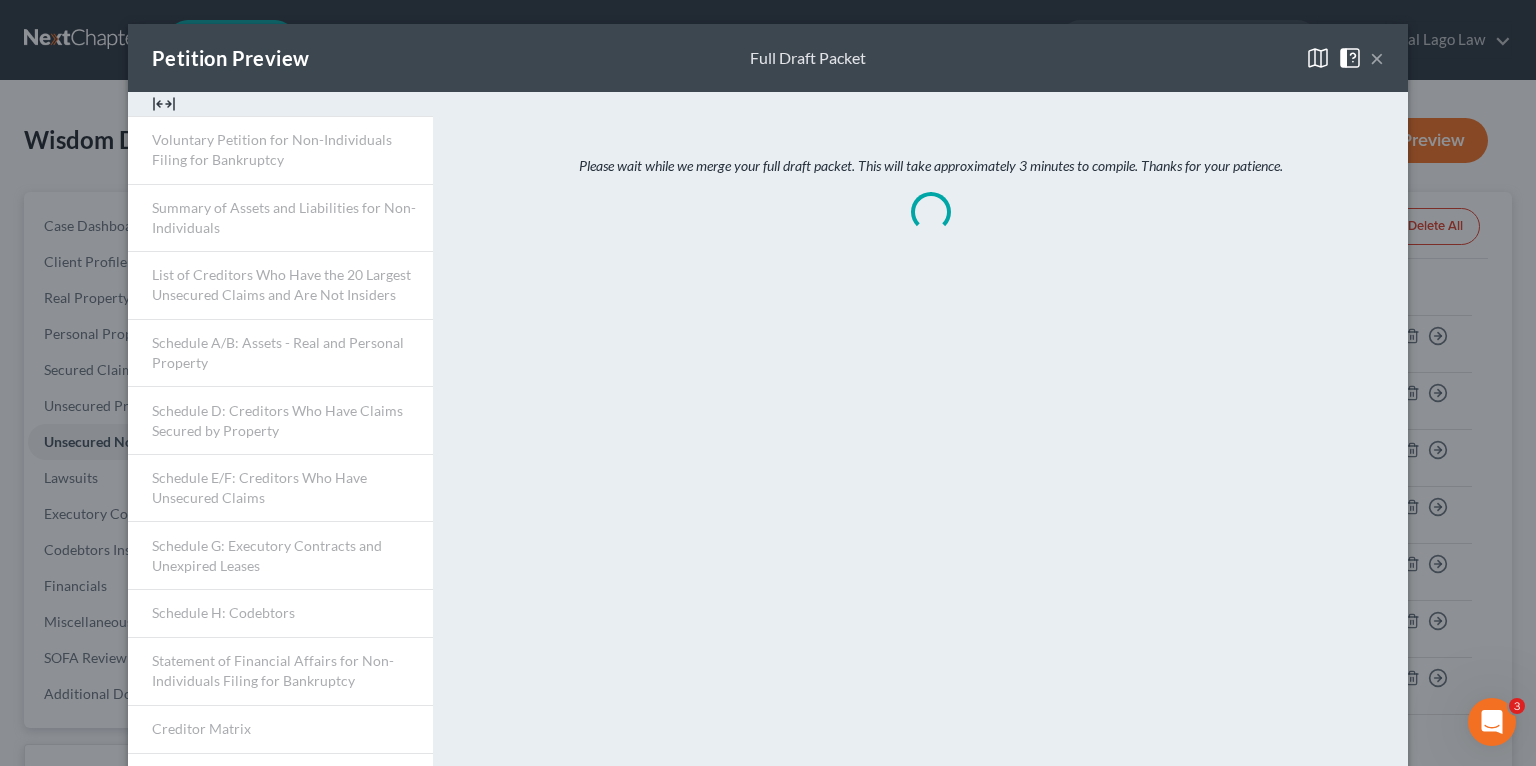 click on "×" at bounding box center (1377, 58) 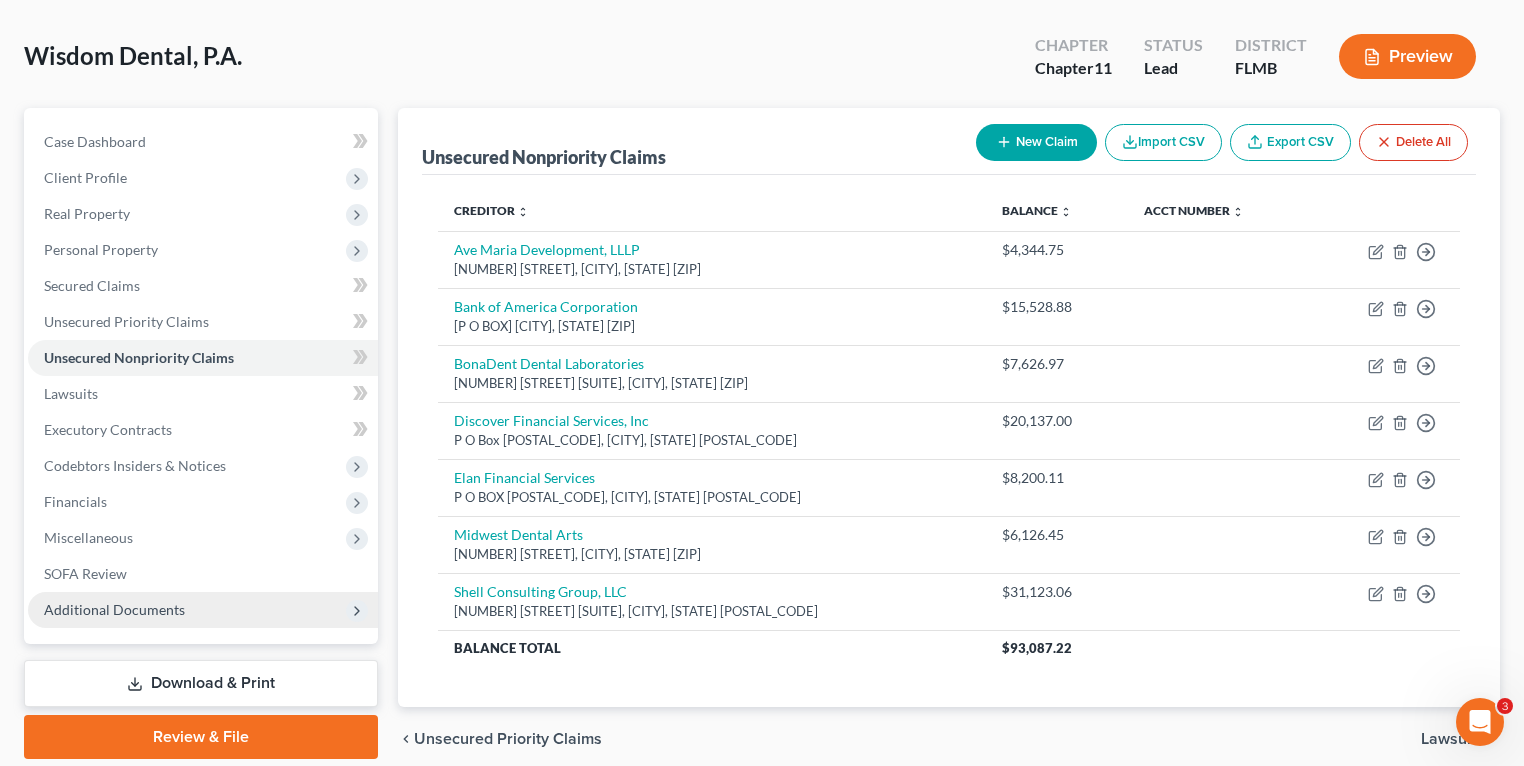 scroll, scrollTop: 162, scrollLeft: 0, axis: vertical 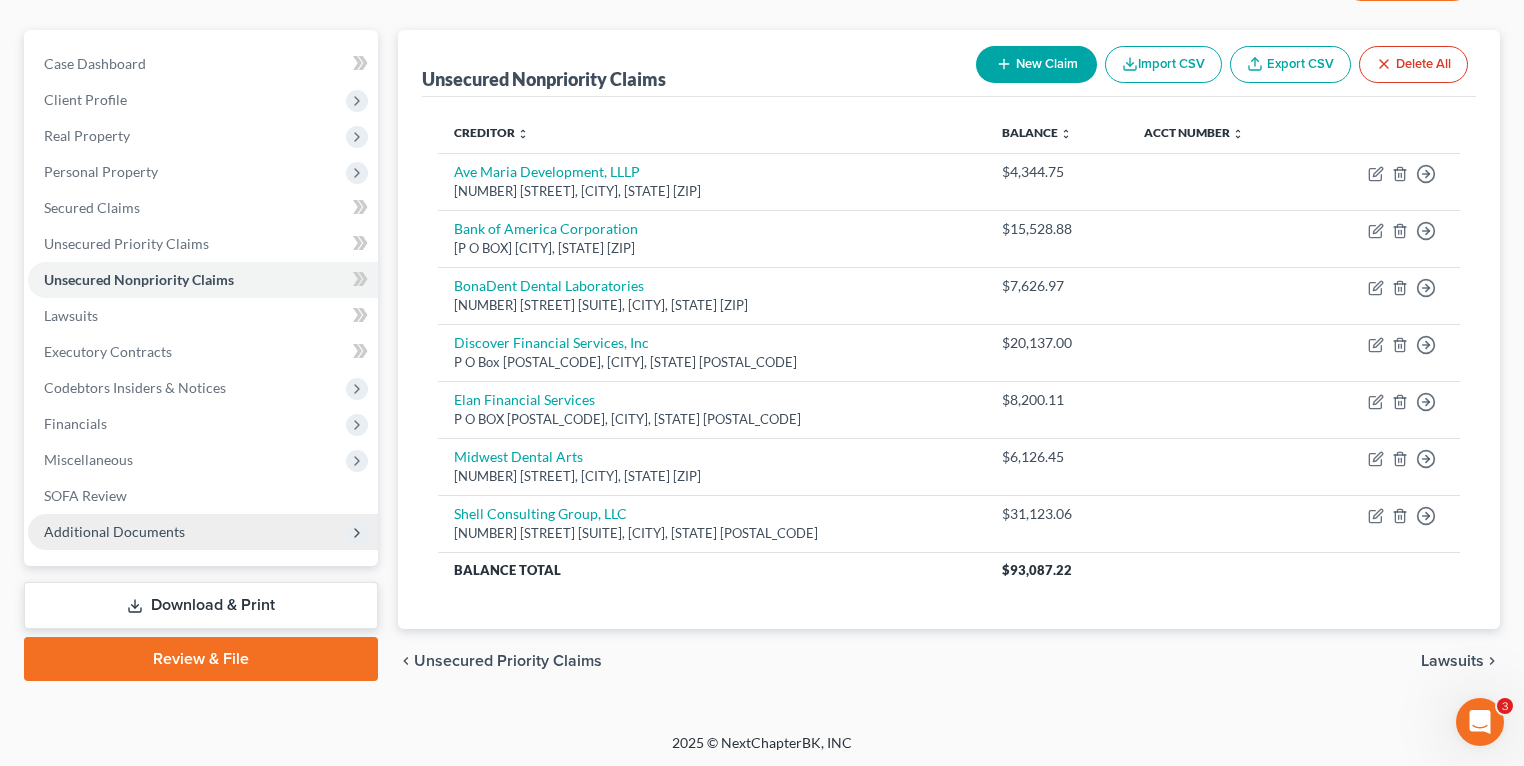 click on "Additional Documents" at bounding box center [203, 532] 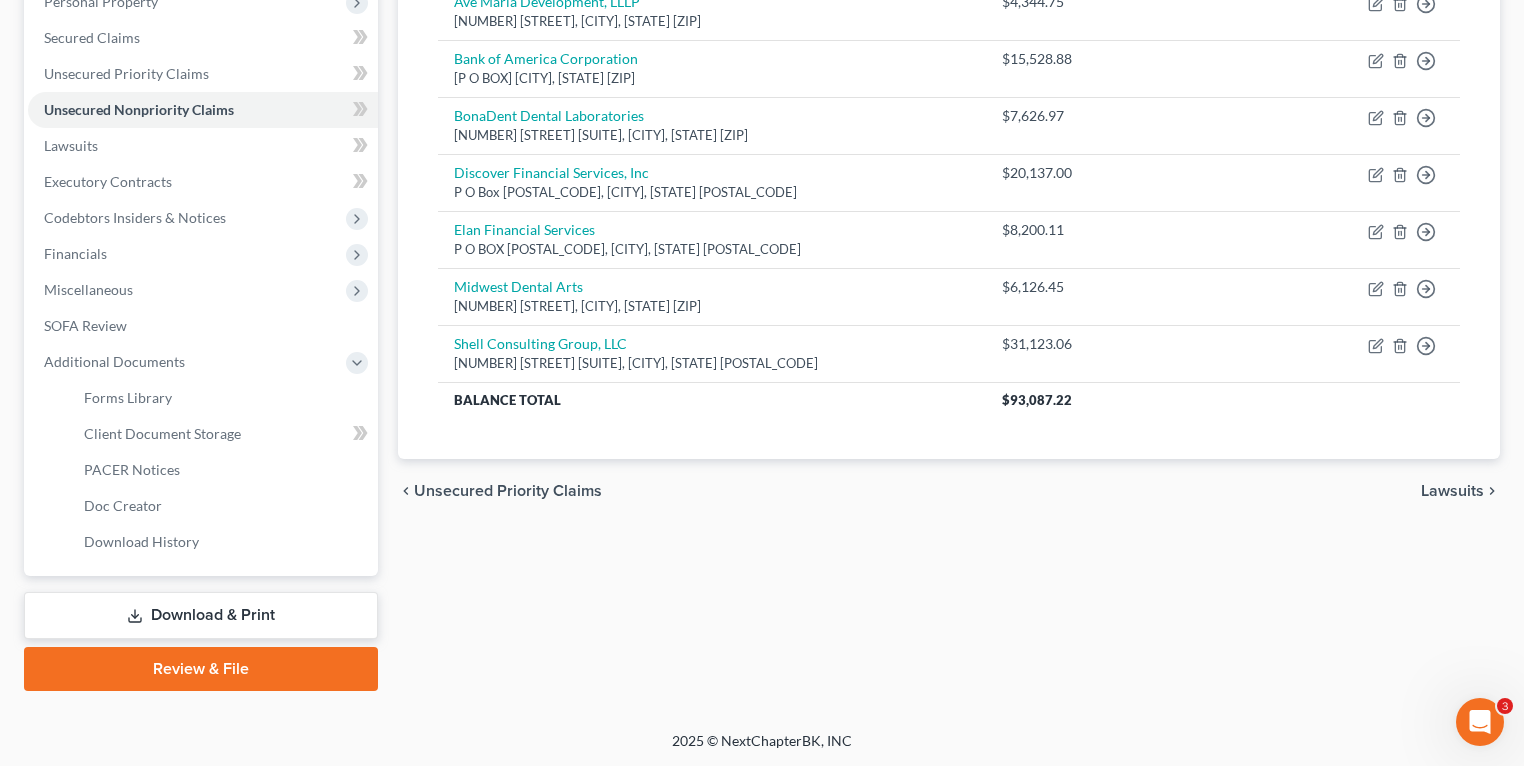 click on "Download & Print" at bounding box center [201, 615] 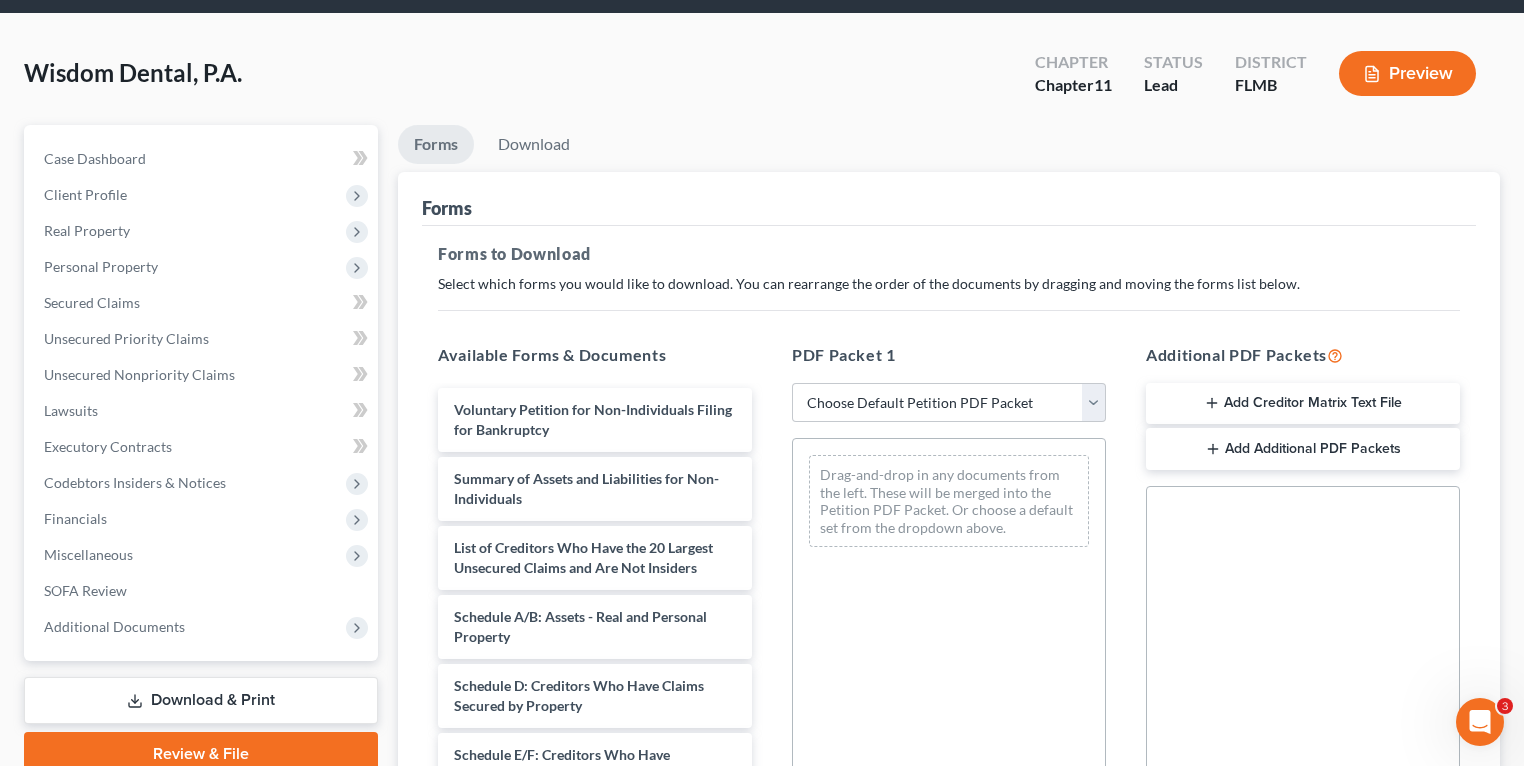scroll, scrollTop: 0, scrollLeft: 0, axis: both 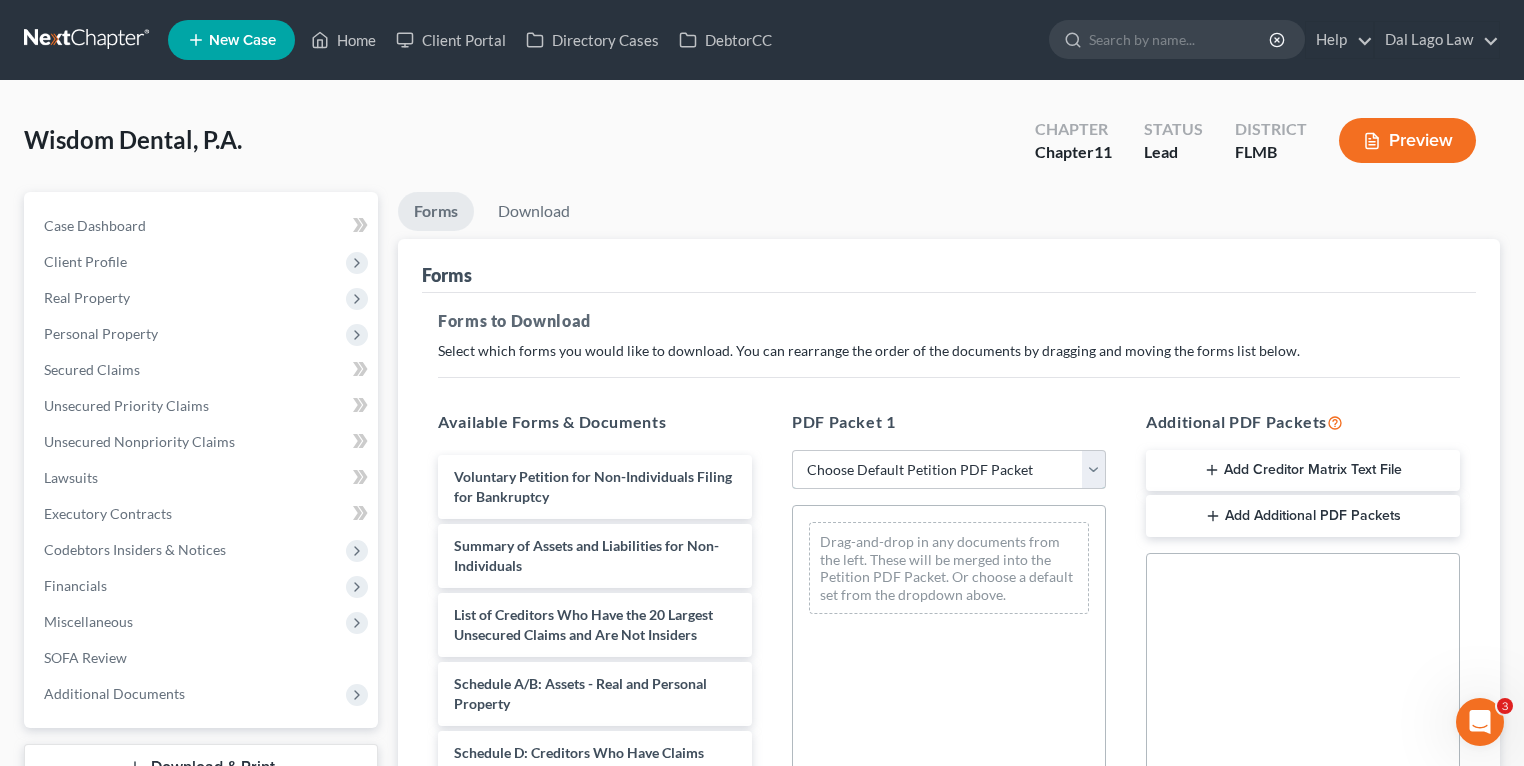click on "Choose Default Petition PDF Packet Complete Bankruptcy Petition (all forms and schedules) Emergency Filing Forms (Petition and Creditor List Only) Amended Forms Signature Pages Only SOFA Only" at bounding box center [949, 470] 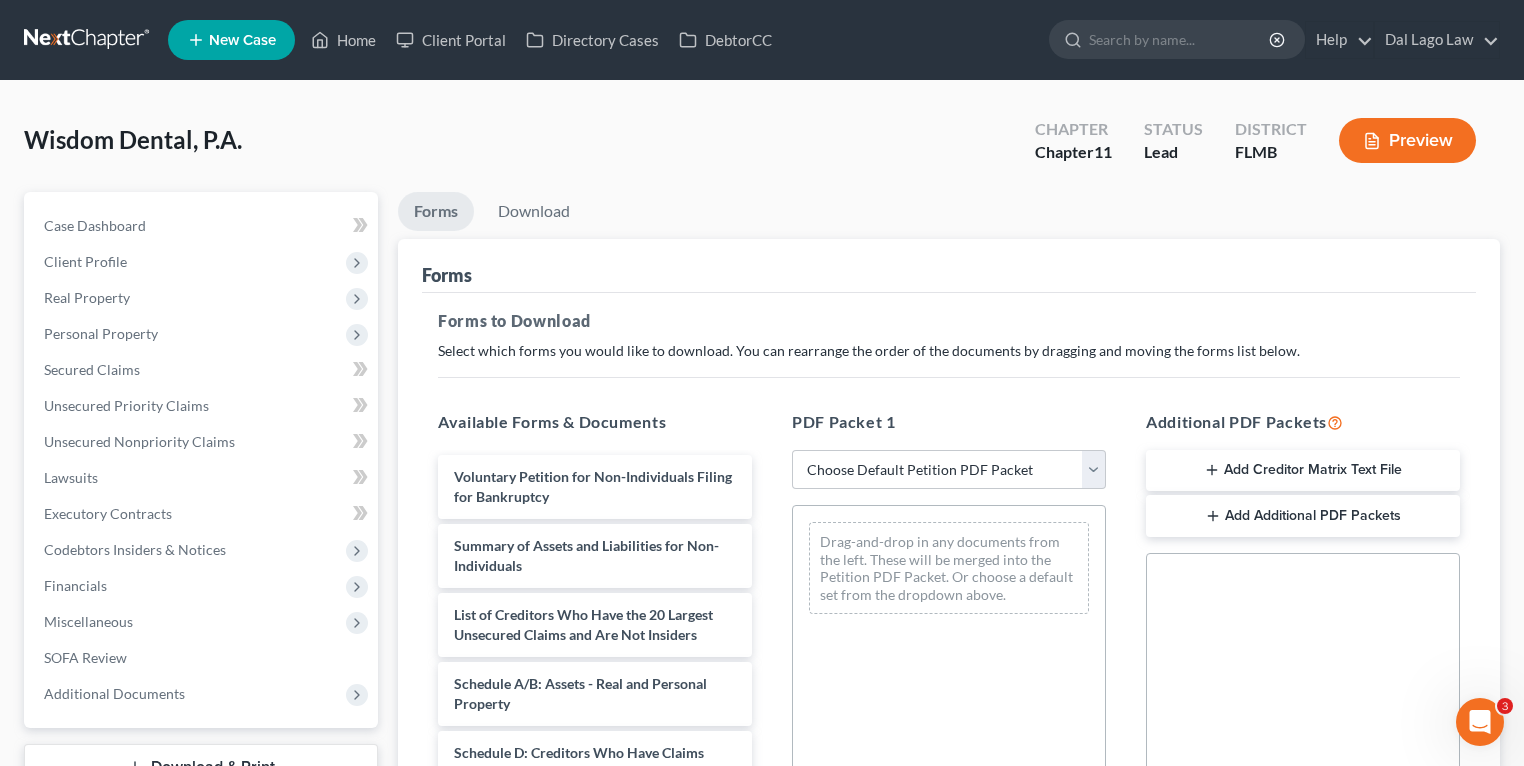 click on "Select which forms you would like to download. You can rearrange the order of the documents by dragging and moving the forms list below." at bounding box center [949, 351] 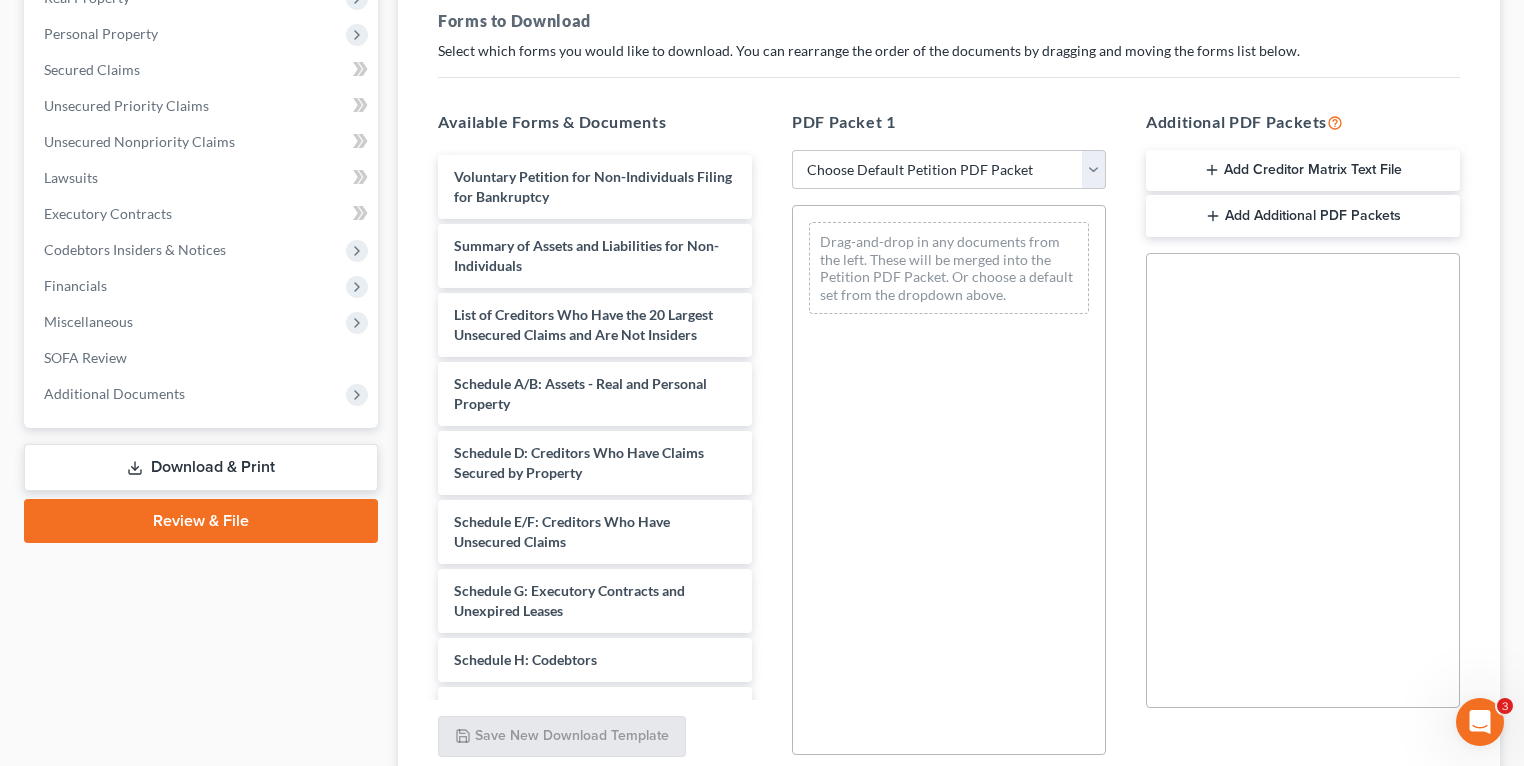 scroll, scrollTop: 320, scrollLeft: 0, axis: vertical 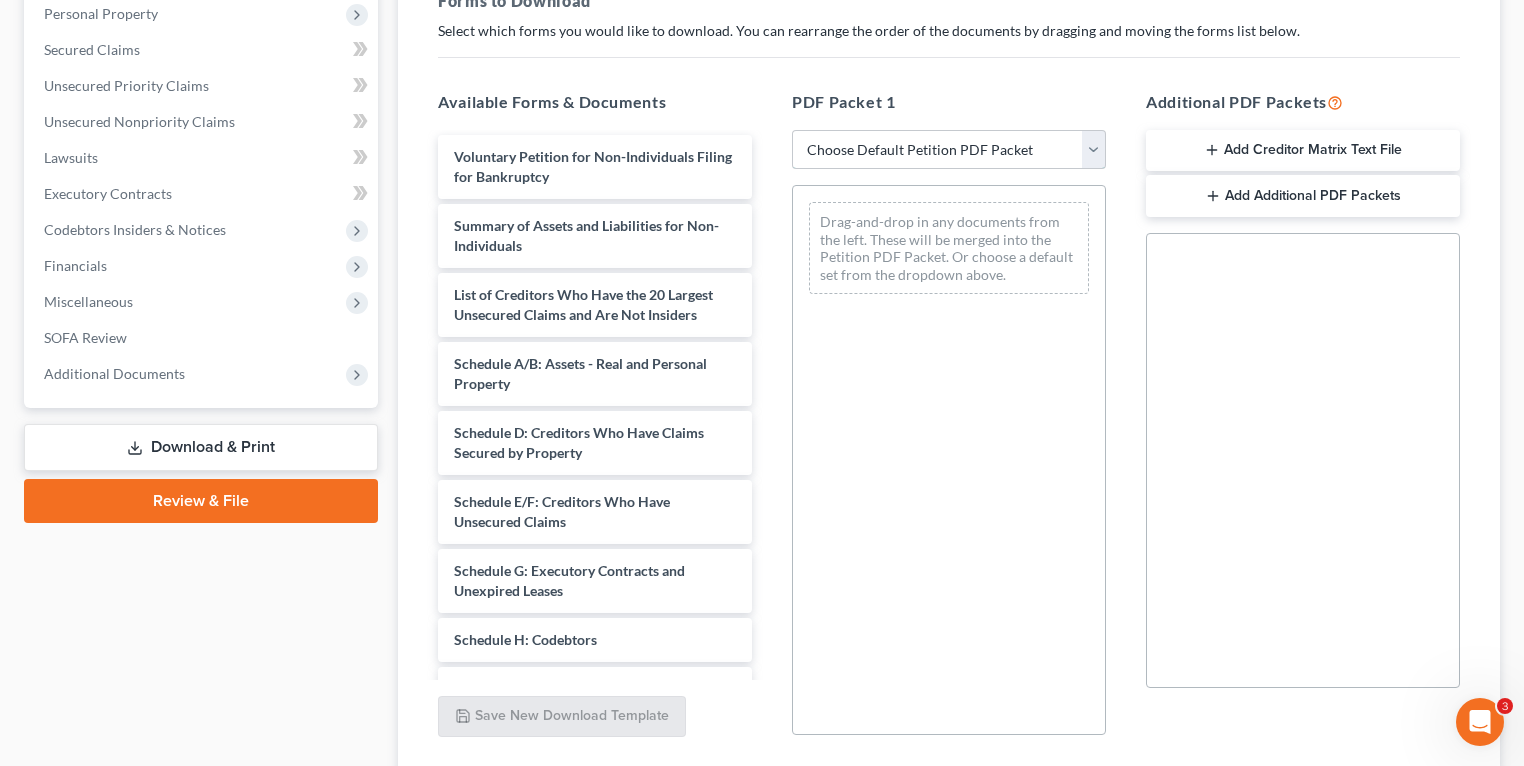 click on "Choose Default Petition PDF Packet Complete Bankruptcy Petition (all forms and schedules) Emergency Filing Forms (Petition and Creditor List Only) Amended Forms Signature Pages Only SOFA Only" at bounding box center [949, 150] 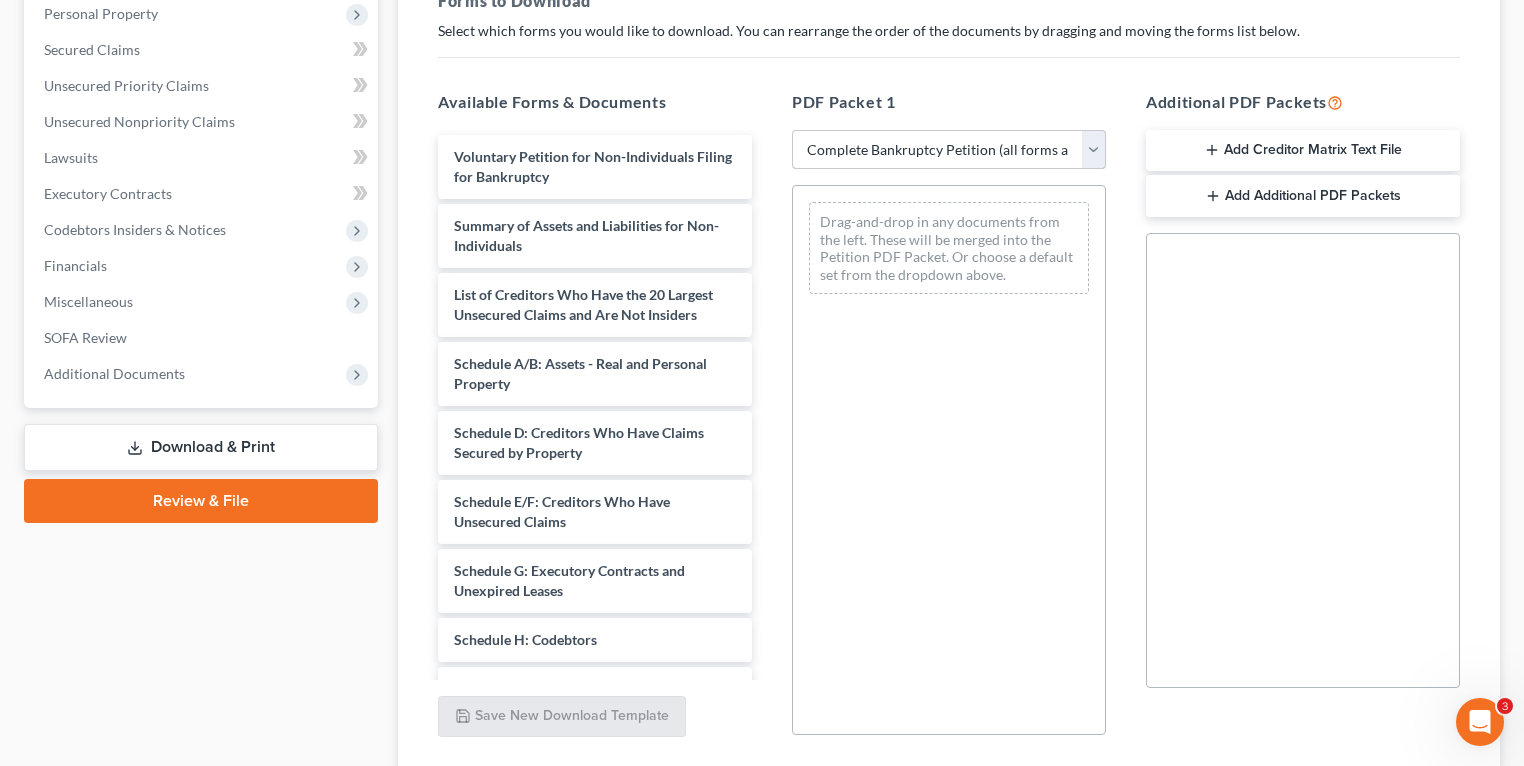 click on "Choose Default Petition PDF Packet Complete Bankruptcy Petition (all forms and schedules) Emergency Filing Forms (Petition and Creditor List Only) Amended Forms Signature Pages Only SOFA Only" at bounding box center (949, 150) 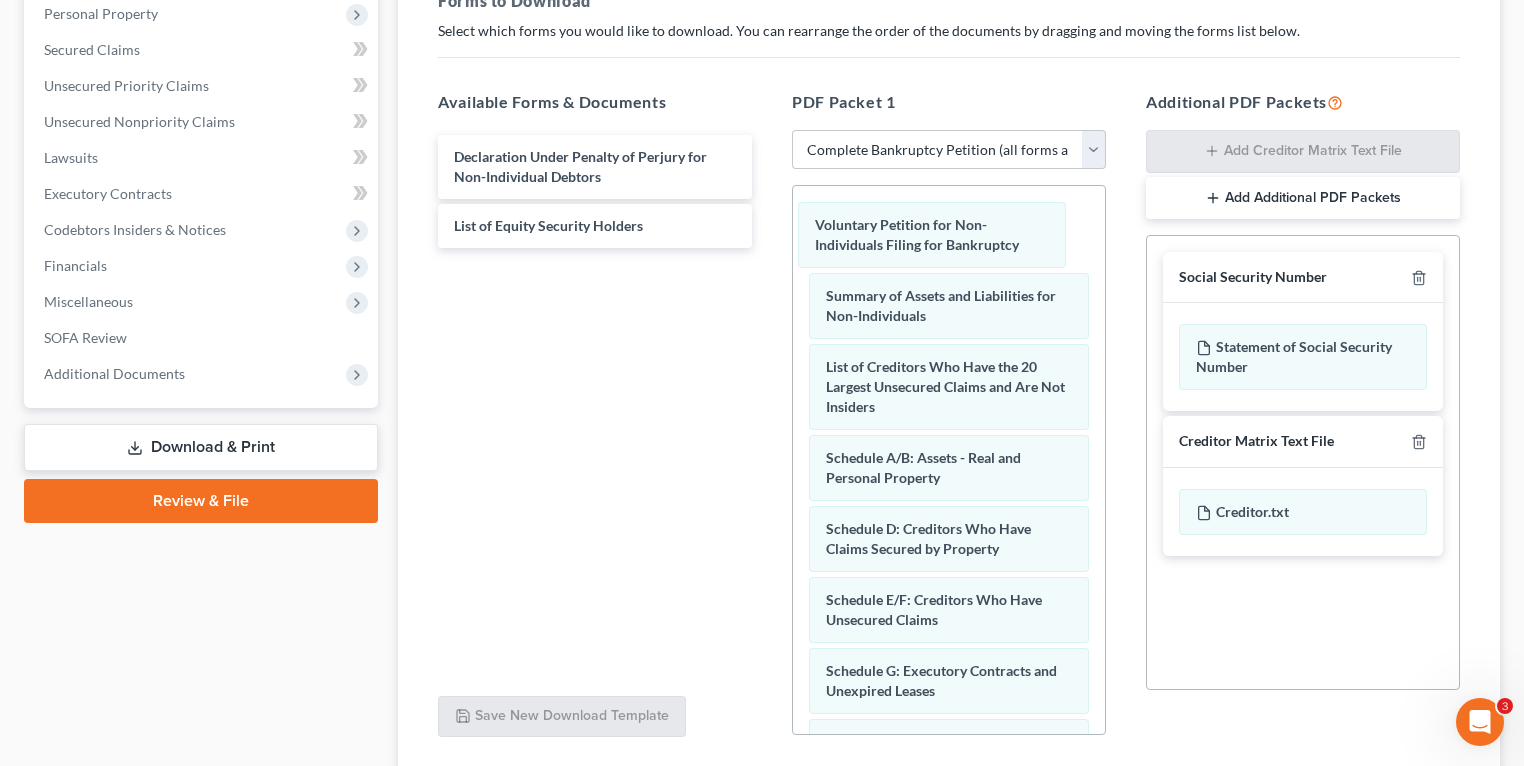 drag, startPoint x: 906, startPoint y: 233, endPoint x: 569, endPoint y: 298, distance: 343.2113 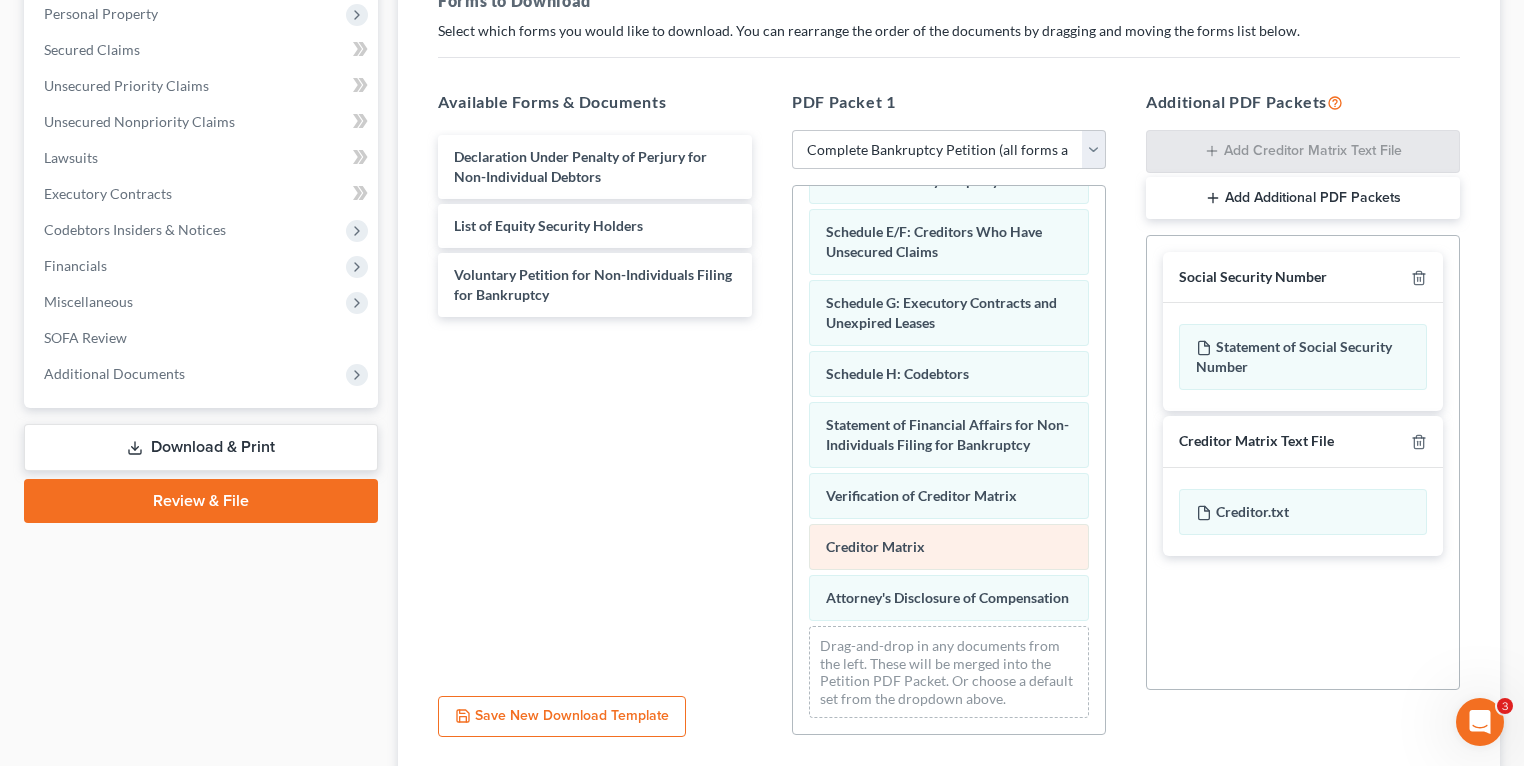 click on "Summary of Assets and Liabilities for Non-Individuals List of Creditors Who Have the 20 Largest Unsecured Claims and Are Not Insiders Schedule A/B: Assets - Real and Personal Property Schedule D: Creditors Who Have Claims Secured by Property Schedule E/F: Creditors Who Have Unsecured Claims Schedule G: Executory Contracts and Unexpired Leases Schedule H: Codebtors Statement of Financial Affairs for Non-Individuals Filing for Bankruptcy Verification of Creditor Matrix Creditor Matrix Attorney's Disclosure of Compensation Drag-and-drop in any documents from the left. These will be merged into the Petition PDF Packet. Or choose a default set from the dropdown above." at bounding box center [949, 311] 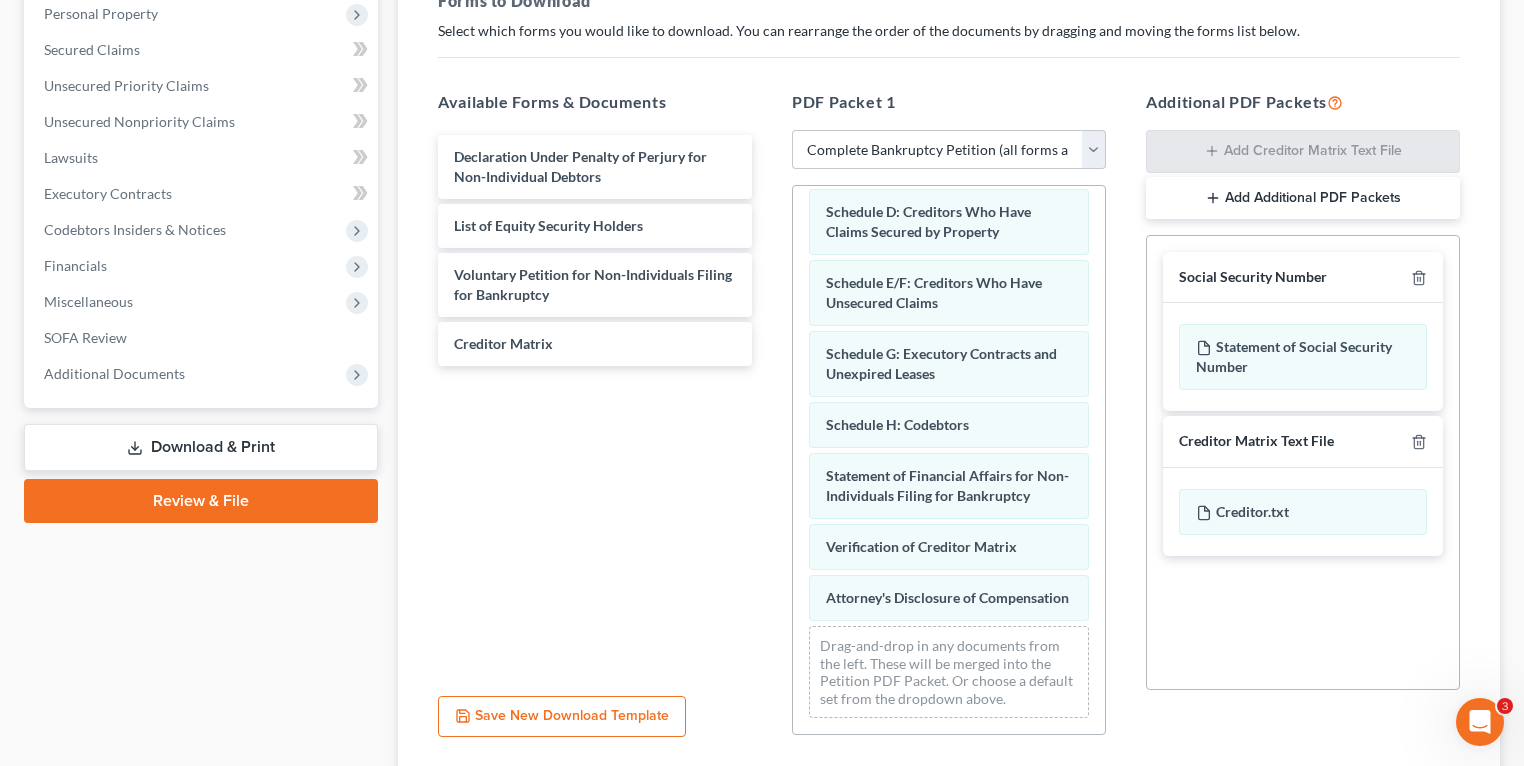 scroll, scrollTop: 311, scrollLeft: 0, axis: vertical 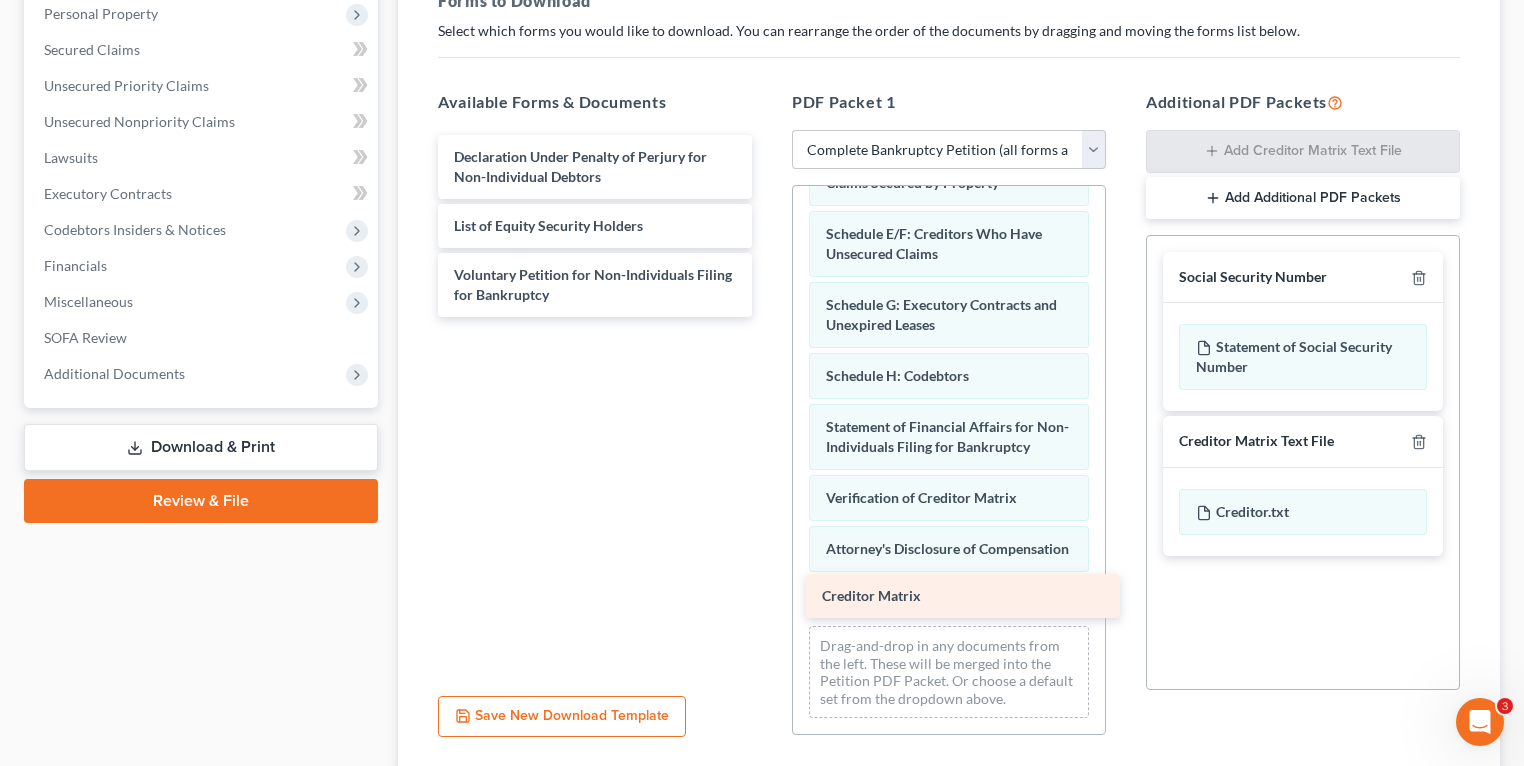 drag, startPoint x: 624, startPoint y: 341, endPoint x: 992, endPoint y: 595, distance: 447.1465 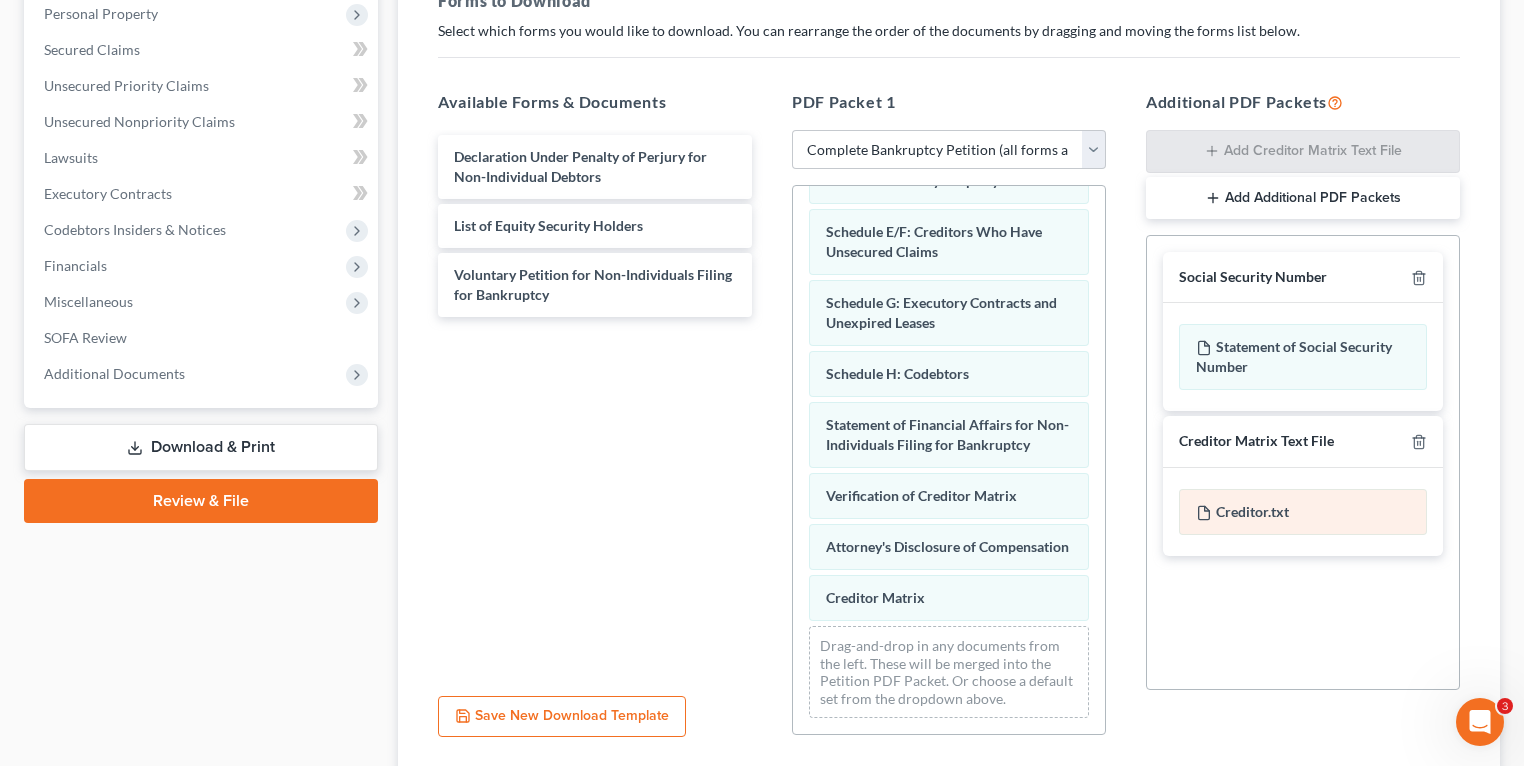 click on "Creditor.txt" at bounding box center [1303, 512] 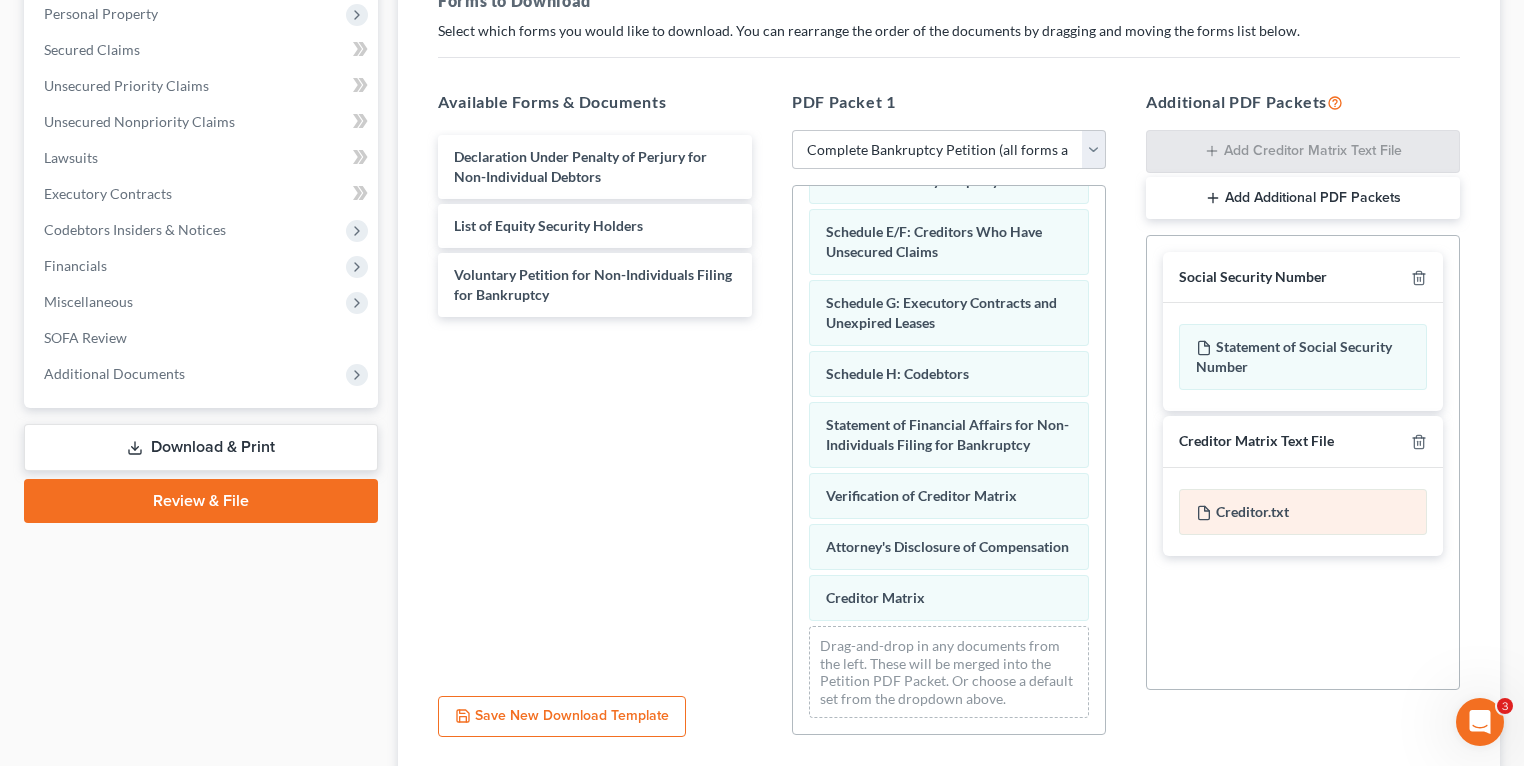 click on "Creditor.txt" at bounding box center (1303, 512) 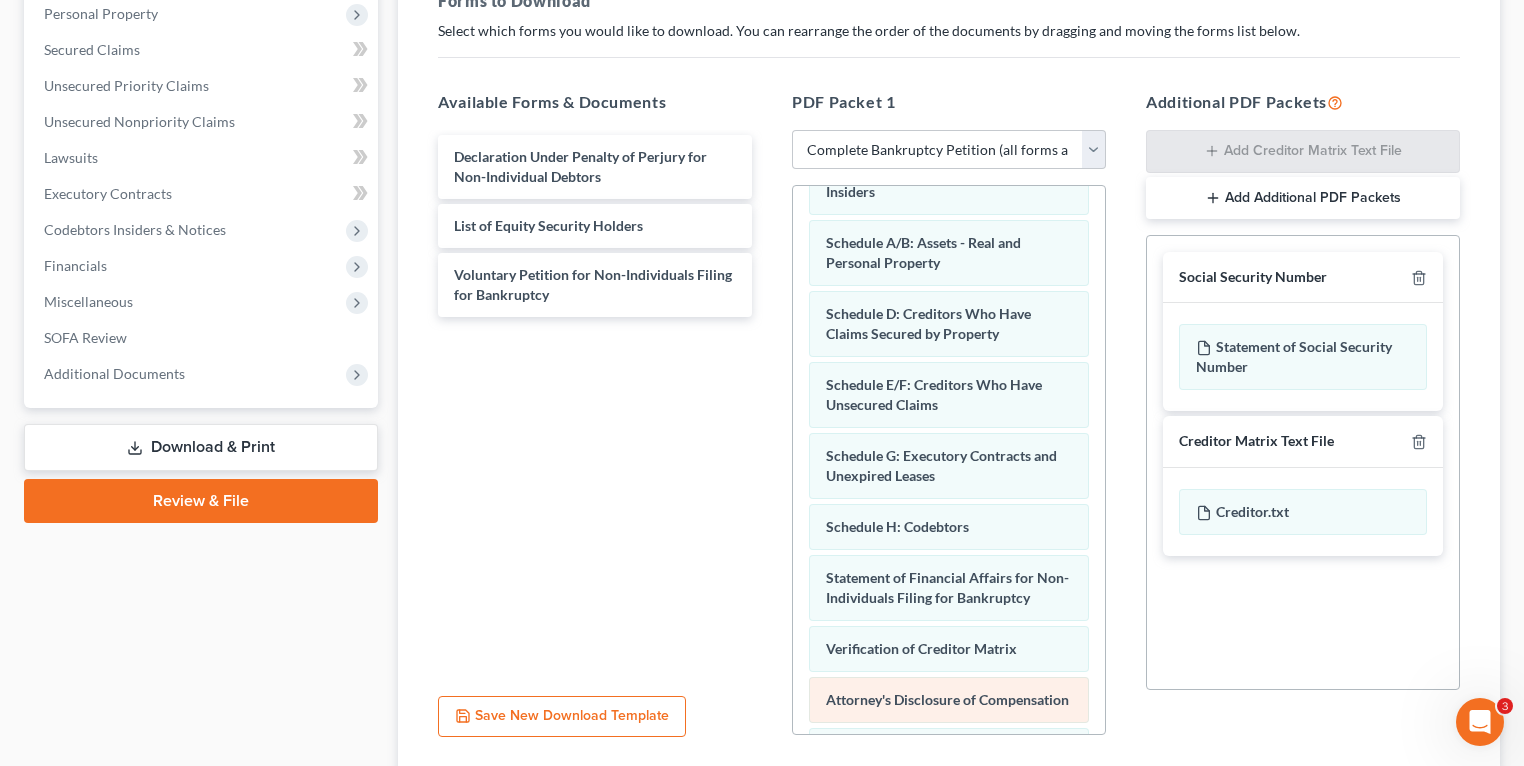 scroll, scrollTop: 0, scrollLeft: 0, axis: both 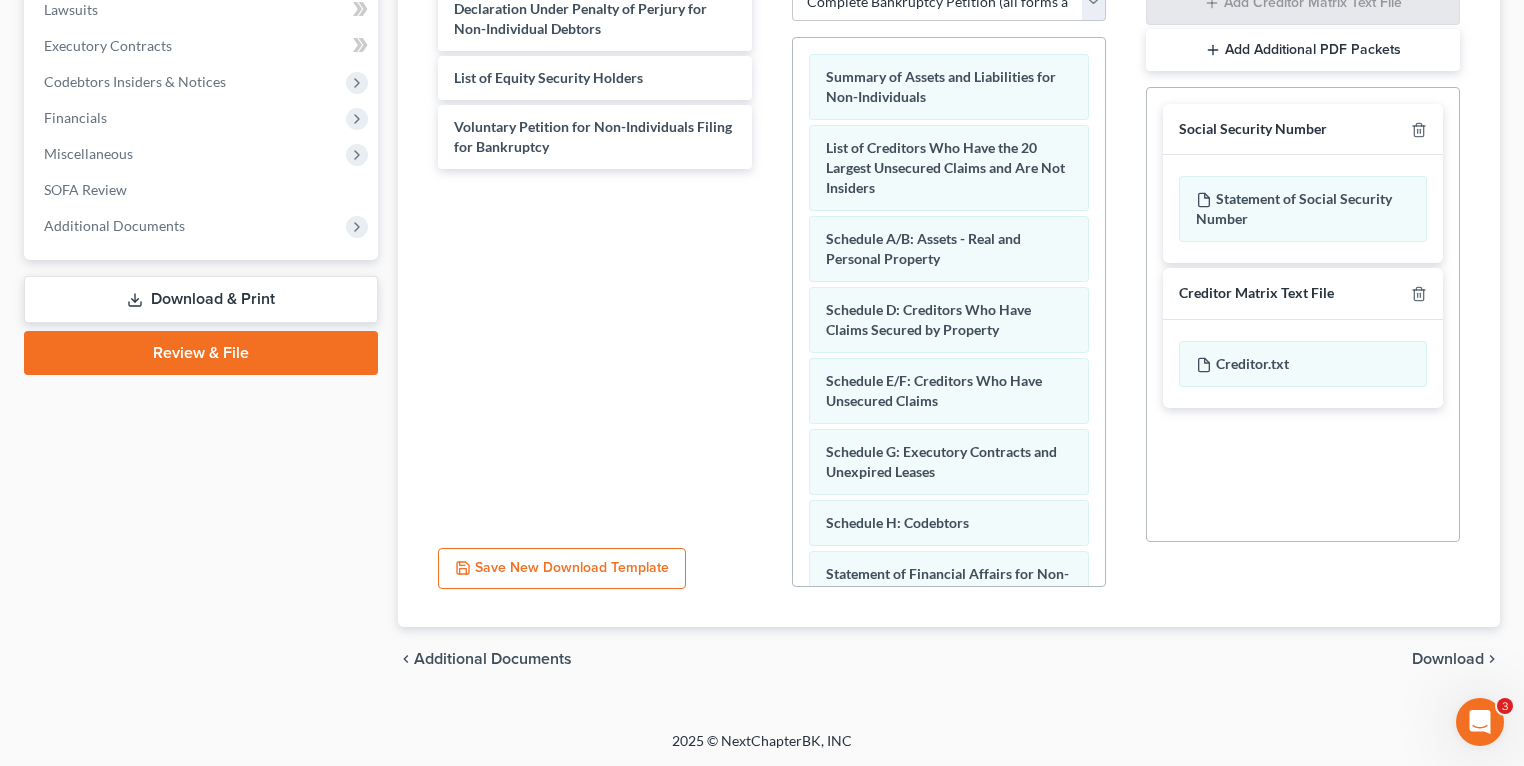 click on "Download" at bounding box center [1448, 659] 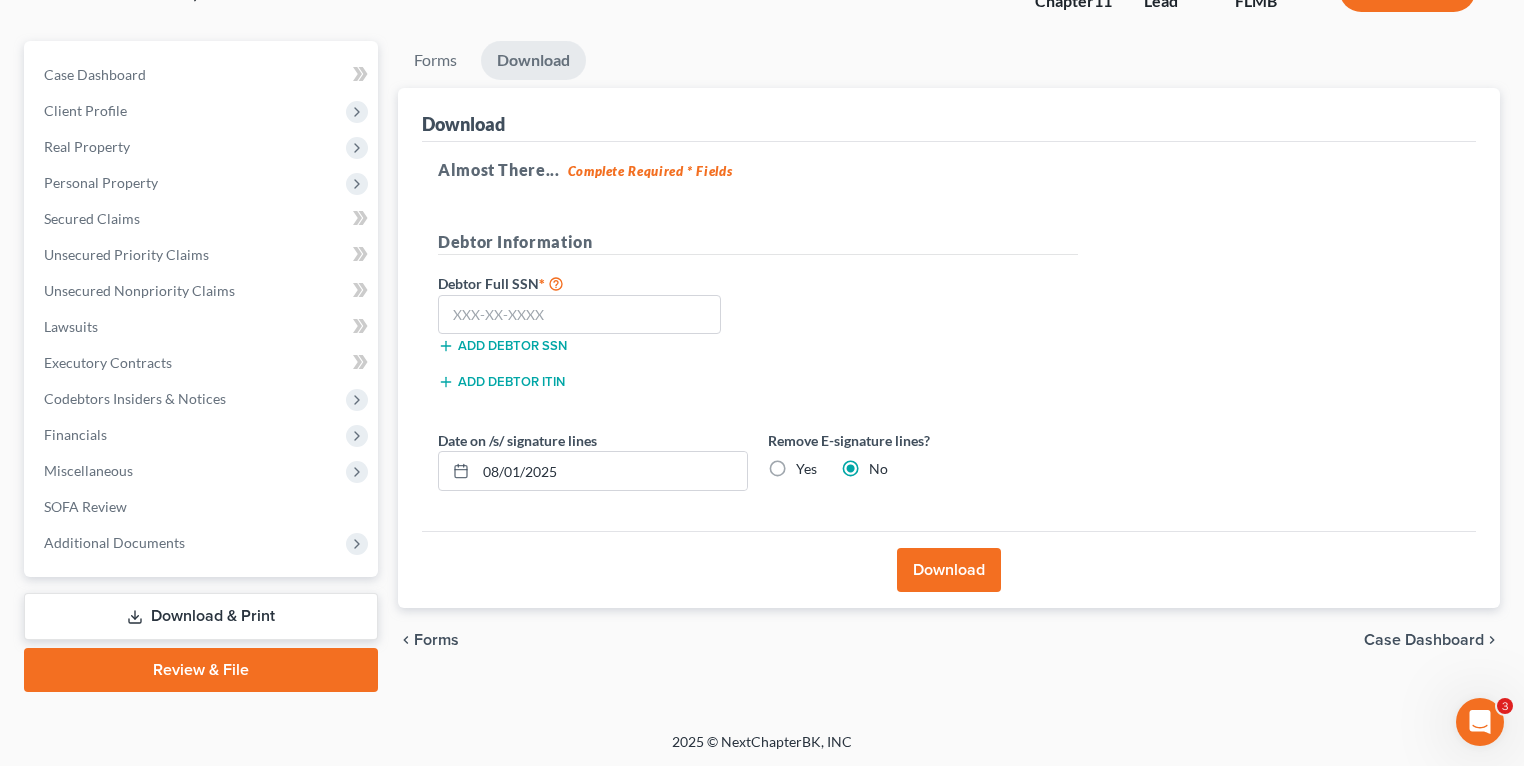 scroll, scrollTop: 152, scrollLeft: 0, axis: vertical 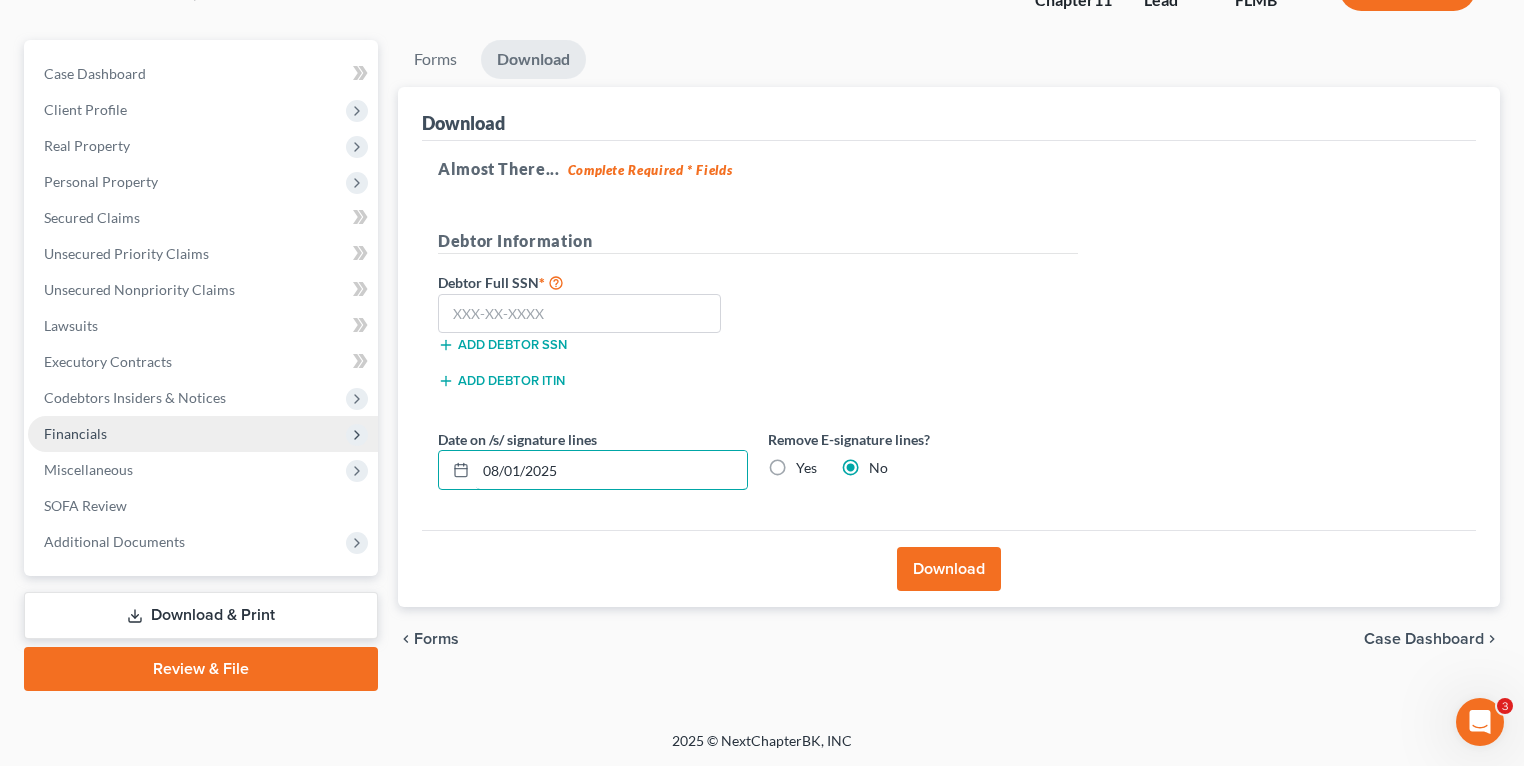 drag, startPoint x: 680, startPoint y: 467, endPoint x: 341, endPoint y: 443, distance: 339.8485 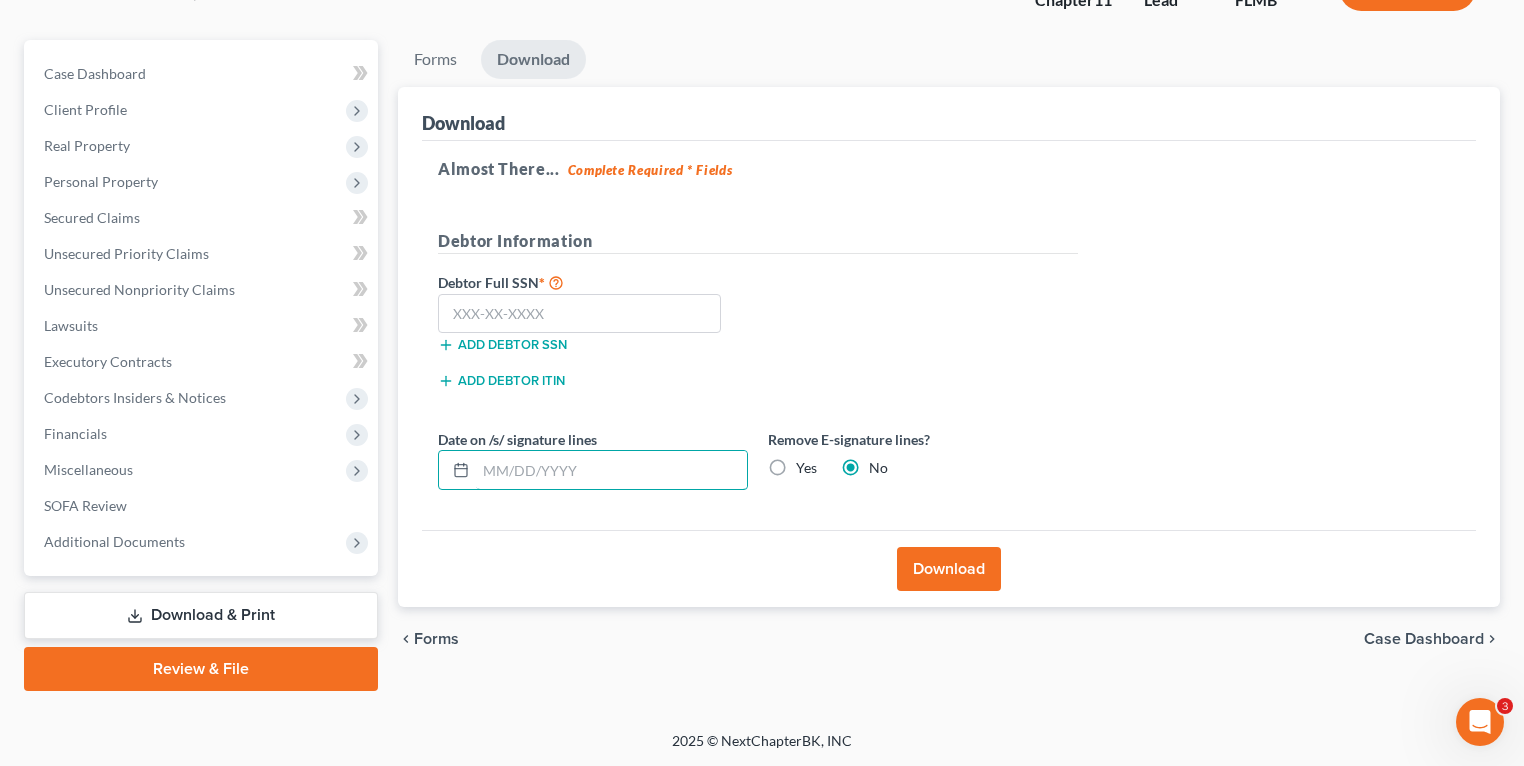 type 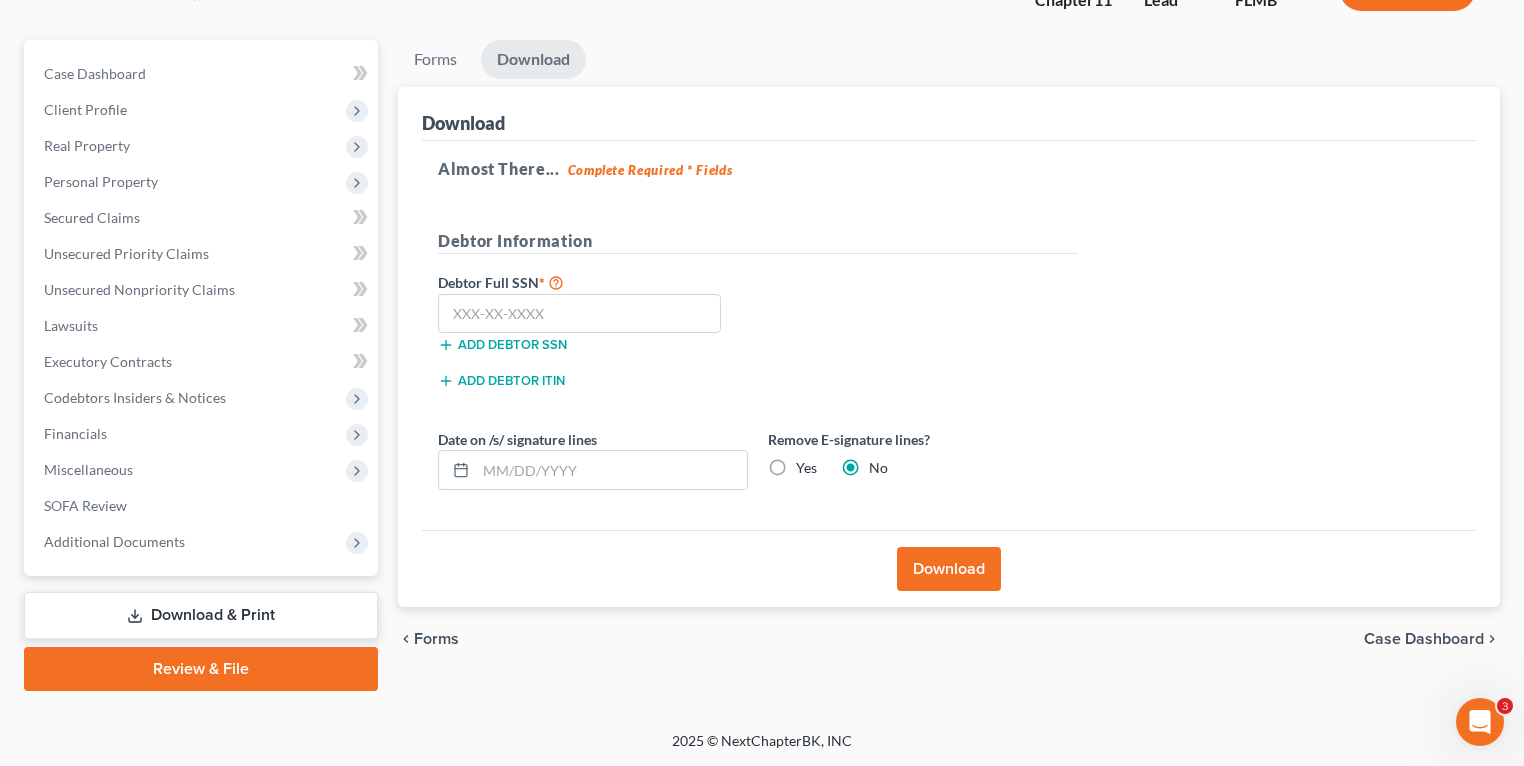 click on "Download" at bounding box center (949, 569) 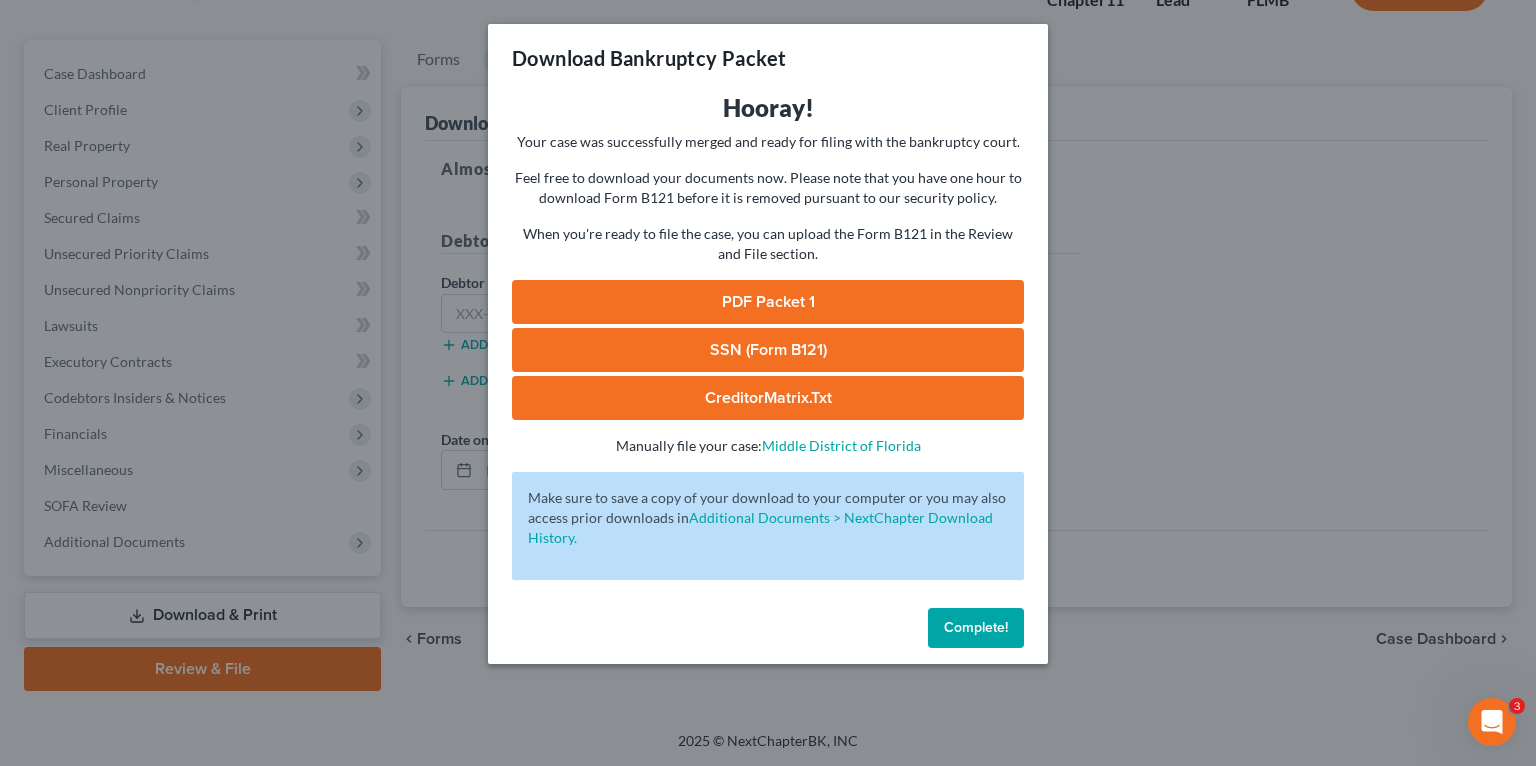 click on "CreditorMatrix.txt" at bounding box center (768, 398) 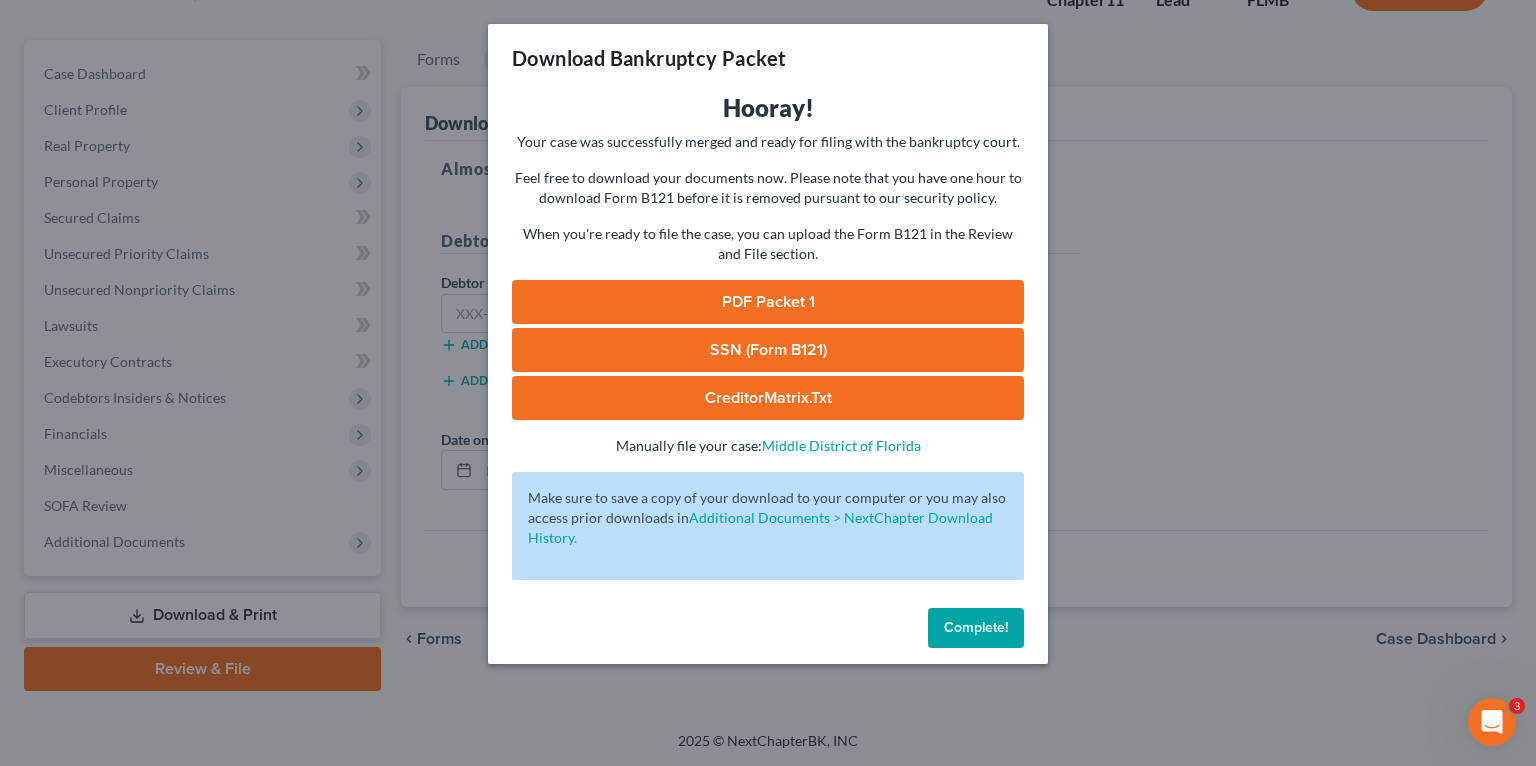 drag, startPoint x: 980, startPoint y: 627, endPoint x: 940, endPoint y: 660, distance: 51.855568 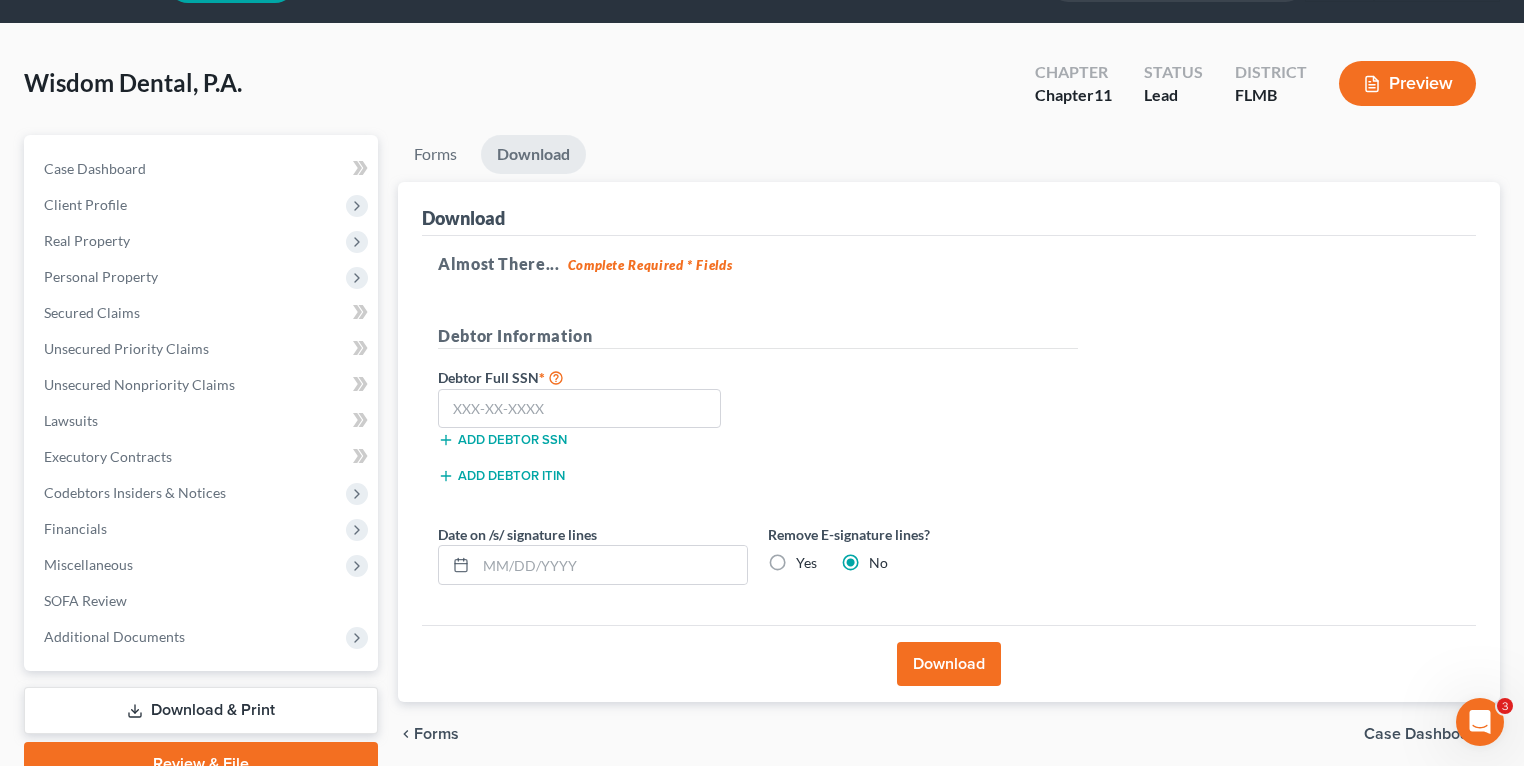scroll, scrollTop: 0, scrollLeft: 0, axis: both 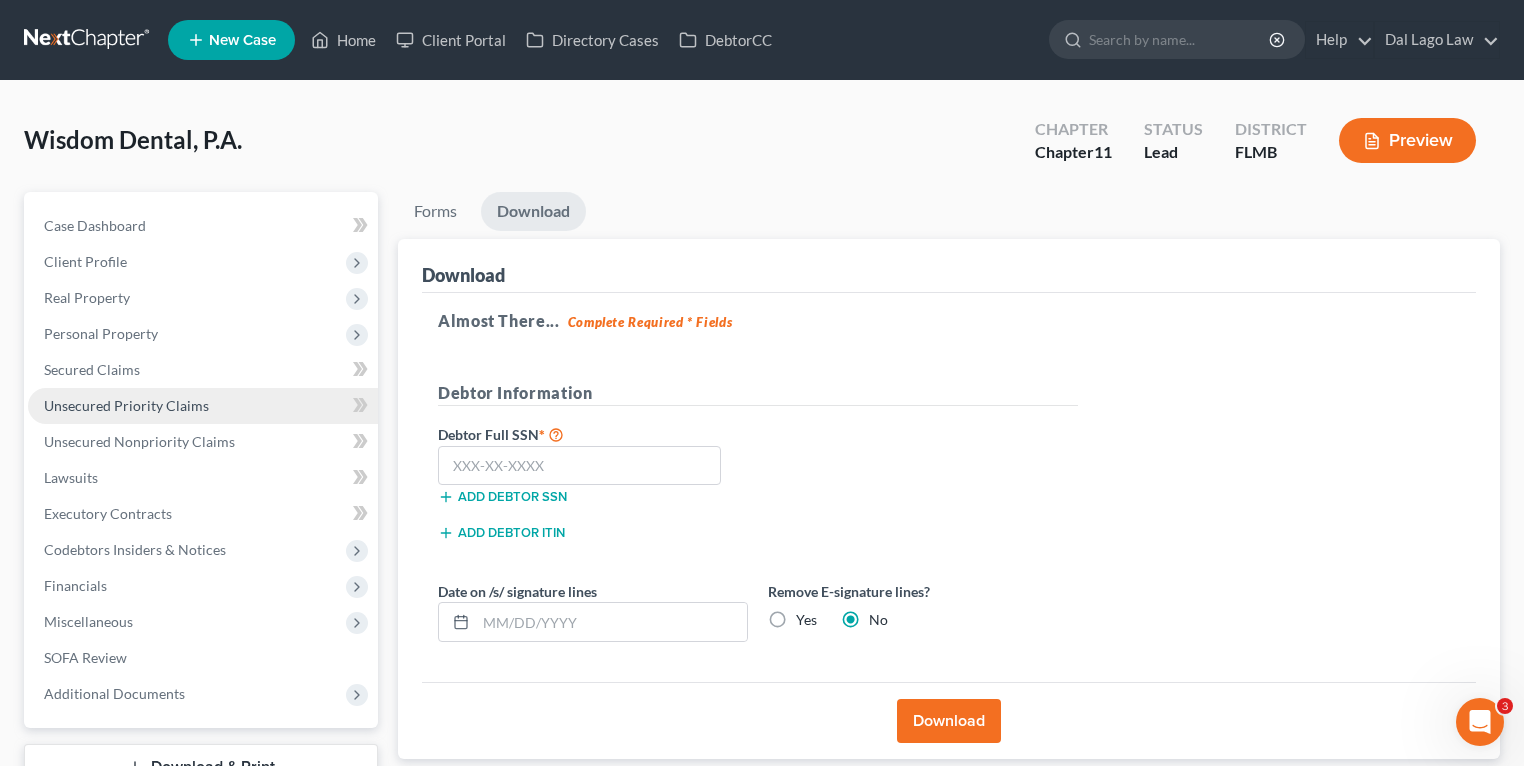 click on "Unsecured Priority Claims" at bounding box center [203, 406] 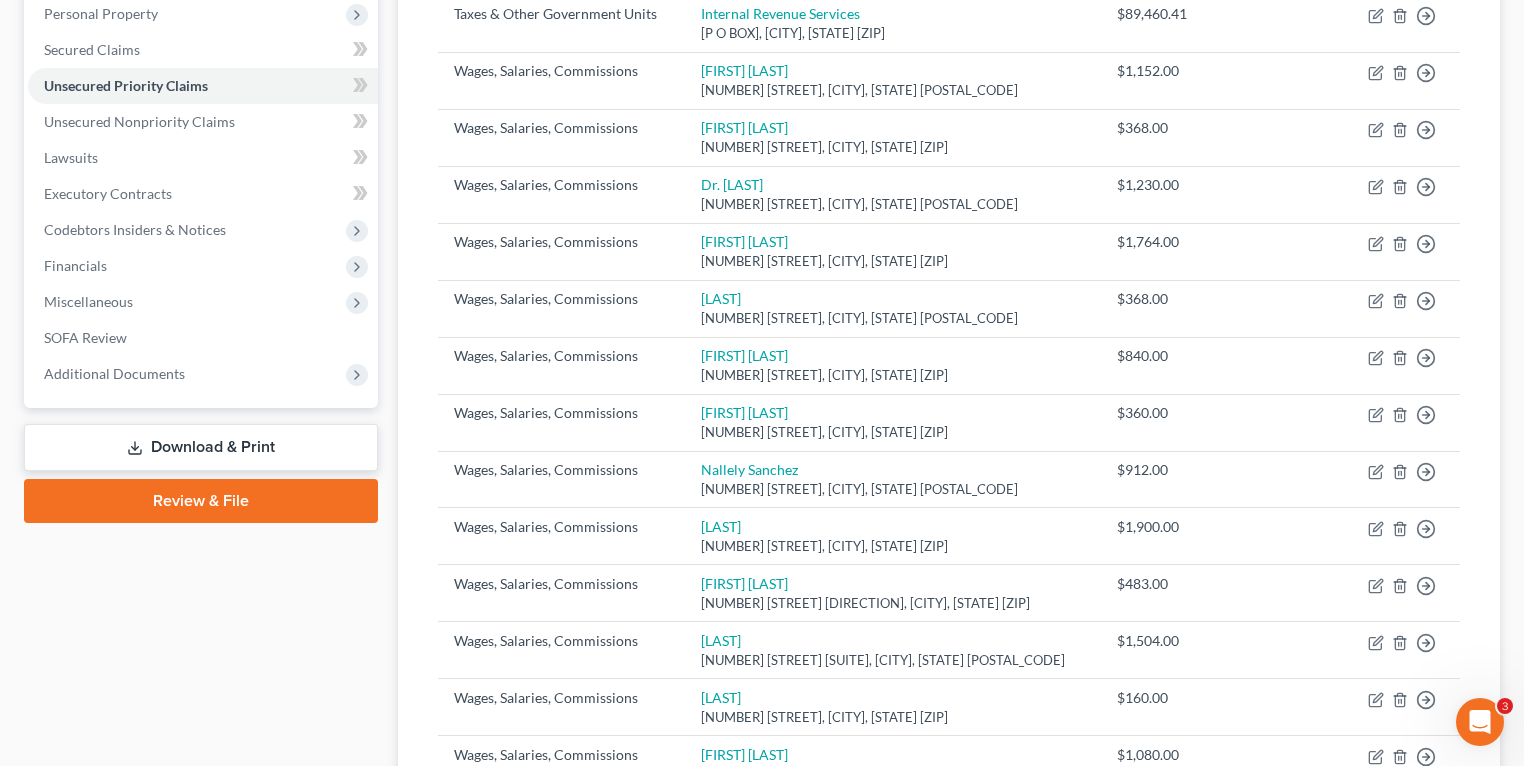 scroll, scrollTop: 0, scrollLeft: 0, axis: both 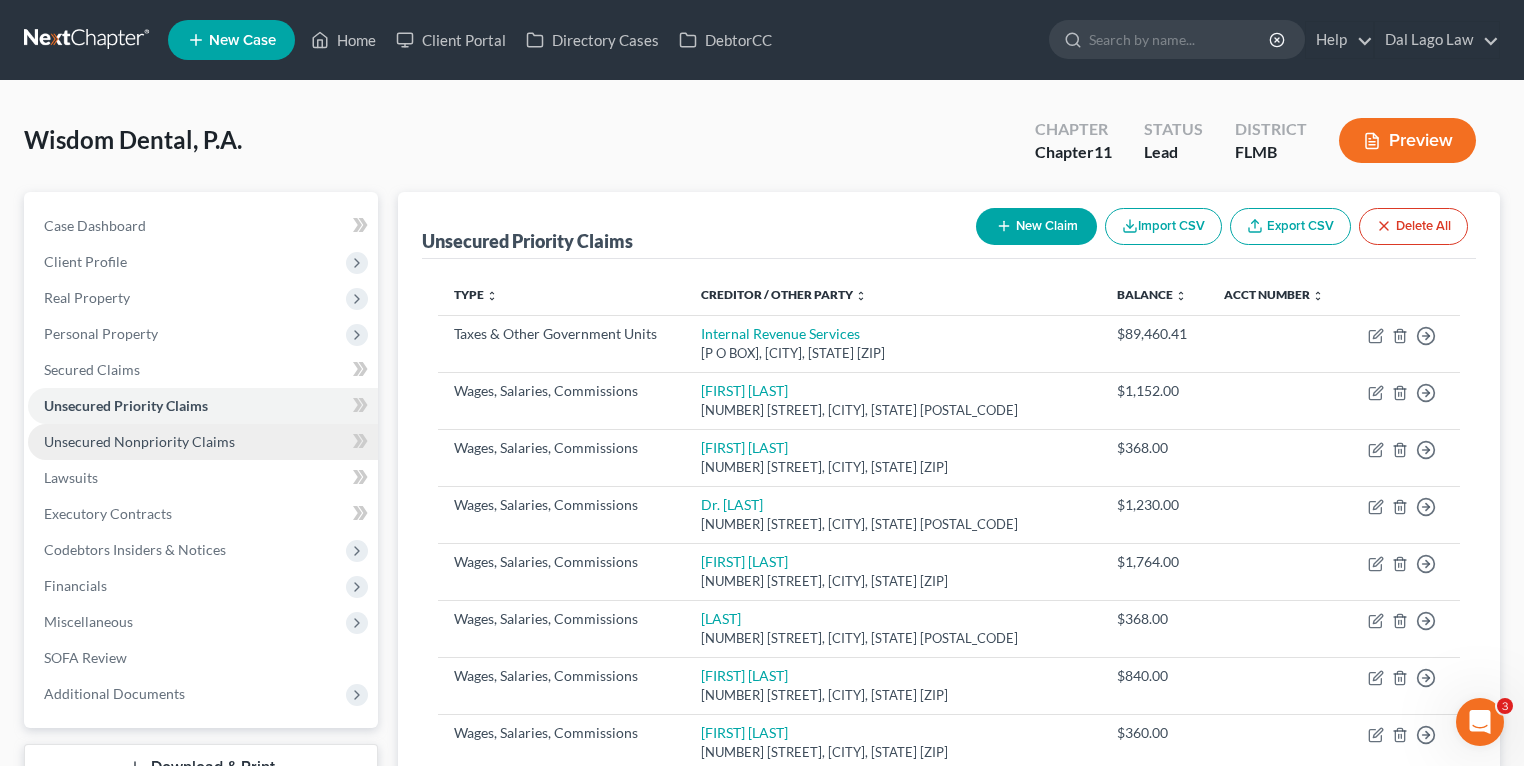 click on "Unsecured Nonpriority Claims" at bounding box center (139, 441) 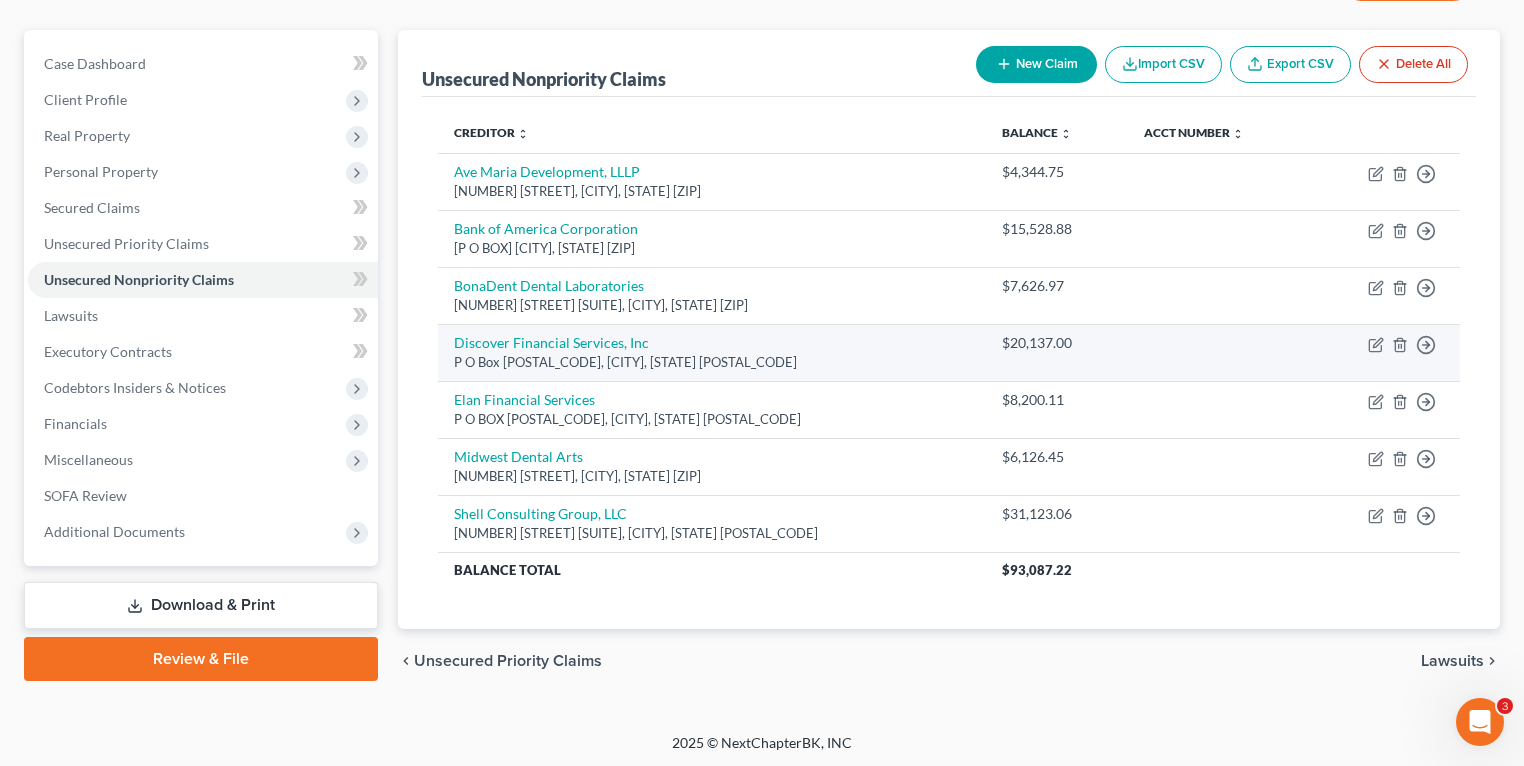 scroll, scrollTop: 0, scrollLeft: 0, axis: both 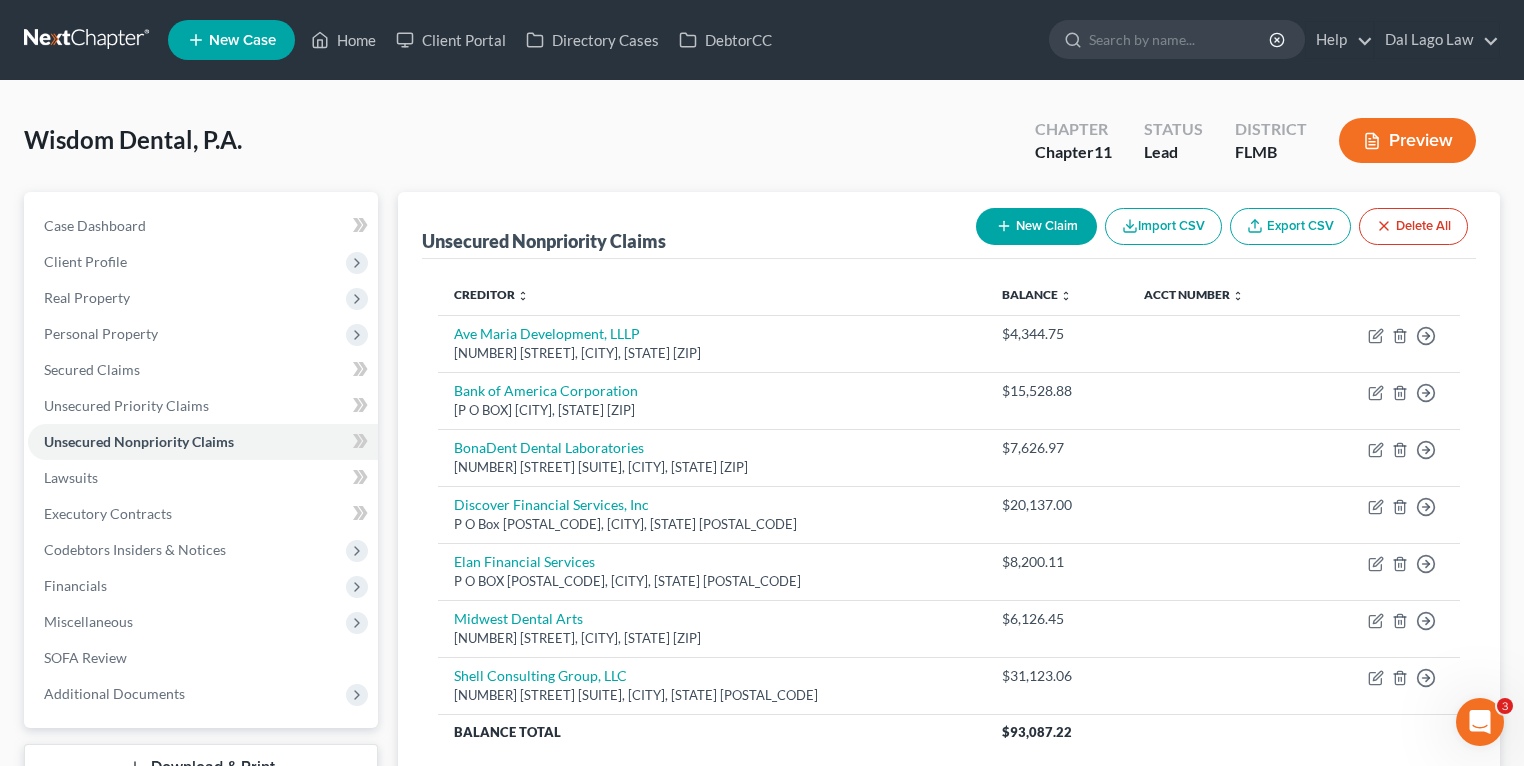 click on "New Claim" at bounding box center [1036, 226] 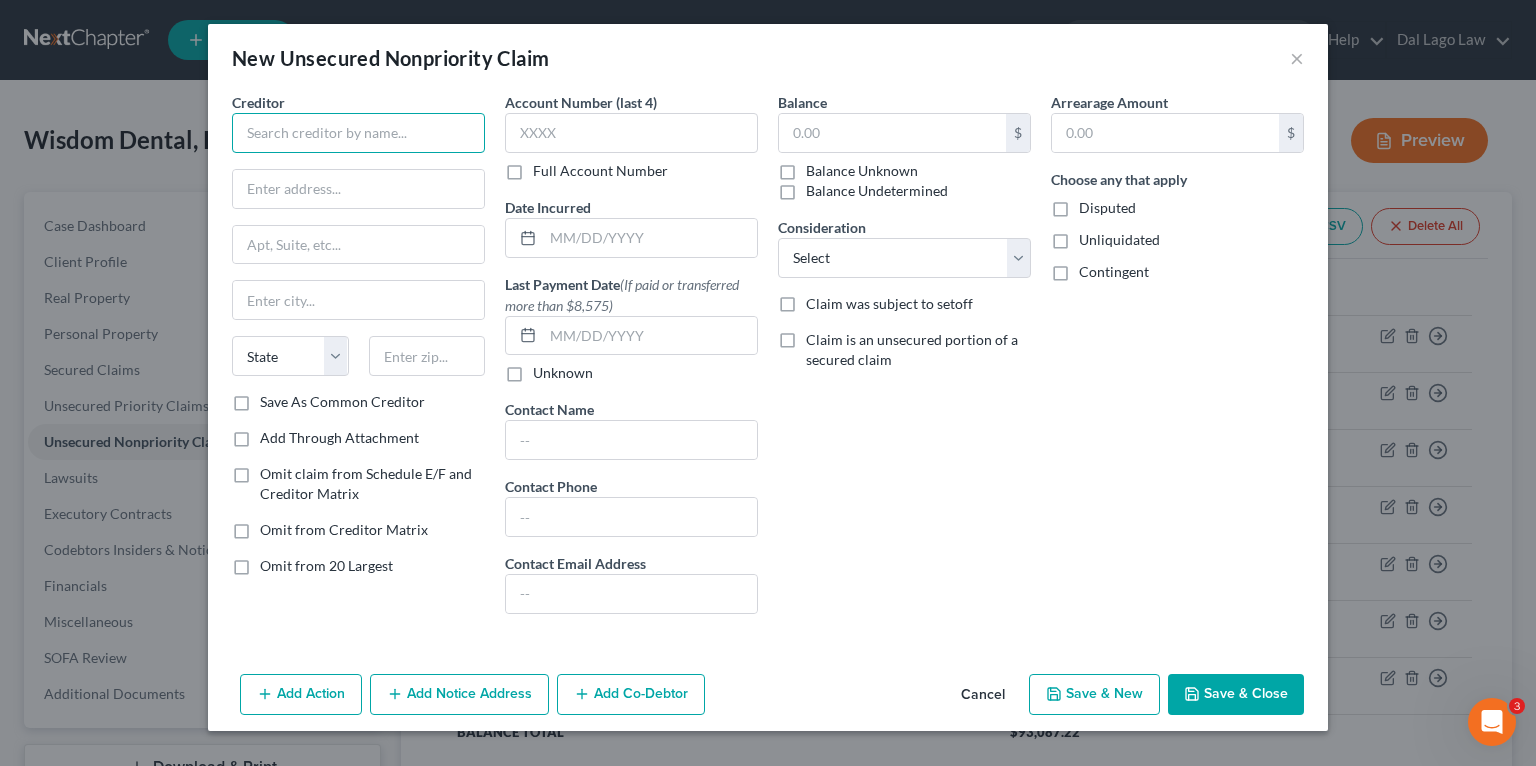 click at bounding box center [358, 133] 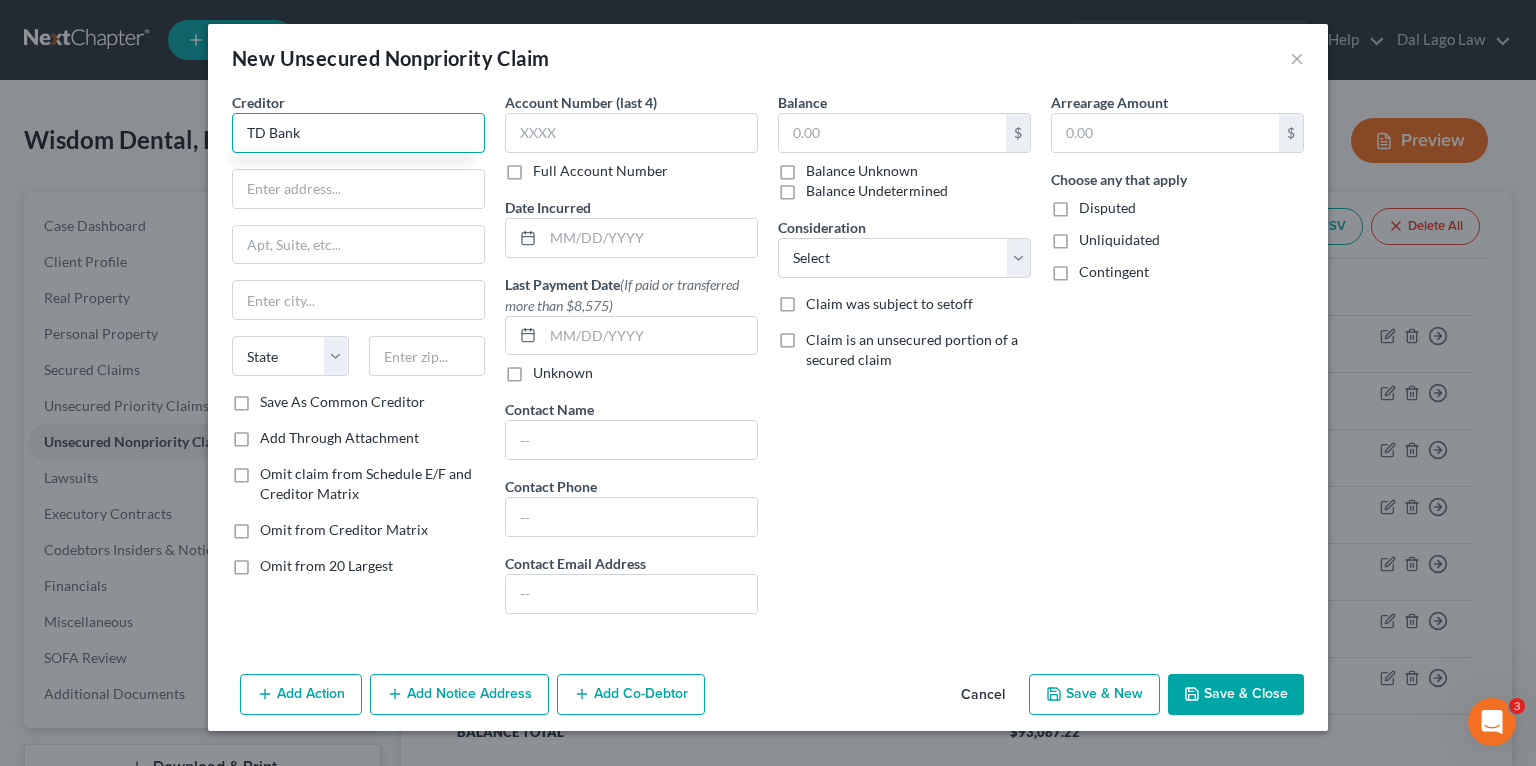 type on "TD Bank" 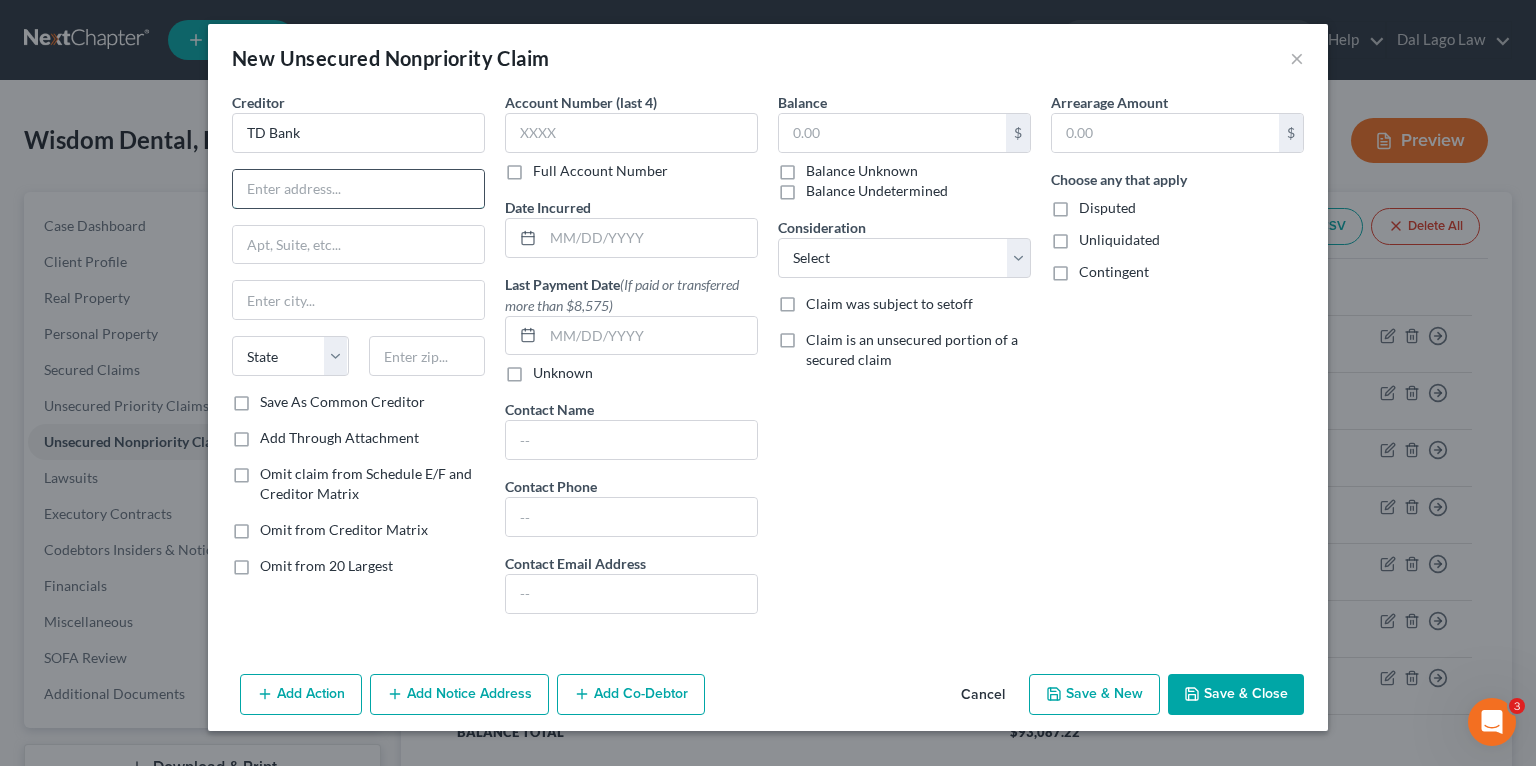 click at bounding box center (358, 189) 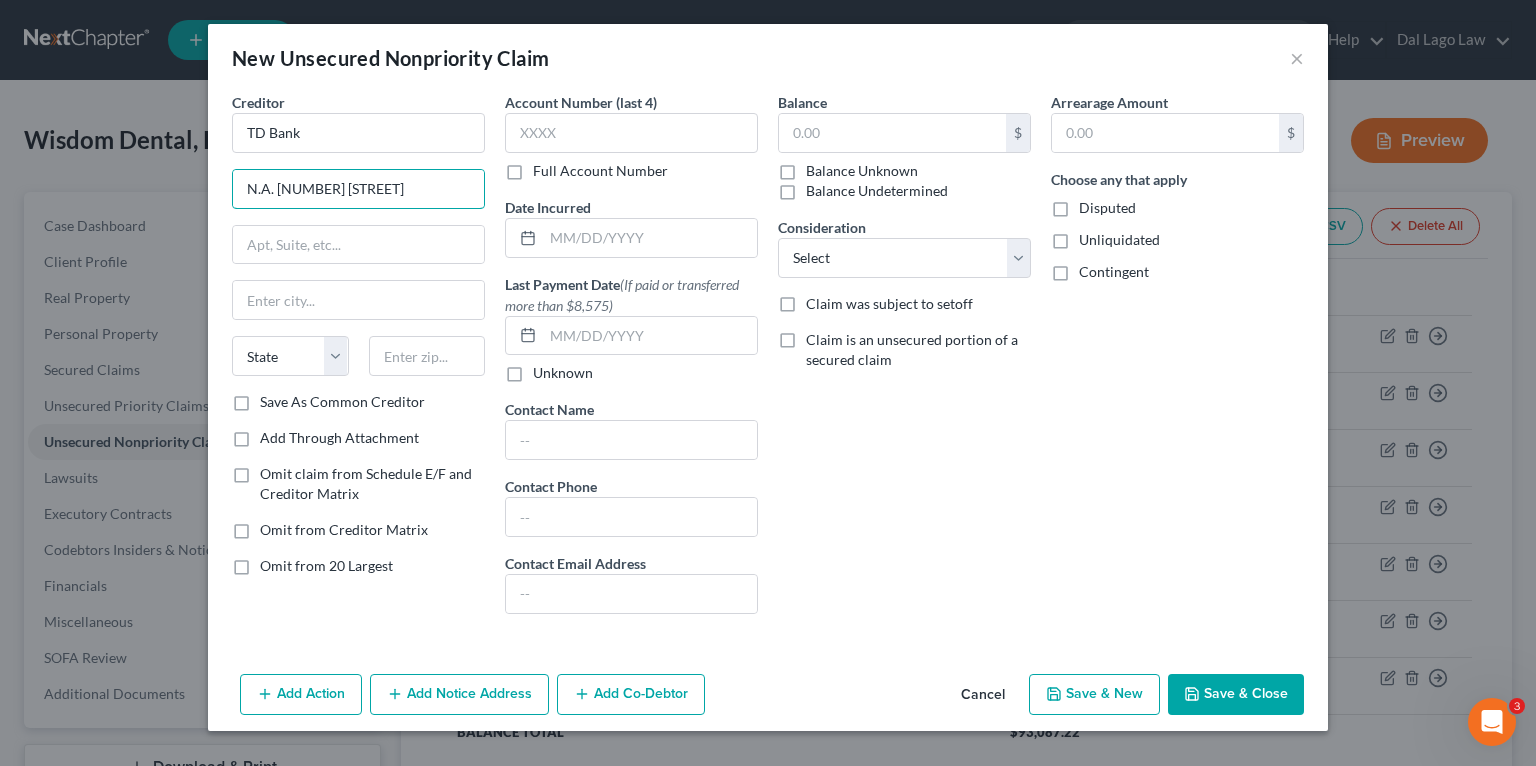 type on "N.A. 1701 Route 70 E" 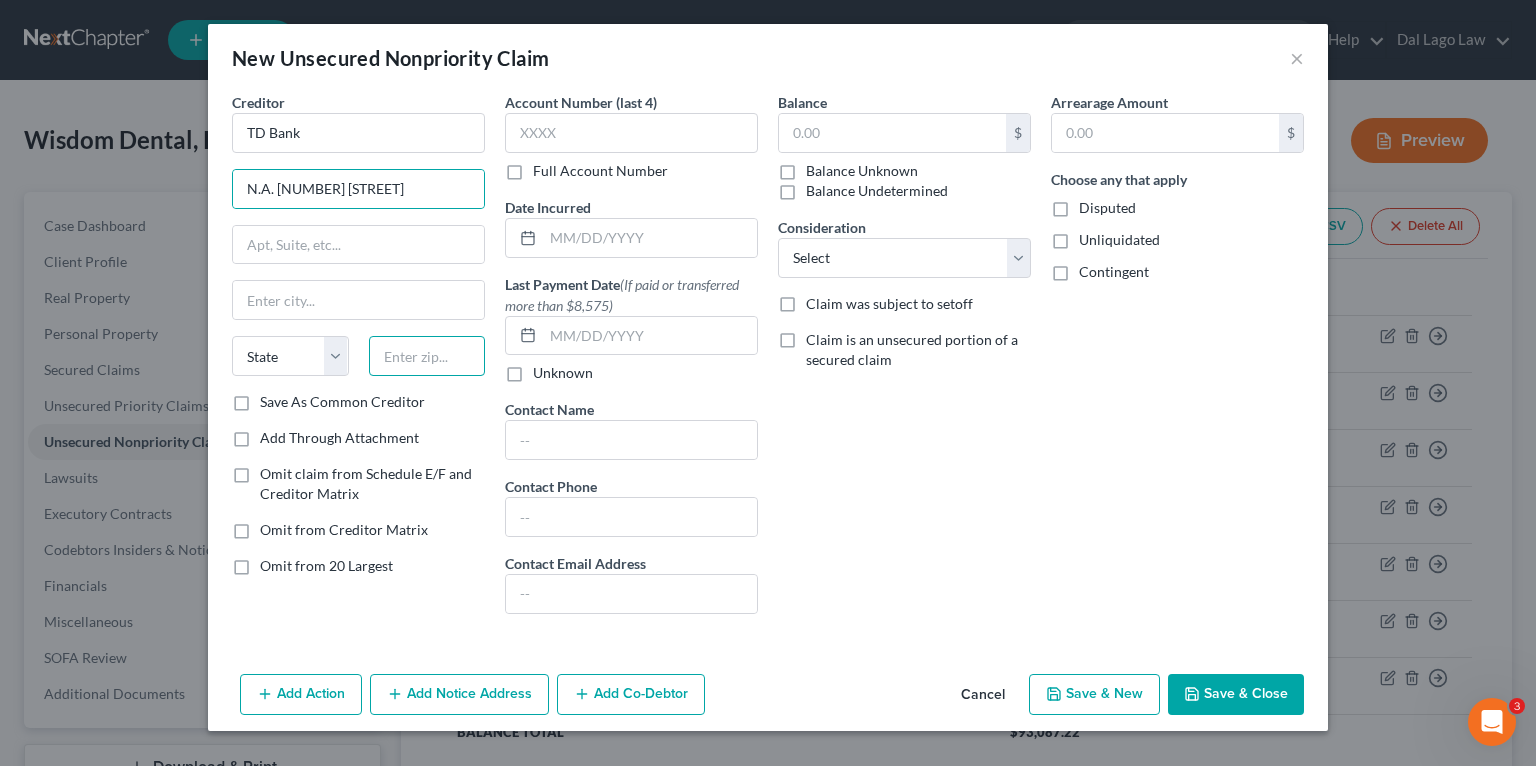 click at bounding box center (427, 356) 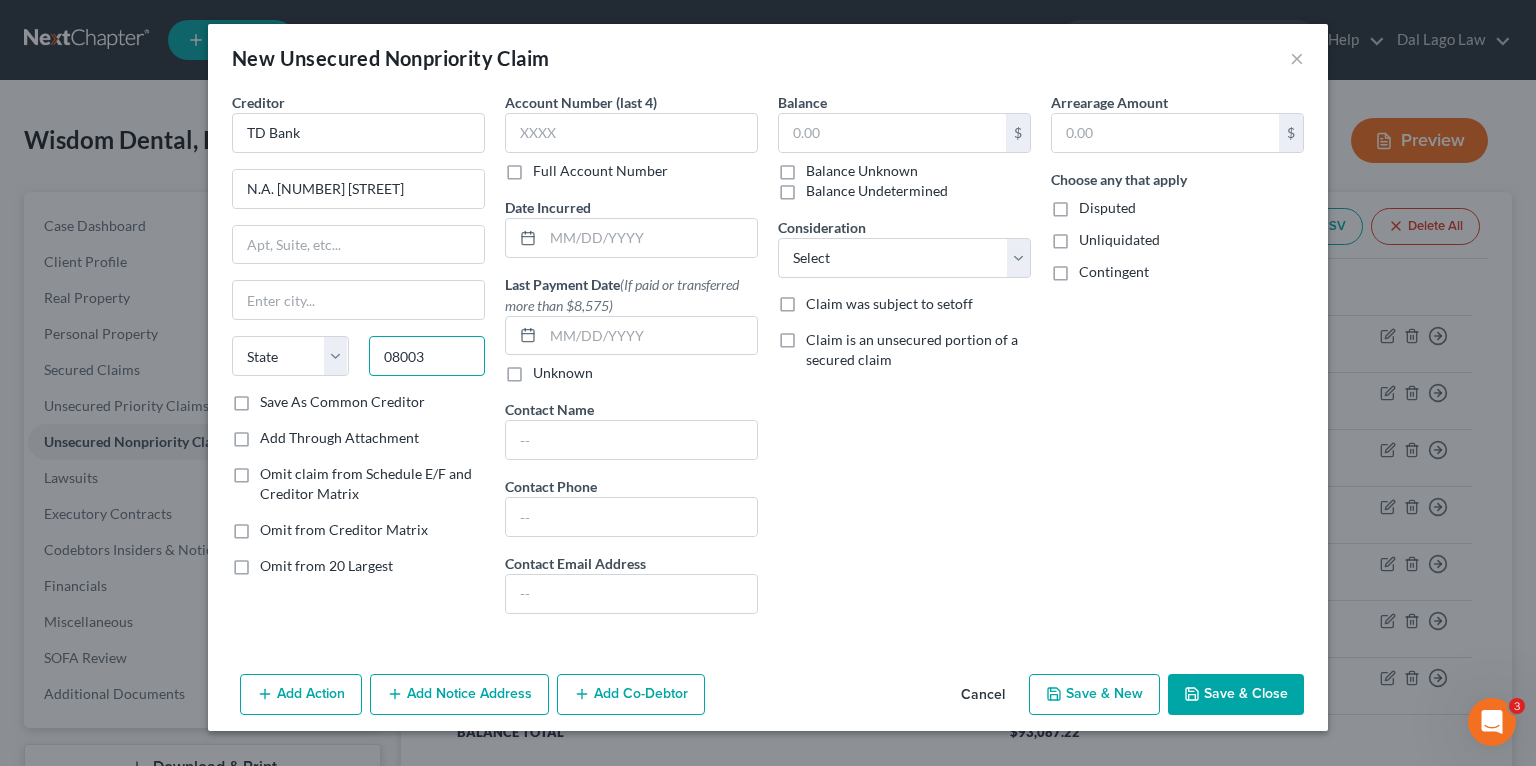 type on "08003" 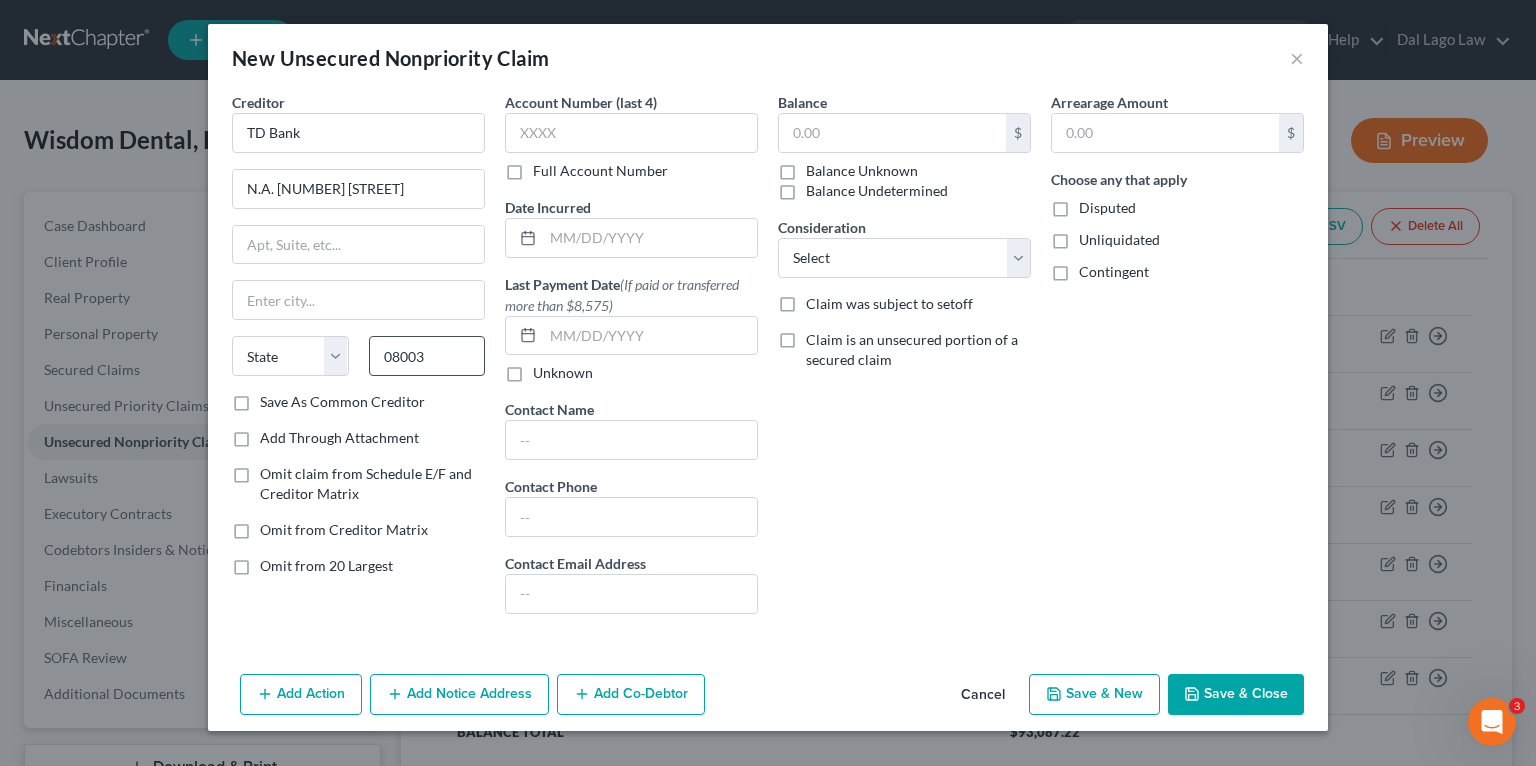 type on "Cherry Hill" 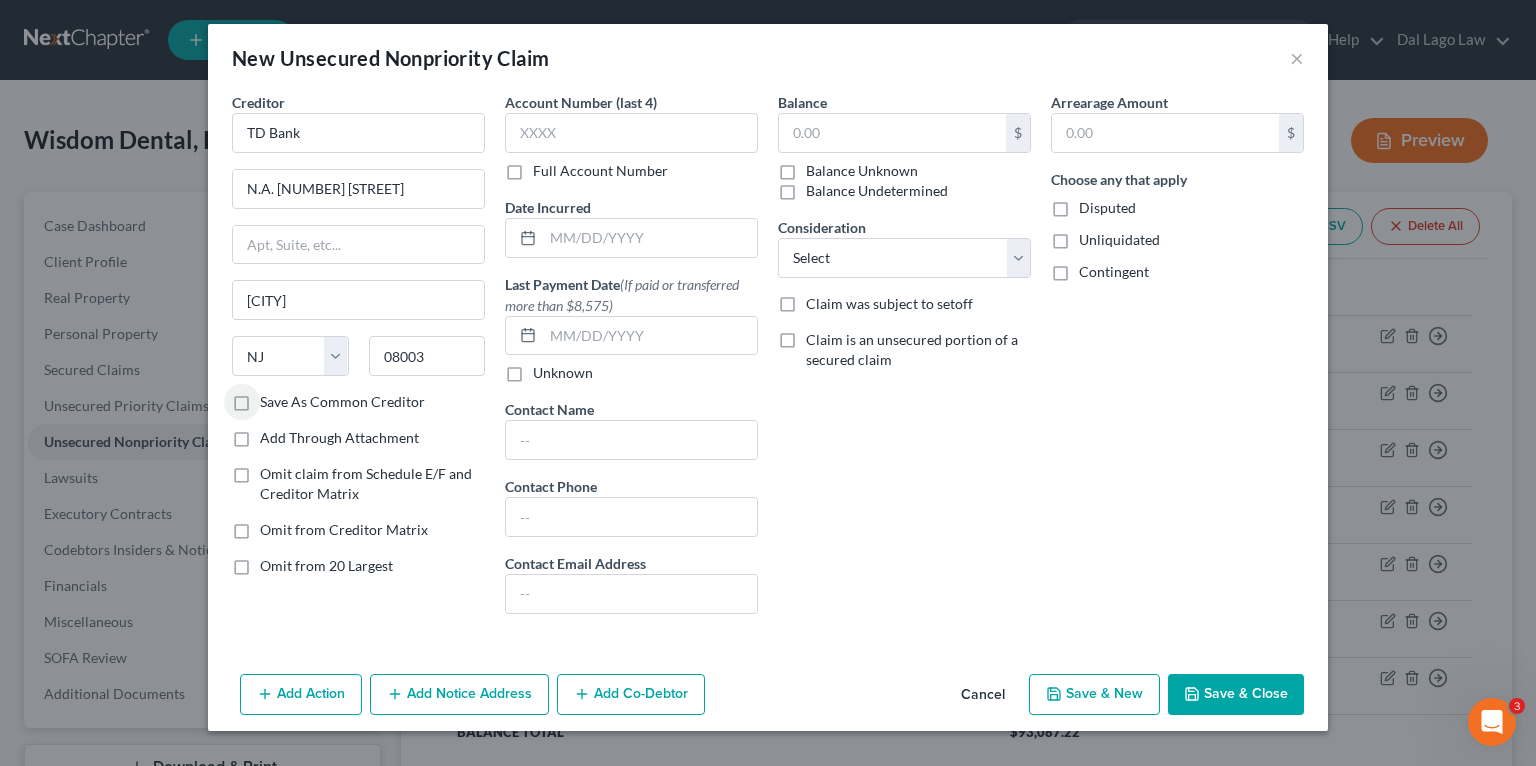 click on "Save As Common Creditor" at bounding box center [342, 402] 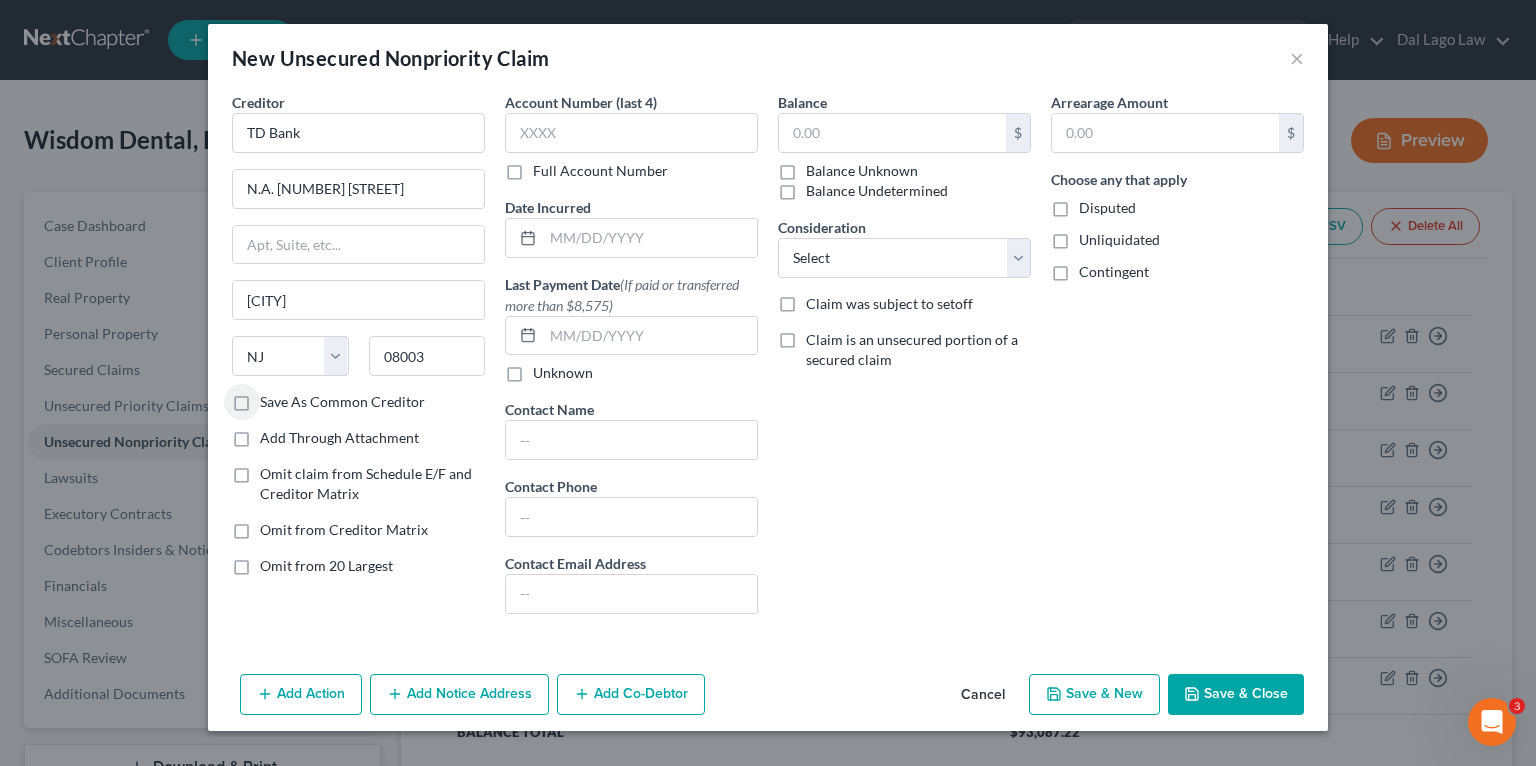 click on "Save As Common Creditor" at bounding box center (274, 398) 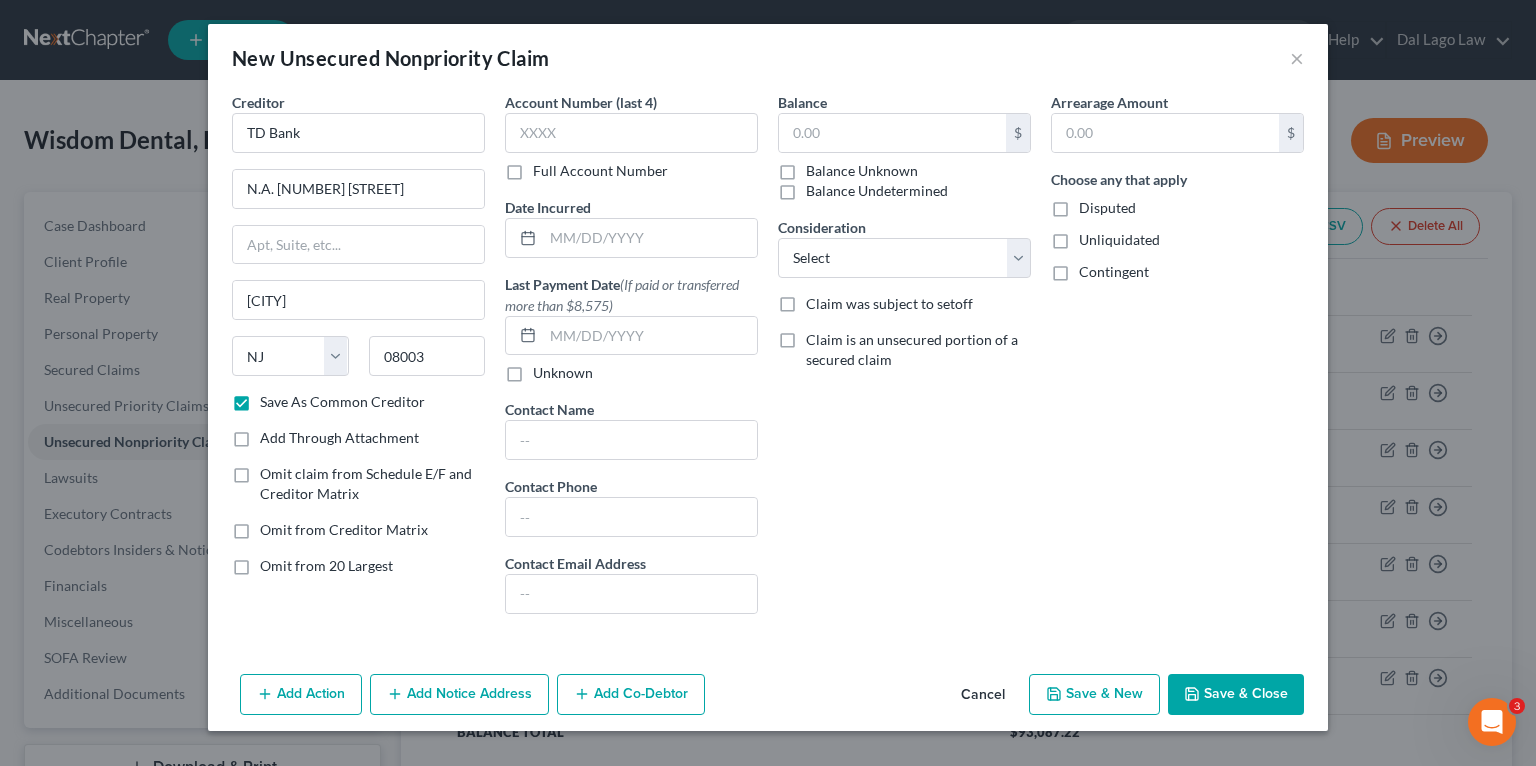 click on "Balance Unknown" at bounding box center [862, 171] 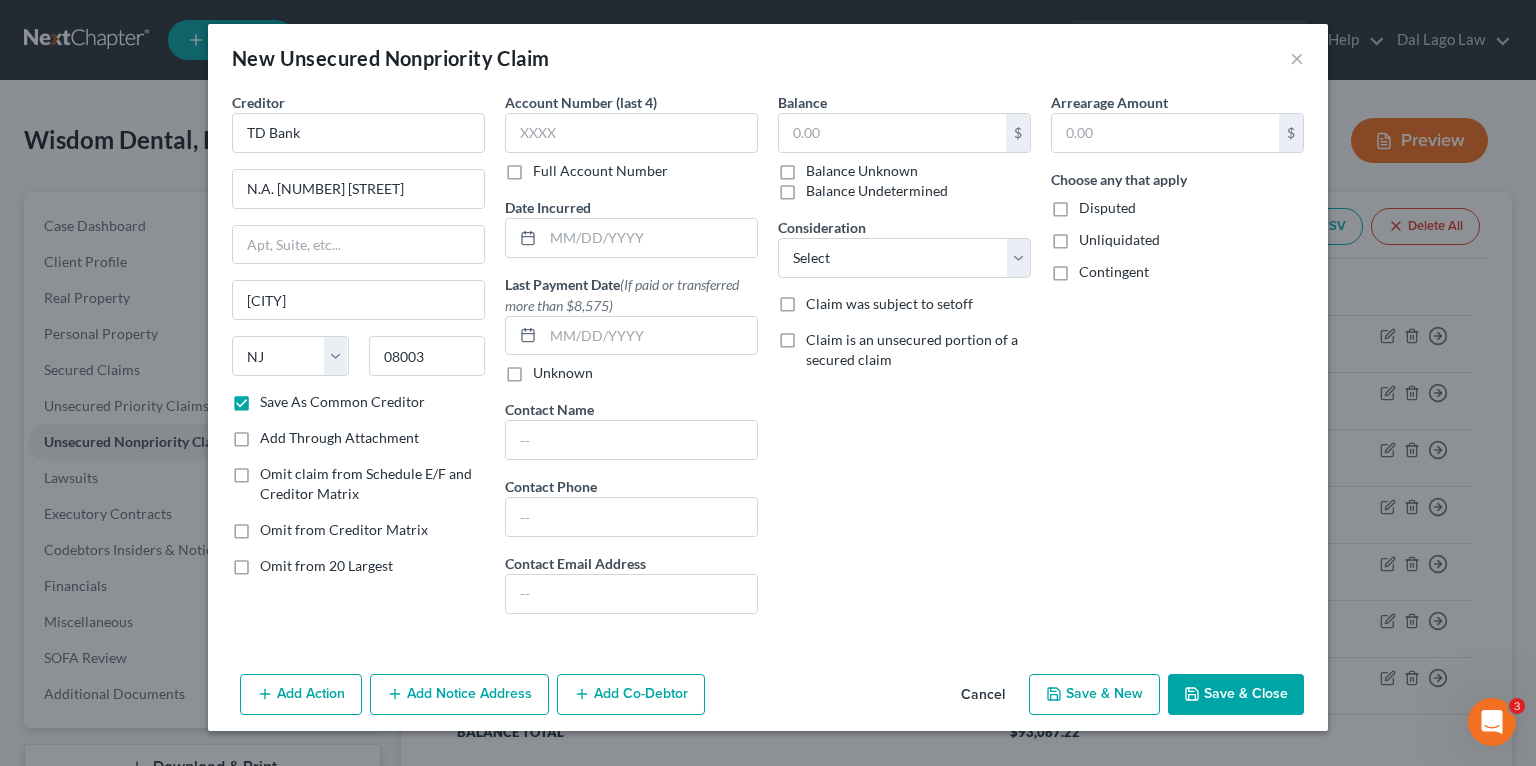click on "Balance Unknown" at bounding box center (820, 167) 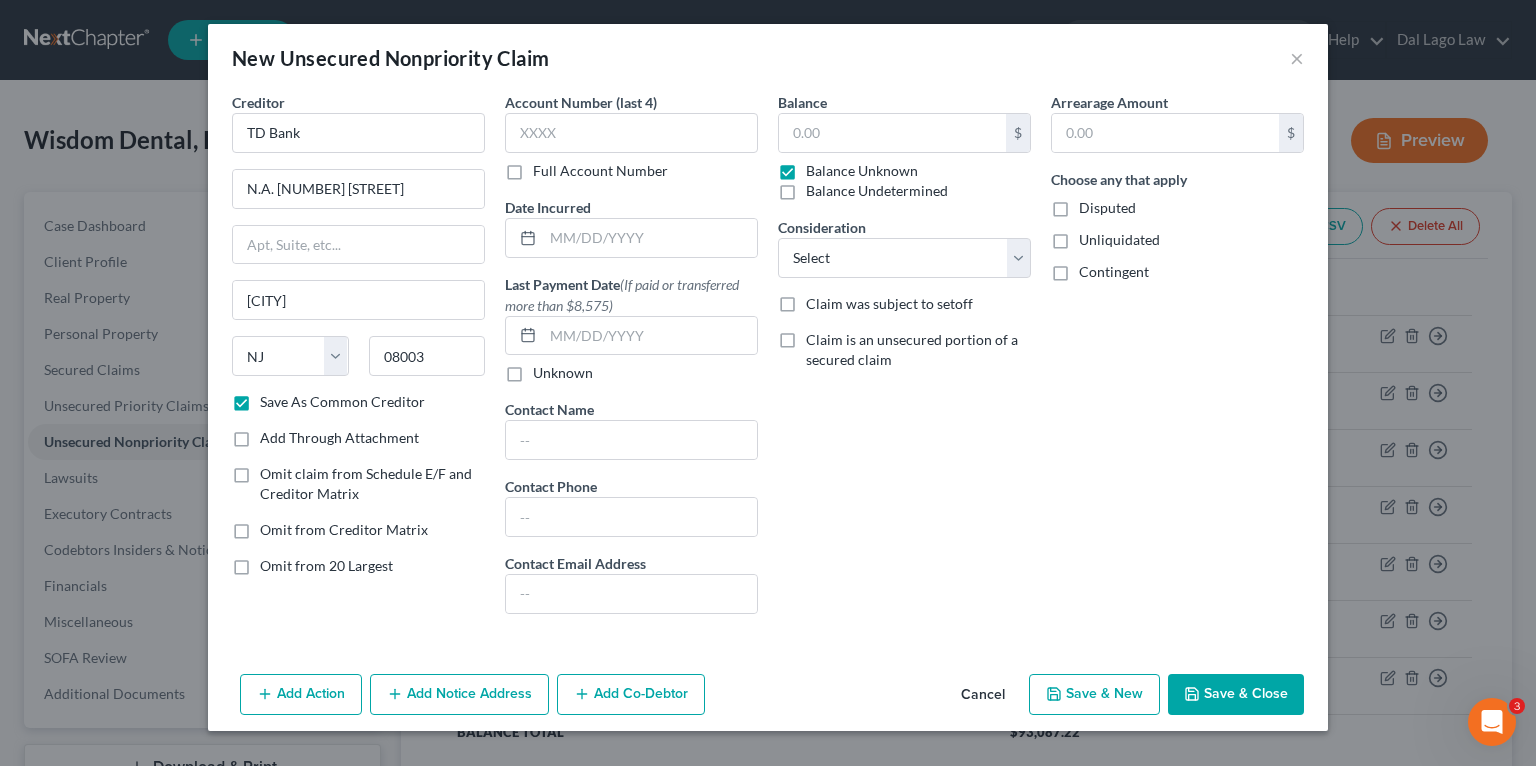 type on "0.00" 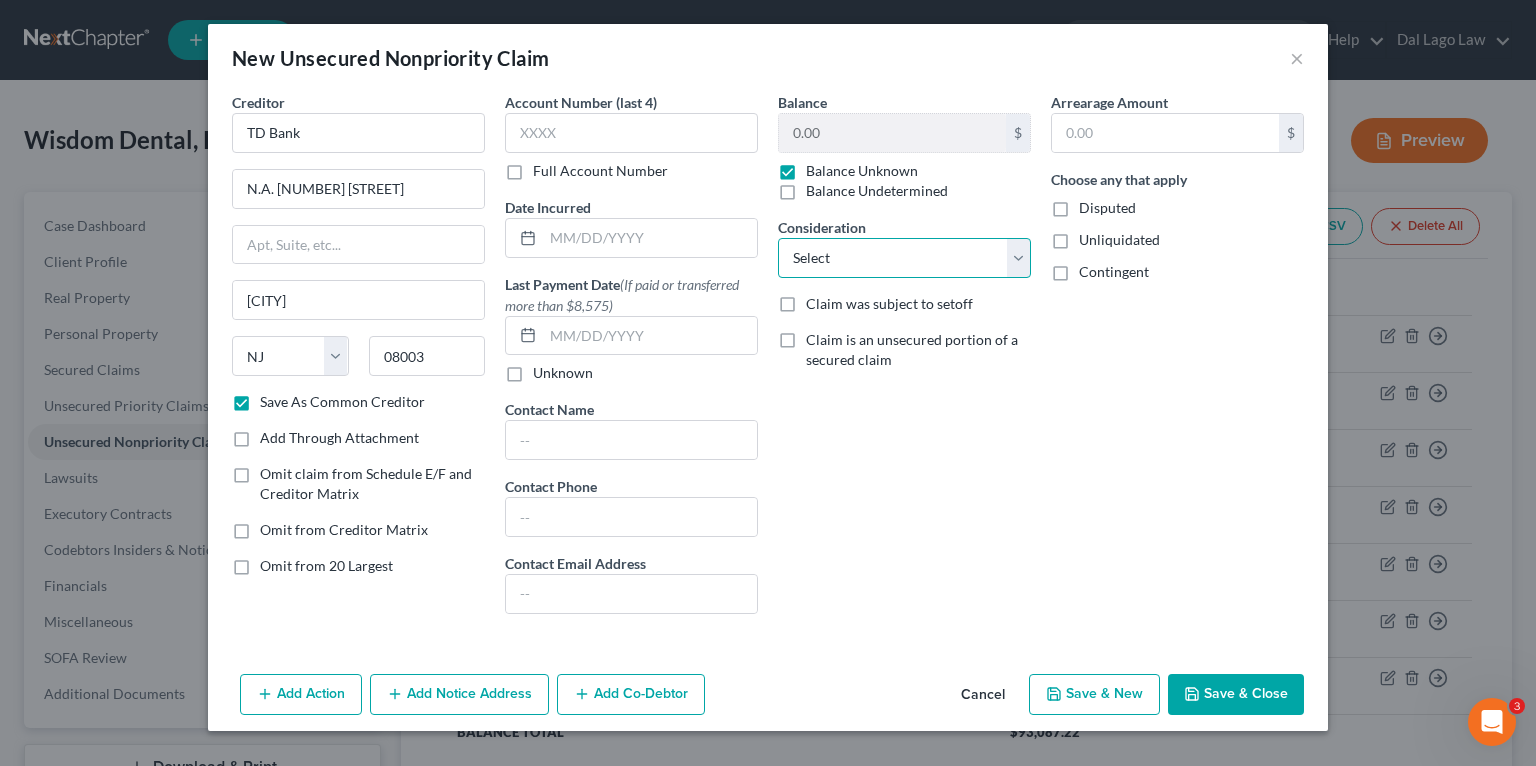 click on "Select Cable / Satellite Services Collection Agency Credit Card Debt Debt Counseling / Attorneys Deficiency Balance Home / Car Repairs Income Taxes Judgment Liens Monies Loaned / Advanced Mortgage Obligation To Pensions Other Overdrawn Bank Account Promised To Help Pay Creditors Services Suppliers Or Vendors Telephone / Internet Services Unsecured Loan Repayments Utility Services" at bounding box center [904, 258] 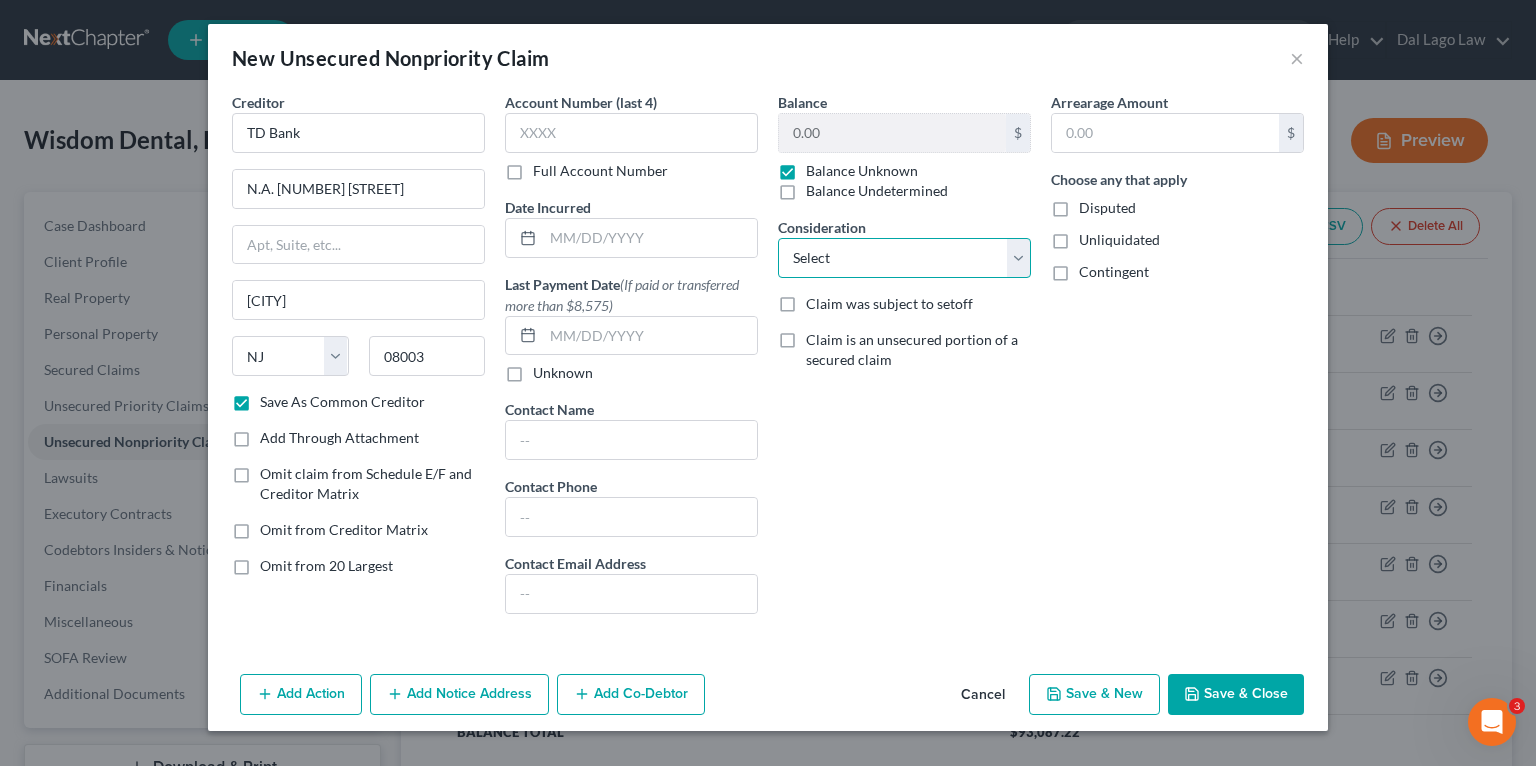 select on "2" 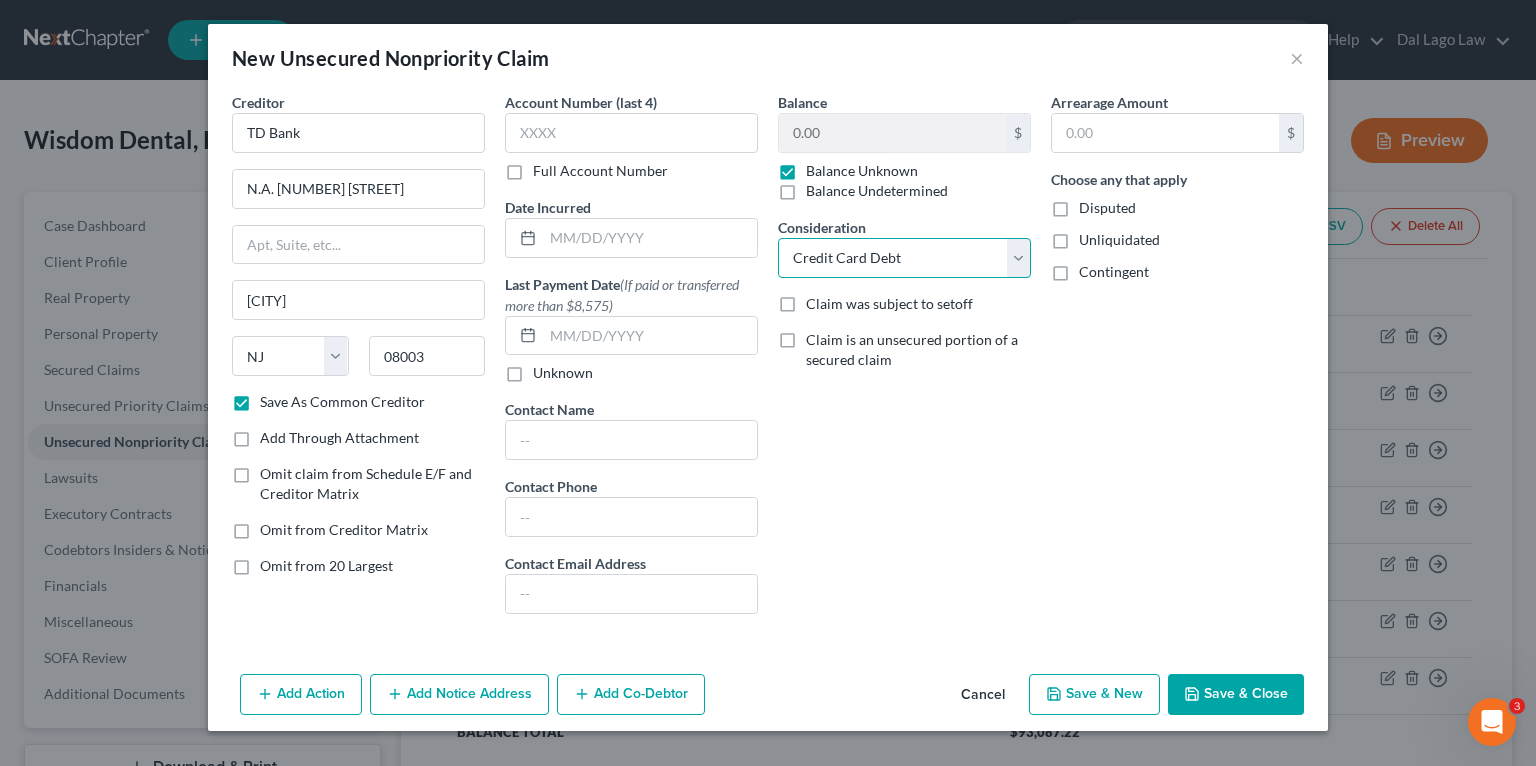 click on "Select Cable / Satellite Services Collection Agency Credit Card Debt Debt Counseling / Attorneys Deficiency Balance Home / Car Repairs Income Taxes Judgment Liens Monies Loaned / Advanced Mortgage Obligation To Pensions Other Overdrawn Bank Account Promised To Help Pay Creditors Services Suppliers Or Vendors Telephone / Internet Services Unsecured Loan Repayments Utility Services" at bounding box center (904, 258) 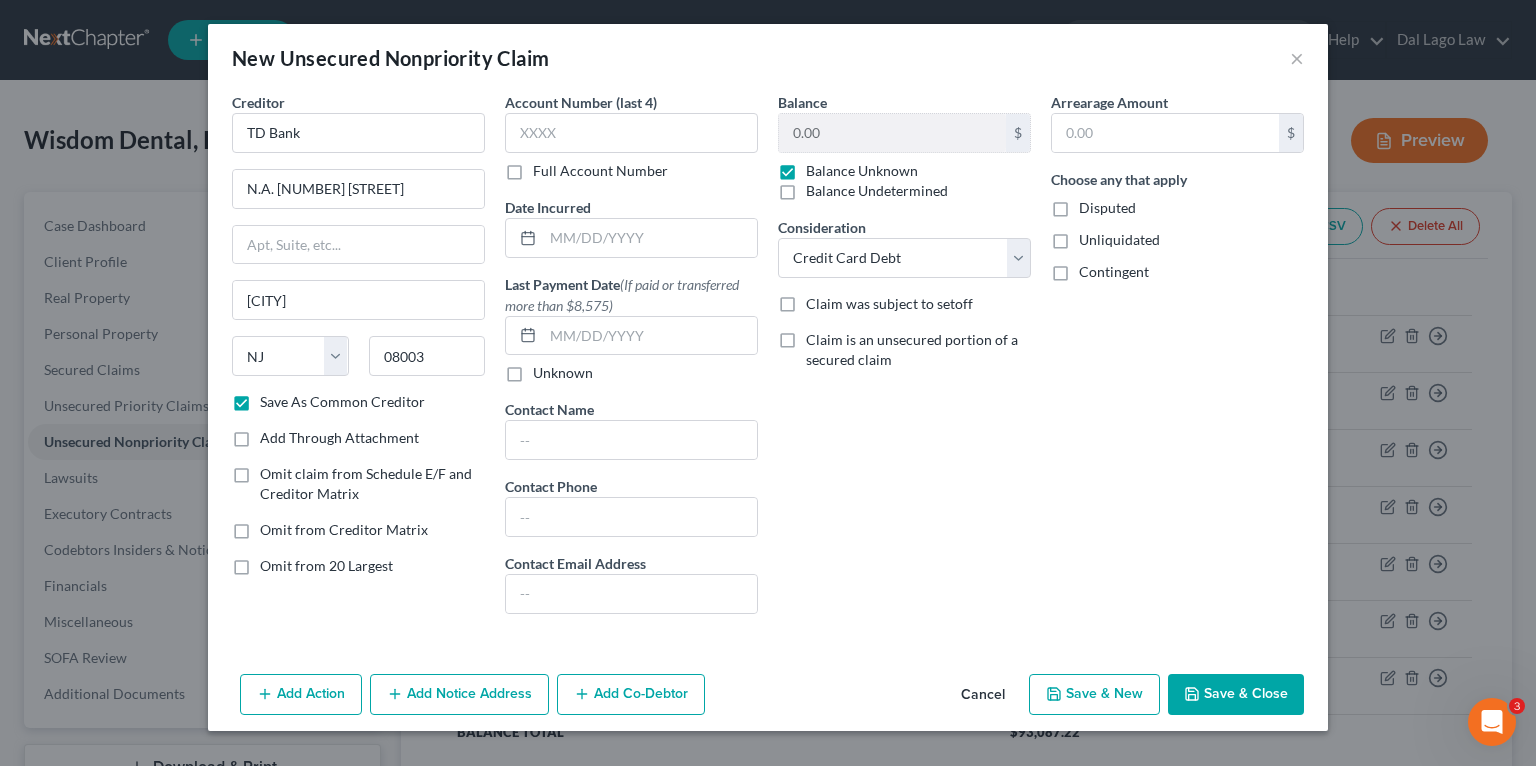 click on "Arrearage Amount $ Choose any that apply Disputed Unliquidated Contingent" at bounding box center (1177, 361) 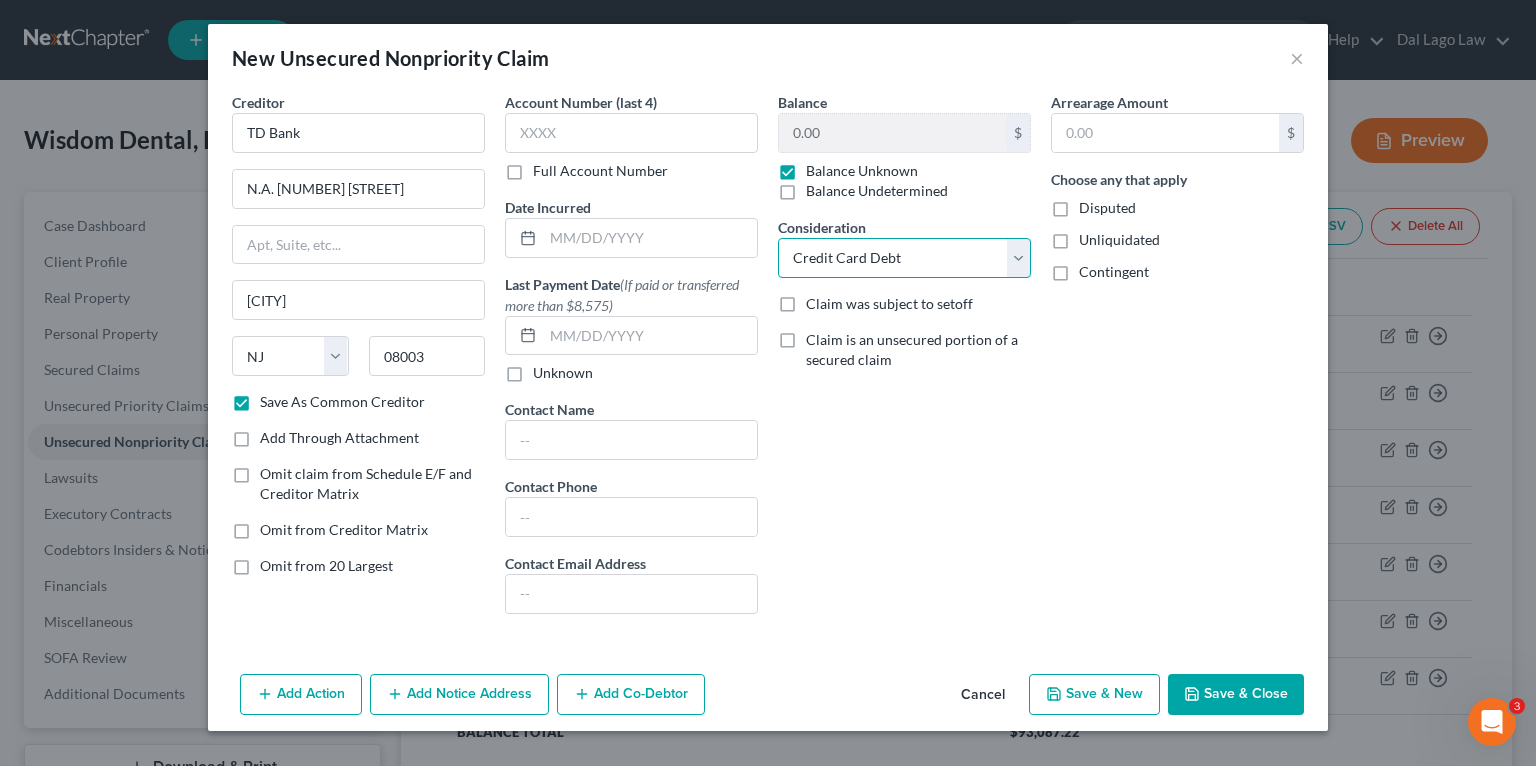 click on "Select Cable / Satellite Services Collection Agency Credit Card Debt Debt Counseling / Attorneys Deficiency Balance Home / Car Repairs Income Taxes Judgment Liens Monies Loaned / Advanced Mortgage Obligation To Pensions Other Overdrawn Bank Account Promised To Help Pay Creditors Services Suppliers Or Vendors Telephone / Internet Services Unsecured Loan Repayments Utility Services" at bounding box center (904, 258) 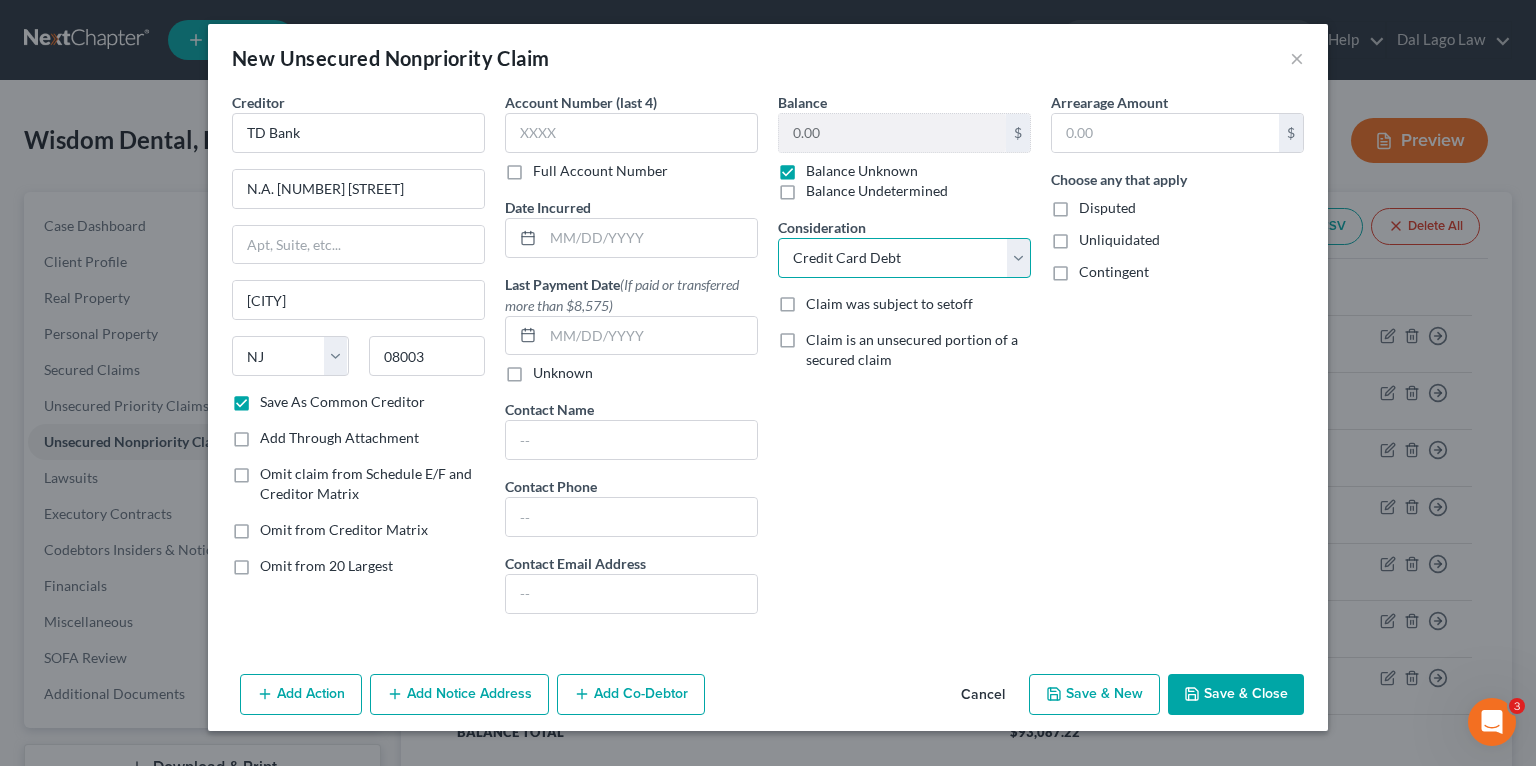 click on "Select Cable / Satellite Services Collection Agency Credit Card Debt Debt Counseling / Attorneys Deficiency Balance Home / Car Repairs Income Taxes Judgment Liens Monies Loaned / Advanced Mortgage Obligation To Pensions Other Overdrawn Bank Account Promised To Help Pay Creditors Services Suppliers Or Vendors Telephone / Internet Services Unsecured Loan Repayments Utility Services" at bounding box center (904, 258) 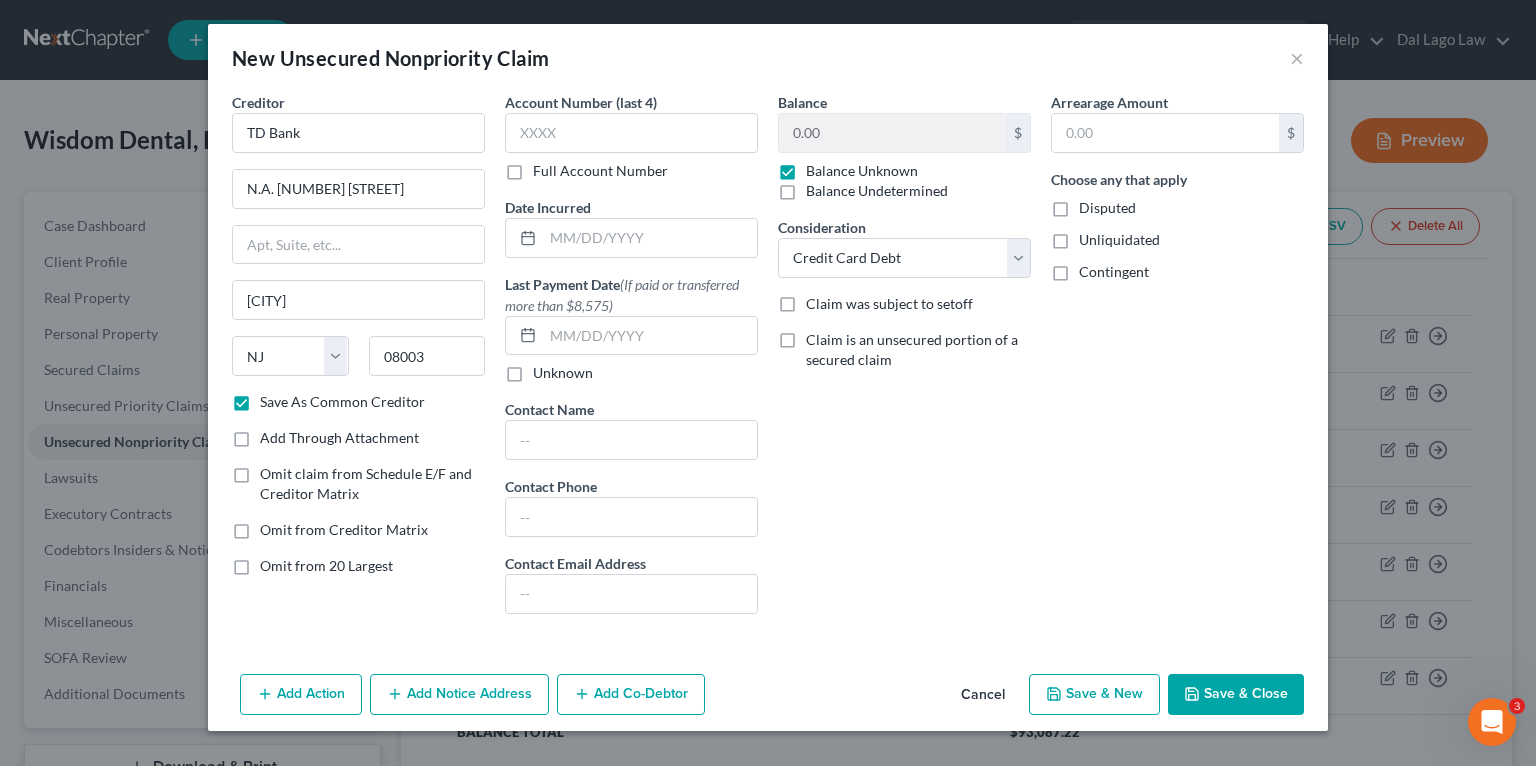 click on "Balance
0.00 $
Balance Unknown
Balance Undetermined
0.00 $
Balance Unknown
Consideration Select Cable / Satellite Services Collection Agency Credit Card Debt Debt Counseling / Attorneys Deficiency Balance Home / Car Repairs Income Taxes Judgment Liens Monies Loaned / Advanced Mortgage Obligation To Pensions Other Overdrawn Bank Account Promised To Help Pay Creditors Services Suppliers Or Vendors Telephone / Internet Services Unsecured Loan Repayments Utility Services Claim was subject to setoff Claim is an unsecured portion of a secured claim" at bounding box center [904, 361] 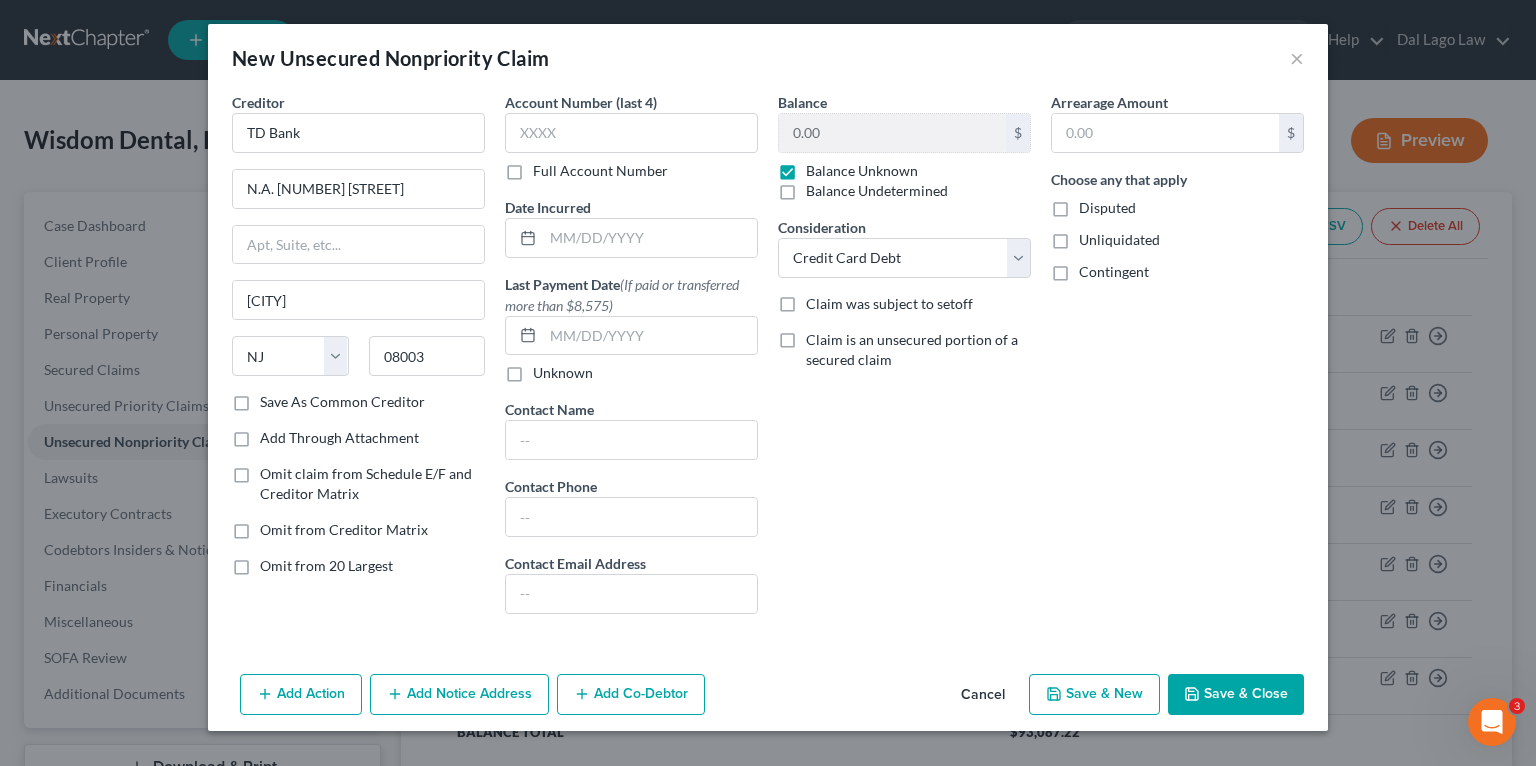 checkbox on "false" 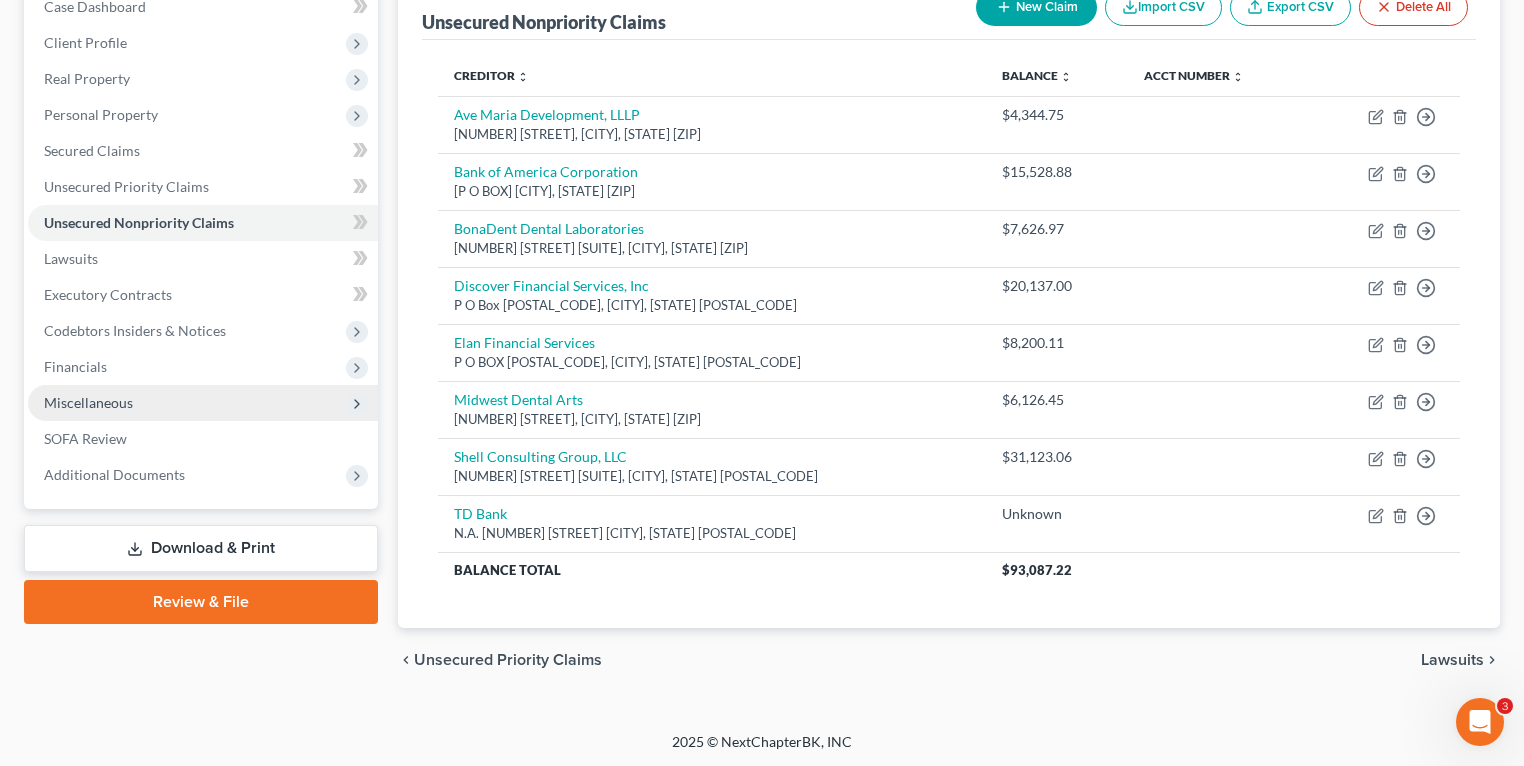 scroll, scrollTop: 139, scrollLeft: 0, axis: vertical 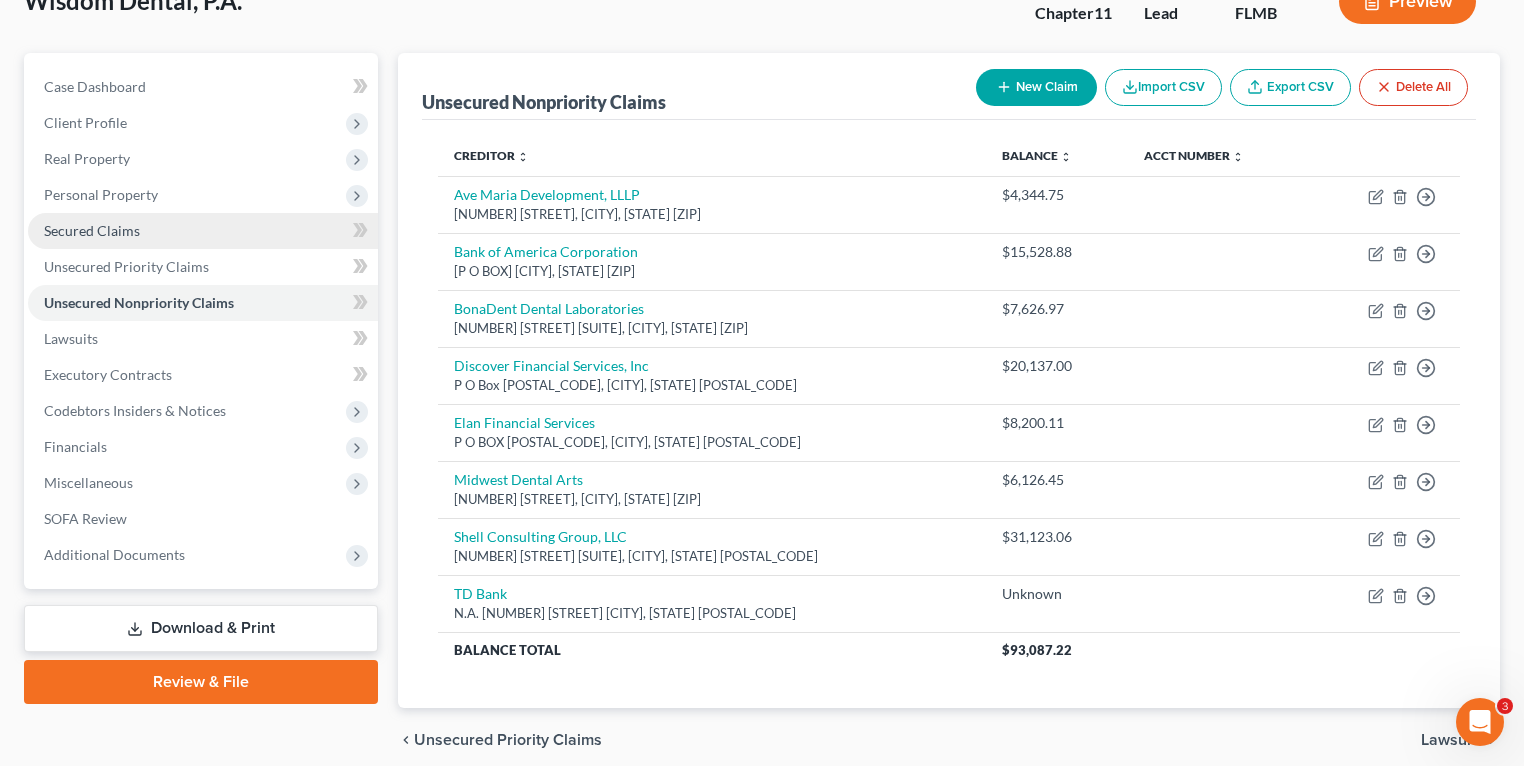 click on "Secured Claims" at bounding box center [203, 231] 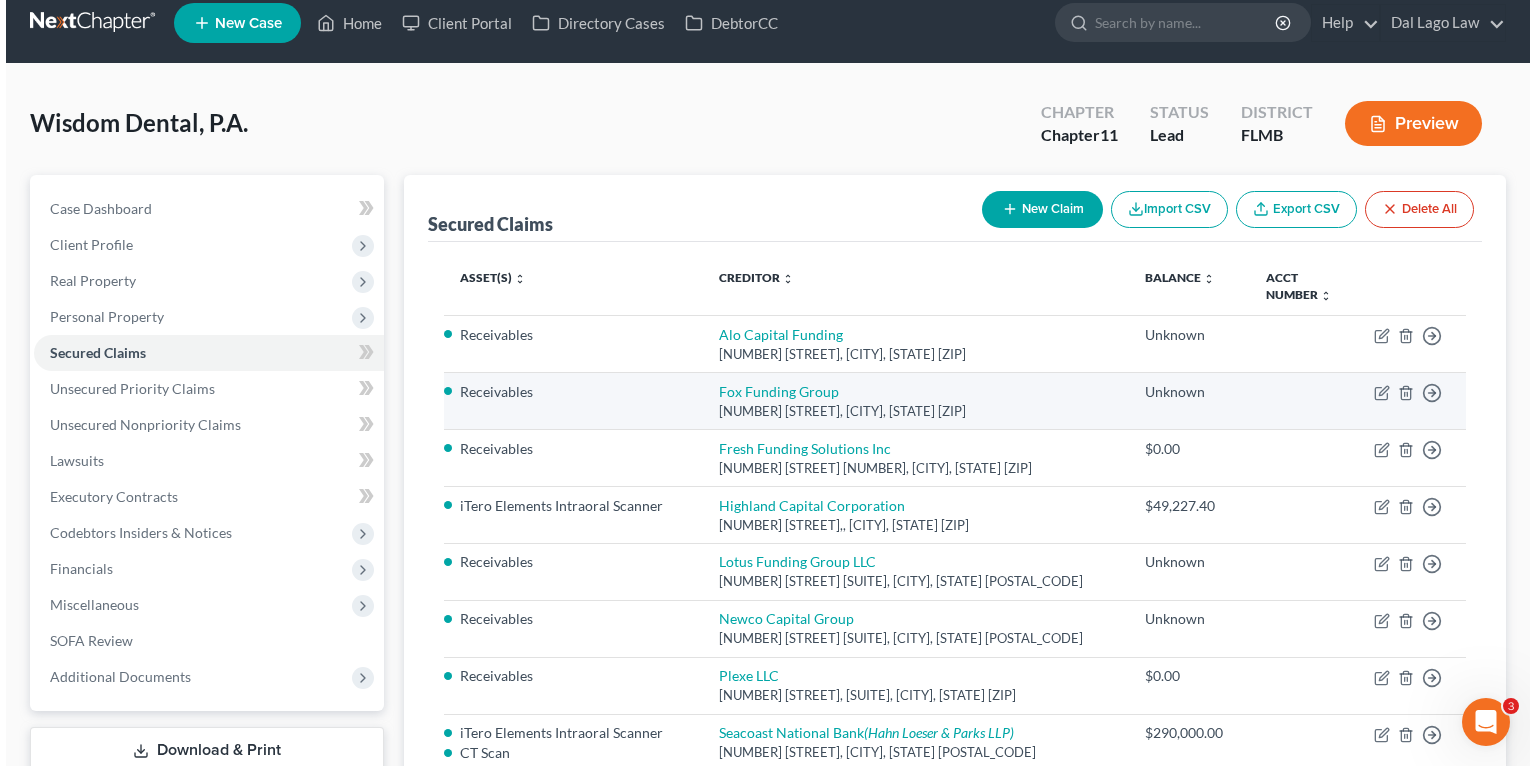 scroll, scrollTop: 0, scrollLeft: 0, axis: both 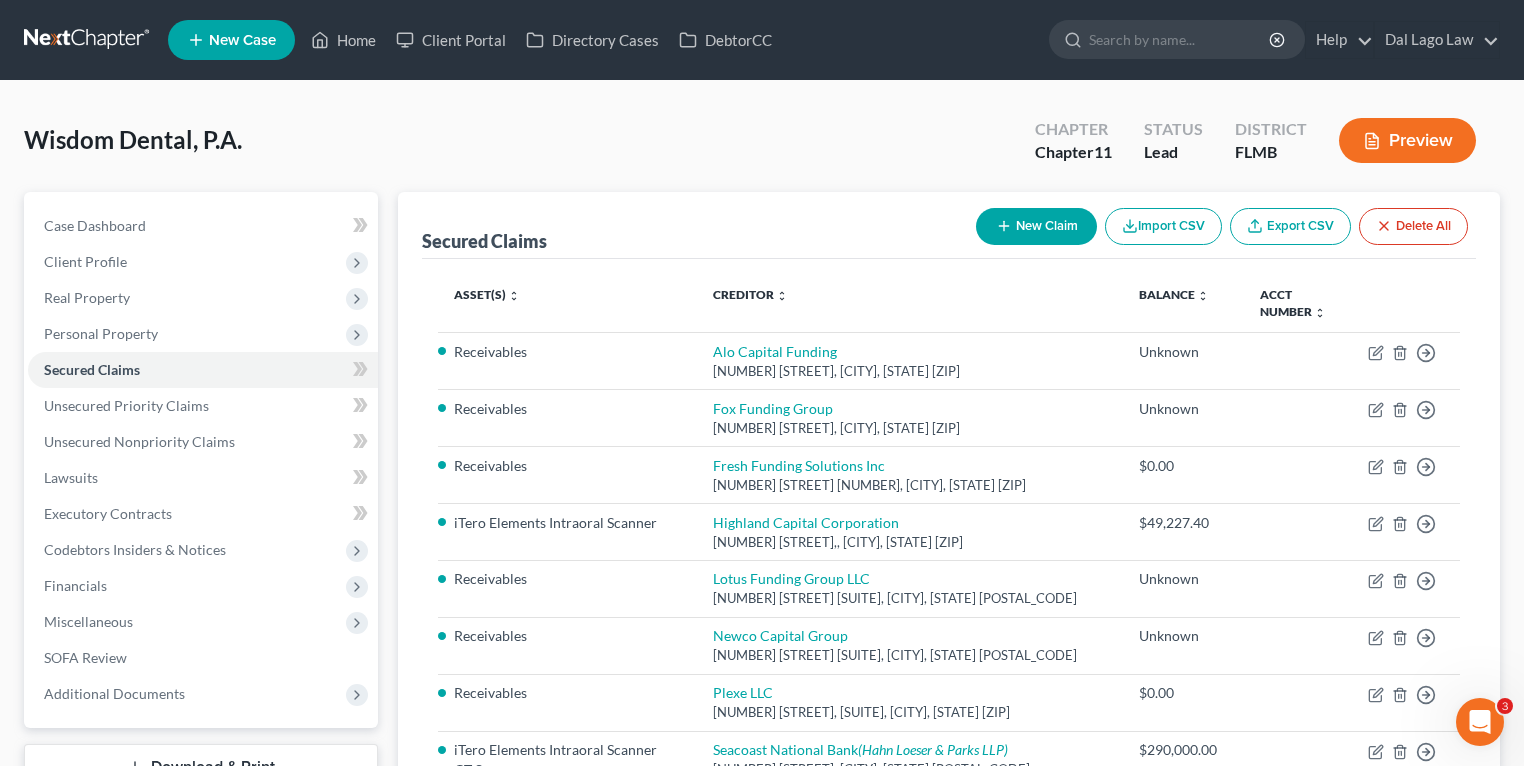 click on "New Claim" at bounding box center (1036, 226) 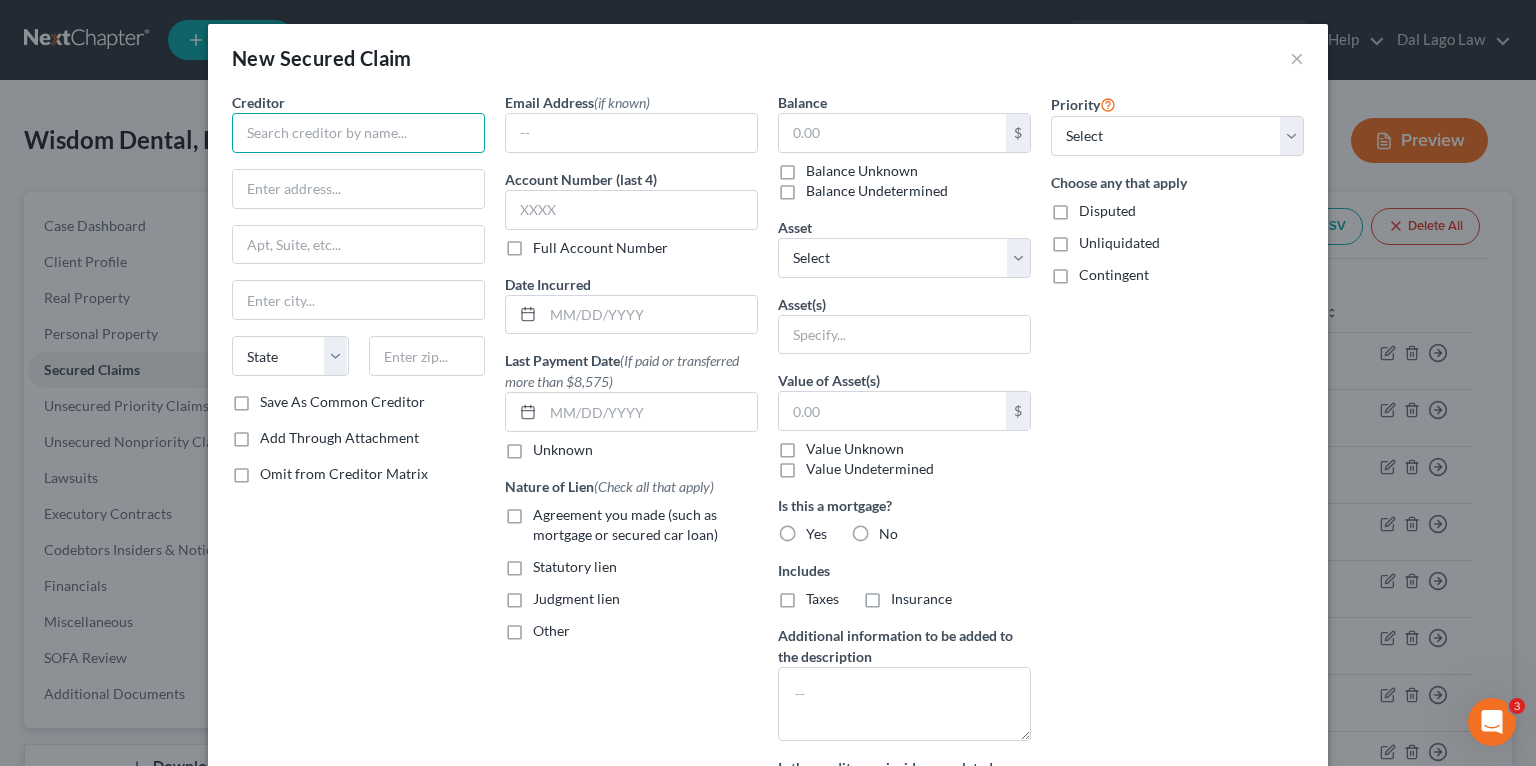 click at bounding box center [358, 133] 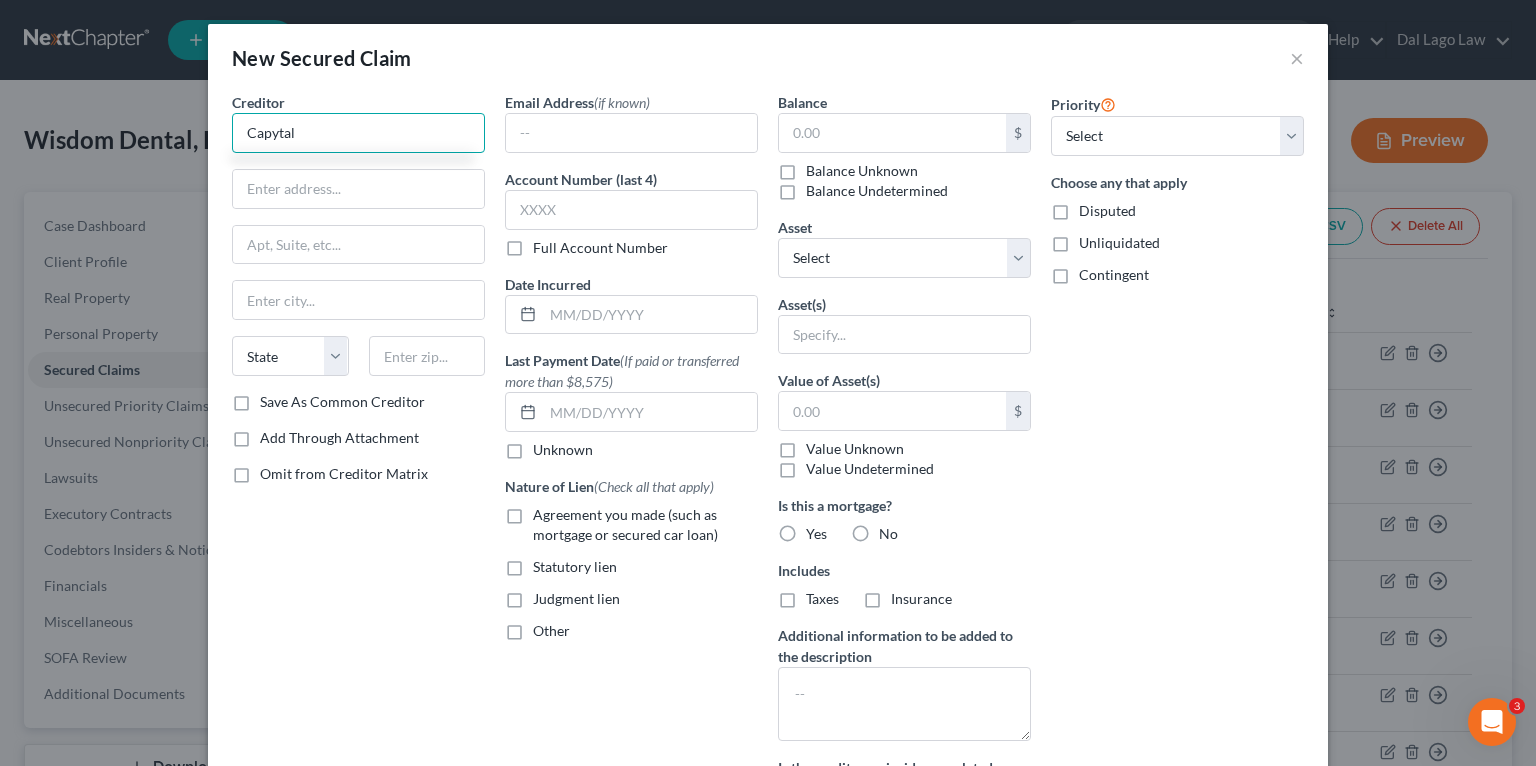 type on "Capytal" 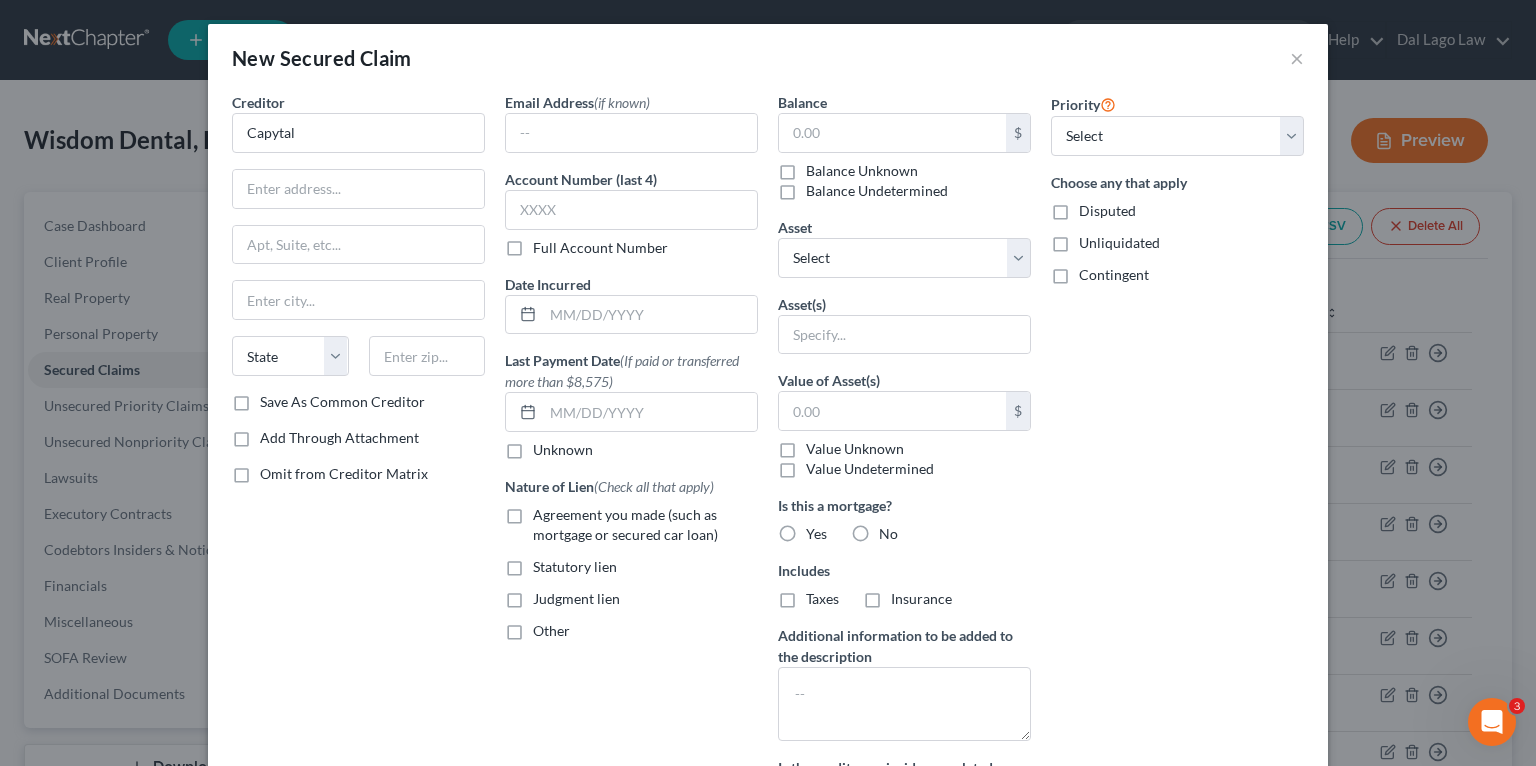 click on "Creditor *    Capytal                      State AL AK AR AZ CA CO CT DE DC FL GA GU HI ID IL IN IA KS KY LA ME MD MA MI MN MS MO MT NC ND NE NV NH NJ NM NY OH OK OR PA PR RI SC SD TN TX UT VI VA VT WA WV WI WY" at bounding box center (358, 242) 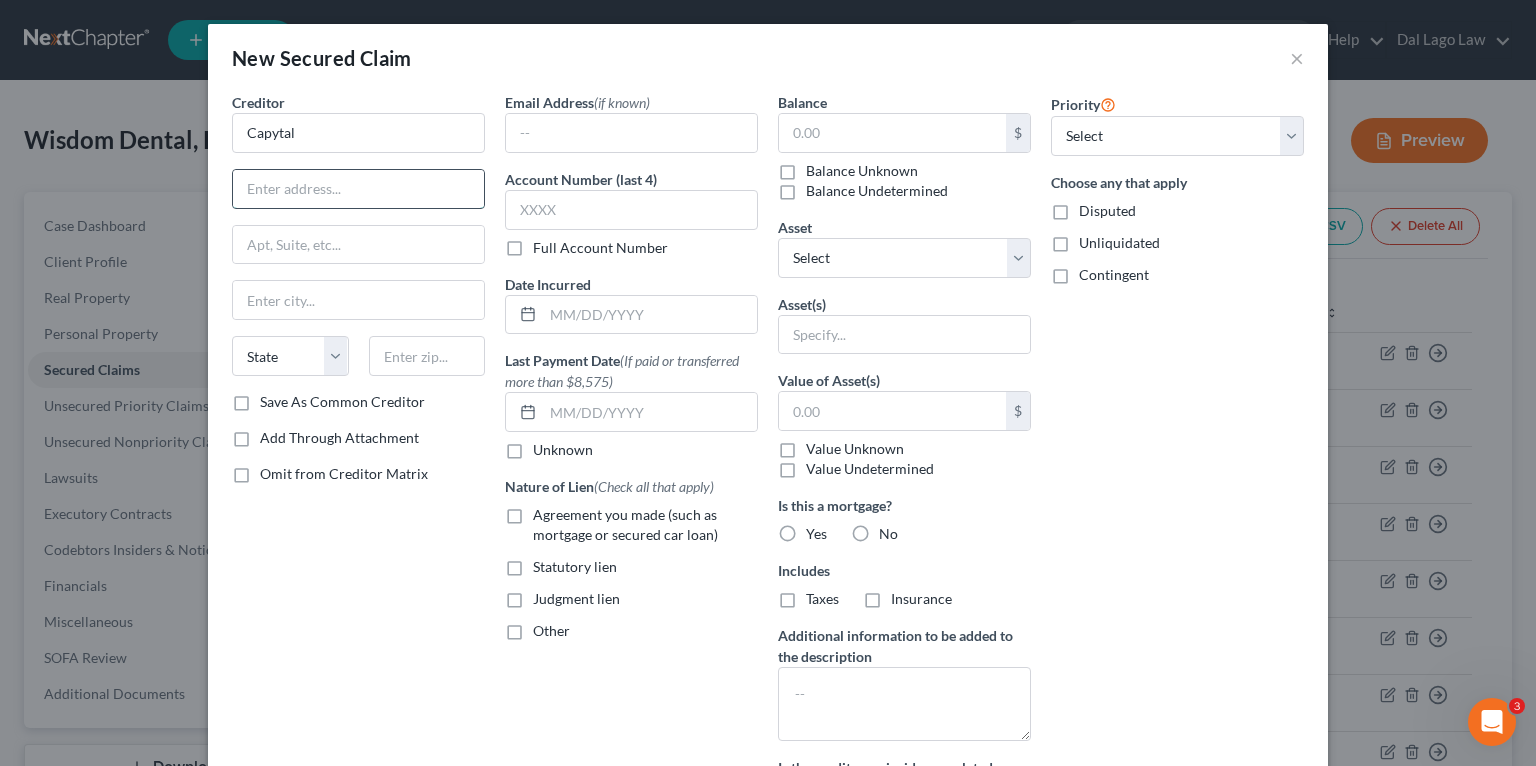click at bounding box center (358, 189) 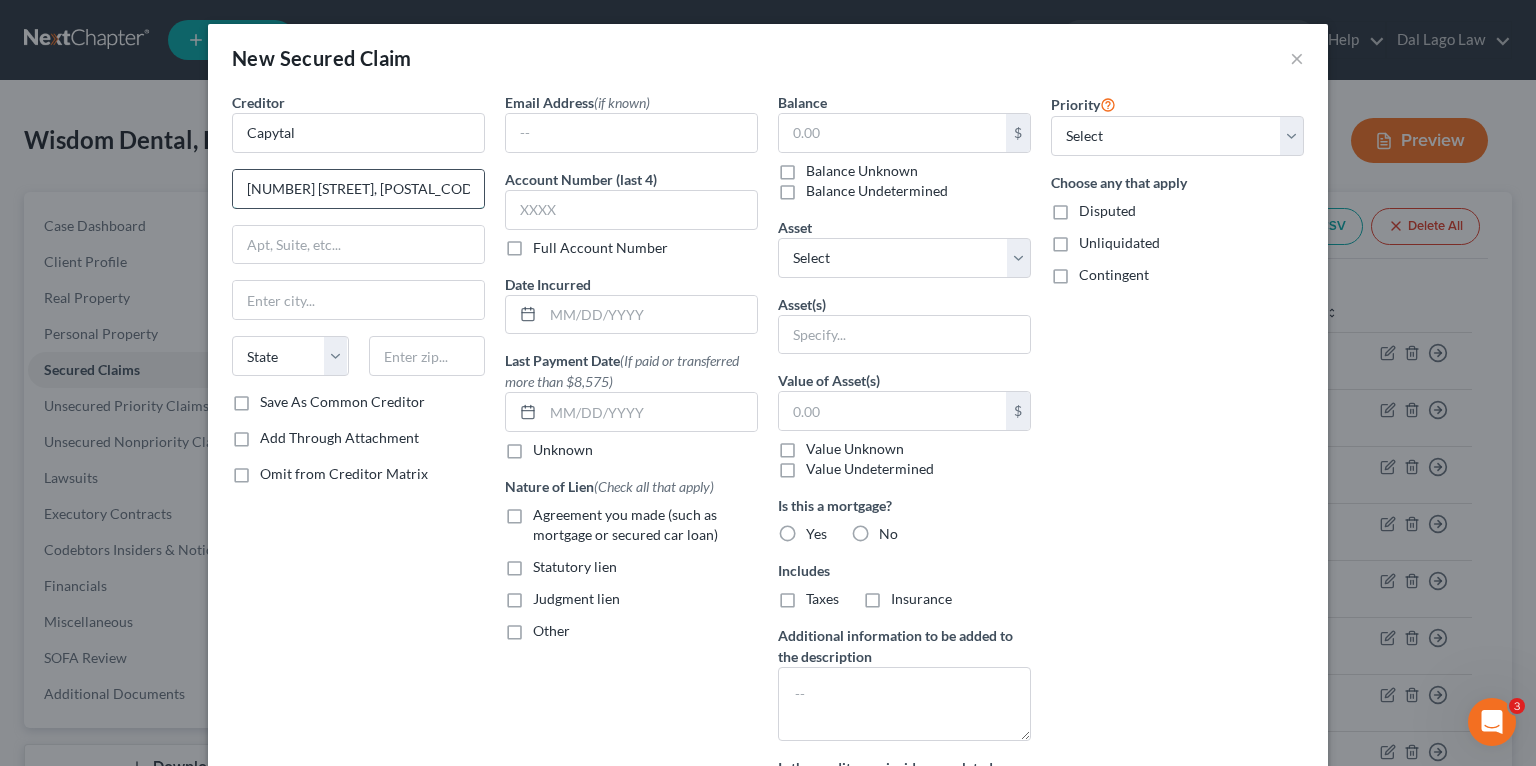 scroll, scrollTop: 0, scrollLeft: 47, axis: horizontal 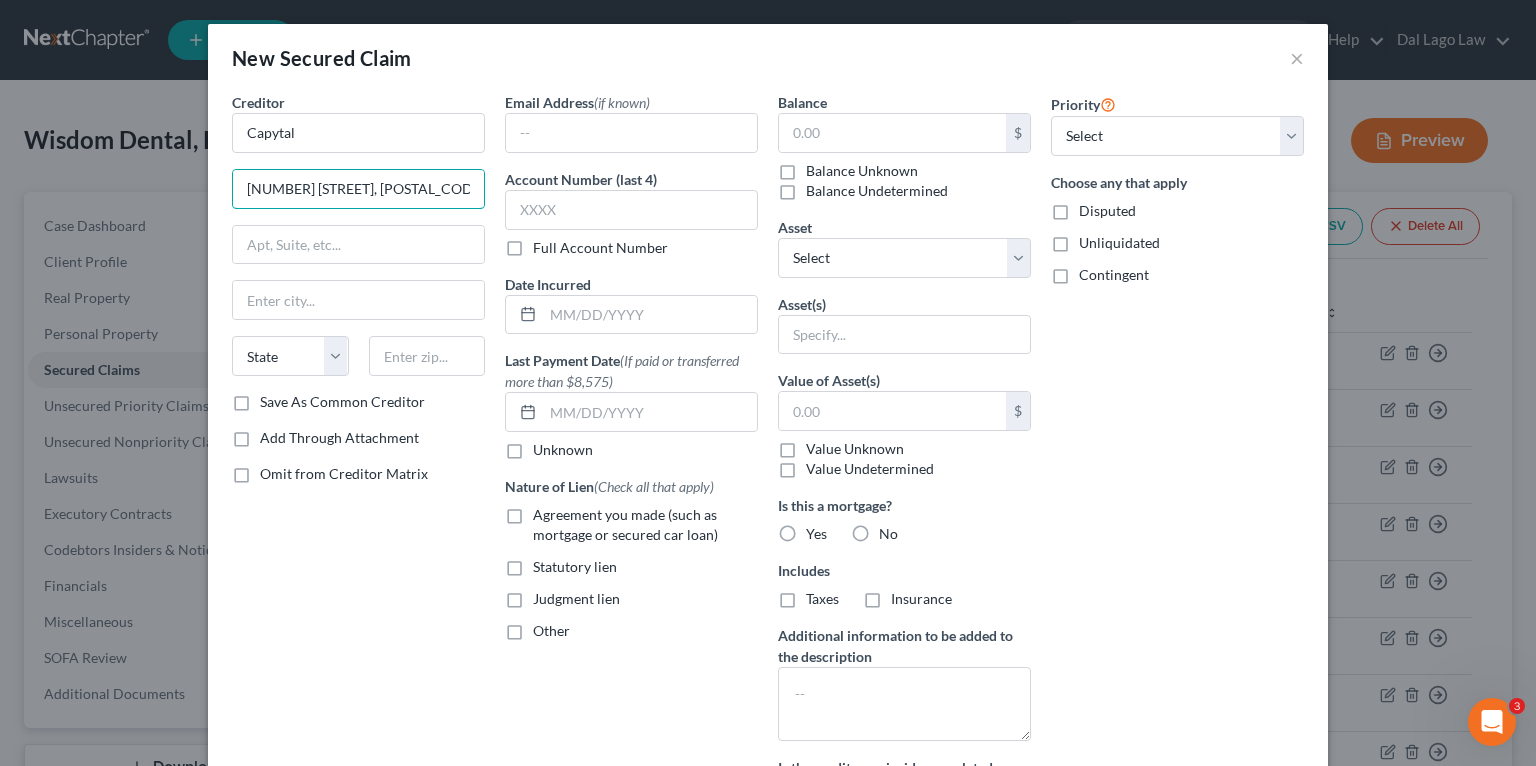 drag, startPoint x: 288, startPoint y: 187, endPoint x: 187, endPoint y: 192, distance: 101.12369 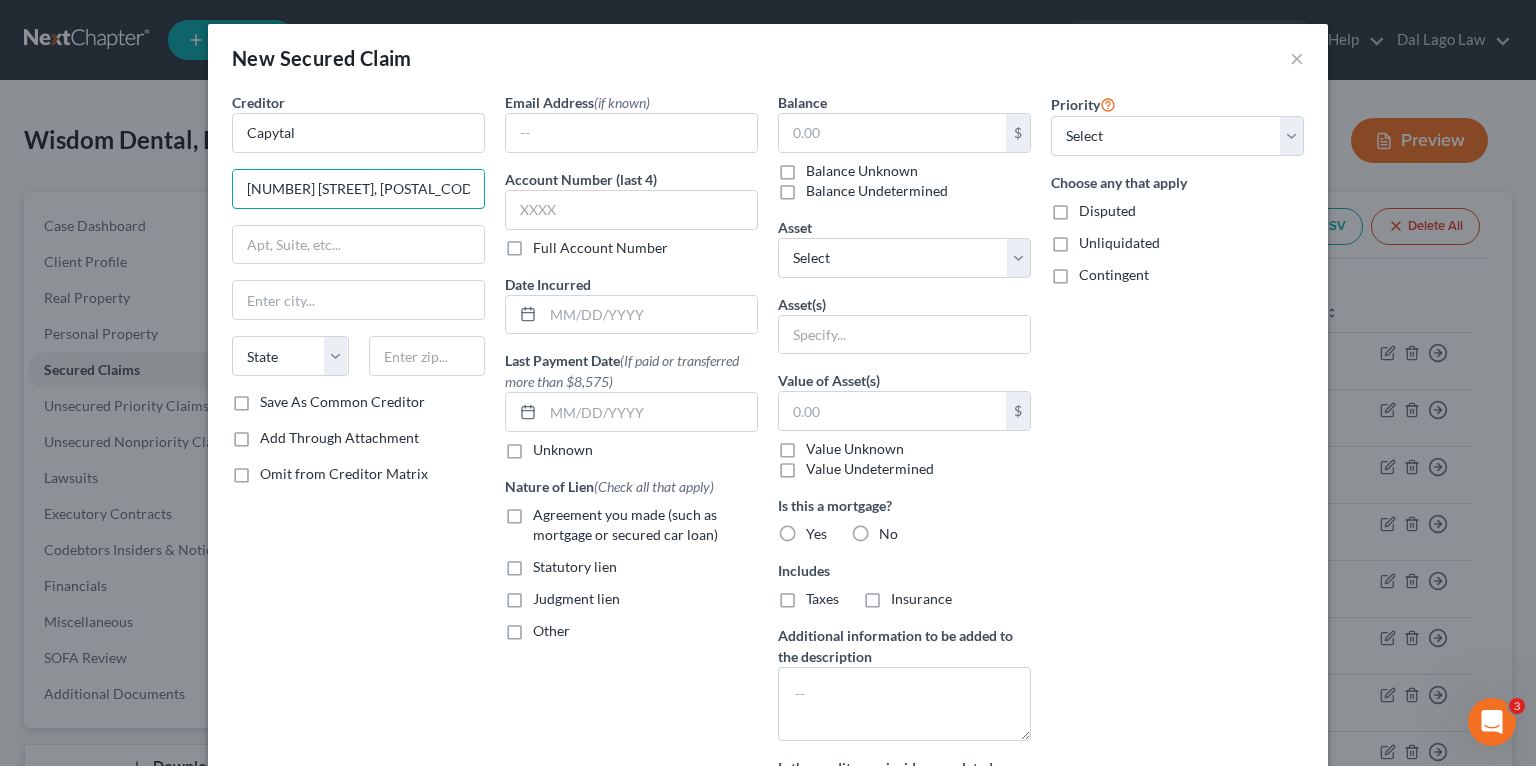 paste on "avenue de New York" 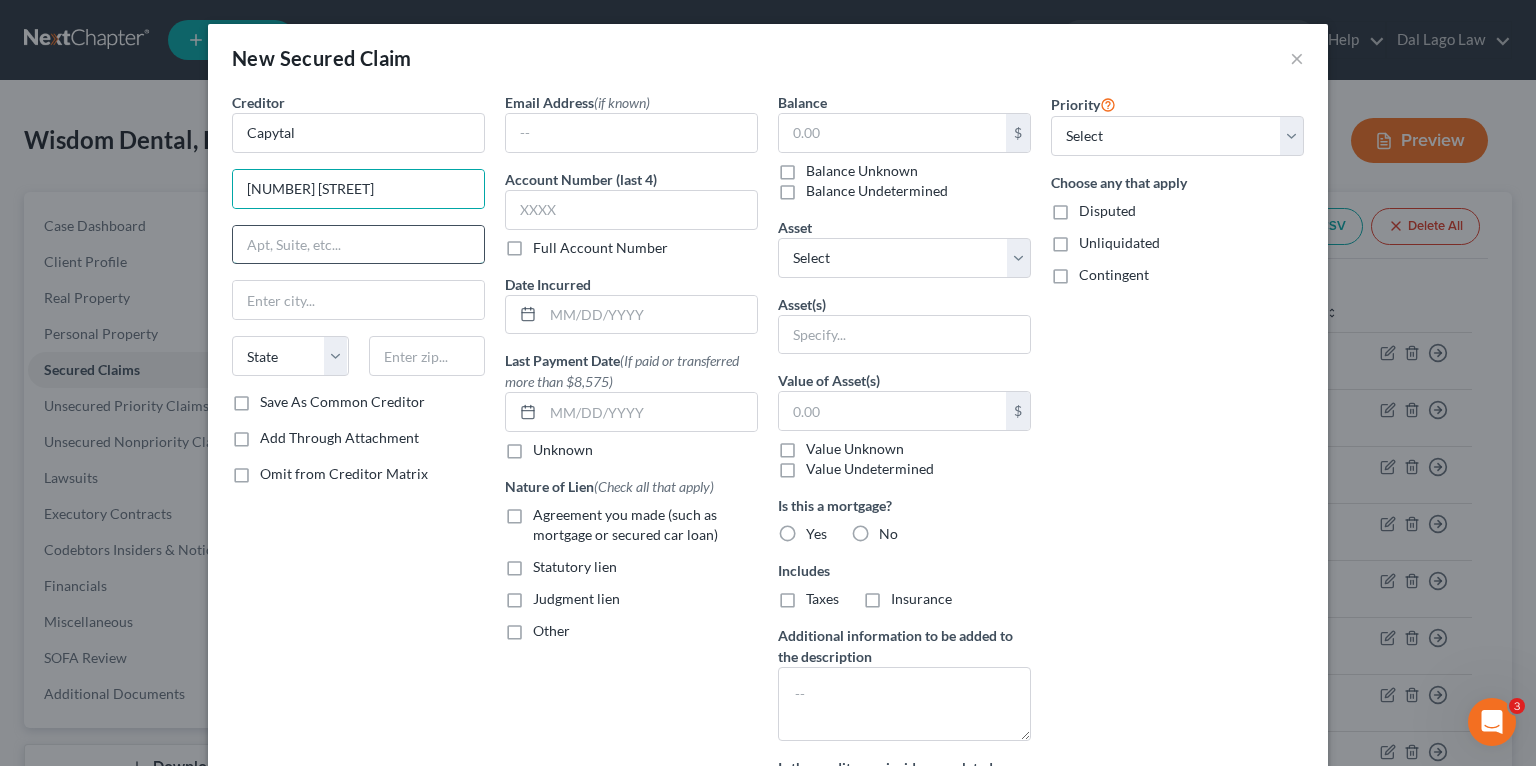 drag, startPoint x: 364, startPoint y: 242, endPoint x: 384, endPoint y: 227, distance: 25 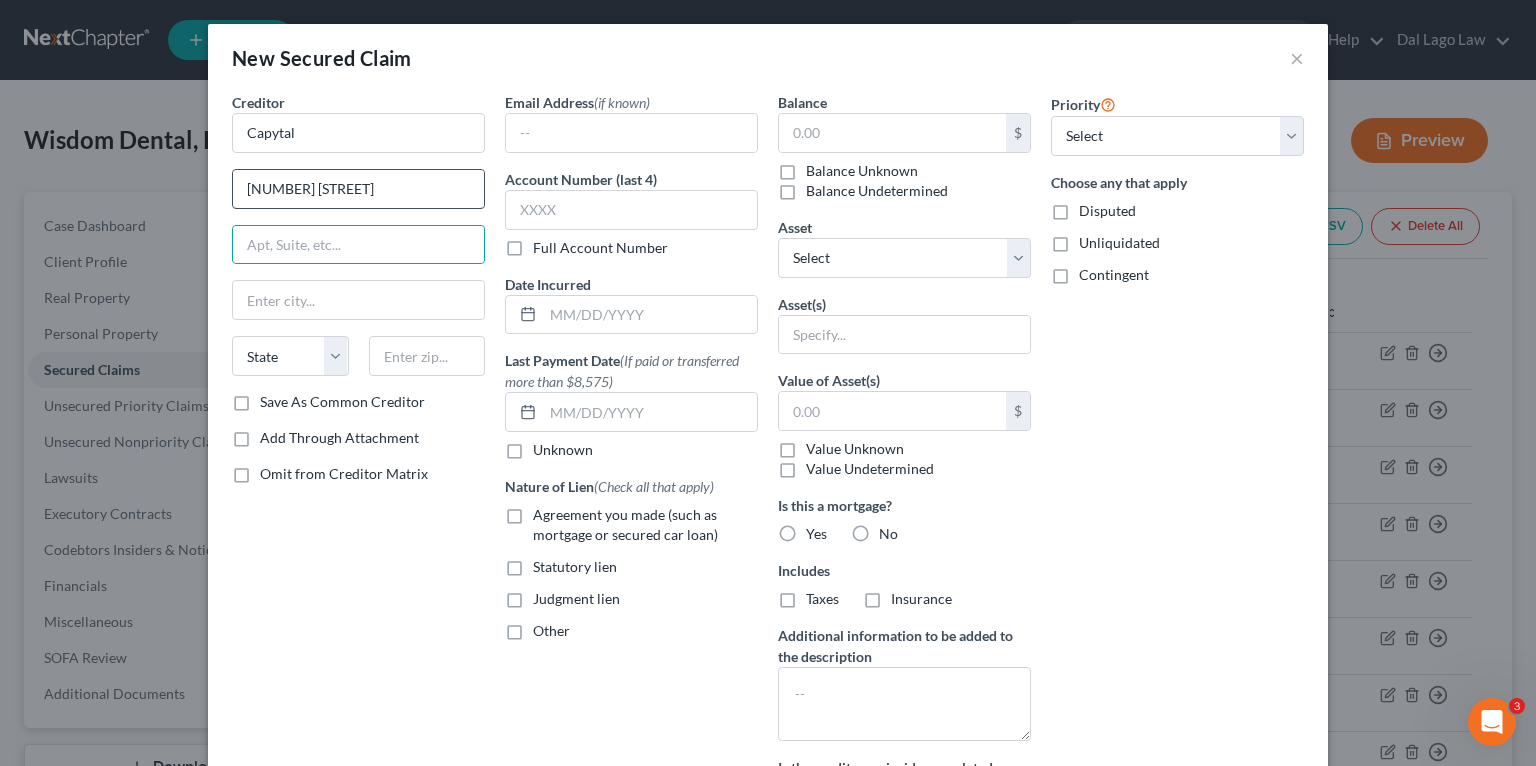 click on "66 avenue de New York" at bounding box center [358, 189] 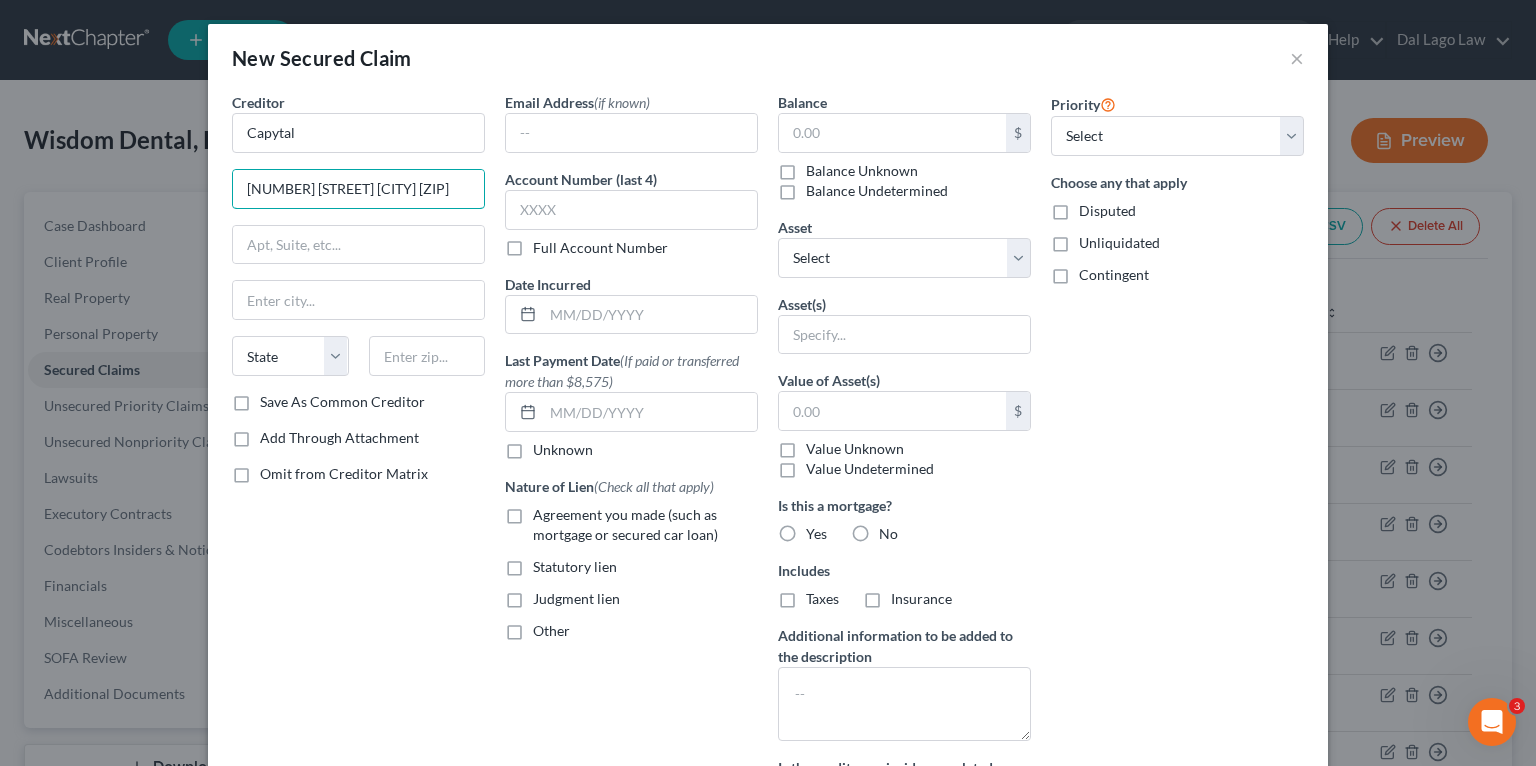 type on "66 Avenue de New York" 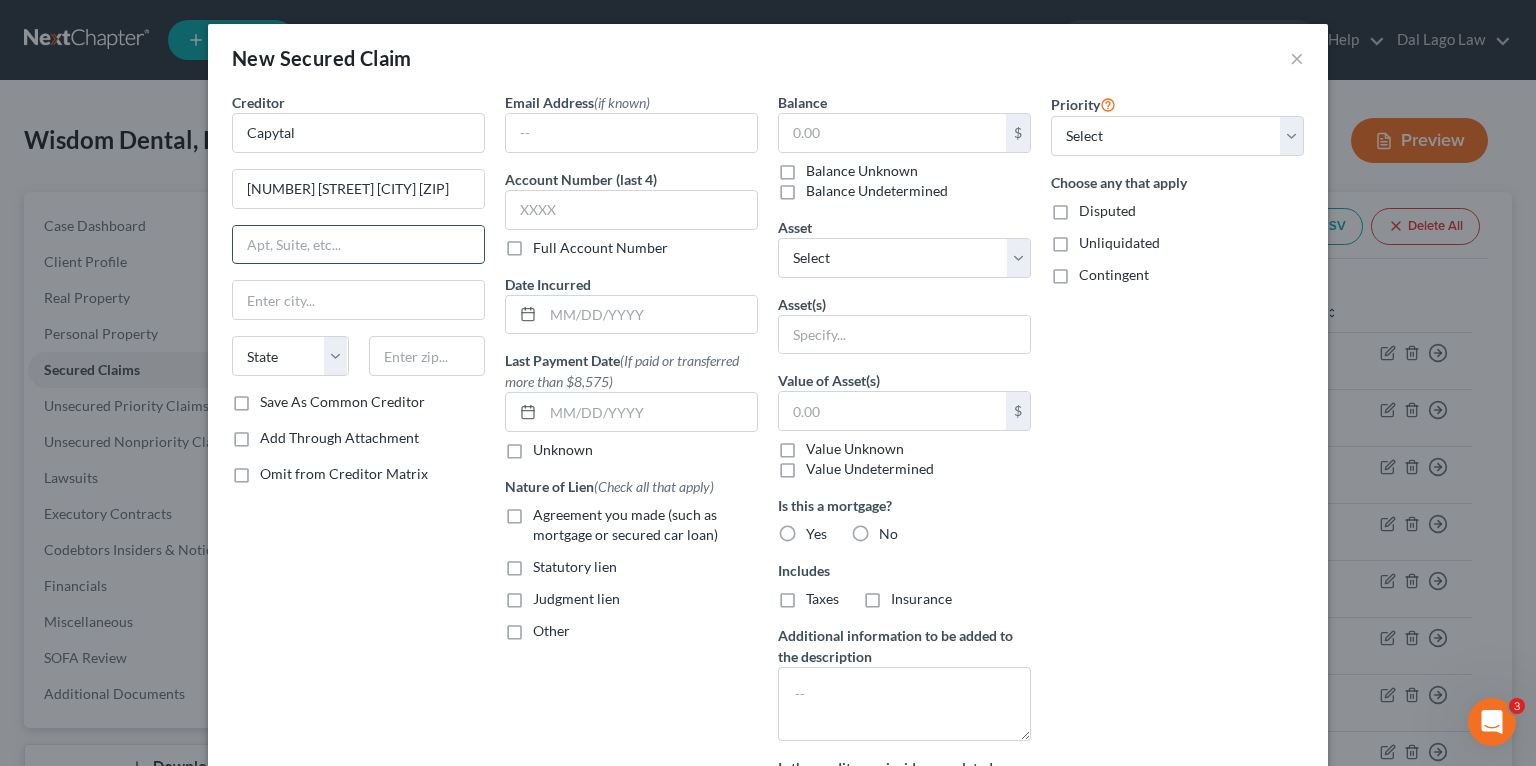 drag, startPoint x: 295, startPoint y: 238, endPoint x: 309, endPoint y: 239, distance: 14.035668 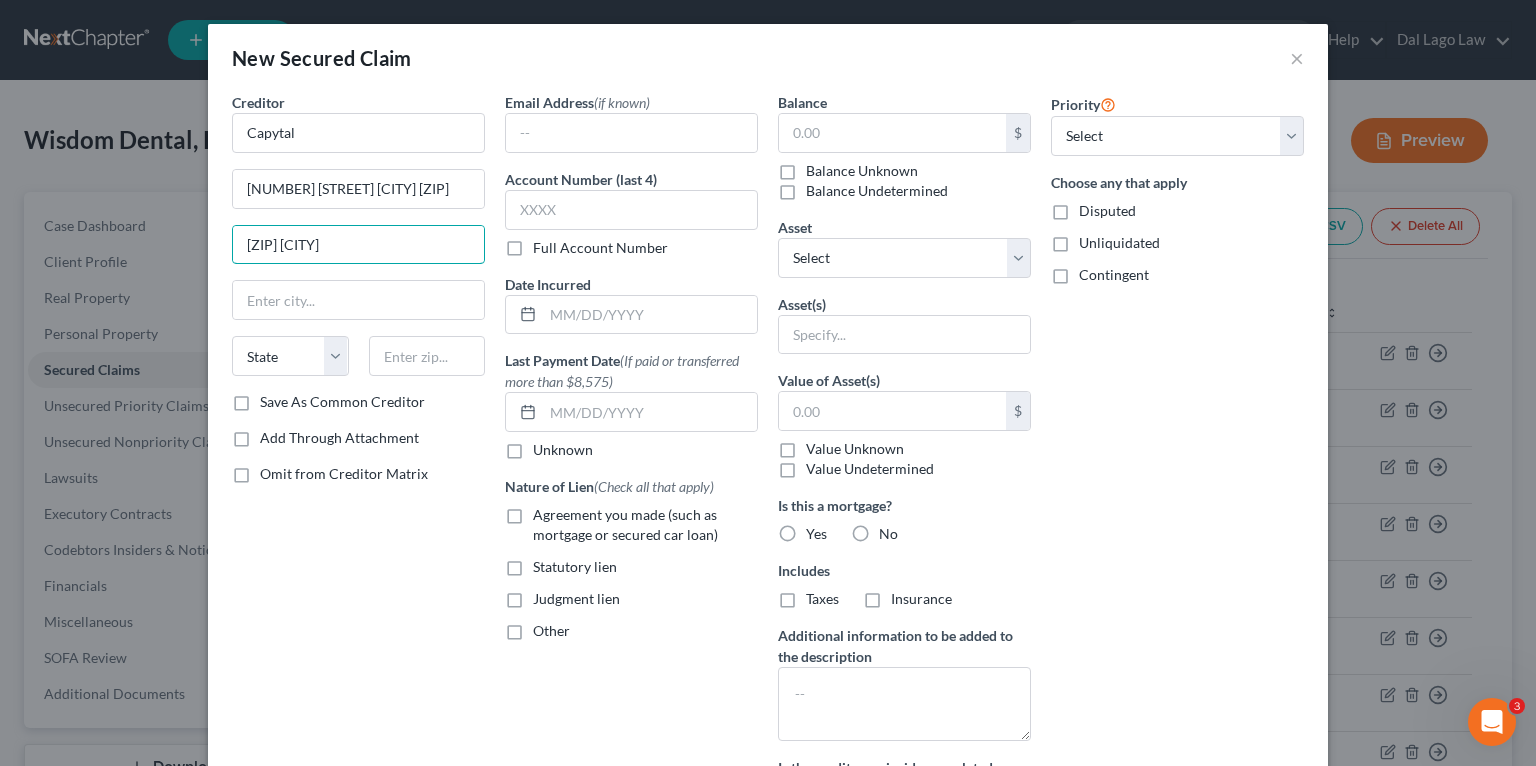 type on "75116 Paris" 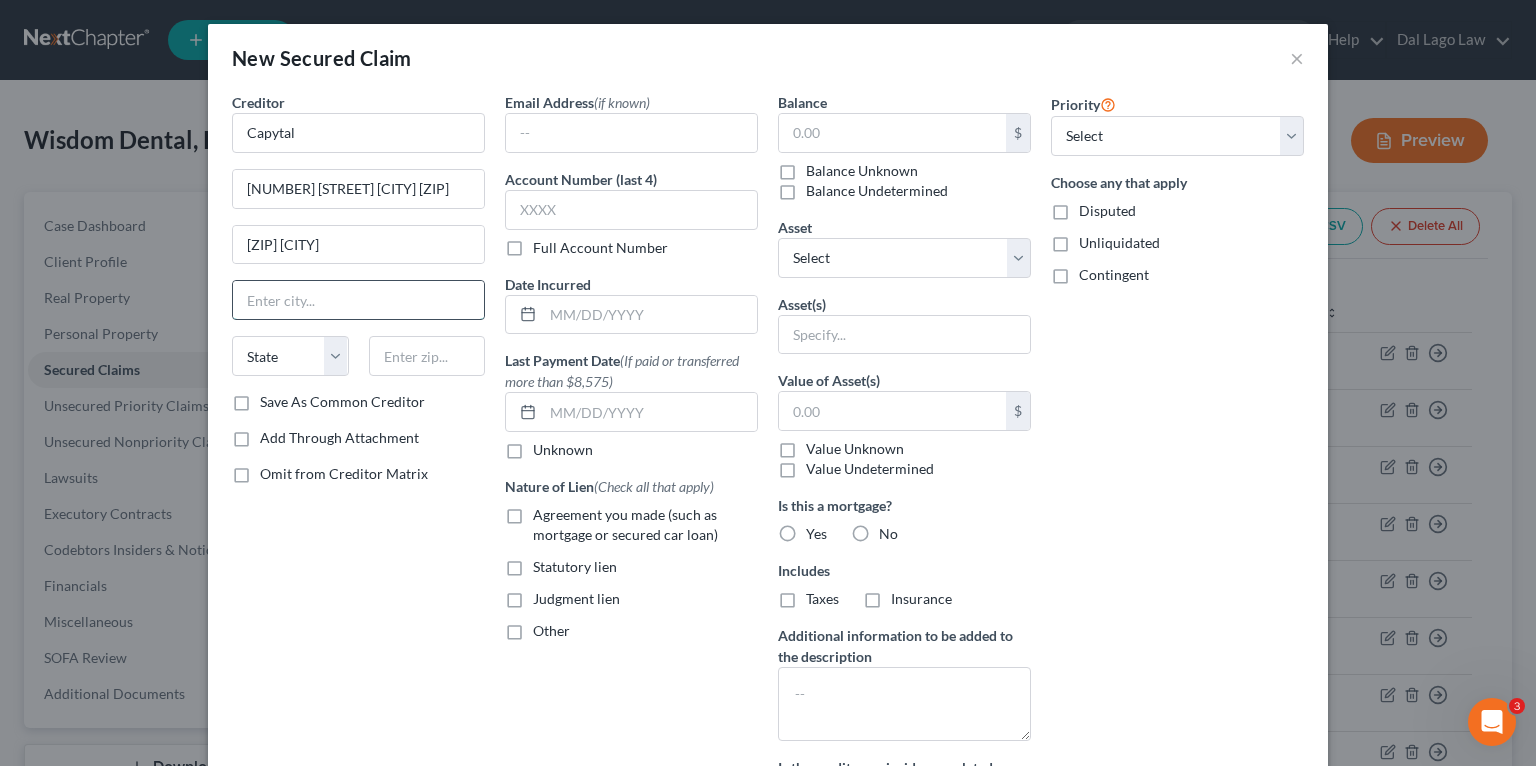click at bounding box center (358, 300) 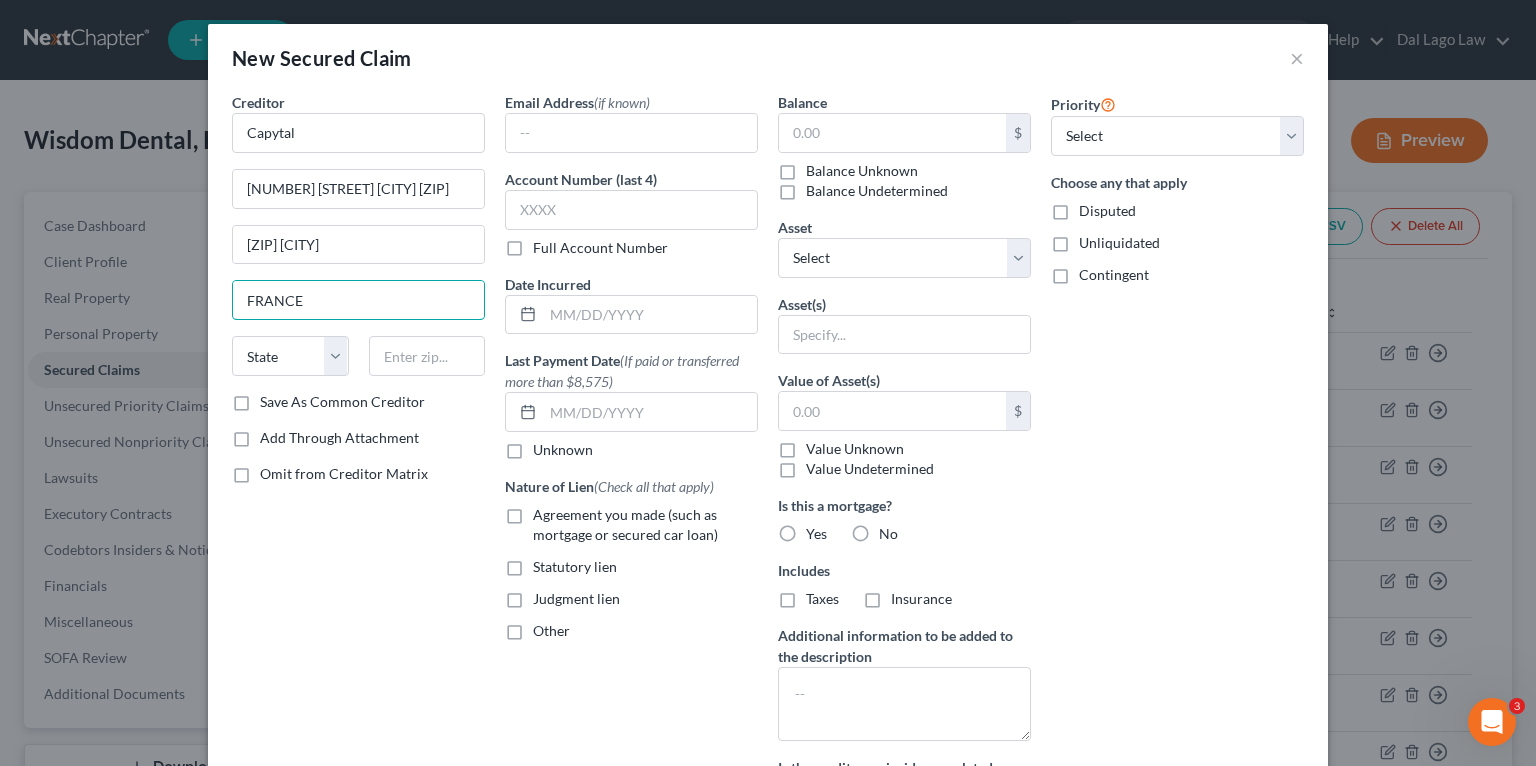type on "FRANCE" 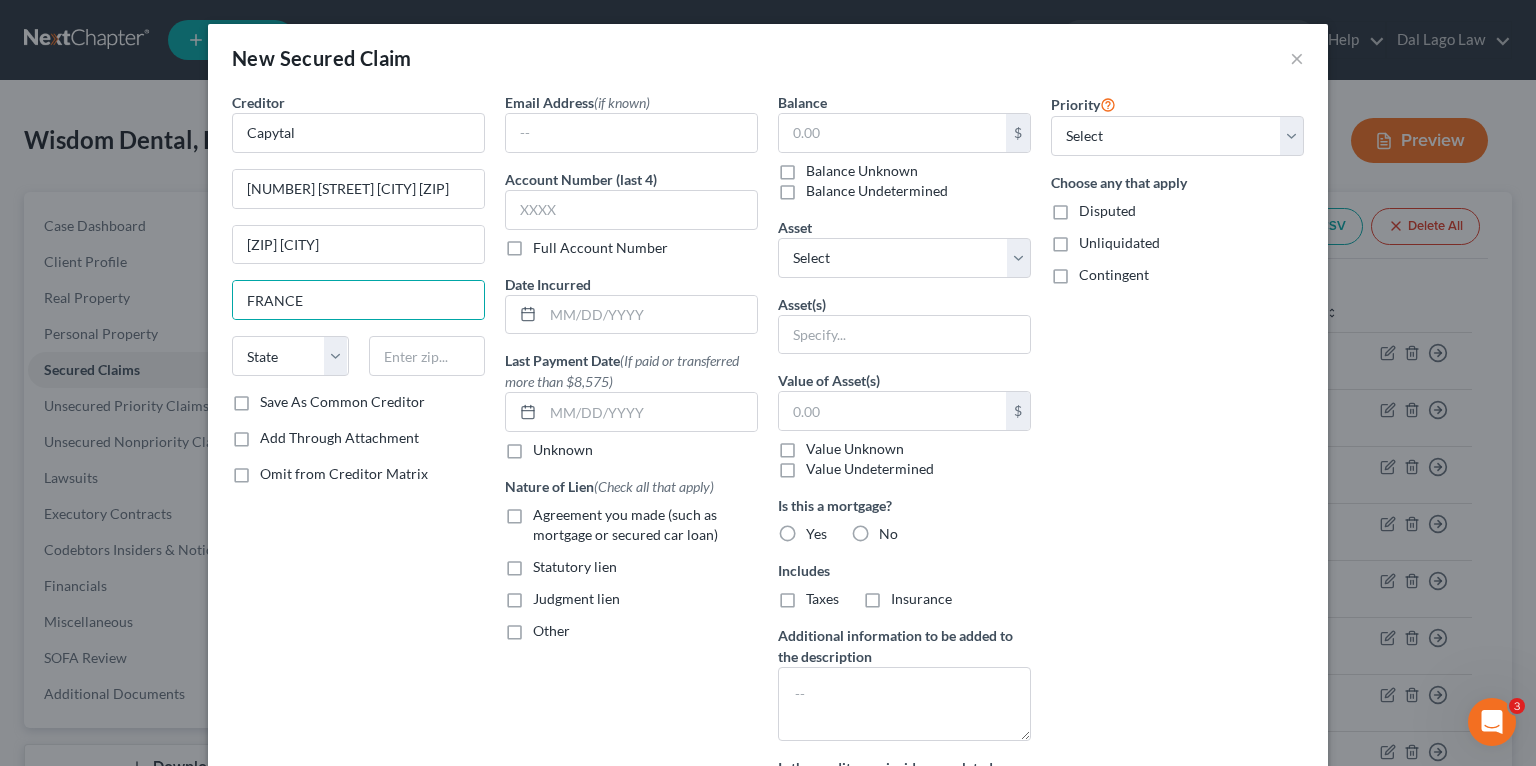 click on "Creditor *    Capytal                      66 Avenue de New York 75116 Paris FRANCE State AL AK AR AZ CA CO CT DE DC FL GA GU HI ID IL IN IA KS KY LA ME MD MA MI MN MS MO MT NC ND NE NV NH NJ NM NY OH OK OR PA PR RI SC SD TN TX UT VI VA VT WA WV WI WY Save As Common Creditor Add Through Attachment Omit from Creditor Matrix" at bounding box center [358, 467] 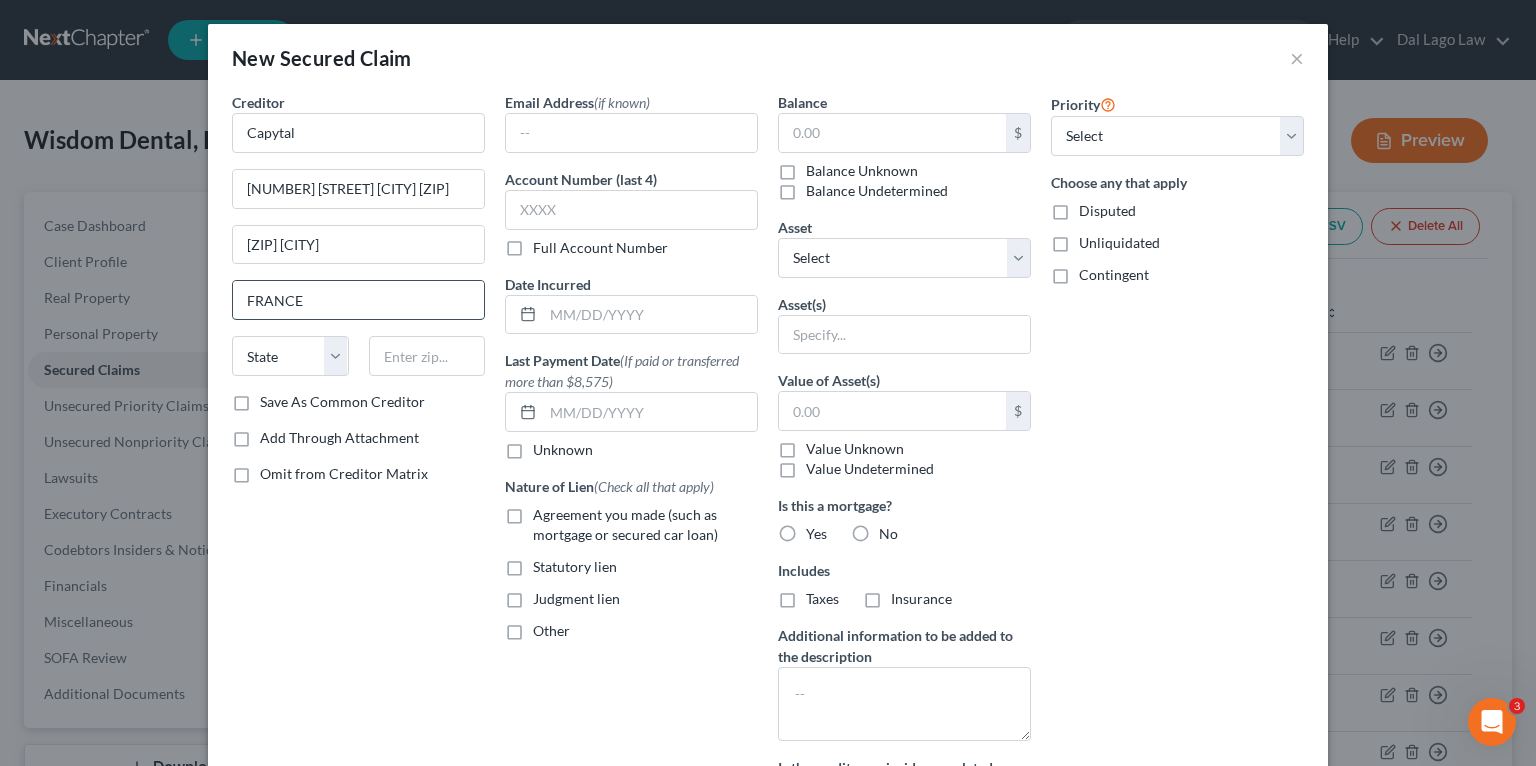 click on "FRANCE" at bounding box center [358, 300] 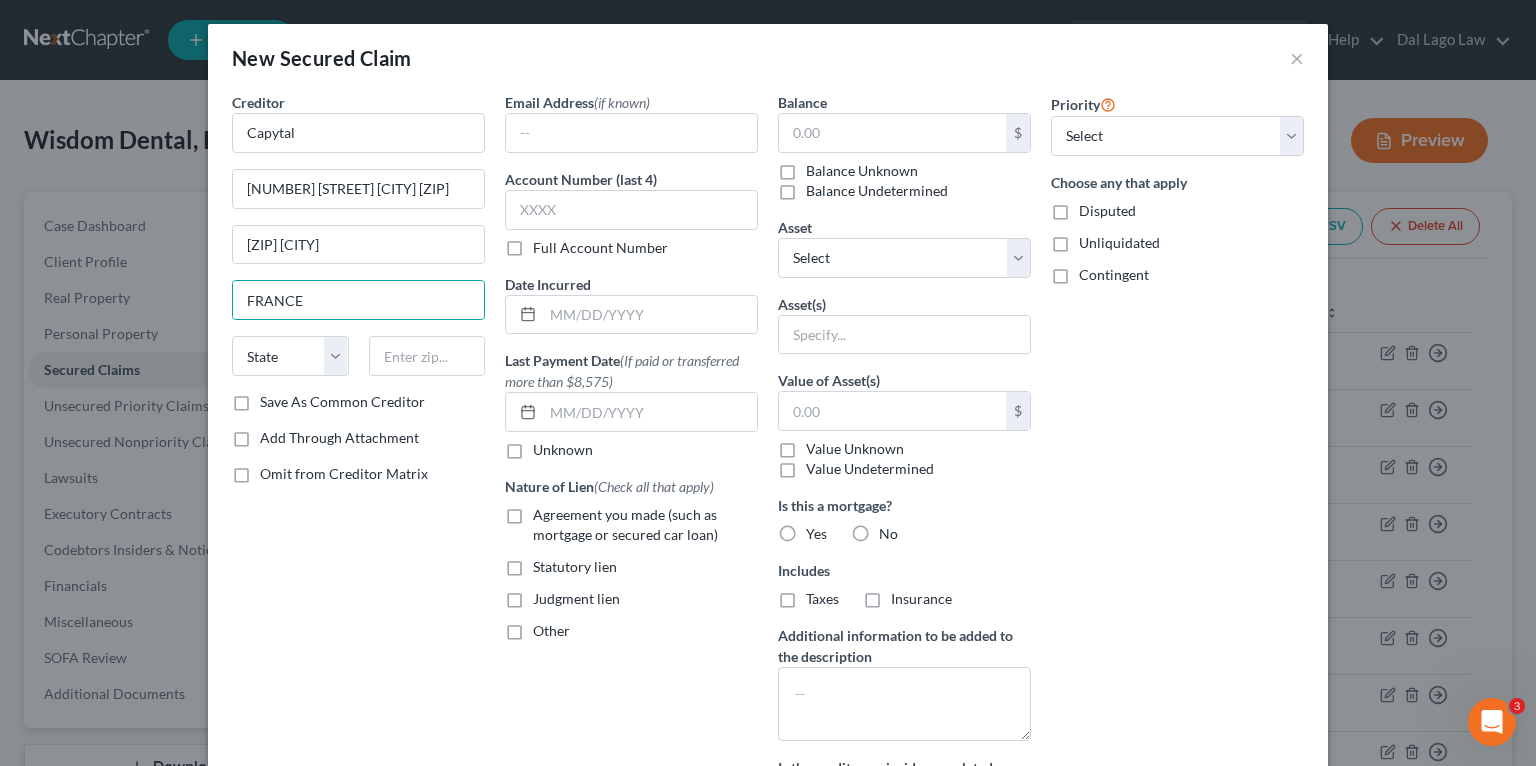 click on "Creditor *    Capytal                      66 Avenue de New York 75116 Paris FRANCE State AL AK AR AZ CA CO CT DE DC FL GA GU HI ID IL IN IA KS KY LA ME MD MA MI MN MS MO MT NC ND NE NV NH NJ NM NY OH OK OR PA PR RI SC SD TN TX UT VI VA VT WA WV WI WY Save As Common Creditor Add Through Attachment Omit from Creditor Matrix" at bounding box center (358, 467) 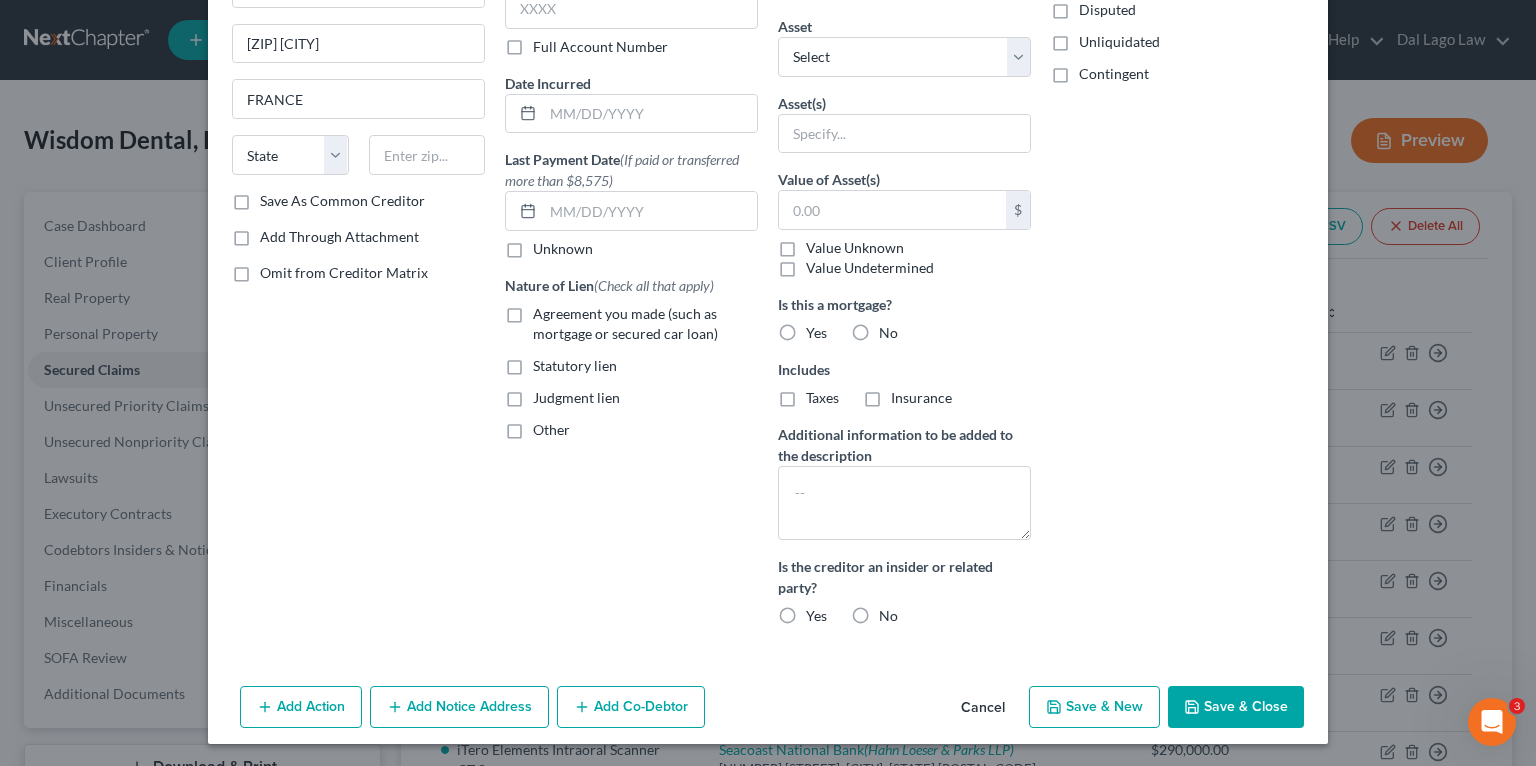 scroll, scrollTop: 0, scrollLeft: 0, axis: both 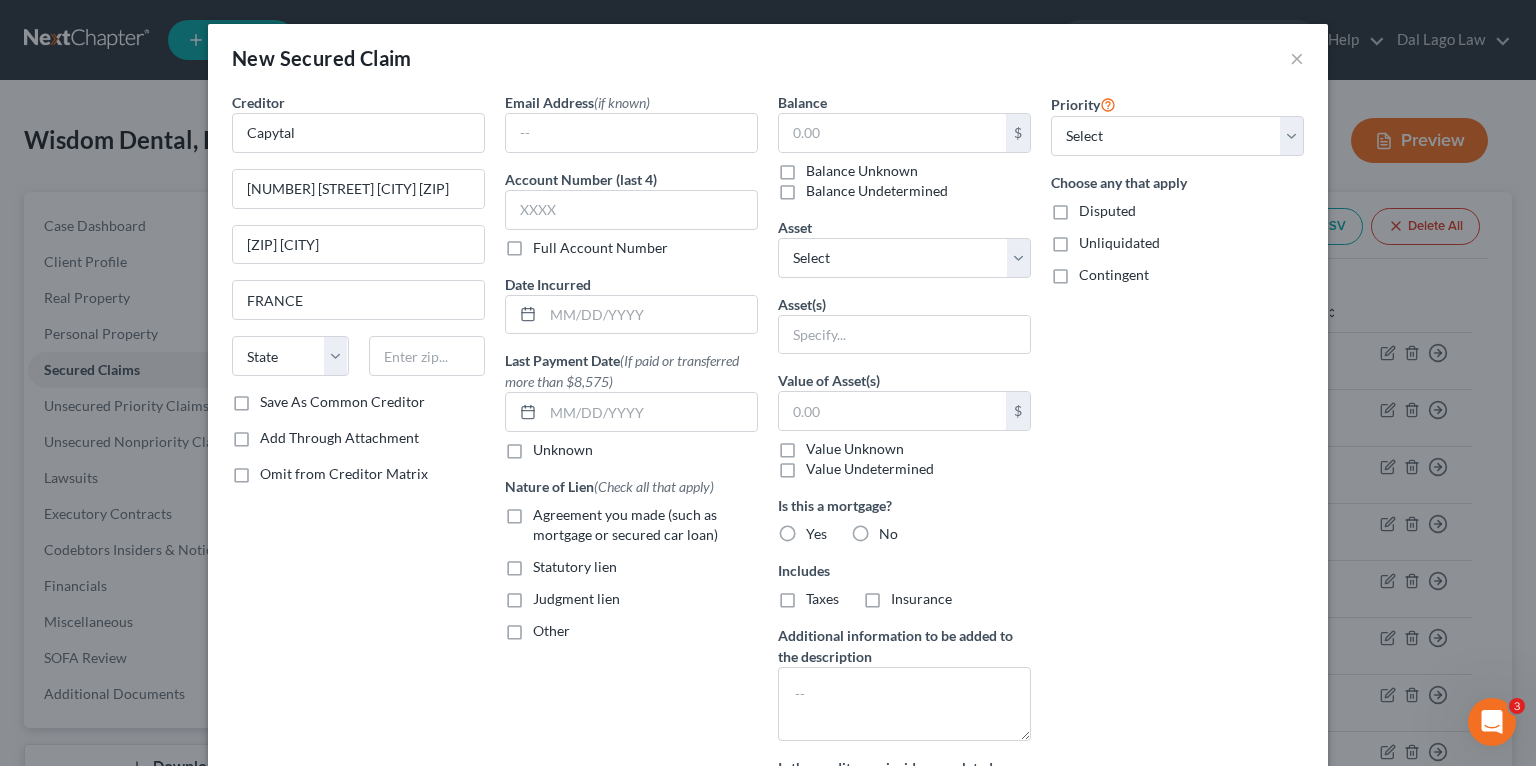 click on "Balance Unknown" at bounding box center (848, 171) 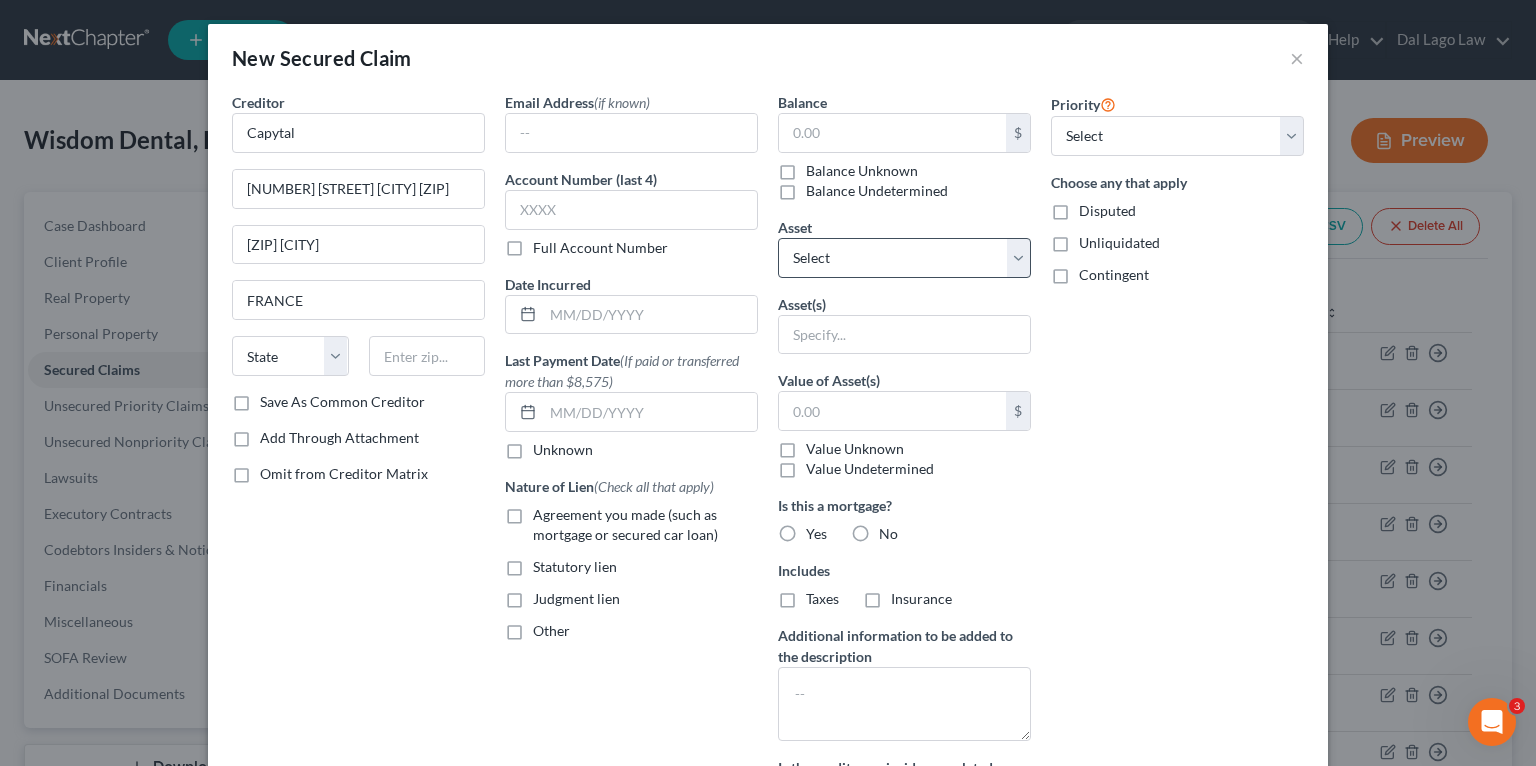 click on "Balance Unknown" at bounding box center (862, 171) 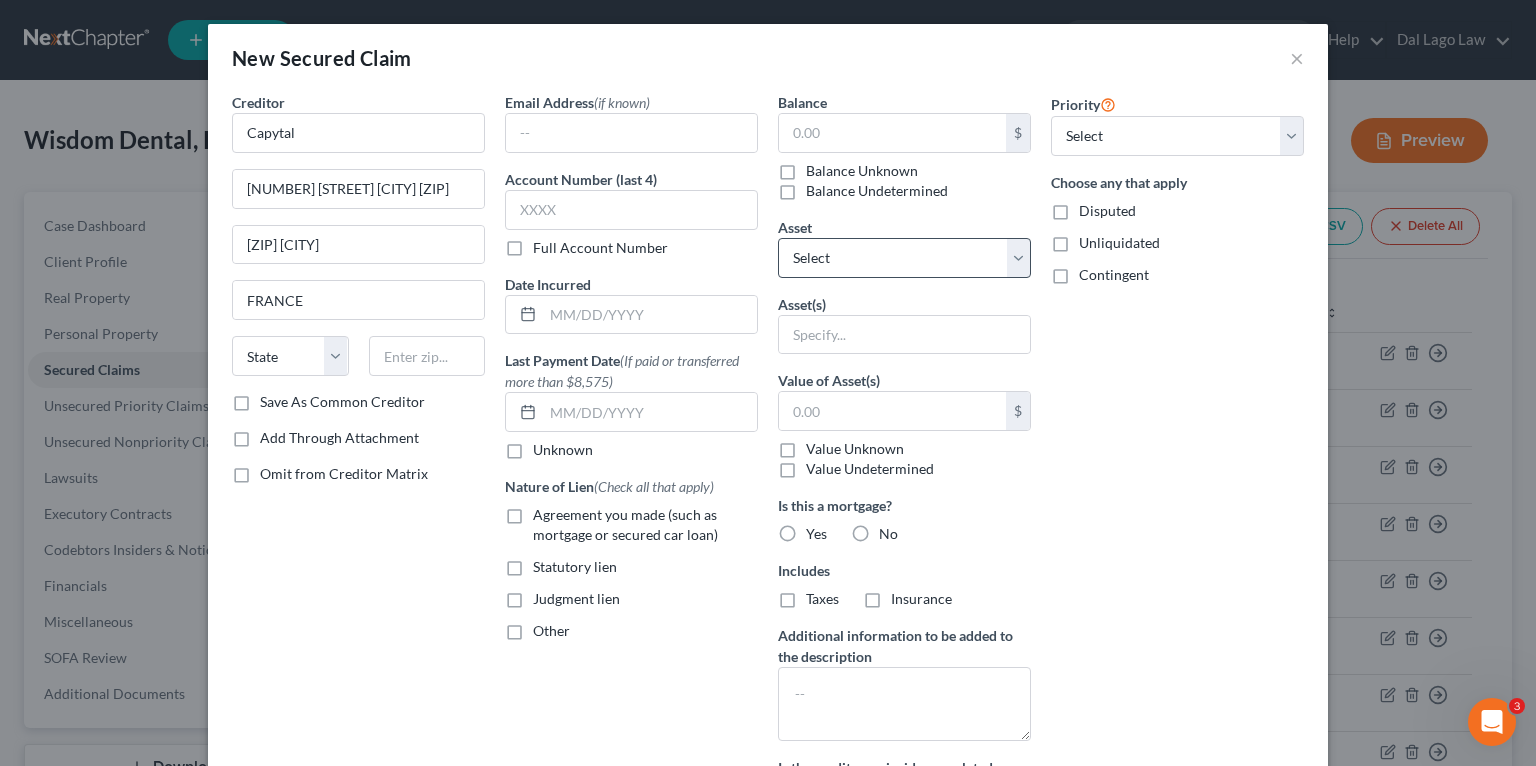 click on "Balance Unknown" at bounding box center [820, 167] 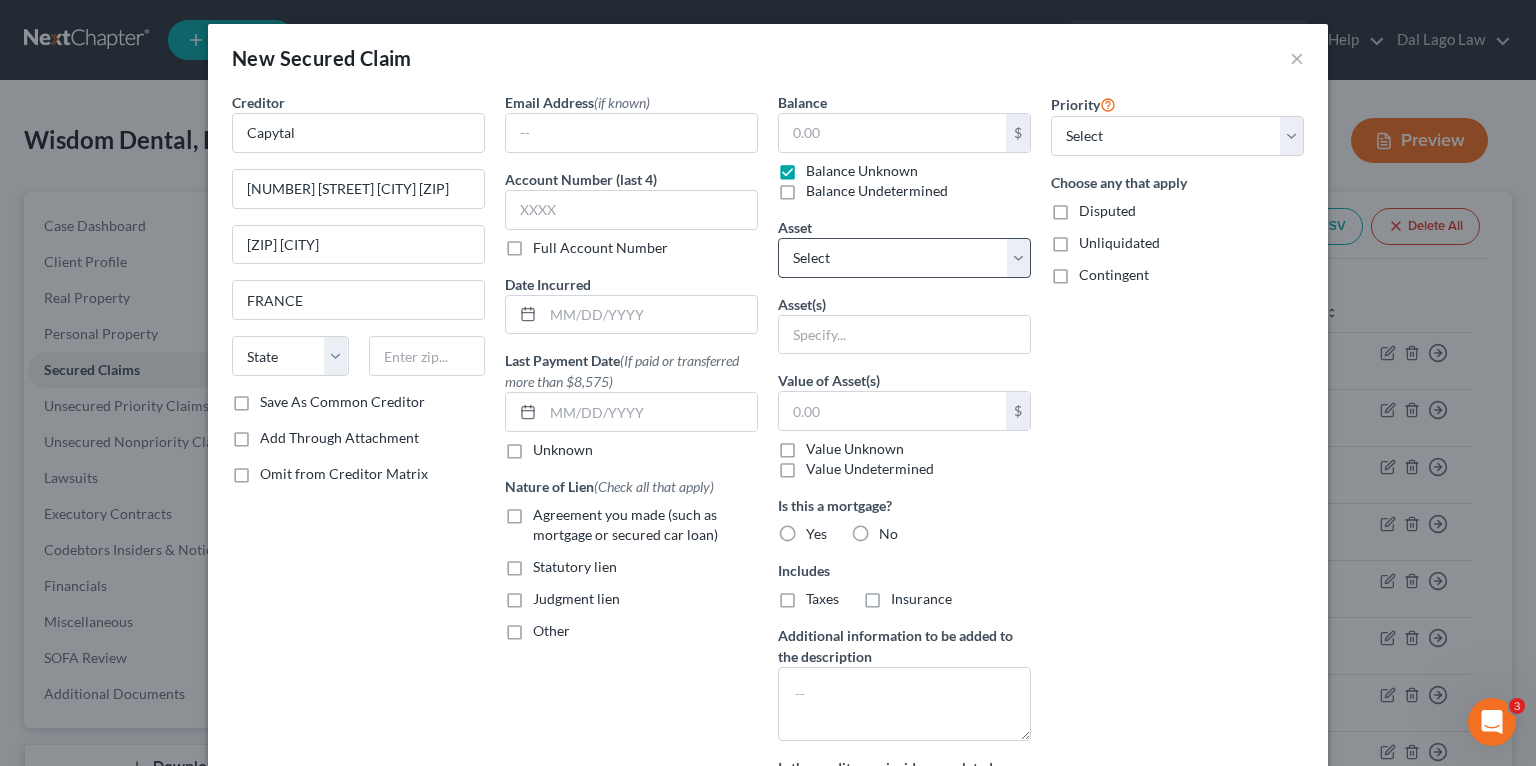type on "0.00" 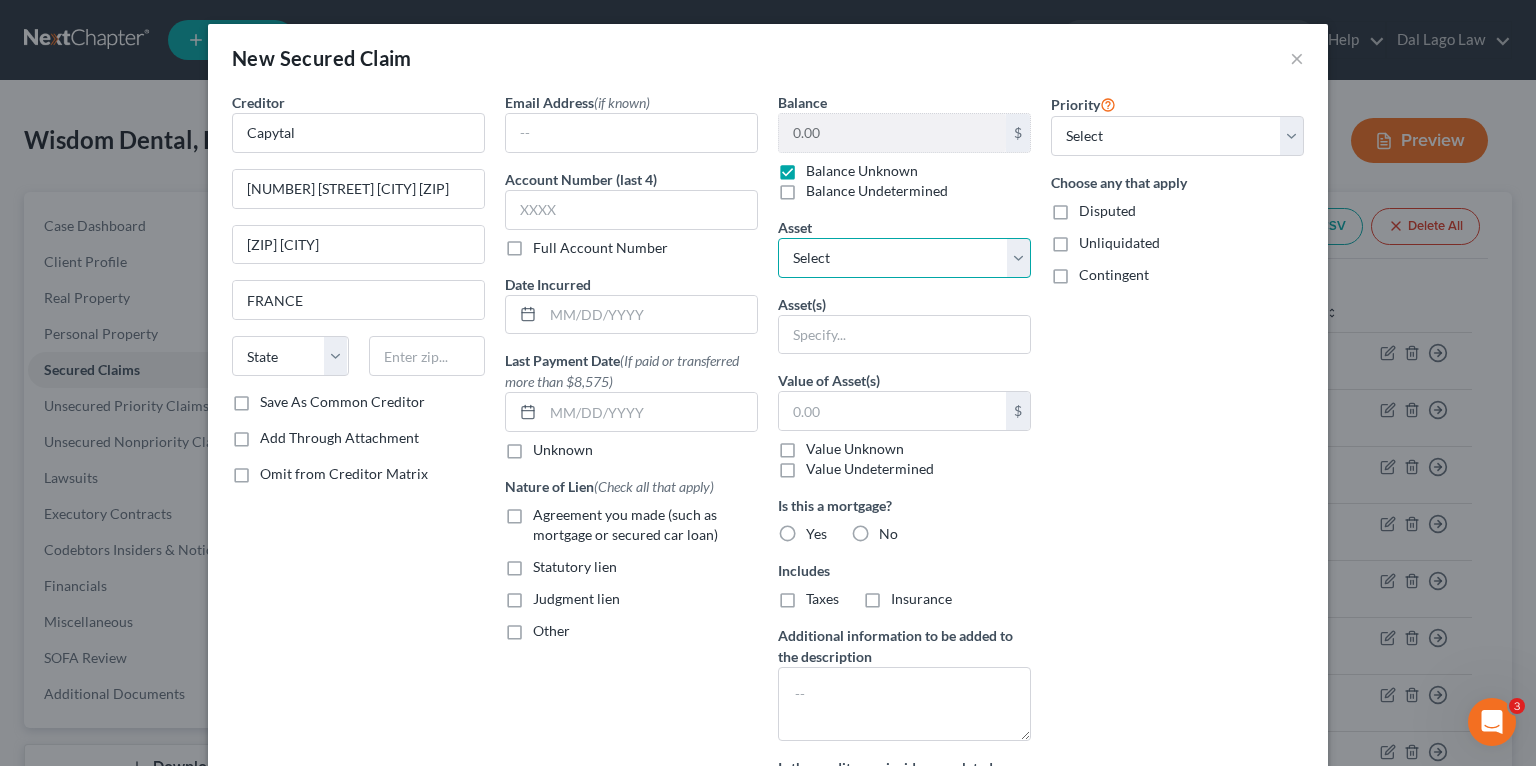 click on "Select Other Multiple Assets 7 Dental Chairs - $11000.0 Seacoast Banking Corporation of Florida (Checking Account) - $200.0 CT Scan - $8000.0 Bank of America Corporation (Checking Account) - $500.0 Seacoast Banking Corporation of Florida (Checking Account) - $150.0 Eaglesoft Dental Practice Management Software - $0.0 Office Furniture - $700.0 https://avemariadentistry.com/ - $0.0 iTero Elements Intraoral Scanner - $10000.0 Disposables and Daily Uses - $2000.0 MJ Capital Funding Receivership (owed to debtor) - $0.0 Leased office unit addressed 5064 Annunciation Circle, Suite 101, Ave Maria, FL 34142 - $0.0 Accounts Receivable (owed to debtor) - $0.0 Computers - $1000.0 MJ Capital Funding Receivership - $0.0 Client List (No Noncompete) - $0.0 MJ Capital Funding Receivership (owed to debtor) - $0.0 TD Bank (Checking Account) - $0.0 3D Printer - $20000.0" at bounding box center (904, 258) 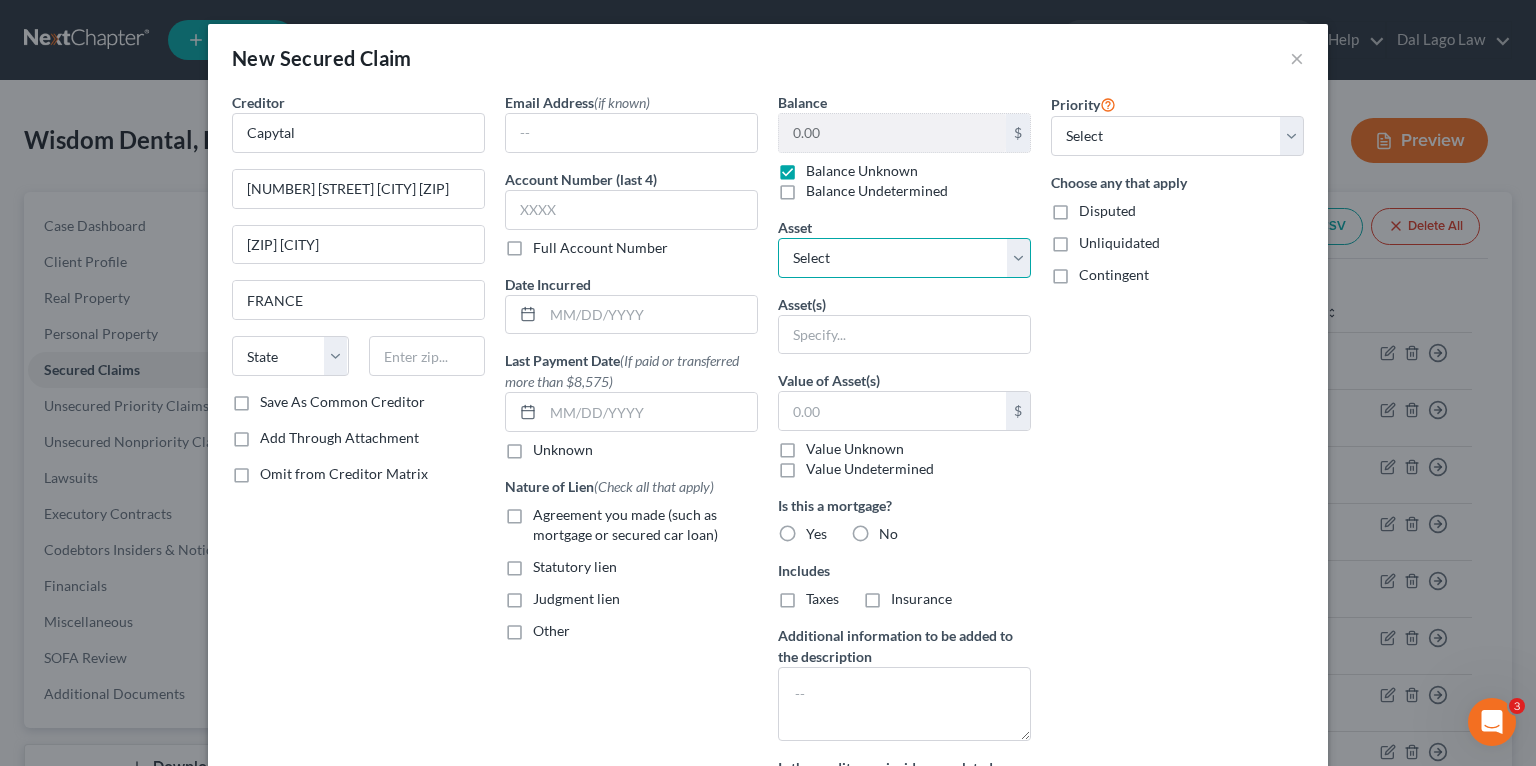 select on "14" 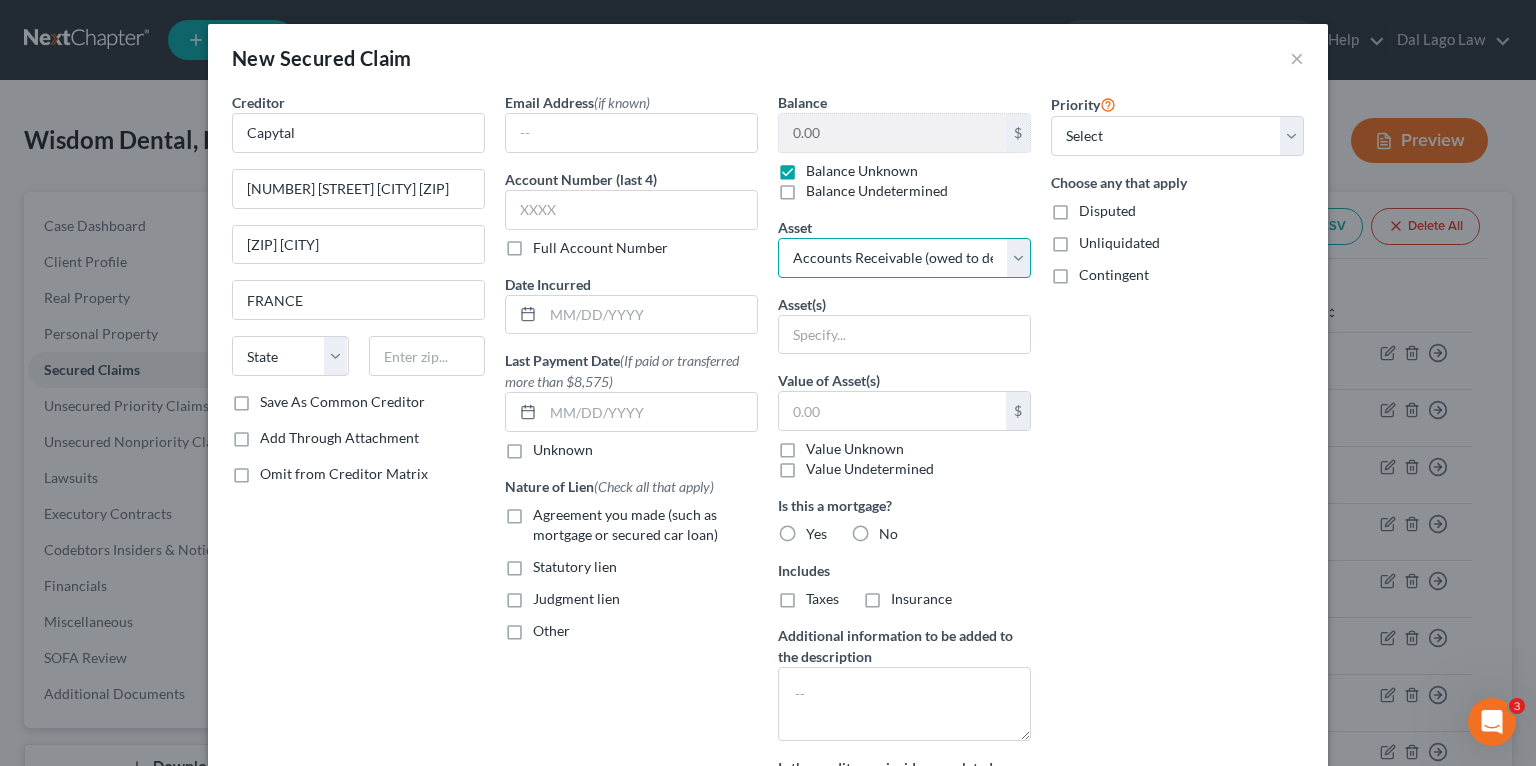 click on "Select Other Multiple Assets 7 Dental Chairs - $11000.0 Seacoast Banking Corporation of Florida (Checking Account) - $200.0 CT Scan - $8000.0 Bank of America Corporation (Checking Account) - $500.0 Seacoast Banking Corporation of Florida (Checking Account) - $150.0 Eaglesoft Dental Practice Management Software - $0.0 Office Furniture - $700.0 https://avemariadentistry.com/ - $0.0 iTero Elements Intraoral Scanner - $10000.0 Disposables and Daily Uses - $2000.0 MJ Capital Funding Receivership (owed to debtor) - $0.0 Leased office unit addressed 5064 Annunciation Circle, Suite 101, Ave Maria, FL 34142 - $0.0 Accounts Receivable (owed to debtor) - $0.0 Computers - $1000.0 MJ Capital Funding Receivership - $0.0 Client List (No Noncompete) - $0.0 MJ Capital Funding Receivership (owed to debtor) - $0.0 TD Bank (Checking Account) - $0.0 3D Printer - $20000.0" at bounding box center (904, 258) 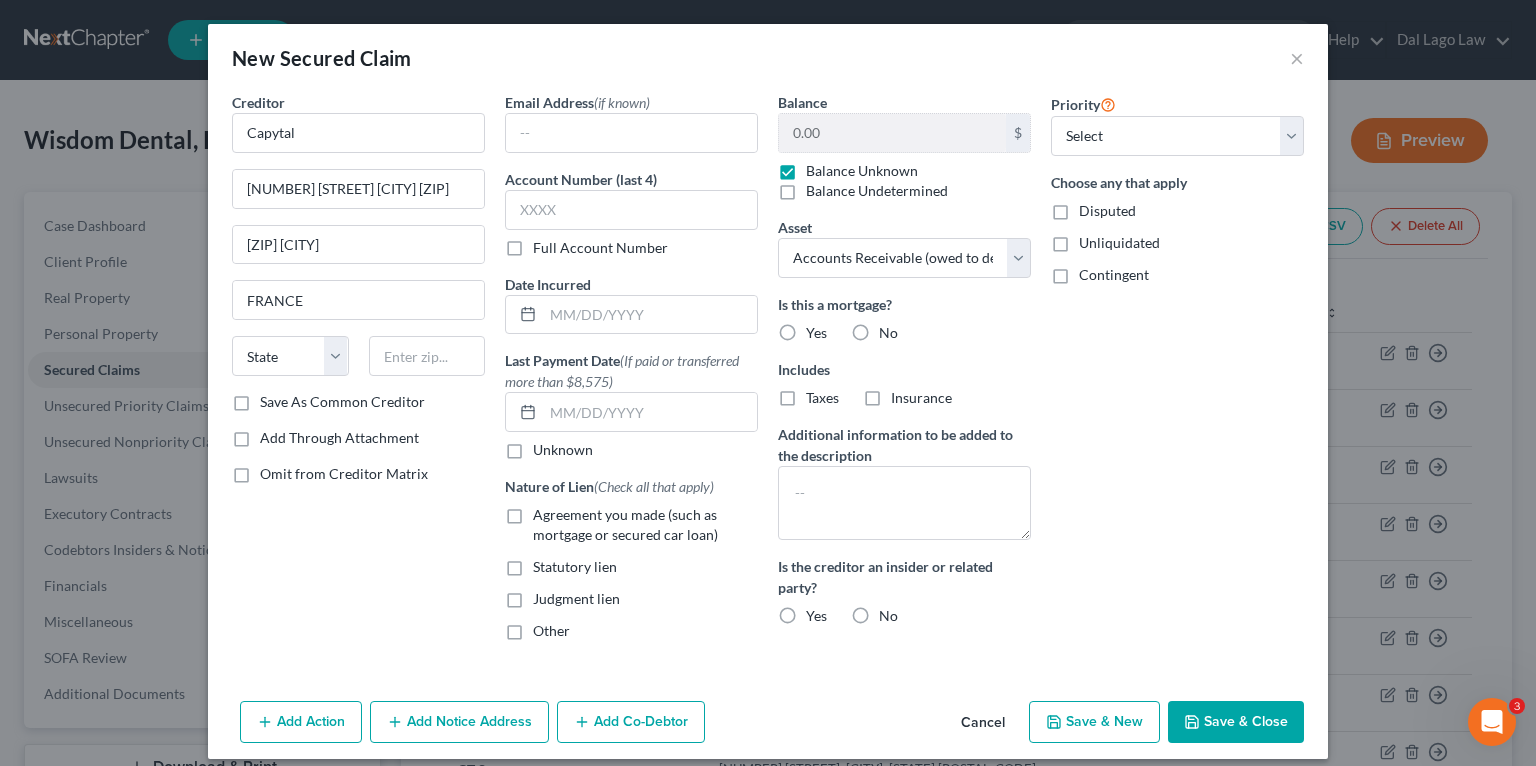 click on "Unliquidated" at bounding box center [1119, 243] 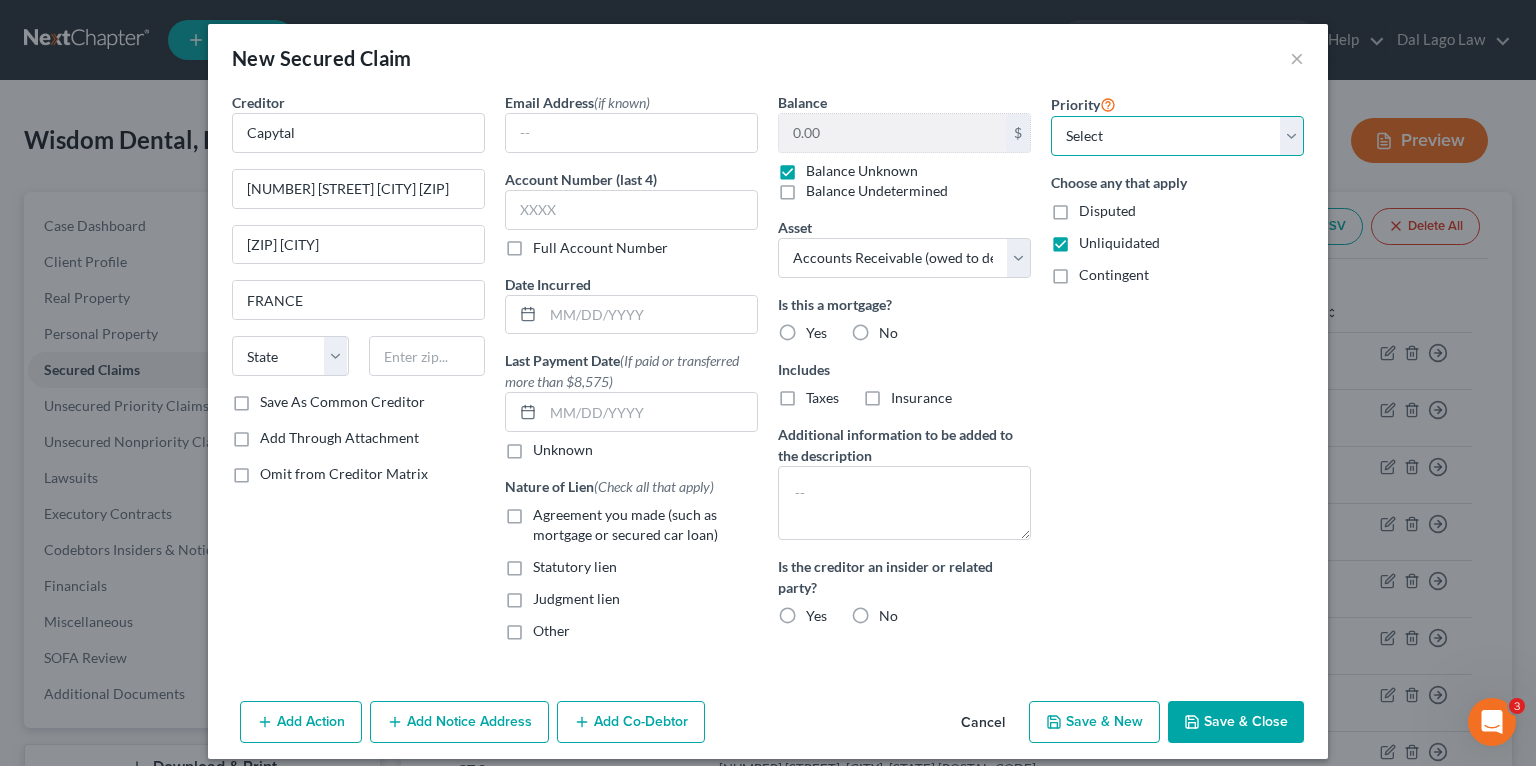 click on "Select 1st 2nd 3rd 4th 5th 6th 7th 8th 9th 10th 11th 12th 13th 14th 15th 16th 17th 18th 19th 20th 21th 22th 23th 24th 25th 26th 27th 28th 29th 30th" at bounding box center [1177, 136] 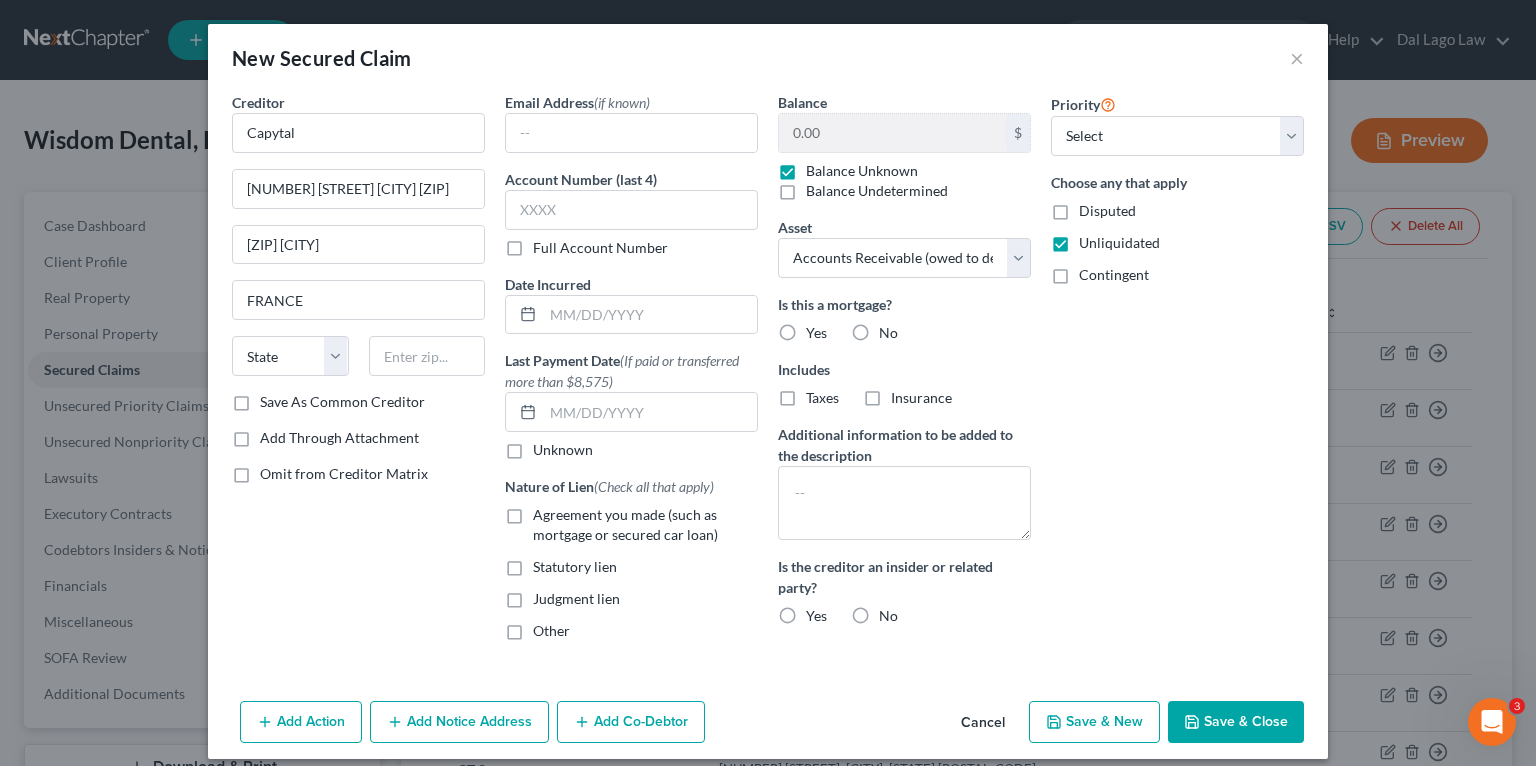 click on "Other" at bounding box center (551, 631) 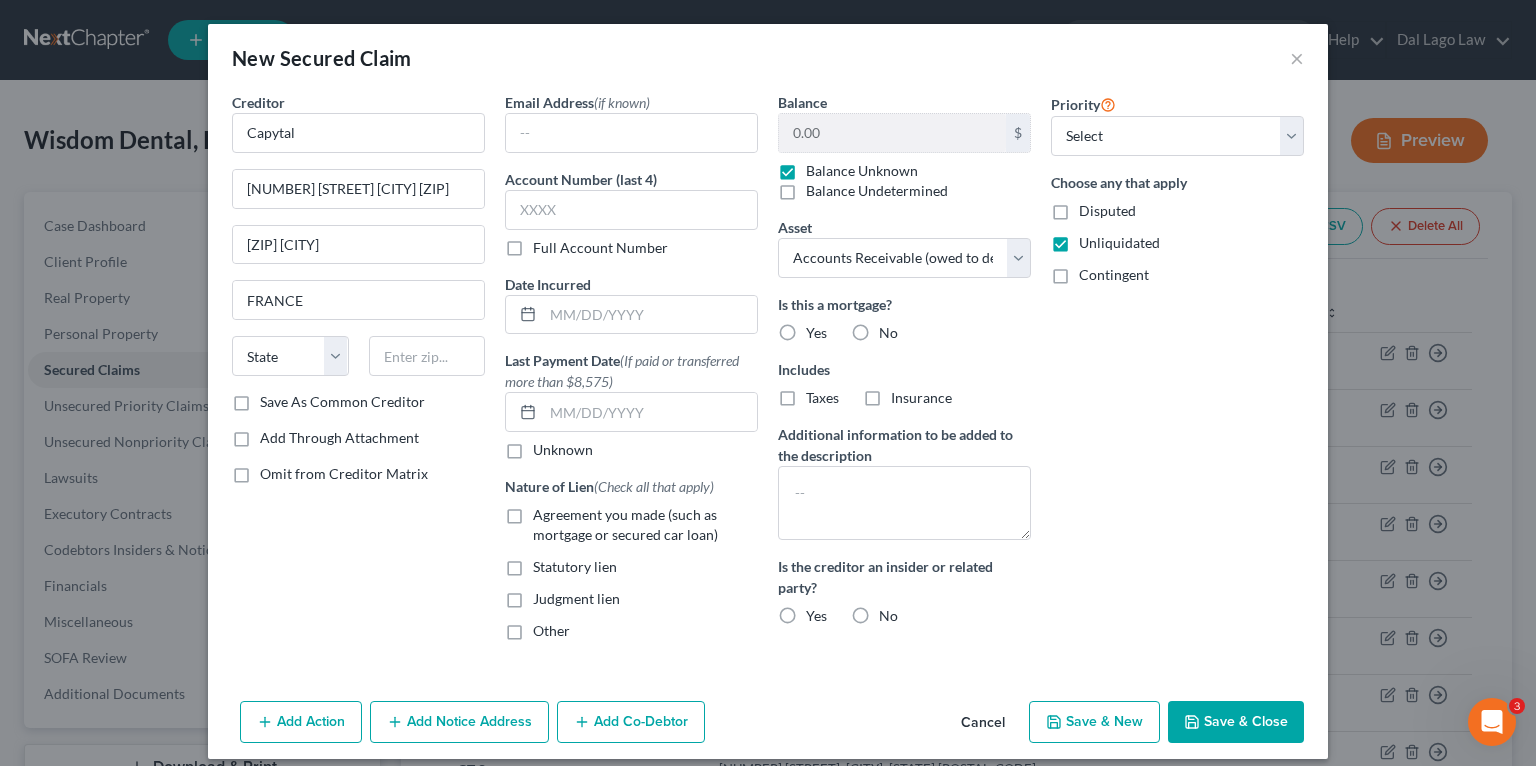 click on "Other" at bounding box center (547, 627) 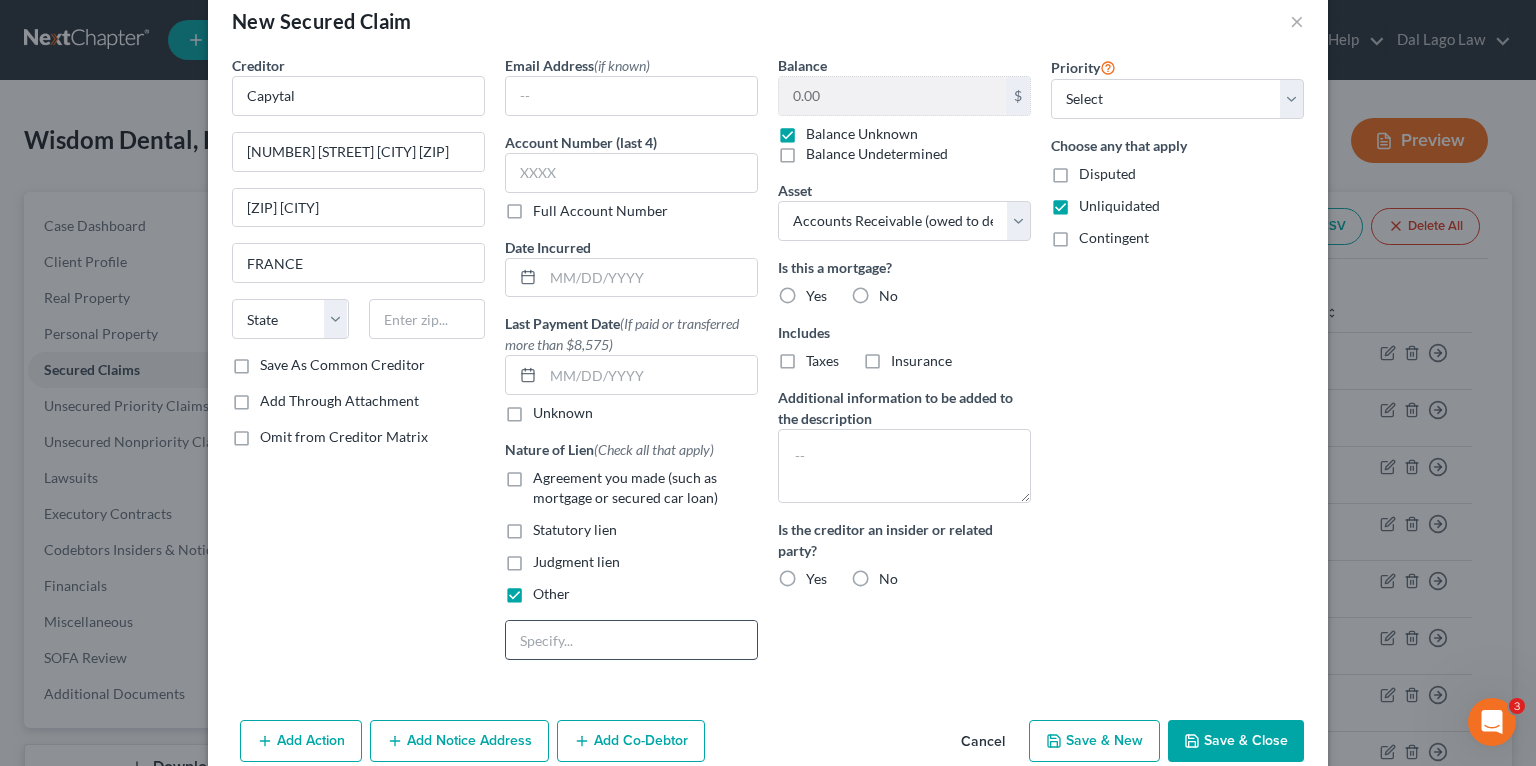 scroll, scrollTop: 71, scrollLeft: 0, axis: vertical 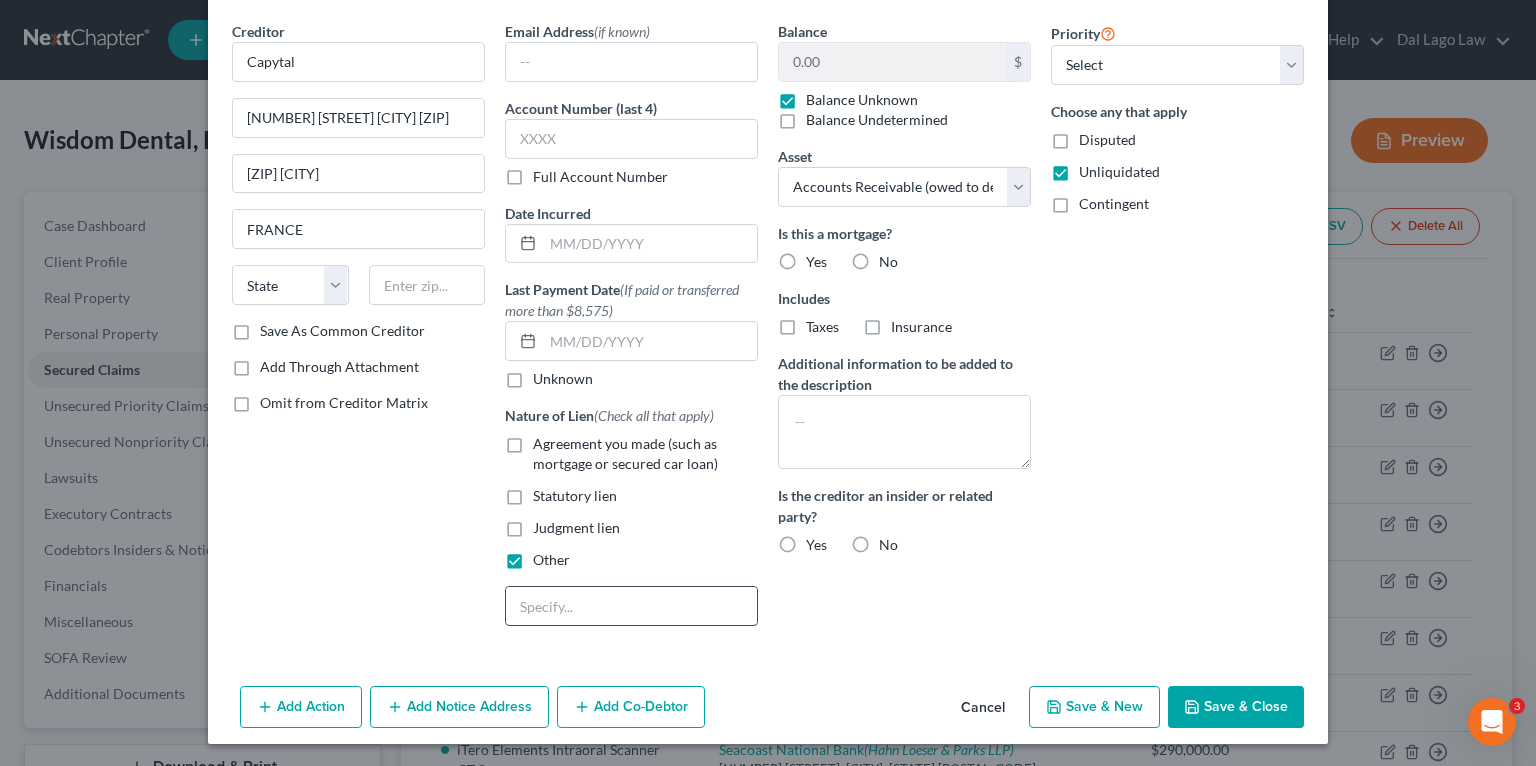 click at bounding box center [631, 606] 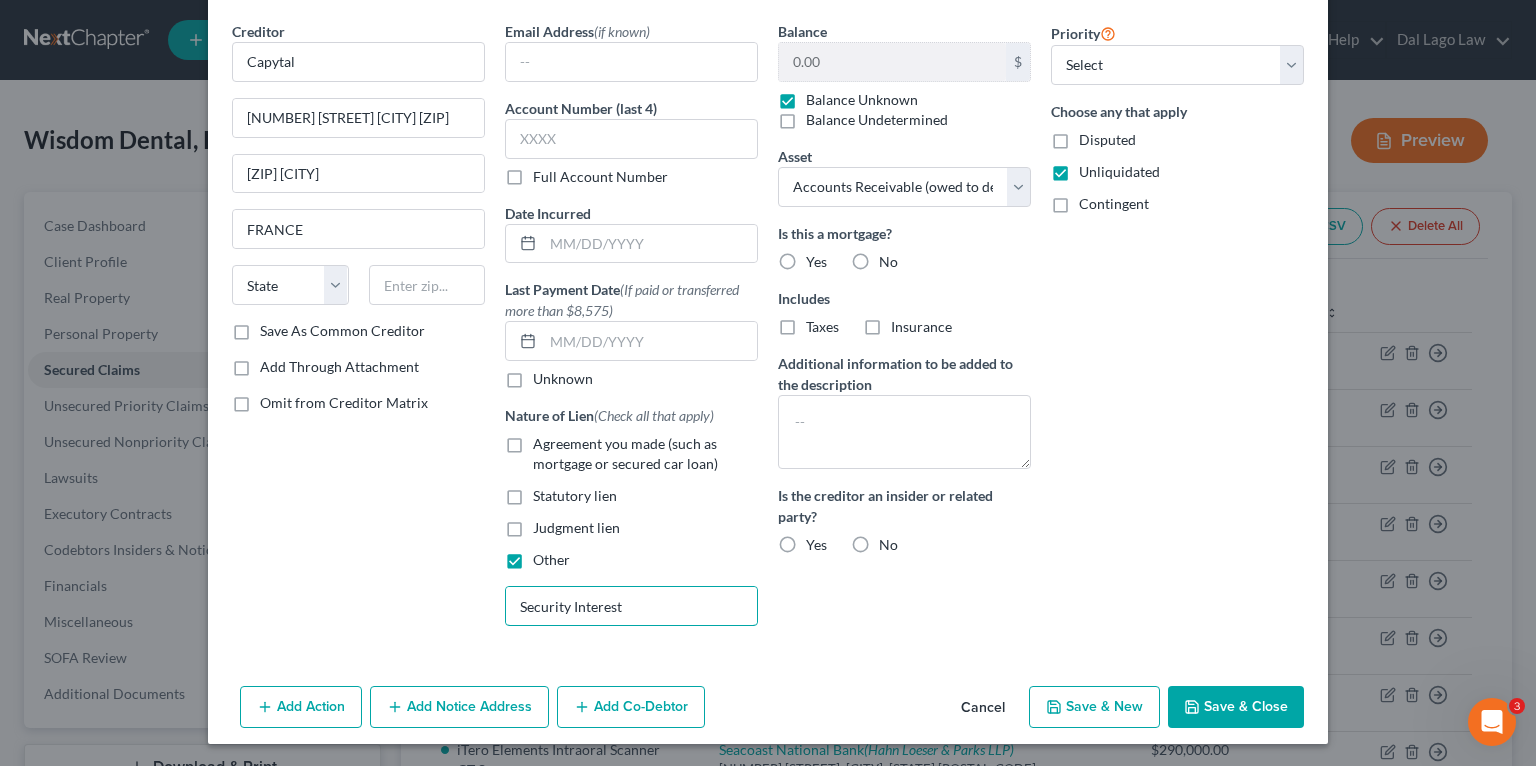 type on "Security Interest" 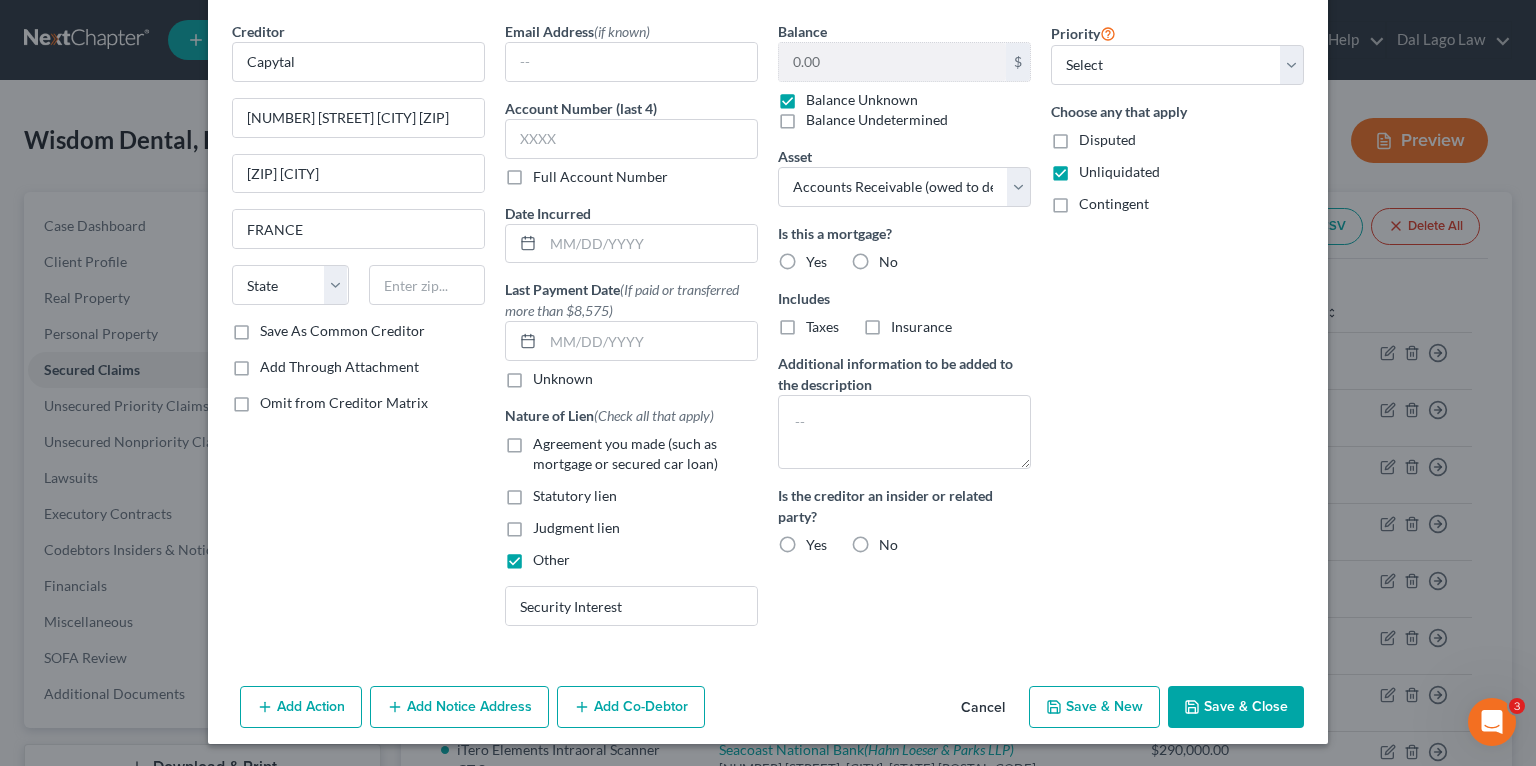 click on "Priority  Select 1st 2nd 3rd 4th 5th 6th 7th 8th 9th 10th 11th 12th 13th 14th 15th 16th 17th 18th 19th 20th 21th 22th 23th 24th 25th 26th 27th 28th 29th 30th Choose any that apply Disputed Unliquidated Contingent" at bounding box center (1177, 331) 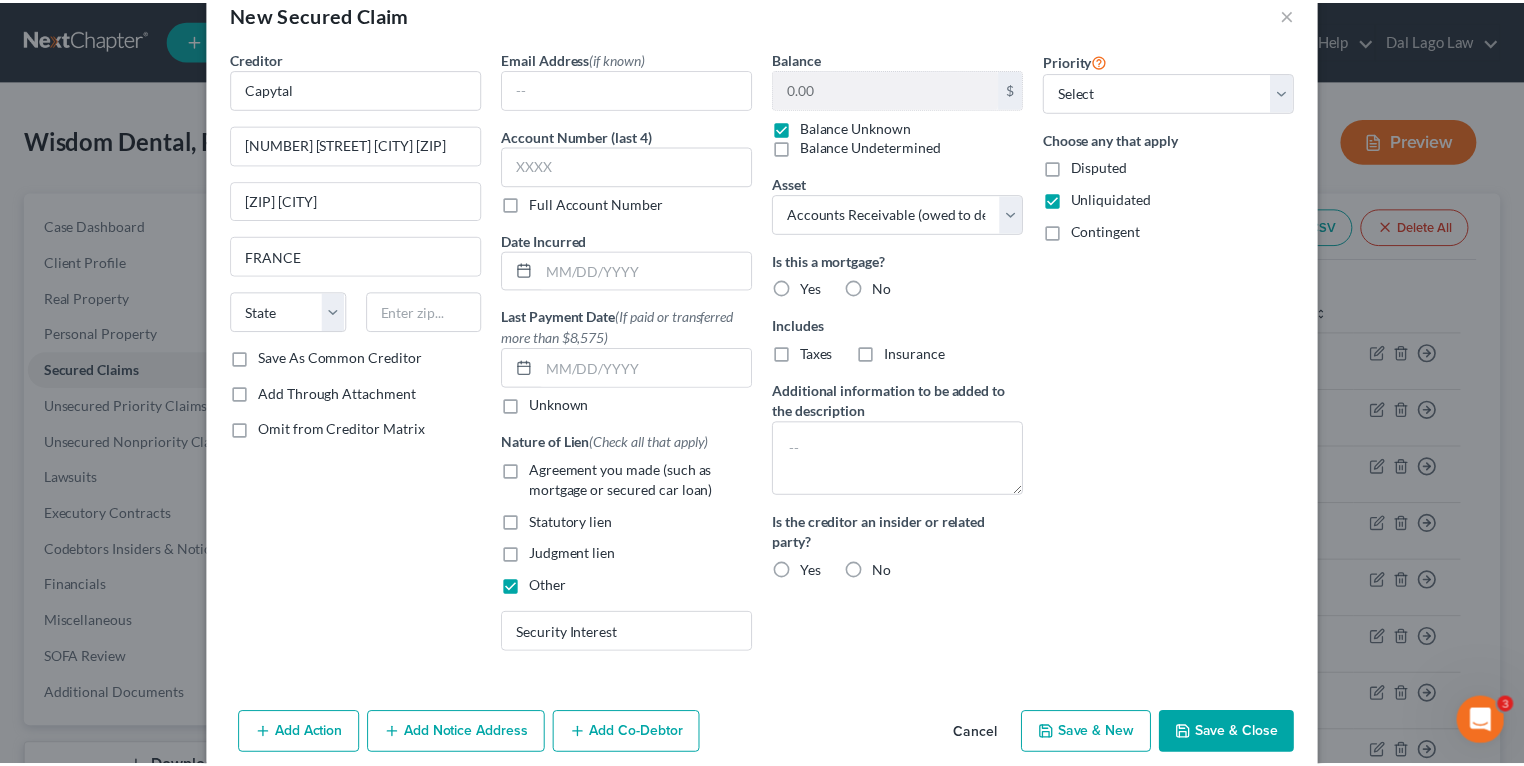 scroll, scrollTop: 71, scrollLeft: 0, axis: vertical 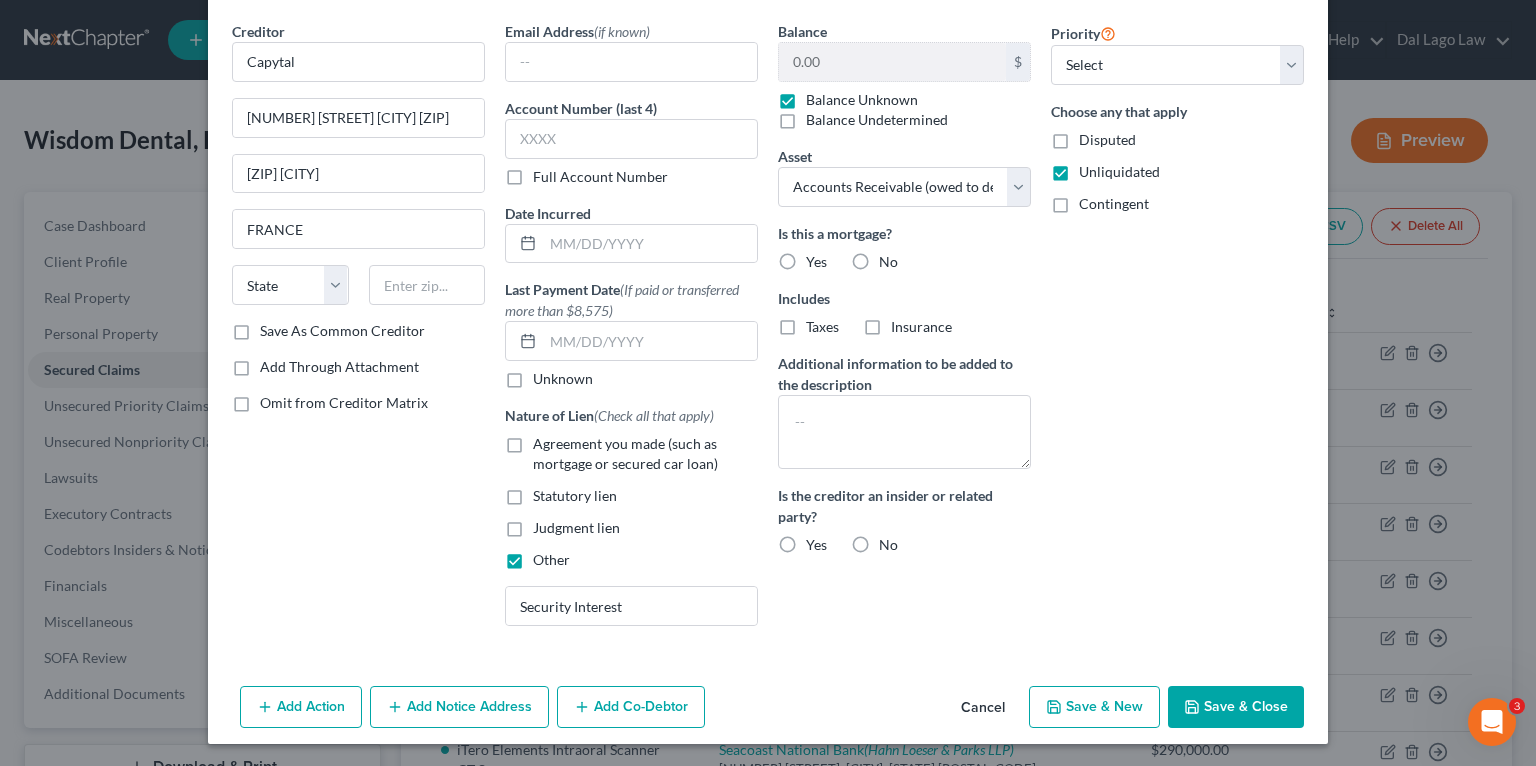 click on "Save & Close" at bounding box center [1236, 707] 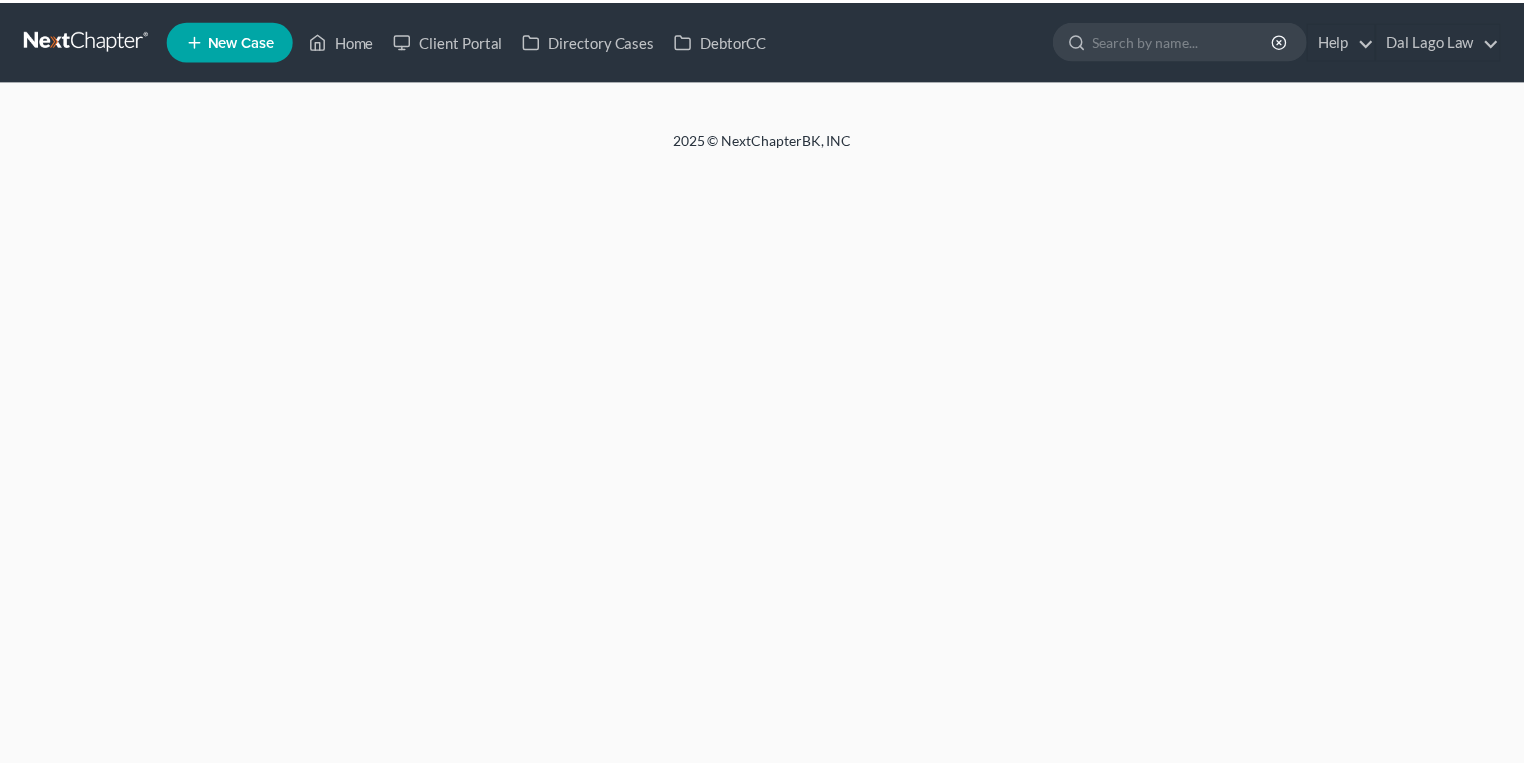 scroll, scrollTop: 0, scrollLeft: 0, axis: both 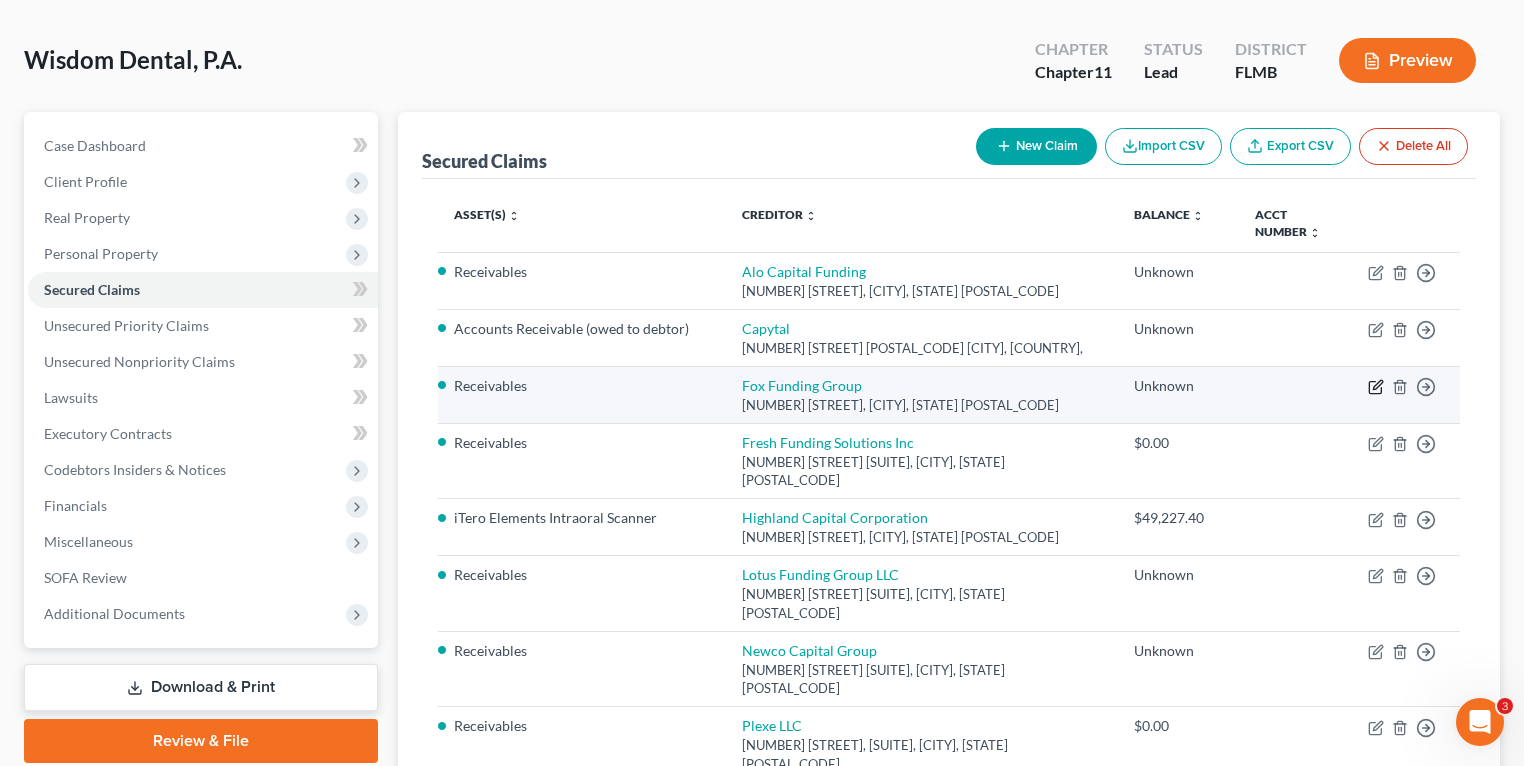 click 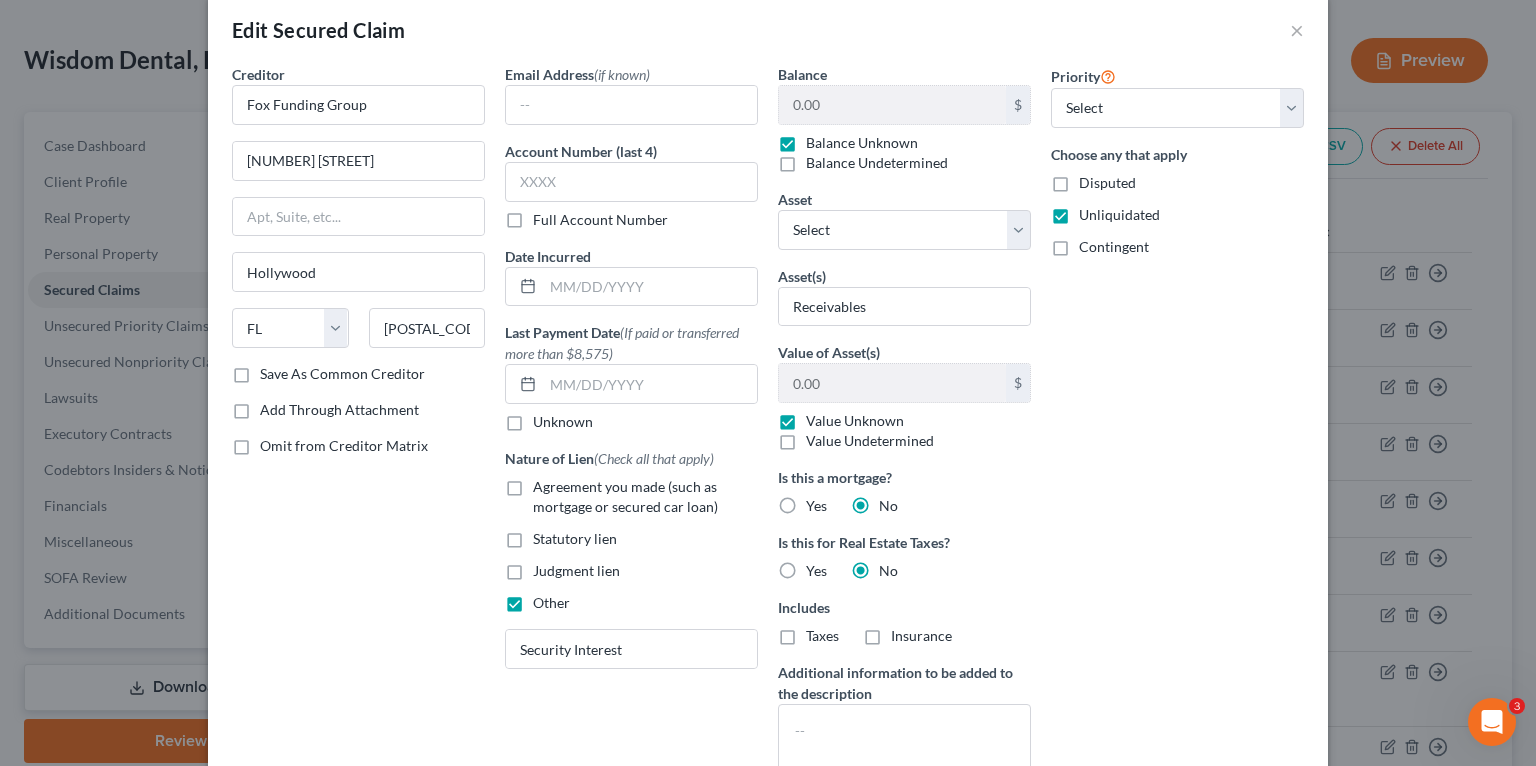 scroll, scrollTop: 0, scrollLeft: 0, axis: both 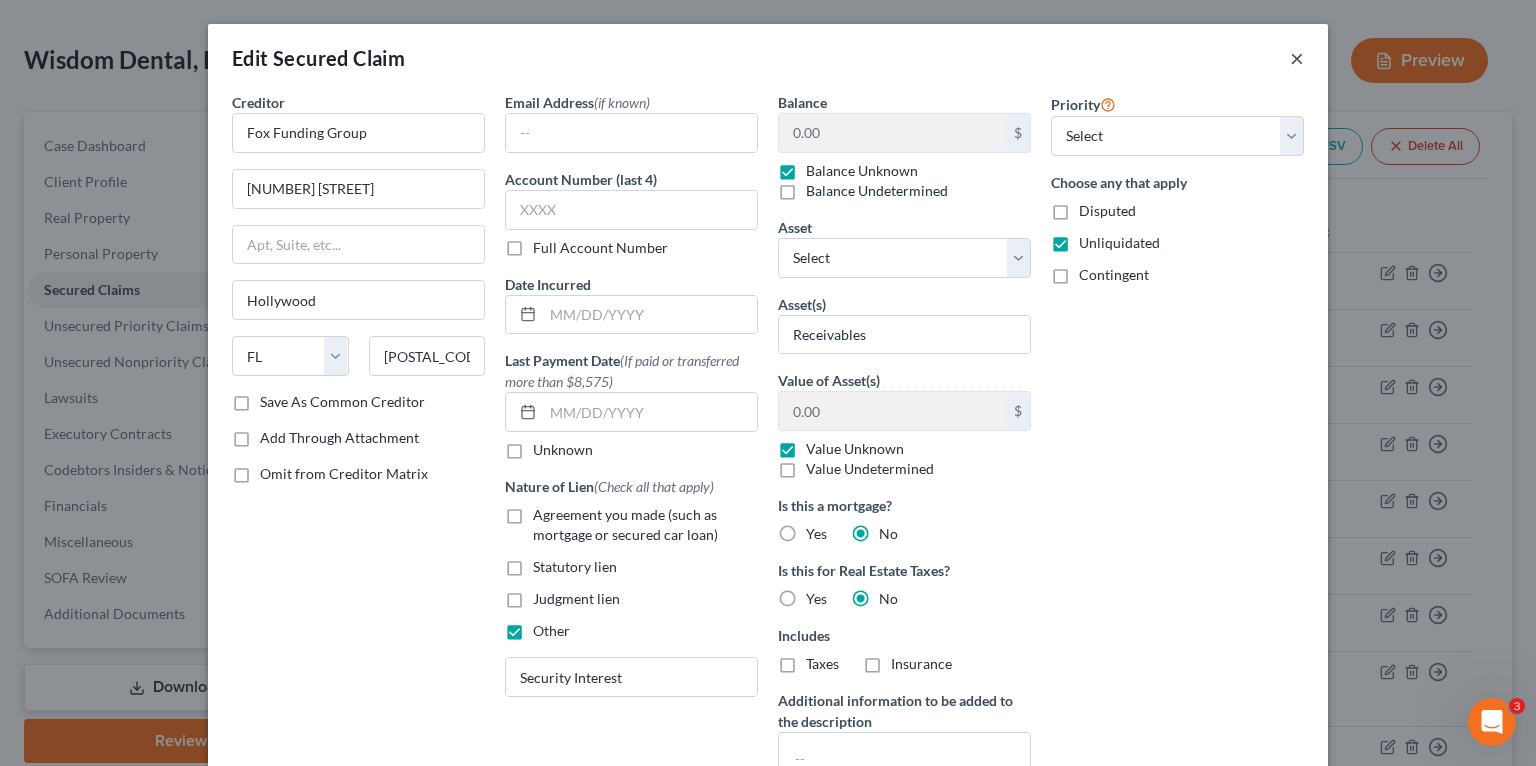 click on "×" at bounding box center [1297, 58] 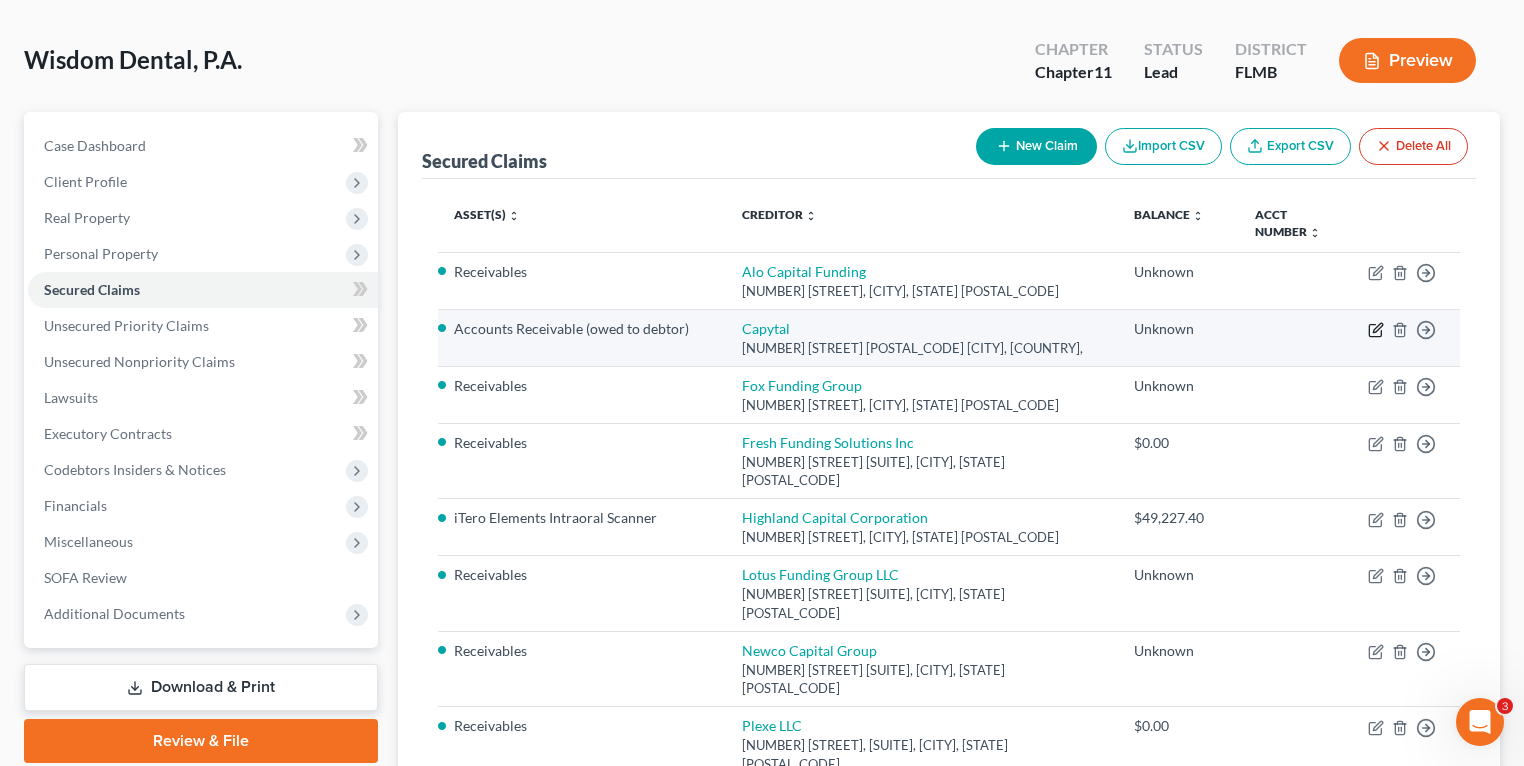 click 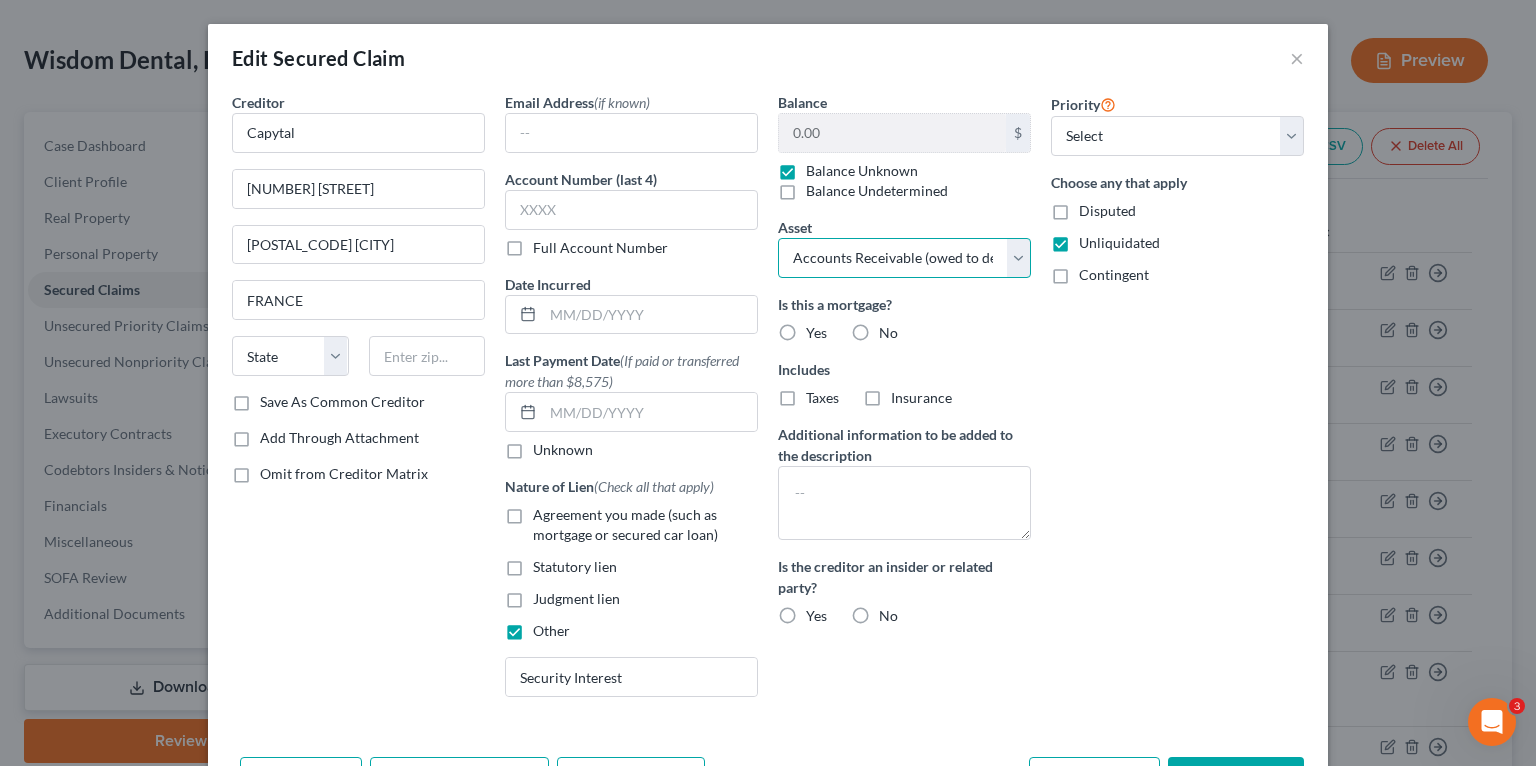 click on "Select Other Multiple Assets 7 Dental Chairs - $11000.0 Seacoast Banking Corporation of Florida (Checking Account) - $200.0 CT Scan - $8000.0 Bank of America Corporation (Checking Account) - $500.0 Seacoast Banking Corporation of Florida (Checking Account) - $150.0 Eaglesoft Dental Practice Management Software - $0.0 Office Furniture - $700.0 https://avemariadentistry.com/ - $0.0 iTero Elements Intraoral Scanner - $10000.0 Disposables and Daily Uses - $2000.0 MJ Capital Funding Receivership (owed to debtor) - $0.0 Leased office unit addressed 5064 Annunciation Circle, Suite 101, Ave Maria, FL 34142 - $0.0 Accounts Receivable (owed to debtor) - $0.0 Computers - $1000.0 MJ Capital Funding Receivership - $0.0 Client List (No Noncompete) - $0.0 MJ Capital Funding Receivership (owed to debtor) - $0.0 TD Bank (Checking Account) - $0.0 3D Printer - $20000.0" at bounding box center [904, 258] 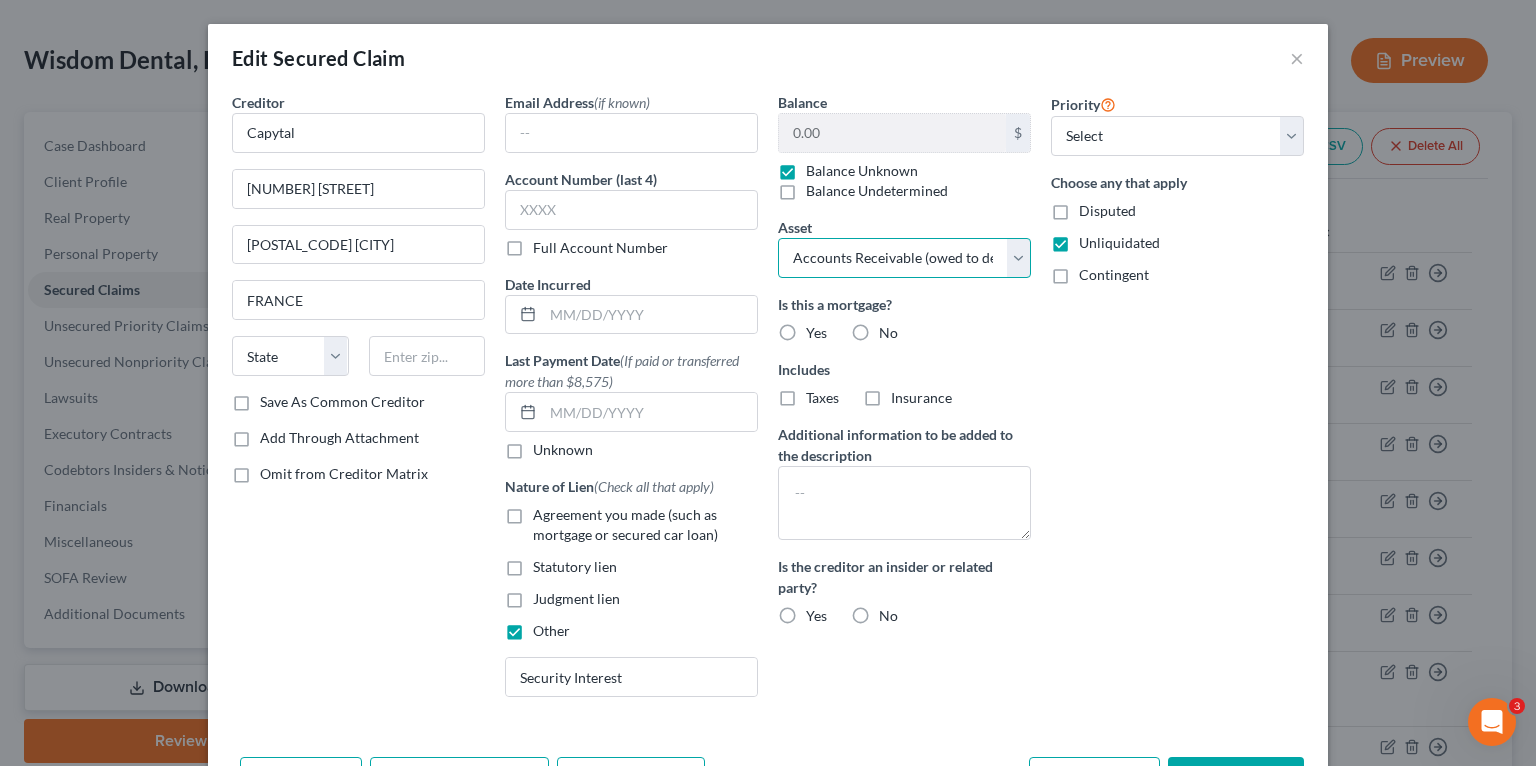 select on "0" 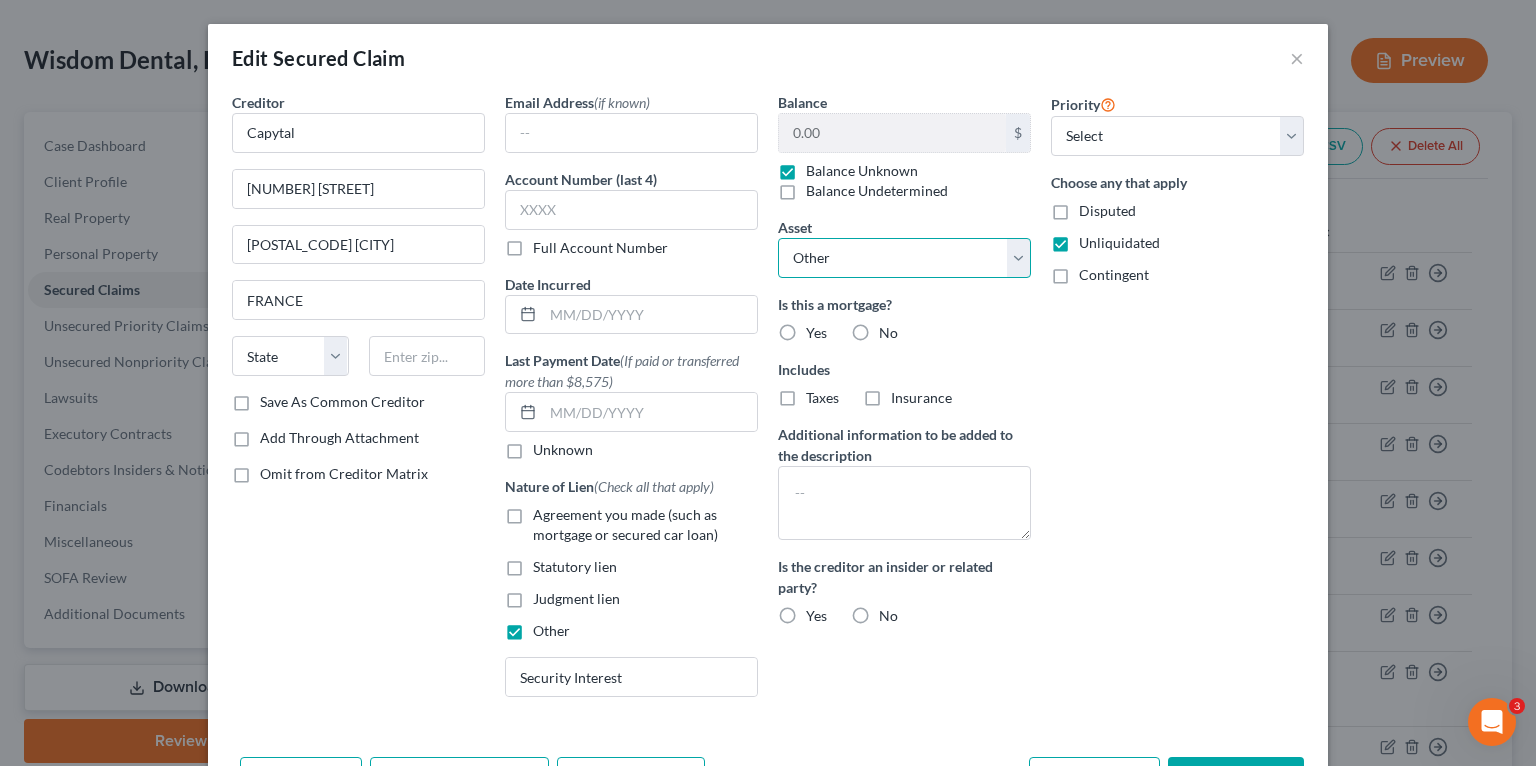 click on "Select Other Multiple Assets 7 Dental Chairs - $11000.0 Seacoast Banking Corporation of Florida (Checking Account) - $200.0 CT Scan - $8000.0 Bank of America Corporation (Checking Account) - $500.0 Seacoast Banking Corporation of Florida (Checking Account) - $150.0 Eaglesoft Dental Practice Management Software - $0.0 Office Furniture - $700.0 https://avemariadentistry.com/ - $0.0 iTero Elements Intraoral Scanner - $10000.0 Disposables and Daily Uses - $2000.0 MJ Capital Funding Receivership (owed to debtor) - $0.0 Leased office unit addressed 5064 Annunciation Circle, Suite 101, Ave Maria, FL 34142 - $0.0 Accounts Receivable (owed to debtor) - $0.0 Computers - $1000.0 MJ Capital Funding Receivership - $0.0 Client List (No Noncompete) - $0.0 MJ Capital Funding Receivership (owed to debtor) - $0.0 TD Bank (Checking Account) - $0.0 3D Printer - $20000.0" at bounding box center (904, 258) 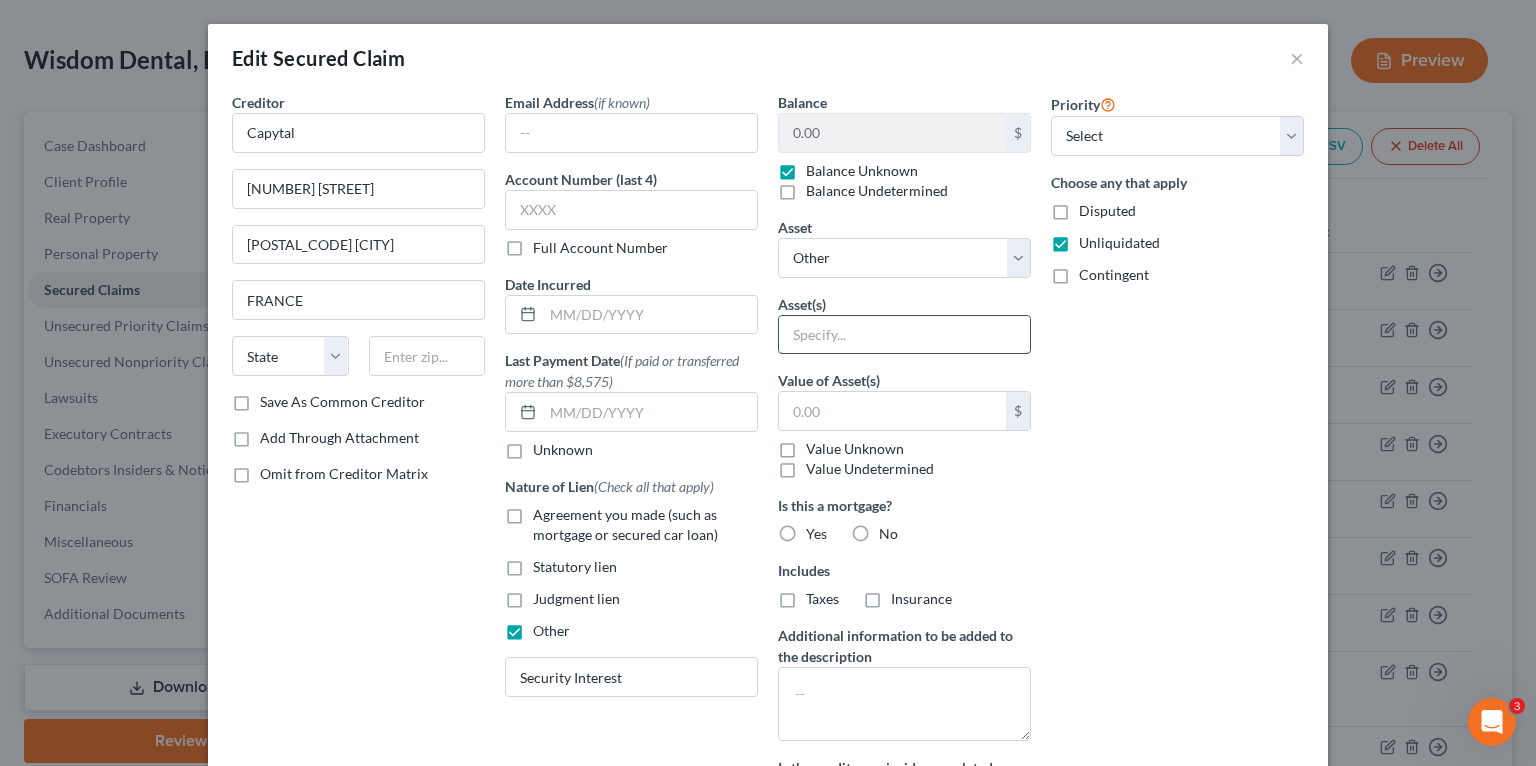click at bounding box center [904, 335] 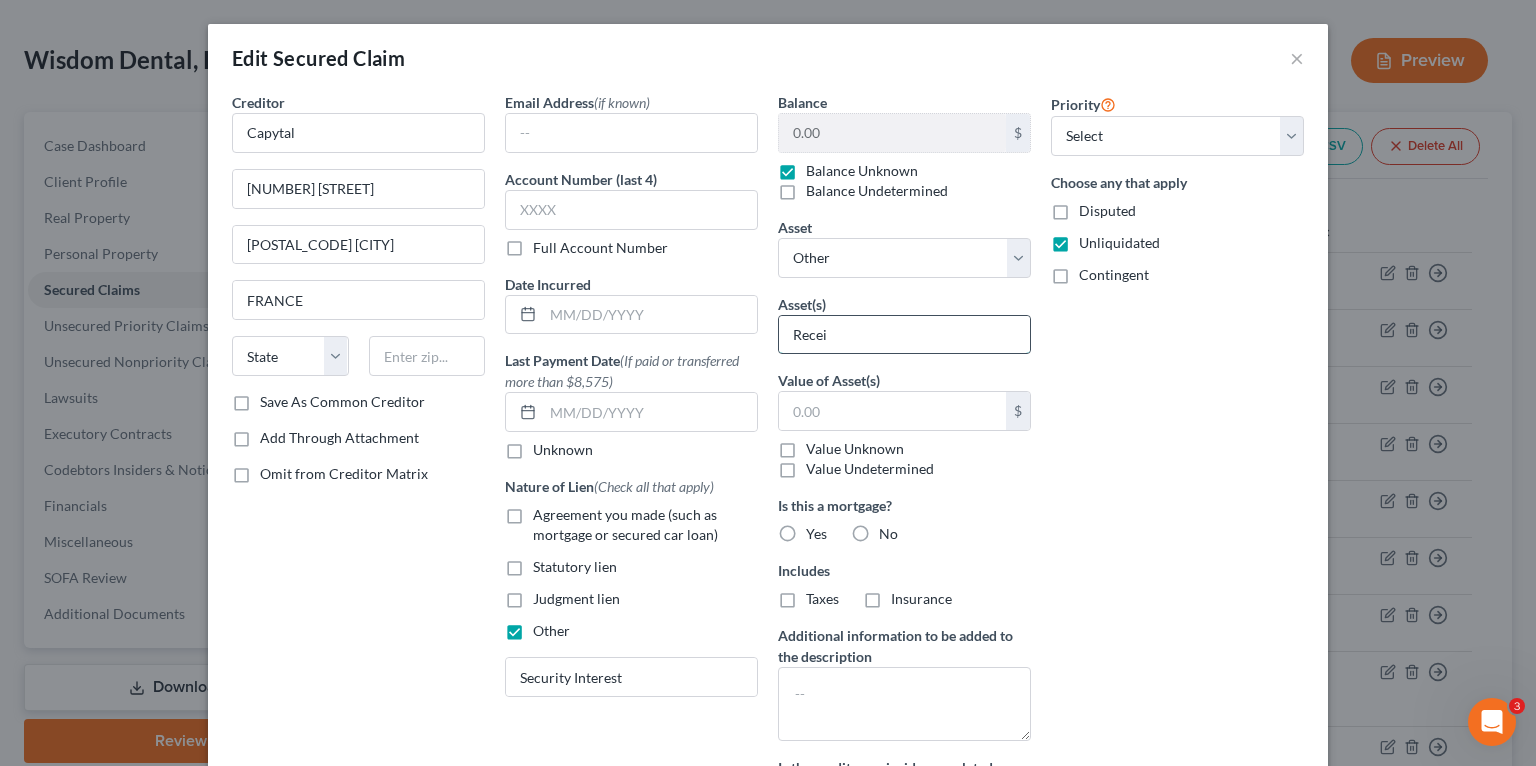 type on "Receivables" 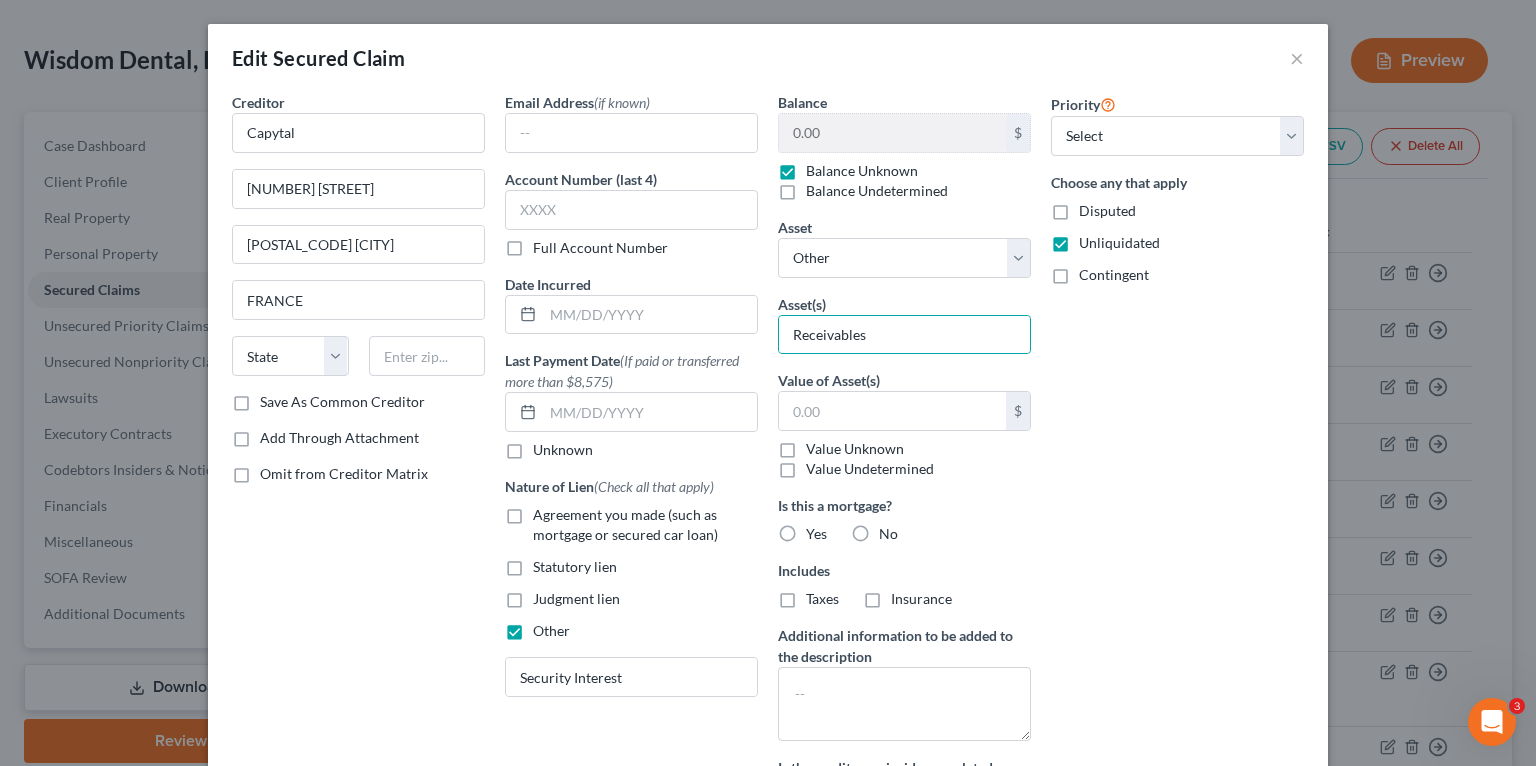 click on "Priority  Select 1st 2nd 3rd 4th 5th 6th 7th 8th 9th 10th 11th 12th 13th 14th 15th 16th 17th 18th 19th 20th 21th 22th 23th 24th 25th 26th 27th 28th 29th 30th Choose any that apply Disputed Unliquidated Contingent" at bounding box center (1177, 467) 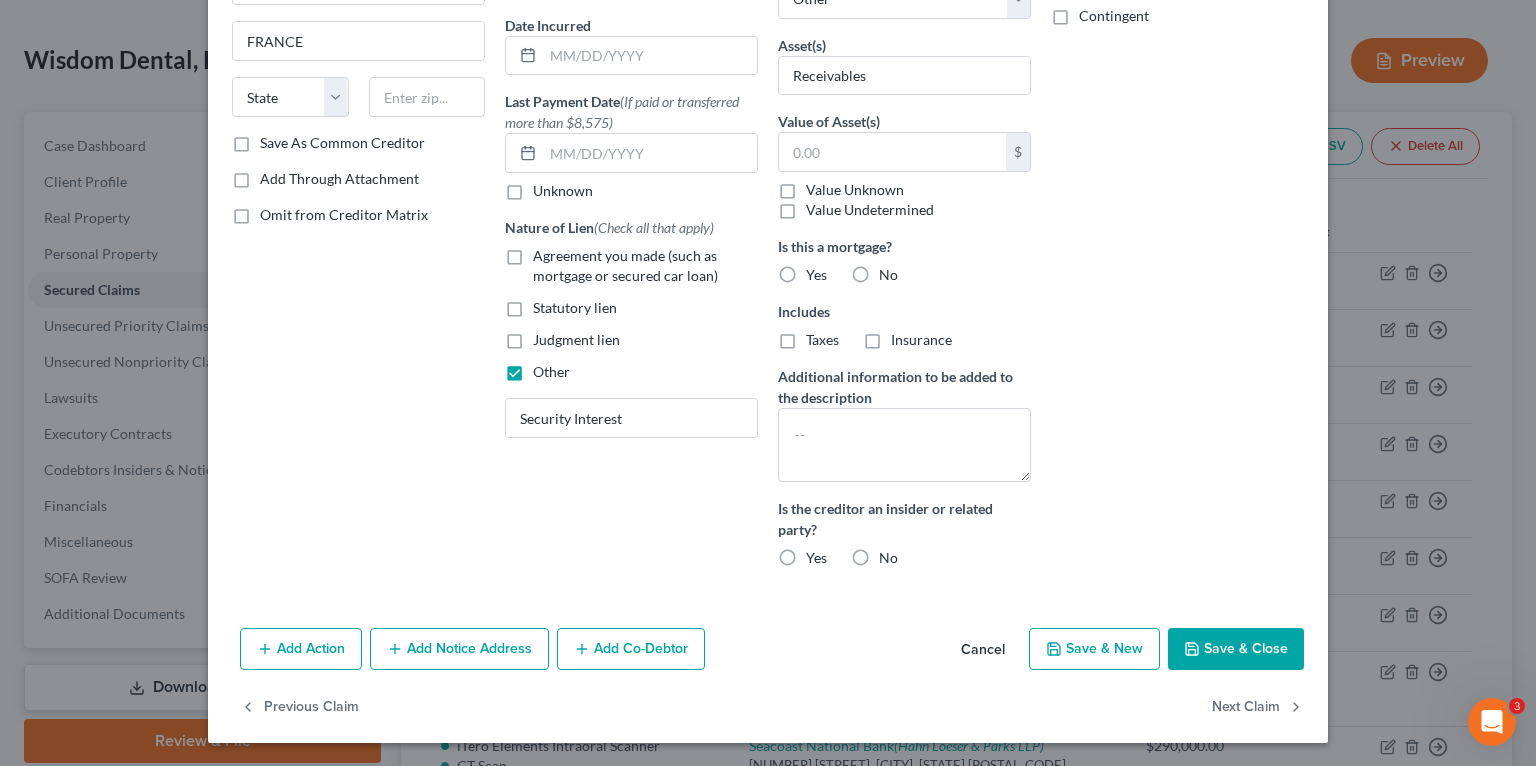 click on "Save & Close" at bounding box center (1236, 649) 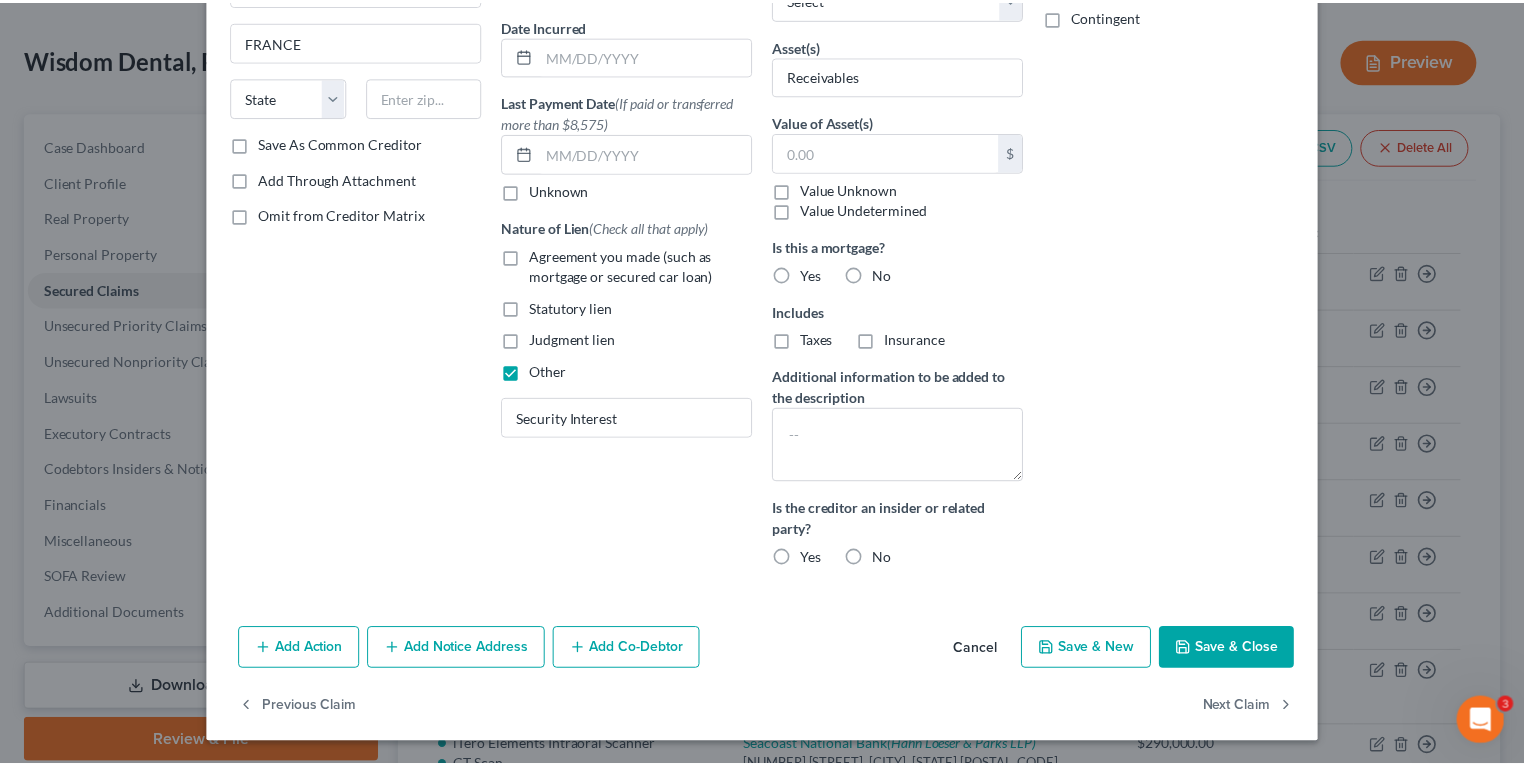 scroll, scrollTop: 128, scrollLeft: 0, axis: vertical 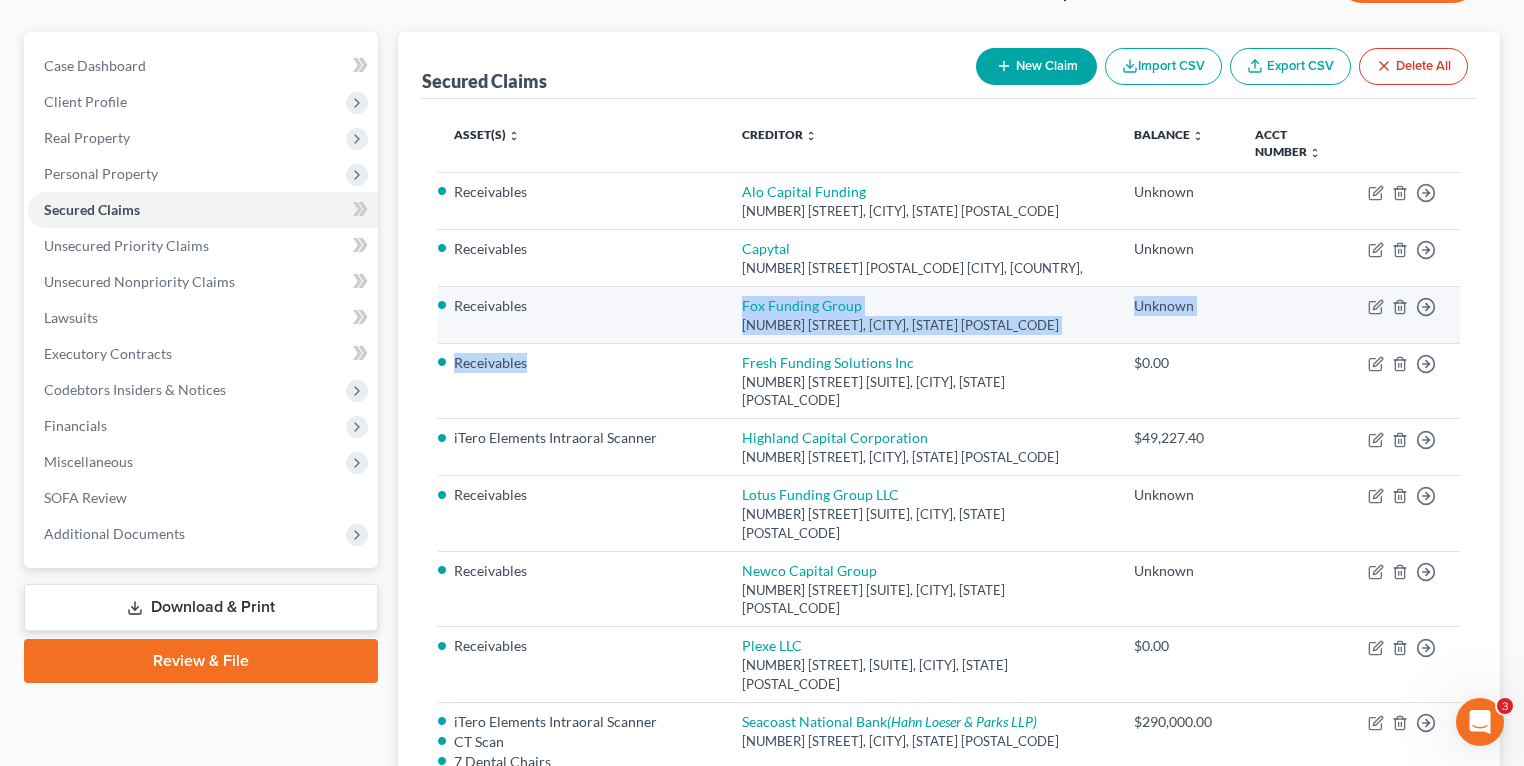 drag, startPoint x: 547, startPoint y: 374, endPoint x: 551, endPoint y: 332, distance: 42.190044 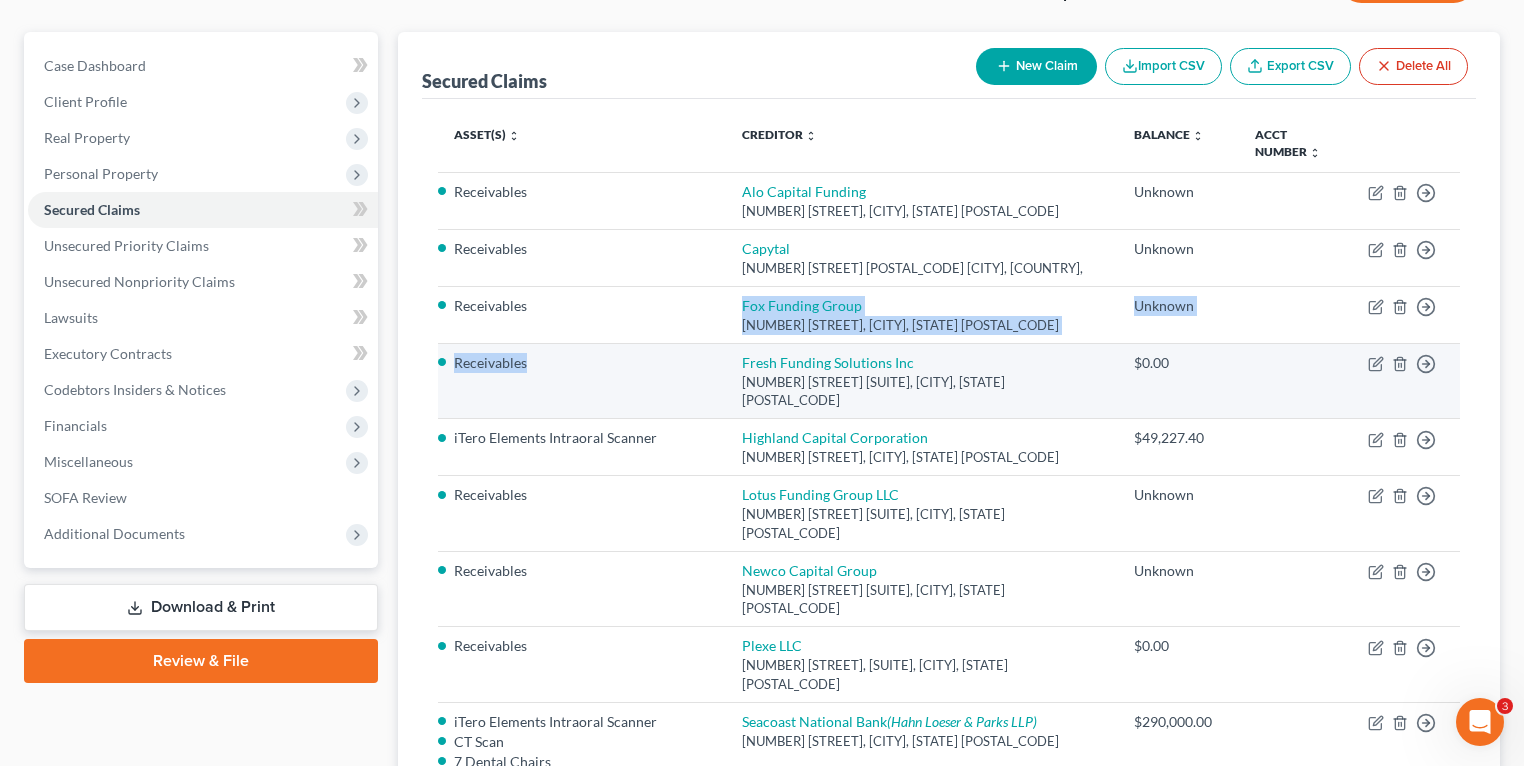 drag, startPoint x: 551, startPoint y: 332, endPoint x: 584, endPoint y: 362, distance: 44.598206 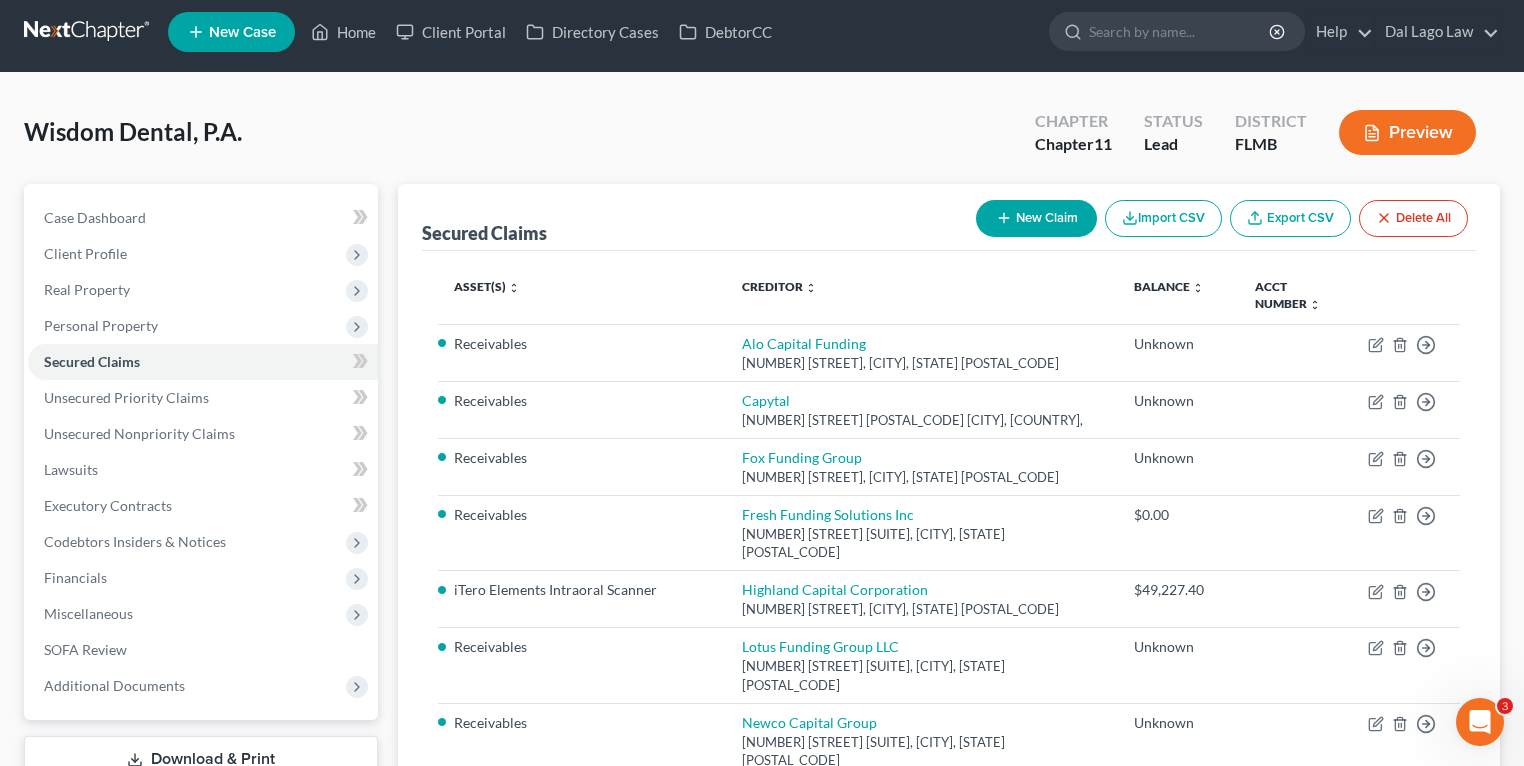 scroll, scrollTop: 0, scrollLeft: 0, axis: both 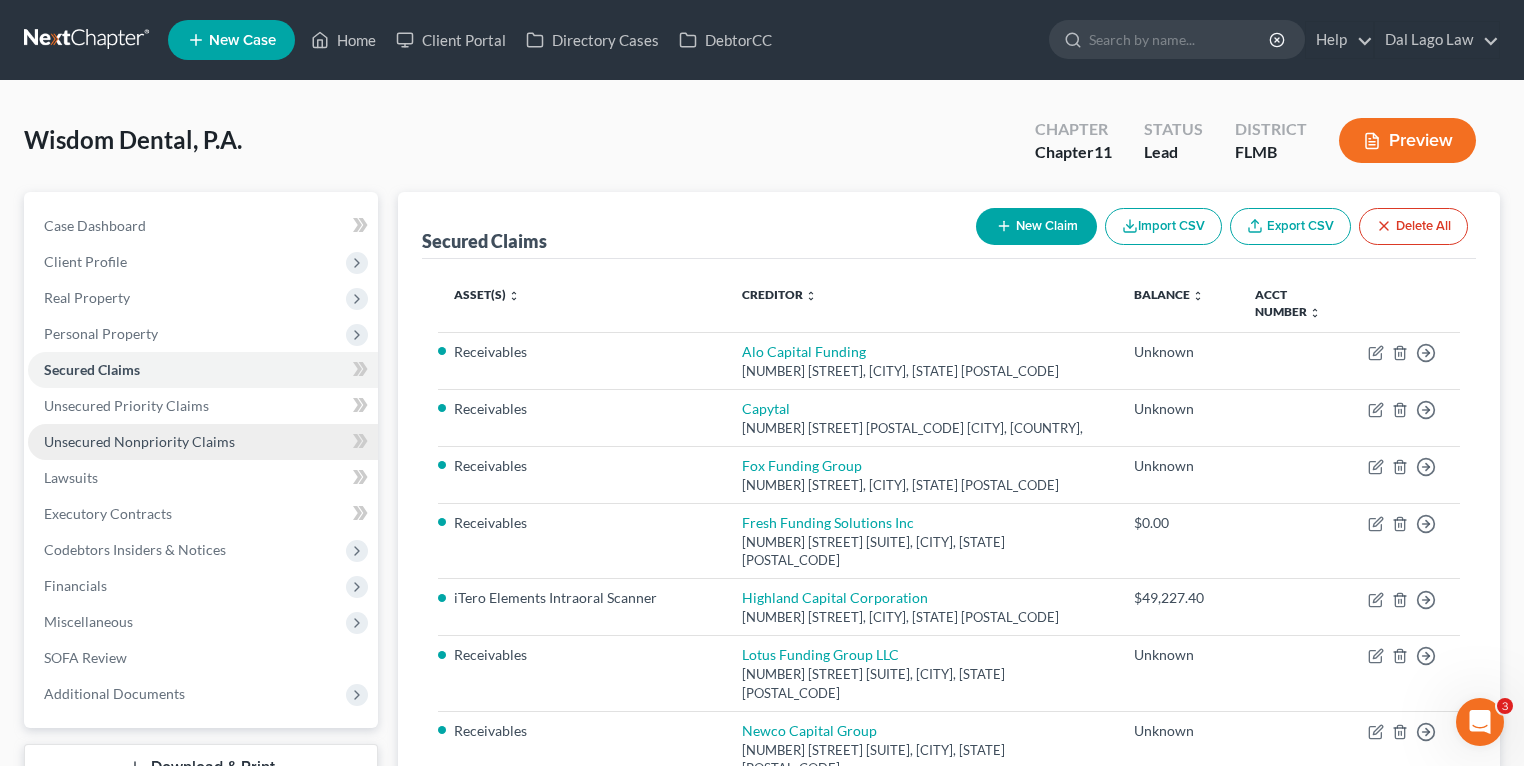 click on "Unsecured Nonpriority Claims" at bounding box center [203, 442] 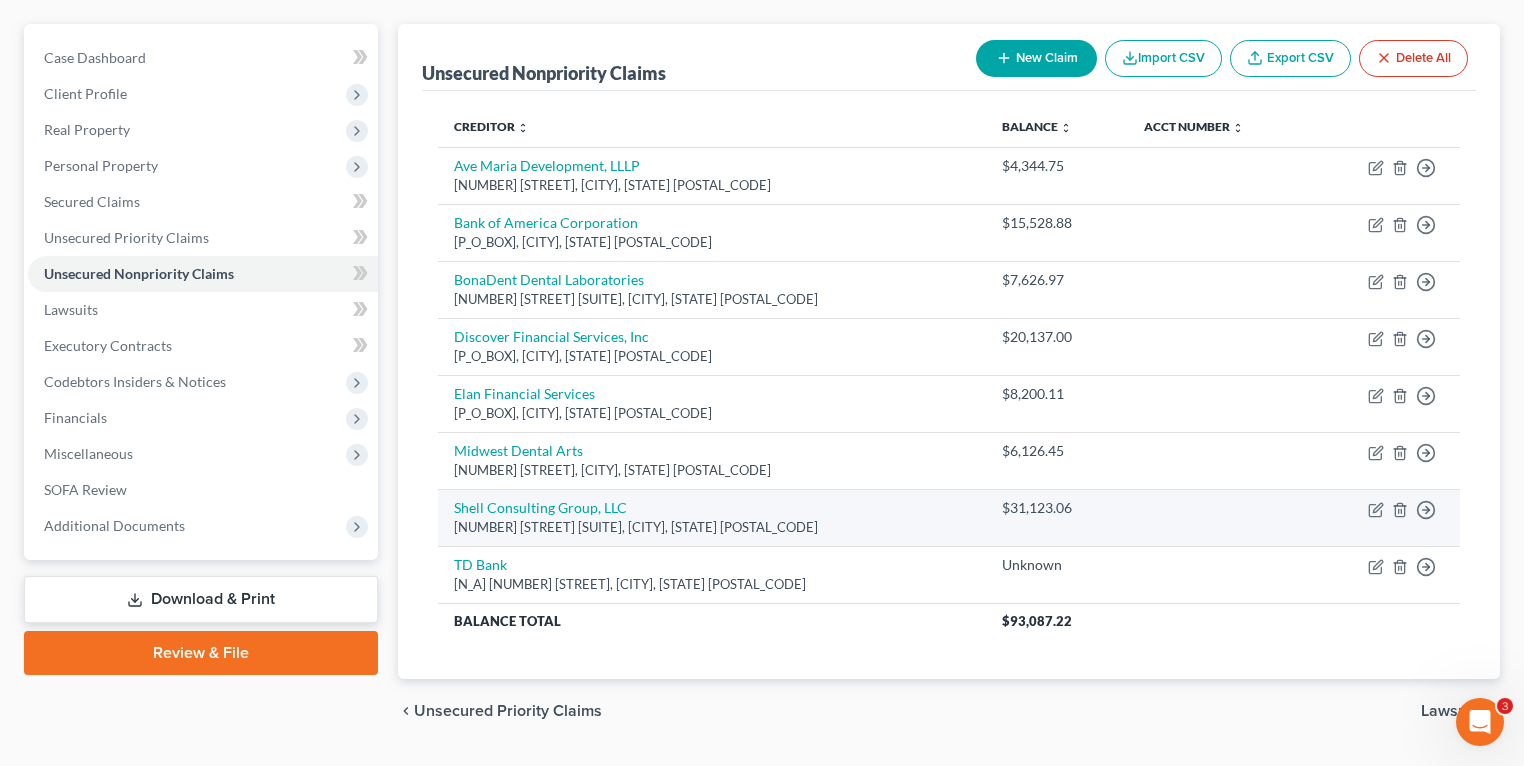 scroll, scrollTop: 139, scrollLeft: 0, axis: vertical 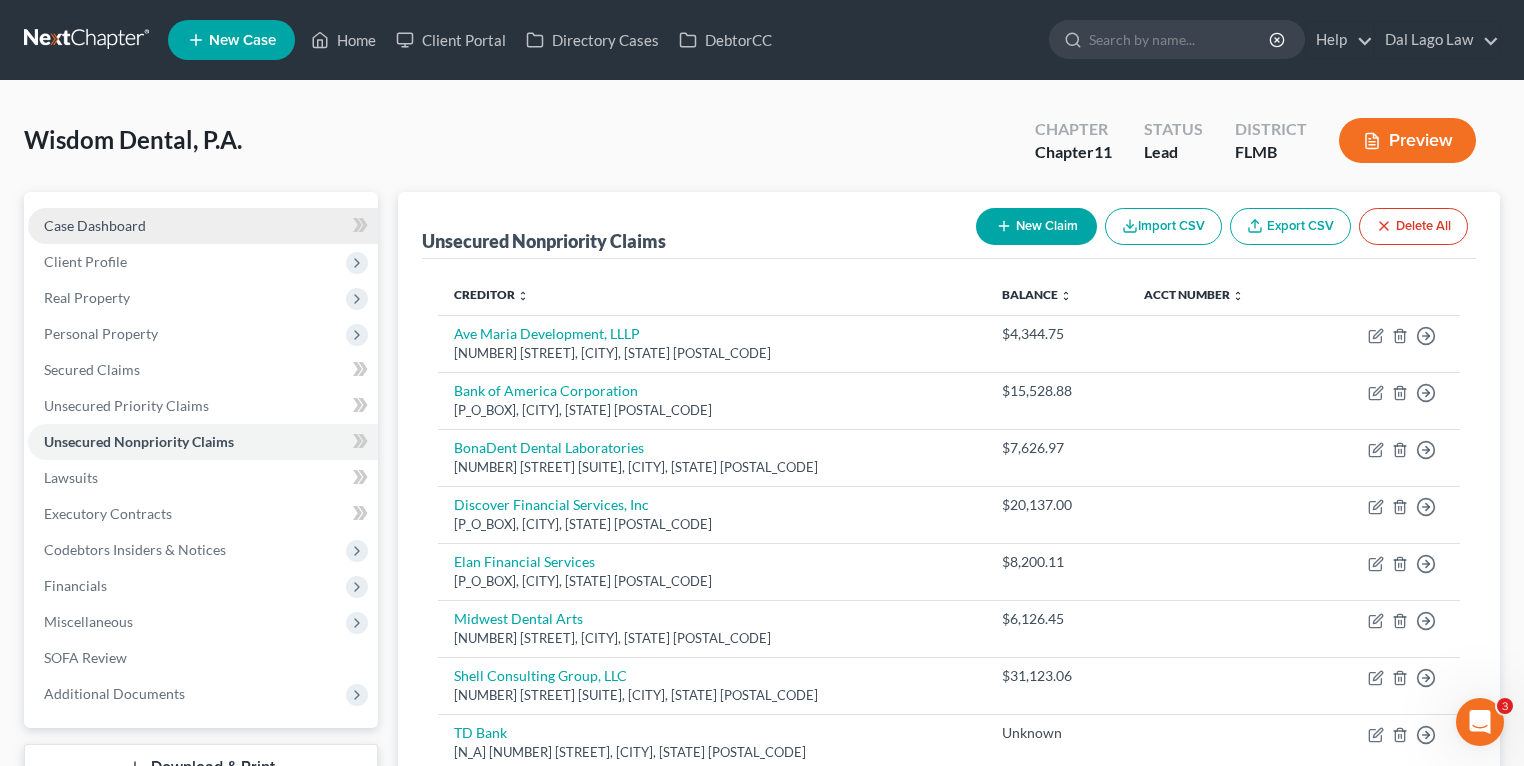 click on "Case Dashboard" at bounding box center (95, 225) 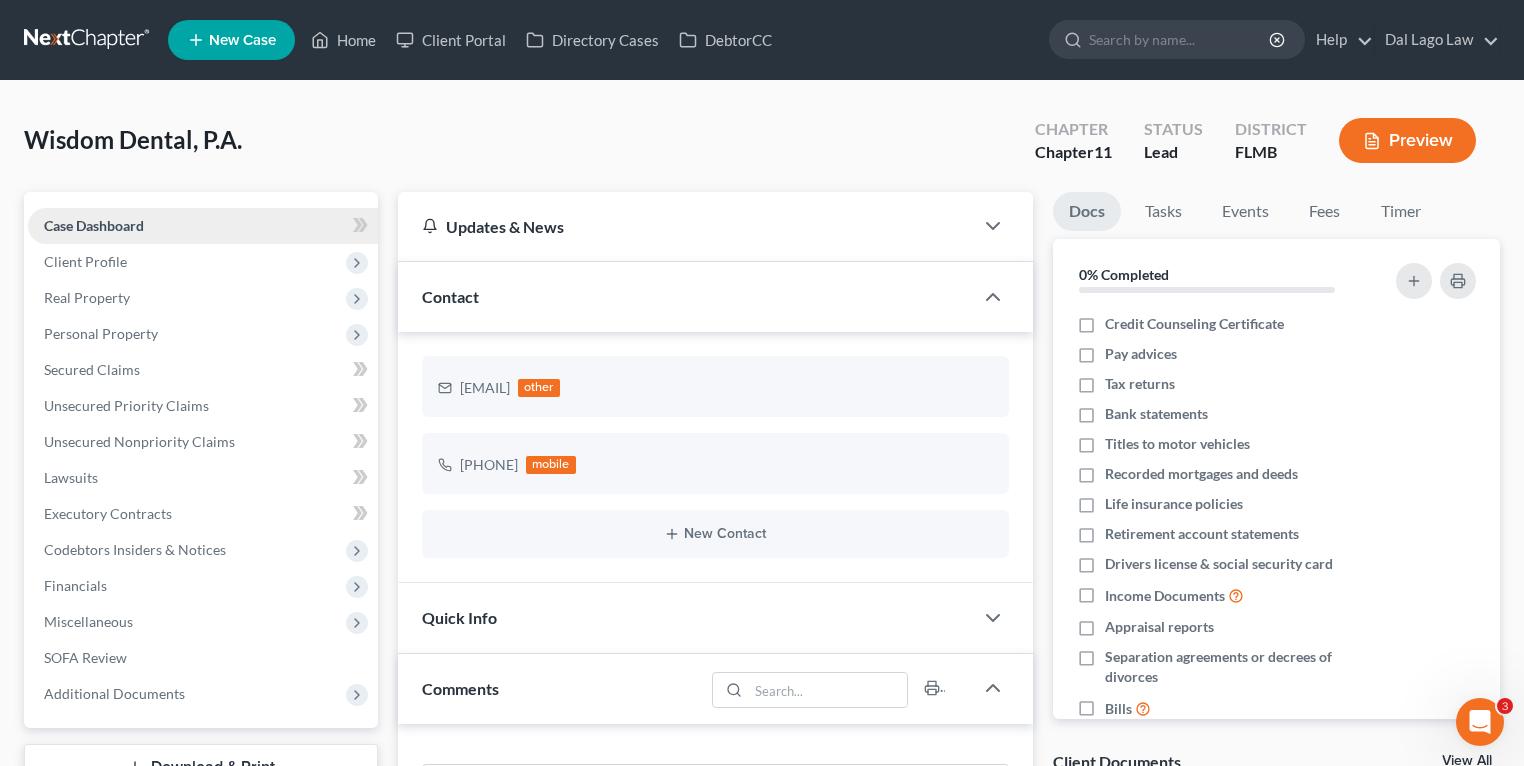 scroll, scrollTop: 788, scrollLeft: 0, axis: vertical 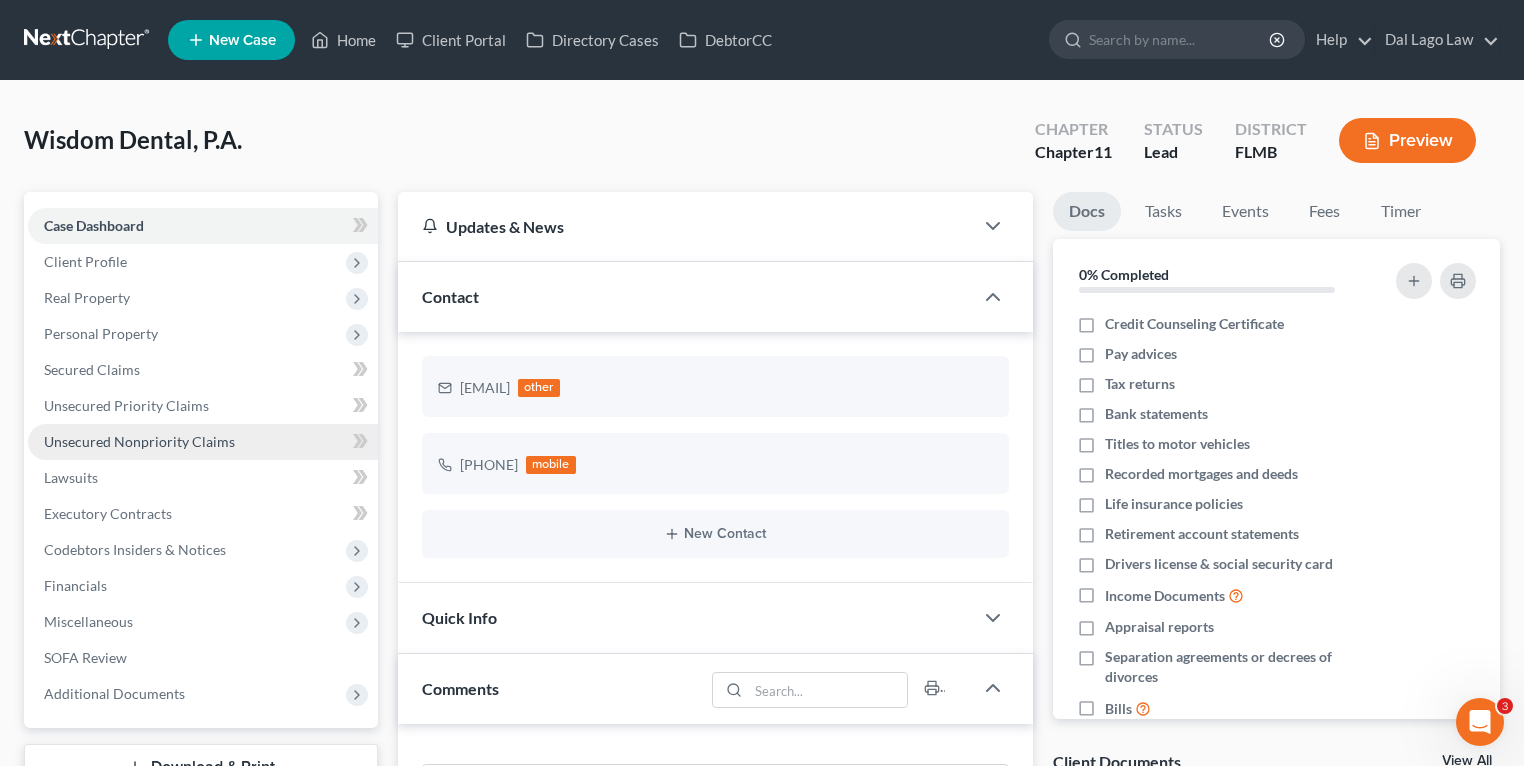 drag, startPoint x: 126, startPoint y: 445, endPoint x: 172, endPoint y: 455, distance: 47.07441 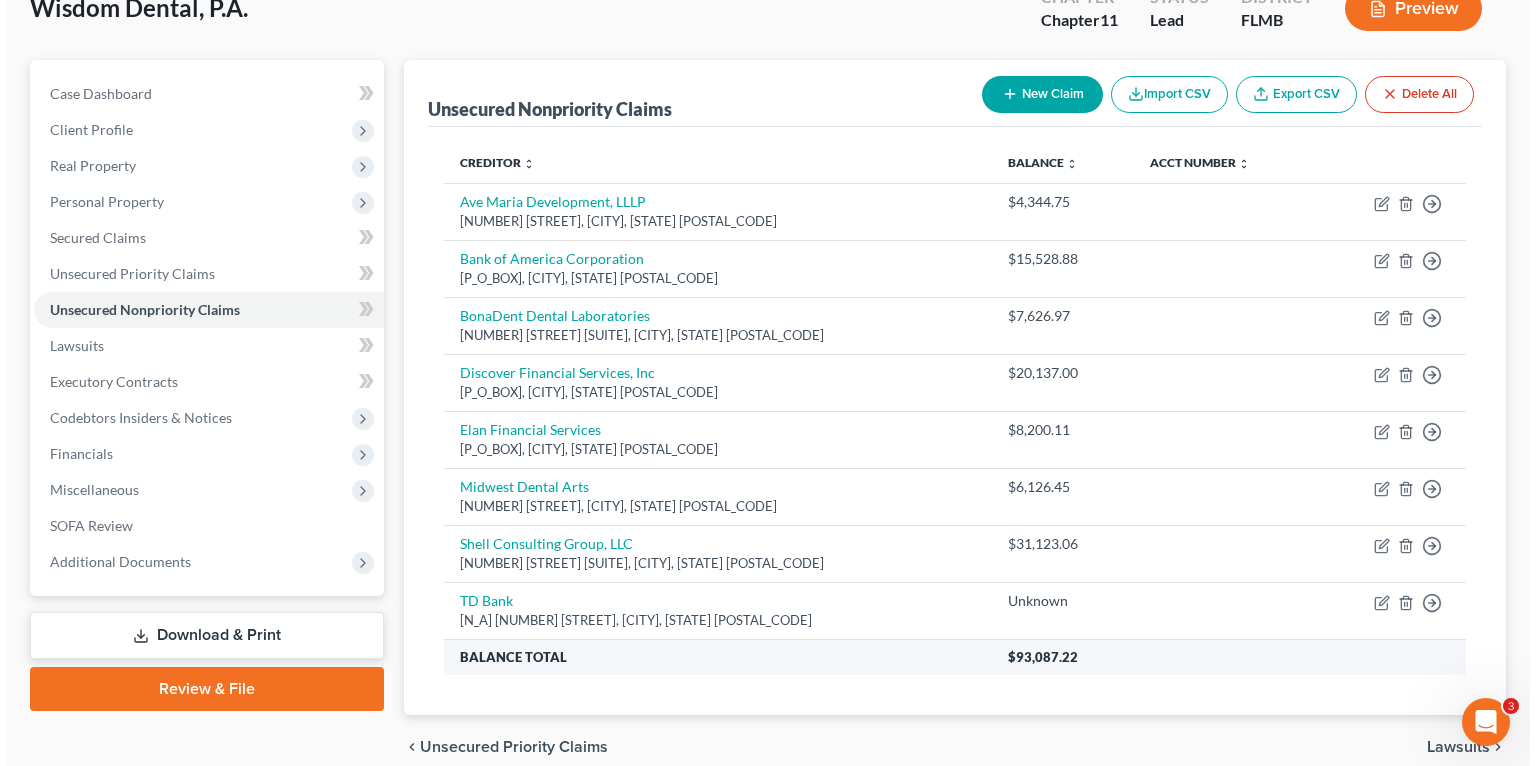 scroll, scrollTop: 219, scrollLeft: 0, axis: vertical 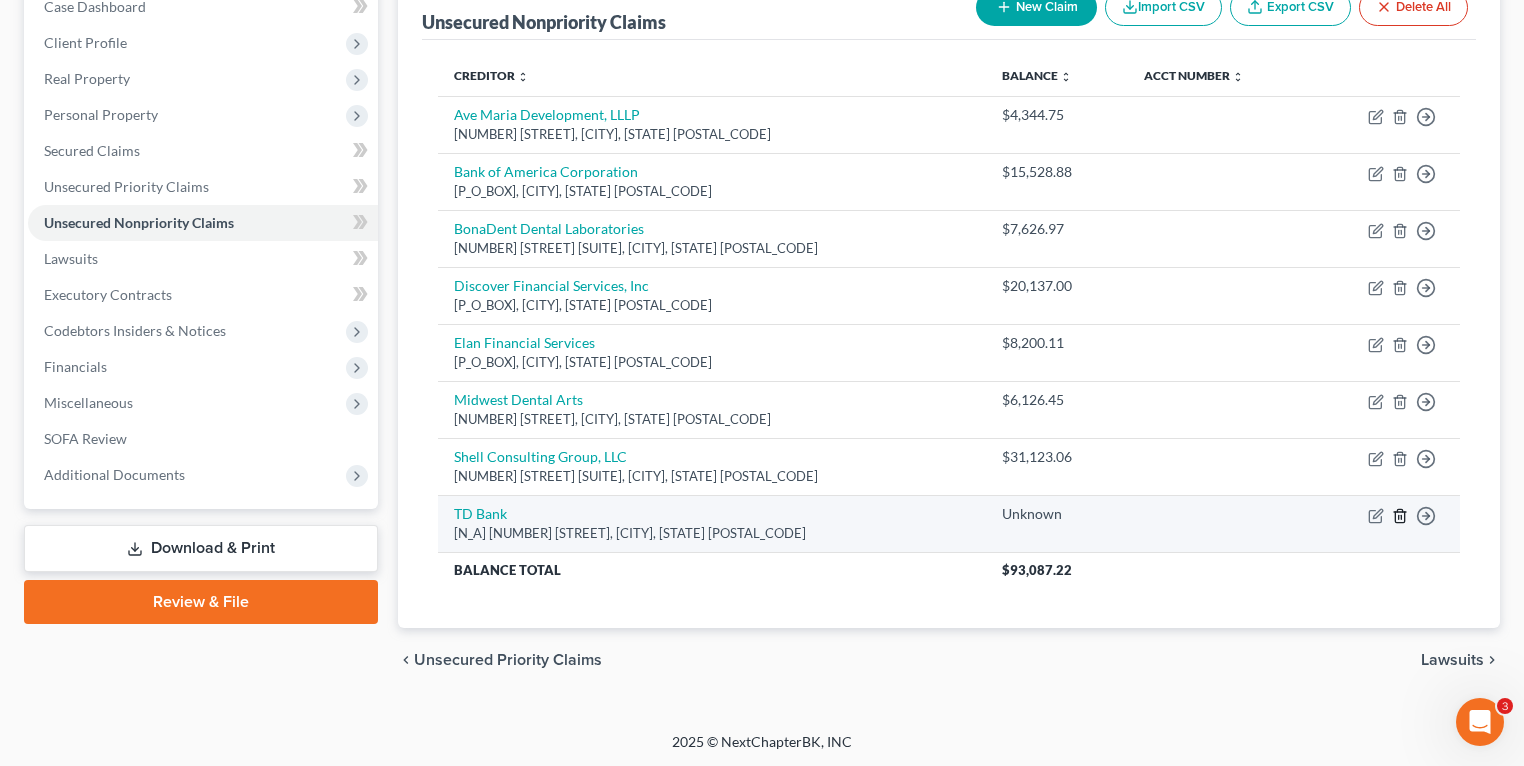 click 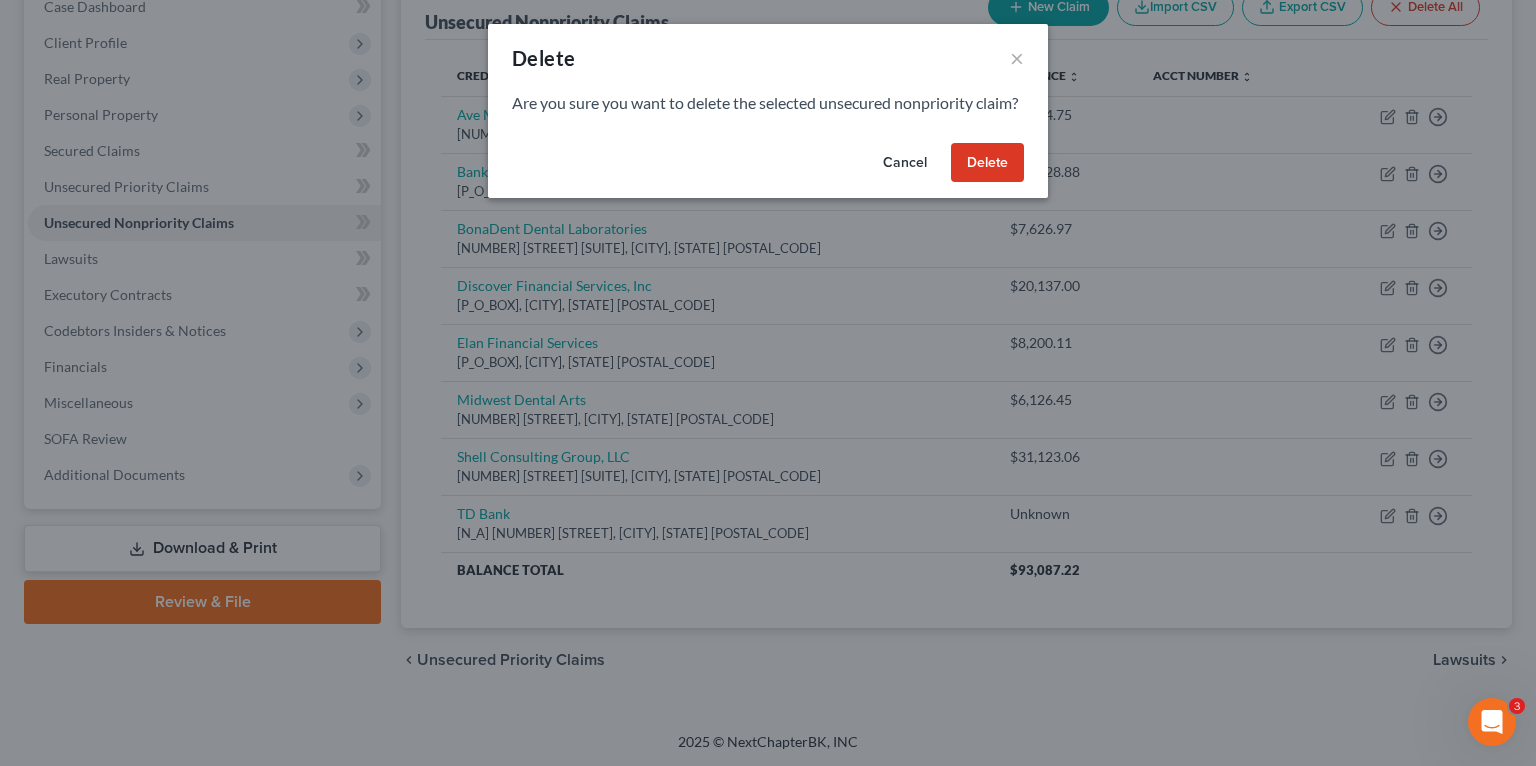 click on "Delete" at bounding box center (987, 163) 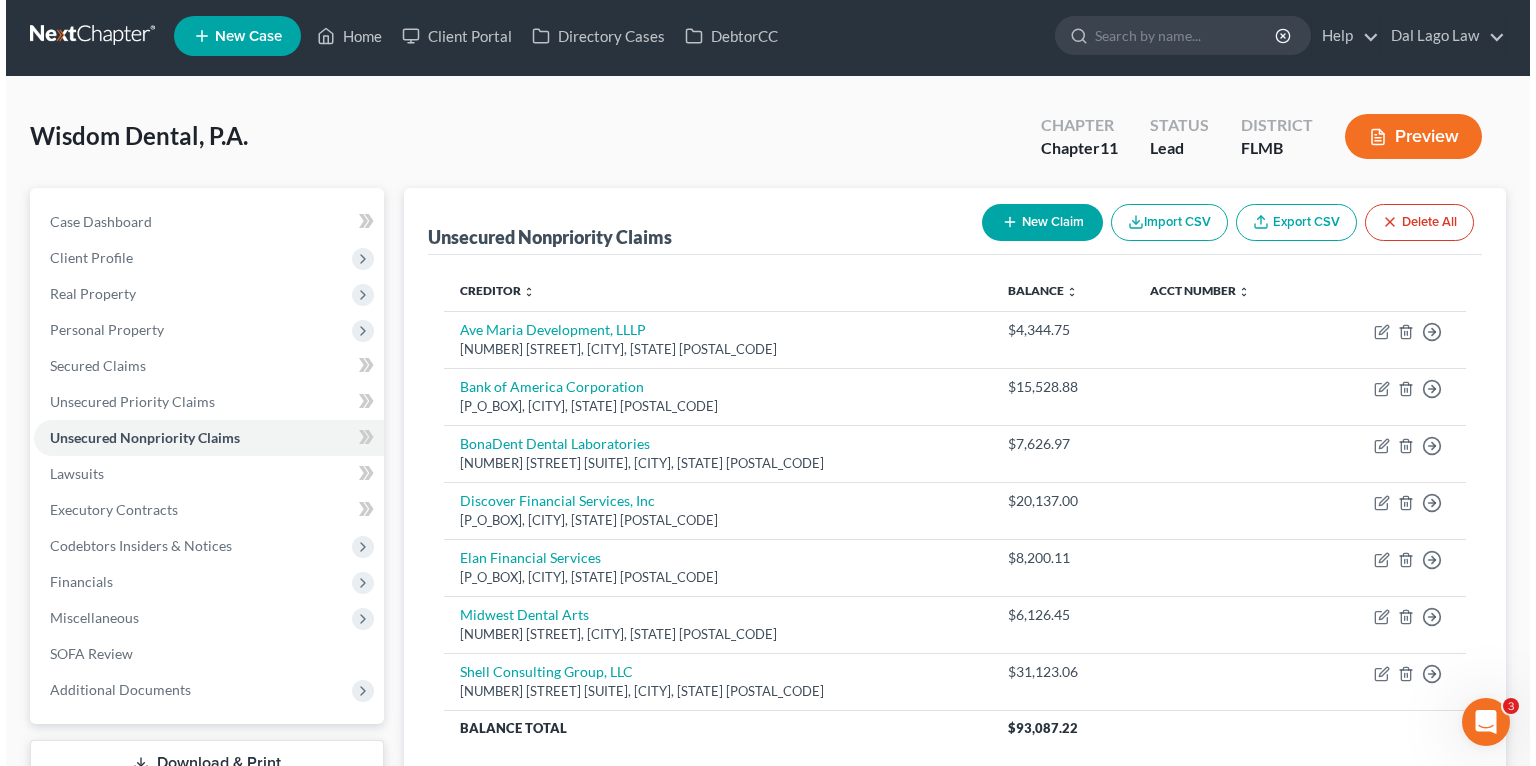 scroll, scrollTop: 0, scrollLeft: 0, axis: both 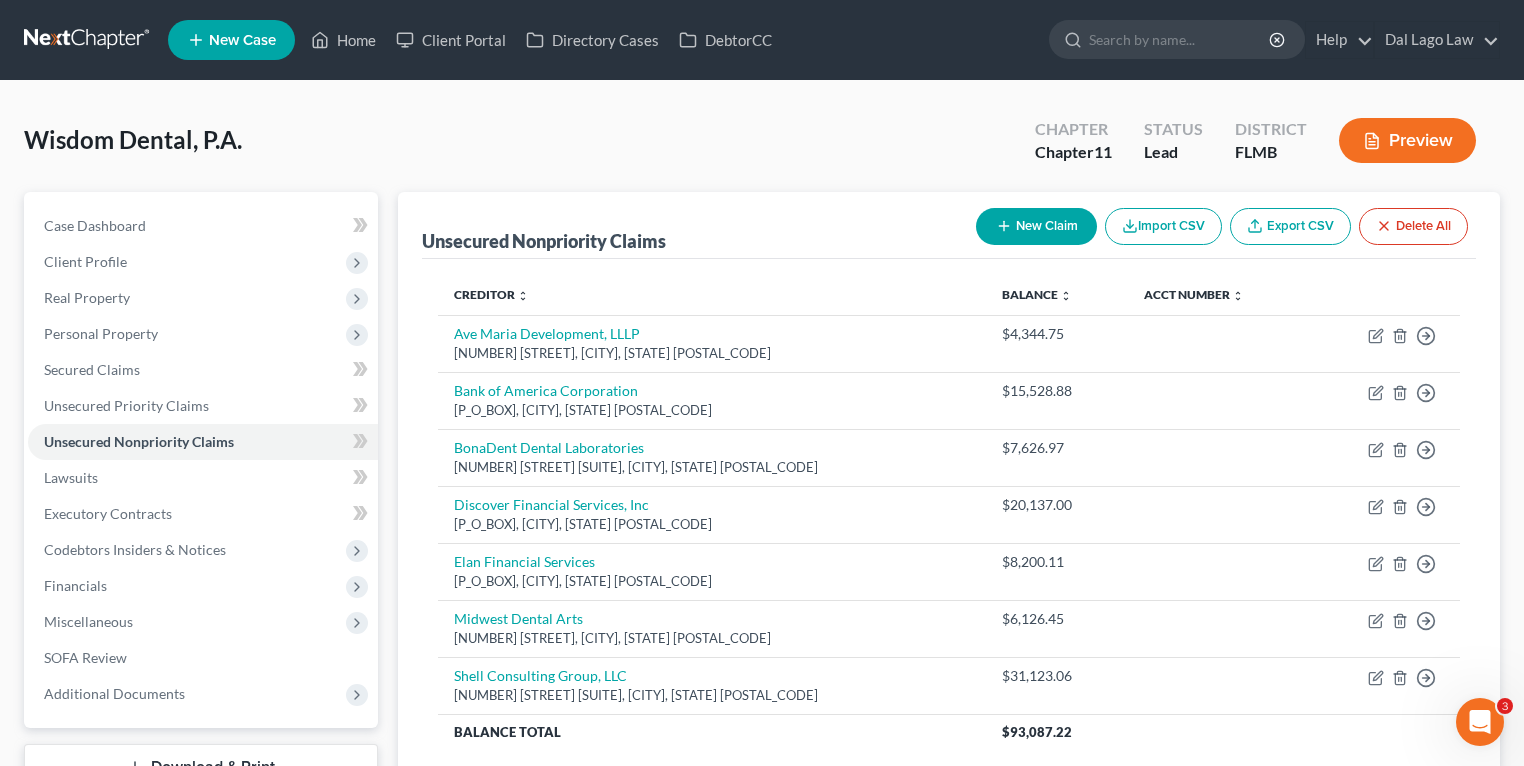click on "Preview" at bounding box center [1407, 140] 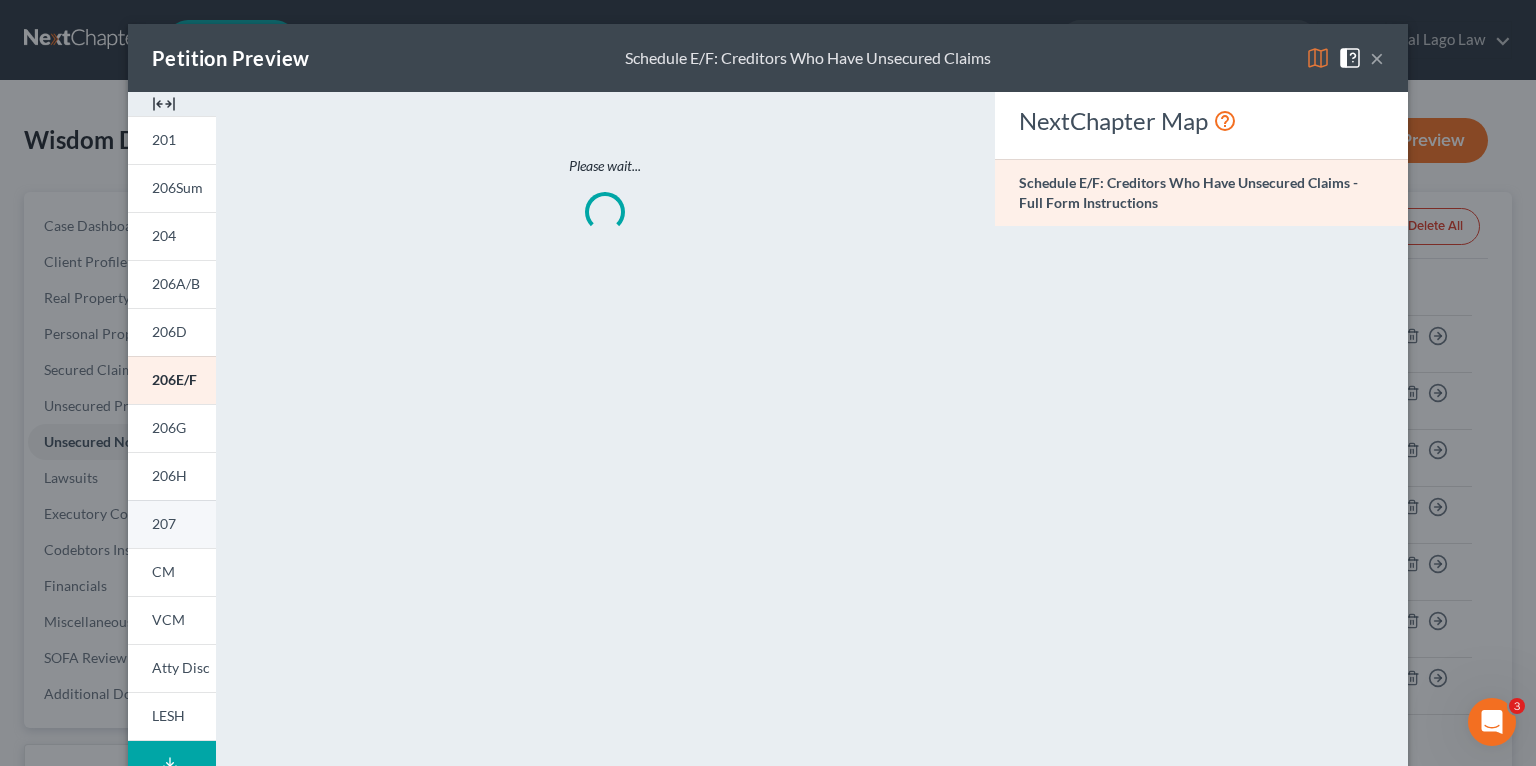 click on "207" at bounding box center (172, 524) 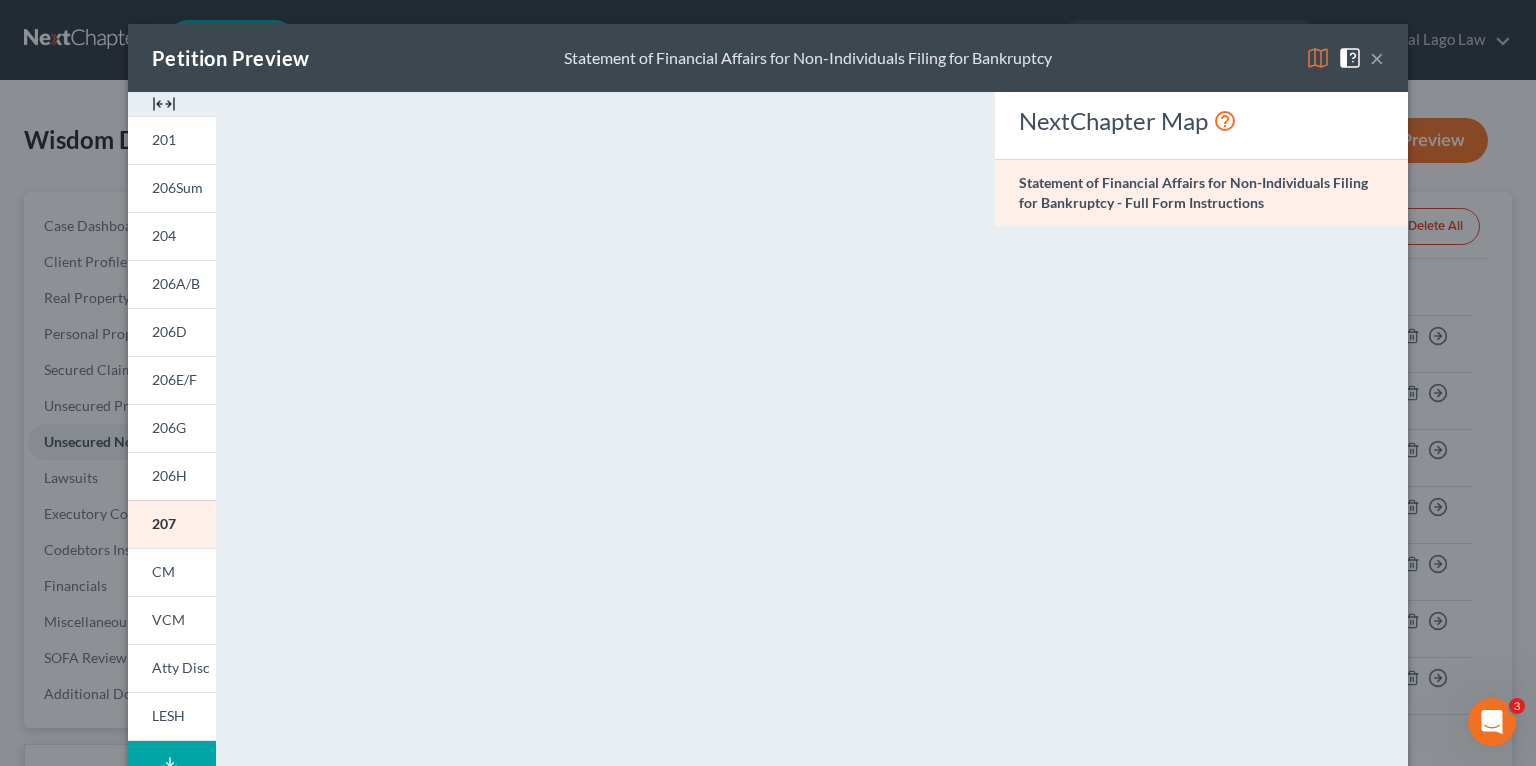 click at bounding box center (164, 104) 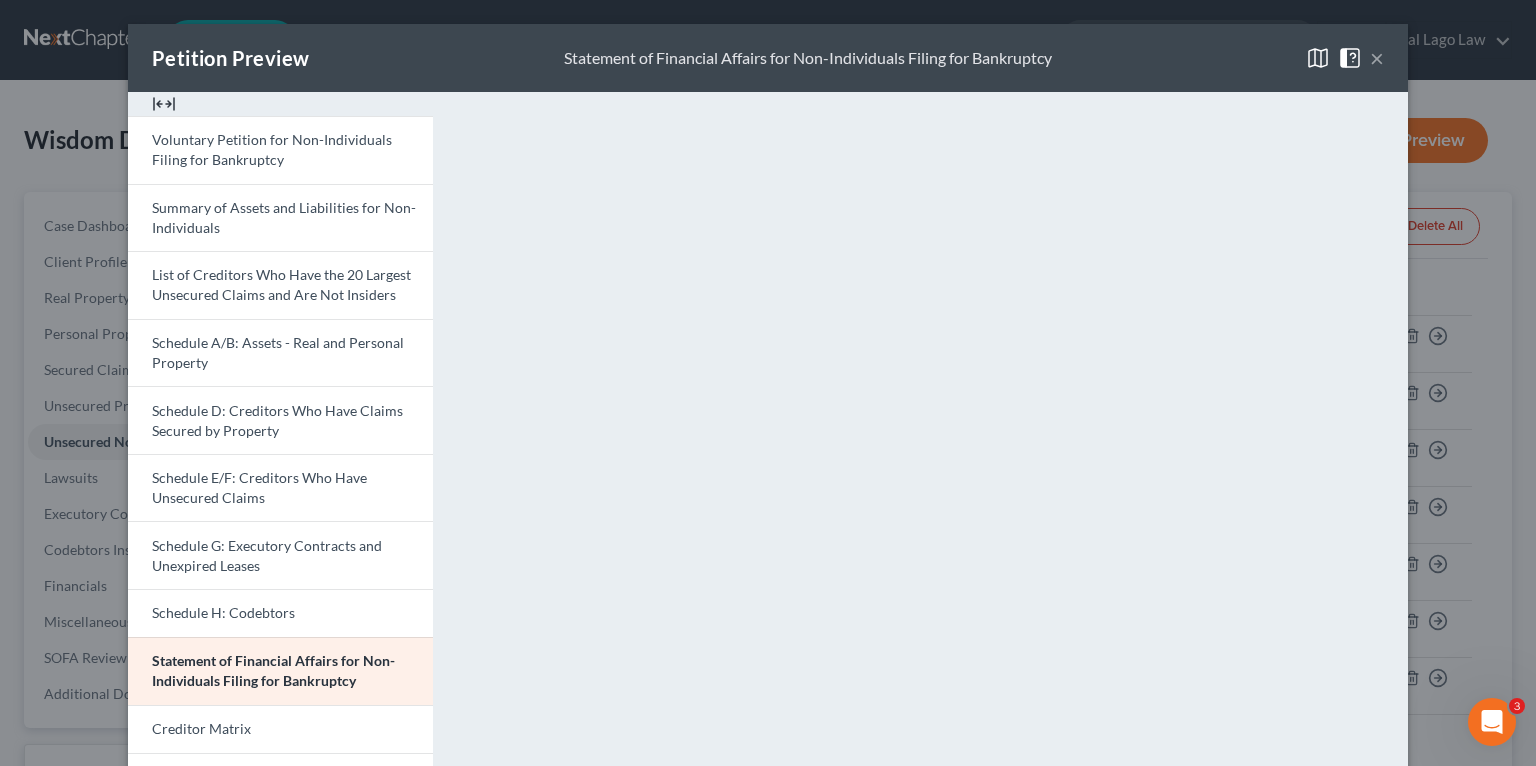 click at bounding box center [164, 104] 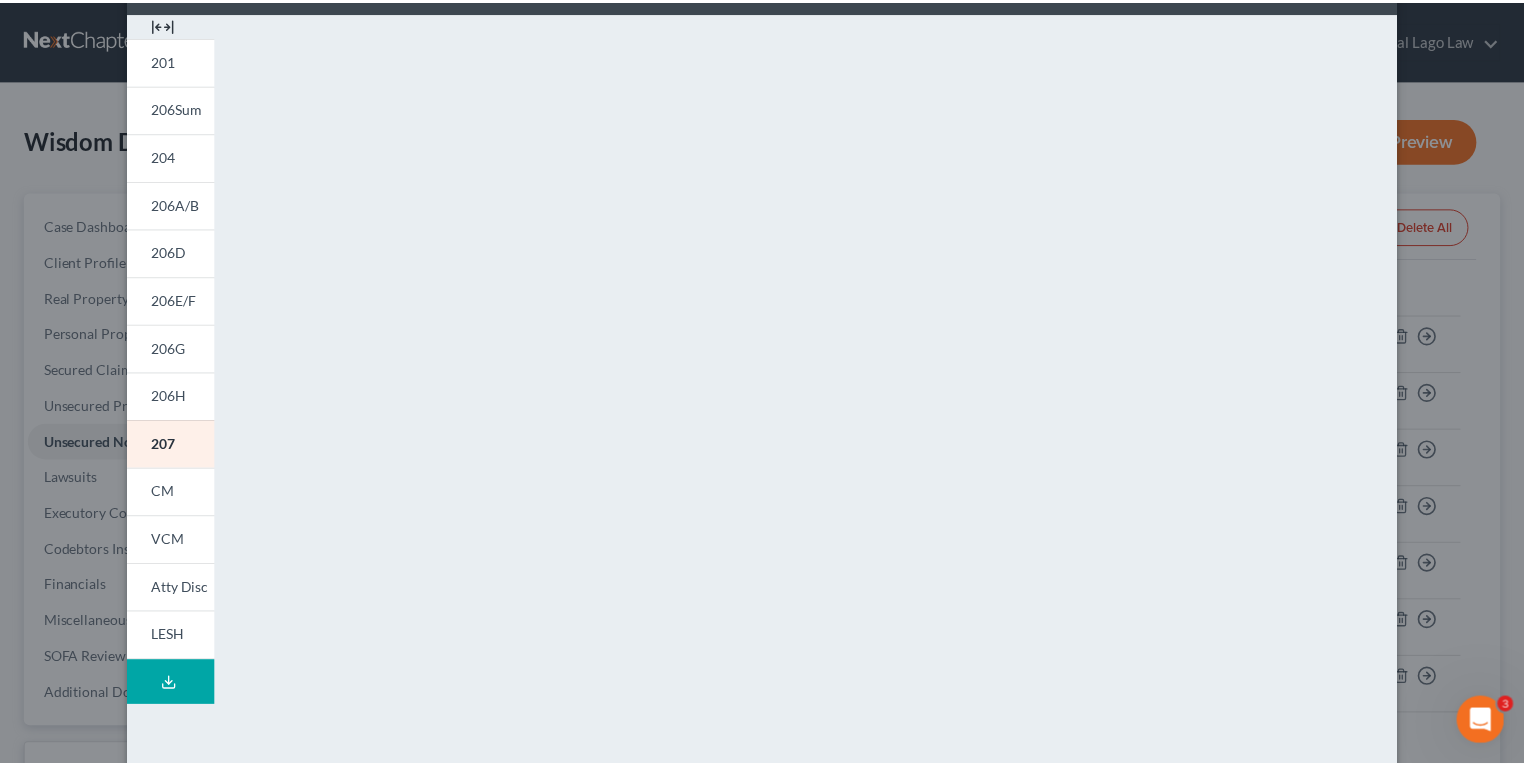 scroll, scrollTop: 0, scrollLeft: 0, axis: both 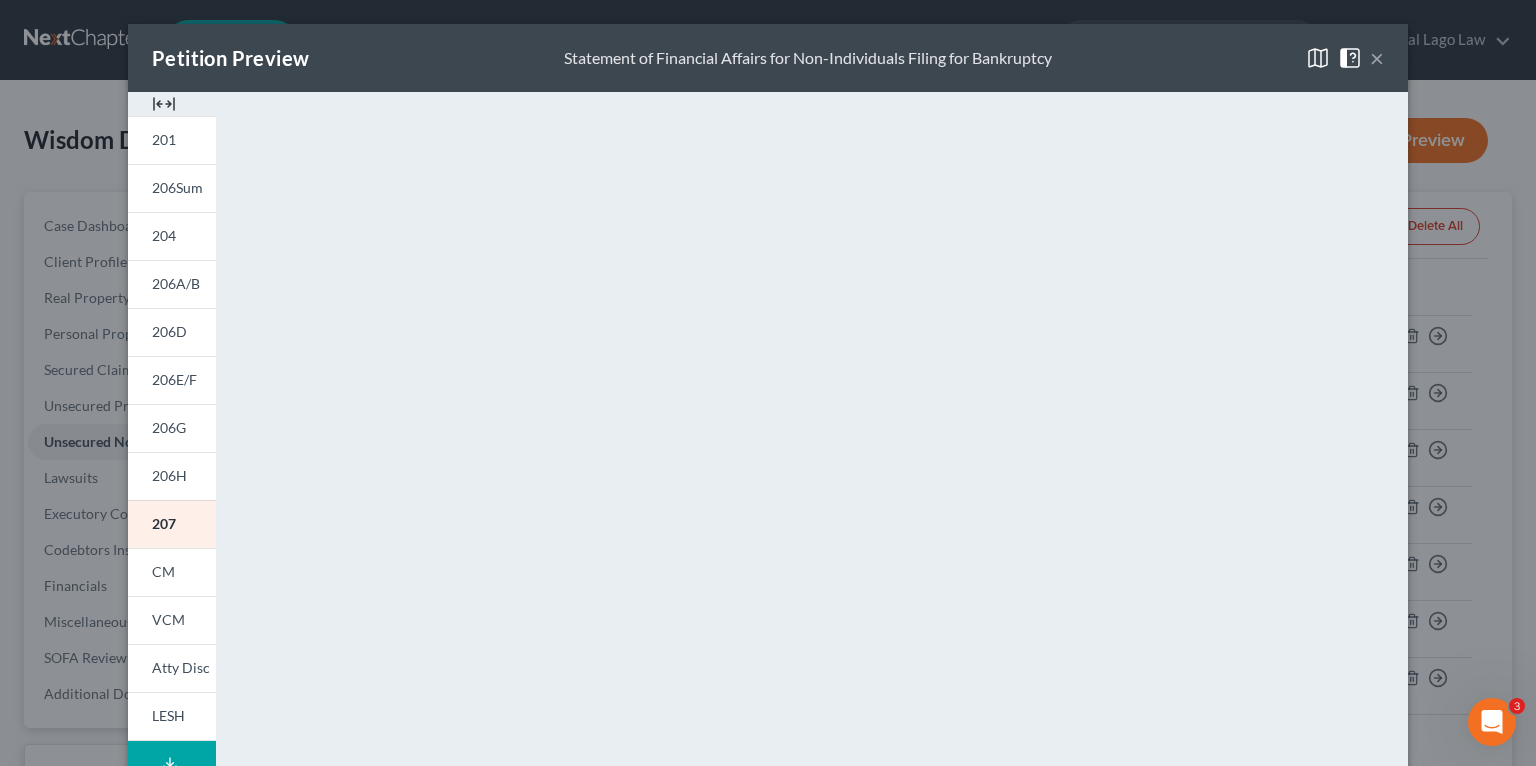 click on "×" at bounding box center [1377, 58] 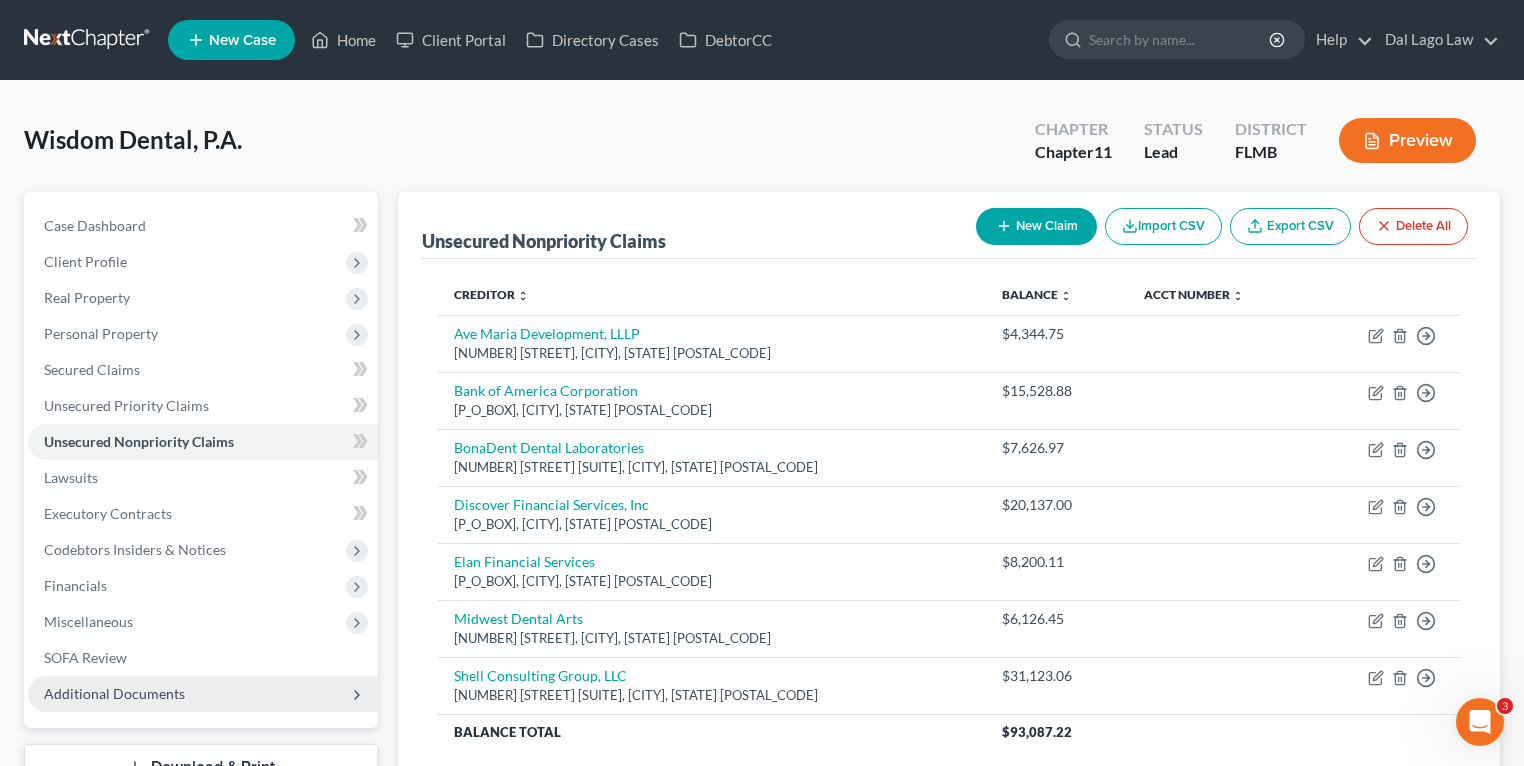 click on "Additional Documents" at bounding box center (114, 693) 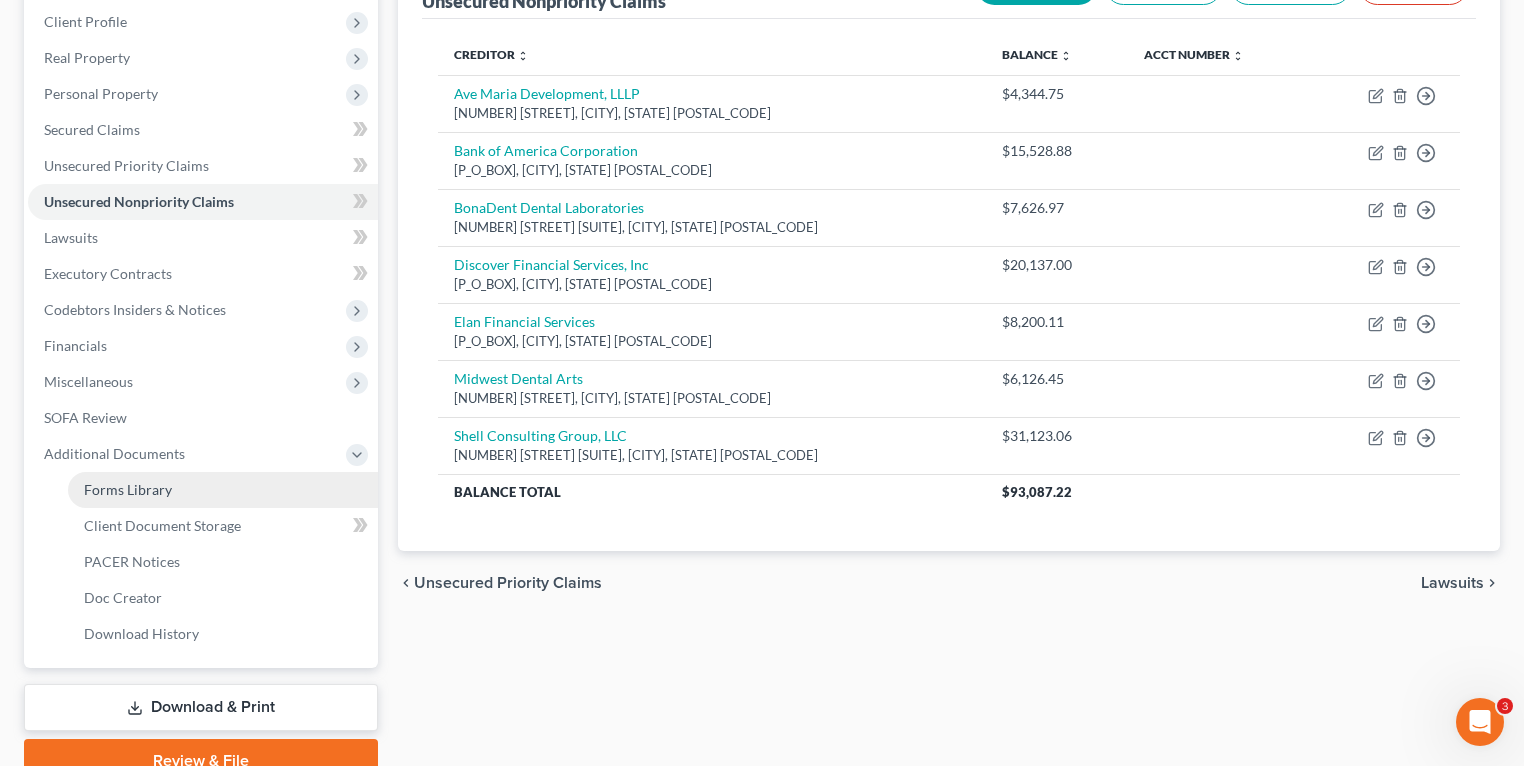 click on "Forms Library" at bounding box center (128, 489) 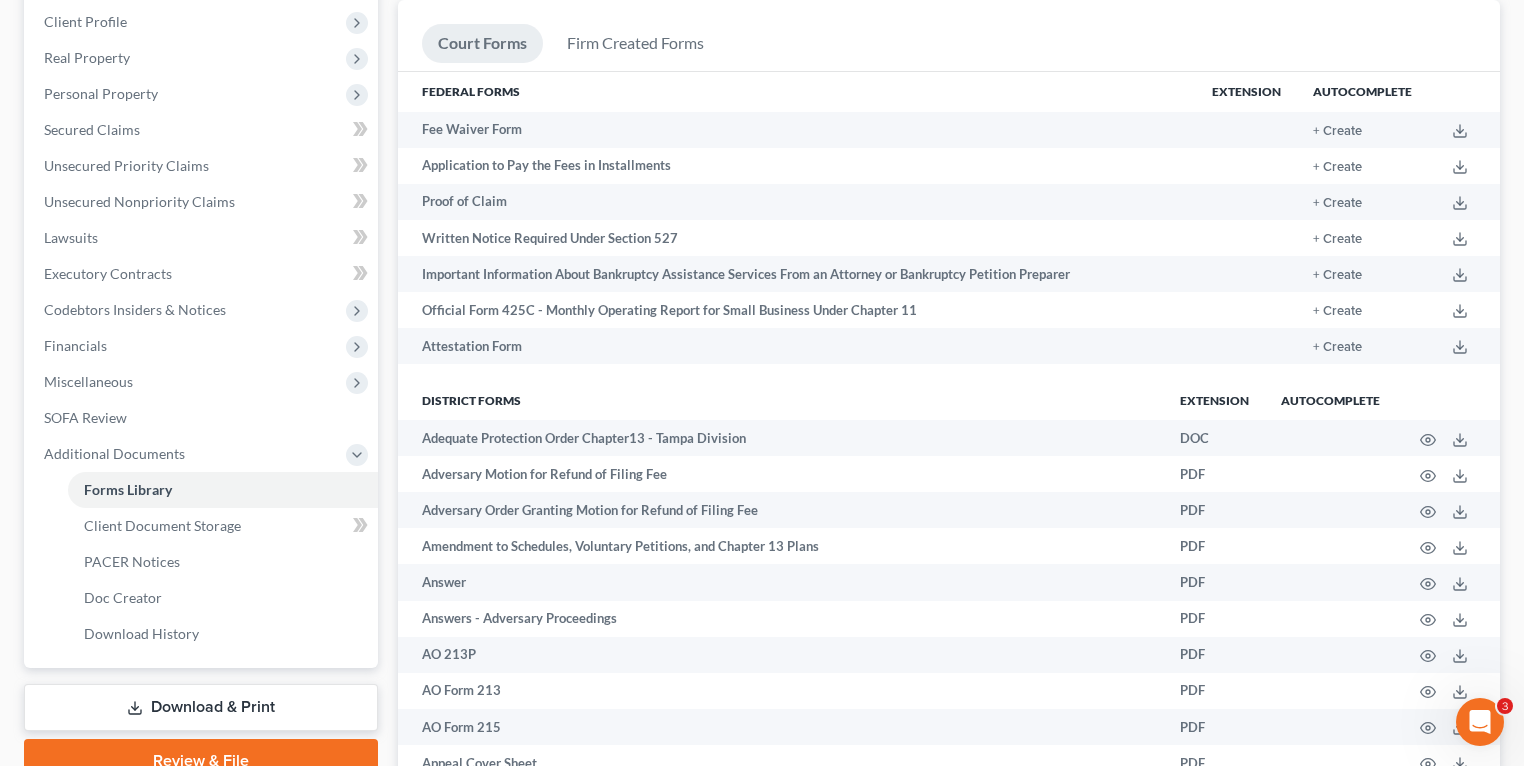 scroll, scrollTop: 1684, scrollLeft: 0, axis: vertical 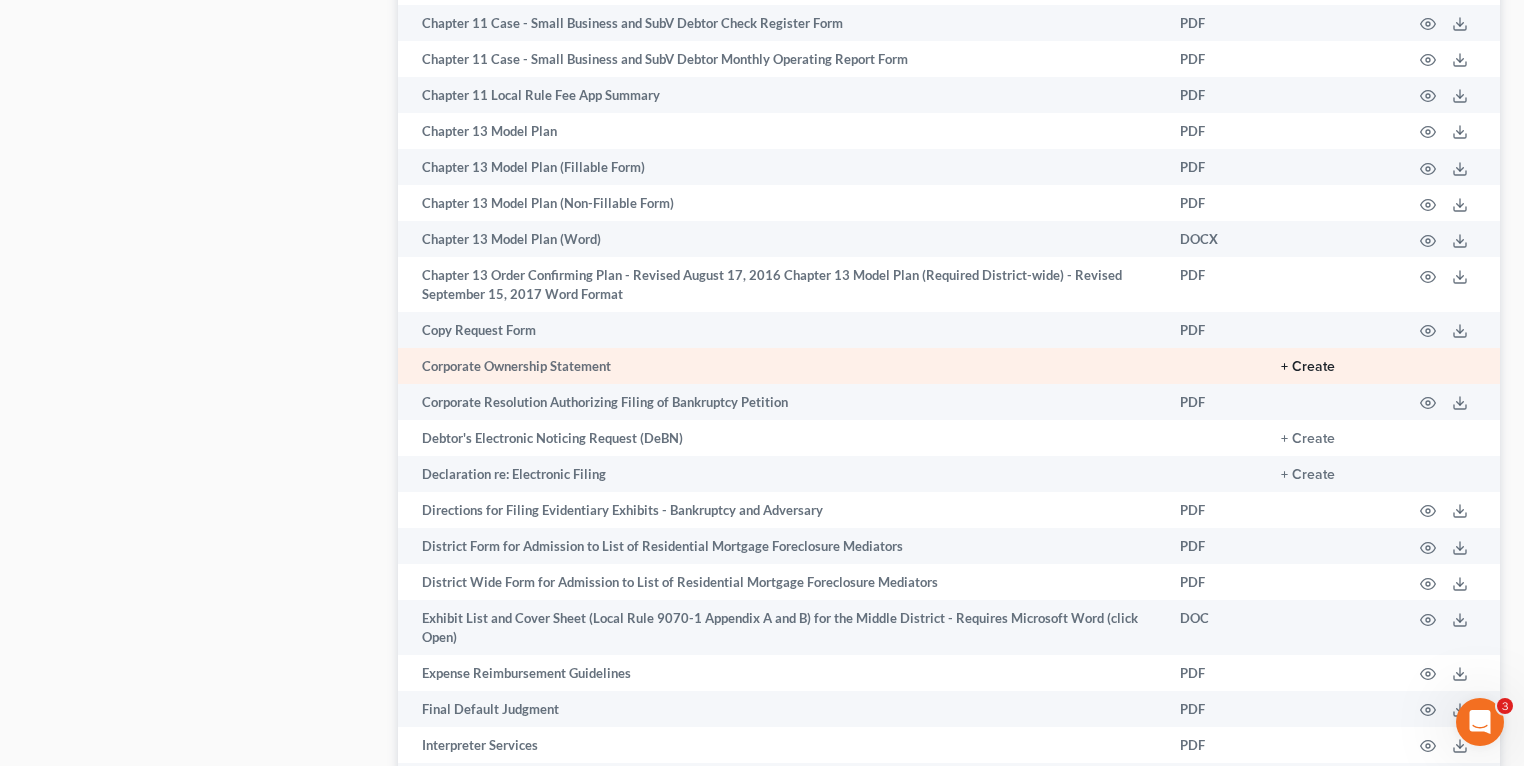 click on "+ Create" at bounding box center (1308, 367) 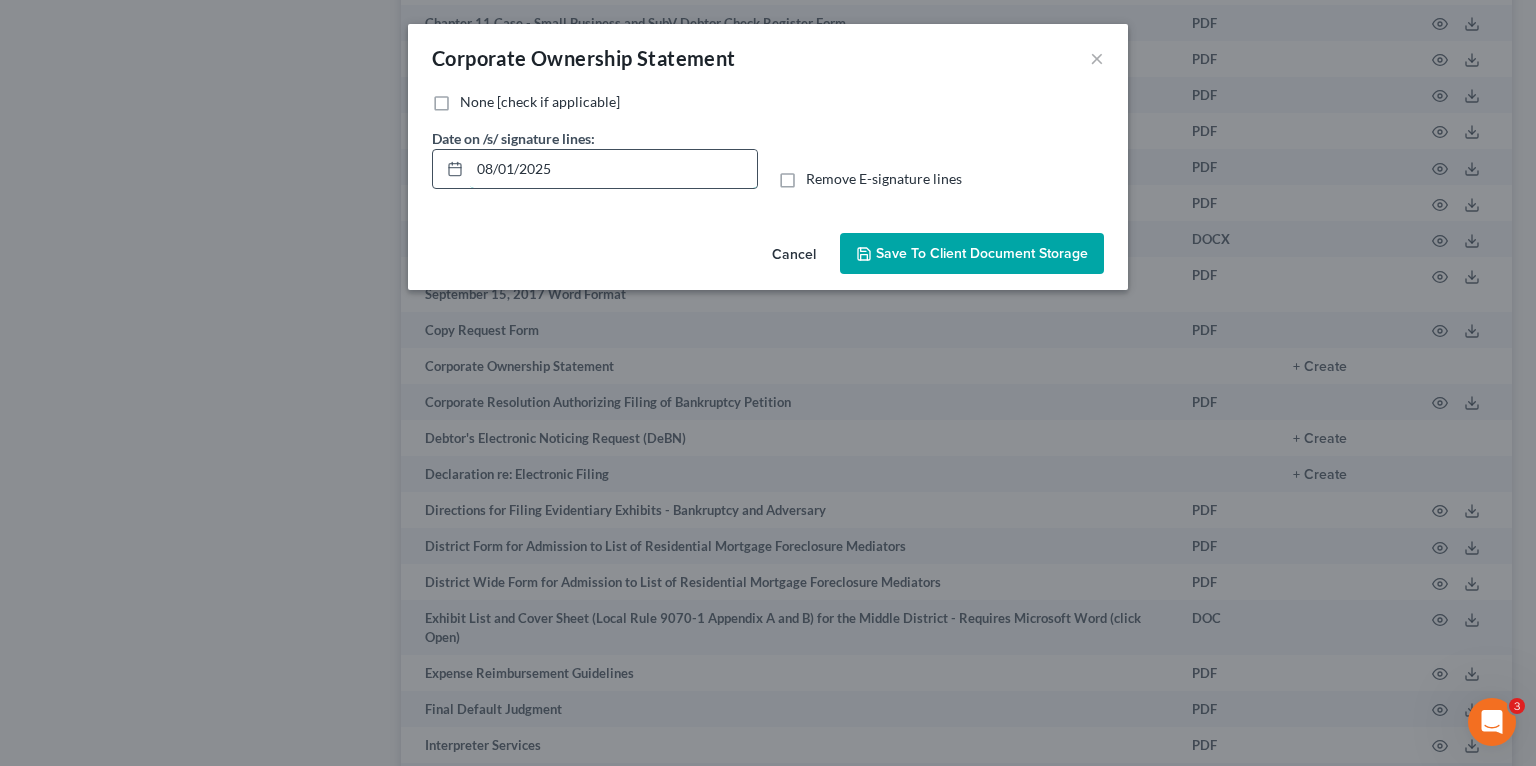 click on "08/01/2025" at bounding box center (613, 169) 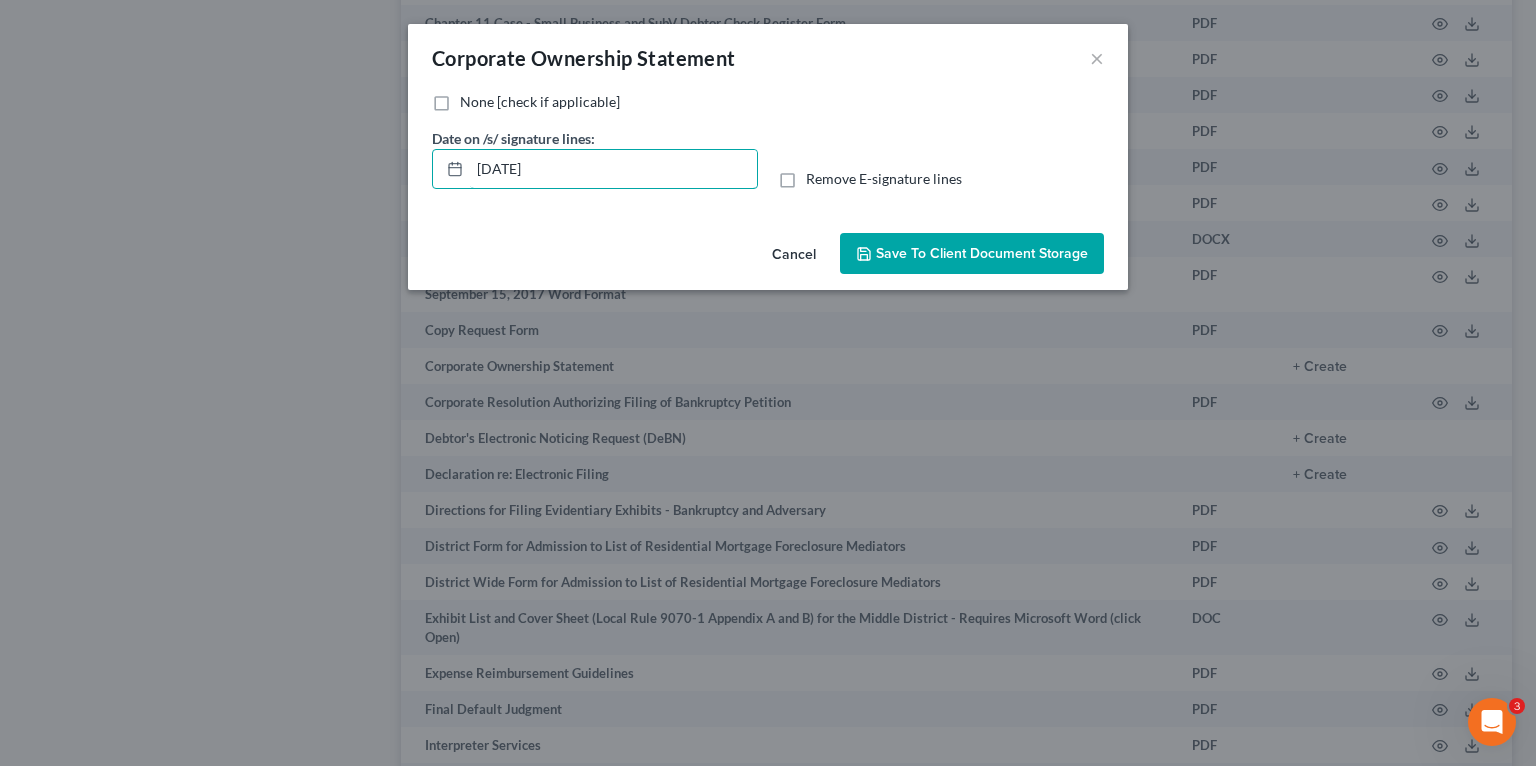 type on "08/04/2025" 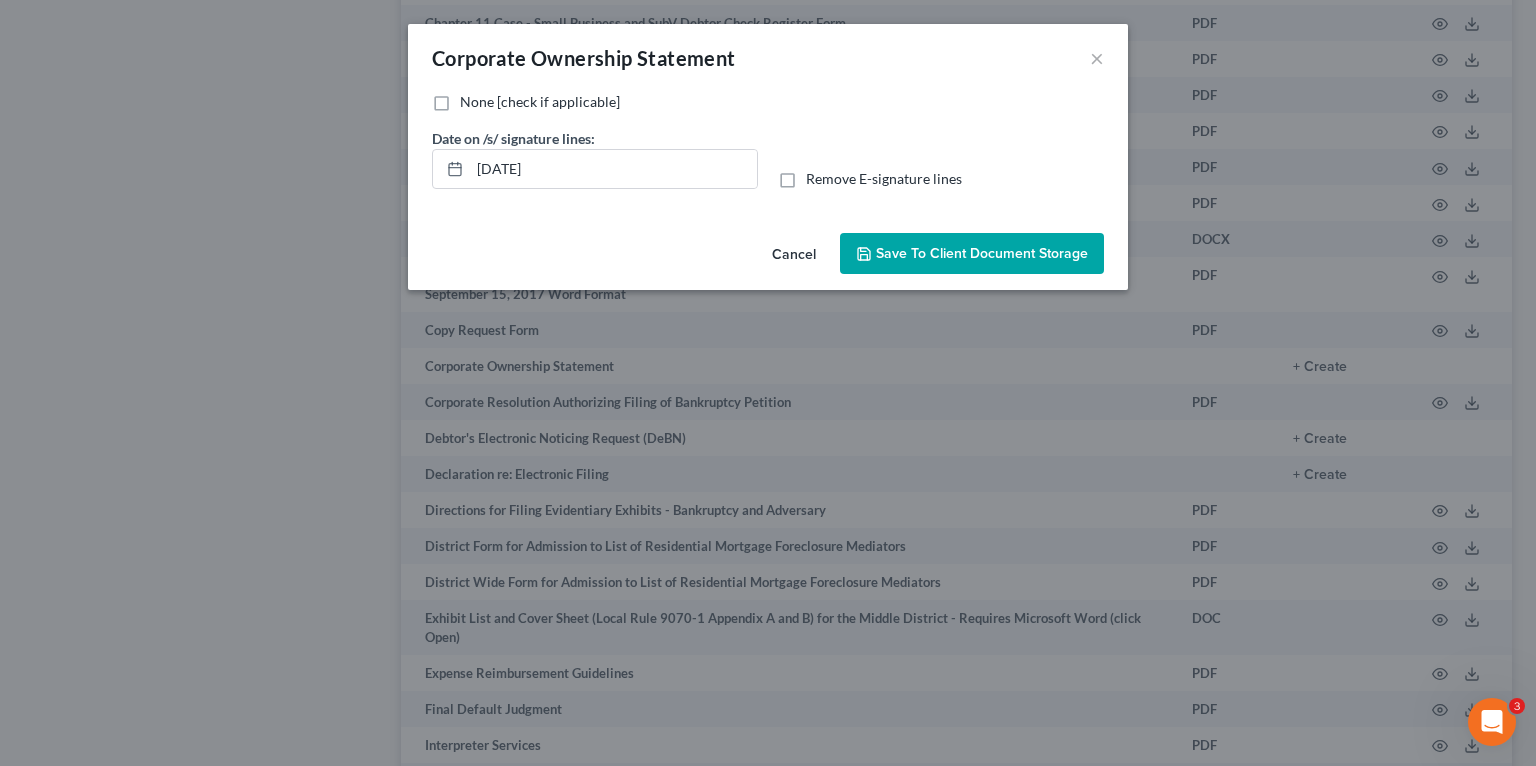 click on "None [check if applicable]" at bounding box center (540, 102) 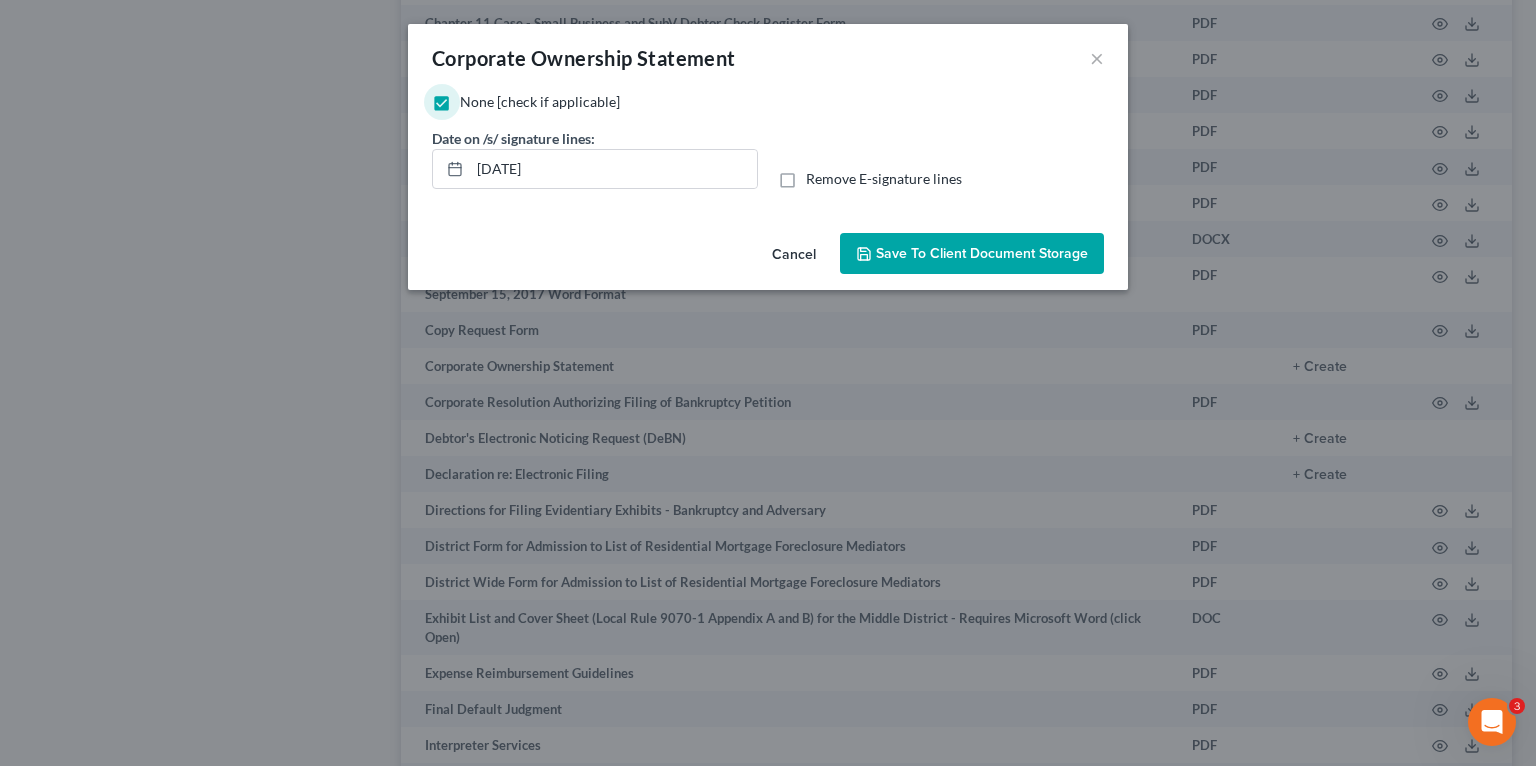 click on "Save to Client Document Storage" at bounding box center [972, 254] 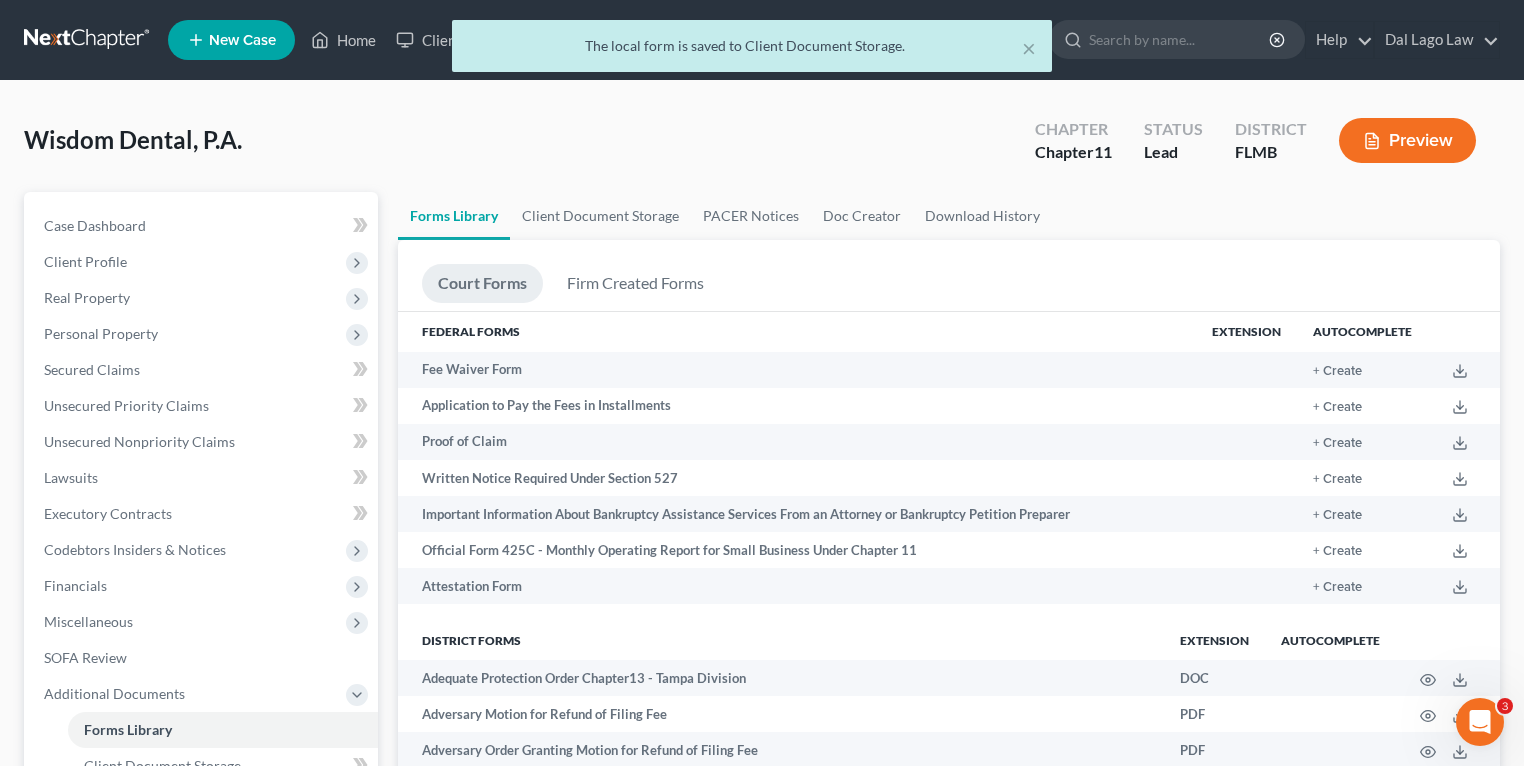 scroll, scrollTop: 0, scrollLeft: 0, axis: both 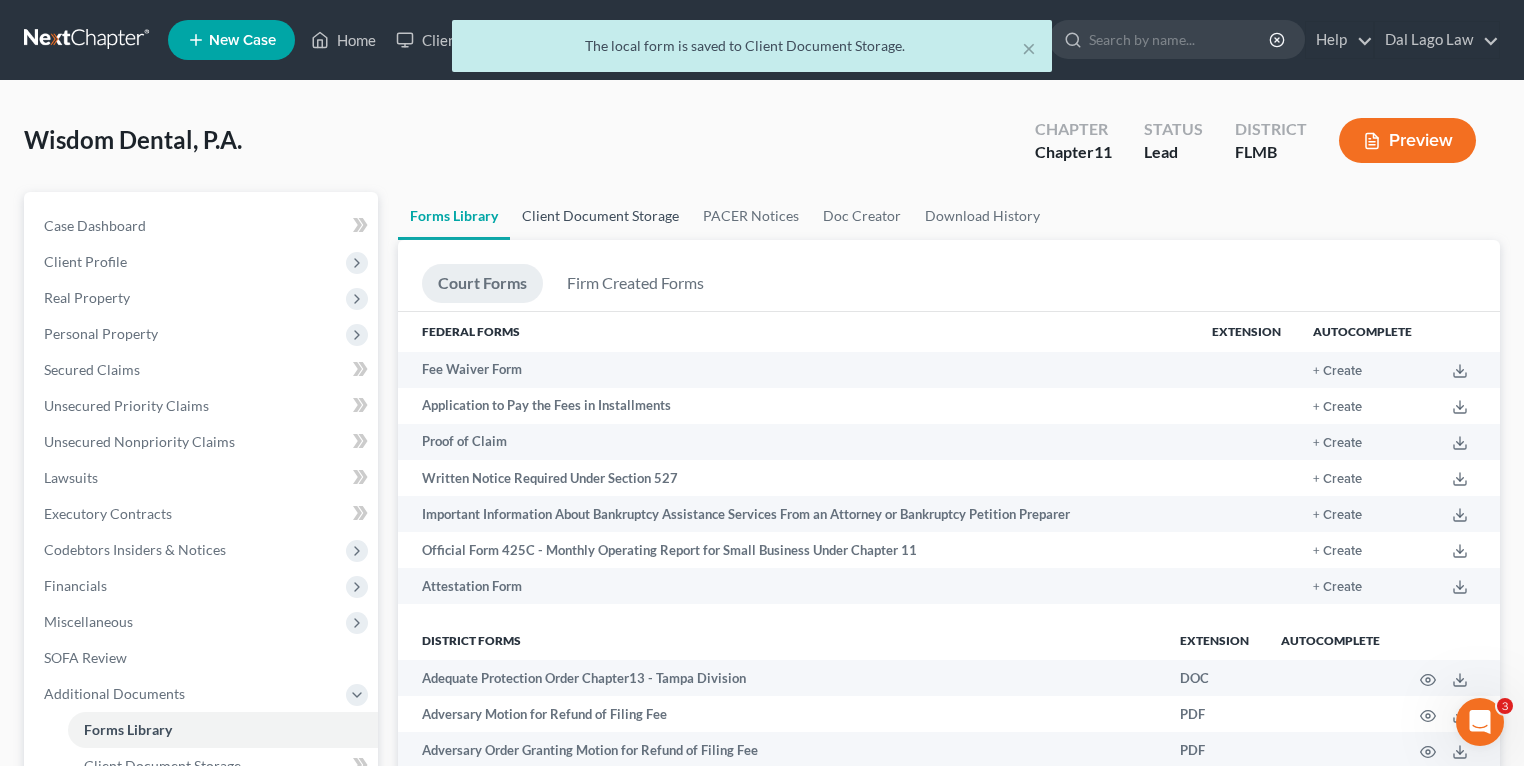 click on "Client Document Storage" at bounding box center (600, 216) 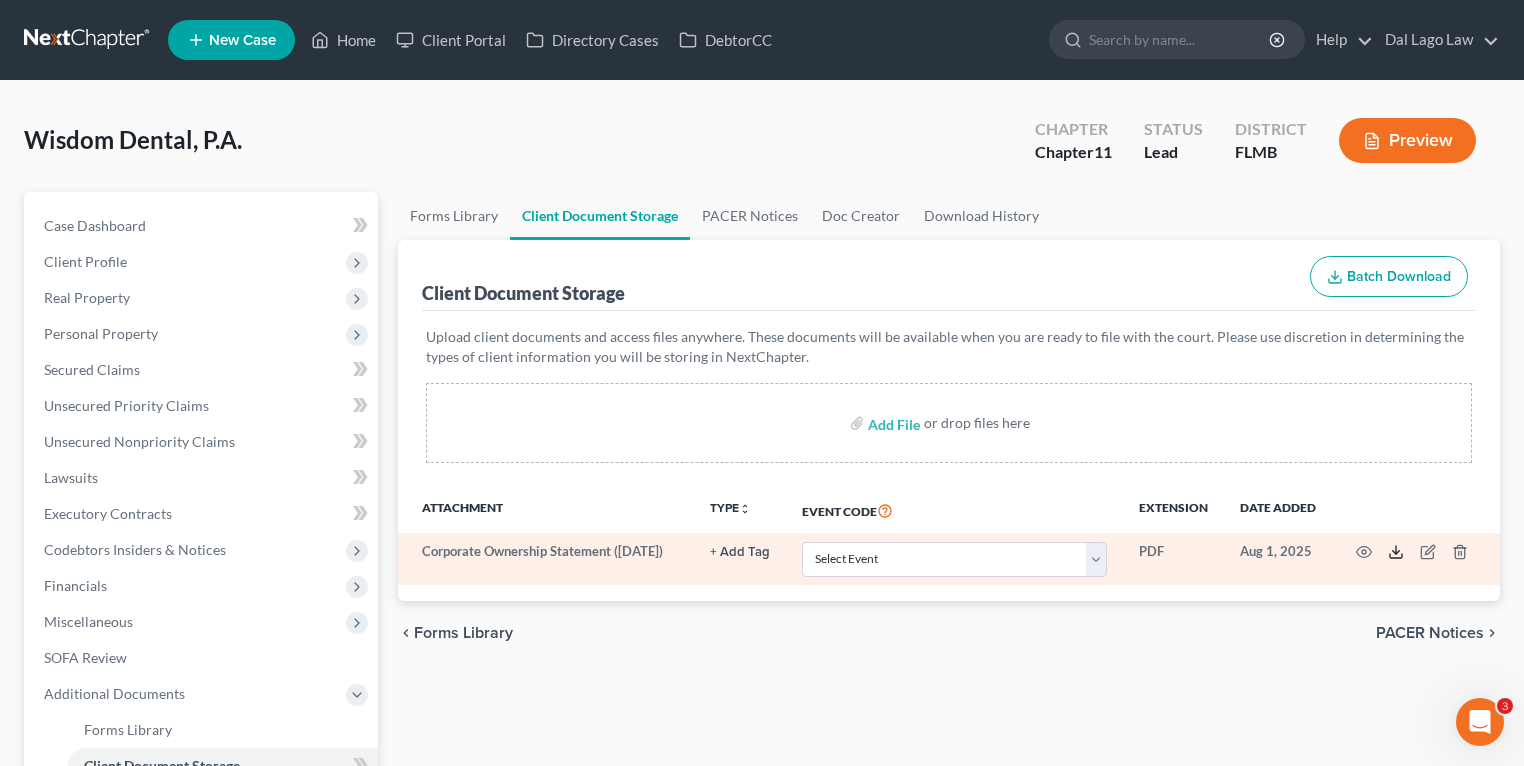 click 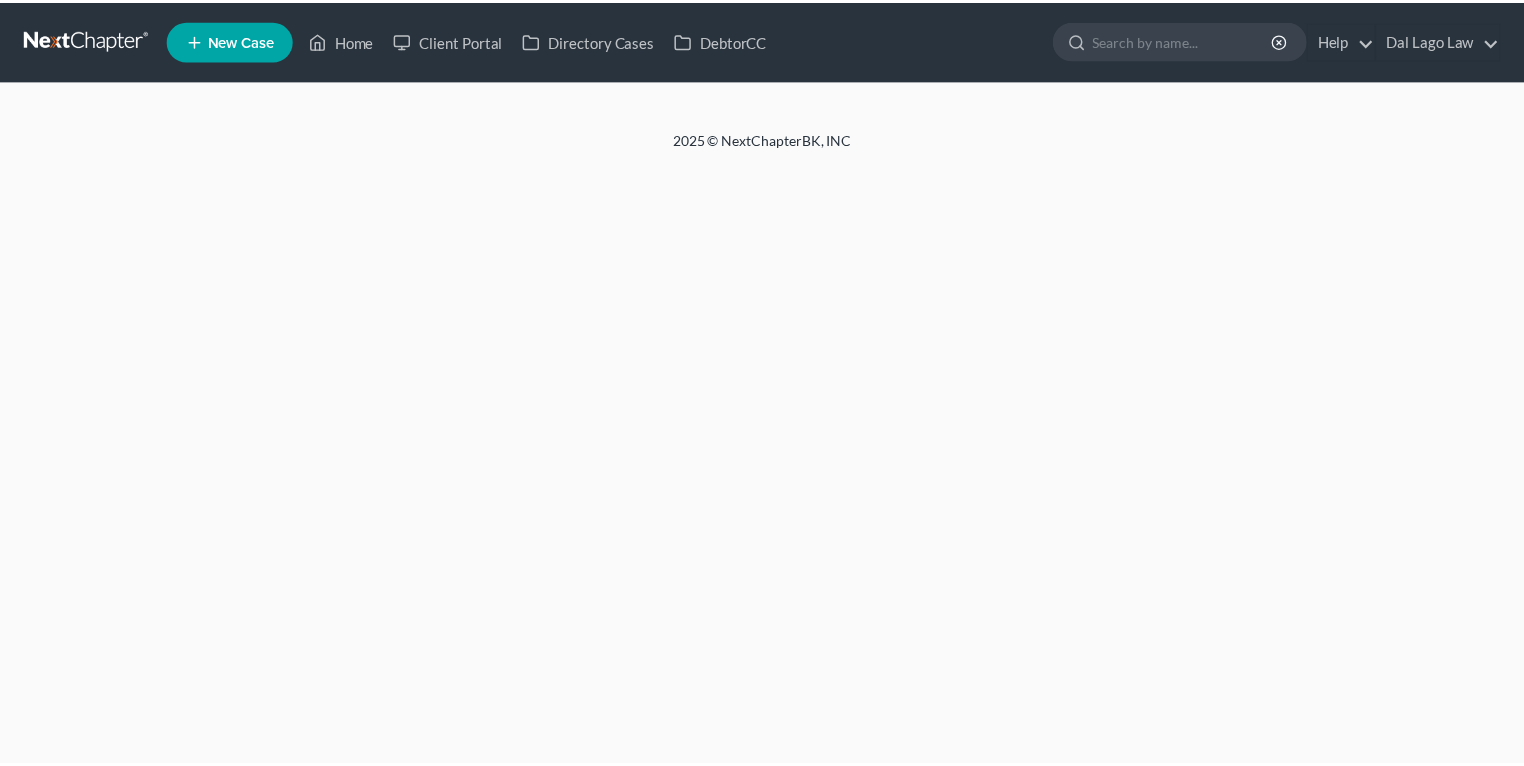 scroll, scrollTop: 0, scrollLeft: 0, axis: both 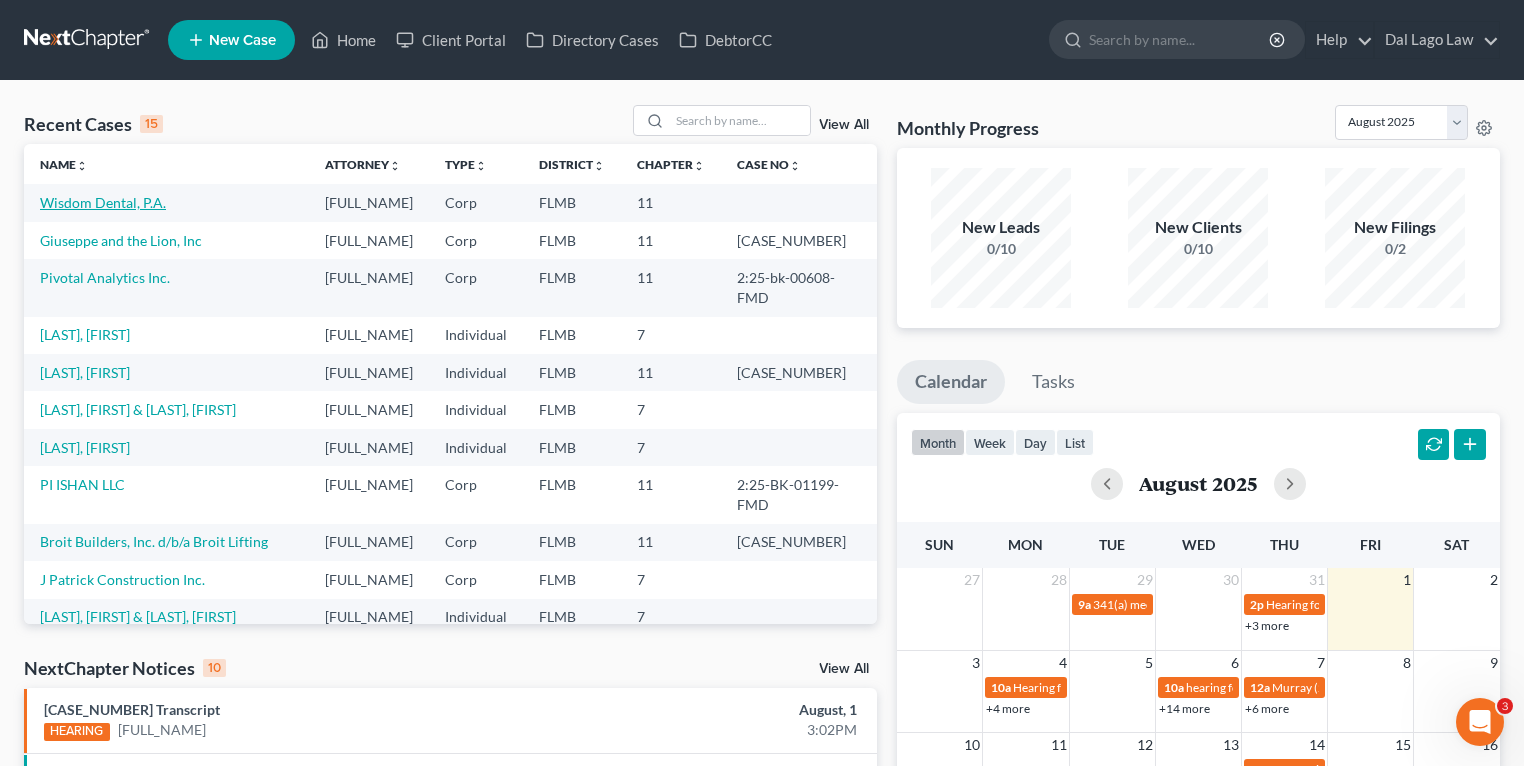 click on "Wisdom Dental, P.A." at bounding box center [103, 202] 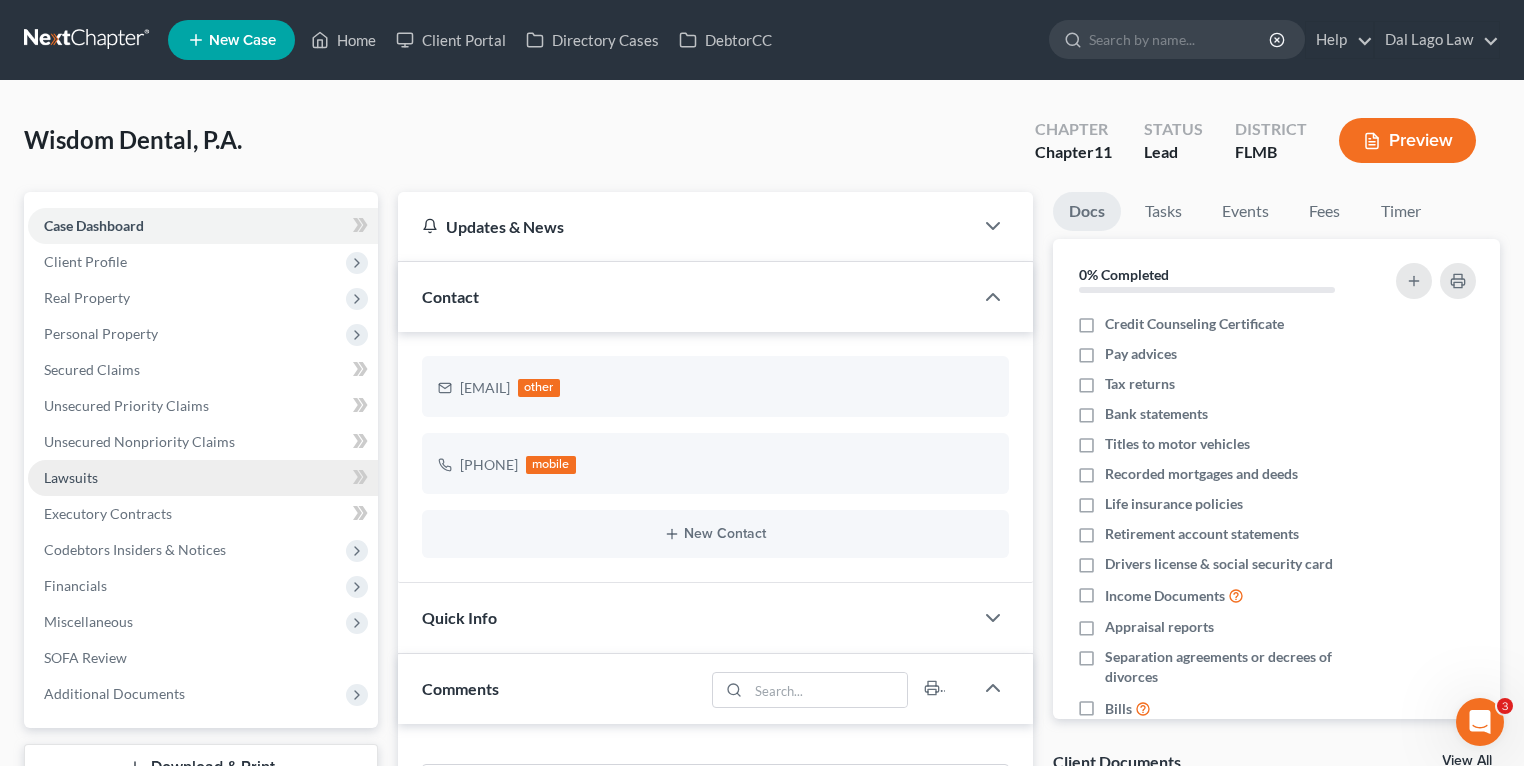scroll, scrollTop: 214, scrollLeft: 0, axis: vertical 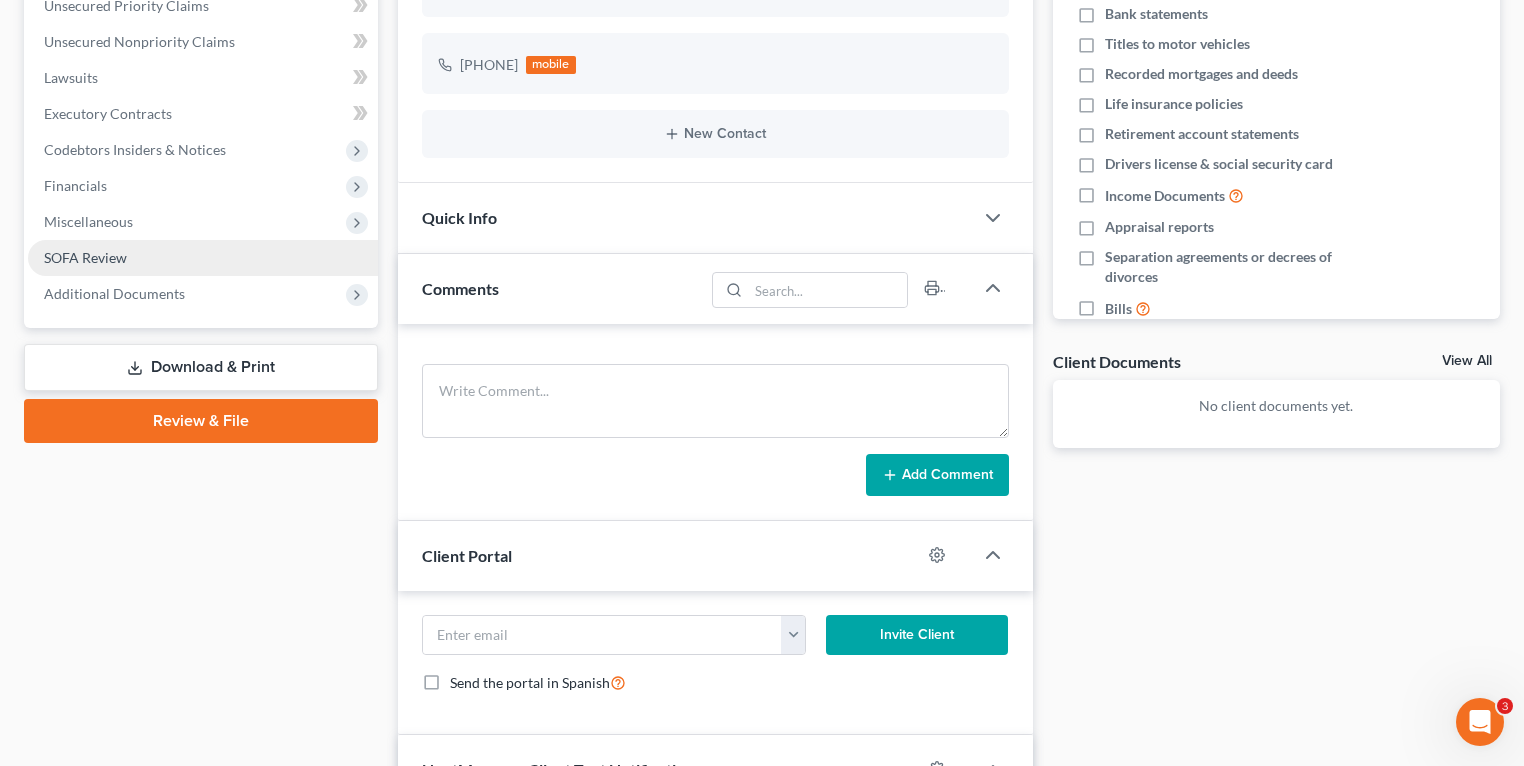 click on "SOFA Review" at bounding box center [85, 257] 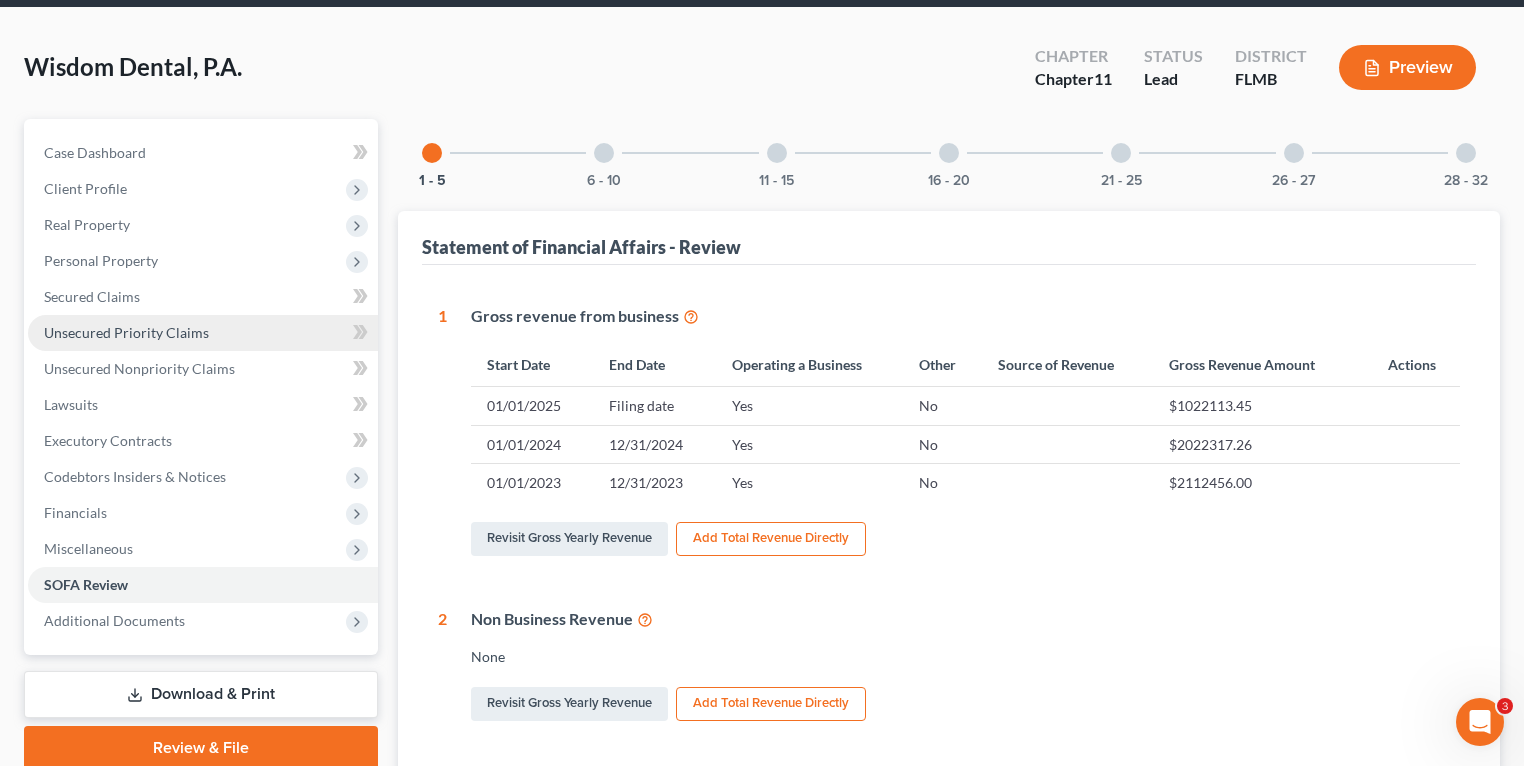 scroll, scrollTop: 0, scrollLeft: 0, axis: both 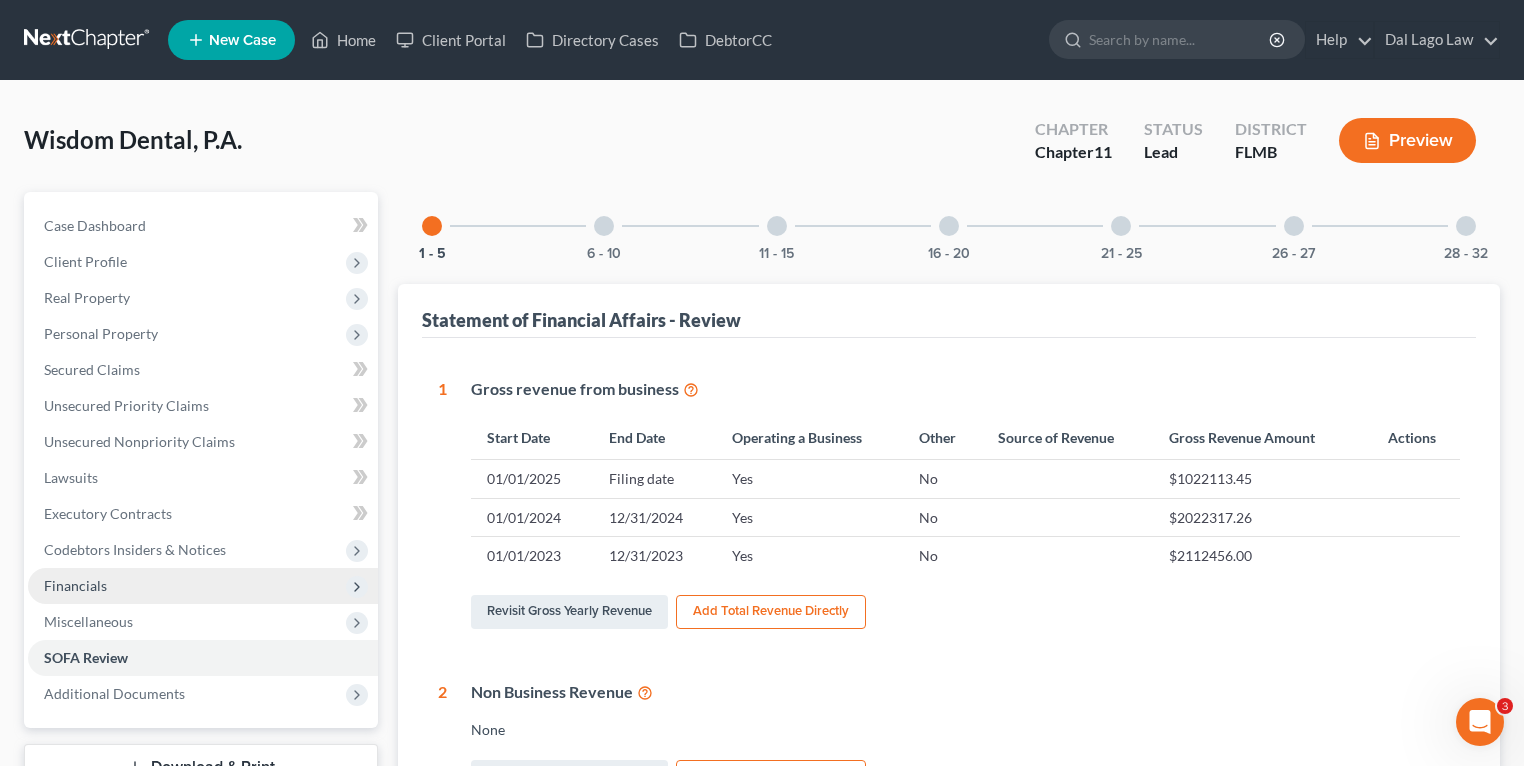 click on "Financials" at bounding box center (75, 585) 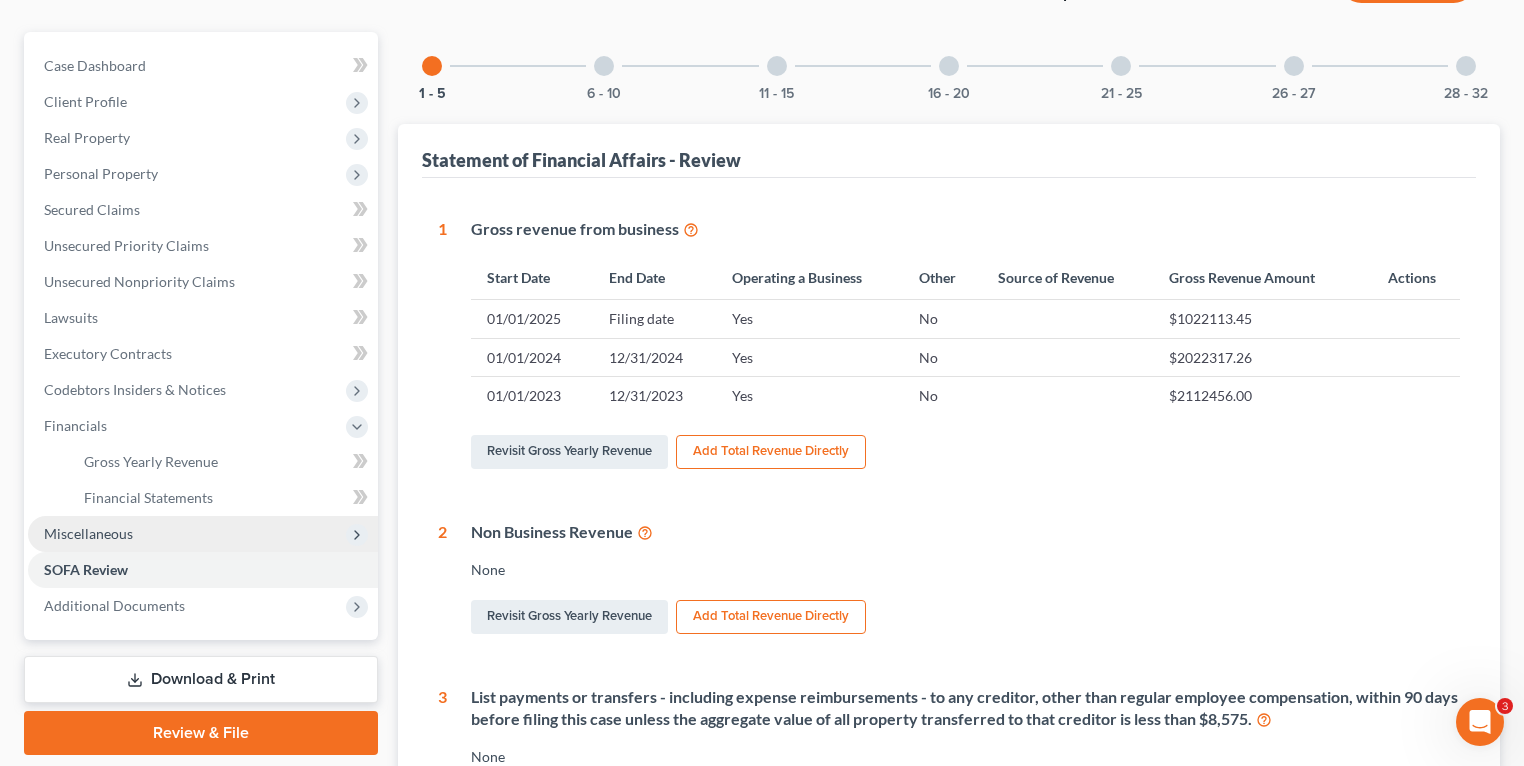 click on "Miscellaneous" at bounding box center (203, 534) 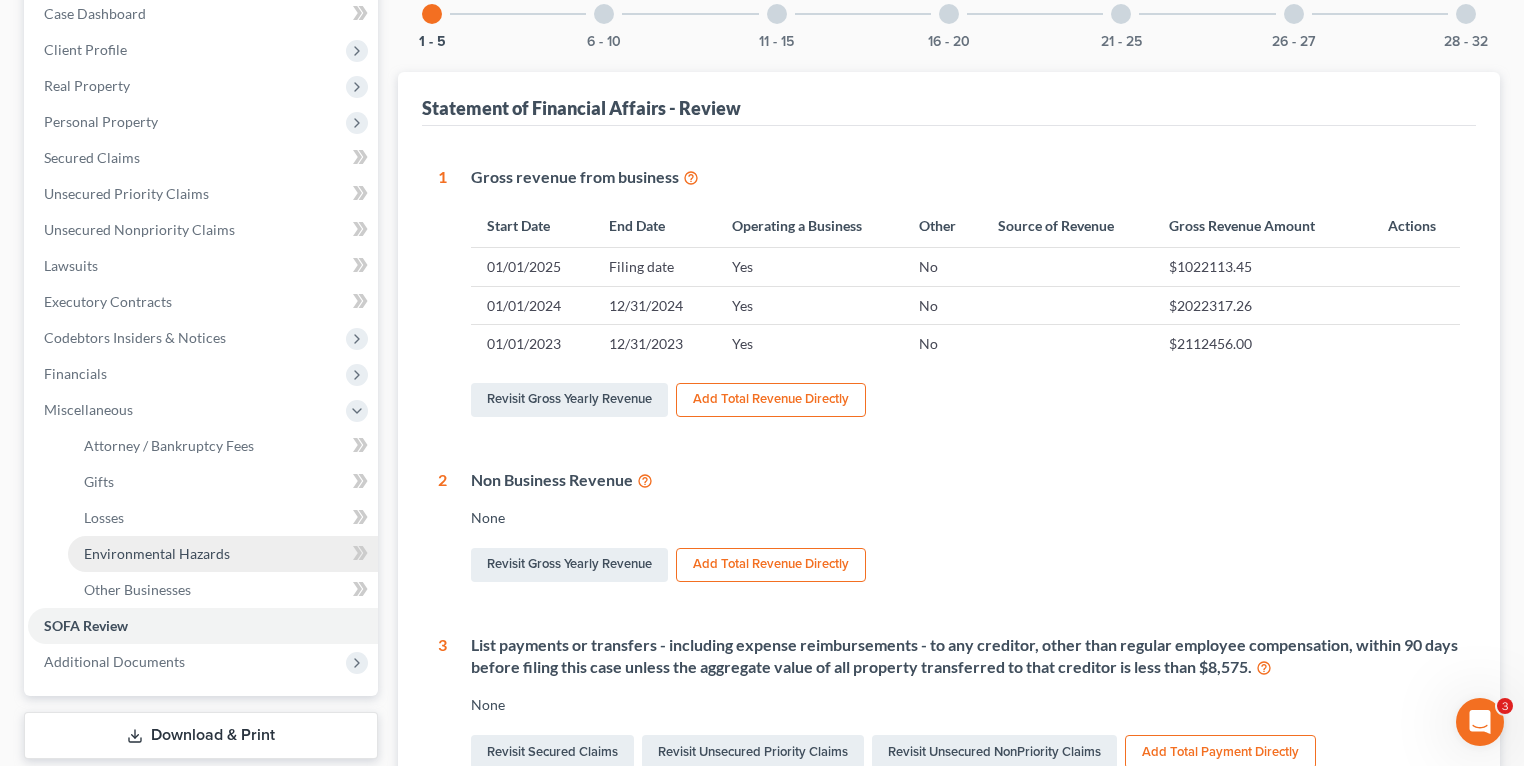 scroll, scrollTop: 240, scrollLeft: 0, axis: vertical 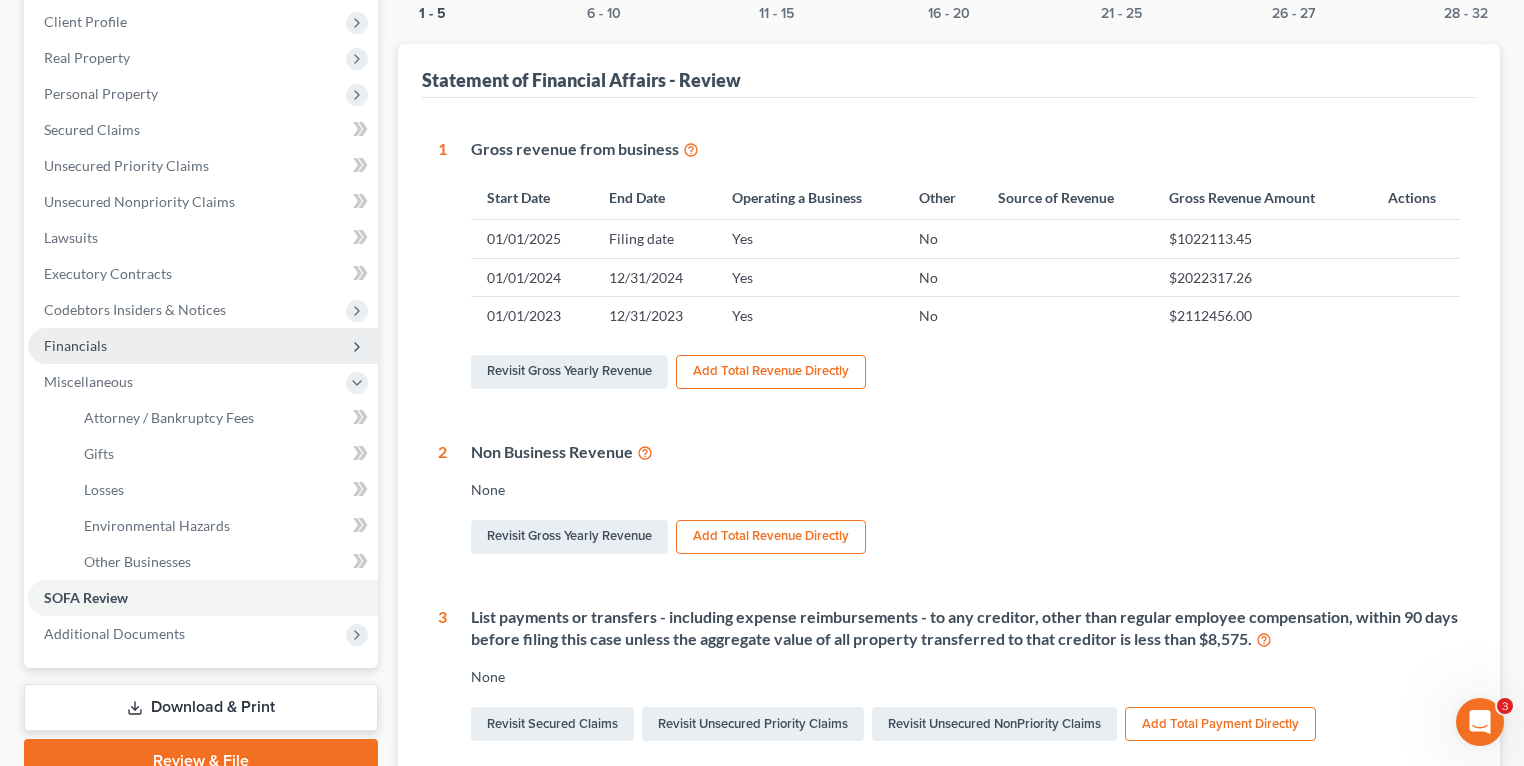 click on "Financials" at bounding box center [203, 346] 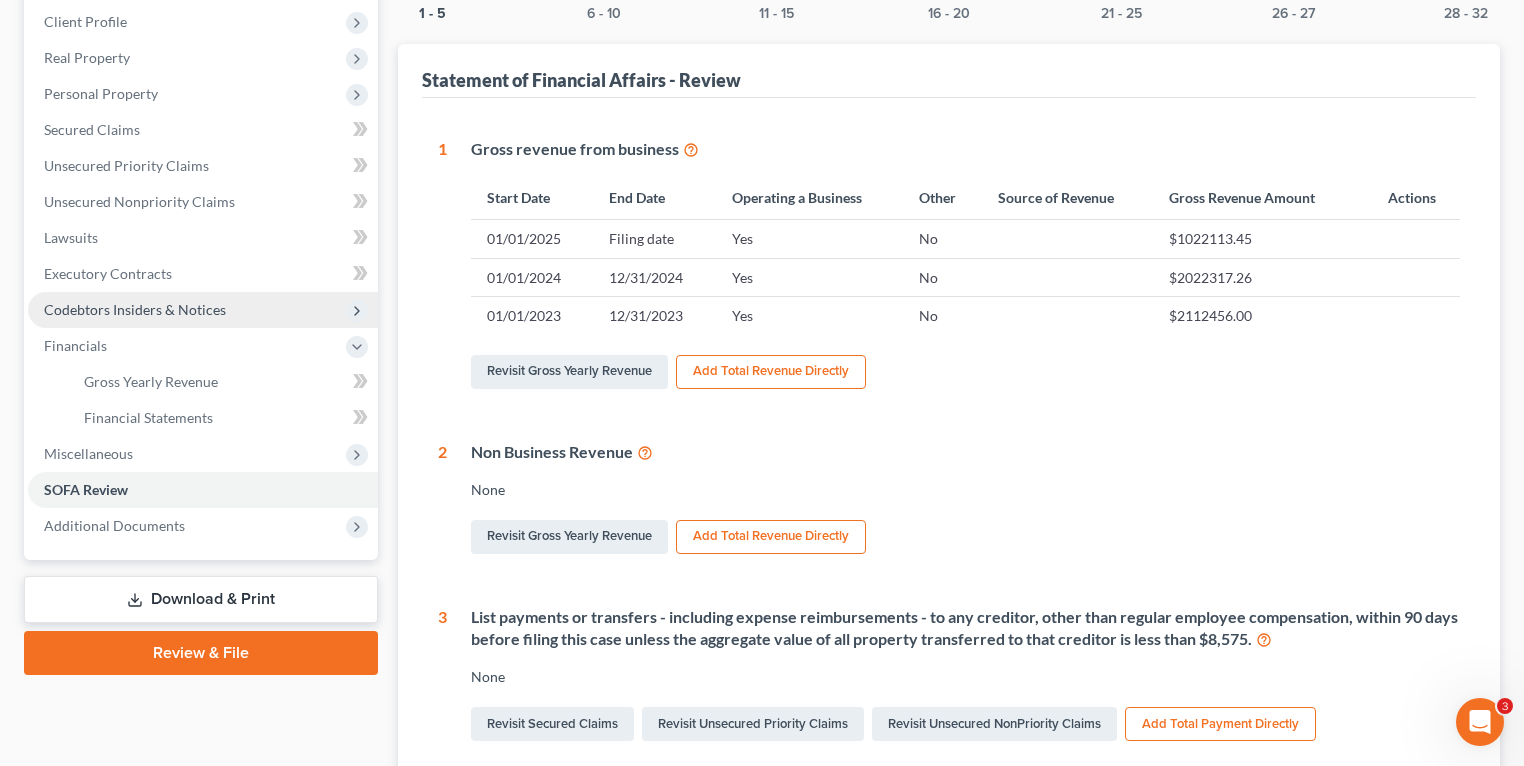 click on "Codebtors Insiders & Notices" at bounding box center (135, 309) 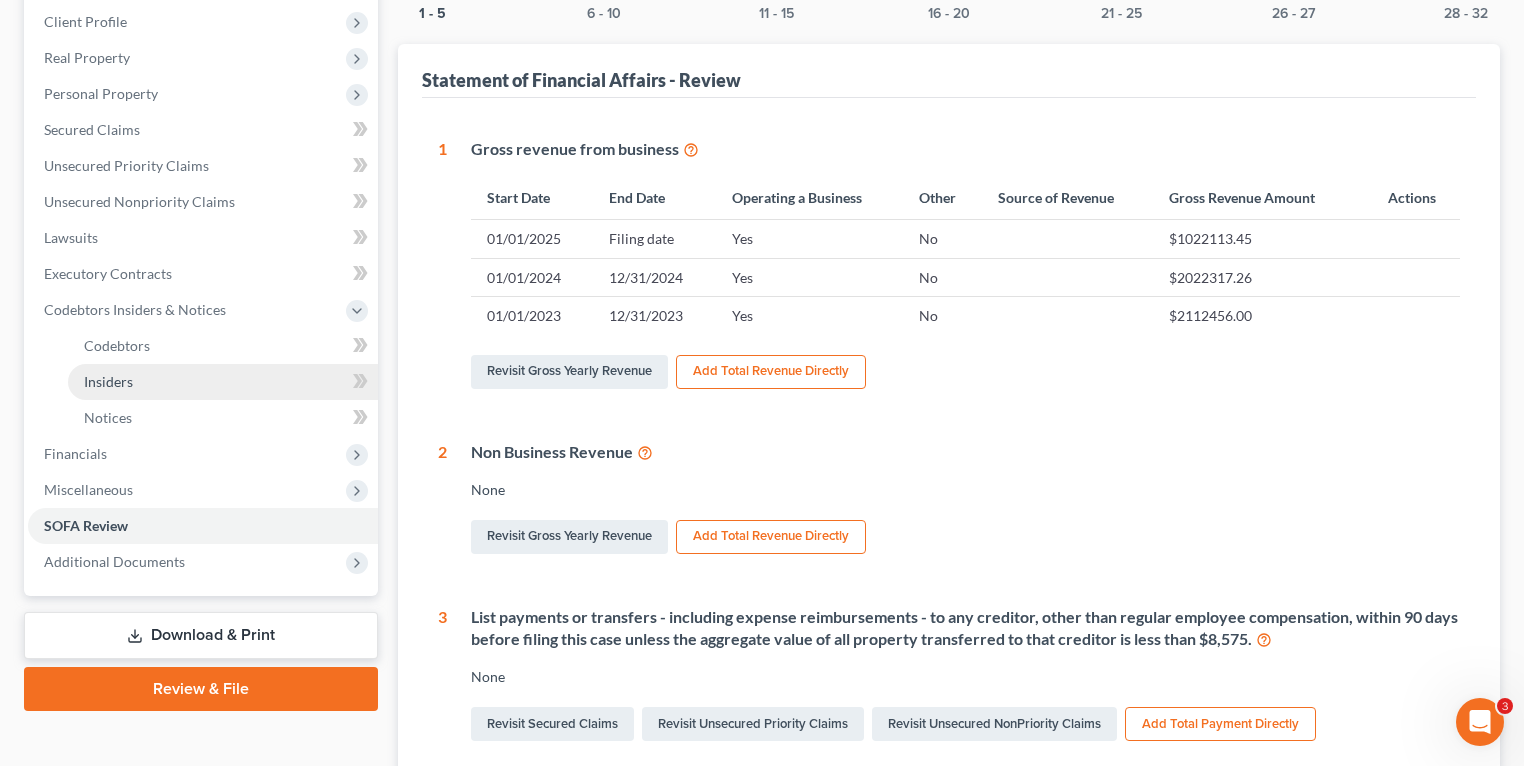 click on "Insiders" at bounding box center [223, 382] 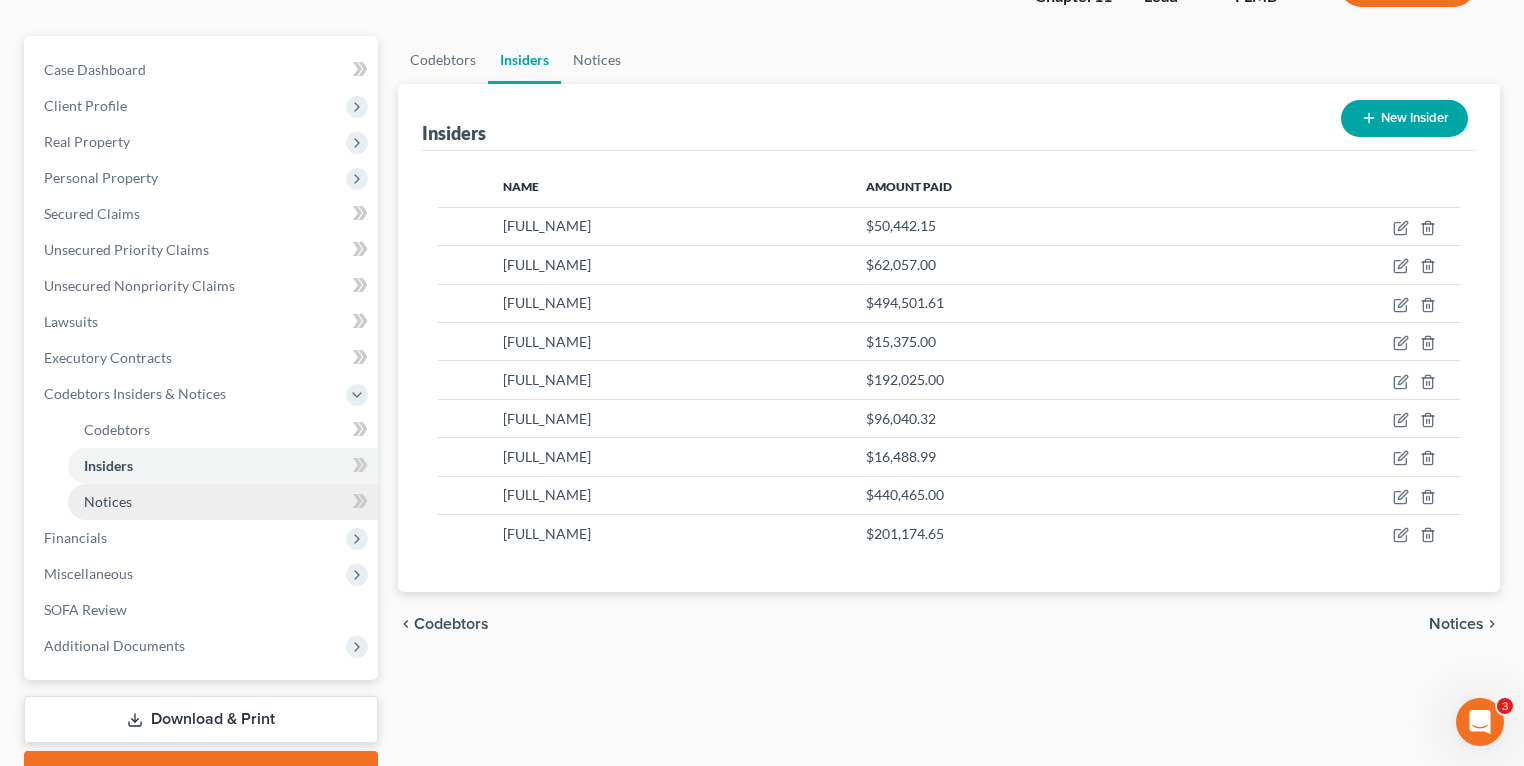 scroll, scrollTop: 160, scrollLeft: 0, axis: vertical 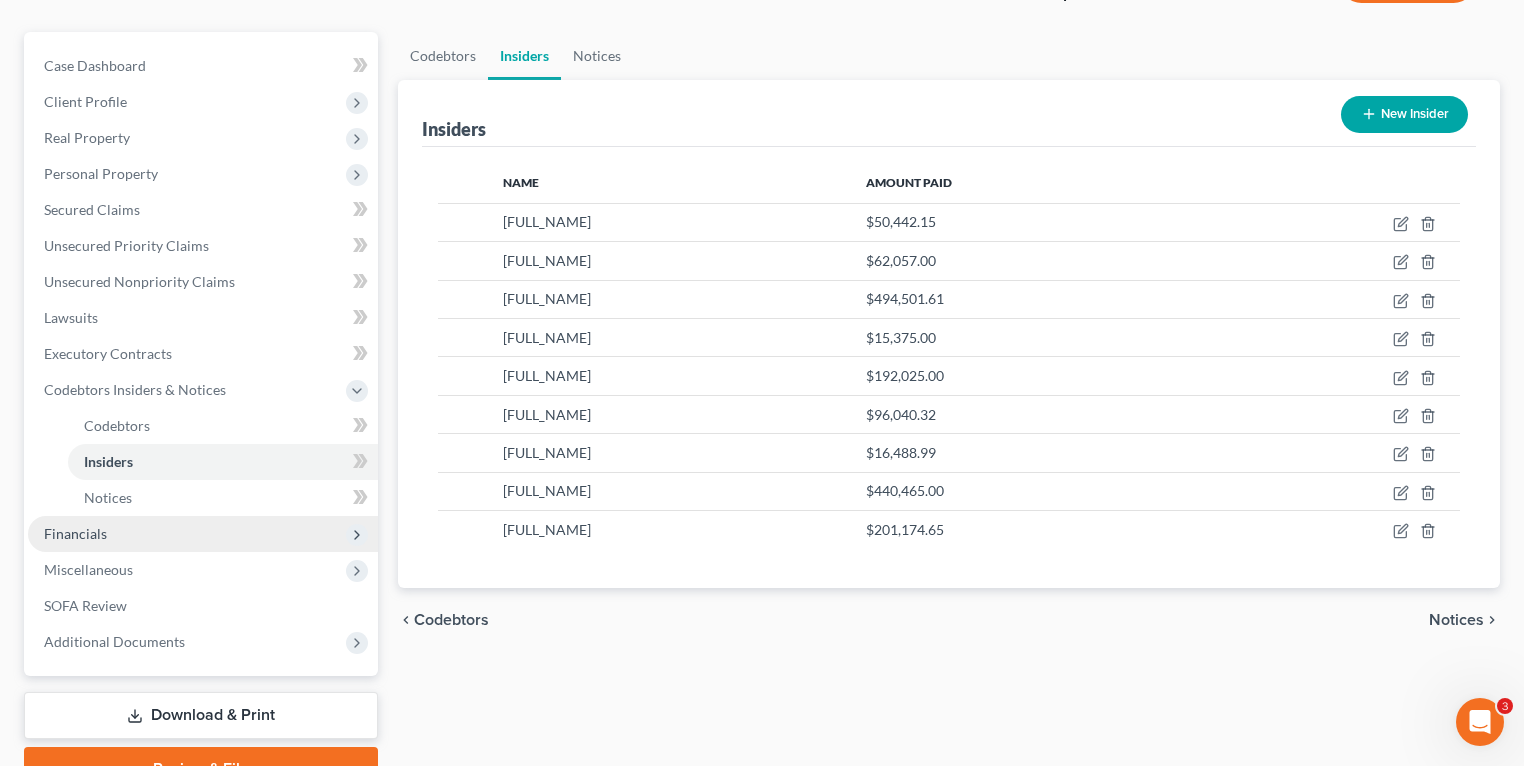 click on "Financials" at bounding box center [75, 533] 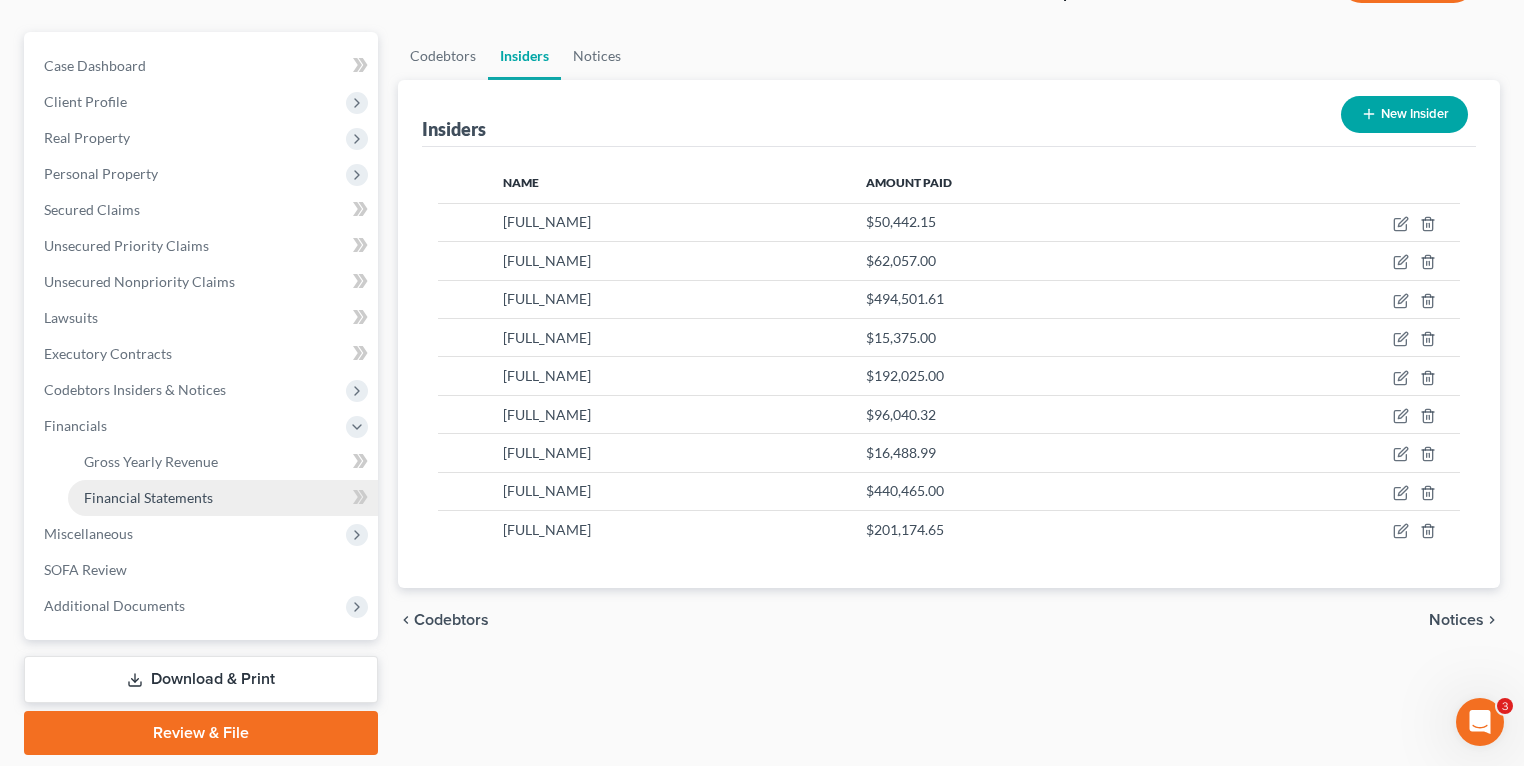click on "Financial Statements" at bounding box center [148, 497] 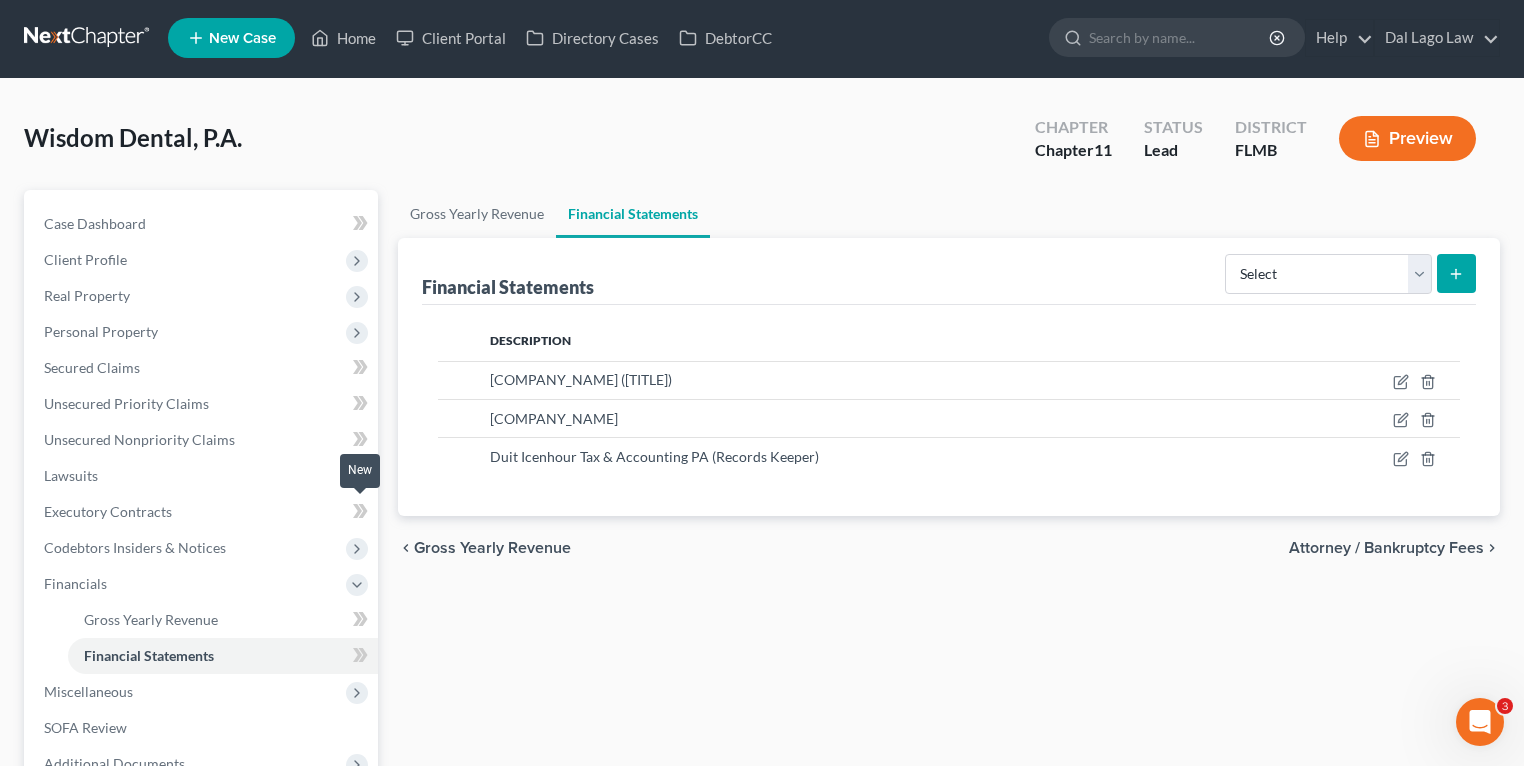 scroll, scrollTop: 0, scrollLeft: 0, axis: both 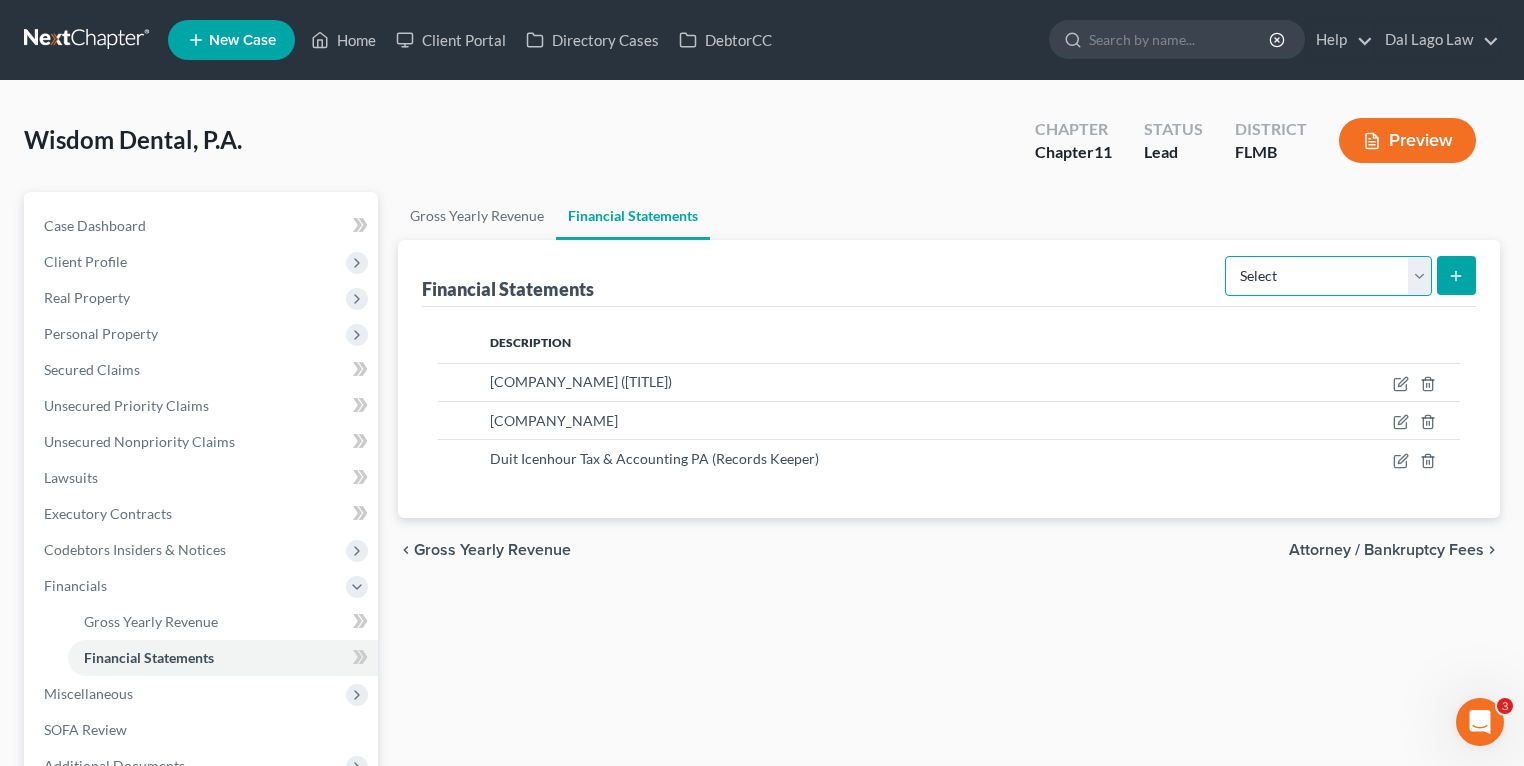 click on "Select Auditor Bookkeeper Creditor Pension Contribution Records Keeper Tax Consolidation Group" at bounding box center [1328, 276] 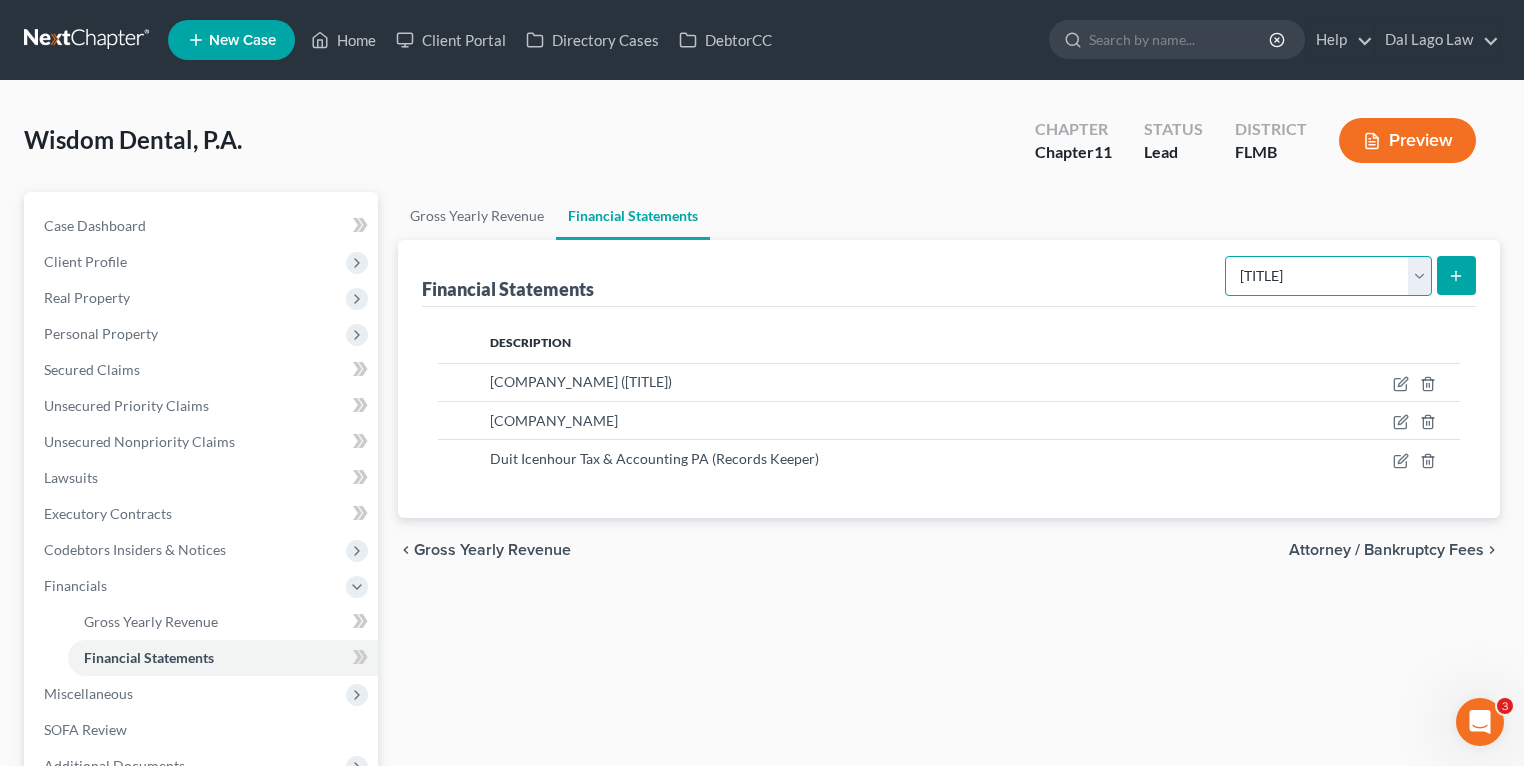 click on "Select Auditor Bookkeeper Creditor Pension Contribution Records Keeper Tax Consolidation Group" at bounding box center (1328, 276) 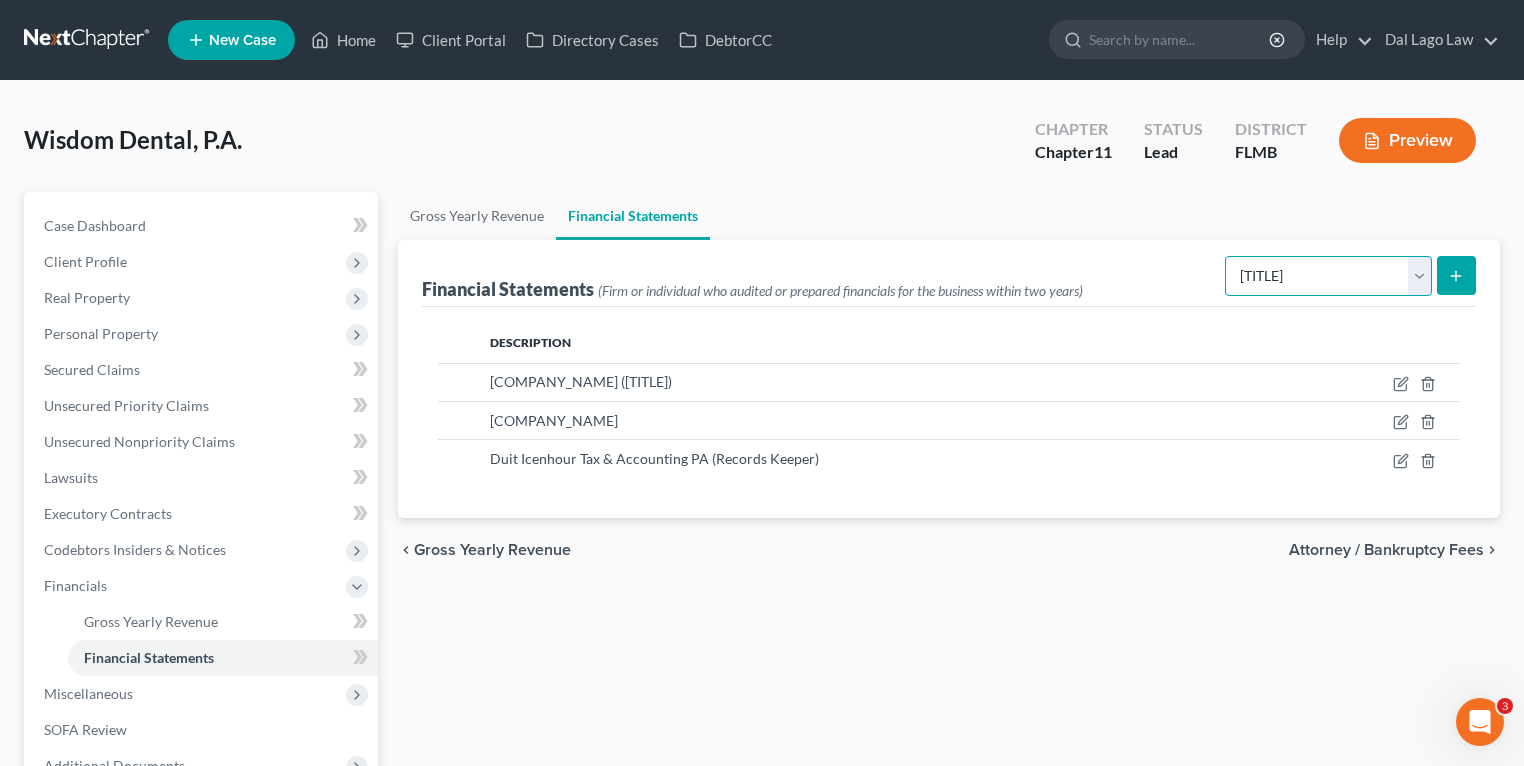 click on "Select Auditor Bookkeeper Creditor Pension Contribution Records Keeper Tax Consolidation Group" at bounding box center (1328, 276) 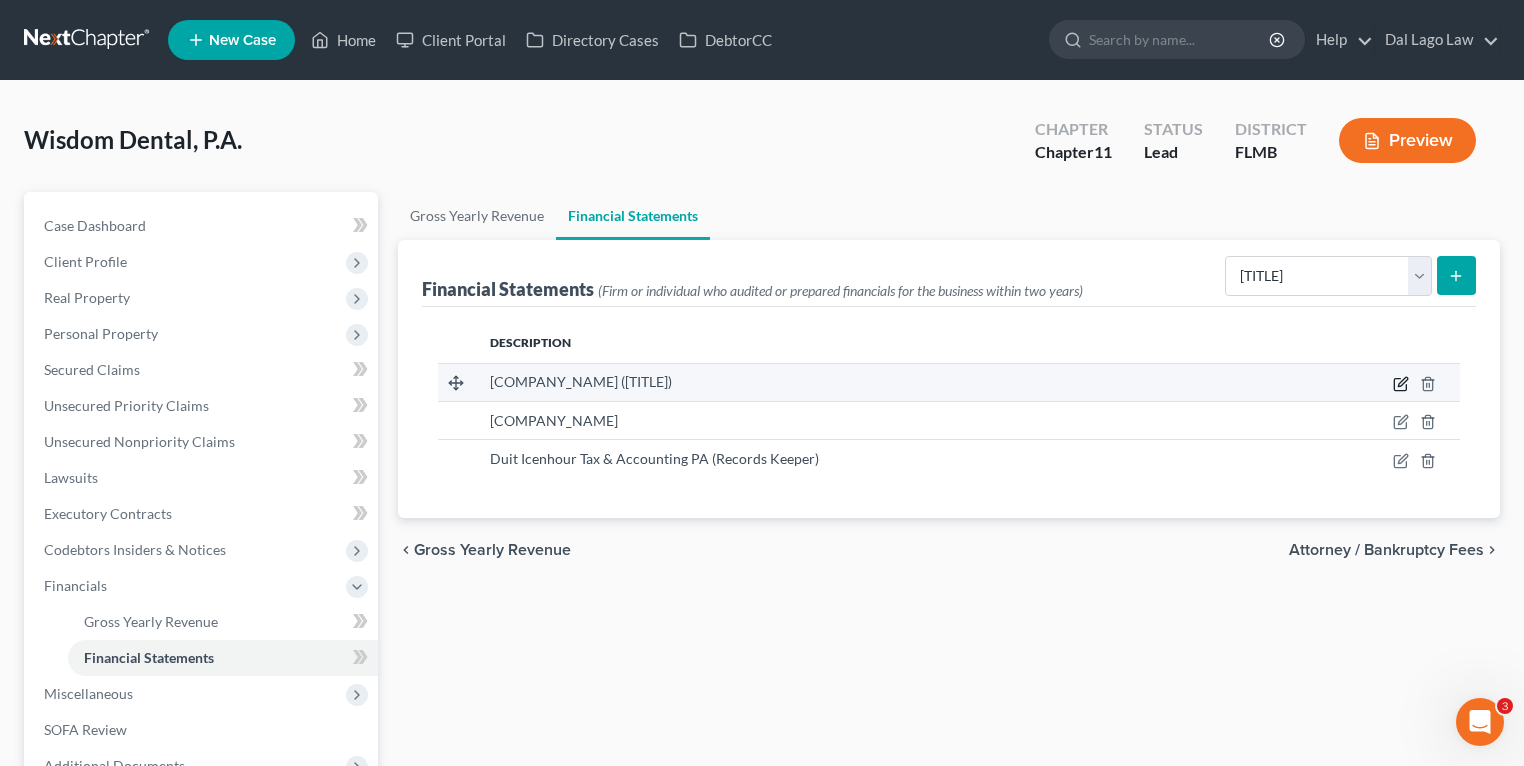 click 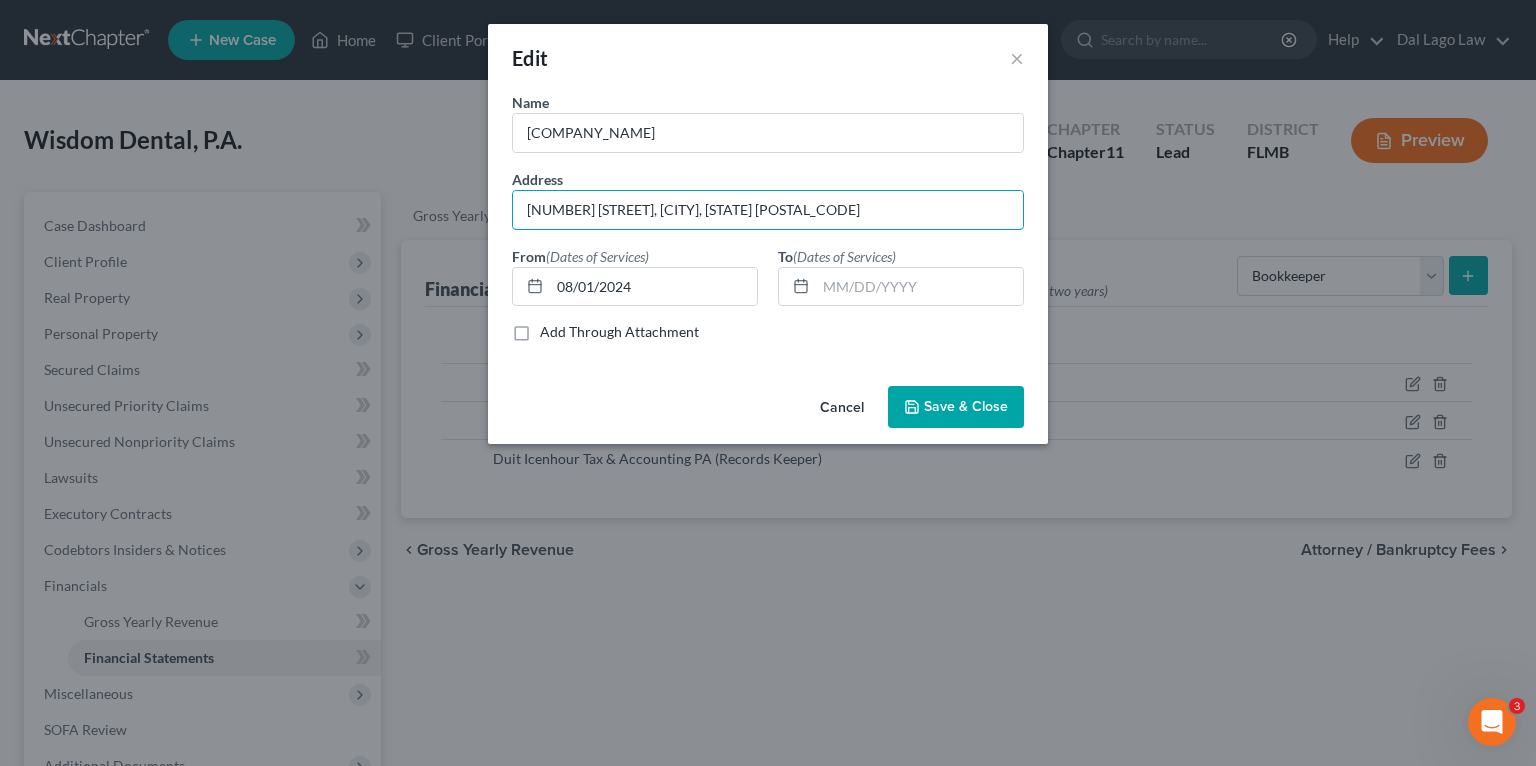 drag, startPoint x: 830, startPoint y: 204, endPoint x: 267, endPoint y: 189, distance: 563.19977 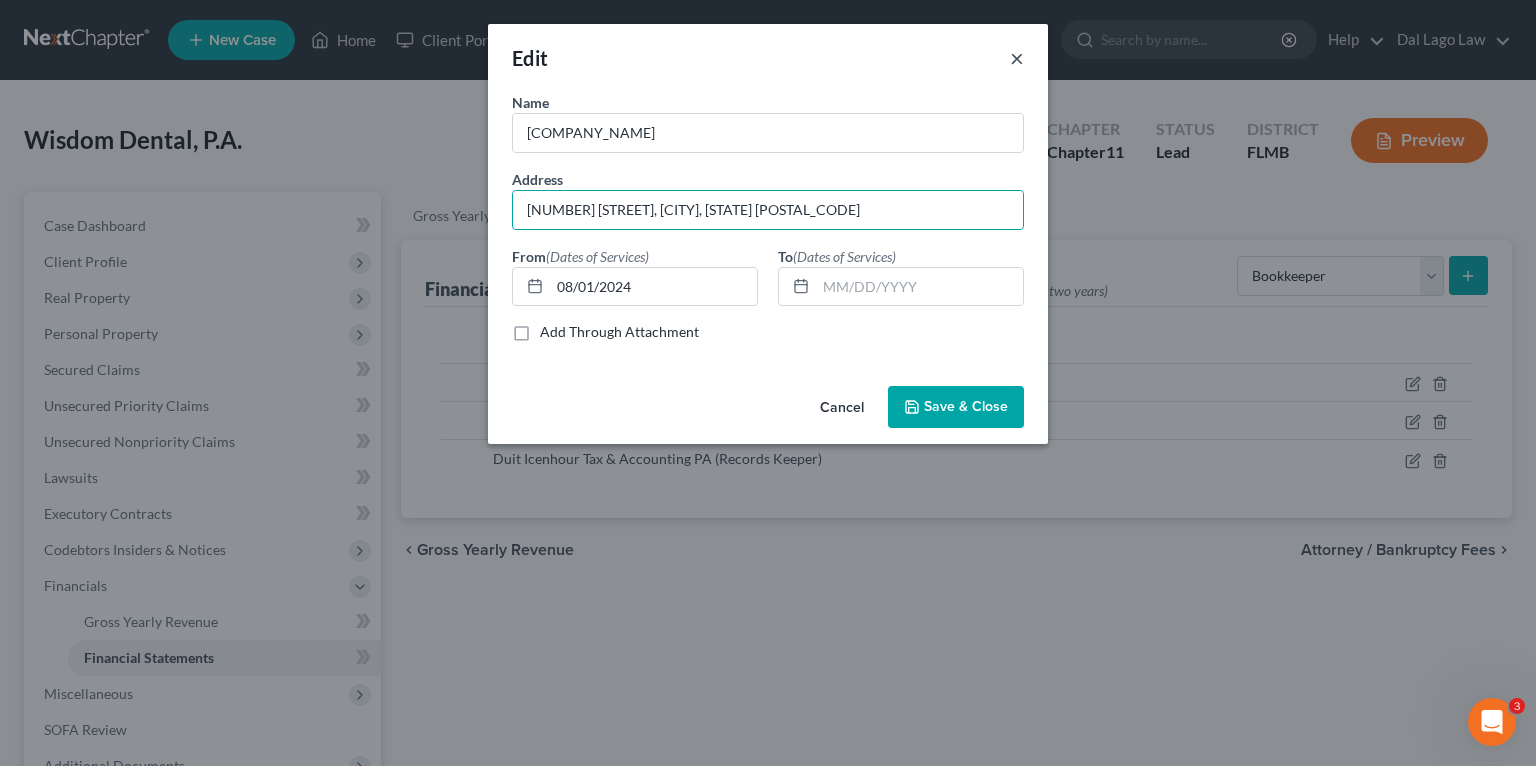 click on "×" at bounding box center [1017, 58] 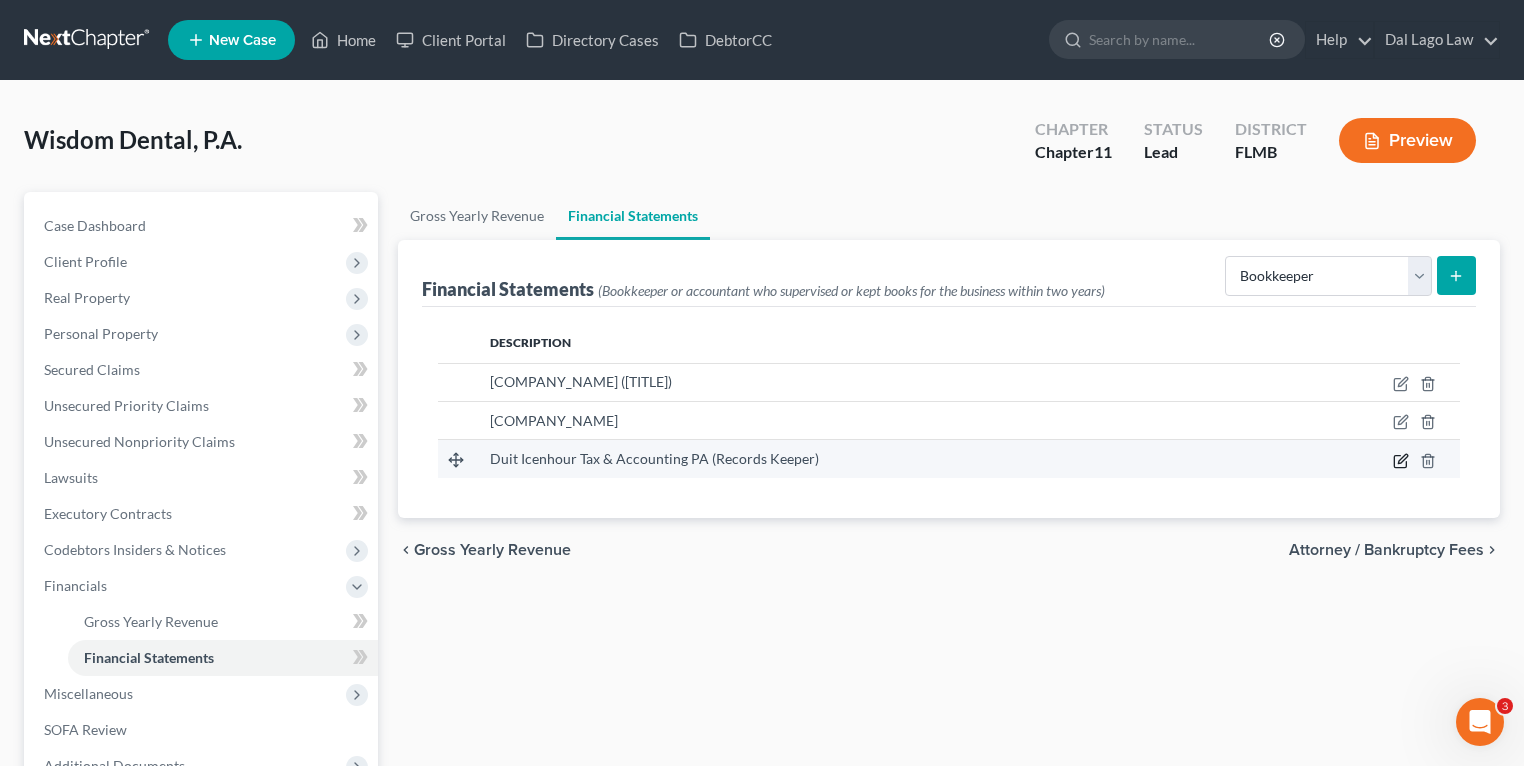 click 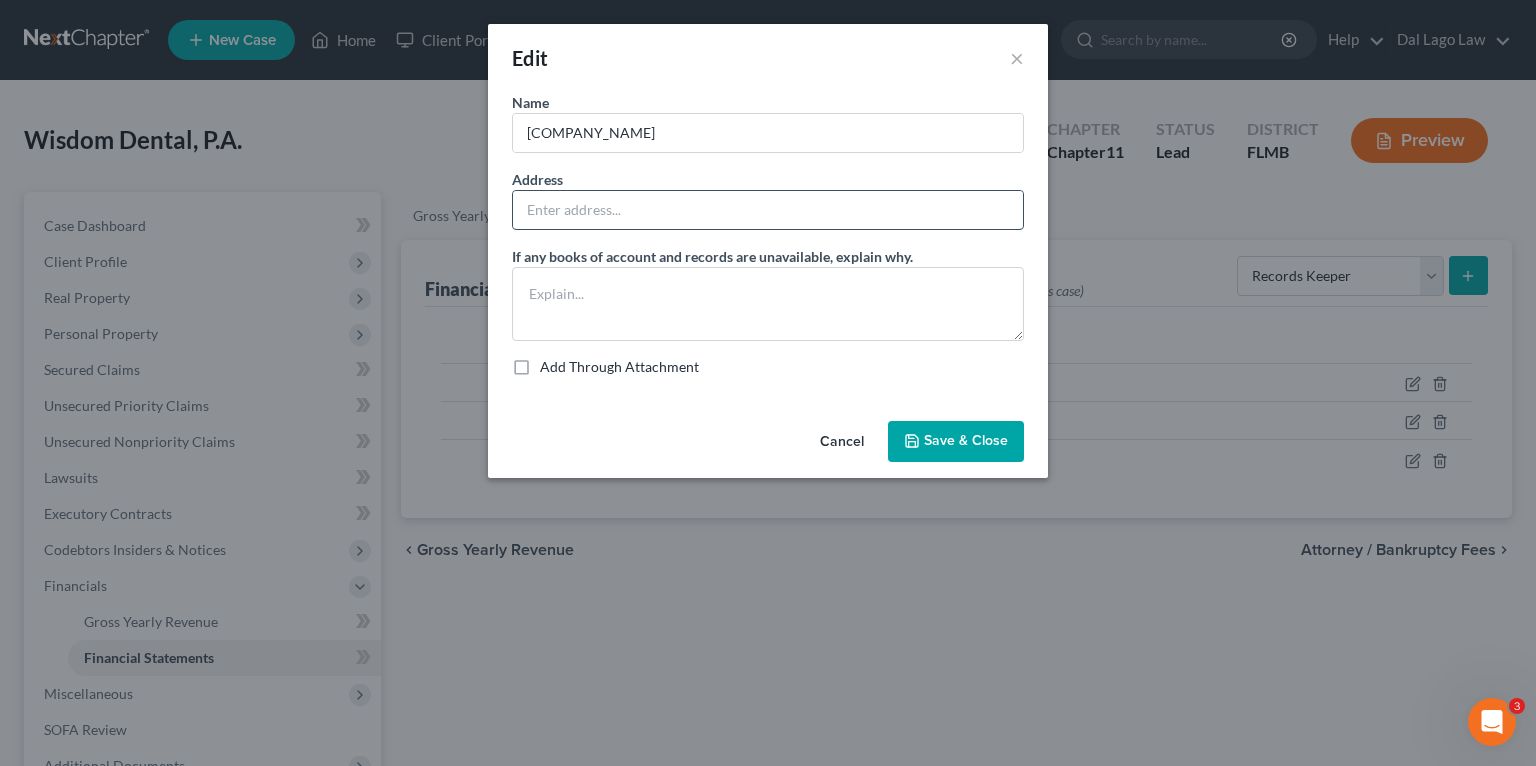 click at bounding box center (768, 210) 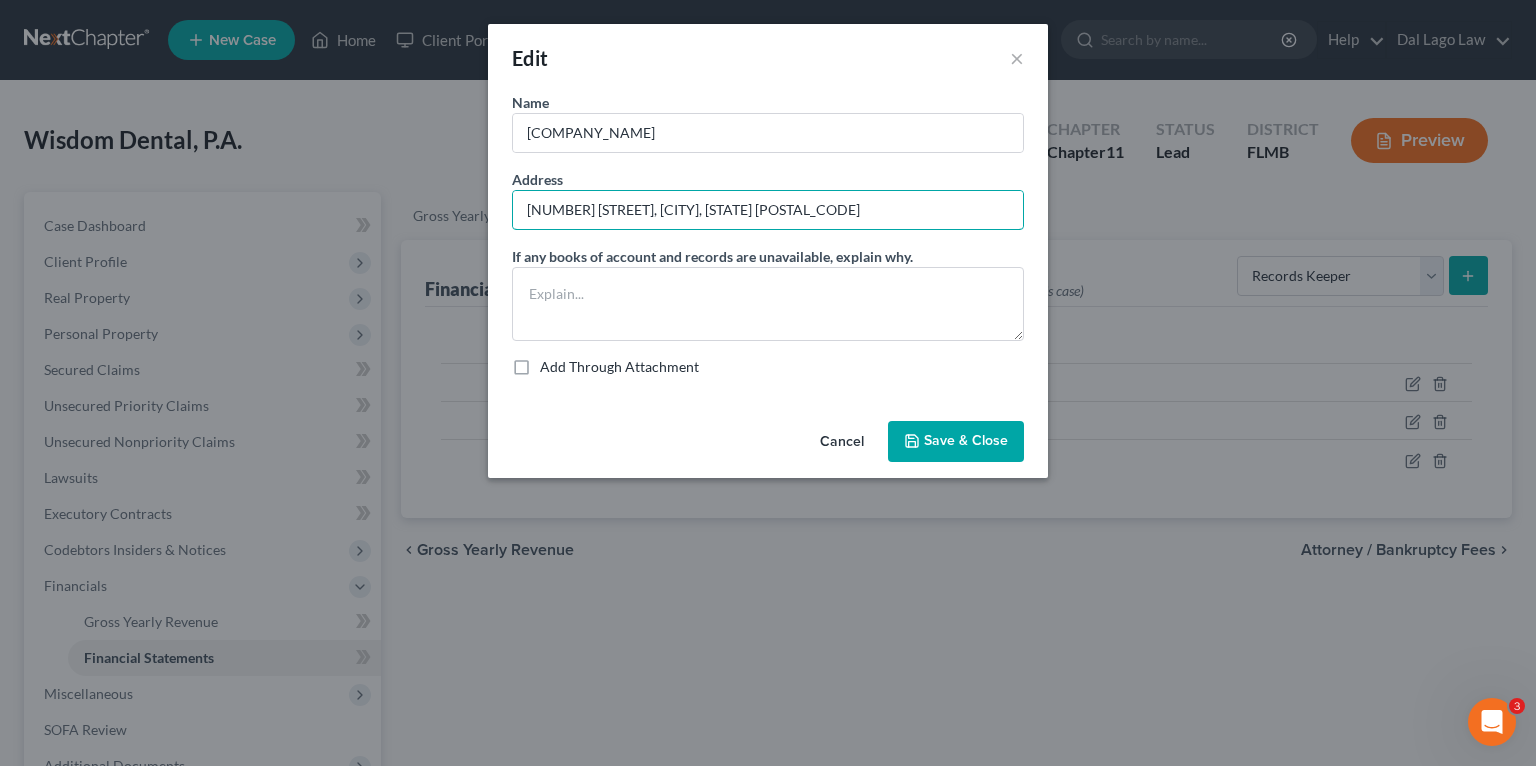 type on "1220 BROUGH HALL DR, Waxhaaw, NC 28173" 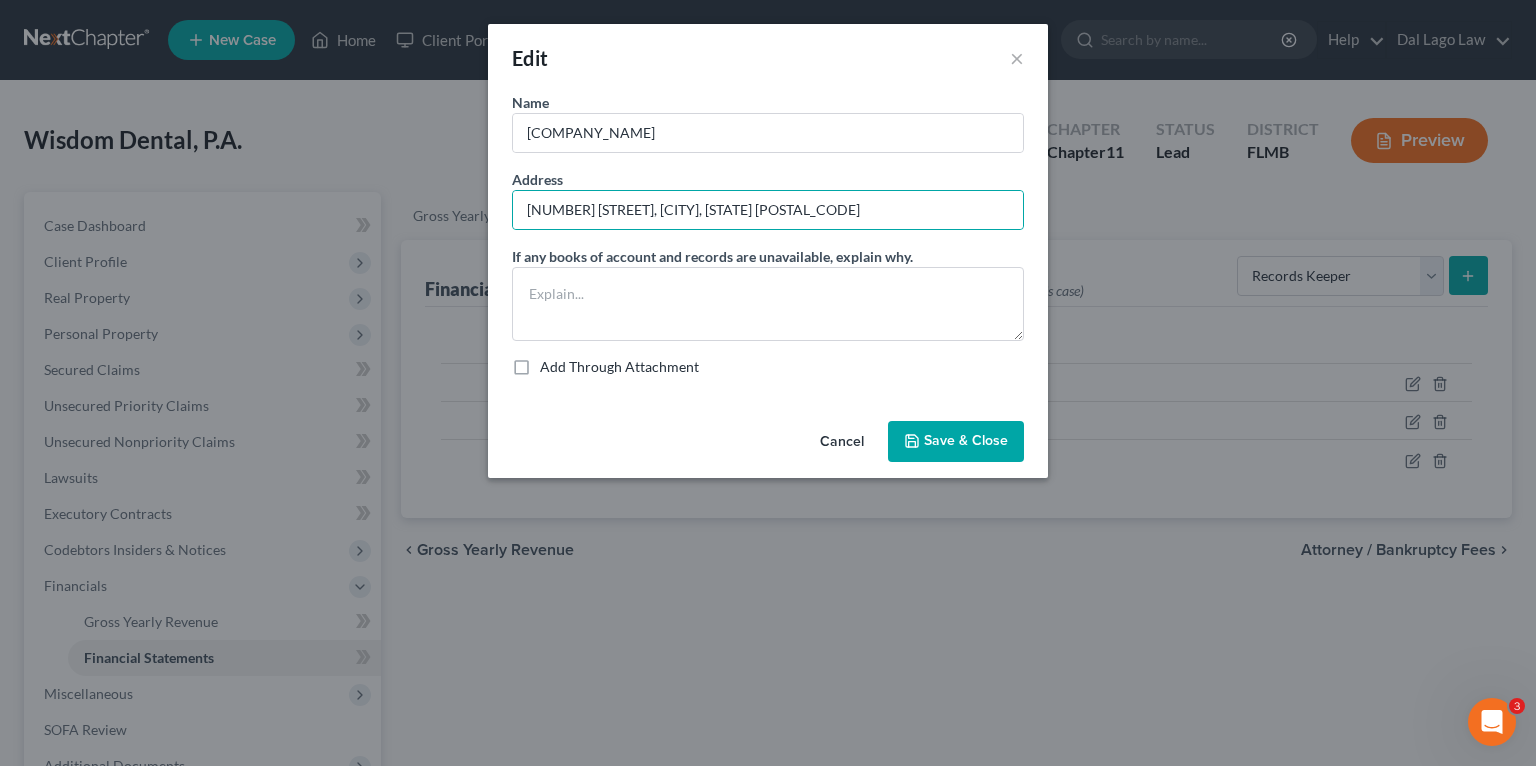 click on "Save & Close" at bounding box center [956, 442] 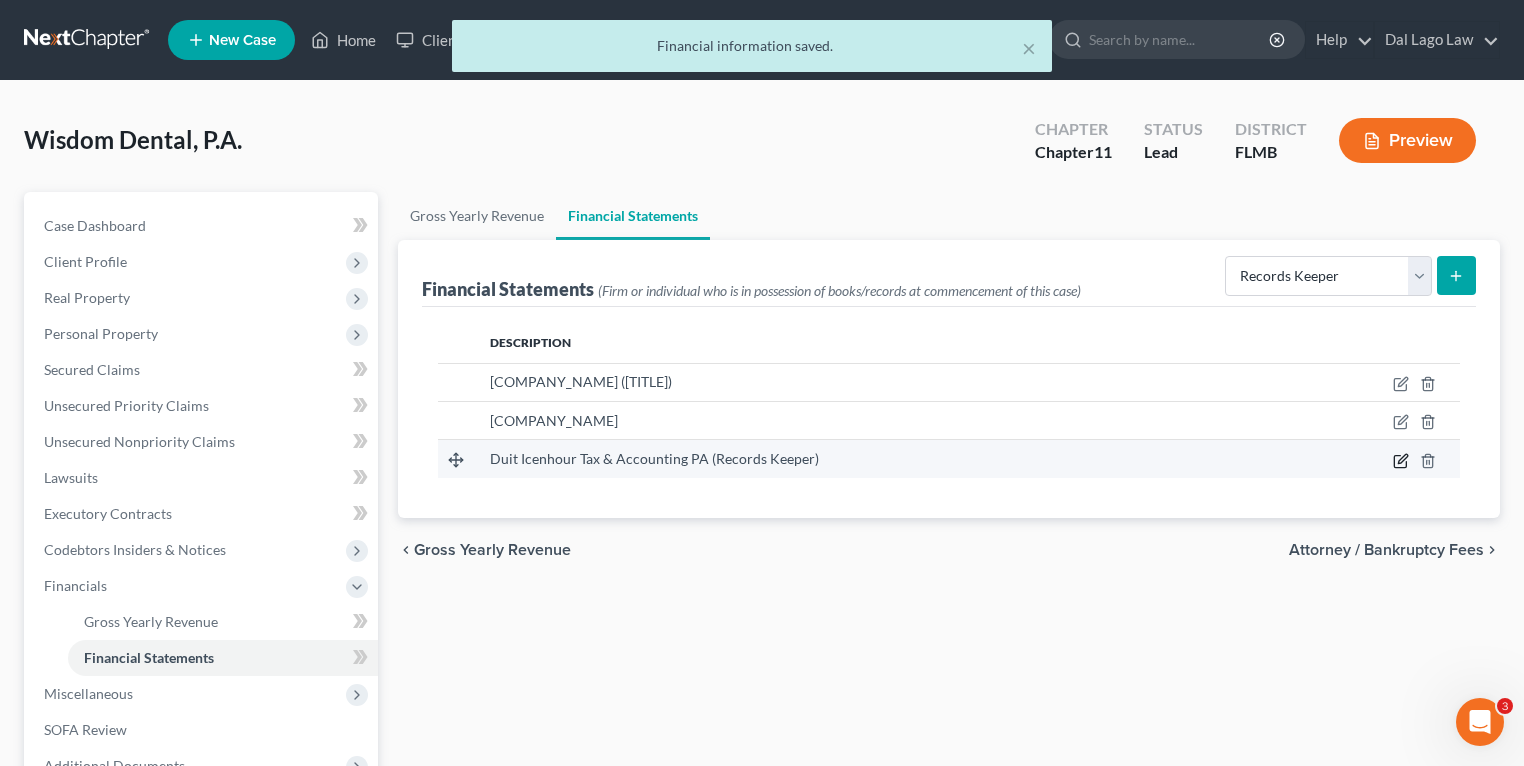 click 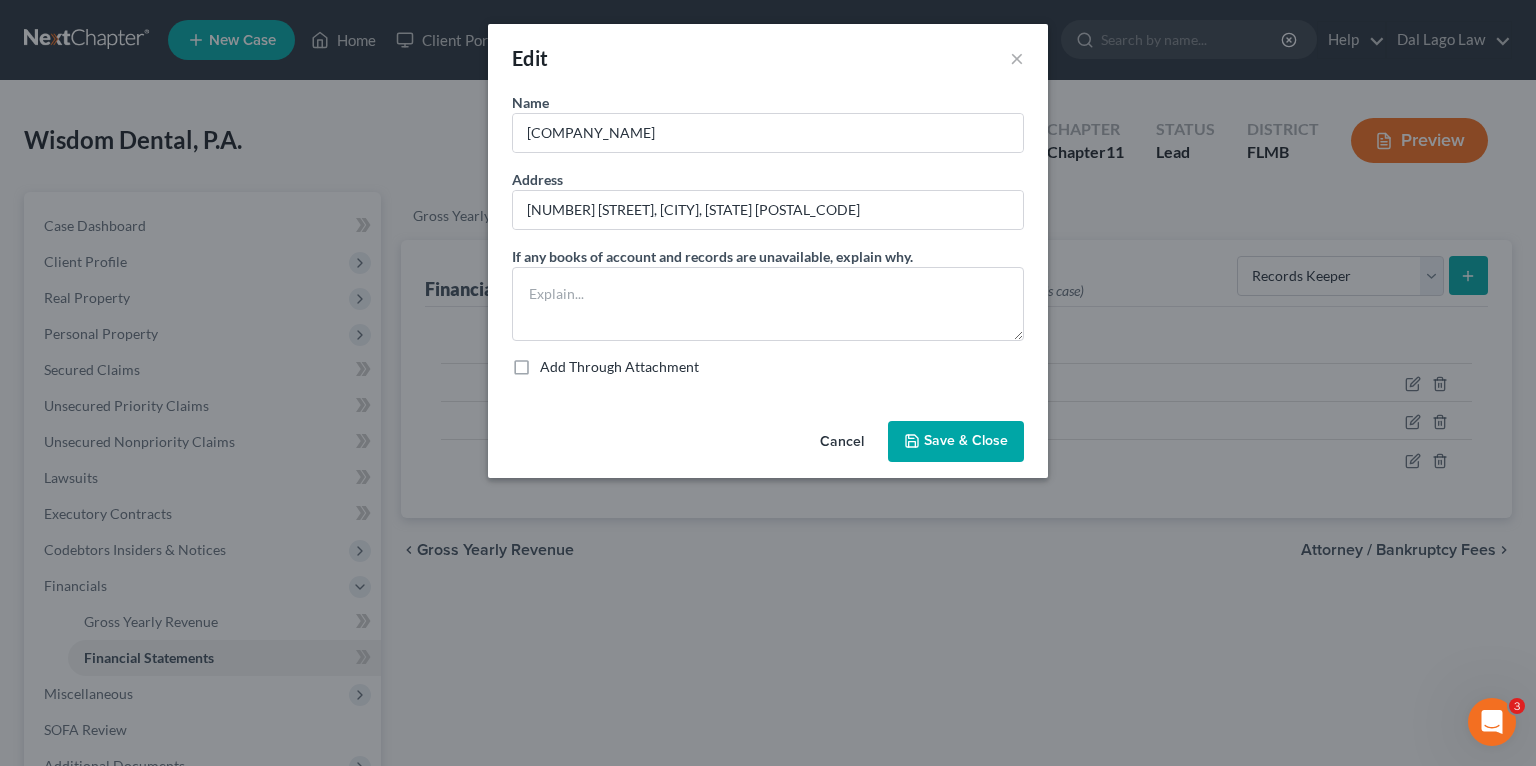 click on "Edit     ×" at bounding box center [768, 58] 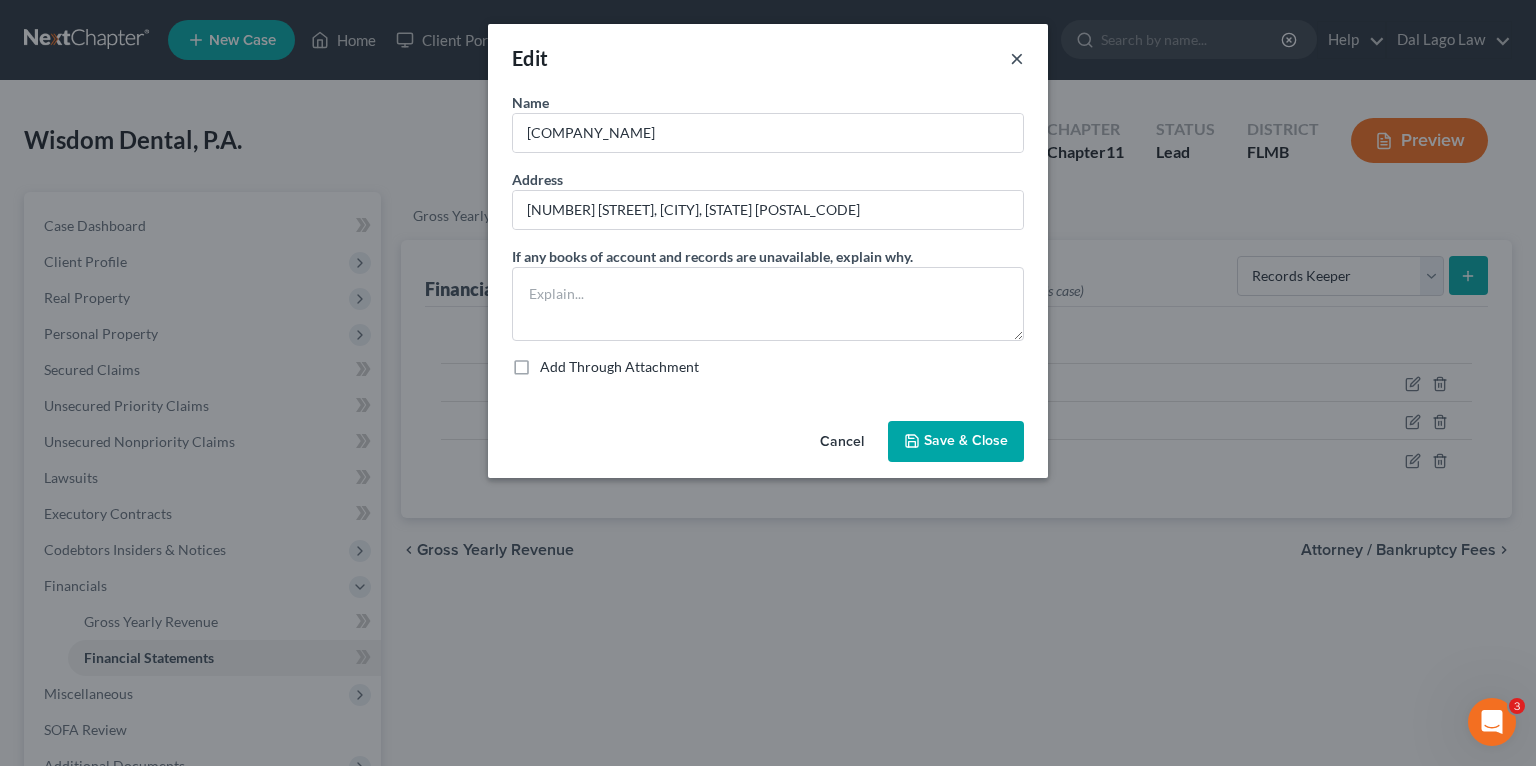 click on "×" at bounding box center (1017, 58) 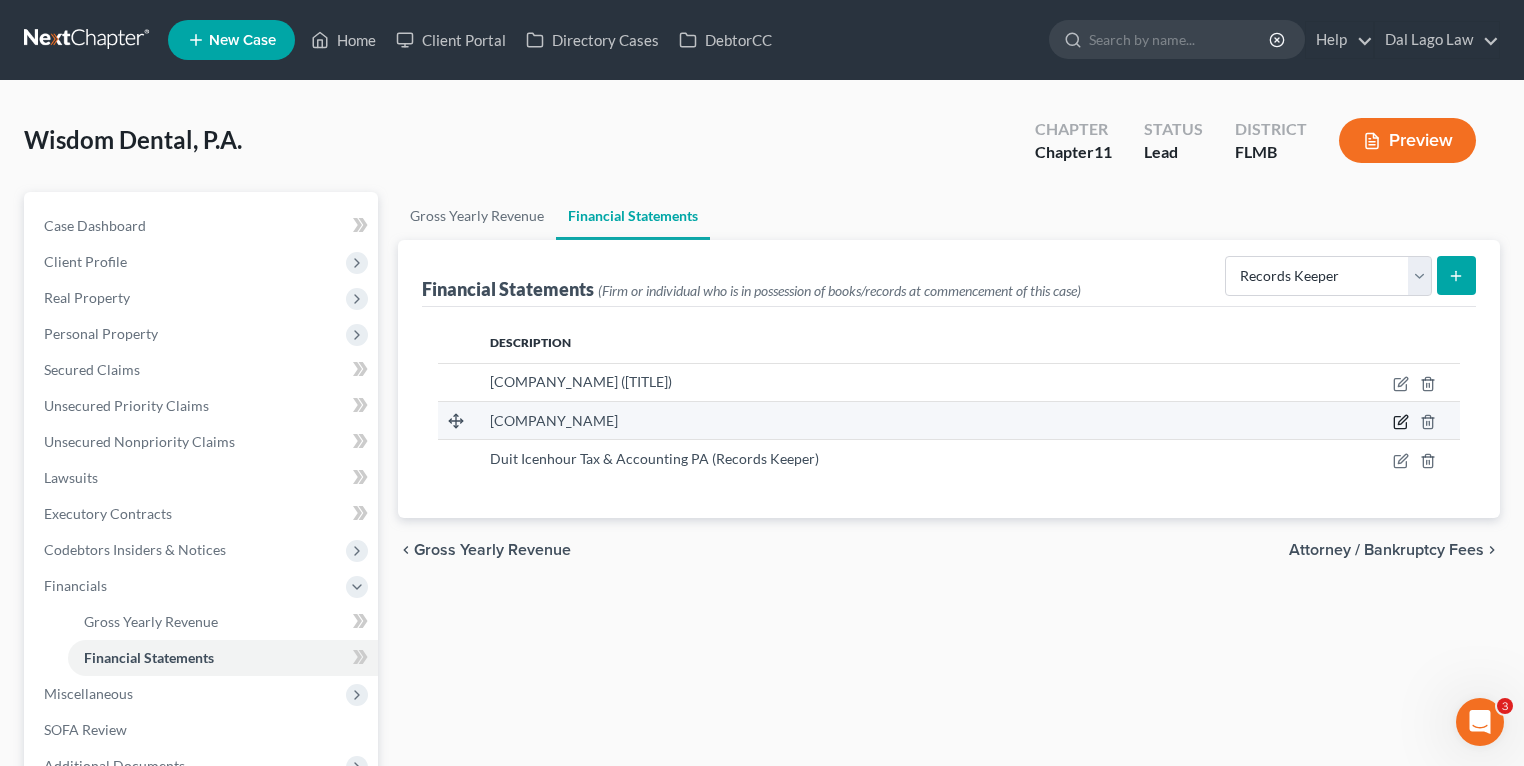 click 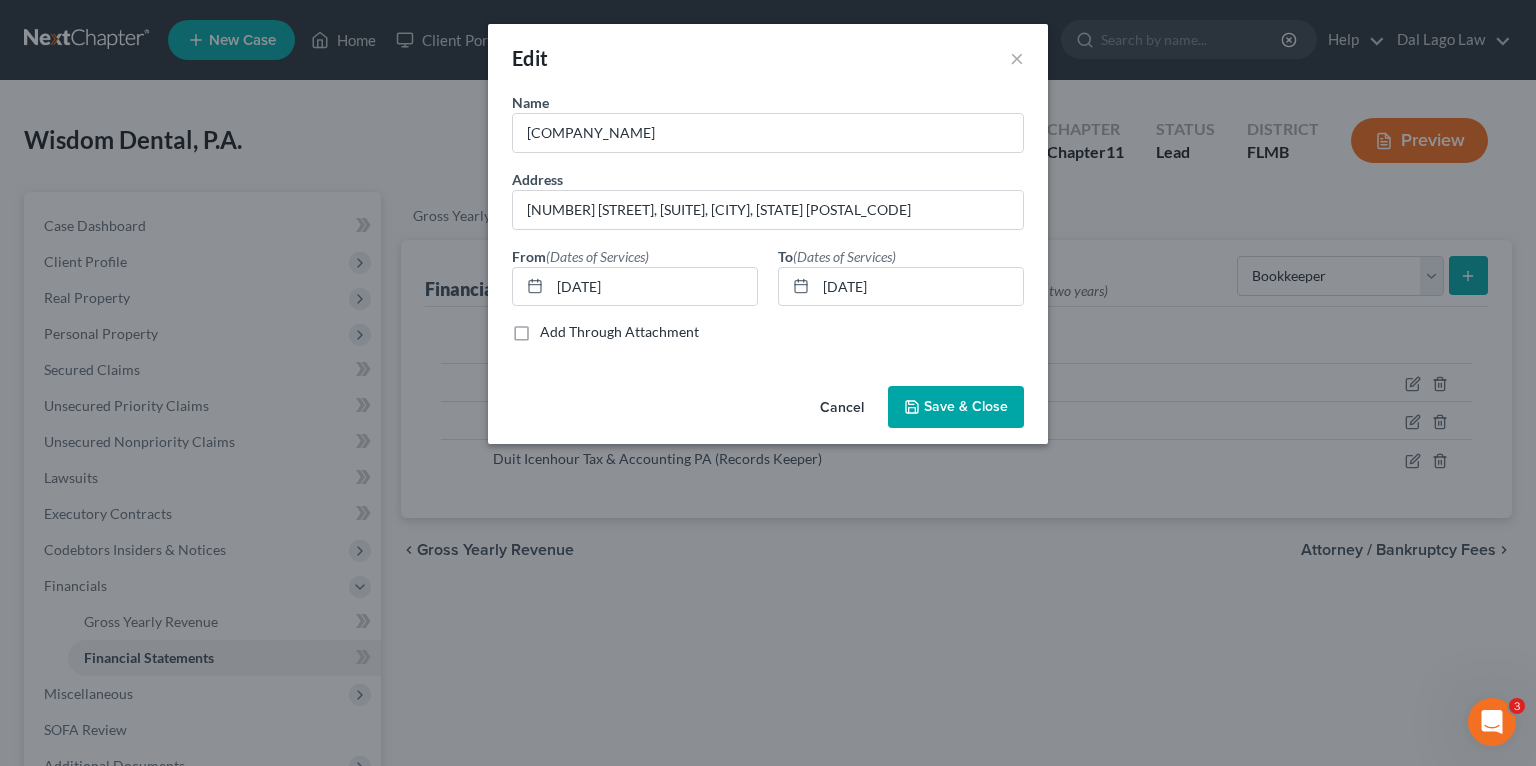 click on "Save & Close" at bounding box center [966, 406] 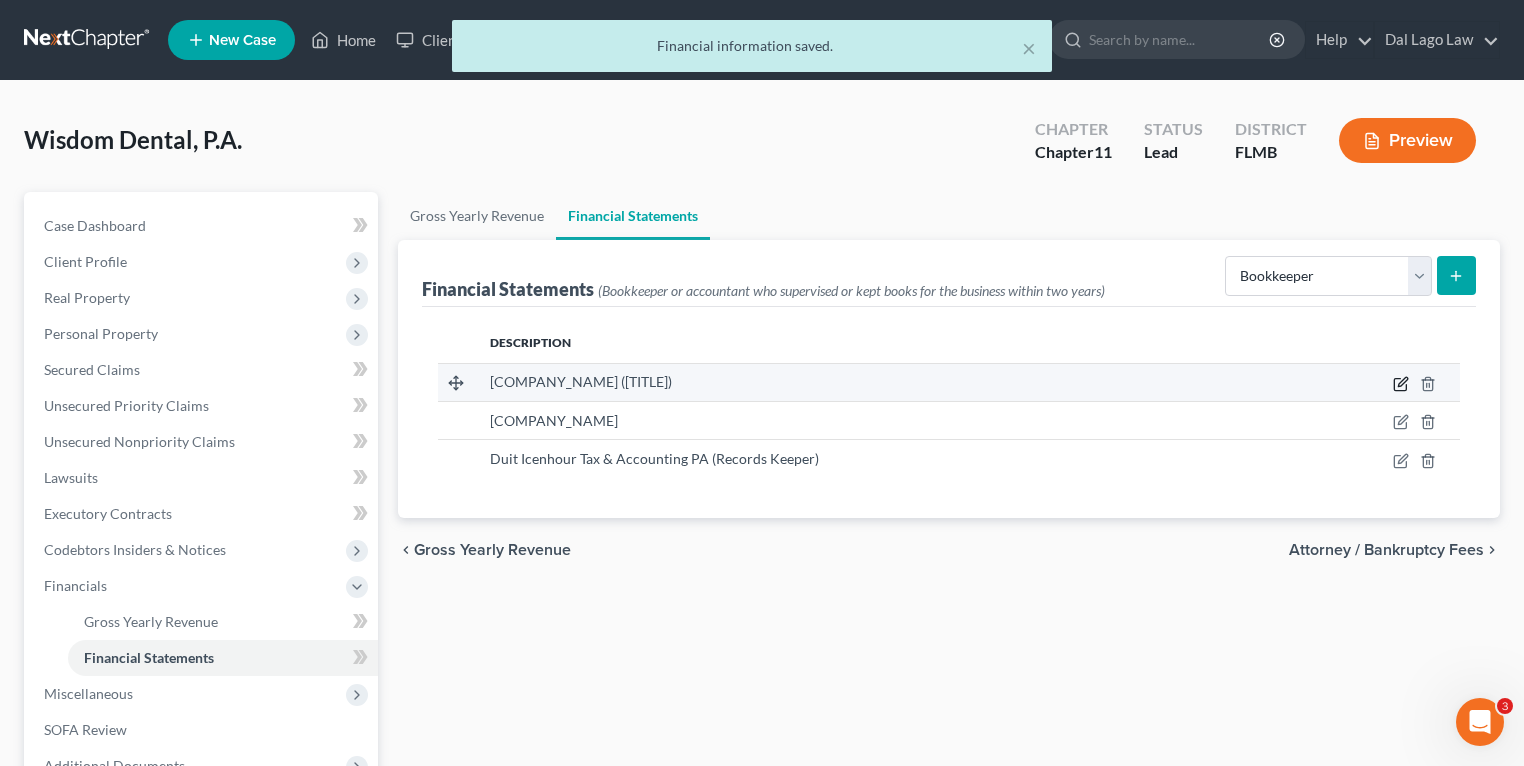 click 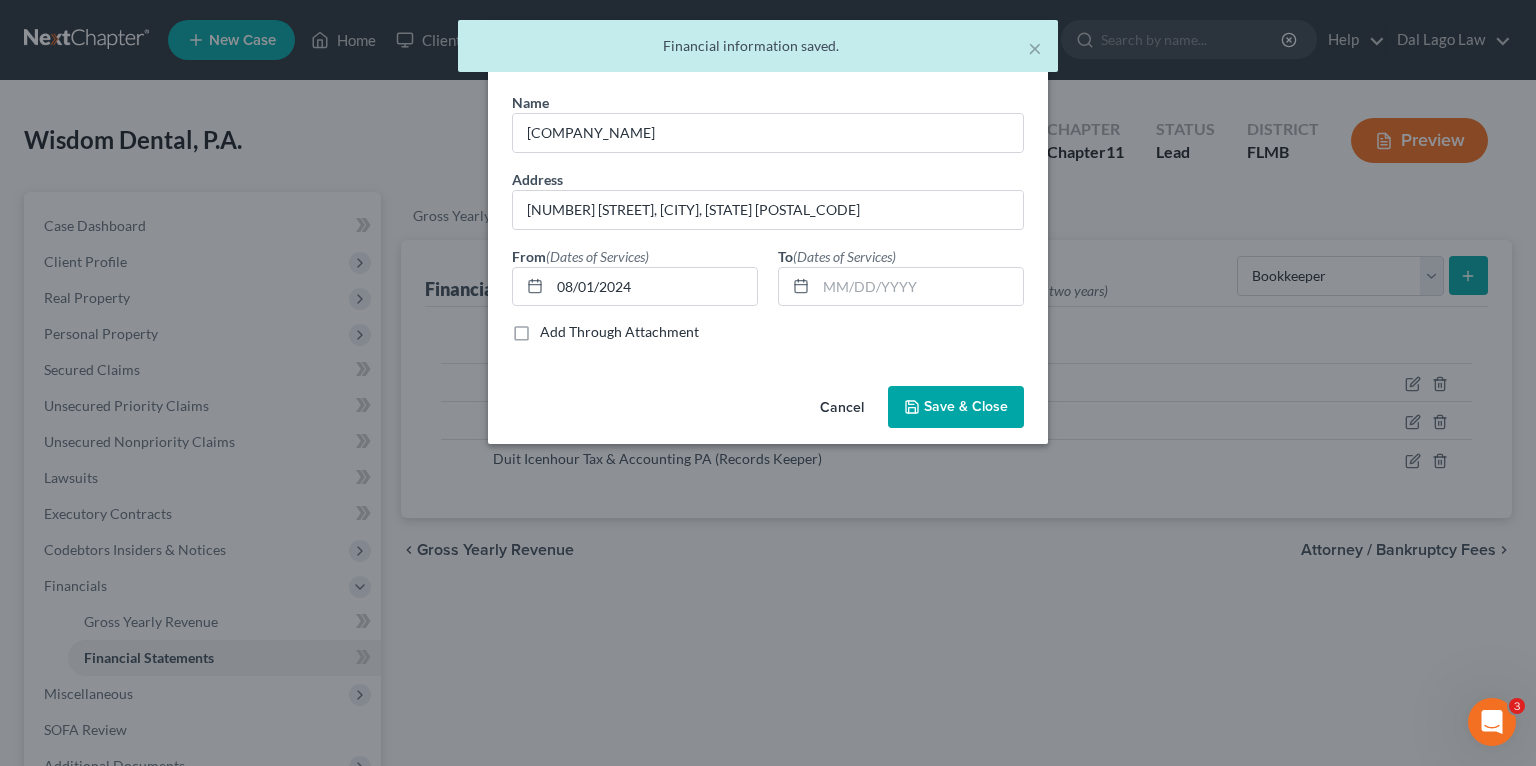 click on "Save & Close" at bounding box center [966, 406] 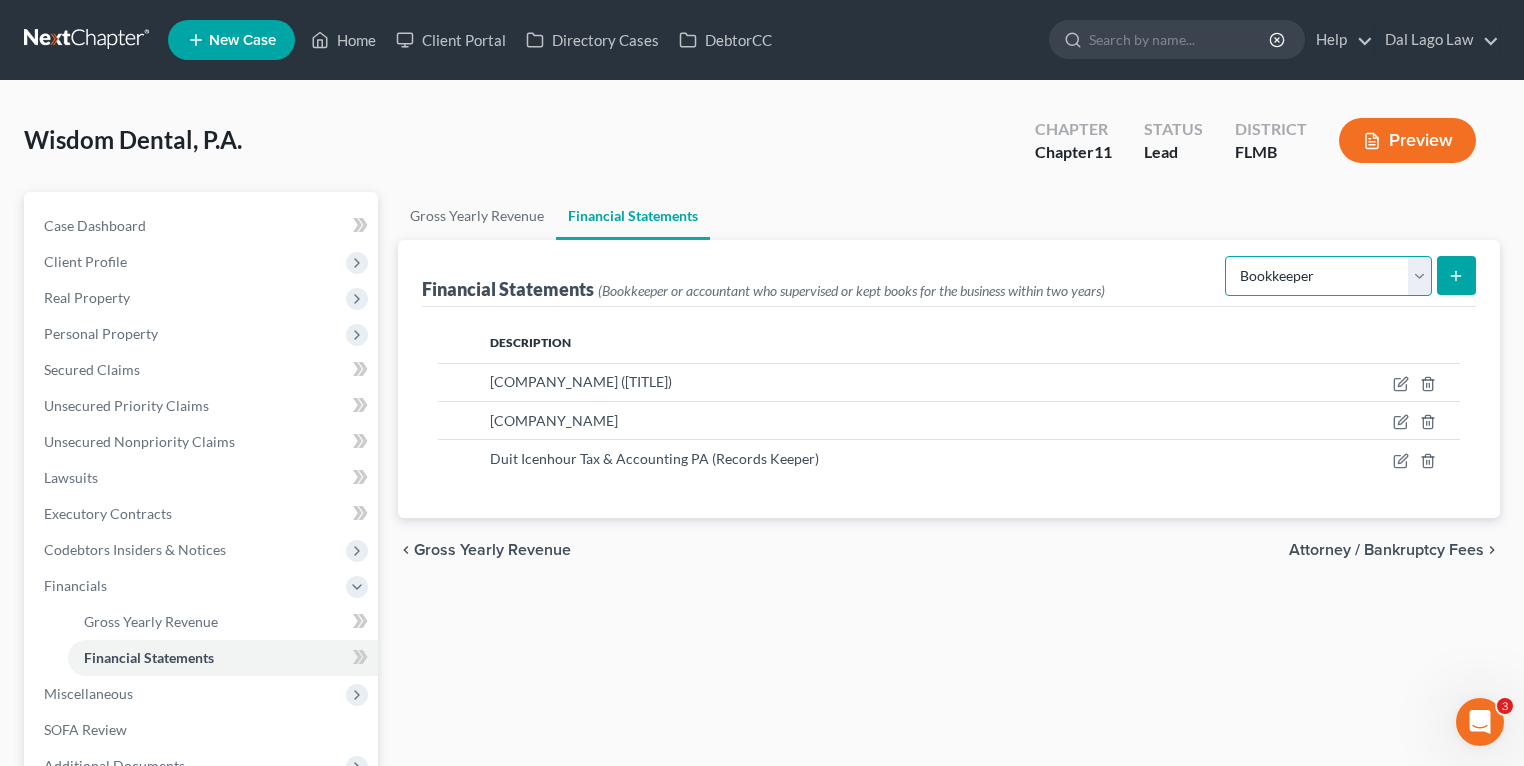 click on "Select Auditor Bookkeeper Creditor Pension Contribution Records Keeper Tax Consolidation Group" at bounding box center (1328, 276) 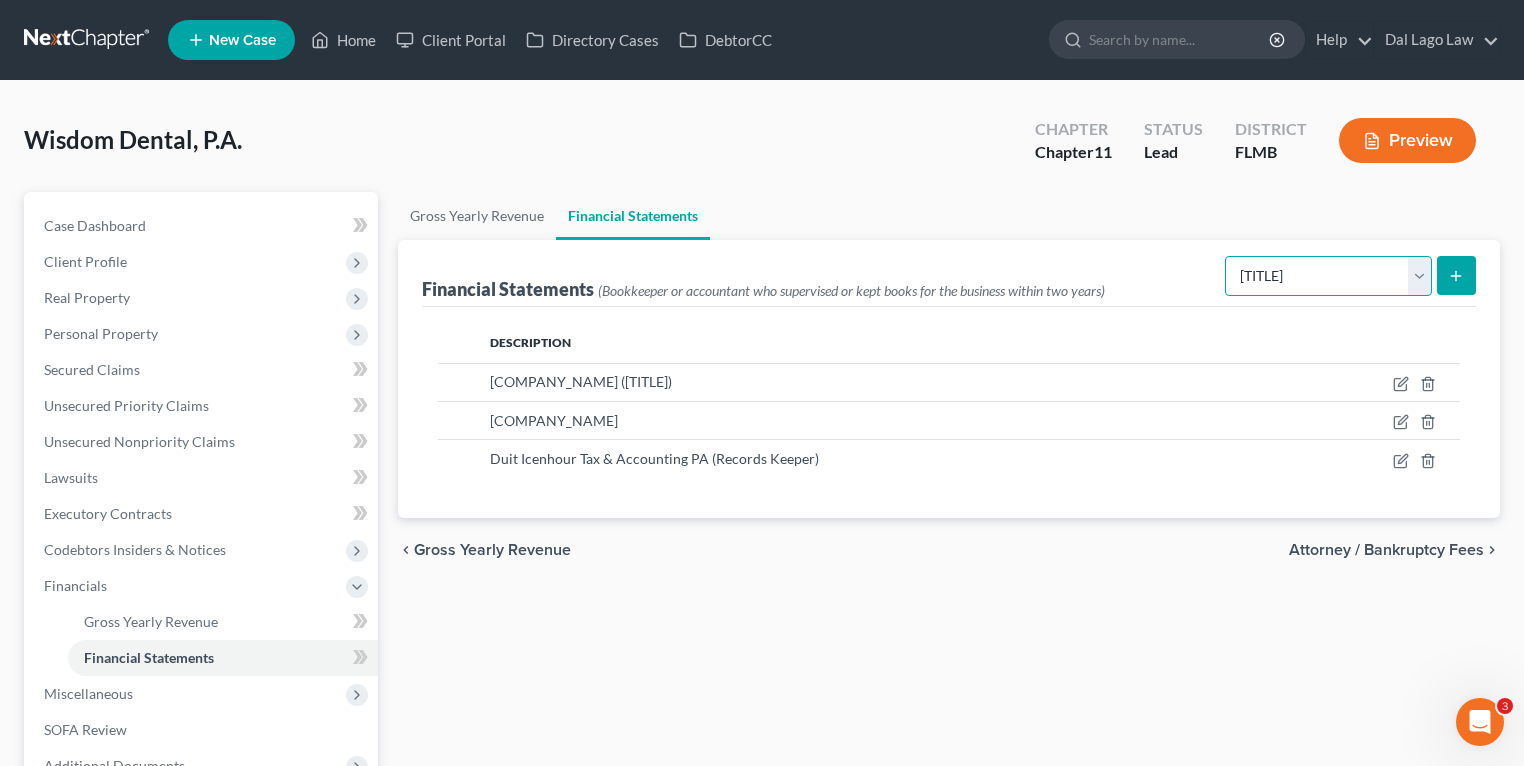 click on "Select Auditor Bookkeeper Creditor Pension Contribution Records Keeper Tax Consolidation Group" at bounding box center [1328, 276] 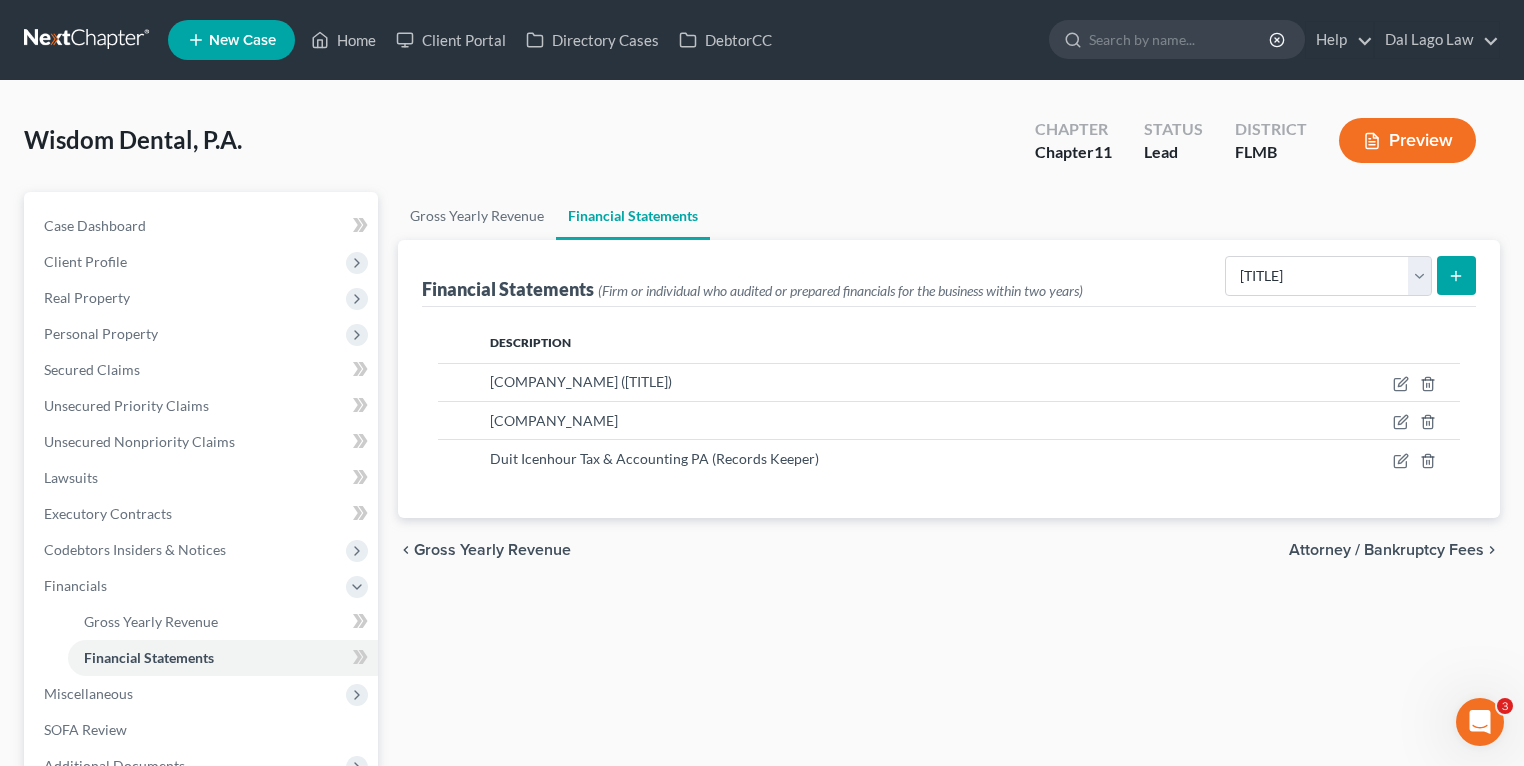 click 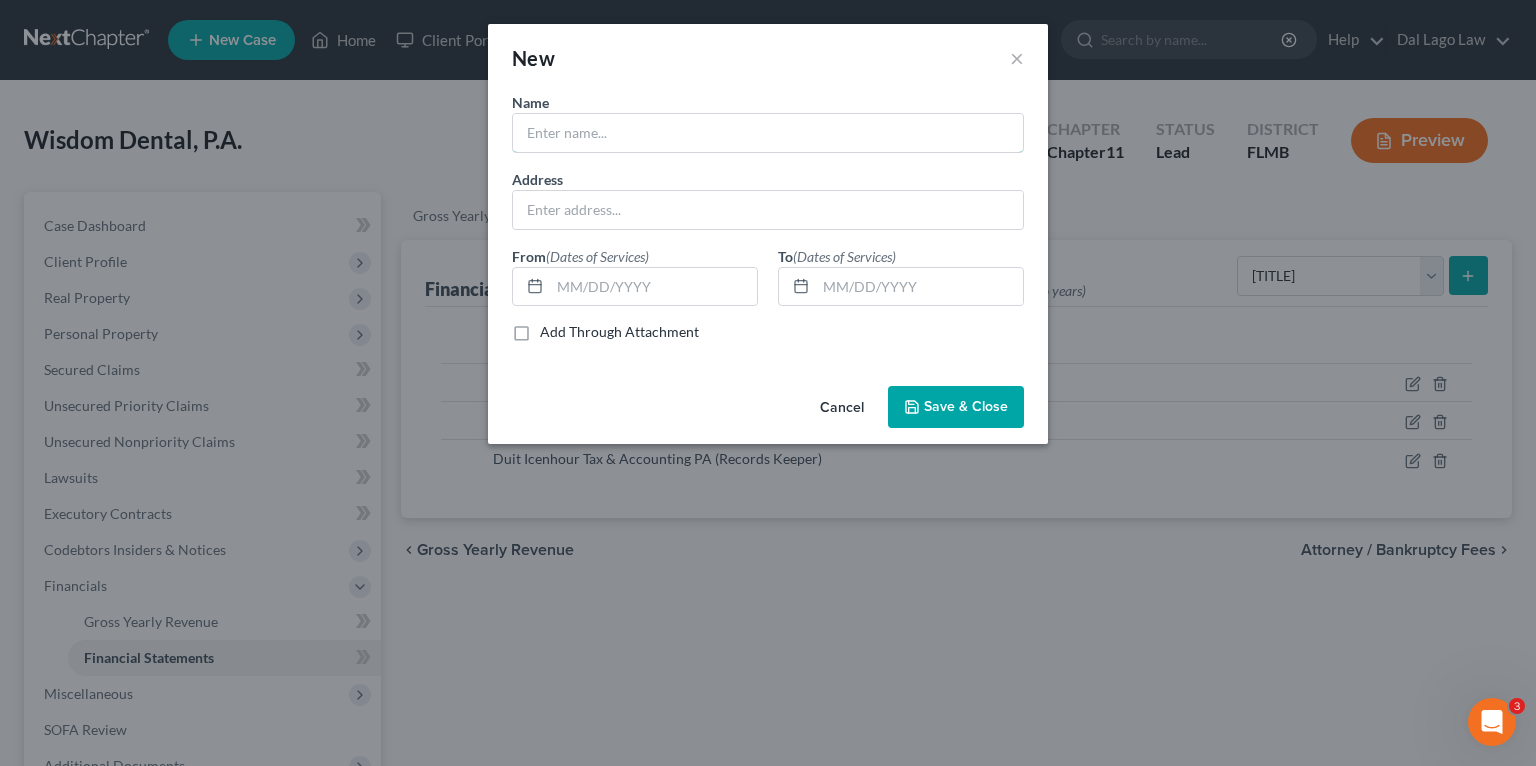 drag, startPoint x: 569, startPoint y: 121, endPoint x: 525, endPoint y: 152, distance: 53.823788 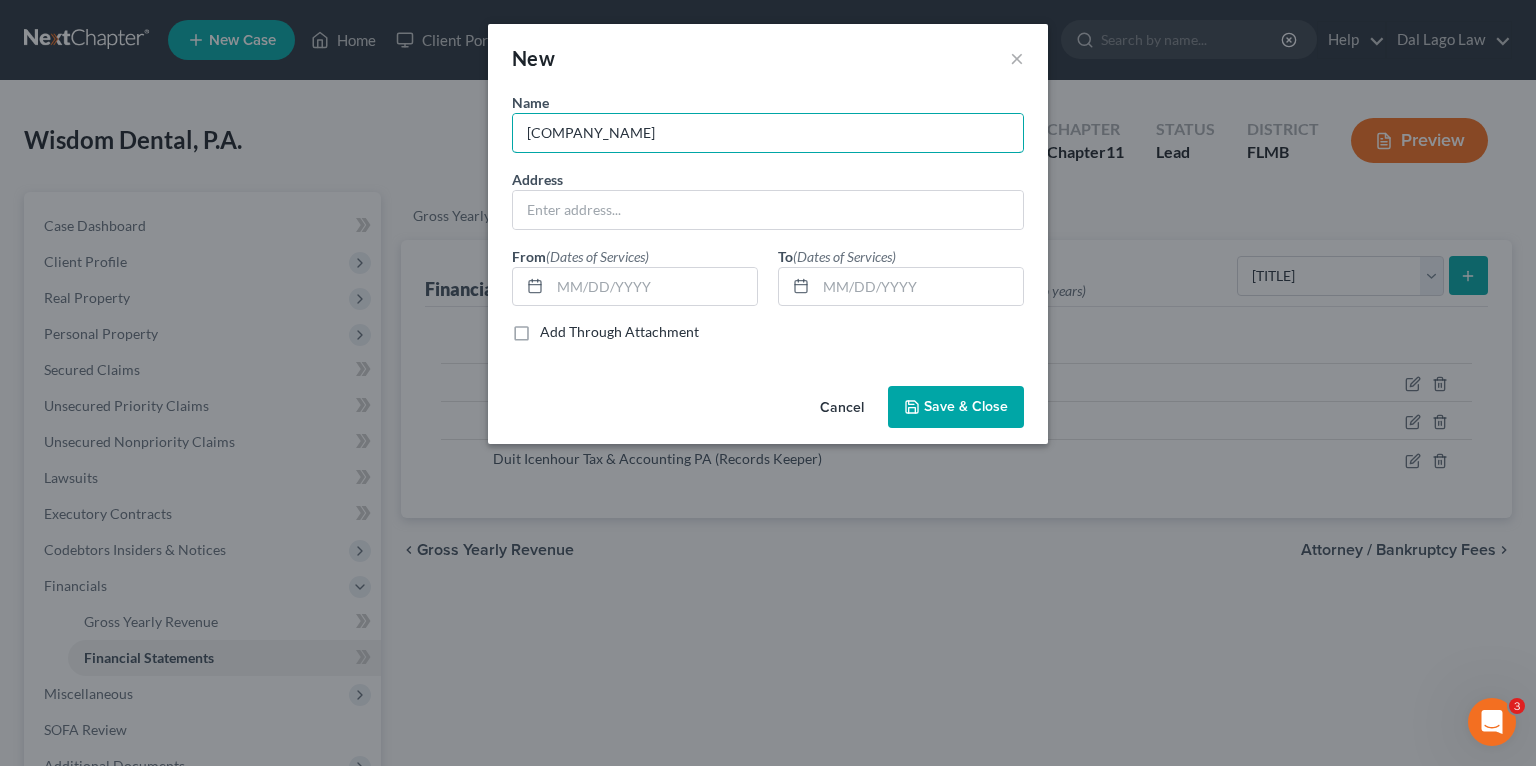 type on "MEYER ADVISOR GROUP, PLLC" 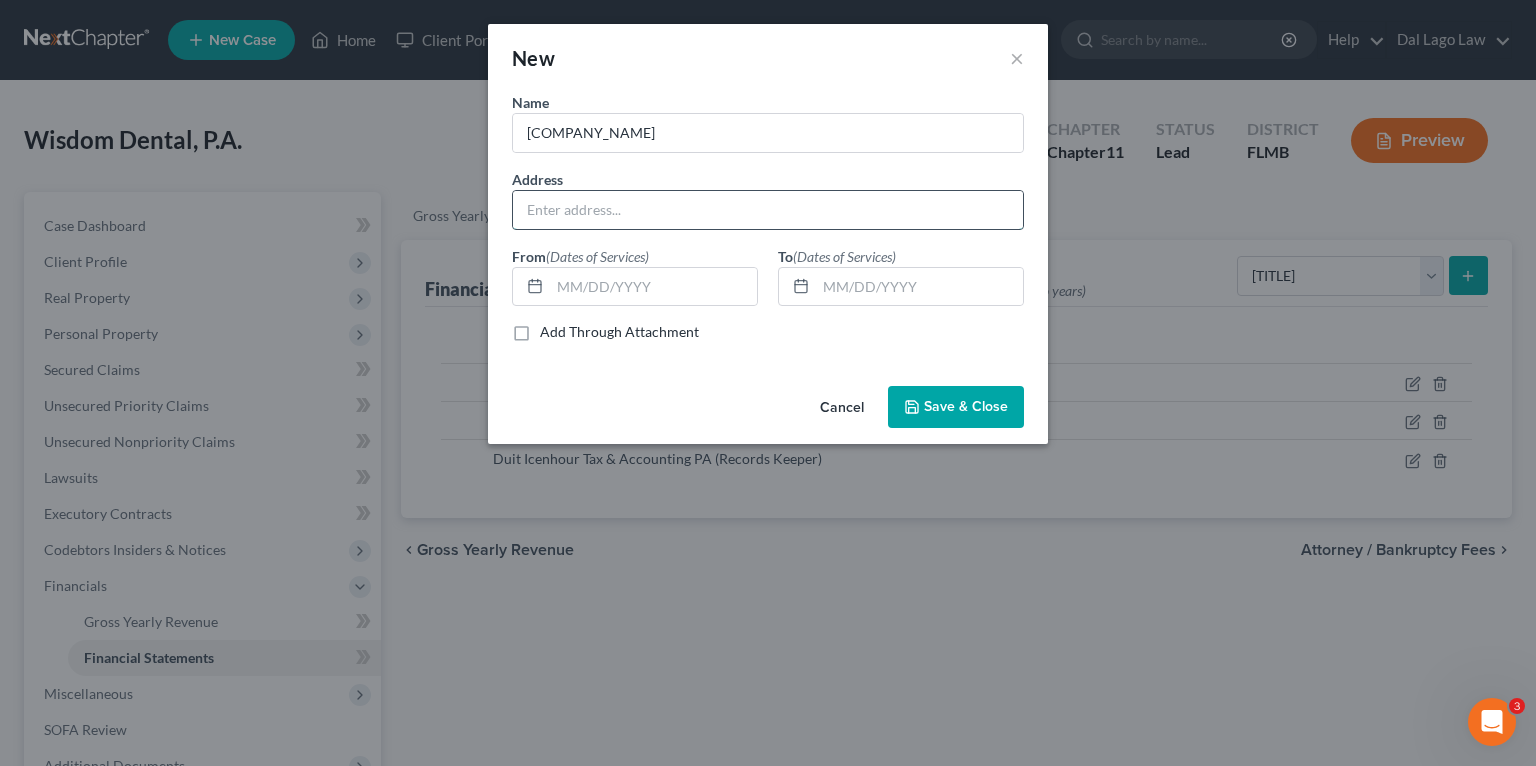 click at bounding box center [768, 210] 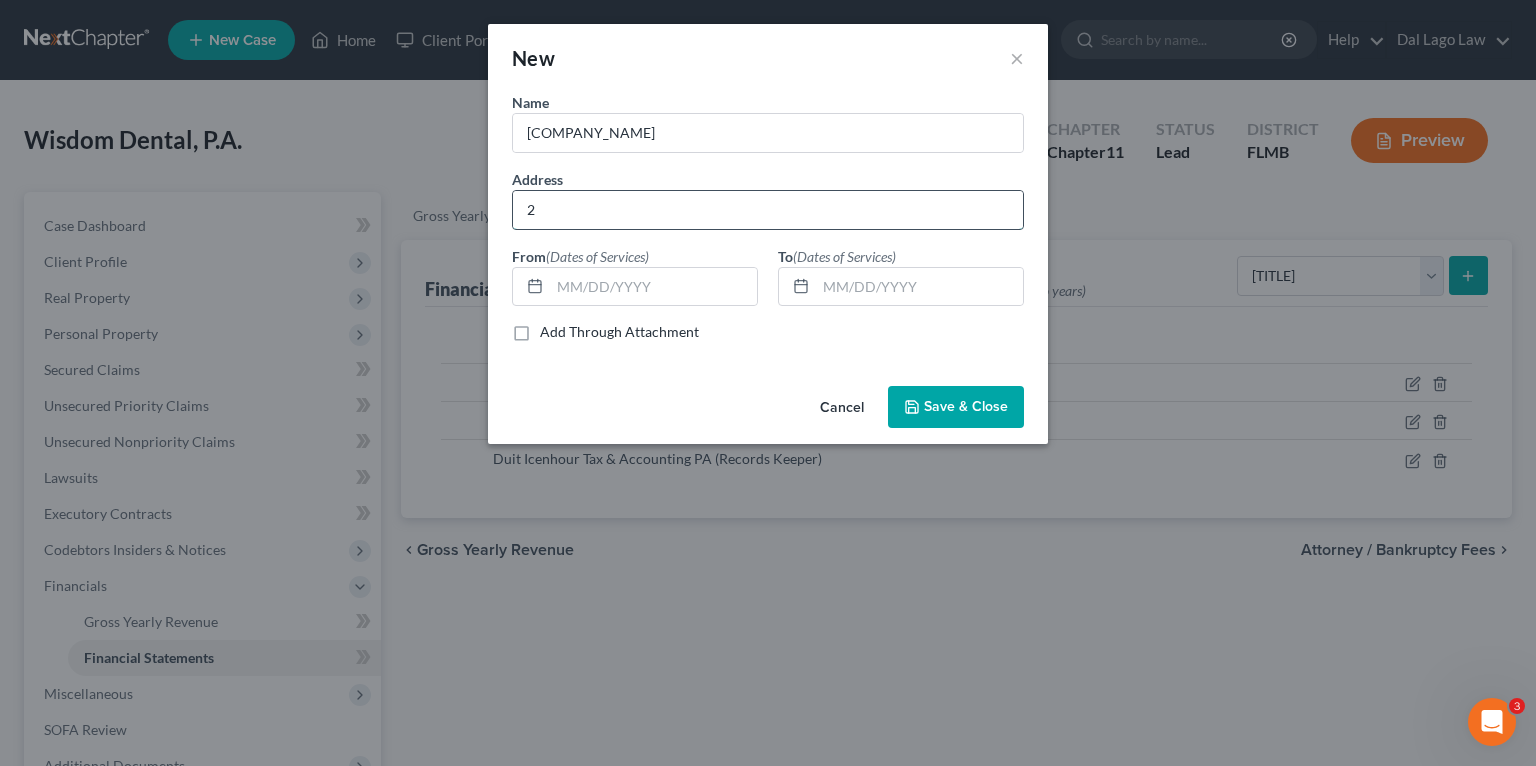 paste on "893 EXECUTIVE PARK DRIVE, SUITE 104, WESTON, FL 33331" 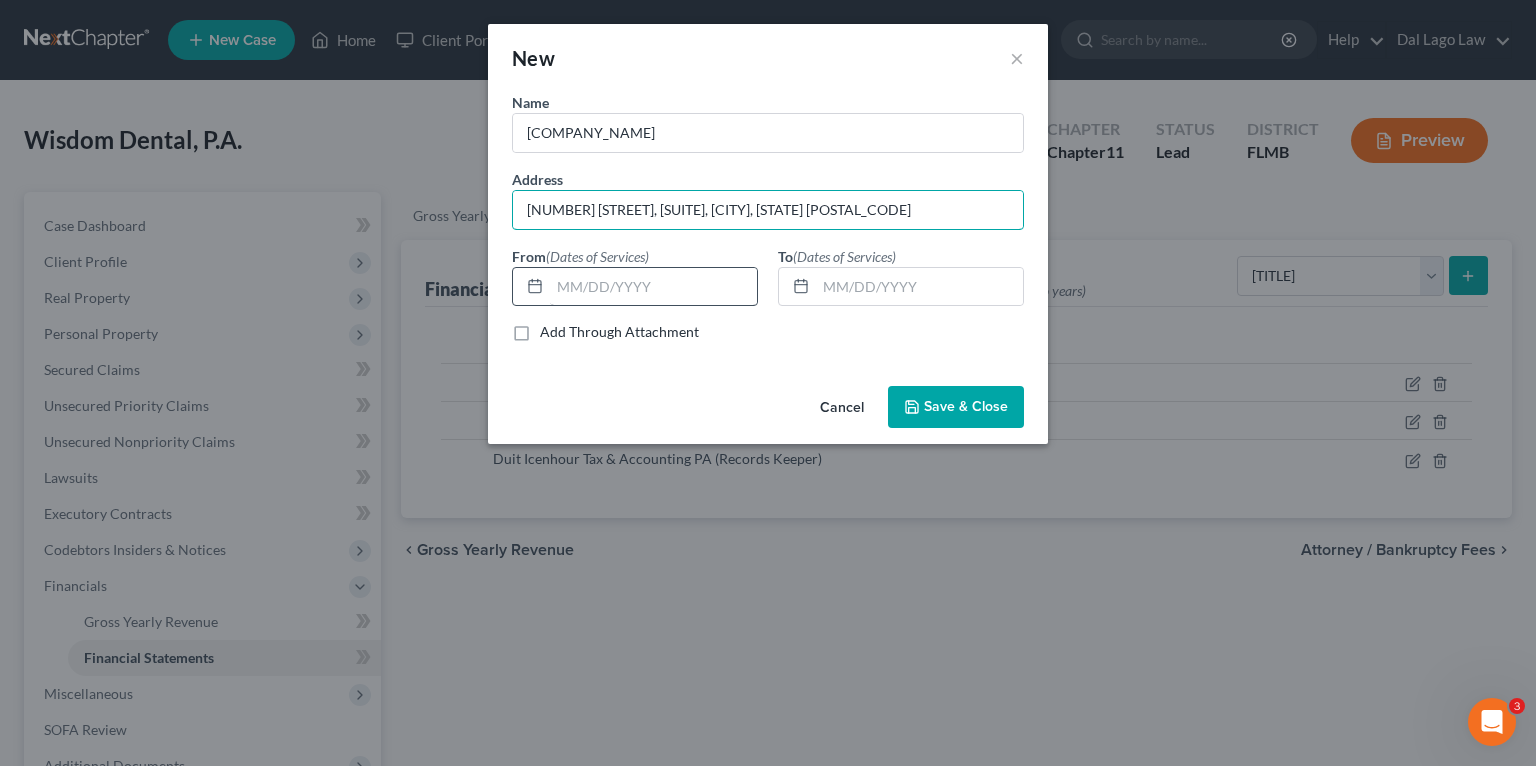 type on "2893 EXECUTIVE PARK DRIVE, SUITE 104, WESTON, FL 33331" 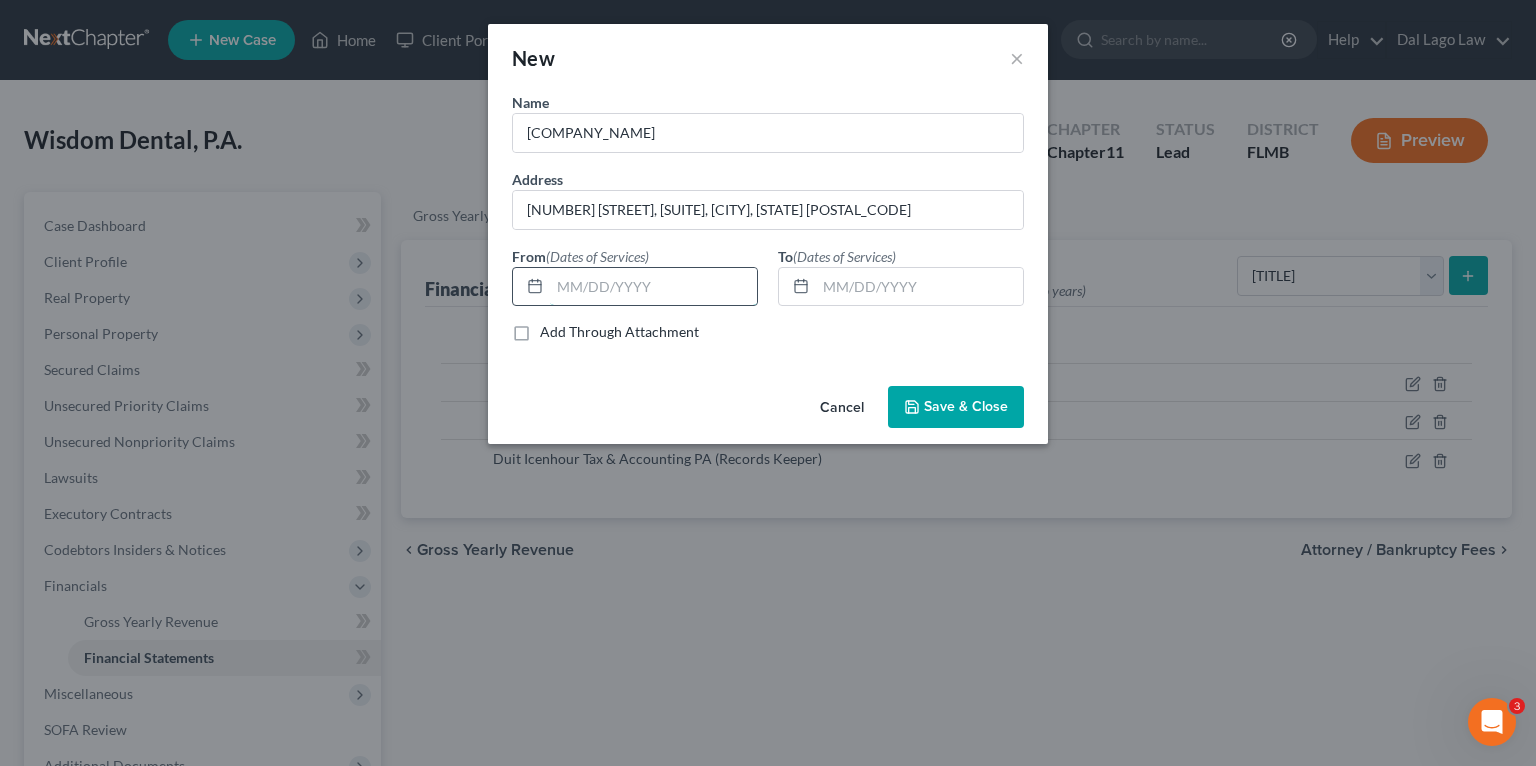 click at bounding box center (653, 287) 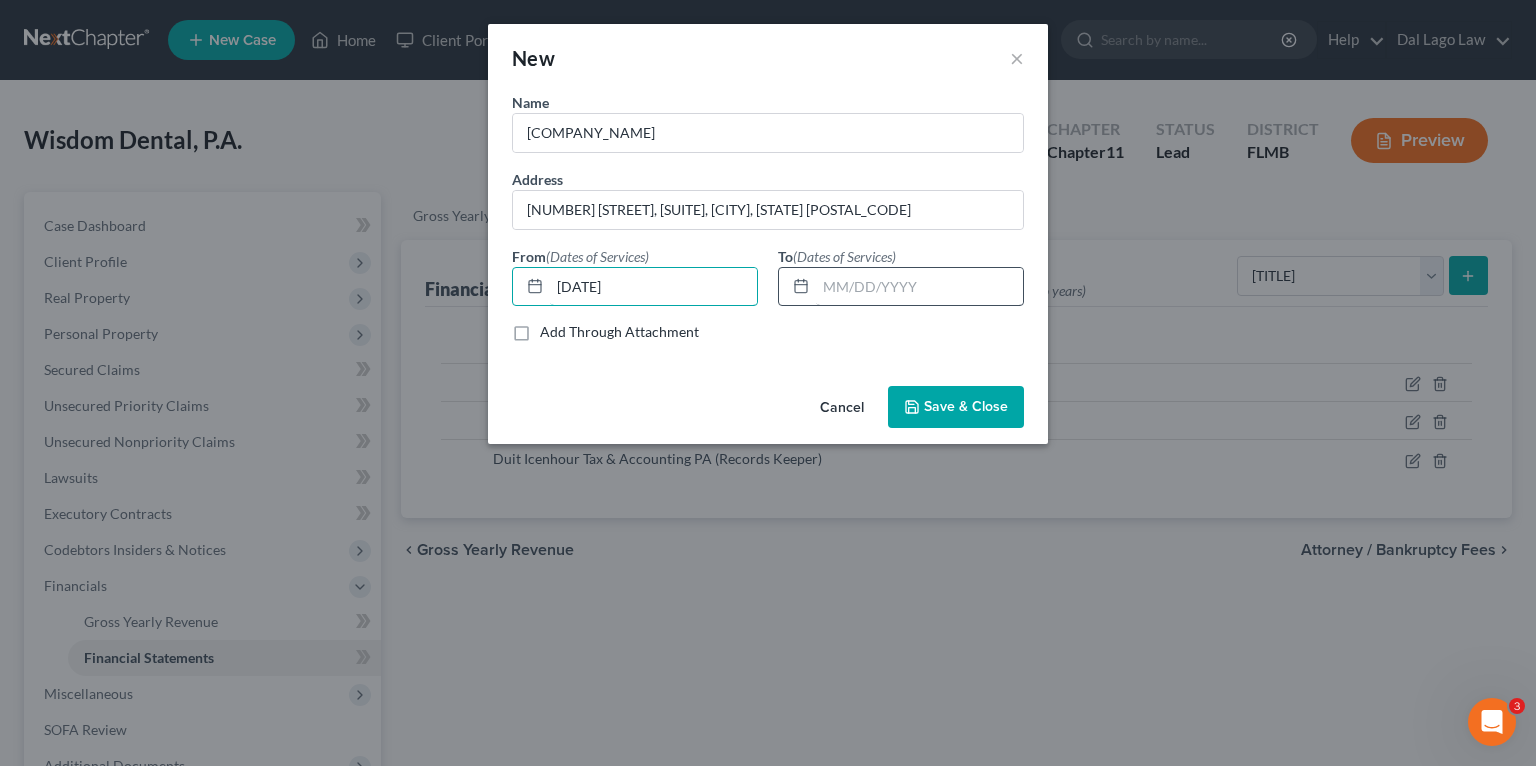 type on "08/01/2023" 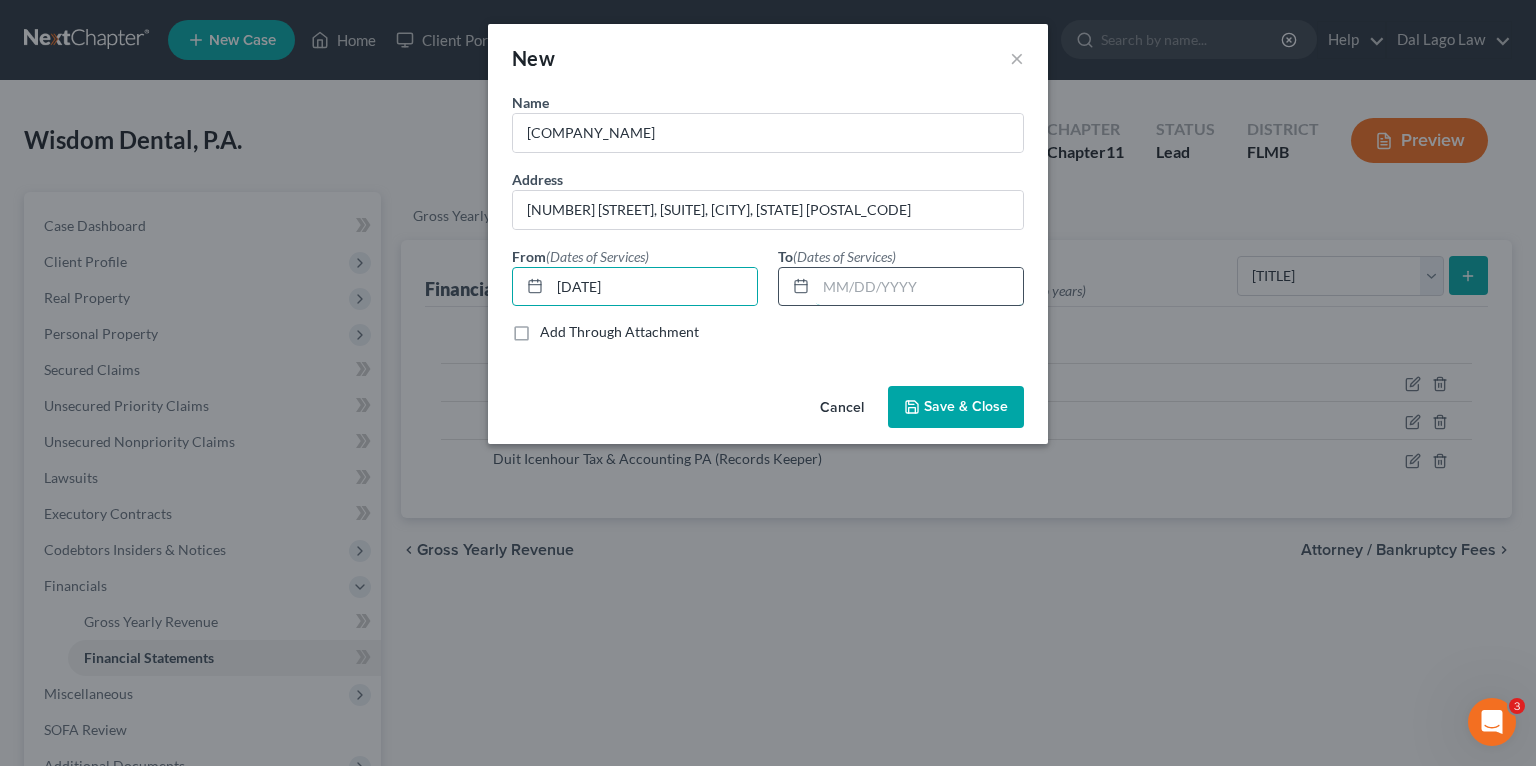 click at bounding box center (919, 287) 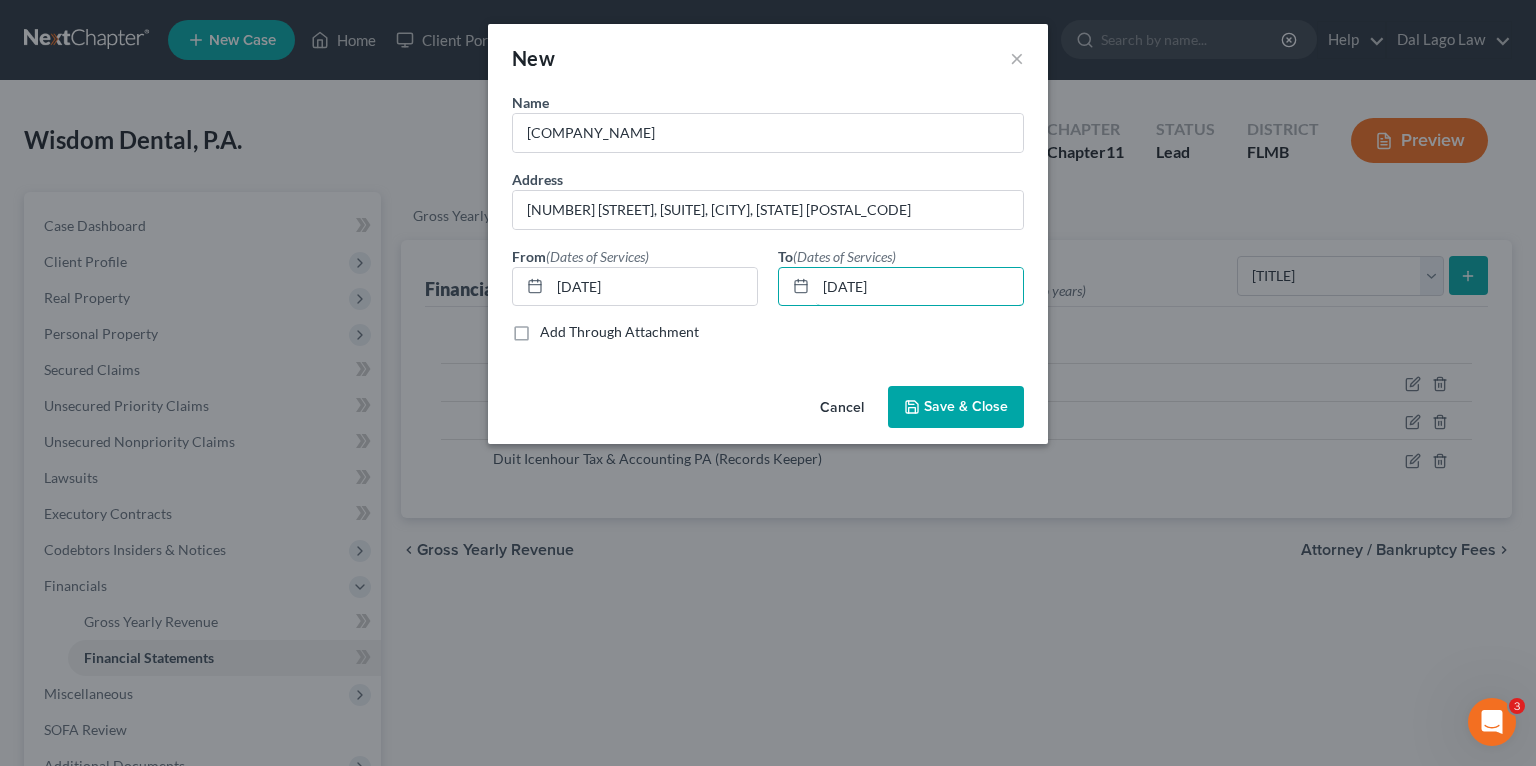 type on "08/31/2024" 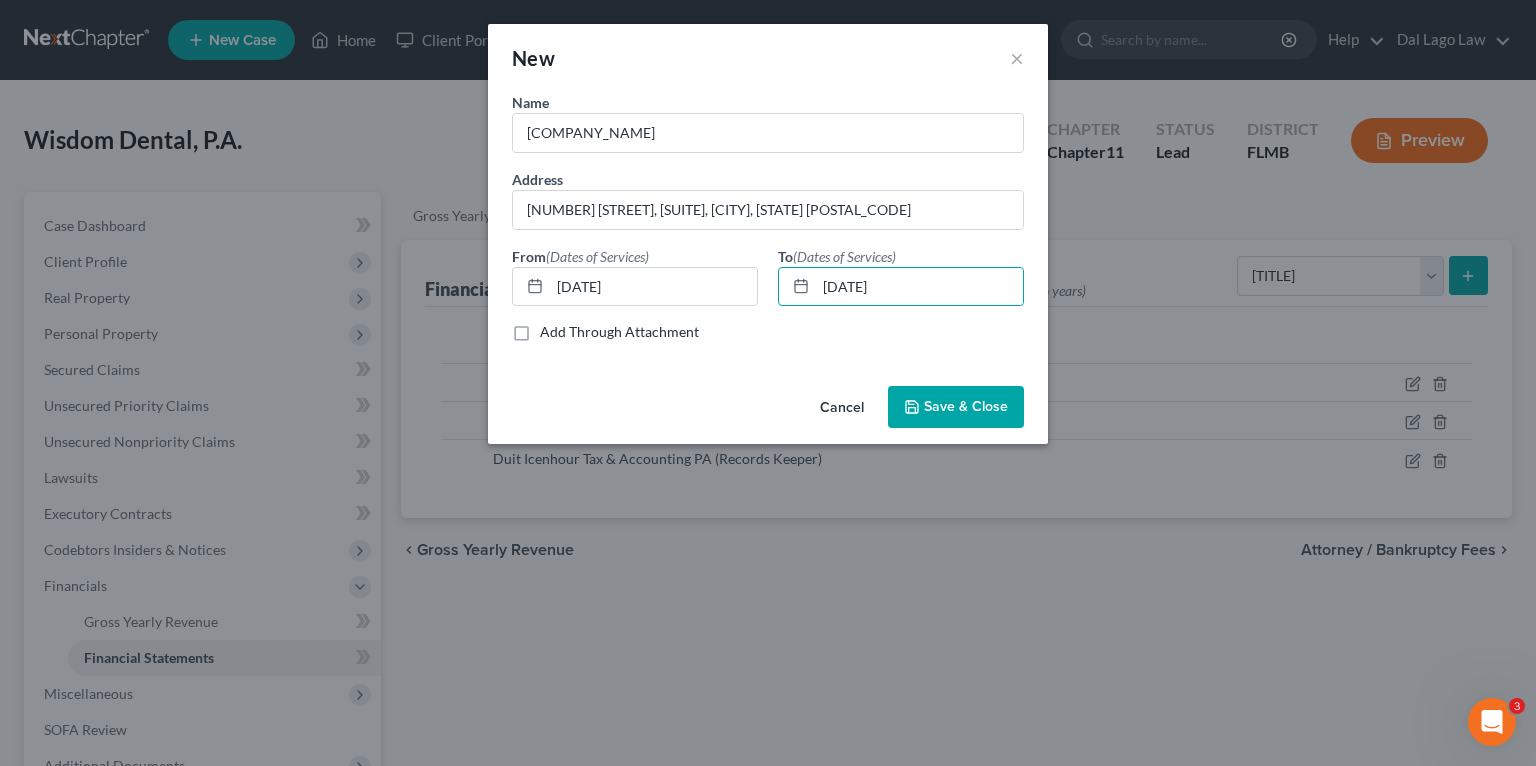 click on "Save & Close" at bounding box center [966, 406] 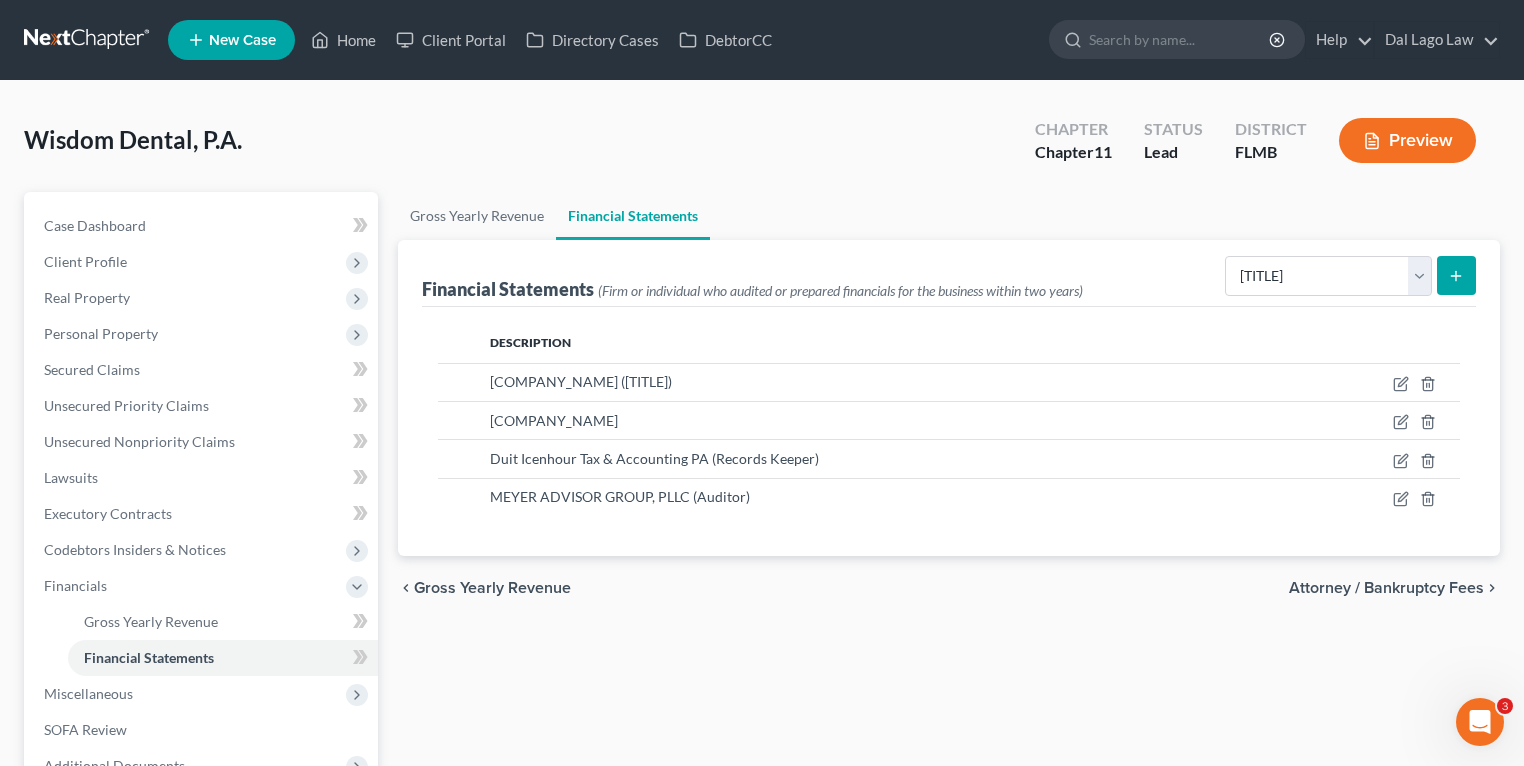 click 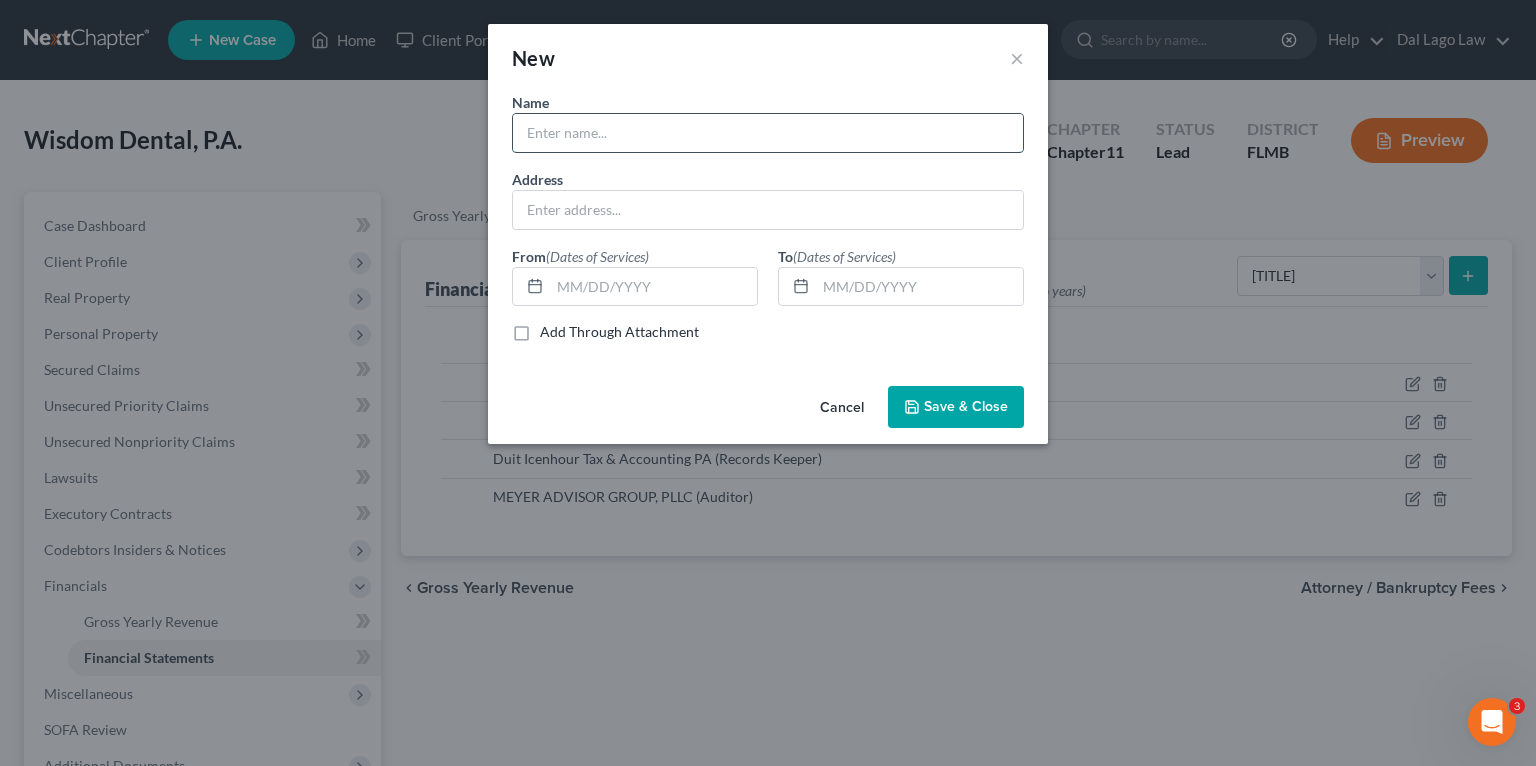 drag, startPoint x: 588, startPoint y: 136, endPoint x: 556, endPoint y: 144, distance: 32.984844 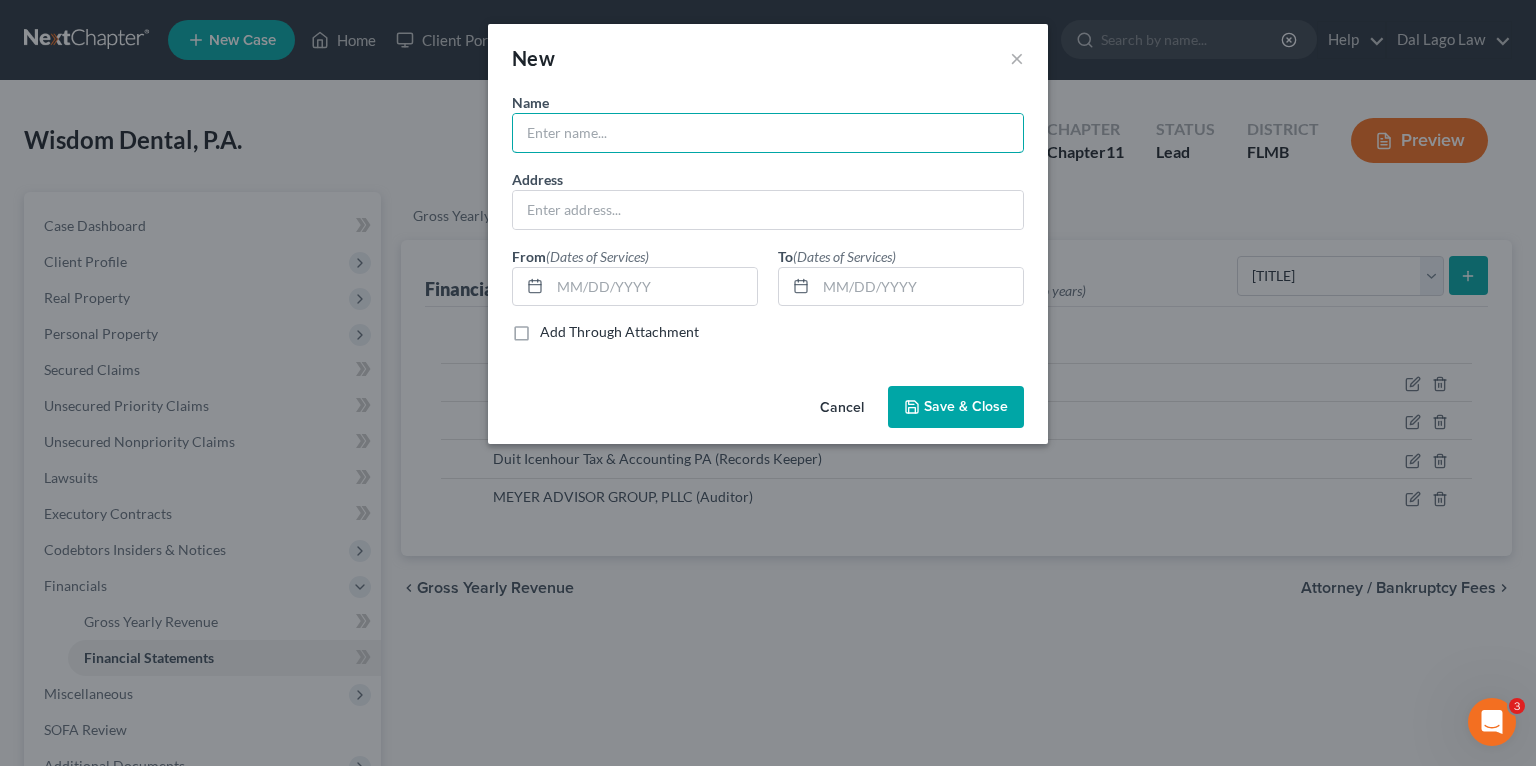 paste on "Duit Icenhour Tax & Accounting PA" 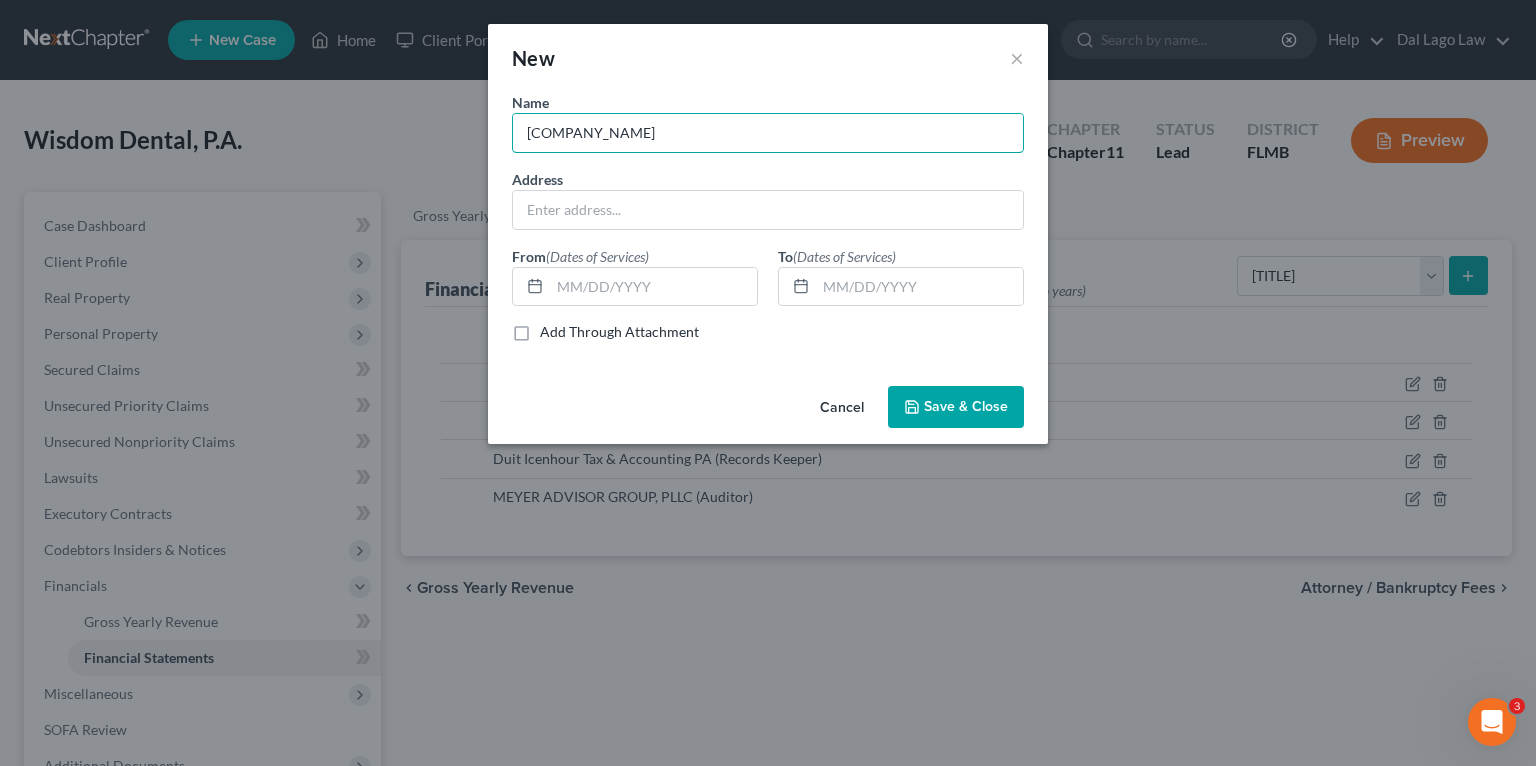 type on "Duit Icenhour Tax & Accounting PA" 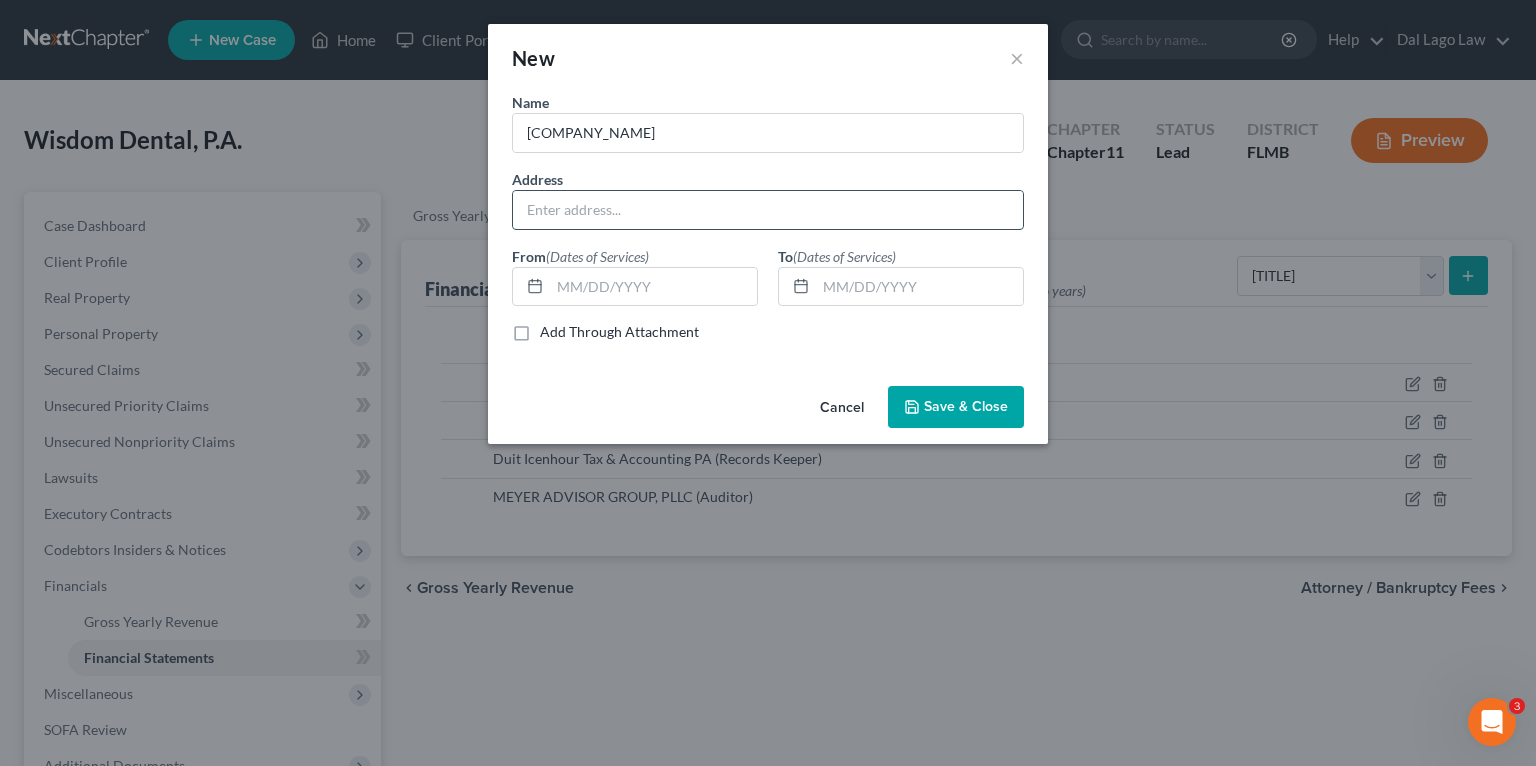 click at bounding box center [768, 210] 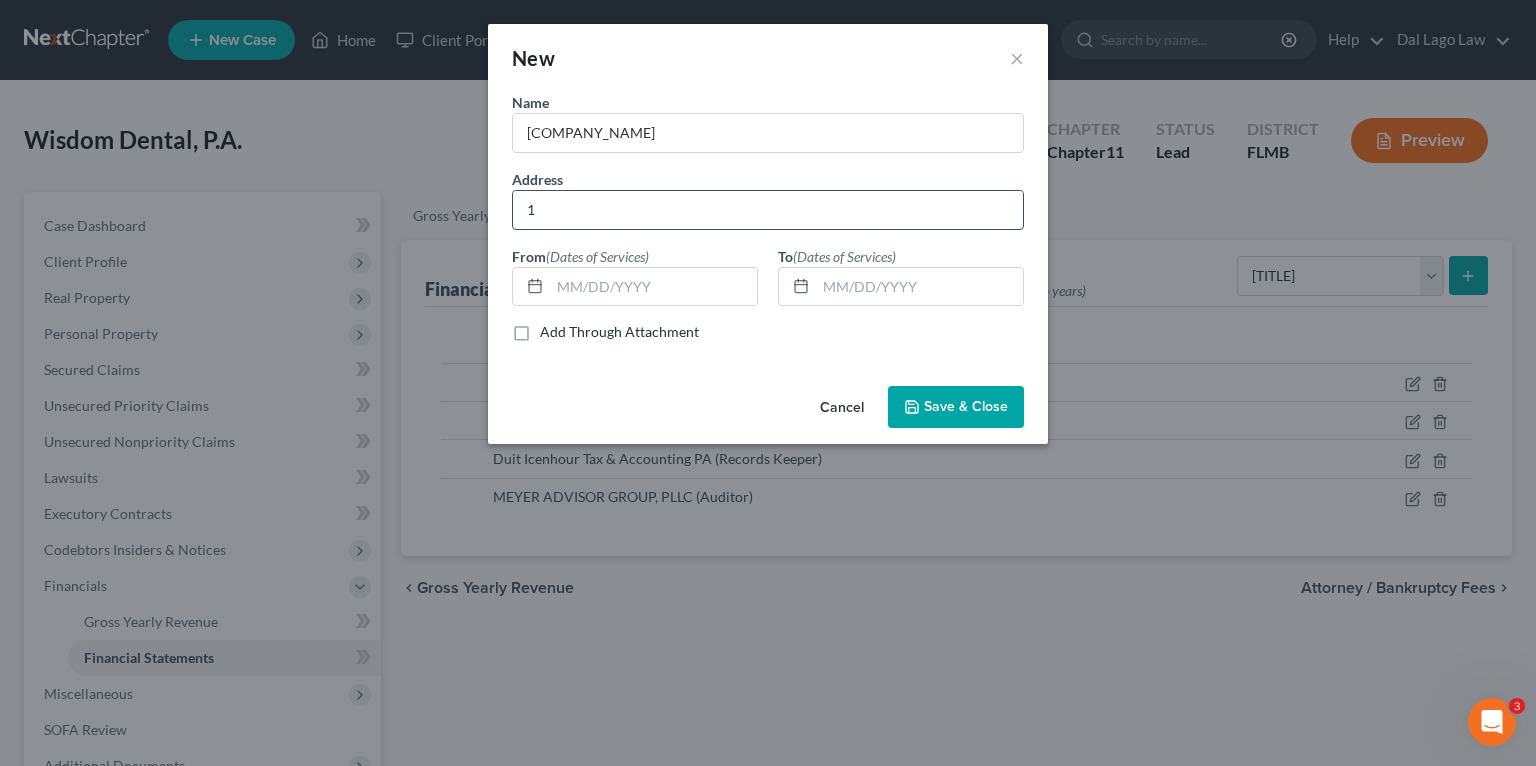 paste on "220 BROUGH HALL DR, Waxhaaw, NC 28173" 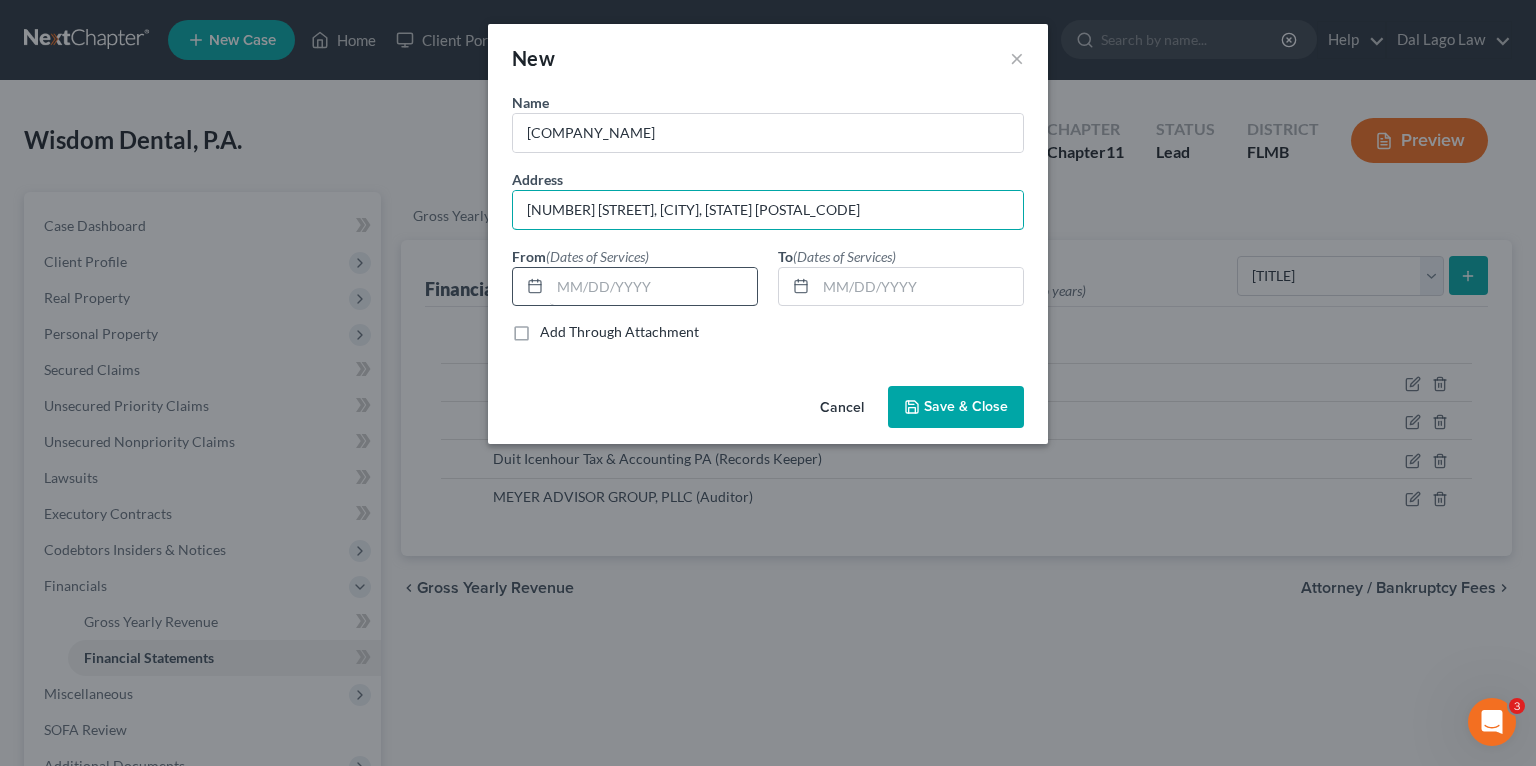 type on "1220 BROUGH HALL DR, Waxhaaw, NC 28173" 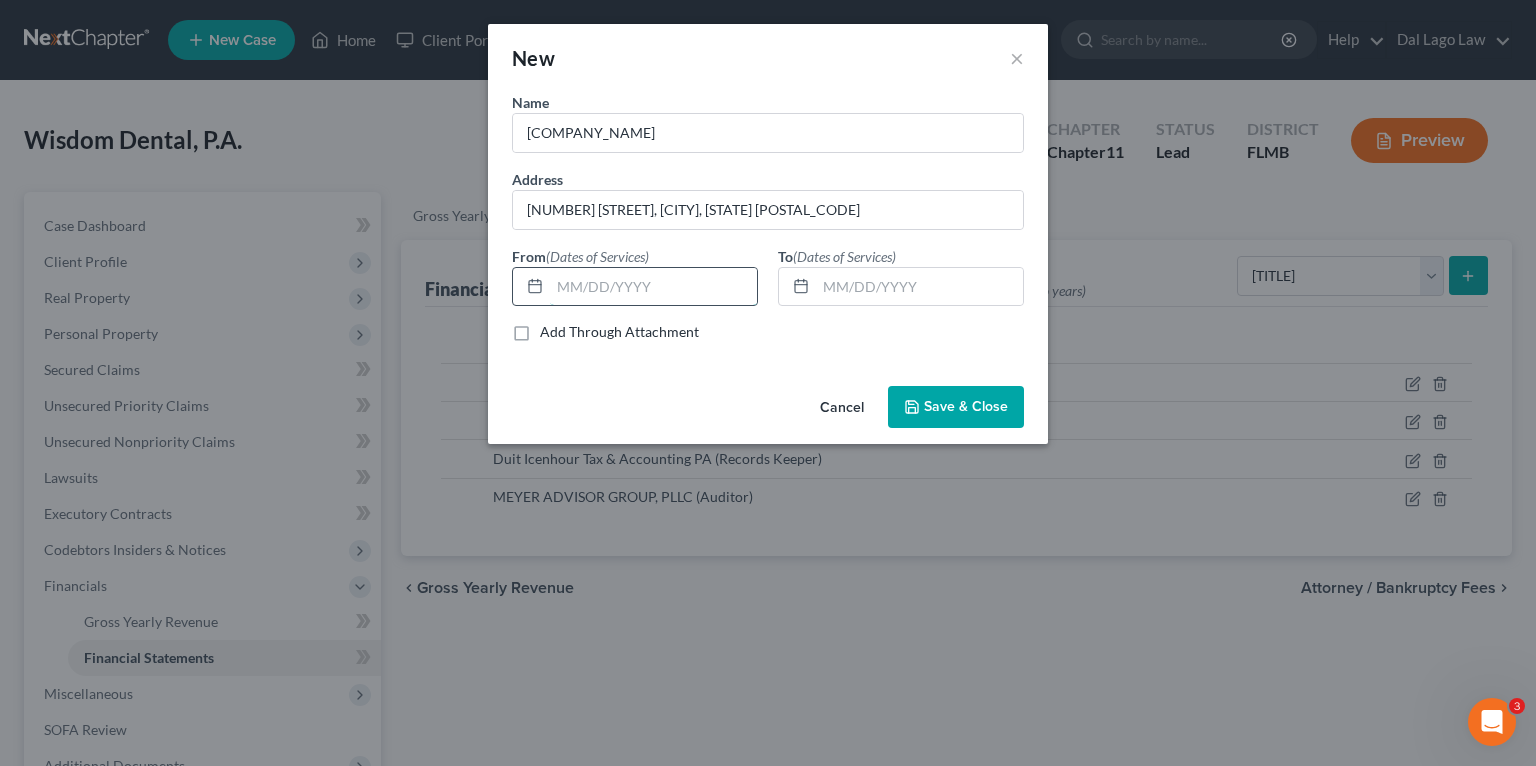 click at bounding box center (653, 287) 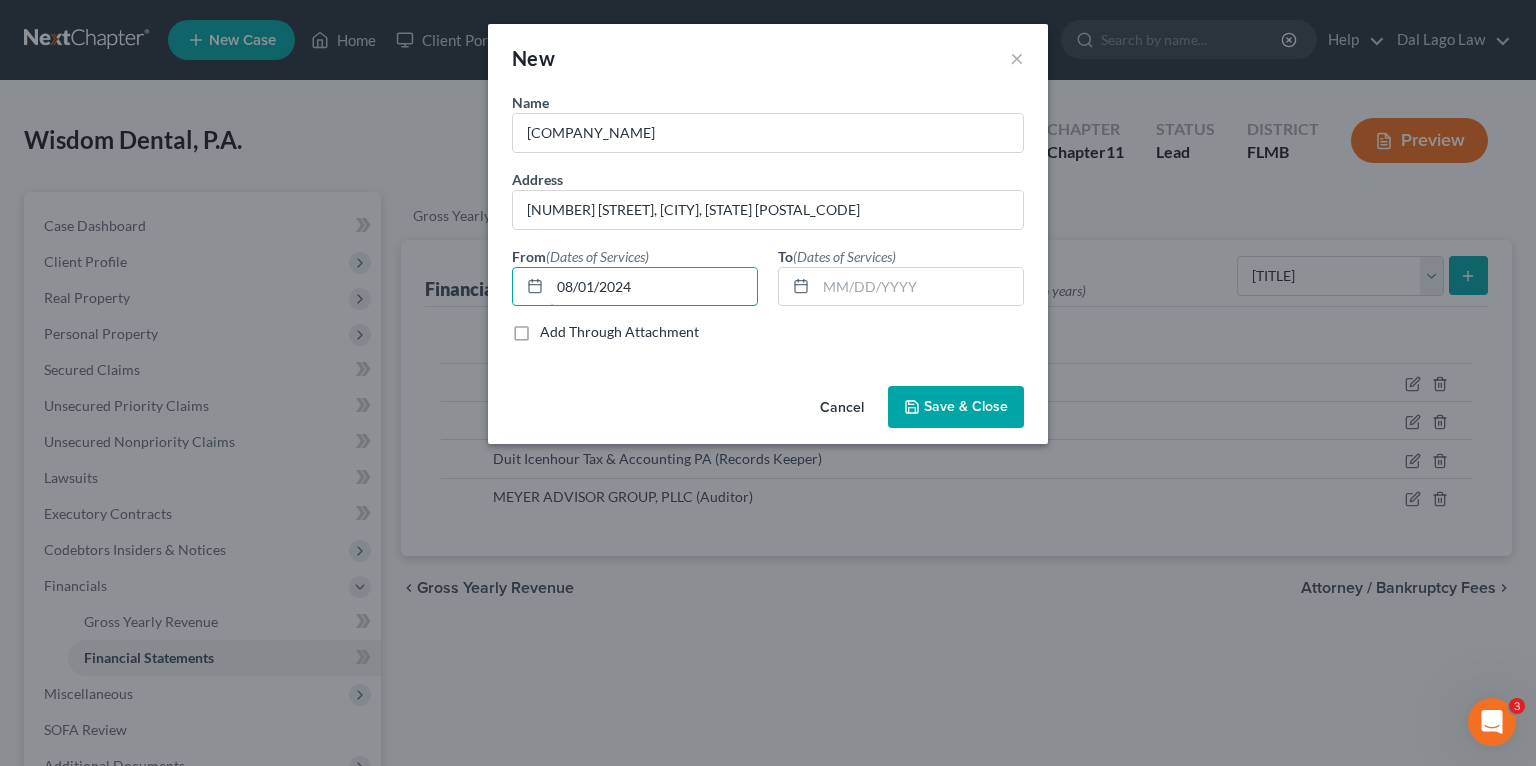 type on "08/01/2024" 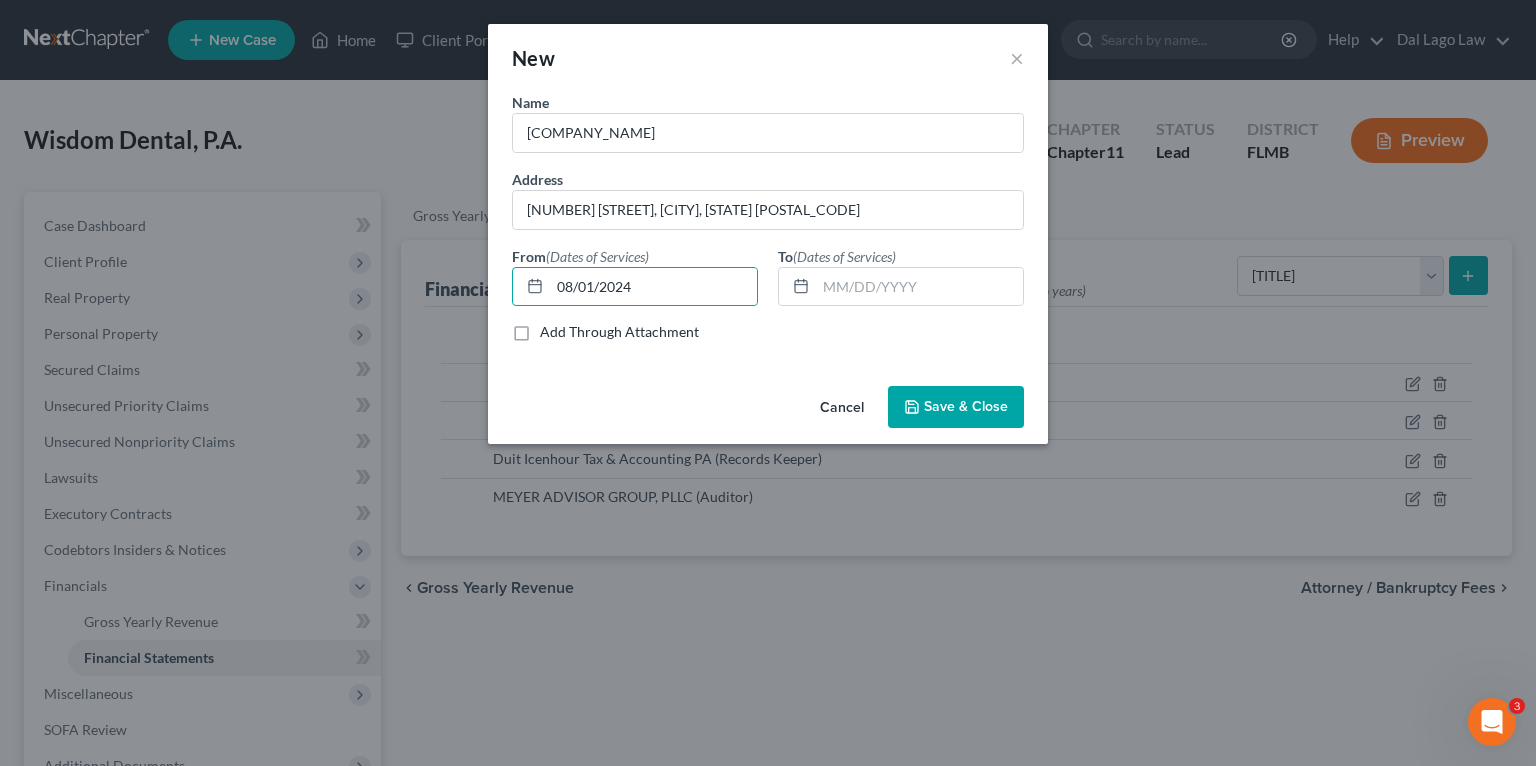 click on "Save & Close" at bounding box center (966, 406) 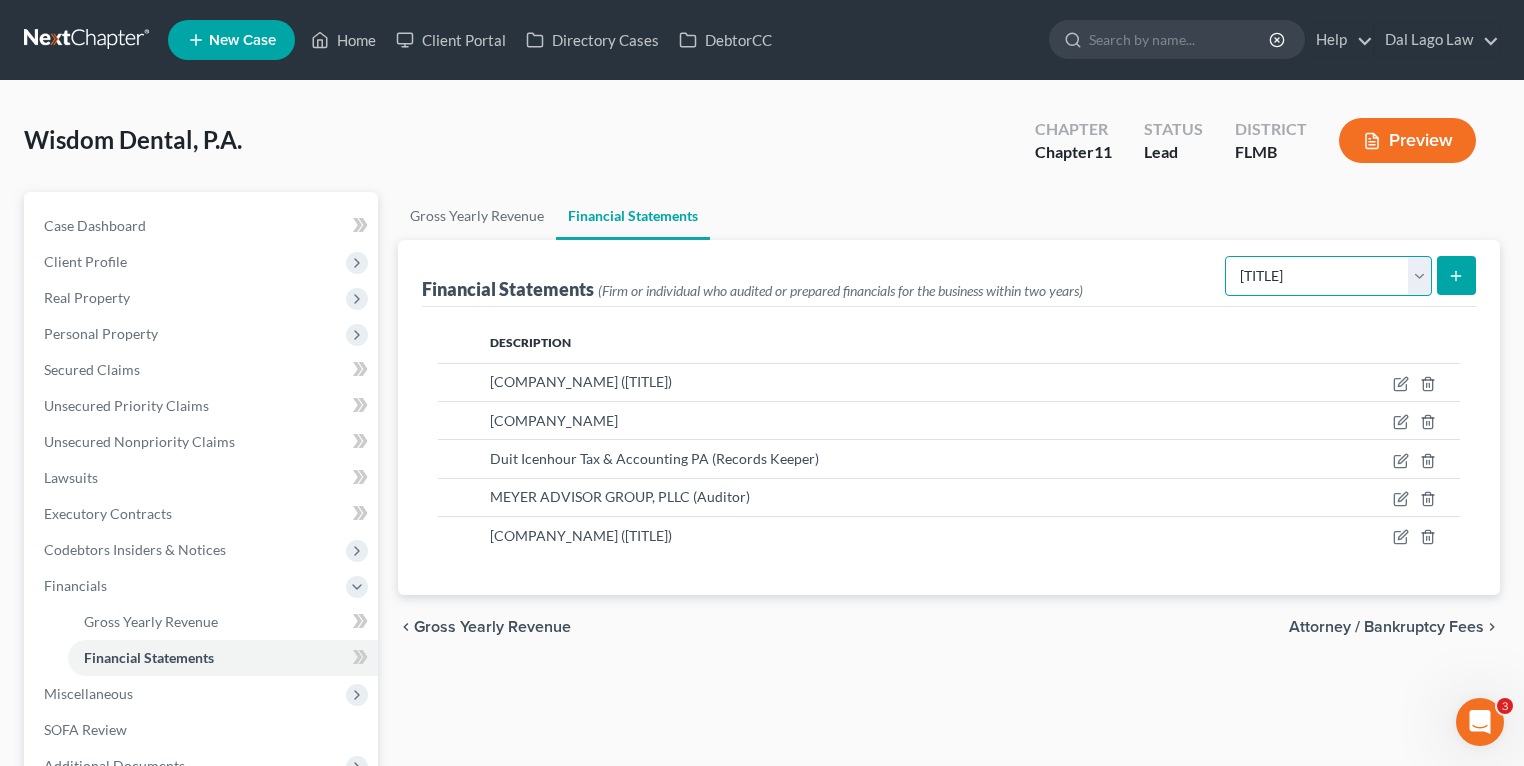 click on "Select Auditor Bookkeeper Creditor Pension Contribution Records Keeper Tax Consolidation Group" at bounding box center (1328, 276) 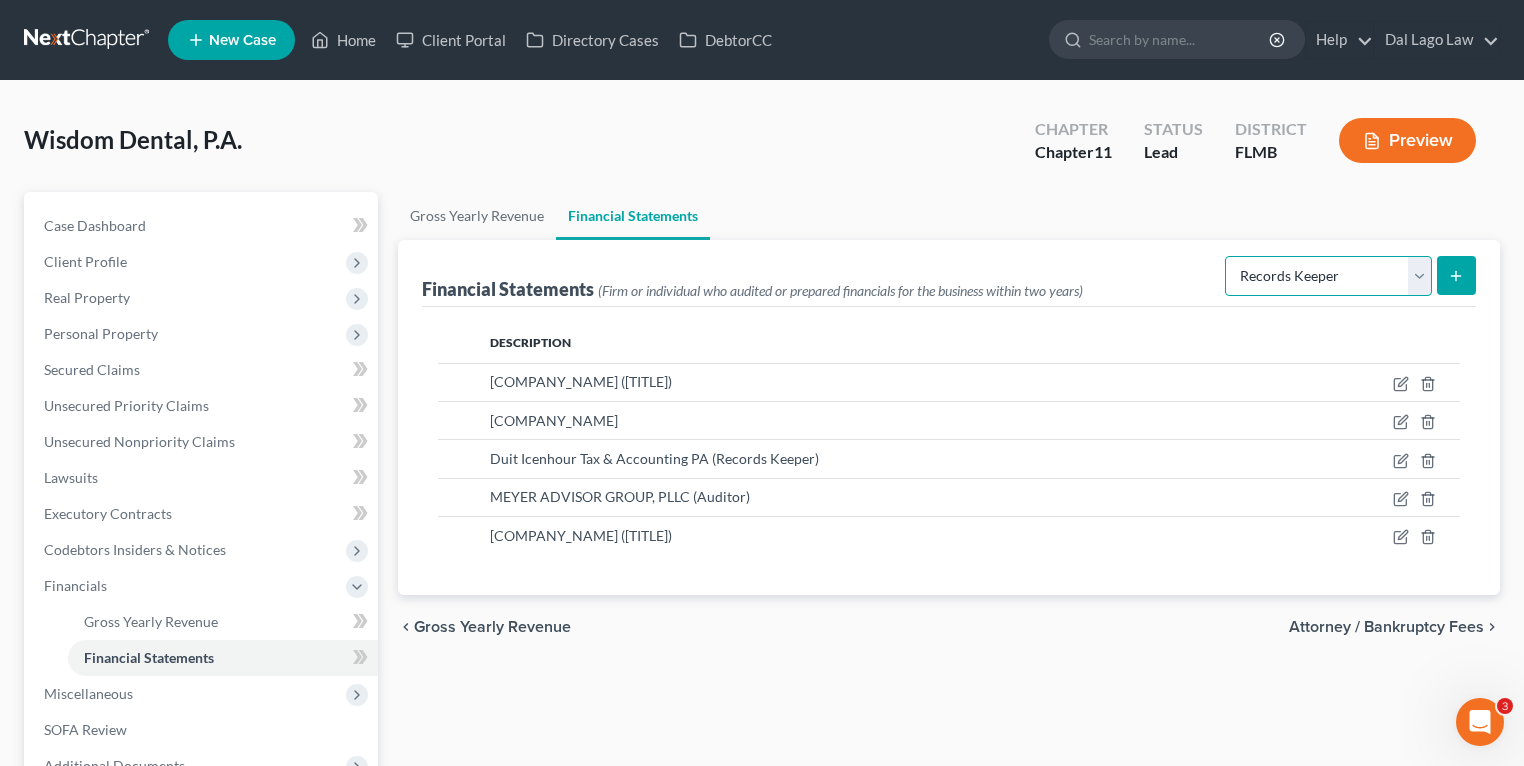 click on "Select Auditor Bookkeeper Creditor Pension Contribution Records Keeper Tax Consolidation Group" at bounding box center [1328, 276] 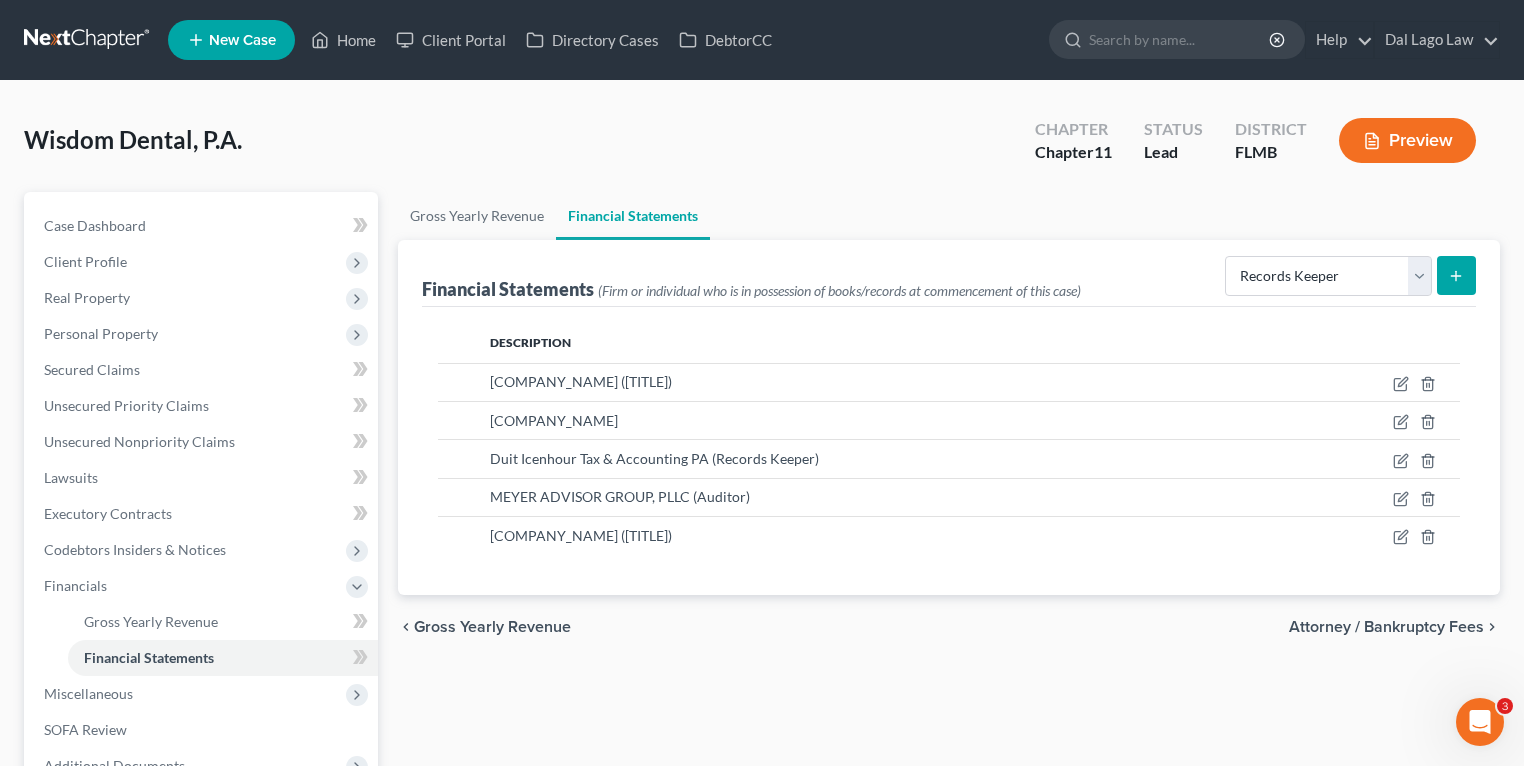 click at bounding box center [1456, 275] 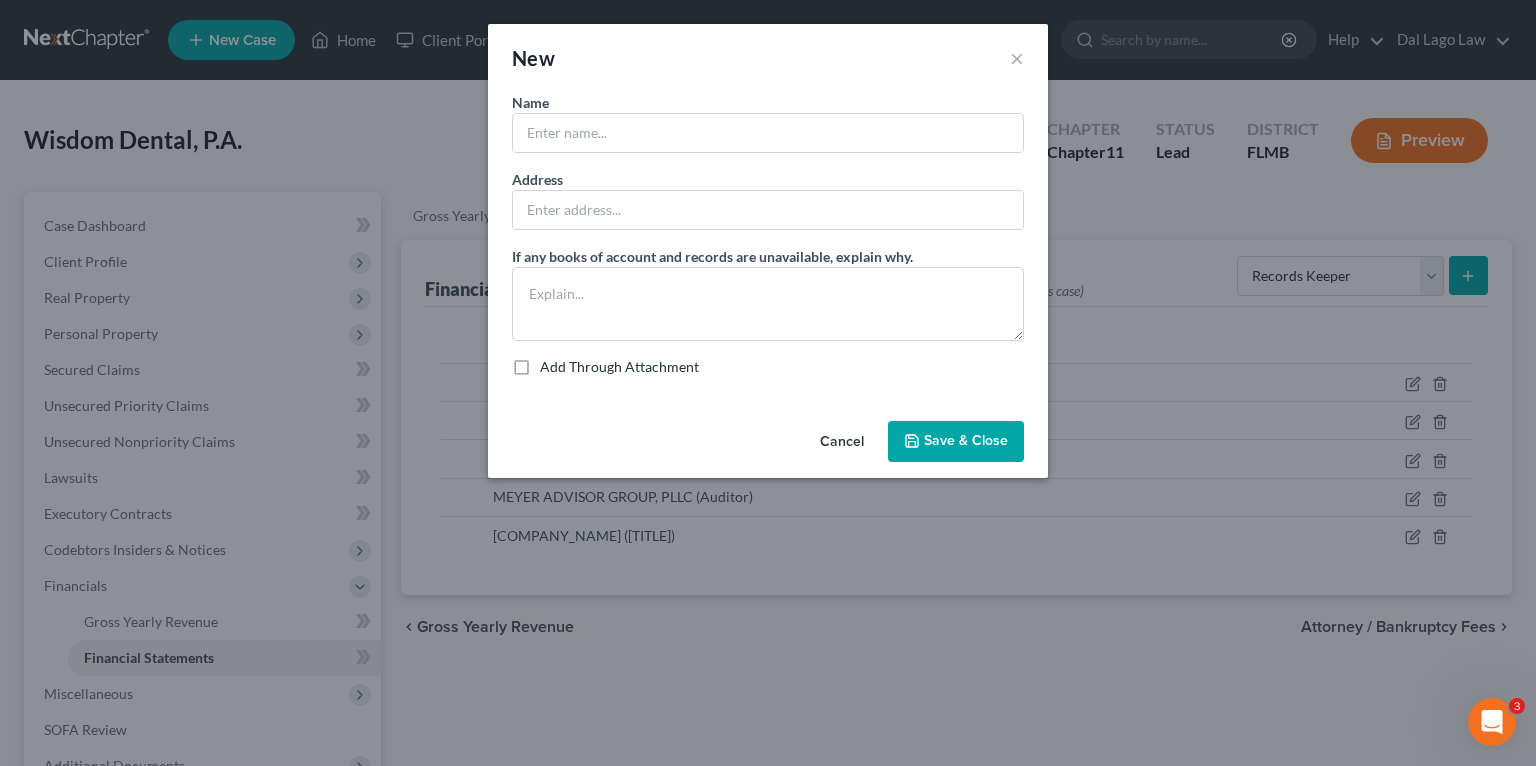 click on "New   ×" at bounding box center (768, 58) 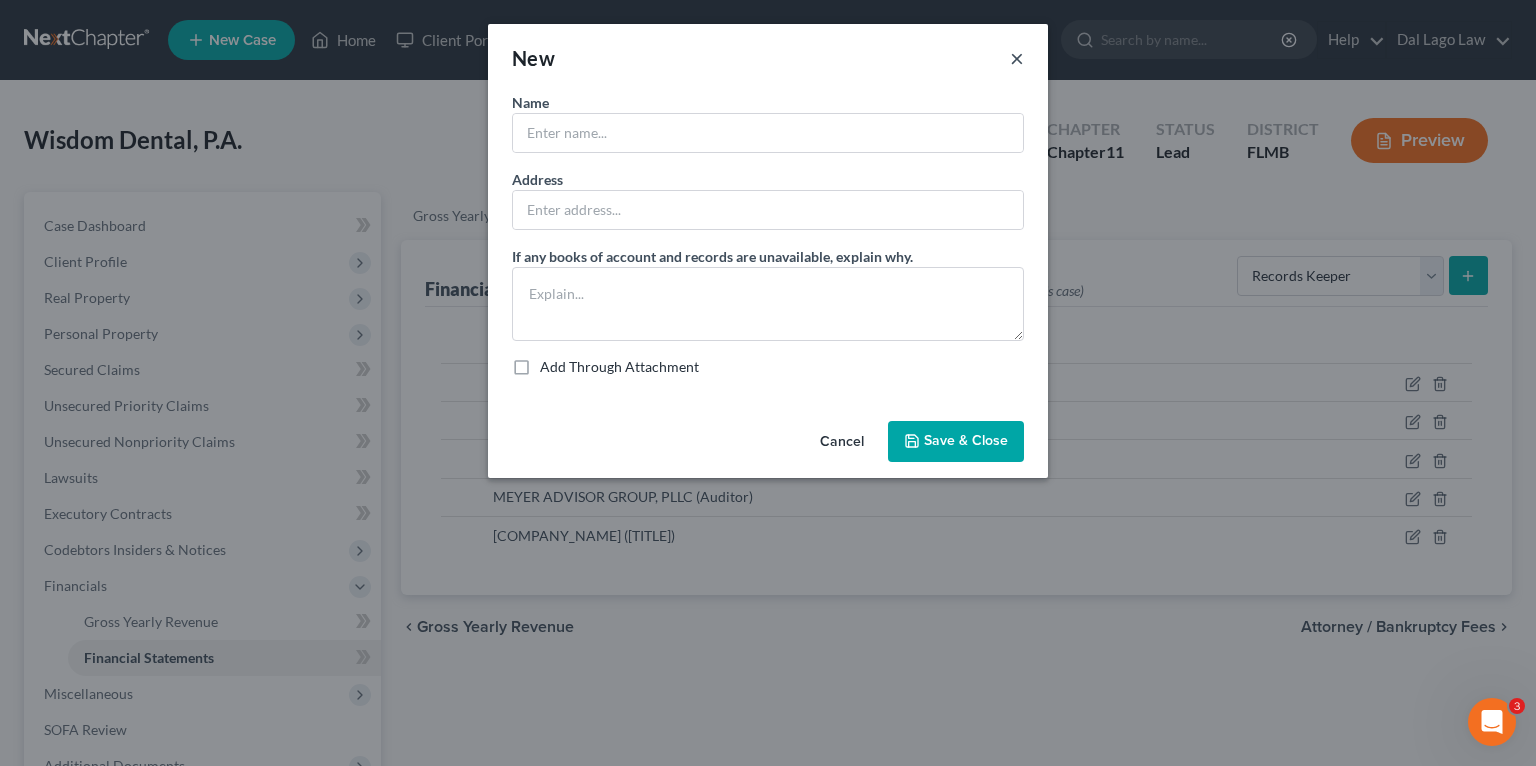 click on "×" at bounding box center (1017, 58) 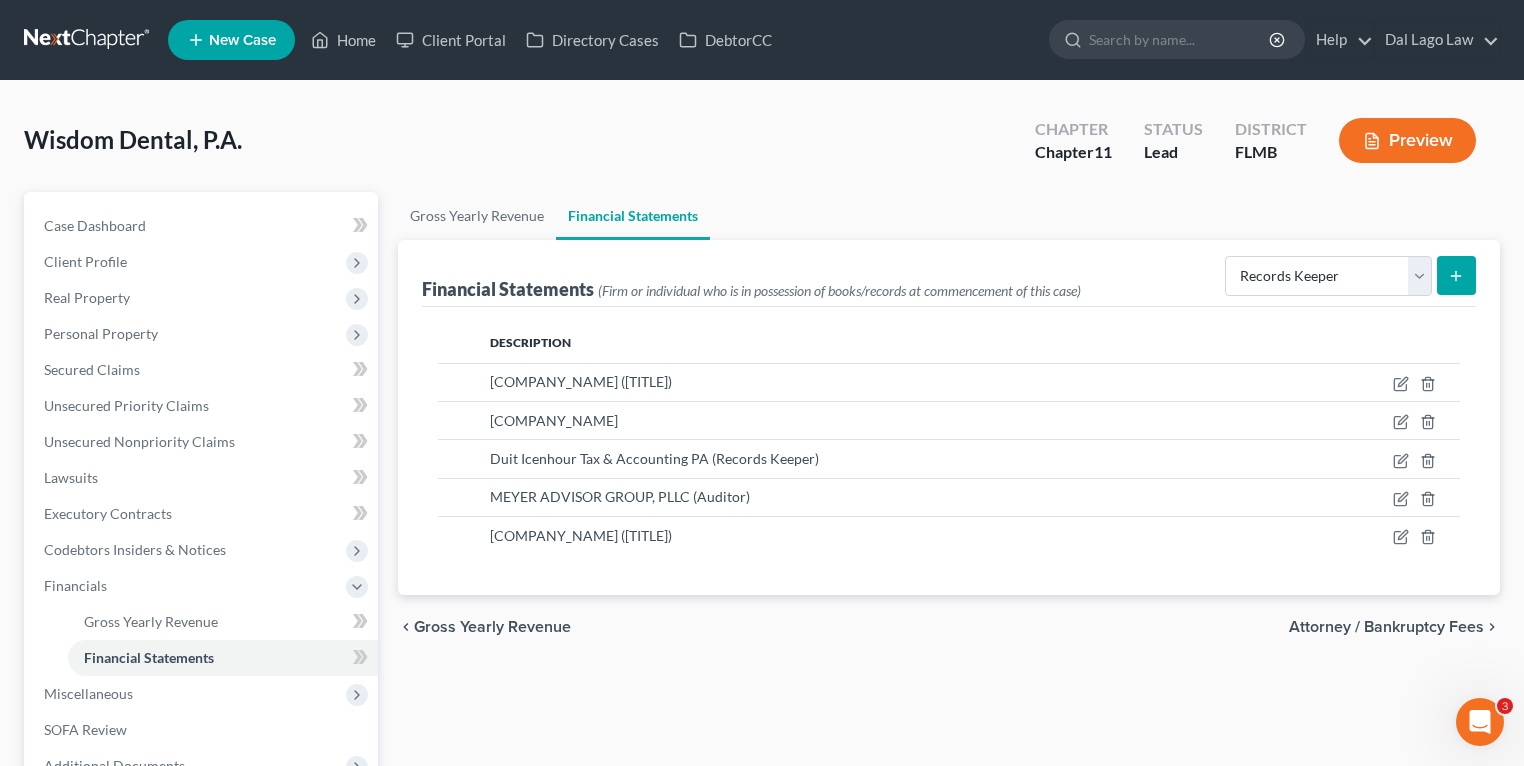 click at bounding box center (1456, 275) 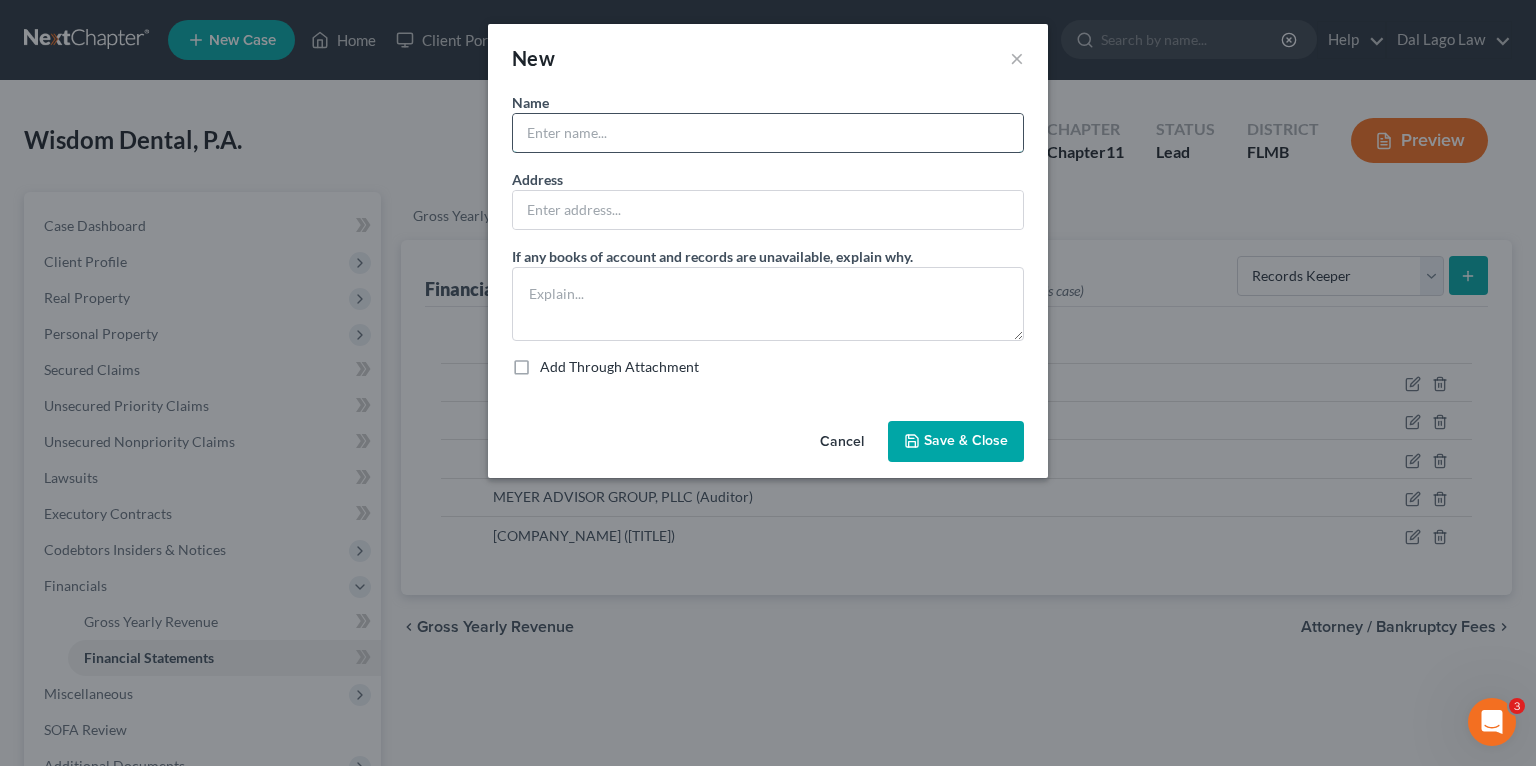 click at bounding box center [768, 133] 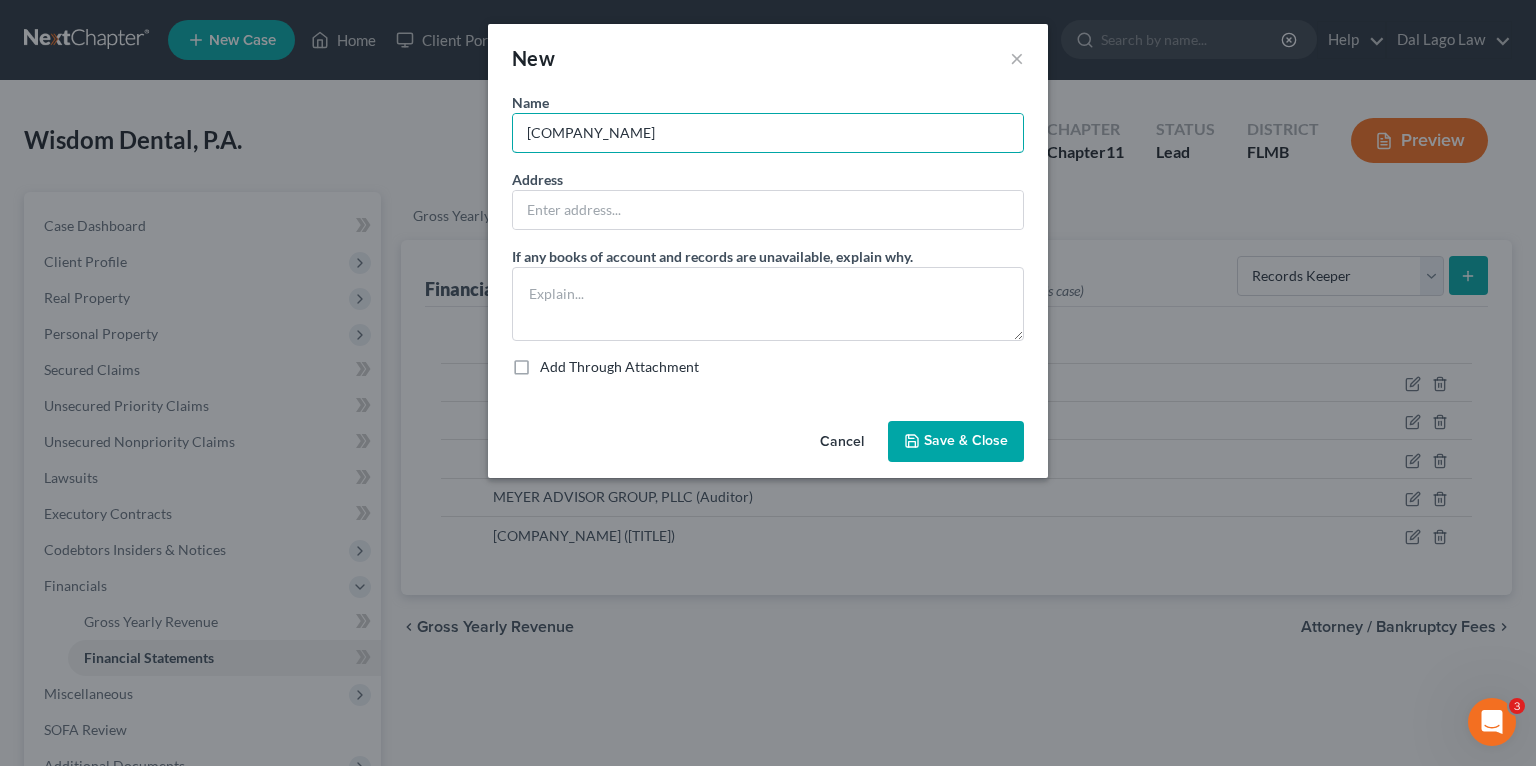 type on "MEYER ADVISOR GROUP, PLLC" 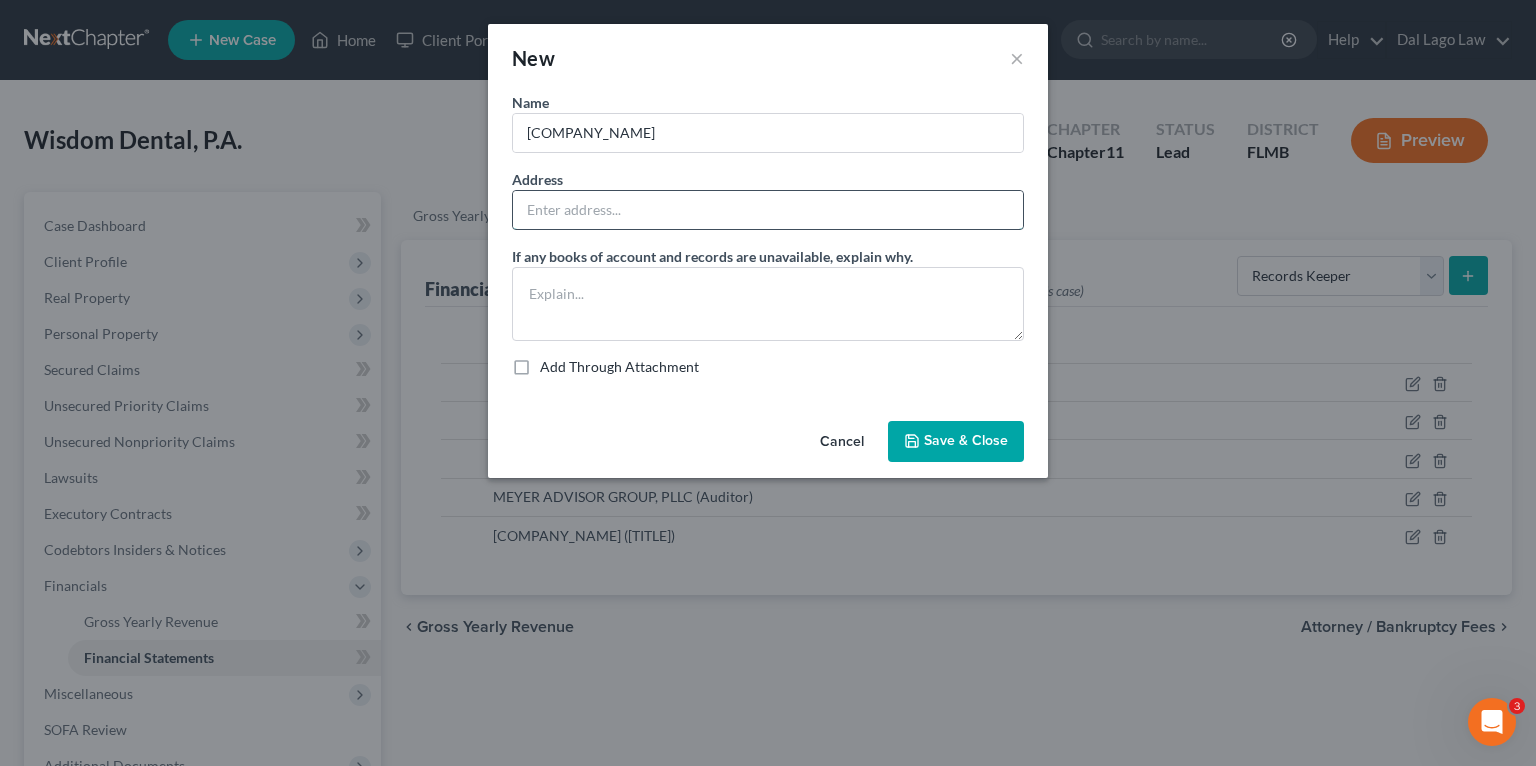 click at bounding box center (768, 210) 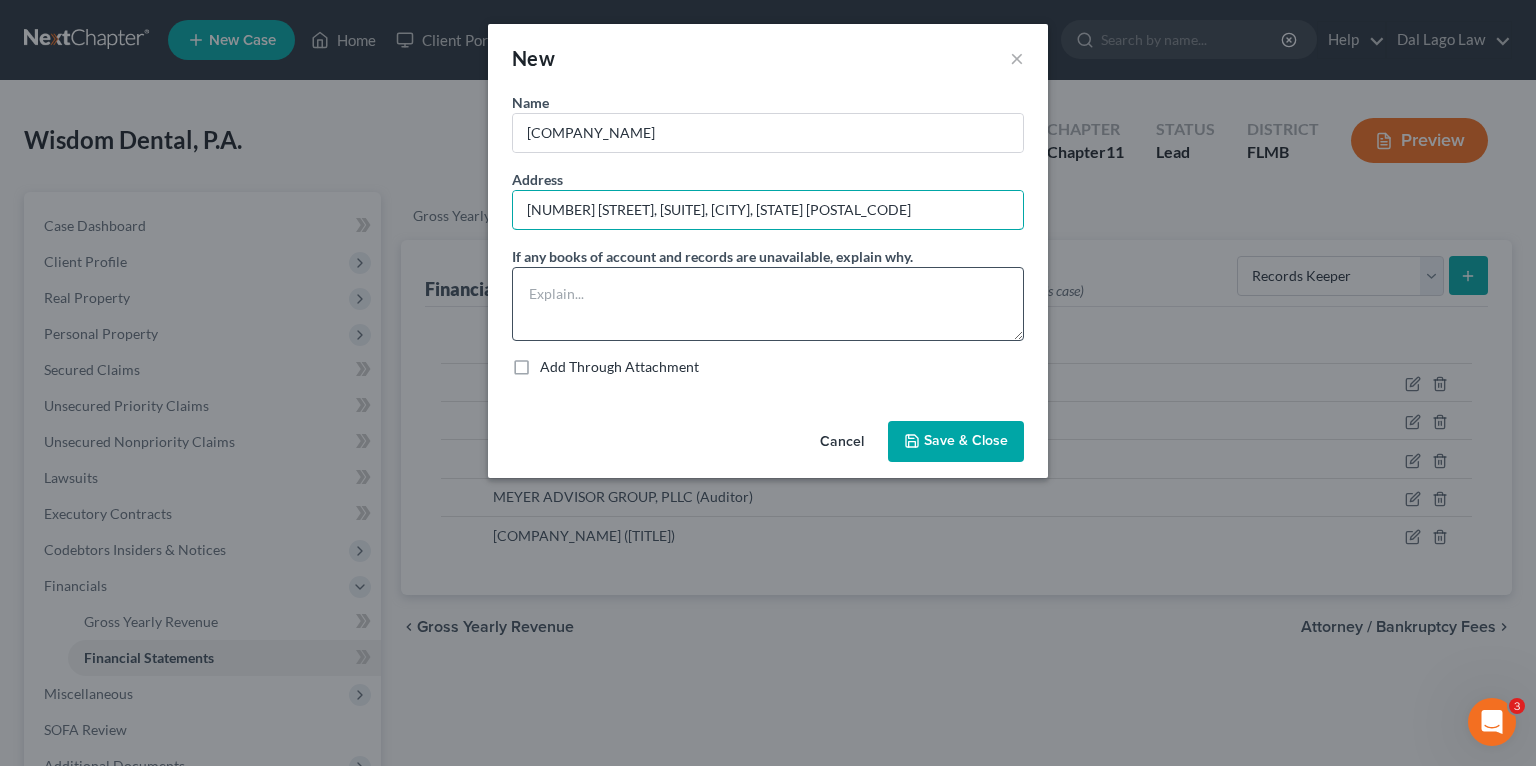 type on "2893 EXECUTIVE PARK DRIVE, SUITE 104, WESTON, FL 33331" 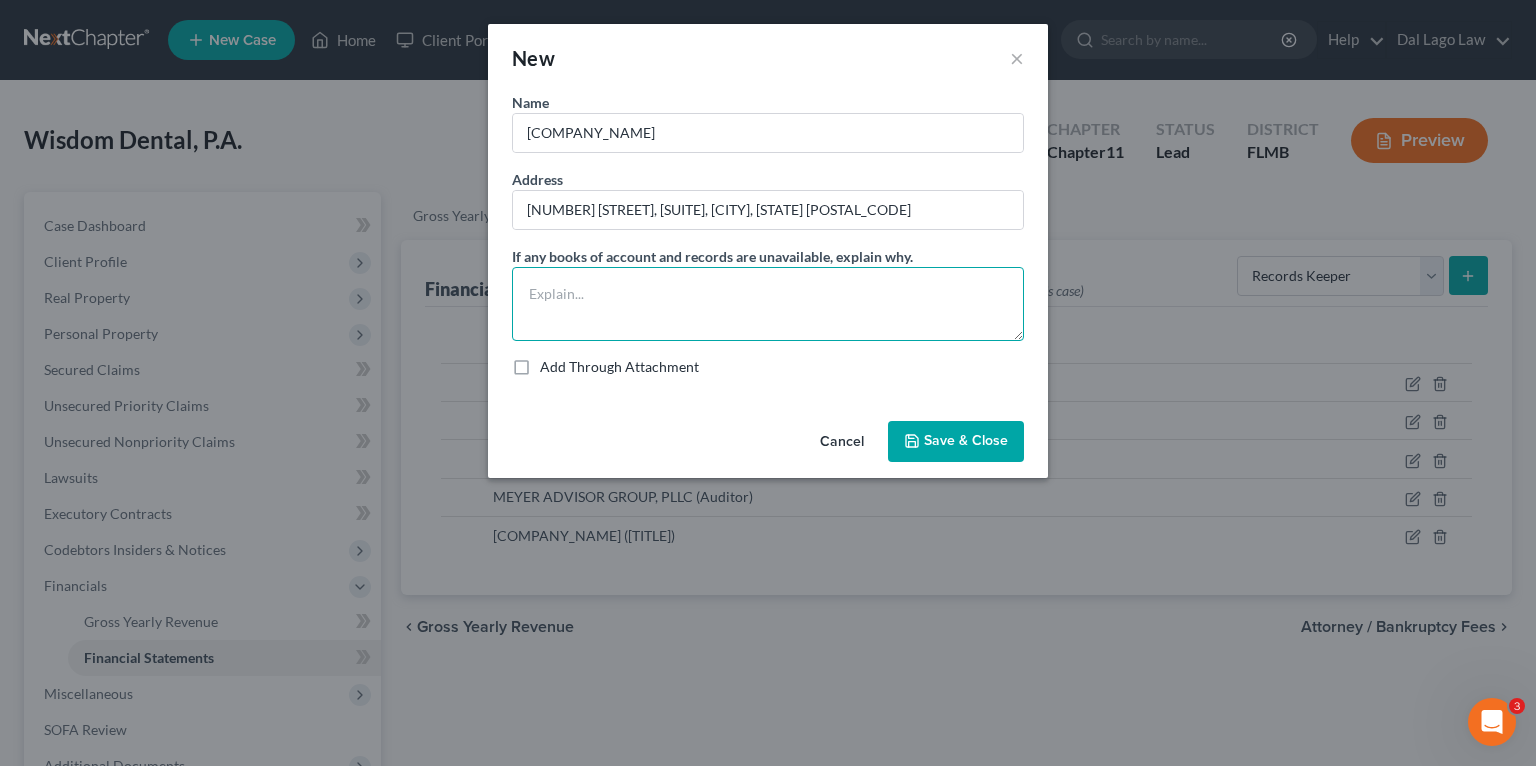 click at bounding box center [768, 304] 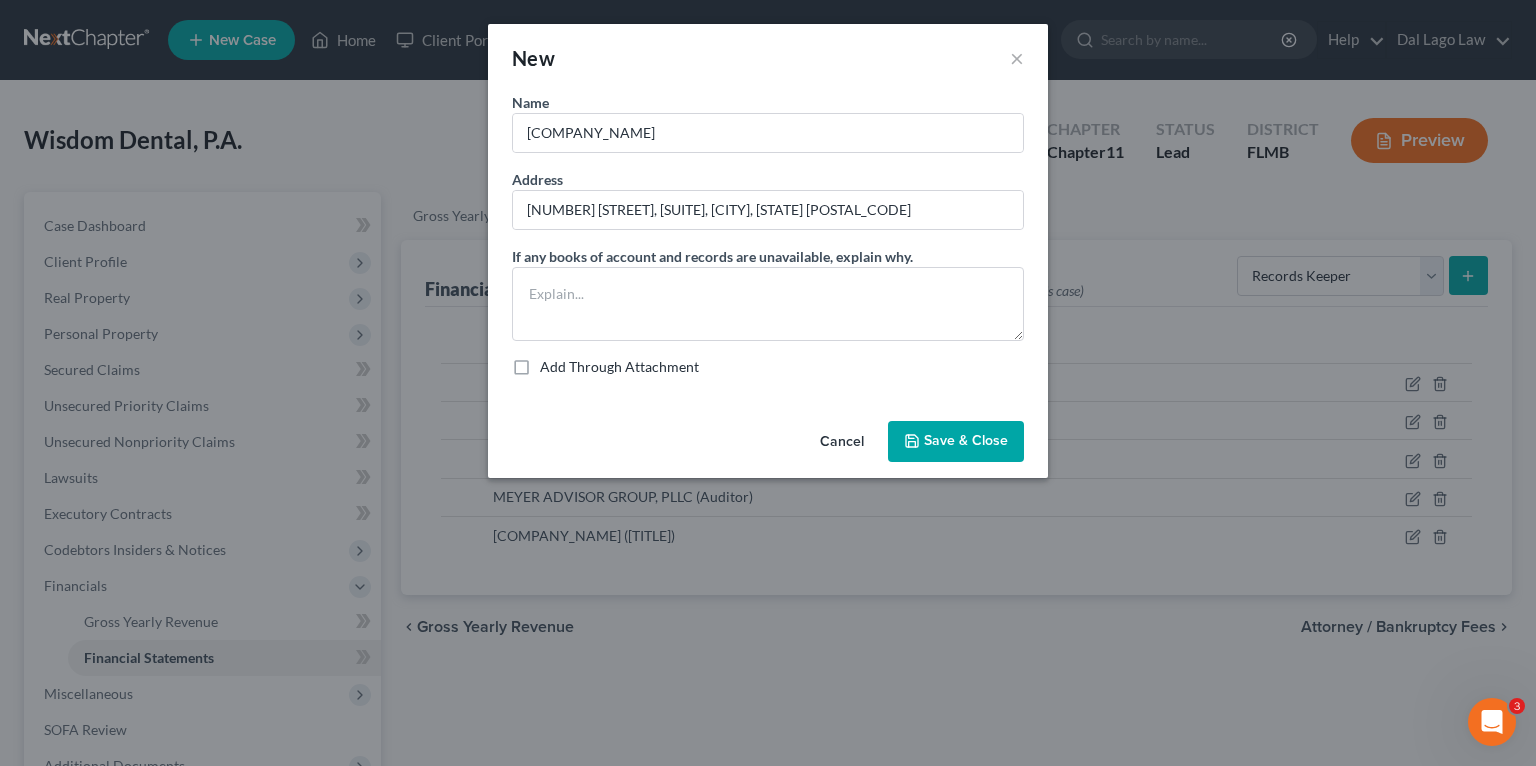 click on "Save & Close" at bounding box center (966, 441) 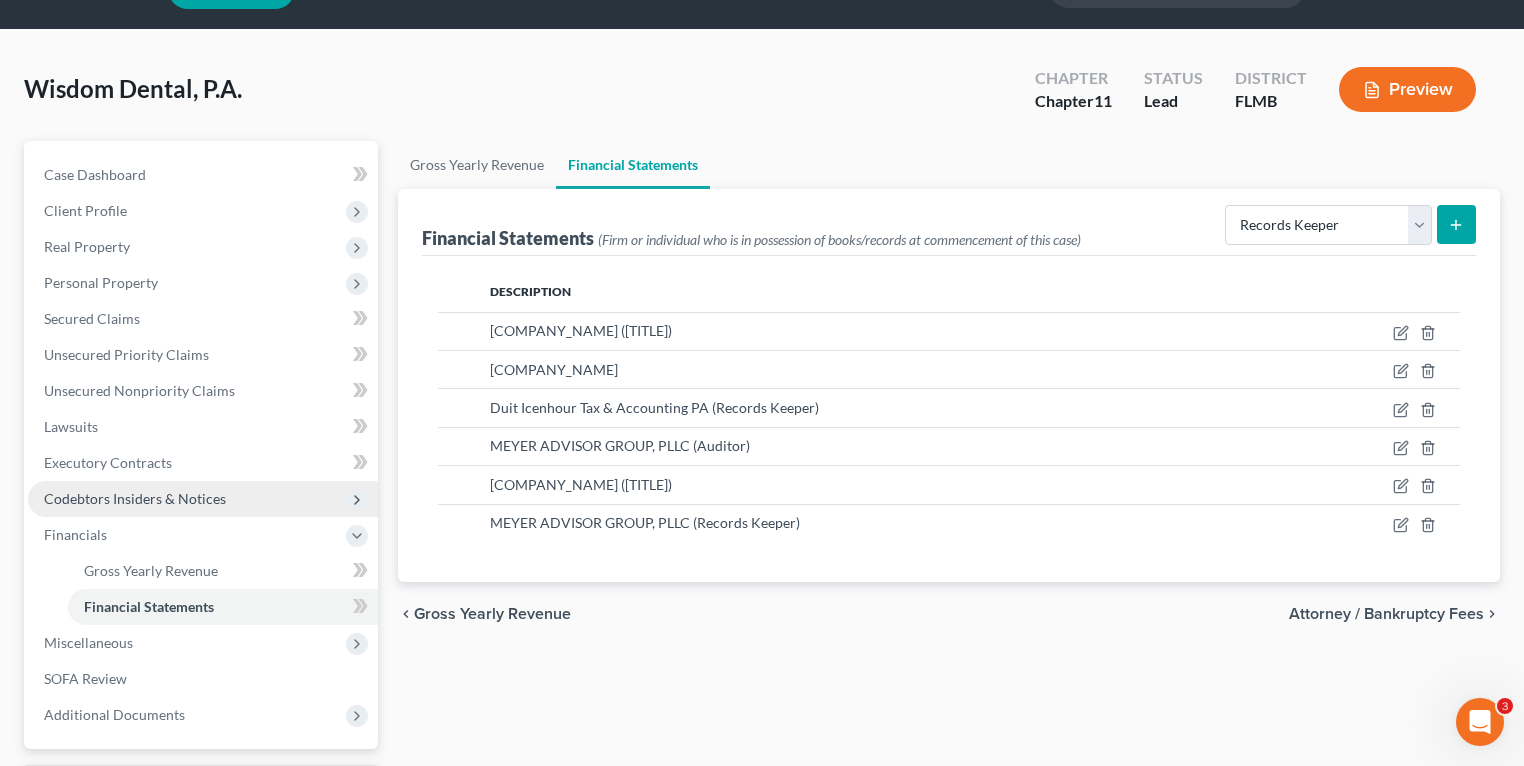 scroll, scrollTop: 0, scrollLeft: 0, axis: both 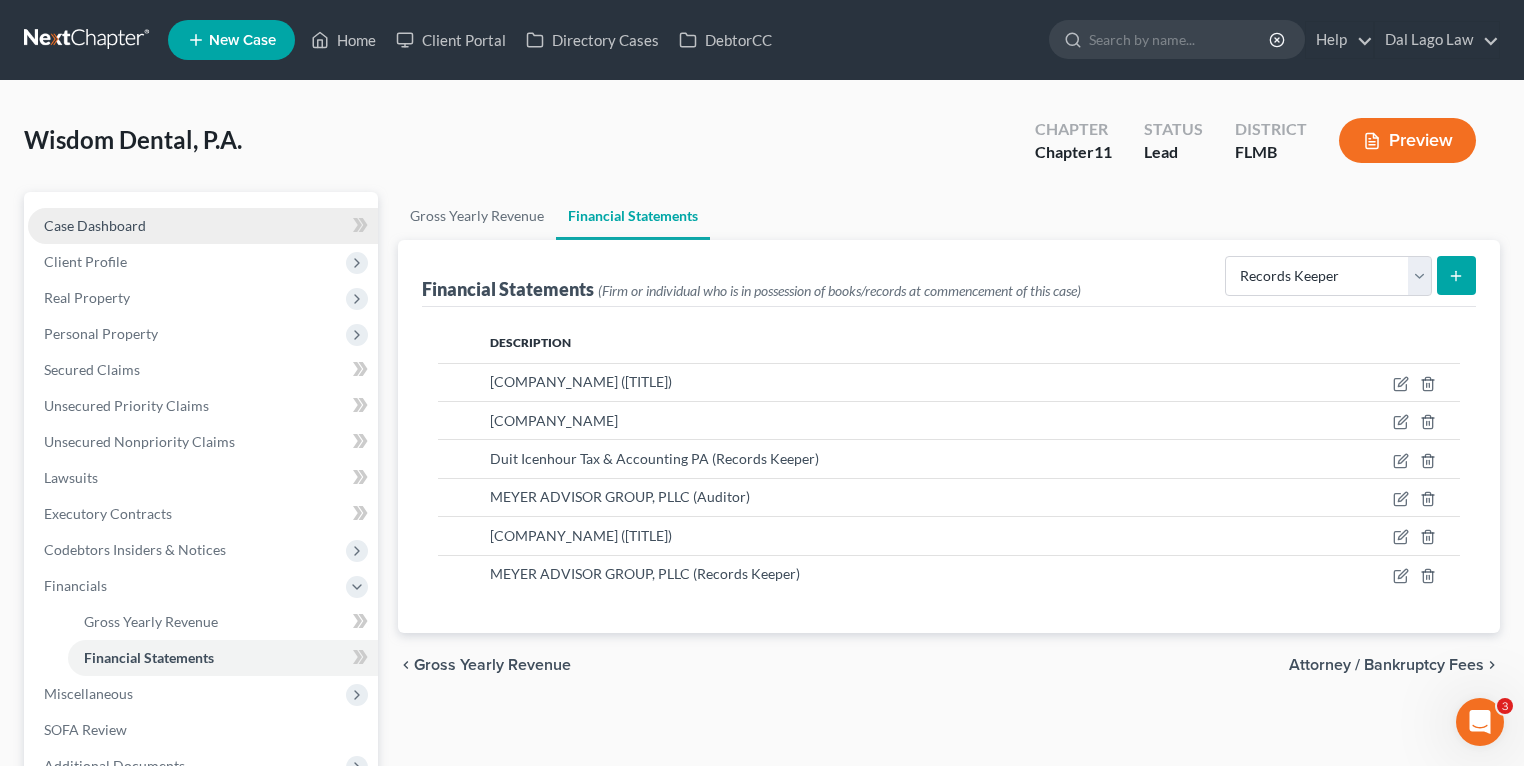 click on "Case Dashboard" at bounding box center (203, 226) 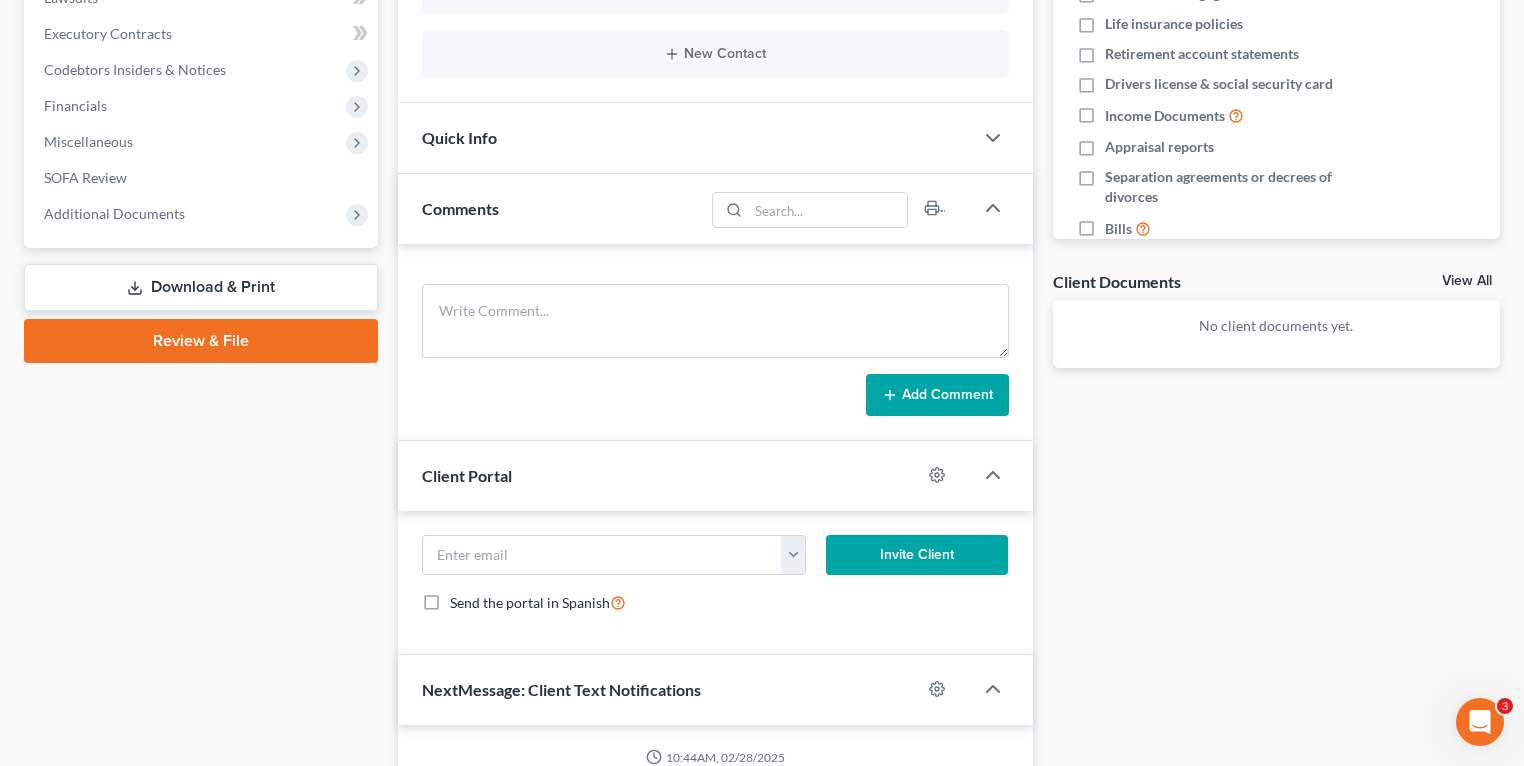 scroll, scrollTop: 535, scrollLeft: 0, axis: vertical 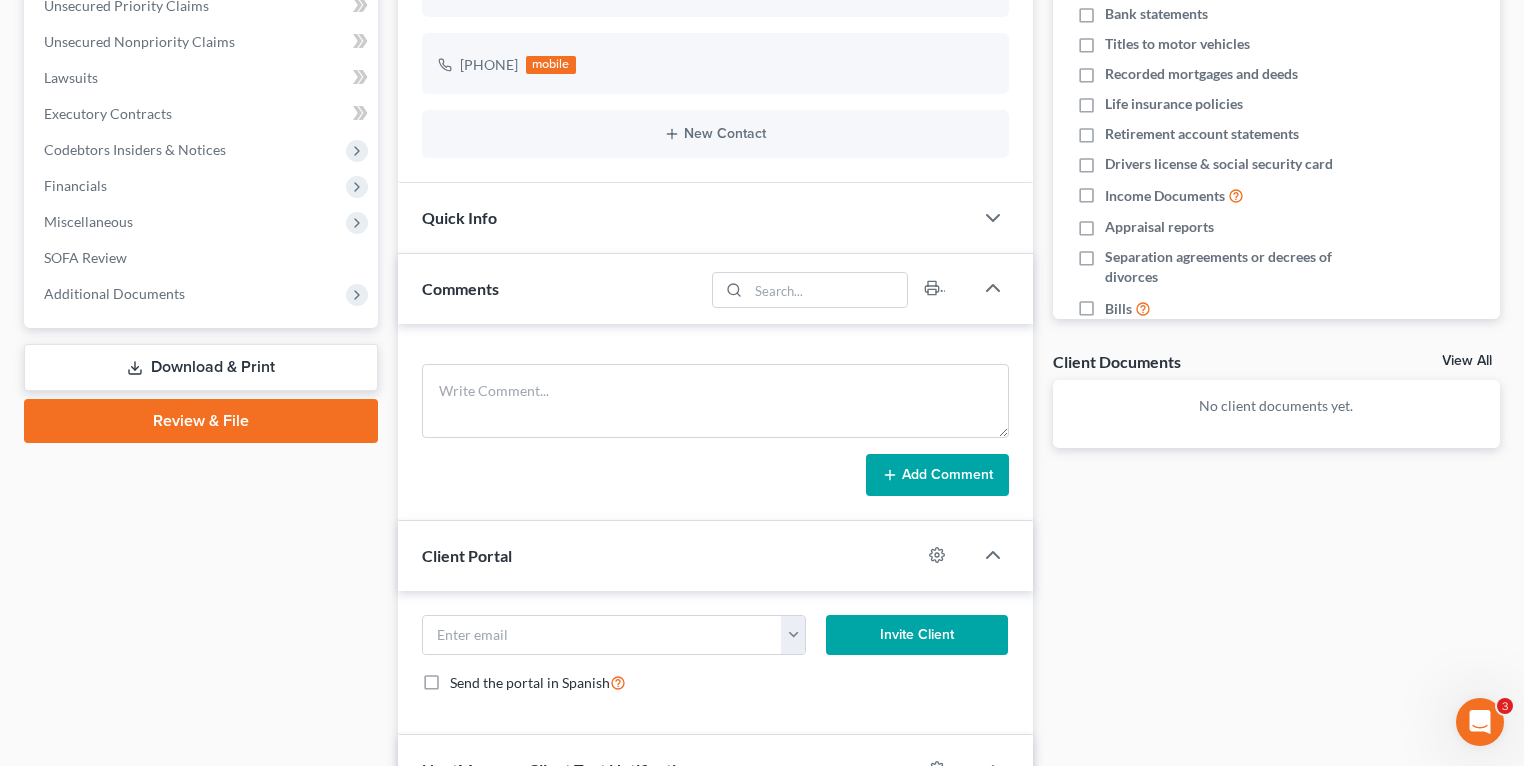 click on "Download & Print" at bounding box center (201, 367) 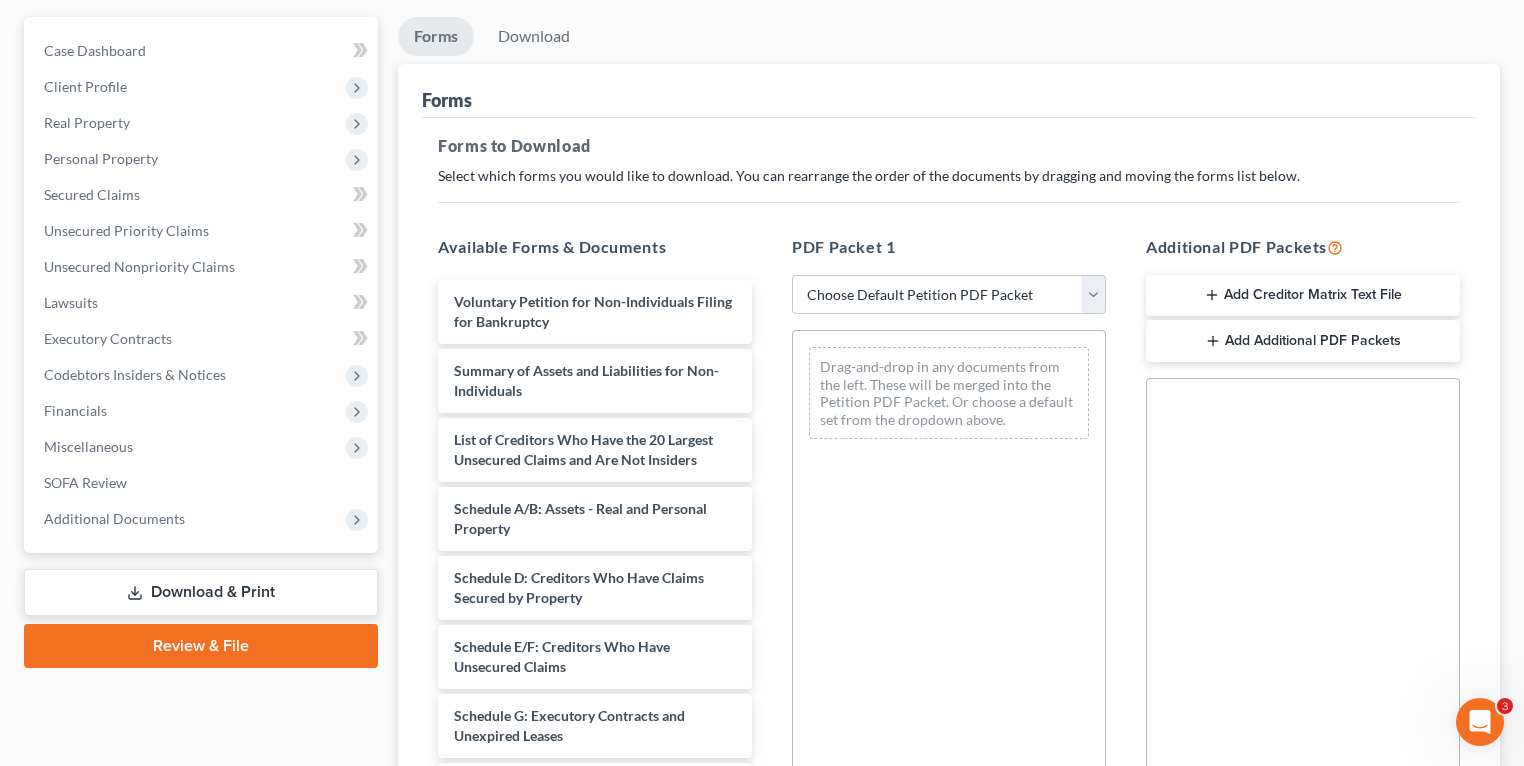 scroll, scrollTop: 0, scrollLeft: 0, axis: both 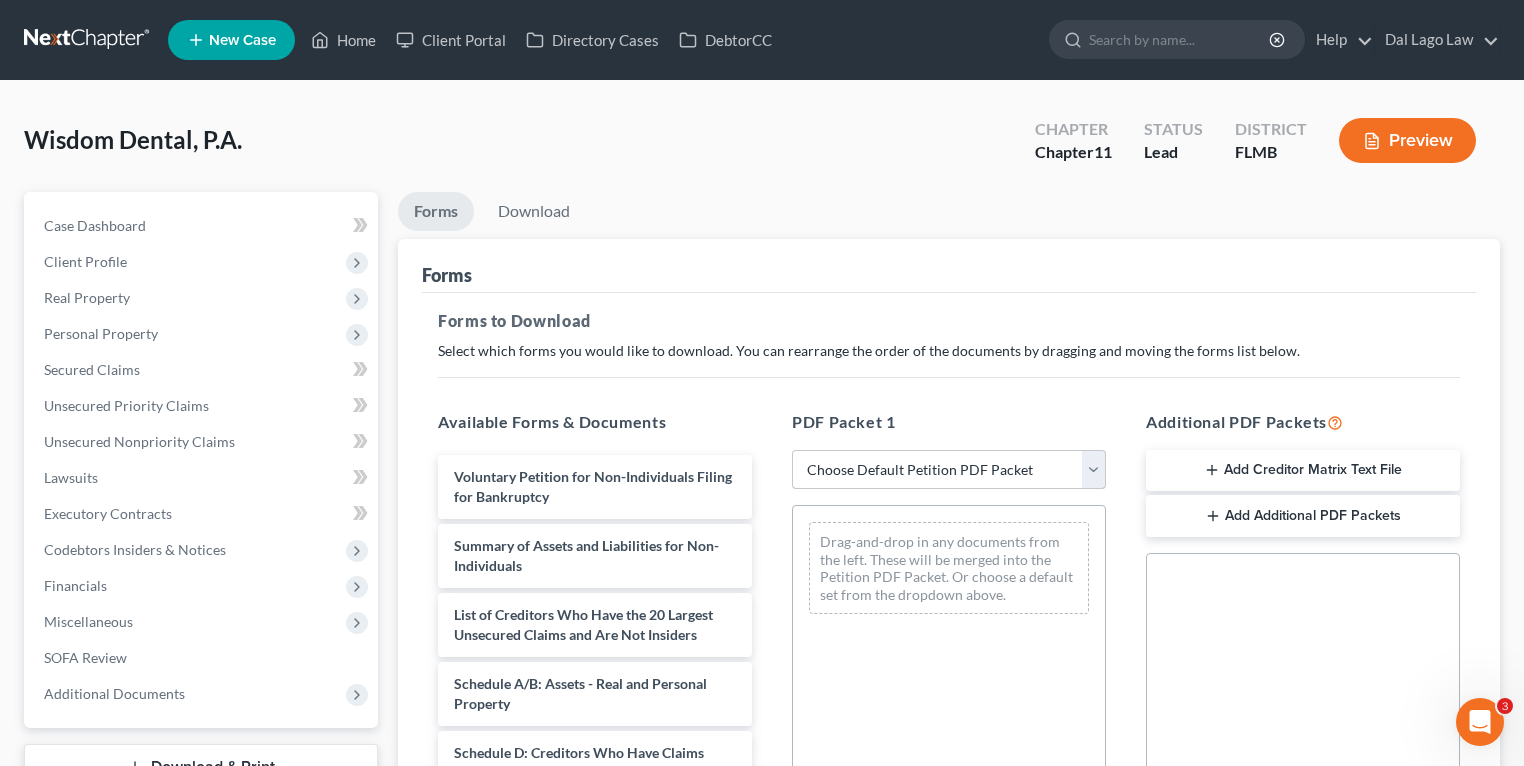 click on "Choose Default Petition PDF Packet Complete Bankruptcy Petition (all forms and schedules) Emergency Filing Forms (Petition and Creditor List Only) Amended Forms Signature Pages Only SOFA Only" at bounding box center [949, 470] 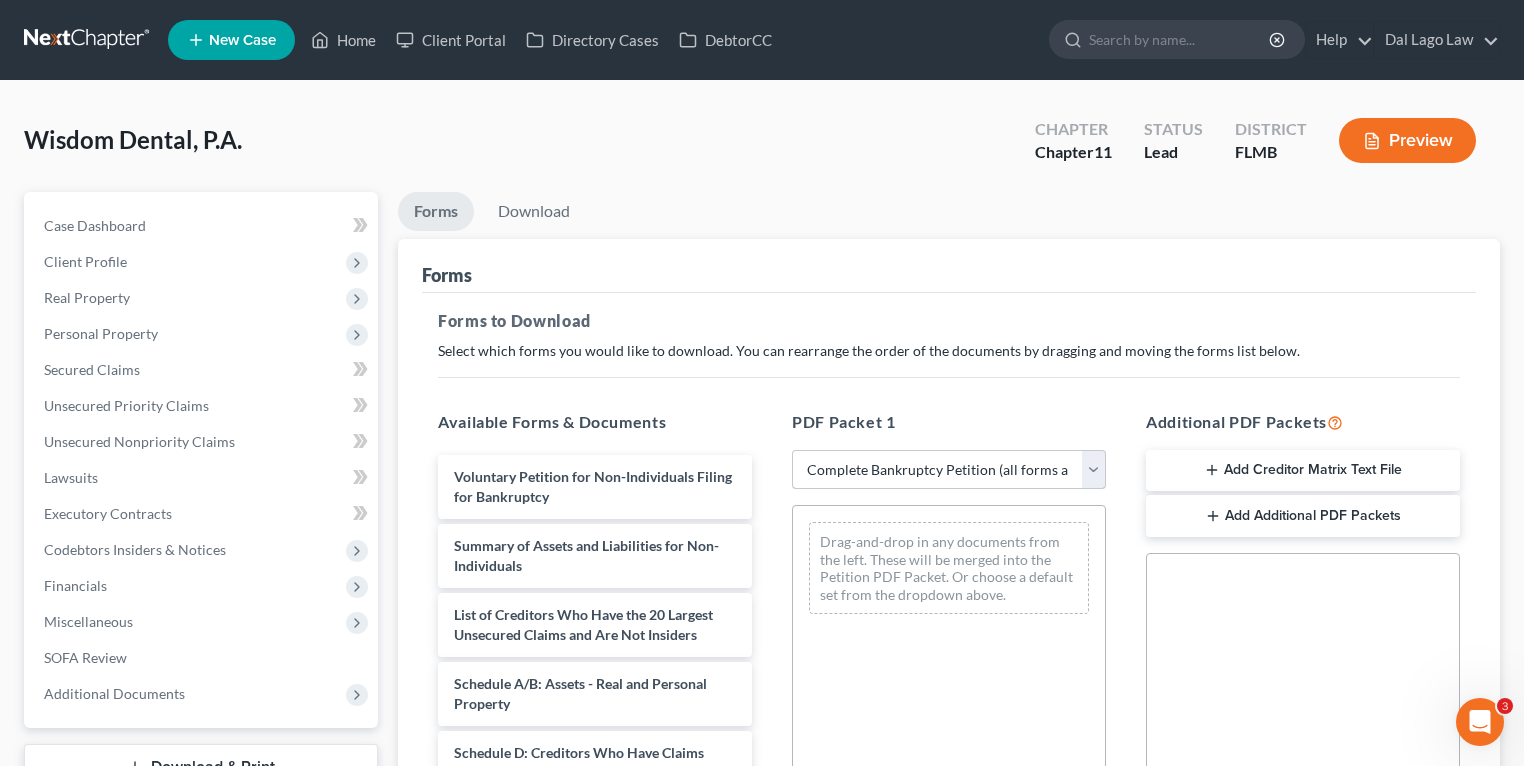 click on "Choose Default Petition PDF Packet Complete Bankruptcy Petition (all forms and schedules) Emergency Filing Forms (Petition and Creditor List Only) Amended Forms Signature Pages Only SOFA Only" at bounding box center (949, 470) 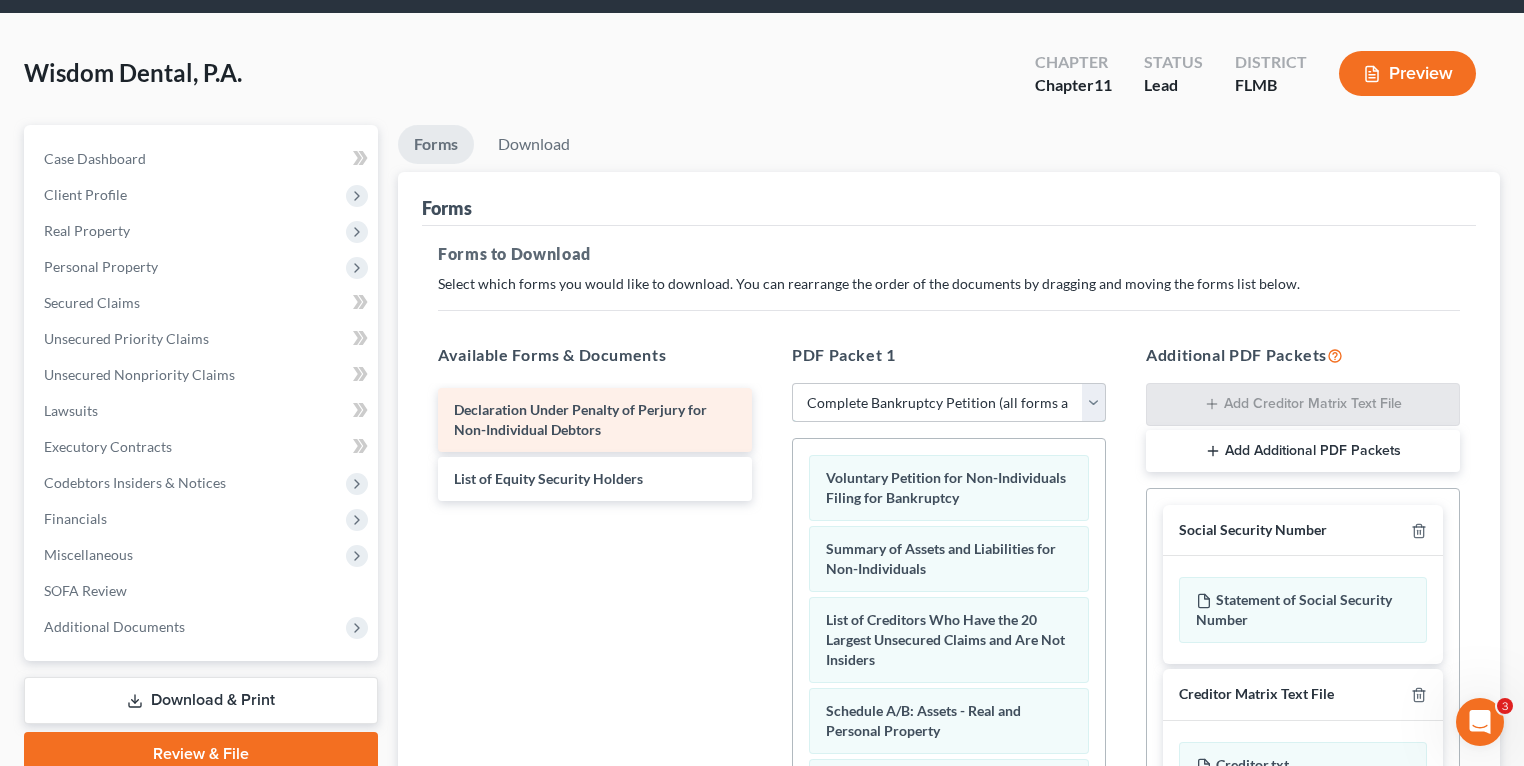 scroll, scrollTop: 160, scrollLeft: 0, axis: vertical 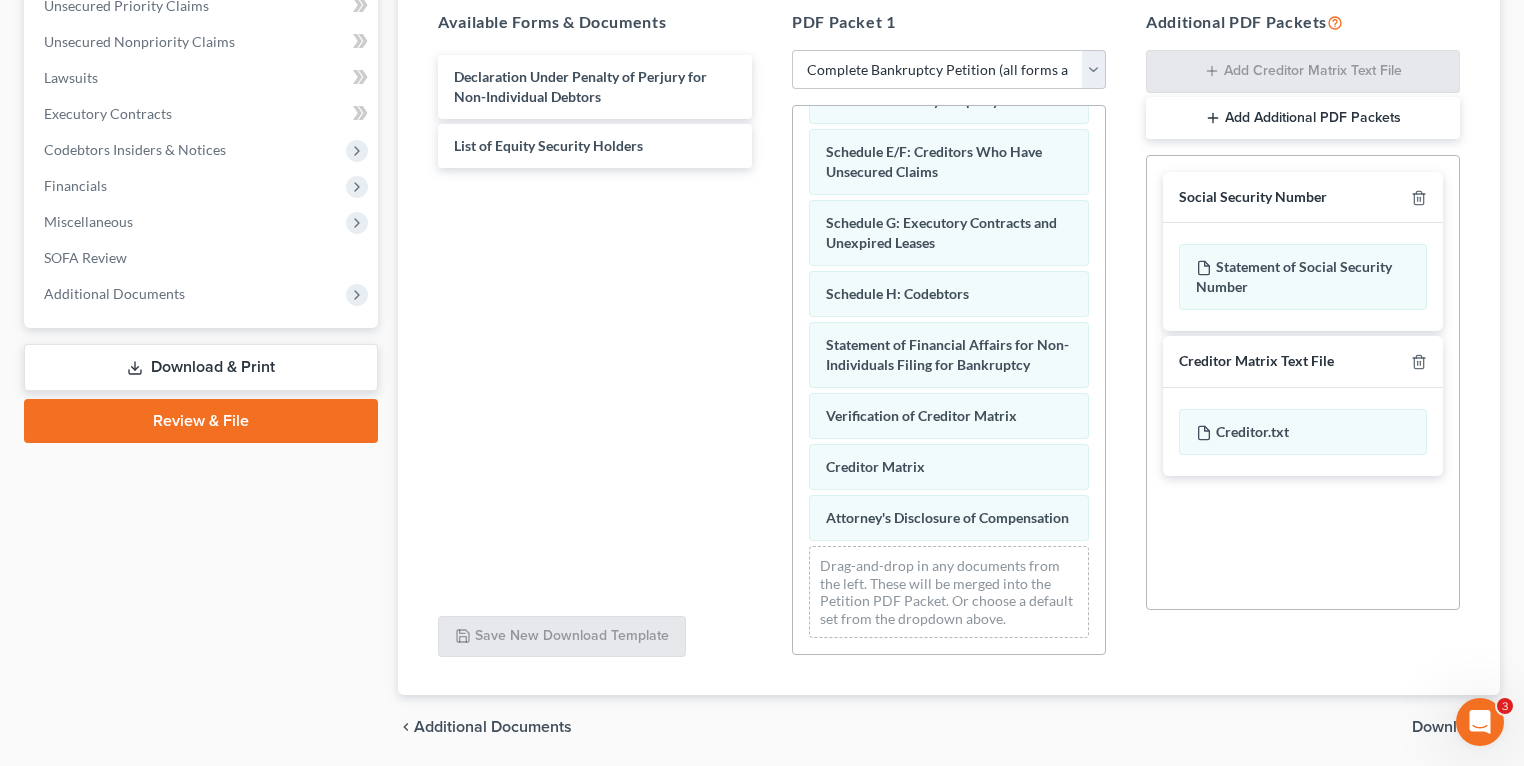 click on "Voluntary Petition for Non-Individuals Filing for Bankruptcy Summary of Assets and Liabilities for Non-Individuals List of Creditors Who Have the 20 Largest Unsecured Claims and Are Not Insiders Schedule A/B: Assets - Real and Personal Property Schedule D: Creditors Who Have Claims Secured by Property Schedule E/F: Creditors Who Have Unsecured Claims Schedule G: Executory Contracts and Unexpired Leases Schedule H: Codebtors Statement of Financial Affairs for Non-Individuals Filing for Bankruptcy Verification of Creditor Matrix Creditor Matrix Attorney's Disclosure of Compensation Drag-and-drop in any documents from the left. These will be merged into the Petition PDF Packet. Or choose a default set from the dropdown above." at bounding box center [949, 196] 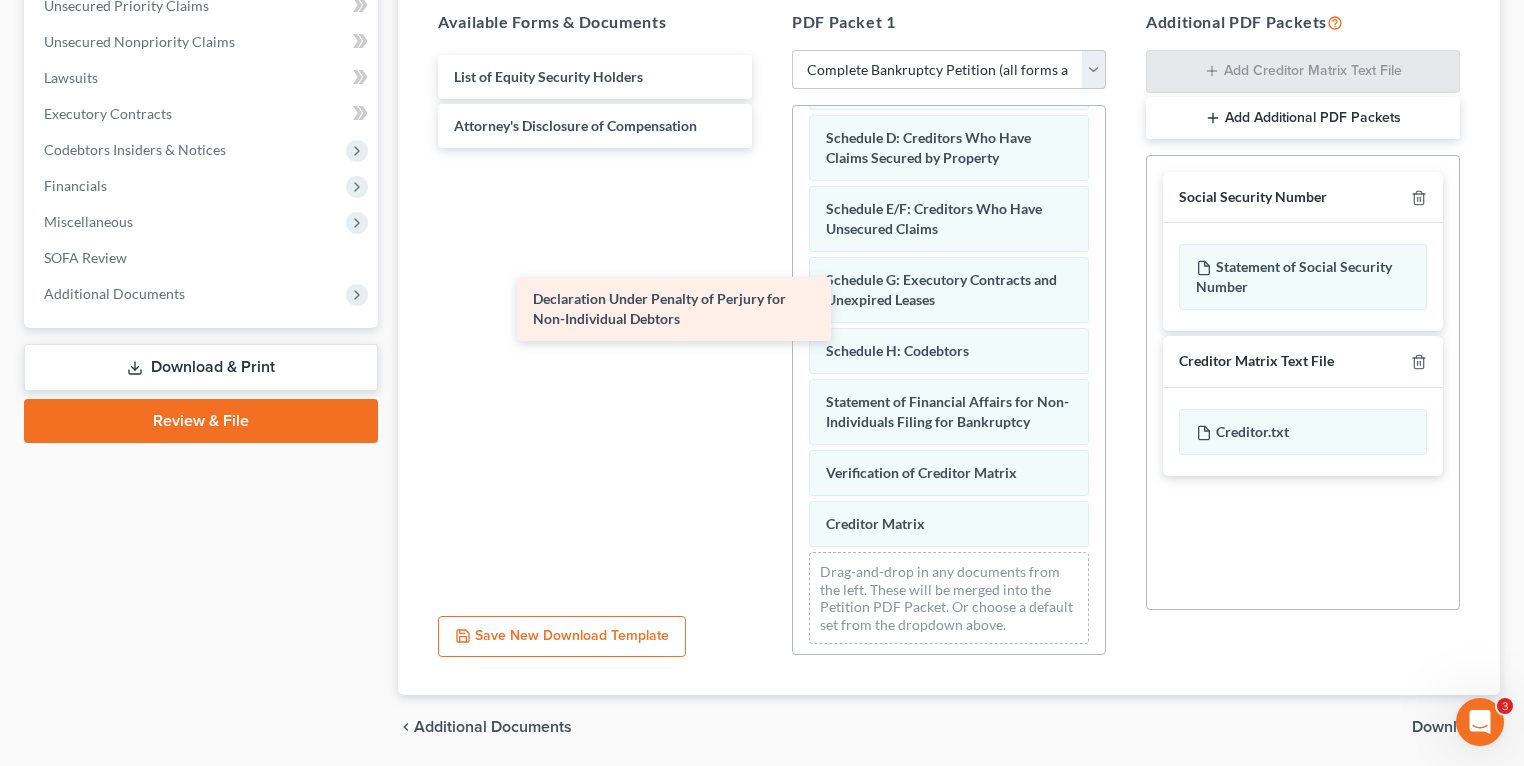 scroll, scrollTop: 382, scrollLeft: 0, axis: vertical 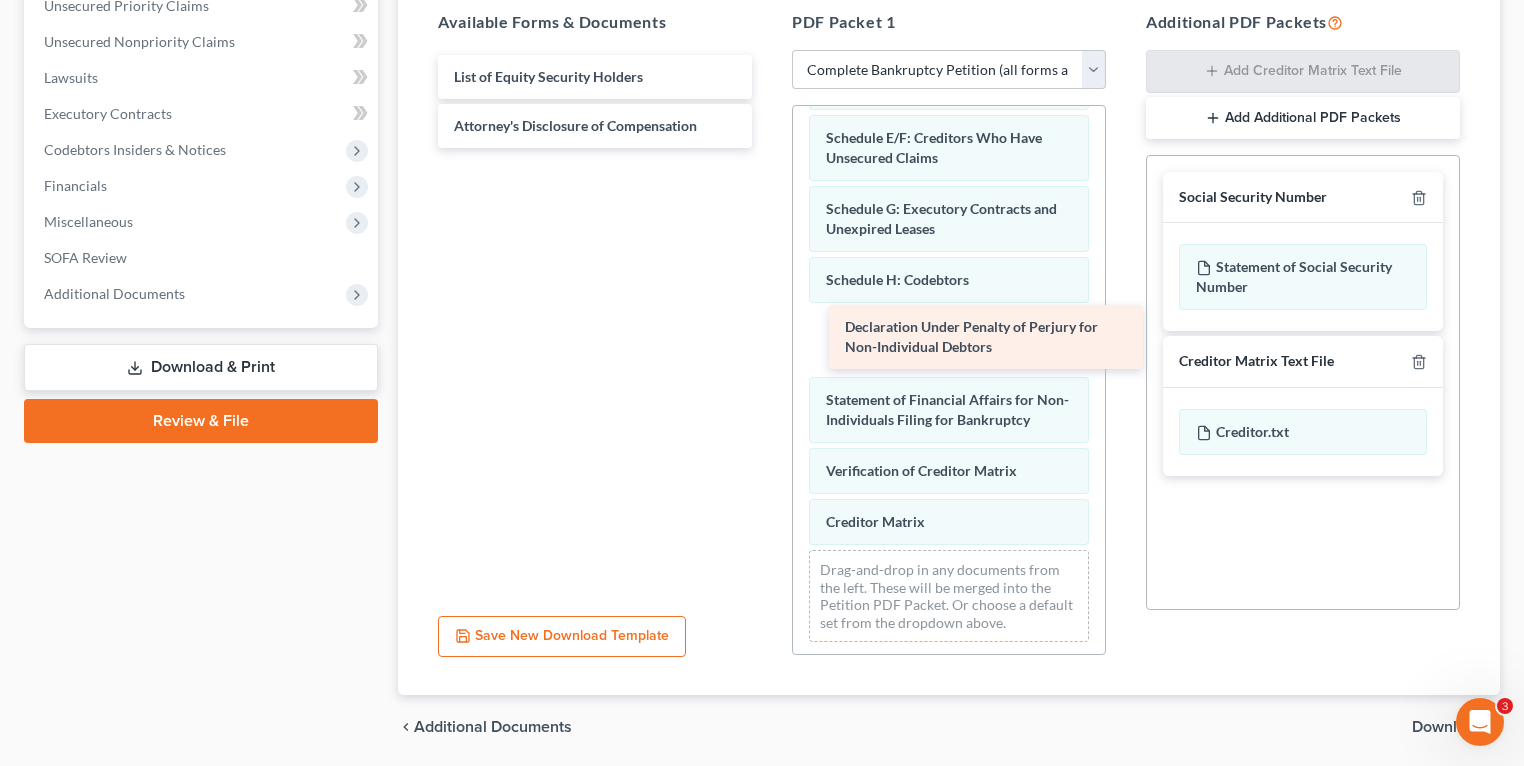 drag, startPoint x: 541, startPoint y: 88, endPoint x: 932, endPoint y: 340, distance: 465.172 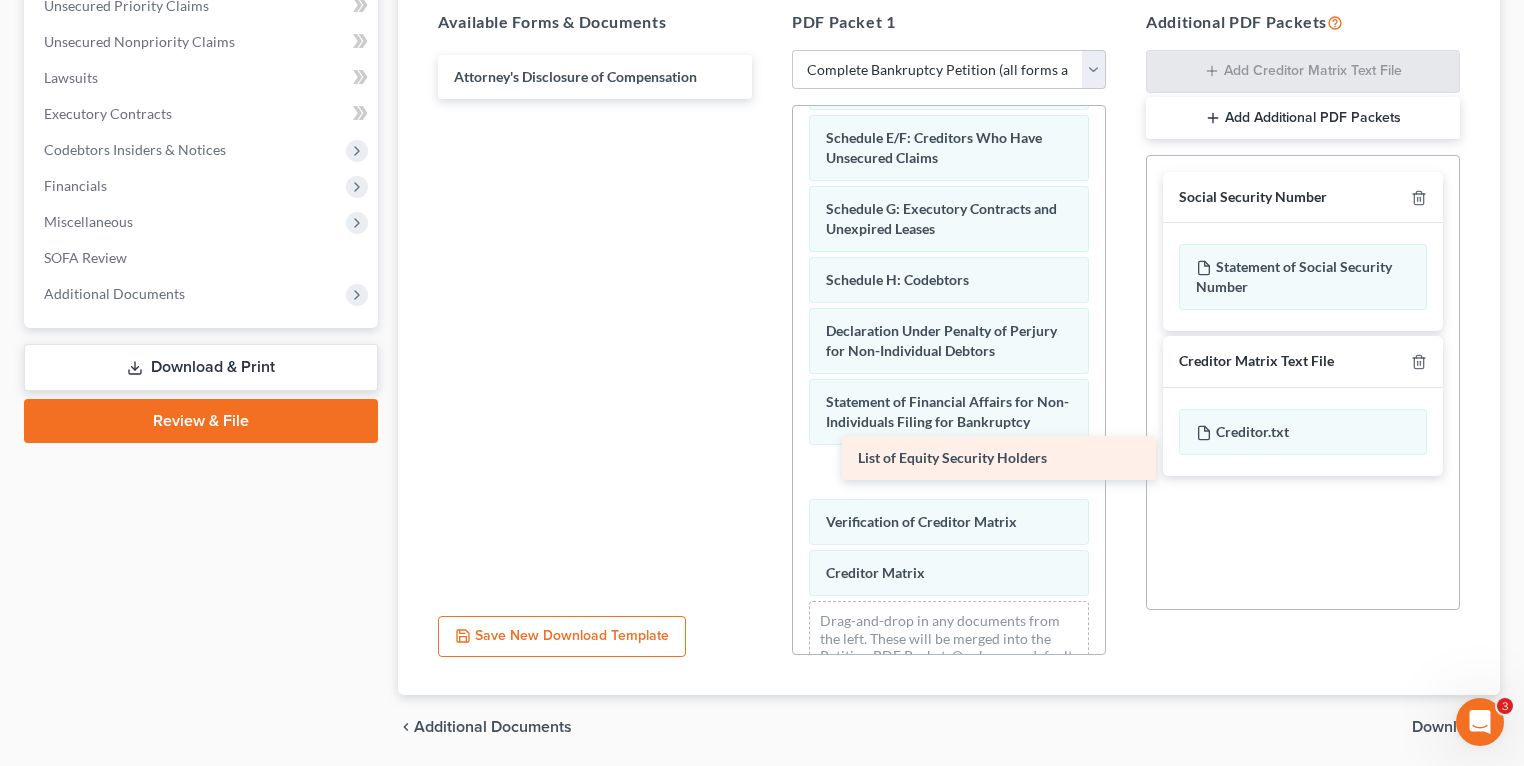 drag, startPoint x: 538, startPoint y: 73, endPoint x: 936, endPoint y: 458, distance: 553.7409 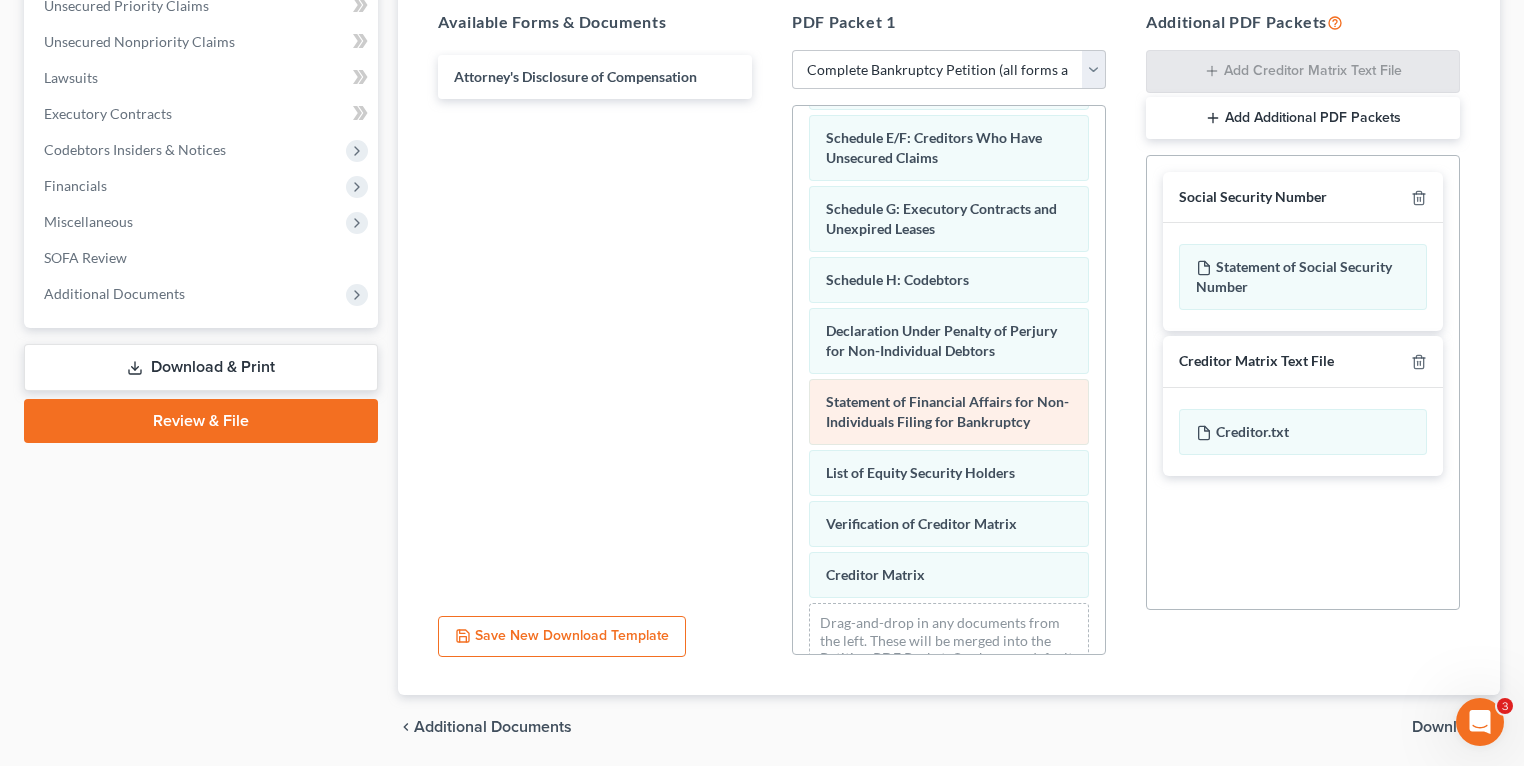 click on "Voluntary Petition for Non-Individuals Filing for Bankruptcy Summary of Assets and Liabilities for Non-Individuals List of Creditors Who Have the 20 Largest Unsecured Claims and Are Not Insiders Schedule A/B: Assets - Real and Personal Property Schedule D: Creditors Who Have Claims Secured by Property Schedule E/F: Creditors Who Have Unsecured Claims Schedule G: Executory Contracts and Unexpired Leases Schedule H: Codebtors Declaration Under Penalty of Perjury for Non-Individual Debtors Statement of Financial Affairs for Non-Individuals Filing for Bankruptcy List of Equity Security Holders Verification of Creditor Matrix Creditor Matrix Drag-and-drop in any documents from the left. These will be merged into the Petition PDF Packet. Or choose a default set from the dropdown above." at bounding box center (949, 217) 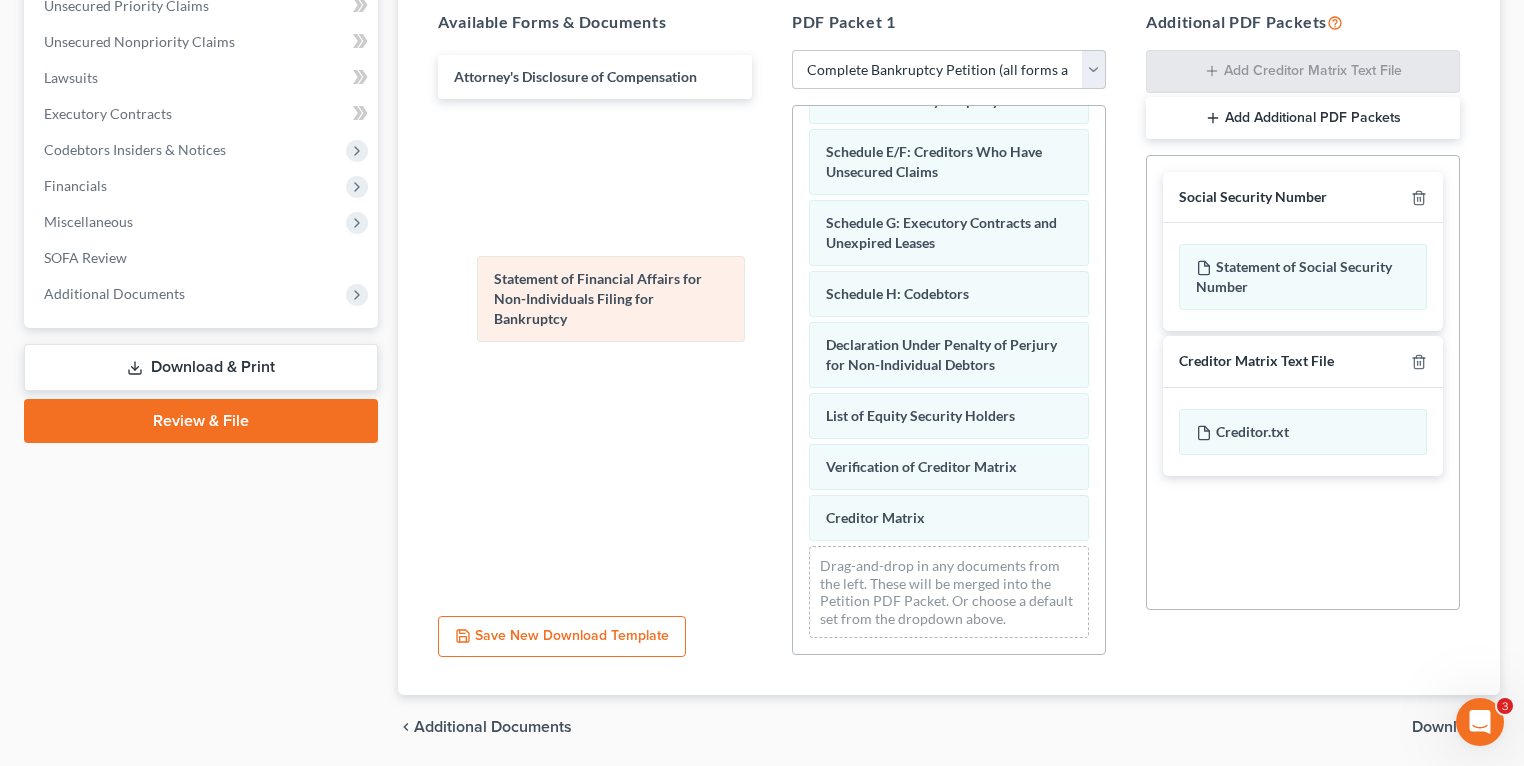 scroll, scrollTop: 362, scrollLeft: 0, axis: vertical 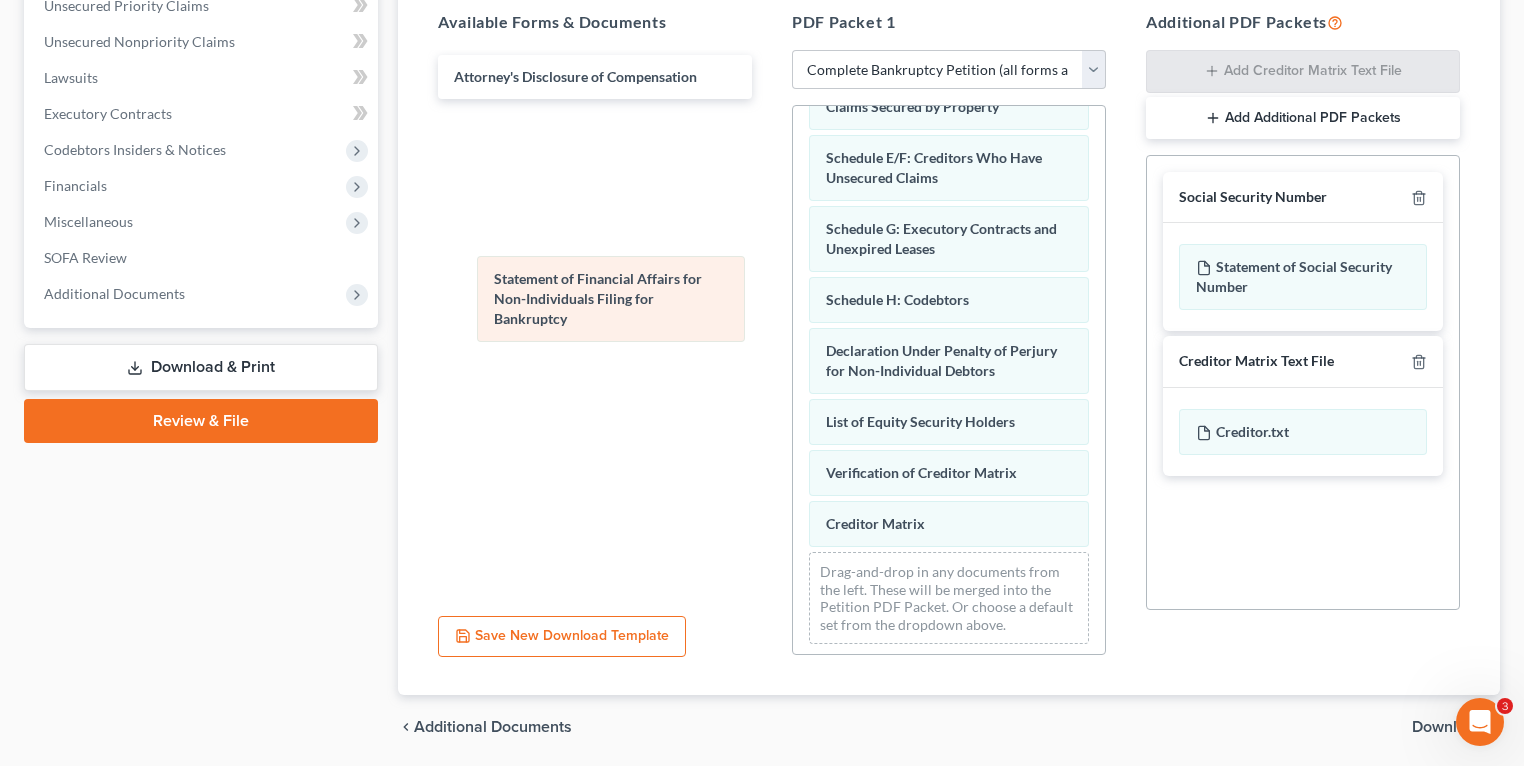 drag, startPoint x: 916, startPoint y: 410, endPoint x: 584, endPoint y: 290, distance: 353.02124 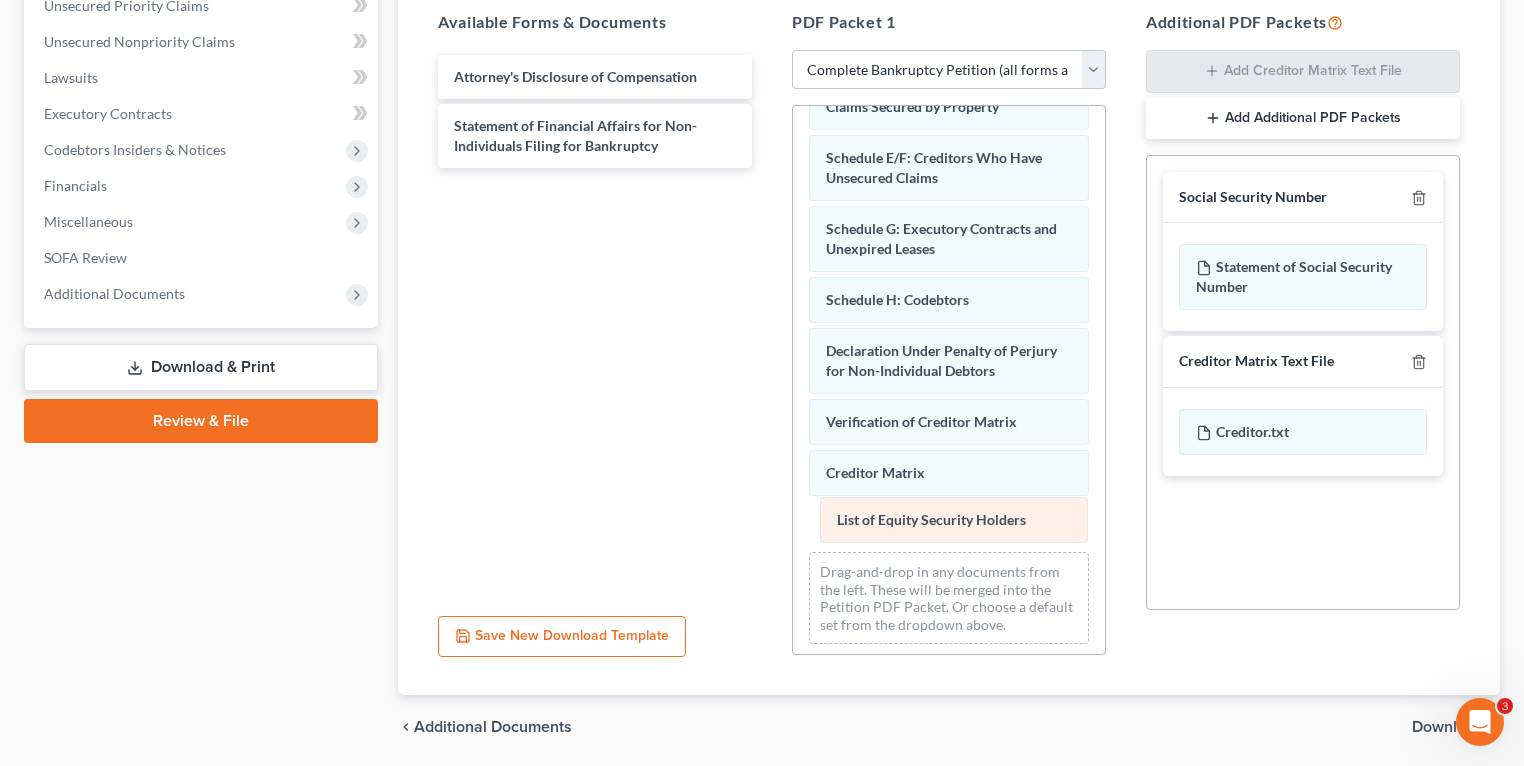 drag, startPoint x: 889, startPoint y: 408, endPoint x: 900, endPoint y: 511, distance: 103.58572 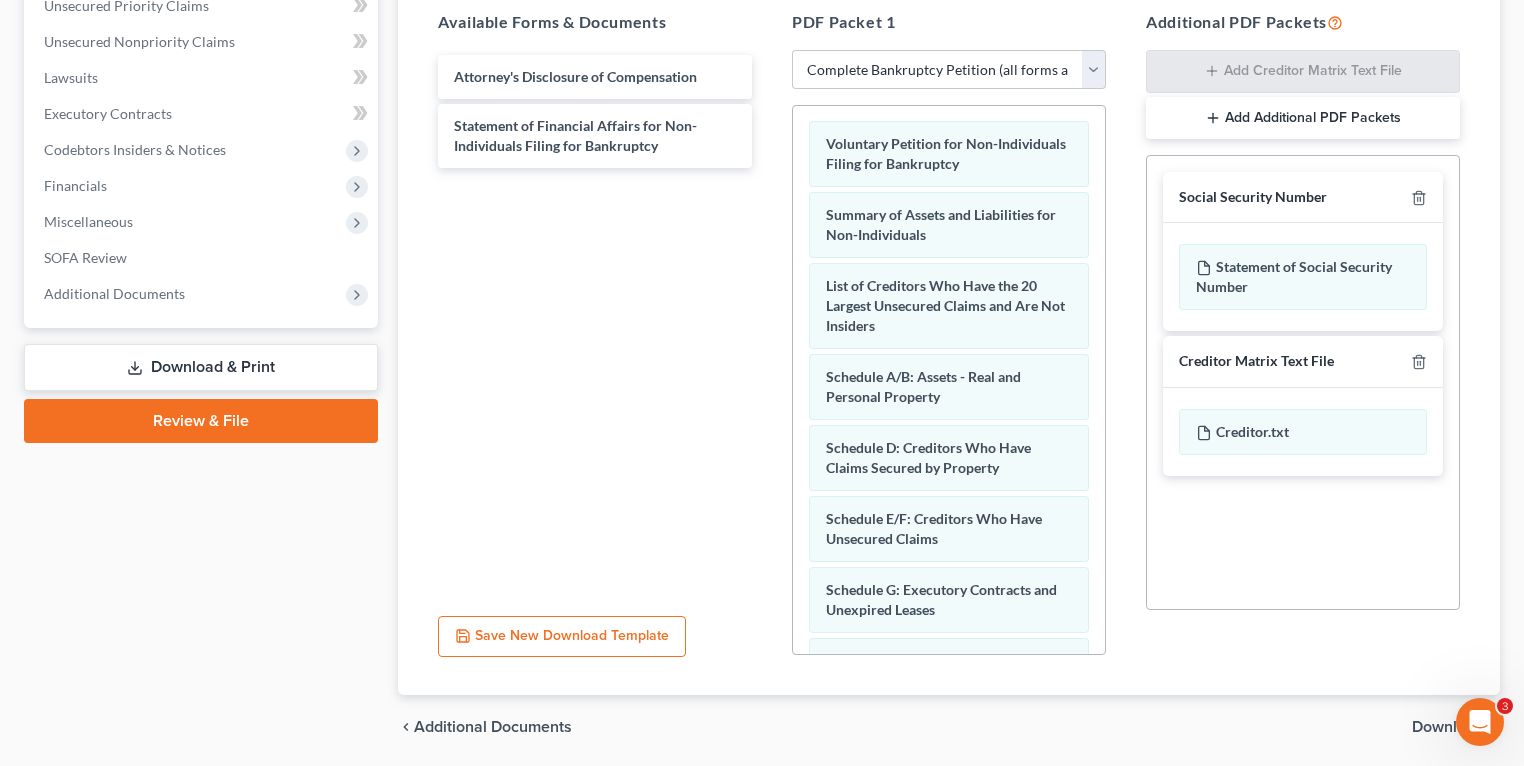 scroll, scrollTop: 0, scrollLeft: 0, axis: both 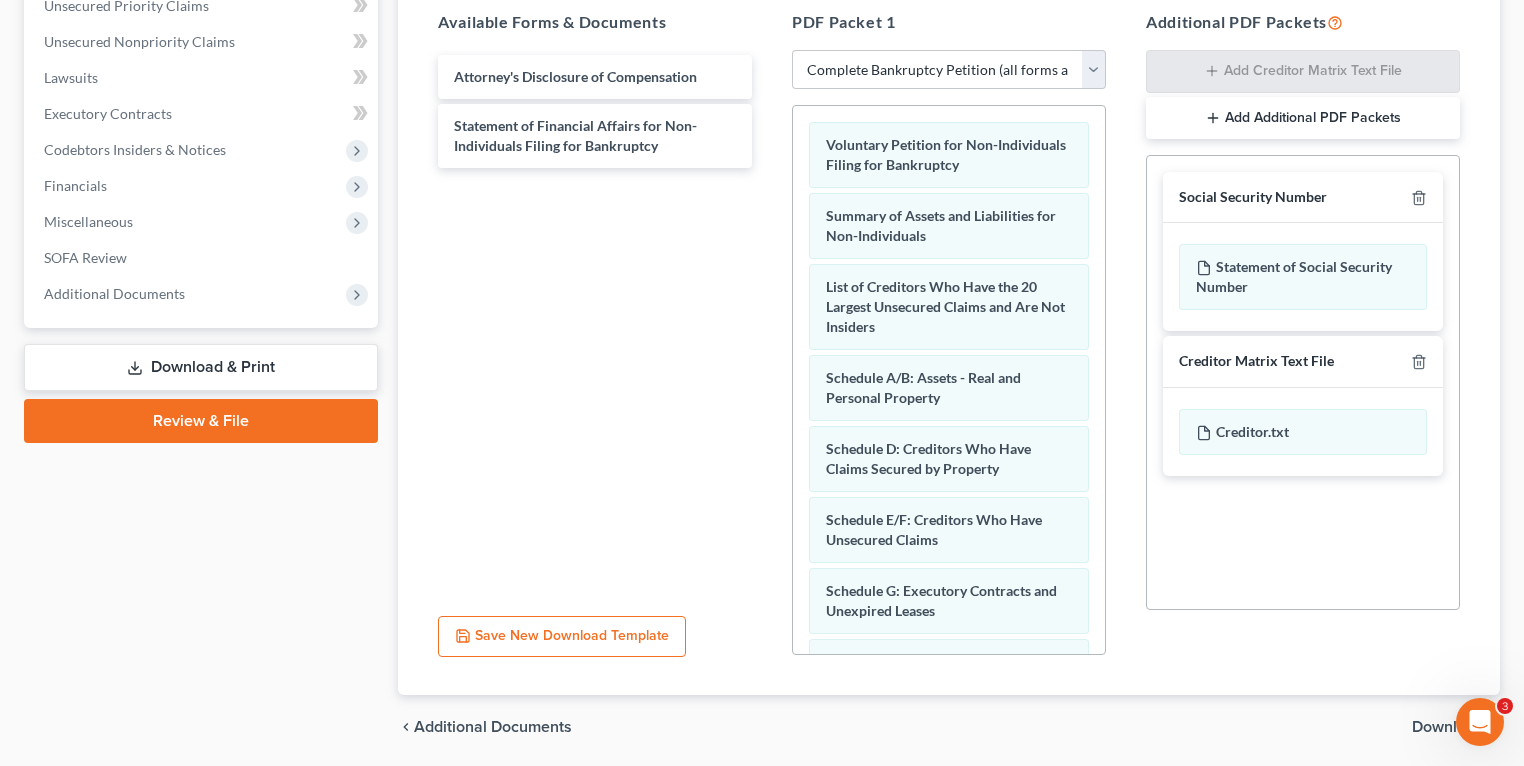 click on "Download" at bounding box center [1448, 727] 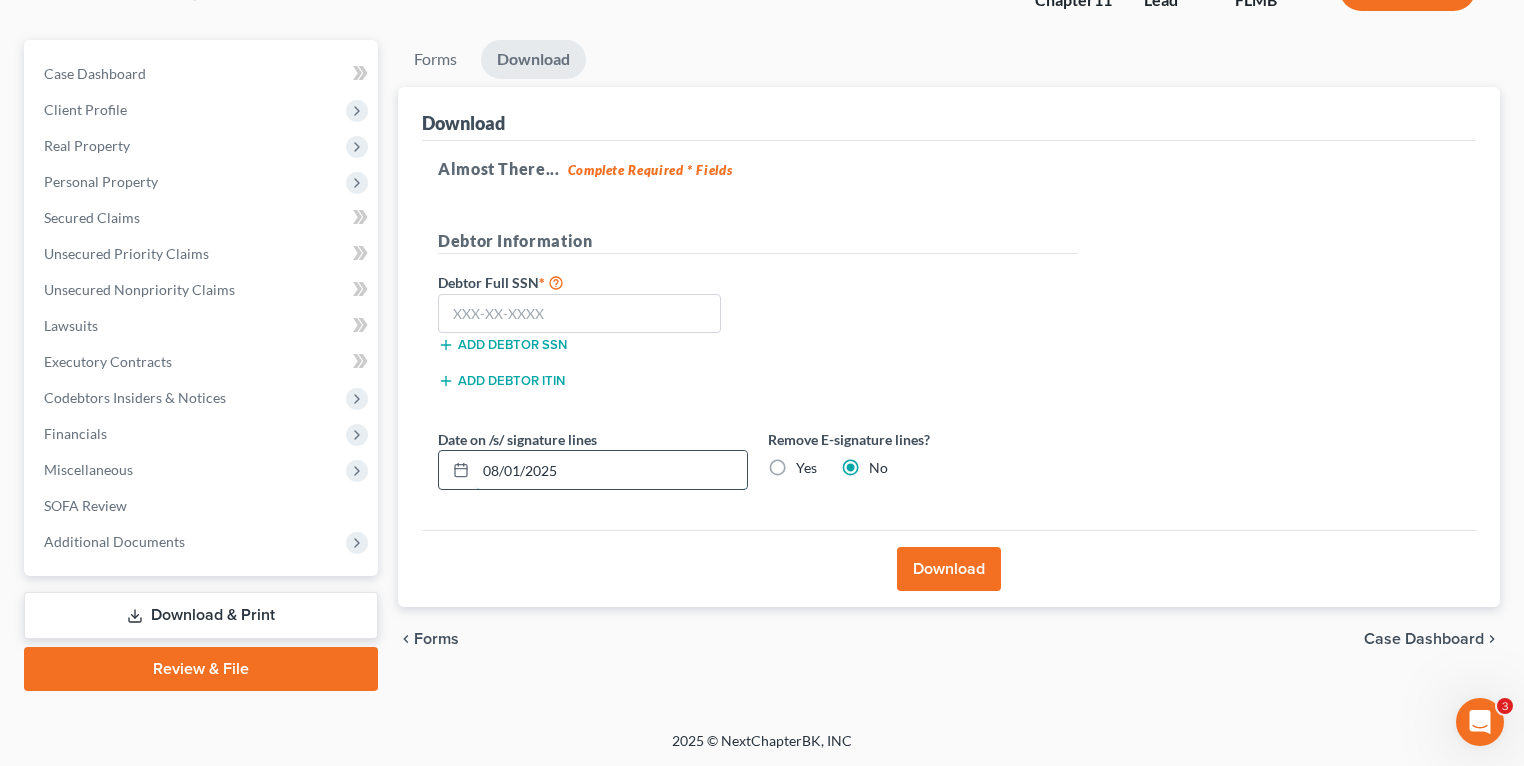 click on "08/01/2025" at bounding box center [611, 470] 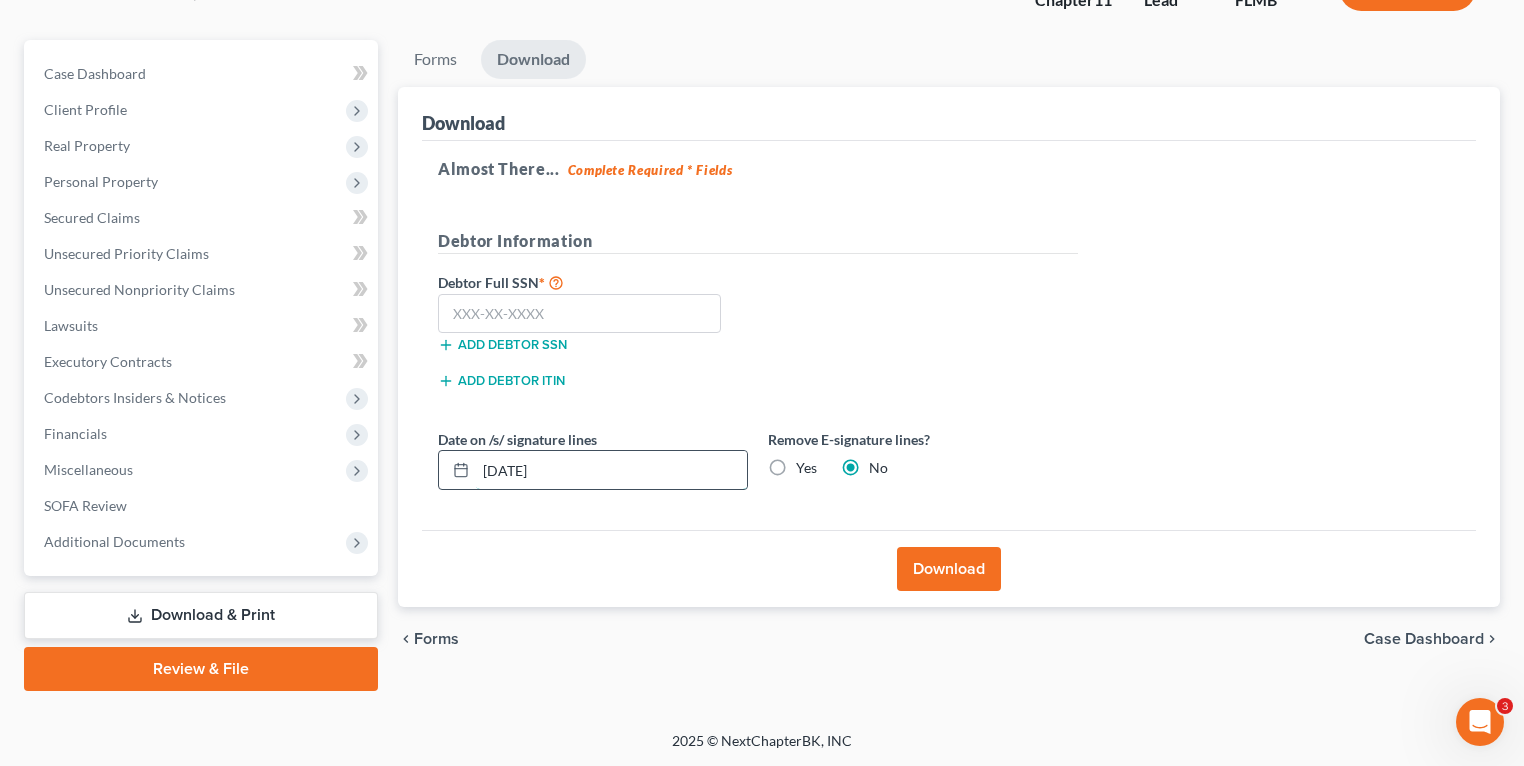 type on "08/04/2025" 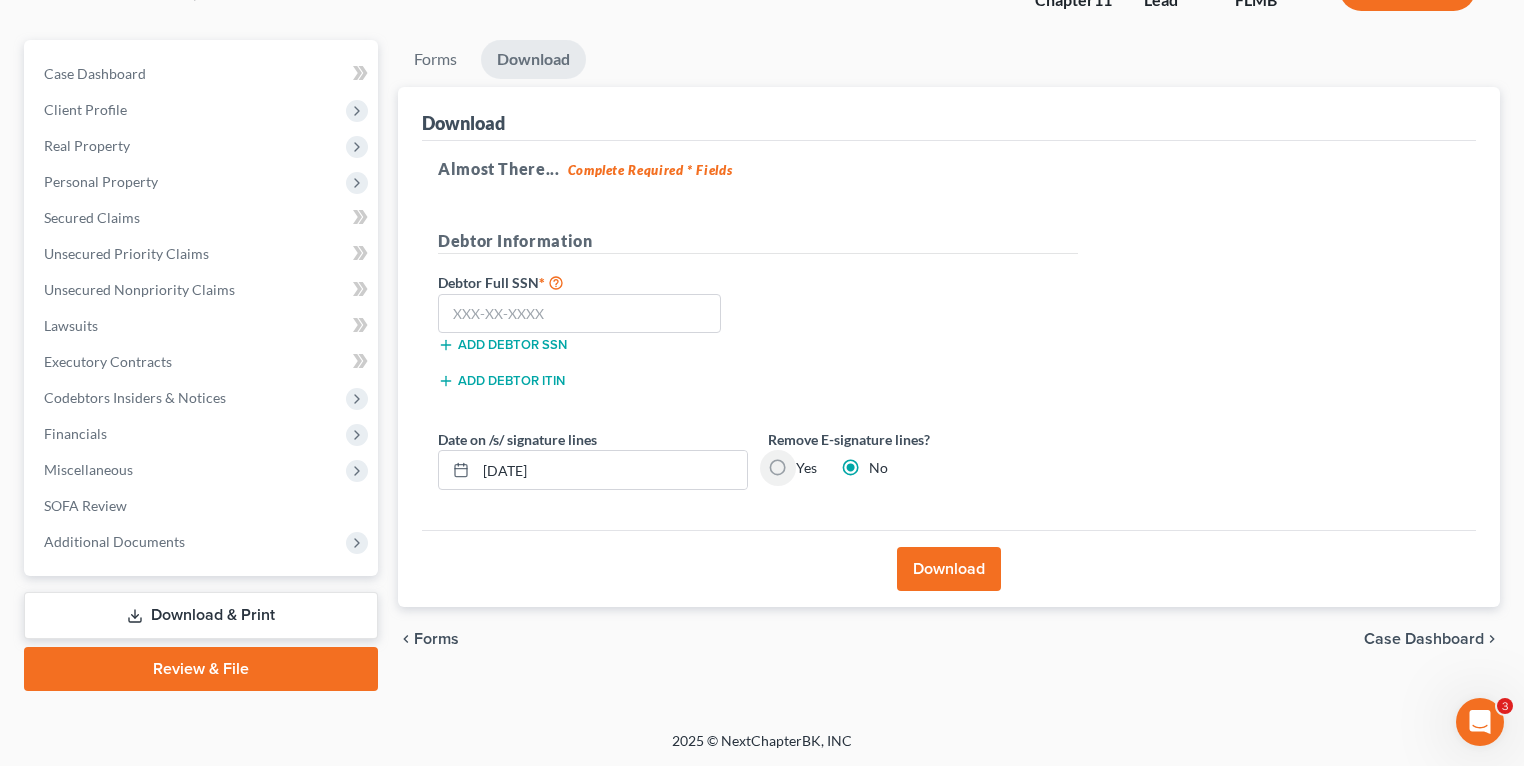 click on "Download" at bounding box center (949, 569) 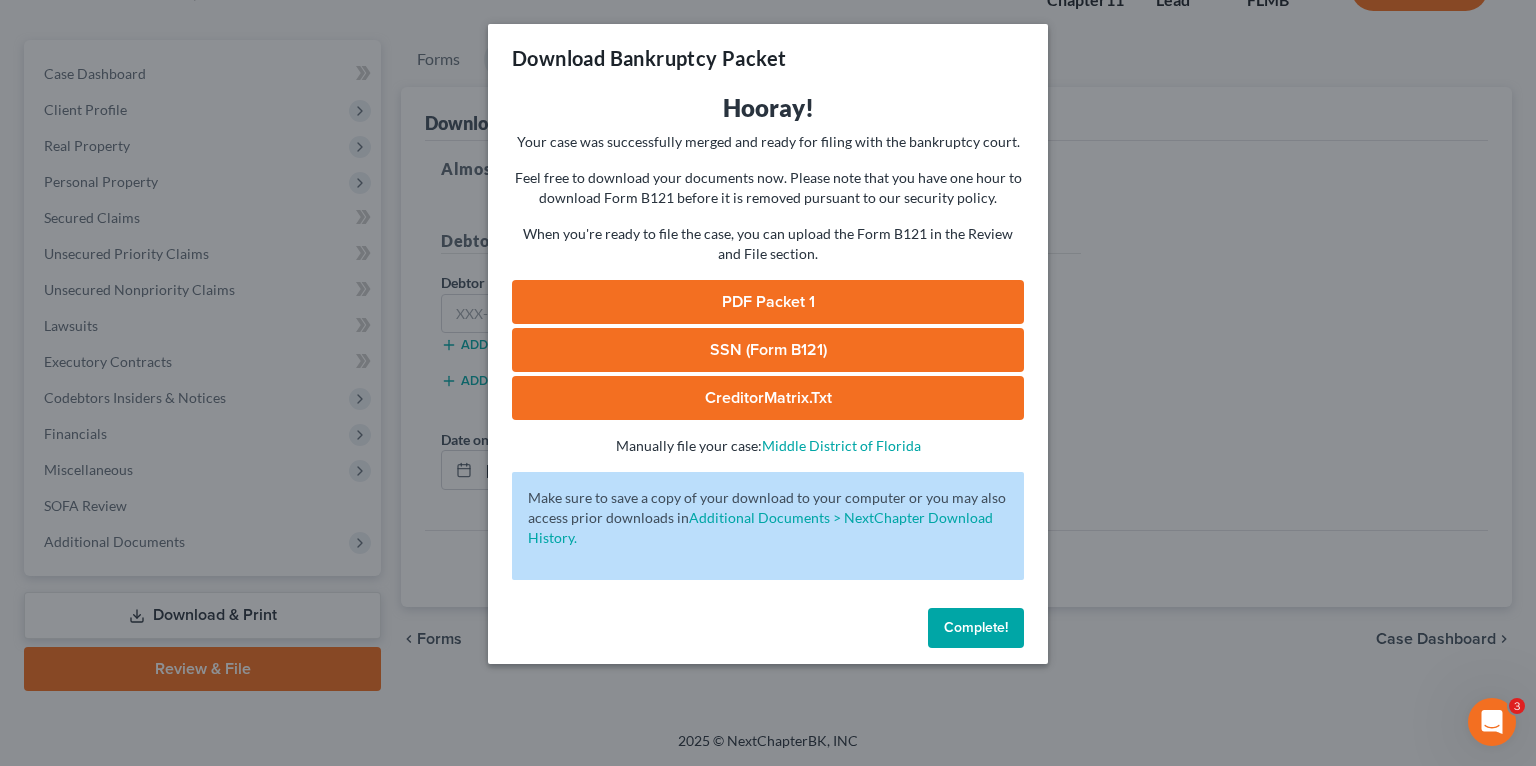 click on "PDF Packet 1" at bounding box center [768, 302] 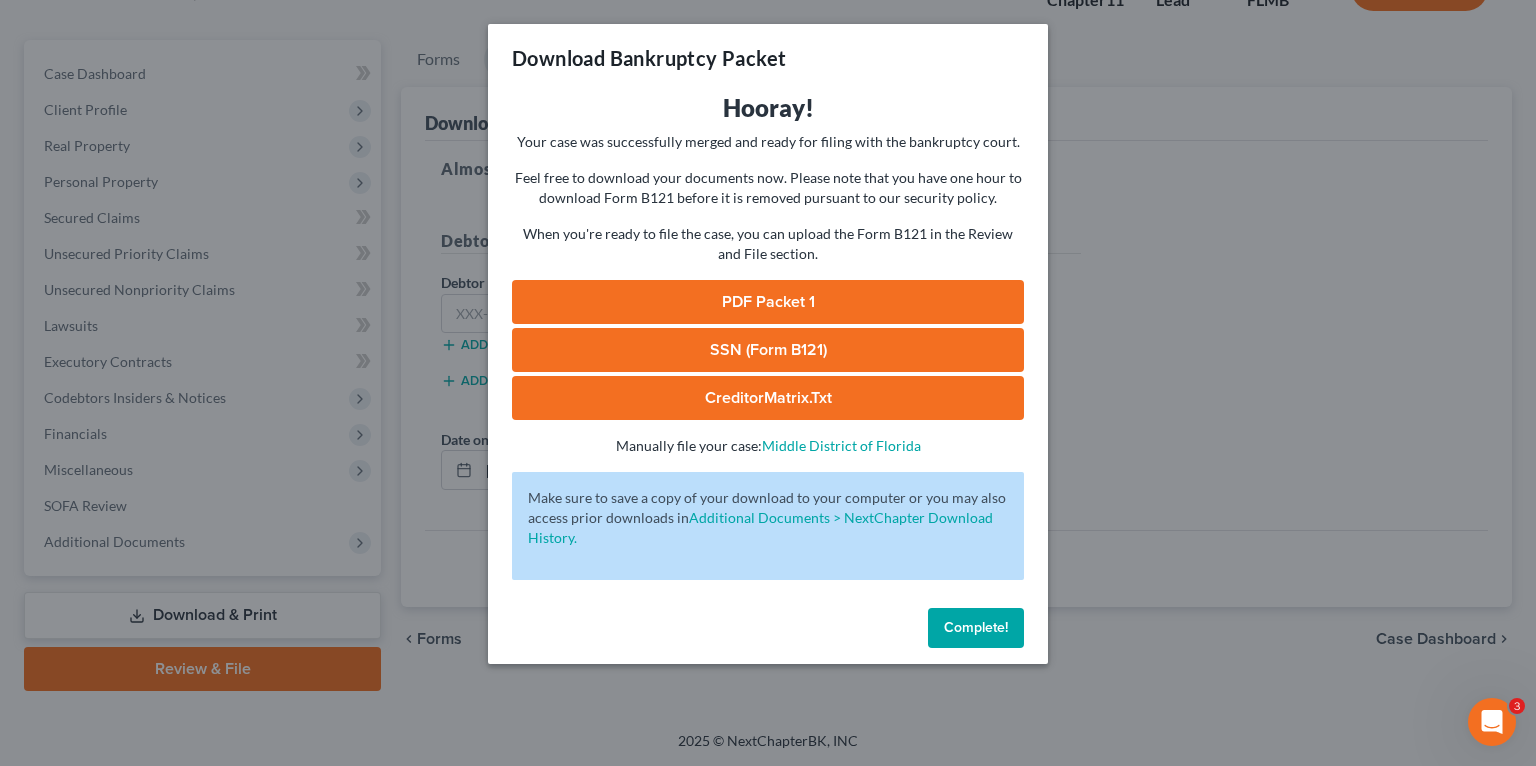 click on "CreditorMatrix.txt" at bounding box center [768, 398] 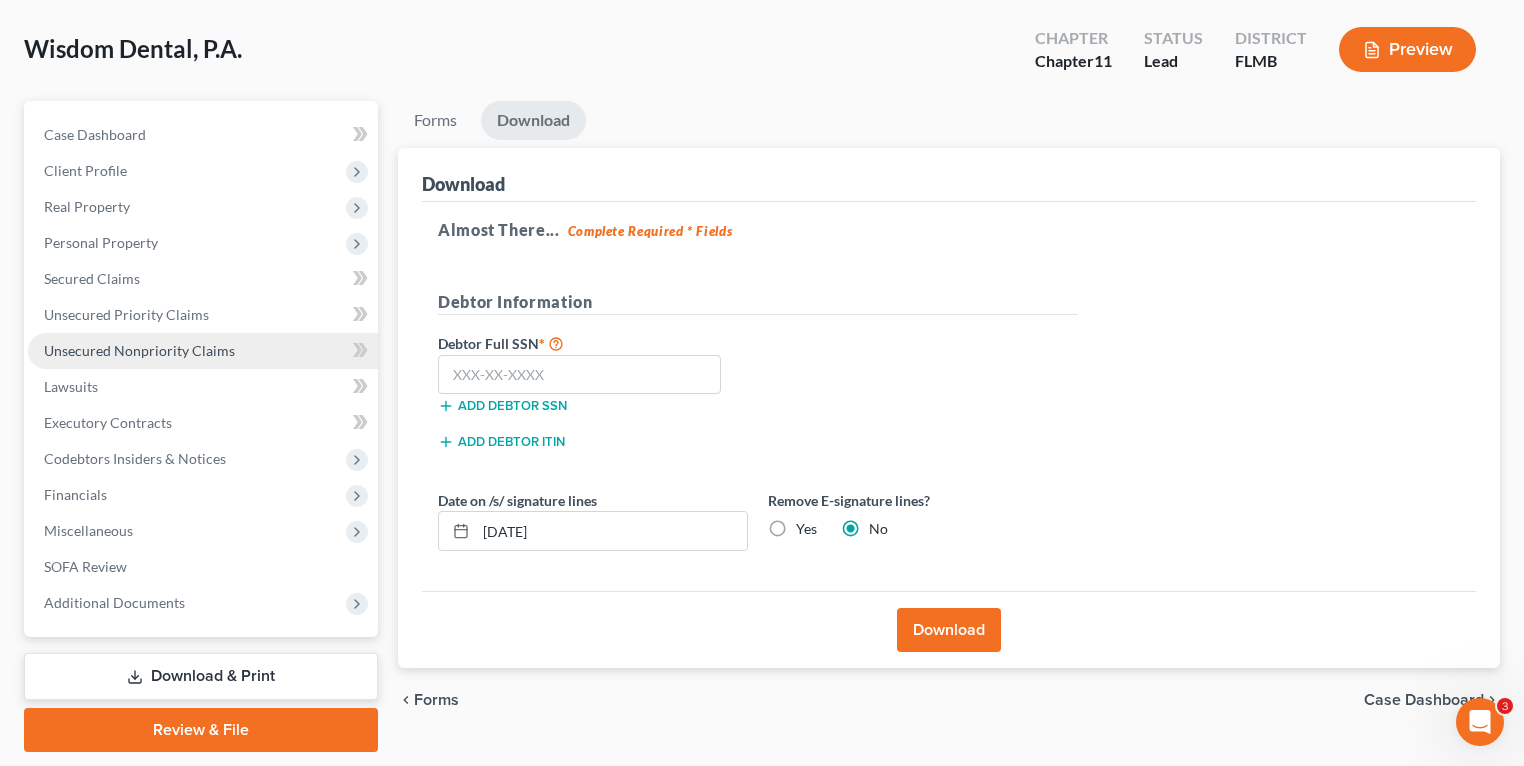 scroll, scrollTop: 152, scrollLeft: 0, axis: vertical 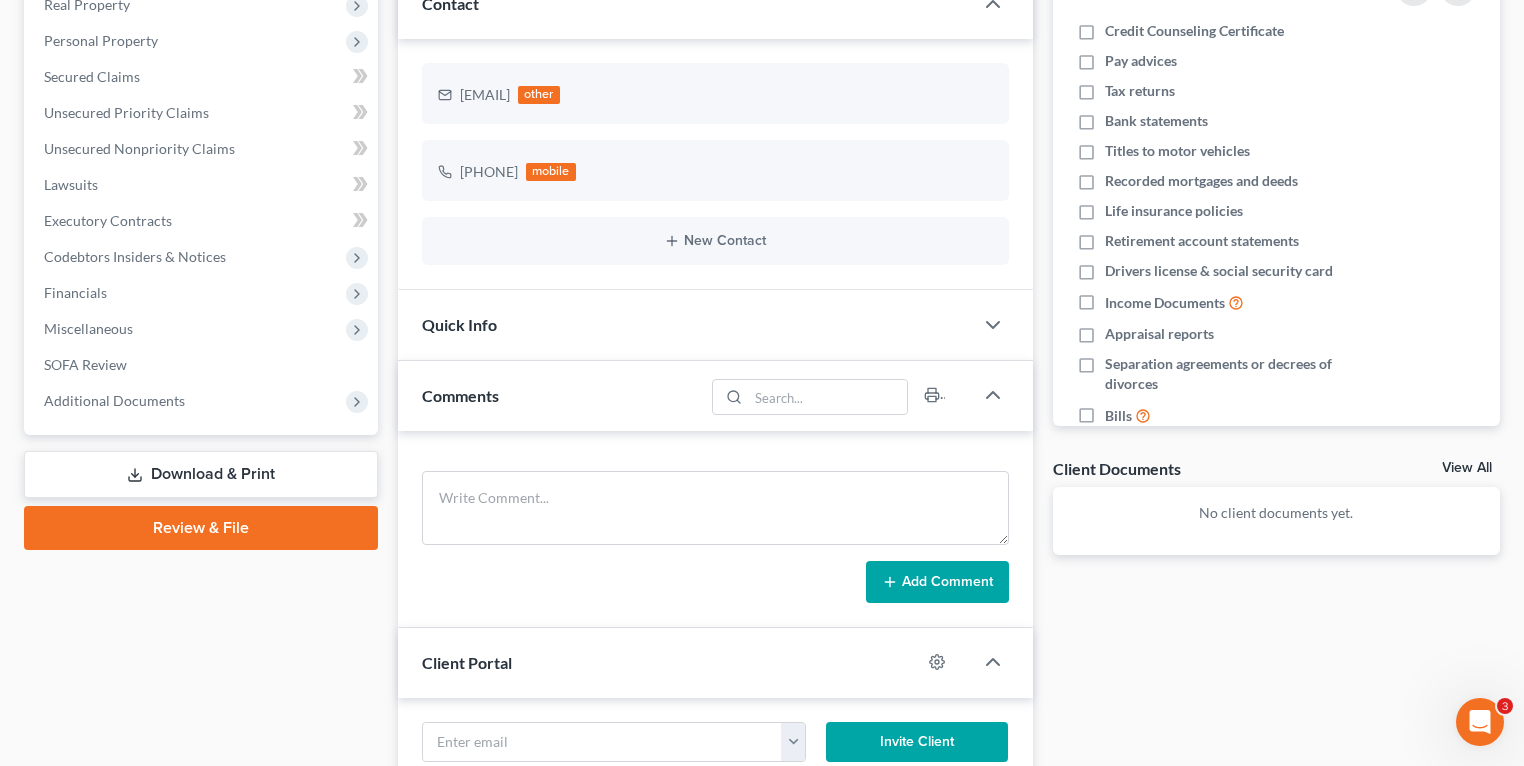 click on "Download & Print" at bounding box center [201, 474] 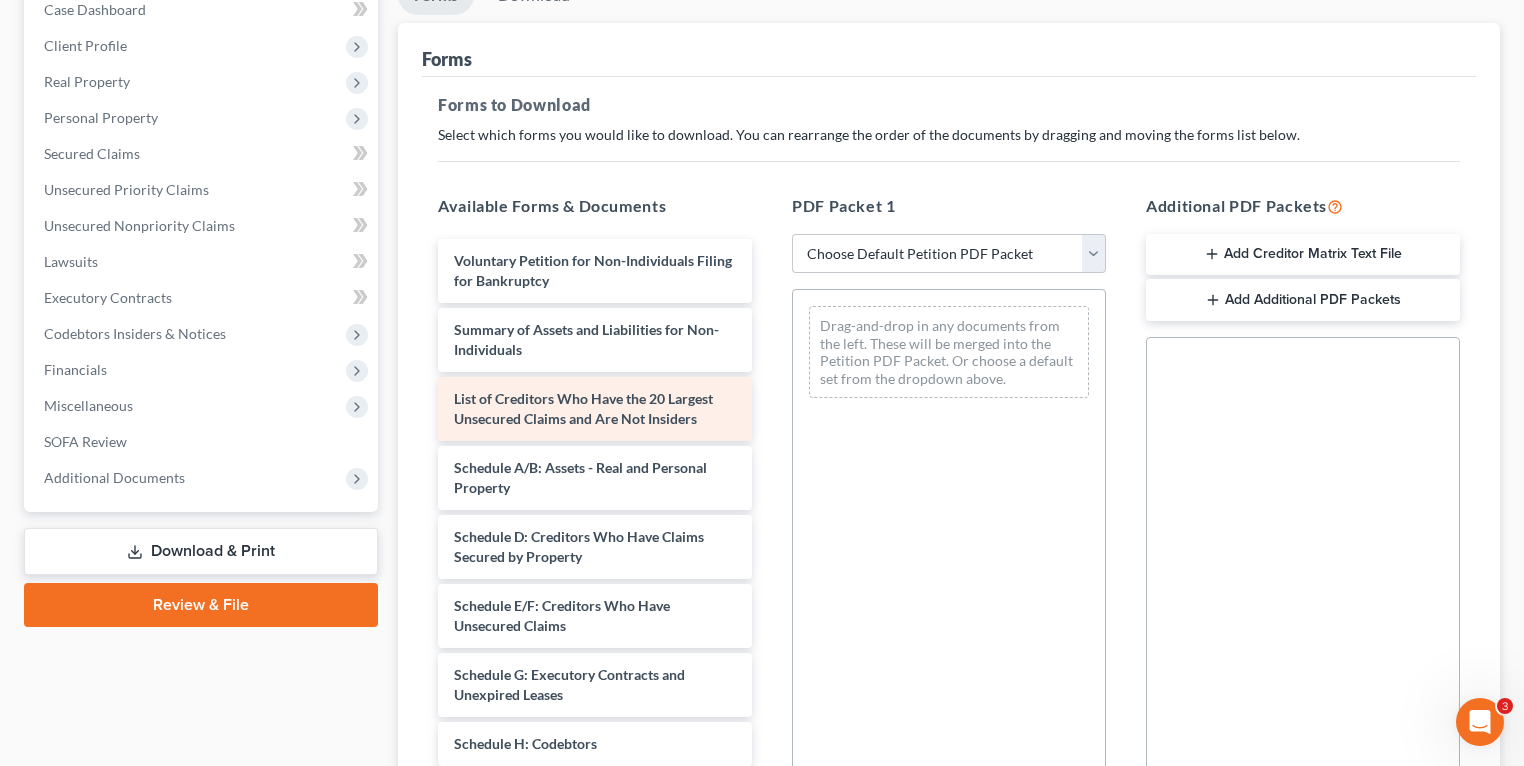 scroll, scrollTop: 240, scrollLeft: 0, axis: vertical 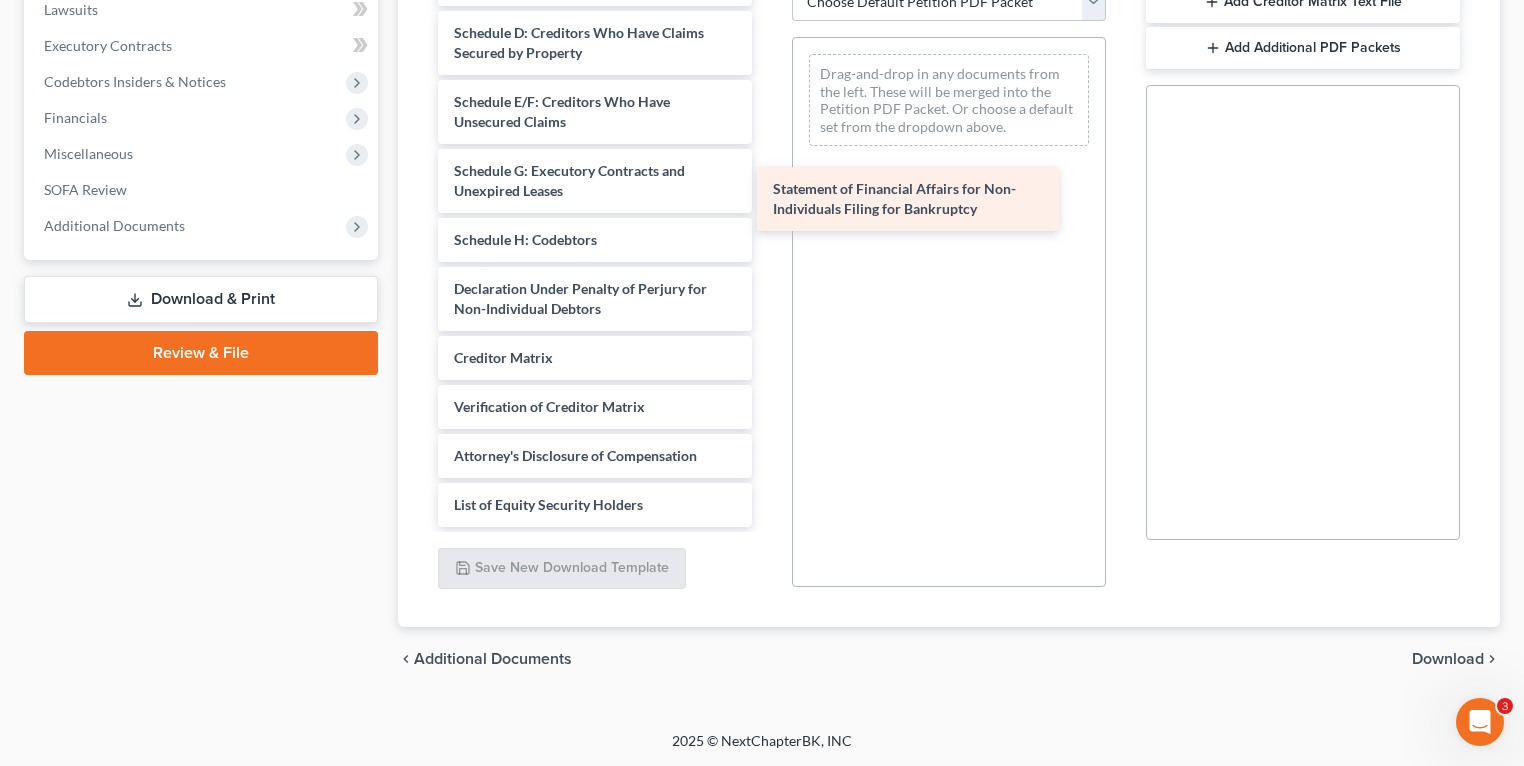 drag, startPoint x: 585, startPoint y: 238, endPoint x: 896, endPoint y: 203, distance: 312.96326 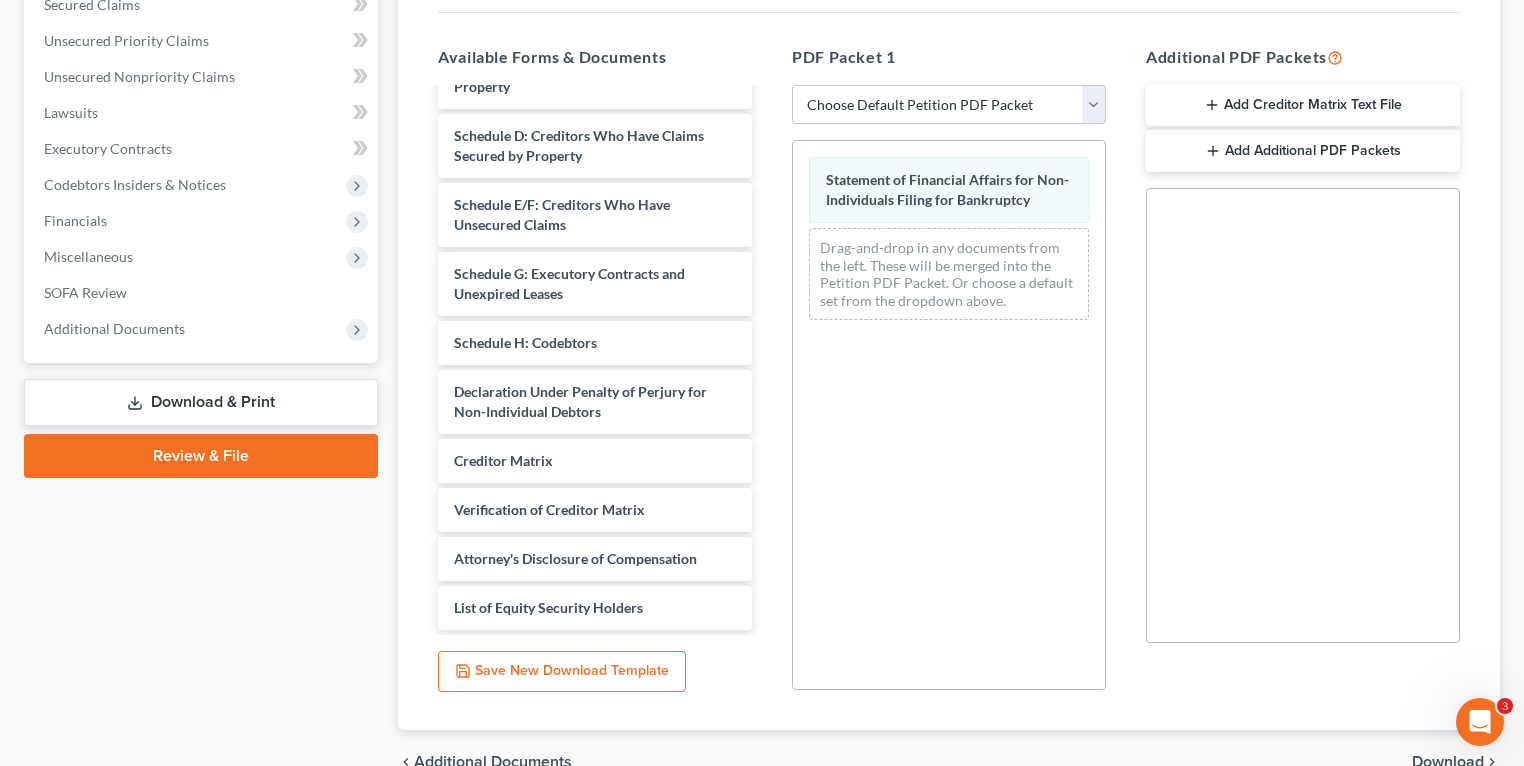 scroll, scrollTop: 468, scrollLeft: 0, axis: vertical 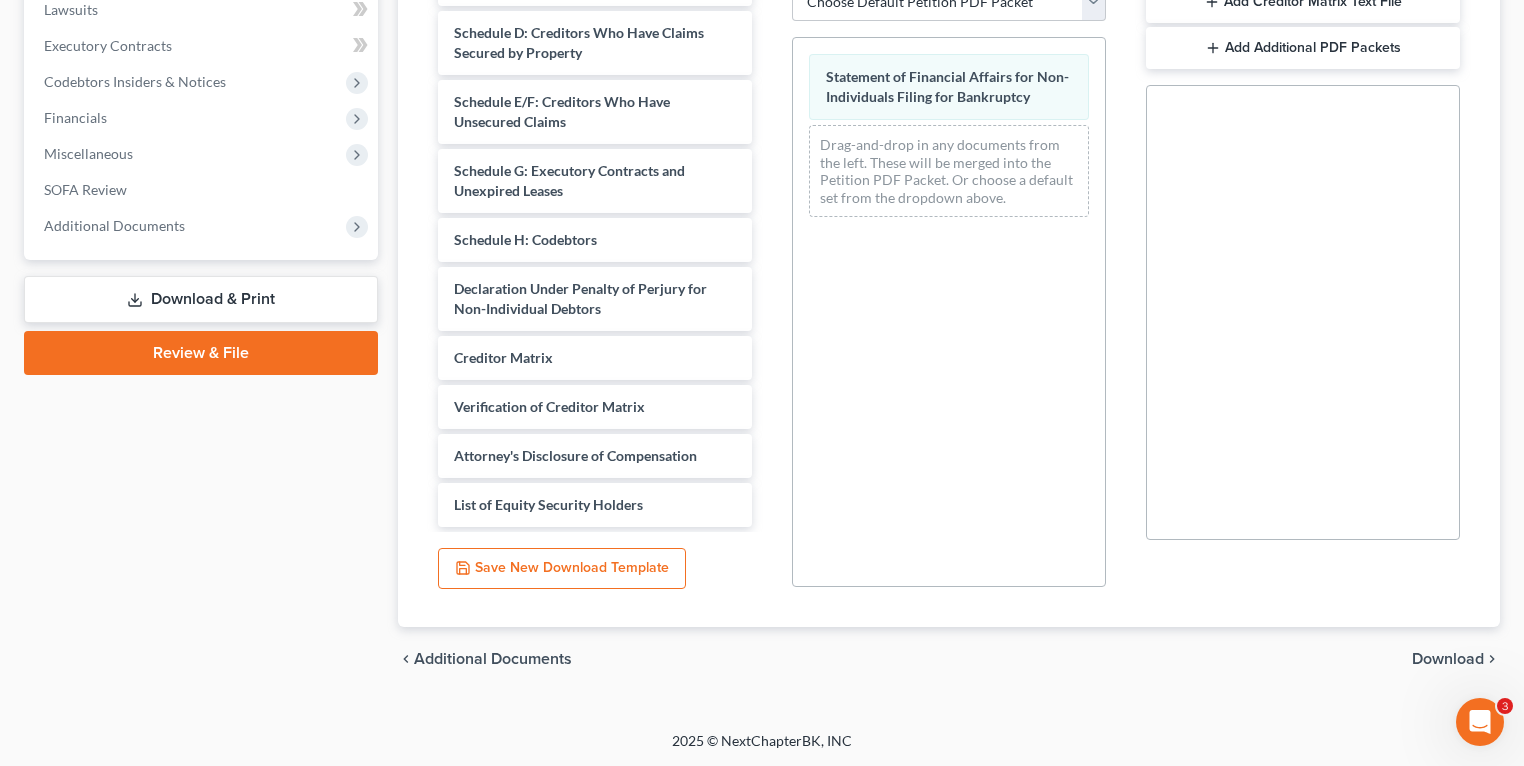 click on "Download" at bounding box center (1448, 659) 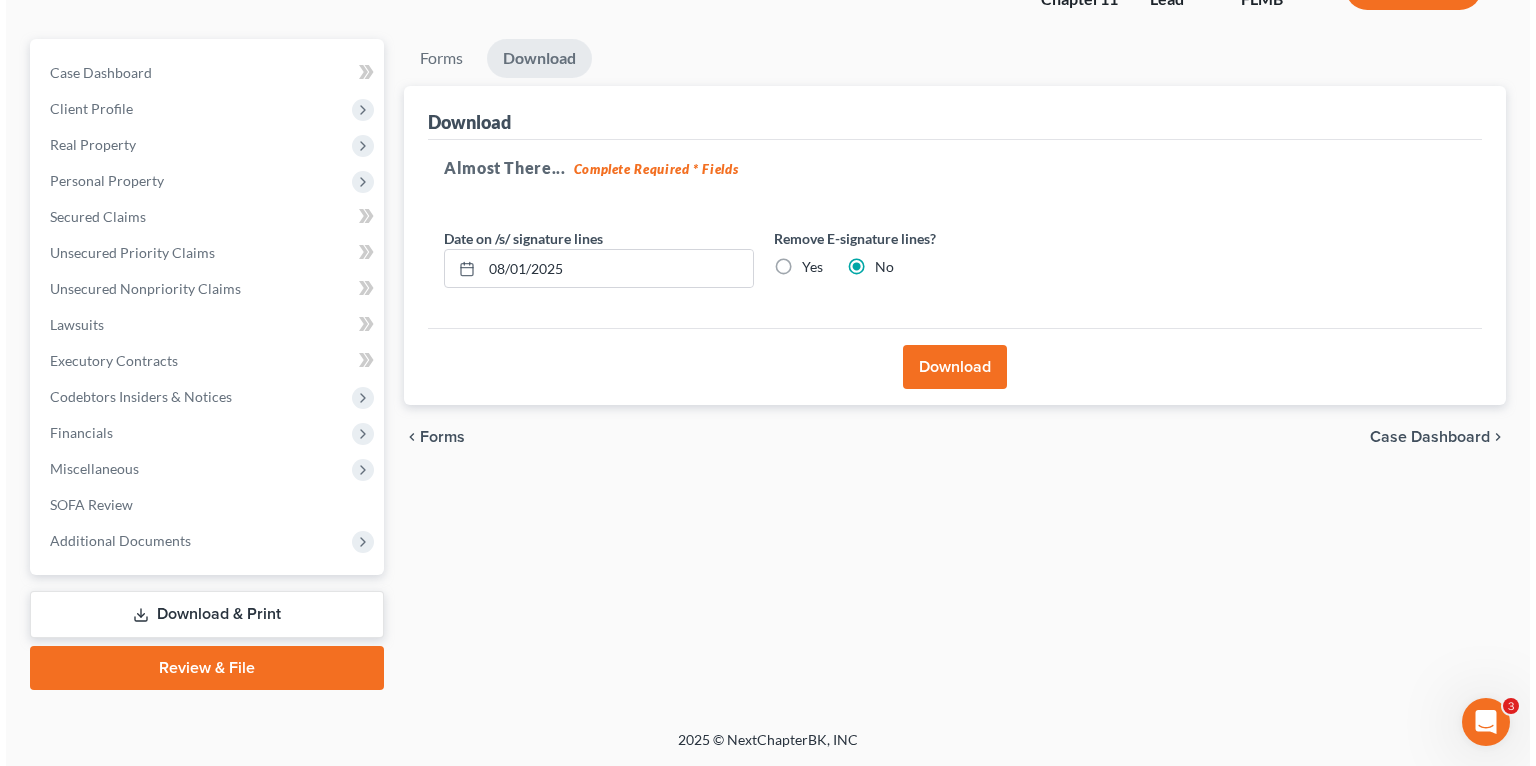 scroll, scrollTop: 152, scrollLeft: 0, axis: vertical 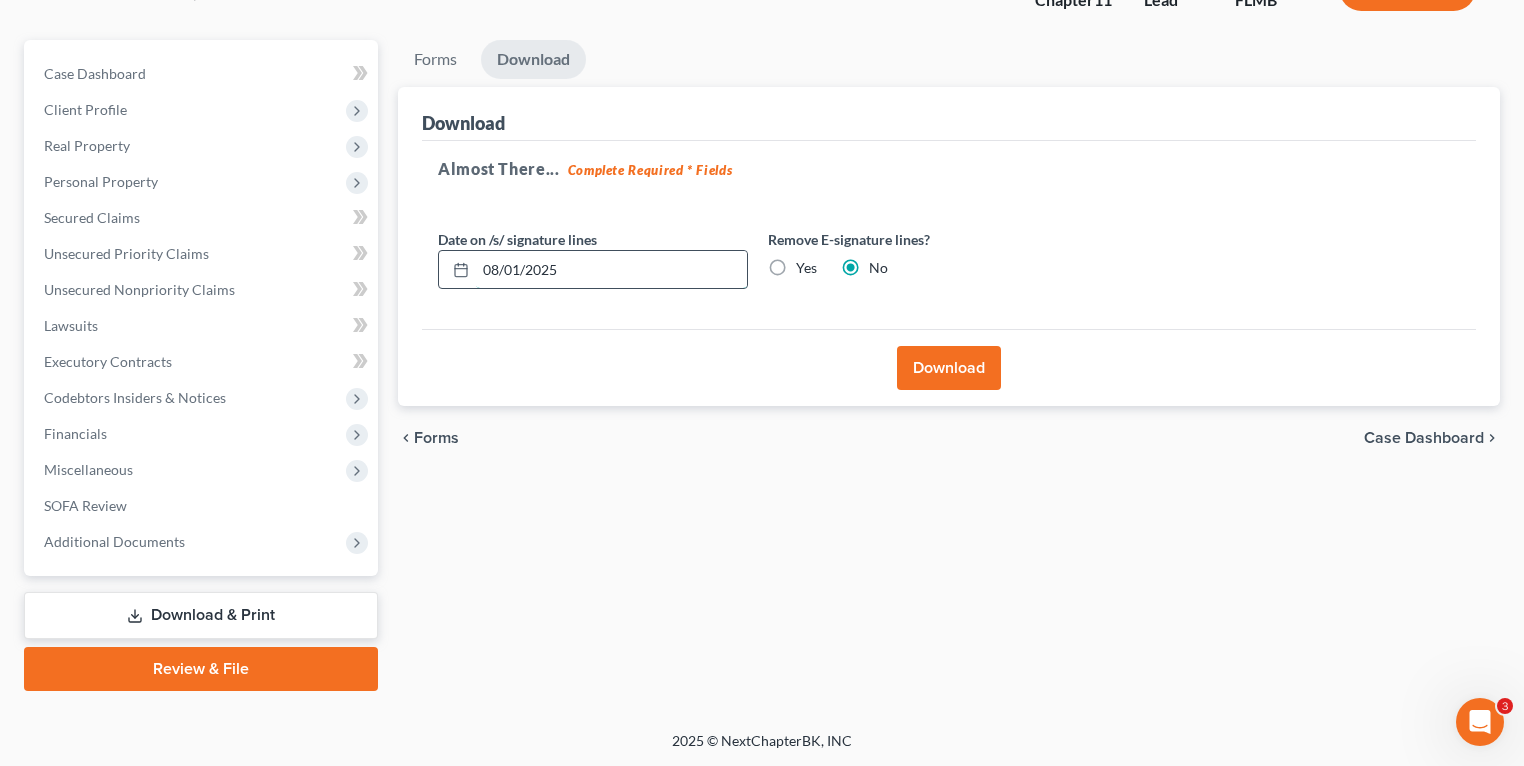 click on "08/01/2025" at bounding box center [611, 270] 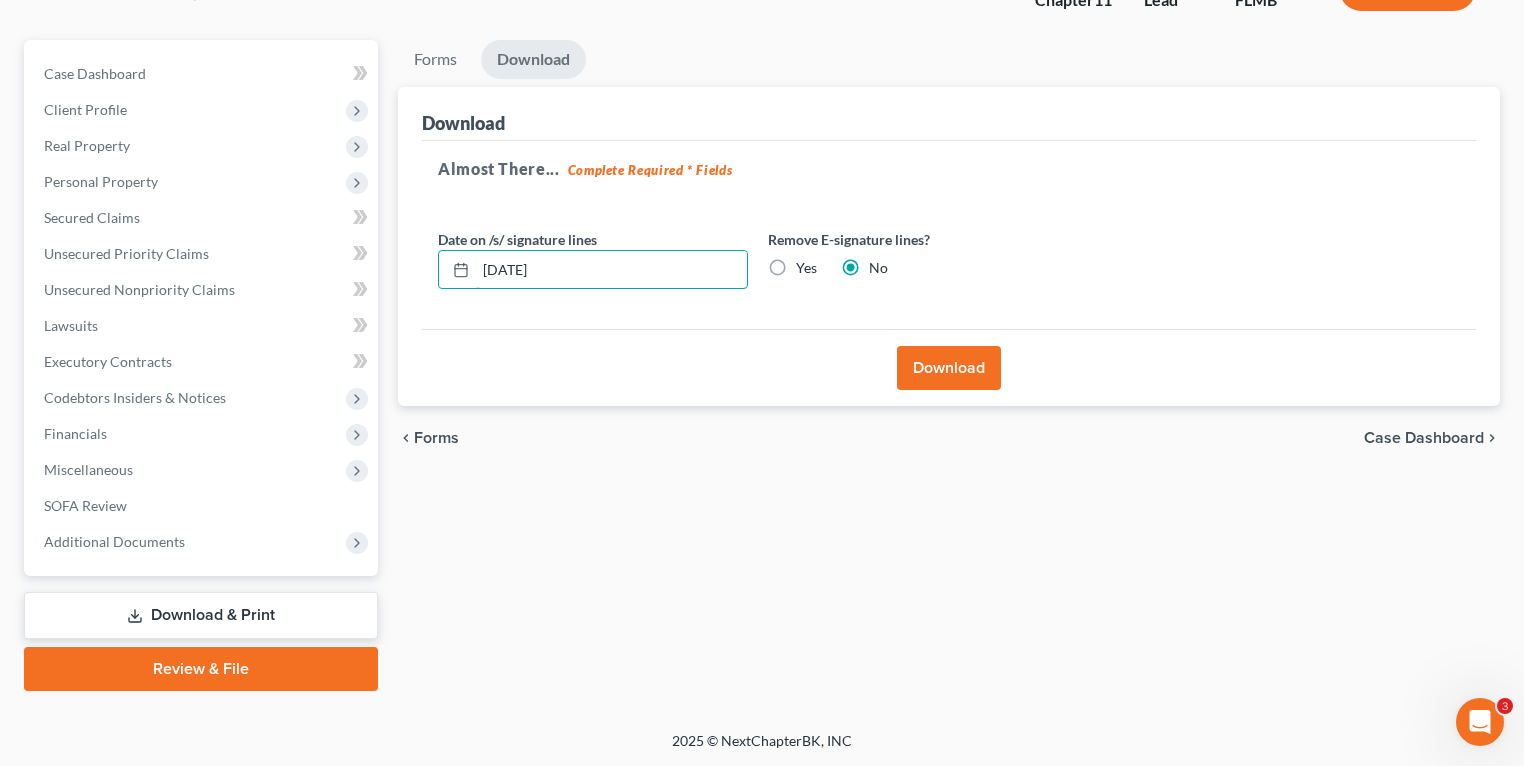 type on "08/04/2025" 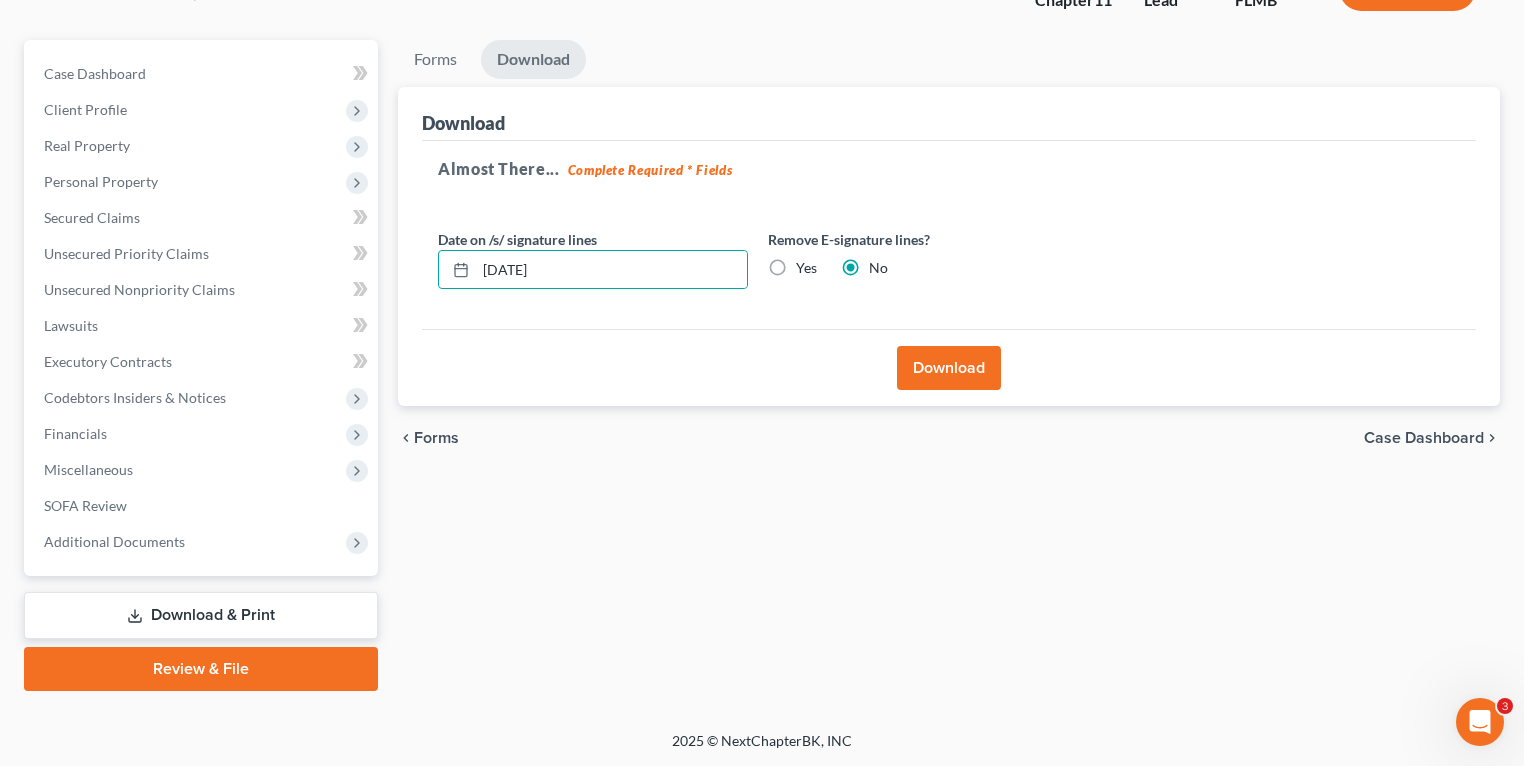 click on "Download" at bounding box center (949, 368) 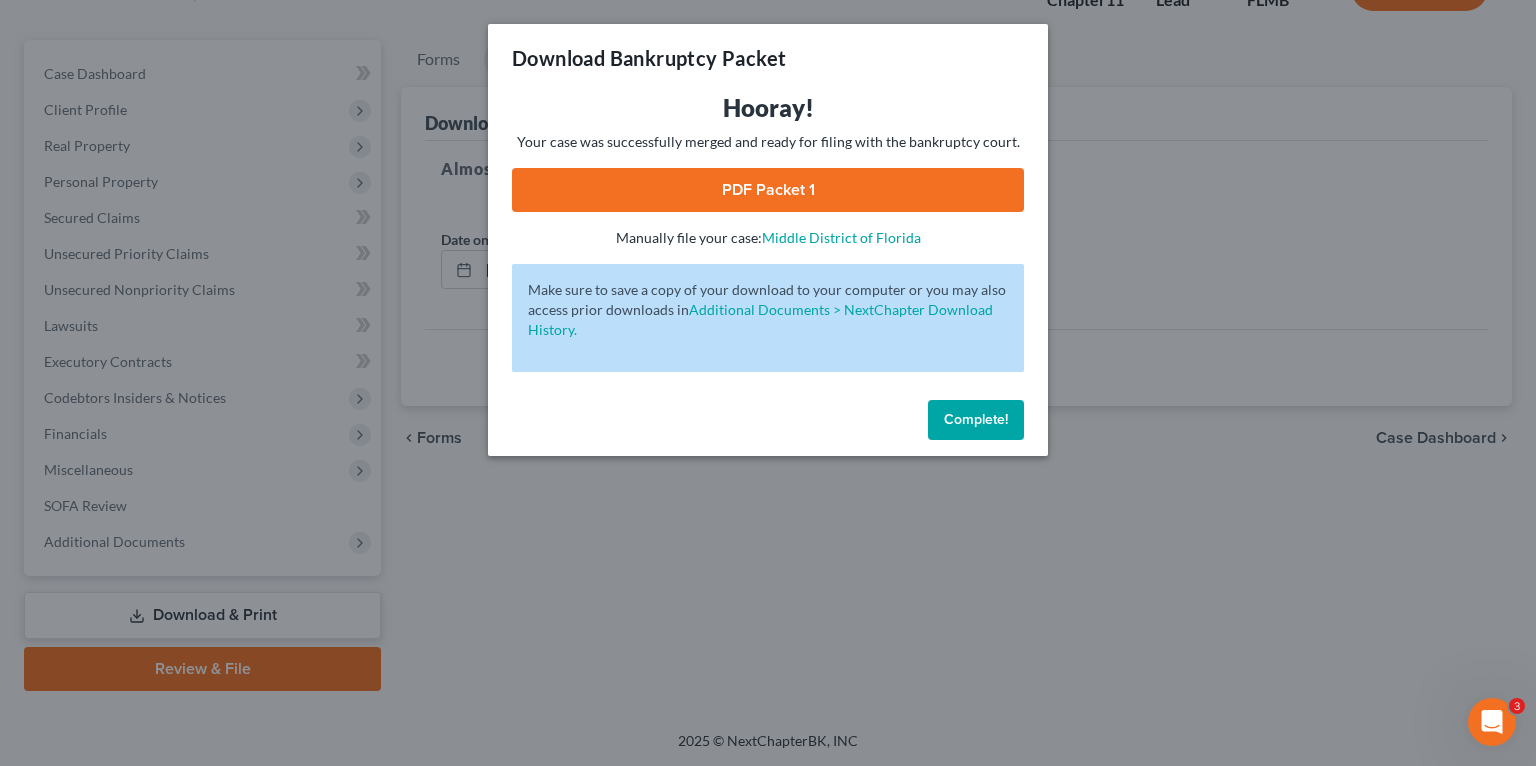 click on "PDF Packet 1" at bounding box center [768, 190] 